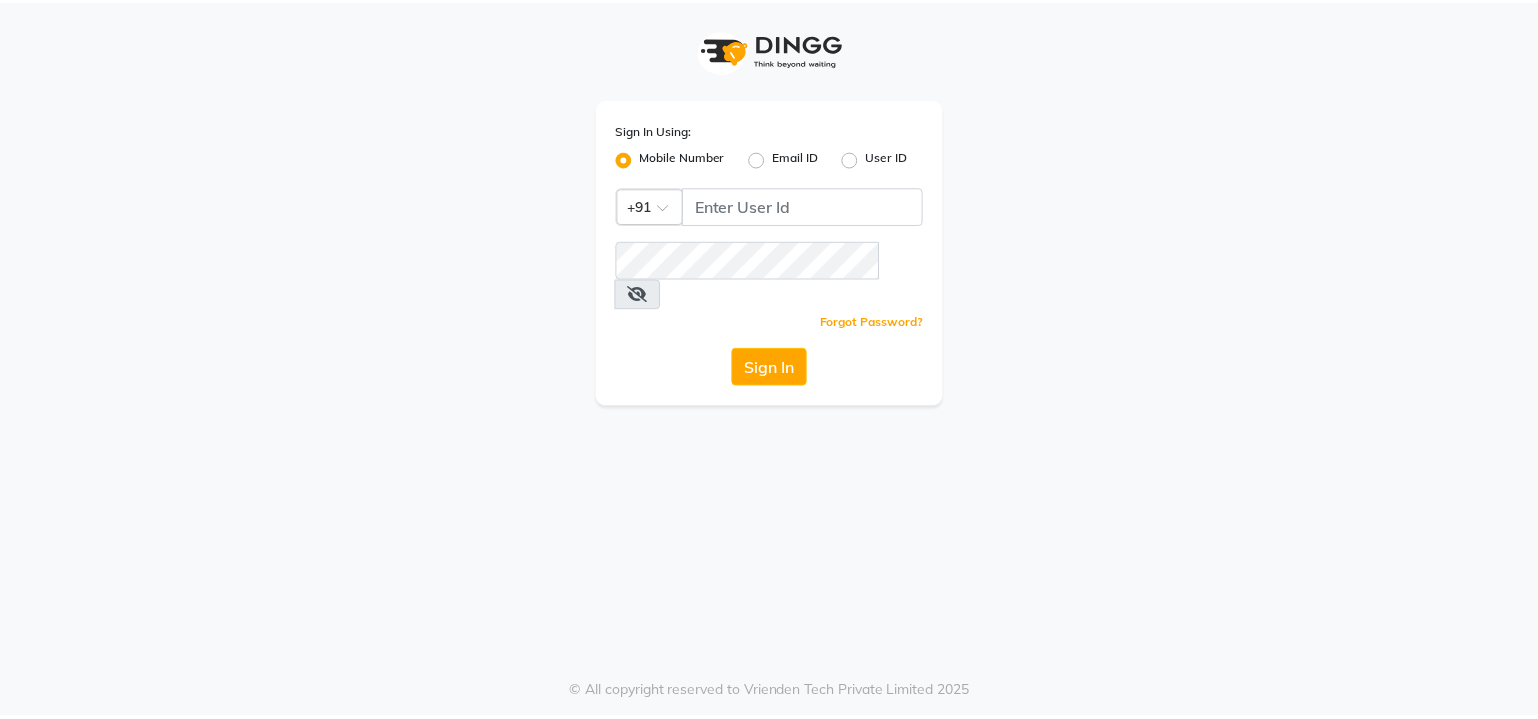 scroll, scrollTop: 0, scrollLeft: 0, axis: both 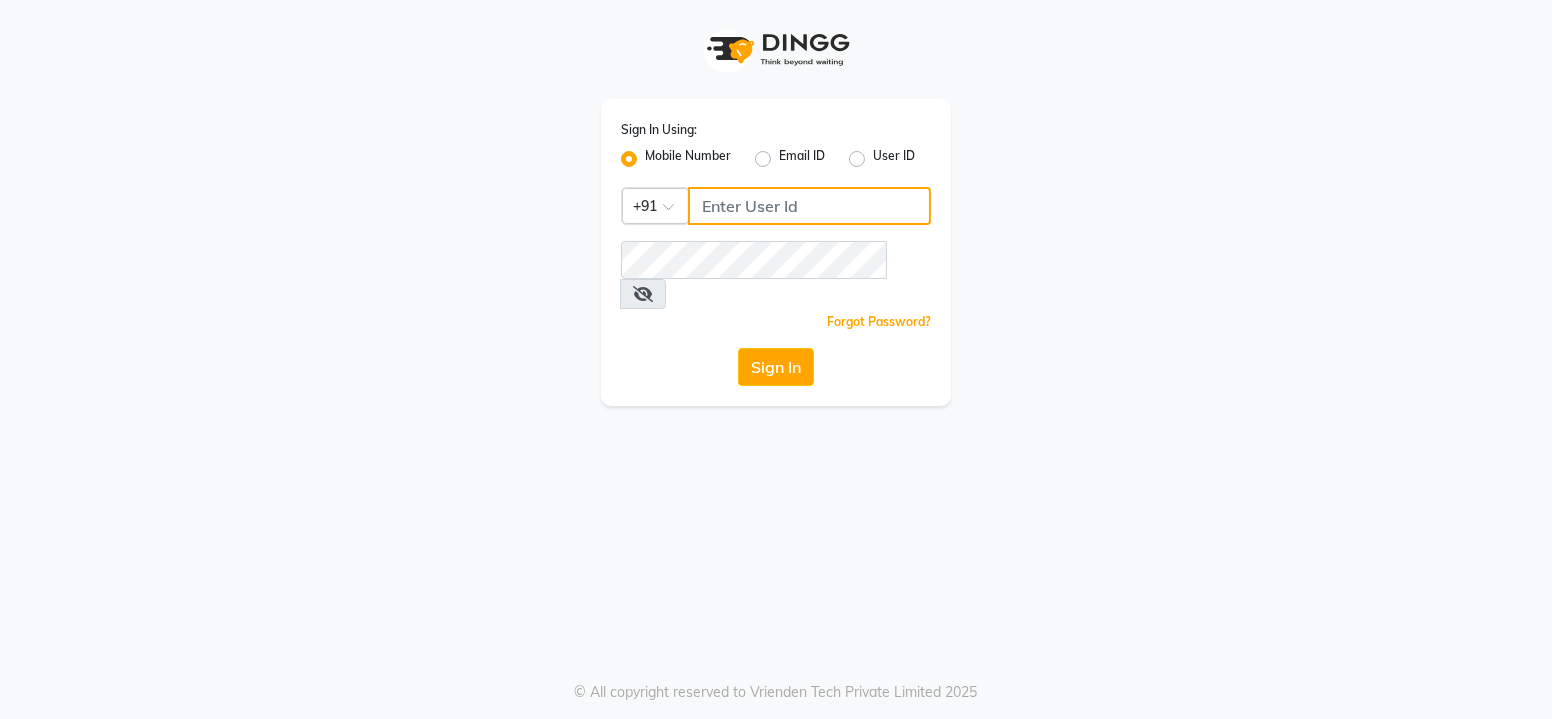 click 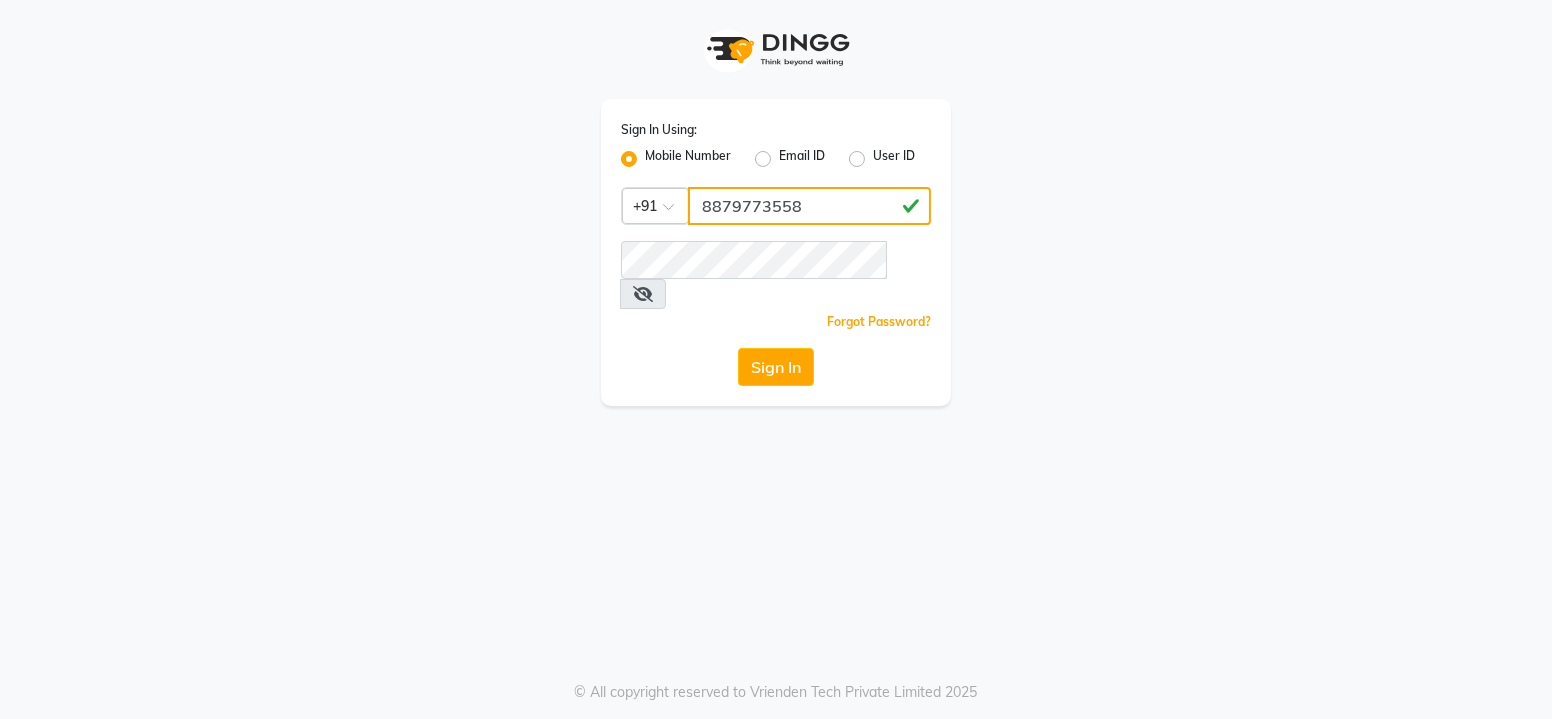 drag, startPoint x: 696, startPoint y: 219, endPoint x: 803, endPoint y: 218, distance: 107.00467 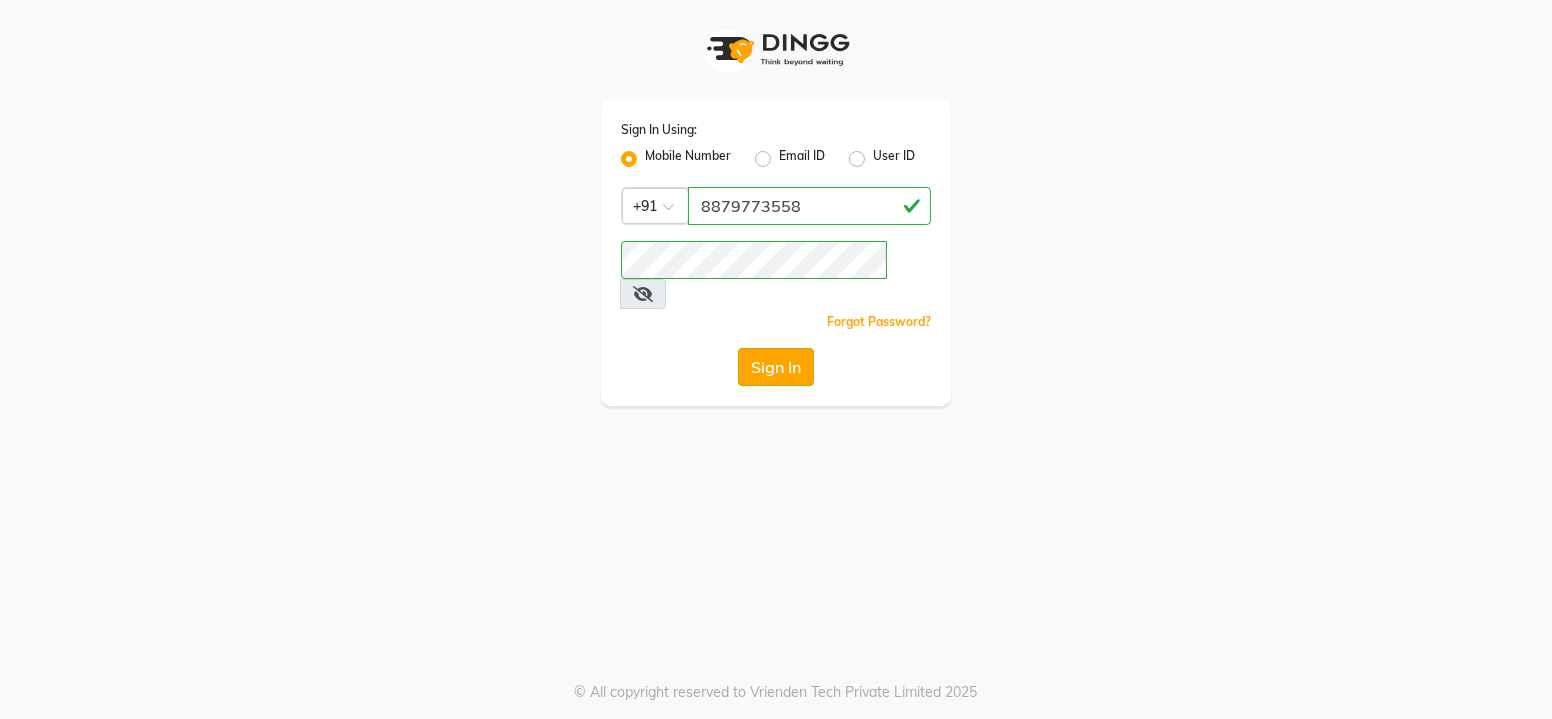click on "Sign In" 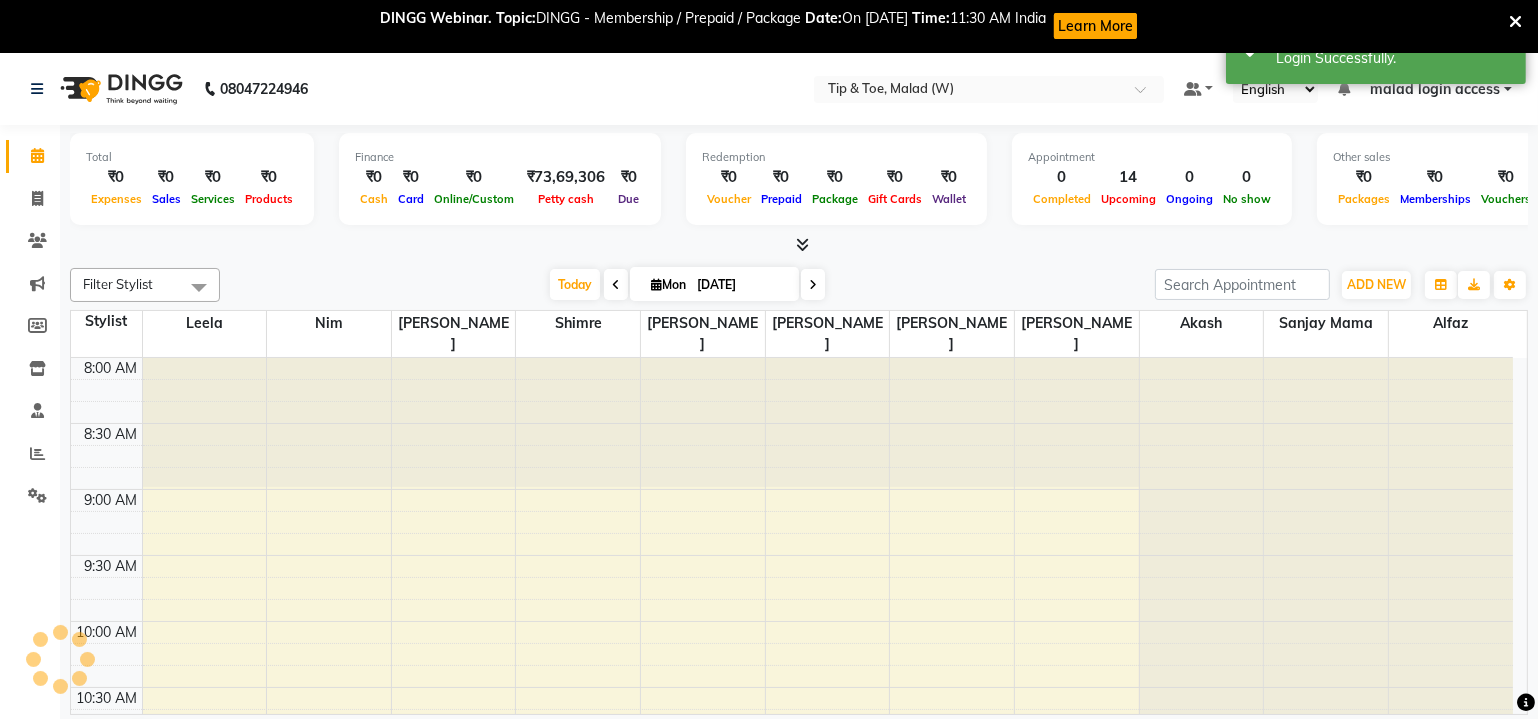 scroll, scrollTop: 0, scrollLeft: 0, axis: both 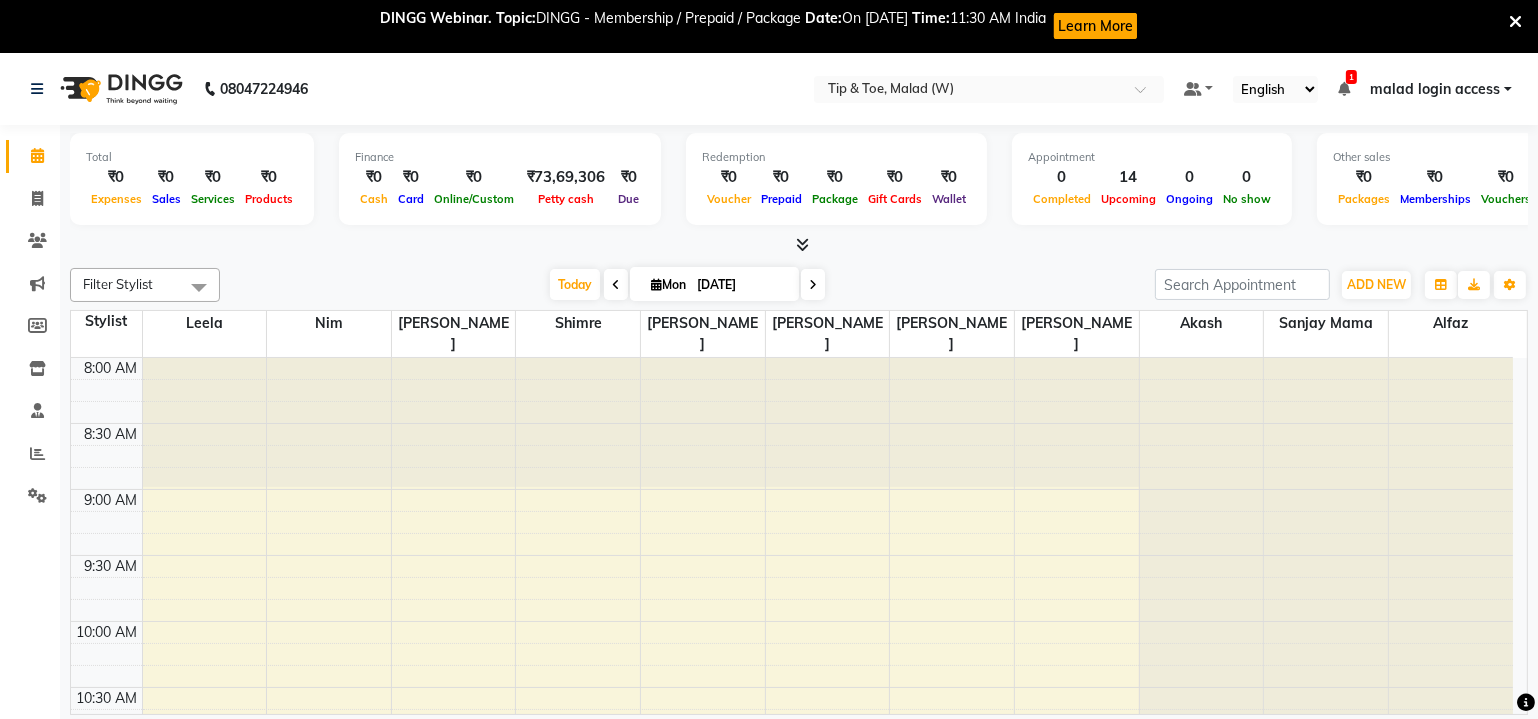 click on "DINGG Webinar.
Topic: DINGG - Membership / Prepaid / Package
Date:  On [DATE]
Time:  11:30 AM India
Learn More" at bounding box center (769, 26) 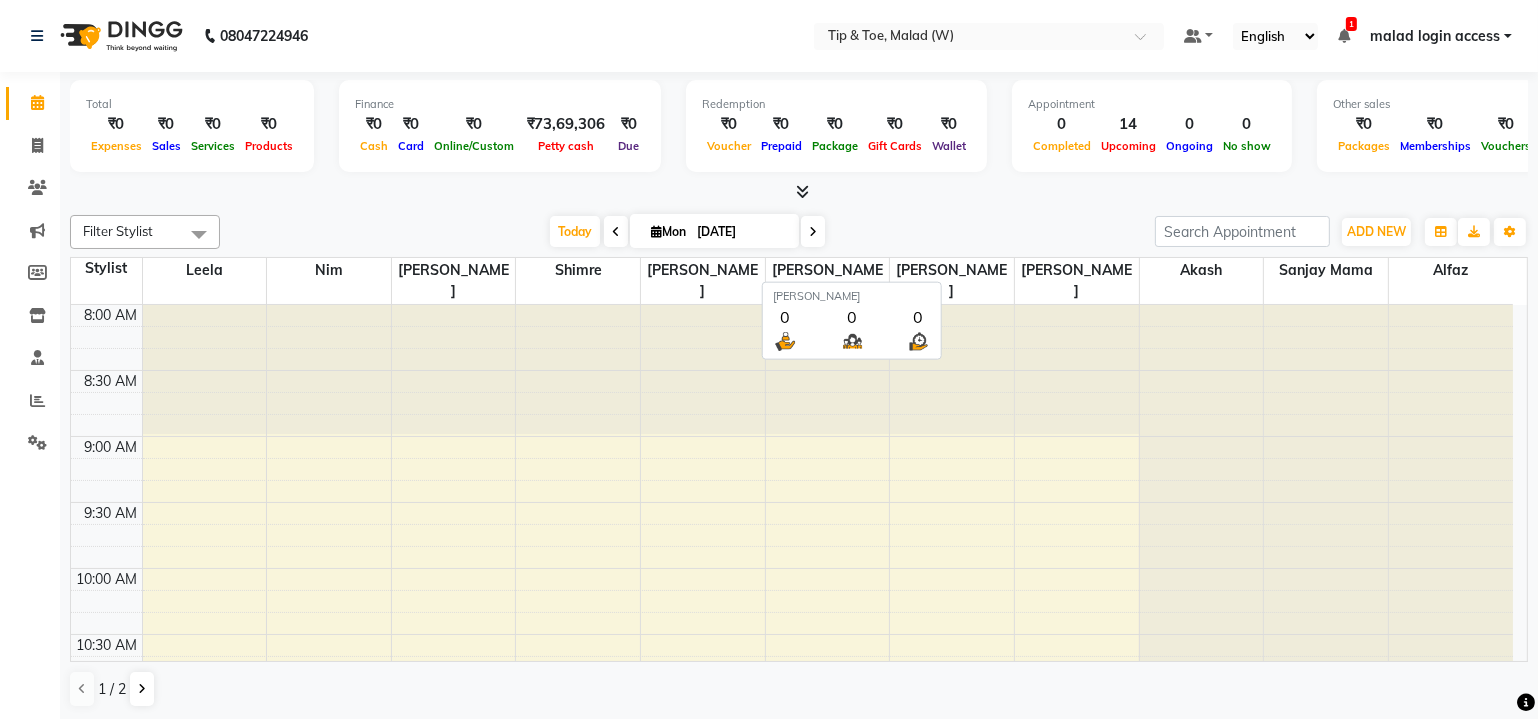 scroll, scrollTop: 0, scrollLeft: 0, axis: both 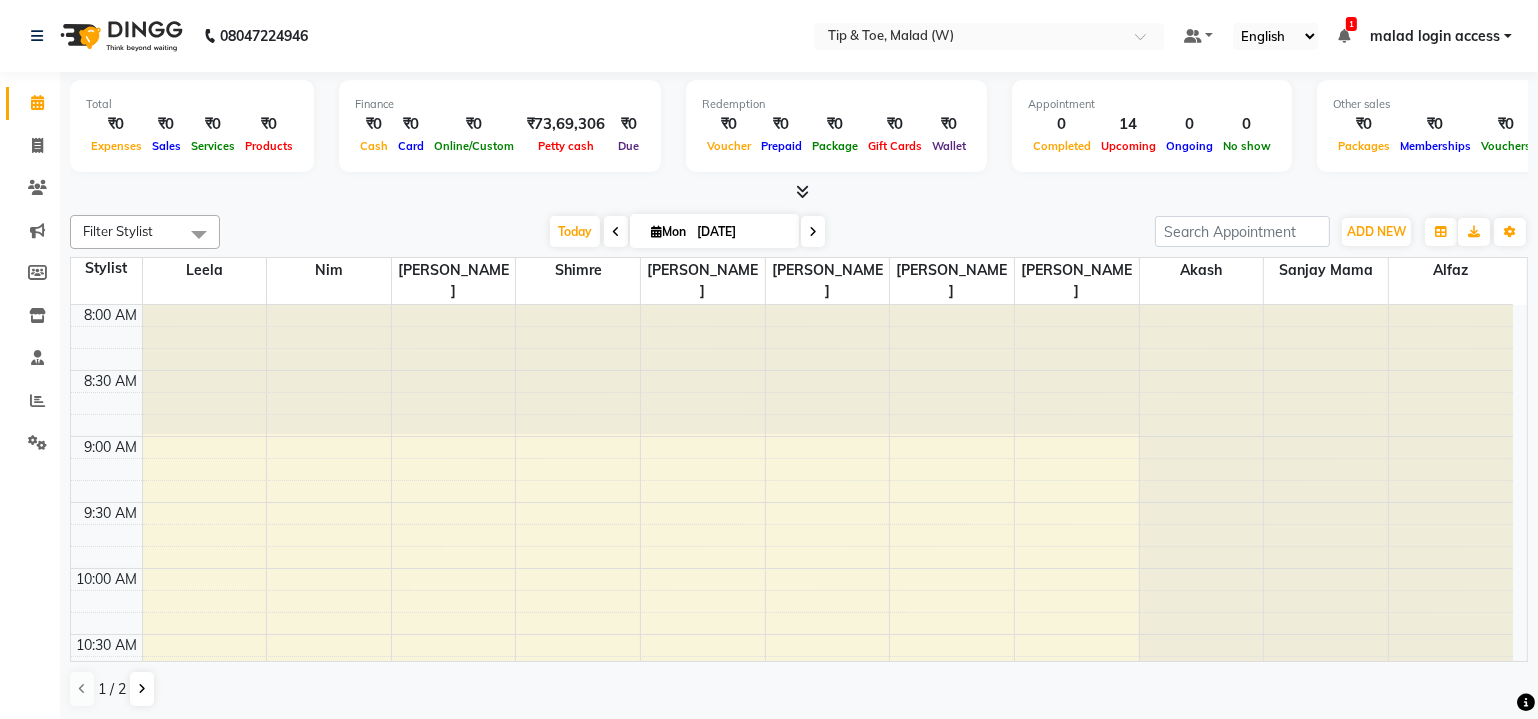 drag, startPoint x: 403, startPoint y: 385, endPoint x: 834, endPoint y: 398, distance: 431.196 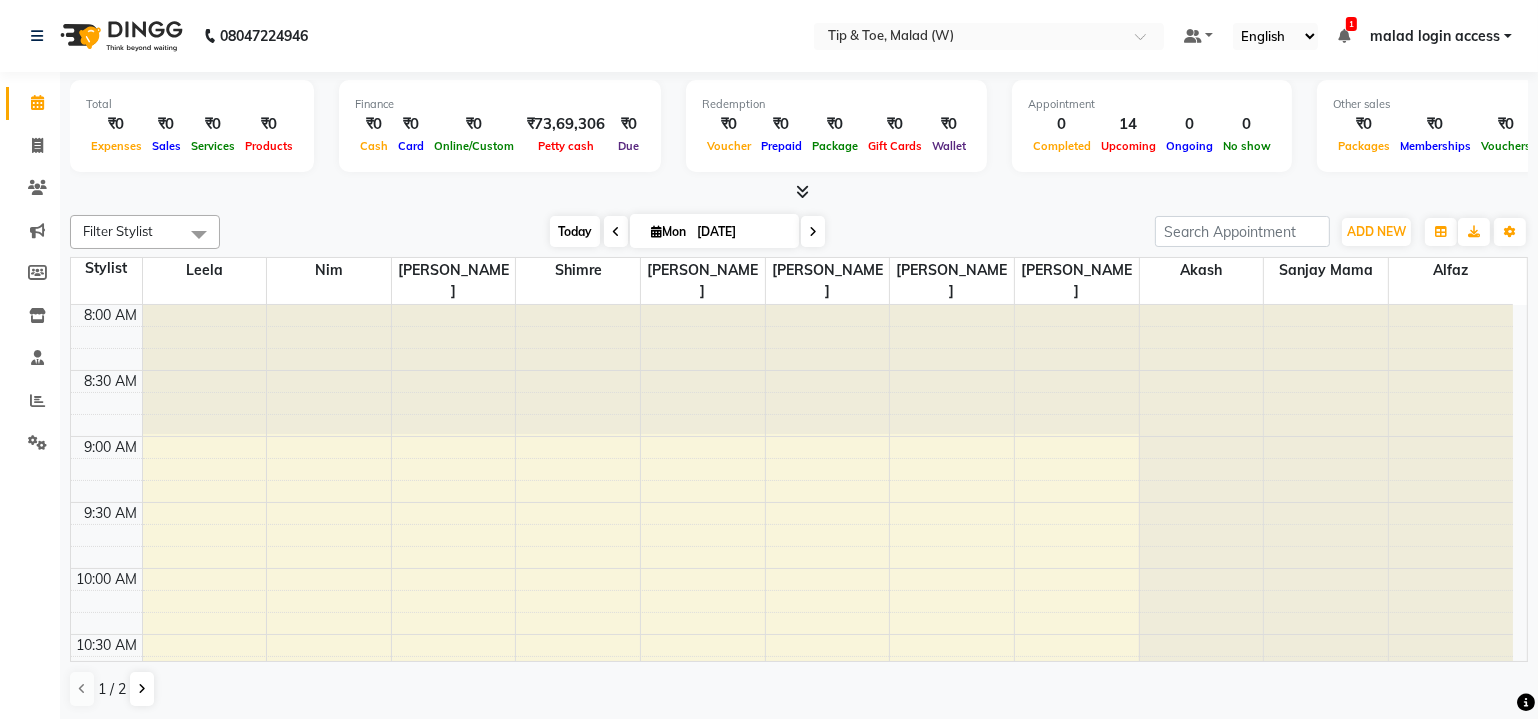 click on "Today" at bounding box center [575, 231] 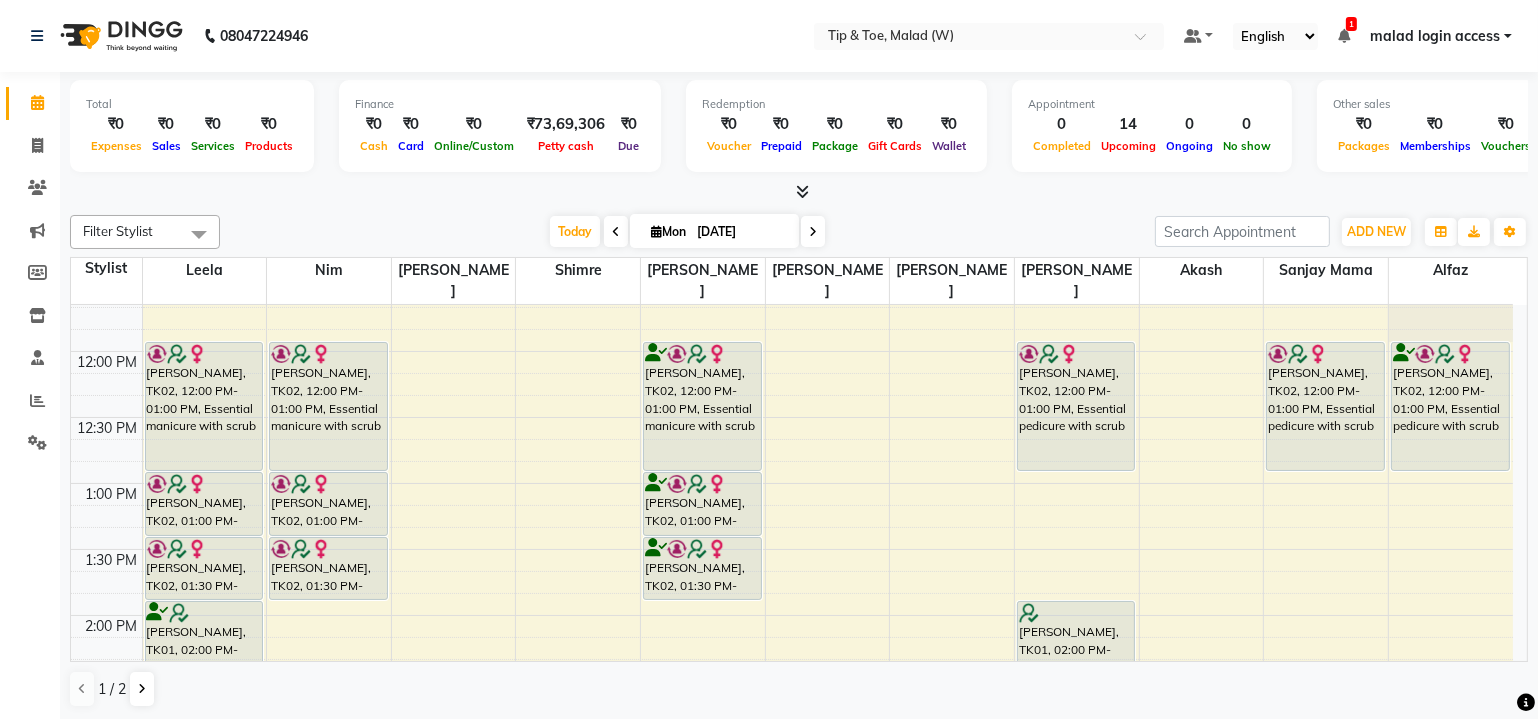 scroll, scrollTop: 390, scrollLeft: 0, axis: vertical 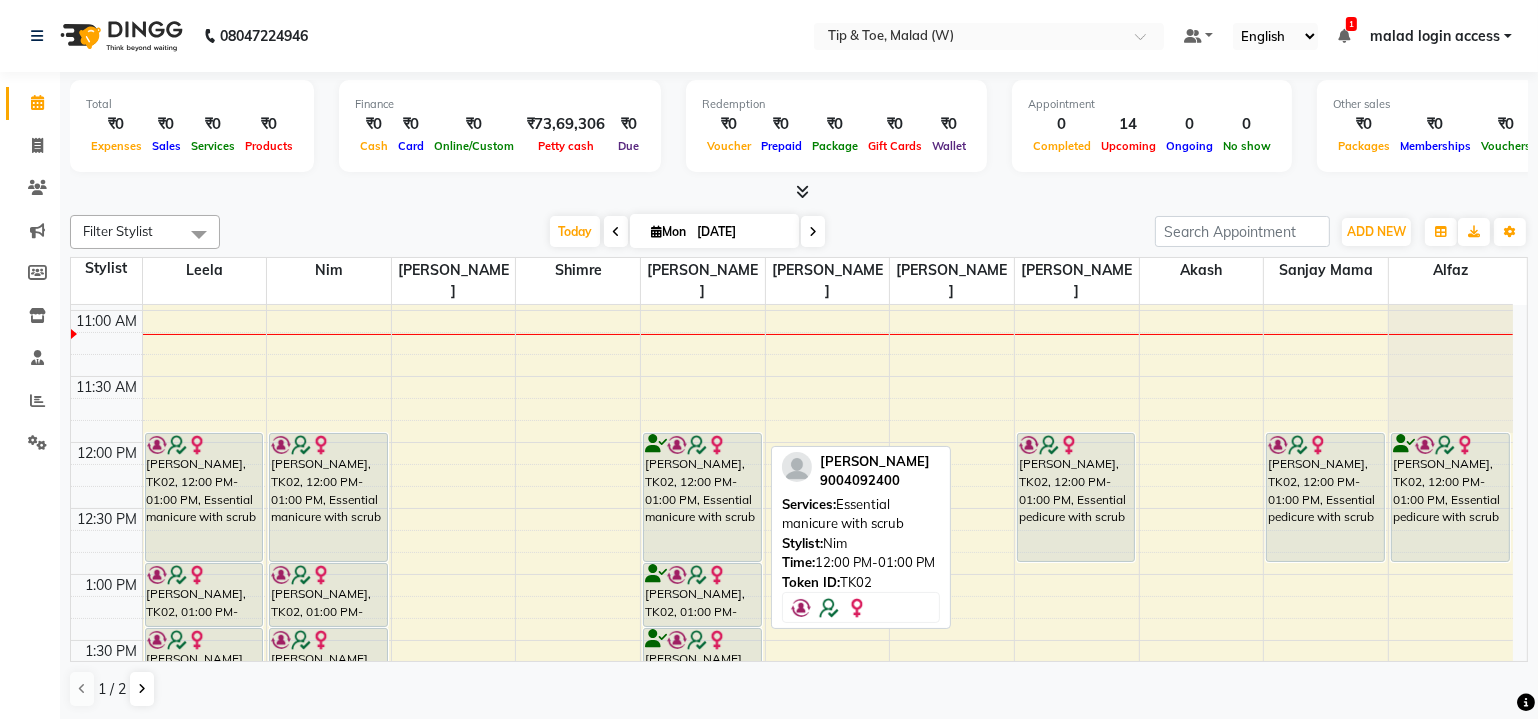 click on "[PERSON_NAME], TK02, 12:00 PM-01:00 PM, Essential manicure with scrub" at bounding box center (328, 497) 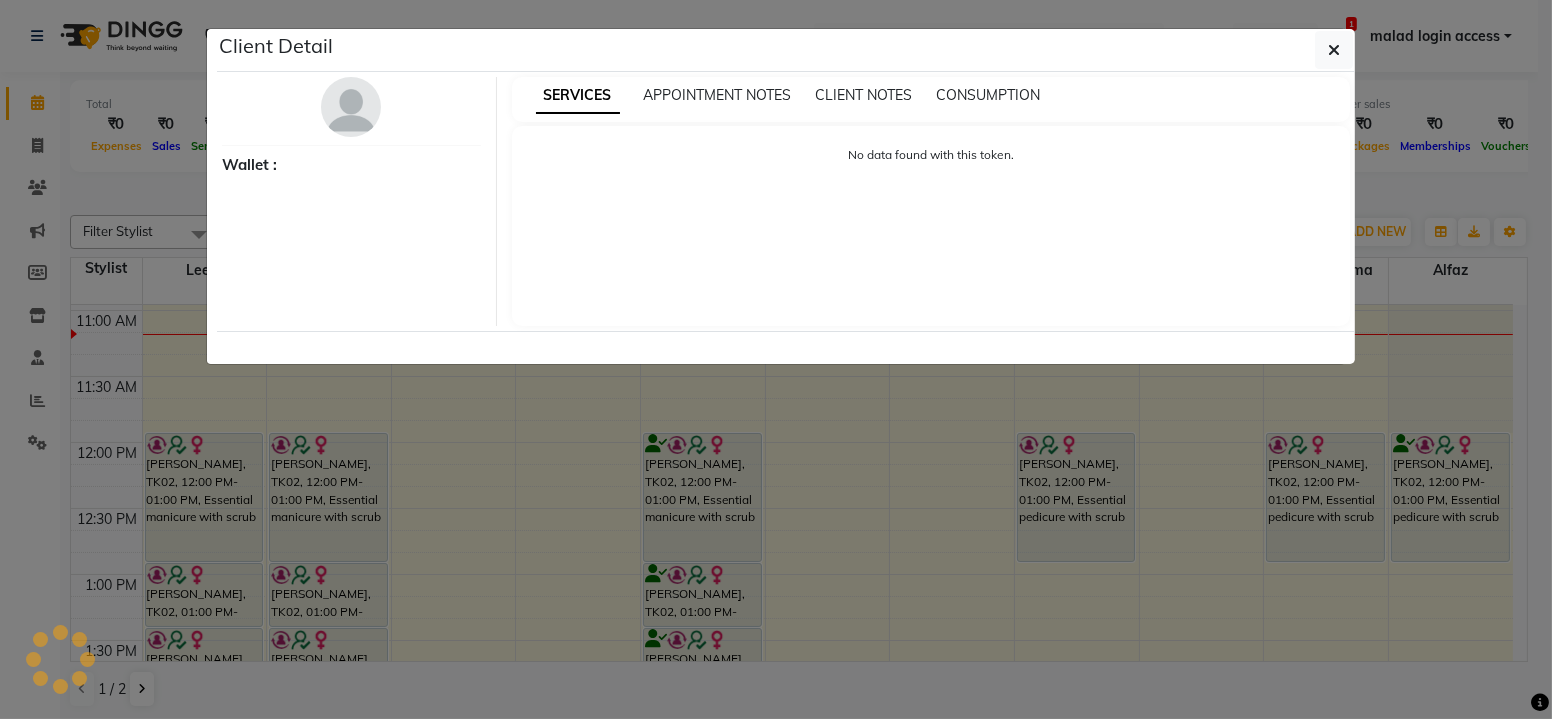 select on "7" 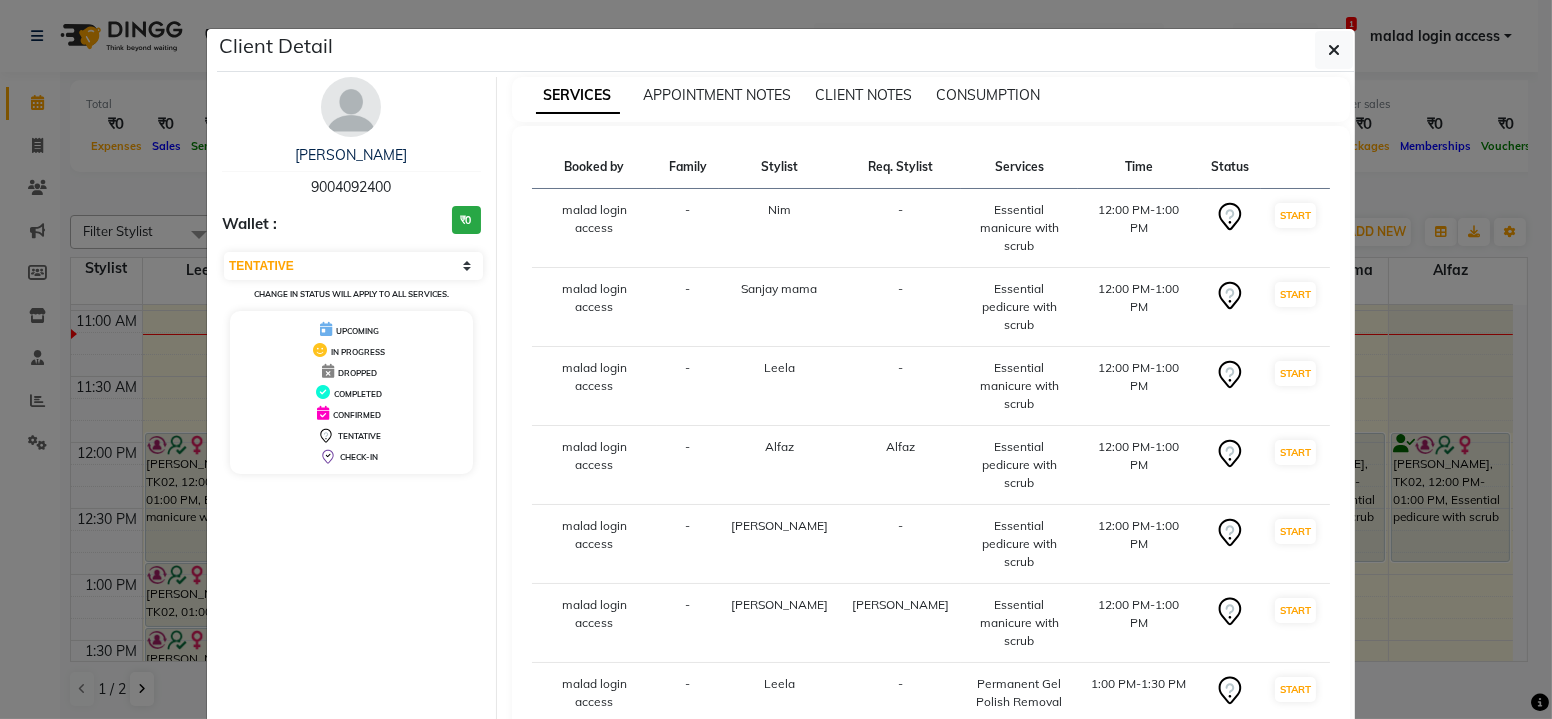 drag, startPoint x: 290, startPoint y: 145, endPoint x: 463, endPoint y: 192, distance: 179.27075 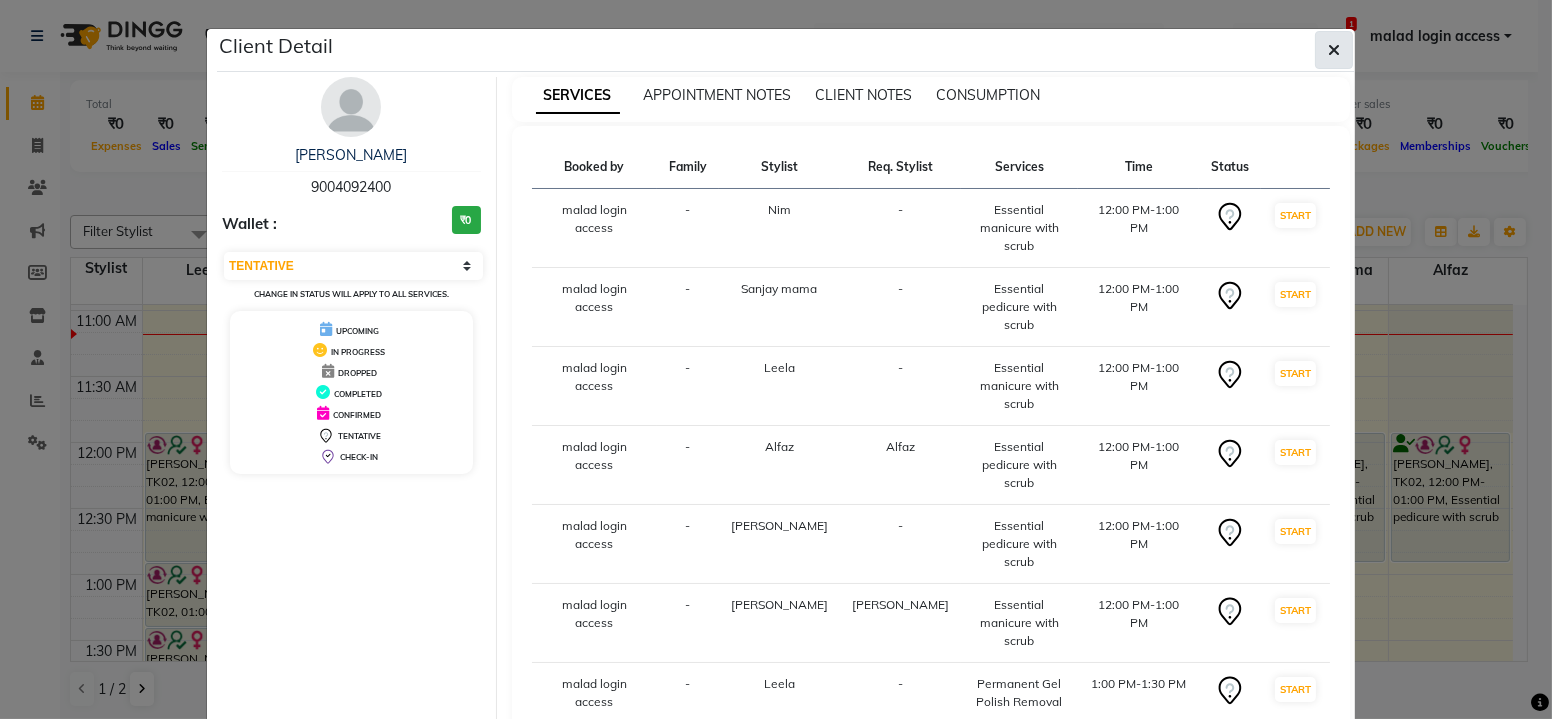 click 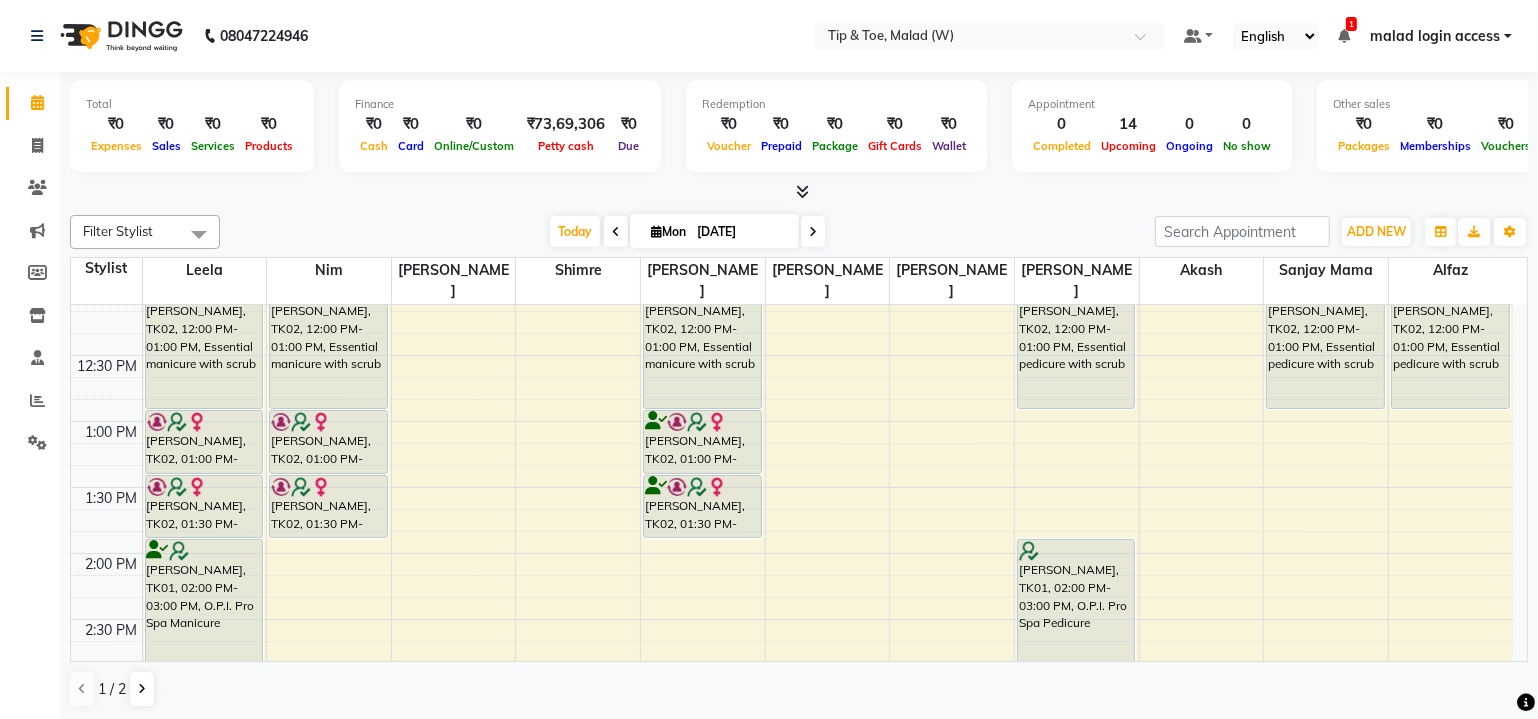 scroll, scrollTop: 572, scrollLeft: 0, axis: vertical 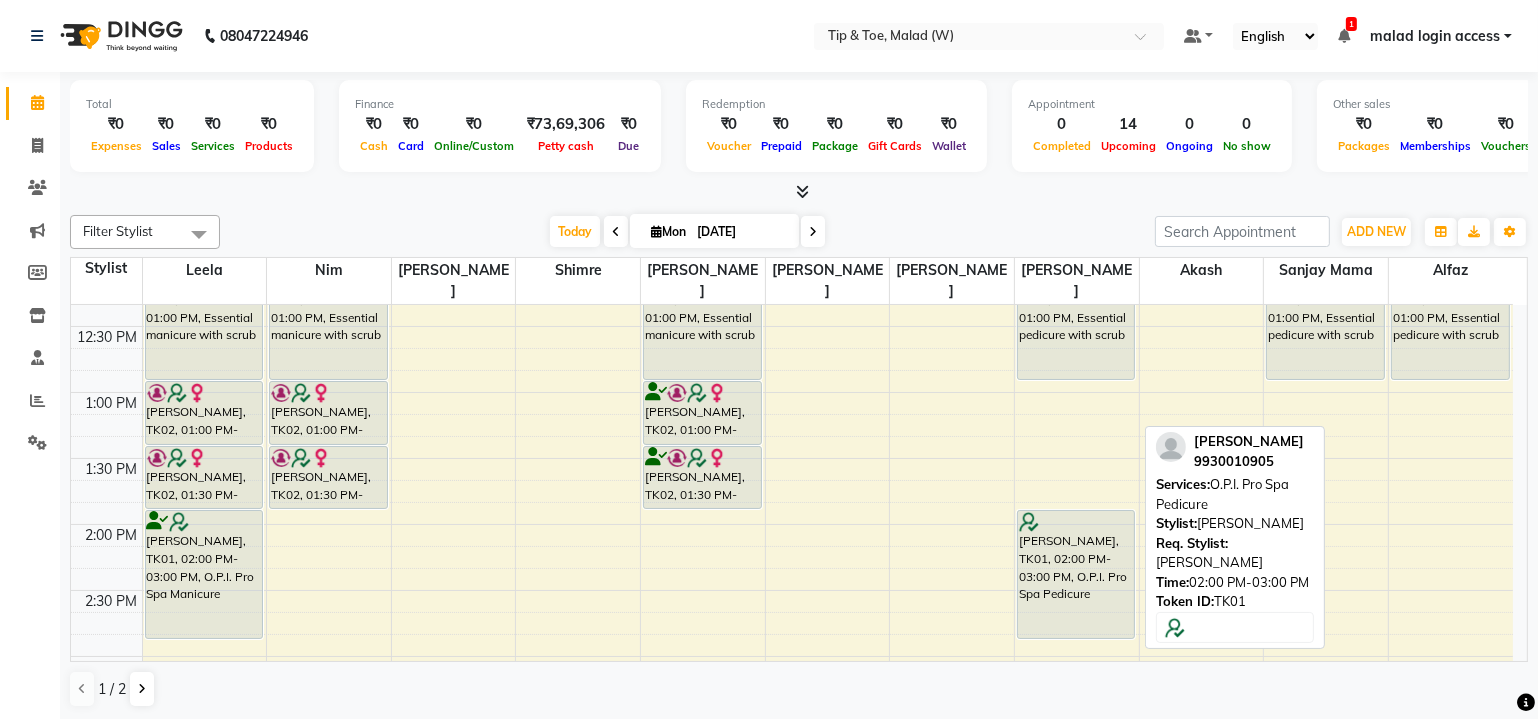 click on "Riddhi Sharda, TK01, 02:00 PM-03:00 PM, O.P.I. Pro Spa Pedicure" at bounding box center [1076, 574] 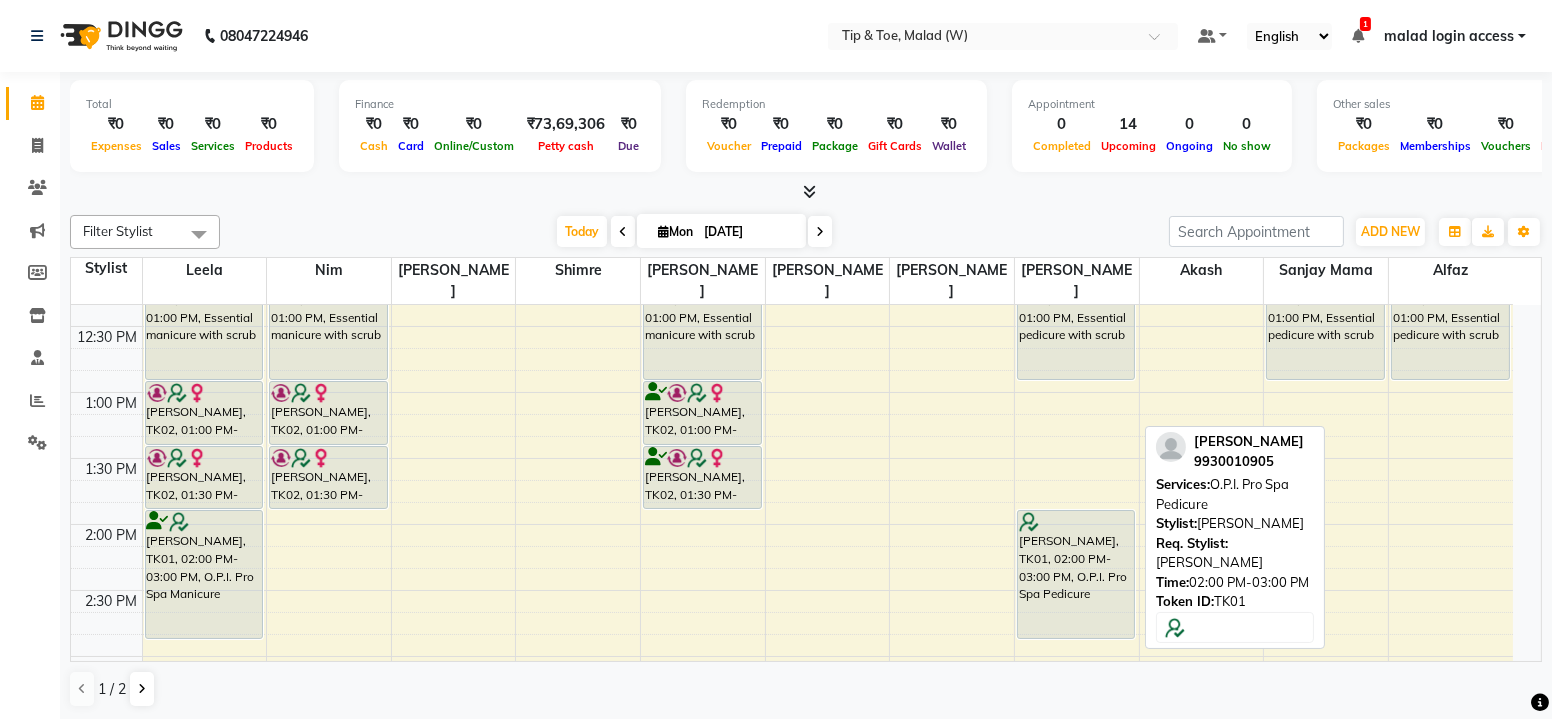 select on "7" 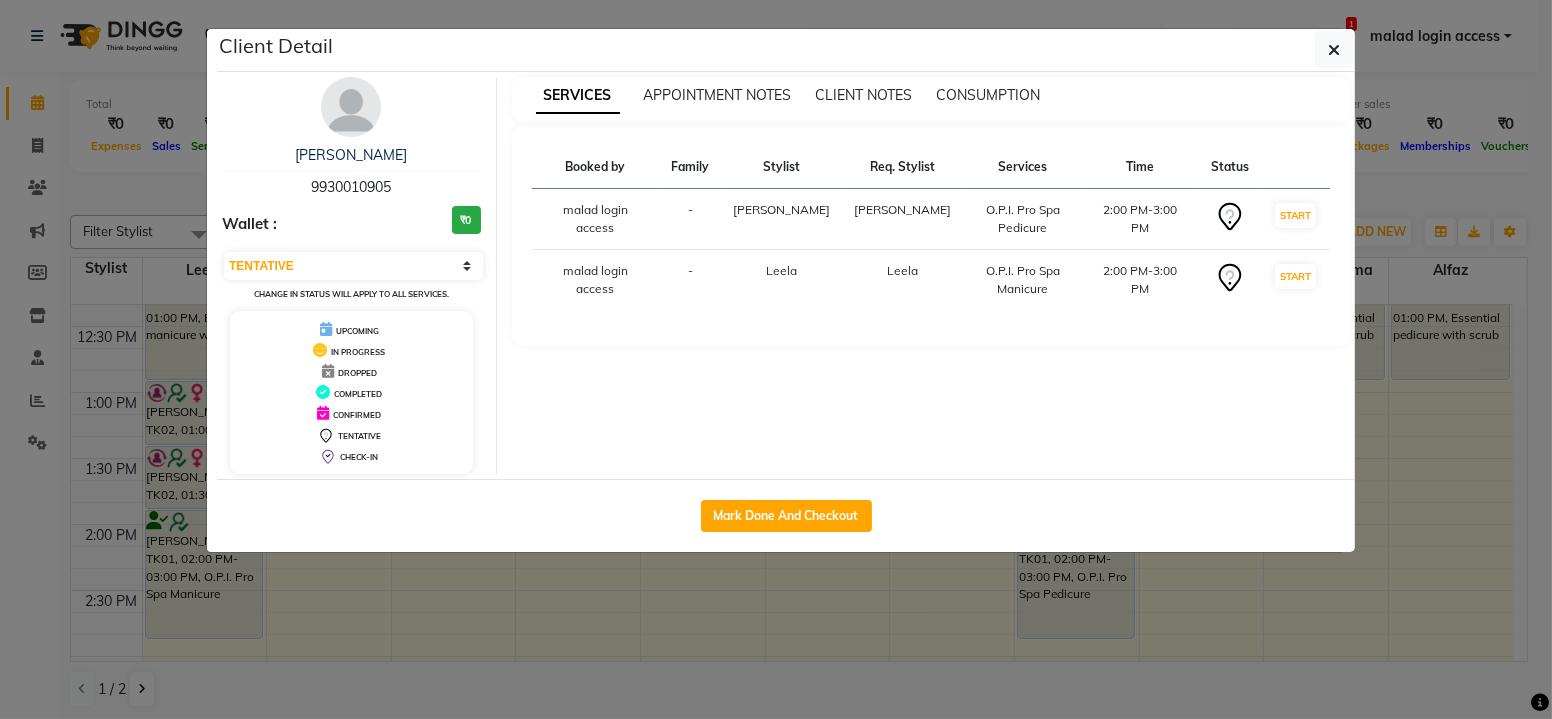 drag, startPoint x: 295, startPoint y: 141, endPoint x: 432, endPoint y: 157, distance: 137.93114 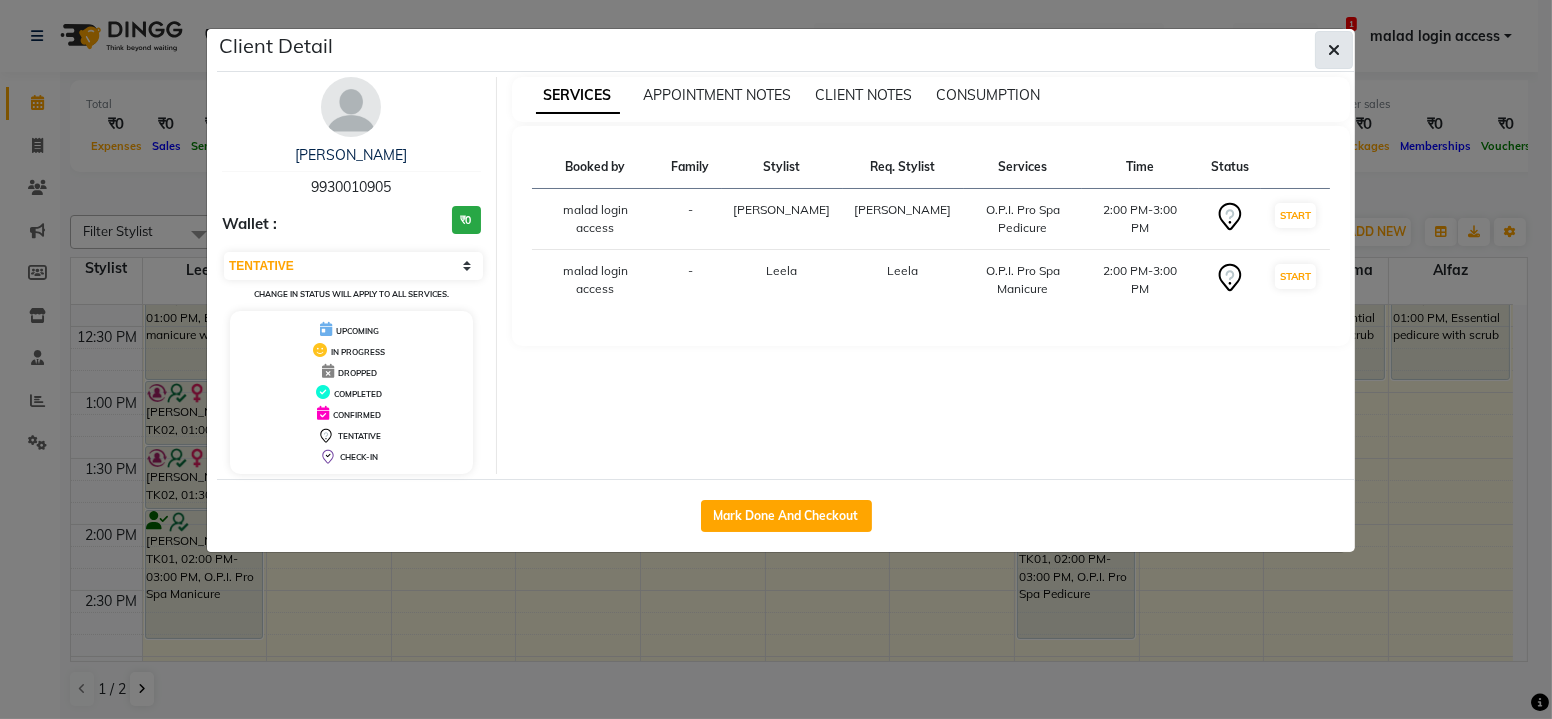 click 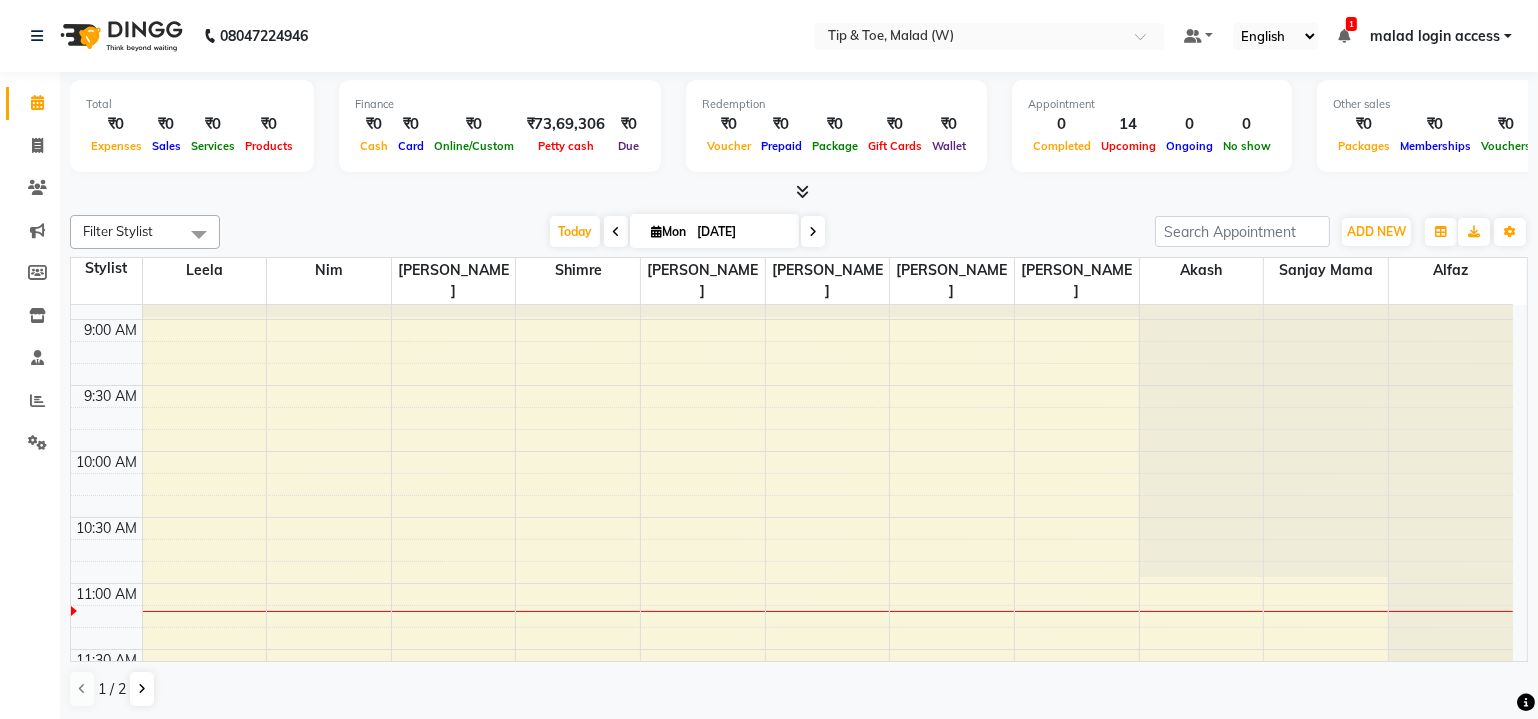 scroll, scrollTop: 390, scrollLeft: 0, axis: vertical 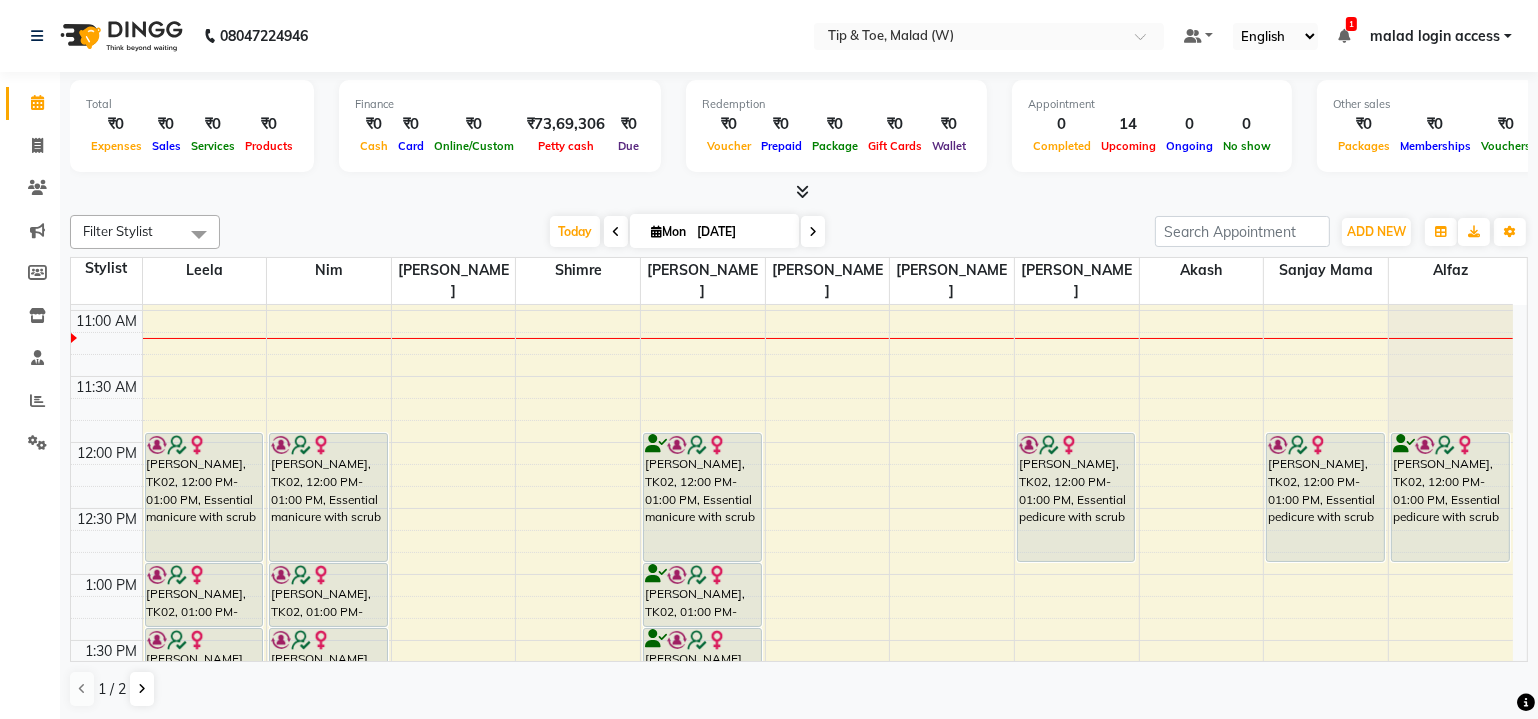 click on "8:00 AM 8:30 AM 9:00 AM 9:30 AM 10:00 AM 10:30 AM 11:00 AM 11:30 AM 12:00 PM 12:30 PM 1:00 PM 1:30 PM 2:00 PM 2:30 PM 3:00 PM 3:30 PM 4:00 PM 4:30 PM 5:00 PM 5:30 PM 6:00 PM 6:30 PM 7:00 PM 7:30 PM 8:00 PM 8:30 PM     Jinisha Parmar, TK02, 12:00 PM-01:00 PM, Essential manicure with scrub     Jinisha Parmar, TK02, 01:00 PM-01:30 PM, Permanent Gel Polish Removal     Jinisha Parmar, TK02, 01:30 PM-02:00 PM, Permanent Gel Polish     Riddhi Sharda, TK01, 02:00 PM-03:00 PM, O.P.I. Pro Spa Manicure     Jinisha Parmar, TK02, 12:00 PM-01:00 PM, Essential manicure with scrub     Jinisha Parmar, TK02, 01:00 PM-01:30 PM, Permanent Gel Polish Removal     Jinisha Parmar, TK02, 01:30 PM-02:00 PM, Permanent Gel Polish     Jinisha Parmar, TK02, 12:00 PM-01:00 PM, Essential manicure with scrub     Jinisha Parmar, TK02, 01:00 PM-01:30 PM, Permanent Gel Polish Removal     Jinisha Parmar, TK02, 01:30 PM-02:00 PM, Permanent Gel Polish     Jinisha Parmar, TK02, 12:00 PM-01:00 PM, Essential pedicure with scrub" at bounding box center (792, 772) 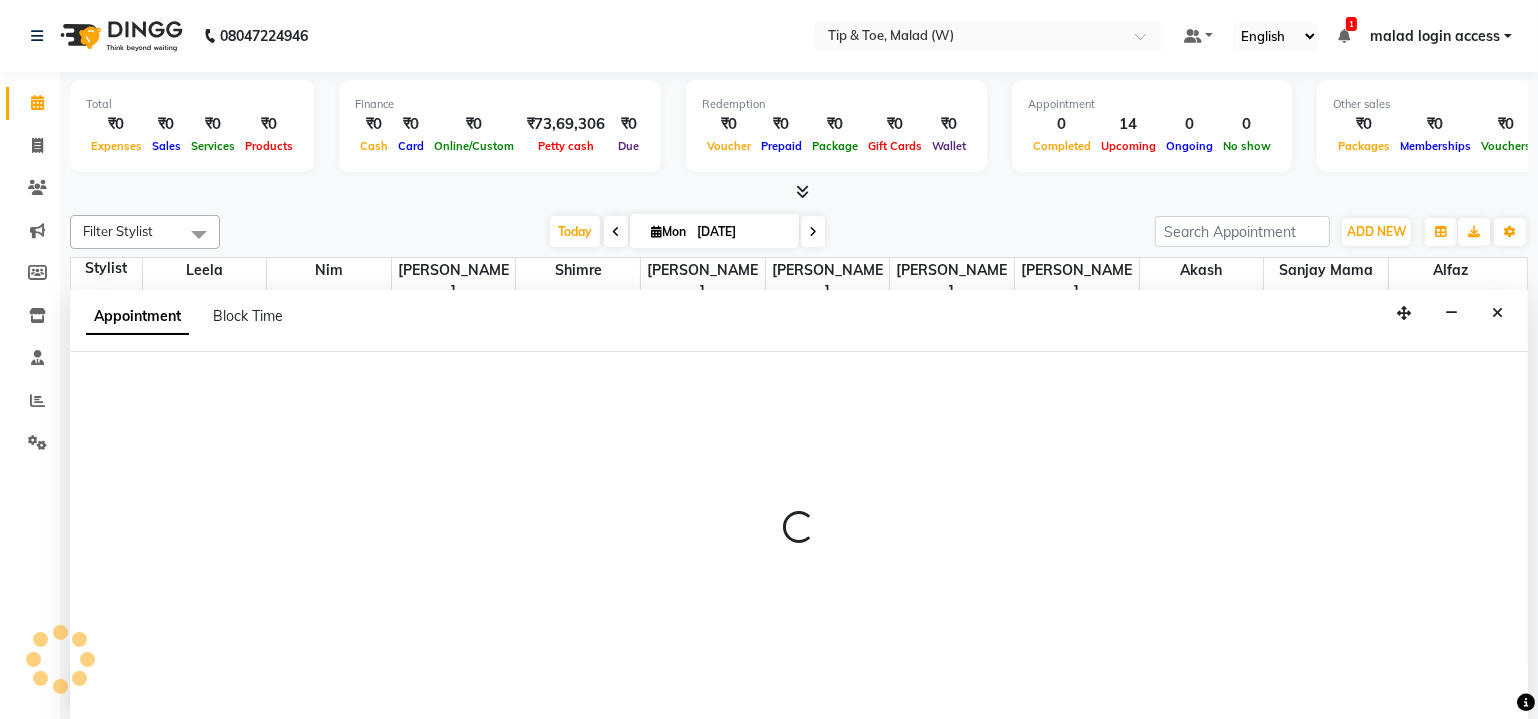 scroll, scrollTop: 0, scrollLeft: 0, axis: both 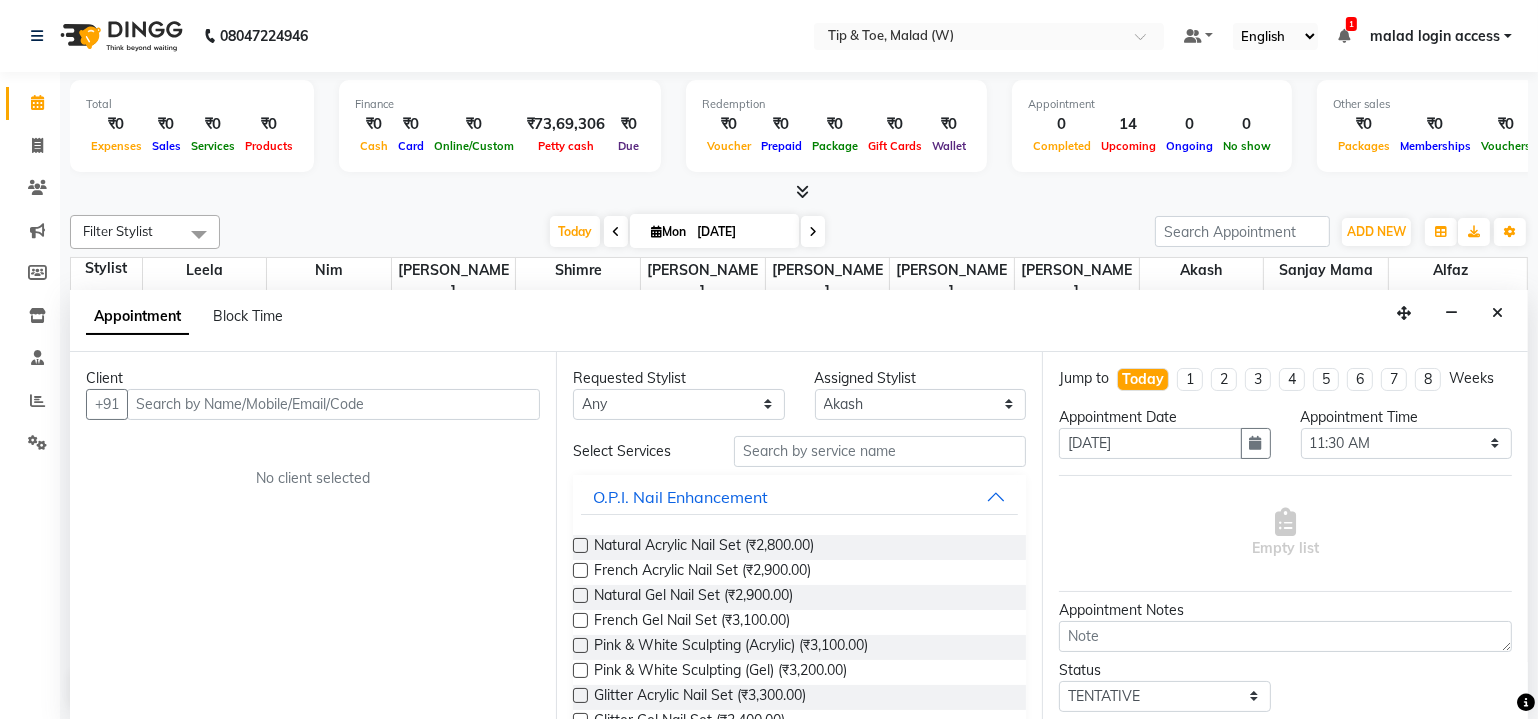 click on "Client" at bounding box center (313, 378) 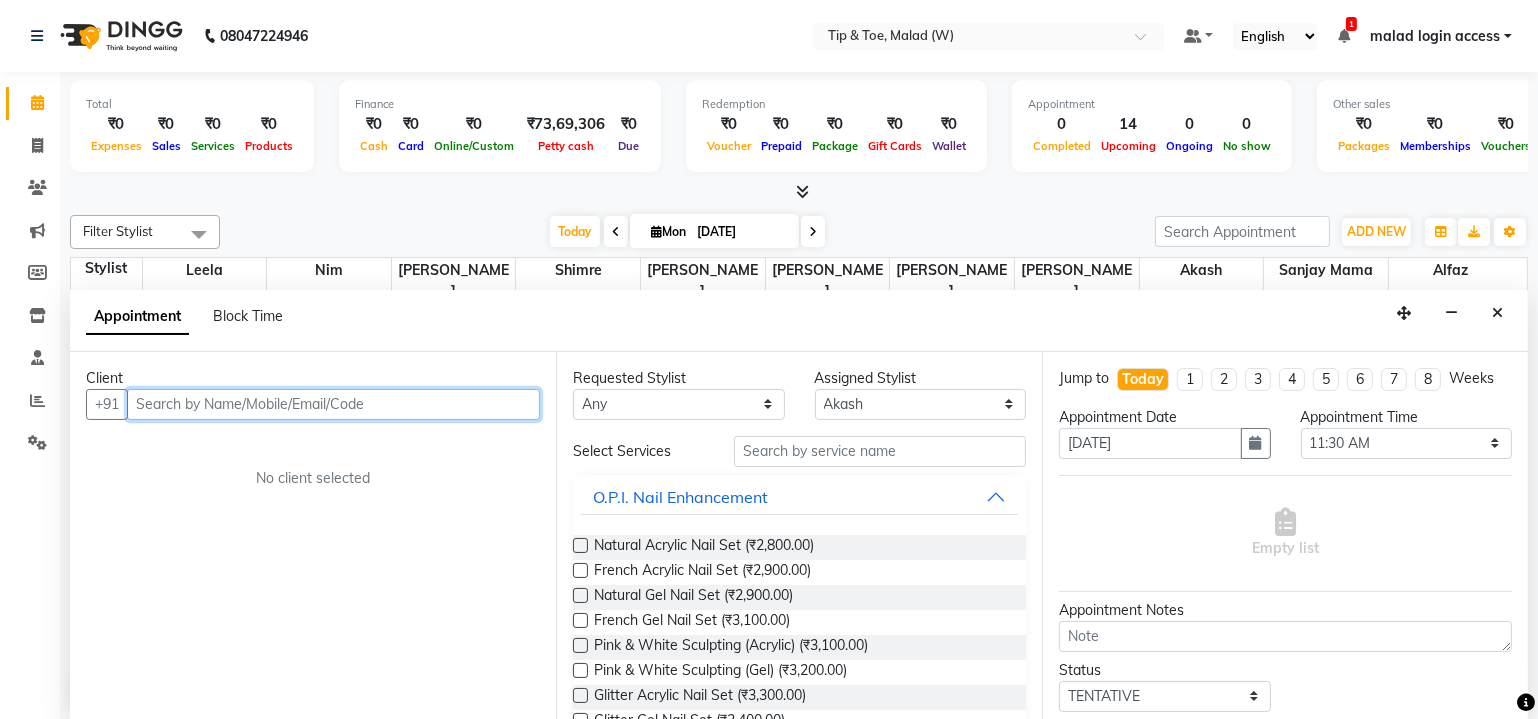 click at bounding box center (333, 404) 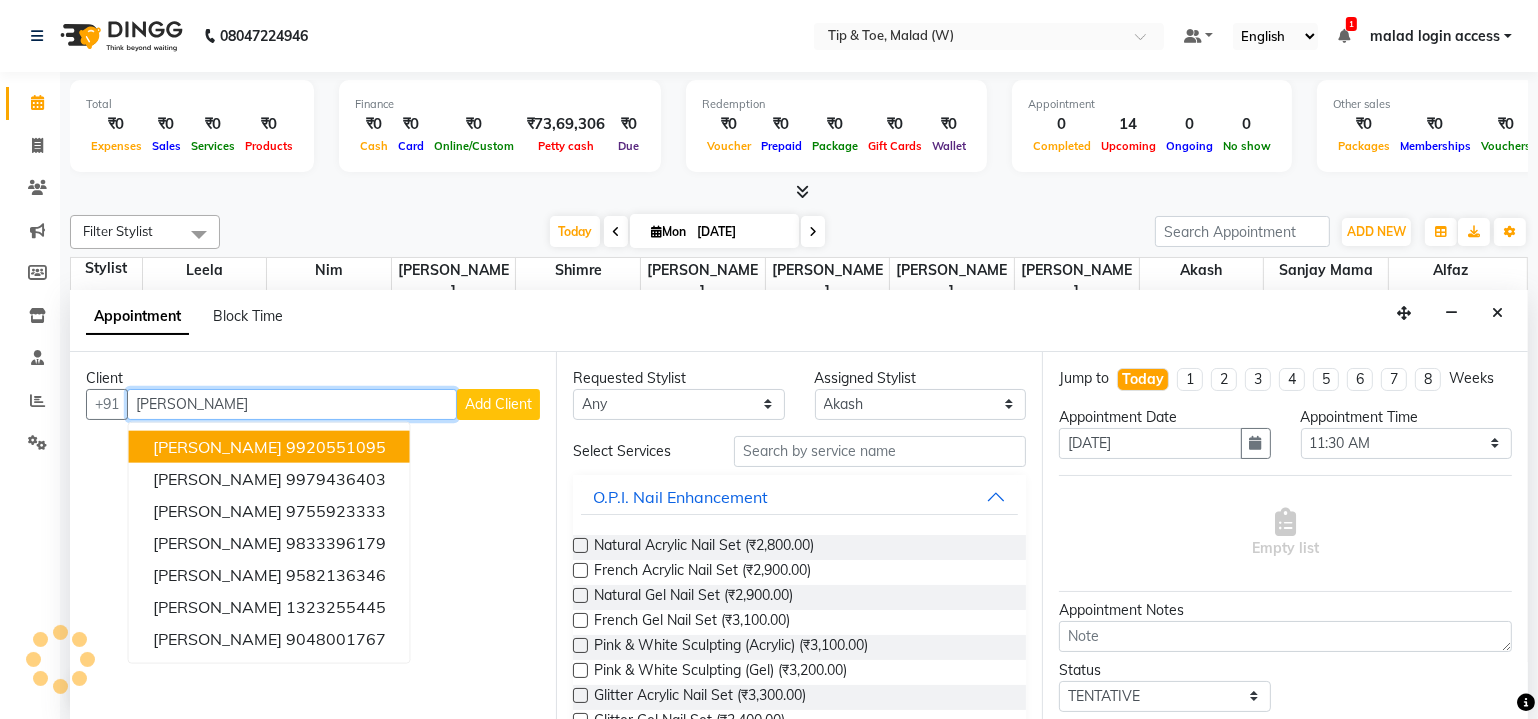 click on "Nisha Chabbria" at bounding box center (217, 446) 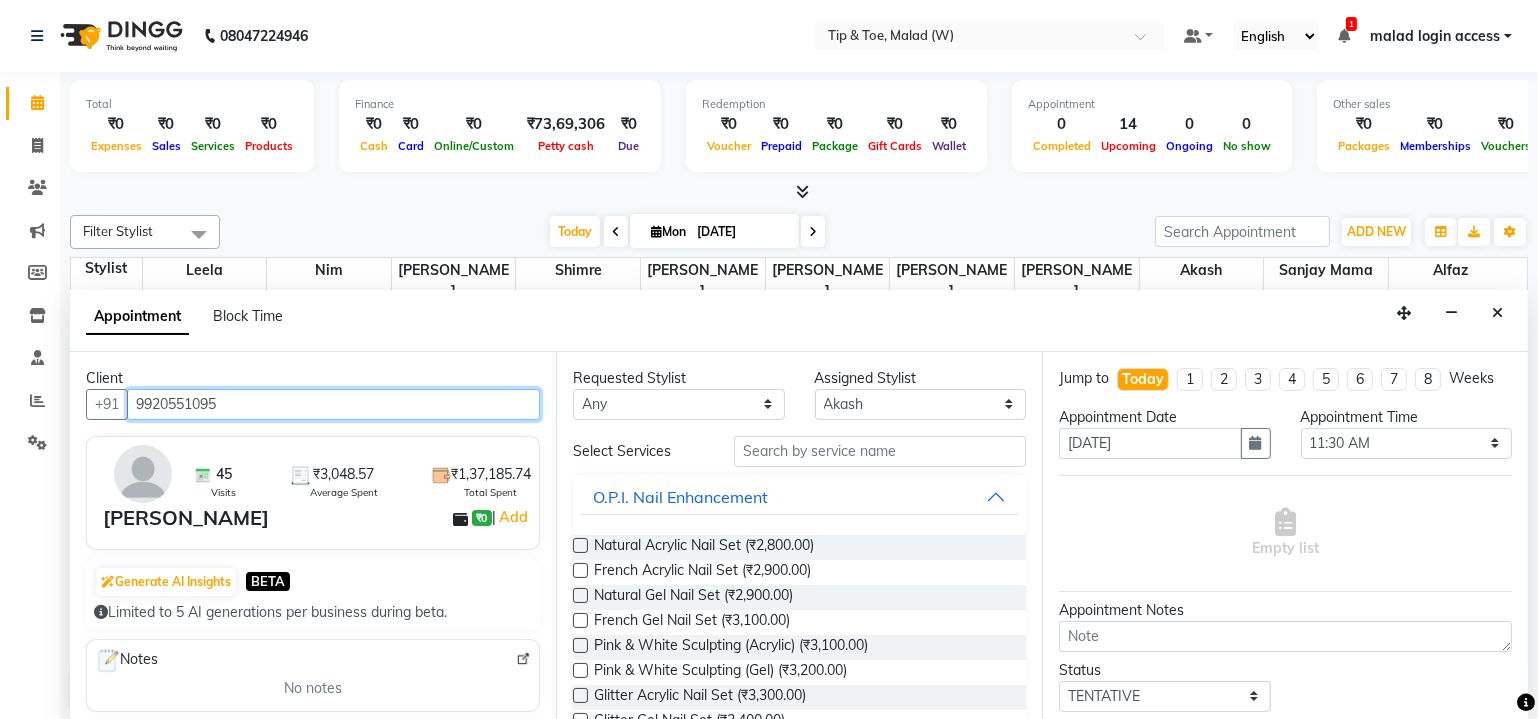 type on "9920551095" 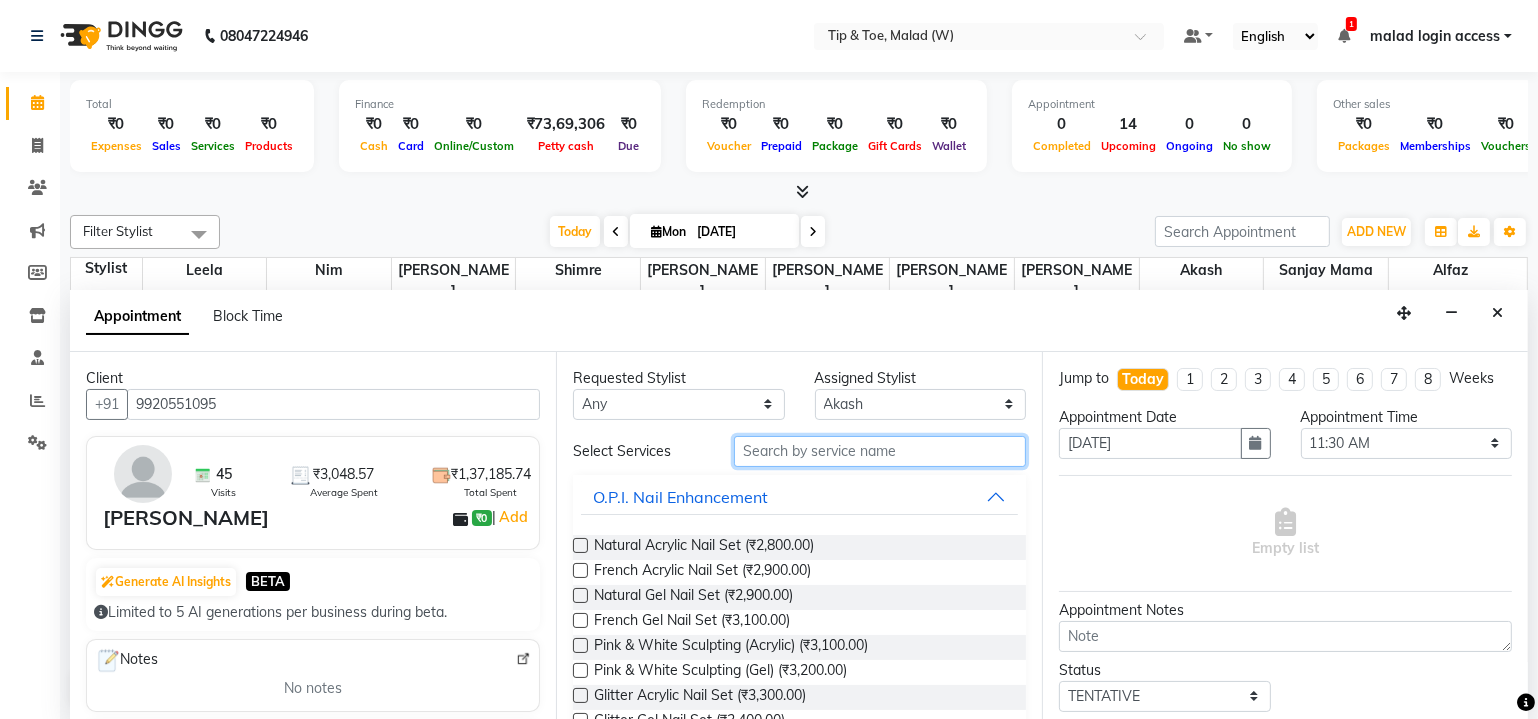 click at bounding box center (880, 451) 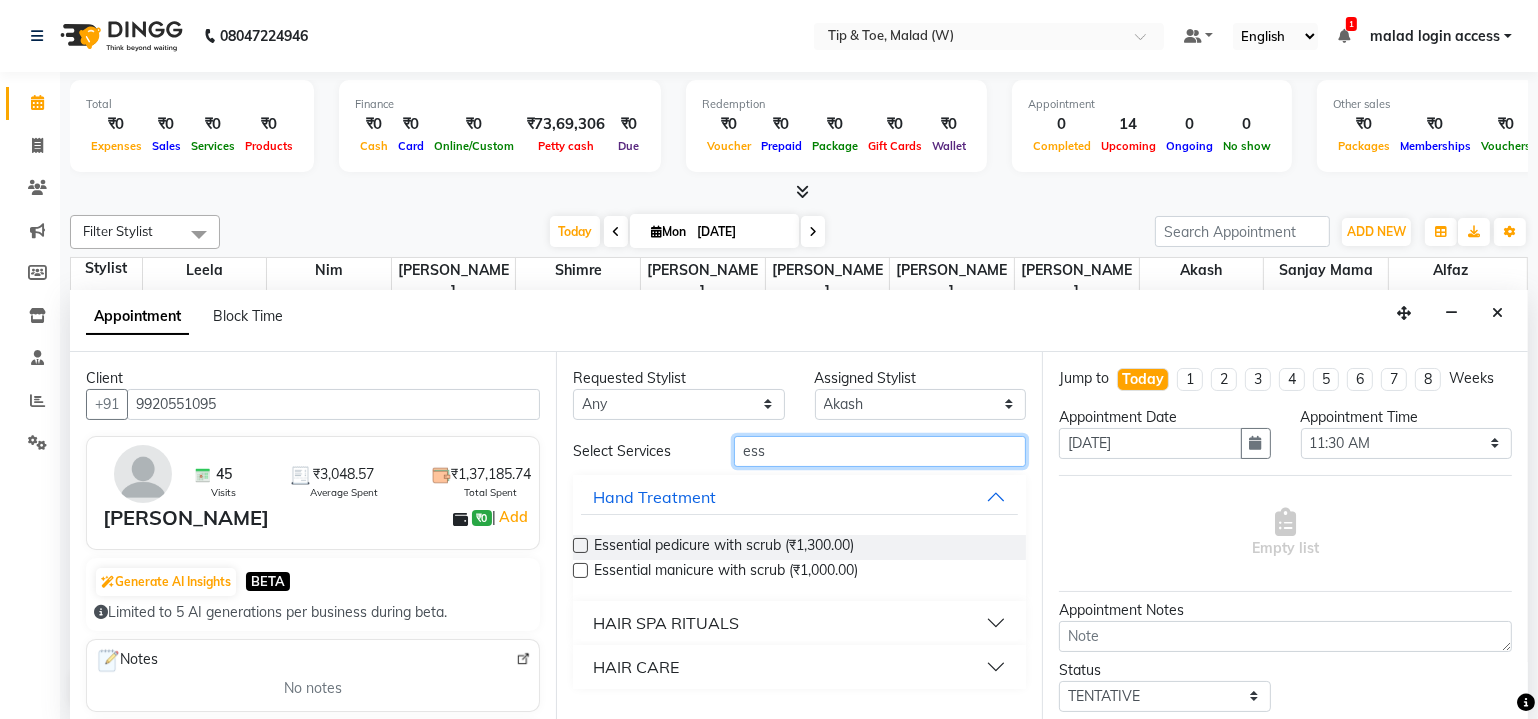 type on "ess" 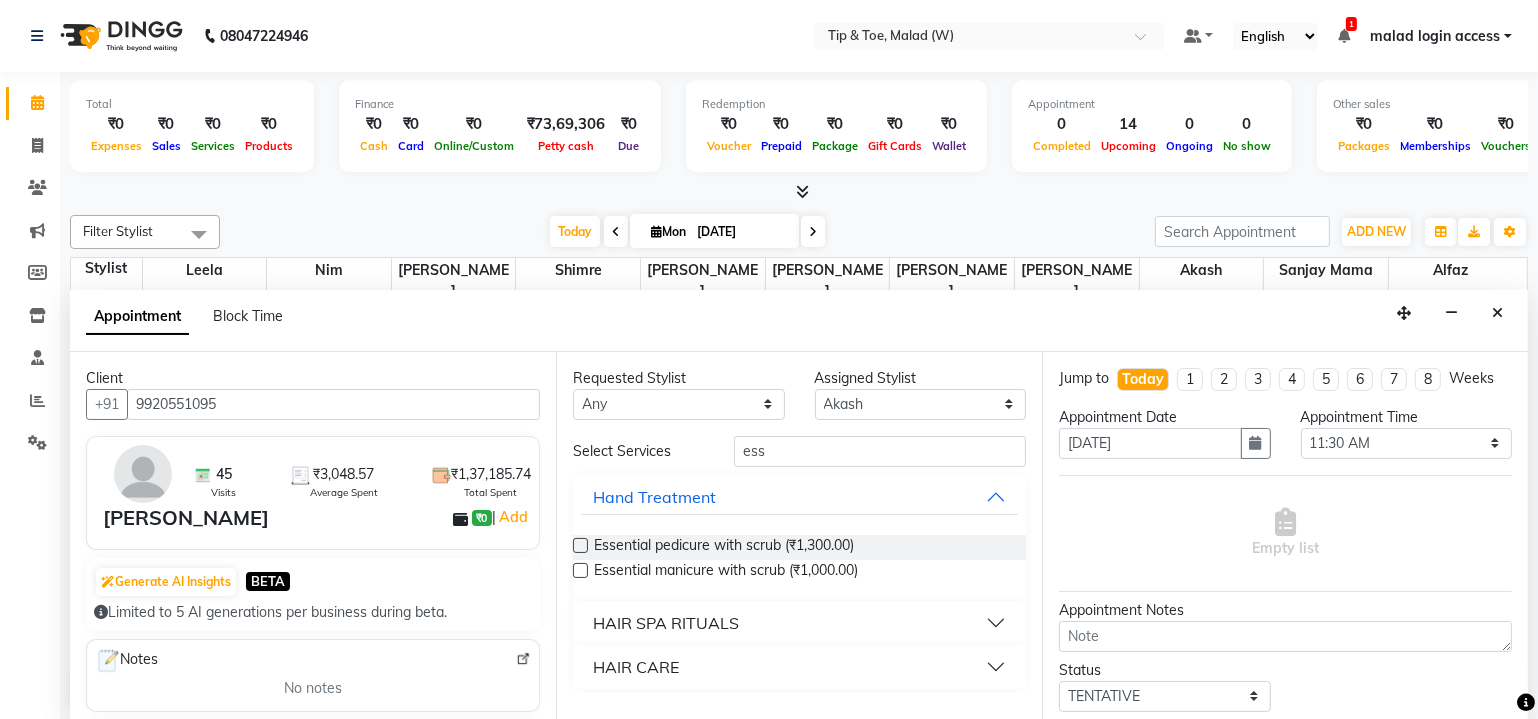 click at bounding box center (580, 570) 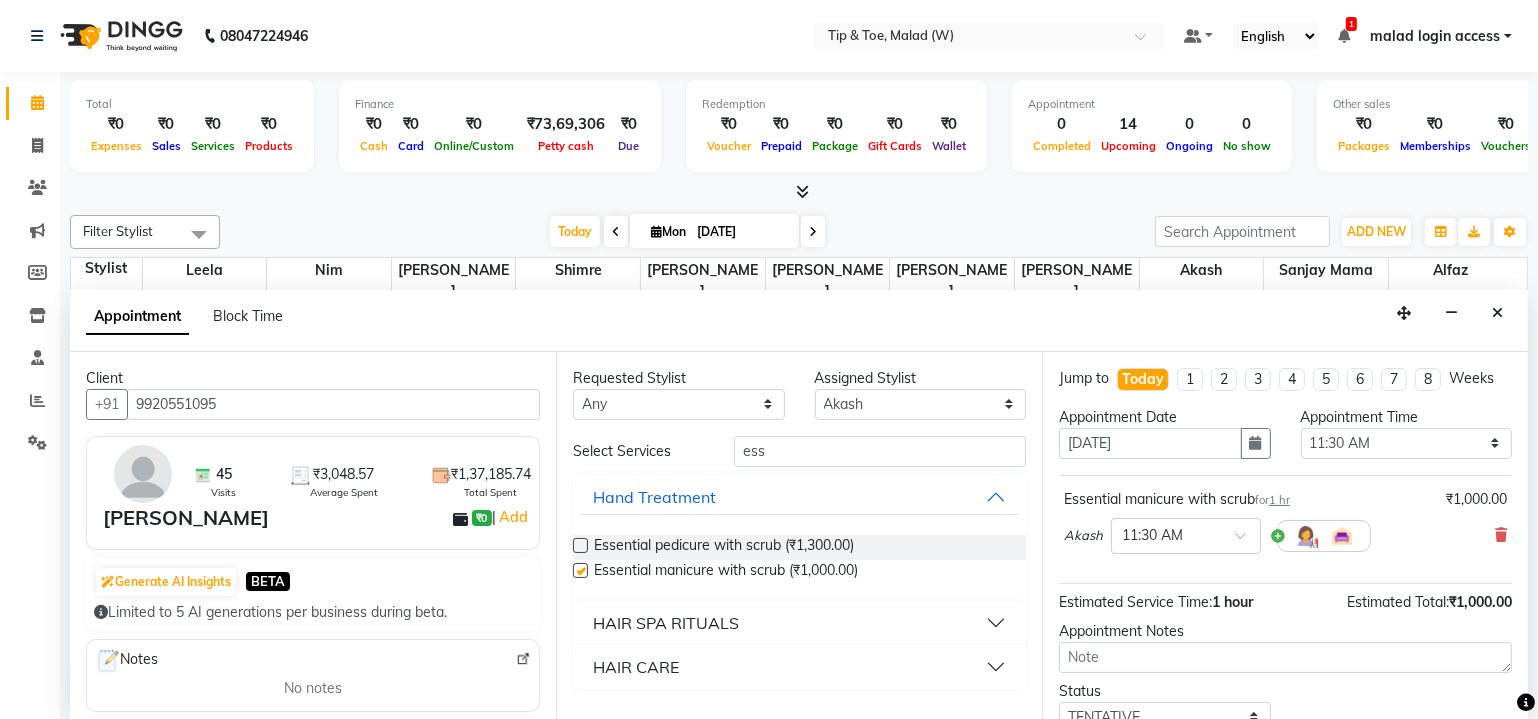 checkbox on "false" 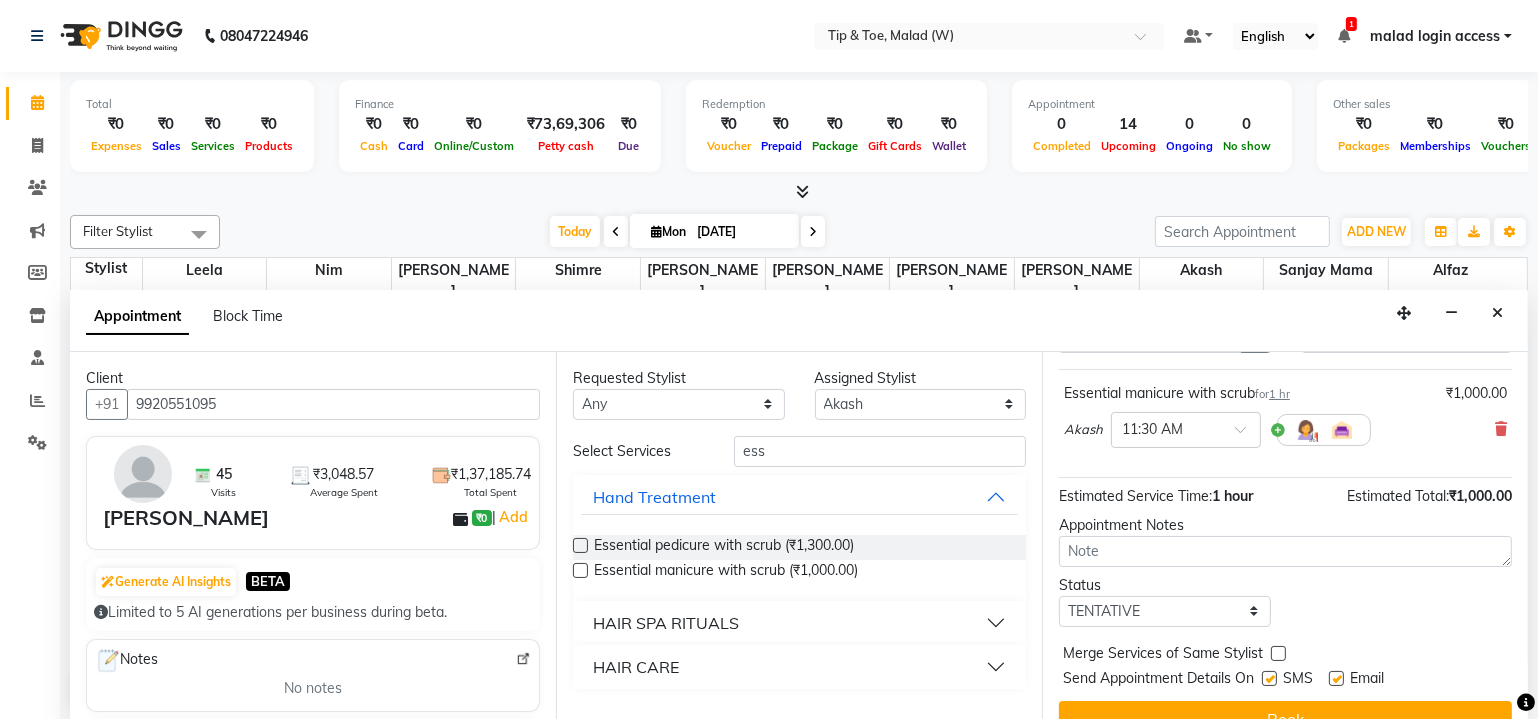 scroll, scrollTop: 135, scrollLeft: 0, axis: vertical 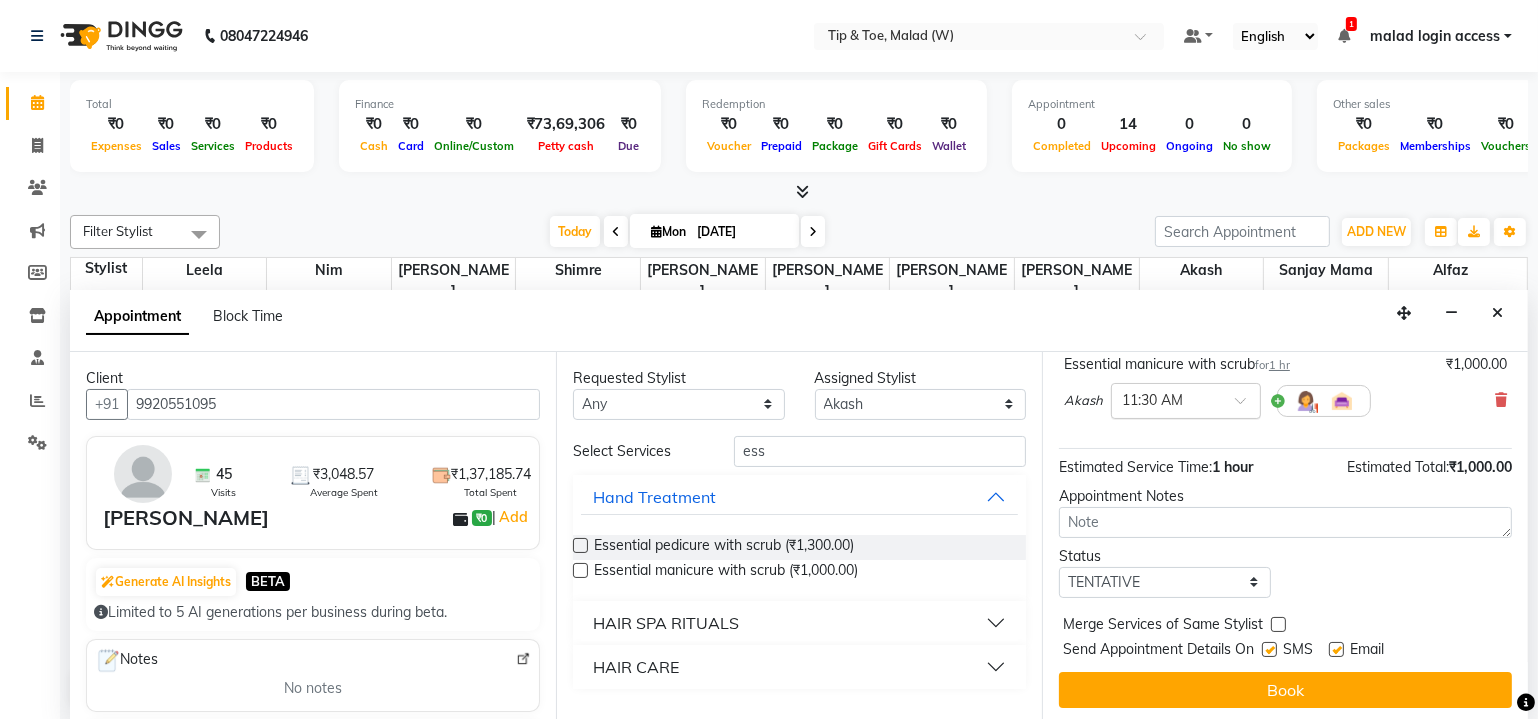 click at bounding box center (1166, 399) 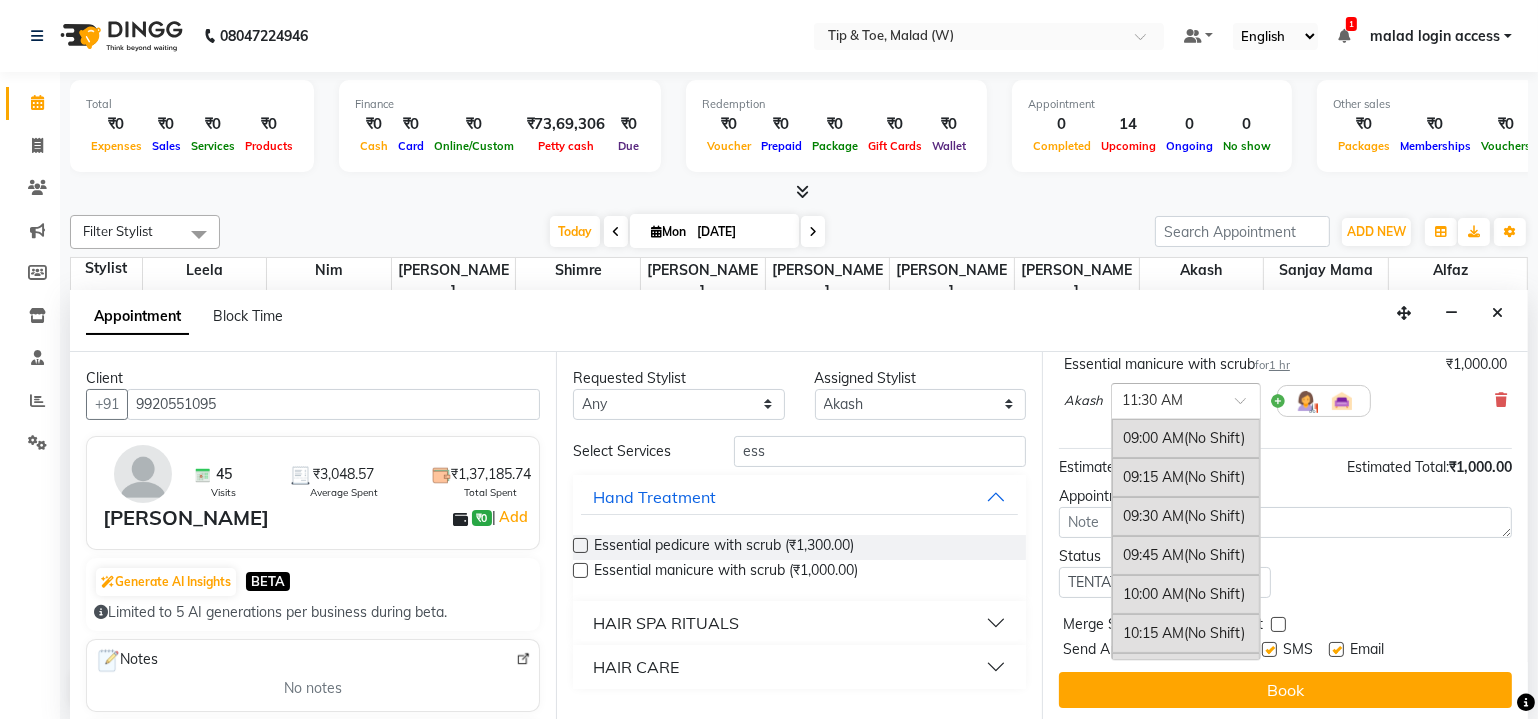 scroll, scrollTop: 378, scrollLeft: 0, axis: vertical 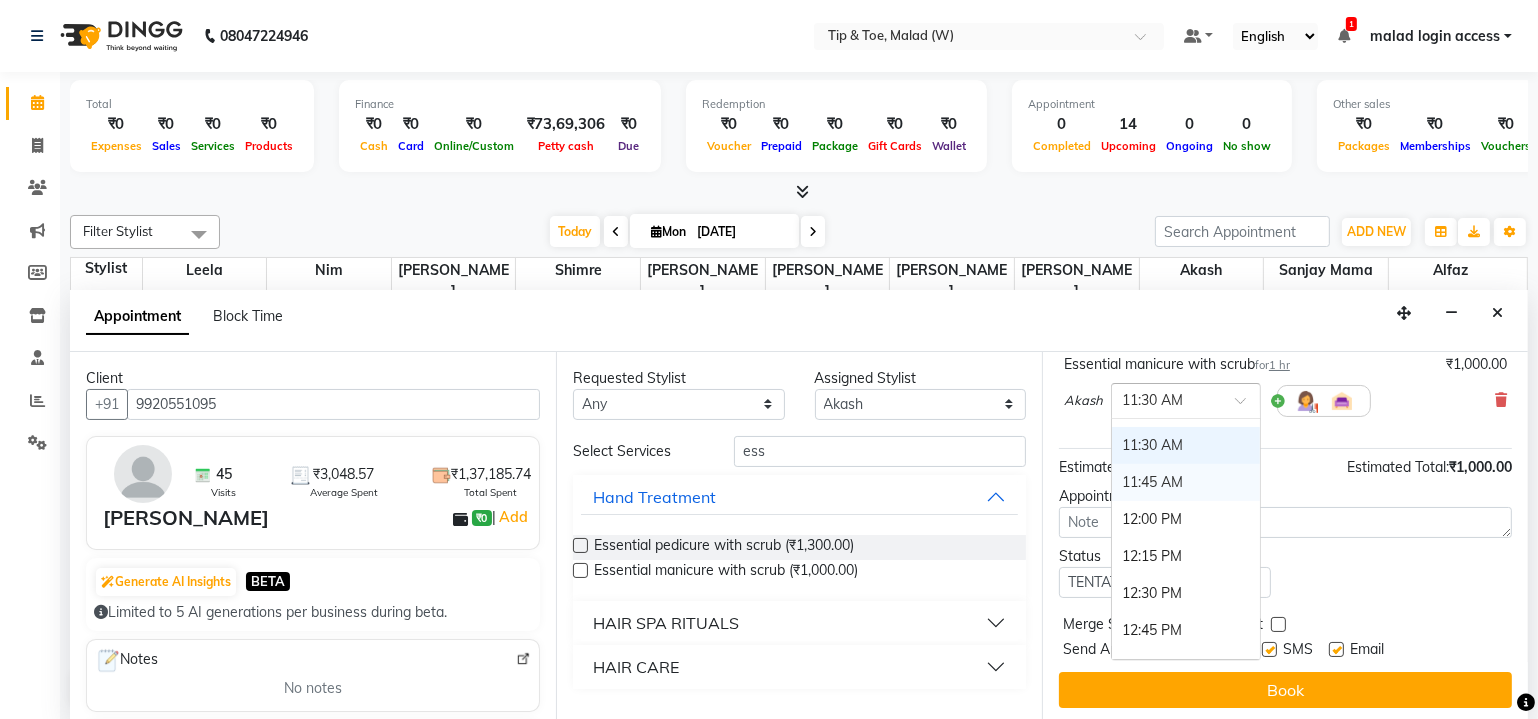 click on "11:45 AM" at bounding box center [1186, 482] 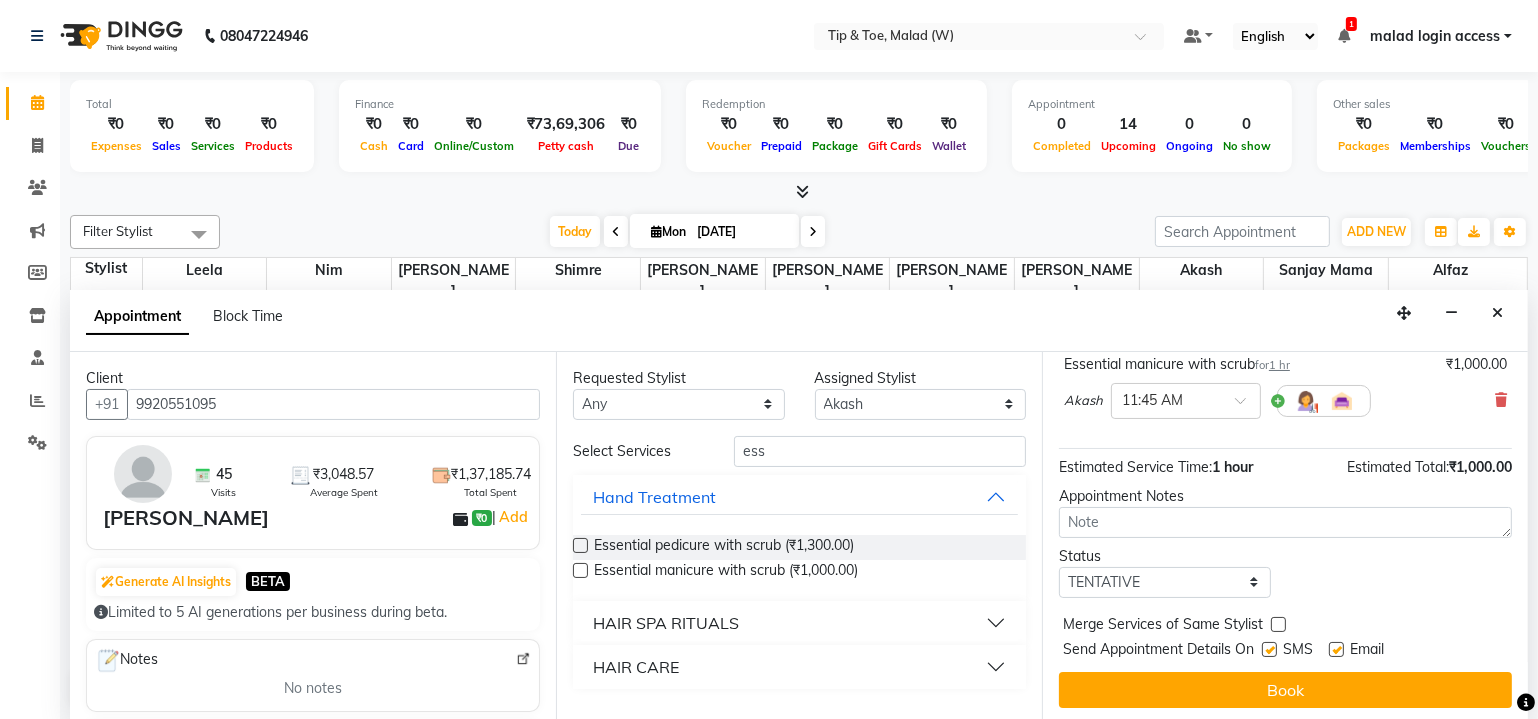 click at bounding box center (1336, 649) 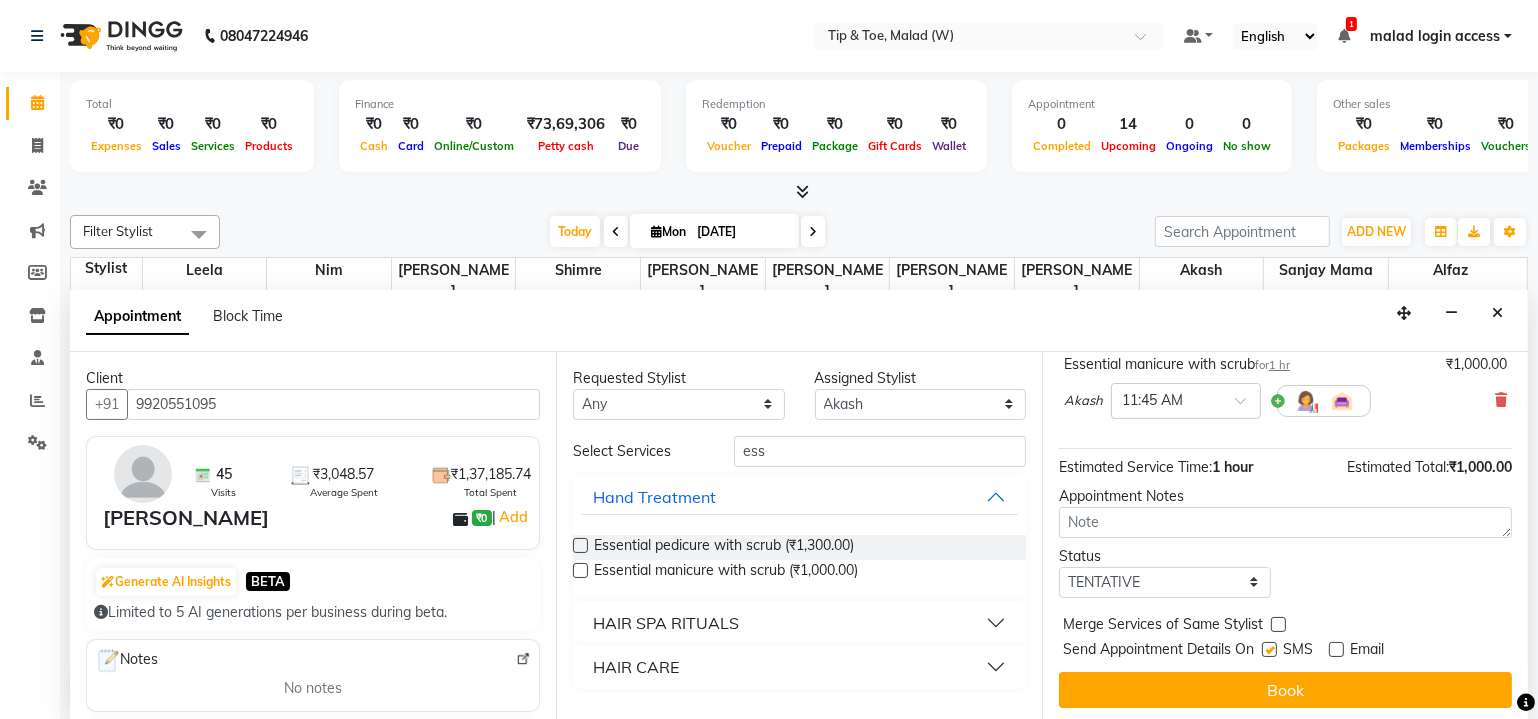 click at bounding box center (1269, 649) 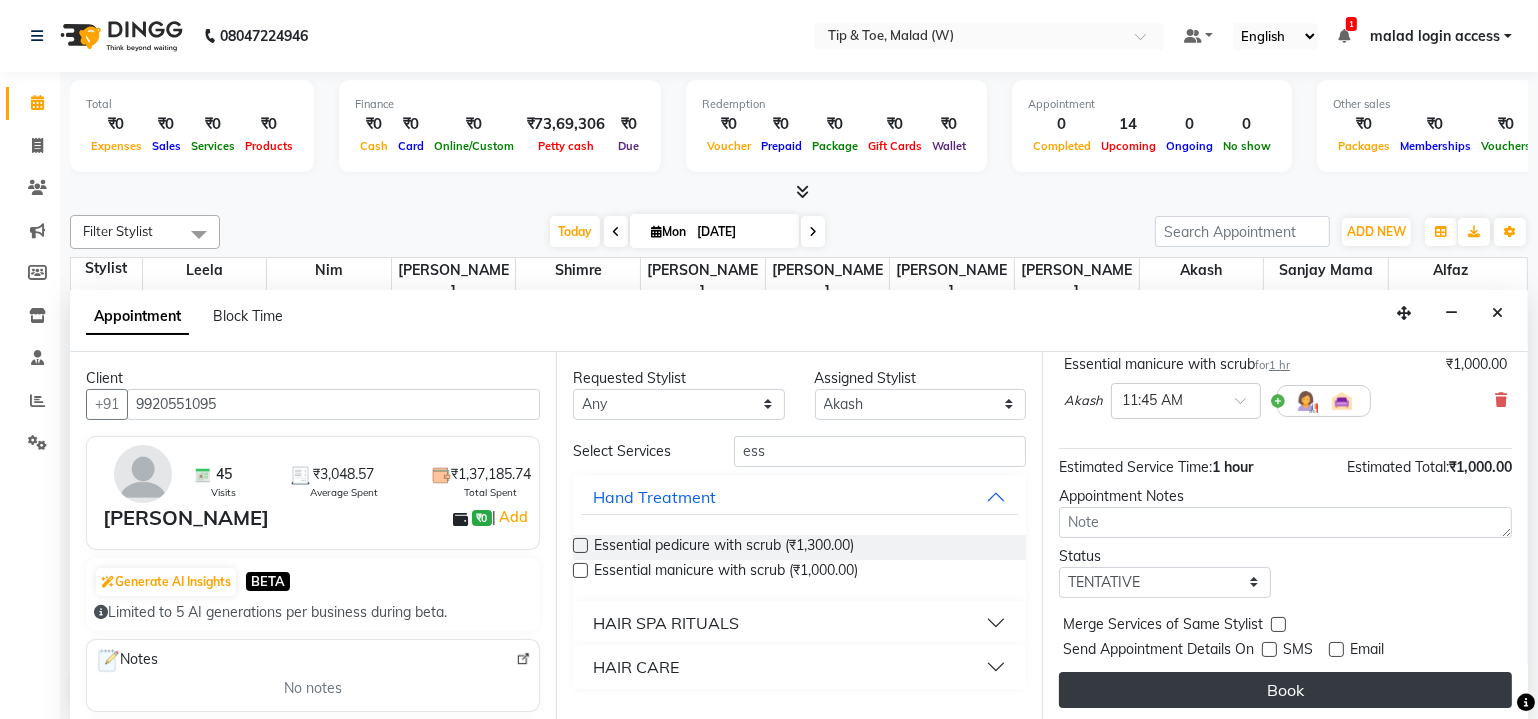 click on "Book" at bounding box center [1285, 690] 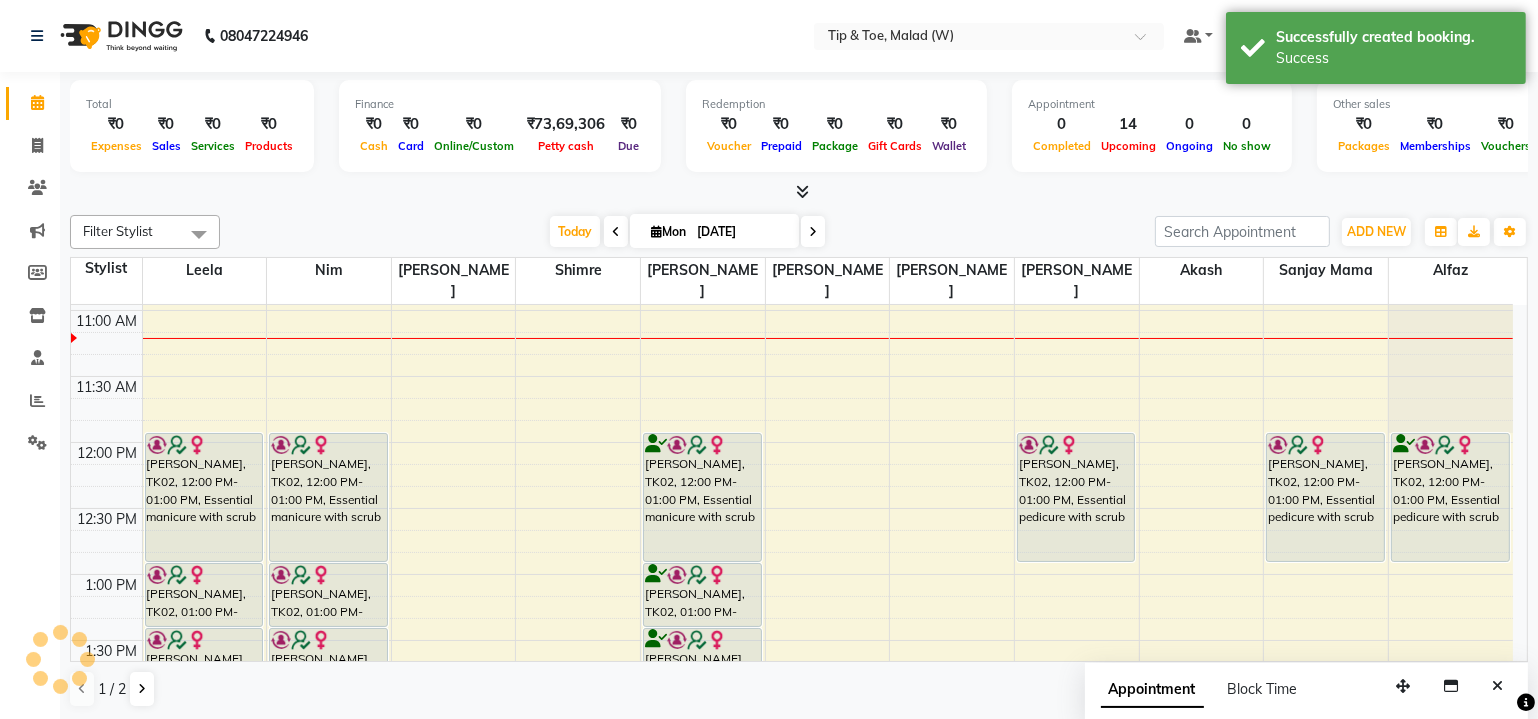 scroll, scrollTop: 0, scrollLeft: 0, axis: both 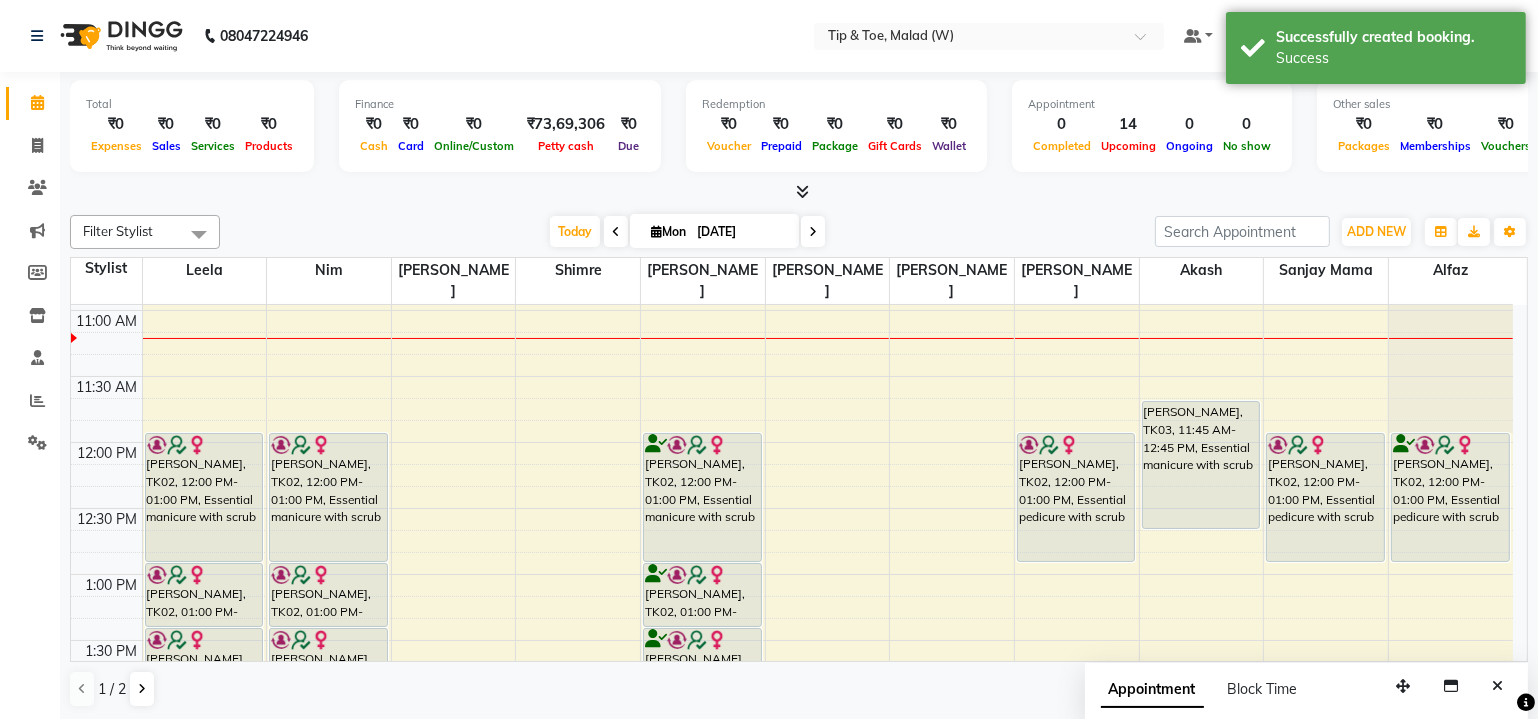 click on "Appointment Block Time" at bounding box center [1306, 694] 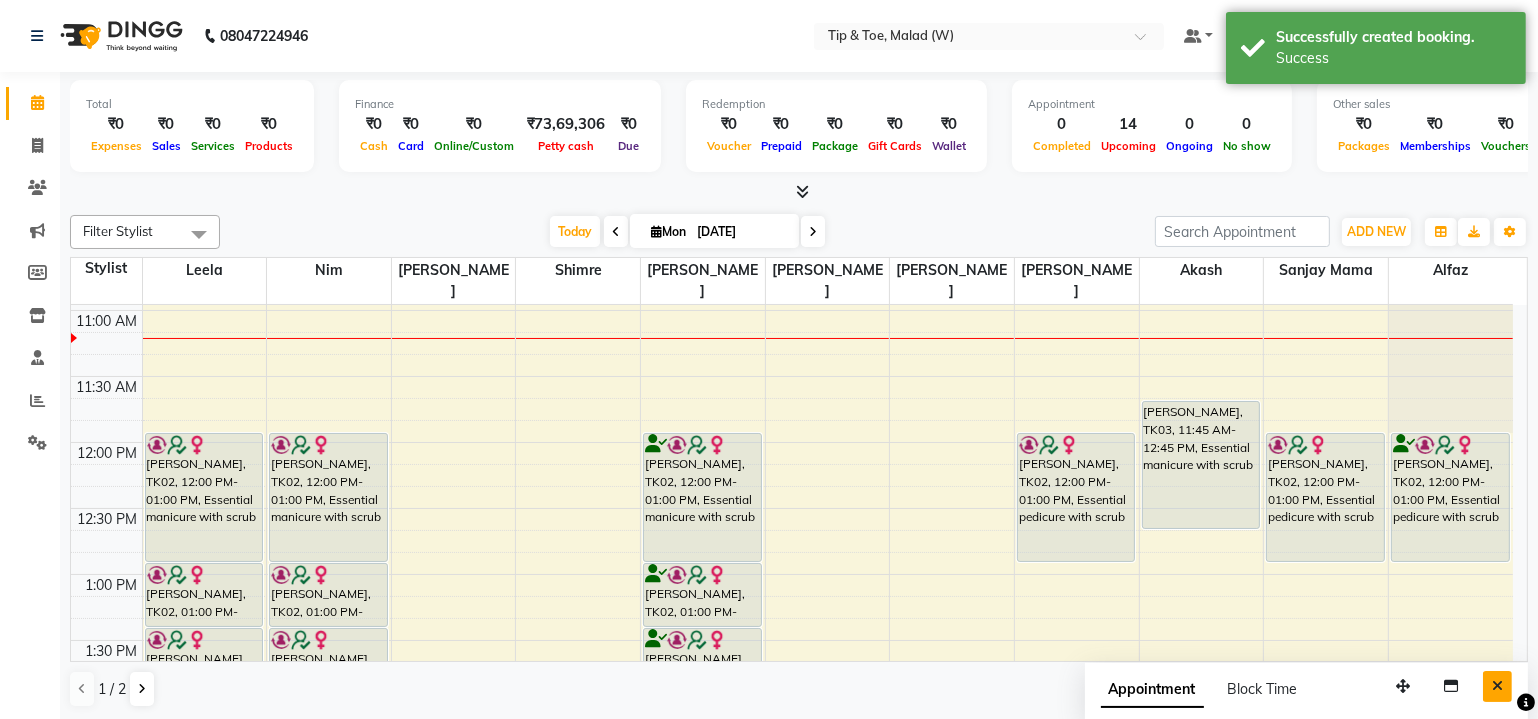 click at bounding box center (1497, 686) 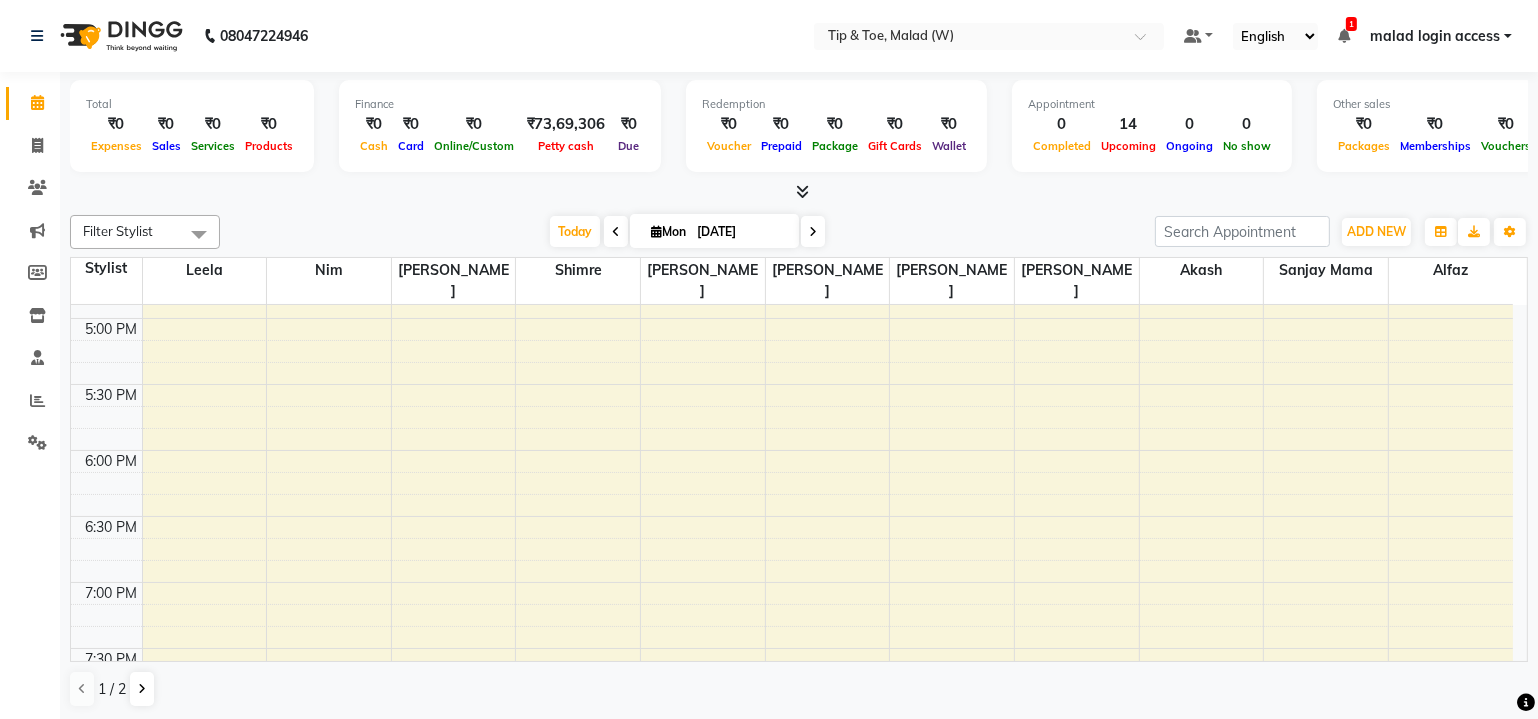 scroll, scrollTop: 1214, scrollLeft: 0, axis: vertical 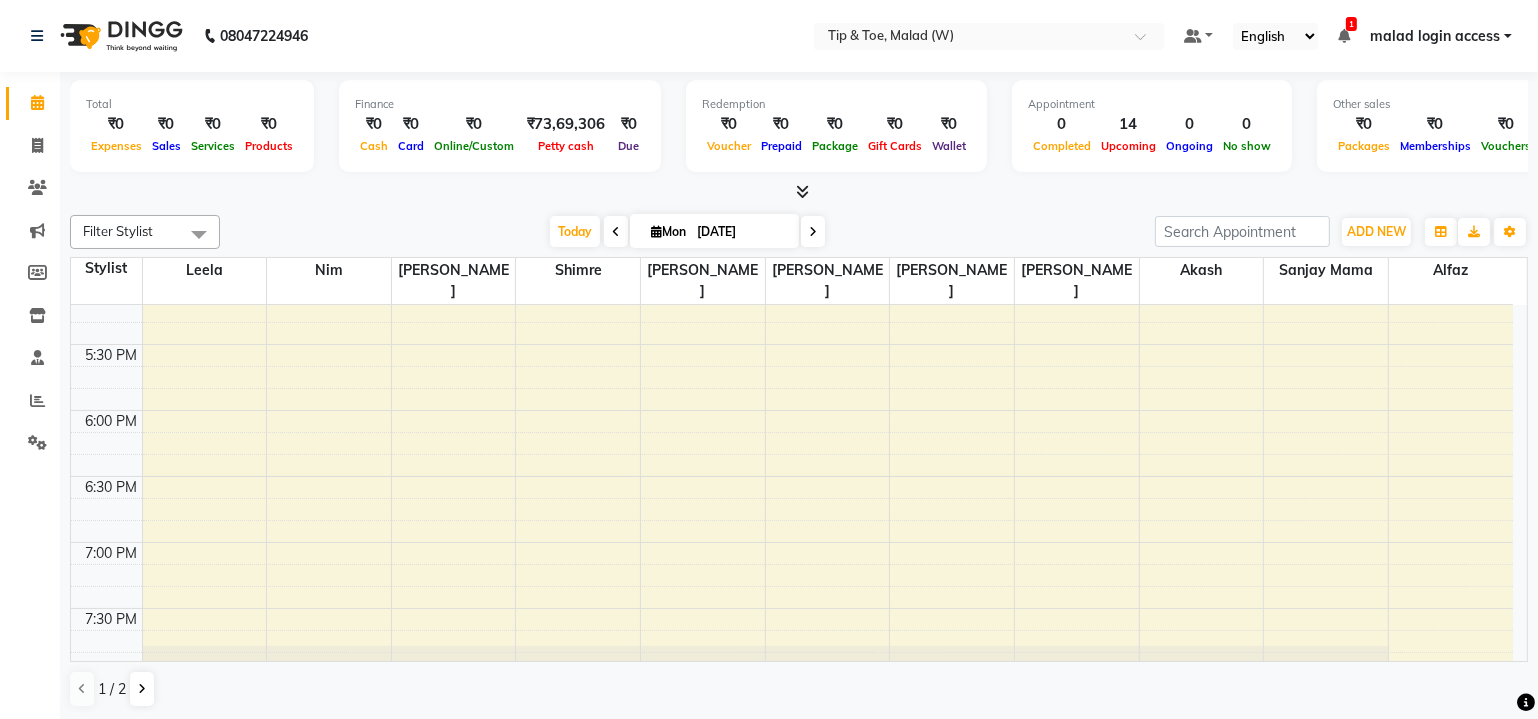 click on "8:00 AM 8:30 AM 9:00 AM 9:30 AM 10:00 AM 10:30 AM 11:00 AM 11:30 AM 12:00 PM 12:30 PM 1:00 PM 1:30 PM 2:00 PM 2:30 PM 3:00 PM 3:30 PM 4:00 PM 4:30 PM 5:00 PM 5:30 PM 6:00 PM 6:30 PM 7:00 PM 7:30 PM 8:00 PM 8:30 PM     Jinisha Parmar, TK02, 12:00 PM-01:00 PM, Essential manicure with scrub     Jinisha Parmar, TK02, 01:00 PM-01:30 PM, Permanent Gel Polish Removal     Jinisha Parmar, TK02, 01:30 PM-02:00 PM, Permanent Gel Polish     Riddhi Sharda, TK01, 02:00 PM-03:00 PM, O.P.I. Pro Spa Manicure     Jinisha Parmar, TK02, 12:00 PM-01:00 PM, Essential manicure with scrub     Jinisha Parmar, TK02, 01:00 PM-01:30 PM, Permanent Gel Polish Removal     Jinisha Parmar, TK02, 01:30 PM-02:00 PM, Permanent Gel Polish     Jinisha Parmar, TK02, 12:00 PM-01:00 PM, Essential manicure with scrub     Jinisha Parmar, TK02, 01:00 PM-01:30 PM, Permanent Gel Polish Removal     Jinisha Parmar, TK02, 01:30 PM-02:00 PM, Permanent Gel Polish     Jinisha Parmar, TK02, 12:00 PM-01:00 PM, Essential pedicure with scrub" at bounding box center (792, -52) 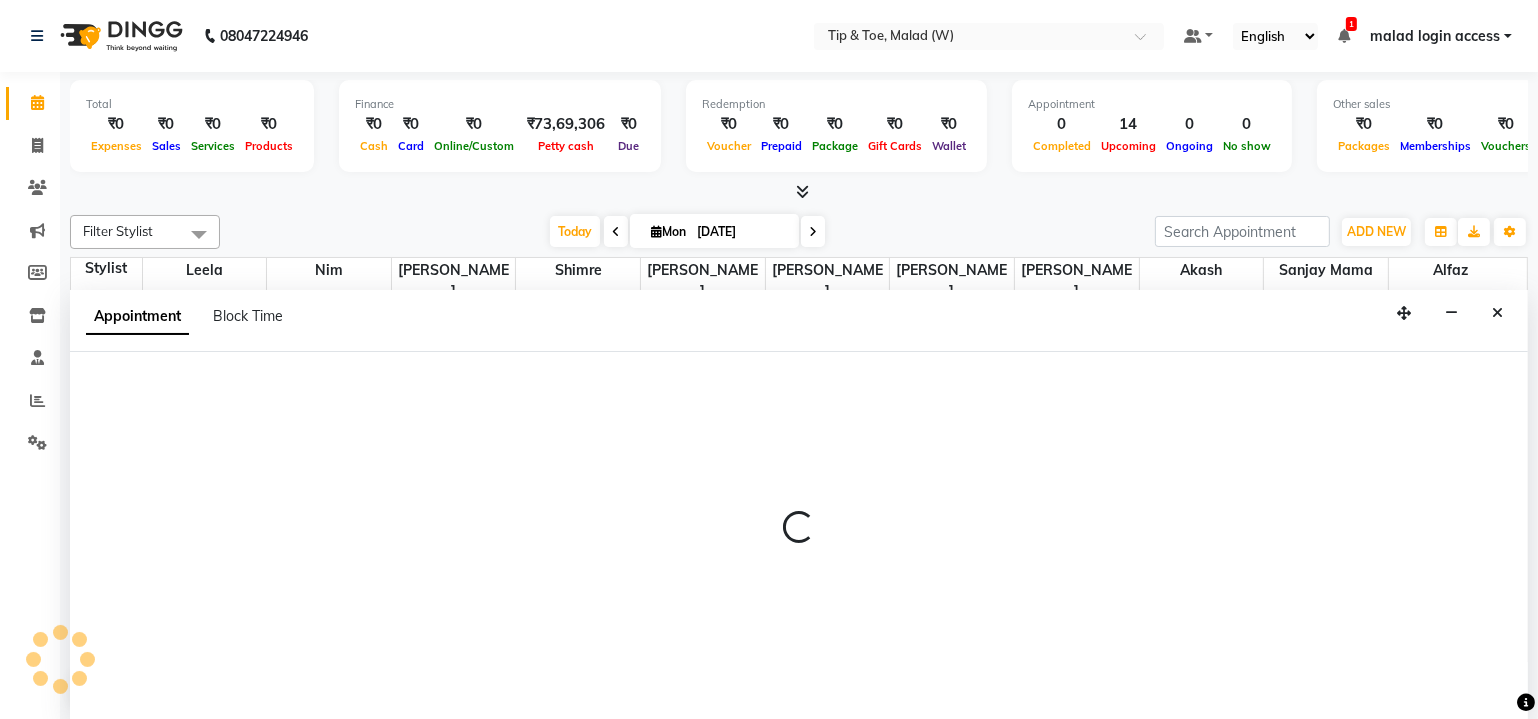 scroll, scrollTop: 0, scrollLeft: 0, axis: both 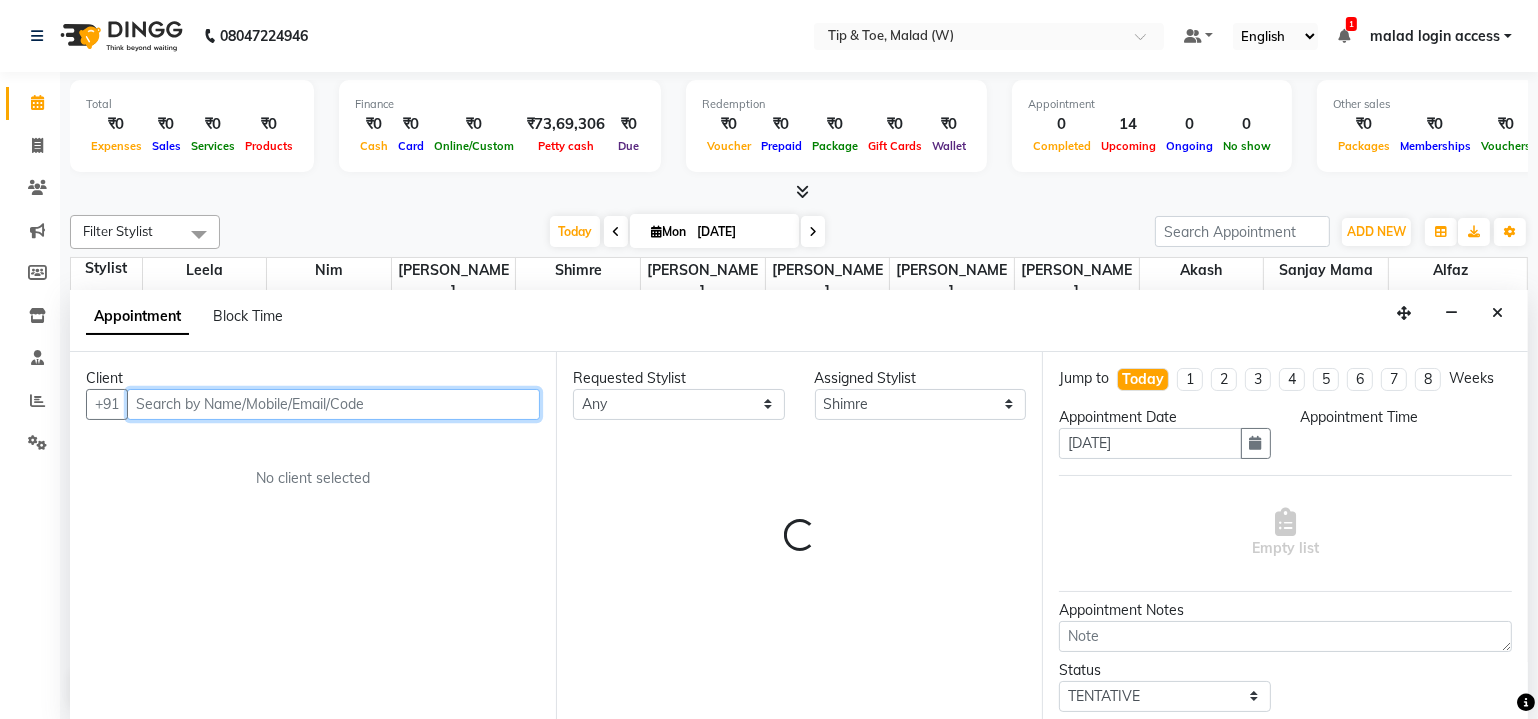 select on "1140" 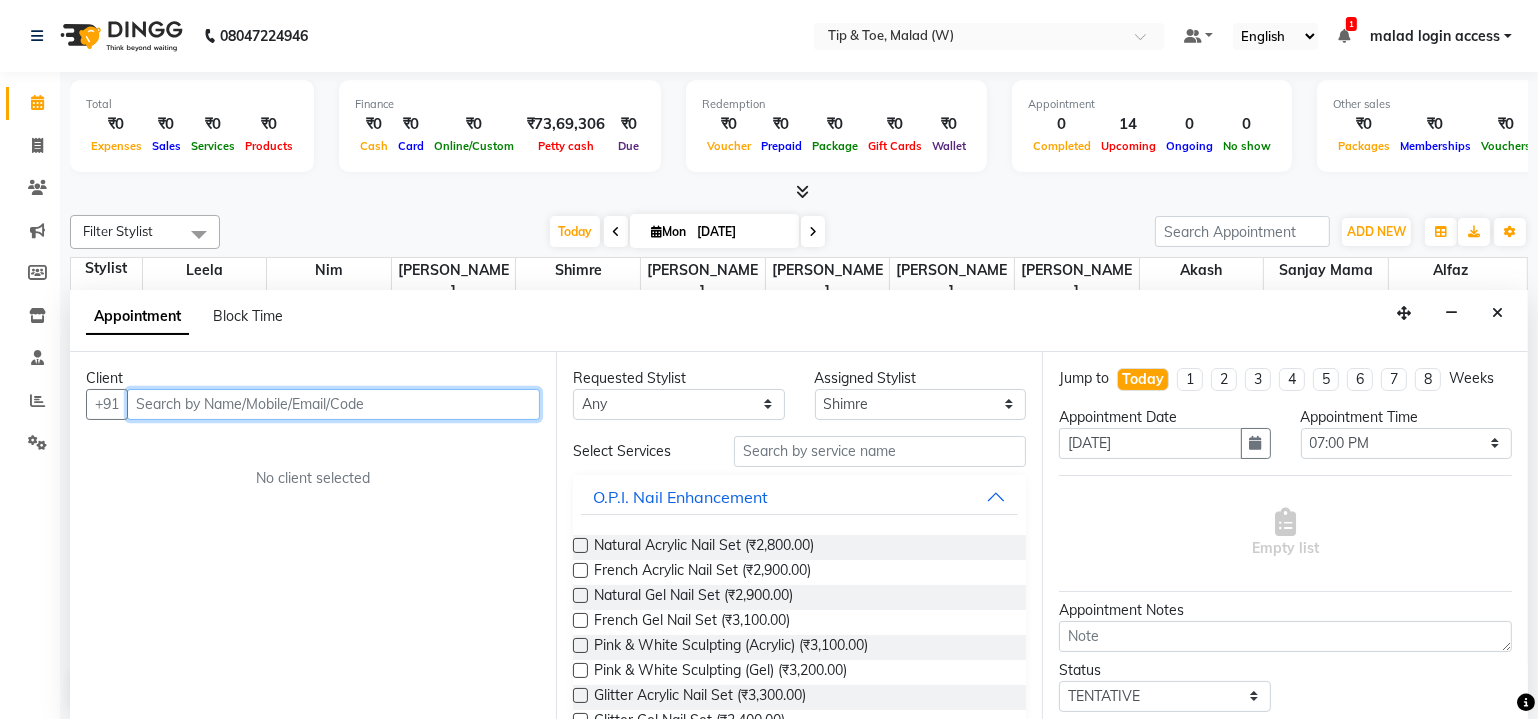 click at bounding box center [333, 404] 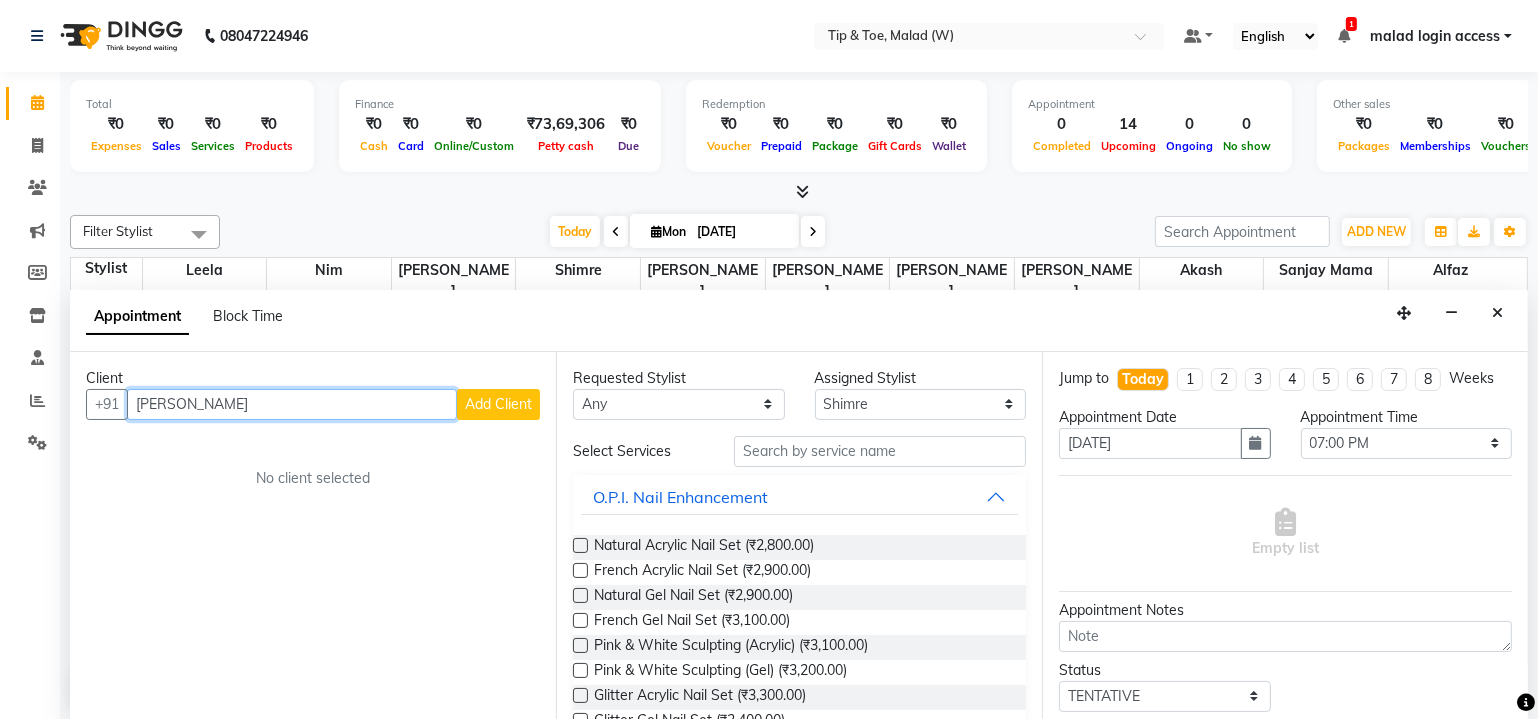 click on "mala seth" at bounding box center (292, 404) 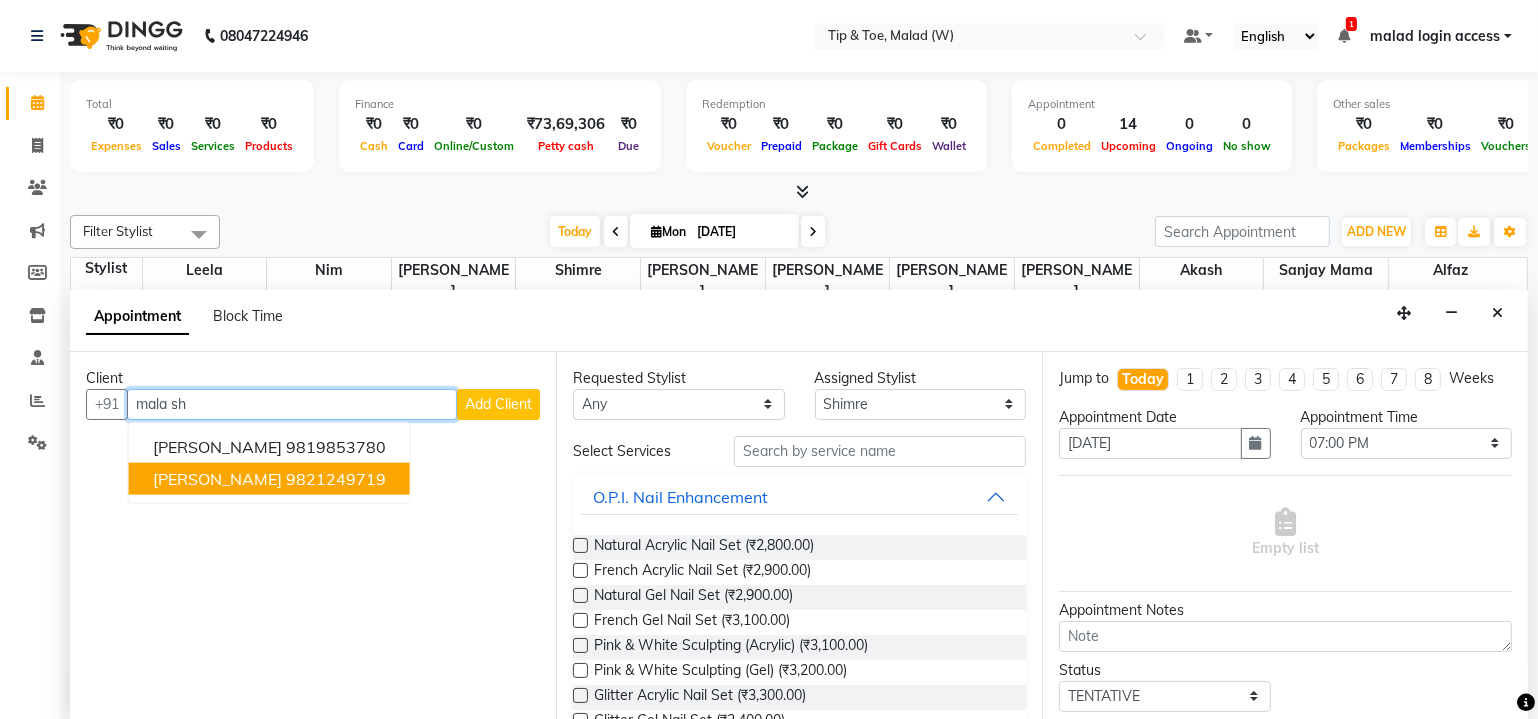 click on "Mala Sheth" at bounding box center (217, 478) 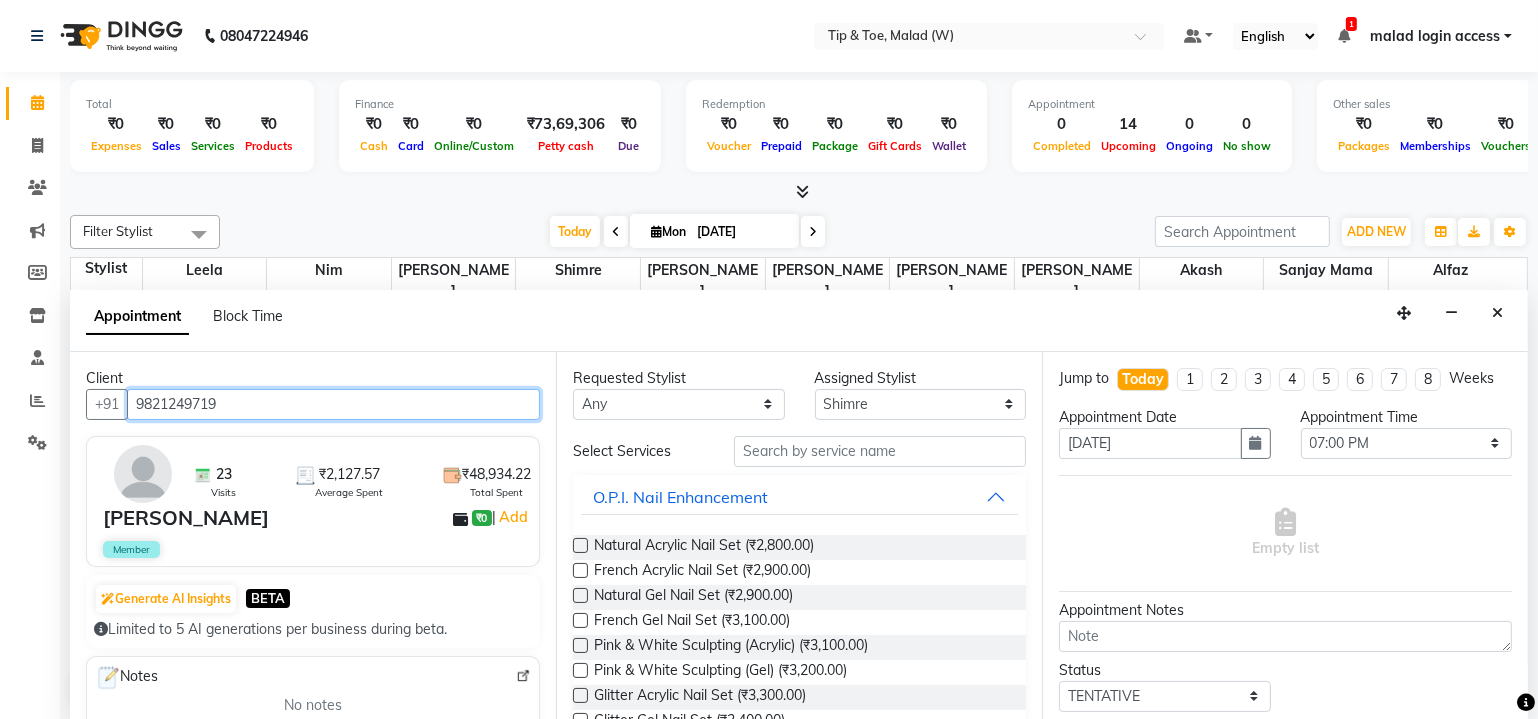 type on "9821249719" 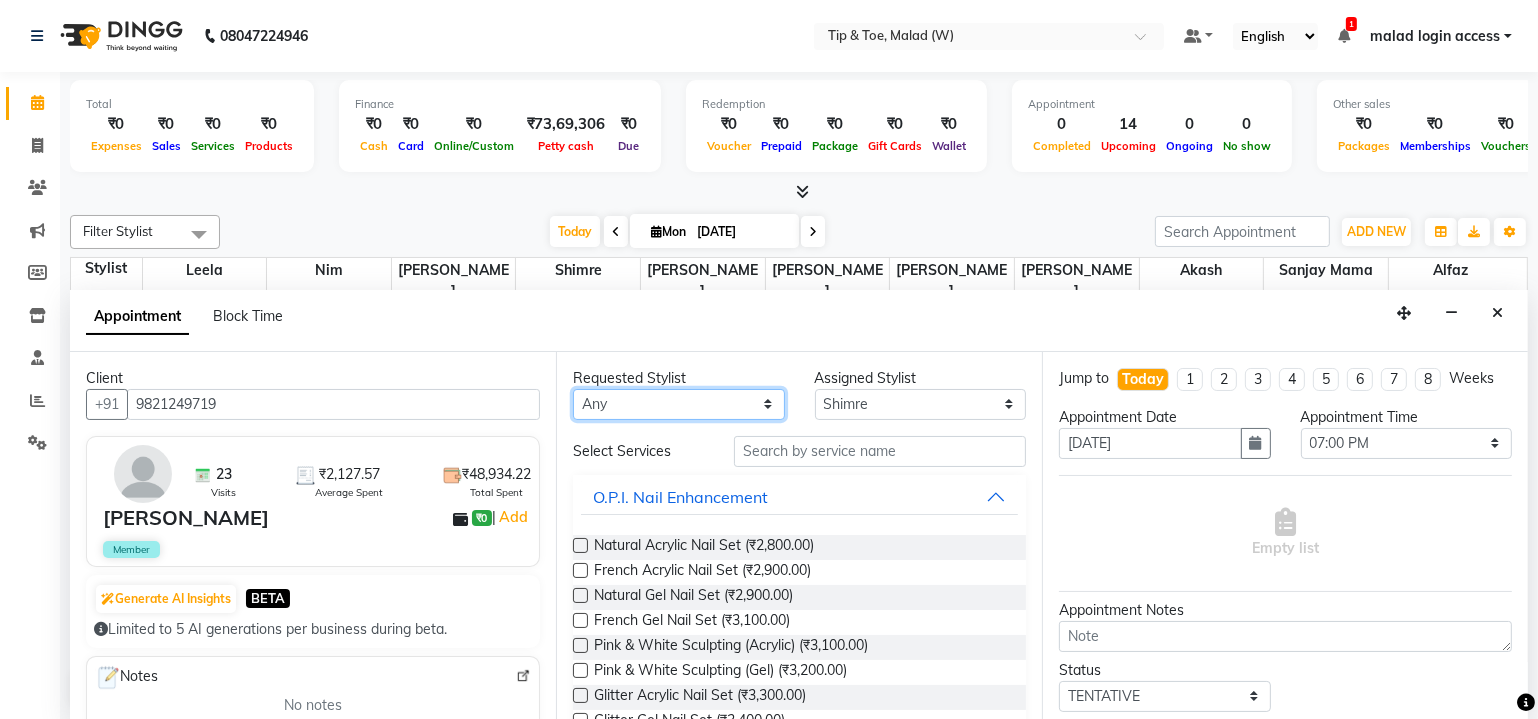 click on "Any Akash  Alfaz  Dibakar Leela Manisha Singh Nim Nitesh Poonam Singh Sanjay mama Shimre Swapnali Urmila Pal" at bounding box center (679, 404) 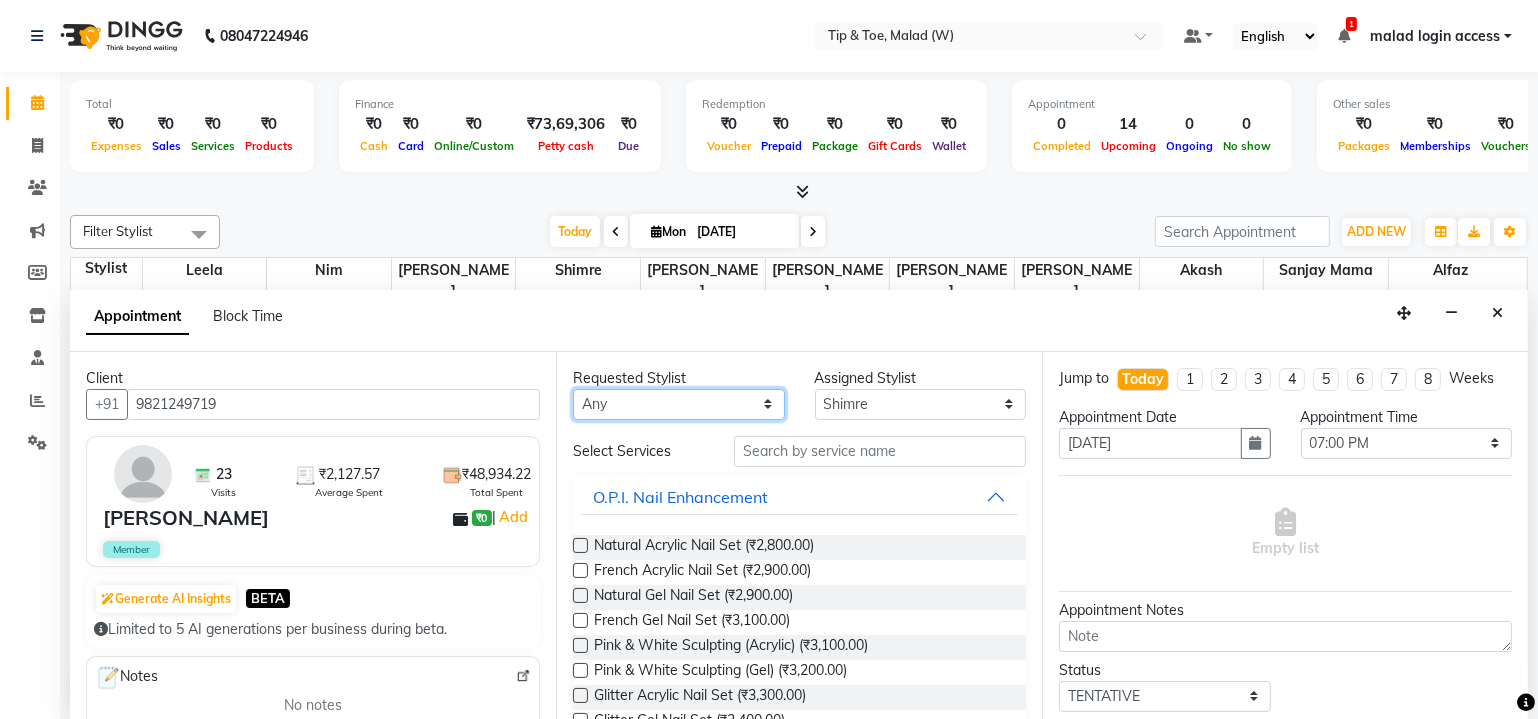select on "41842" 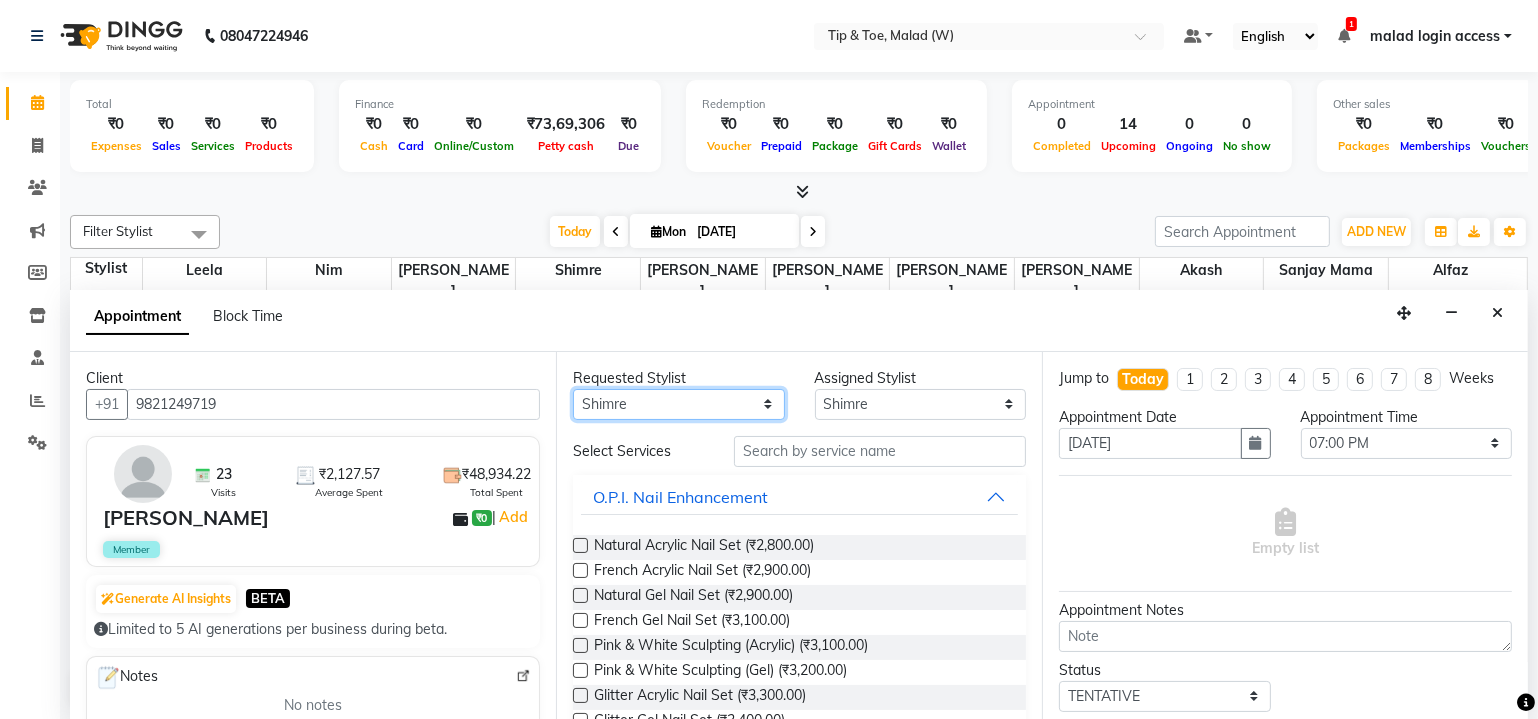 click on "Any Akash  Alfaz  Dibakar Leela Manisha Singh Nim Nitesh Poonam Singh Sanjay mama Shimre Swapnali Urmila Pal" at bounding box center [679, 404] 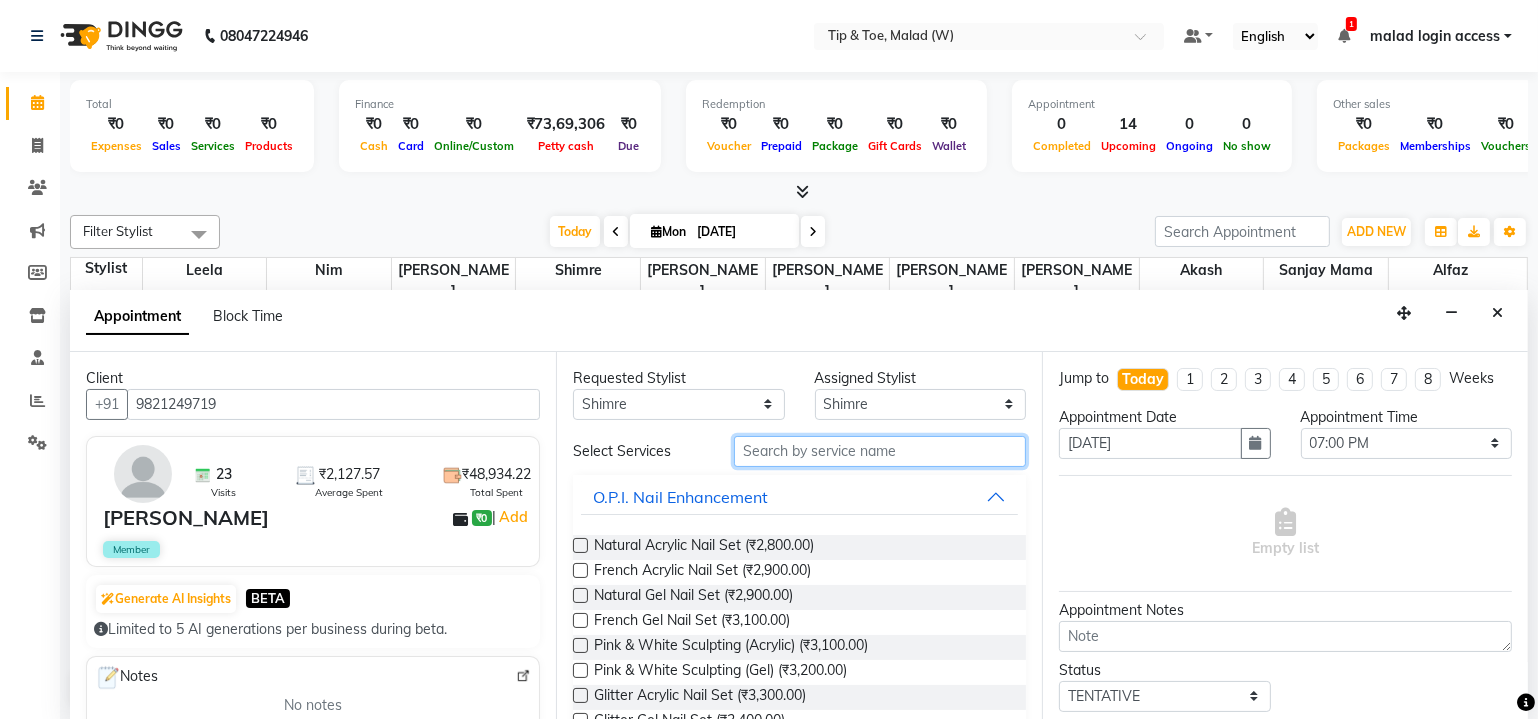 click at bounding box center (880, 451) 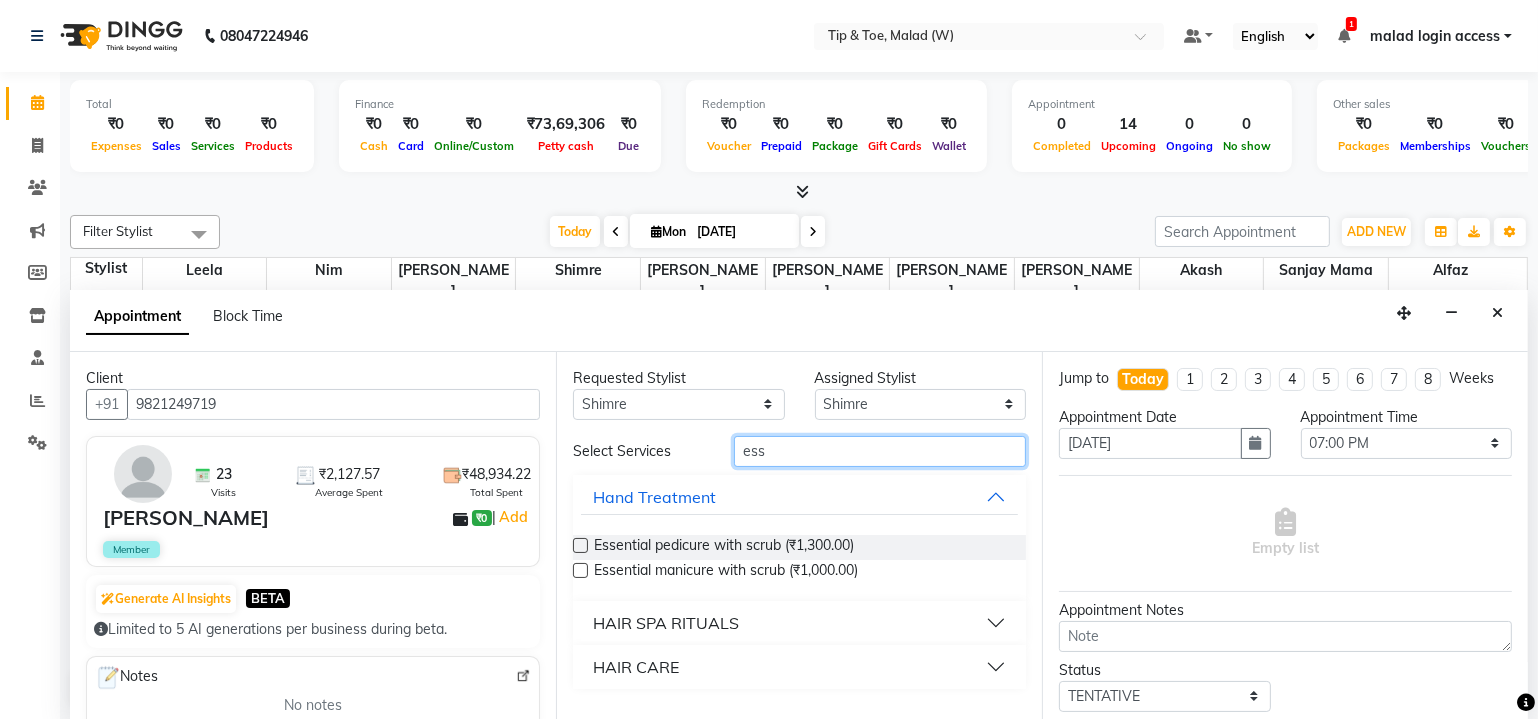type on "ess" 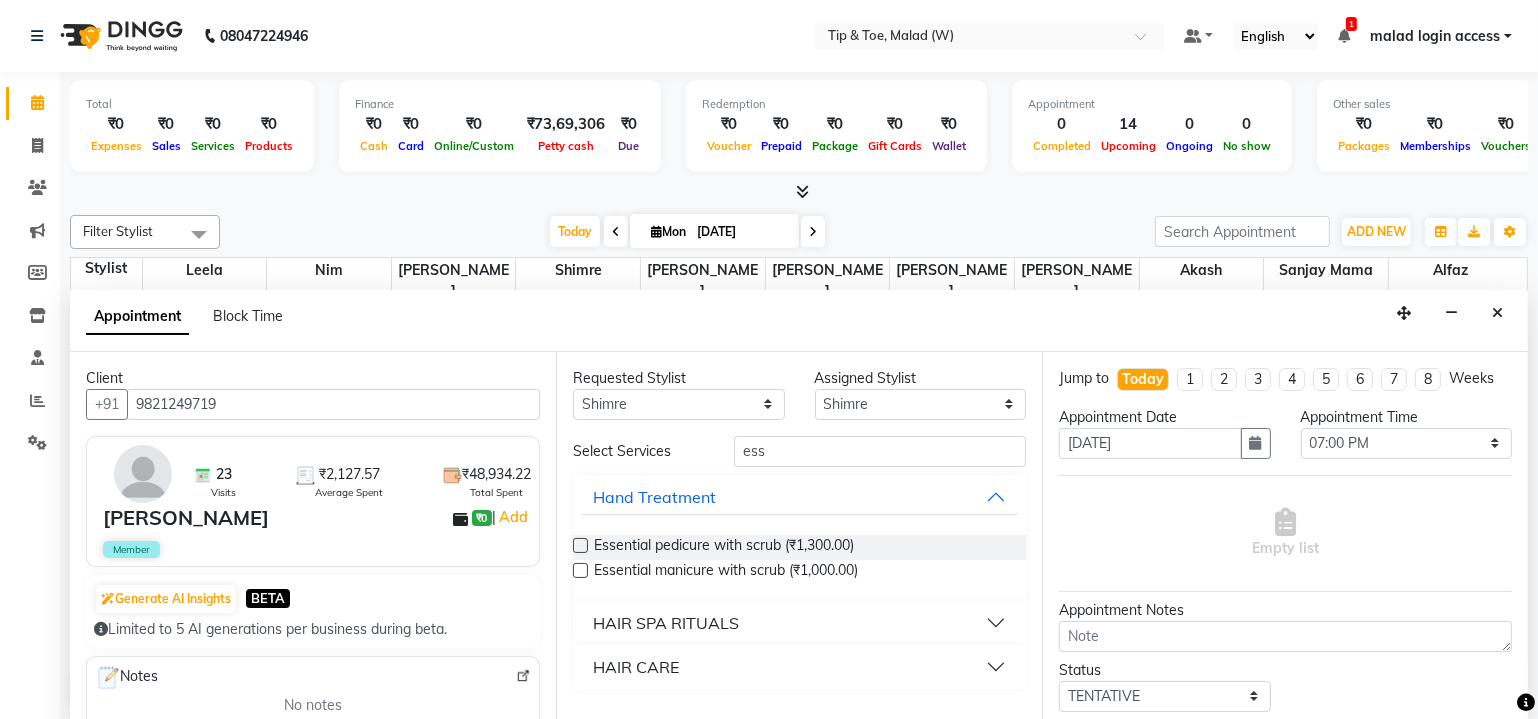 click at bounding box center (580, 545) 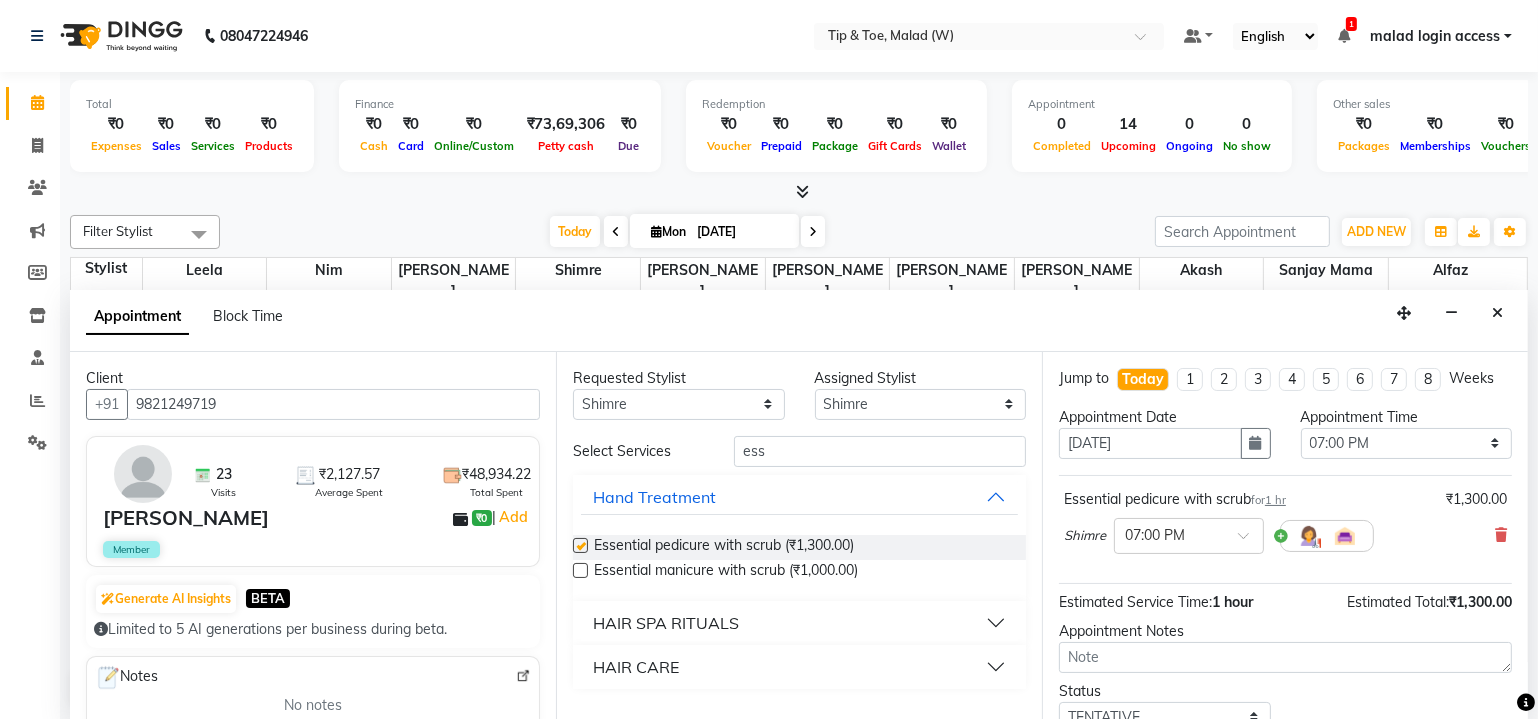 click at bounding box center (580, 570) 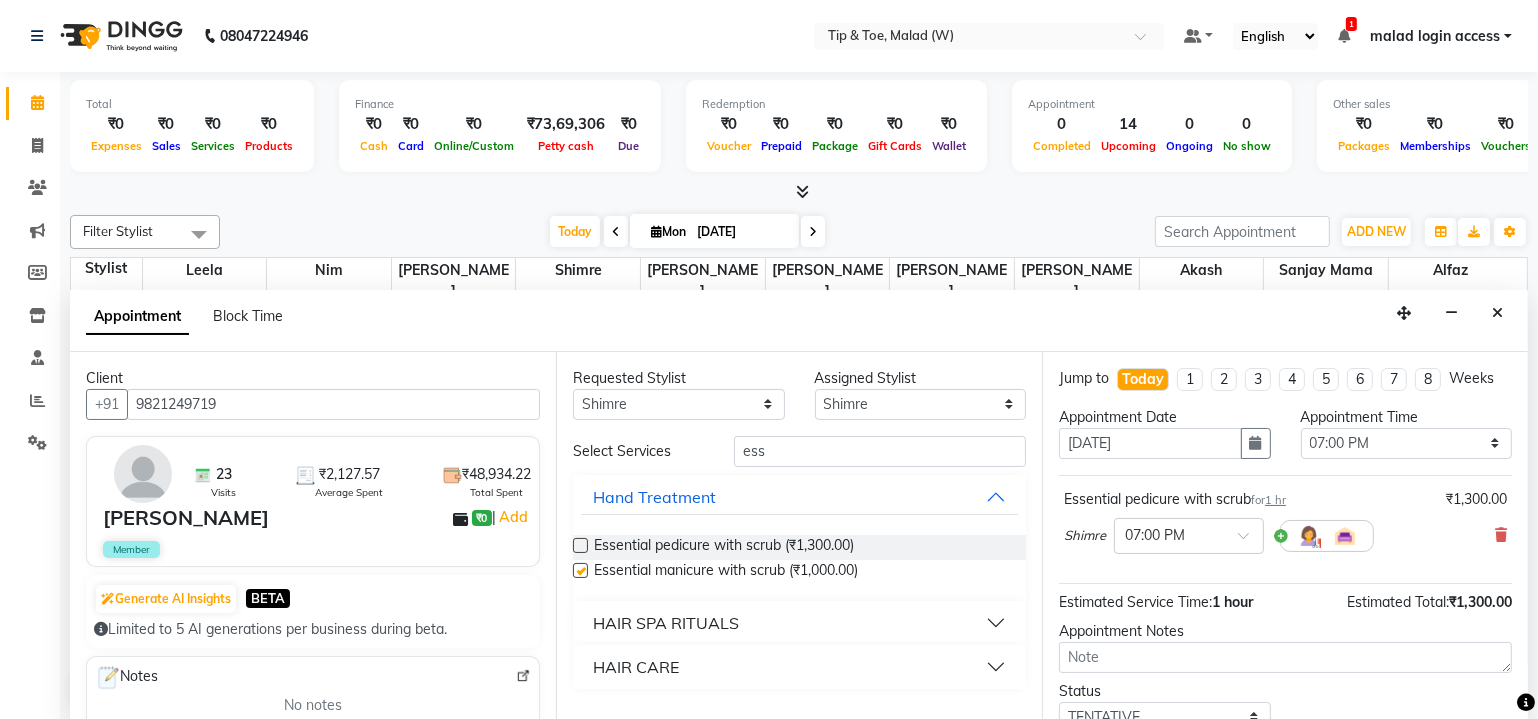 checkbox on "false" 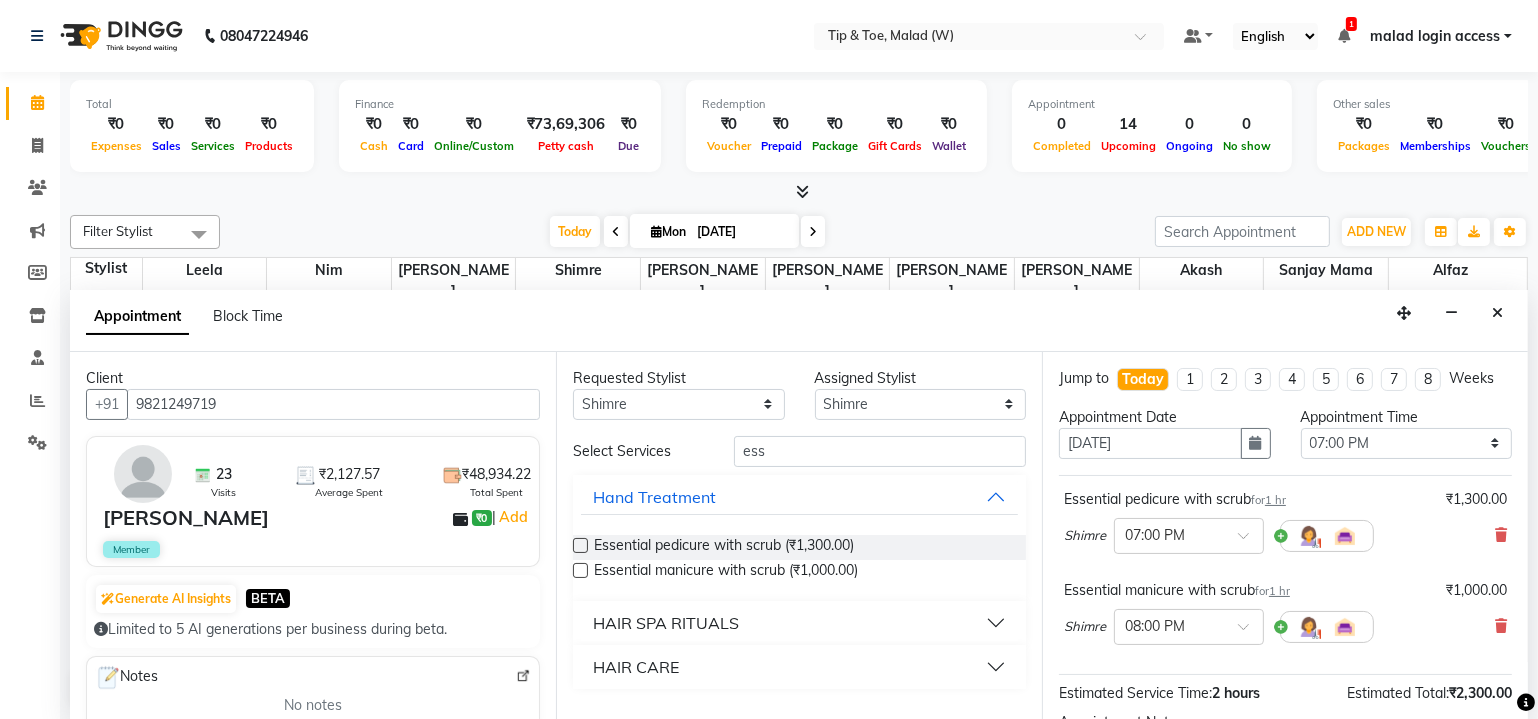 checkbox on "false" 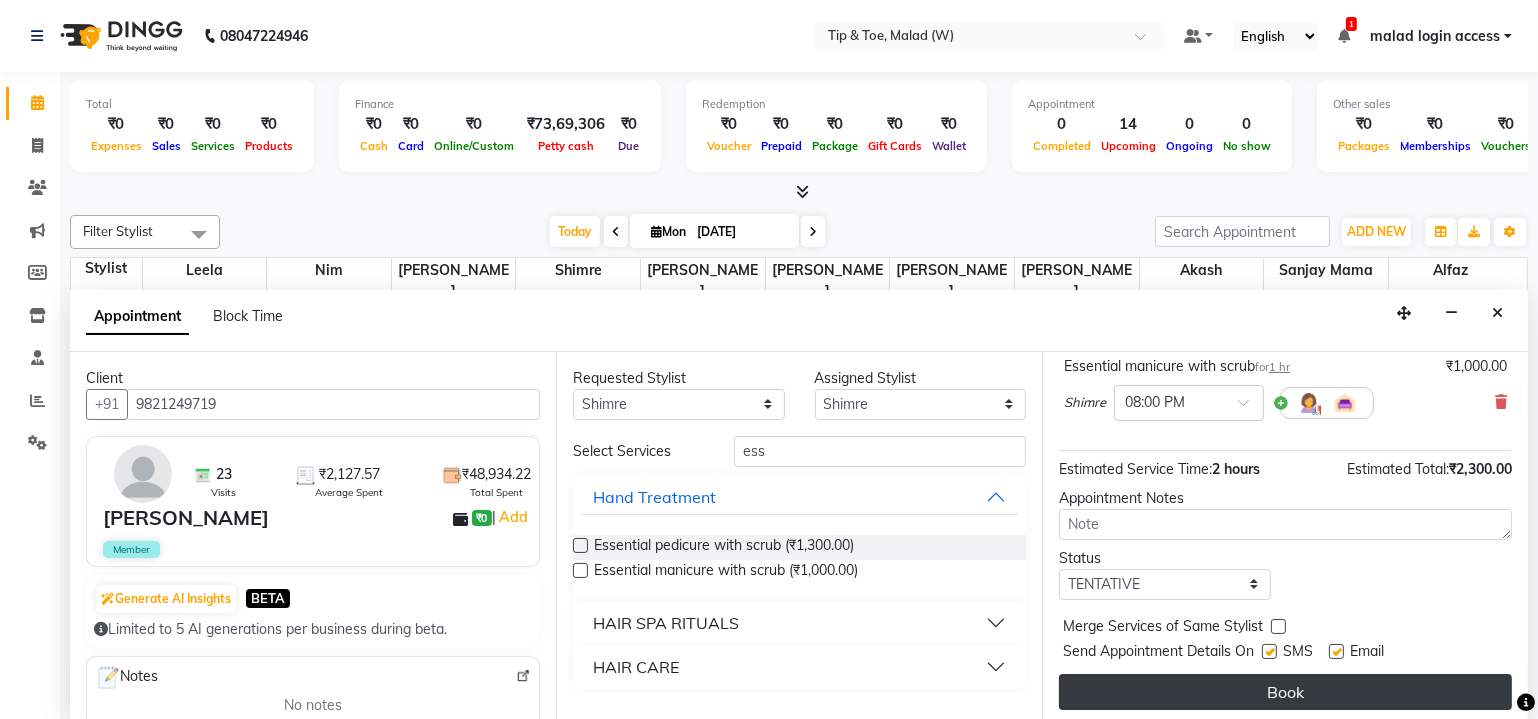 scroll, scrollTop: 226, scrollLeft: 0, axis: vertical 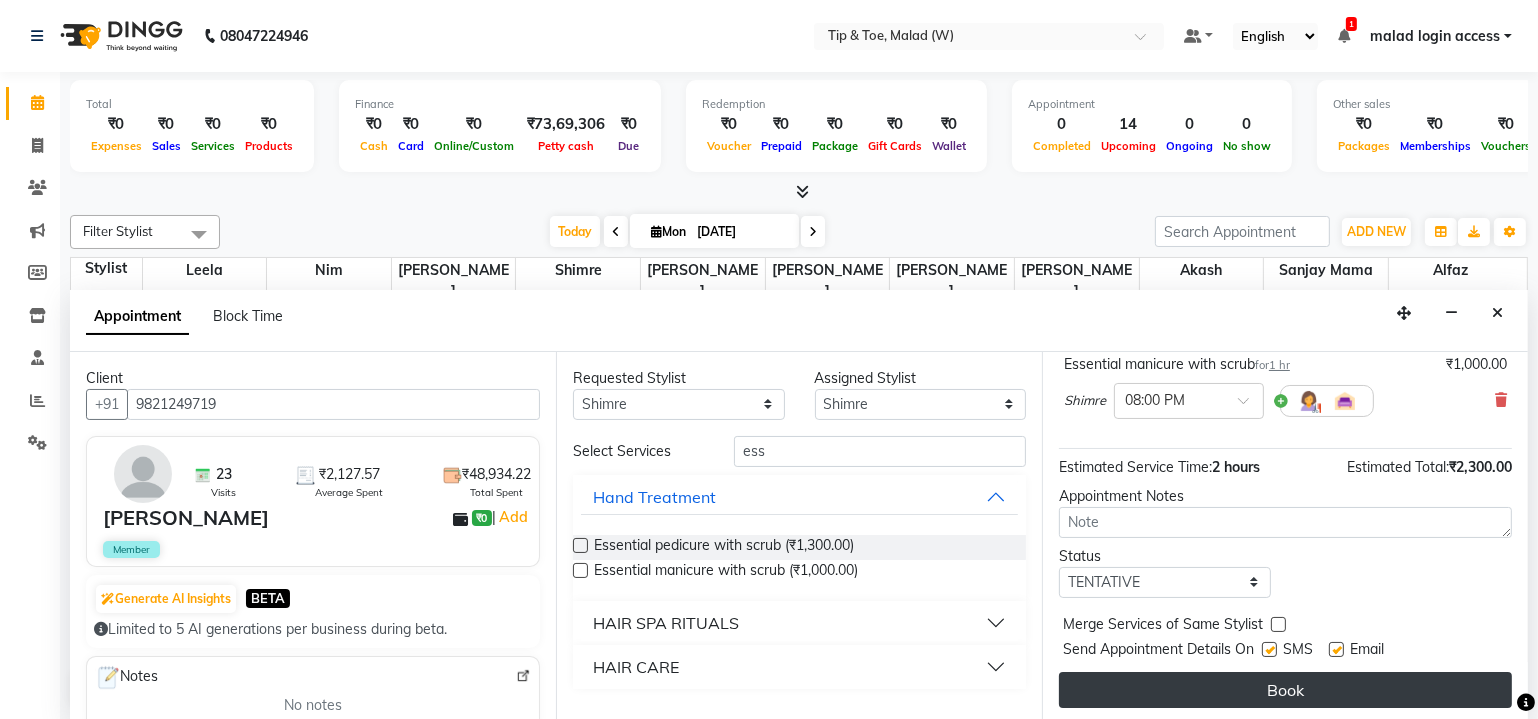 click on "Book" at bounding box center (1285, 690) 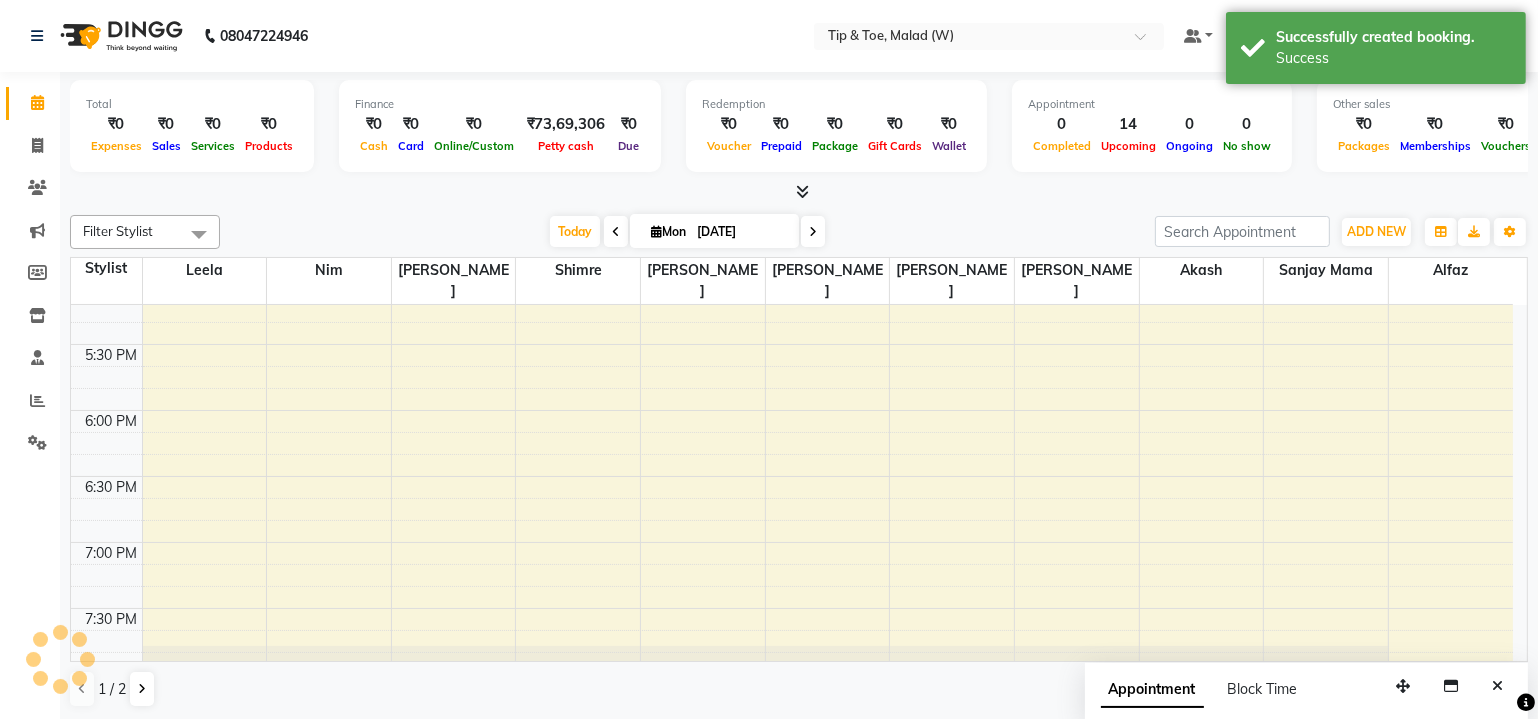 scroll, scrollTop: 0, scrollLeft: 0, axis: both 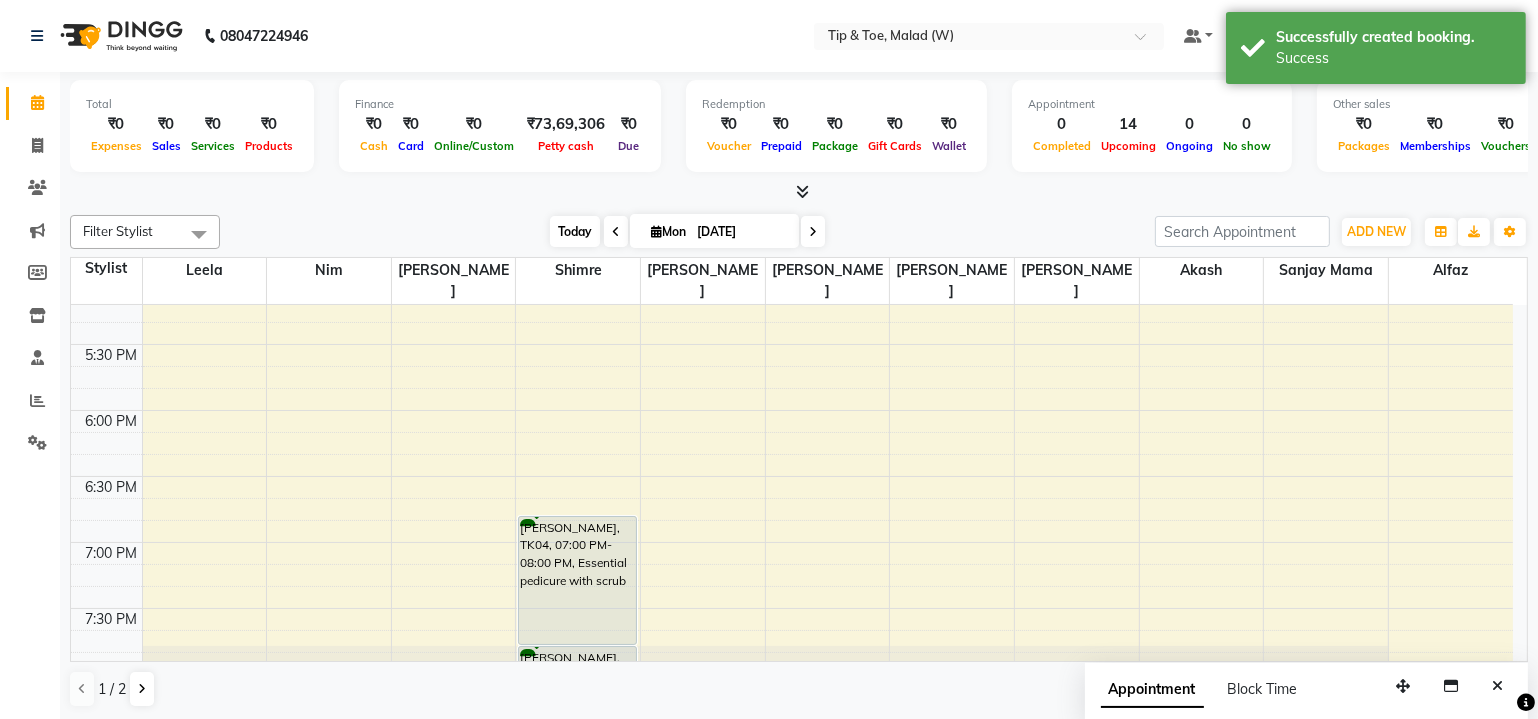 click on "Today" at bounding box center (575, 231) 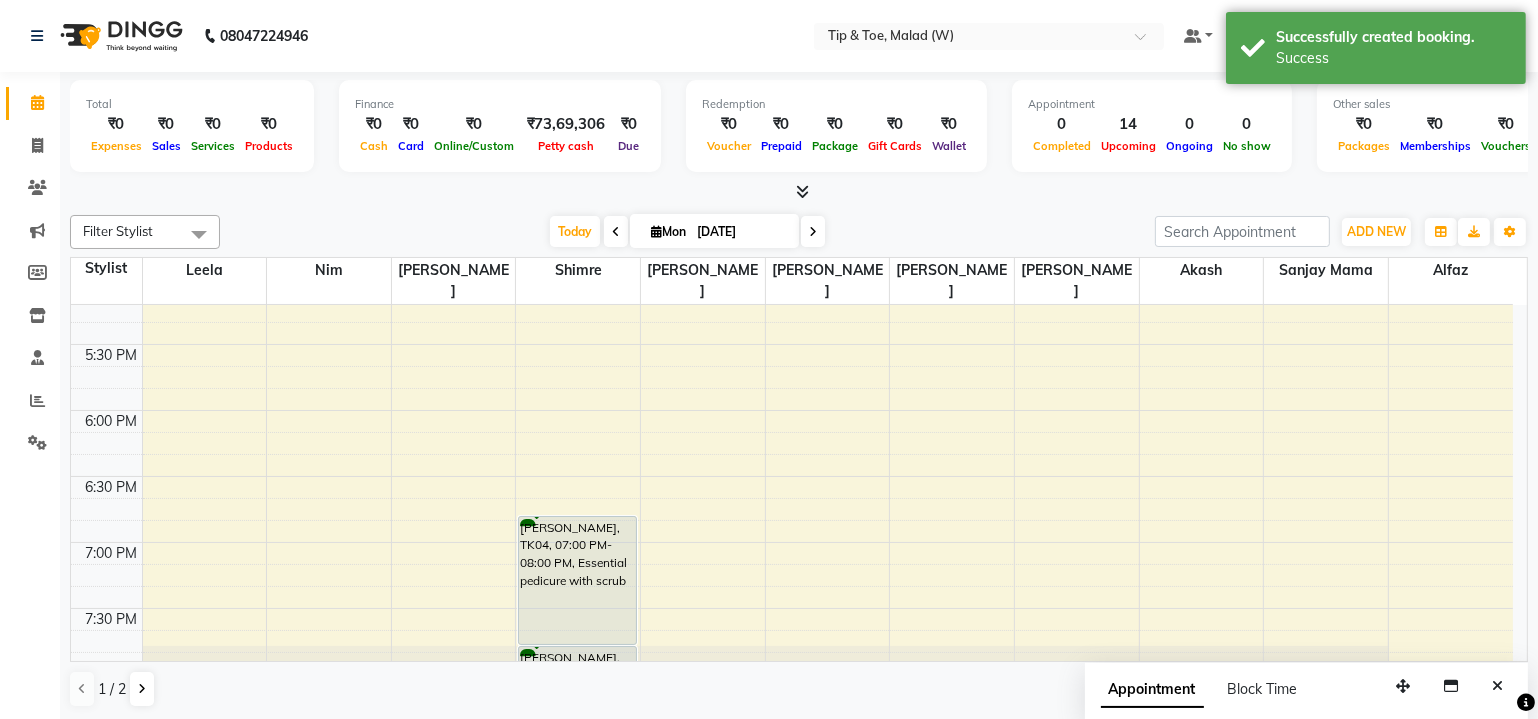 scroll, scrollTop: 390, scrollLeft: 0, axis: vertical 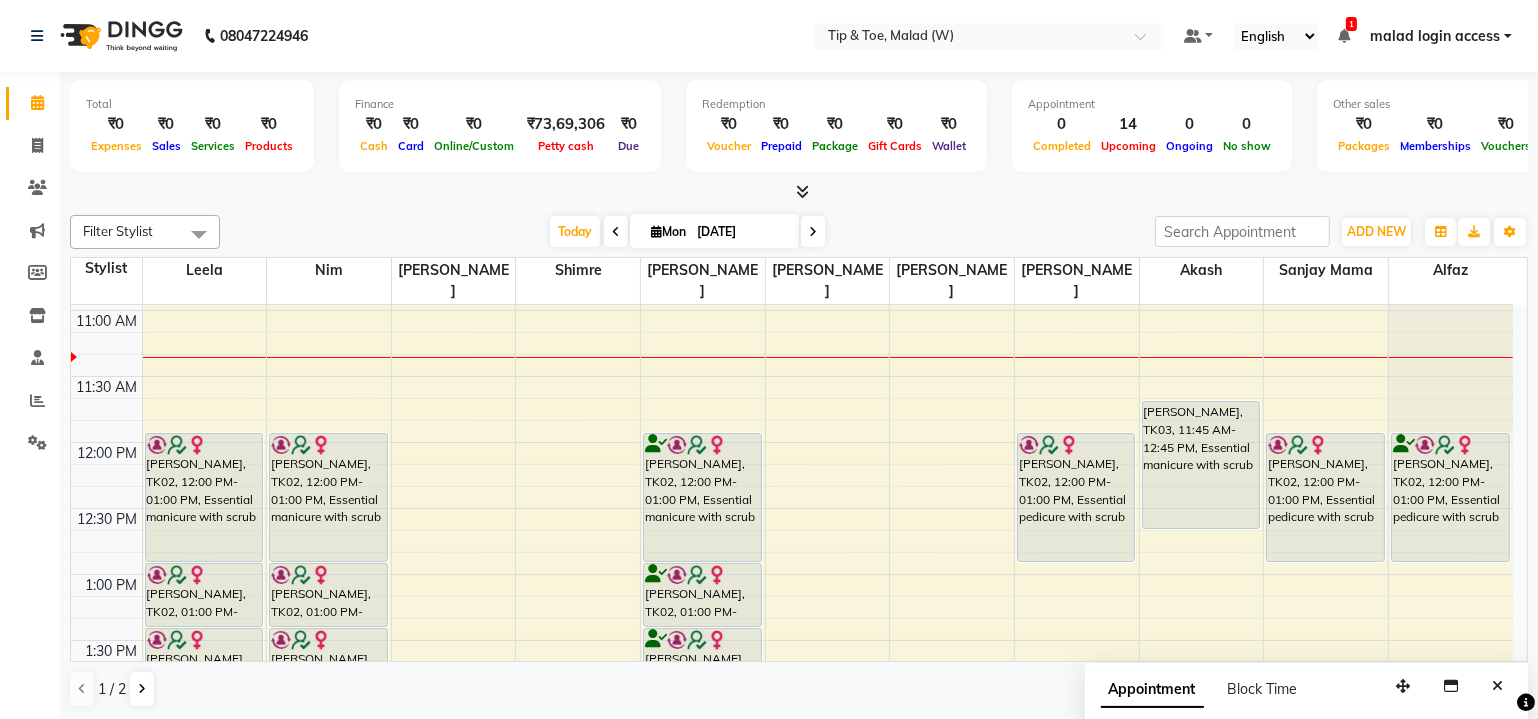 click on "8:00 AM 8:30 AM 9:00 AM 9:30 AM 10:00 AM 10:30 AM 11:00 AM 11:30 AM 12:00 PM 12:30 PM 1:00 PM 1:30 PM 2:00 PM 2:30 PM 3:00 PM 3:30 PM 4:00 PM 4:30 PM 5:00 PM 5:30 PM 6:00 PM 6:30 PM 7:00 PM 7:30 PM 8:00 PM 8:30 PM     Jinisha Parmar, TK02, 12:00 PM-01:00 PM, Essential manicure with scrub     Jinisha Parmar, TK02, 01:00 PM-01:30 PM, Permanent Gel Polish Removal     Jinisha Parmar, TK02, 01:30 PM-02:00 PM, Permanent Gel Polish     Riddhi Sharda, TK01, 02:00 PM-03:00 PM, O.P.I. Pro Spa Manicure     Jinisha Parmar, TK02, 12:00 PM-01:00 PM, Essential manicure with scrub     Jinisha Parmar, TK02, 01:00 PM-01:30 PM, Permanent Gel Polish Removal     Jinisha Parmar, TK02, 01:30 PM-02:00 PM, Permanent Gel Polish     Mala Sheth, TK04, 07:00 PM-08:00 PM, Essential pedicure with scrub     Mala Sheth, TK04, 08:00 PM-09:00 PM, Essential manicure with scrub     Jinisha Parmar, TK02, 12:00 PM-01:00 PM, Essential manicure with scrub     Jinisha Parmar, TK02, 01:00 PM-01:30 PM, Permanent Gel Polish Removal" at bounding box center [792, 772] 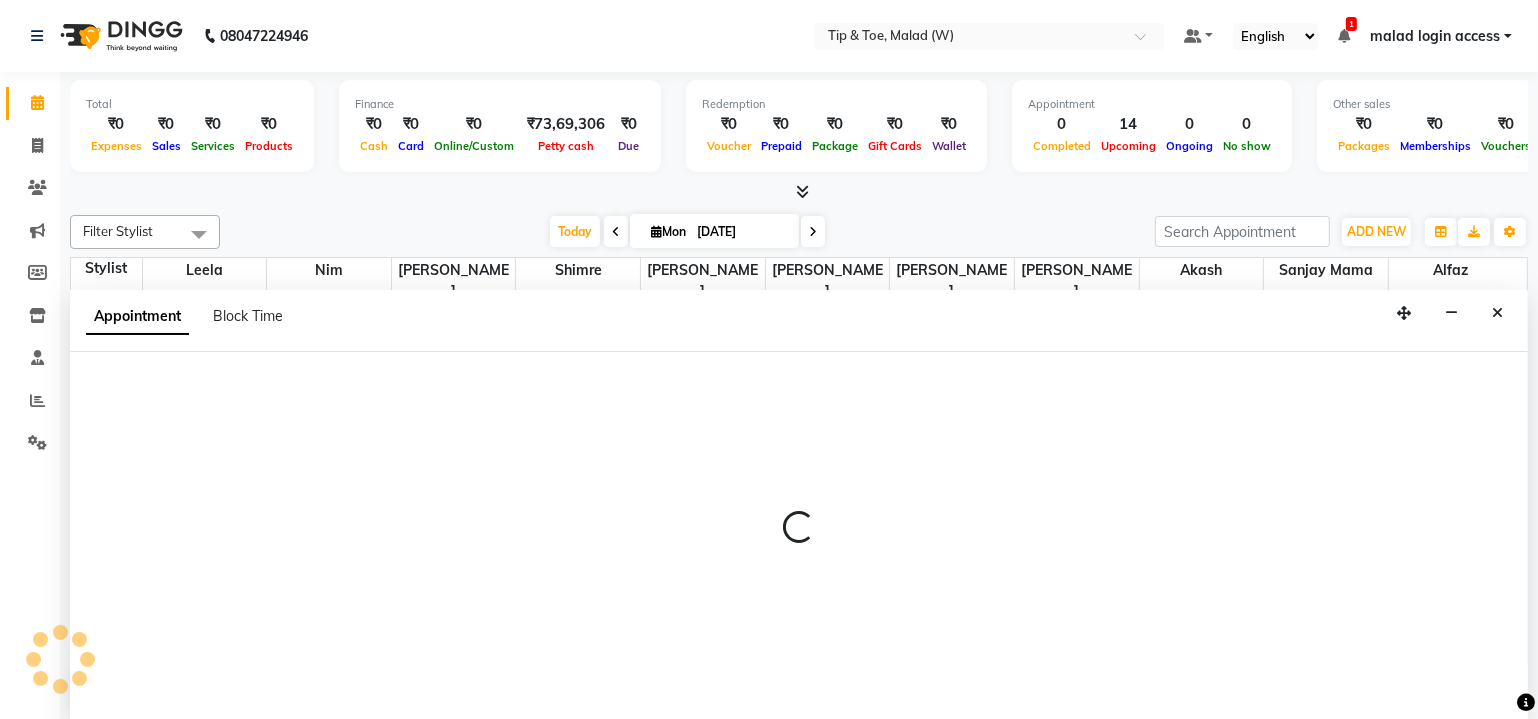 select on "41799" 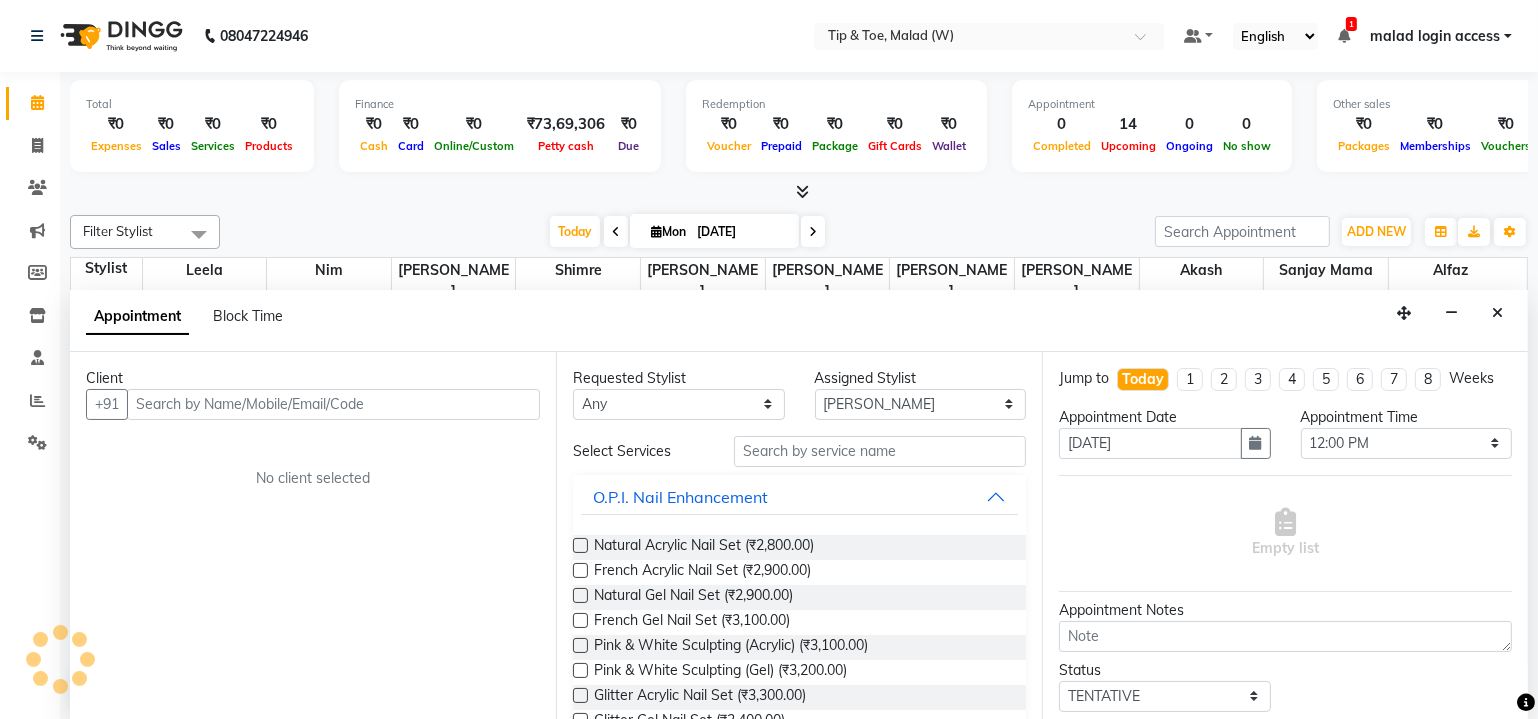 scroll, scrollTop: 0, scrollLeft: 0, axis: both 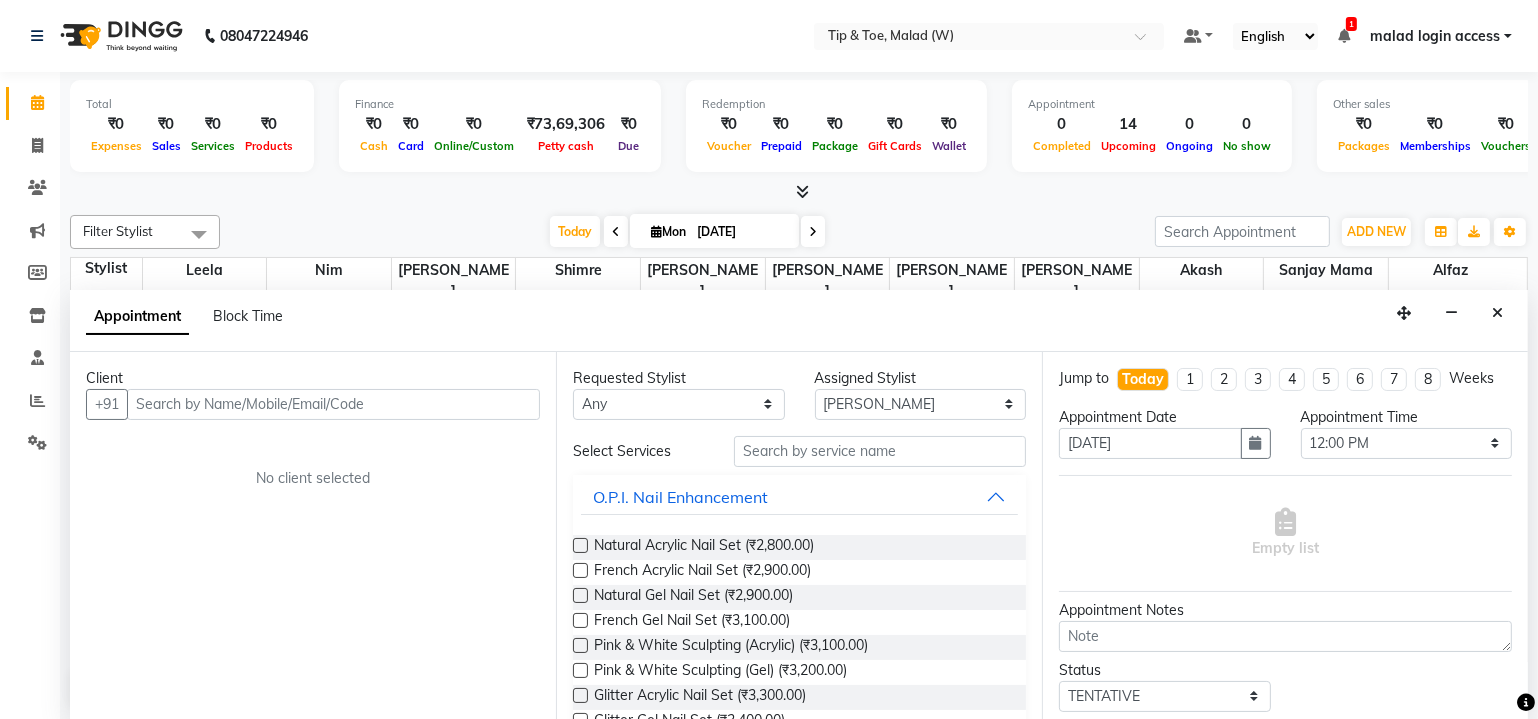 click at bounding box center [1497, 313] 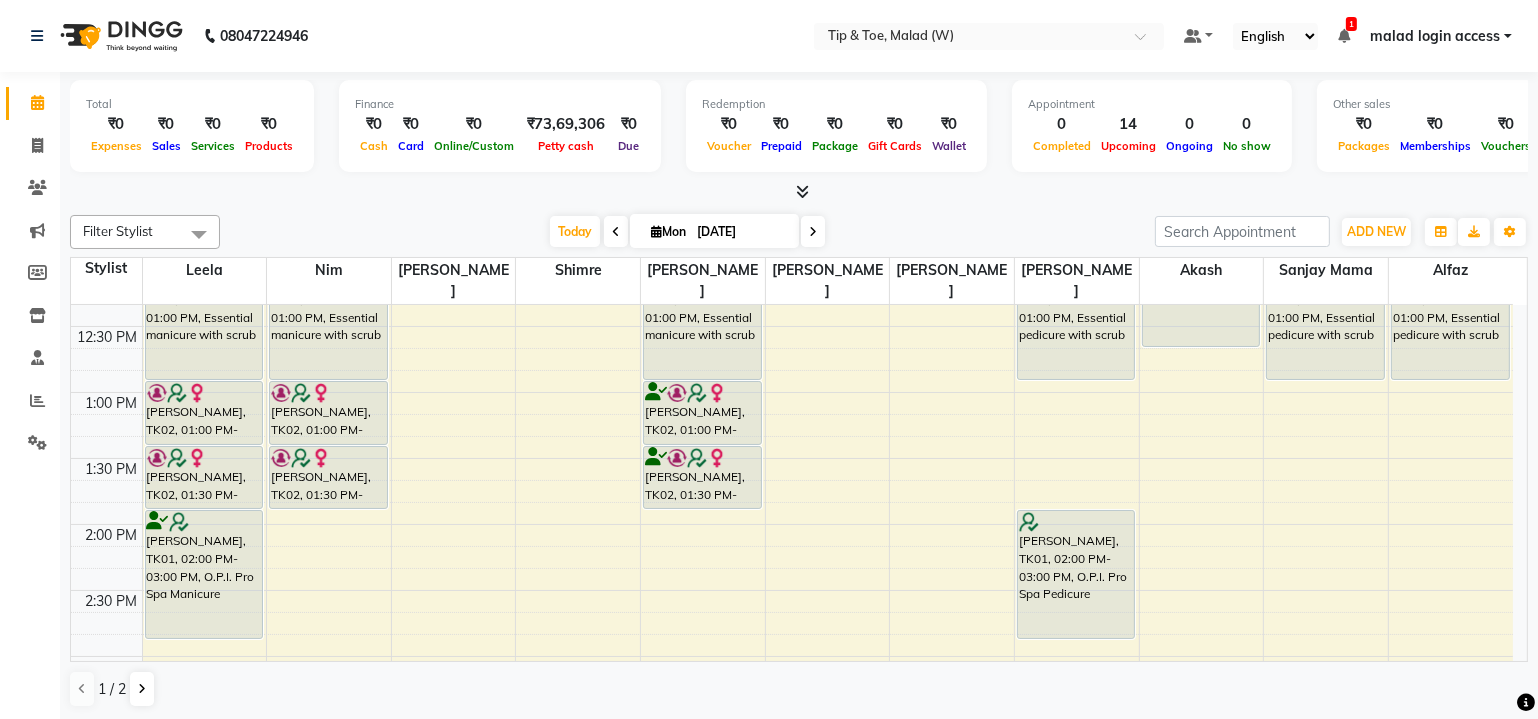 scroll, scrollTop: 663, scrollLeft: 0, axis: vertical 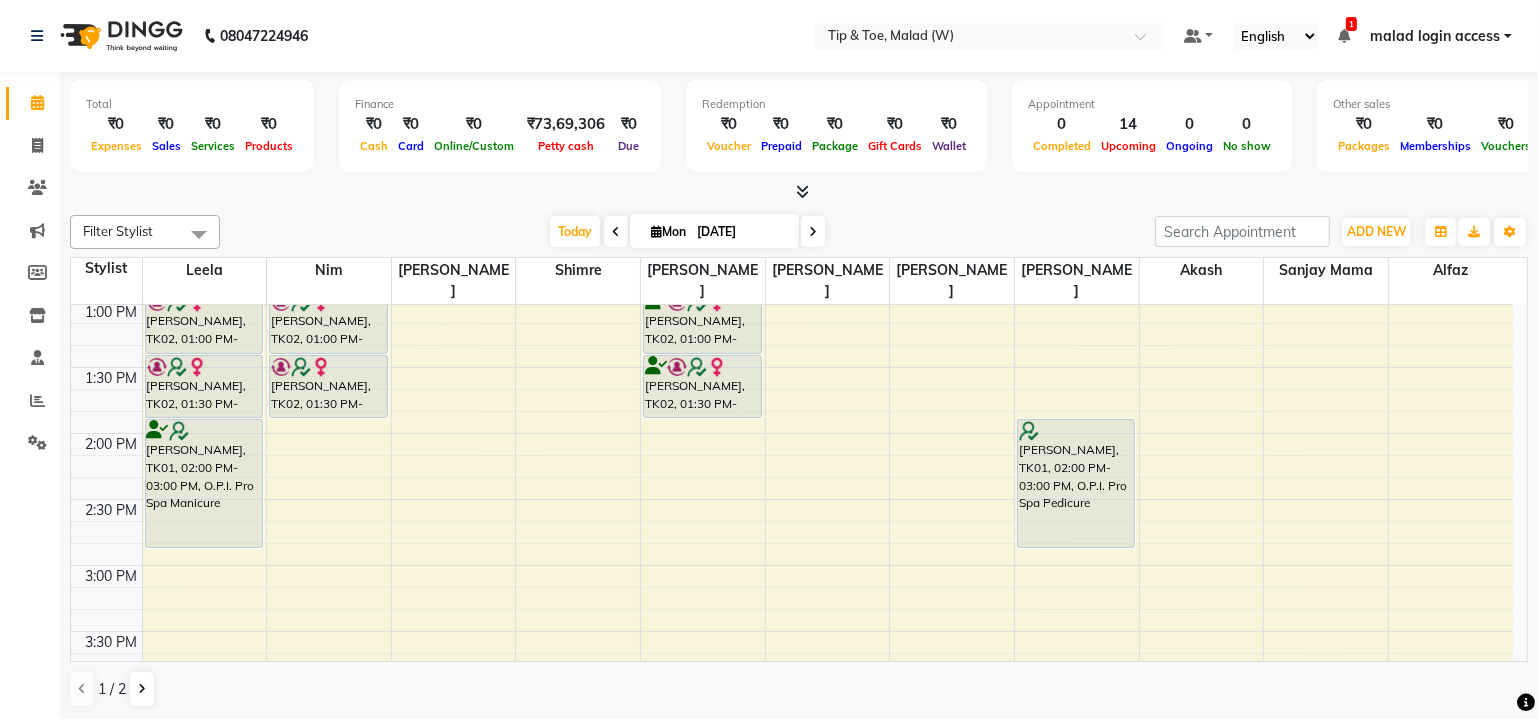 click on "8:00 AM 8:30 AM 9:00 AM 9:30 AM 10:00 AM 10:30 AM 11:00 AM 11:30 AM 12:00 PM 12:30 PM 1:00 PM 1:30 PM 2:00 PM 2:30 PM 3:00 PM 3:30 PM 4:00 PM 4:30 PM 5:00 PM 5:30 PM 6:00 PM 6:30 PM 7:00 PM 7:30 PM 8:00 PM 8:30 PM     Jinisha Parmar, TK02, 12:00 PM-01:00 PM, Essential manicure with scrub     Jinisha Parmar, TK02, 01:00 PM-01:30 PM, Permanent Gel Polish Removal     Jinisha Parmar, TK02, 01:30 PM-02:00 PM, Permanent Gel Polish     Riddhi Sharda, TK01, 02:00 PM-03:00 PM, O.P.I. Pro Spa Manicure     Jinisha Parmar, TK02, 12:00 PM-01:00 PM, Essential manicure with scrub     Jinisha Parmar, TK02, 01:00 PM-01:30 PM, Permanent Gel Polish Removal     Jinisha Parmar, TK02, 01:30 PM-02:00 PM, Permanent Gel Polish     Mala Sheth, TK04, 07:00 PM-08:00 PM, Essential pedicure with scrub     Mala Sheth, TK04, 08:00 PM-09:00 PM, Essential manicure with scrub     Jinisha Parmar, TK02, 12:00 PM-01:00 PM, Essential manicure with scrub     Jinisha Parmar, TK02, 01:00 PM-01:30 PM, Permanent Gel Polish Removal" at bounding box center [792, 499] 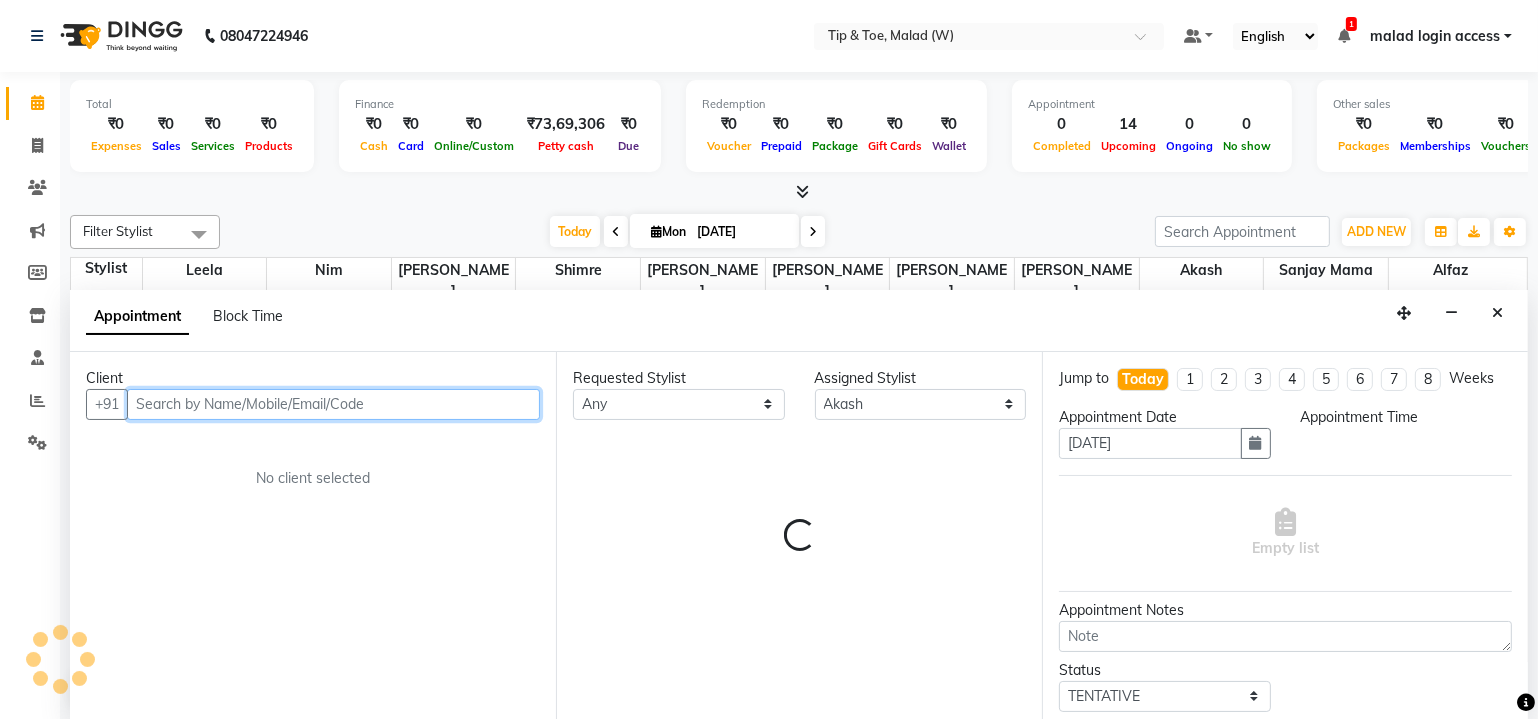select on "840" 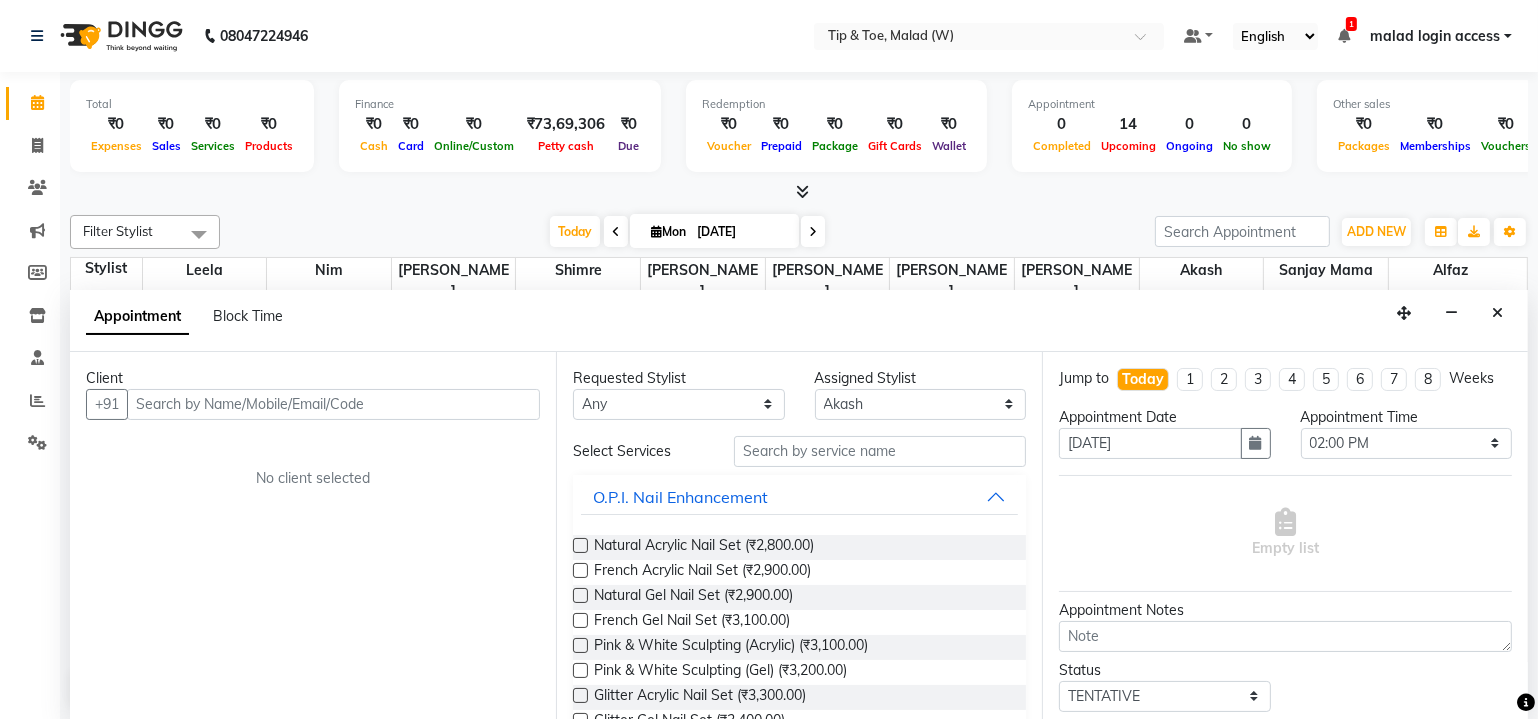 click on "Client" at bounding box center (313, 378) 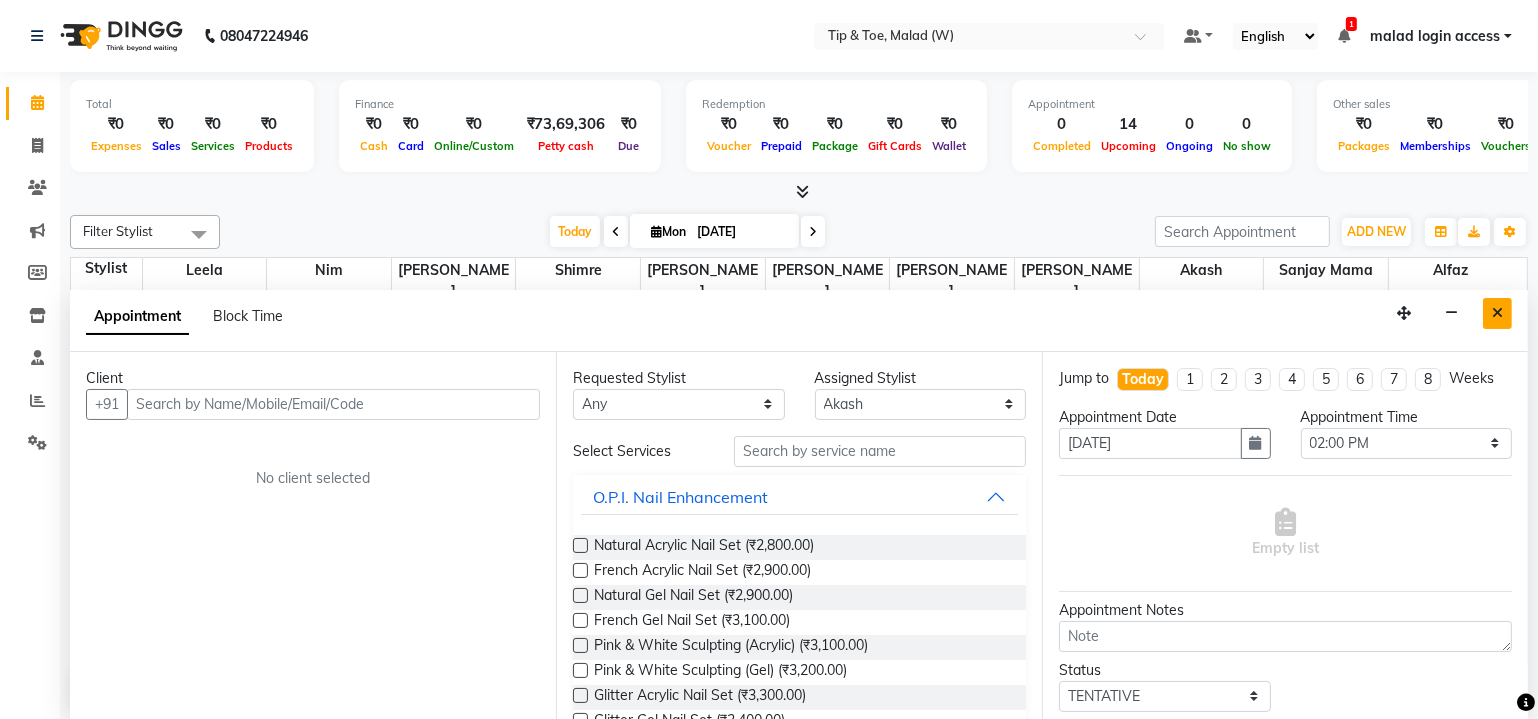 click at bounding box center [1497, 313] 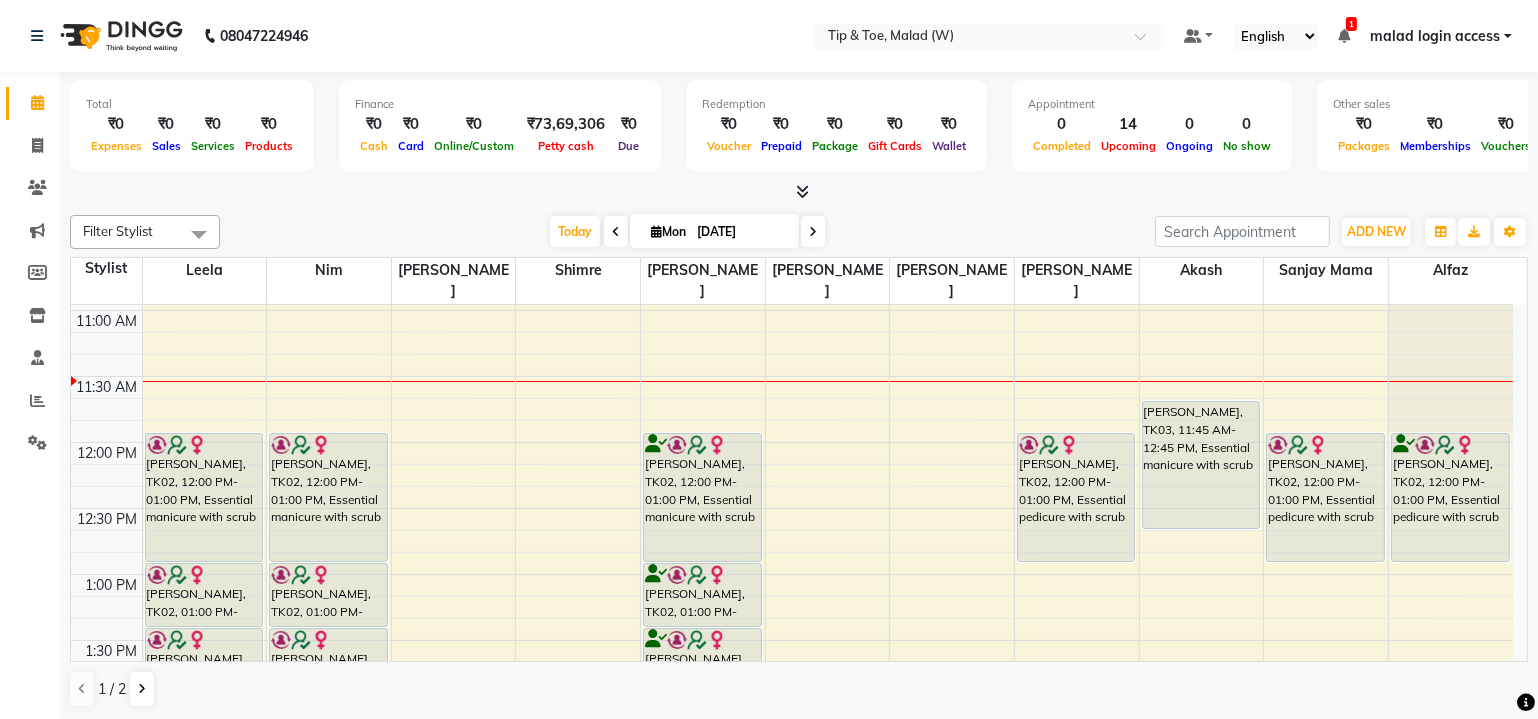 scroll, scrollTop: 299, scrollLeft: 0, axis: vertical 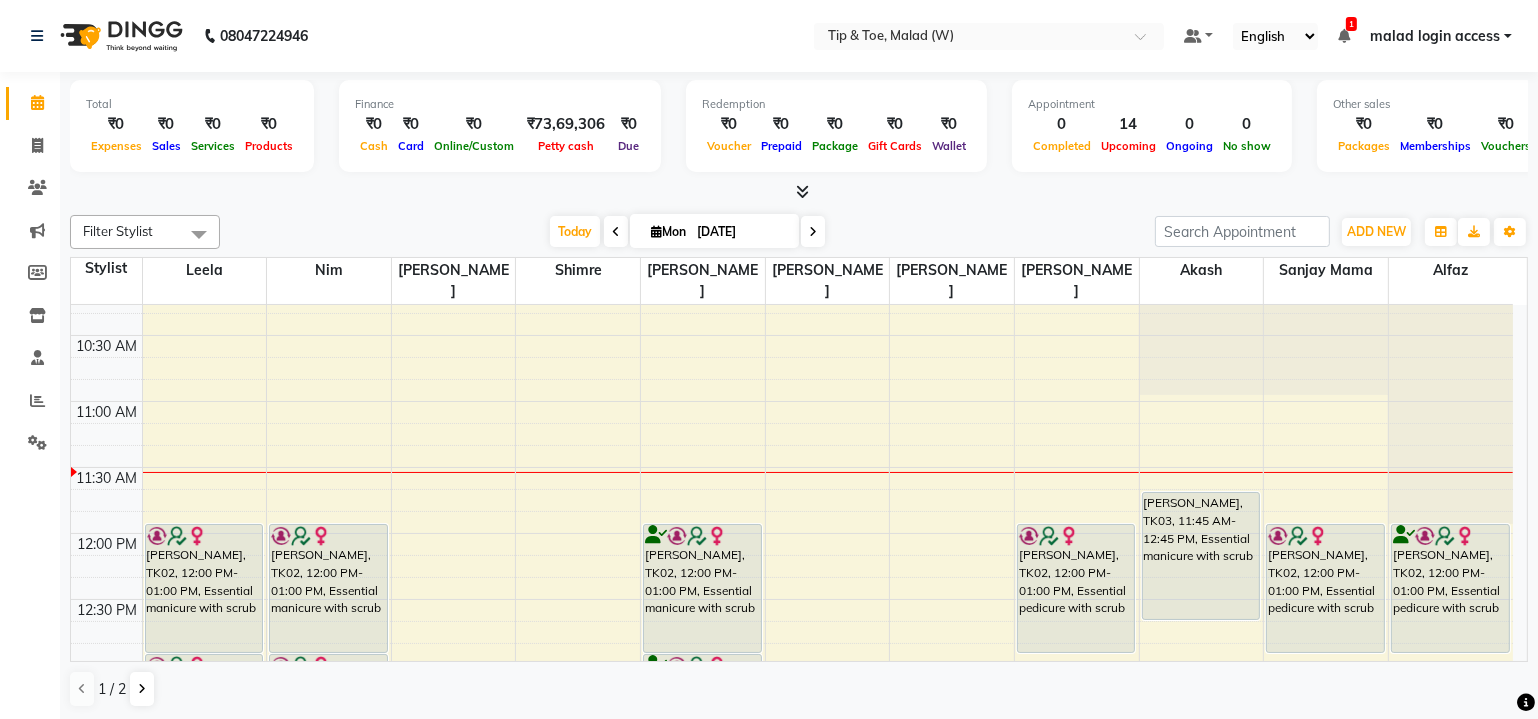 click at bounding box center (813, 231) 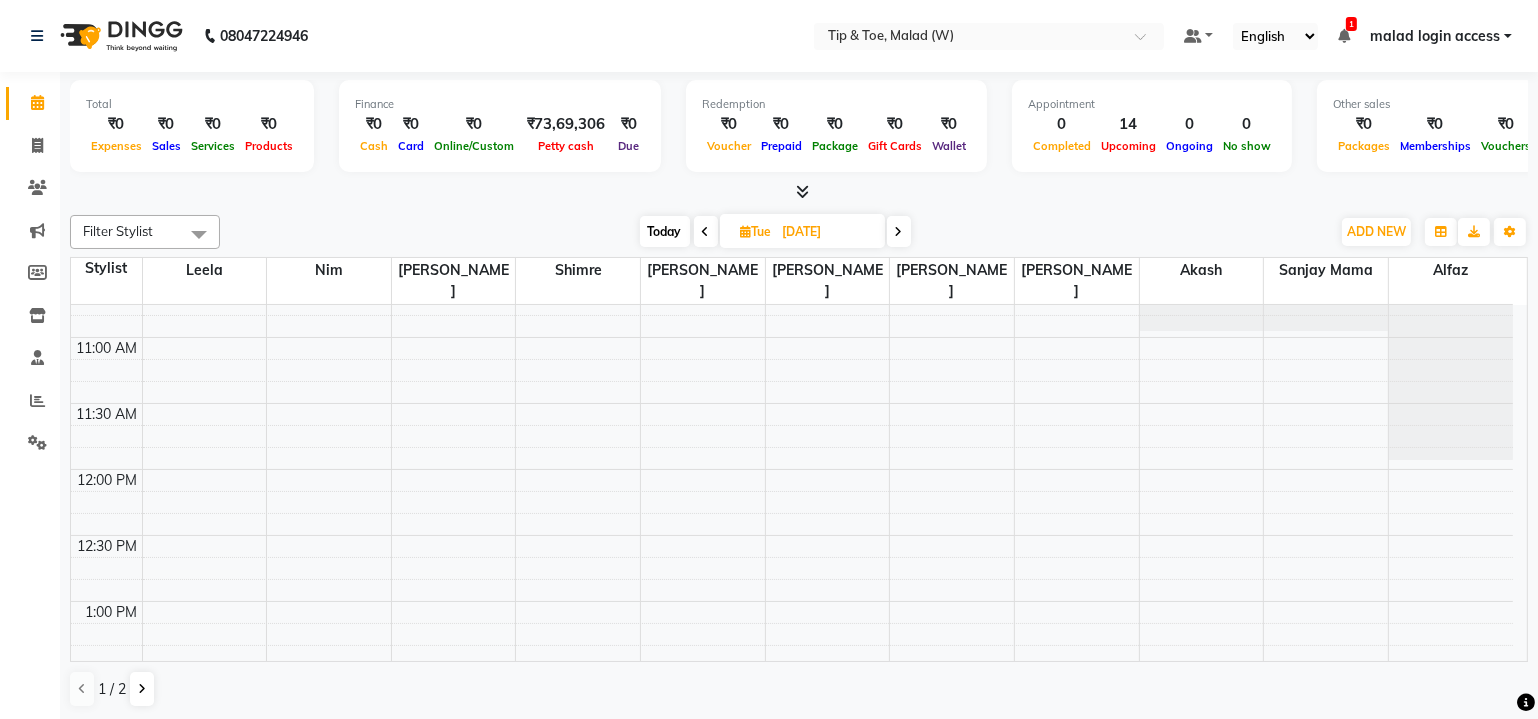 scroll, scrollTop: 454, scrollLeft: 0, axis: vertical 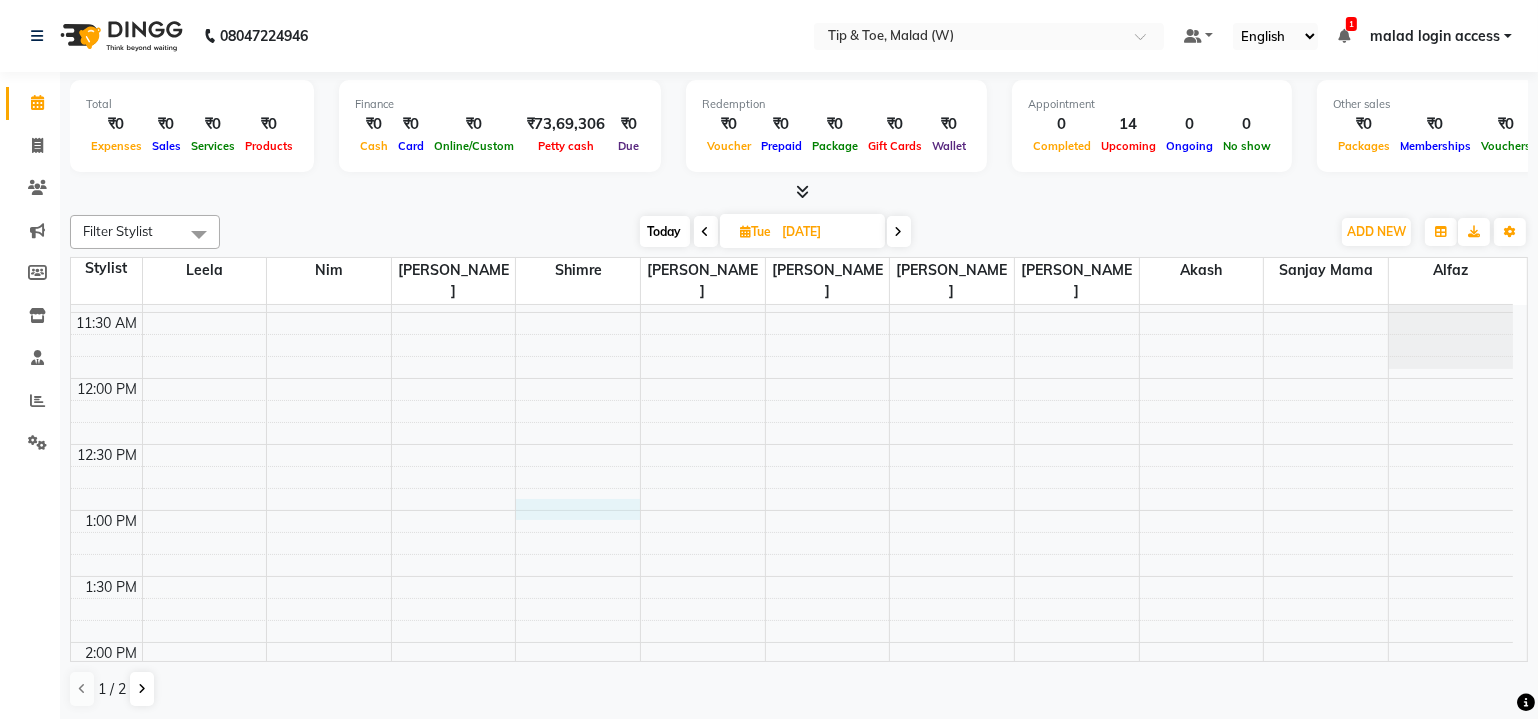 click on "8:00 AM 8:30 AM 9:00 AM 9:30 AM 10:00 AM 10:30 AM 11:00 AM 11:30 AM 12:00 PM 12:30 PM 1:00 PM 1:30 PM 2:00 PM 2:30 PM 3:00 PM 3:30 PM 4:00 PM 4:30 PM 5:00 PM 5:30 PM 6:00 PM 6:30 PM 7:00 PM 7:30 PM 8:00 PM 8:30 PM     Purvi Saraf, 04:00 PM-05:00 PM, Essential manicure with scrub     Purvi Saraf, 04:00 PM-05:00 PM, Essential pedicure with scrub" at bounding box center (792, 708) 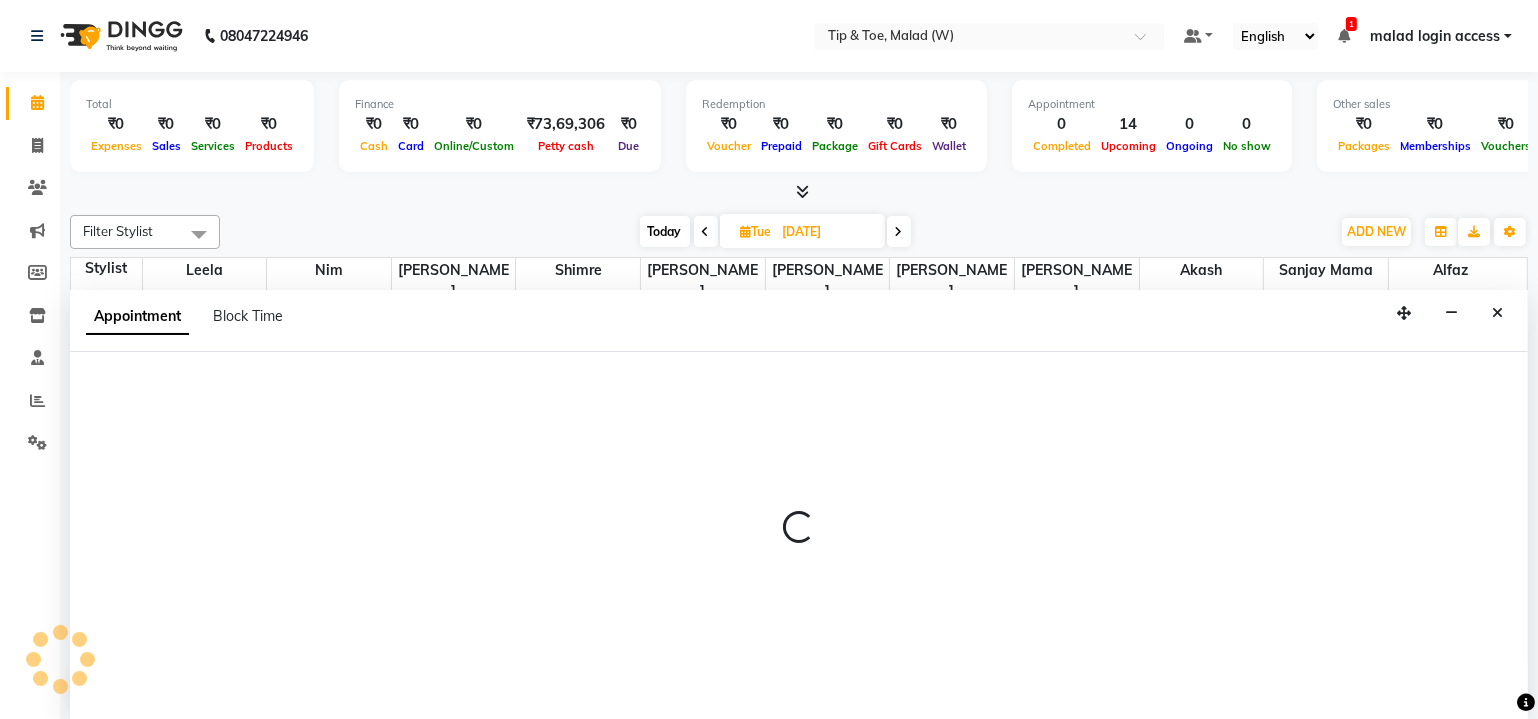 select on "41842" 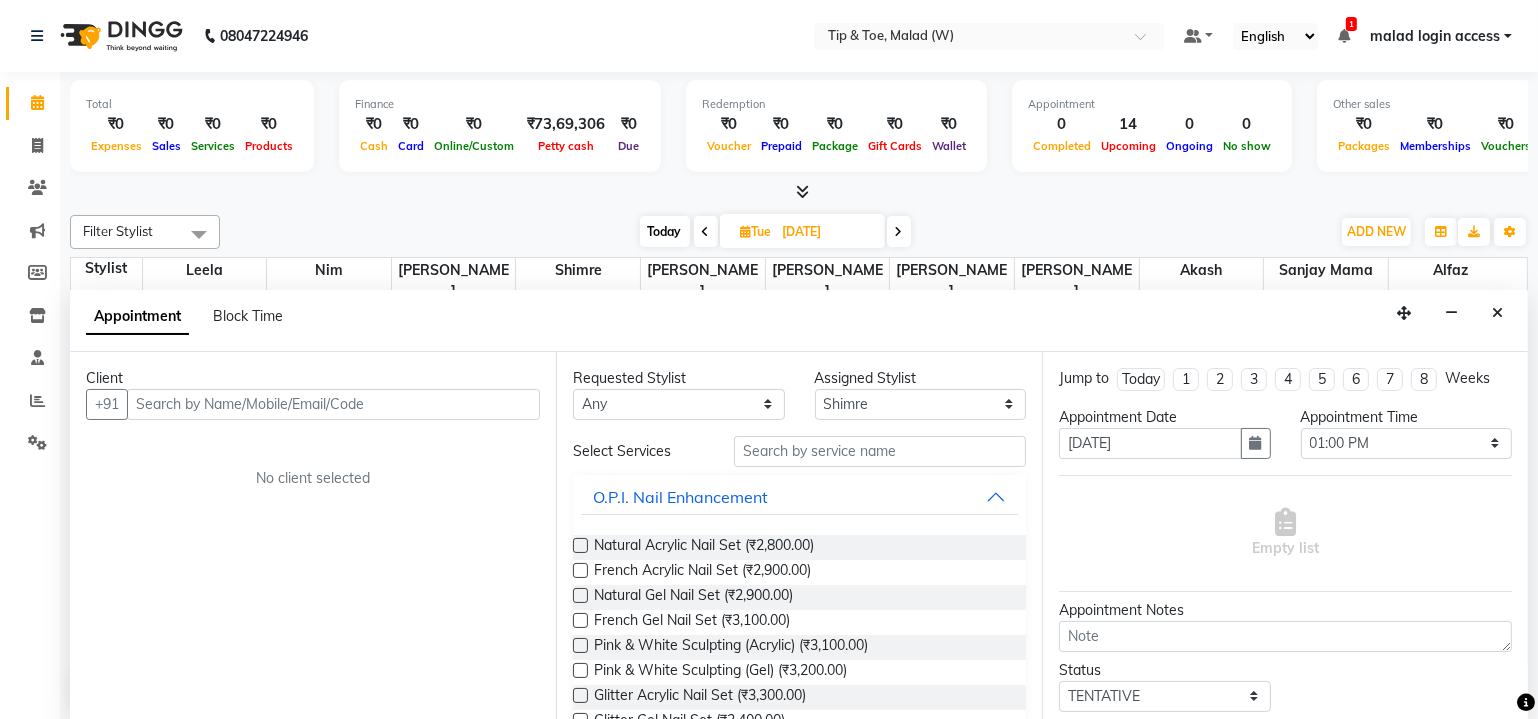 click at bounding box center [333, 404] 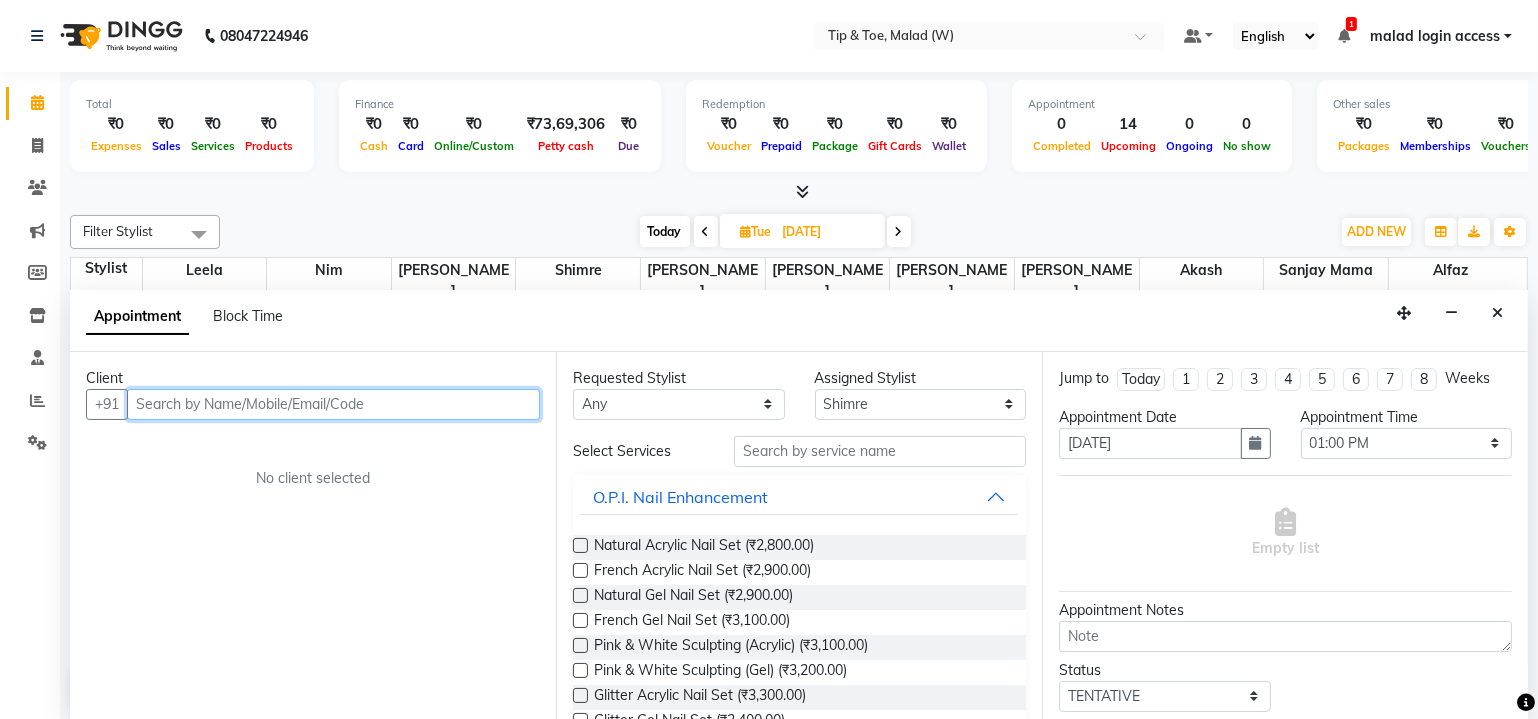 click at bounding box center [333, 404] 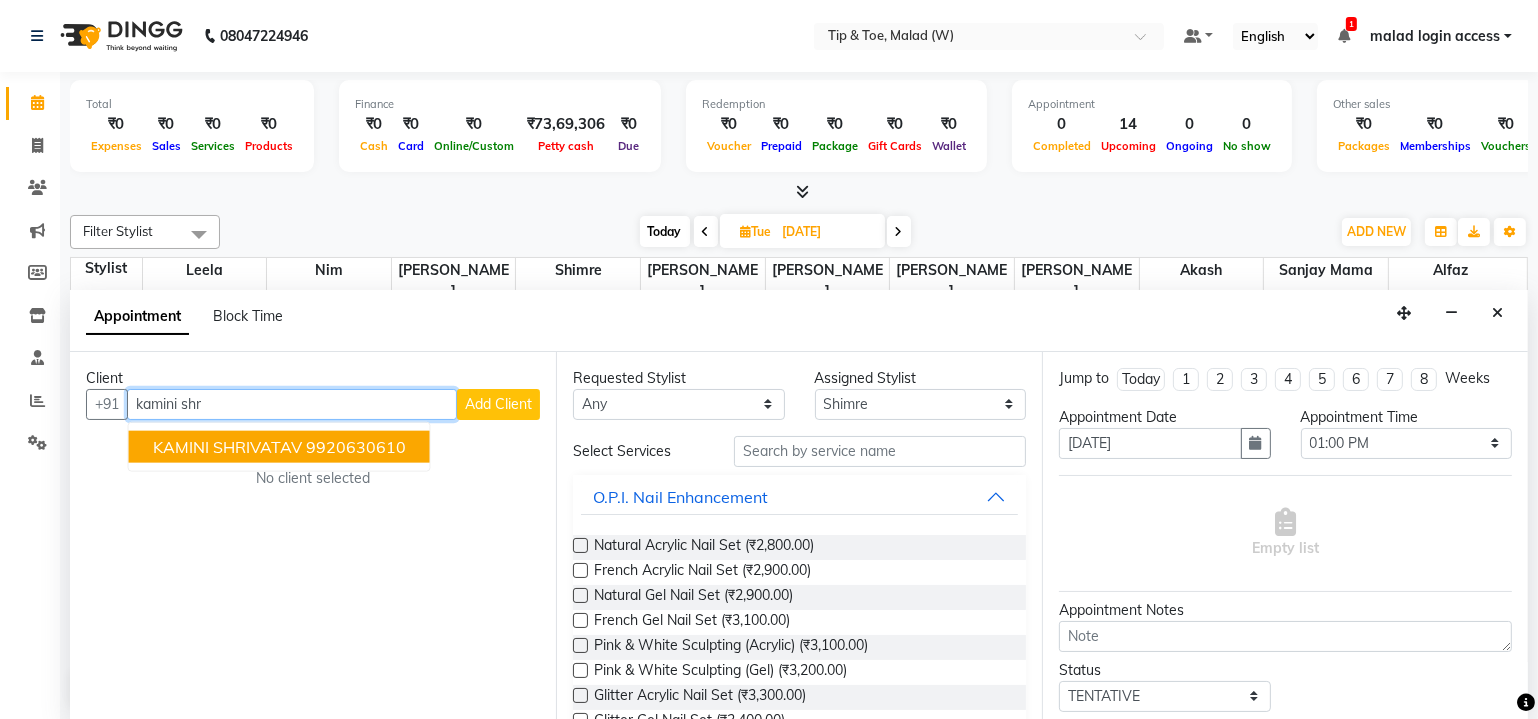 click on "KAMINI SHRIVATAV" at bounding box center (227, 446) 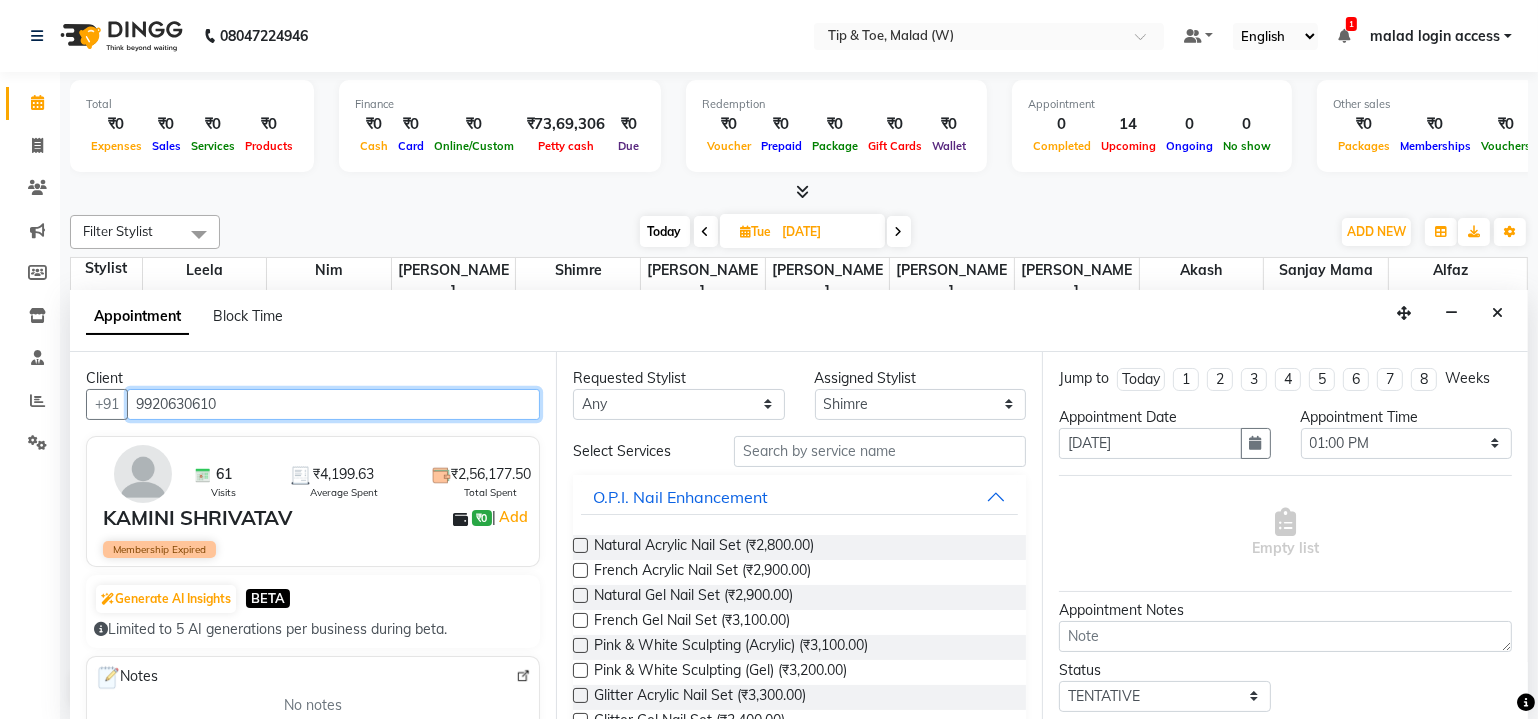 type on "9920630610" 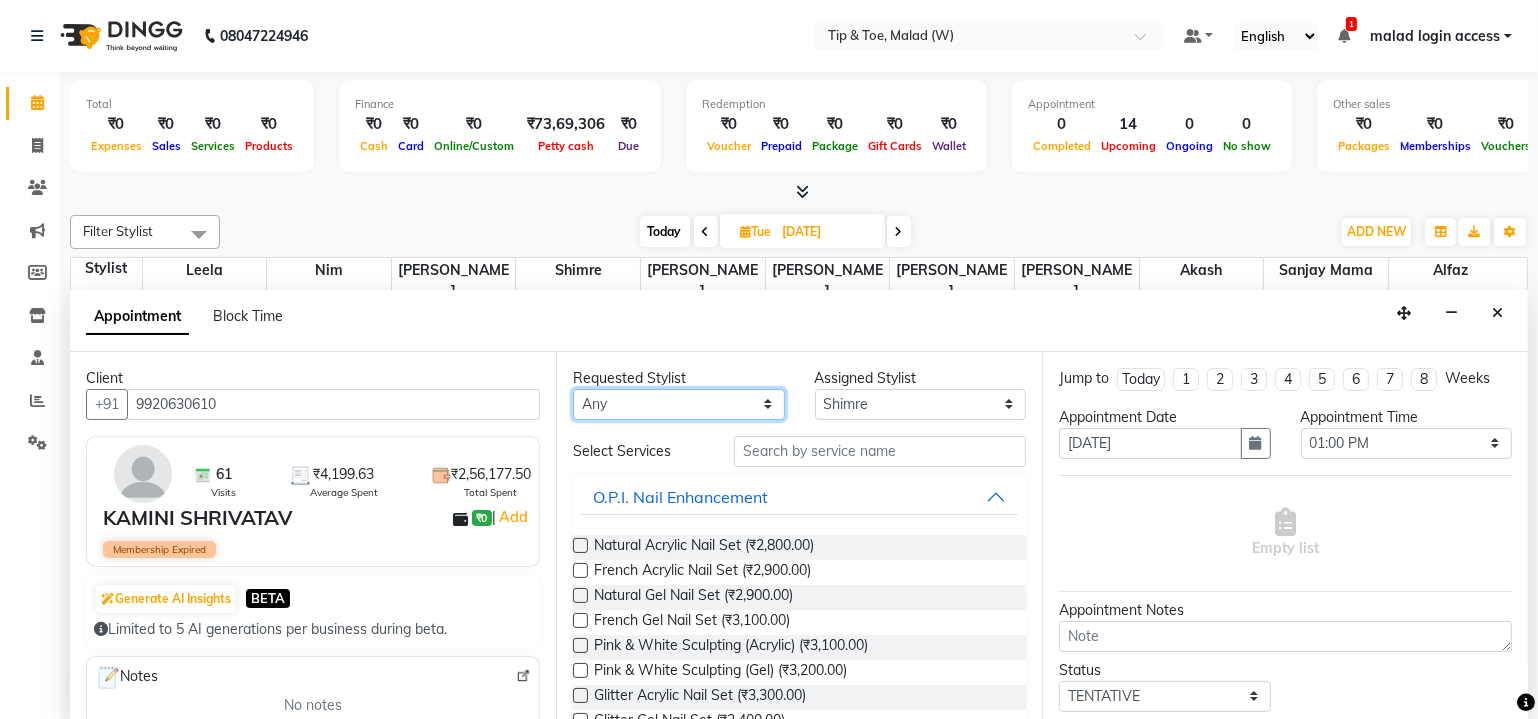 click on "Any Akash  Alfaz  Dibakar Leela Manisha Singh Nim Nitesh Poonam Singh Sanjay mama Shimre Swapnali Urmila Pal" at bounding box center [679, 404] 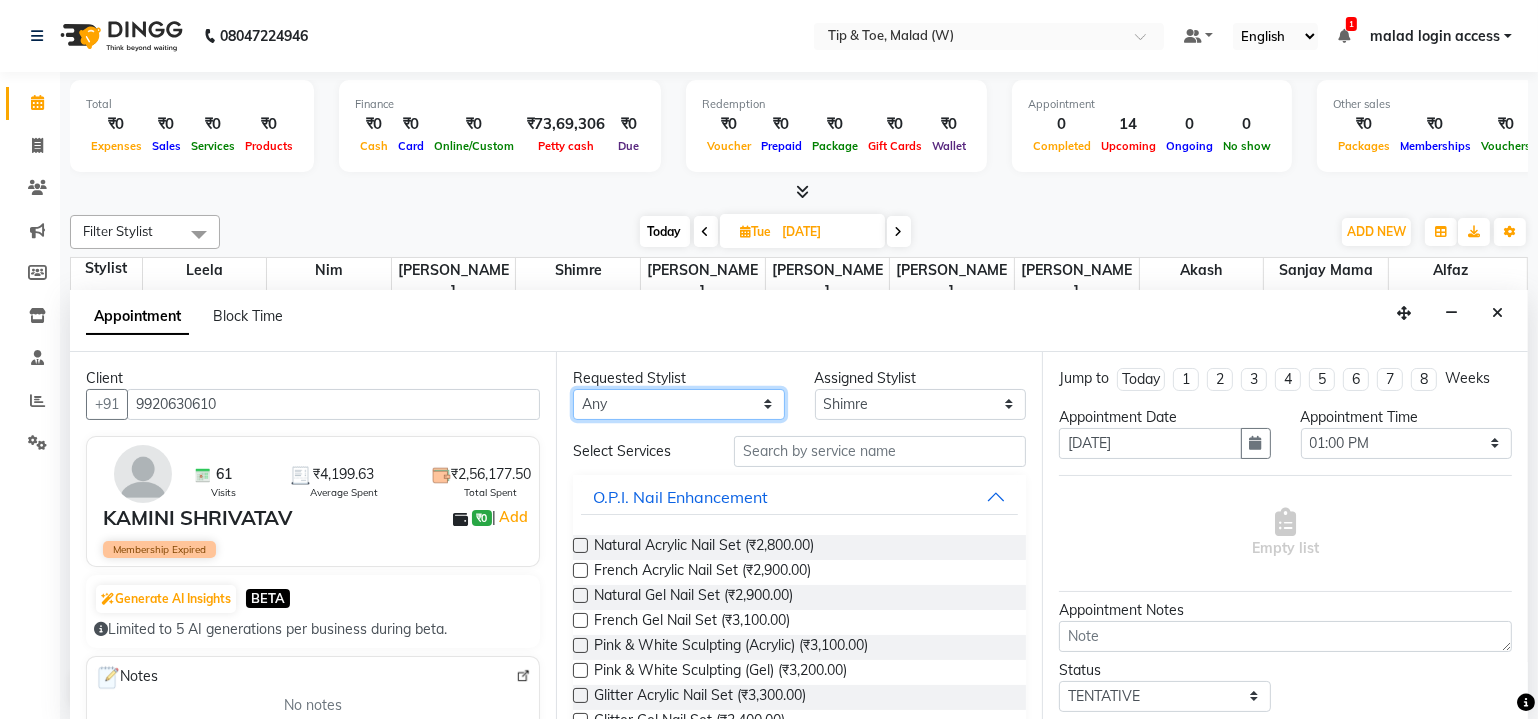 select on "41842" 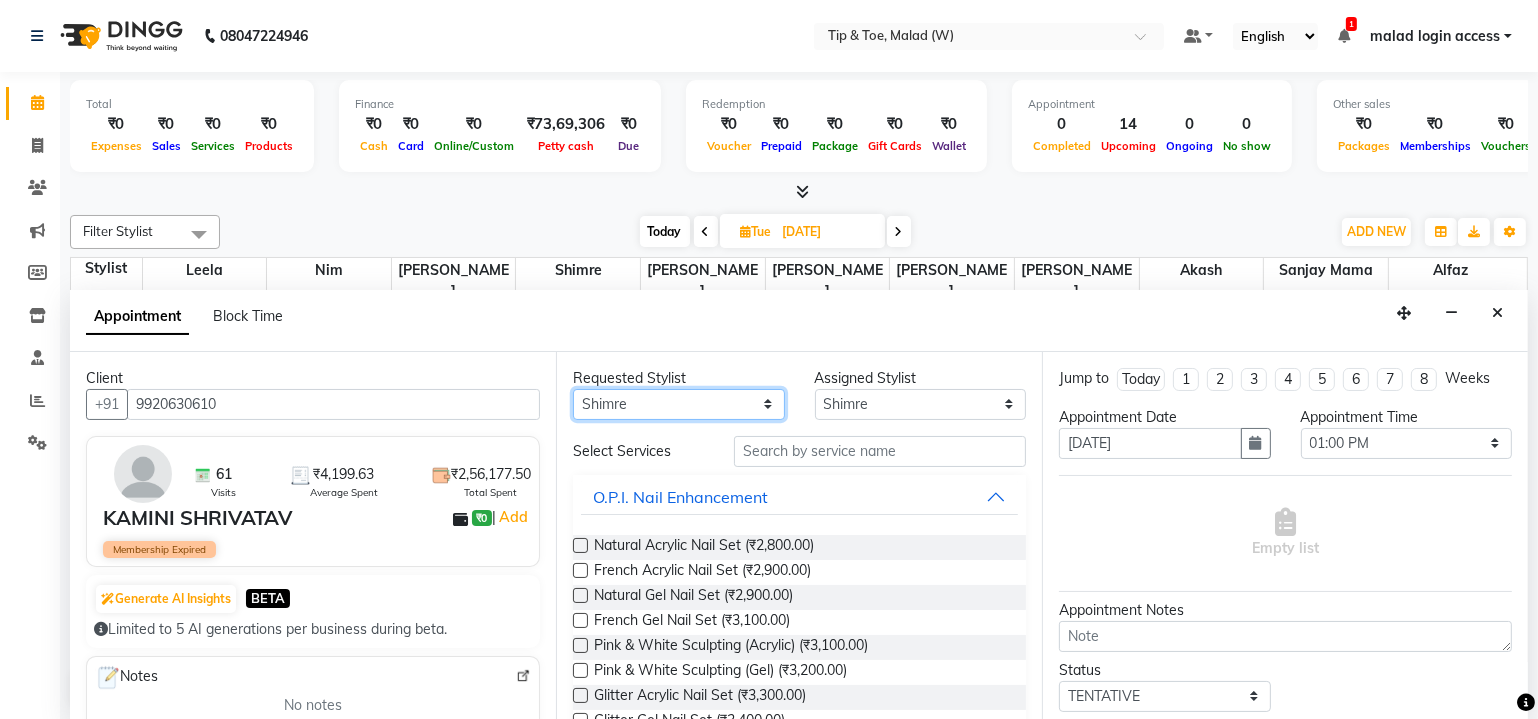 click on "Any Akash  Alfaz  Dibakar Leela Manisha Singh Nim Nitesh Poonam Singh Sanjay mama Shimre Swapnali Urmila Pal" at bounding box center (679, 404) 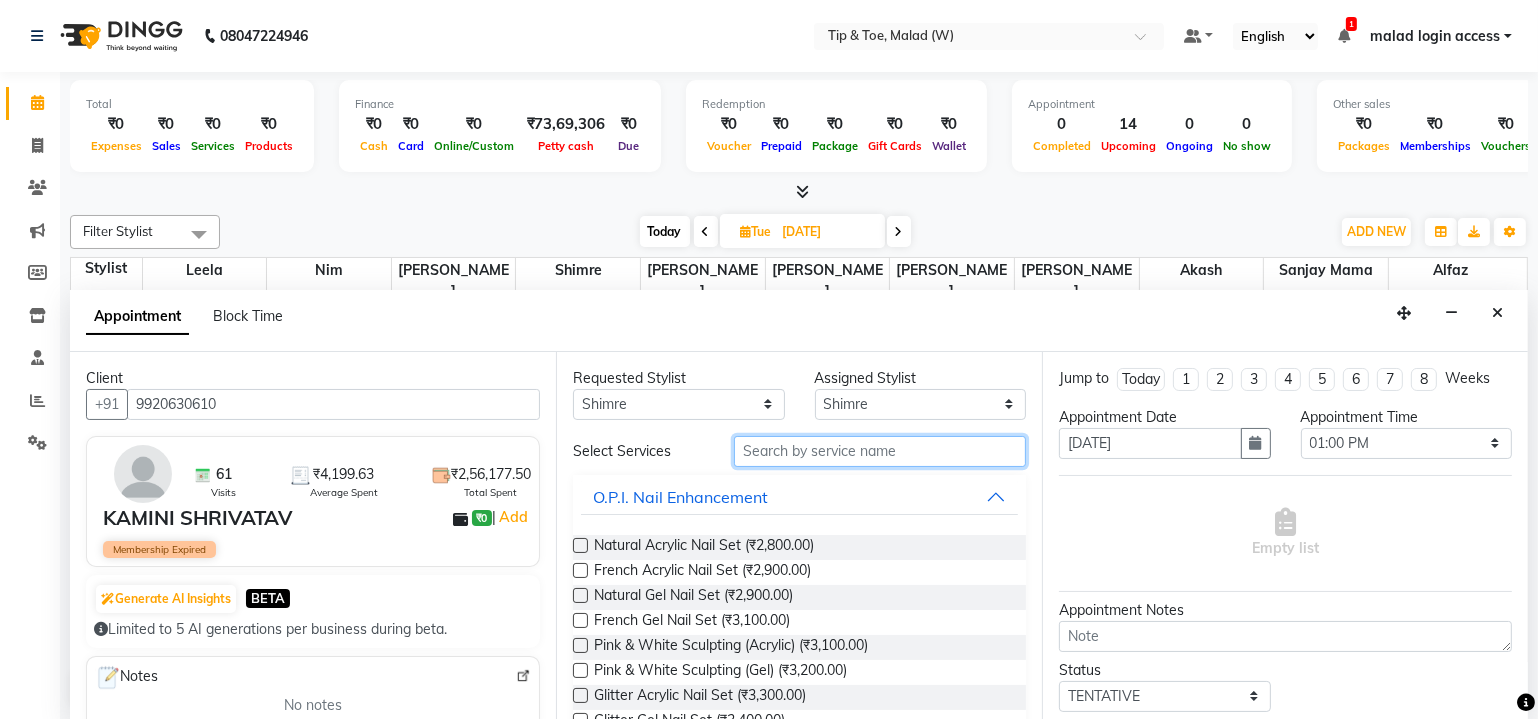 click at bounding box center [880, 451] 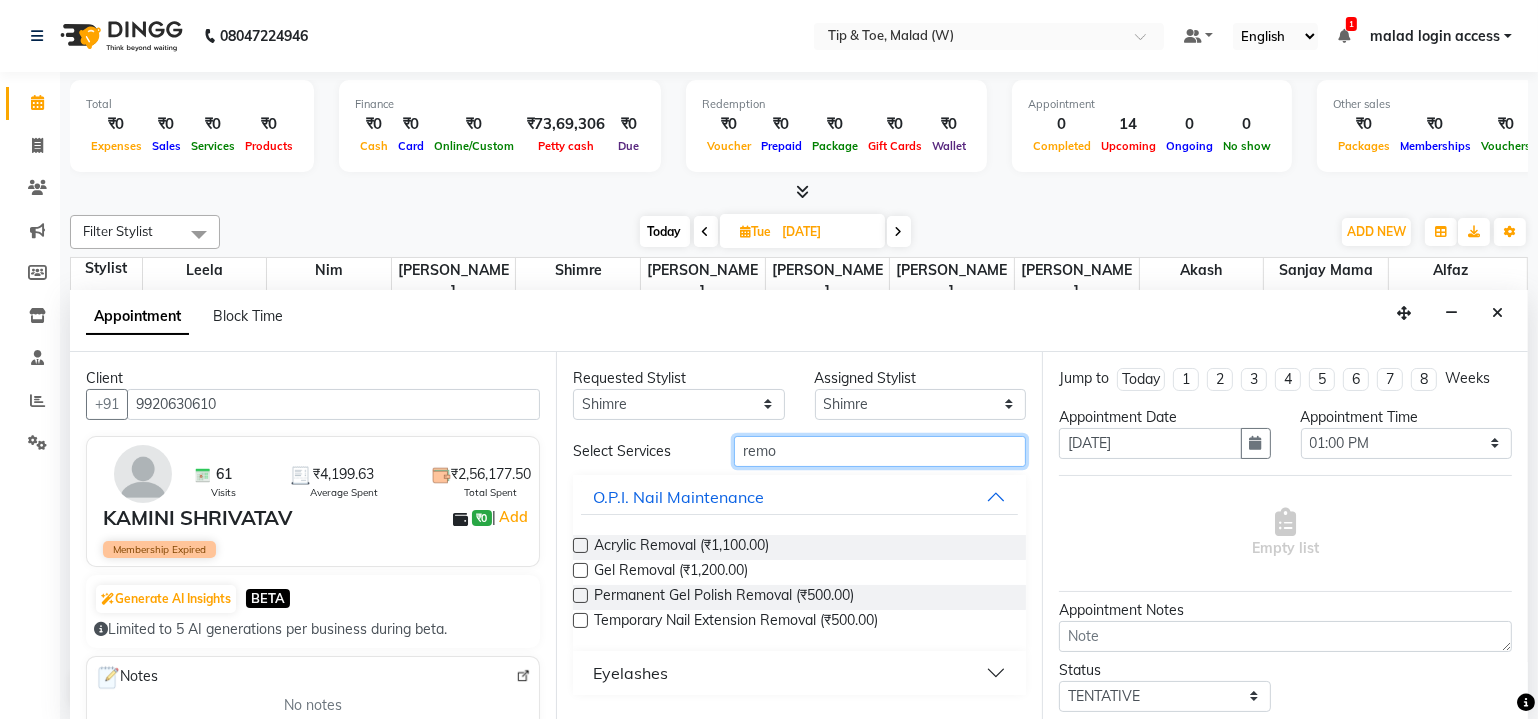 type on "remo" 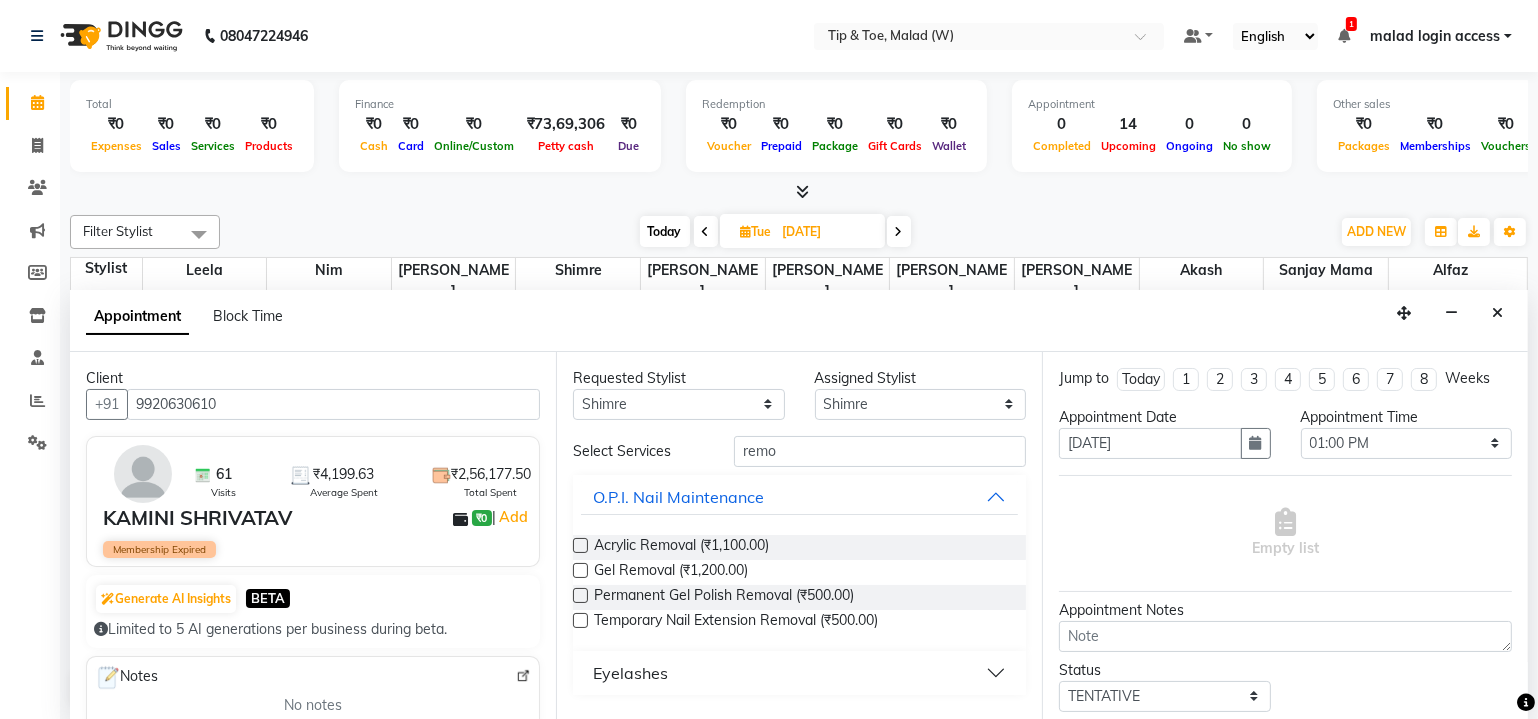 click at bounding box center (580, 595) 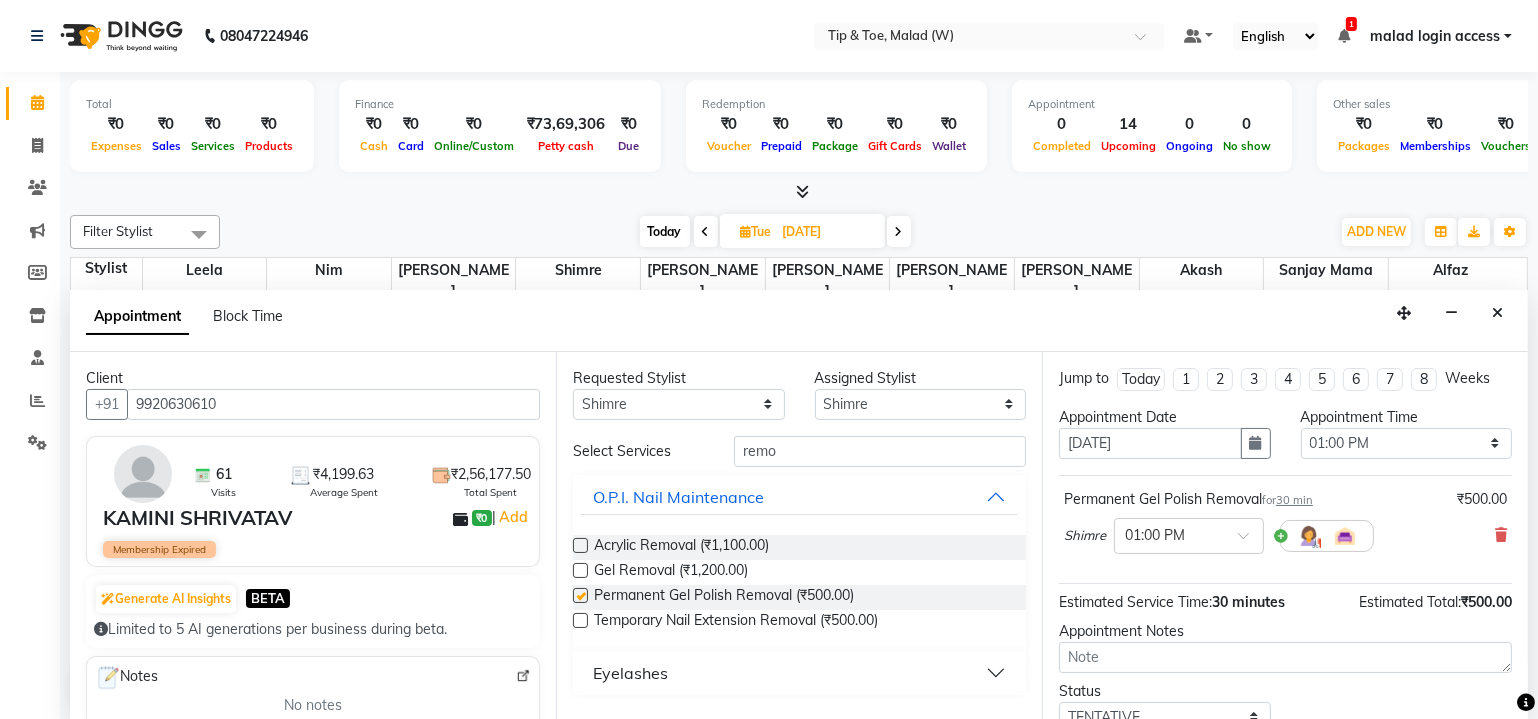 checkbox on "false" 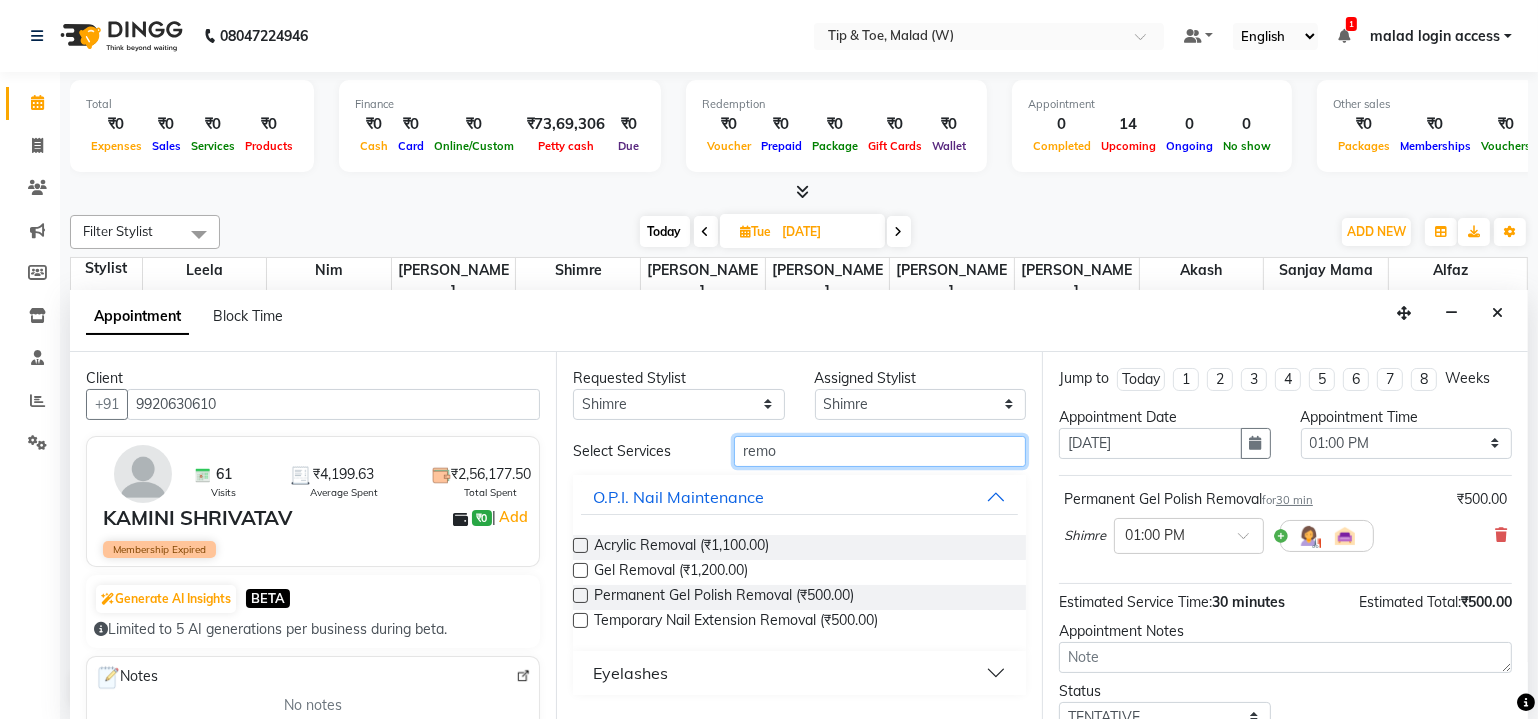 click on "remo" at bounding box center [880, 451] 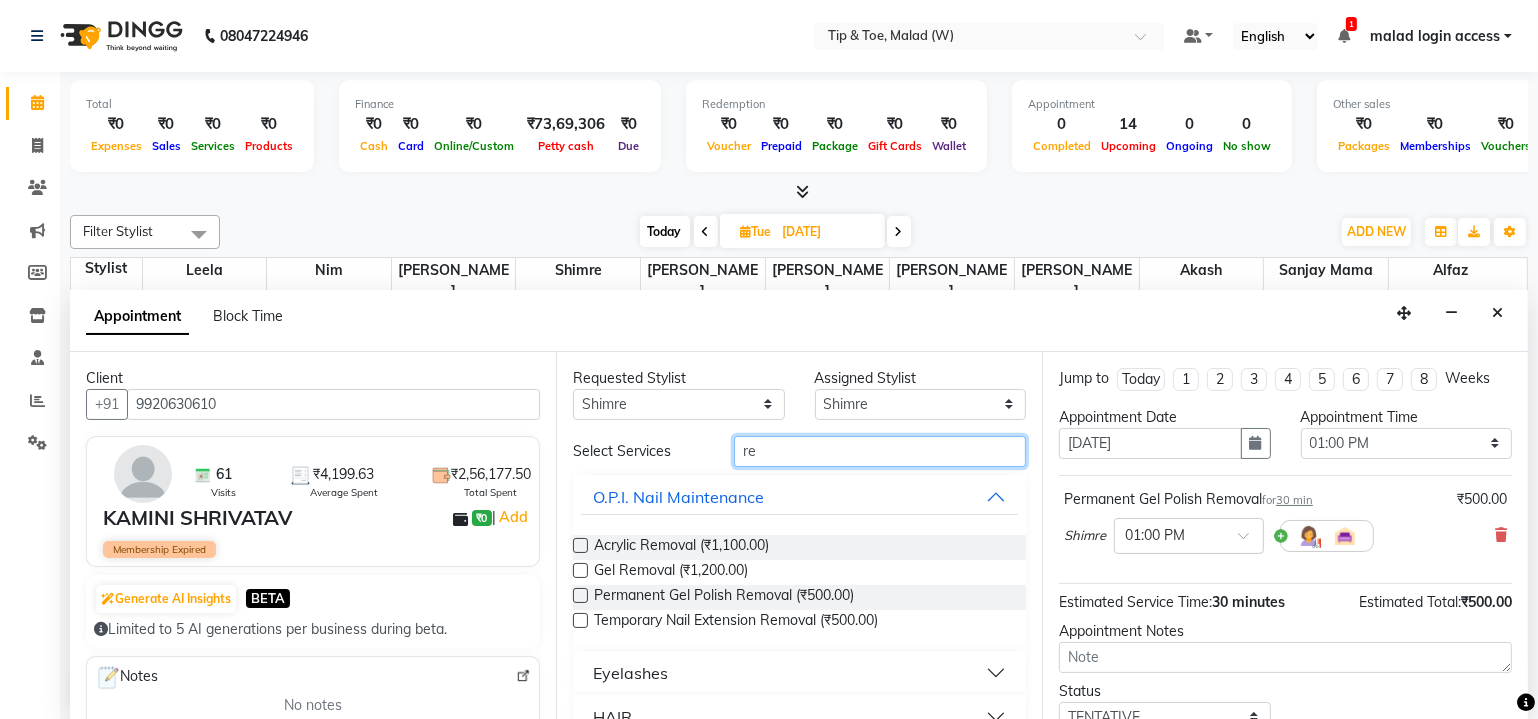 type on "r" 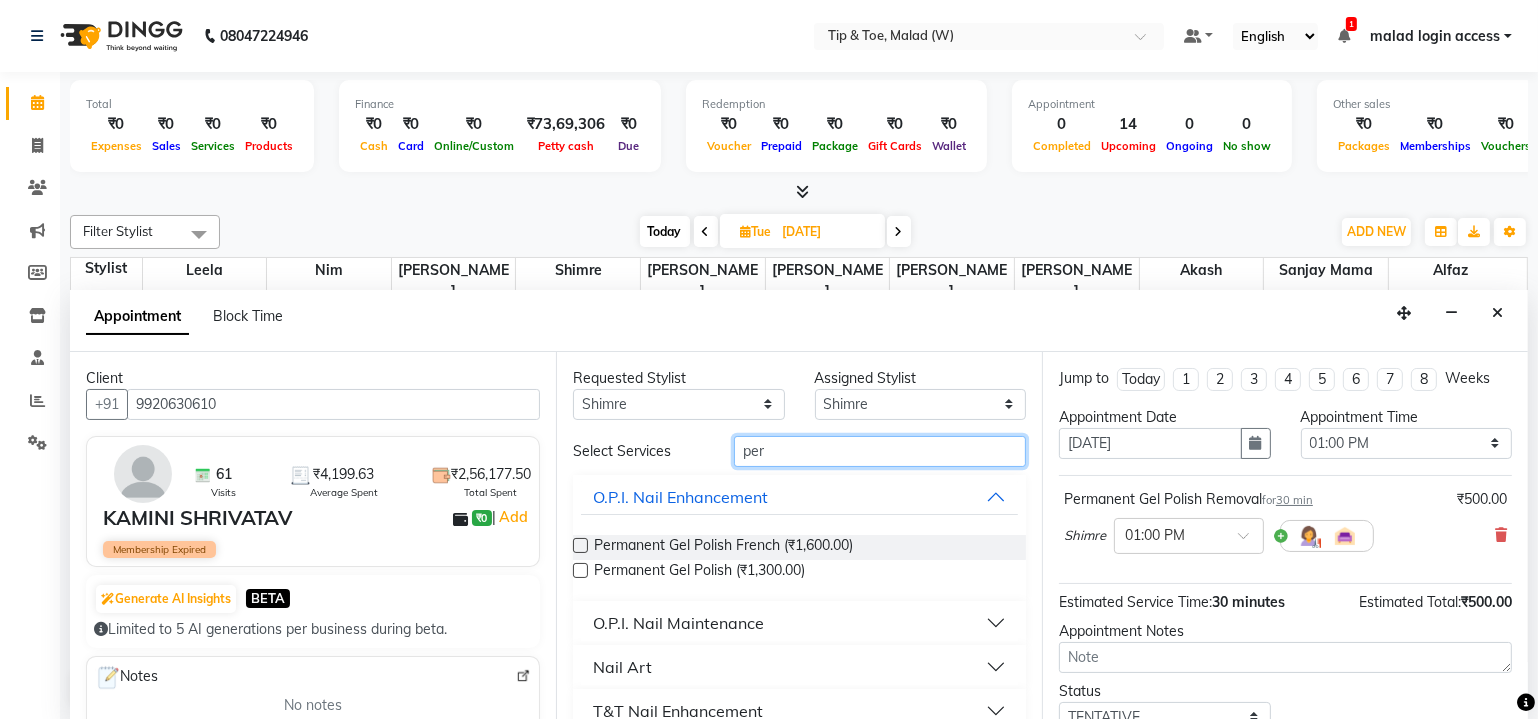 type on "per" 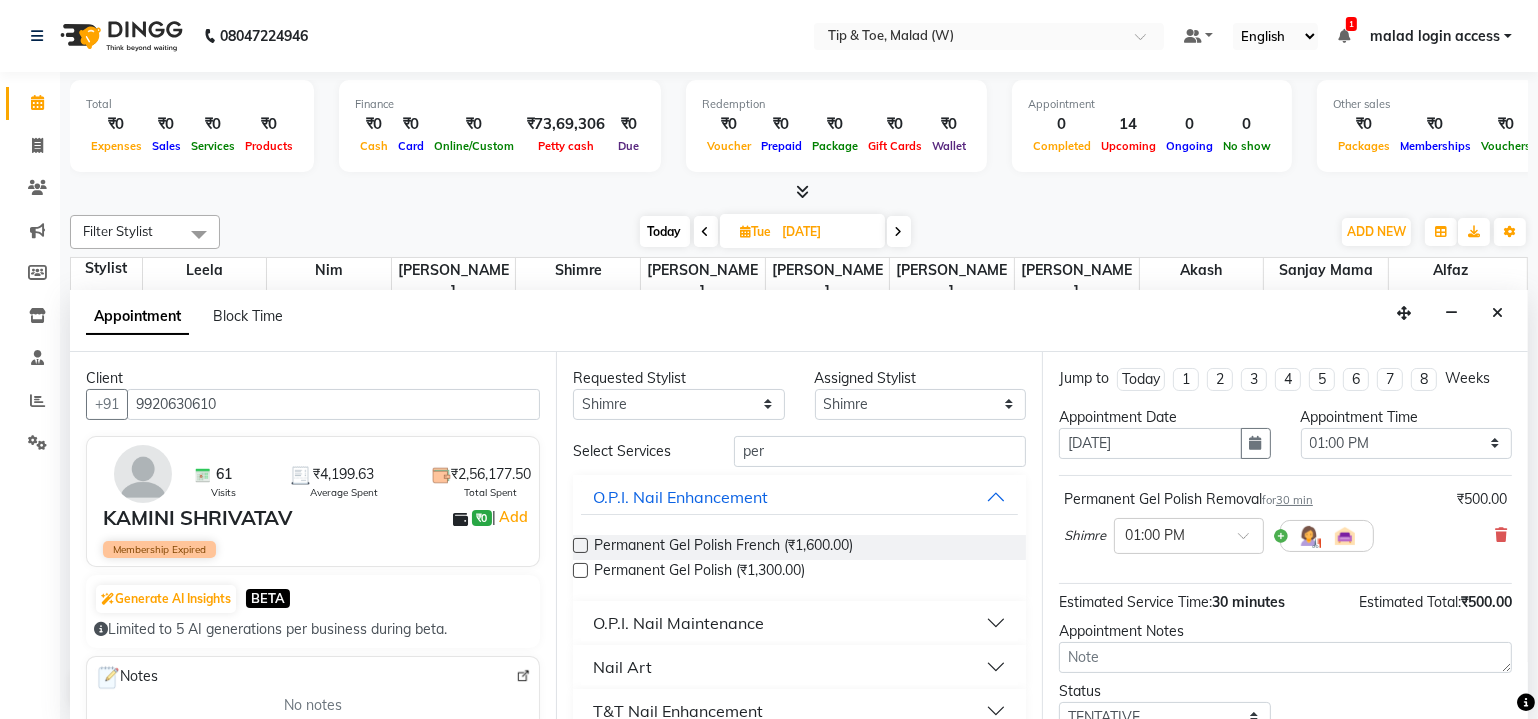 click at bounding box center (580, 570) 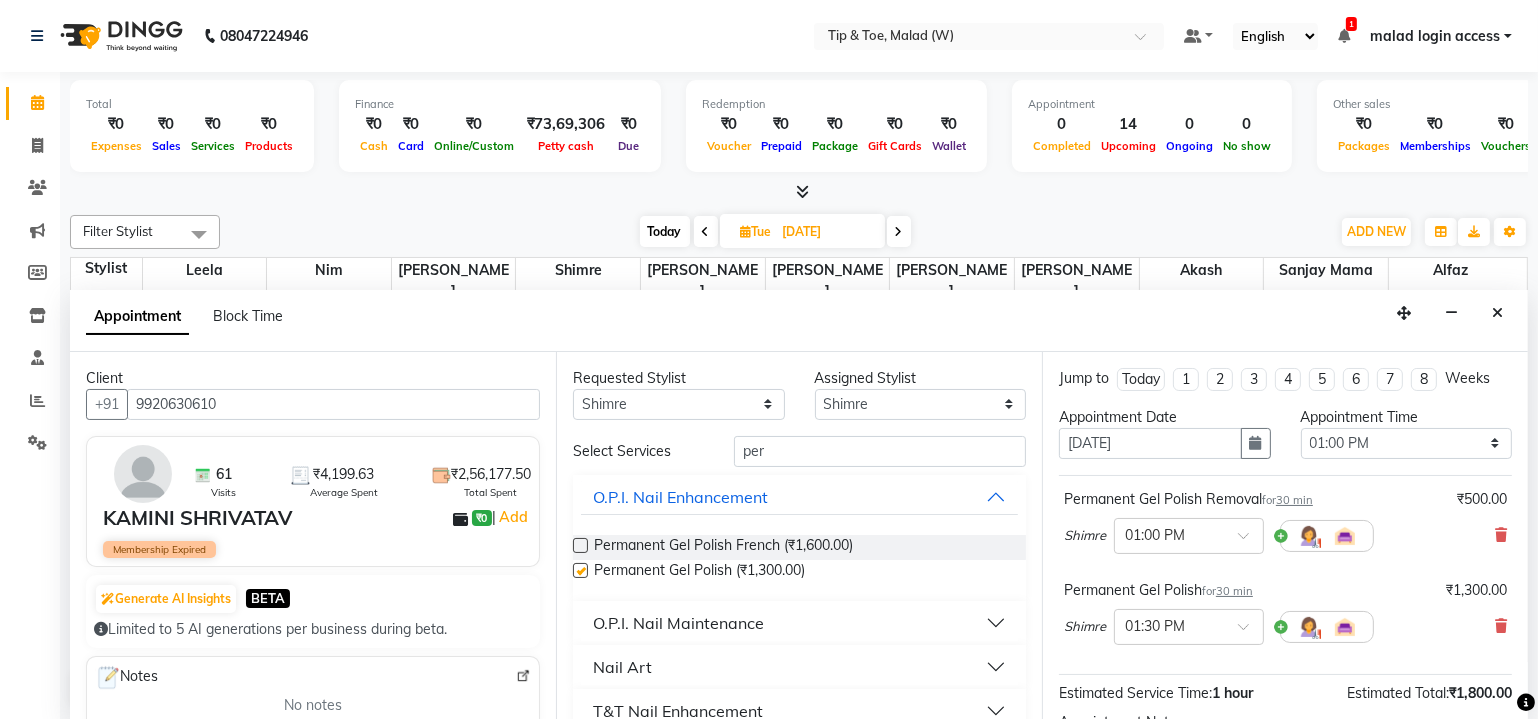checkbox on "false" 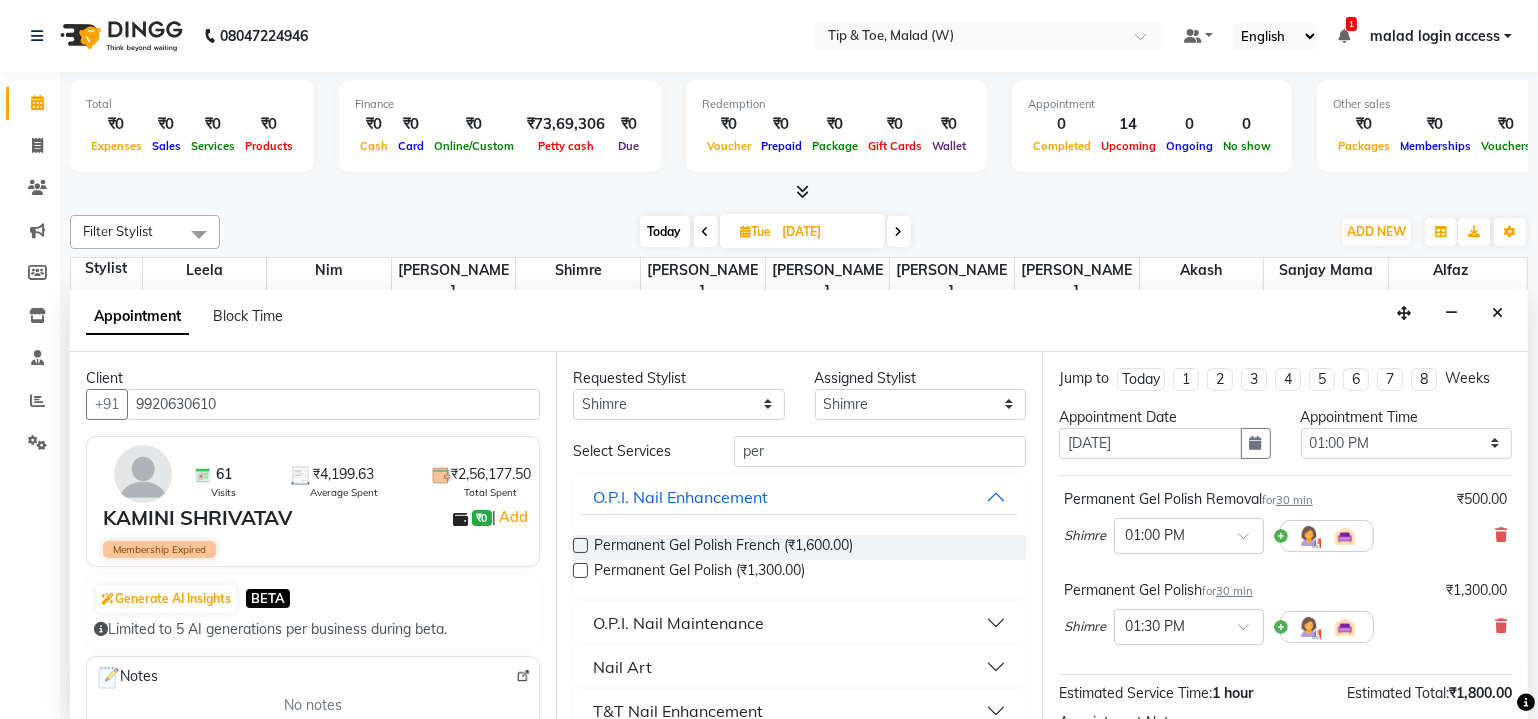 click on "Requested Stylist Any Akash  Alfaz  Dibakar Leela Manisha Singh Nim Nitesh Poonam Singh Sanjay mama Shimre Swapnali Urmila Pal Assigned Stylist Select Akash  Alfaz  Dibakar Leela Manisha Singh Nim Nitesh Poonam Singh Sanjay mama Shimre Swapnali Urmila Pal Select Services per    O.P.I. Nail Enhancement Permanent Gel Polish French (₹1,600.00) Permanent Gel Polish (₹1,300.00)    O.P.I. Nail Maintenance    Nail Art    T&T Nail Enhancement    Waxing    Threading    HMX SERVICE    Female New    Color Care & Treatment    TEXTURE SERVICES    HAIR COLOR" at bounding box center [799, 536] 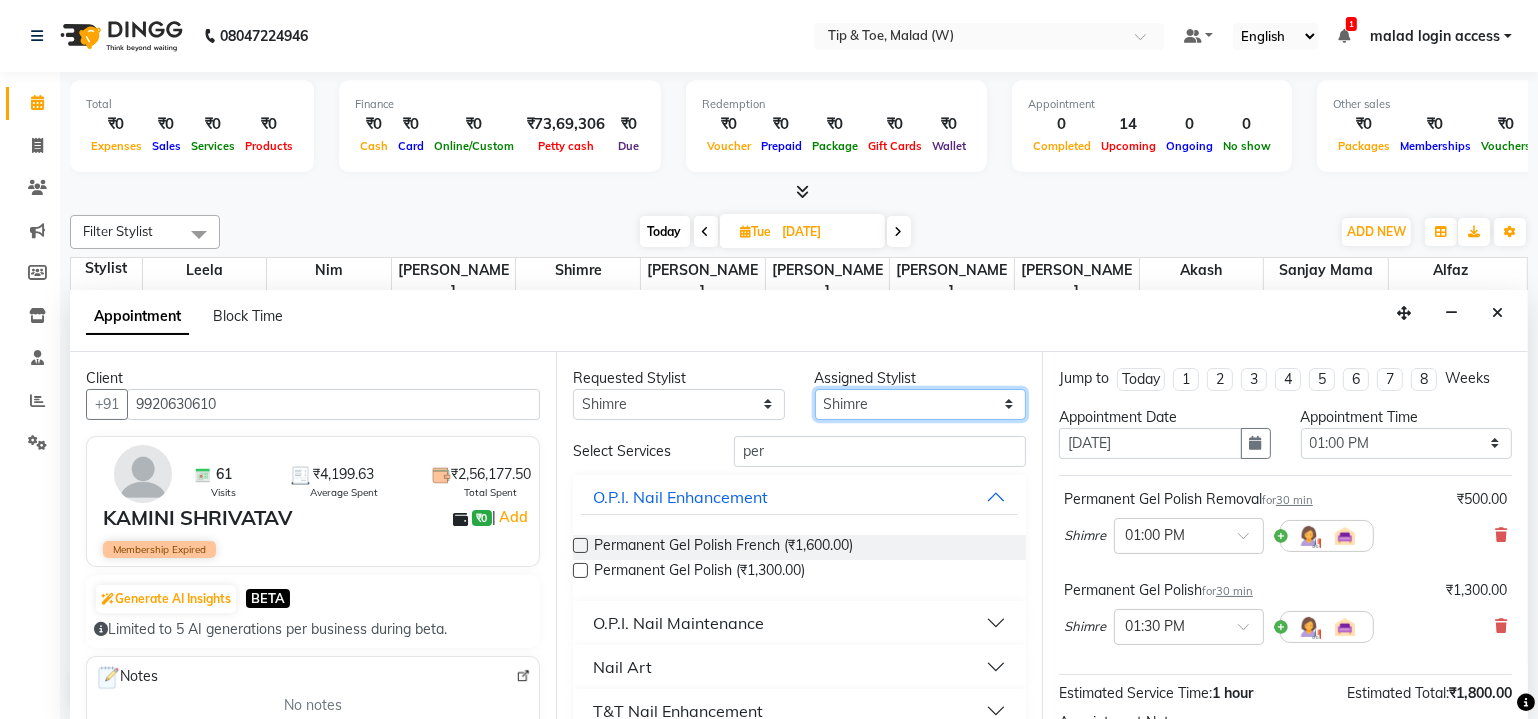 click on "Select Akash  Alfaz  Dibakar Leela Manisha Singh Nim Nitesh Poonam Singh Sanjay mama Shimre Swapnali Urmila Pal" at bounding box center (921, 404) 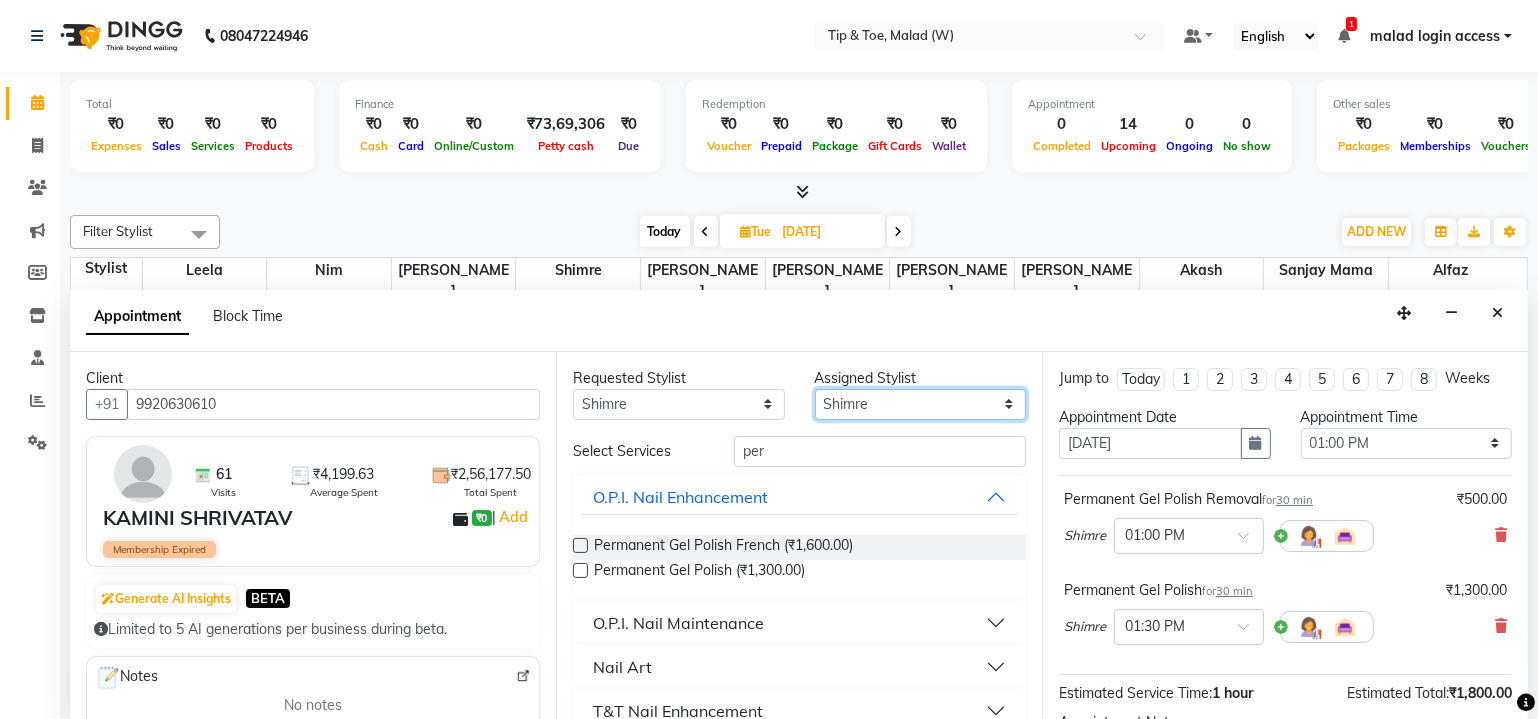 select on "41794" 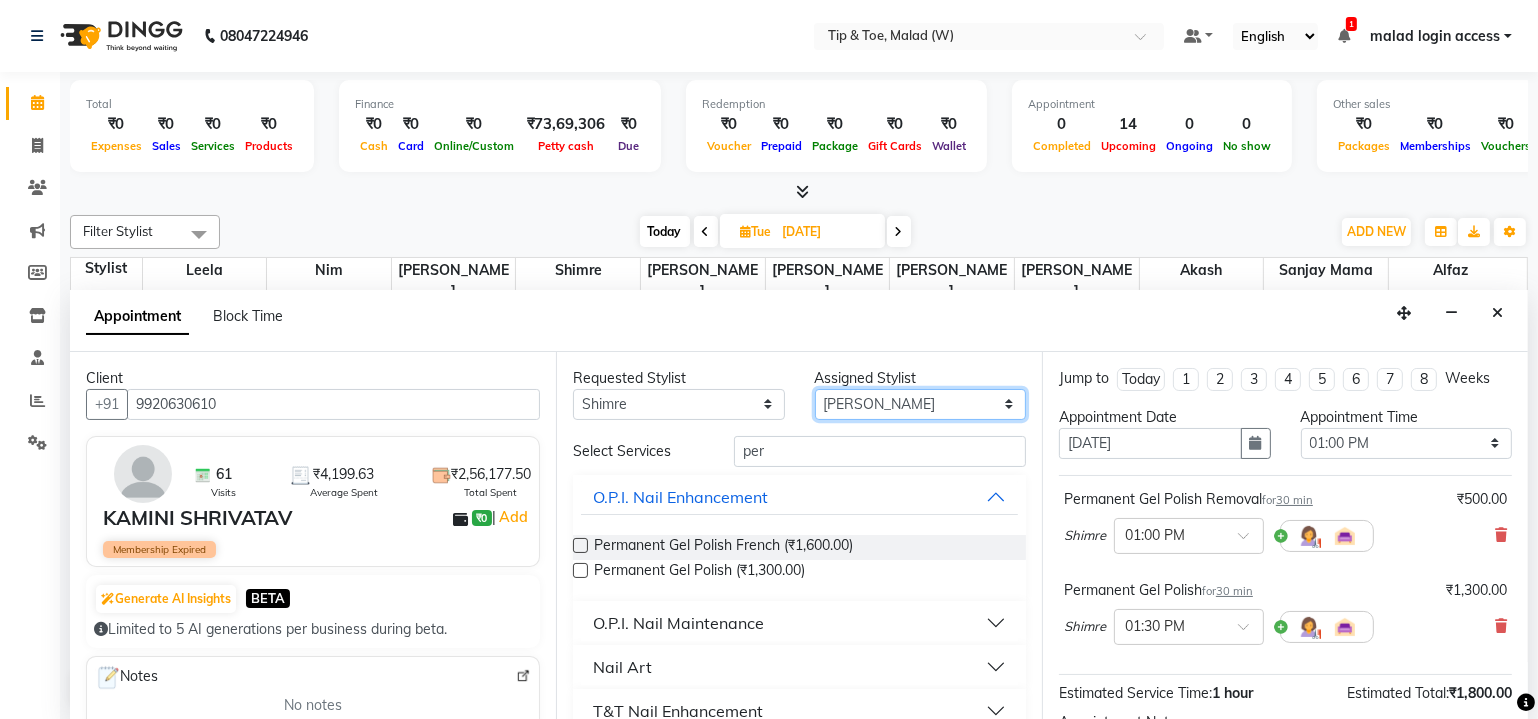 click on "Select Akash  Alfaz  Dibakar Leela Manisha Singh Nim Nitesh Poonam Singh Sanjay mama Shimre Swapnali Urmila Pal" at bounding box center [921, 404] 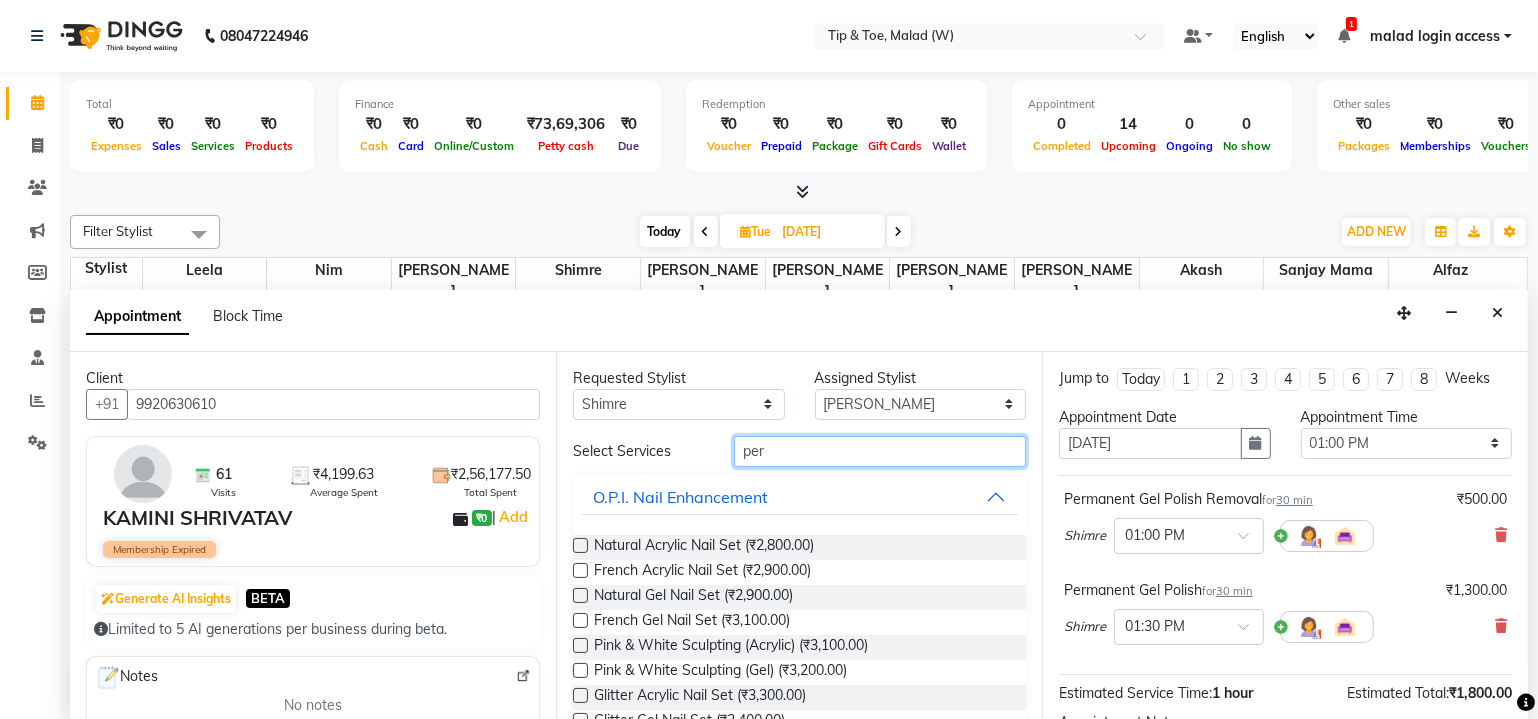 click on "per" at bounding box center [880, 451] 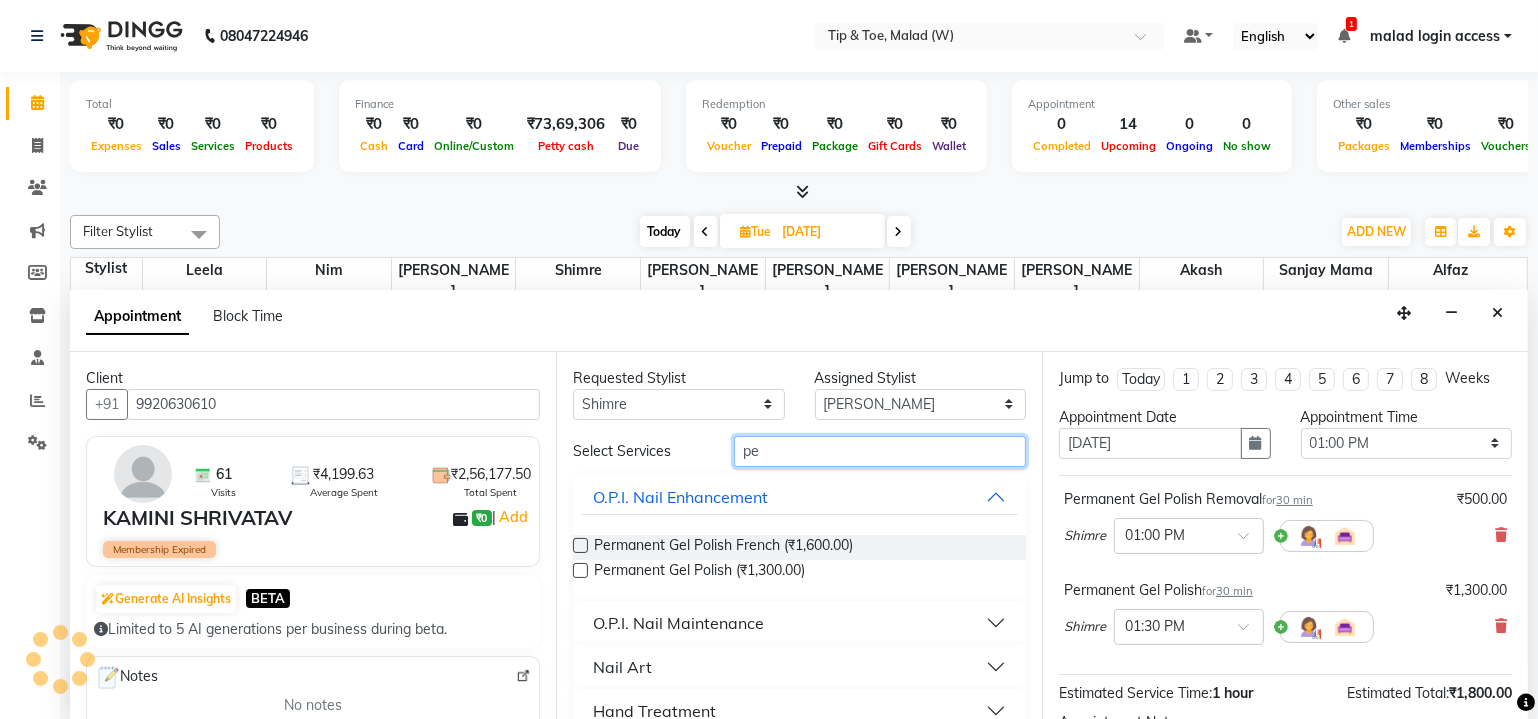 type on "p" 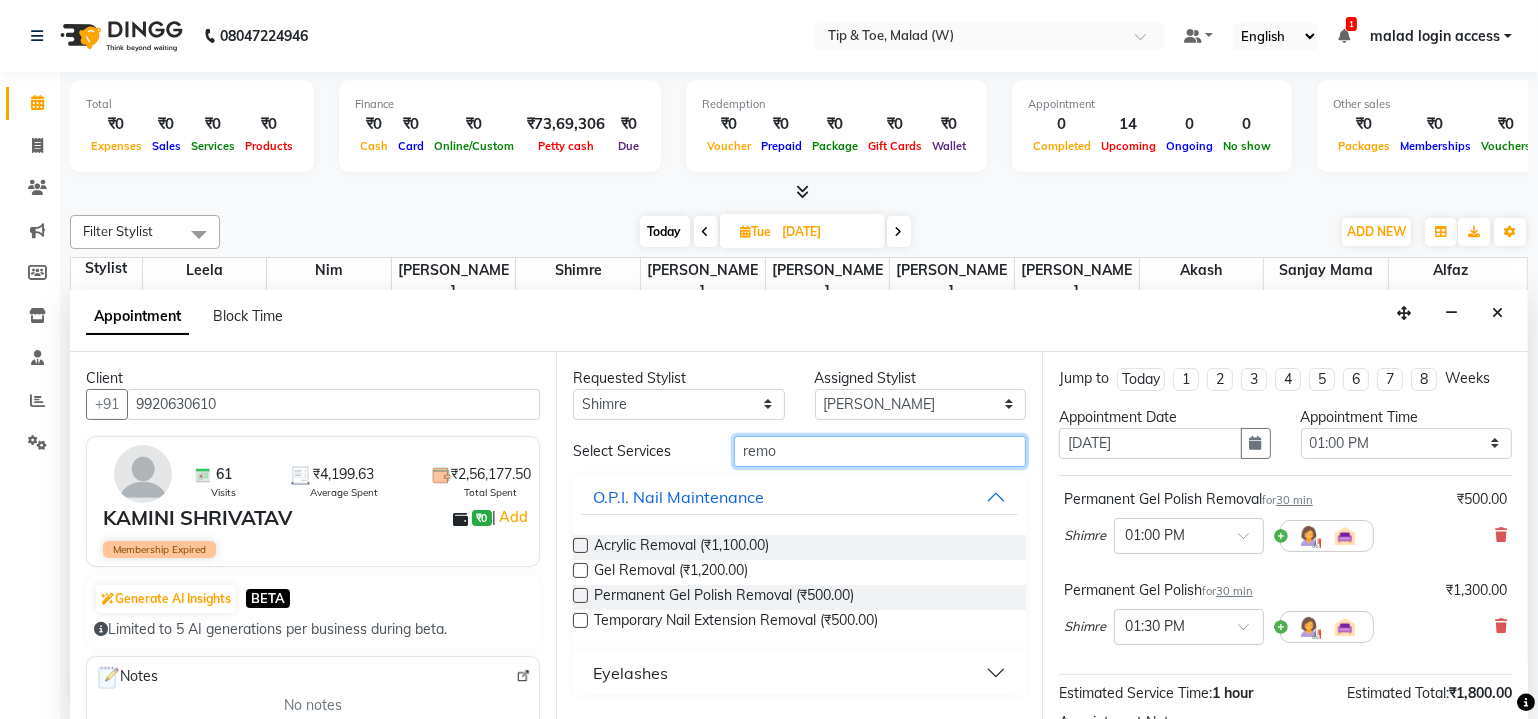 type on "remo" 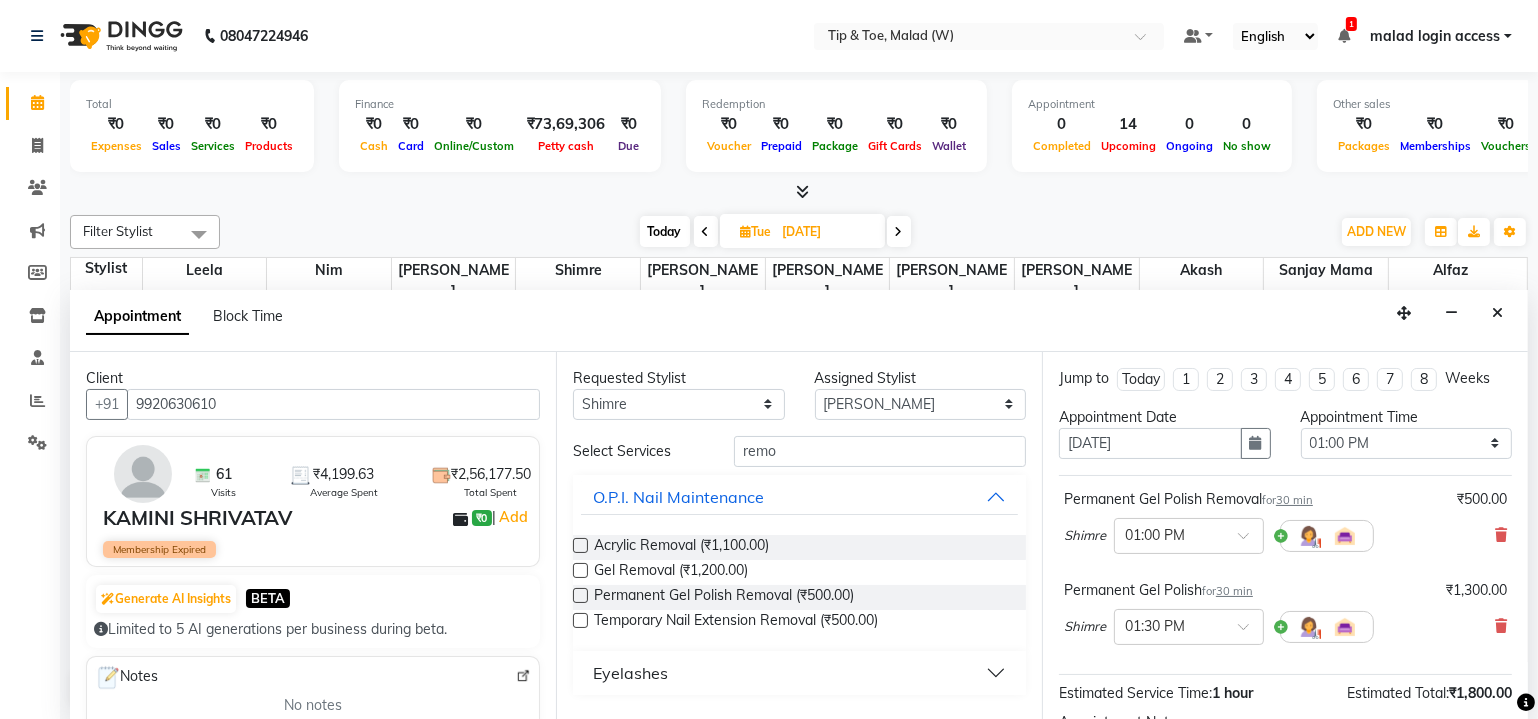 click at bounding box center [580, 595] 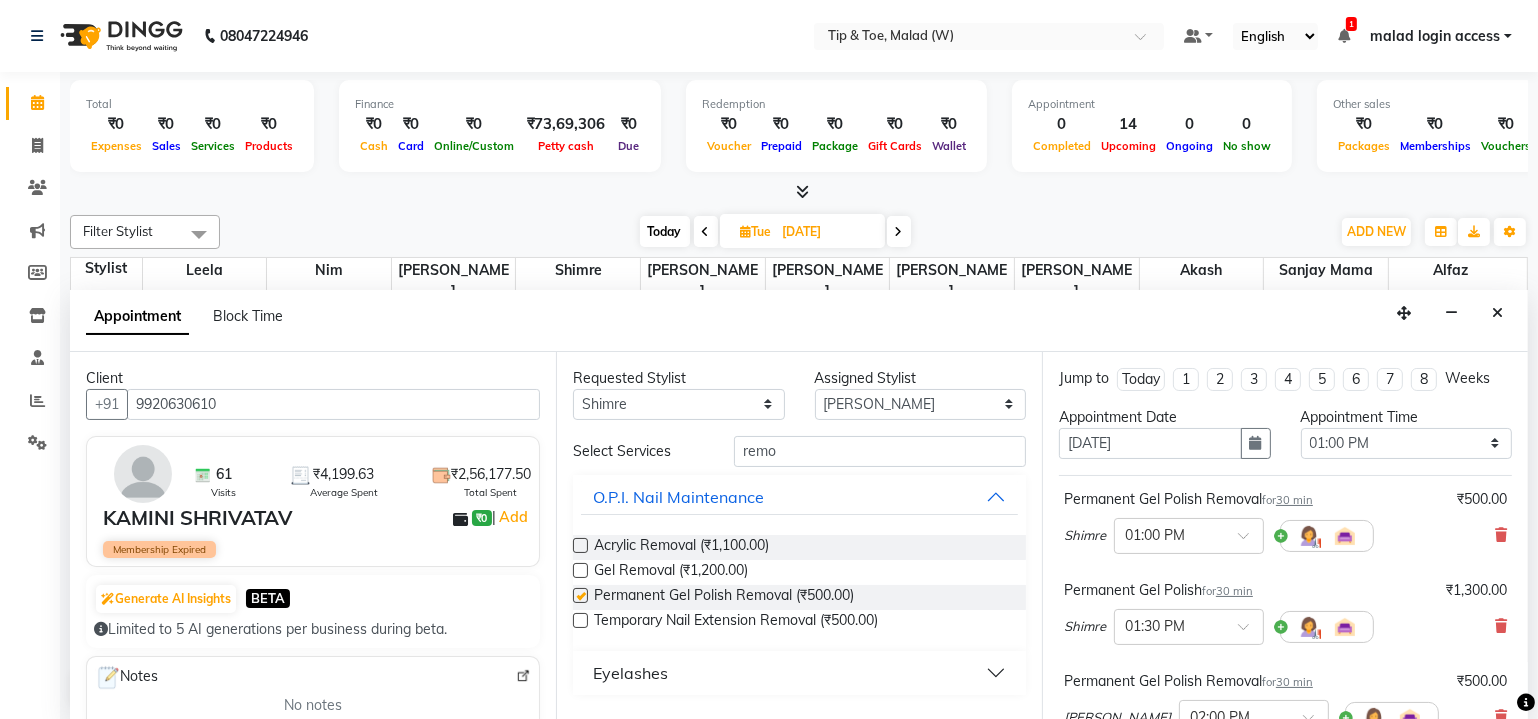 checkbox on "false" 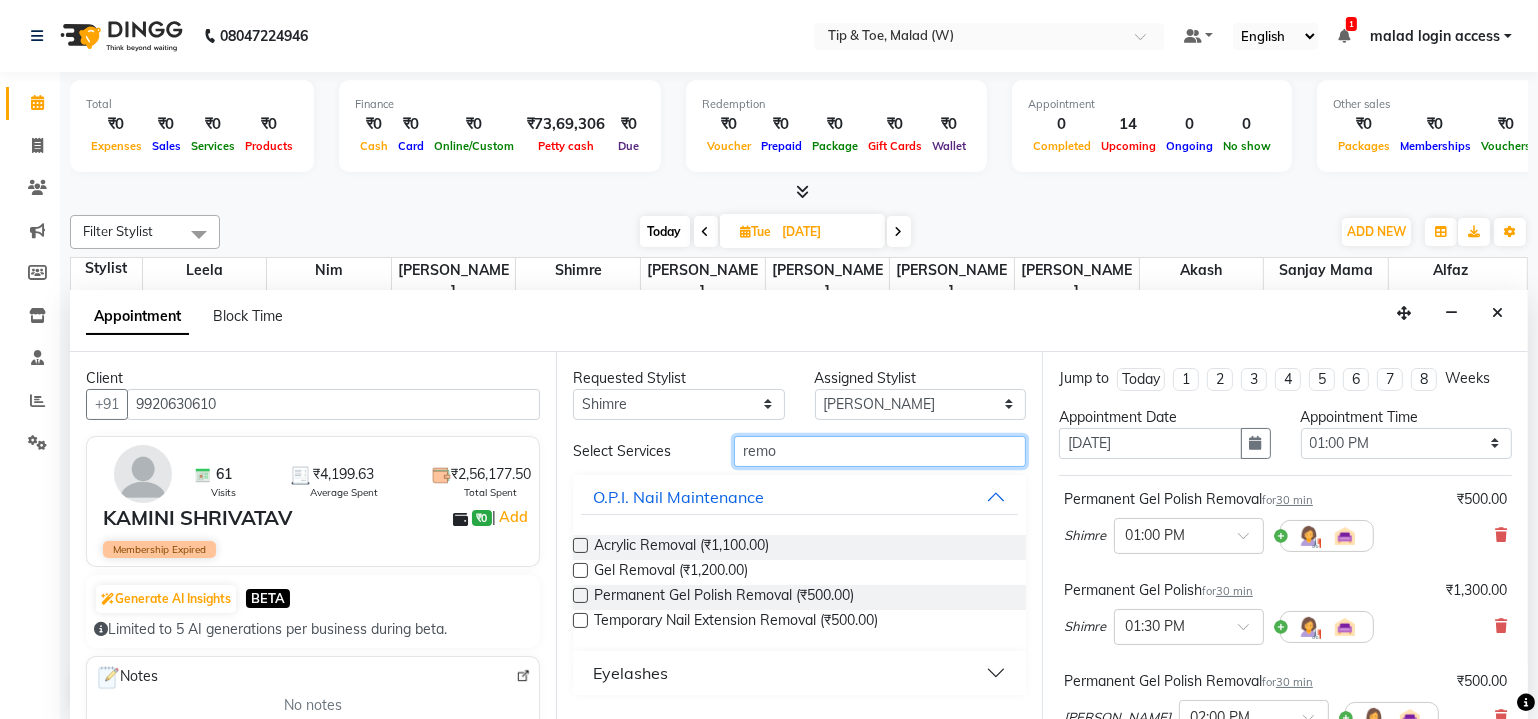 click on "remo" at bounding box center (880, 451) 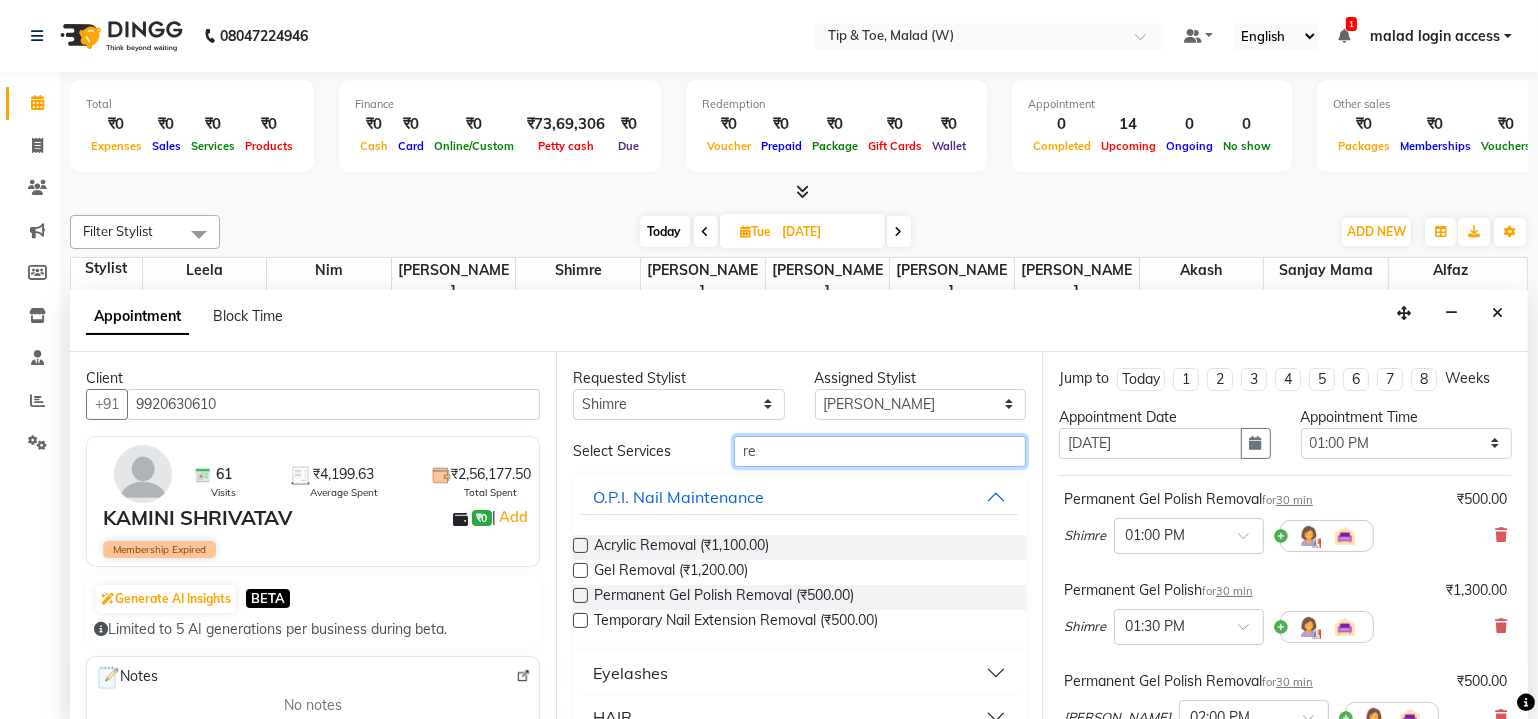 type on "r" 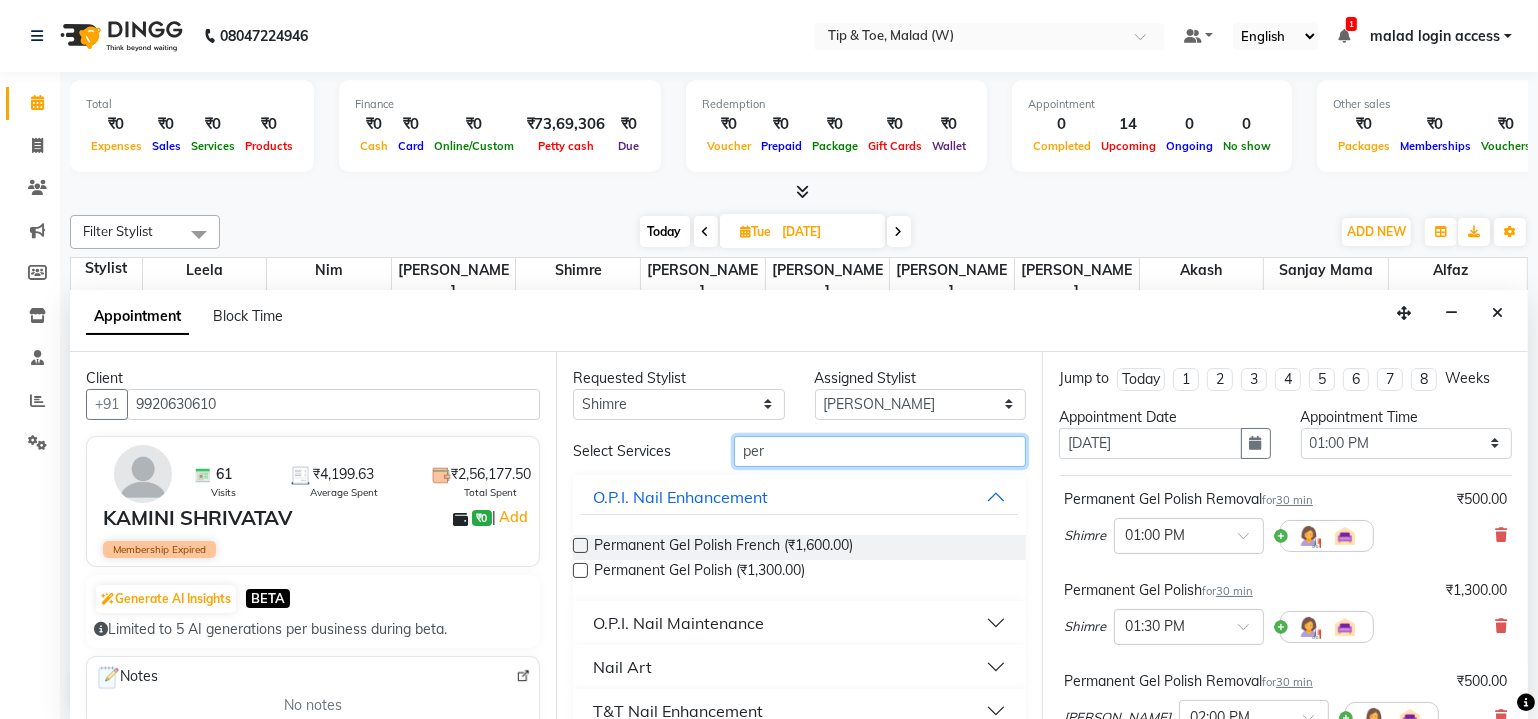 type on "per" 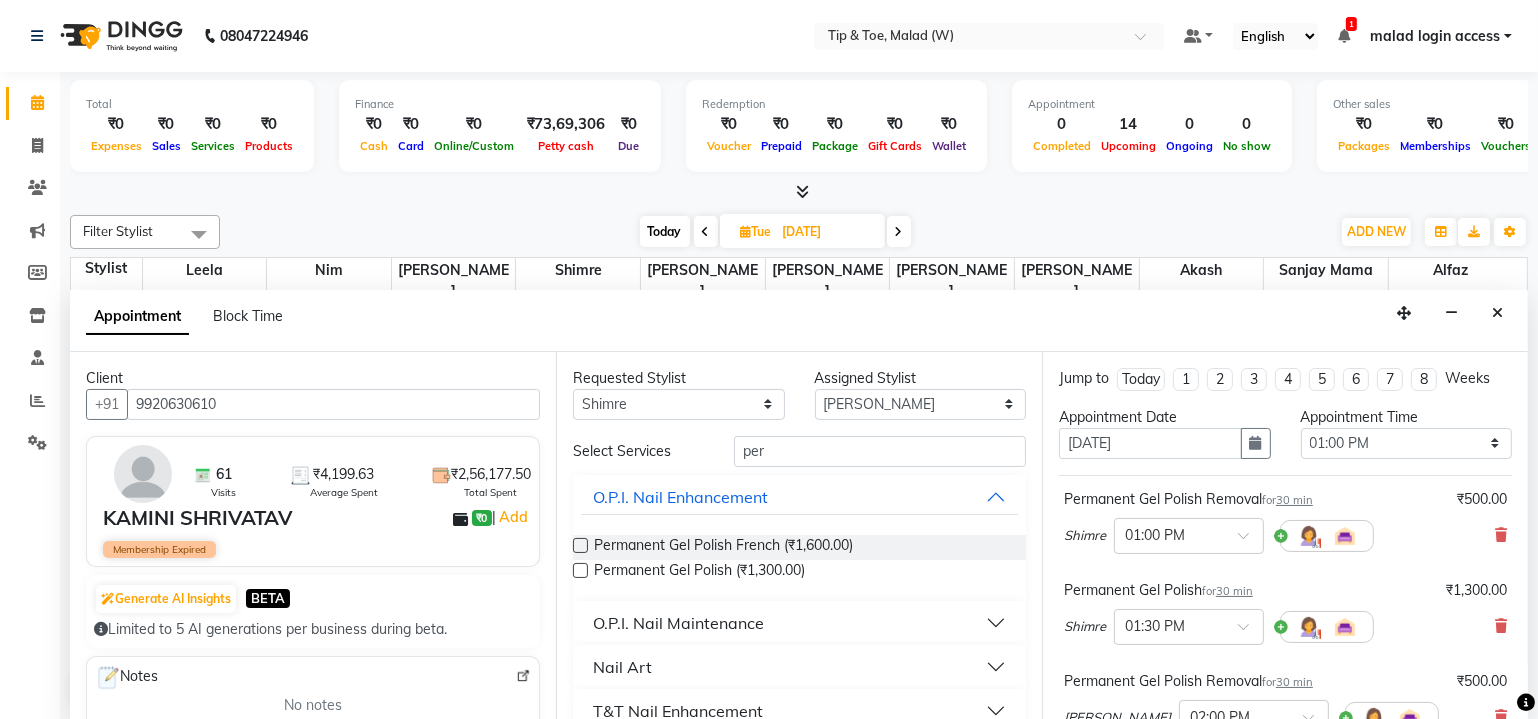 click at bounding box center (580, 570) 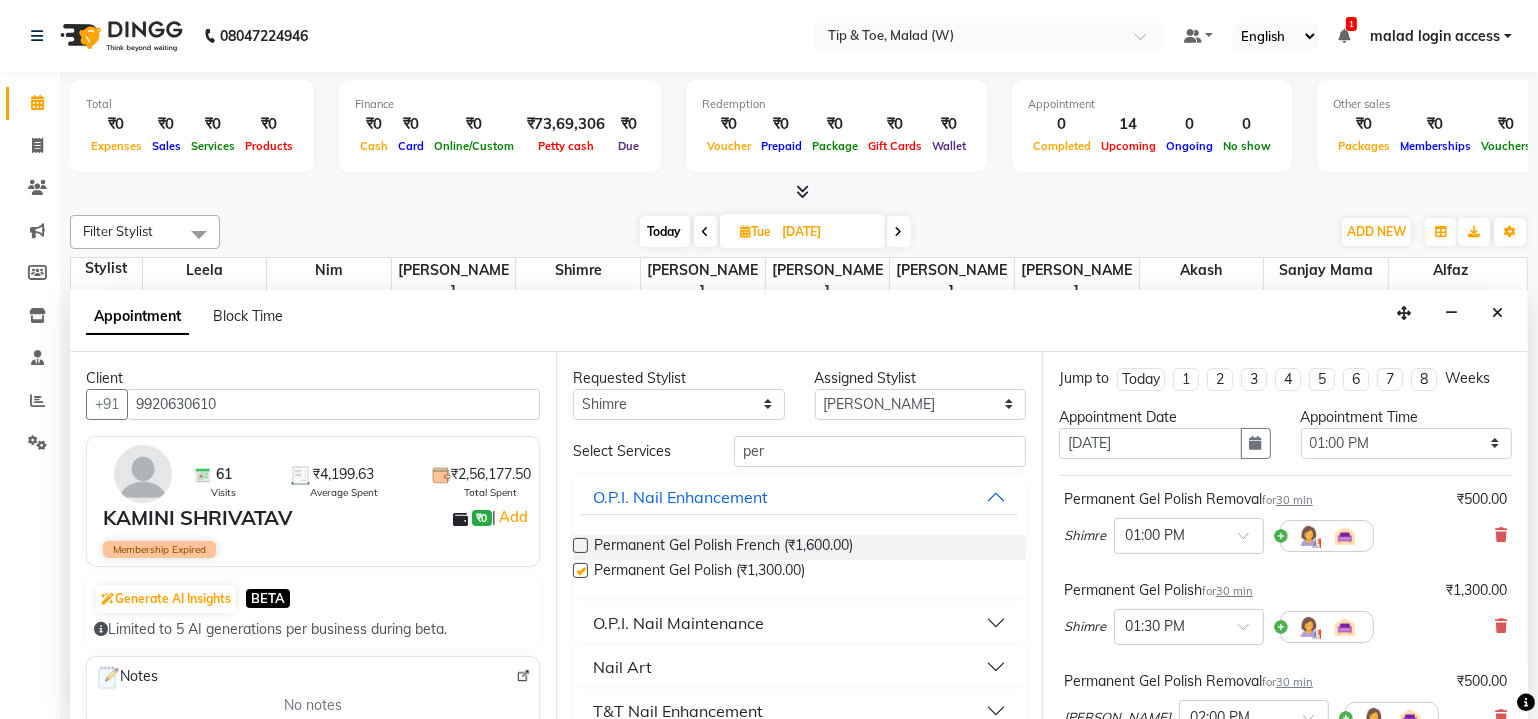 checkbox on "false" 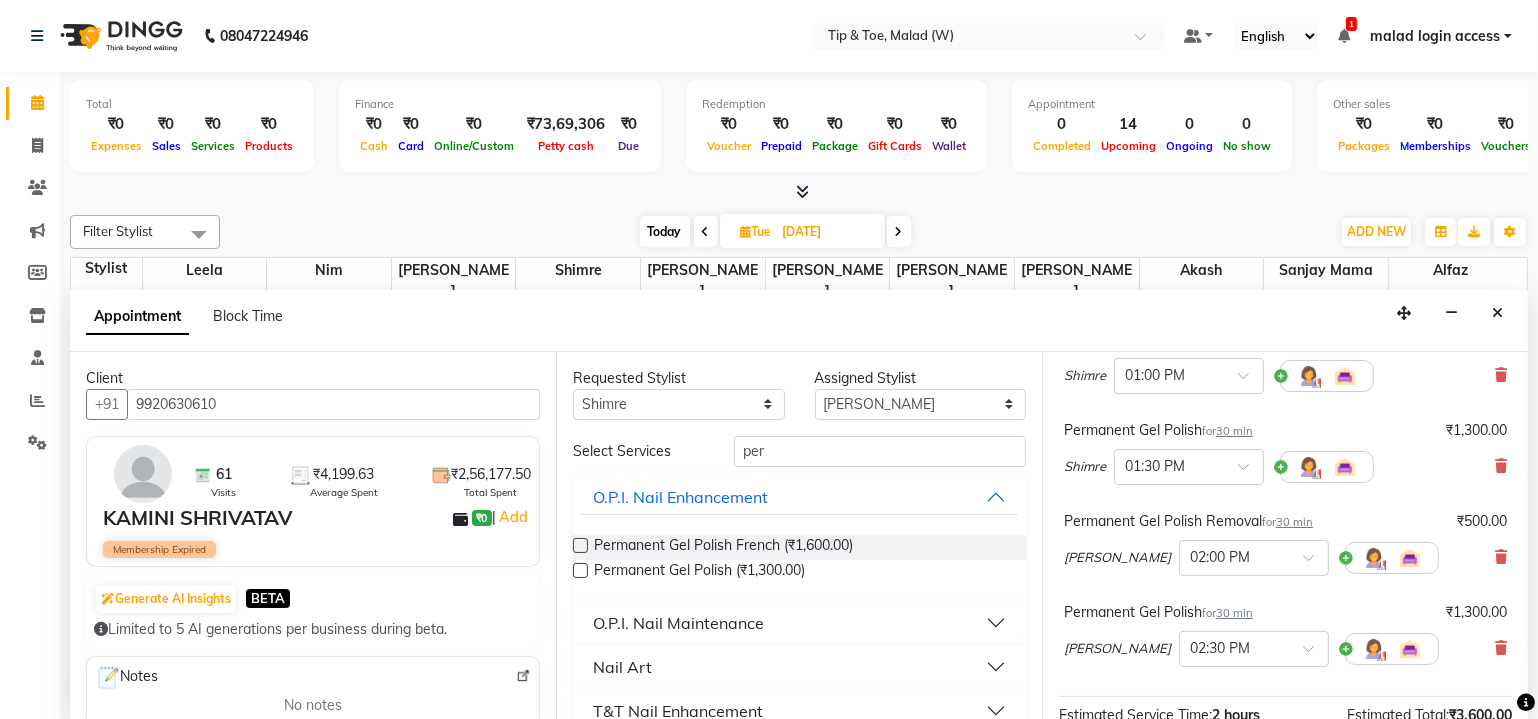 scroll, scrollTop: 272, scrollLeft: 0, axis: vertical 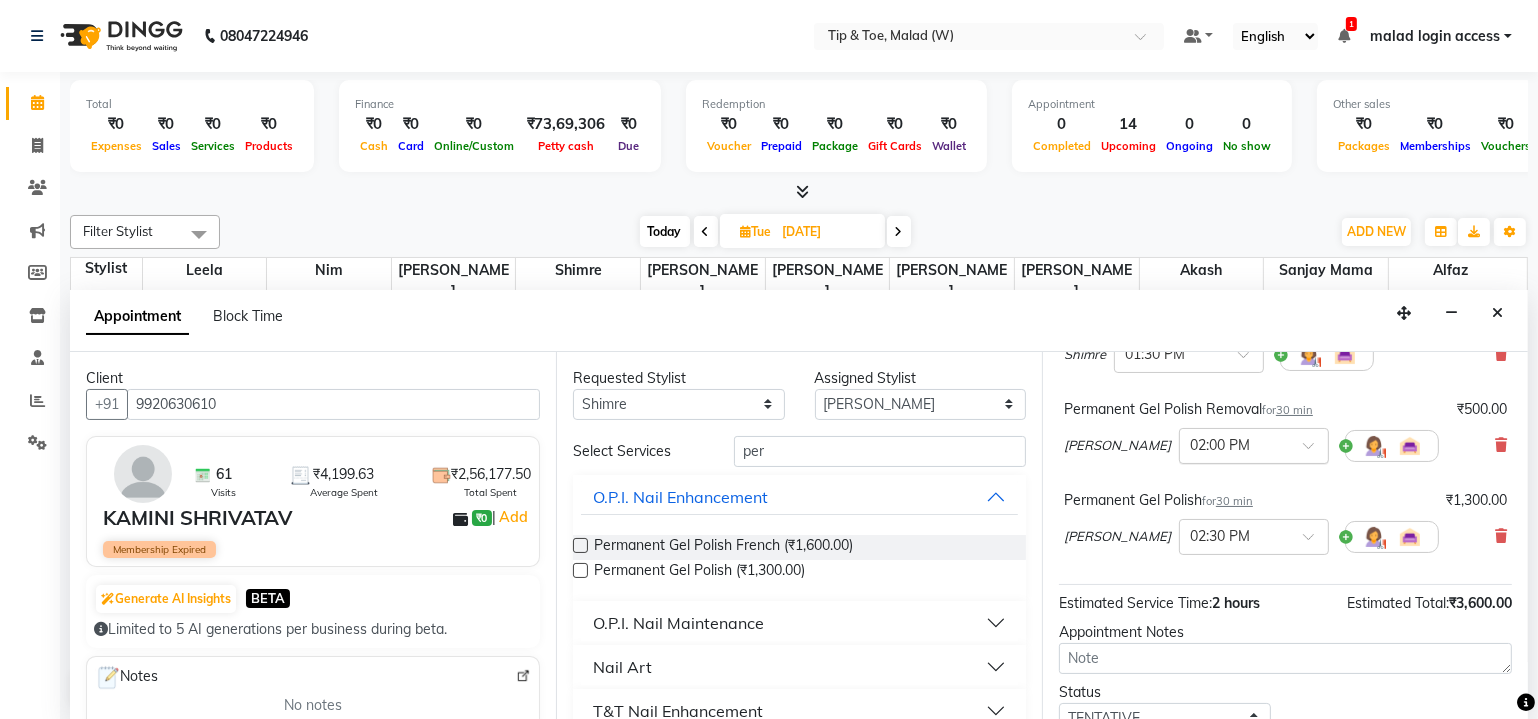 click at bounding box center [1254, 444] 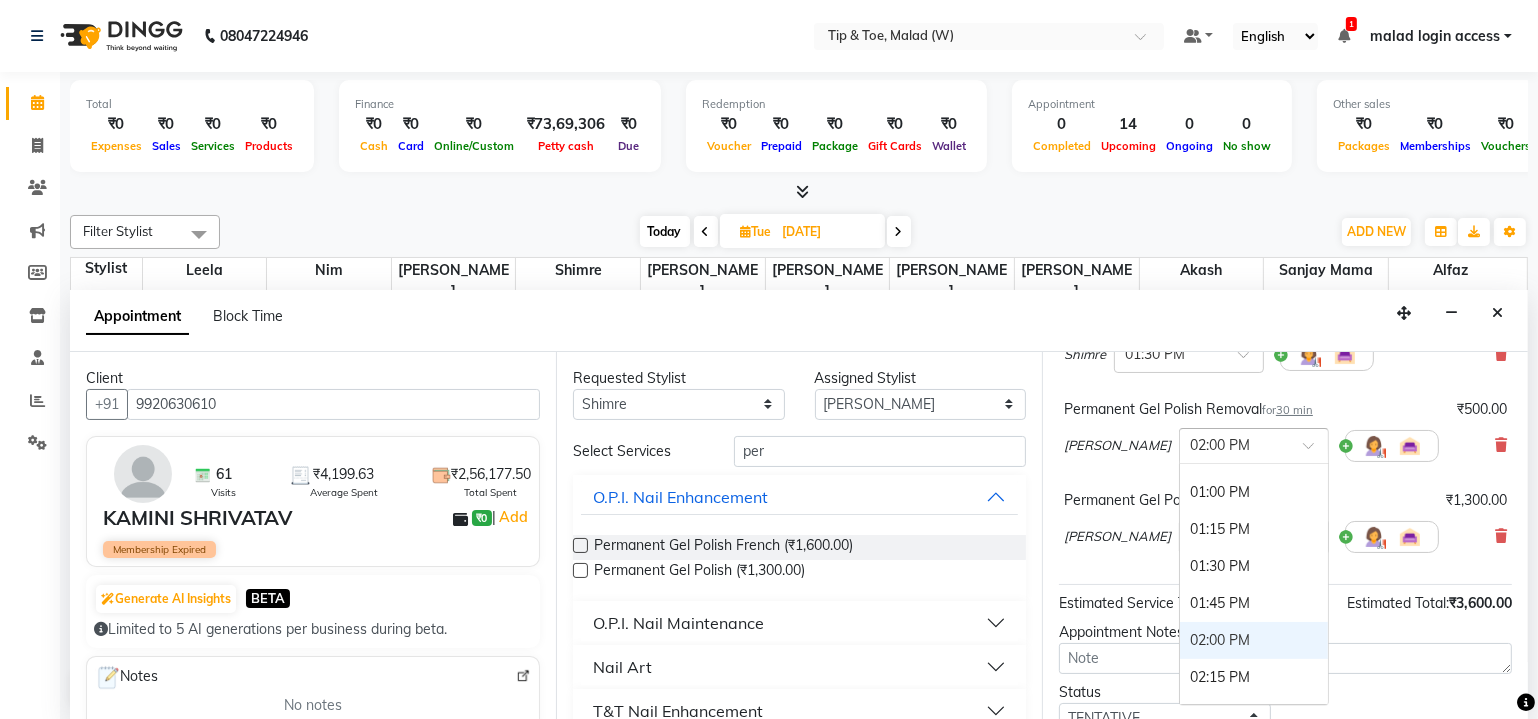 scroll, scrollTop: 570, scrollLeft: 0, axis: vertical 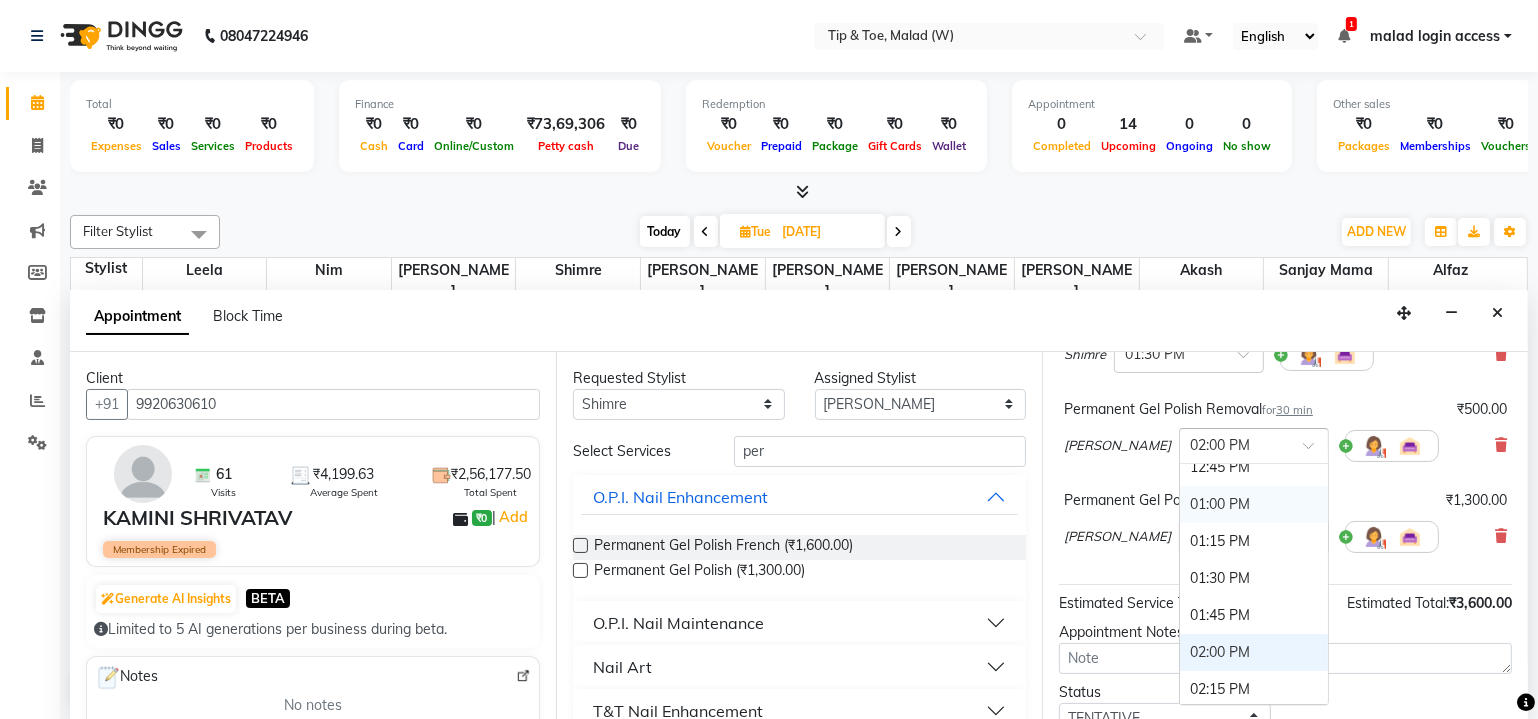 click on "01:00 PM" at bounding box center (1254, 504) 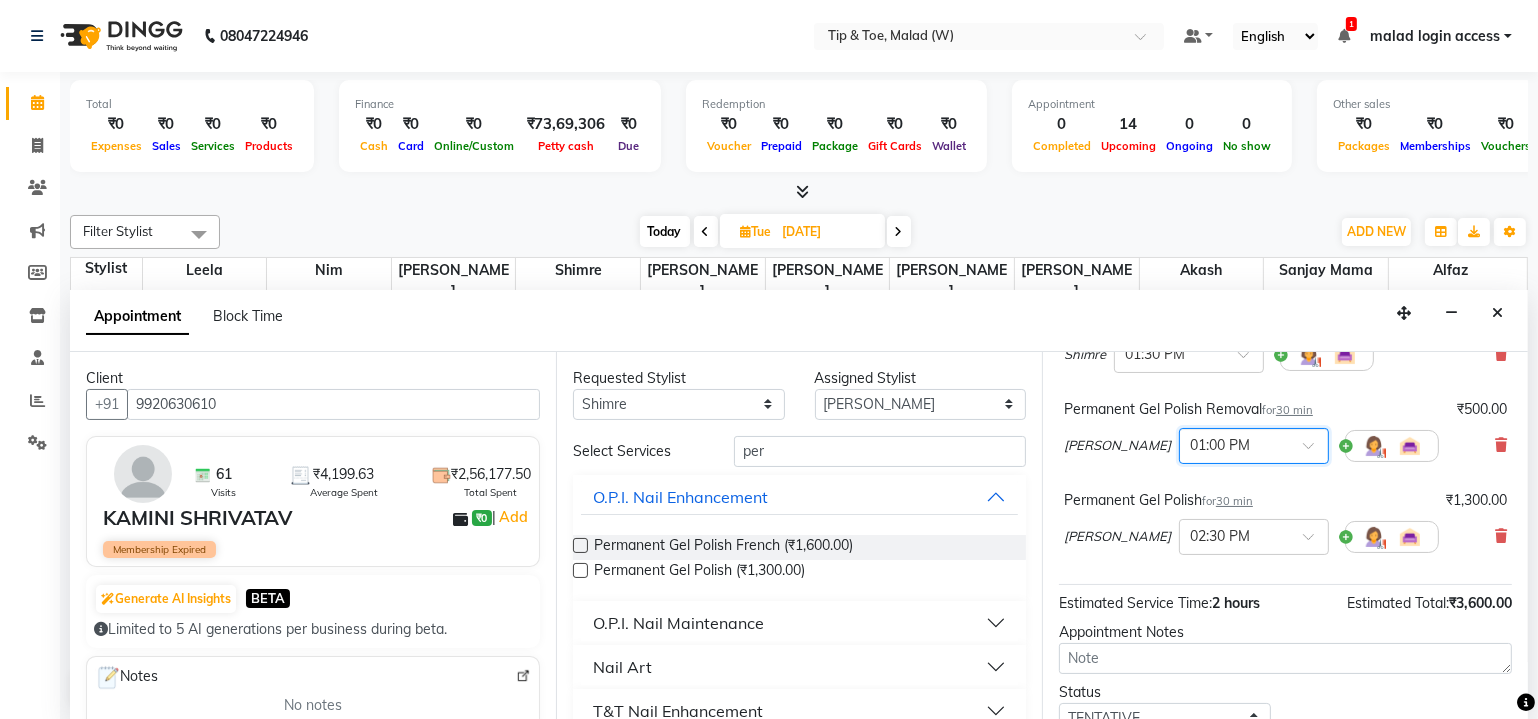 scroll, scrollTop: 90, scrollLeft: 0, axis: vertical 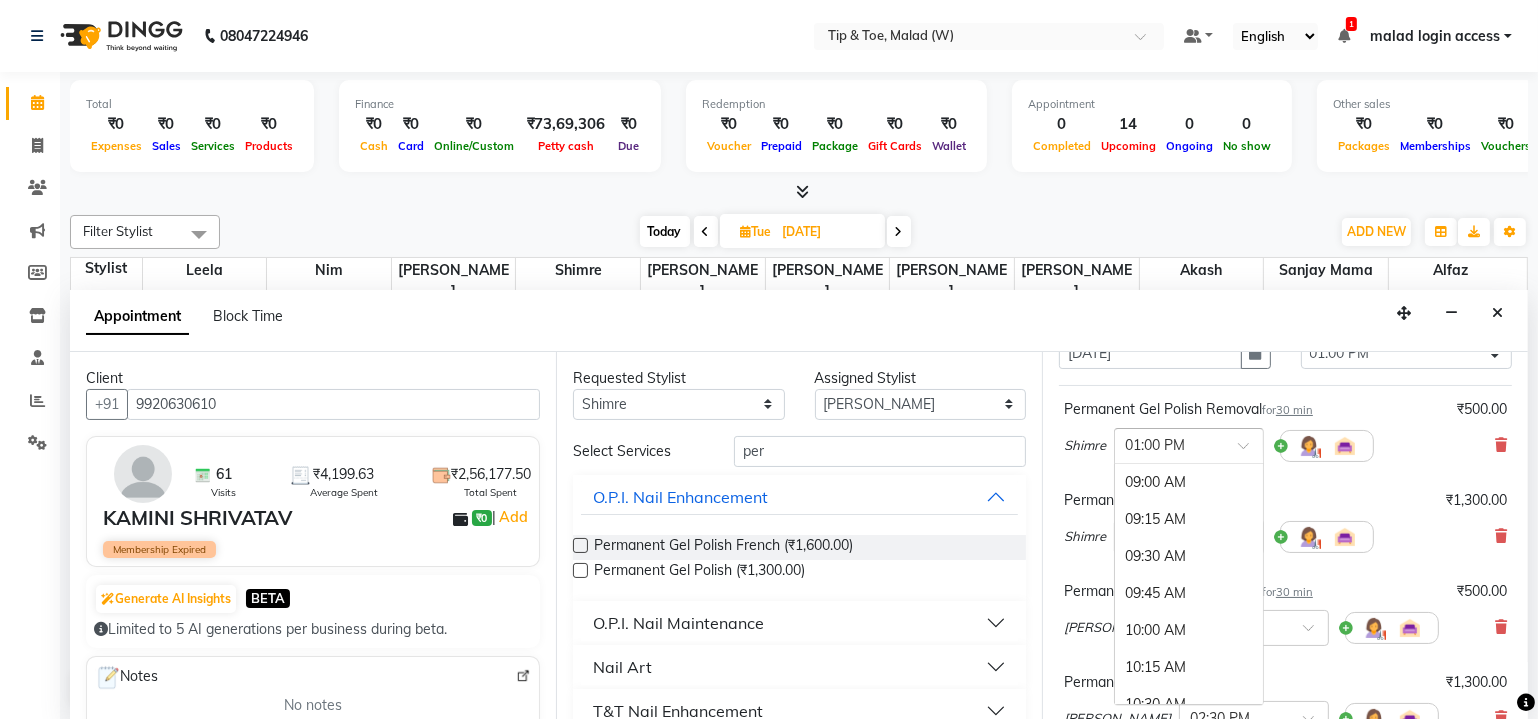 click at bounding box center [1250, 451] 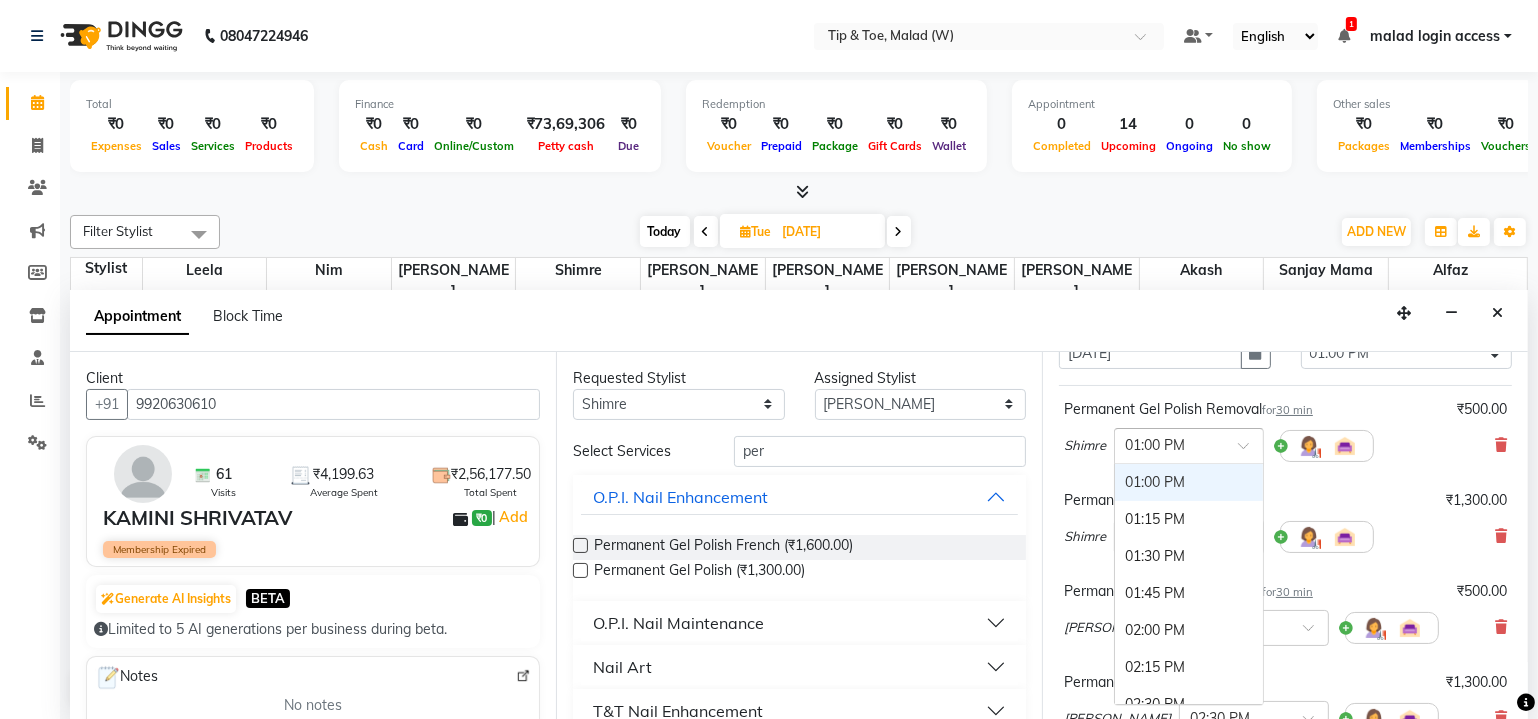 click on "Permanent Gel Polish Removal   for  30 min ₹500.00 Shimre × 01:00 PM  09:00 AM   09:15 AM   09:30 AM   09:45 AM   10:00 AM   10:15 AM   10:30 AM   10:45 AM   11:00 AM   11:15 AM   11:30 AM   11:45 AM   12:00 PM   12:15 PM   12:30 PM   12:45 PM   01:00 PM   01:15 PM   01:30 PM   01:45 PM   02:00 PM   02:15 PM   02:30 PM   02:45 PM   03:00 PM   03:15 PM   03:30 PM   03:45 PM   04:00 PM   04:15 PM   04:30 PM   04:45 PM   05:00 PM   05:15 PM   05:30 PM   05:45 PM   06:00 PM   06:15 PM   06:30 PM   06:45 PM   07:00 PM   07:15 PM   07:30 PM   07:45 PM   08:00 PM   (No Shift) Permanent Gel Polish   for  30 min ₹1,300.00 Shimre × 01:30 PM Permanent Gel Polish Removal   for  30 min ₹500.00 Manisha Singh × 01:00 PM Permanent Gel Polish   for  30 min ₹1,300.00 Manisha Singh × 02:30 PM" at bounding box center (1285, 576) 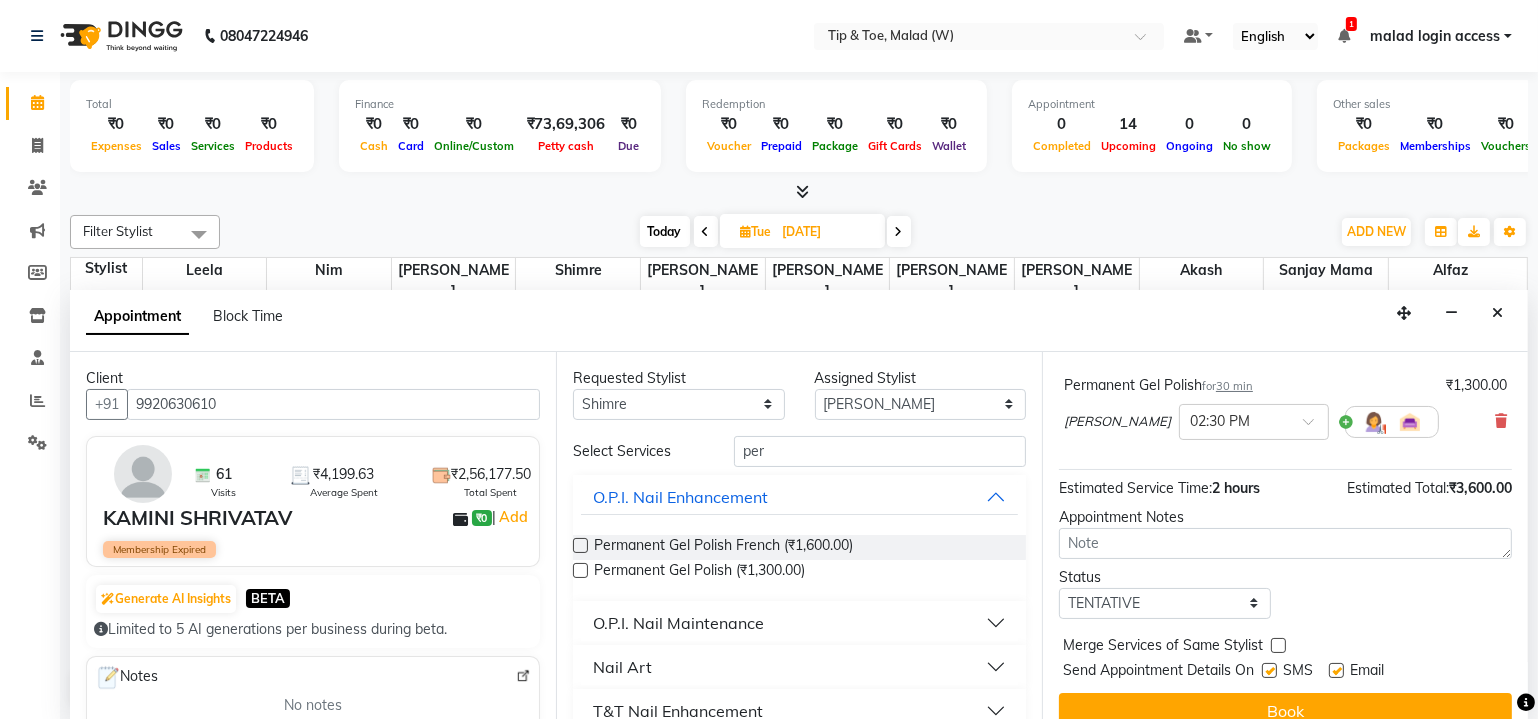 scroll, scrollTop: 407, scrollLeft: 0, axis: vertical 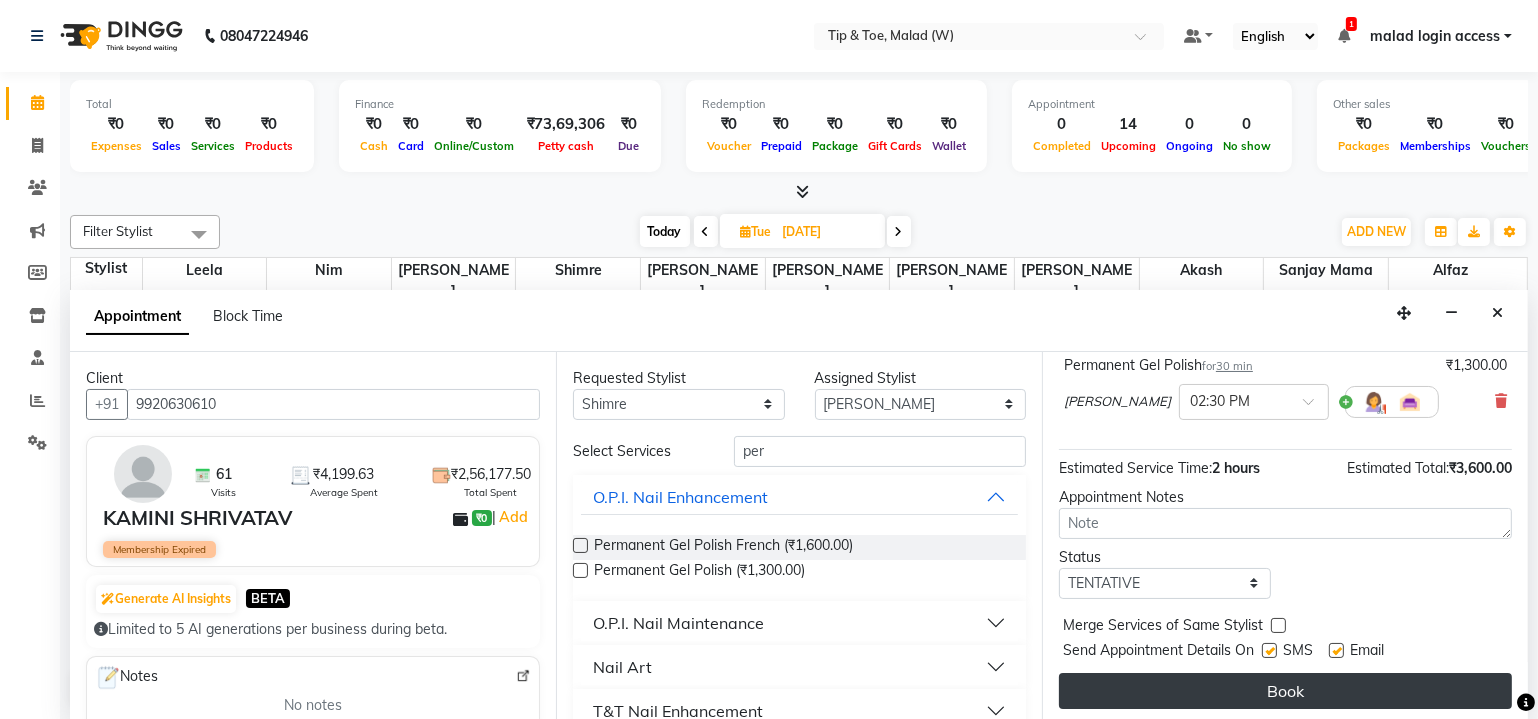 click on "Book" at bounding box center [1285, 691] 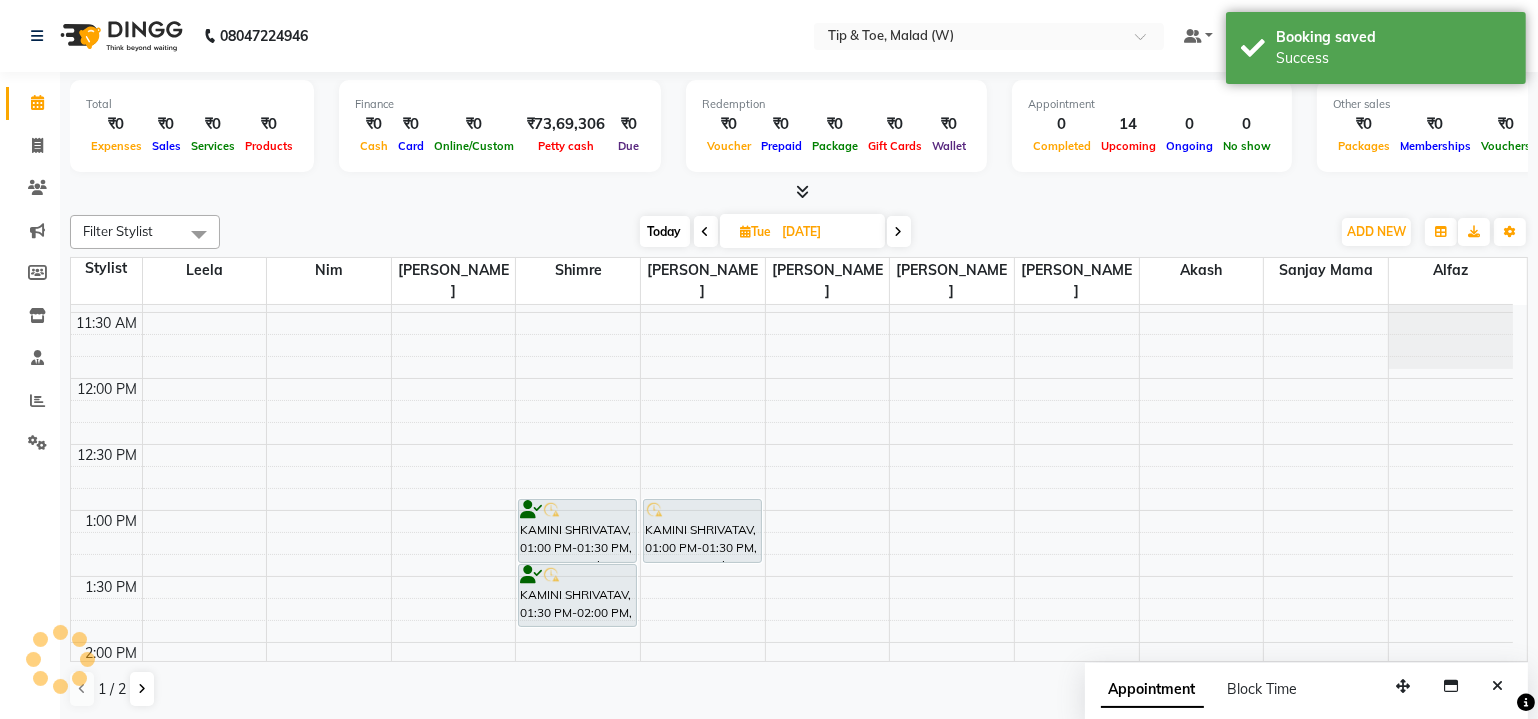 scroll, scrollTop: 0, scrollLeft: 0, axis: both 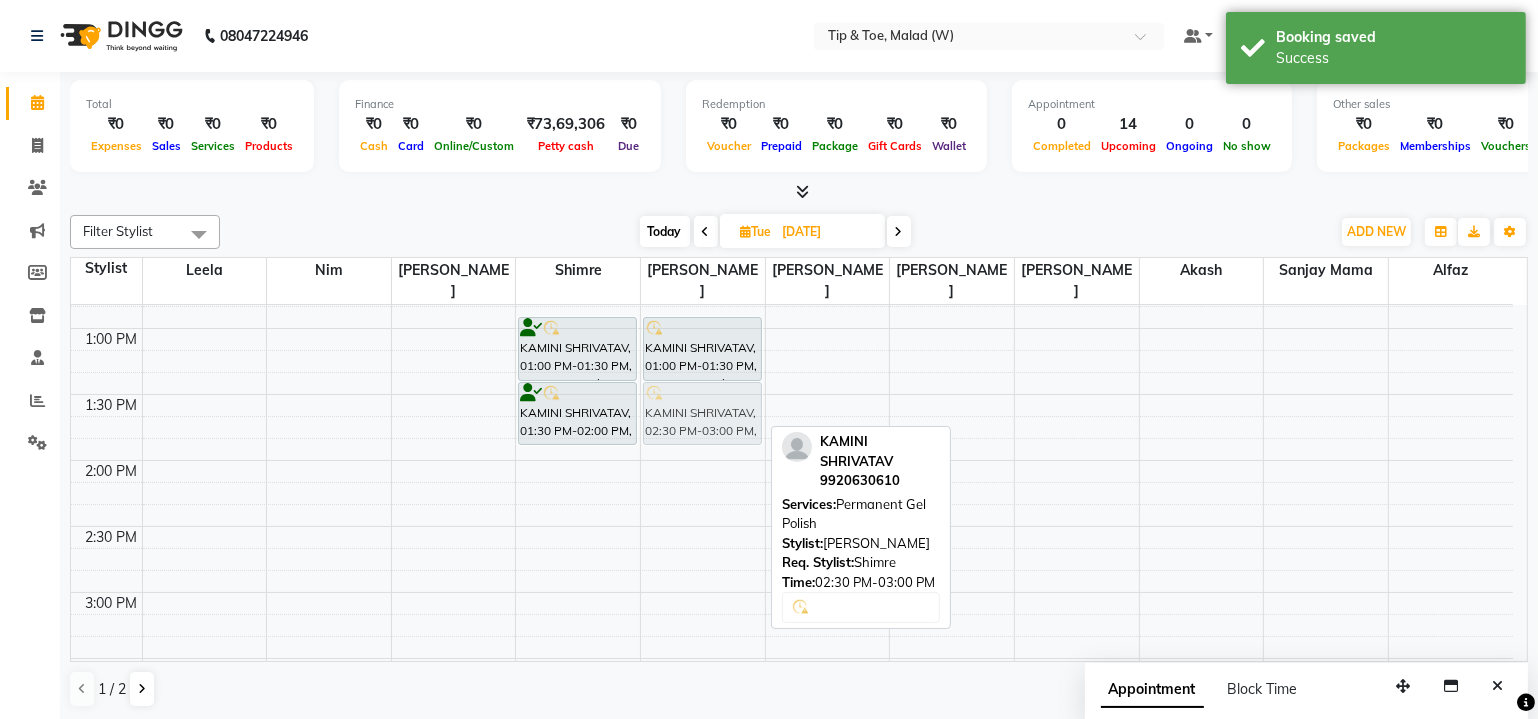 drag, startPoint x: 698, startPoint y: 532, endPoint x: 697, endPoint y: 395, distance: 137.00365 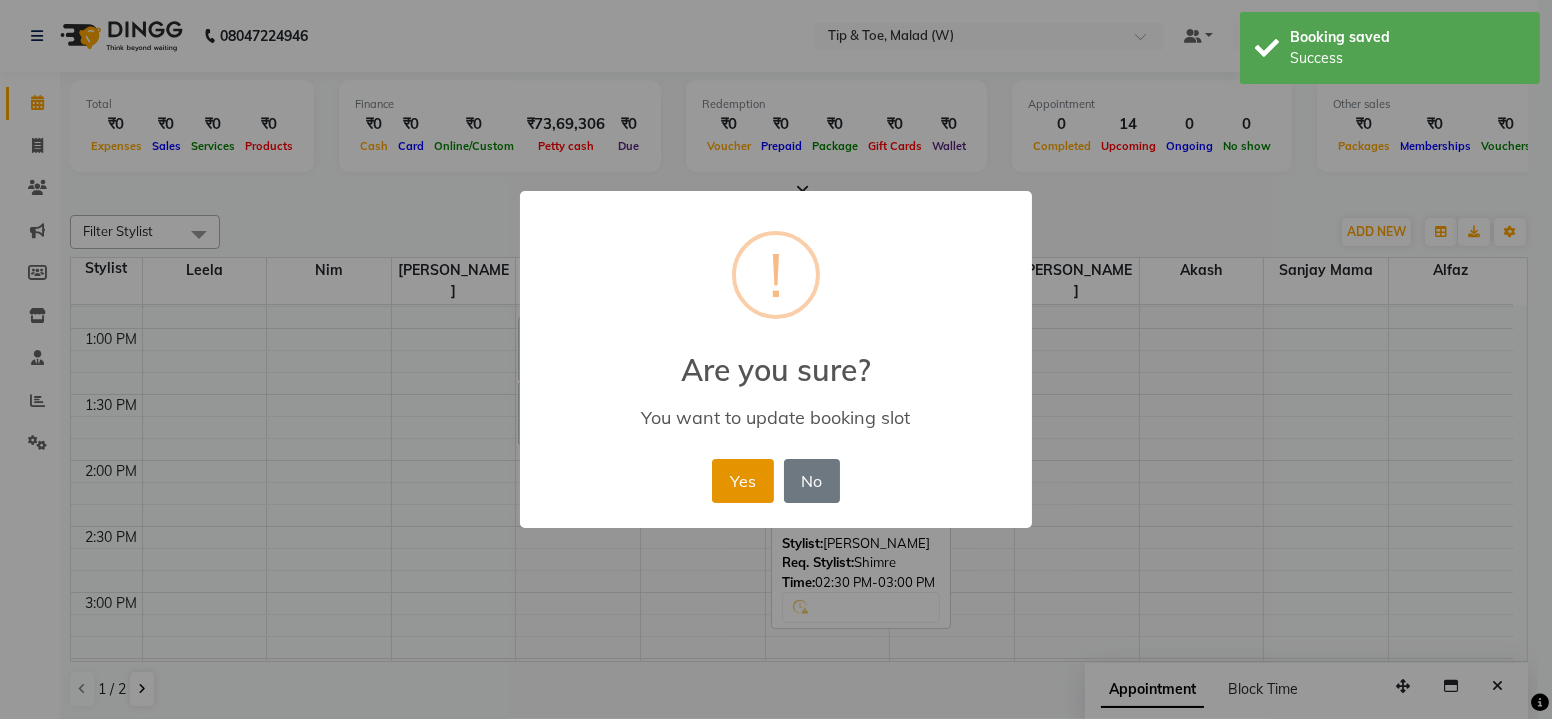 click on "Yes" at bounding box center (742, 481) 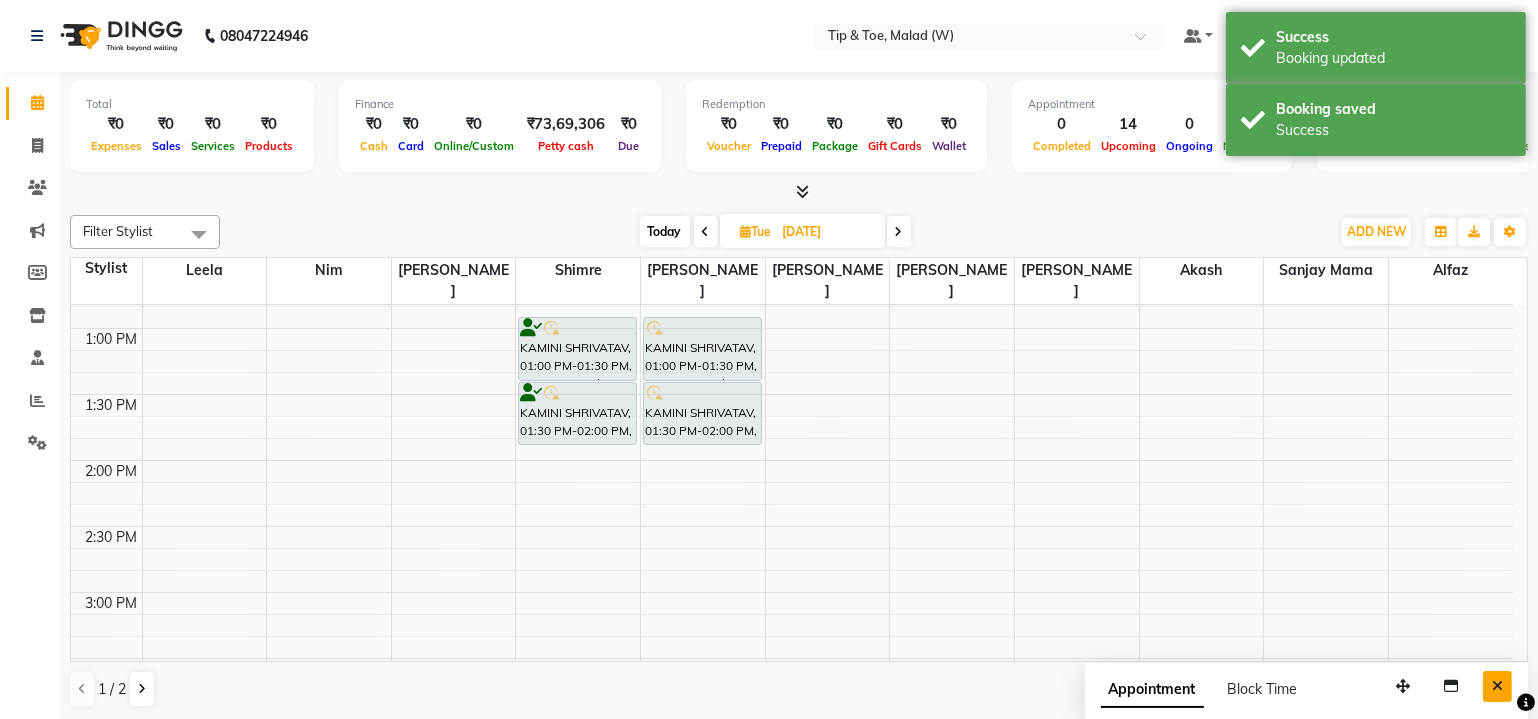 click at bounding box center [1497, 686] 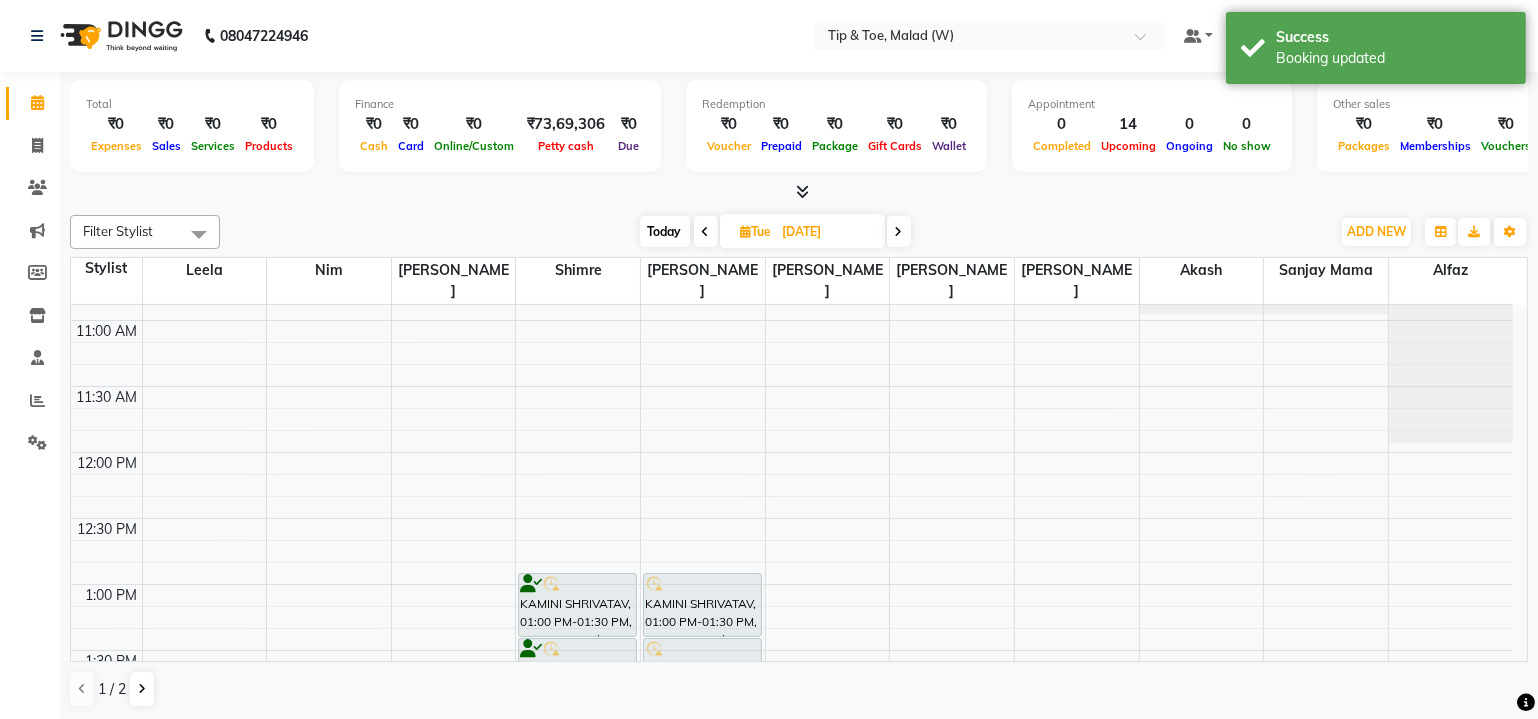 scroll, scrollTop: 363, scrollLeft: 0, axis: vertical 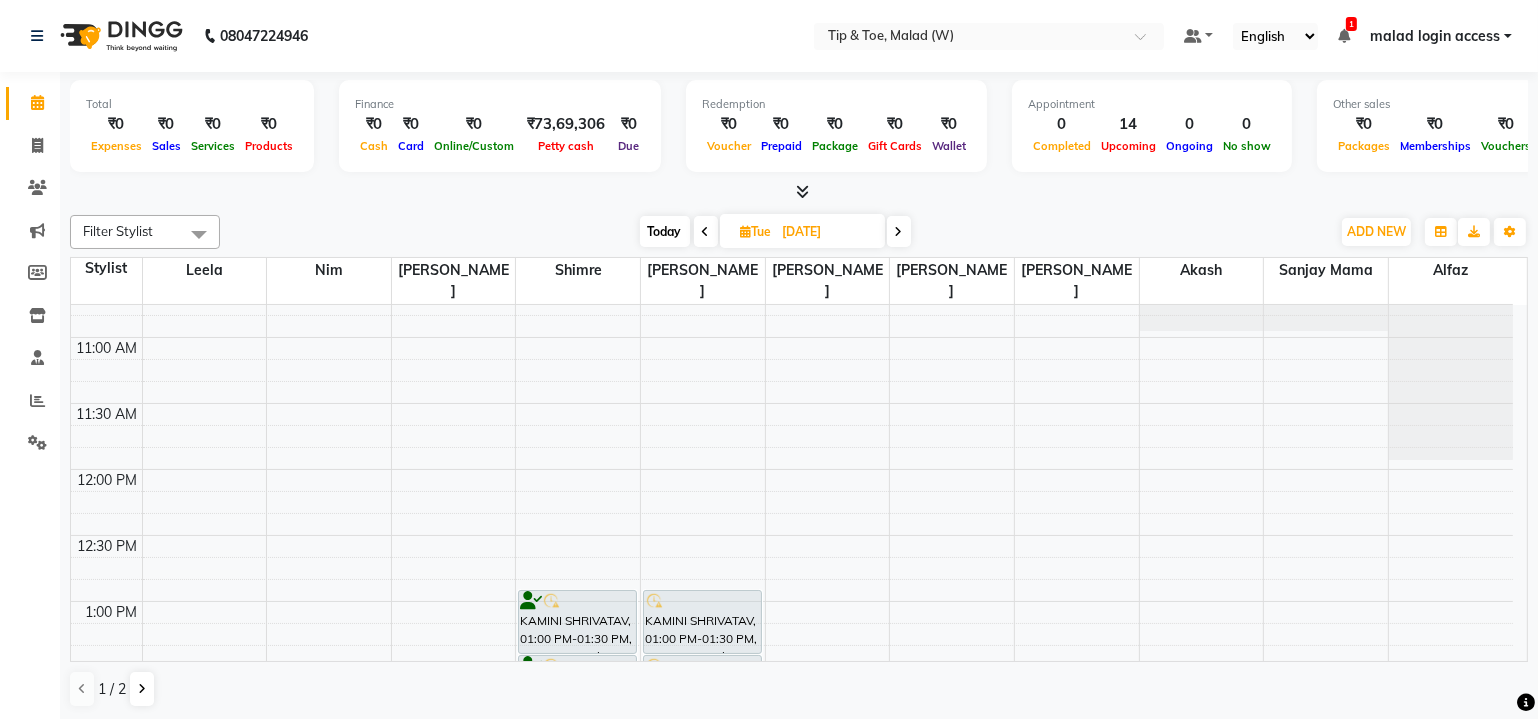 drag, startPoint x: 666, startPoint y: 233, endPoint x: 741, endPoint y: 305, distance: 103.96634 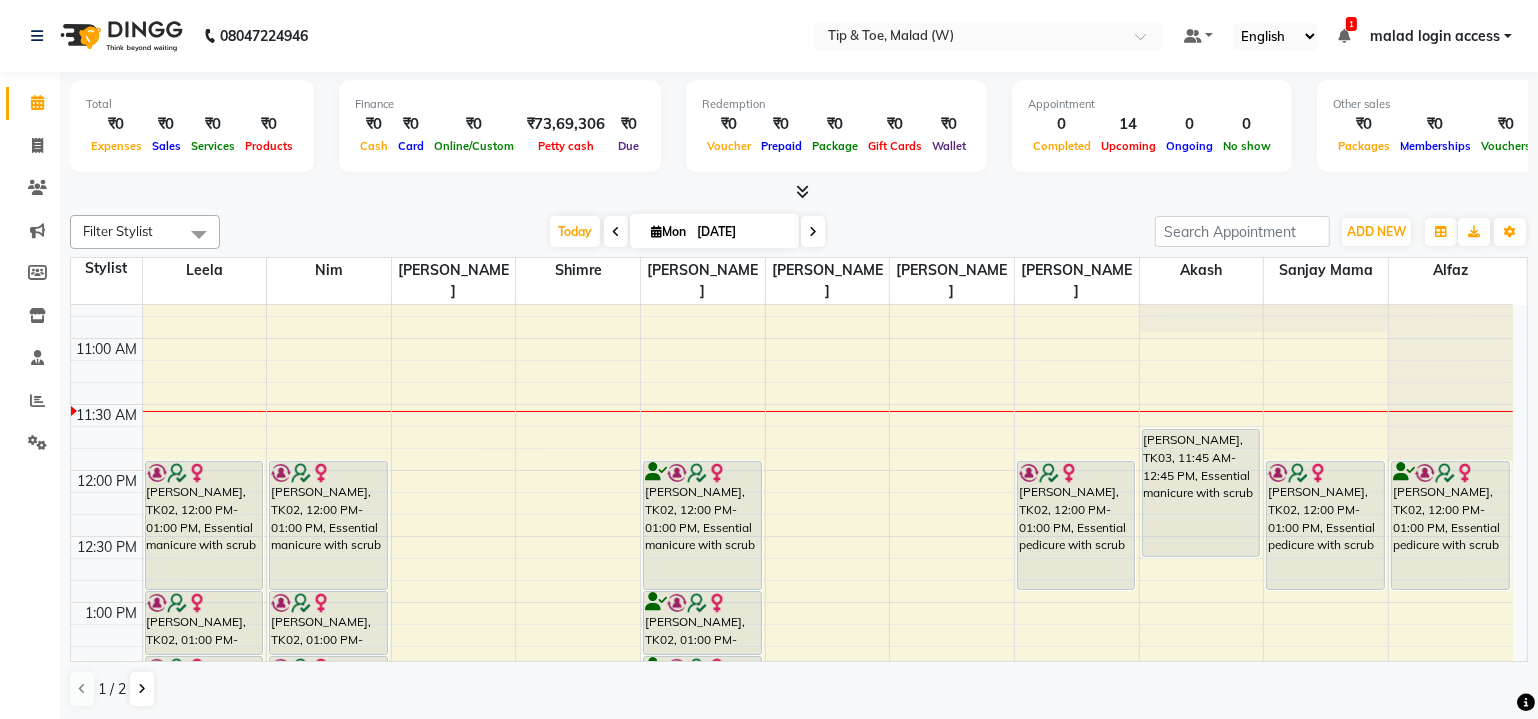 scroll, scrollTop: 390, scrollLeft: 0, axis: vertical 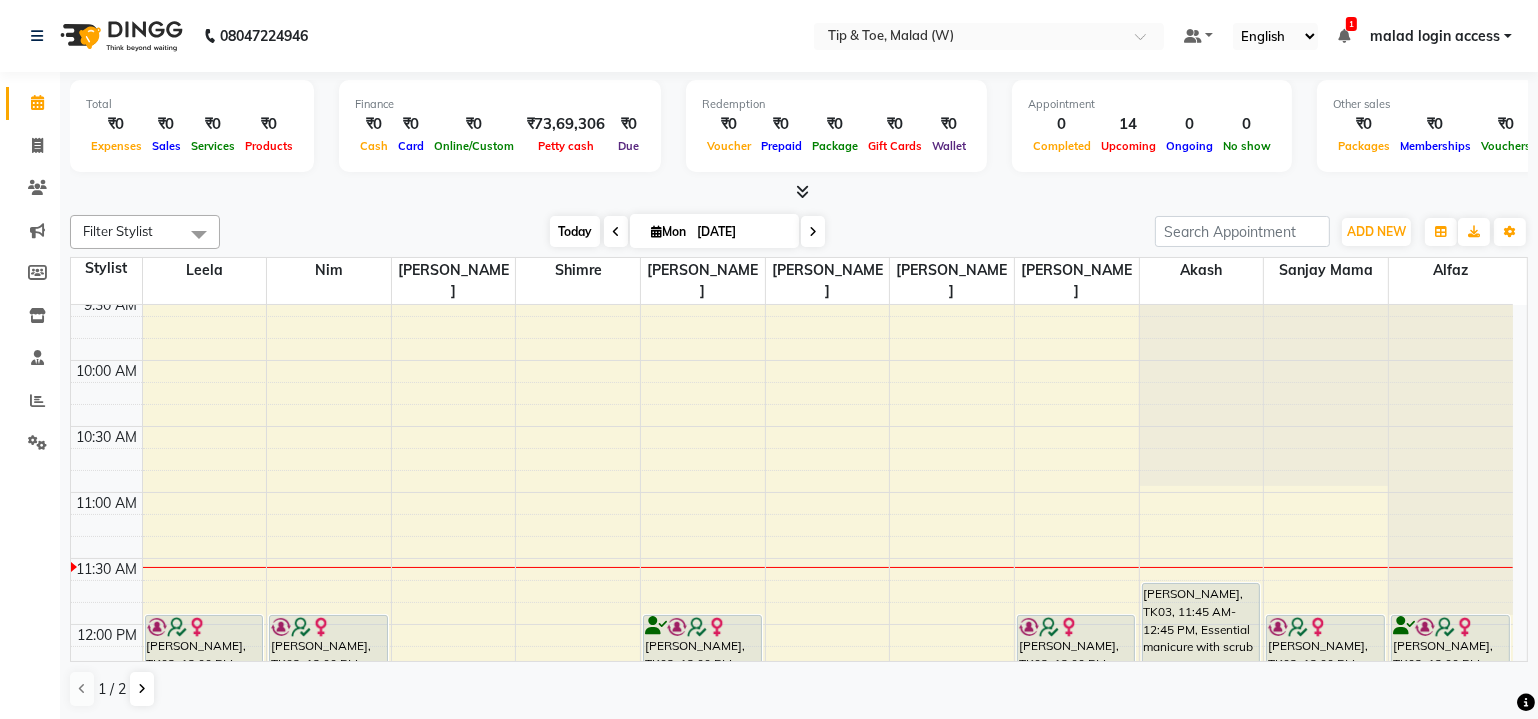 click on "Today" at bounding box center [575, 231] 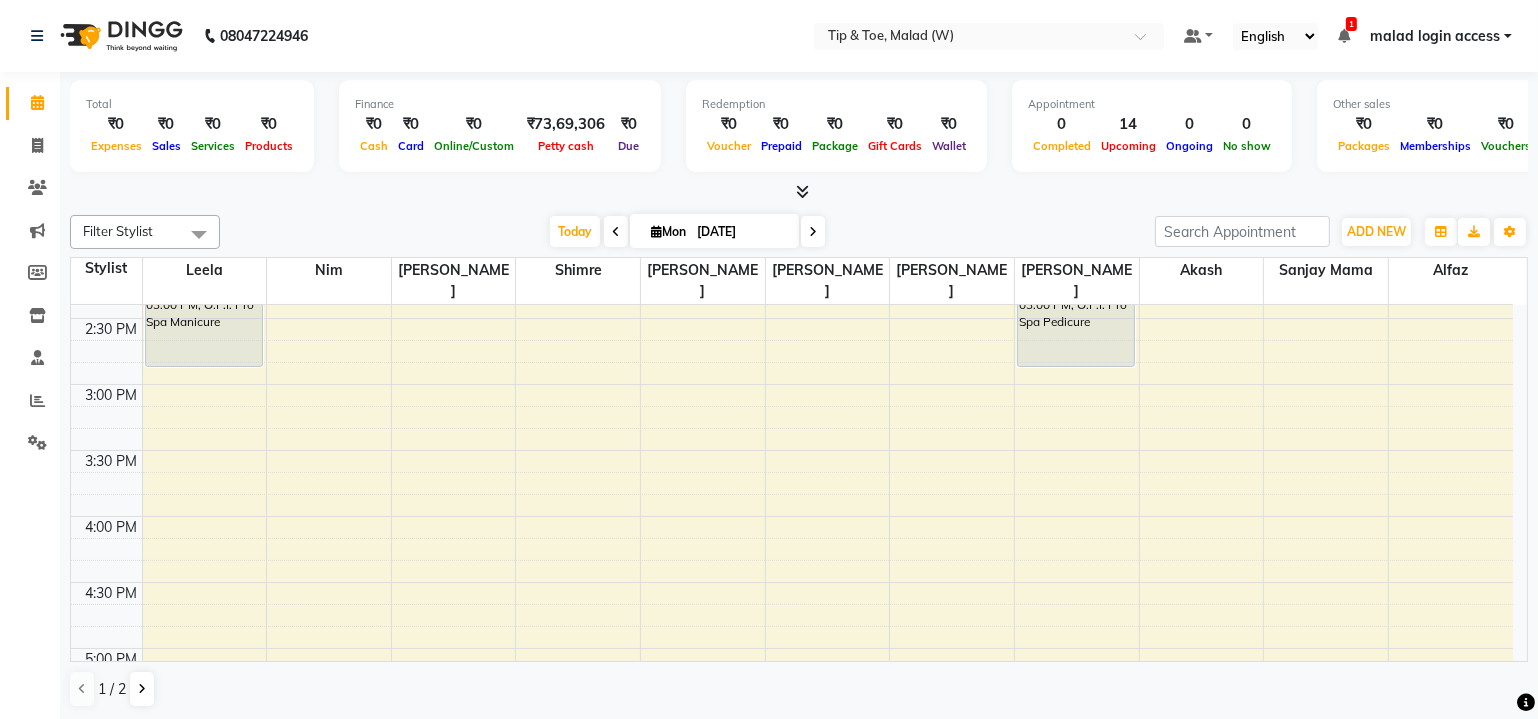 scroll, scrollTop: 753, scrollLeft: 0, axis: vertical 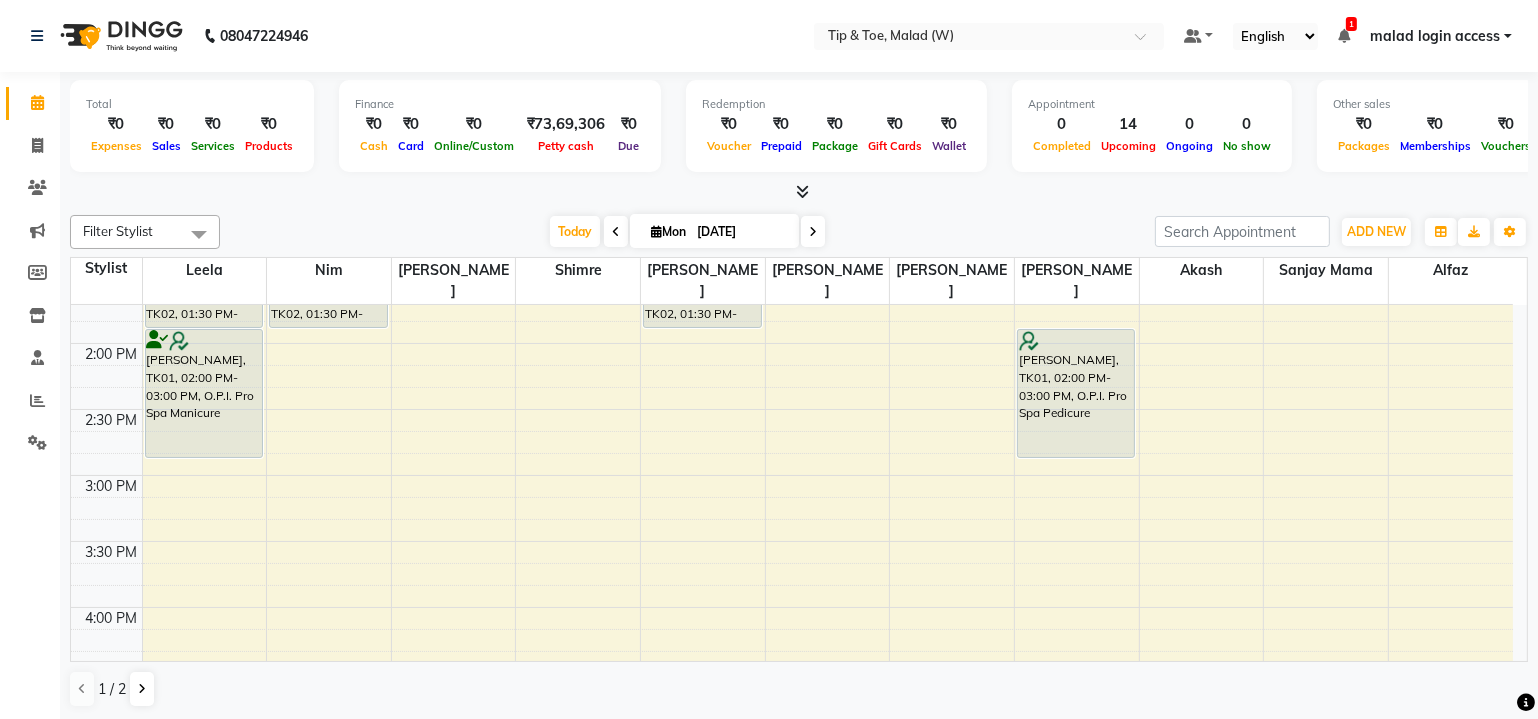 click on "8:00 AM 8:30 AM 9:00 AM 9:30 AM 10:00 AM 10:30 AM 11:00 AM 11:30 AM 12:00 PM 12:30 PM 1:00 PM 1:30 PM 2:00 PM 2:30 PM 3:00 PM 3:30 PM 4:00 PM 4:30 PM 5:00 PM 5:30 PM 6:00 PM 6:30 PM 7:00 PM 7:30 PM 8:00 PM 8:30 PM     Jinisha Parmar, TK02, 12:00 PM-01:00 PM, Essential manicure with scrub     Jinisha Parmar, TK02, 01:00 PM-01:30 PM, Permanent Gel Polish Removal     Jinisha Parmar, TK02, 01:30 PM-02:00 PM, Permanent Gel Polish     Riddhi Sharda, TK01, 02:00 PM-03:00 PM, O.P.I. Pro Spa Manicure     Jinisha Parmar, TK02, 12:00 PM-01:00 PM, Essential manicure with scrub     Jinisha Parmar, TK02, 01:00 PM-01:30 PM, Permanent Gel Polish Removal     Jinisha Parmar, TK02, 01:30 PM-02:00 PM, Permanent Gel Polish     Mala Sheth, TK04, 07:00 PM-08:00 PM, Essential pedicure with scrub     Mala Sheth, TK04, 08:00 PM-09:00 PM, Essential manicure with scrub     Jinisha Parmar, TK02, 12:00 PM-01:00 PM, Essential manicure with scrub     Jinisha Parmar, TK02, 01:00 PM-01:30 PM, Permanent Gel Polish Removal" at bounding box center (792, 409) 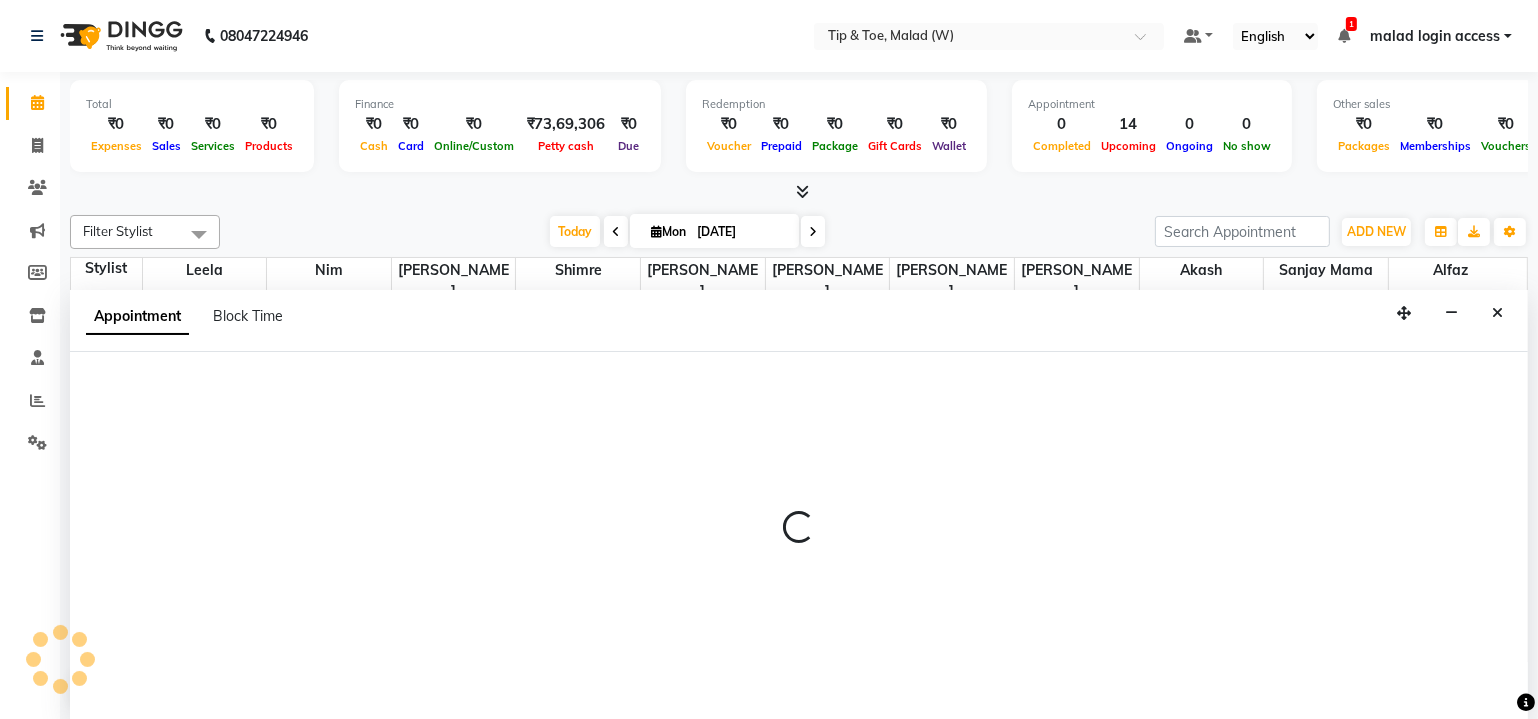 select on "41794" 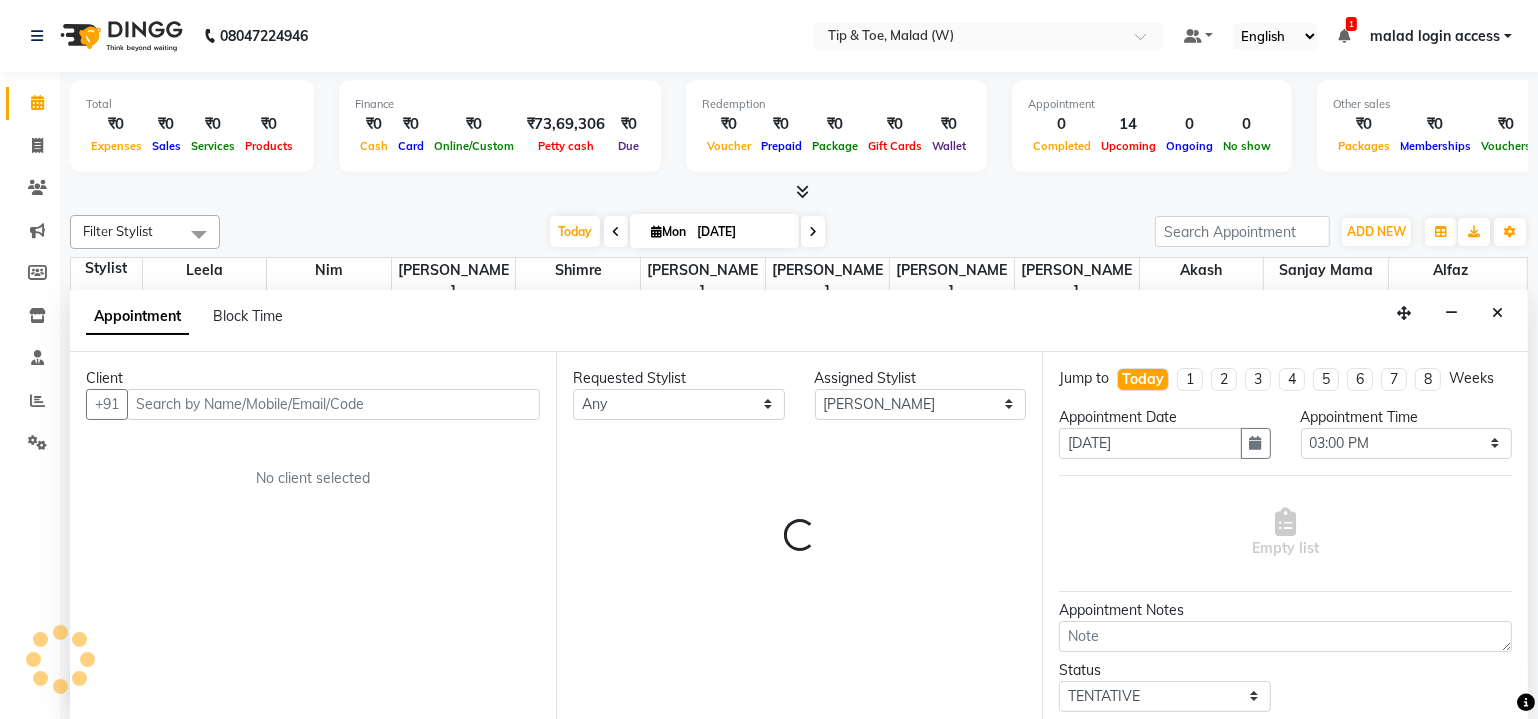 scroll, scrollTop: 0, scrollLeft: 0, axis: both 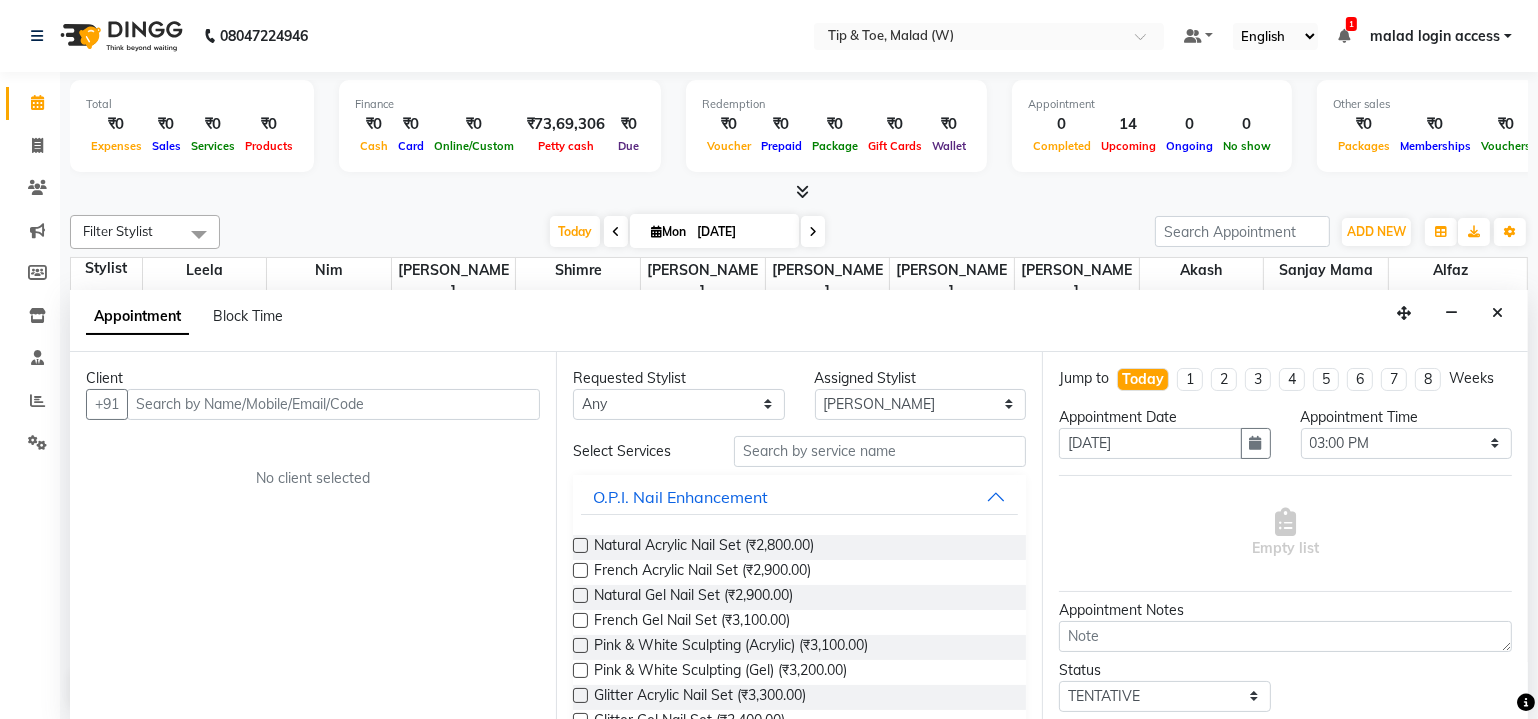 click at bounding box center [333, 404] 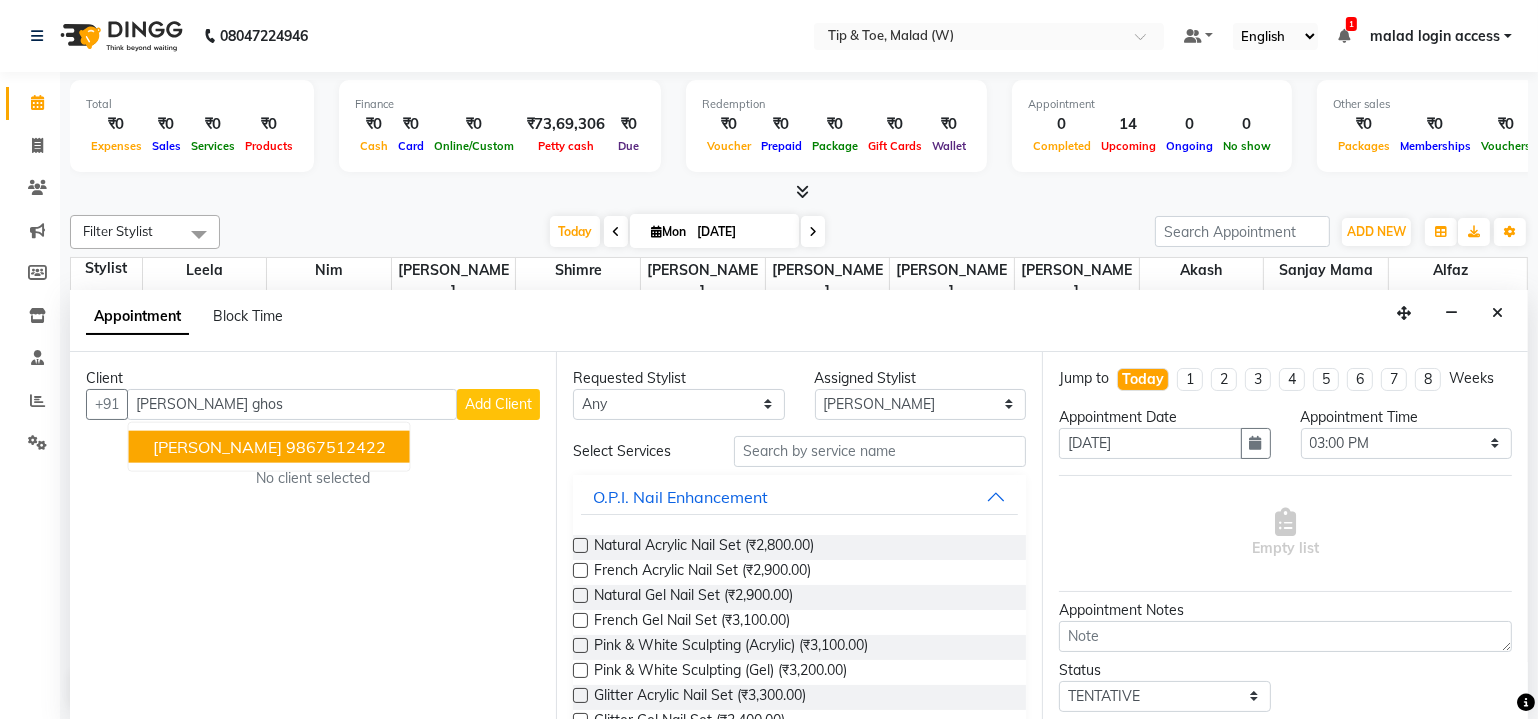 click on "Mansi Ghosalkar  9867512422" at bounding box center (269, 446) 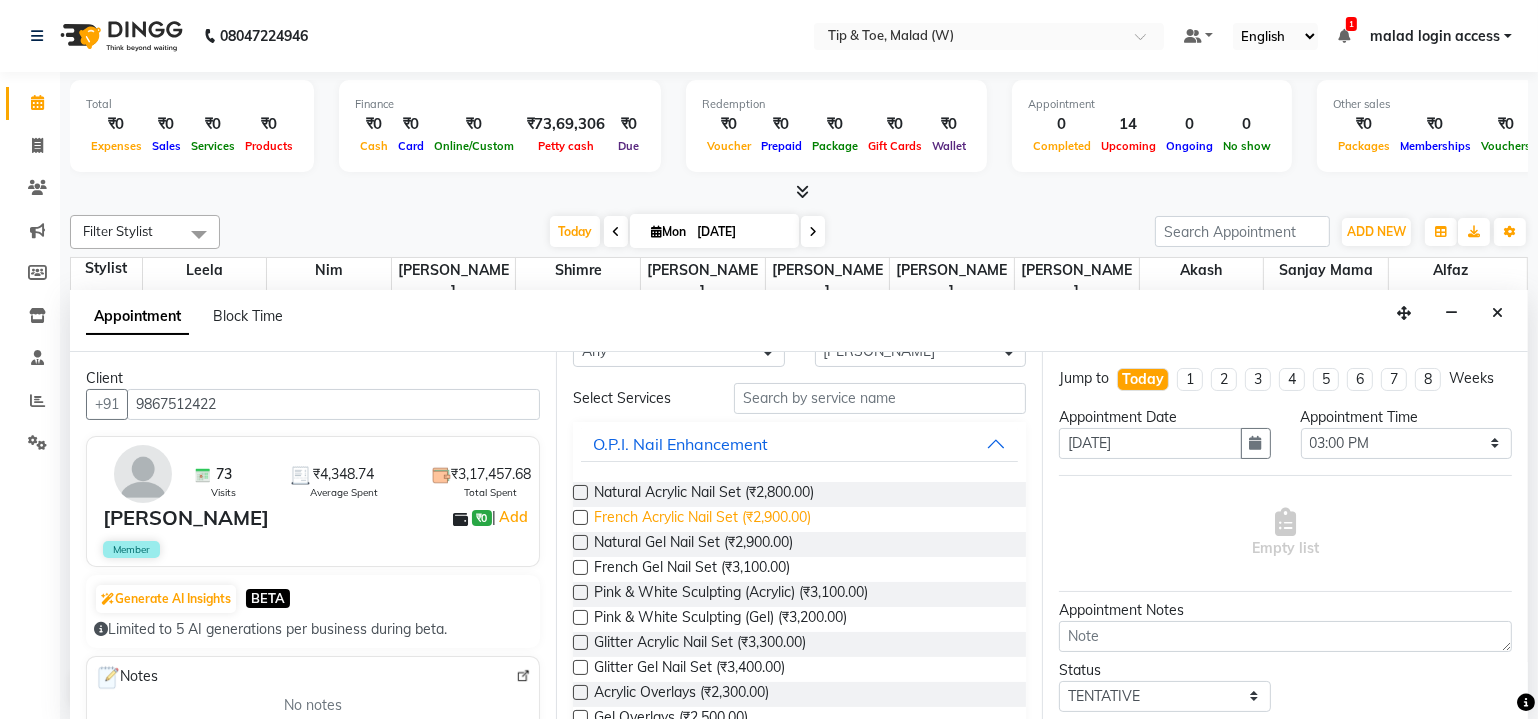 scroll, scrollTop: 90, scrollLeft: 0, axis: vertical 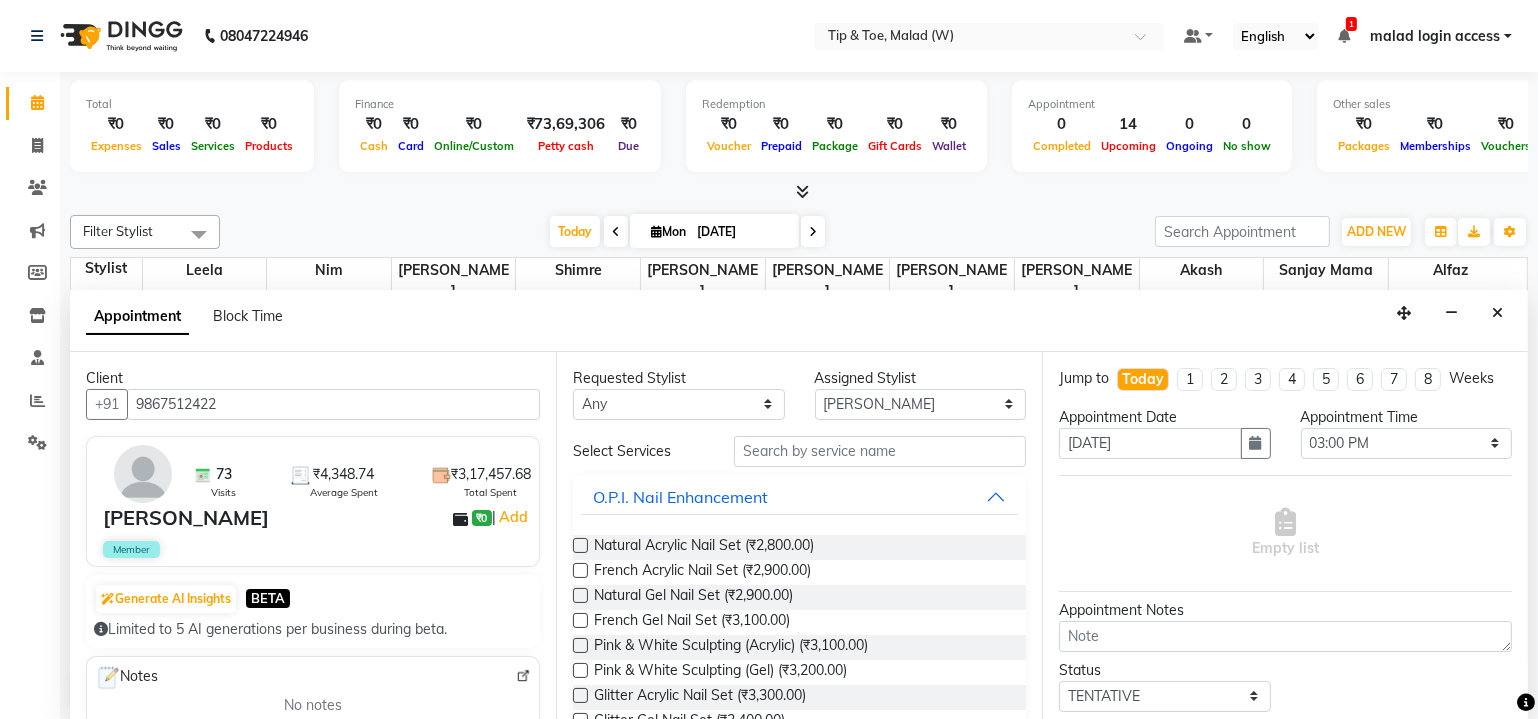 type on "9867512422" 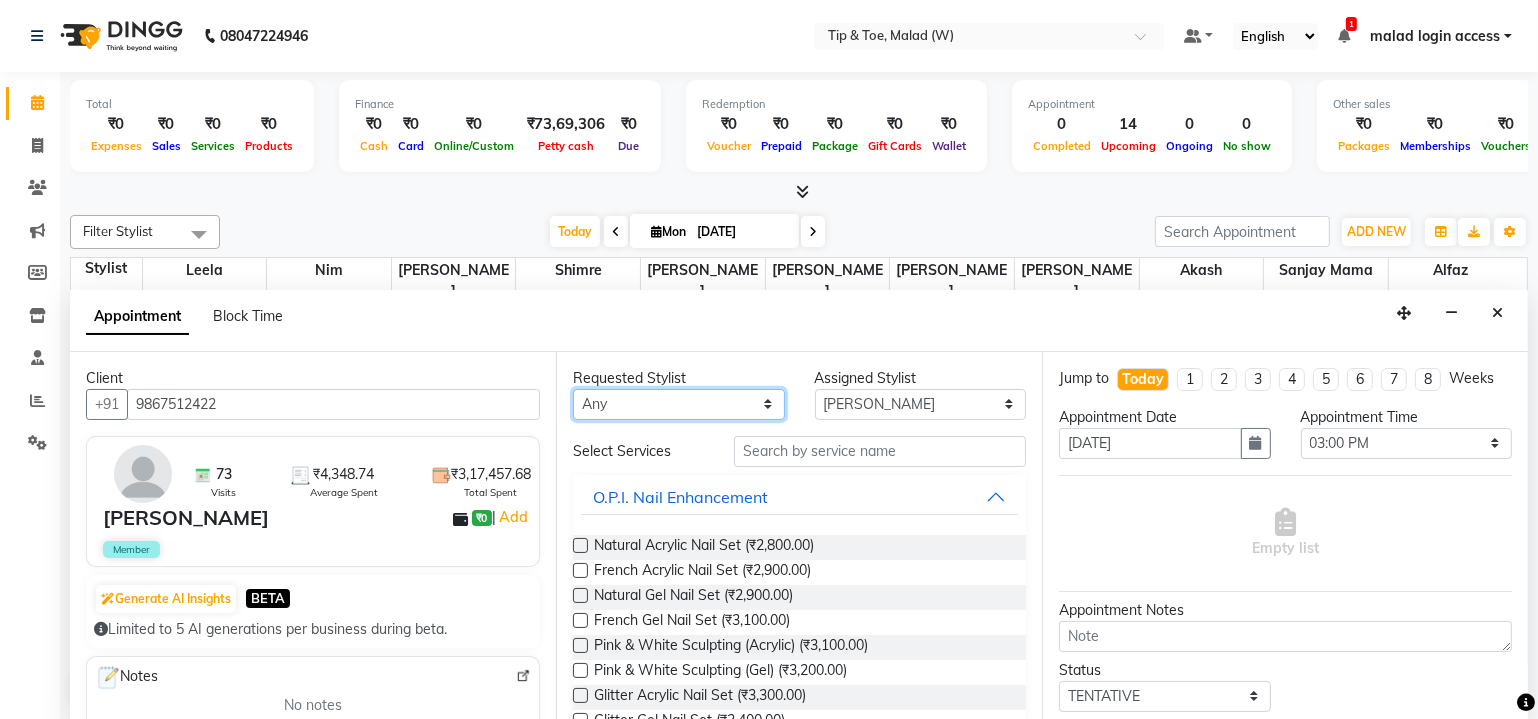 click on "Any Akash  Alfaz  Dibakar Leela Manisha Singh Nim Nitesh Poonam Singh Sanjay mama Shimre Swapnali Urmila Pal" at bounding box center (679, 404) 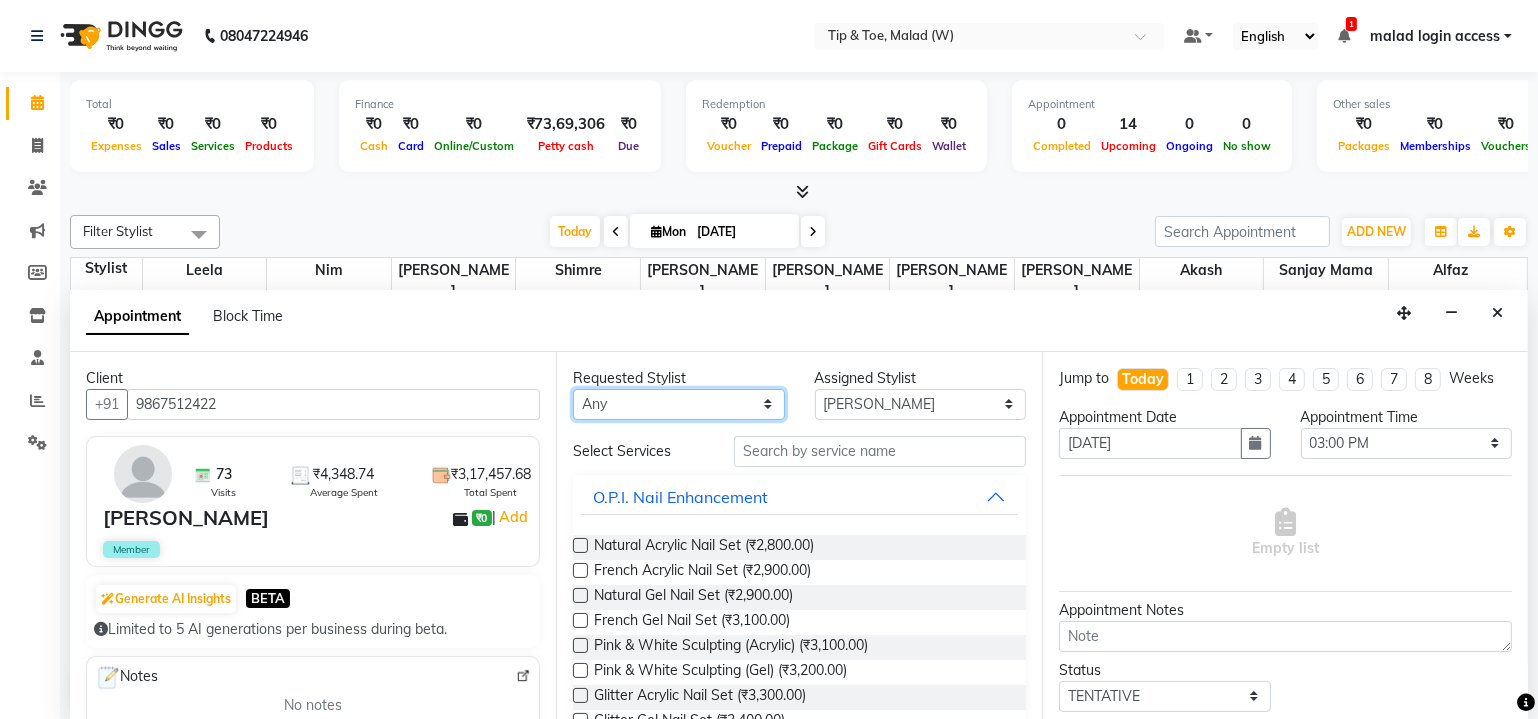 select on "41794" 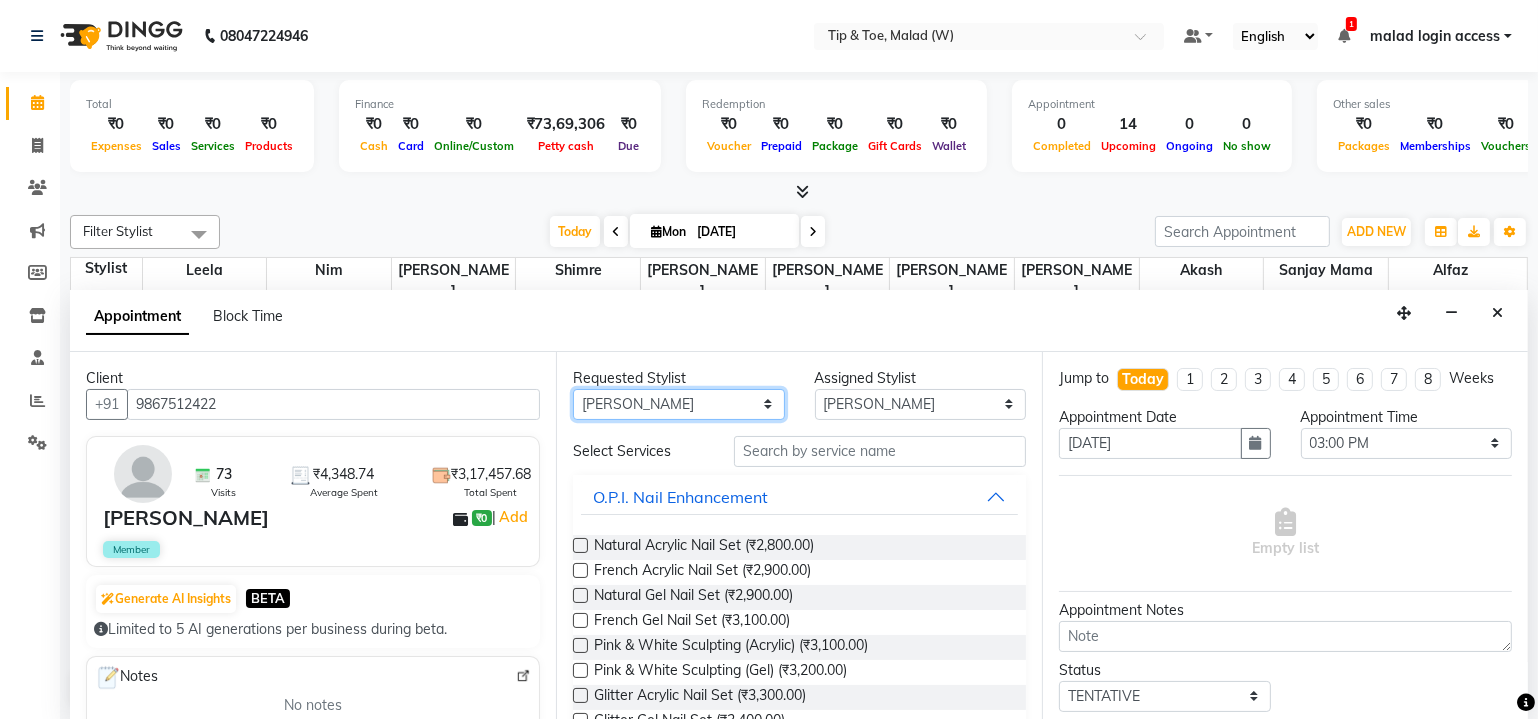 click on "Any Akash  Alfaz  Dibakar Leela Manisha Singh Nim Nitesh Poonam Singh Sanjay mama Shimre Swapnali Urmila Pal" at bounding box center [679, 404] 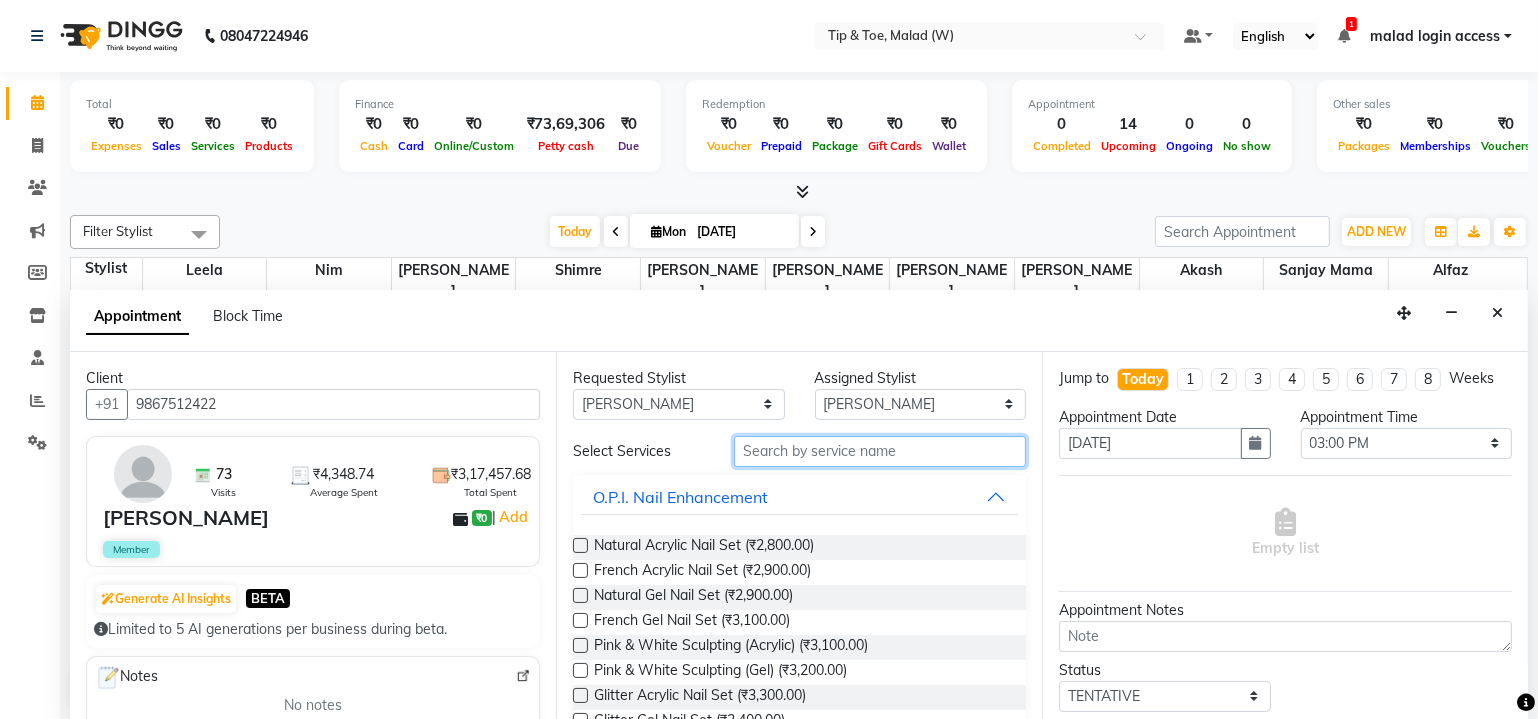 click at bounding box center (880, 451) 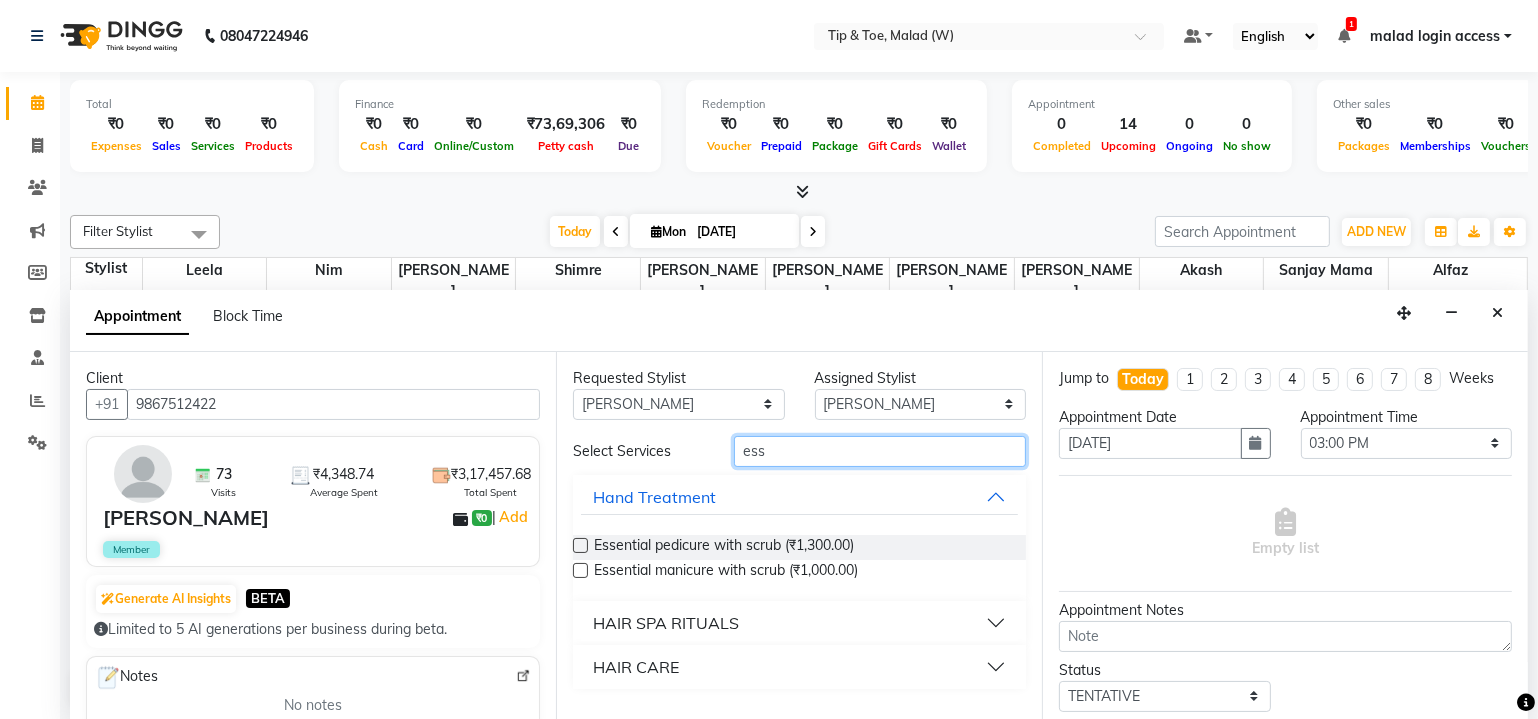 type on "ess" 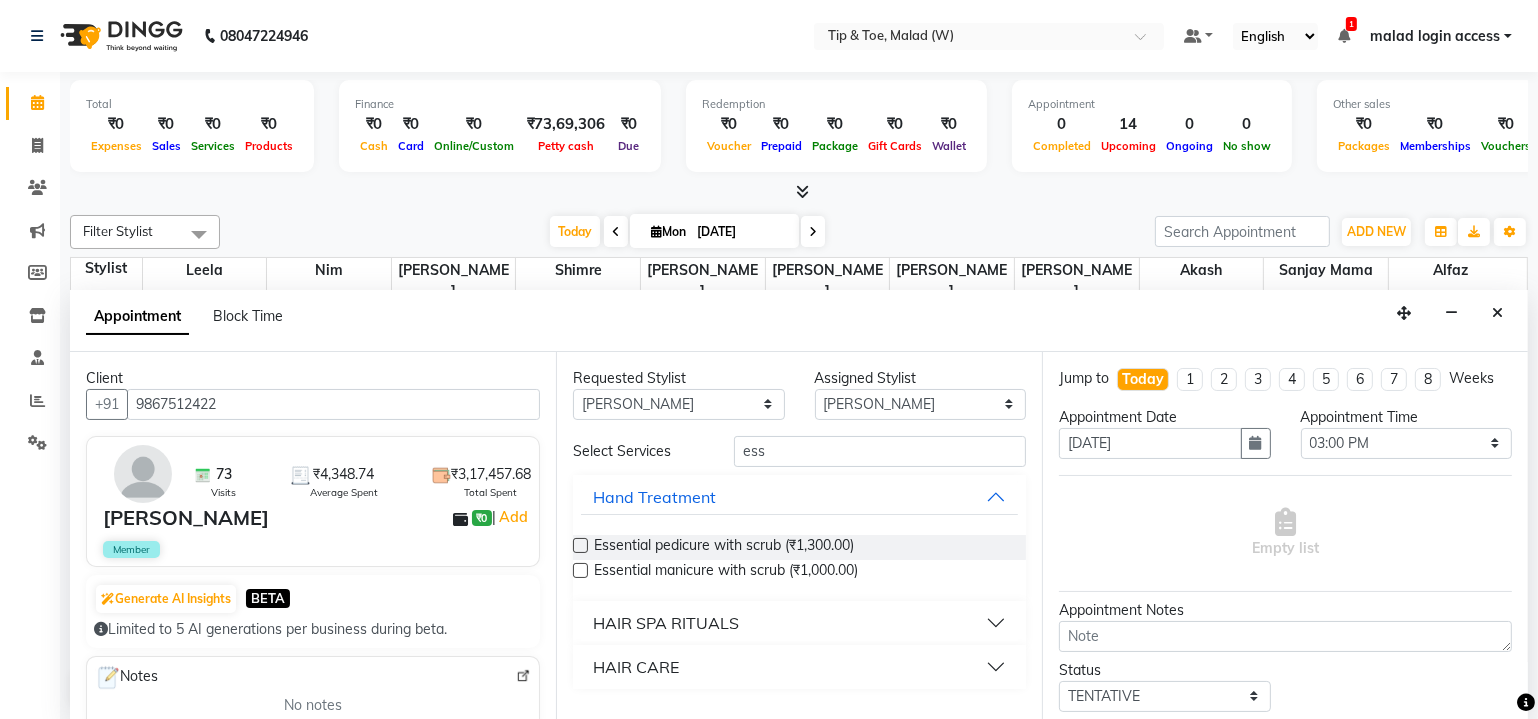 click at bounding box center (580, 545) 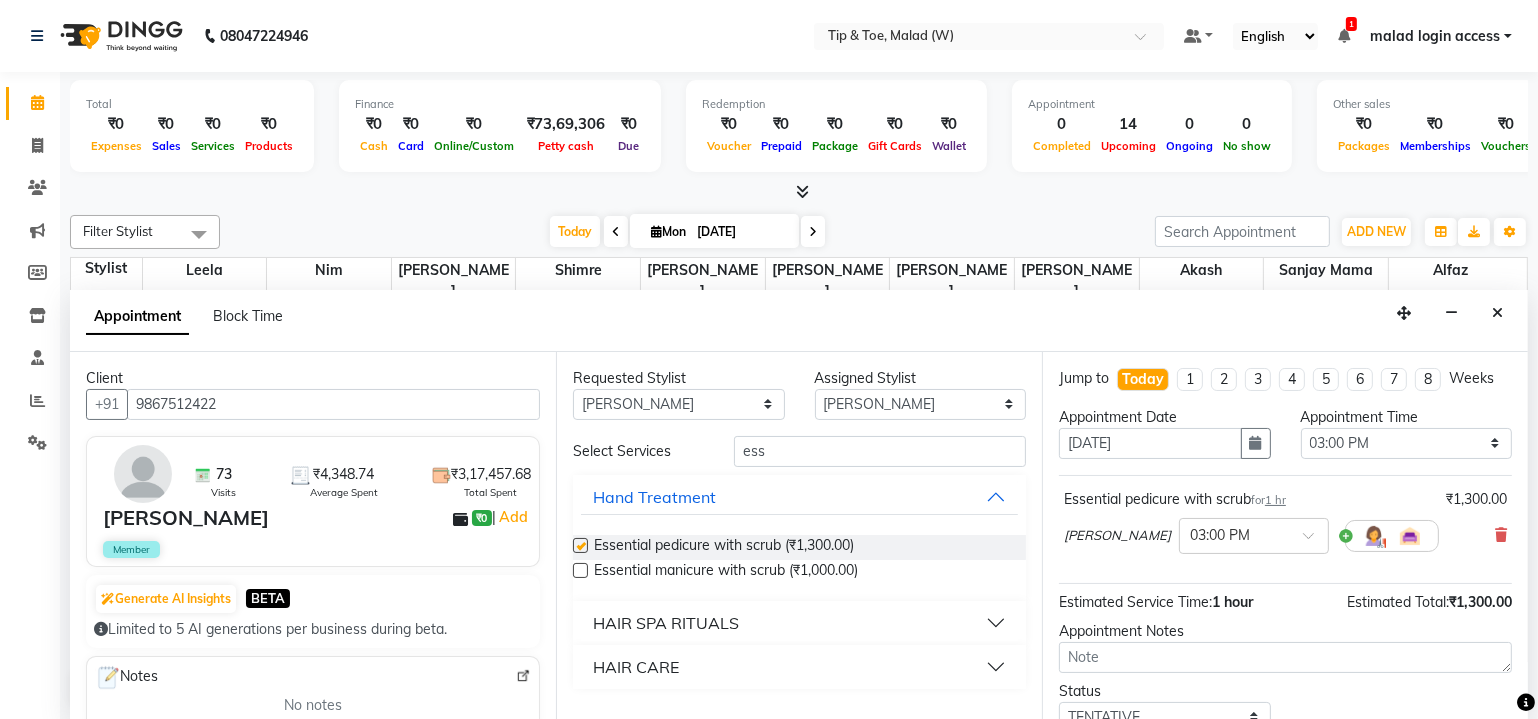 checkbox on "false" 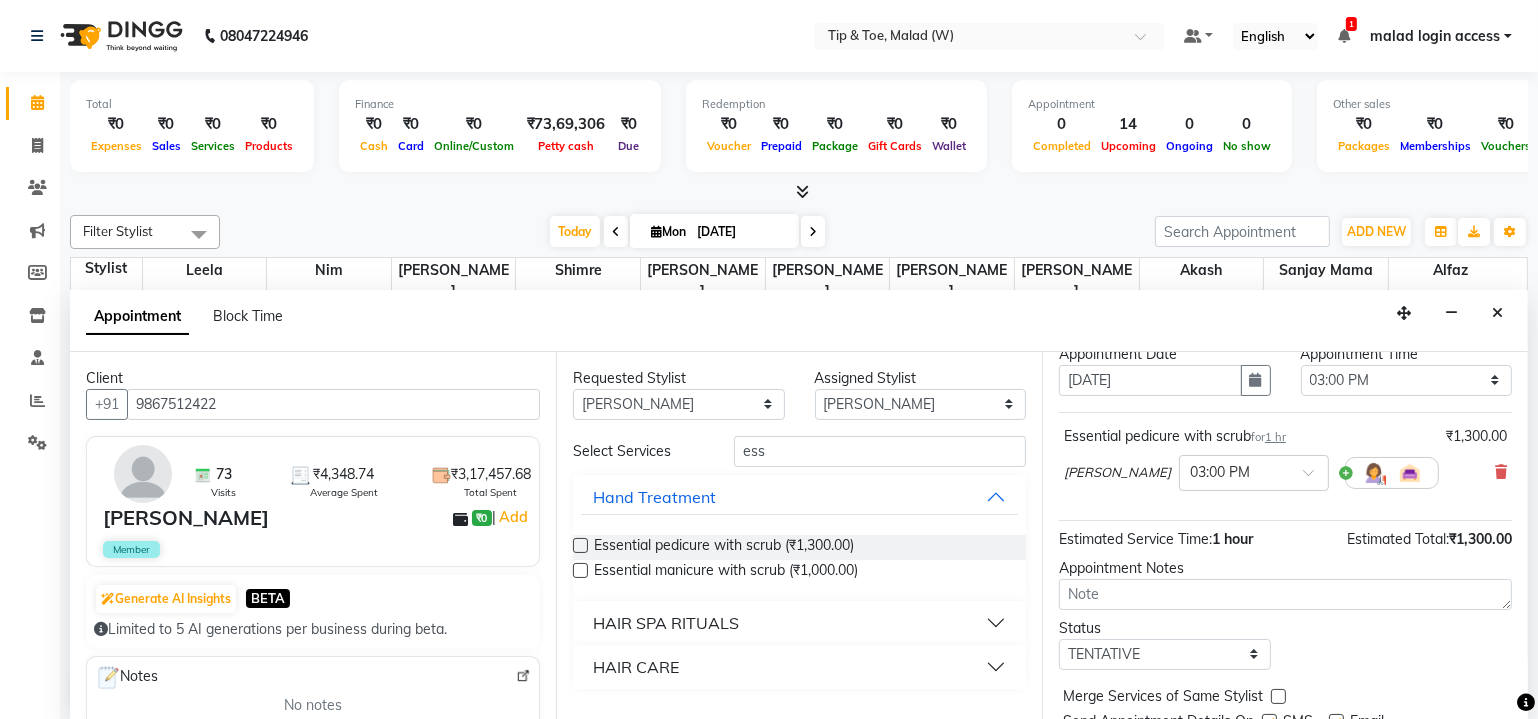 scroll, scrollTop: 90, scrollLeft: 0, axis: vertical 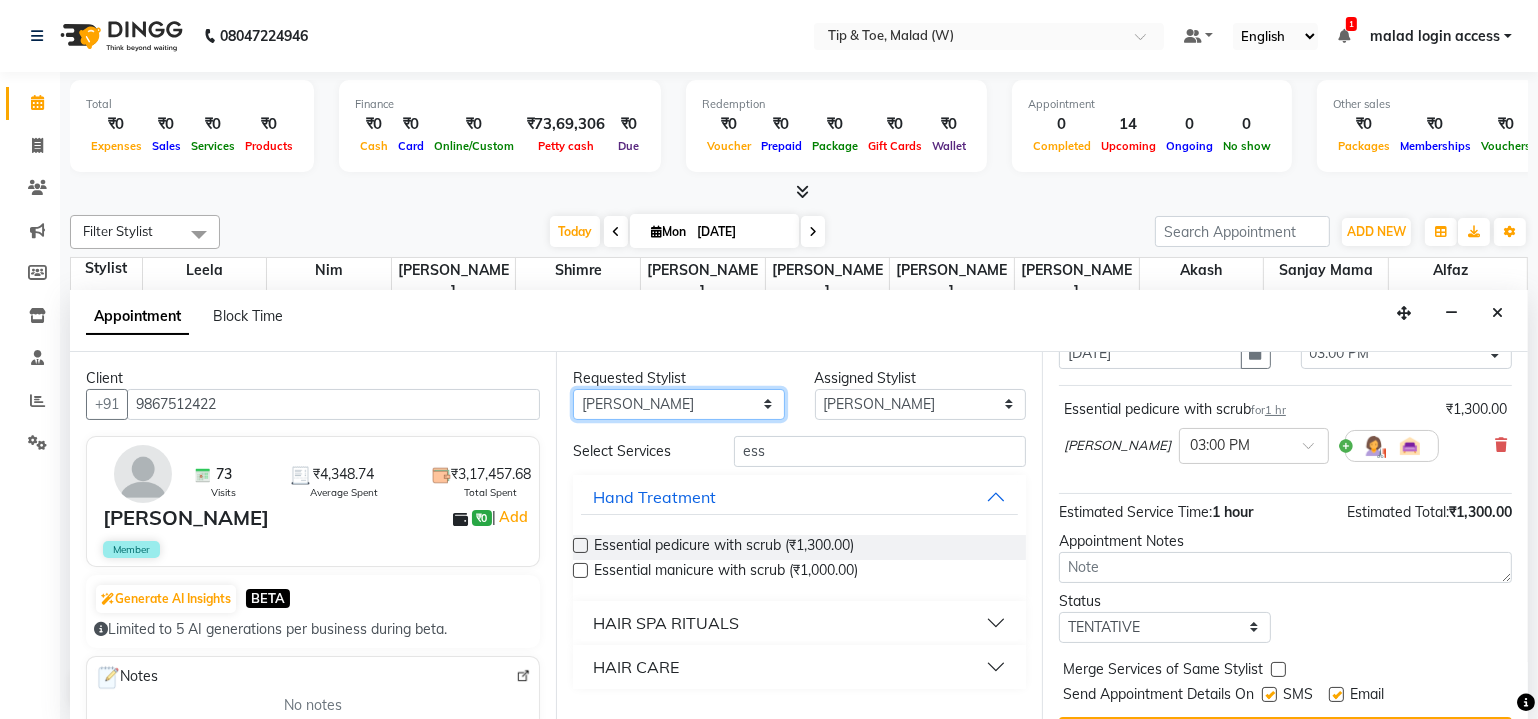 click on "Any Akash  Alfaz  Dibakar Leela Manisha Singh Nim Nitesh Poonam Singh Sanjay mama Shimre Swapnali Urmila Pal" at bounding box center (679, 404) 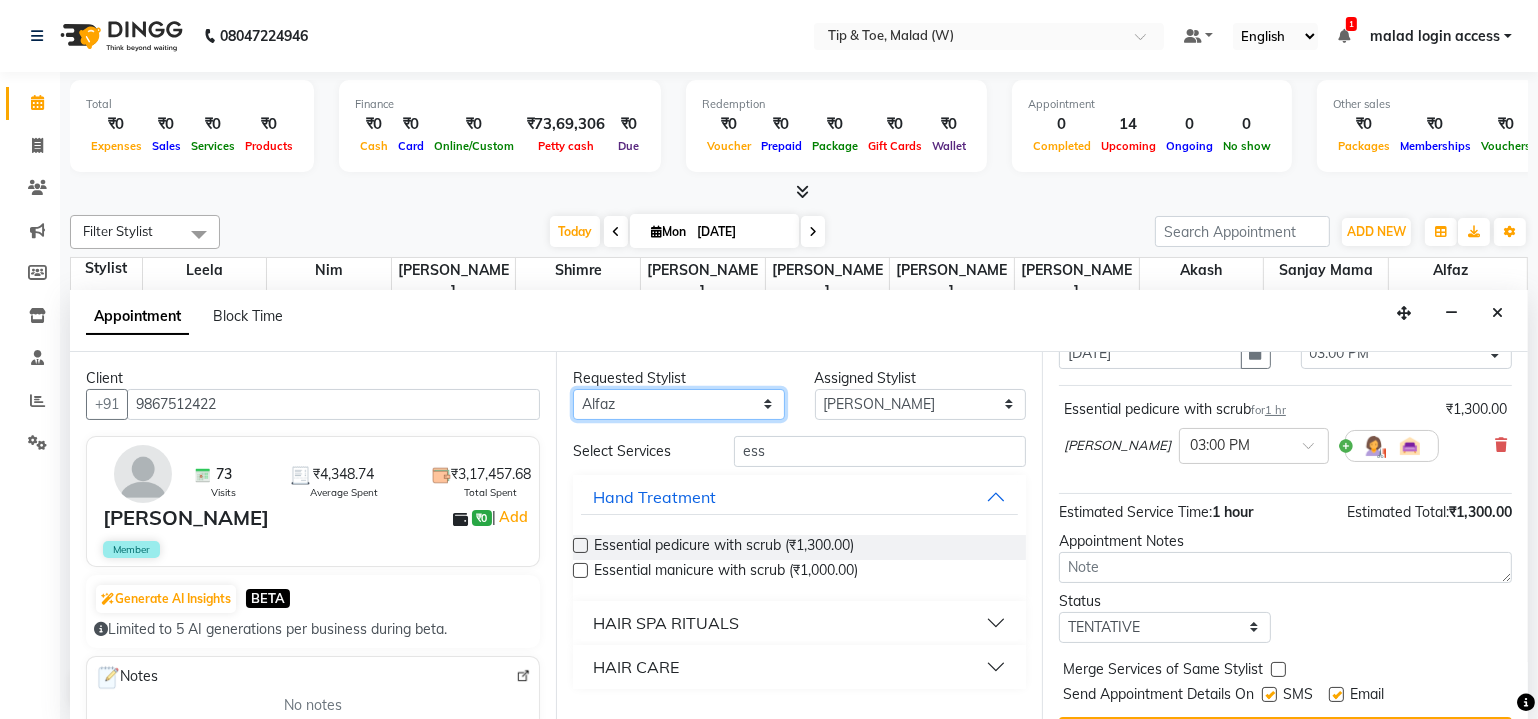 click on "Any Akash  Alfaz  Dibakar Leela Manisha Singh Nim Nitesh Poonam Singh Sanjay mama Shimre Swapnali Urmila Pal" at bounding box center (679, 404) 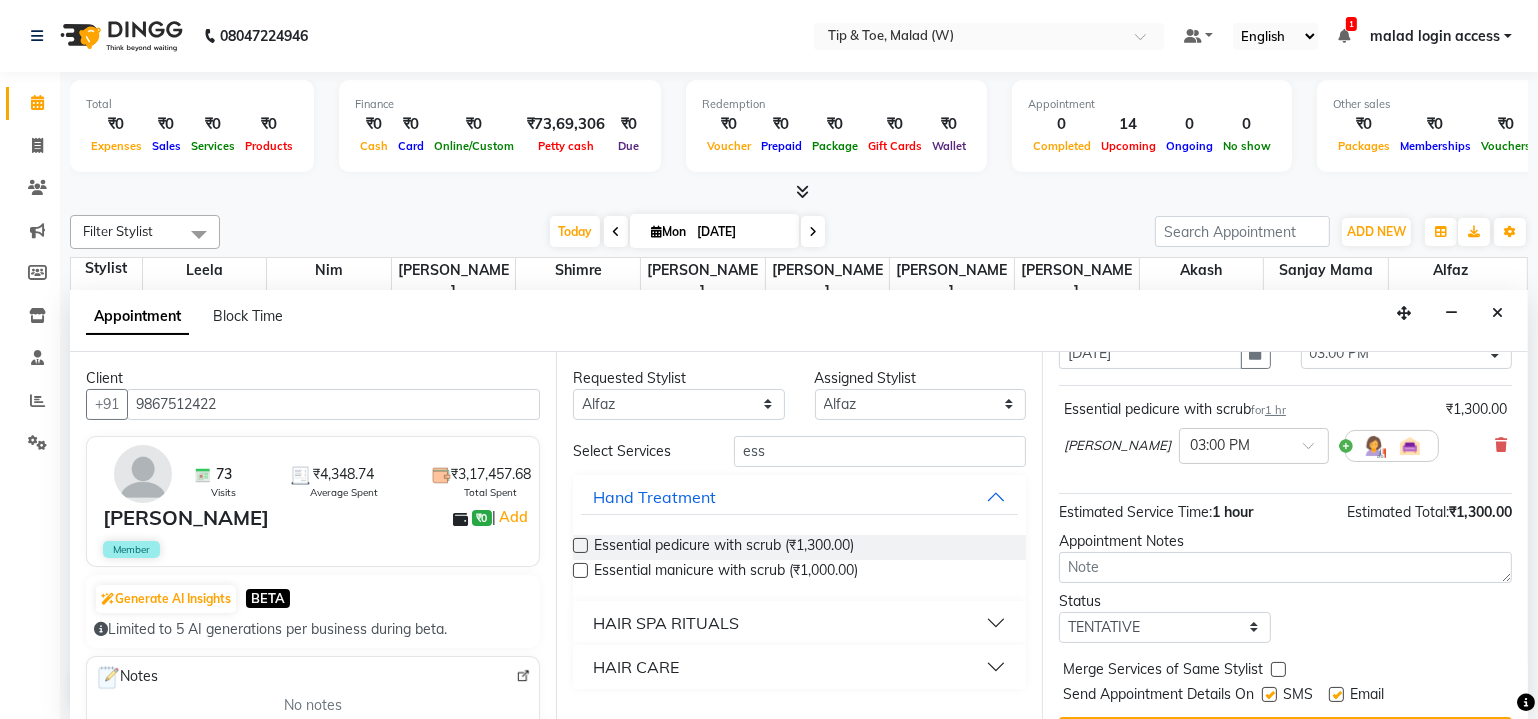 click on "₹73,69,306" at bounding box center (566, 124) 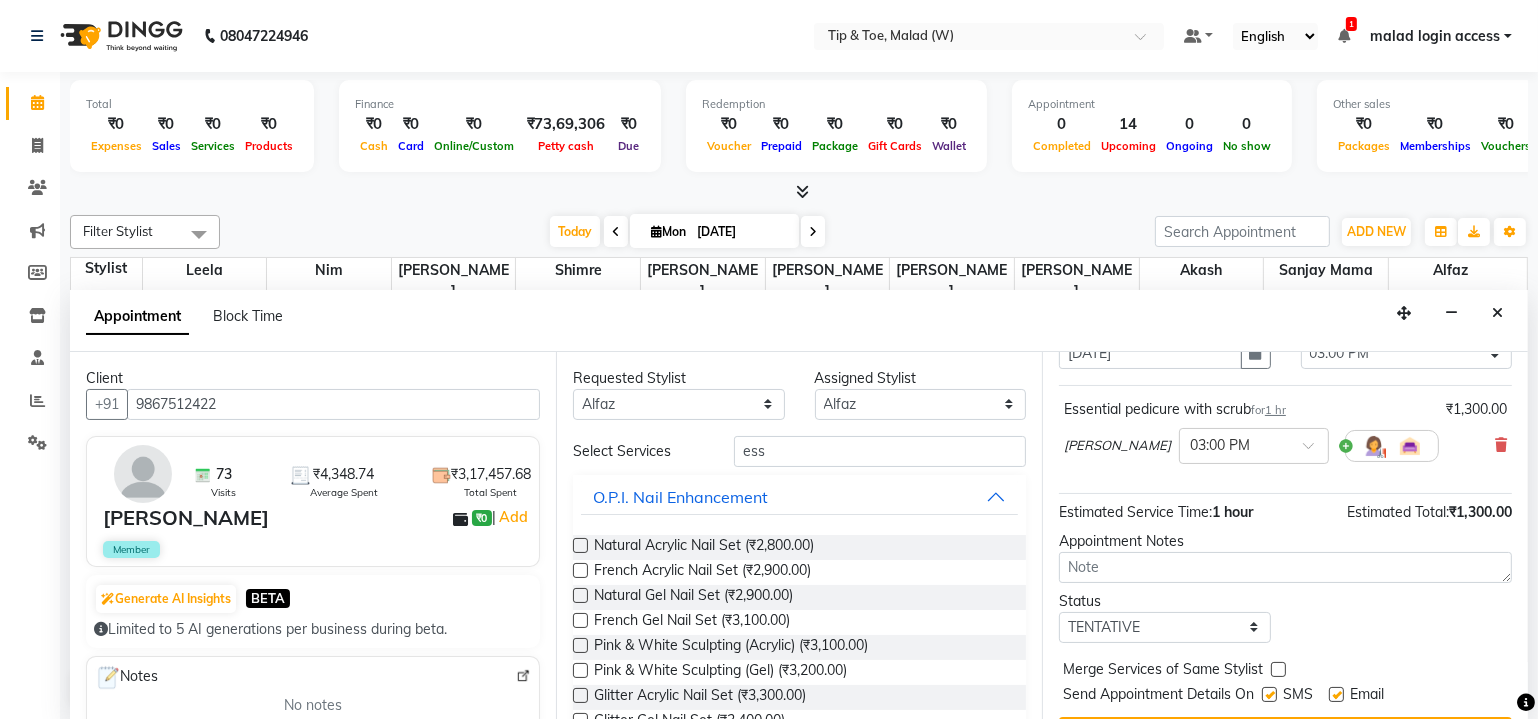click on "Requested Stylist Any Akash  Alfaz  Dibakar Leela Manisha Singh Nim Nitesh Poonam Singh Sanjay mama Shimre Swapnali Urmila Pal Assigned Stylist Select Akash  Alfaz  Dibakar Leela Manisha Singh Nim Nitesh Poonam Singh Sanjay mama Shimre Swapnali Urmila Pal Select Services ess    O.P.I. Nail Enhancement Natural Acrylic Nail Set (₹2,800.00) French Acrylic Nail Set (₹2,900.00) Natural Gel Nail Set (₹2,900.00) French Gel Nail Set (₹3,100.00) Pink & White Sculpting (Acrylic) (₹3,100.00) Pink & White Sculpting (Gel) (₹3,200.00) Glitter Acrylic Nail Set (₹3,300.00) Glitter Gel Nail Set (₹3,400.00) Acrylic Overlays (₹2,300.00) Gel Overlays (₹2,500.00) Pink & White Acrylic Overlays (₹2,400.00) Pink & White Gel Overlays (₹2,600.00) Glitter Acrylic Overlays (₹2,700.00) Glitter Gel Overlays (₹2,900.00) Form Acrylic Nail Set (₹3,300.00) Form Gel Nail Set (₹3,500.00) Shattered Glass (₹2,000.00) Holographic Nails (₹2,000.00) Ombre Gel Polish (₹2,000.00) Chameleon Nails (₹2,000.00)" at bounding box center (799, 536) 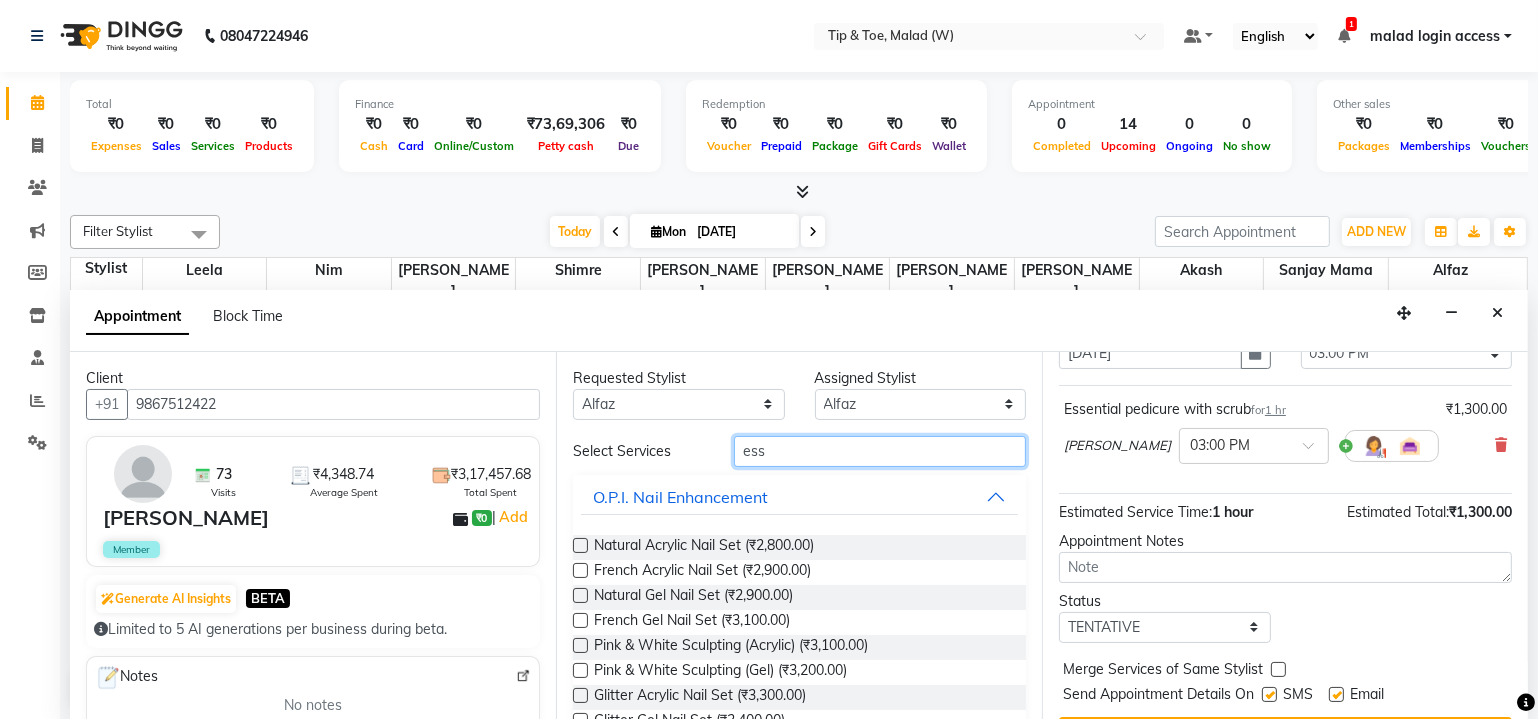click on "ess" at bounding box center (880, 451) 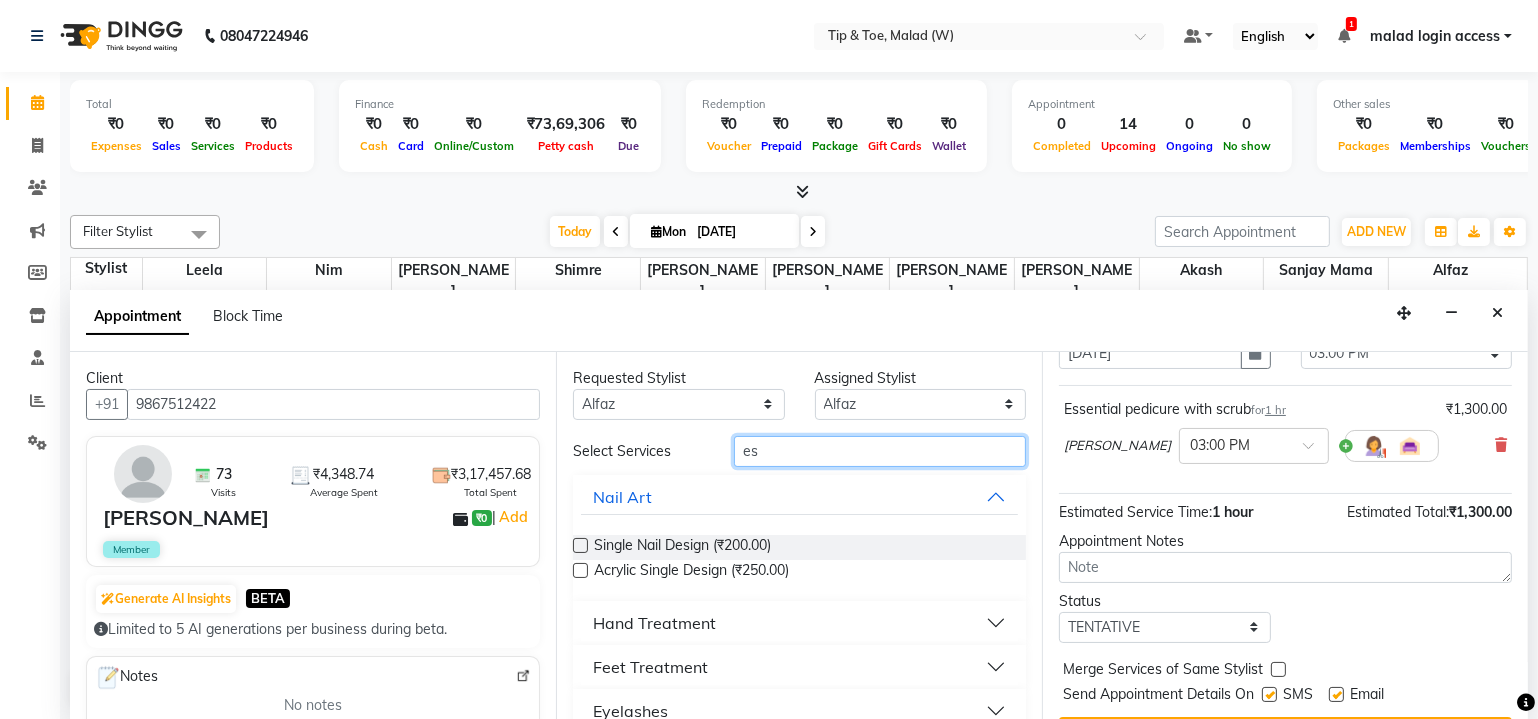 type on "ess" 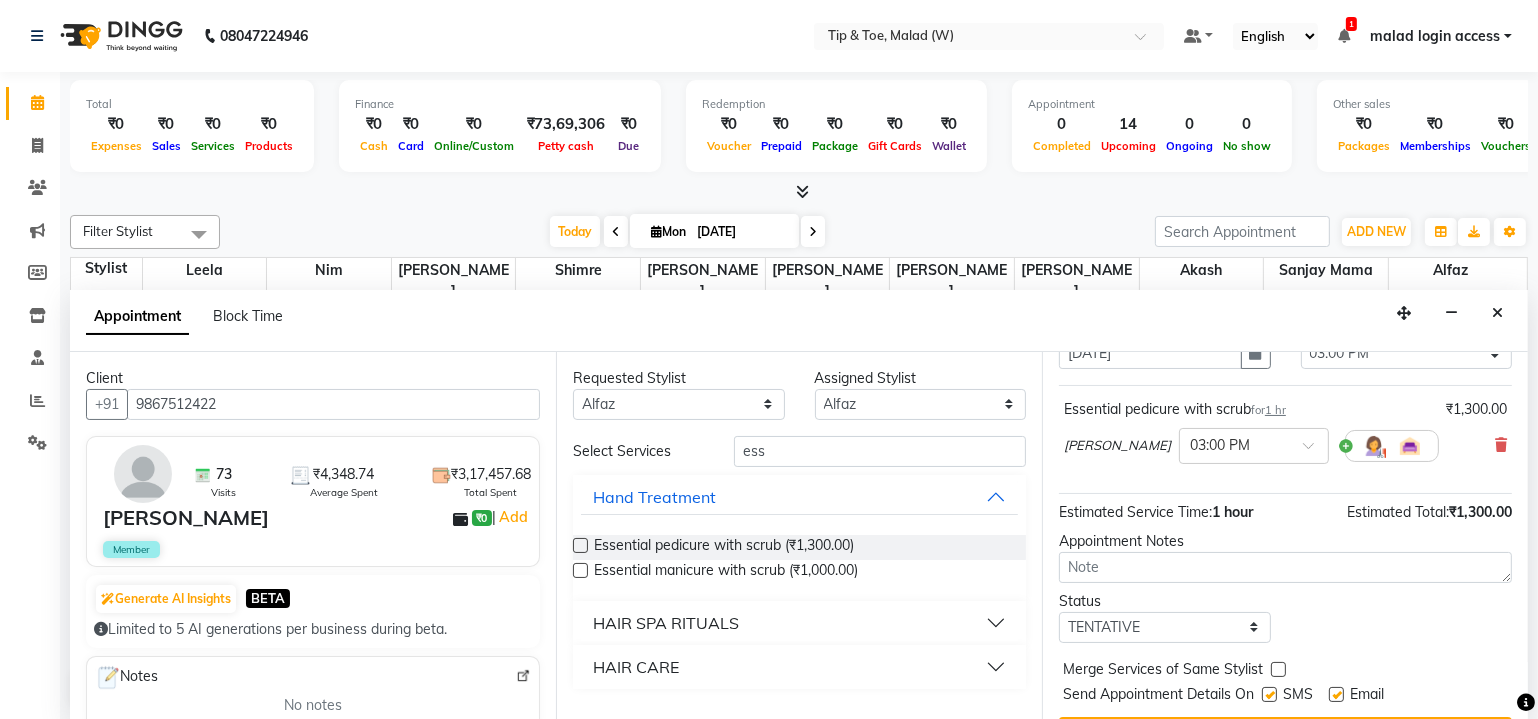 click at bounding box center (580, 545) 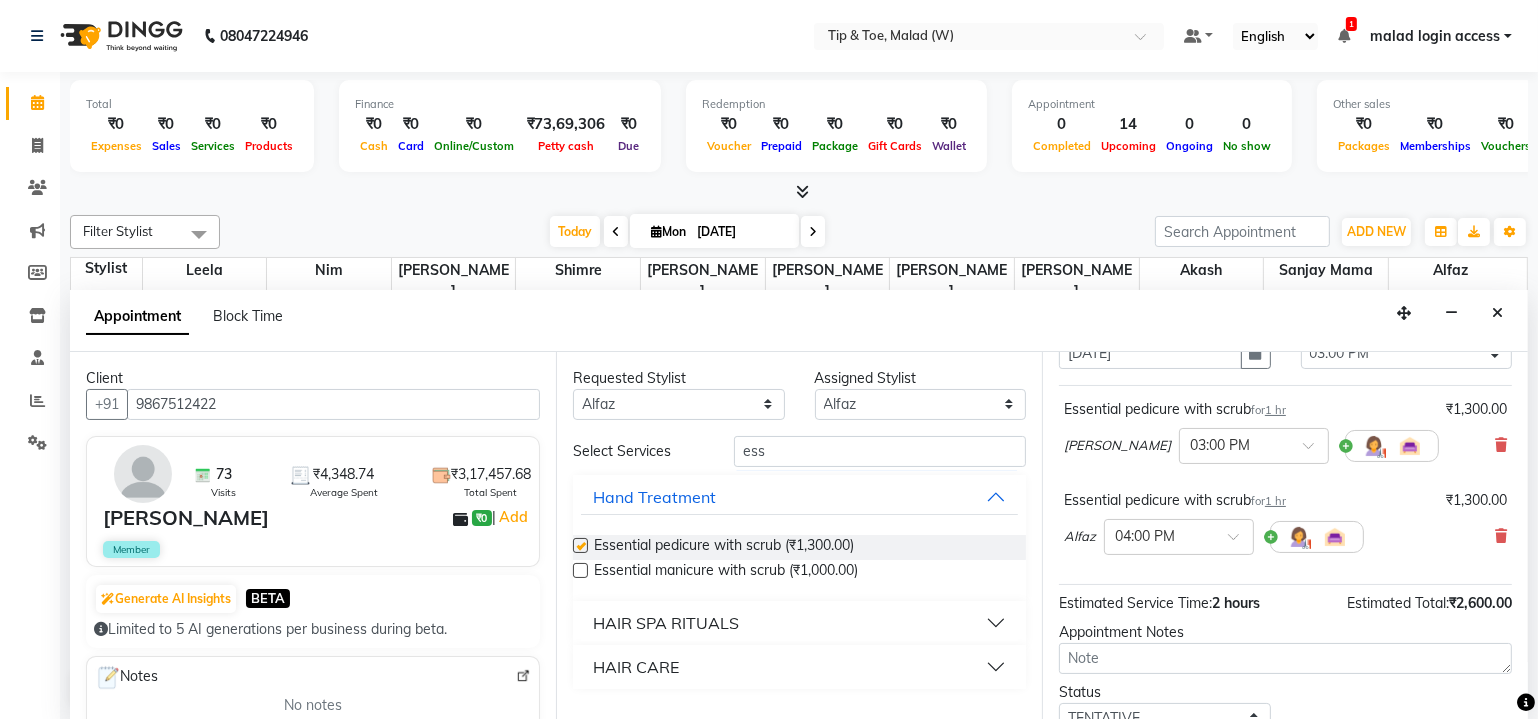 checkbox on "false" 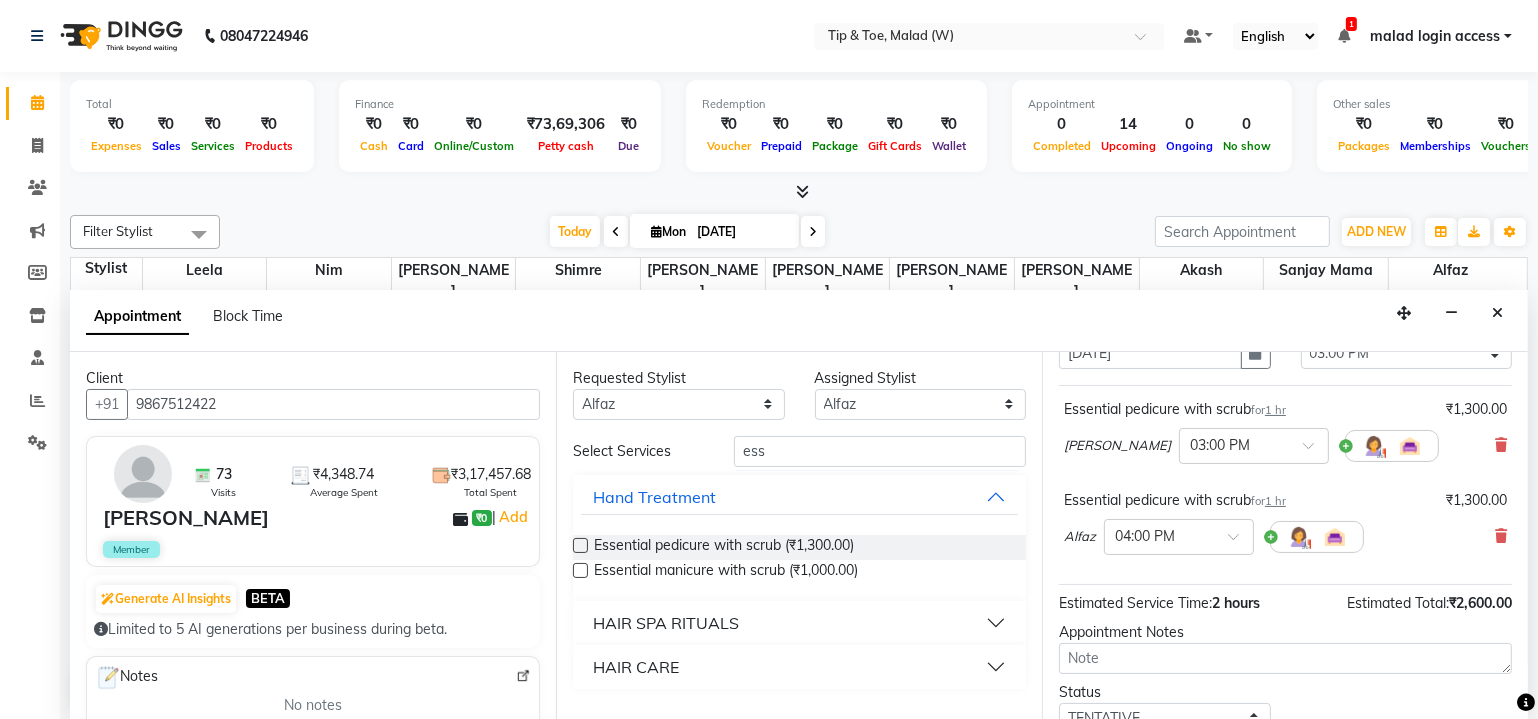scroll, scrollTop: 226, scrollLeft: 0, axis: vertical 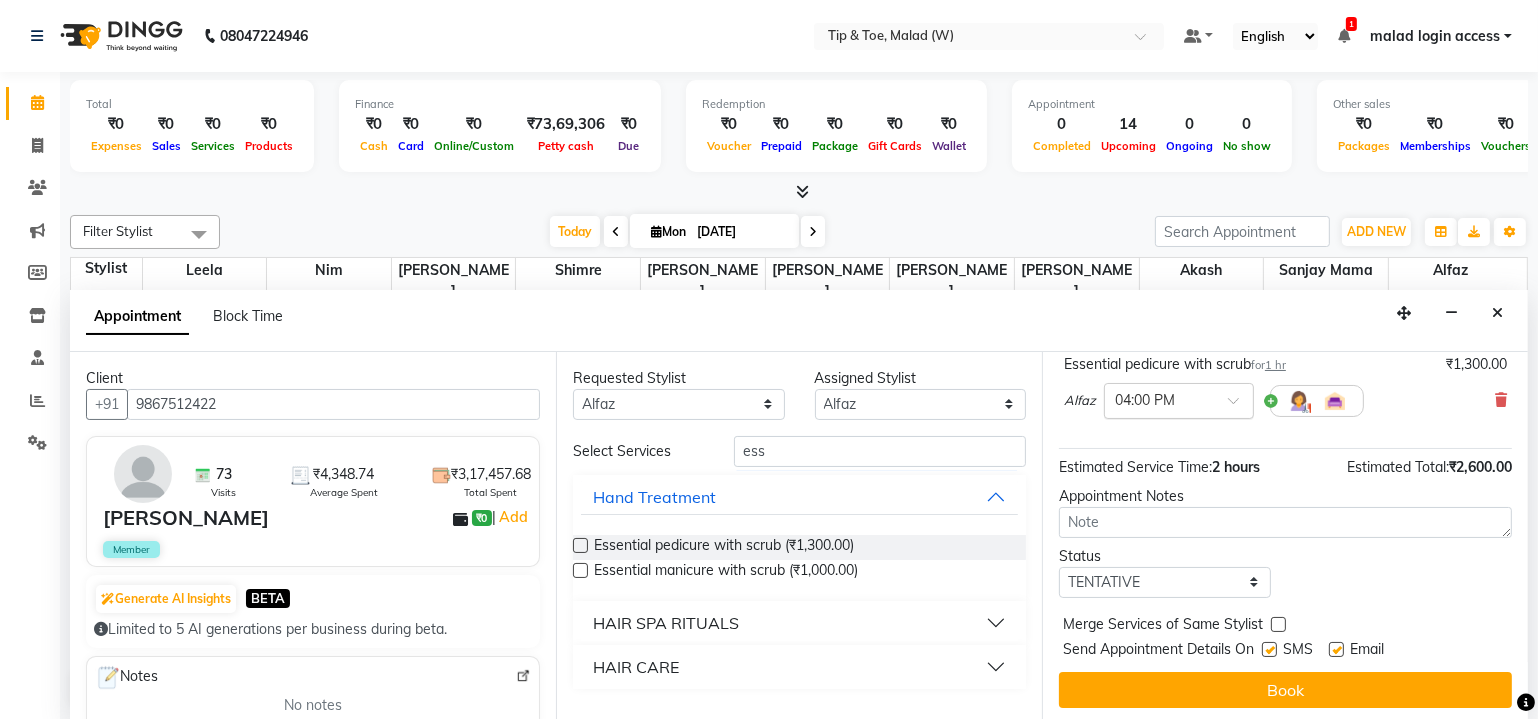 click at bounding box center [1179, 399] 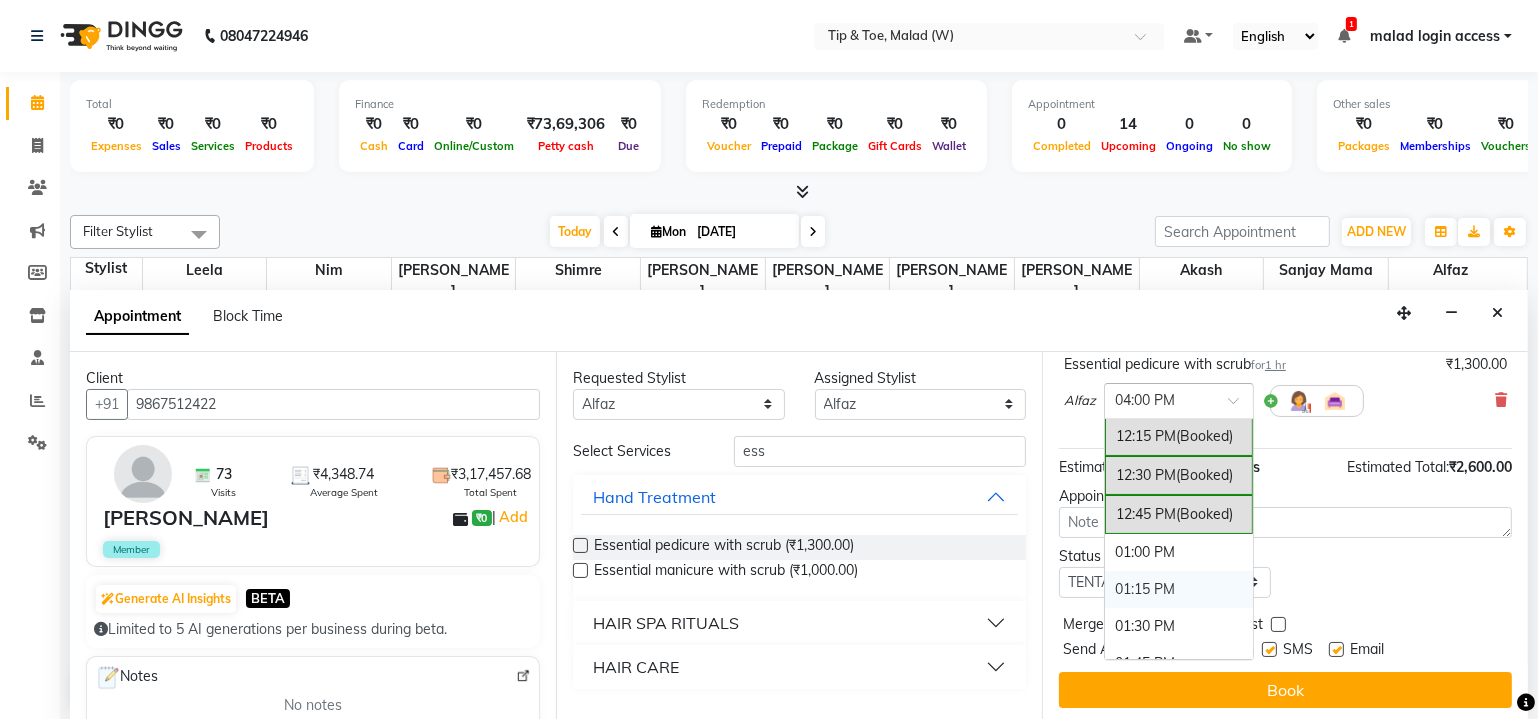 scroll, scrollTop: 600, scrollLeft: 0, axis: vertical 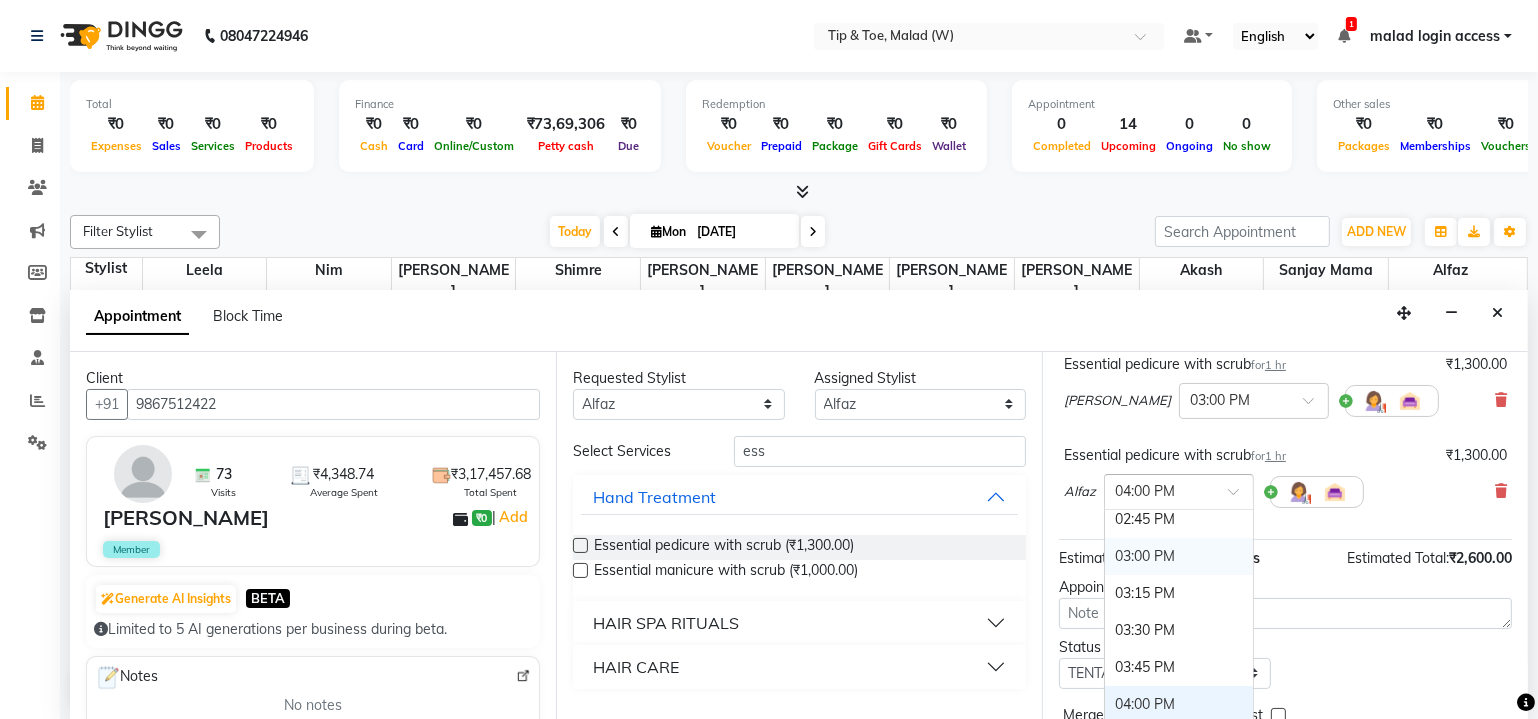 click on "03:00 PM" at bounding box center (1179, 556) 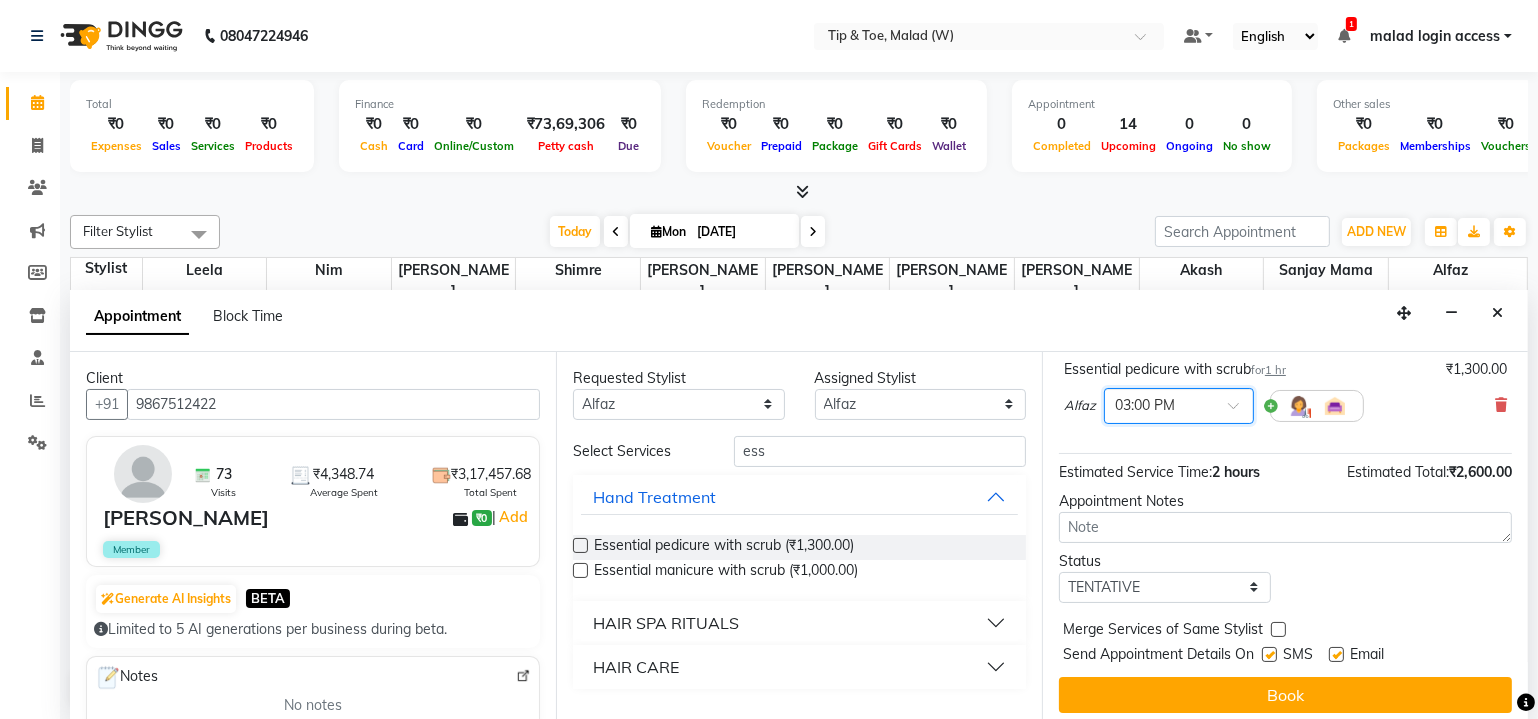 scroll, scrollTop: 246, scrollLeft: 0, axis: vertical 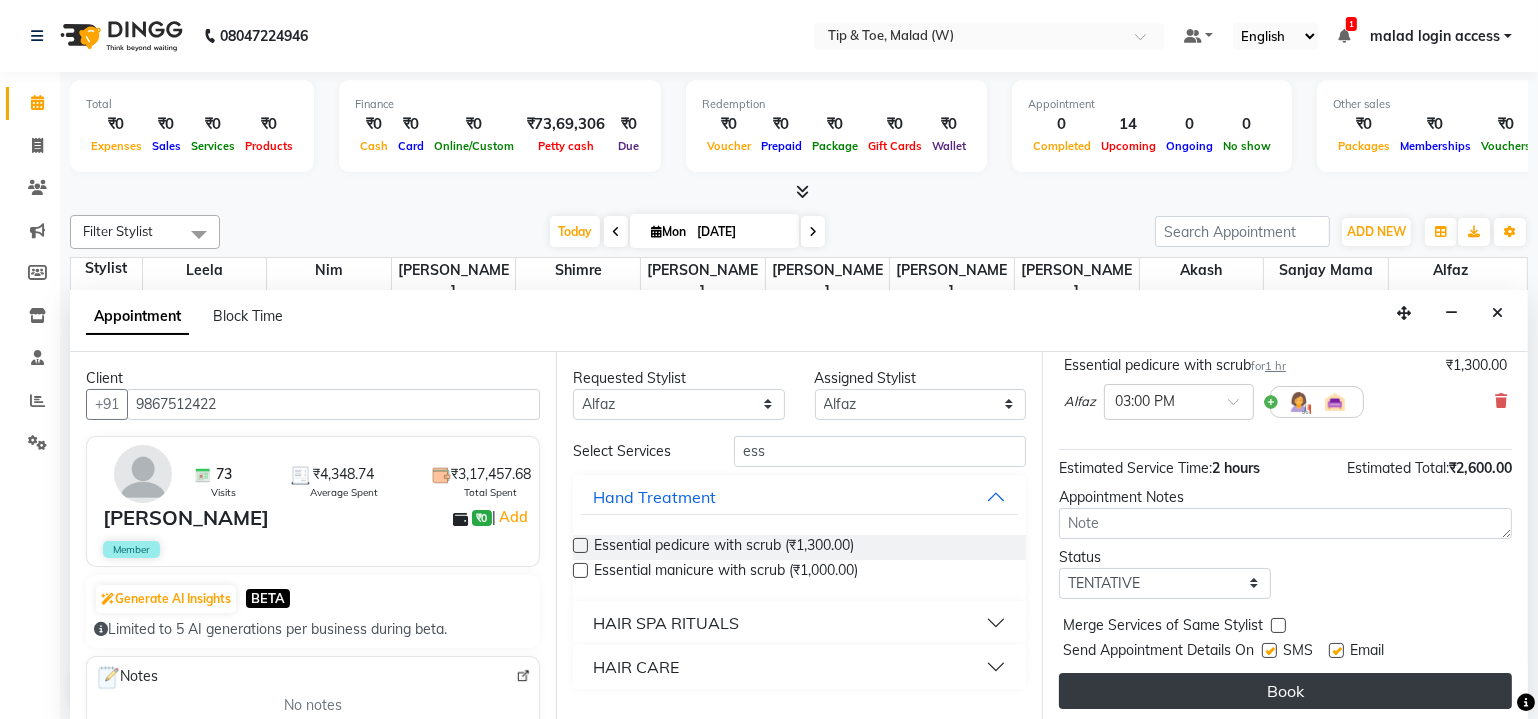 click on "Book" at bounding box center [1285, 691] 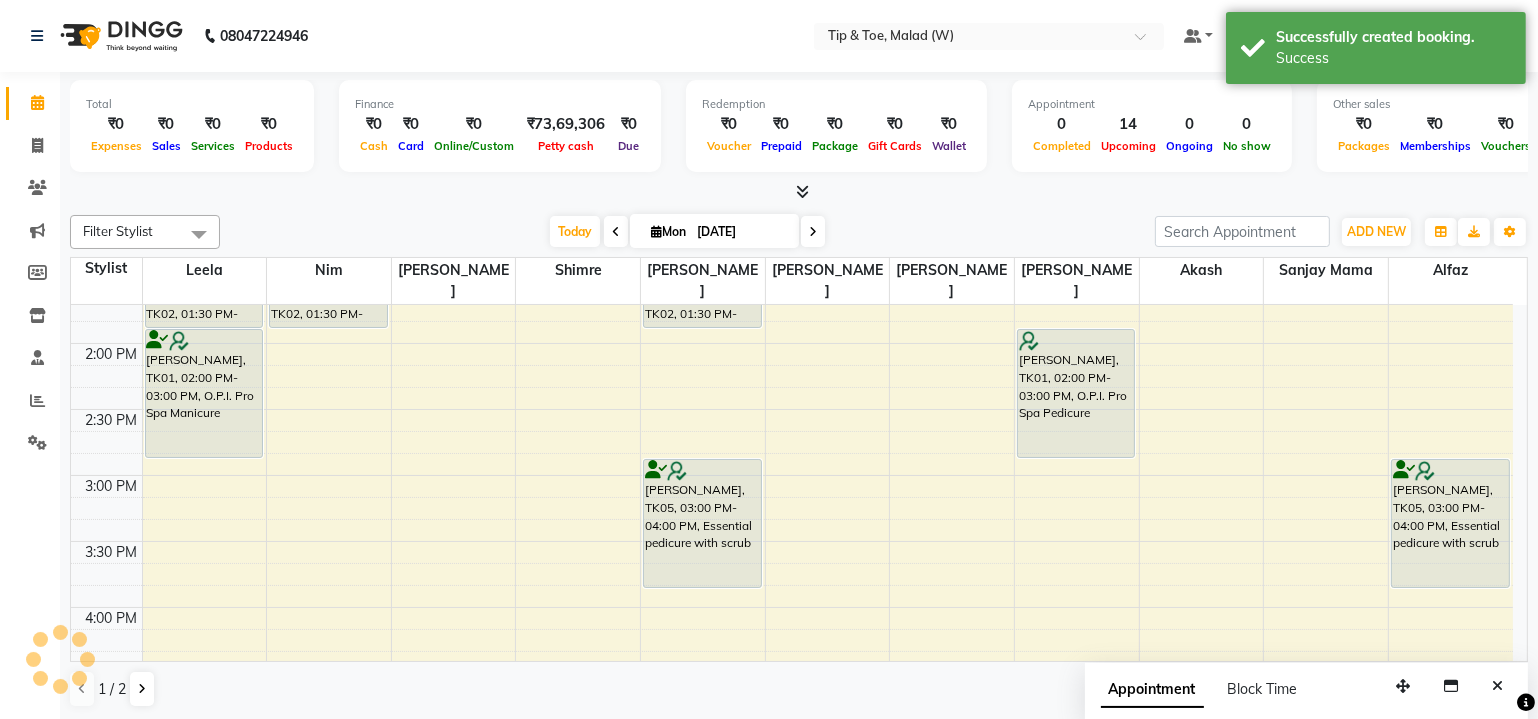 scroll, scrollTop: 0, scrollLeft: 0, axis: both 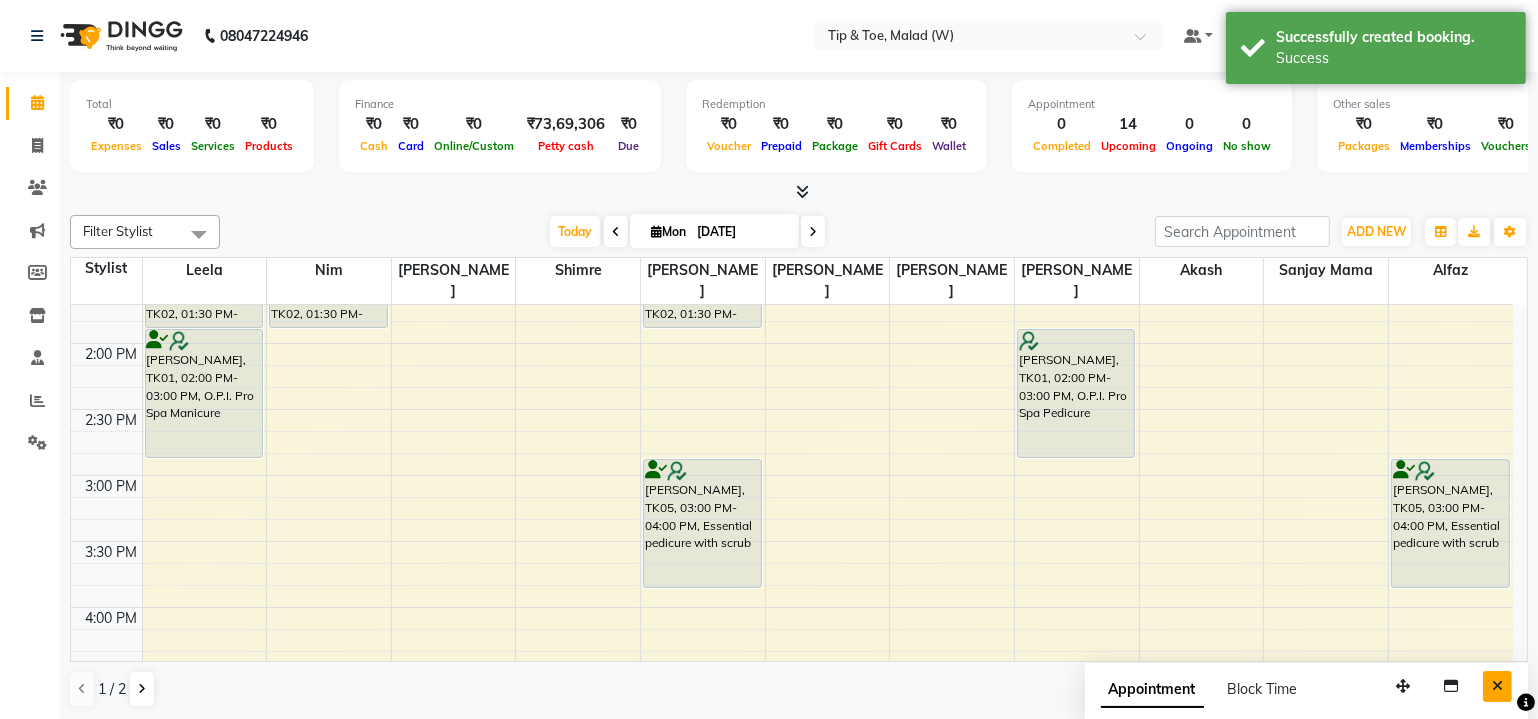 click at bounding box center [1497, 686] 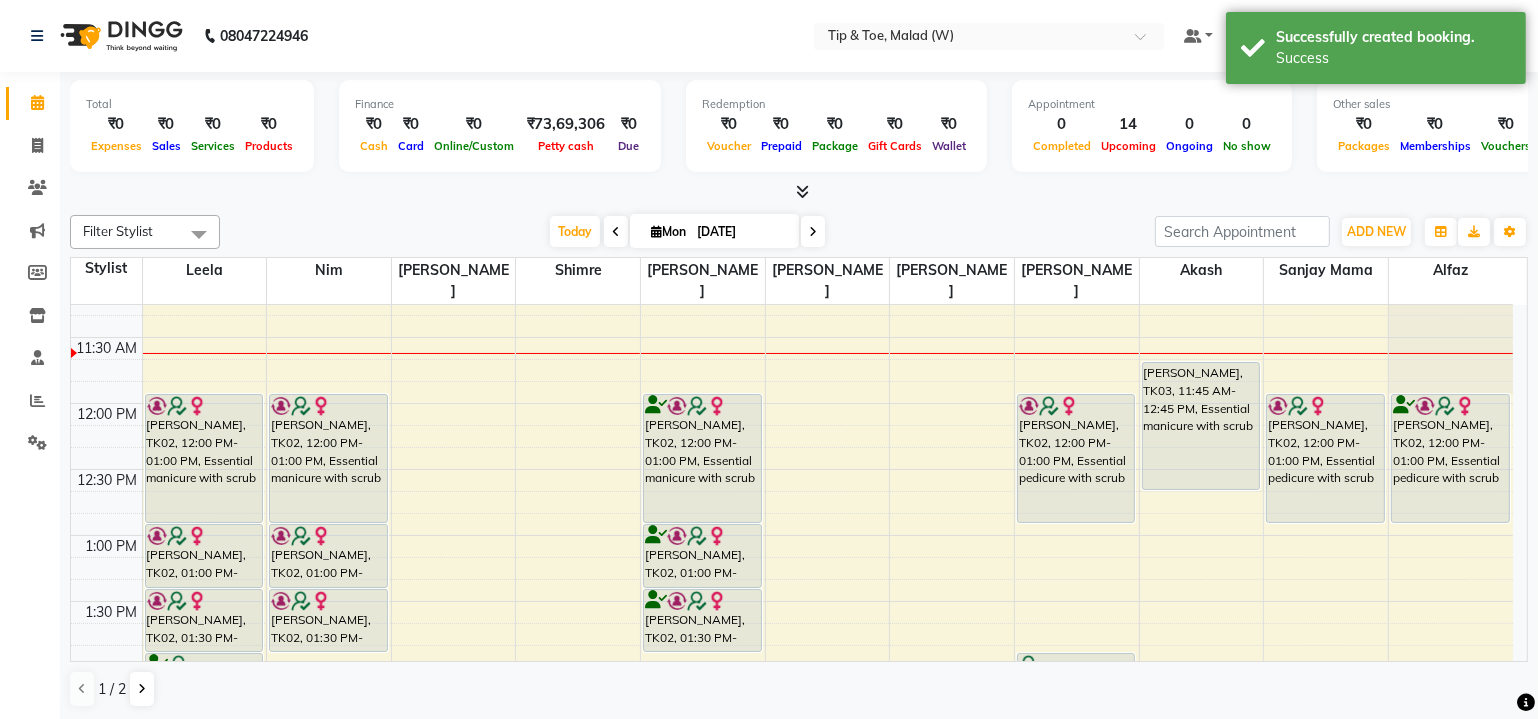 scroll, scrollTop: 390, scrollLeft: 0, axis: vertical 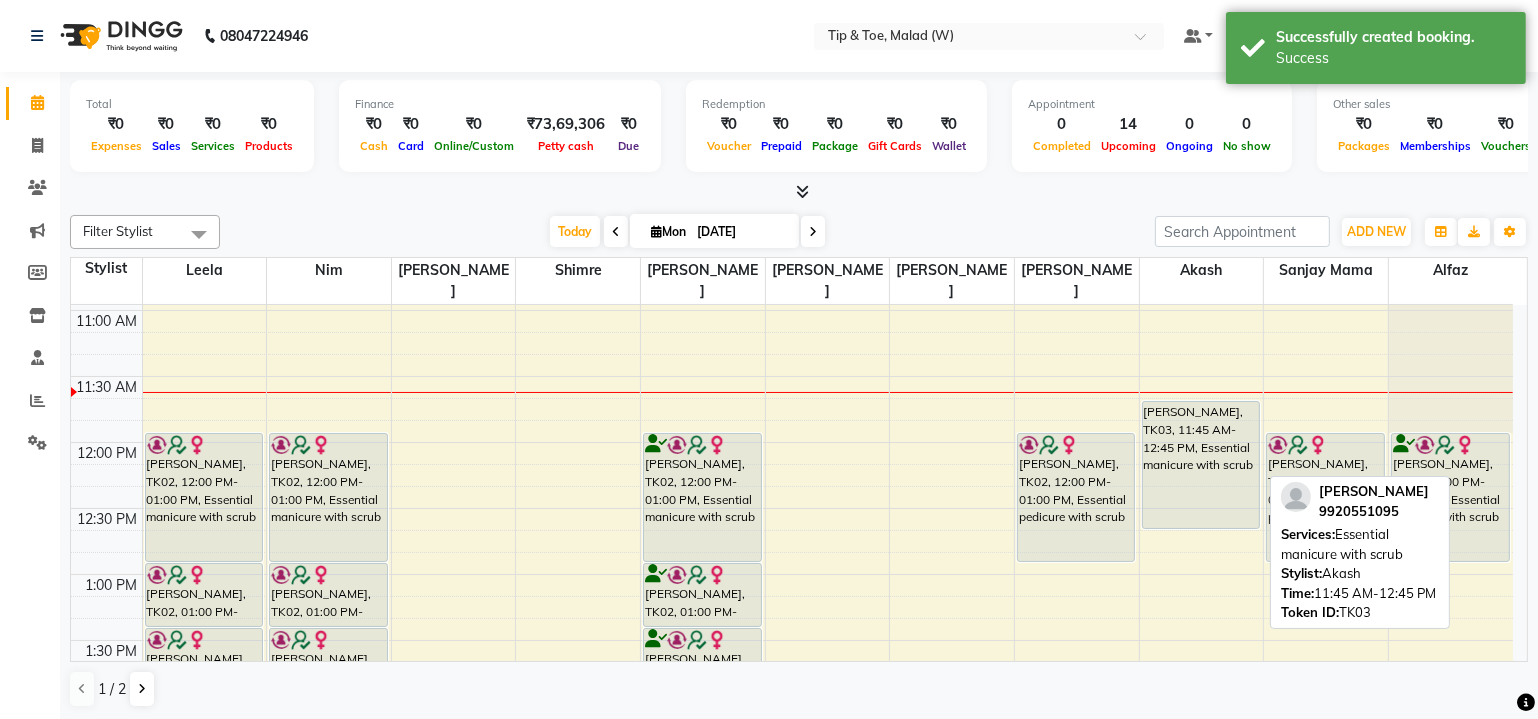 click on "Nisha Chabbria, TK03, 11:45 AM-12:45 PM, Essential manicure with scrub" at bounding box center [1202, 772] 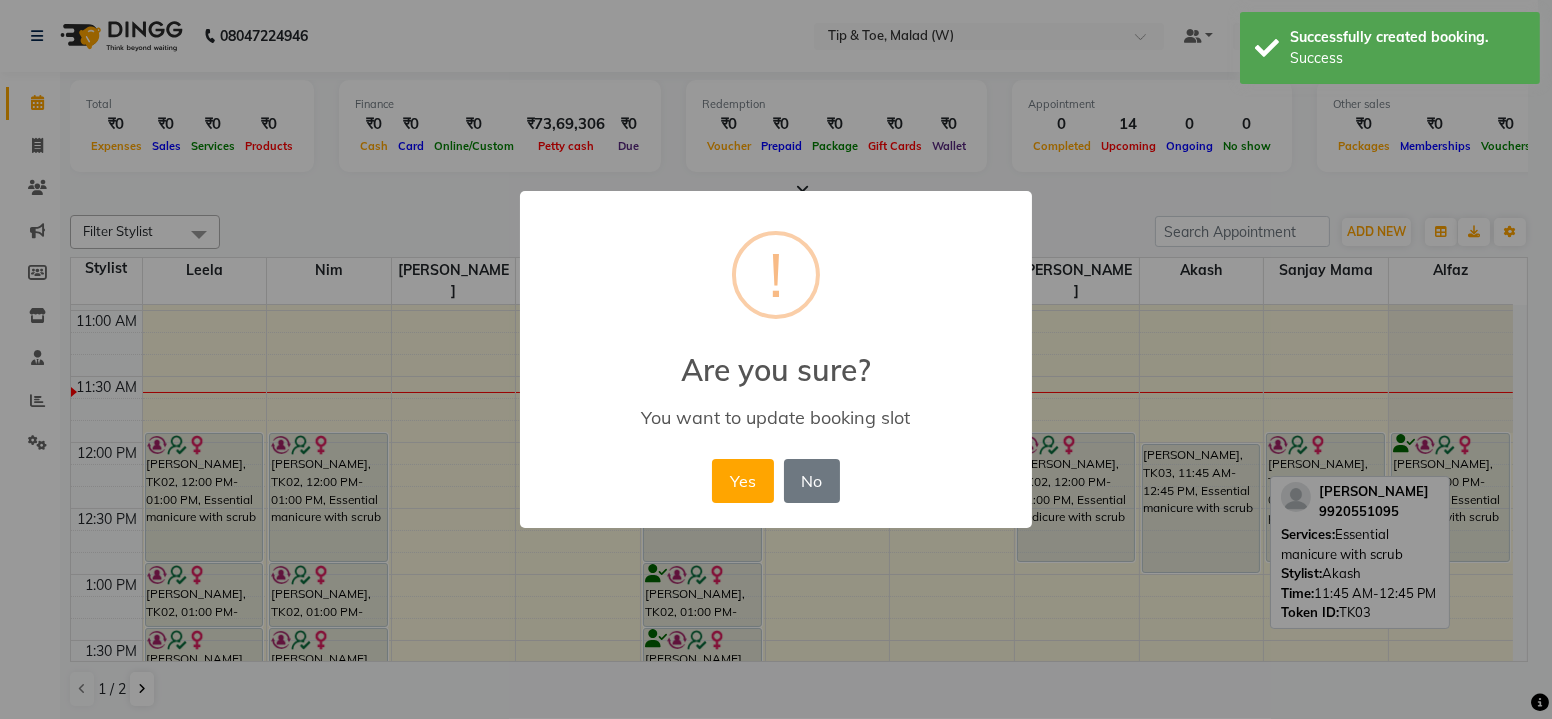 drag, startPoint x: 1195, startPoint y: 405, endPoint x: 1201, endPoint y: 563, distance: 158.11388 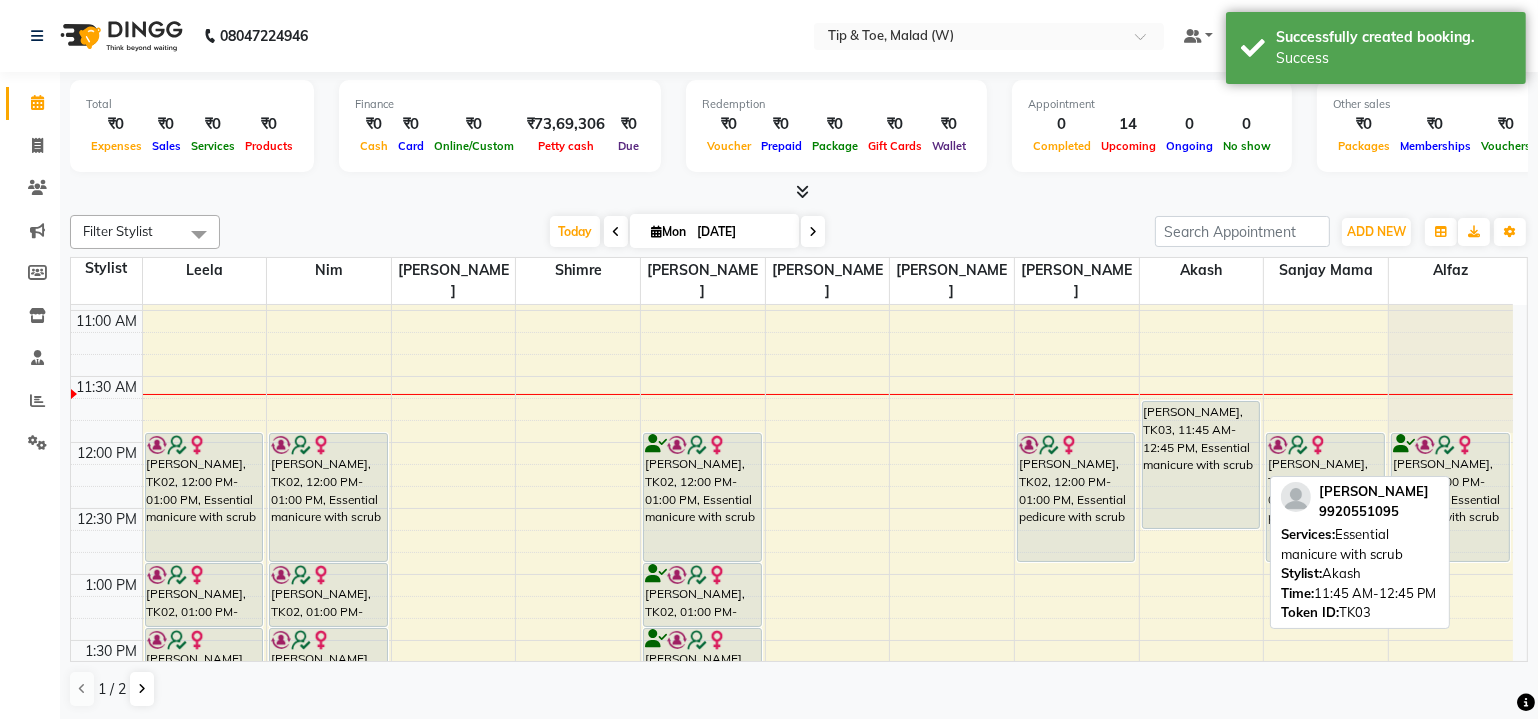 click on "Nisha Chabbria, TK03, 11:45 AM-12:45 PM, Essential manicure with scrub" at bounding box center (1202, 772) 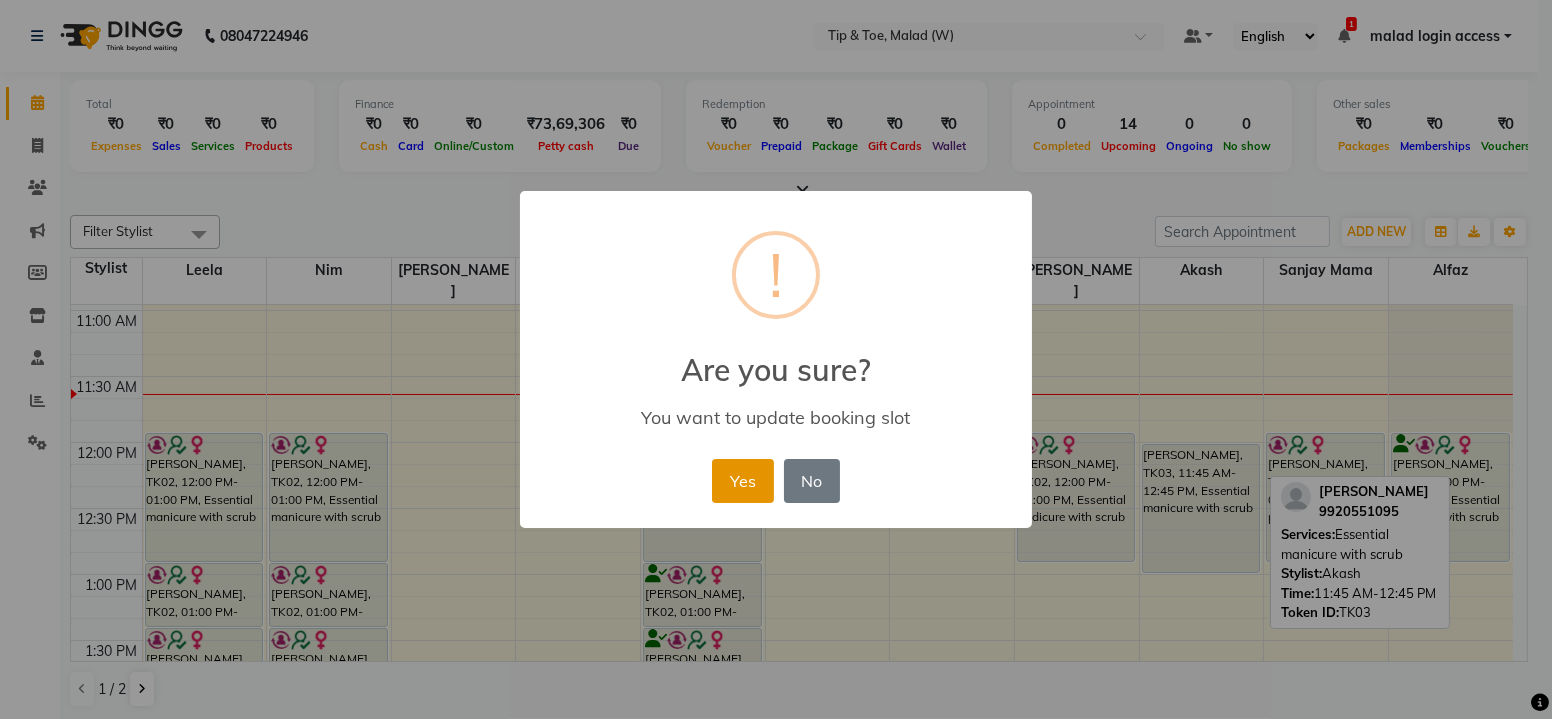 click on "Yes" at bounding box center [742, 481] 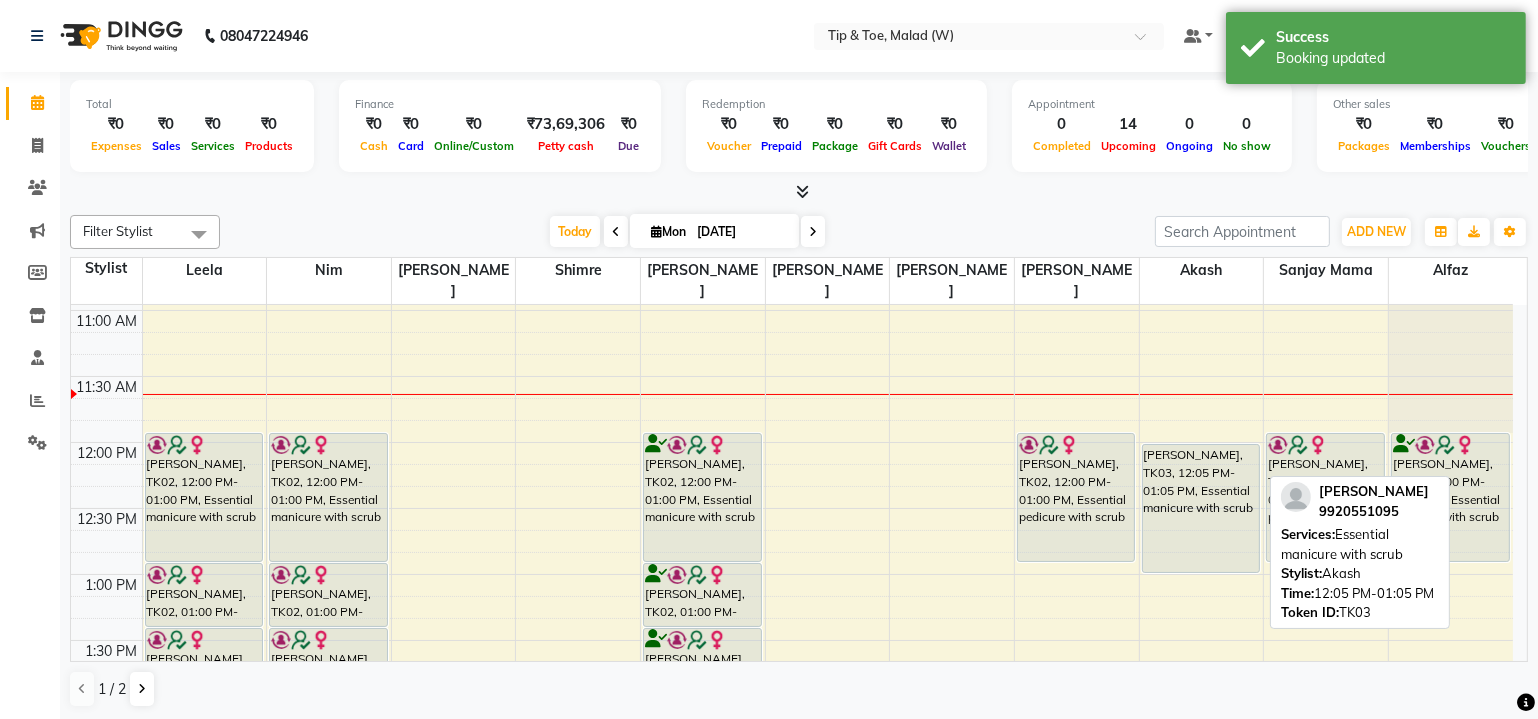 click on "Nisha Chabbria, TK03, 12:05 PM-01:05 PM, Essential manicure with scrub" at bounding box center [1201, 508] 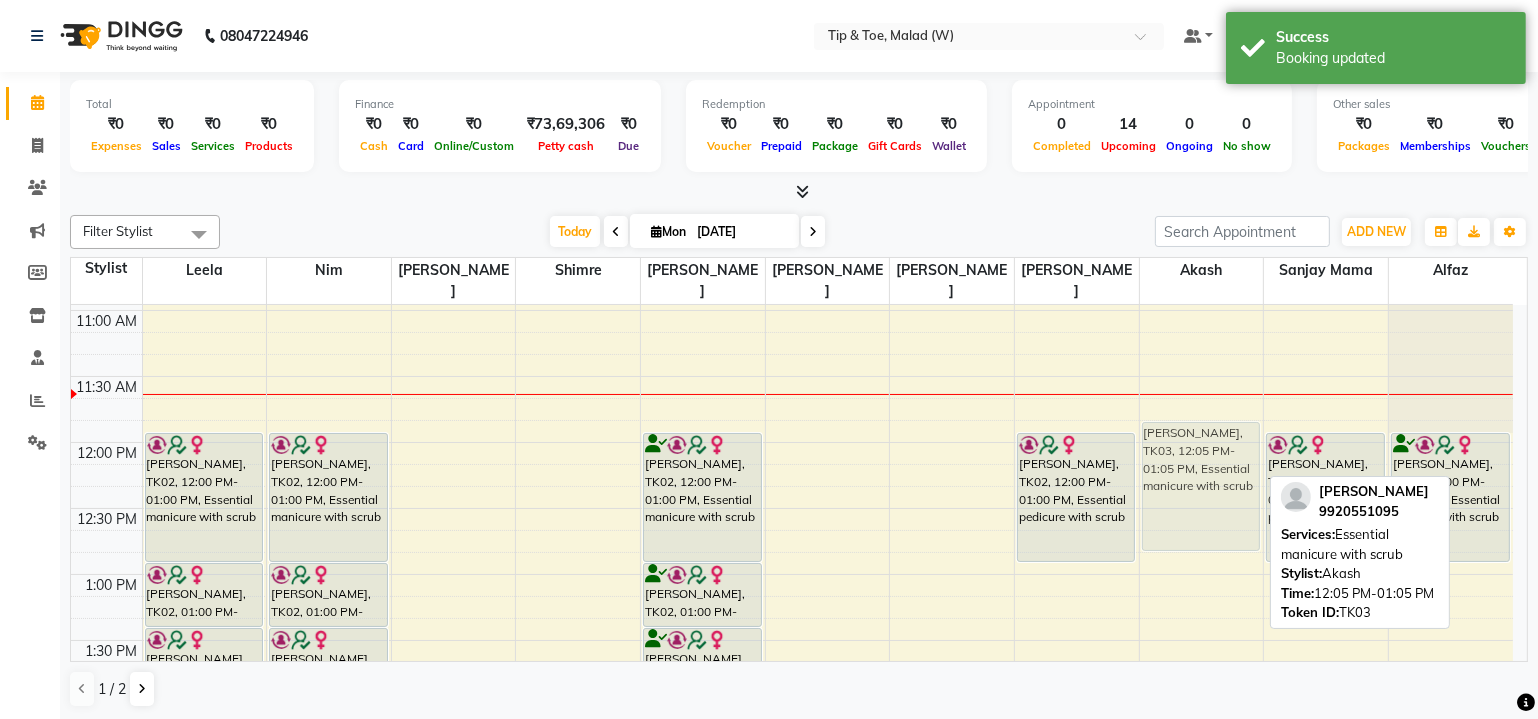 drag, startPoint x: 1167, startPoint y: 465, endPoint x: 1168, endPoint y: 442, distance: 23.021729 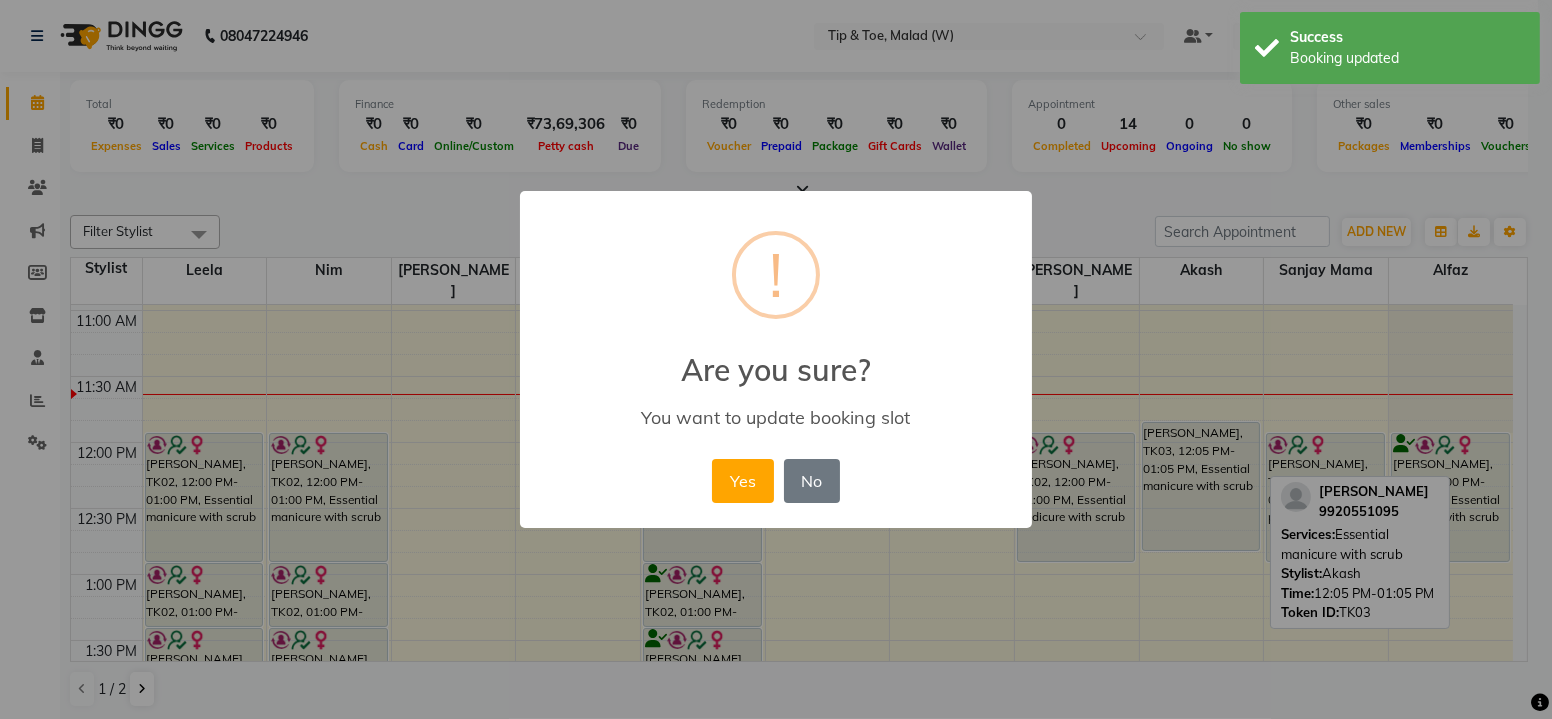 drag, startPoint x: 1168, startPoint y: 442, endPoint x: 1168, endPoint y: 471, distance: 29 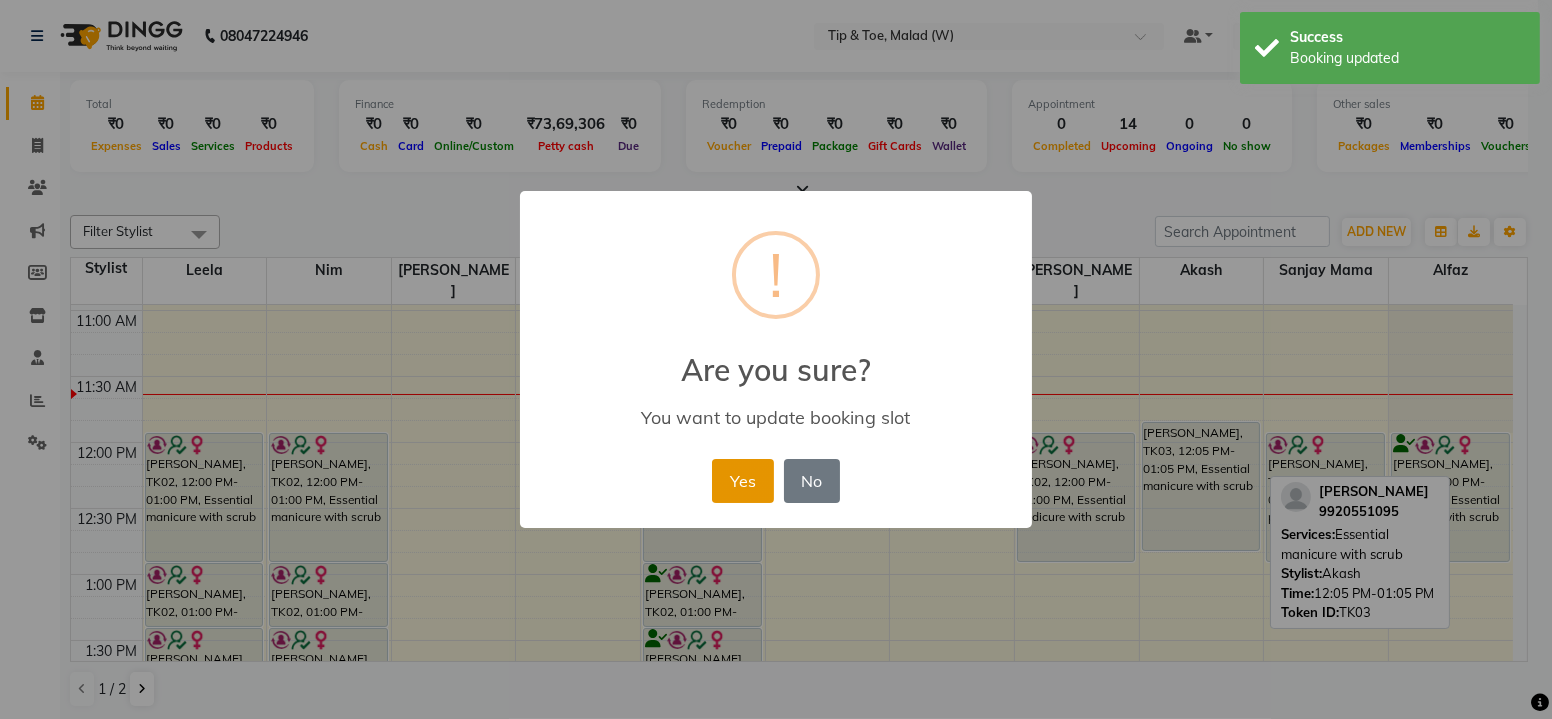 click on "Yes" at bounding box center [742, 481] 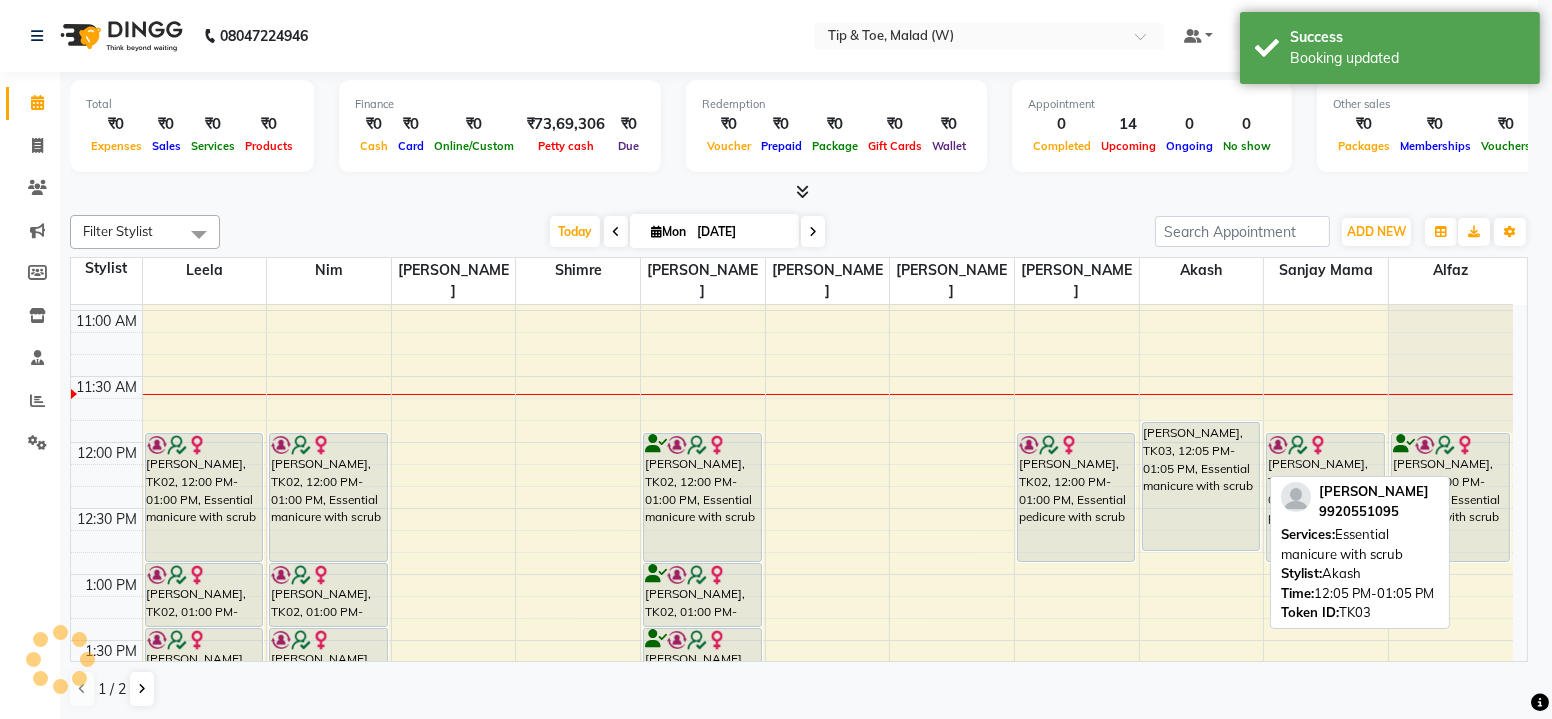 click on "× ! Are you sure? You want to update booking slot Yes No No" at bounding box center [776, 359] 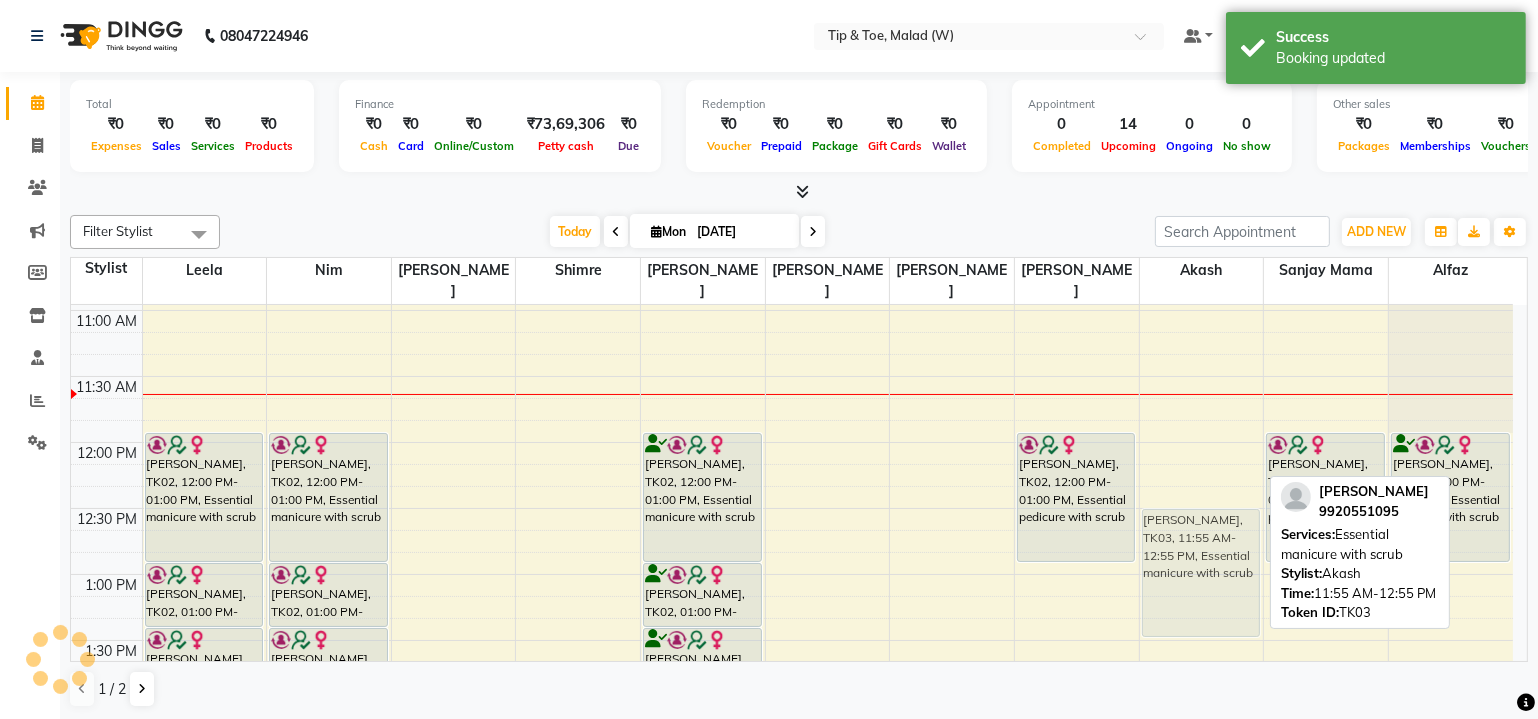drag, startPoint x: 1192, startPoint y: 436, endPoint x: 1192, endPoint y: 523, distance: 87 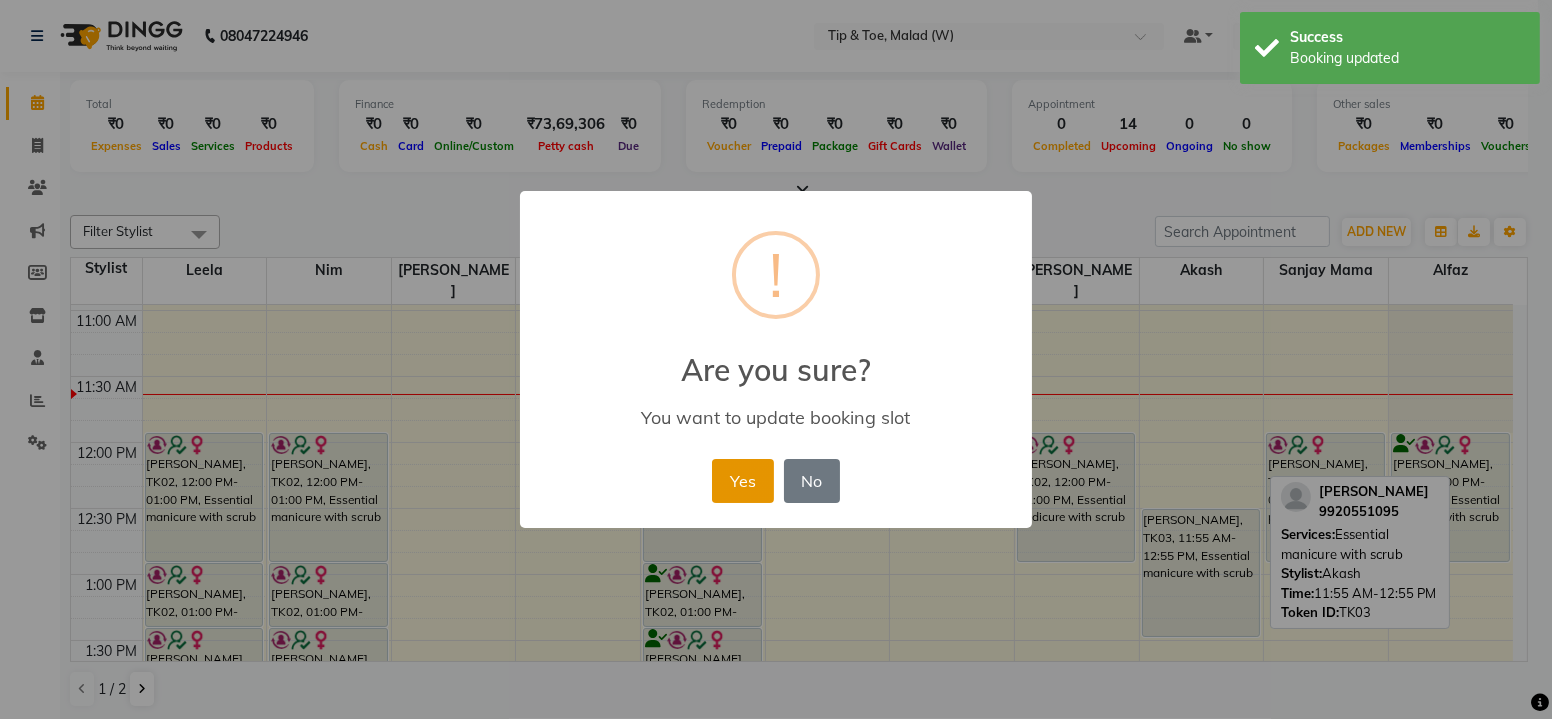 click on "Yes" at bounding box center [742, 481] 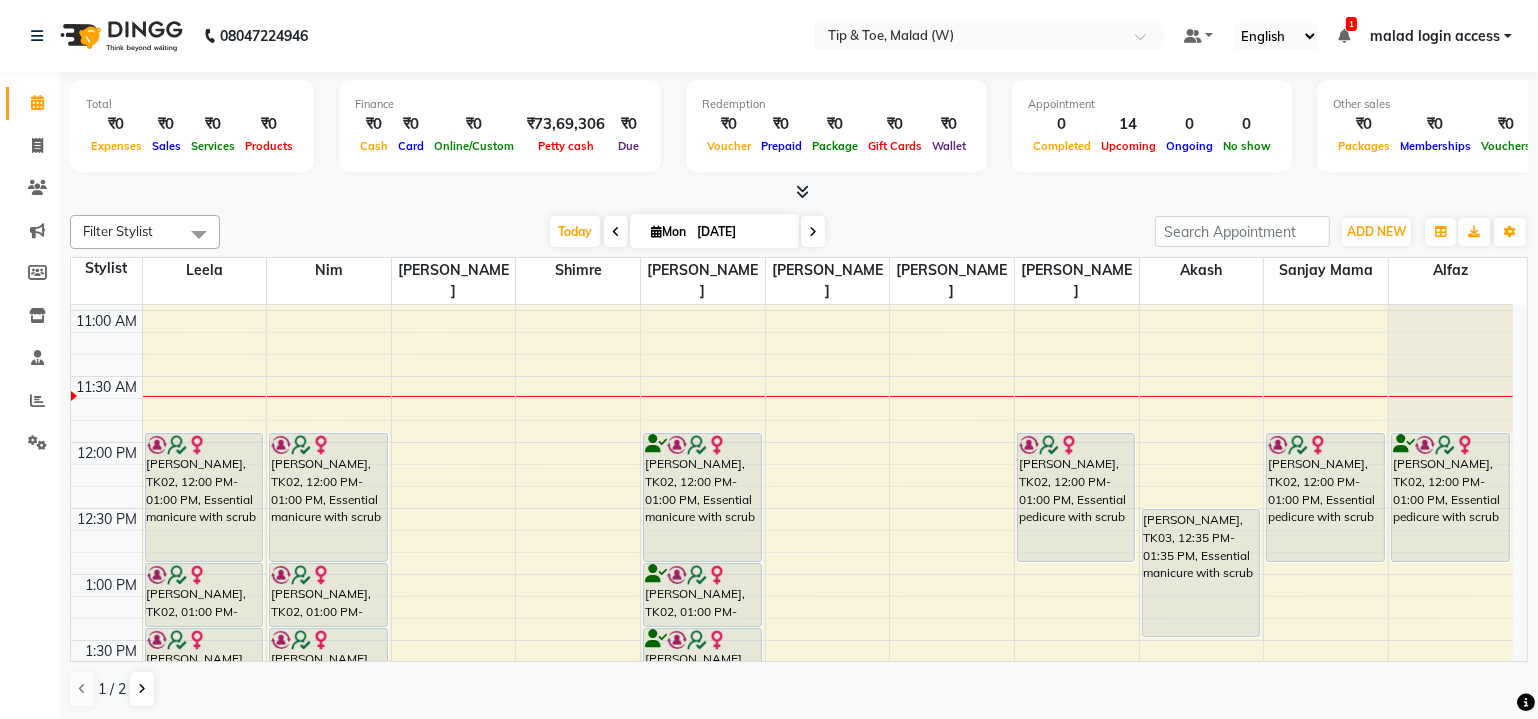 scroll, scrollTop: 0, scrollLeft: 0, axis: both 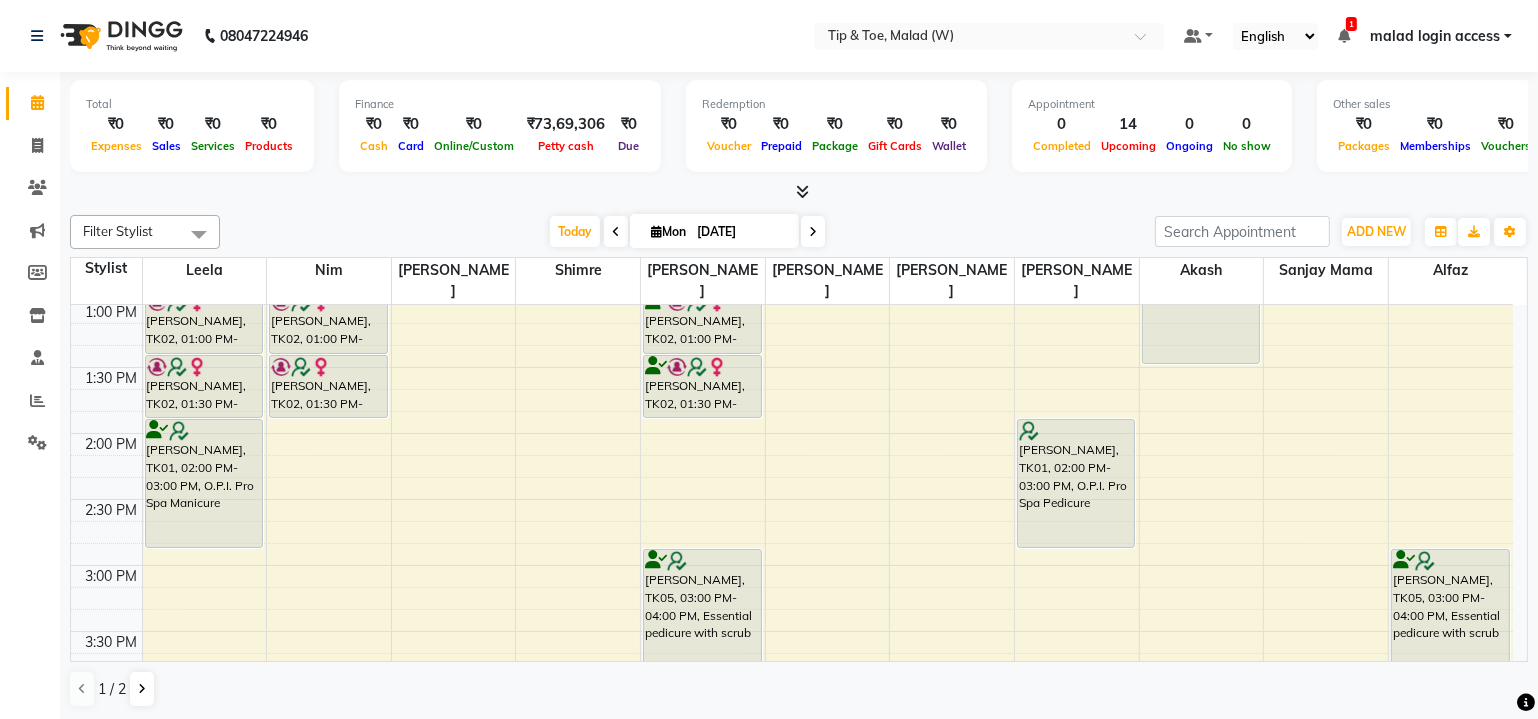 click on "8:00 AM 8:30 AM 9:00 AM 9:30 AM 10:00 AM 10:30 AM 11:00 AM 11:30 AM 12:00 PM 12:30 PM 1:00 PM 1:30 PM 2:00 PM 2:30 PM 3:00 PM 3:30 PM 4:00 PM 4:30 PM 5:00 PM 5:30 PM 6:00 PM 6:30 PM 7:00 PM 7:30 PM 8:00 PM 8:30 PM     Jinisha Parmar, TK02, 12:00 PM-01:00 PM, Essential manicure with scrub     Jinisha Parmar, TK02, 01:00 PM-01:30 PM, Permanent Gel Polish Removal     Jinisha Parmar, TK02, 01:30 PM-02:00 PM, Permanent Gel Polish     Riddhi Sharda, TK01, 02:00 PM-03:00 PM, O.P.I. Pro Spa Manicure     Jinisha Parmar, TK02, 12:00 PM-01:00 PM, Essential manicure with scrub     Jinisha Parmar, TK02, 01:00 PM-01:30 PM, Permanent Gel Polish Removal     Jinisha Parmar, TK02, 01:30 PM-02:00 PM, Permanent Gel Polish     Mala Sheth, TK04, 07:00 PM-08:00 PM, Essential pedicure with scrub     Mala Sheth, TK04, 08:00 PM-09:00 PM, Essential manicure with scrub     Jinisha Parmar, TK02, 12:00 PM-01:00 PM, Essential manicure with scrub     Jinisha Parmar, TK02, 01:00 PM-01:30 PM, Permanent Gel Polish Removal" at bounding box center [792, 499] 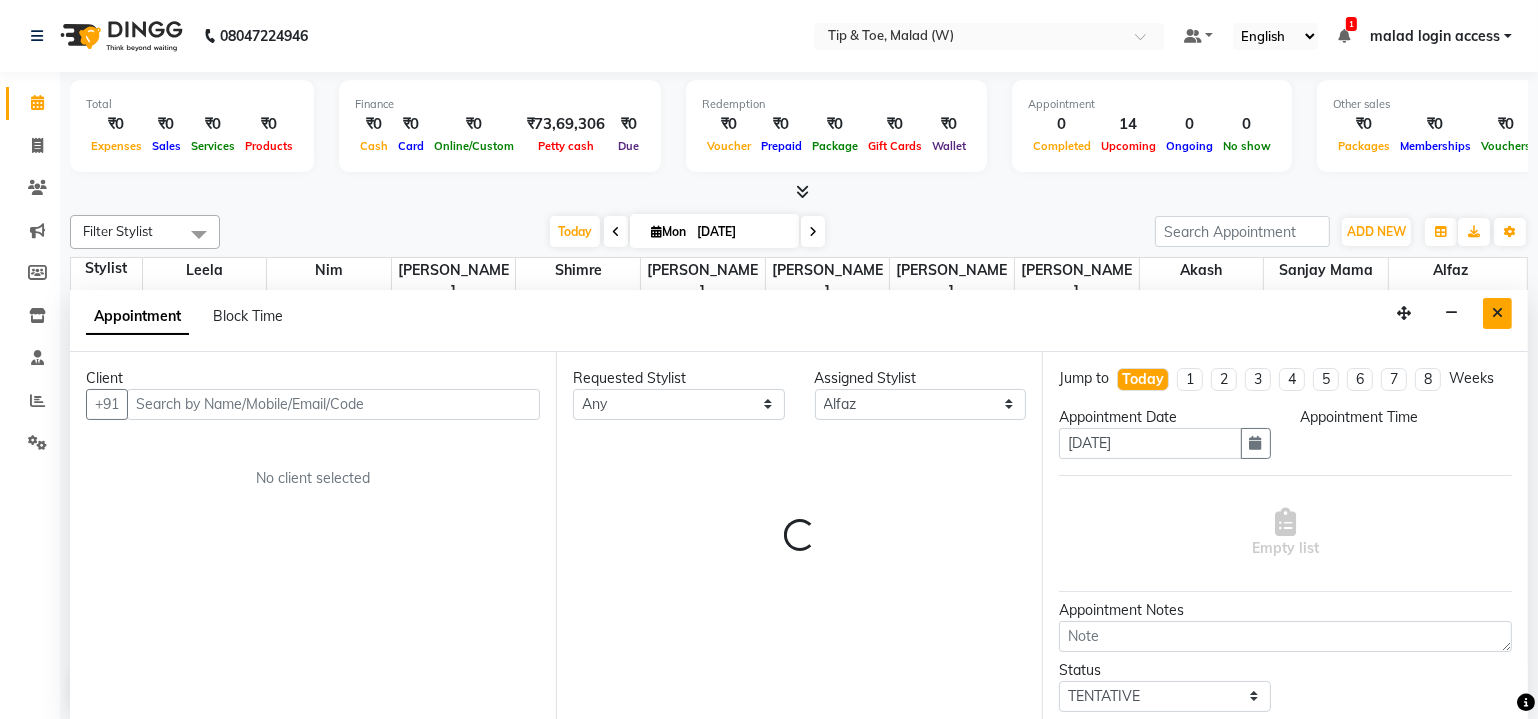 click at bounding box center [1497, 313] 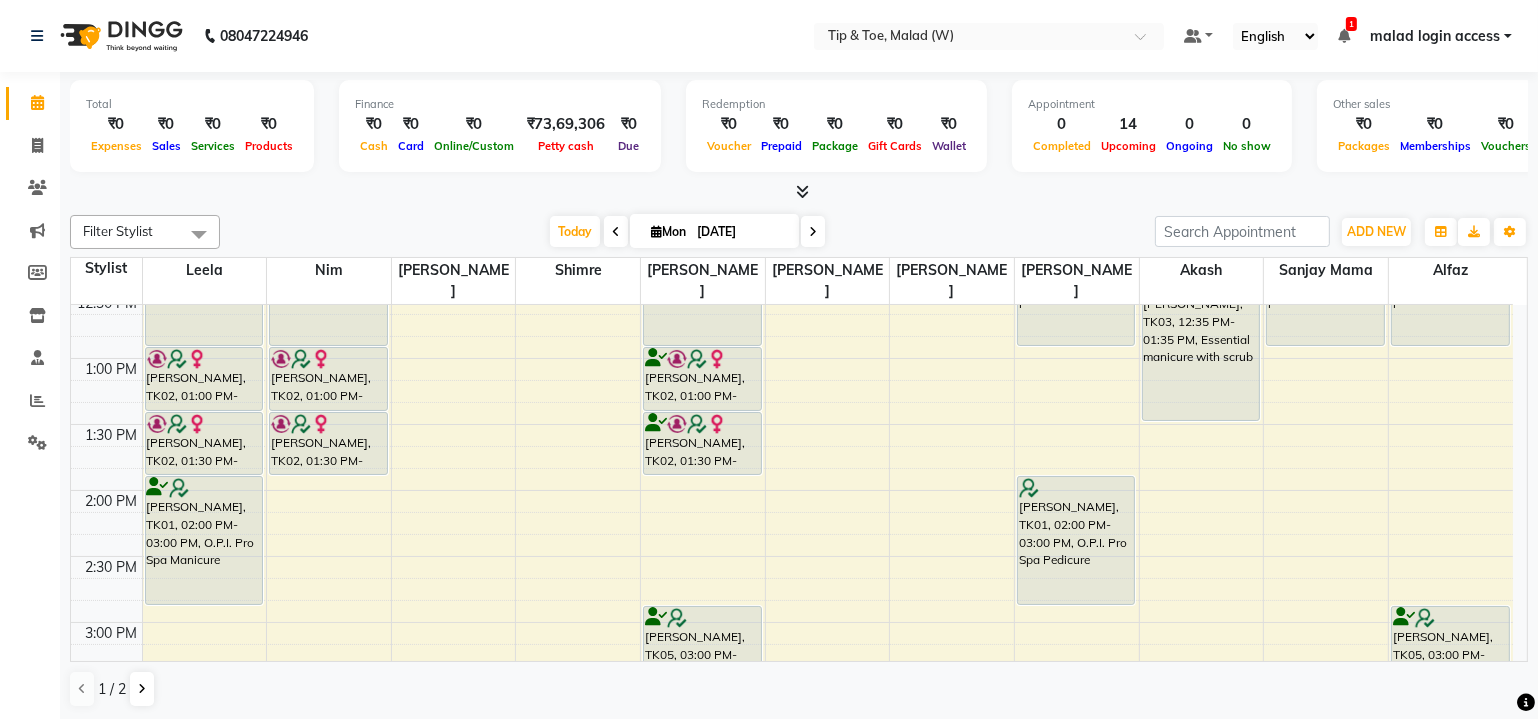 scroll, scrollTop: 663, scrollLeft: 0, axis: vertical 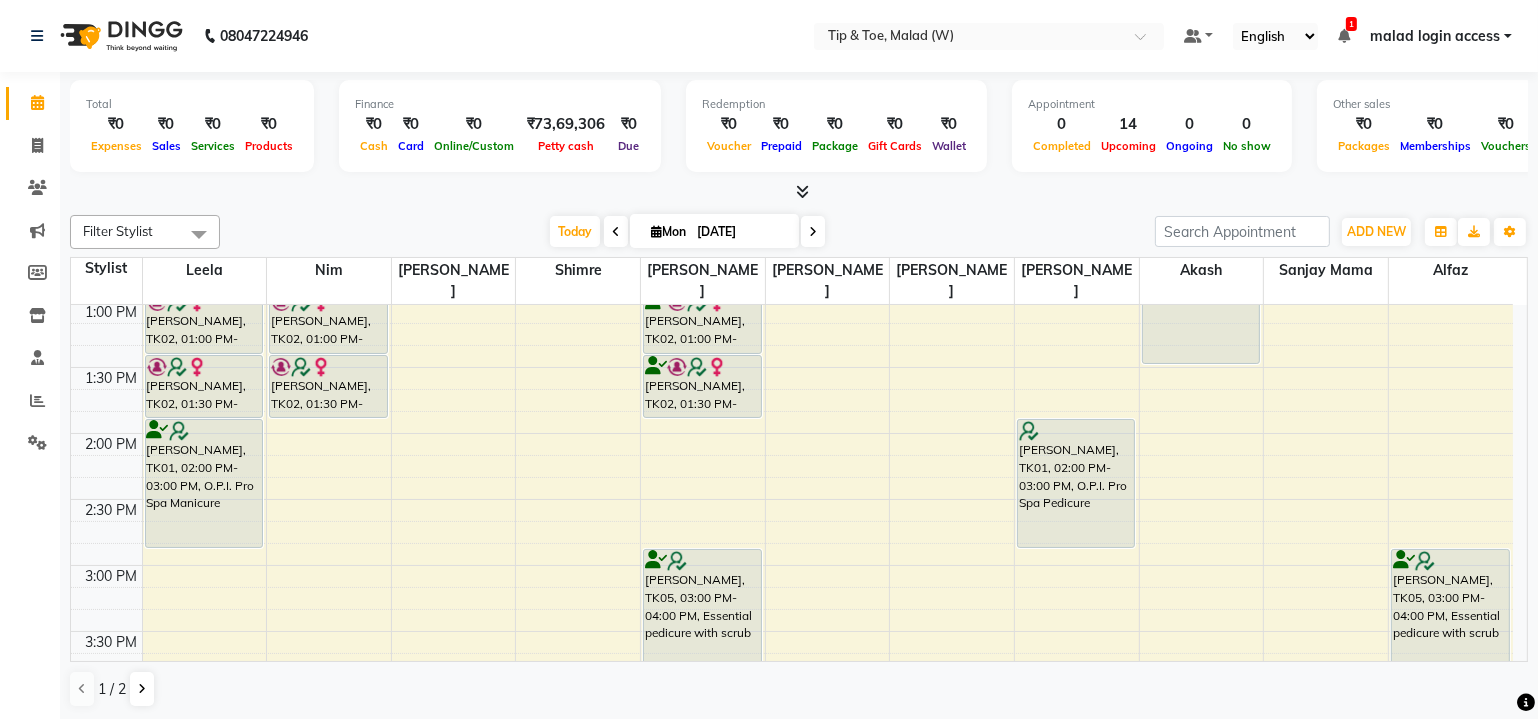 click on "8:00 AM 8:30 AM 9:00 AM 9:30 AM 10:00 AM 10:30 AM 11:00 AM 11:30 AM 12:00 PM 12:30 PM 1:00 PM 1:30 PM 2:00 PM 2:30 PM 3:00 PM 3:30 PM 4:00 PM 4:30 PM 5:00 PM 5:30 PM 6:00 PM 6:30 PM 7:00 PM 7:30 PM 8:00 PM 8:30 PM     Jinisha Parmar, TK02, 12:00 PM-01:00 PM, Essential manicure with scrub     Jinisha Parmar, TK02, 01:00 PM-01:30 PM, Permanent Gel Polish Removal     Jinisha Parmar, TK02, 01:30 PM-02:00 PM, Permanent Gel Polish     Riddhi Sharda, TK01, 02:00 PM-03:00 PM, O.P.I. Pro Spa Manicure     Jinisha Parmar, TK02, 12:00 PM-01:00 PM, Essential manicure with scrub     Jinisha Parmar, TK02, 01:00 PM-01:30 PM, Permanent Gel Polish Removal     Jinisha Parmar, TK02, 01:30 PM-02:00 PM, Permanent Gel Polish     Mala Sheth, TK04, 07:00 PM-08:00 PM, Essential pedicure with scrub     Mala Sheth, TK04, 08:00 PM-09:00 PM, Essential manicure with scrub     Jinisha Parmar, TK02, 12:00 PM-01:00 PM, Essential manicure with scrub     Jinisha Parmar, TK02, 01:00 PM-01:30 PM, Permanent Gel Polish Removal" at bounding box center (792, 499) 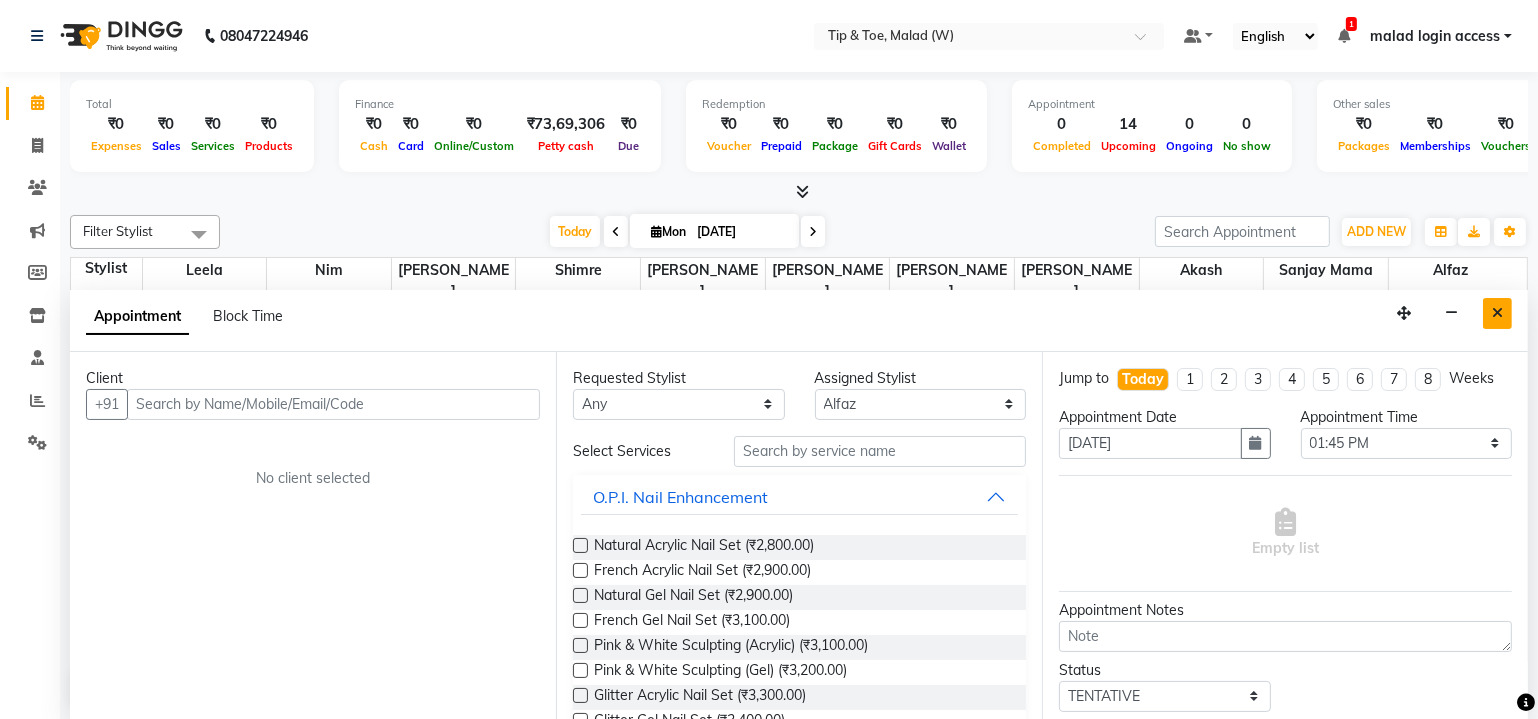 click at bounding box center (1497, 313) 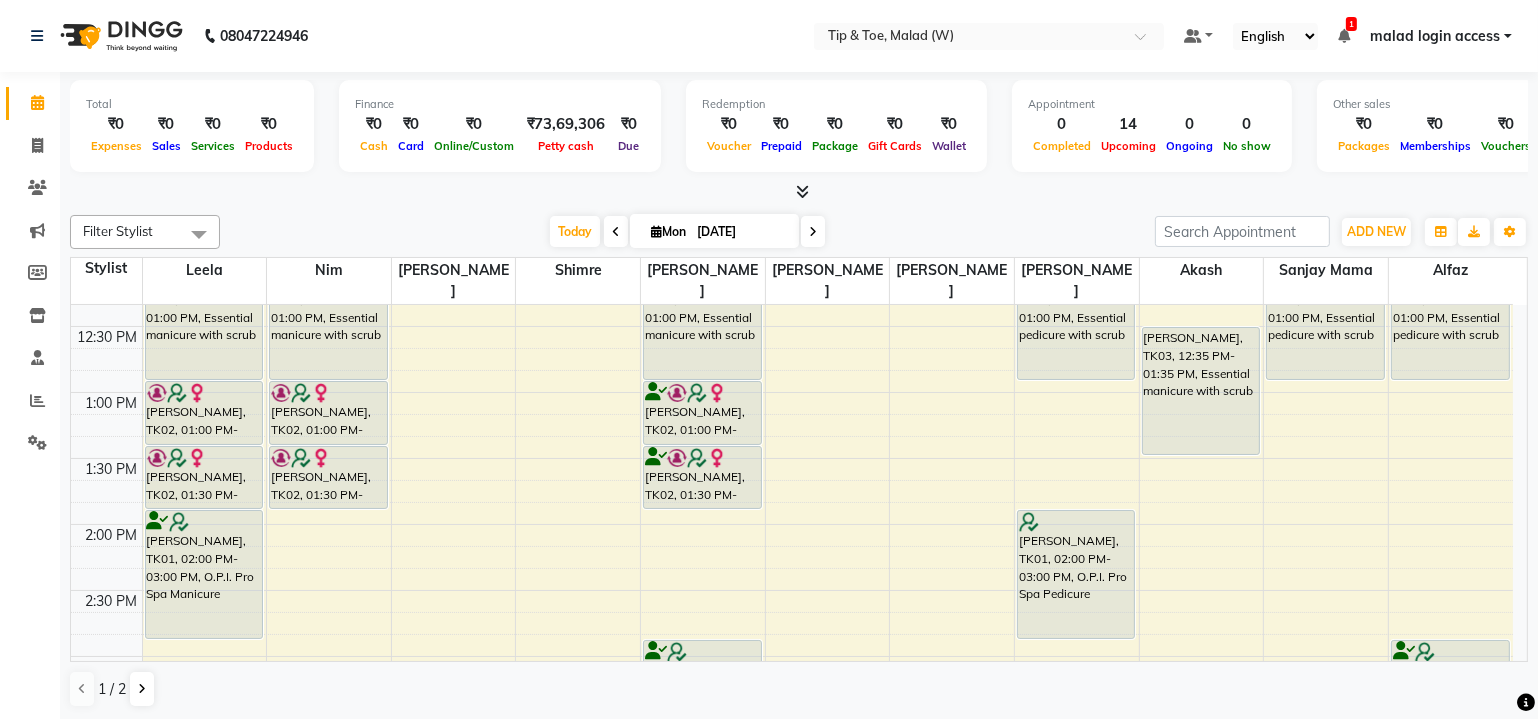scroll, scrollTop: 663, scrollLeft: 0, axis: vertical 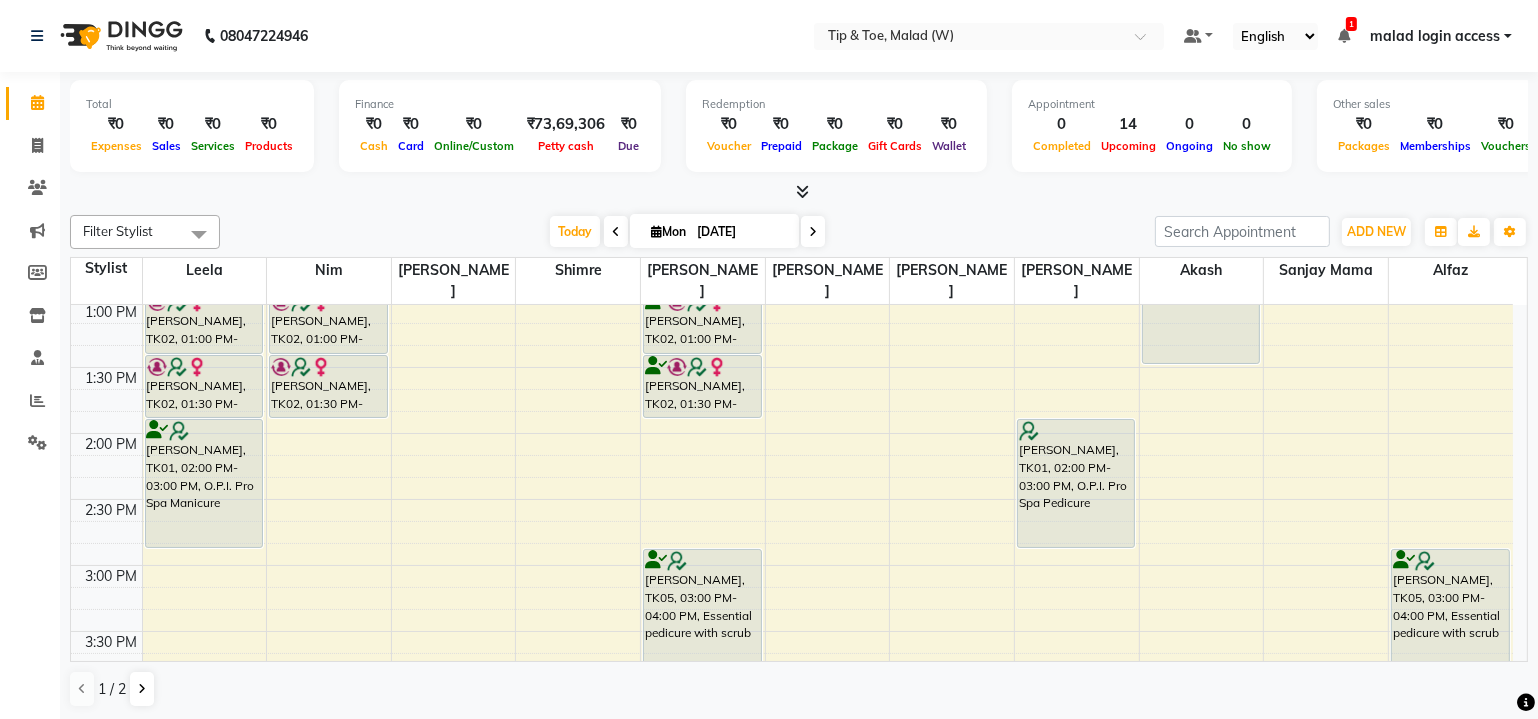 click at bounding box center (813, 231) 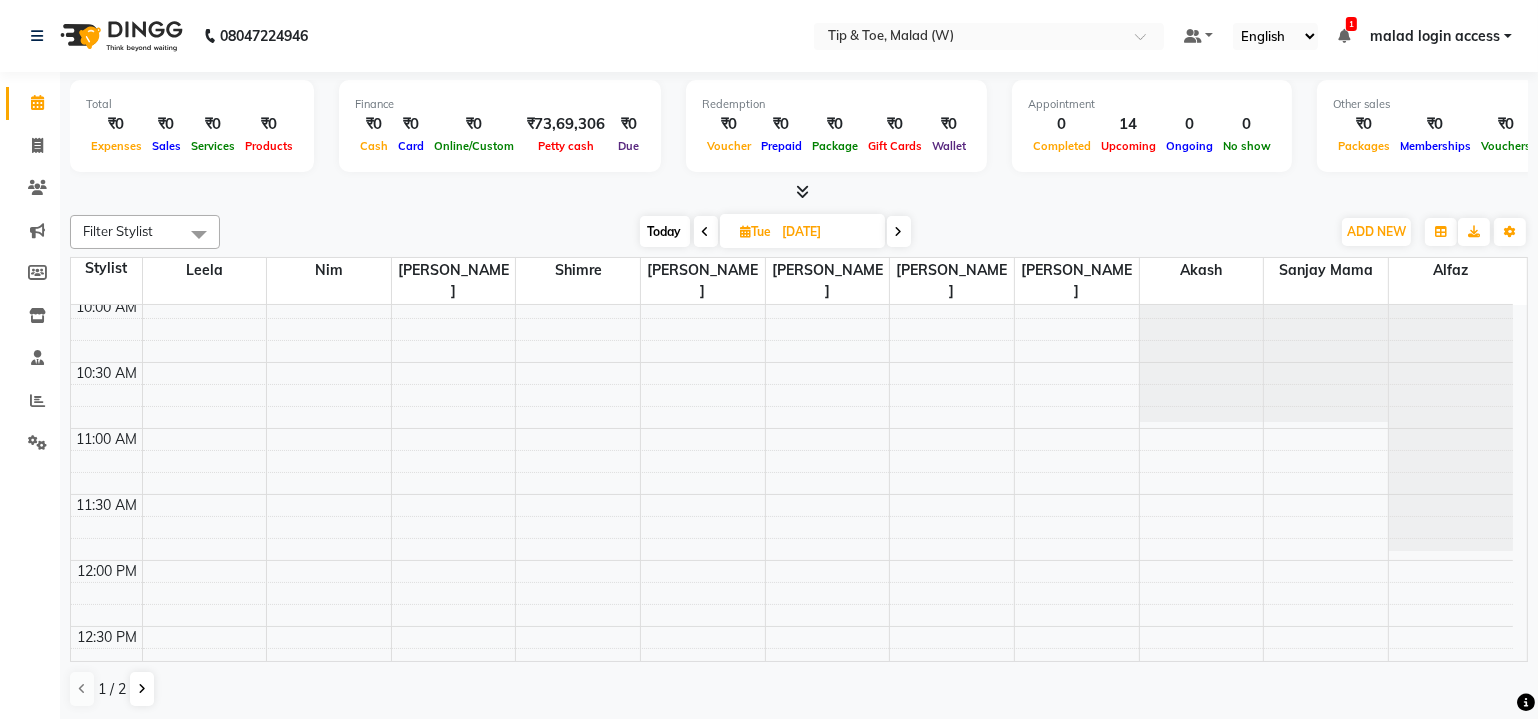 scroll, scrollTop: 363, scrollLeft: 0, axis: vertical 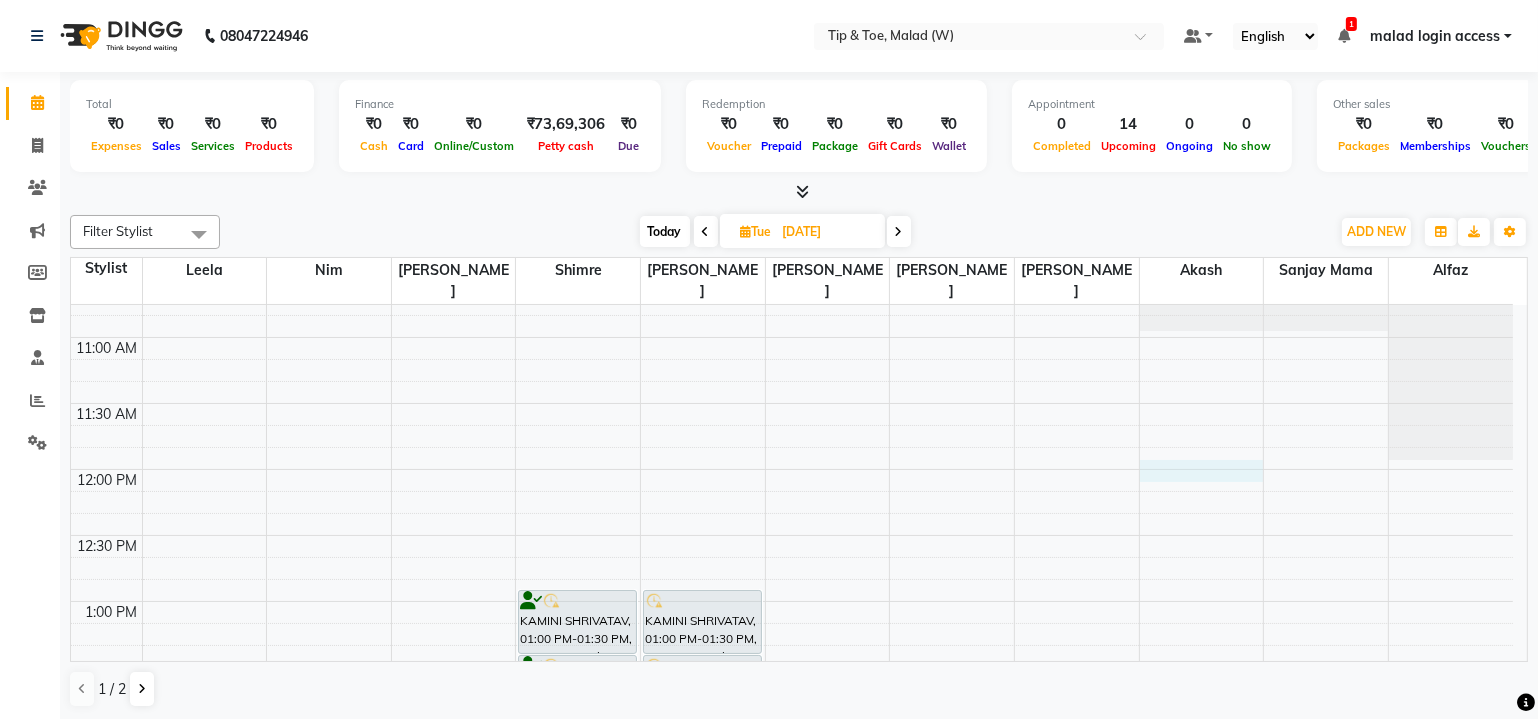 click on "8:00 AM 8:30 AM 9:00 AM 9:30 AM 10:00 AM 10:30 AM 11:00 AM 11:30 AM 12:00 PM 12:30 PM 1:00 PM 1:30 PM 2:00 PM 2:30 PM 3:00 PM 3:30 PM 4:00 PM 4:30 PM 5:00 PM 5:30 PM 6:00 PM 6:30 PM 7:00 PM 7:30 PM 8:00 PM 8:30 PM     Purvi Saraf, 04:00 PM-05:00 PM, Essential manicure with scrub     KAMINI SHRIVATAV, 01:00 PM-01:30 PM, Permanent Gel Polish Removal     KAMINI SHRIVATAV, 01:30 PM-02:00 PM, Permanent Gel Polish     KAMINI SHRIVATAV, 01:00 PM-01:30 PM, Permanent Gel Polish Removal     KAMINI SHRIVATAV, 01:30 PM-02:00 PM, Permanent Gel Polish     Purvi Saraf, 04:00 PM-05:00 PM, Essential pedicure with scrub" at bounding box center [792, 799] 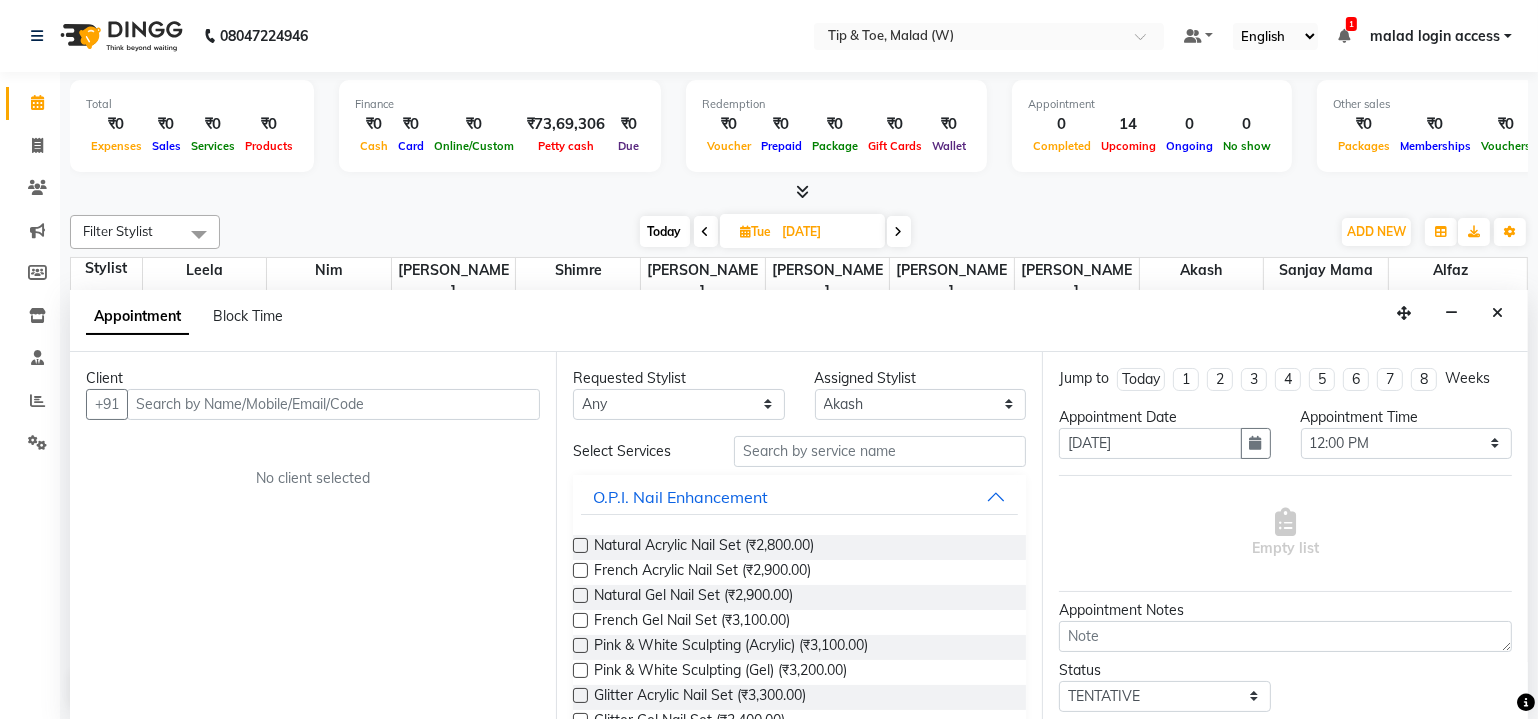 click at bounding box center (333, 404) 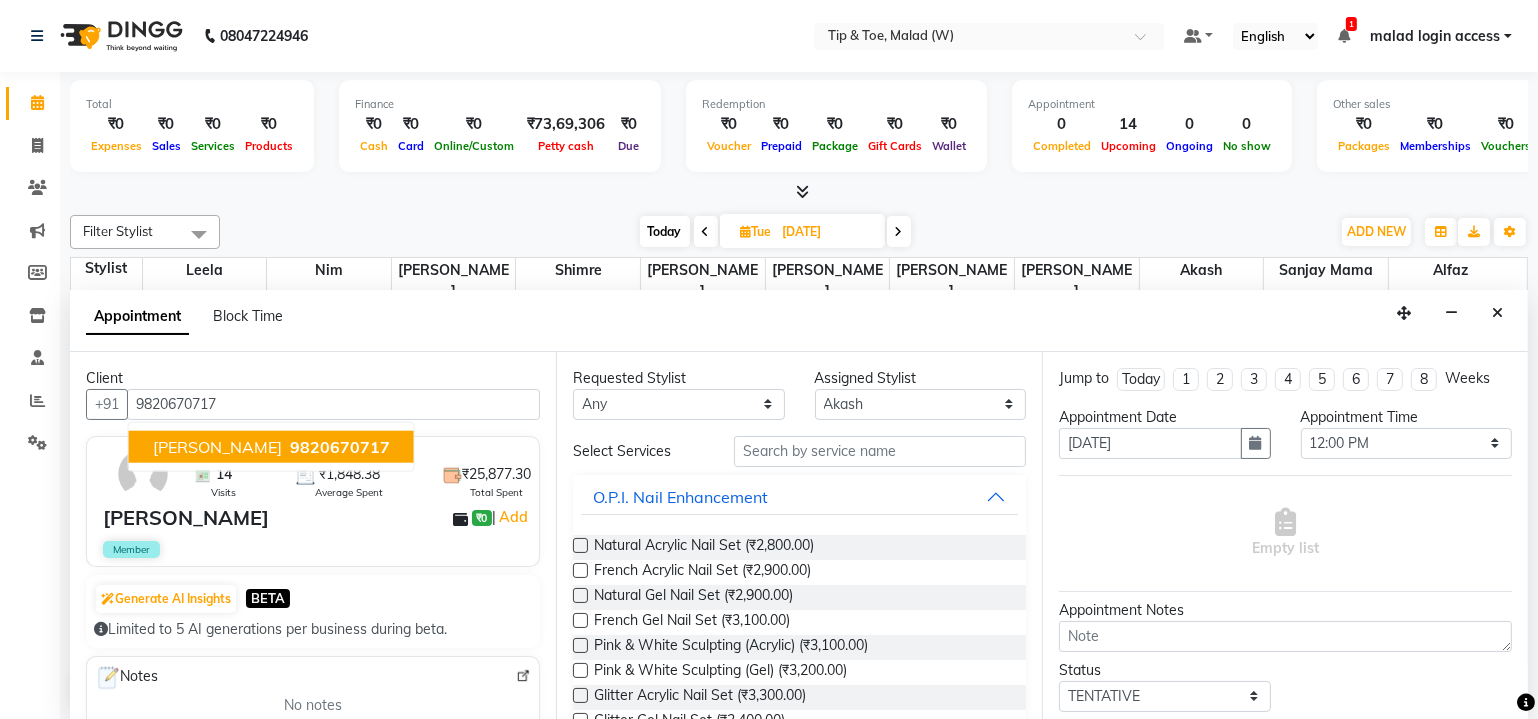 click on "Suresh Lakdawala" at bounding box center [217, 446] 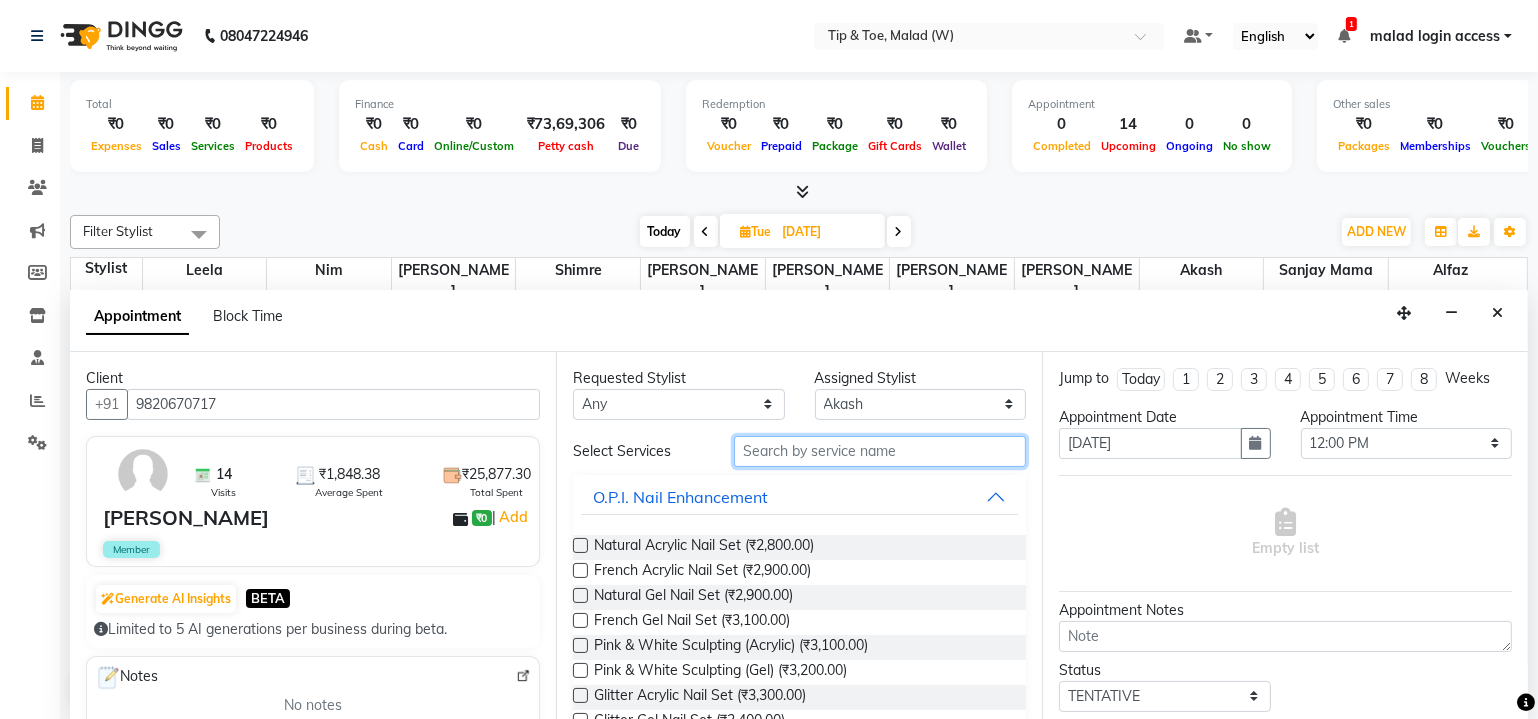 click at bounding box center (880, 451) 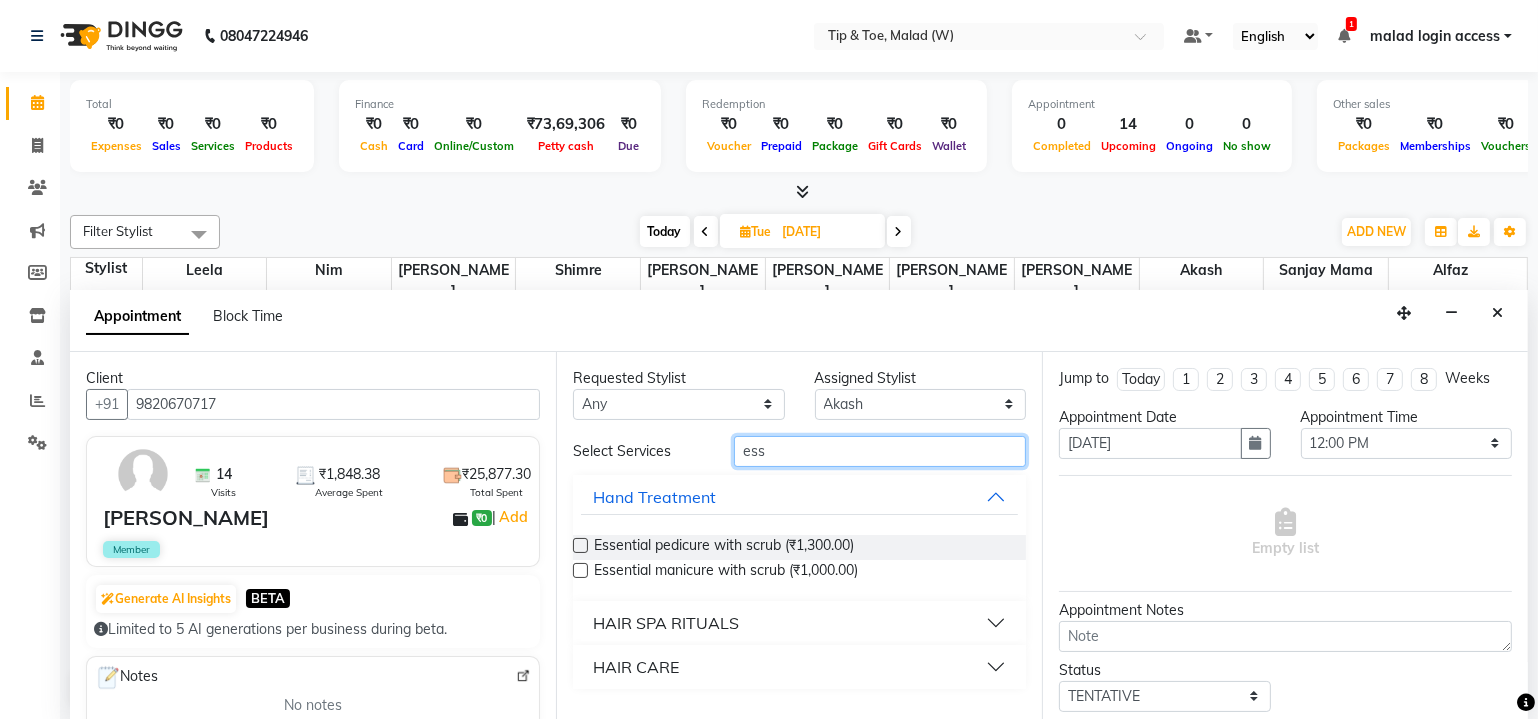 type on "ess" 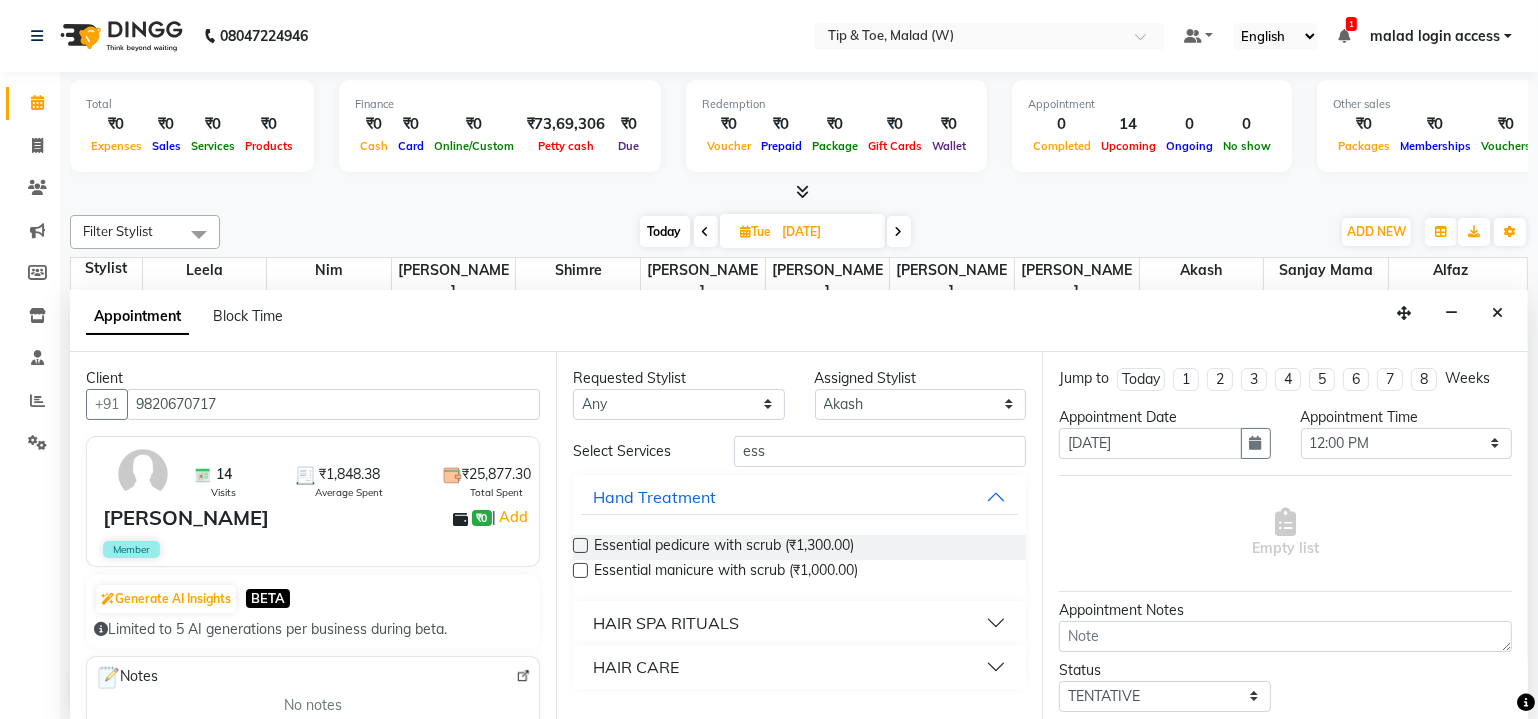 click at bounding box center (580, 545) 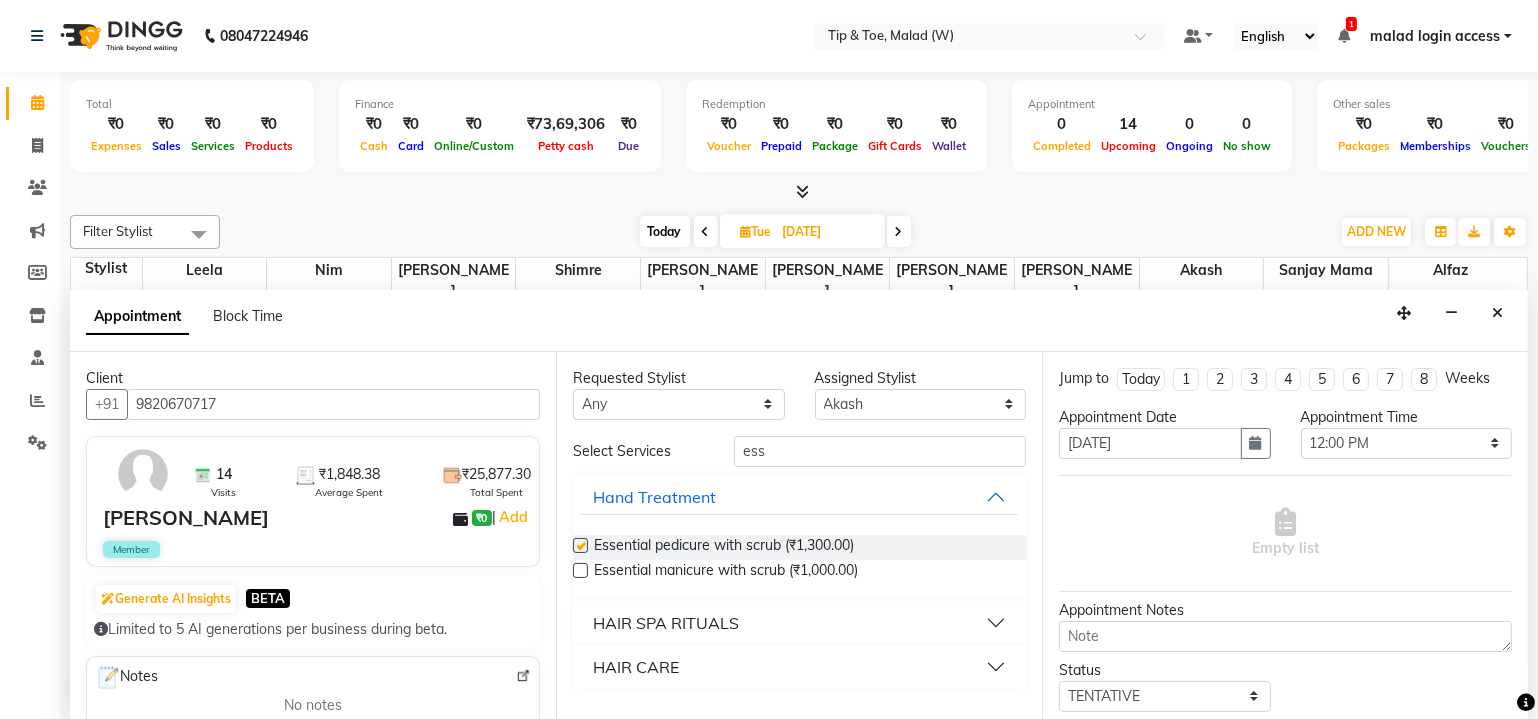 click at bounding box center (580, 545) 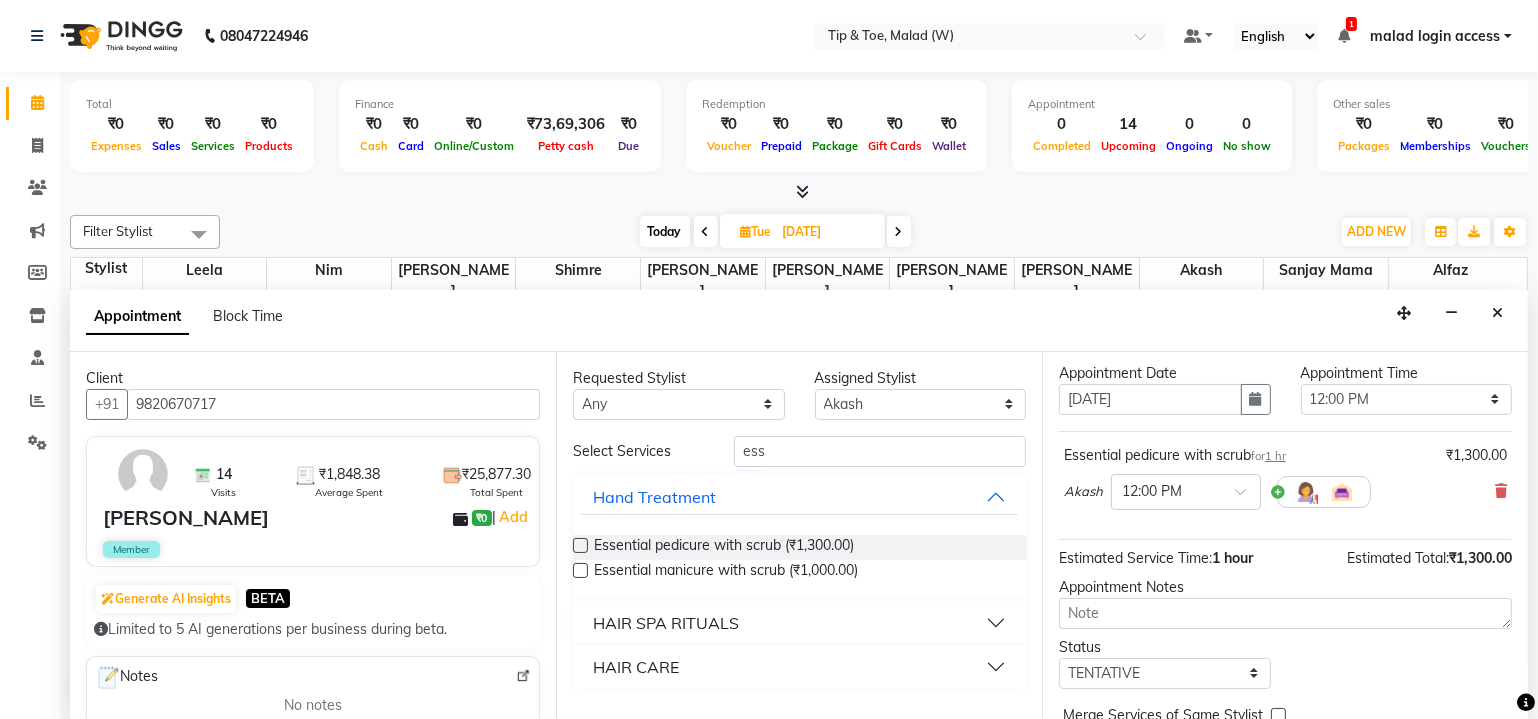 scroll, scrollTop: 135, scrollLeft: 0, axis: vertical 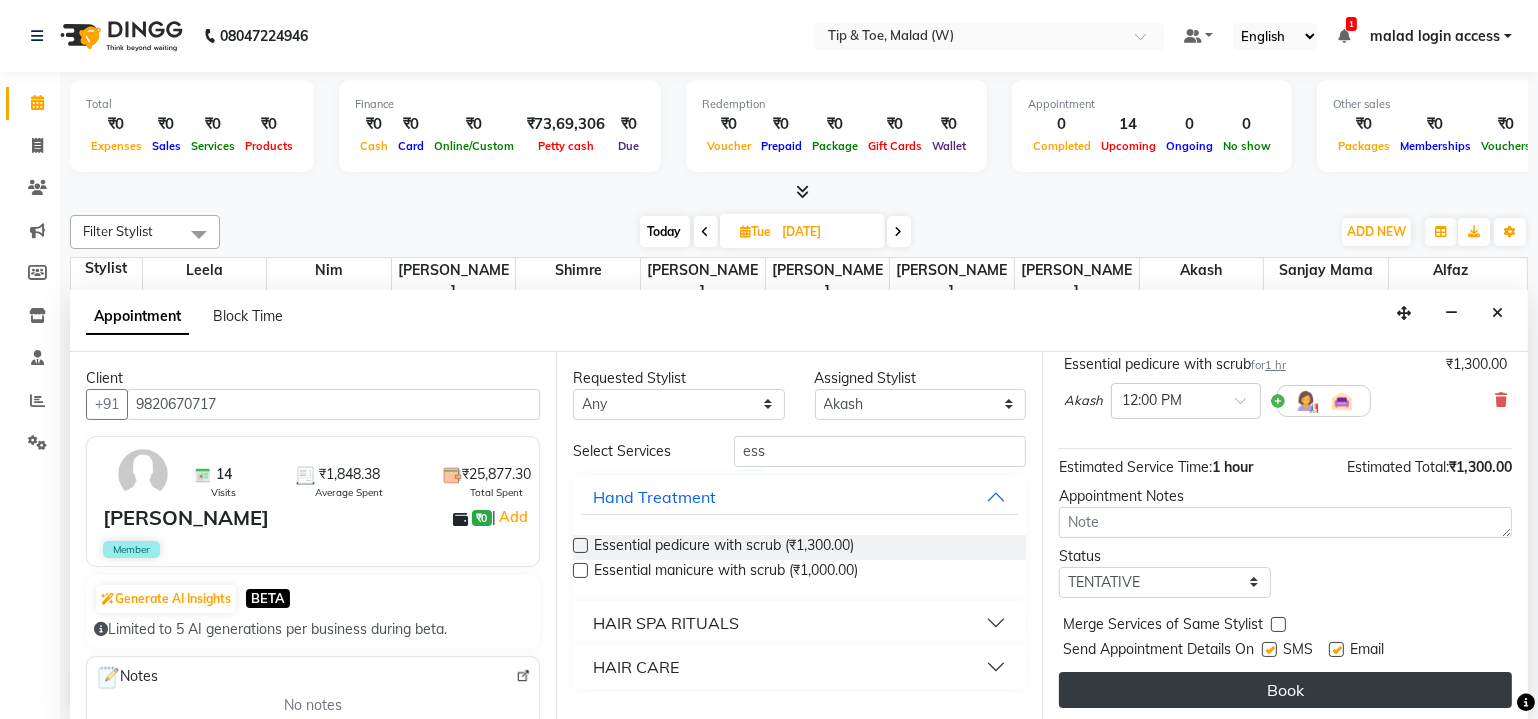 click on "Book" at bounding box center [1285, 690] 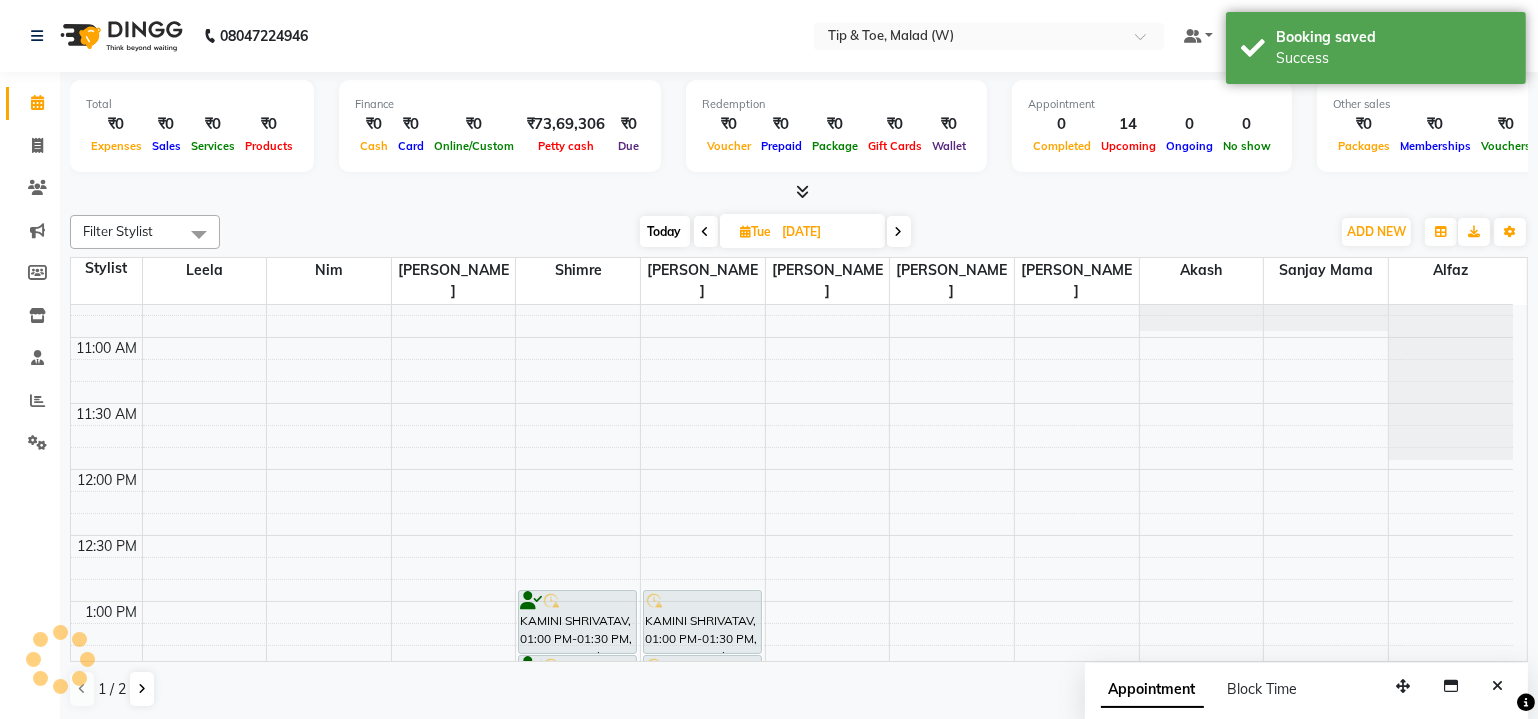 scroll, scrollTop: 0, scrollLeft: 0, axis: both 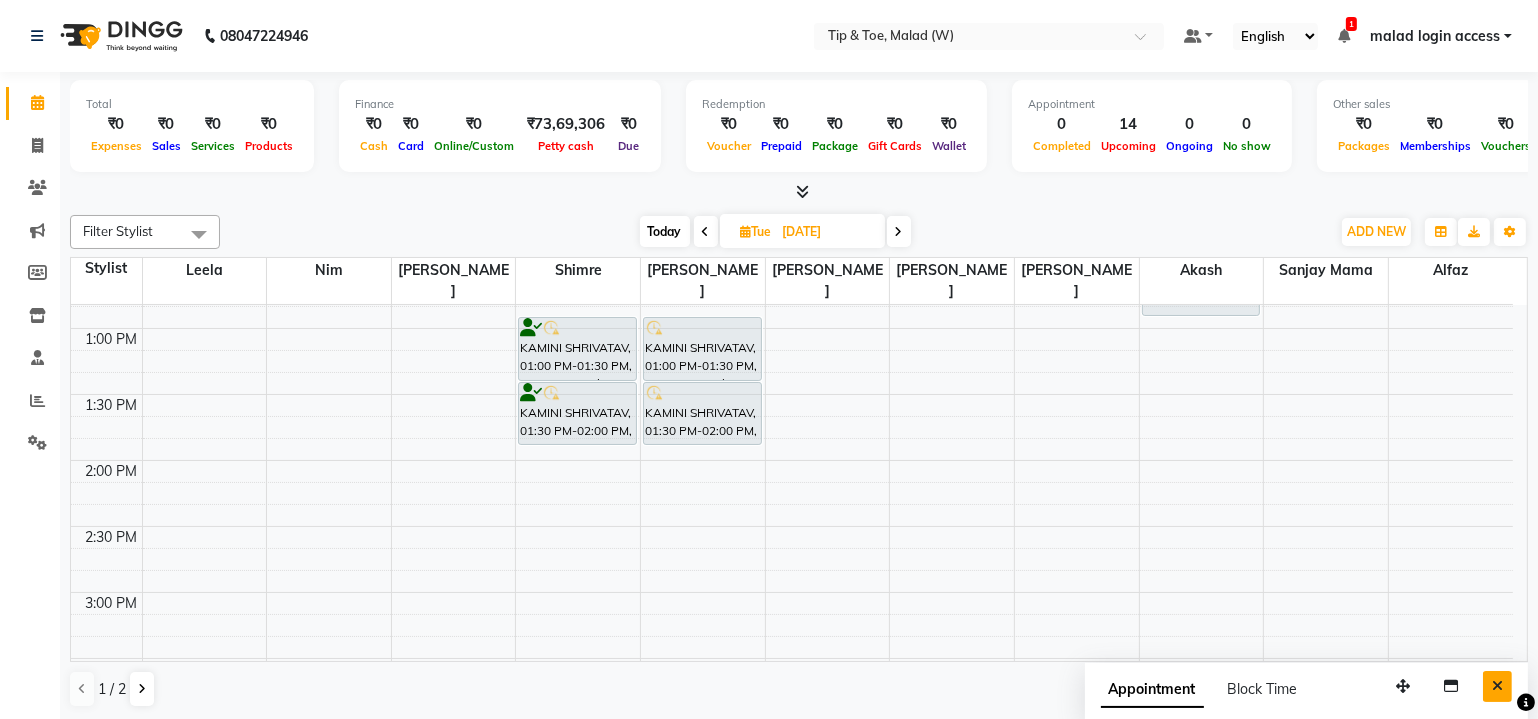 click at bounding box center (1497, 686) 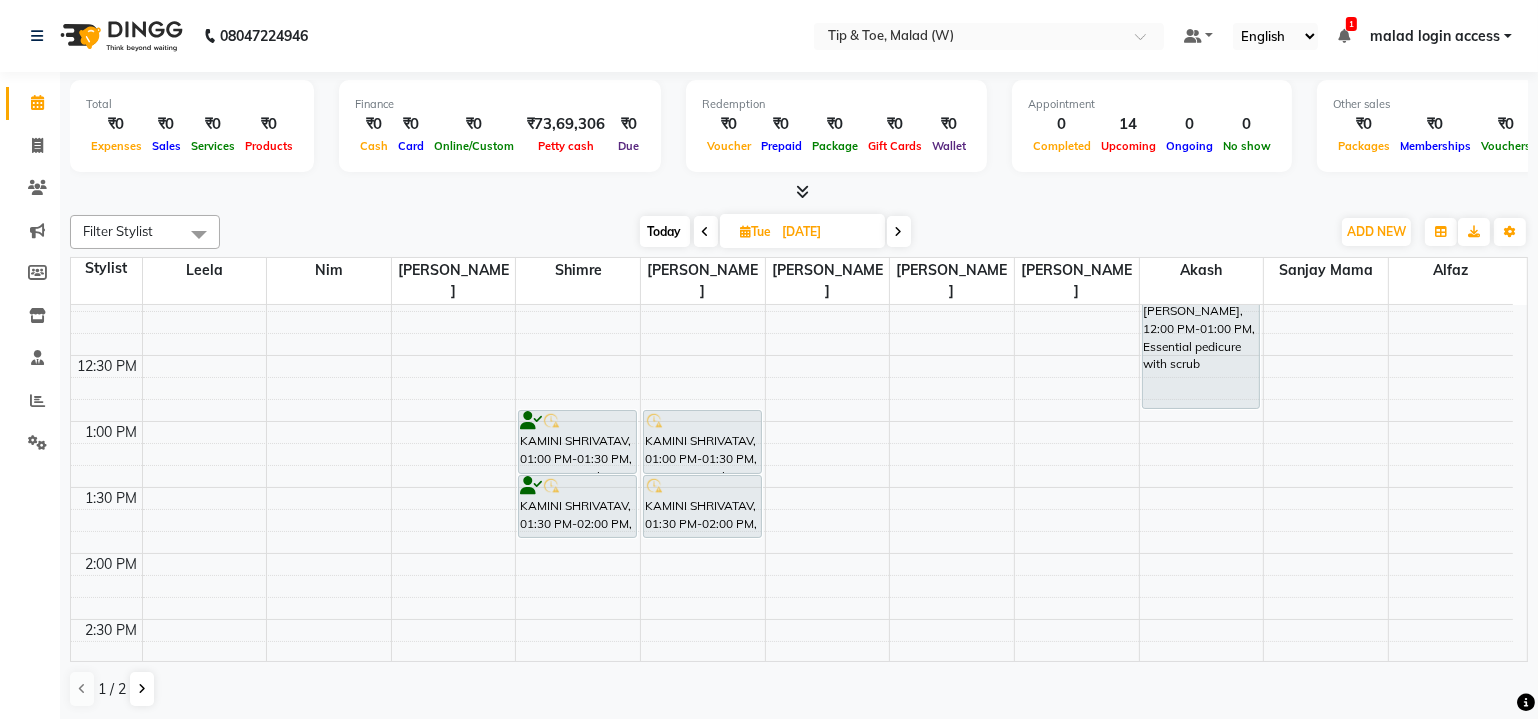 scroll, scrollTop: 454, scrollLeft: 0, axis: vertical 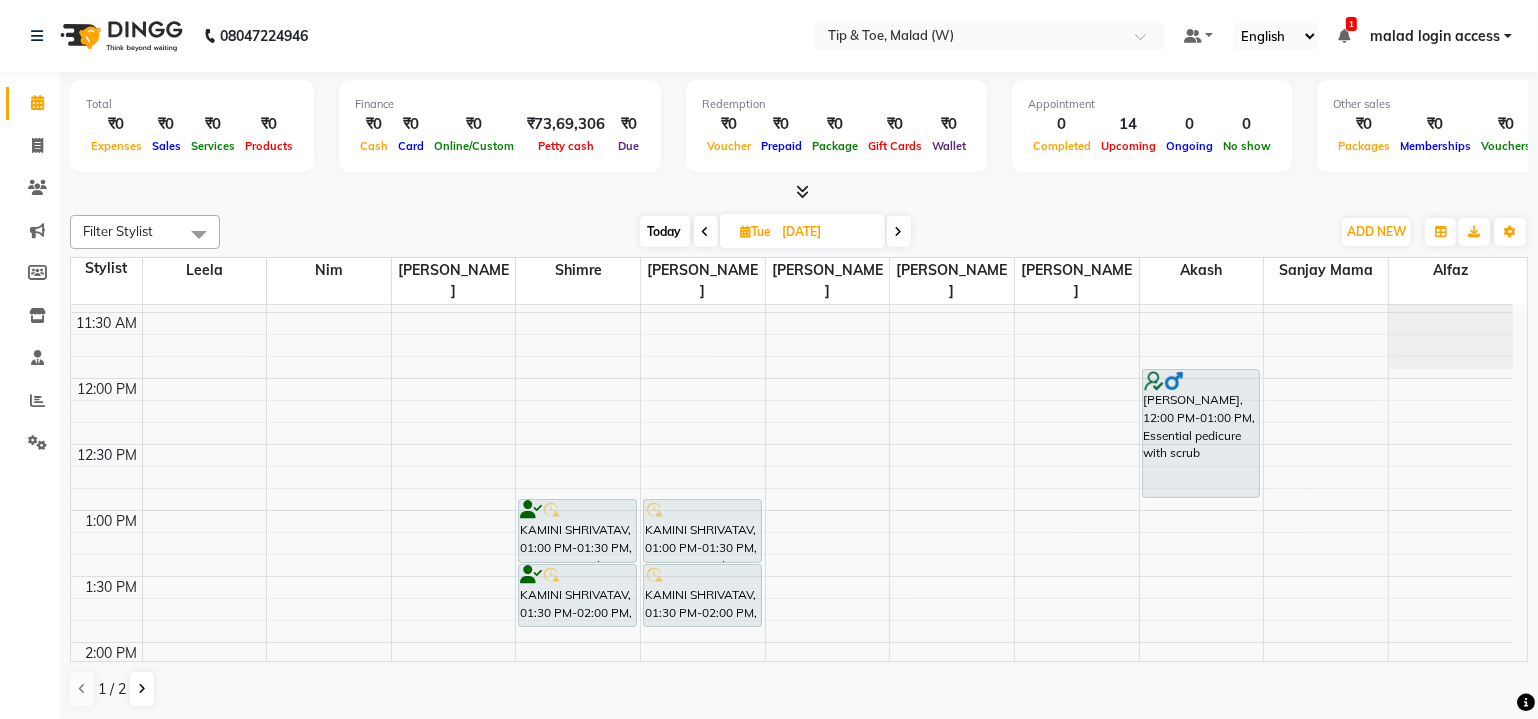 click on "Today" at bounding box center (665, 231) 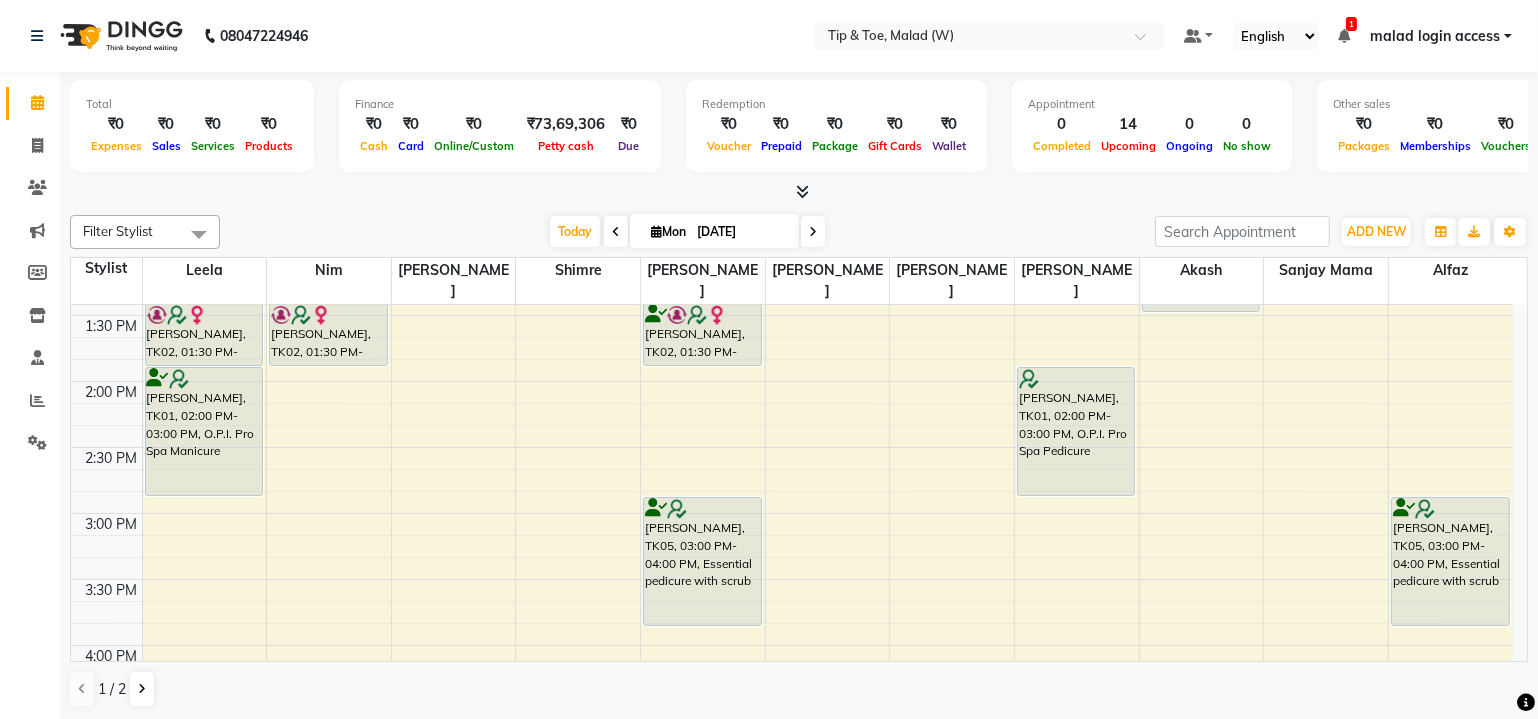 scroll, scrollTop: 610, scrollLeft: 0, axis: vertical 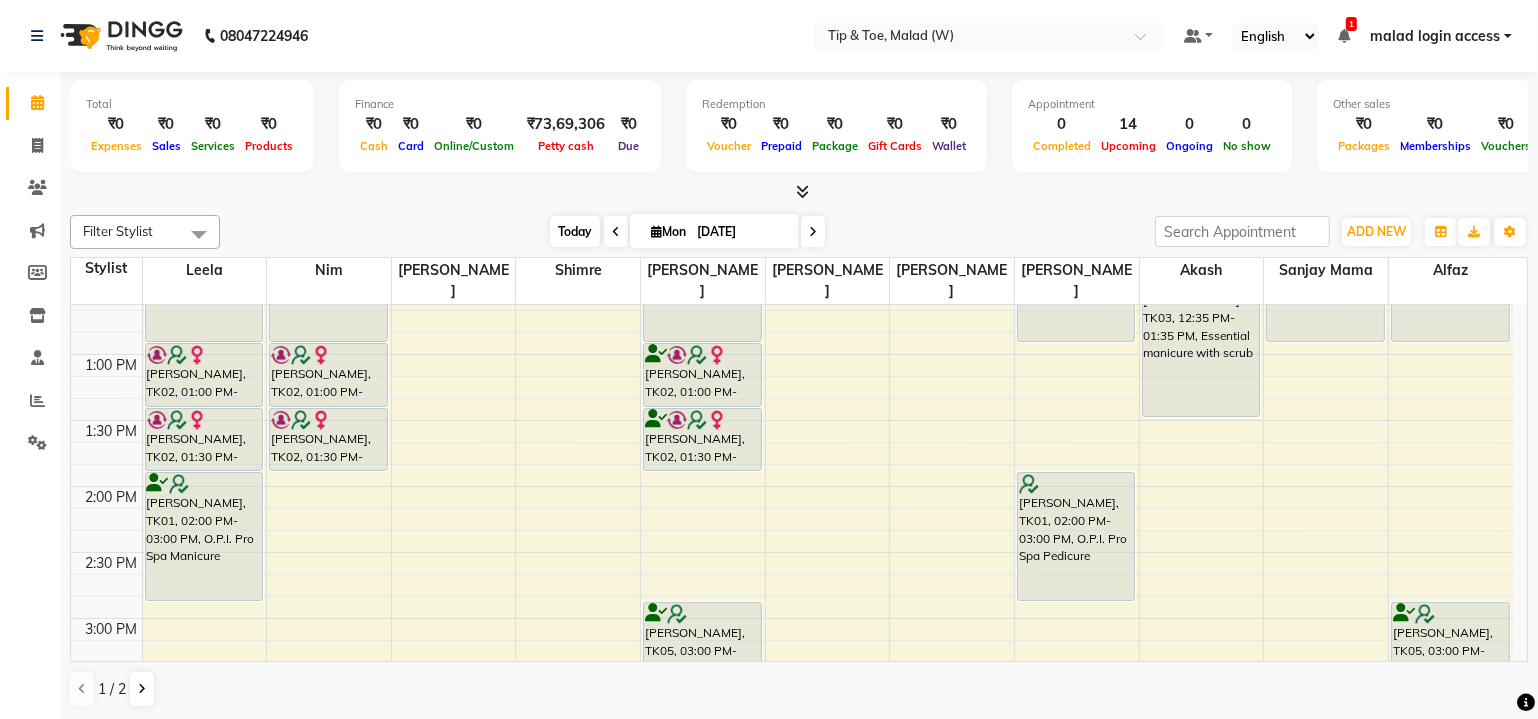 click on "Today" at bounding box center [575, 231] 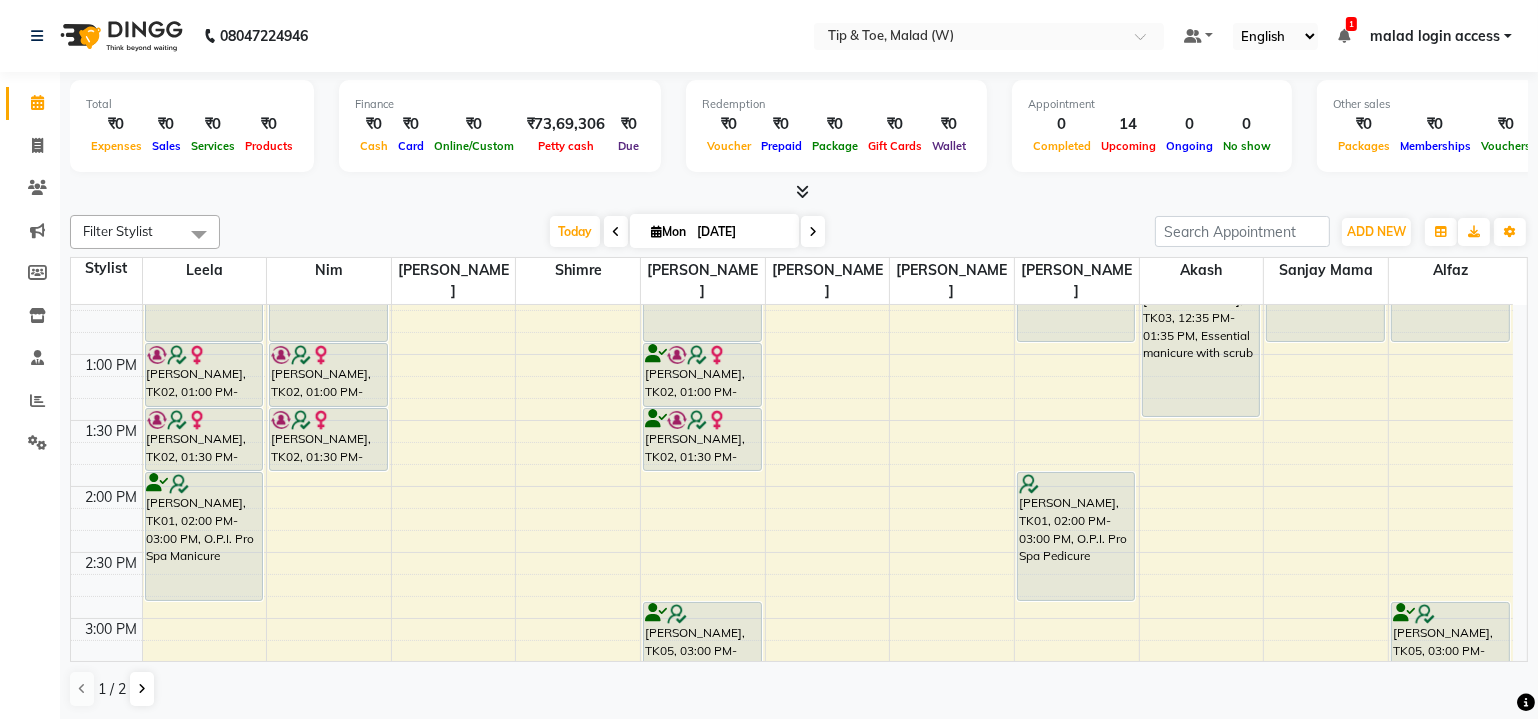 scroll, scrollTop: 520, scrollLeft: 0, axis: vertical 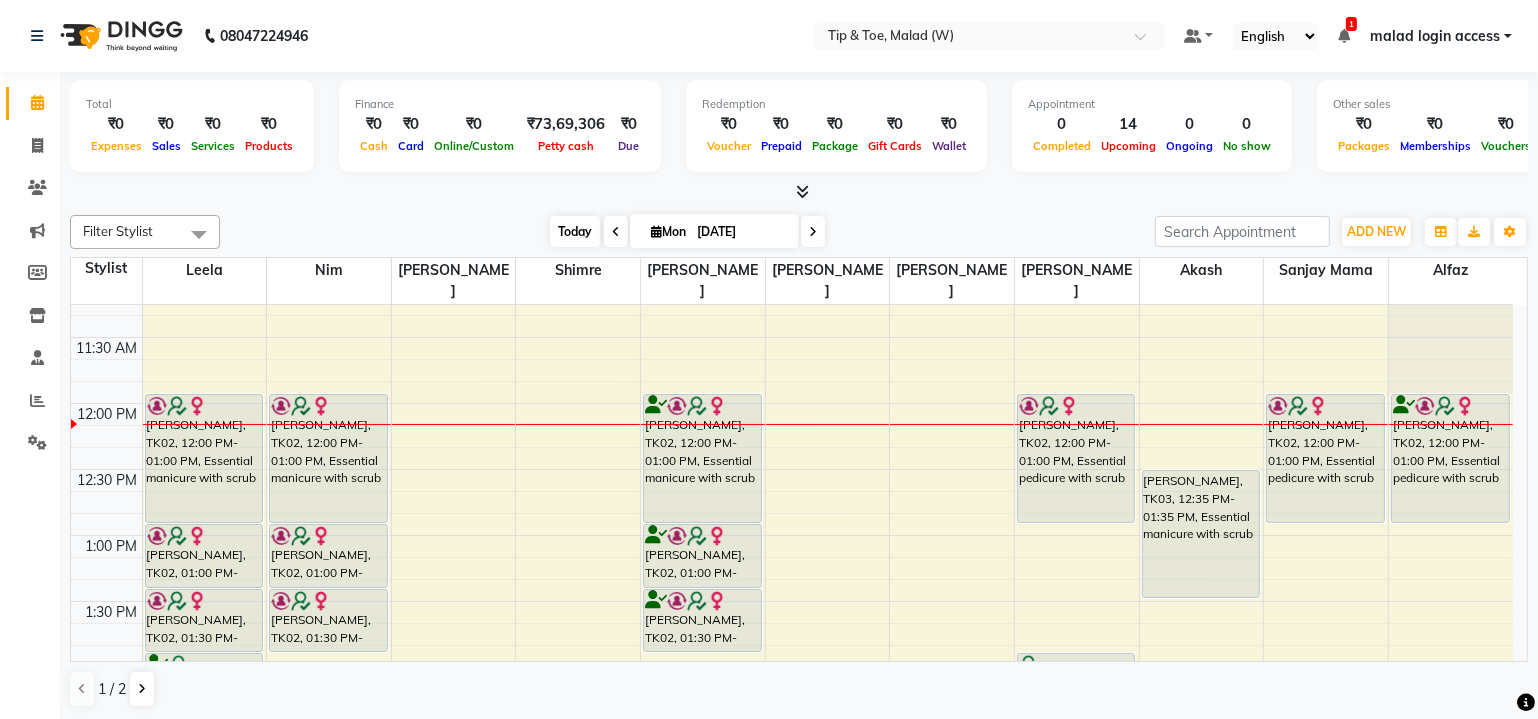 click on "Today" at bounding box center [575, 231] 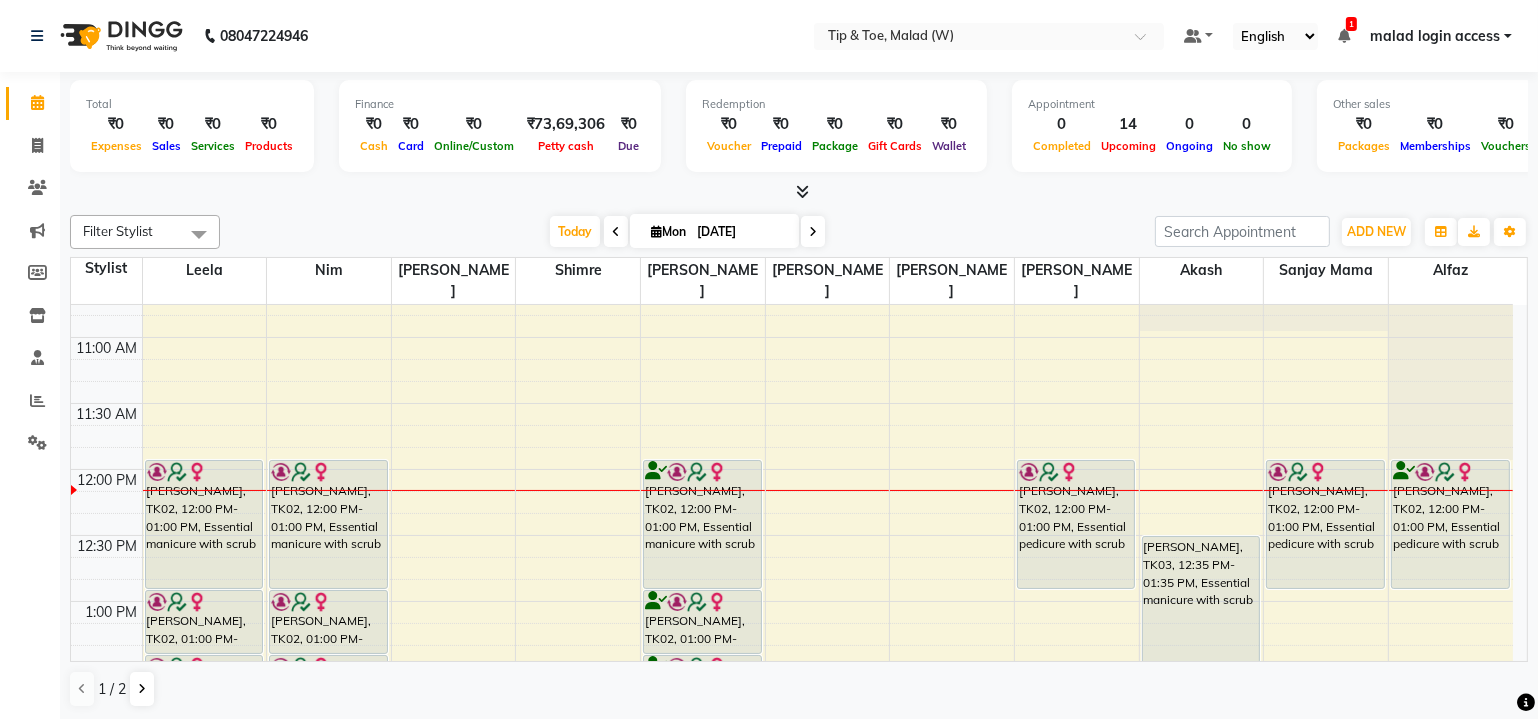 scroll, scrollTop: 181, scrollLeft: 0, axis: vertical 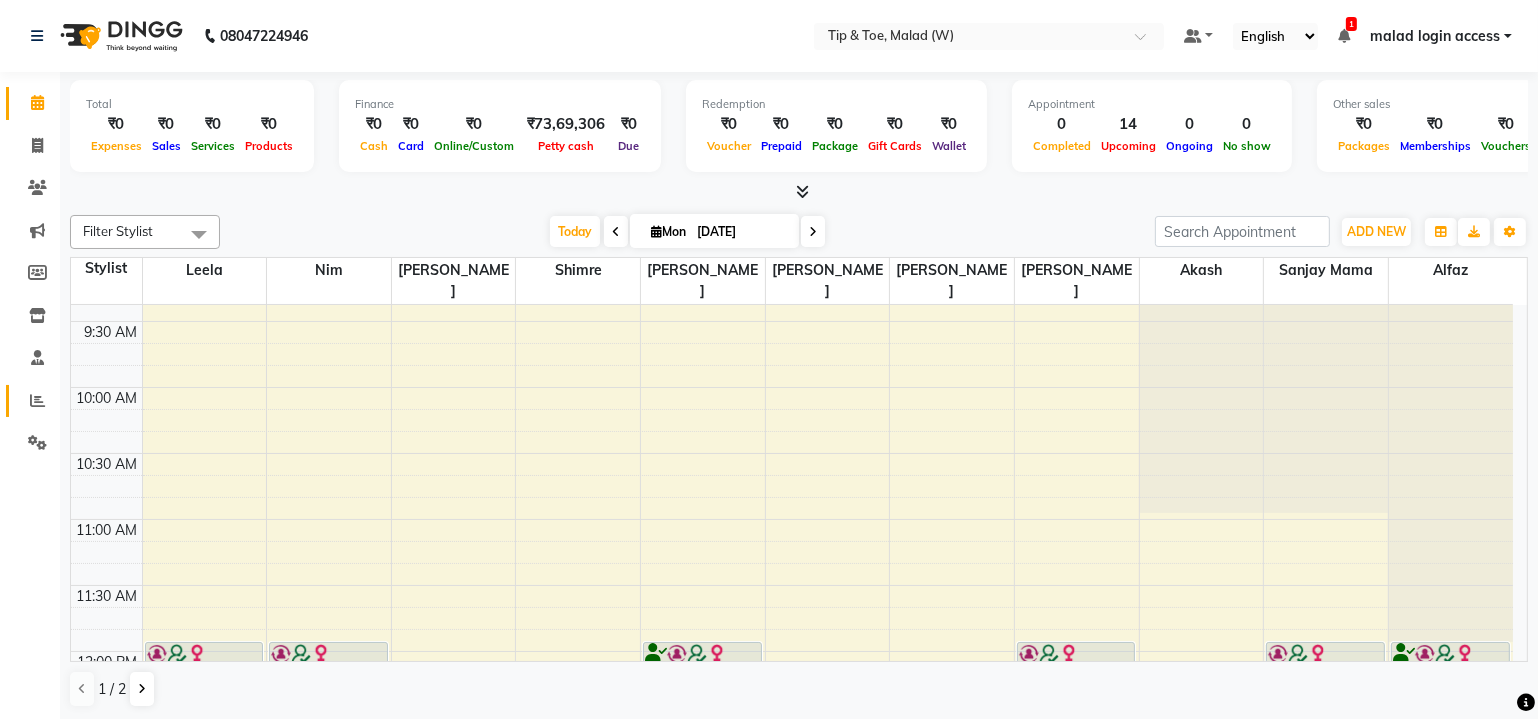 click on "Reports" 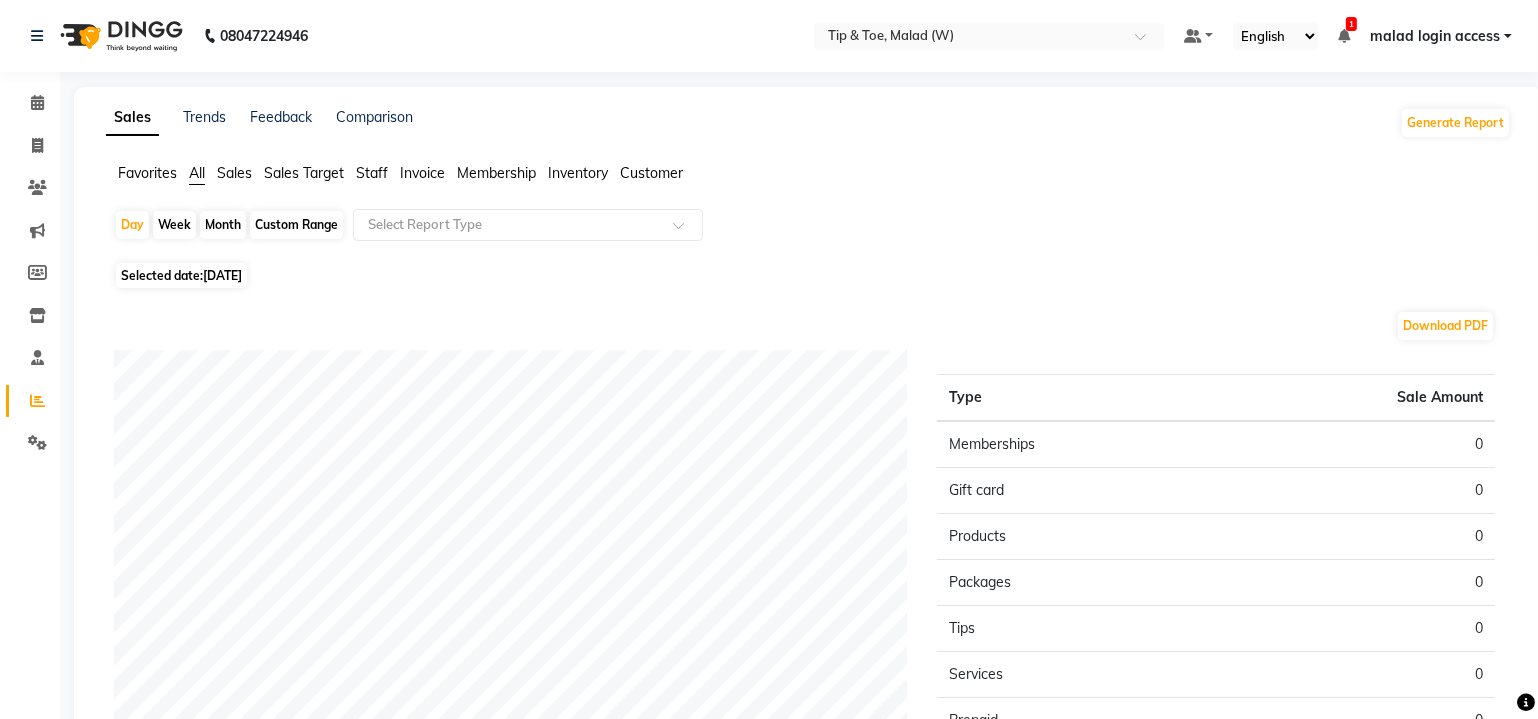 click on "Sales" 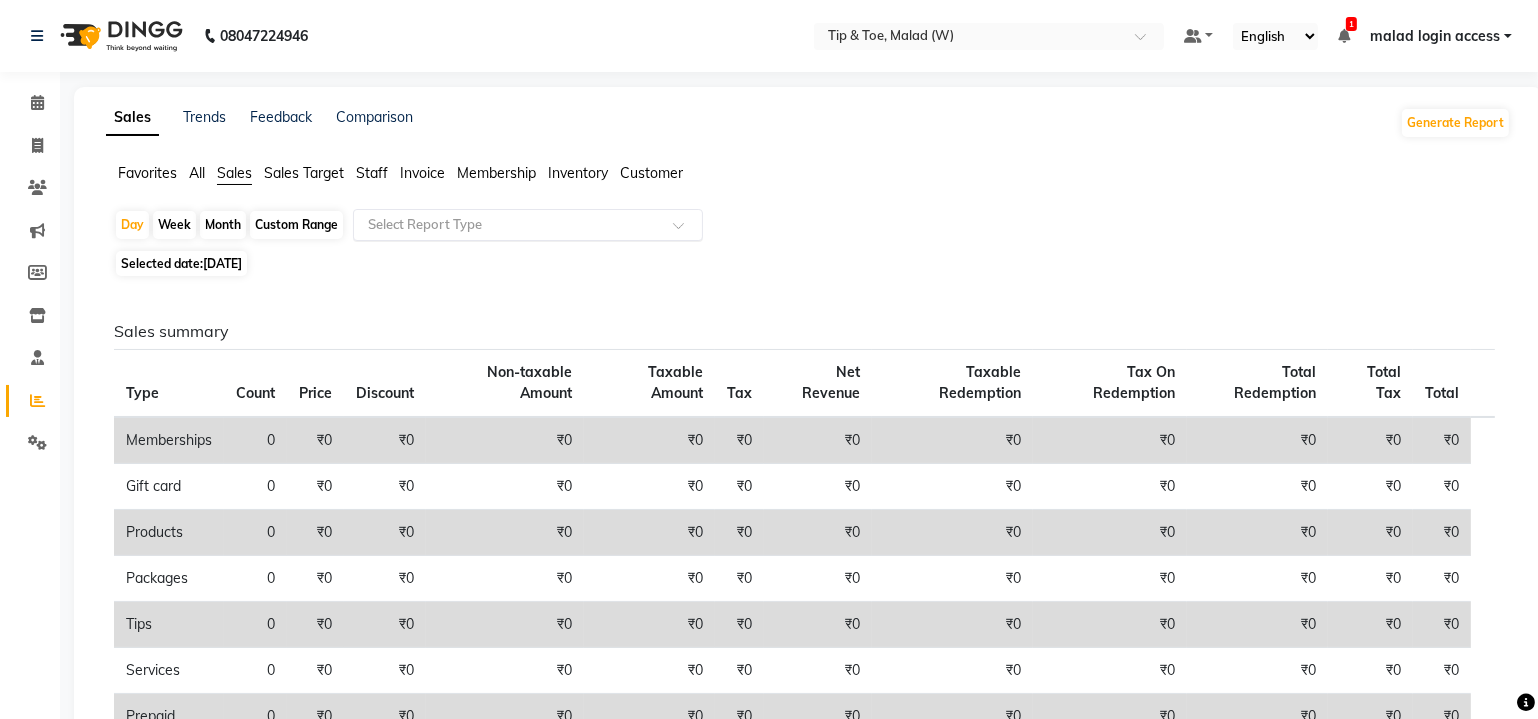 click 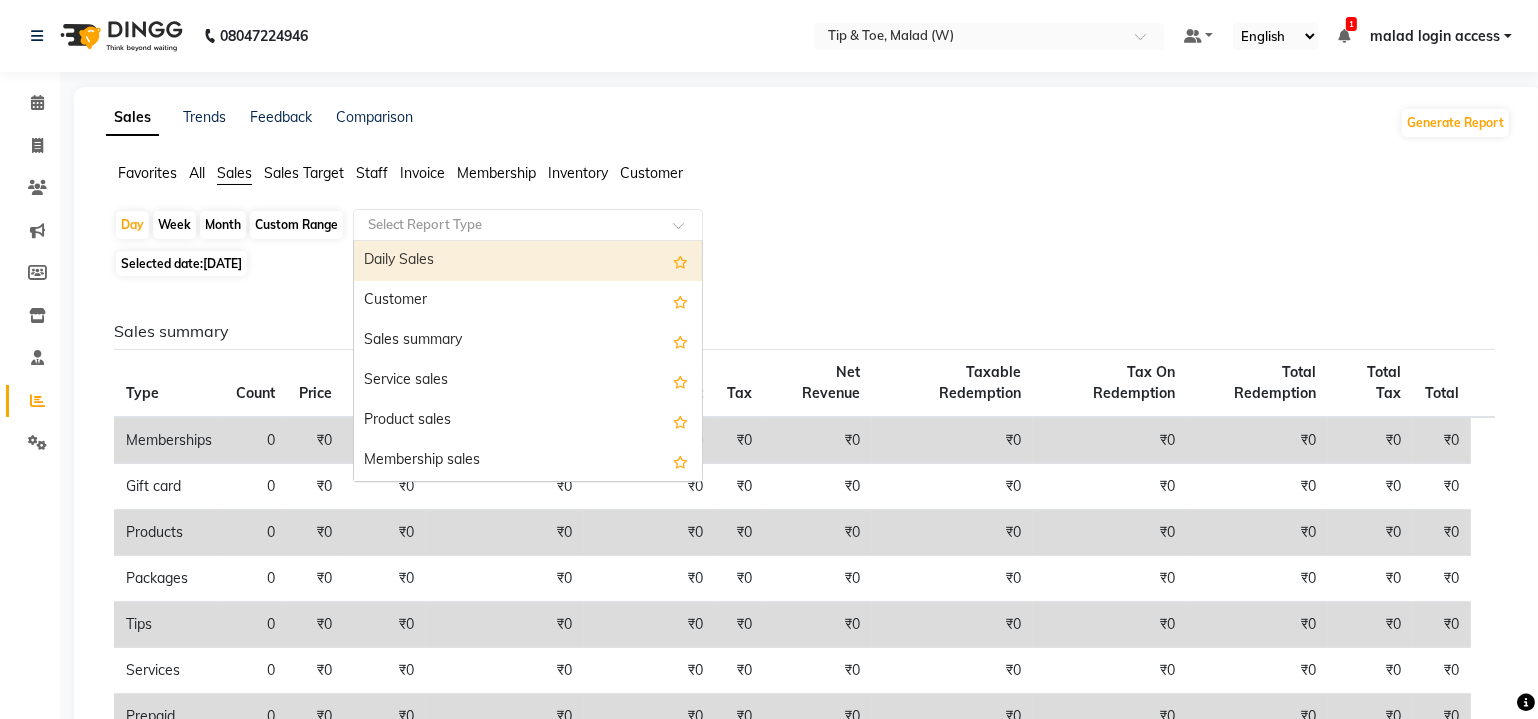click 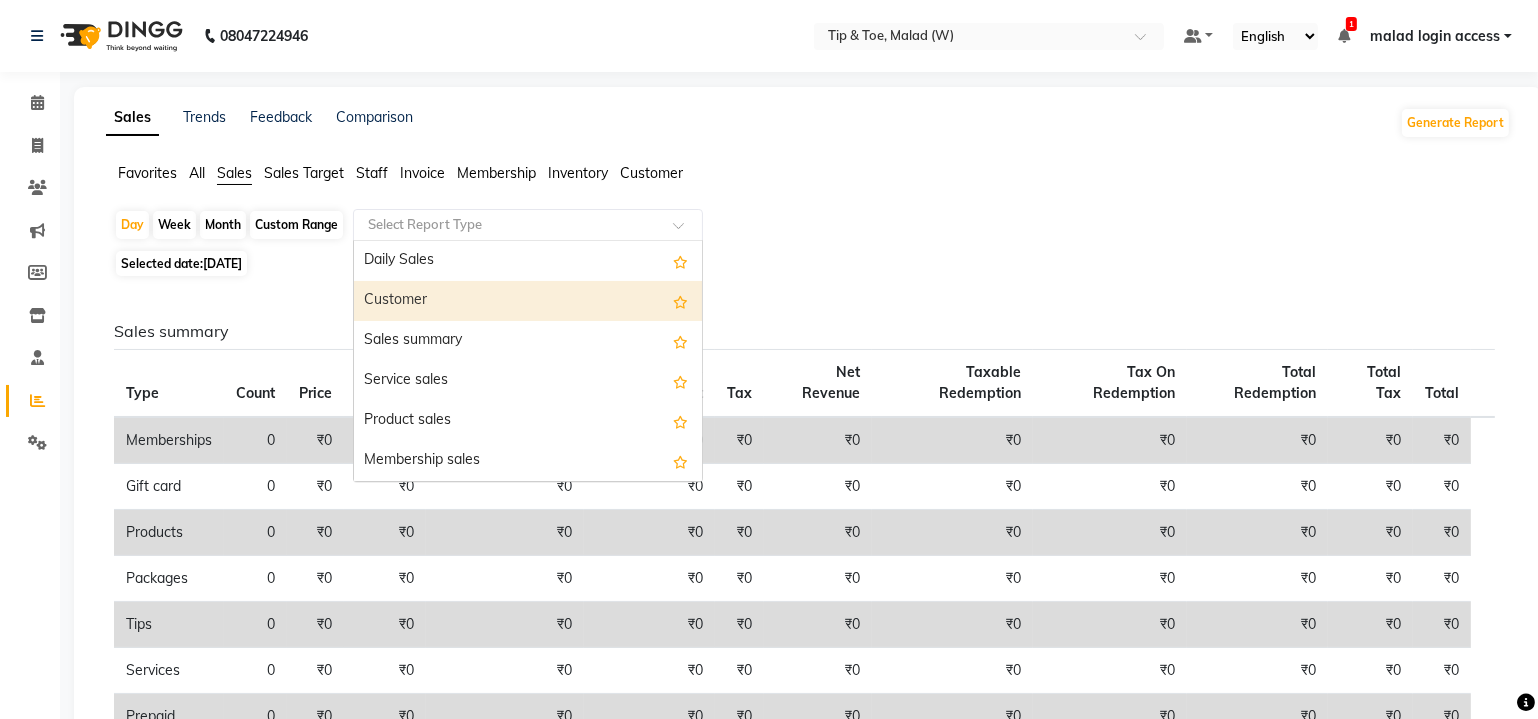 click on "Customer" at bounding box center (528, 301) 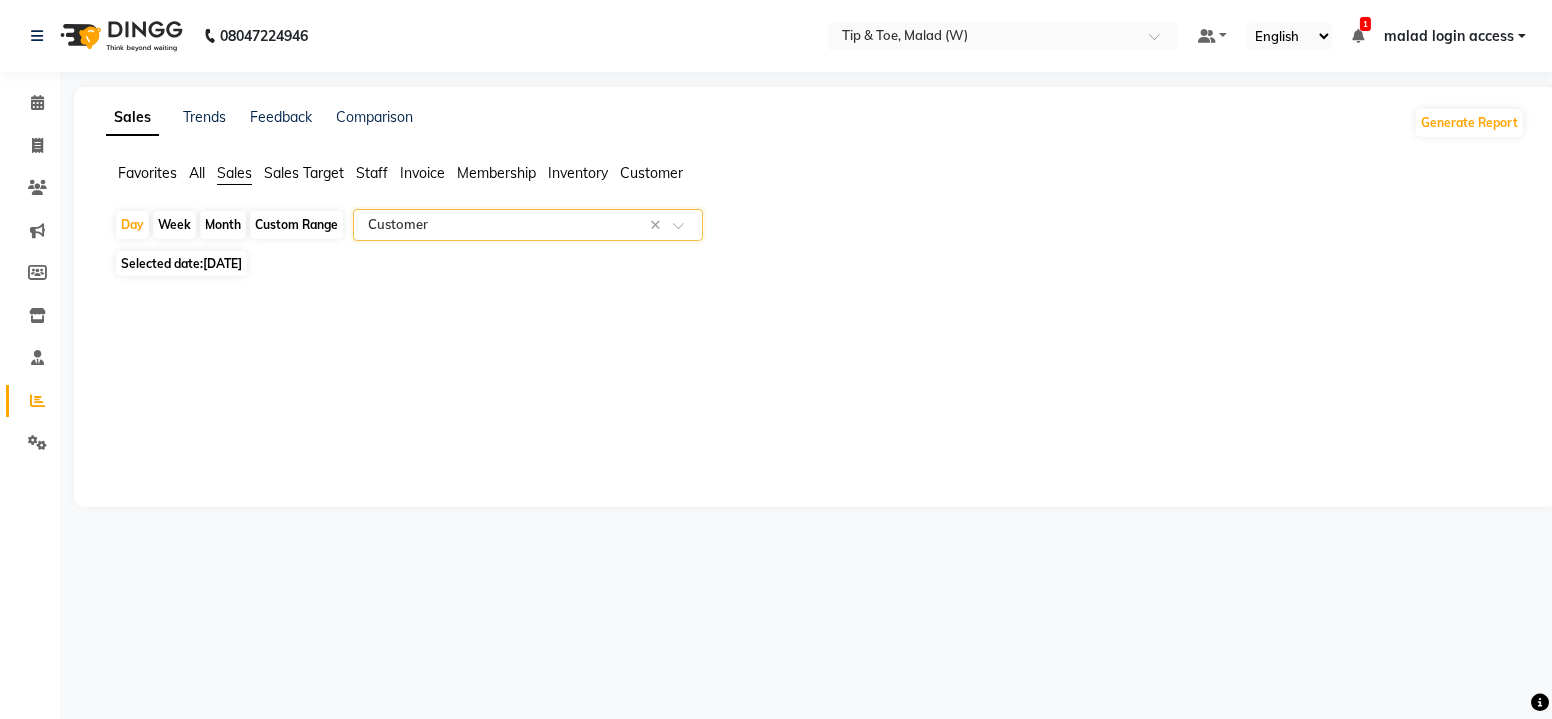 click on "Staff" 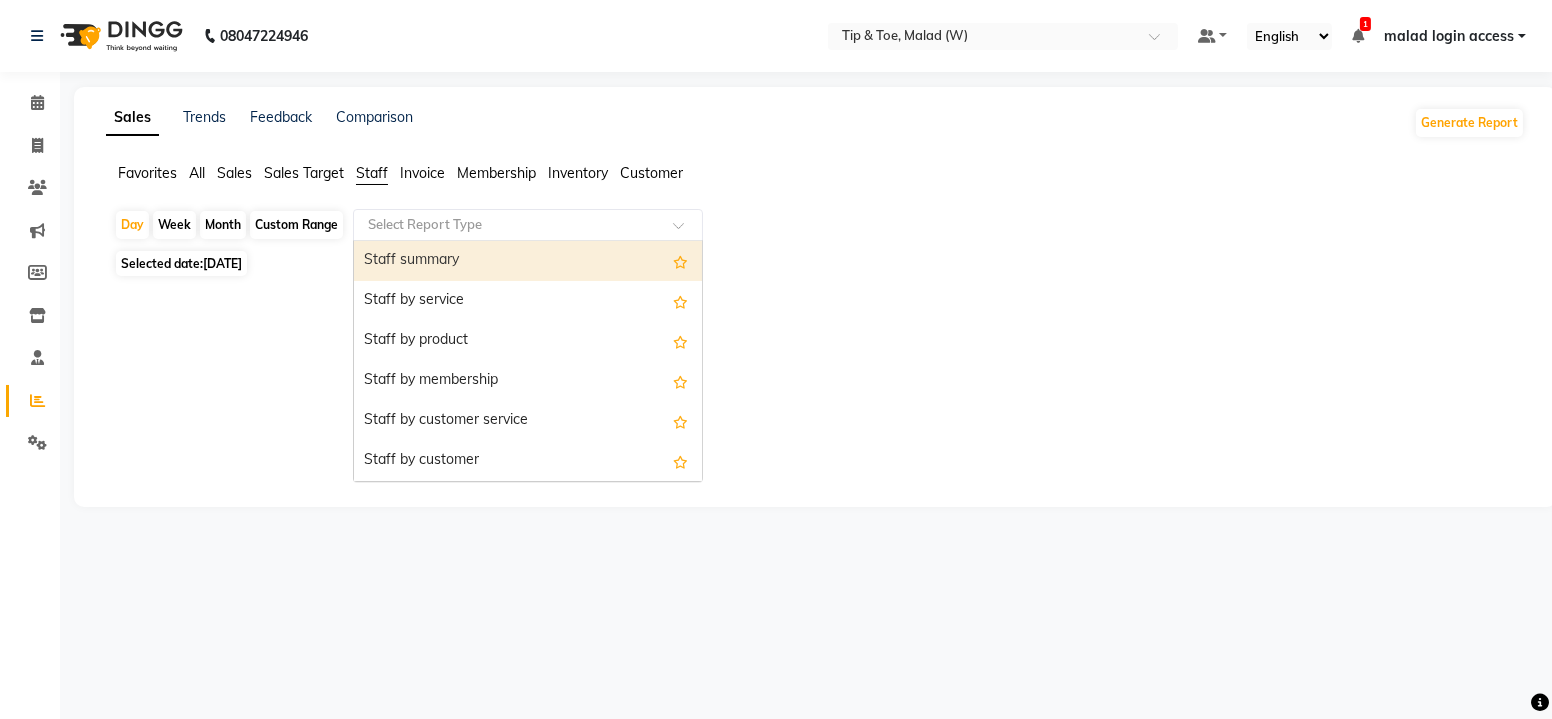click 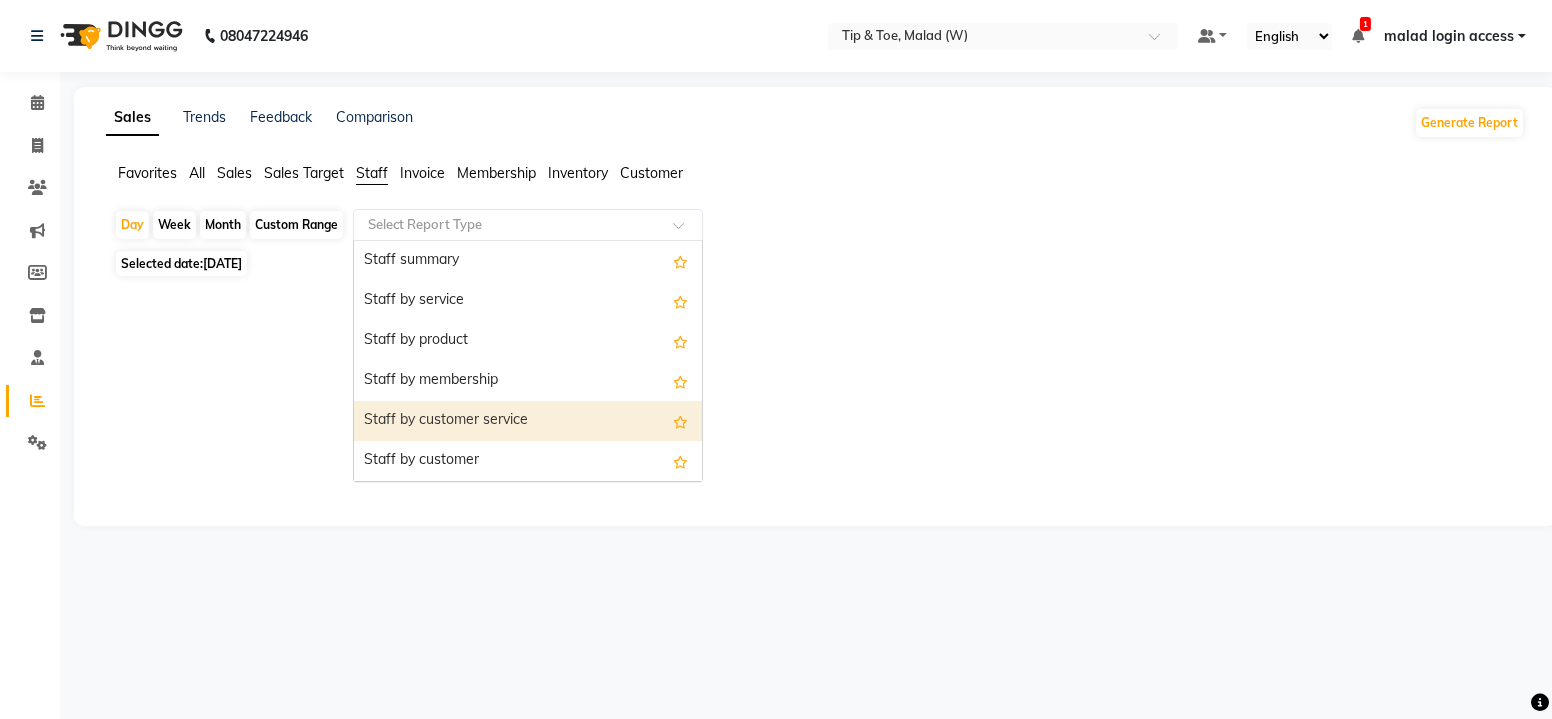 click on "Staff by customer service" at bounding box center [528, 421] 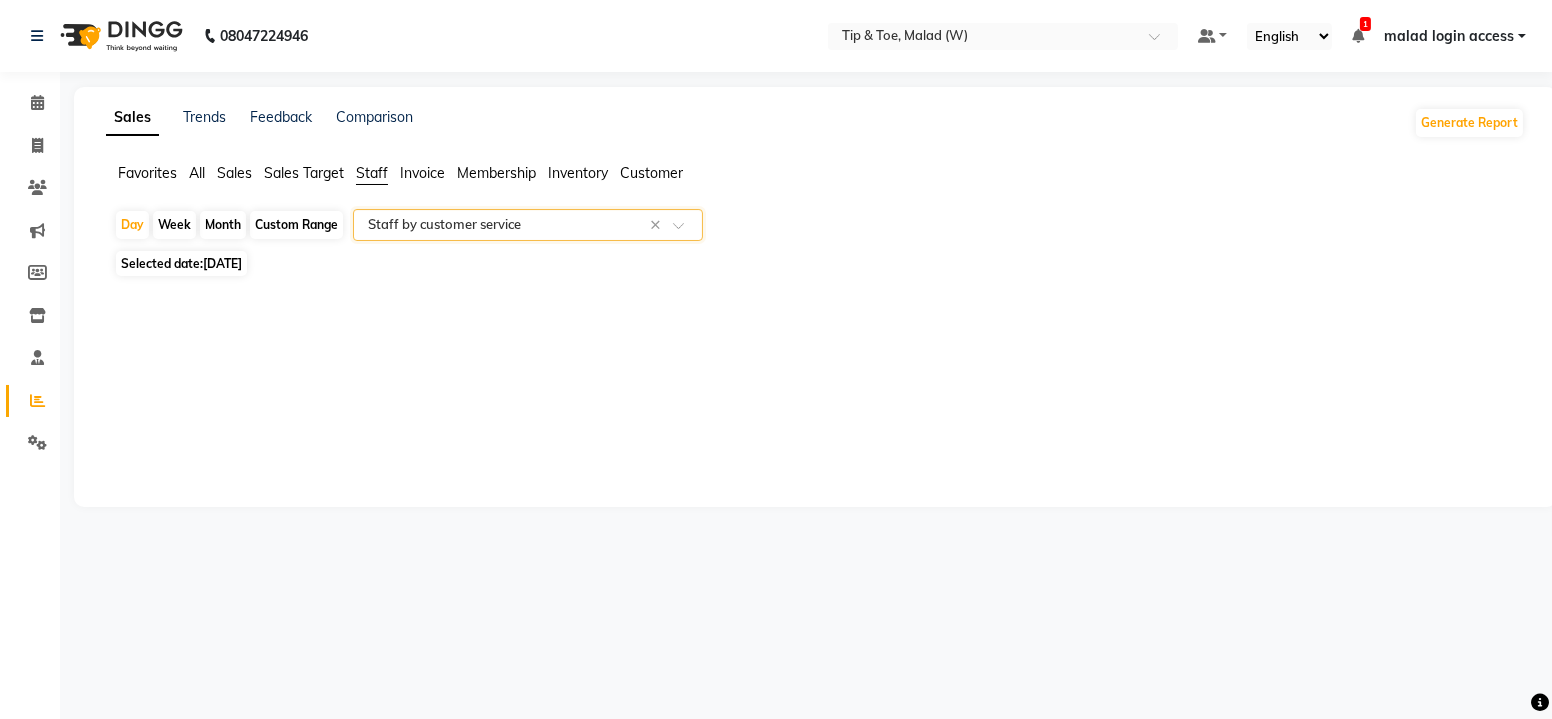 click on "Staff" 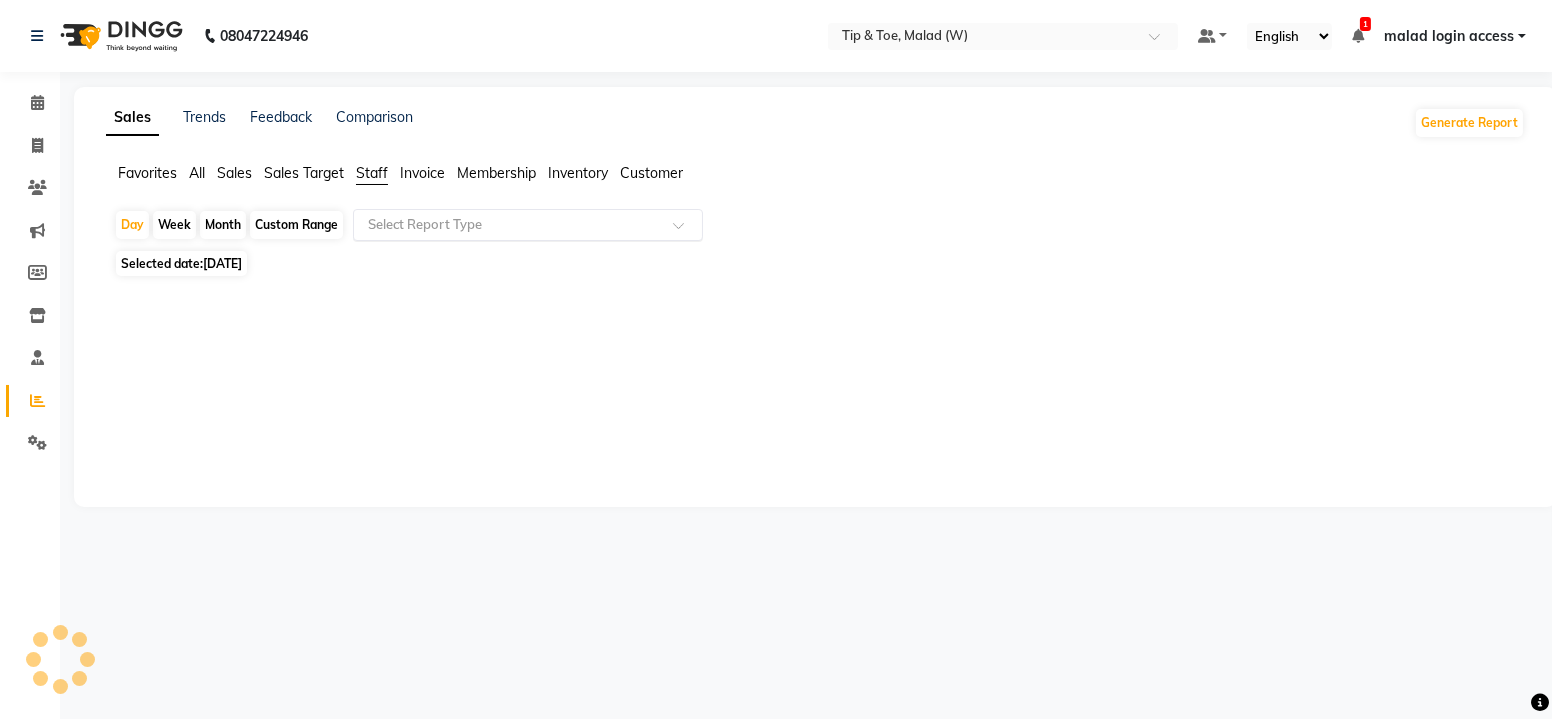 click 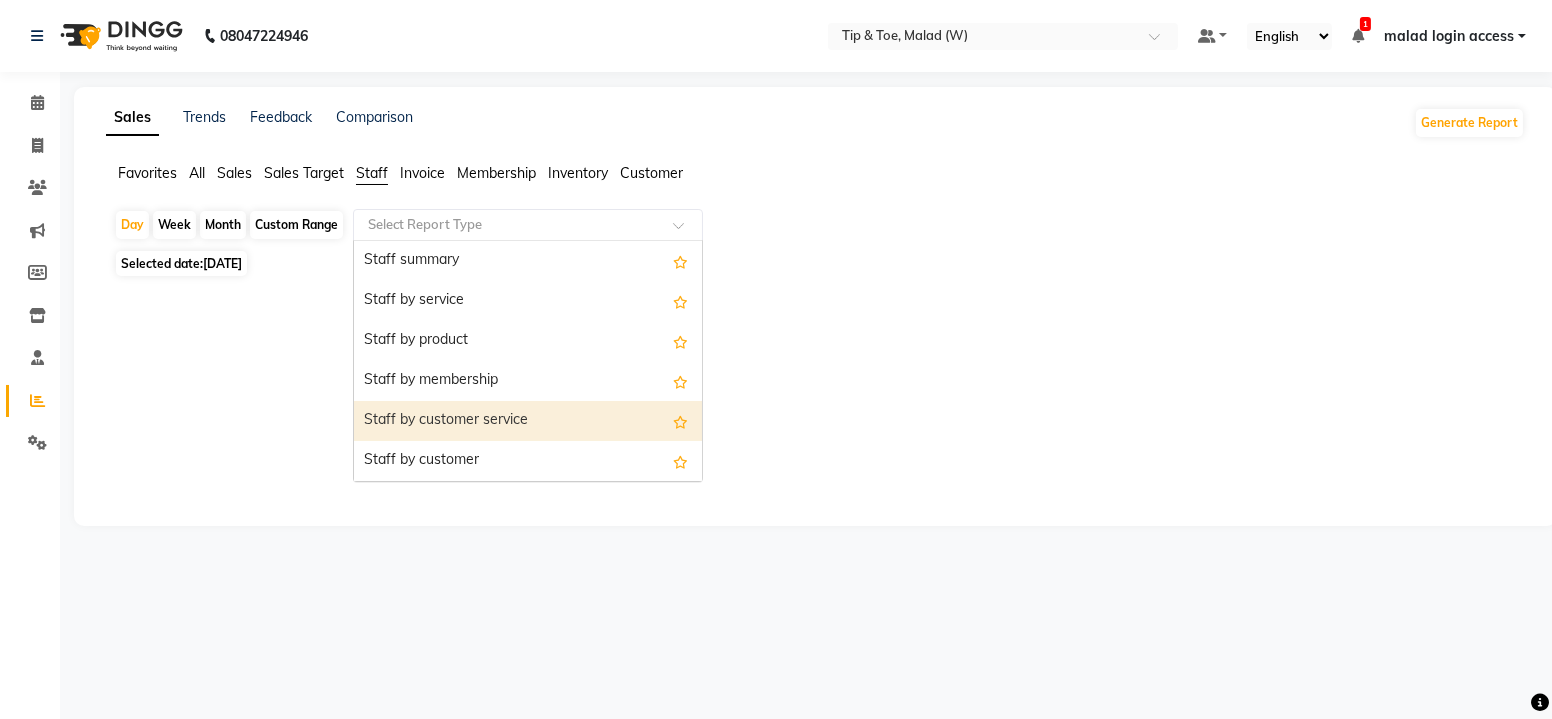 click on "Staff by customer service" at bounding box center (528, 421) 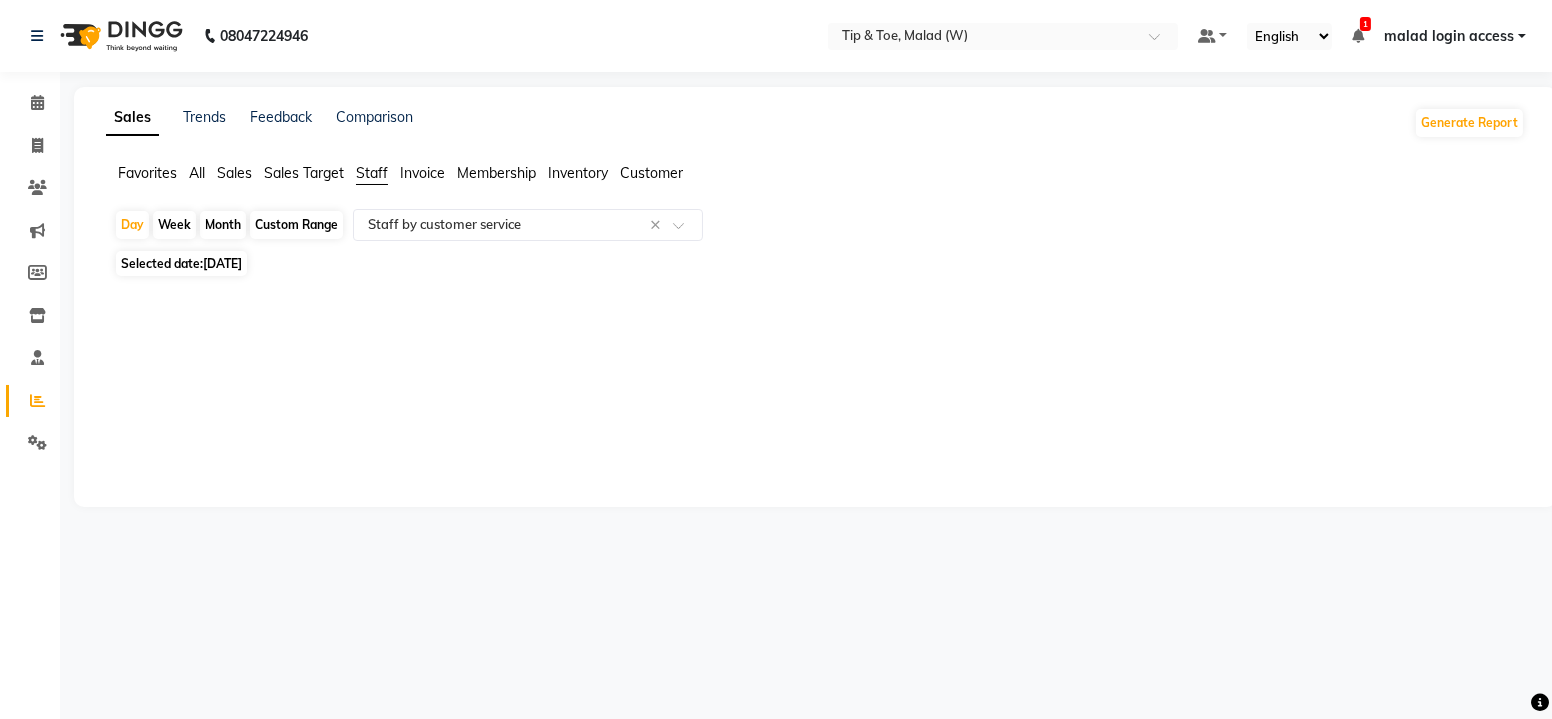 click on "[DATE]" 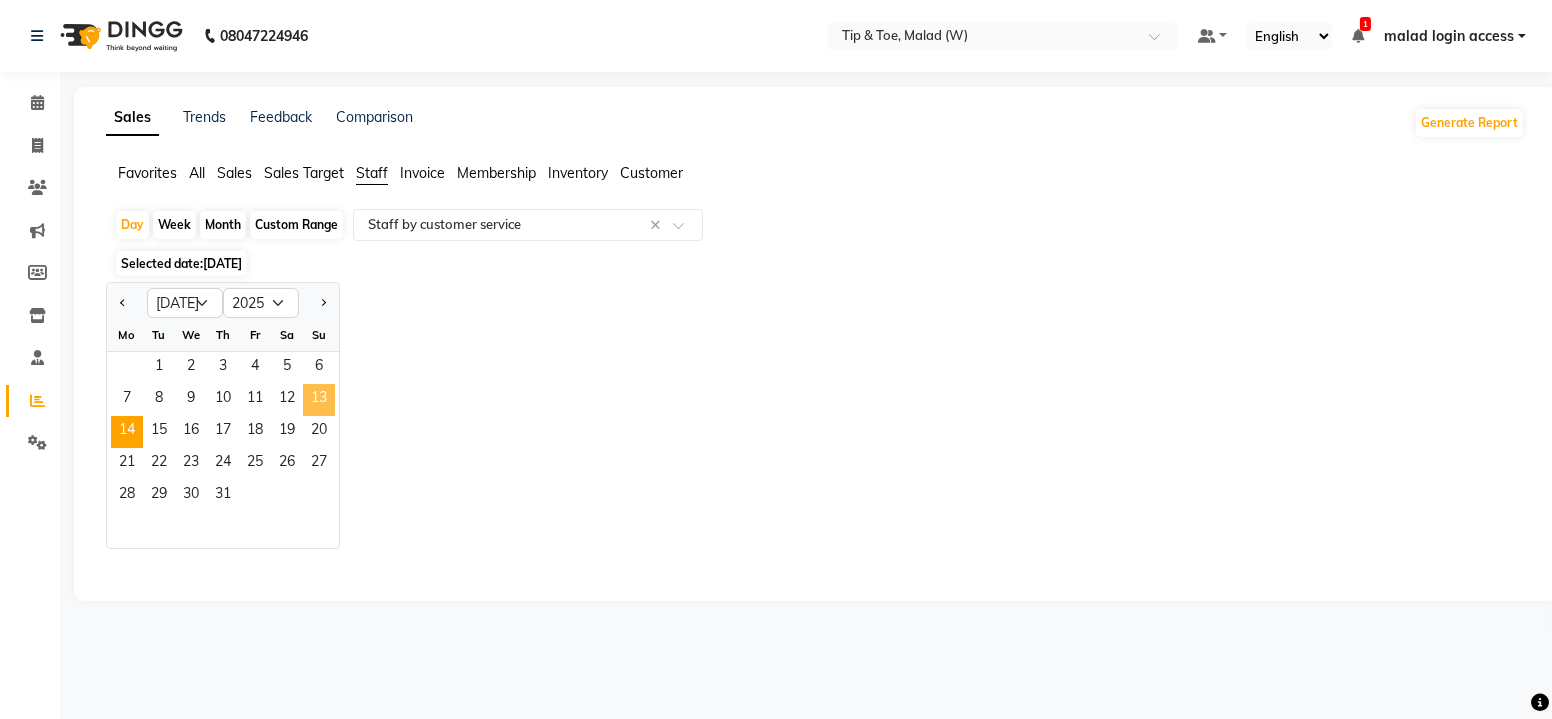 drag, startPoint x: 332, startPoint y: 399, endPoint x: 544, endPoint y: 437, distance: 215.37874 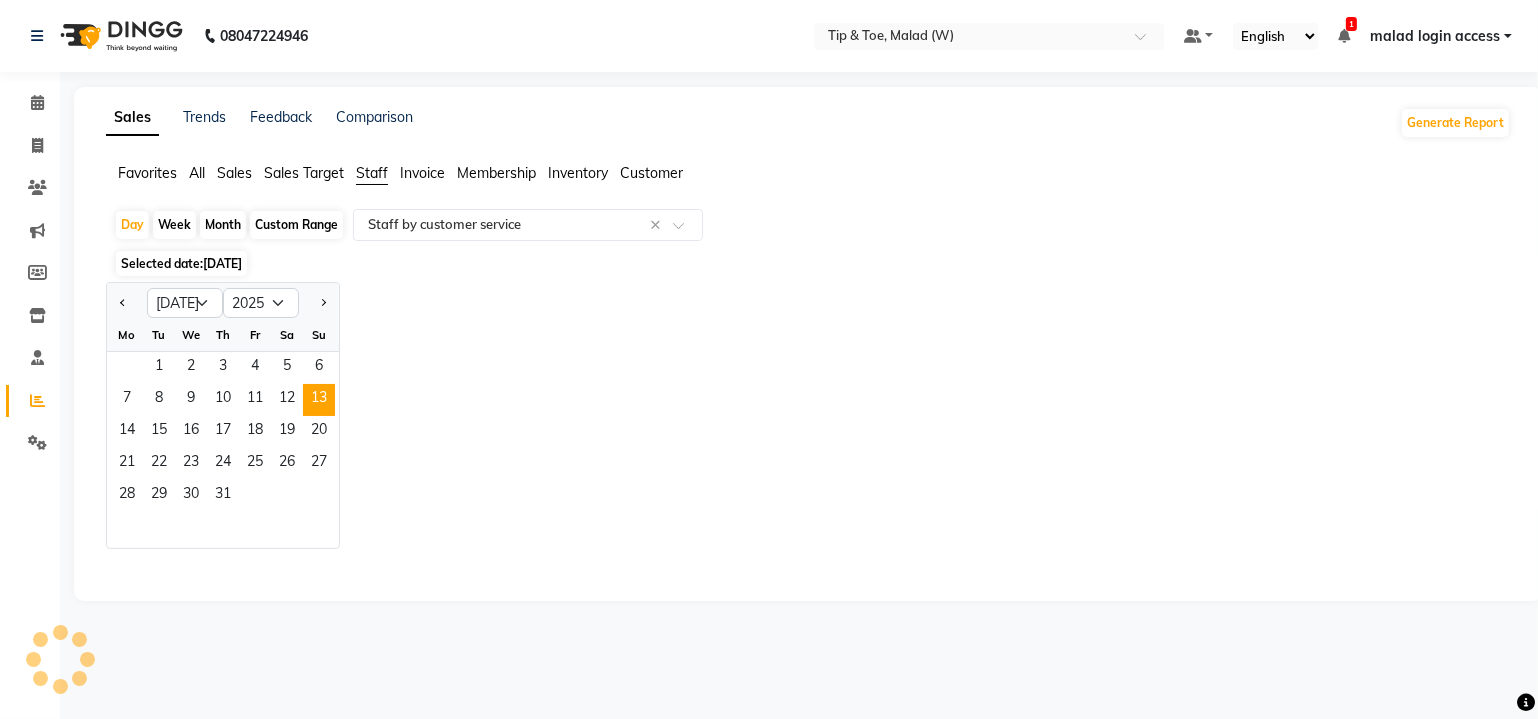 select on "filtered_report" 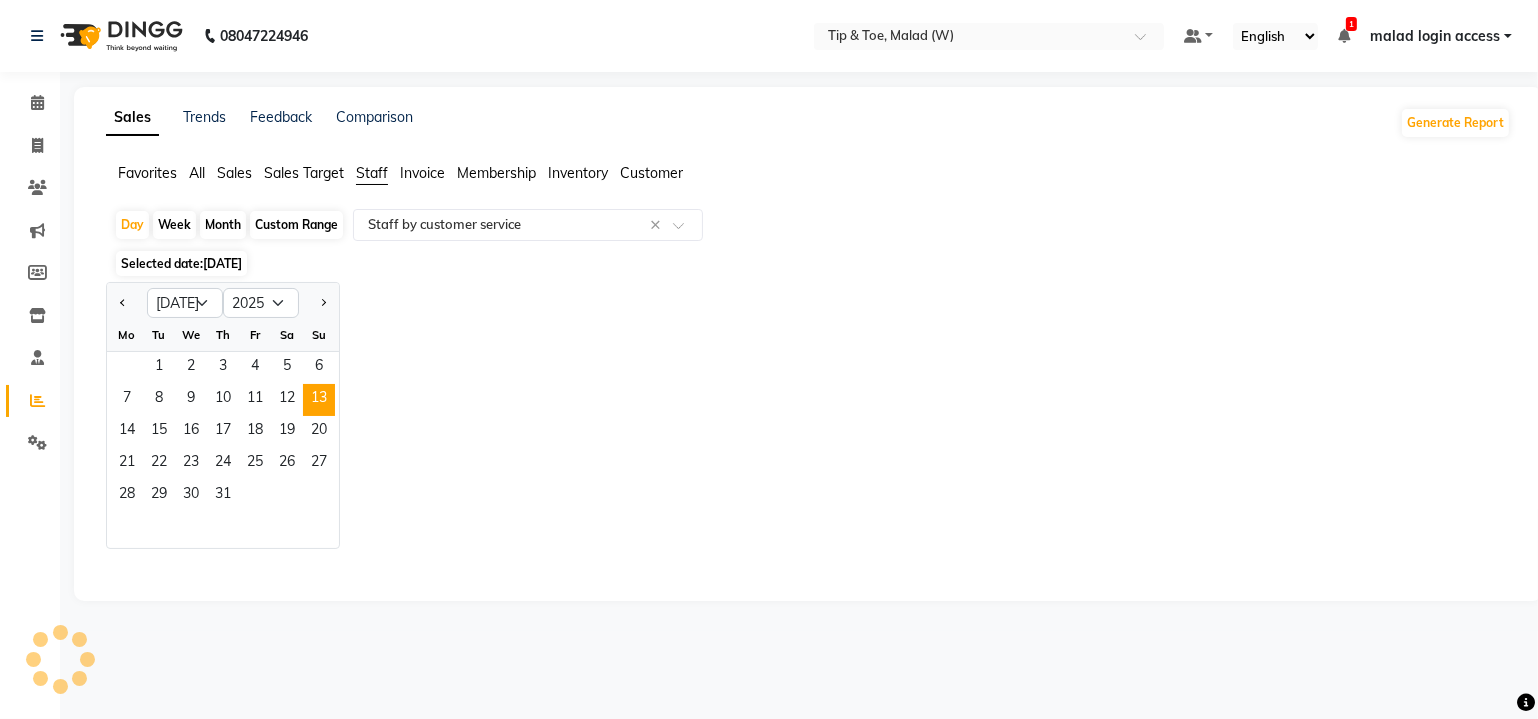 select on "csv" 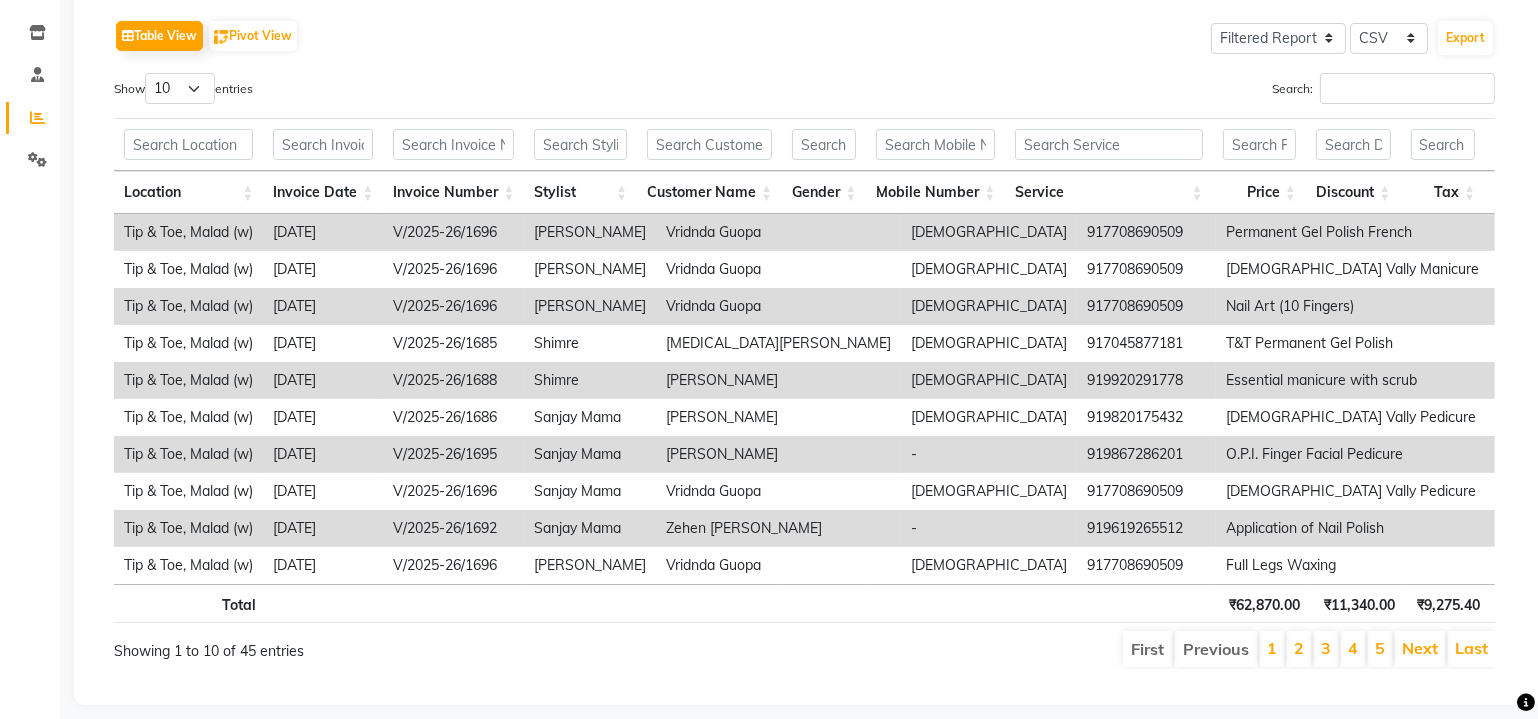 scroll, scrollTop: 231, scrollLeft: 0, axis: vertical 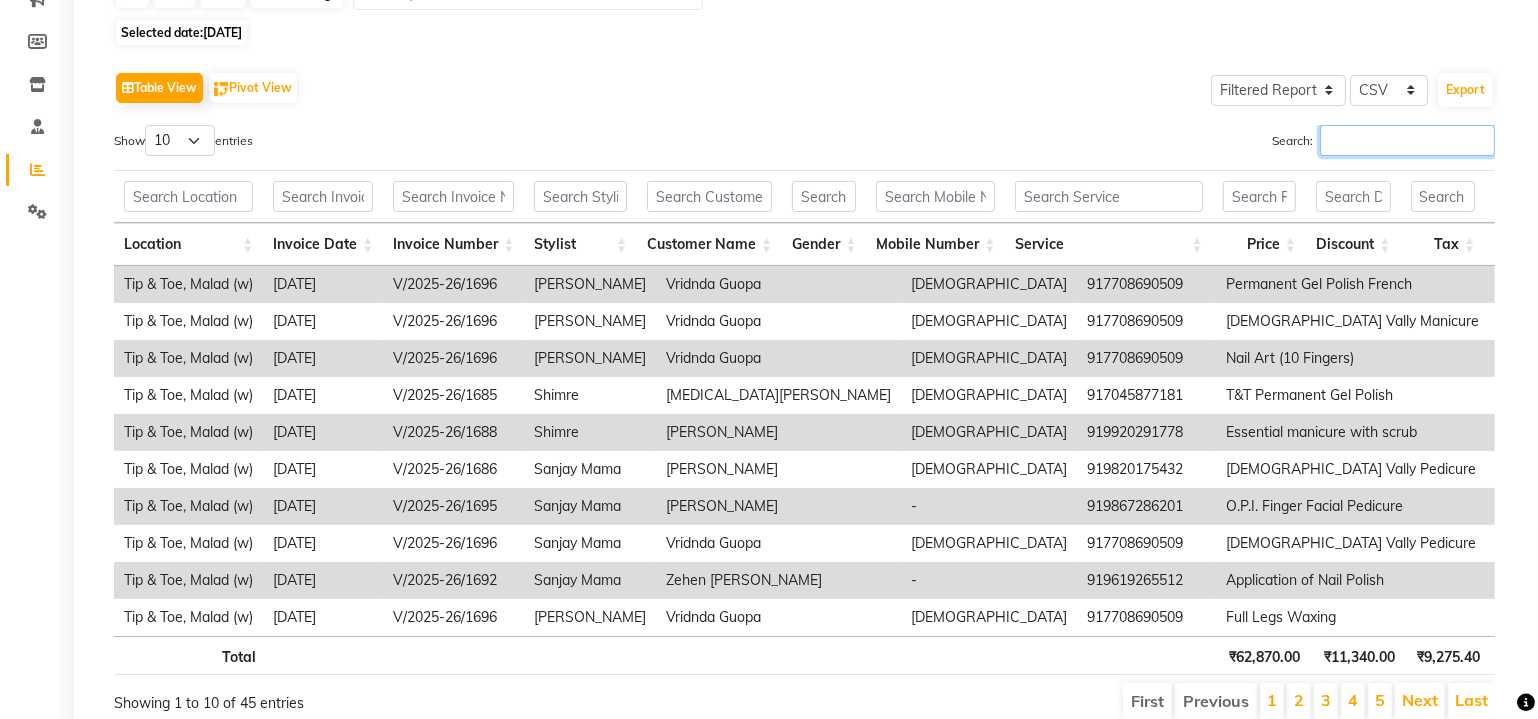 click on "Search:" at bounding box center (1407, 140) 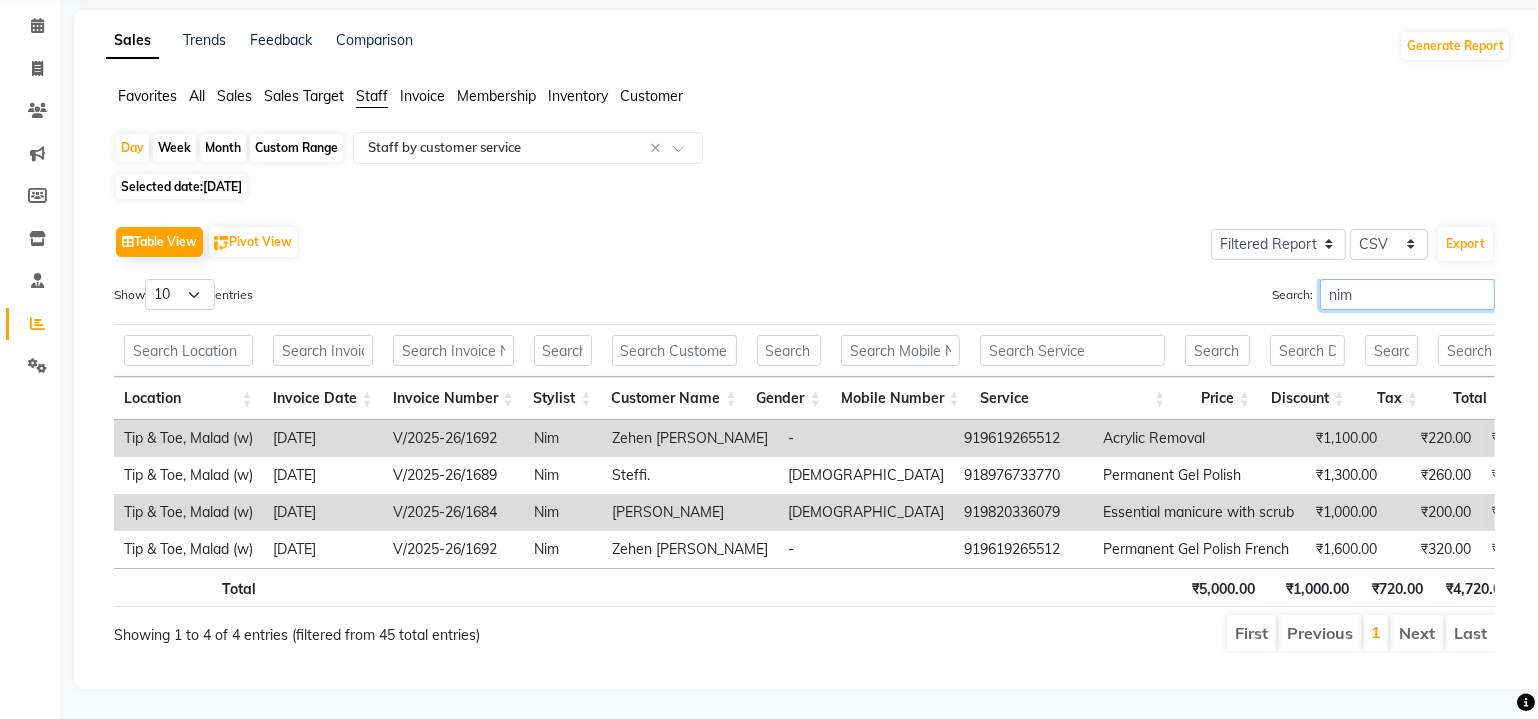 scroll, scrollTop: 100, scrollLeft: 0, axis: vertical 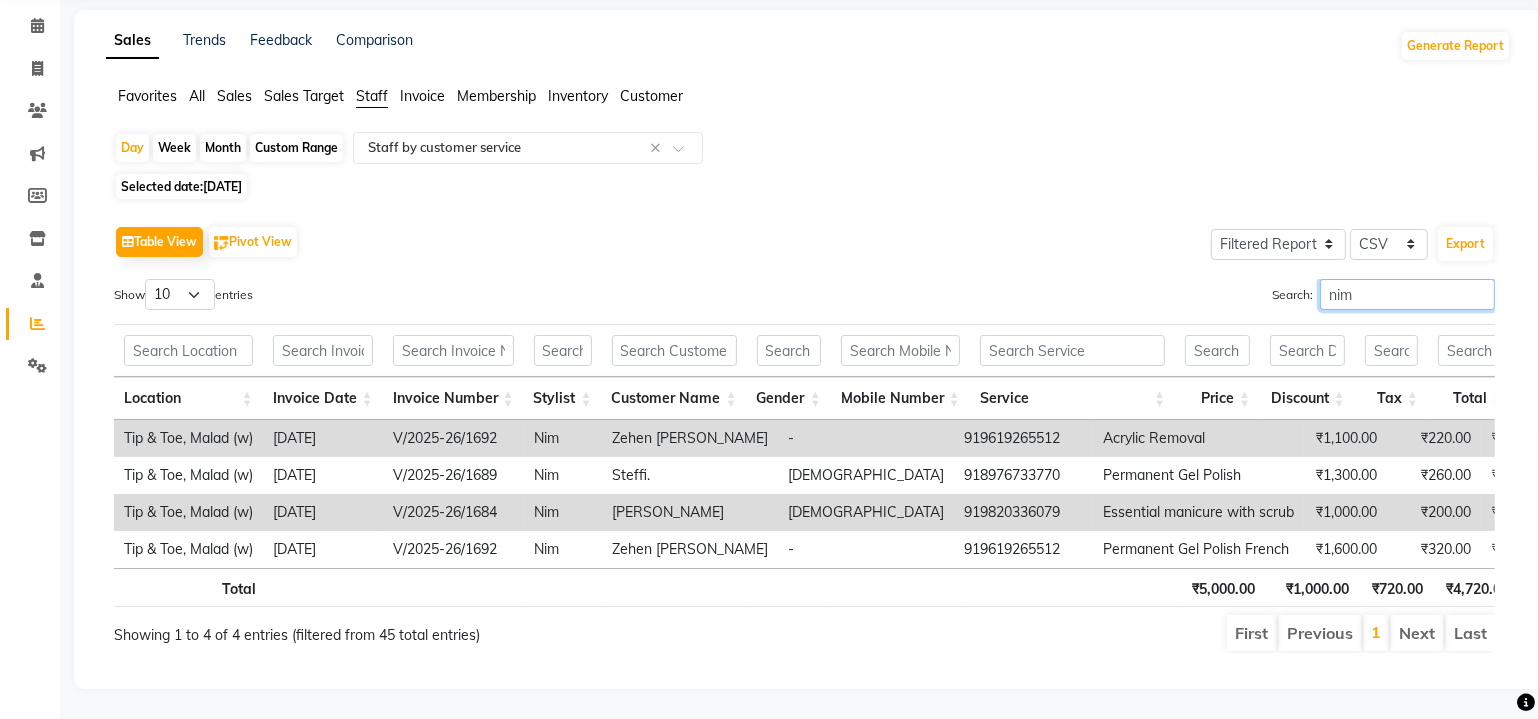 click on "nim" at bounding box center [1407, 294] 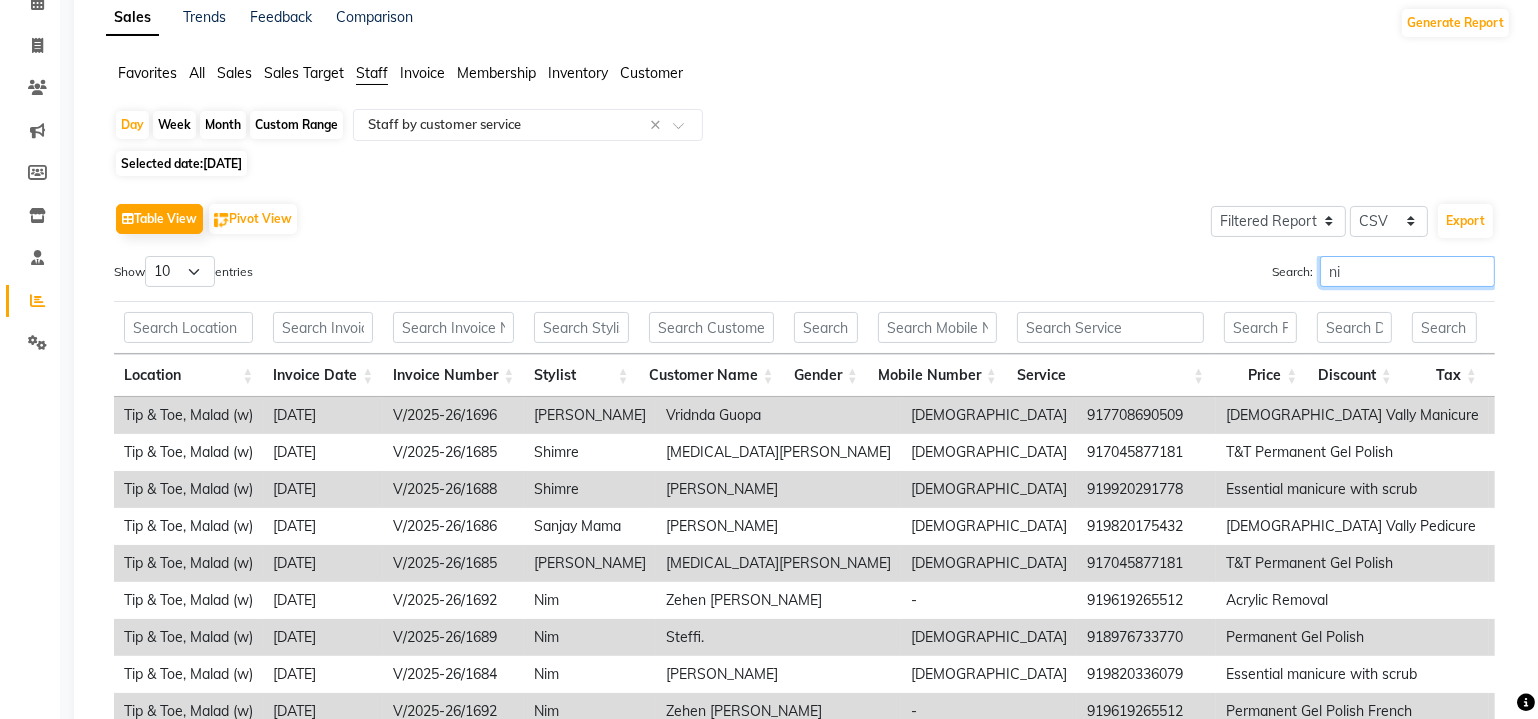 scroll, scrollTop: 231, scrollLeft: 0, axis: vertical 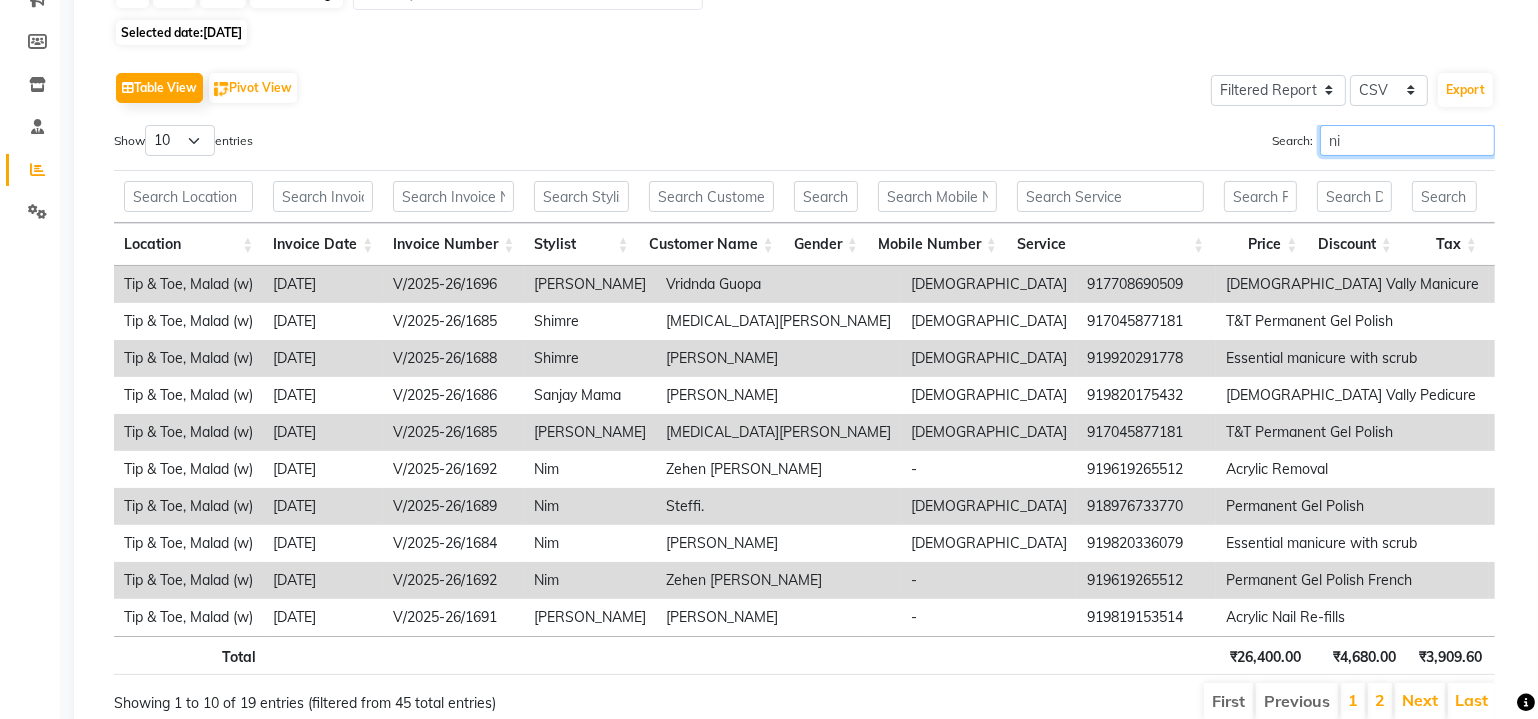 type on "n" 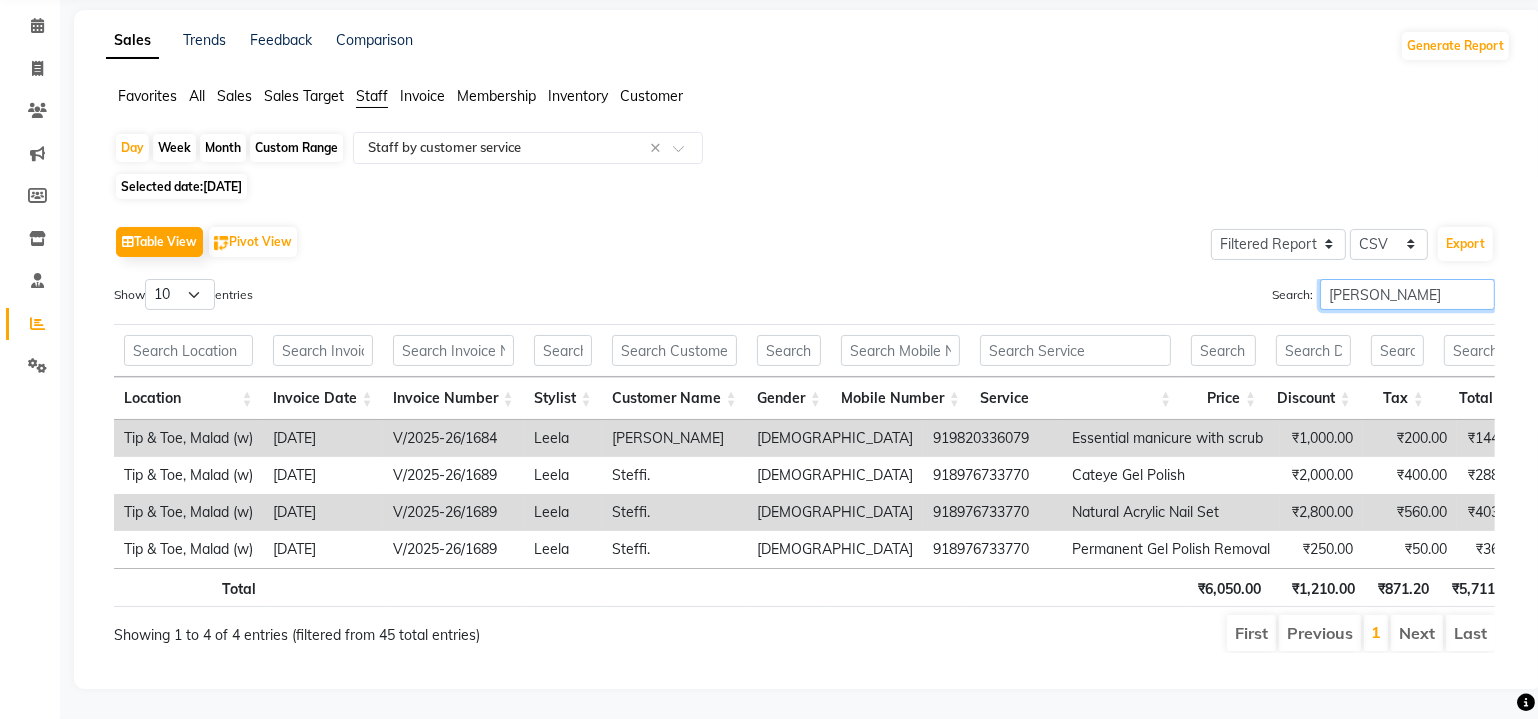 scroll, scrollTop: 100, scrollLeft: 0, axis: vertical 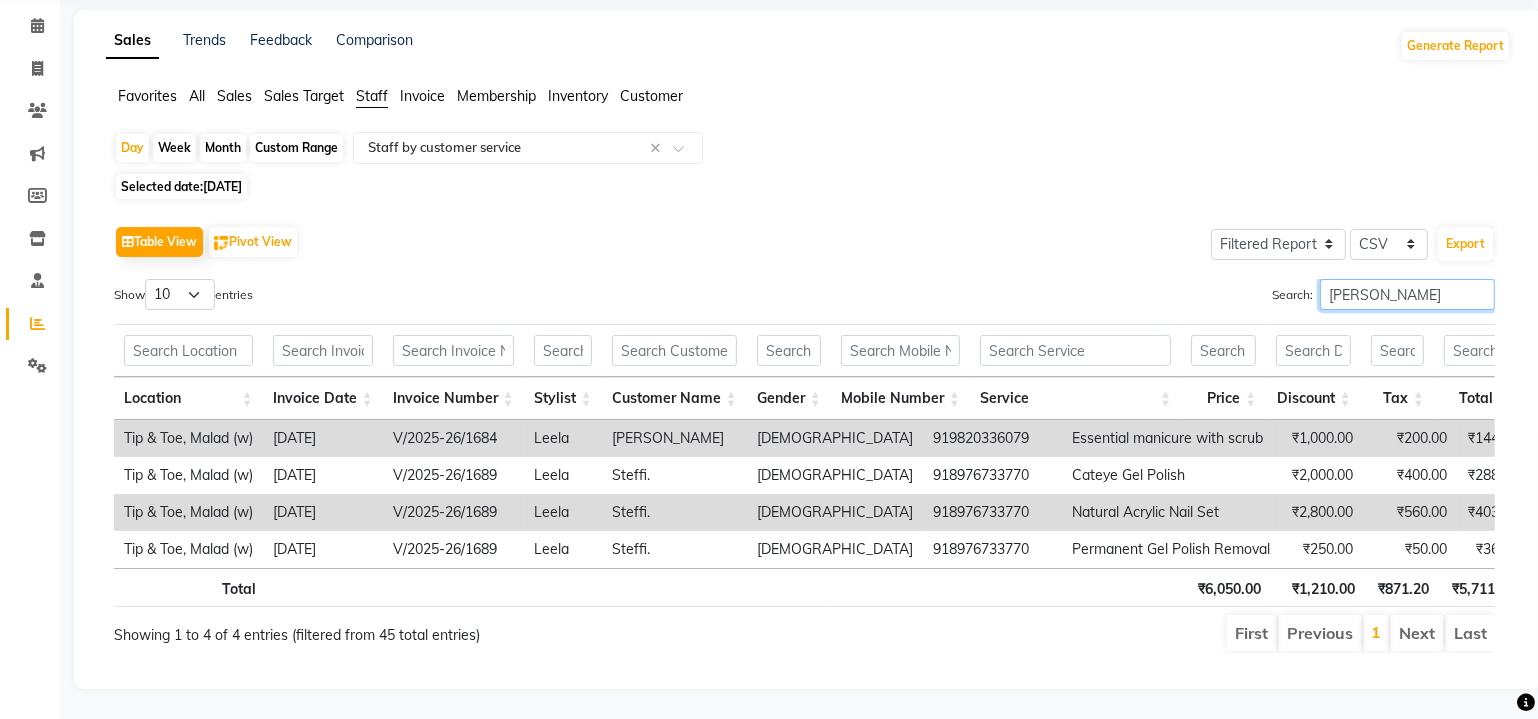 click on "lee" at bounding box center (1407, 294) 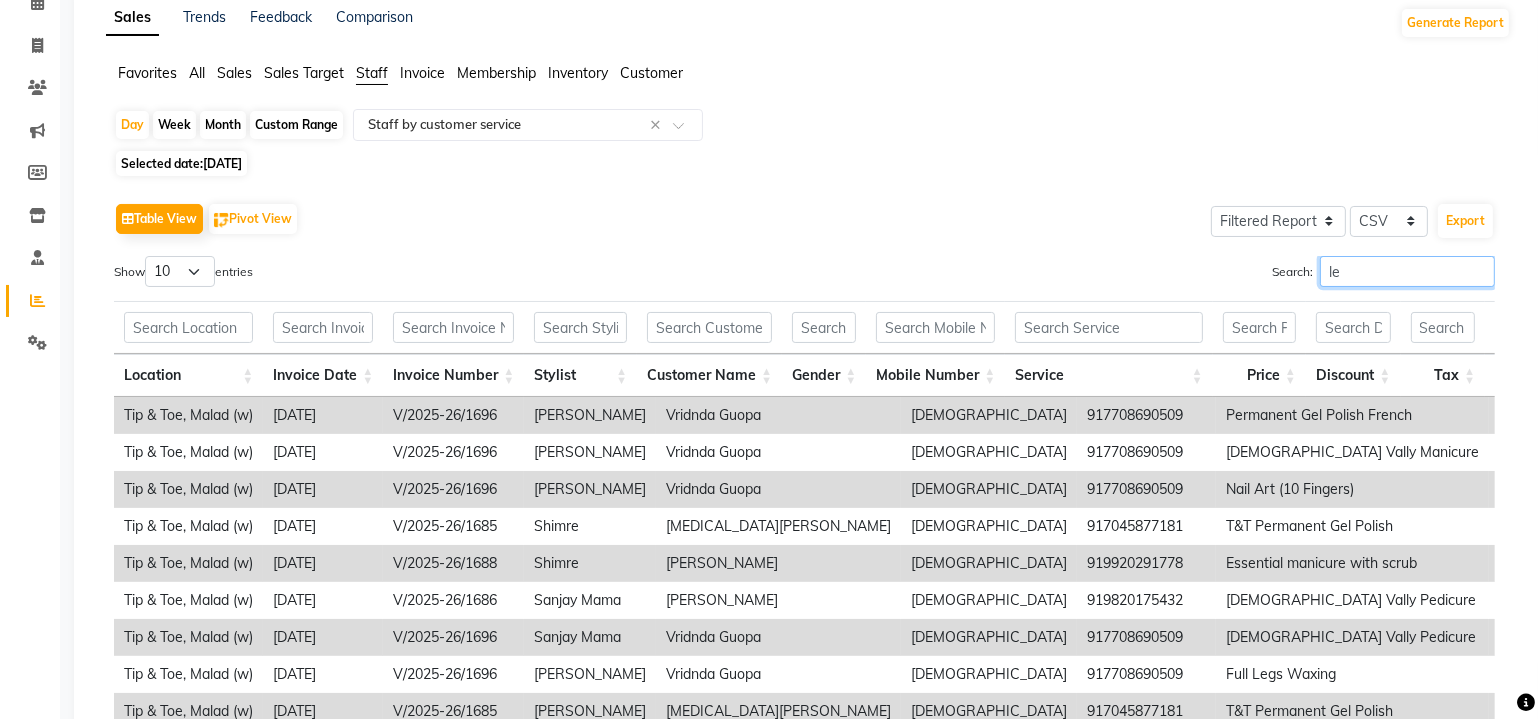scroll, scrollTop: 231, scrollLeft: 0, axis: vertical 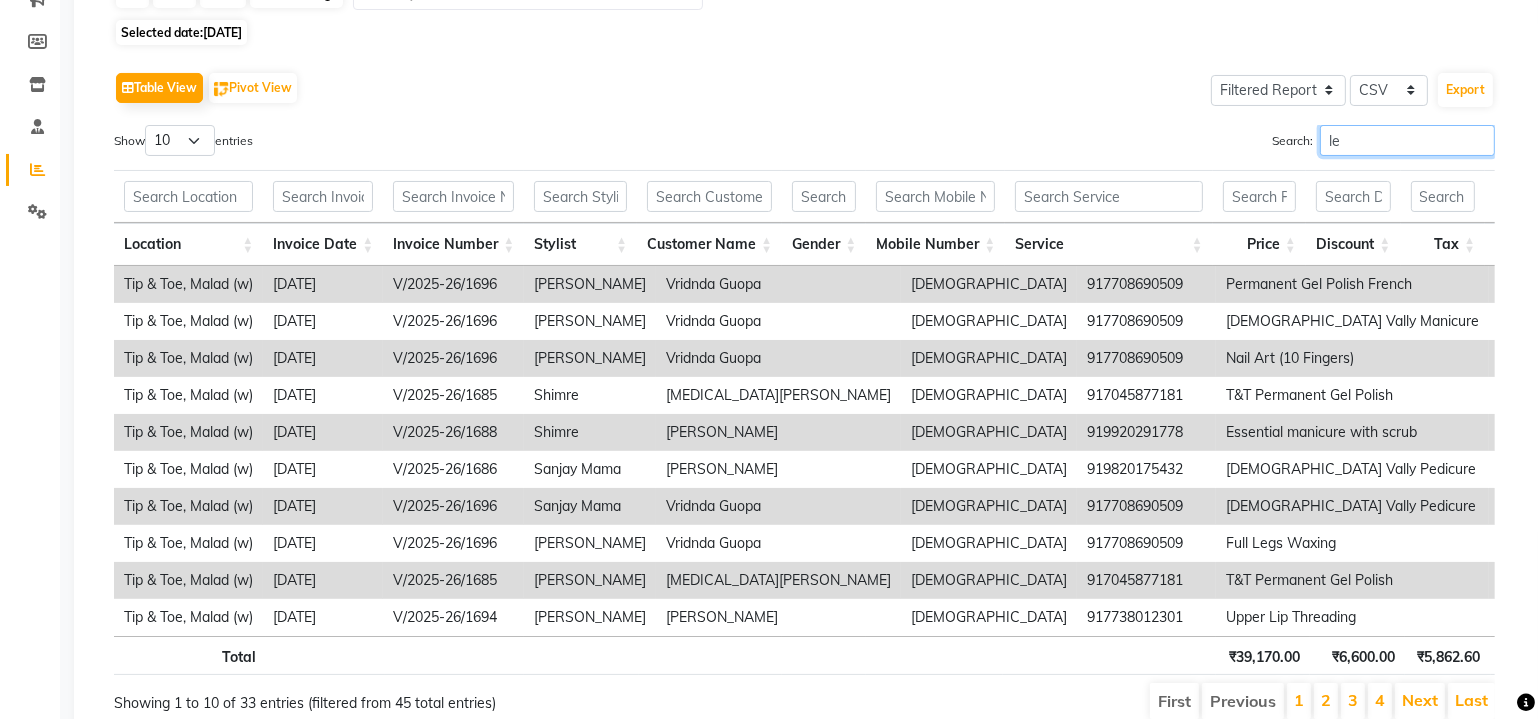 type on "l" 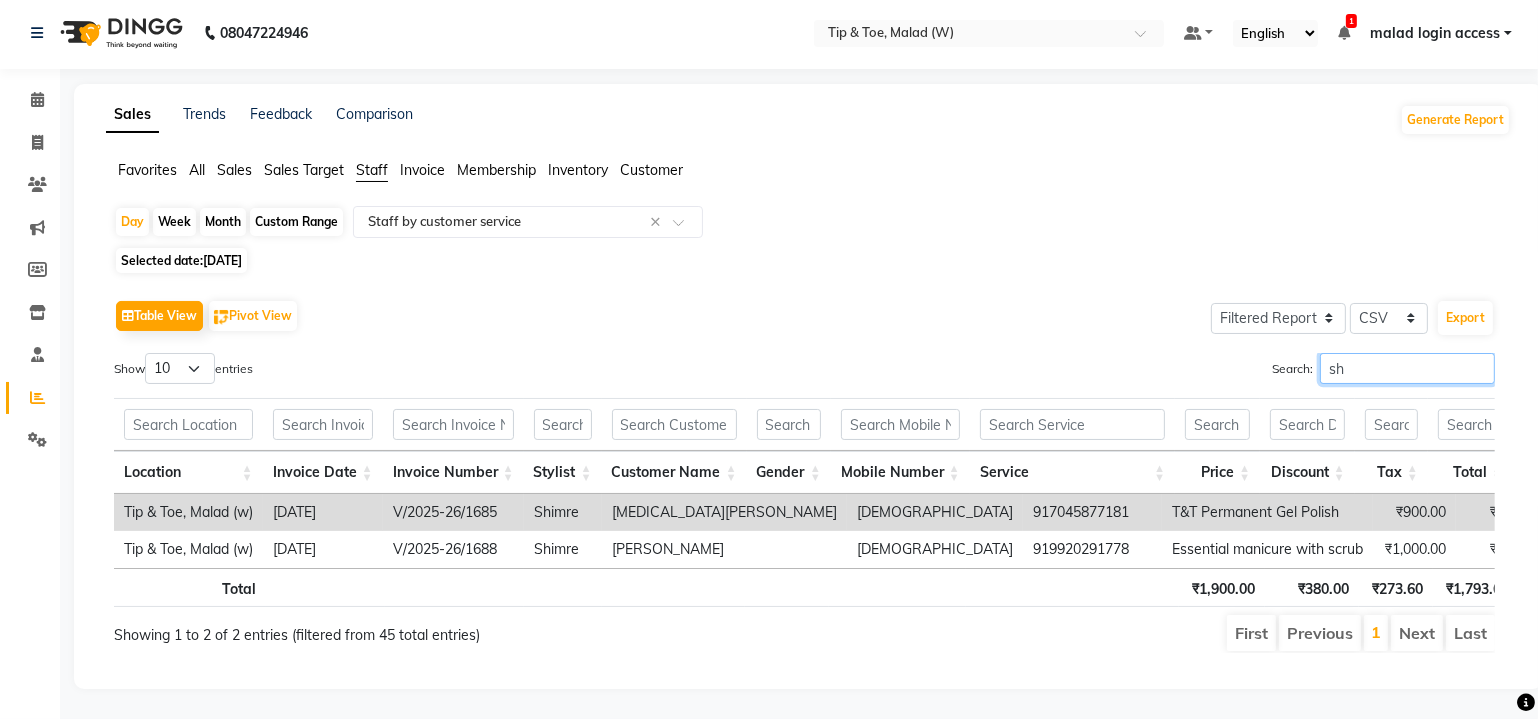 scroll, scrollTop: 231, scrollLeft: 0, axis: vertical 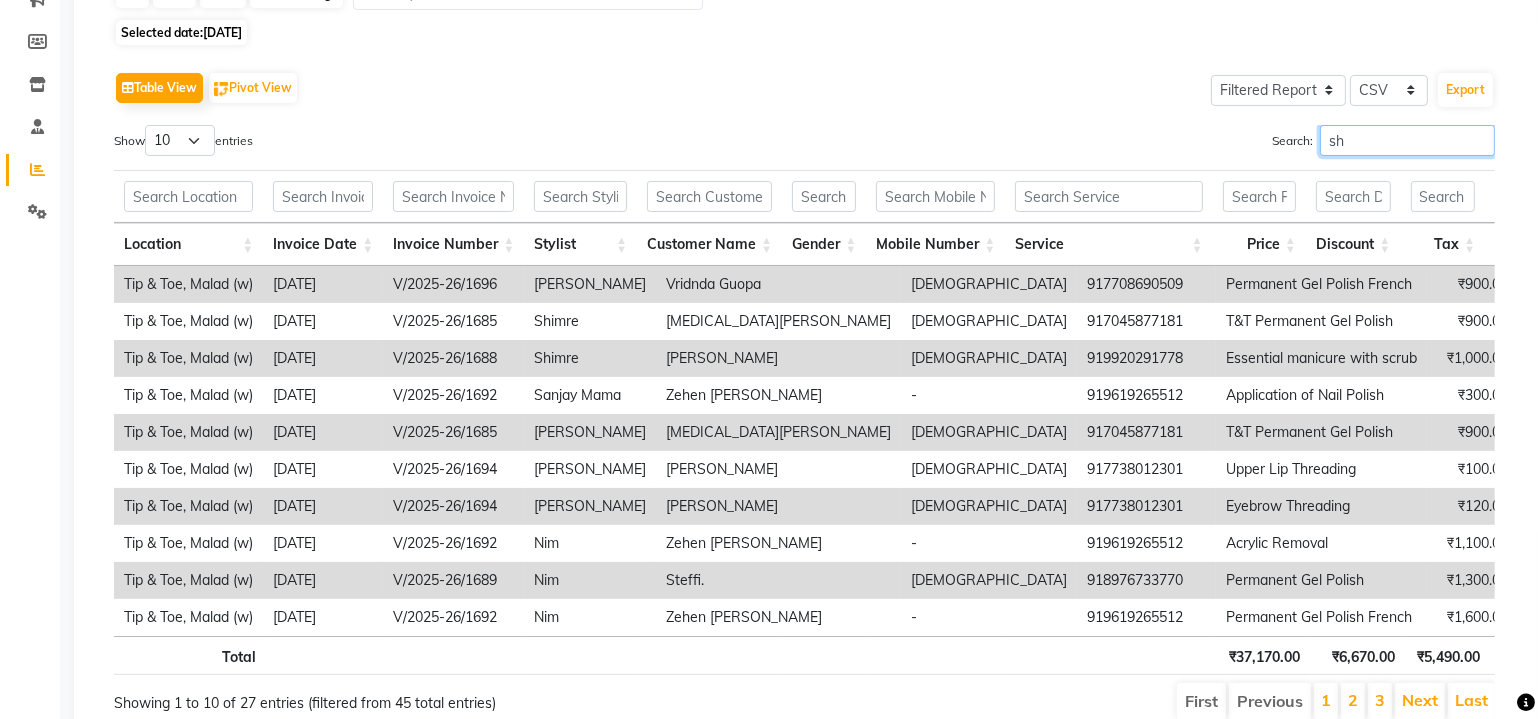 type on "s" 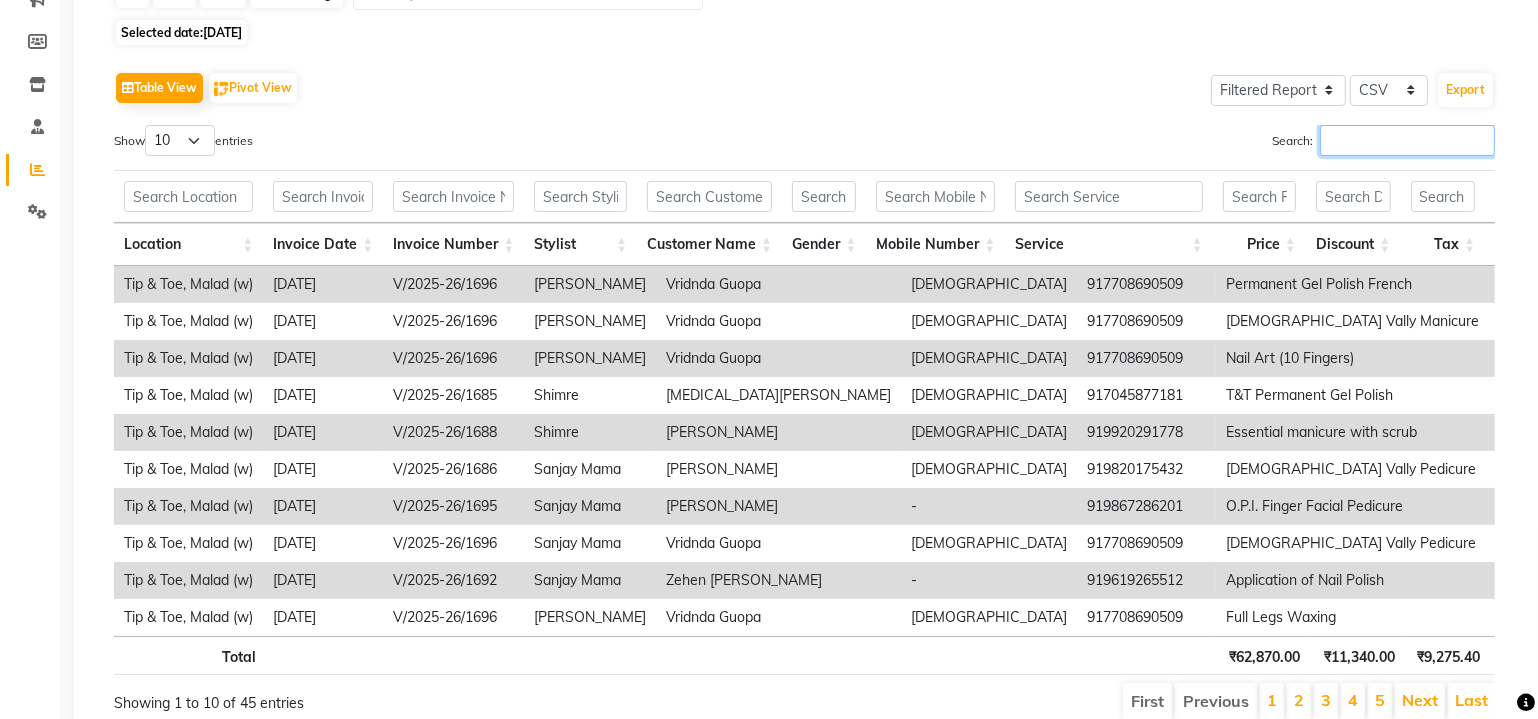 click on "Search:" at bounding box center [1407, 140] 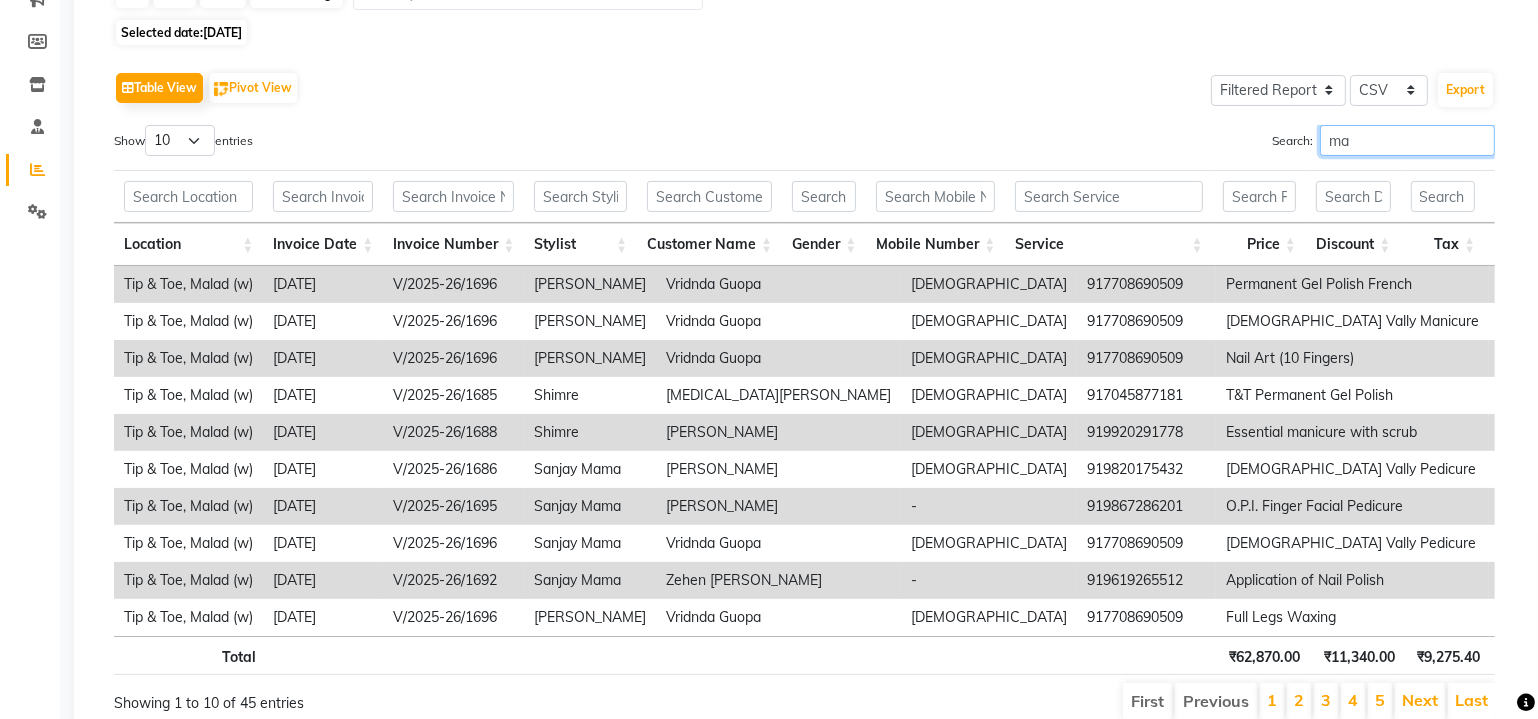 type on "m" 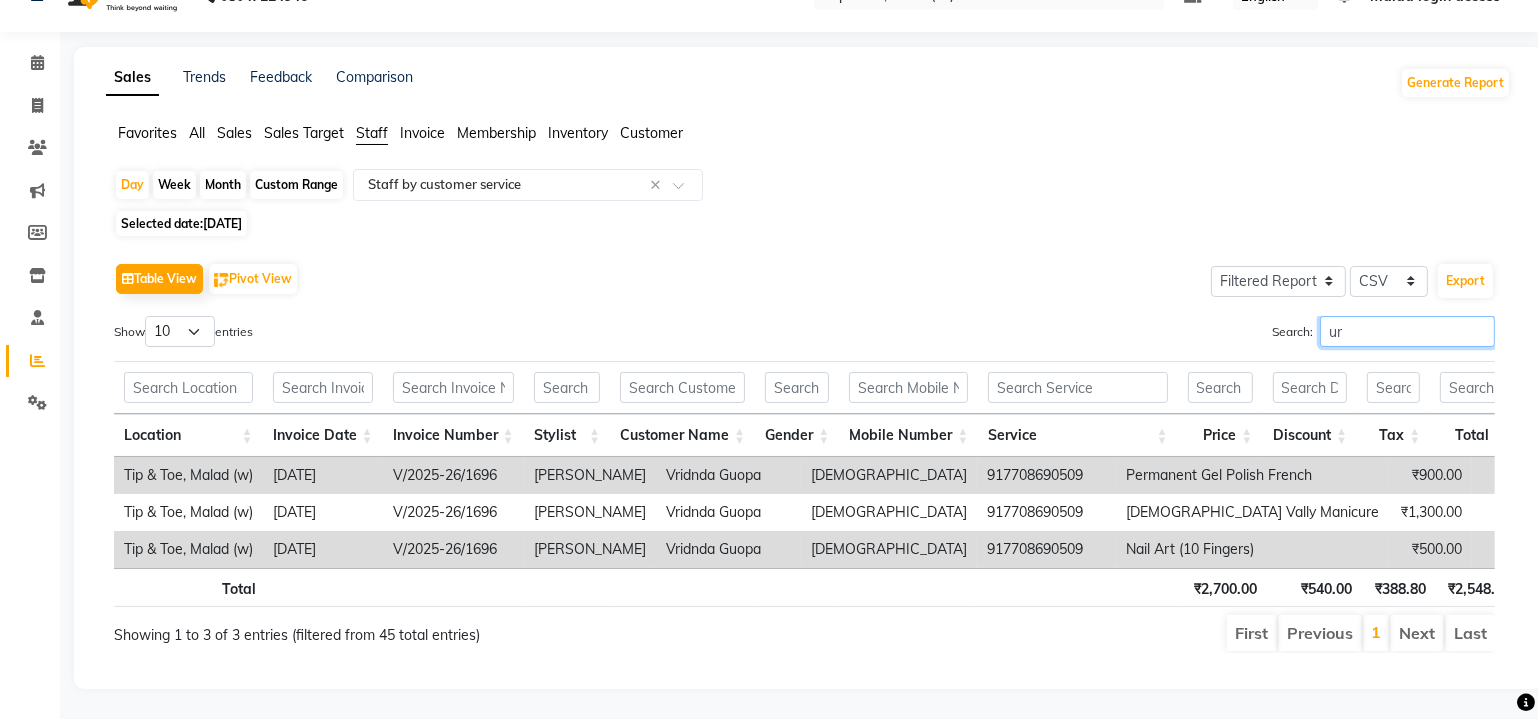 scroll, scrollTop: 231, scrollLeft: 0, axis: vertical 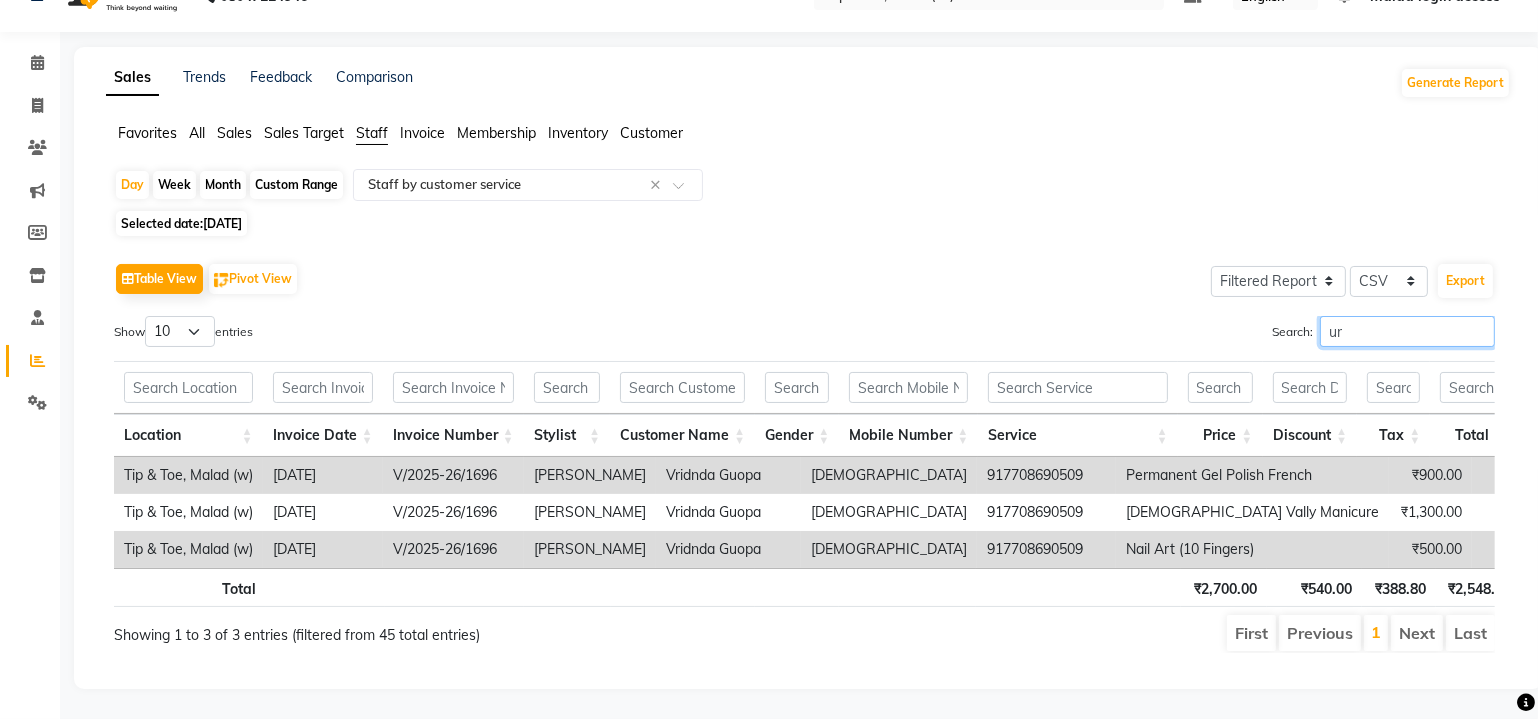 type on "u" 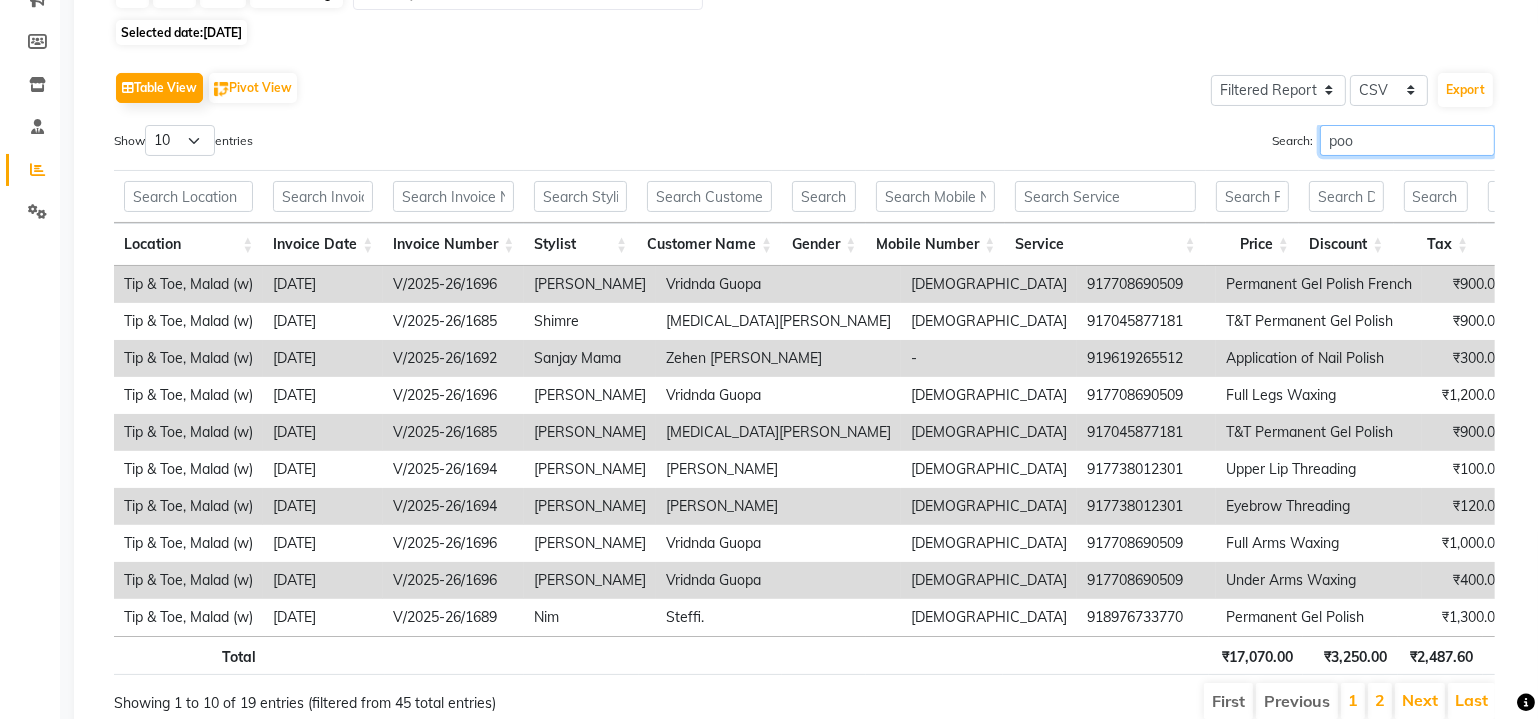 scroll, scrollTop: 174, scrollLeft: 0, axis: vertical 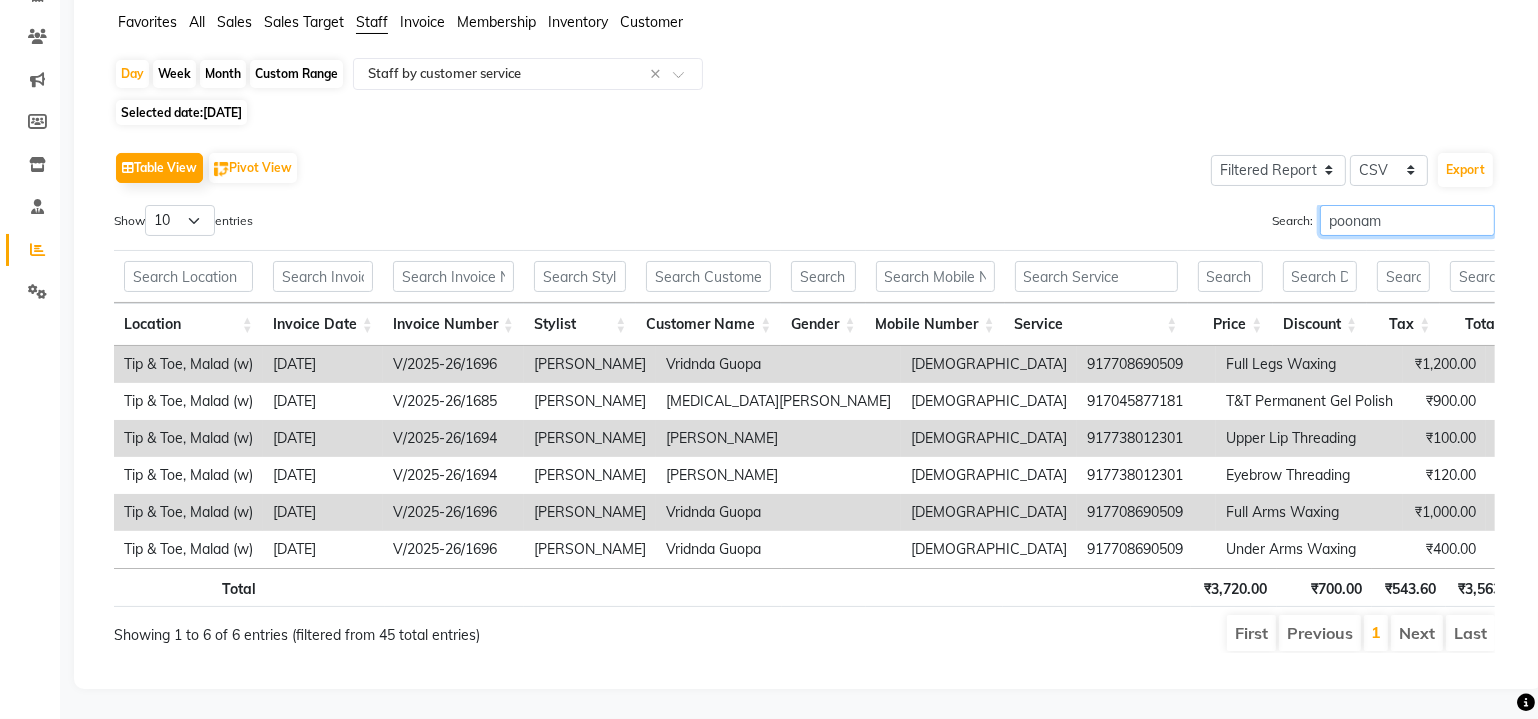 type on "poonam" 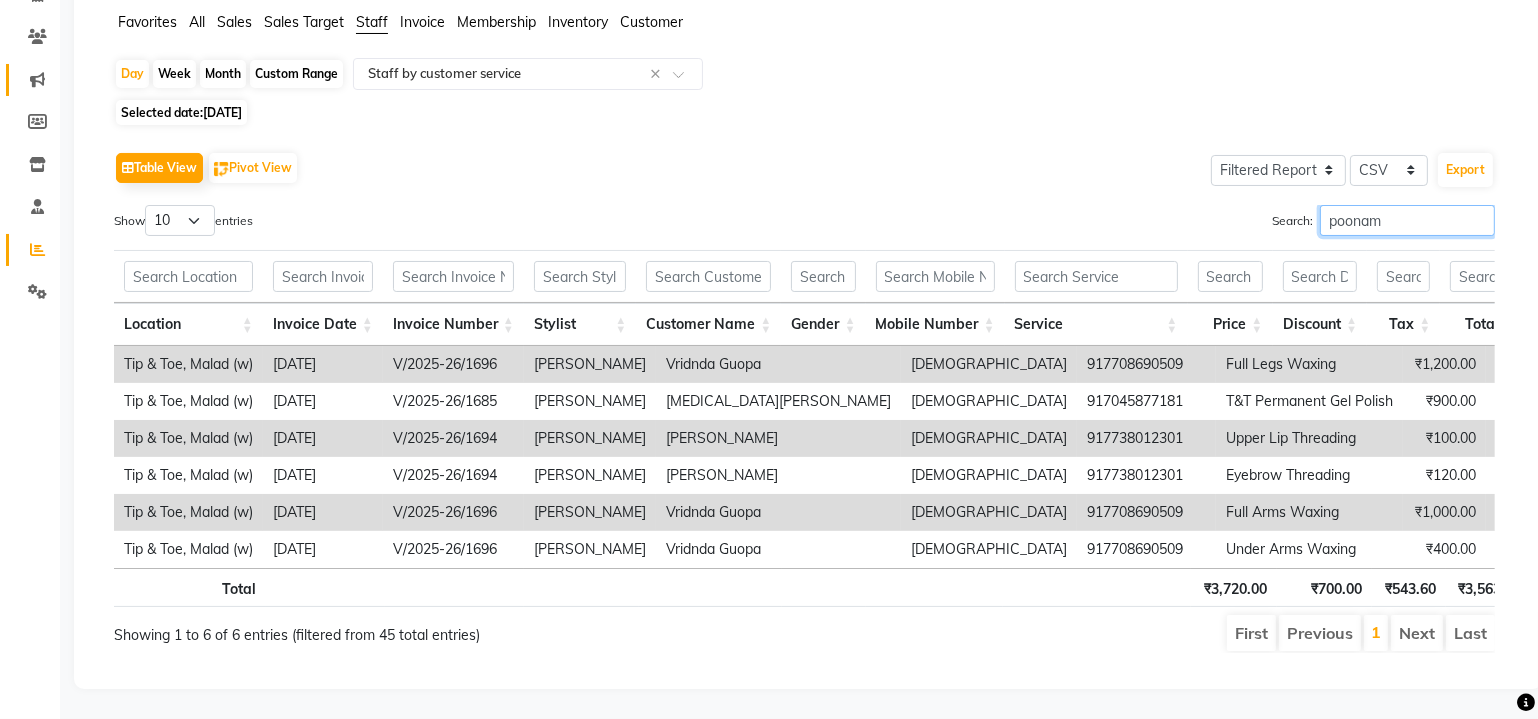 scroll, scrollTop: 90, scrollLeft: 0, axis: vertical 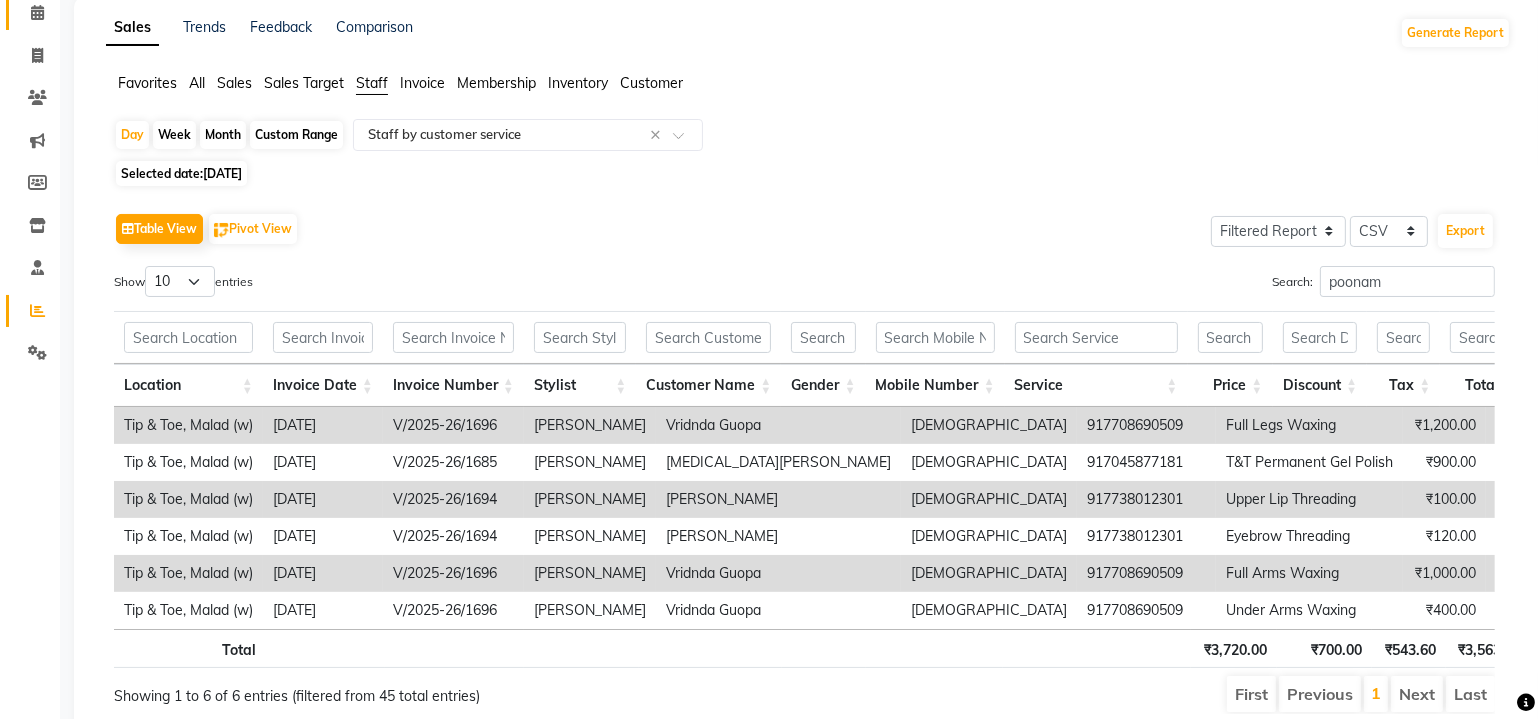 click 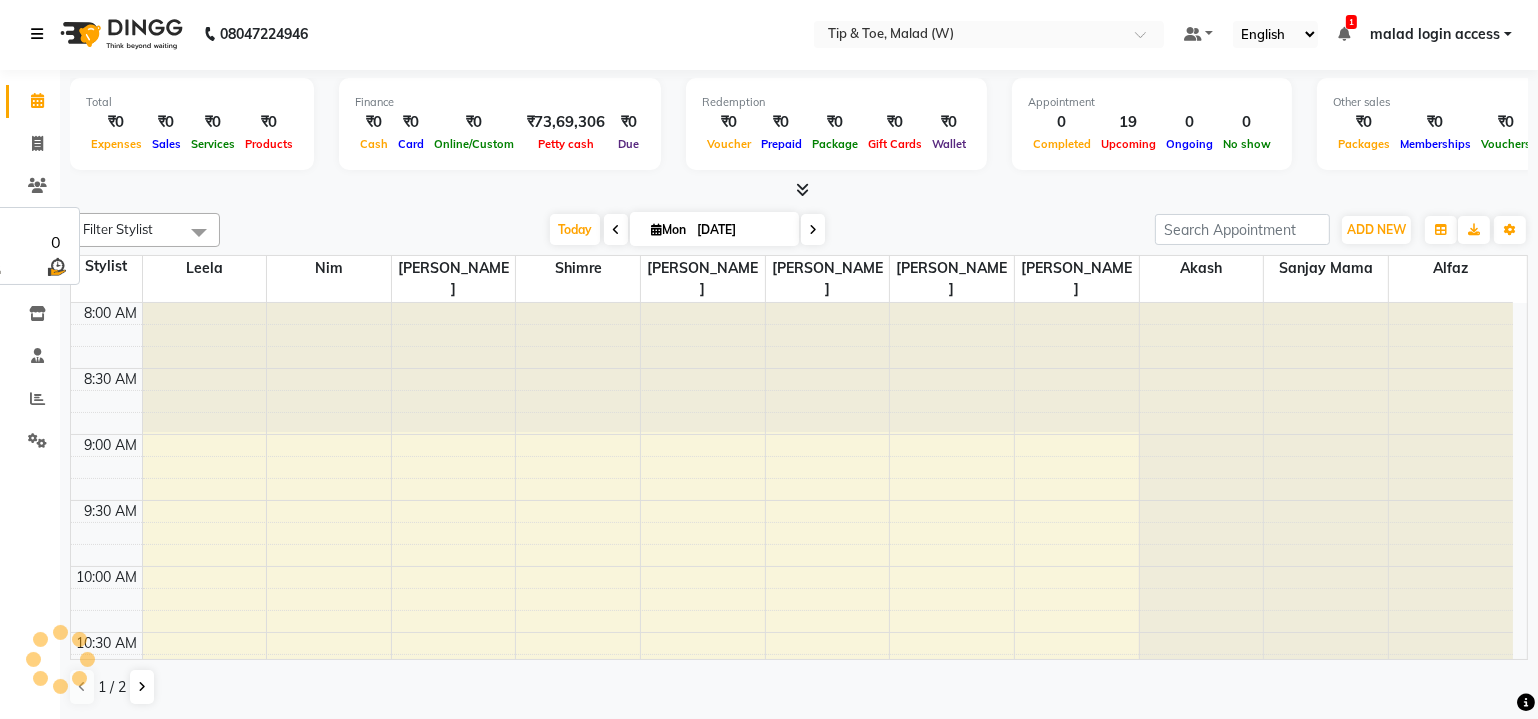 scroll, scrollTop: 0, scrollLeft: 0, axis: both 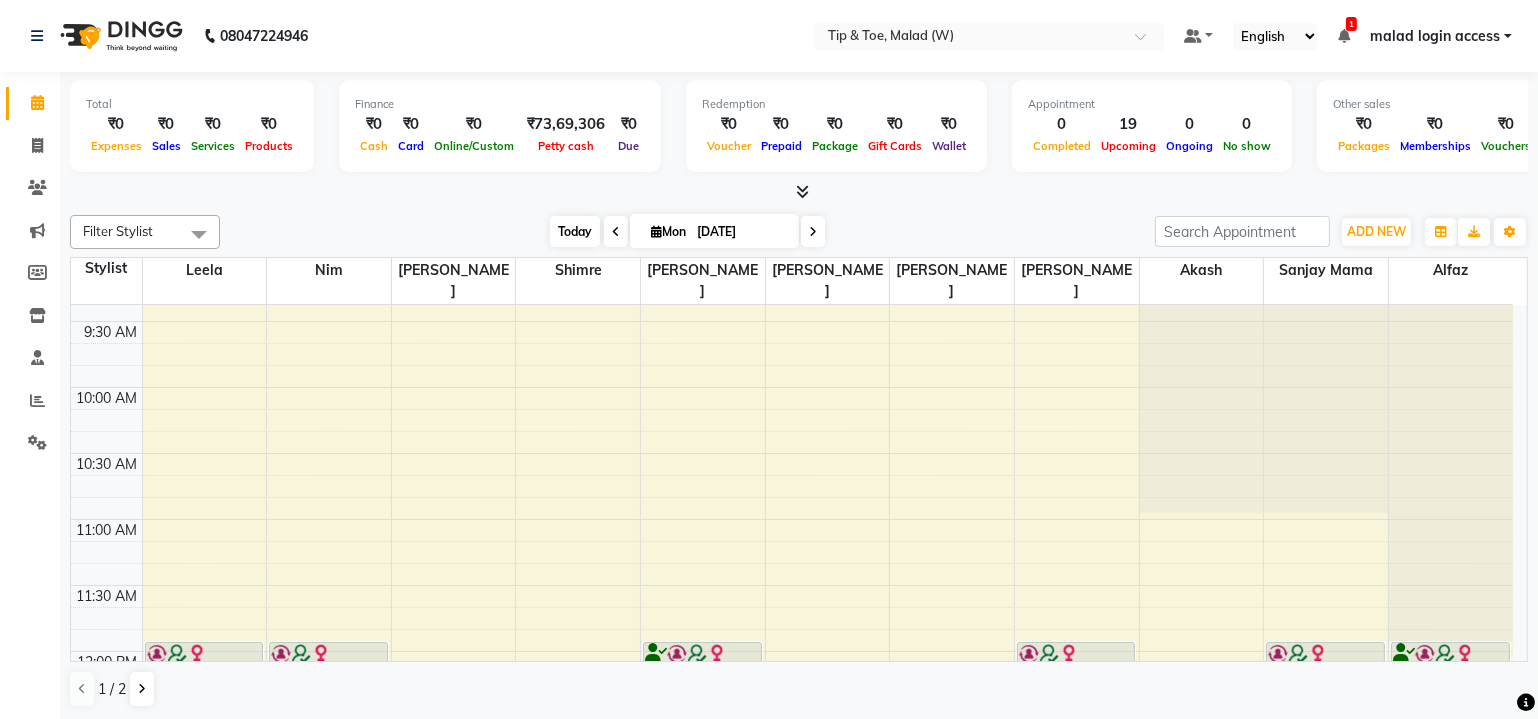 click on "Today" at bounding box center [575, 231] 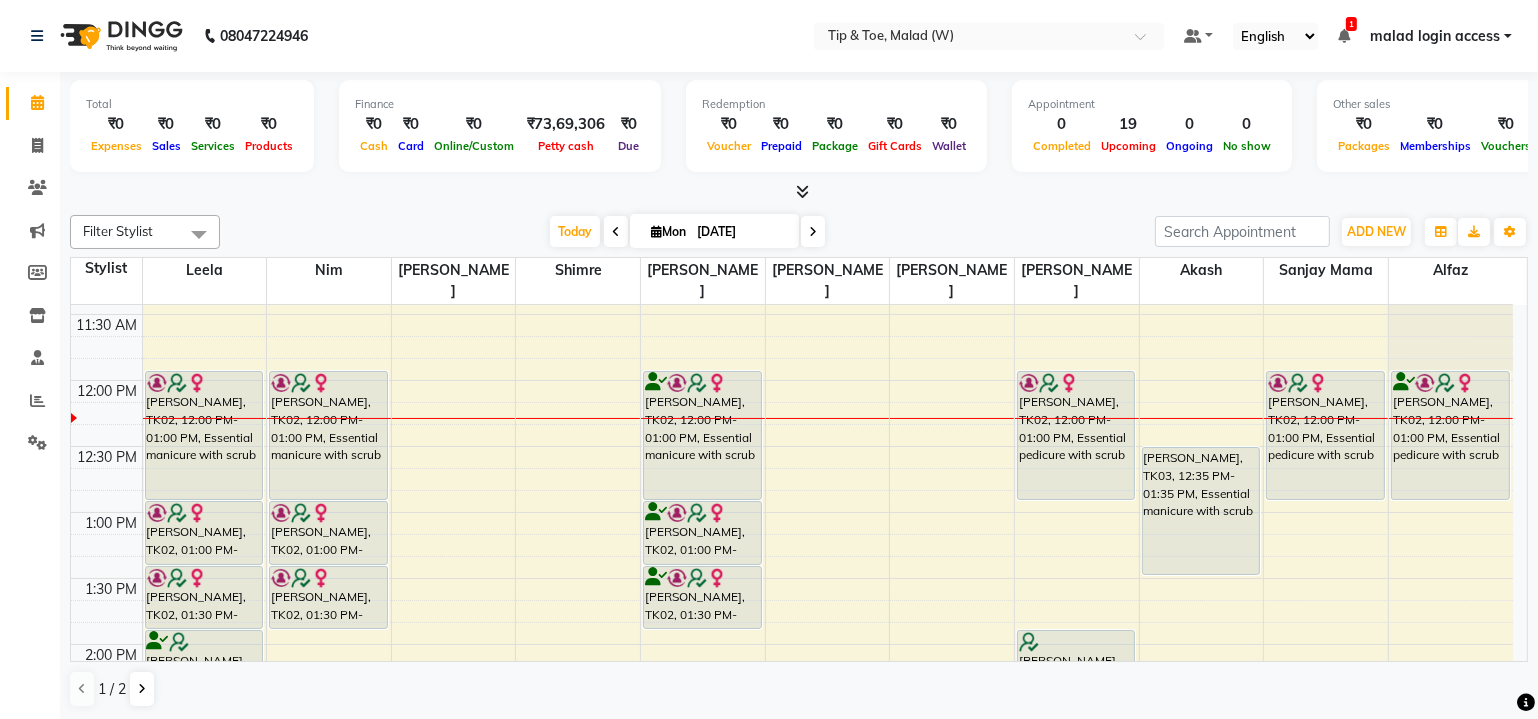 scroll, scrollTop: 429, scrollLeft: 0, axis: vertical 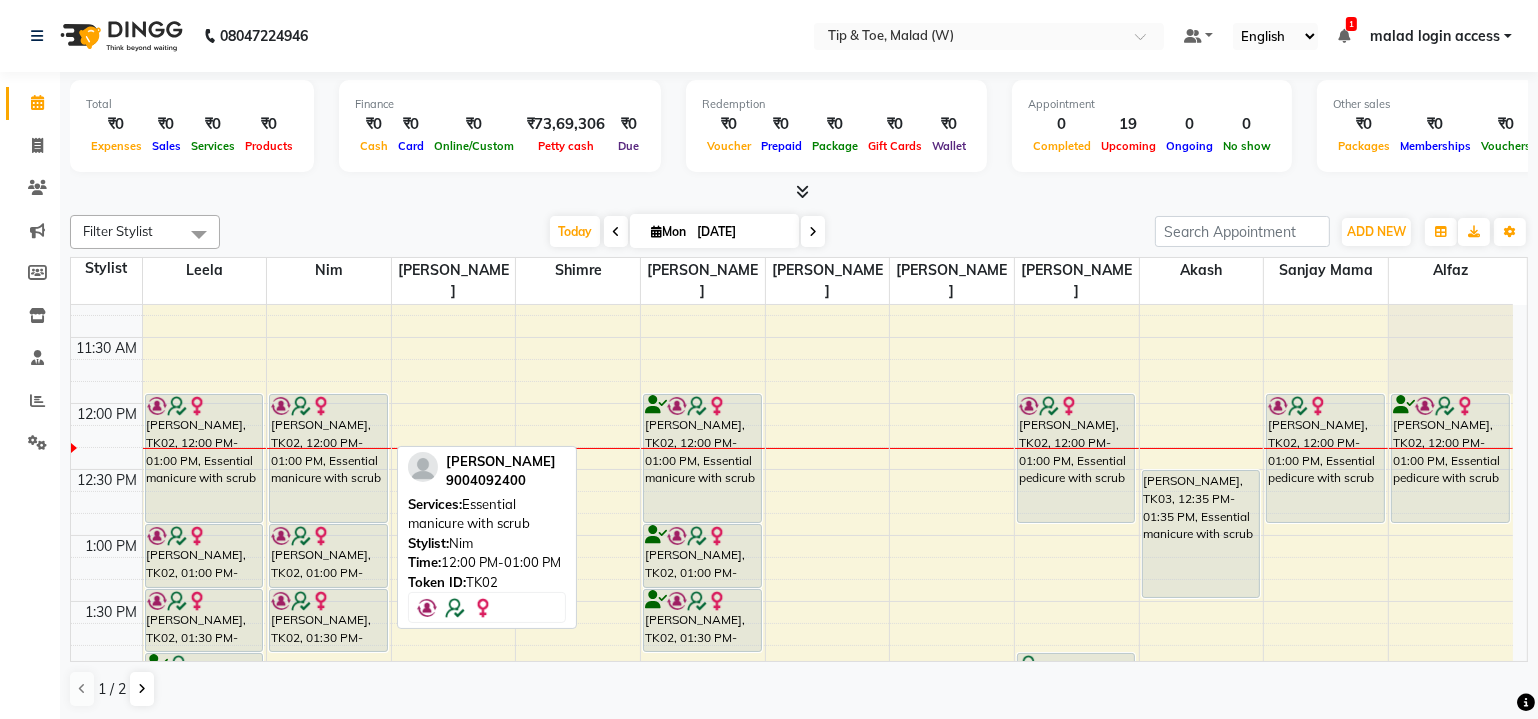 click on "[PERSON_NAME], TK02, 12:00 PM-01:00 PM, Essential manicure with scrub" at bounding box center (328, 458) 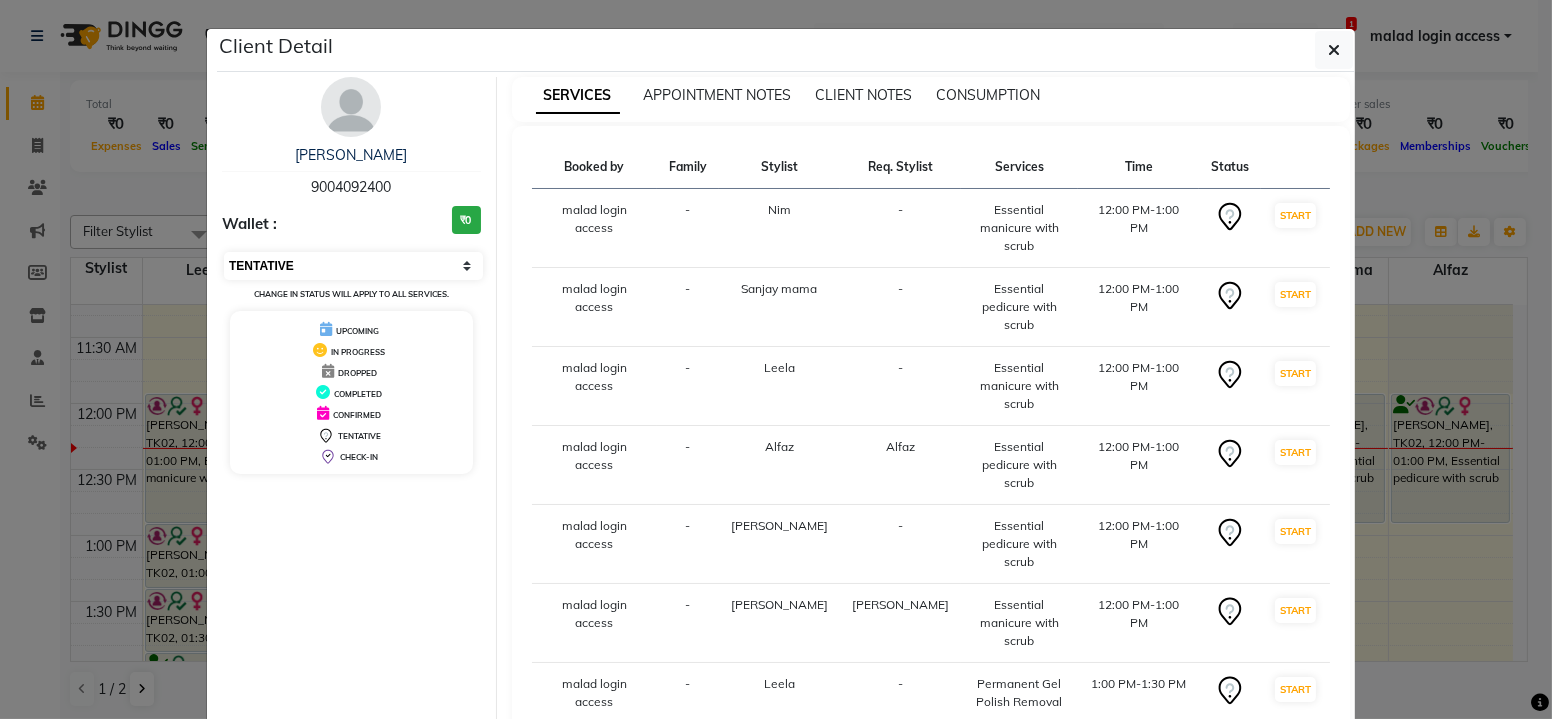 drag, startPoint x: 342, startPoint y: 263, endPoint x: 343, endPoint y: 273, distance: 10.049875 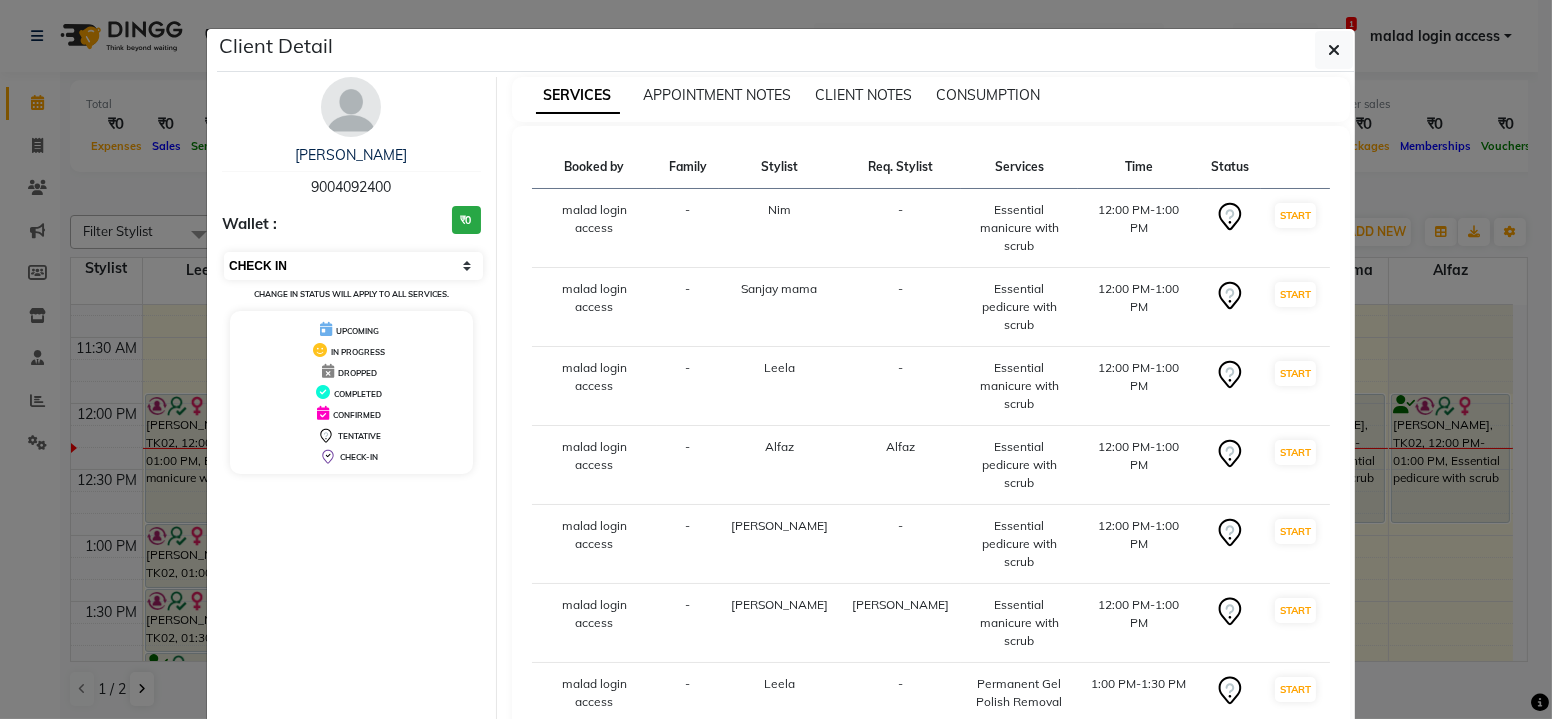click on "Select IN SERVICE CONFIRMED TENTATIVE CHECK IN MARK DONE DROPPED UPCOMING" at bounding box center (353, 266) 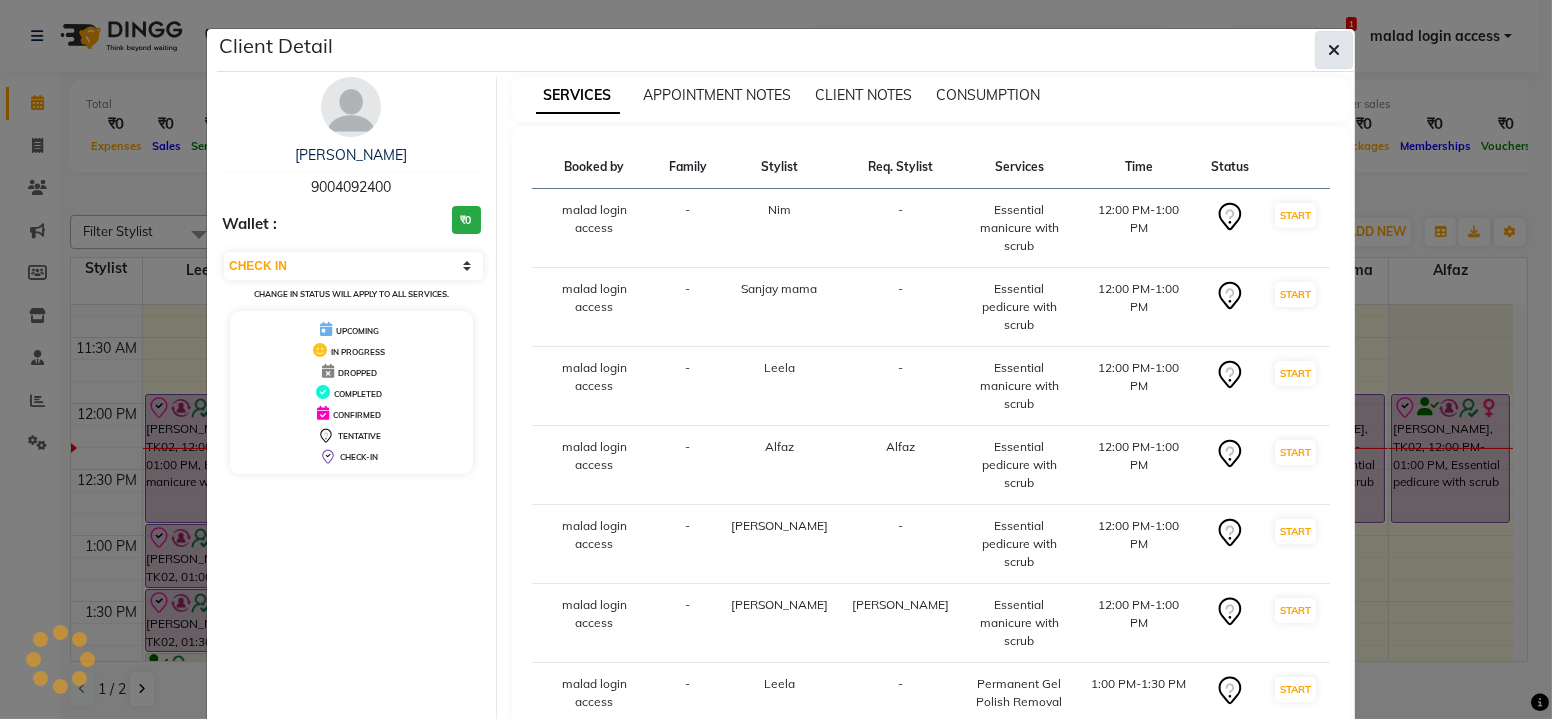 click 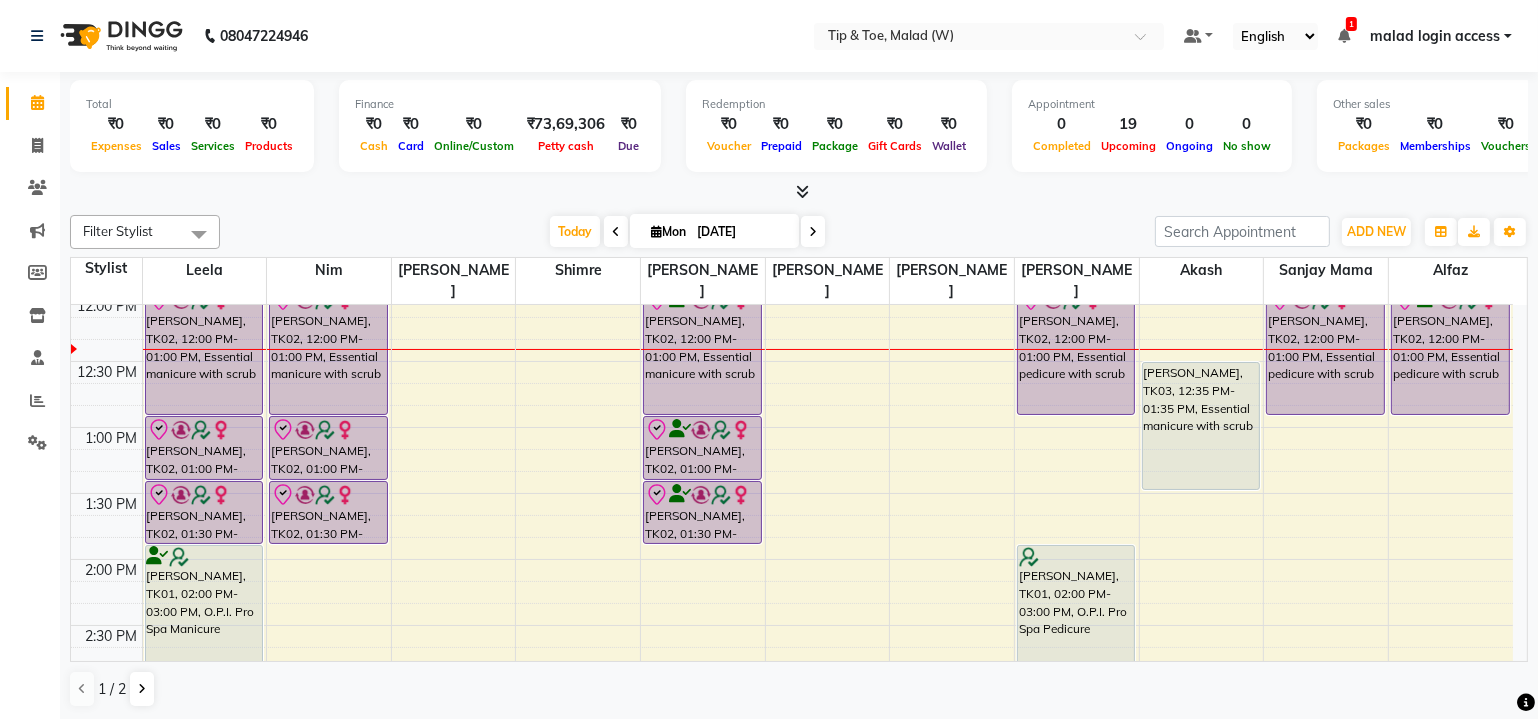 scroll, scrollTop: 429, scrollLeft: 0, axis: vertical 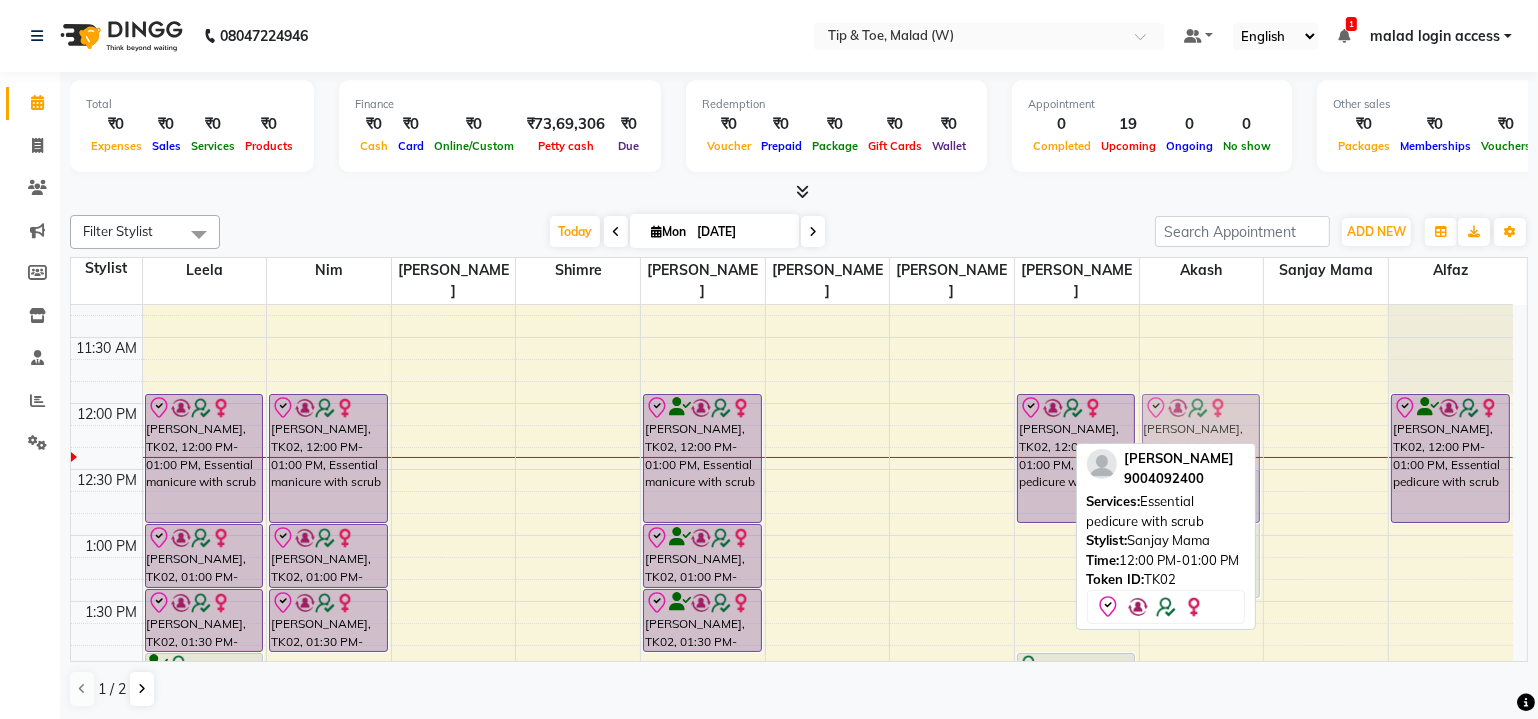 drag, startPoint x: 1309, startPoint y: 426, endPoint x: 1184, endPoint y: 422, distance: 125.06398 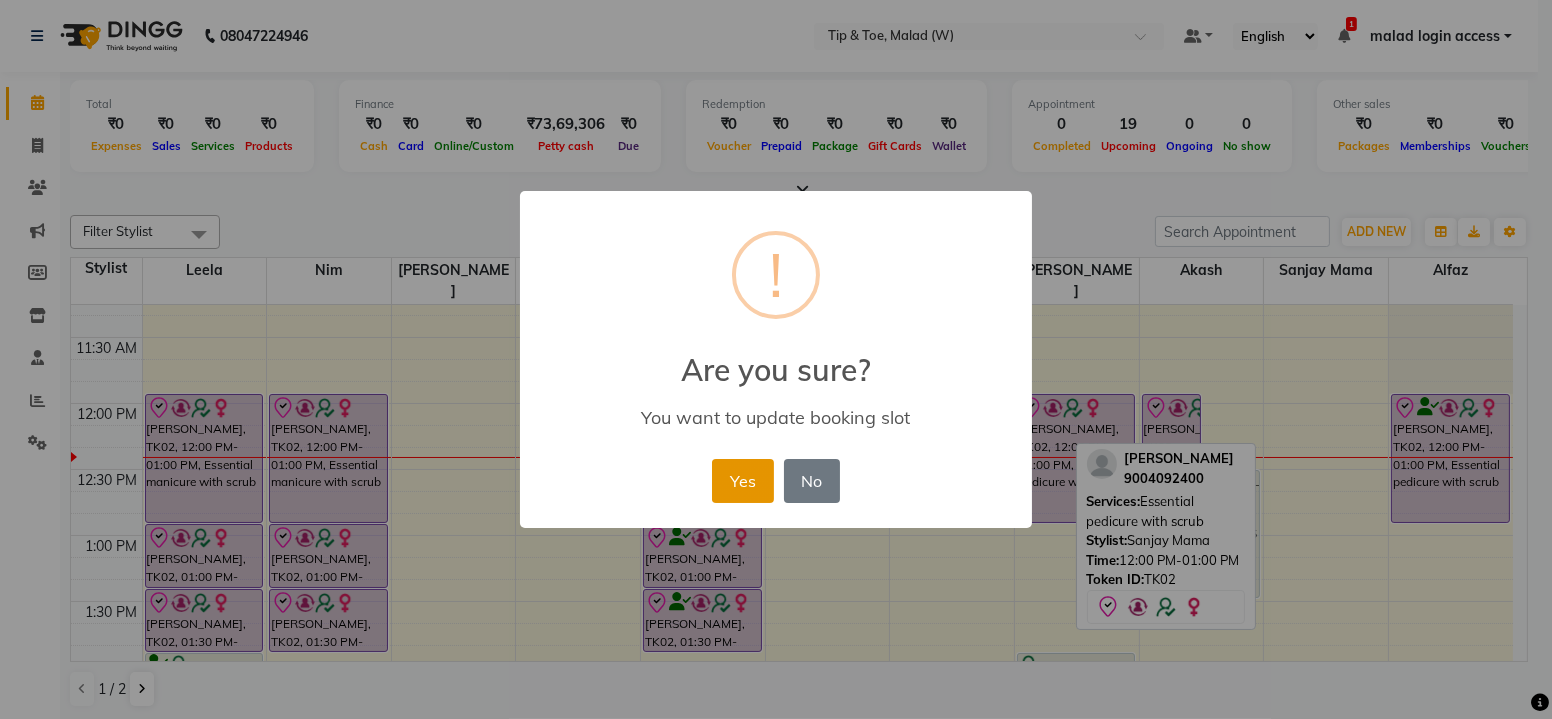 click on "Yes" at bounding box center [742, 481] 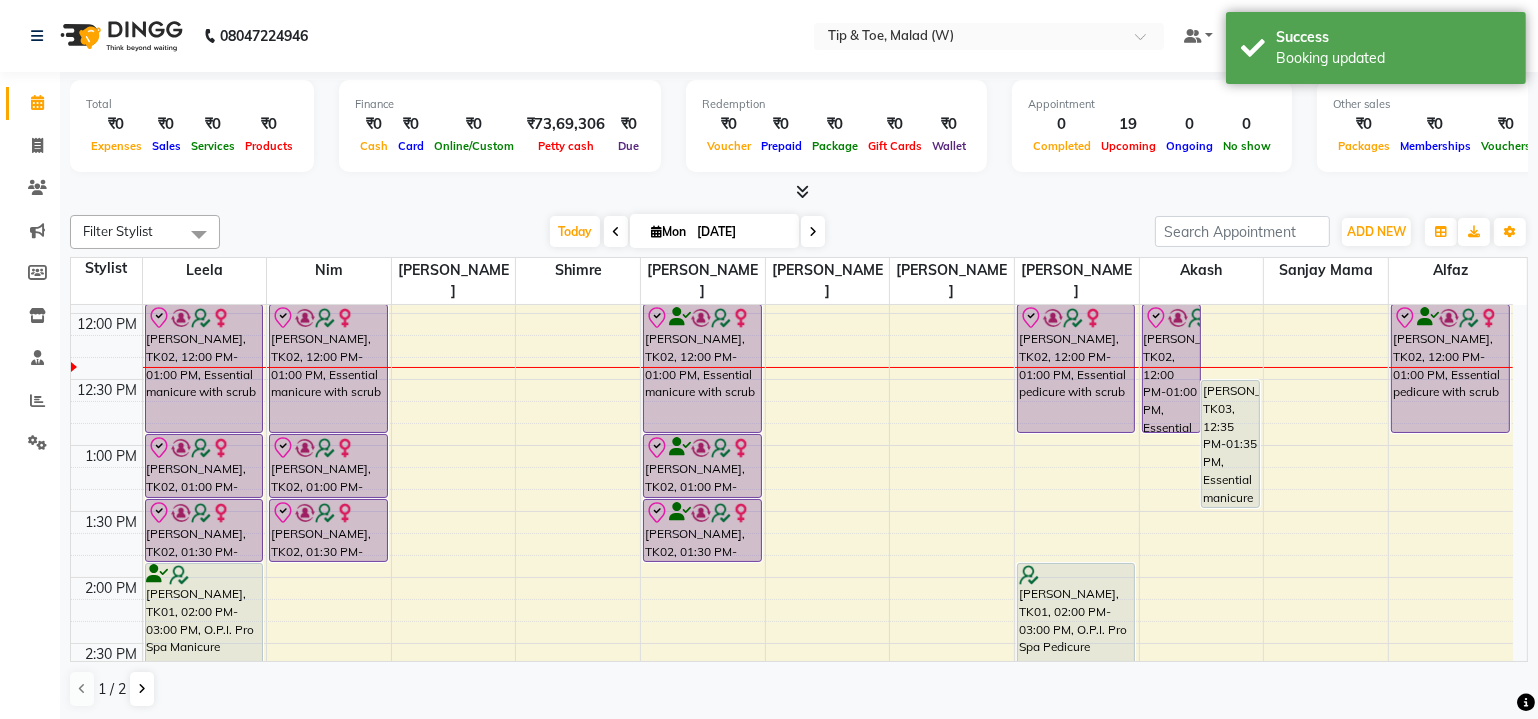 scroll, scrollTop: 429, scrollLeft: 0, axis: vertical 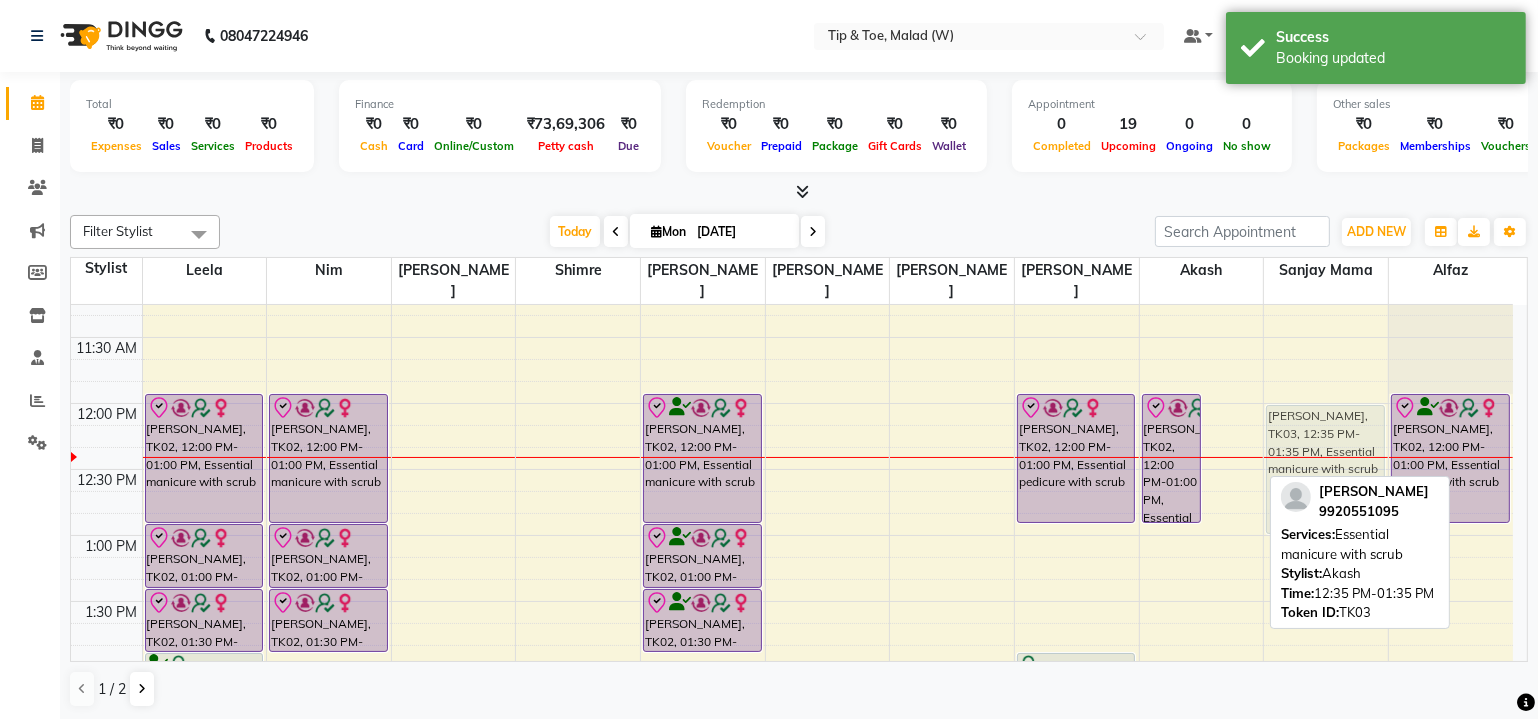 drag, startPoint x: 1217, startPoint y: 482, endPoint x: 1289, endPoint y: 421, distance: 94.36631 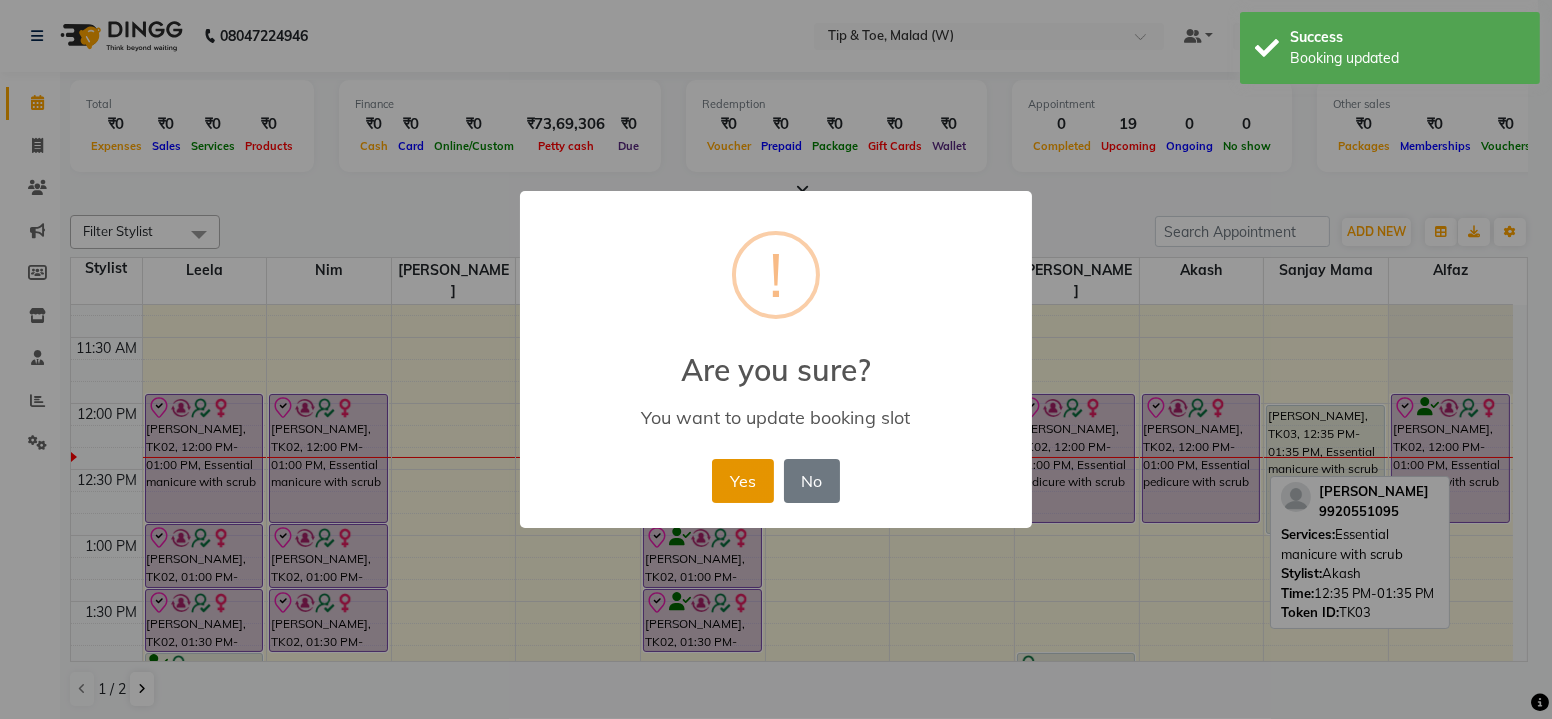 click on "Yes" at bounding box center (742, 481) 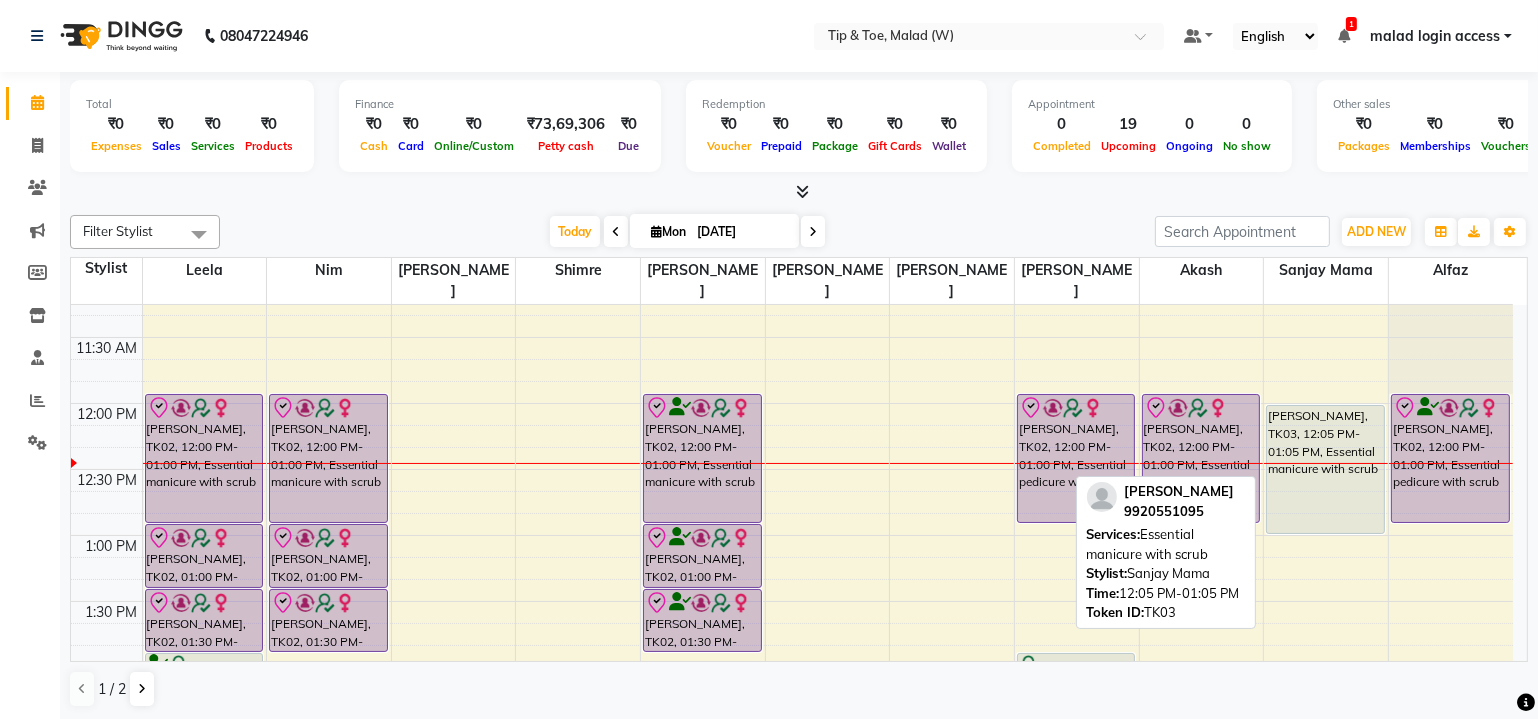 click on "Nisha Chabbria, TK03, 12:05 PM-01:05 PM, Essential manicure with scrub" at bounding box center [1325, 469] 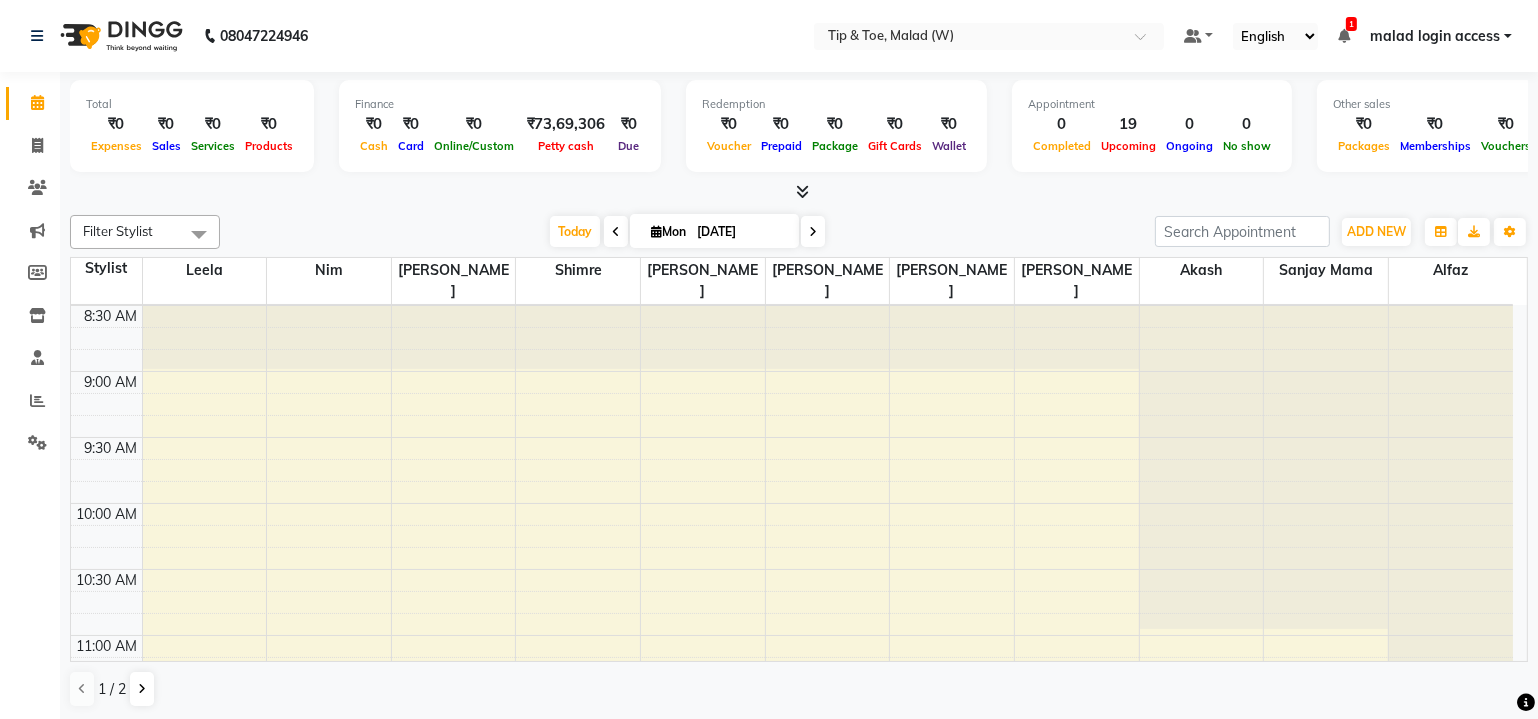 scroll, scrollTop: 0, scrollLeft: 0, axis: both 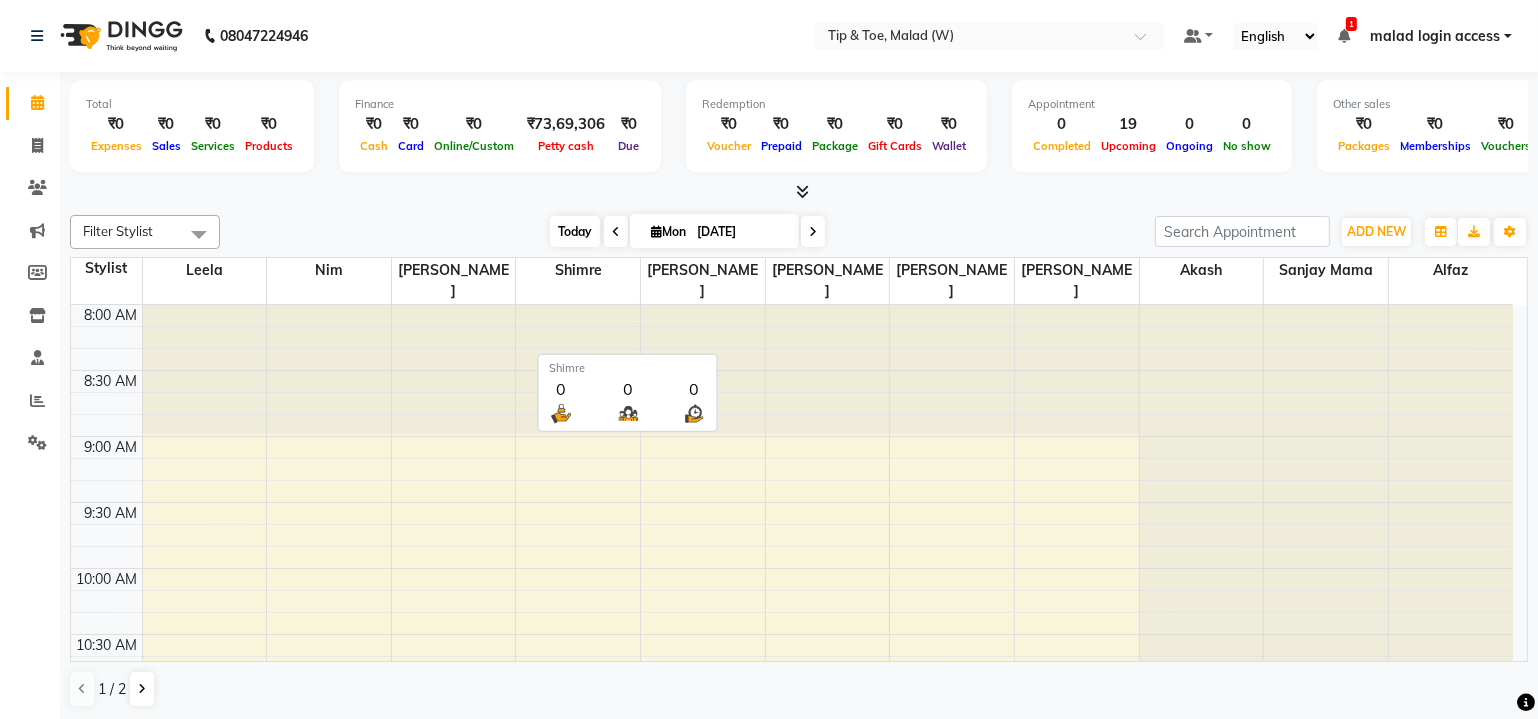 click on "Today" at bounding box center [575, 231] 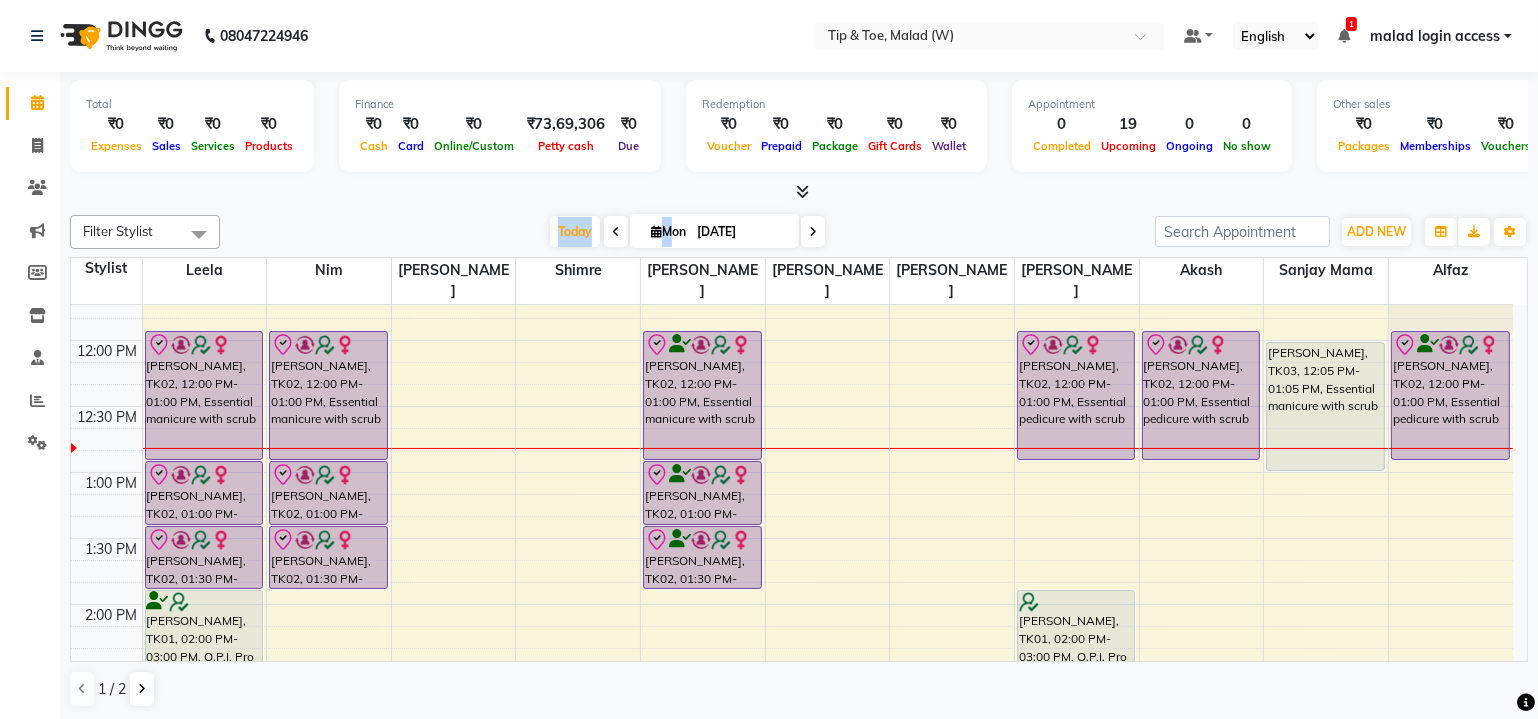 scroll, scrollTop: 520, scrollLeft: 0, axis: vertical 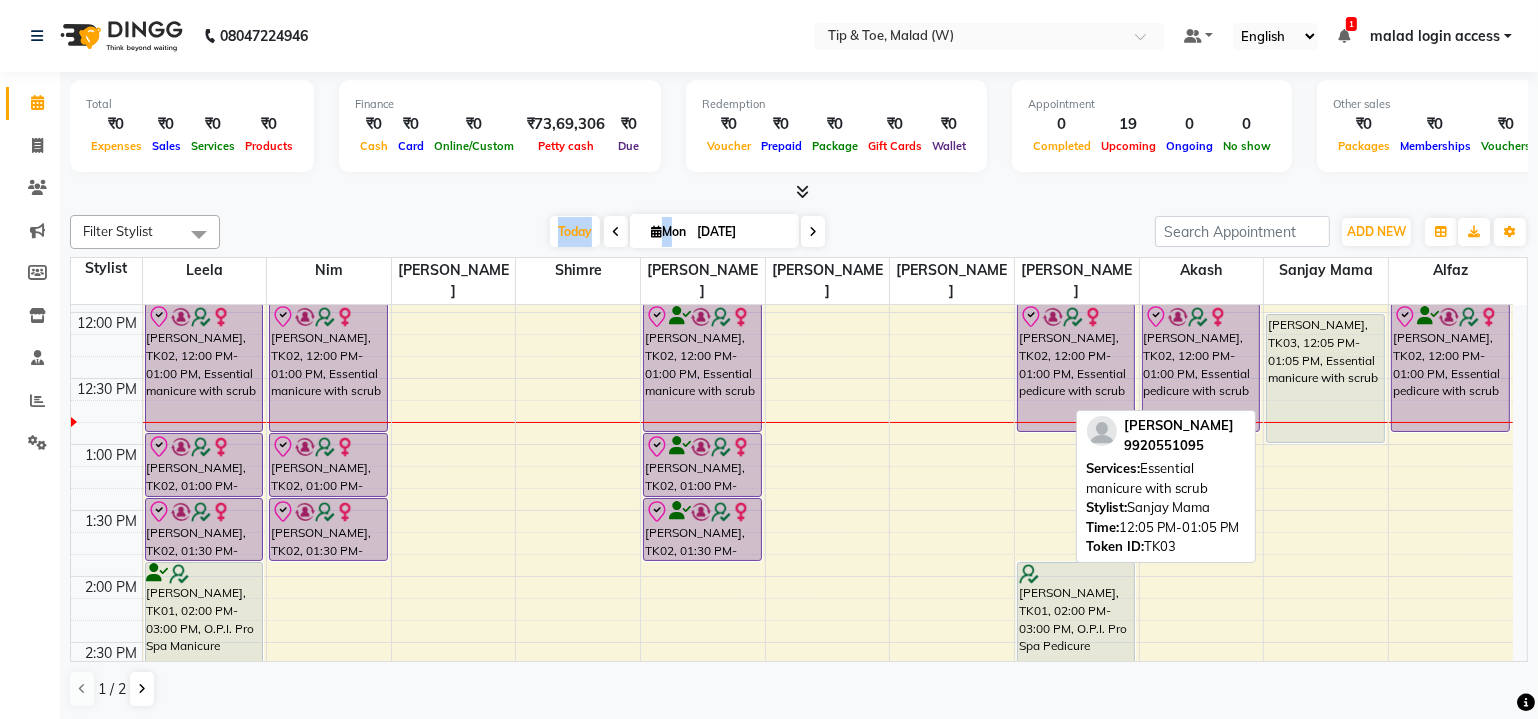 click on "Nisha Chabbria, TK03, 12:05 PM-01:05 PM, Essential manicure with scrub" at bounding box center (1325, 378) 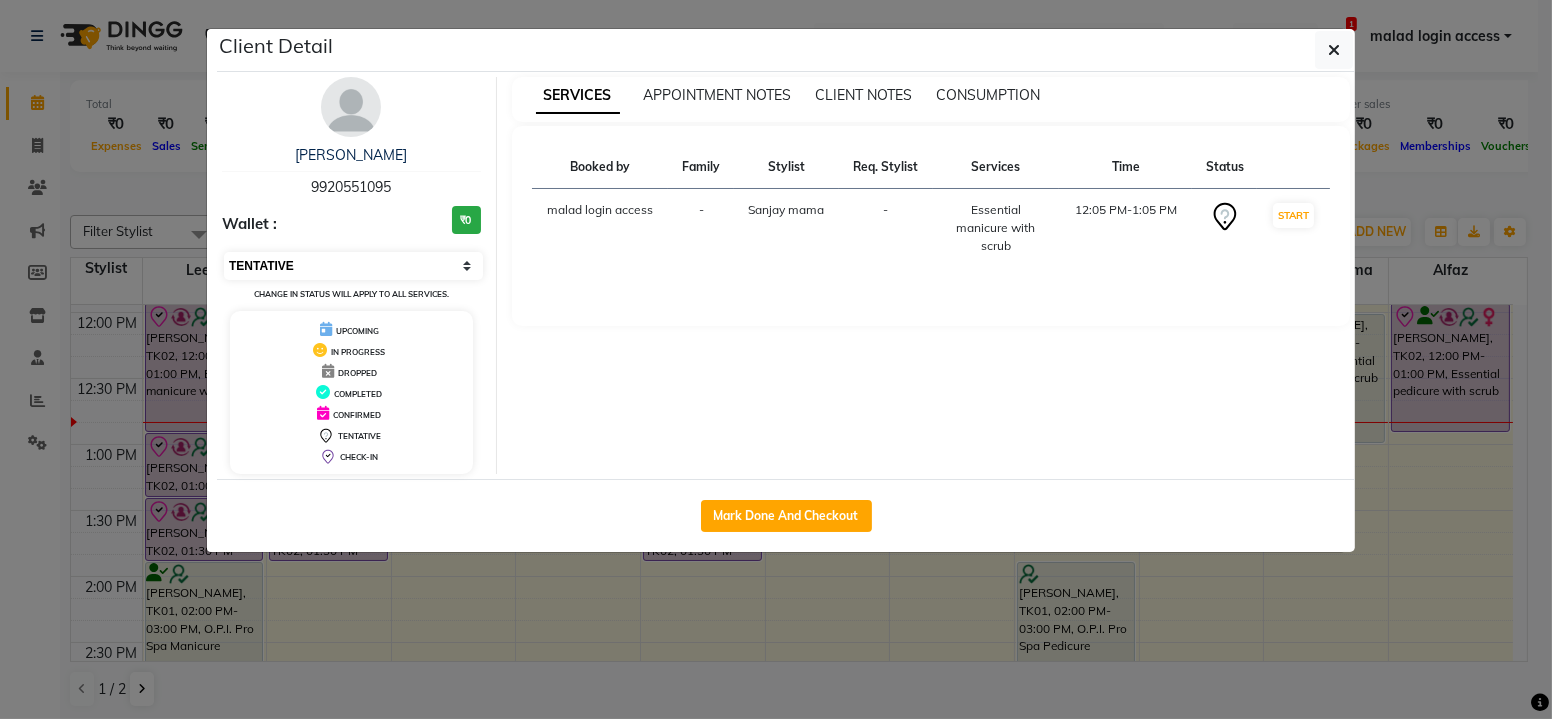 click on "Select IN SERVICE CONFIRMED TENTATIVE CHECK IN MARK DONE DROPPED UPCOMING" at bounding box center [353, 266] 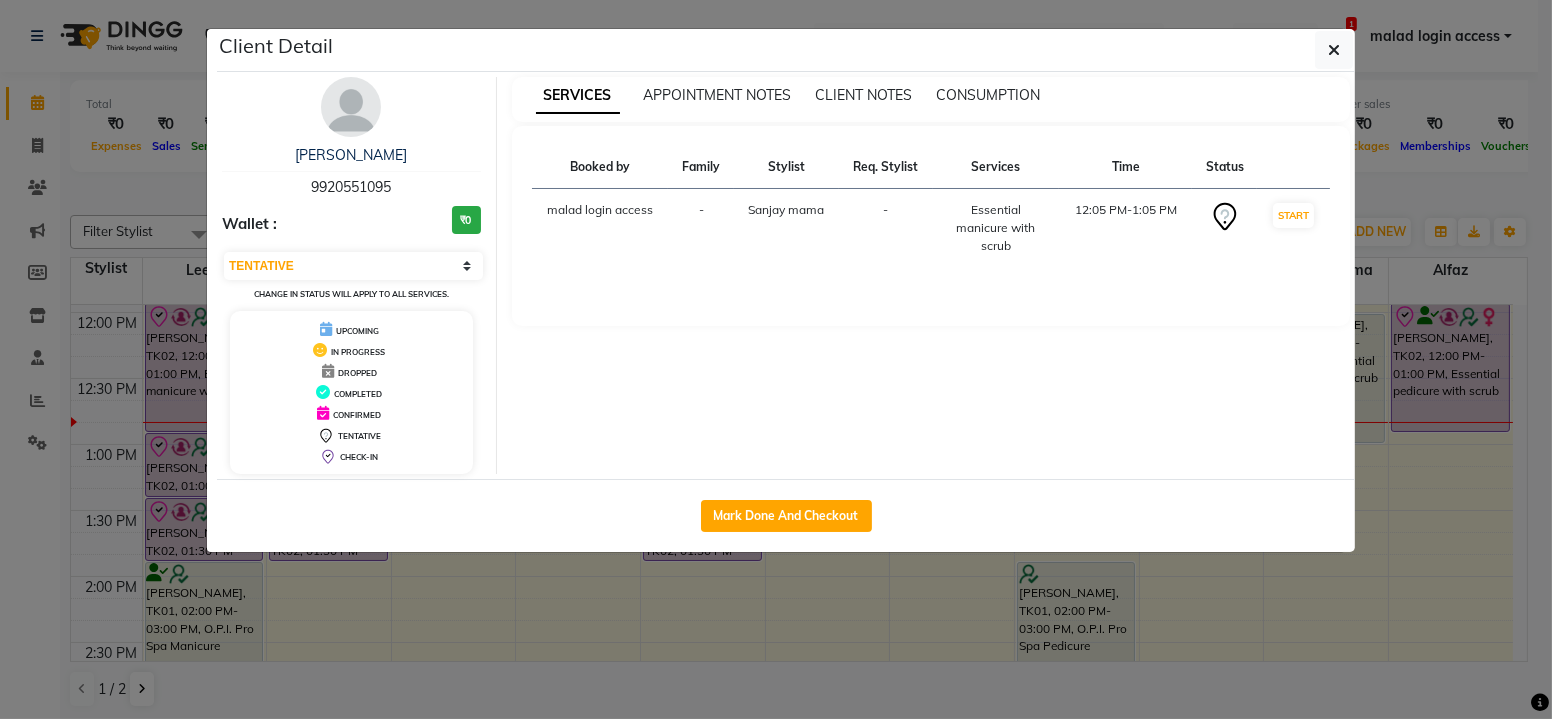 drag, startPoint x: 282, startPoint y: 257, endPoint x: 307, endPoint y: 306, distance: 55.00909 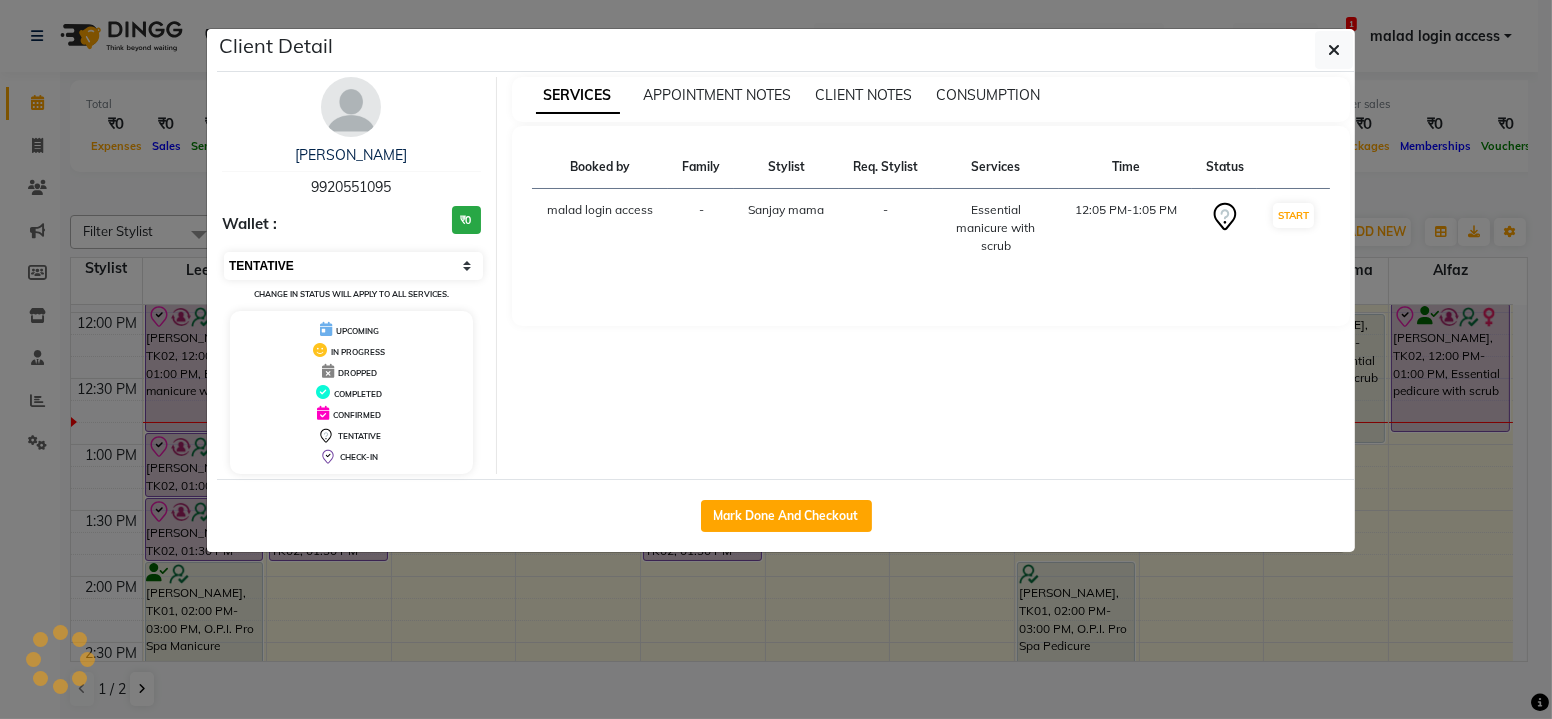 click on "Select IN SERVICE CONFIRMED TENTATIVE CHECK IN MARK DONE DROPPED UPCOMING" at bounding box center (353, 266) 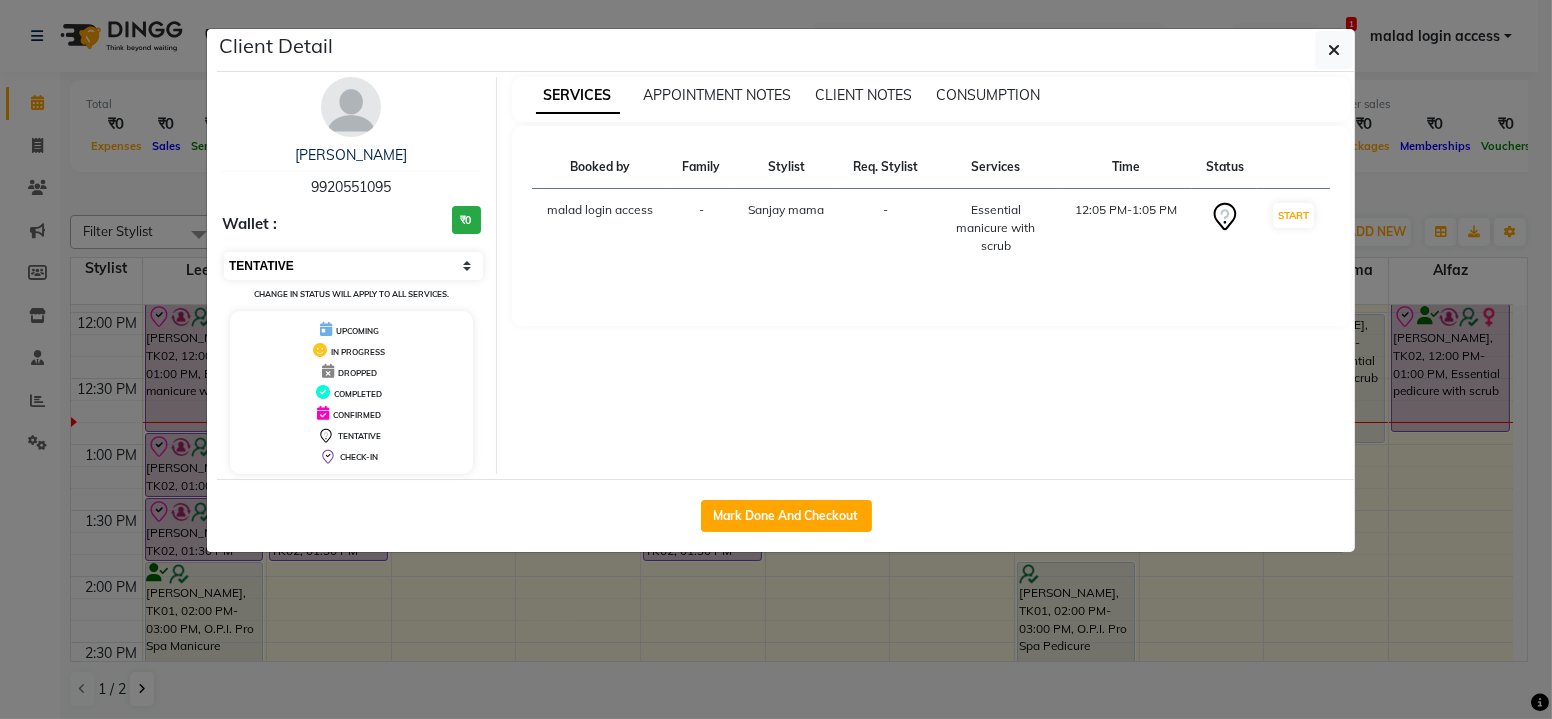 select on "8" 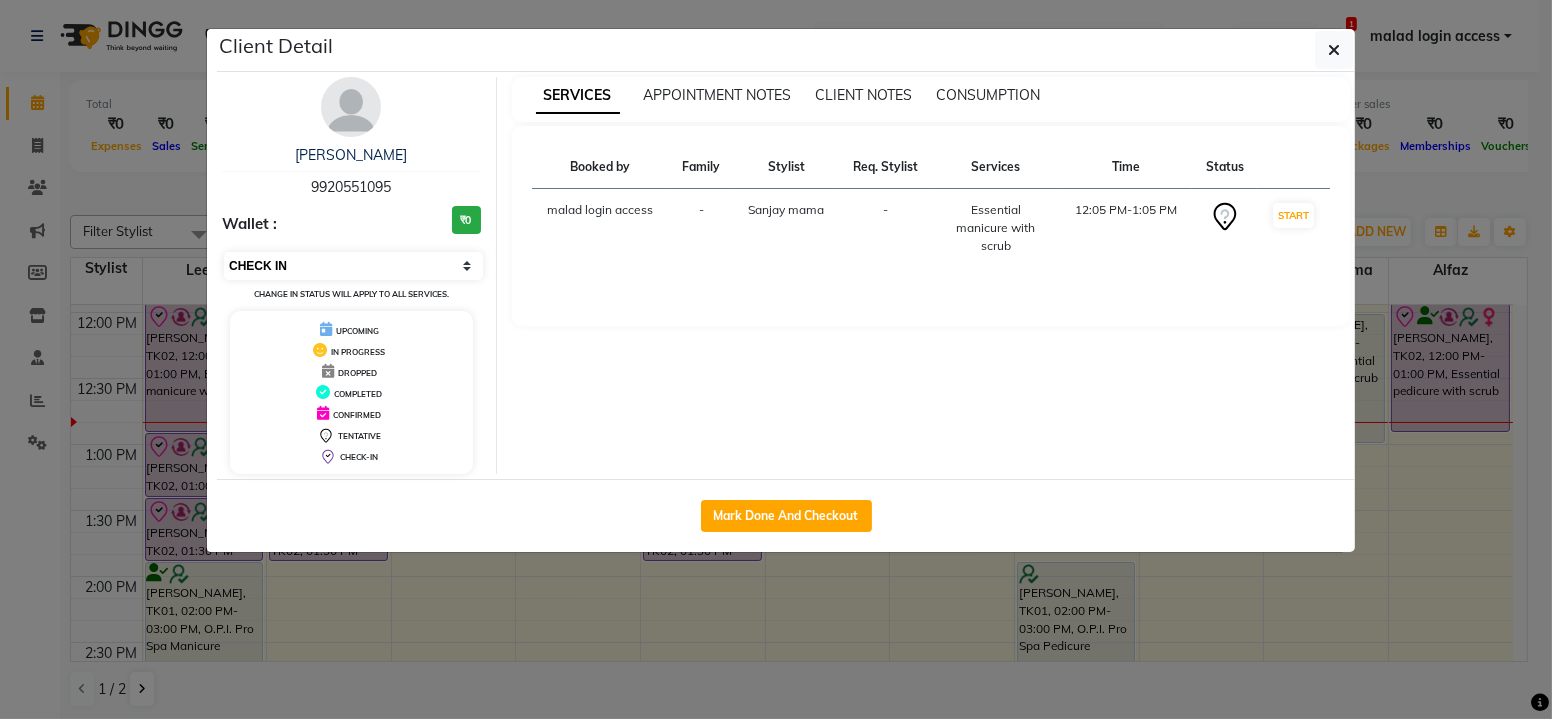 click on "Select IN SERVICE CONFIRMED TENTATIVE CHECK IN MARK DONE DROPPED UPCOMING" at bounding box center (353, 266) 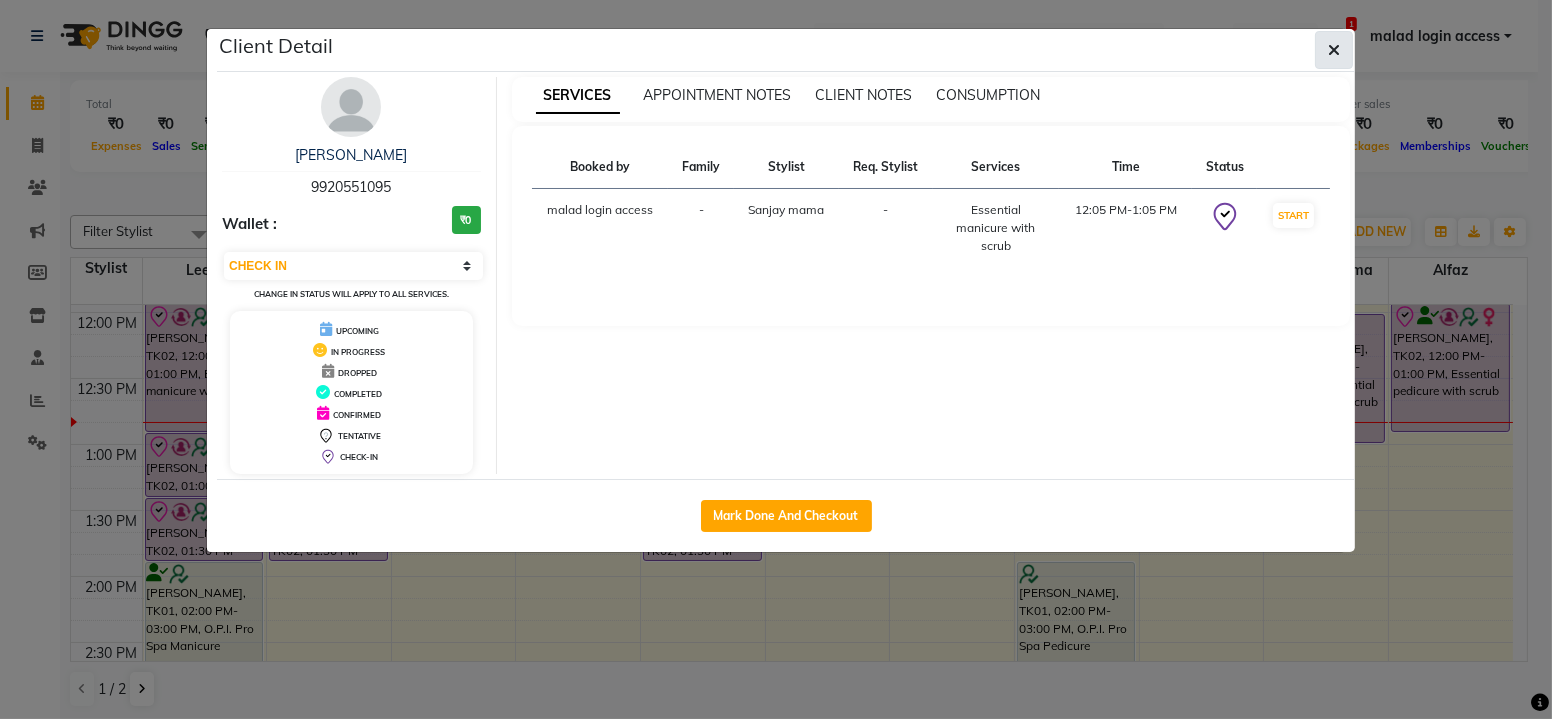 click 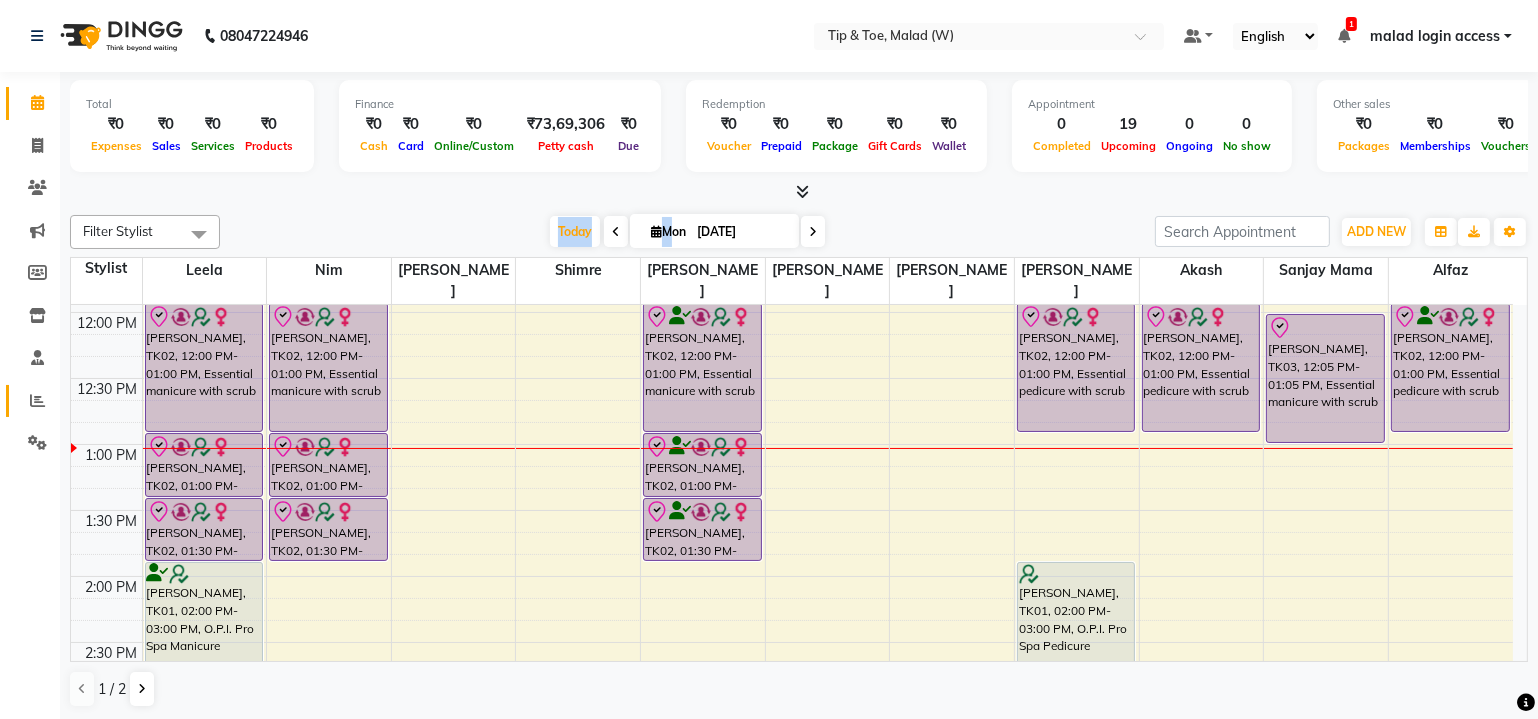 click on "Reports" 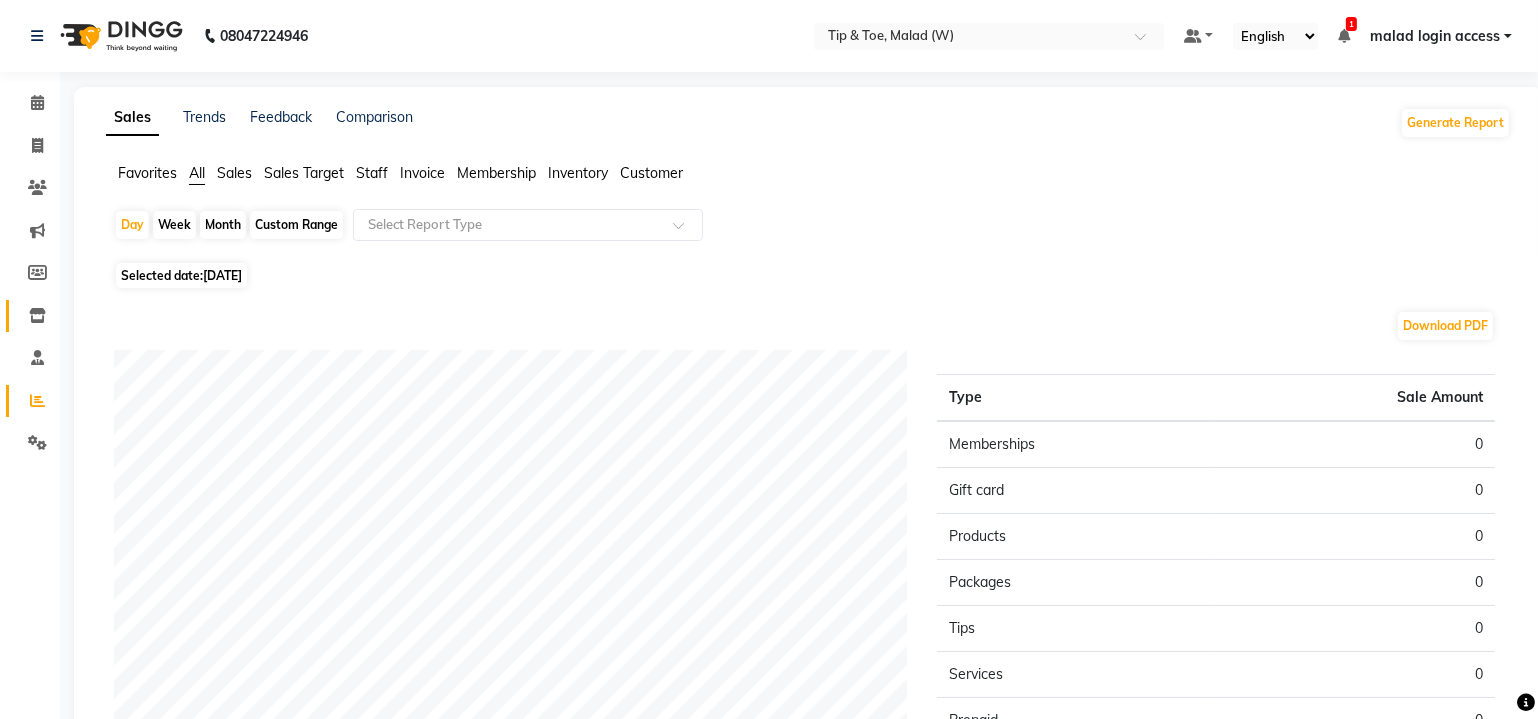 click on "Inventory" 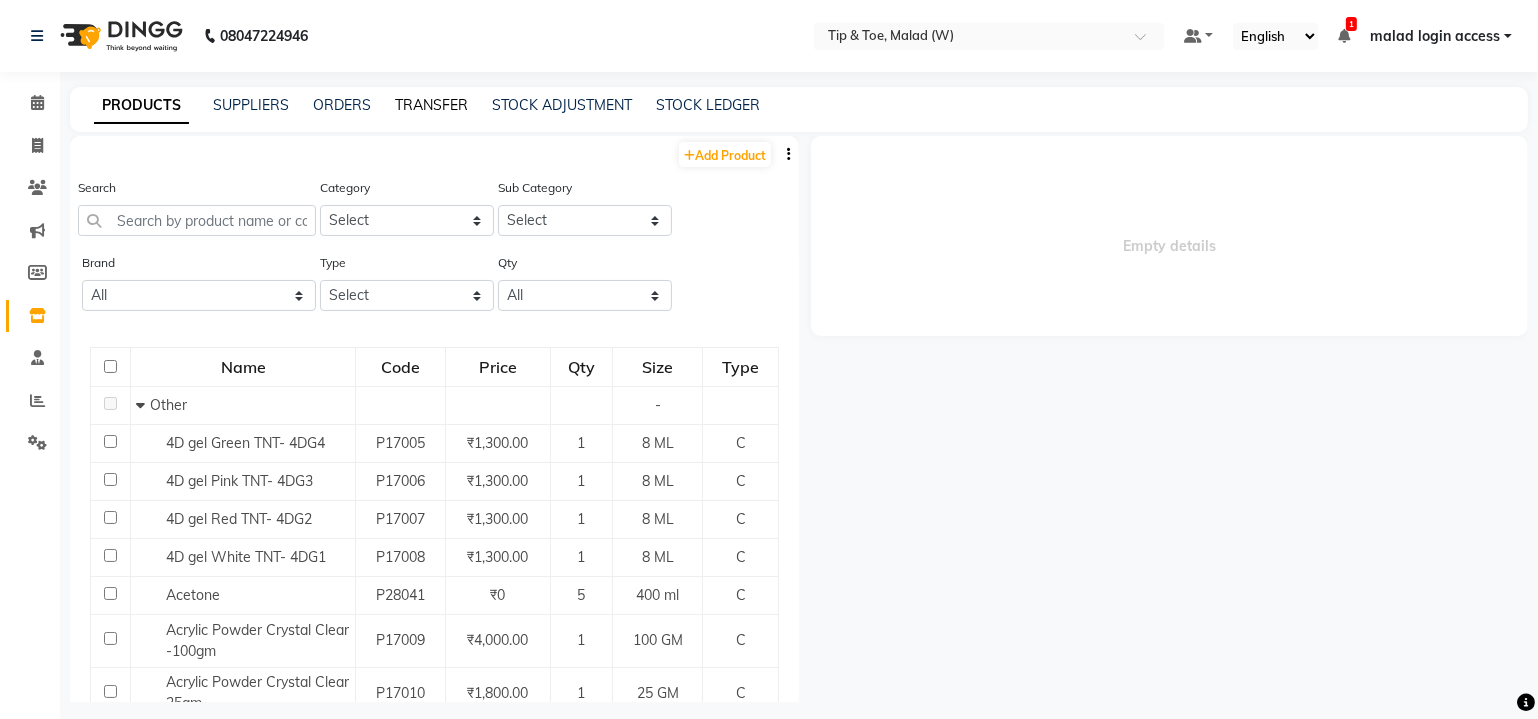 click on "TRANSFER" 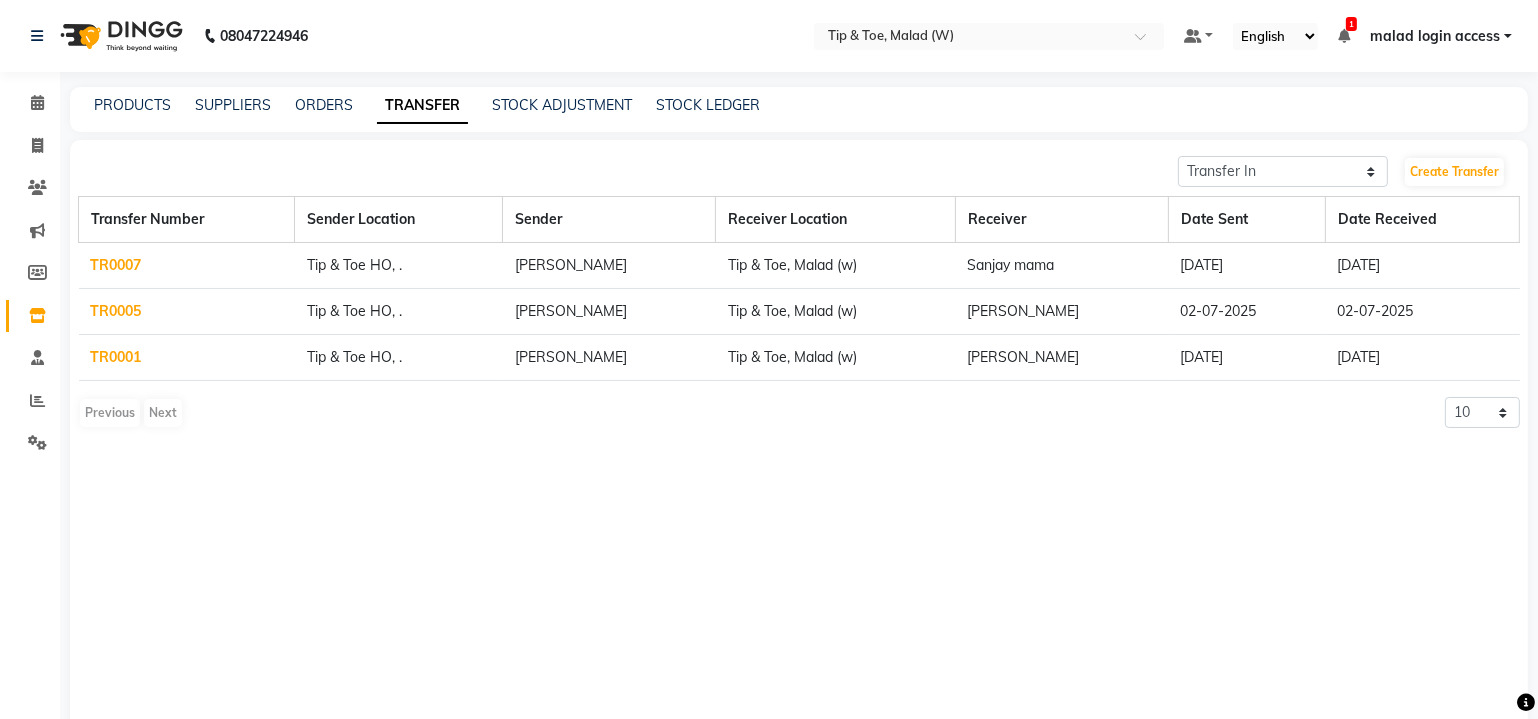 click on "TR0007" 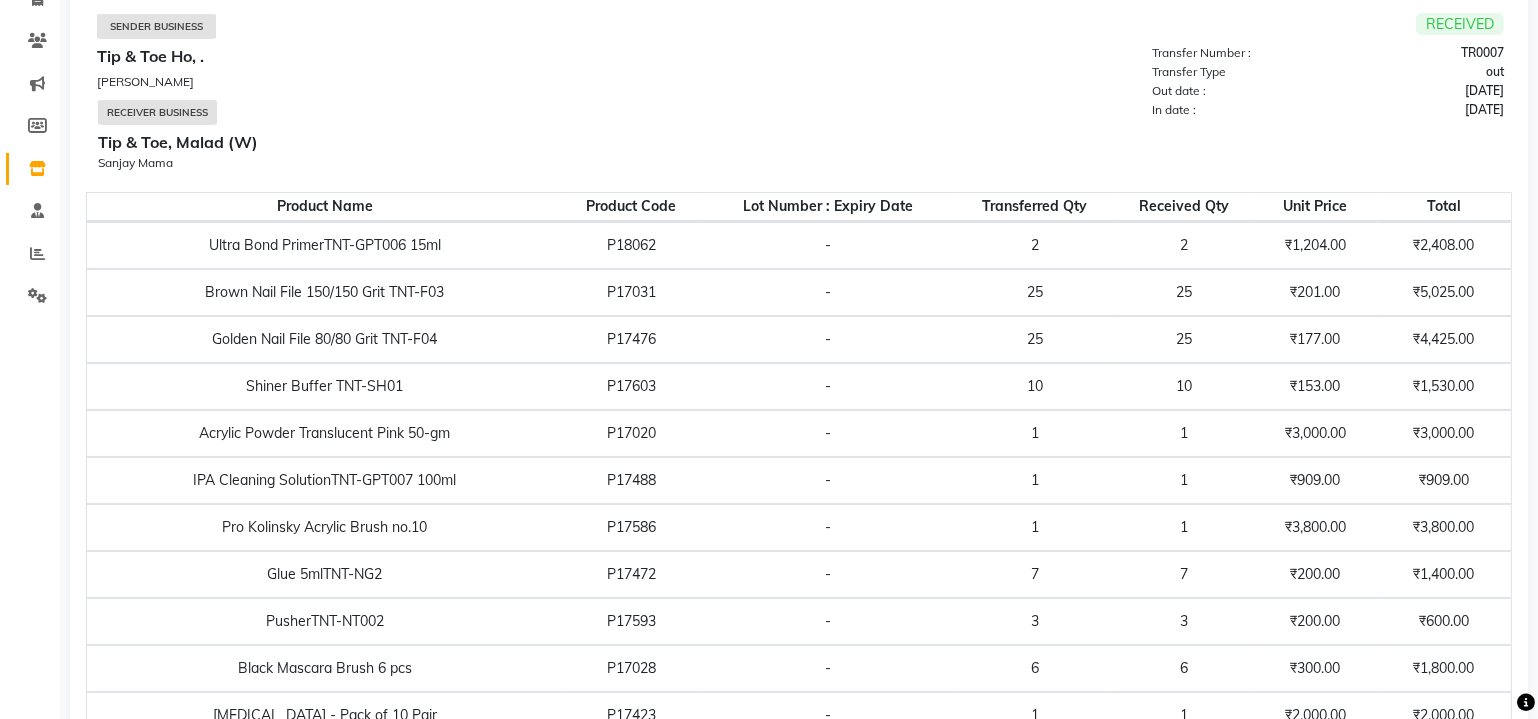 scroll, scrollTop: 0, scrollLeft: 0, axis: both 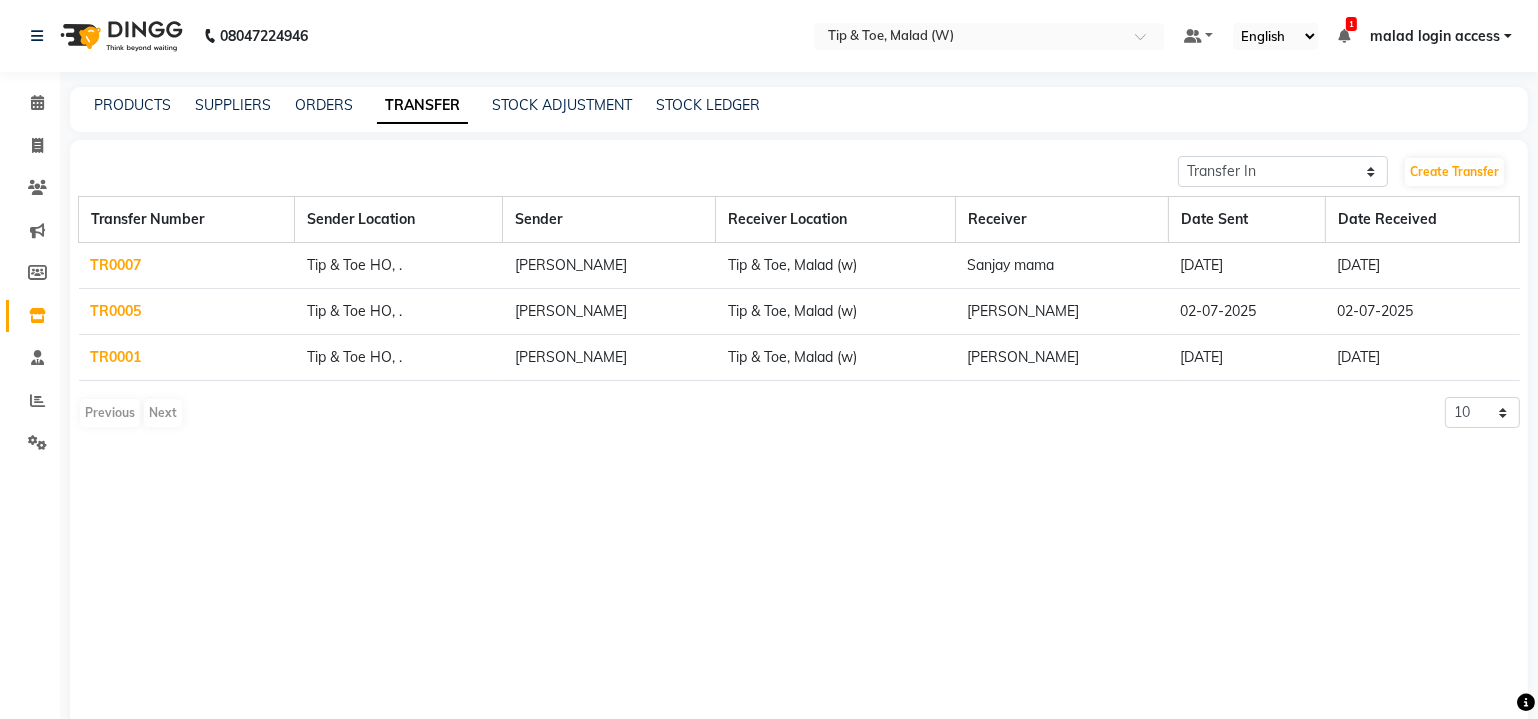 click on "TR0007" 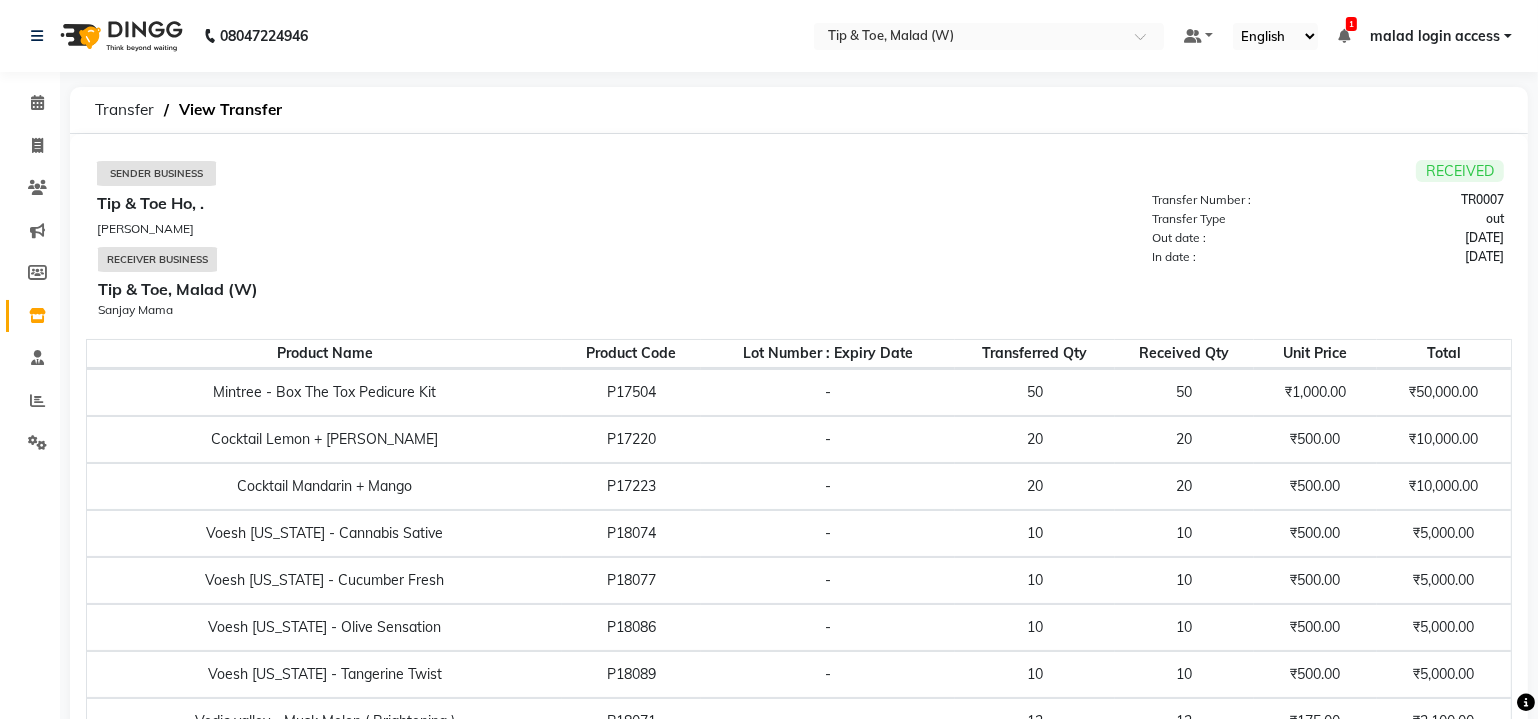 click on "RECEIVED" at bounding box center [1460, 171] 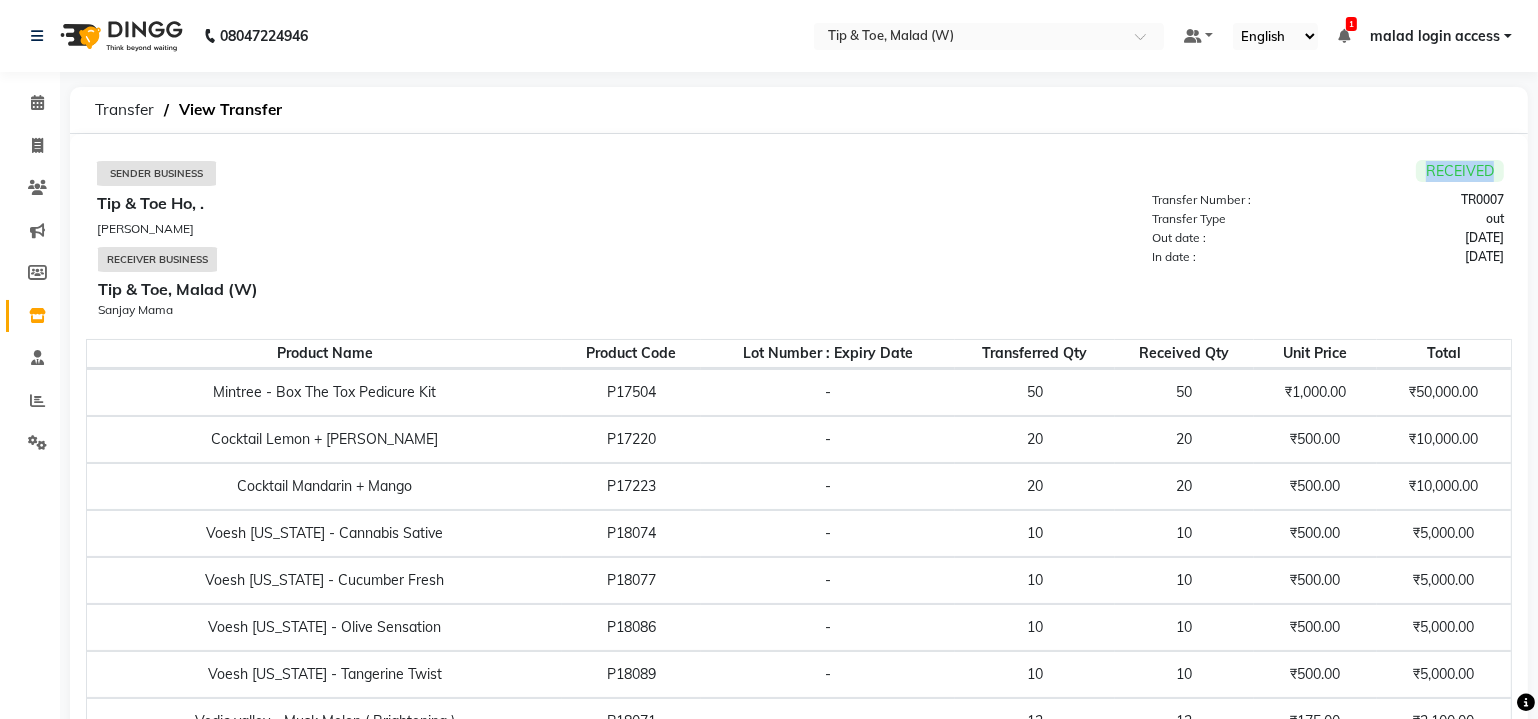 click on "Transfer   View Transfer" 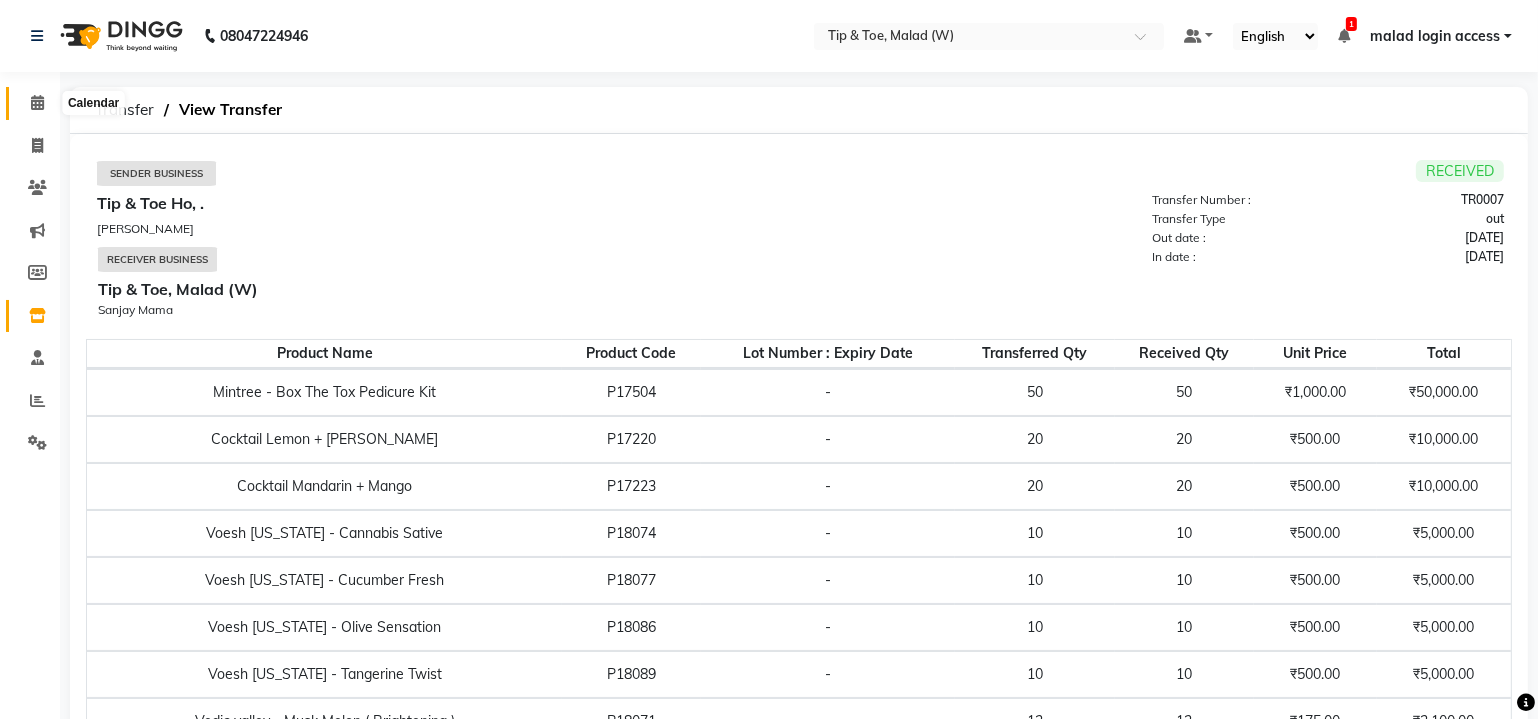 click 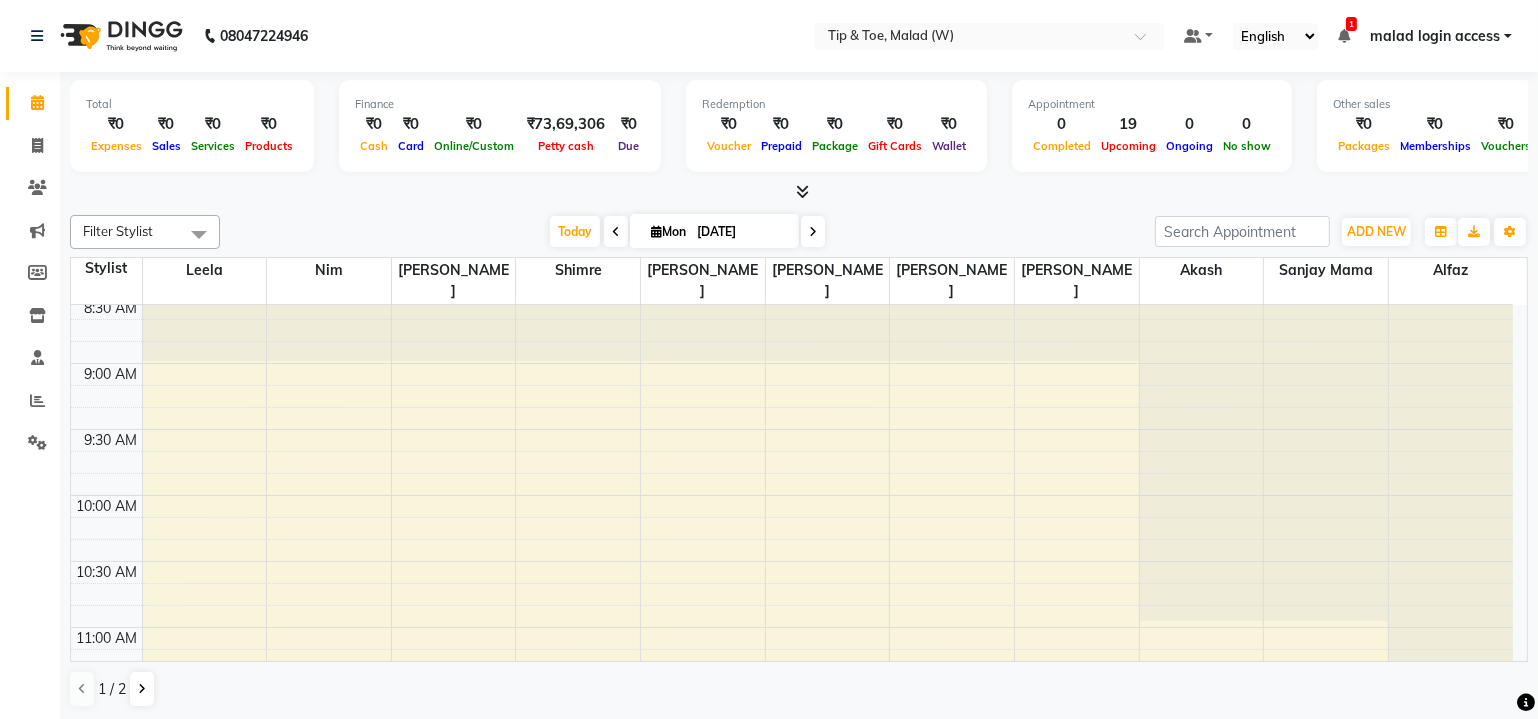 scroll, scrollTop: 90, scrollLeft: 0, axis: vertical 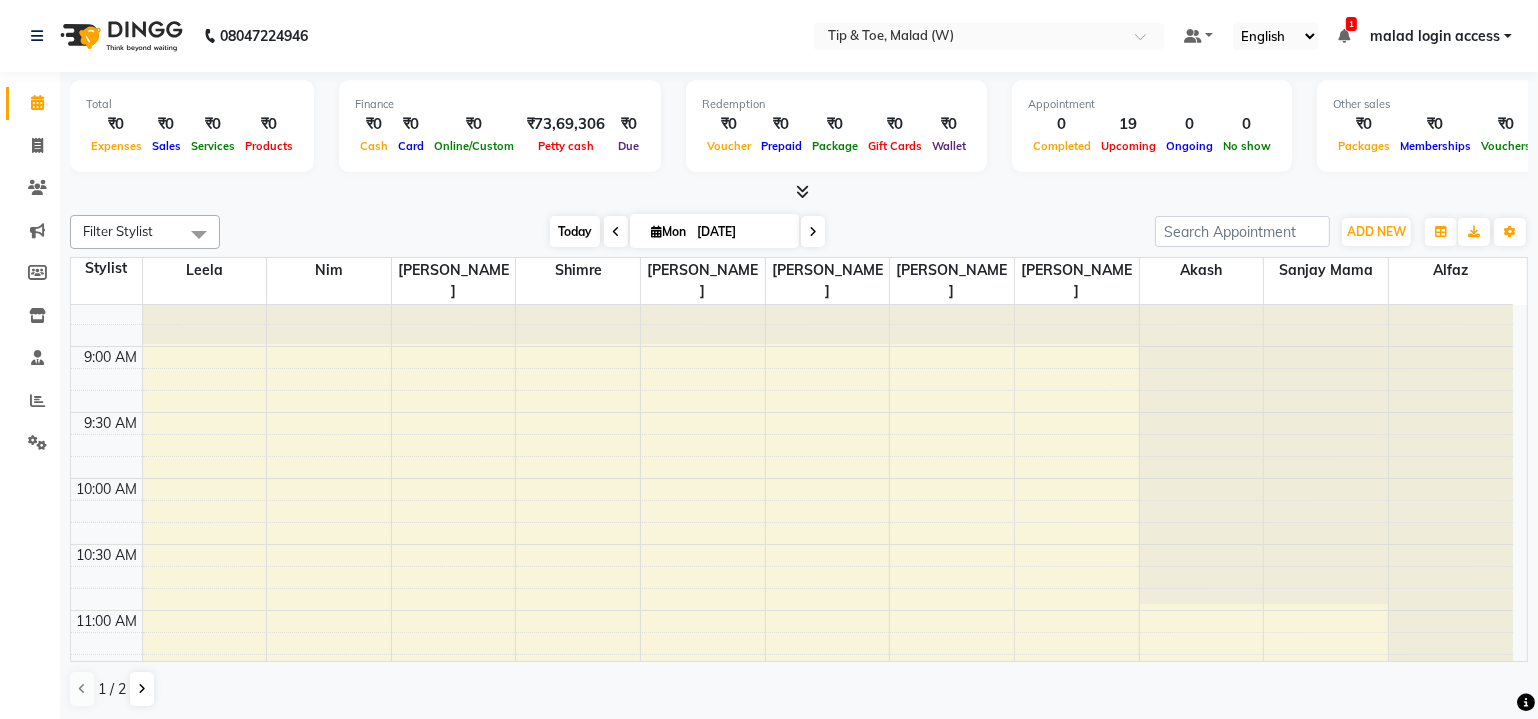 click on "Today" at bounding box center (575, 231) 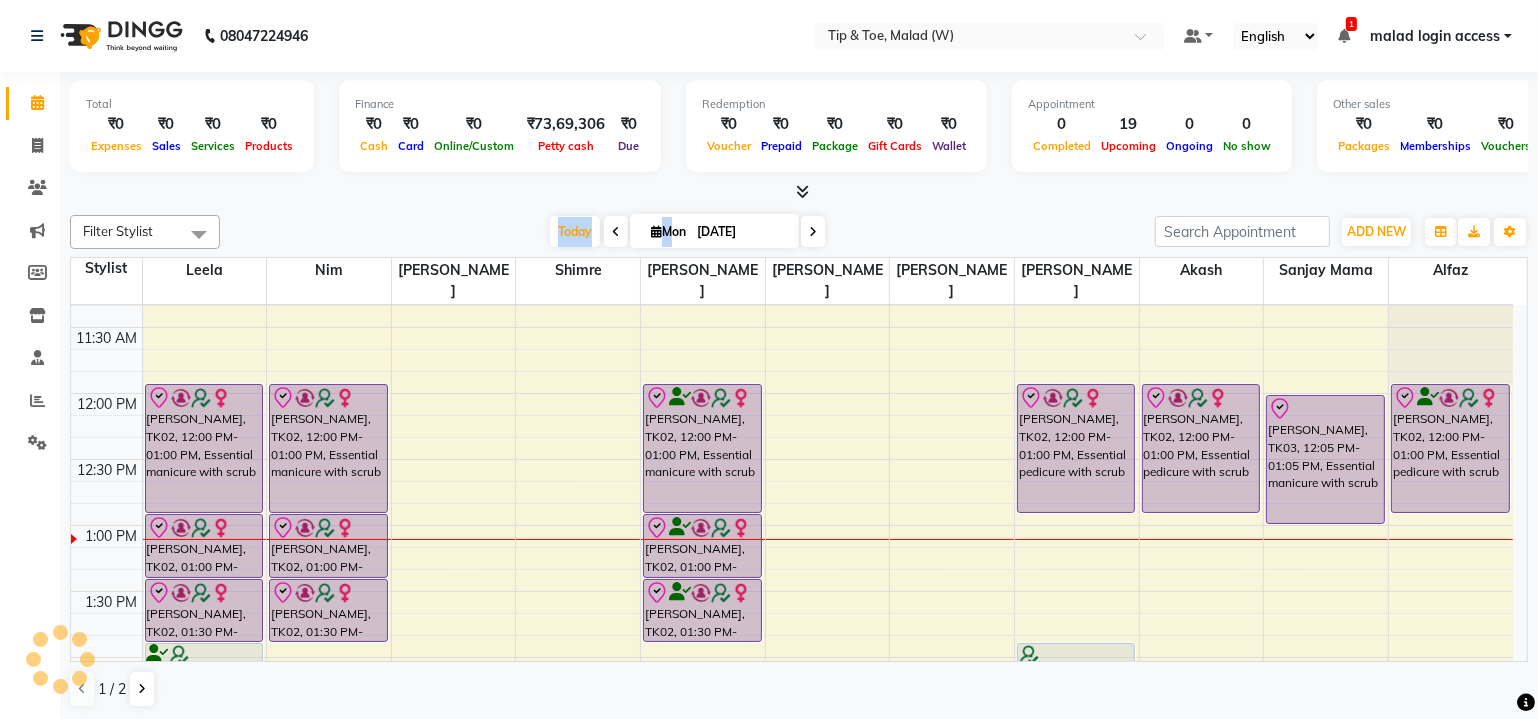 scroll, scrollTop: 194, scrollLeft: 0, axis: vertical 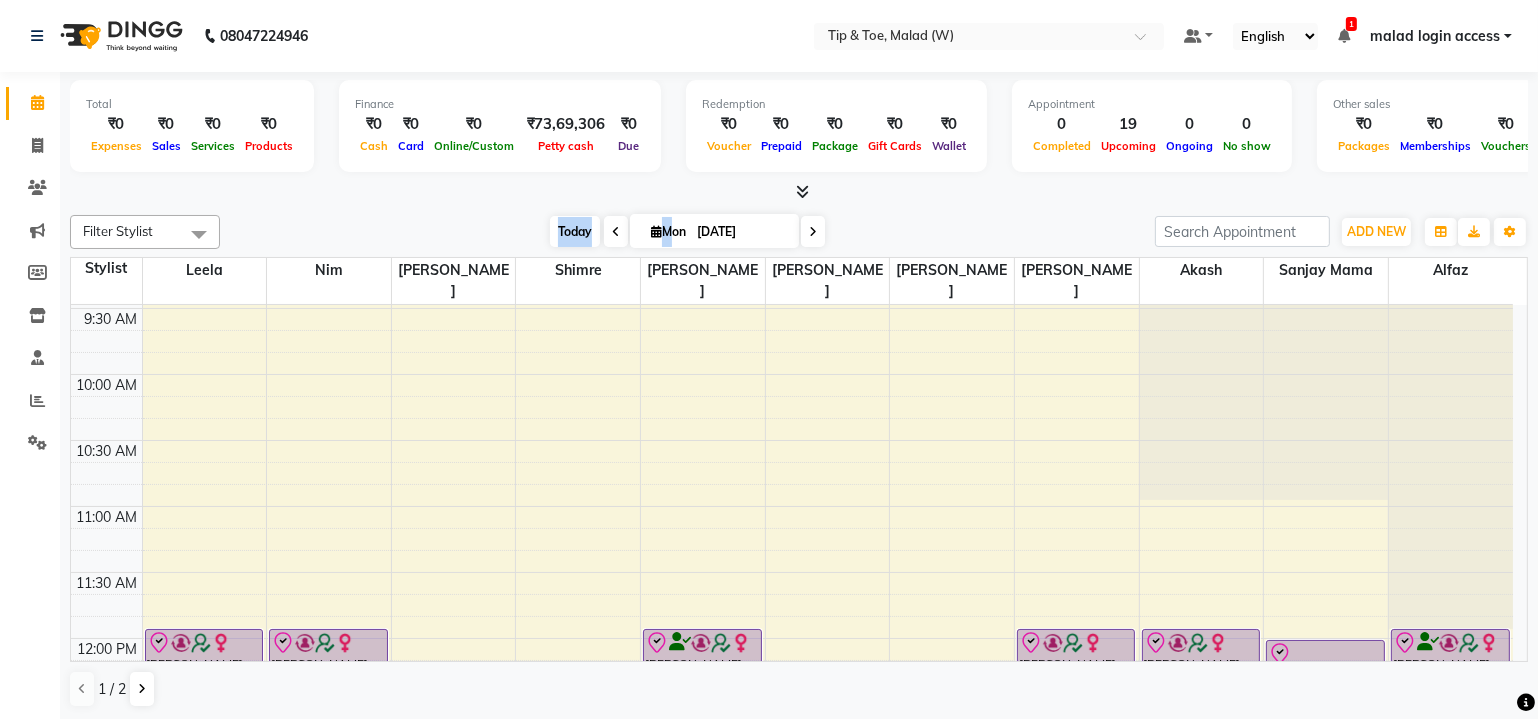 click on "Today" at bounding box center [575, 231] 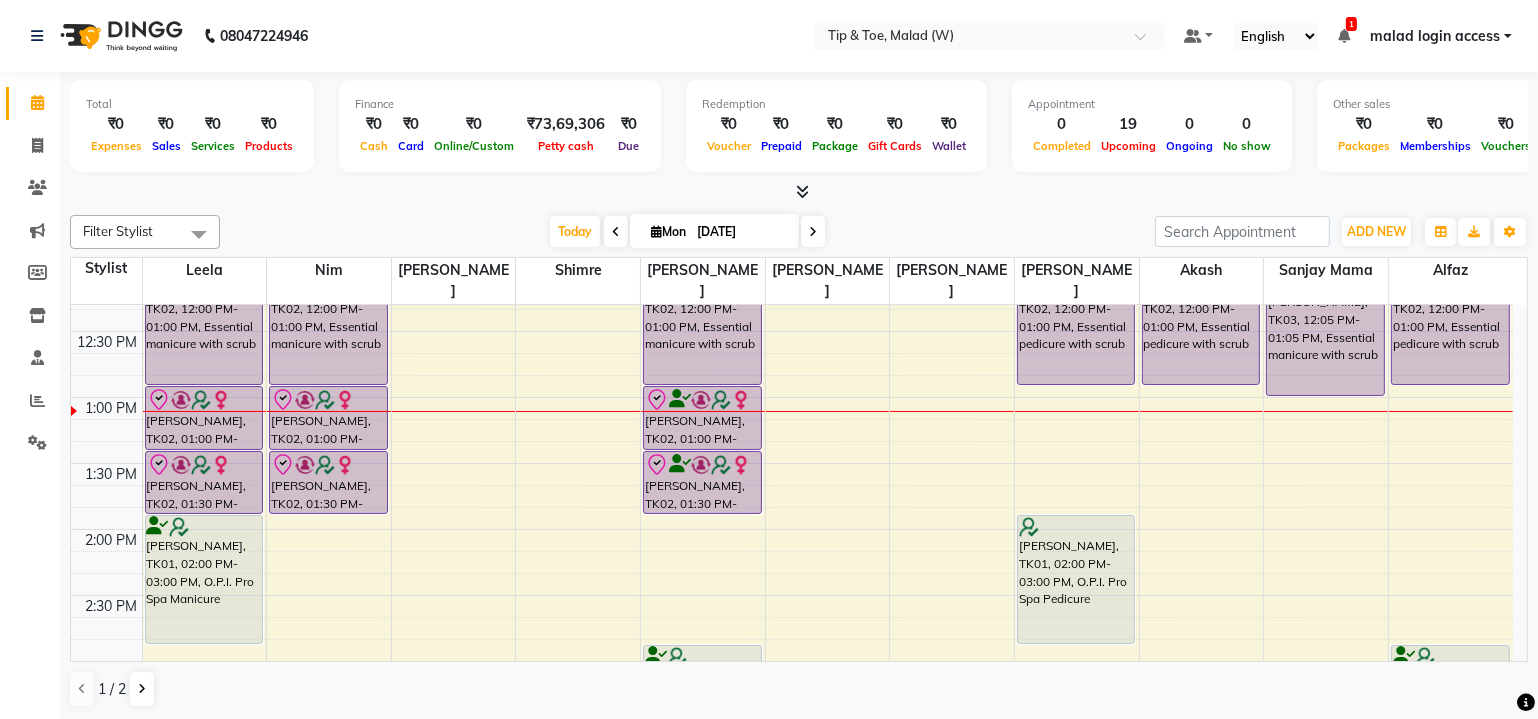 scroll, scrollTop: 467, scrollLeft: 0, axis: vertical 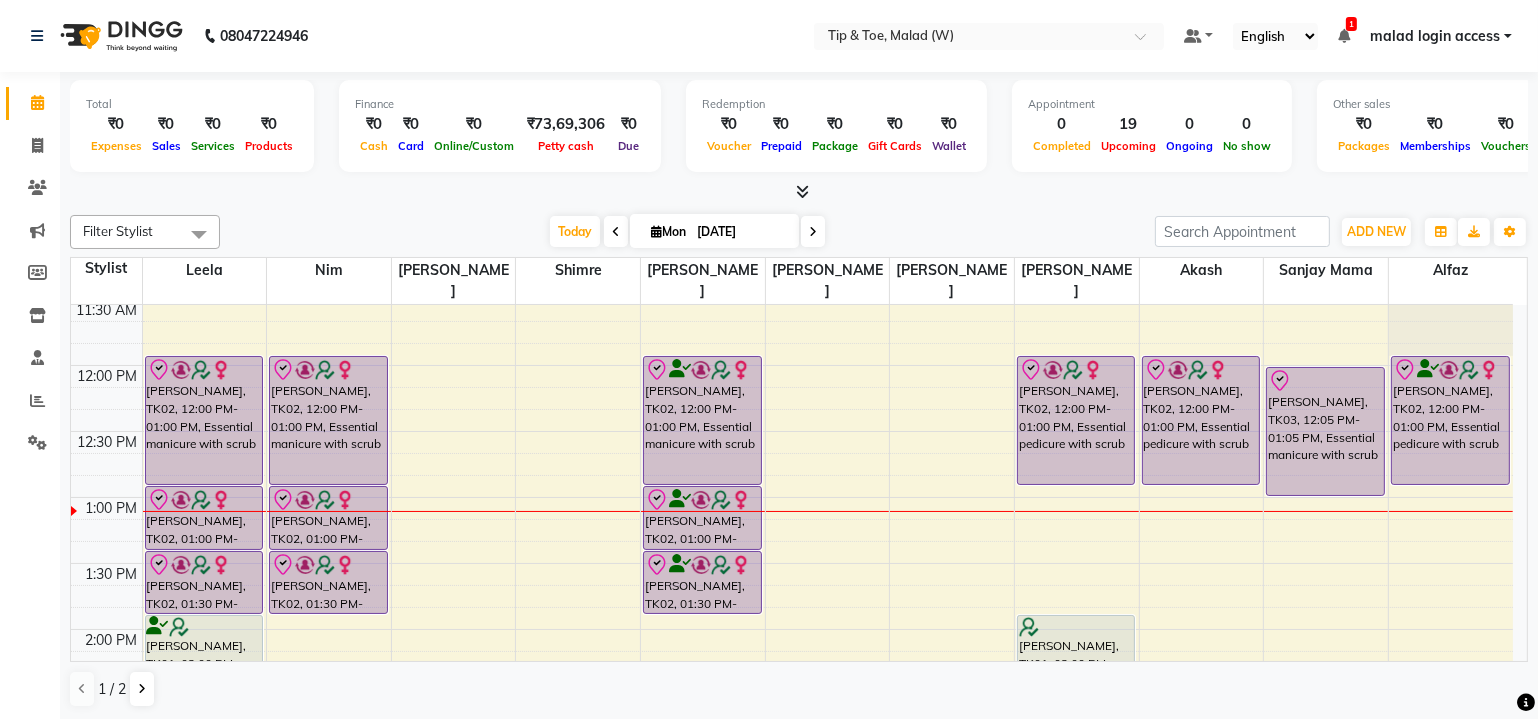 click on "8:00 AM 8:30 AM 9:00 AM 9:30 AM 10:00 AM 10:30 AM 11:00 AM 11:30 AM 12:00 PM 12:30 PM 1:00 PM 1:30 PM 2:00 PM 2:30 PM 3:00 PM 3:30 PM 4:00 PM 4:30 PM 5:00 PM 5:30 PM 6:00 PM 6:30 PM 7:00 PM 7:30 PM 8:00 PM 8:30 PM
Jinisha Parmar, TK02, 12:00 PM-01:00 PM, Essential manicure with scrub
Jinisha Parmar, TK02, 01:00 PM-01:30 PM, Permanent Gel Polish Removal
Jinisha Parmar, TK02, 01:30 PM-02:00 PM, Permanent Gel Polish     Riddhi Sharda, TK01, 02:00 PM-03:00 PM, O.P.I. Pro Spa Manicure
Jinisha Parmar, TK02, 12:00 PM-01:00 PM, Essential manicure with scrub
Jinisha Parmar, TK02, 01:00 PM-01:30 PM, Permanent Gel Polish Removal
Jinisha Parmar, TK02, 01:30 PM-02:00 PM, Permanent Gel Polish     Mala Sheth, TK04, 07:00 PM-08:00 PM, Essential pedicure with scrub     Mala Sheth, TK04, 08:00 PM-09:00 PM, Essential manicure with scrub
Jinisha Parmar, TK02, 12:00 PM-01:00 PM, Essential manicure with scrub" at bounding box center (792, 695) 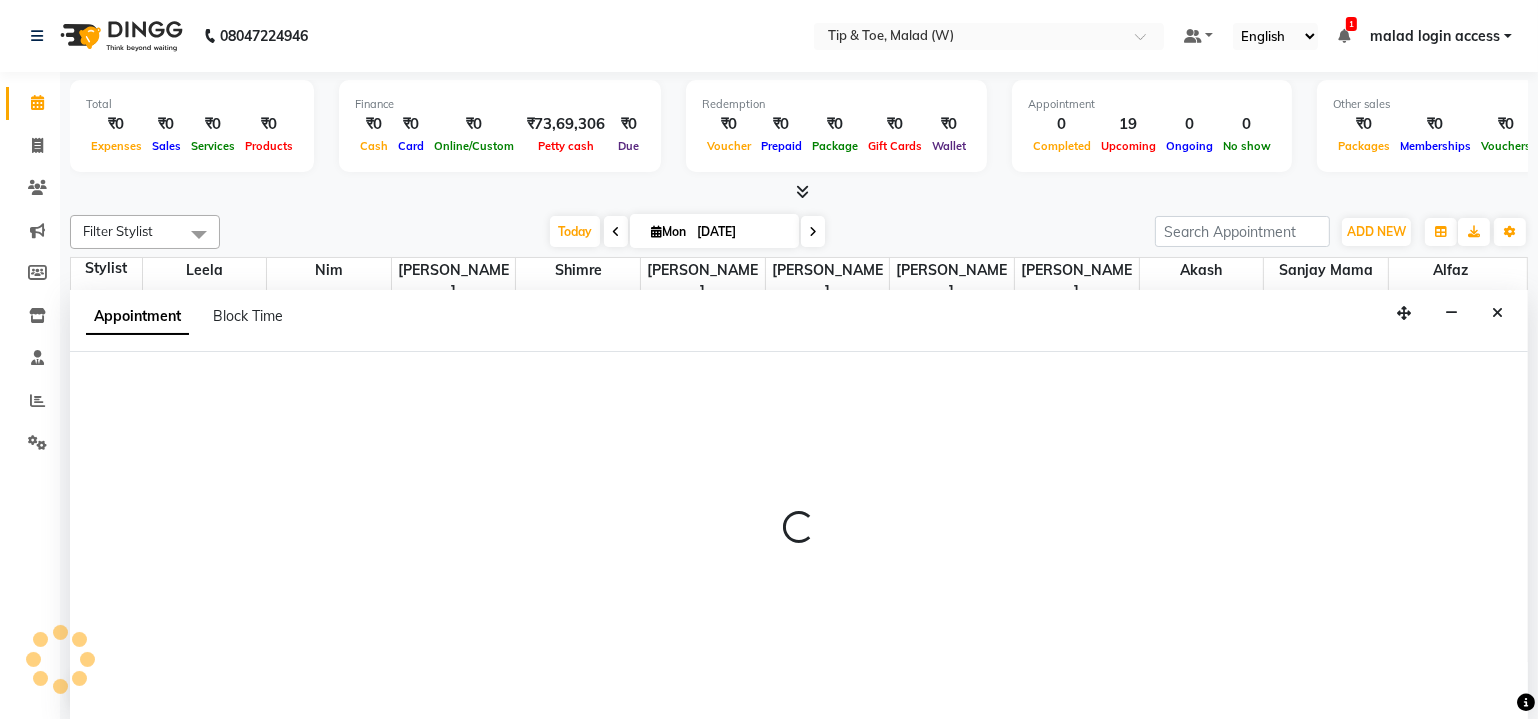 scroll, scrollTop: 0, scrollLeft: 0, axis: both 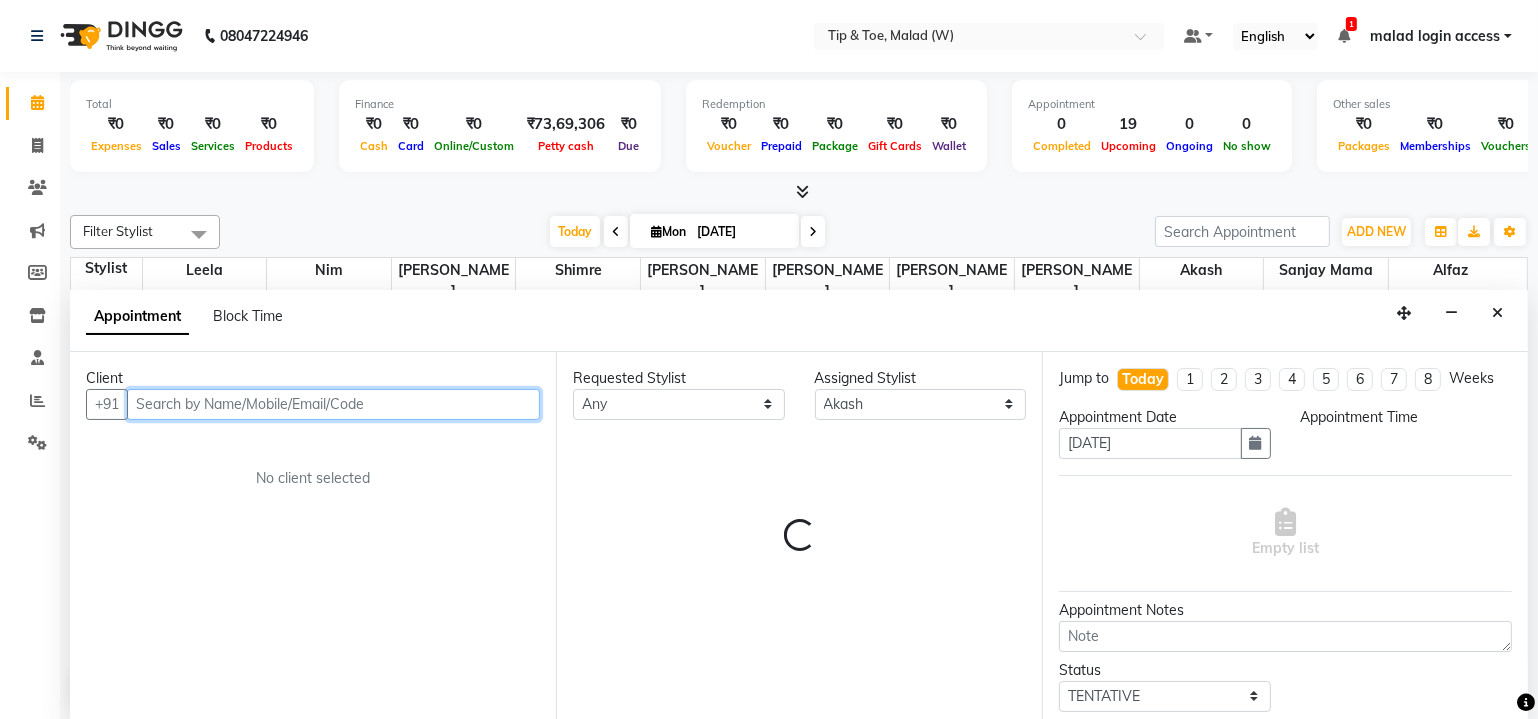 select on "810" 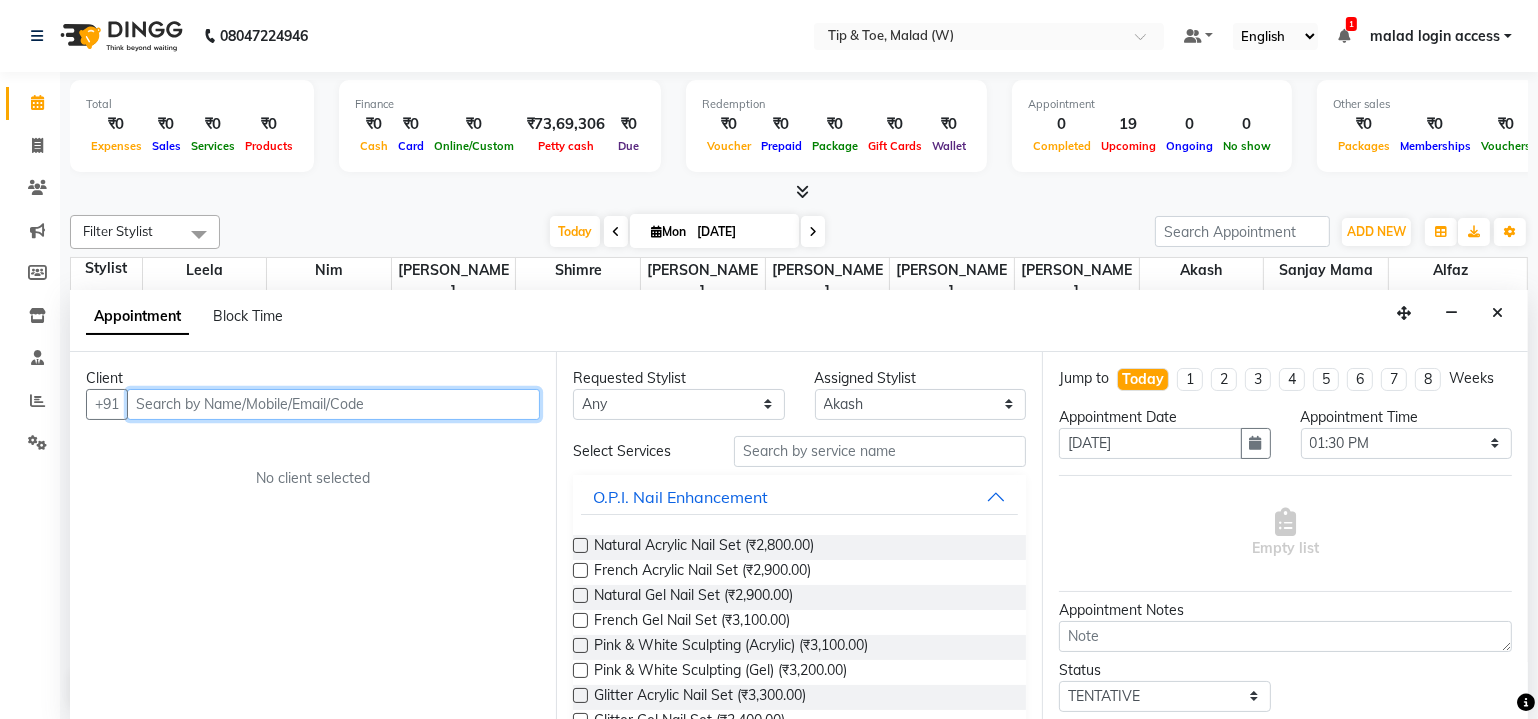 click at bounding box center (333, 404) 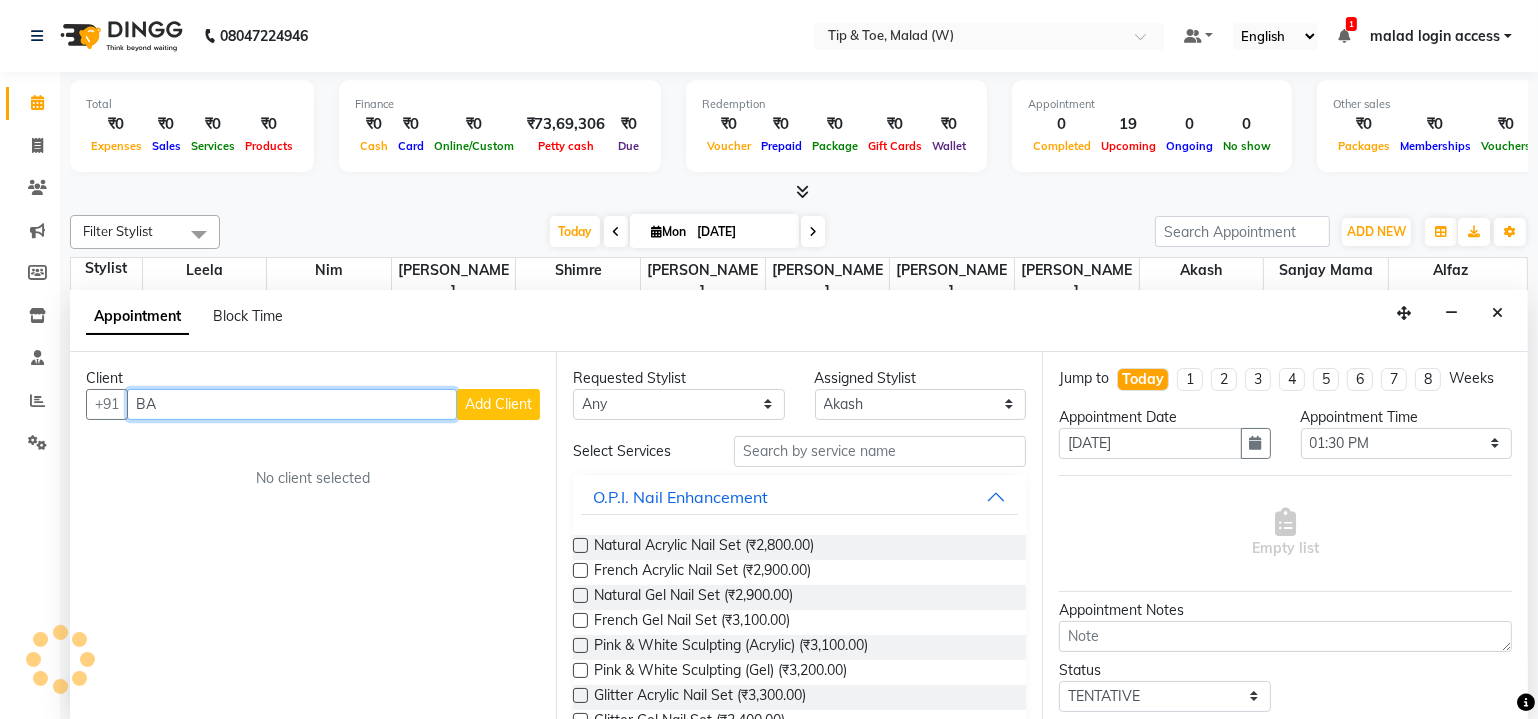 type on "B" 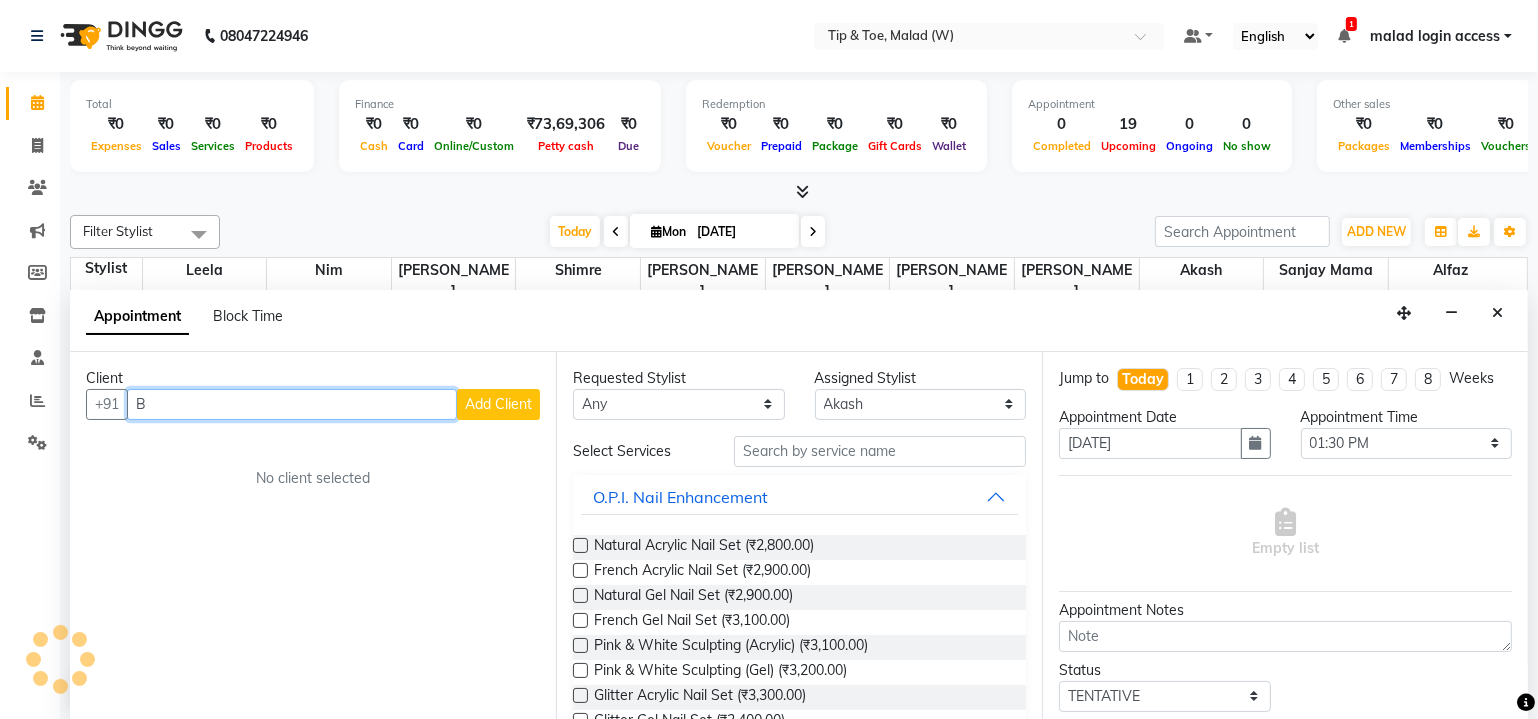 type 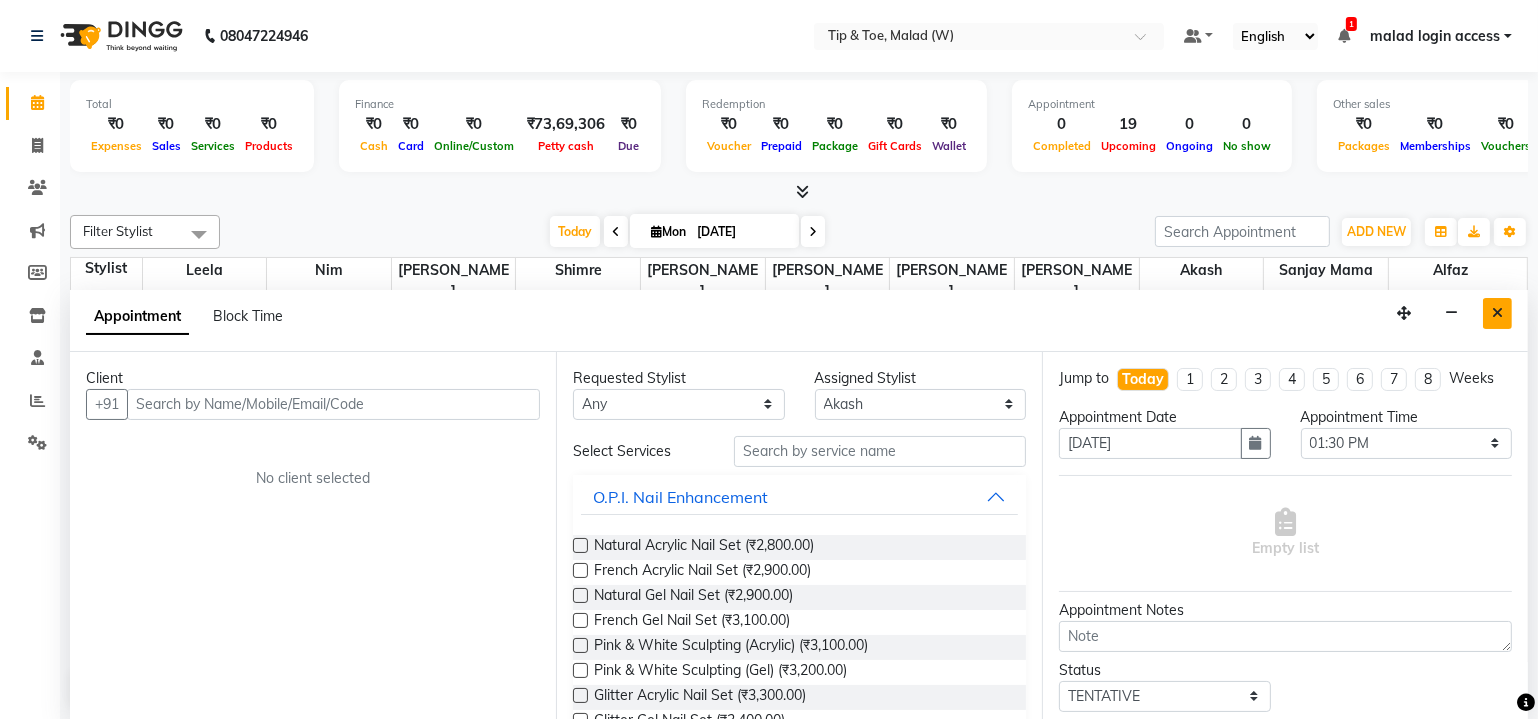 click at bounding box center [1497, 313] 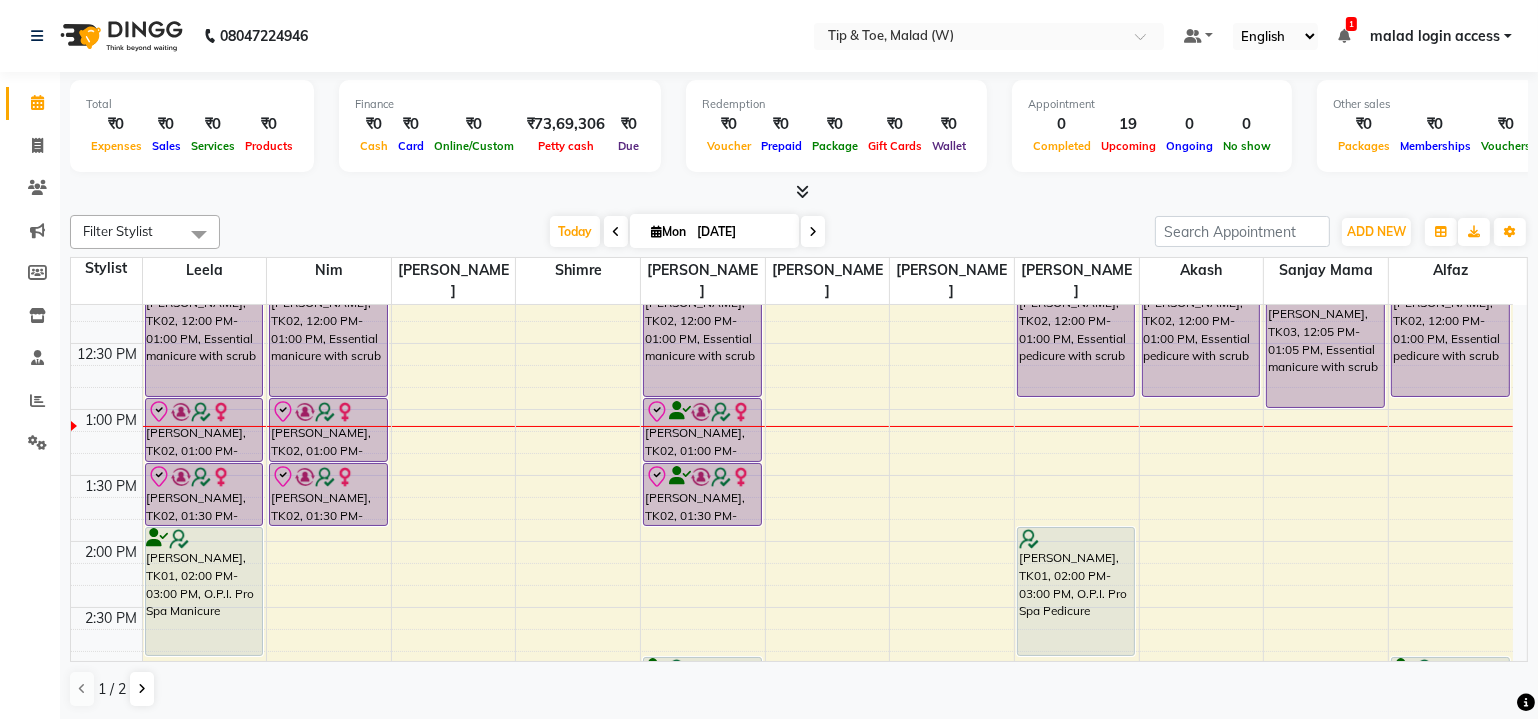 scroll, scrollTop: 649, scrollLeft: 0, axis: vertical 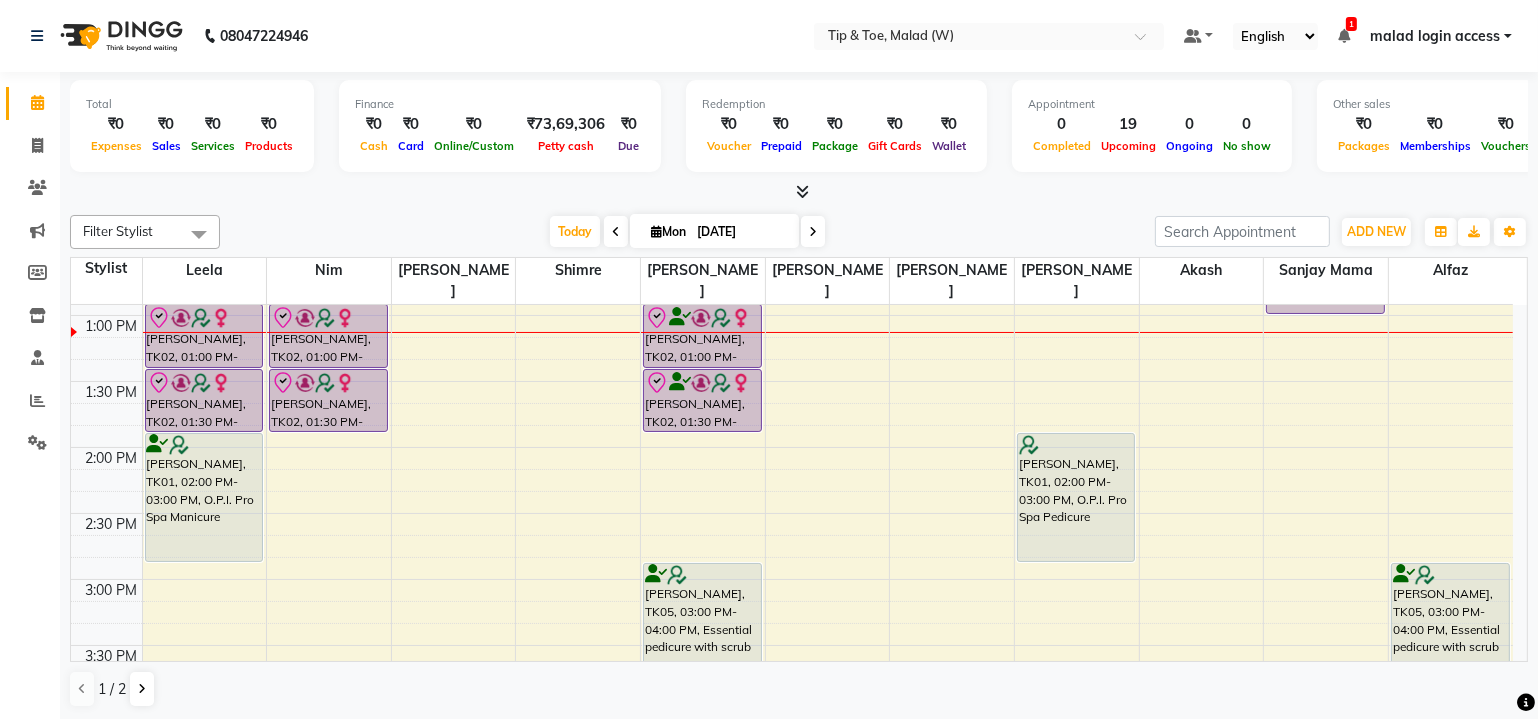 click on "8:00 AM 8:30 AM 9:00 AM 9:30 AM 10:00 AM 10:30 AM 11:00 AM 11:30 AM 12:00 PM 12:30 PM 1:00 PM 1:30 PM 2:00 PM 2:30 PM 3:00 PM 3:30 PM 4:00 PM 4:30 PM 5:00 PM 5:30 PM 6:00 PM 6:30 PM 7:00 PM 7:30 PM 8:00 PM 8:30 PM
Jinisha Parmar, TK02, 12:00 PM-01:00 PM, Essential manicure with scrub
Jinisha Parmar, TK02, 01:00 PM-01:30 PM, Permanent Gel Polish Removal
Jinisha Parmar, TK02, 01:30 PM-02:00 PM, Permanent Gel Polish     Riddhi Sharda, TK01, 02:00 PM-03:00 PM, O.P.I. Pro Spa Manicure
Jinisha Parmar, TK02, 12:00 PM-01:00 PM, Essential manicure with scrub
Jinisha Parmar, TK02, 01:00 PM-01:30 PM, Permanent Gel Polish Removal
Jinisha Parmar, TK02, 01:30 PM-02:00 PM, Permanent Gel Polish     Mala Sheth, TK04, 07:00 PM-08:00 PM, Essential pedicure with scrub     Mala Sheth, TK04, 08:00 PM-09:00 PM, Essential manicure with scrub
Jinisha Parmar, TK02, 12:00 PM-01:00 PM, Essential manicure with scrub" at bounding box center [792, 513] 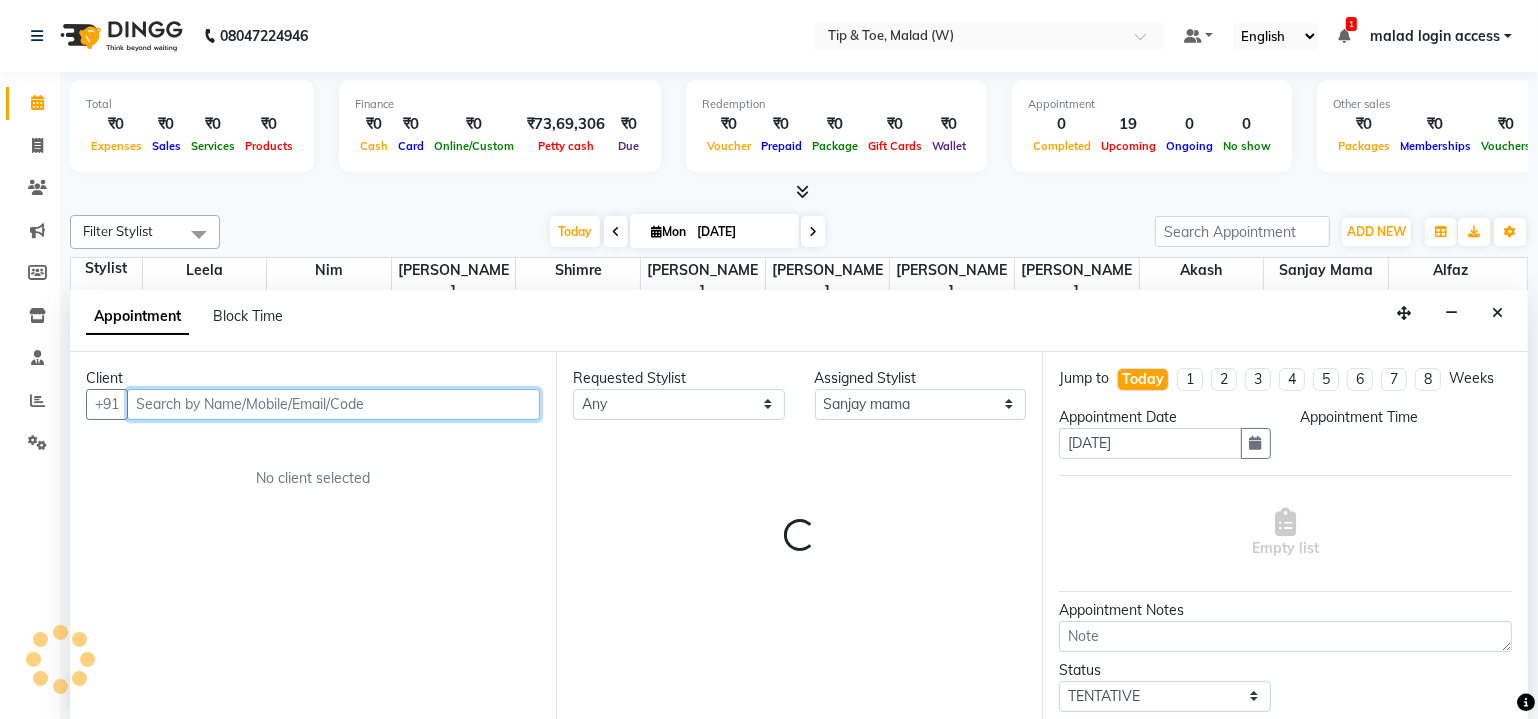 select on "810" 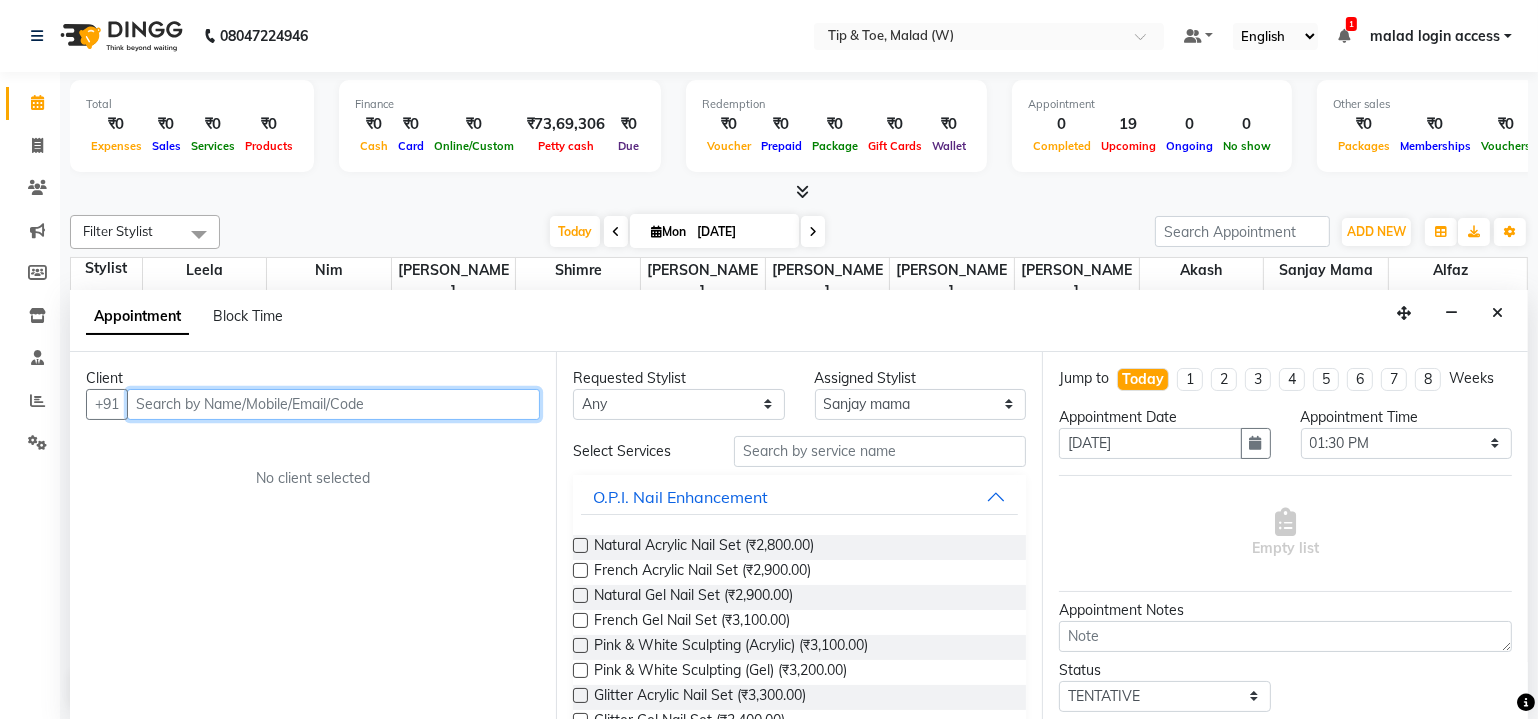 click at bounding box center [333, 404] 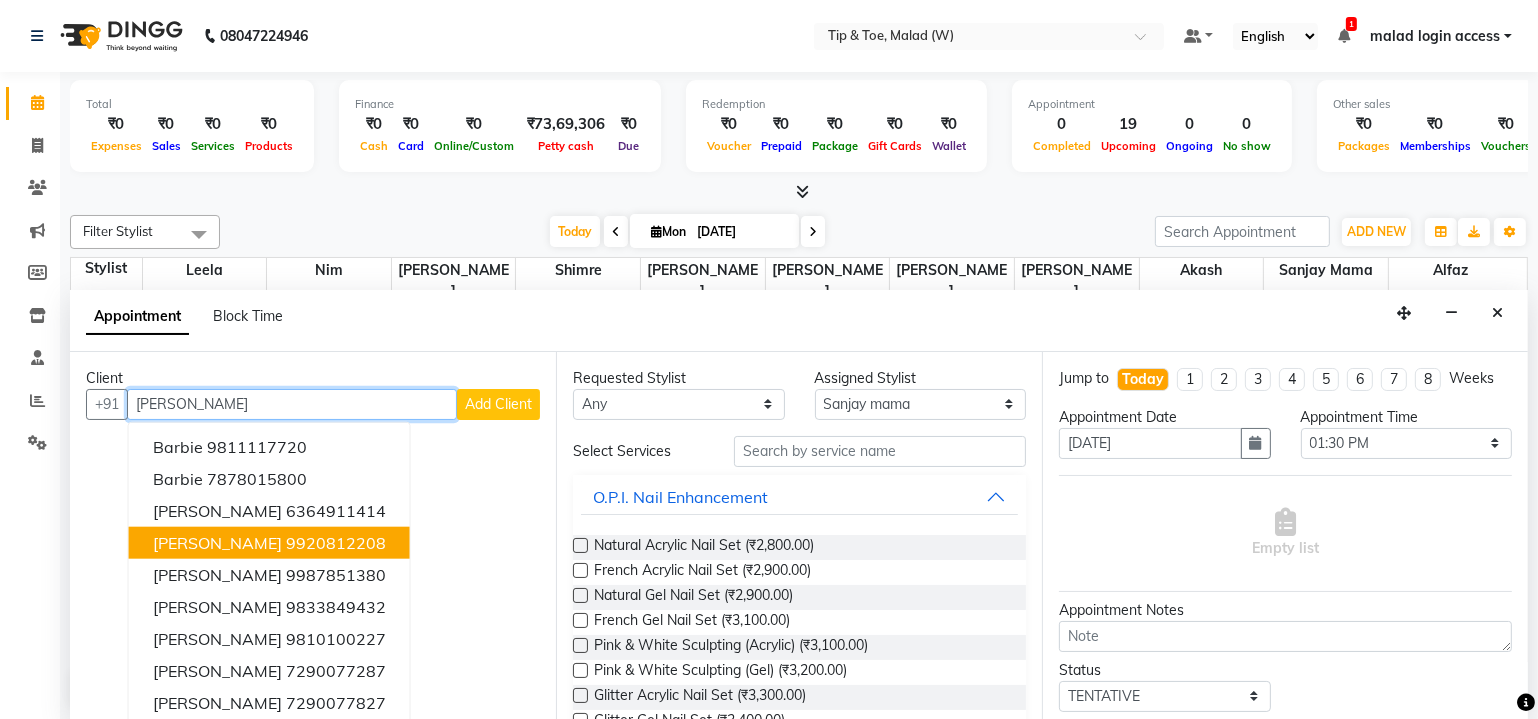 click on "Barbara Lewis" at bounding box center (217, 542) 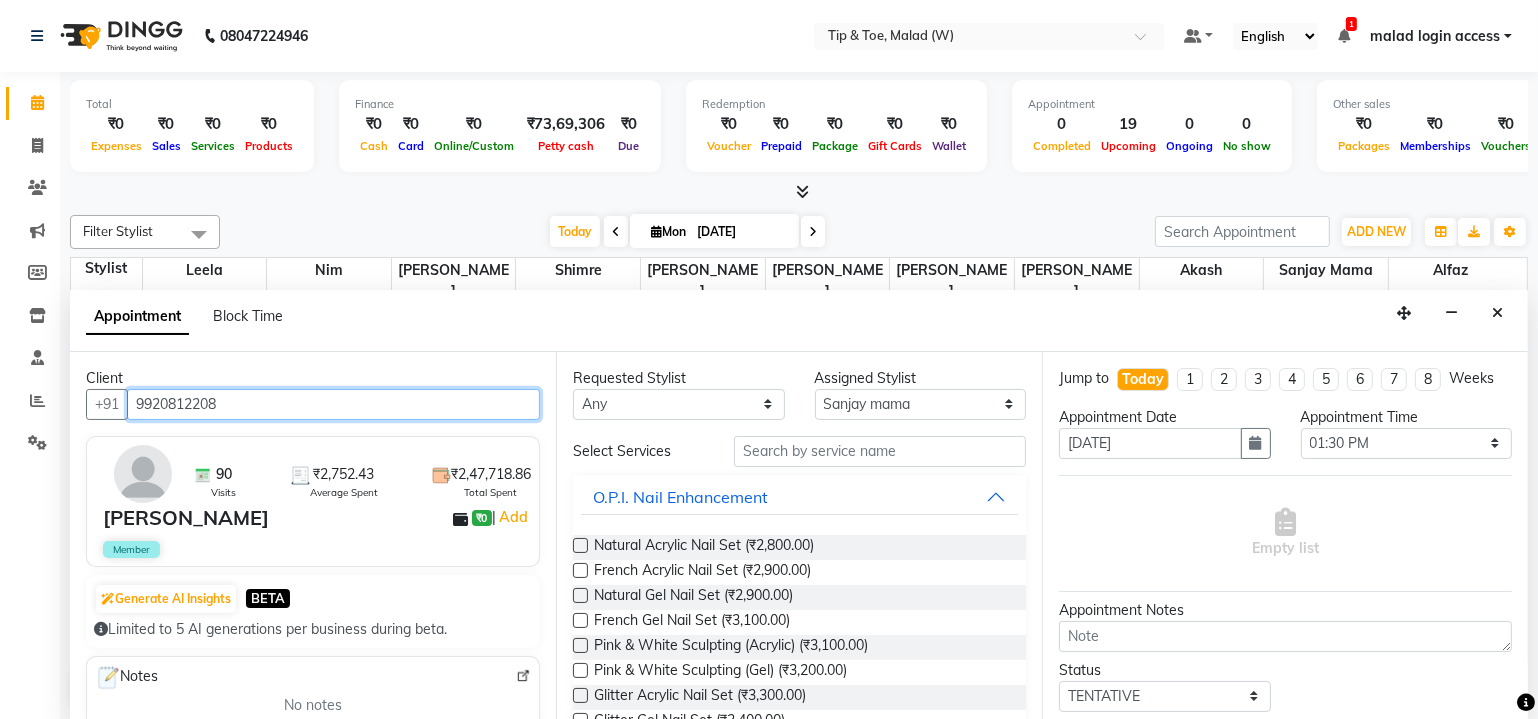 type on "9920812208" 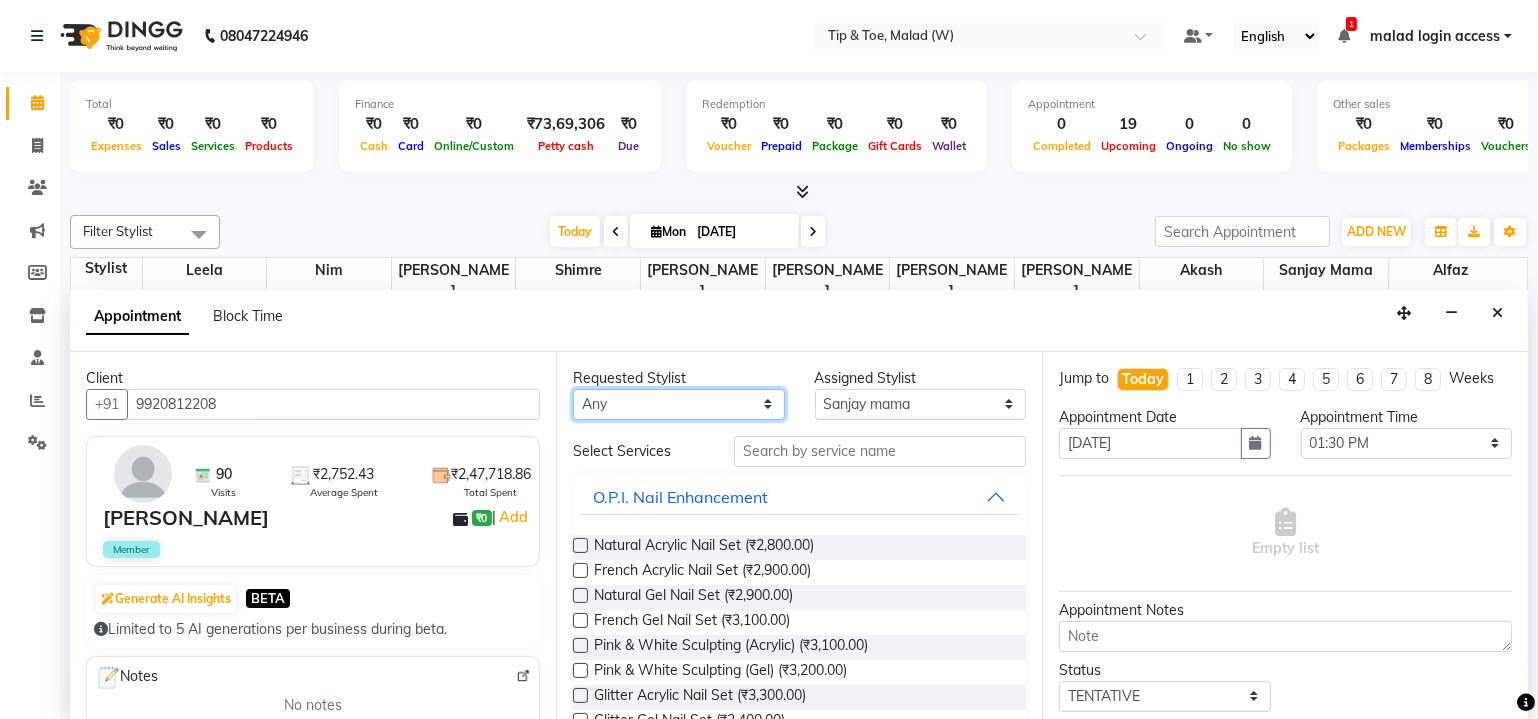 click on "Any Akash  Alfaz  Dibakar Leela Manisha Singh Nim Nitesh Poonam Singh Sanjay mama Shimre Swapnali Urmila Pal" at bounding box center [679, 404] 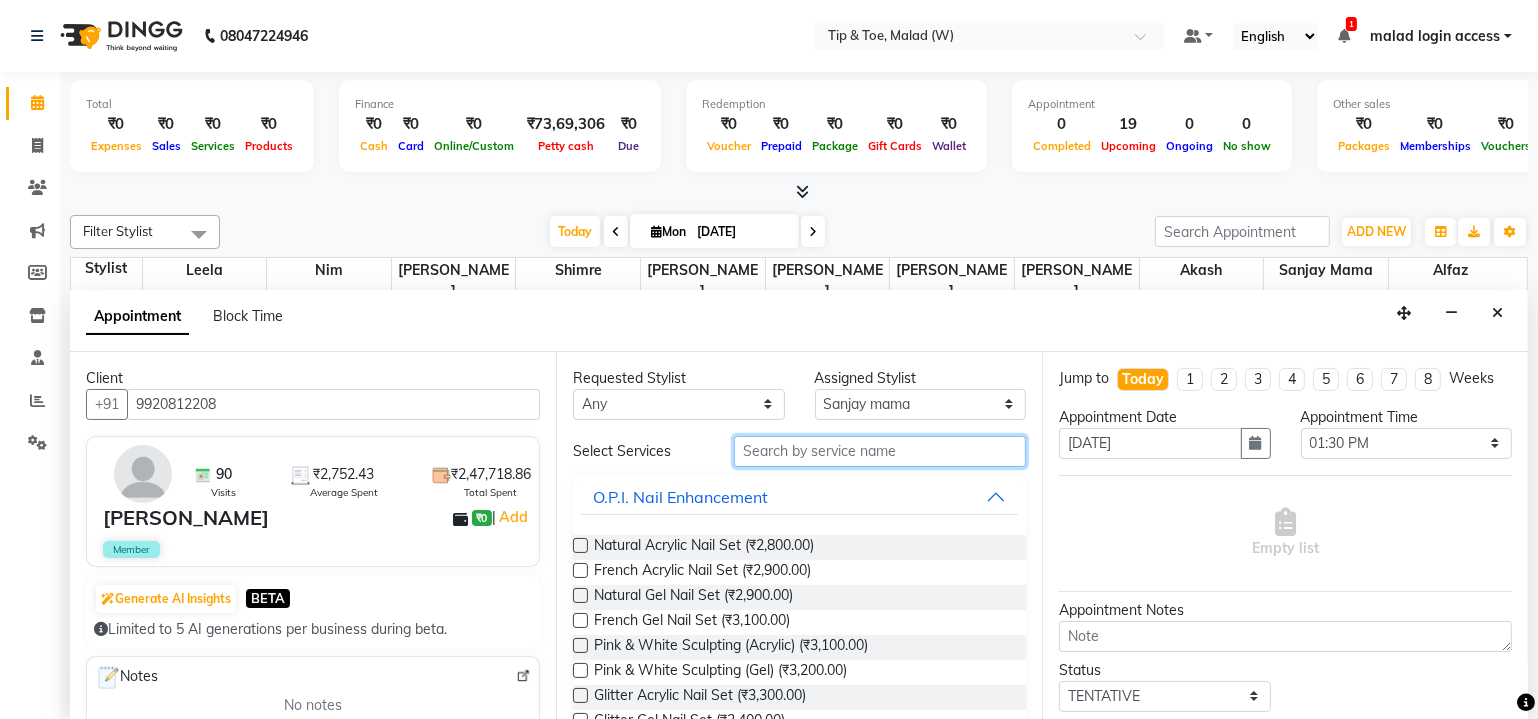 click at bounding box center (880, 451) 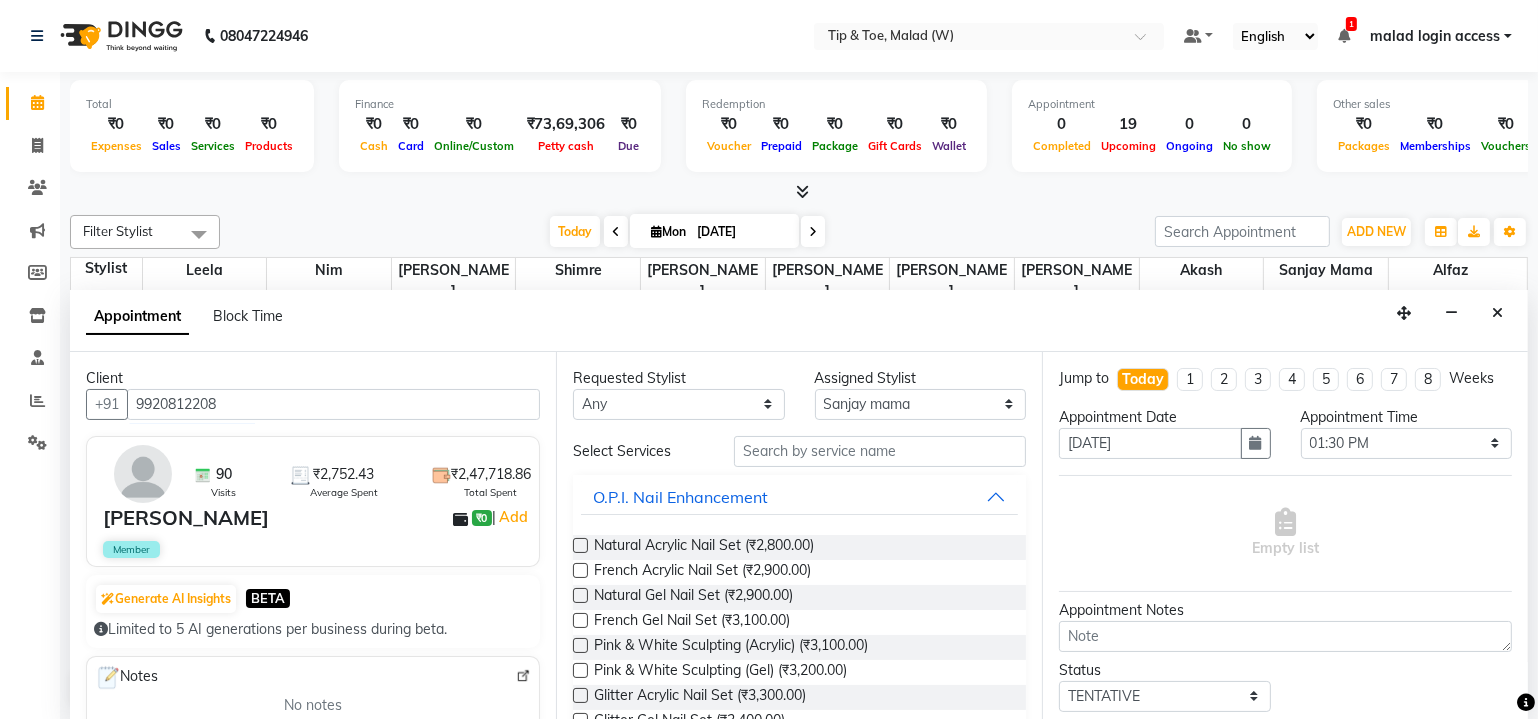 click on "Assigned Stylist" at bounding box center [921, 378] 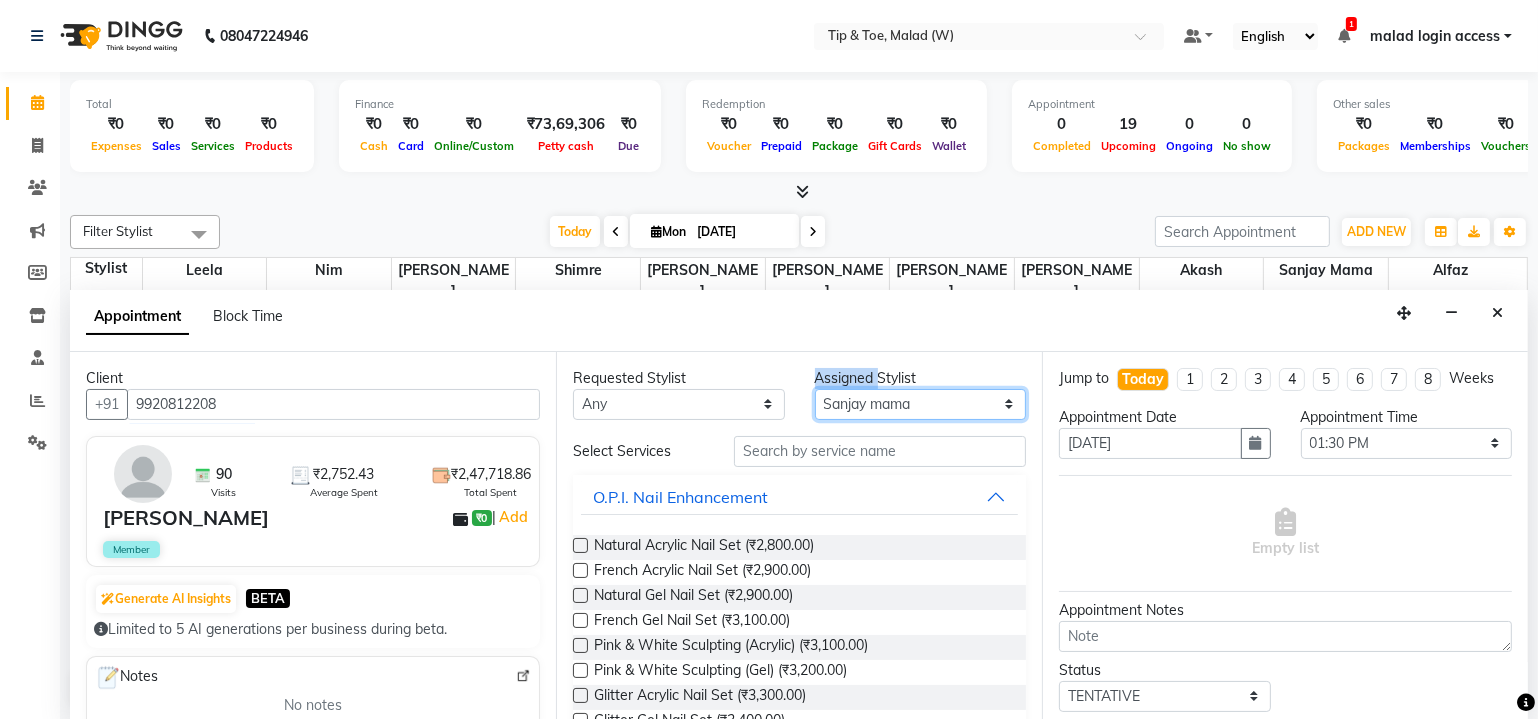 click on "Select Akash  Alfaz  Dibakar Leela Manisha Singh Nim Nitesh Poonam Singh Sanjay mama Shimre Swapnali Urmila Pal" at bounding box center [921, 404] 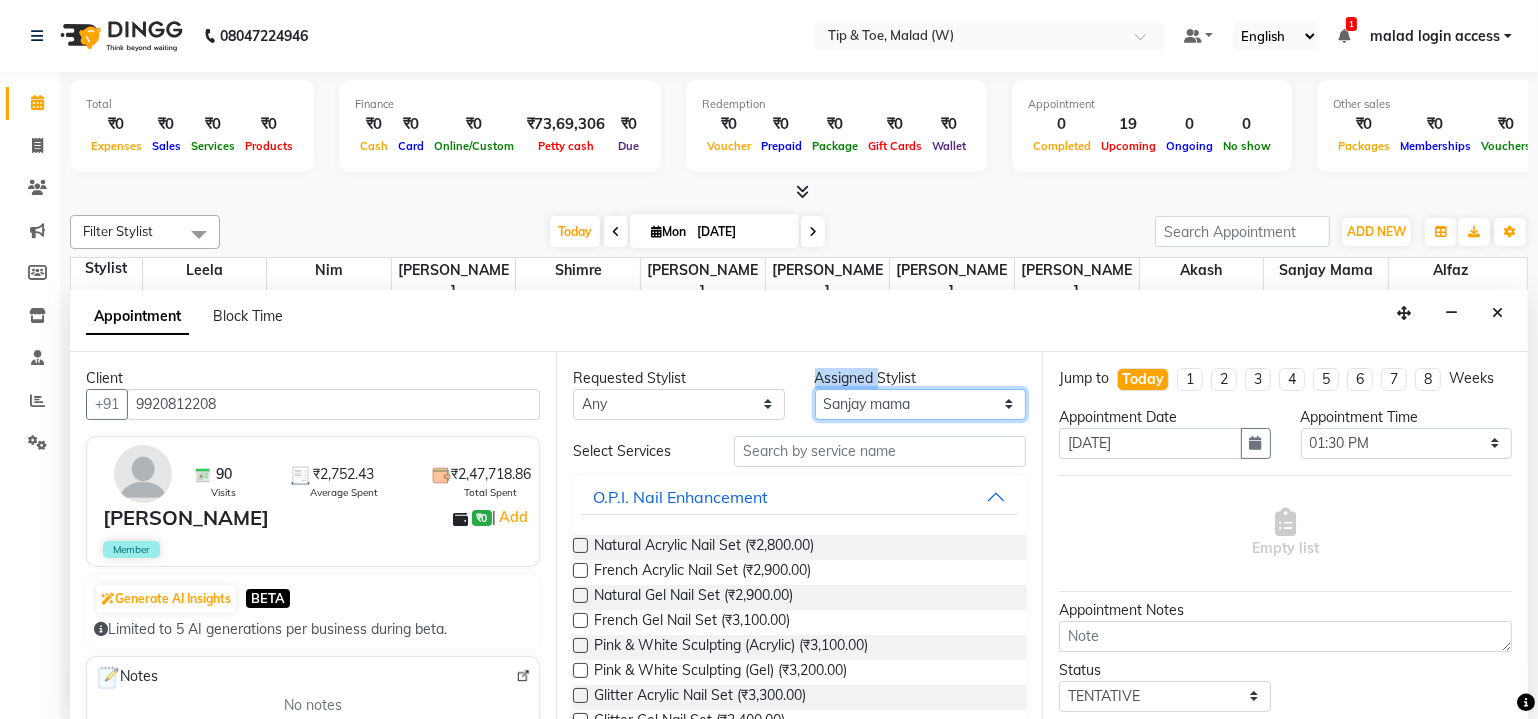 select on "41795" 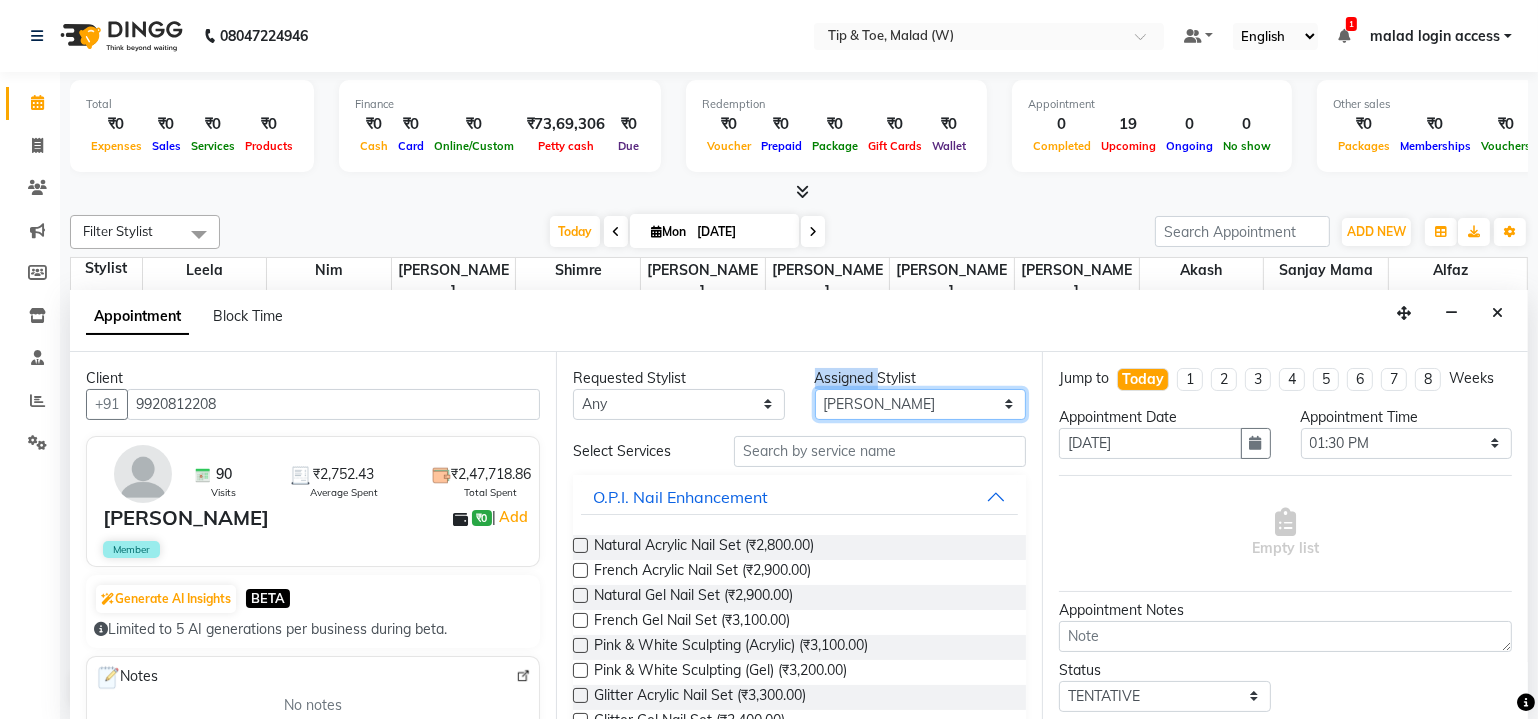 click on "Select Akash  Alfaz  Dibakar Leela Manisha Singh Nim Nitesh Poonam Singh Sanjay mama Shimre Swapnali Urmila Pal" at bounding box center (921, 404) 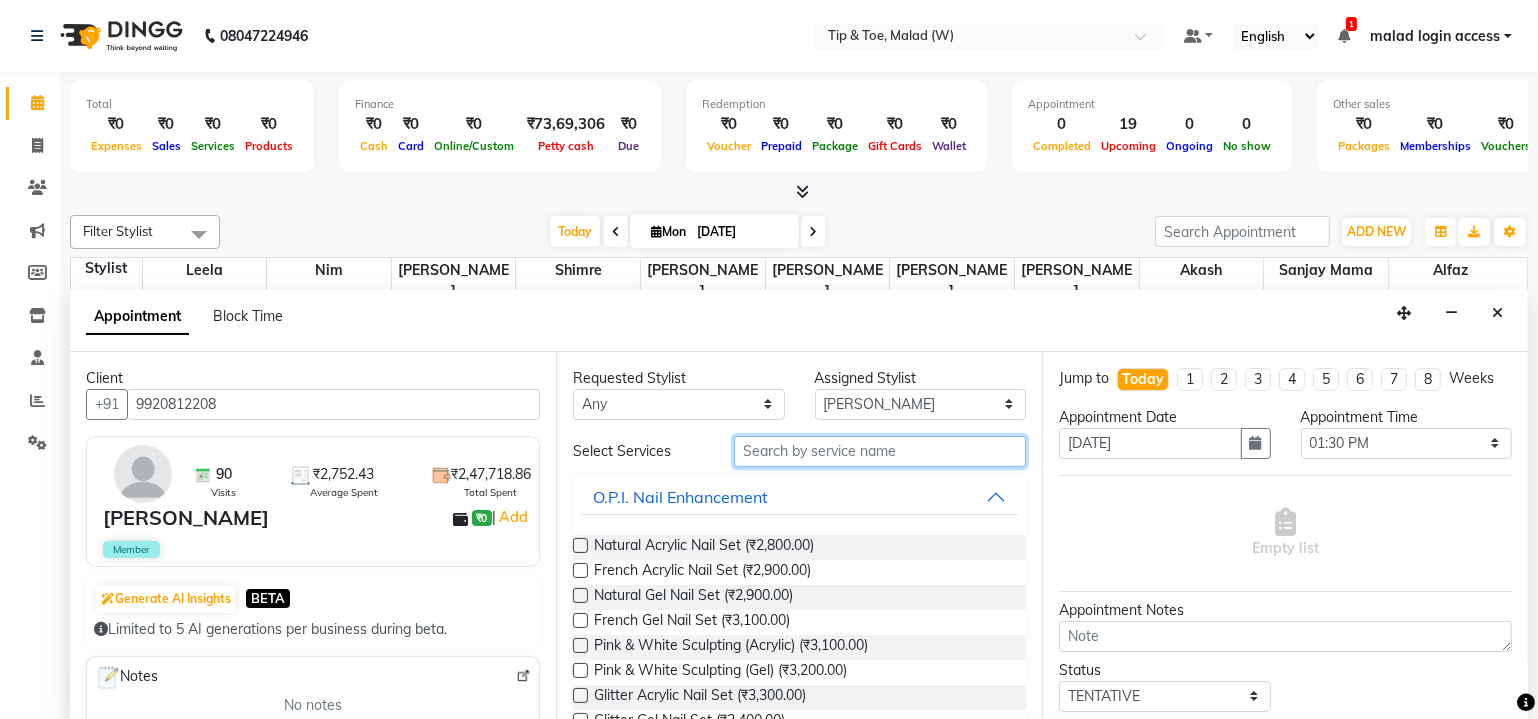 click at bounding box center (880, 451) 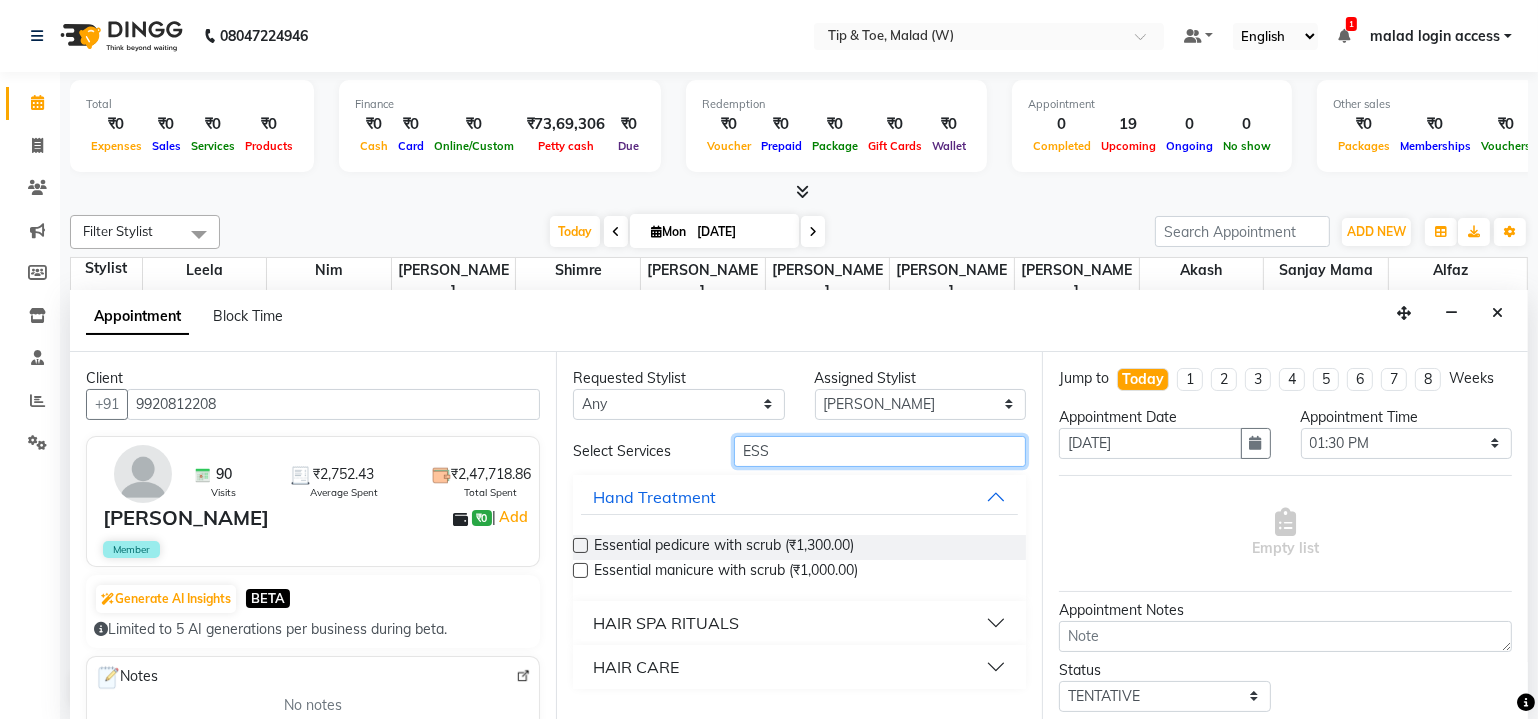 type on "ESS" 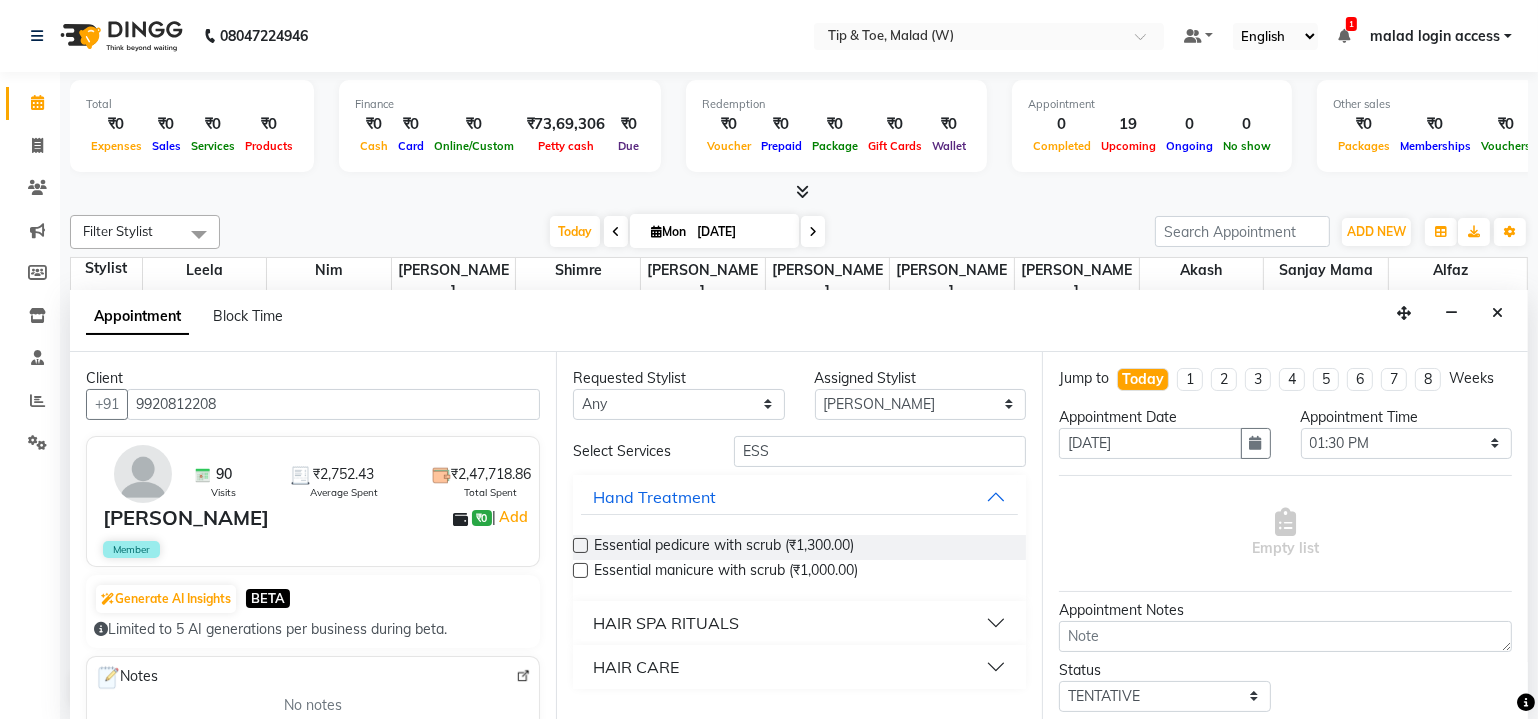 click at bounding box center (580, 545) 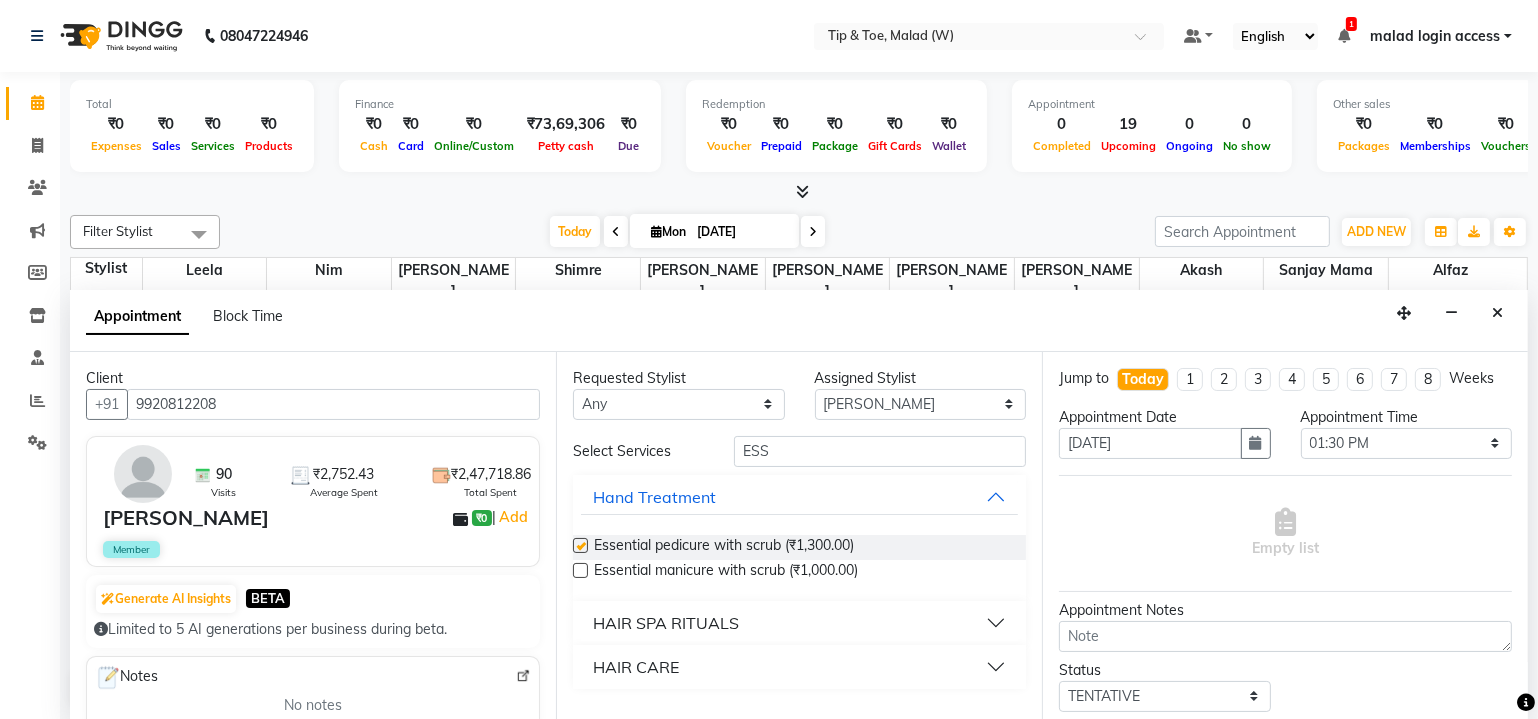 click at bounding box center (580, 545) 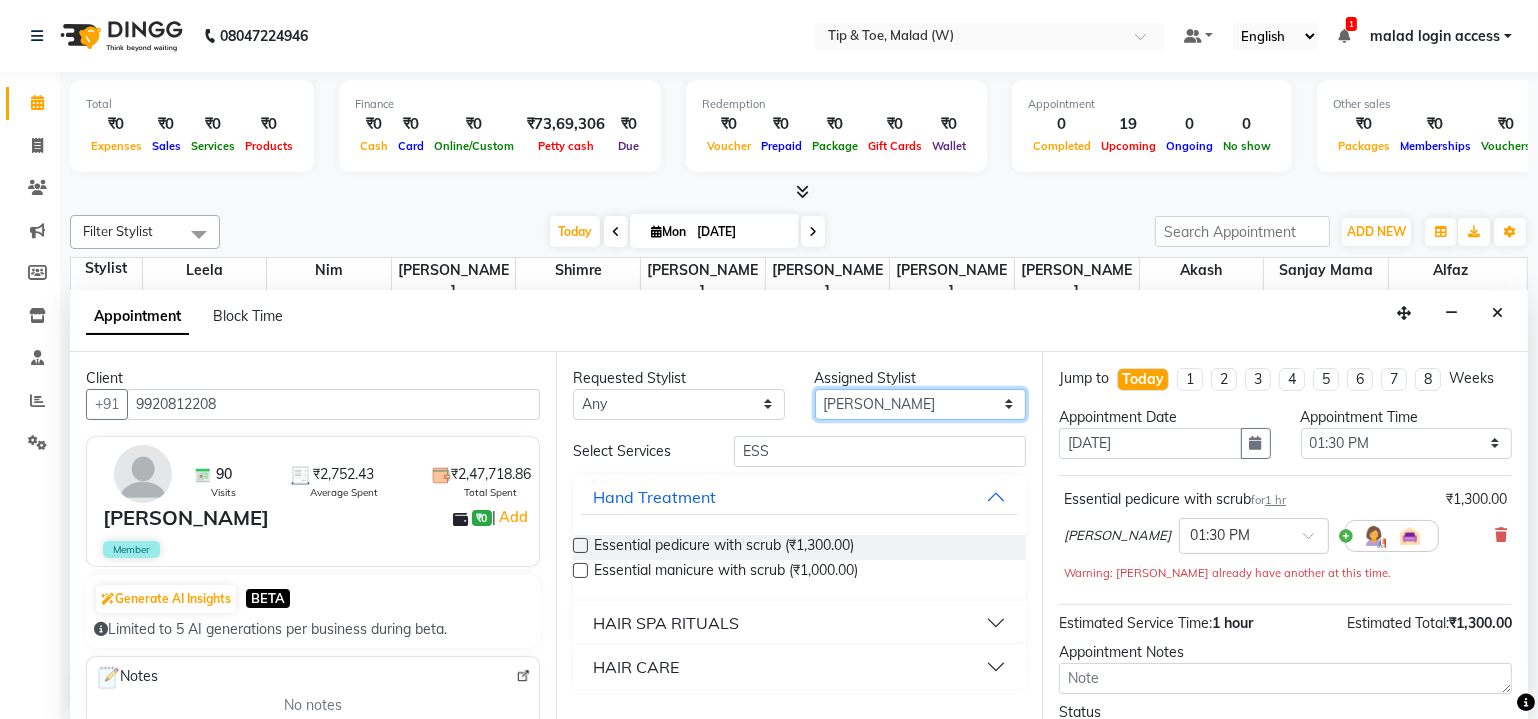 click on "Select Akash  Alfaz  Dibakar Leela Manisha Singh Nim Nitesh Poonam Singh Sanjay mama Shimre Swapnali Urmila Pal" at bounding box center (921, 404) 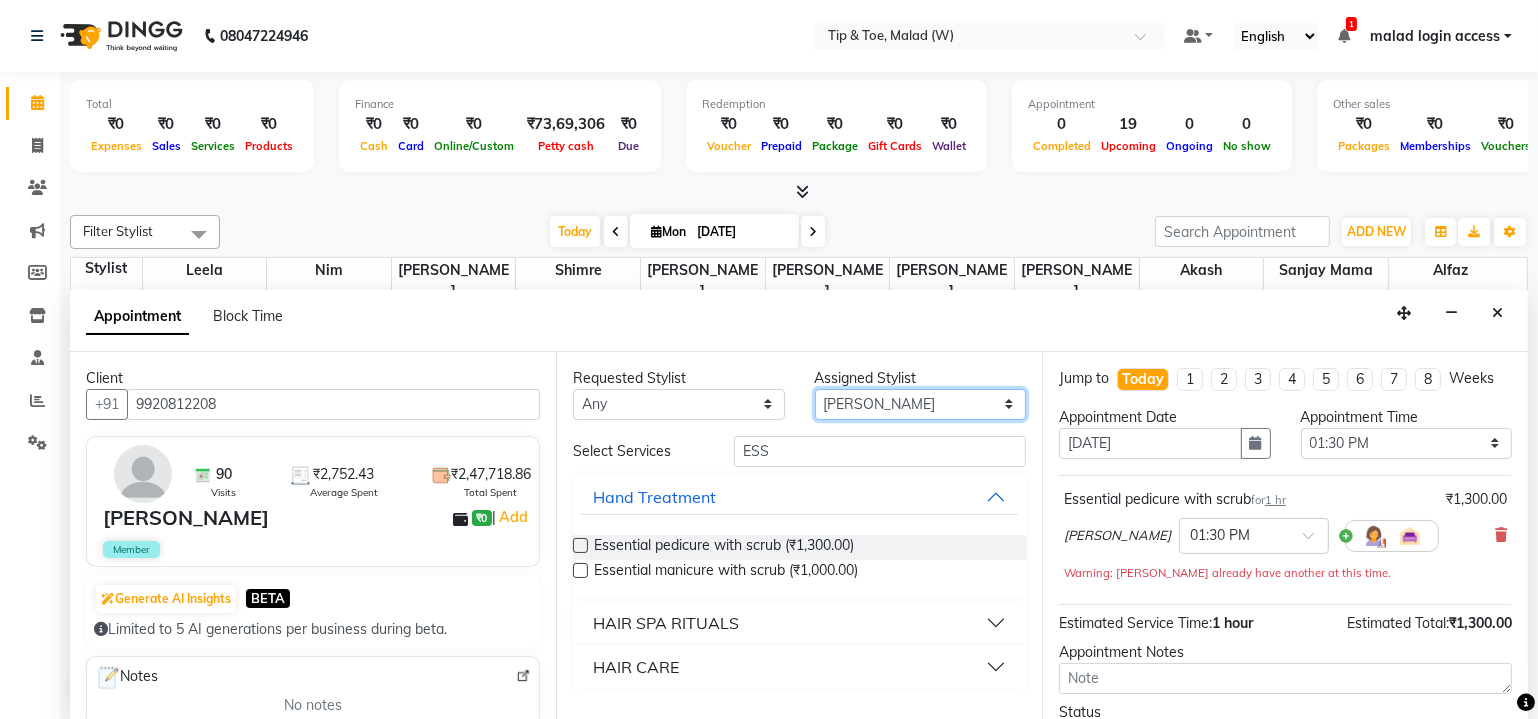 select on "41842" 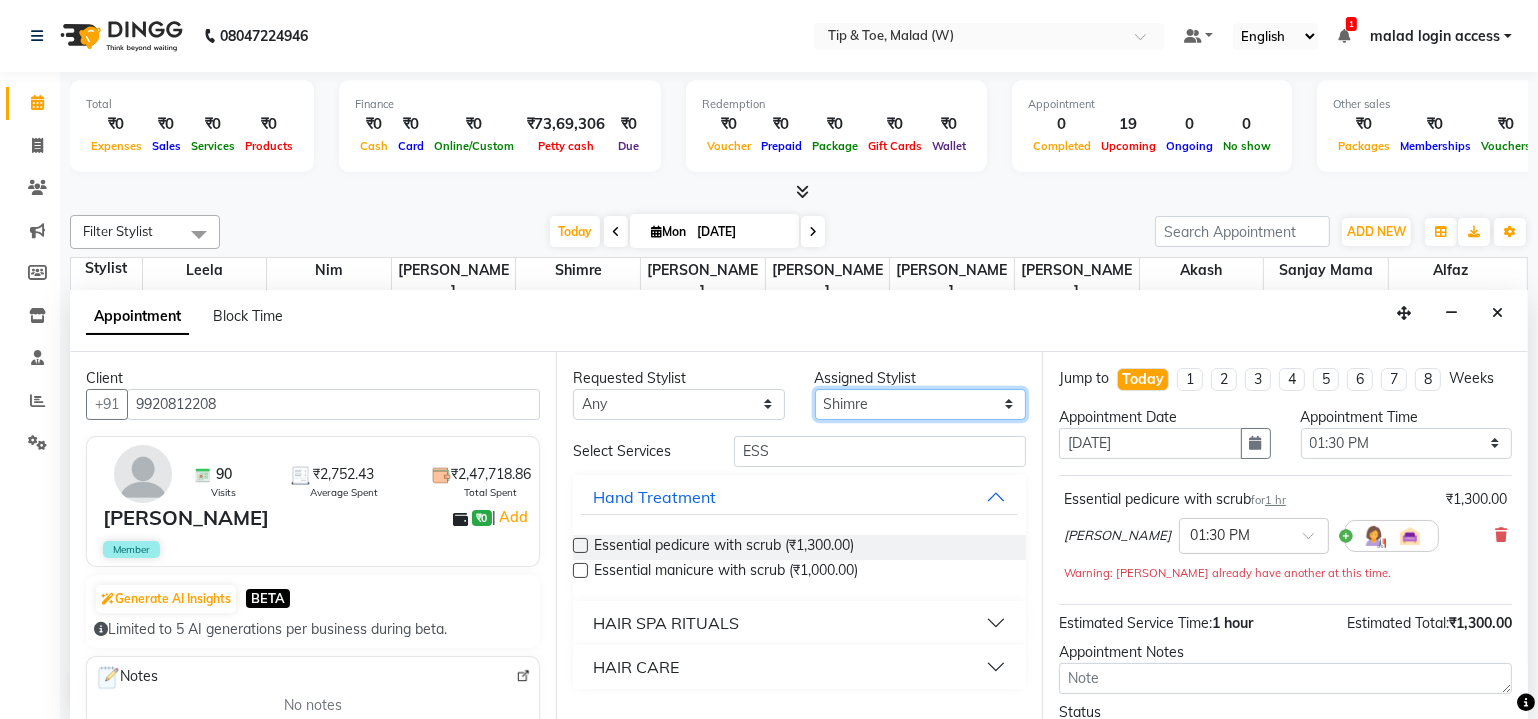 click on "Select Akash  Alfaz  Dibakar Leela Manisha Singh Nim Nitesh Poonam Singh Sanjay mama Shimre Swapnali Urmila Pal" at bounding box center (921, 404) 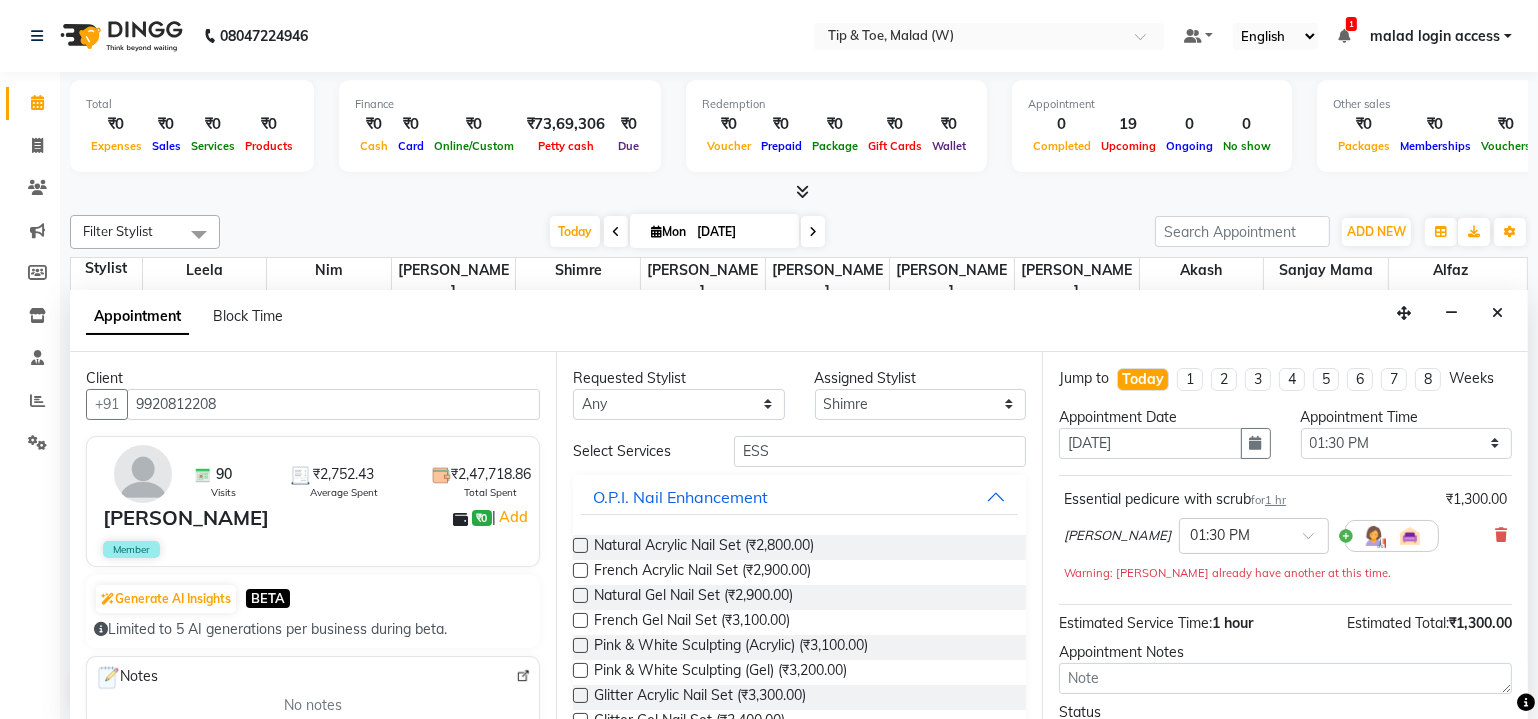 click on "Requested Stylist Any Akash  Alfaz  Dibakar Leela Manisha Singh Nim Nitesh Poonam Singh Sanjay mama Shimre Swapnali Urmila Pal Assigned Stylist Select Akash  Alfaz  Dibakar Leela Manisha Singh Nim Nitesh Poonam Singh Sanjay mama Shimre Swapnali Urmila Pal Select Services ESS    O.P.I. Nail Enhancement Natural Acrylic Nail Set (₹2,800.00) French Acrylic Nail Set (₹2,900.00) Natural Gel Nail Set (₹2,900.00) French Gel Nail Set (₹3,100.00) Pink & White Sculpting (Acrylic) (₹3,100.00) Pink & White Sculpting (Gel) (₹3,200.00) Glitter Acrylic Nail Set (₹3,300.00) Glitter Gel Nail Set (₹3,400.00) Acrylic Overlays (₹2,300.00) Gel Overlays (₹2,500.00) Pink & White Acrylic Overlays (₹2,400.00) Pink & White Gel Overlays (₹2,600.00) Glitter Acrylic Overlays (₹2,700.00) Glitter Gel Overlays (₹2,900.00) Form Acrylic Nail Set (₹3,300.00) Form Gel Nail Set (₹3,500.00) Shattered Glass (₹2,000.00) Holographic Nails (₹2,000.00) Ombre Gel Polish (₹2,000.00) Chameleon Nails (₹2,000.00)" at bounding box center [799, 536] 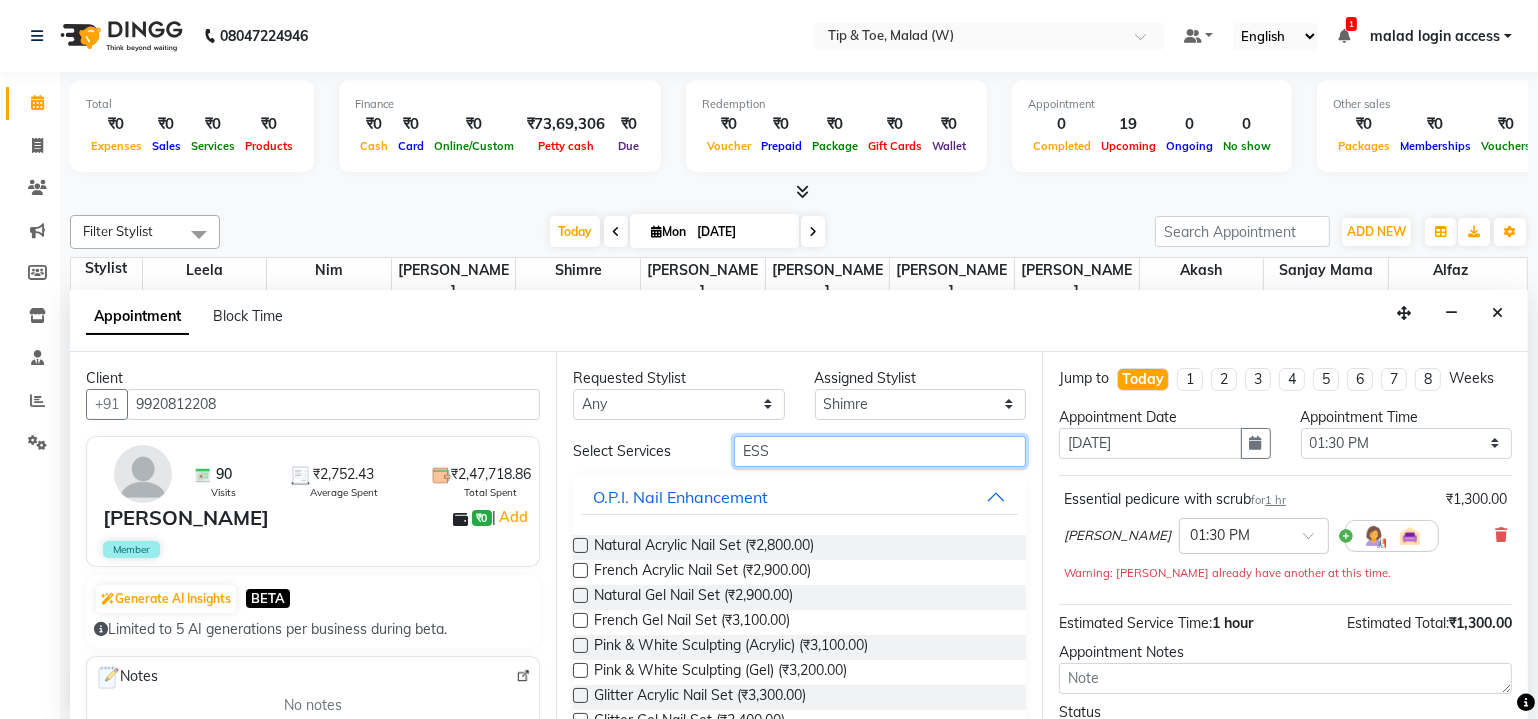 click on "ESS" at bounding box center (880, 451) 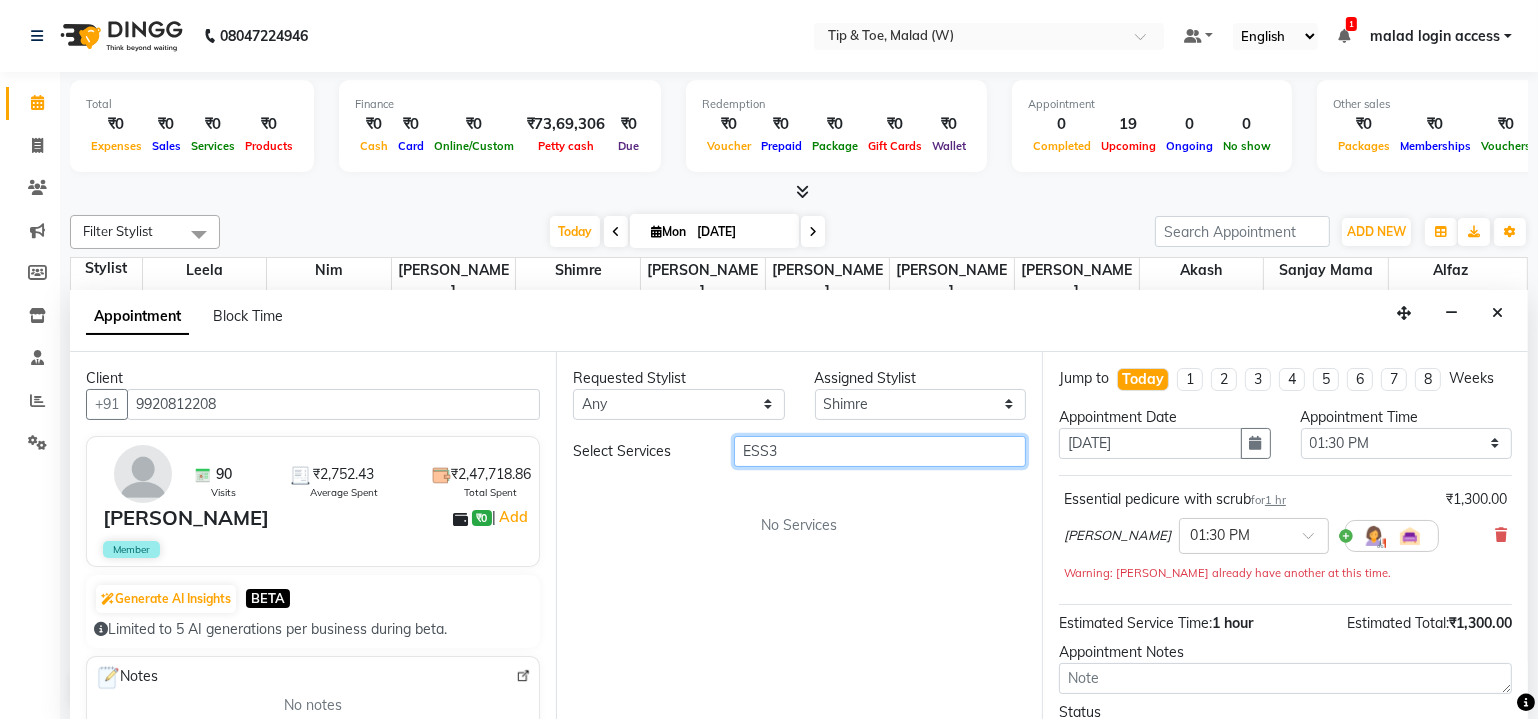 click on "ESS3" at bounding box center [880, 451] 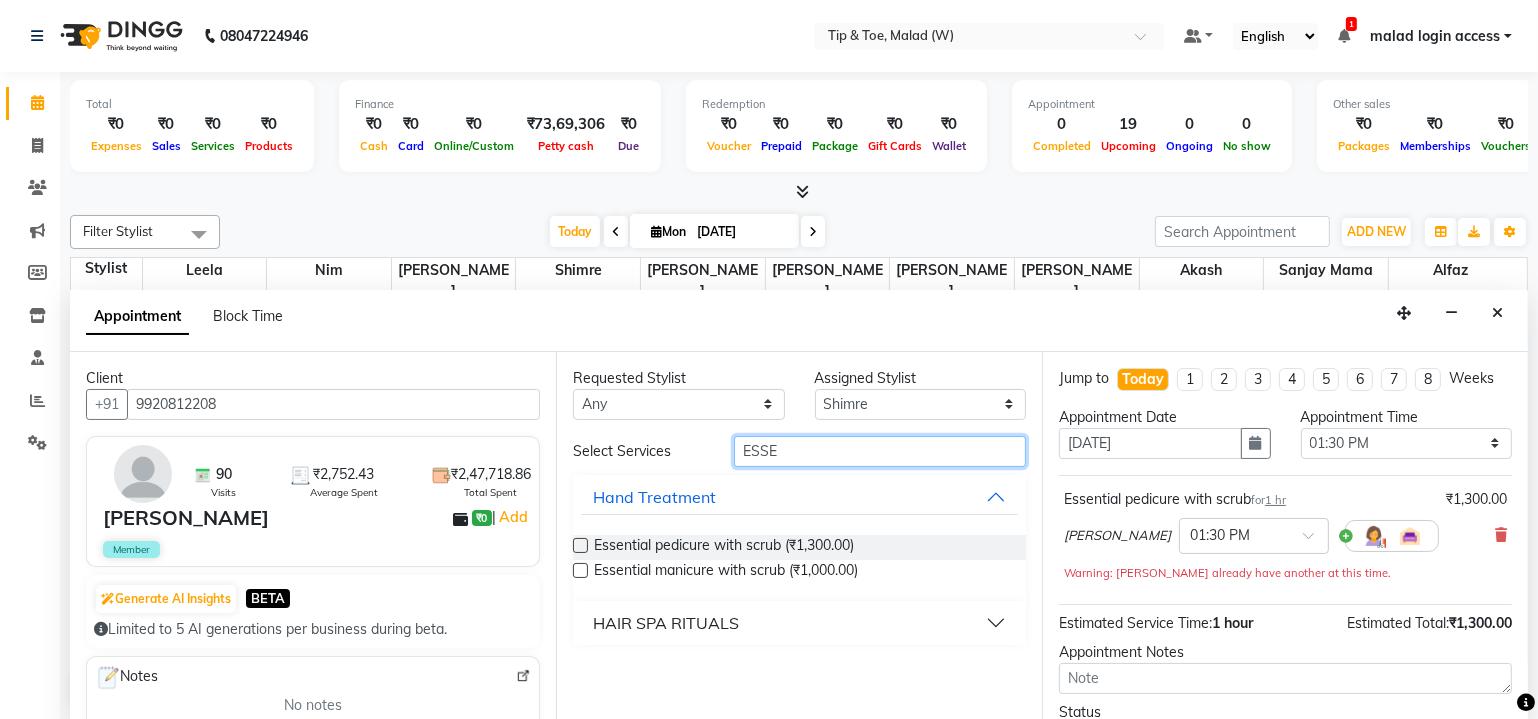type on "ESSE" 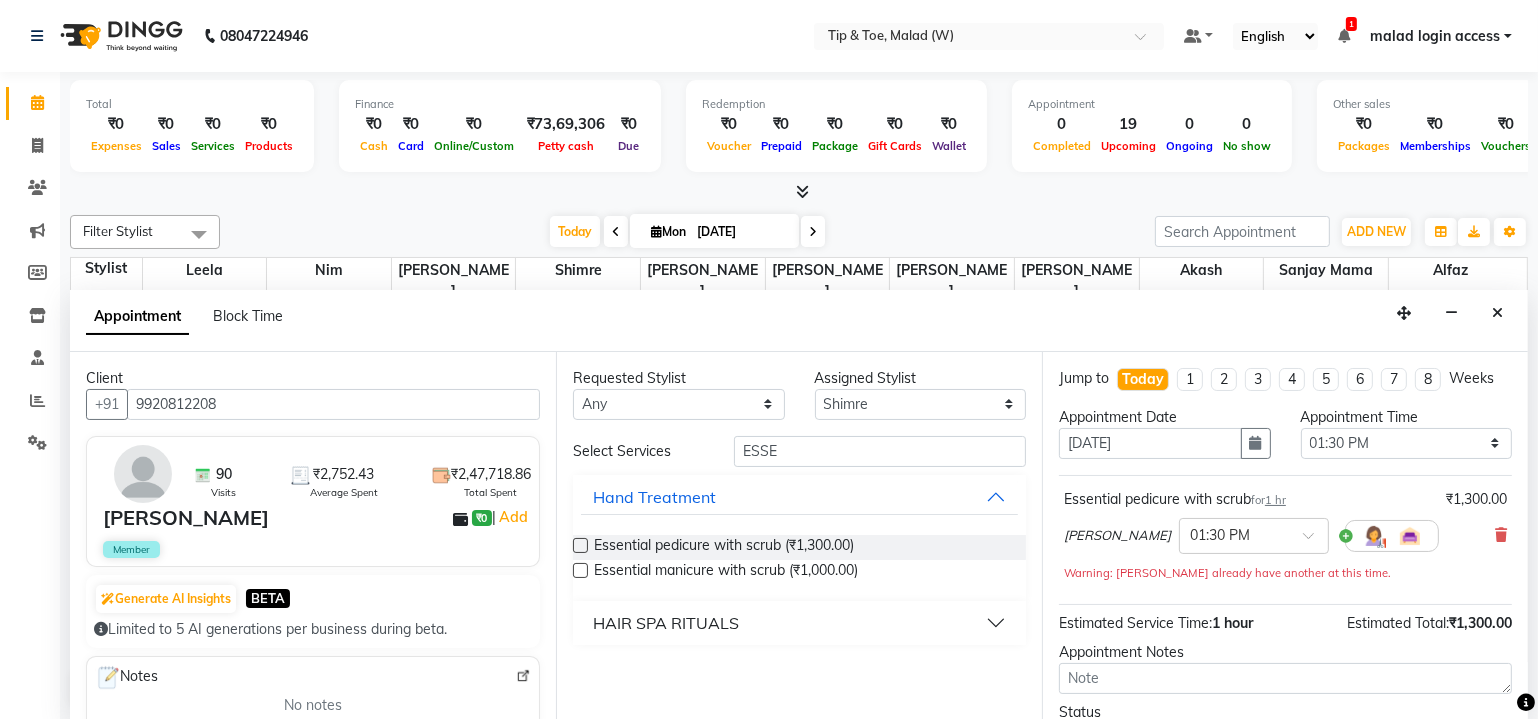 click at bounding box center (580, 570) 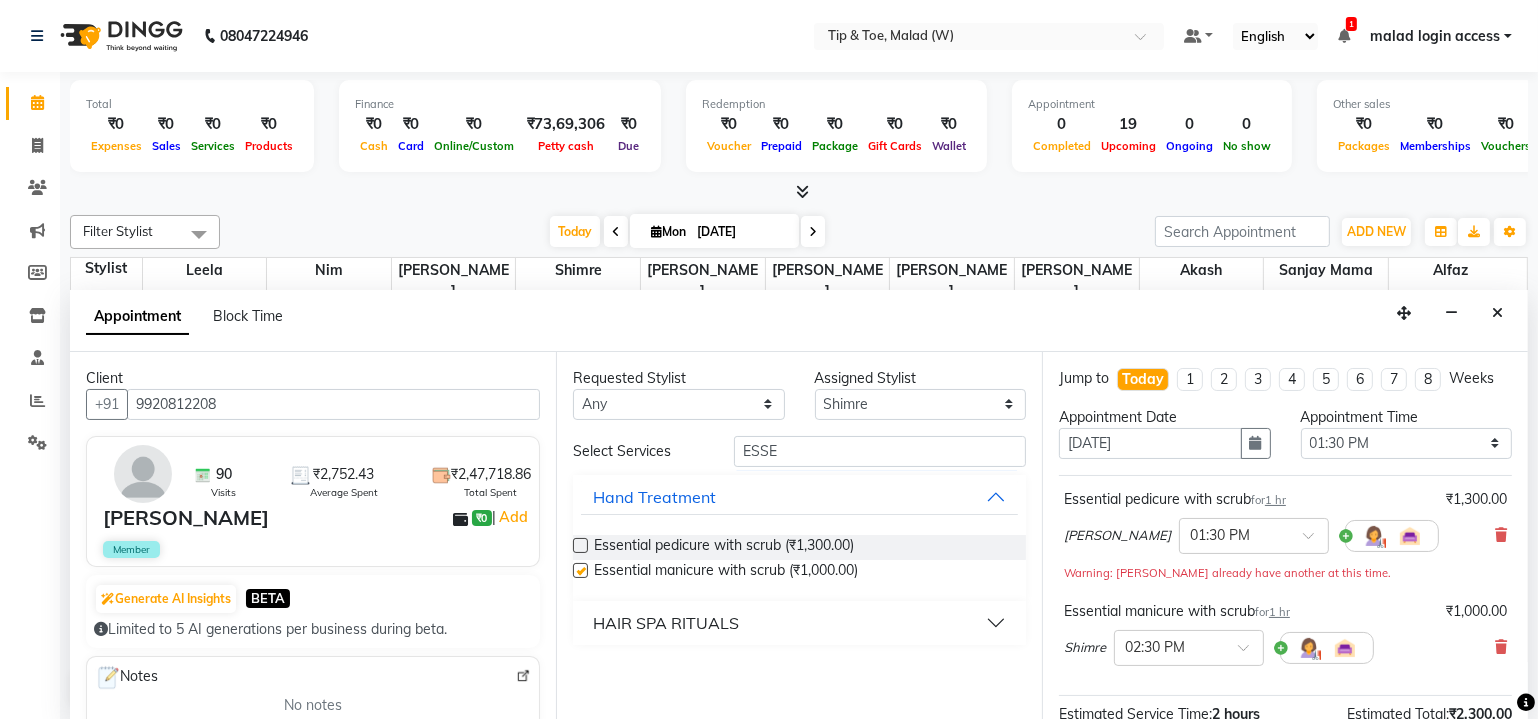 checkbox on "false" 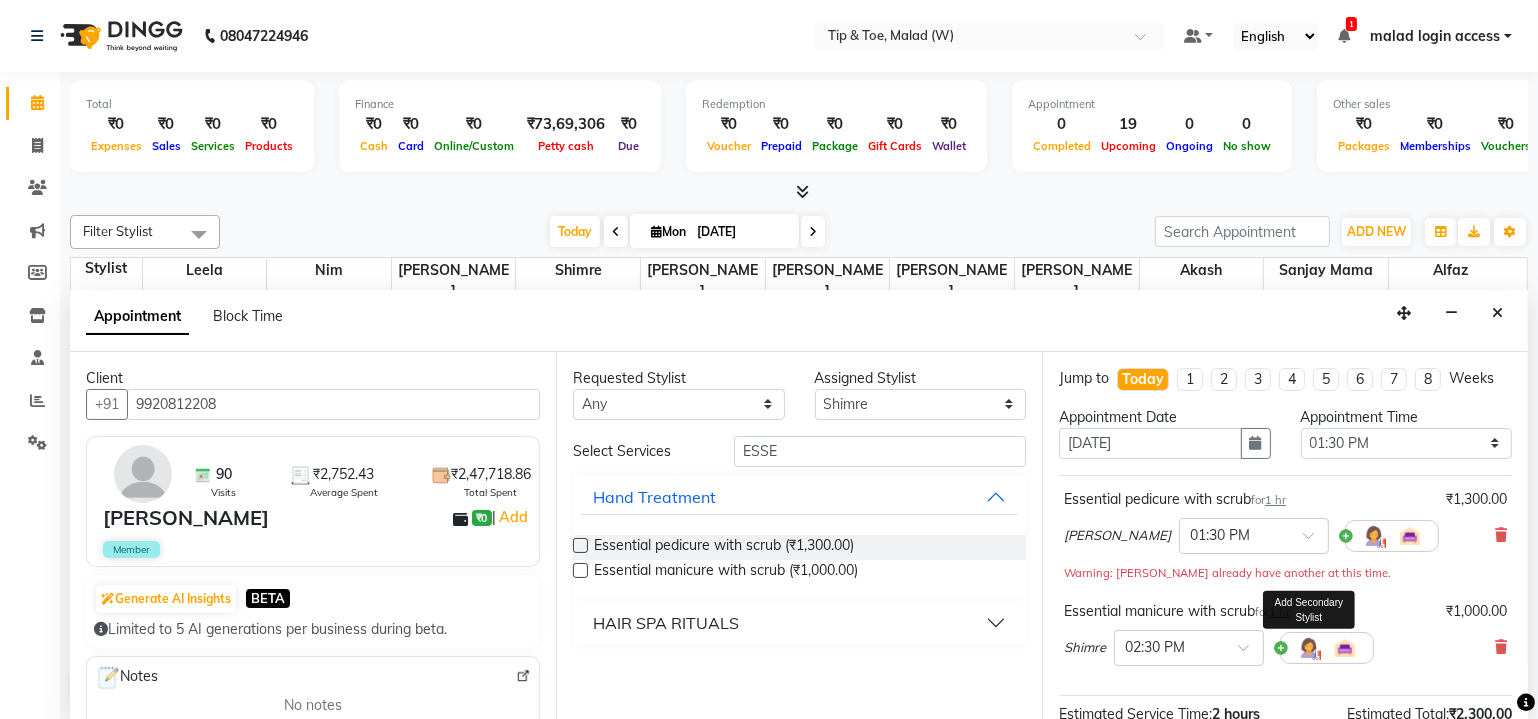 scroll, scrollTop: 246, scrollLeft: 0, axis: vertical 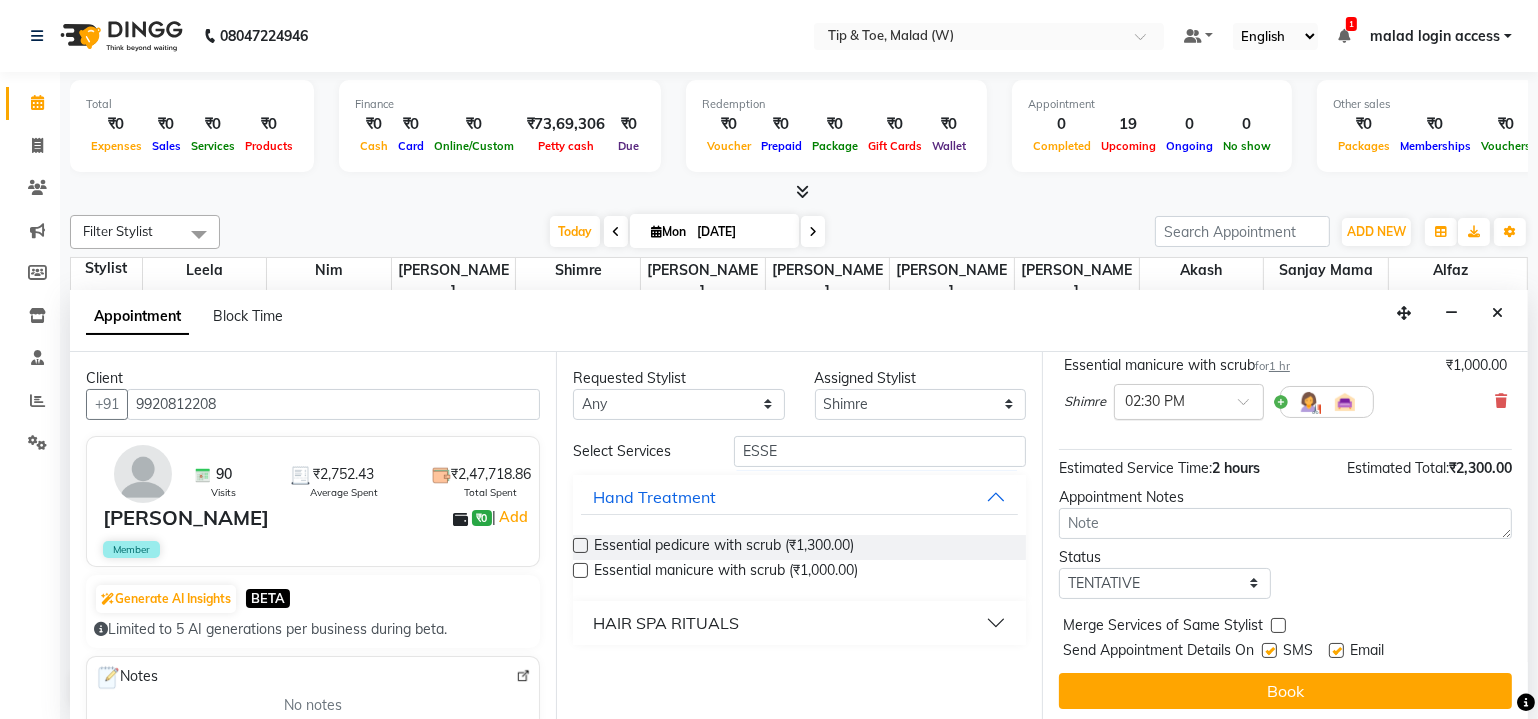 click on "× 02:30 PM" at bounding box center [1189, 402] 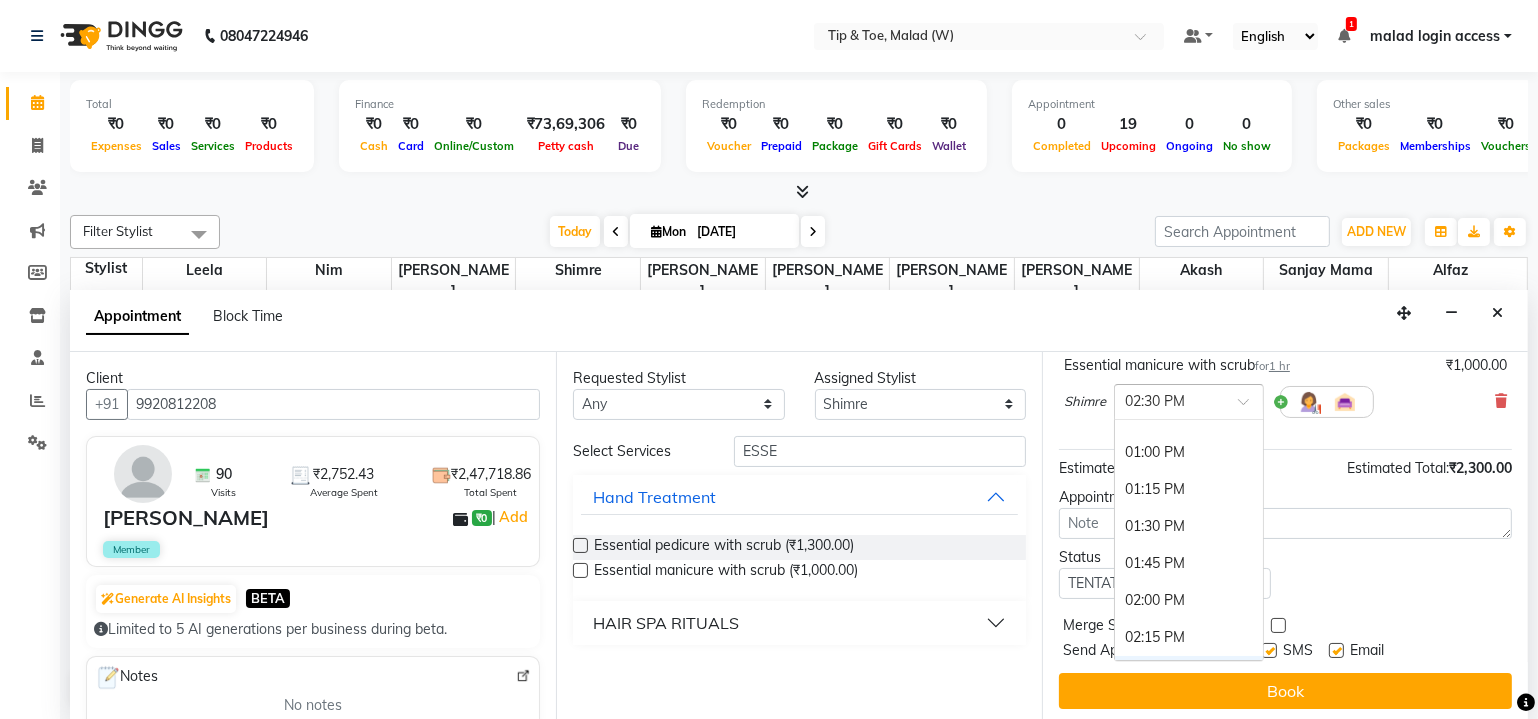 scroll, scrollTop: 559, scrollLeft: 0, axis: vertical 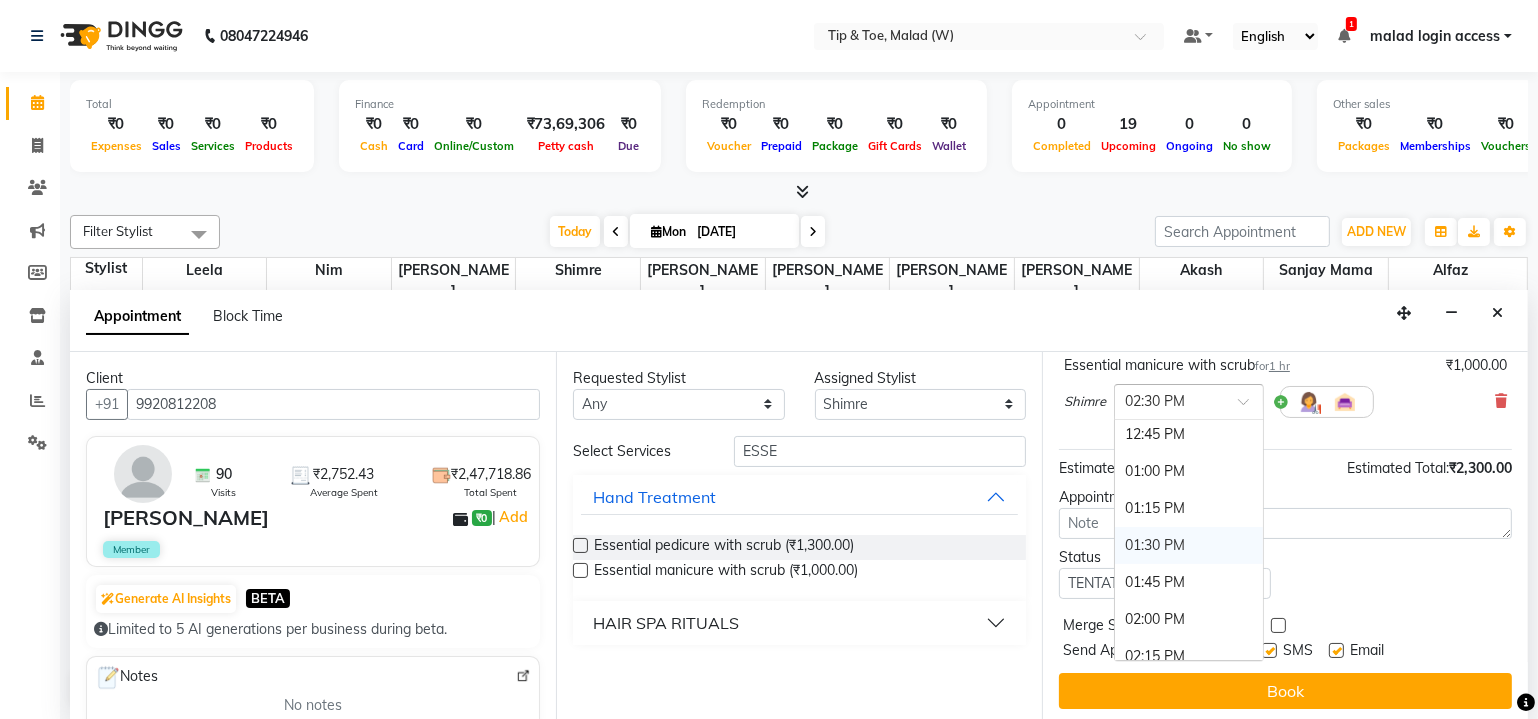 click on "01:30 PM" at bounding box center [1189, 545] 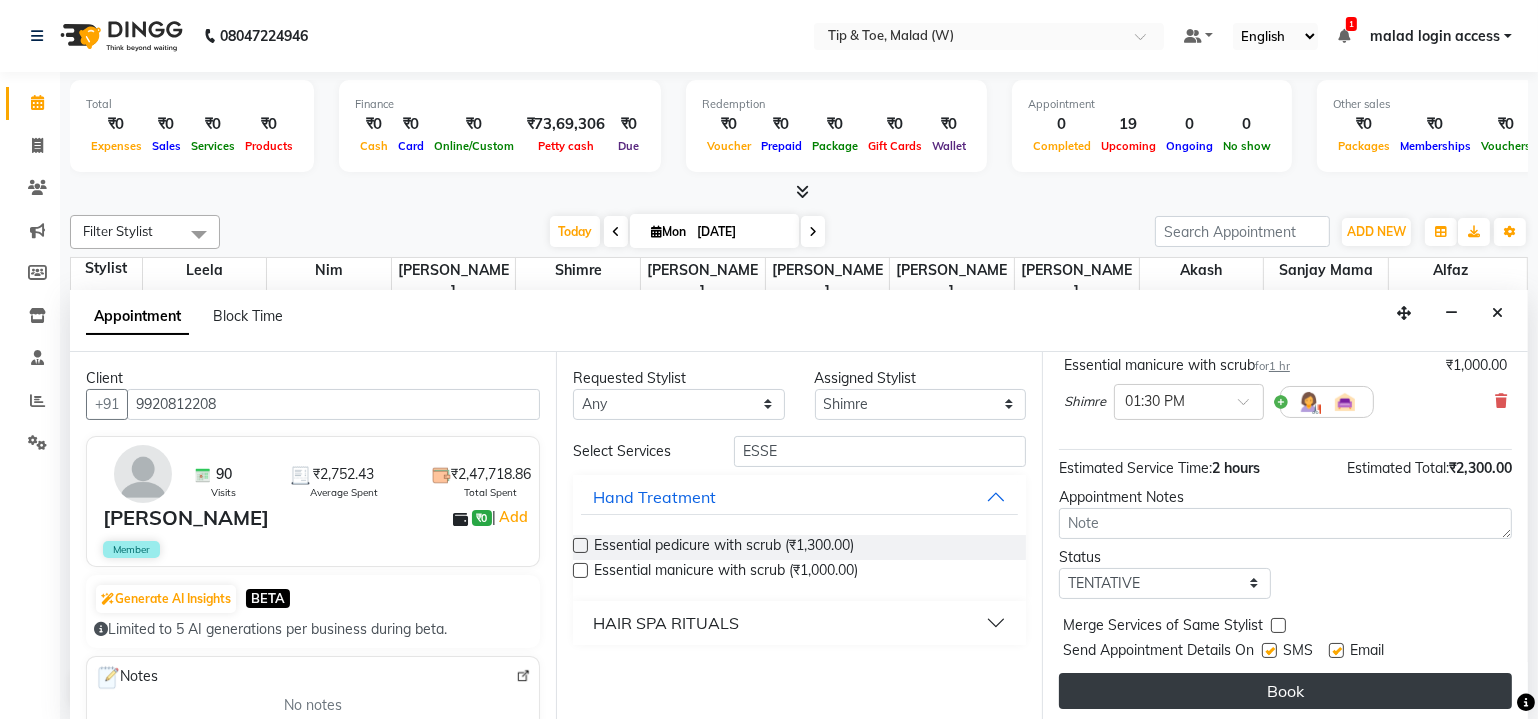 click on "Book" at bounding box center [1285, 691] 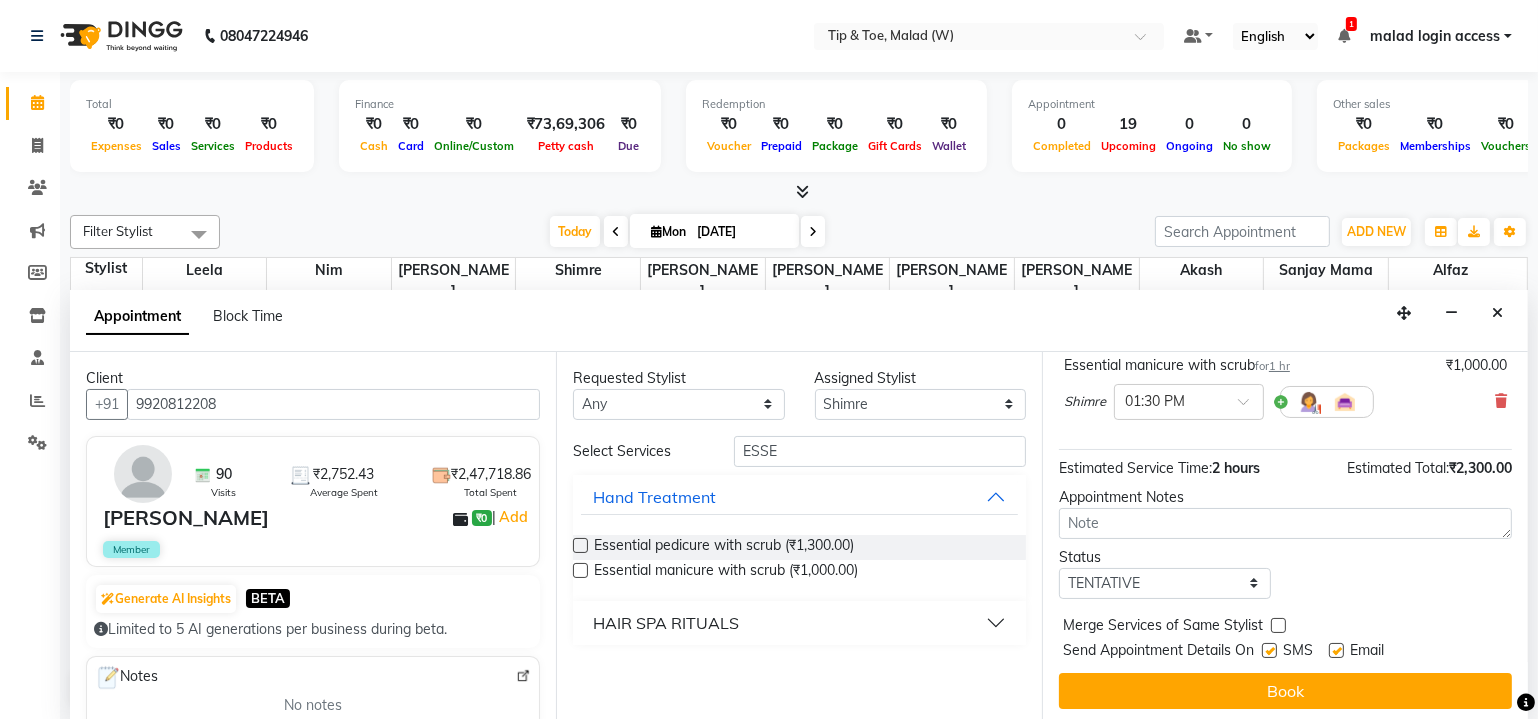 click on "Book" at bounding box center (1285, 691) 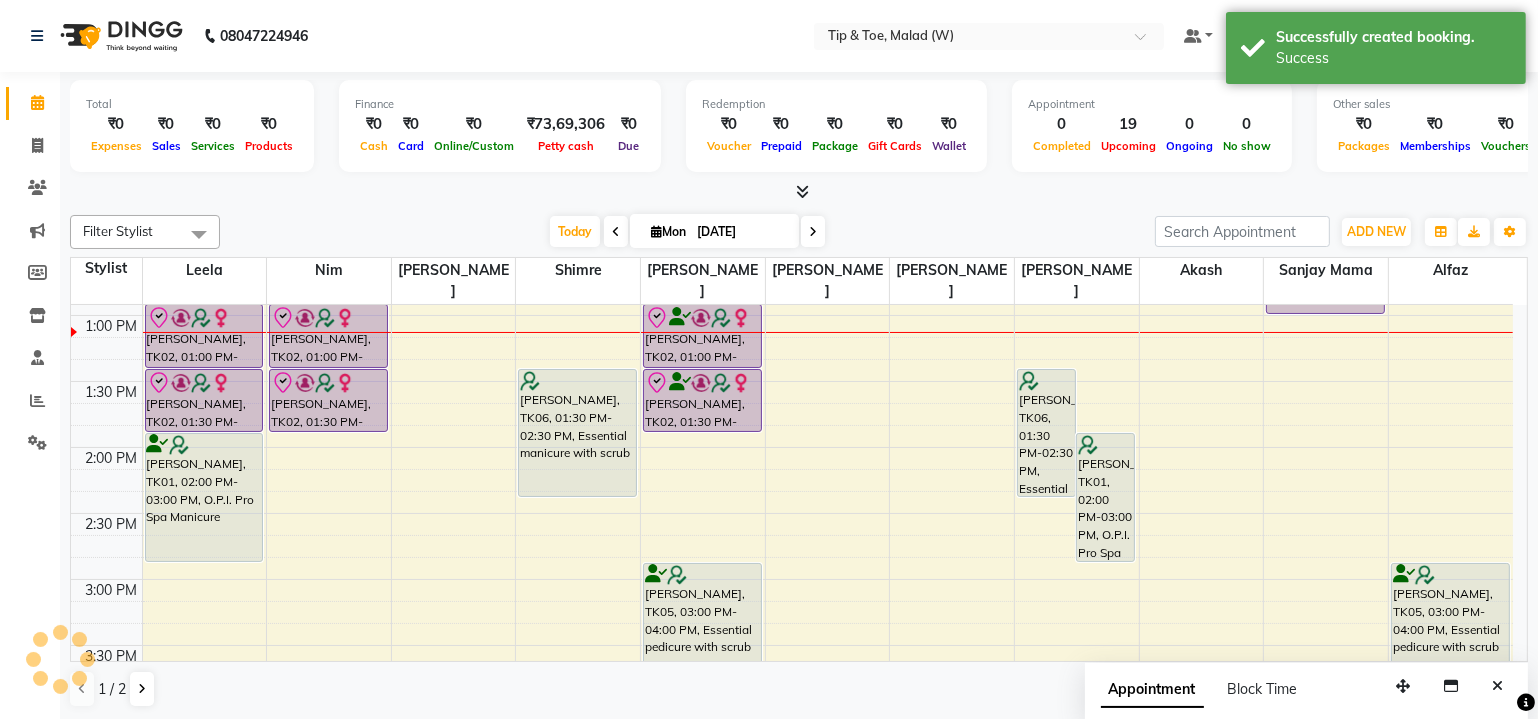 scroll, scrollTop: 0, scrollLeft: 0, axis: both 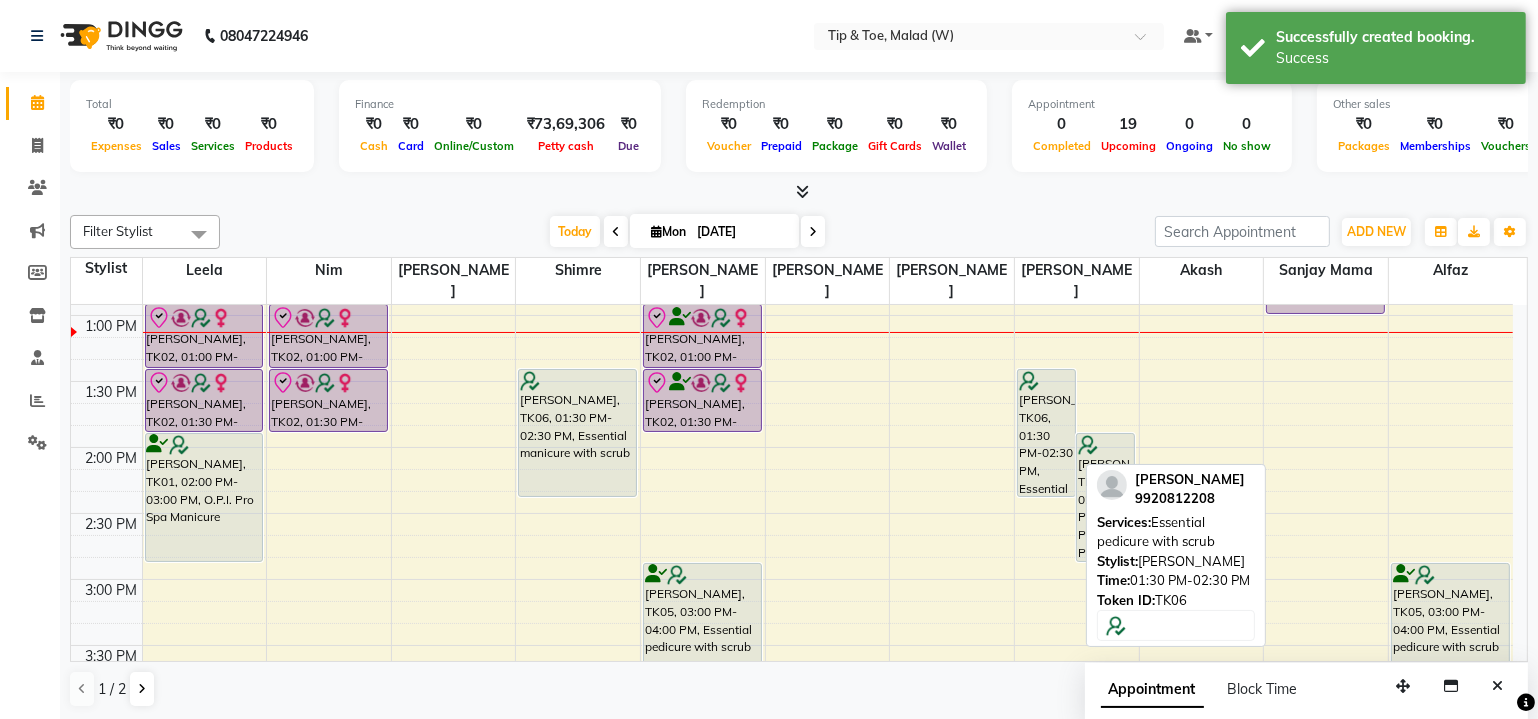 click on "Barbara Lewis, TK06, 01:30 PM-02:30 PM, Essential pedicure with scrub" at bounding box center (1046, 433) 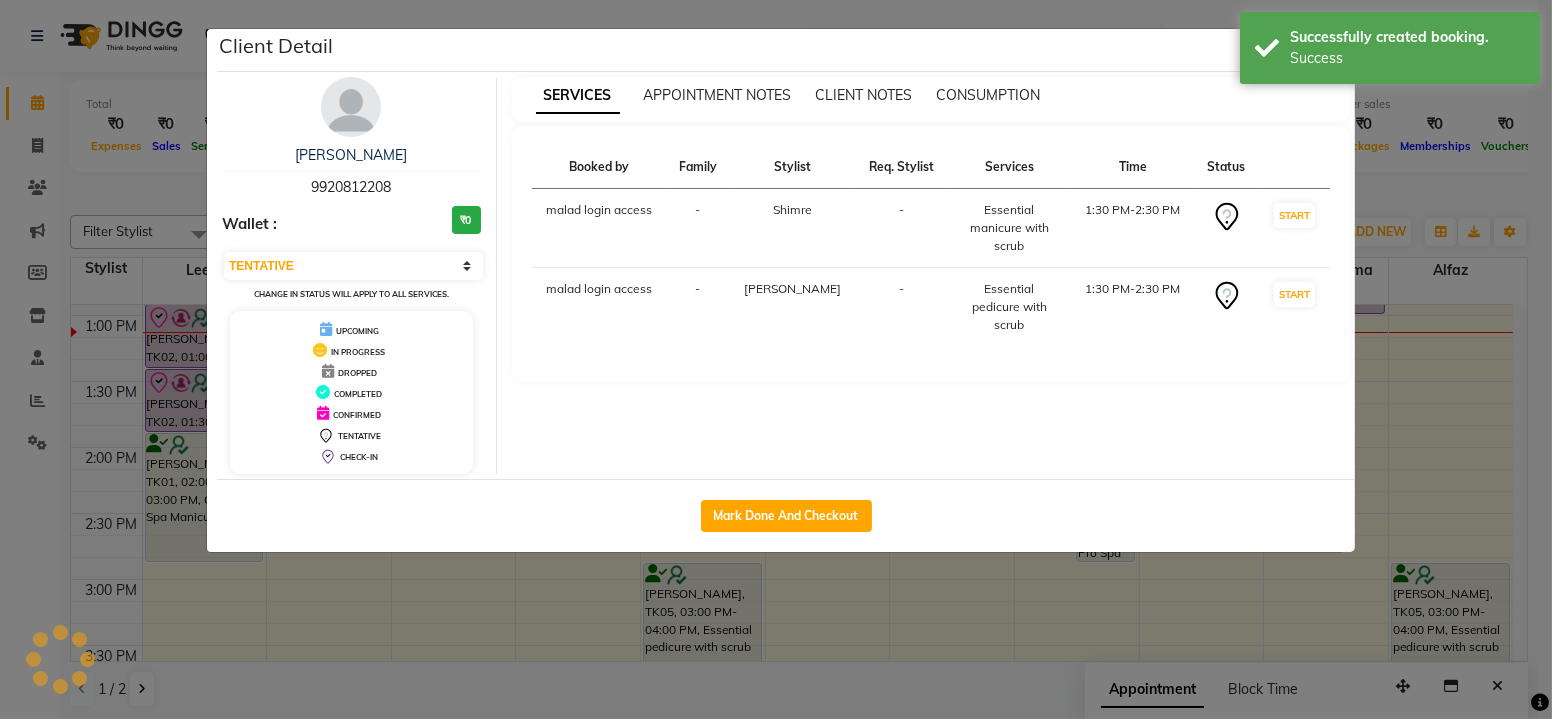 click on "Client Detail  Barbara Lewis   9920812208 Wallet : ₹0 Select IN SERVICE CONFIRMED TENTATIVE CHECK IN MARK DONE DROPPED UPCOMING Change in status will apply to all services. UPCOMING IN PROGRESS DROPPED COMPLETED CONFIRMED TENTATIVE CHECK-IN SERVICES APPOINTMENT NOTES CLIENT NOTES CONSUMPTION Booked by Family Stylist Req. Stylist Services Time Status  malad login access  - Shimre -  Essential manicure with scrub   1:30 PM-2:30 PM   START   malad login access  - Dibakar -  Essential pedicure with scrub   1:30 PM-2:30 PM   START   Mark Done And Checkout" 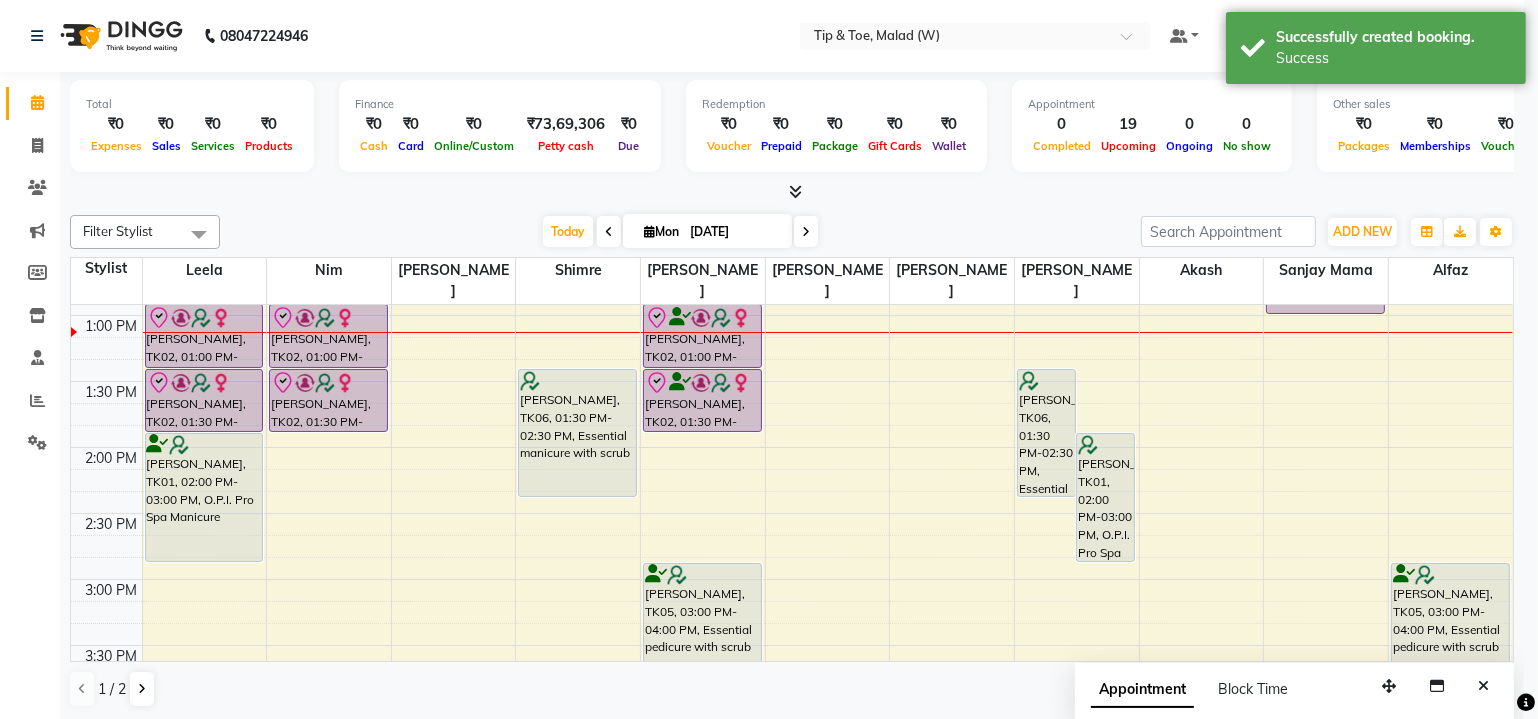 click on "8:00 AM 8:30 AM 9:00 AM 9:30 AM 10:00 AM 10:30 AM 11:00 AM 11:30 AM 12:00 PM 12:30 PM 1:00 PM 1:30 PM 2:00 PM 2:30 PM 3:00 PM 3:30 PM 4:00 PM 4:30 PM 5:00 PM 5:30 PM 6:00 PM 6:30 PM 7:00 PM 7:30 PM 8:00 PM 8:30 PM
Jinisha Parmar, TK02, 12:00 PM-01:00 PM, Essential manicure with scrub
Jinisha Parmar, TK02, 01:00 PM-01:30 PM, Permanent Gel Polish Removal
Jinisha Parmar, TK02, 01:30 PM-02:00 PM, Permanent Gel Polish     Riddhi Sharda, TK01, 02:00 PM-03:00 PM, O.P.I. Pro Spa Manicure
Jinisha Parmar, TK02, 12:00 PM-01:00 PM, Essential manicure with scrub
Jinisha Parmar, TK02, 01:00 PM-01:30 PM, Permanent Gel Polish Removal
Jinisha Parmar, TK02, 01:30 PM-02:00 PM, Permanent Gel Polish     Barbara Lewis, TK06, 01:30 PM-02:30 PM, Essential manicure with scrub     Mala Sheth, TK04, 07:00 PM-08:00 PM, Essential pedicure with scrub     Mala Sheth, TK04, 08:00 PM-09:00 PM, Essential manicure with scrub" at bounding box center (792, 513) 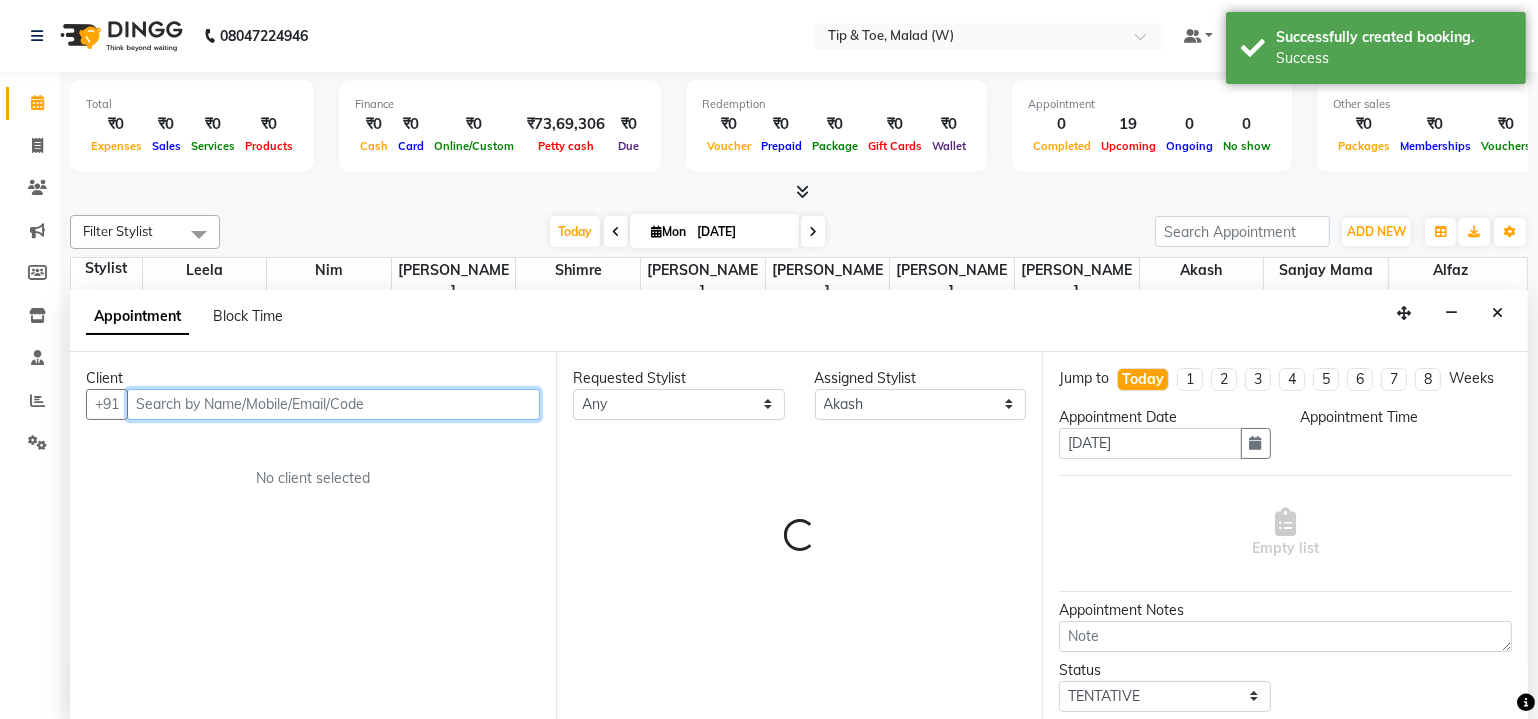 select on "825" 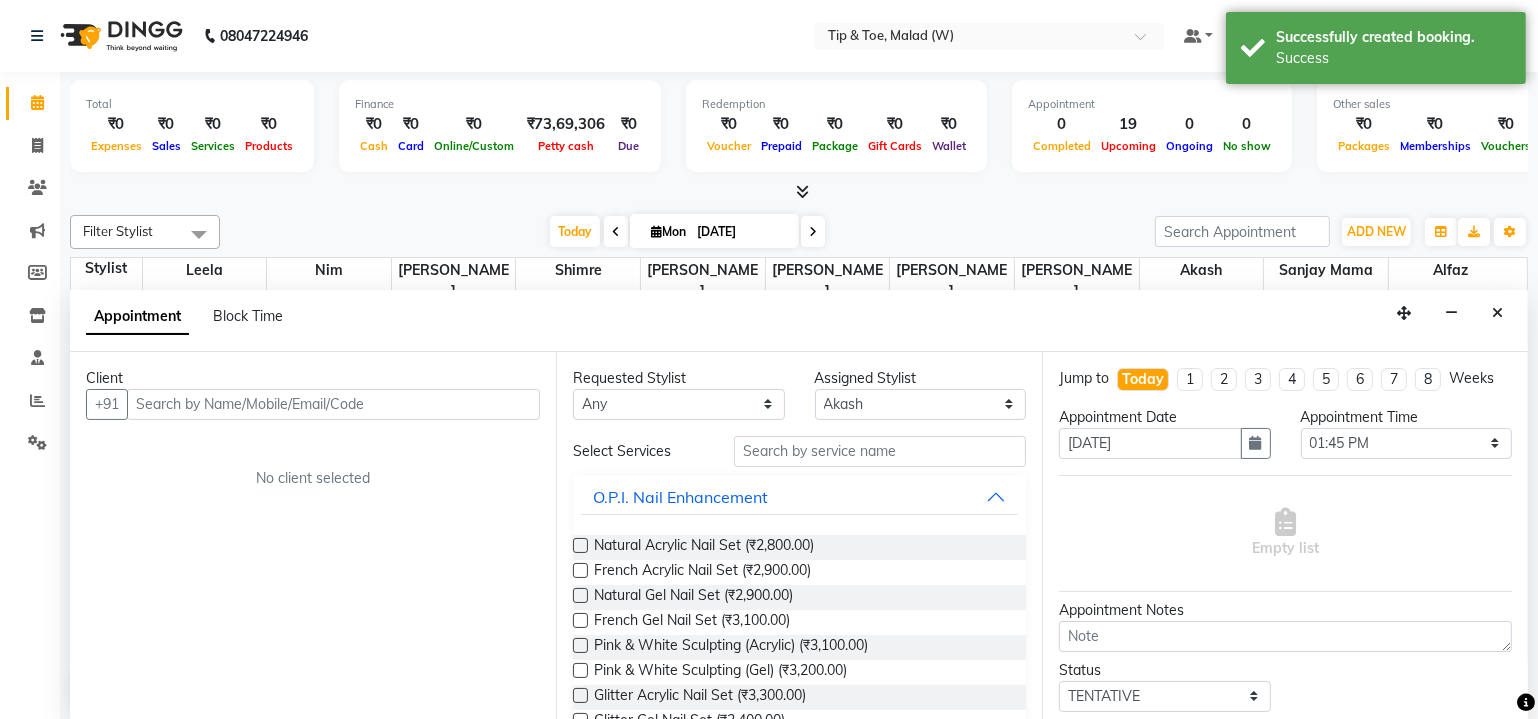 click on "Jump to Today 1 2 3 4 5 6 7 8 Weeks" at bounding box center [1285, 387] 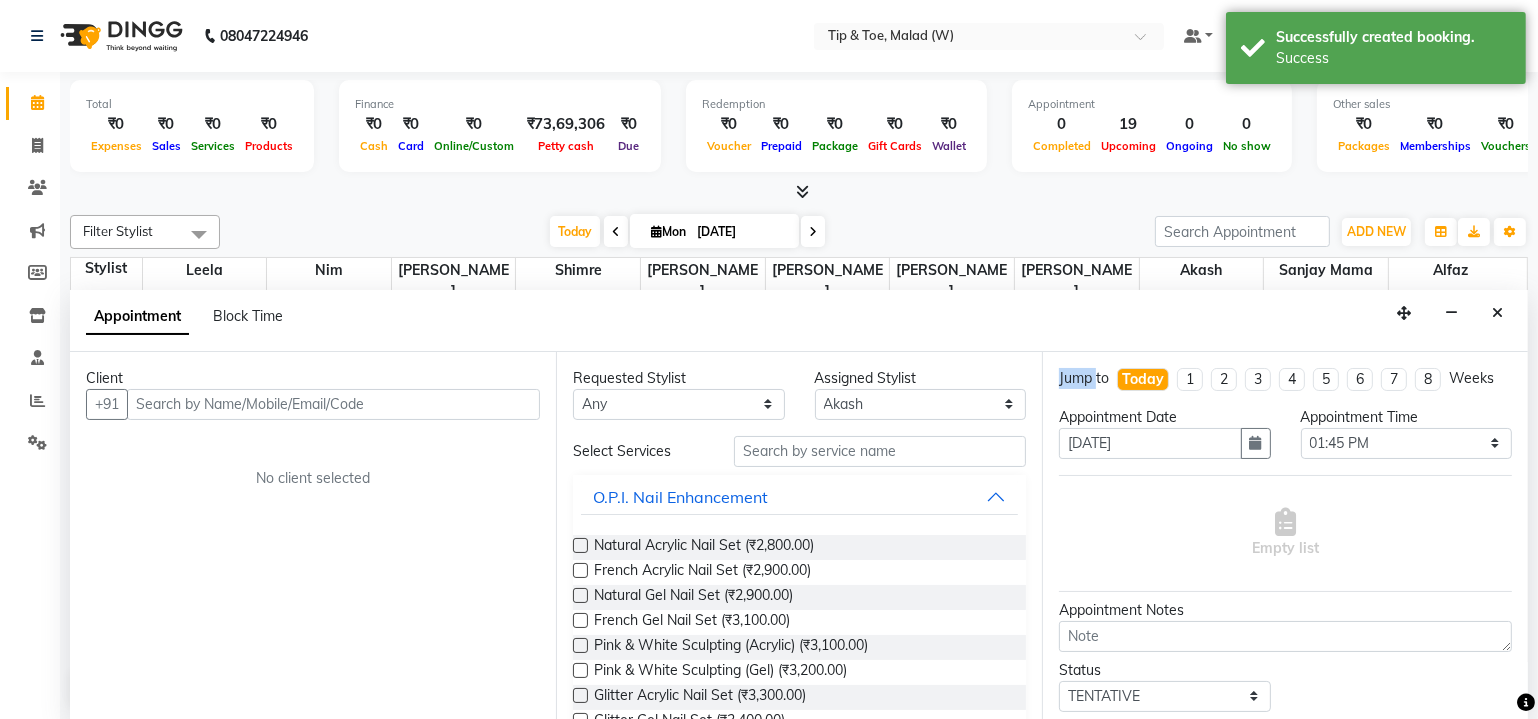 scroll, scrollTop: 0, scrollLeft: 0, axis: both 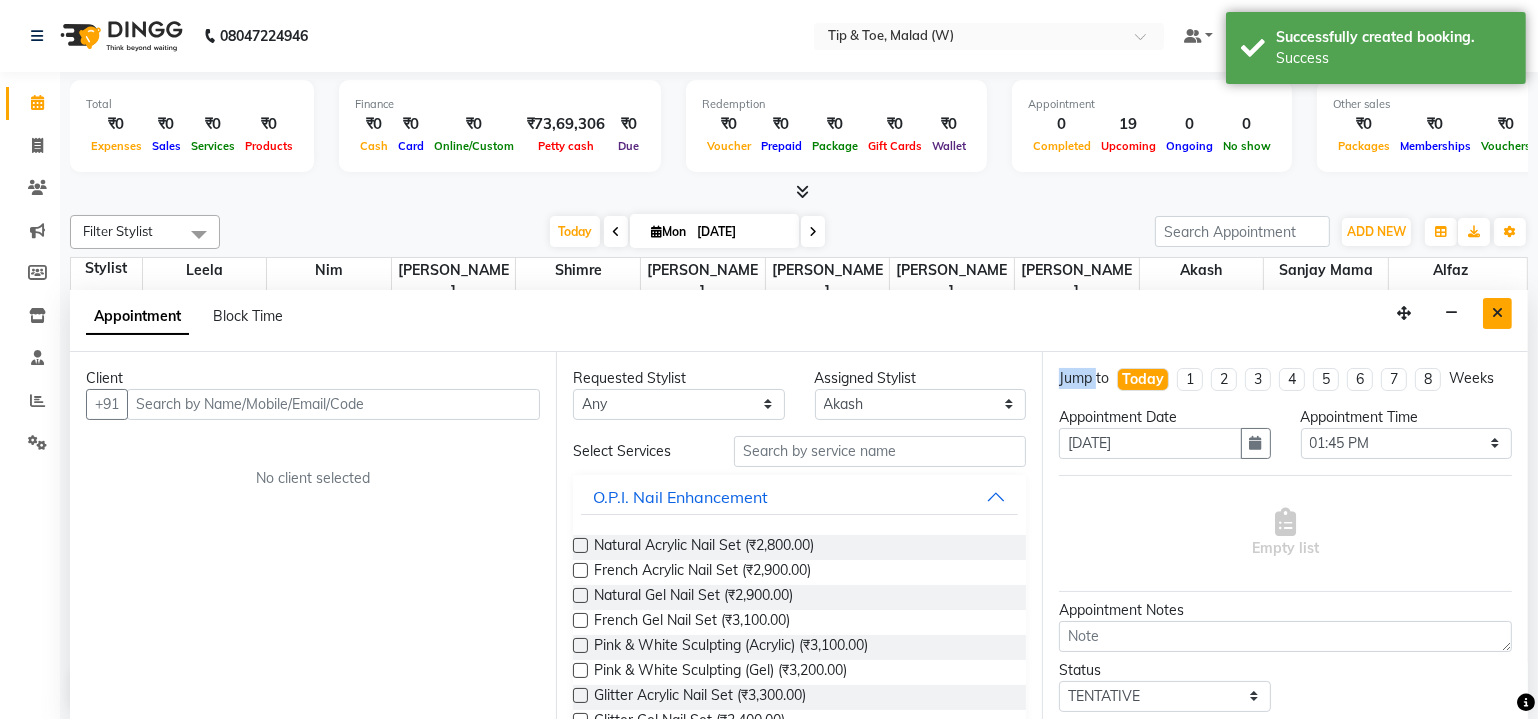 click at bounding box center [1497, 313] 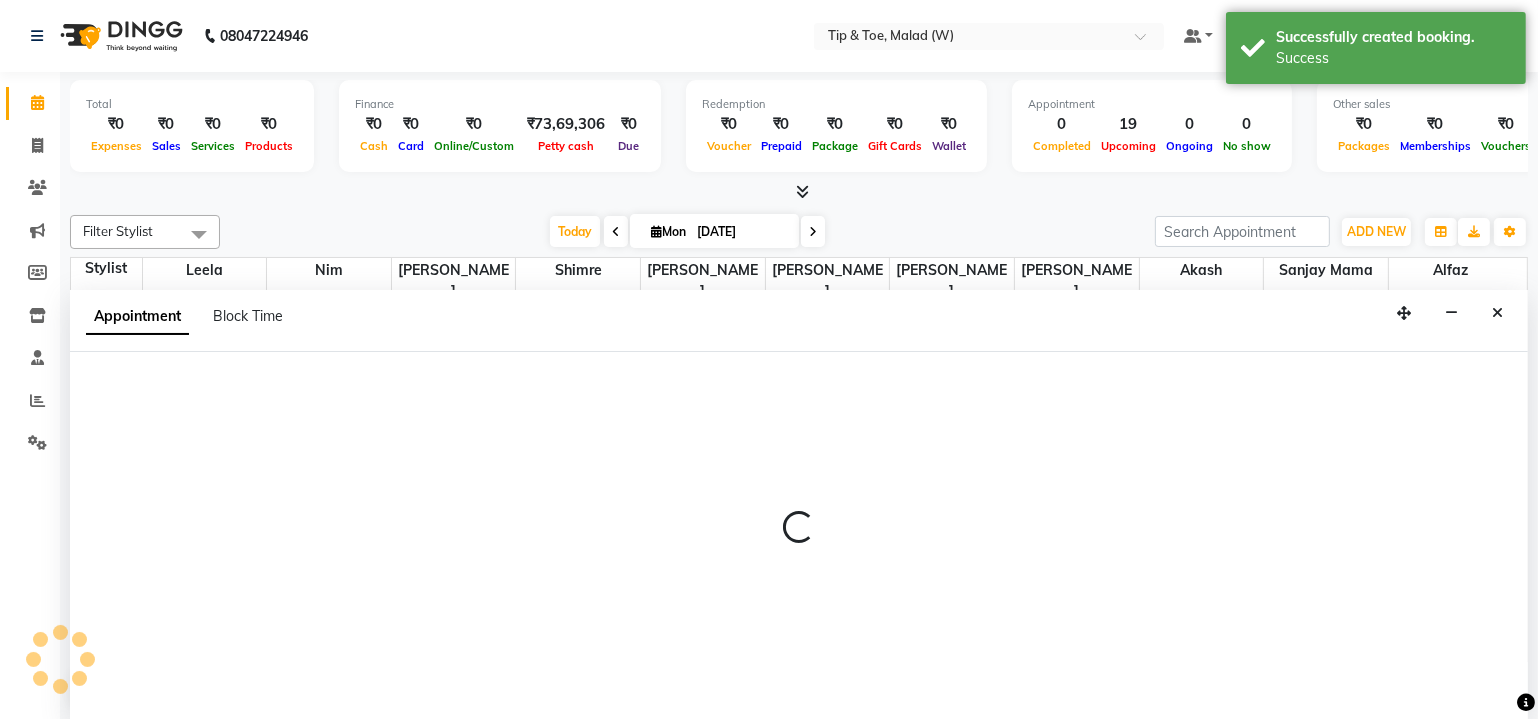 select on "41813" 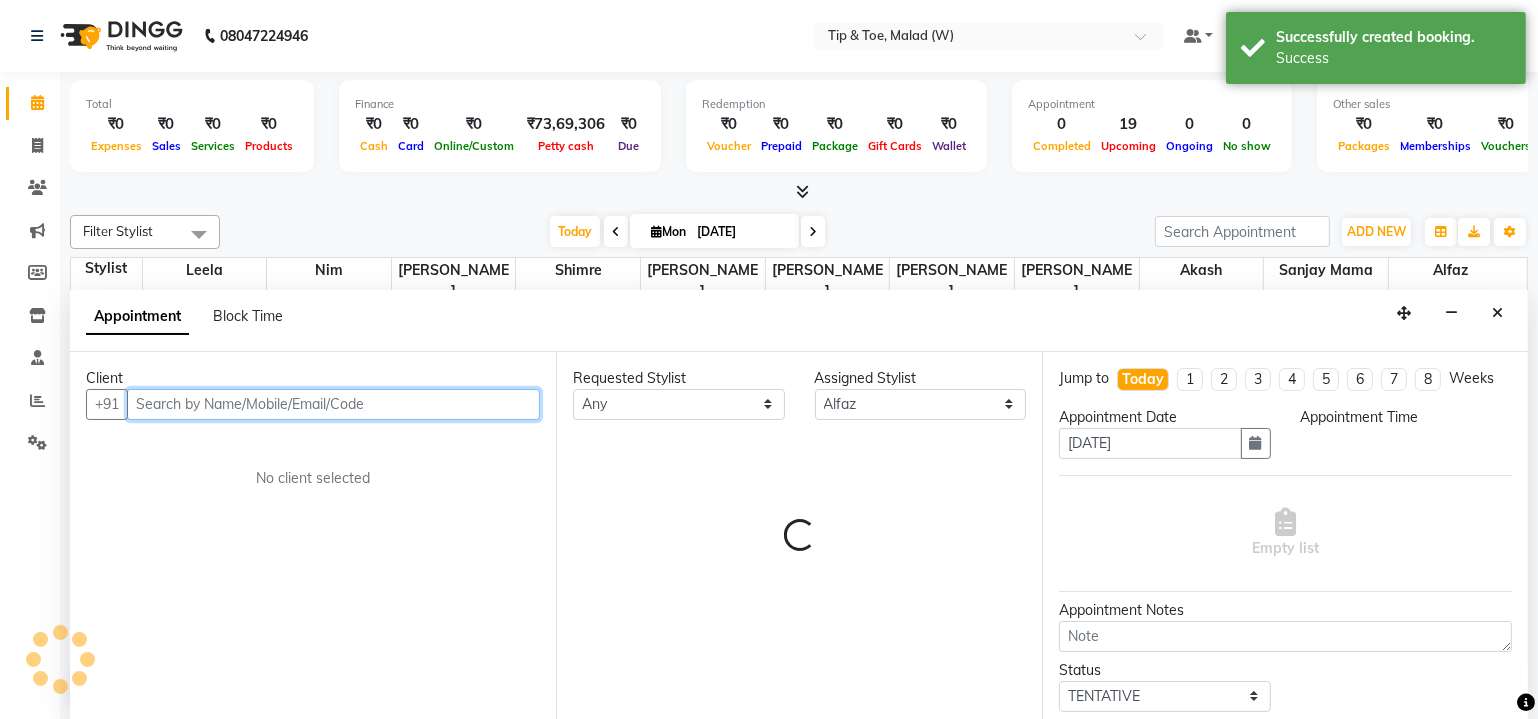 select on "780" 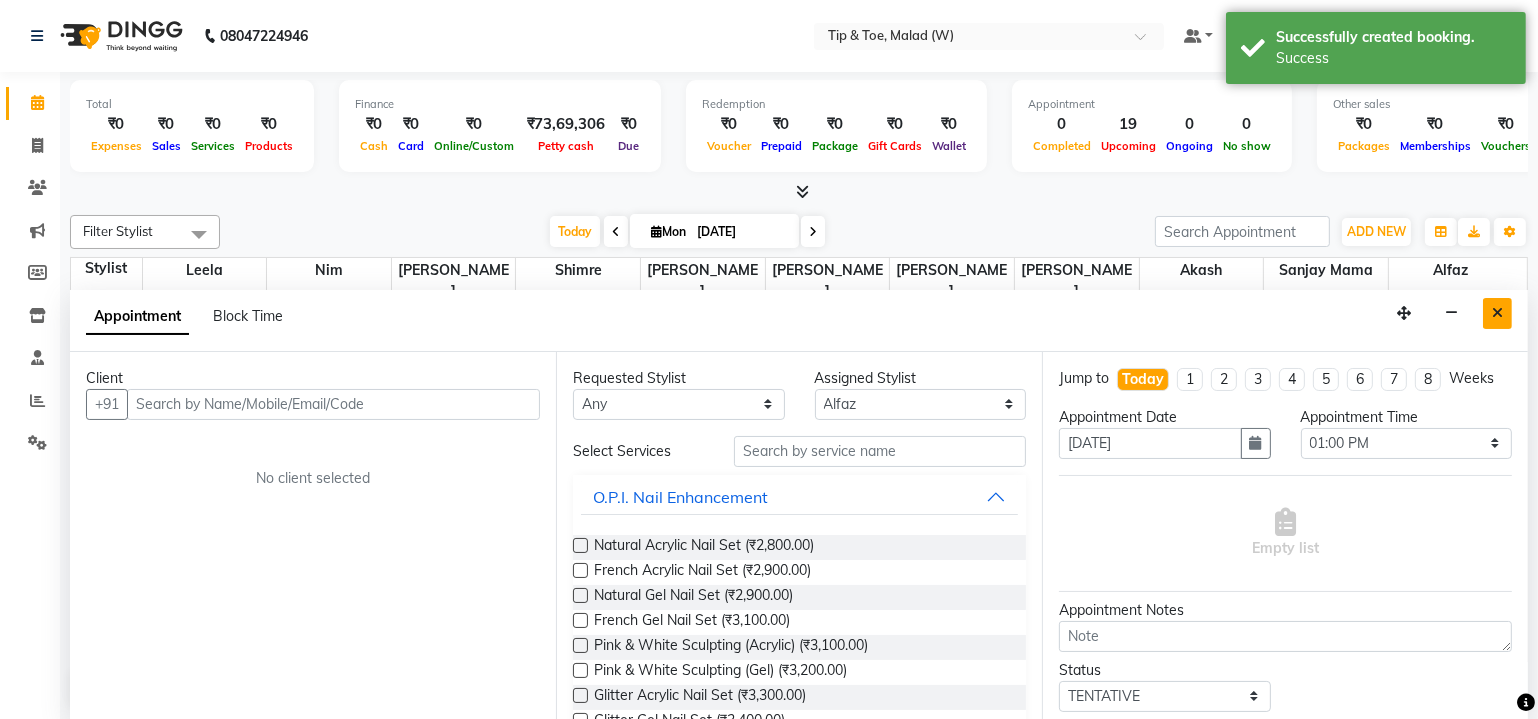 click at bounding box center (1497, 313) 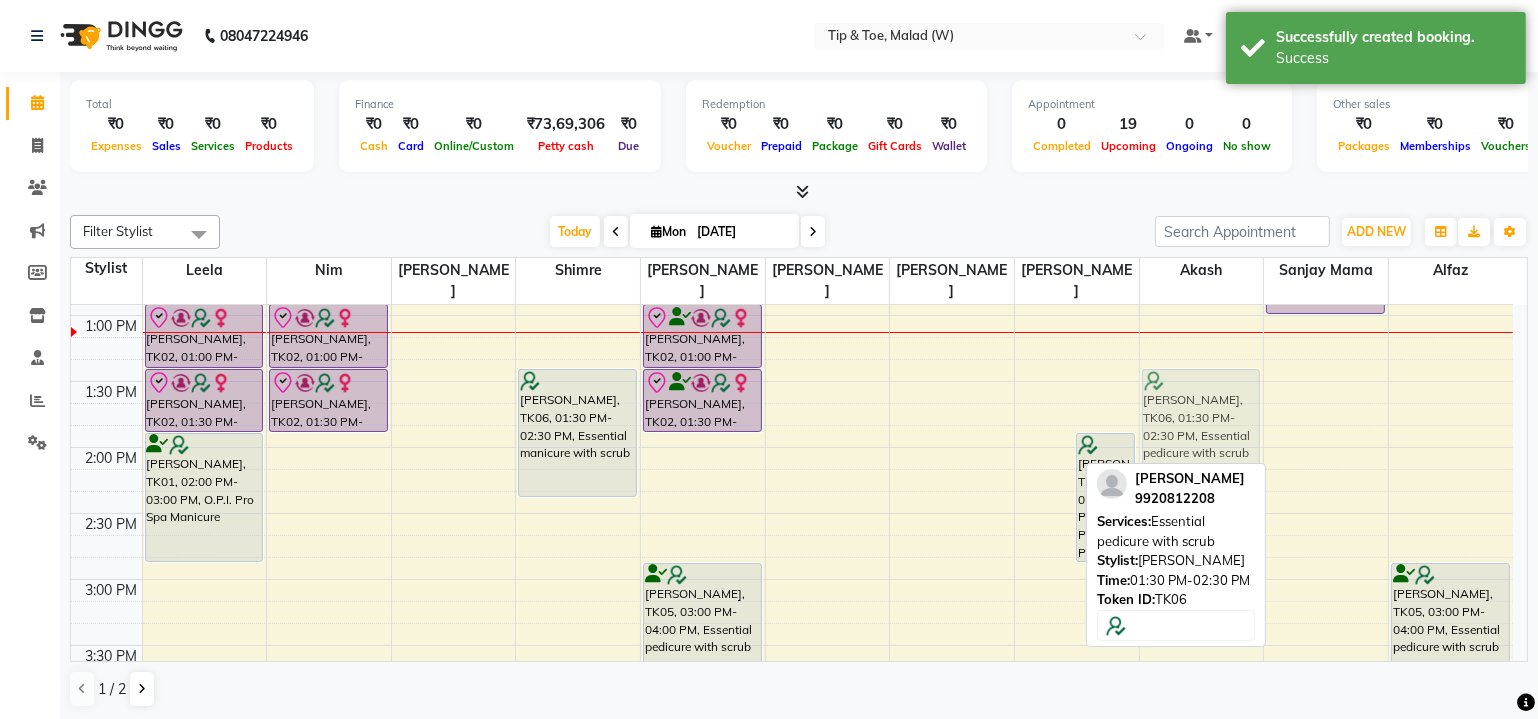 drag, startPoint x: 1061, startPoint y: 386, endPoint x: 1158, endPoint y: 387, distance: 97.00516 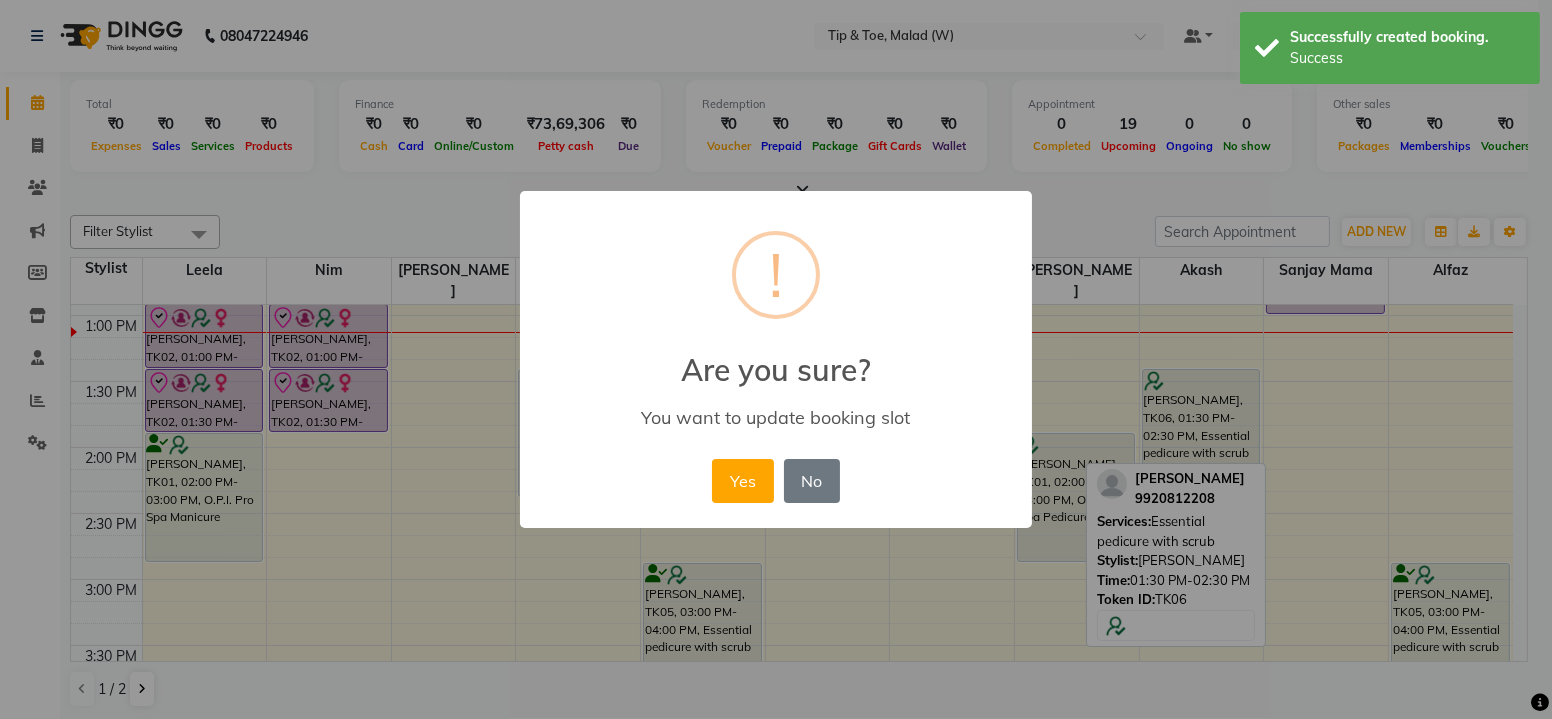 drag, startPoint x: 1158, startPoint y: 387, endPoint x: 1188, endPoint y: 393, distance: 30.594116 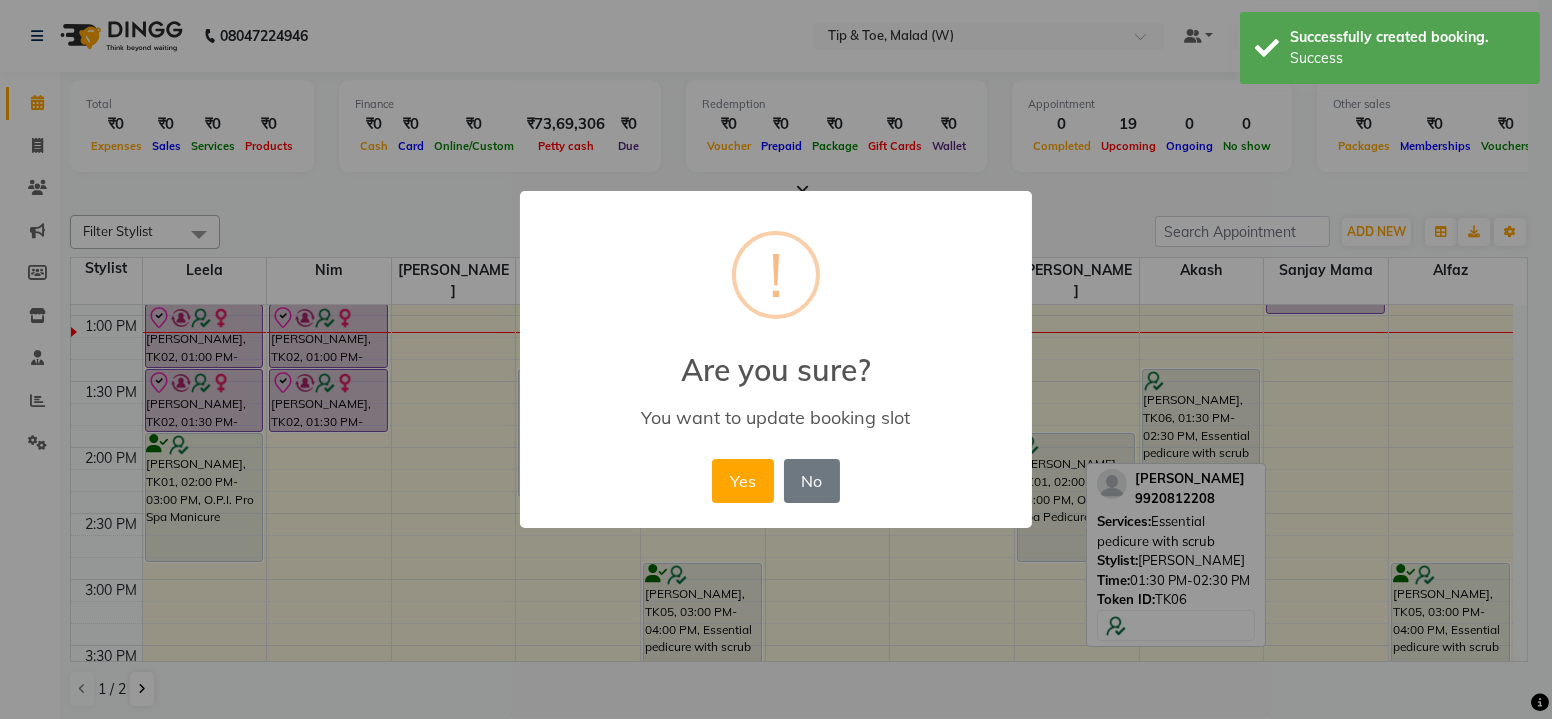 click on "× ! Are you sure? You want to update booking slot Yes No No" at bounding box center (776, 359) 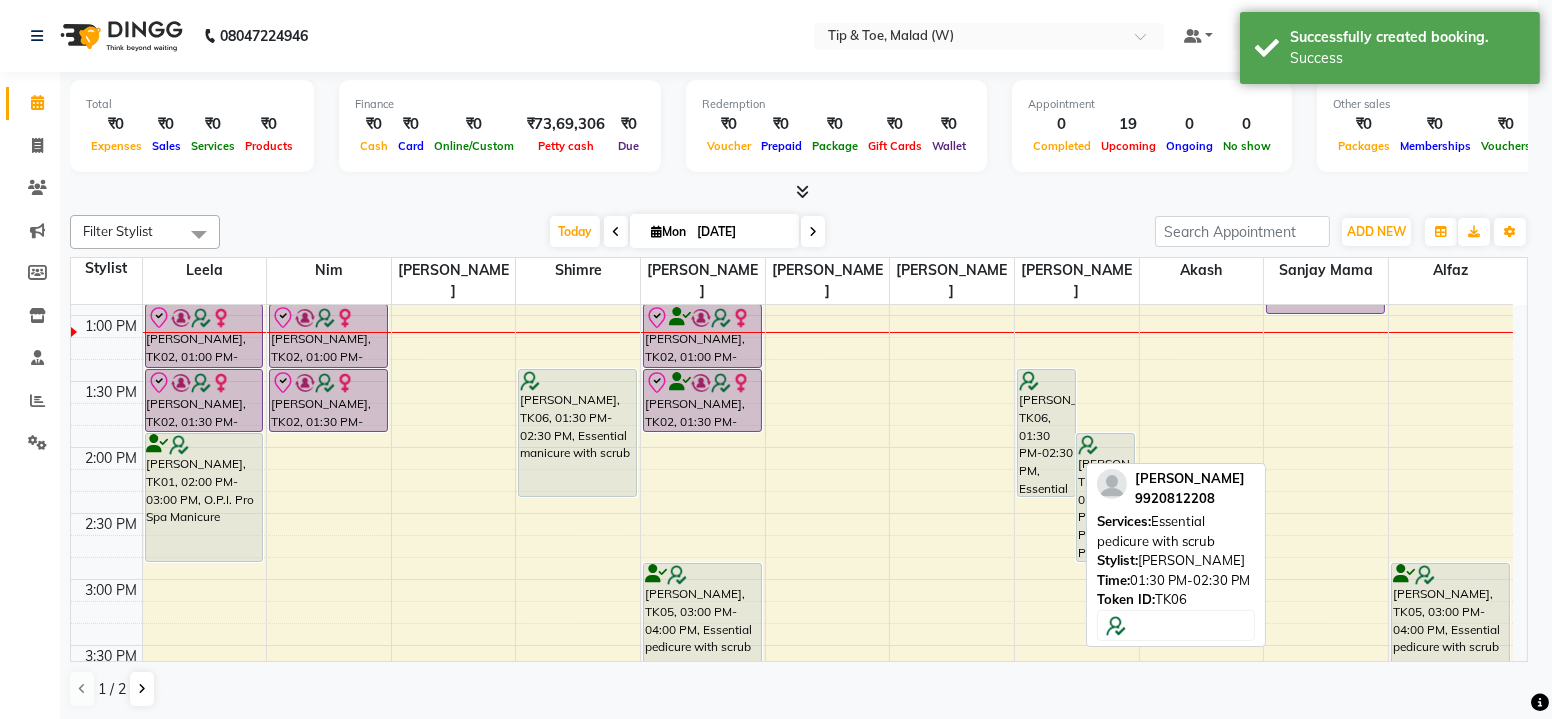 click on "× ! Are you sure? You want to update booking slot Yes No No" at bounding box center (776, 359) 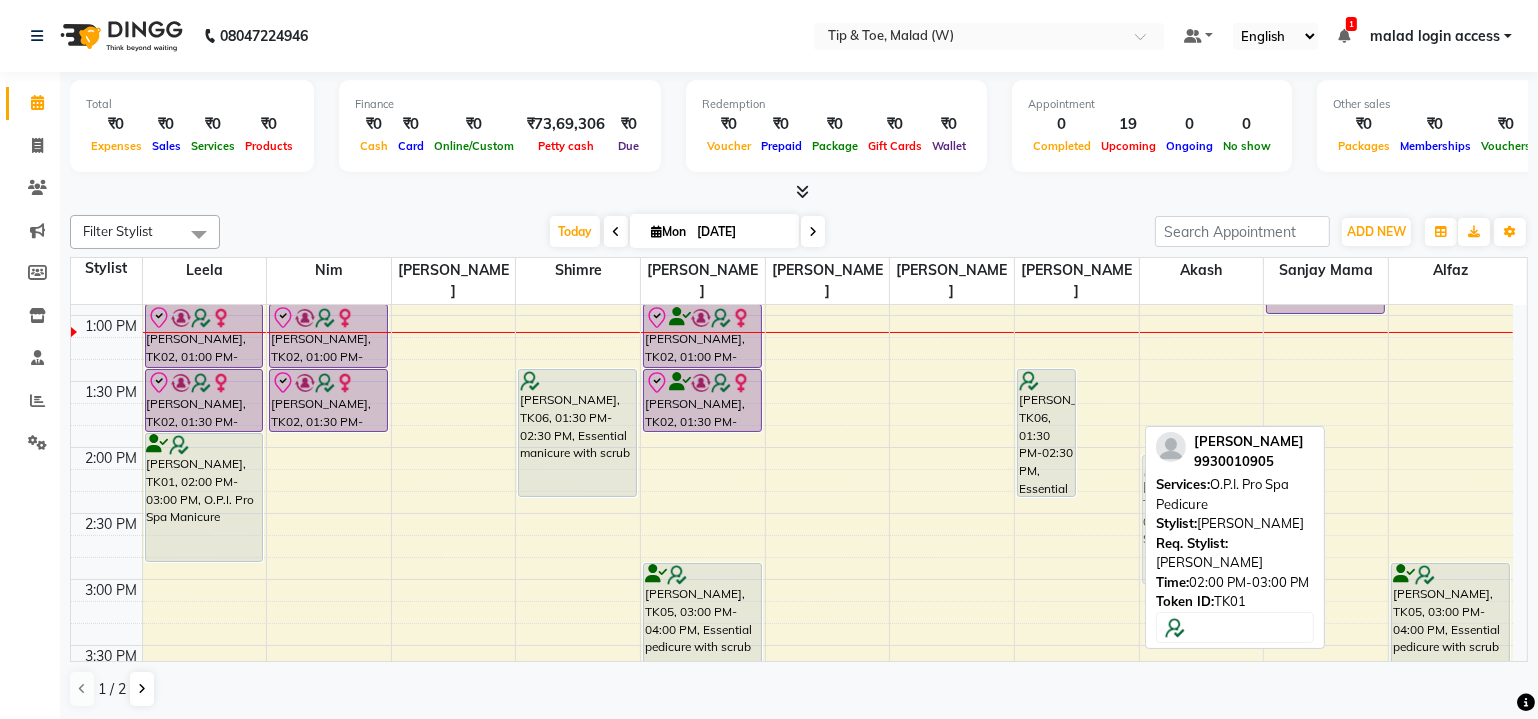 drag, startPoint x: 1089, startPoint y: 442, endPoint x: 1153, endPoint y: 464, distance: 67.6757 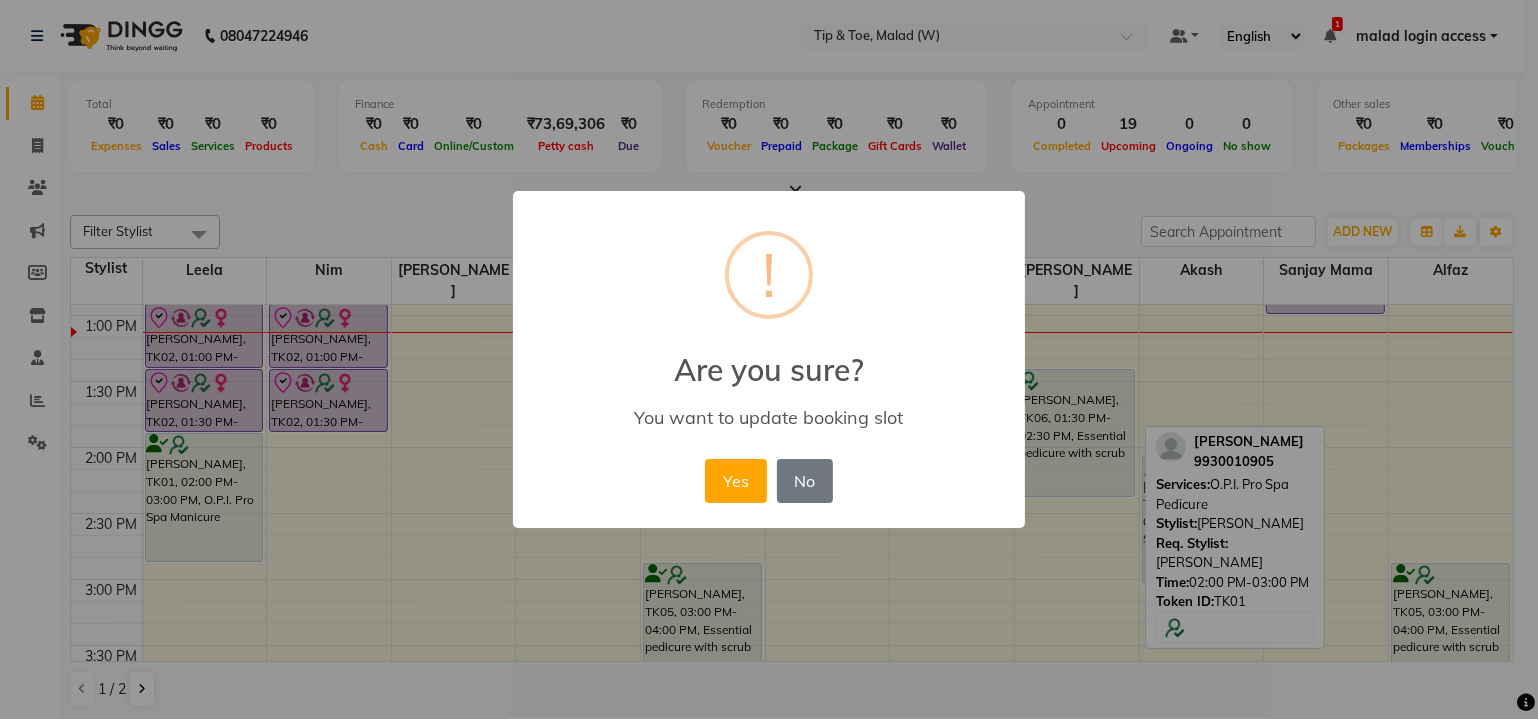 click on "08047224946 Select Location × Tip & Toe, Malad (W) Default Panel My Panel English ENGLISH Español العربية मराठी हिंदी ગુજરાતી தமிழ் 中文 1 Notifications nothing to show malad login access Manage Profile Change Password Sign out  Version:3.15.4  ☀ Tip & Toe, Malad (w)  Calendar  Invoice  Clients  Marketing  Members  Inventory  Staff  Reports  Settings Completed InProgress Upcoming Dropped Tentative Check-In Confirm Bookings Generate Report Segments Page Builder Total  ₹0  Expenses ₹0  Sales ₹0  Services ₹0  Products Finance  ₹0  Cash ₹0  Card ₹0  Online/Custom ₹73,69,306 Petty cash ₹0 Due  Redemption  ₹0 Voucher ₹0 Prepaid ₹0 Package ₹0  Gift Cards ₹0  Wallet  Appointment  0 Completed 19 Upcoming 0 Ongoing 0 No show  Other sales  ₹0  Packages ₹0  Memberships ₹0  Vouchers ₹0  Prepaids ₹0  Gift Cards Filter Stylist Select All Akash  Alfaz  Dibakar Leela Manisha Singh Nim Nitesh Poonam Singh Sanjay mama Shimre" at bounding box center [769, 360] 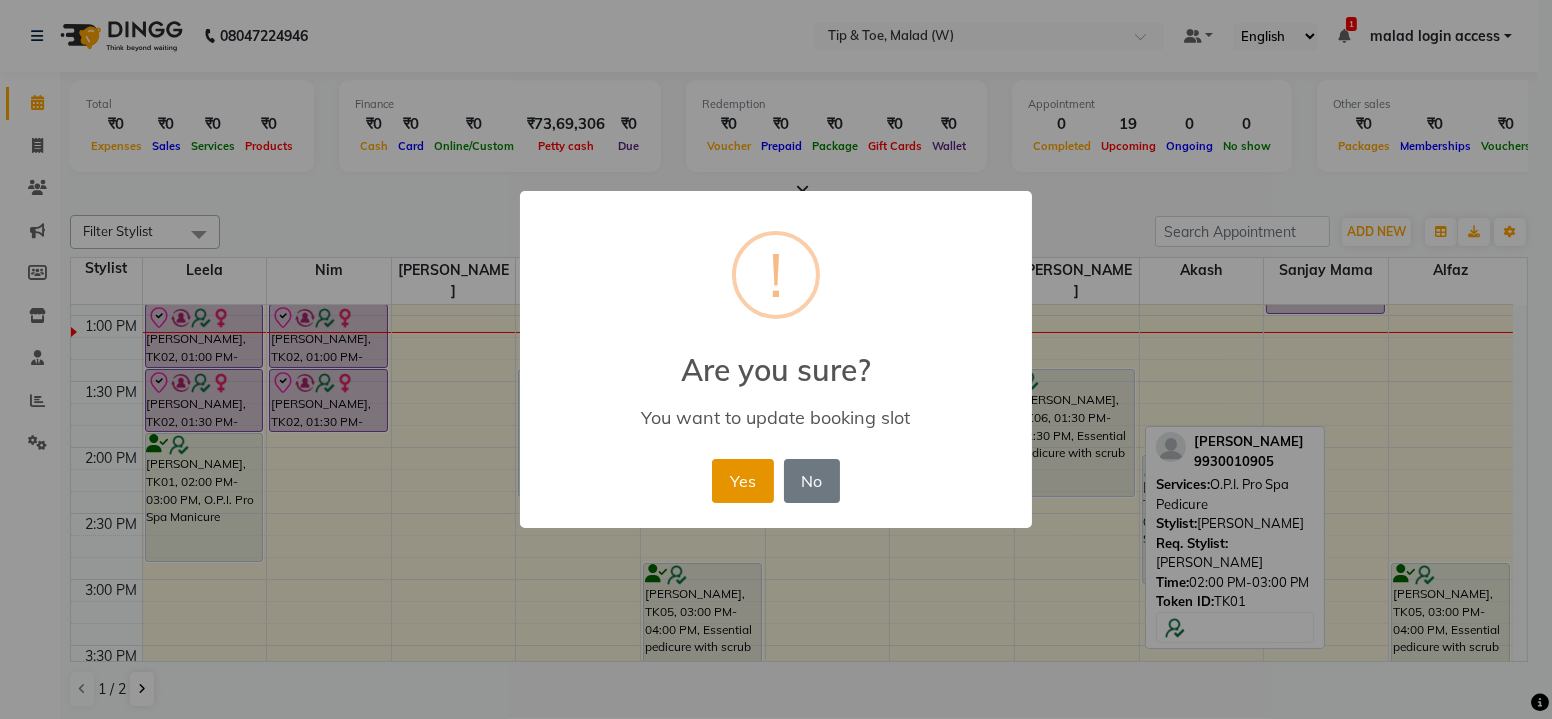 click on "Yes" at bounding box center [742, 481] 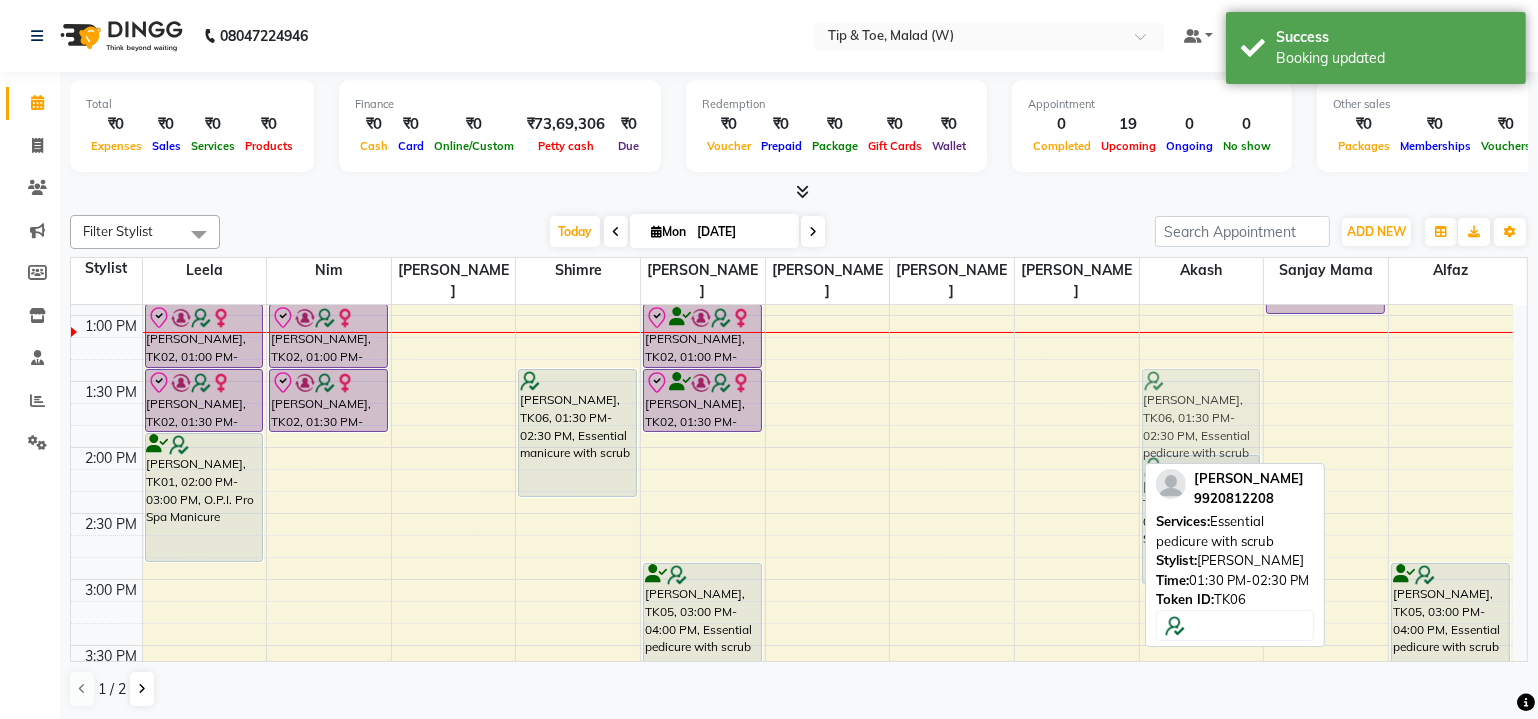 drag, startPoint x: 1074, startPoint y: 397, endPoint x: 1244, endPoint y: 397, distance: 170 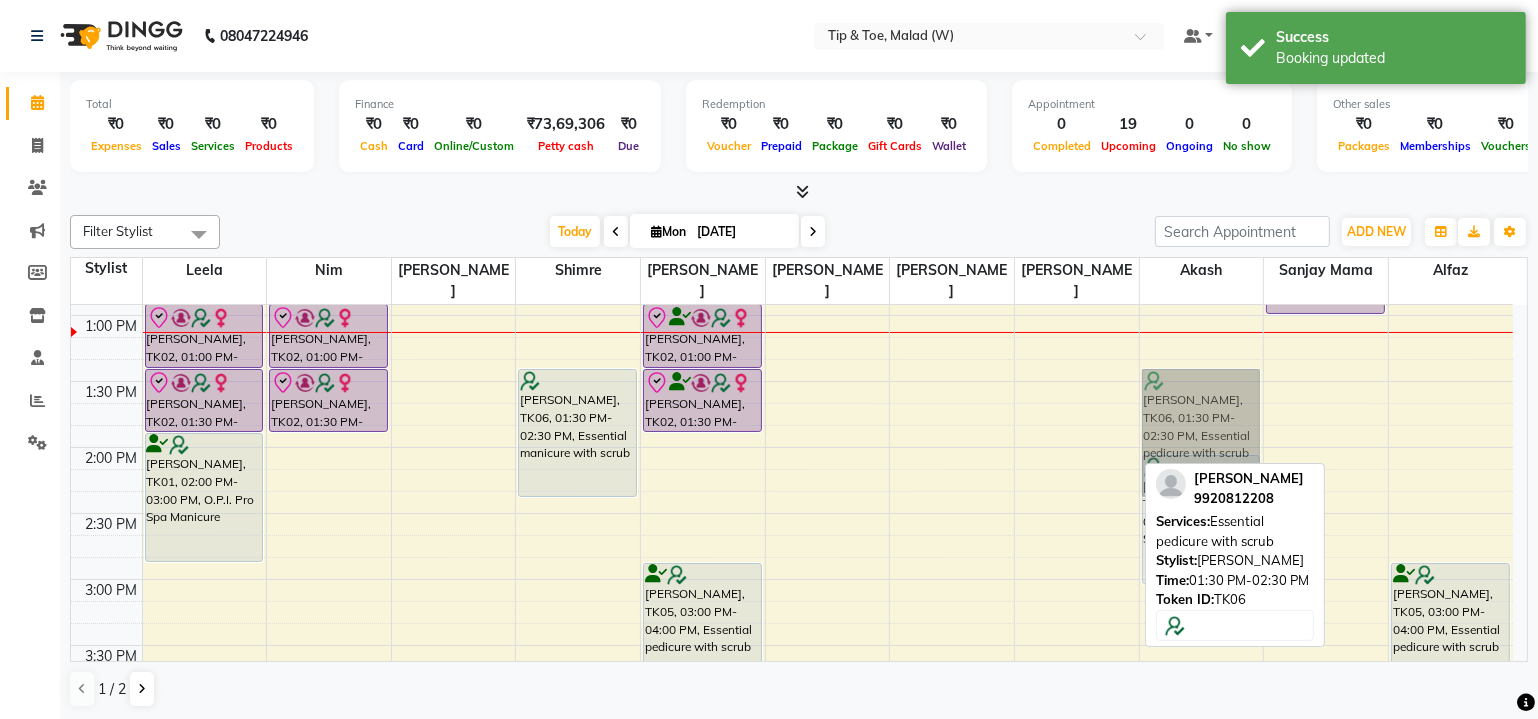 click on "Barbara Lewis, TK06, 01:30 PM-02:30 PM, Essential pedicure with scrub" at bounding box center [1201, 433] 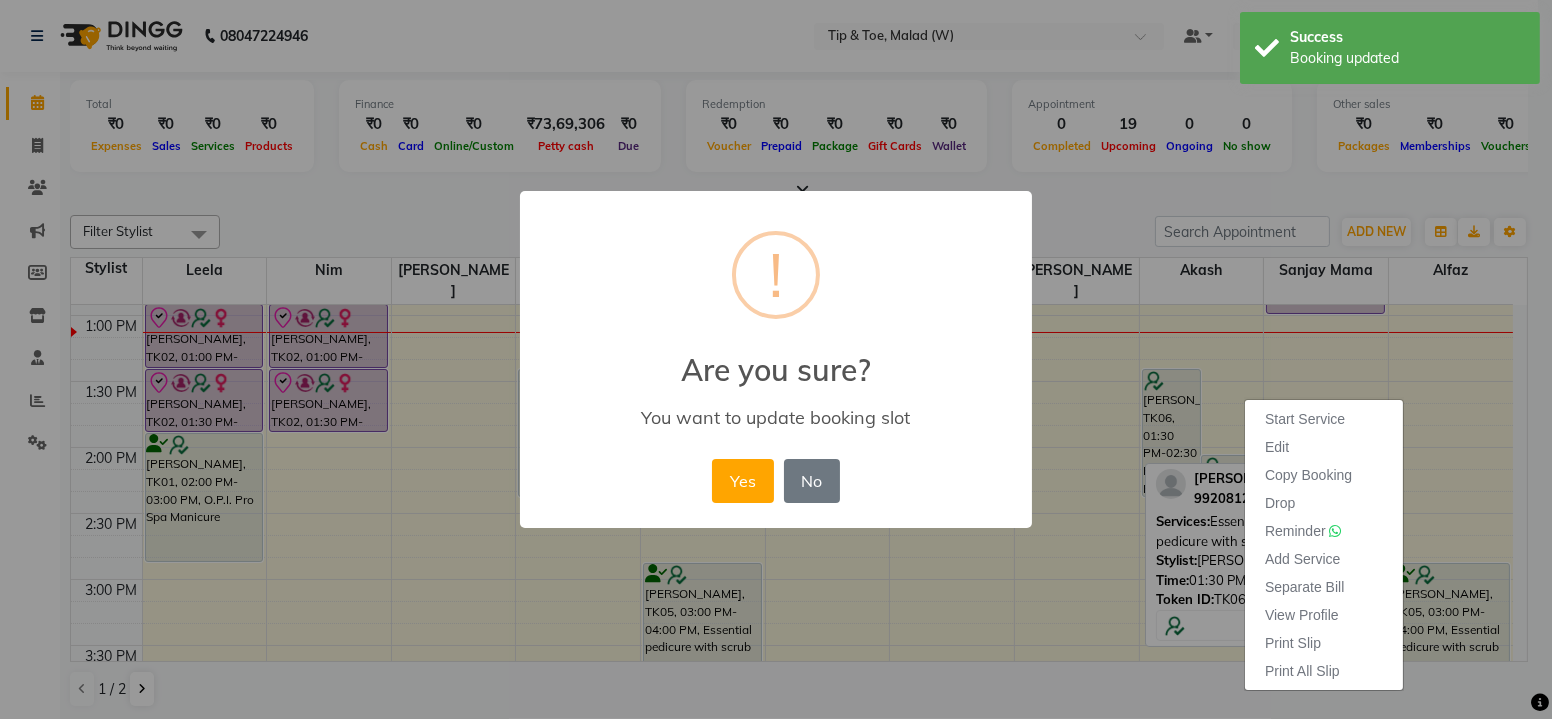 click on "Start Service Edit Copy Booking Drop Reminder   Add Service Separate Bill View Profile Print Slip Print All Slip" at bounding box center (1324, 544) 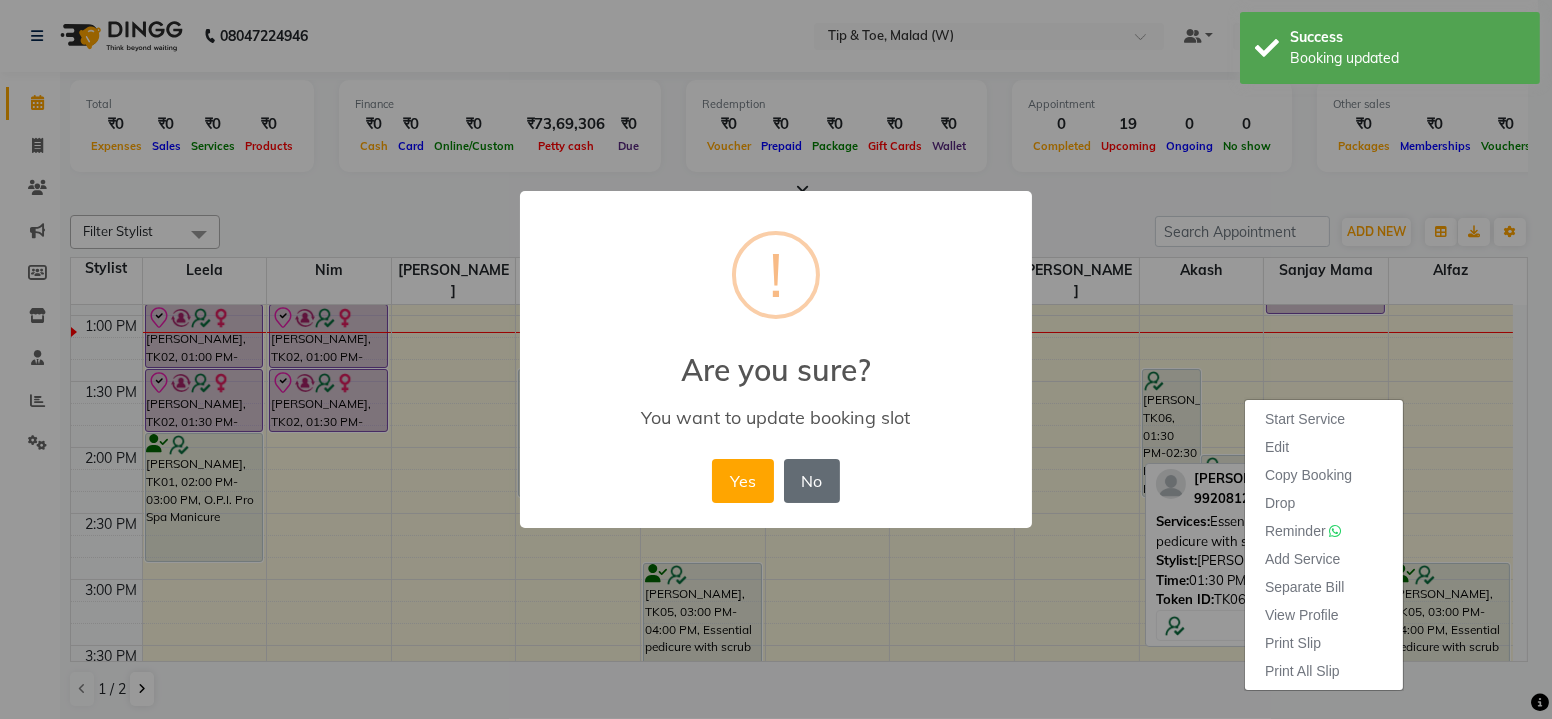 click on "No" at bounding box center [812, 481] 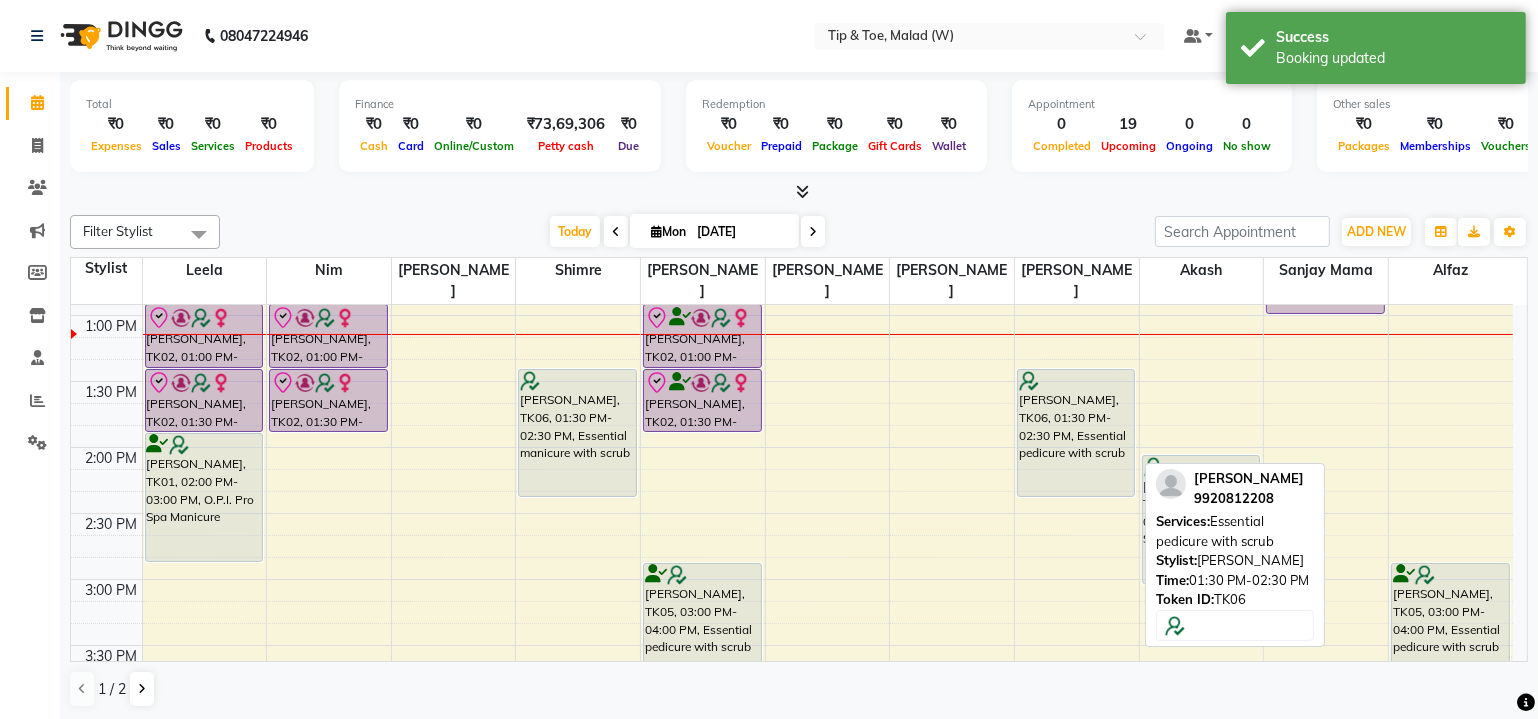 click at bounding box center [1076, 381] 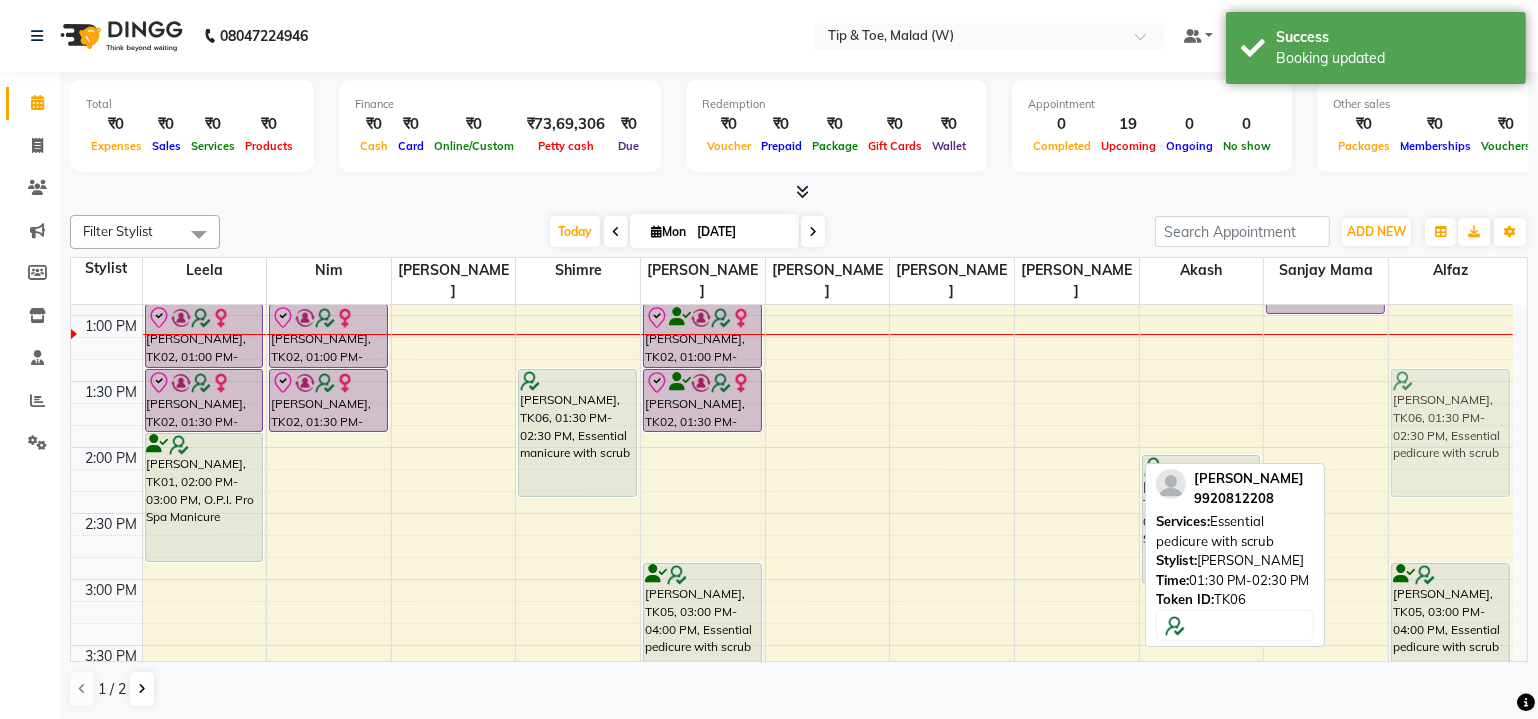 drag, startPoint x: 1075, startPoint y: 357, endPoint x: 1509, endPoint y: 360, distance: 434.01038 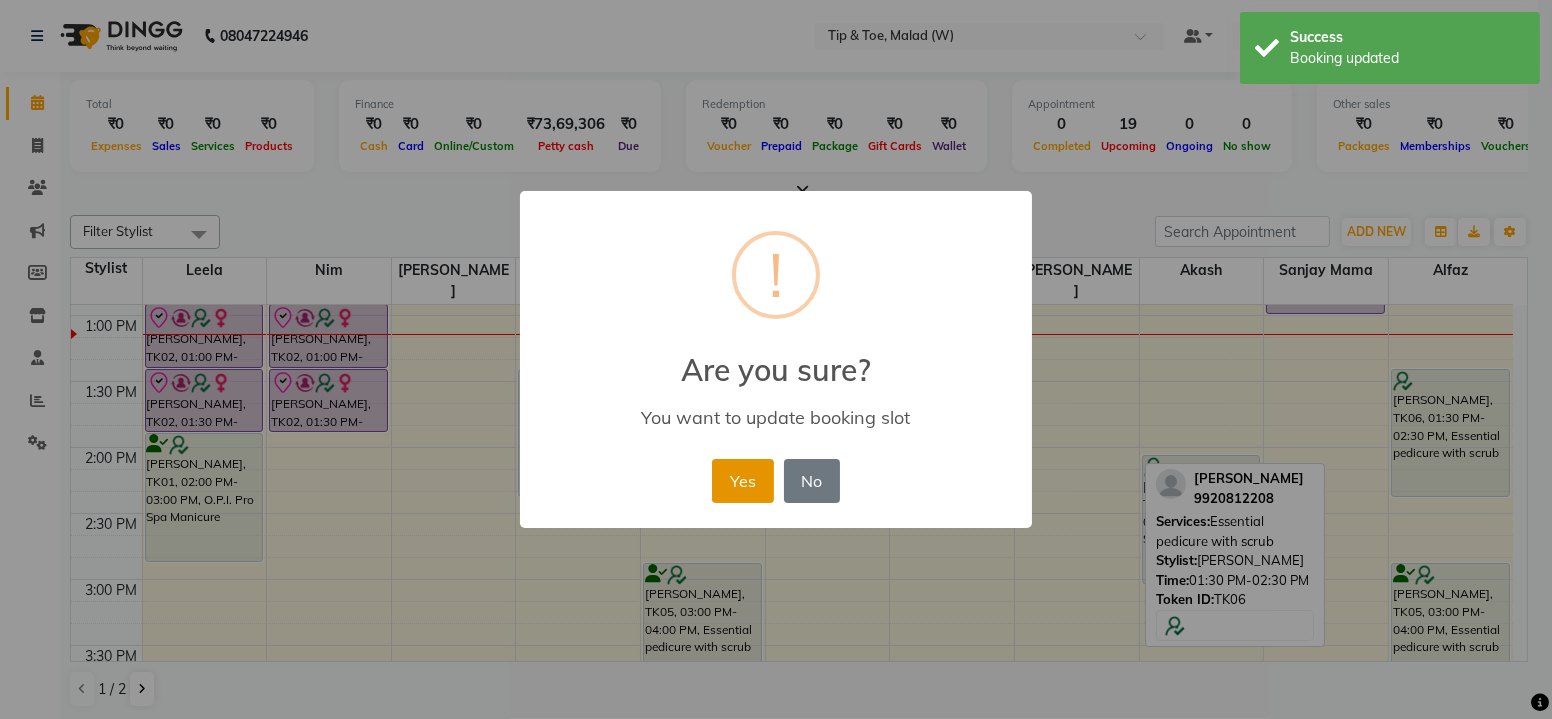 drag, startPoint x: 716, startPoint y: 471, endPoint x: 992, endPoint y: 530, distance: 282.23572 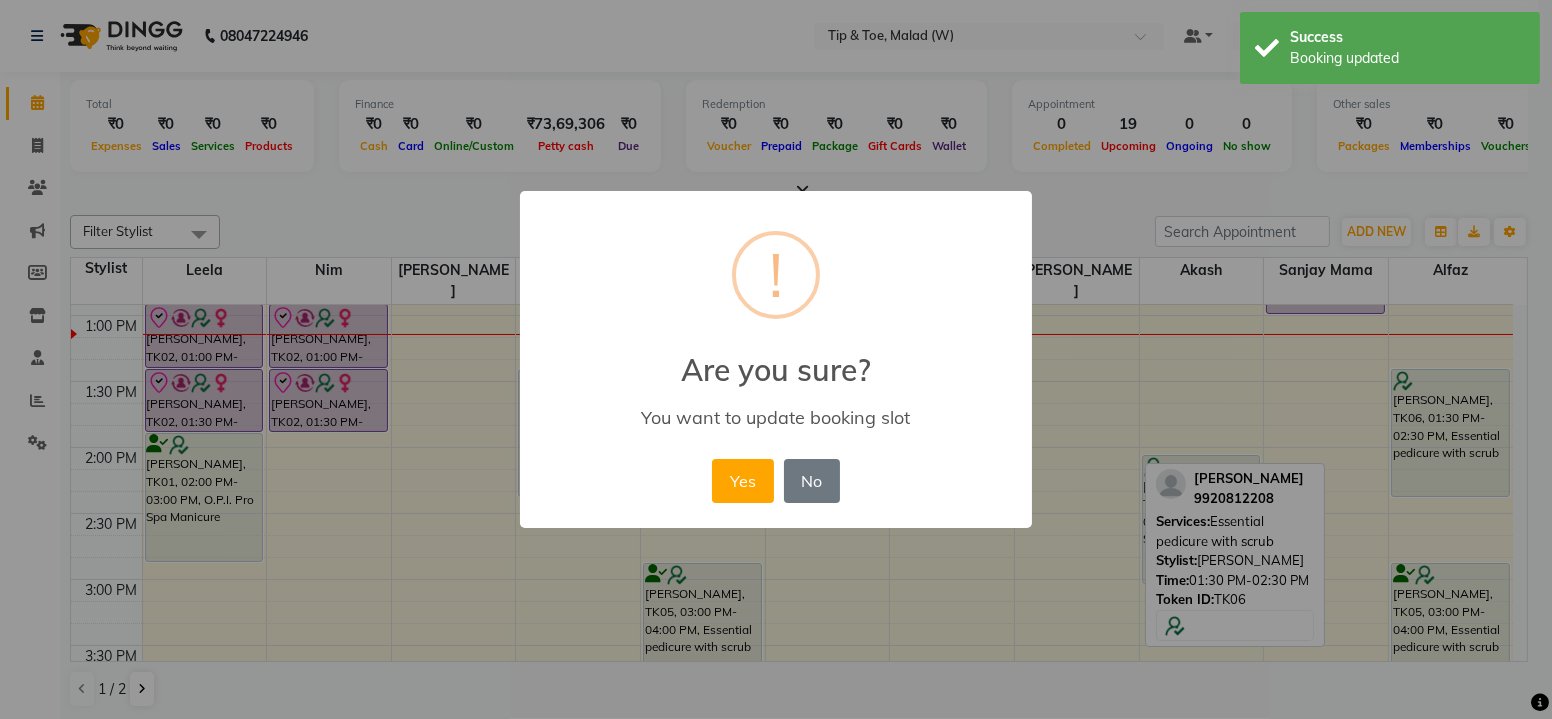 click on "Yes" at bounding box center [742, 481] 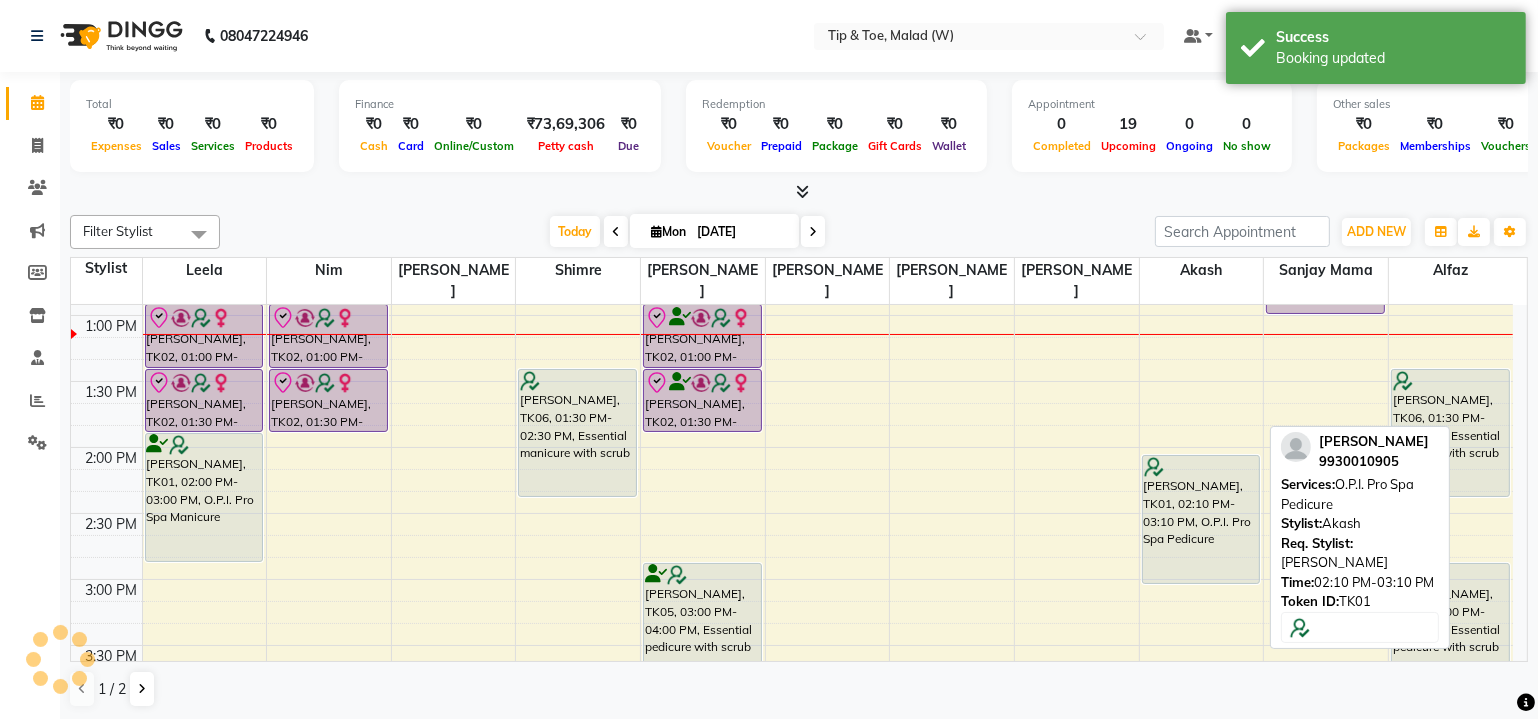 click at bounding box center [1201, 467] 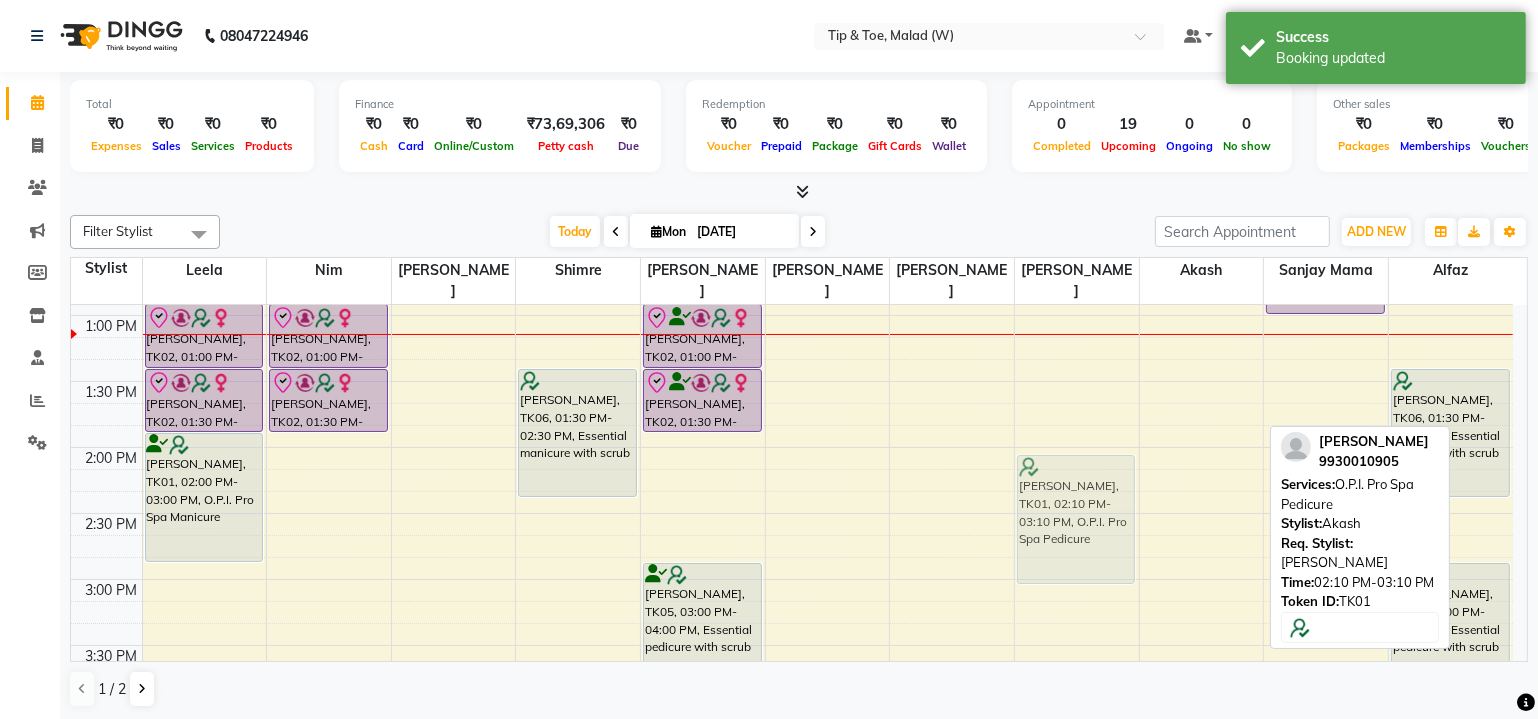 drag, startPoint x: 1199, startPoint y: 450, endPoint x: 1136, endPoint y: 442, distance: 63.505905 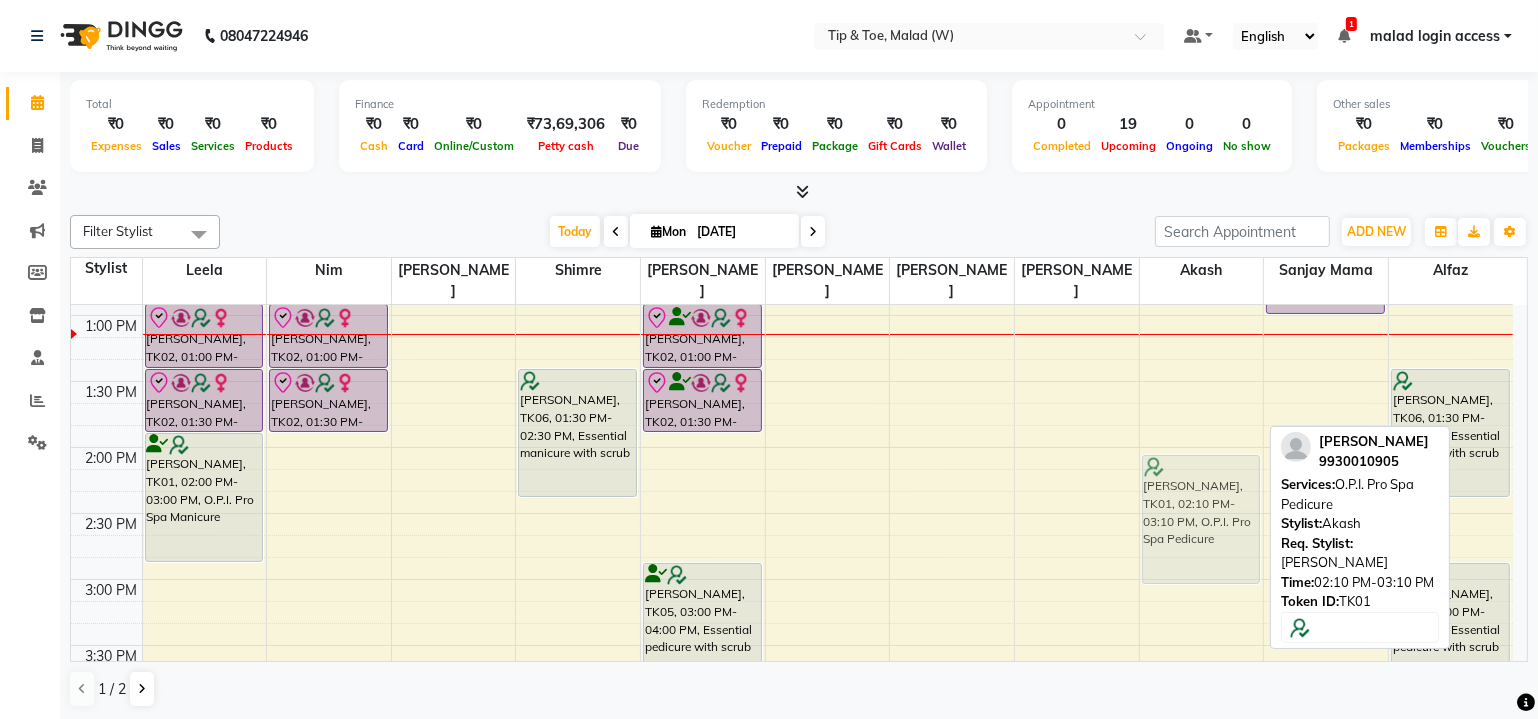 click on "Jinisha Parmar, TK02, 12:00 PM-01:00 PM, Essential manicure with scrub
Jinisha Parmar, TK02, 01:00 PM-01:30 PM, Permanent Gel Polish Removal
Jinisha Parmar, TK02, 01:30 PM-02:00 PM, Permanent Gel Polish     Riddhi Sharda, TK01, 02:00 PM-03:00 PM, O.P.I. Pro Spa Manicure
Jinisha Parmar, TK02, 12:00 PM-01:00 PM, Essential manicure with scrub
Jinisha Parmar, TK02, 01:00 PM-01:30 PM, Permanent Gel Polish Removal
Jinisha Parmar, TK02, 01:30 PM-02:00 PM, Permanent Gel Polish     Barbara Lewis, TK06, 01:30 PM-02:30 PM, Essential manicure with scrub     Mala Sheth, TK04, 07:00 PM-08:00 PM, Essential pedicure with scrub     Mala Sheth, TK04, 08:00 PM-09:00 PM, Essential manicure with scrub
Jinisha Parmar, TK02, 12:00 PM-01:00 PM, Essential manicure with scrub
Jinisha Parmar, TK02, 01:00 PM-01:30 PM, Permanent Gel Polish Removal
Jinisha Parmar, TK02, 01:30 PM-02:00 PM, Permanent Gel Polish" at bounding box center [792, 513] 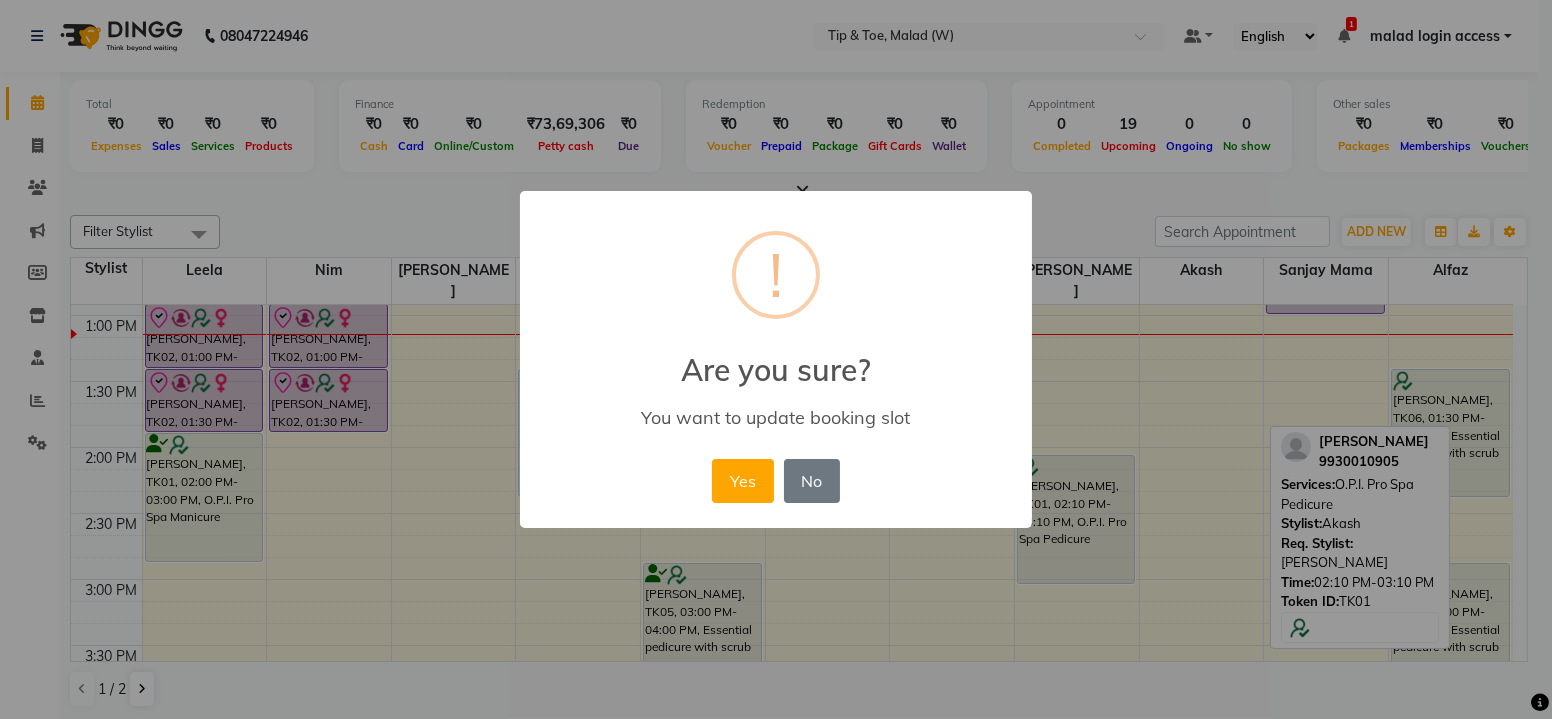 drag, startPoint x: 1177, startPoint y: 482, endPoint x: 1092, endPoint y: 469, distance: 85.98837 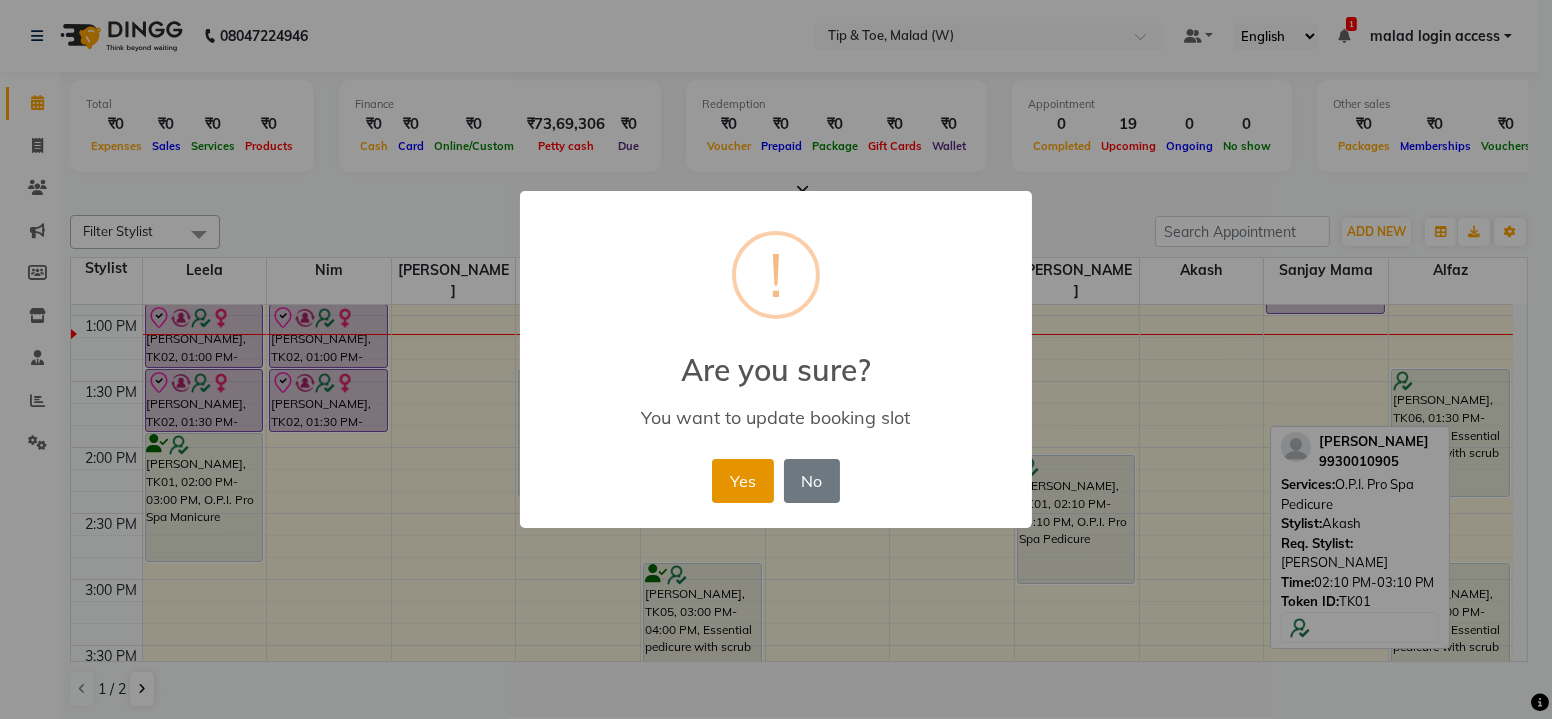 click on "Yes" at bounding box center (742, 481) 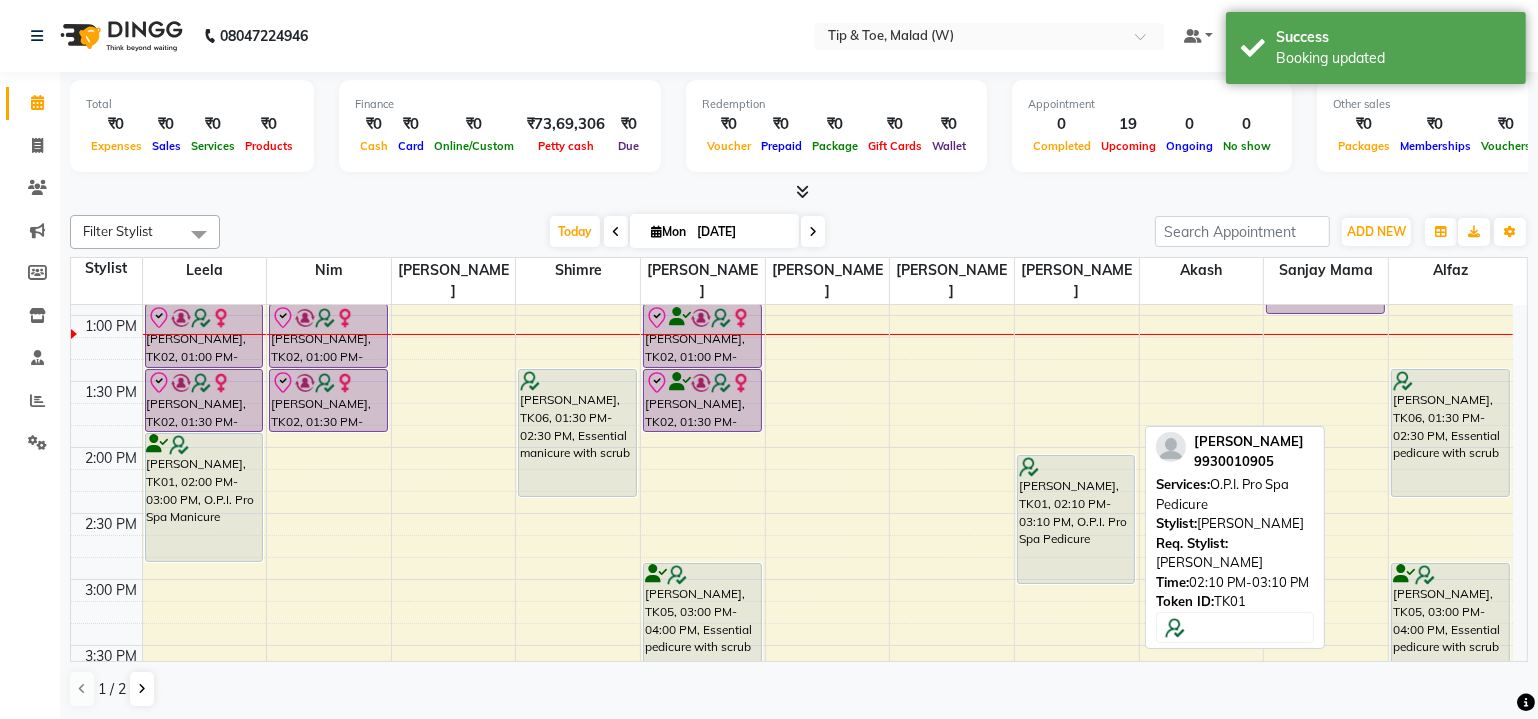 click on "Riddhi Sharda, TK01, 02:10 PM-03:10 PM, O.P.I. Pro Spa Pedicure" at bounding box center [1076, 519] 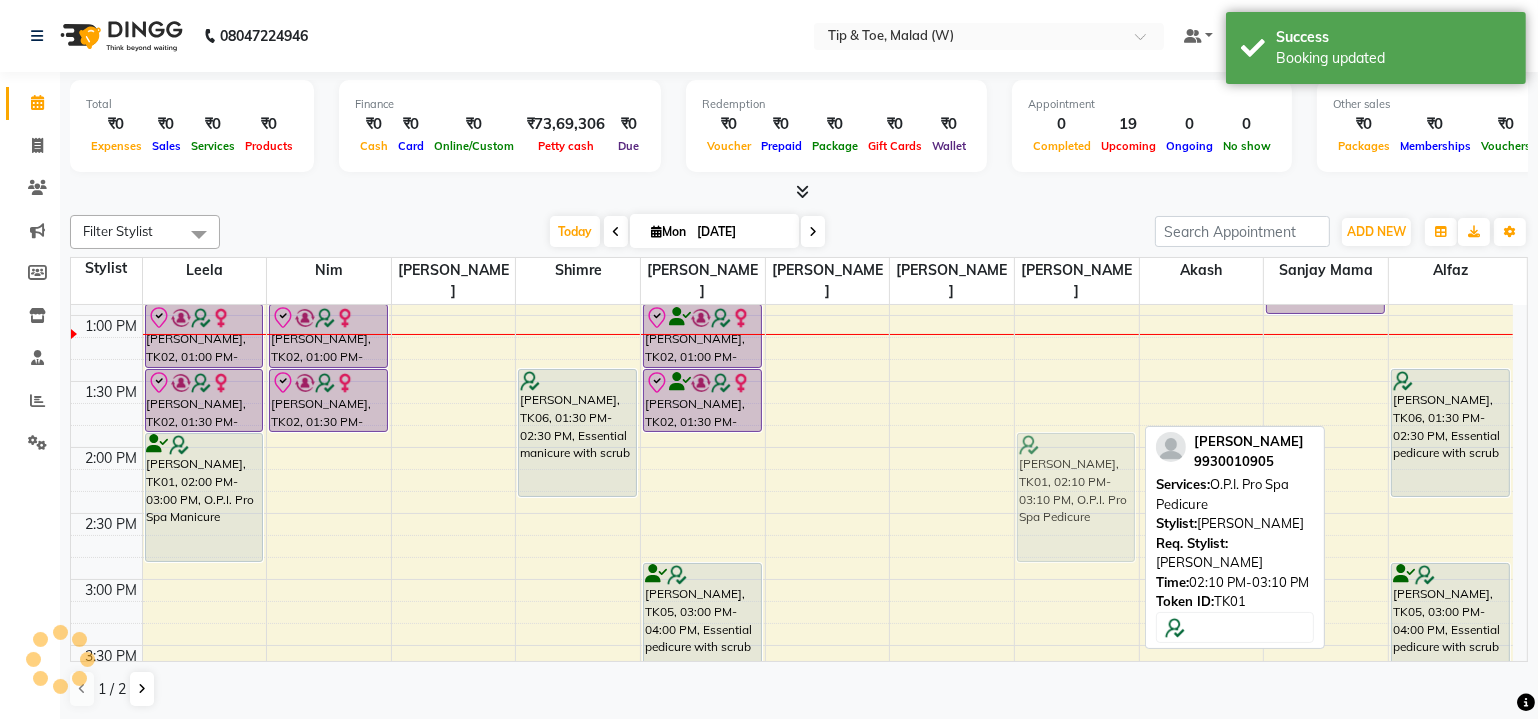 drag, startPoint x: 1041, startPoint y: 532, endPoint x: 1042, endPoint y: 514, distance: 18.027756 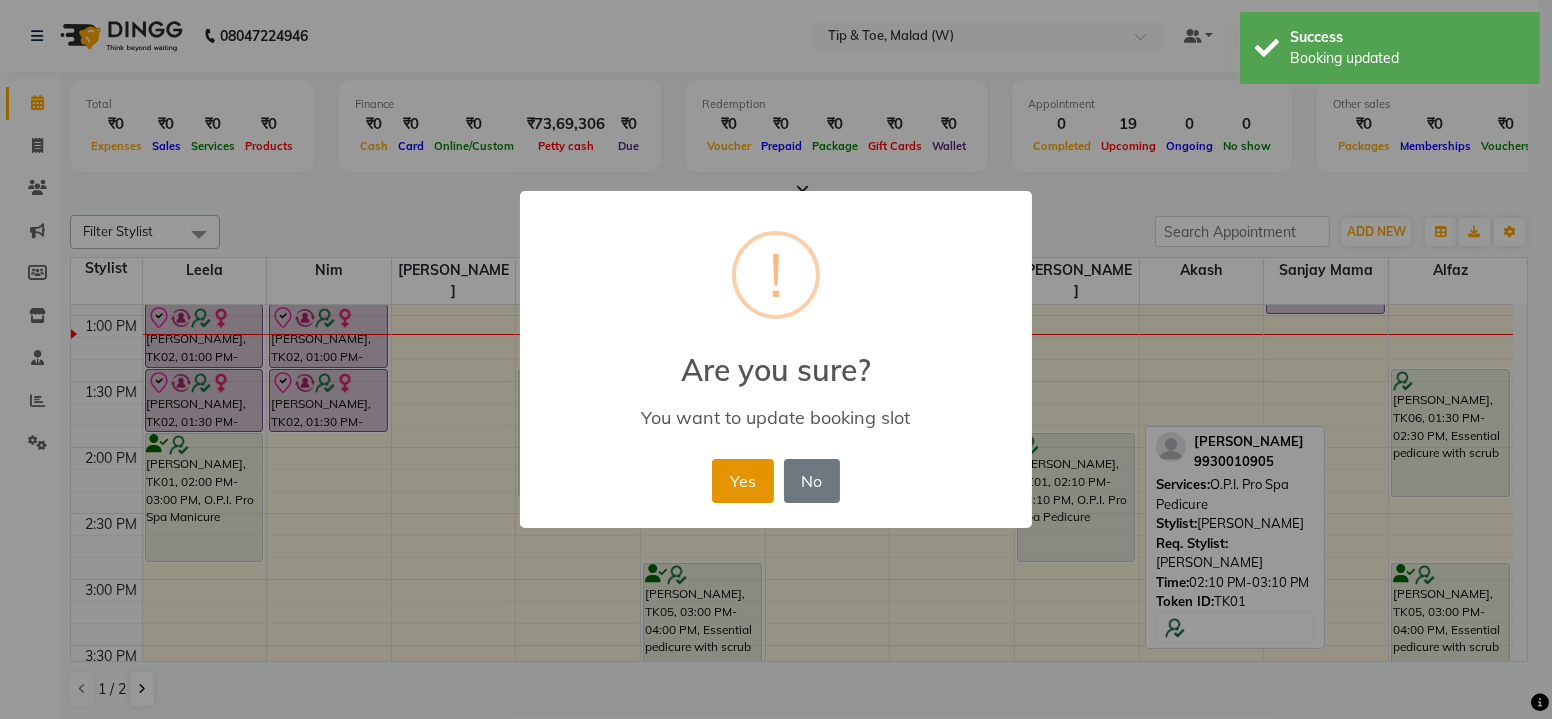 click on "Yes" at bounding box center (742, 481) 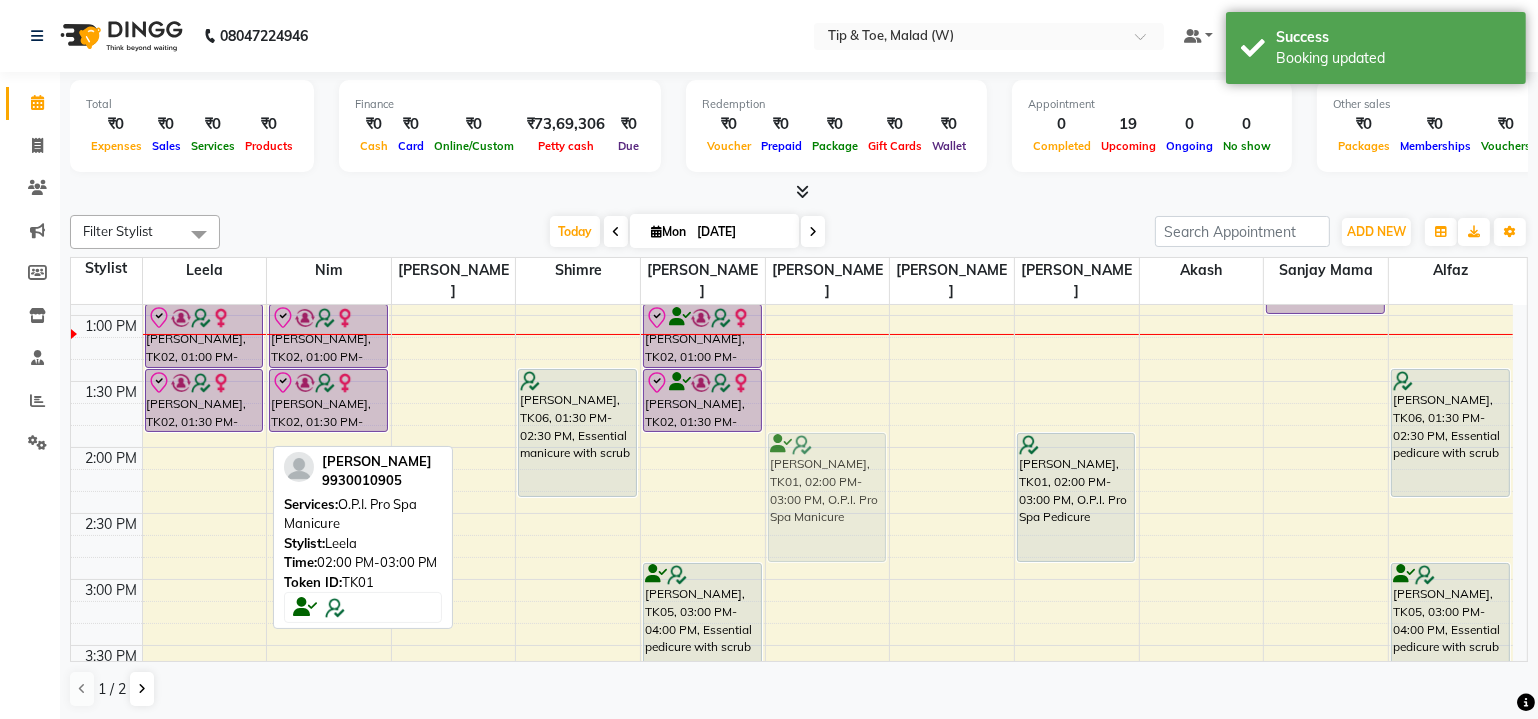 drag, startPoint x: 183, startPoint y: 479, endPoint x: 764, endPoint y: 481, distance: 581.0034 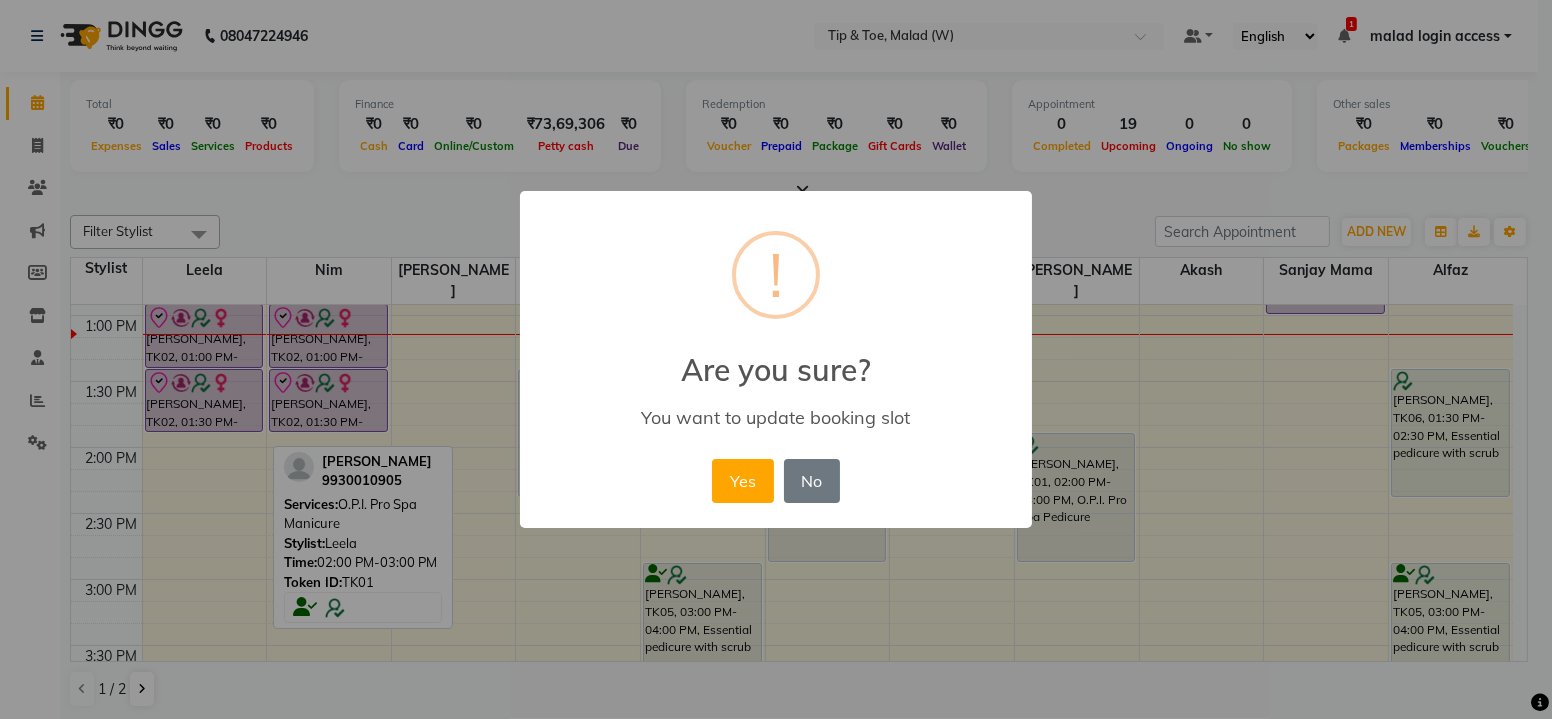 click on "Yes" at bounding box center (742, 481) 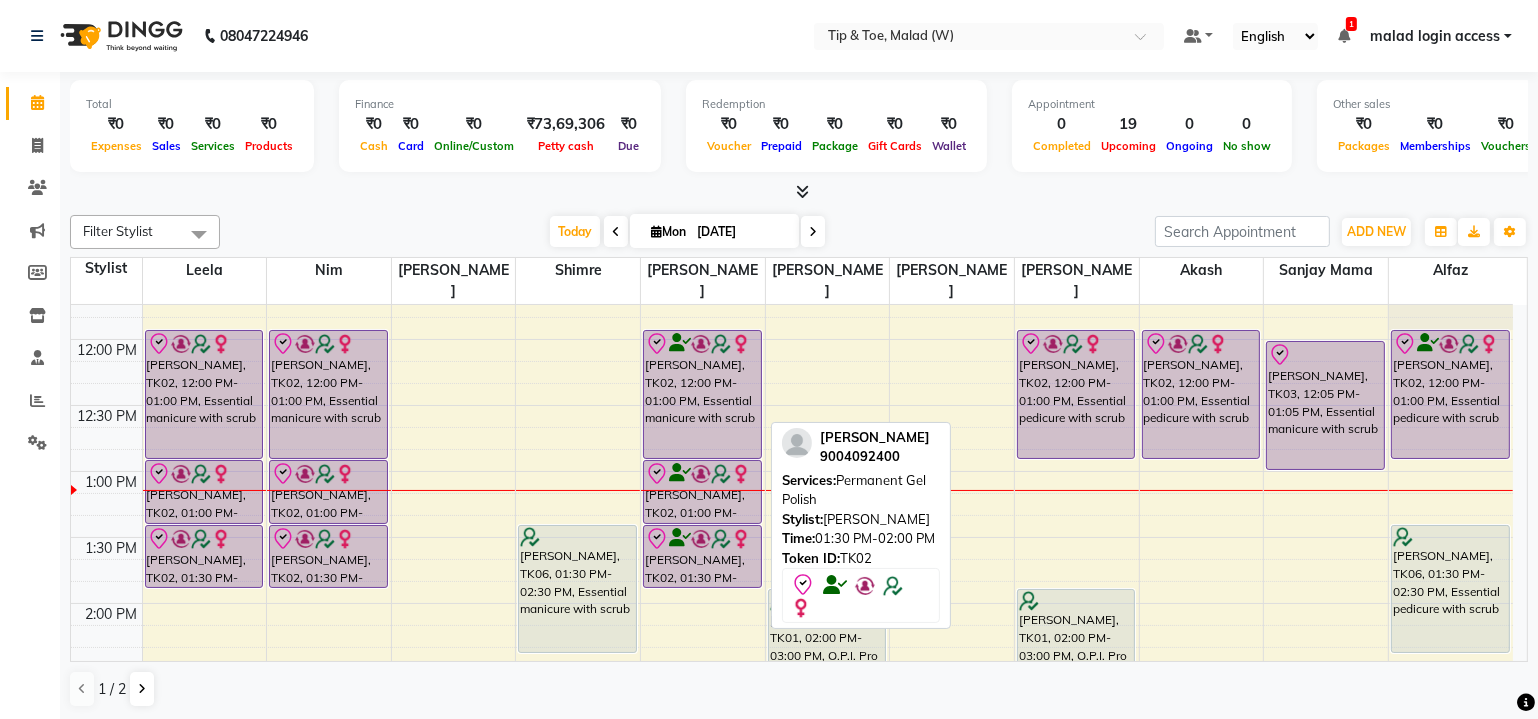 scroll, scrollTop: 558, scrollLeft: 0, axis: vertical 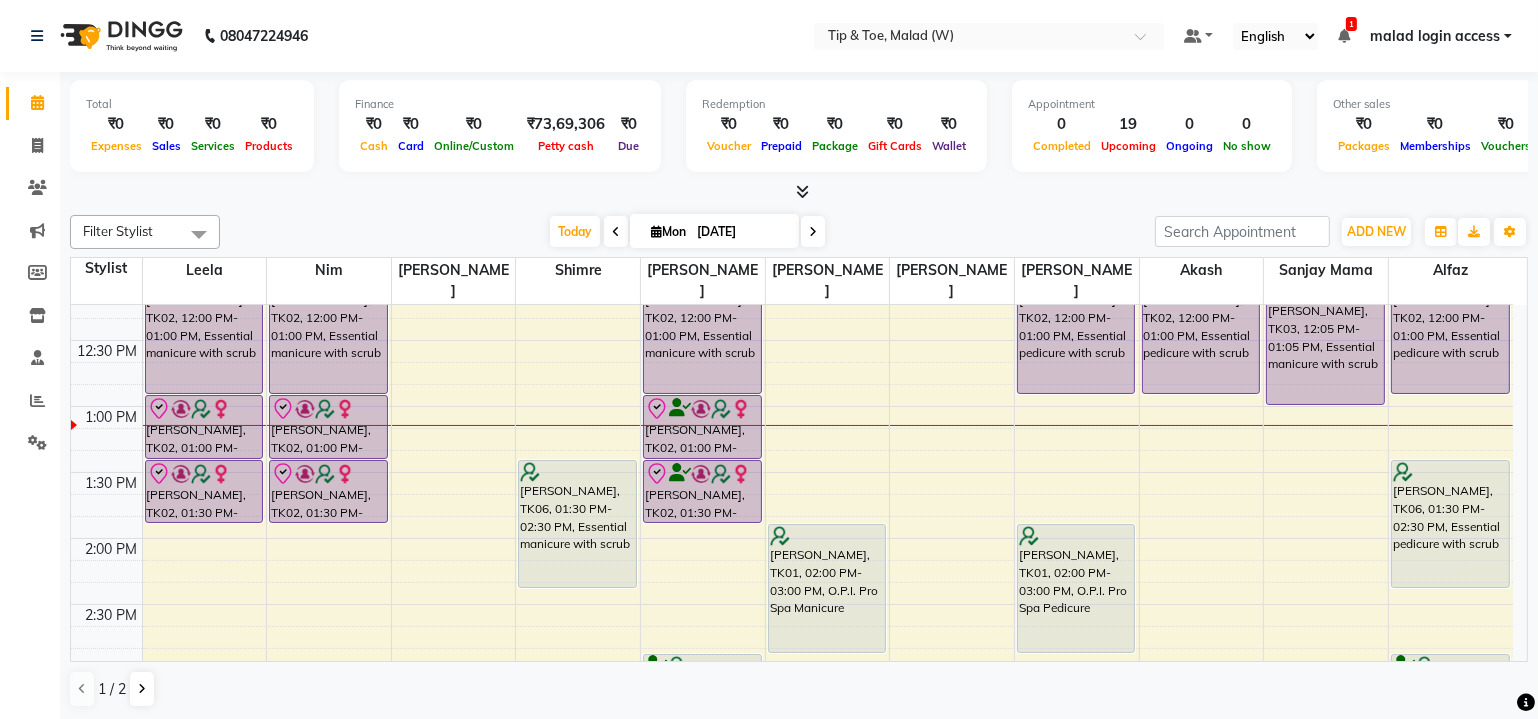 click at bounding box center (616, 232) 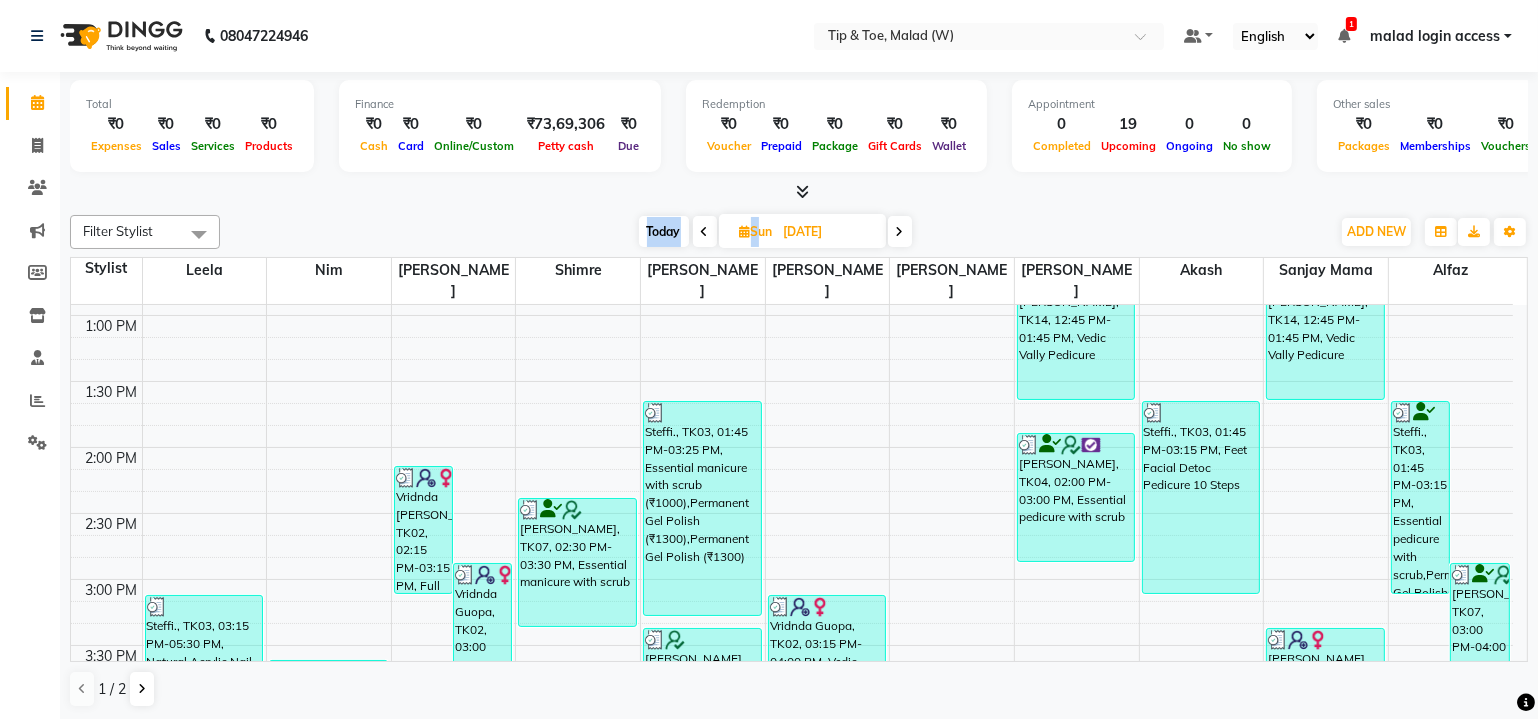 click on "Today" at bounding box center [664, 231] 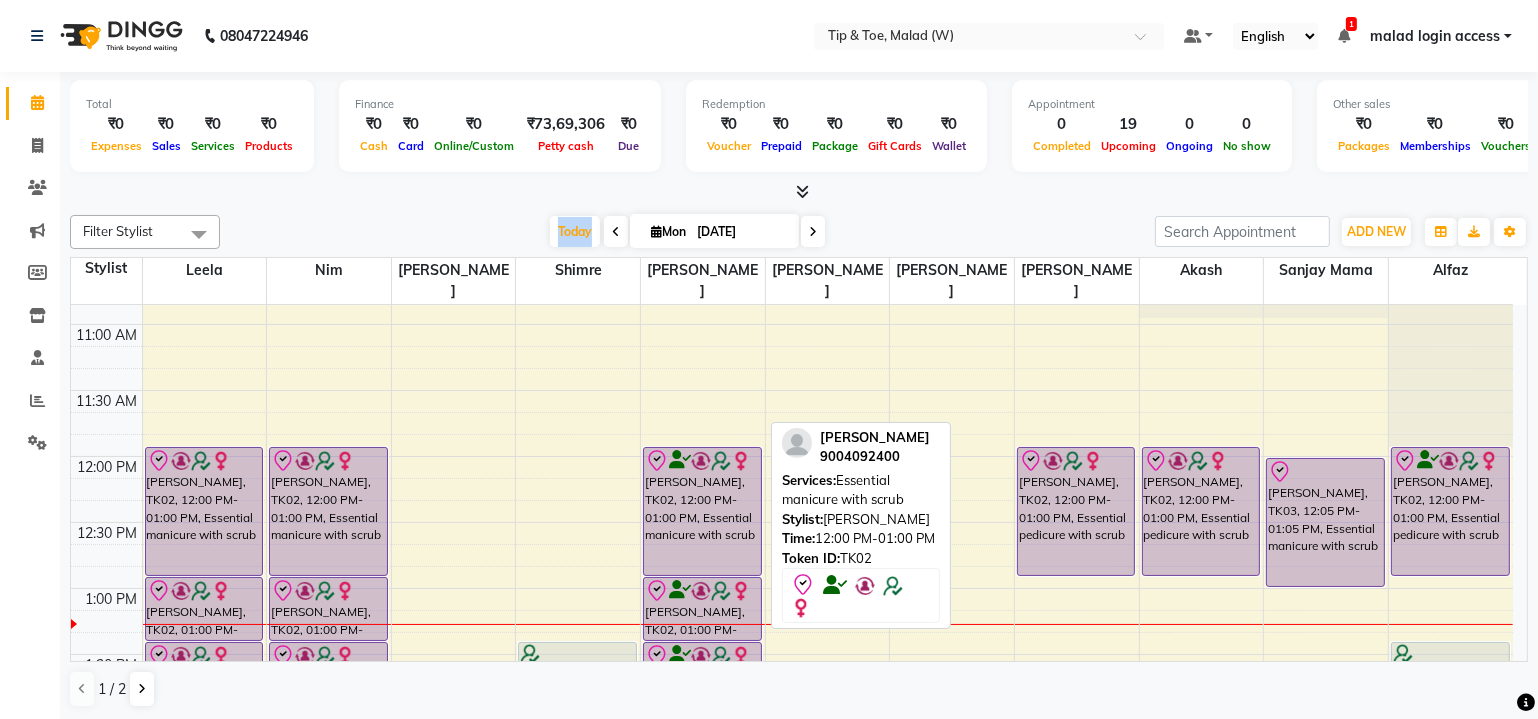 scroll, scrollTop: 558, scrollLeft: 0, axis: vertical 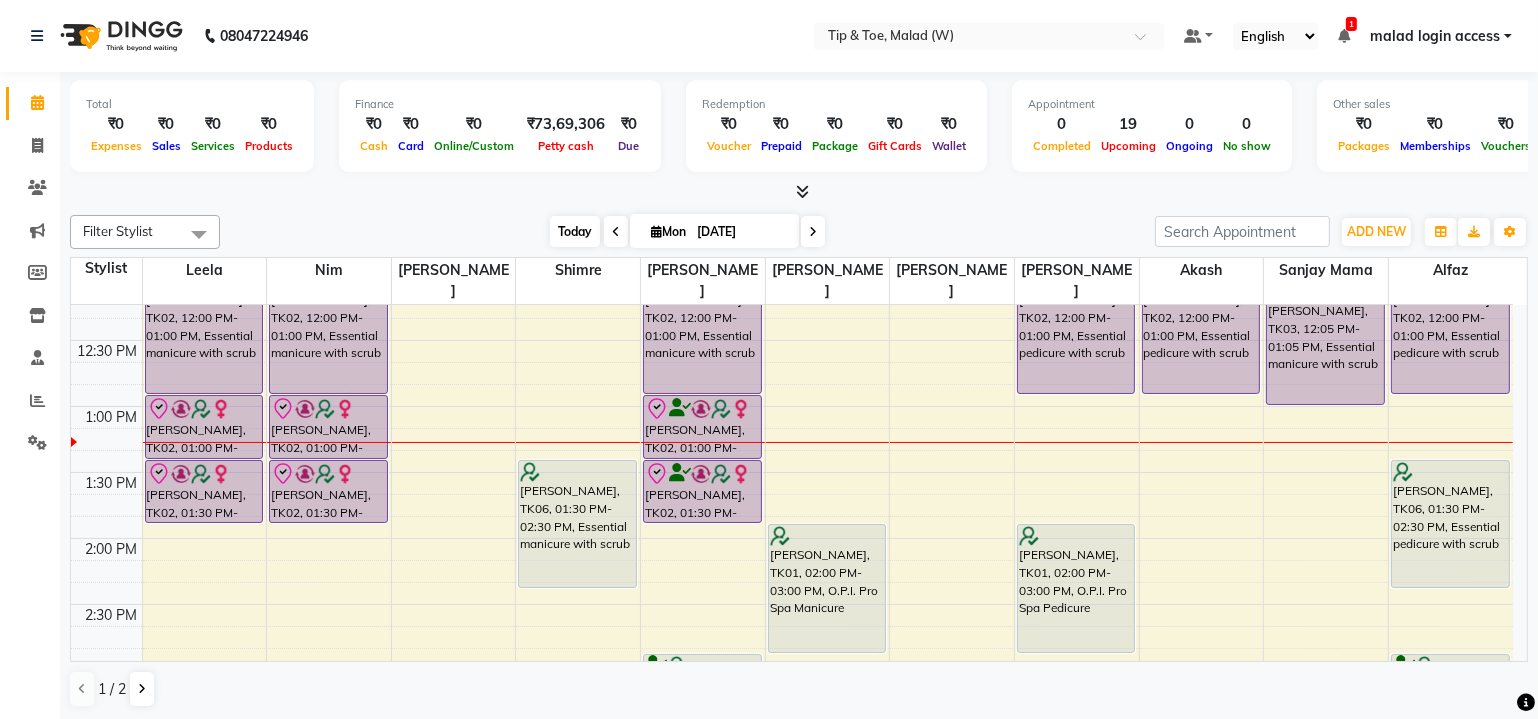 click on "Today" at bounding box center (575, 231) 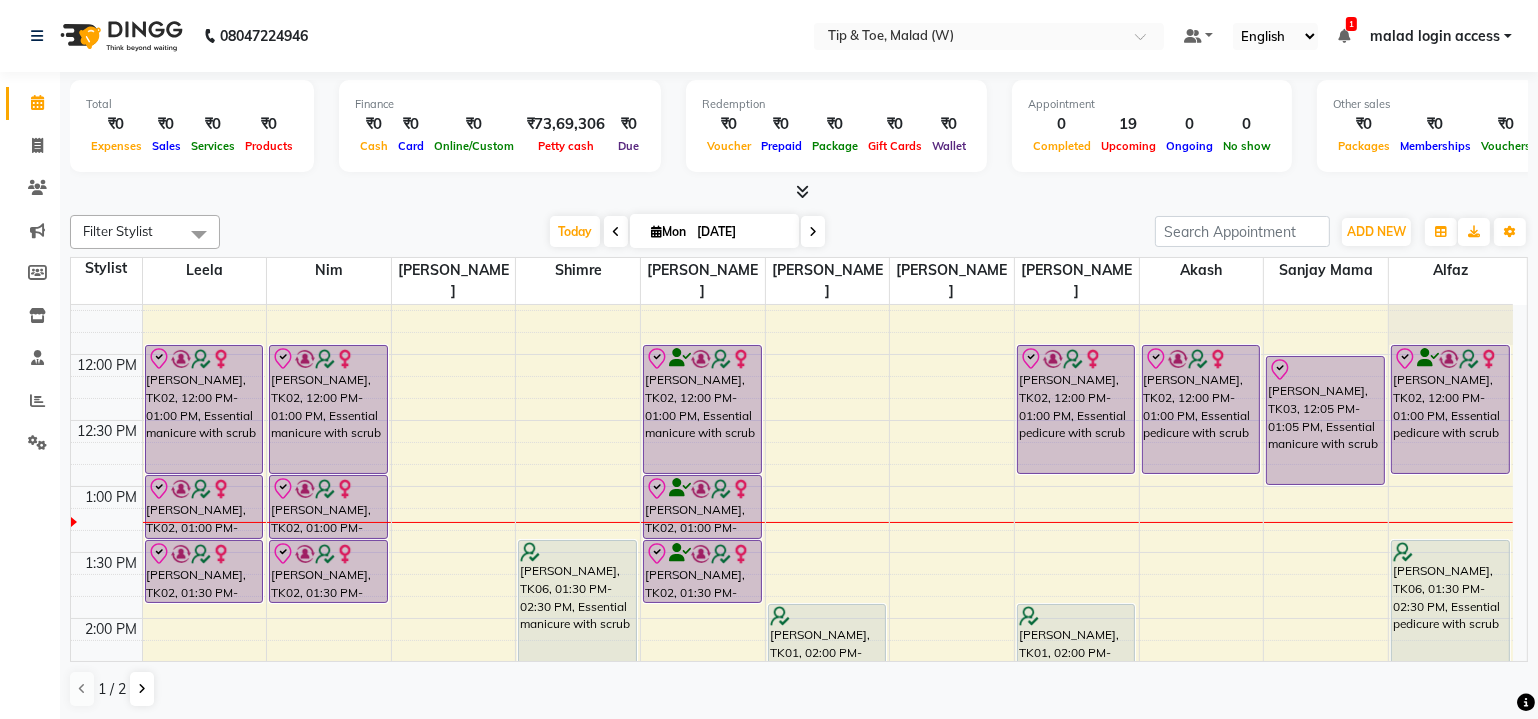 scroll, scrollTop: 376, scrollLeft: 0, axis: vertical 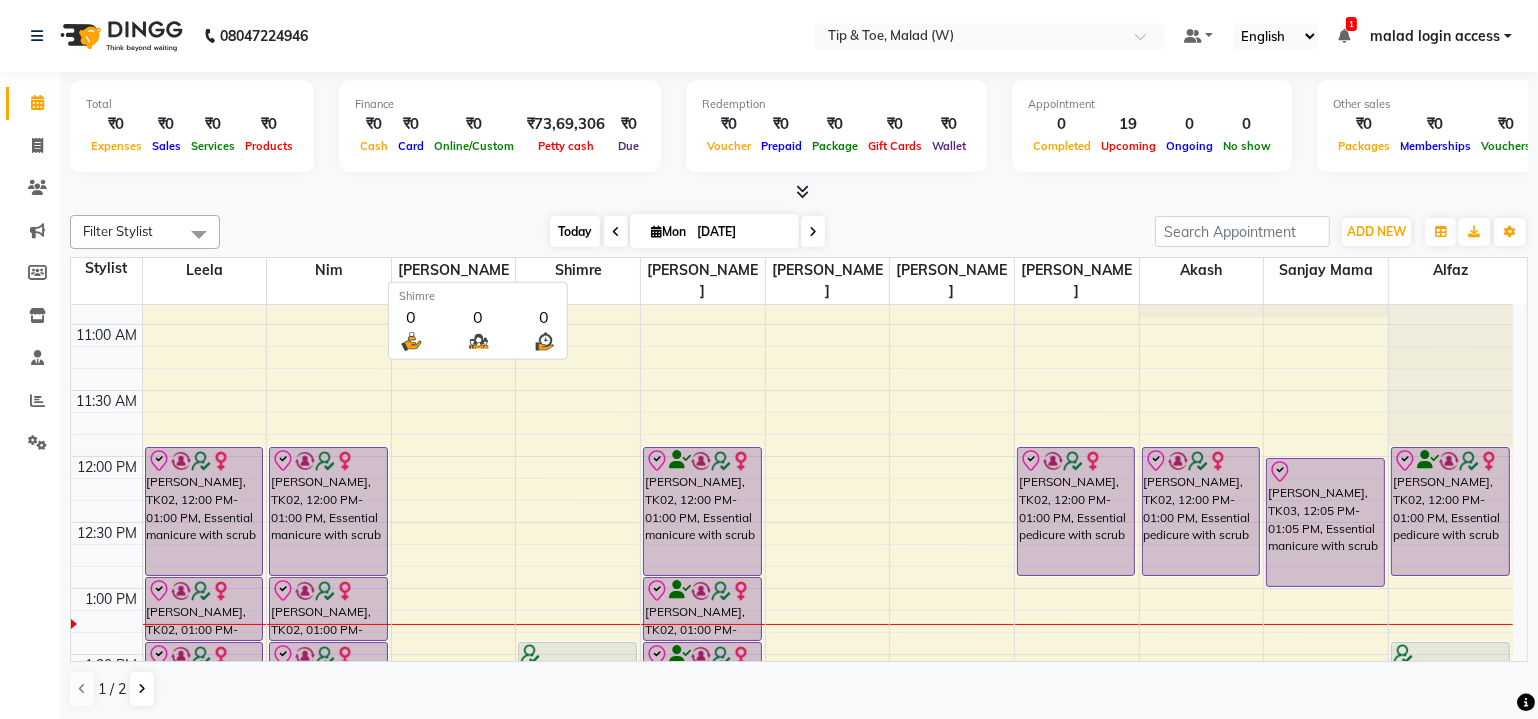 click on "Today" at bounding box center (575, 231) 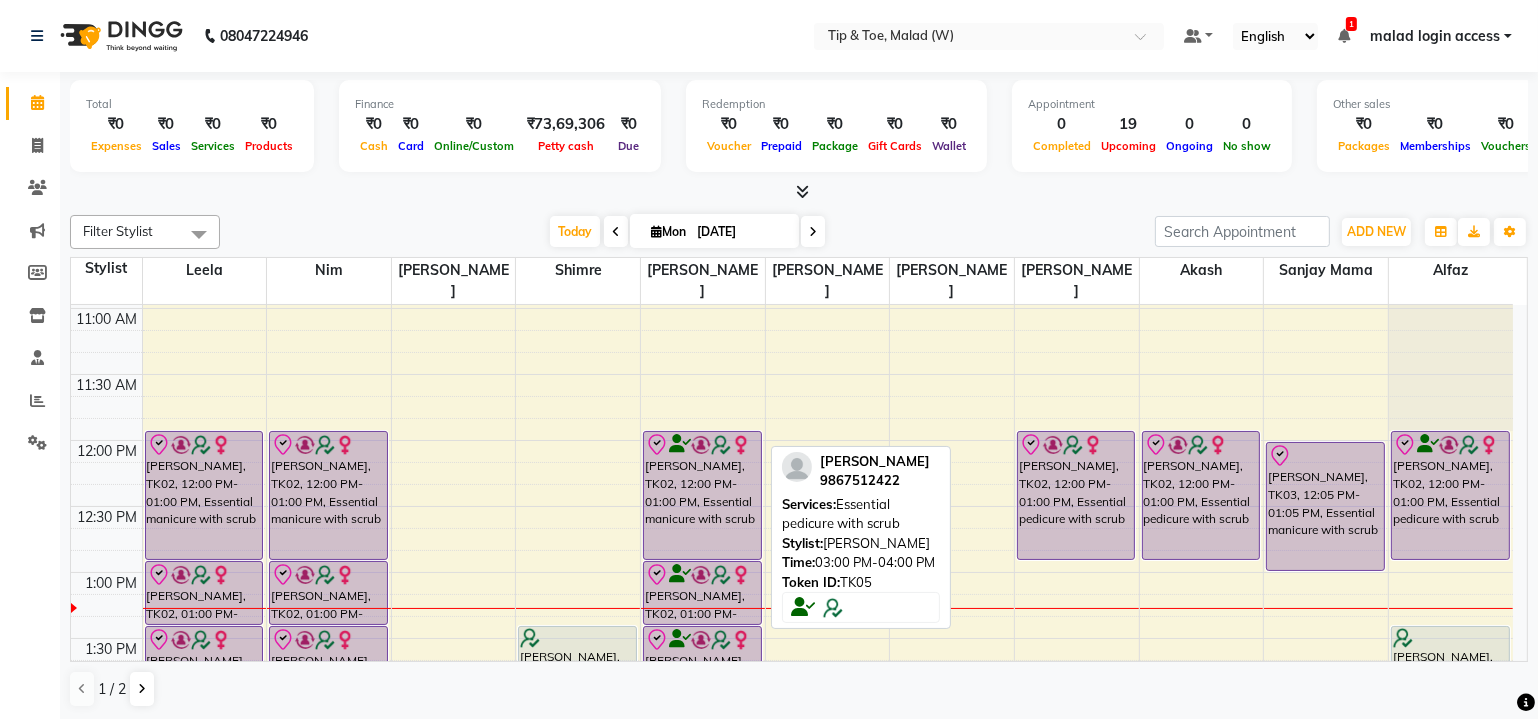 scroll, scrollTop: 285, scrollLeft: 0, axis: vertical 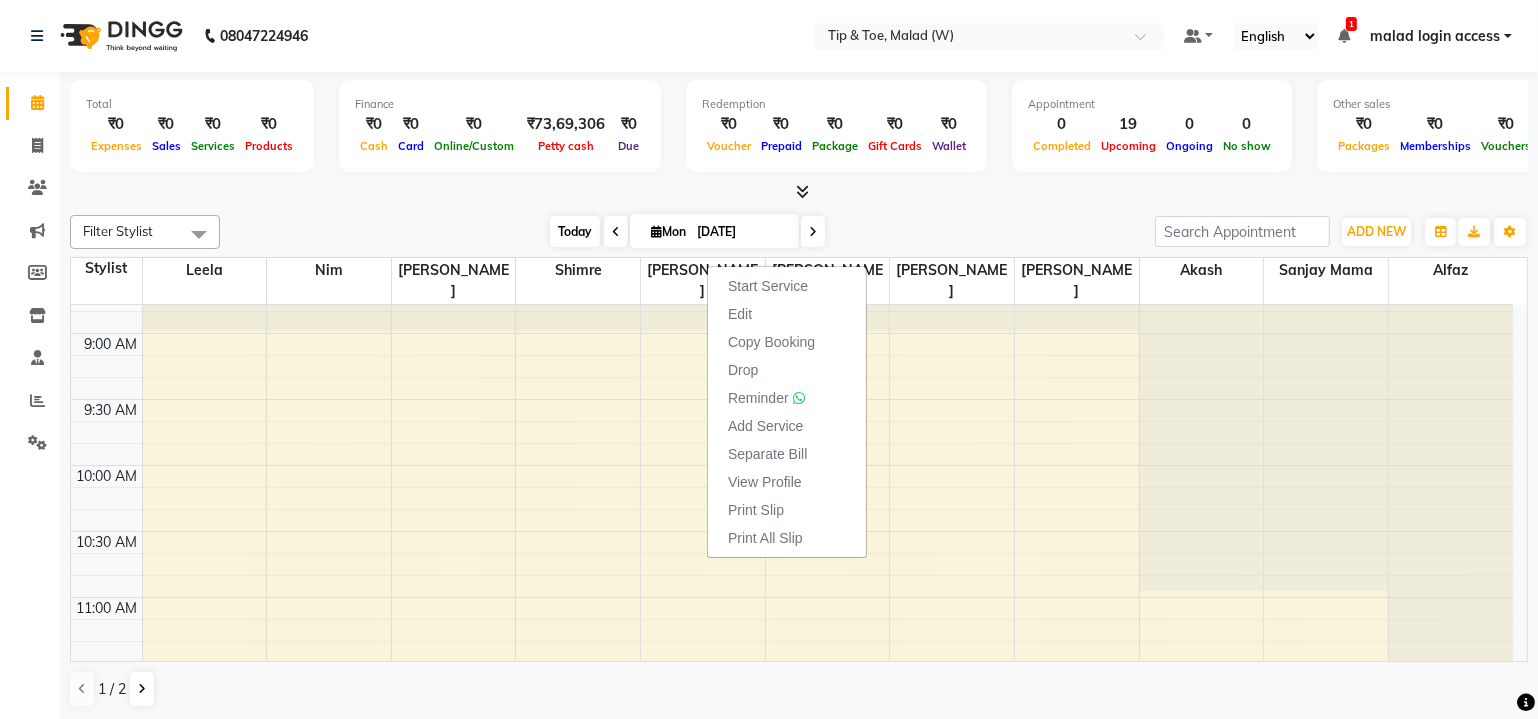 click on "Today" at bounding box center [575, 231] 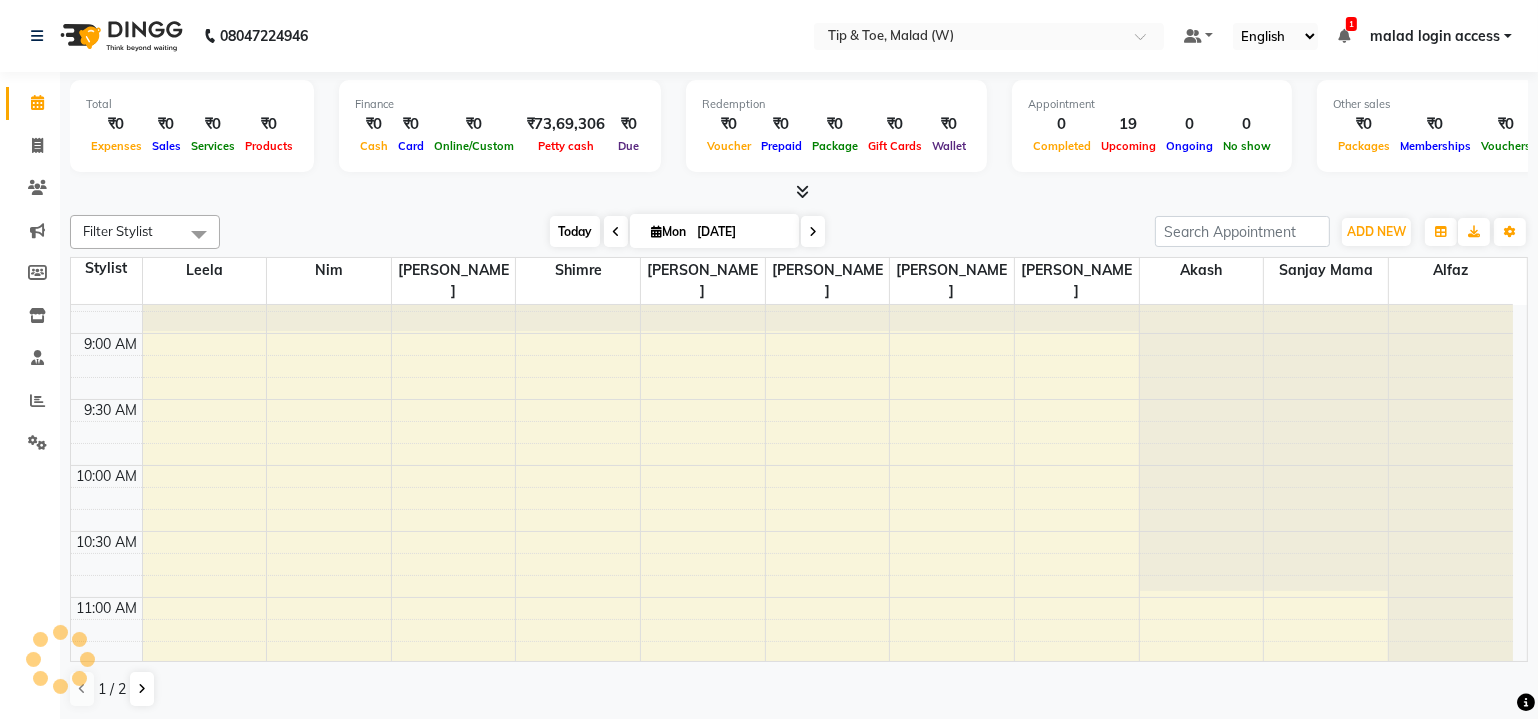 scroll, scrollTop: 649, scrollLeft: 0, axis: vertical 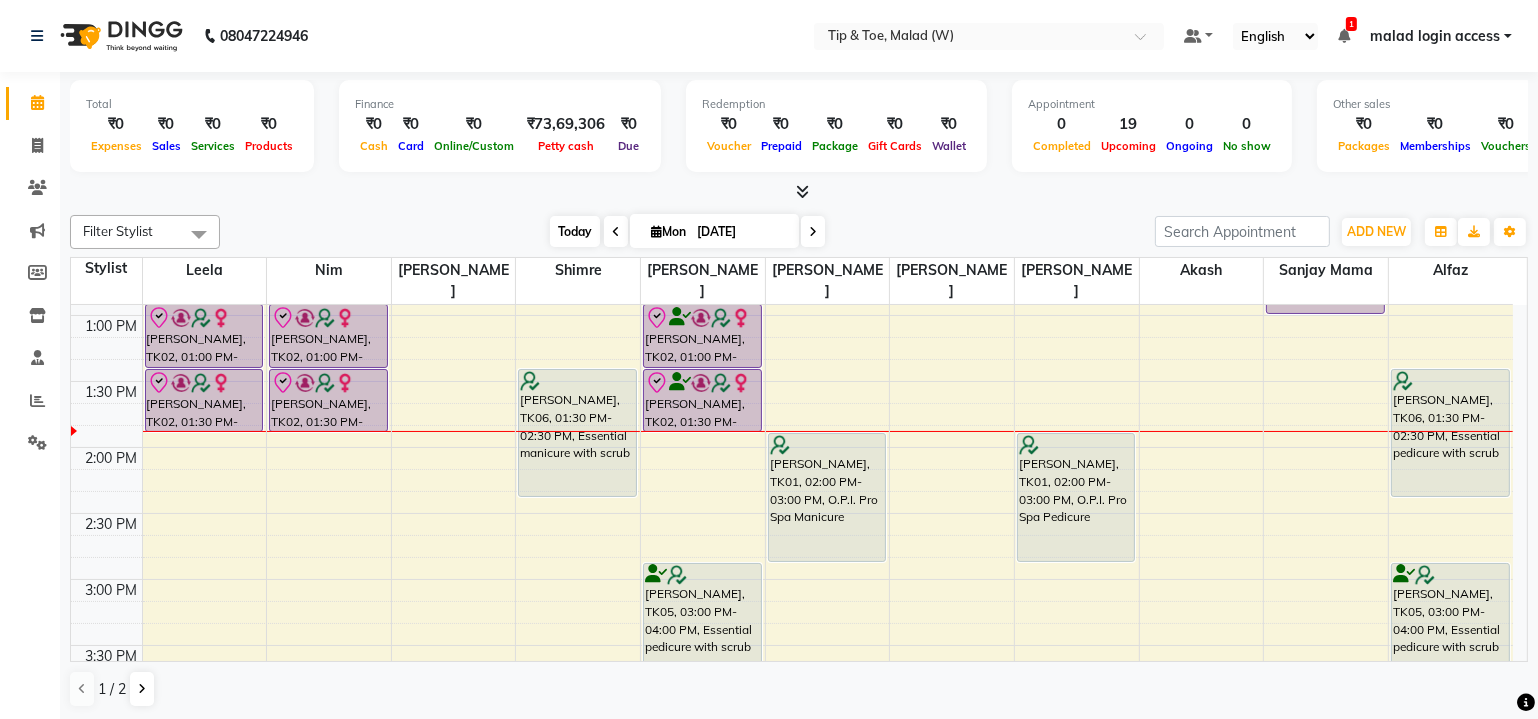 click on "Today" at bounding box center [575, 231] 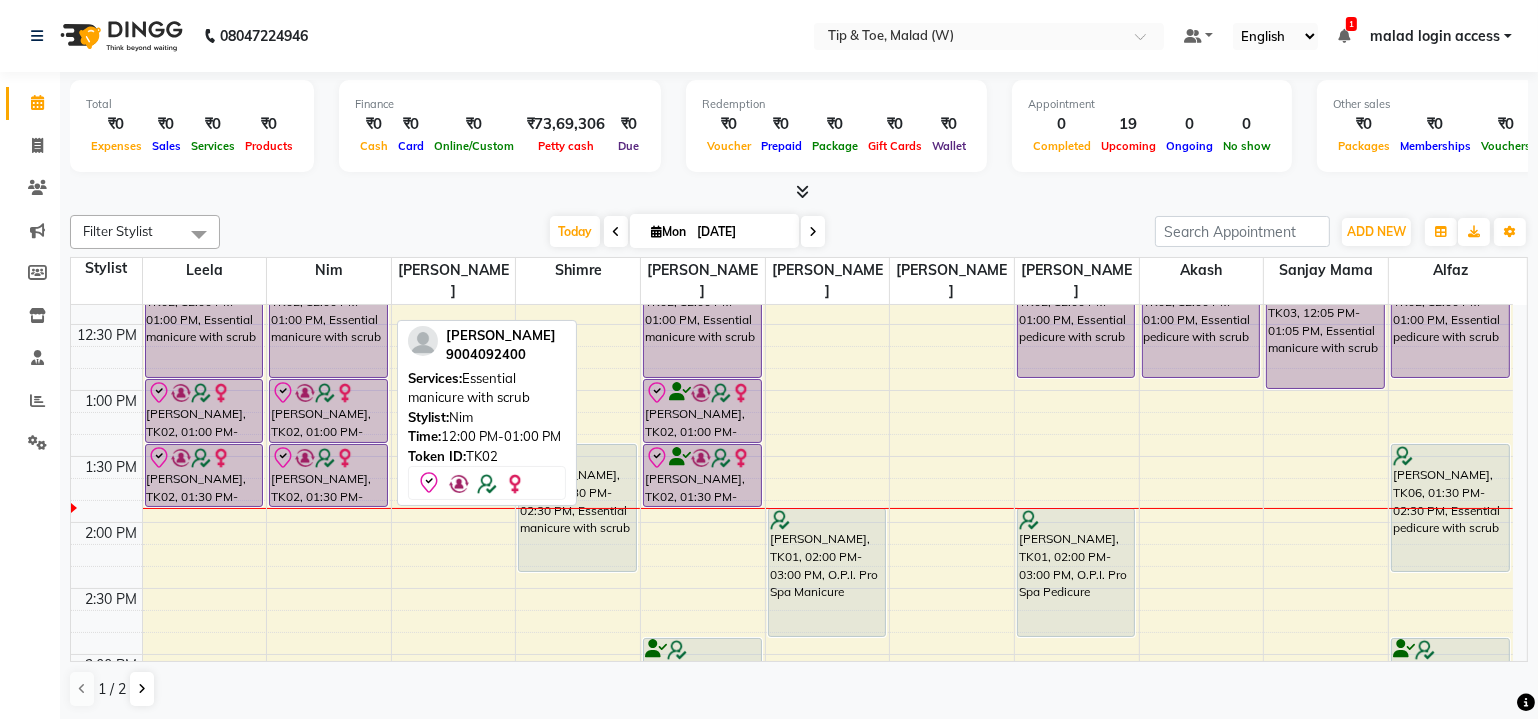 scroll, scrollTop: 558, scrollLeft: 0, axis: vertical 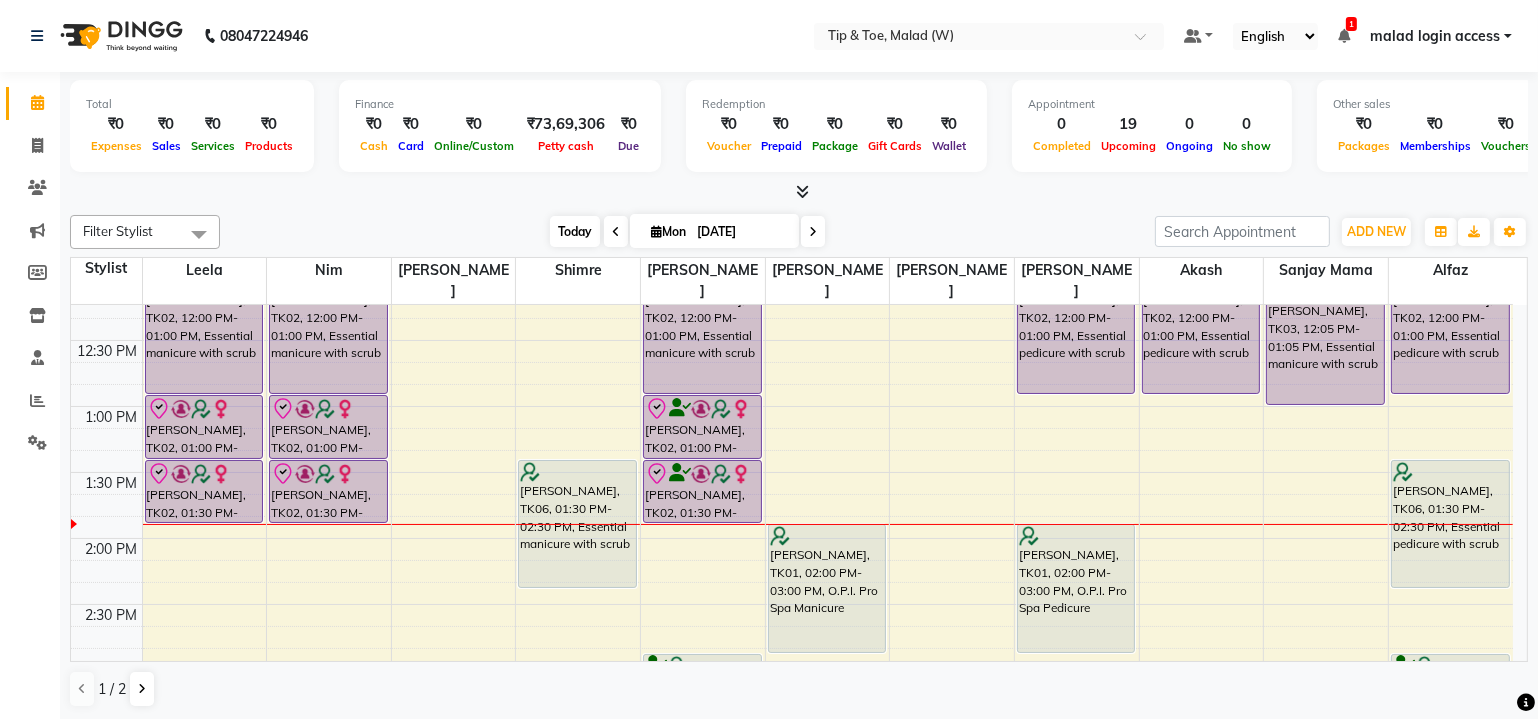 click on "Today" at bounding box center [575, 231] 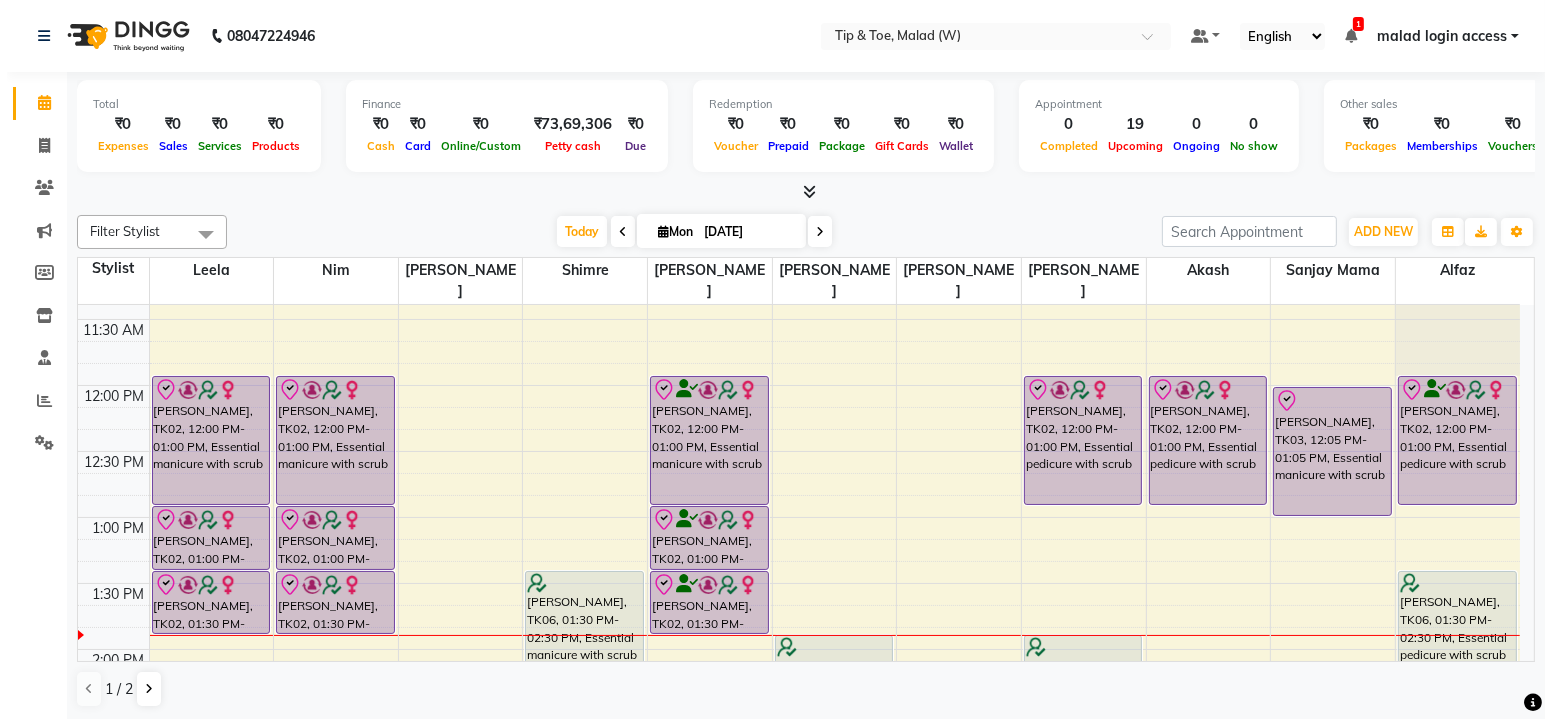 scroll, scrollTop: 506, scrollLeft: 0, axis: vertical 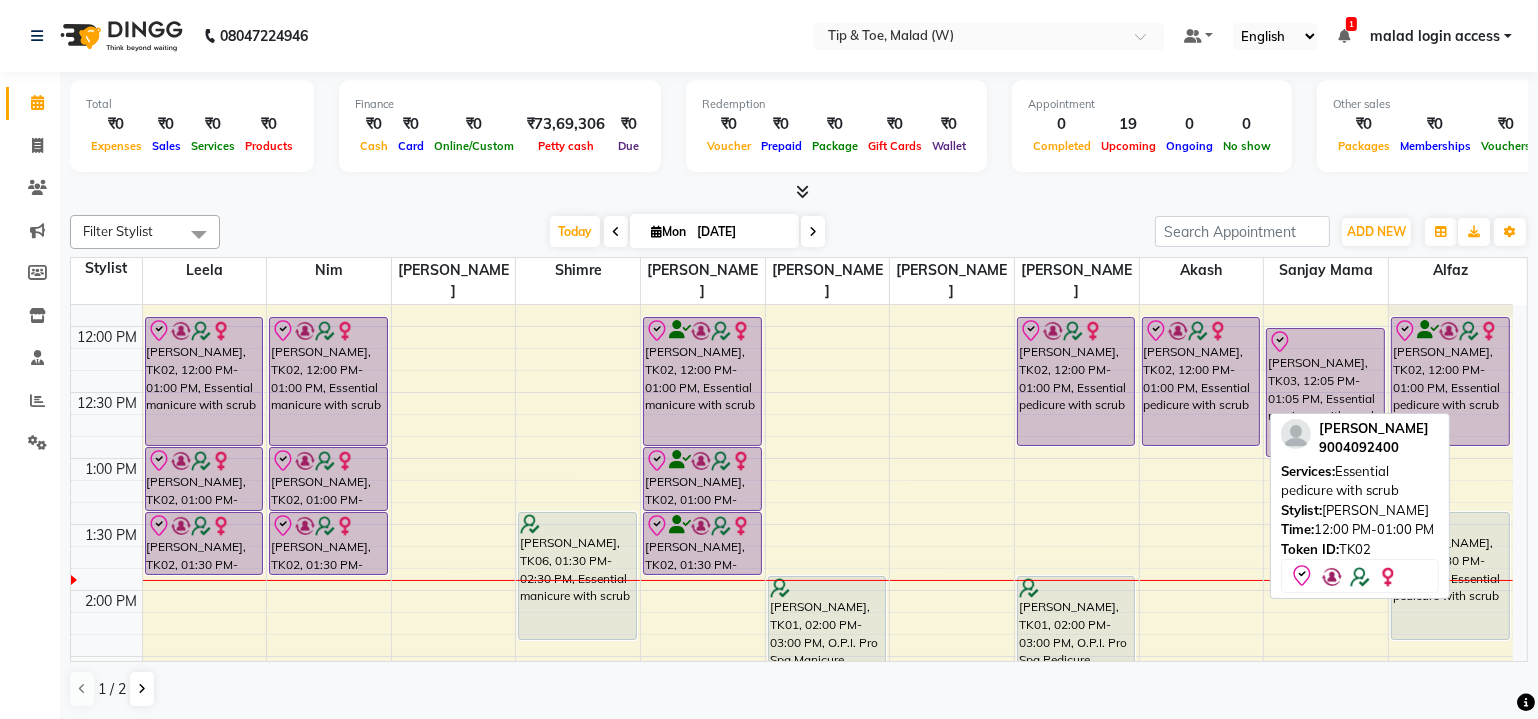 click on "Jinisha Parmar, TK02, 12:00 PM-01:00 PM, Essential pedicure with scrub" at bounding box center (1076, 381) 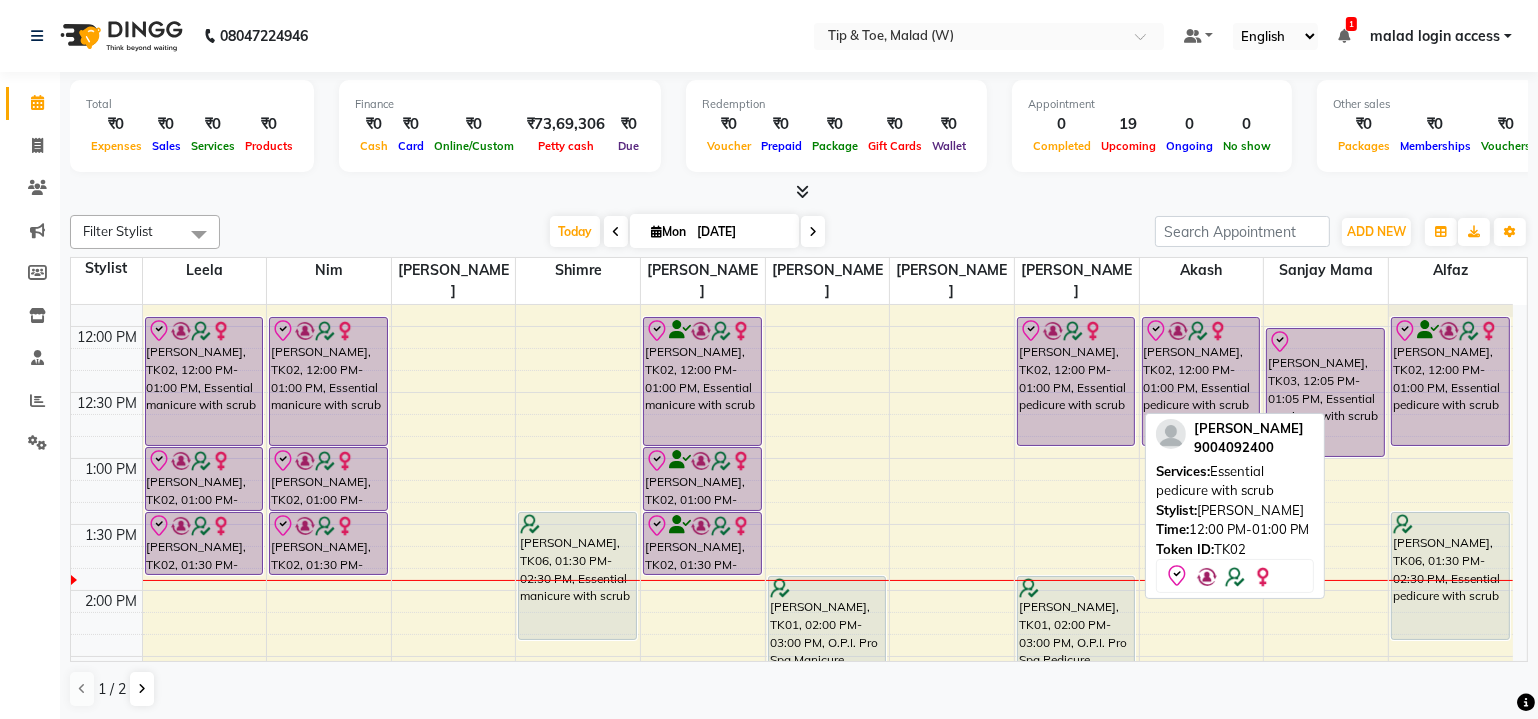 click on "Jinisha Parmar, TK02, 12:00 PM-01:00 PM, Essential pedicure with scrub" at bounding box center (1076, 381) 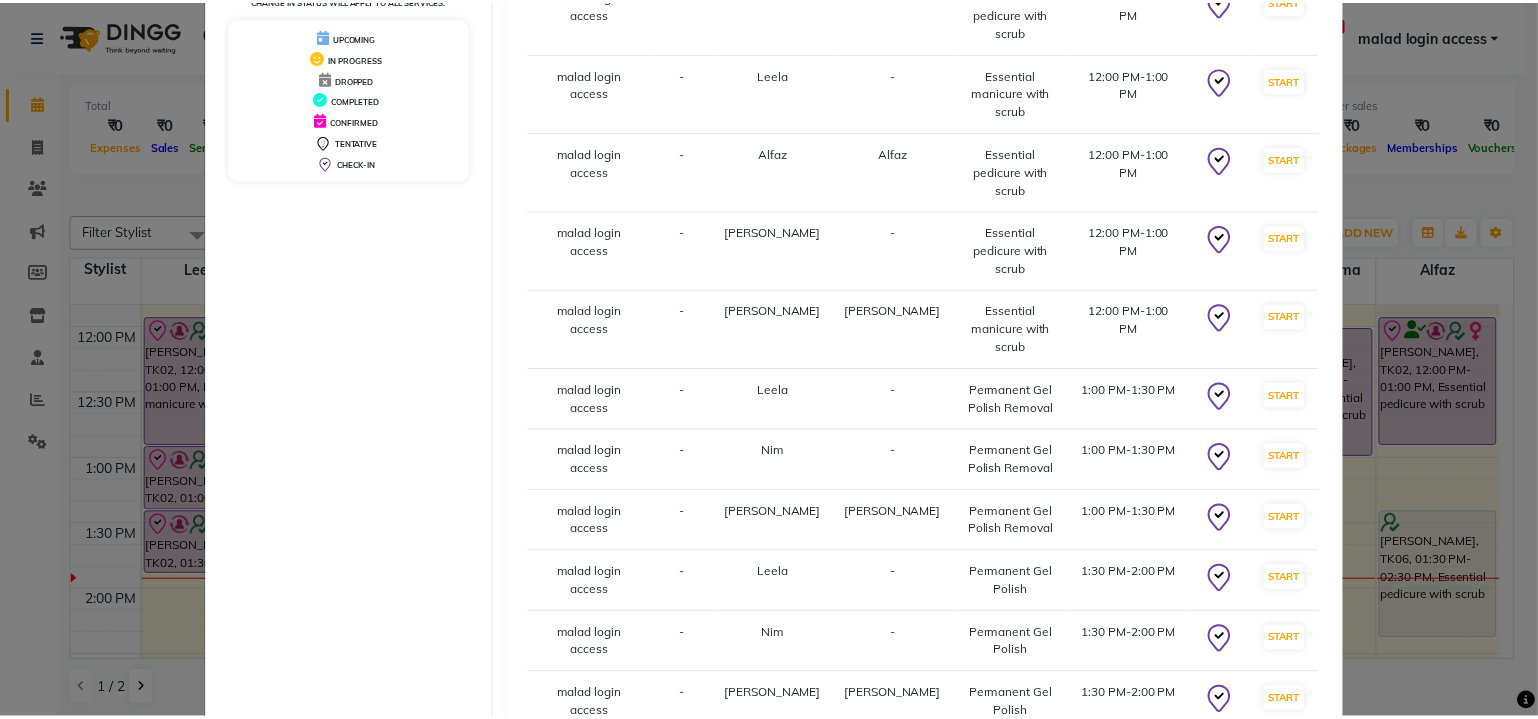scroll, scrollTop: 443, scrollLeft: 0, axis: vertical 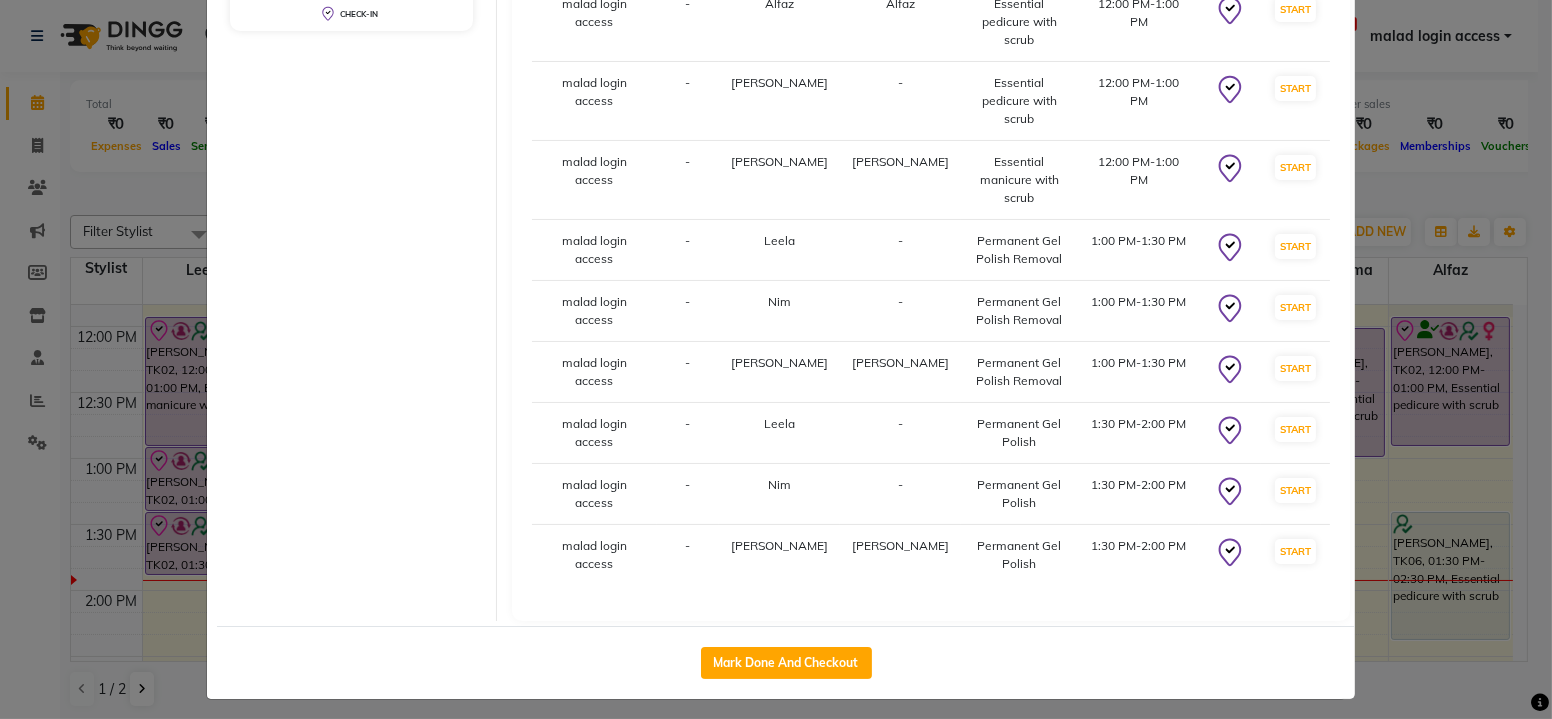 click on "Mark Done And Checkout" 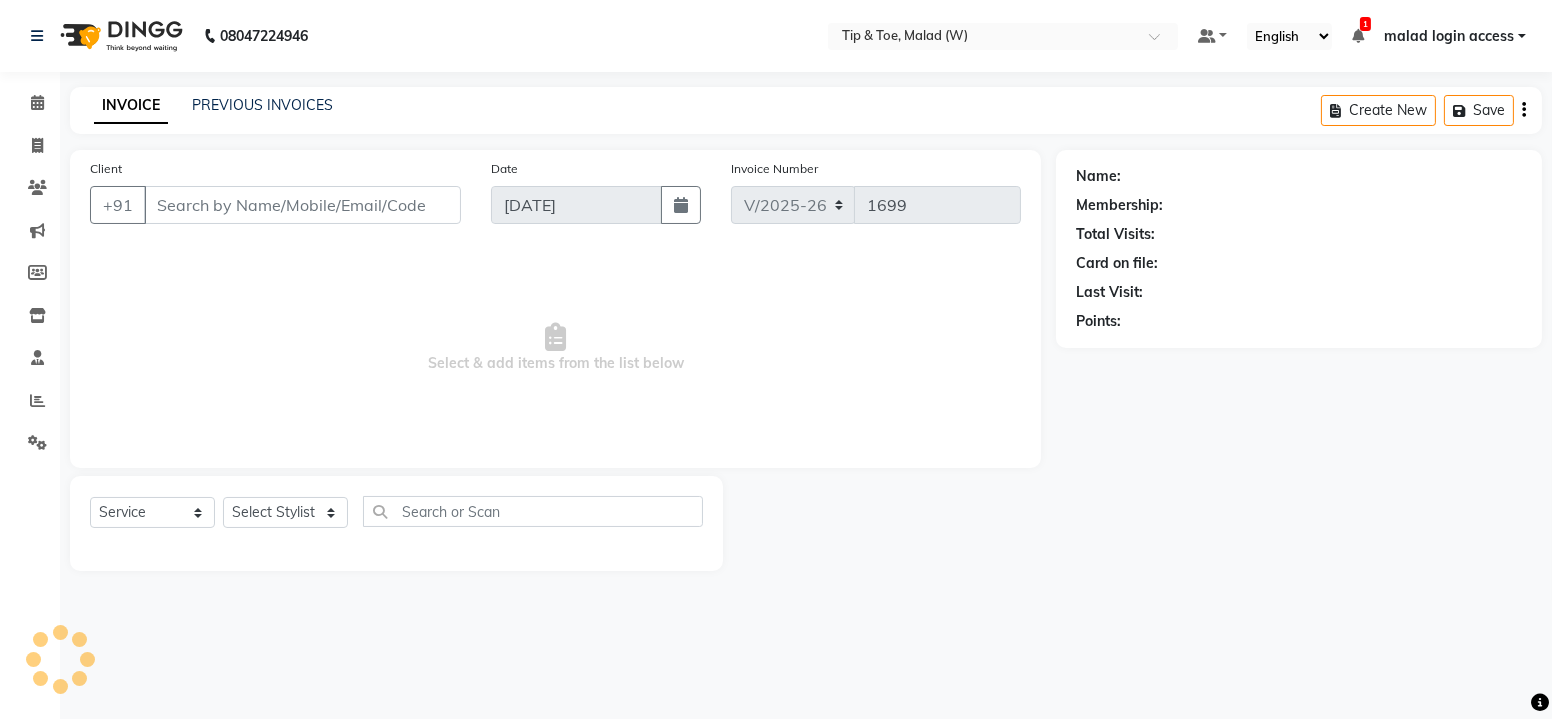 type on "9004092400" 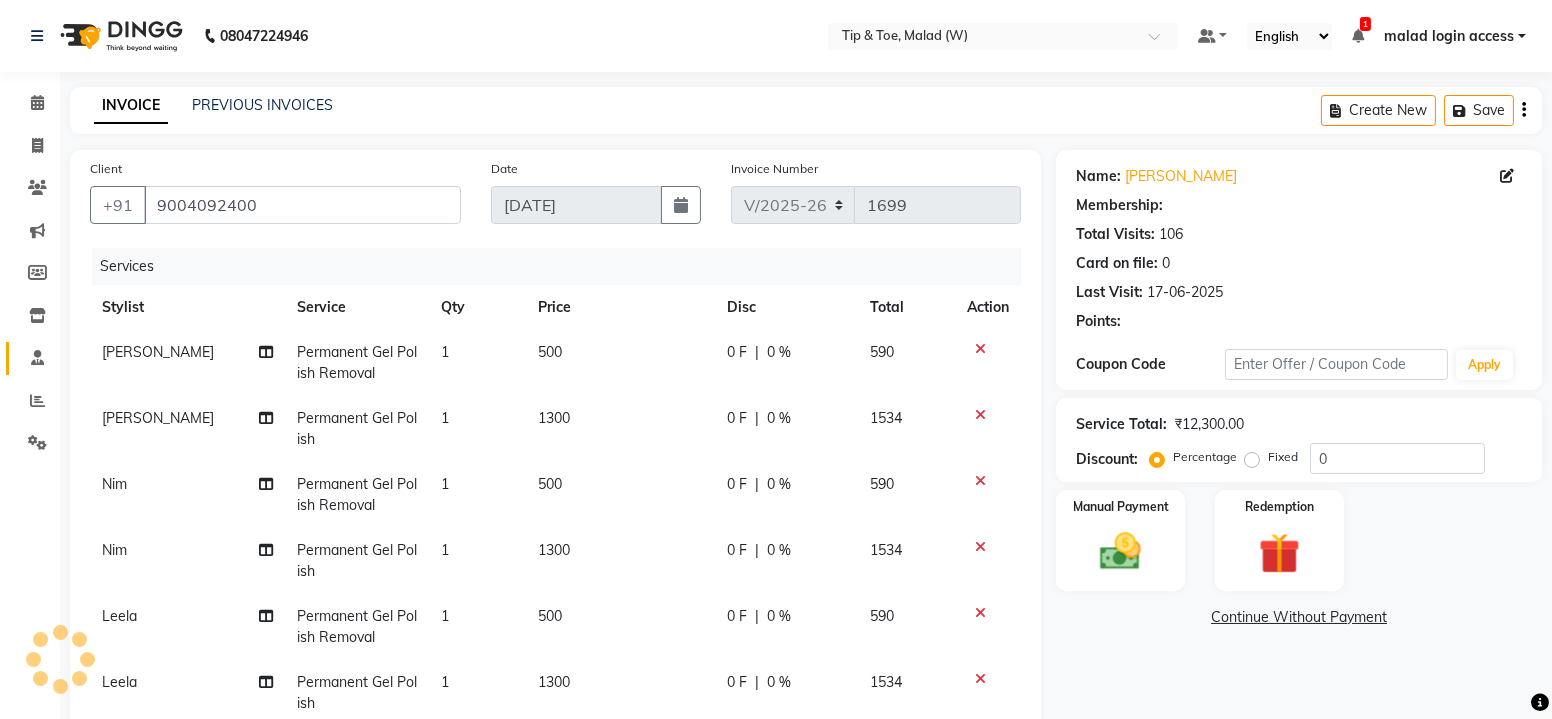 select on "1: Object" 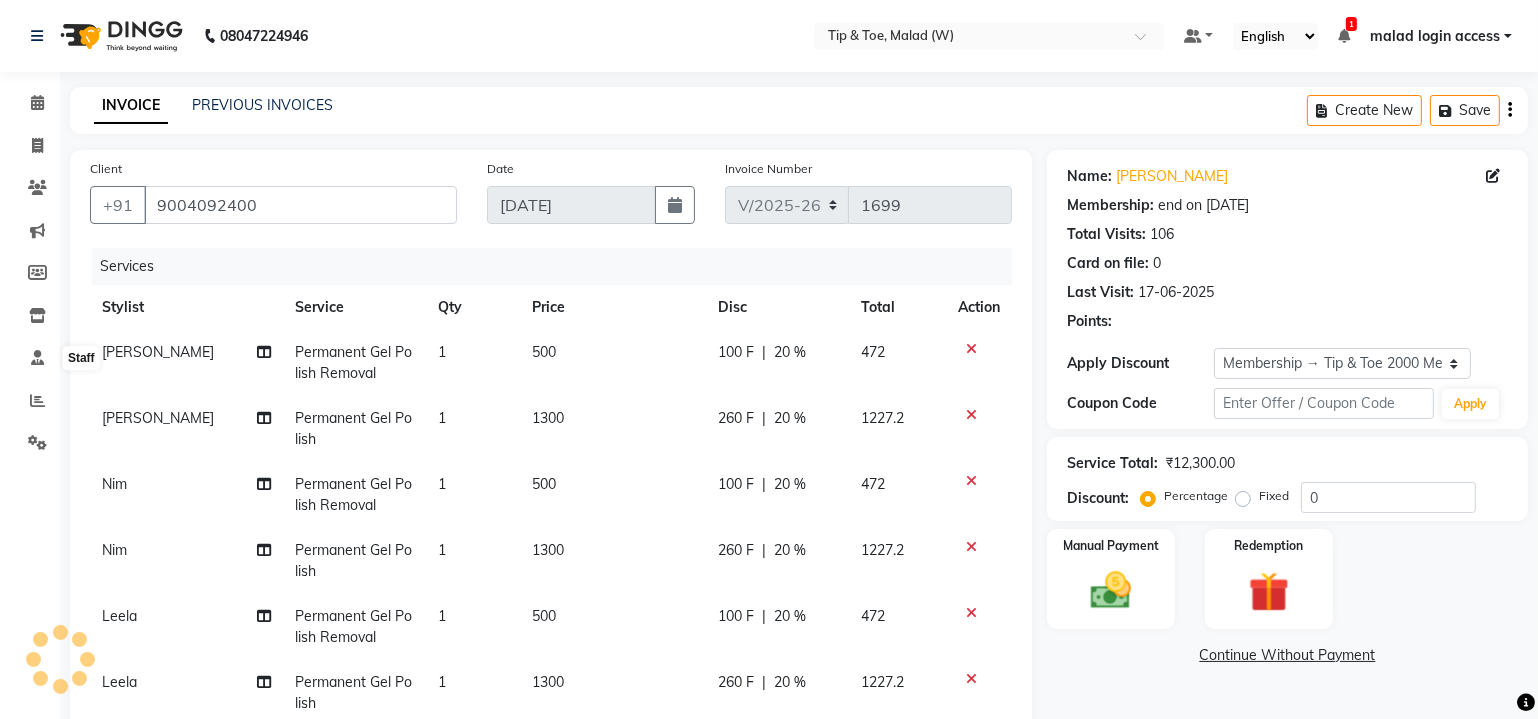 type on "20" 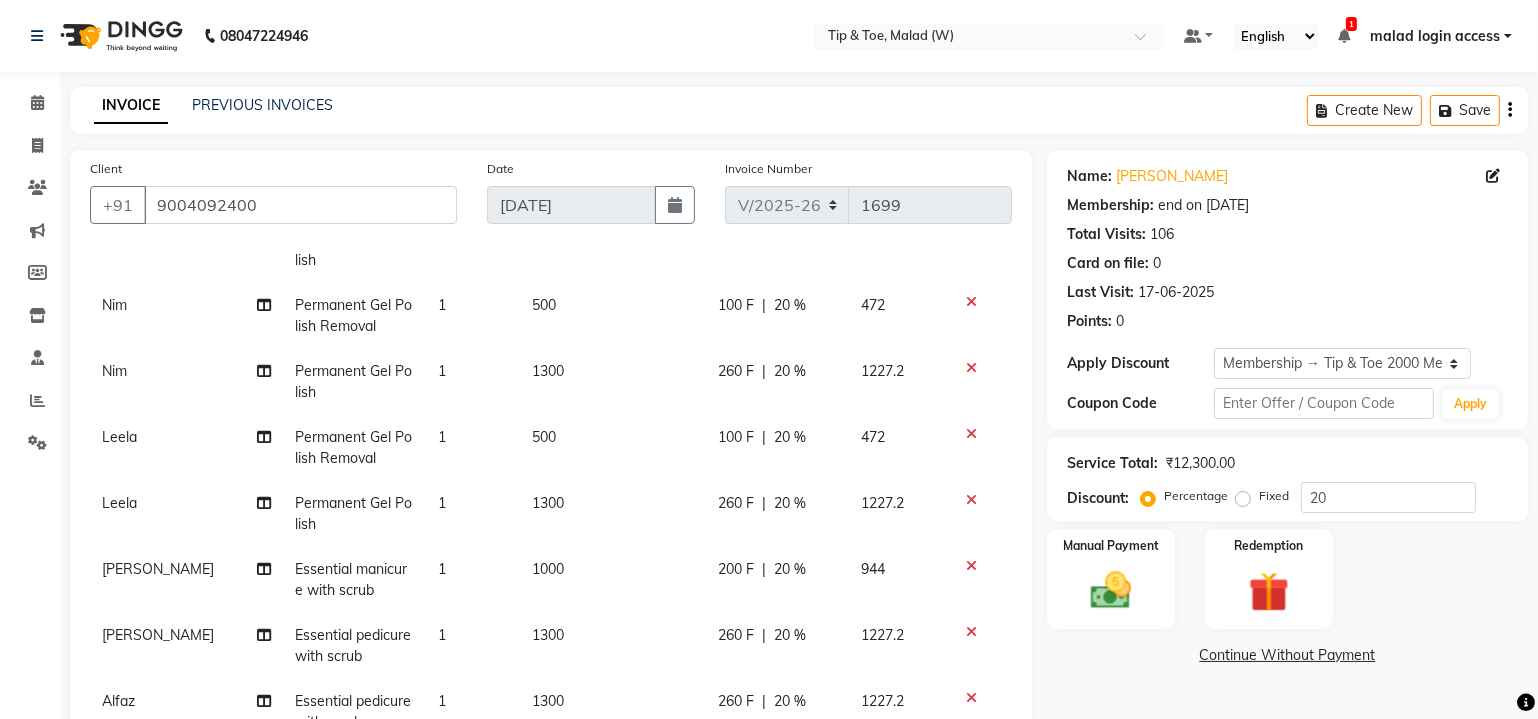 scroll, scrollTop: 272, scrollLeft: 0, axis: vertical 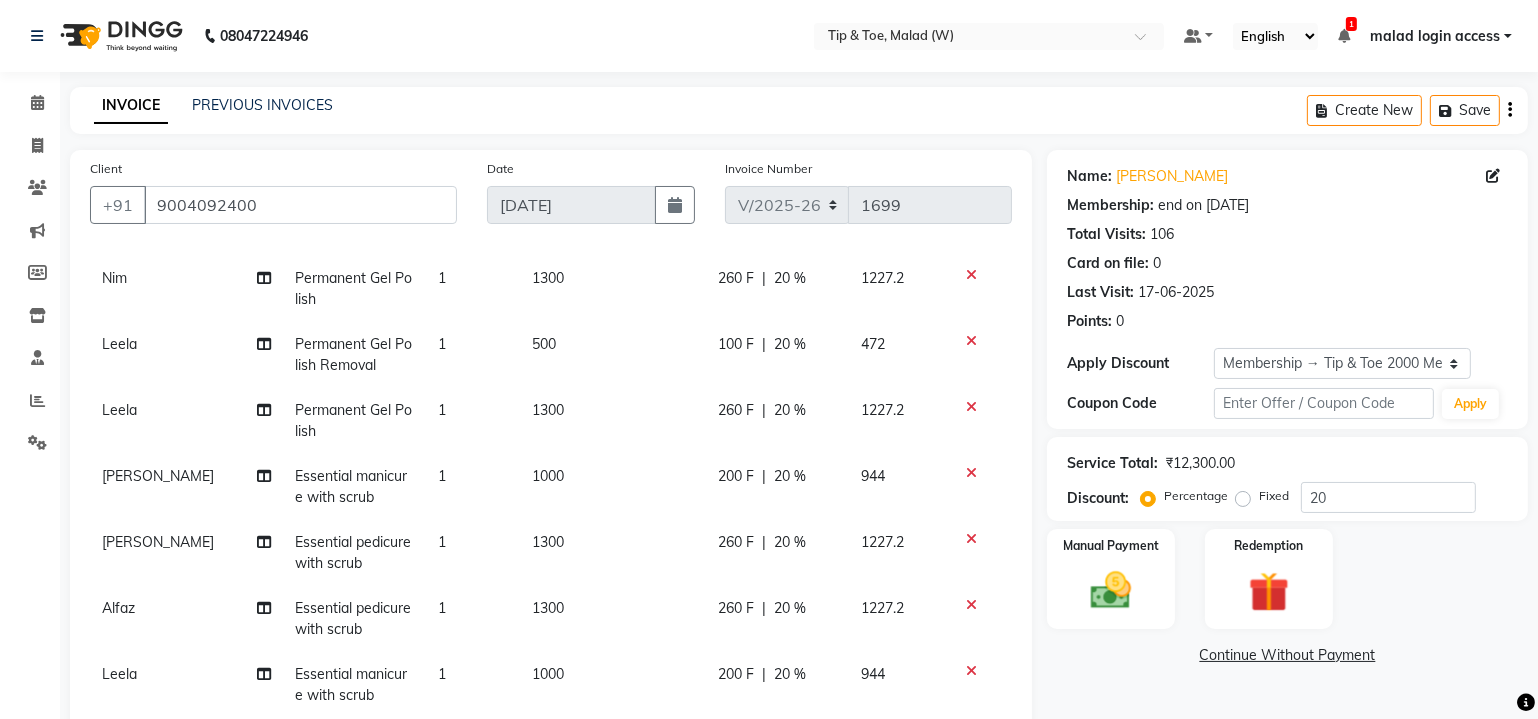 click 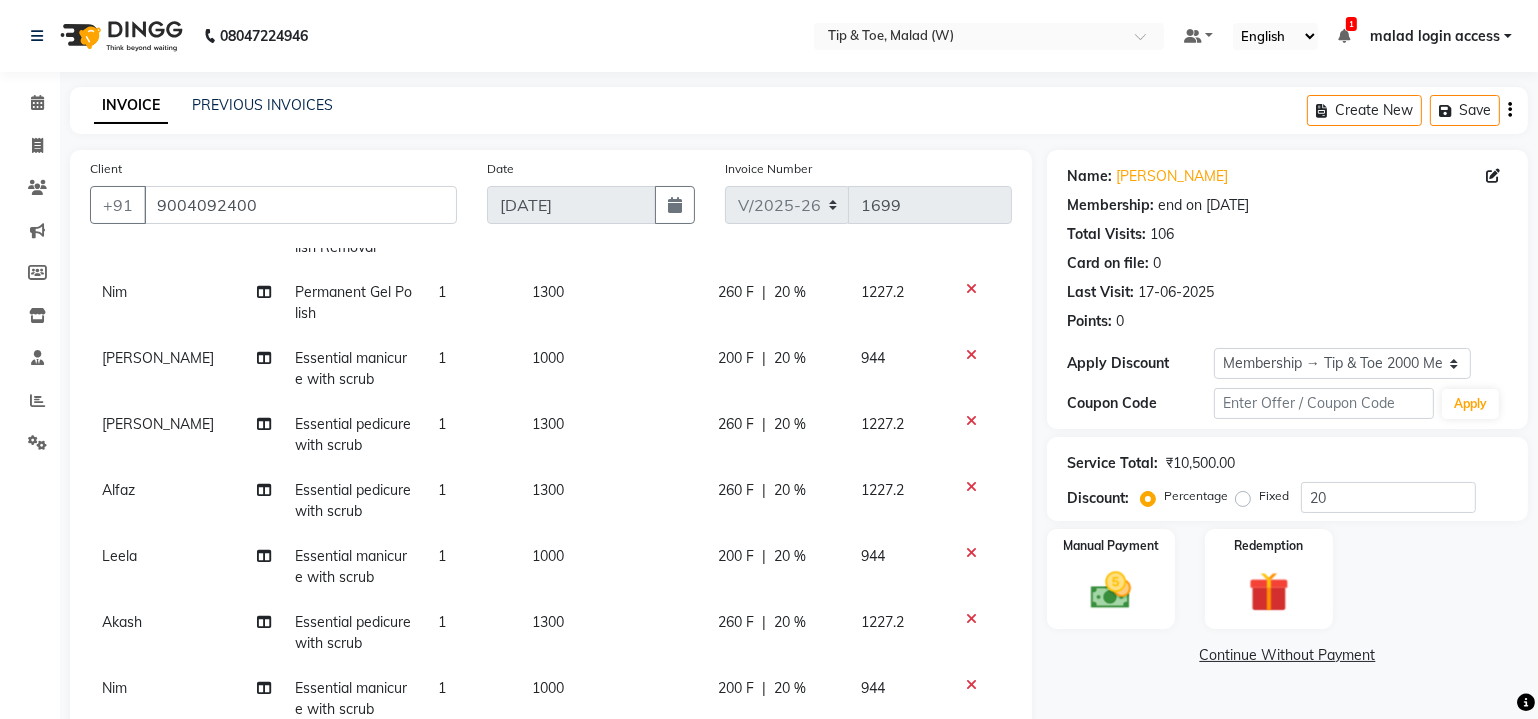 scroll, scrollTop: 271, scrollLeft: 0, axis: vertical 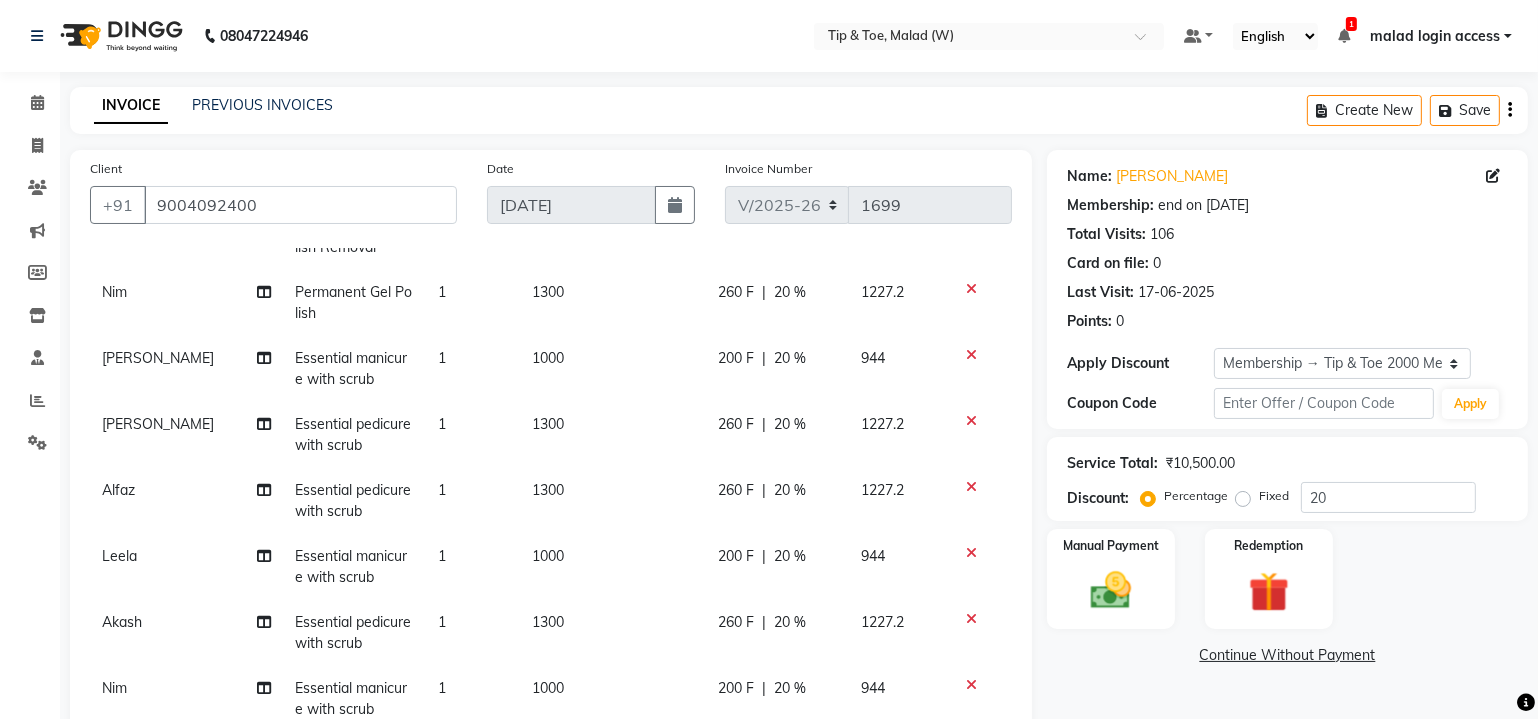 click 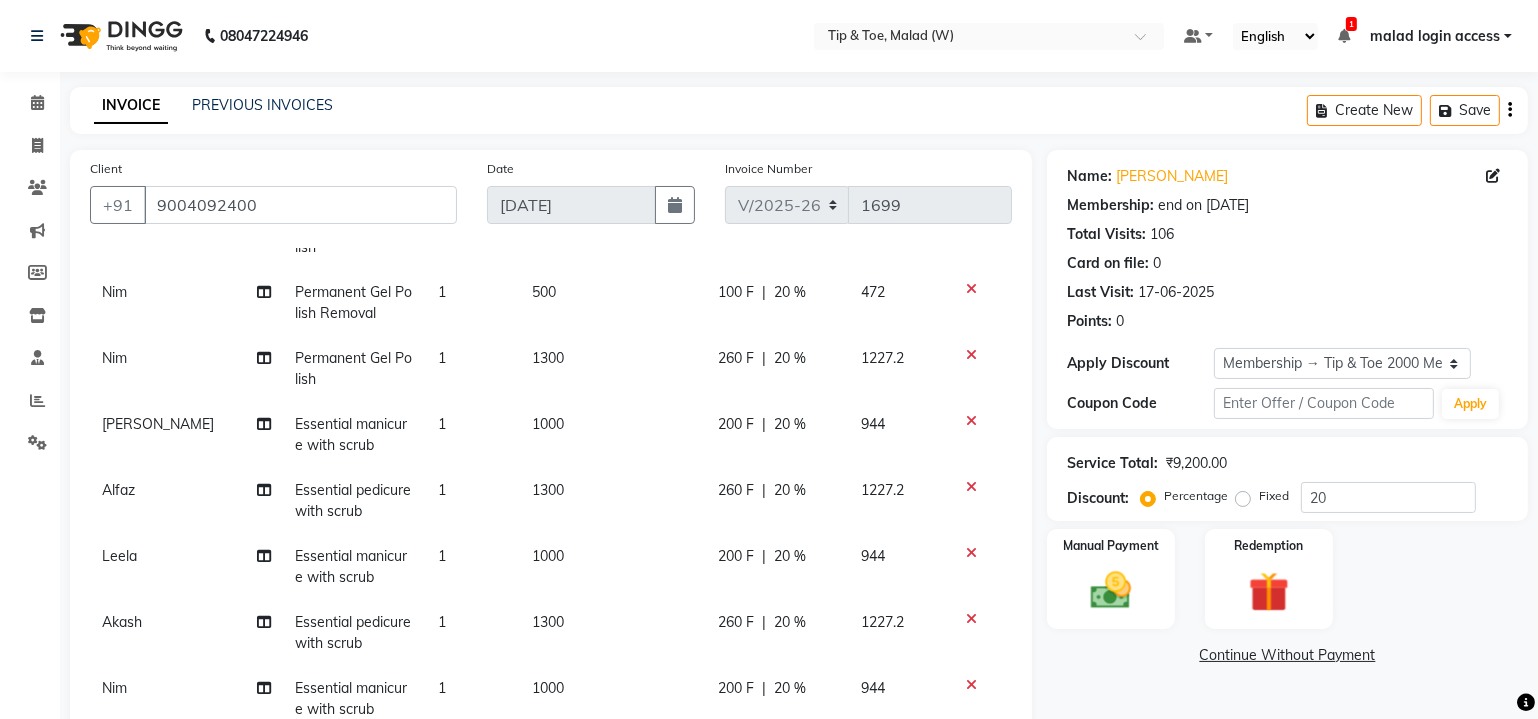 click 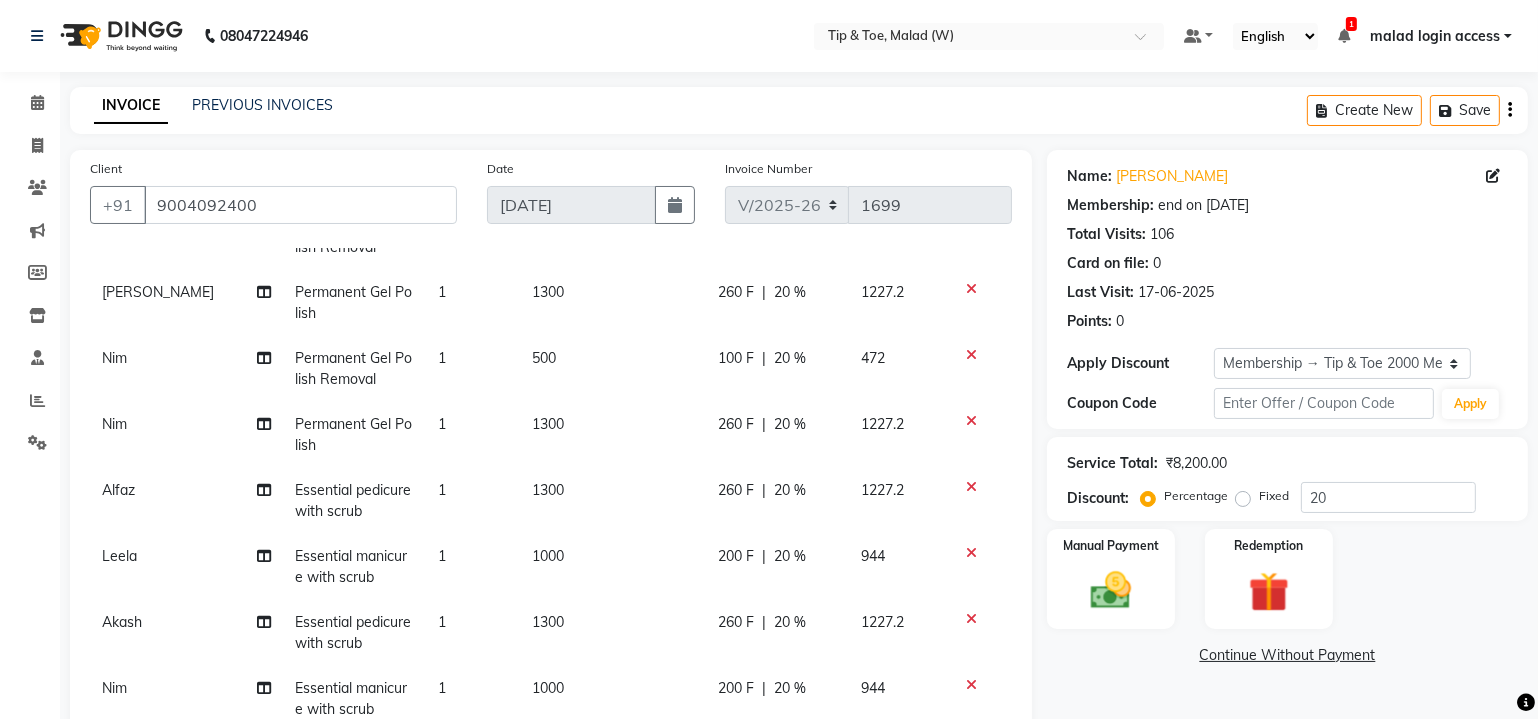 click on "Essential pedicure with scrub" 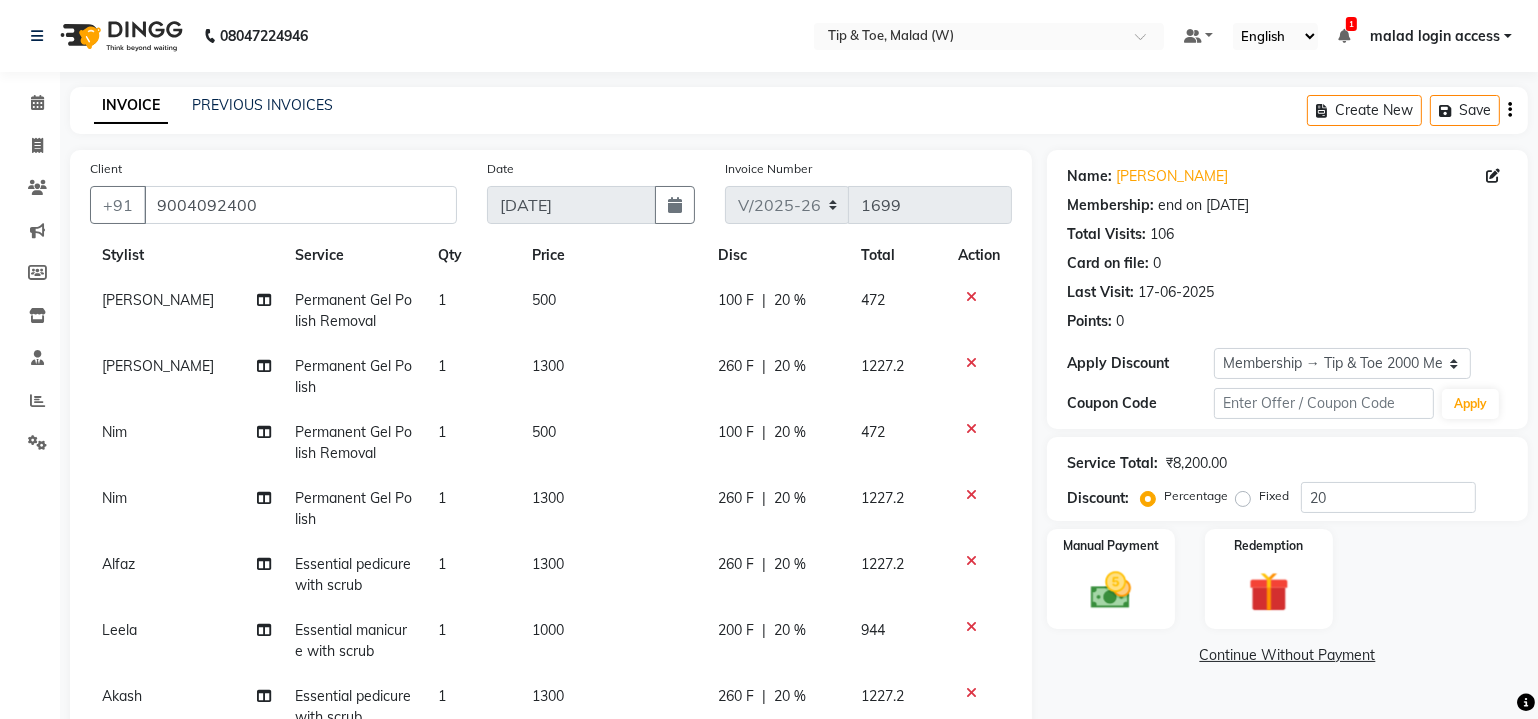 select on "41813" 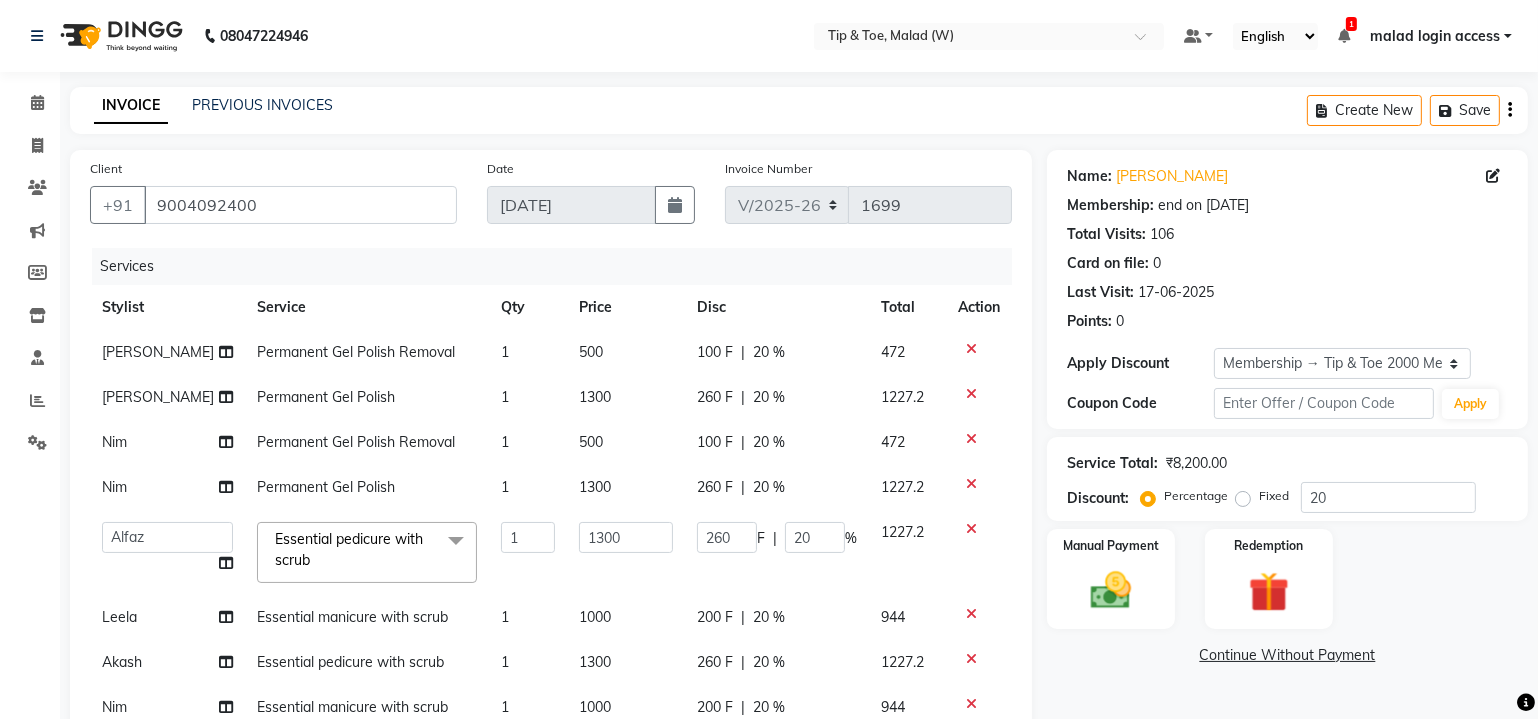 click on "1300" 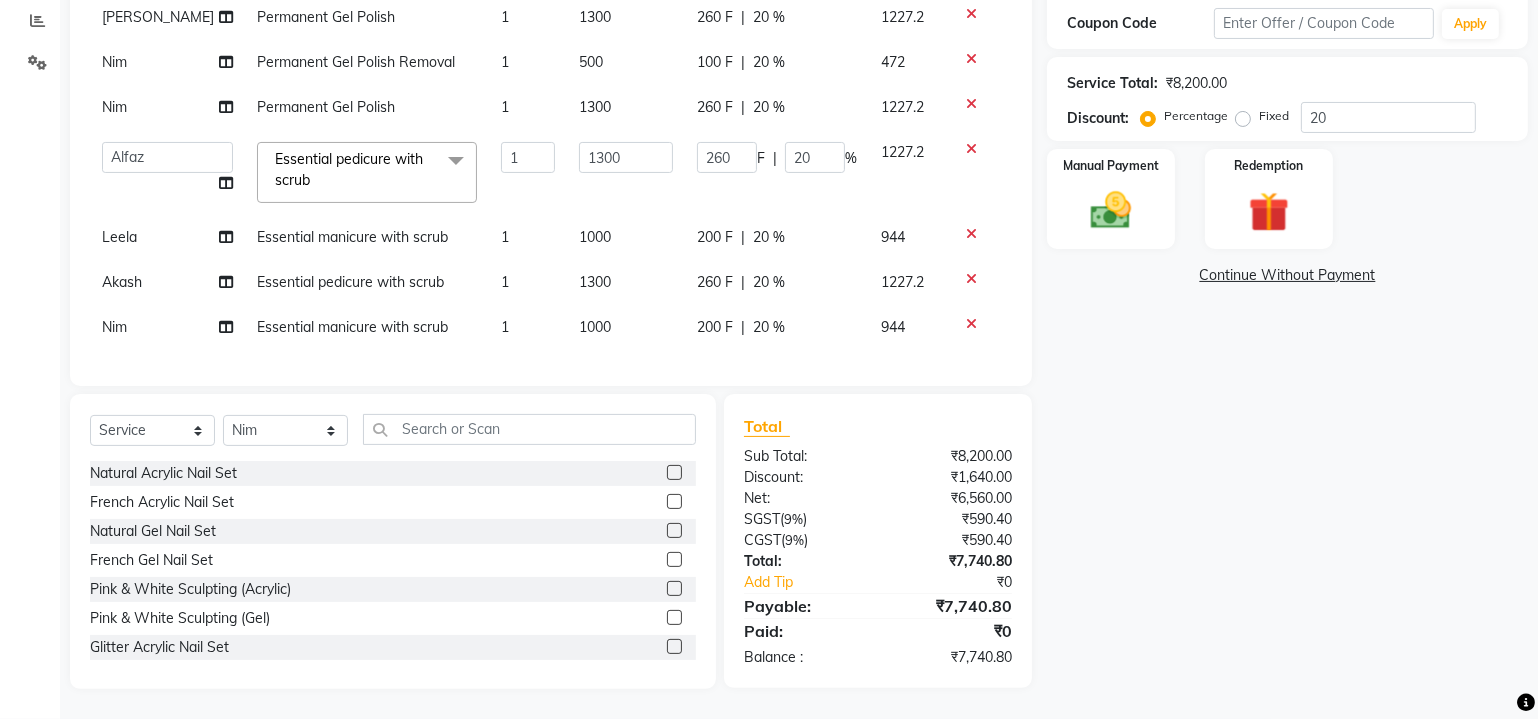 scroll, scrollTop: 16, scrollLeft: 0, axis: vertical 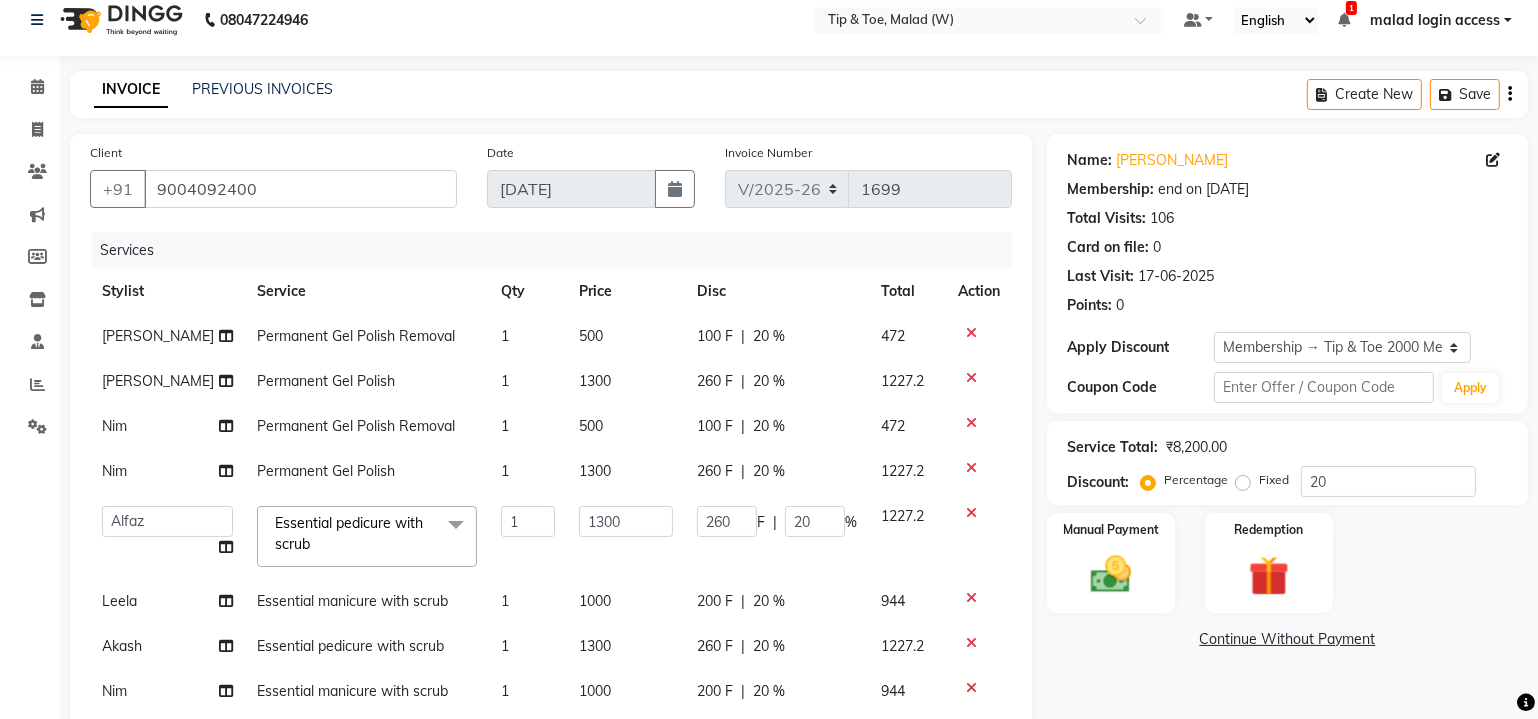 click 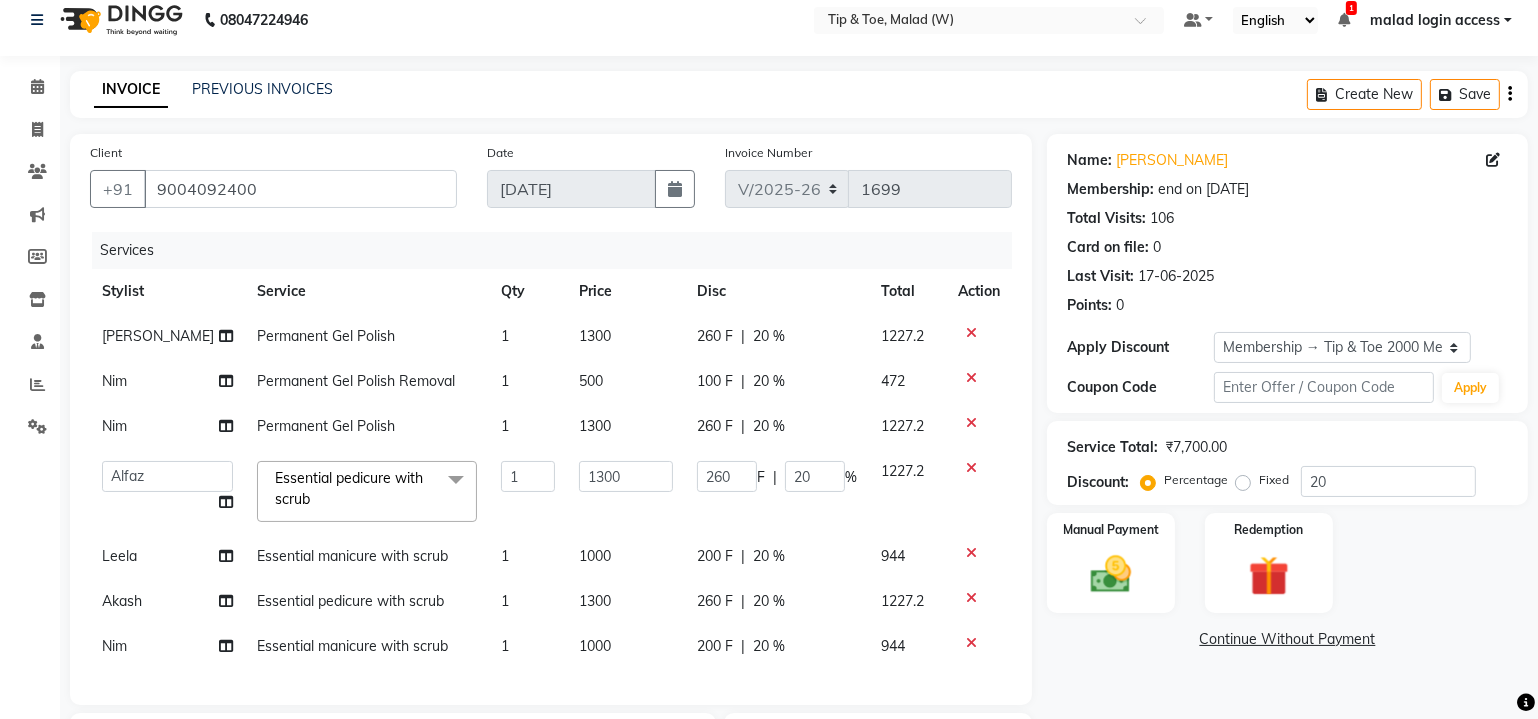 click 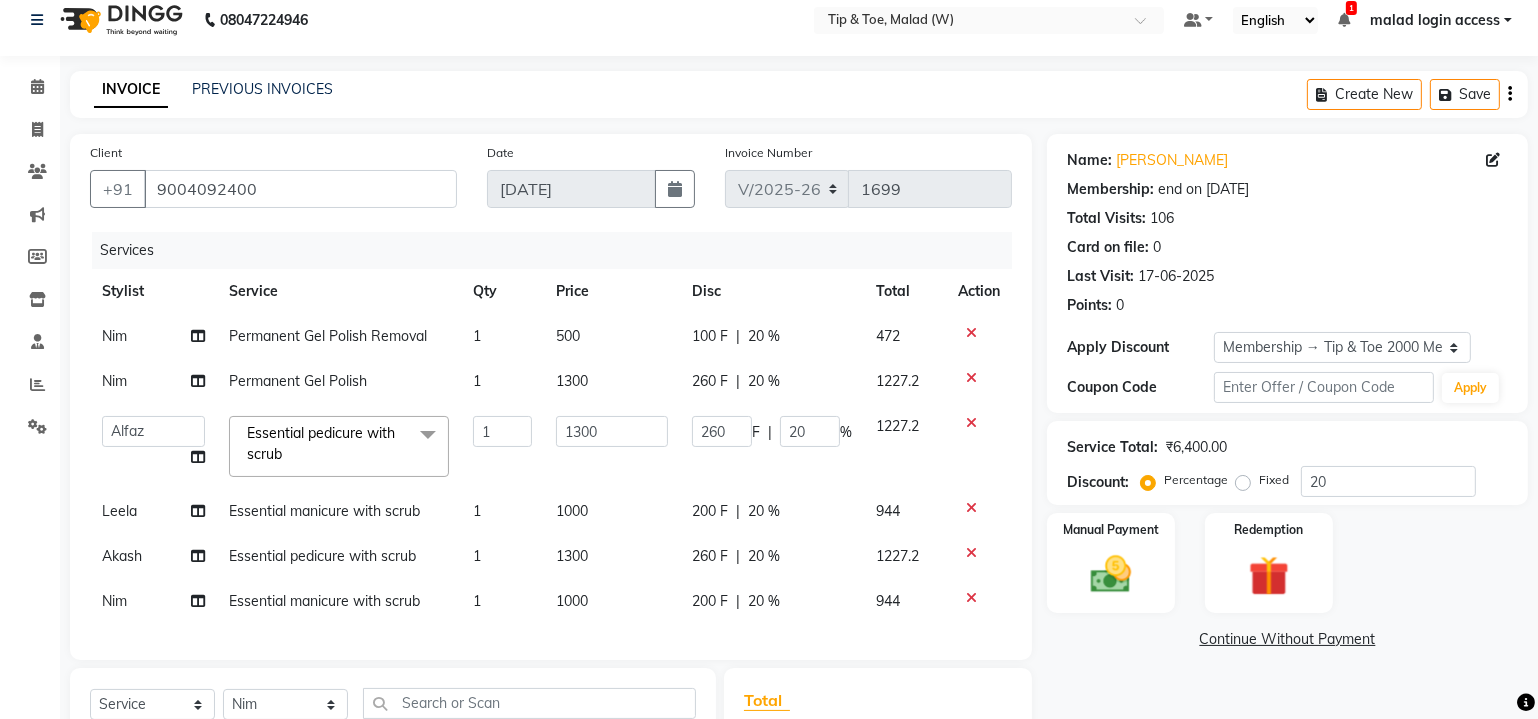 click 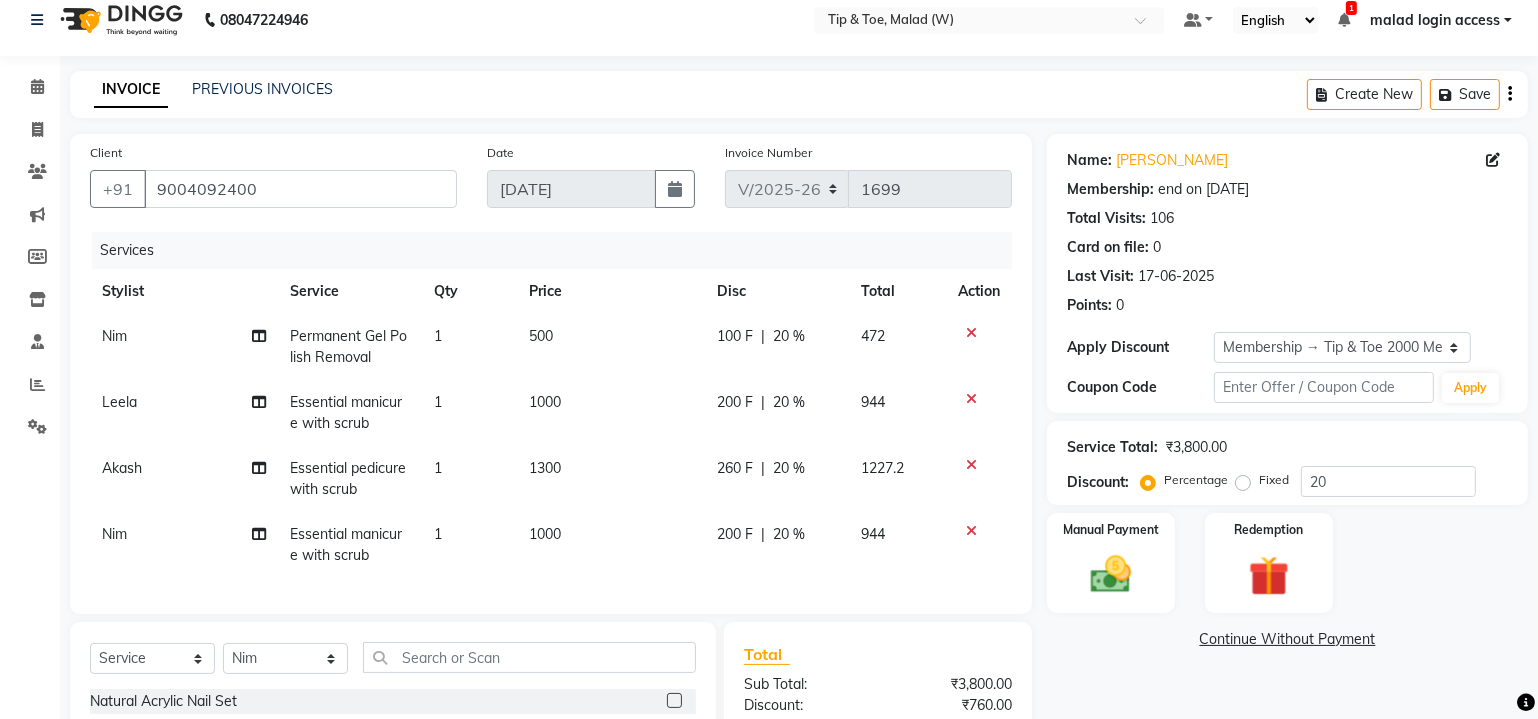 click 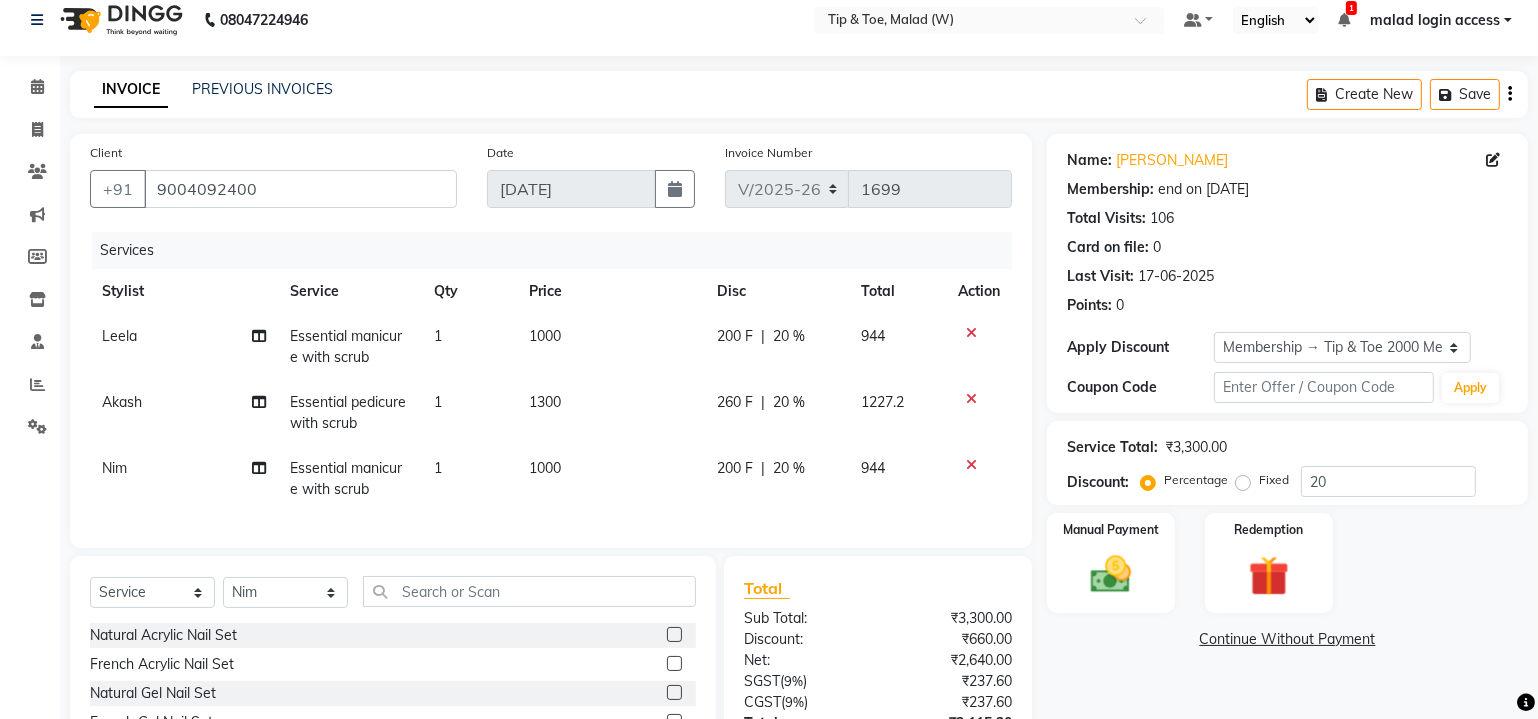click 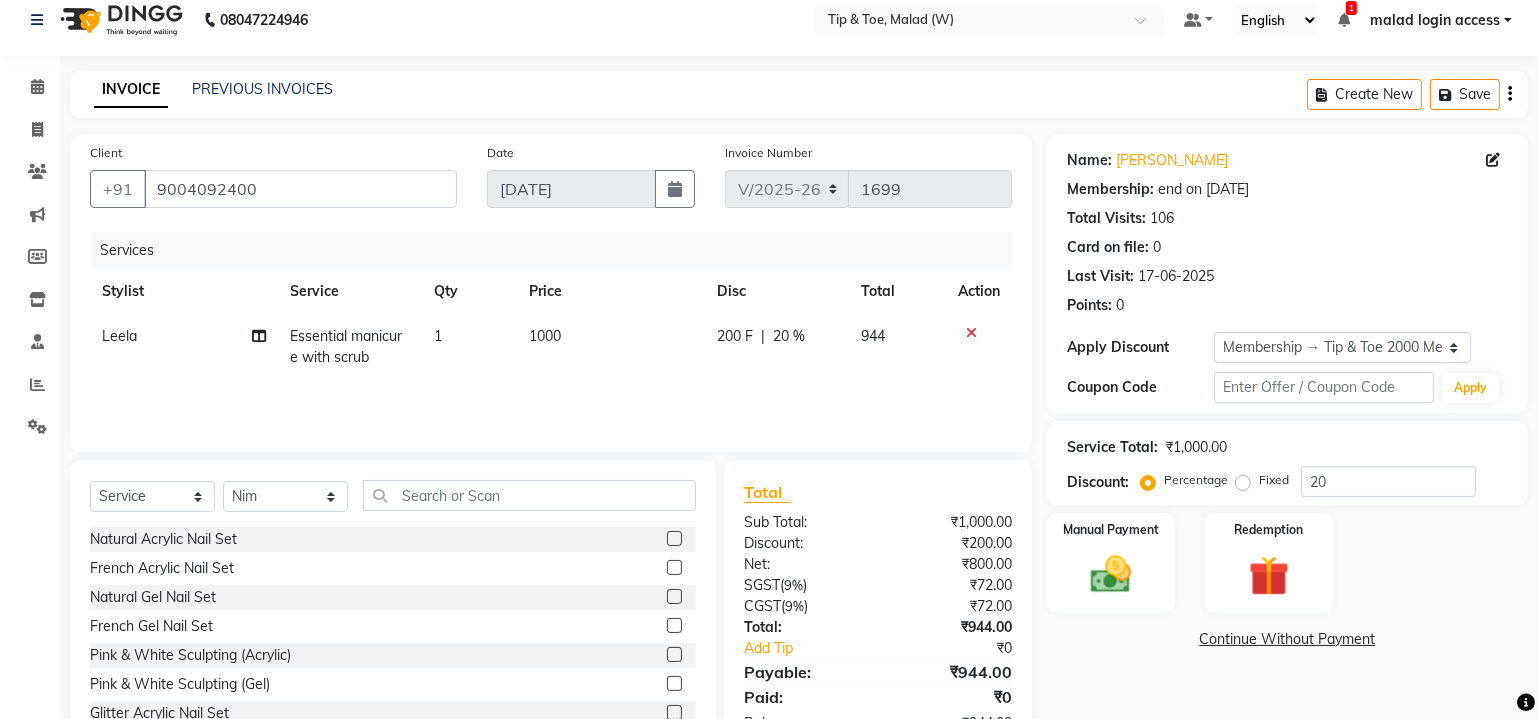 click 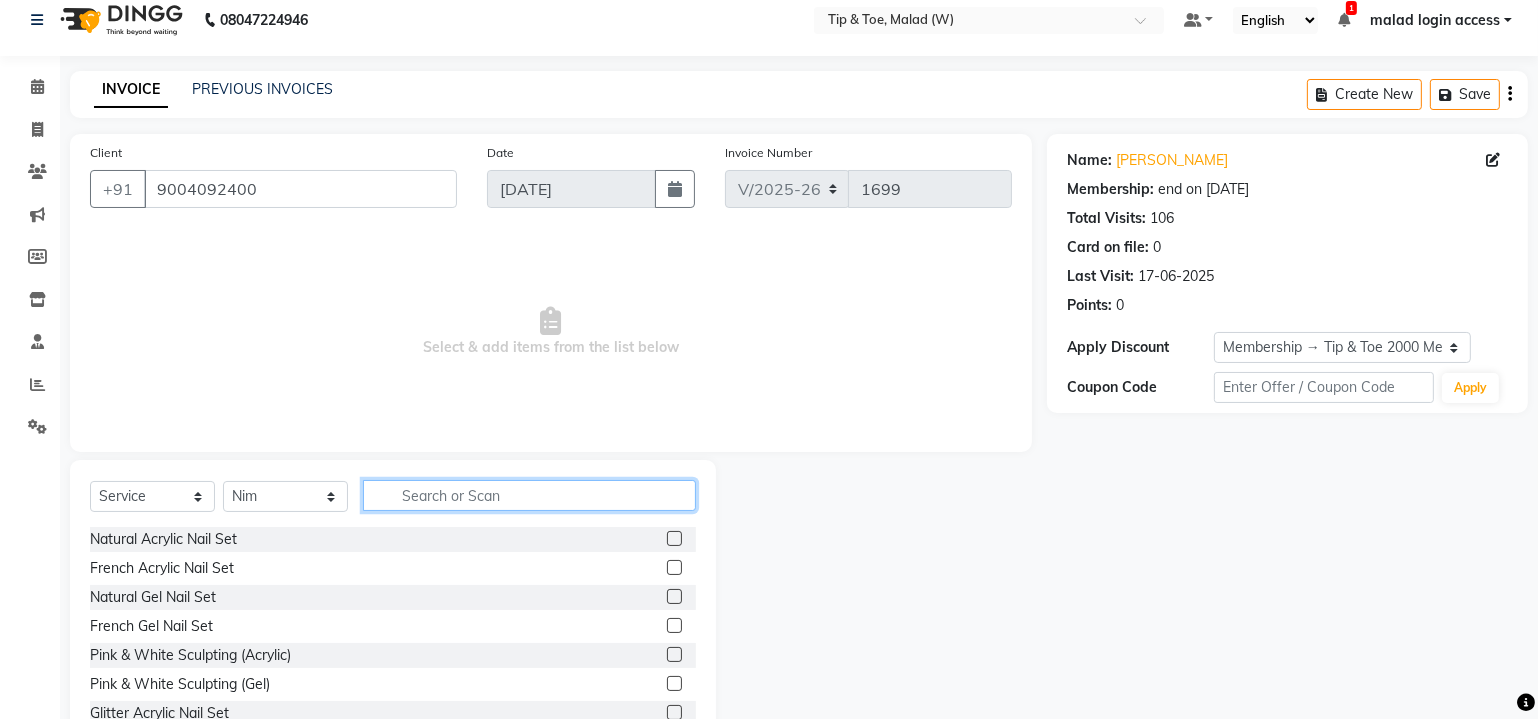click 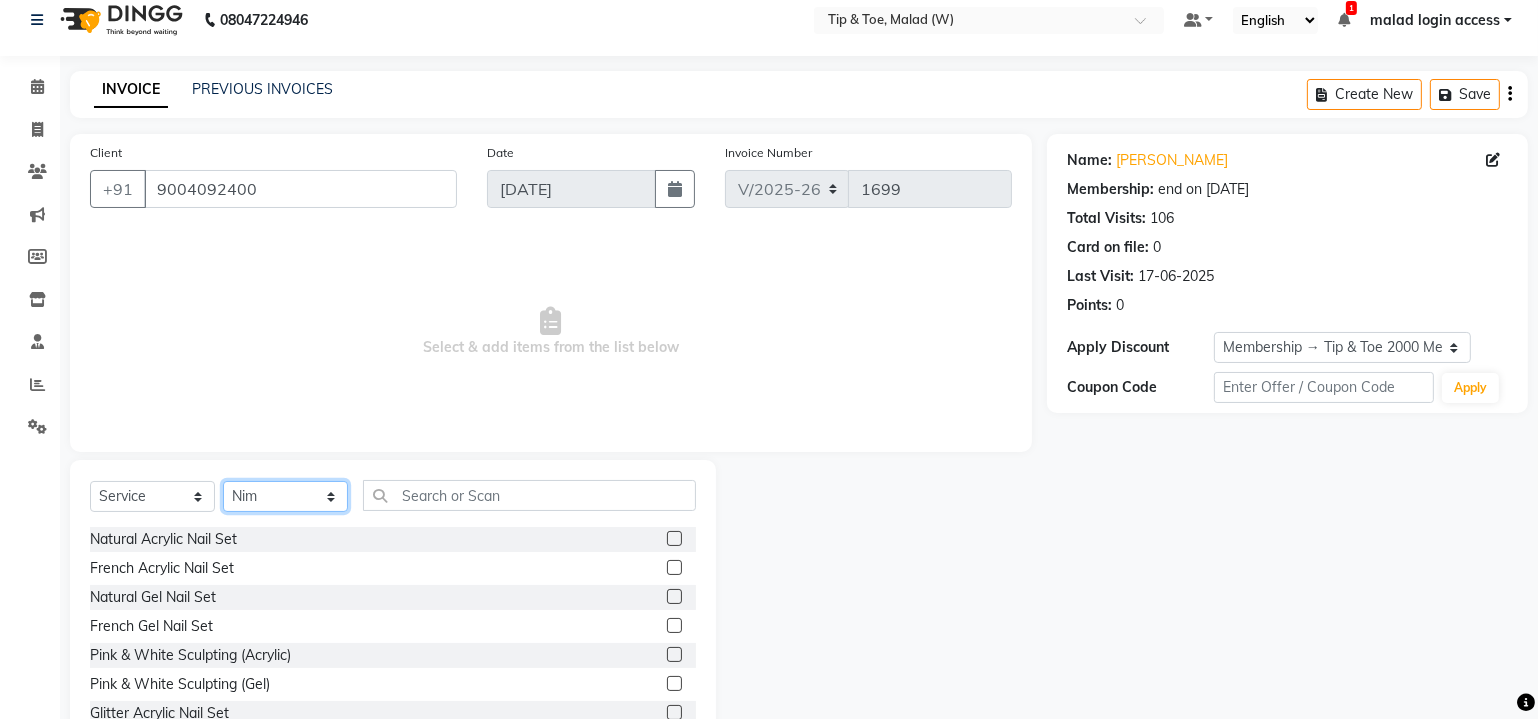click on "Select Stylist Achan Akanksha Akash  Alfaz  Amreen  Daksha Danish Dhanashree Dibakar Divya Rai House Sale Imran Shaikh Kaikasha Shaikh Keshien Kumar Leela malad login access Manisha Singh Manisha Suvare Nida Sabri Nim Ninshing Nitesh Pooja Poonam Singh Regan Sanjay mama Shamim Shaikh Shimre Sujit Suzu Swapnali Swity Urmila Pal Vikram" 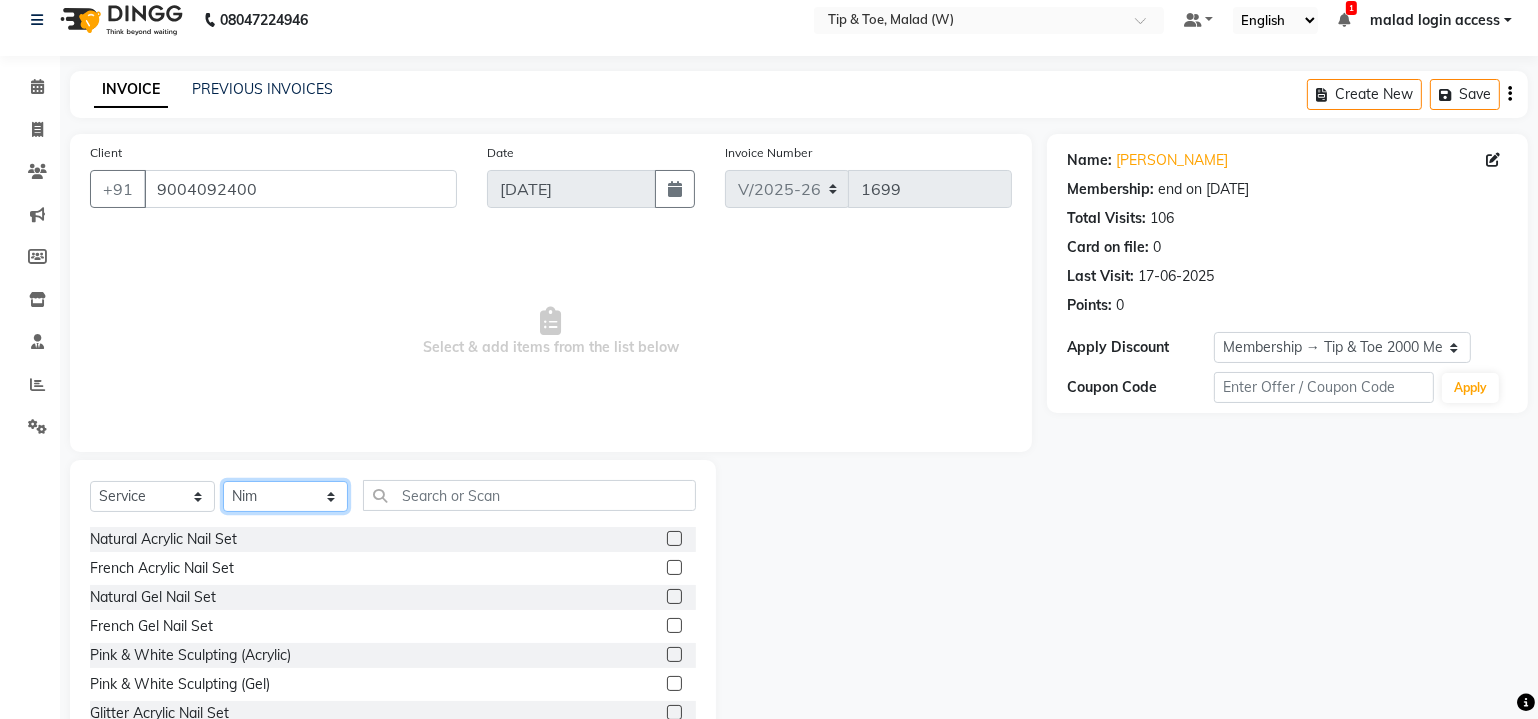 select on "41813" 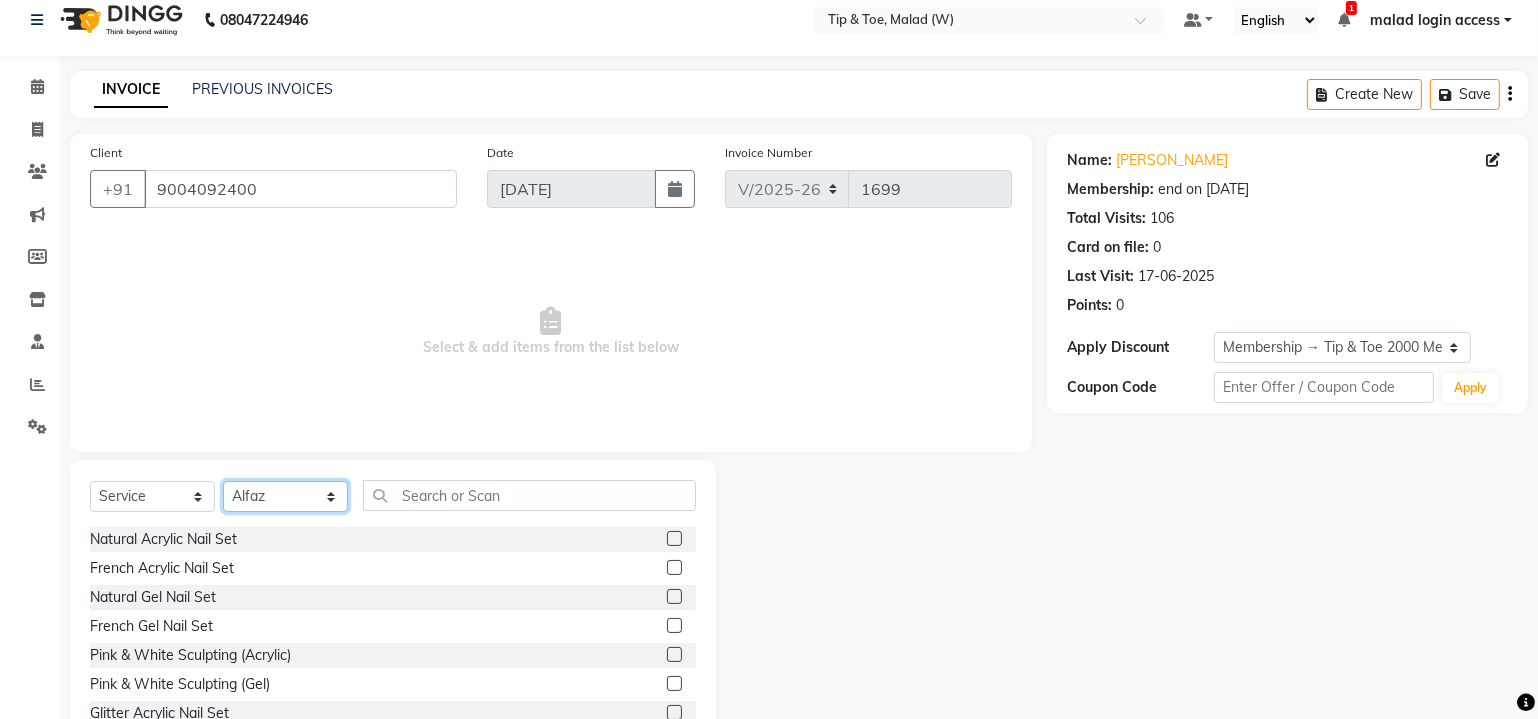 click on "Select Stylist Achan Akanksha Akash  Alfaz  Amreen  Daksha Danish Dhanashree Dibakar Divya Rai House Sale Imran Shaikh Kaikasha Shaikh Keshien Kumar Leela malad login access Manisha Singh Manisha Suvare Nida Sabri Nim Ninshing Nitesh Pooja Poonam Singh Regan Sanjay mama Shamim Shaikh Shimre Sujit Suzu Swapnali Swity Urmila Pal Vikram" 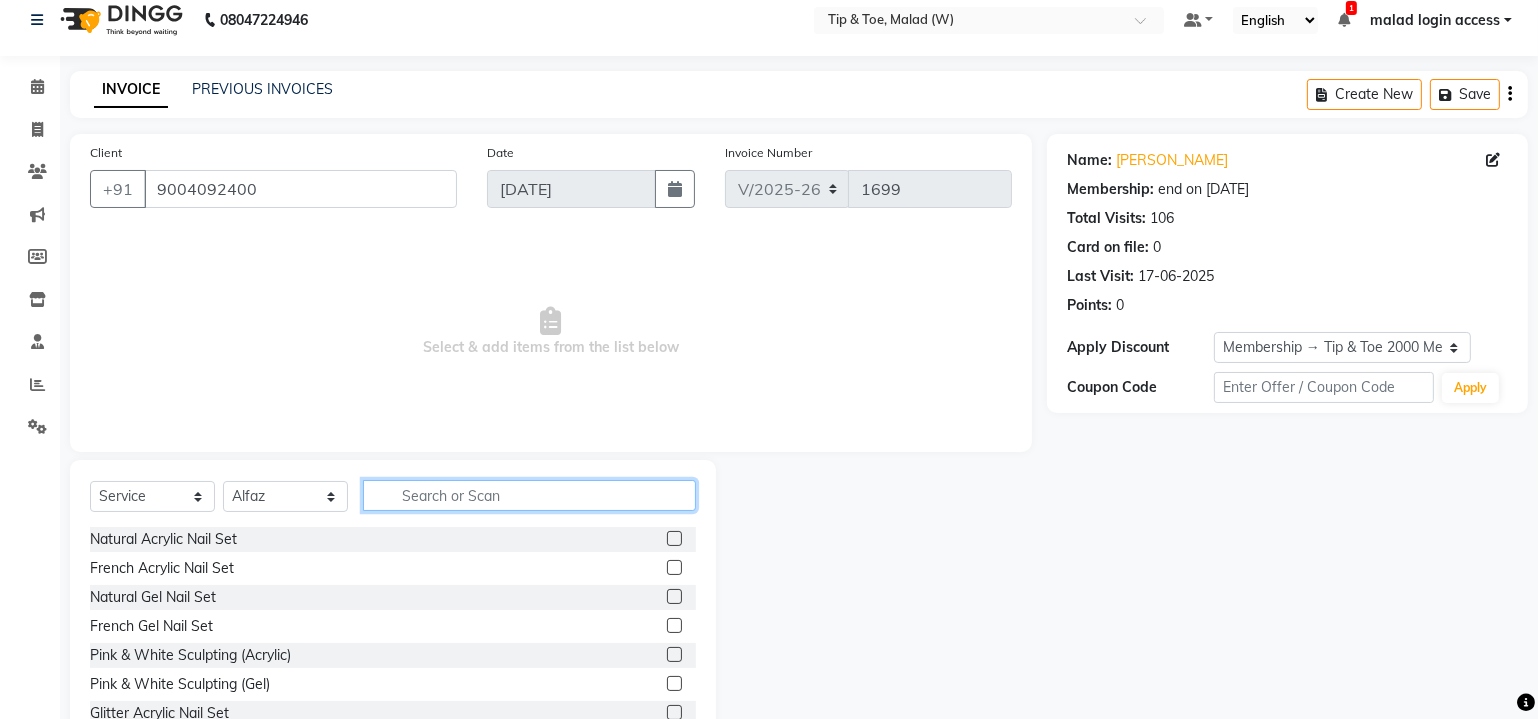 click 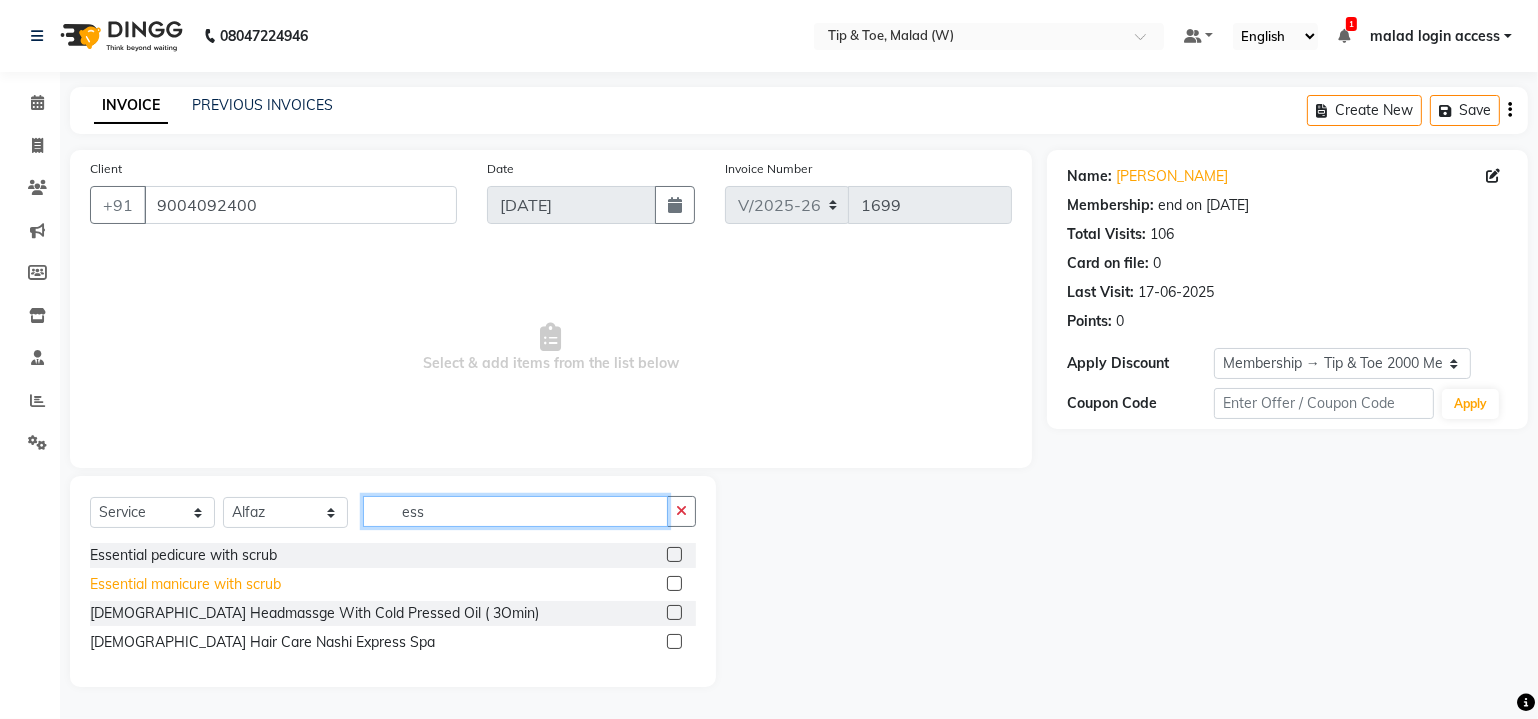 scroll, scrollTop: 0, scrollLeft: 0, axis: both 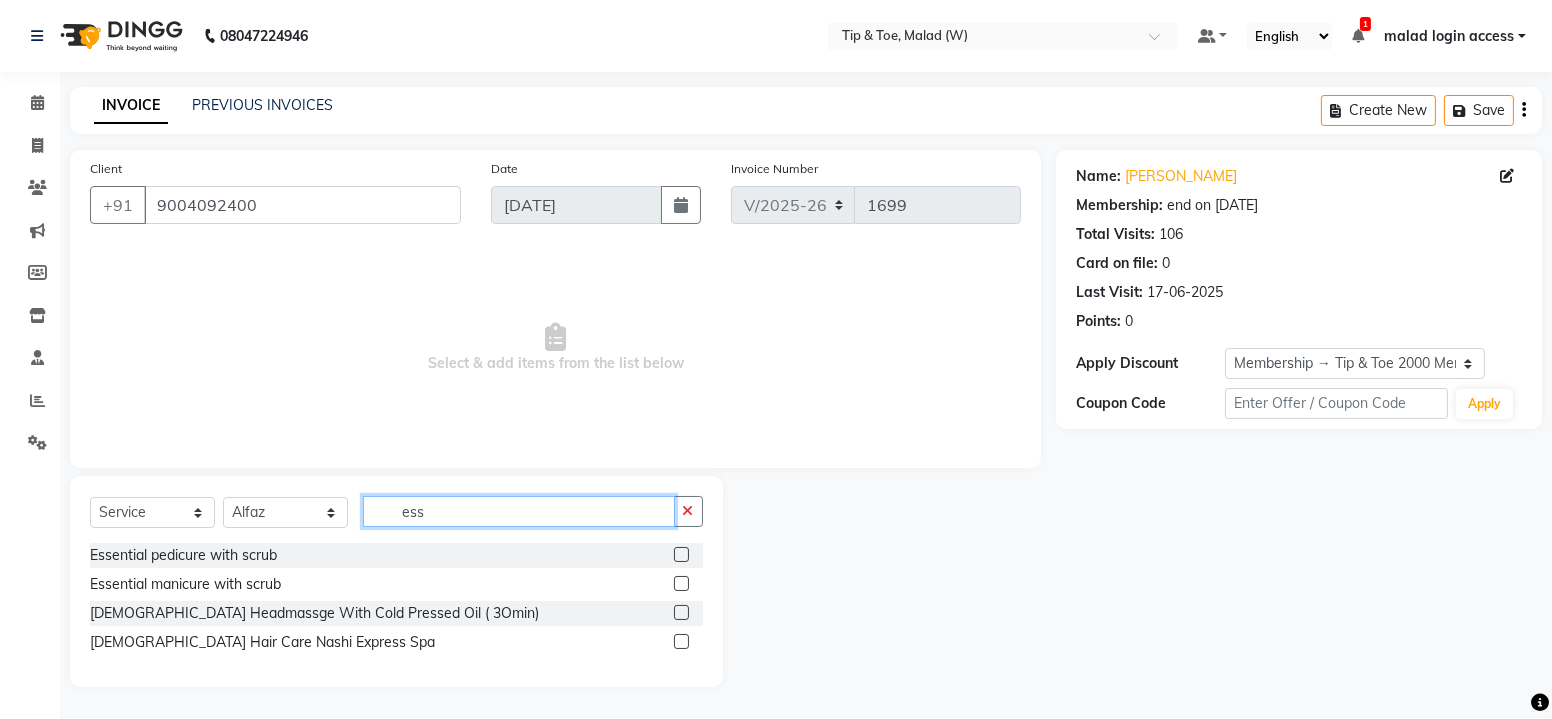 type on "ess" 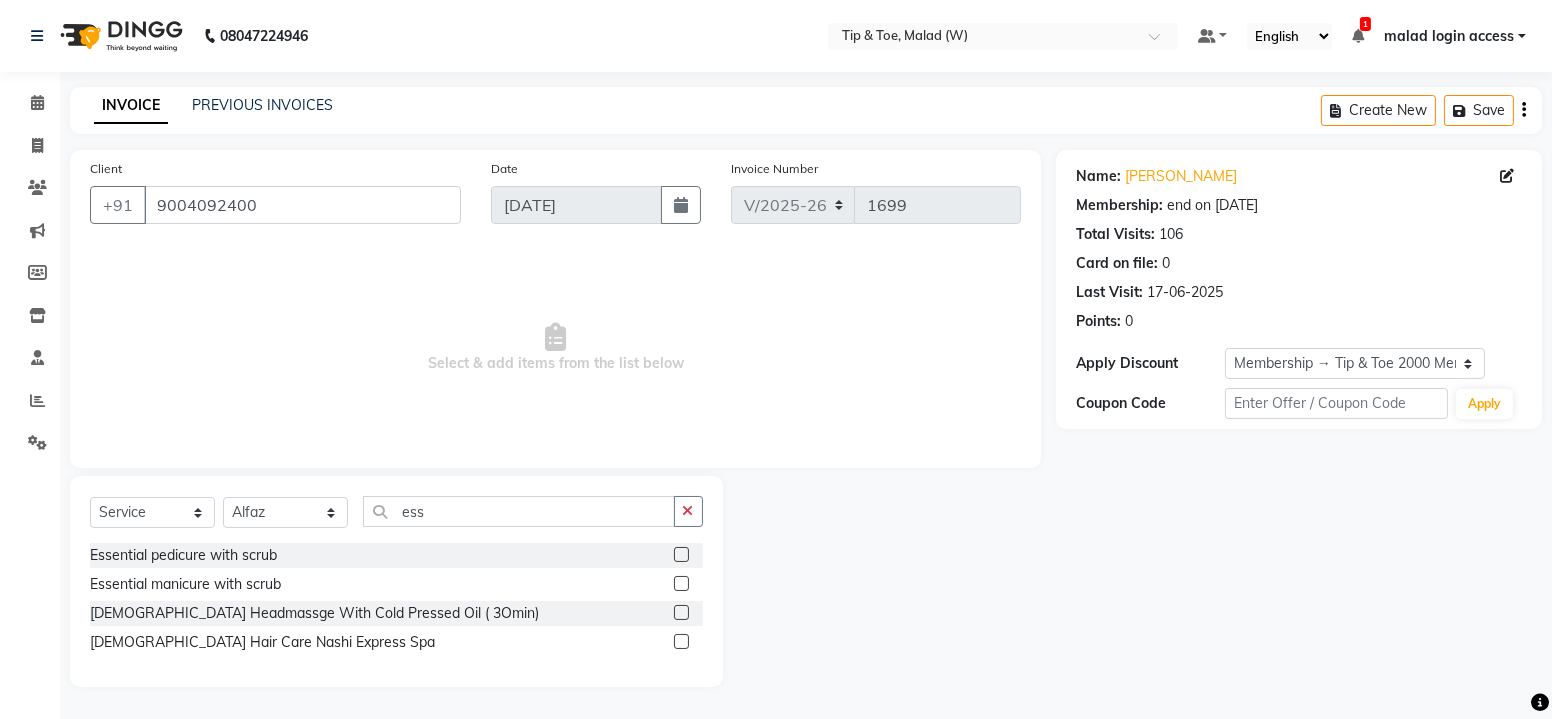 click 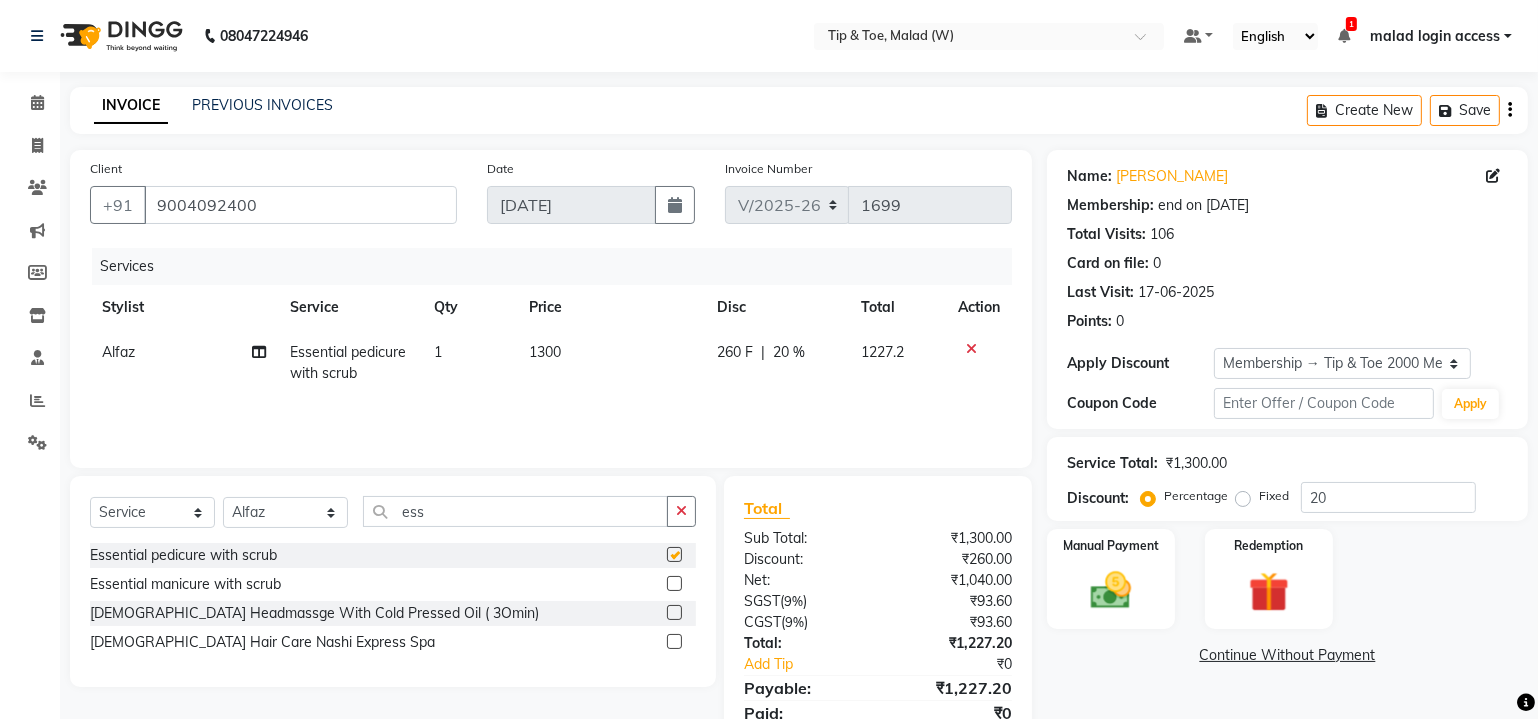 checkbox on "false" 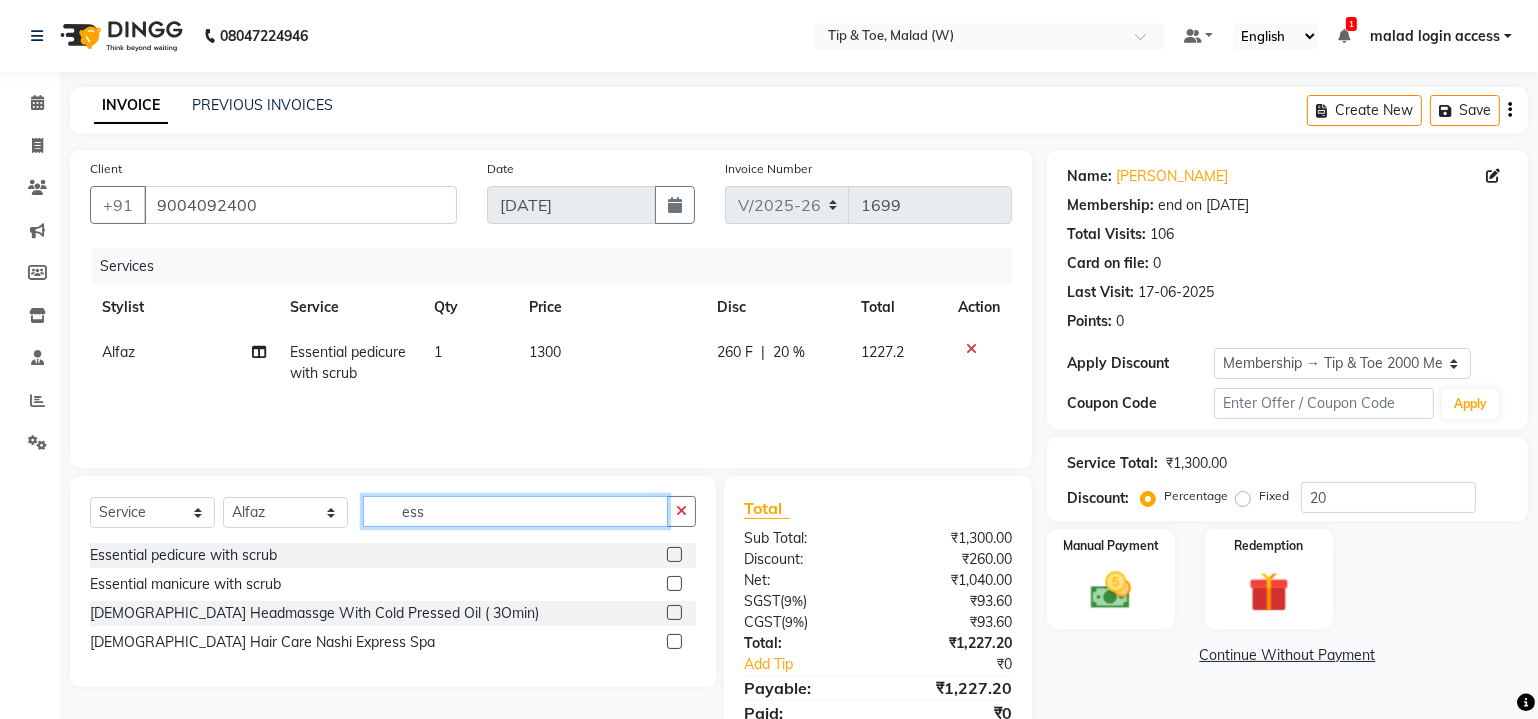 click on "ess" 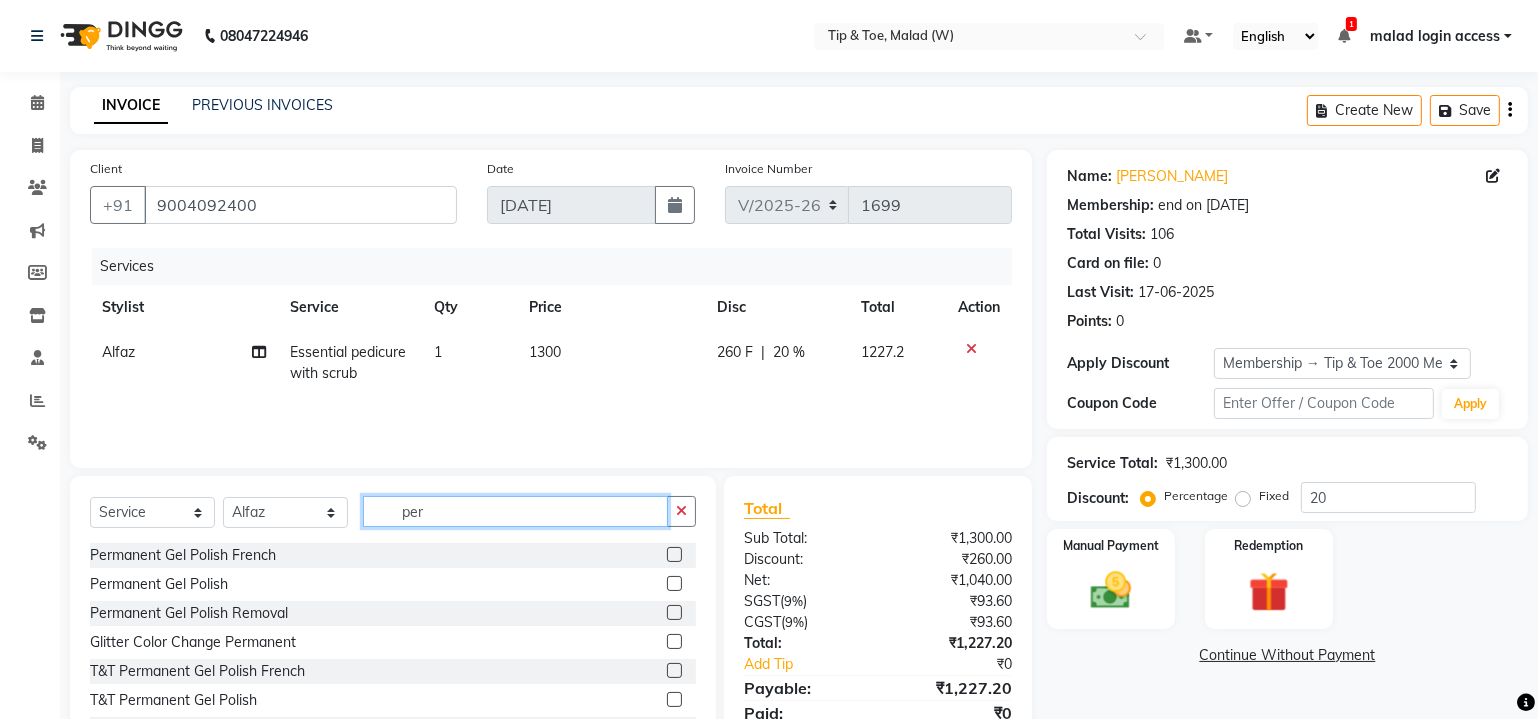 type on "per" 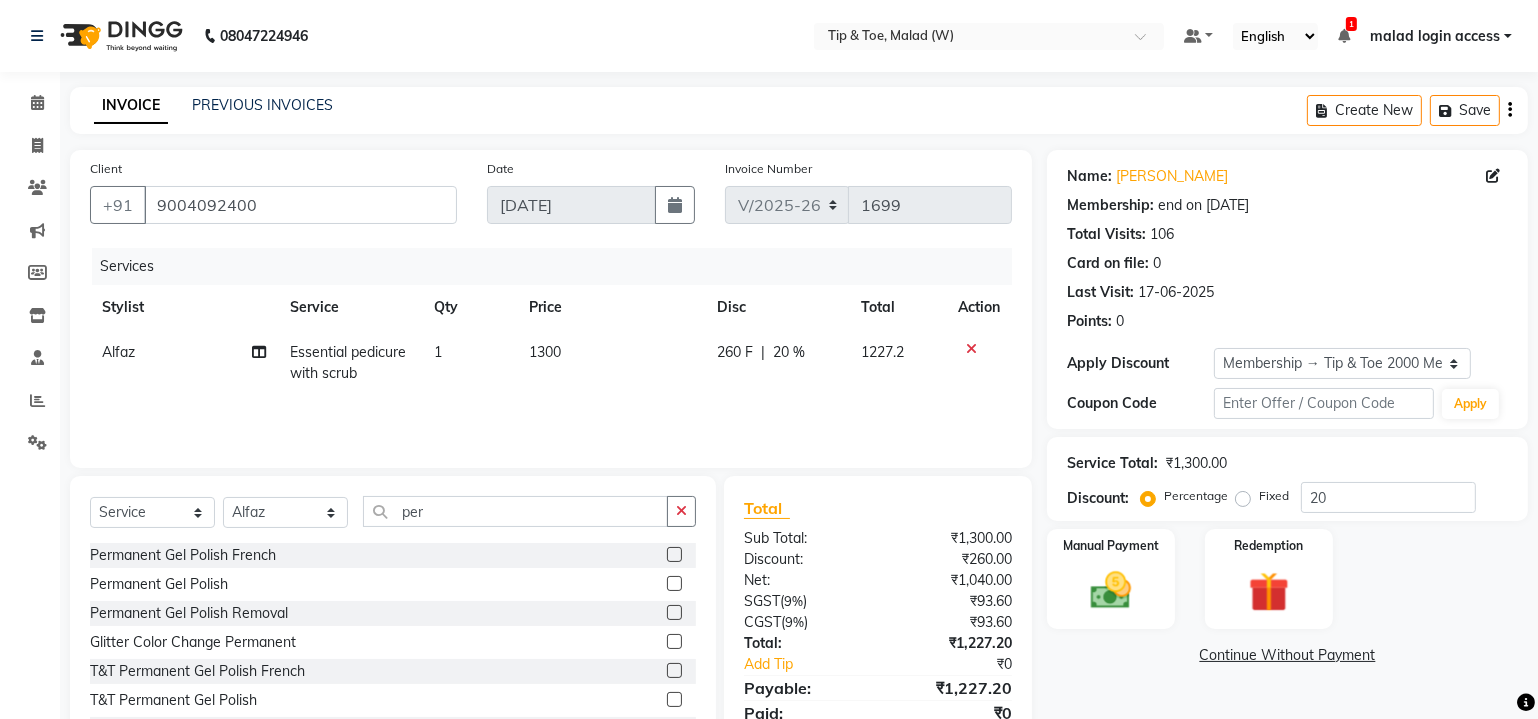 click 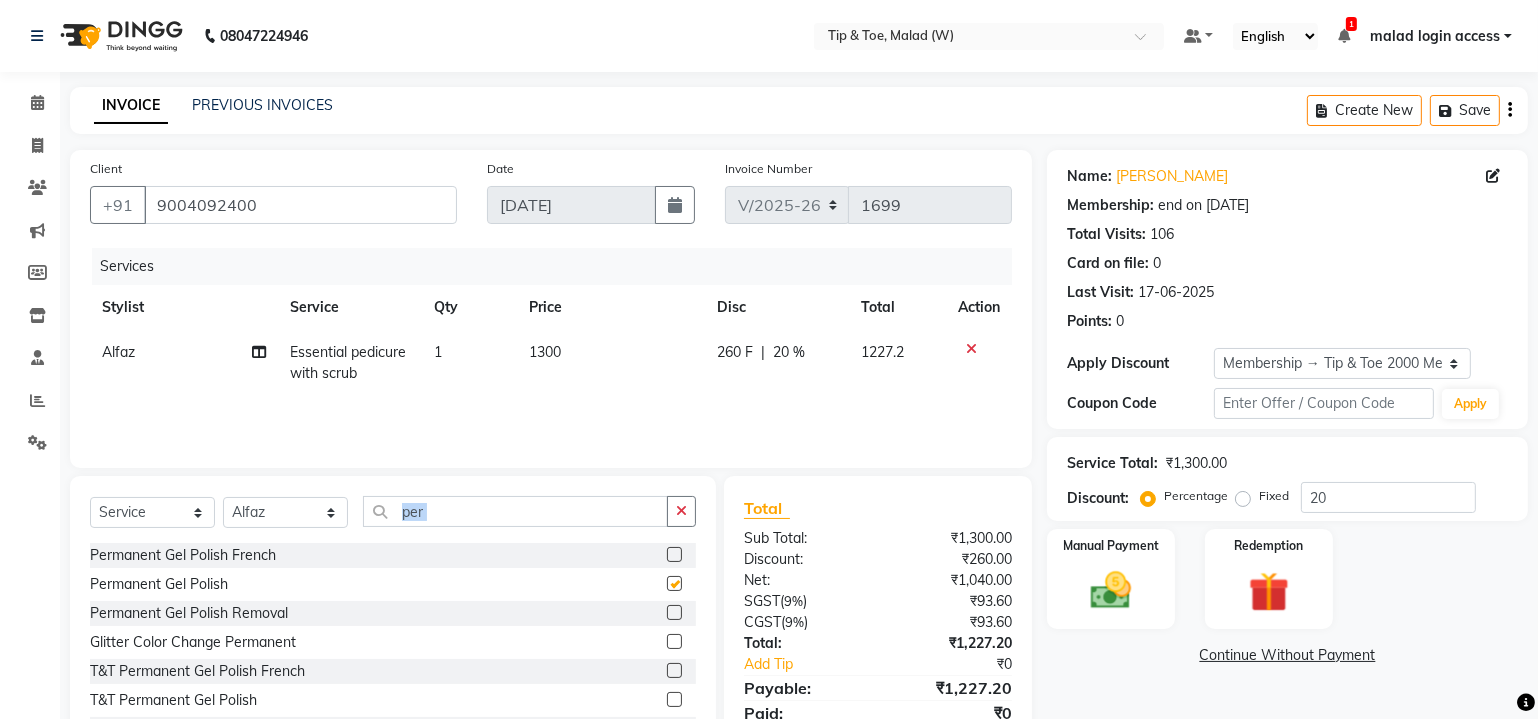 click on "Select  Service  Product  Membership  Package Voucher Prepaid Gift Card  Select Stylist Achan Akanksha Akash  Alfaz  Amreen  Daksha Danish Dhanashree Dibakar Divya Rai House Sale Imran Shaikh Kaikasha Shaikh Keshien Kumar Leela malad login access Manisha Singh Manisha Suvare Nida Sabri Nim Ninshing Nitesh Pooja Poonam Singh Regan Sanjay mama Shamim Shaikh Shimre Sujit Suzu Swapnali Swity Urmila Pal Vikram per" 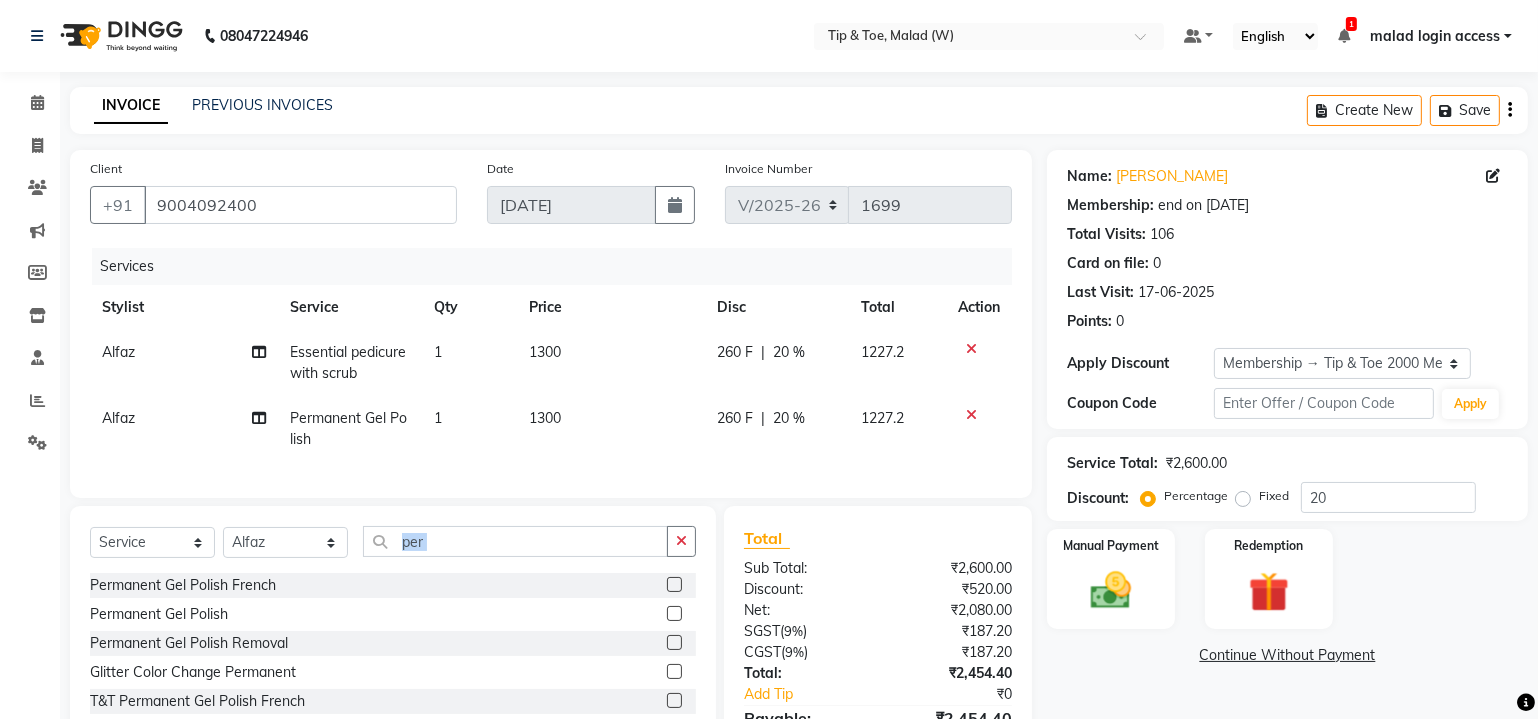 checkbox on "false" 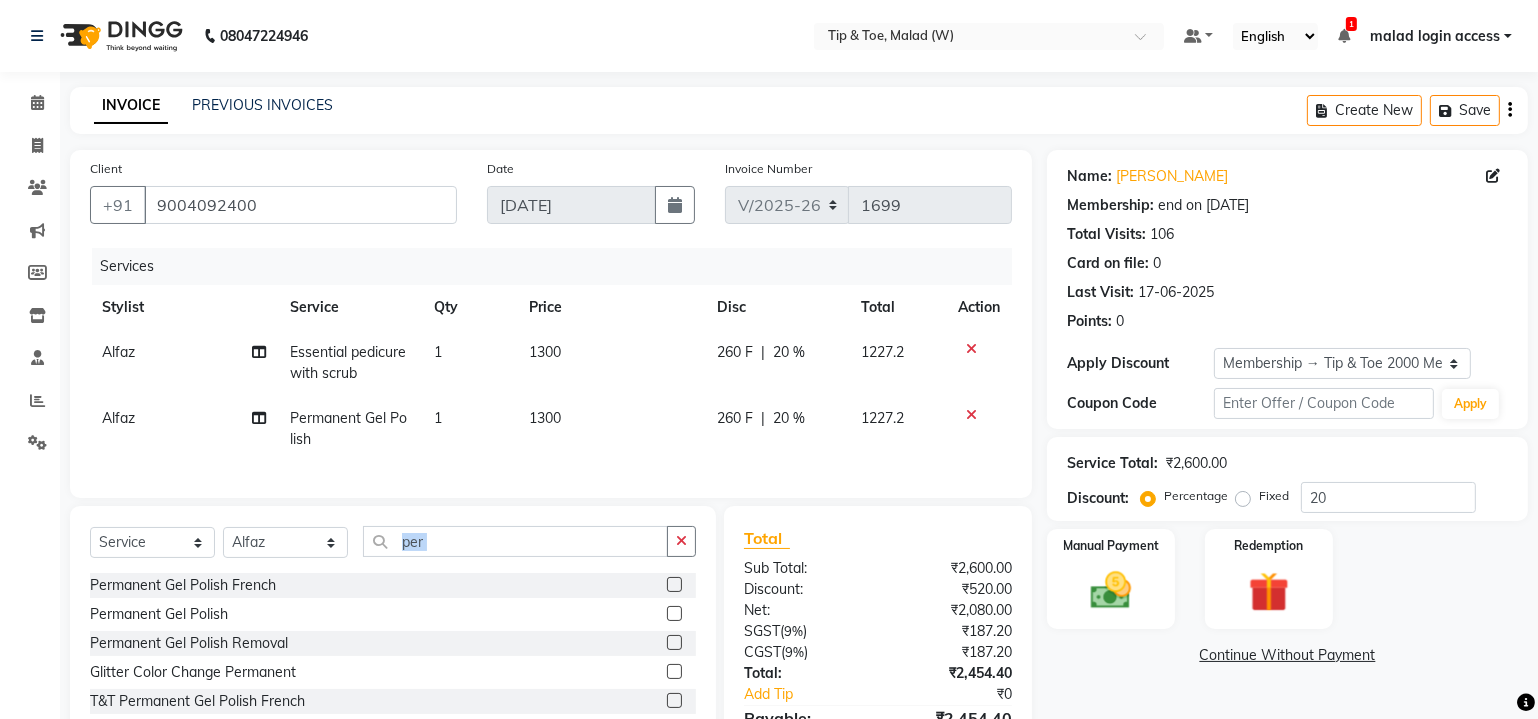 scroll, scrollTop: 124, scrollLeft: 0, axis: vertical 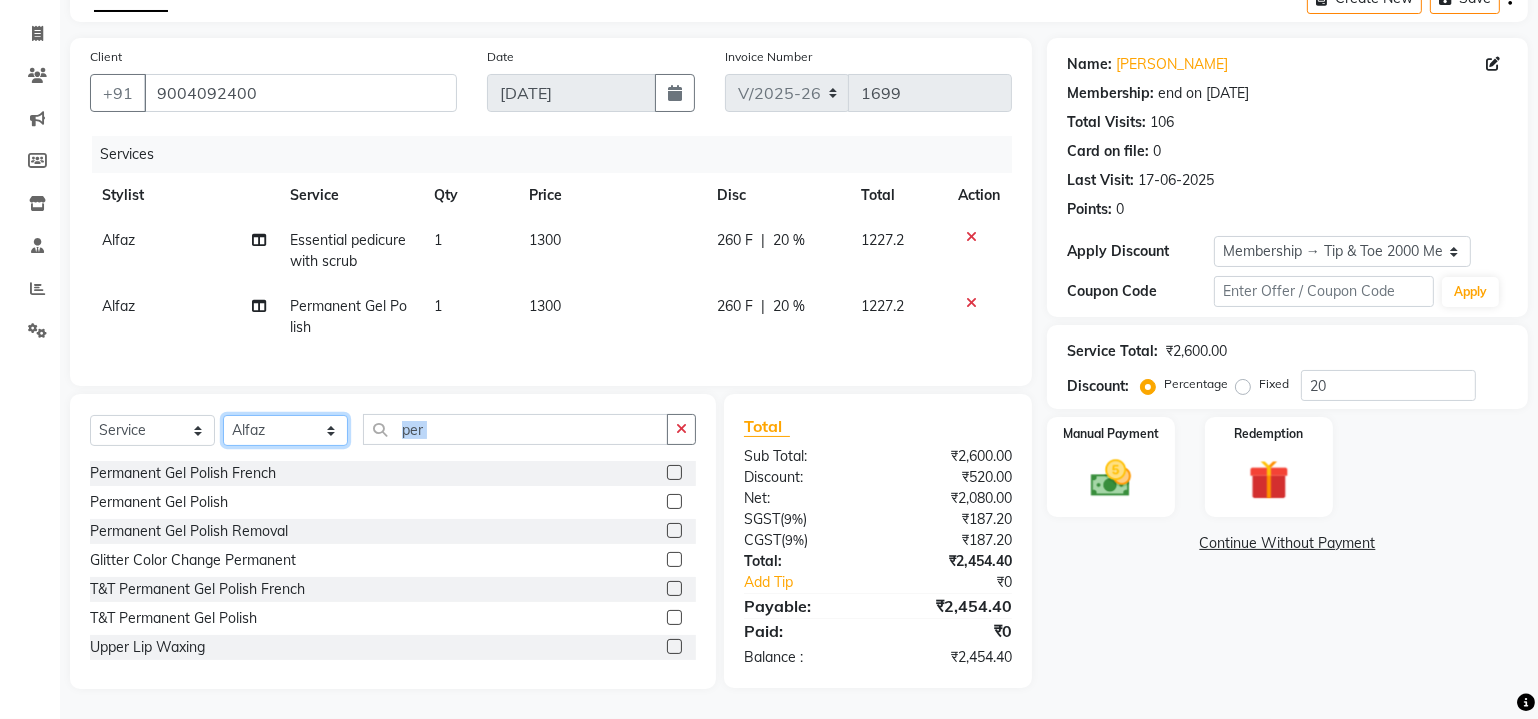 click on "Select Stylist Achan Akanksha Akash  Alfaz  Amreen  Daksha Danish Dhanashree Dibakar Divya Rai House Sale Imran Shaikh Kaikasha Shaikh Keshien Kumar Leela malad login access Manisha Singh Manisha Suvare Nida Sabri Nim Ninshing Nitesh Pooja Poonam Singh Regan Sanjay mama Shamim Shaikh Shimre Sujit Suzu Swapnali Swity Urmila Pal Vikram" 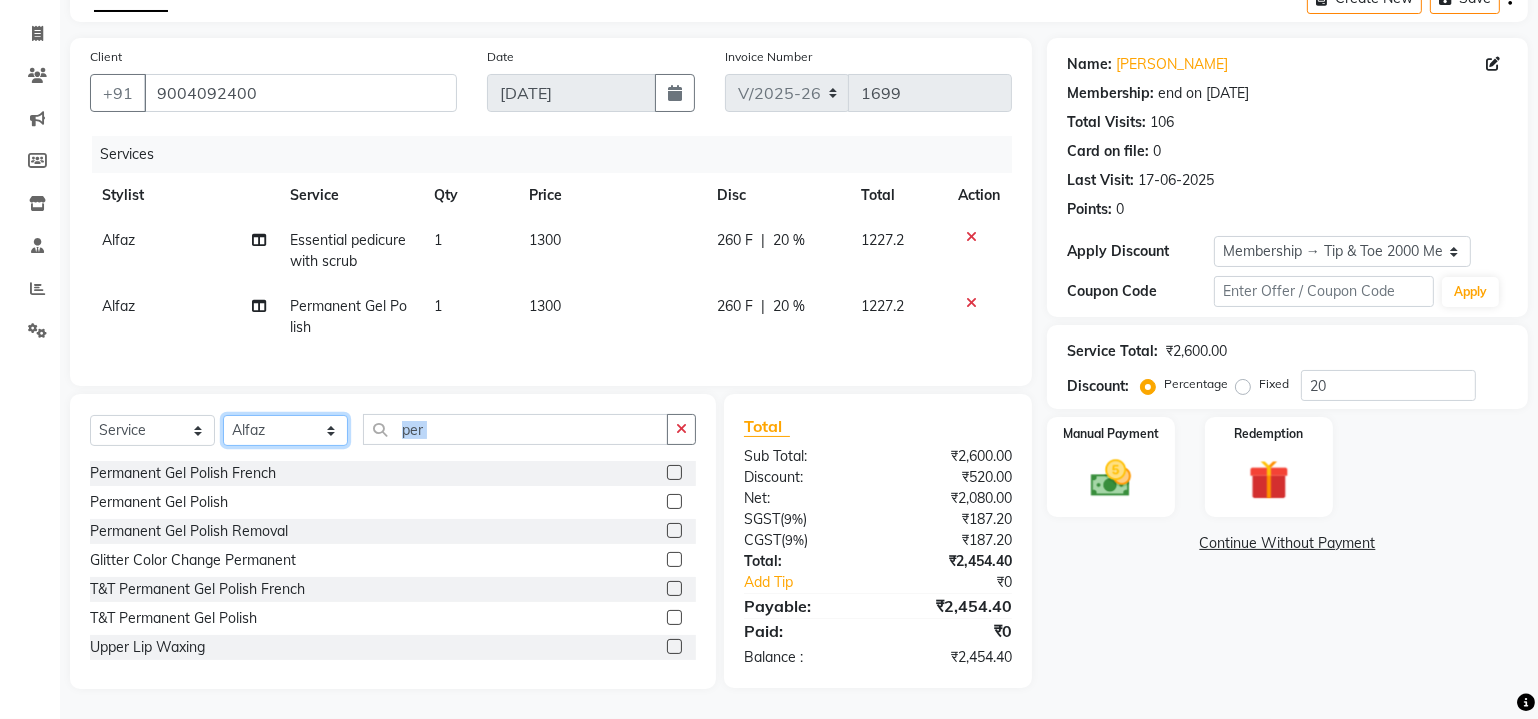select on "41794" 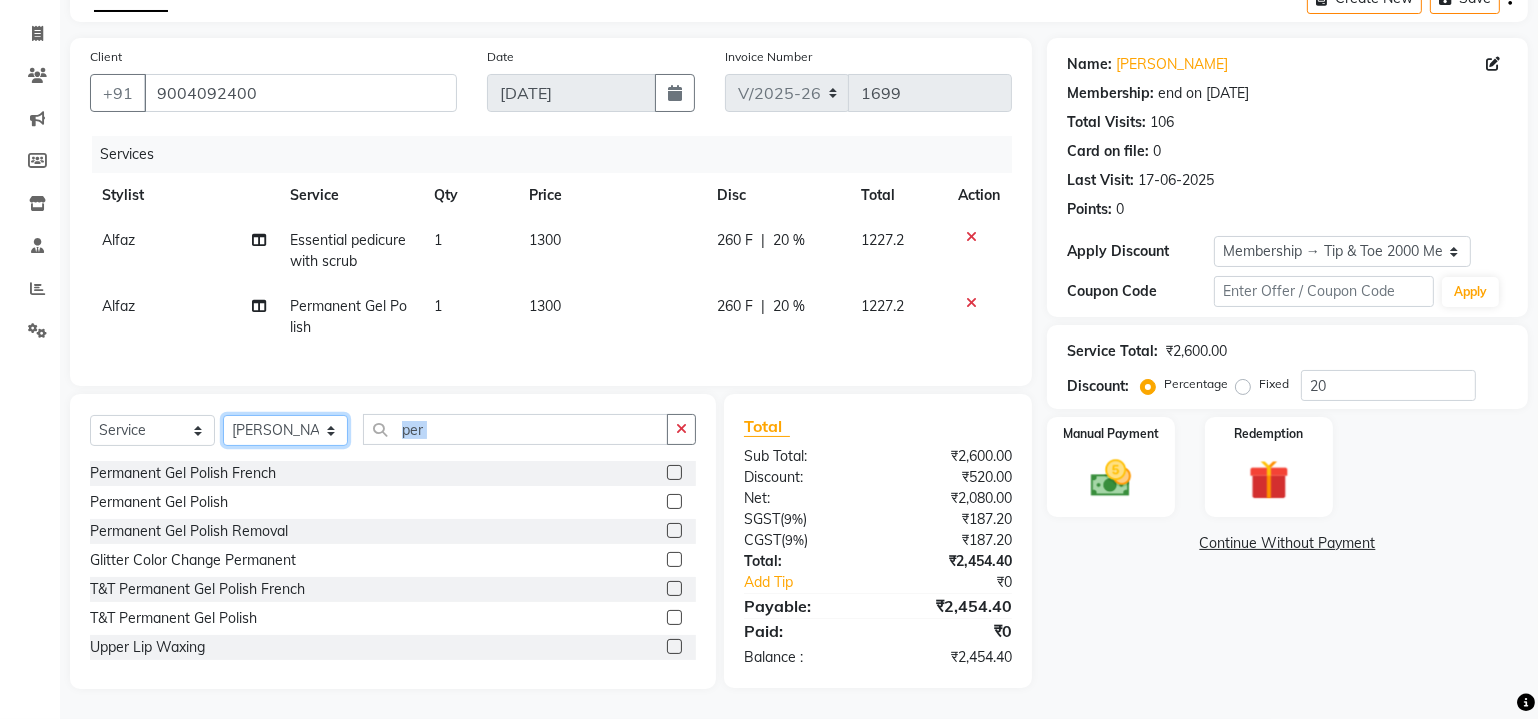 click on "Select Stylist Achan Akanksha Akash  Alfaz  Amreen  Daksha Danish Dhanashree Dibakar Divya Rai House Sale Imran Shaikh Kaikasha Shaikh Keshien Kumar Leela malad login access Manisha Singh Manisha Suvare Nida Sabri Nim Ninshing Nitesh Pooja Poonam Singh Regan Sanjay mama Shamim Shaikh Shimre Sujit Suzu Swapnali Swity Urmila Pal Vikram" 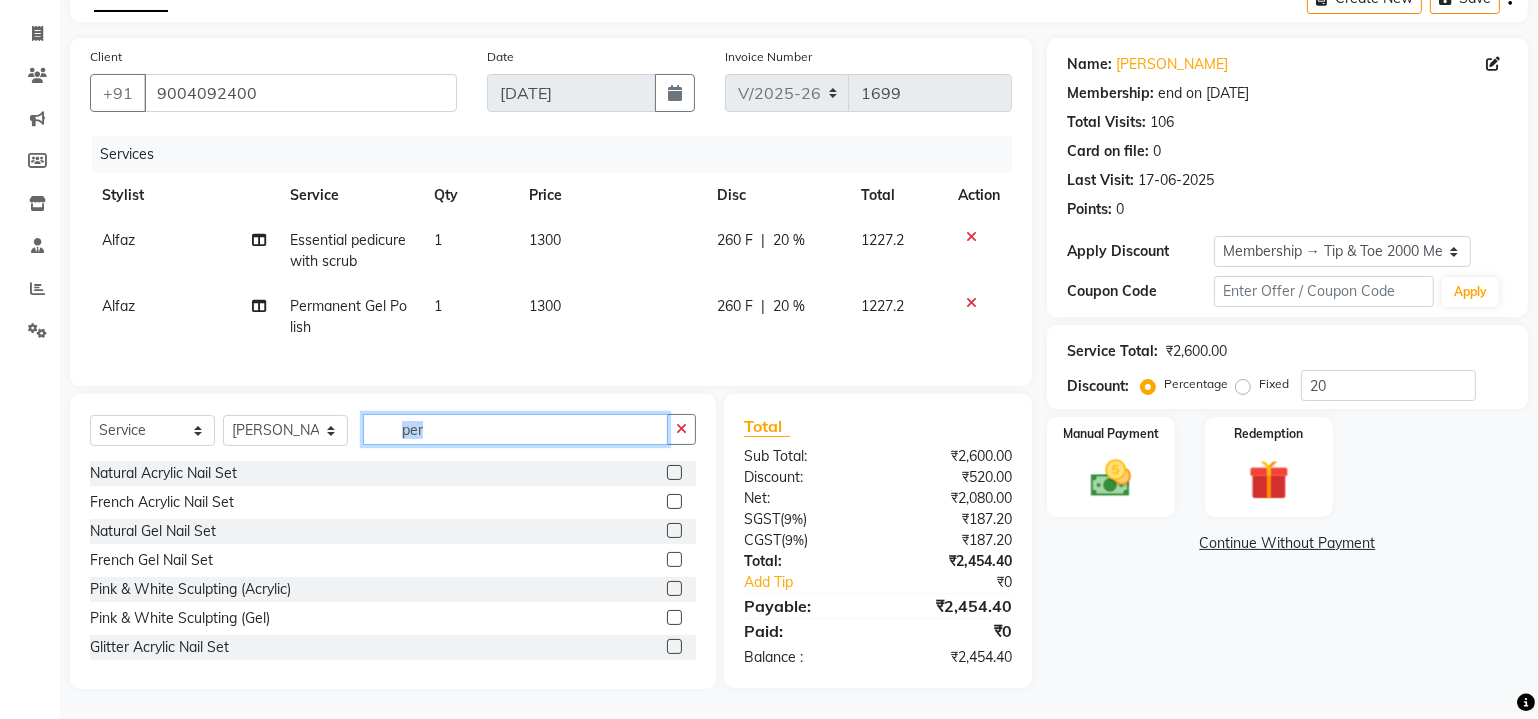 click on "per" 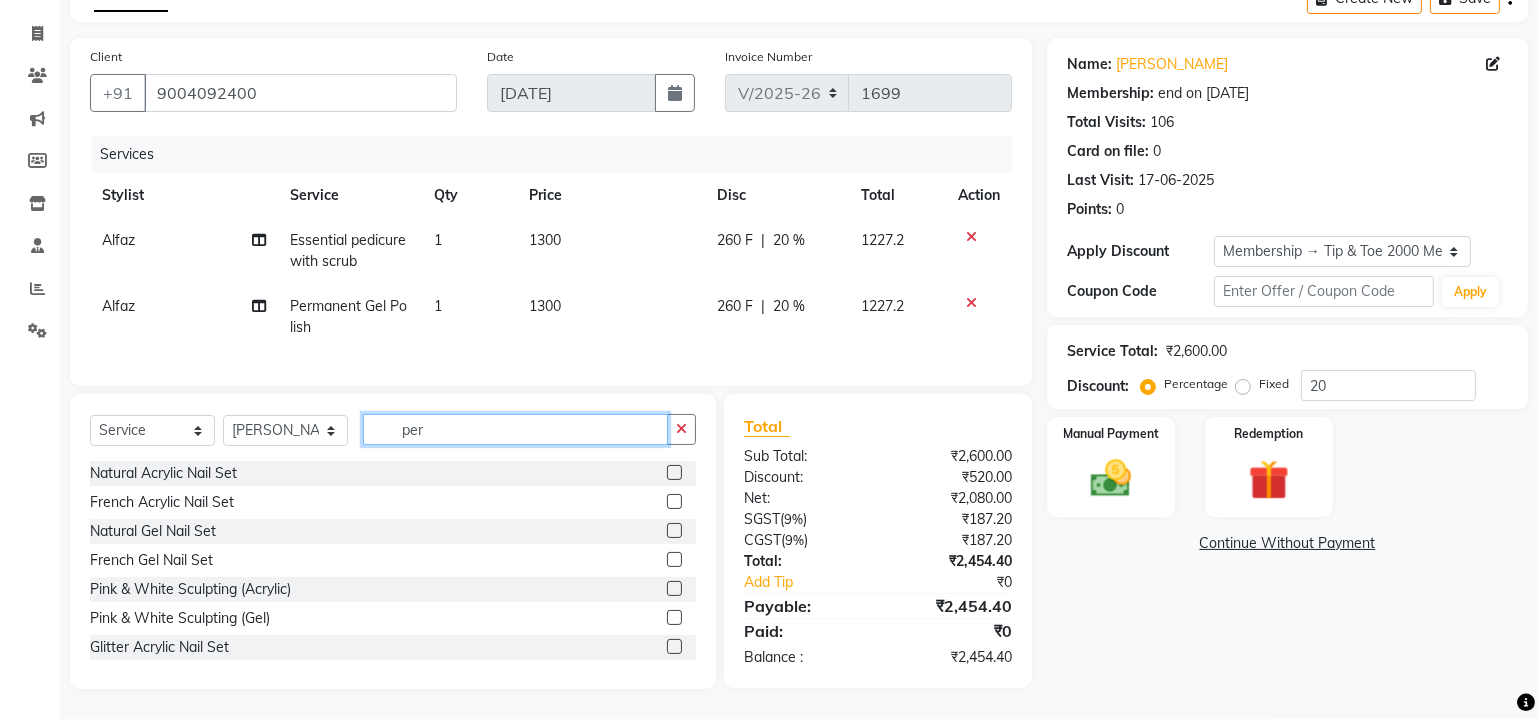 click on "per" 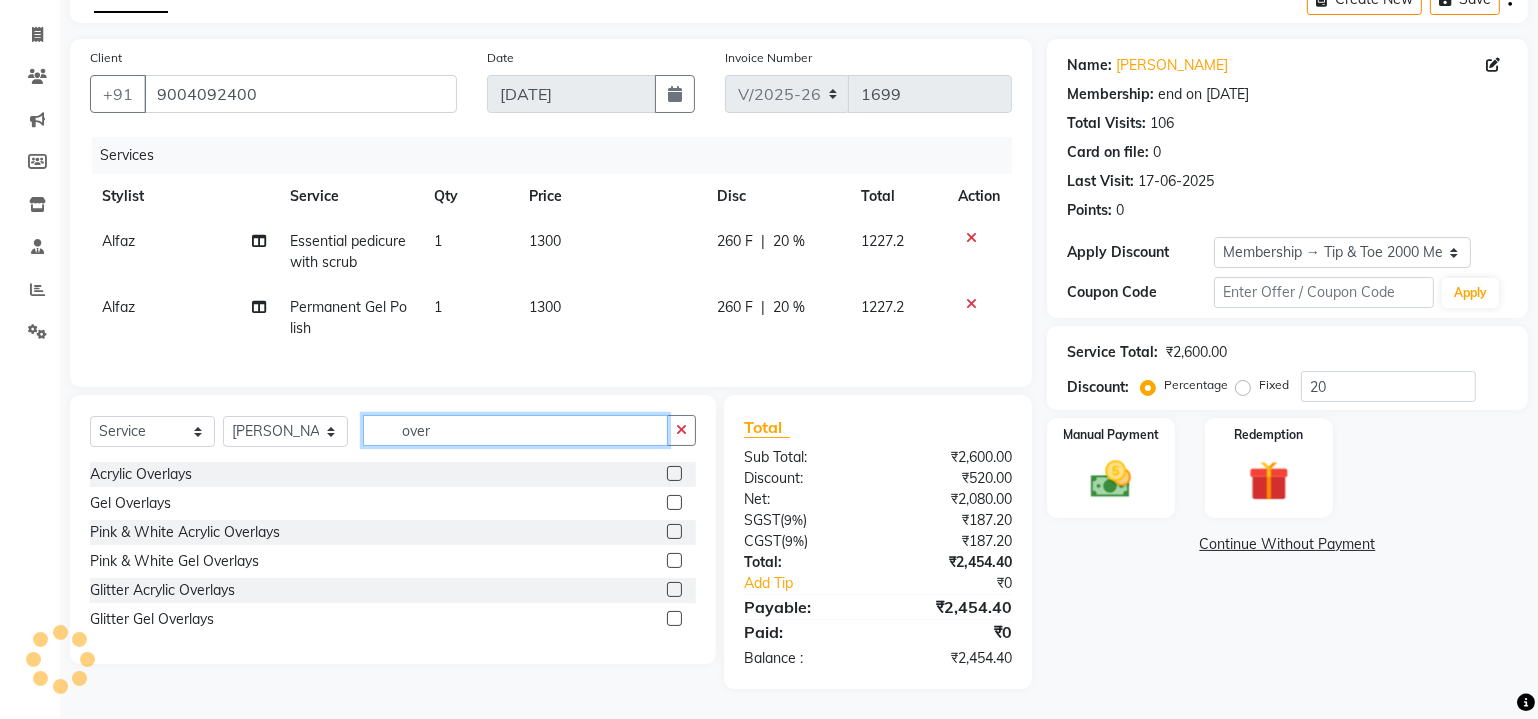 scroll, scrollTop: 122, scrollLeft: 0, axis: vertical 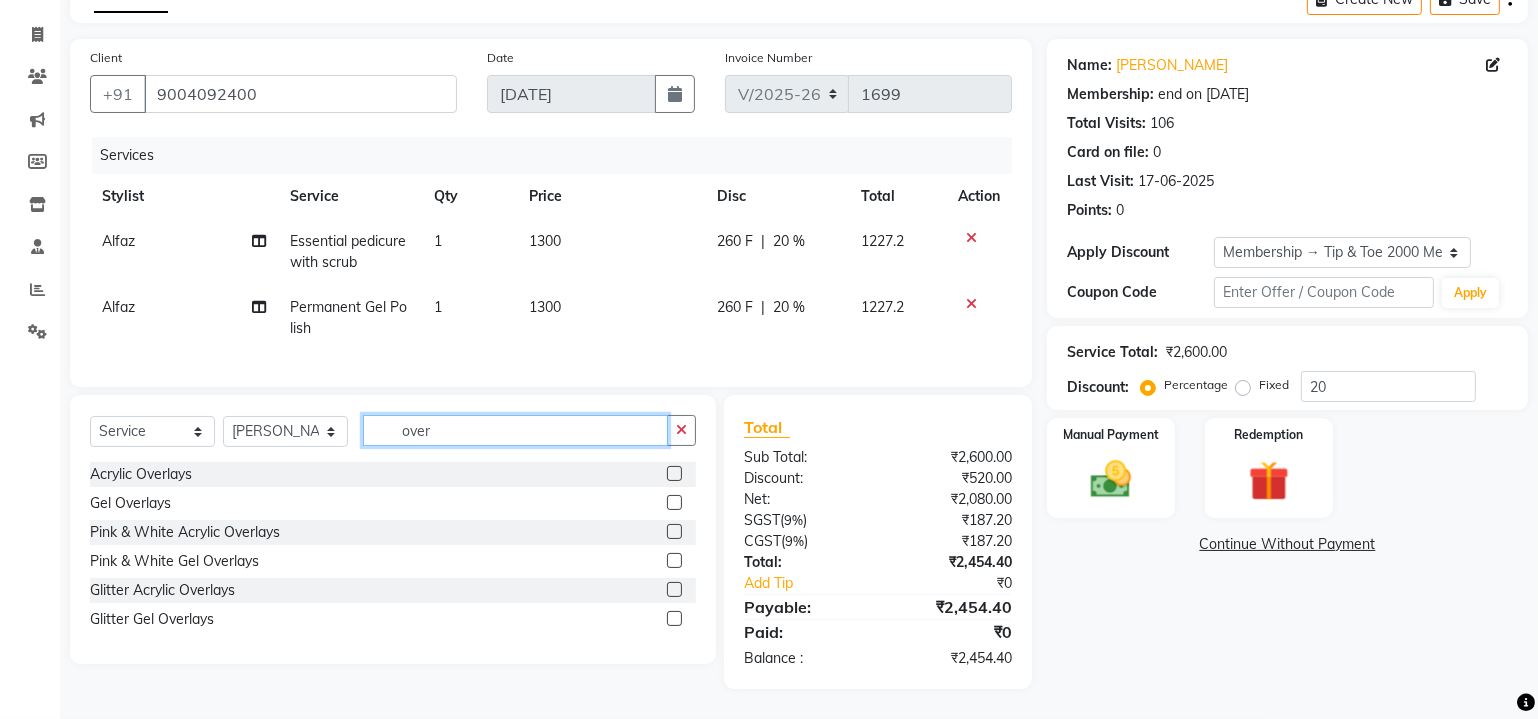 type on "over" 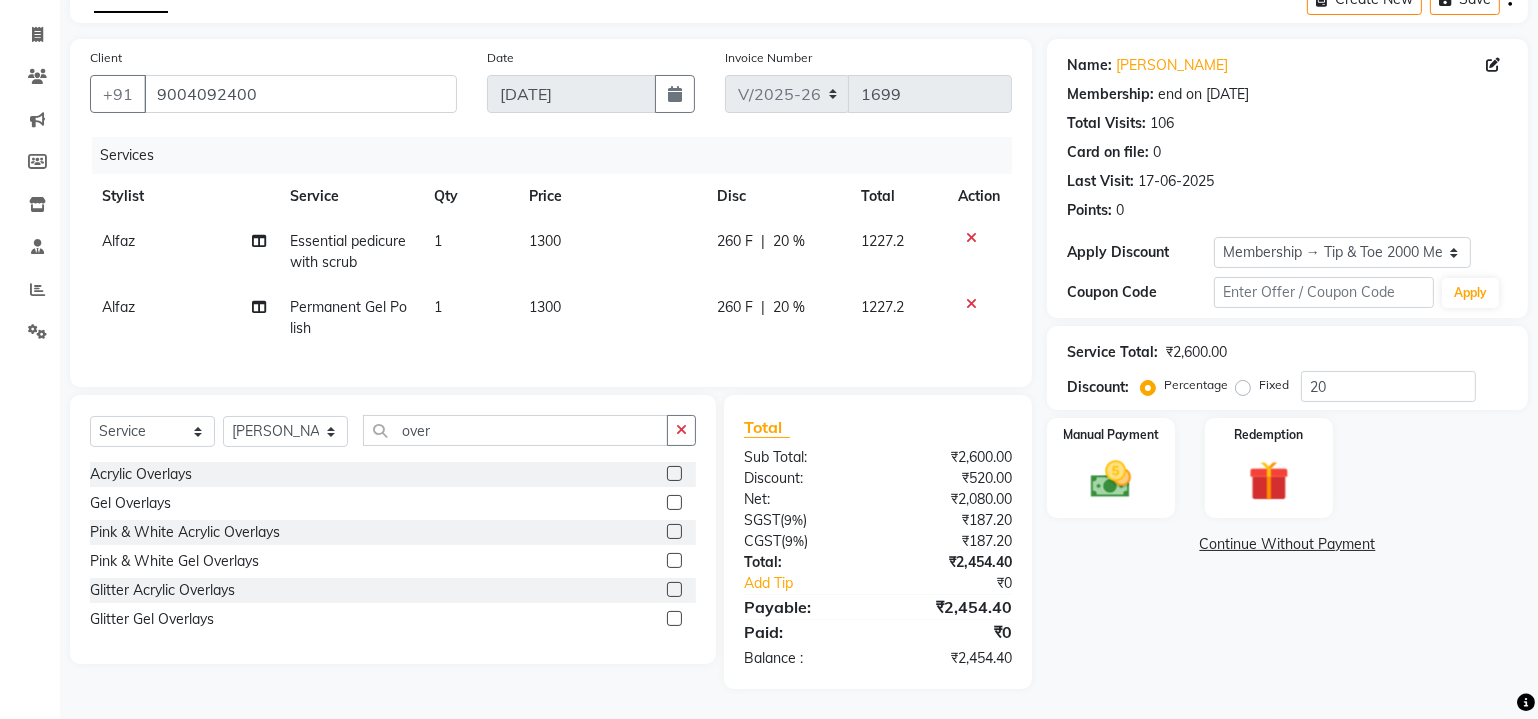 click 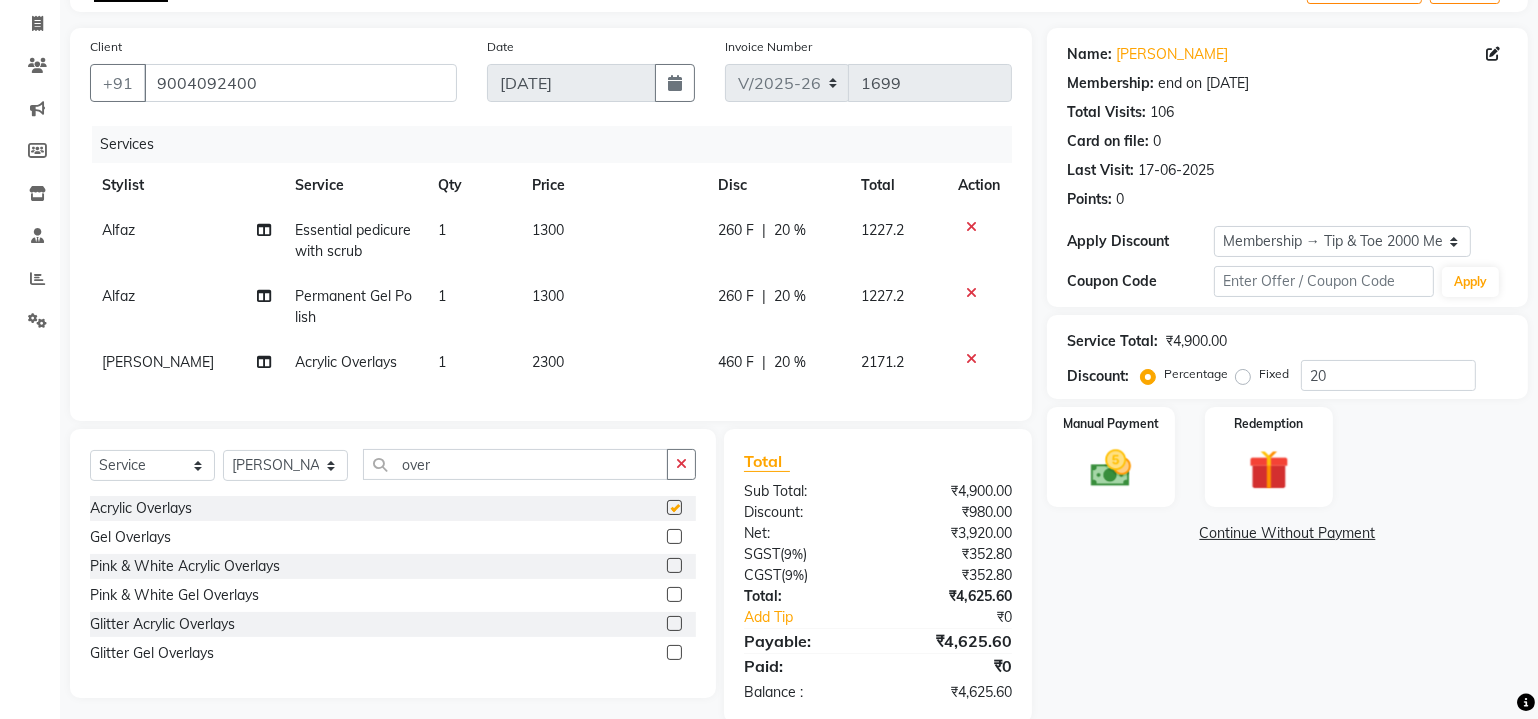 checkbox on "false" 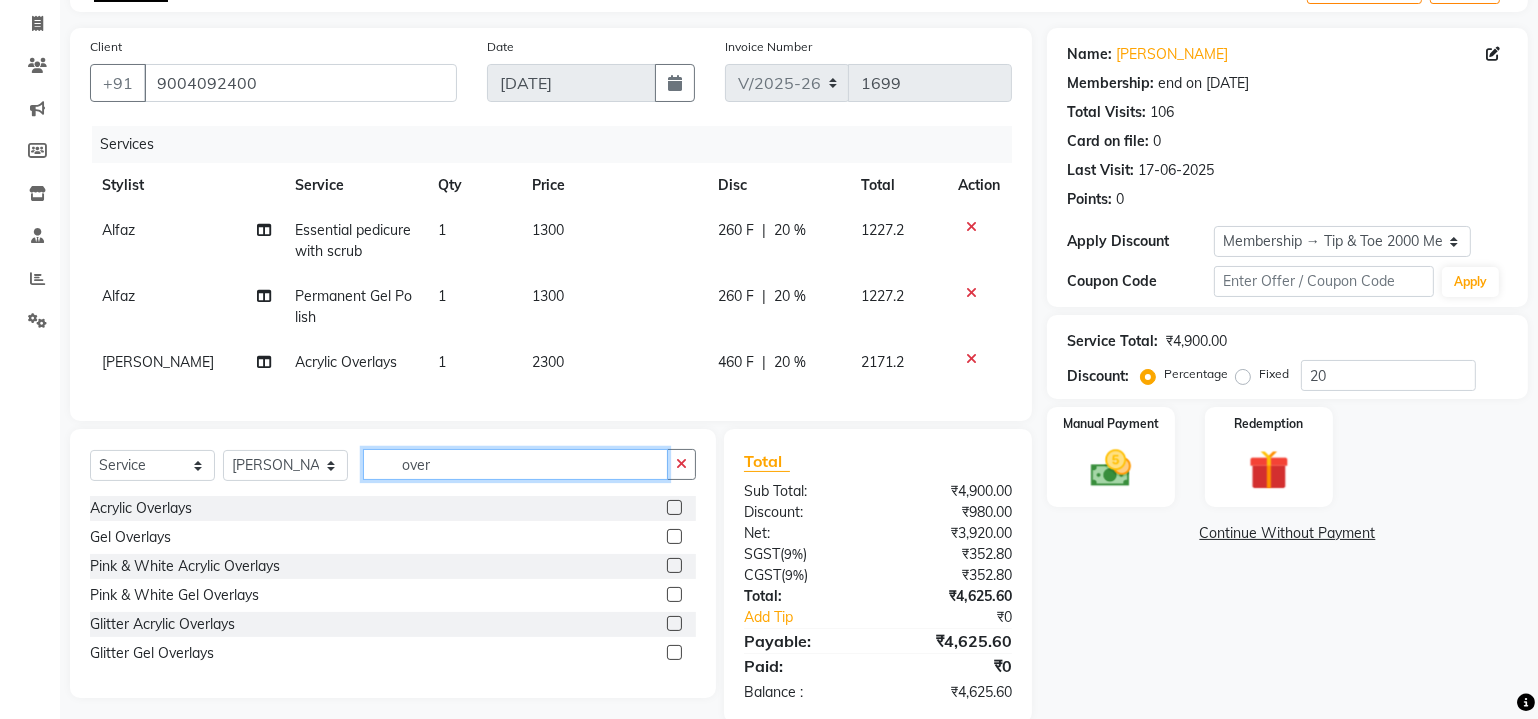 click on "over" 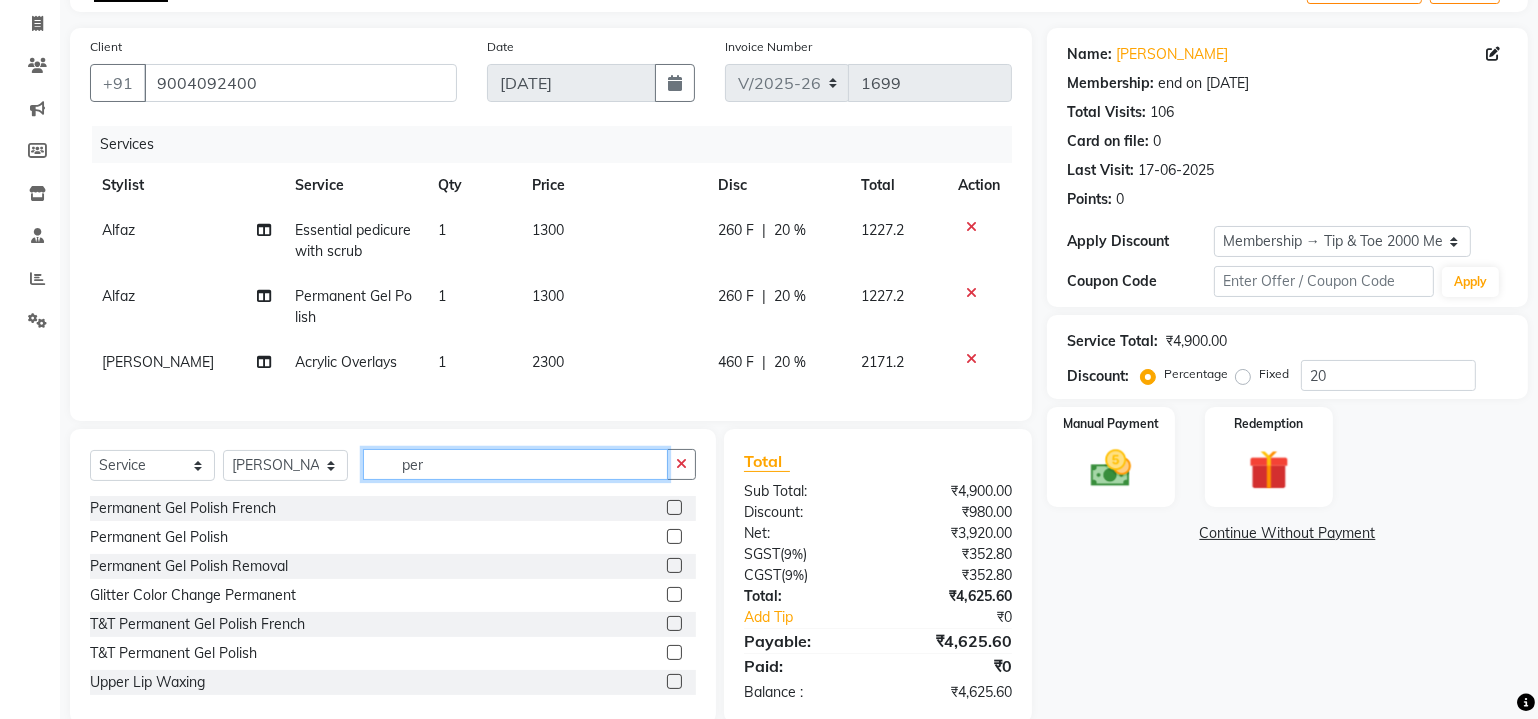 type on "per" 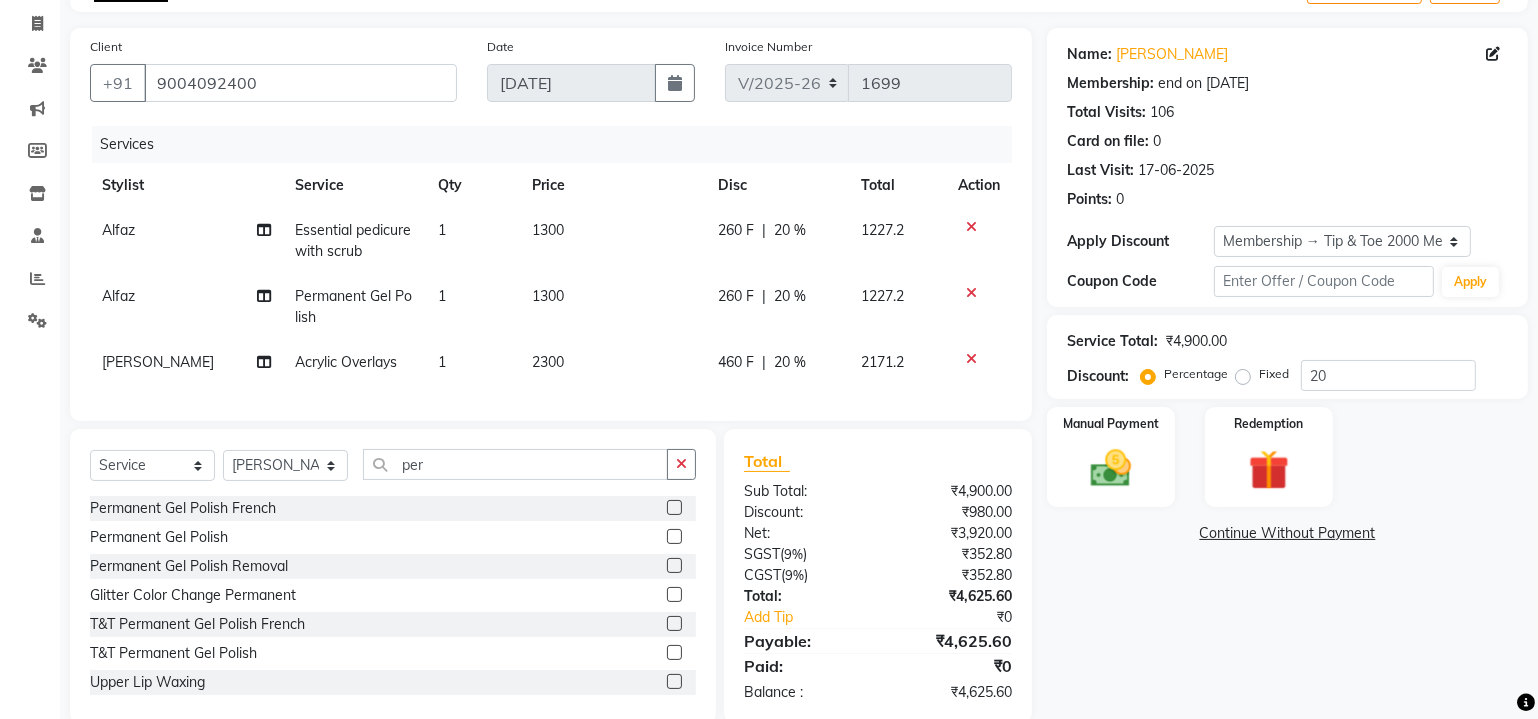 click 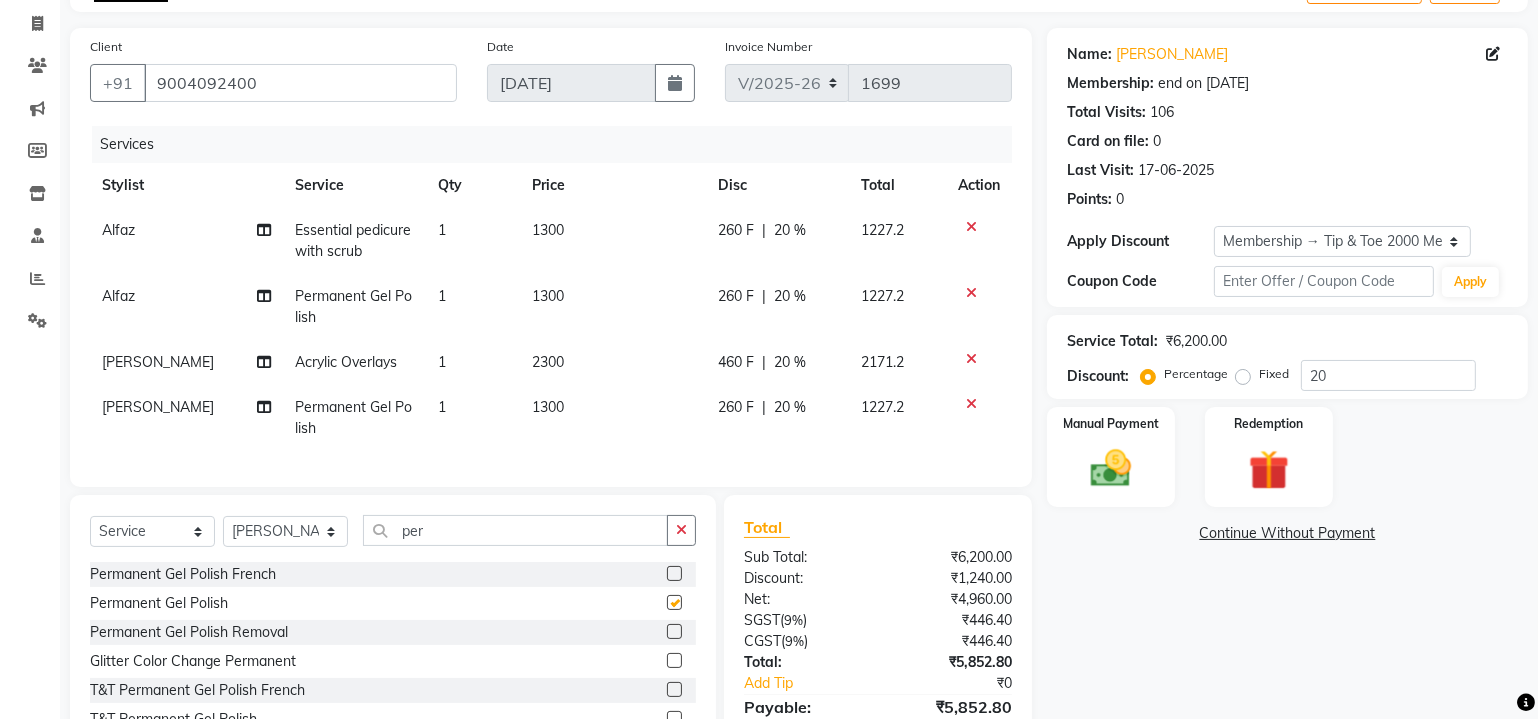 checkbox on "false" 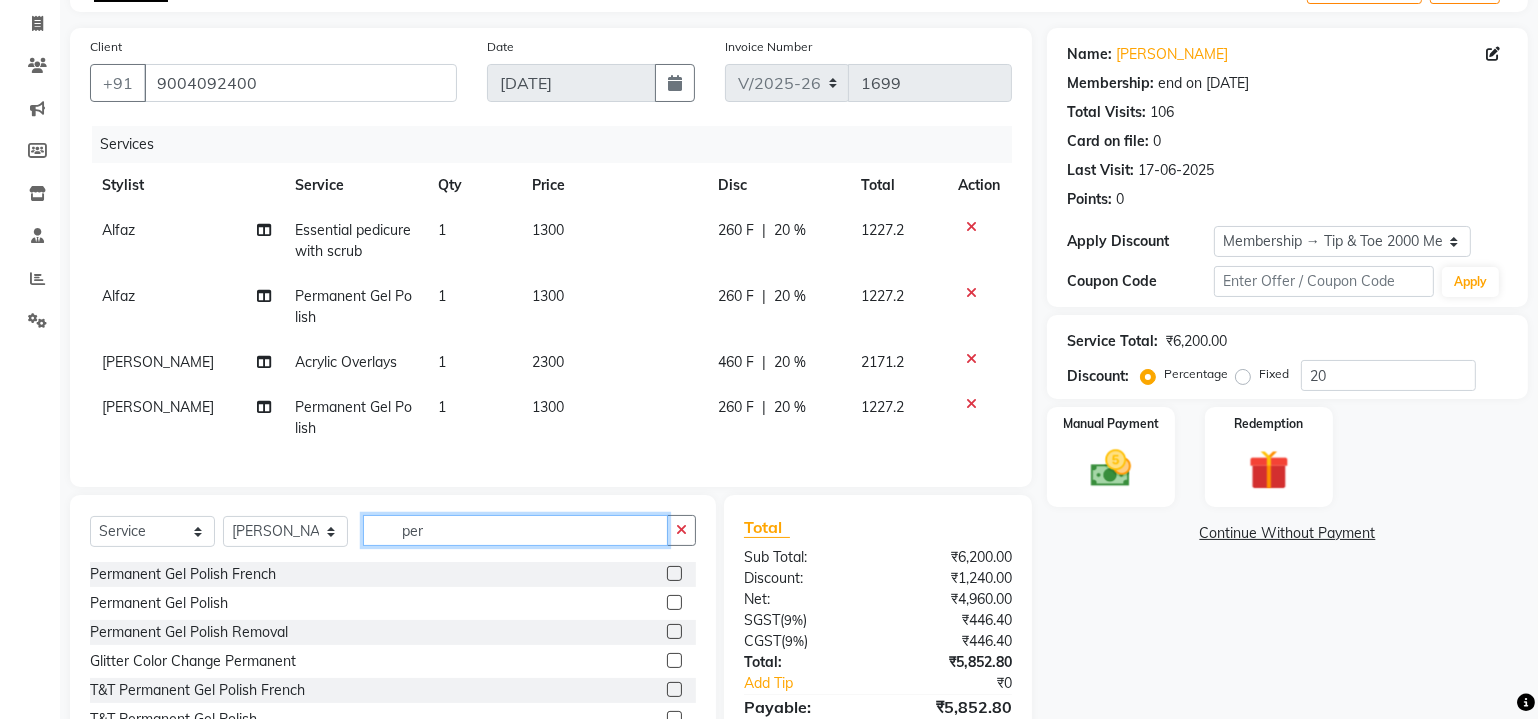click on "per" 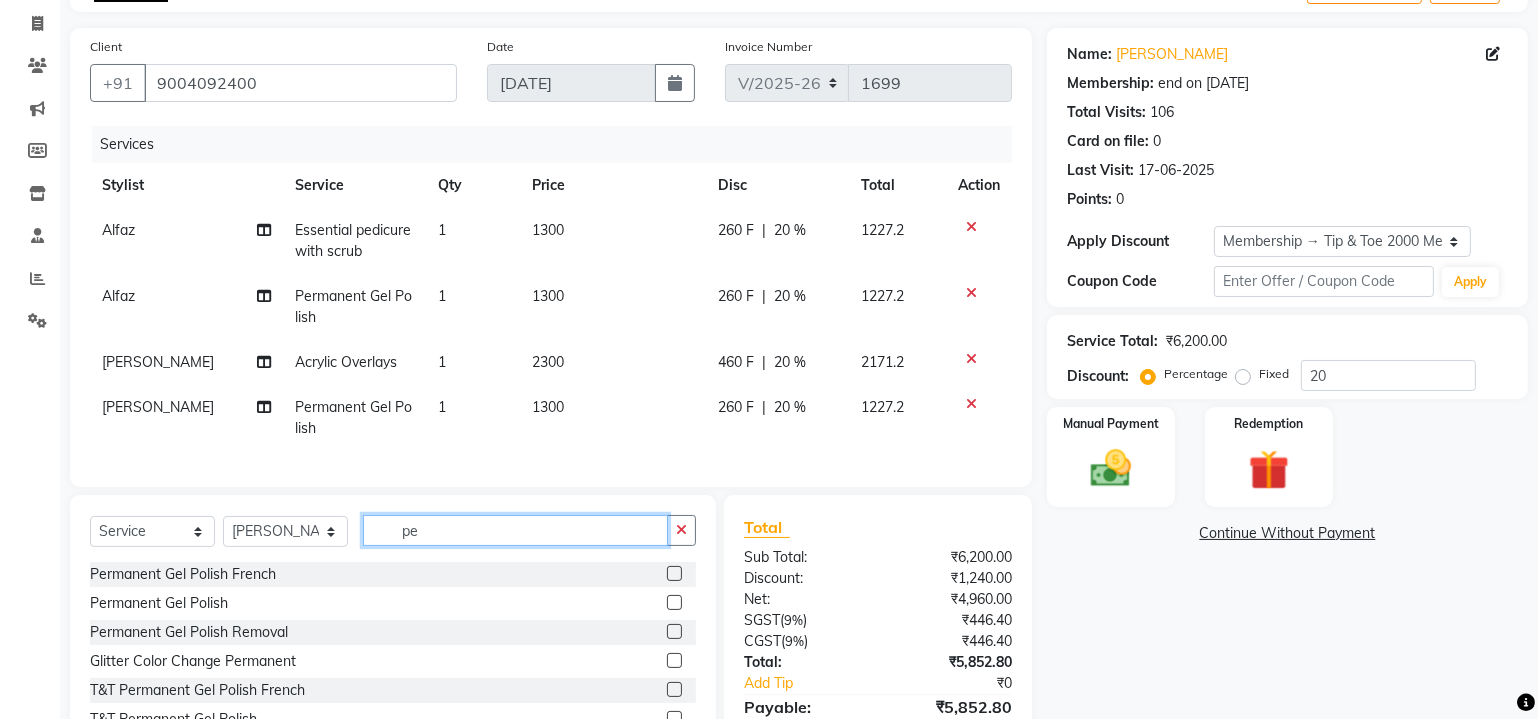 type on "p" 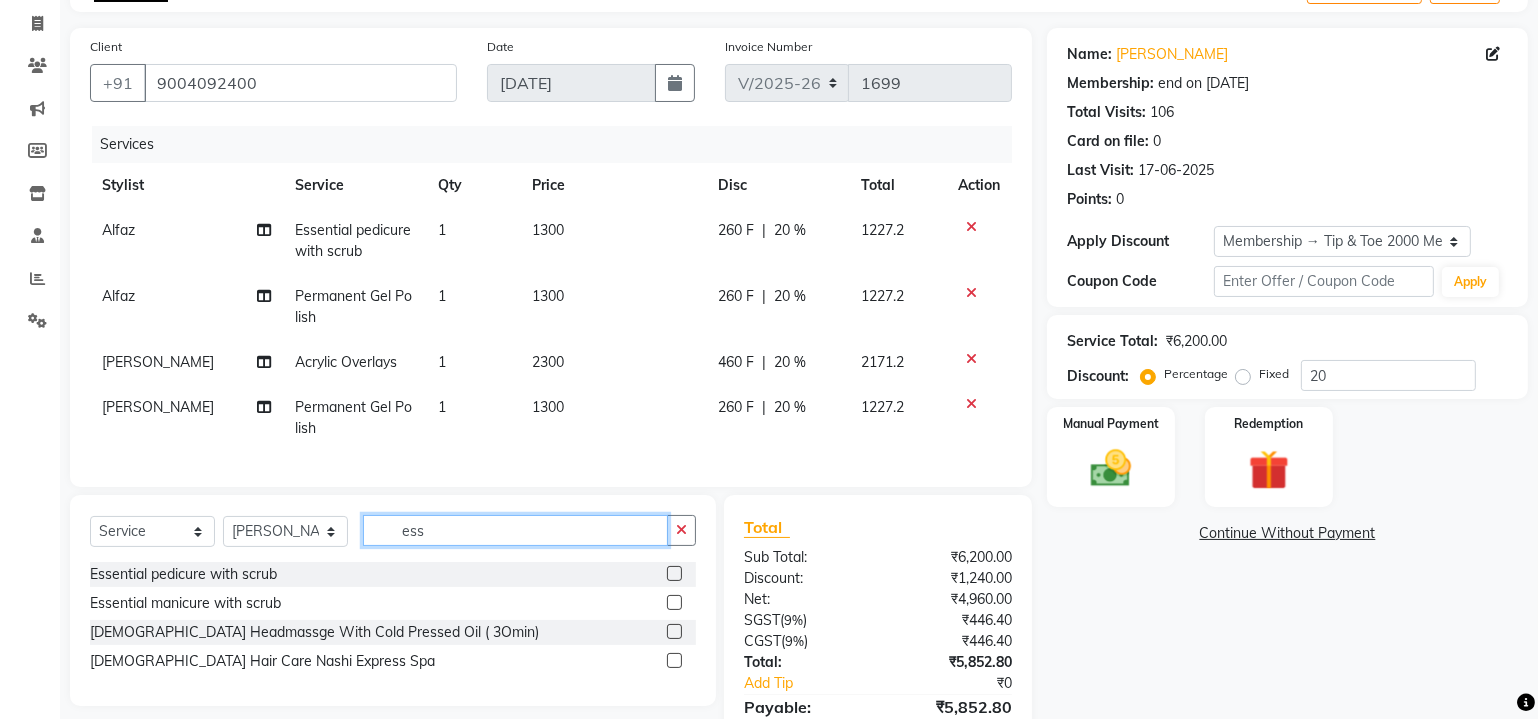 type on "ess" 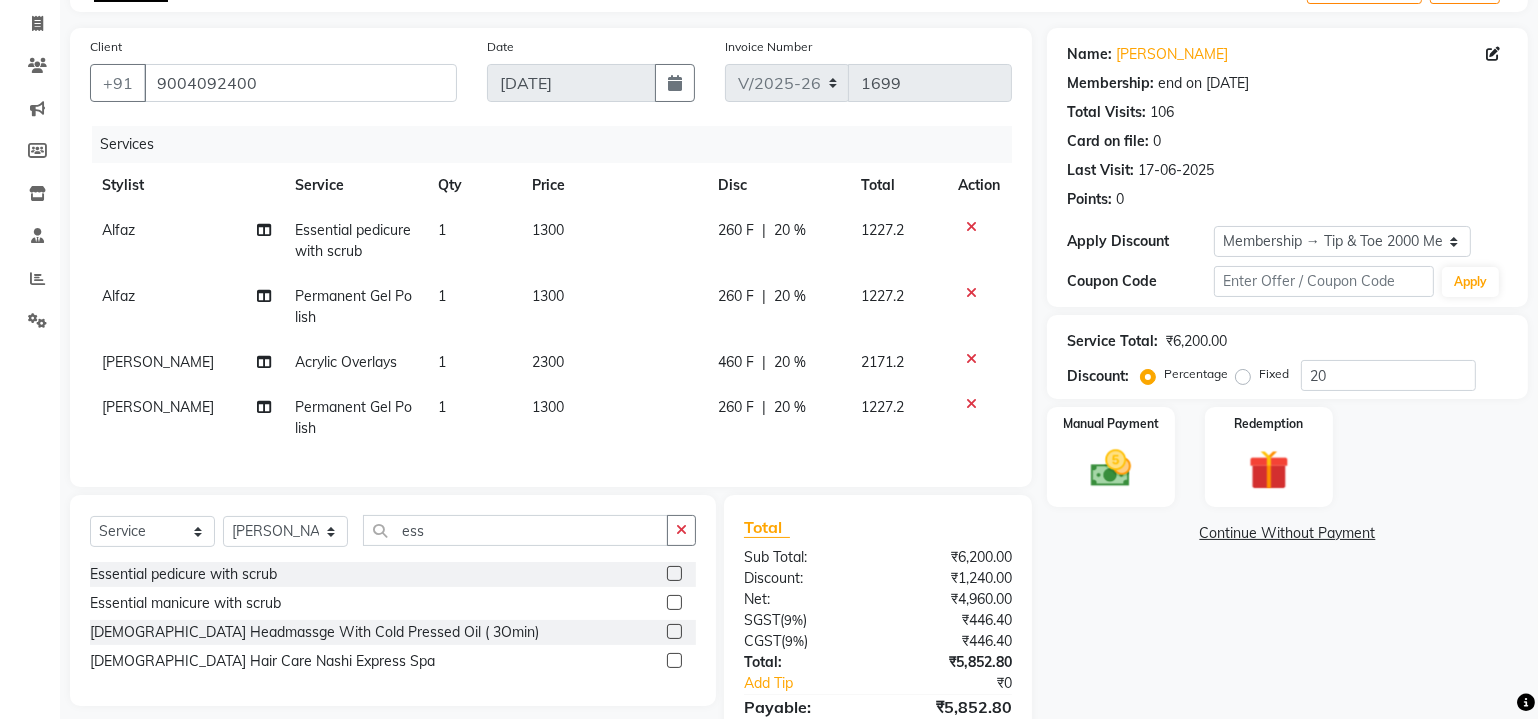 click 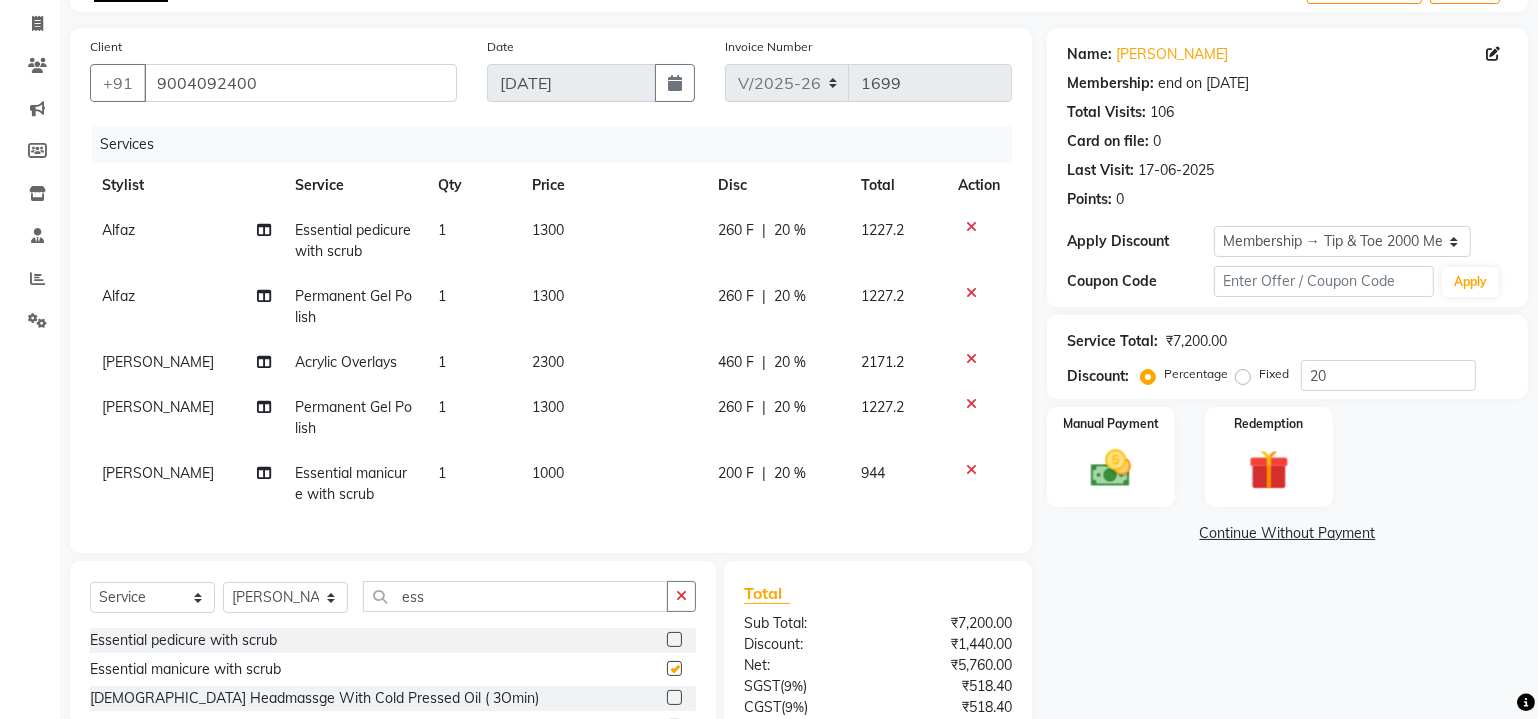 click 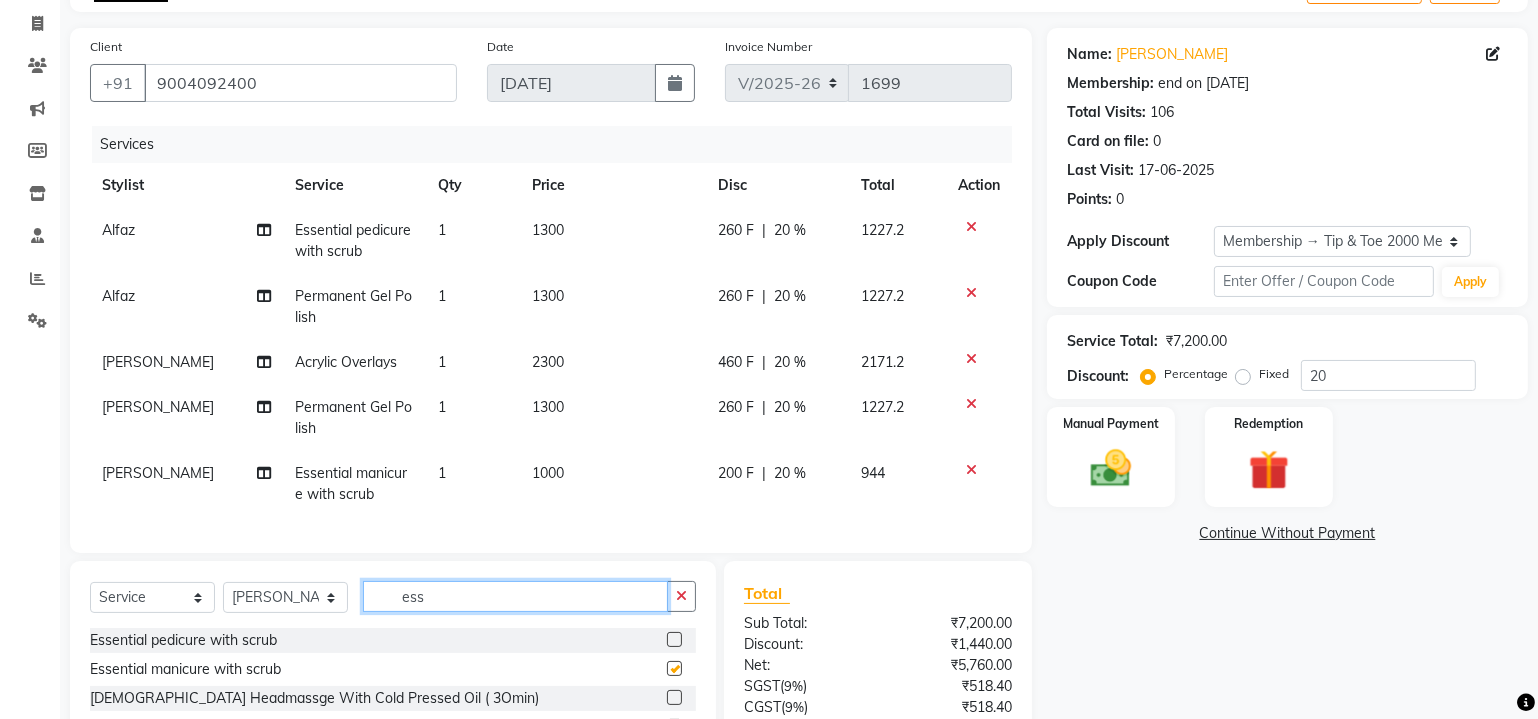 type 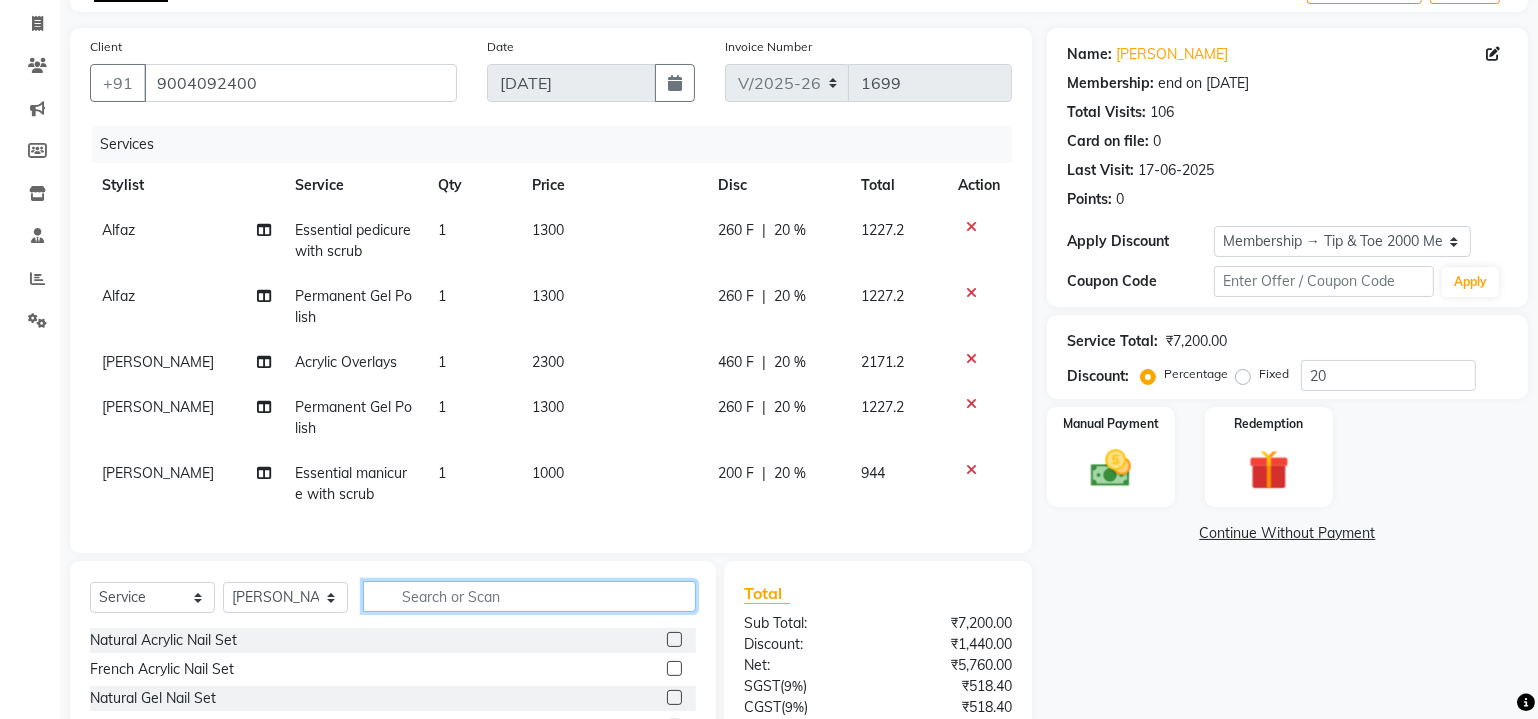 scroll, scrollTop: 301, scrollLeft: 0, axis: vertical 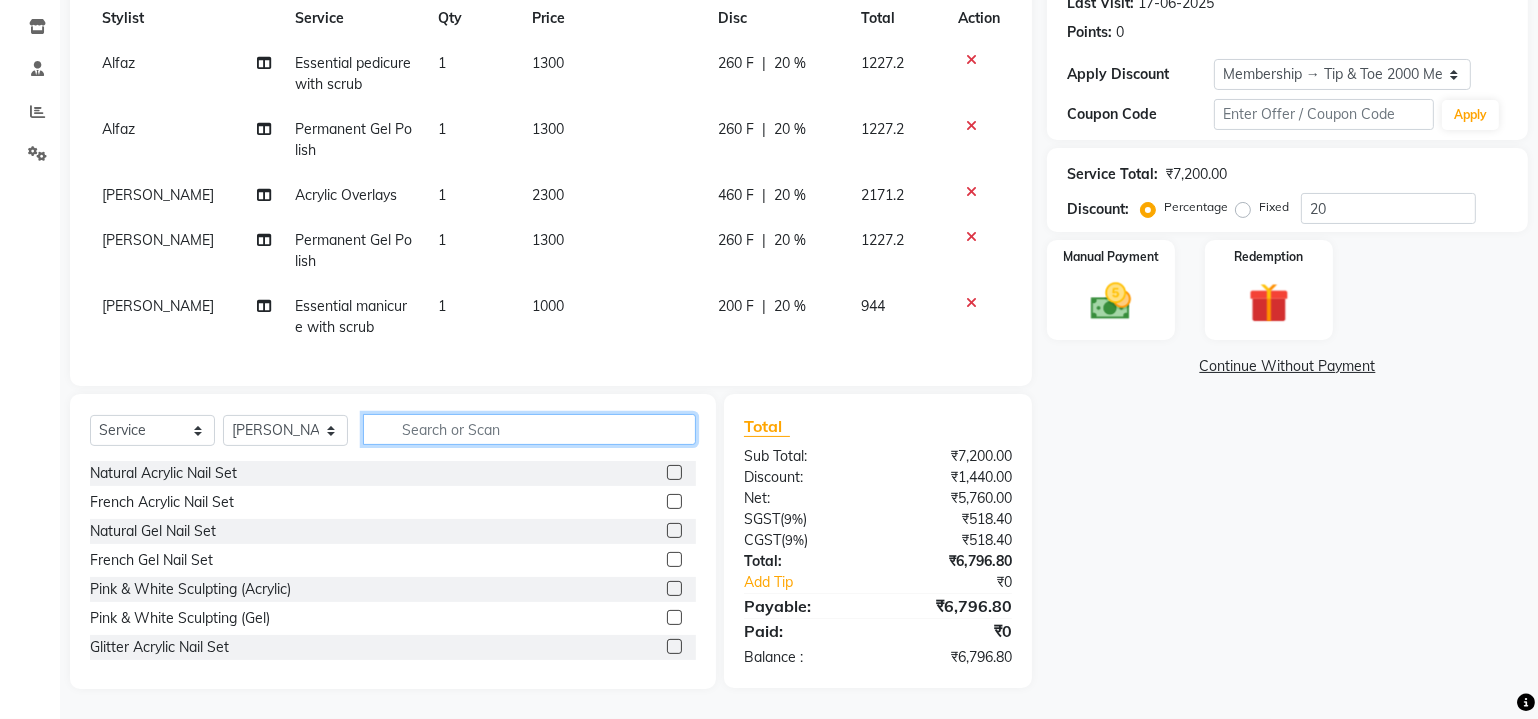 click 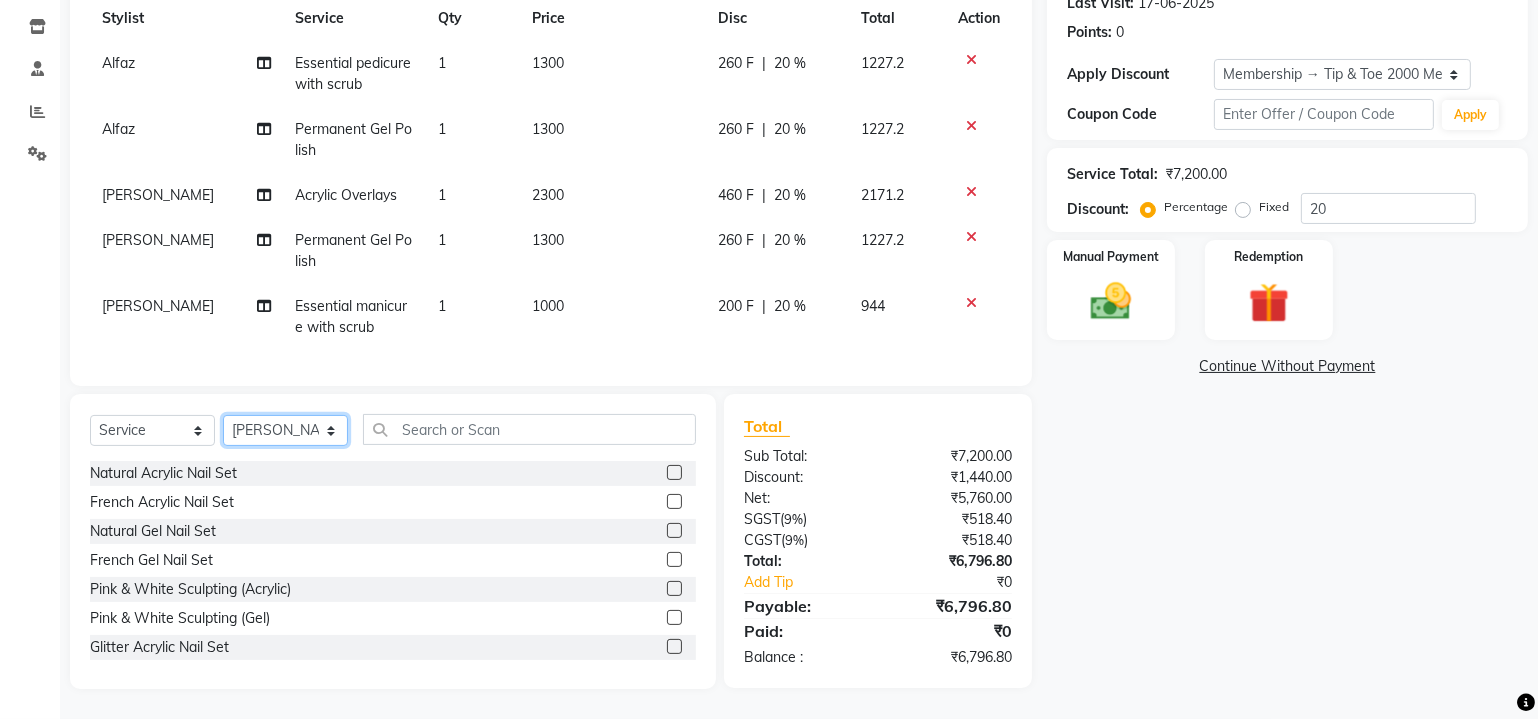 drag, startPoint x: 315, startPoint y: 434, endPoint x: 323, endPoint y: 423, distance: 13.601471 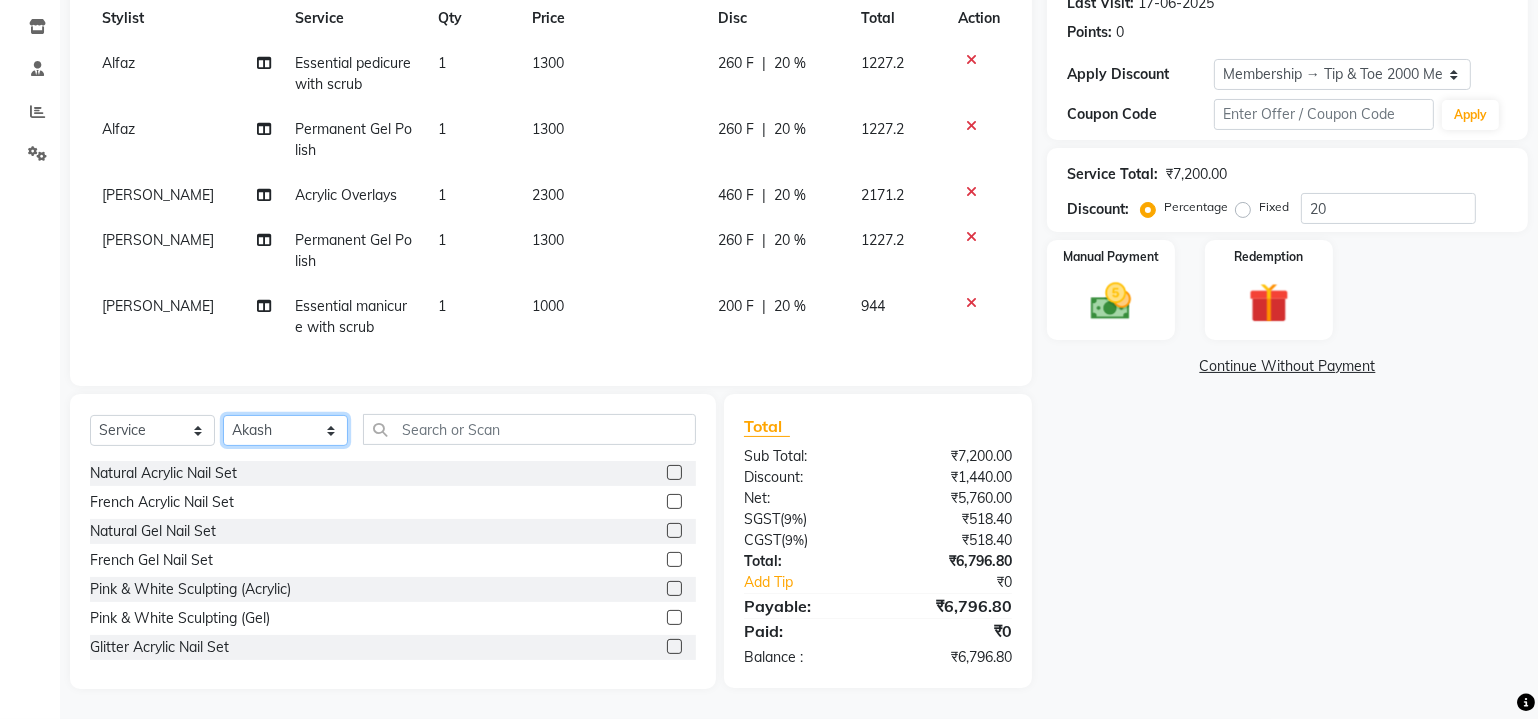 click on "Select Stylist Achan Akanksha Akash  Alfaz  Amreen  Daksha Danish Dhanashree Dibakar Divya Rai House Sale Imran Shaikh Kaikasha Shaikh Keshien Kumar Leela malad login access Manisha Singh Manisha Suvare Nida Sabri Nim Ninshing Nitesh Pooja Poonam Singh Regan Sanjay mama Shamim Shaikh Shimre Sujit Suzu Swapnali Swity Urmila Pal Vikram" 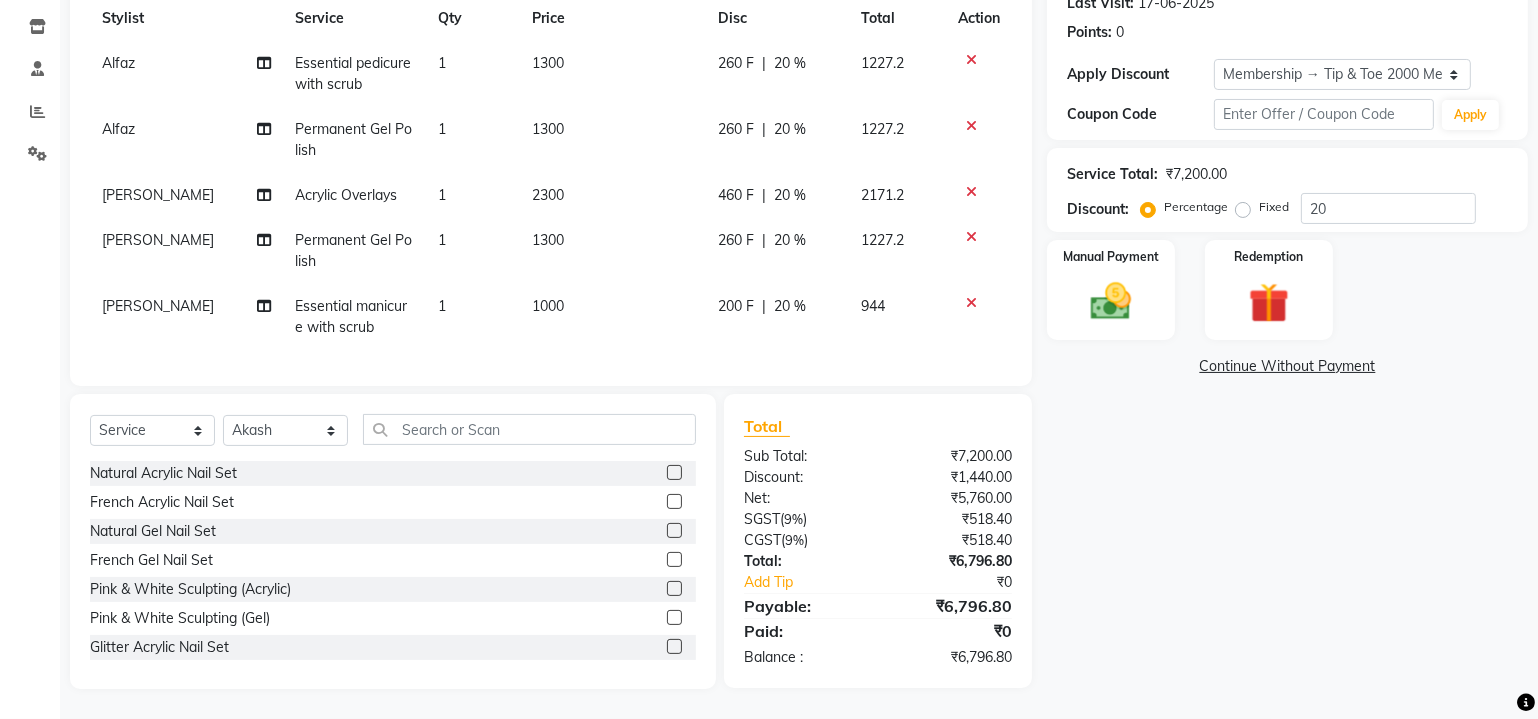 click on "Select  Service  Product  Membership  Package Voucher Prepaid Gift Card  Select Stylist Achan Akanksha Akash  Alfaz  Amreen  Daksha Danish Dhanashree Dibakar Divya Rai House Sale Imran Shaikh Kaikasha Shaikh Keshien Kumar Leela malad login access Manisha Singh Manisha Suvare Nida Sabri Nim Ninshing Nitesh Pooja Poonam Singh Regan Sanjay mama Shamim Shaikh Shimre Sujit Suzu Swapnali Swity Urmila Pal Vikram Natural Acrylic Nail Set  French Acrylic Nail Set  Natural Gel Nail Set  French Gel Nail Set  Pink & White Sculpting (Acrylic)  Pink & White Sculpting (Gel)  Glitter Acrylic Nail Set  Glitter Gel Nail Set  Acrylic Overlays  Gel Overlays  Pink & White Acrylic Overlays  Pink & White Gel Overlays  Glitter Acrylic Overlays  Glitter Gel Overlays  Form Acrylic Nail Set  Form Gel Nail Set  Shattered Glass  Holographic Nails  Ombre Gel Polish  Chameleon Nails  Chrome/Metallic Nails  Cateye Gel Polish  Glitter Gel Polish  Permanent Gel Polish French  Permanent Gel Polish  Temporary Nail Extension  Gel Nail Re-fills" 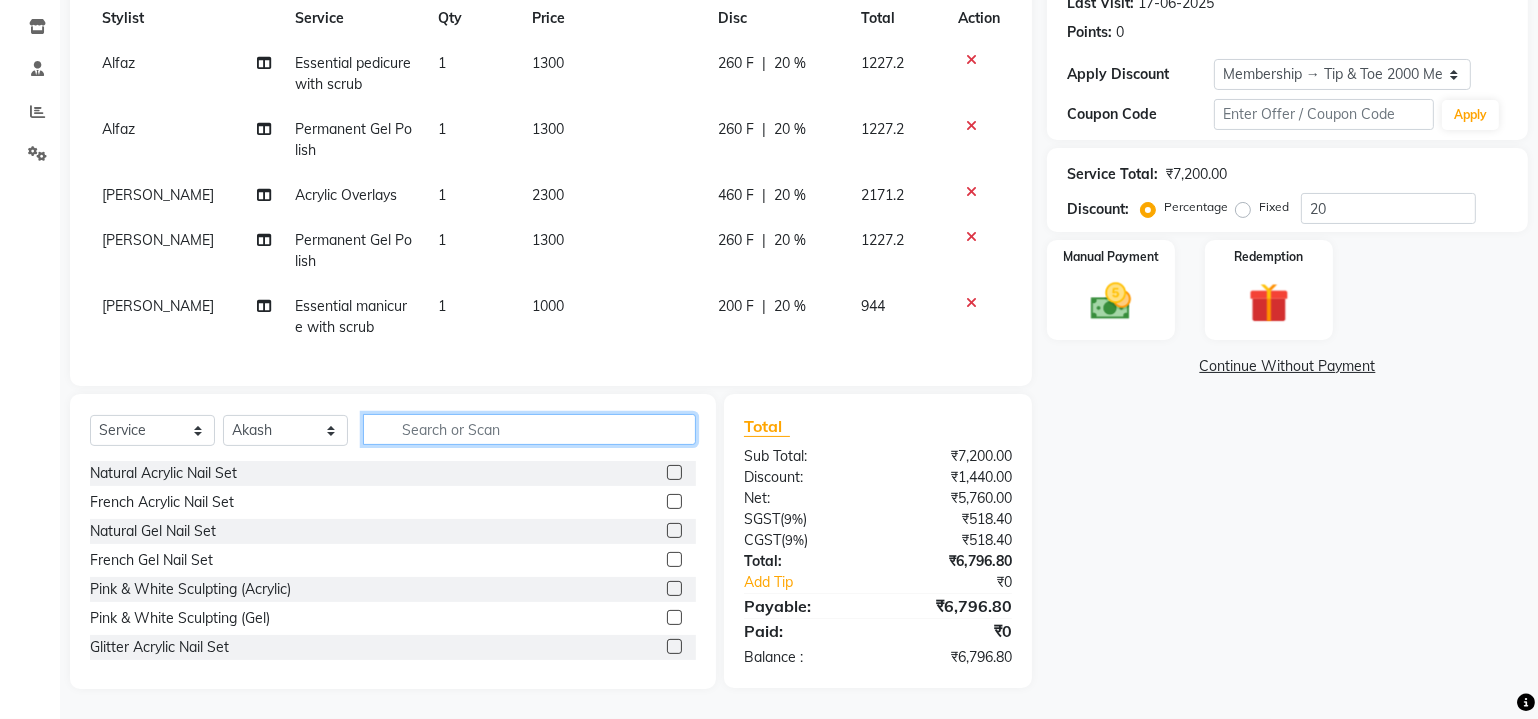 click 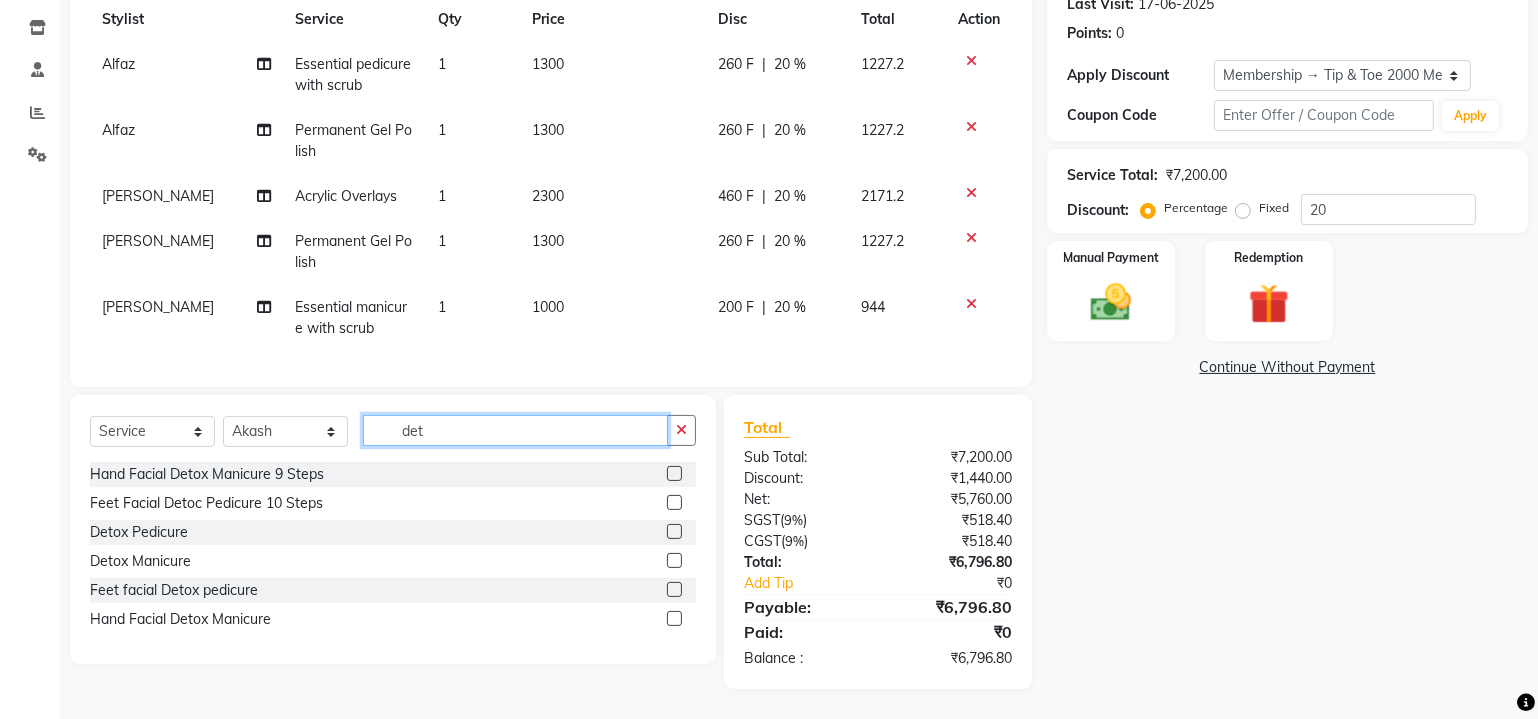 scroll, scrollTop: 299, scrollLeft: 0, axis: vertical 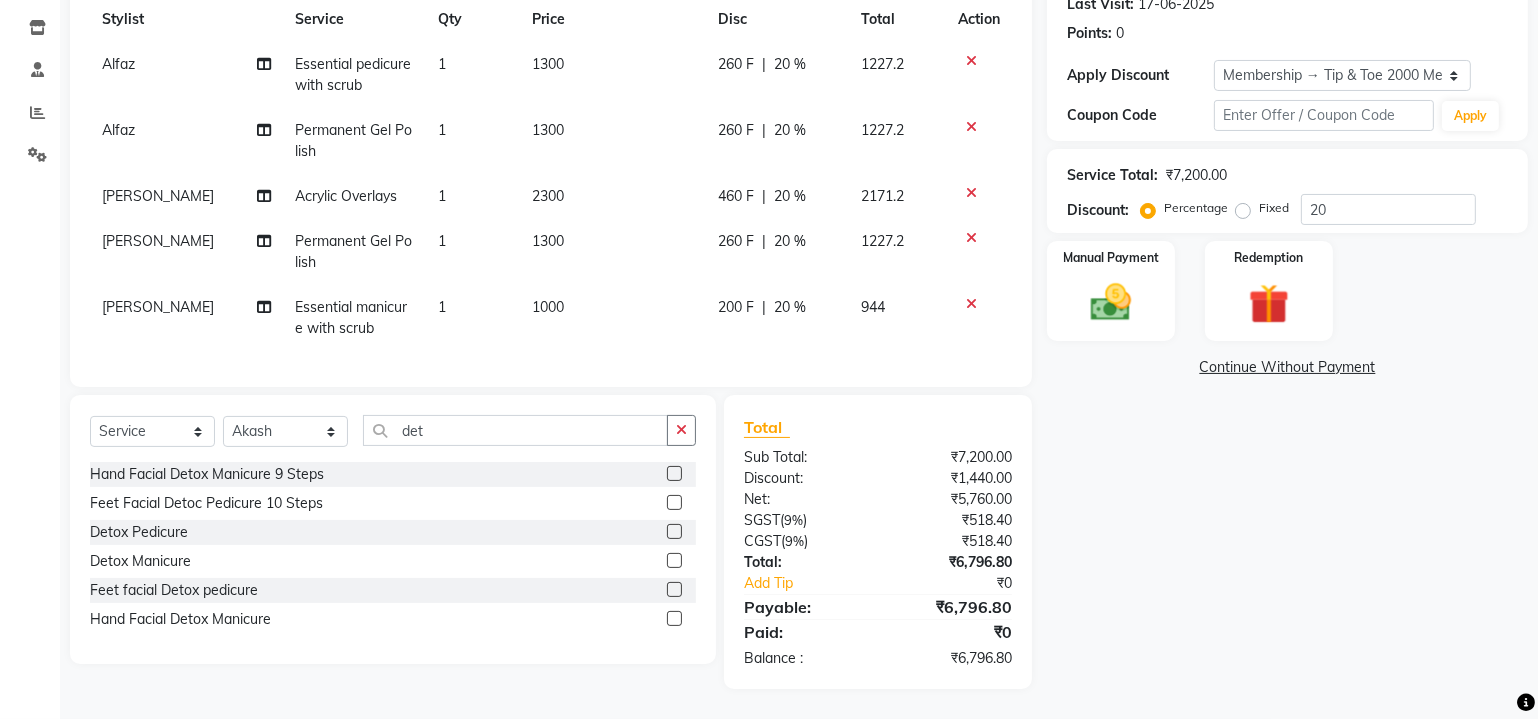 click 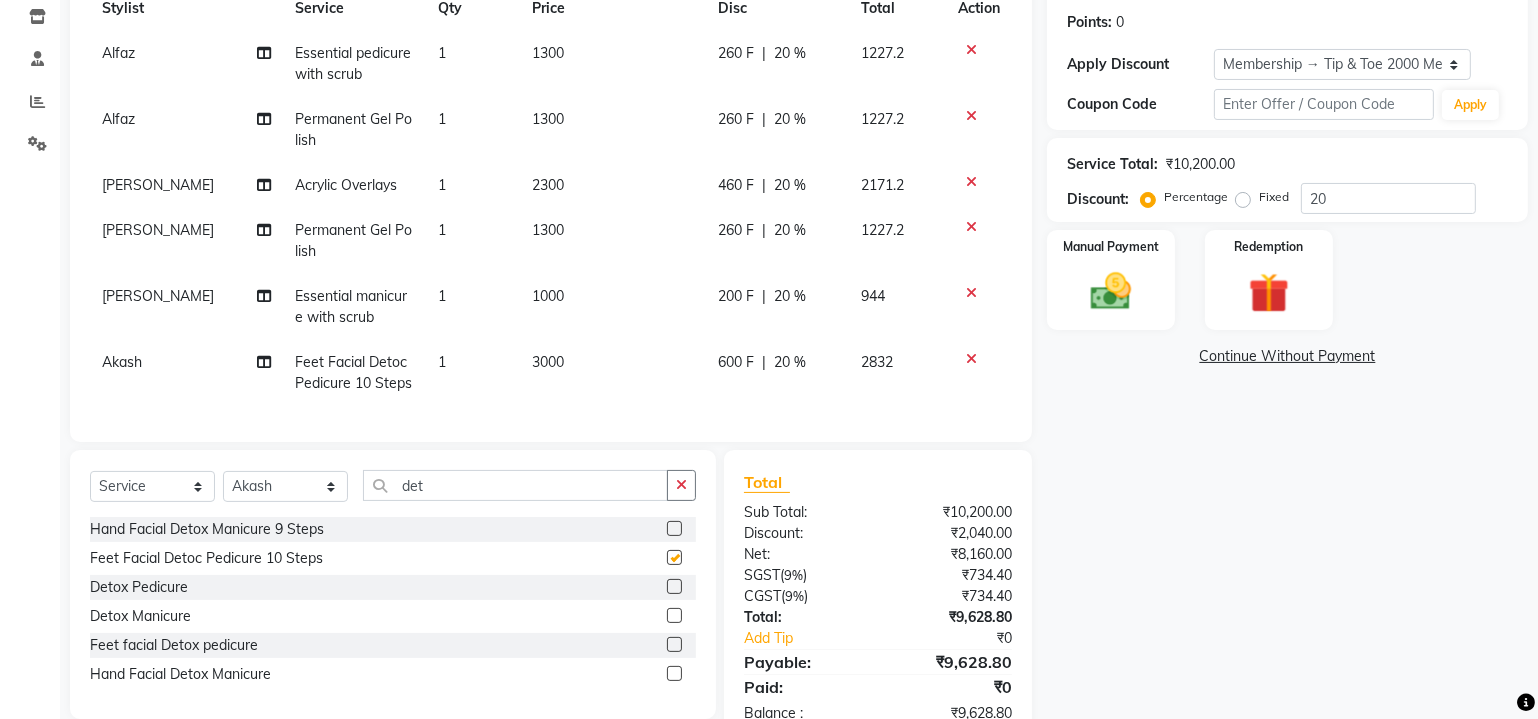 checkbox on "false" 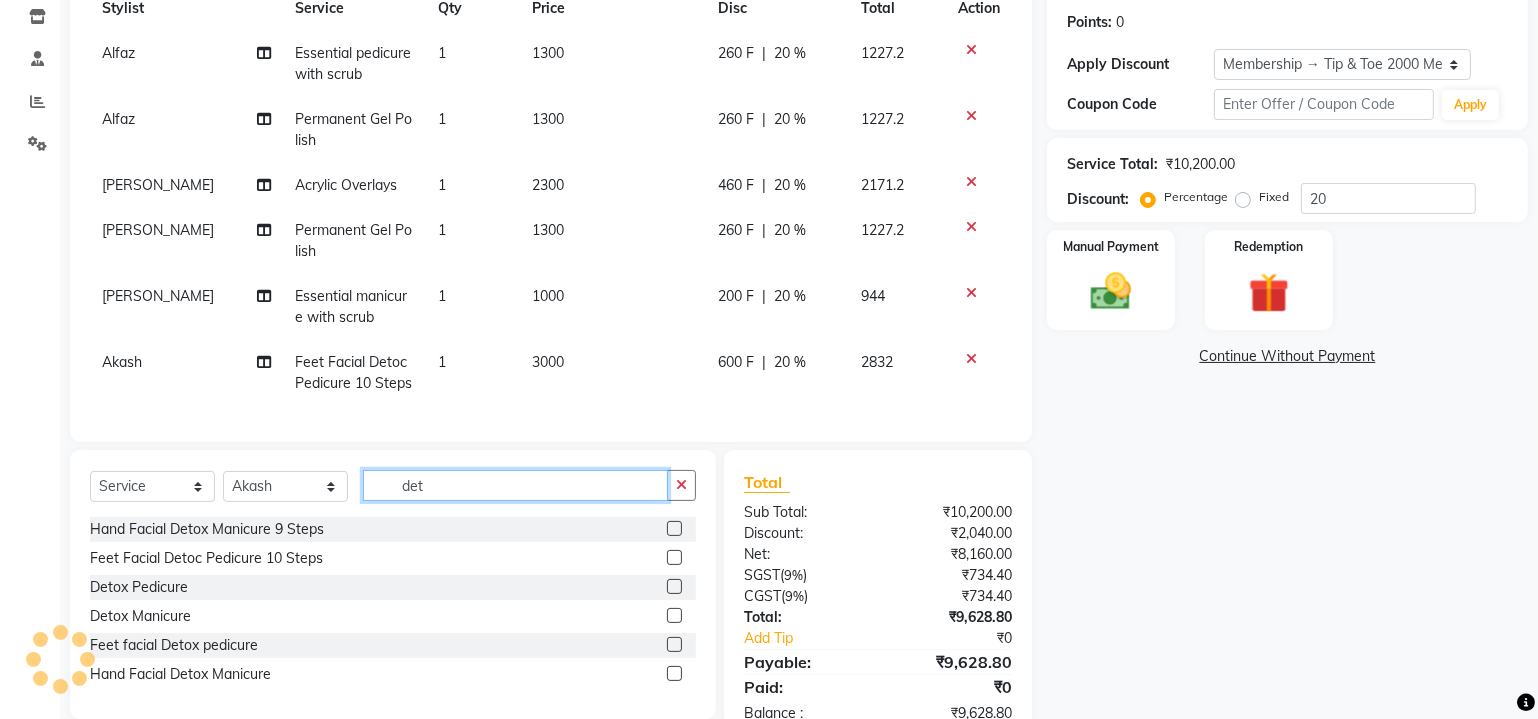 click on "det" 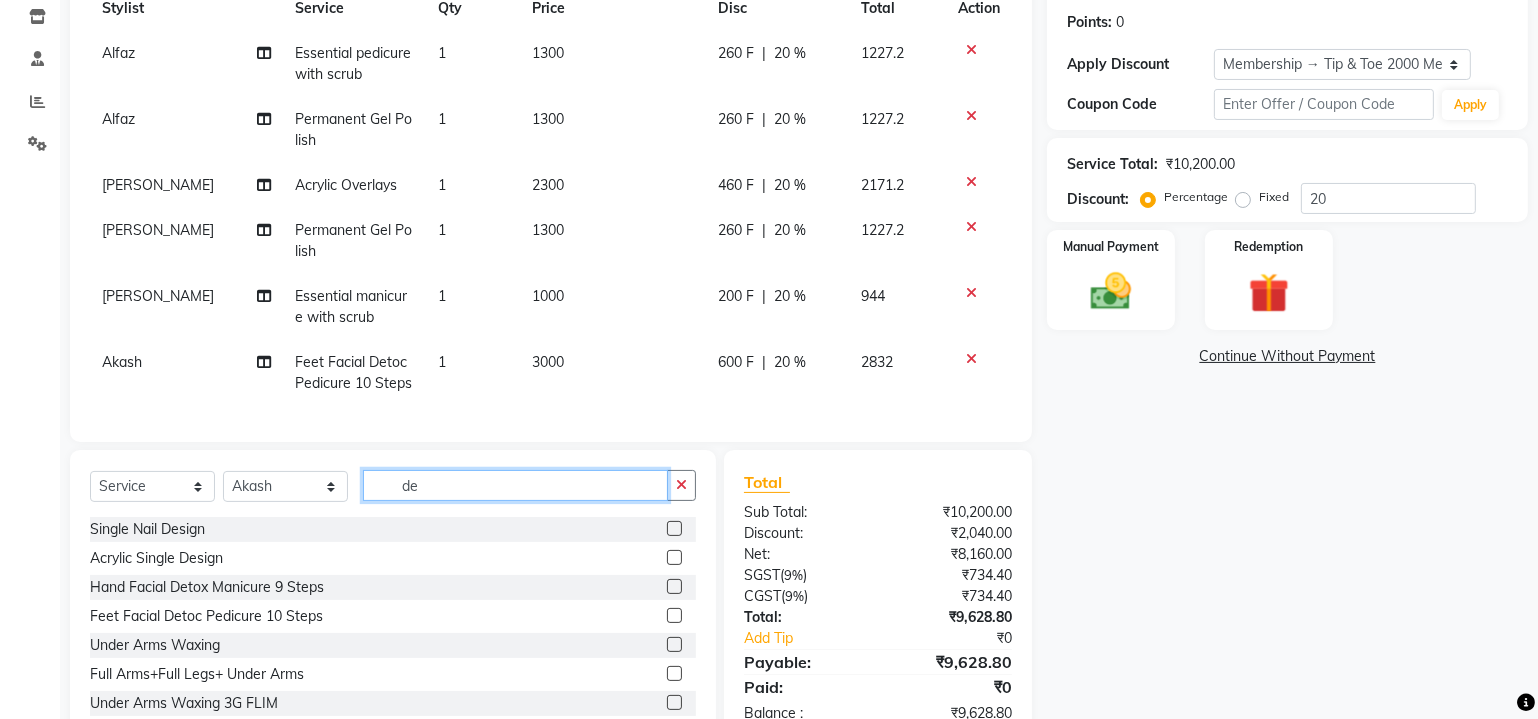 type on "d" 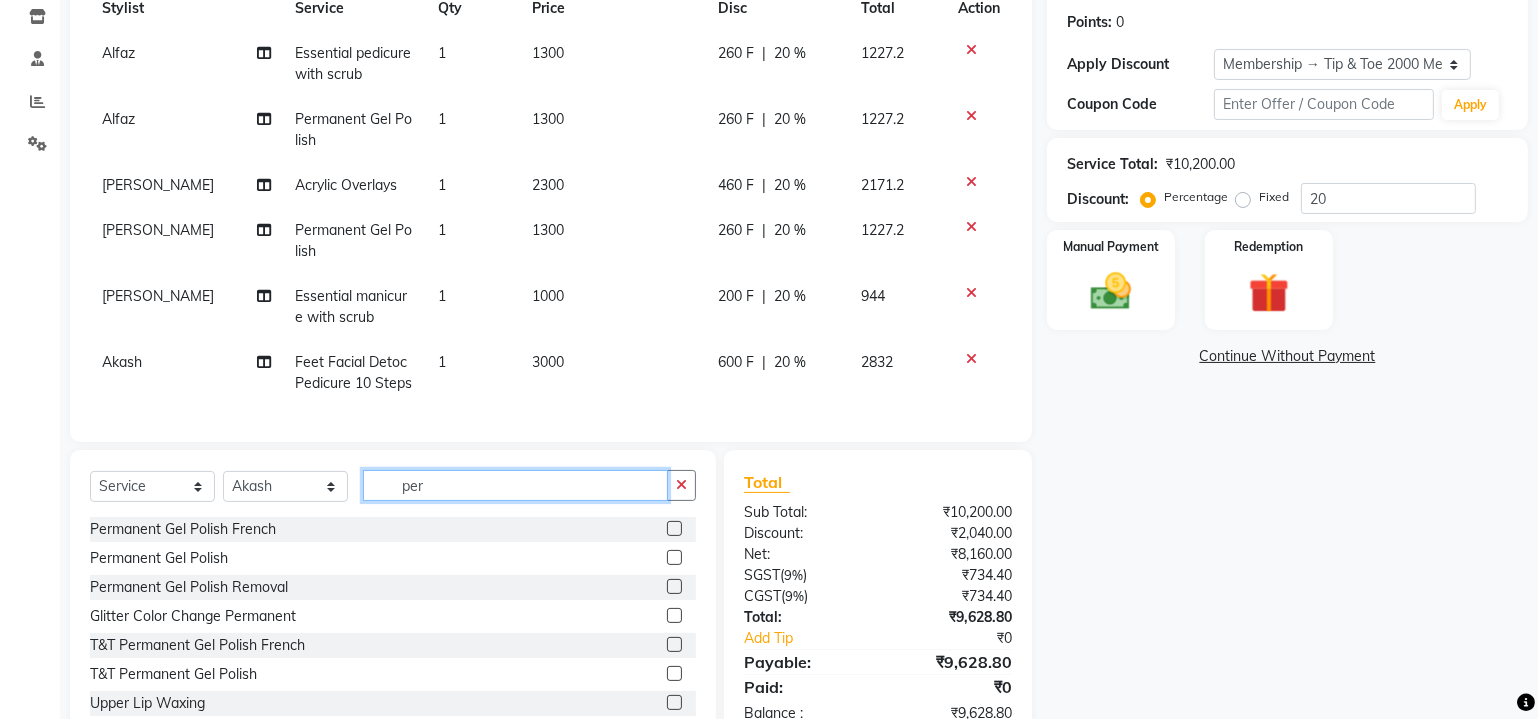 type on "per" 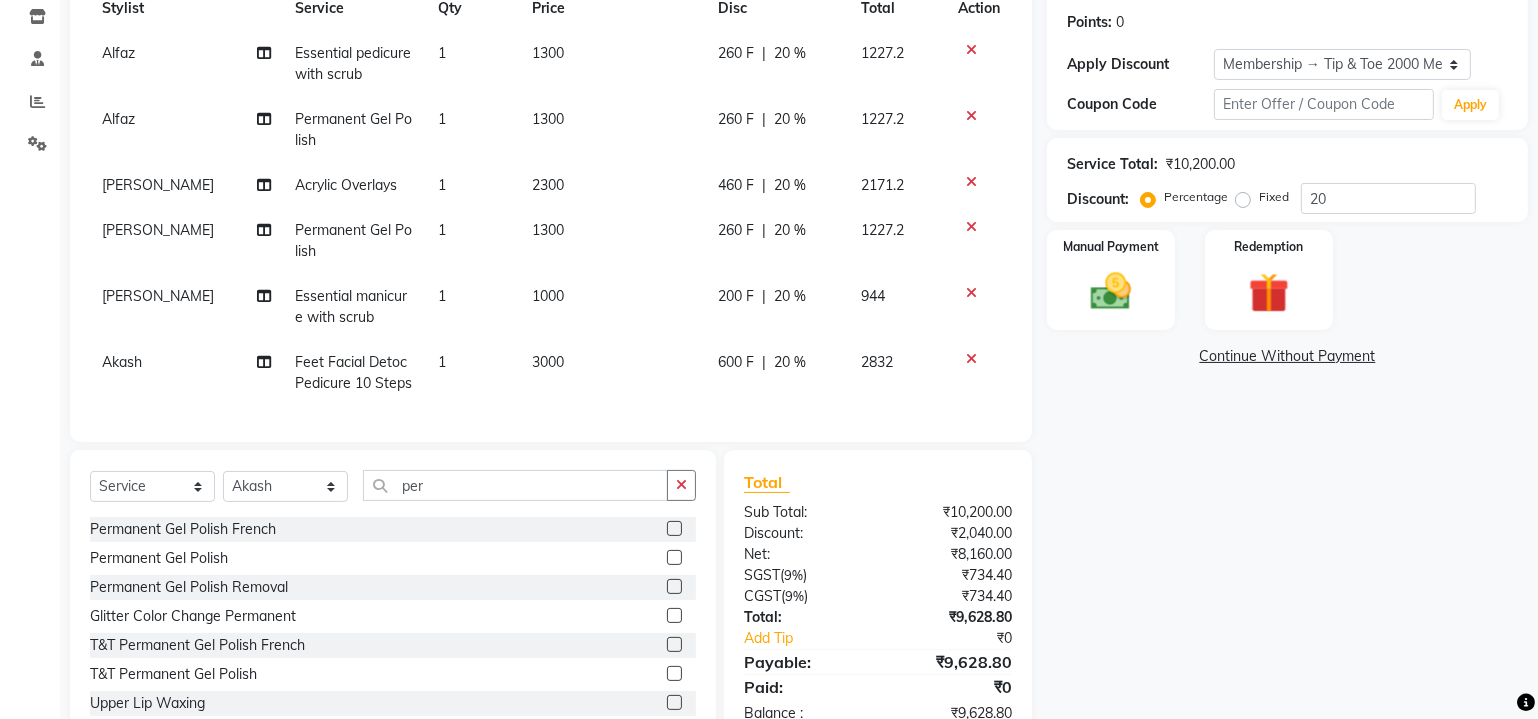 click 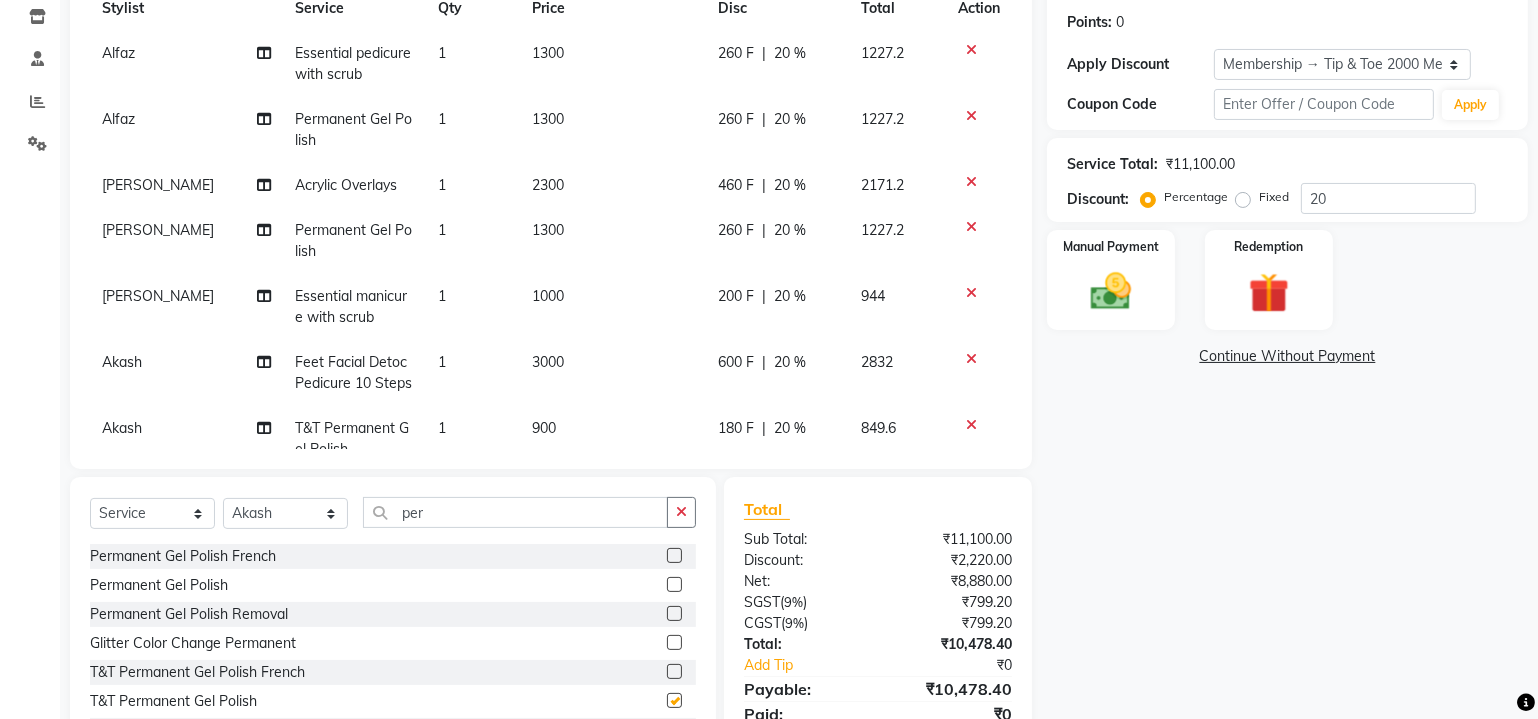 checkbox on "false" 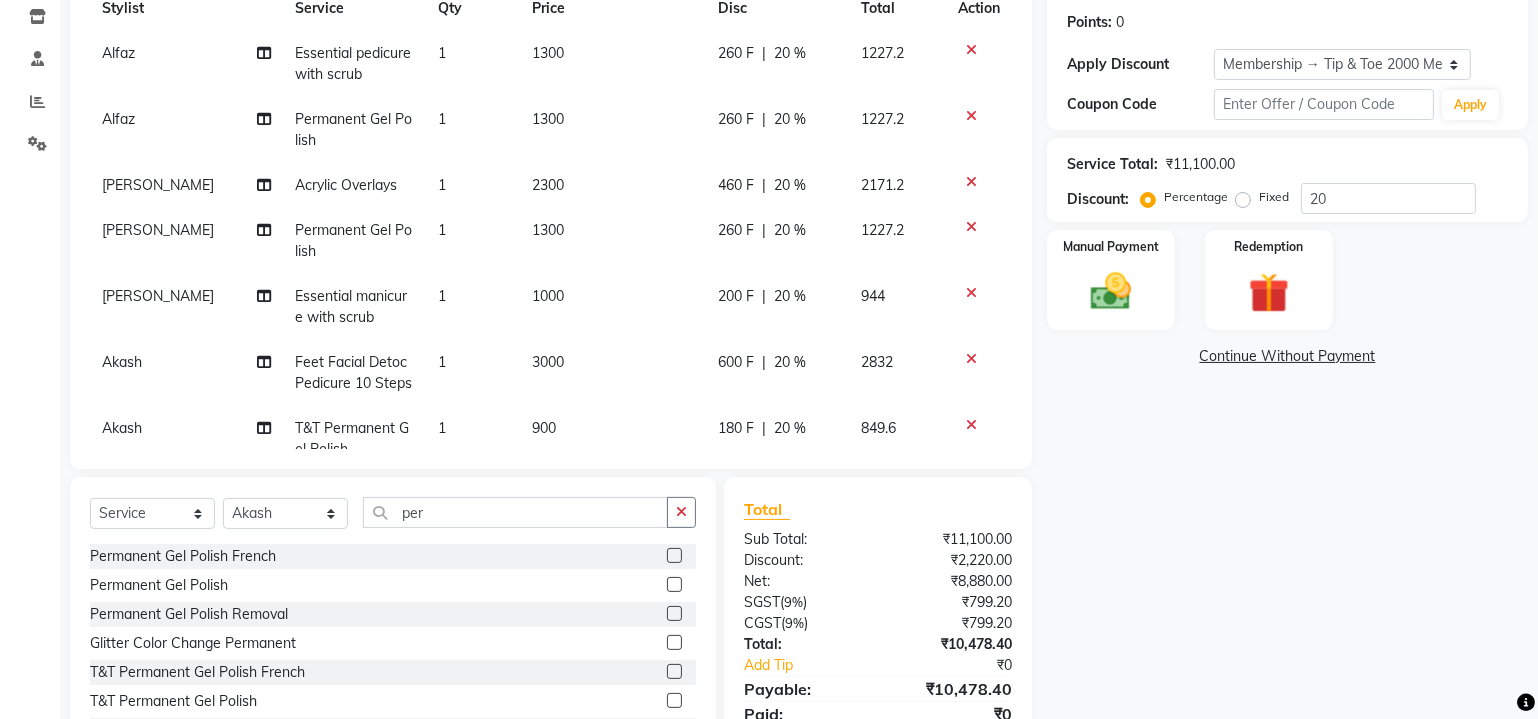 click on "Name: Jinisha Parmar Membership: end on 19-10-2026 Total Visits:  106 Card on file:  0 Last Visit:   17-06-2025 Points:   0  Apply Discount Select Membership → Tip & Toe 2000 Membership Coupon Code Apply Service Total:  ₹11,100.00  Discount:  Percentage   Fixed  20 Manual Payment Redemption  Continue Without Payment" 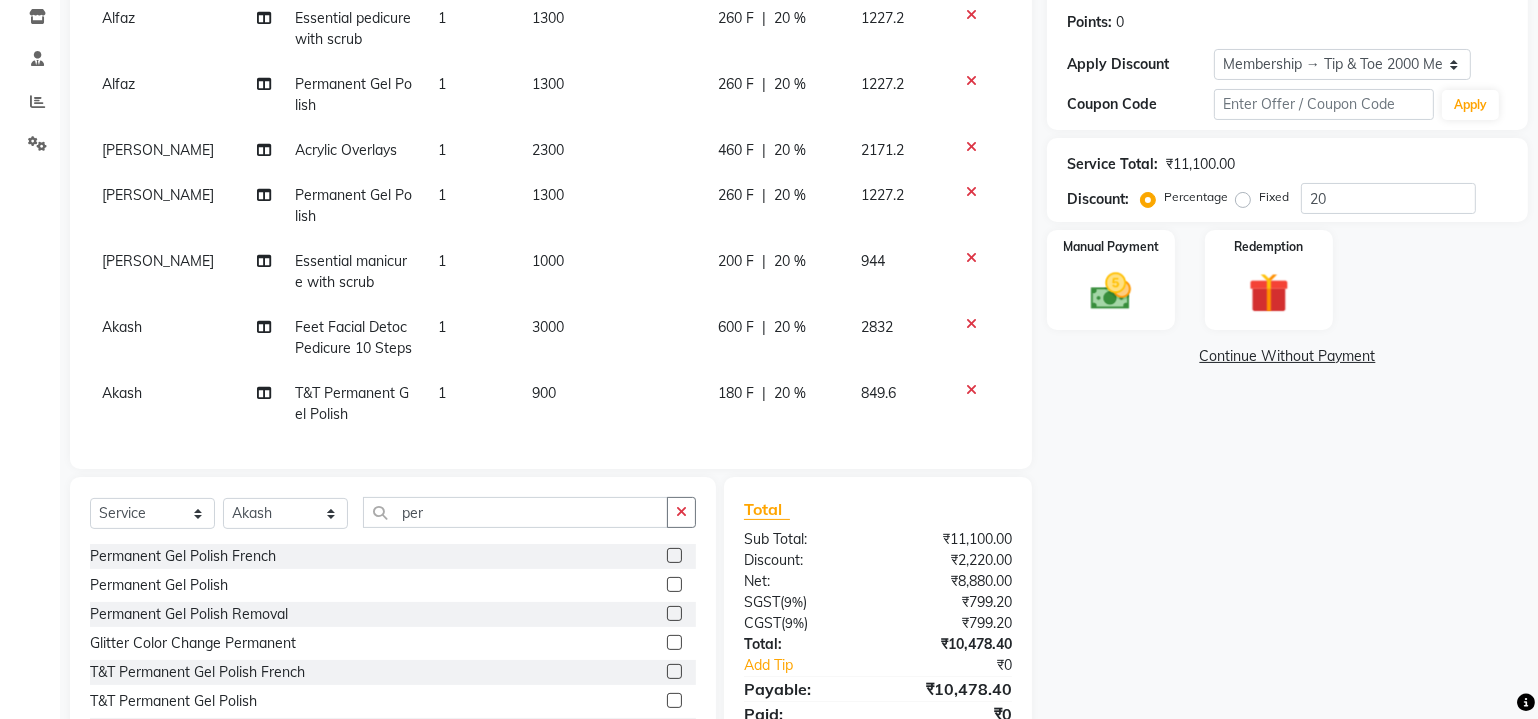 scroll, scrollTop: 52, scrollLeft: 0, axis: vertical 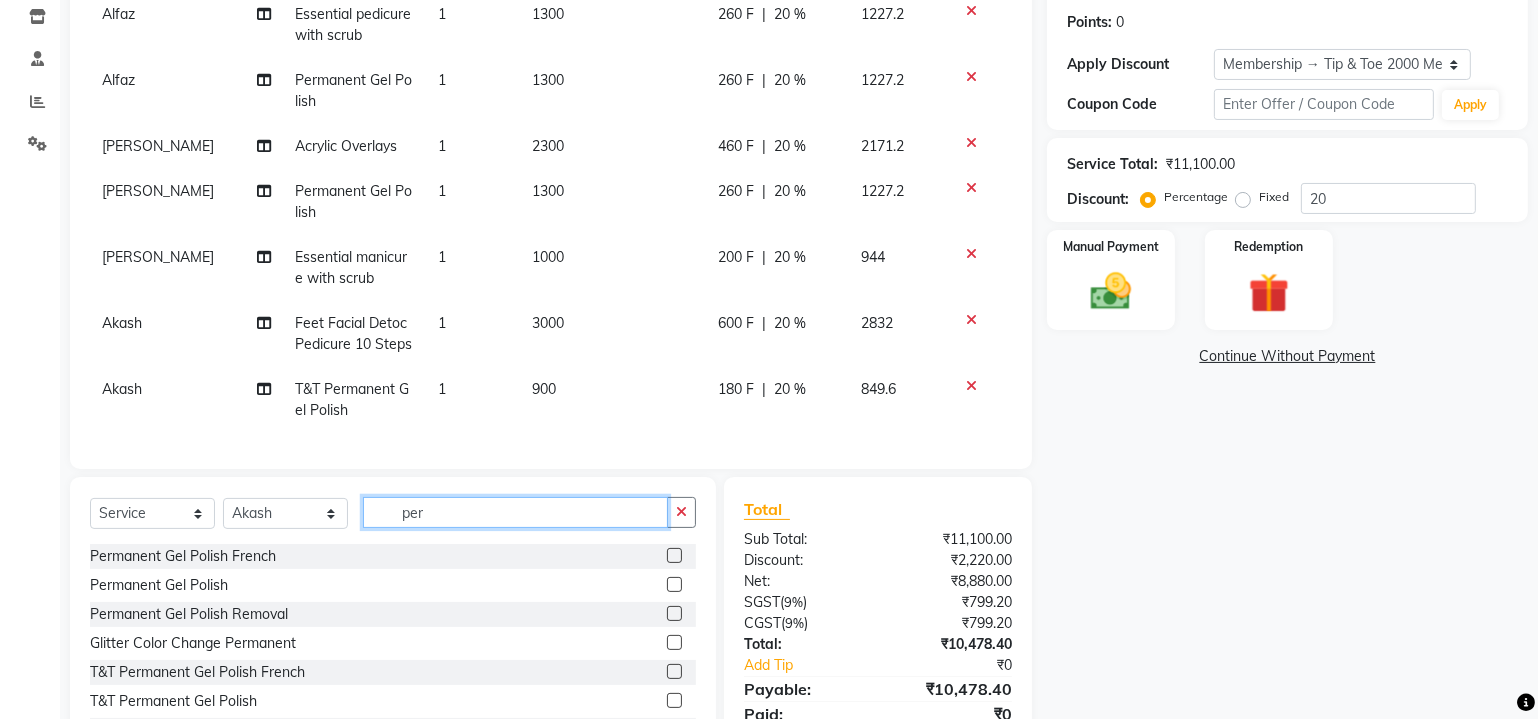 click on "per" 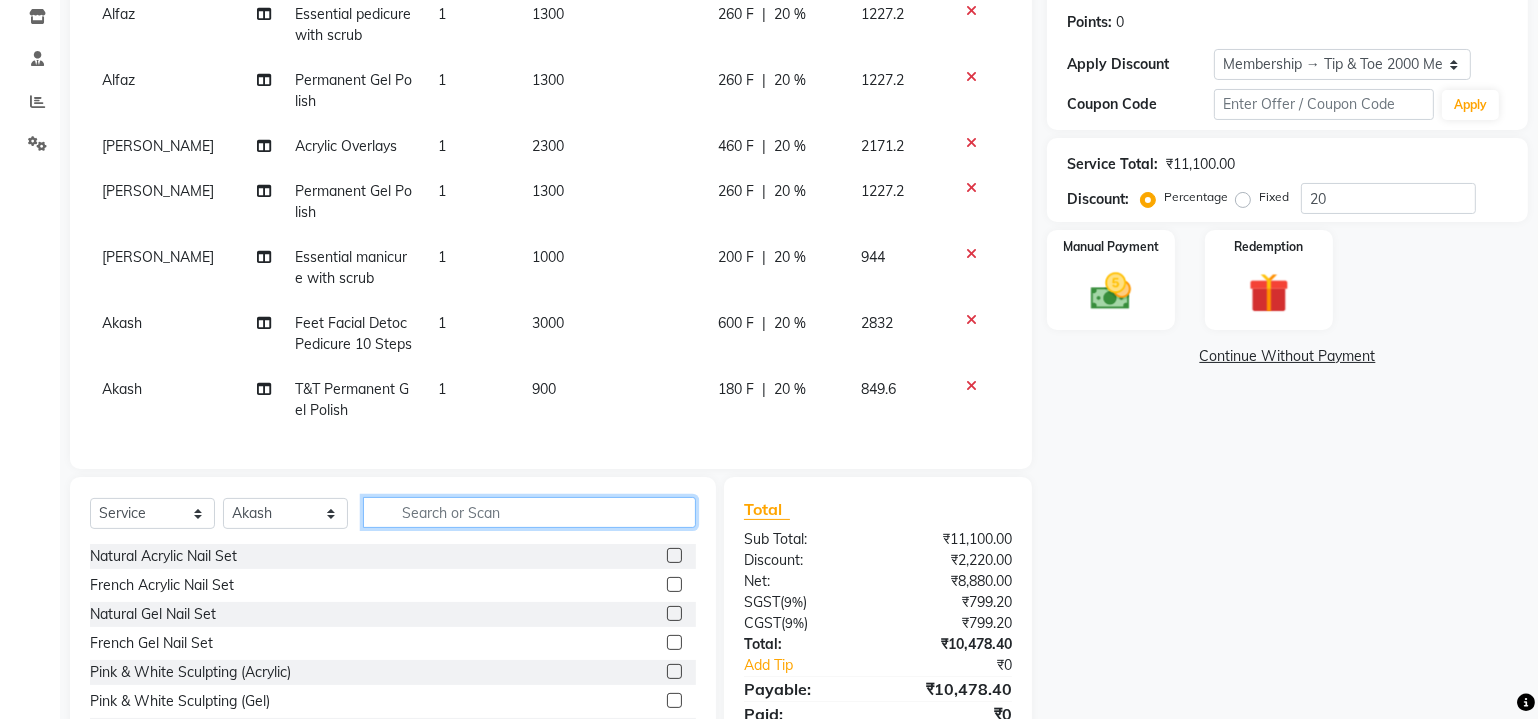 click 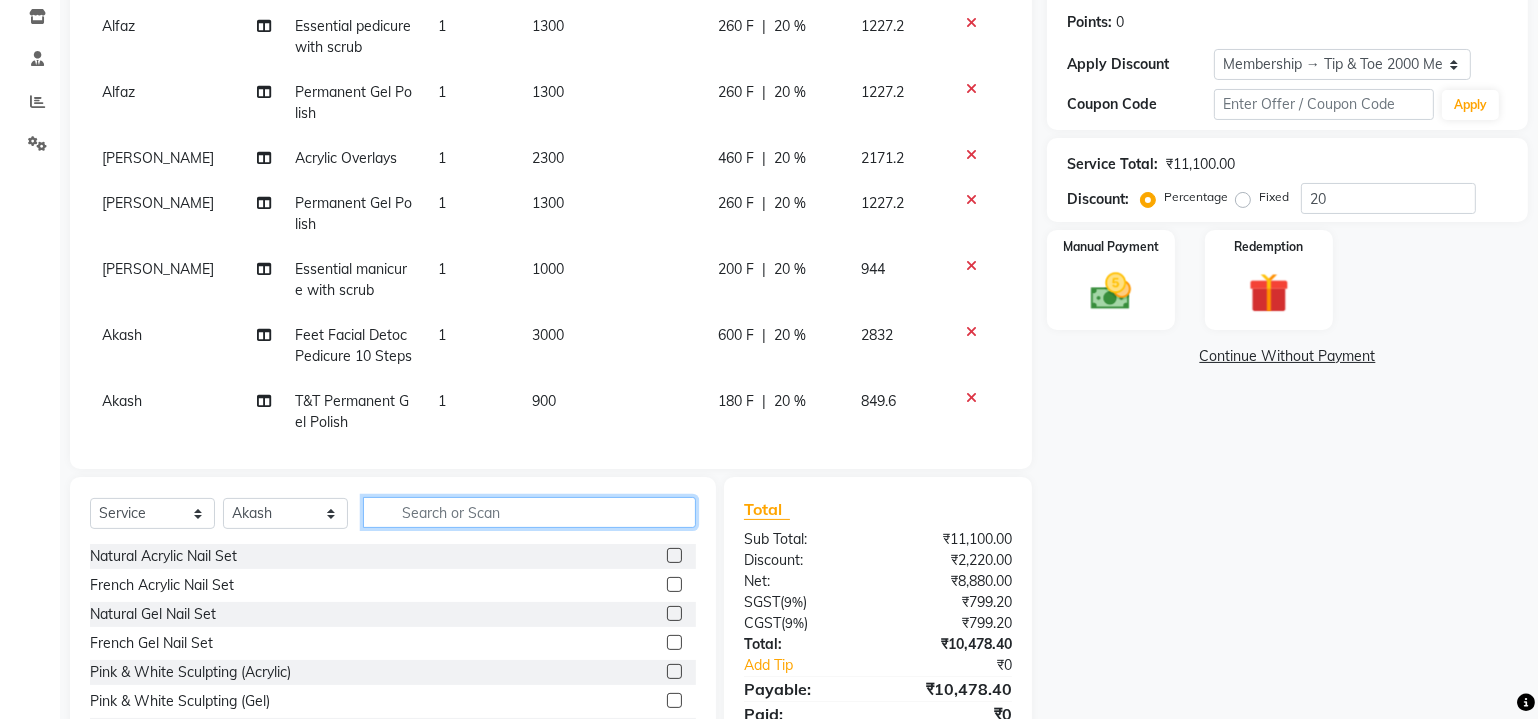scroll, scrollTop: 52, scrollLeft: 0, axis: vertical 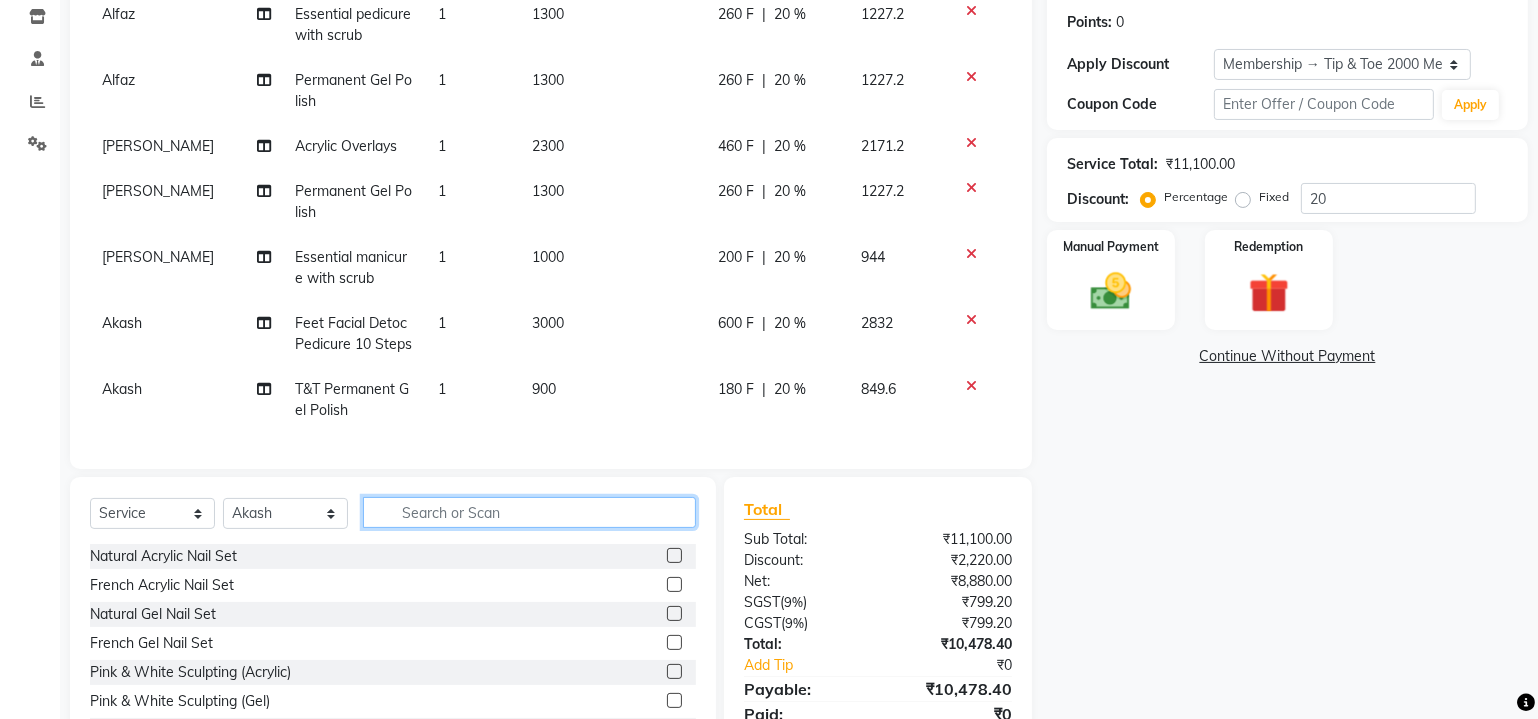 click 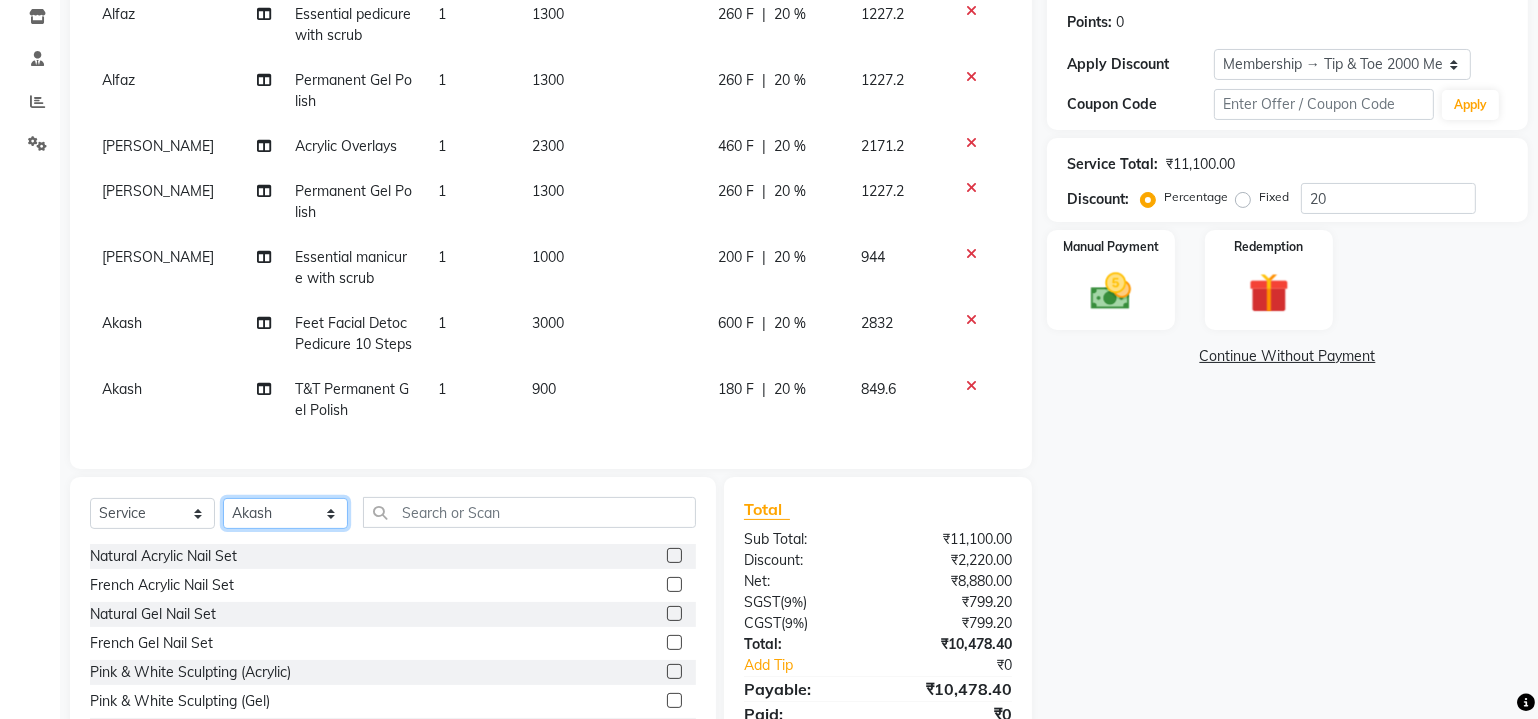 click on "Select Stylist Achan Akanksha Akash  Alfaz  Amreen  Daksha Danish Dhanashree Dibakar Divya Rai House Sale Imran Shaikh Kaikasha Shaikh Keshien Kumar Leela malad login access Manisha Singh Manisha Suvare Nida Sabri Nim Ninshing Nitesh Pooja Poonam Singh Regan Sanjay mama Shamim Shaikh Shimre Sujit Suzu Swapnali Swity Urmila Pal Vikram" 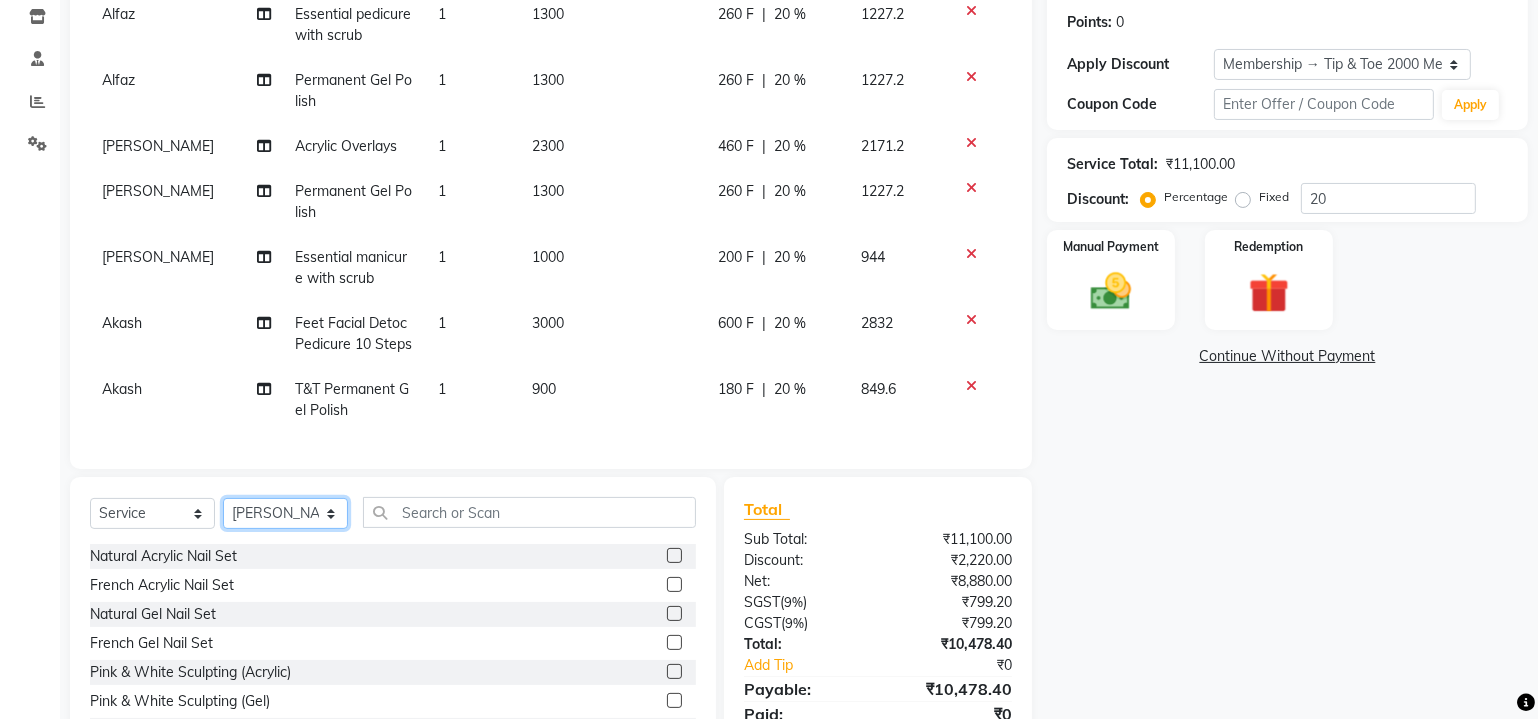 click on "Select Stylist Achan Akanksha Akash  Alfaz  Amreen  Daksha Danish Dhanashree Dibakar Divya Rai House Sale Imran Shaikh Kaikasha Shaikh Keshien Kumar Leela malad login access Manisha Singh Manisha Suvare Nida Sabri Nim Ninshing Nitesh Pooja Poonam Singh Regan Sanjay mama Shamim Shaikh Shimre Sujit Suzu Swapnali Swity Urmila Pal Vikram" 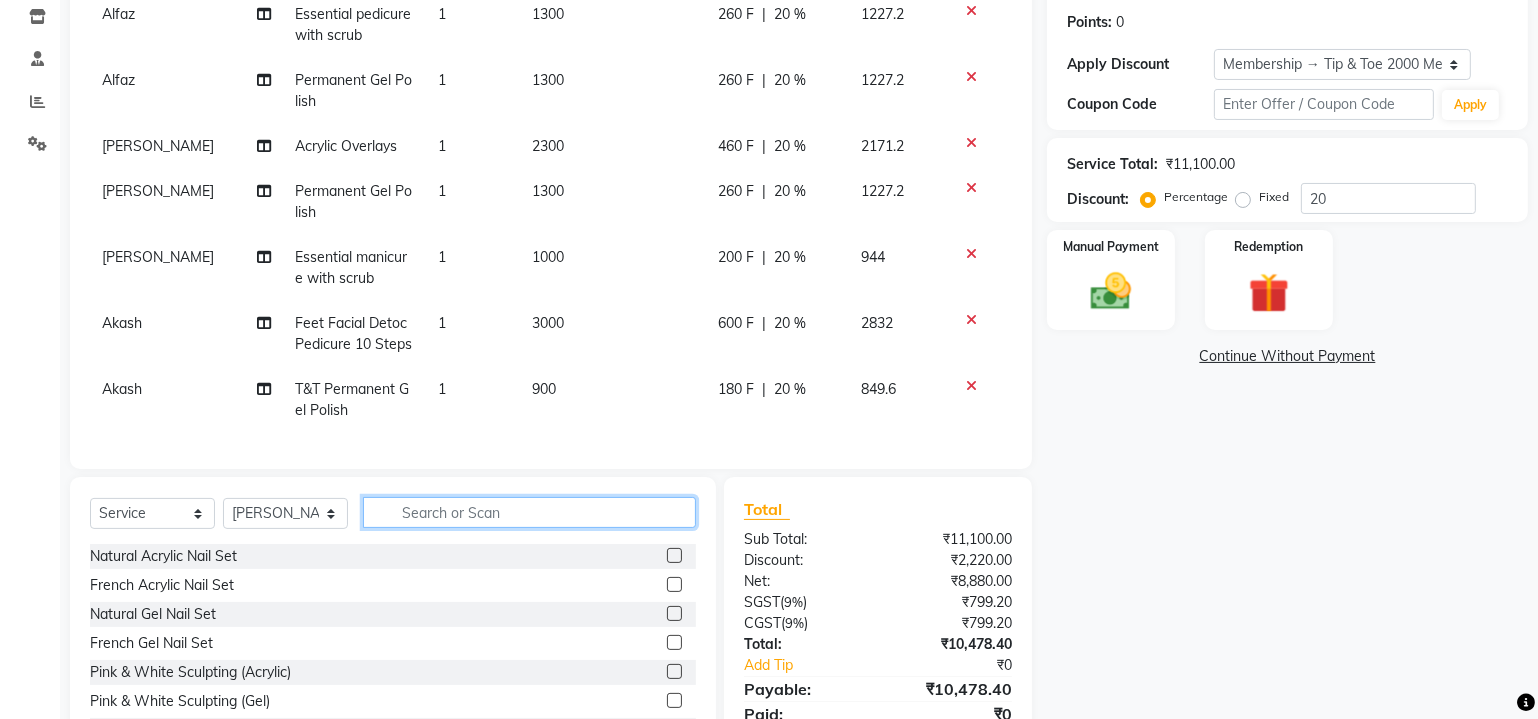 click 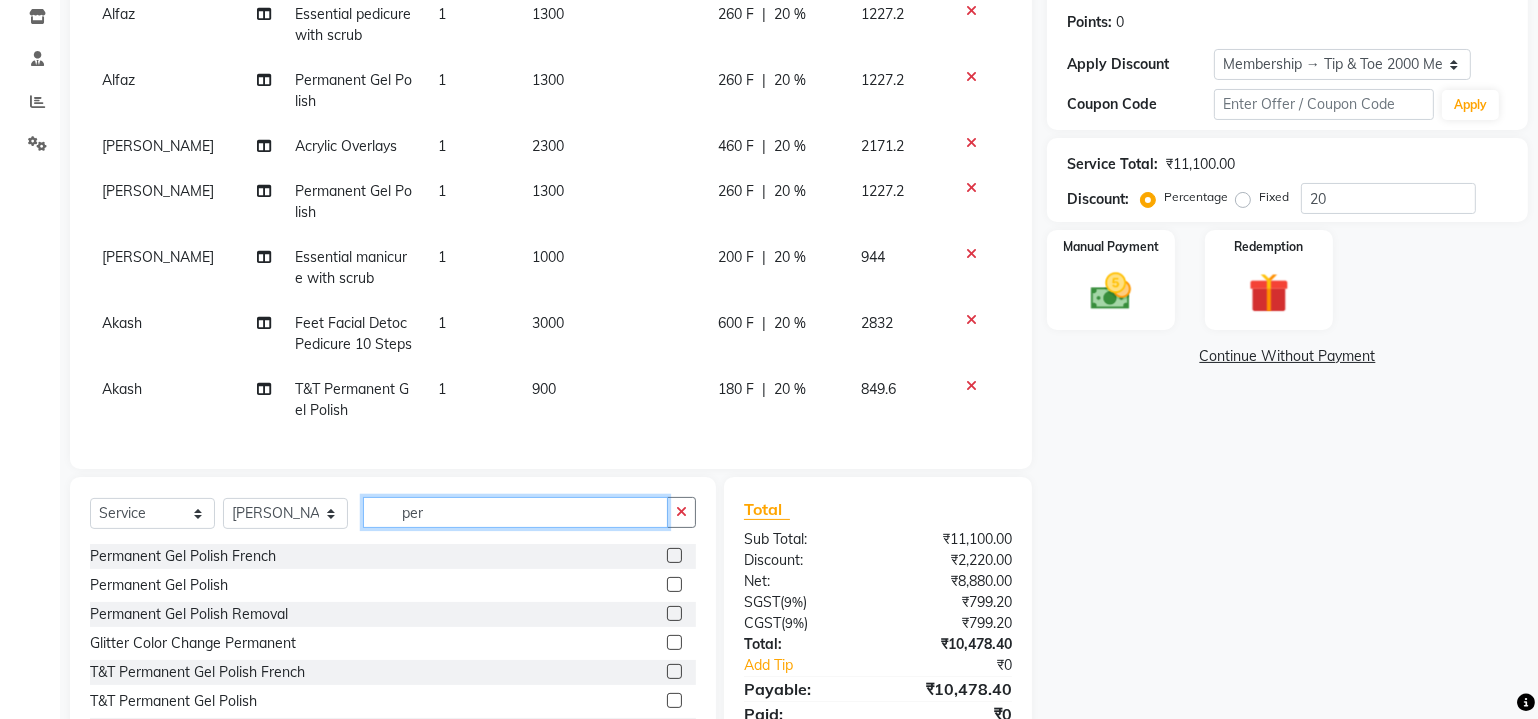 type on "per" 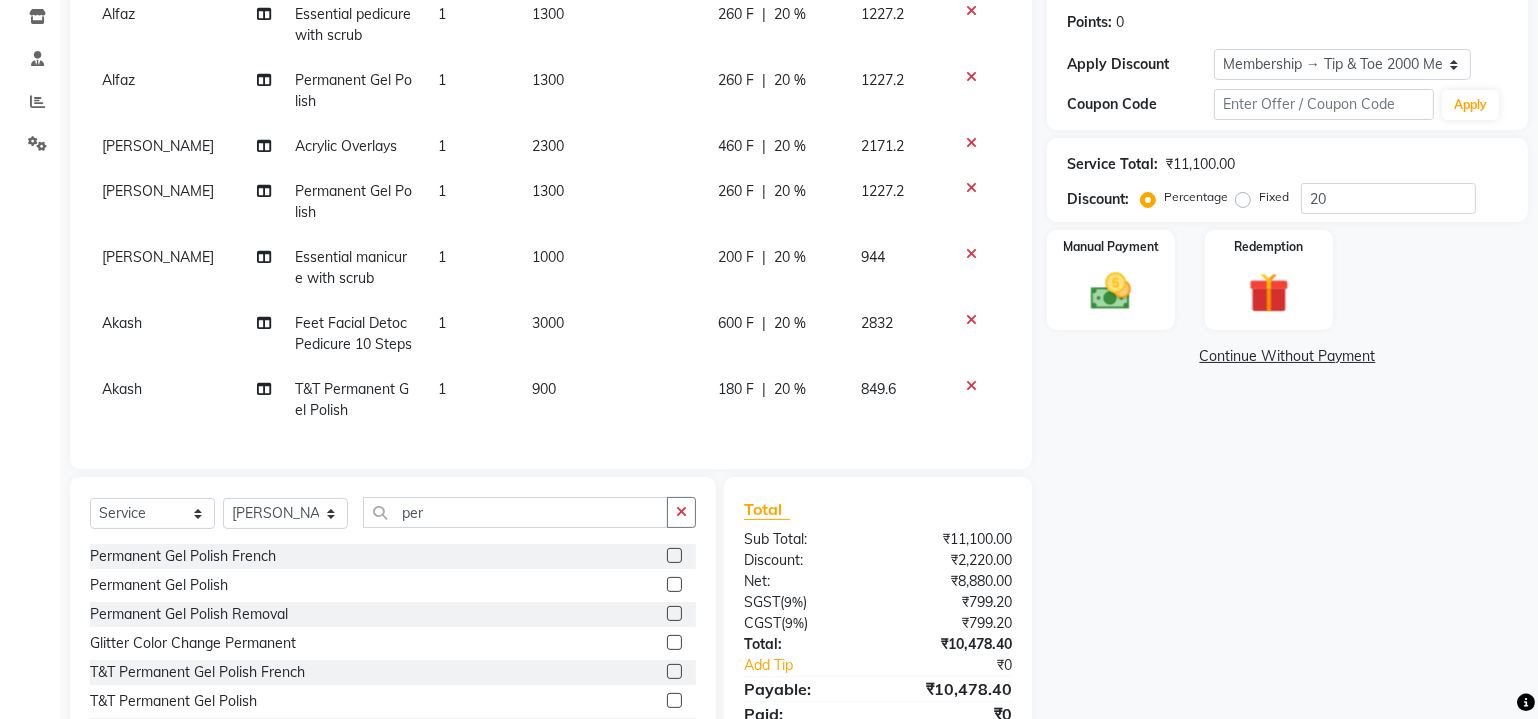 click 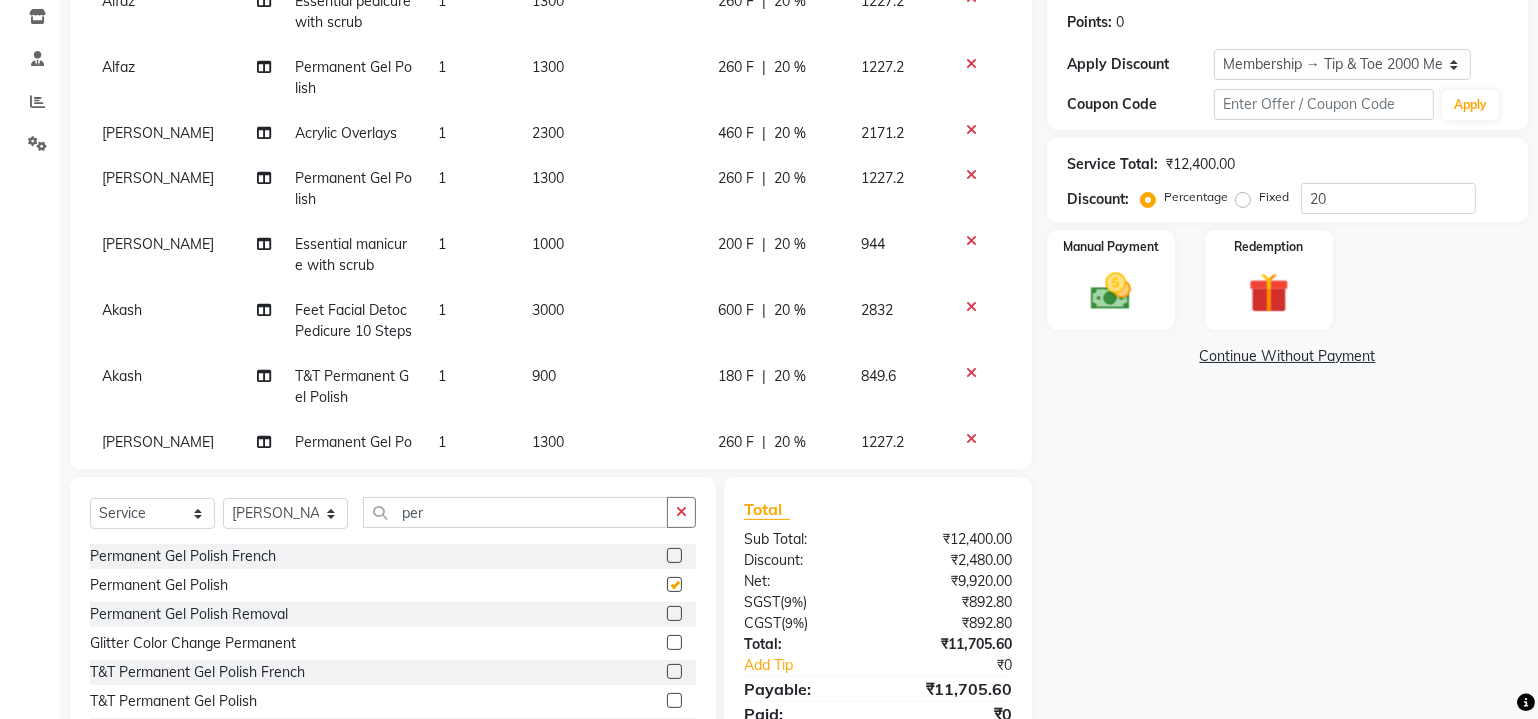 checkbox on "false" 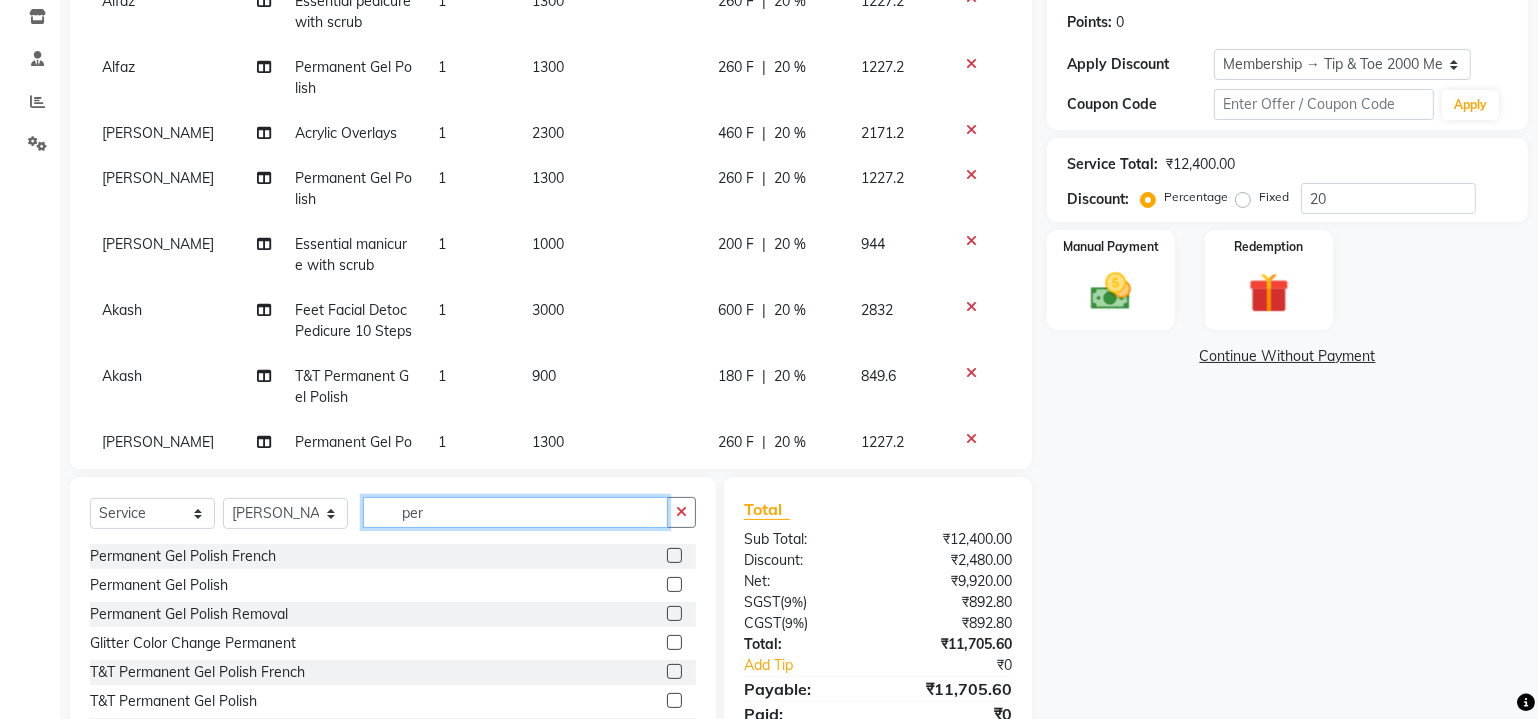 click on "per" 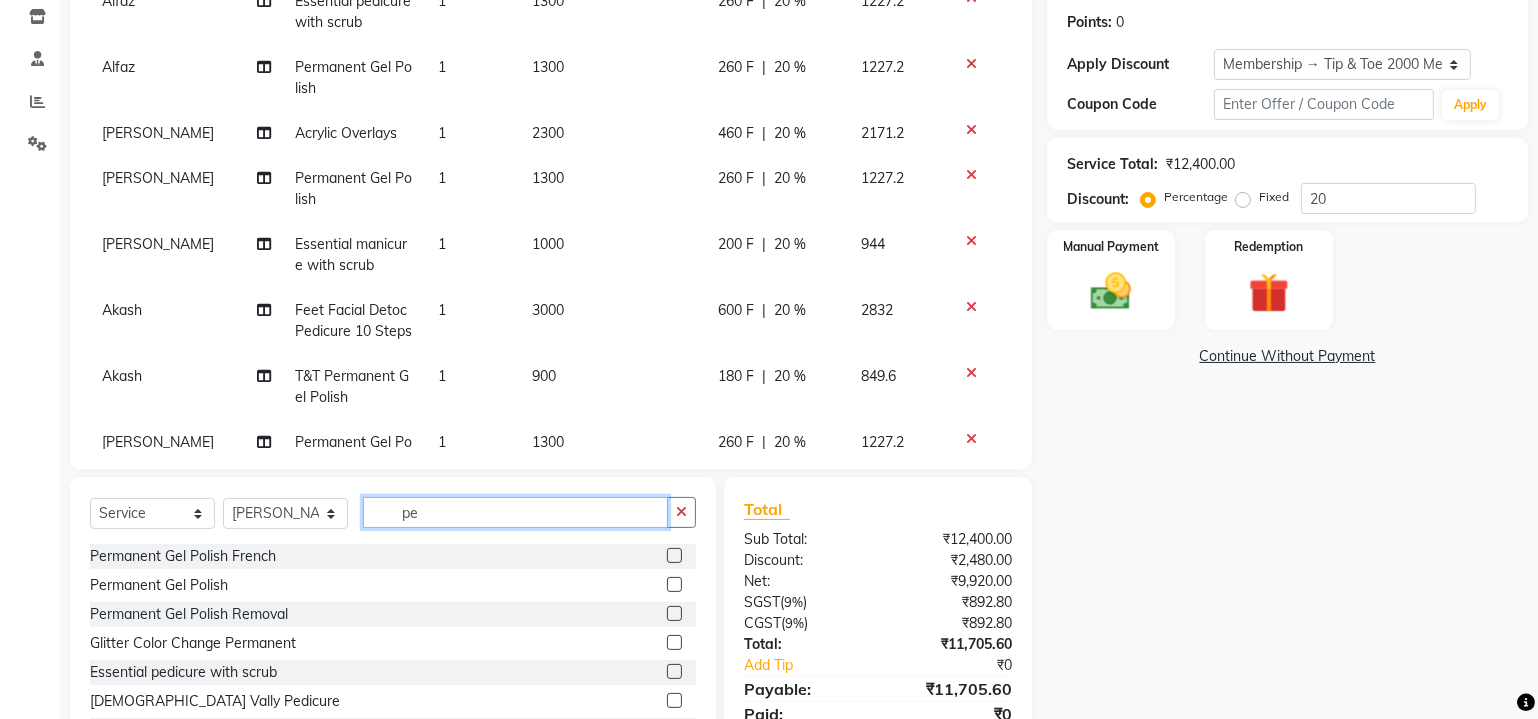 type on "p" 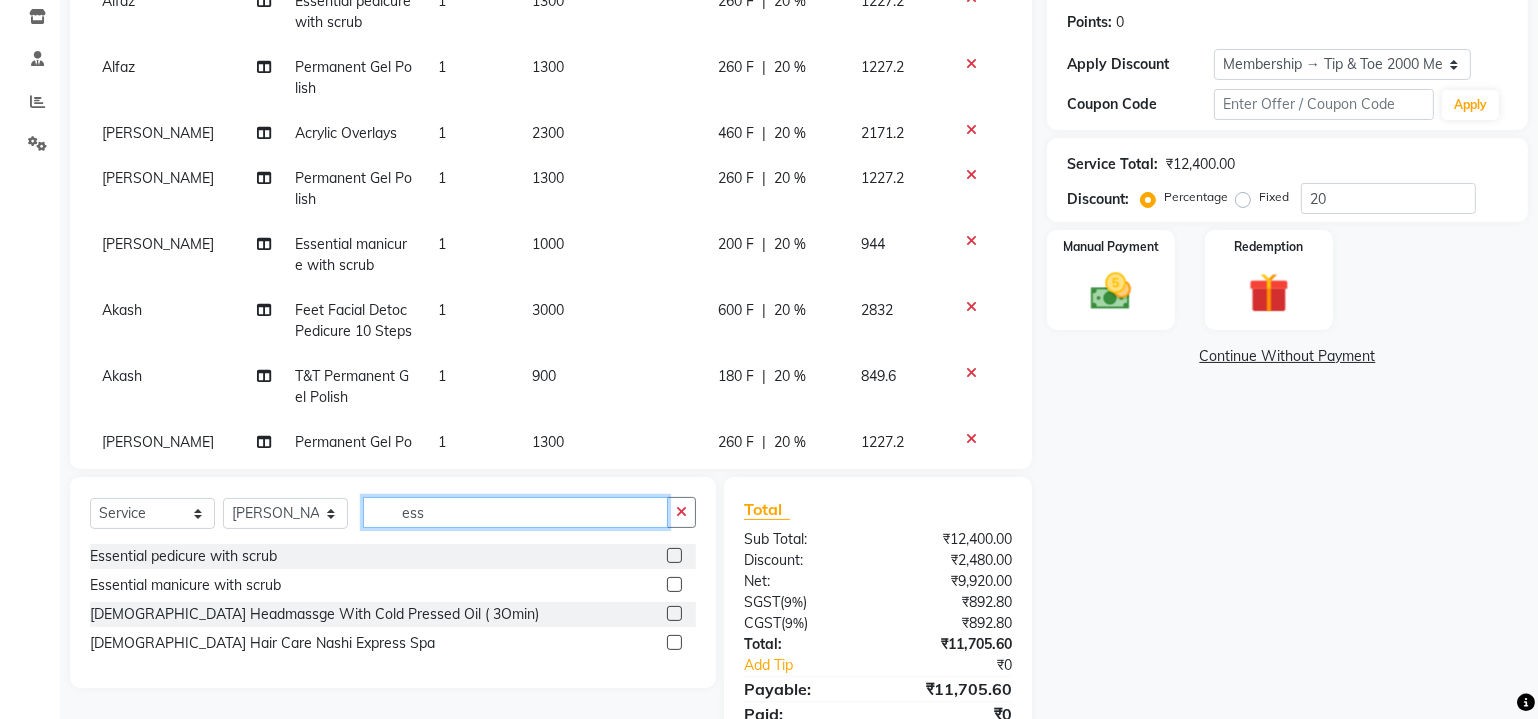 type on "ess" 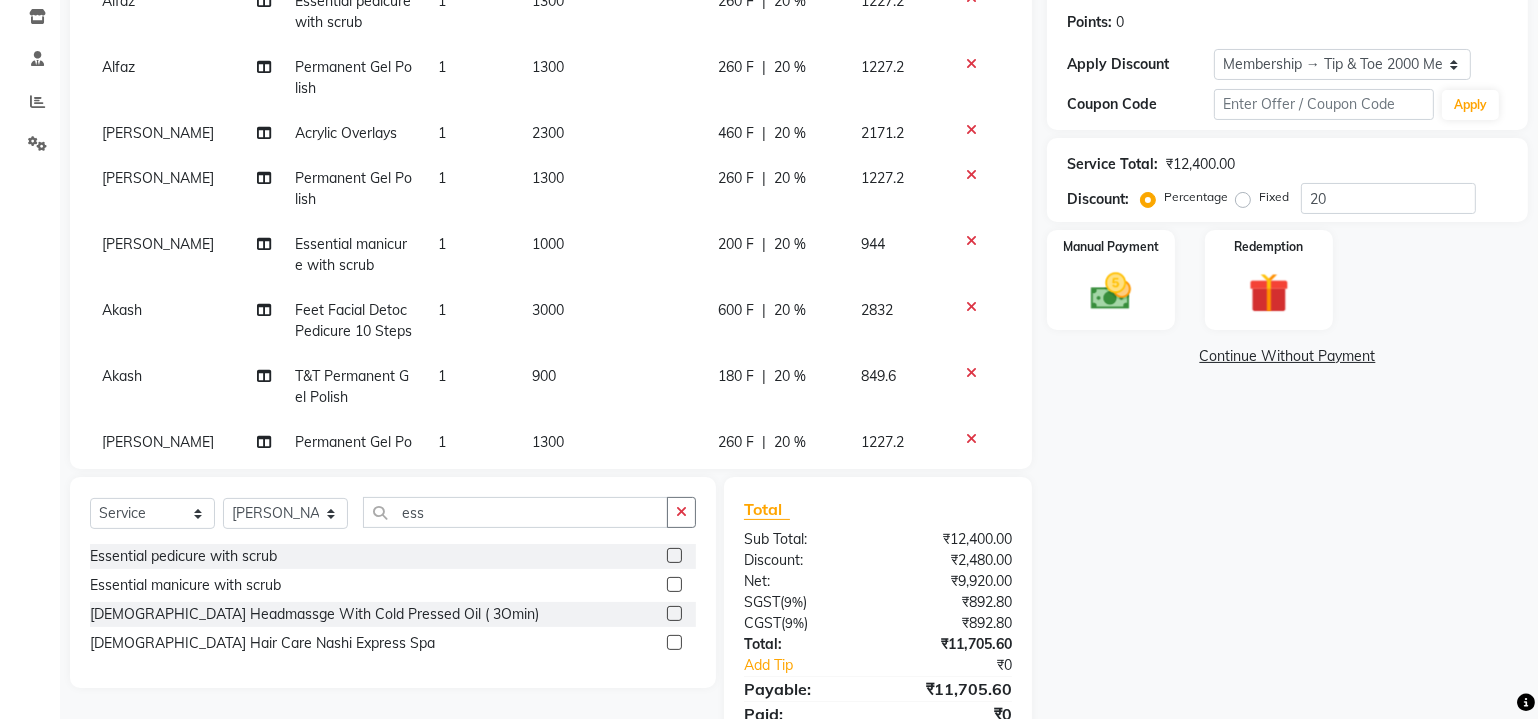 click 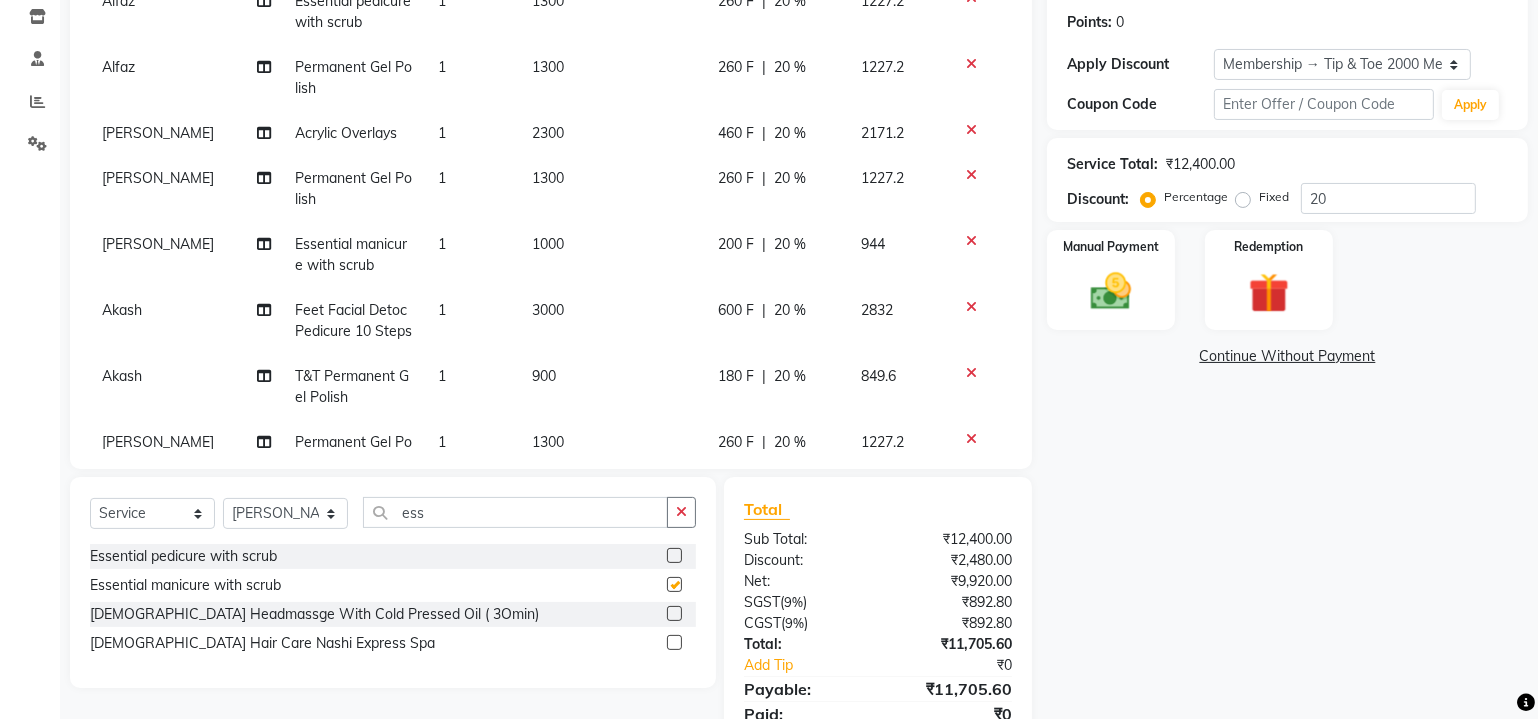 click 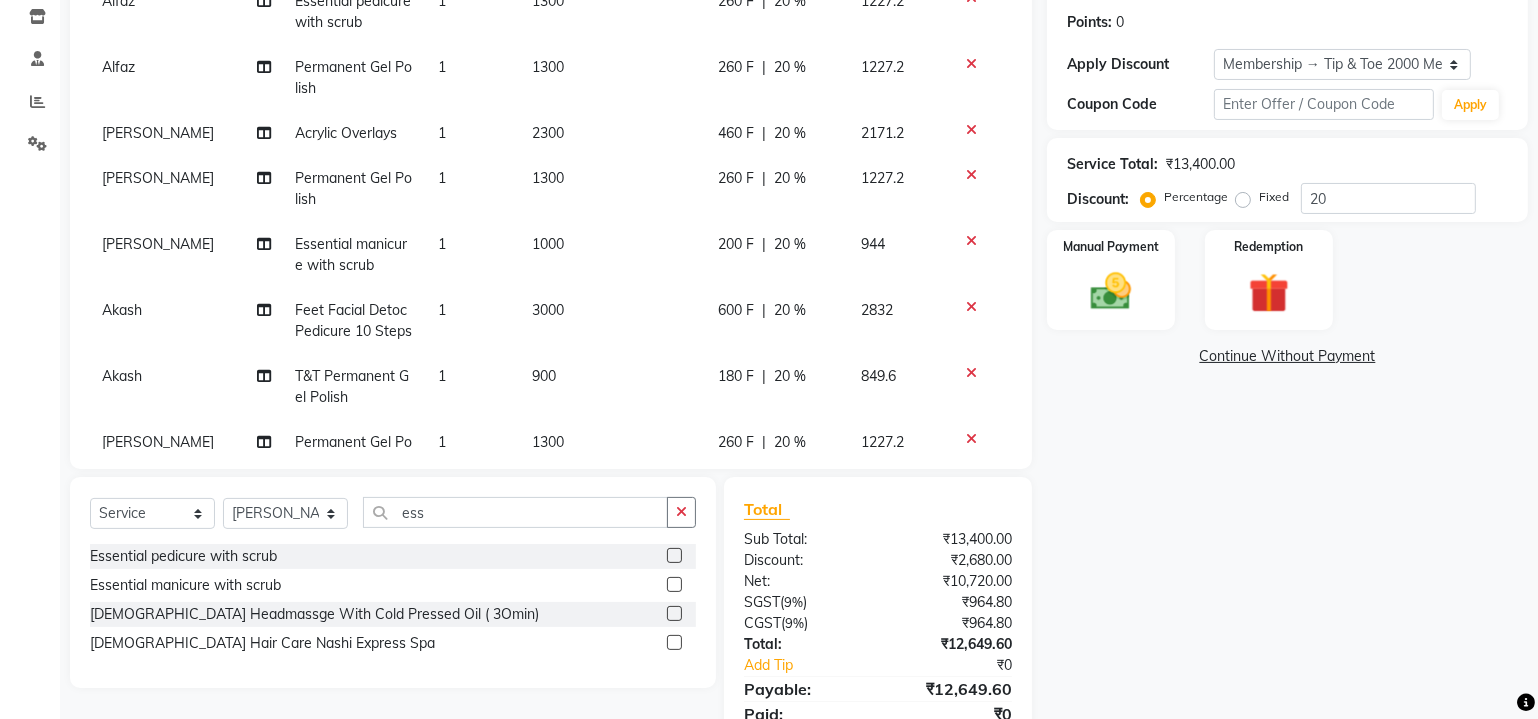 drag, startPoint x: 1184, startPoint y: 542, endPoint x: 1196, endPoint y: 531, distance: 16.27882 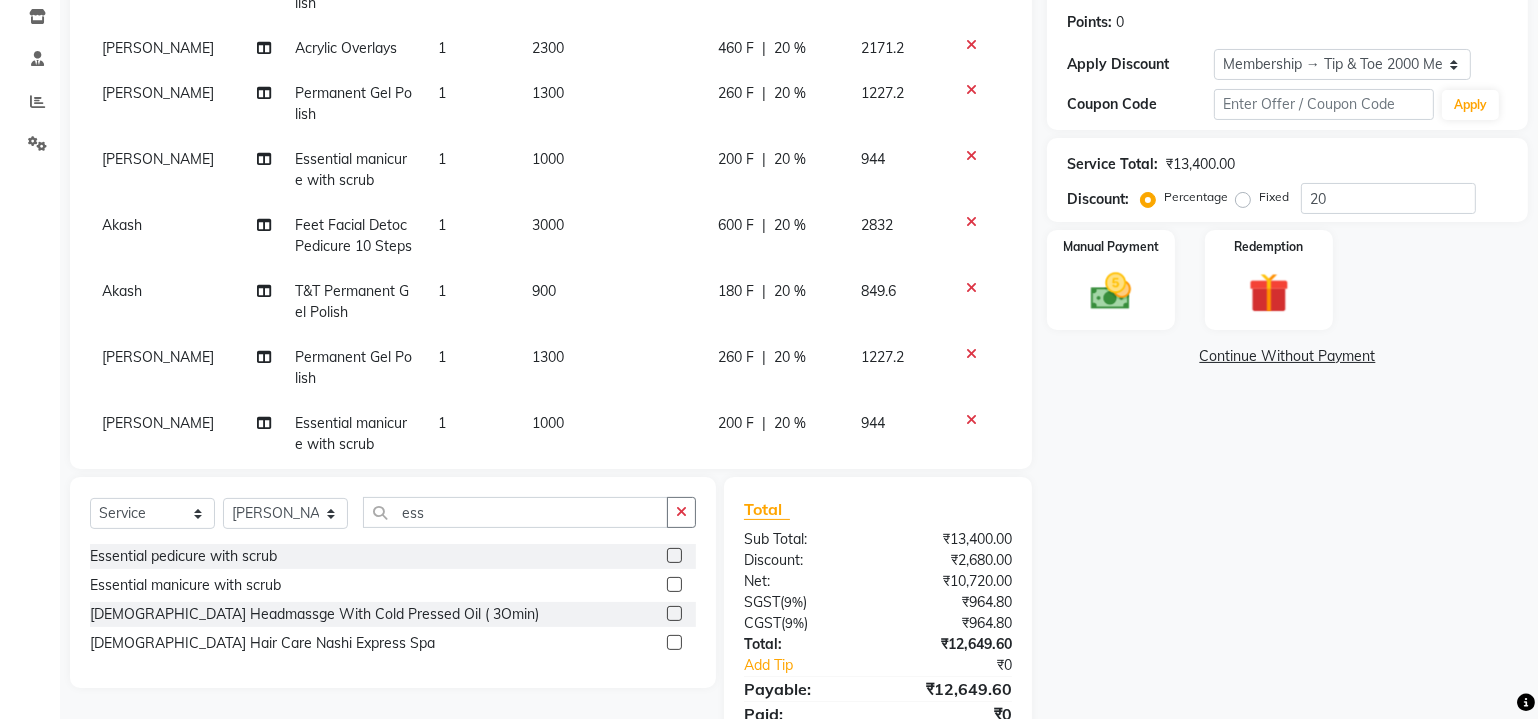 scroll, scrollTop: 167, scrollLeft: 0, axis: vertical 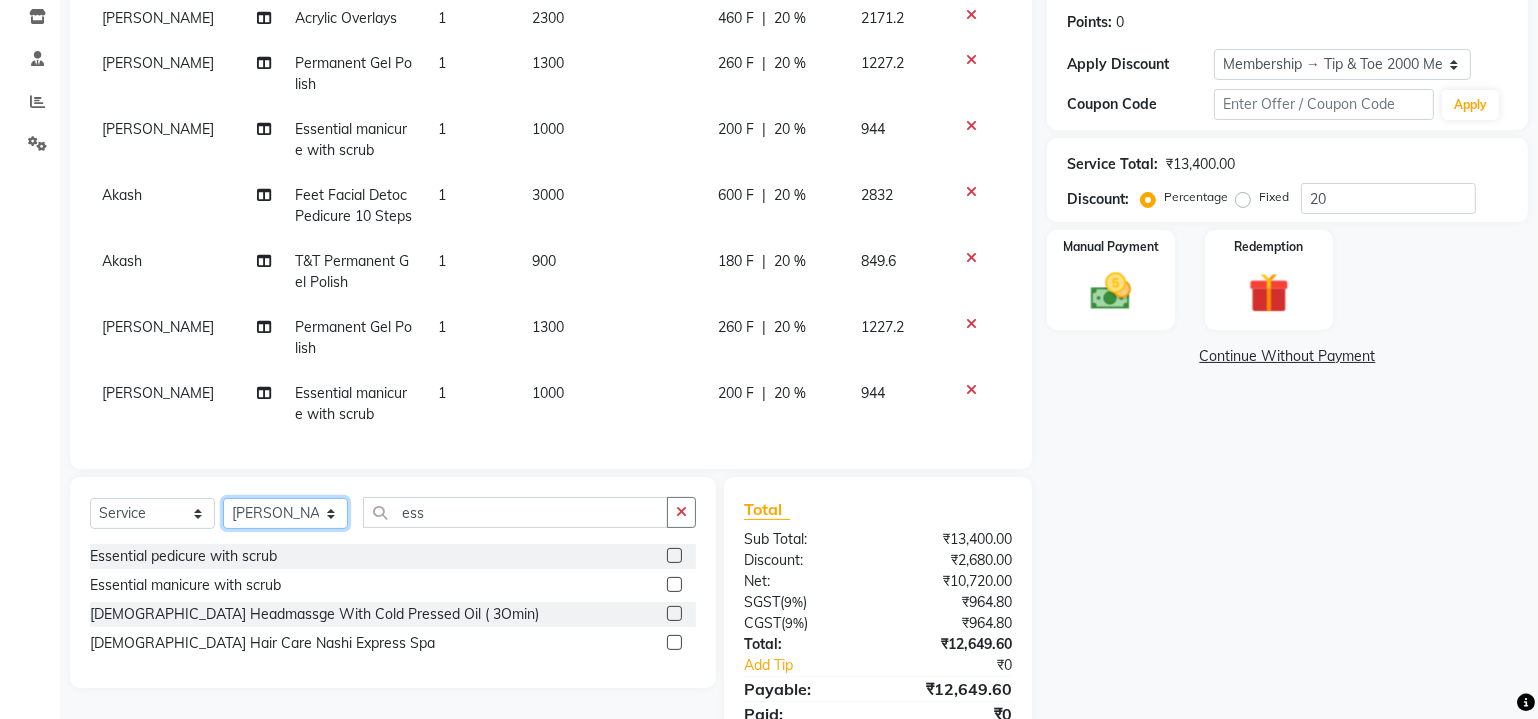 click on "Select Stylist Achan Akanksha Akash  Alfaz  Amreen  Daksha Danish Dhanashree Dibakar Divya Rai House Sale Imran Shaikh Kaikasha Shaikh Keshien Kumar Leela malad login access Manisha Singh Manisha Suvare Nida Sabri Nim Ninshing Nitesh Pooja Poonam Singh Regan Sanjay mama Shamim Shaikh Shimre Sujit Suzu Swapnali Swity Urmila Pal Vikram" 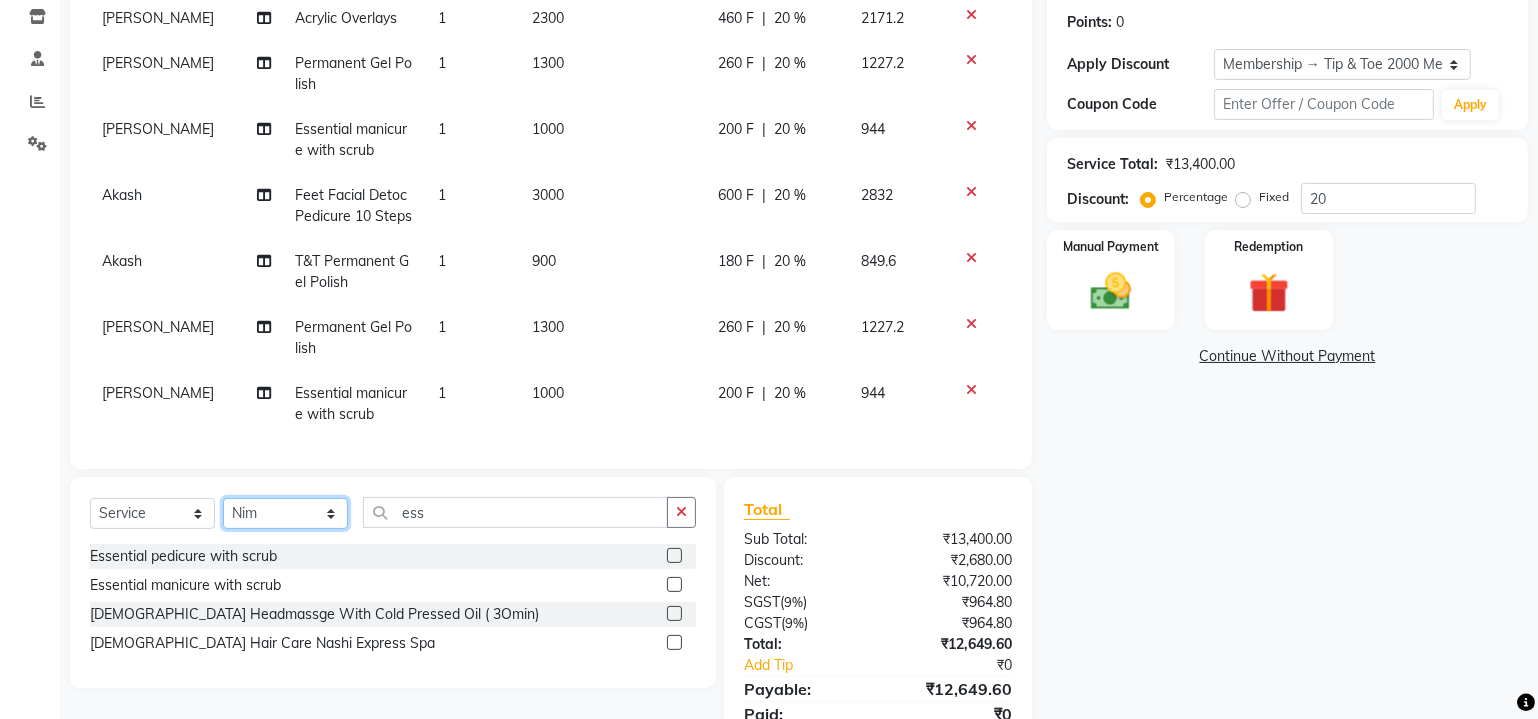click on "Select Stylist Achan Akanksha Akash  Alfaz  Amreen  Daksha Danish Dhanashree Dibakar Divya Rai House Sale Imran Shaikh Kaikasha Shaikh Keshien Kumar Leela malad login access Manisha Singh Manisha Suvare Nida Sabri Nim Ninshing Nitesh Pooja Poonam Singh Regan Sanjay mama Shamim Shaikh Shimre Sujit Suzu Swapnali Swity Urmila Pal Vikram" 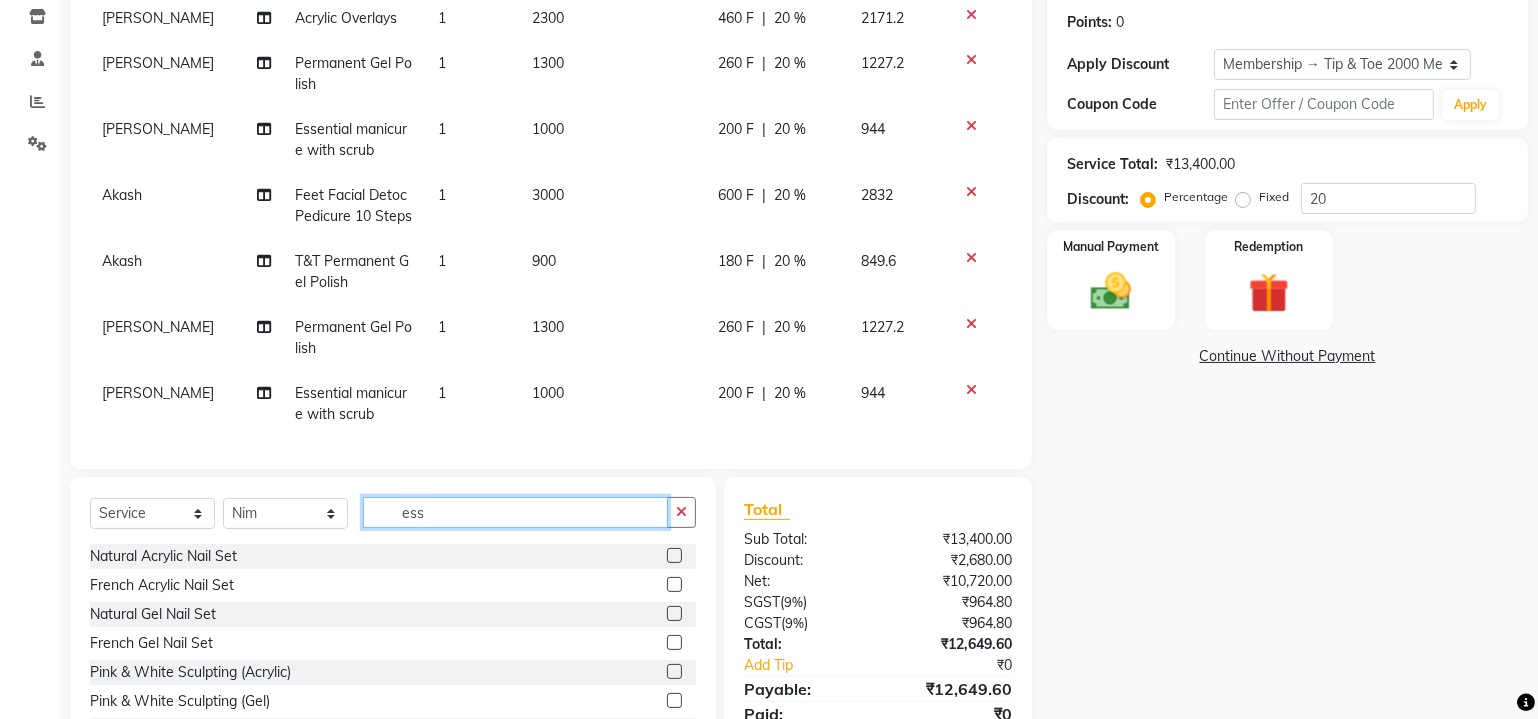 click on "ess" 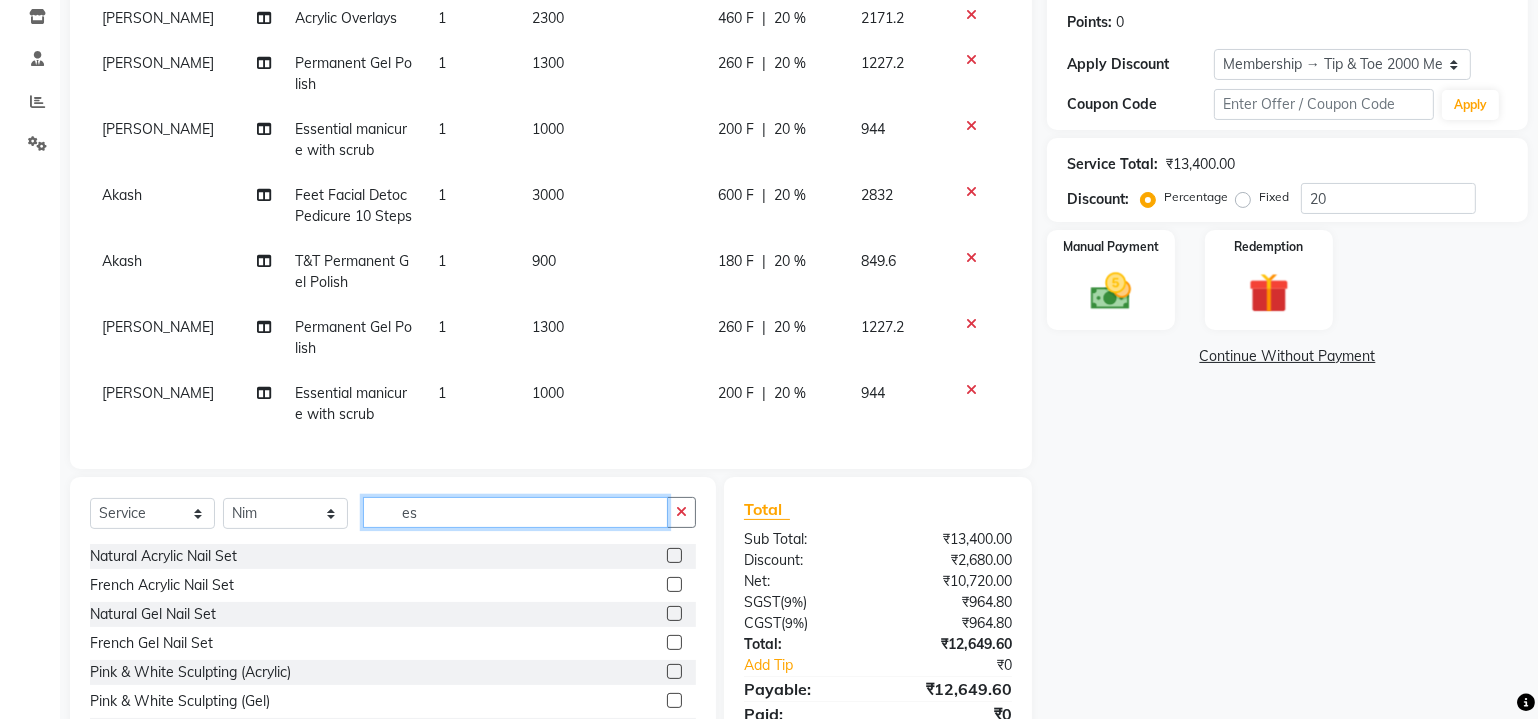 type on "e" 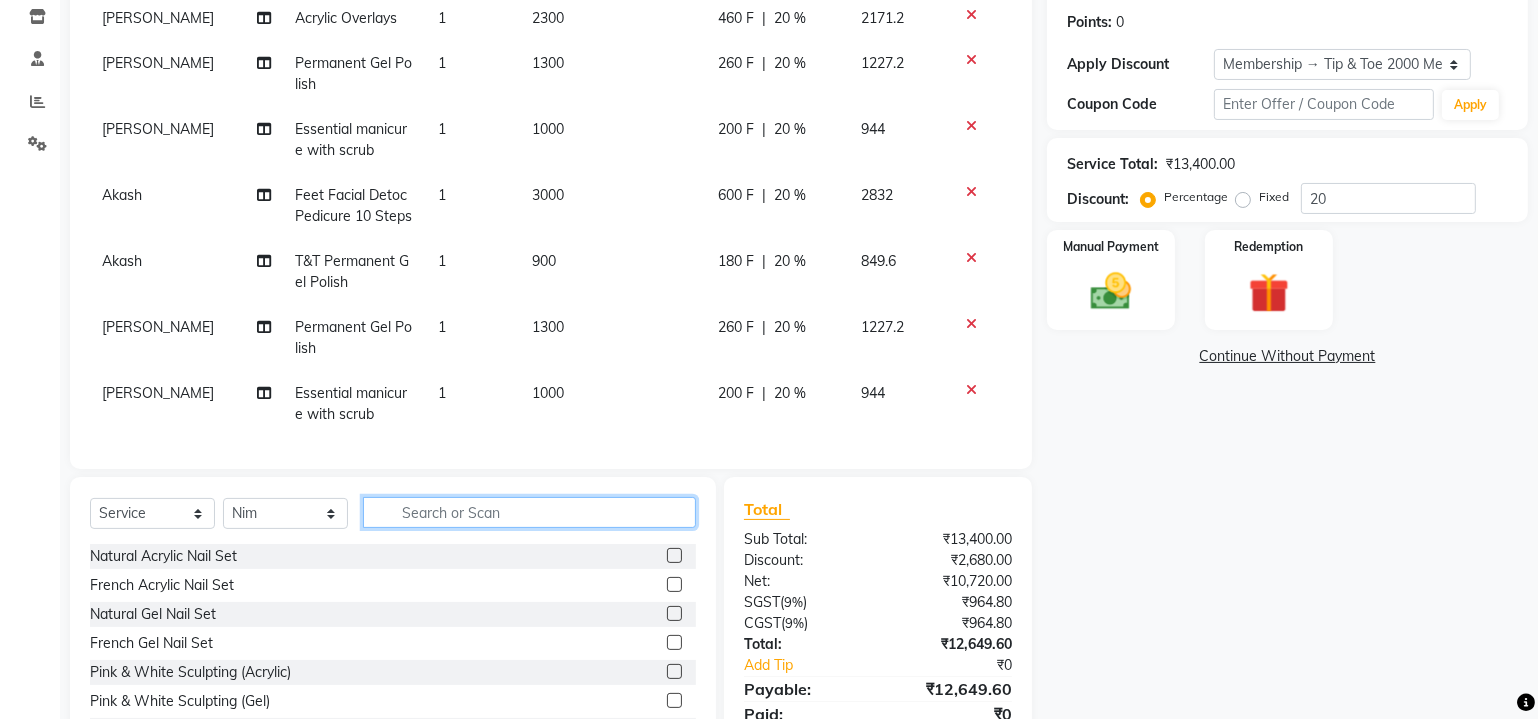 click 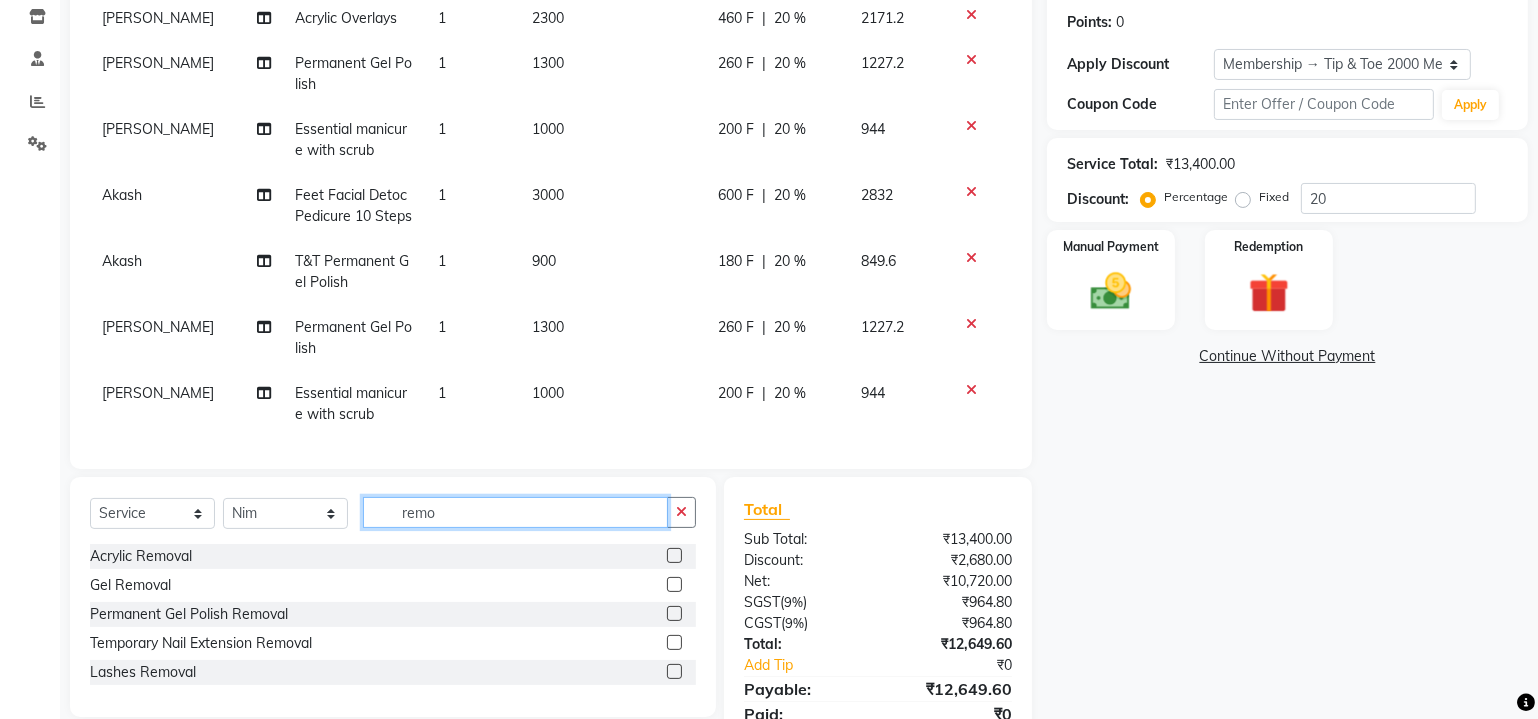 type on "remo" 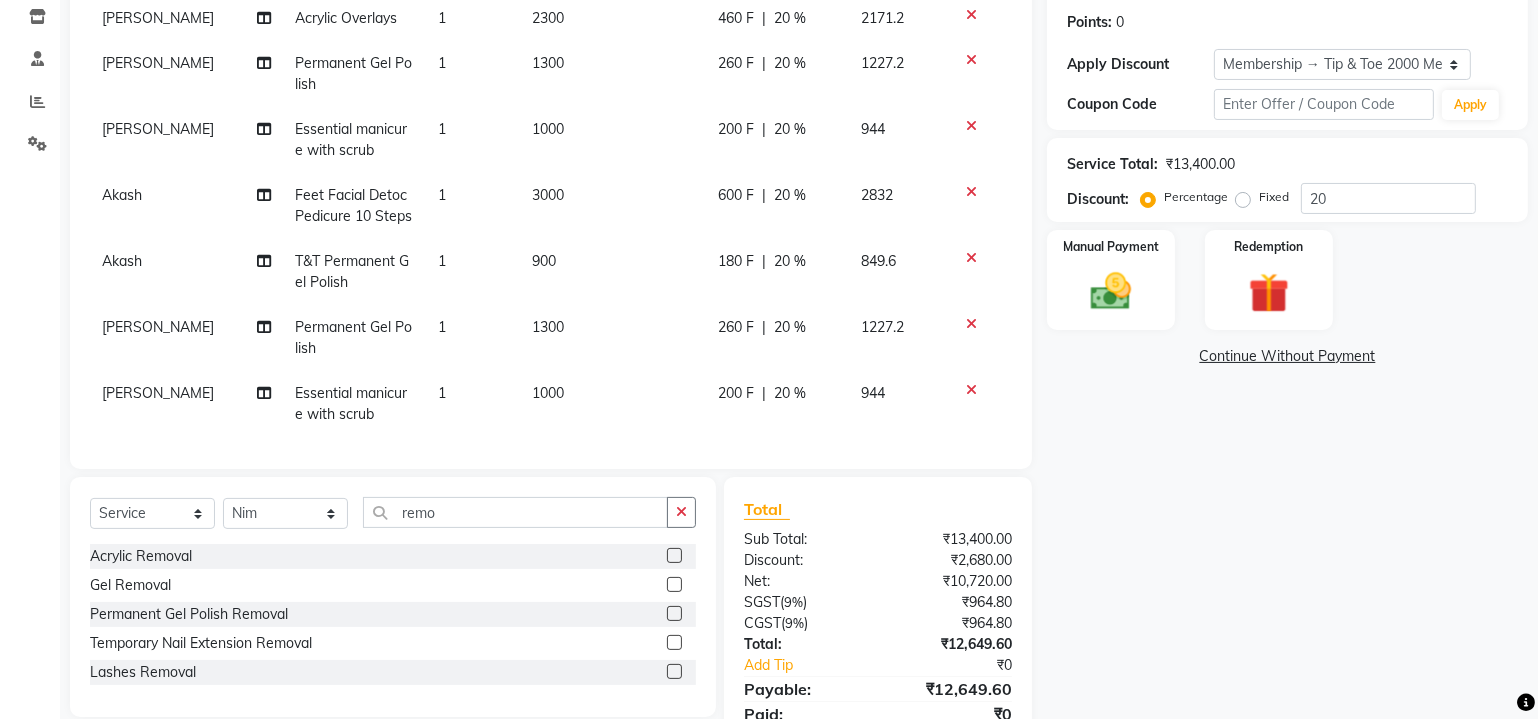 click 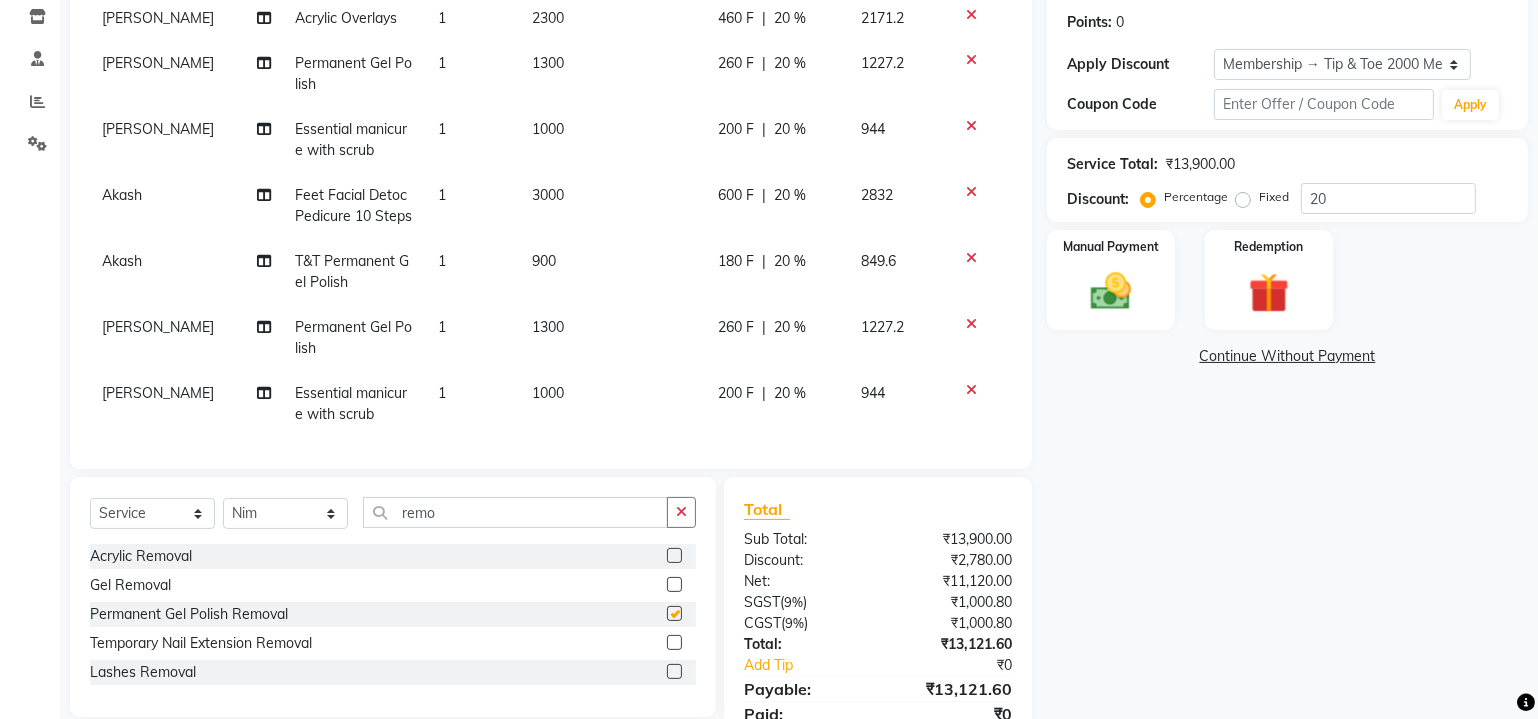 checkbox on "false" 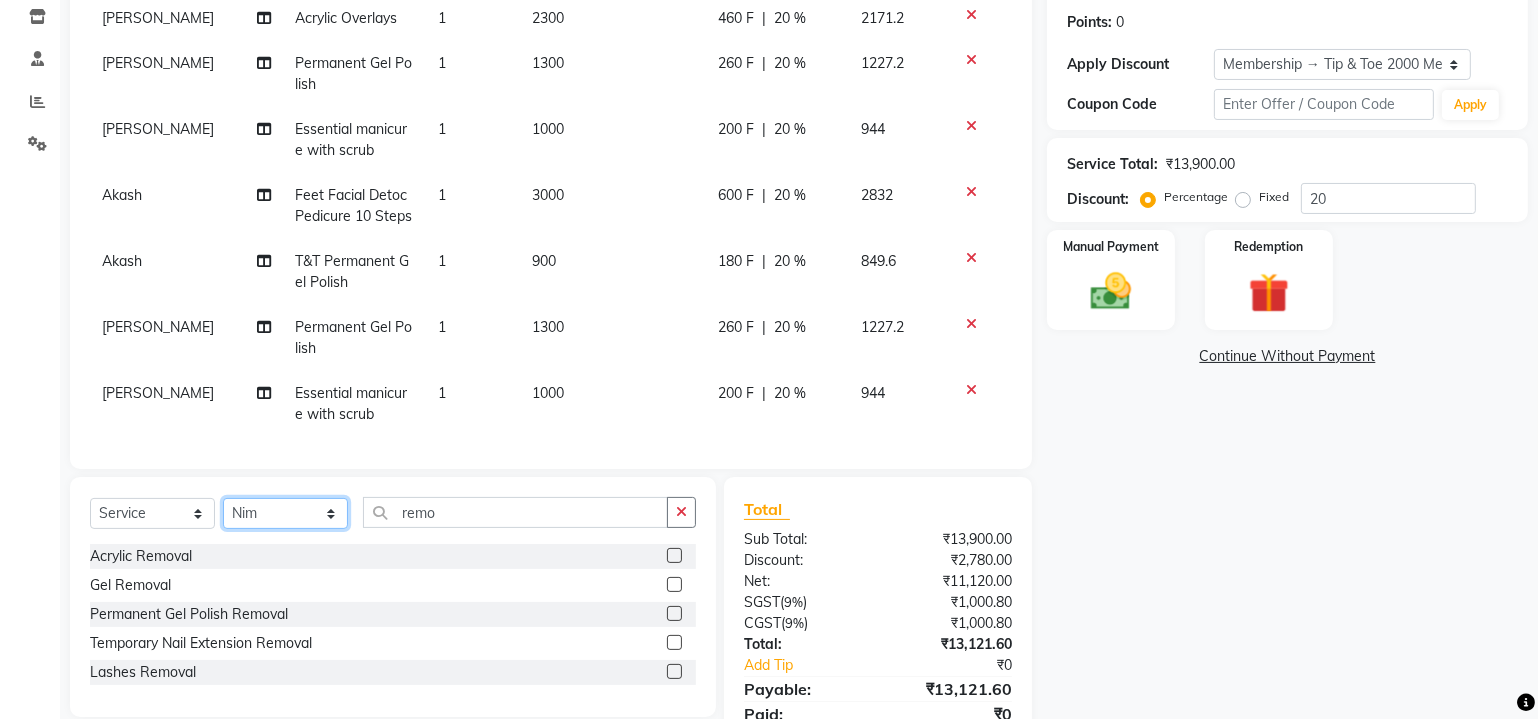 click on "Select Stylist Achan Akanksha Akash  Alfaz  Amreen  Daksha Danish Dhanashree Dibakar Divya Rai House Sale Imran Shaikh Kaikasha Shaikh Keshien Kumar Leela malad login access Manisha Singh Manisha Suvare Nida Sabri Nim Ninshing Nitesh Pooja Poonam Singh Regan Sanjay mama Shamim Shaikh Shimre Sujit Suzu Swapnali Swity Urmila Pal Vikram" 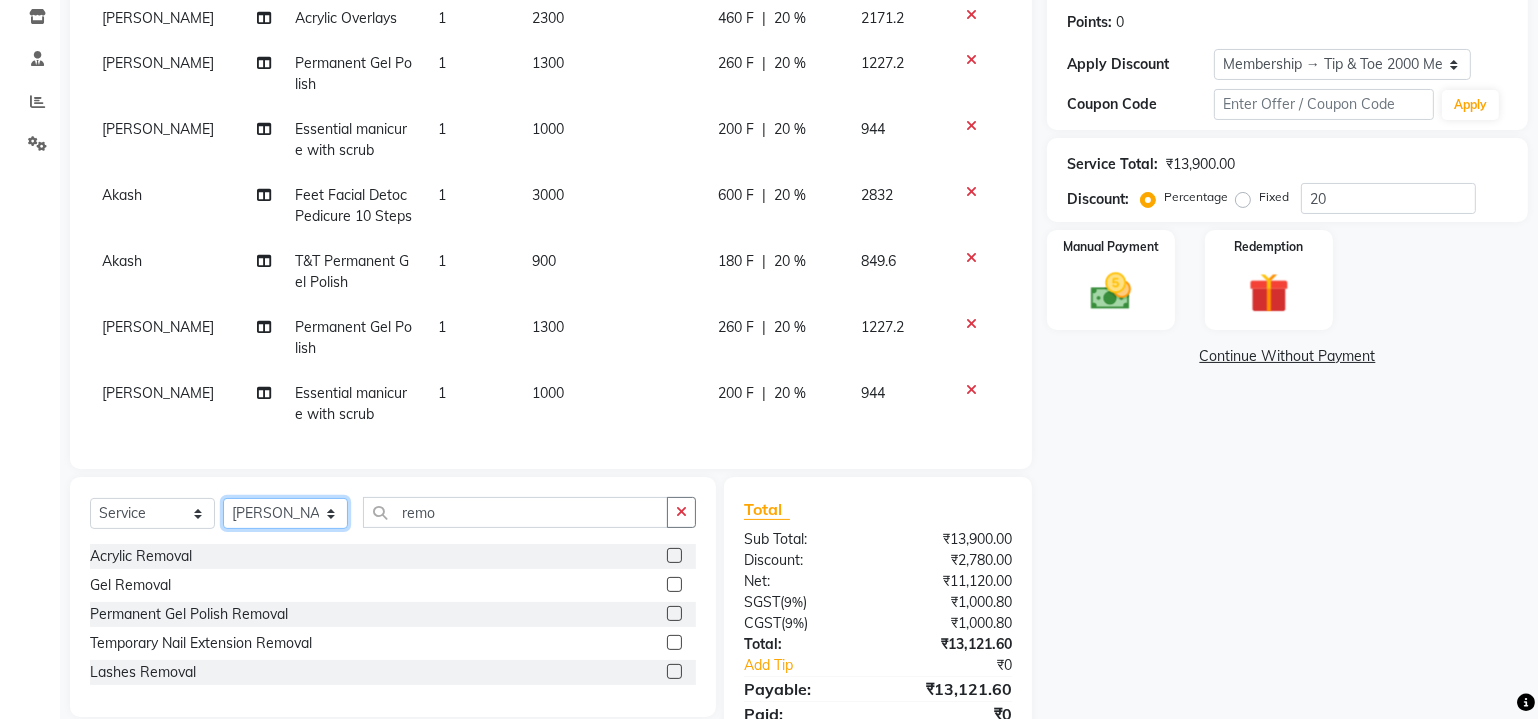 click on "Select Stylist Achan Akanksha Akash  Alfaz  Amreen  Daksha Danish Dhanashree Dibakar Divya Rai House Sale Imran Shaikh Kaikasha Shaikh Keshien Kumar Leela malad login access Manisha Singh Manisha Suvare Nida Sabri Nim Ninshing Nitesh Pooja Poonam Singh Regan Sanjay mama Shamim Shaikh Shimre Sujit Suzu Swapnali Swity Urmila Pal Vikram" 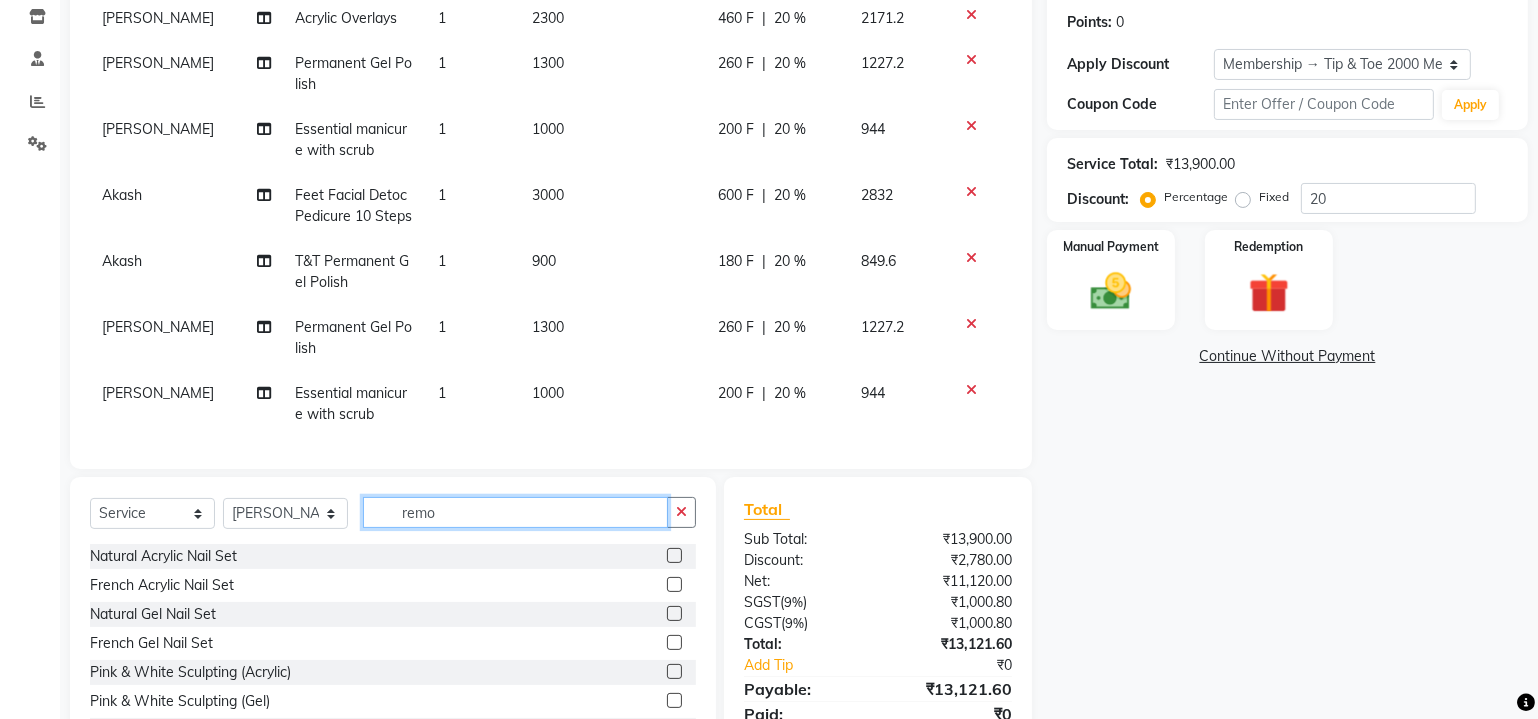 click on "remo" 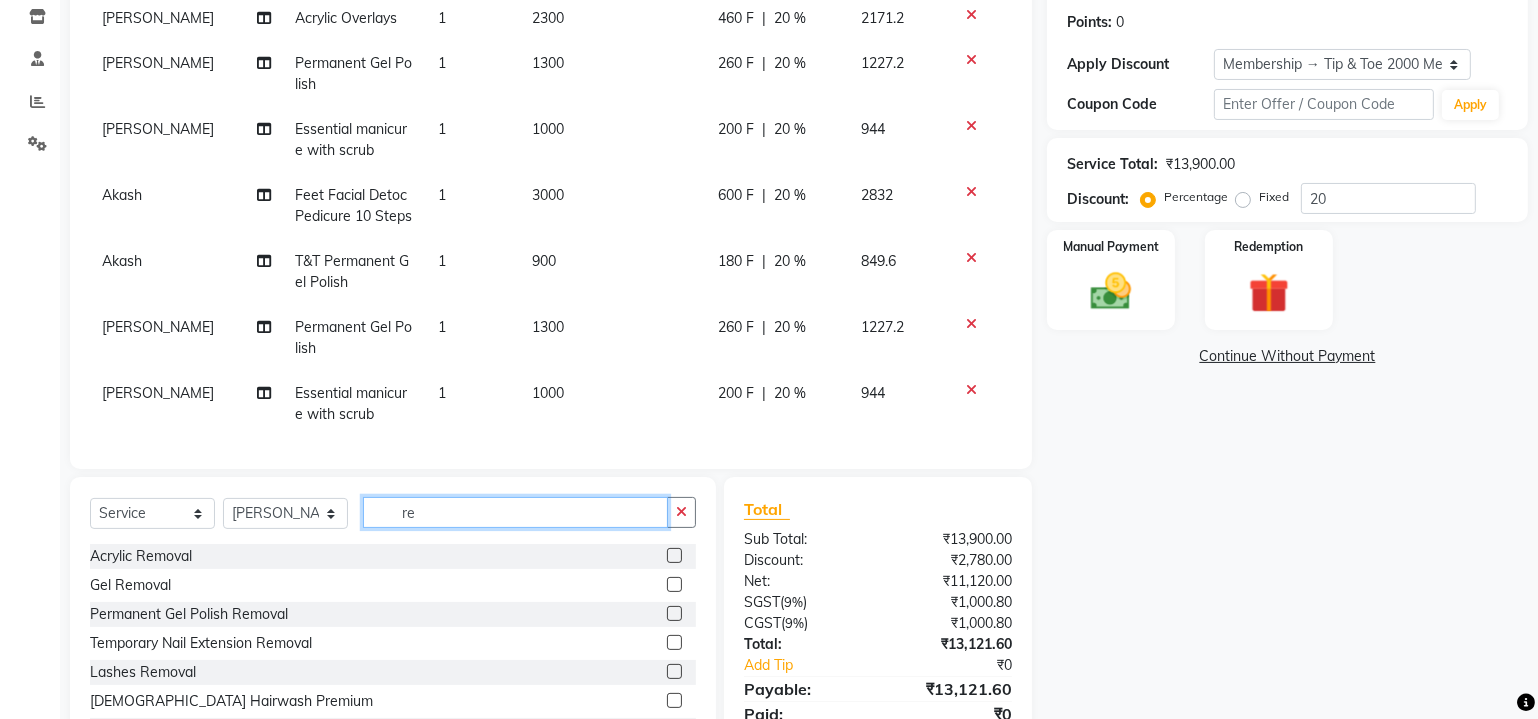 type on "r" 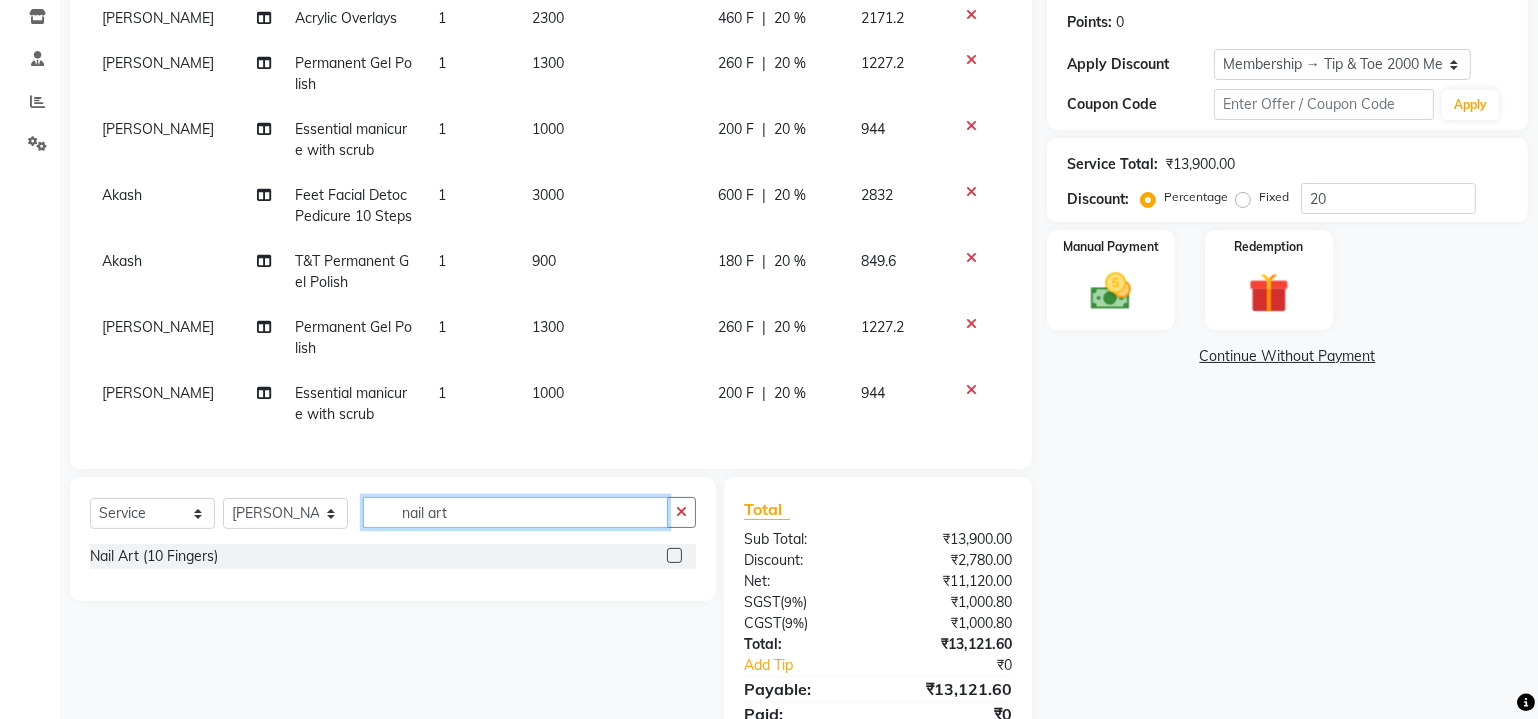 type on "nail art" 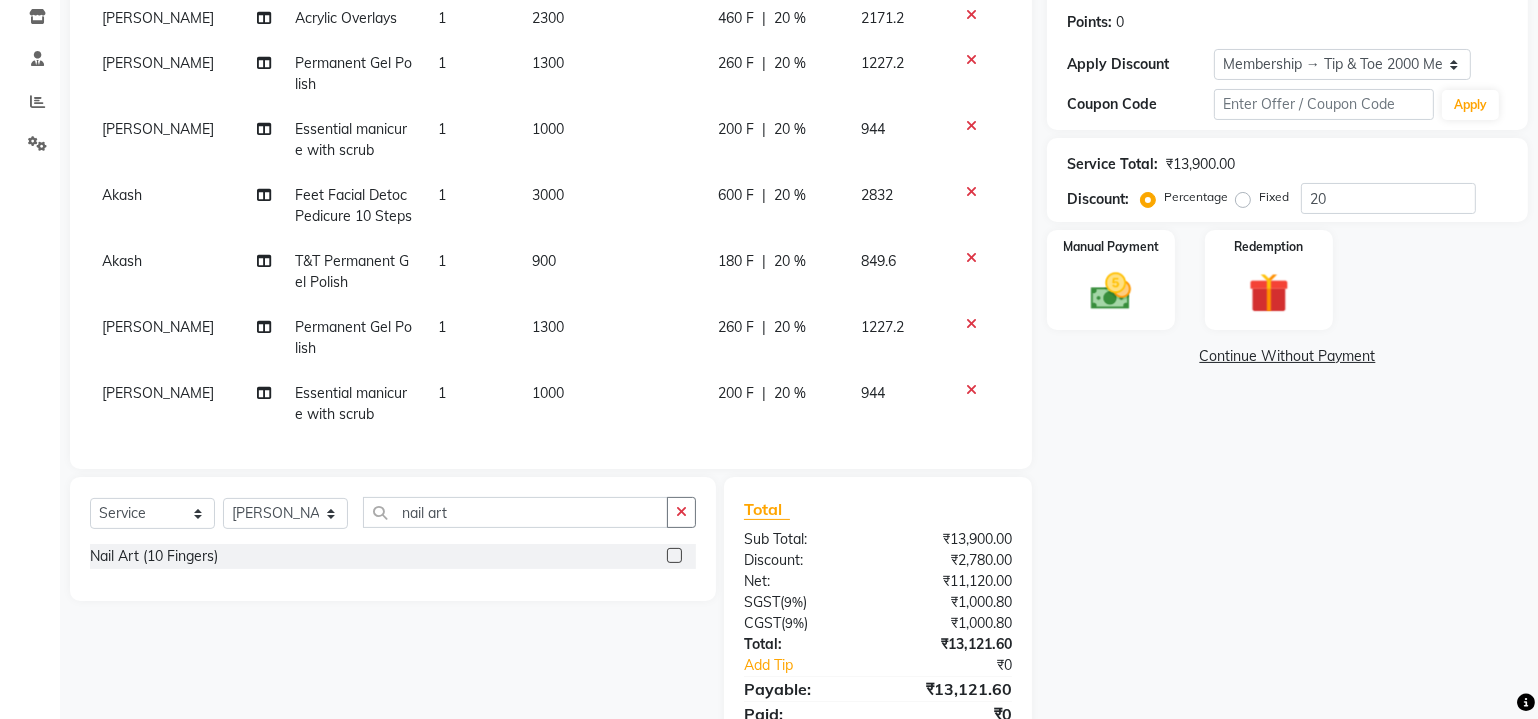 drag, startPoint x: 674, startPoint y: 551, endPoint x: 648, endPoint y: 540, distance: 28.231188 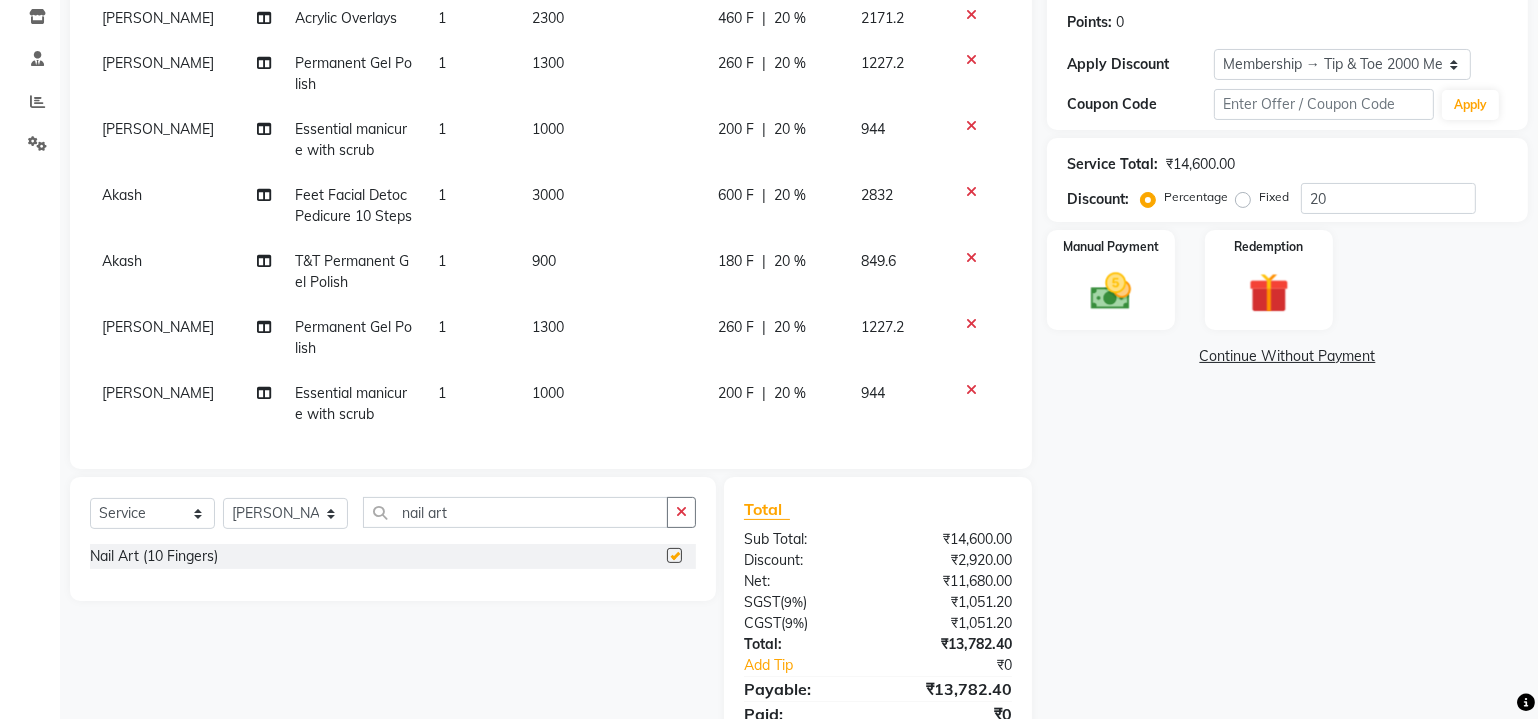 checkbox on "false" 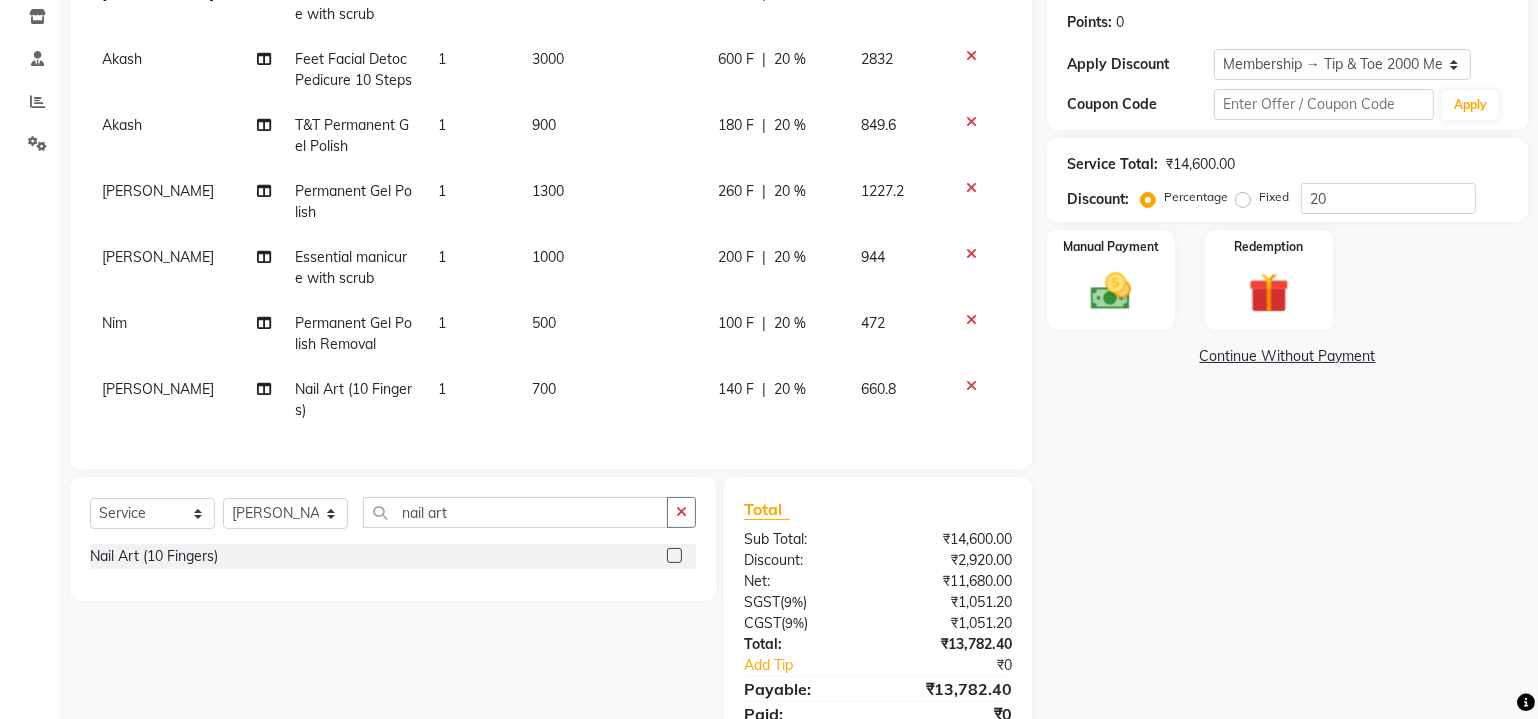 click on "700" 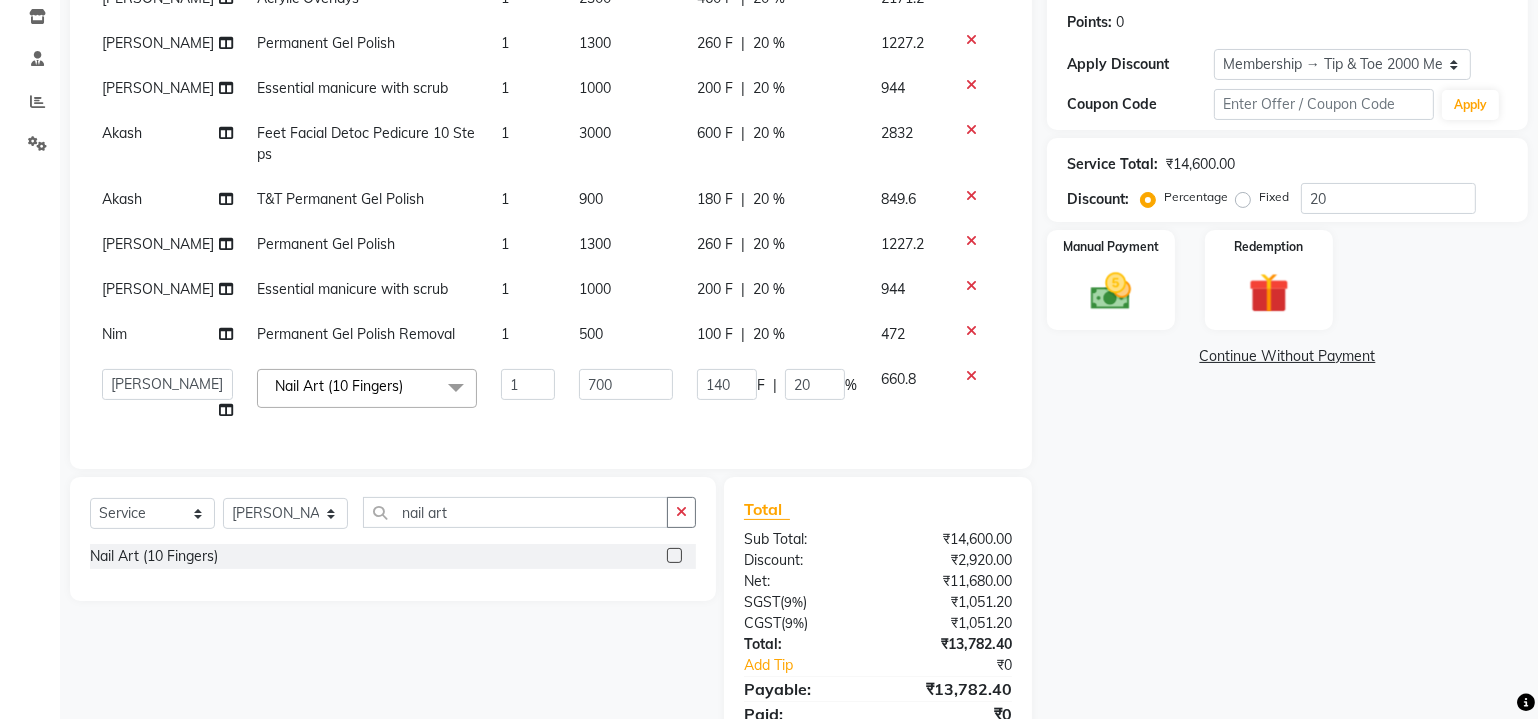 scroll, scrollTop: 221, scrollLeft: 0, axis: vertical 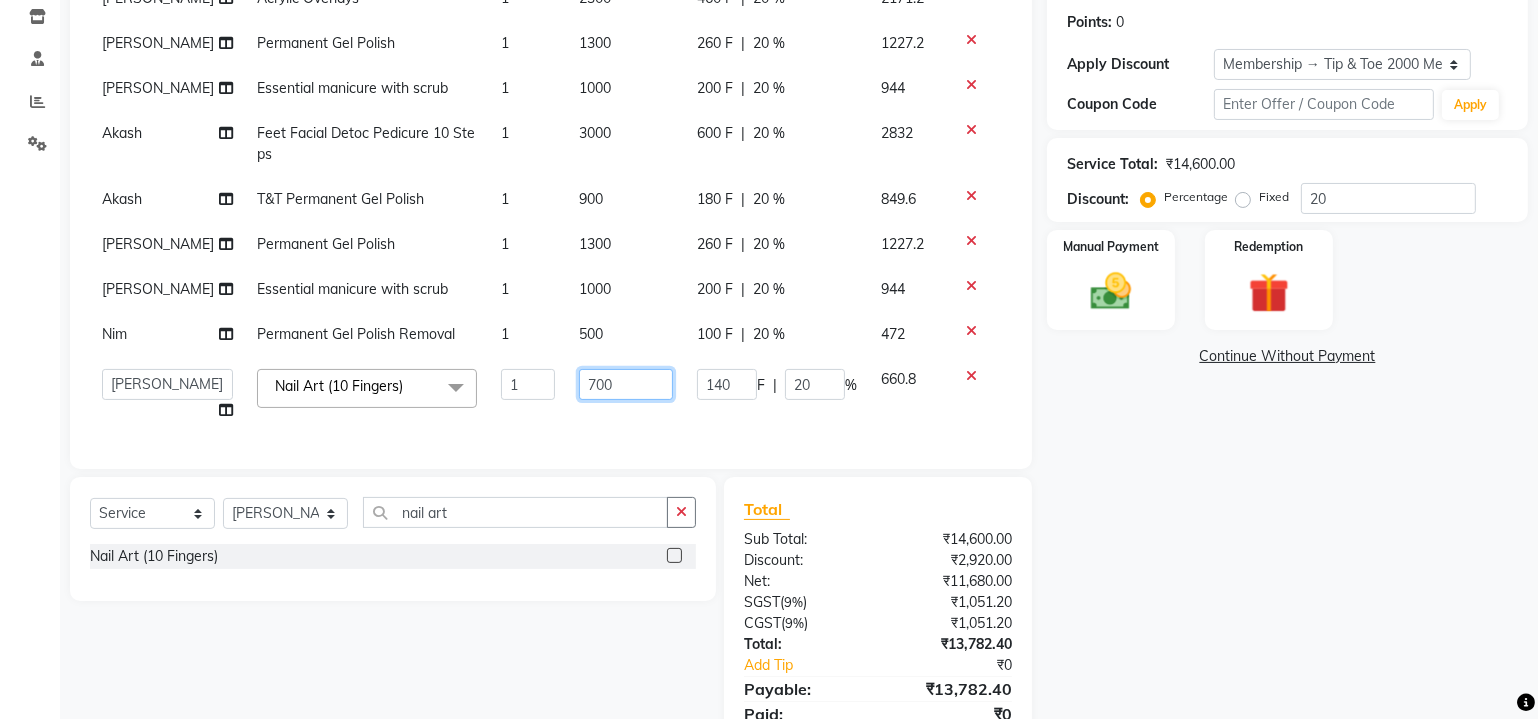 click on "700" 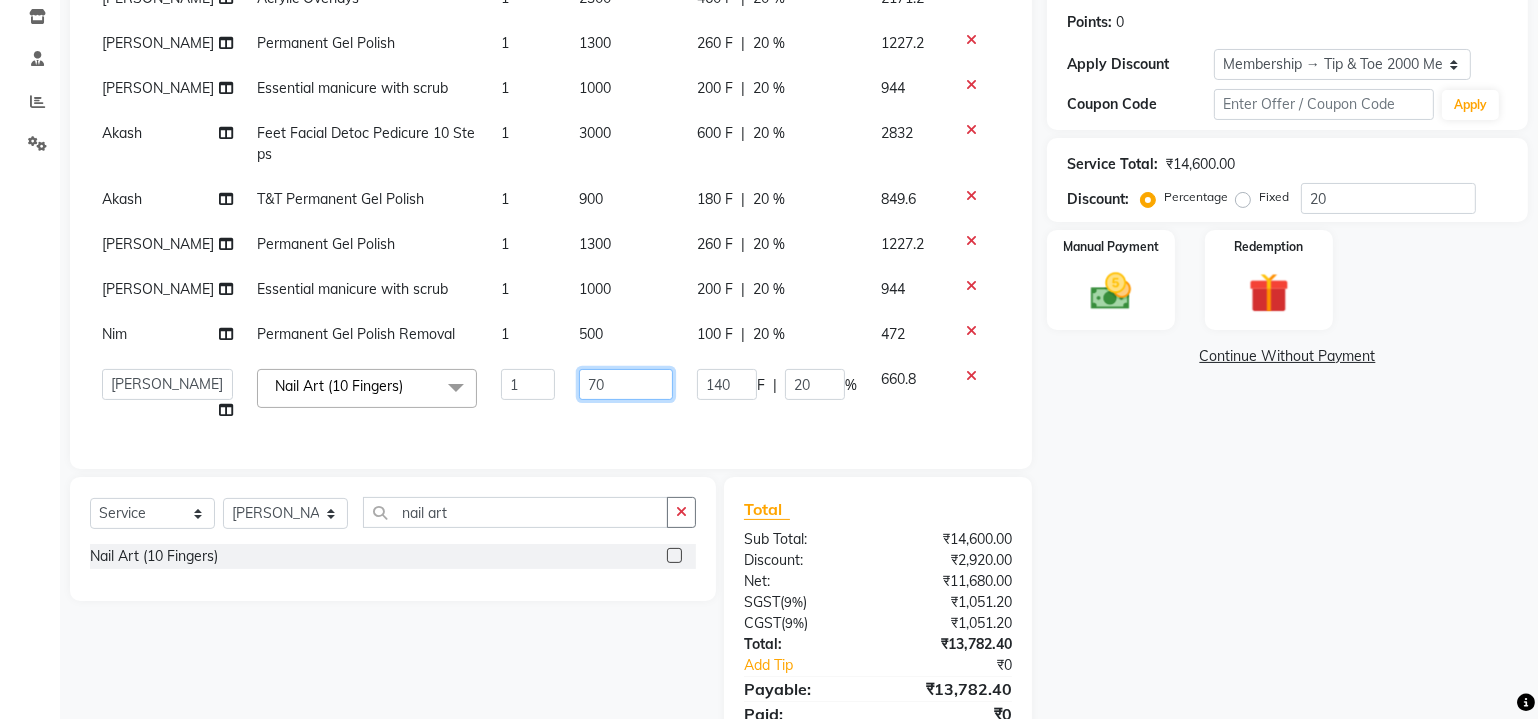 type on "7" 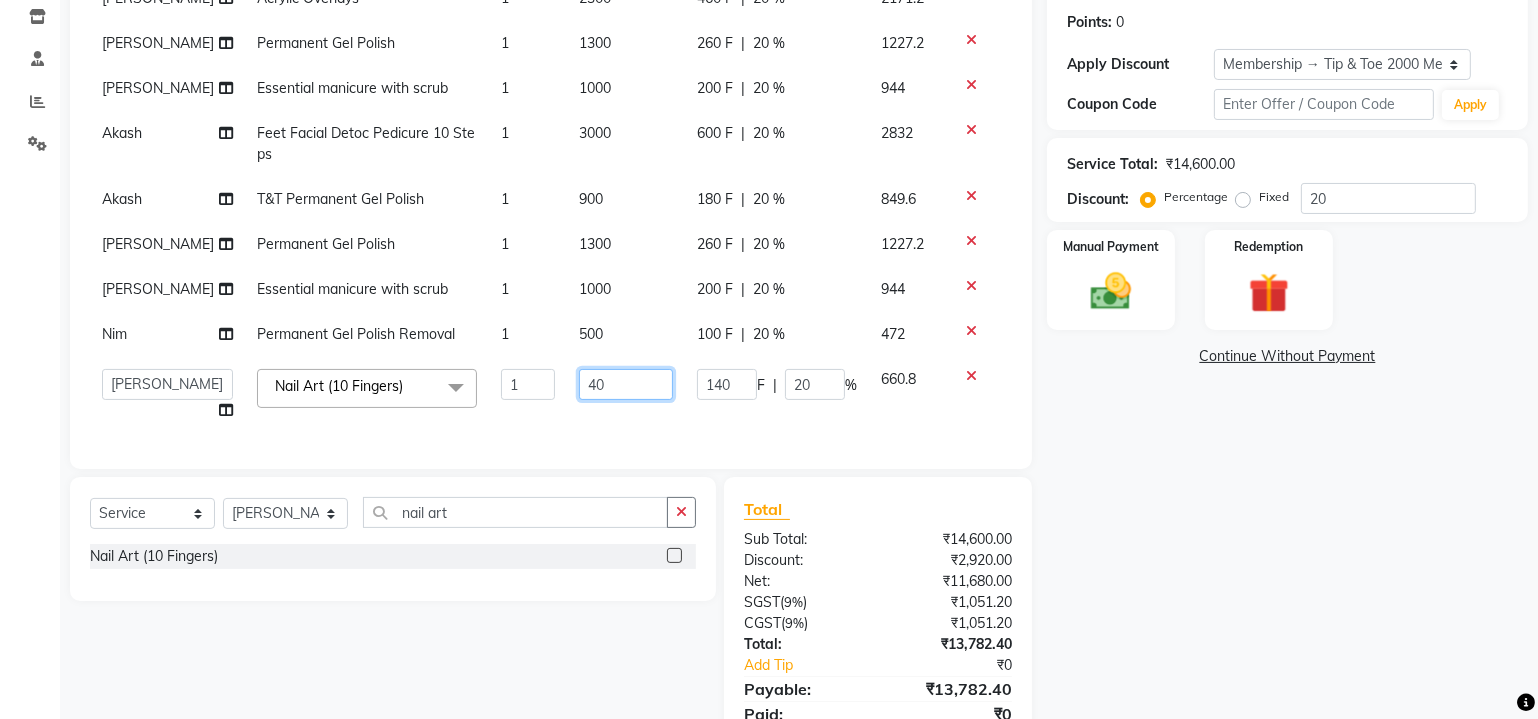 type on "400" 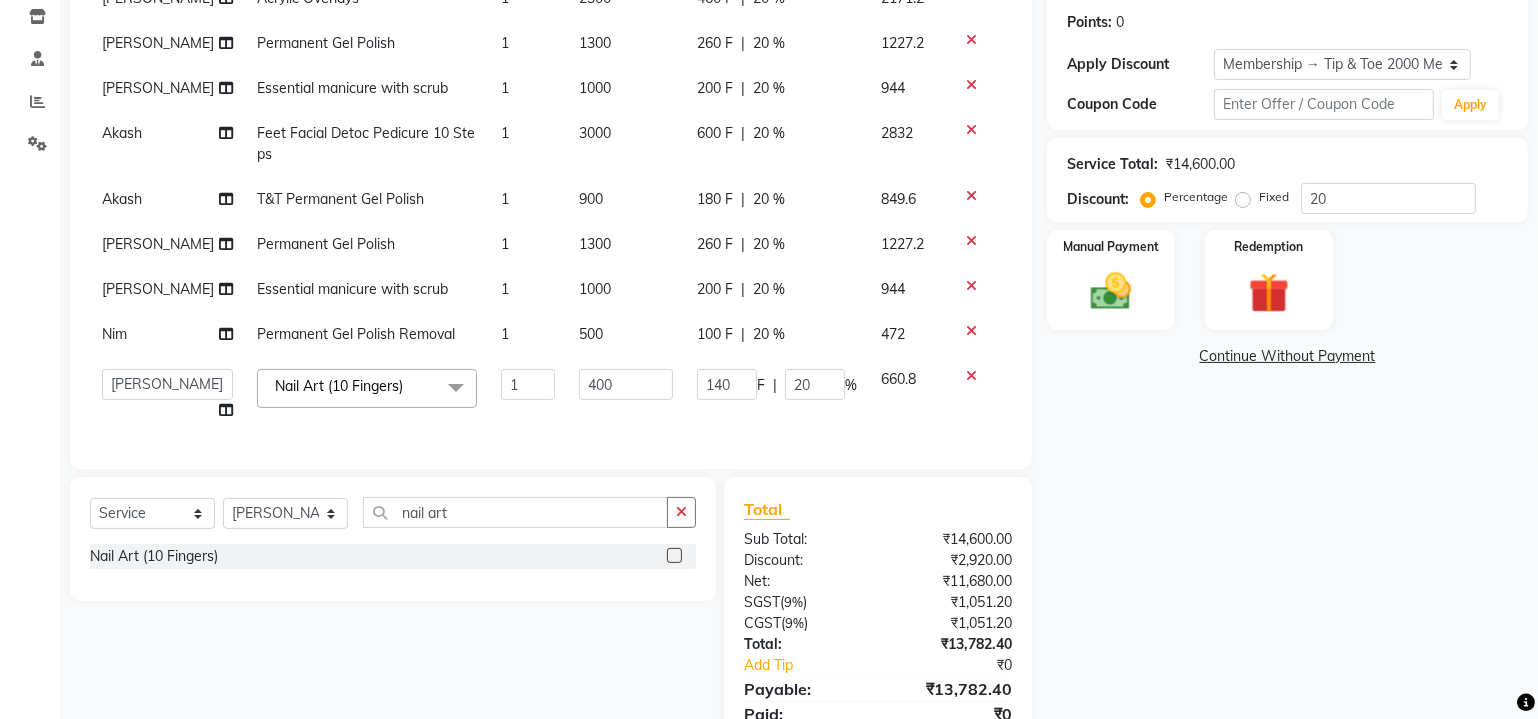click on "Alfaz  Essential pedicure with scrub 1 1300 260 F | 20 % 1227.2 Alfaz  Permanent Gel Polish 1 1300 260 F | 20 % 1227.2 Manisha Singh Acrylic Overlays 1 2300 460 F | 20 % 2171.2 Manisha Singh Permanent Gel Polish 1 1300 260 F | 20 % 1227.2 Manisha Singh Essential manicure with scrub 1 1000 200 F | 20 % 944 Akash  Feet Facial Detoc Pedicure 10 Steps 1 3000 600 F | 20 % 2832 Akash  T&T Permanent Gel Polish 1 900 180 F | 20 % 849.6 Urmila Pal Permanent Gel Polish 1 1300 260 F | 20 % 1227.2 Urmila Pal Essential manicure with scrub 1 1000 200 F | 20 % 944 Nim Permanent Gel Polish Removal 1 500 100 F | 20 % 472  Achan   Akanksha   Akash    Alfaz    Amreen    Daksha   Danish   Dhanashree   Dibakar   Divya Rai   House Sale   Imran Shaikh   Kaikasha Shaikh   Keshien   Kumar   Leela   malad login access   Manisha Singh   Manisha Suvare   Nida Sabri   Nim   Ninshing   Nitesh   Pooja   Poonam Singh   Regan   Sanjay mama   Shamim Shaikh   Shimre   Sujit   Suzu   Swapnali   Swity   Urmila Pal   Vikram  x French Gel Nail Set" 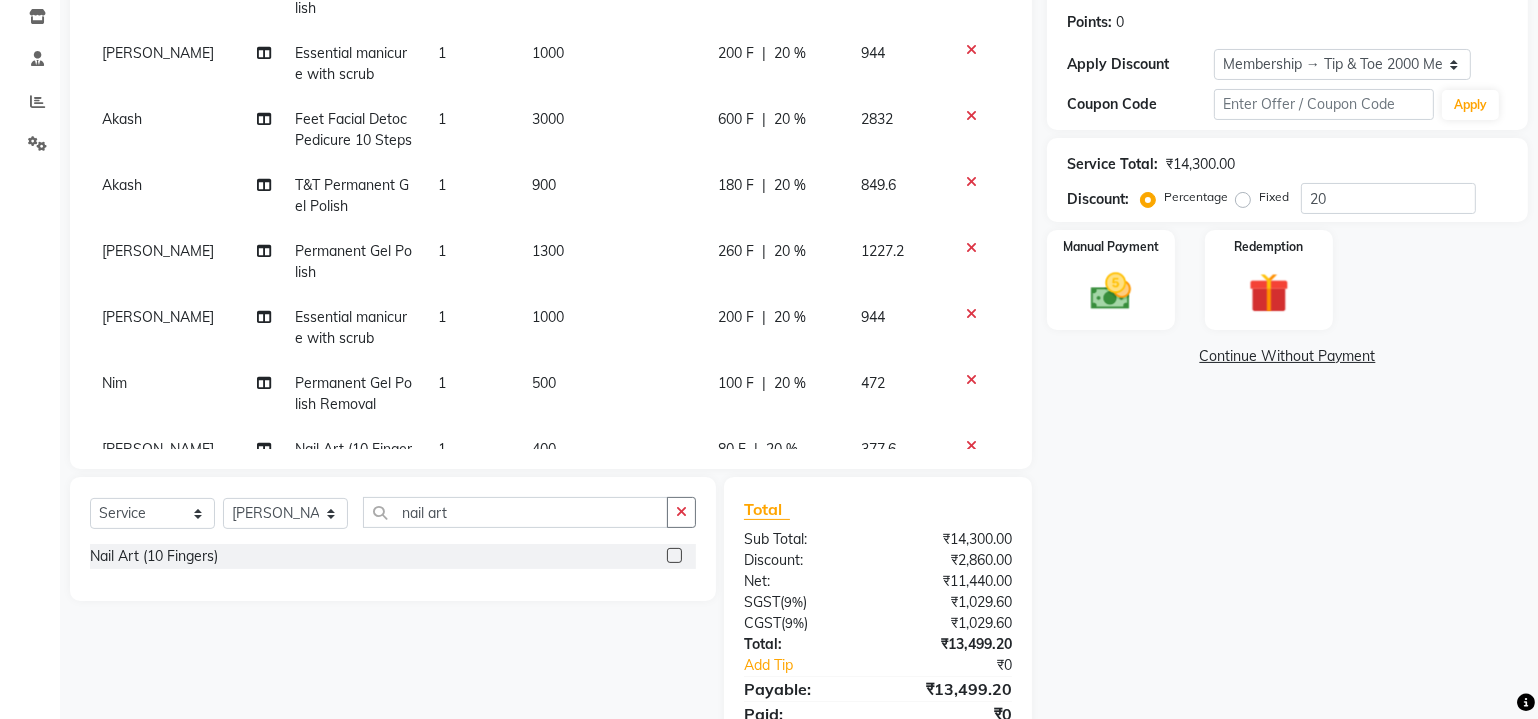 scroll, scrollTop: 378, scrollLeft: 0, axis: vertical 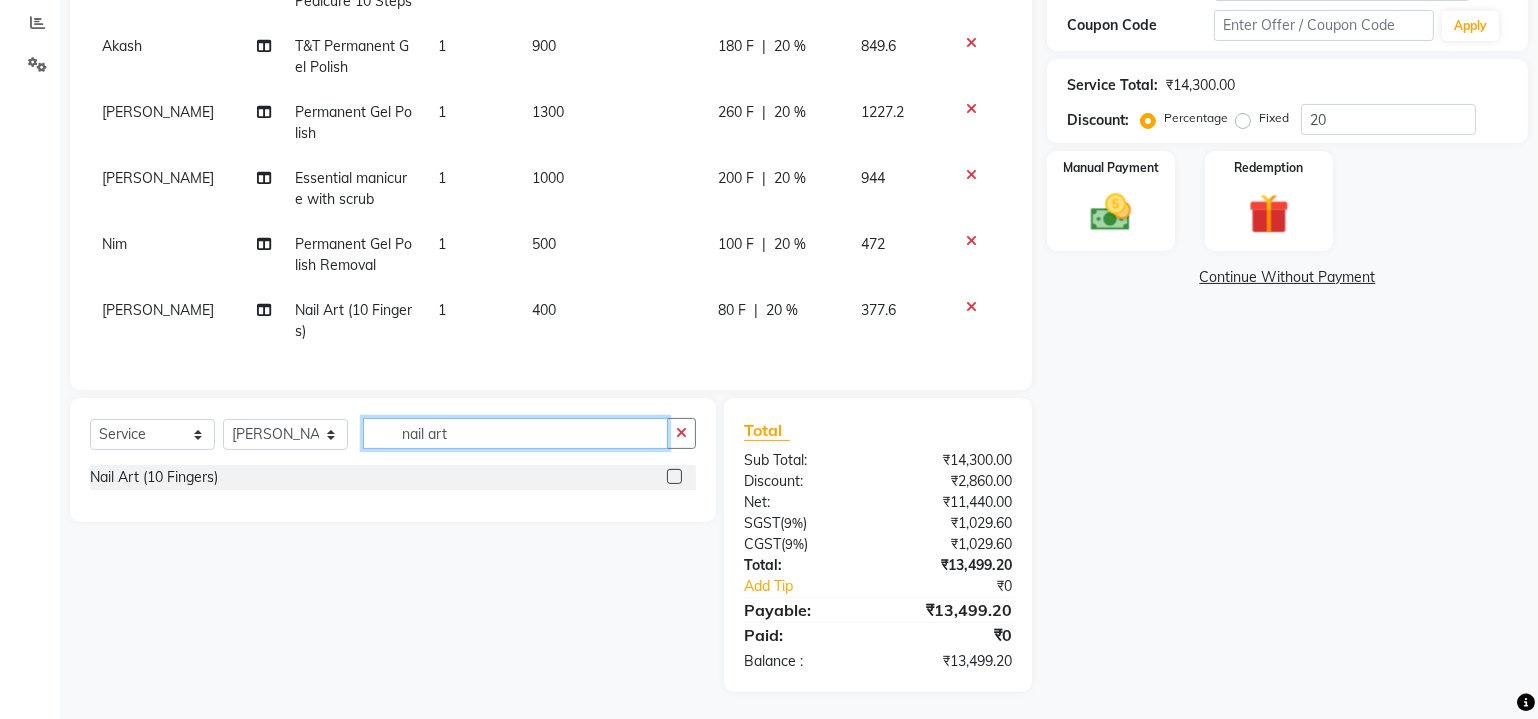 click on "nail art" 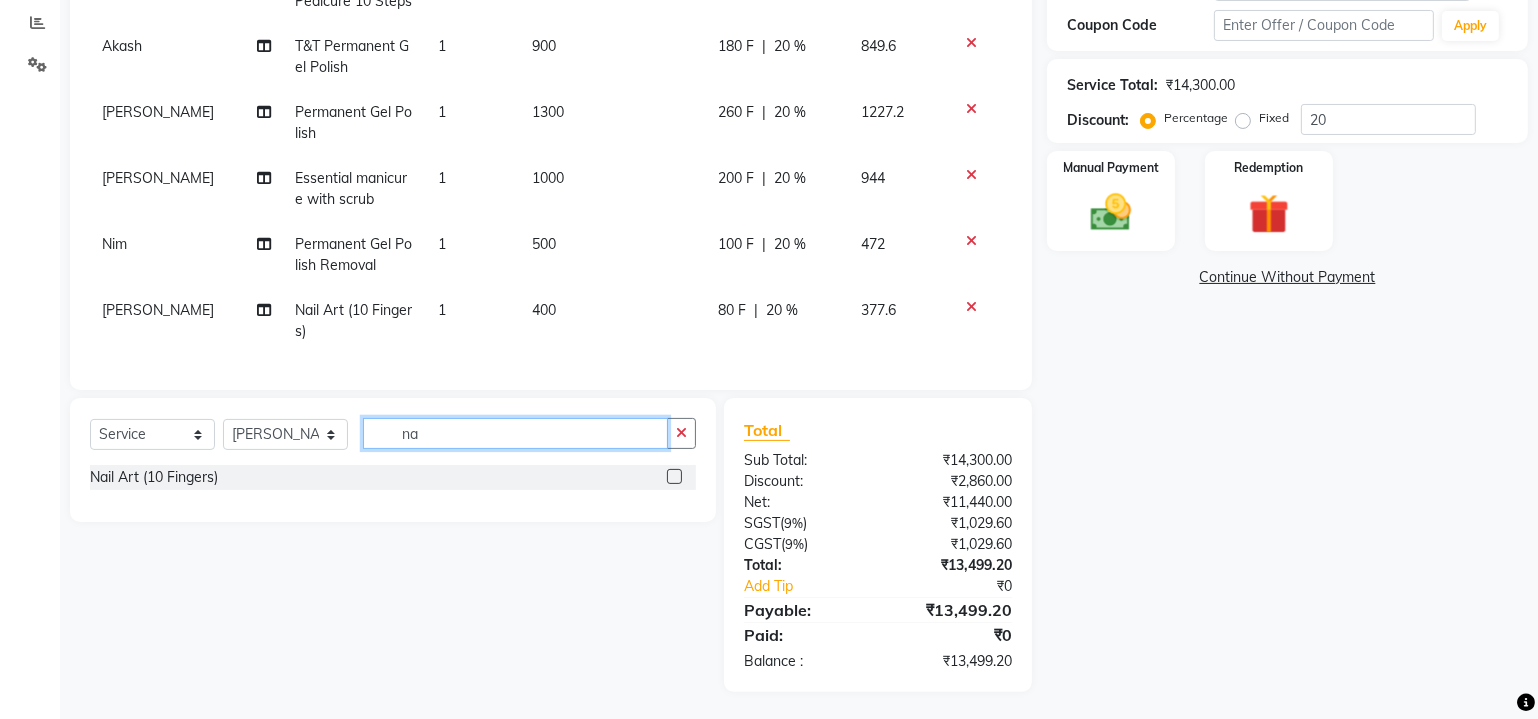 type on "n" 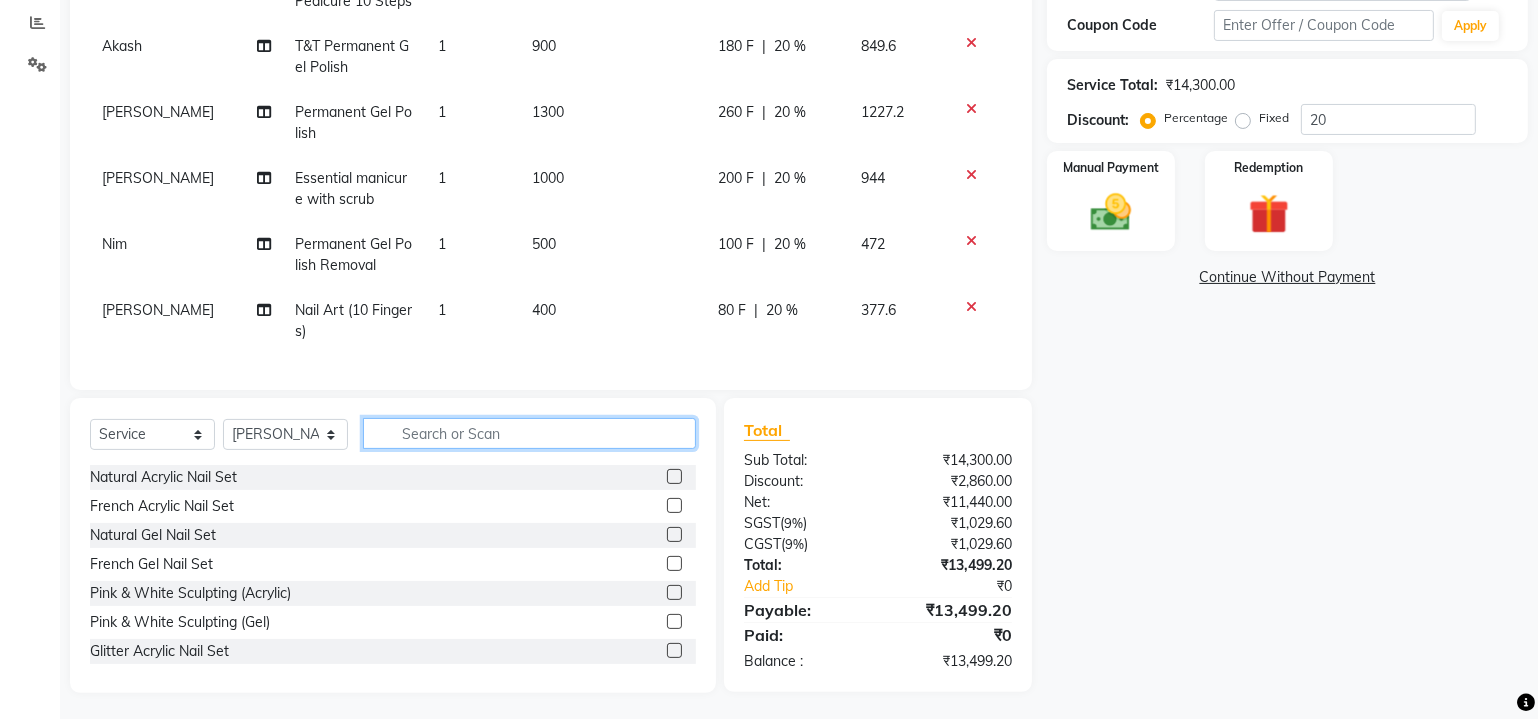 type 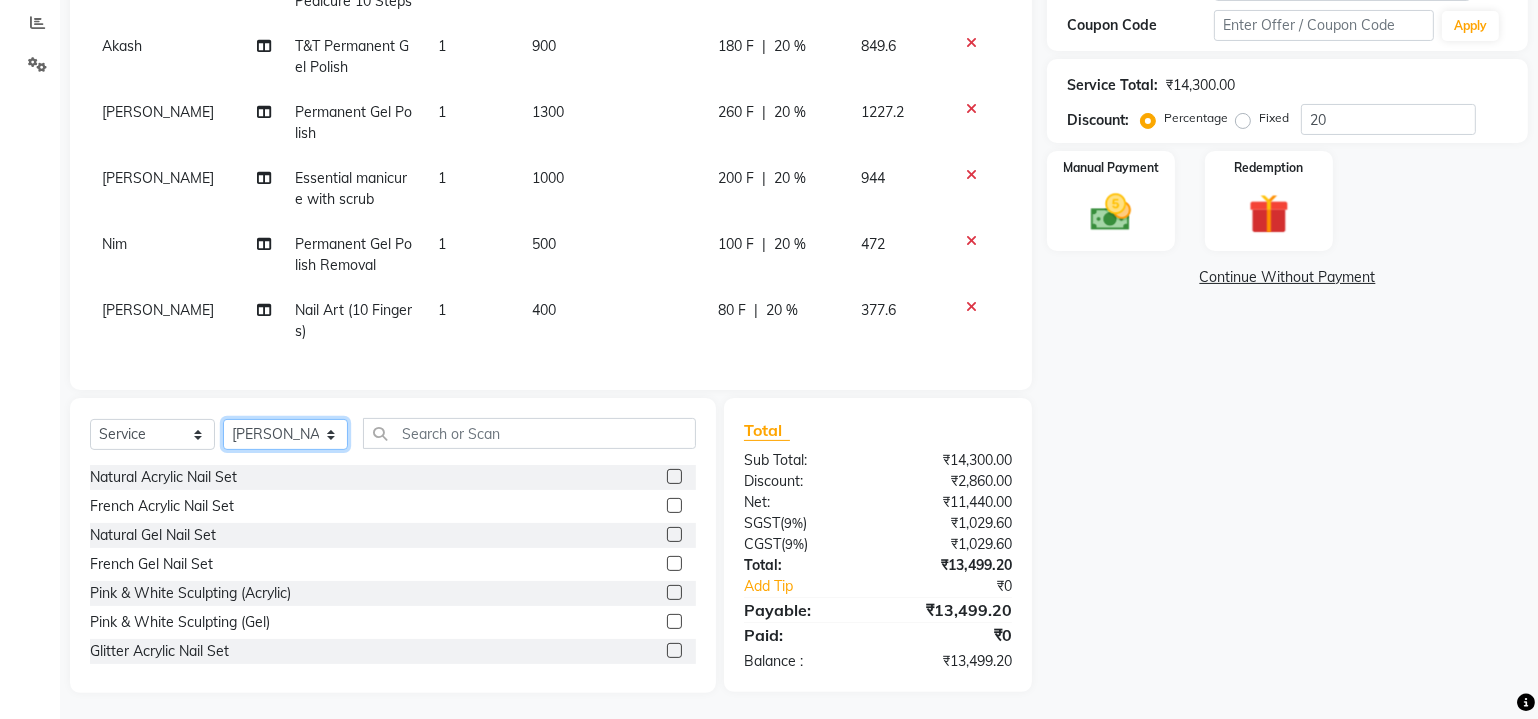 click on "Select Stylist Achan Akanksha Akash  Alfaz  Amreen  Daksha Danish Dhanashree Dibakar Divya Rai House Sale Imran Shaikh Kaikasha Shaikh Keshien Kumar Leela malad login access Manisha Singh Manisha Suvare Nida Sabri Nim Ninshing Nitesh Pooja Poonam Singh Regan Sanjay mama Shamim Shaikh Shimre Sujit Suzu Swapnali Swity Urmila Pal Vikram" 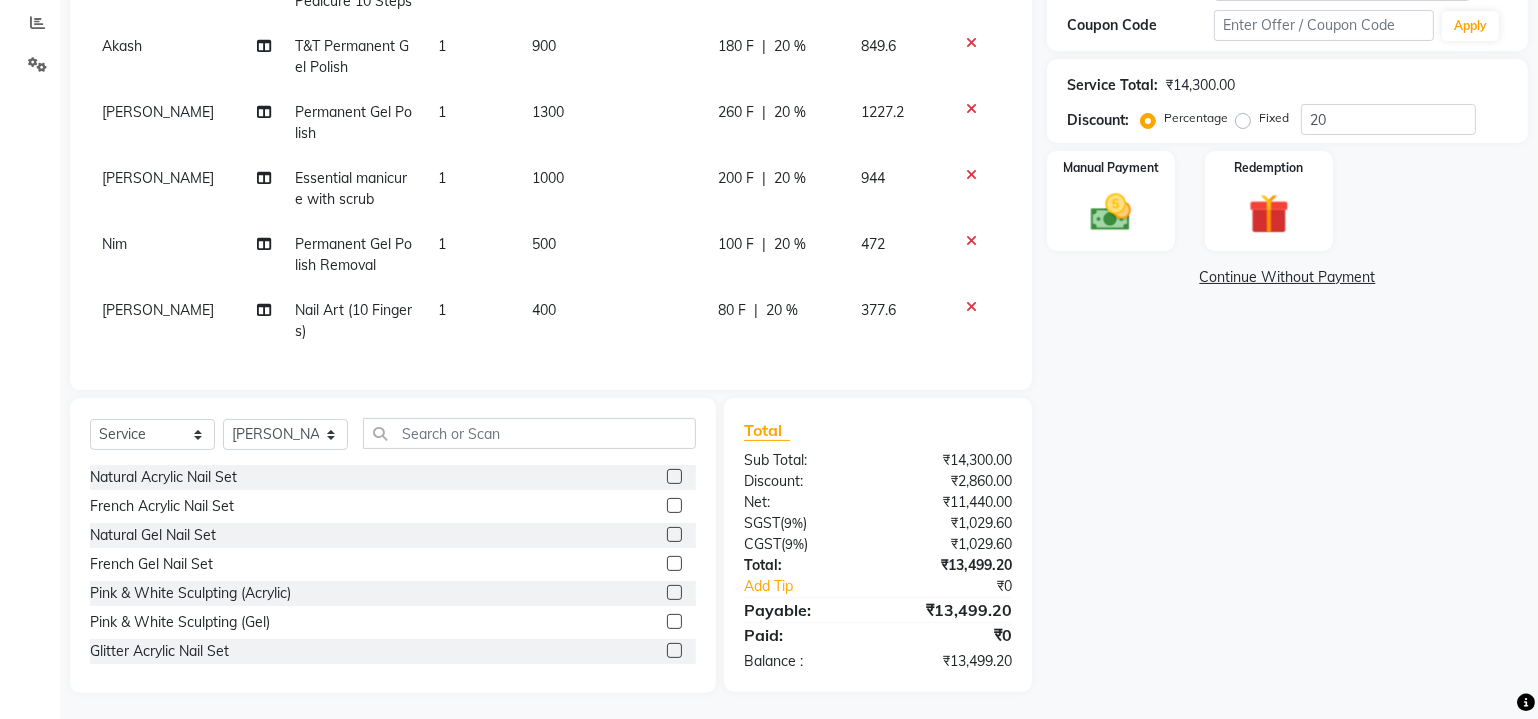 click on "Alfaz  Essential pedicure with scrub 1 1300 260 F | 20 % 1227.2 Alfaz  Permanent Gel Polish 1 1300 260 F | 20 % 1227.2 Manisha Singh Acrylic Overlays 1 2300 460 F | 20 % 2171.2 Manisha Singh Permanent Gel Polish 1 1300 260 F | 20 % 1227.2 Manisha Singh Essential manicure with scrub 1 1000 200 F | 20 % 944 Akash  Feet Facial Detoc Pedicure 10 Steps 1 3000 600 F | 20 % 2832 Akash  T&T Permanent Gel Polish 1 900 180 F | 20 % 849.6 Urmila Pal Permanent Gel Polish 1 1300 260 F | 20 % 1227.2 Urmila Pal Essential manicure with scrub 1 1000 200 F | 20 % 944 Nim Permanent Gel Polish Removal 1 500 100 F | 20 % 472 Urmila Pal Nail Art (10 Fingers) 1 400 80 F | 20 % 377.6" 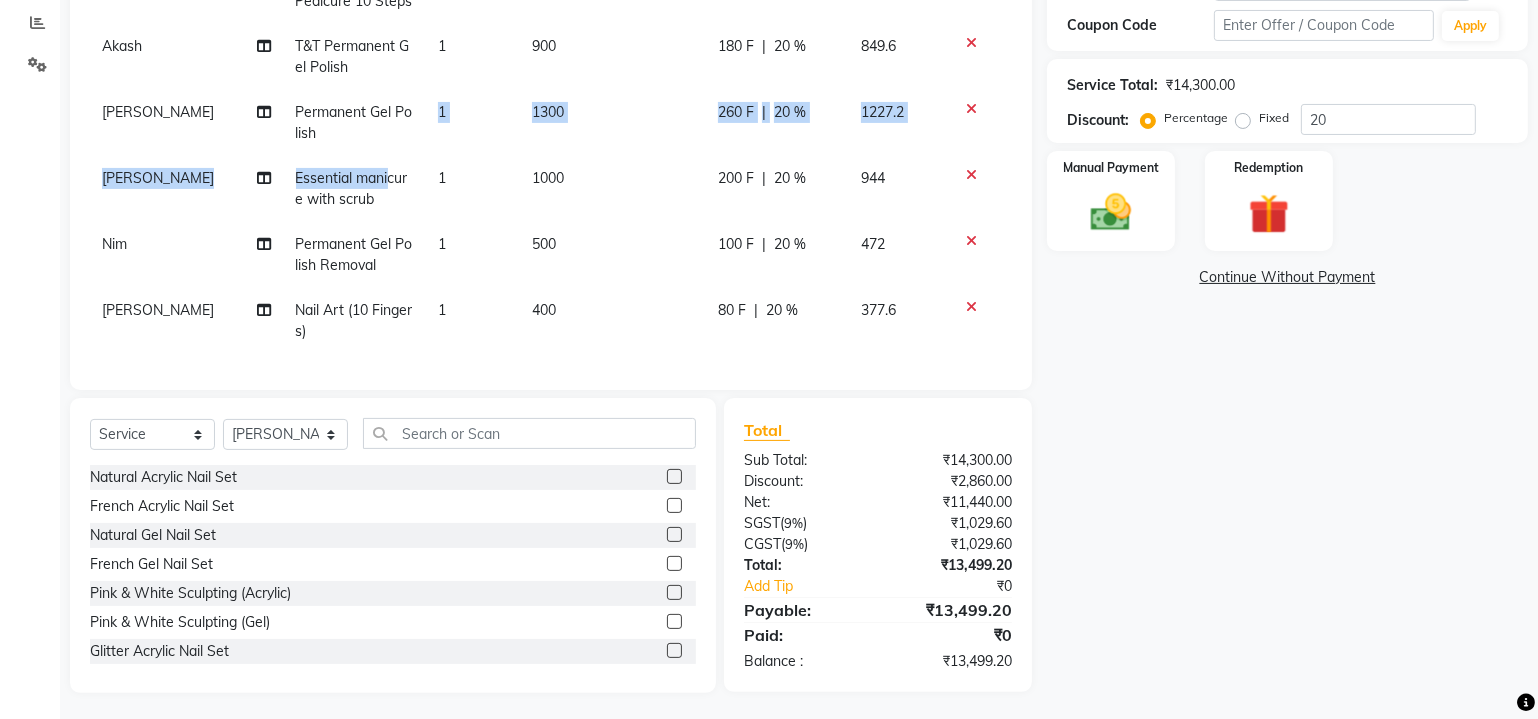 click on "Permanent Gel Polish" 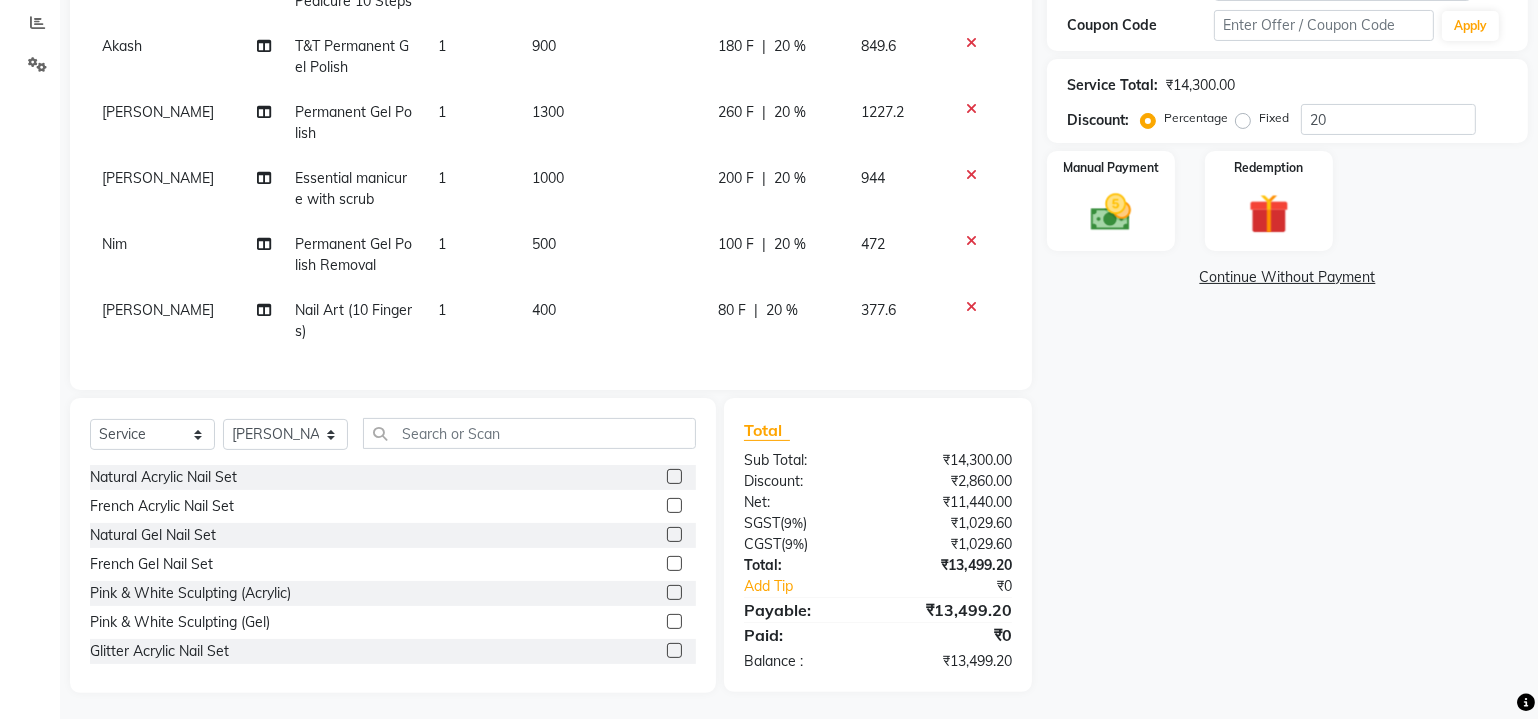 scroll, scrollTop: 221, scrollLeft: 0, axis: vertical 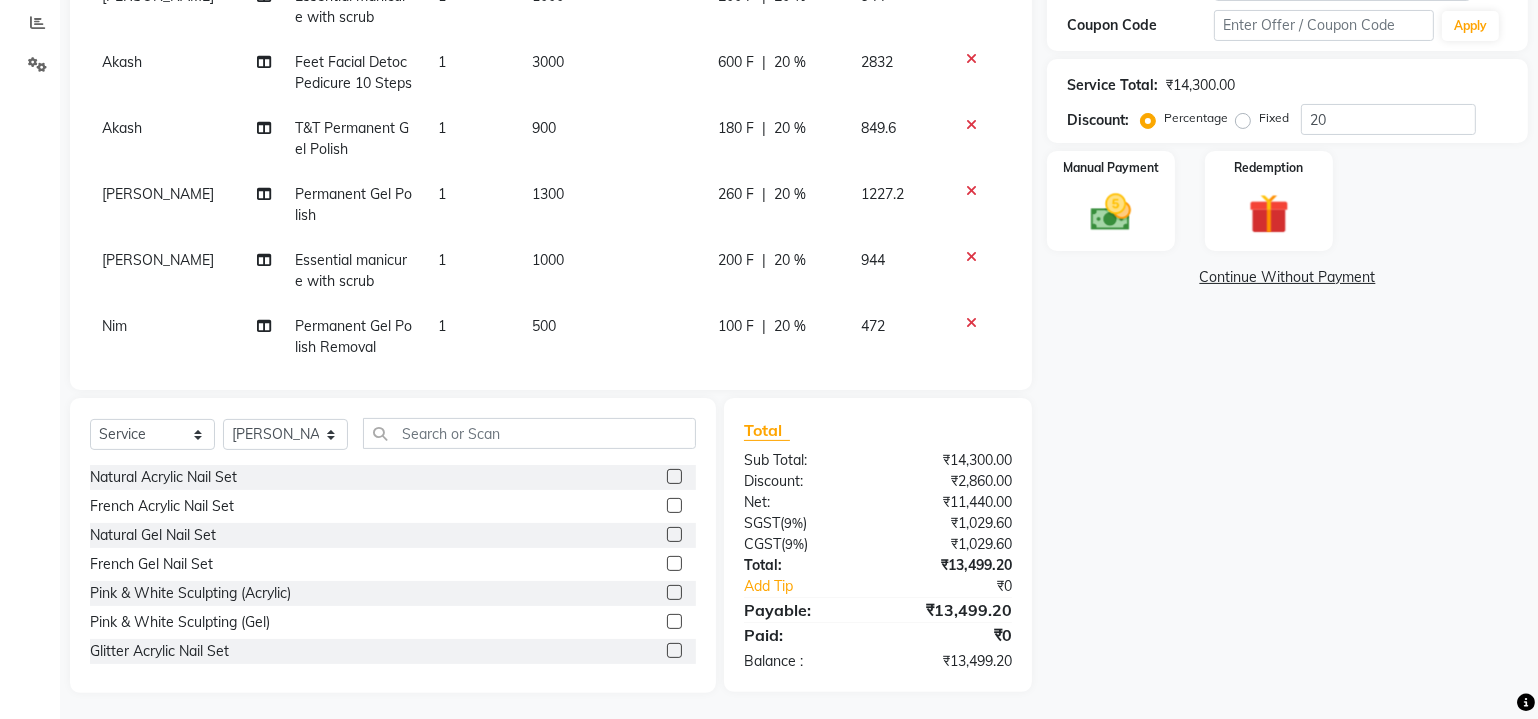 select on "77019" 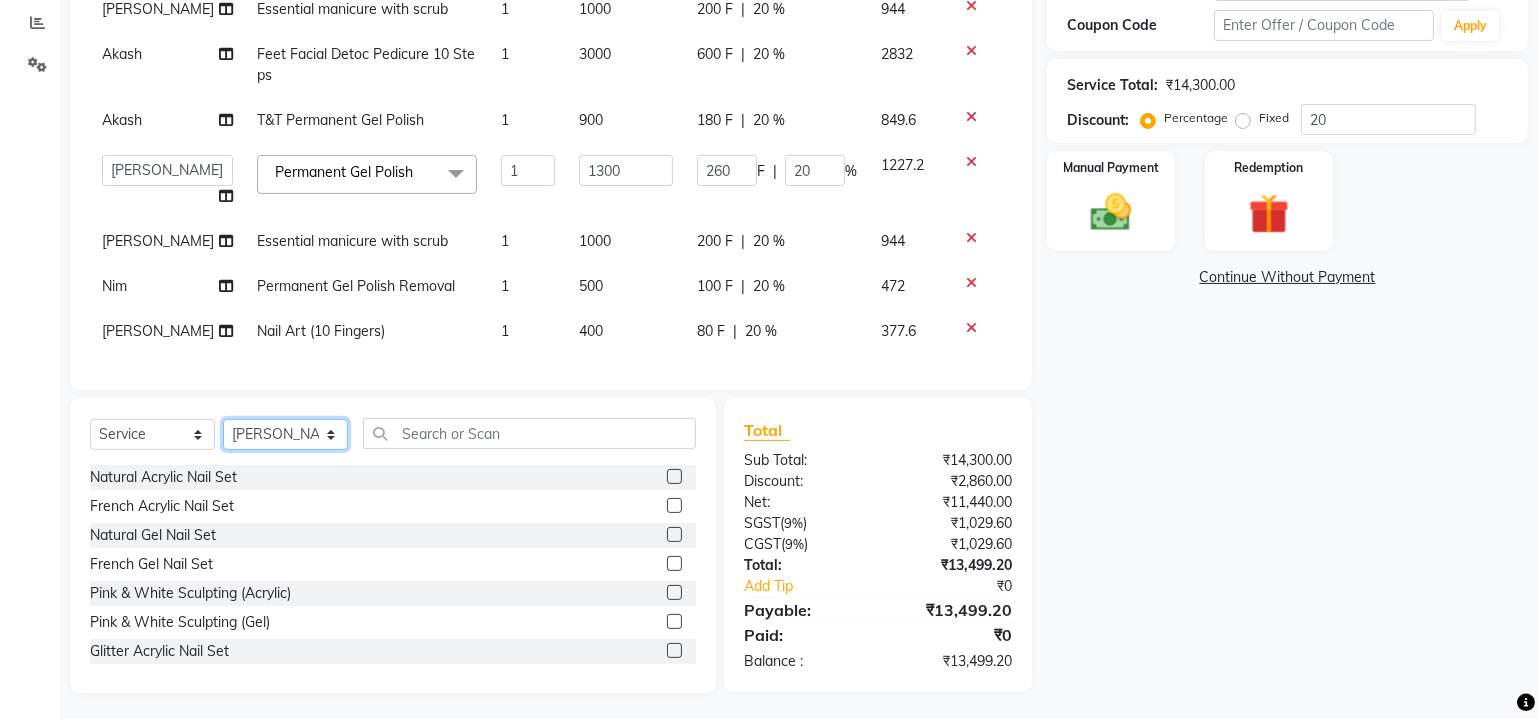 click on "Select Stylist Achan Akanksha Akash  Alfaz  Amreen  Daksha Danish Dhanashree Dibakar Divya Rai House Sale Imran Shaikh Kaikasha Shaikh Keshien Kumar Leela malad login access Manisha Singh Manisha Suvare Nida Sabri Nim Ninshing Nitesh Pooja Poonam Singh Regan Sanjay mama Shamim Shaikh Shimre Sujit Suzu Swapnali Swity Urmila Pal Vikram" 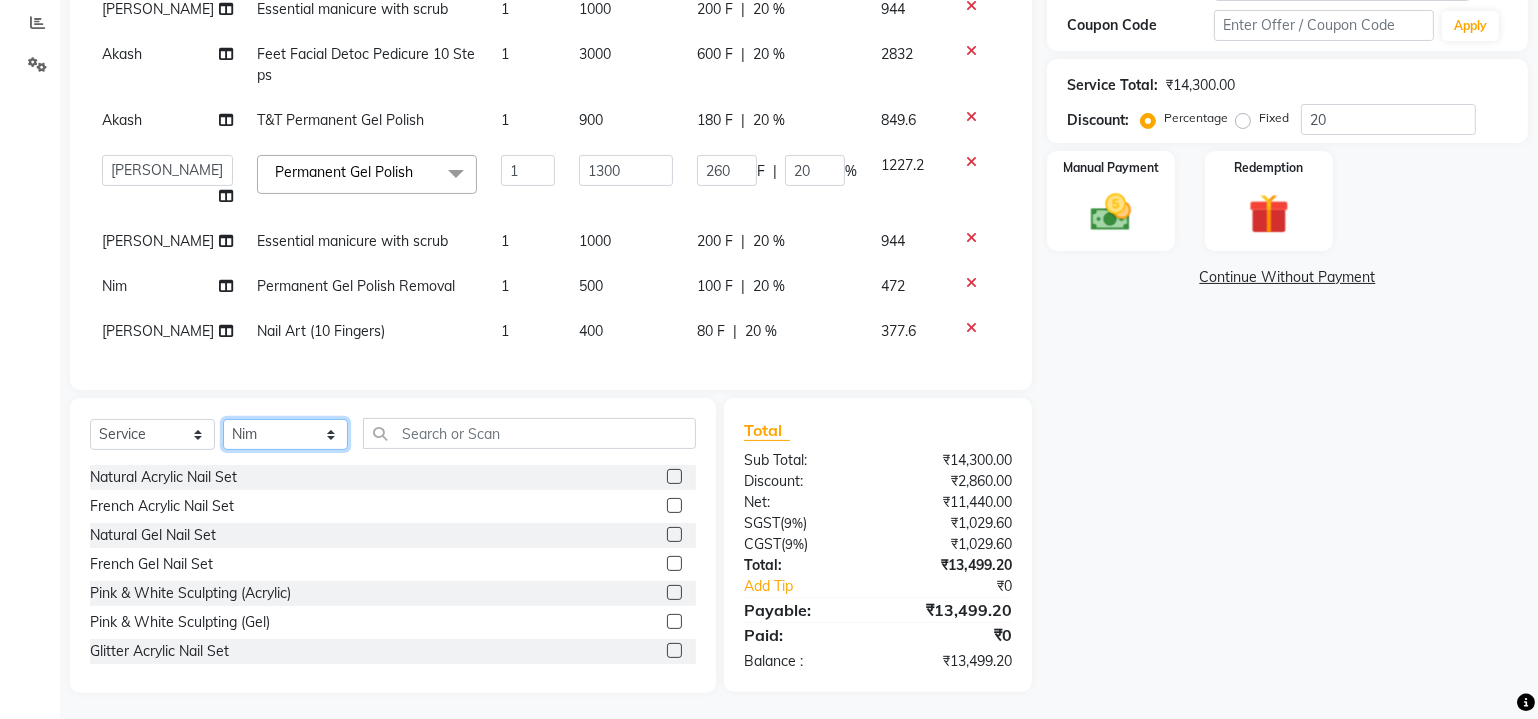 click on "Select Stylist Achan Akanksha Akash  Alfaz  Amreen  Daksha Danish Dhanashree Dibakar Divya Rai House Sale Imran Shaikh Kaikasha Shaikh Keshien Kumar Leela malad login access Manisha Singh Manisha Suvare Nida Sabri Nim Ninshing Nitesh Pooja Poonam Singh Regan Sanjay mama Shamim Shaikh Shimre Sujit Suzu Swapnali Swity Urmila Pal Vikram" 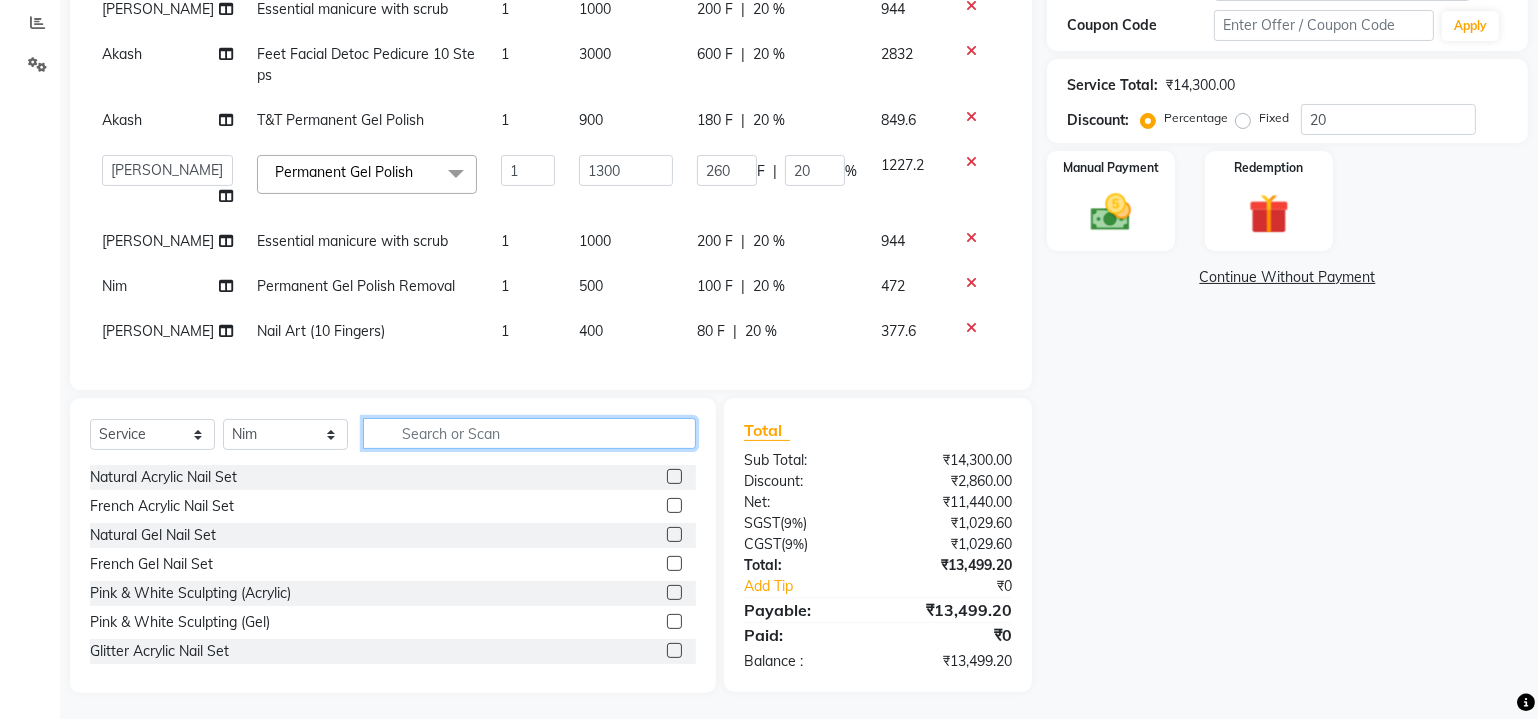 click 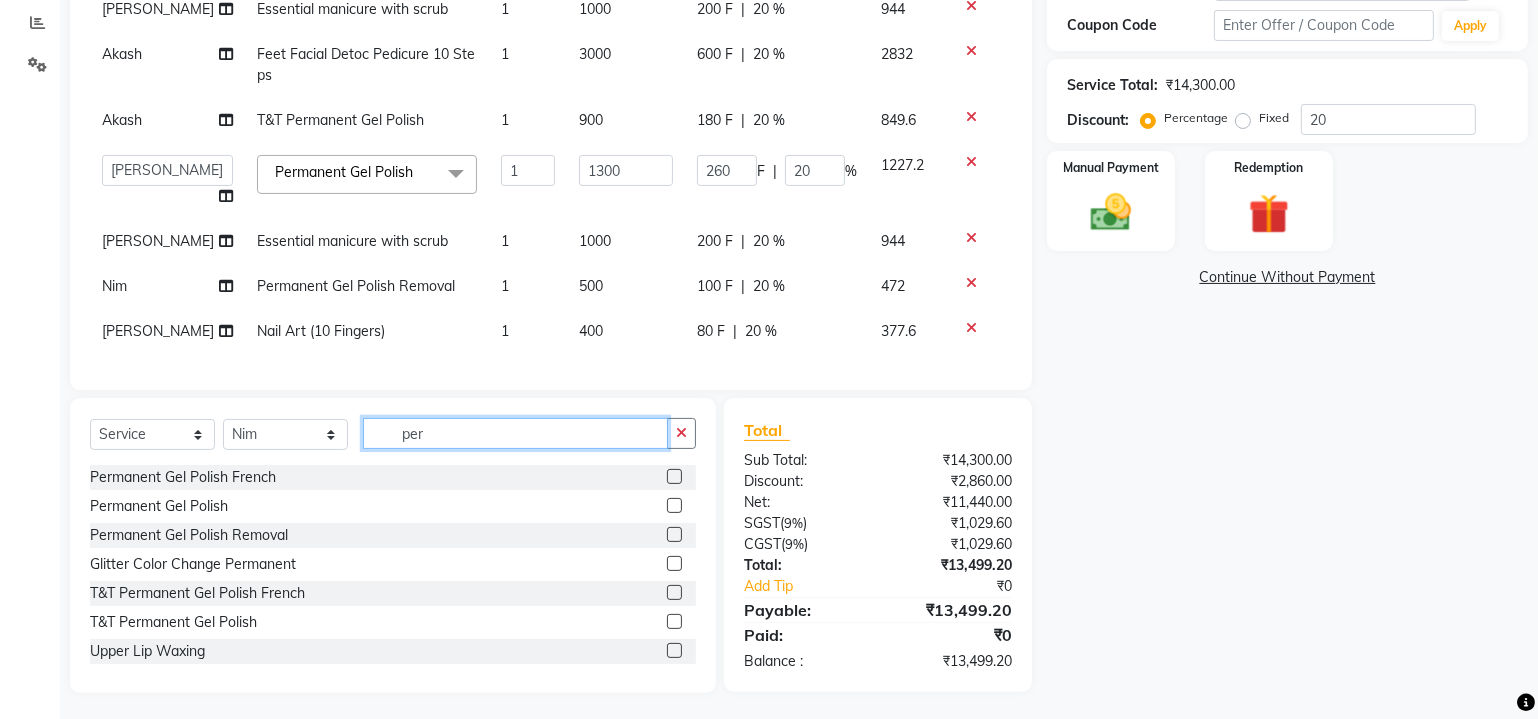 type on "per" 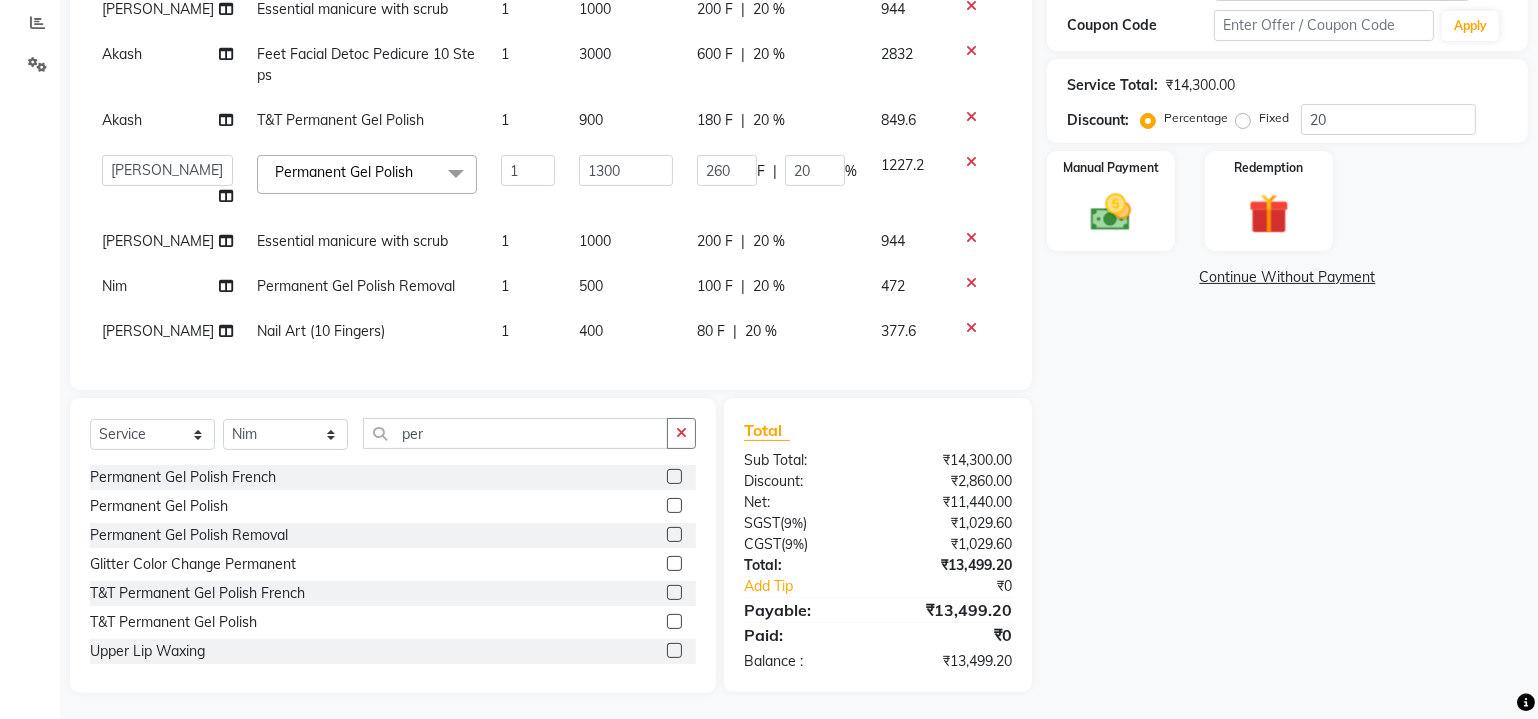 click 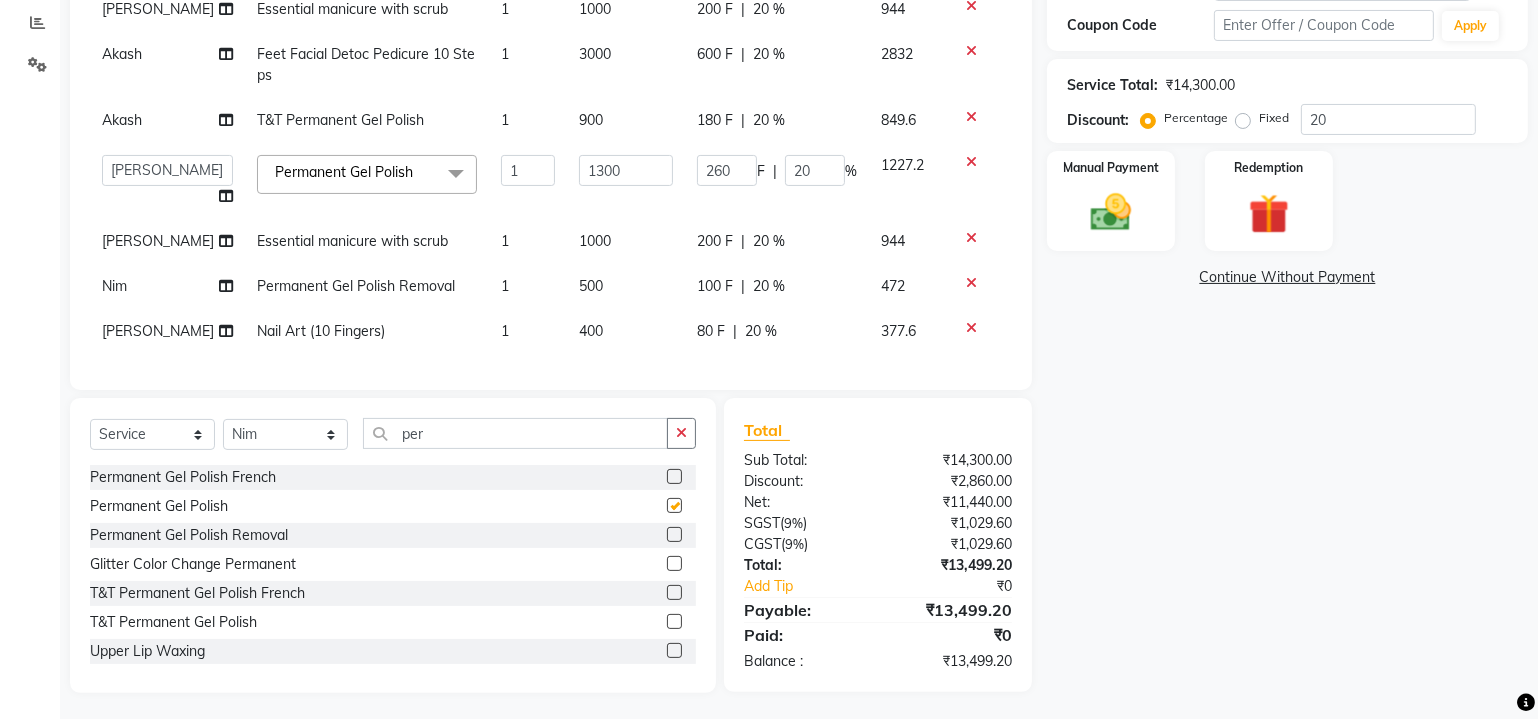 scroll, scrollTop: 266, scrollLeft: 0, axis: vertical 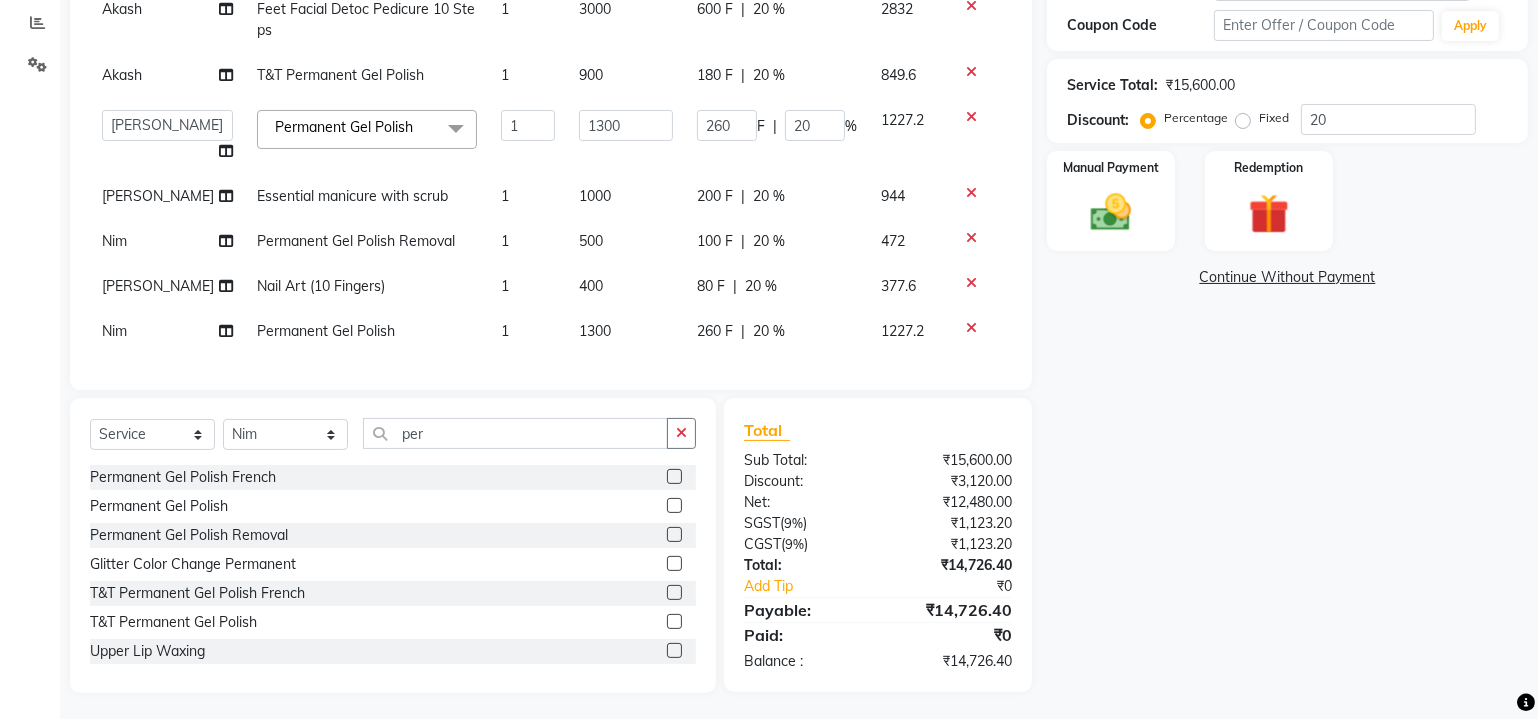 checkbox on "false" 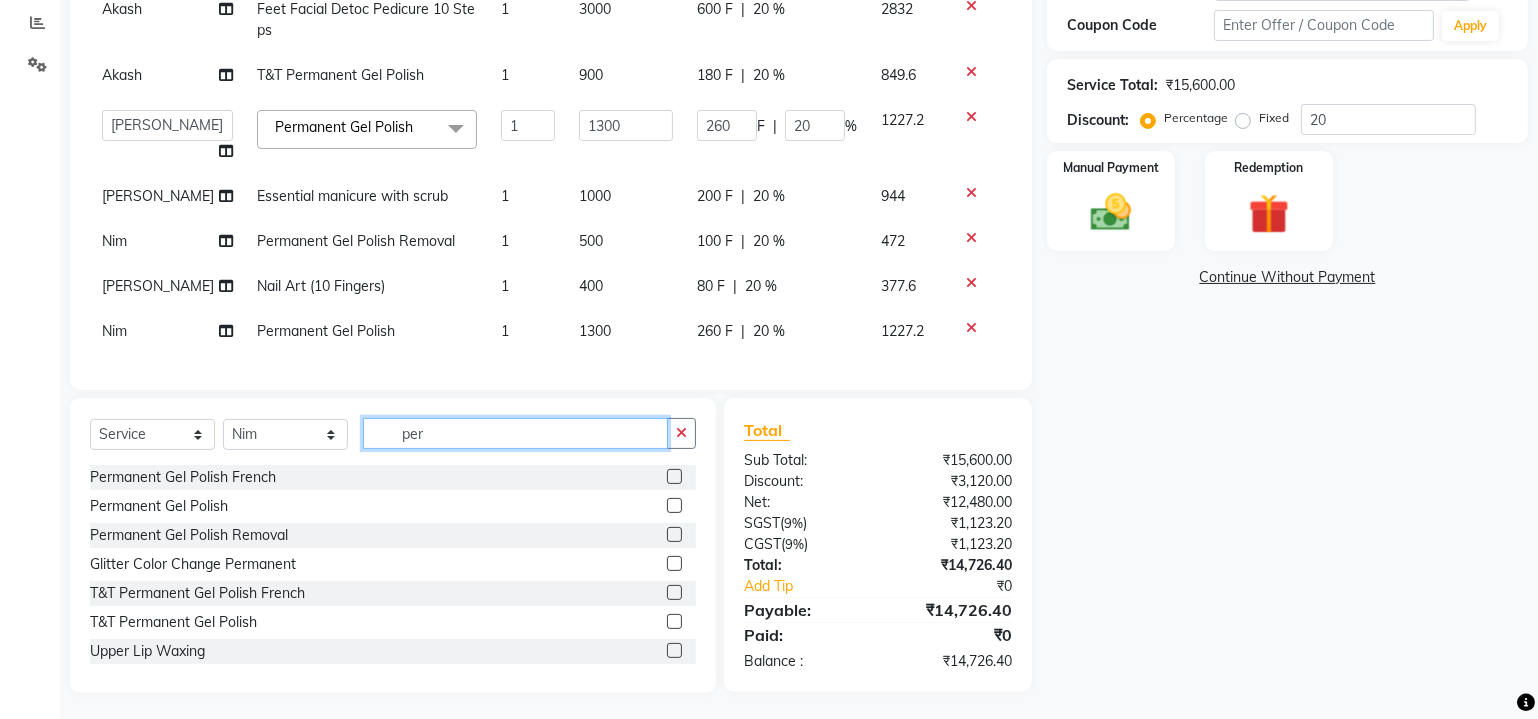 click on "per" 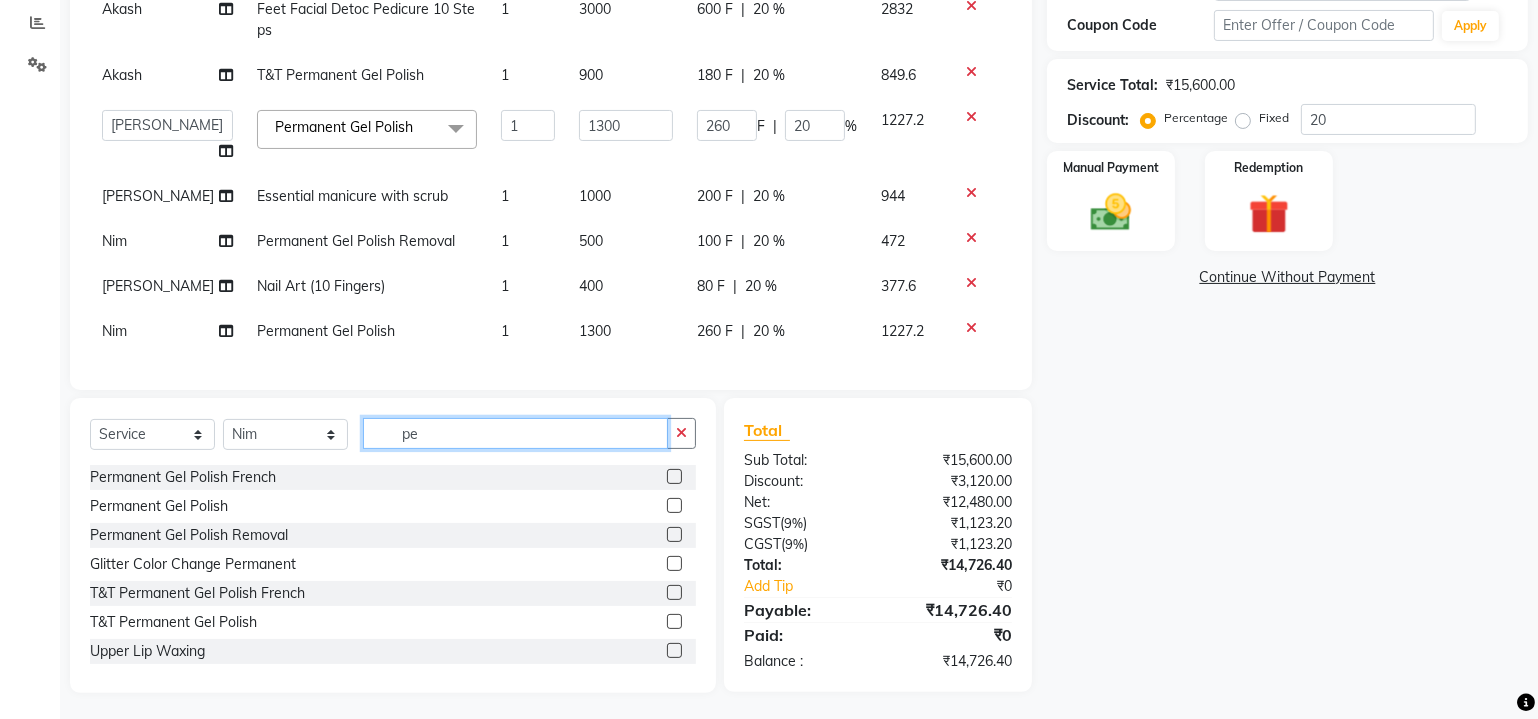 type on "p" 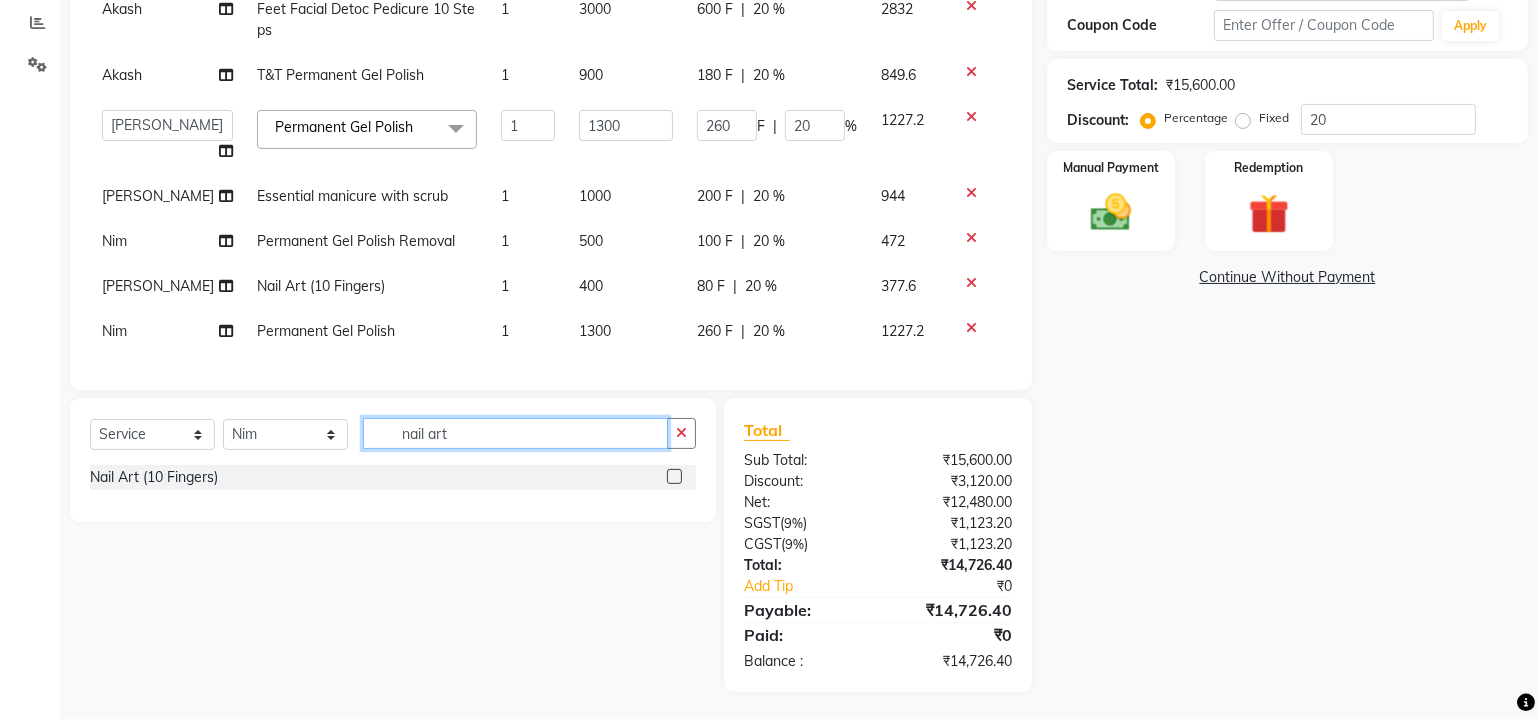 type on "nail art" 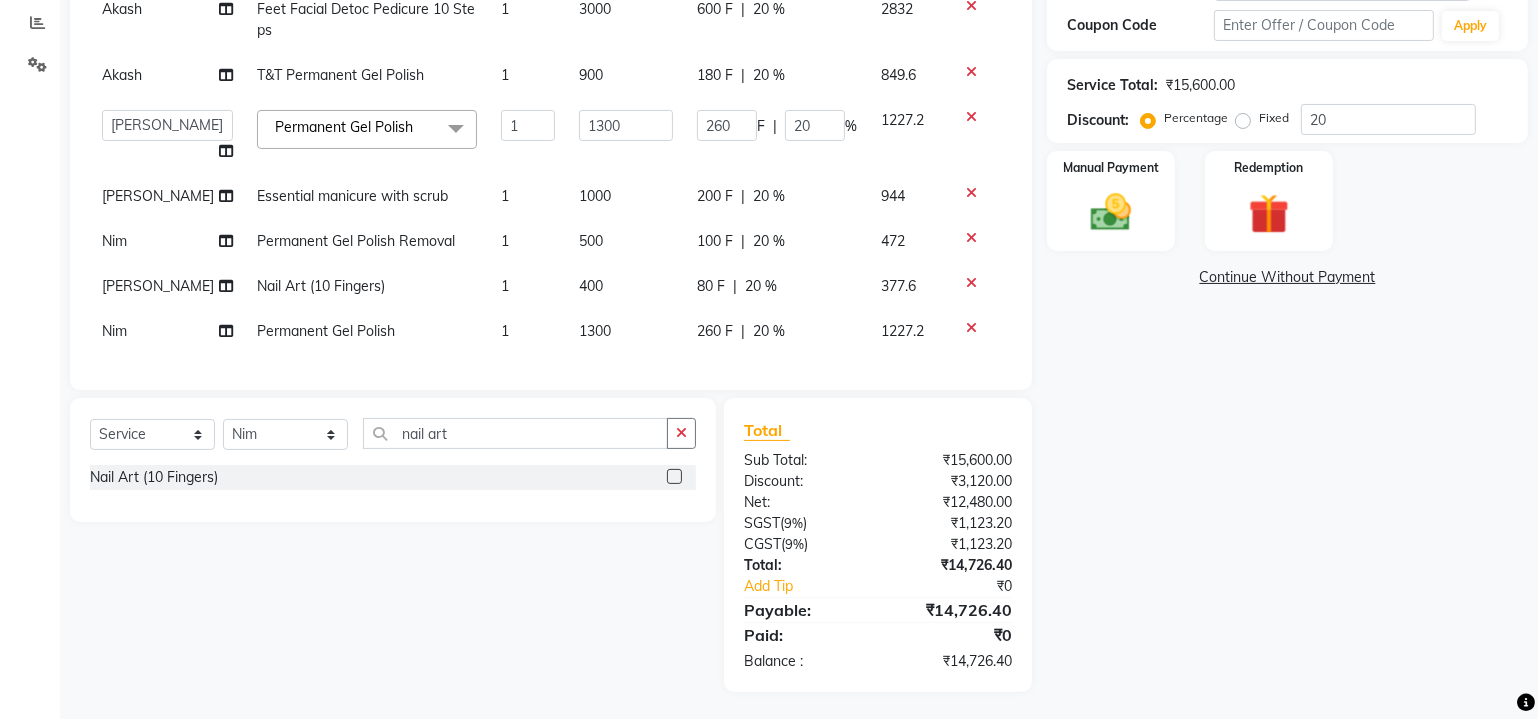 click on "Permanent Gel Polish" 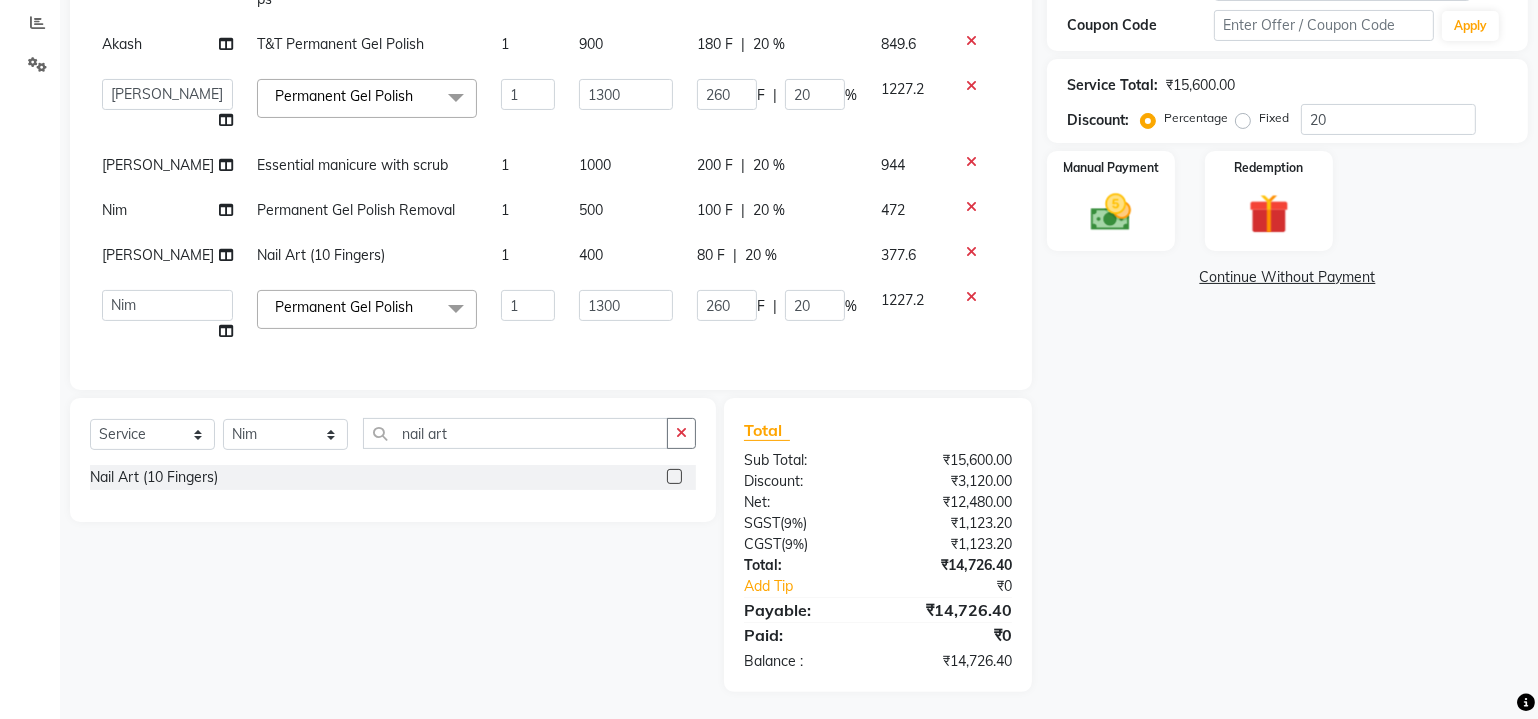 scroll, scrollTop: 296, scrollLeft: 0, axis: vertical 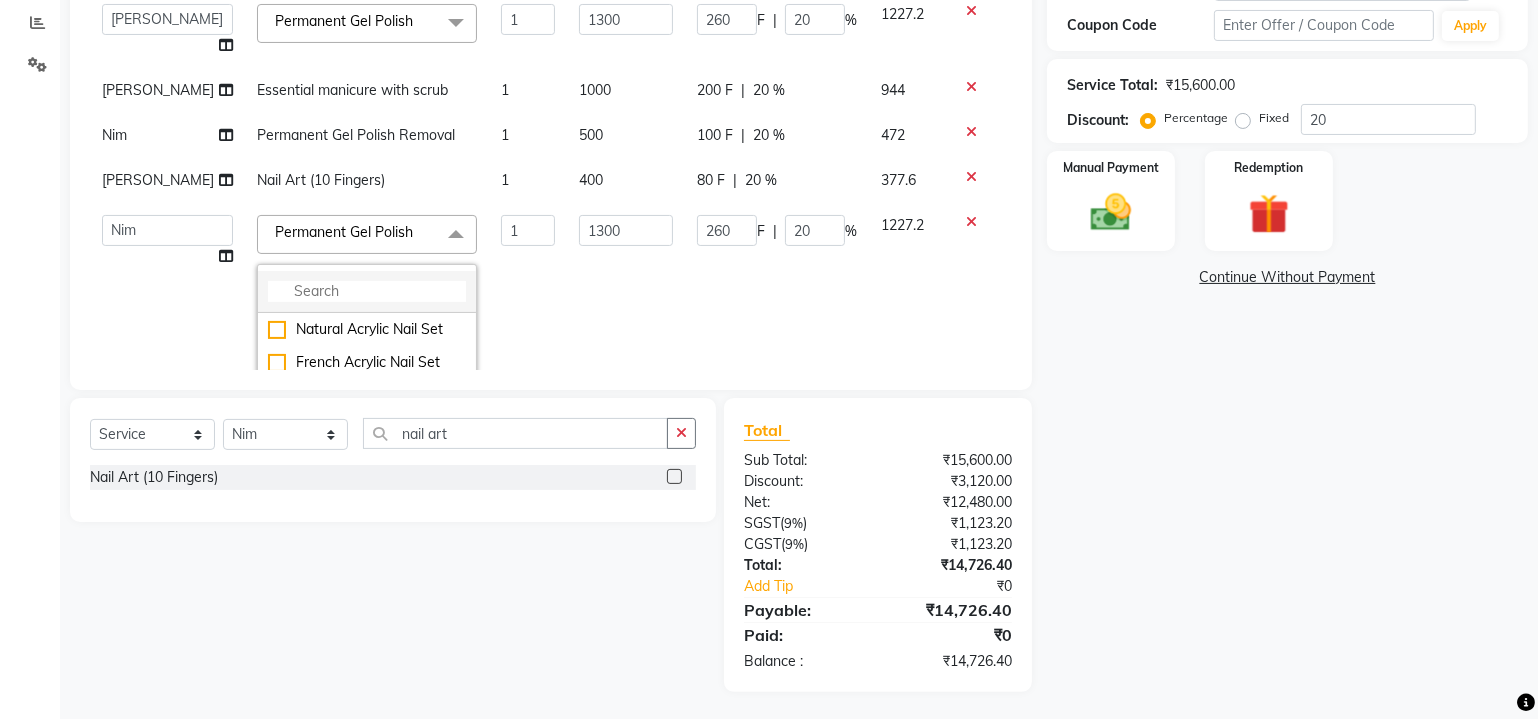 click 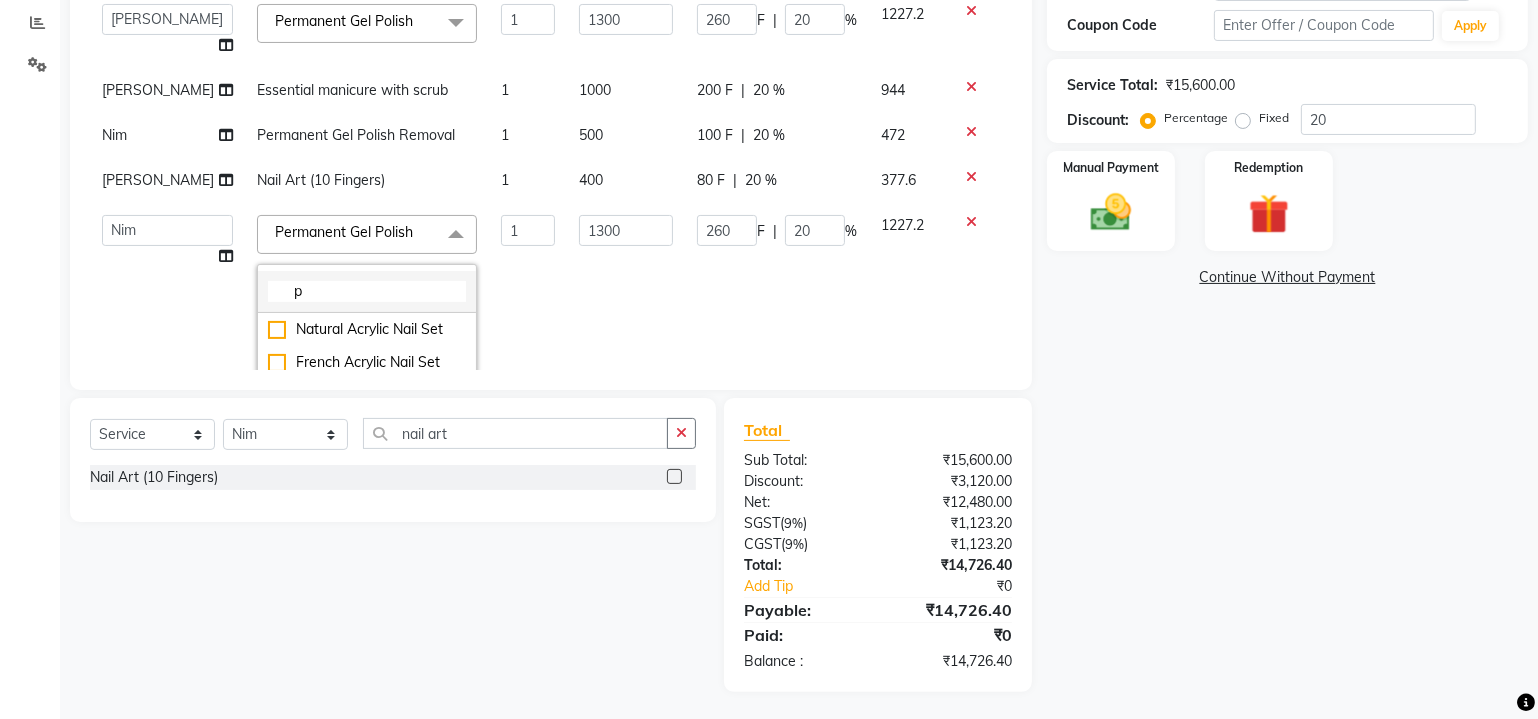 scroll, scrollTop: 302, scrollLeft: 0, axis: vertical 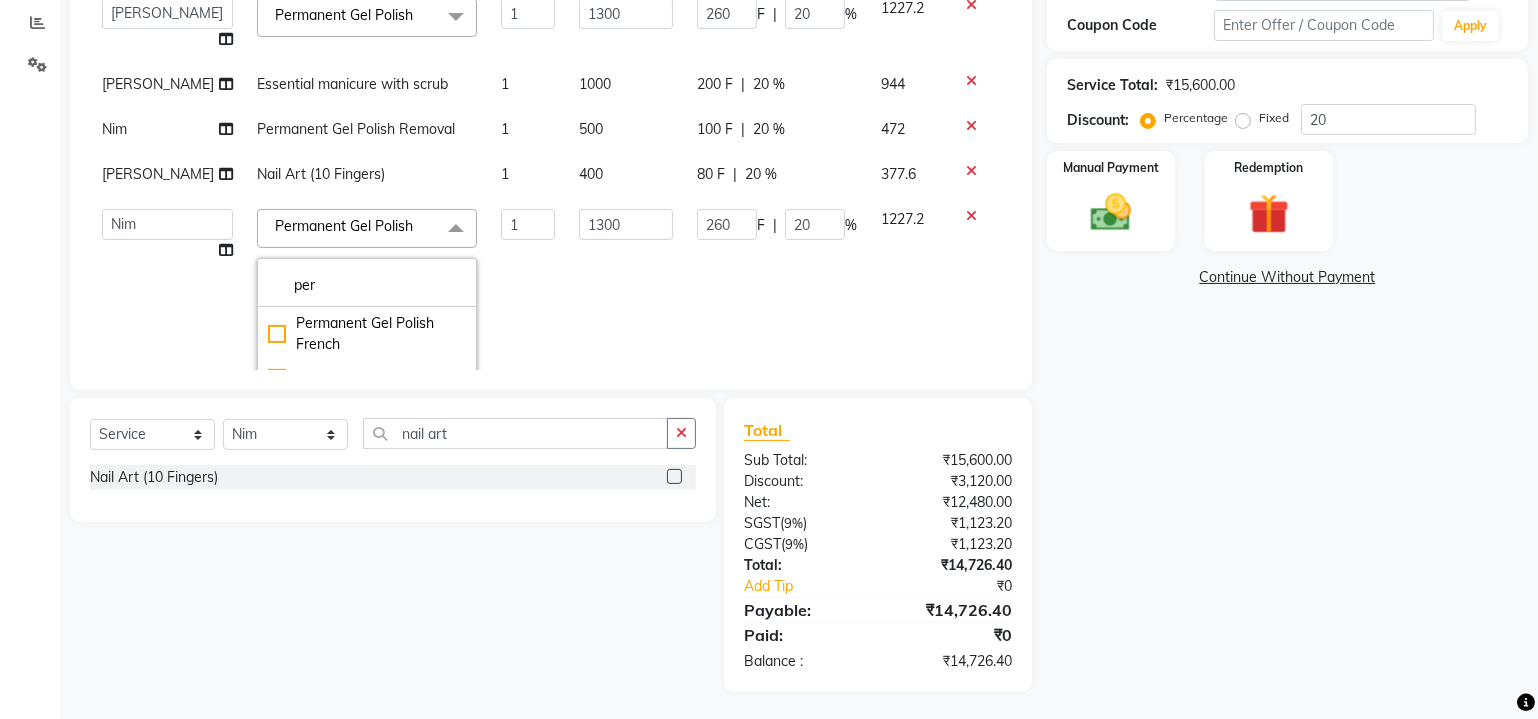 type on "per" 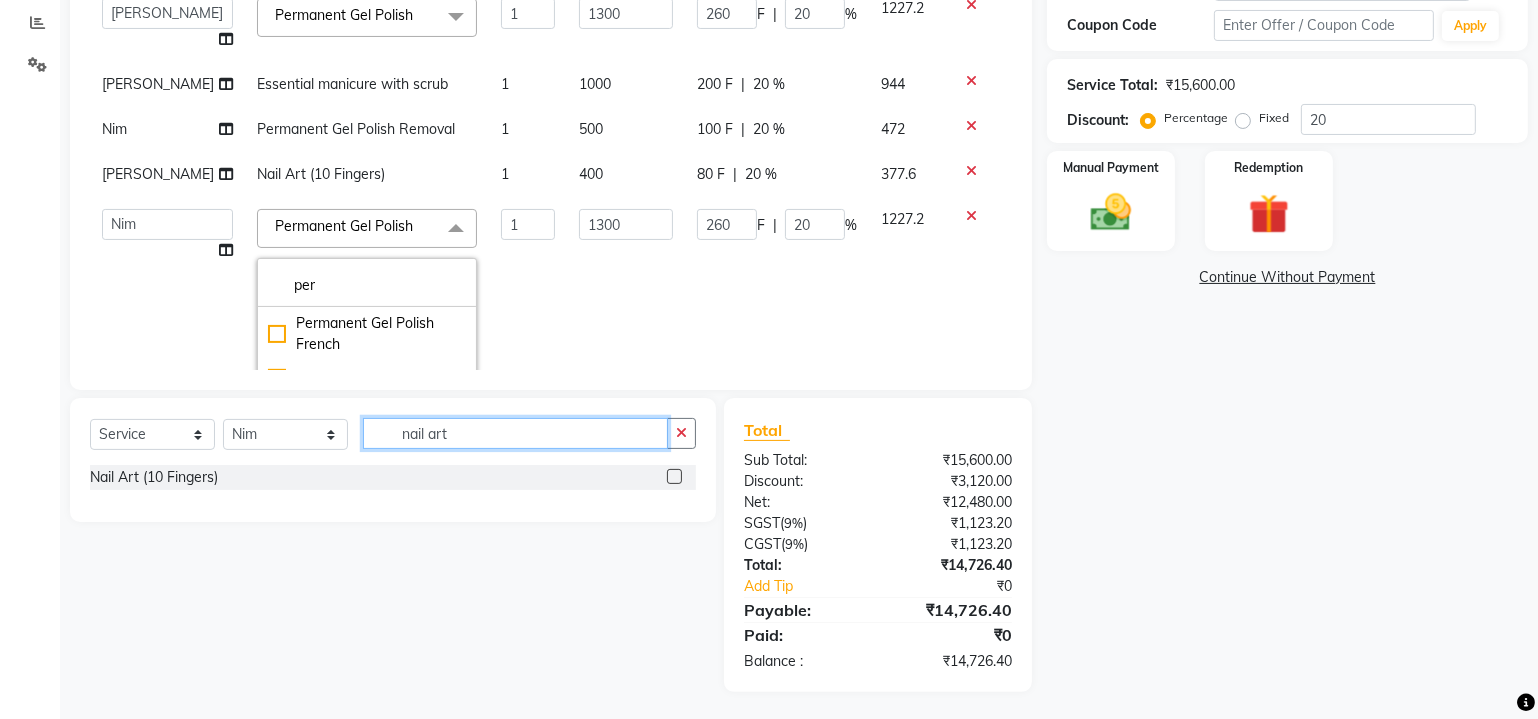click on "nail art" 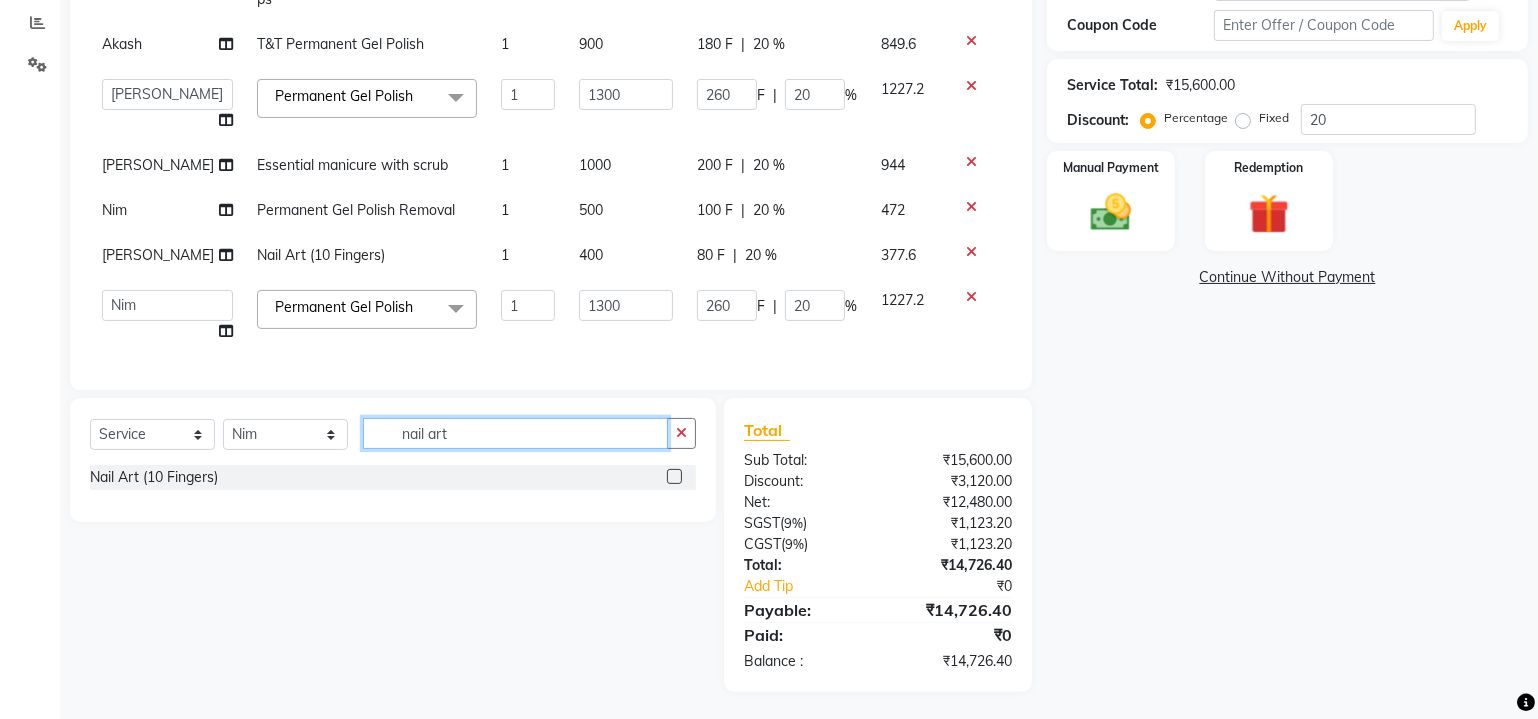 scroll, scrollTop: 297, scrollLeft: 0, axis: vertical 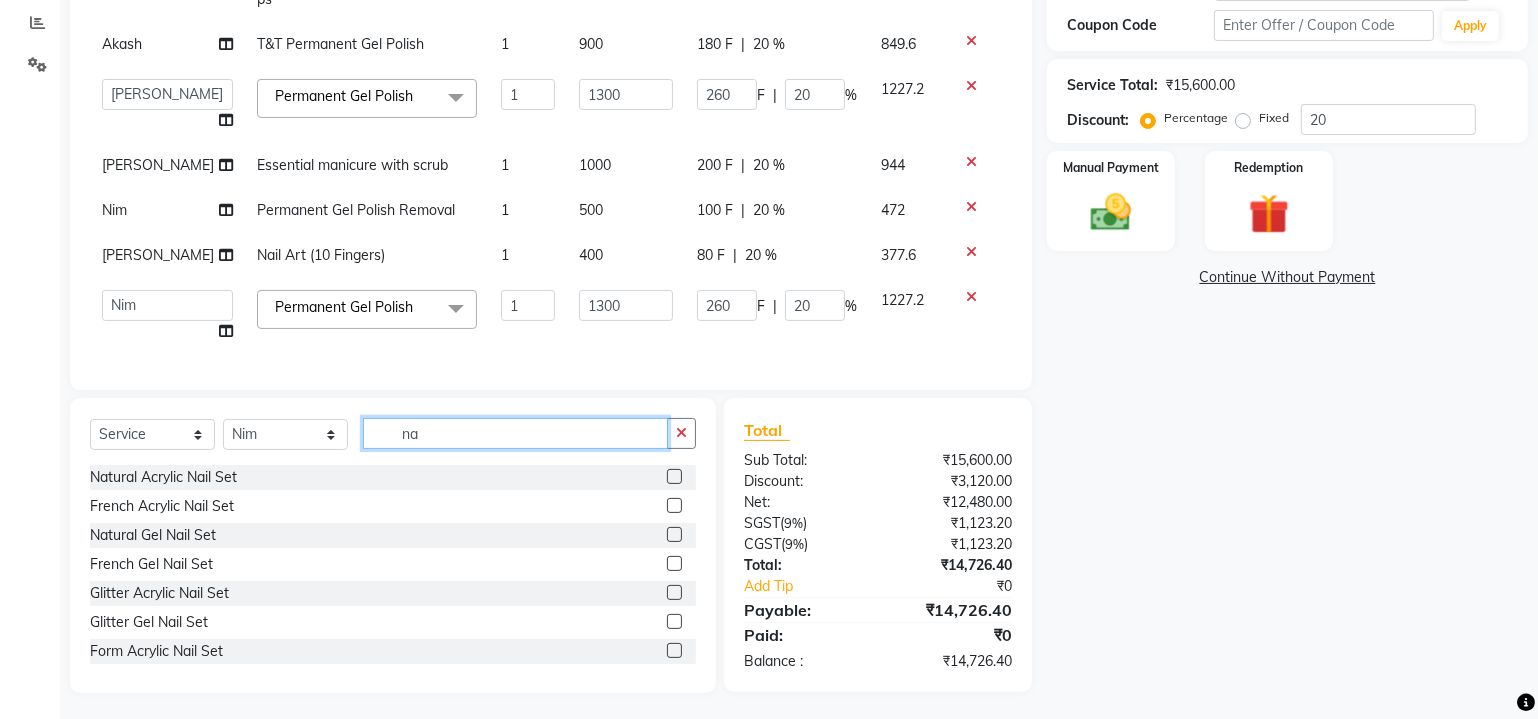 type on "n" 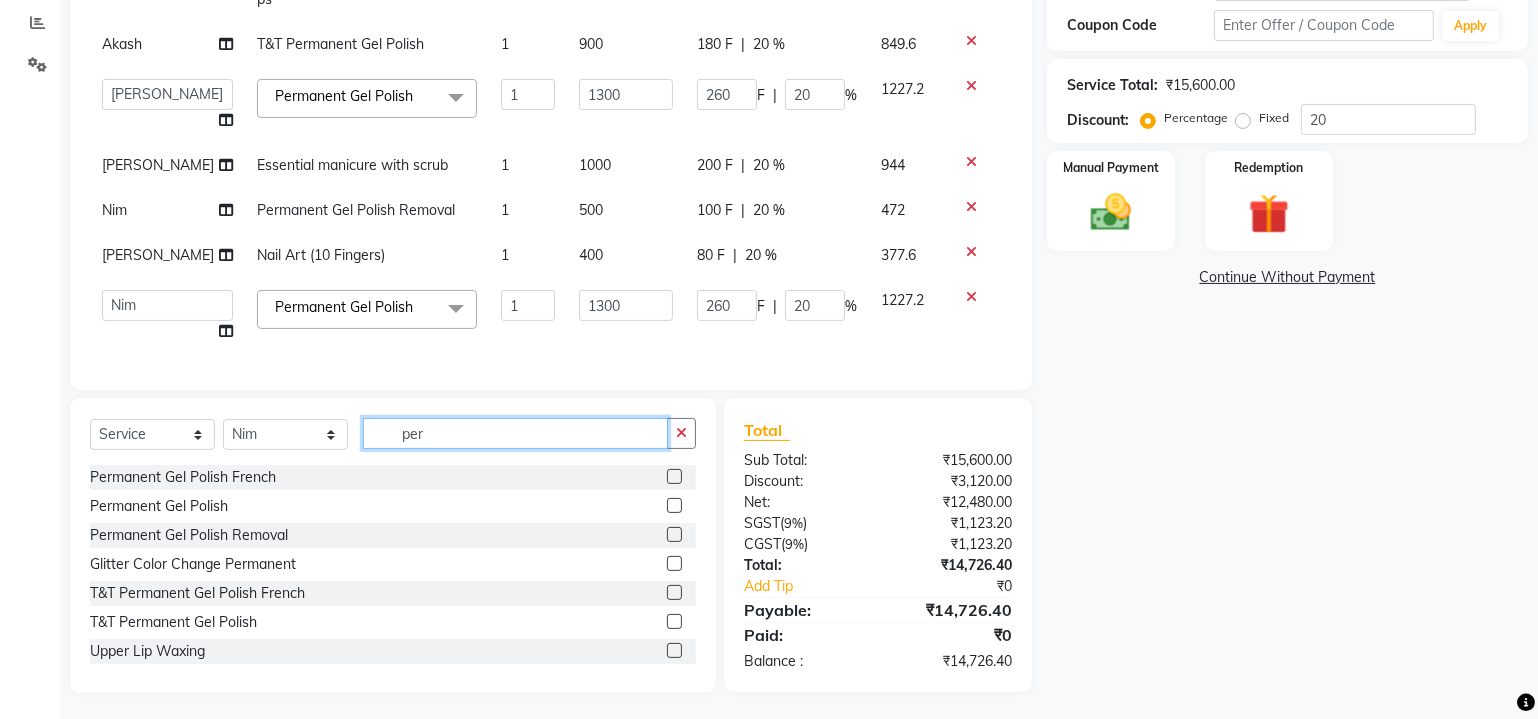 type on "per" 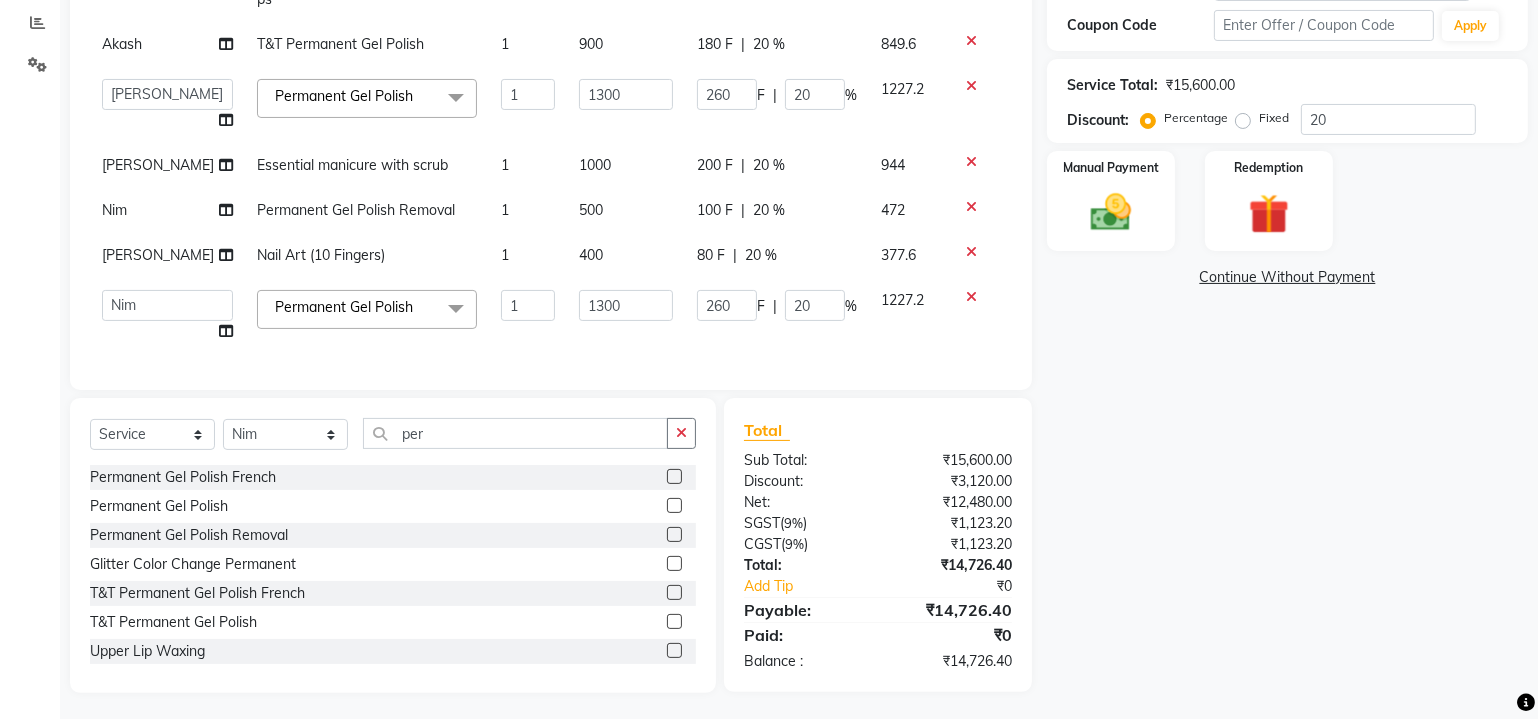 click on "Permanent Gel Polish  x" 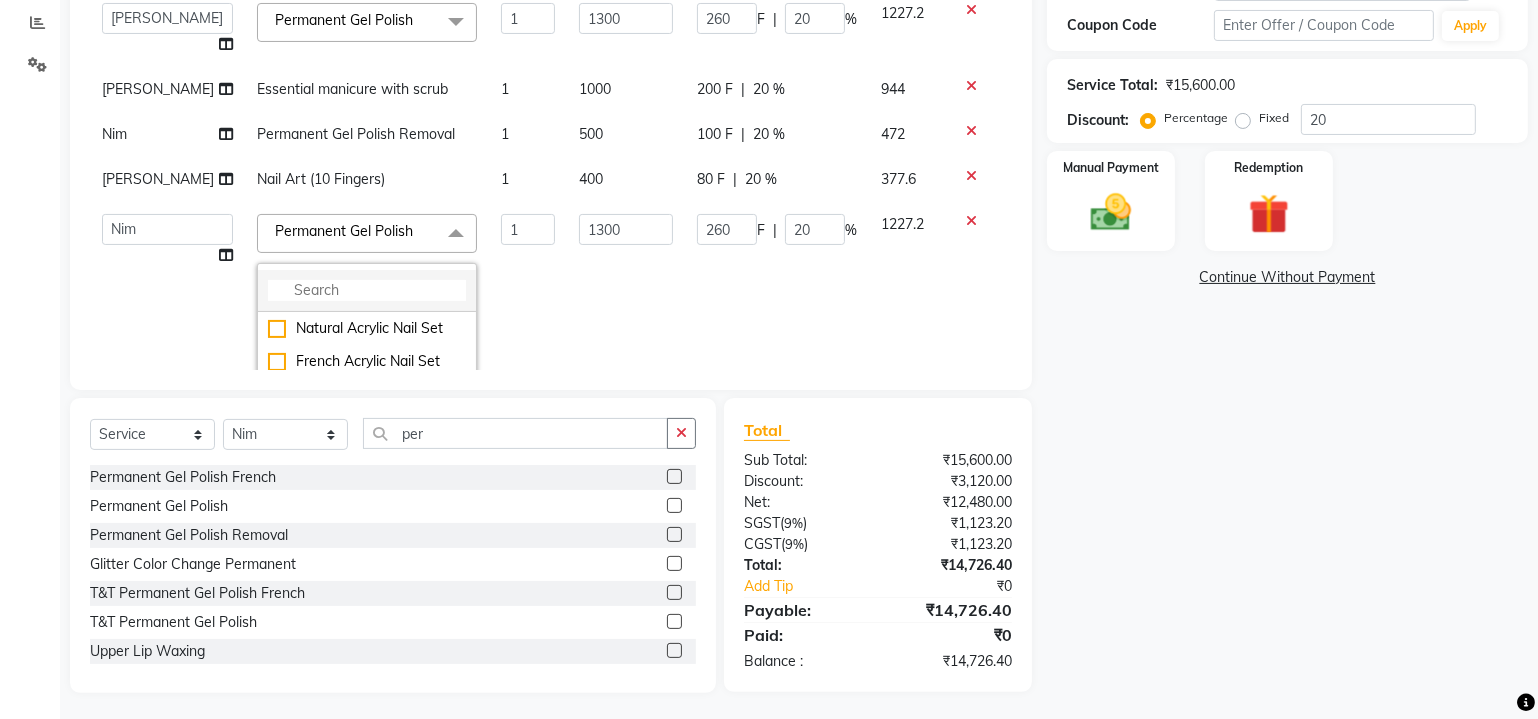click 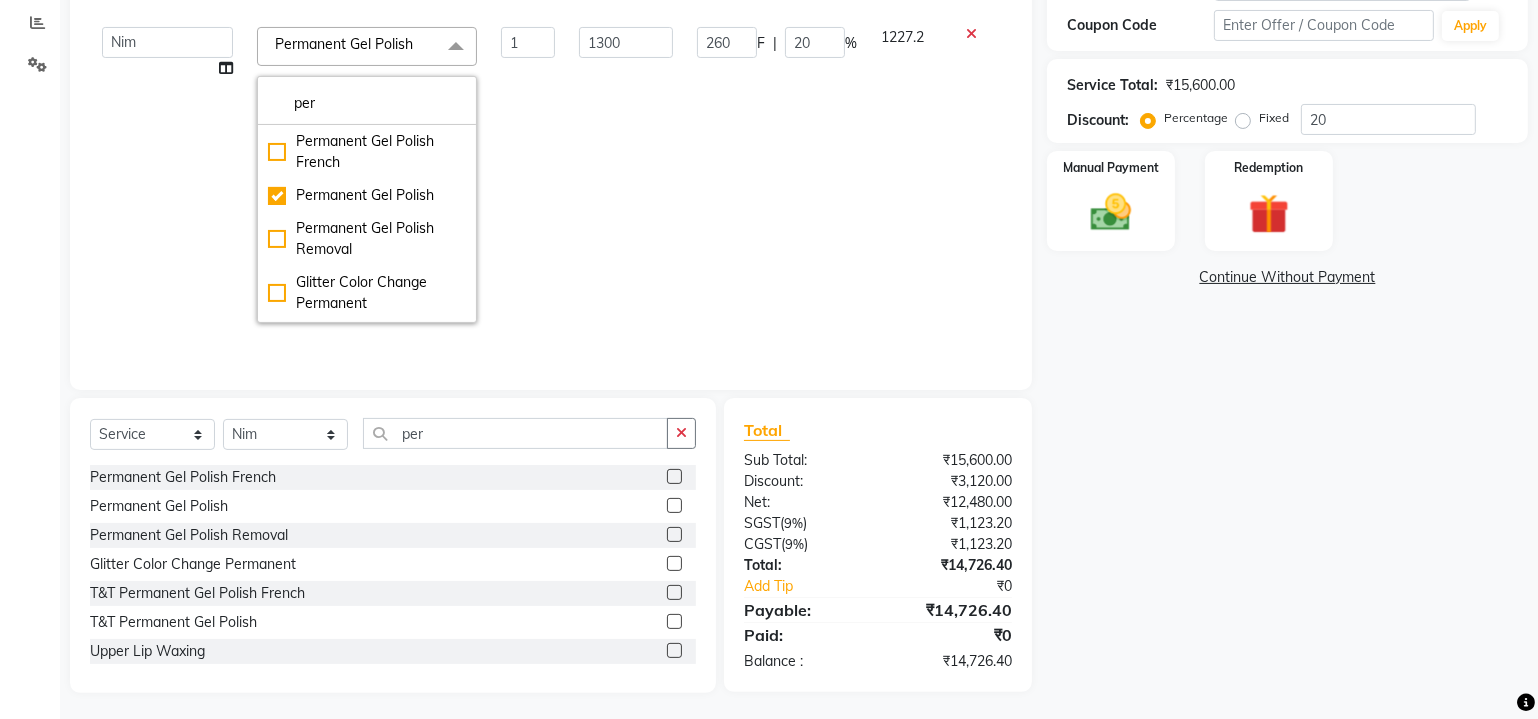 scroll, scrollTop: 666, scrollLeft: 0, axis: vertical 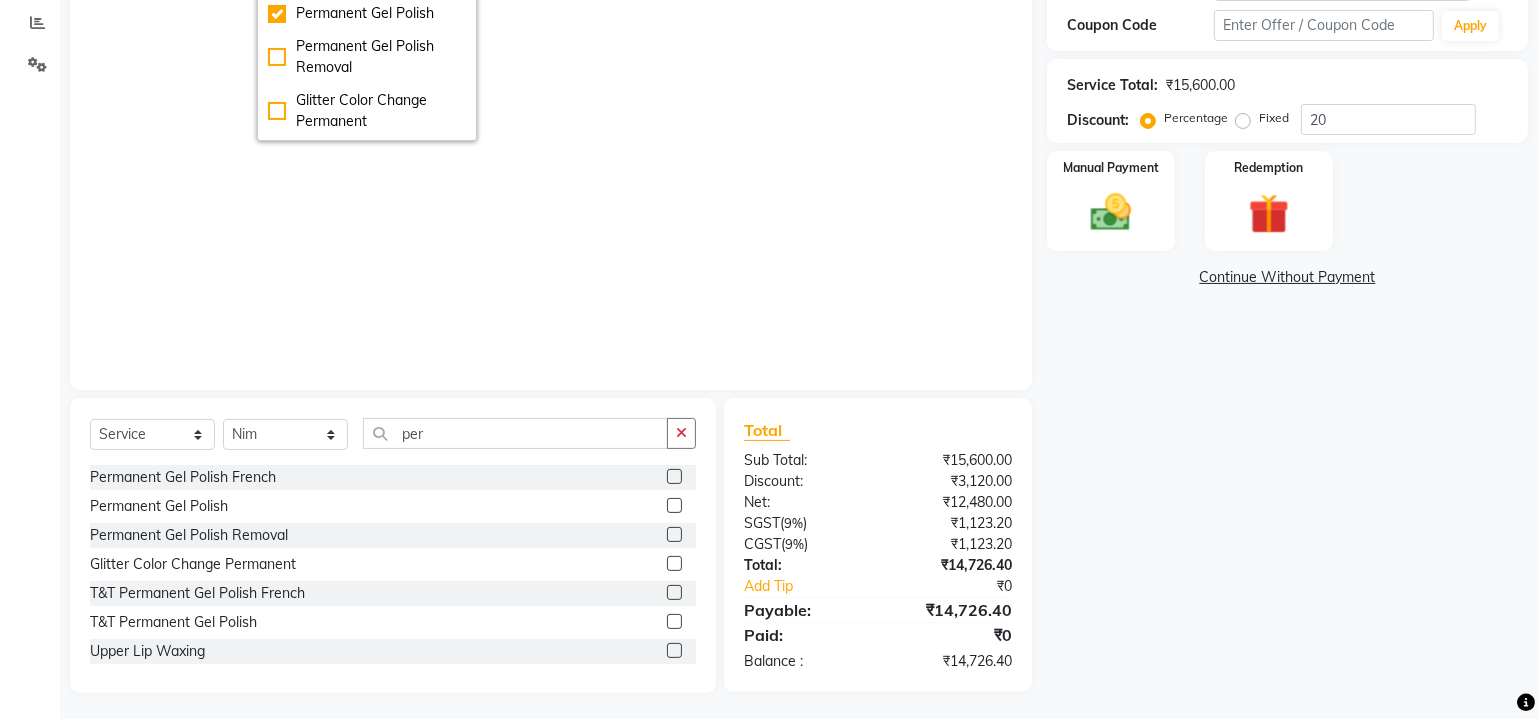 type on "per" 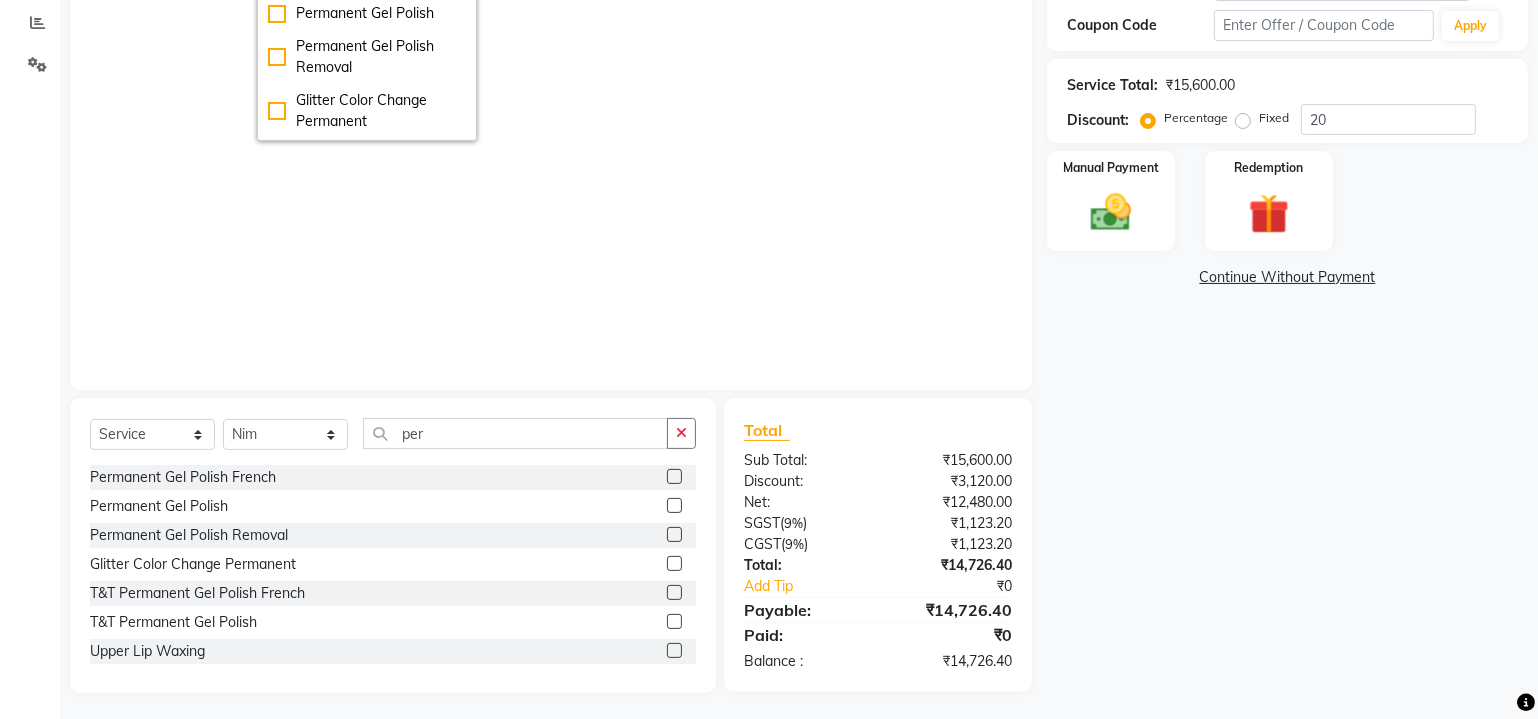checkbox on "true" 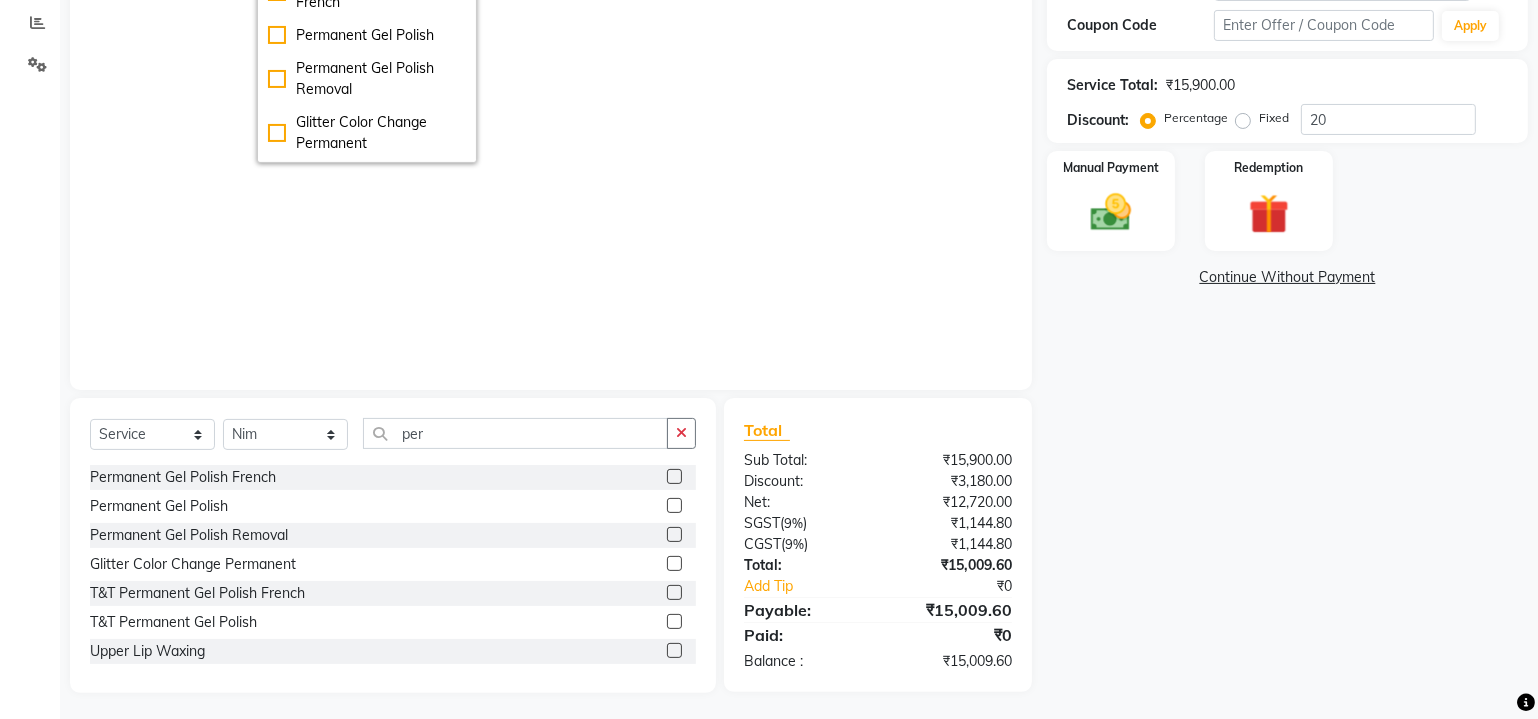 drag, startPoint x: 630, startPoint y: 134, endPoint x: 658, endPoint y: 209, distance: 80.05623 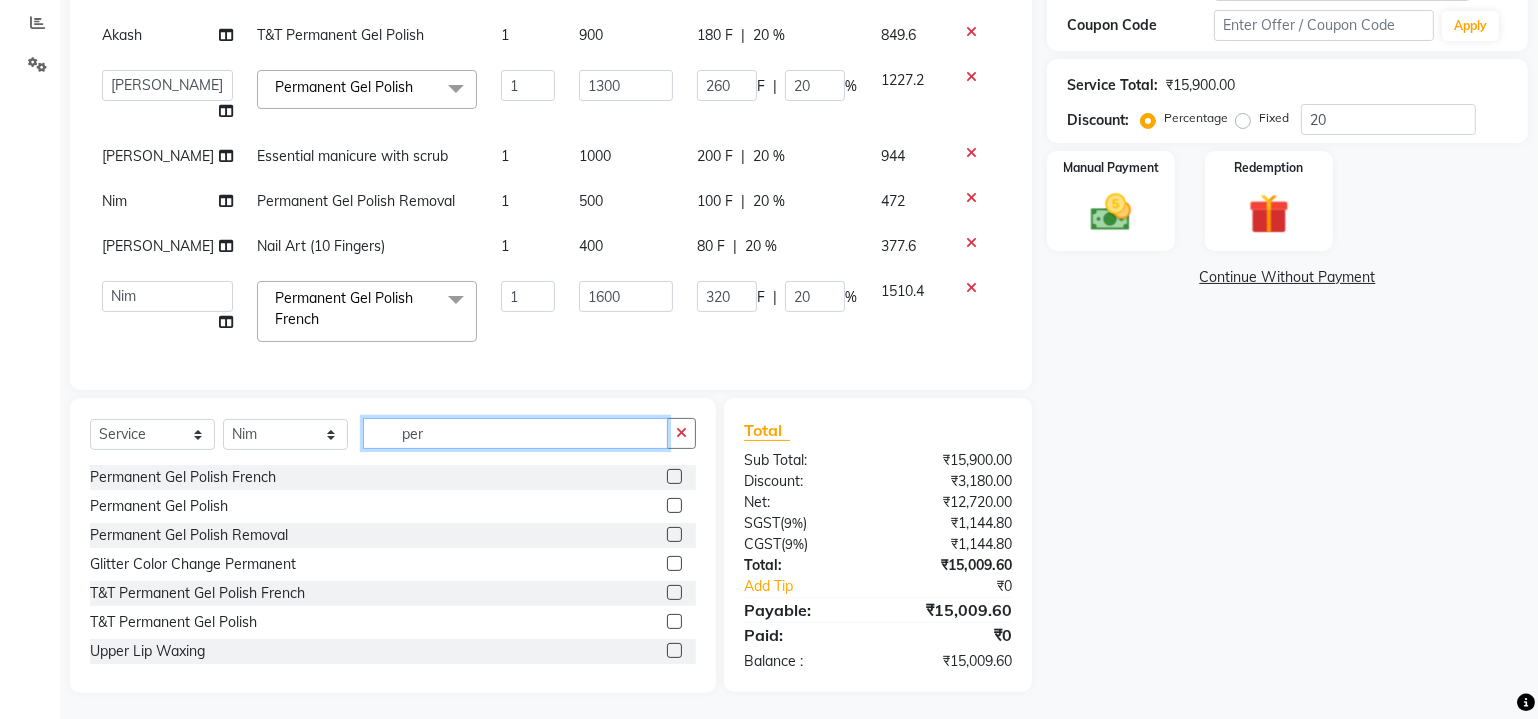 scroll, scrollTop: 266, scrollLeft: 0, axis: vertical 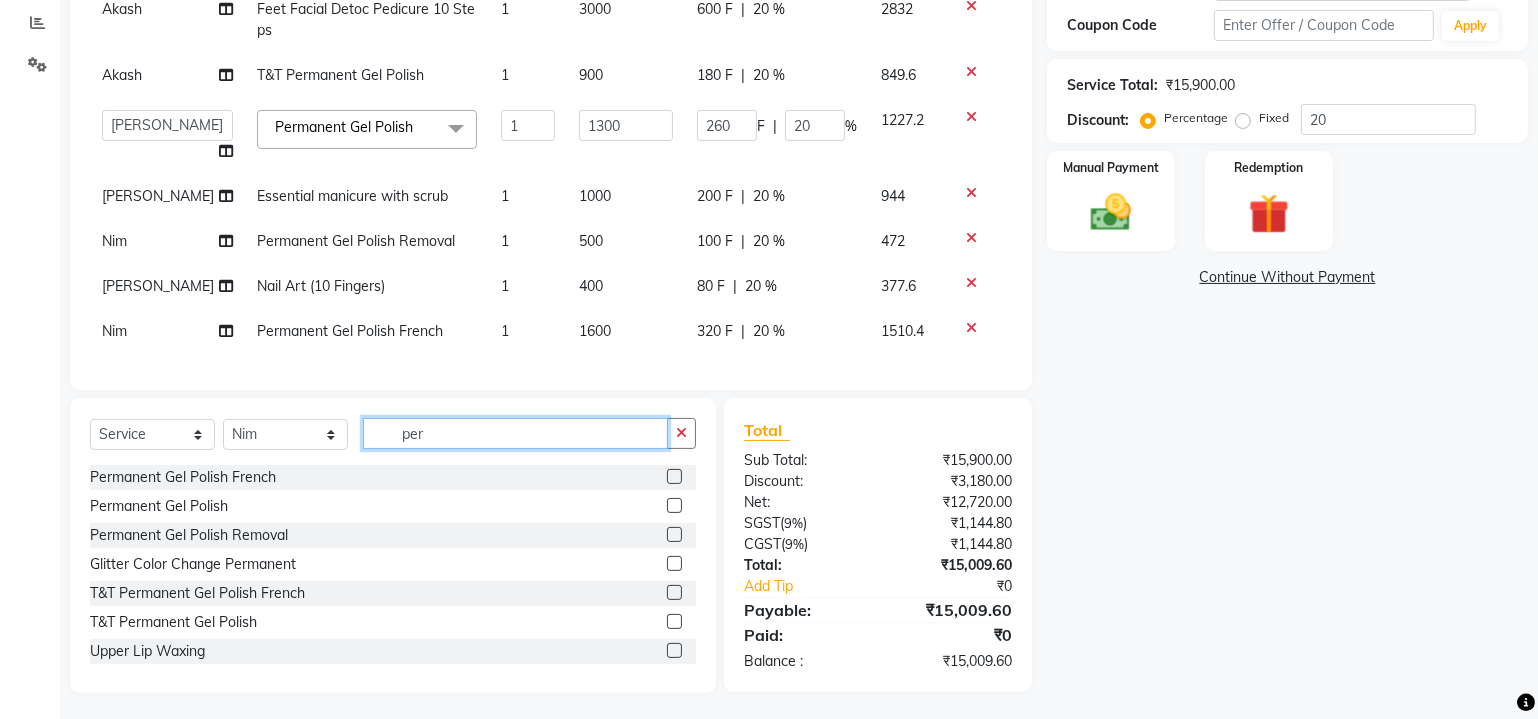 click on "per" 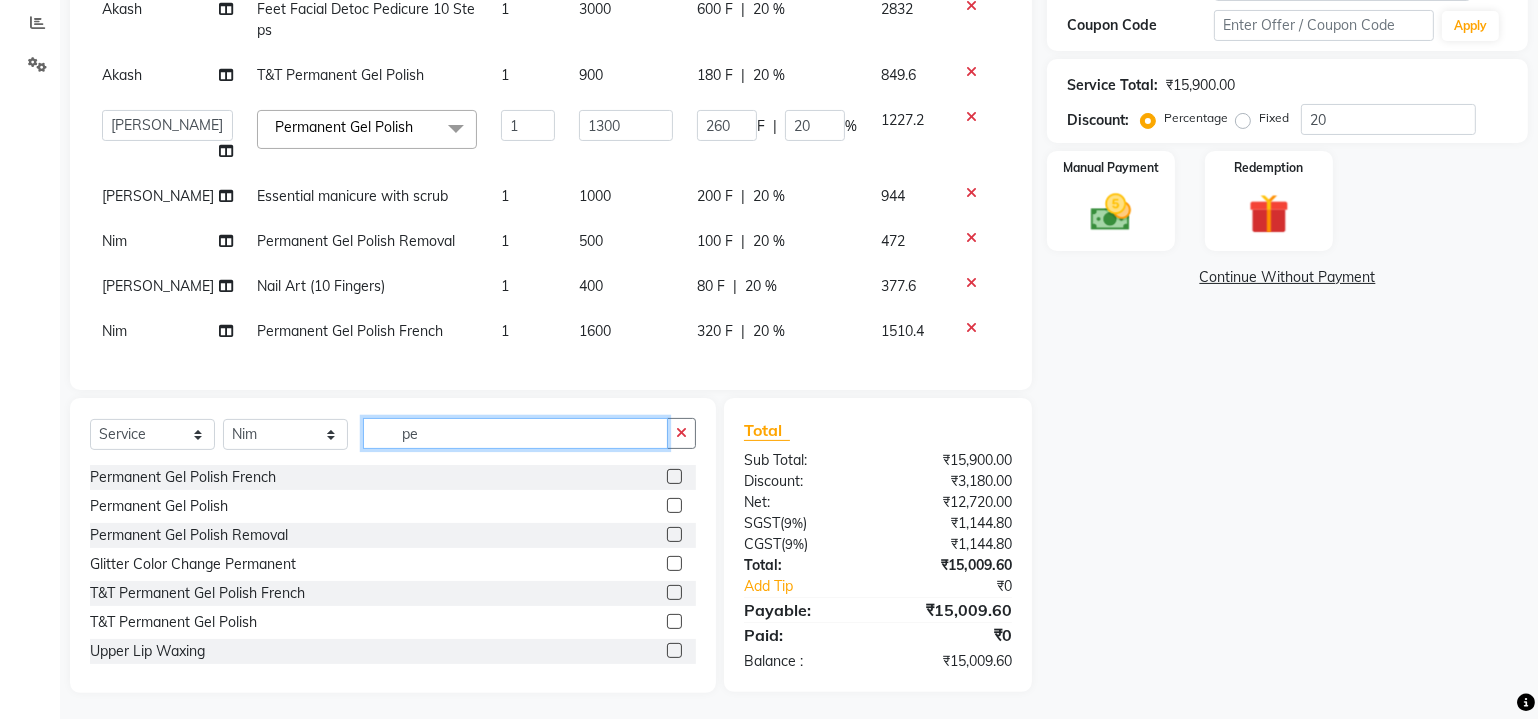 type on "p" 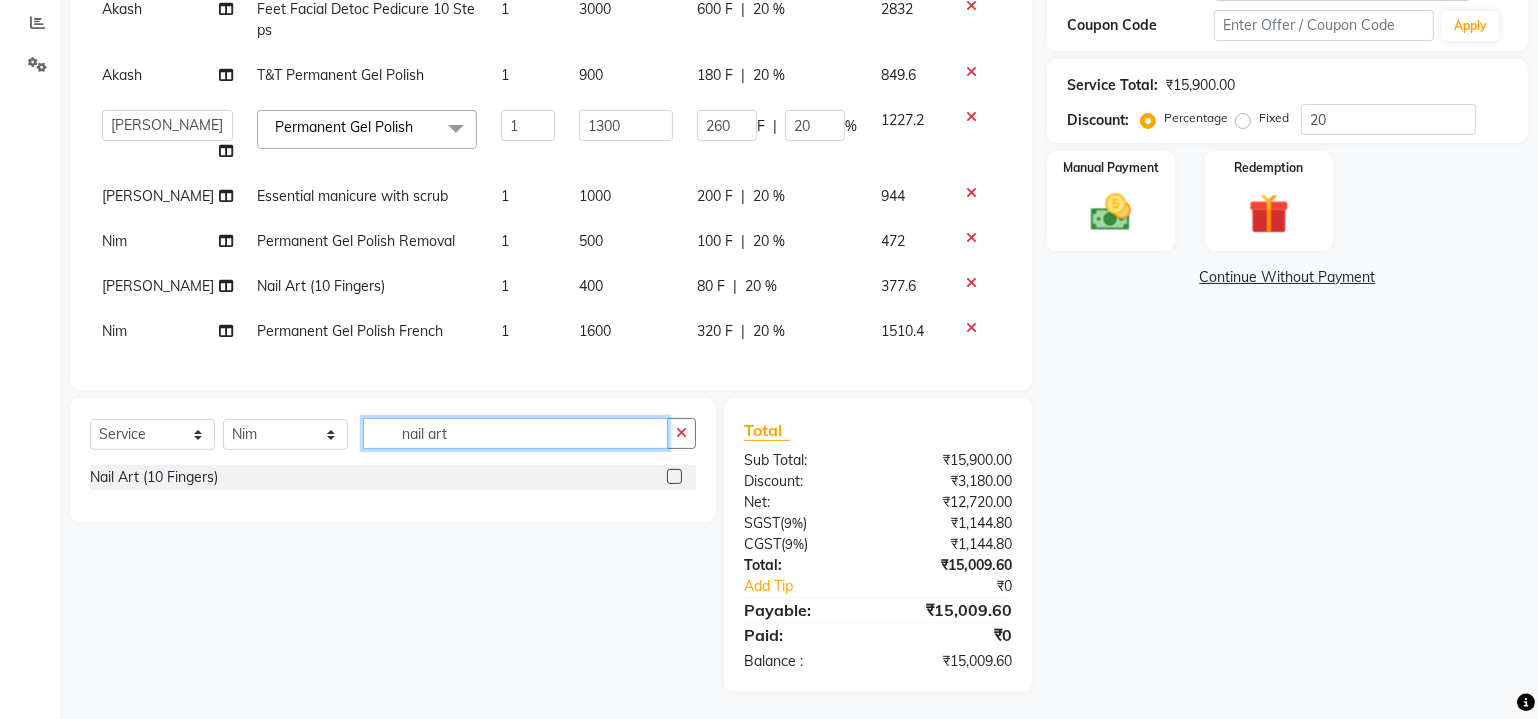 type on "nail art" 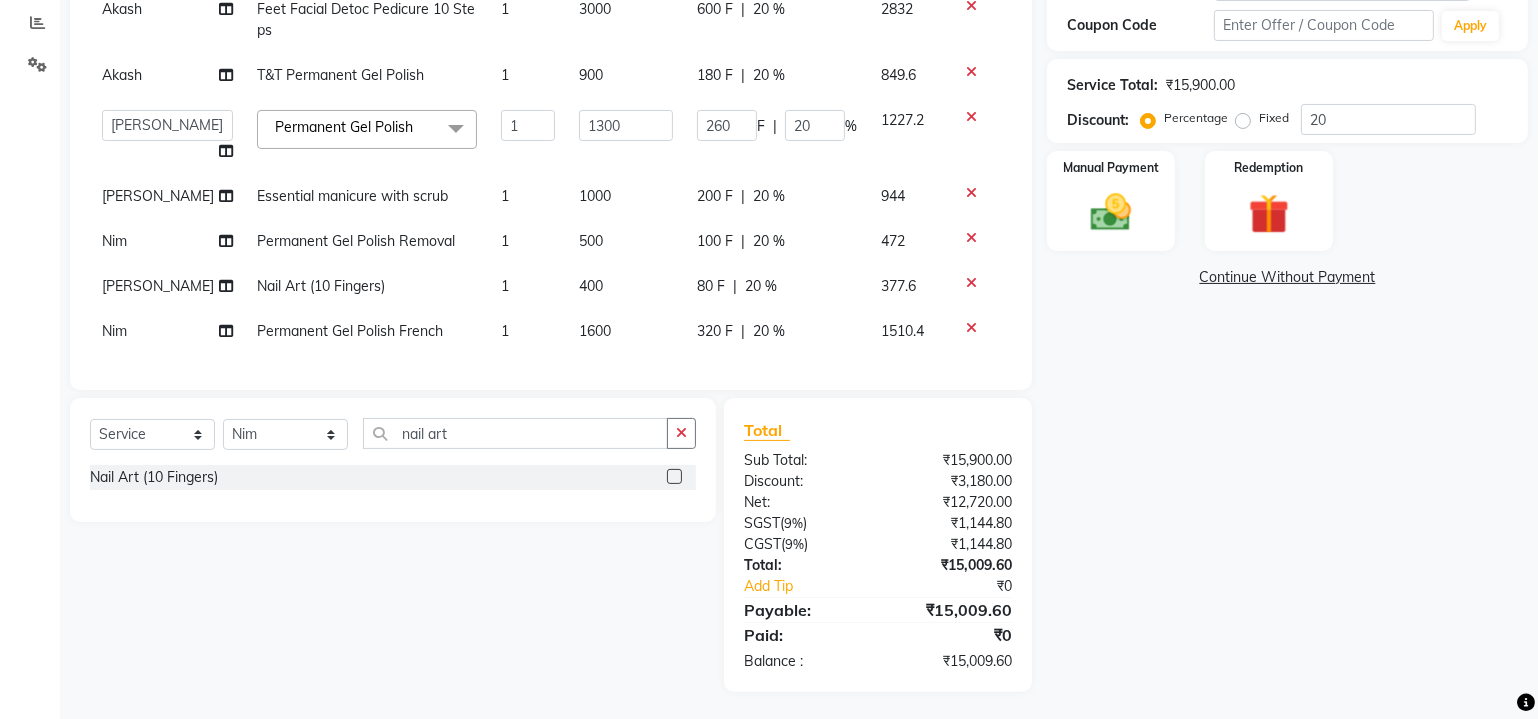 click 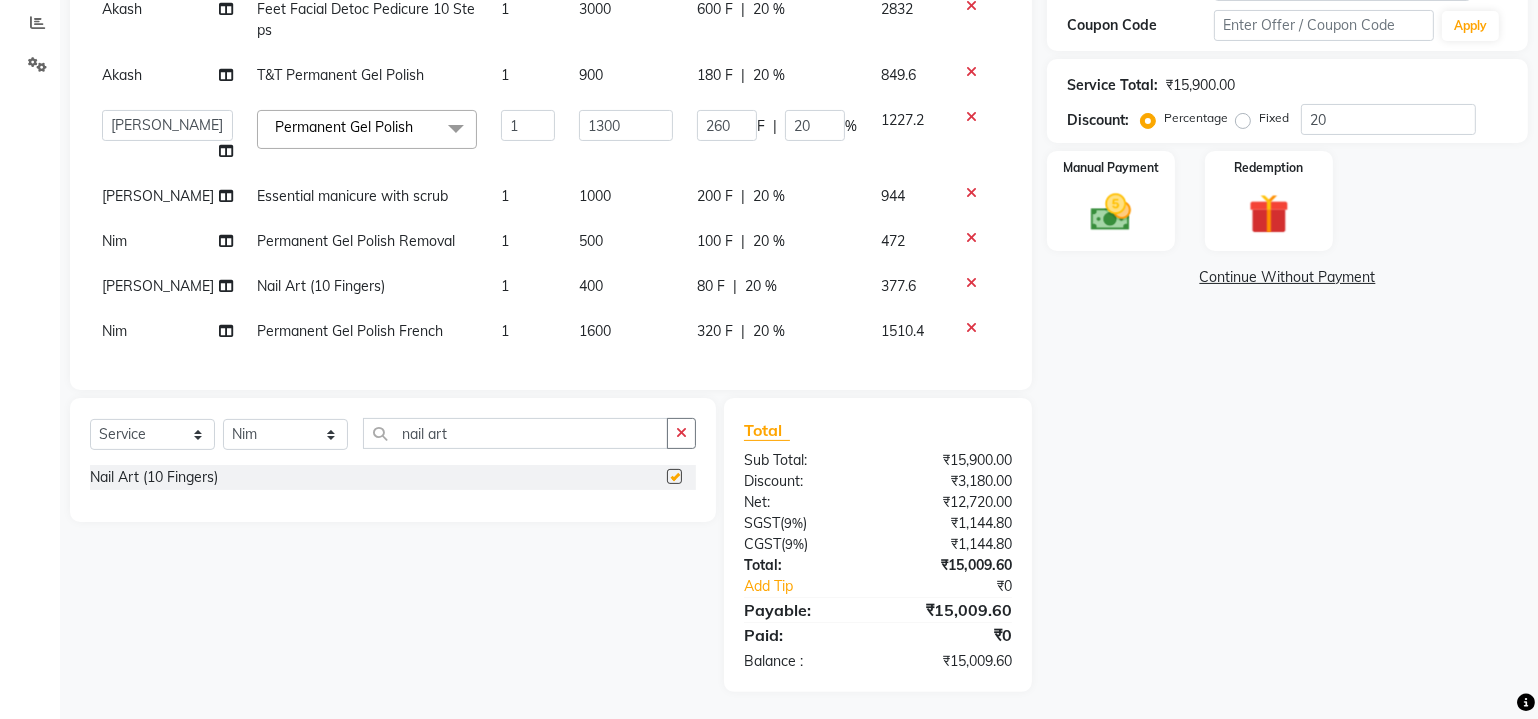 scroll, scrollTop: 311, scrollLeft: 0, axis: vertical 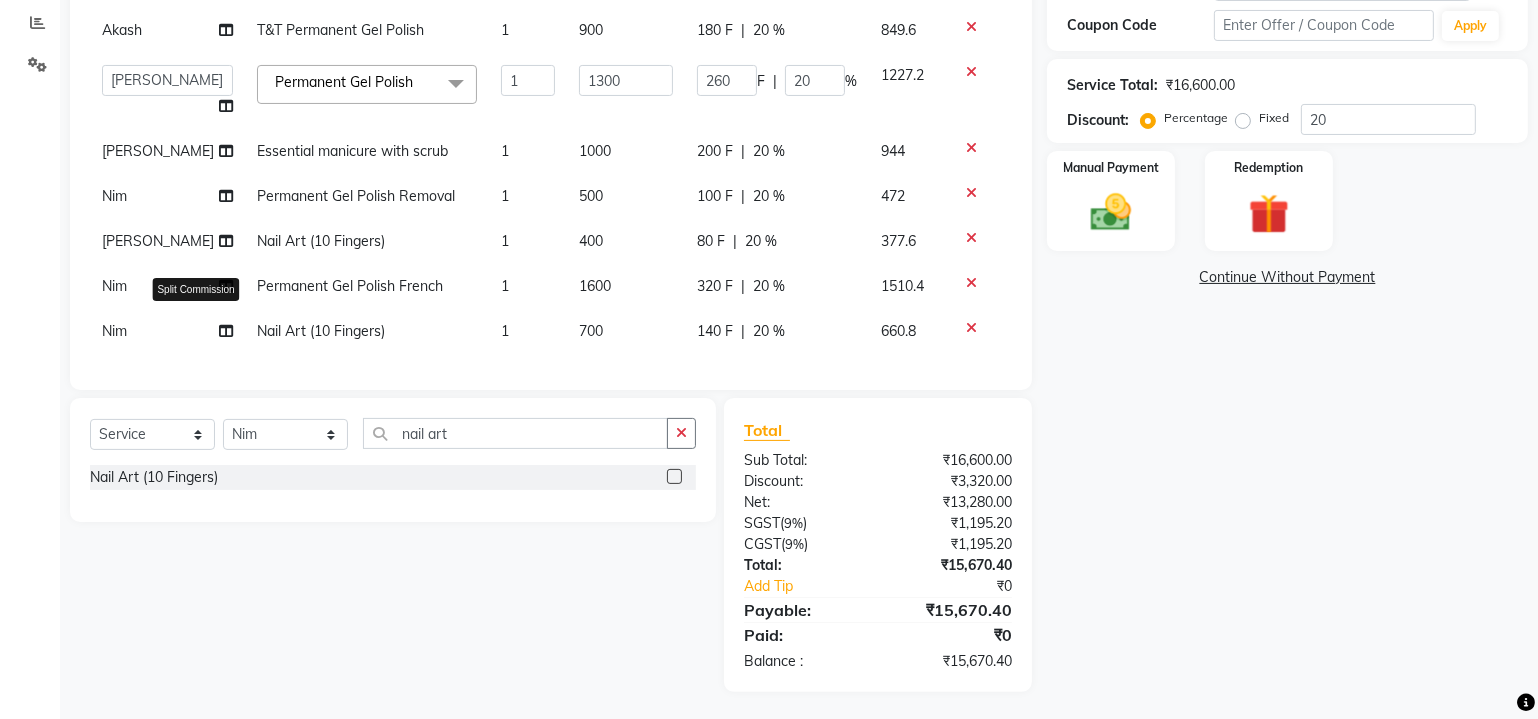 checkbox on "false" 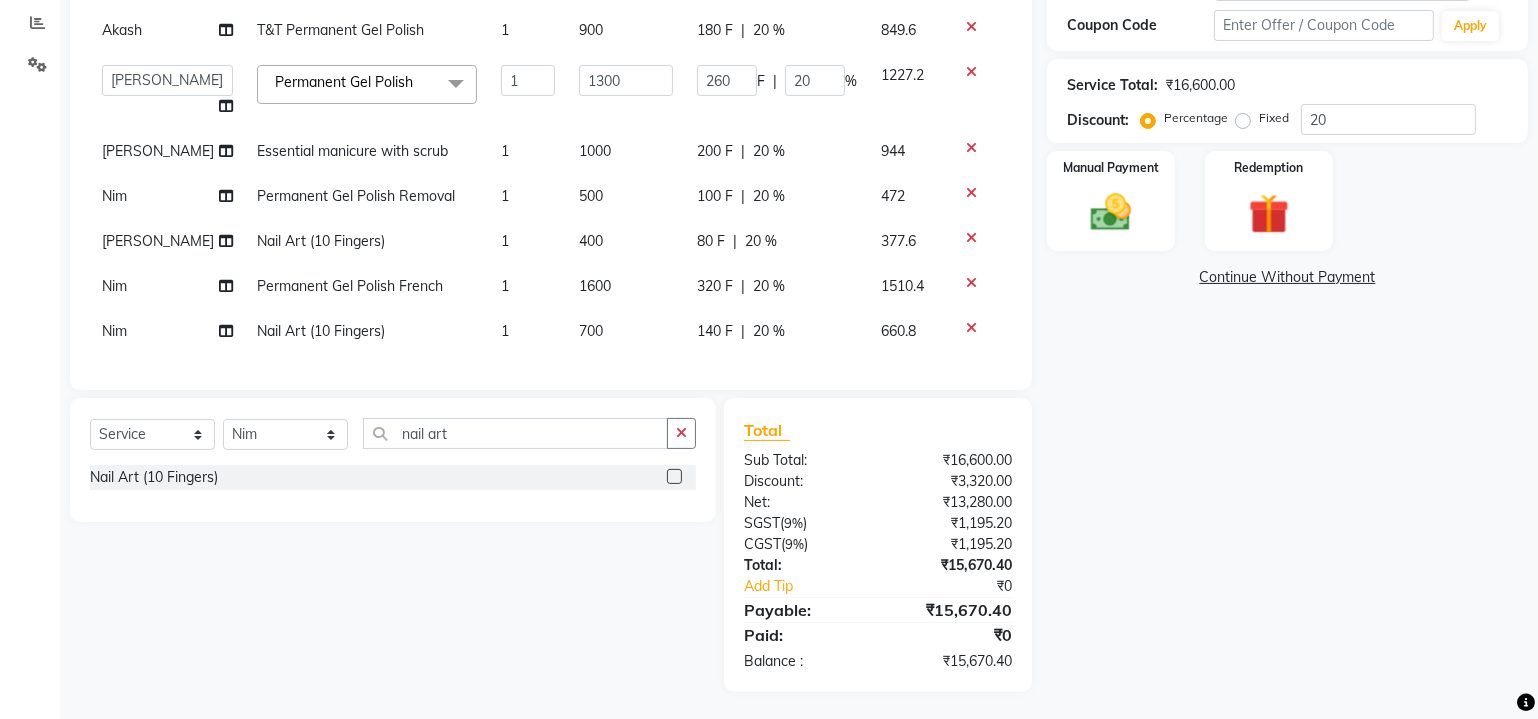 scroll, scrollTop: 0, scrollLeft: 0, axis: both 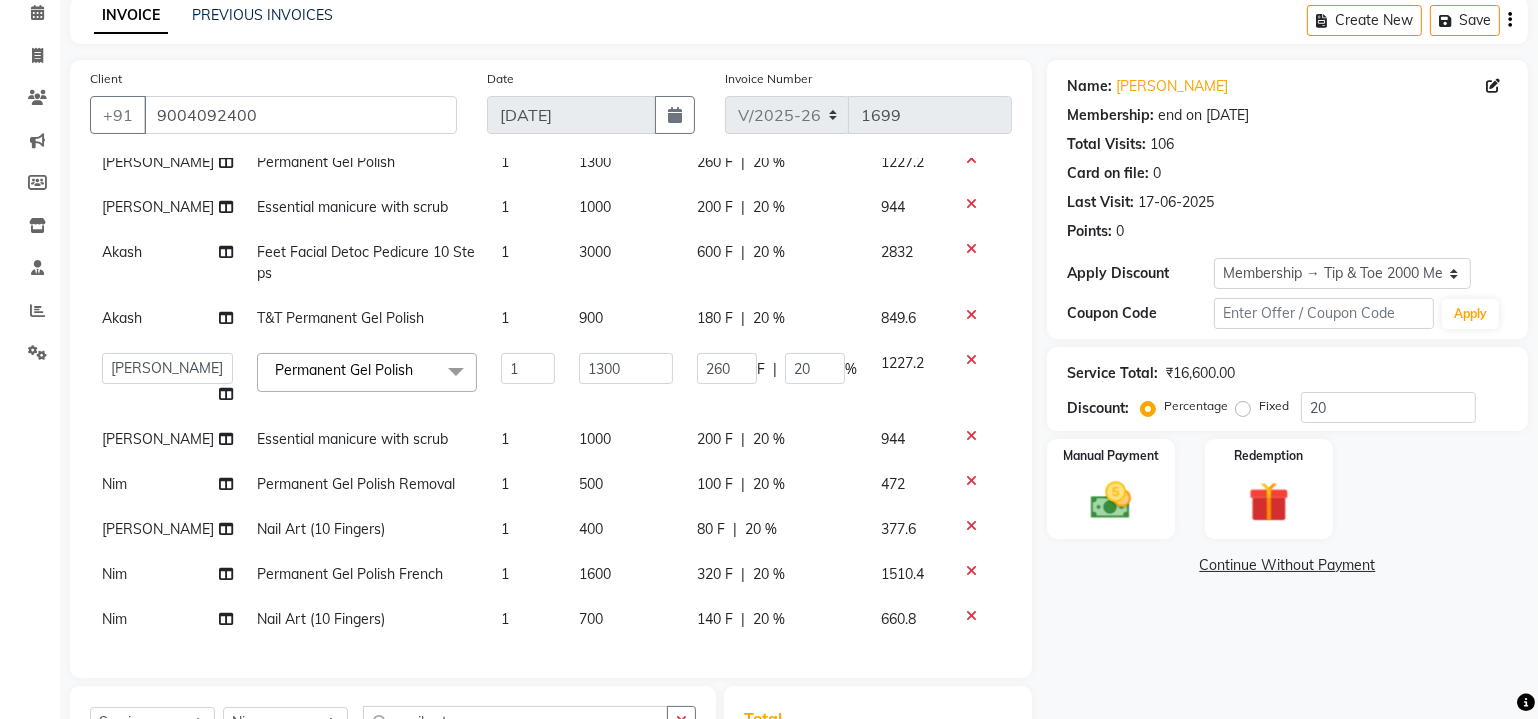 click on "Permanent Gel Polish  x" 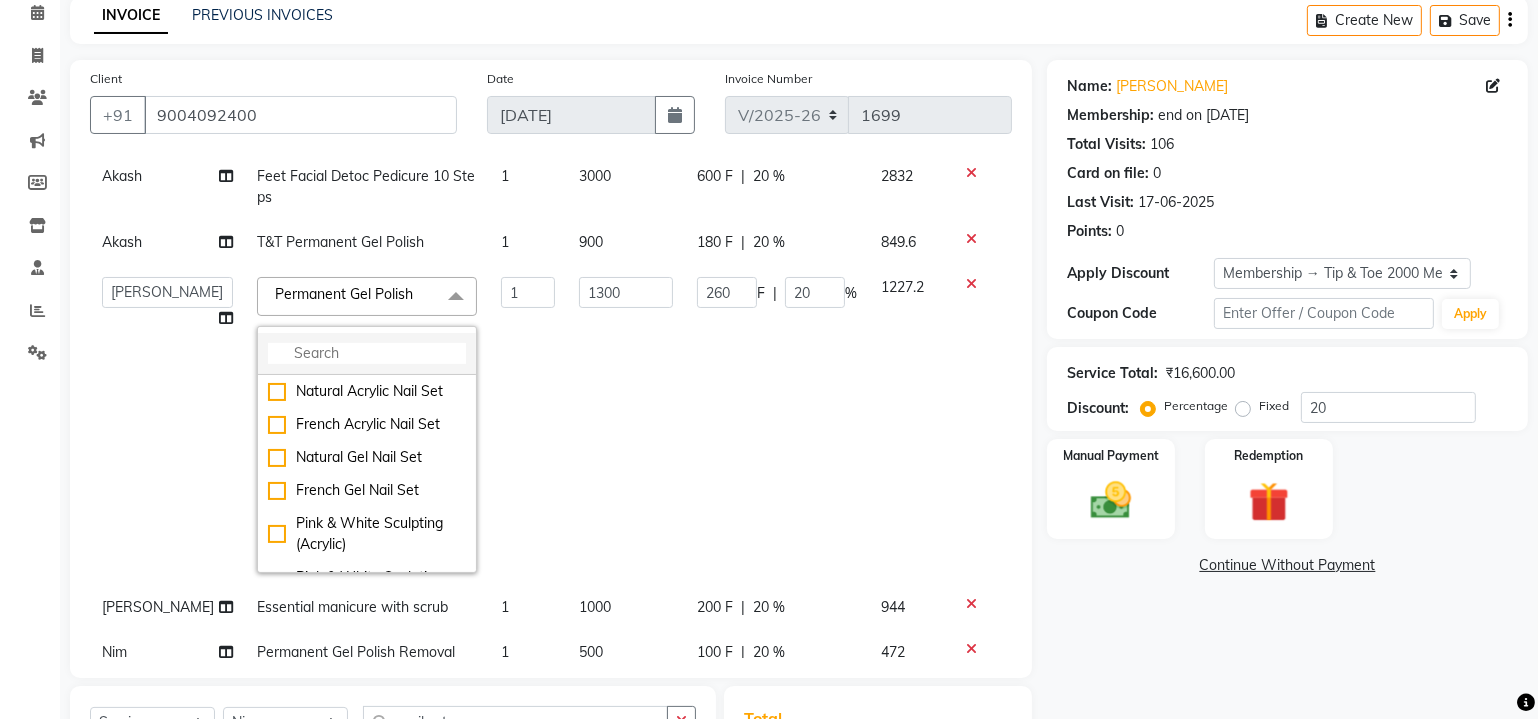 click 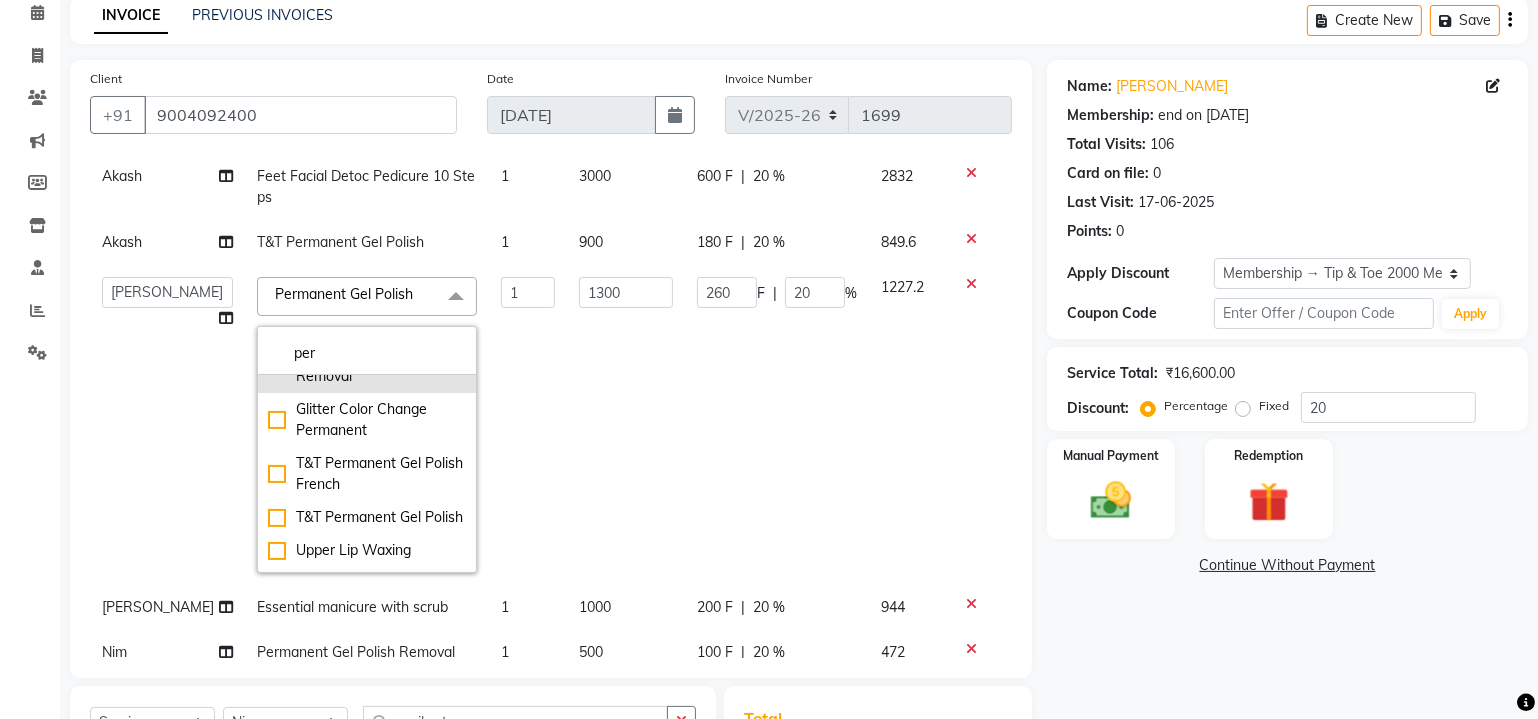scroll, scrollTop: 181, scrollLeft: 0, axis: vertical 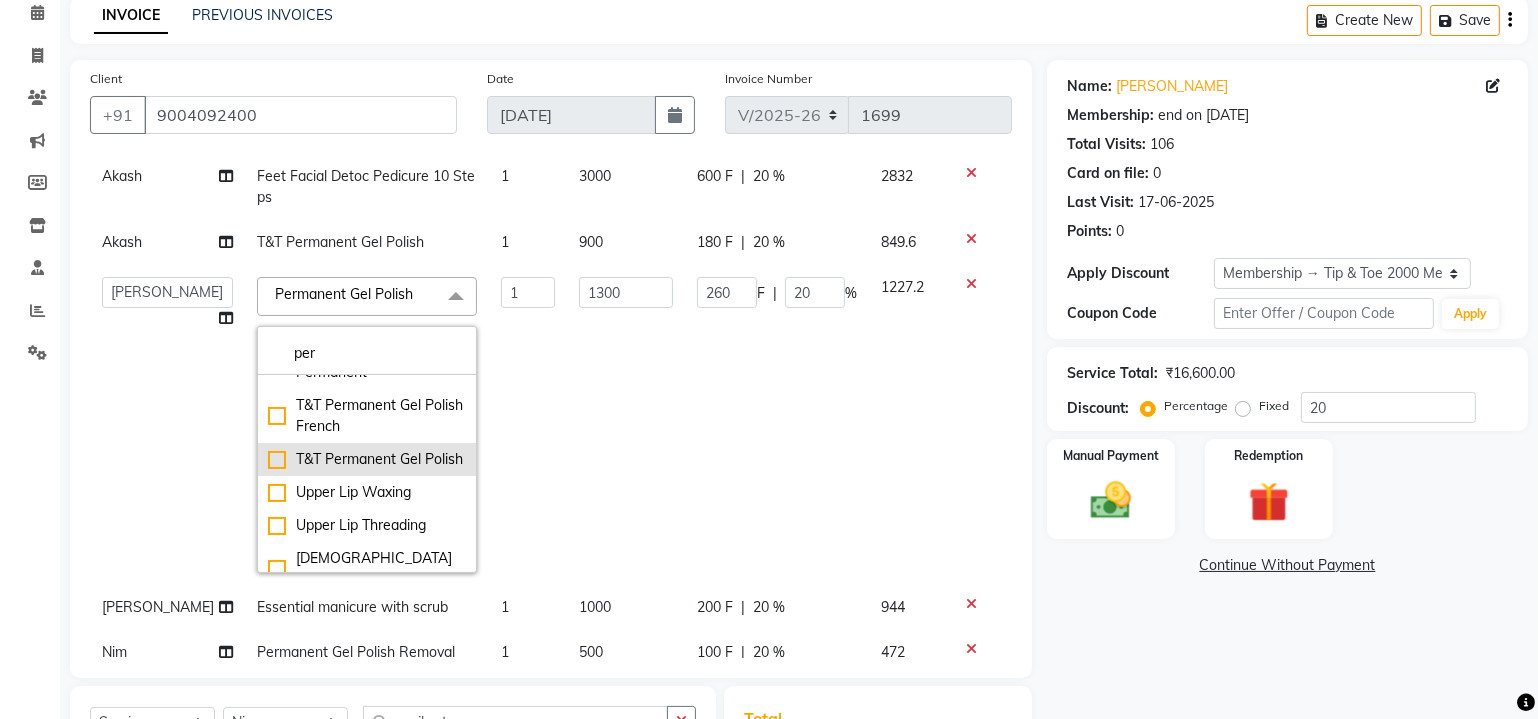 type on "per" 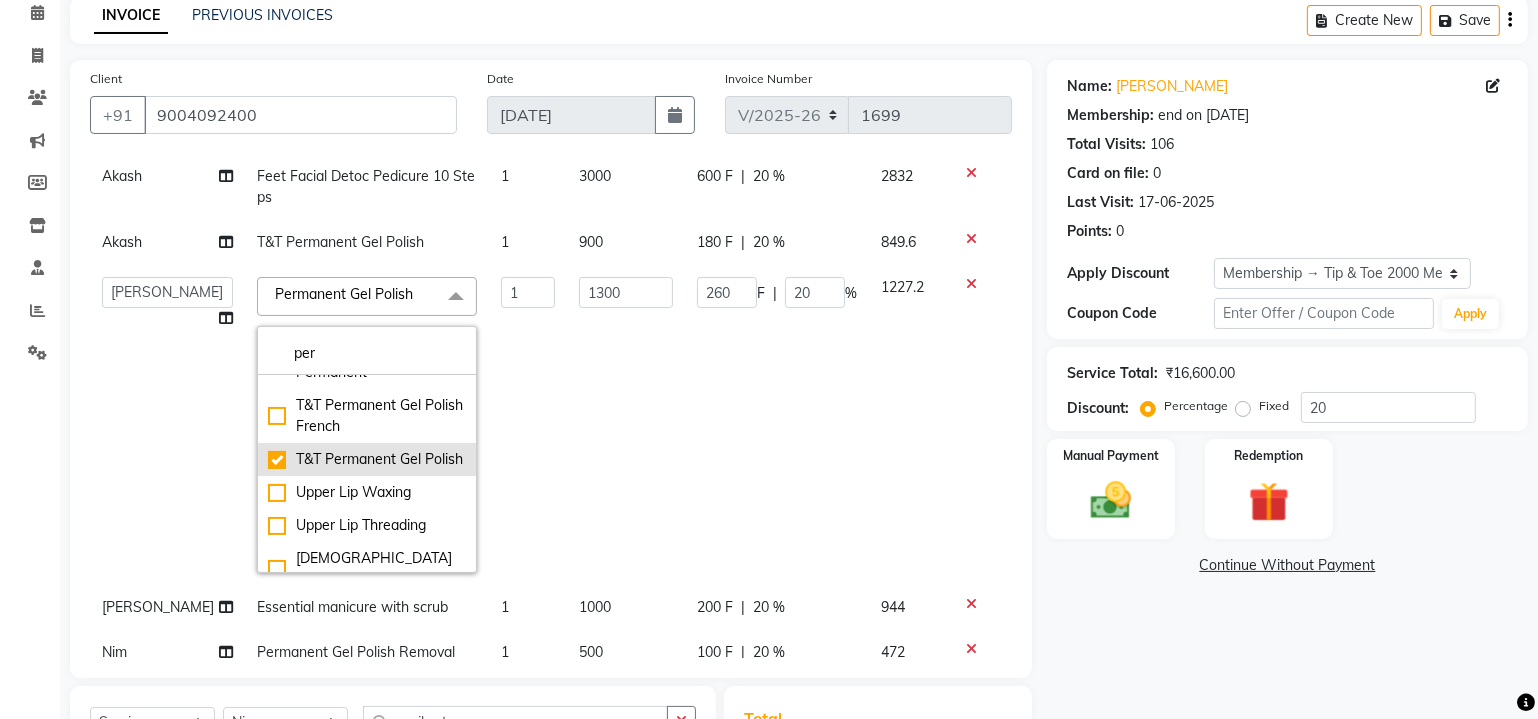 type on "900" 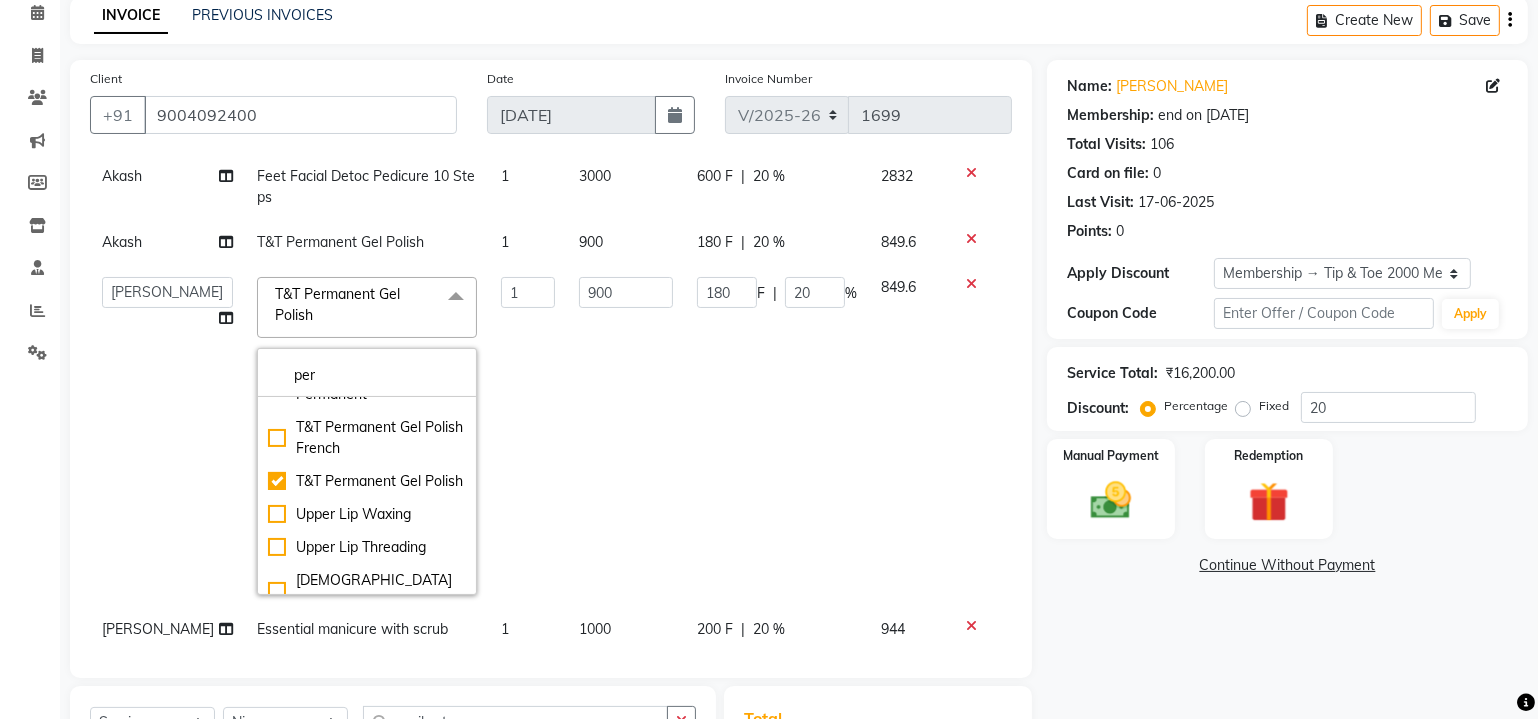 click on "180 F | 20 %" 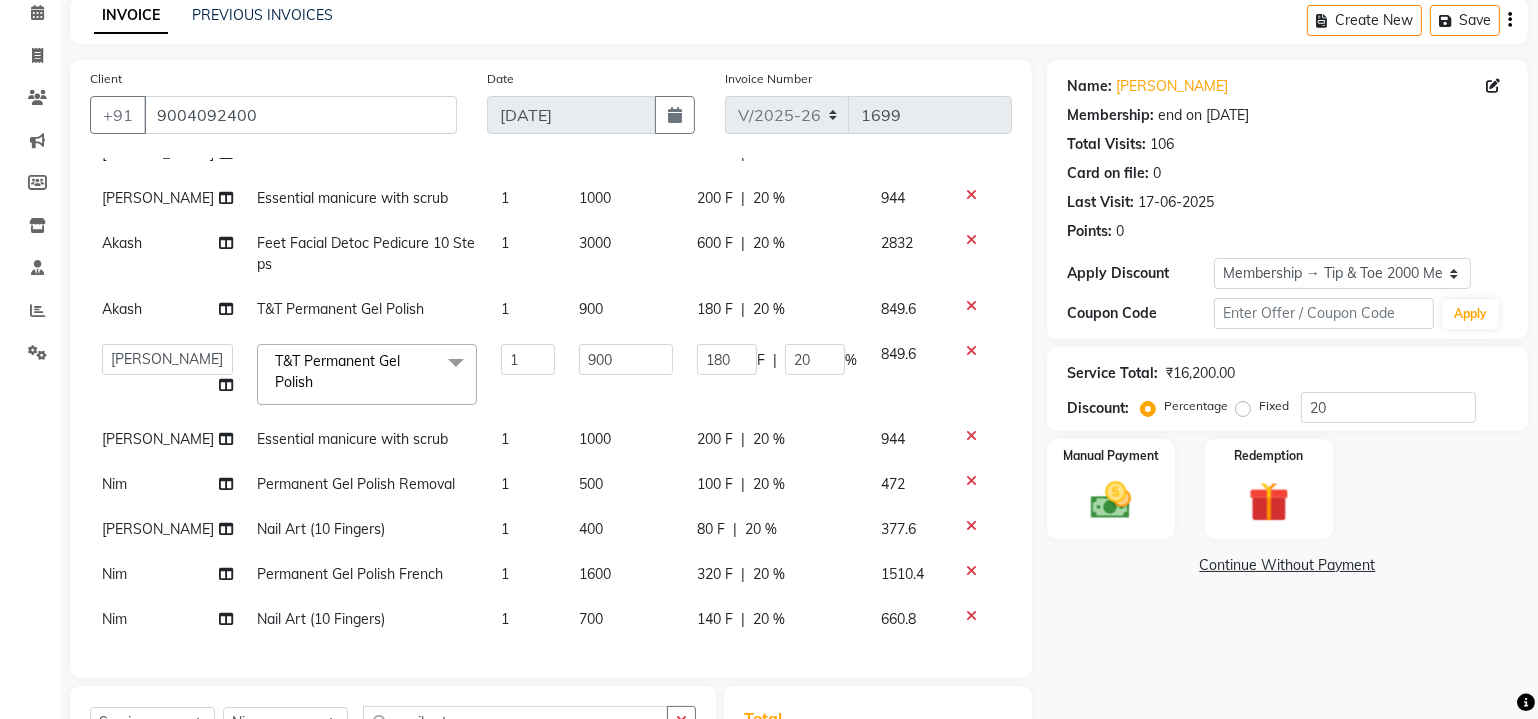 scroll, scrollTop: 319, scrollLeft: 0, axis: vertical 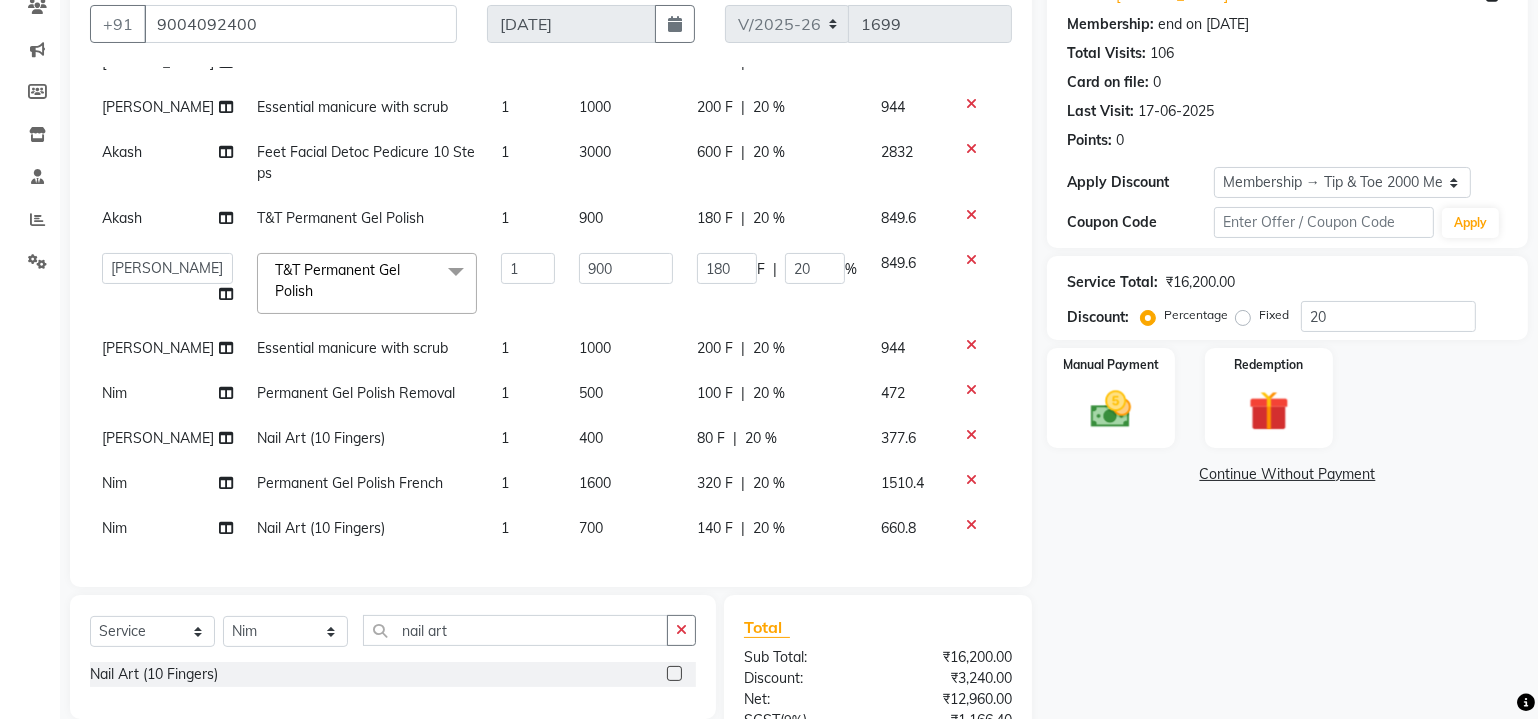 click on "400" 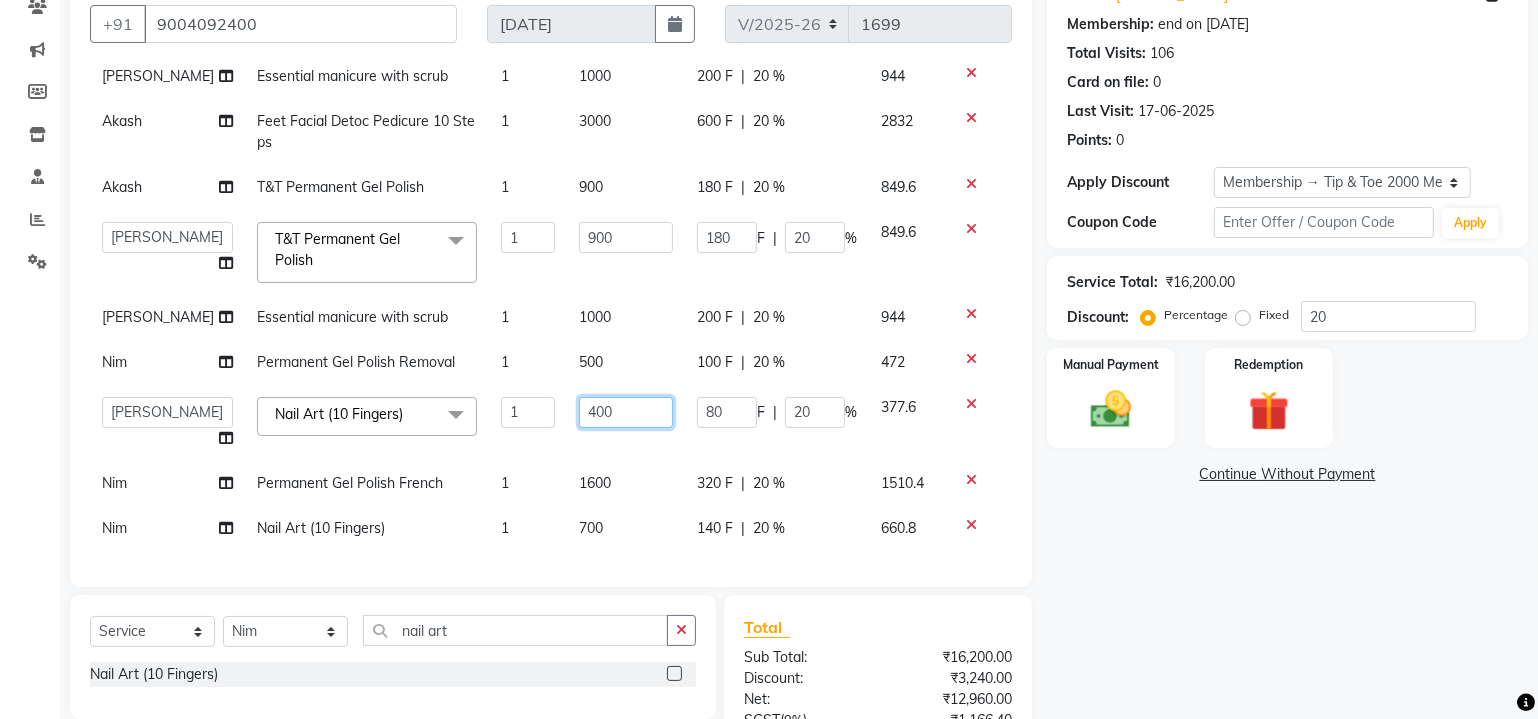 click on "400" 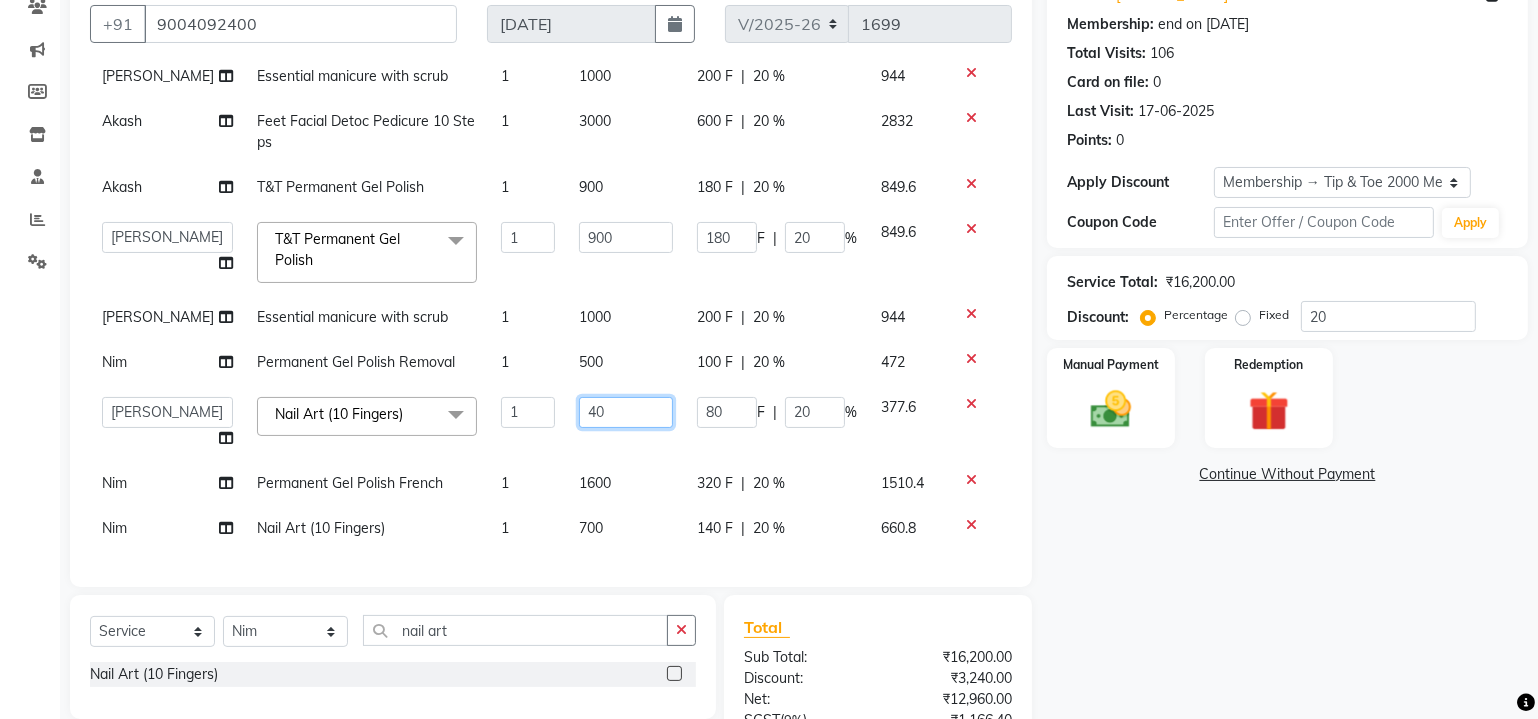 type on "4" 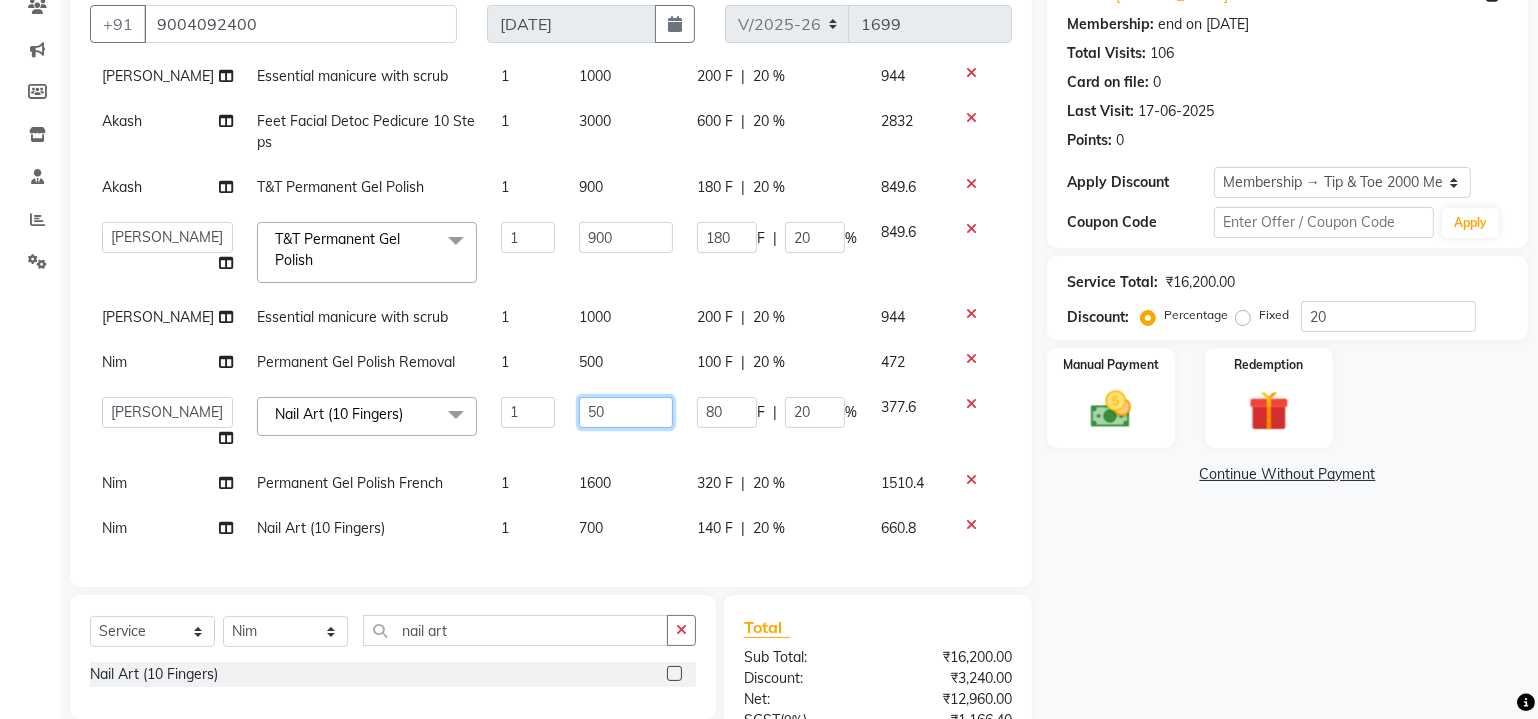 type on "500" 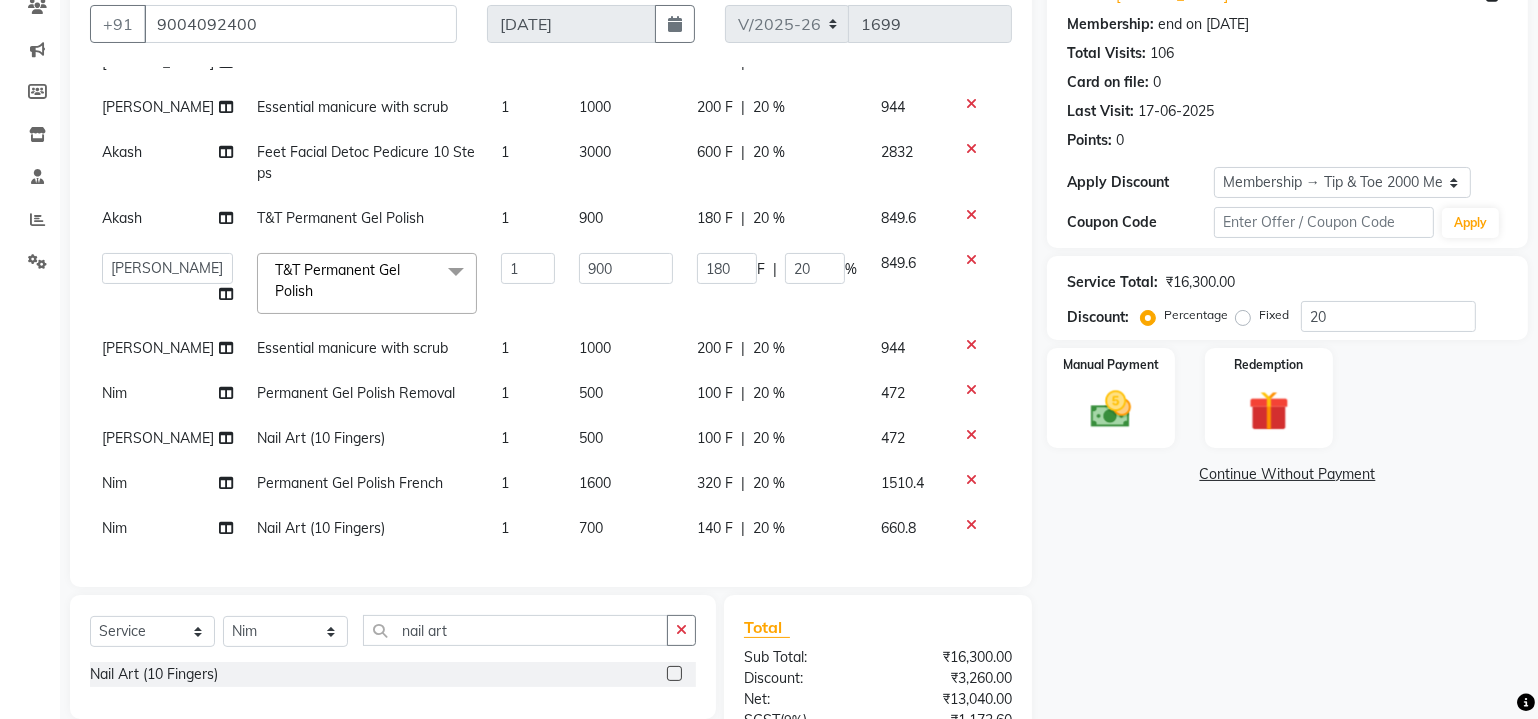 click on "Continue Without Payment" 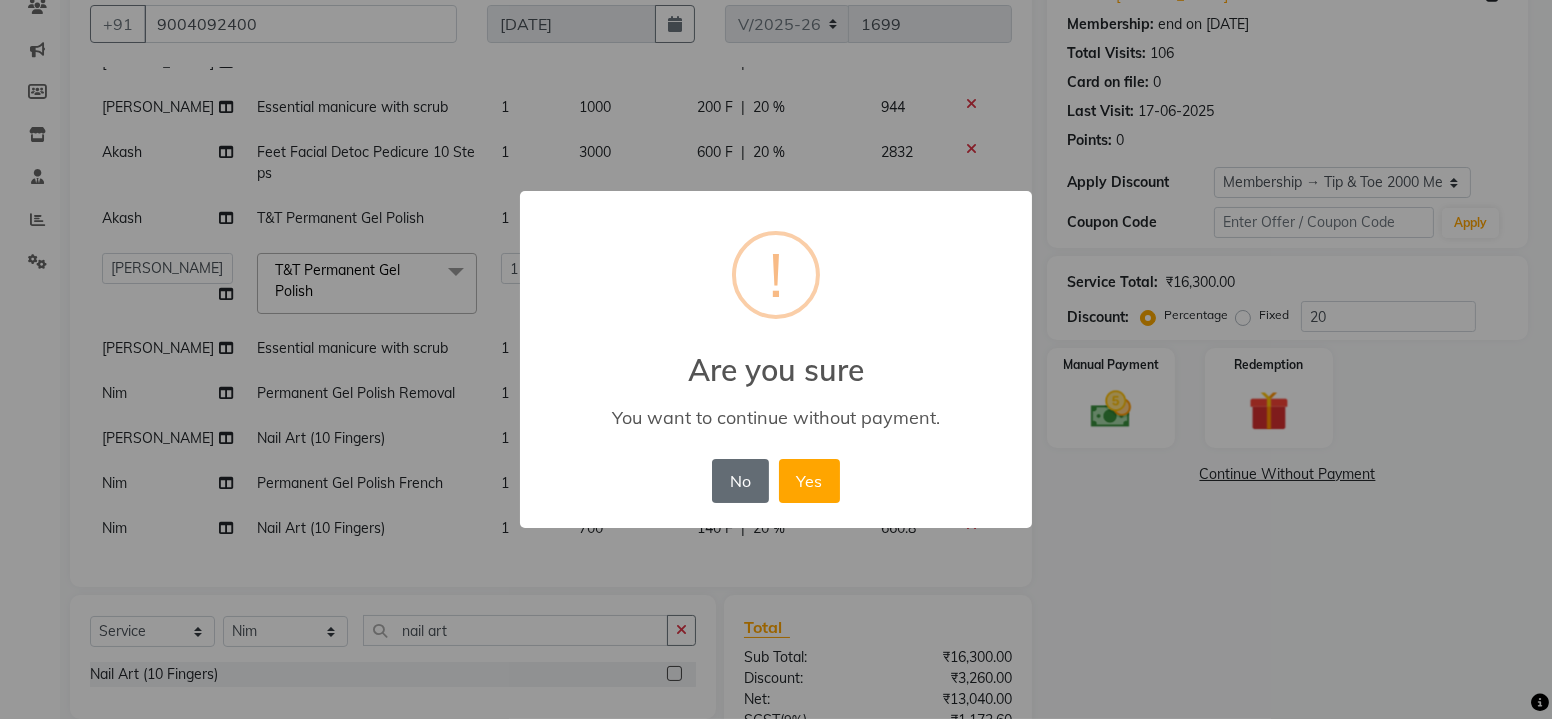 click on "No" at bounding box center [740, 481] 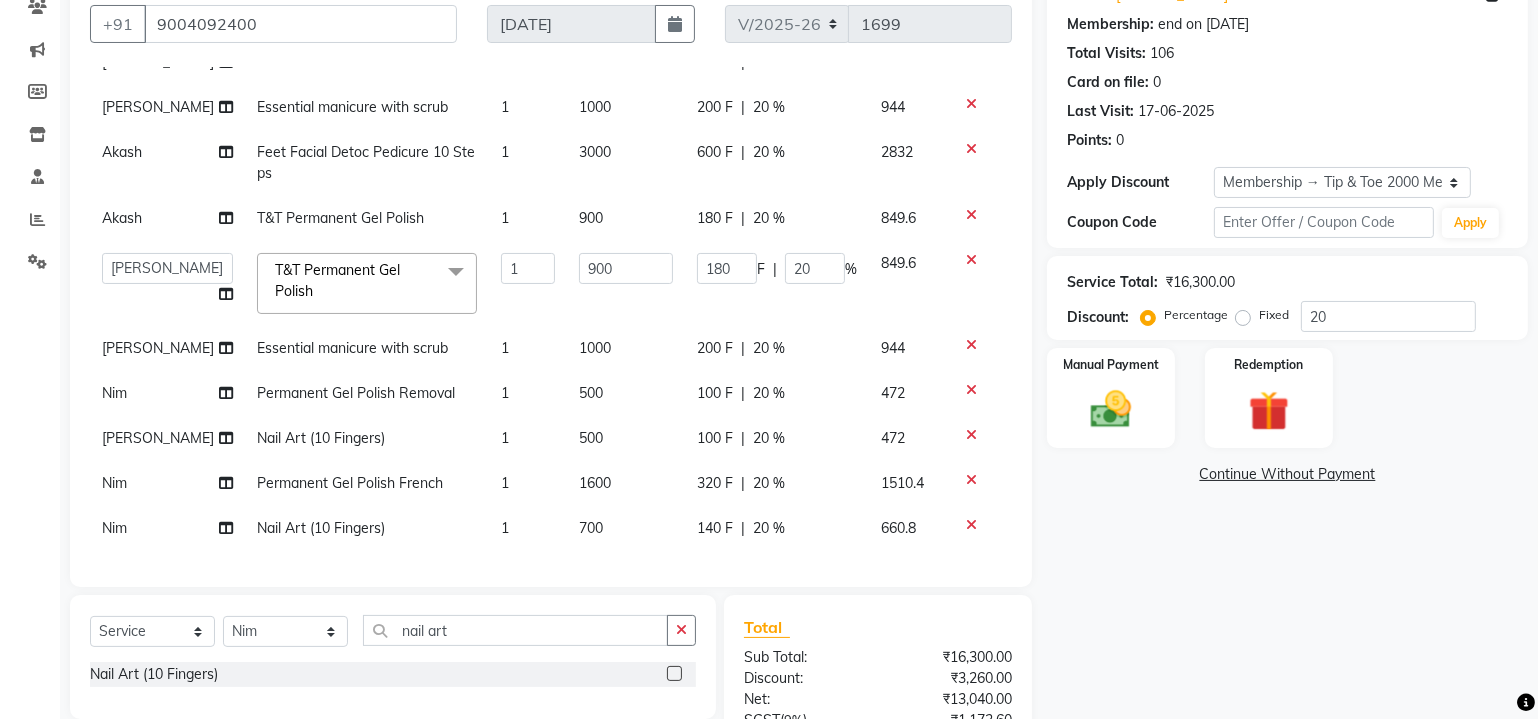 click on "Name: Jinisha Parmar Membership: end on 19-10-2026 Total Visits:  106 Card on file:  0 Last Visit:   17-06-2025 Points:   0  Apply Discount Select Membership → Tip & Toe 2000 Membership Coupon Code Apply Service Total:  ₹16,300.00  Discount:  Percentage   Fixed  20 Manual Payment Redemption  Continue Without Payment" 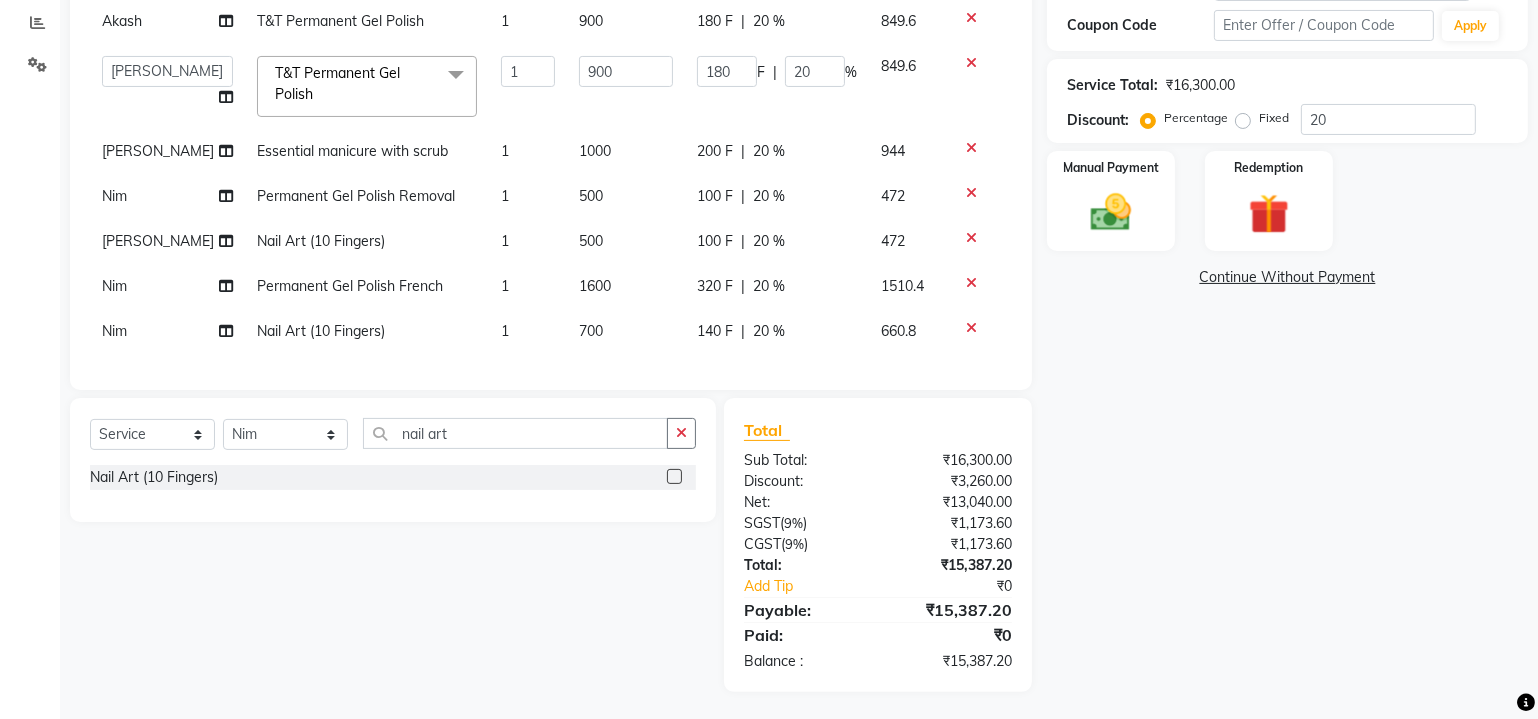 click on "Name: Jinisha Parmar Membership: end on 19-10-2026 Total Visits:  106 Card on file:  0 Last Visit:   17-06-2025 Points:   0  Apply Discount Select Membership → Tip & Toe 2000 Membership Coupon Code Apply Service Total:  ₹16,300.00  Discount:  Percentage   Fixed  20 Manual Payment Redemption  Continue Without Payment" 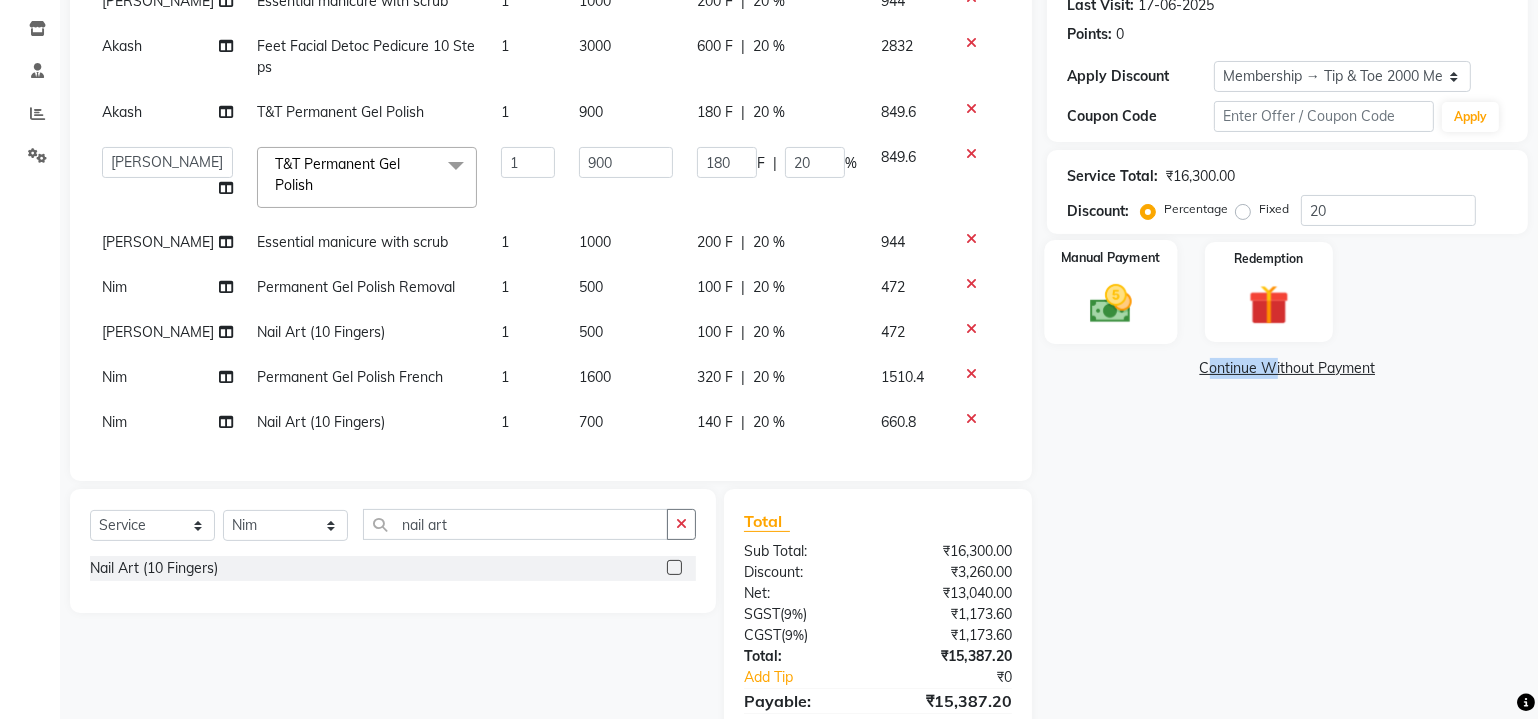 click 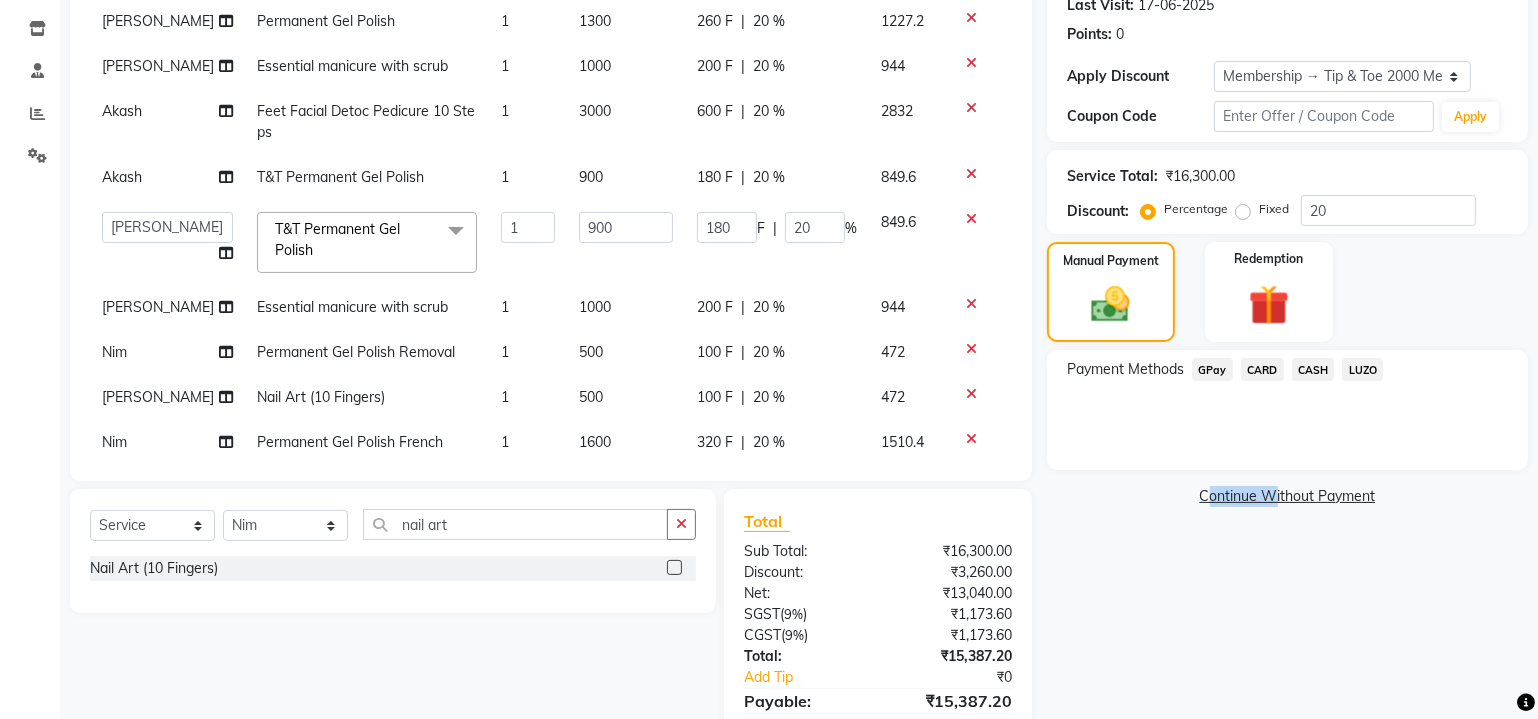 scroll, scrollTop: 229, scrollLeft: 0, axis: vertical 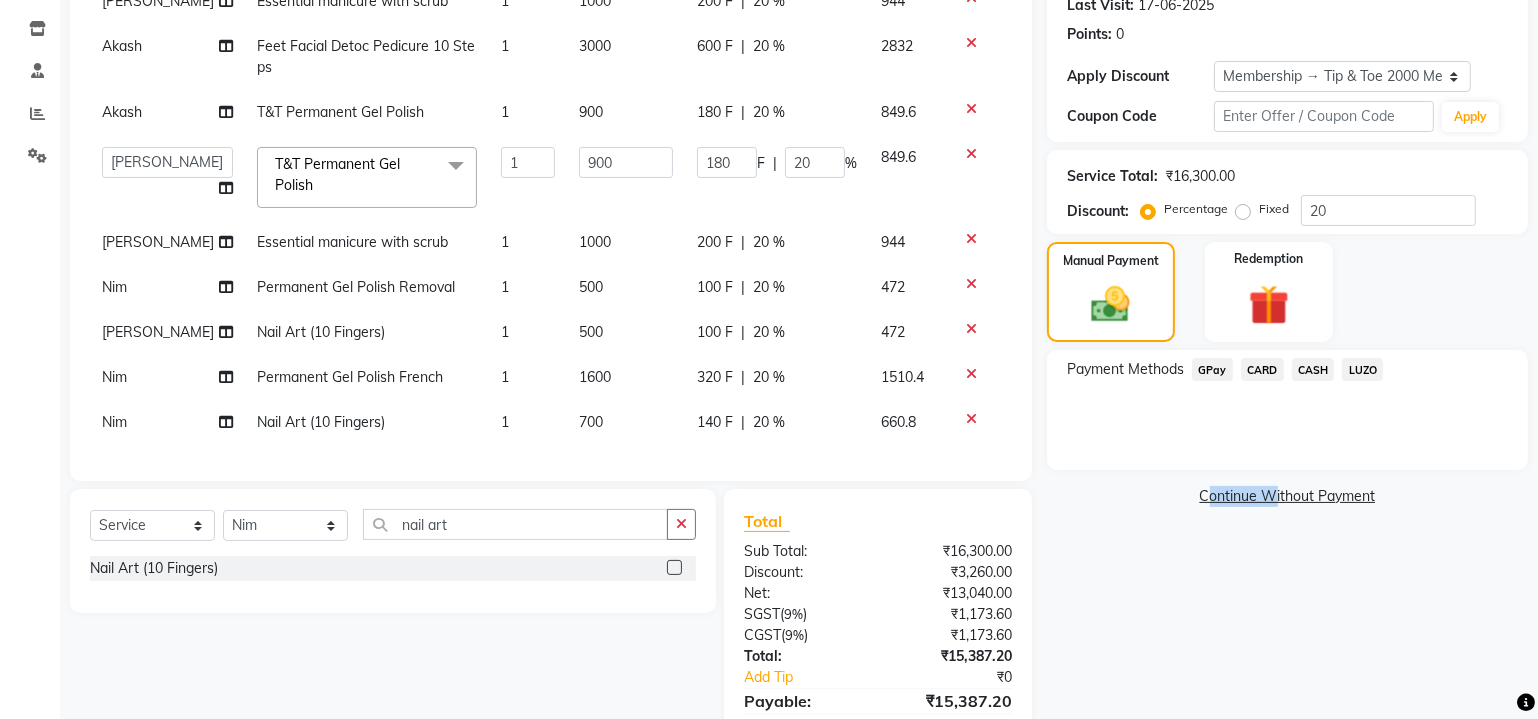click on "CARD" 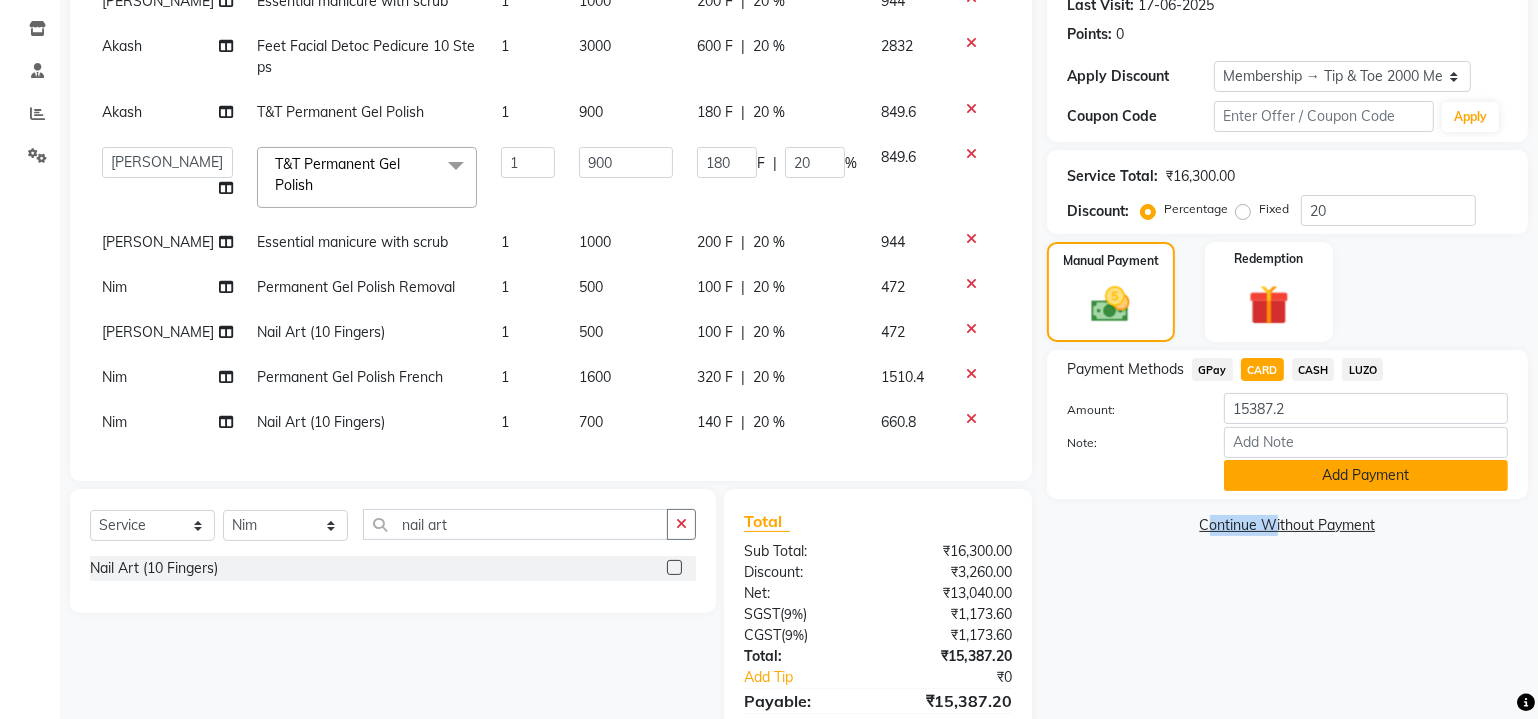 click on "Add Payment" 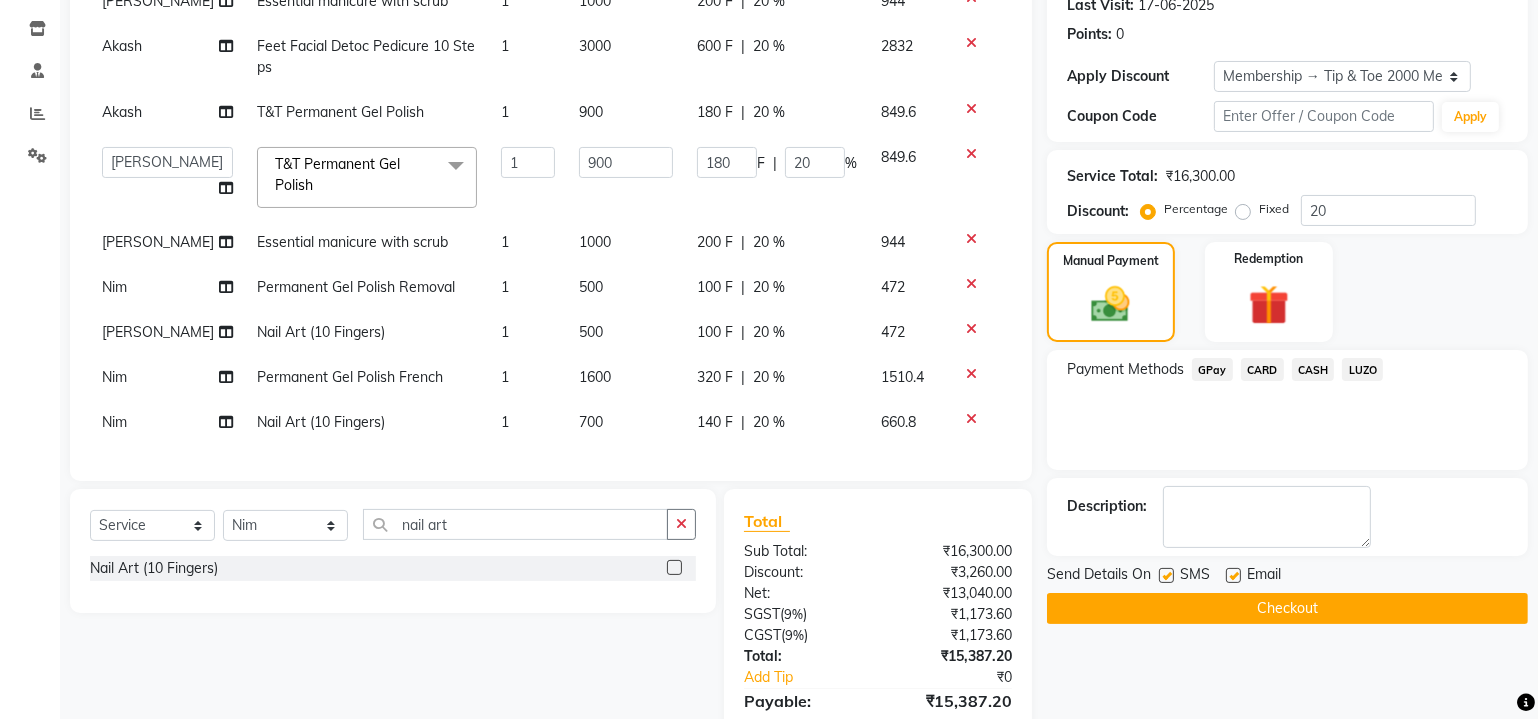 scroll, scrollTop: 420, scrollLeft: 0, axis: vertical 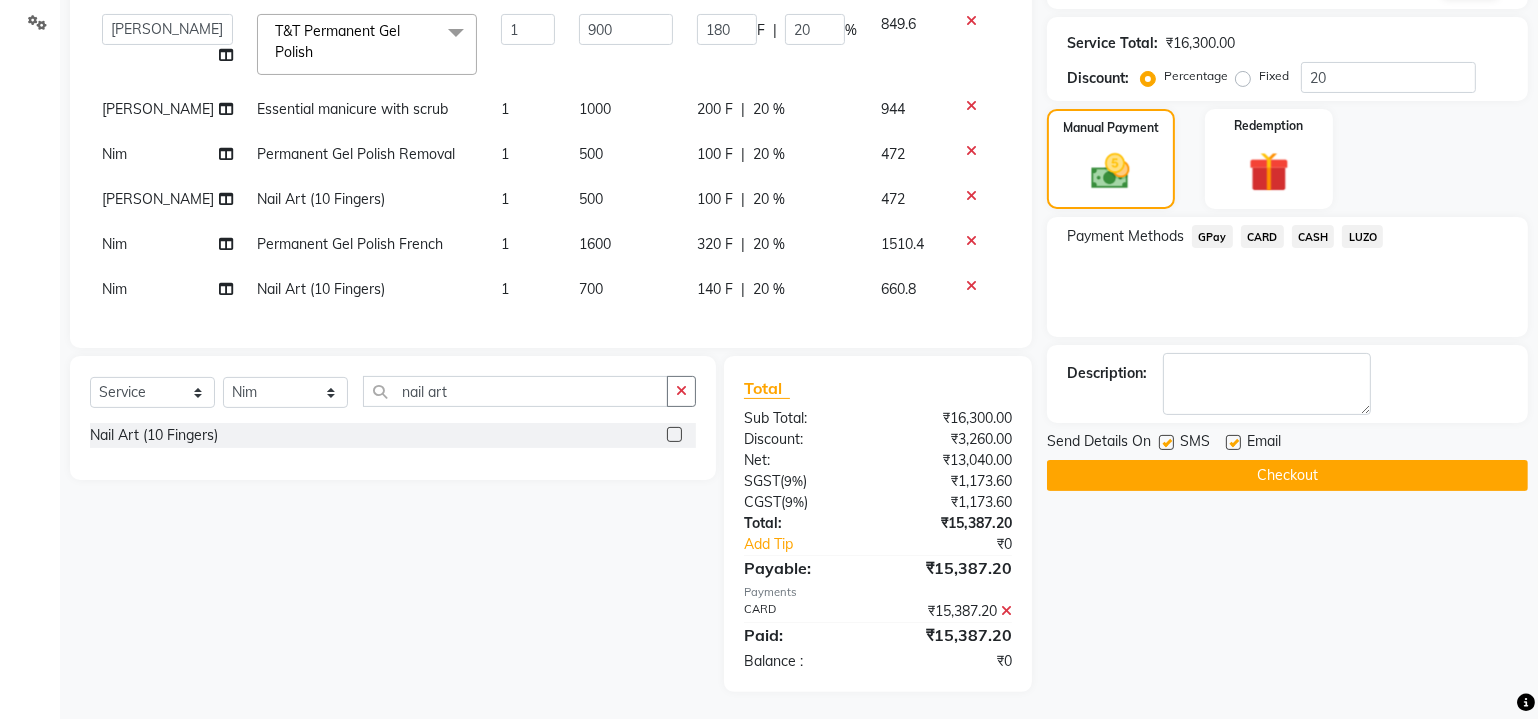 click 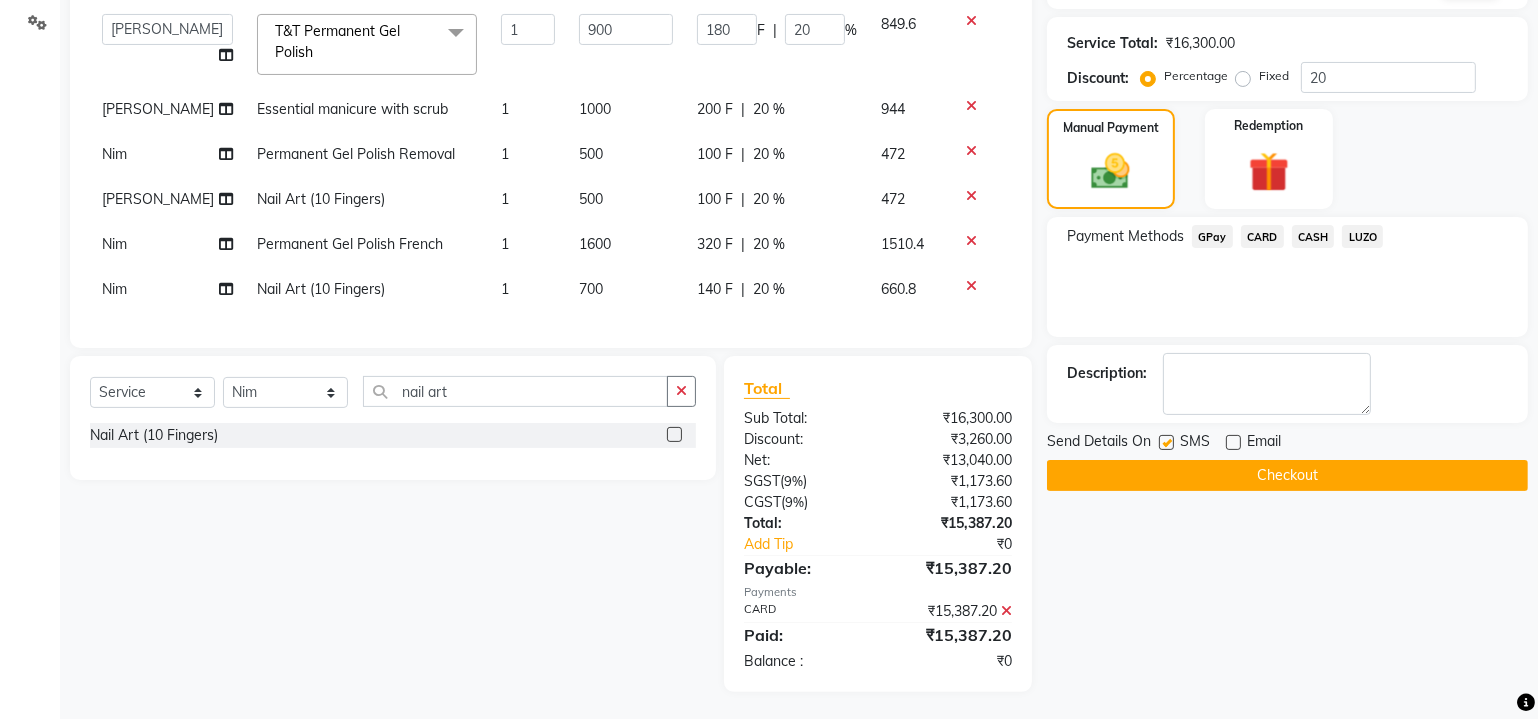 click on "SMS" 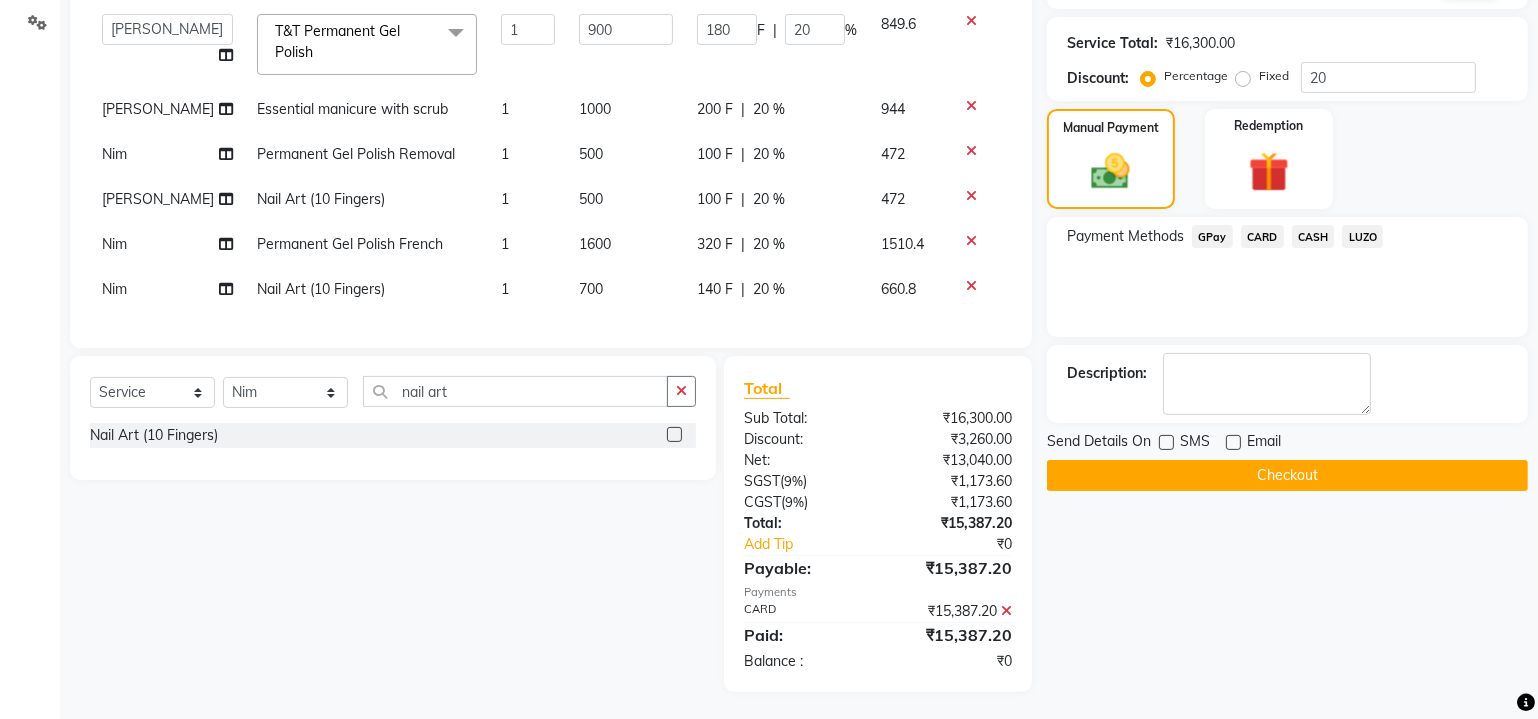 click on "Checkout" 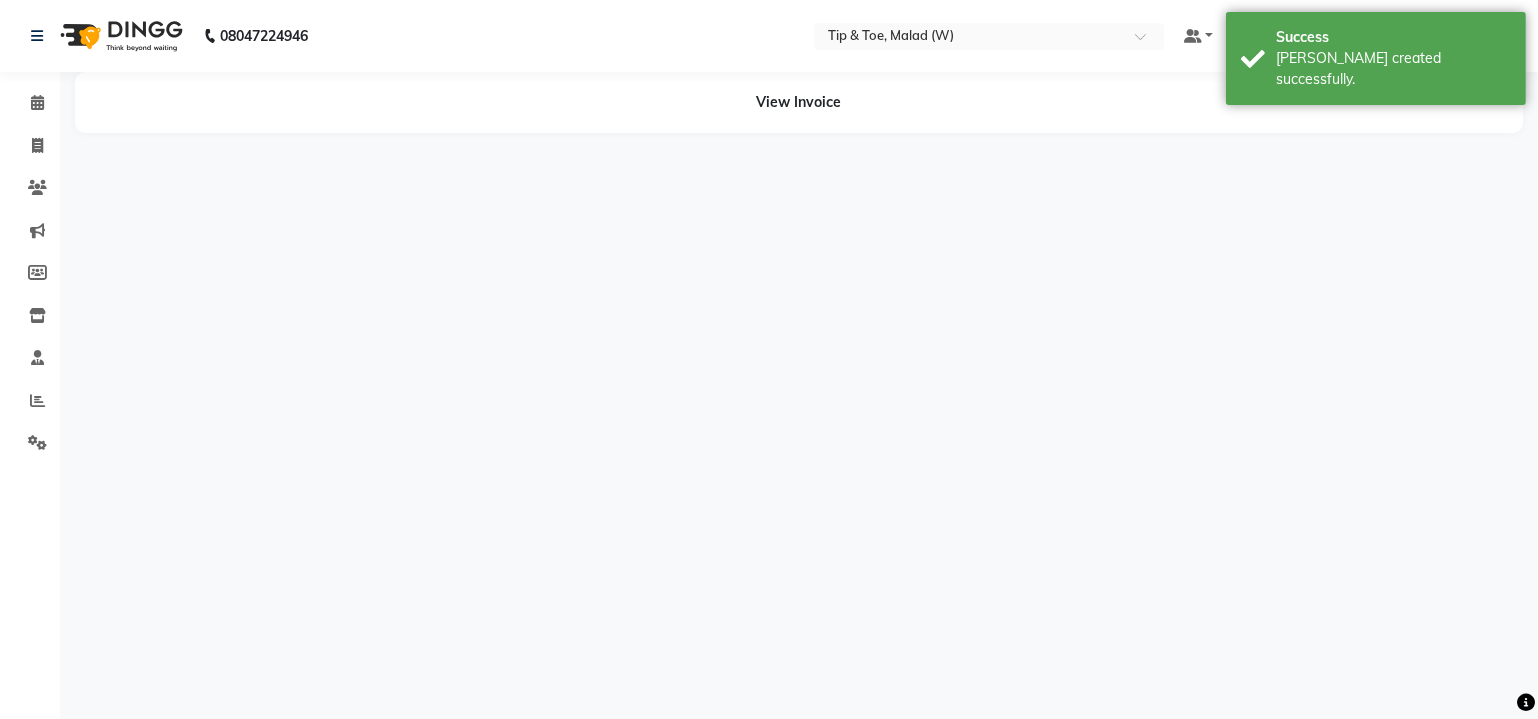 scroll, scrollTop: 0, scrollLeft: 0, axis: both 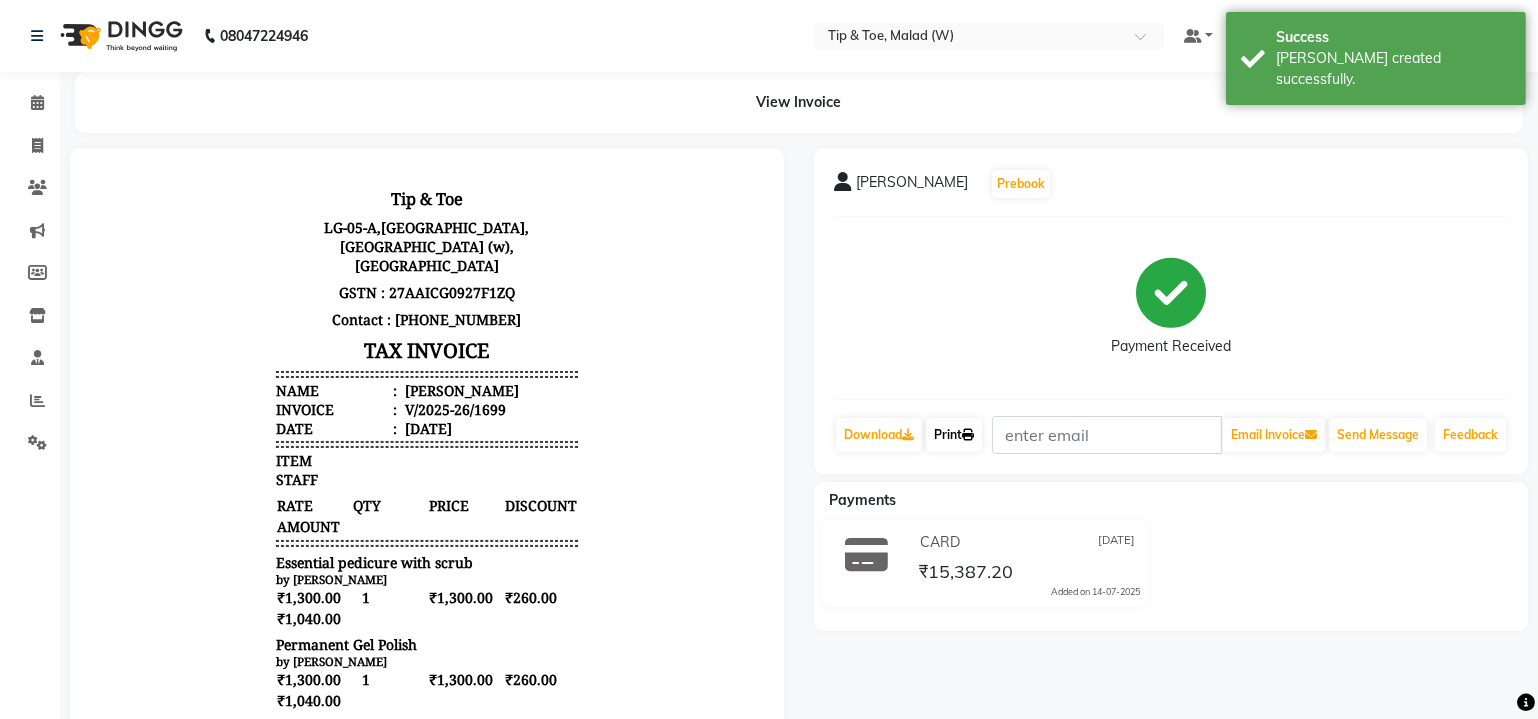 click 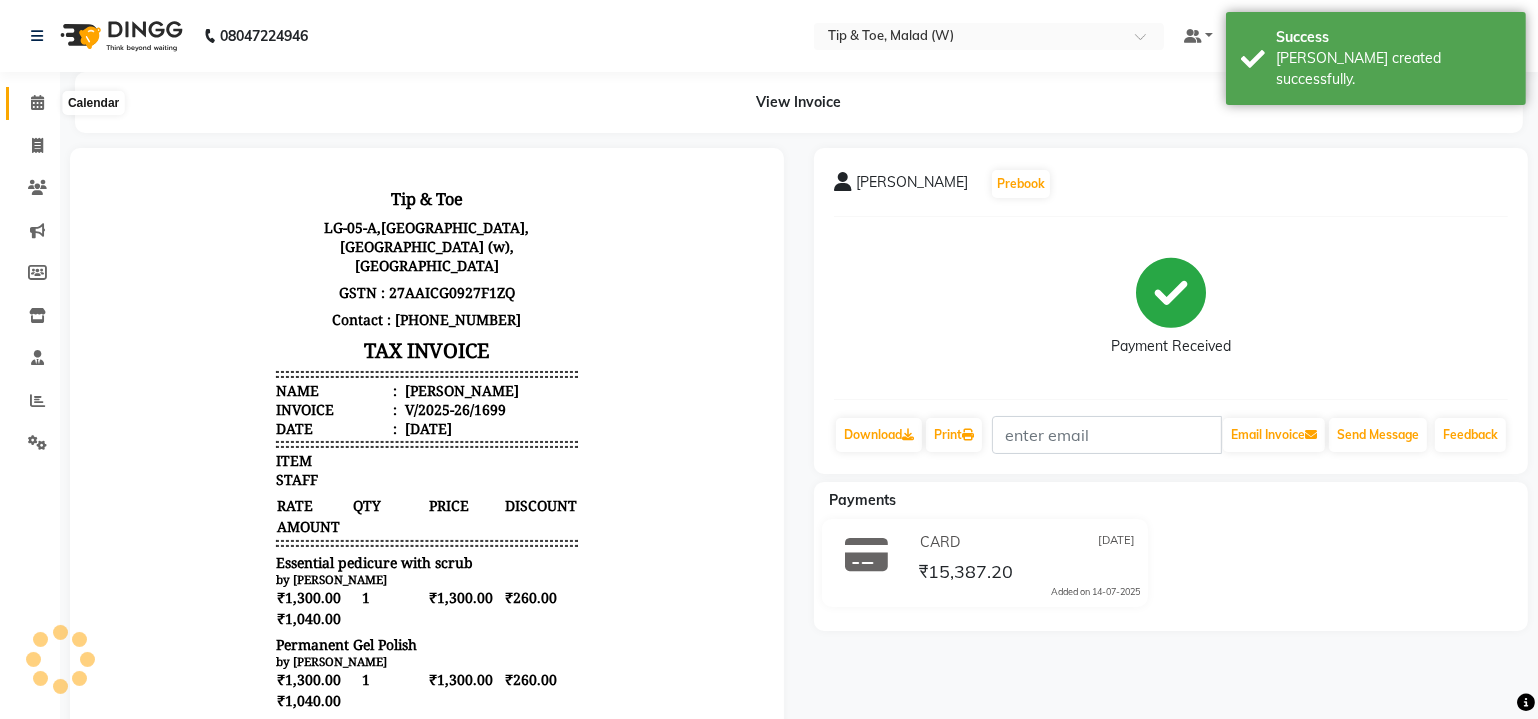 click 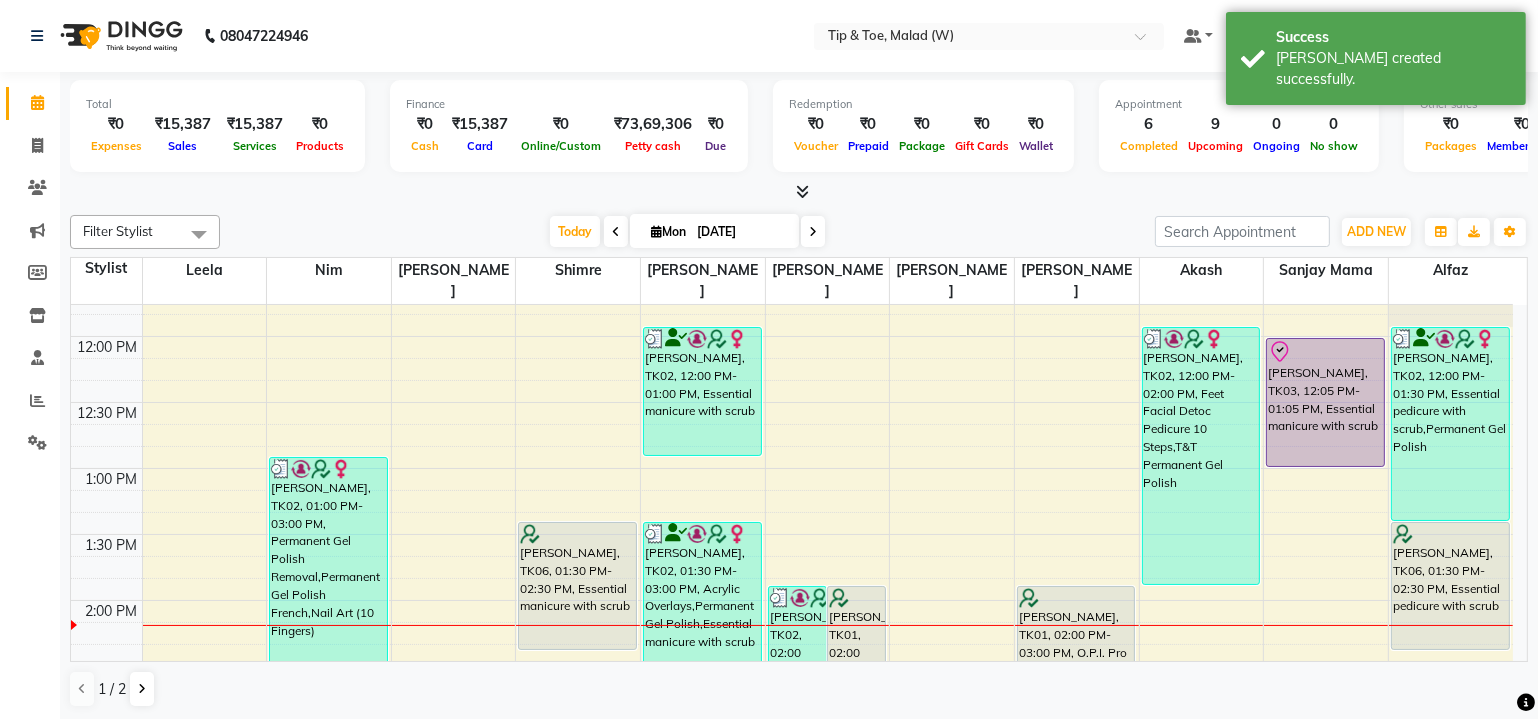 scroll, scrollTop: 454, scrollLeft: 0, axis: vertical 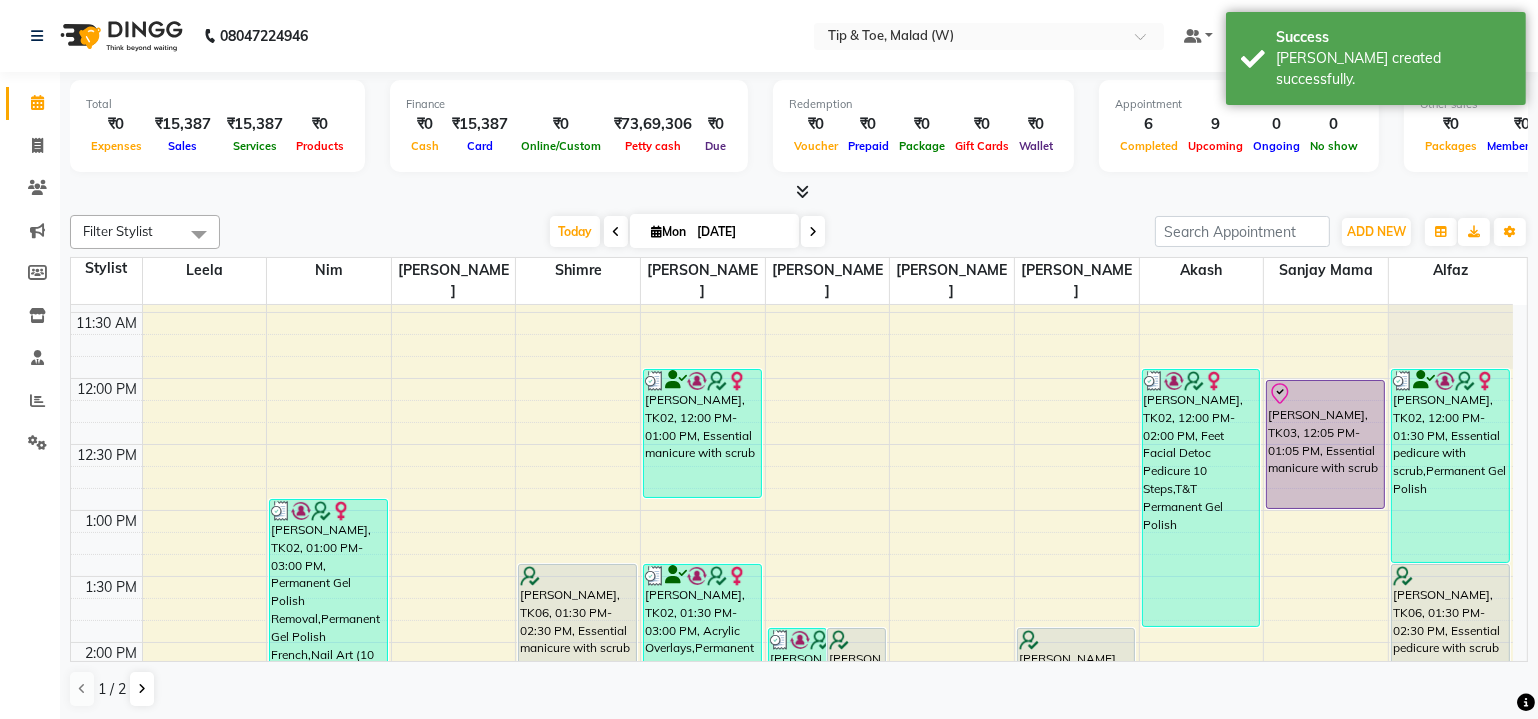 click on "8:00 AM 8:30 AM 9:00 AM 9:30 AM 10:00 AM 10:30 AM 11:00 AM 11:30 AM 12:00 PM 12:30 PM 1:00 PM 1:30 PM 2:00 PM 2:30 PM 3:00 PM 3:30 PM 4:00 PM 4:30 PM 5:00 PM 5:30 PM 6:00 PM 6:30 PM 7:00 PM 7:30 PM 8:00 PM 8:30 PM     Jinisha Parmar, TK02, 01:00 PM-03:00 PM, Permanent Gel Polish Removal,Permanent Gel Polish French,Nail Art (10 Fingers)     Barbara Lewis, TK06, 01:30 PM-02:30 PM, Essential manicure with scrub     Mala Sheth, TK04, 07:00 PM-08:00 PM, Essential pedicure with scrub     Mala Sheth, TK04, 08:00 PM-09:00 PM, Essential manicure with scrub     Jinisha Parmar, TK02, 12:00 PM-01:00 PM, Essential manicure with scrub     Jinisha Parmar, TK02, 01:30 PM-03:00 PM, Acrylic Overlays,Permanent Gel Polish,Essential manicure with scrub     Mansi Ghosalkar, TK05, 03:00 PM-04:00 PM, Essential pedicure with scrub     Jinisha Parmar, TK02, 02:00 PM-04:15 PM, T&T Permanent Gel Polish,Essential manicure with scrub,Nail Art (10 Fingers)     Riddhi Sharda, TK01, 02:00 PM-03:00 PM, O.P.I. Pro Spa Manicure" at bounding box center [792, 708] 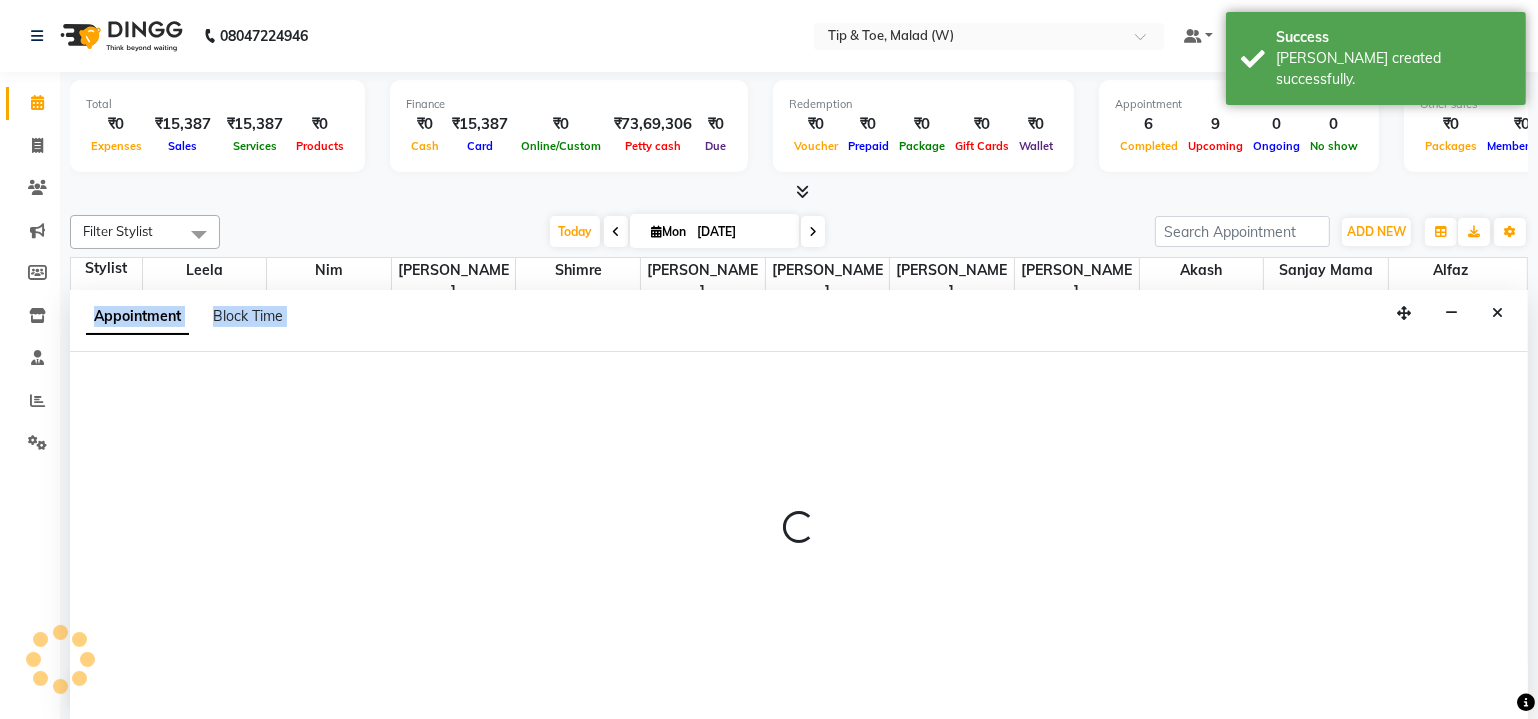 scroll, scrollTop: 0, scrollLeft: 0, axis: both 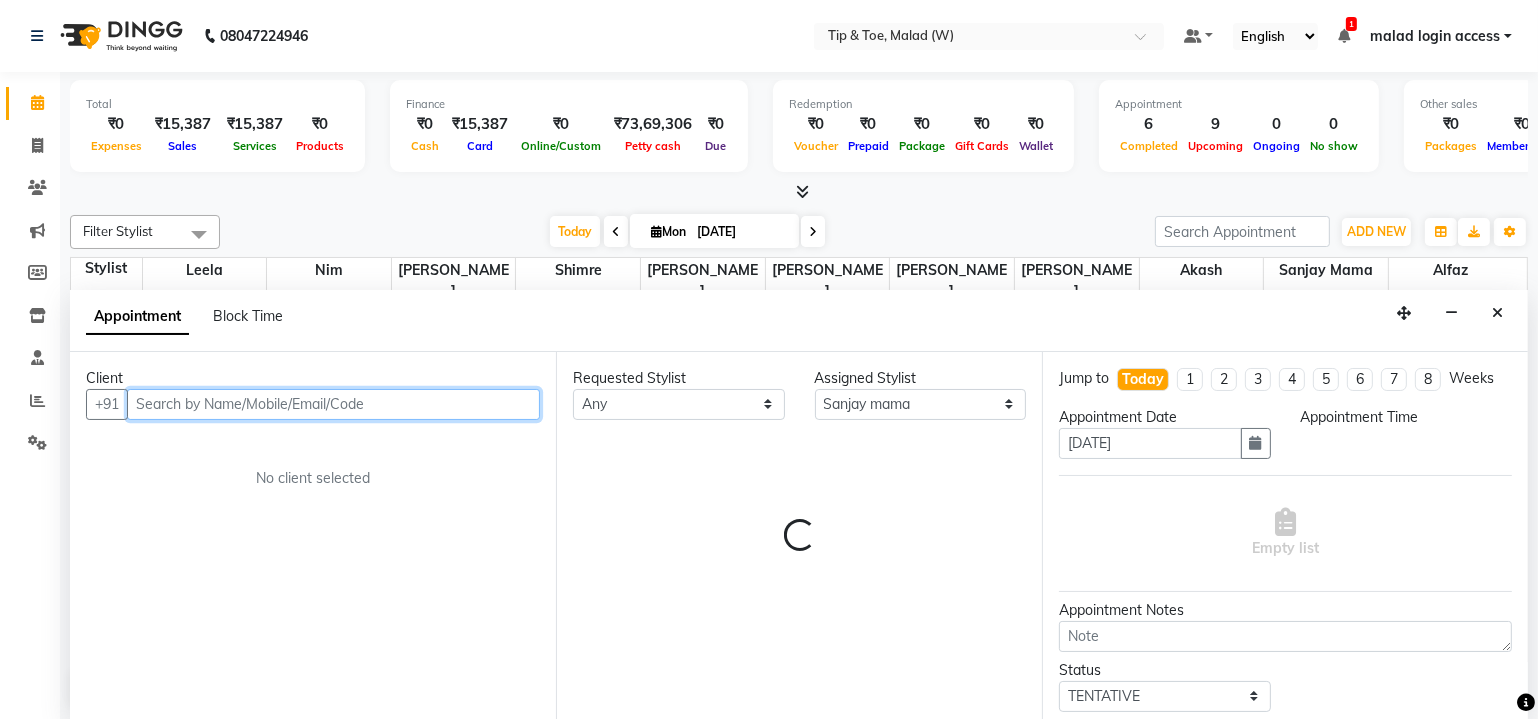 select on "795" 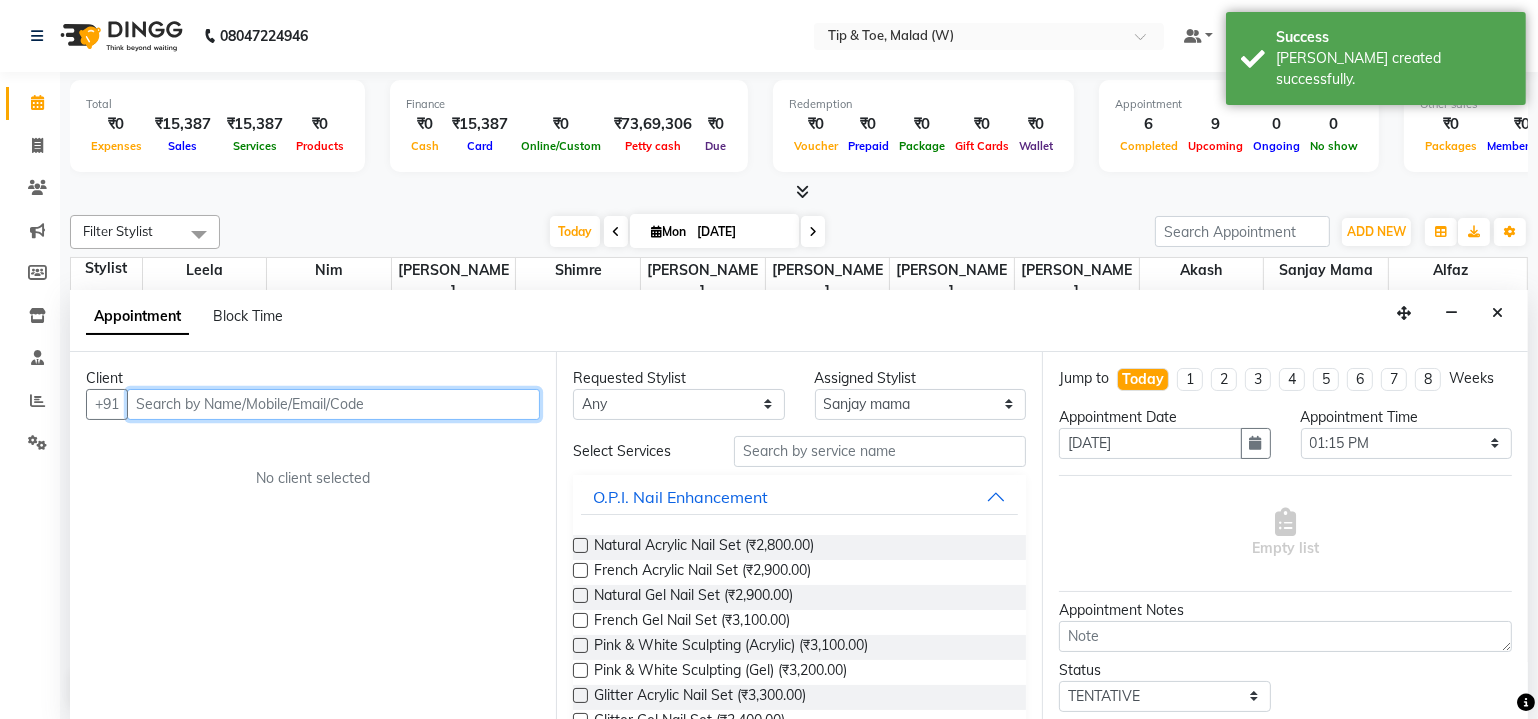 click at bounding box center (333, 404) 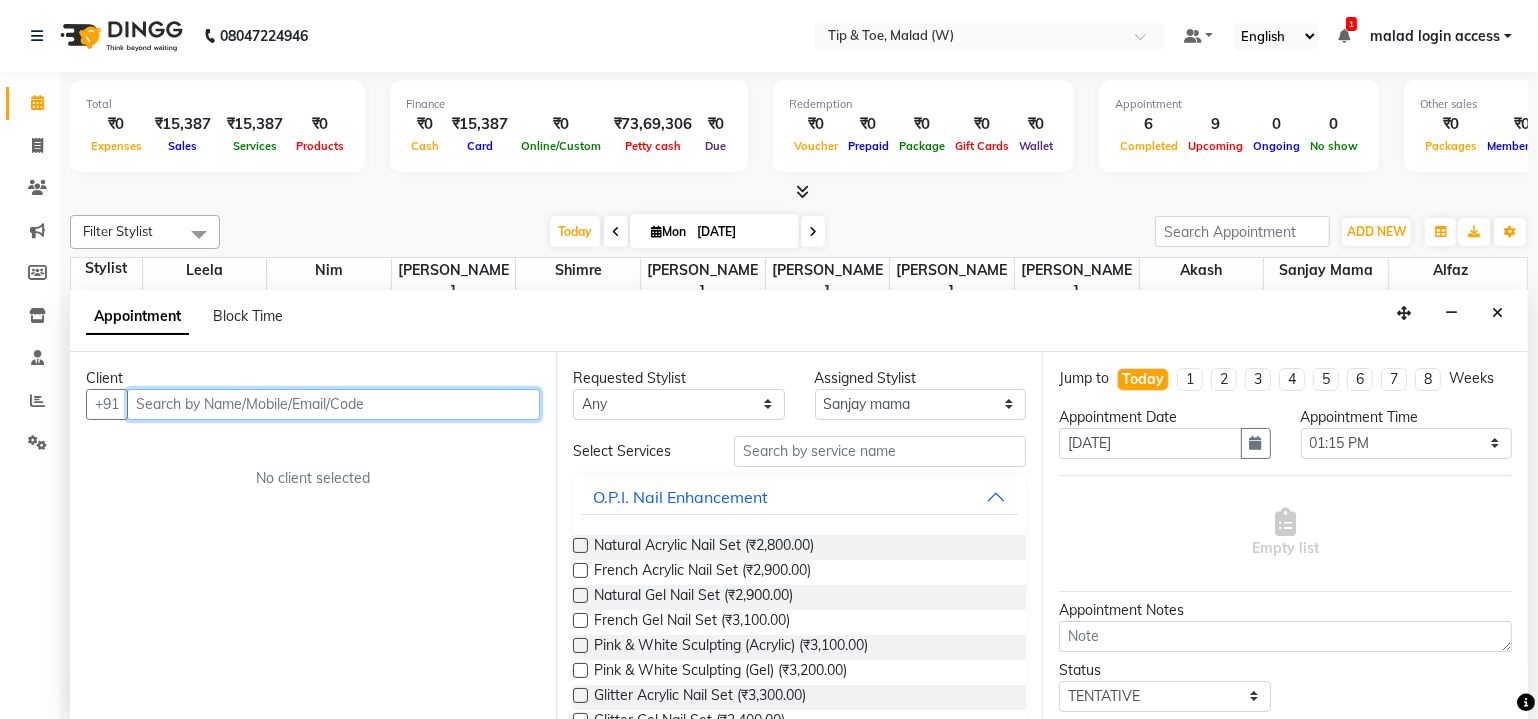 click at bounding box center [333, 404] 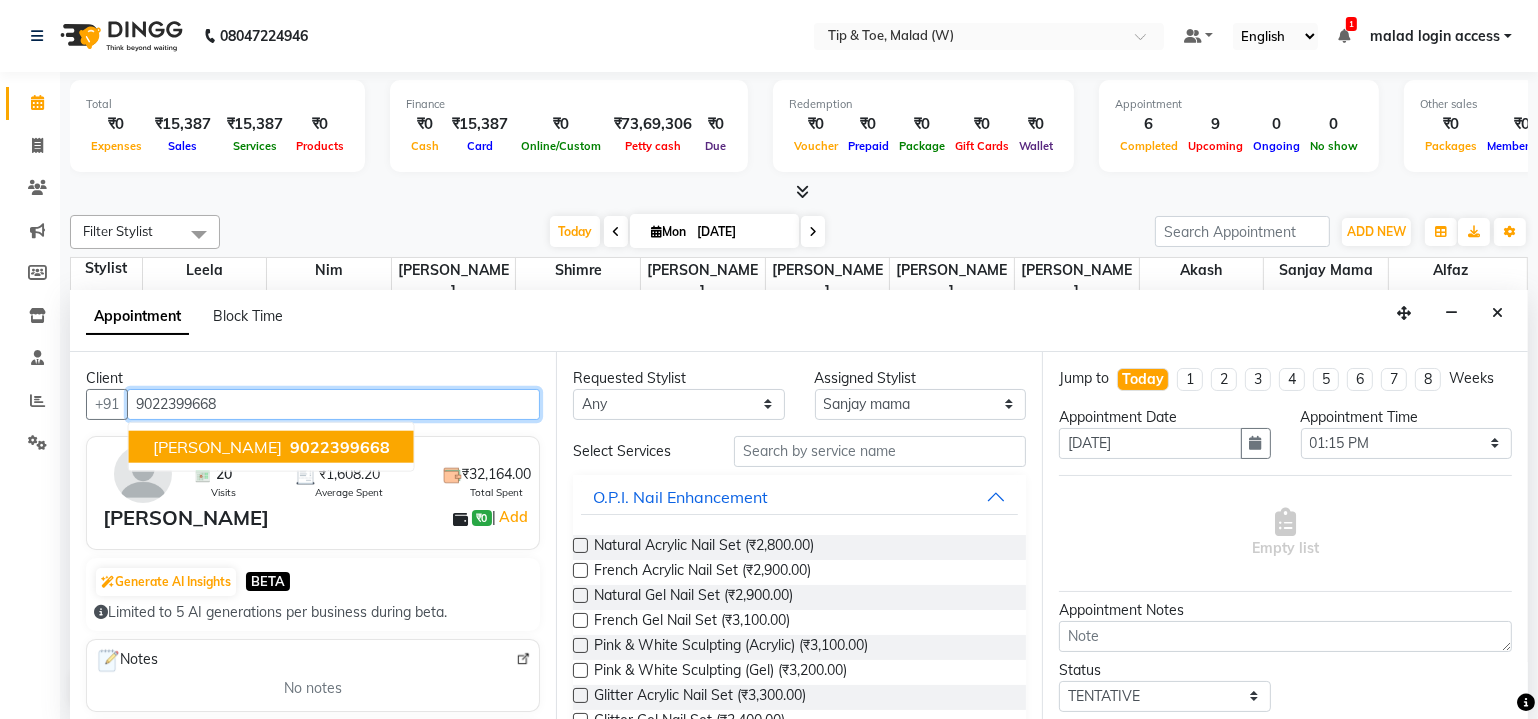 click on "Deepika Varma" at bounding box center (217, 446) 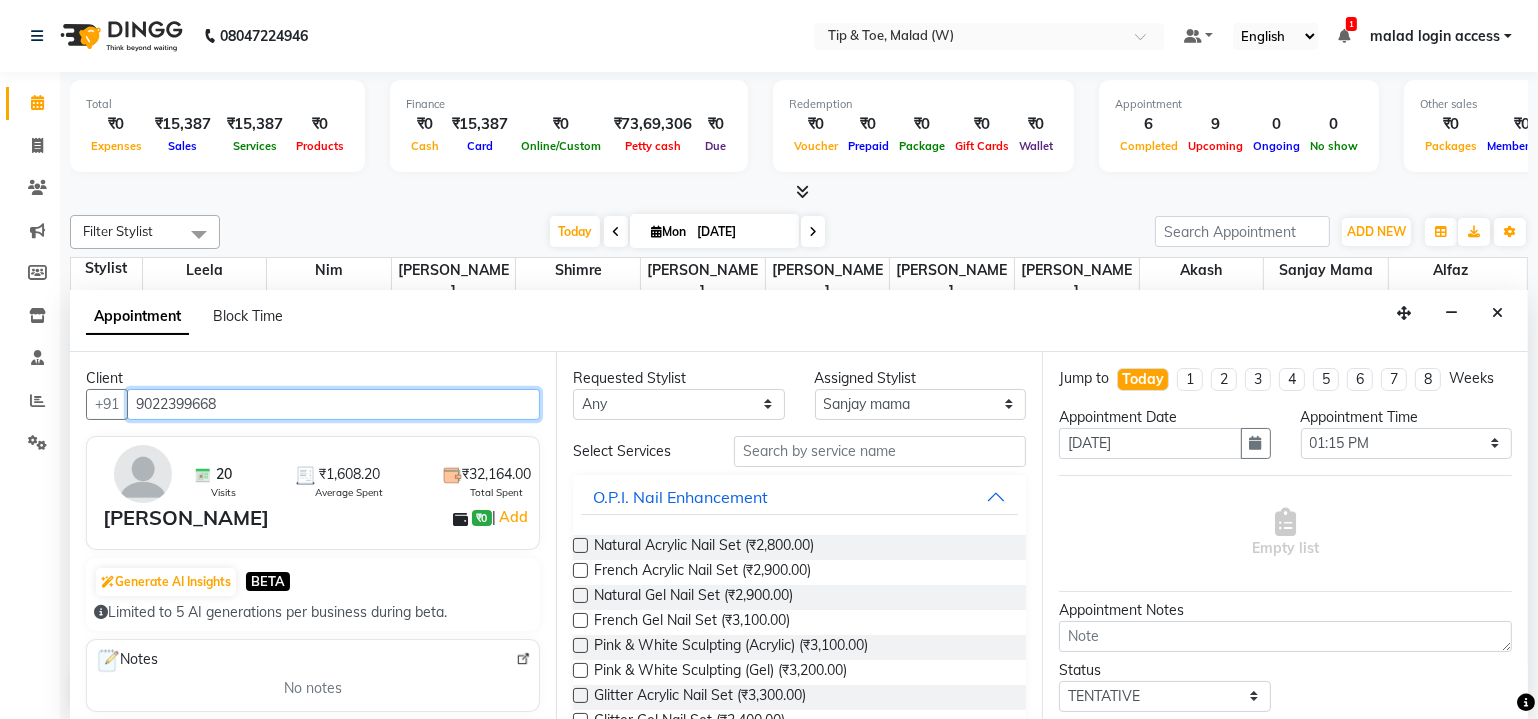 type on "9022399668" 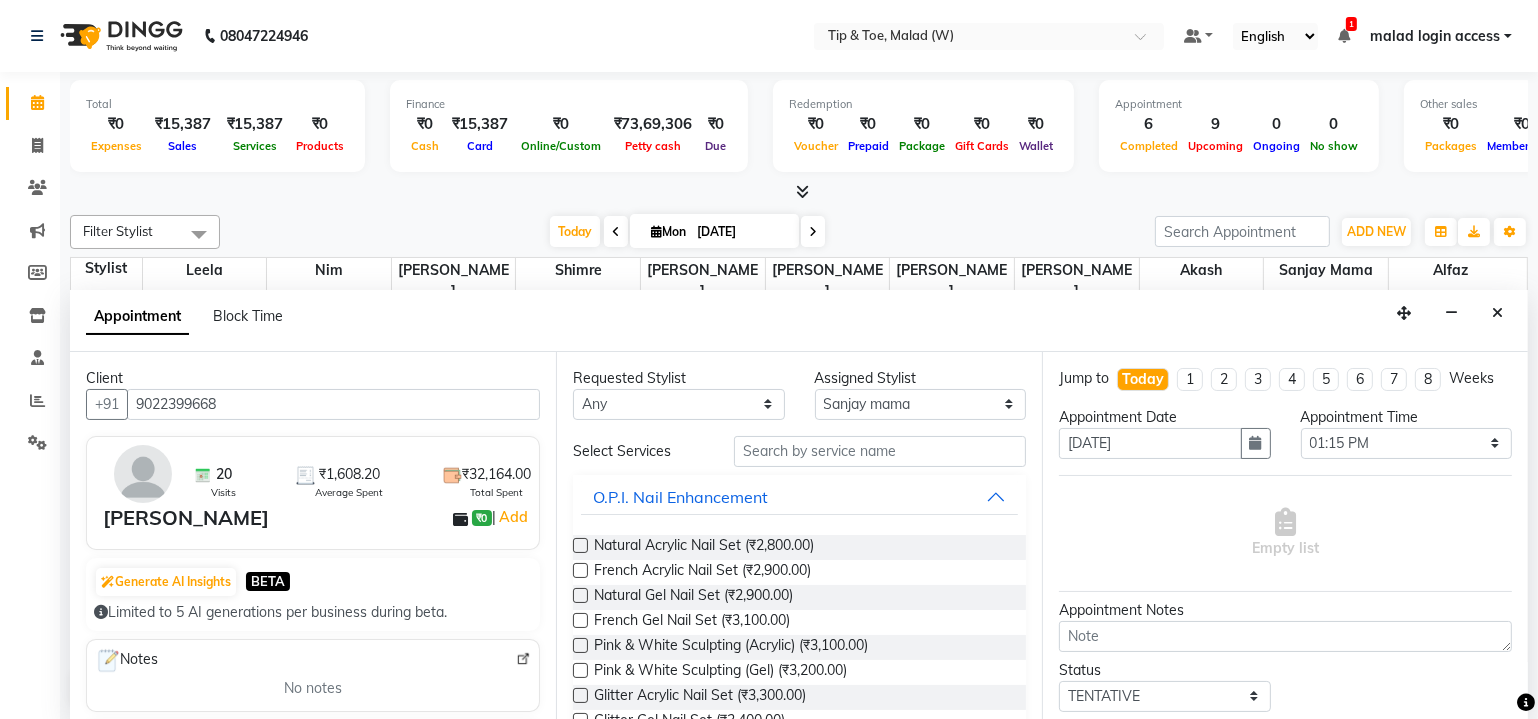 click on "Select Services    O.P.I. Nail Enhancement Natural Acrylic Nail Set (₹2,800.00) French Acrylic Nail Set (₹2,900.00) Natural Gel Nail Set (₹2,900.00) French Gel Nail Set (₹3,100.00) Pink & White Sculpting (Acrylic) (₹3,100.00) Pink & White Sculpting (Gel) (₹3,200.00) Glitter Acrylic Nail Set (₹3,300.00) Glitter Gel Nail Set (₹3,400.00) Acrylic Overlays (₹2,300.00) Gel Overlays (₹2,500.00) Pink & White Acrylic Overlays (₹2,400.00) Pink & White Gel Overlays (₹2,600.00) Glitter Acrylic Overlays (₹2,700.00) Glitter Gel Overlays (₹2,900.00) Form Acrylic Nail Set (₹3,300.00) Form Gel Nail Set (₹3,500.00) Shattered Glass (₹2,000.00) Holographic Nails (₹2,000.00) Ombre Gel Polish (₹2,000.00) Chameleon Nails (₹2,000.00) Chrome/Metallic Nails (₹2,000.00) Cateye Gel Polish (₹2,000.00) Glitter Gel Polish (₹1,600.00) Permanent Gel Polish French (₹1,600.00) Permanent Gel Polish (₹1,300.00) Temporary Nail Extension (₹1,500.00)    O.P.I. Nail Maintenance    Nail Art" at bounding box center [799, 1698] 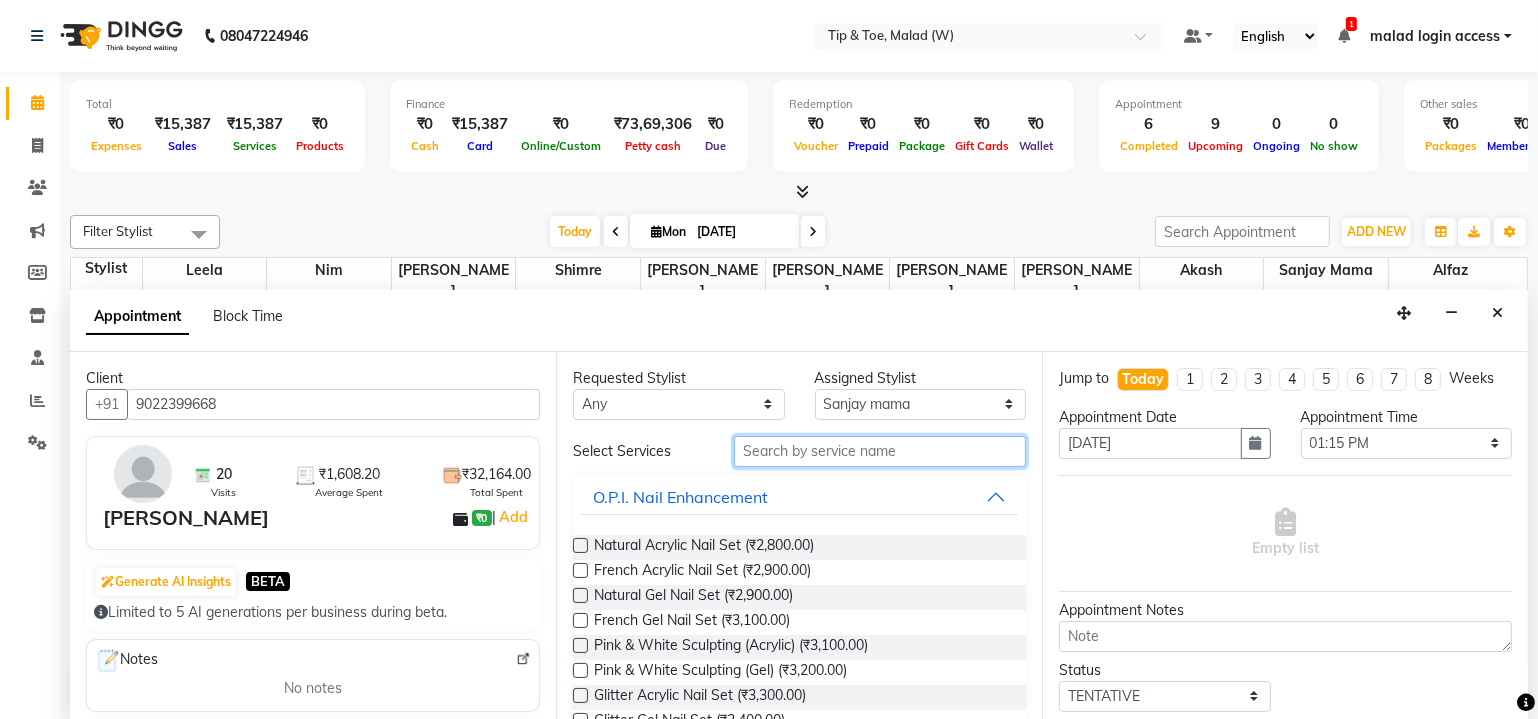 click at bounding box center (880, 451) 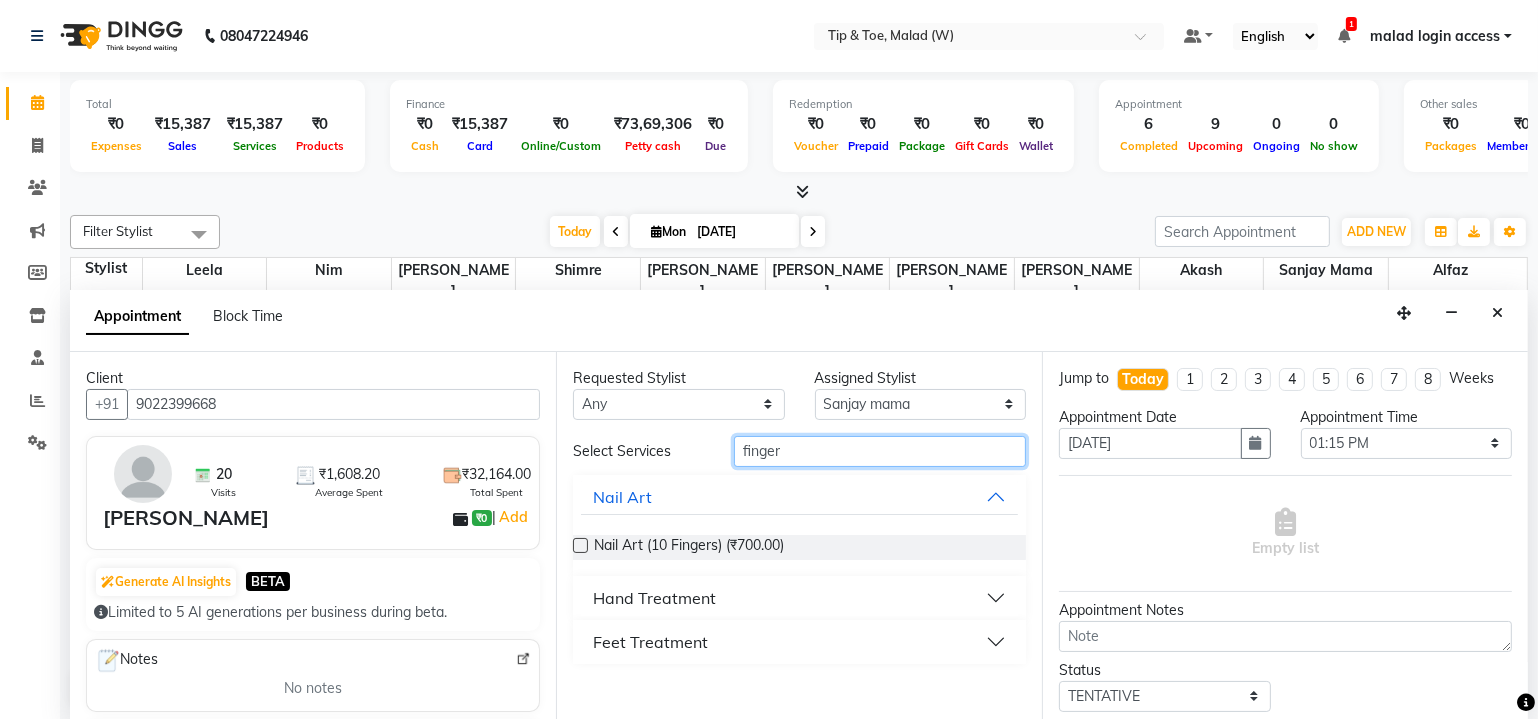 type on "finger" 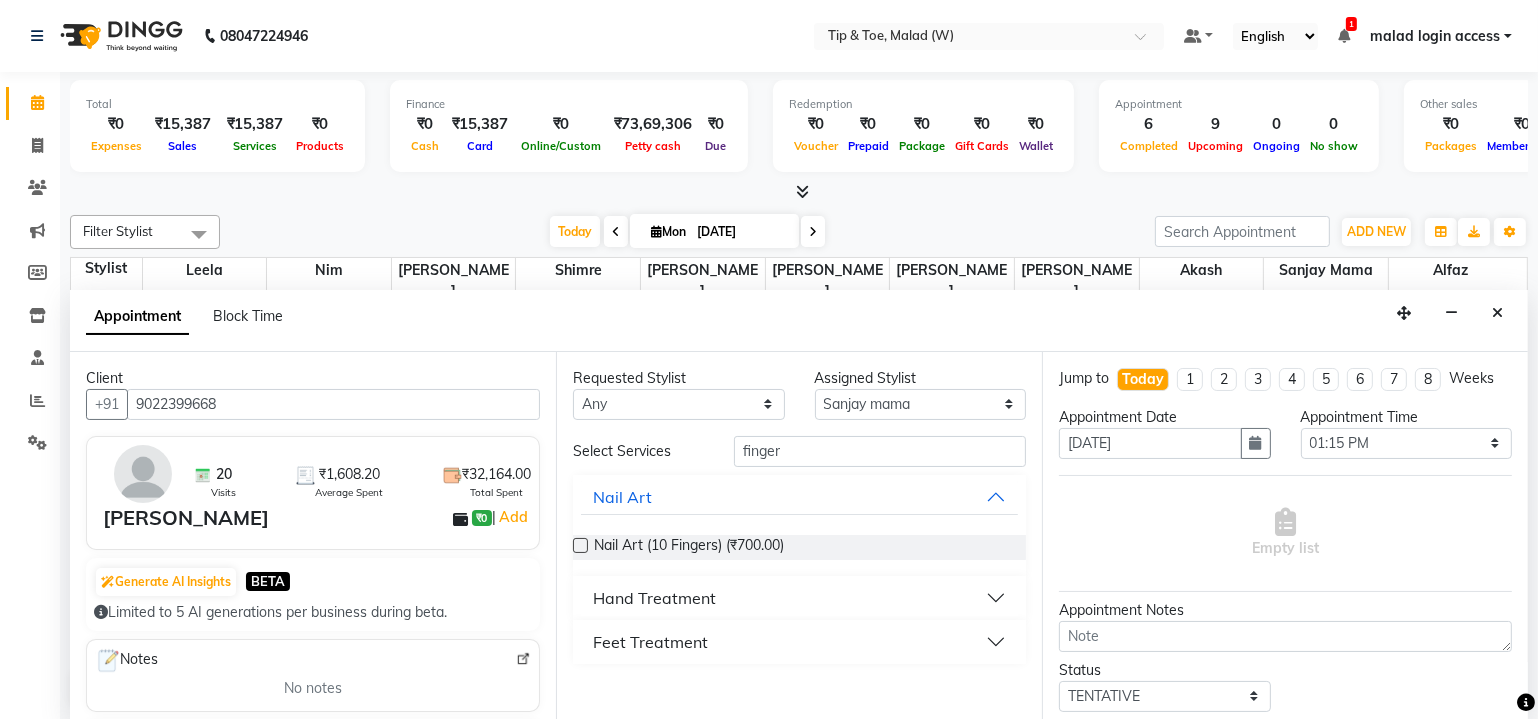click on "Feet Treatment" at bounding box center (650, 642) 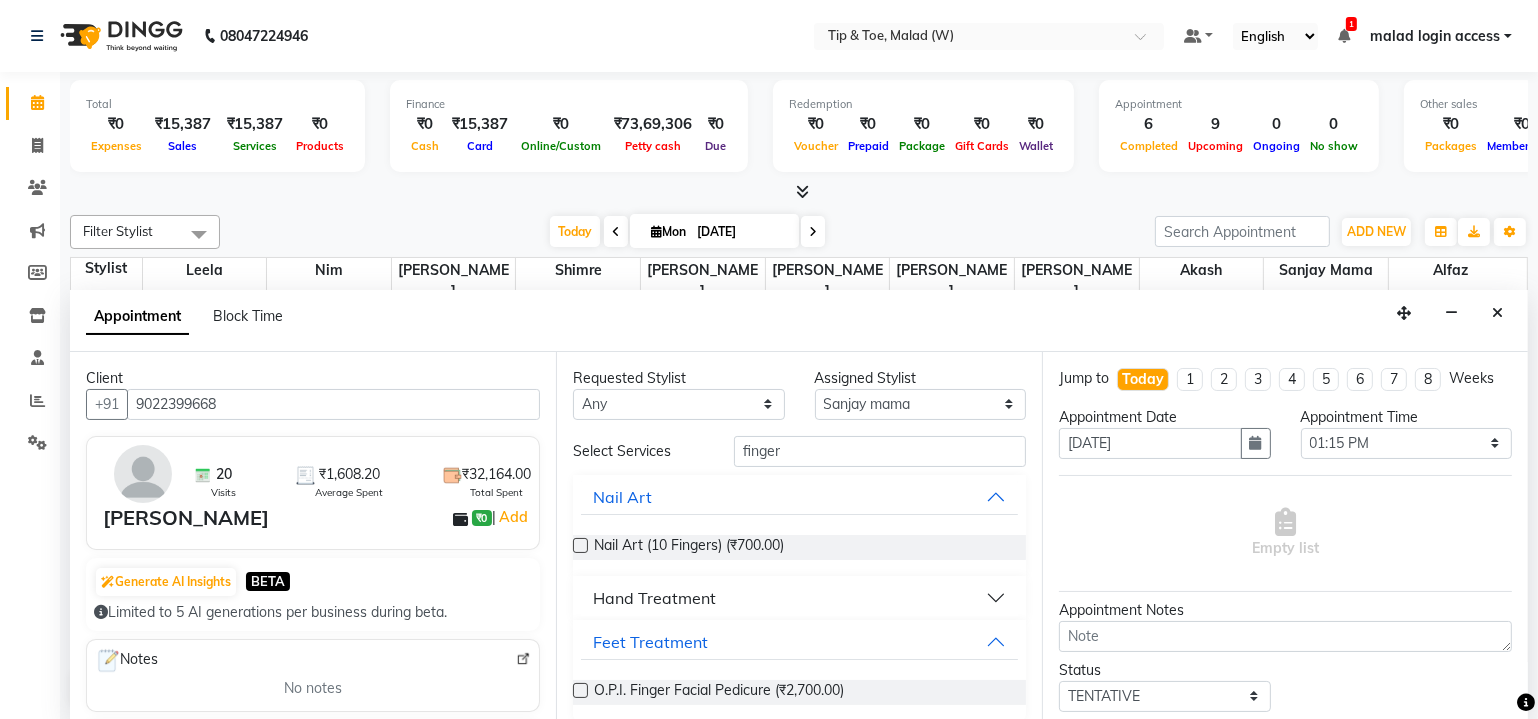 click at bounding box center (580, 690) 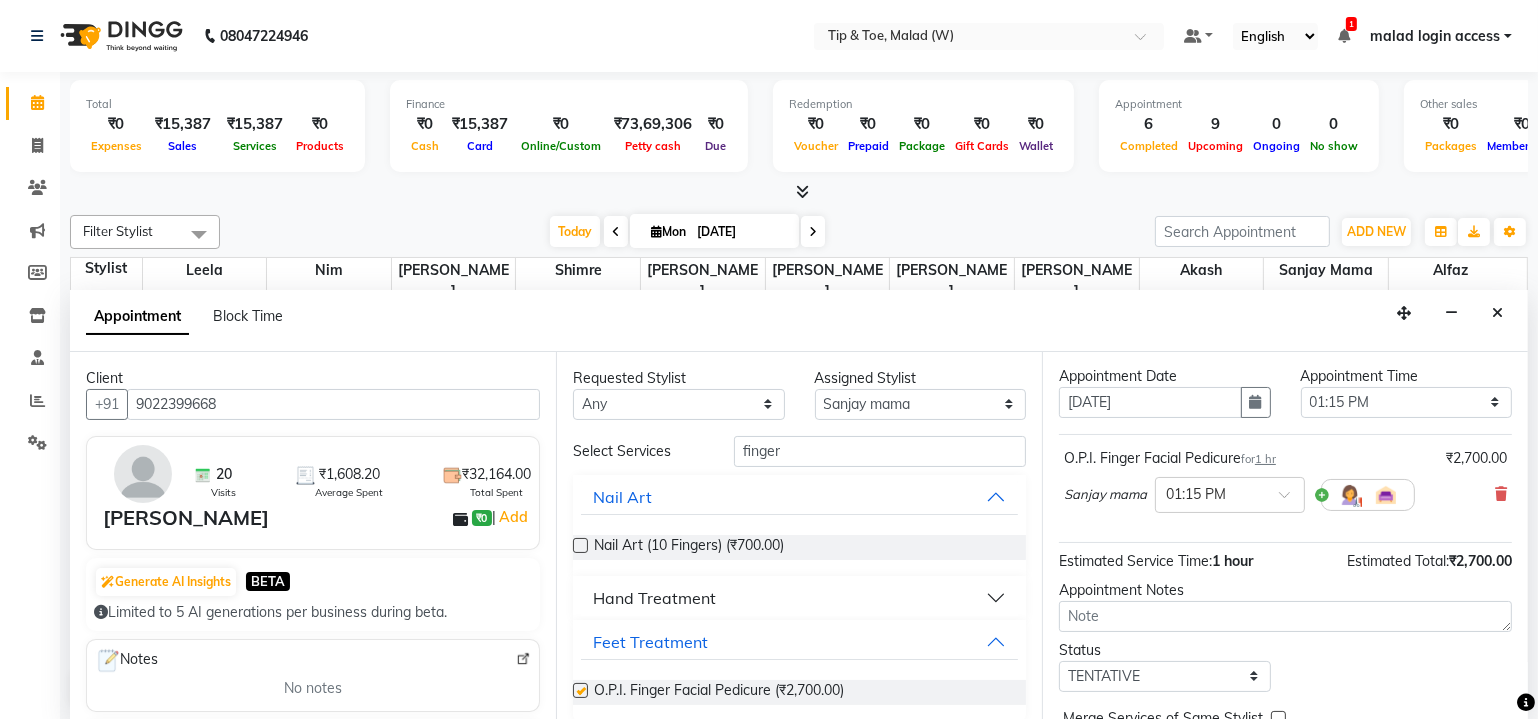 checkbox on "false" 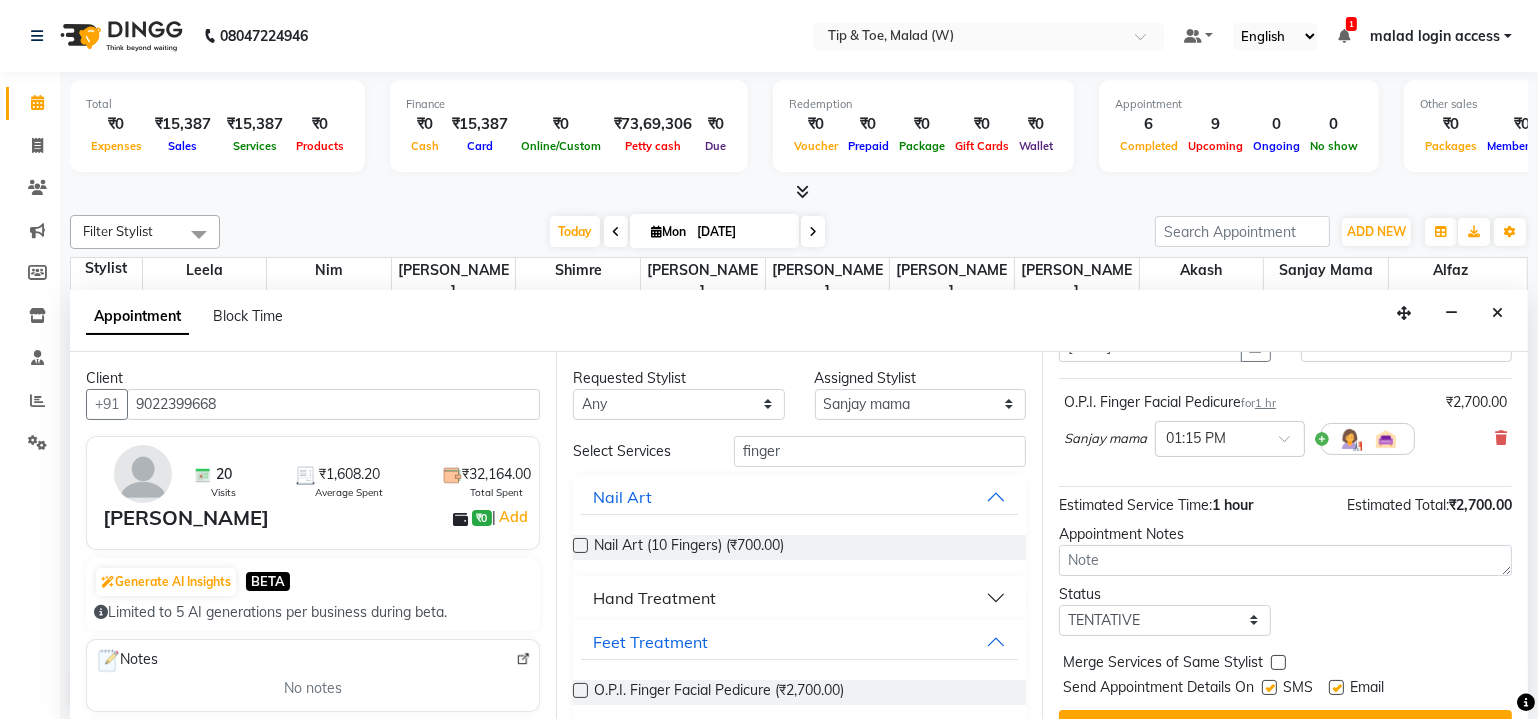 scroll, scrollTop: 135, scrollLeft: 0, axis: vertical 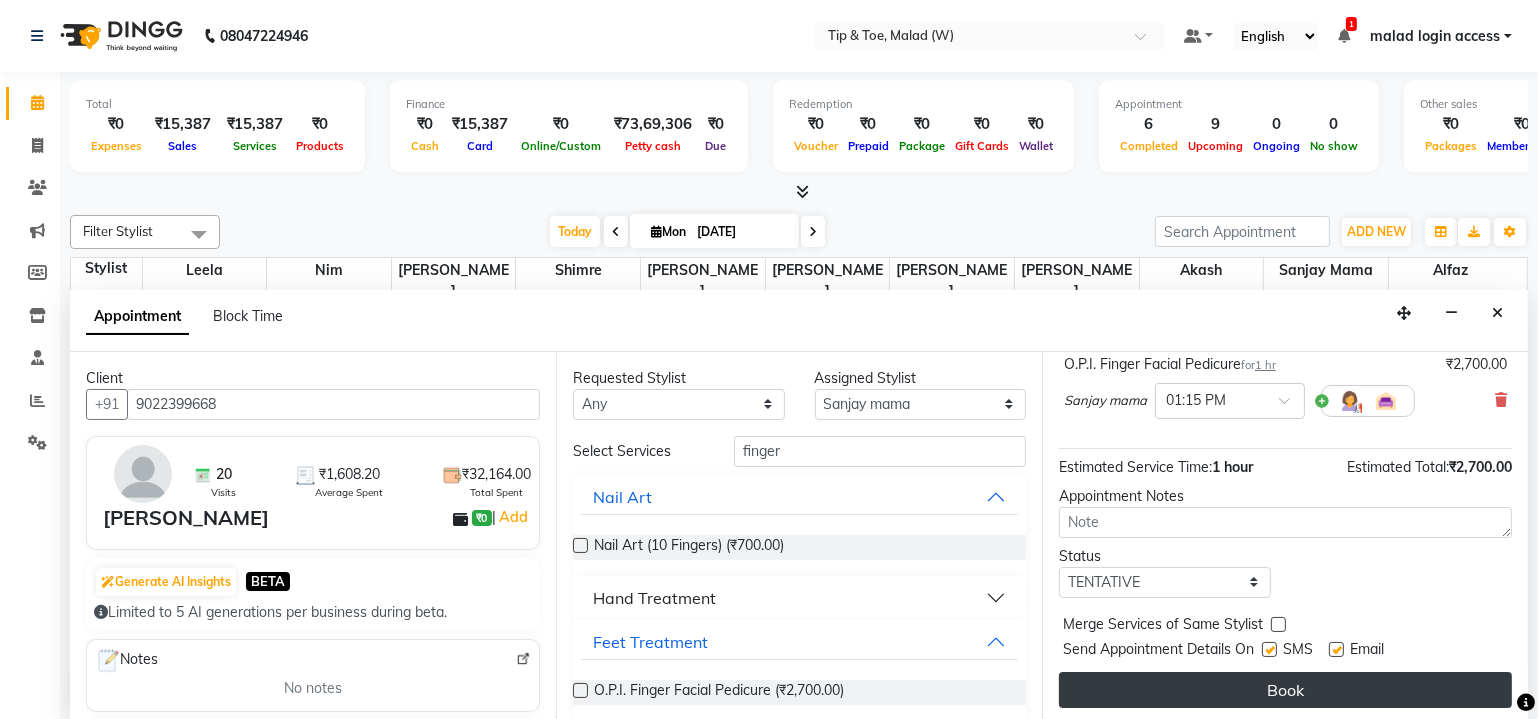 click on "Book" at bounding box center [1285, 690] 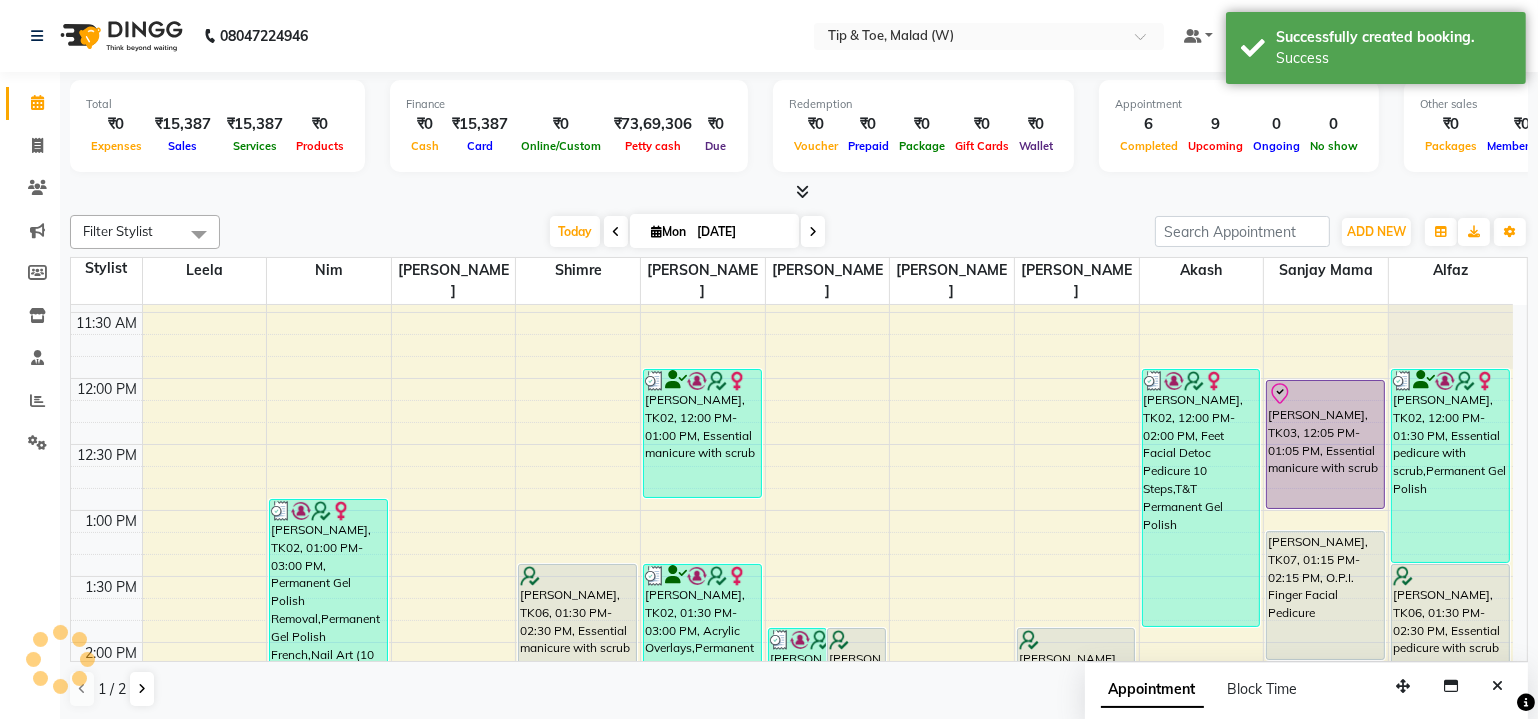 scroll, scrollTop: 0, scrollLeft: 0, axis: both 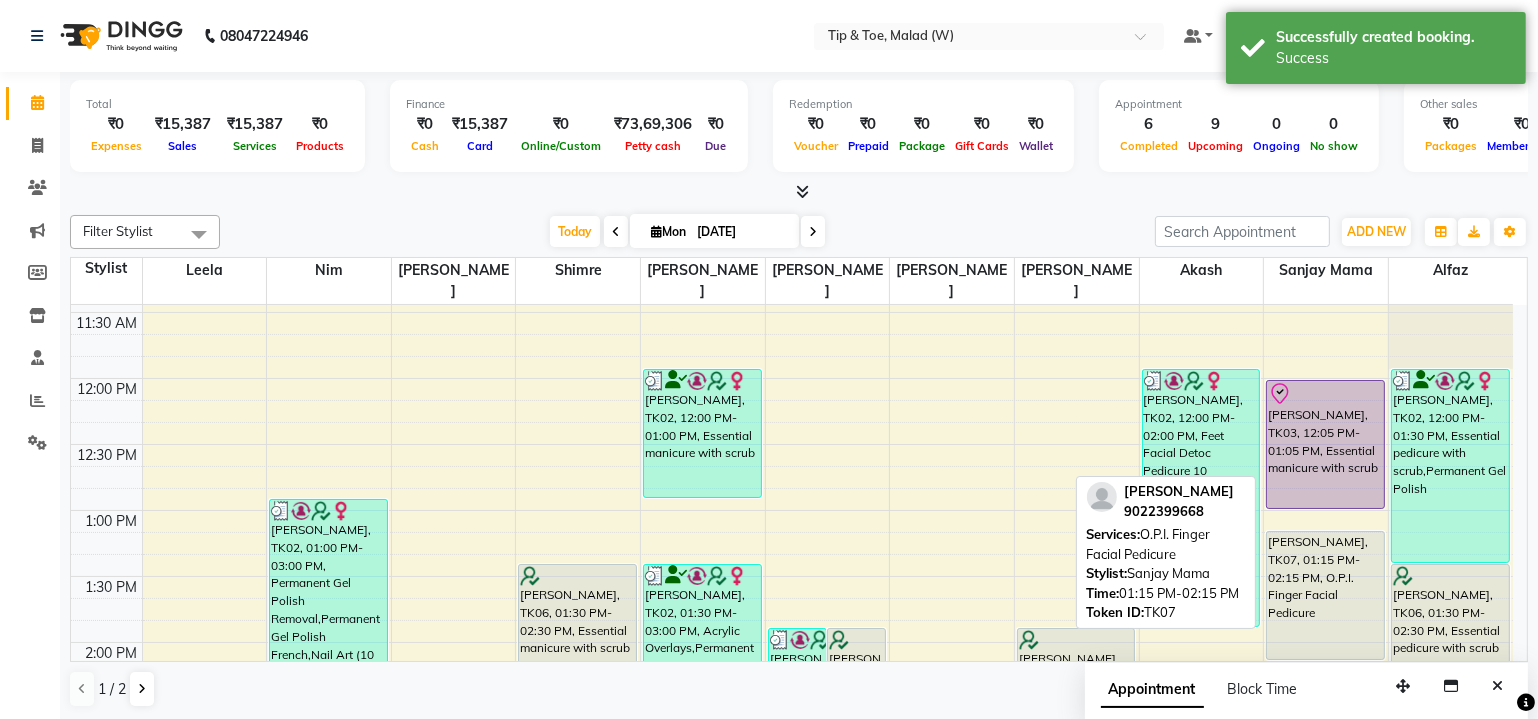 click on "[PERSON_NAME], TK07, 01:15 PM-02:15 PM, O.P.I. Finger Facial Pedicure" at bounding box center (1325, 595) 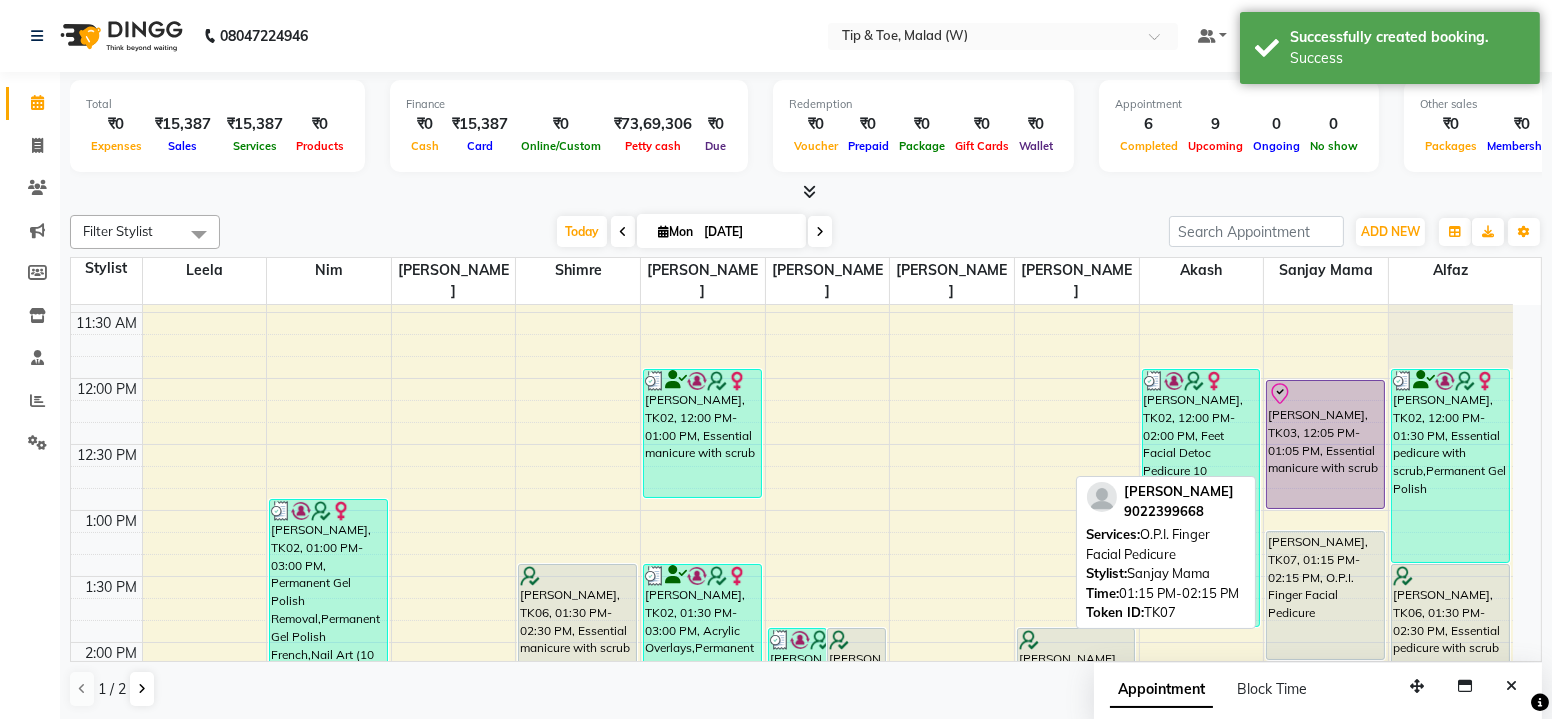 select on "7" 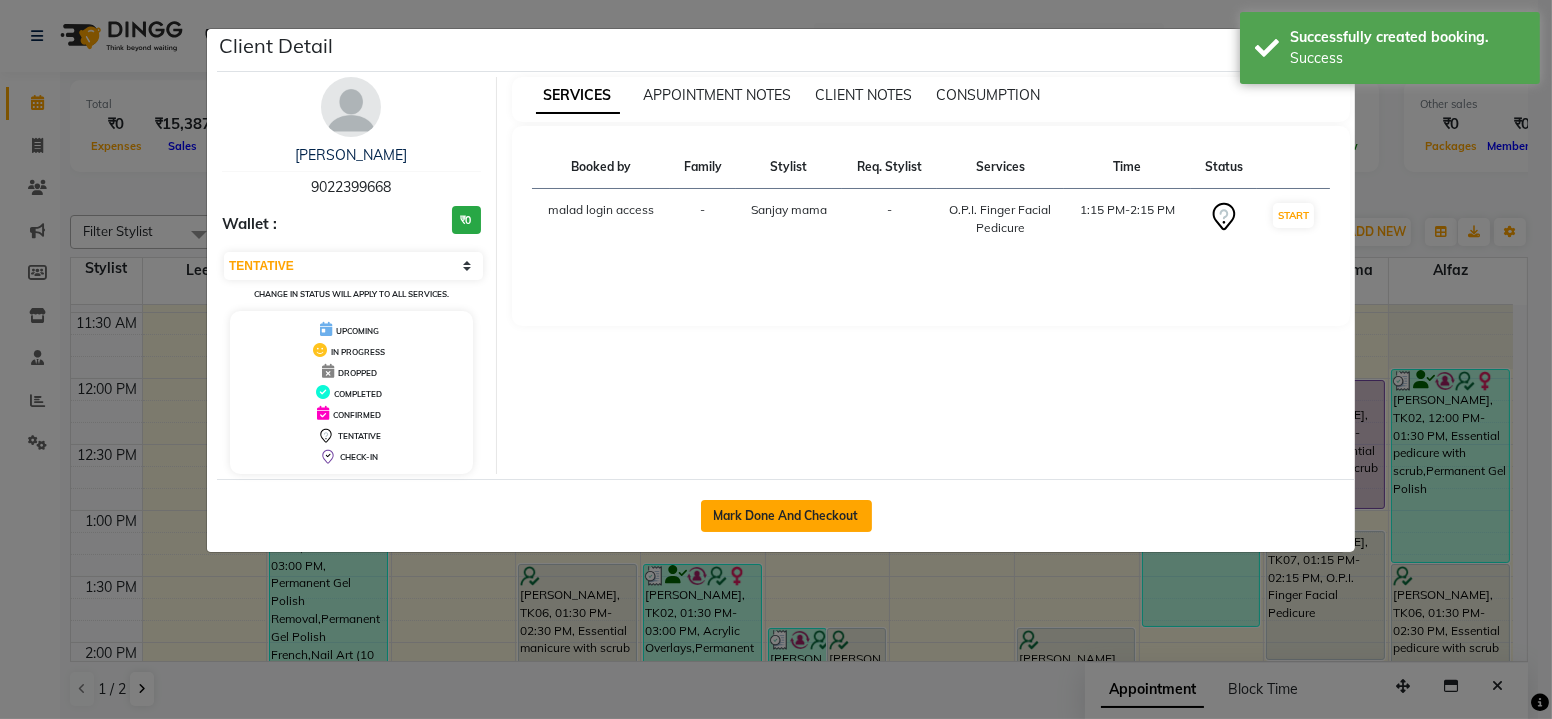 click on "Mark Done And Checkout" 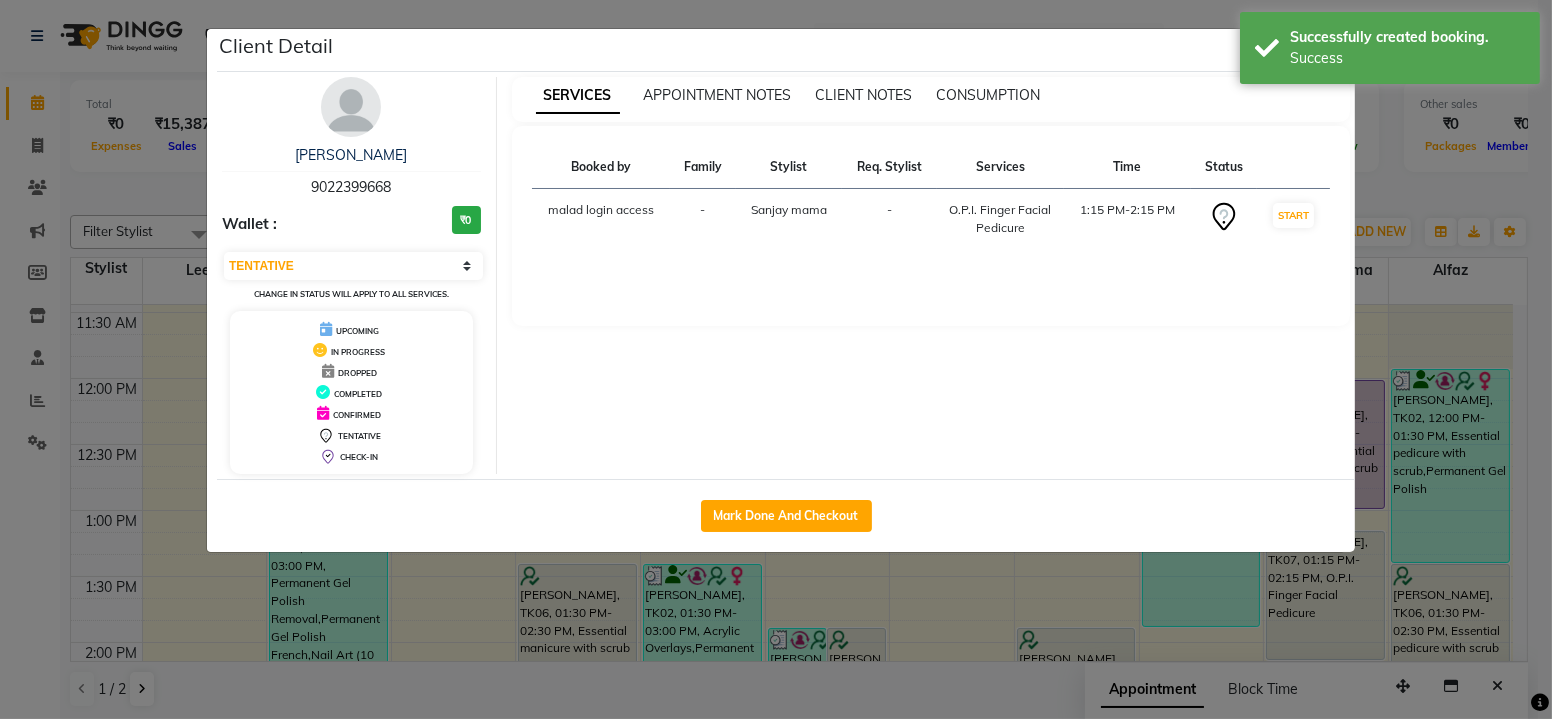 select on "service" 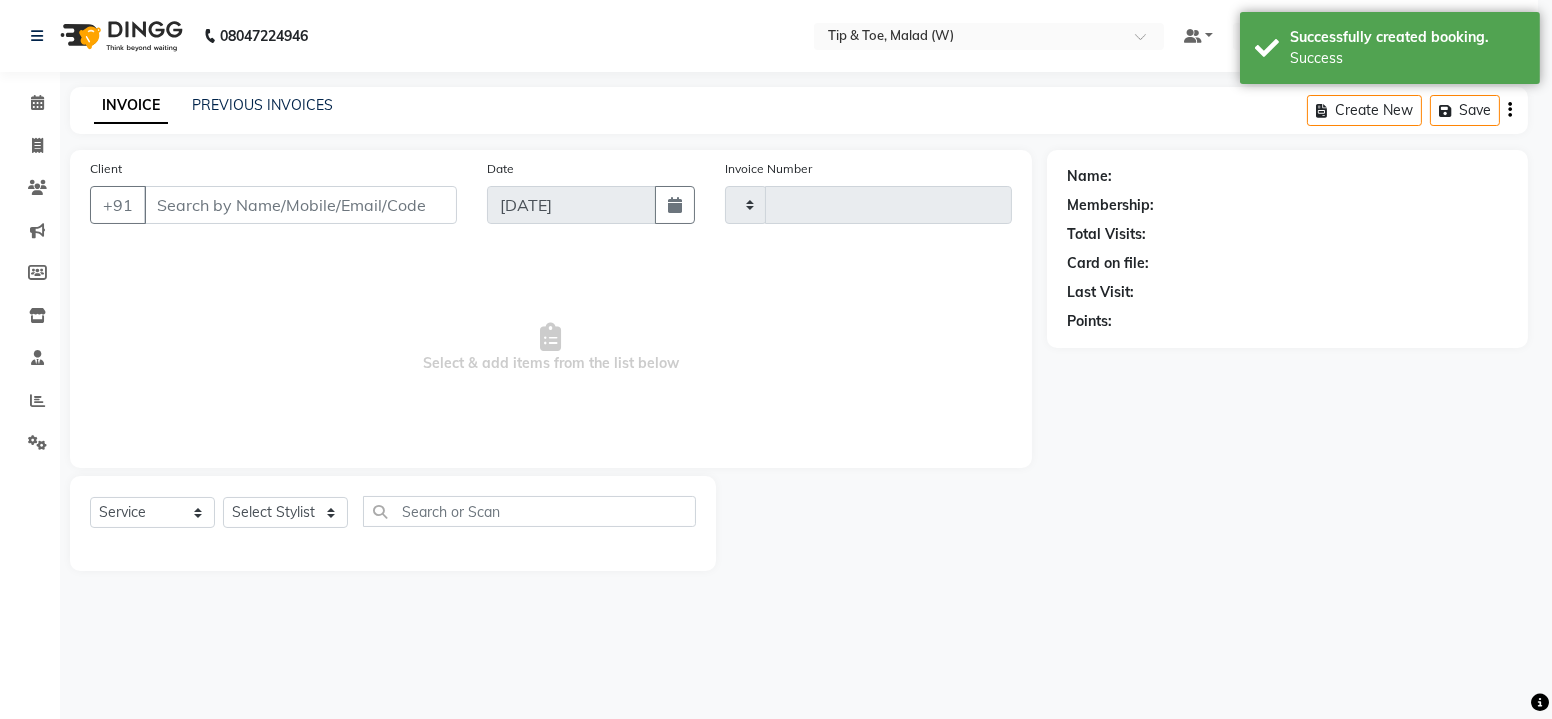 type on "1700" 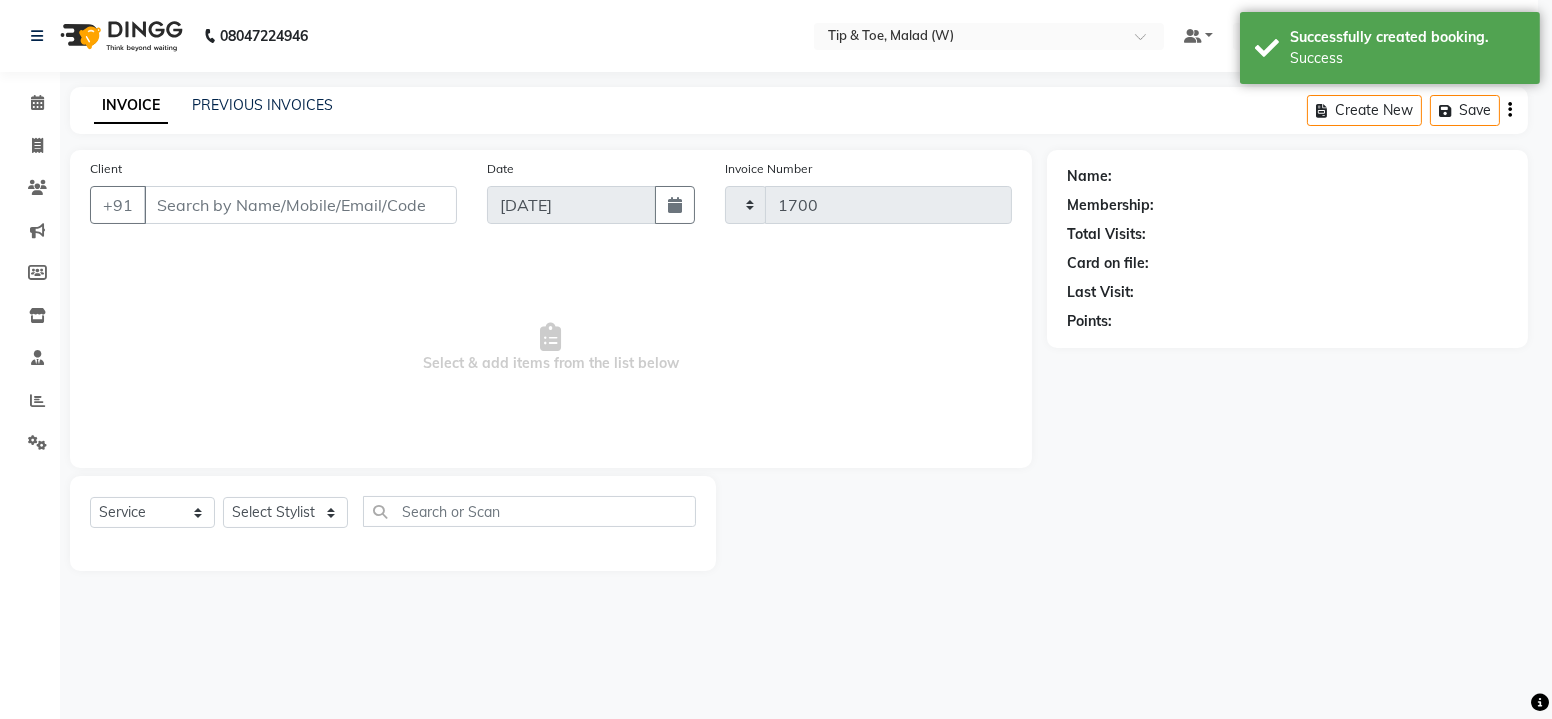 select on "5930" 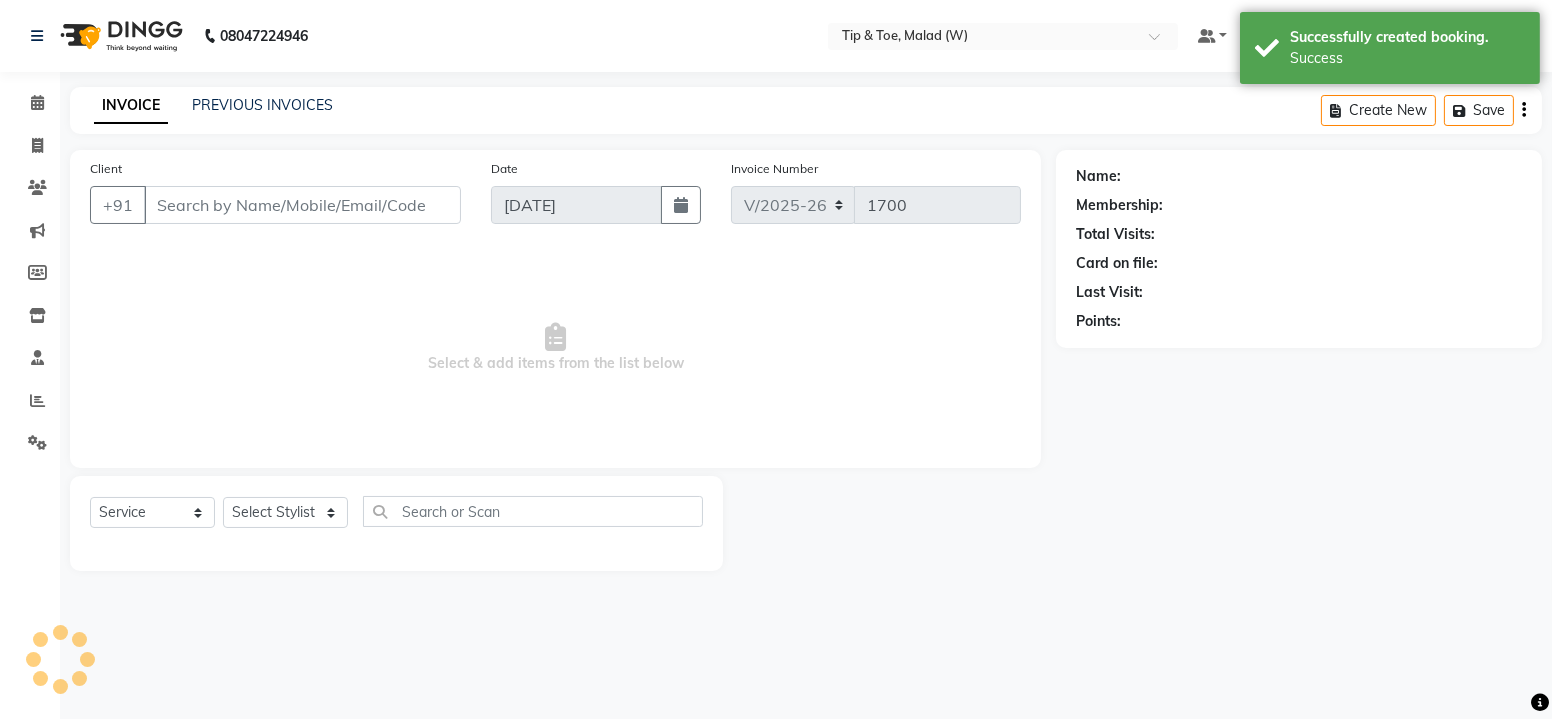 type on "9022399668" 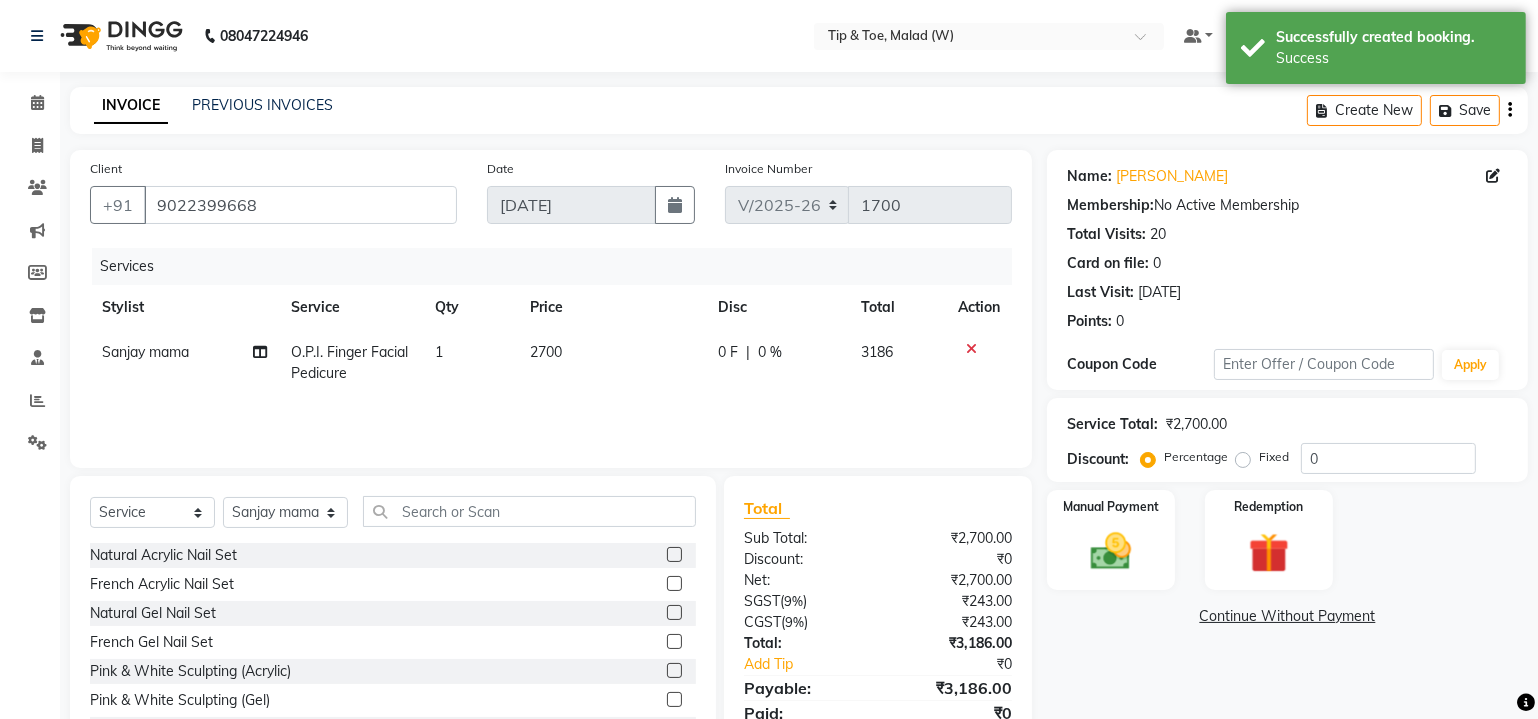 scroll, scrollTop: 80, scrollLeft: 0, axis: vertical 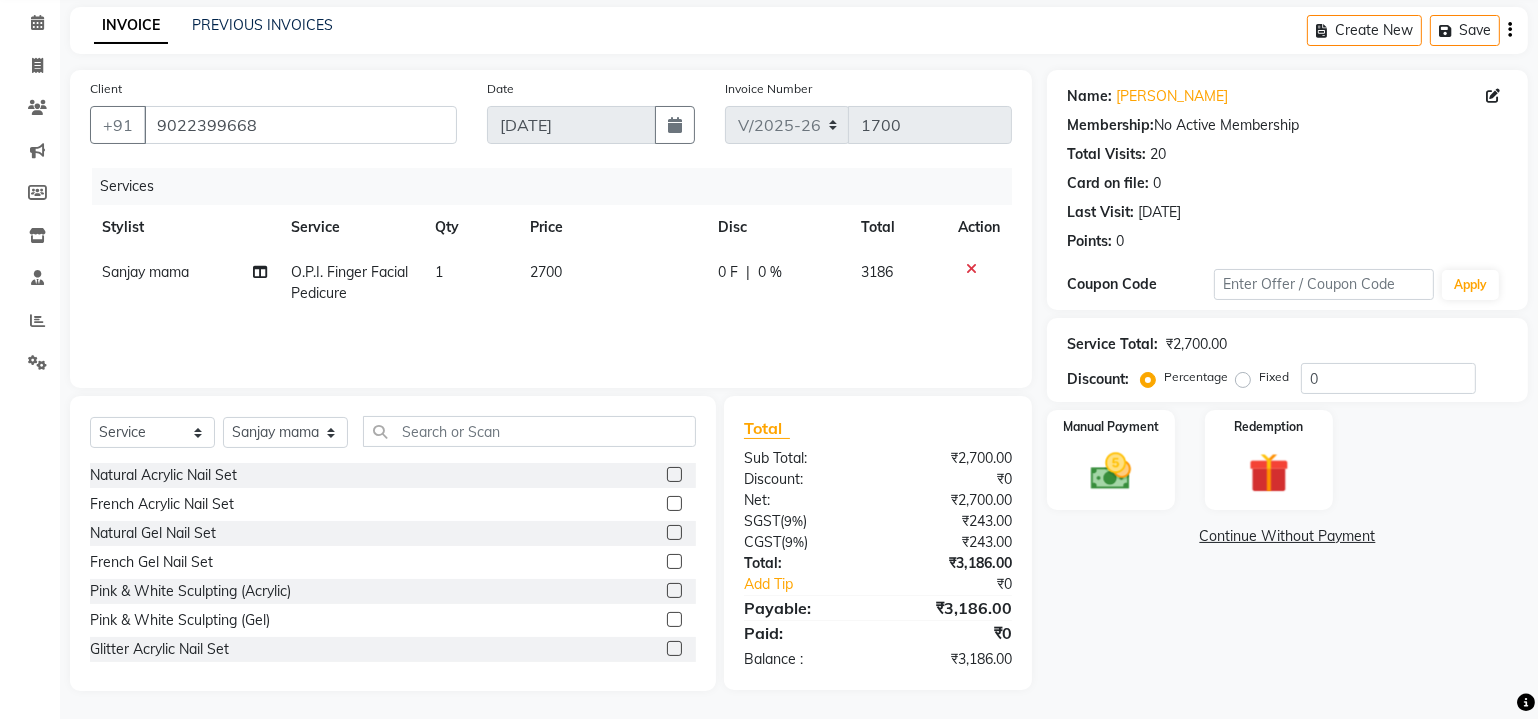 click 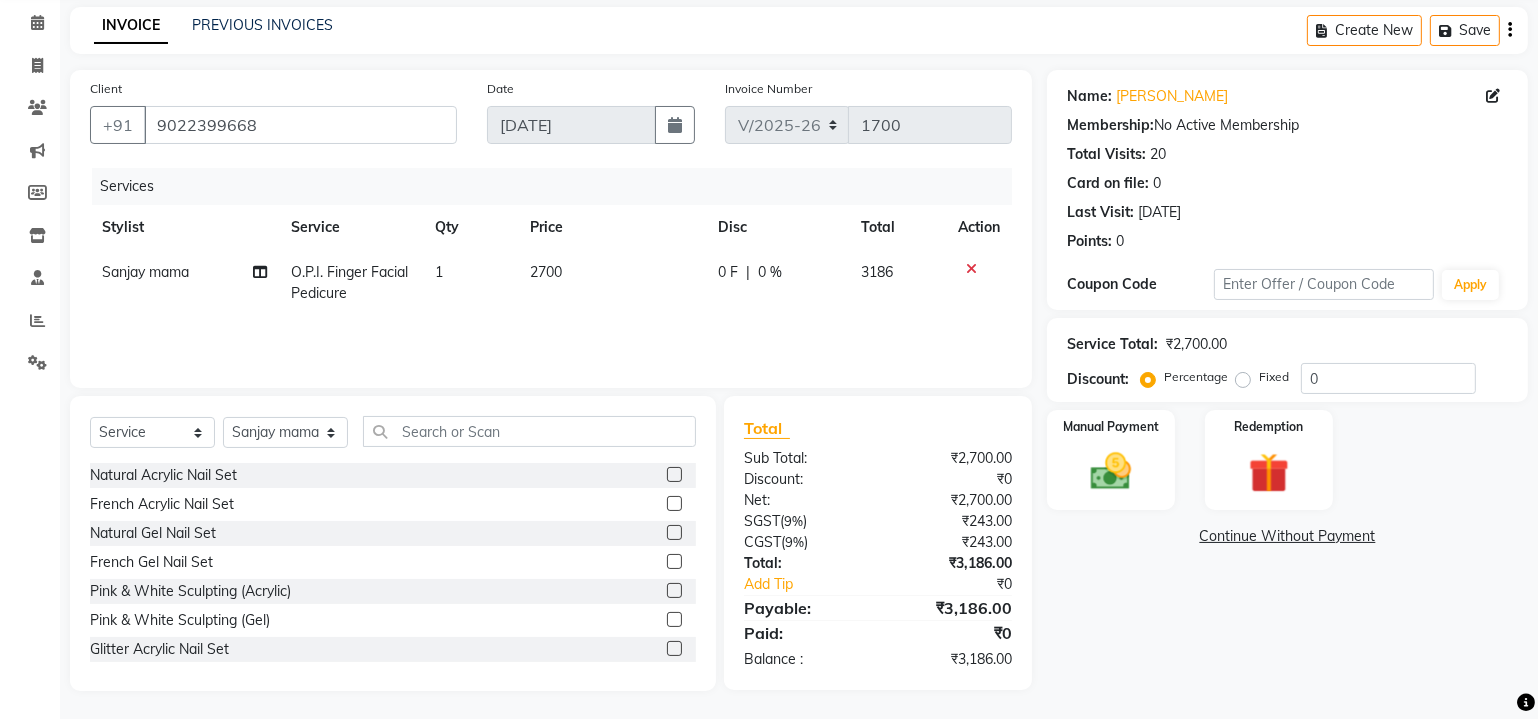 click at bounding box center (673, 475) 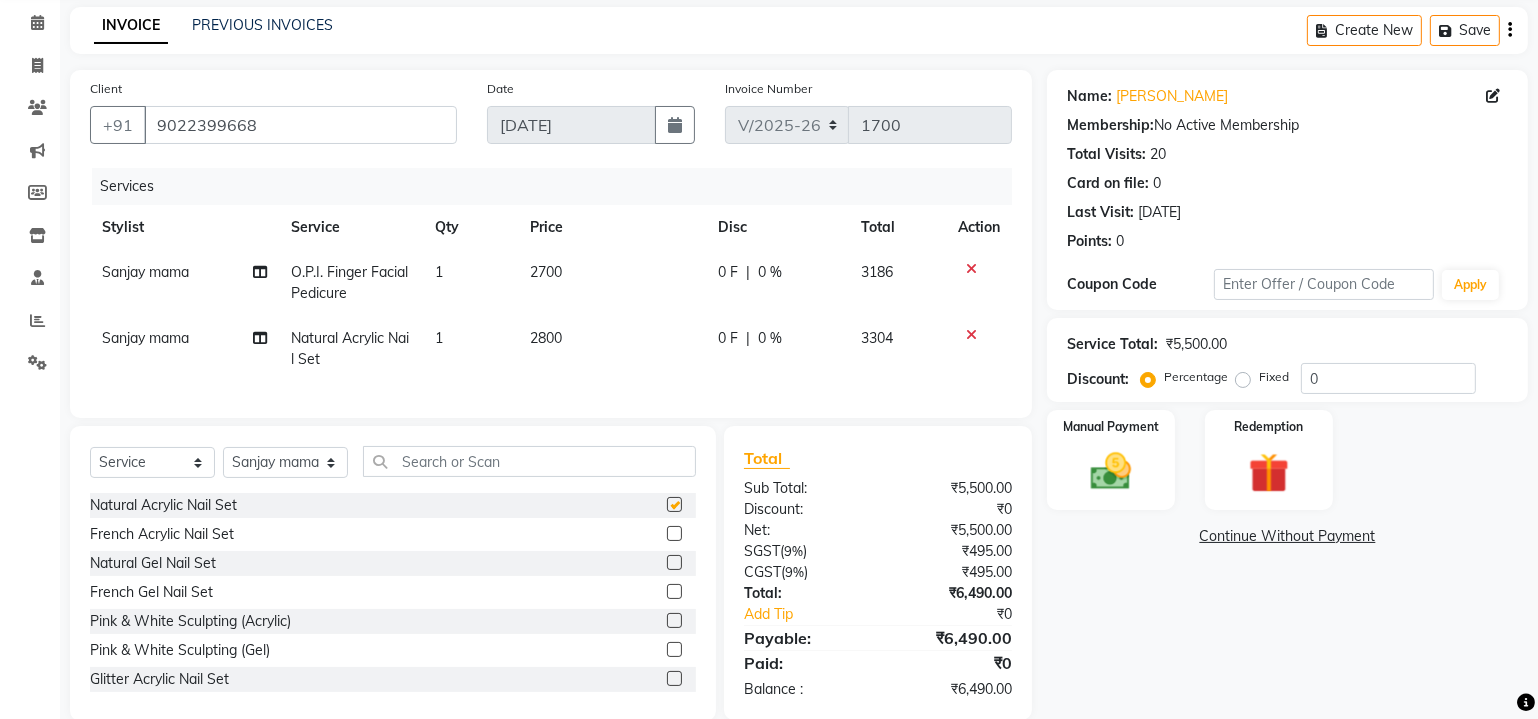 checkbox on "false" 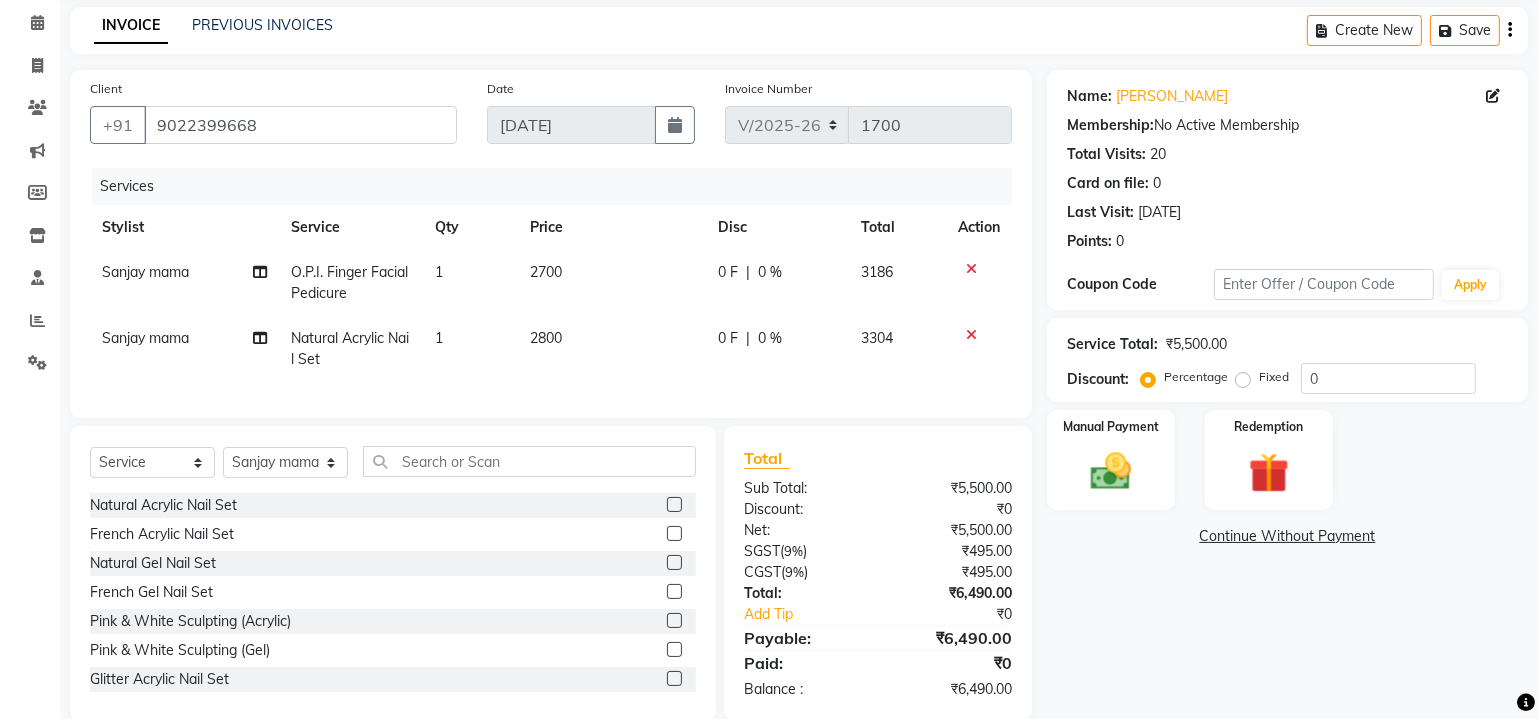click 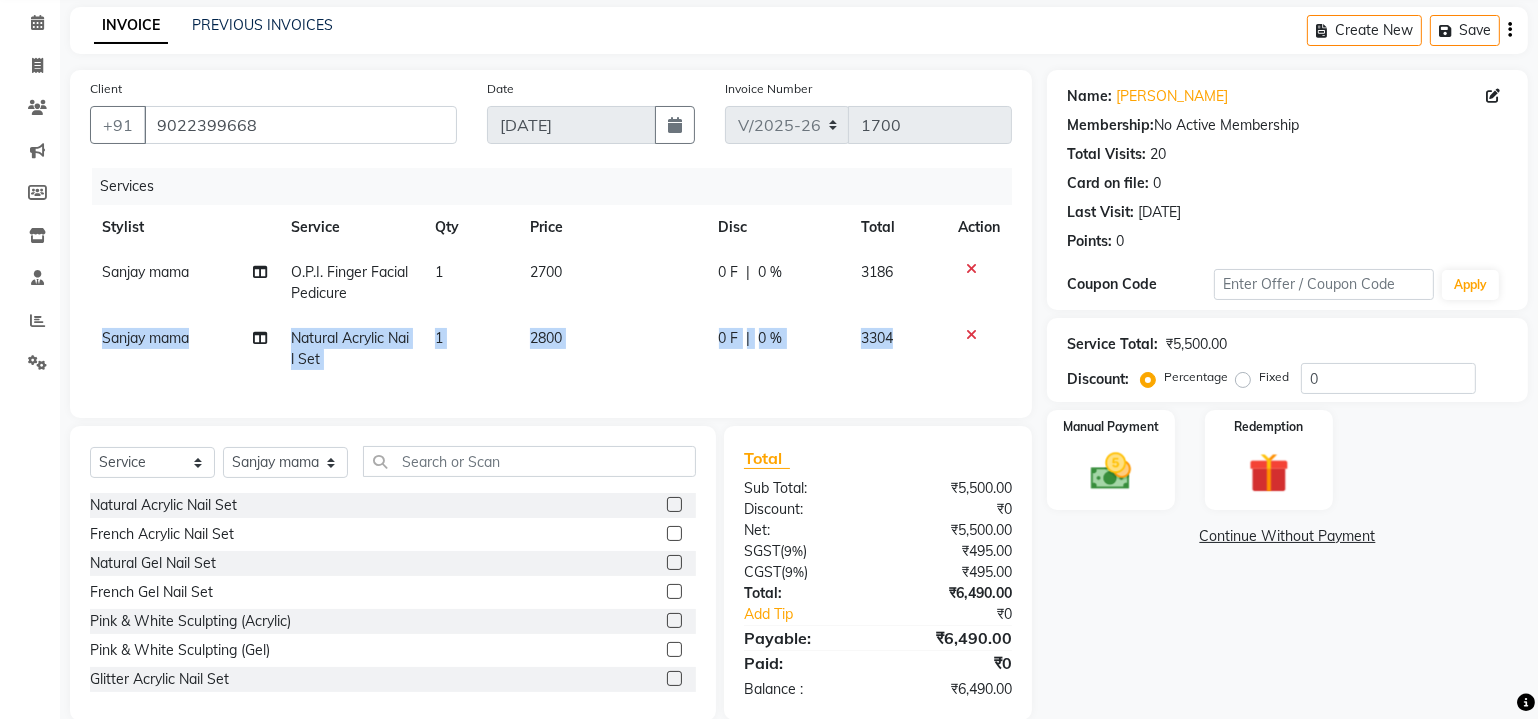click on "Services Stylist Service Qty Price Disc Total Action Sanjay mama O.P.I. Finger Facial Pedicure 1 2700 0 F | 0 % 3186 Sanjay mama Natural Acrylic Nail Set 1 2800 0 F | 0 % 3304" 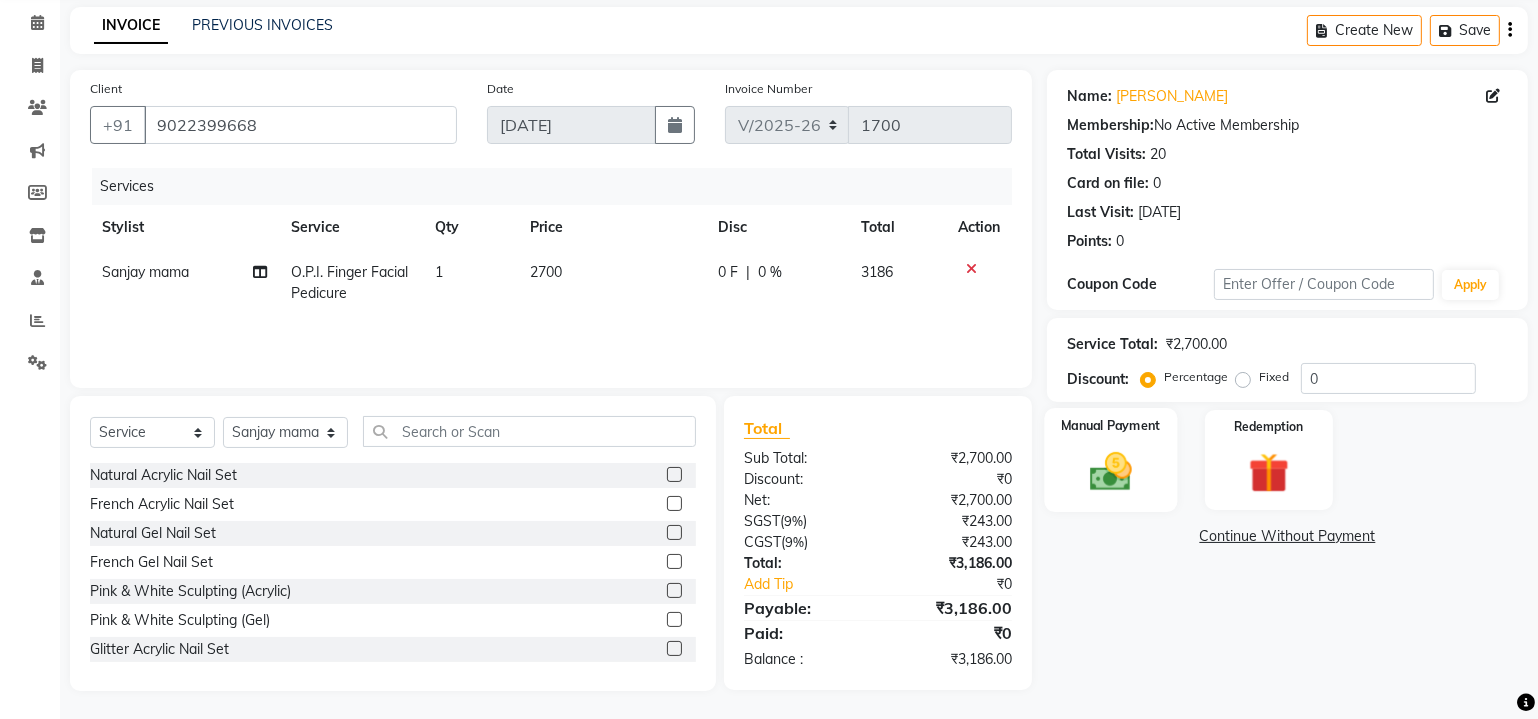 click 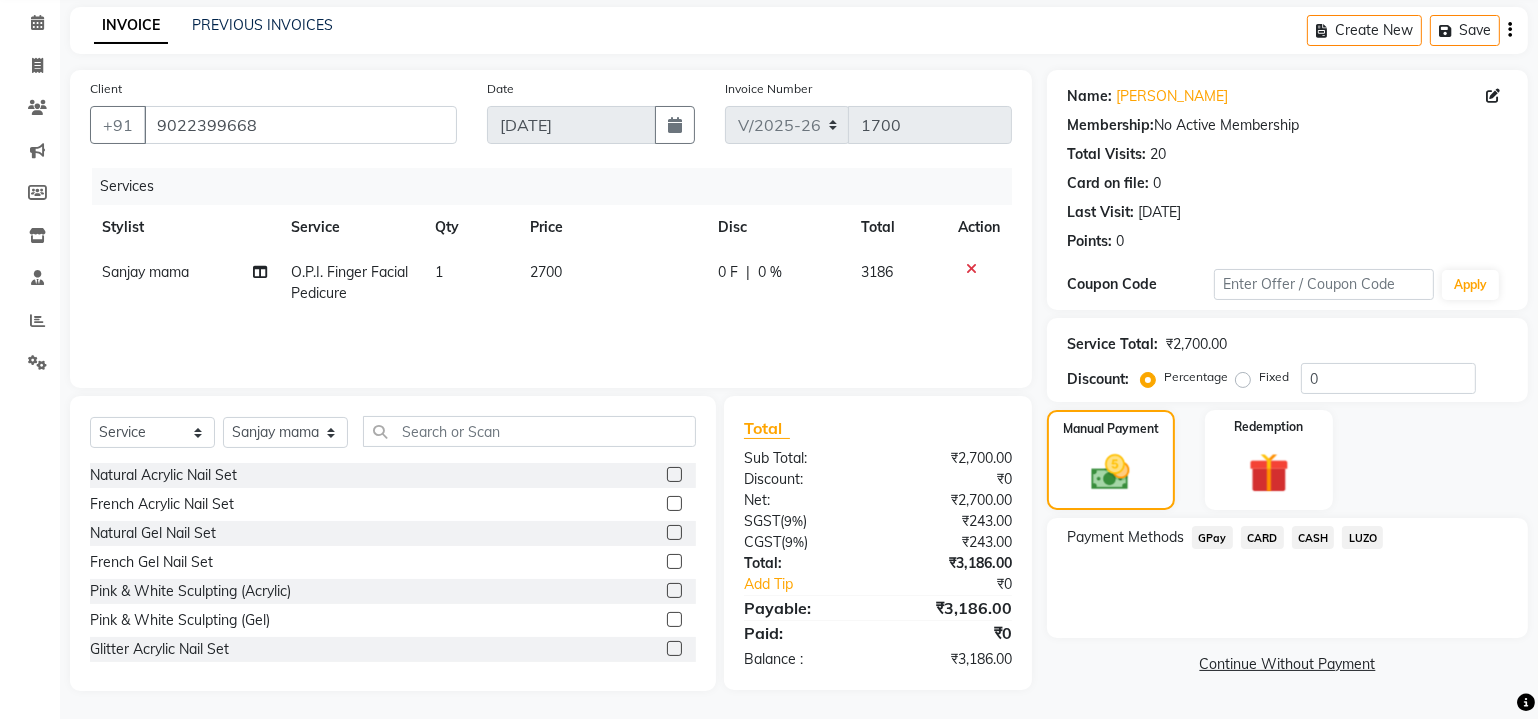 click on "CASH" 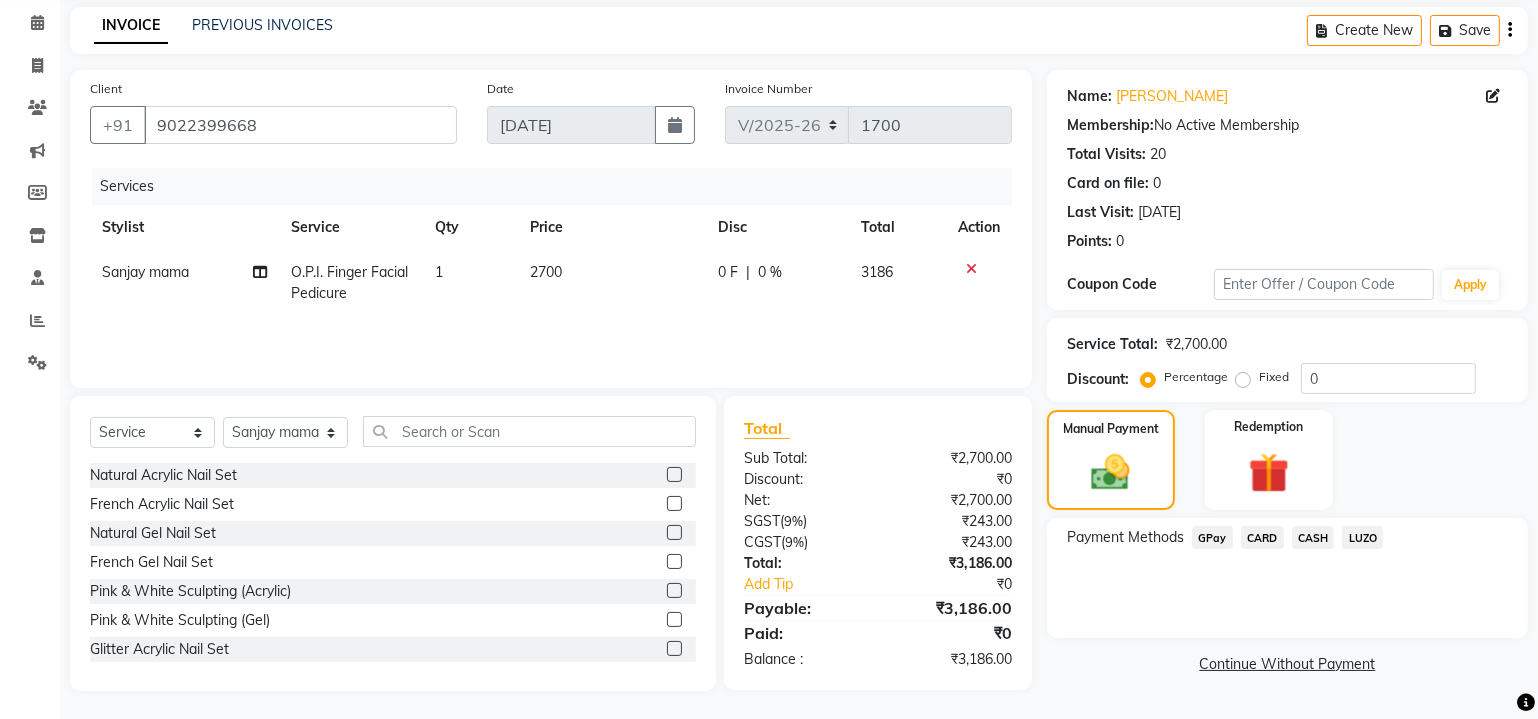 click on "CASH" 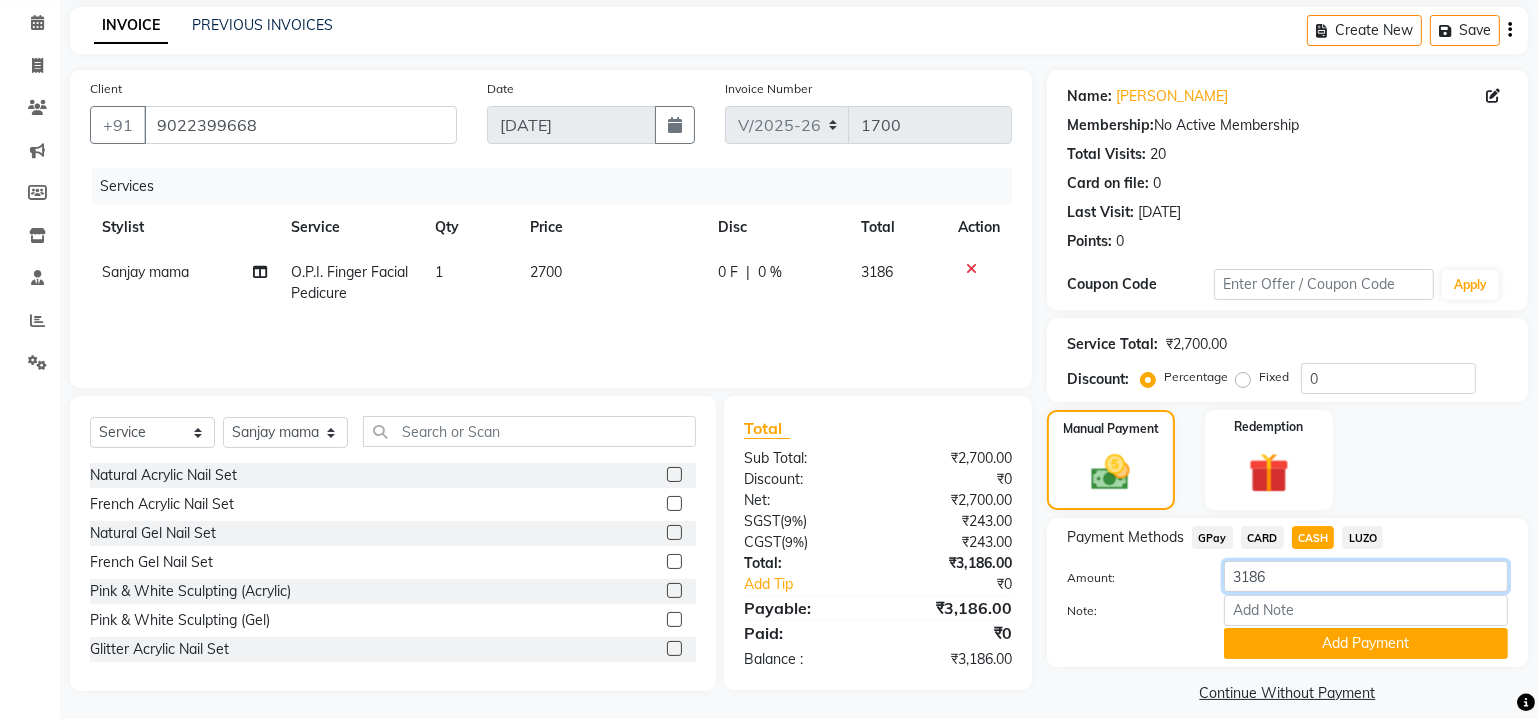 click on "3186" 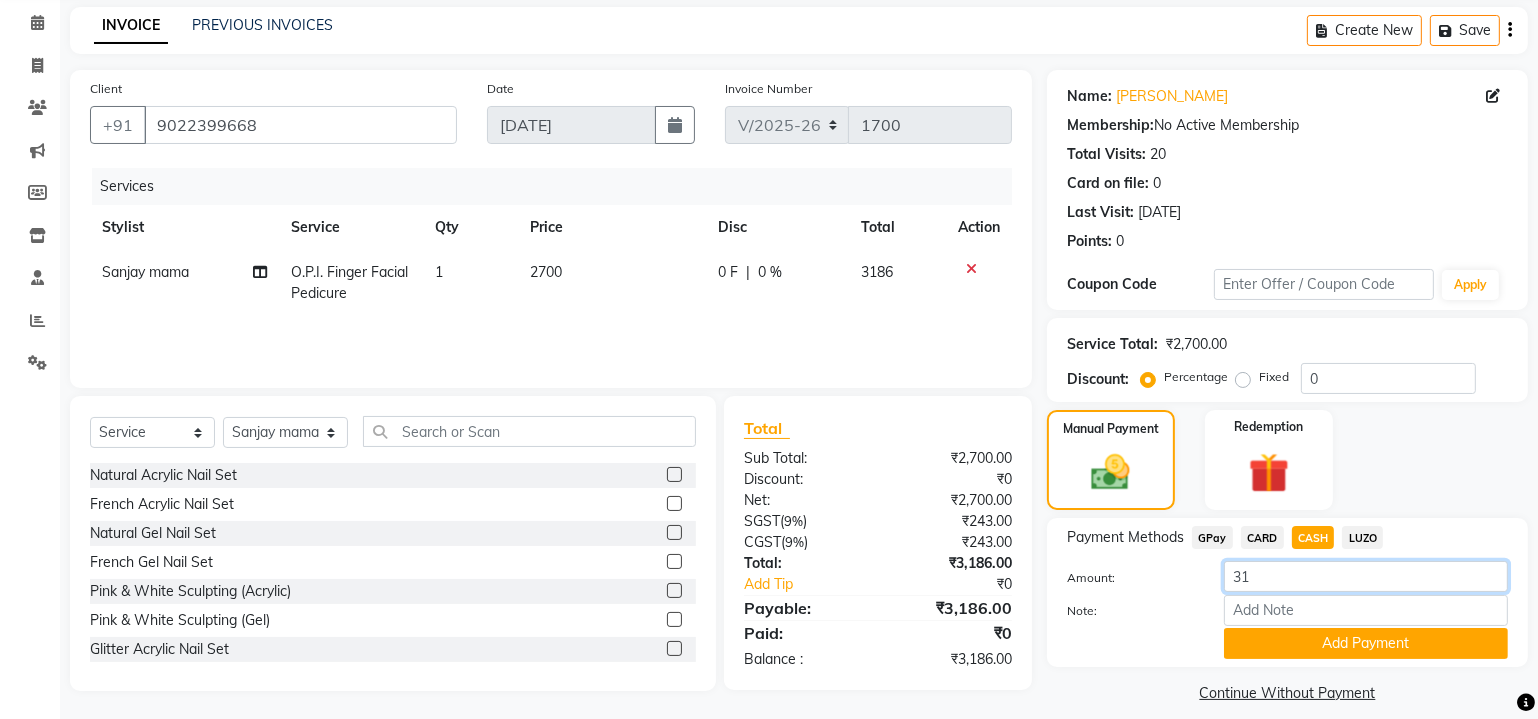 type on "3" 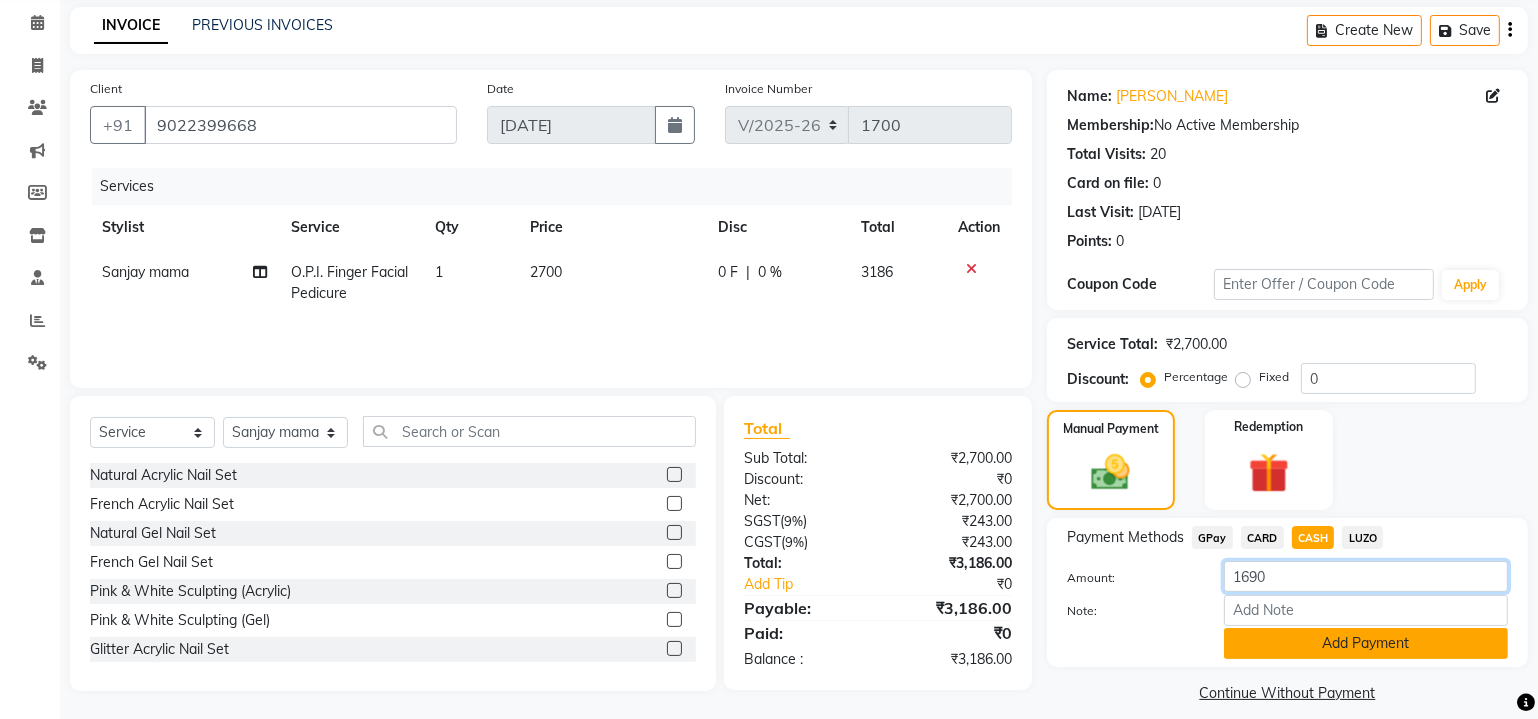 type on "1690" 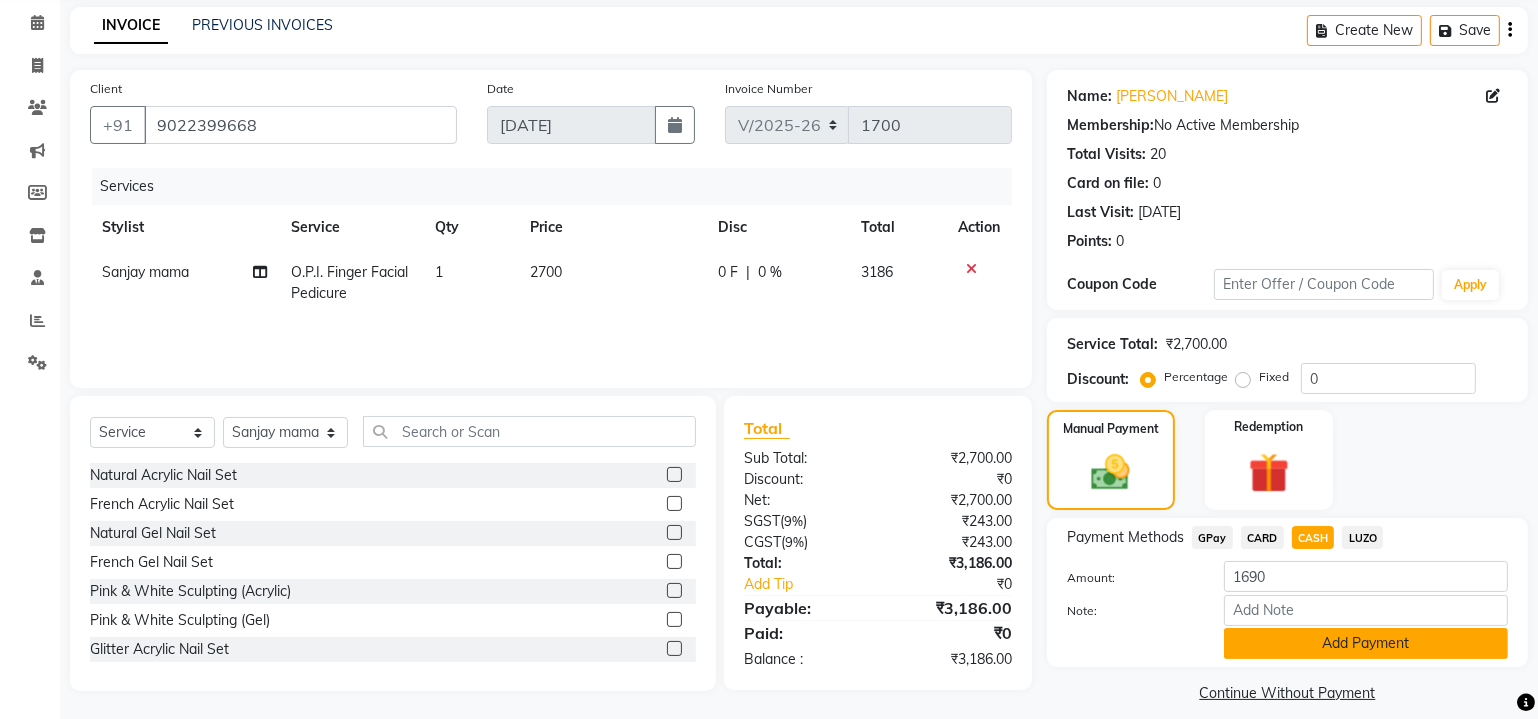 click on "Add Payment" 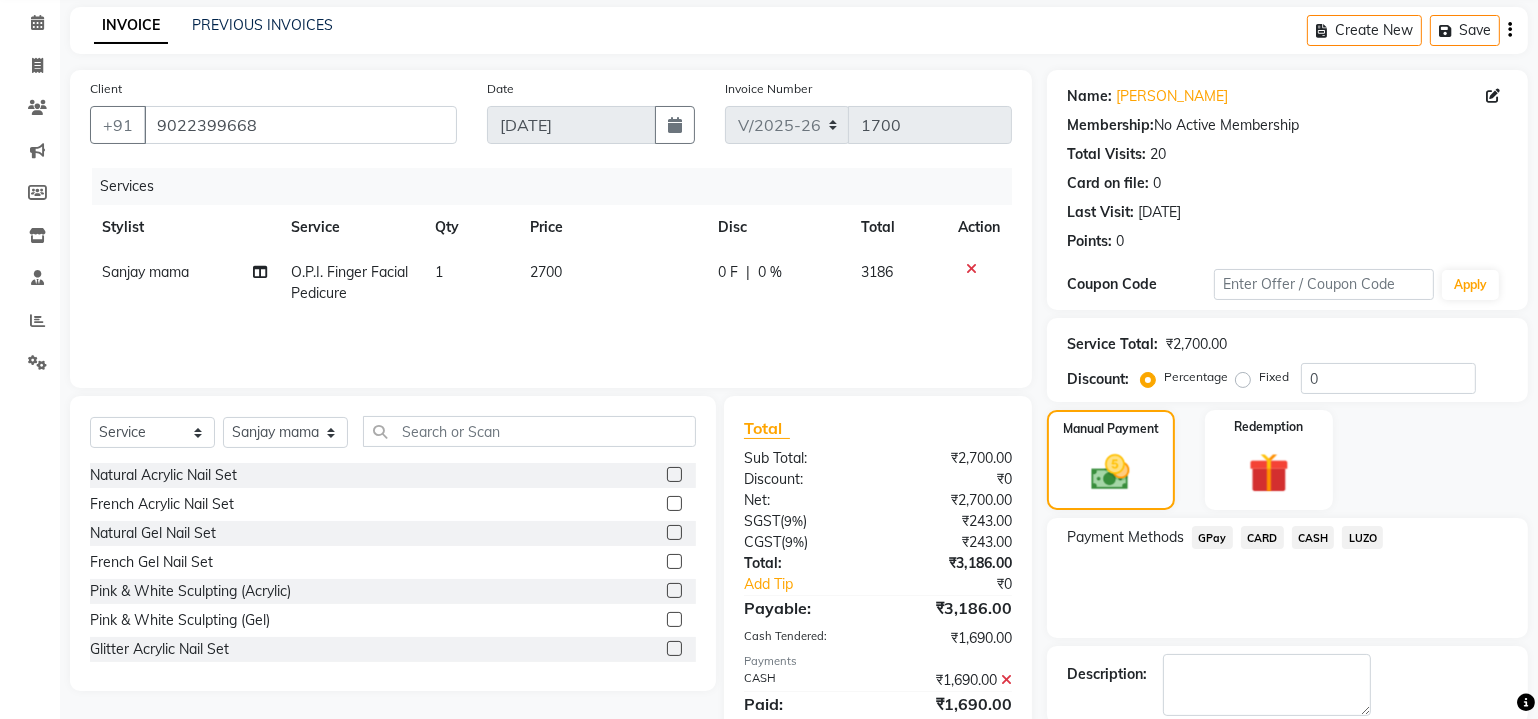 click on "GPay" 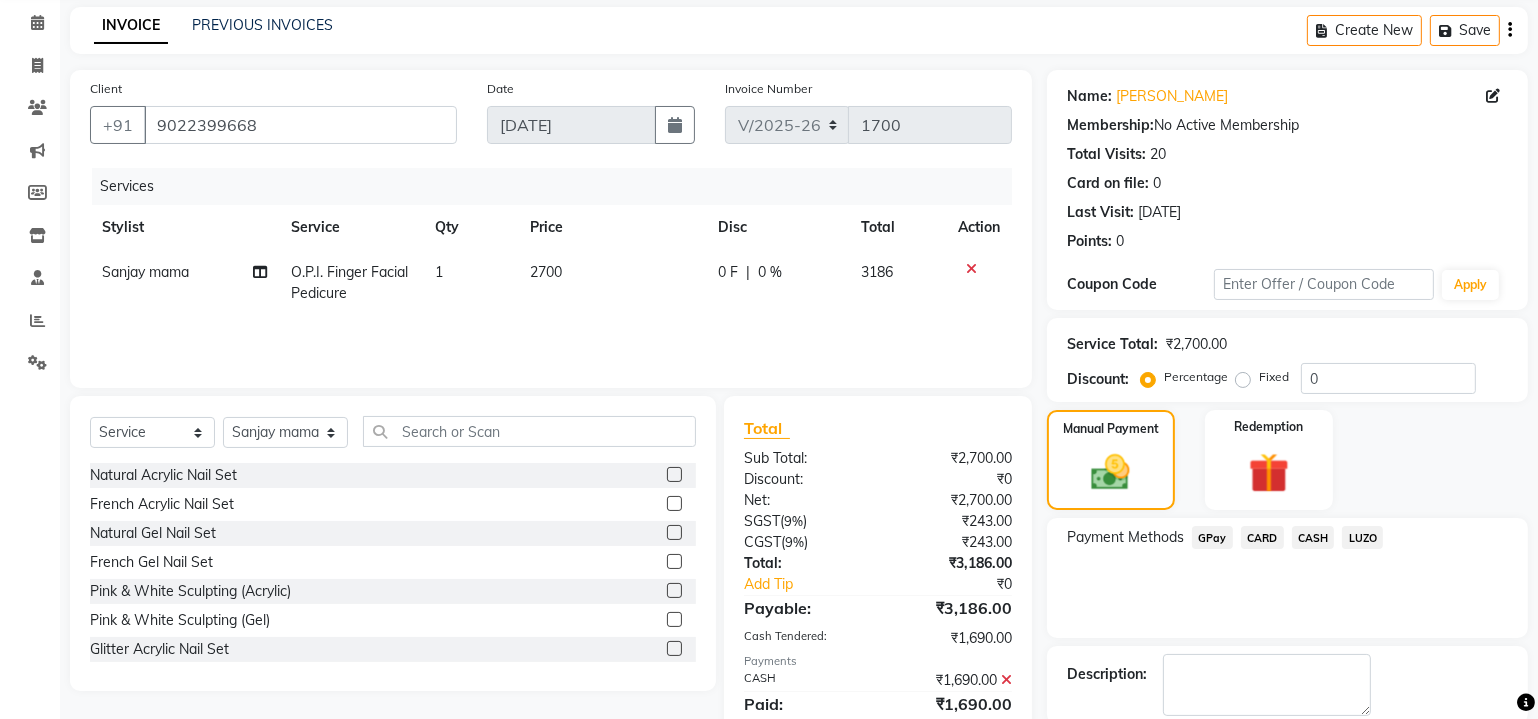 click on "GPay" 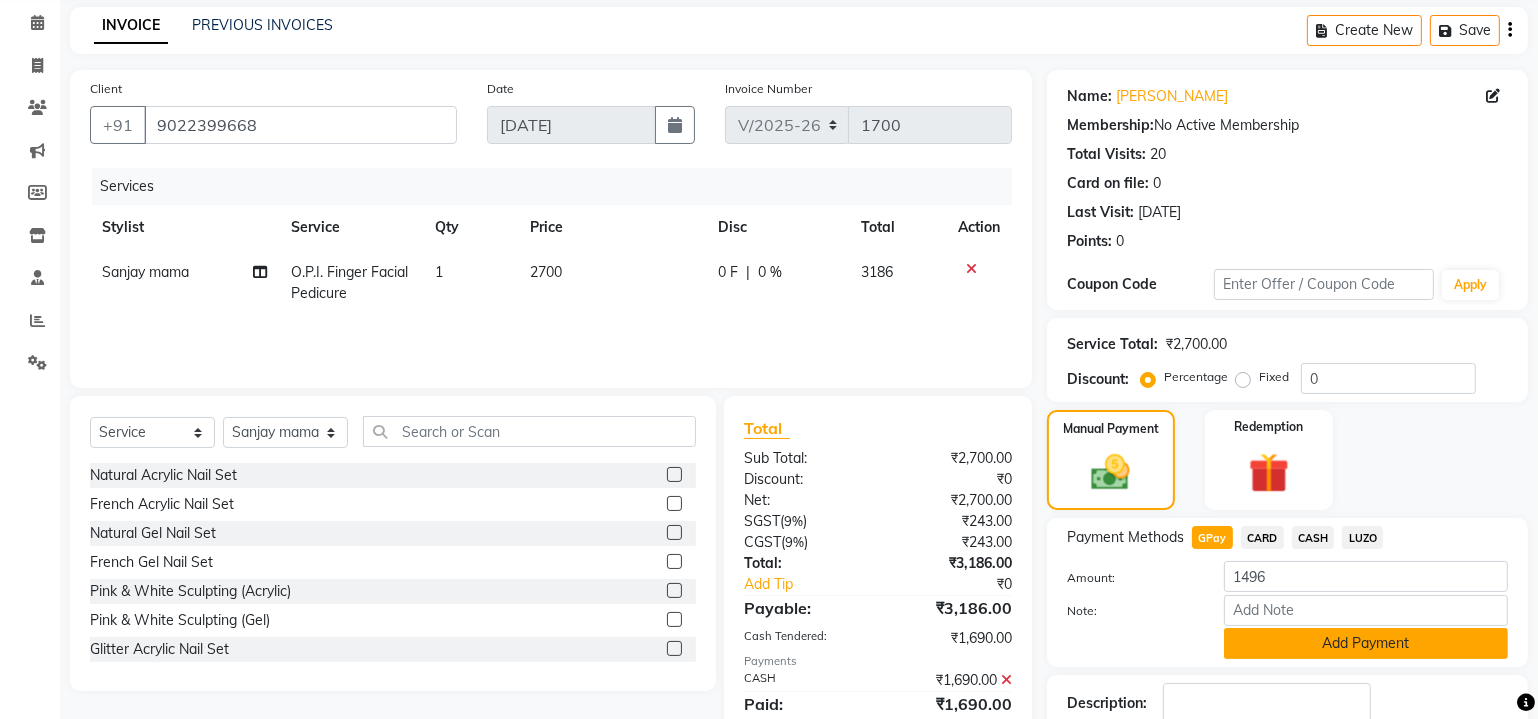 click on "Add Payment" 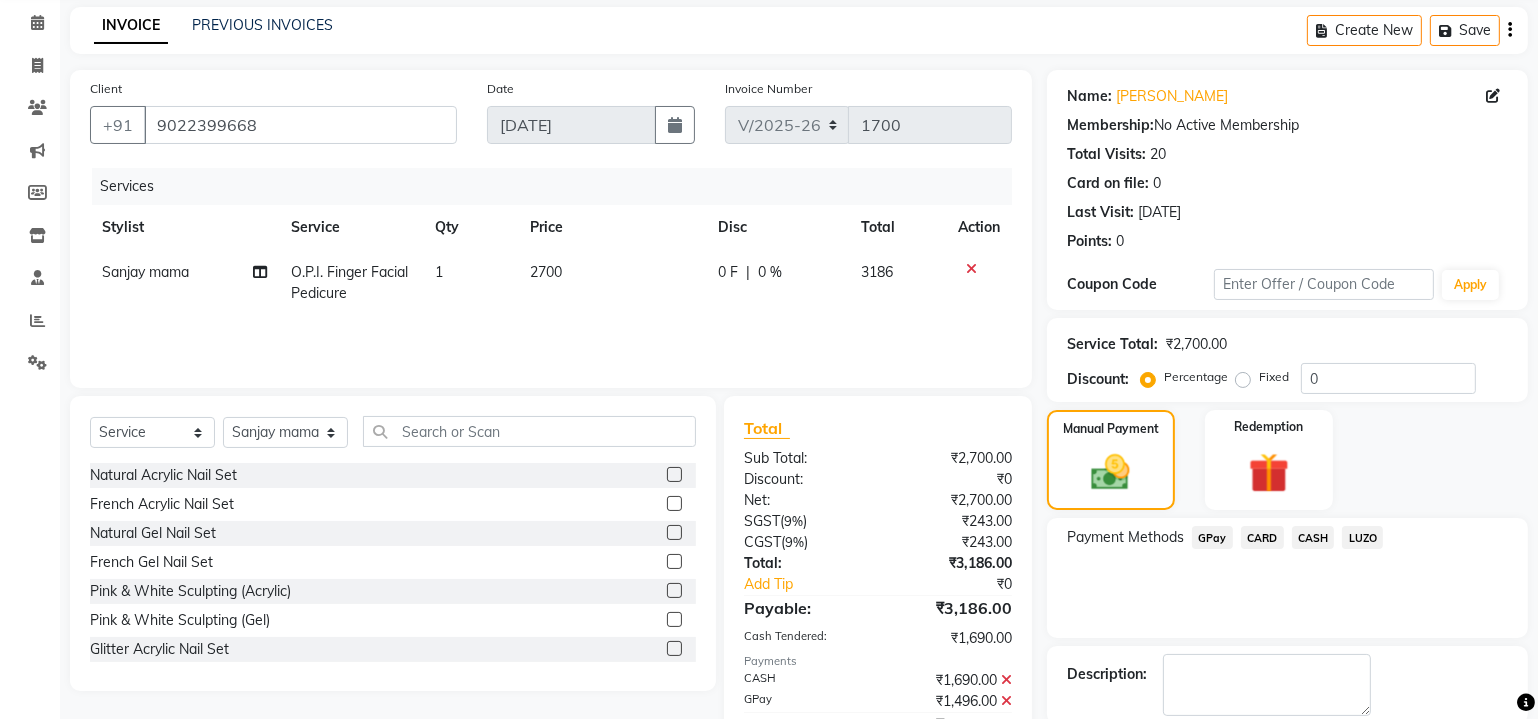 scroll, scrollTop: 179, scrollLeft: 0, axis: vertical 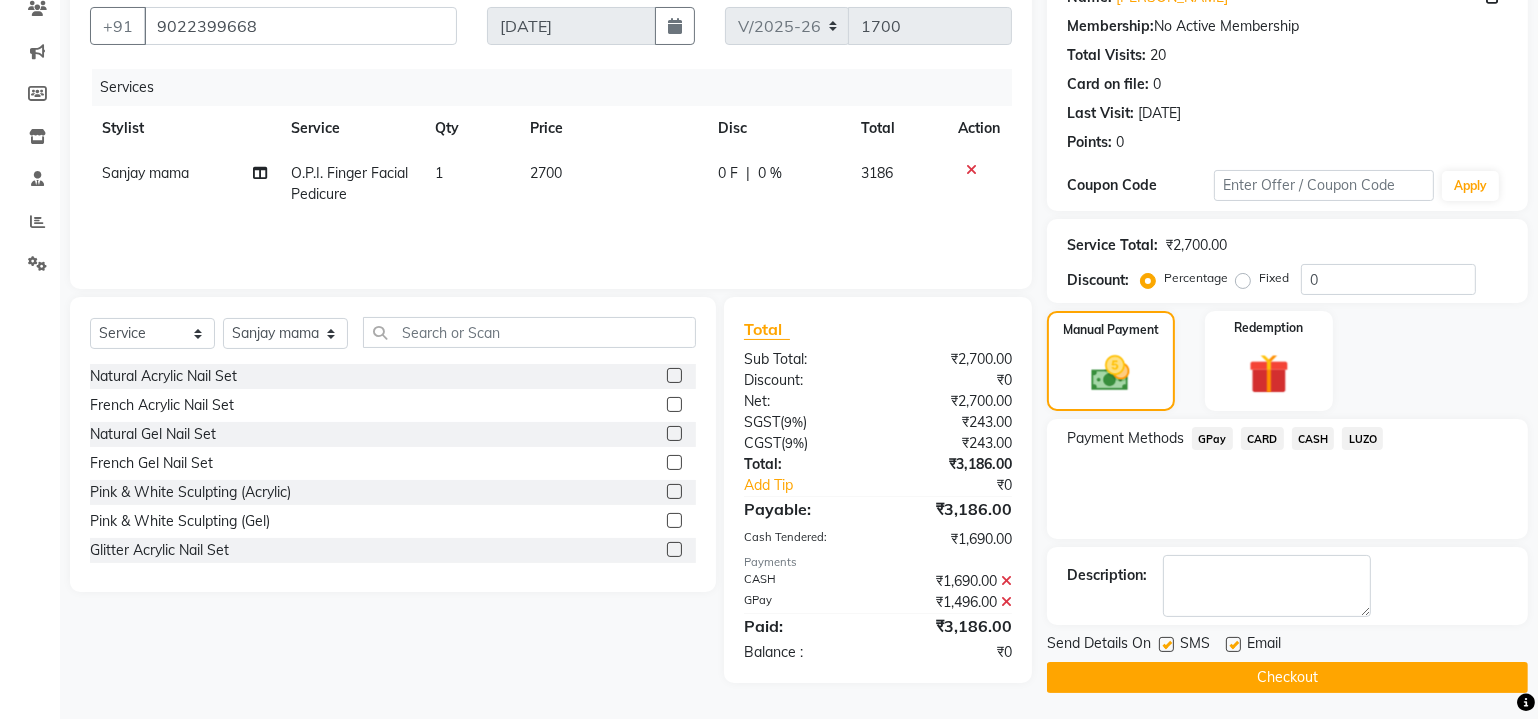 click 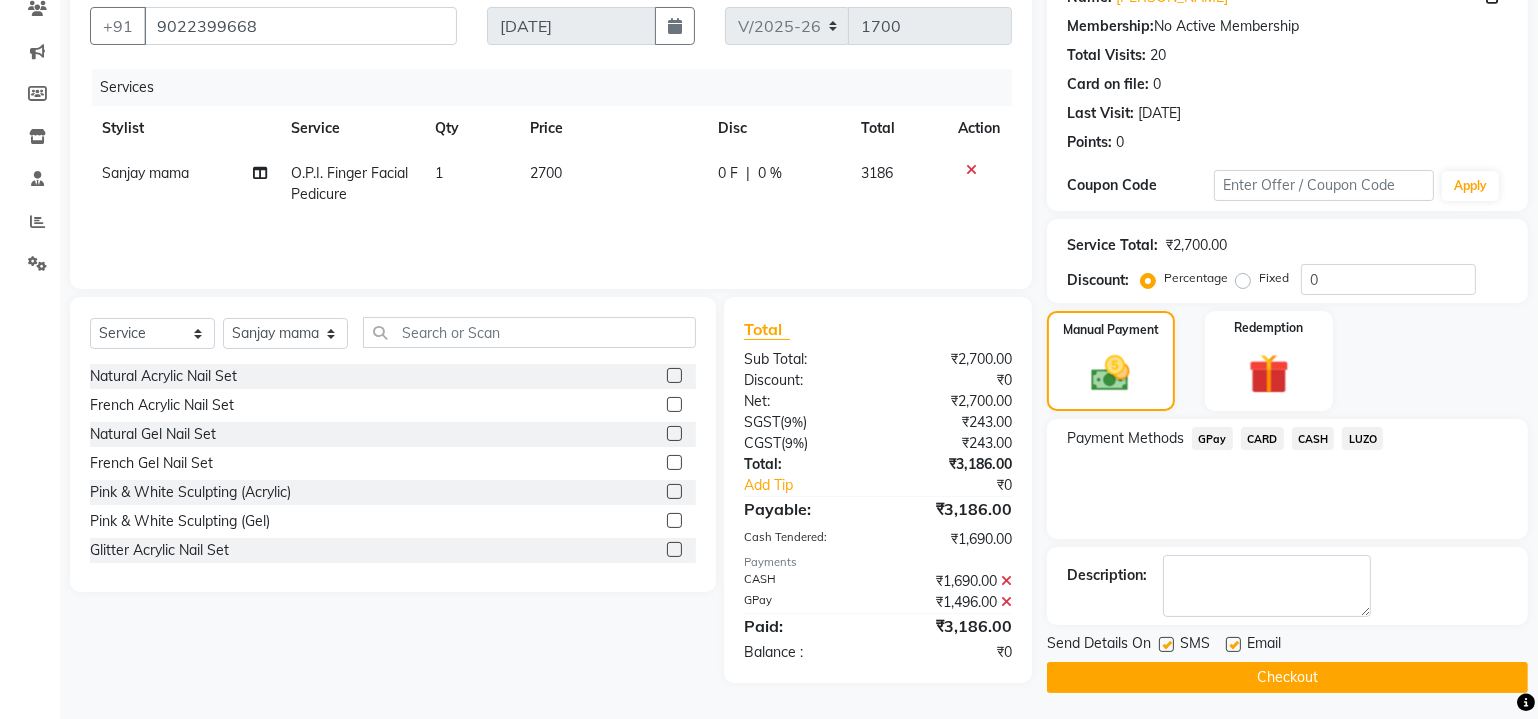 click at bounding box center [1232, 645] 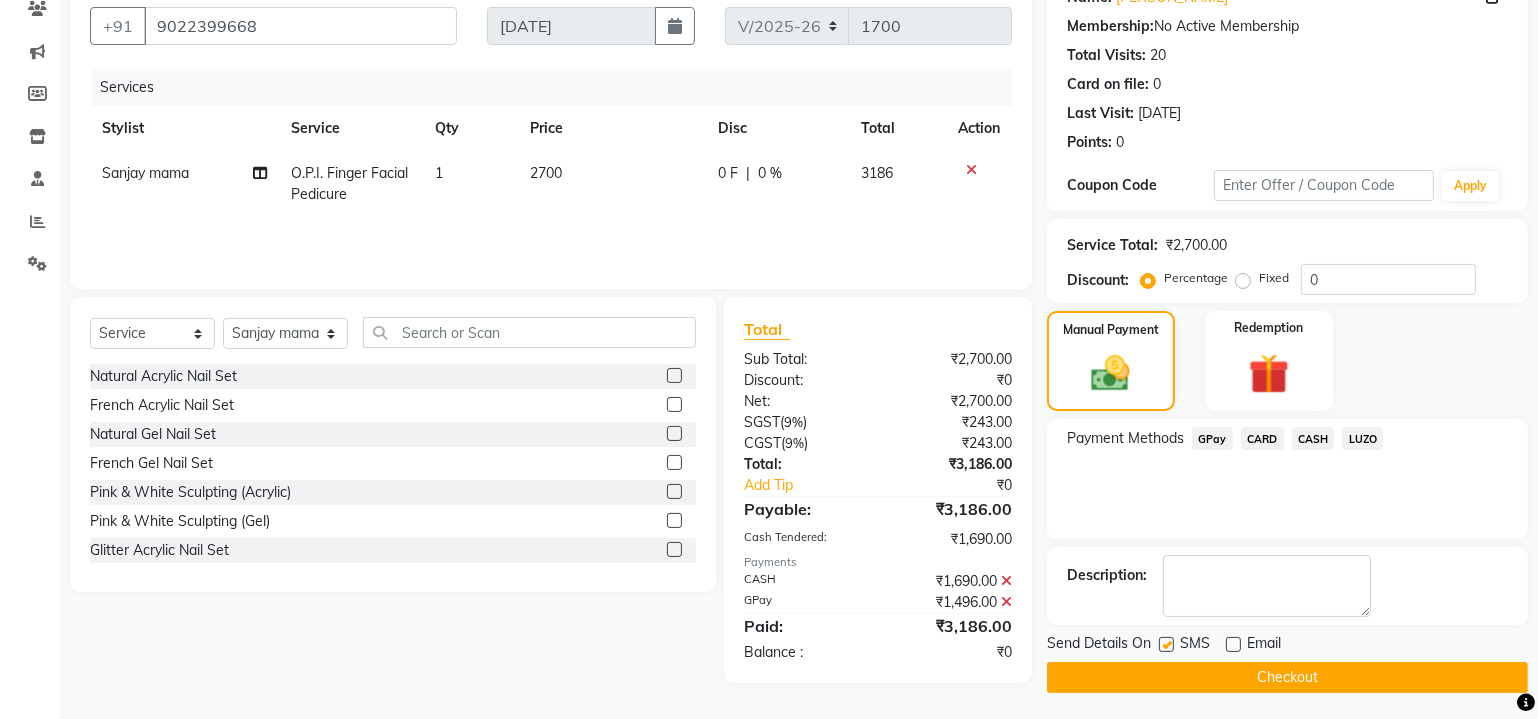 click 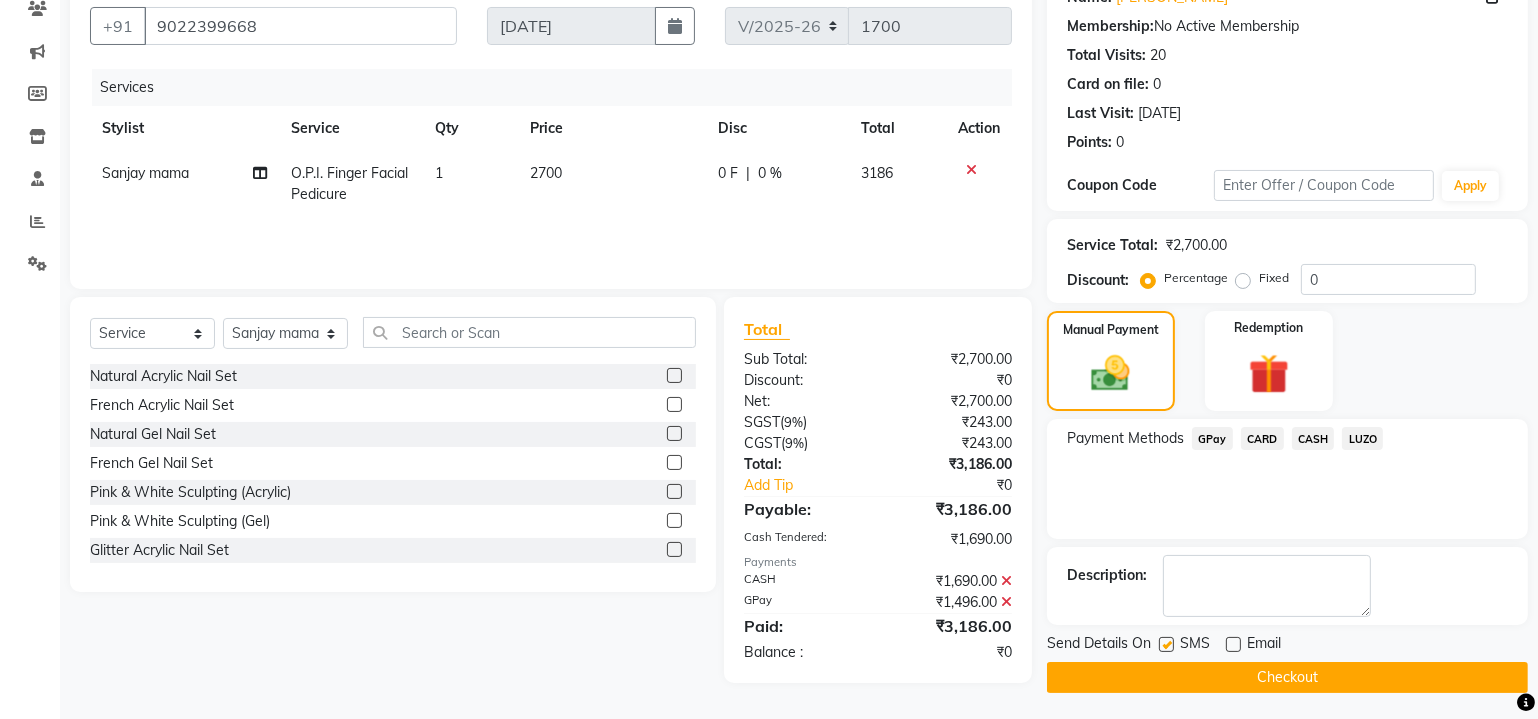 click at bounding box center (1165, 645) 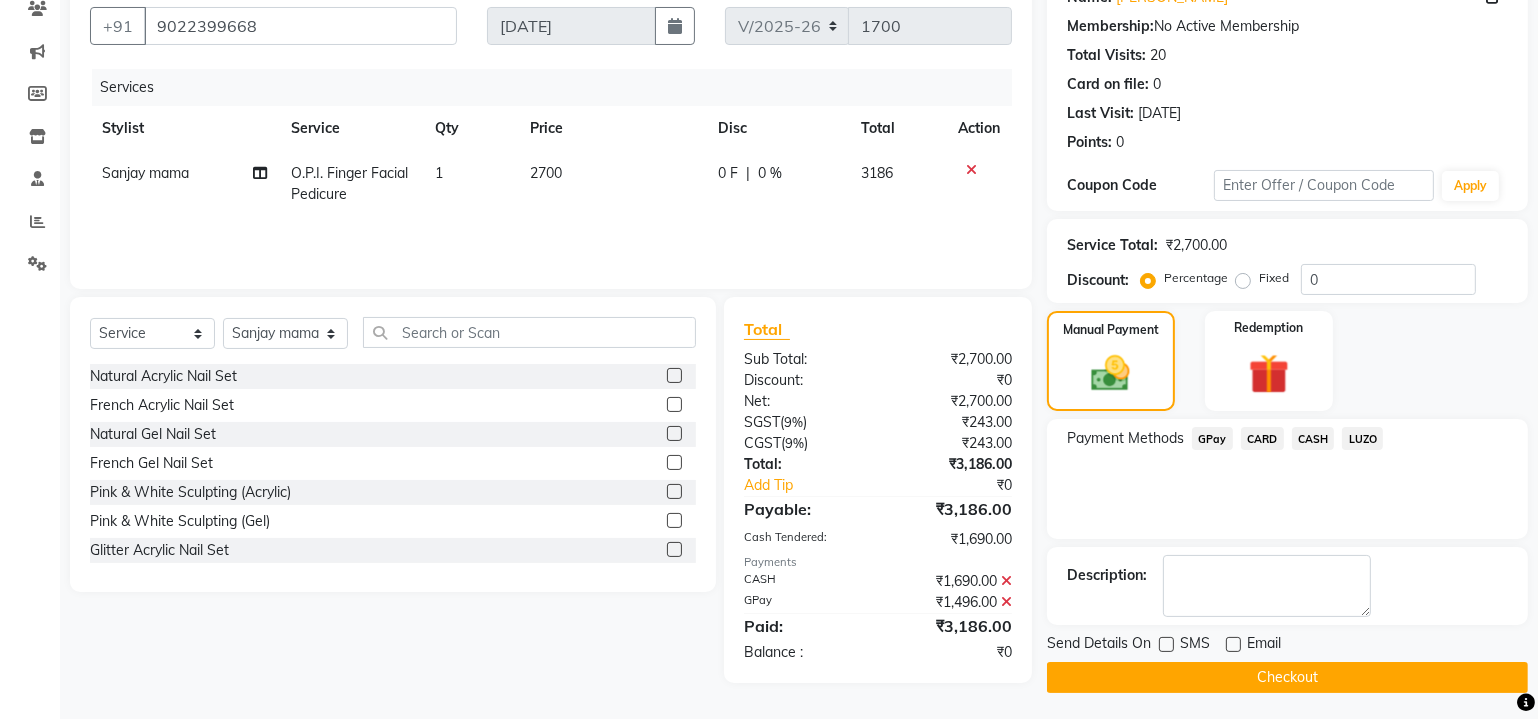 click on "Checkout" 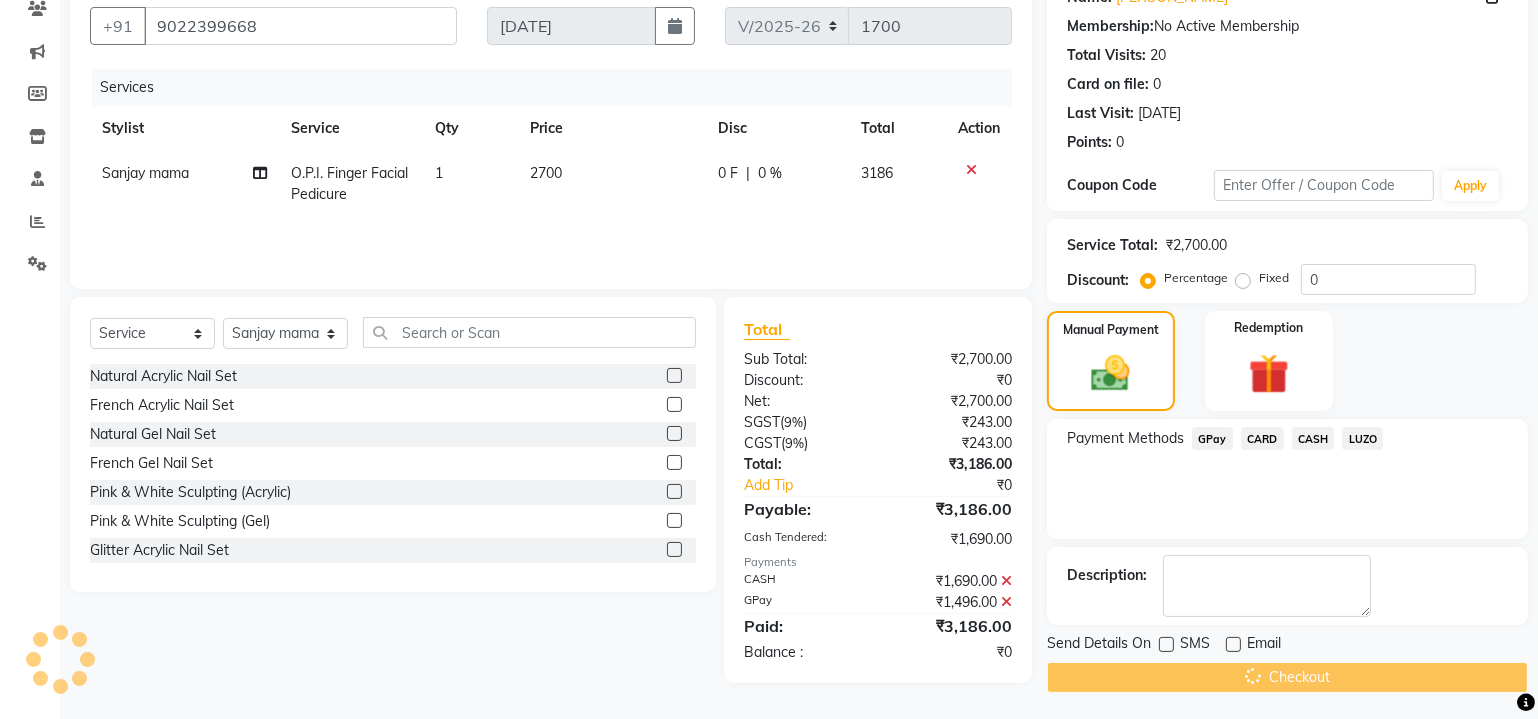 click on "Checkout" 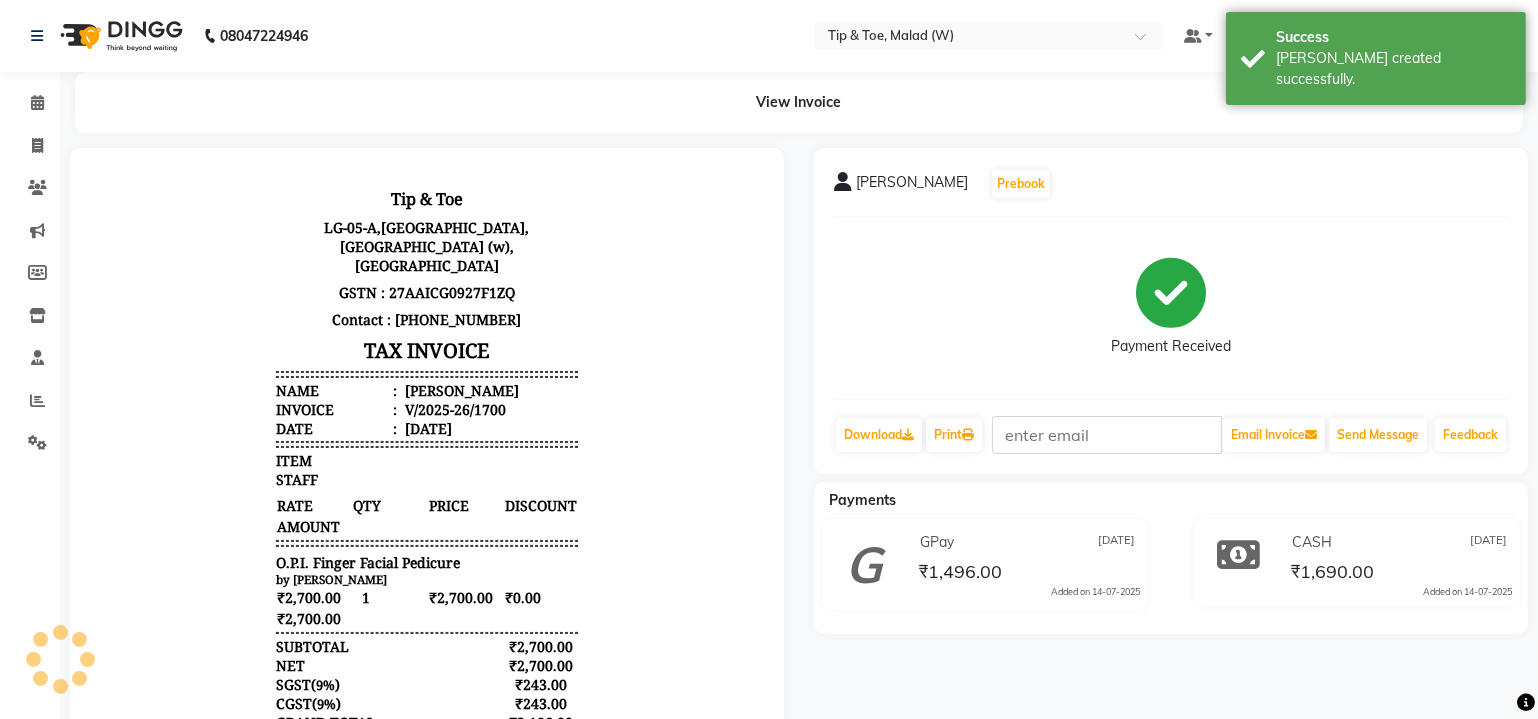scroll, scrollTop: 0, scrollLeft: 0, axis: both 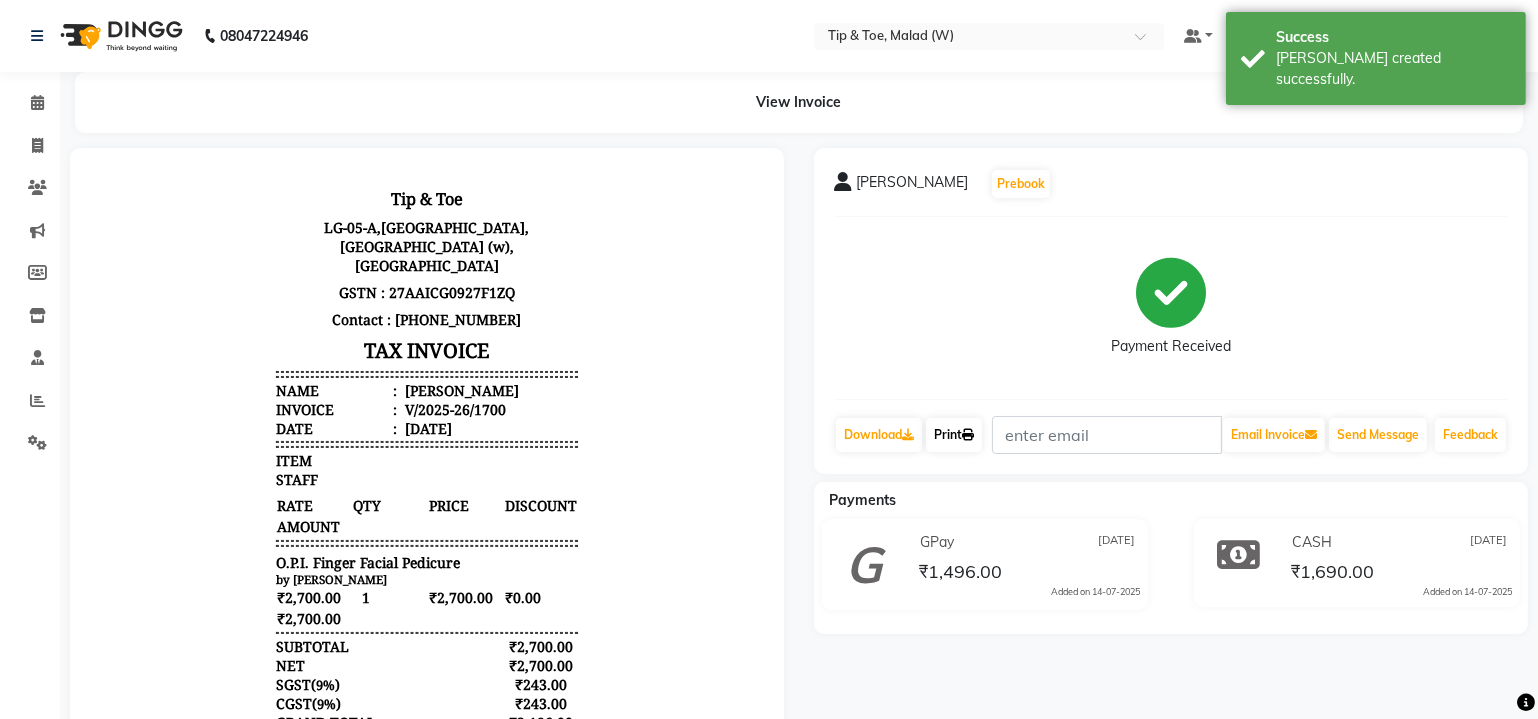 click on "Print" 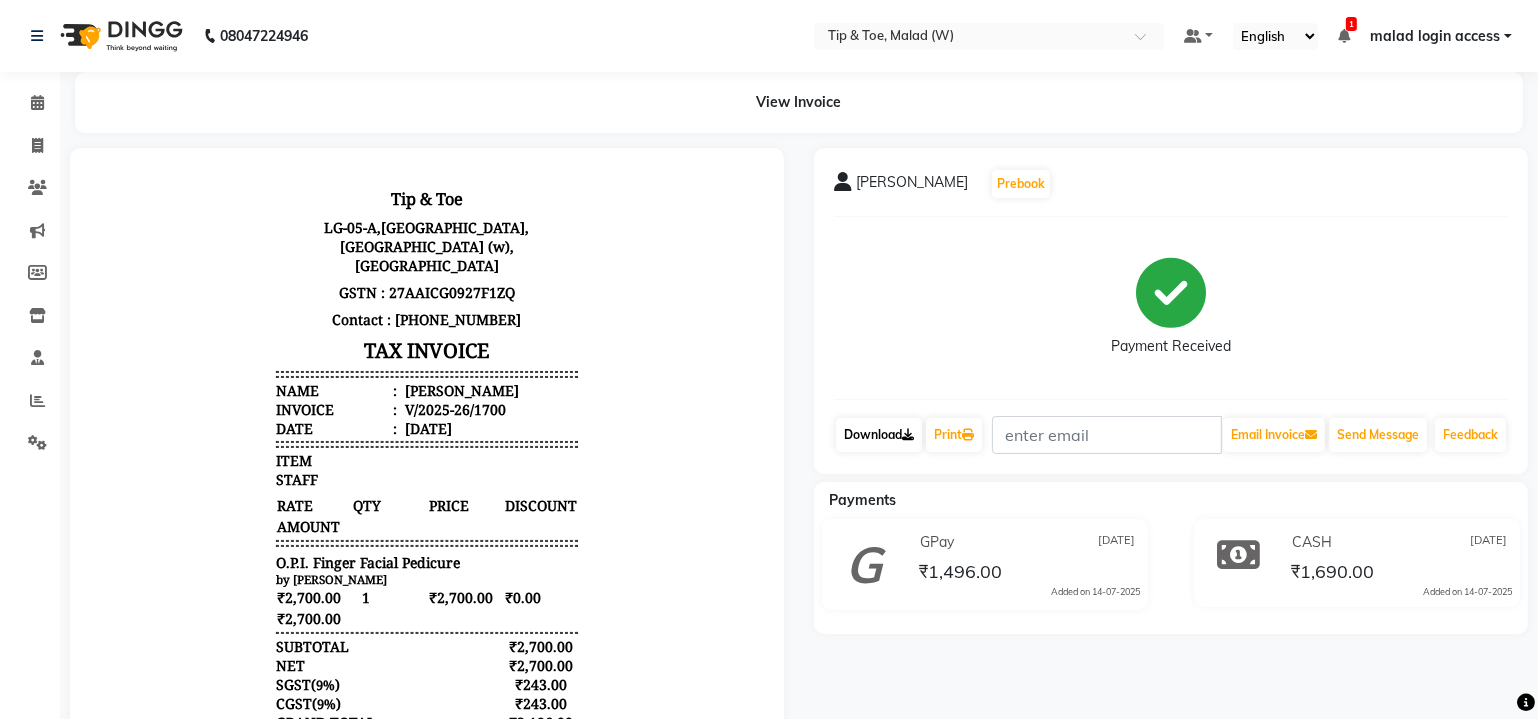 click on "Download" 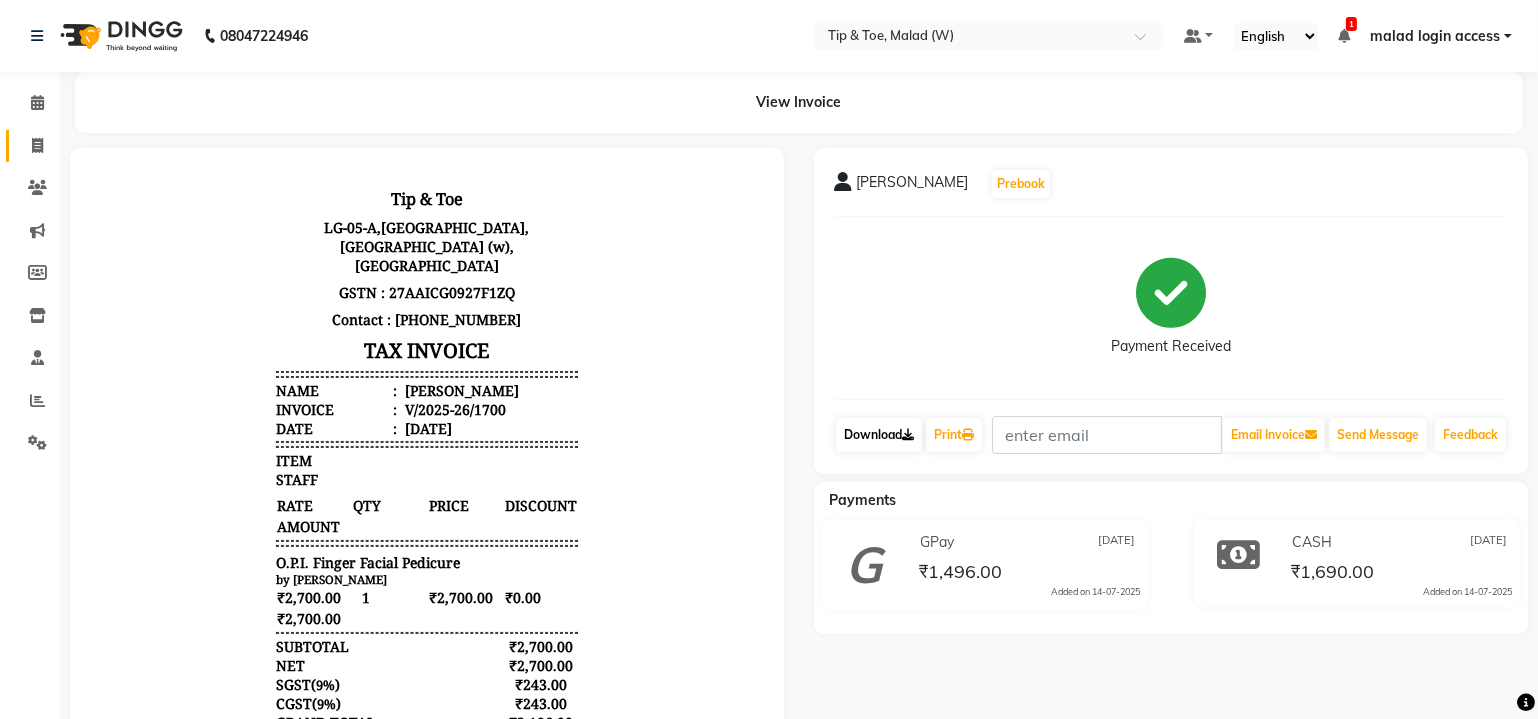 scroll, scrollTop: 0, scrollLeft: 0, axis: both 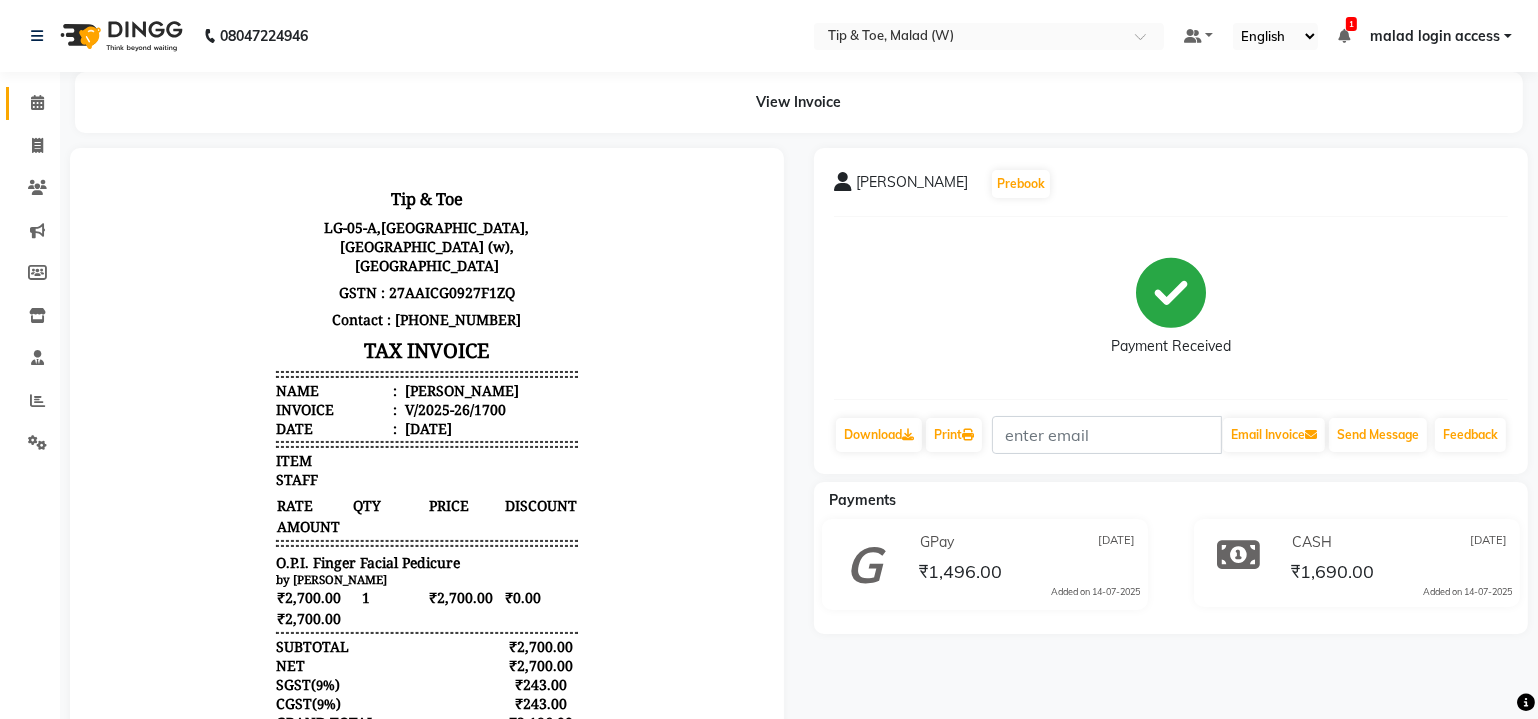 click 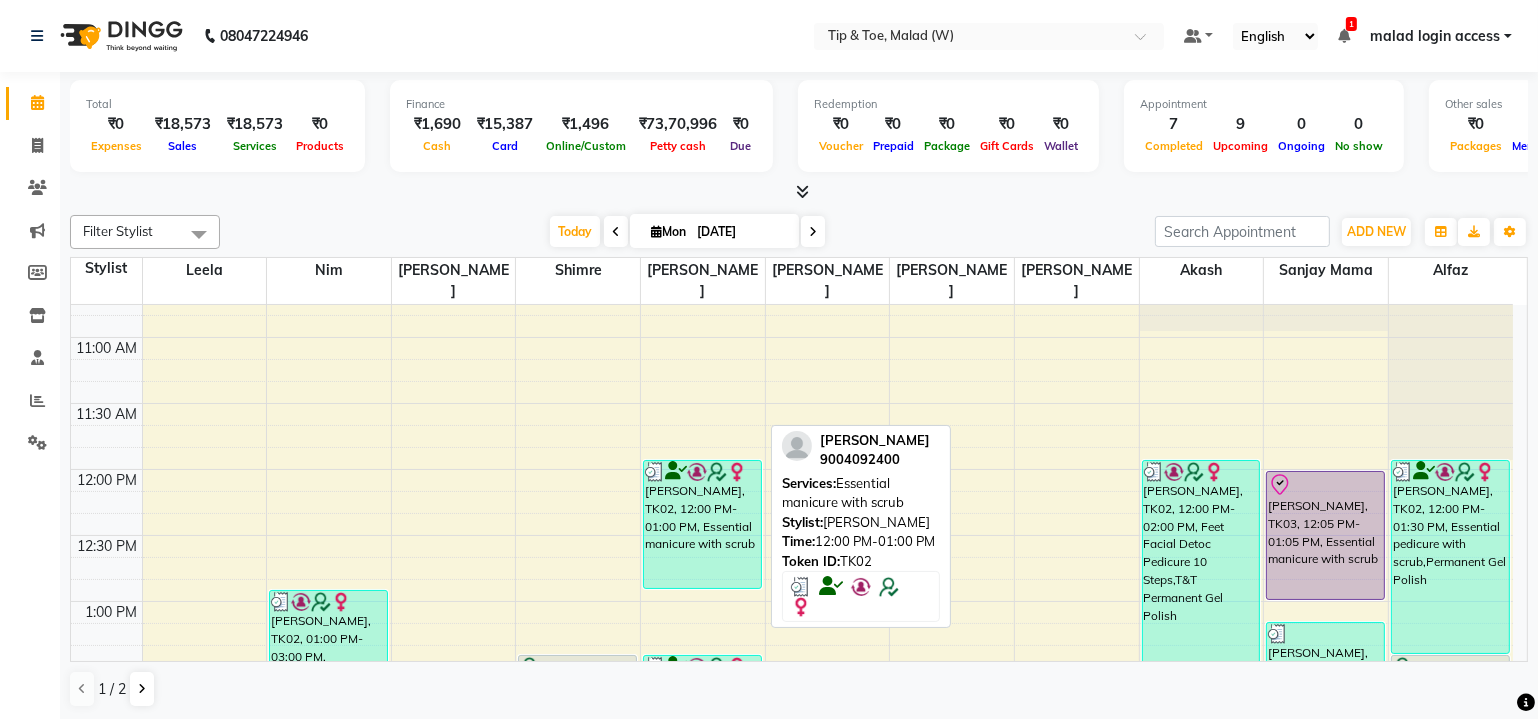 scroll, scrollTop: 636, scrollLeft: 0, axis: vertical 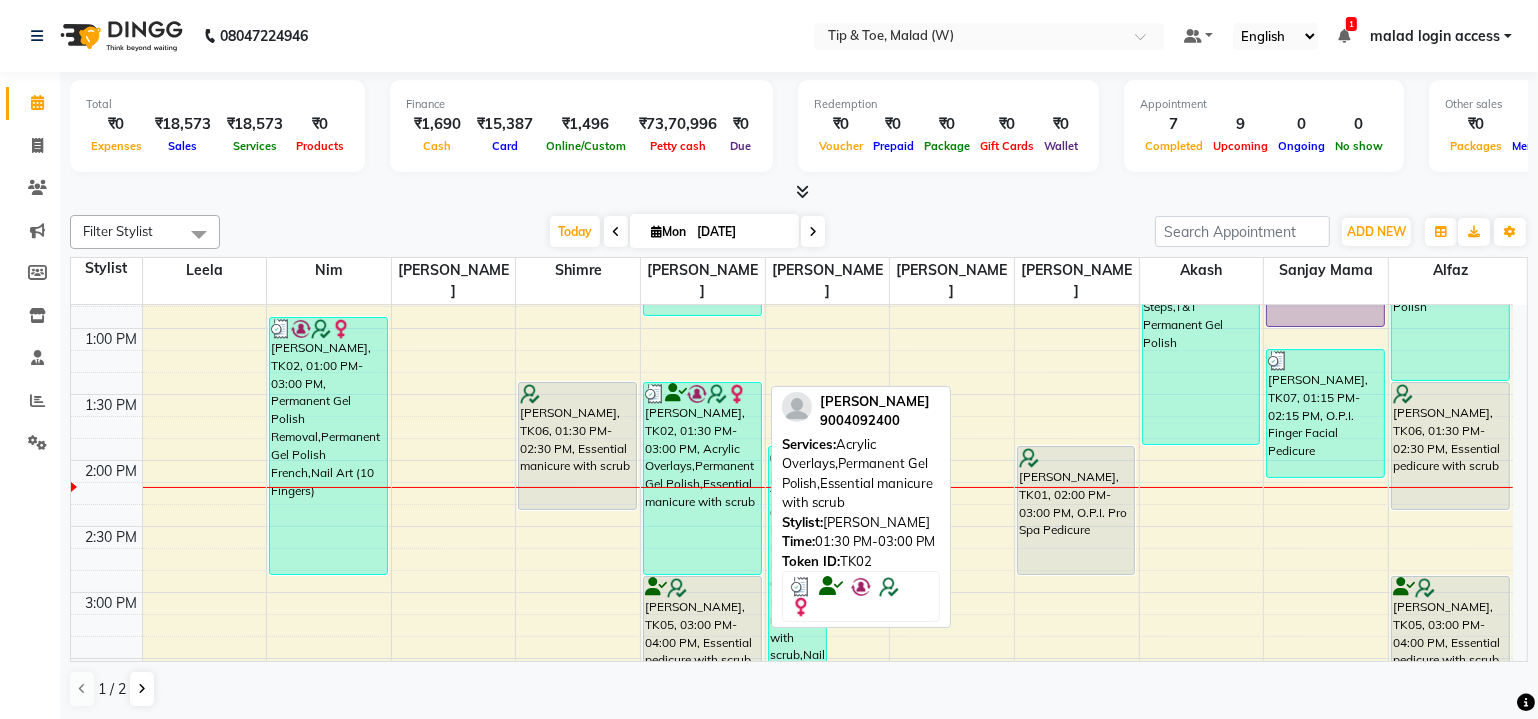 click on "[PERSON_NAME], TK02, 01:30 PM-03:00 PM, Acrylic Overlays,Permanent Gel Polish,Essential manicure with scrub" at bounding box center (702, 478) 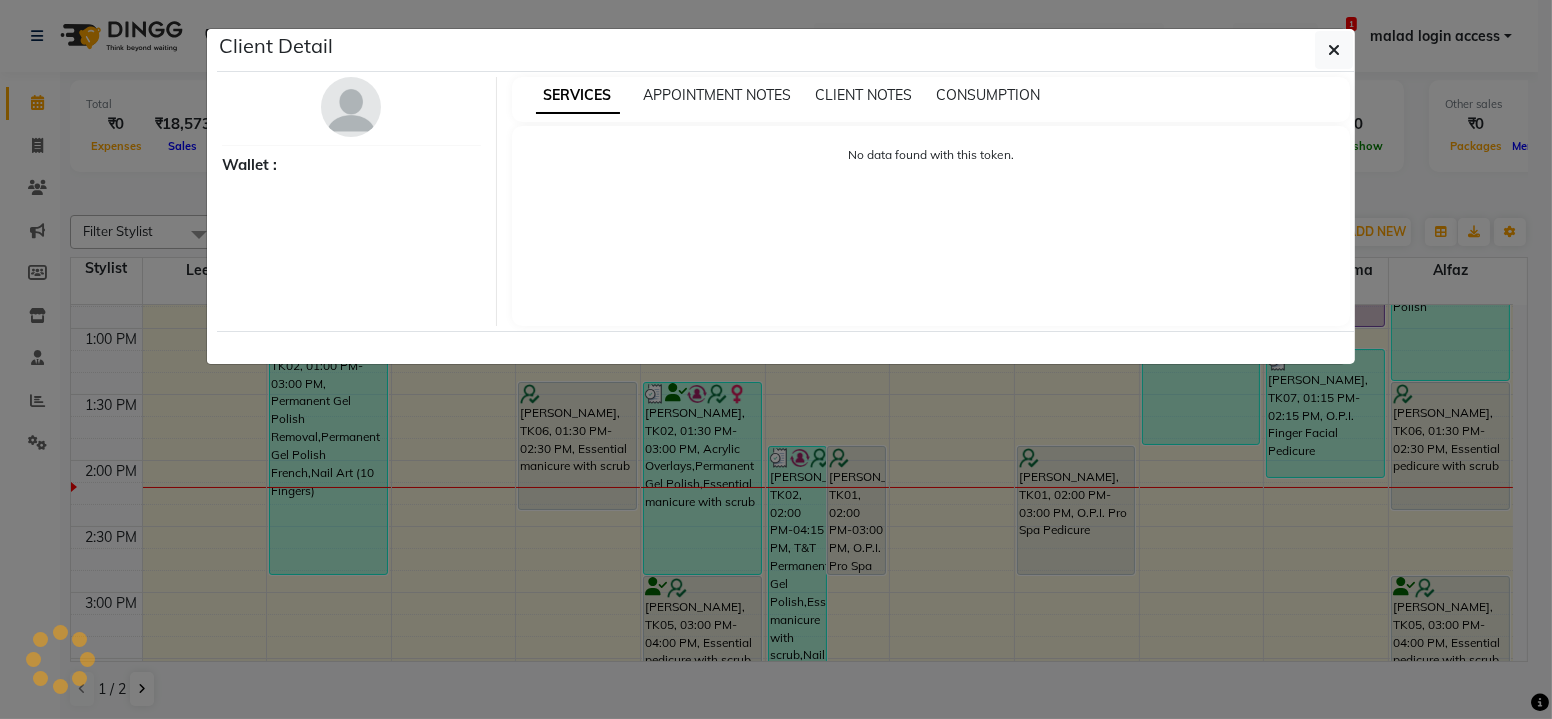 select on "3" 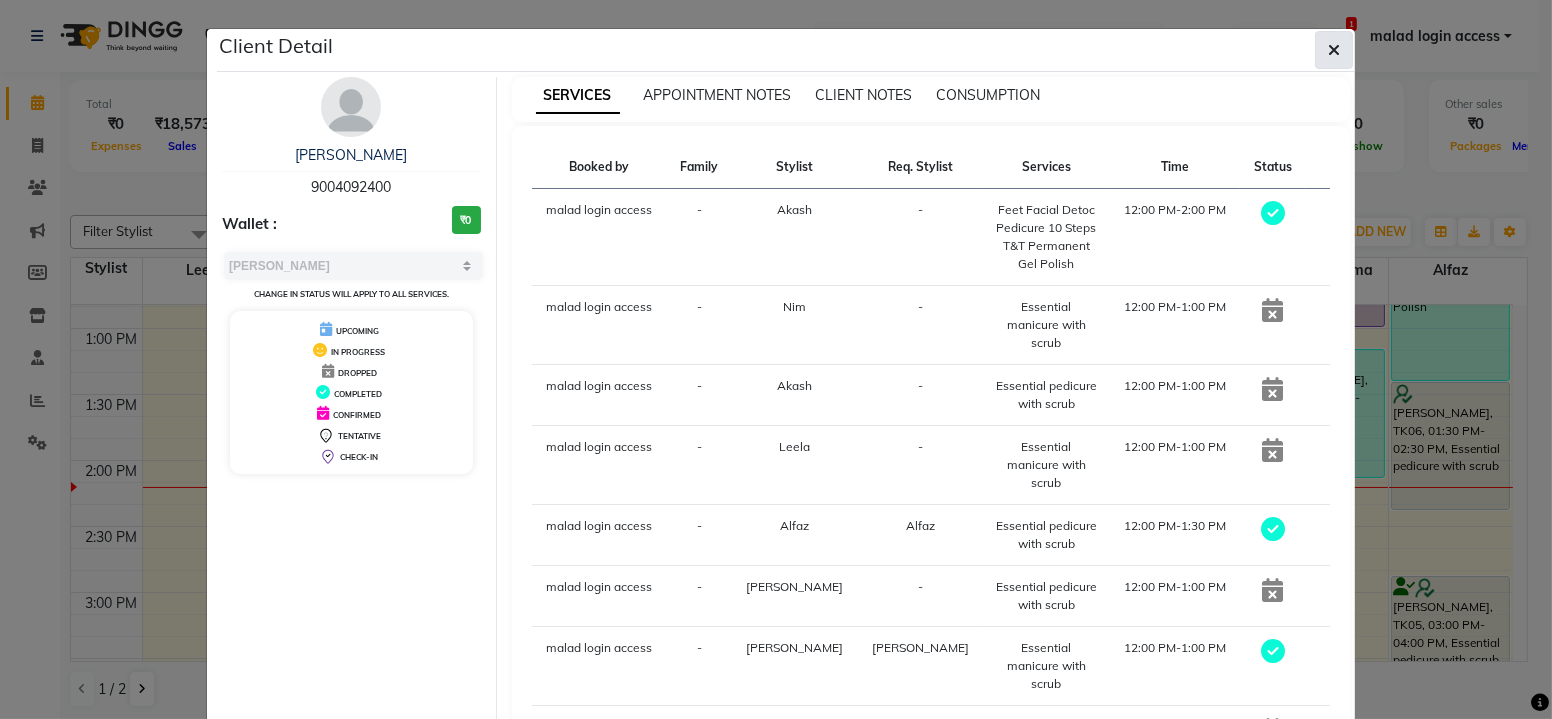 click 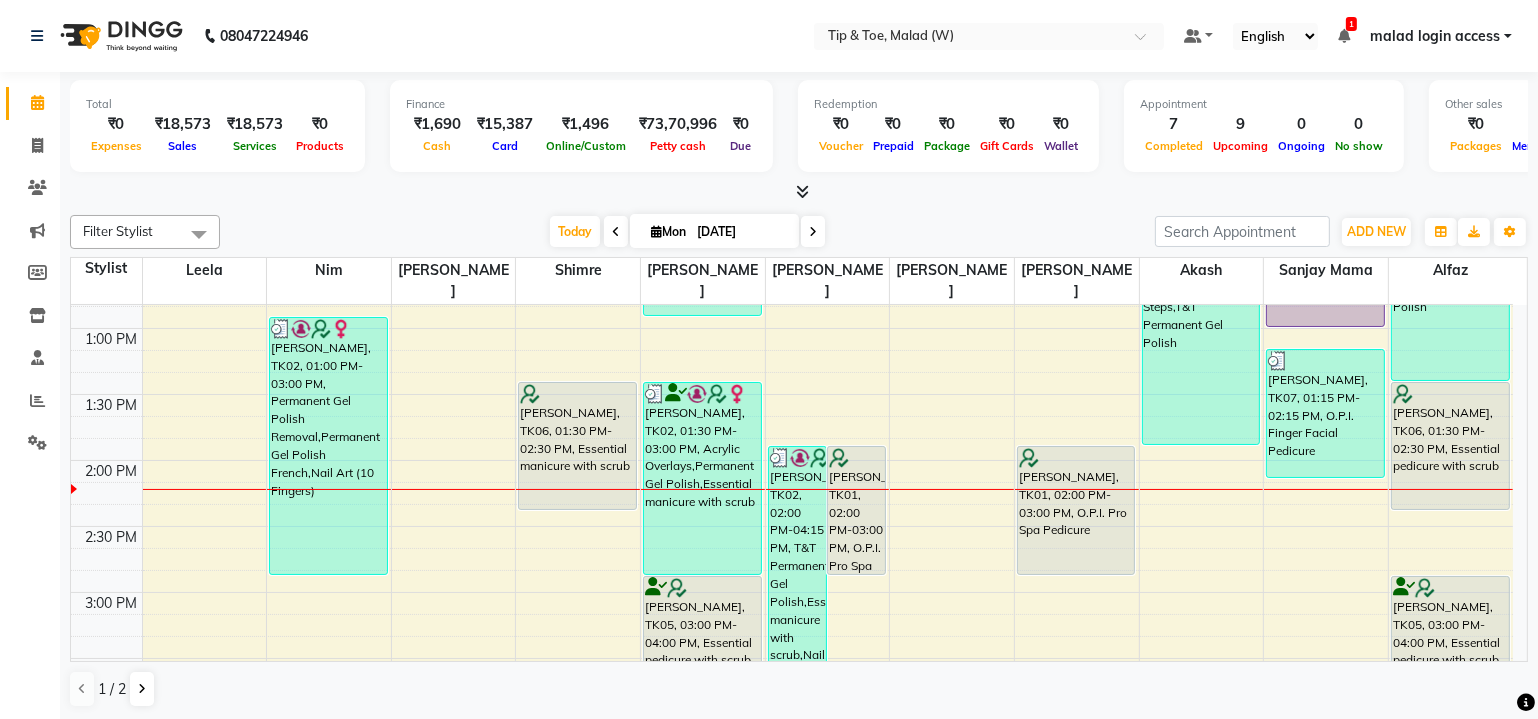 click on "8:00 AM 8:30 AM 9:00 AM 9:30 AM 10:00 AM 10:30 AM 11:00 AM 11:30 AM 12:00 PM 12:30 PM 1:00 PM 1:30 PM 2:00 PM 2:30 PM 3:00 PM 3:30 PM 4:00 PM 4:30 PM 5:00 PM 5:30 PM 6:00 PM 6:30 PM 7:00 PM 7:30 PM 8:00 PM 8:30 PM     Jinisha Parmar, TK02, 01:00 PM-03:00 PM, Permanent Gel Polish Removal,Permanent Gel Polish French,Nail Art (10 Fingers)     Barbara Lewis, TK06, 01:30 PM-02:30 PM, Essential manicure with scrub     Mala Sheth, TK04, 07:00 PM-08:00 PM, Essential pedicure with scrub     Mala Sheth, TK04, 08:00 PM-09:00 PM, Essential manicure with scrub     Jinisha Parmar, TK02, 12:00 PM-01:00 PM, Essential manicure with scrub     Jinisha Parmar, TK02, 01:30 PM-03:00 PM, Acrylic Overlays,Permanent Gel Polish,Essential manicure with scrub     Mansi Ghosalkar, TK05, 03:00 PM-04:00 PM, Essential pedicure with scrub     Jinisha Parmar, TK02, 02:00 PM-04:15 PM, T&T Permanent Gel Polish,Essential manicure with scrub,Nail Art (10 Fingers)     Riddhi Sharda, TK01, 02:00 PM-03:00 PM, O.P.I. Pro Spa Manicure" at bounding box center (792, 526) 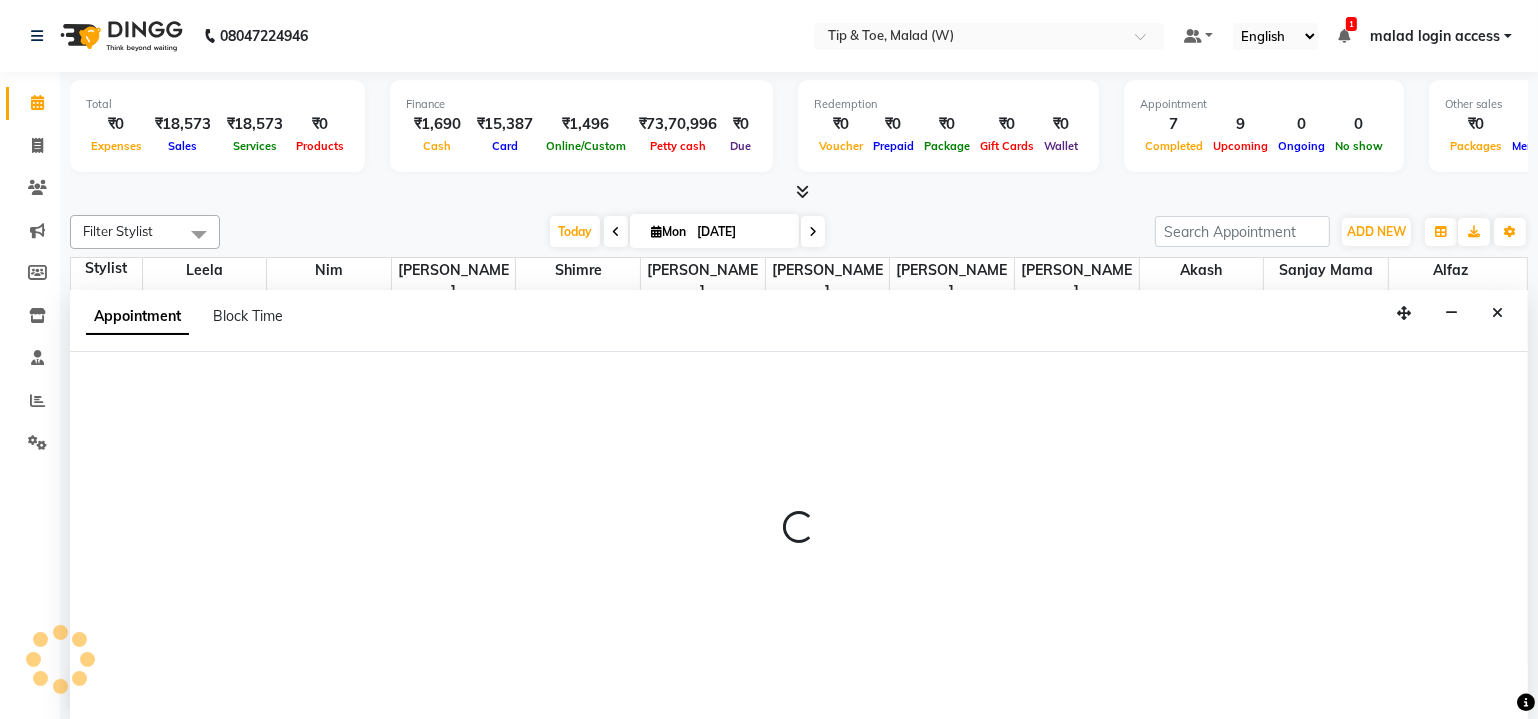 select on "41799" 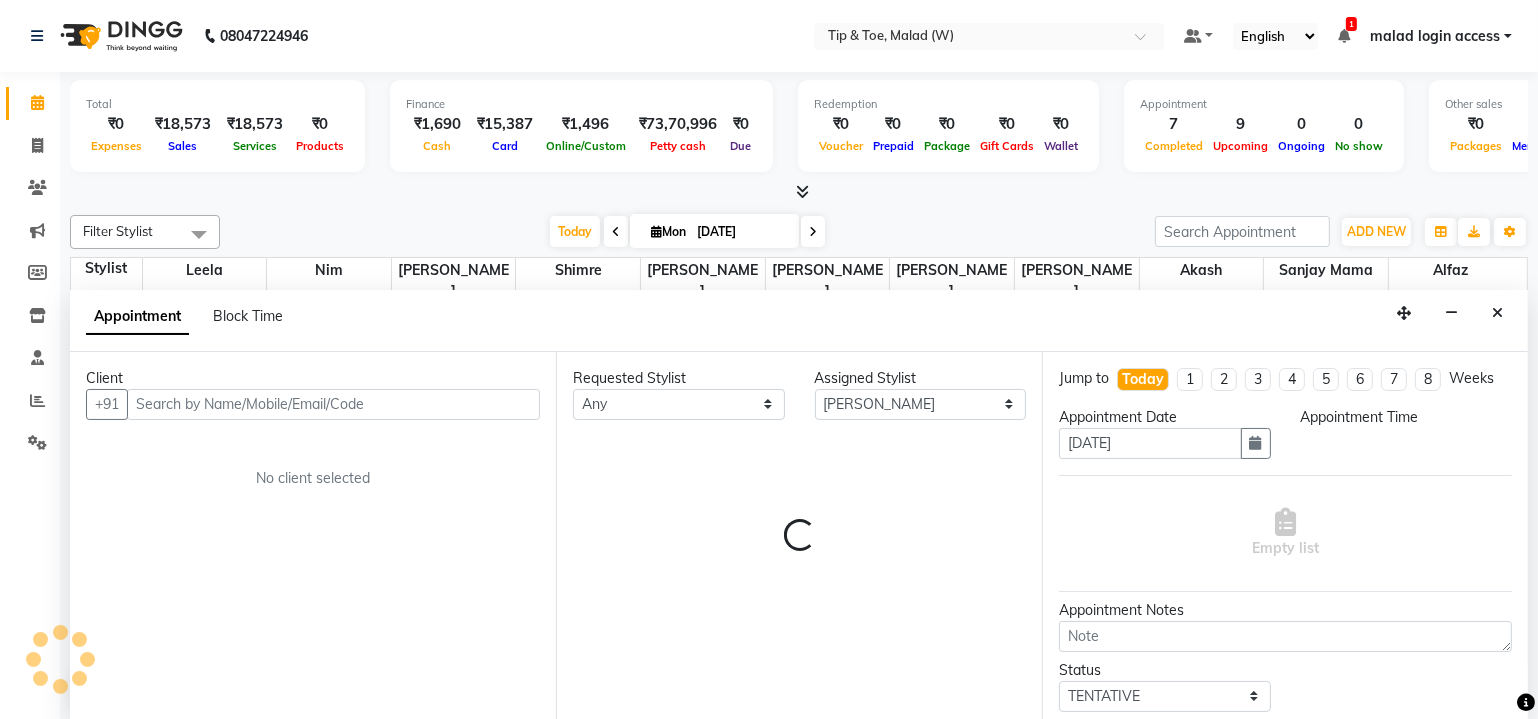 scroll, scrollTop: 0, scrollLeft: 0, axis: both 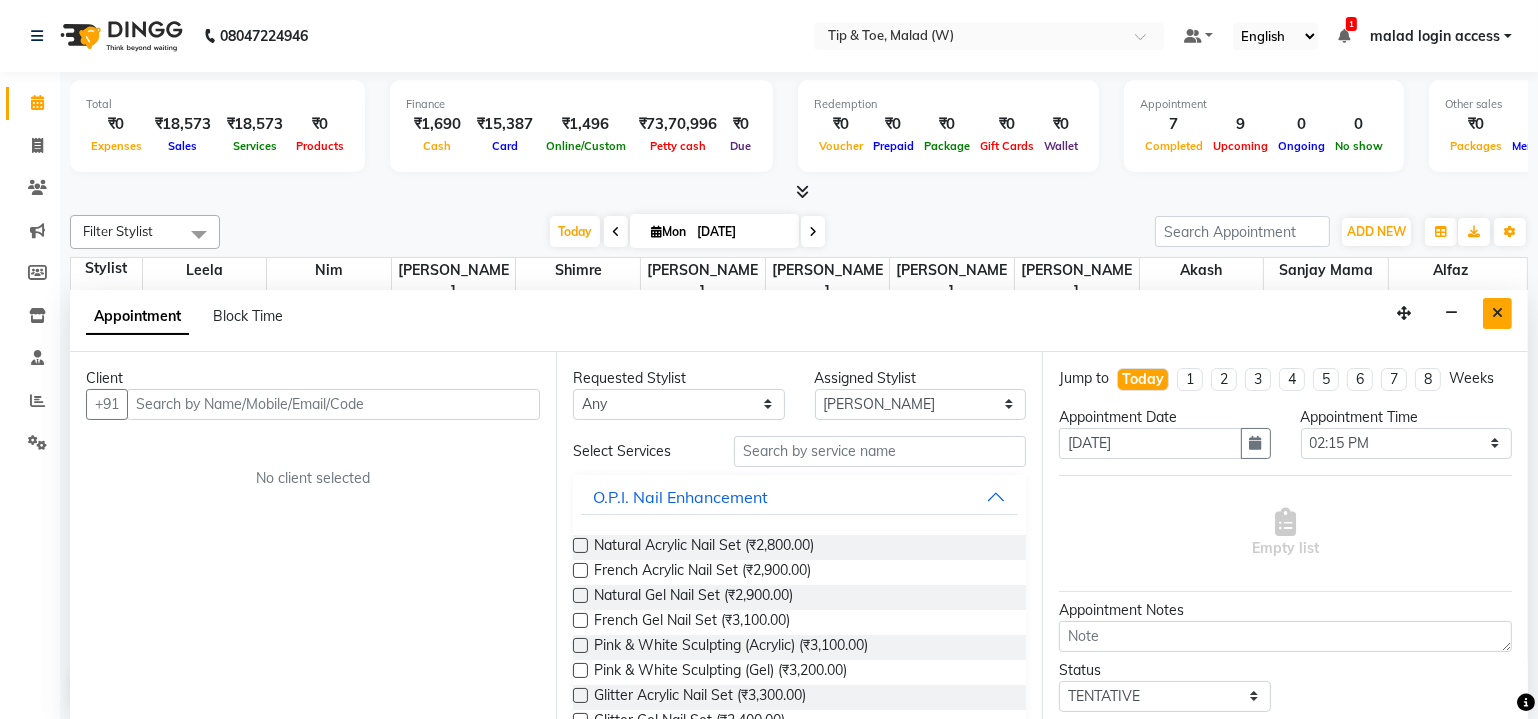 click at bounding box center [1497, 313] 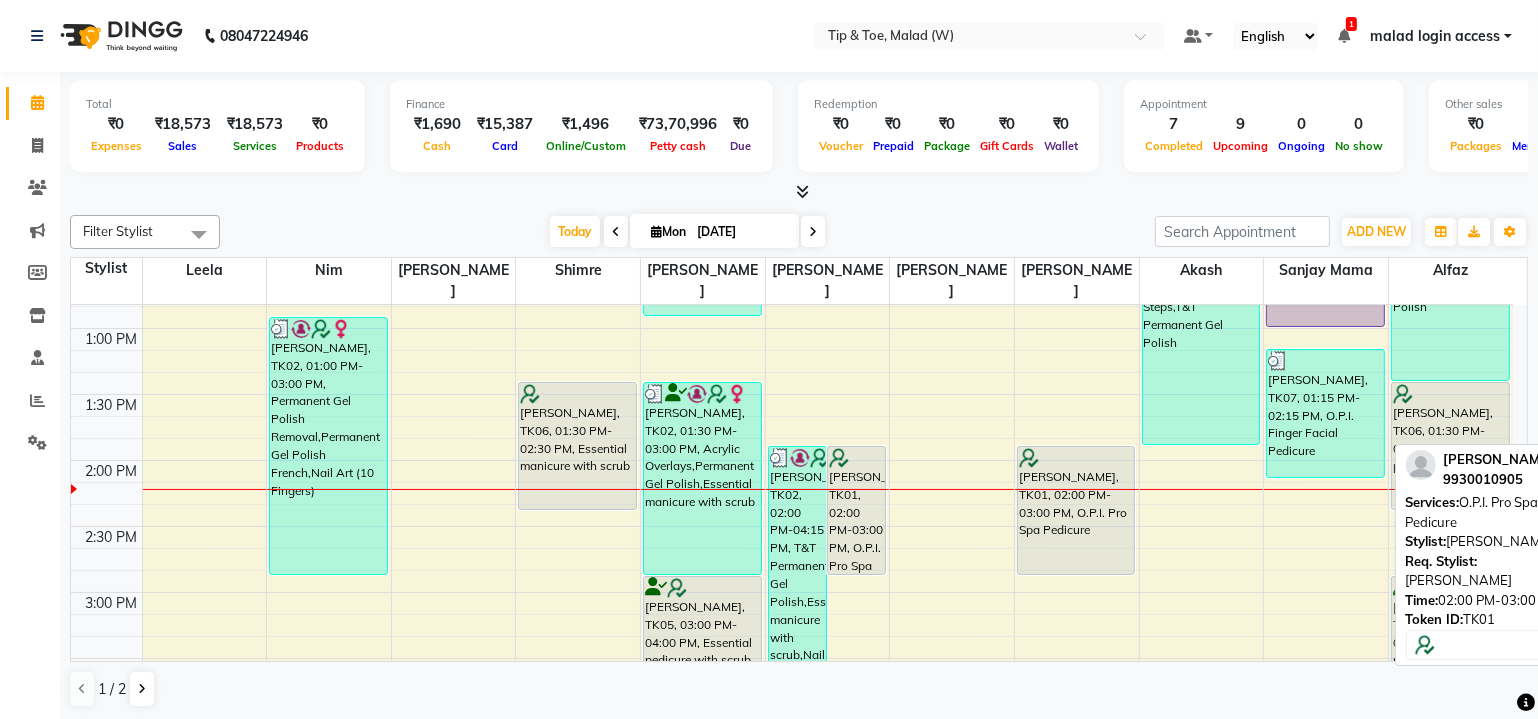 click on "Riddhi Sharda, TK01, 02:00 PM-03:00 PM, O.P.I. Pro Spa Pedicure" at bounding box center (1076, 510) 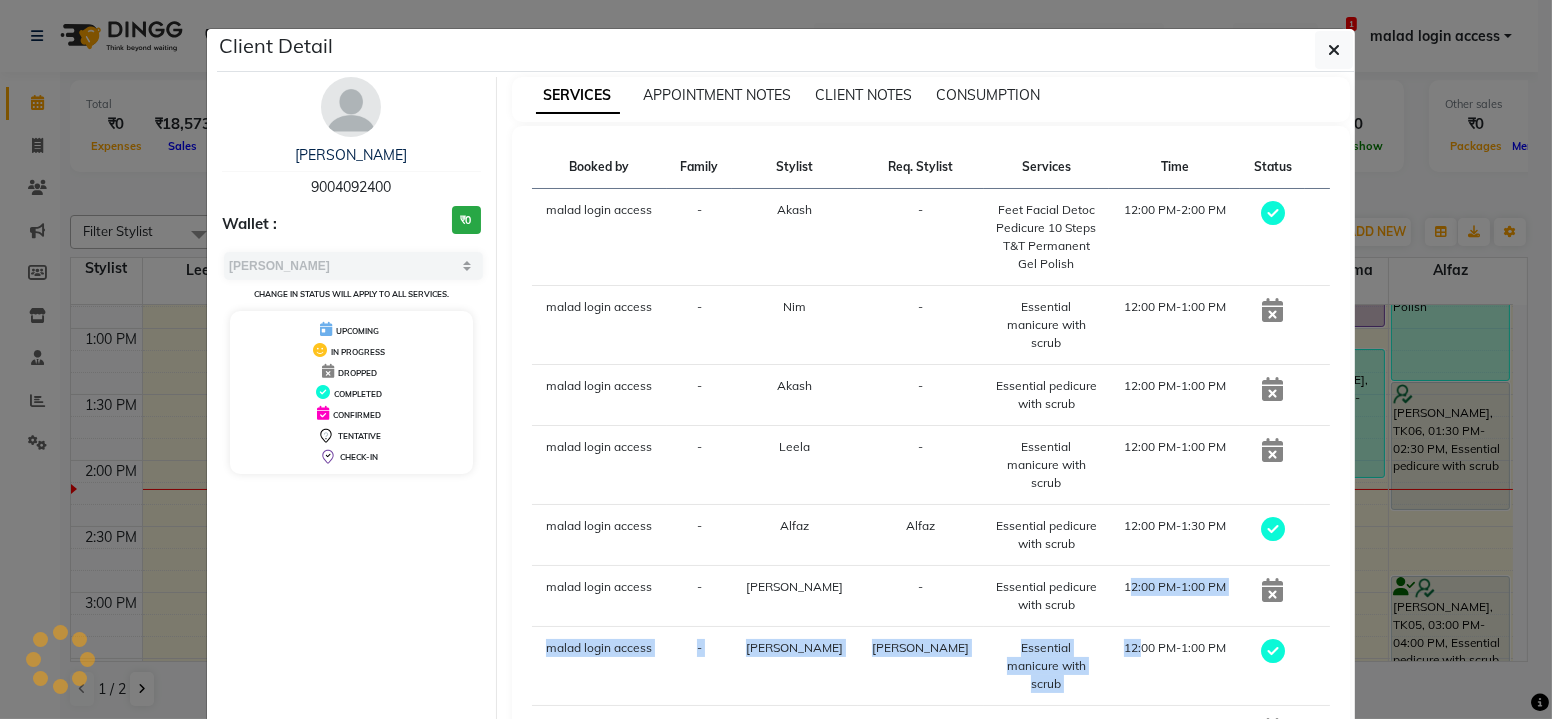 click on "malad login access  - Akash  -  Feet Facial Detoc Pedicure 10 Steps   T&T Permanent Gel Polish   12:00 PM-2:00 PM   malad login access  - Nim -  Essential manicure with scrub   12:00 PM-1:00 PM   malad login access  - Akash  -  Essential pedicure with scrub   12:00 PM-1:00 PM   malad login access  - Leela -  Essential manicure with scrub   12:00 PM-1:00 PM   malad login access  - Alfaz  Alfaz   Essential pedicure with scrub   12:00 PM-1:30 PM   malad login access  - Dibakar -  Essential pedicure with scrub   12:00 PM-1:00 PM   malad login access  - Manisha Singh Manisha Singh  Essential manicure with scrub   12:00 PM-1:00 PM   malad login access  - Leela -  Permanent Gel Polish Removal   1:00 PM-1:30 PM   malad login access  - Nim -  Permanent Gel Polish Removal   Permanent Gel Polish French   Nail Art (10 Fingers)   1:00 PM-3:00 PM   malad login access  - Manisha Singh Manisha Singh  Permanent Gel Polish Removal   1:00 PM-1:30 PM   malad login access  - Leela -  Permanent Gel Polish   1:30 PM-2:00 PM  - Nim" at bounding box center [931, 751] 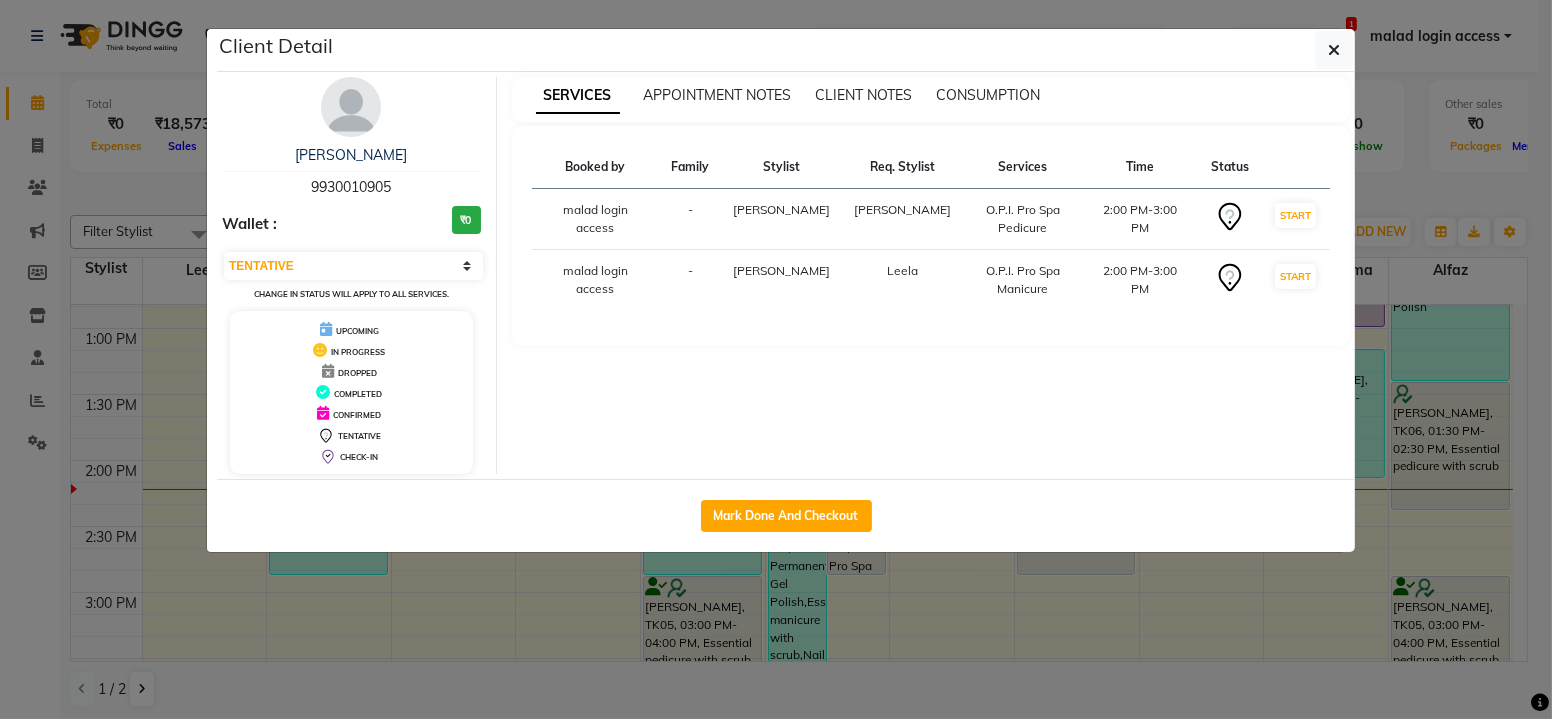 drag, startPoint x: 1163, startPoint y: 496, endPoint x: 1376, endPoint y: 496, distance: 213 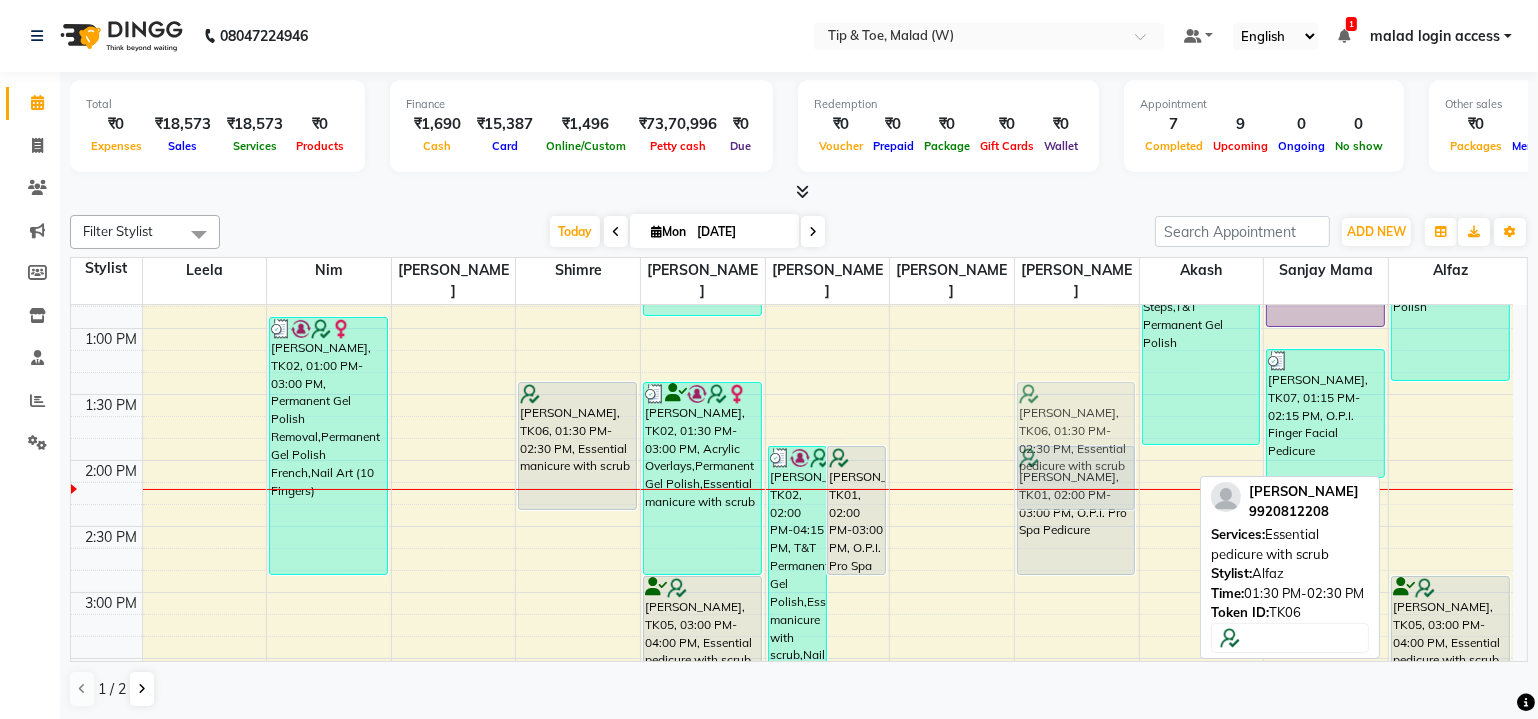 drag, startPoint x: 1475, startPoint y: 420, endPoint x: 1116, endPoint y: 411, distance: 359.1128 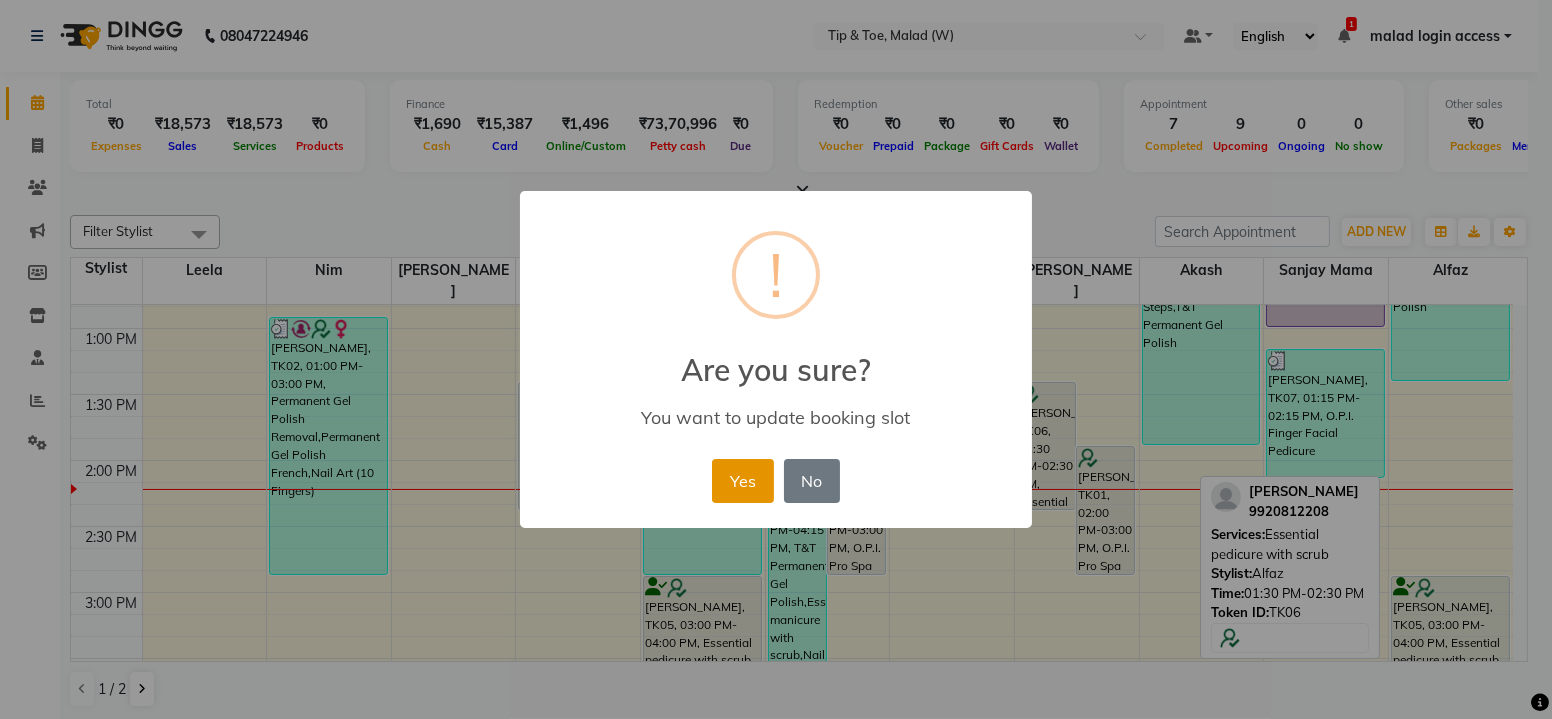 click on "Yes" at bounding box center [742, 481] 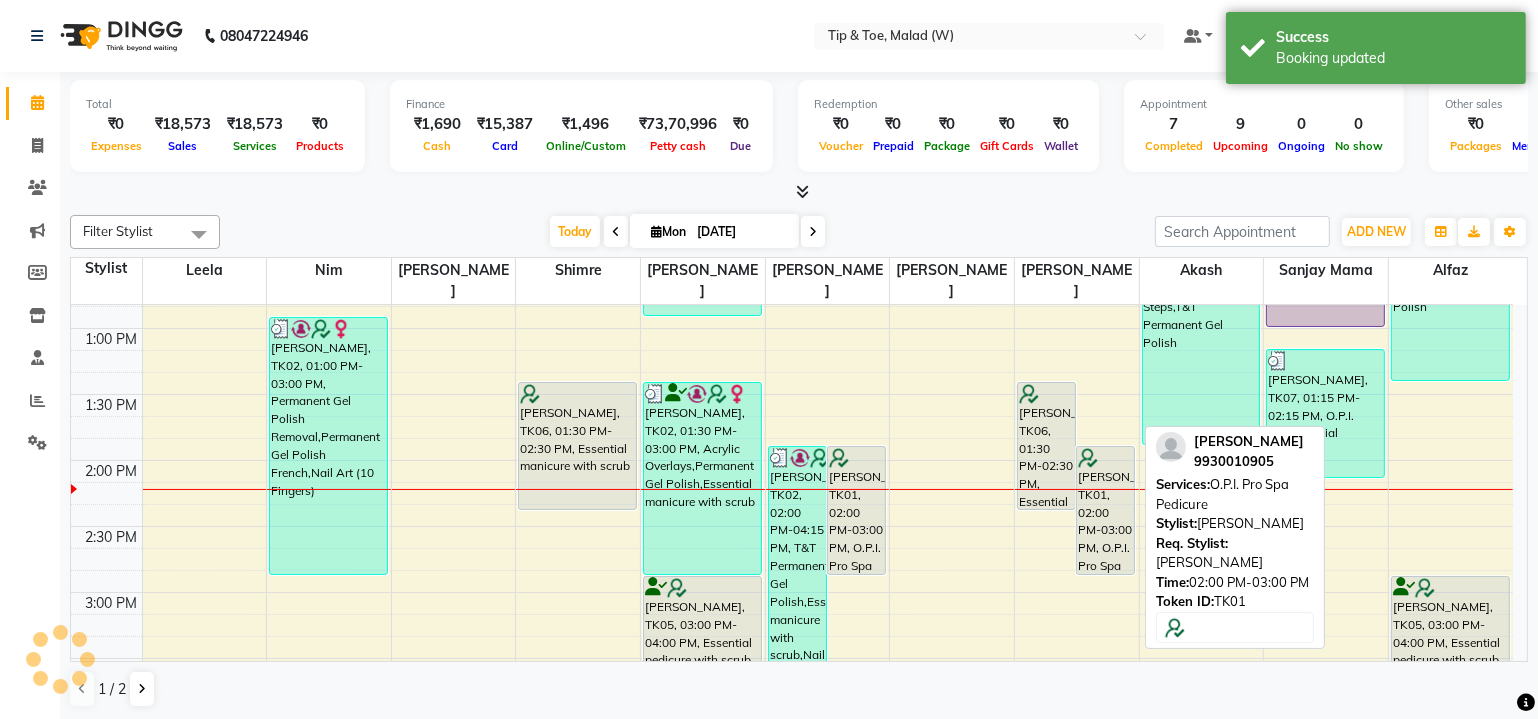 click on "Riddhi Sharda, TK01, 02:00 PM-03:00 PM, O.P.I. Pro Spa Pedicure" at bounding box center [1105, 510] 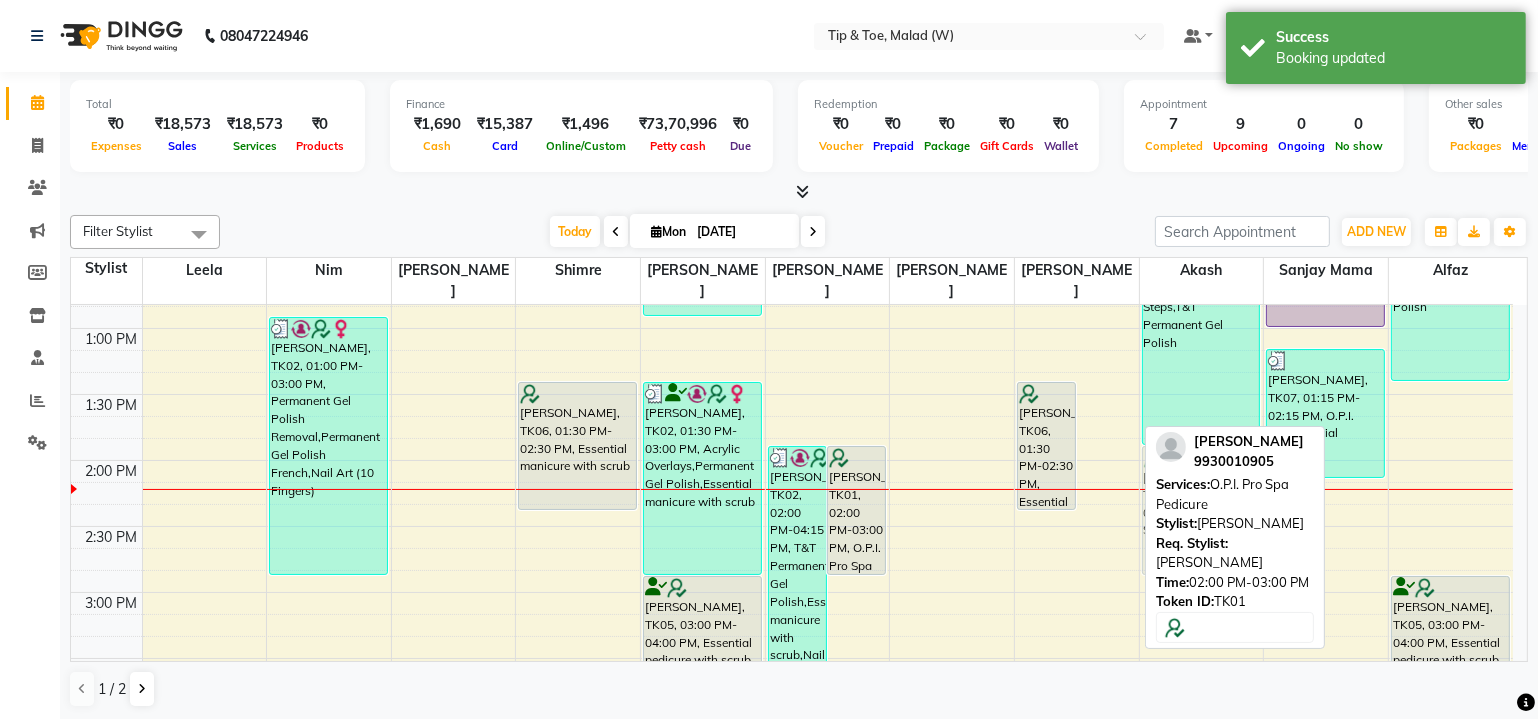 drag, startPoint x: 1110, startPoint y: 491, endPoint x: 1293, endPoint y: 473, distance: 183.88312 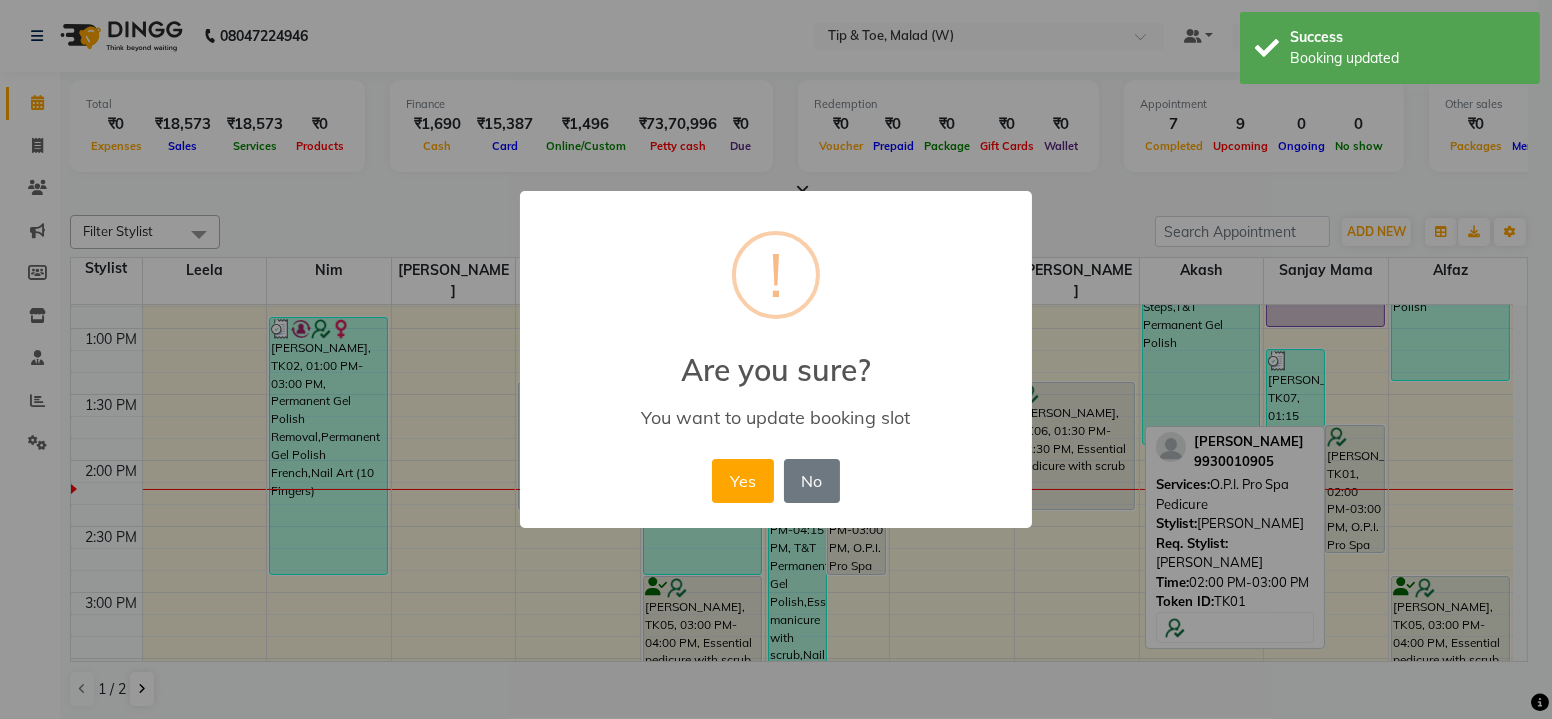 click on "× ! Are you sure? You want to update booking slot Yes No No" at bounding box center [776, 359] 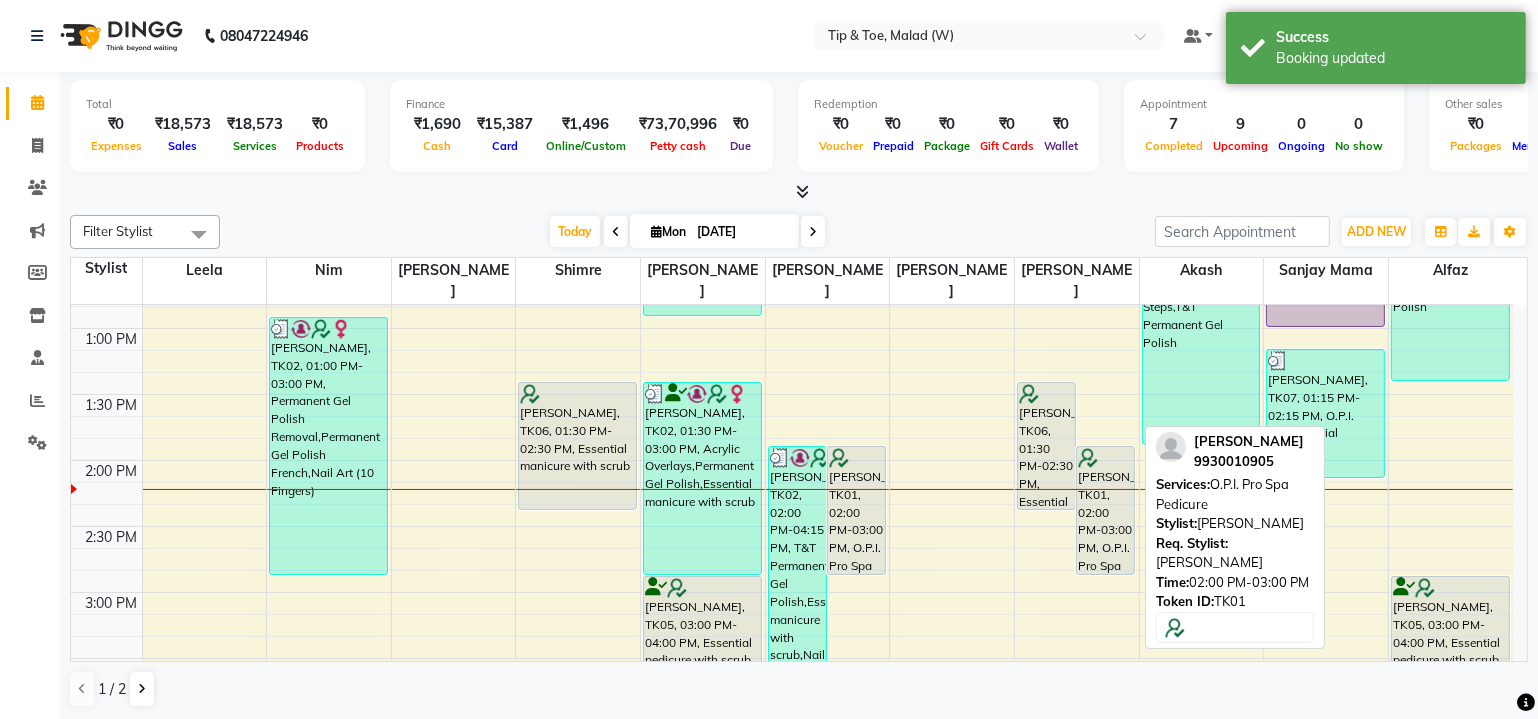 click on "Riddhi Sharda, TK01, 02:00 PM-03:00 PM, O.P.I. Pro Spa Pedicure" at bounding box center (1105, 510) 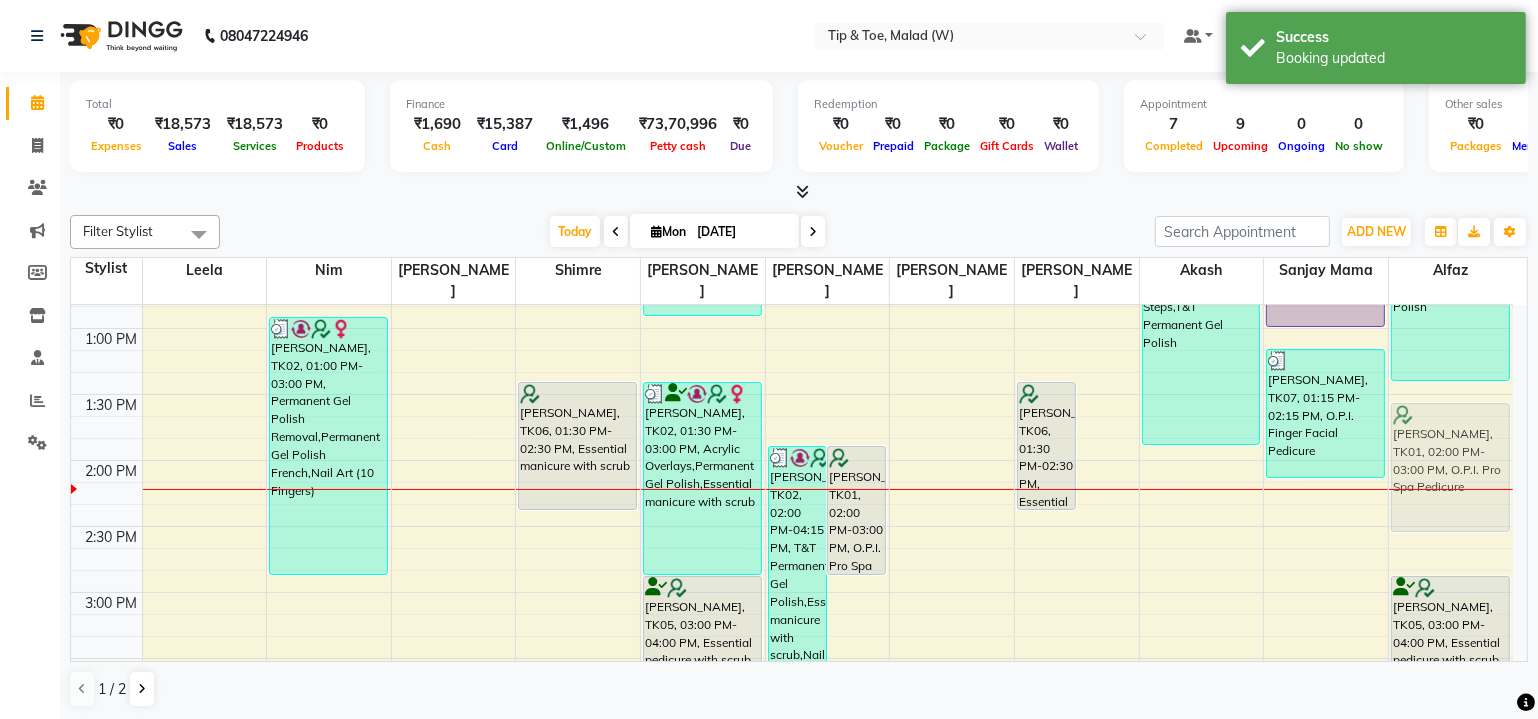 drag, startPoint x: 1184, startPoint y: 461, endPoint x: 1459, endPoint y: 420, distance: 278.03955 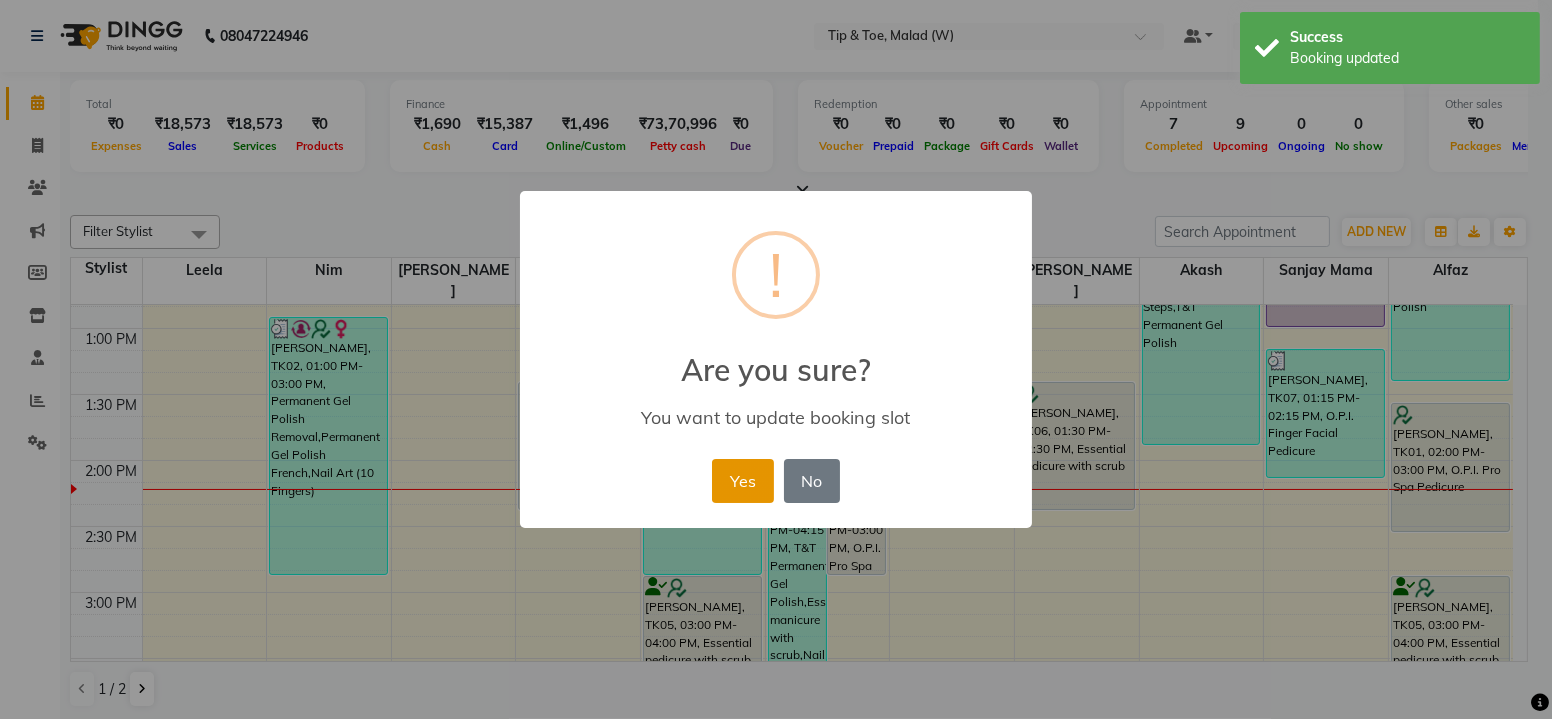 click on "Yes" at bounding box center (742, 481) 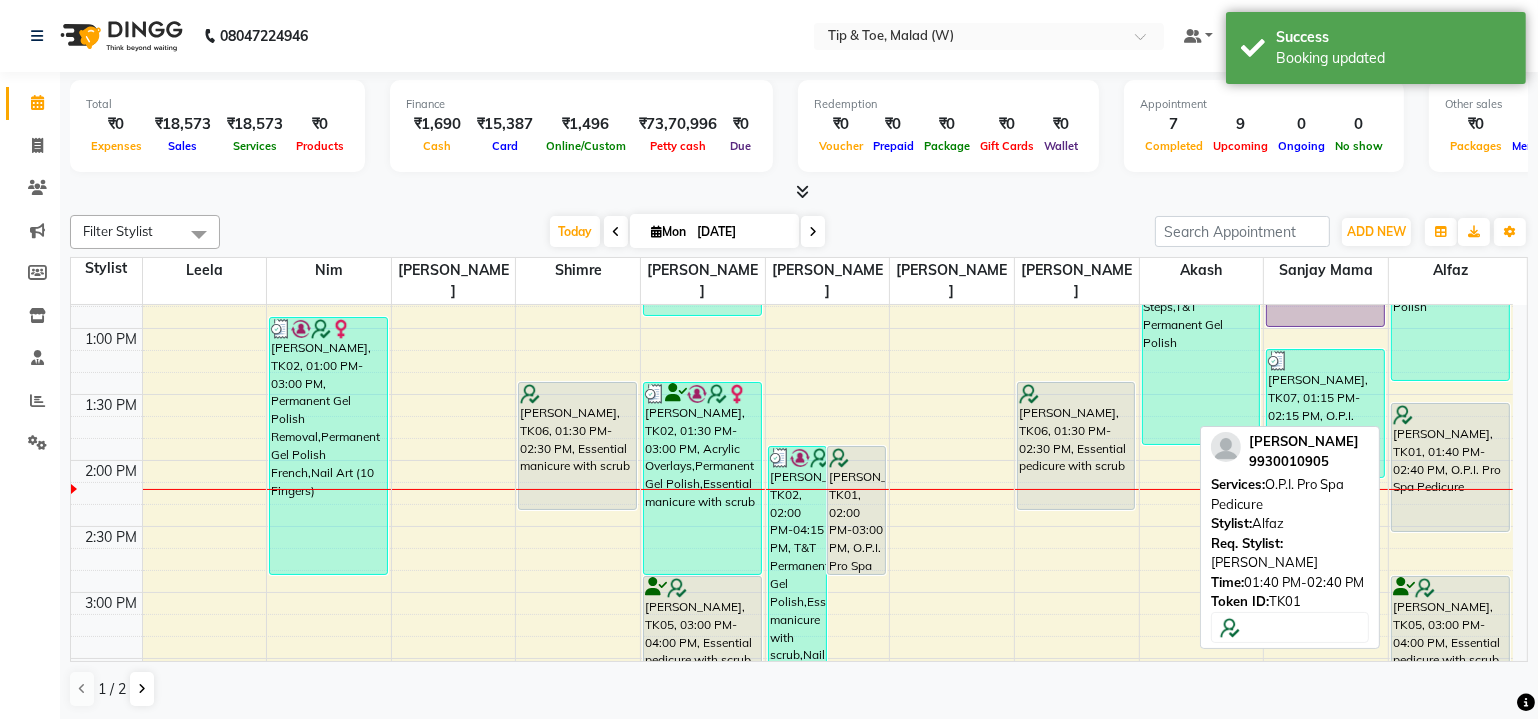 click on "[PERSON_NAME], TK01, 01:40 PM-02:40 PM, O.P.I. Pro Spa Pedicure" at bounding box center (1450, 467) 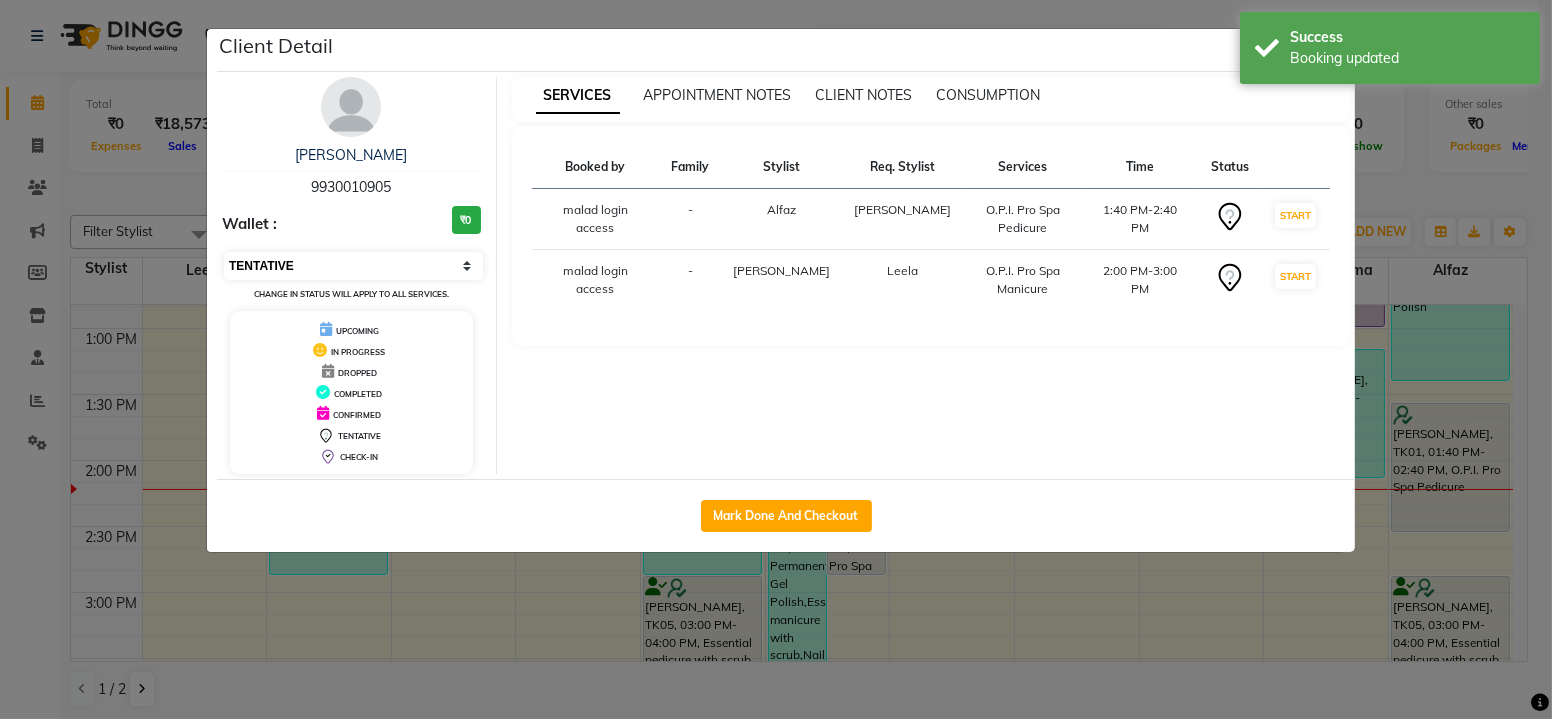 click on "Select IN SERVICE CONFIRMED TENTATIVE CHECK IN MARK DONE DROPPED UPCOMING" at bounding box center [353, 266] 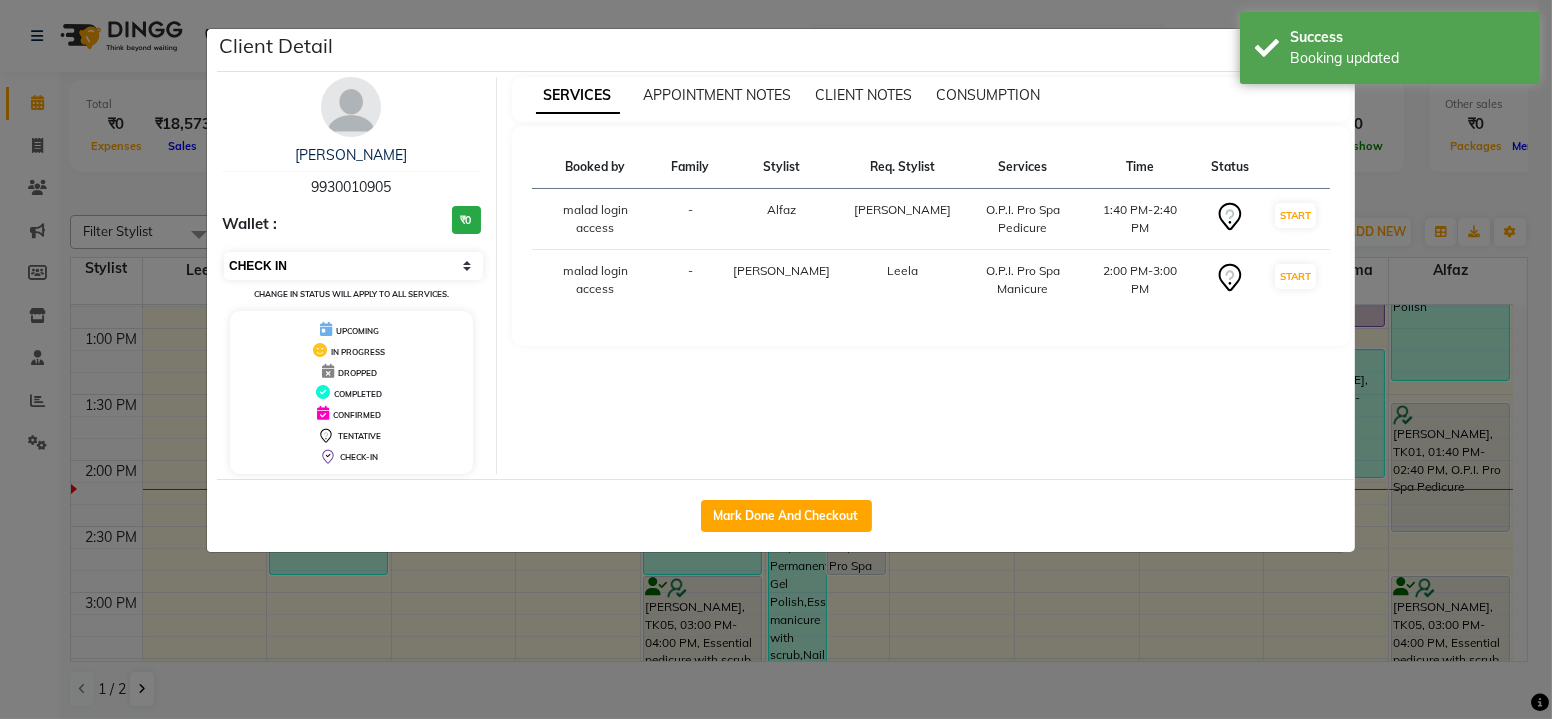 click on "Select IN SERVICE CONFIRMED TENTATIVE CHECK IN MARK DONE DROPPED UPCOMING" at bounding box center [353, 266] 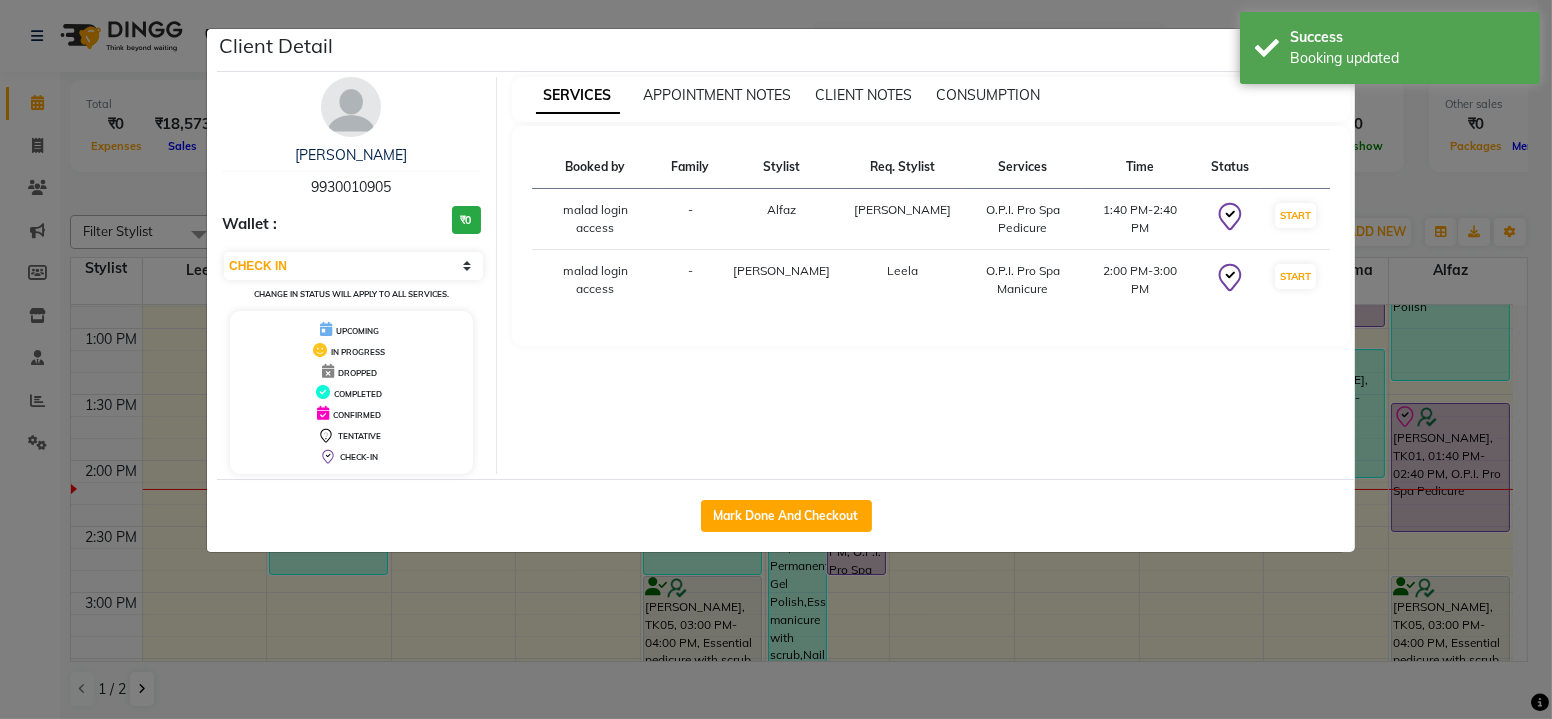 click on "Client Detail  Riddhi Sharda   9930010905 Wallet : ₹0 Select IN SERVICE CONFIRMED TENTATIVE CHECK IN MARK DONE DROPPED UPCOMING Change in status will apply to all services. UPCOMING IN PROGRESS DROPPED COMPLETED CONFIRMED TENTATIVE CHECK-IN SERVICES APPOINTMENT NOTES CLIENT NOTES CONSUMPTION Booked by Family Stylist Req. Stylist Services Time Status  malad login access  - Alfaz  Nitesh  O.P.I. Pro Spa Pedicure   1:40 PM-2:40 PM   START   malad login access  - Urmila Pal Leela  O.P.I. Pro Spa Manicure   2:00 PM-3:00 PM   START   Mark Done And Checkout" 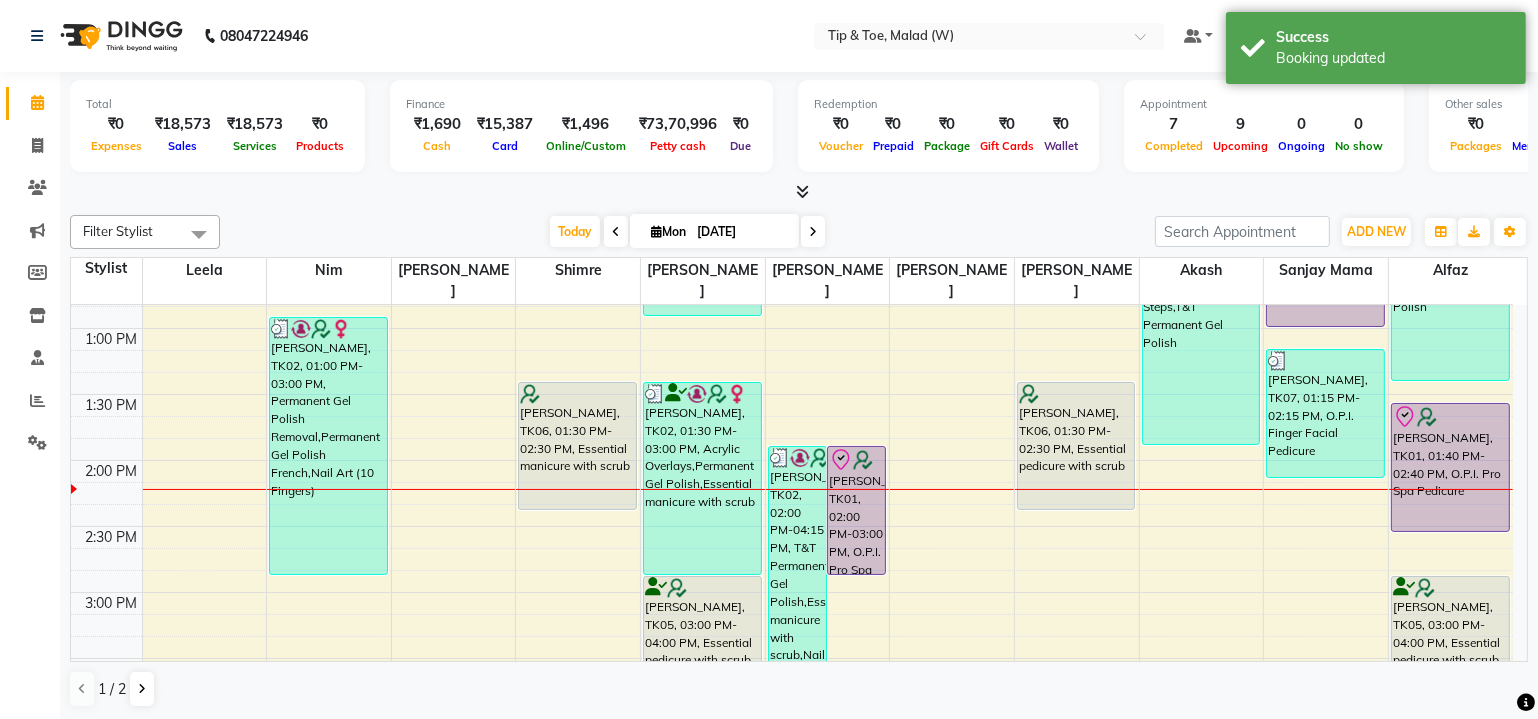 click on "8:00 AM 8:30 AM 9:00 AM 9:30 AM 10:00 AM 10:30 AM 11:00 AM 11:30 AM 12:00 PM 12:30 PM 1:00 PM 1:30 PM 2:00 PM 2:30 PM 3:00 PM 3:30 PM 4:00 PM 4:30 PM 5:00 PM 5:30 PM 6:00 PM 6:30 PM 7:00 PM 7:30 PM 8:00 PM 8:30 PM     Jinisha Parmar, TK02, 01:00 PM-03:00 PM, Permanent Gel Polish Removal,Permanent Gel Polish French,Nail Art (10 Fingers)     Barbara Lewis, TK06, 01:30 PM-02:30 PM, Essential manicure with scrub     Mala Sheth, TK04, 07:00 PM-08:00 PM, Essential pedicure with scrub     Mala Sheth, TK04, 08:00 PM-09:00 PM, Essential manicure with scrub     Jinisha Parmar, TK02, 12:00 PM-01:00 PM, Essential manicure with scrub     Jinisha Parmar, TK02, 01:30 PM-03:00 PM, Acrylic Overlays,Permanent Gel Polish,Essential manicure with scrub     Mansi Ghosalkar, TK05, 03:00 PM-04:00 PM, Essential pedicure with scrub     Jinisha Parmar, TK02, 02:00 PM-04:15 PM, T&T Permanent Gel Polish,Essential manicure with scrub,Nail Art (10 Fingers)
Riddhi Sharda, TK01, 02:00 PM-03:00 PM, O.P.I. Pro Spa Manicure" at bounding box center (792, 526) 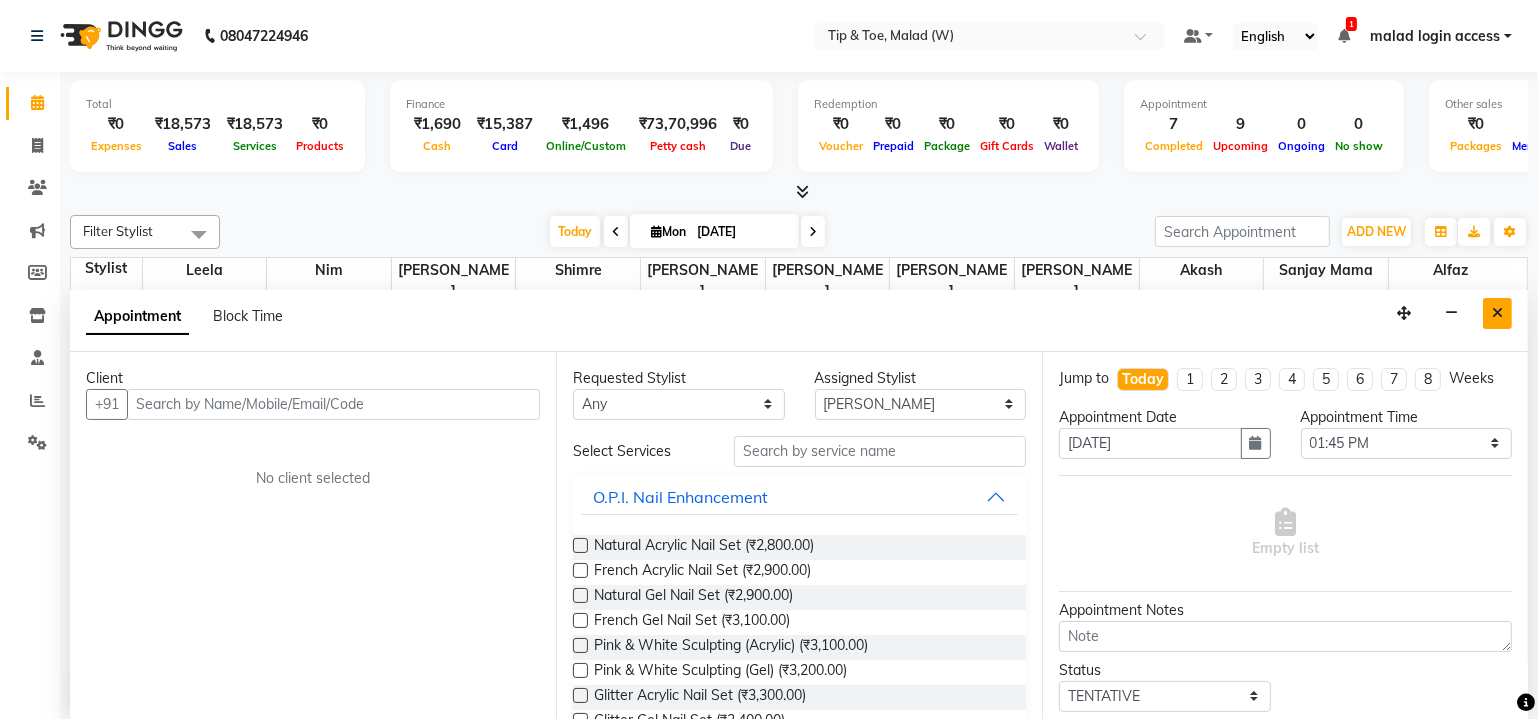 click at bounding box center (1497, 313) 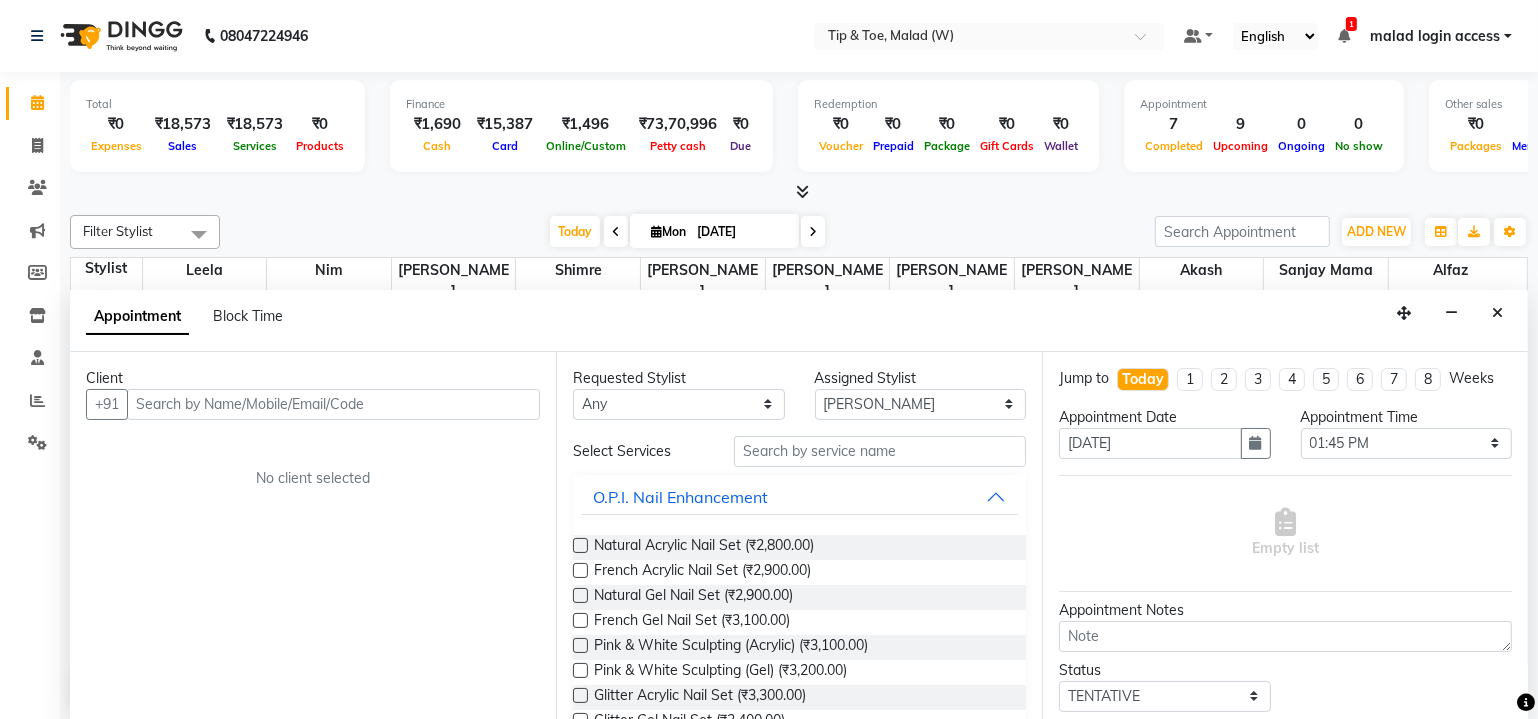click on "[PERSON_NAME], TK02, 12:00 PM-01:30 PM, Essential pedicure with scrub,Permanent Gel Polish" at bounding box center [1450, 284] 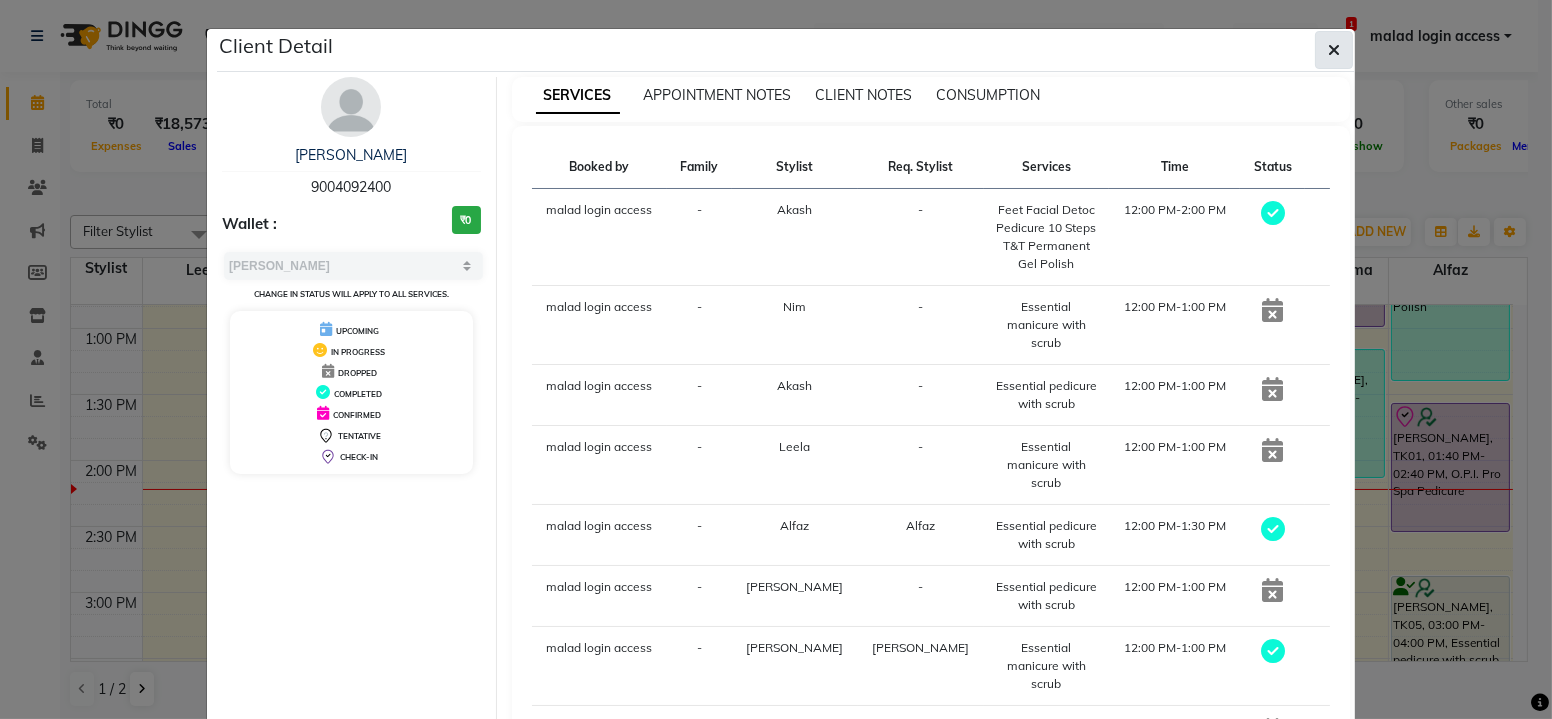 click 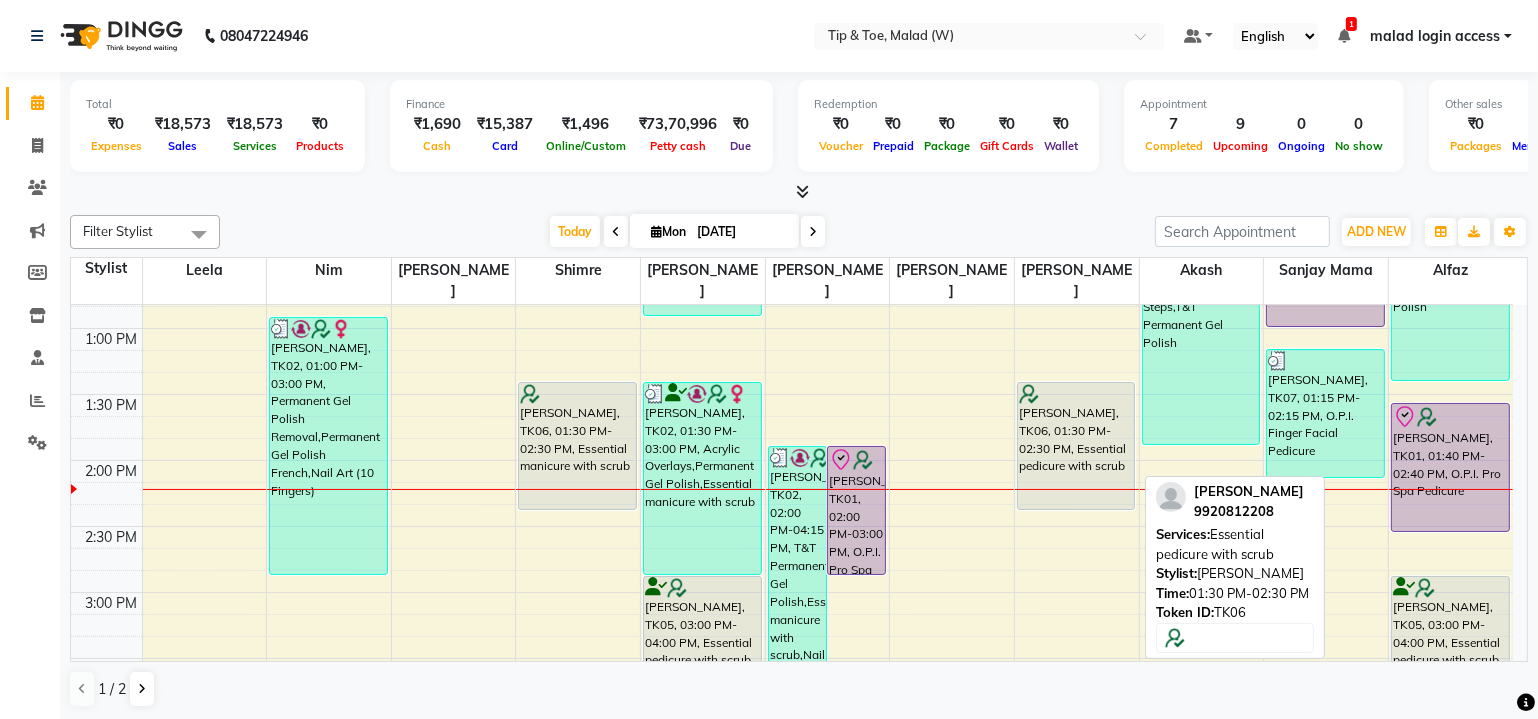 click on "Barbara Lewis, TK06, 01:30 PM-02:30 PM, Essential pedicure with scrub" at bounding box center [1076, 446] 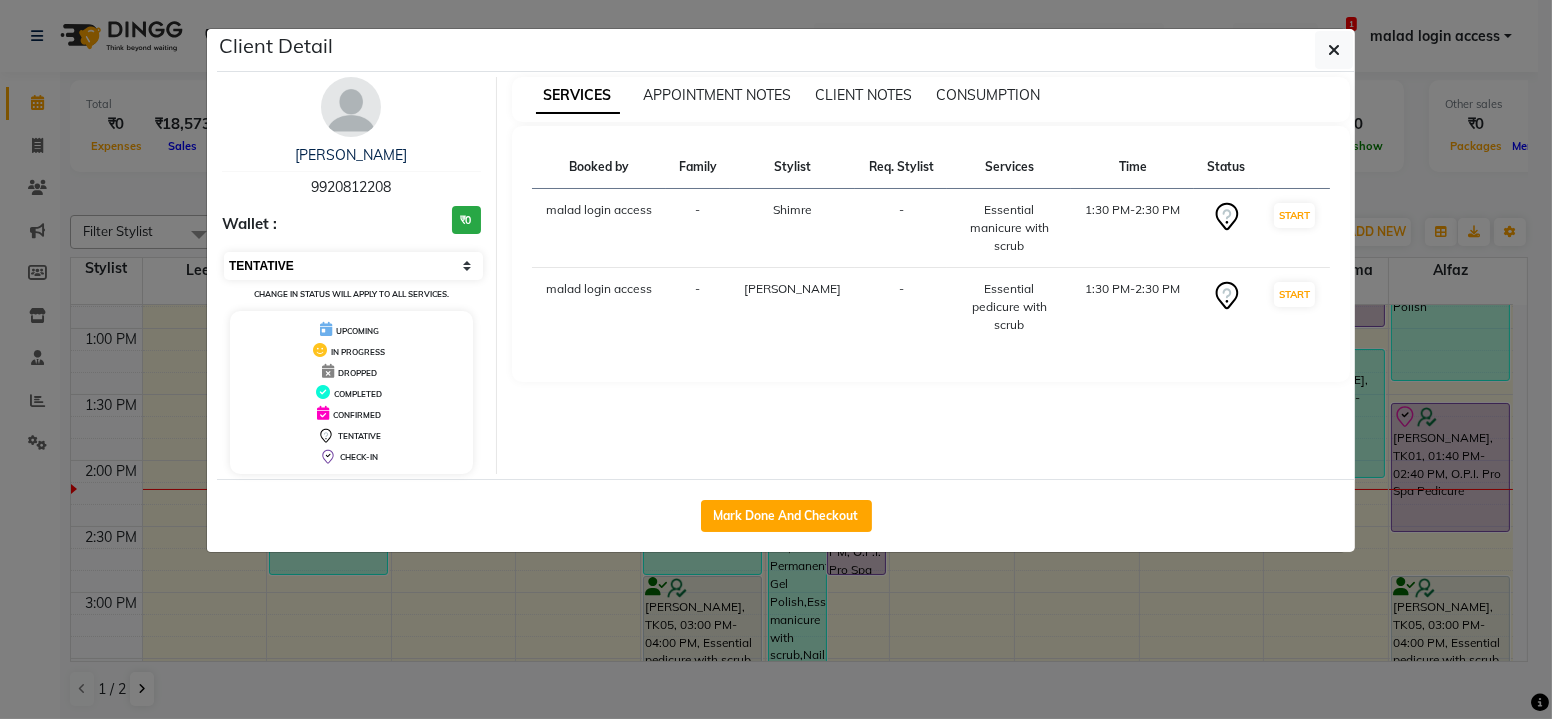 click on "Select IN SERVICE CONFIRMED TENTATIVE CHECK IN MARK DONE DROPPED UPCOMING" at bounding box center [353, 266] 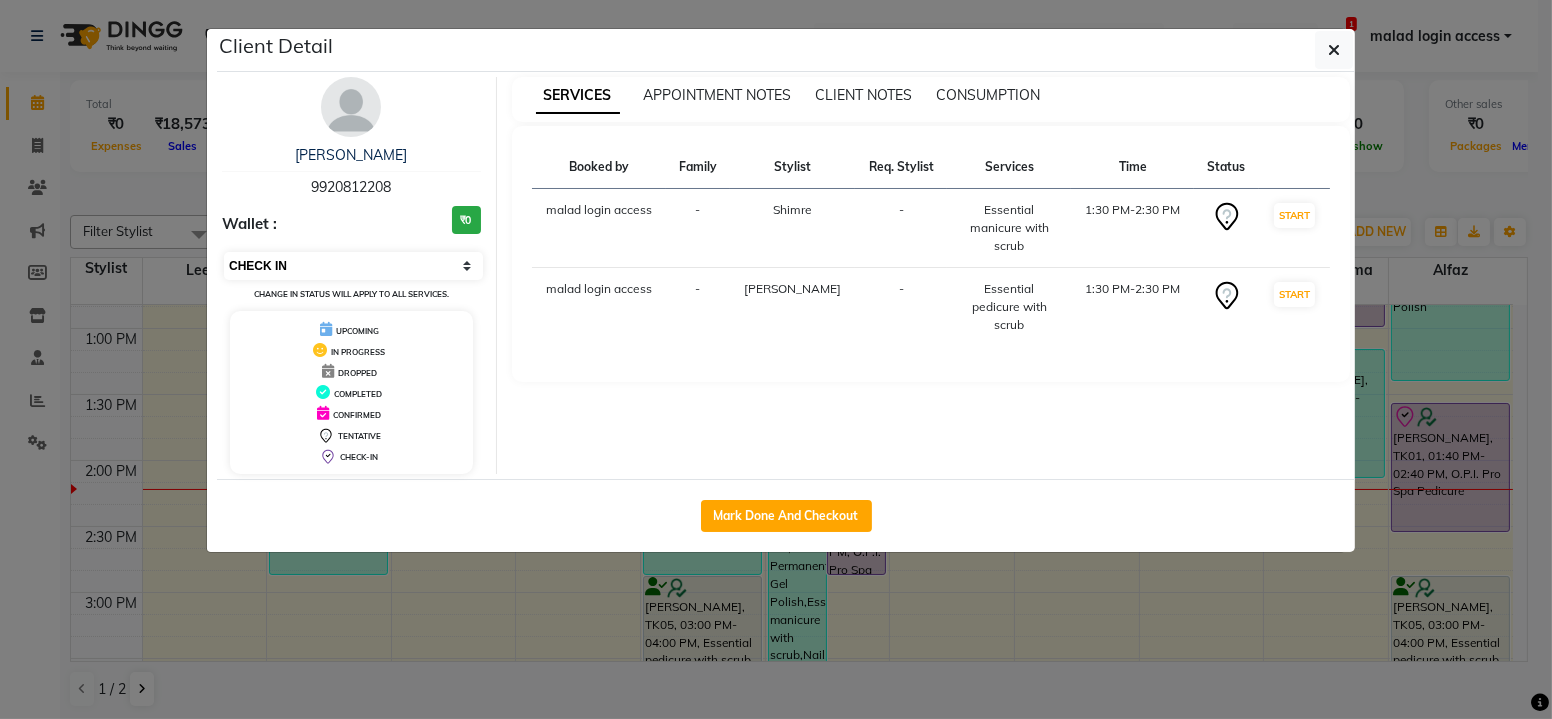click on "Select IN SERVICE CONFIRMED TENTATIVE CHECK IN MARK DONE DROPPED UPCOMING" at bounding box center [353, 266] 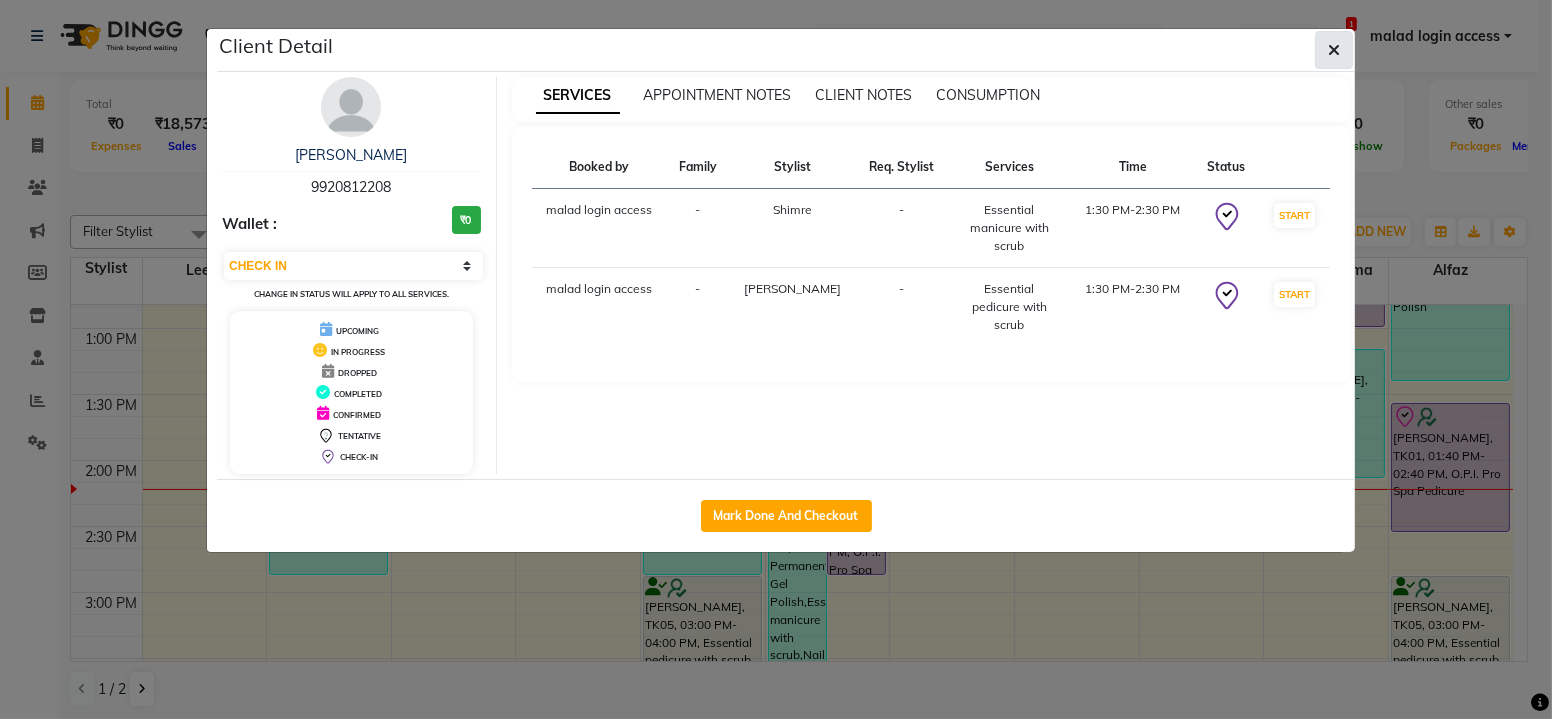click 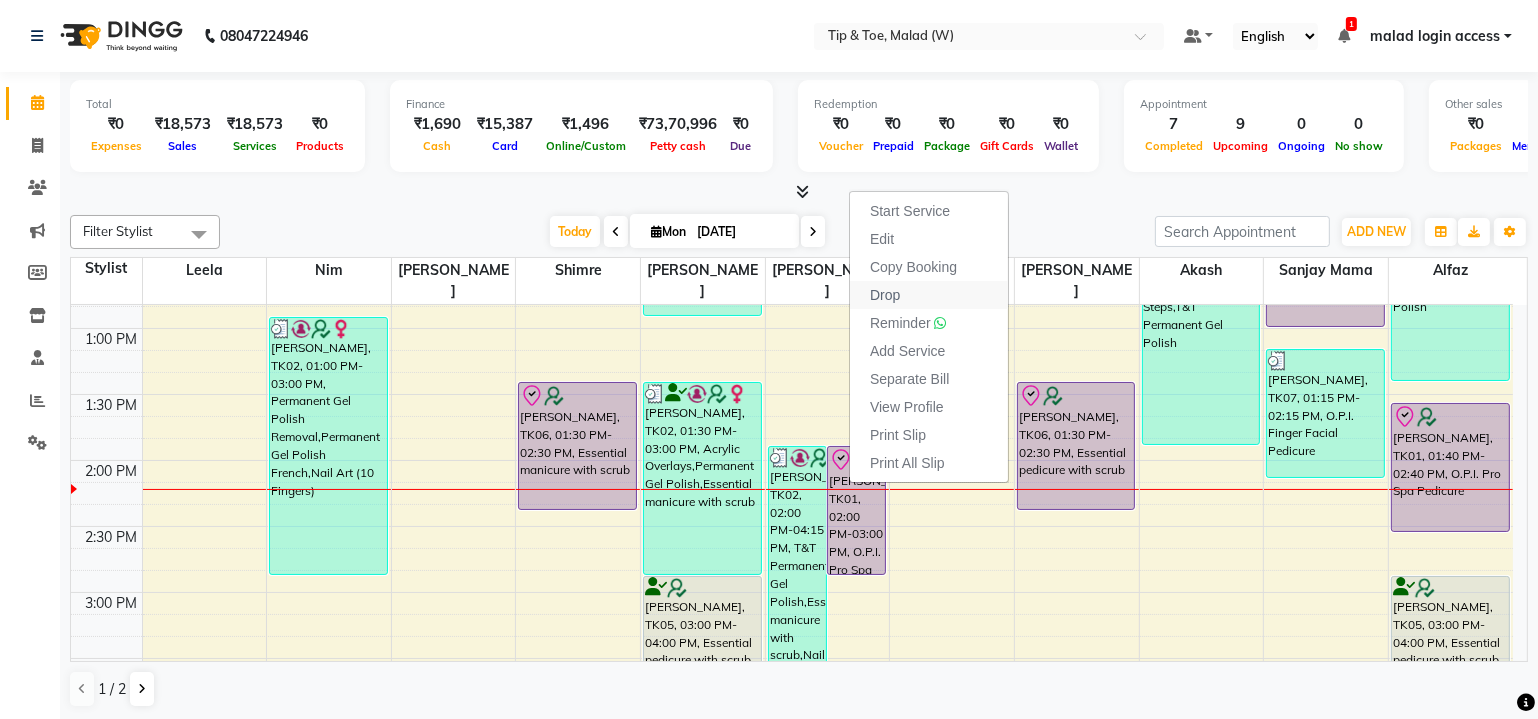 click on "Drop" at bounding box center (929, 295) 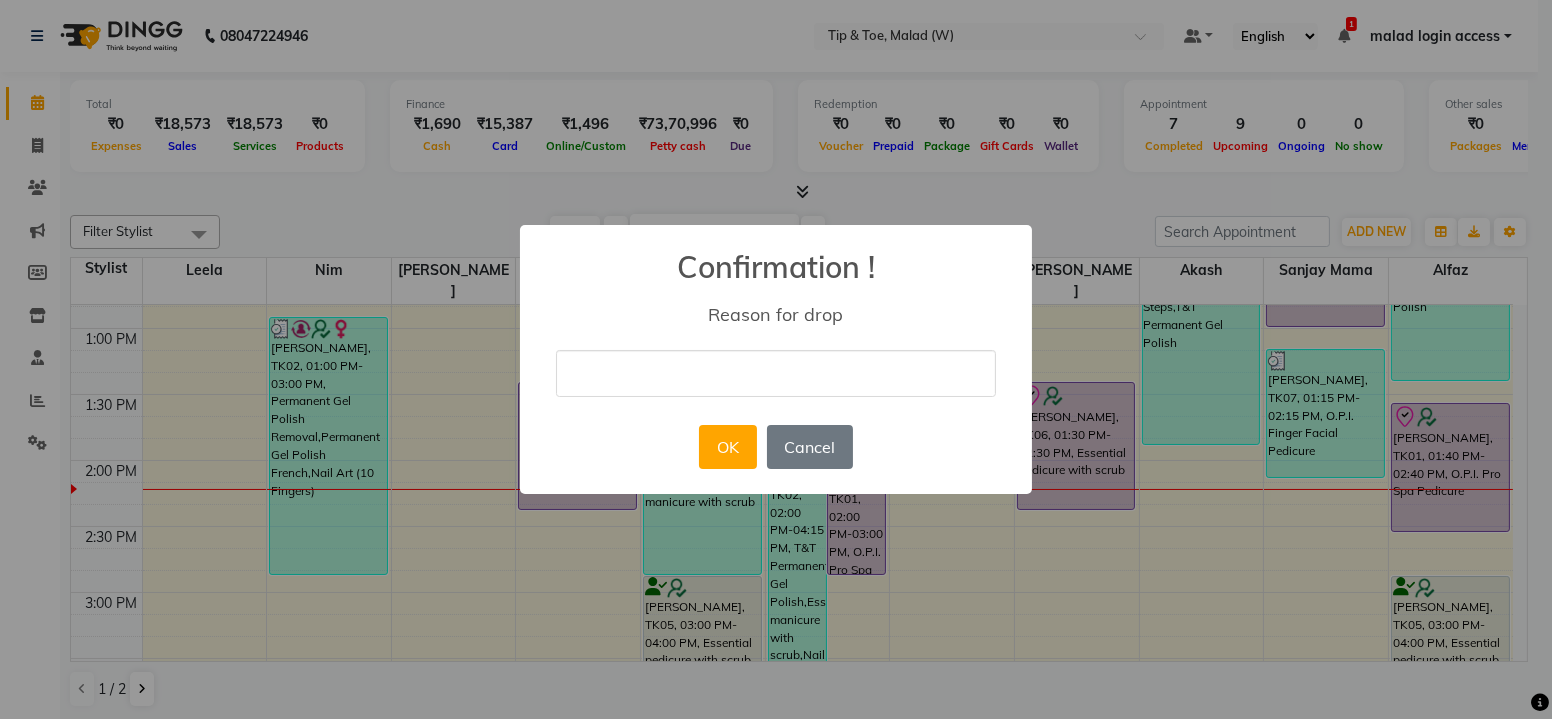 click at bounding box center [776, 373] 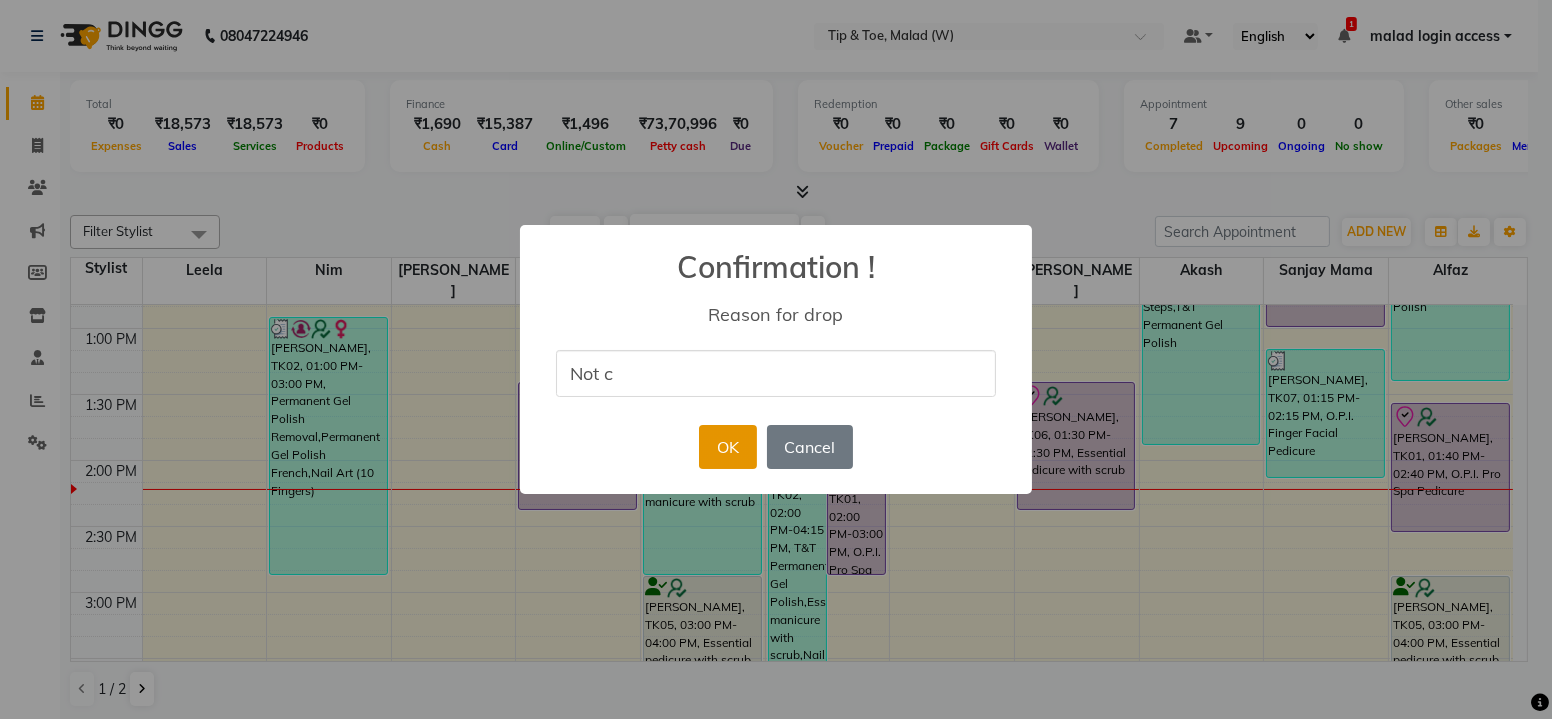 click on "OK" at bounding box center (727, 447) 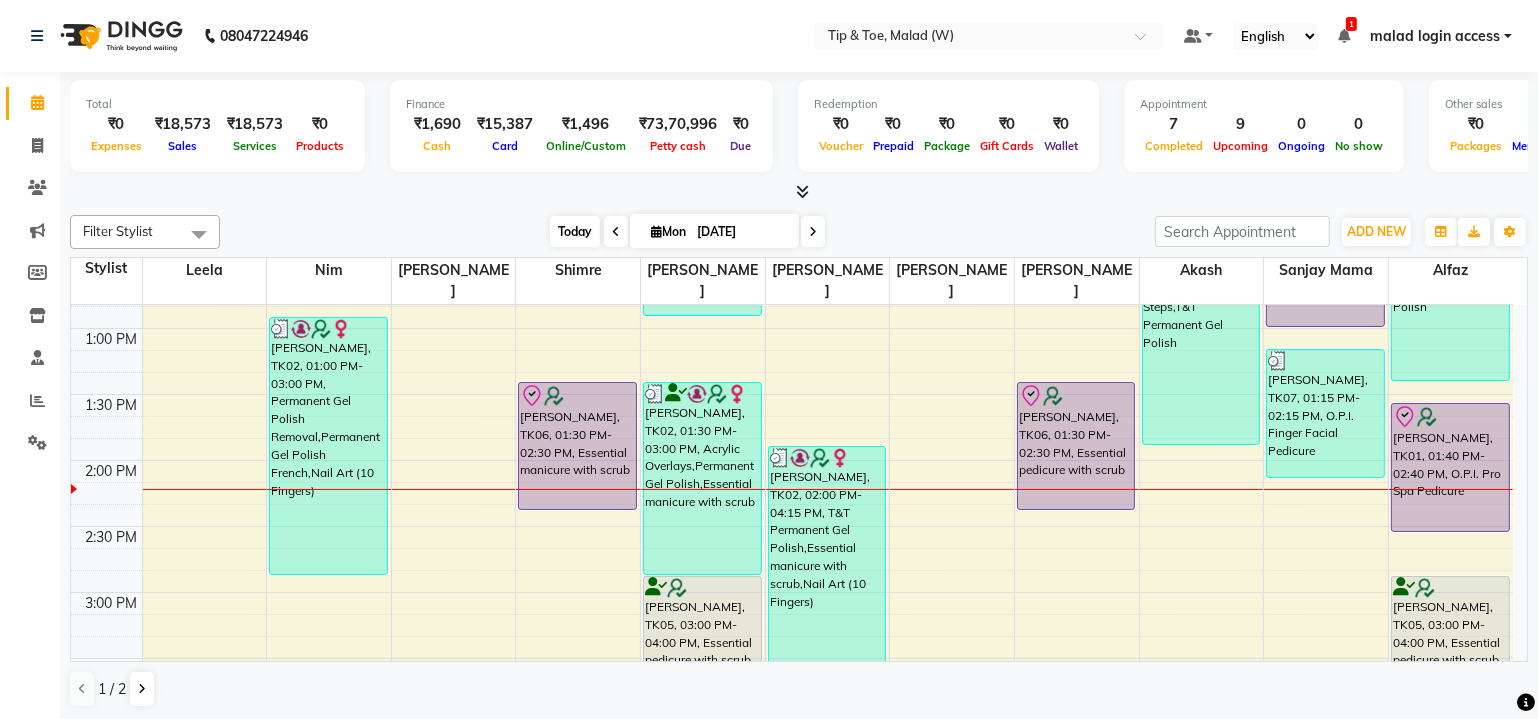 click on "Today" at bounding box center (575, 231) 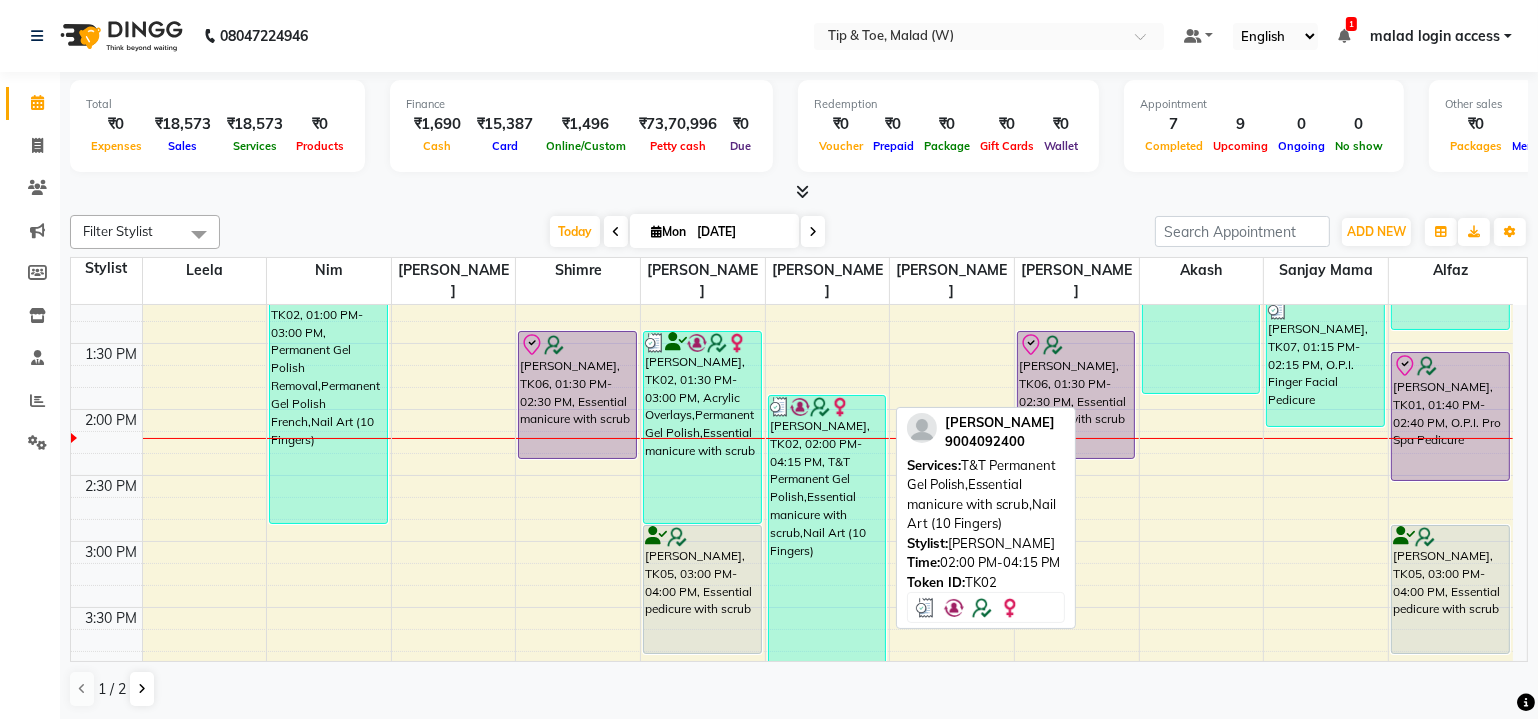 scroll, scrollTop: 778, scrollLeft: 0, axis: vertical 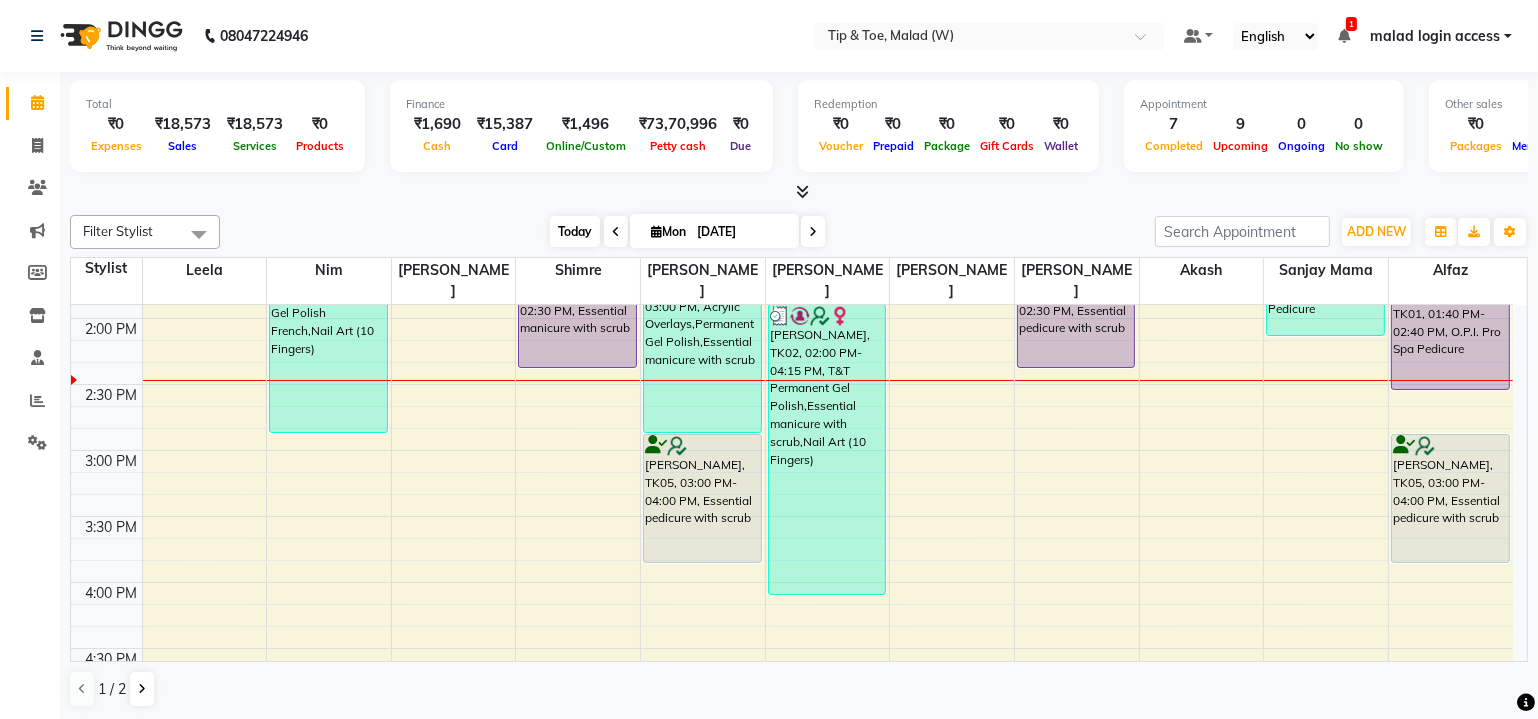 click on "Today" at bounding box center [575, 231] 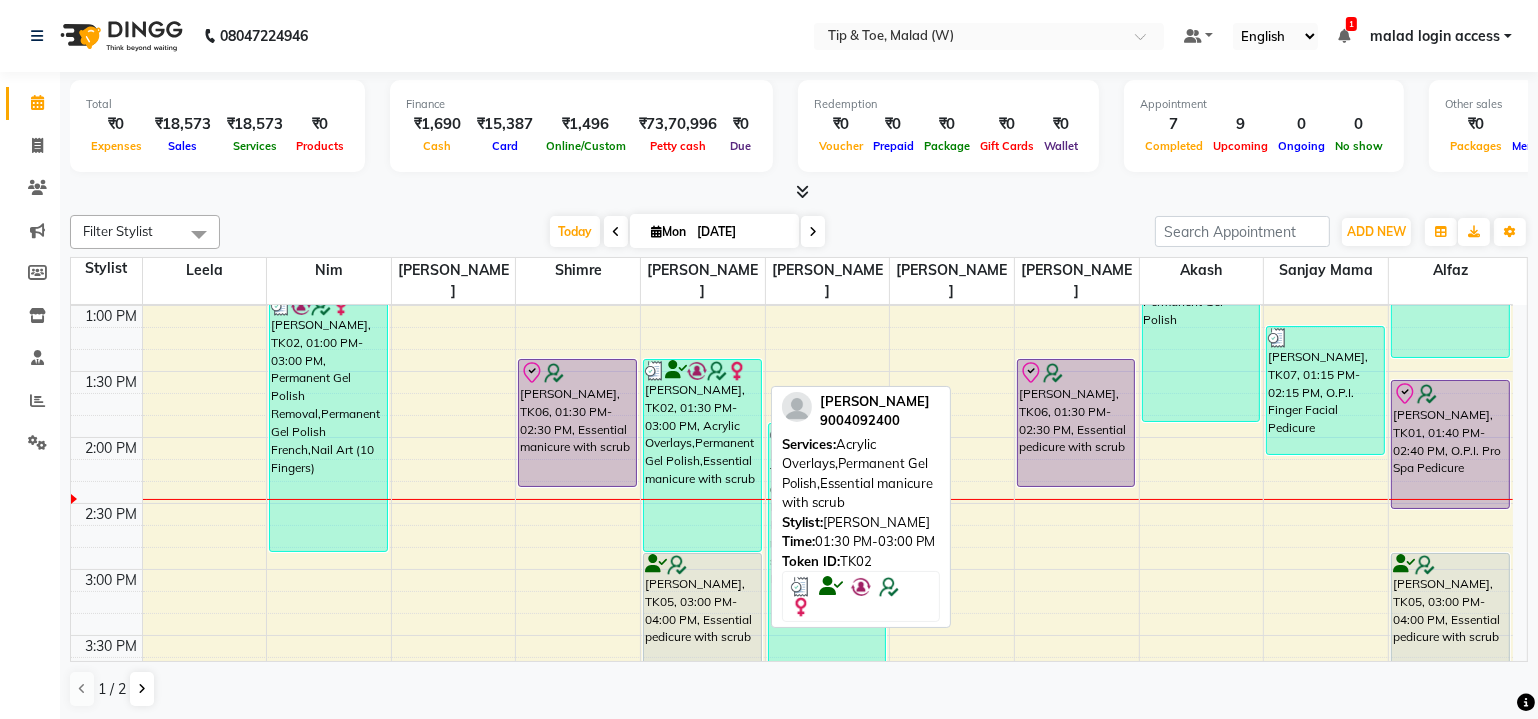 scroll, scrollTop: 687, scrollLeft: 0, axis: vertical 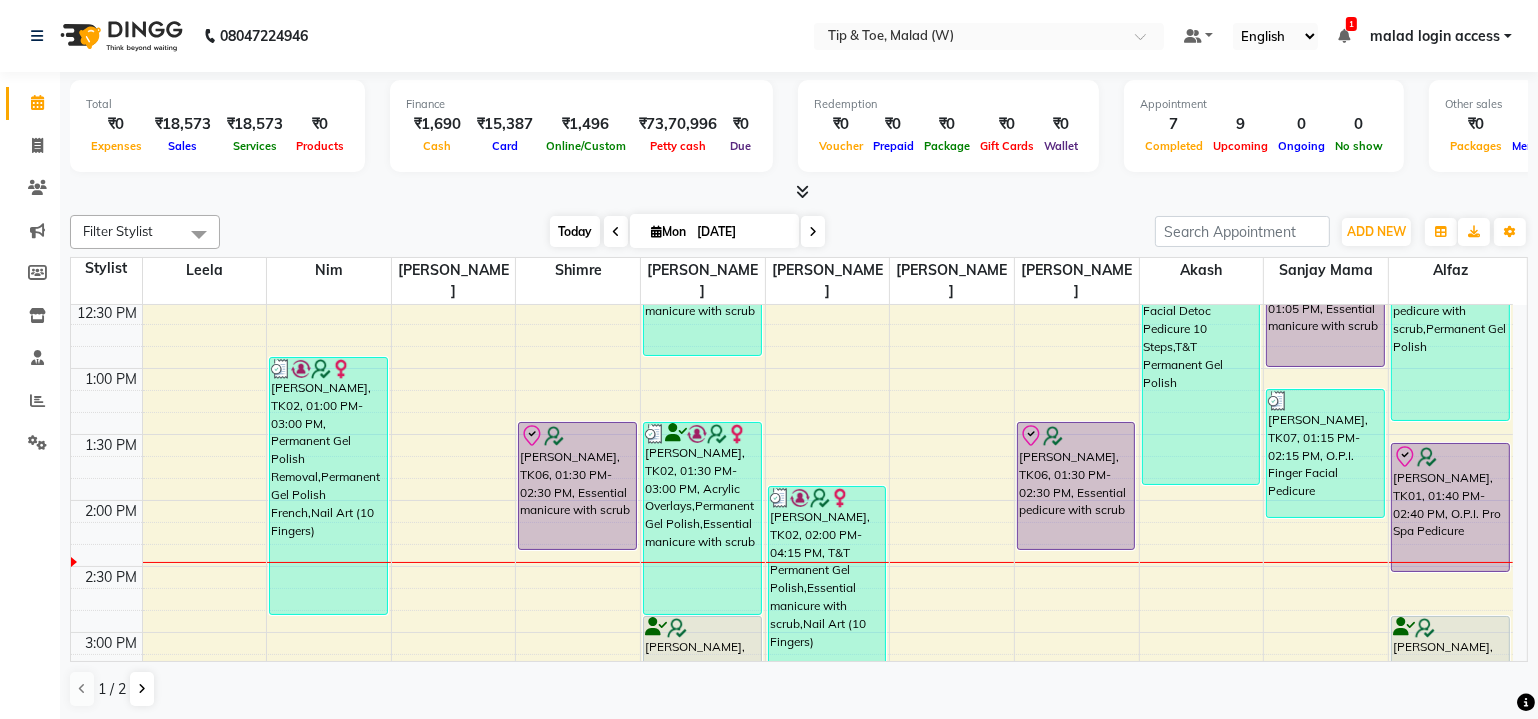 click on "Today" at bounding box center [575, 231] 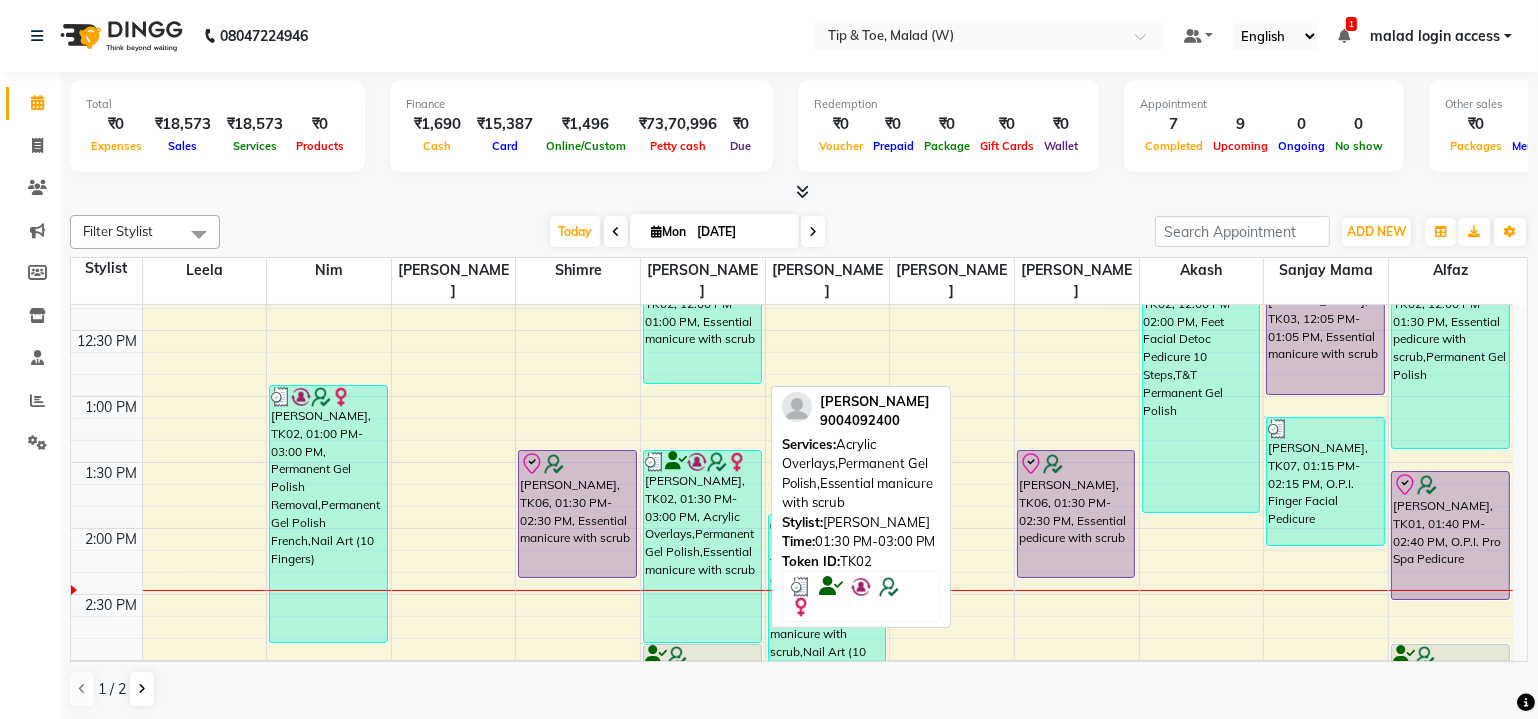 scroll, scrollTop: 596, scrollLeft: 0, axis: vertical 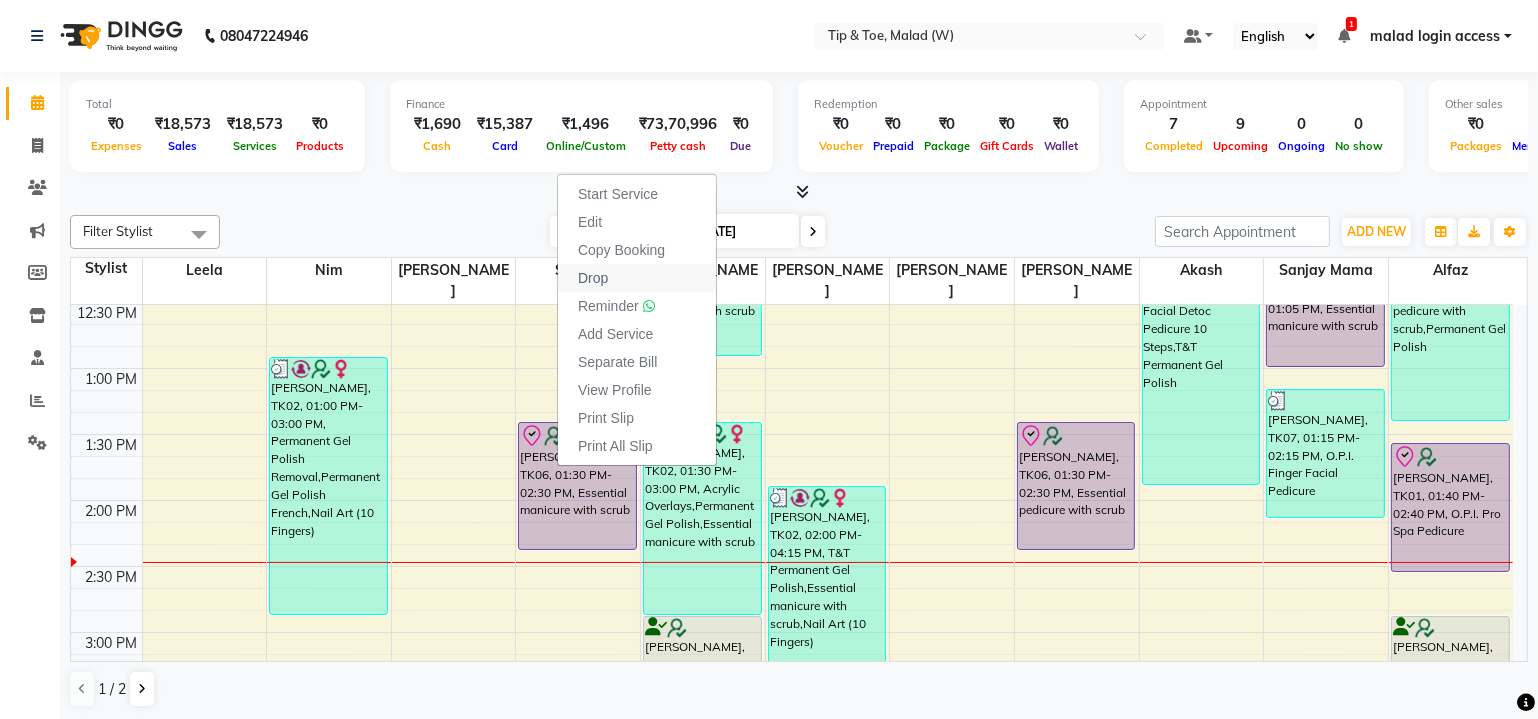 click on "Drop" at bounding box center [637, 278] 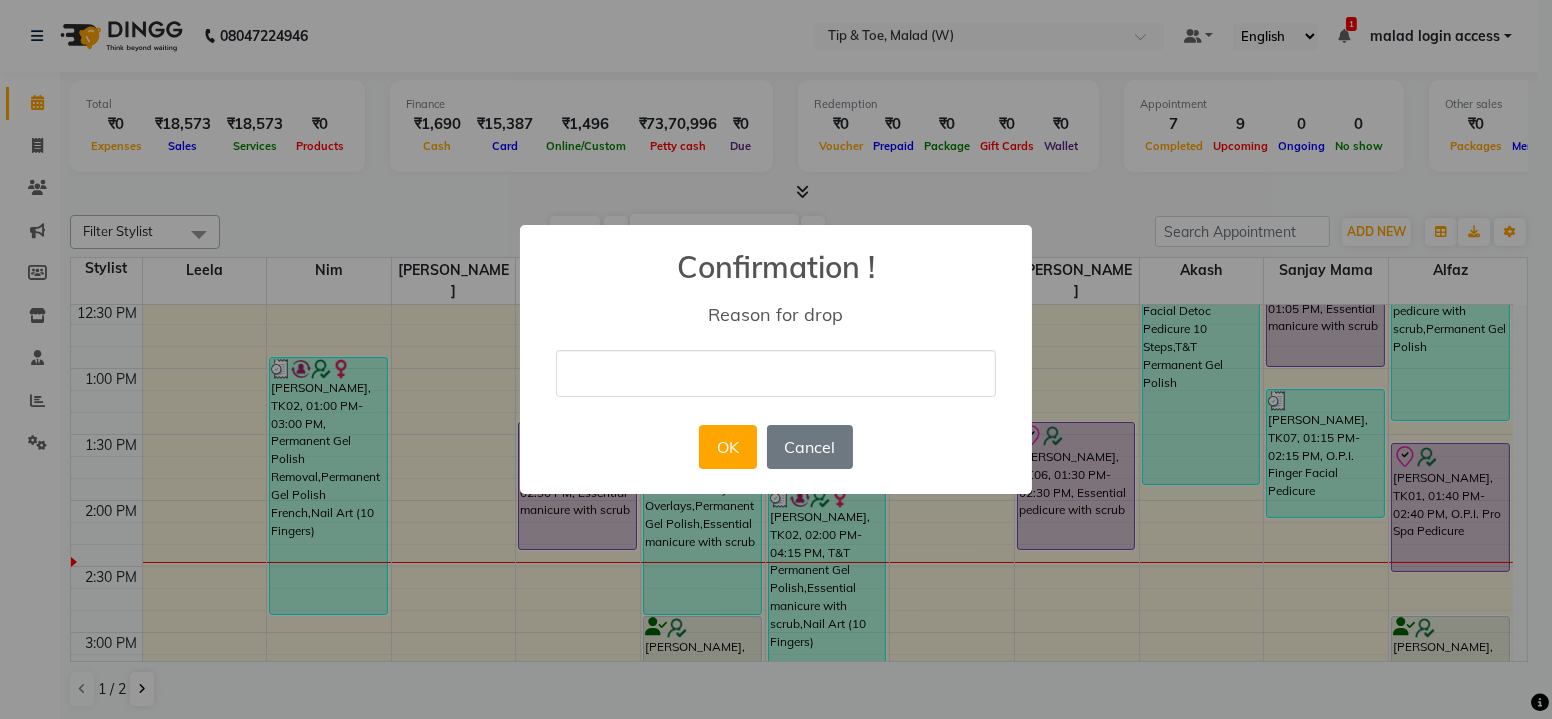 click at bounding box center [776, 373] 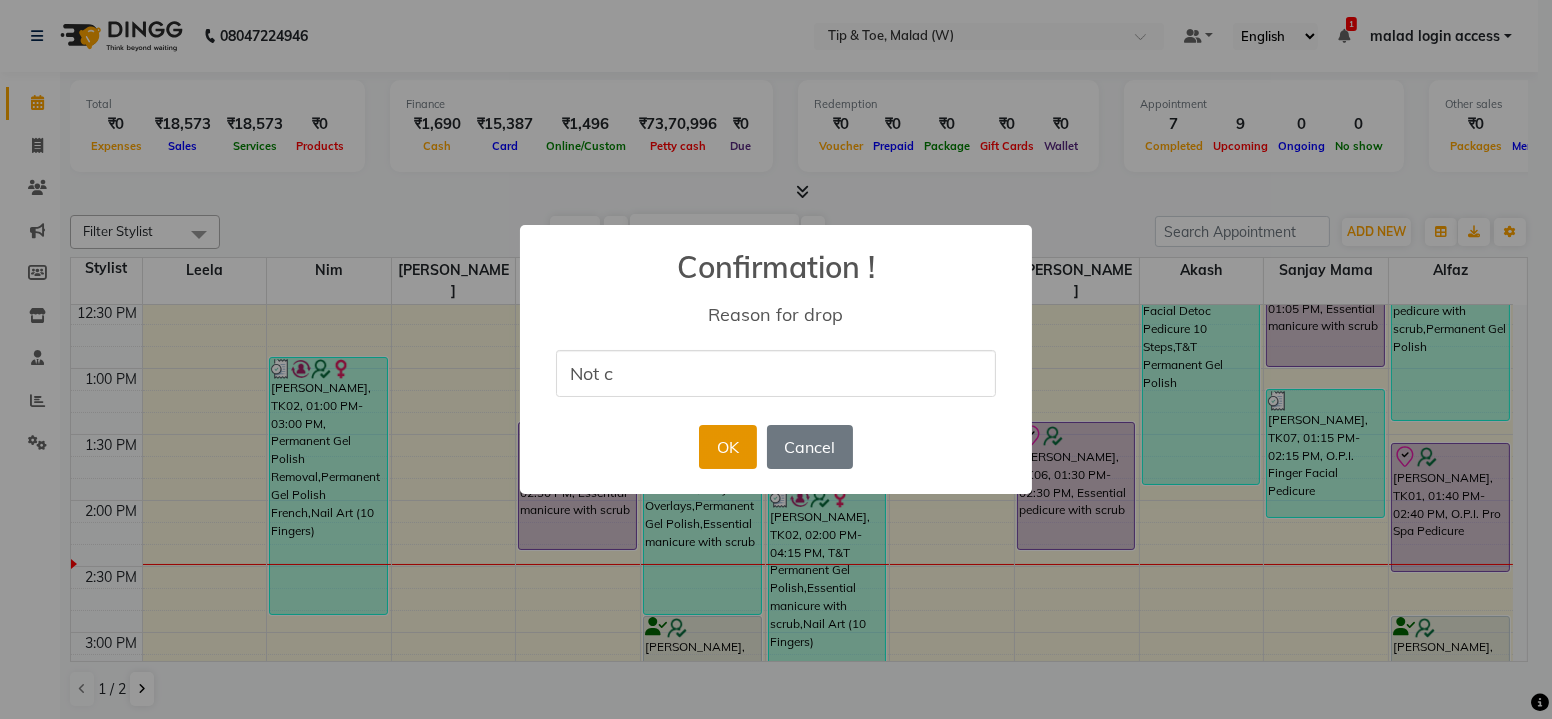 click on "OK" at bounding box center (727, 447) 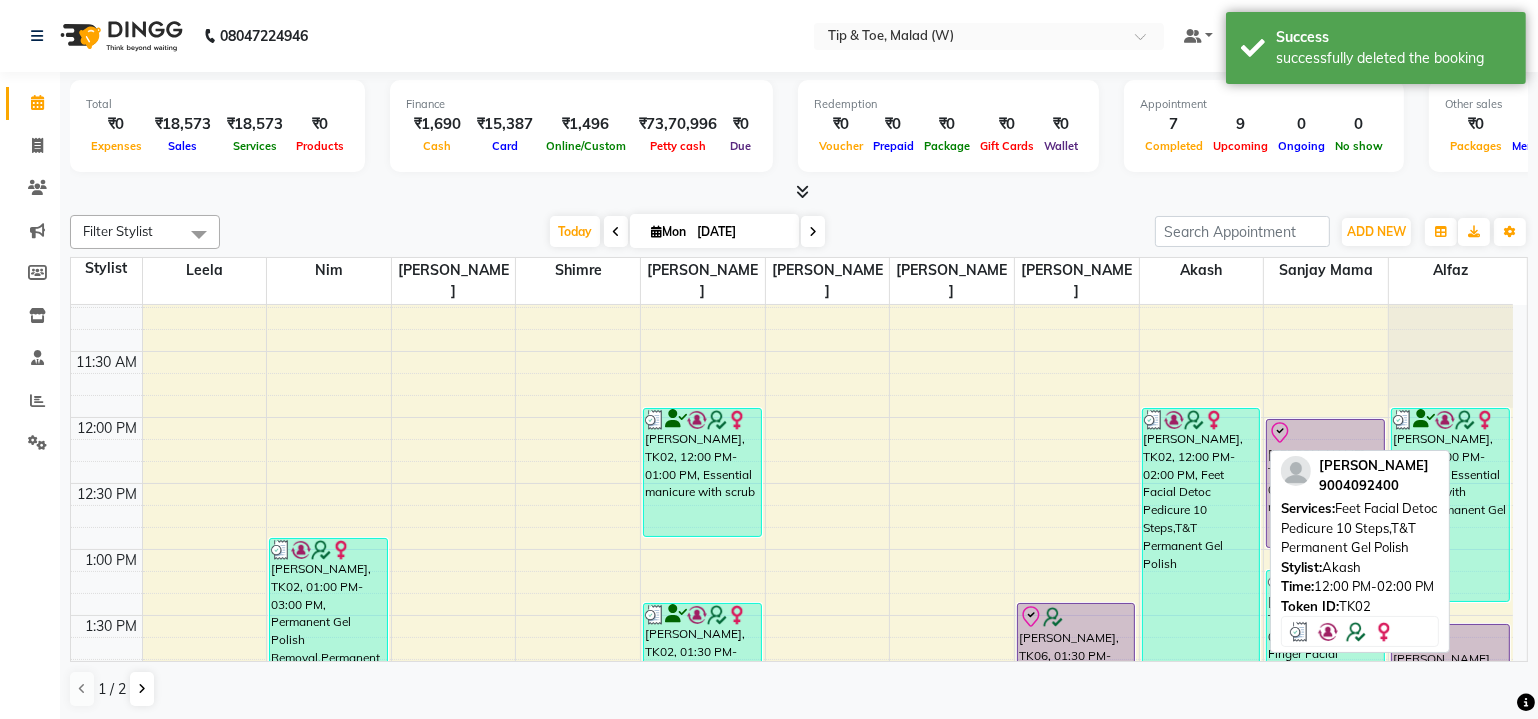 scroll, scrollTop: 596, scrollLeft: 0, axis: vertical 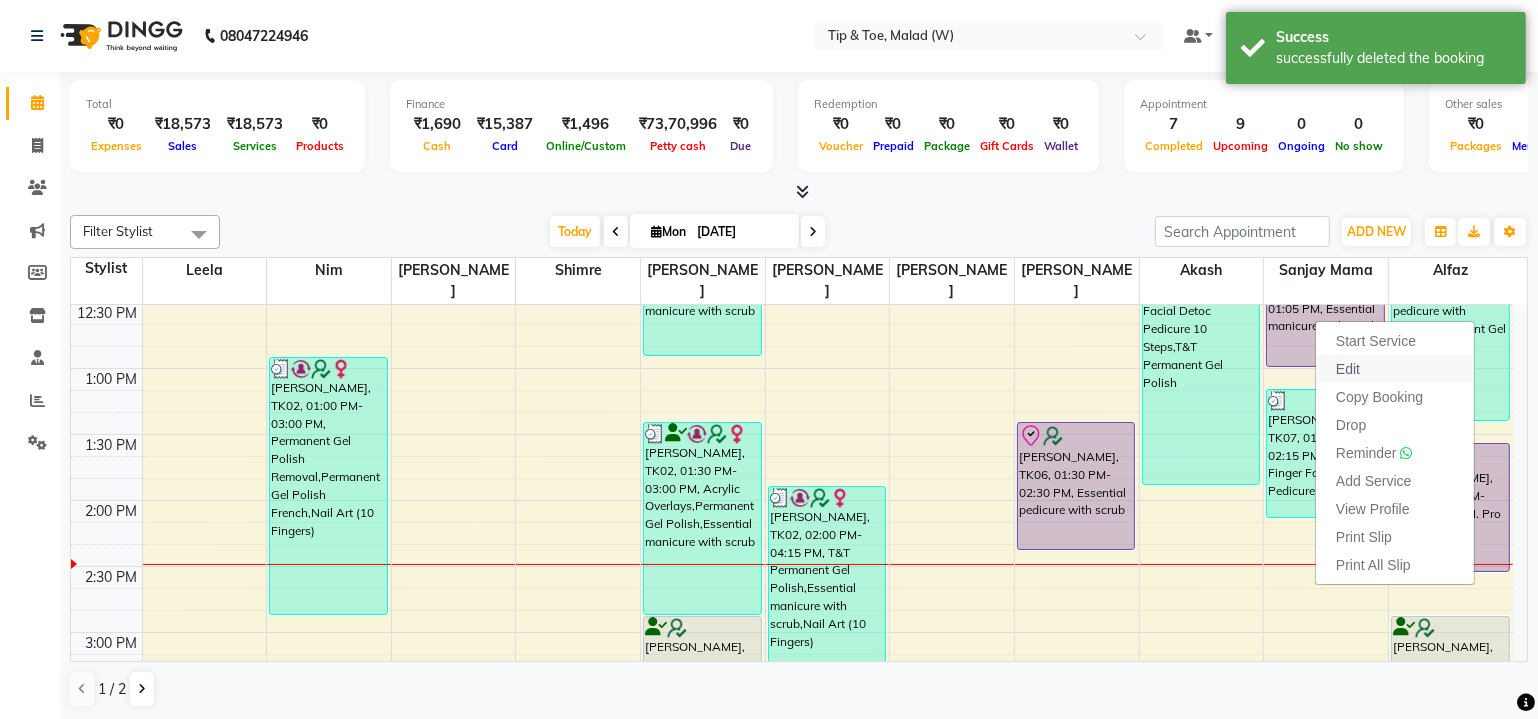 drag, startPoint x: 1315, startPoint y: 319, endPoint x: 1338, endPoint y: 374, distance: 59.615433 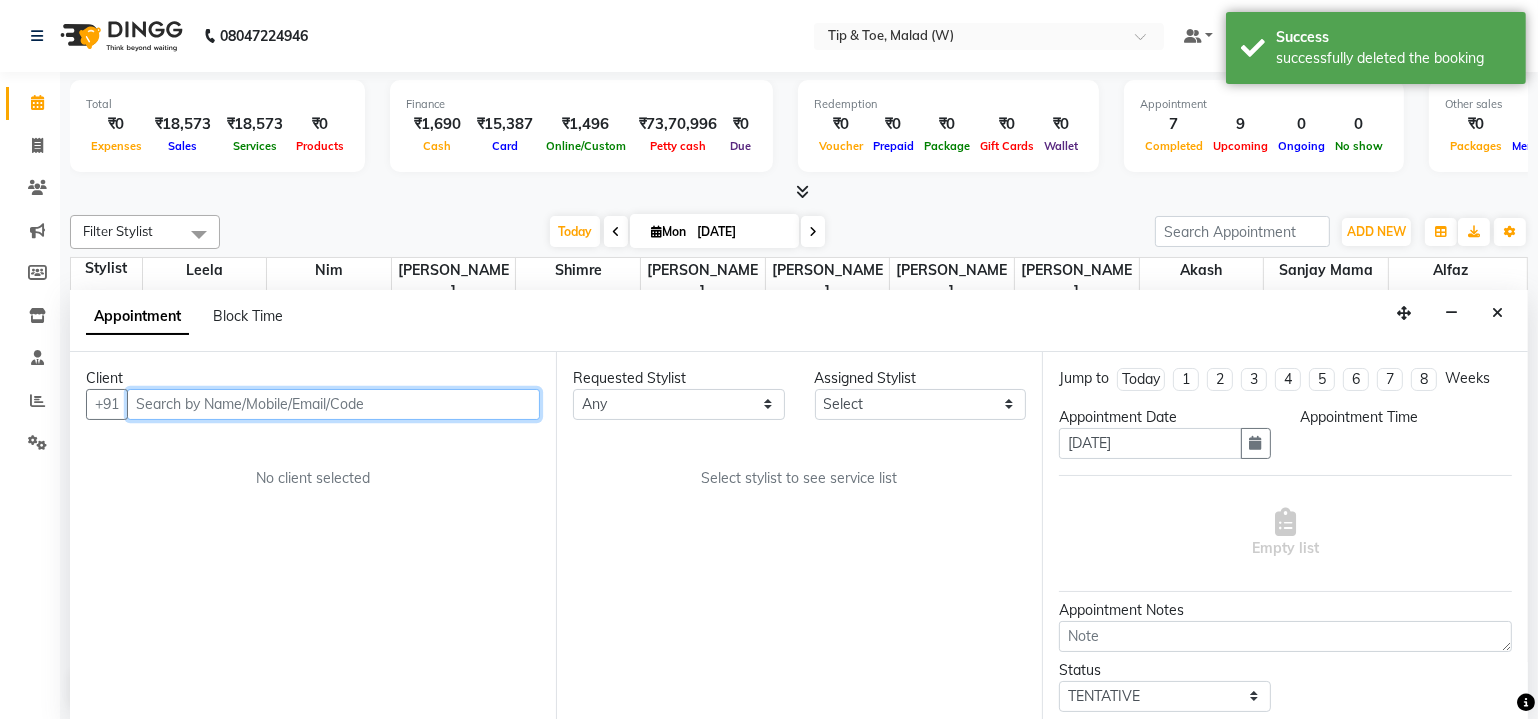scroll, scrollTop: 778, scrollLeft: 0, axis: vertical 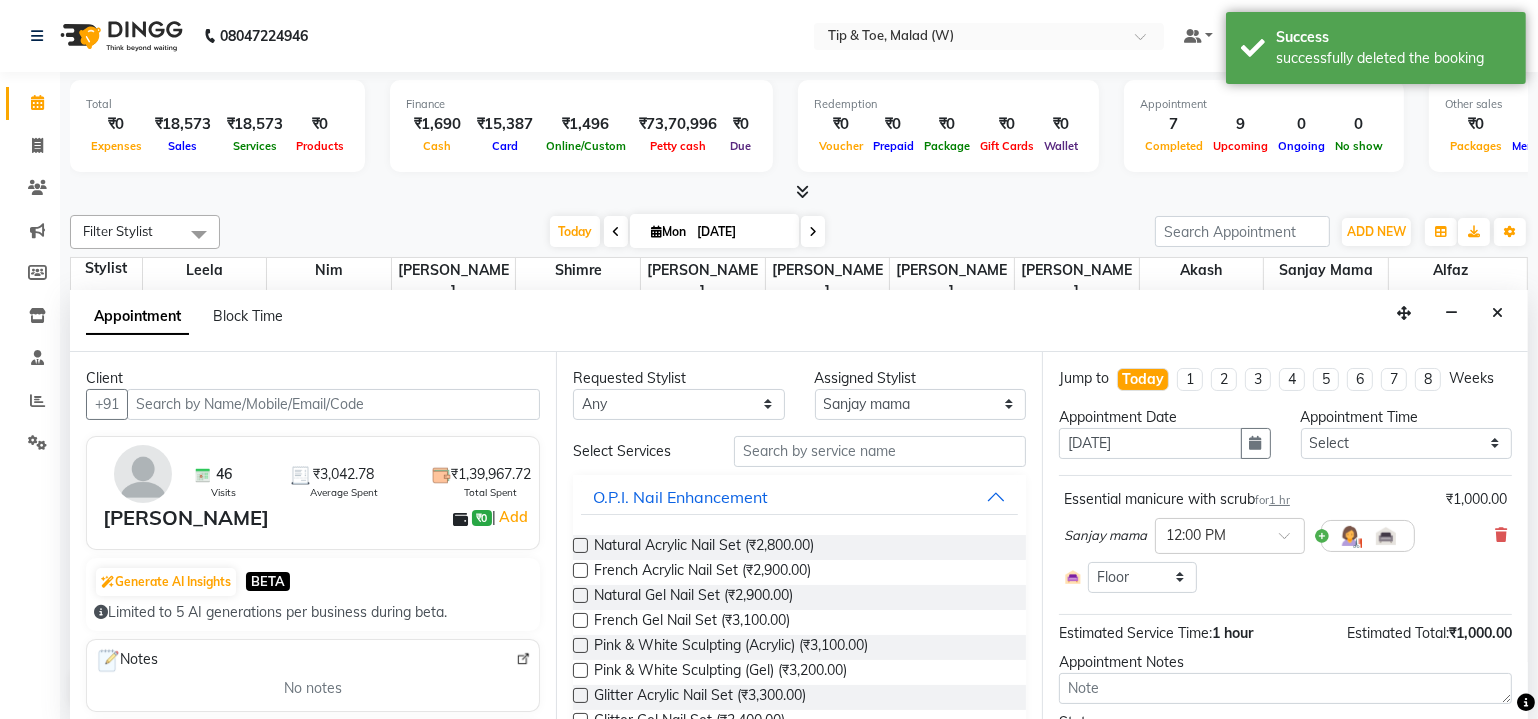 click on "Assigned Stylist" at bounding box center [921, 378] 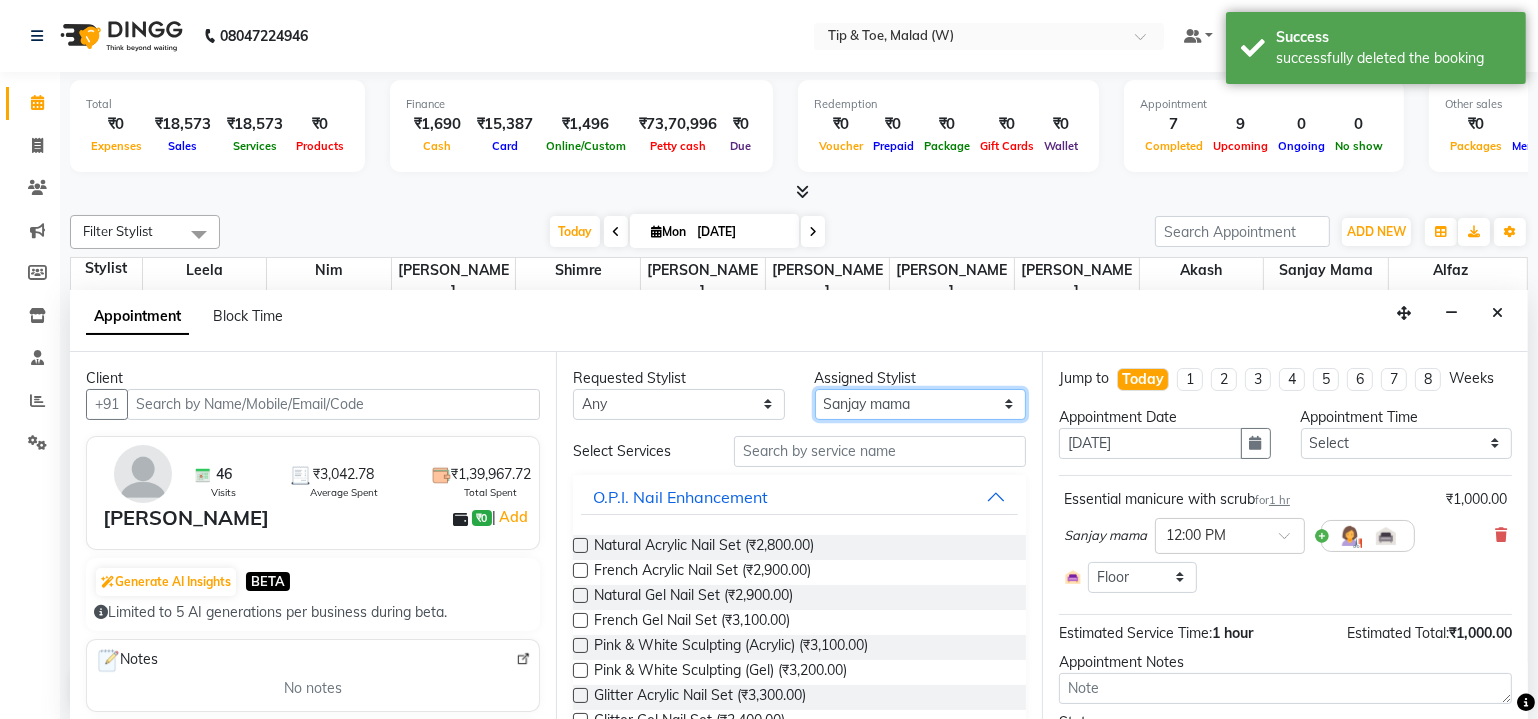 click on "Select Akash  Alfaz  Dibakar Leela Manisha Singh Nim Nitesh Poonam Singh Sanjay mama Shimre Swapnali Urmila Pal" at bounding box center (921, 404) 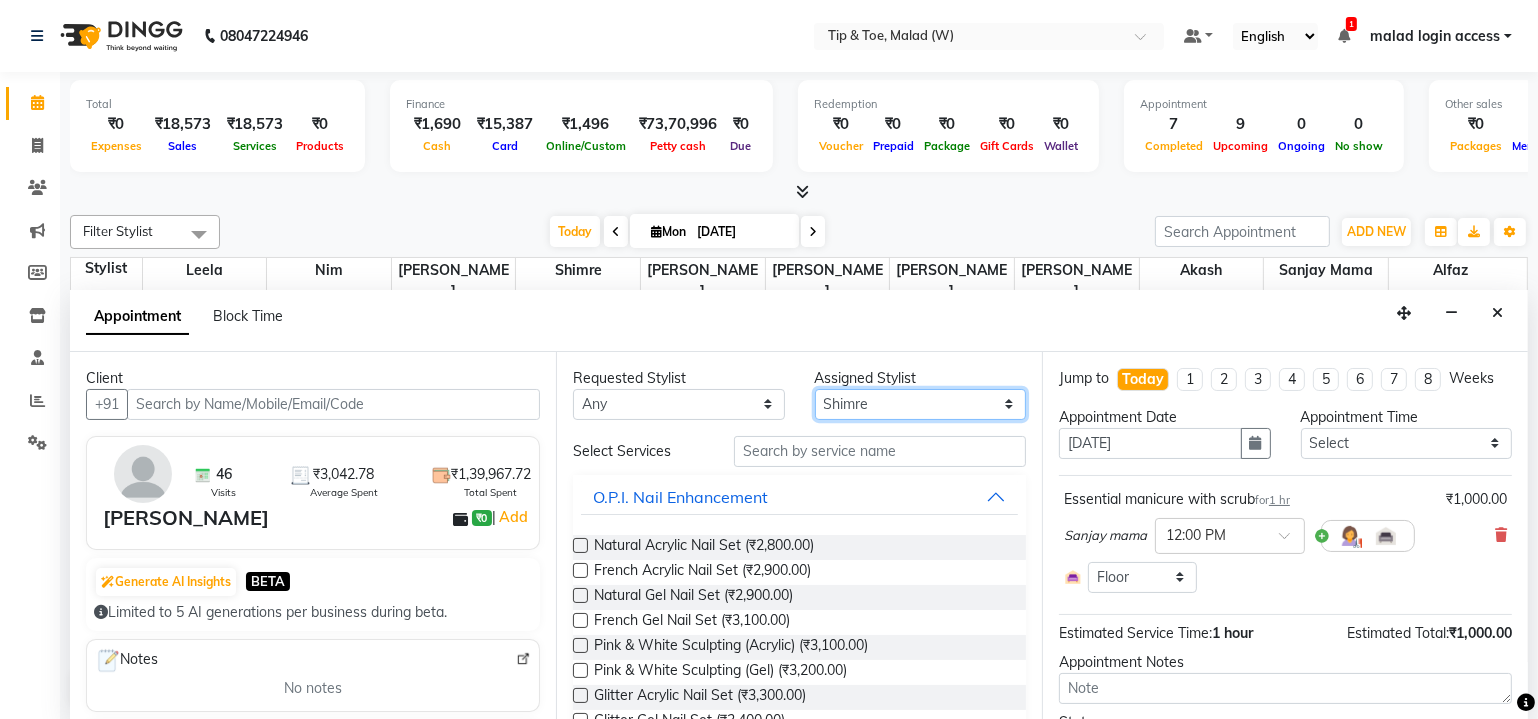 click on "Select Akash  Alfaz  Dibakar Leela Manisha Singh Nim Nitesh Poonam Singh Sanjay mama Shimre Swapnali Urmila Pal" at bounding box center (921, 404) 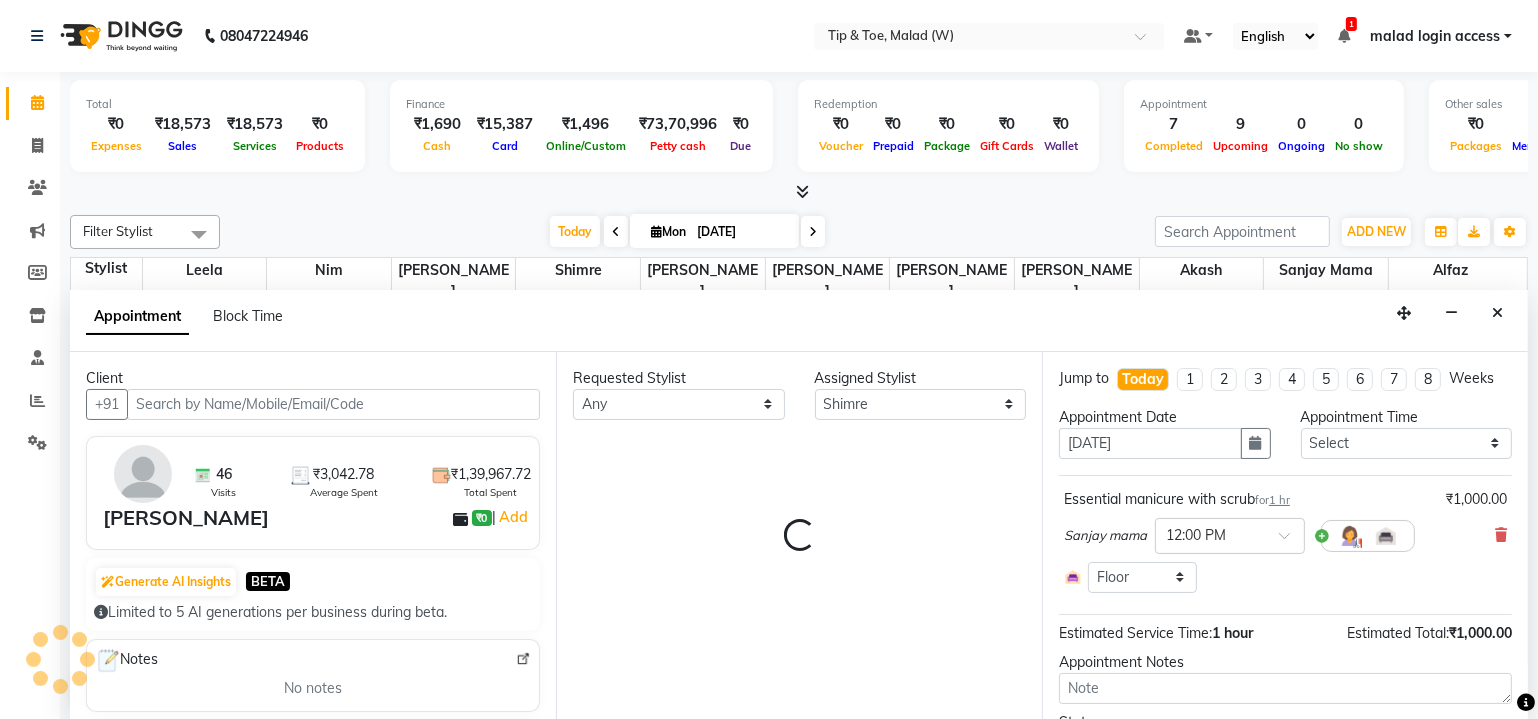 click on "Appointment Block Time" at bounding box center (799, 321) 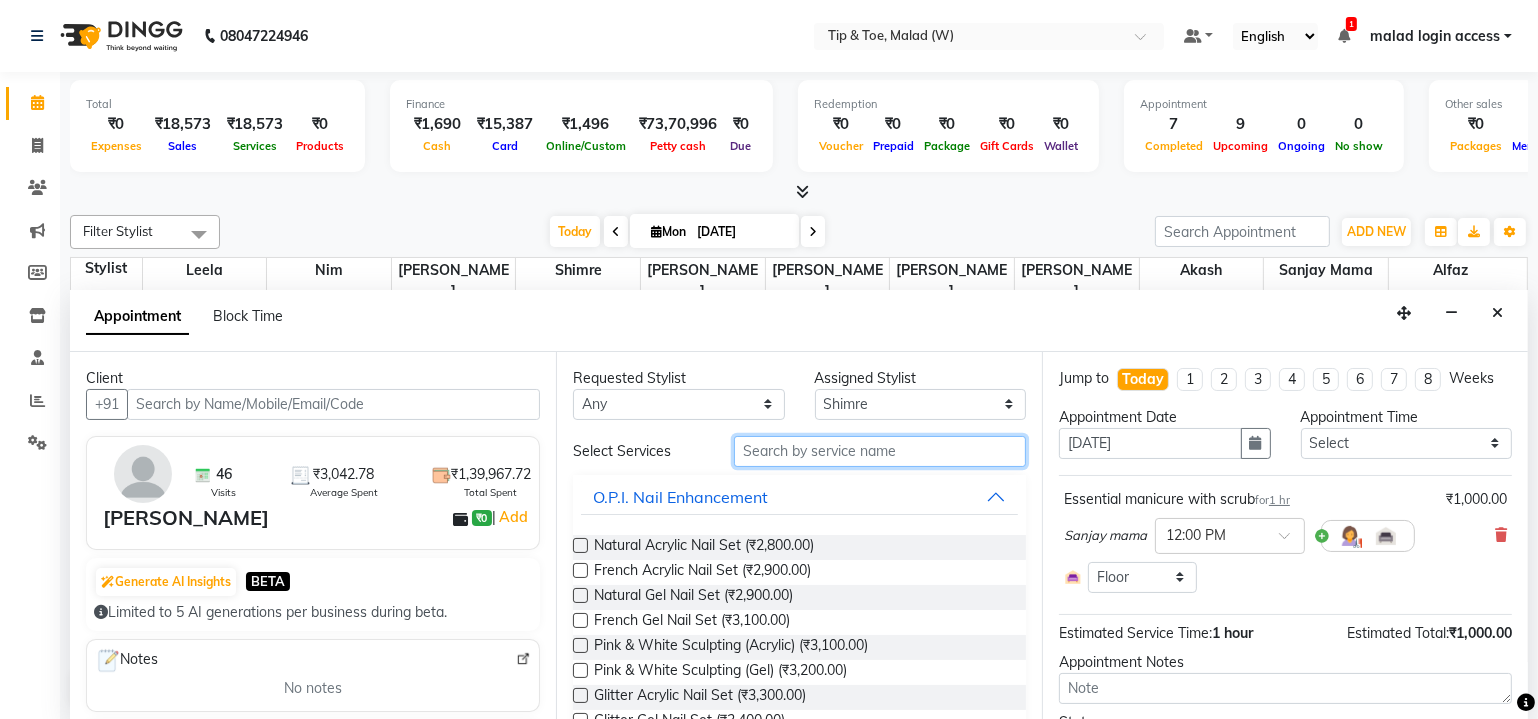 click at bounding box center (880, 451) 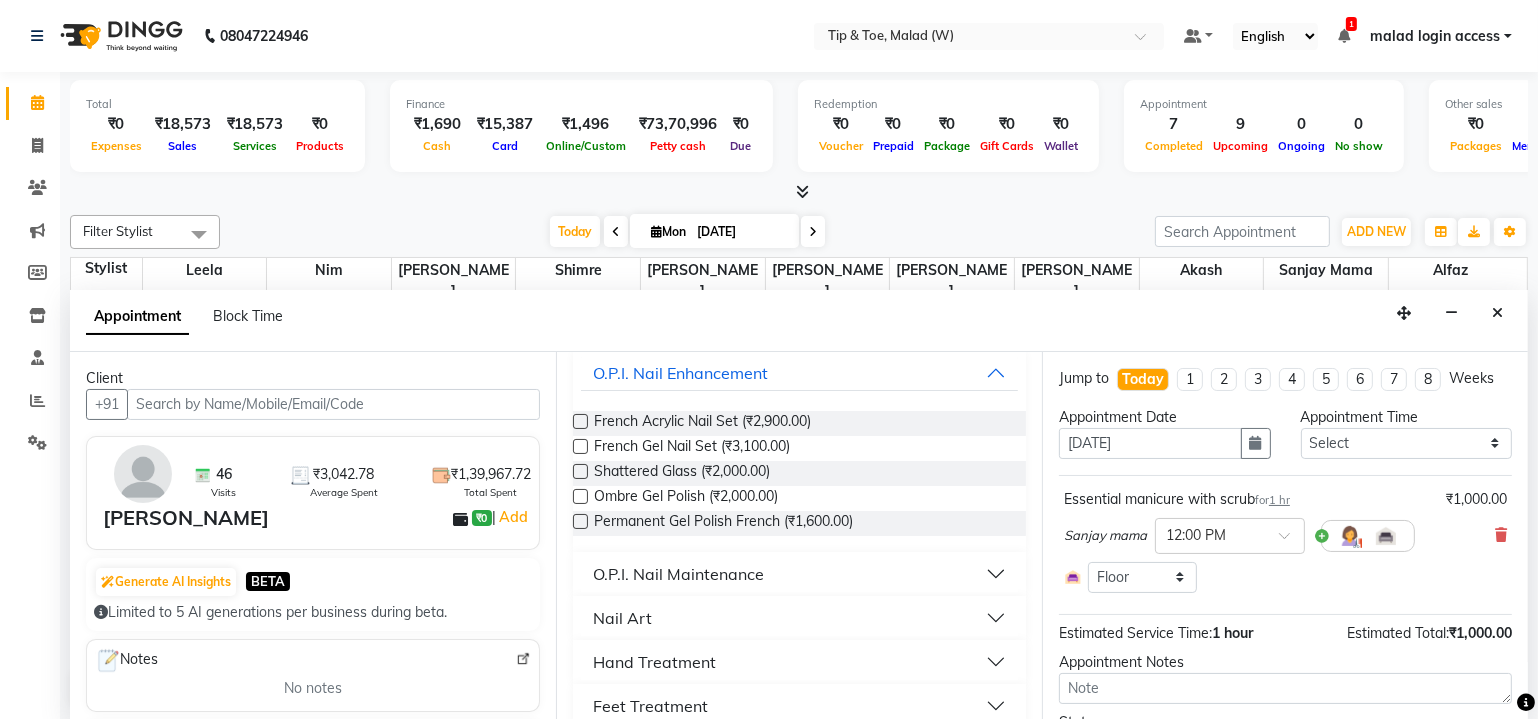 scroll, scrollTop: 181, scrollLeft: 0, axis: vertical 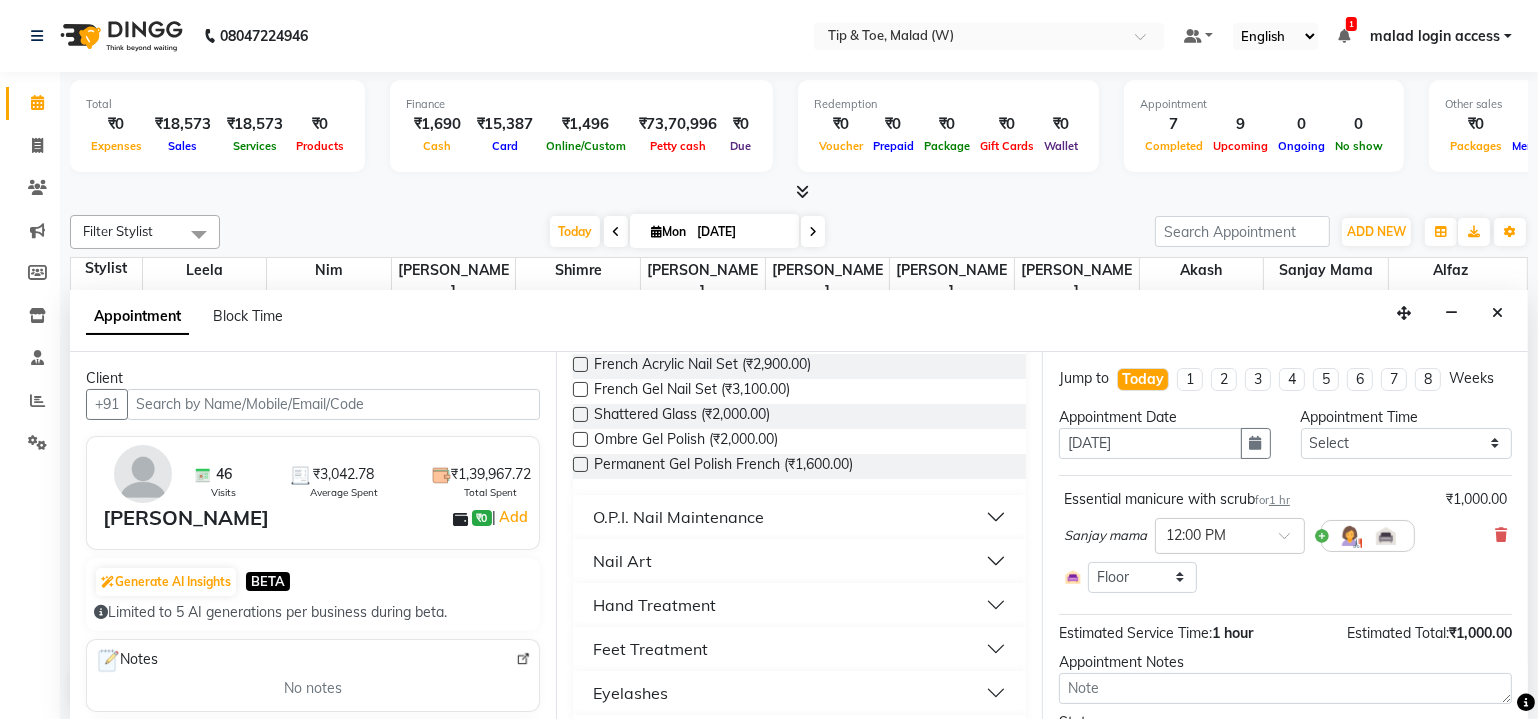 click on "O.P.I. Nail Maintenance" at bounding box center [678, 517] 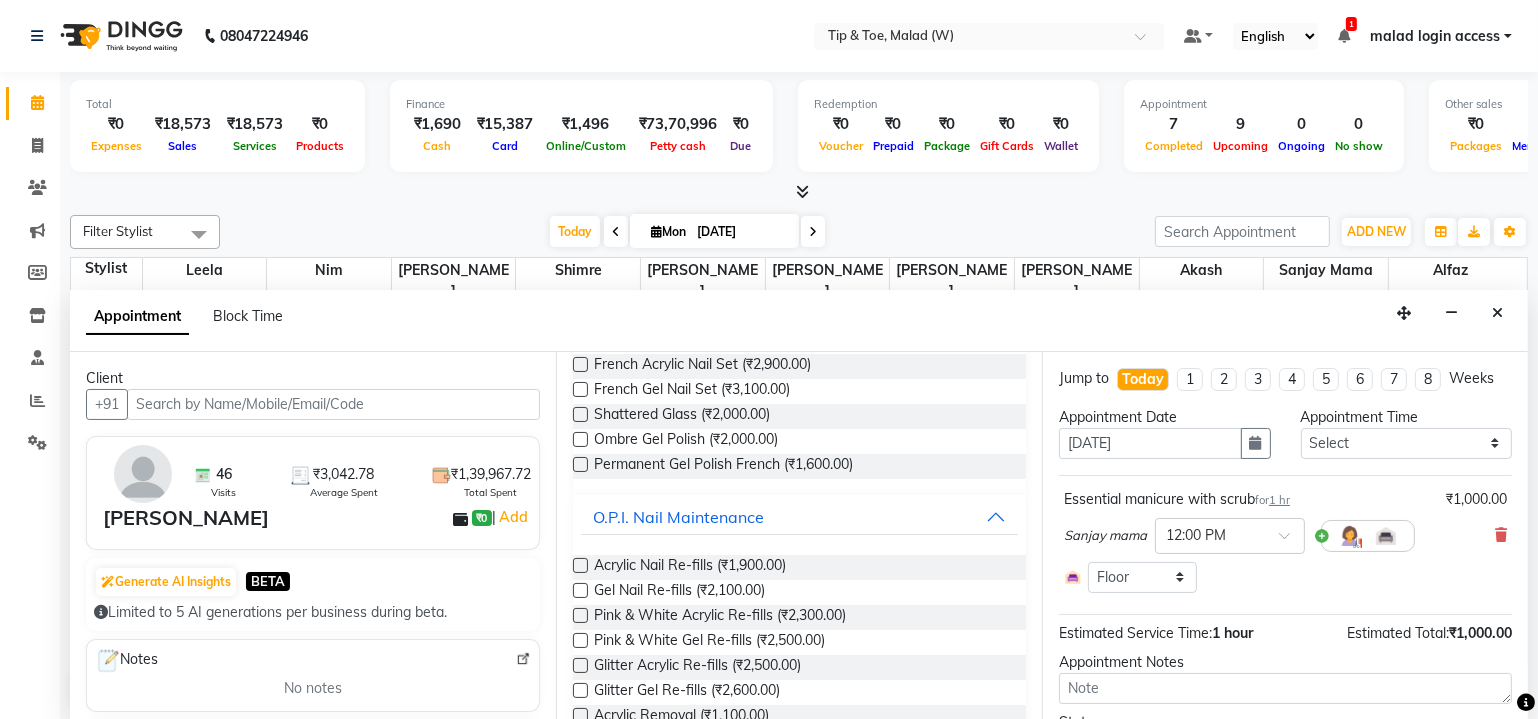 click at bounding box center (580, 565) 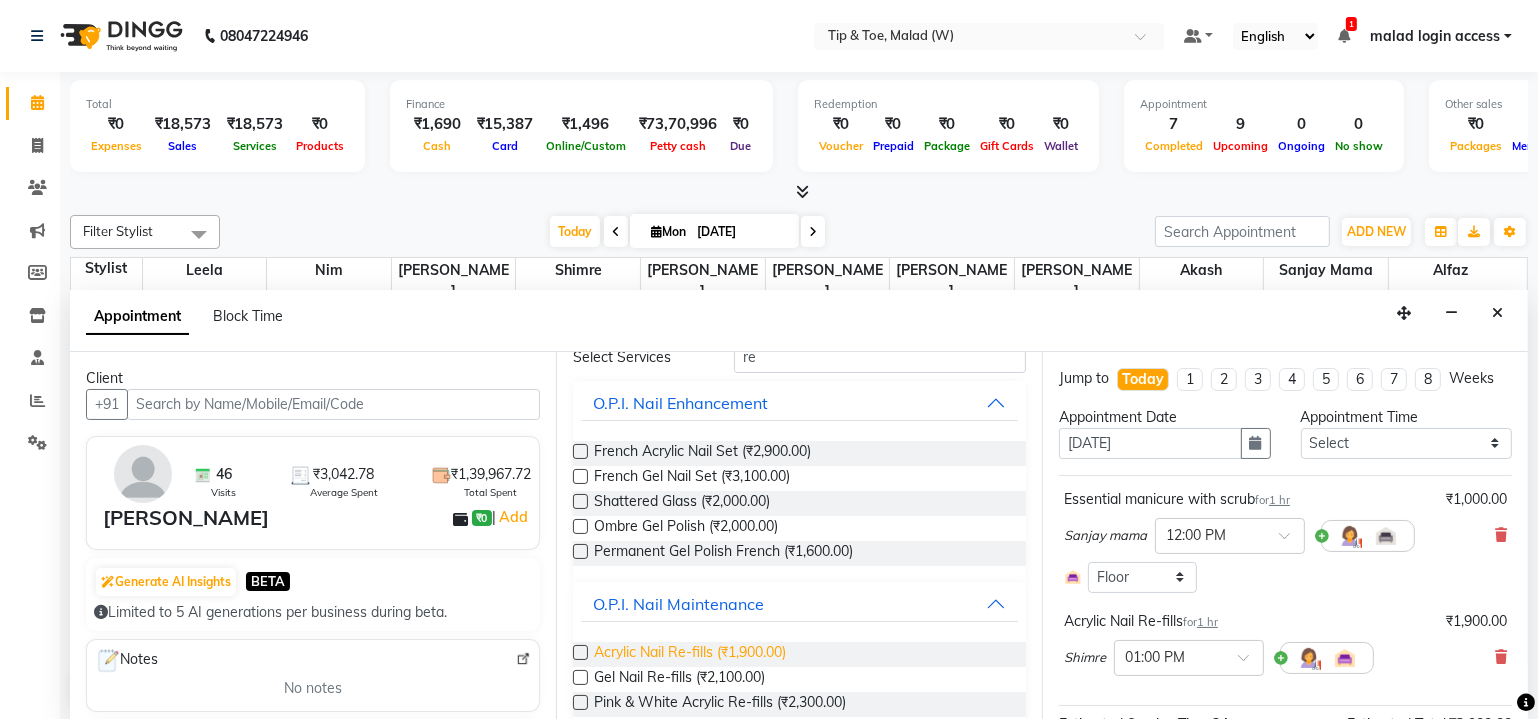 scroll, scrollTop: 0, scrollLeft: 0, axis: both 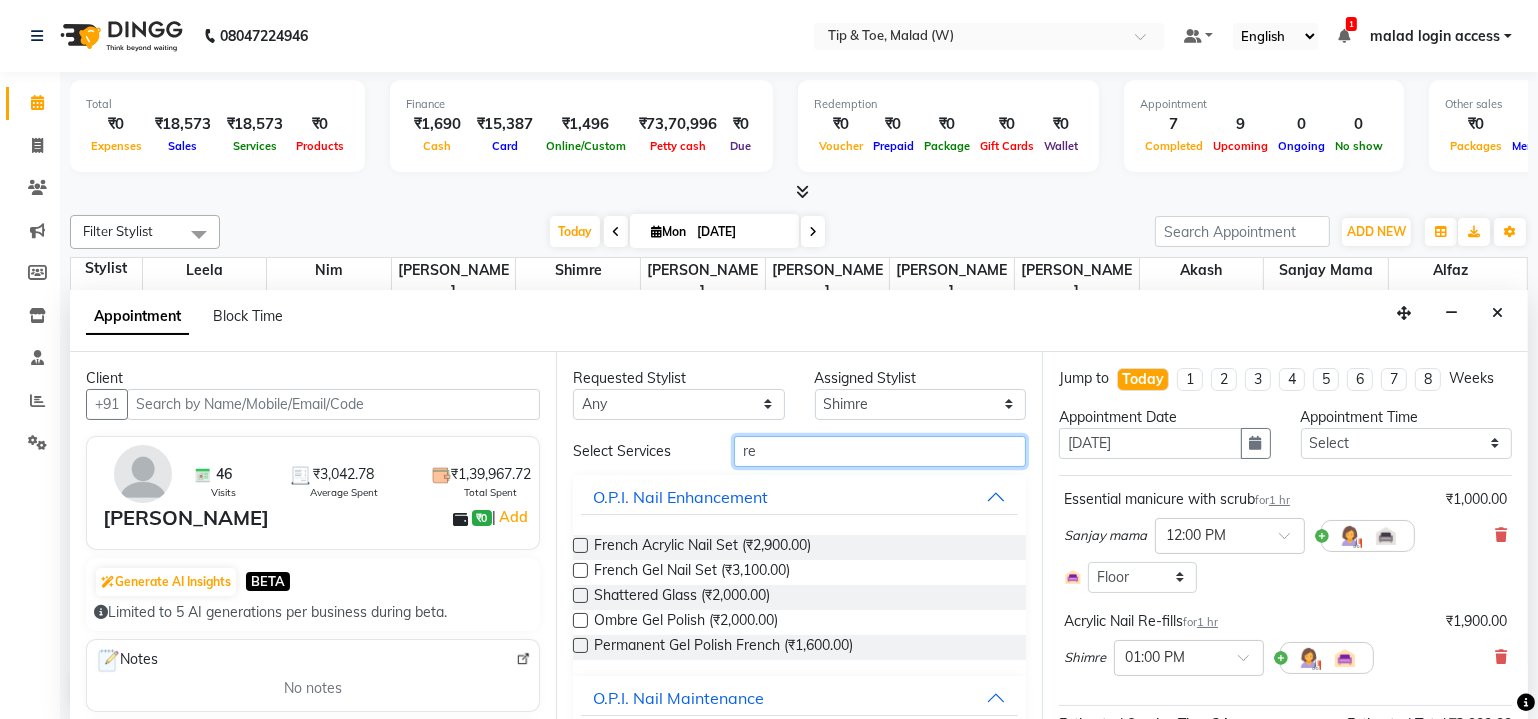 click on "re" at bounding box center [880, 451] 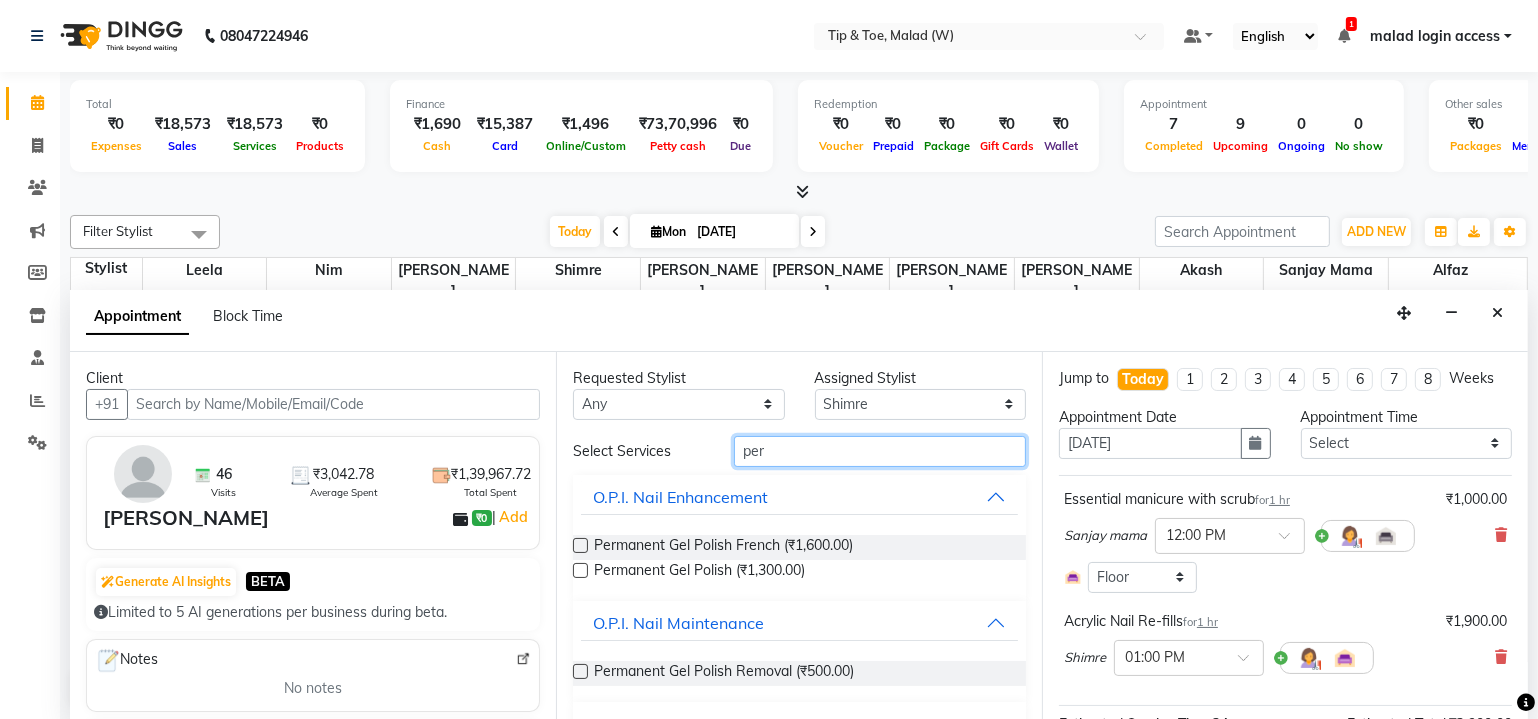click on "per" at bounding box center (880, 451) 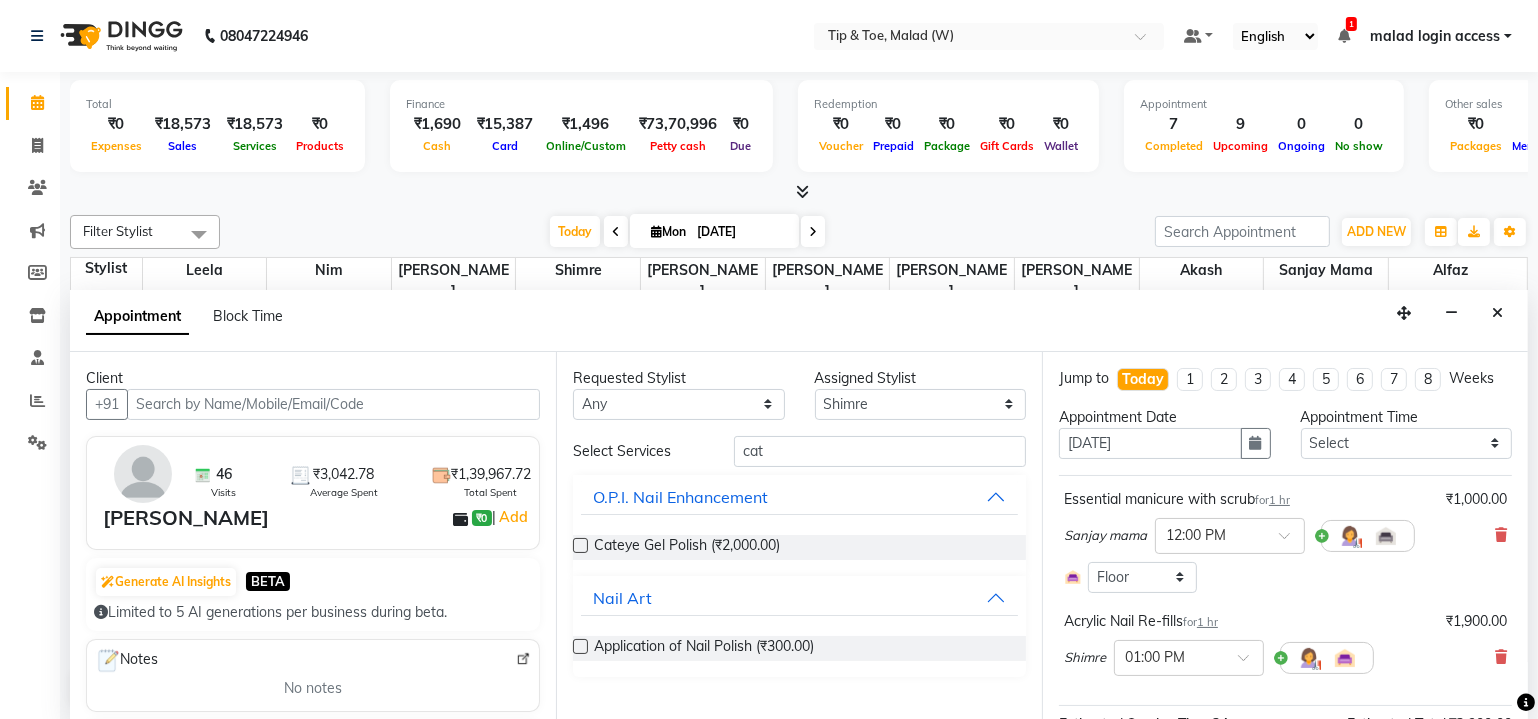 click at bounding box center (580, 545) 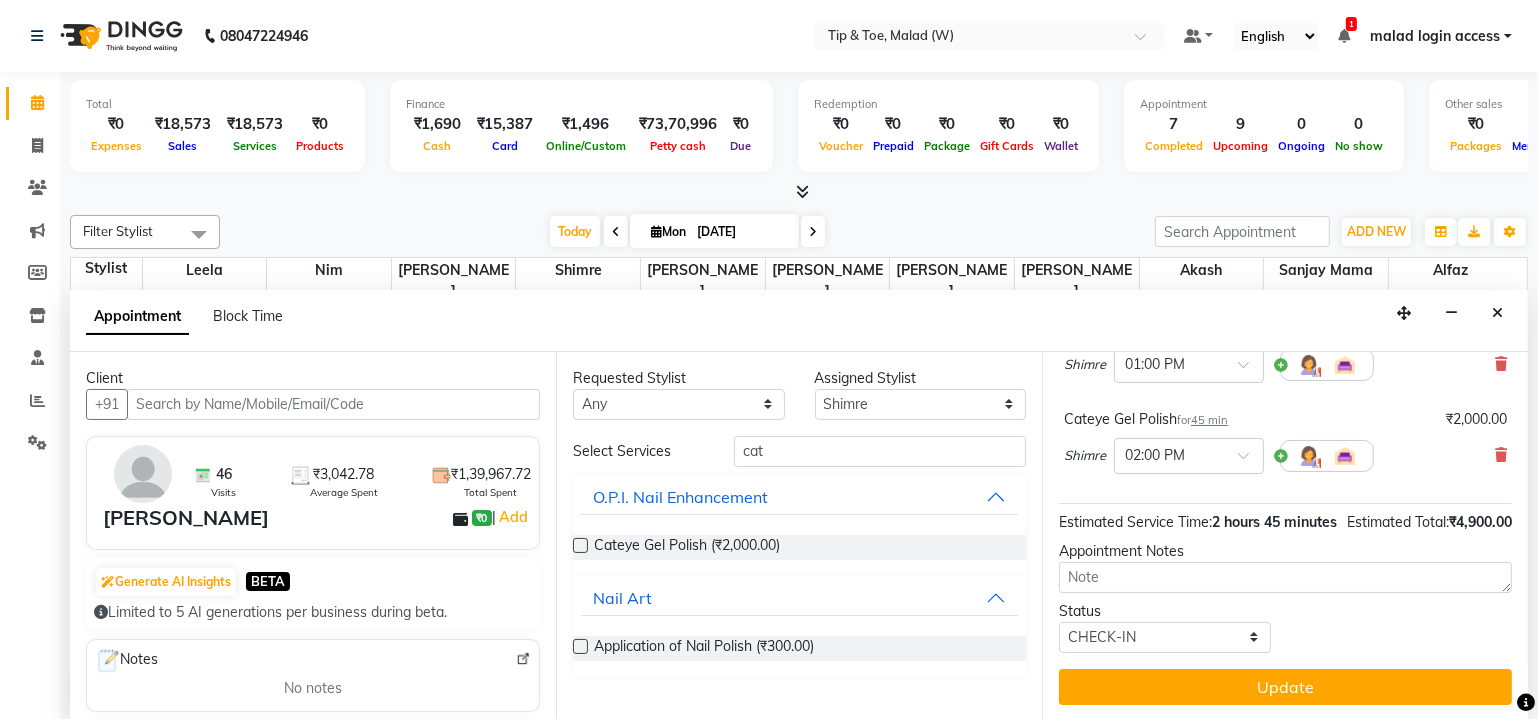 scroll, scrollTop: 310, scrollLeft: 0, axis: vertical 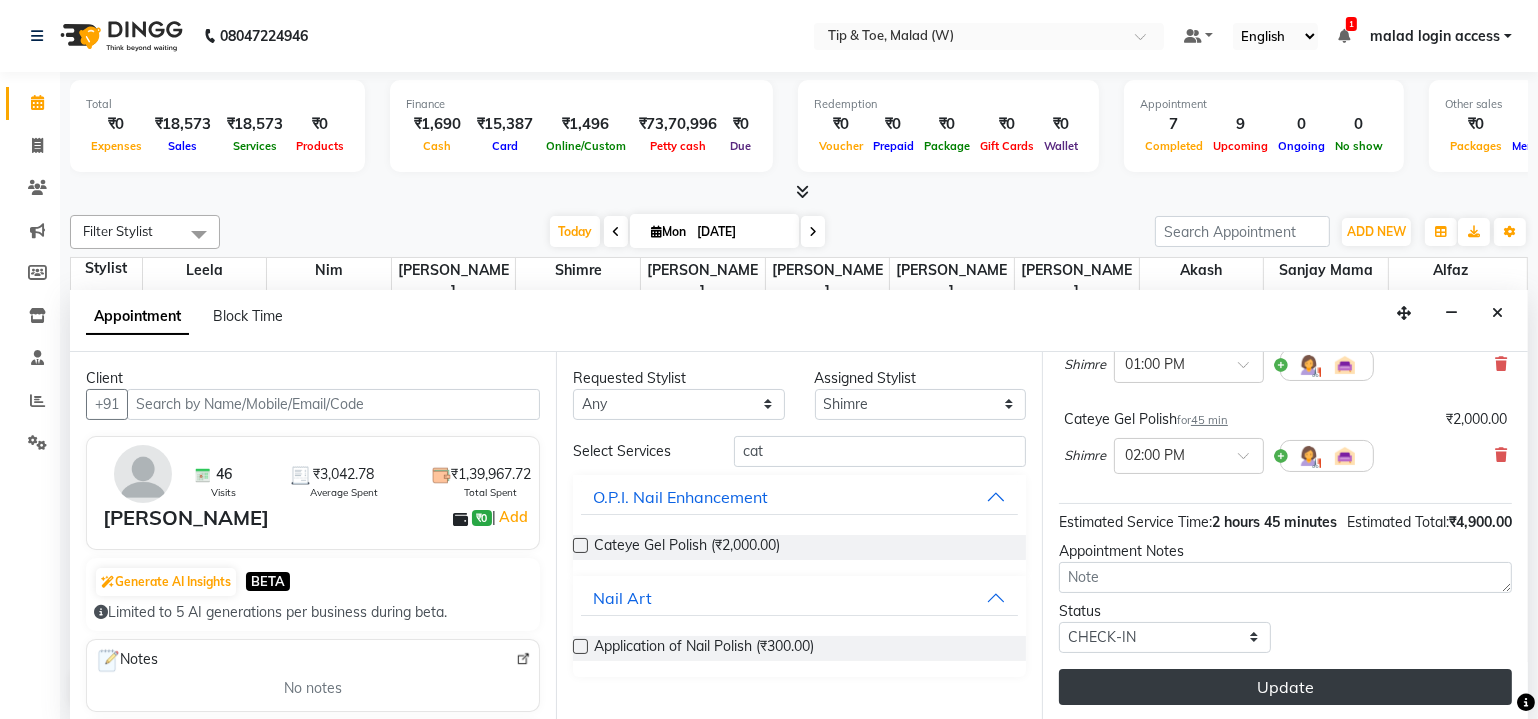 click on "Update" at bounding box center (1285, 687) 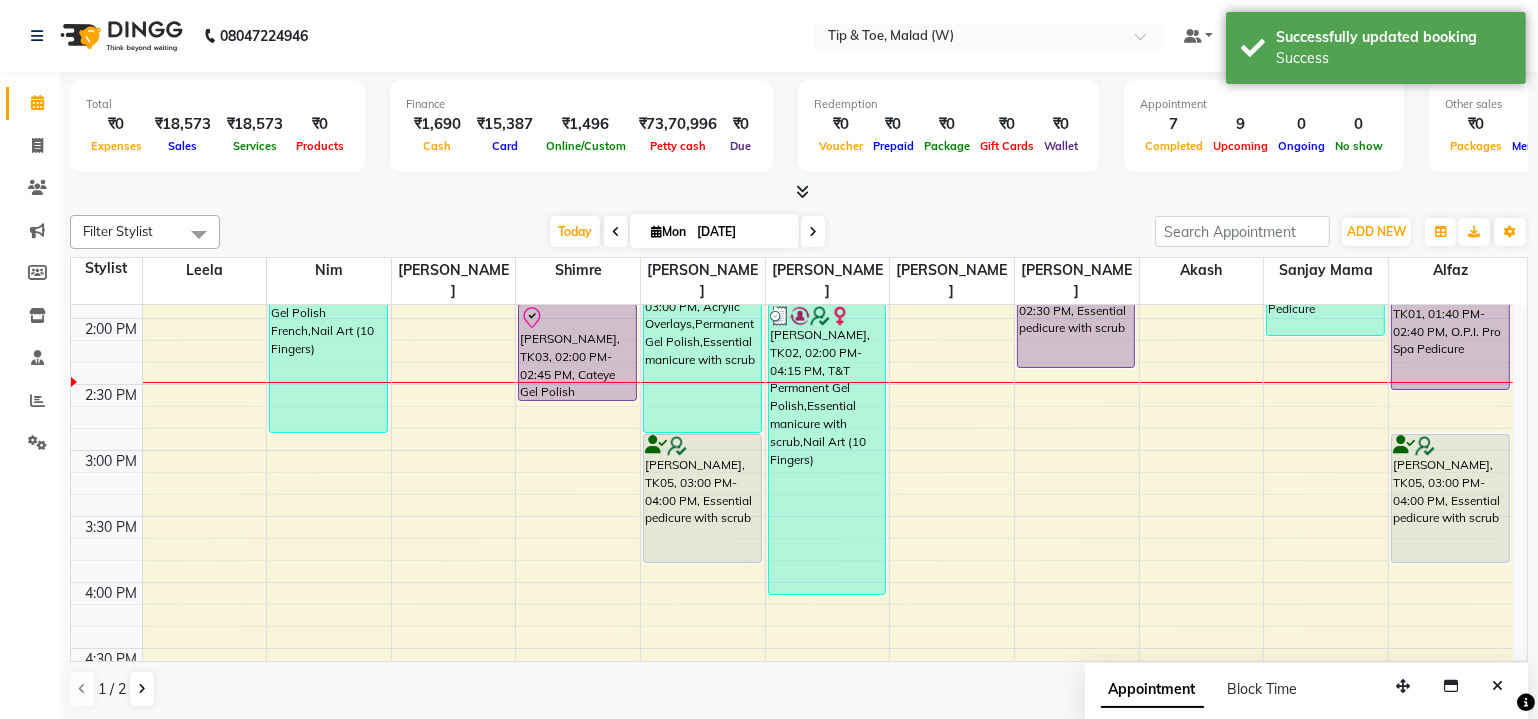 scroll, scrollTop: 0, scrollLeft: 0, axis: both 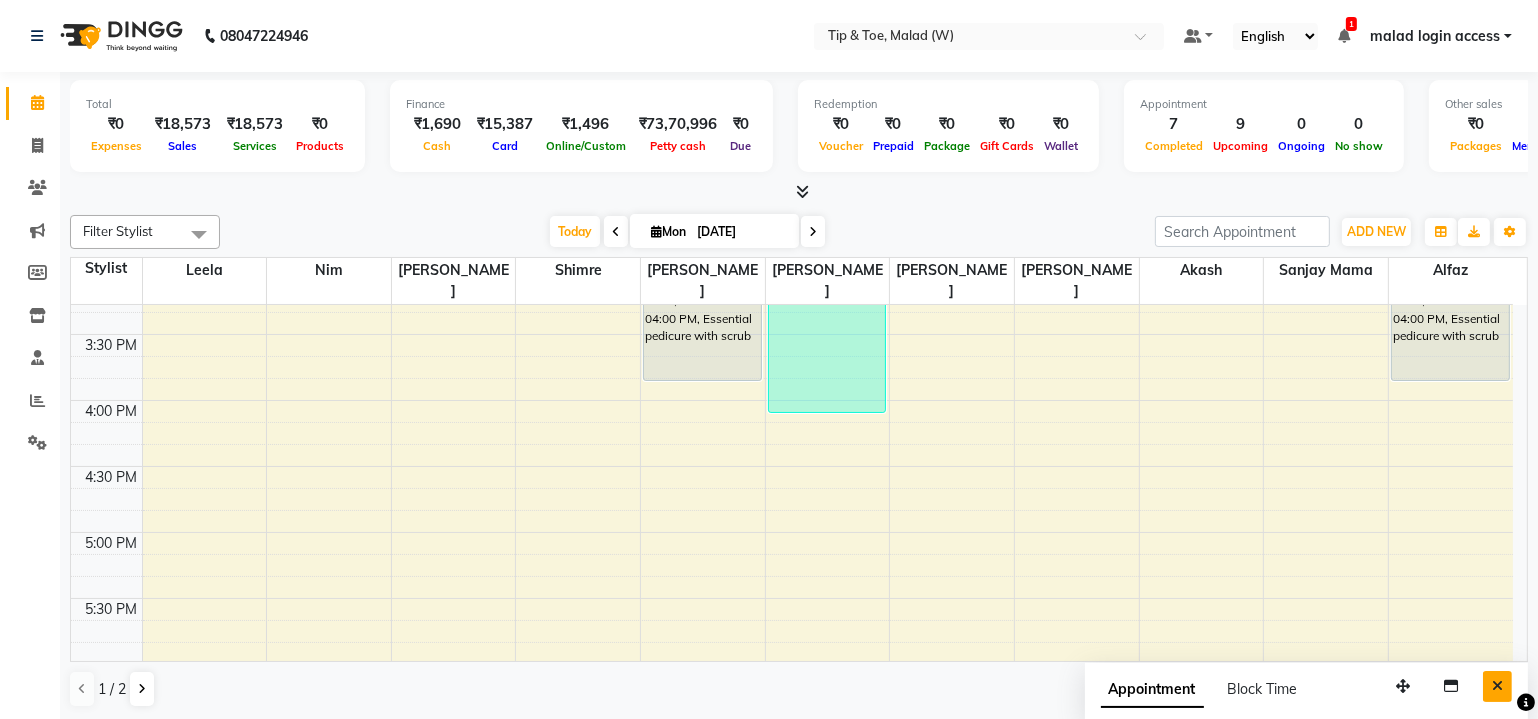 click at bounding box center [1497, 686] 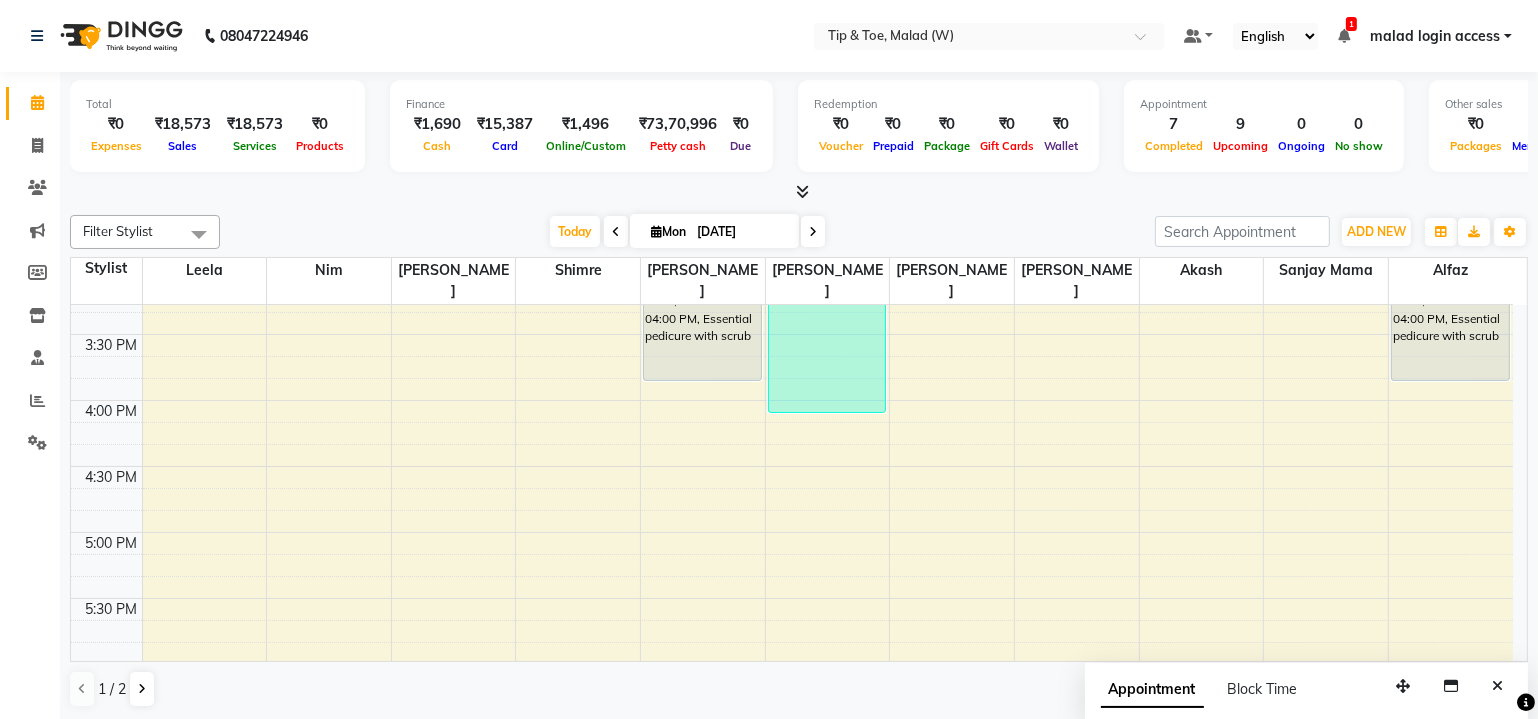 click on "1 / 2" at bounding box center [799, 689] 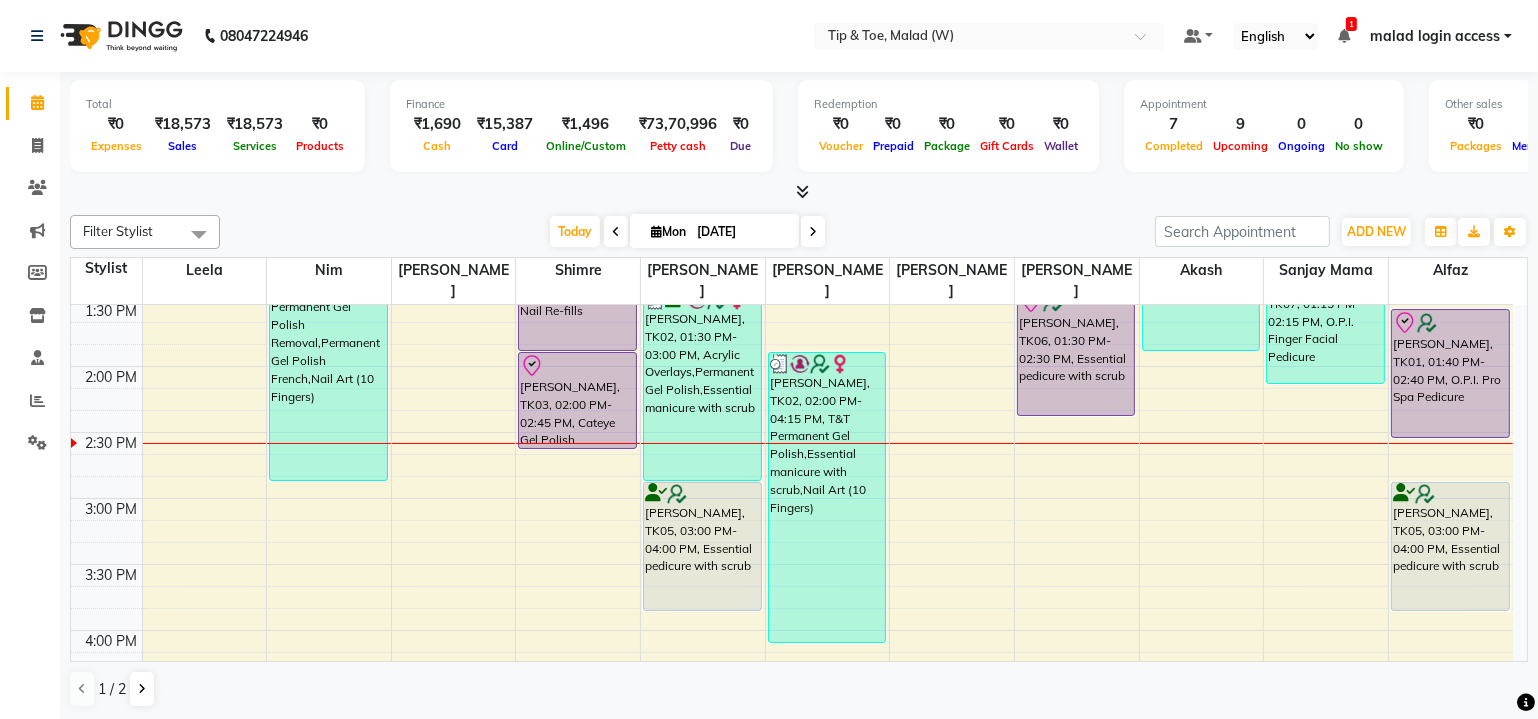 scroll, scrollTop: 778, scrollLeft: 0, axis: vertical 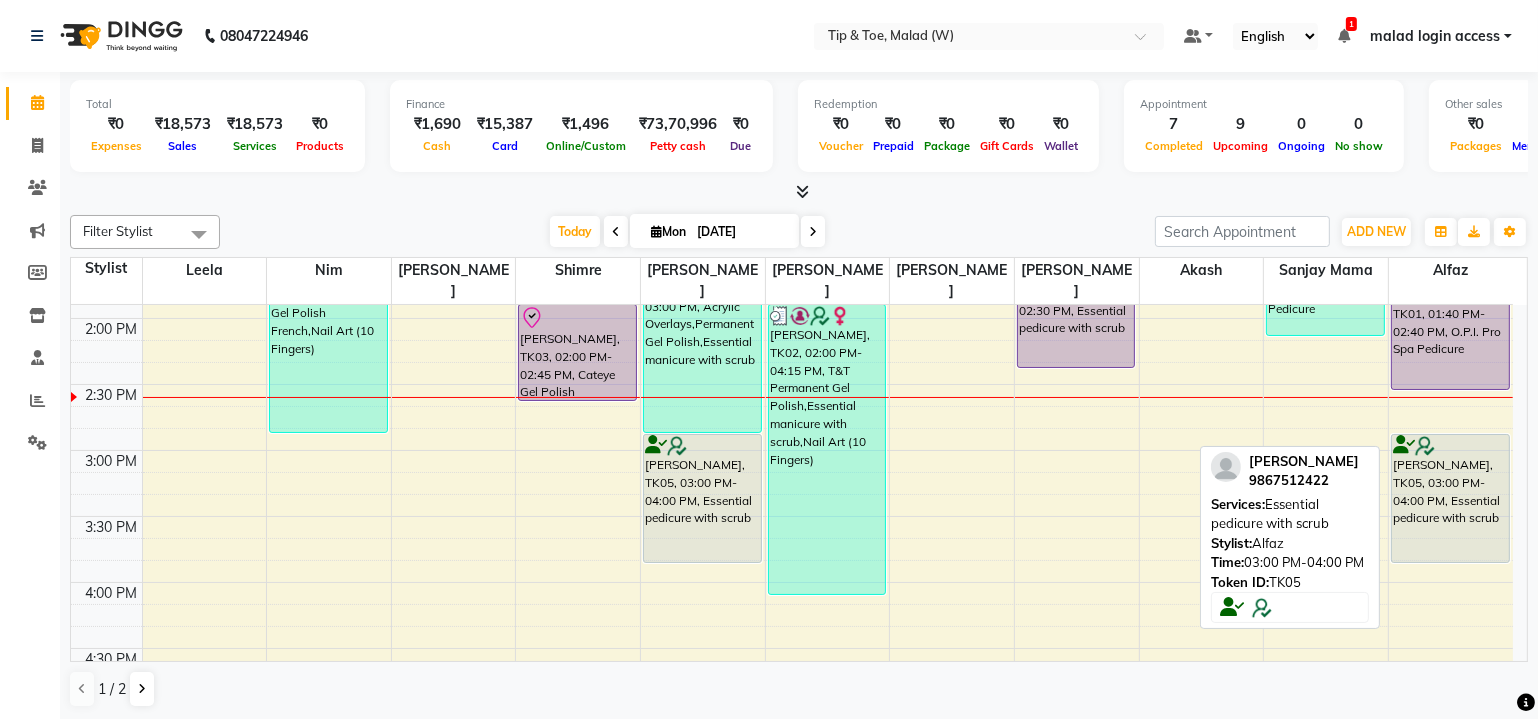 click on "[PERSON_NAME], TK05, 03:00 PM-04:00 PM, Essential pedicure with scrub" at bounding box center [1450, 498] 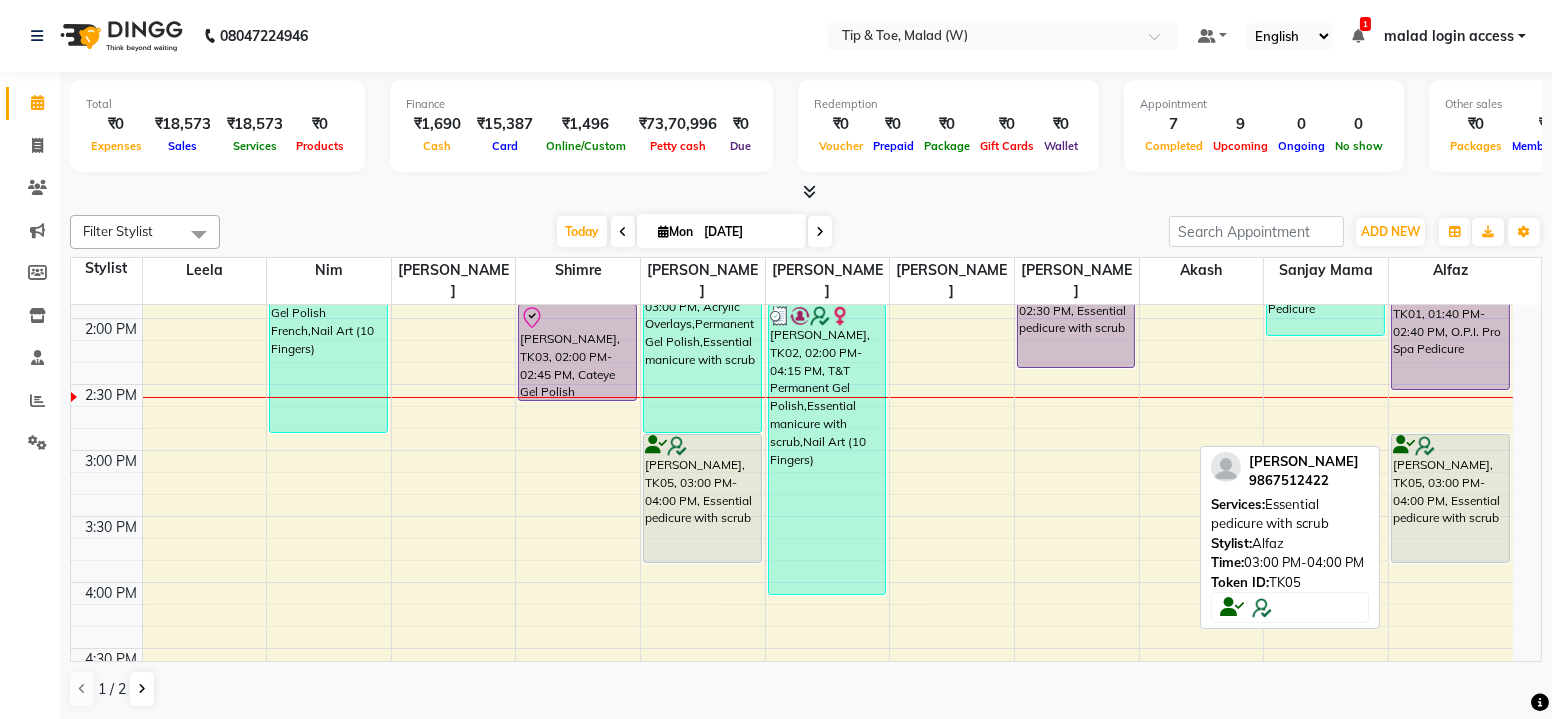 select on "7" 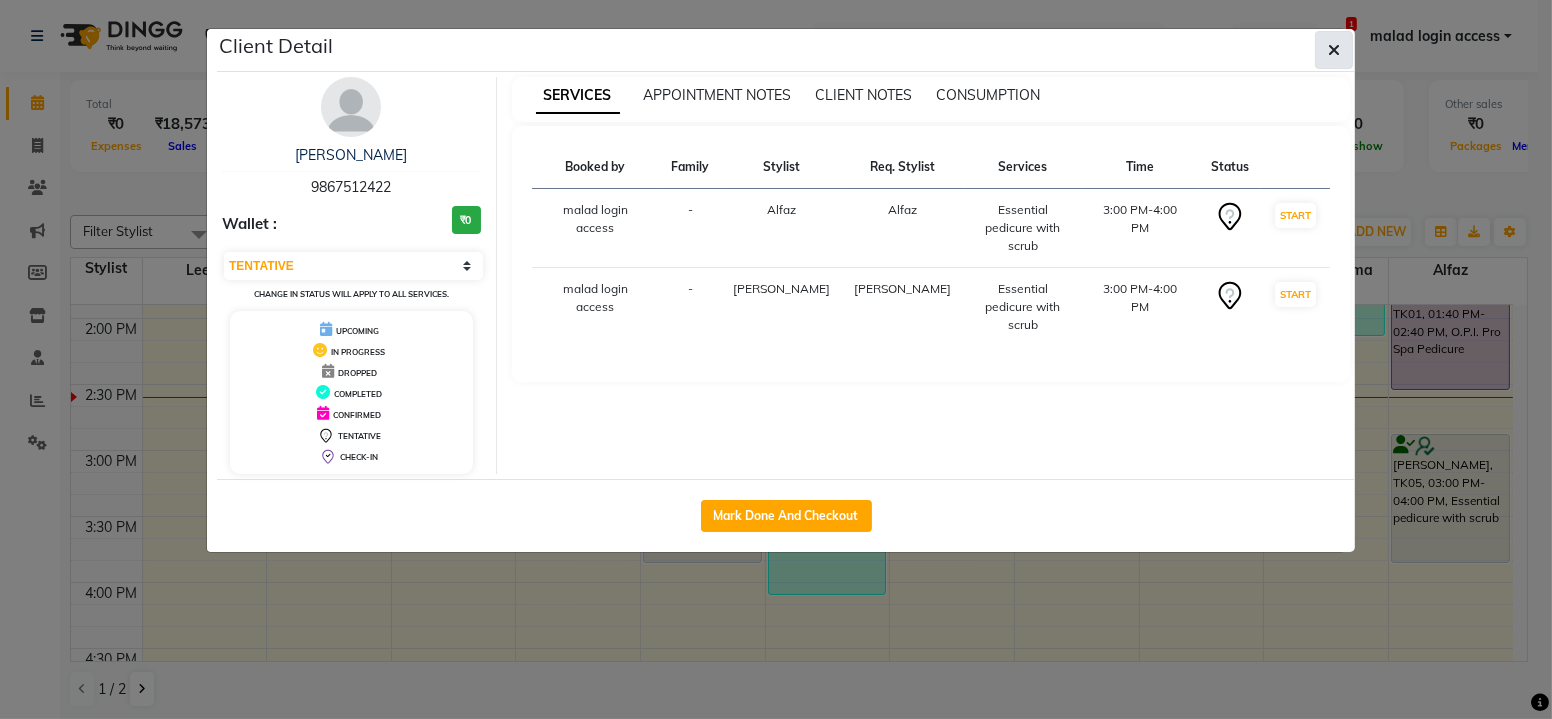 click 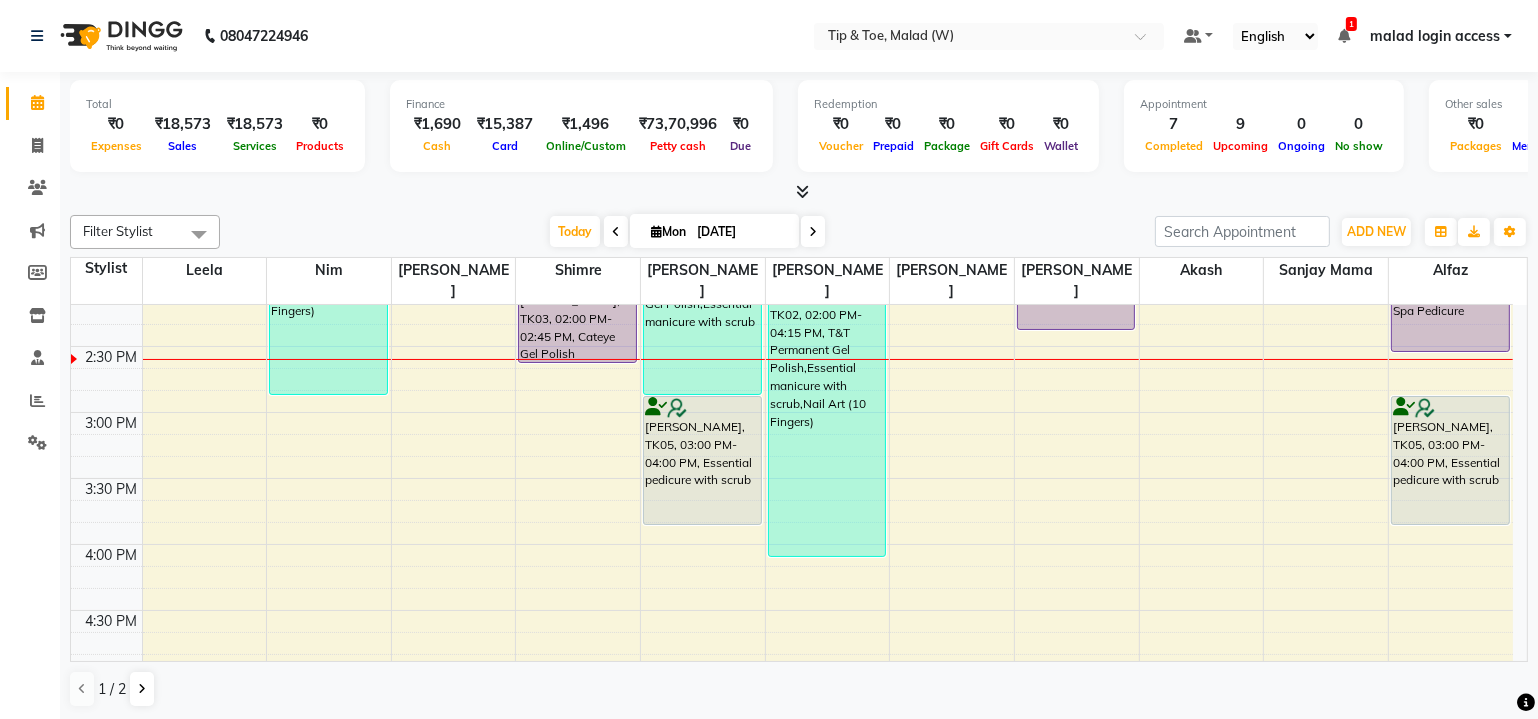 scroll, scrollTop: 778, scrollLeft: 0, axis: vertical 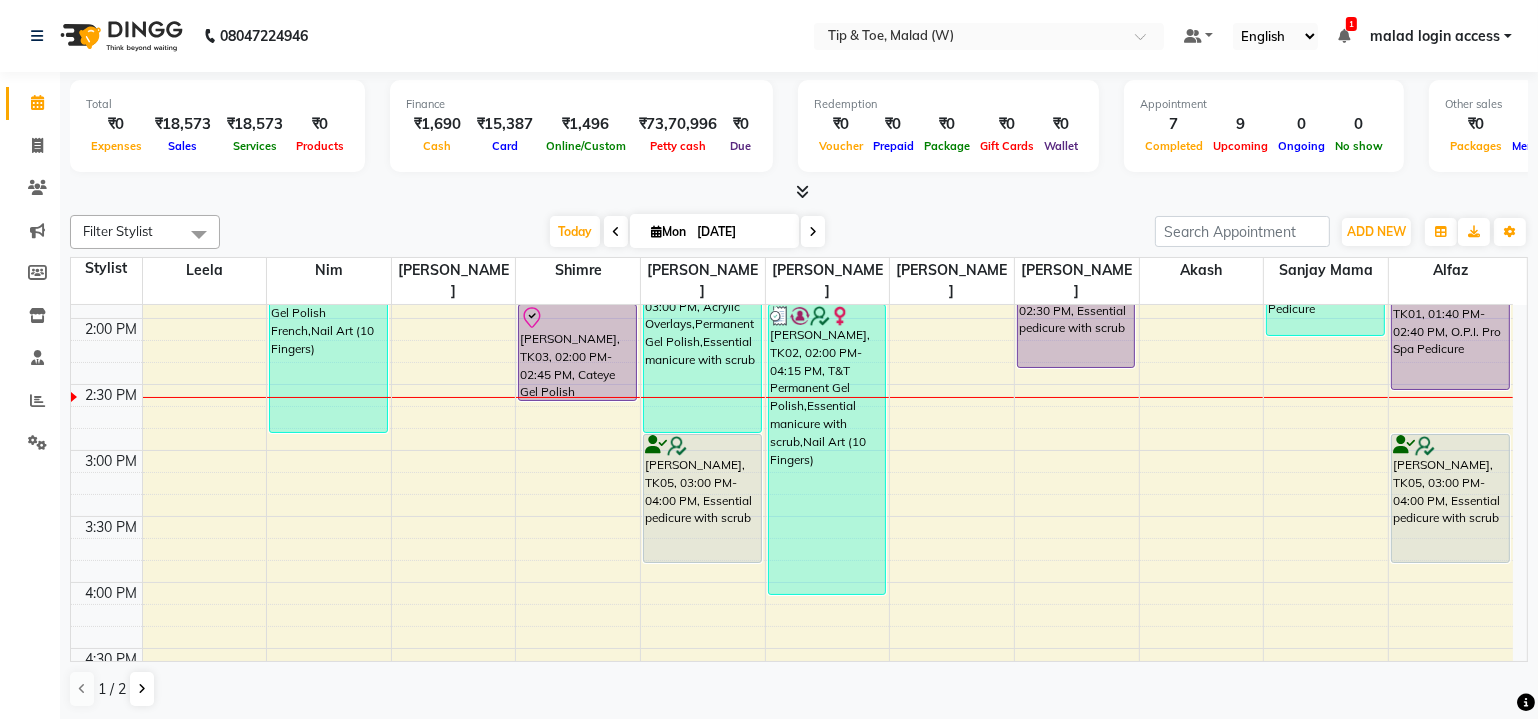 click on "8:00 AM 8:30 AM 9:00 AM 9:30 AM 10:00 AM 10:30 AM 11:00 AM 11:30 AM 12:00 PM 12:30 PM 1:00 PM 1:30 PM 2:00 PM 2:30 PM 3:00 PM 3:30 PM 4:00 PM 4:30 PM 5:00 PM 5:30 PM 6:00 PM 6:30 PM 7:00 PM 7:30 PM 8:00 PM 8:30 PM     [PERSON_NAME], TK02, 01:00 PM-03:00 PM, Permanent Gel Polish Removal,Permanent Gel Polish French,Nail Art (10 Fingers)
[PERSON_NAME], TK03, 01:00 PM-02:00 PM, Acrylic Nail Re-fills
[PERSON_NAME], TK03, 02:00 PM-02:45 PM, Cateye Gel Polish     [PERSON_NAME], TK04, 07:00 PM-08:00 PM, Essential pedicure with scrub     [PERSON_NAME], TK04, 08:00 PM-09:00 PM, Essential manicure with scrub     [PERSON_NAME], TK02, 12:00 PM-01:00 PM, Essential manicure with scrub     [PERSON_NAME], TK02, 01:30 PM-03:00 PM, Acrylic Overlays,Permanent Gel Polish,Essential manicure with scrub     [PERSON_NAME], TK05, 03:00 PM-04:00 PM, Essential pedicure with scrub     [PERSON_NAME], TK02, 02:00 PM-04:15 PM, T&T Permanent Gel Polish,Essential manicure with scrub,Nail Art (10 Fingers)" at bounding box center (792, 384) 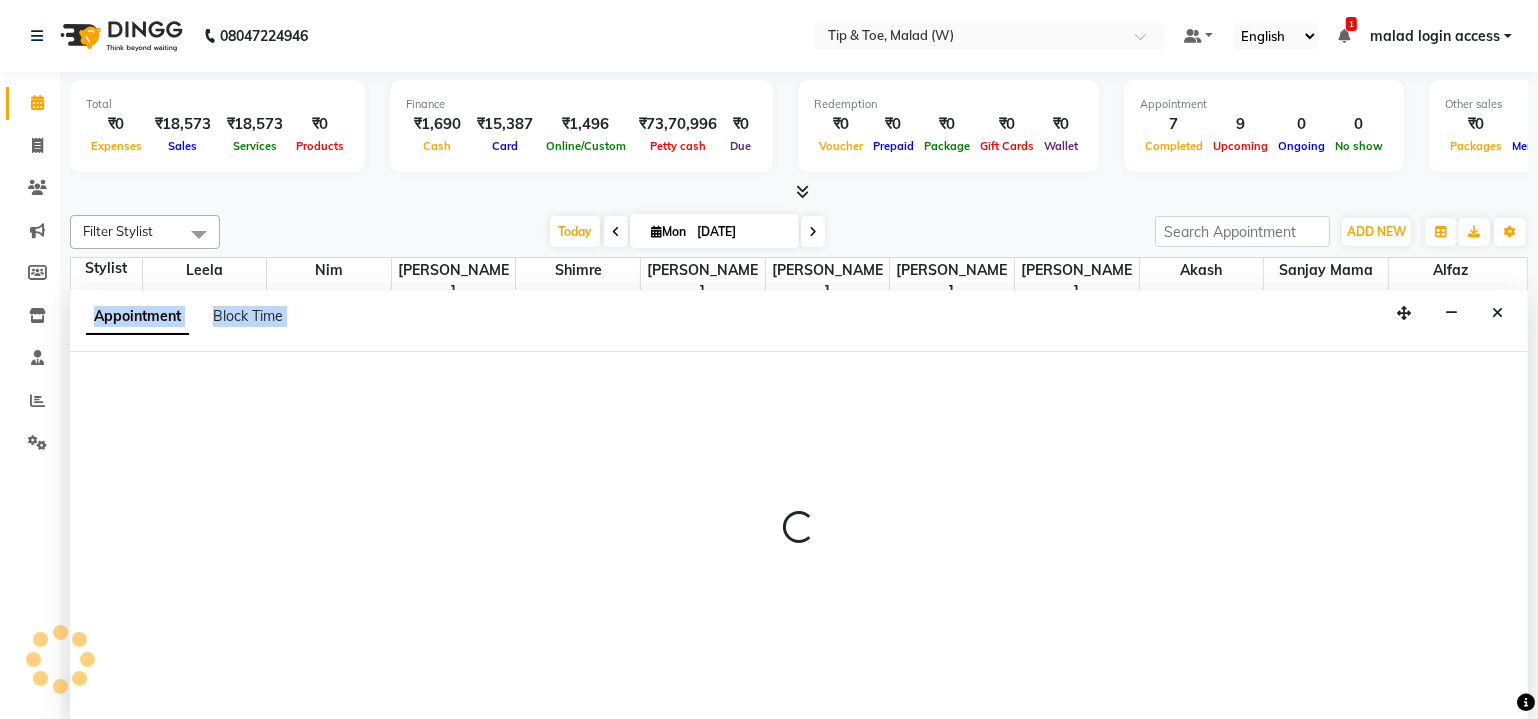 scroll, scrollTop: 0, scrollLeft: 0, axis: both 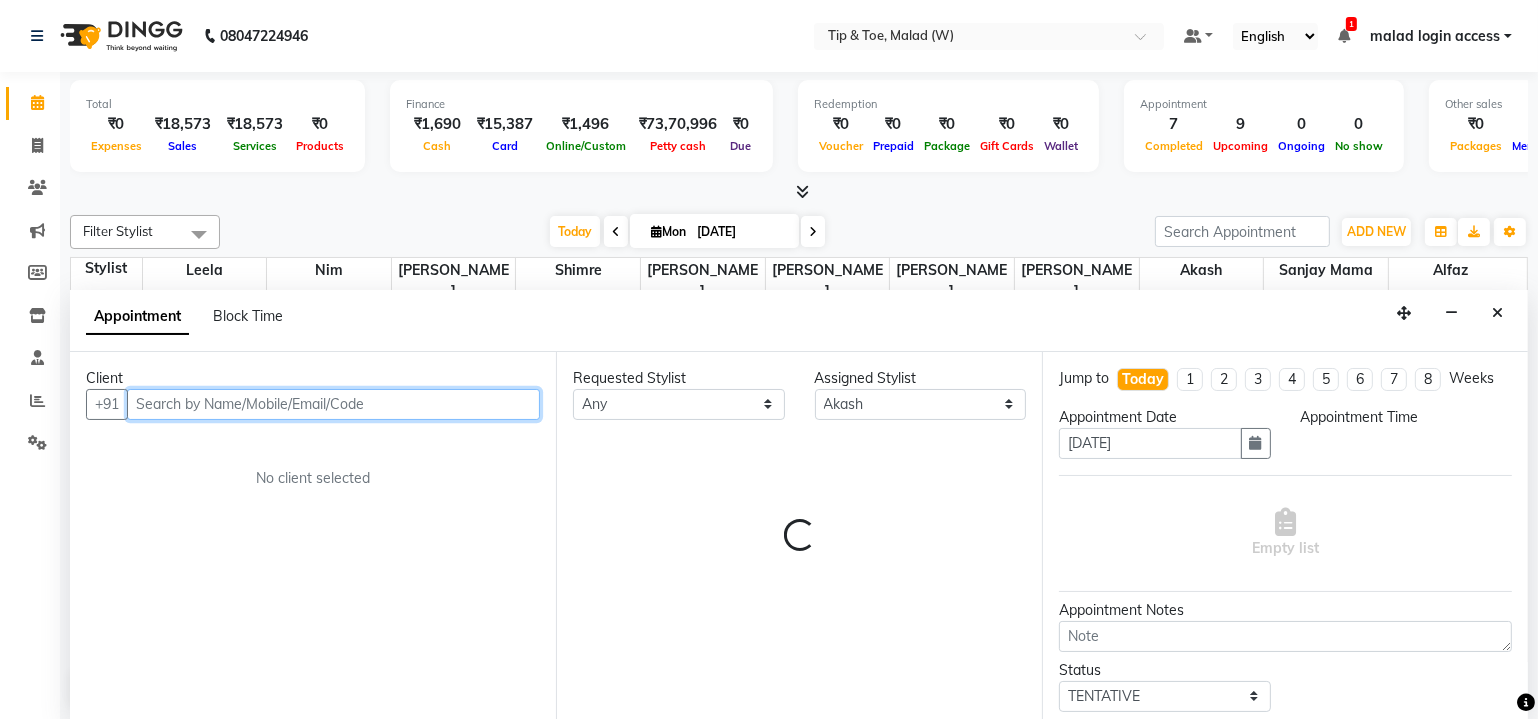 select on "915" 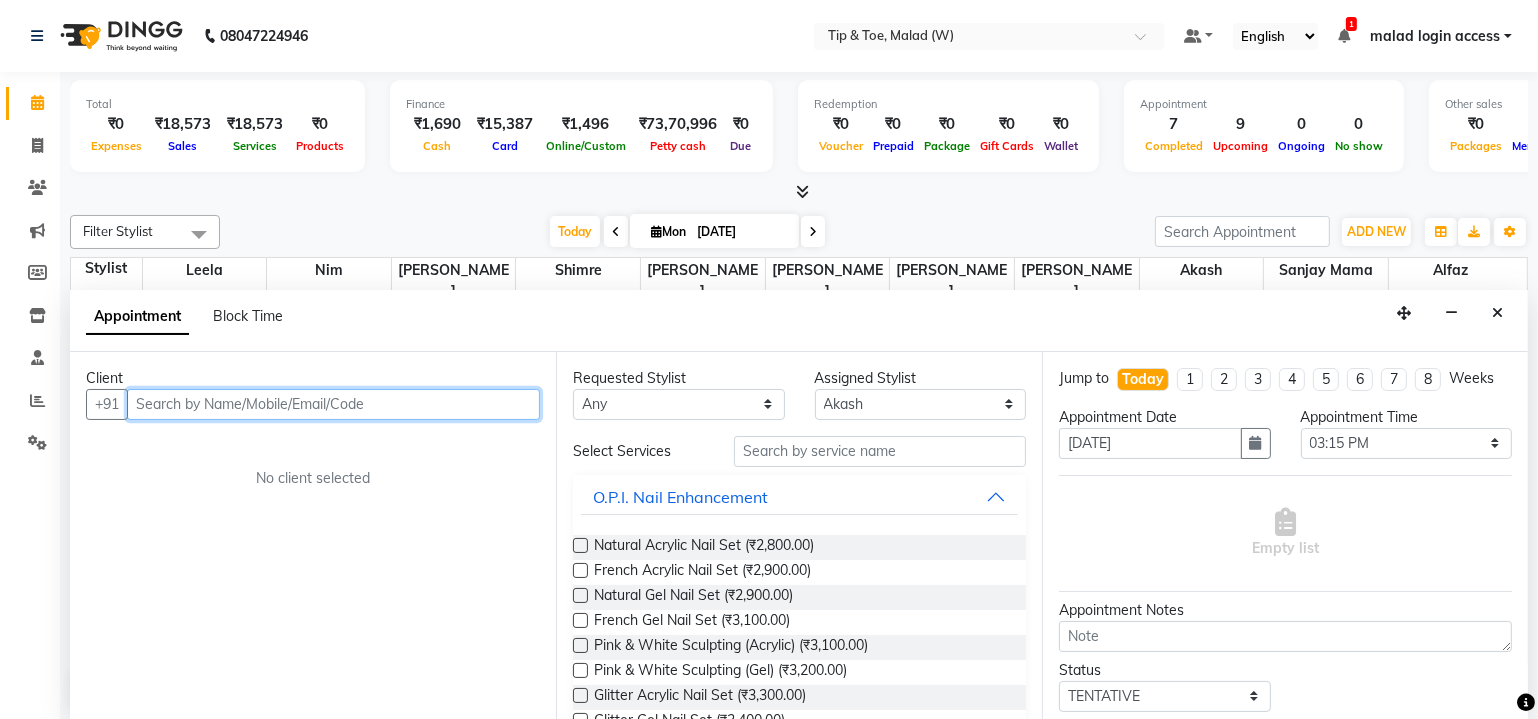 click at bounding box center [333, 404] 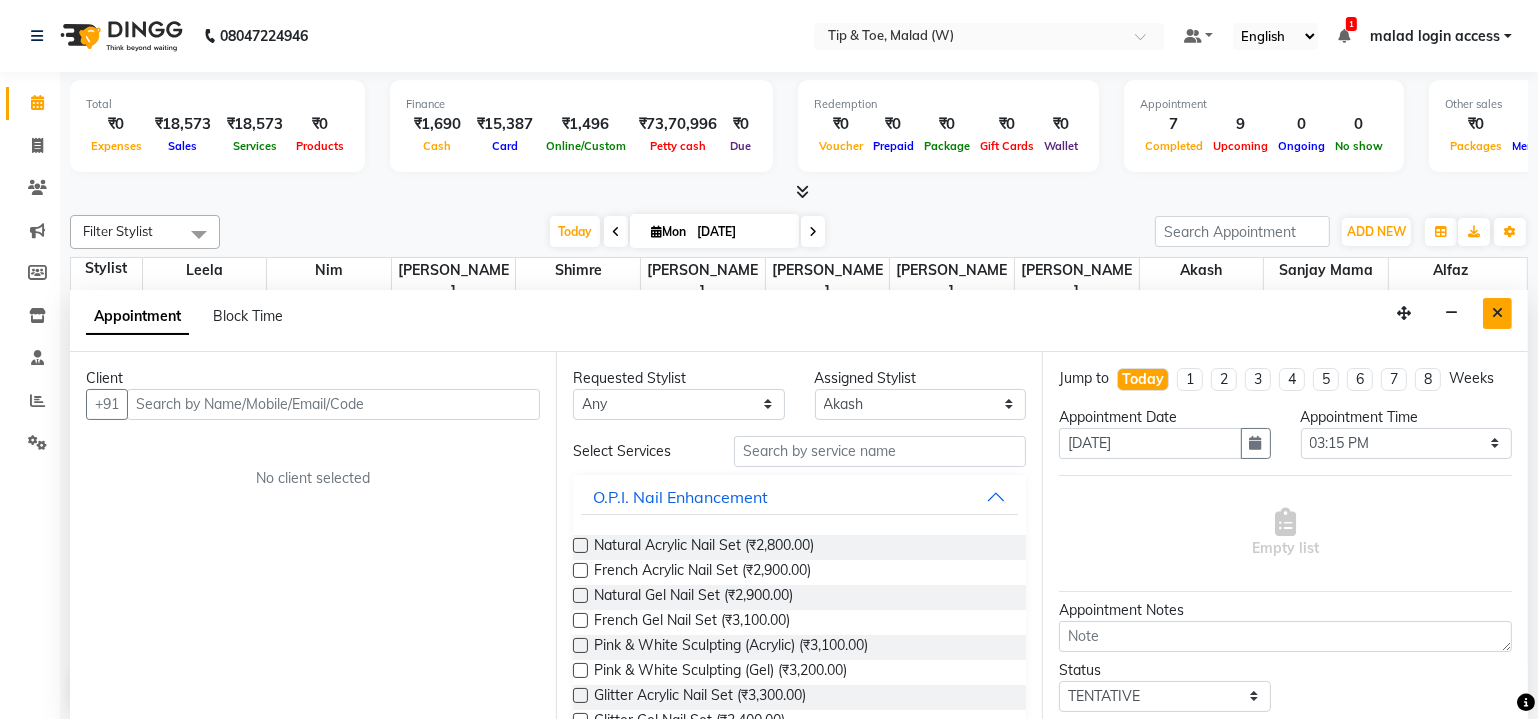 click at bounding box center [1497, 313] 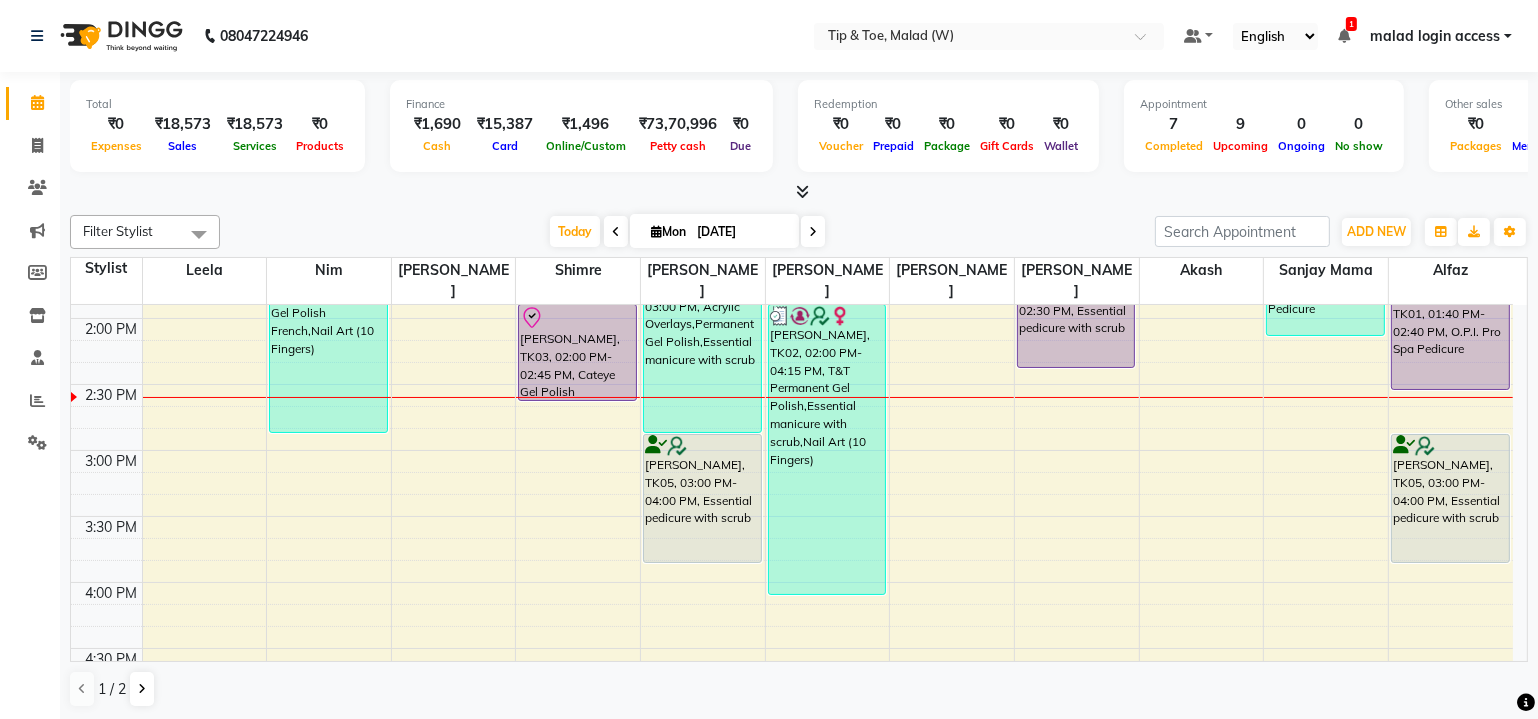 click on "8:00 AM 8:30 AM 9:00 AM 9:30 AM 10:00 AM 10:30 AM 11:00 AM 11:30 AM 12:00 PM 12:30 PM 1:00 PM 1:30 PM 2:00 PM 2:30 PM 3:00 PM 3:30 PM 4:00 PM 4:30 PM 5:00 PM 5:30 PM 6:00 PM 6:30 PM 7:00 PM 7:30 PM 8:00 PM 8:30 PM     Jinisha Parmar, TK02, 01:00 PM-03:00 PM, Permanent Gel Polish Removal,Permanent Gel Polish French,Nail Art (10 Fingers)
Nisha Chabbria, TK03, 01:00 PM-02:00 PM, Acrylic Nail Re-fills
Nisha Chabbria, TK03, 02:00 PM-02:45 PM, Cateye Gel Polish     Mala Sheth, TK04, 07:00 PM-08:00 PM, Essential pedicure with scrub     Mala Sheth, TK04, 08:00 PM-09:00 PM, Essential manicure with scrub     Jinisha Parmar, TK02, 12:00 PM-01:00 PM, Essential manicure with scrub     Jinisha Parmar, TK02, 01:30 PM-03:00 PM, Acrylic Overlays,Permanent Gel Polish,Essential manicure with scrub     Mansi Ghosalkar, TK05, 03:00 PM-04:00 PM, Essential pedicure with scrub     Jinisha Parmar, TK02, 02:00 PM-04:15 PM, T&T Permanent Gel Polish,Essential manicure with scrub,Nail Art (10 Fingers)" at bounding box center (792, 384) 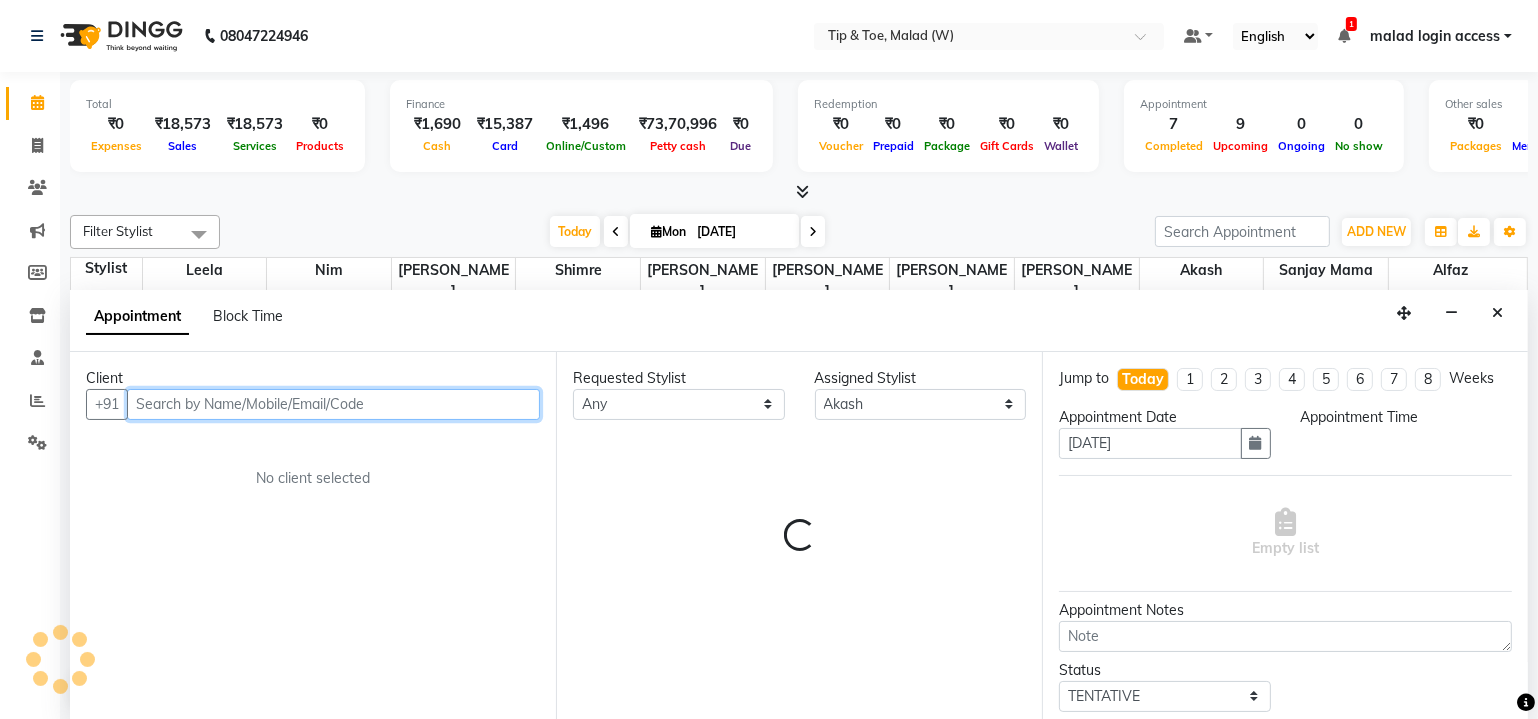 select on "900" 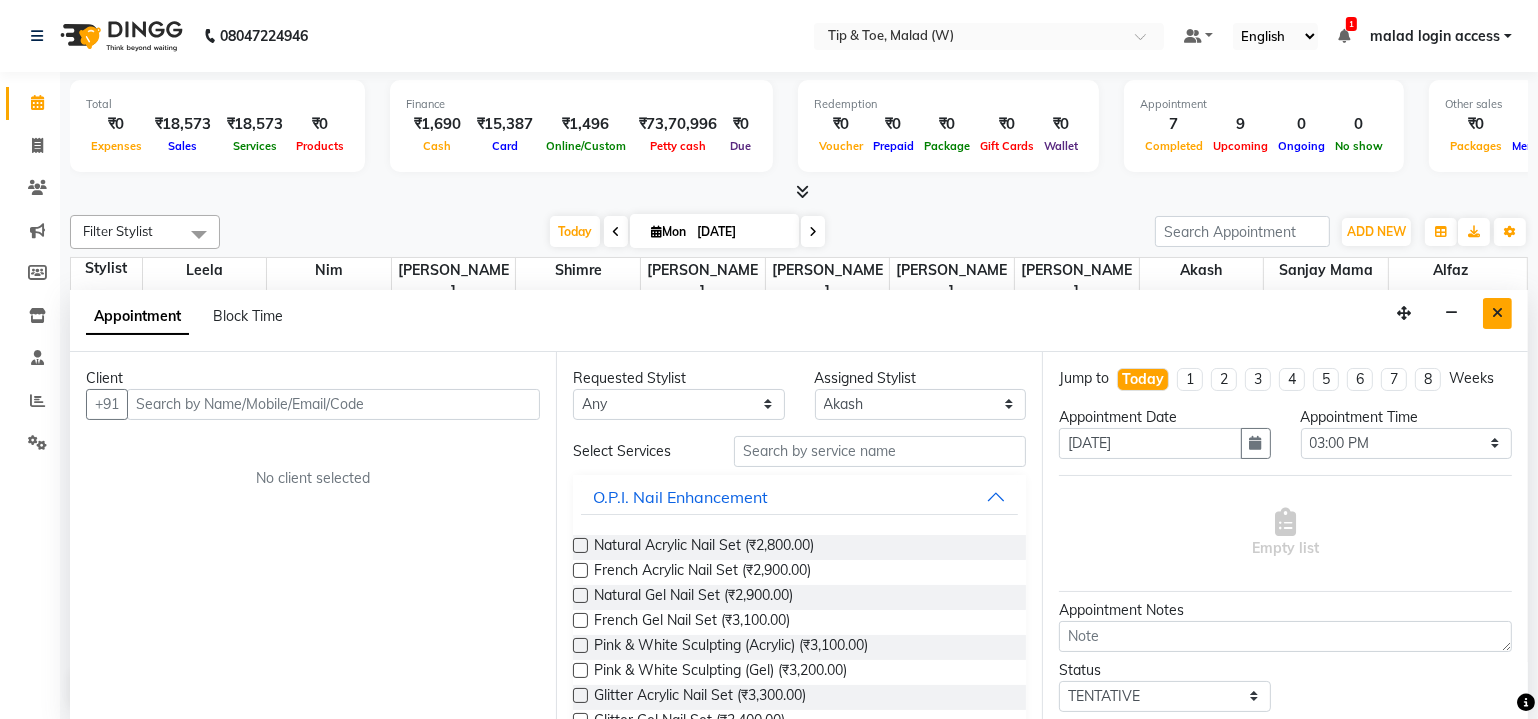 click at bounding box center (1497, 313) 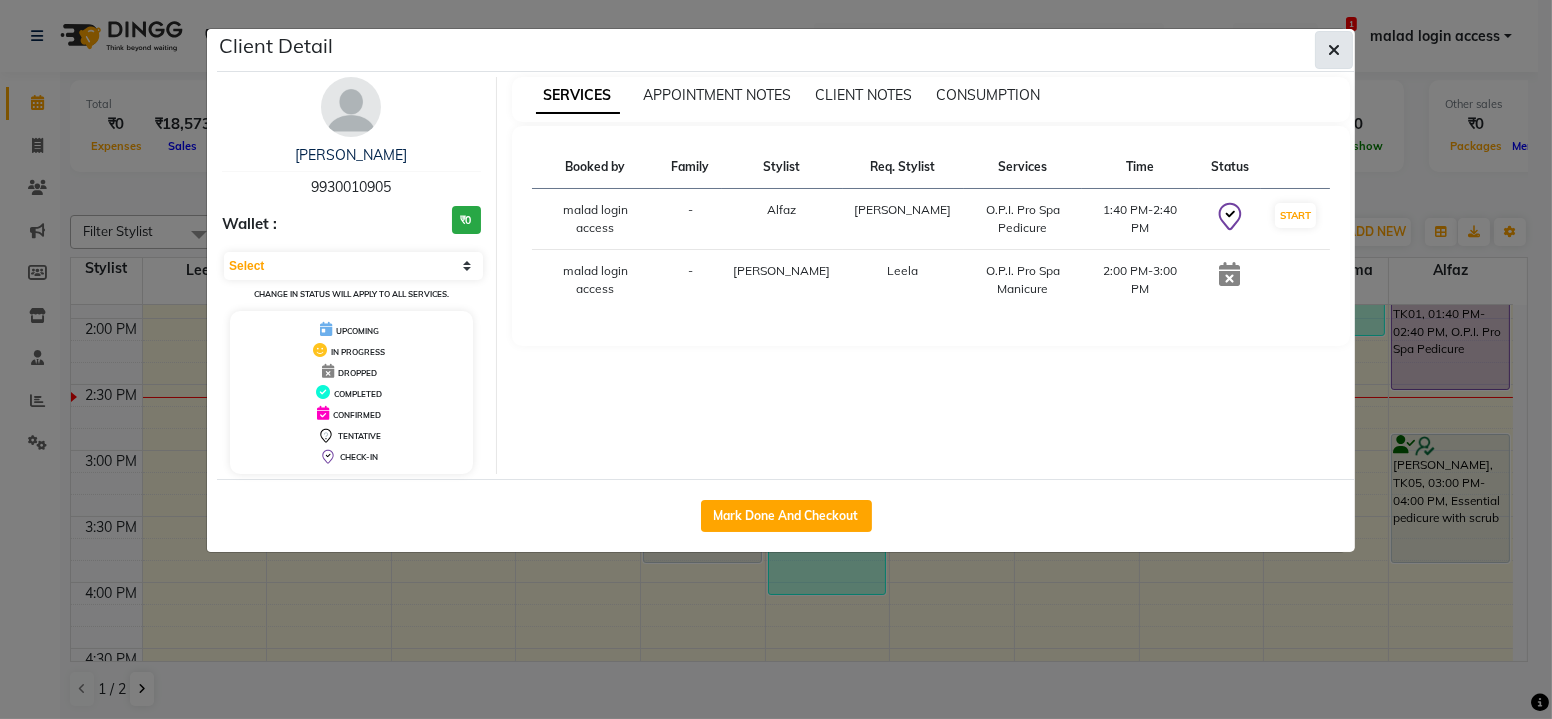 click 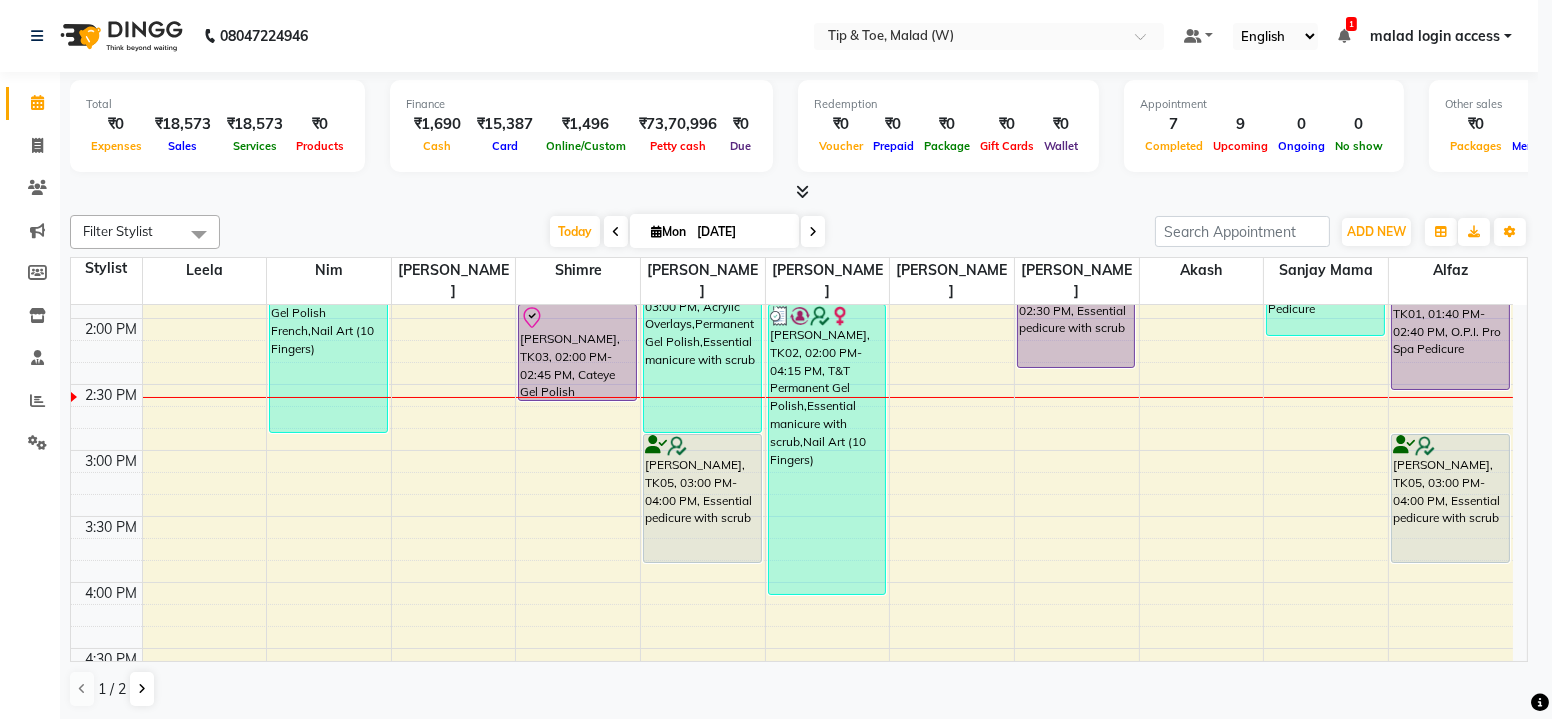 click on "Riddhi Sharda   9930010905 Wallet : ₹0 Select IN SERVICE CONFIRMED TENTATIVE CHECK IN MARK DONE DROPPED UPCOMING Change in status will apply to all services. UPCOMING IN PROGRESS DROPPED COMPLETED CONFIRMED TENTATIVE CHECK-IN SERVICES APPOINTMENT NOTES CLIENT NOTES CONSUMPTION Booked by Family Stylist Req. Stylist Services Time Status  malad login access  - Alfaz  Nitesh  O.P.I. Pro Spa Pedicure   1:40 PM-2:40 PM   START   malad login access  - Urmila Pal Leela  O.P.I. Pro Spa Manicure   2:00 PM-3:00 PM" at bounding box center (786, 175) 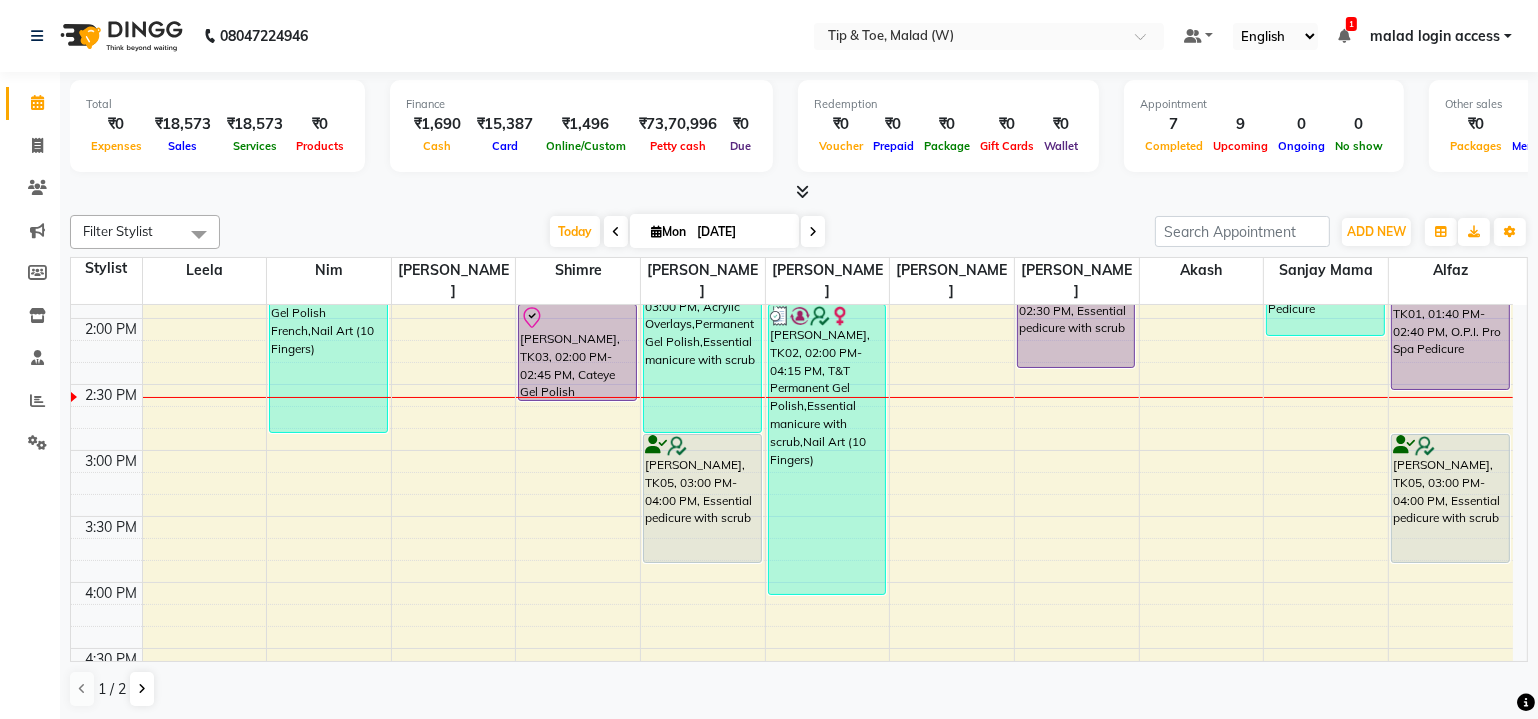 click on "8:00 AM 8:30 AM 9:00 AM 9:30 AM 10:00 AM 10:30 AM 11:00 AM 11:30 AM 12:00 PM 12:30 PM 1:00 PM 1:30 PM 2:00 PM 2:30 PM 3:00 PM 3:30 PM 4:00 PM 4:30 PM 5:00 PM 5:30 PM 6:00 PM 6:30 PM 7:00 PM 7:30 PM 8:00 PM 8:30 PM     Jinisha Parmar, TK02, 01:00 PM-03:00 PM, Permanent Gel Polish Removal,Permanent Gel Polish French,Nail Art (10 Fingers)
Nisha Chabbria, TK03, 01:00 PM-02:00 PM, Acrylic Nail Re-fills
Nisha Chabbria, TK03, 02:00 PM-02:45 PM, Cateye Gel Polish     Mala Sheth, TK04, 07:00 PM-08:00 PM, Essential pedicure with scrub     Mala Sheth, TK04, 08:00 PM-09:00 PM, Essential manicure with scrub     Jinisha Parmar, TK02, 12:00 PM-01:00 PM, Essential manicure with scrub     Jinisha Parmar, TK02, 01:30 PM-03:00 PM, Acrylic Overlays,Permanent Gel Polish,Essential manicure with scrub     Mansi Ghosalkar, TK05, 03:00 PM-04:00 PM, Essential pedicure with scrub     Jinisha Parmar, TK02, 02:00 PM-04:15 PM, T&T Permanent Gel Polish,Essential manicure with scrub,Nail Art (10 Fingers)" at bounding box center [792, 384] 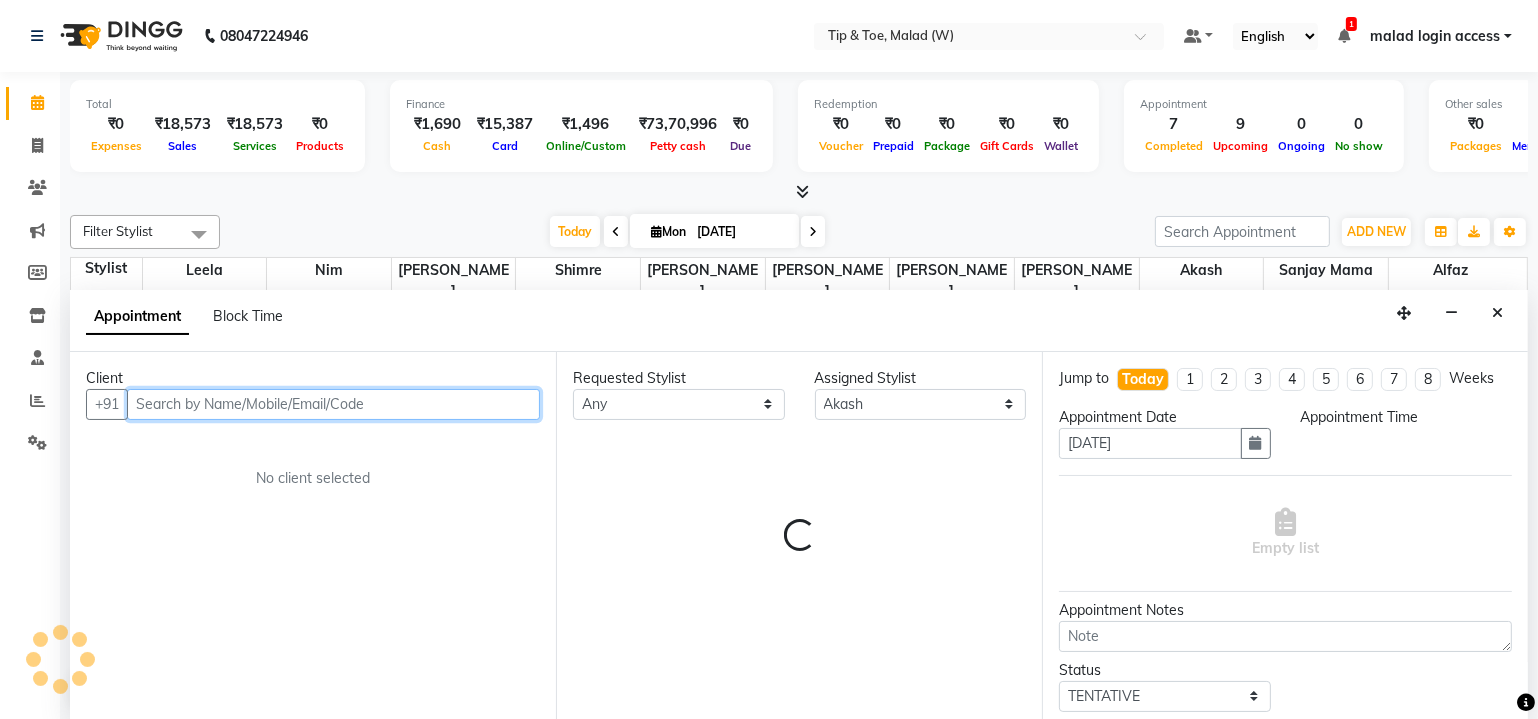 select on "900" 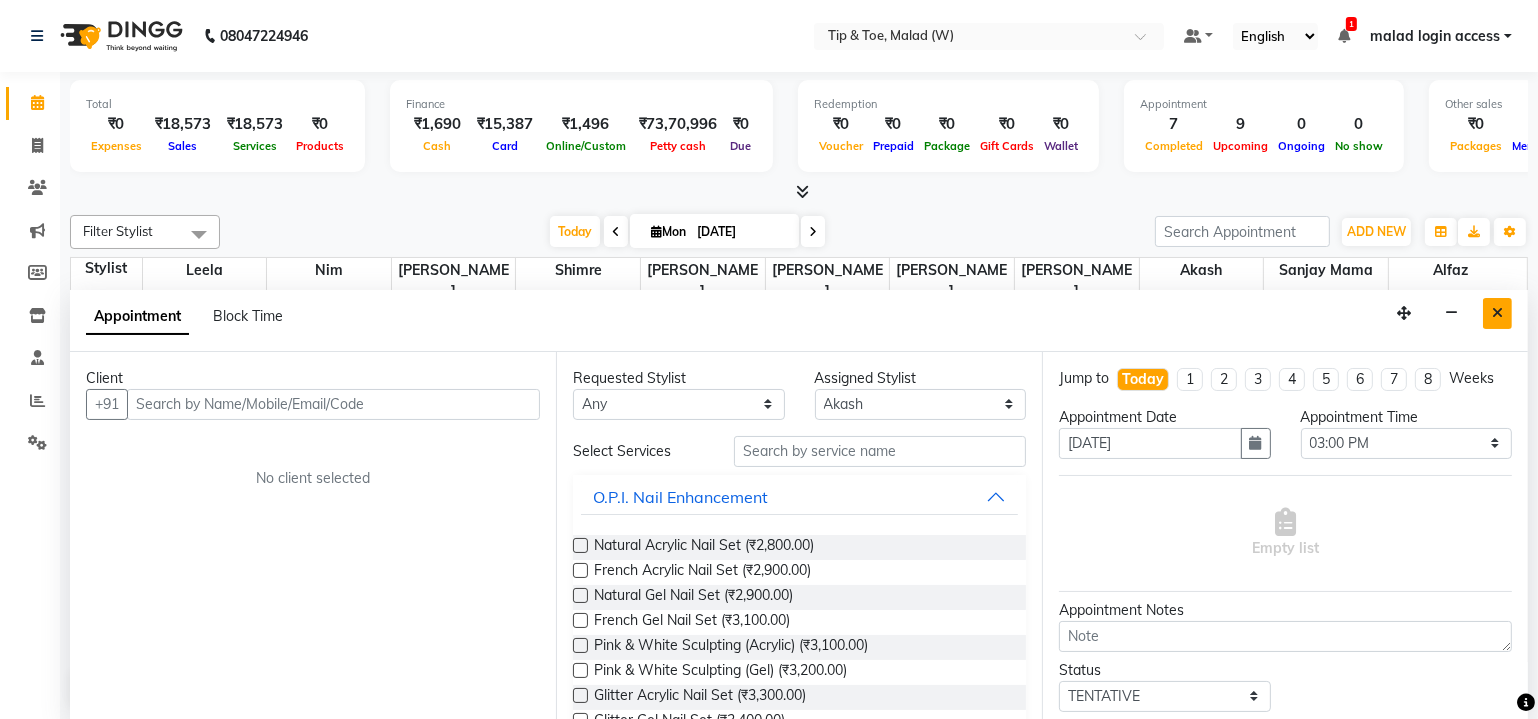 click at bounding box center [1497, 313] 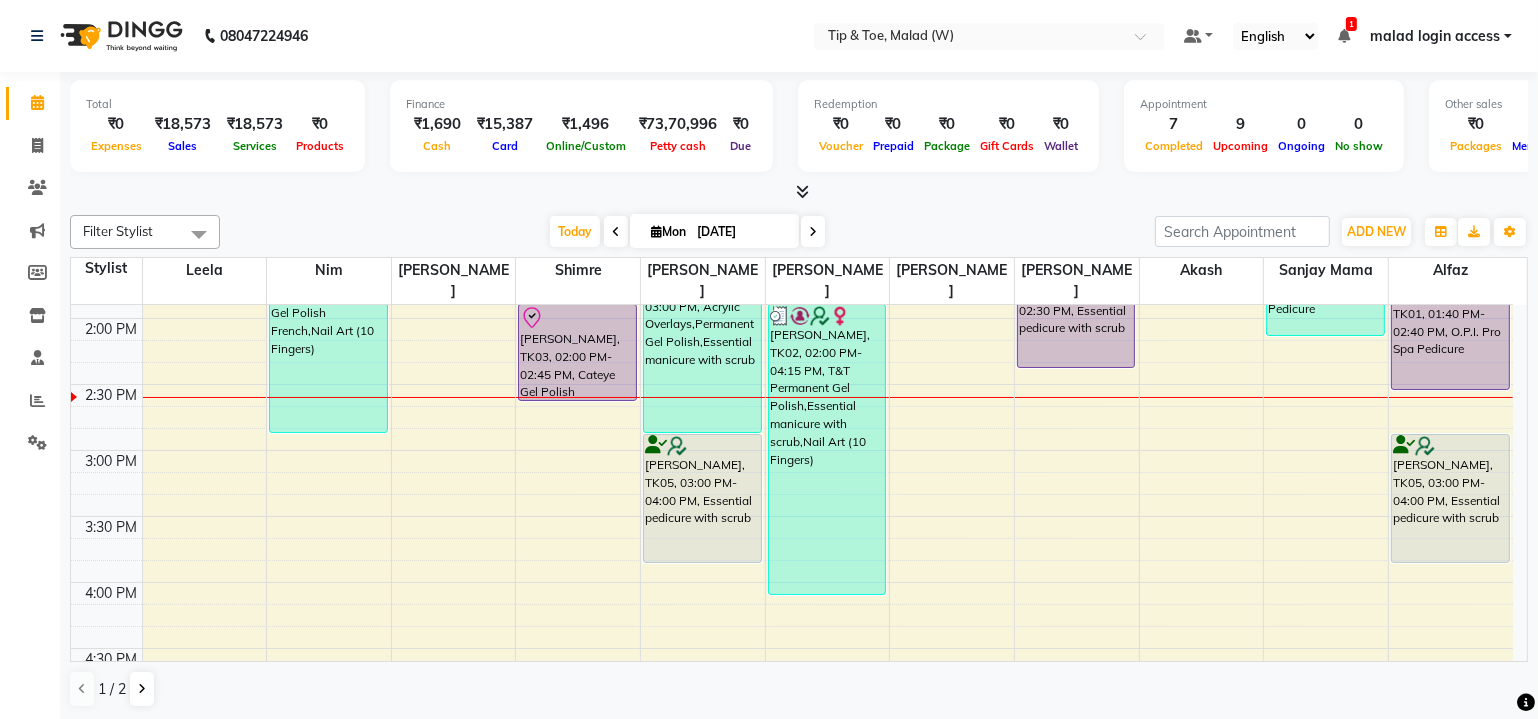 click on "8:00 AM 8:30 AM 9:00 AM 9:30 AM 10:00 AM 10:30 AM 11:00 AM 11:30 AM 12:00 PM 12:30 PM 1:00 PM 1:30 PM 2:00 PM 2:30 PM 3:00 PM 3:30 PM 4:00 PM 4:30 PM 5:00 PM 5:30 PM 6:00 PM 6:30 PM 7:00 PM 7:30 PM 8:00 PM 8:30 PM     Jinisha Parmar, TK02, 01:00 PM-03:00 PM, Permanent Gel Polish Removal,Permanent Gel Polish French,Nail Art (10 Fingers)
Nisha Chabbria, TK03, 01:00 PM-02:00 PM, Acrylic Nail Re-fills
Nisha Chabbria, TK03, 02:00 PM-02:45 PM, Cateye Gel Polish     Mala Sheth, TK04, 07:00 PM-08:00 PM, Essential pedicure with scrub     Mala Sheth, TK04, 08:00 PM-09:00 PM, Essential manicure with scrub     Jinisha Parmar, TK02, 12:00 PM-01:00 PM, Essential manicure with scrub     Jinisha Parmar, TK02, 01:30 PM-03:00 PM, Acrylic Overlays,Permanent Gel Polish,Essential manicure with scrub     Mansi Ghosalkar, TK05, 03:00 PM-04:00 PM, Essential pedicure with scrub     Jinisha Parmar, TK02, 02:00 PM-04:15 PM, T&T Permanent Gel Polish,Essential manicure with scrub,Nail Art (10 Fingers)" at bounding box center (792, 384) 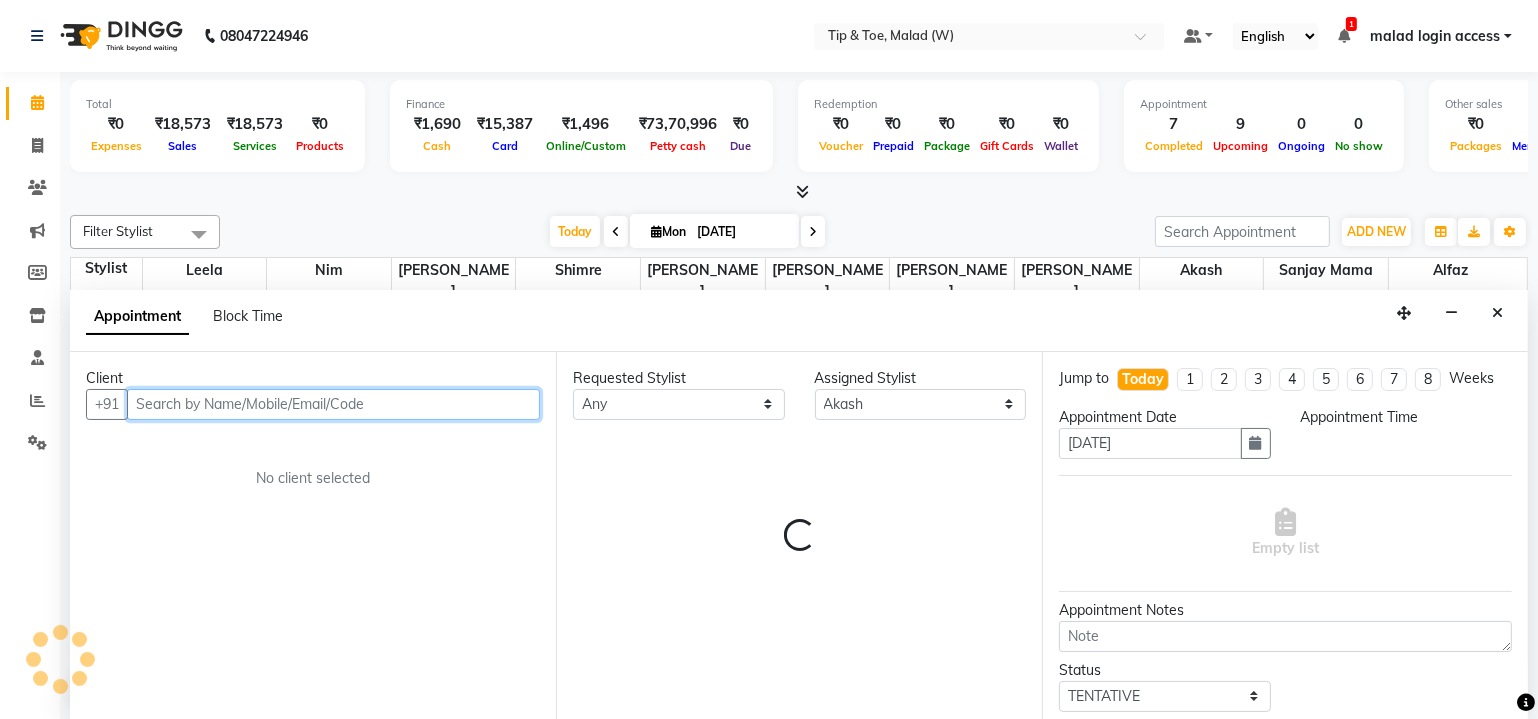 select on "885" 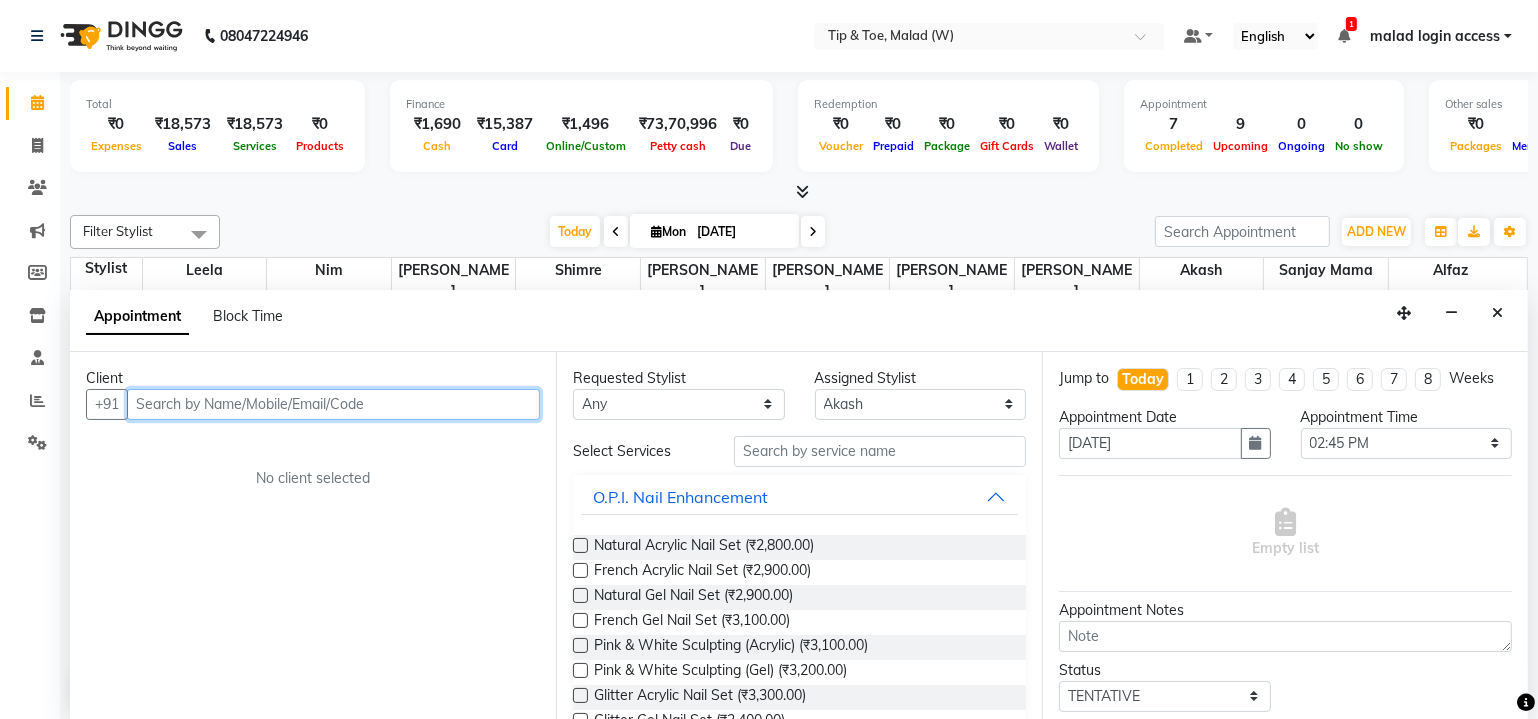 click at bounding box center (333, 404) 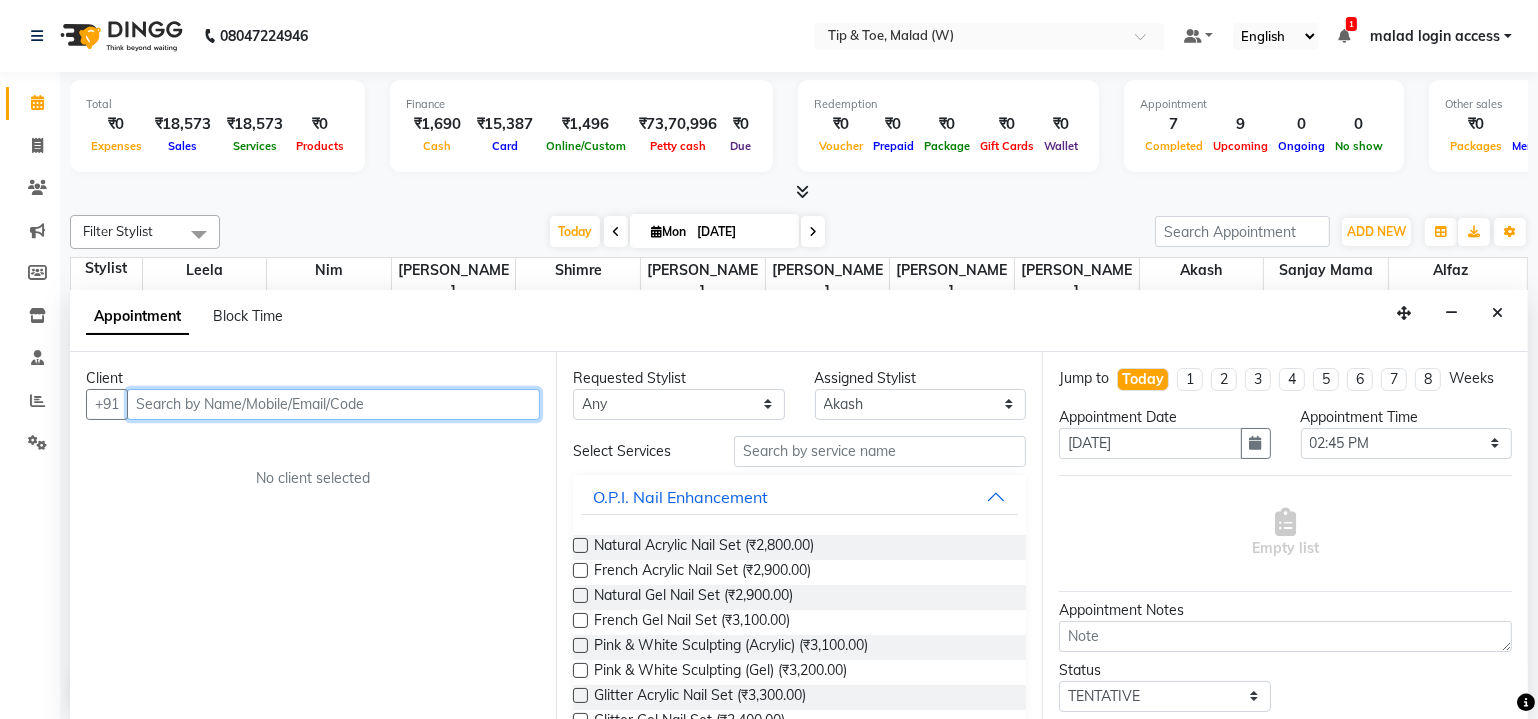 click at bounding box center [333, 404] 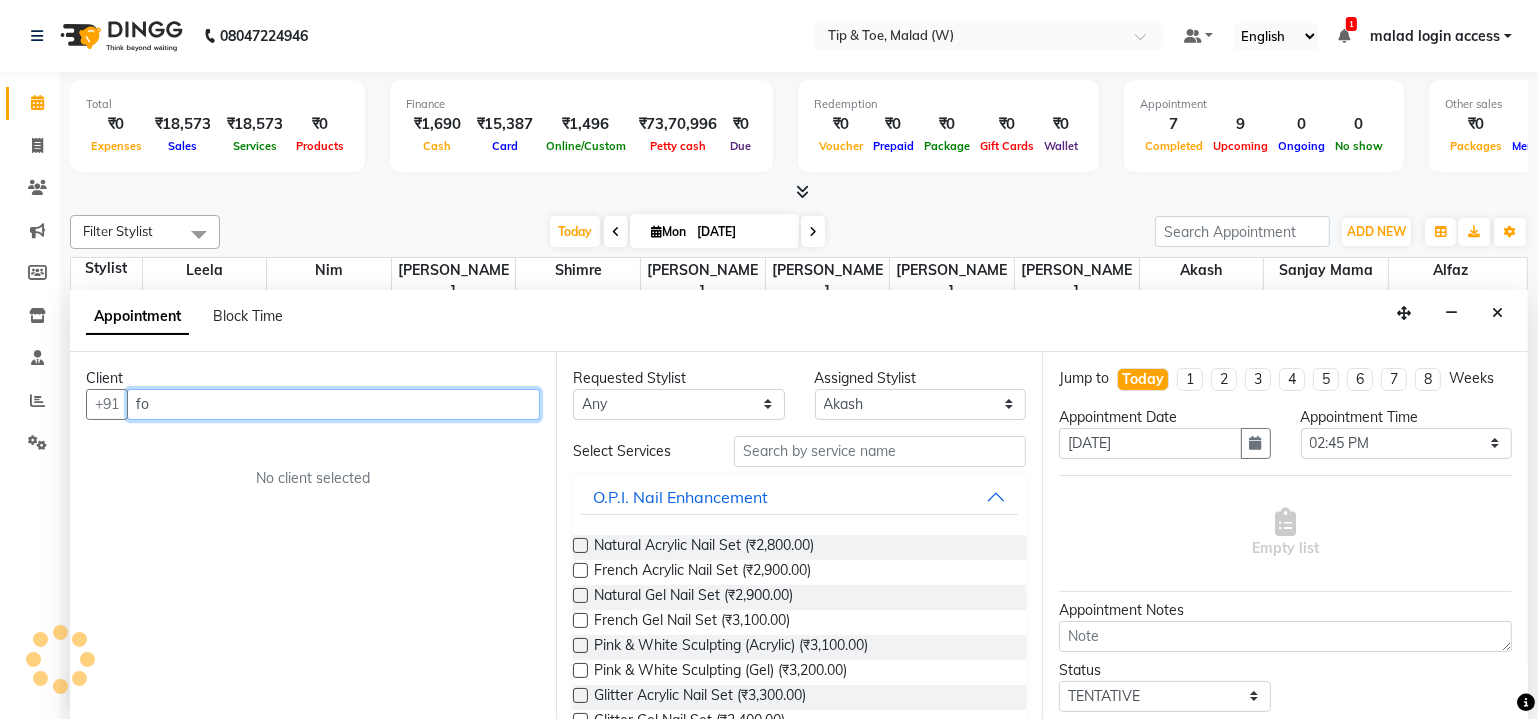 type on "f" 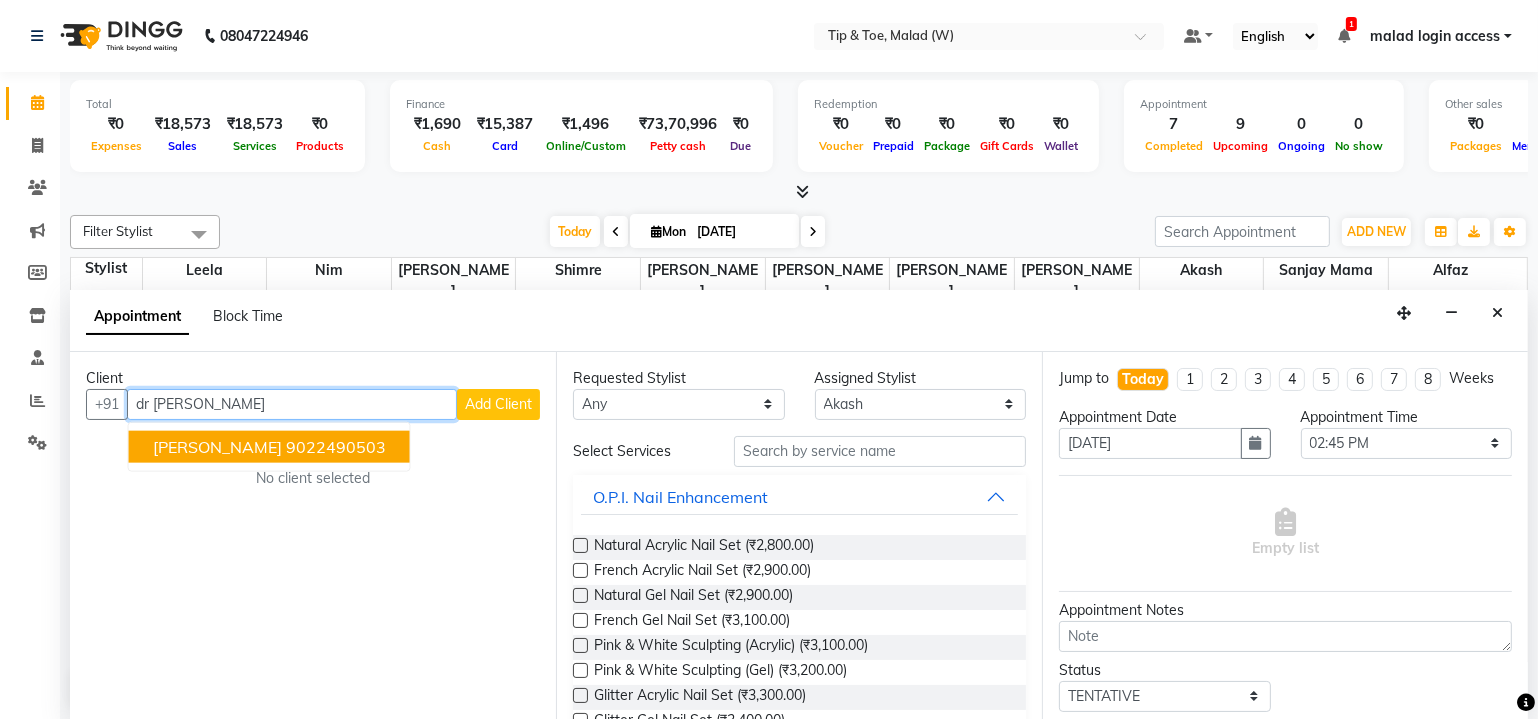type on "dr smita" 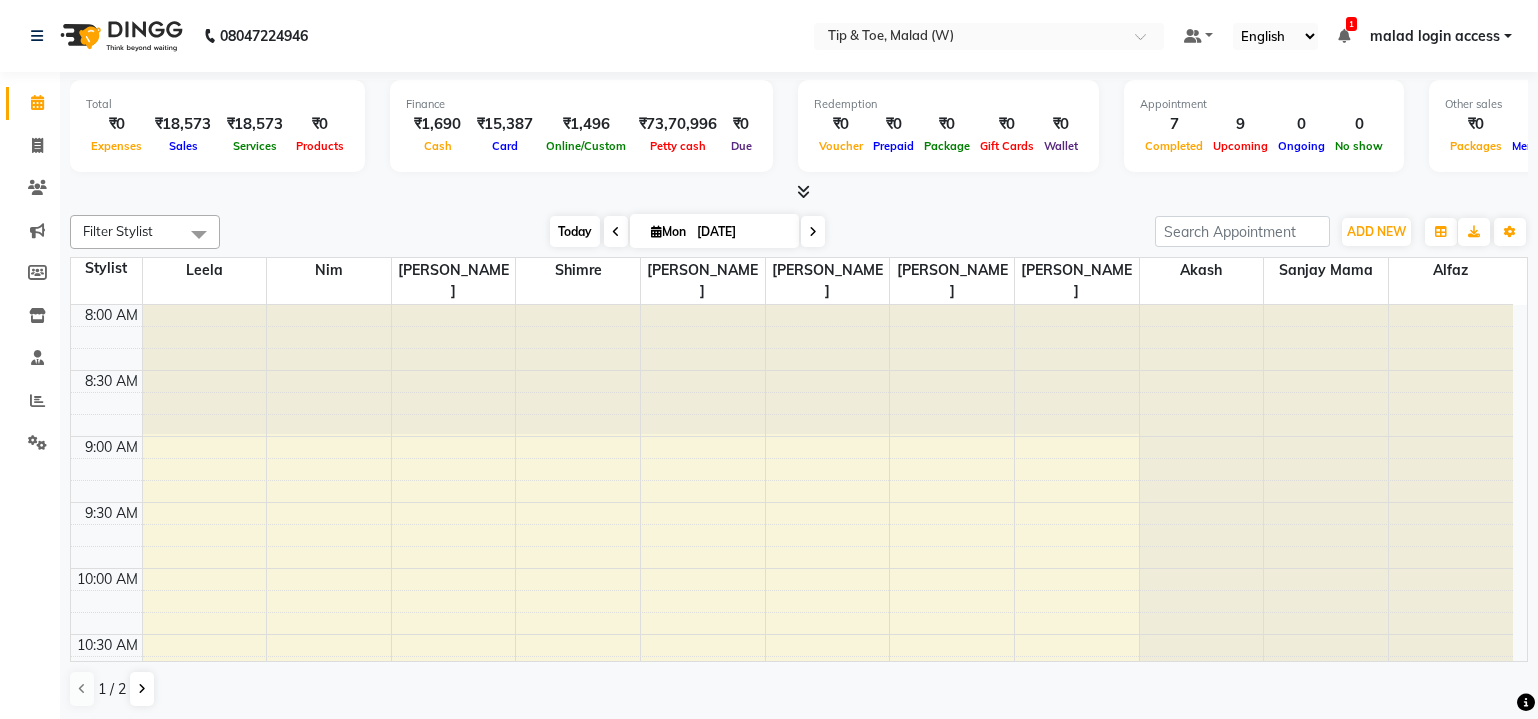 scroll, scrollTop: 0, scrollLeft: 0, axis: both 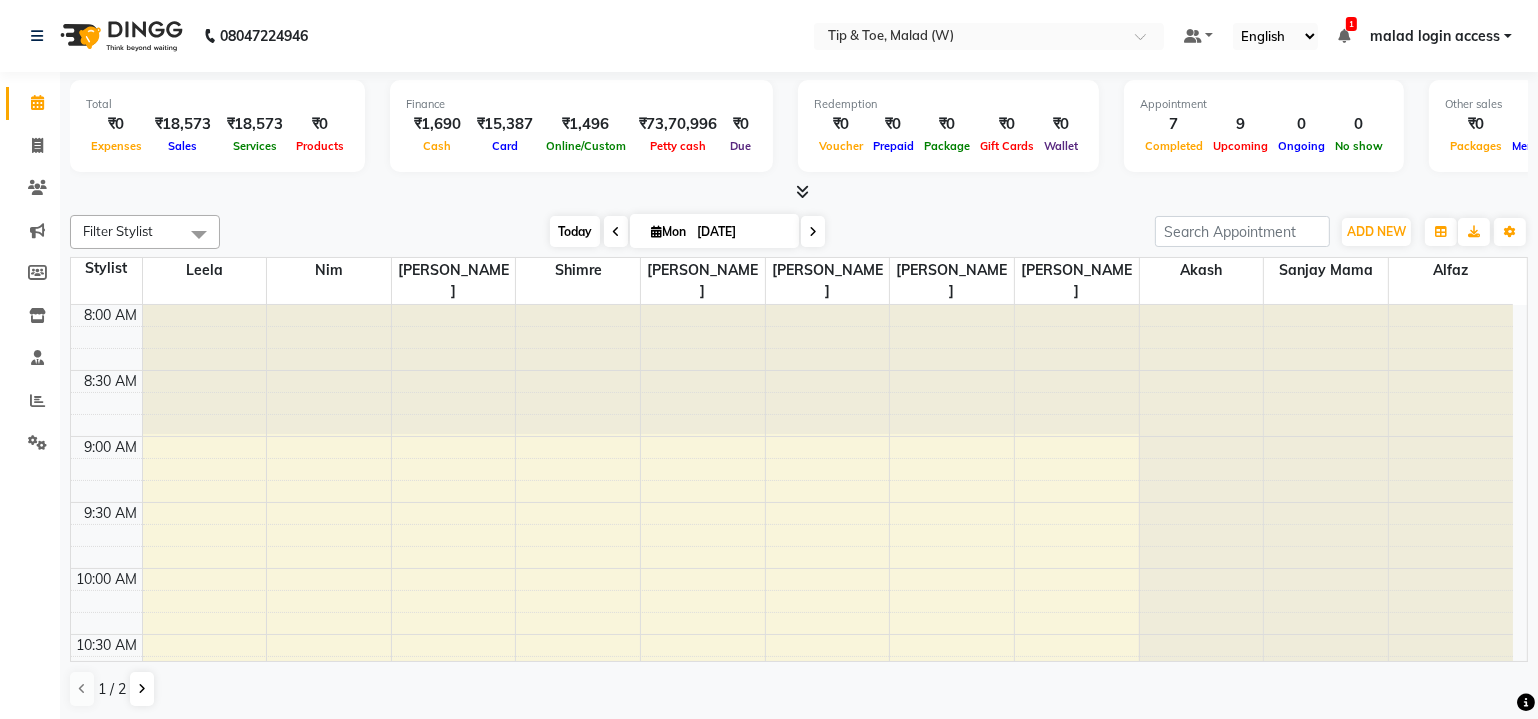 click on "Today" at bounding box center [575, 231] 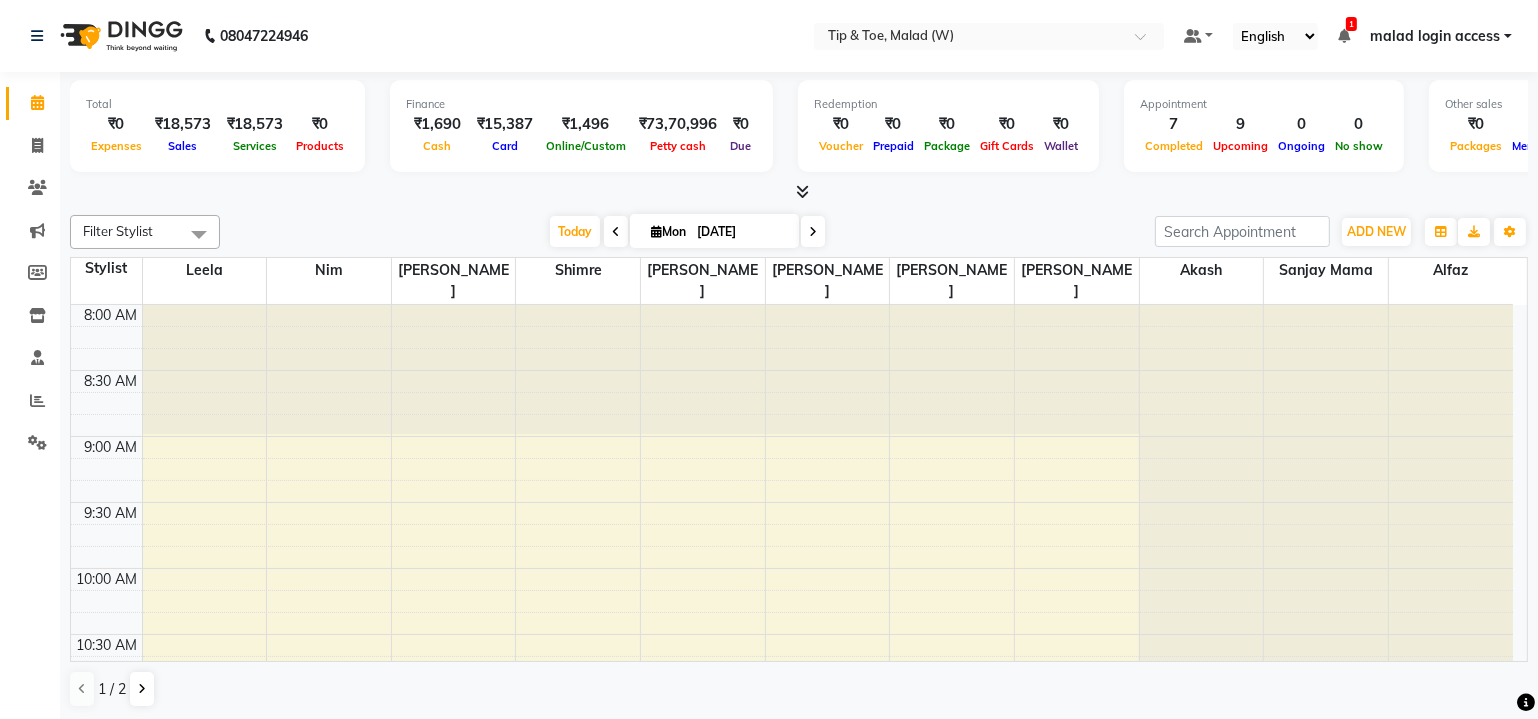 scroll, scrollTop: 778, scrollLeft: 0, axis: vertical 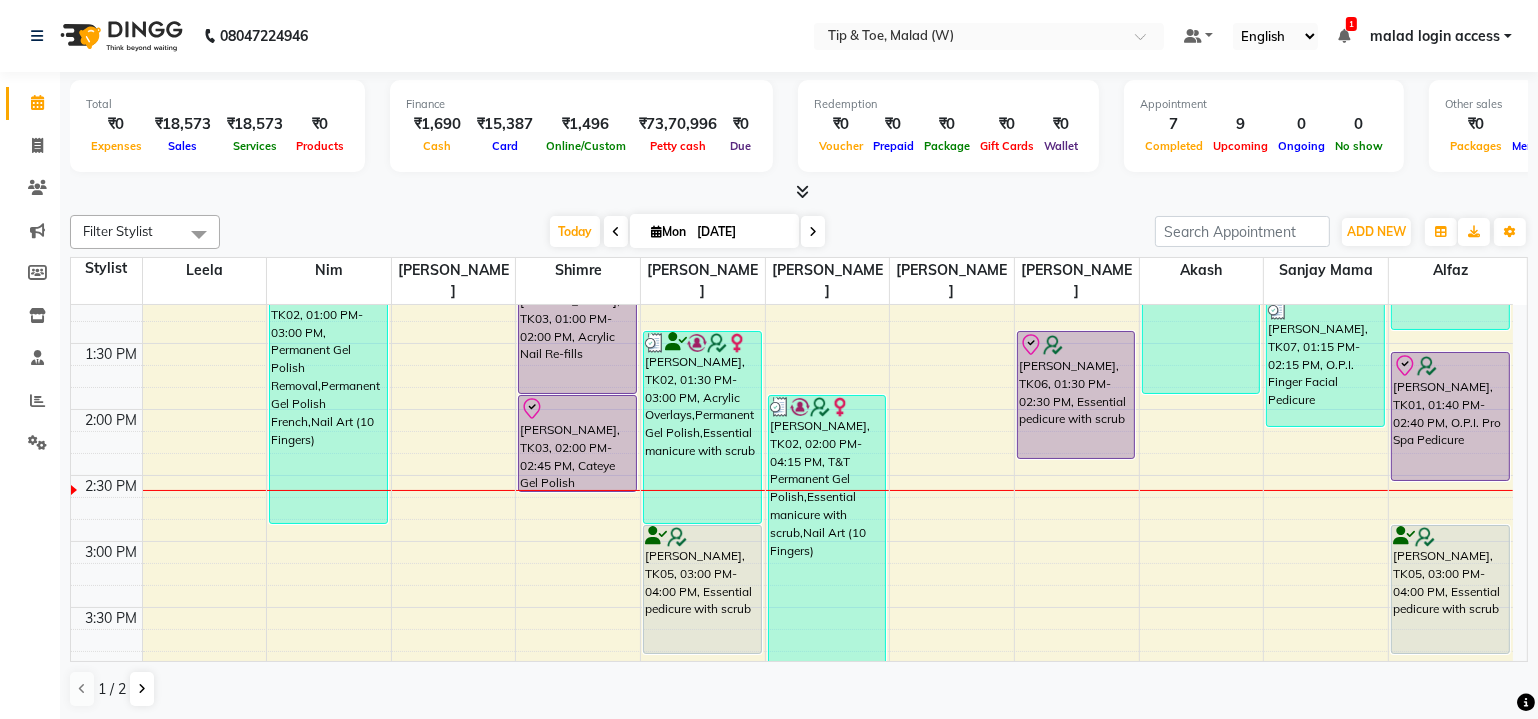 click on "8:00 AM 8:30 AM 9:00 AM 9:30 AM 10:00 AM 10:30 AM 11:00 AM 11:30 AM 12:00 PM 12:30 PM 1:00 PM 1:30 PM 2:00 PM 2:30 PM 3:00 PM 3:30 PM 4:00 PM 4:30 PM 5:00 PM 5:30 PM 6:00 PM 6:30 PM 7:00 PM 7:30 PM 8:00 PM 8:30 PM     Jinisha Parmar, TK02, 01:00 PM-03:00 PM, Permanent Gel Polish Removal,Permanent Gel Polish French,Nail Art (10 Fingers)
Nisha Chabbria, TK03, 01:00 PM-02:00 PM, Acrylic Nail Re-fills
Nisha Chabbria, TK03, 02:00 PM-02:45 PM, Cateye Gel Polish     Mala Sheth, TK04, 07:00 PM-08:00 PM, Essential pedicure with scrub     Mala Sheth, TK04, 08:00 PM-09:00 PM, Essential manicure with scrub     Jinisha Parmar, TK02, 12:00 PM-01:00 PM, Essential manicure with scrub     Jinisha Parmar, TK02, 01:30 PM-03:00 PM, Acrylic Overlays,Permanent Gel Polish,Essential manicure with scrub     Mansi Ghosalkar, TK05, 03:00 PM-04:00 PM, Essential pedicure with scrub     Jinisha Parmar, TK02, 02:00 PM-04:15 PM, T&T Permanent Gel Polish,Essential manicure with scrub,Nail Art (10 Fingers)" at bounding box center (792, 475) 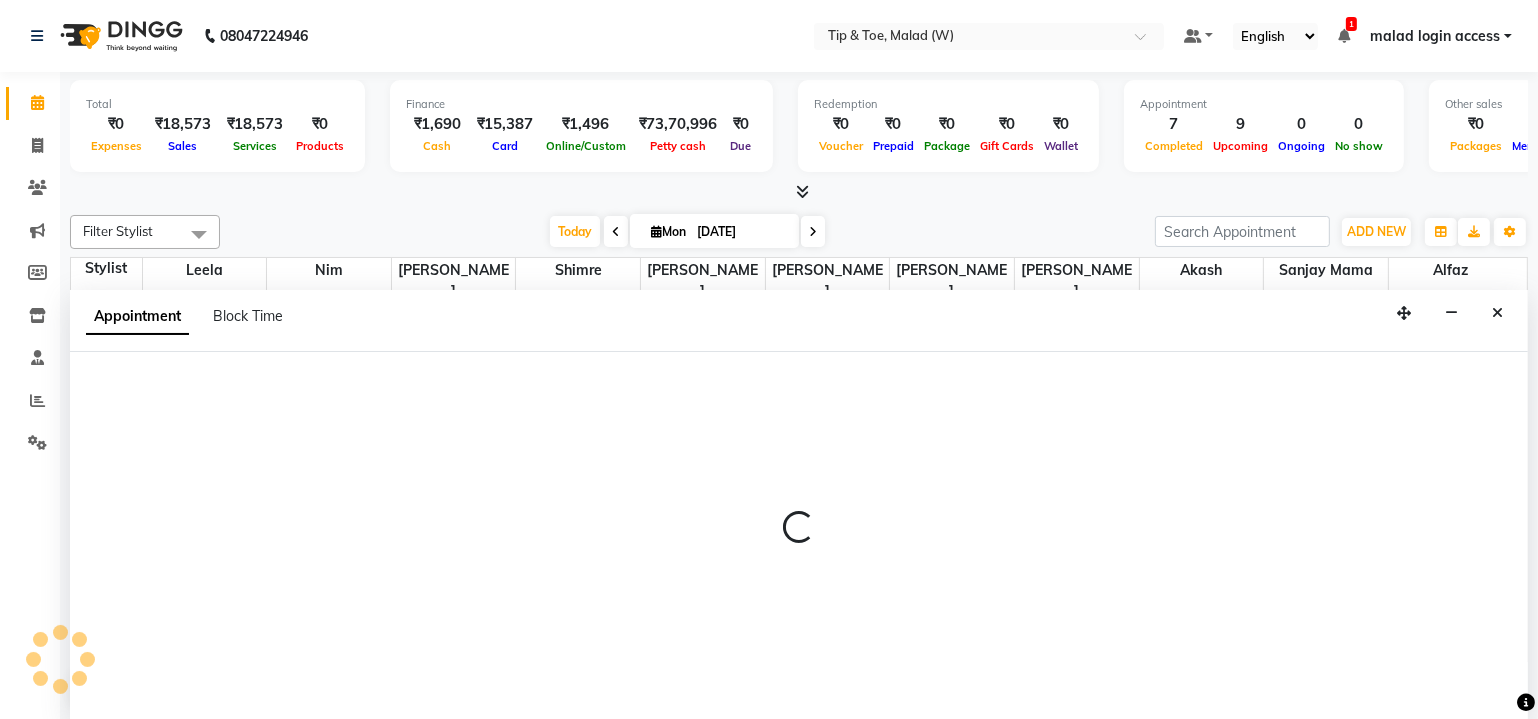 select on "41858" 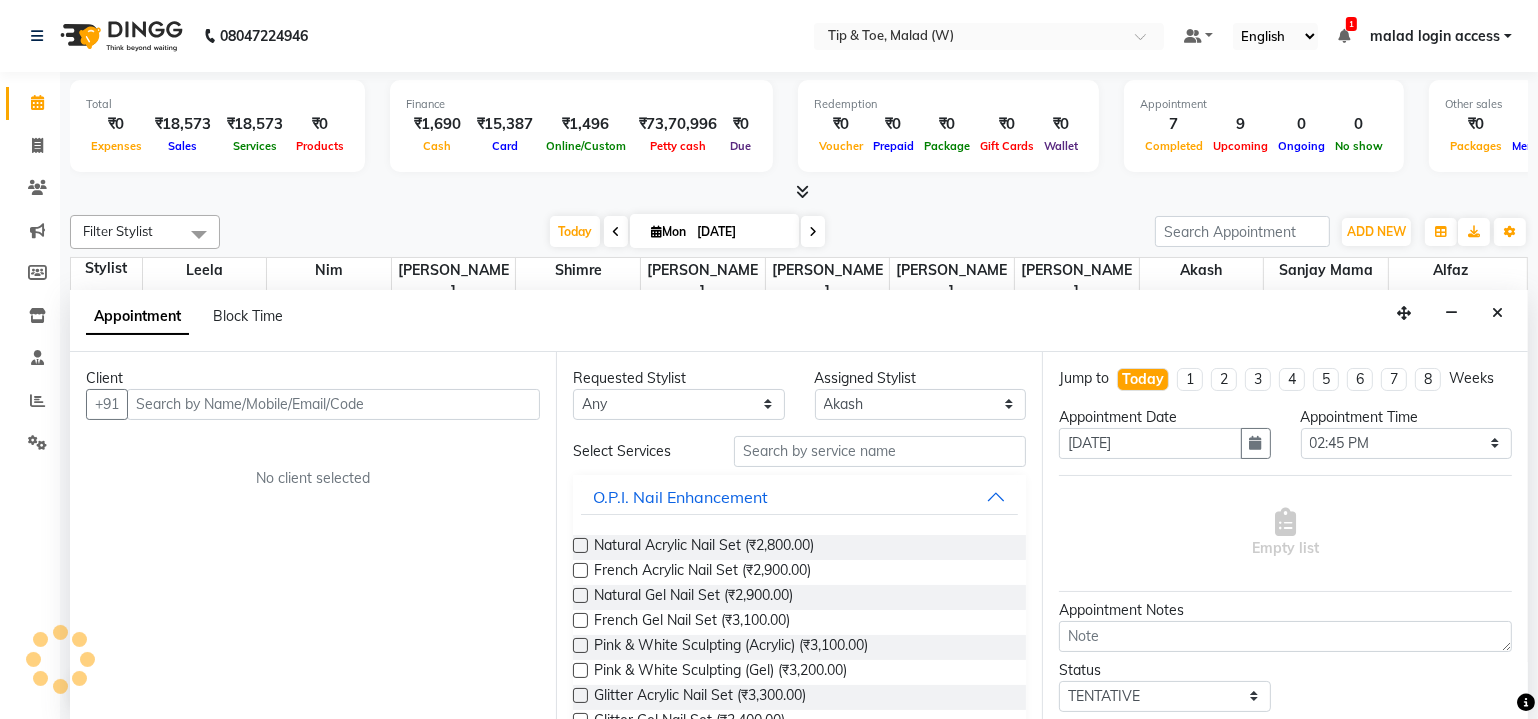 scroll, scrollTop: 0, scrollLeft: 0, axis: both 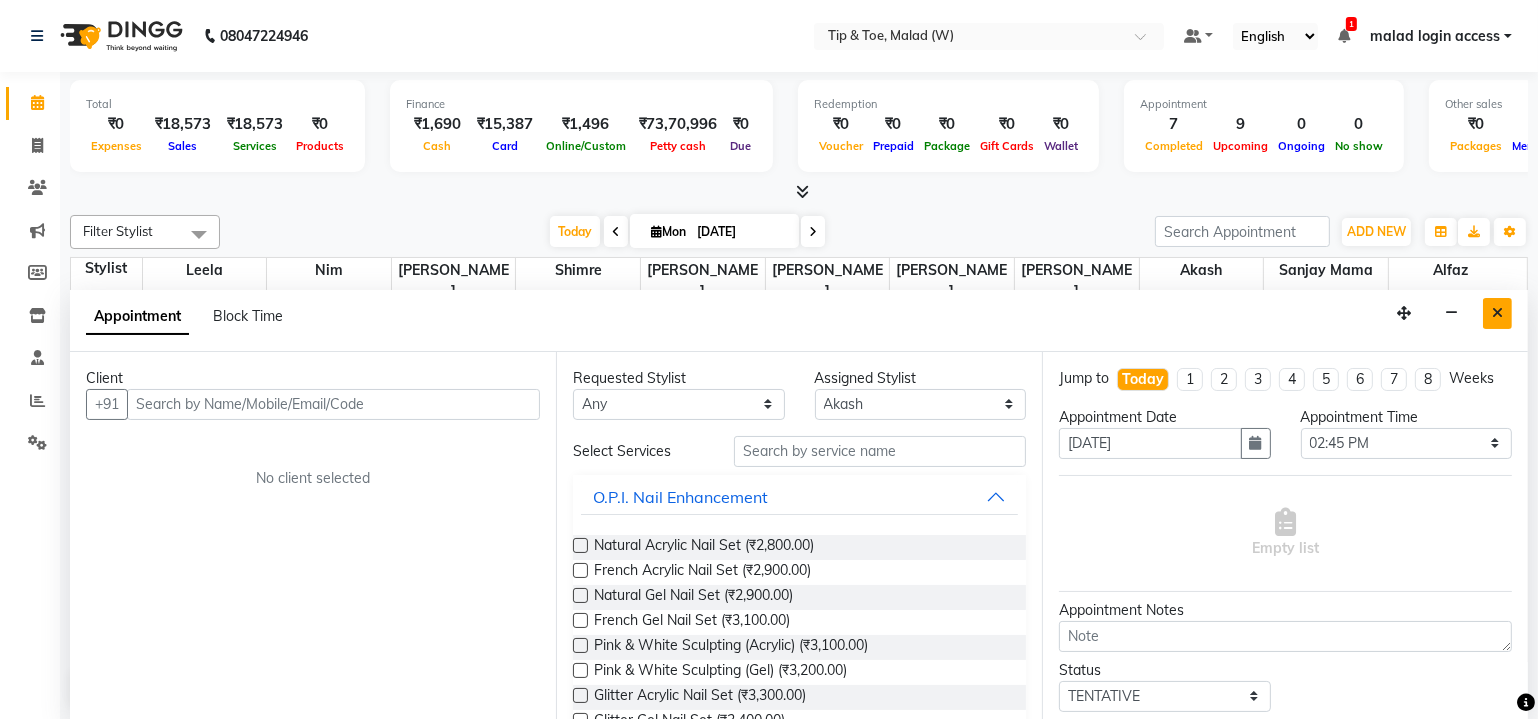 click at bounding box center [1497, 313] 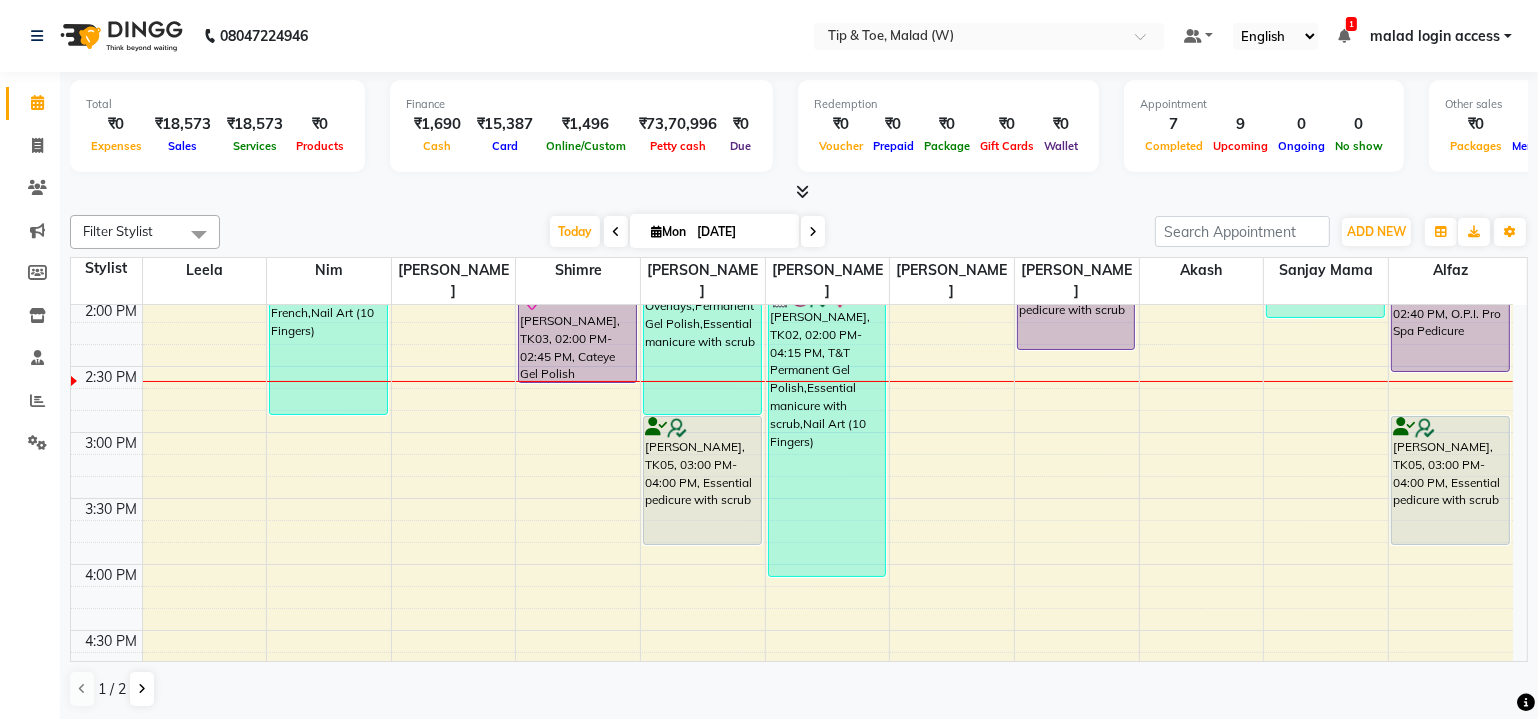 scroll, scrollTop: 778, scrollLeft: 0, axis: vertical 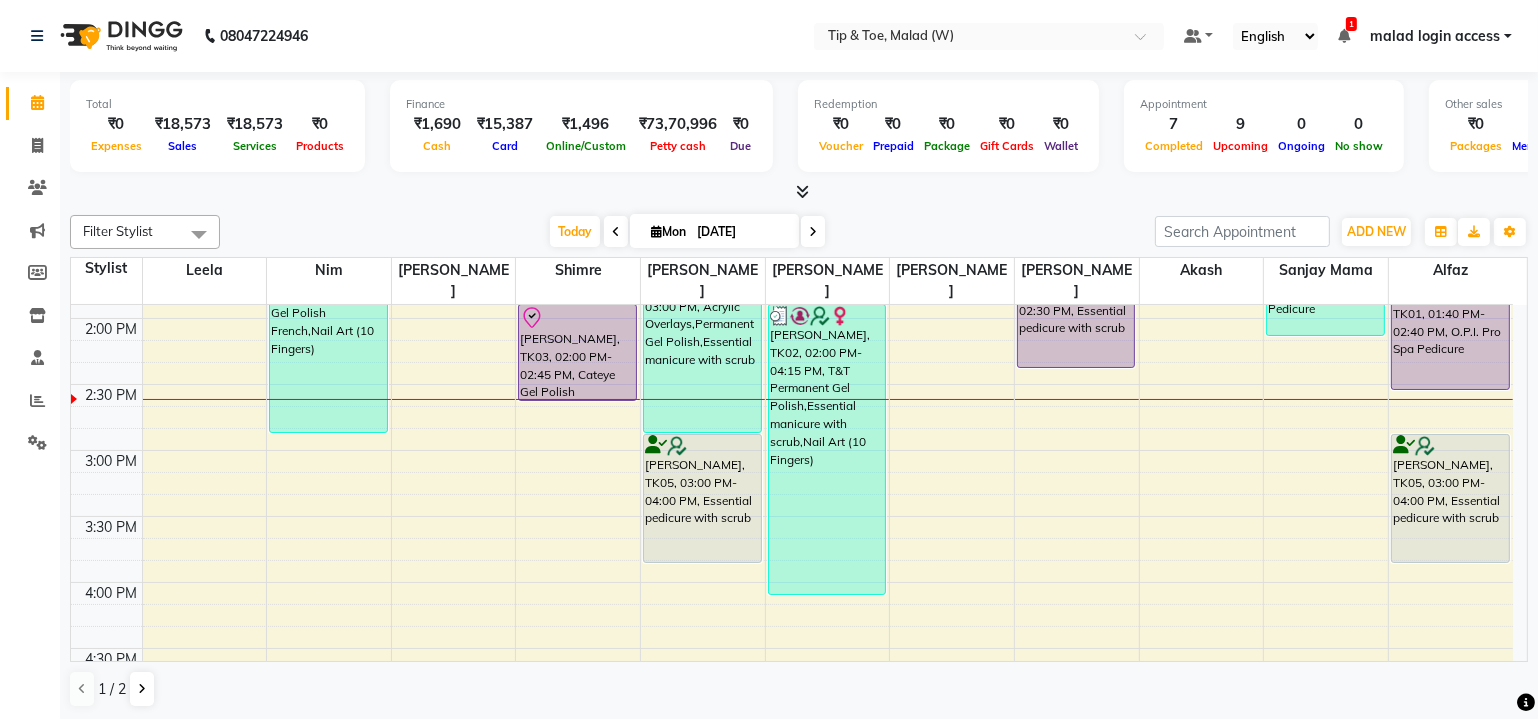 click on "8:00 AM 8:30 AM 9:00 AM 9:30 AM 10:00 AM 10:30 AM 11:00 AM 11:30 AM 12:00 PM 12:30 PM 1:00 PM 1:30 PM 2:00 PM 2:30 PM 3:00 PM 3:30 PM 4:00 PM 4:30 PM 5:00 PM 5:30 PM 6:00 PM 6:30 PM 7:00 PM 7:30 PM 8:00 PM 8:30 PM     Jinisha Parmar, TK02, 01:00 PM-03:00 PM, Permanent Gel Polish Removal,Permanent Gel Polish French,Nail Art (10 Fingers)
Nisha Chabbria, TK03, 01:00 PM-02:00 PM, Acrylic Nail Re-fills
Nisha Chabbria, TK03, 02:00 PM-02:45 PM, Cateye Gel Polish     Mala Sheth, TK04, 07:00 PM-08:00 PM, Essential pedicure with scrub     Mala Sheth, TK04, 08:00 PM-09:00 PM, Essential manicure with scrub     Jinisha Parmar, TK02, 12:00 PM-01:00 PM, Essential manicure with scrub     Jinisha Parmar, TK02, 01:30 PM-03:00 PM, Acrylic Overlays,Permanent Gel Polish,Essential manicure with scrub     Mansi Ghosalkar, TK05, 03:00 PM-04:00 PM, Essential pedicure with scrub     Jinisha Parmar, TK02, 02:00 PM-04:15 PM, T&T Permanent Gel Polish,Essential manicure with scrub,Nail Art (10 Fingers)" at bounding box center [792, 384] 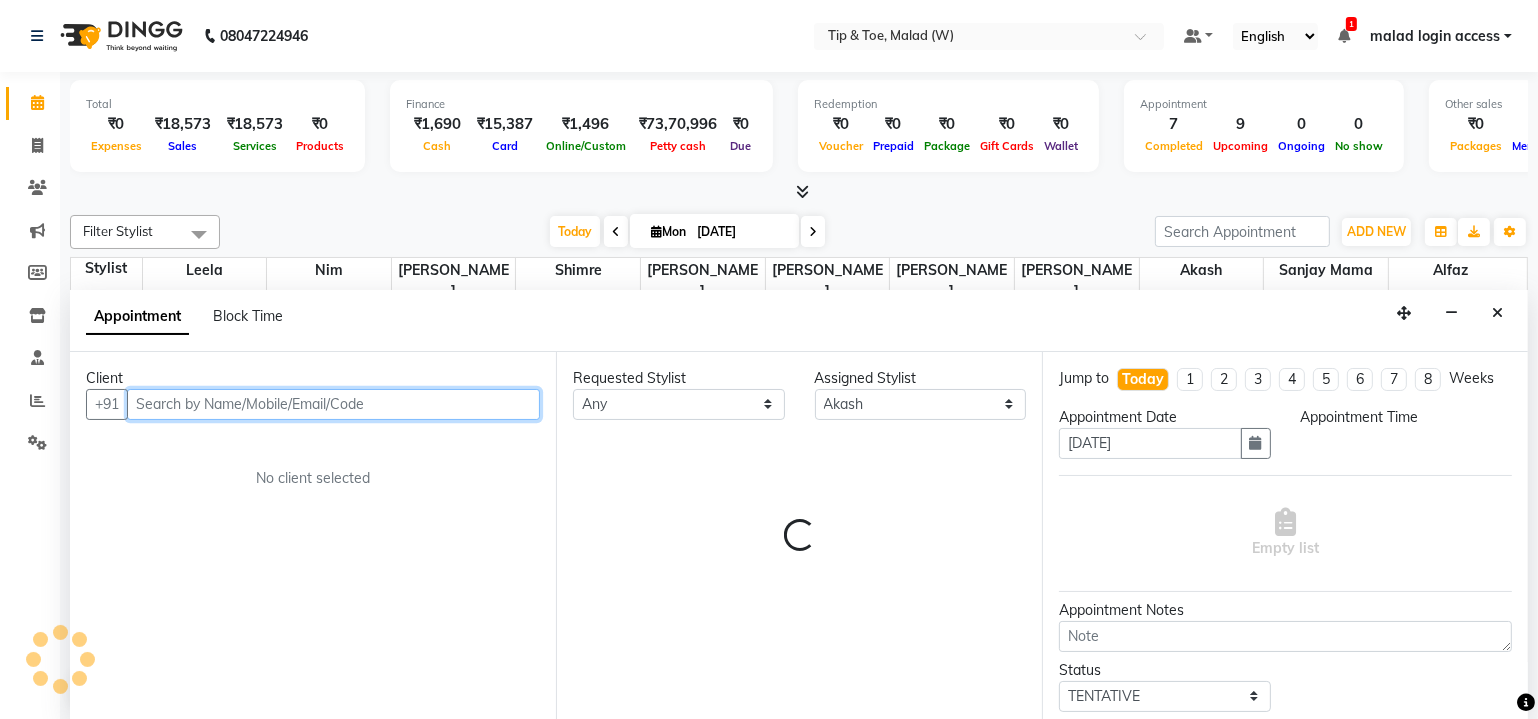 select on "900" 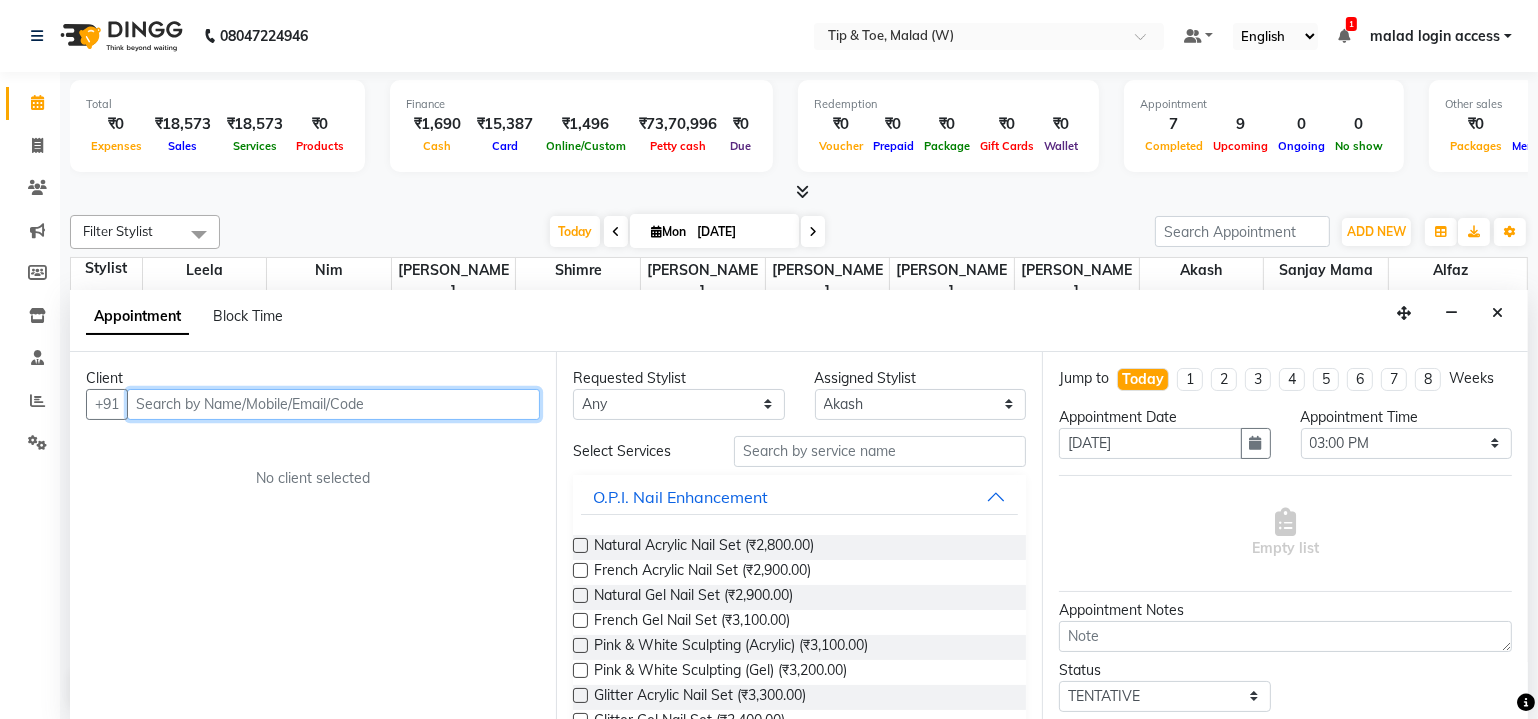 click at bounding box center (333, 404) 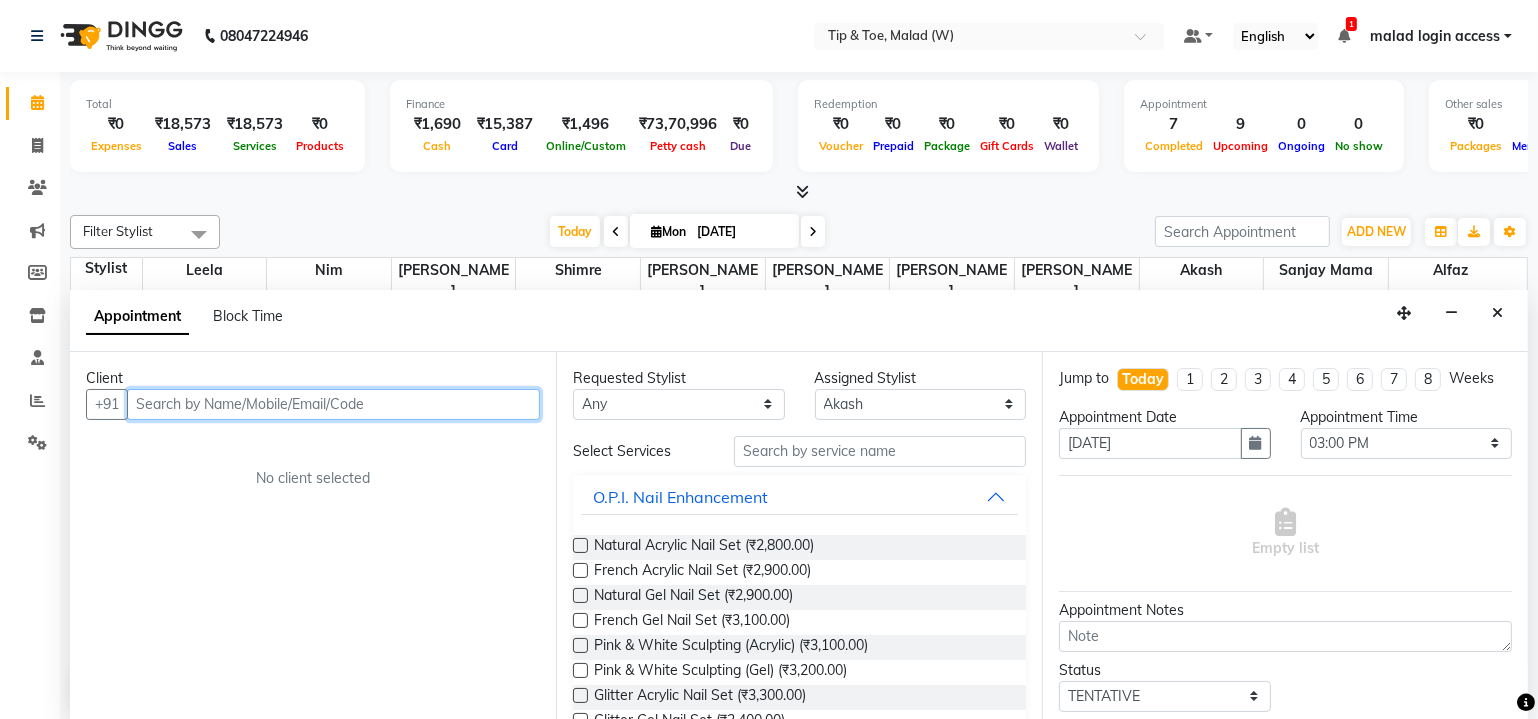 click at bounding box center (333, 404) 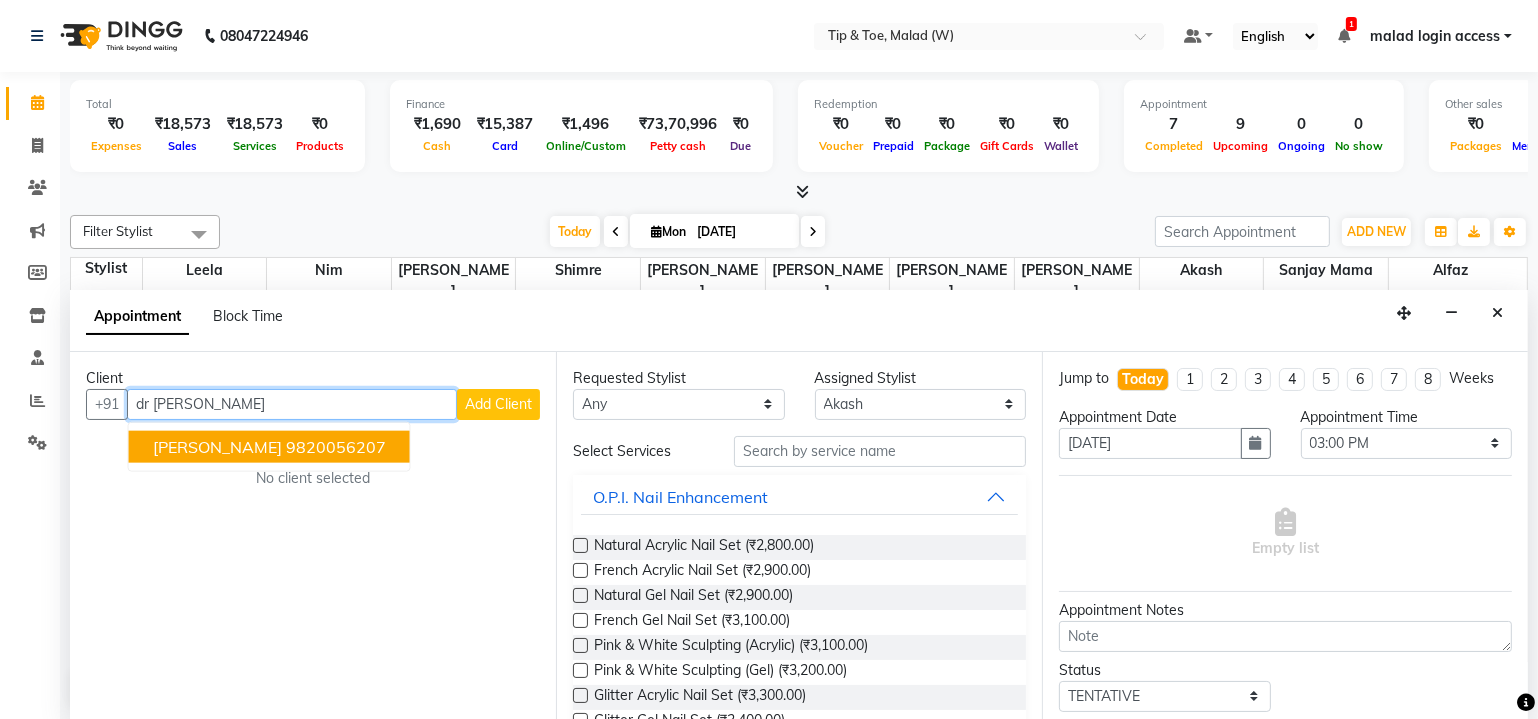 click on "Dr Sunita Vatkar" at bounding box center [217, 446] 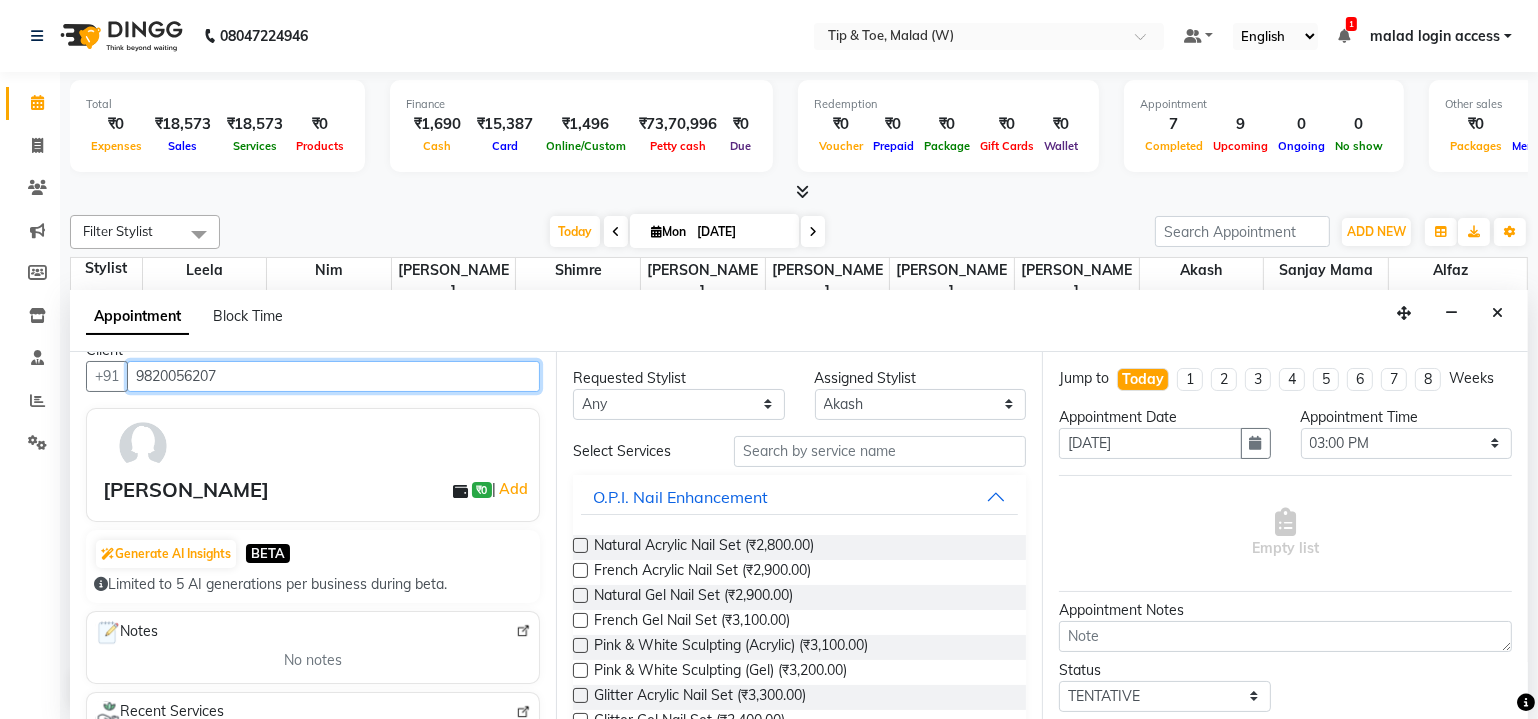 scroll, scrollTop: 0, scrollLeft: 0, axis: both 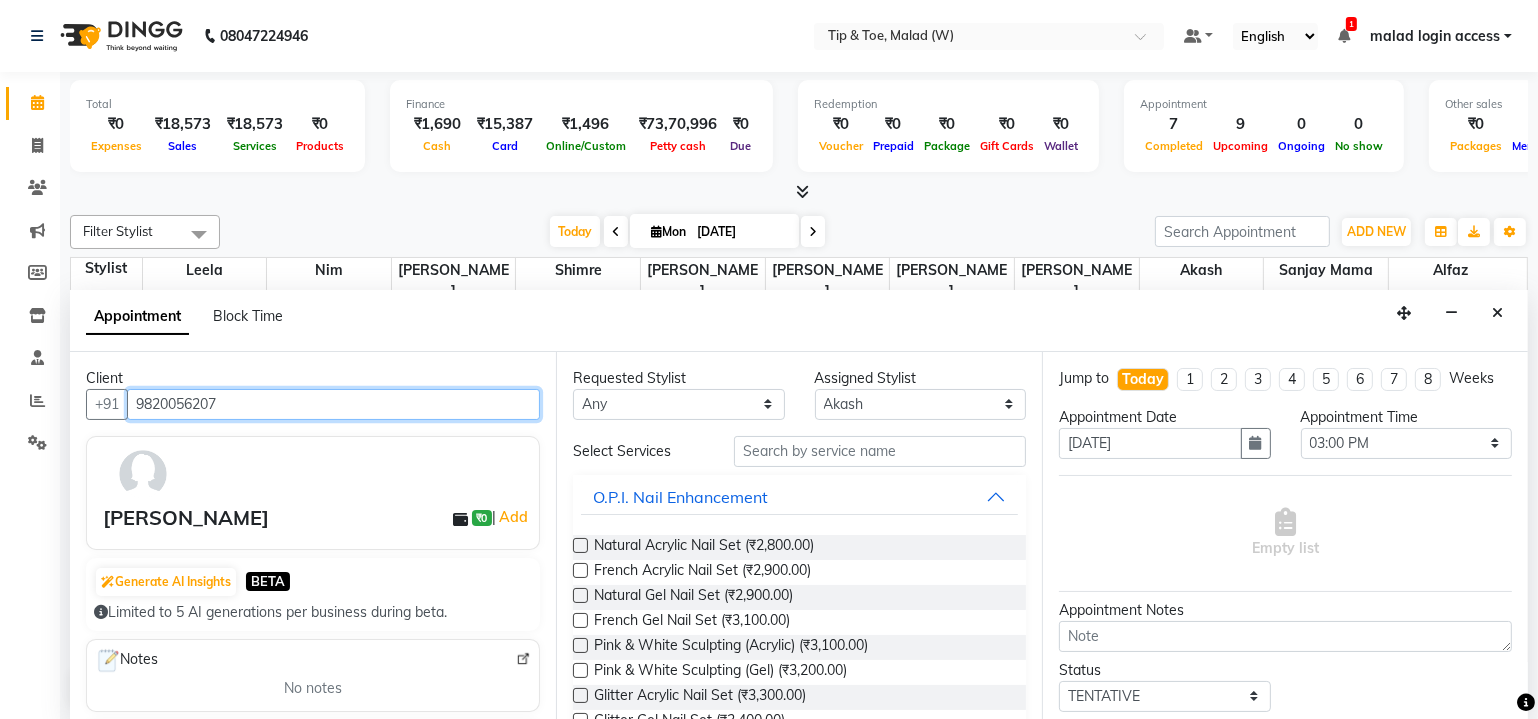 type on "9820056207" 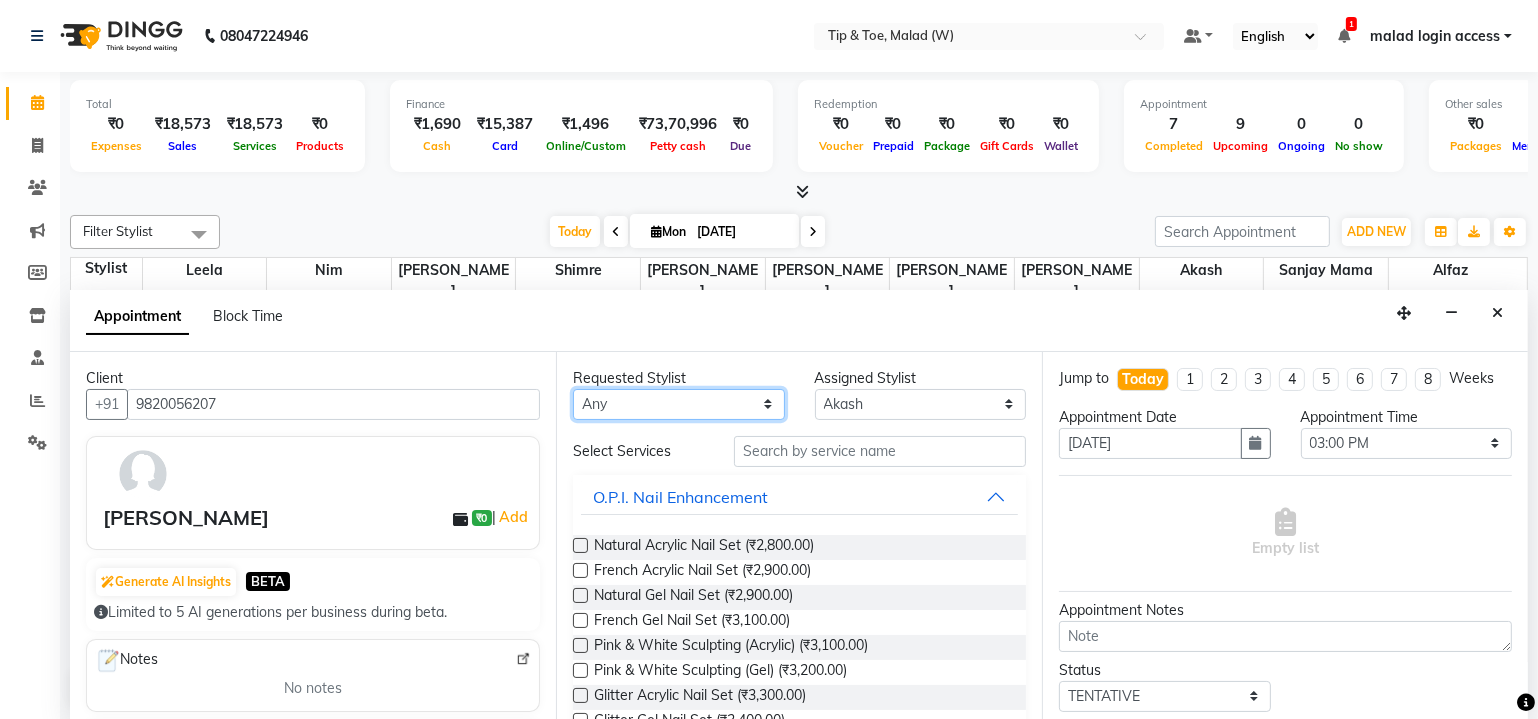 click on "Any Akash  Alfaz  Dibakar Leela Manisha Singh Nim Nitesh Poonam Singh Sanjay mama Shimre Swapnali Urmila Pal" at bounding box center [679, 404] 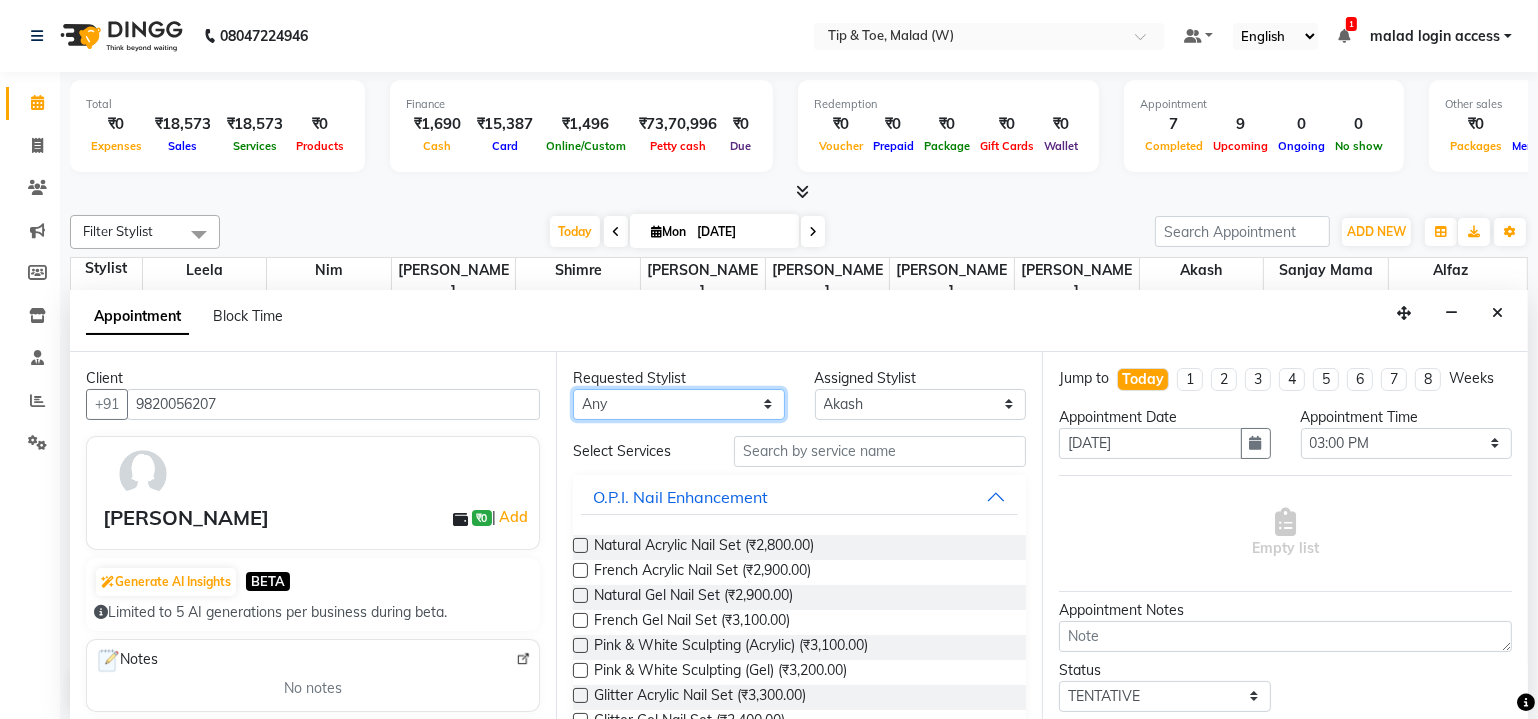scroll, scrollTop: 0, scrollLeft: 0, axis: both 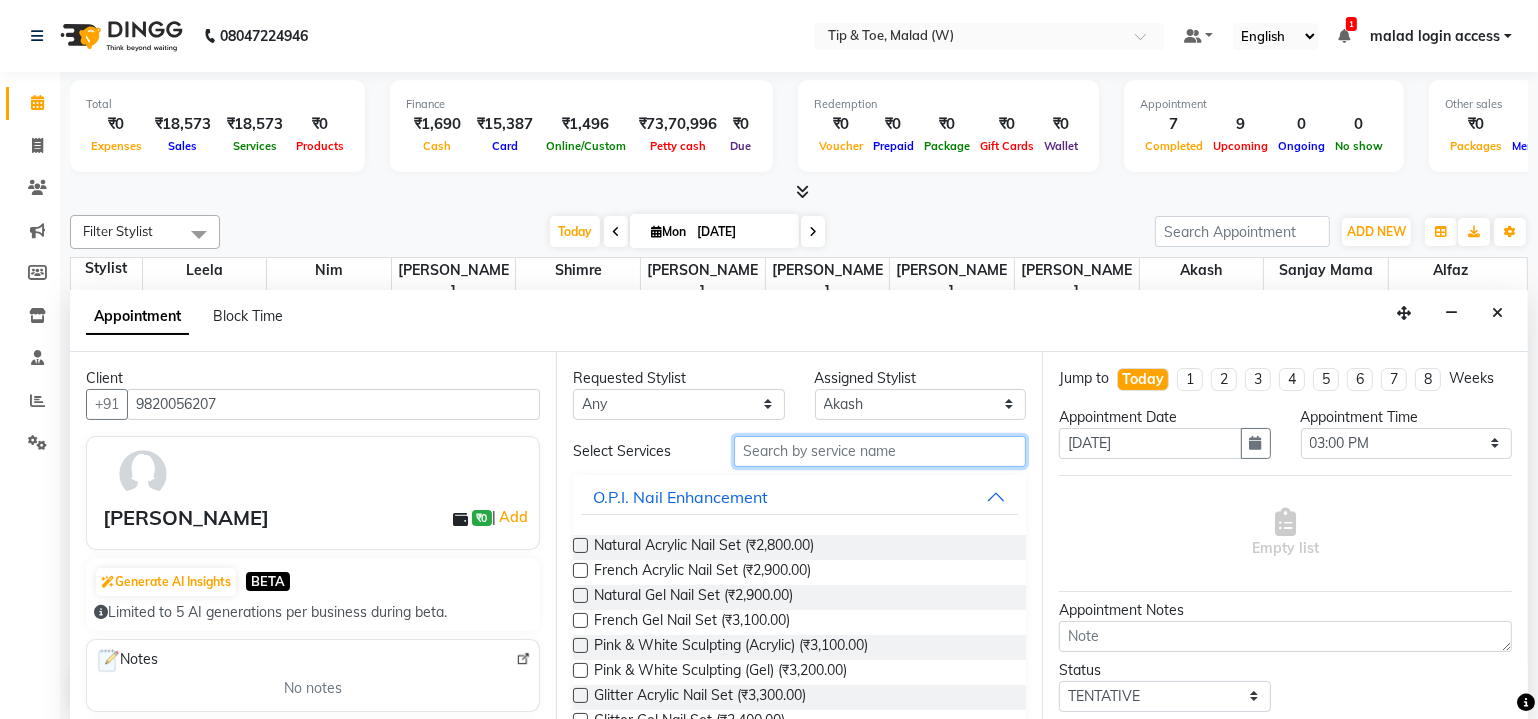 click at bounding box center [880, 451] 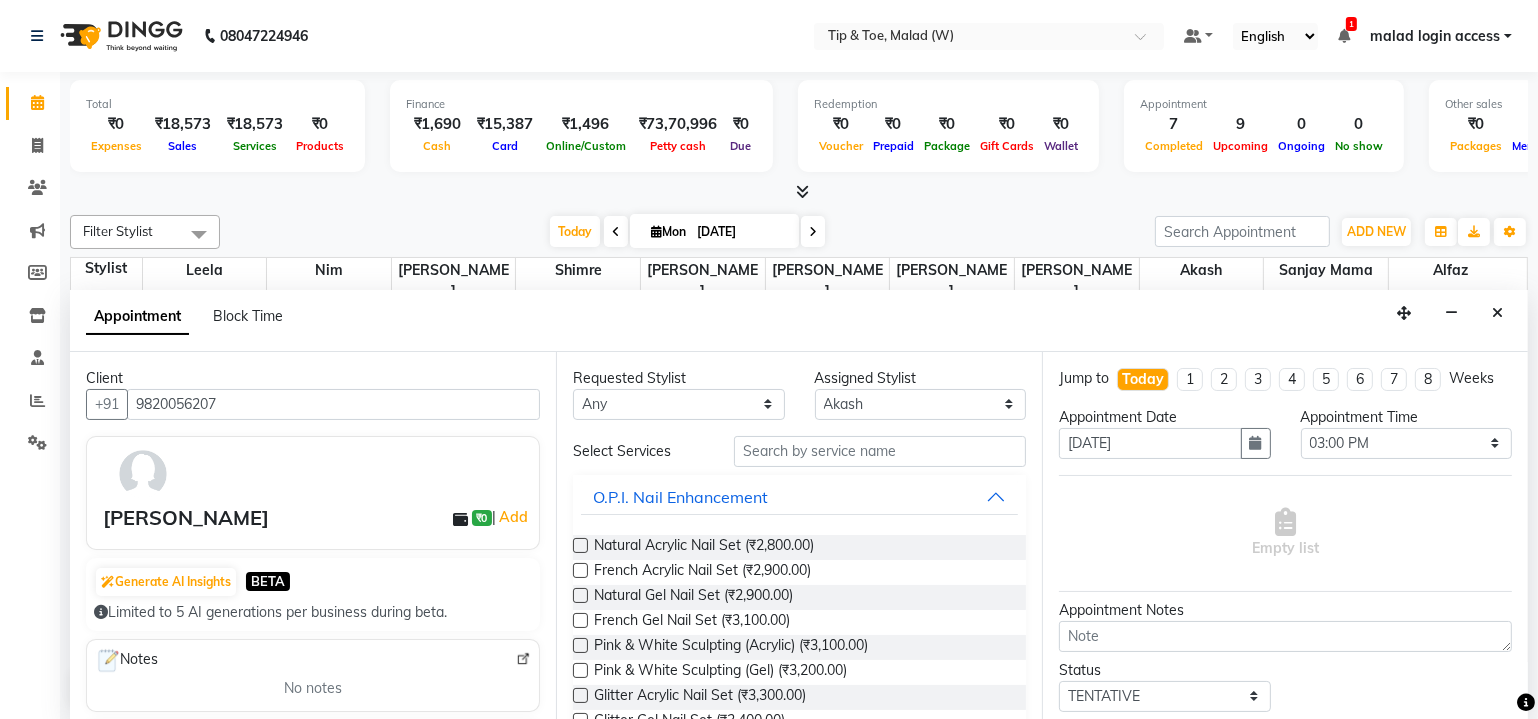 click on "Requested Stylist Any Akash  Alfaz  Dibakar Leela Manisha Singh Nim Nitesh Poonam Singh Sanjay mama Shimre Swapnali Urmila Pal Assigned Stylist Select Akash  Alfaz  Dibakar Leela Manisha Singh Nim Nitesh Poonam Singh Sanjay mama Shimre Swapnali Urmila Pal Select Services    O.P.I. Nail Enhancement Natural Acrylic Nail Set (₹2,800.00) French Acrylic Nail Set (₹2,900.00) Natural Gel Nail Set (₹2,900.00) French Gel Nail Set (₹3,100.00) Pink & White Sculpting (Acrylic) (₹3,100.00) Pink & White Sculpting (Gel) (₹3,200.00) Glitter Acrylic Nail Set (₹3,300.00) Glitter Gel Nail Set (₹3,400.00) Acrylic Overlays (₹2,300.00) Gel Overlays (₹2,500.00) Pink & White Acrylic Overlays (₹2,400.00) Pink & White Gel Overlays (₹2,600.00) Glitter Acrylic Overlays (₹2,700.00) Glitter Gel Overlays (₹2,900.00) Form Acrylic Nail Set (₹3,300.00) Form Gel Nail Set (₹3,500.00) Shattered Glass (₹2,000.00) Holographic Nails (₹2,000.00) Ombre Gel Polish (₹2,000.00) Chameleon Nails (₹2,000.00)" at bounding box center (799, 536) 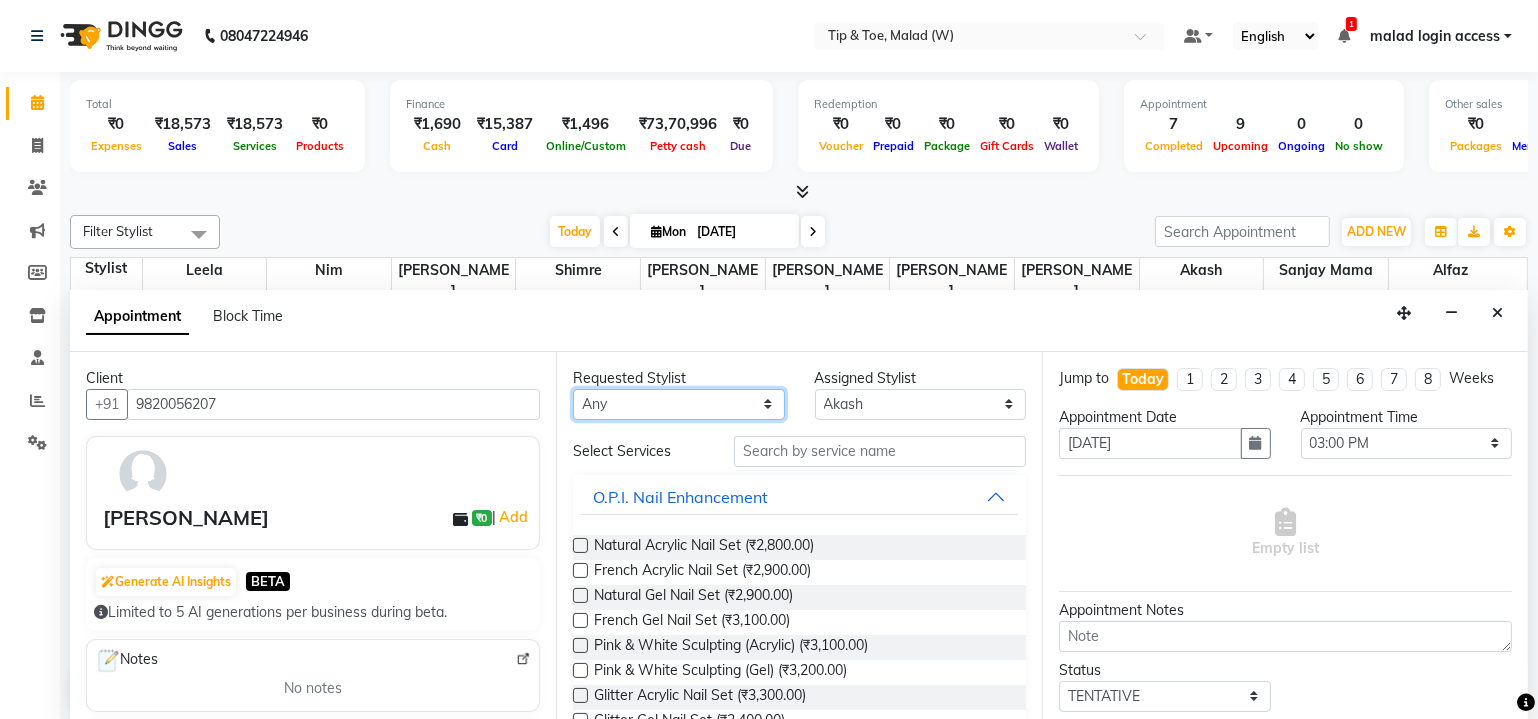 click on "Any Akash  Alfaz  Dibakar Leela Manisha Singh Nim Nitesh Poonam Singh Sanjay mama Shimre Swapnali Urmila Pal" at bounding box center [679, 404] 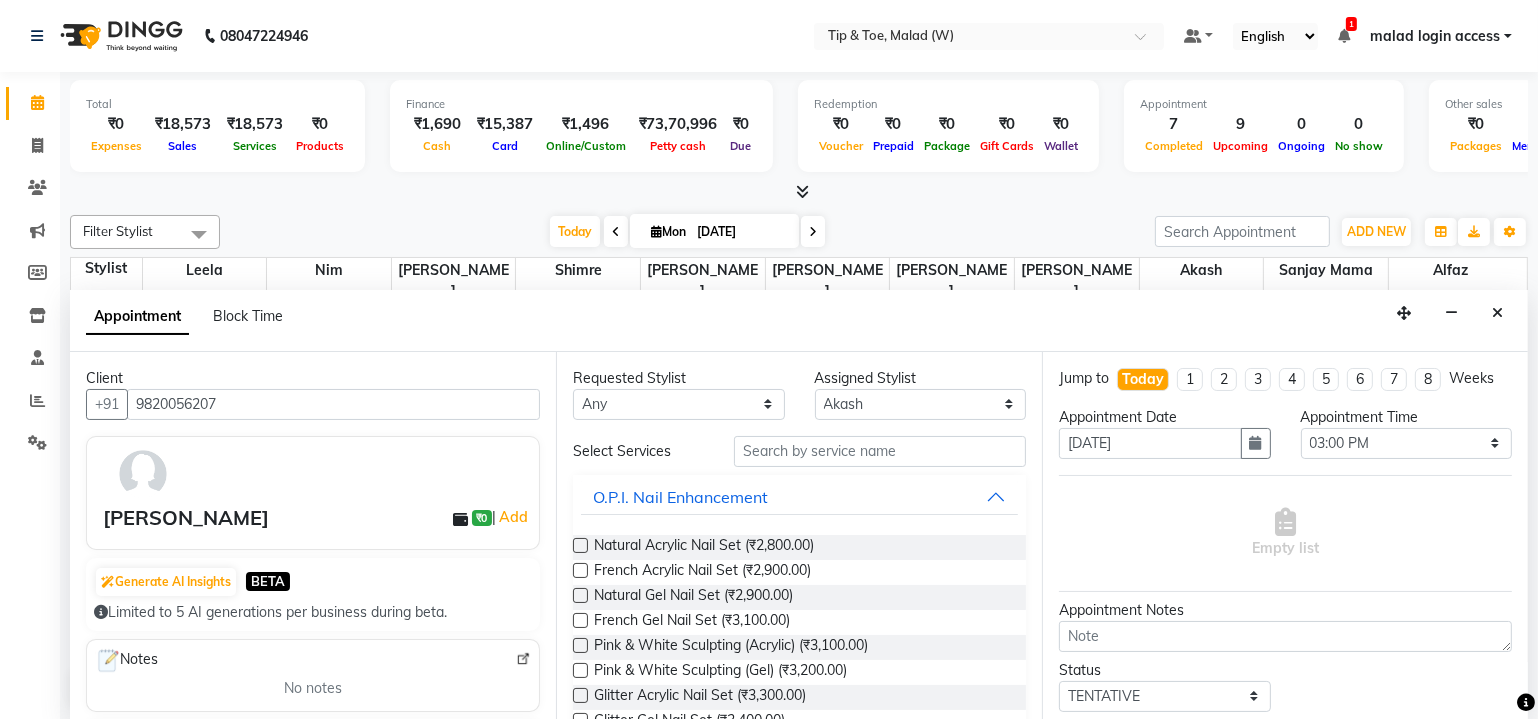 drag, startPoint x: 898, startPoint y: 197, endPoint x: 909, endPoint y: 186, distance: 15.556349 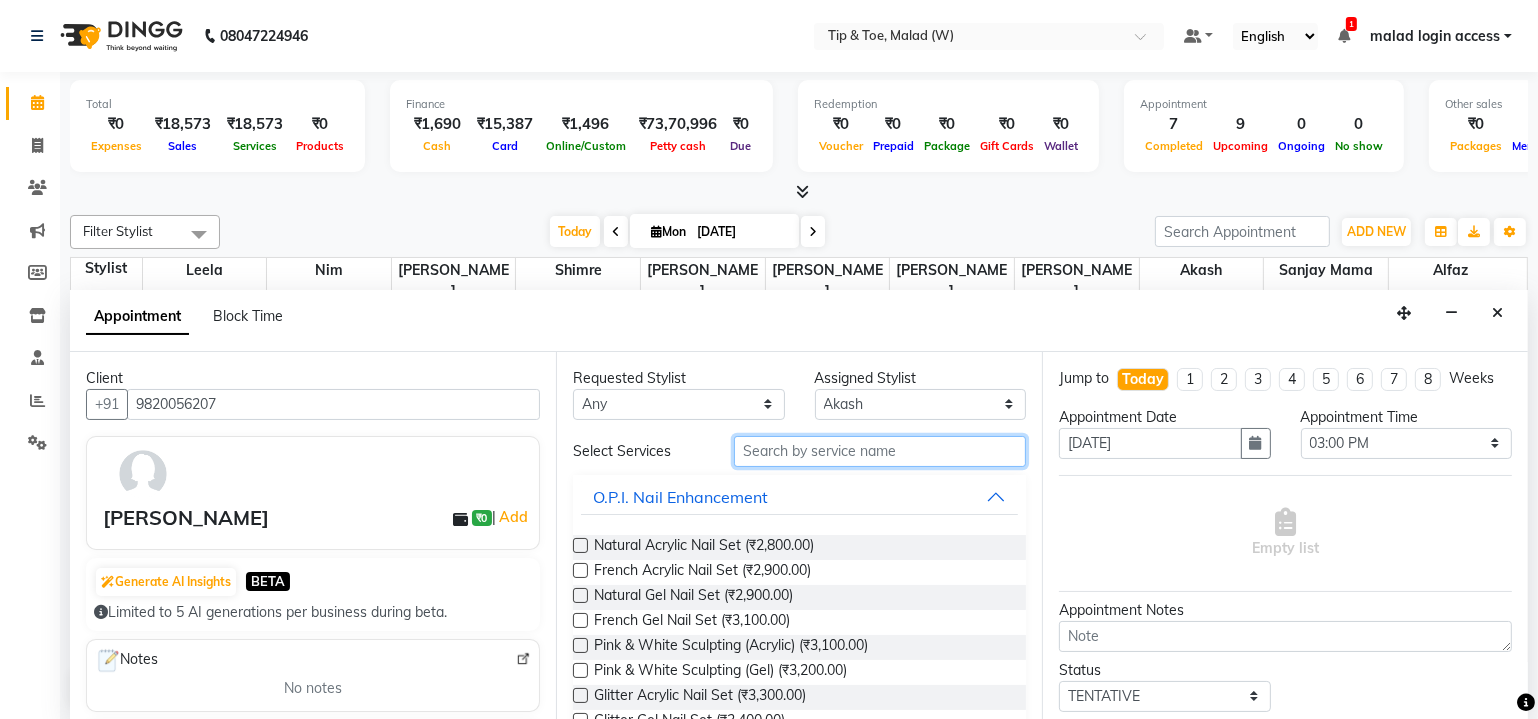 click at bounding box center [880, 451] 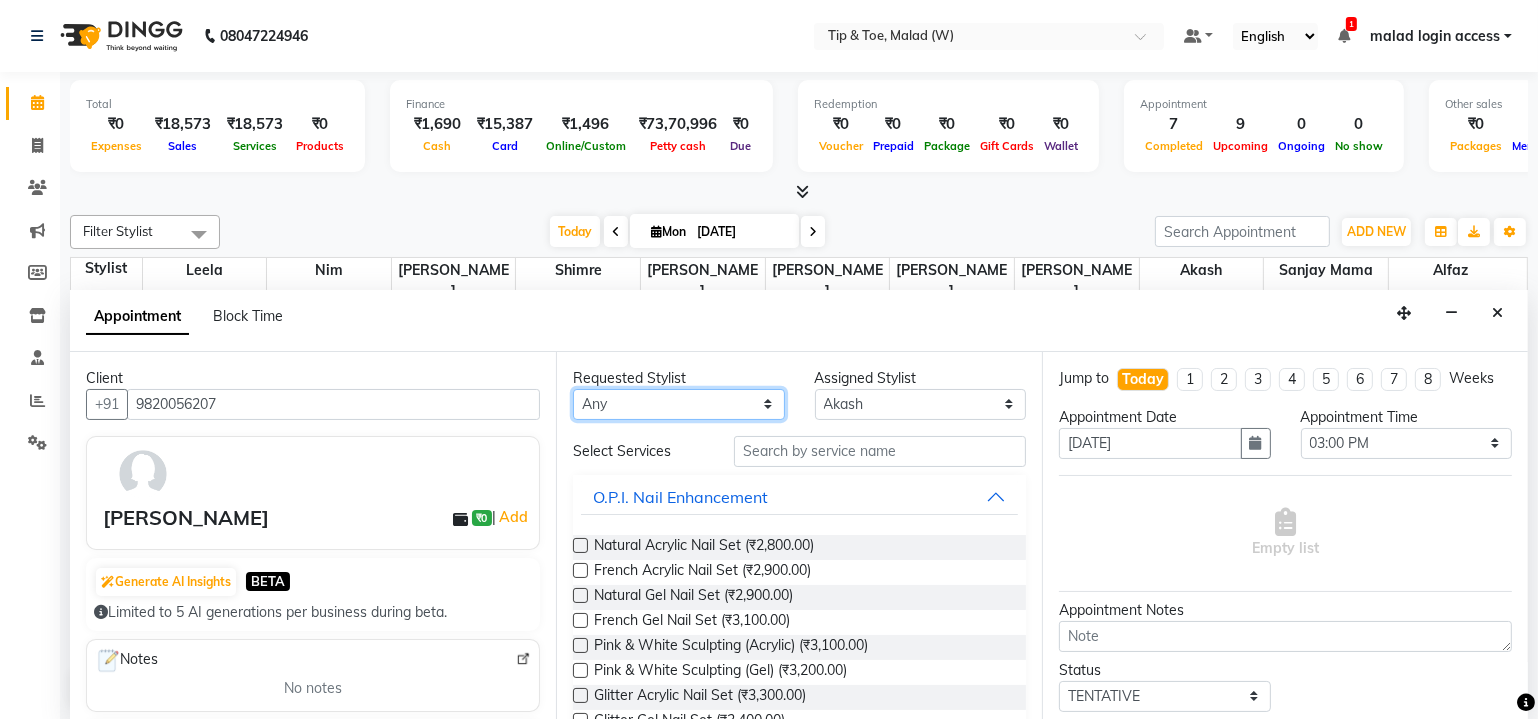 click on "Any Akash  Alfaz  Dibakar Leela Manisha Singh Nim Nitesh Poonam Singh Sanjay mama Shimre Swapnali Urmila Pal" at bounding box center (679, 404) 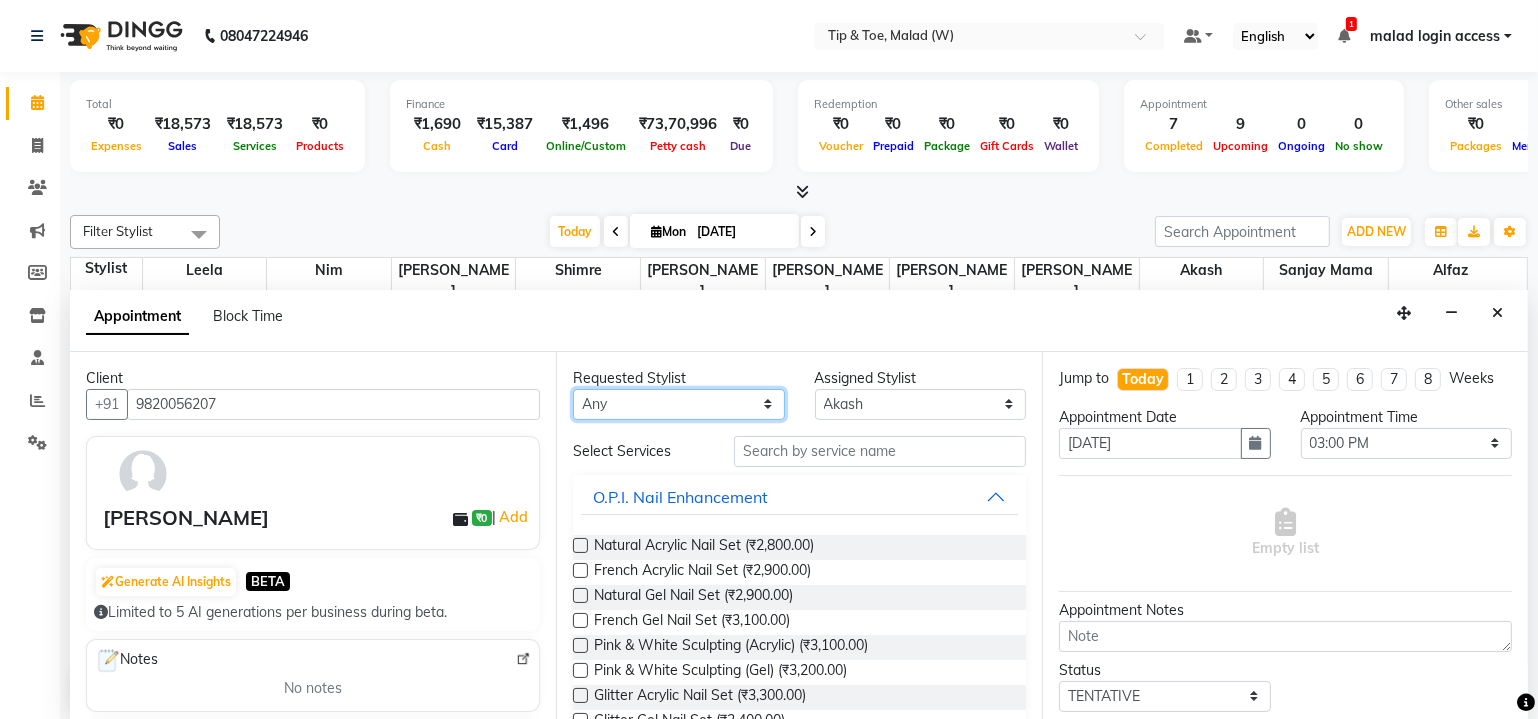 select on "41858" 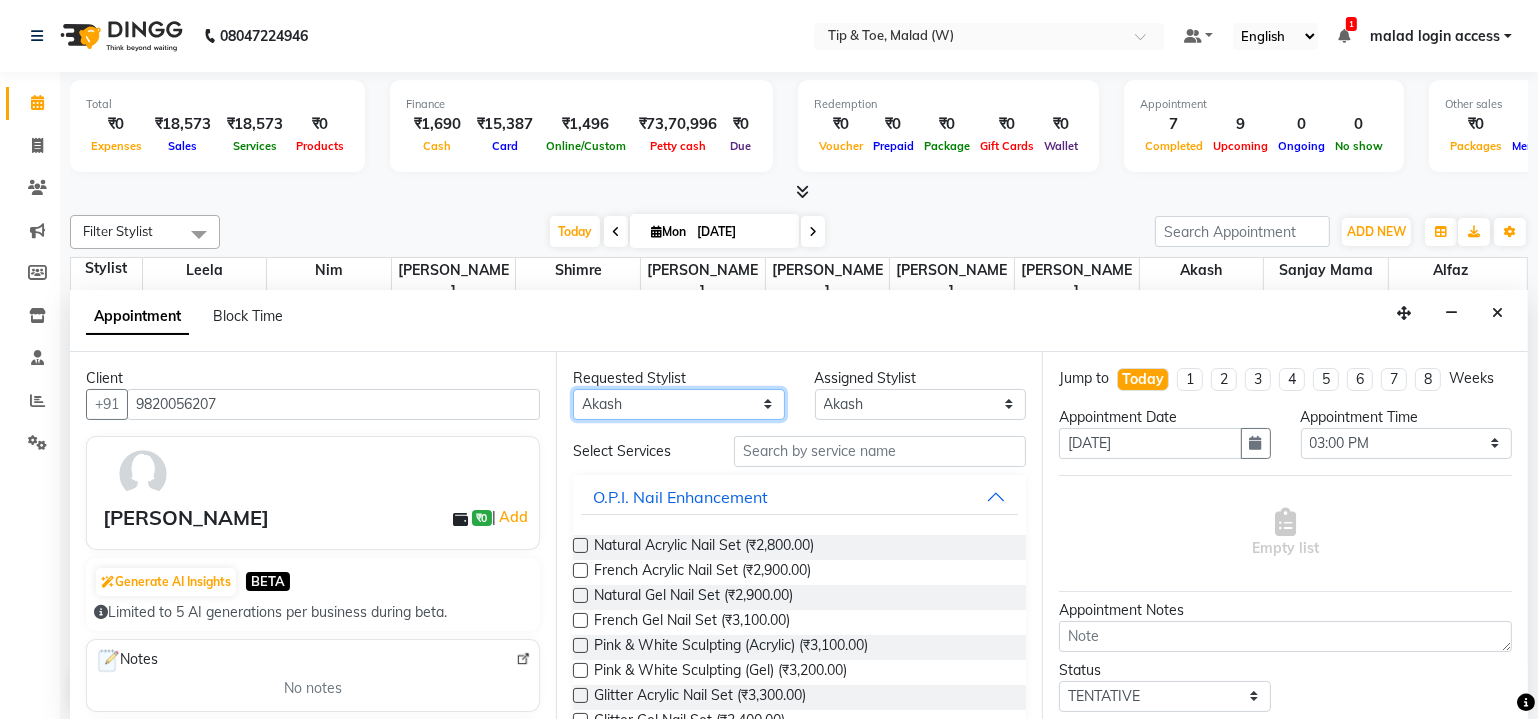 click on "Any Akash  Alfaz  Dibakar Leela Manisha Singh Nim Nitesh Poonam Singh Sanjay mama Shimre Swapnali Urmila Pal" at bounding box center [679, 404] 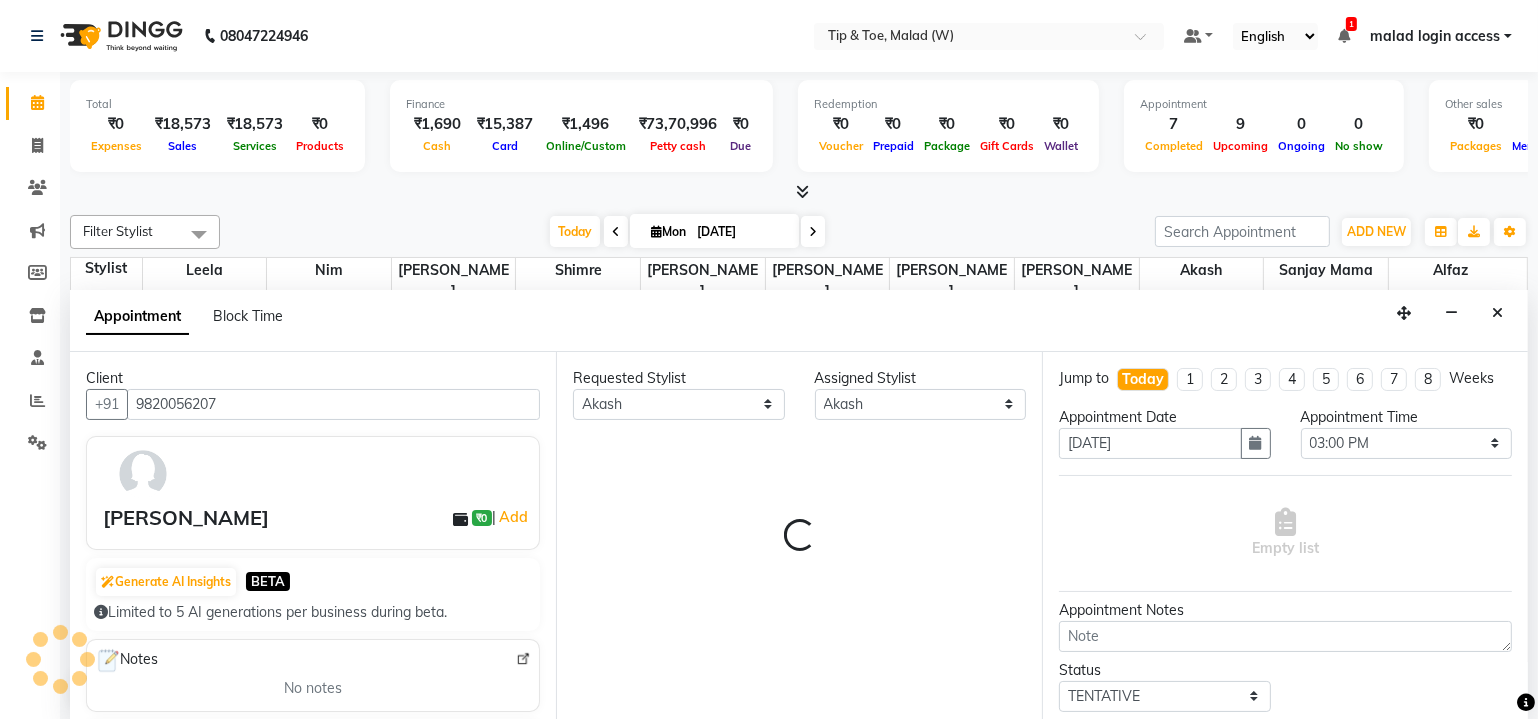 drag, startPoint x: 631, startPoint y: 102, endPoint x: 648, endPoint y: 88, distance: 22.022715 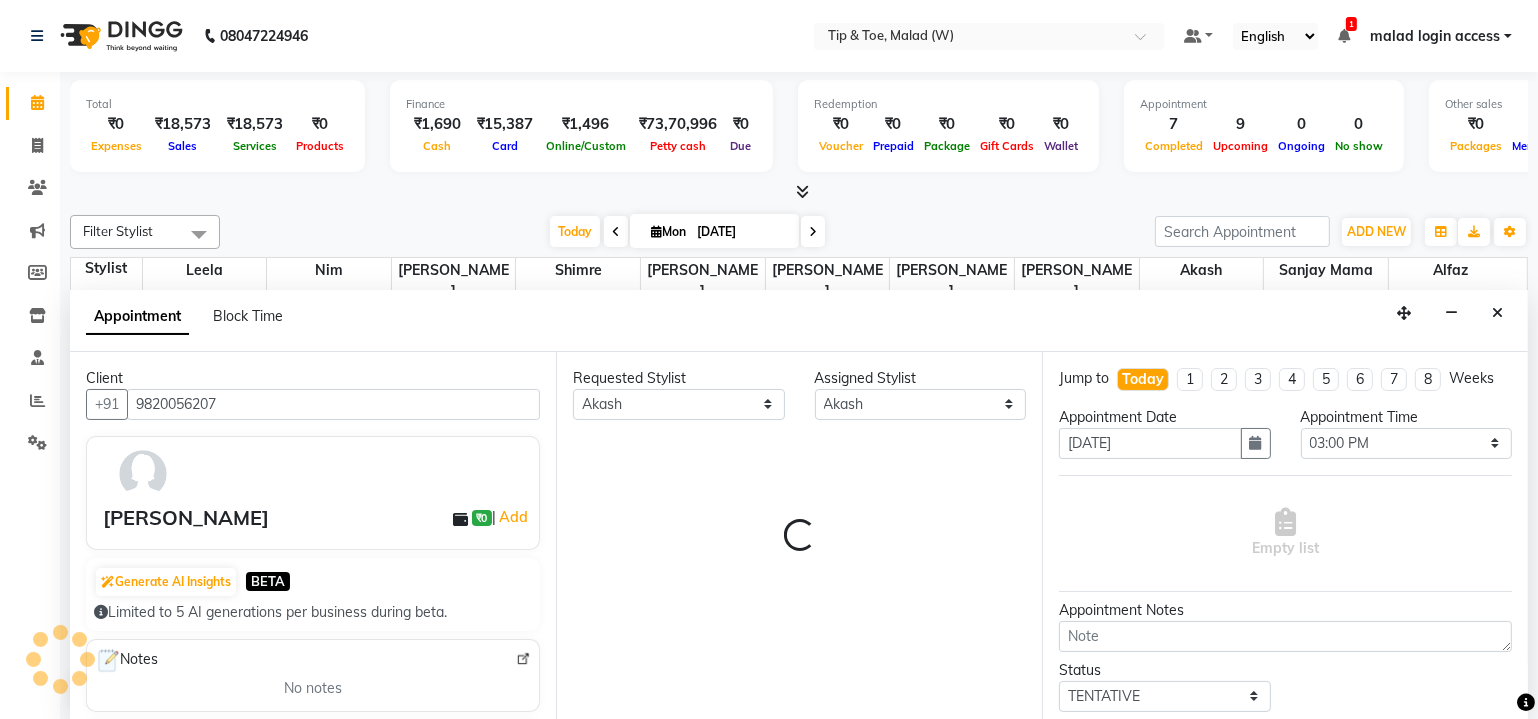 click on "Finance" at bounding box center [581, 104] 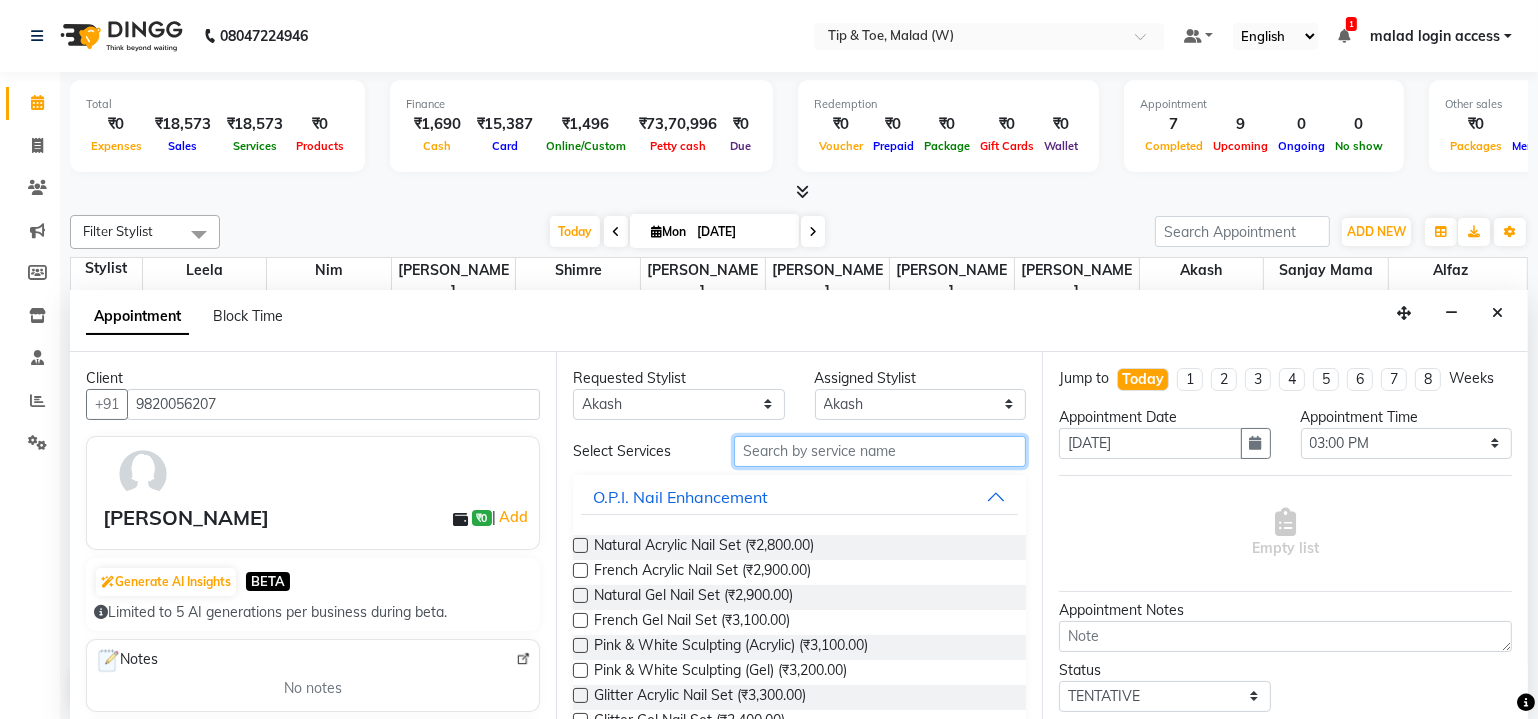 click at bounding box center (880, 451) 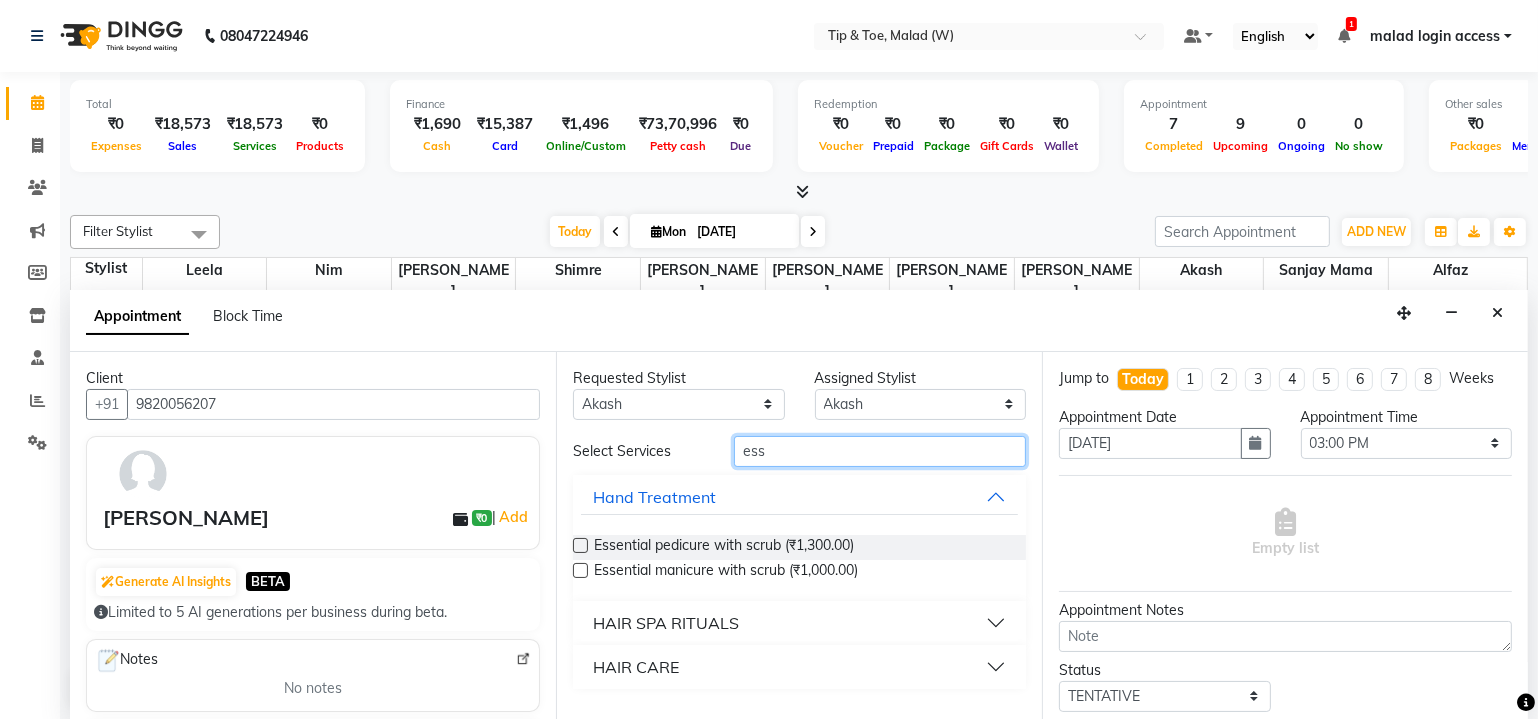 type on "ess" 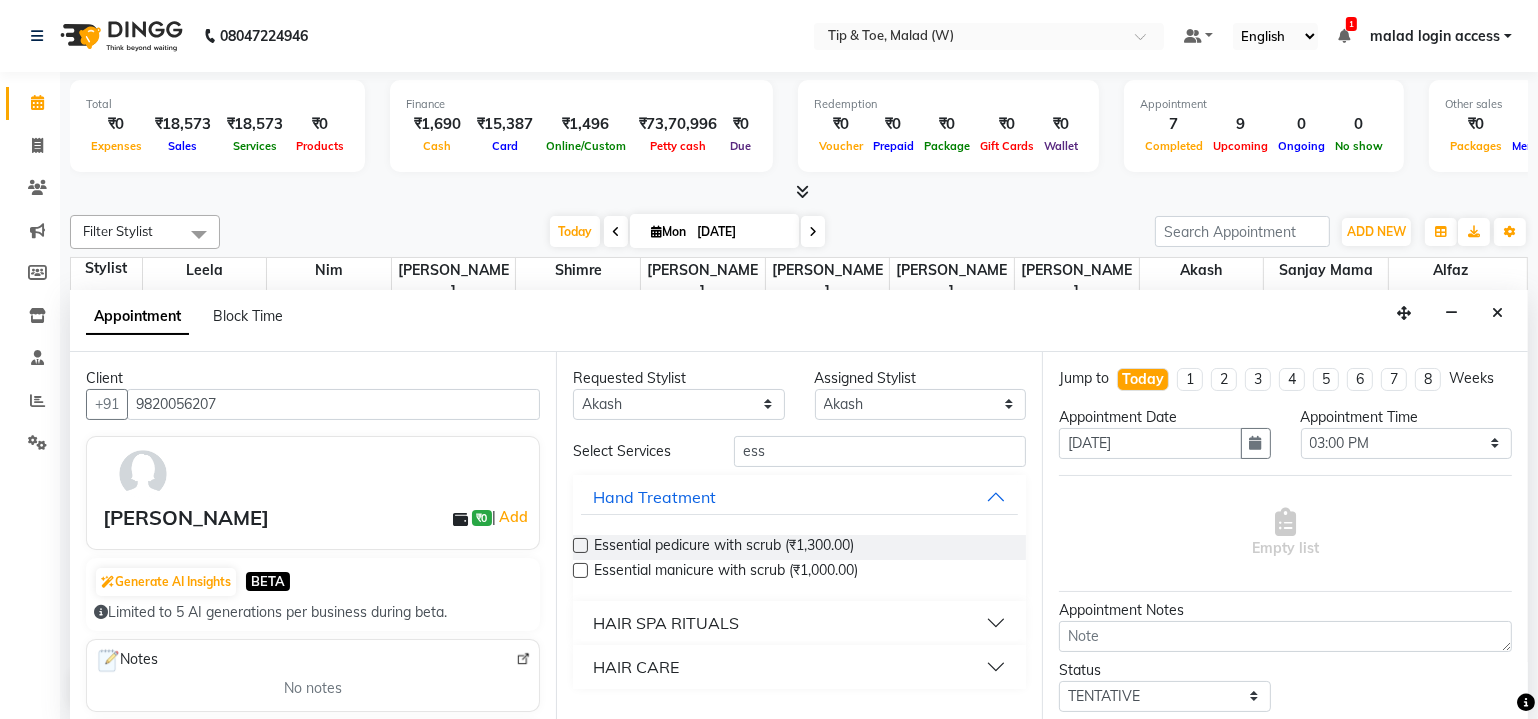 click at bounding box center (580, 545) 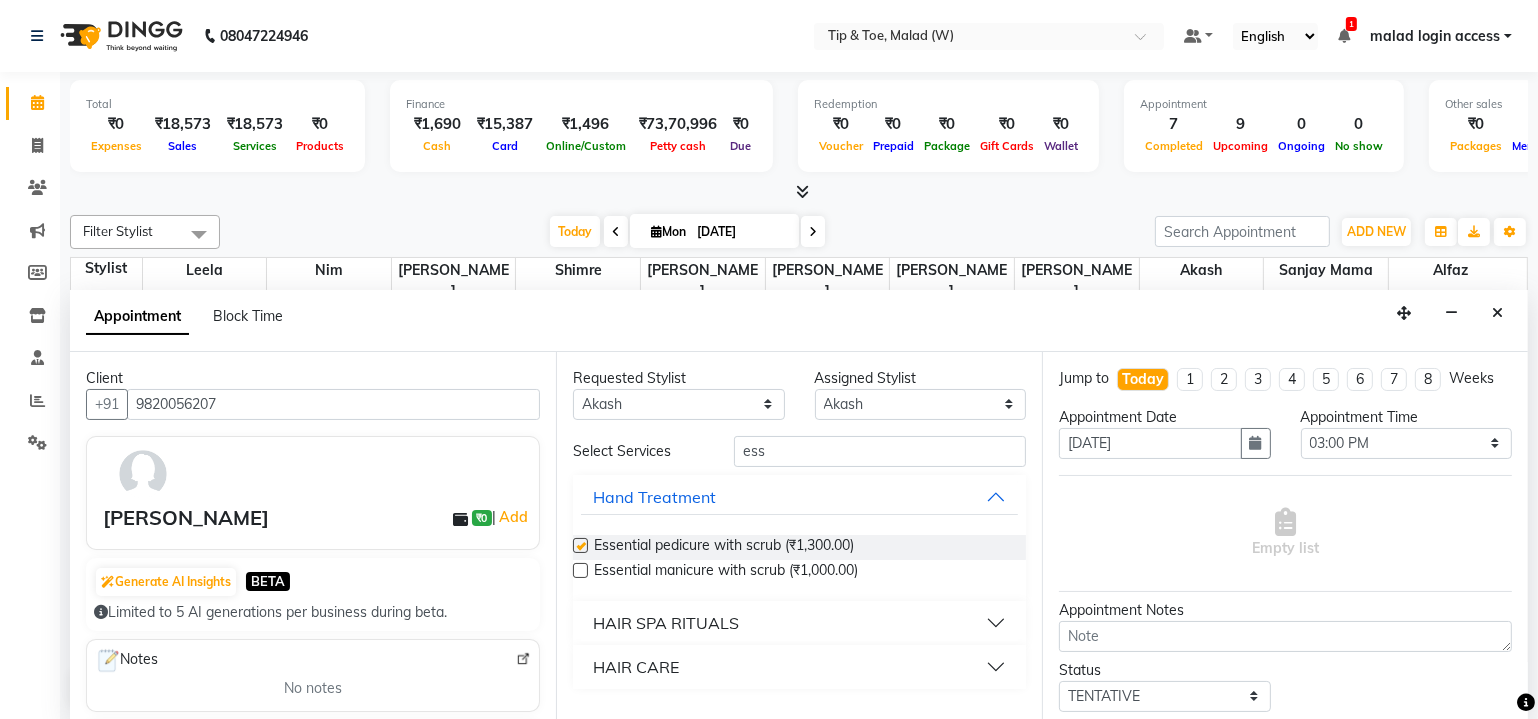 click at bounding box center (580, 545) 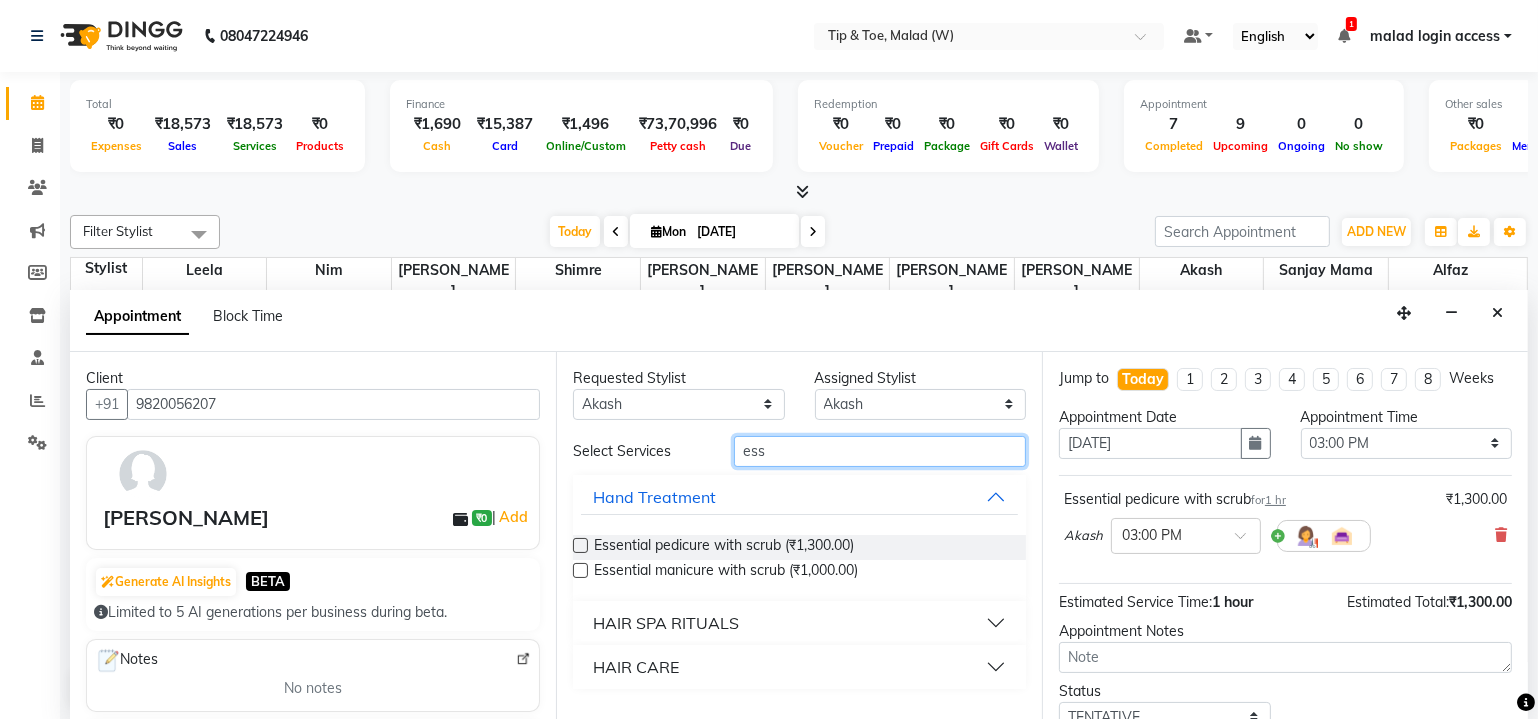 click on "ess" at bounding box center (880, 451) 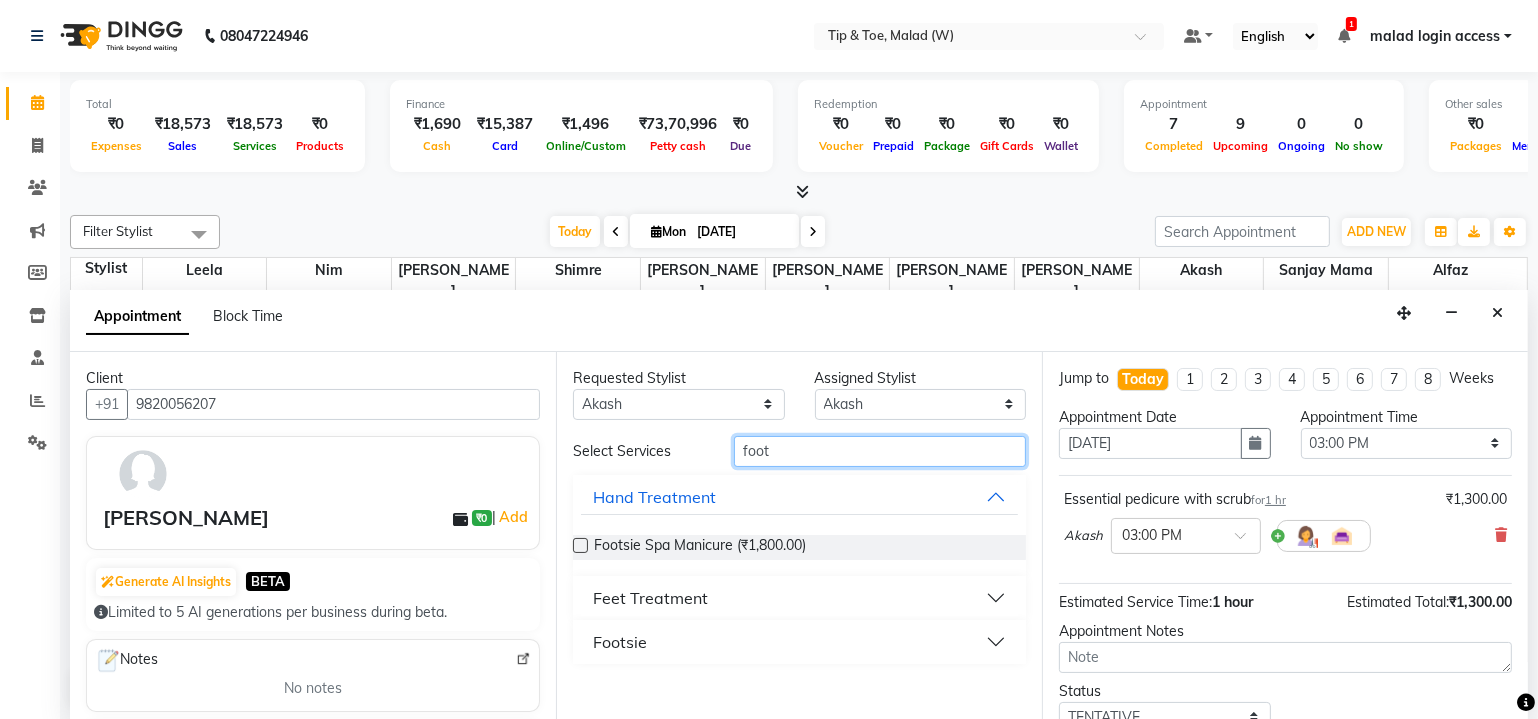 type on "foot" 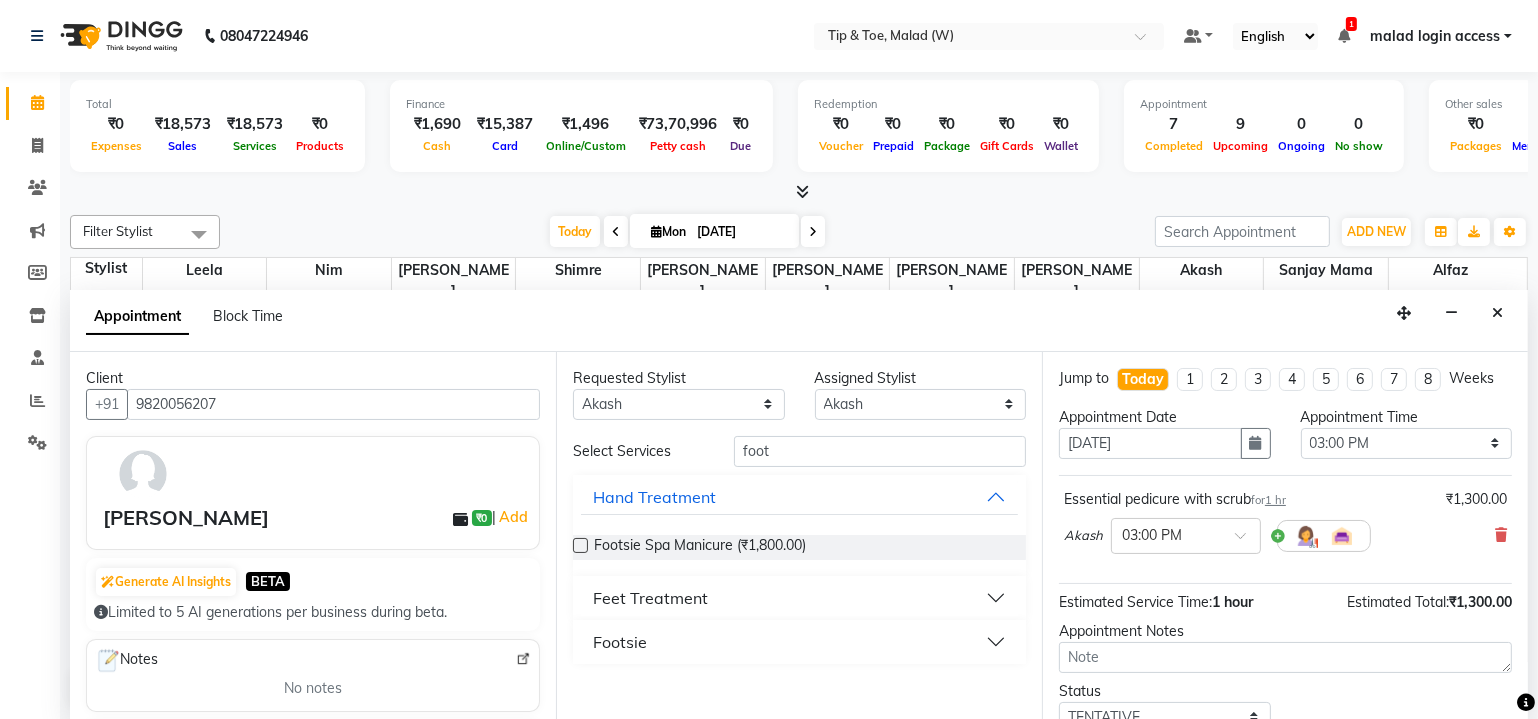 drag, startPoint x: 679, startPoint y: 587, endPoint x: 689, endPoint y: 583, distance: 10.770329 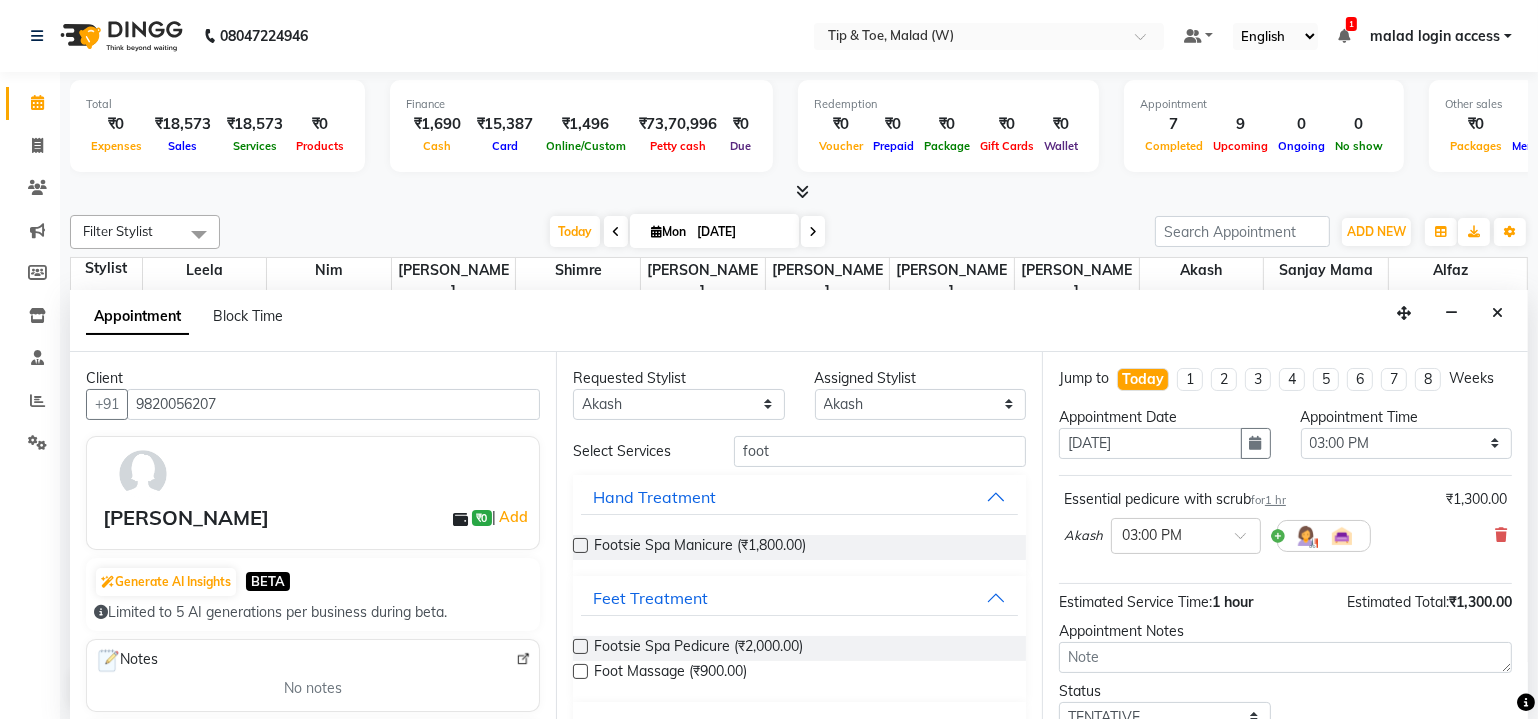 click at bounding box center [580, 671] 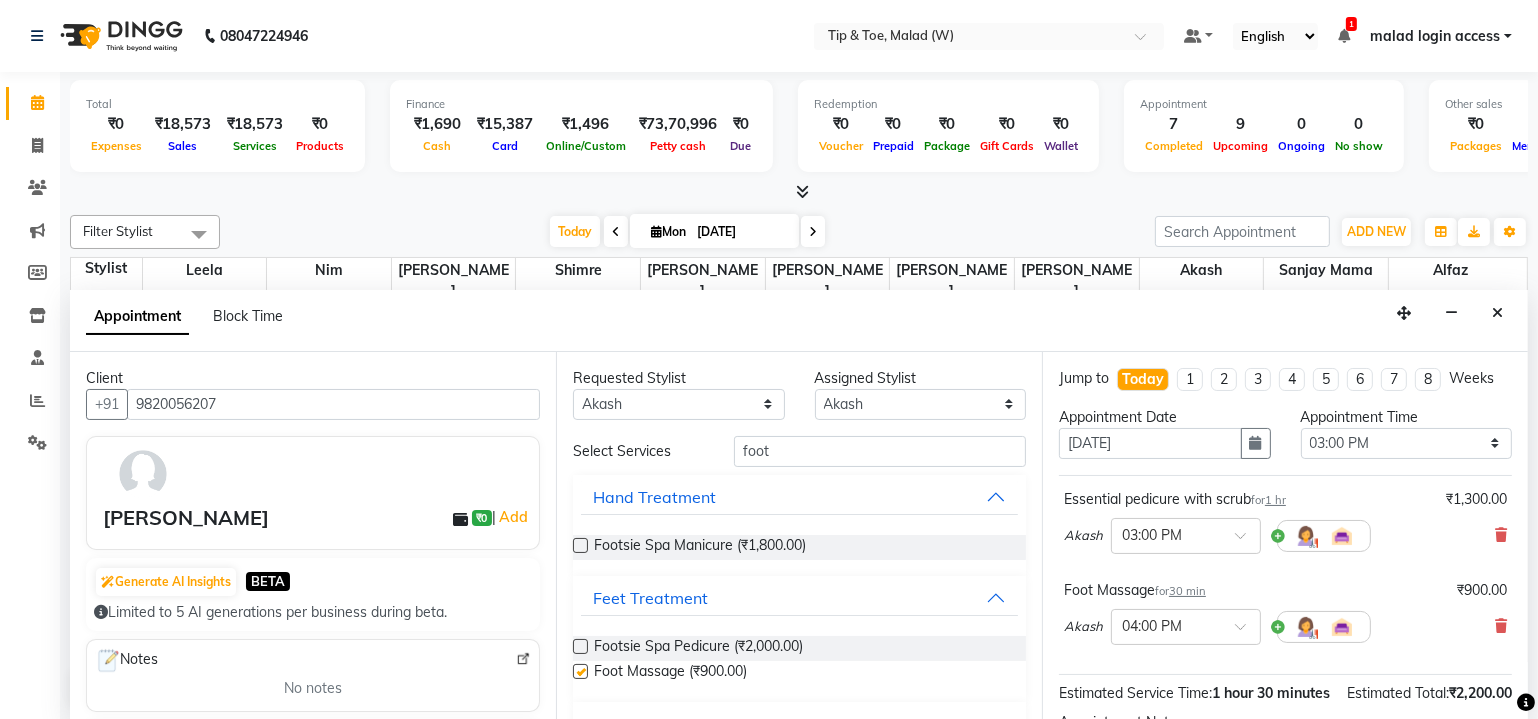 checkbox on "false" 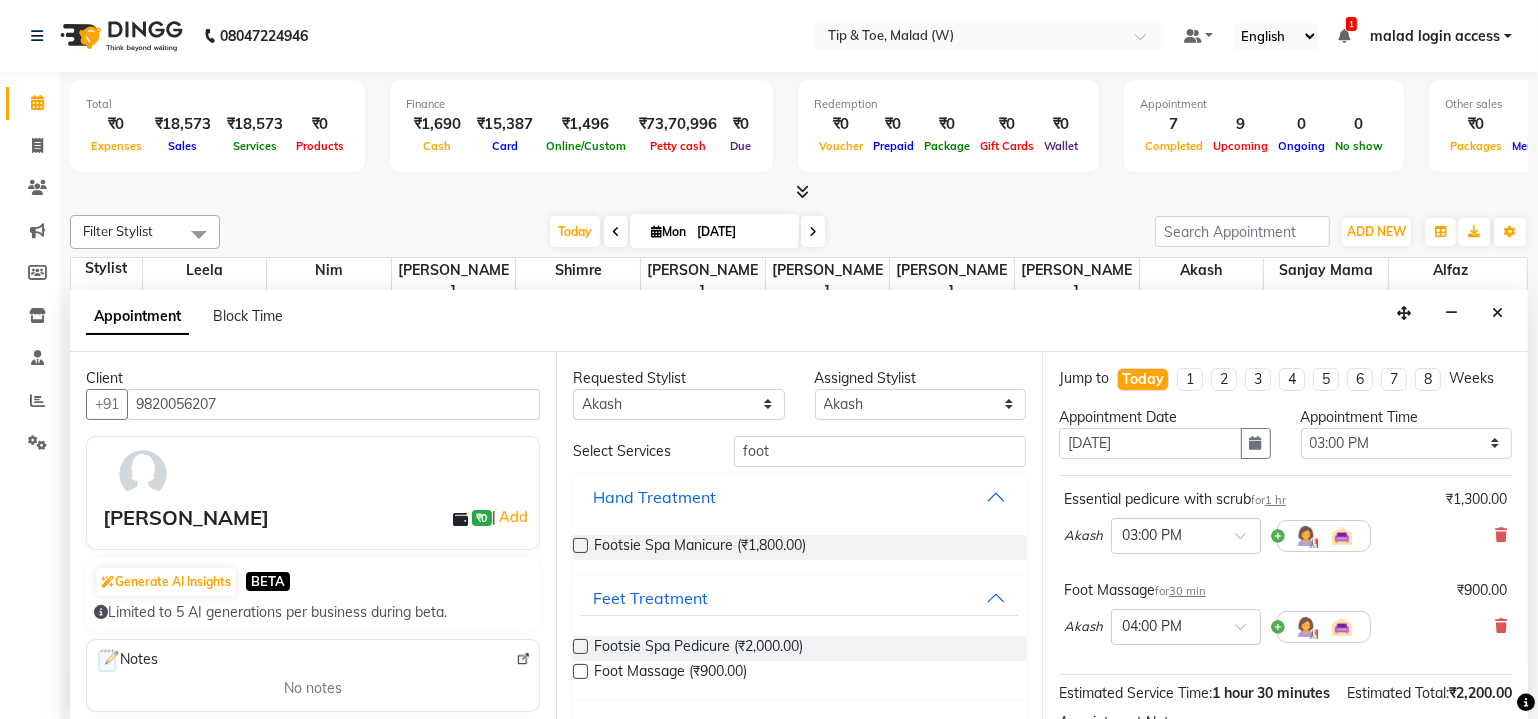 click on "Hand Treatment" at bounding box center [799, 497] 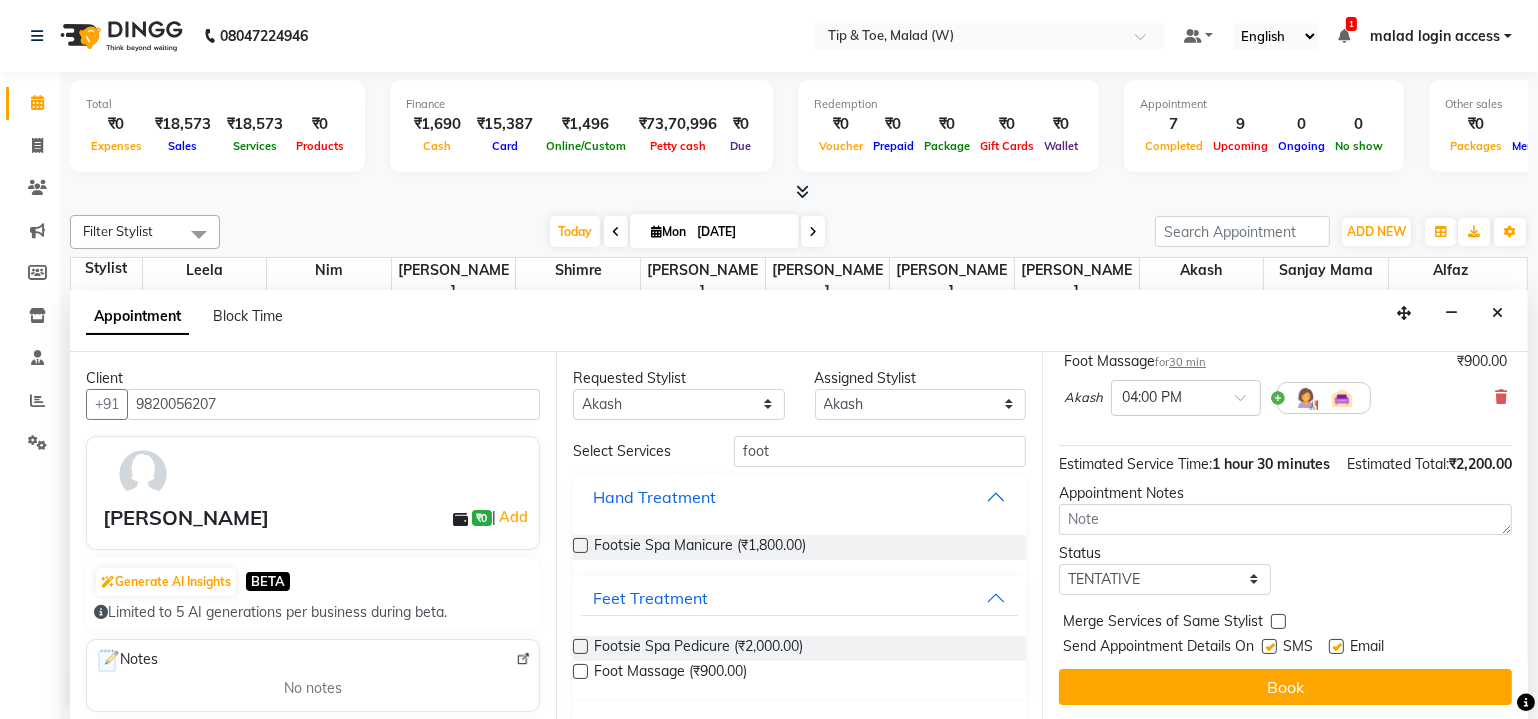 scroll, scrollTop: 246, scrollLeft: 0, axis: vertical 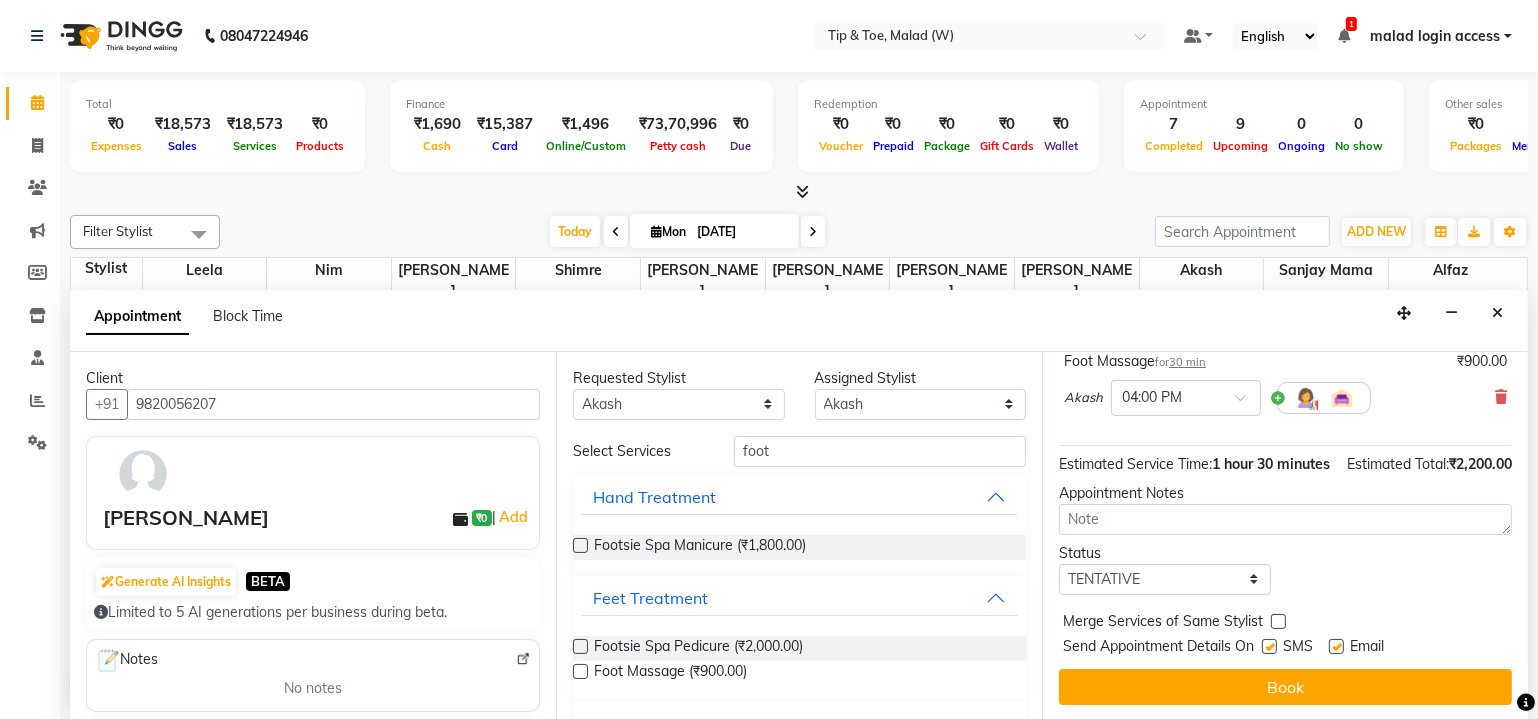 click on "Book" at bounding box center [1285, 687] 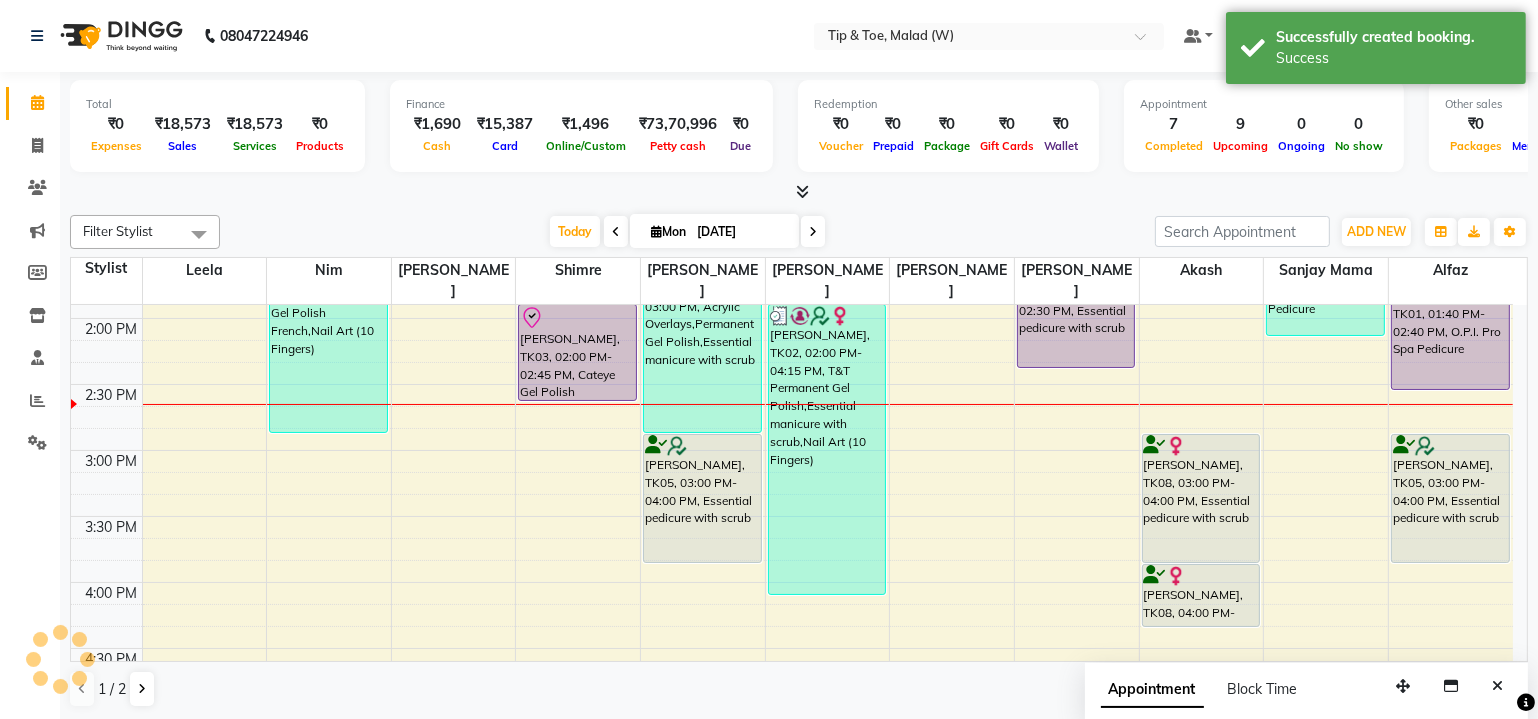 scroll, scrollTop: 0, scrollLeft: 0, axis: both 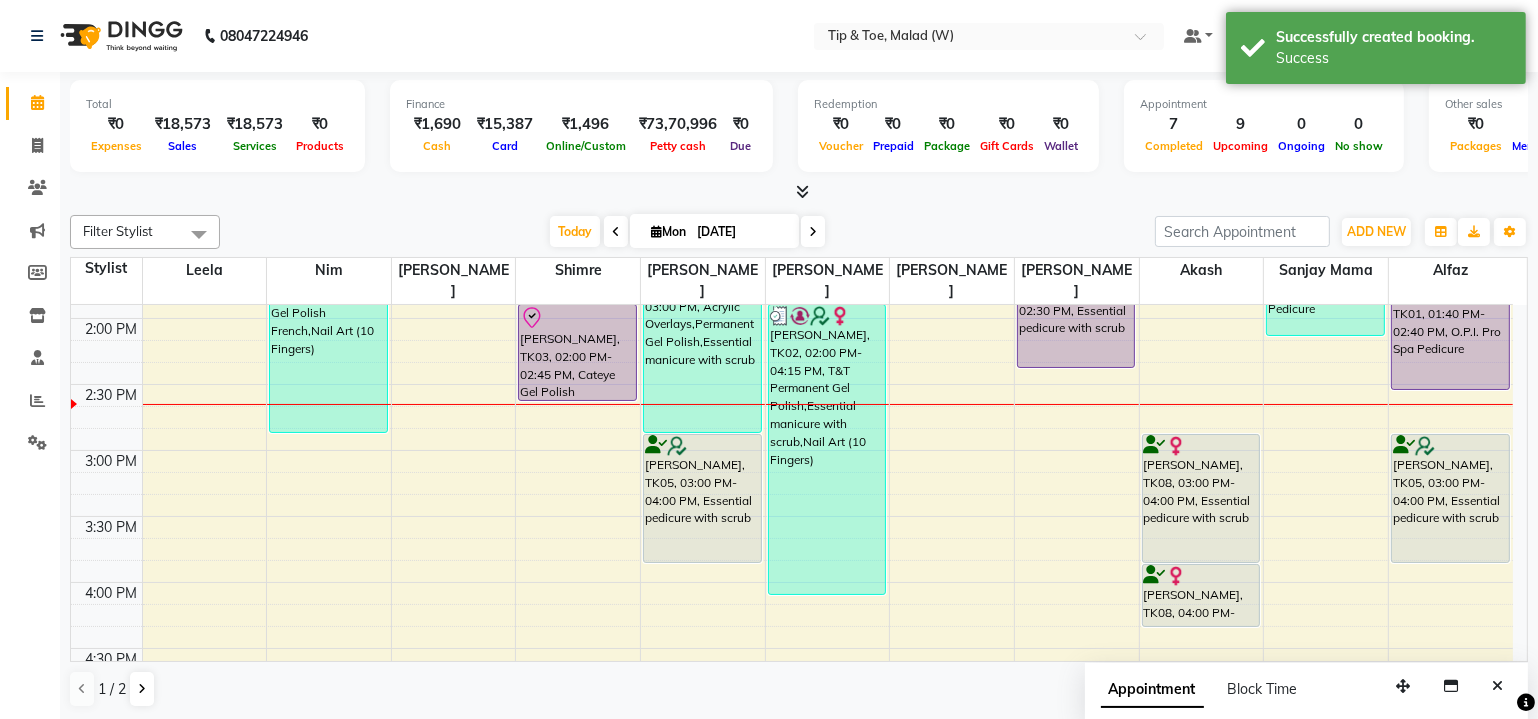 click at bounding box center (1497, 686) 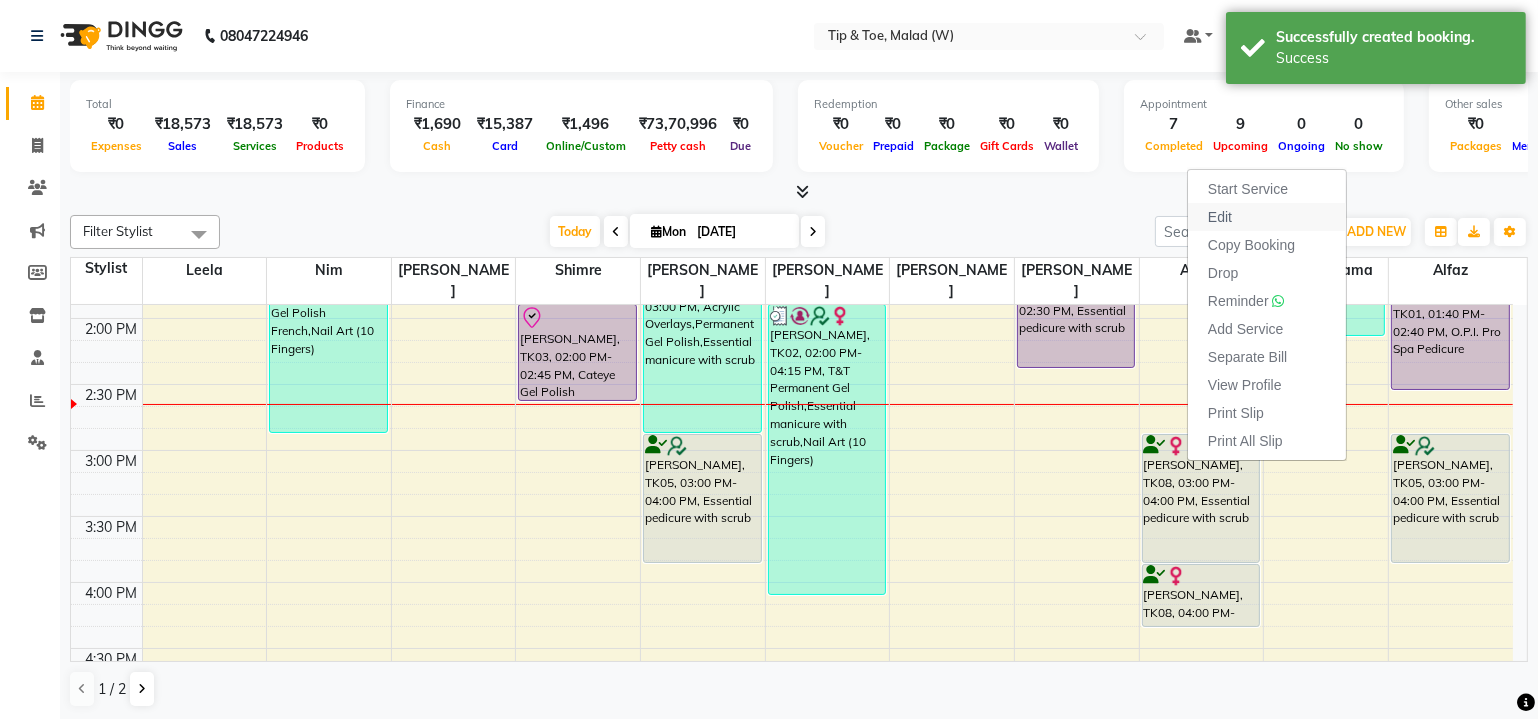 click on "Edit" at bounding box center (1267, 217) 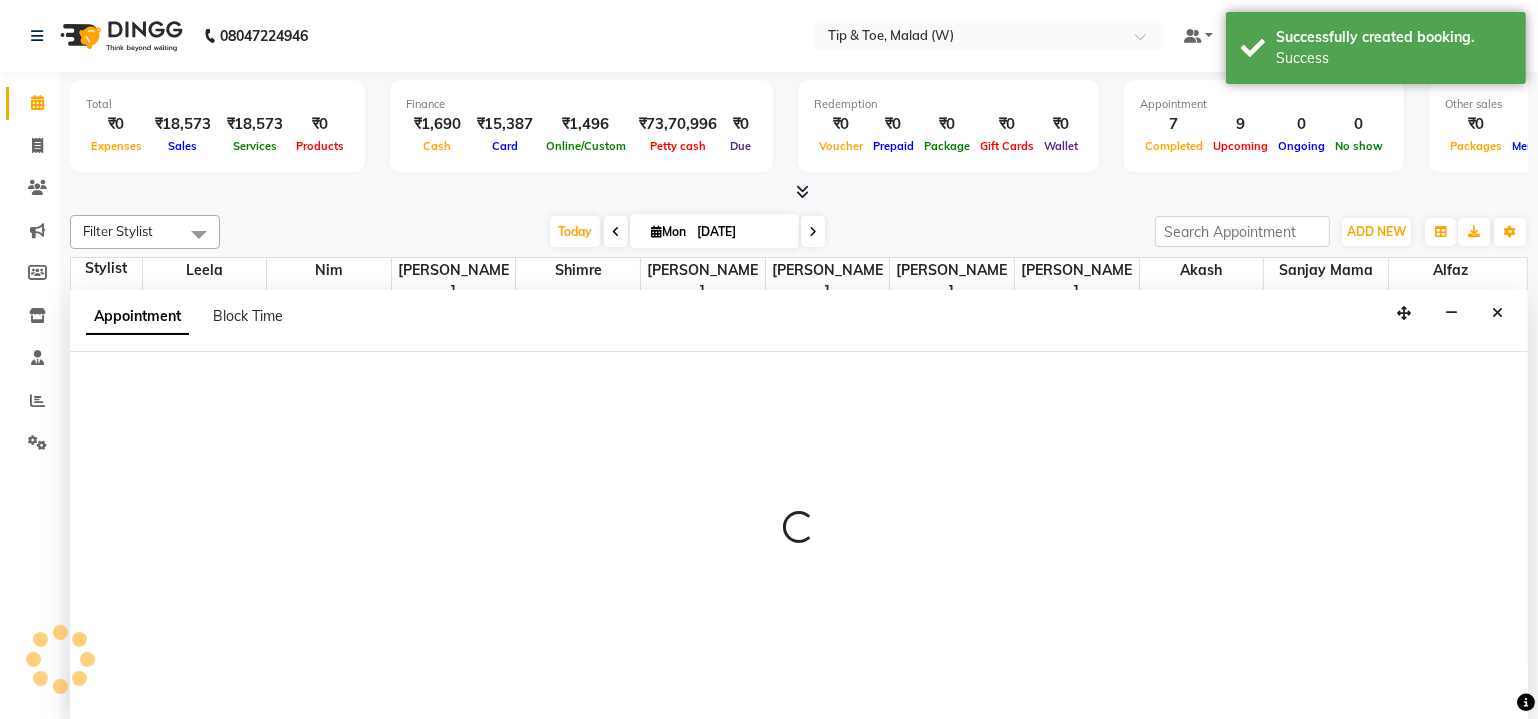 scroll, scrollTop: 0, scrollLeft: 0, axis: both 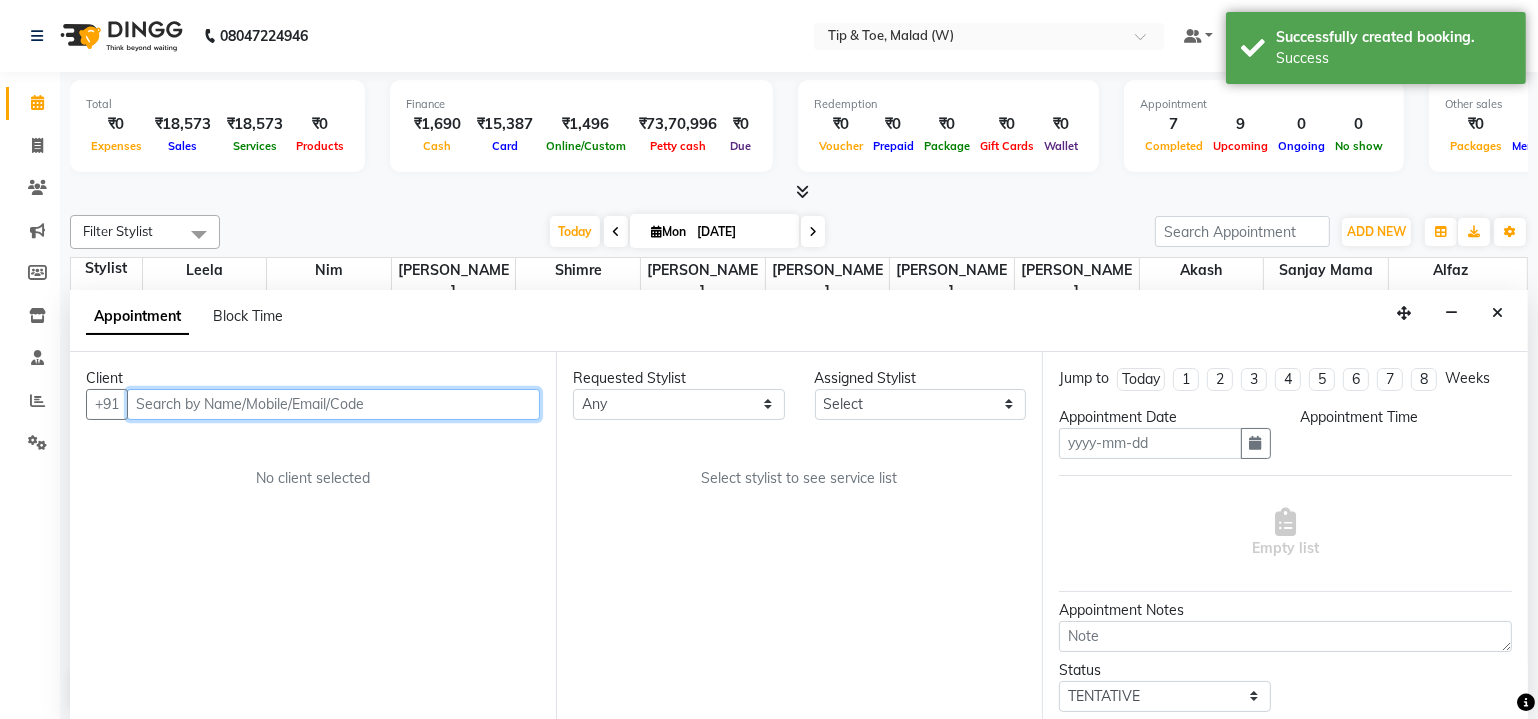 type on "[DATE]" 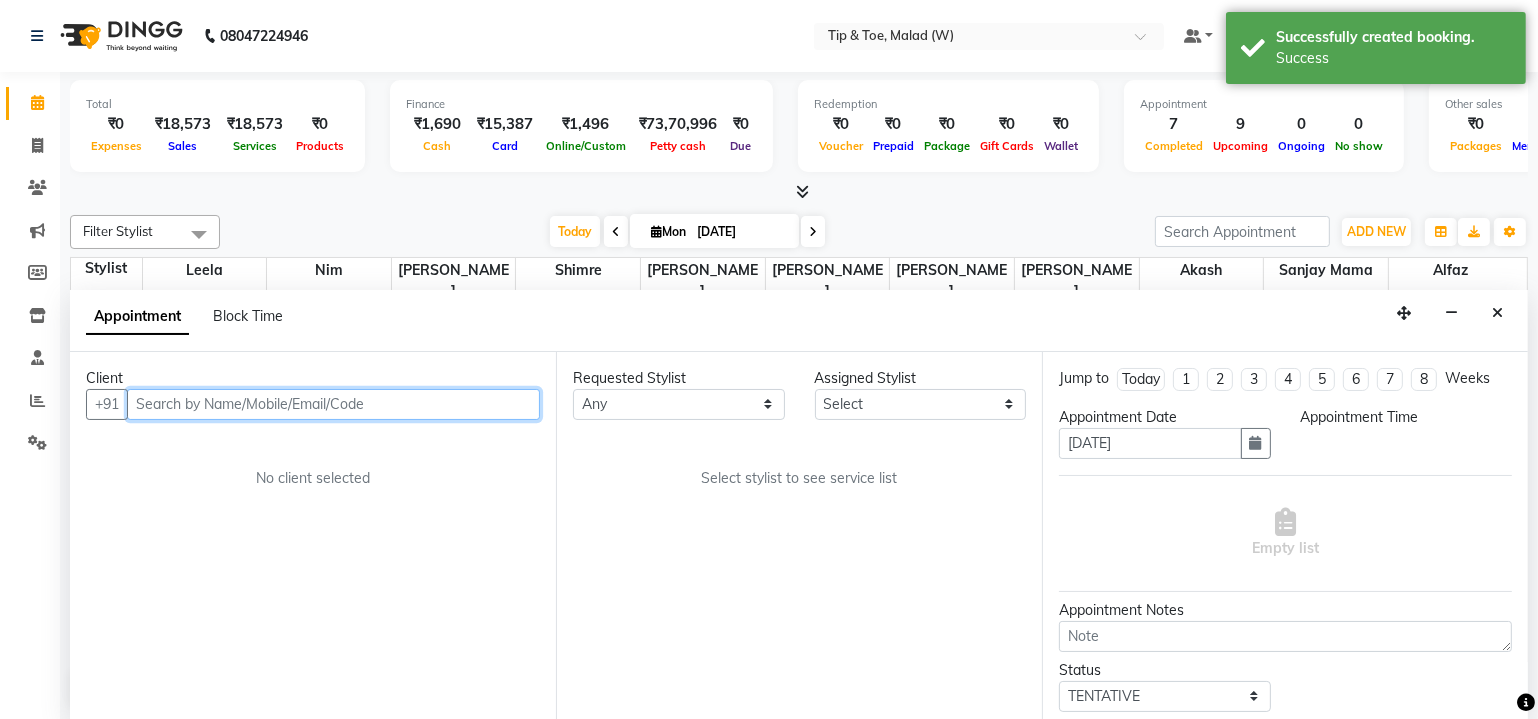 select on "41858" 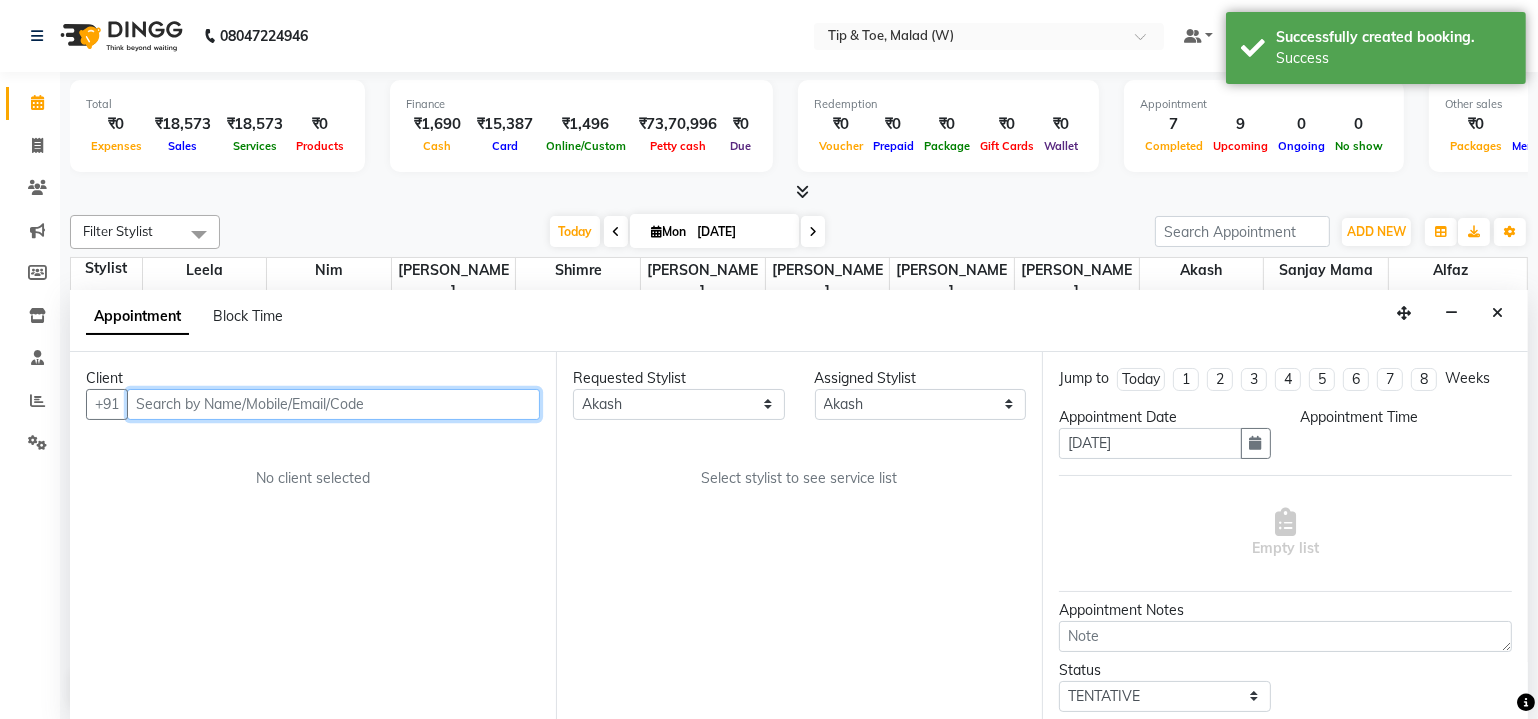 scroll, scrollTop: 778, scrollLeft: 0, axis: vertical 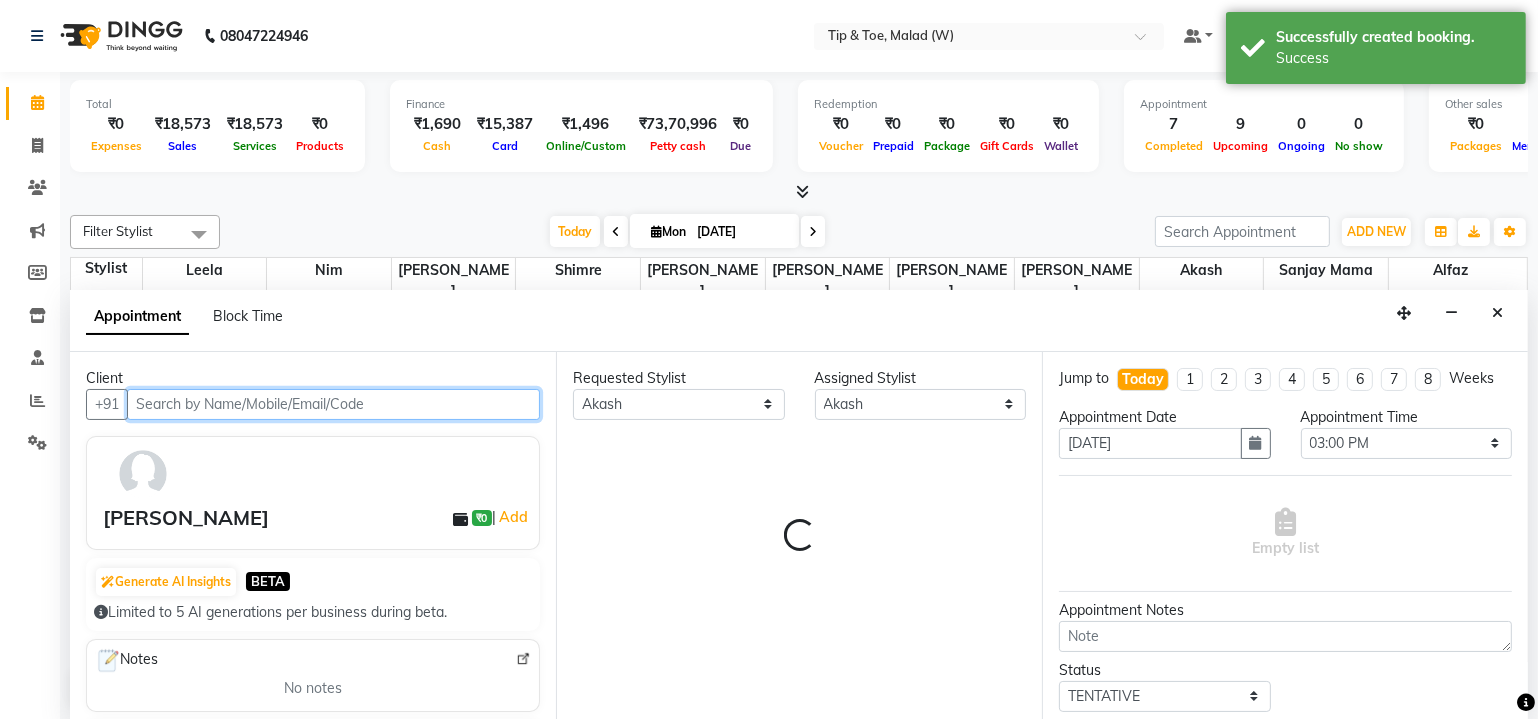 select on "2873" 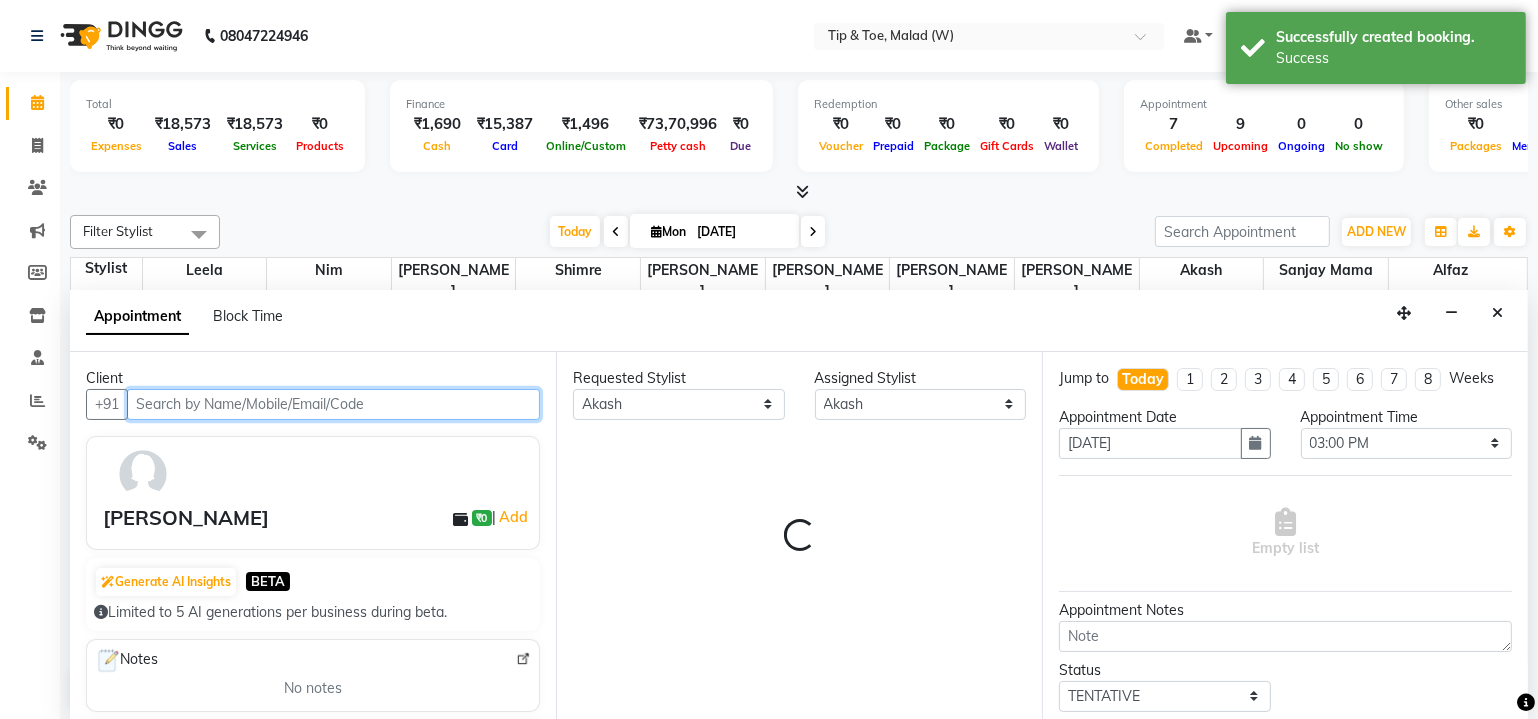select on "2873" 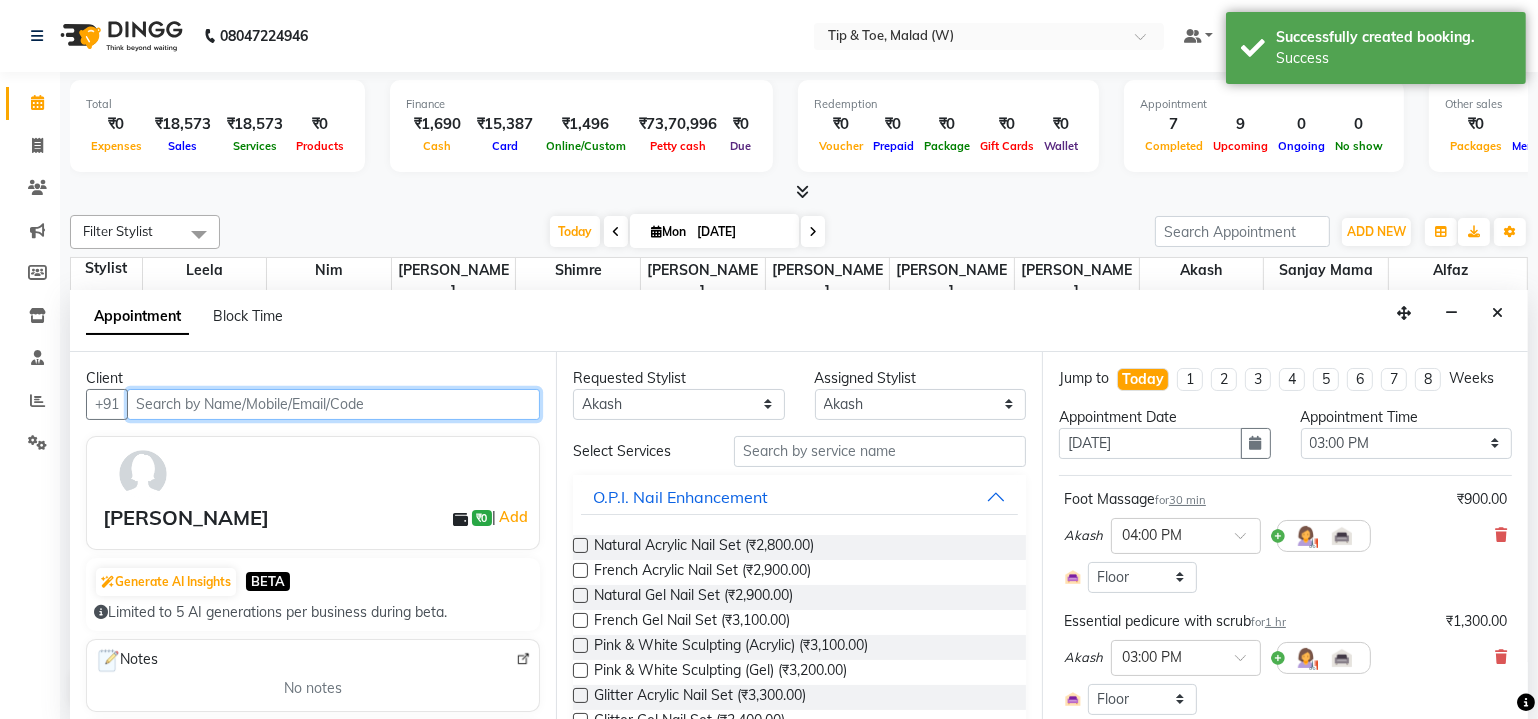 scroll, scrollTop: 250, scrollLeft: 0, axis: vertical 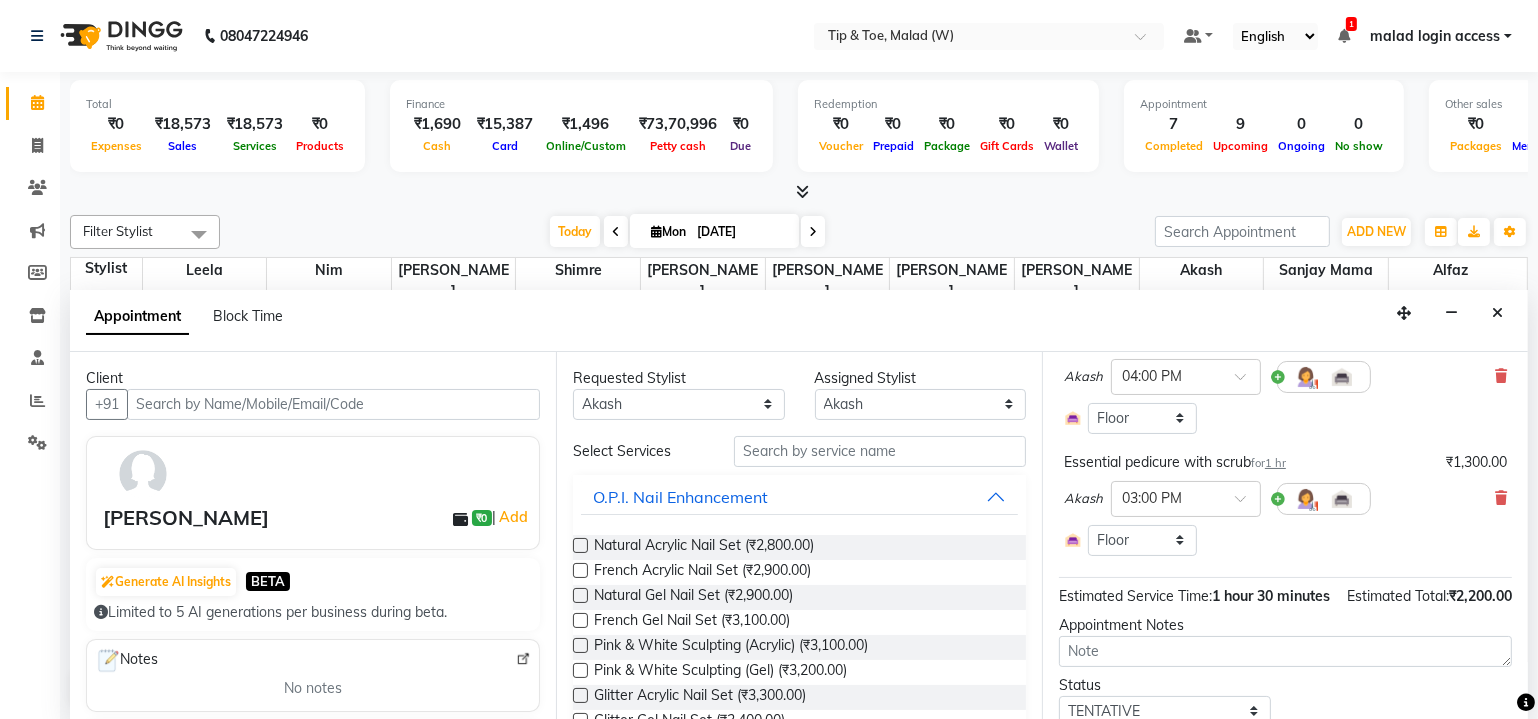 drag, startPoint x: 1489, startPoint y: 315, endPoint x: 1521, endPoint y: 307, distance: 32.984844 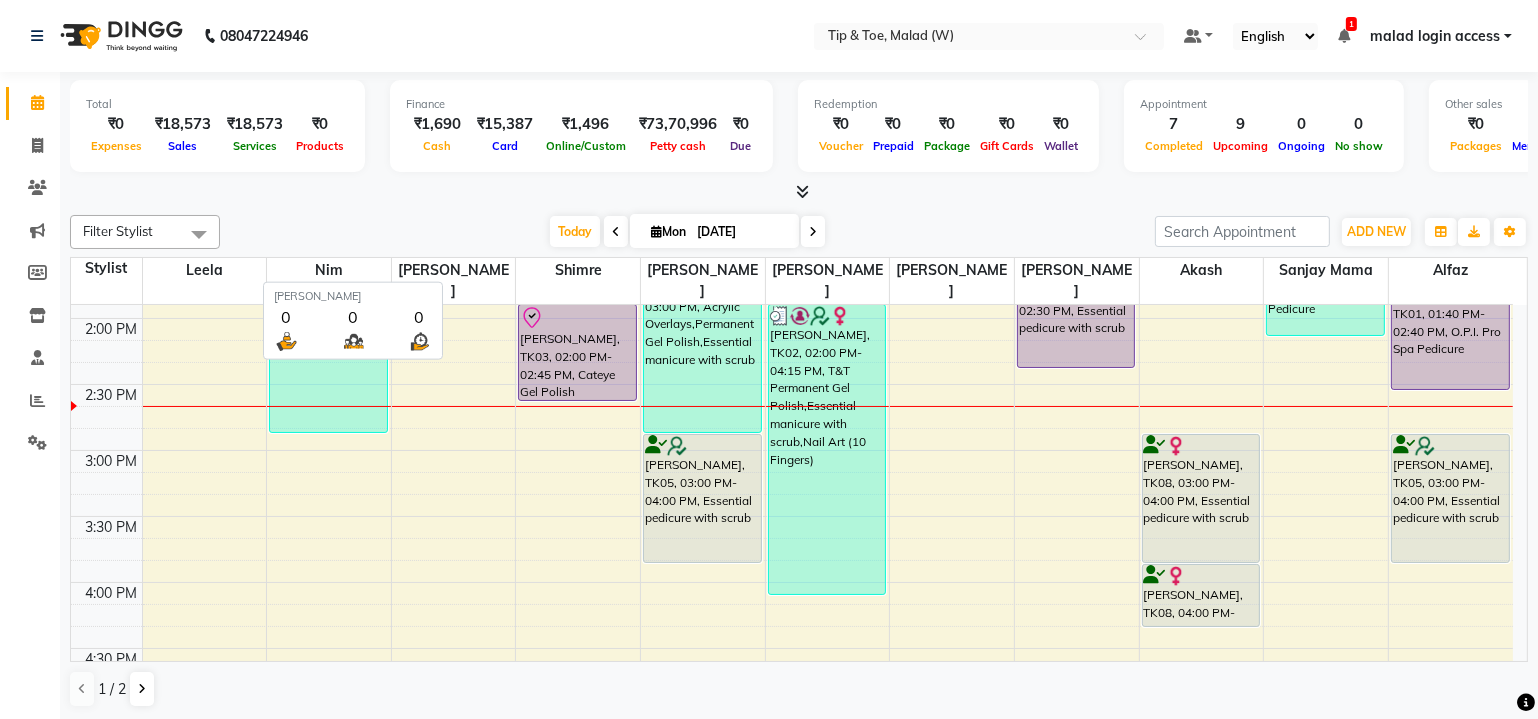 scroll, scrollTop: 0, scrollLeft: 0, axis: both 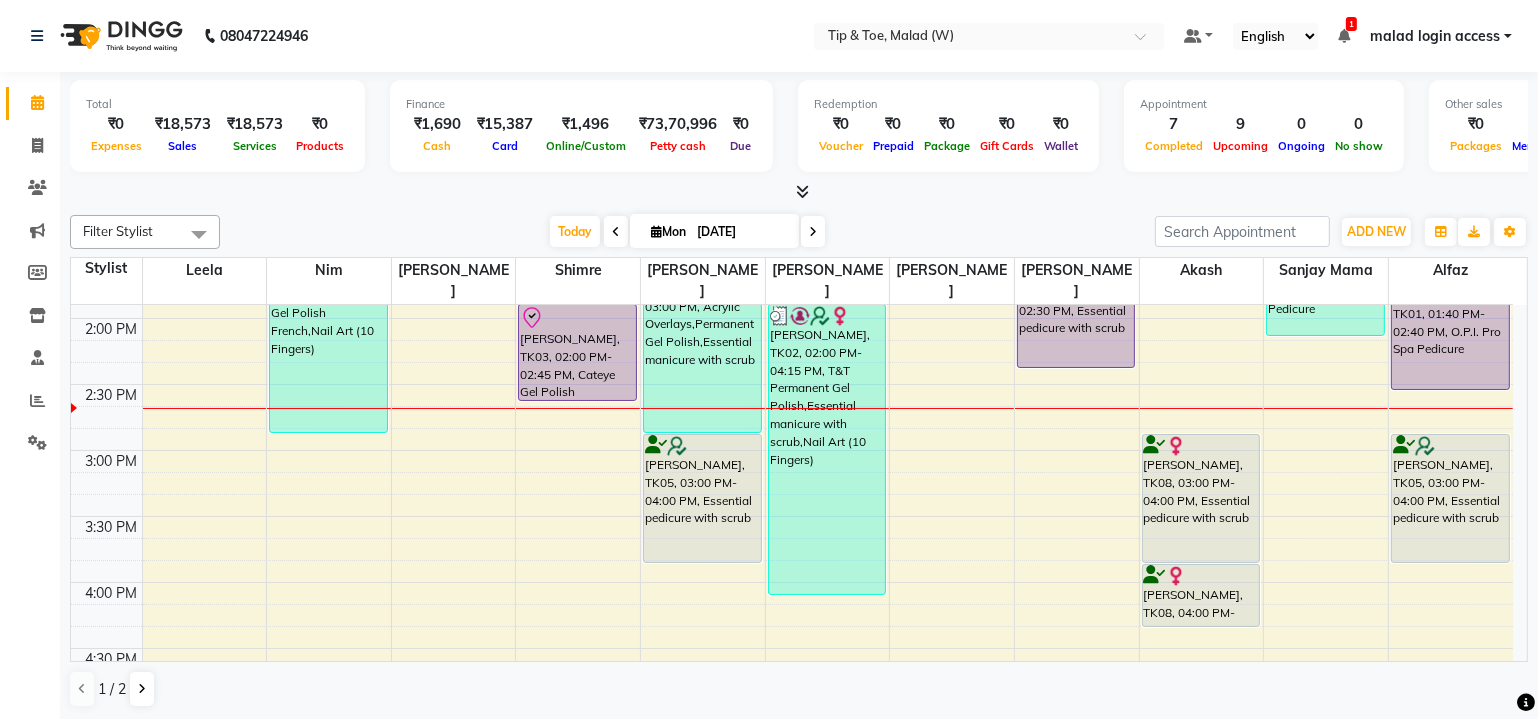 click on "Dr Sunita Vatkar, TK08, 03:00 PM-04:00 PM, Essential pedicure with scrub" at bounding box center [1201, 498] 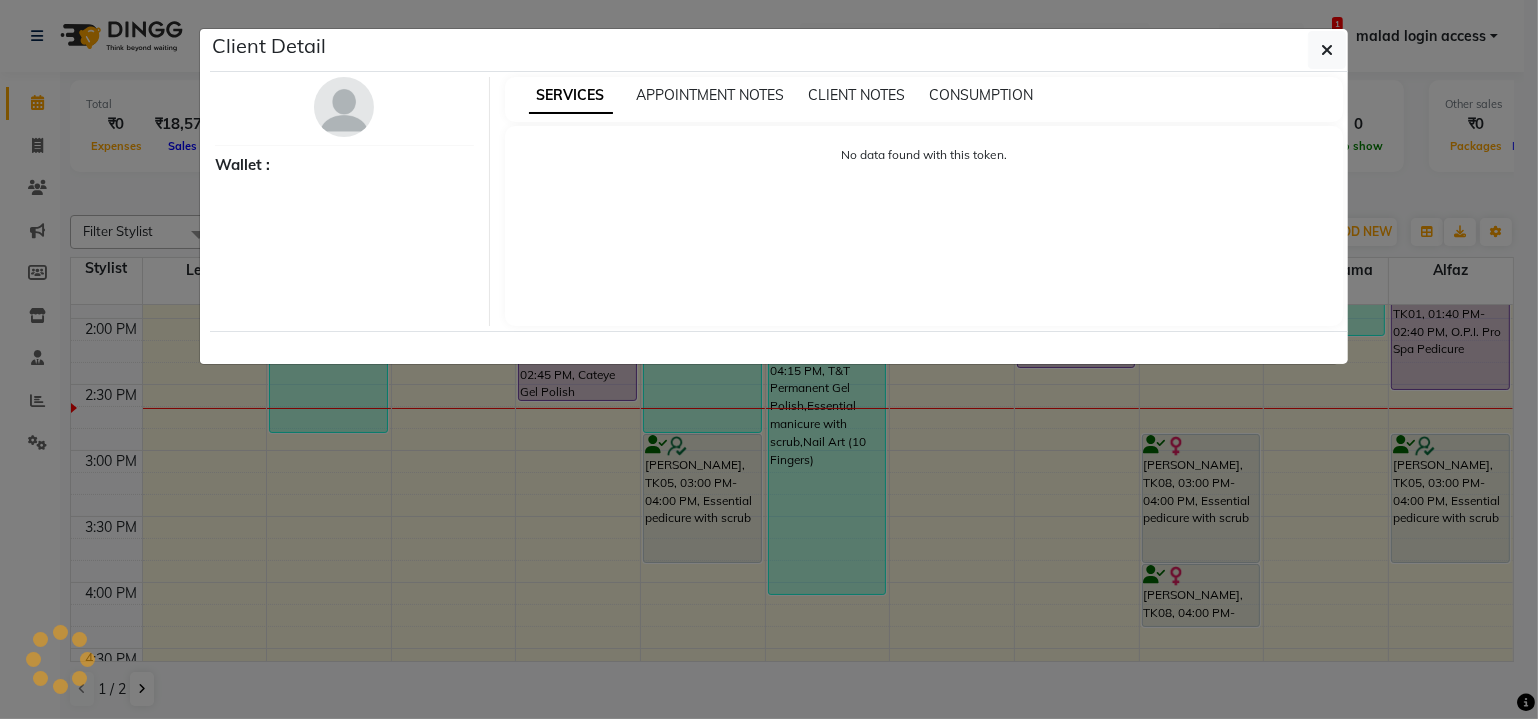 click on "Client Detail     Wallet : SERVICES APPOINTMENT NOTES CLIENT NOTES CONSUMPTION No data found with this token." 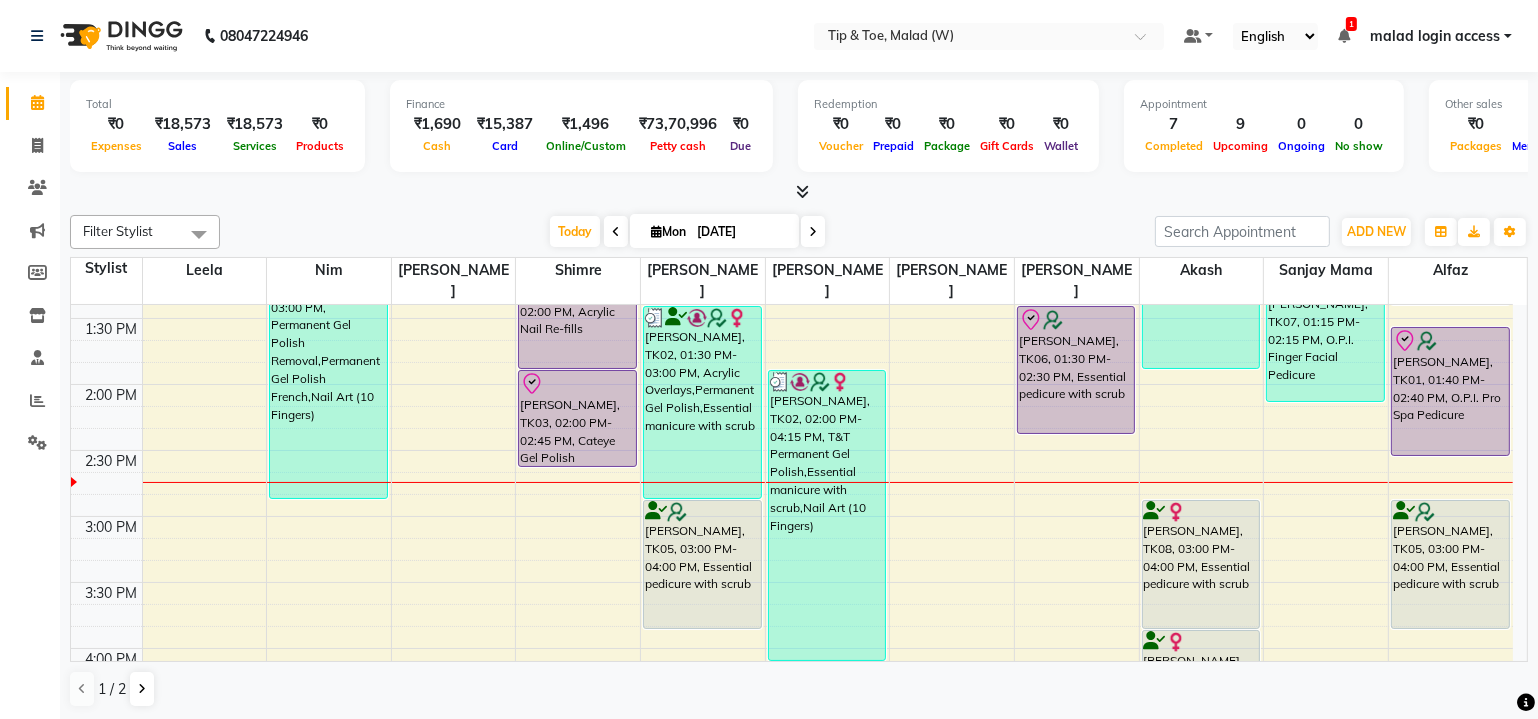 scroll, scrollTop: 778, scrollLeft: 0, axis: vertical 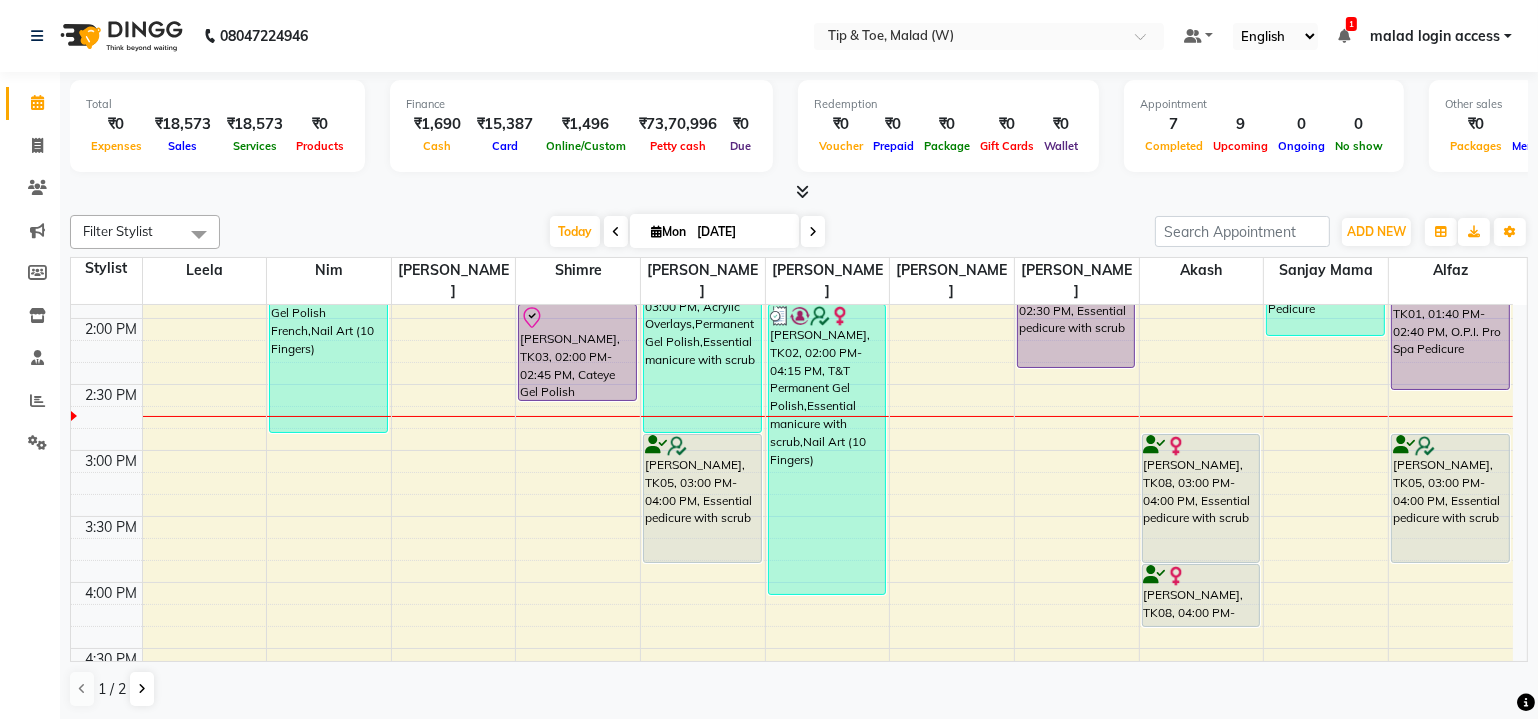 click on "Dr Sunita Vatkar, TK08, 03:00 PM-04:00 PM, Essential pedicure with scrub" at bounding box center [1201, 498] 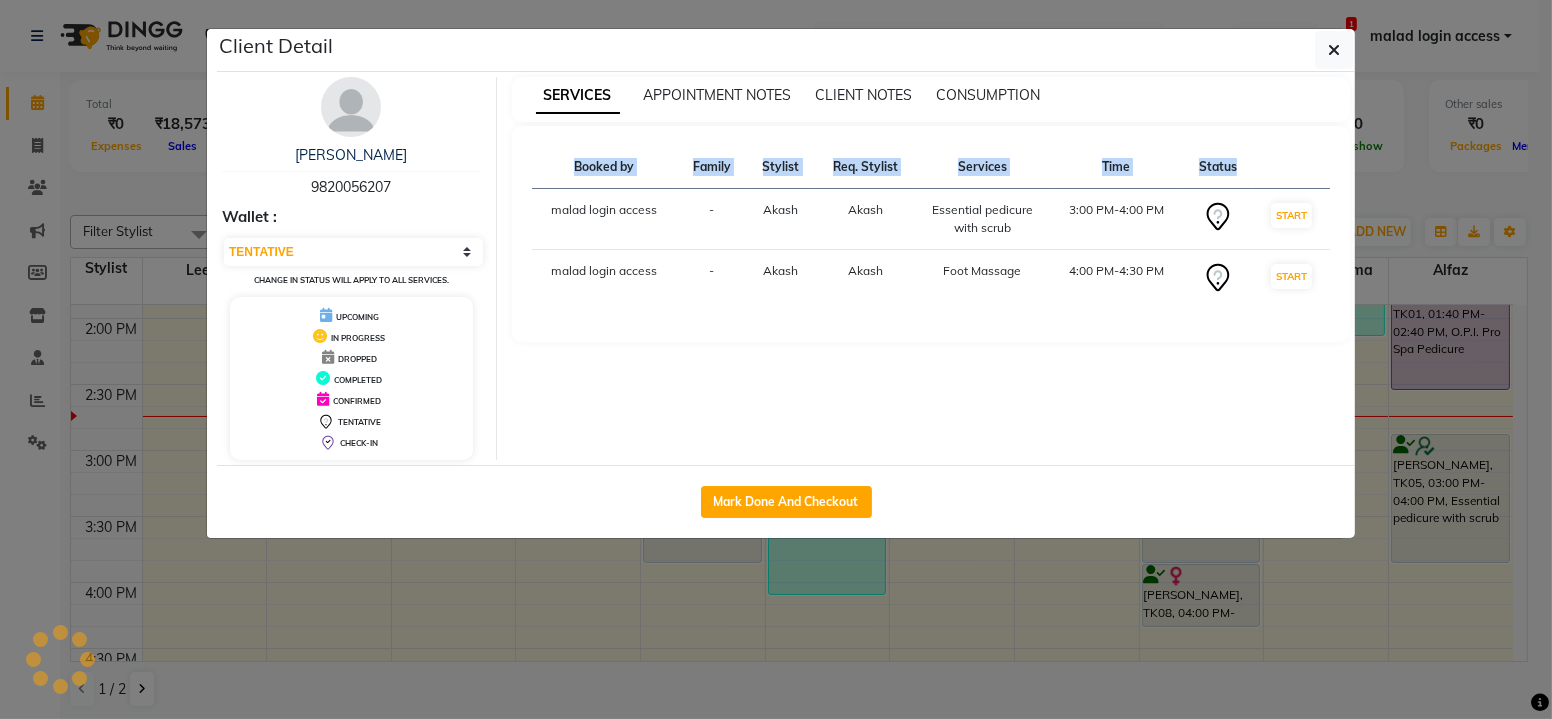 click on "Client Detail  Dr Sunita Vatkar   9820056207 Wallet : Select IN SERVICE CONFIRMED TENTATIVE CHECK IN MARK DONE DROPPED UPCOMING Change in status will apply to all services. UPCOMING IN PROGRESS DROPPED COMPLETED CONFIRMED TENTATIVE CHECK-IN SERVICES APPOINTMENT NOTES CLIENT NOTES CONSUMPTION Booked by Family Stylist Req. Stylist Services Time Status  malad login access  - Akash  Akash   Essential pedicure with scrub   3:00 PM-4:00 PM   START   malad login access  - Akash  Akash   Foot Massage   4:00 PM-4:30 PM   START   Mark Done And Checkout" 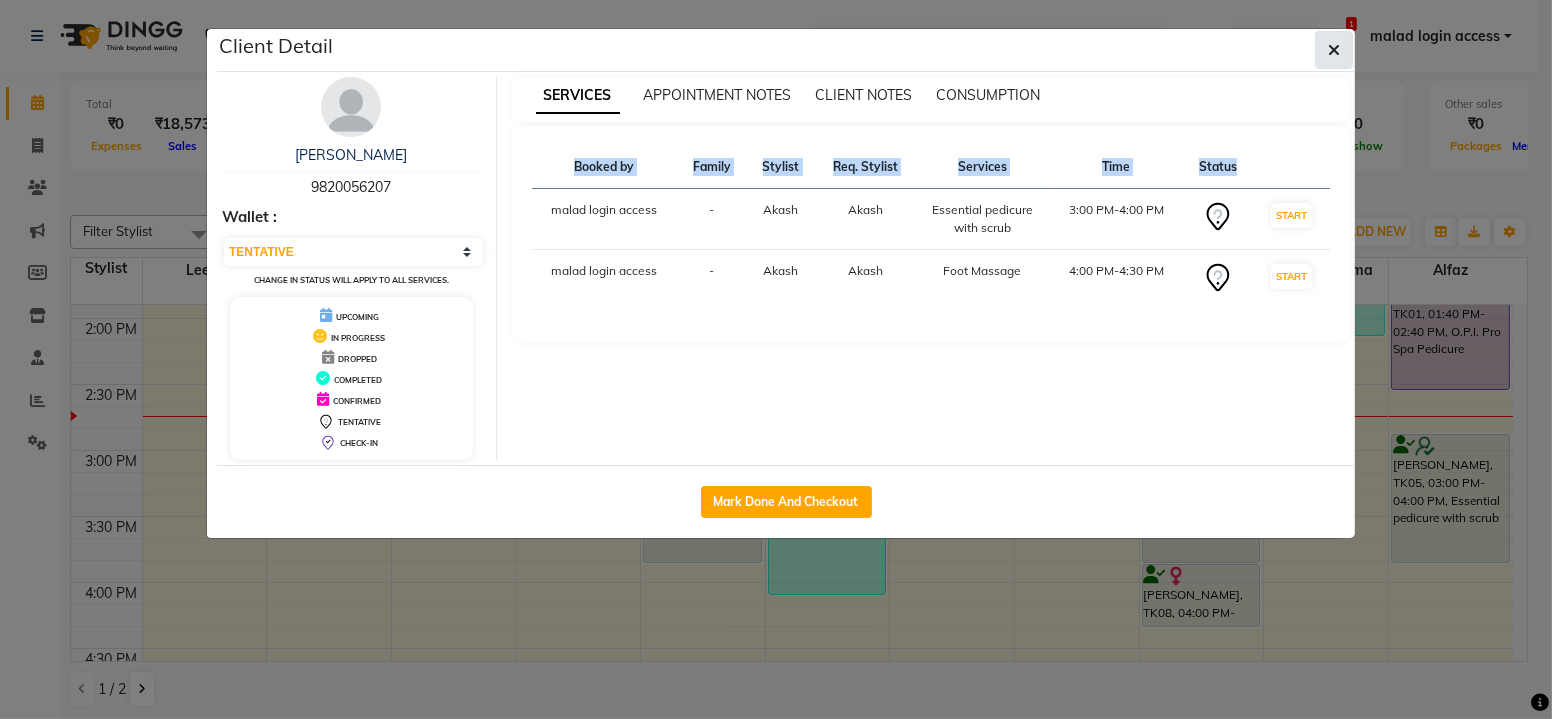 click 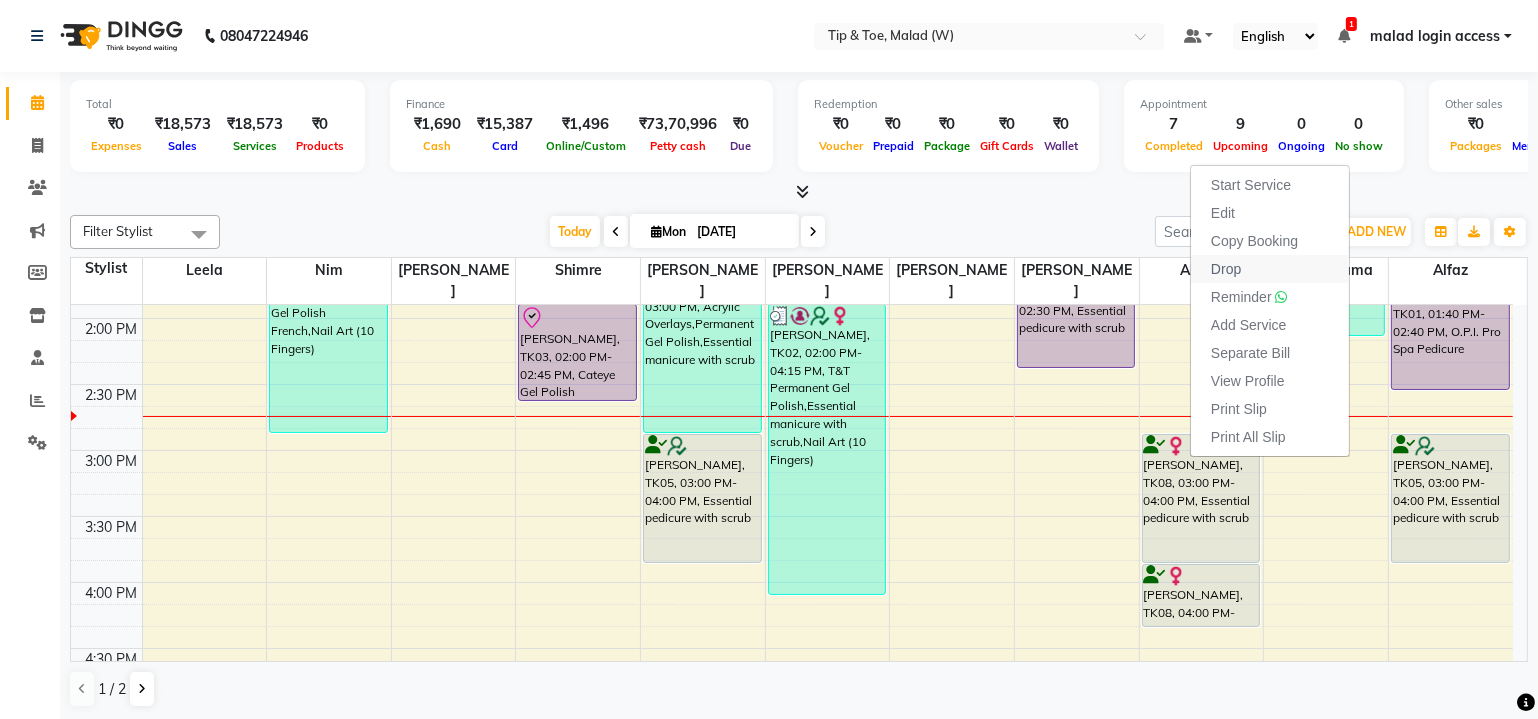 click on "Drop" at bounding box center (1226, 269) 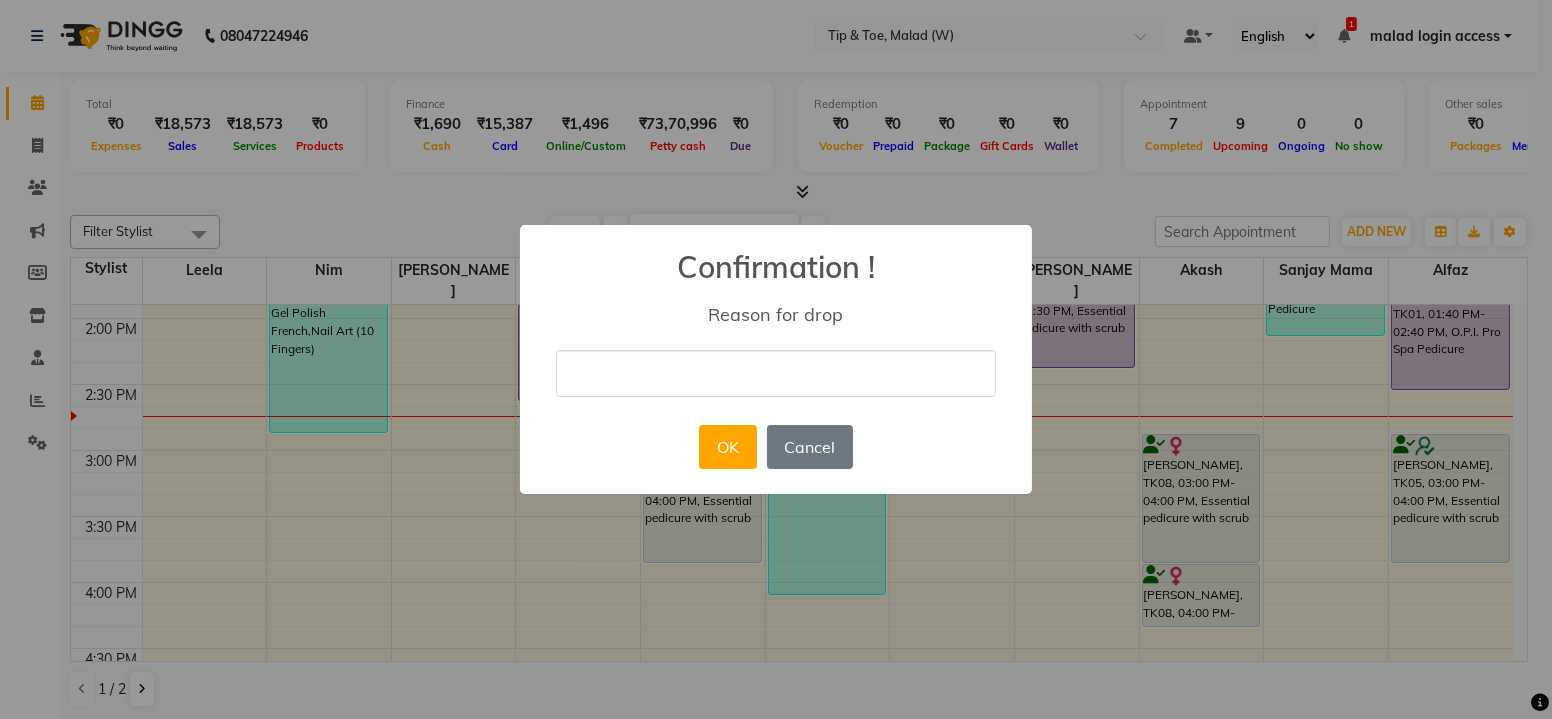 click on "× Confirmation ! Reason for drop OK No Cancel" at bounding box center (776, 359) 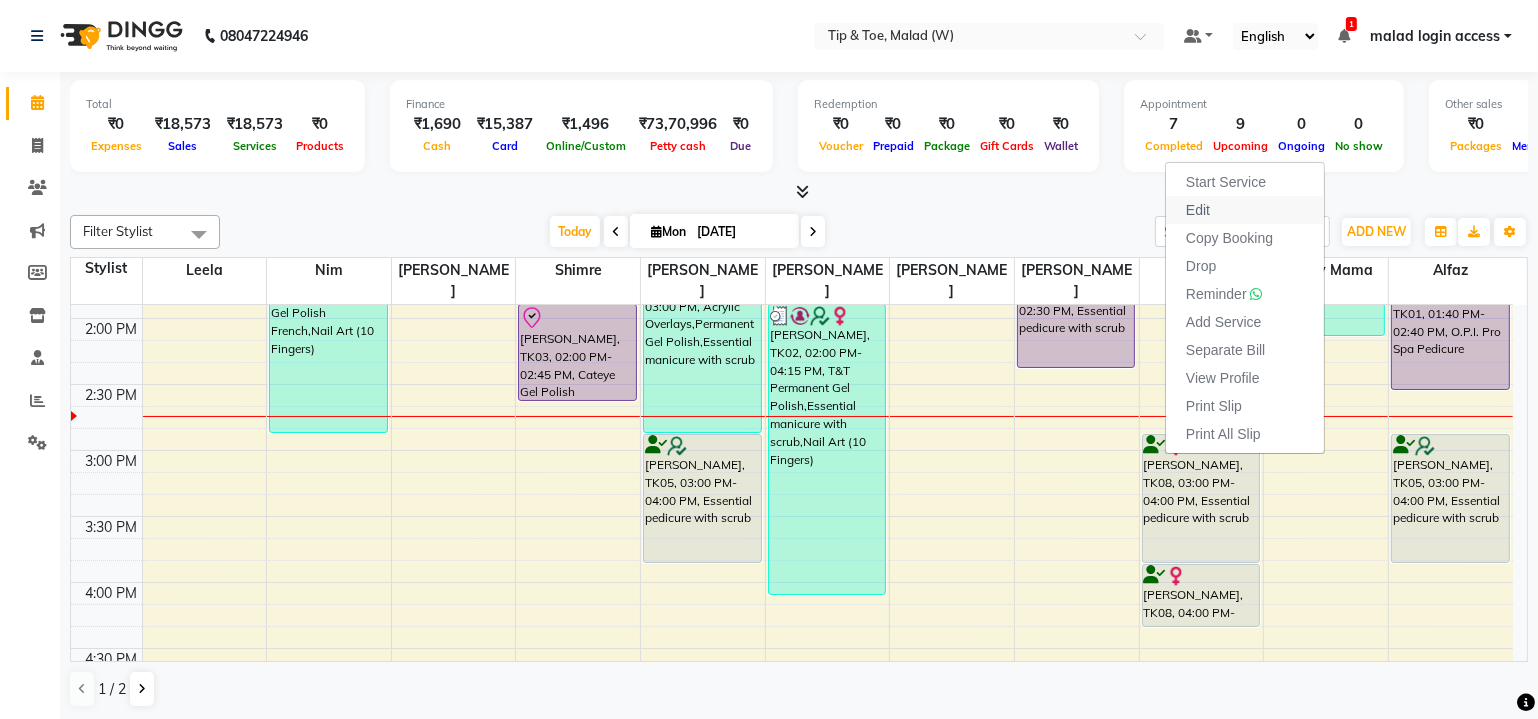 click on "Edit" at bounding box center [1198, 210] 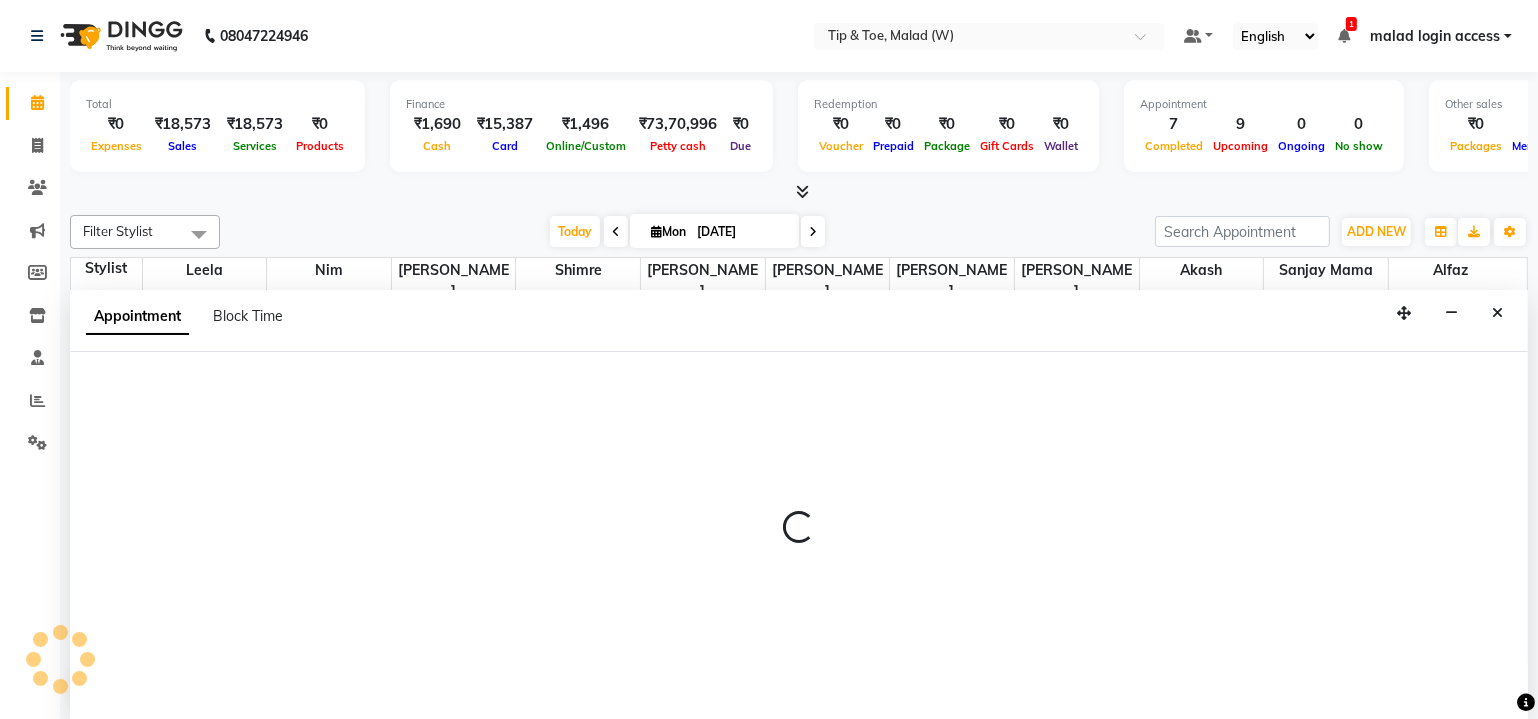 scroll, scrollTop: 0, scrollLeft: 0, axis: both 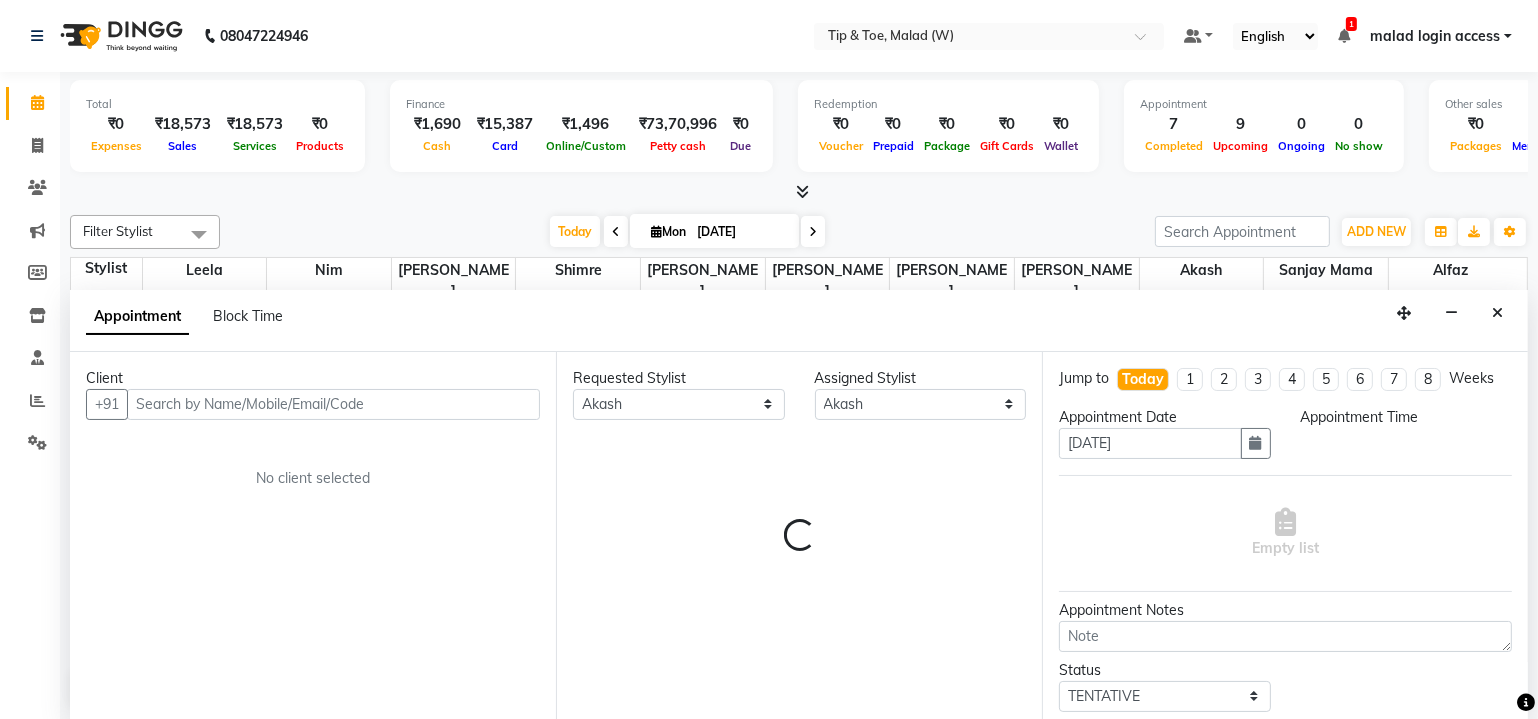 select on "900" 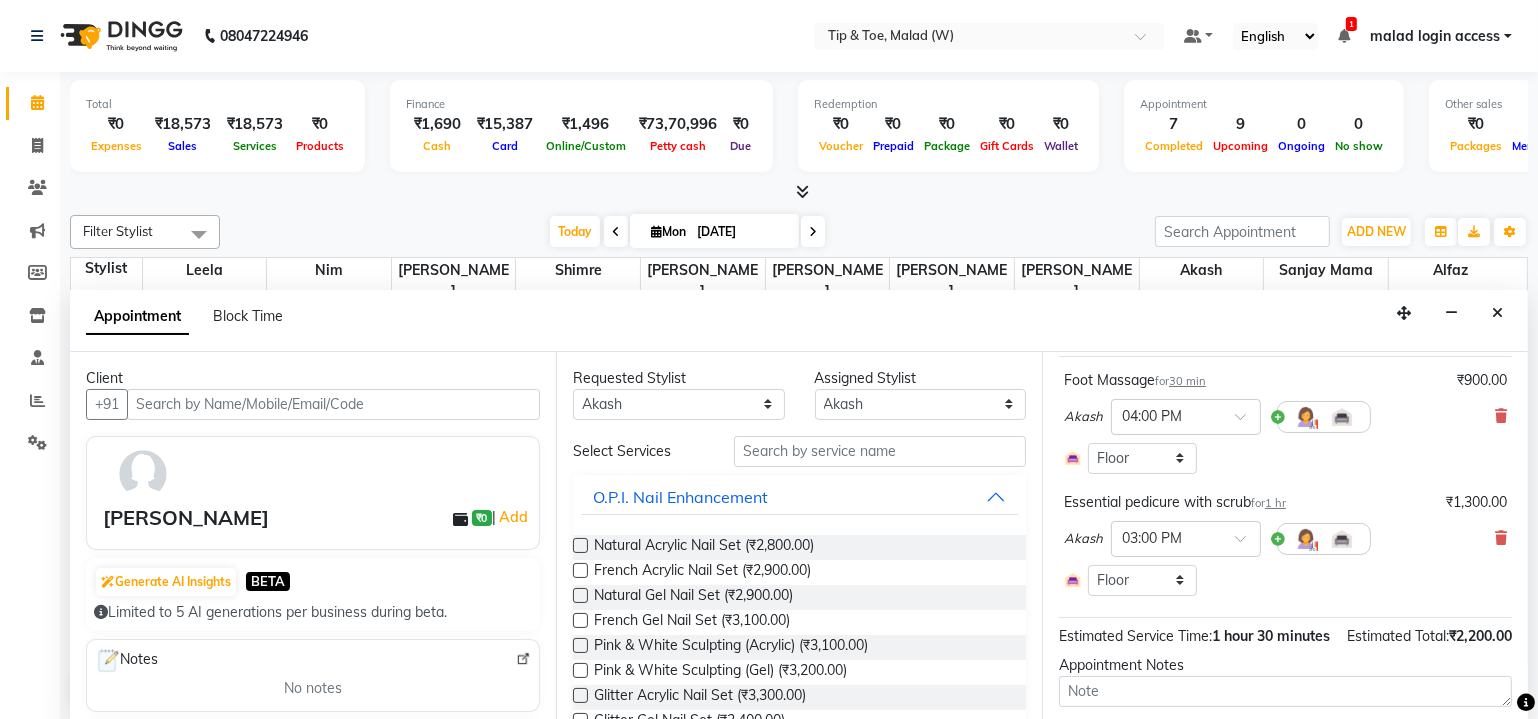 scroll, scrollTop: 90, scrollLeft: 0, axis: vertical 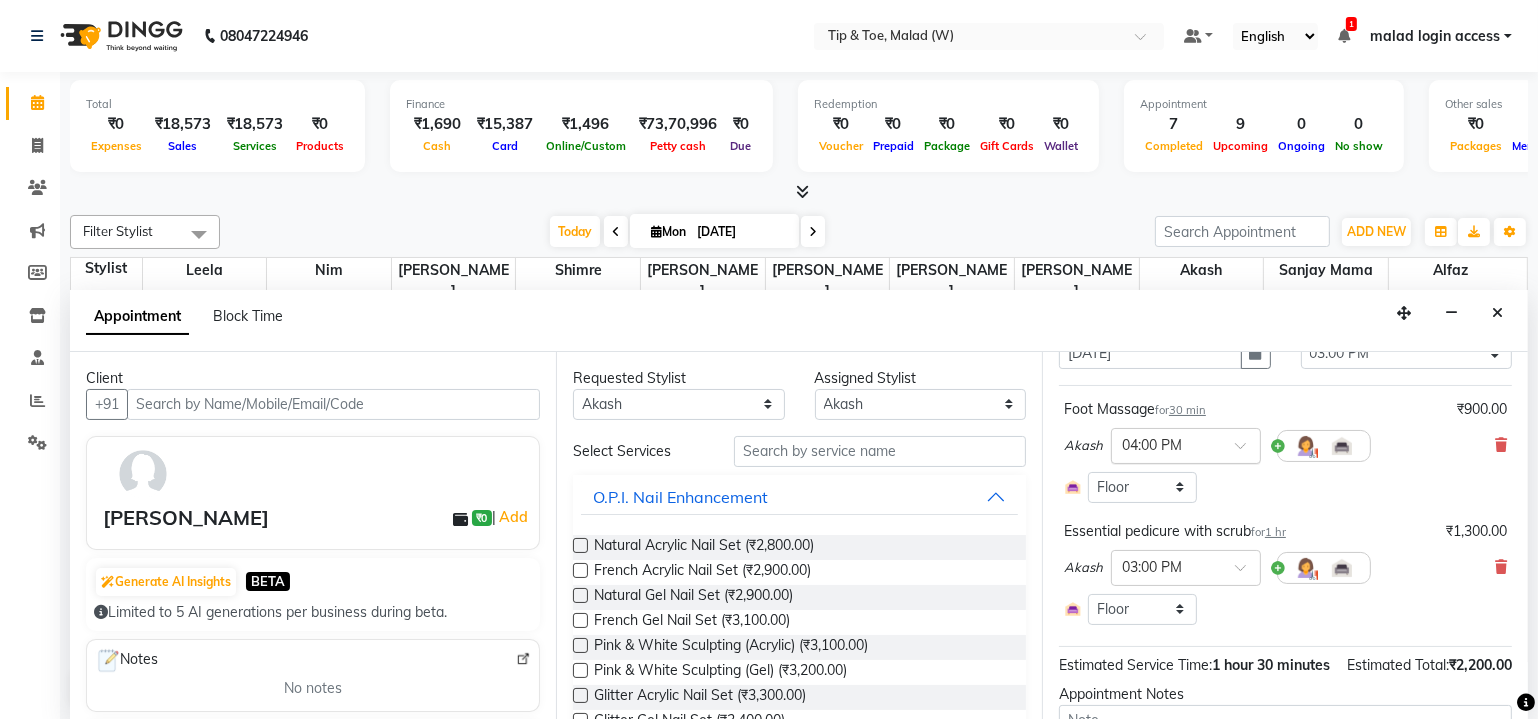 click at bounding box center [1186, 444] 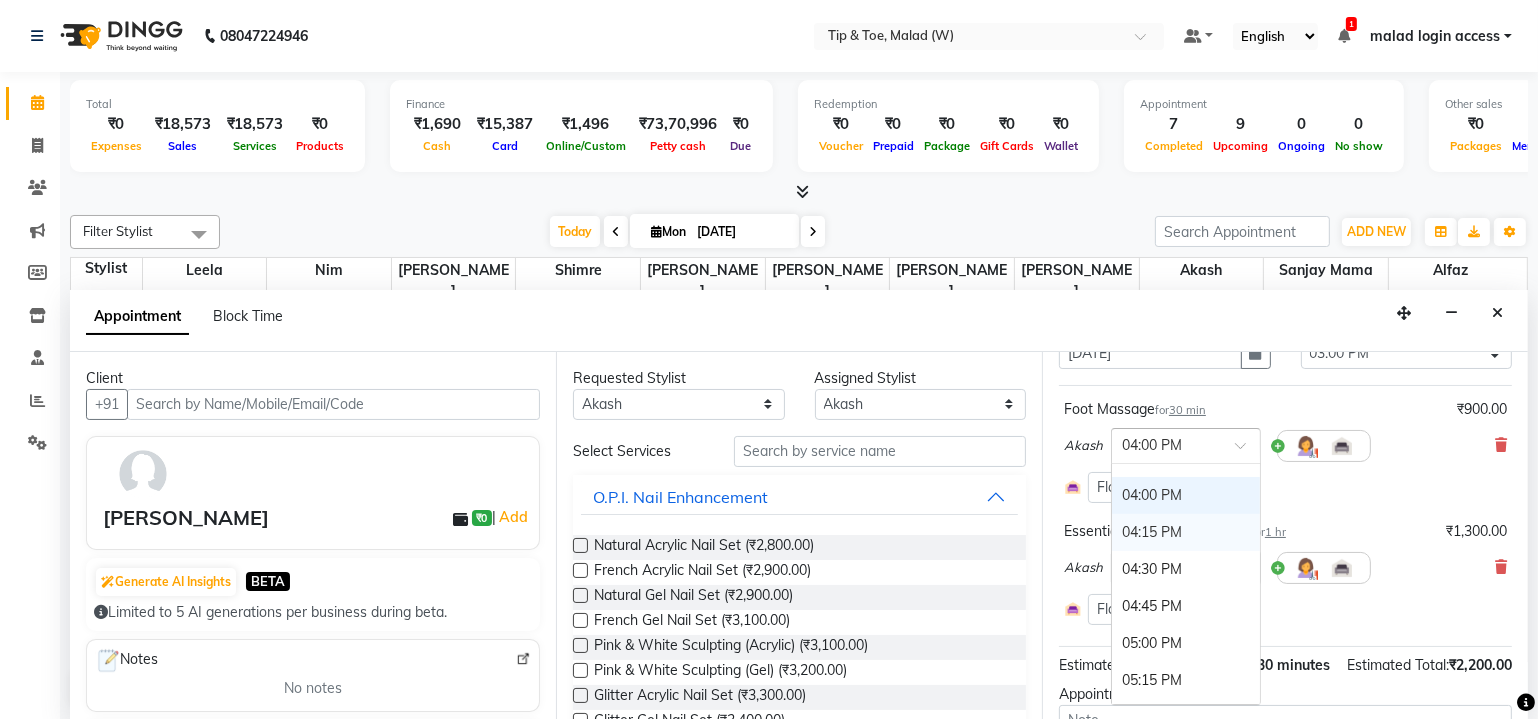 scroll, scrollTop: 1236, scrollLeft: 0, axis: vertical 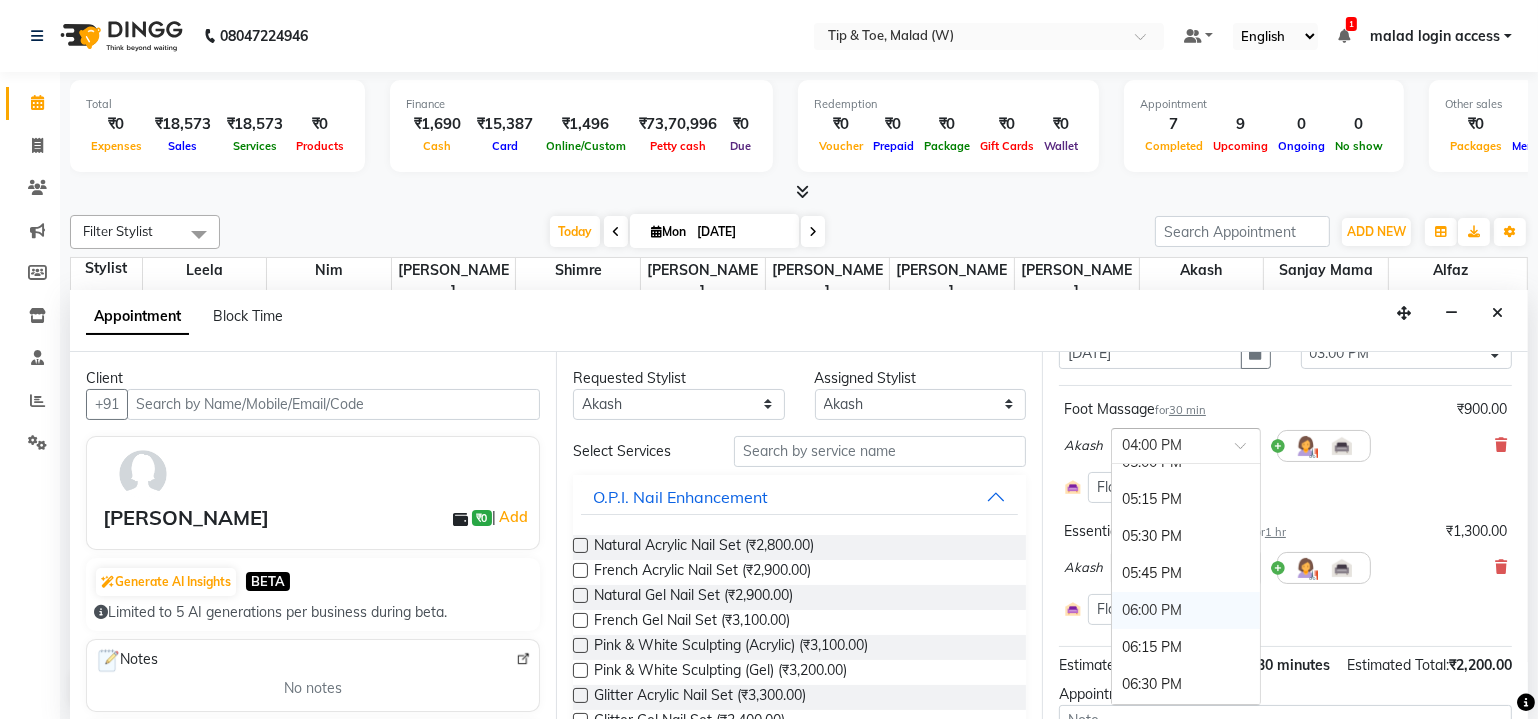 click on "06:00 PM" at bounding box center [1186, 610] 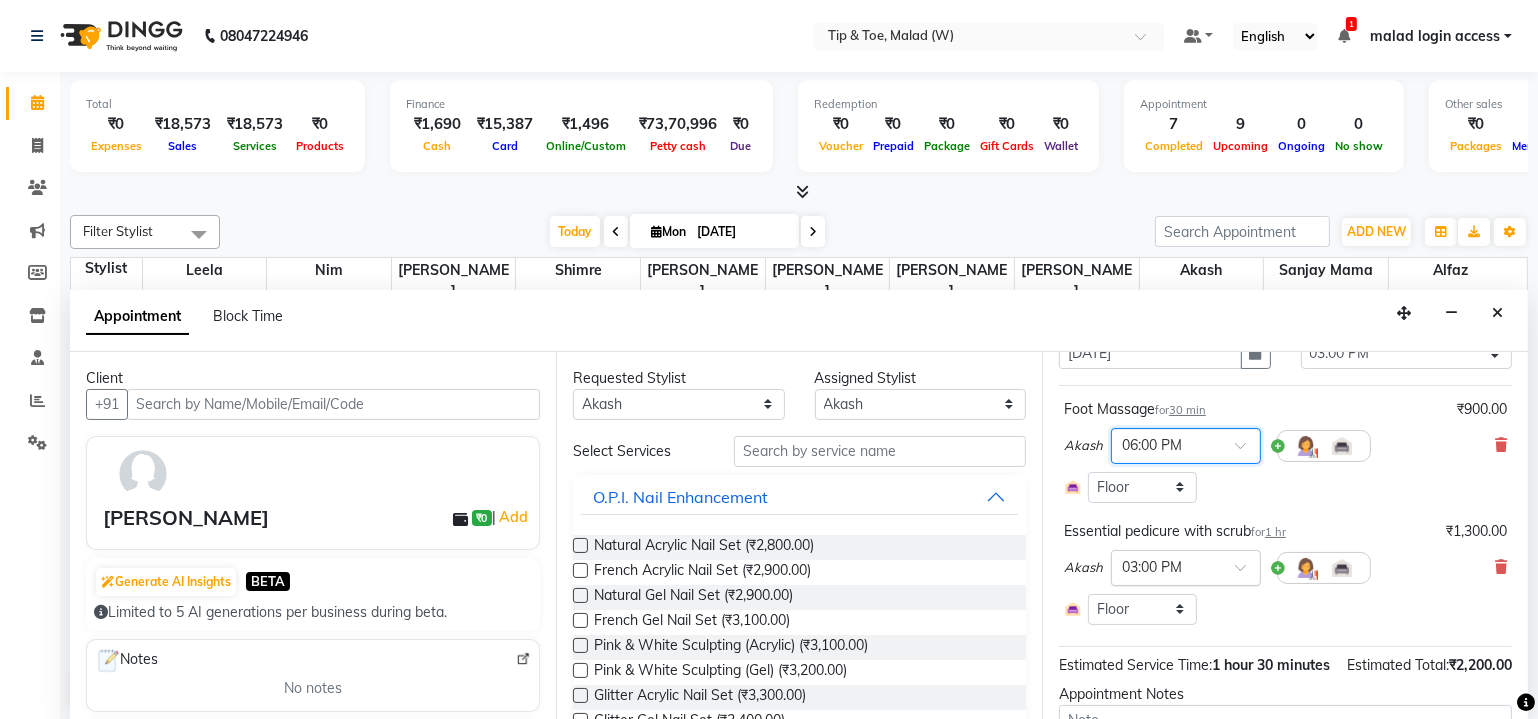 click at bounding box center (1186, 566) 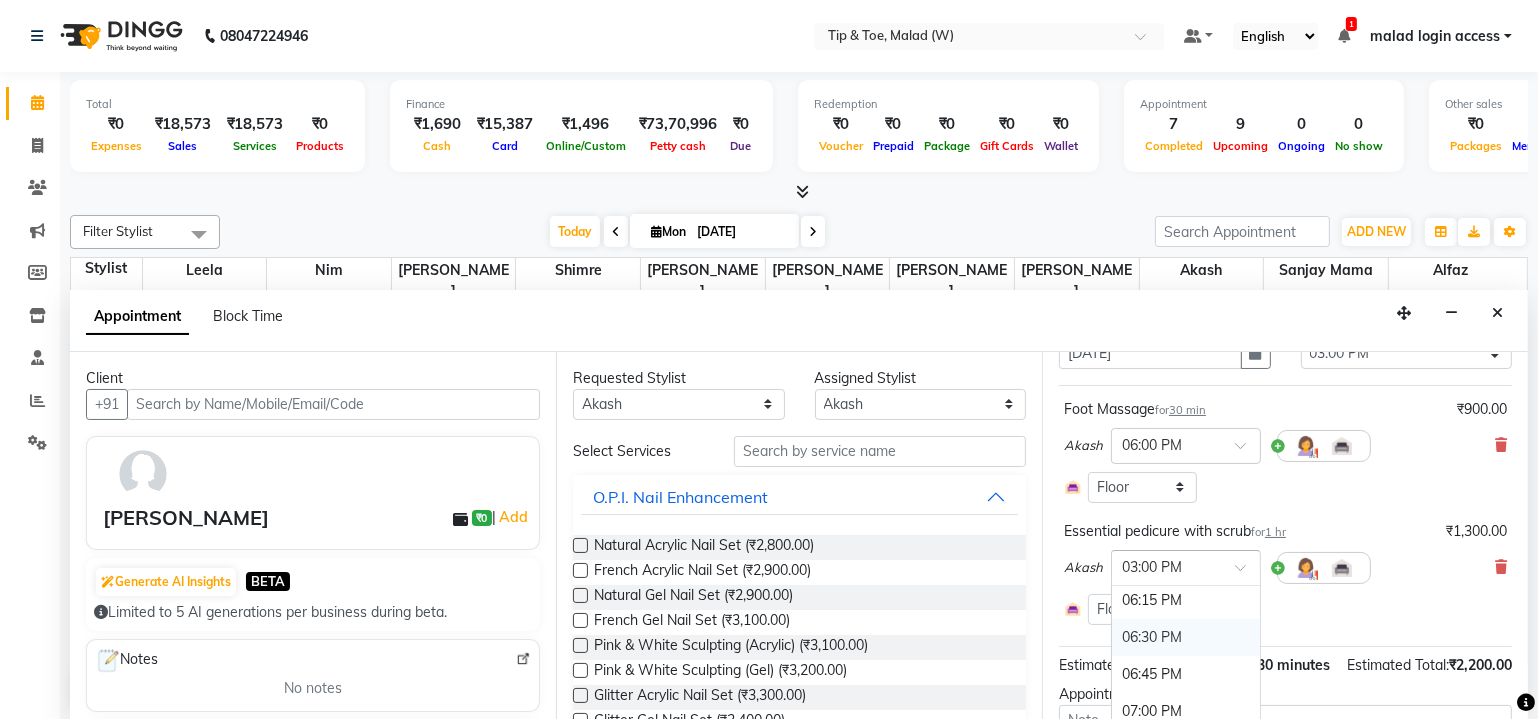 scroll, scrollTop: 1444, scrollLeft: 0, axis: vertical 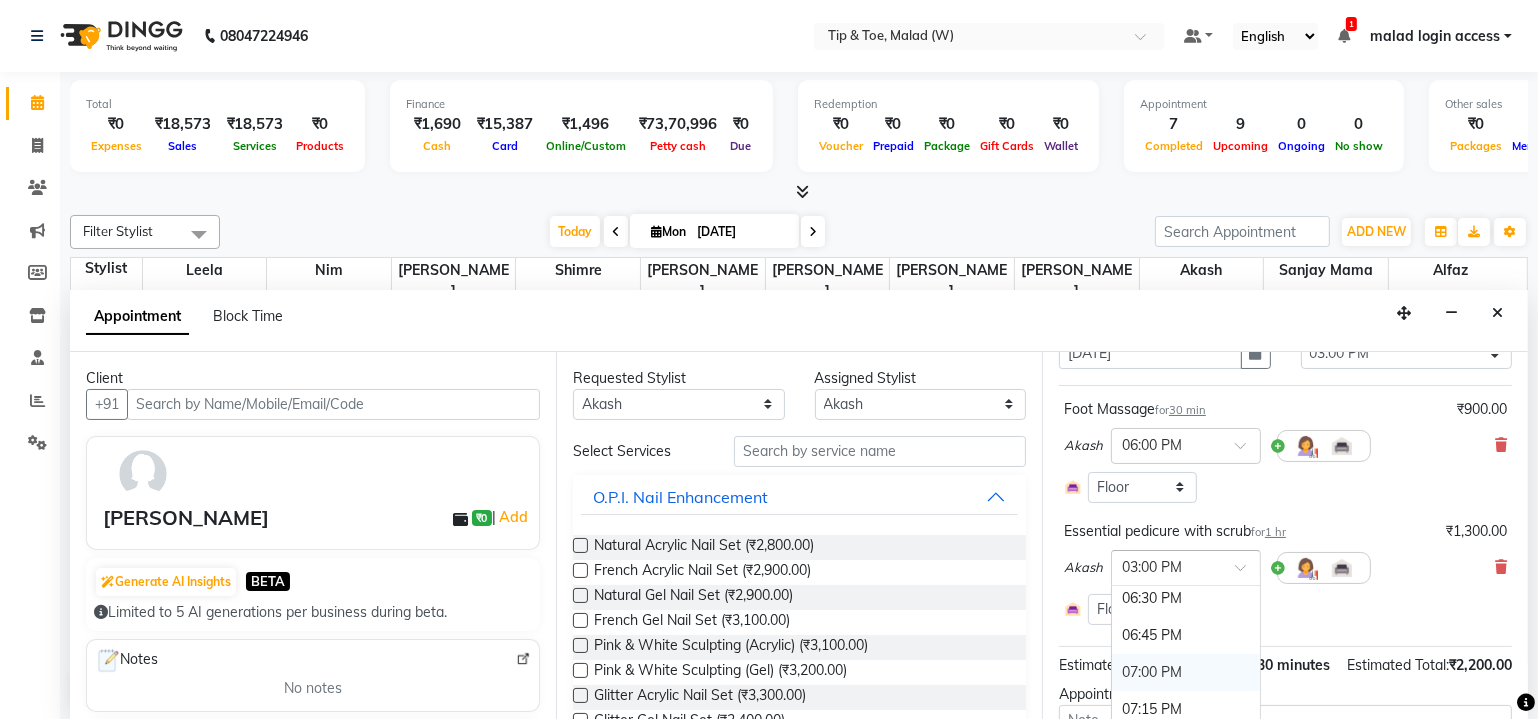 click on "07:00 PM" at bounding box center (1186, 672) 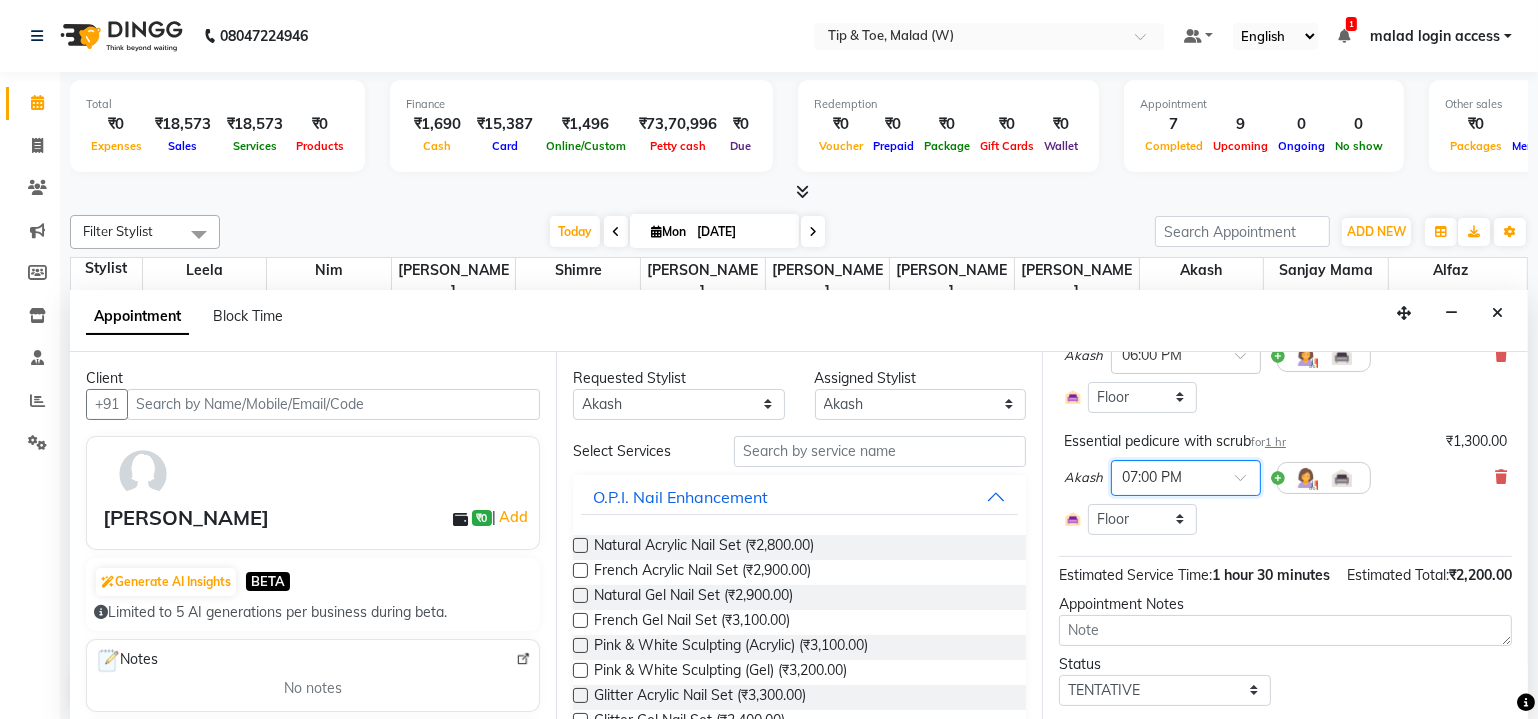 scroll, scrollTop: 250, scrollLeft: 0, axis: vertical 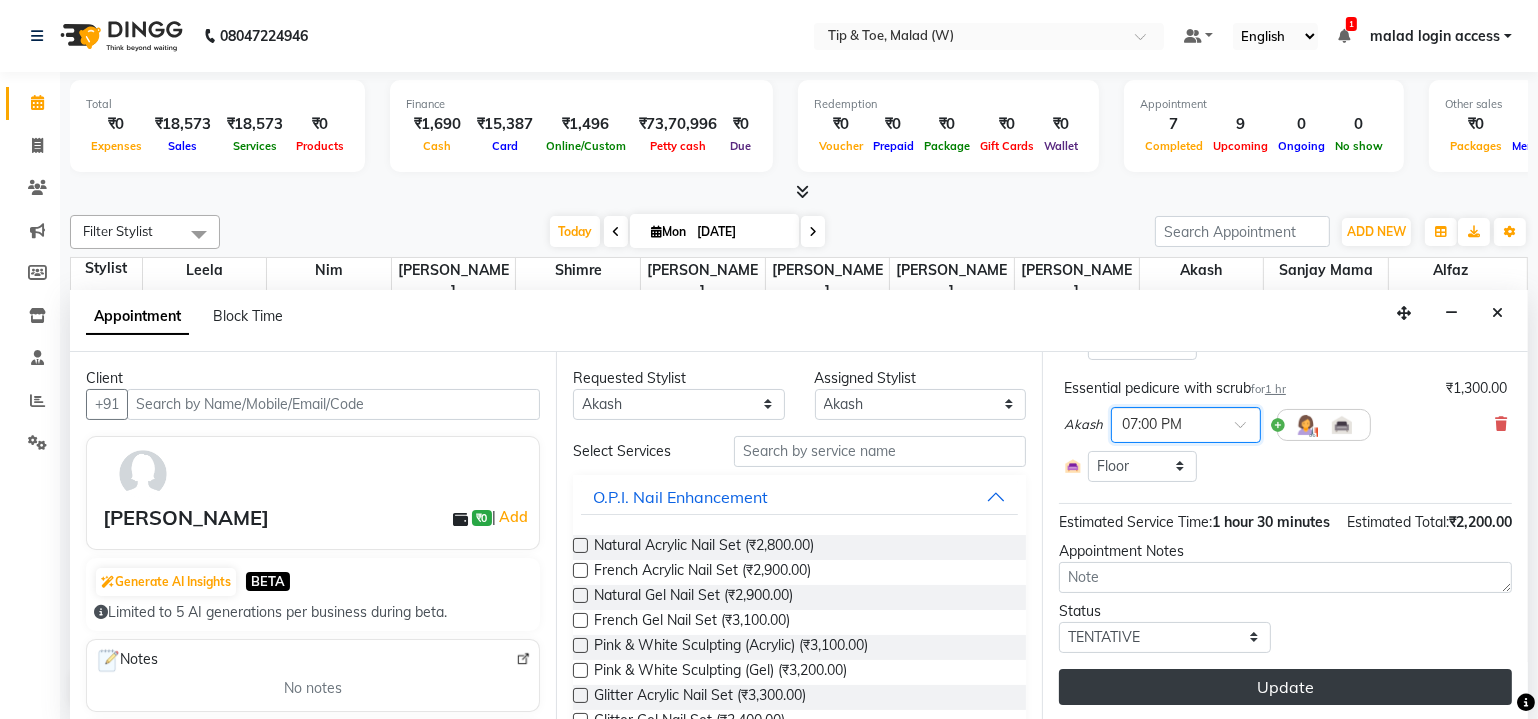 click on "Update" at bounding box center (1285, 687) 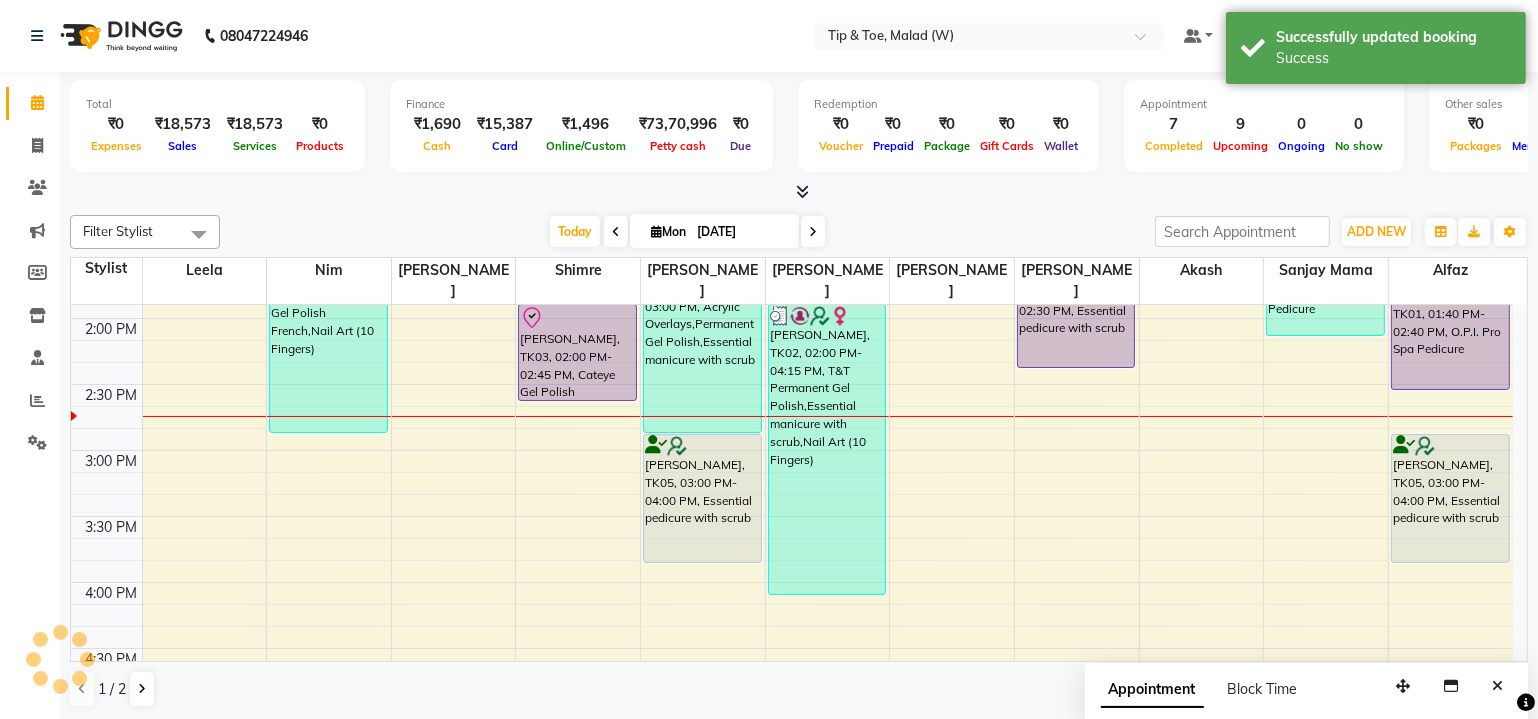 scroll, scrollTop: 0, scrollLeft: 0, axis: both 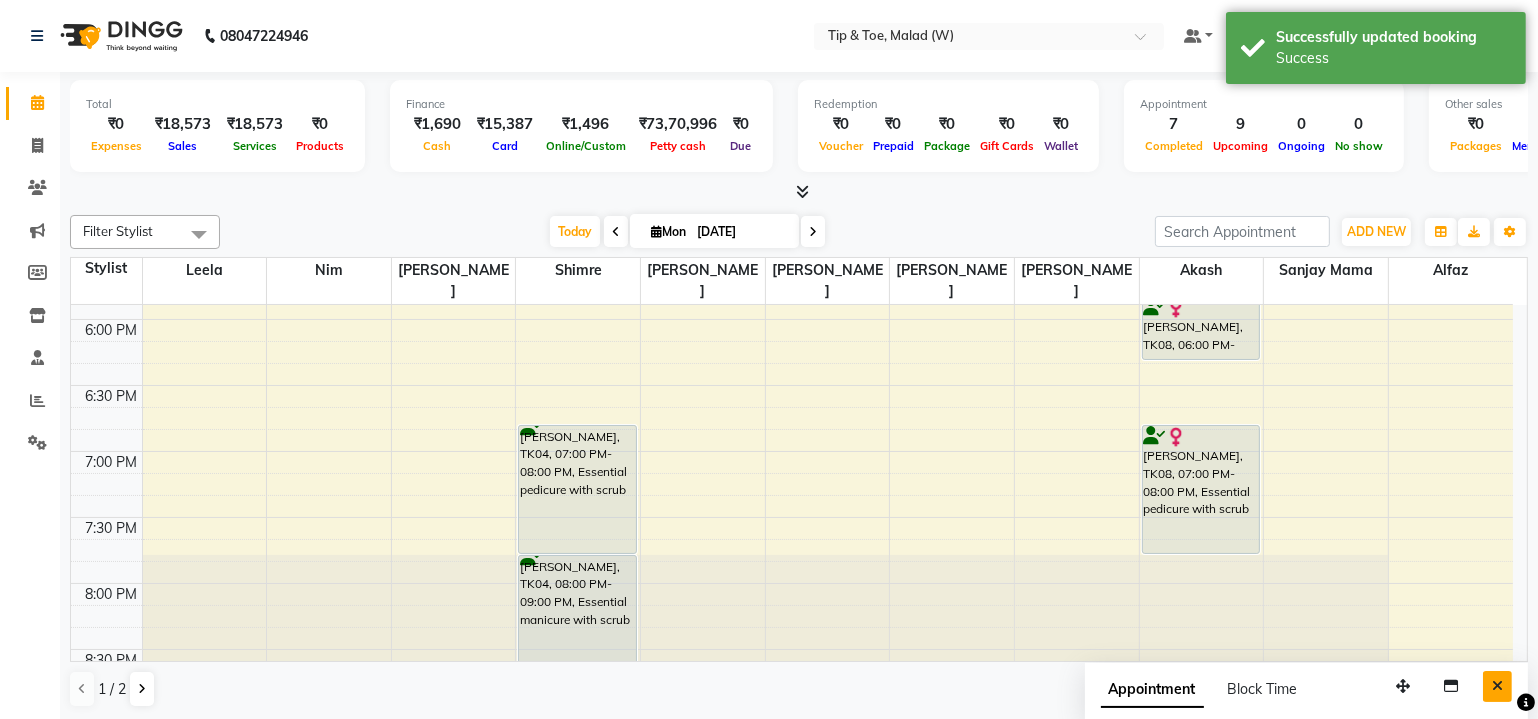 click at bounding box center [1497, 686] 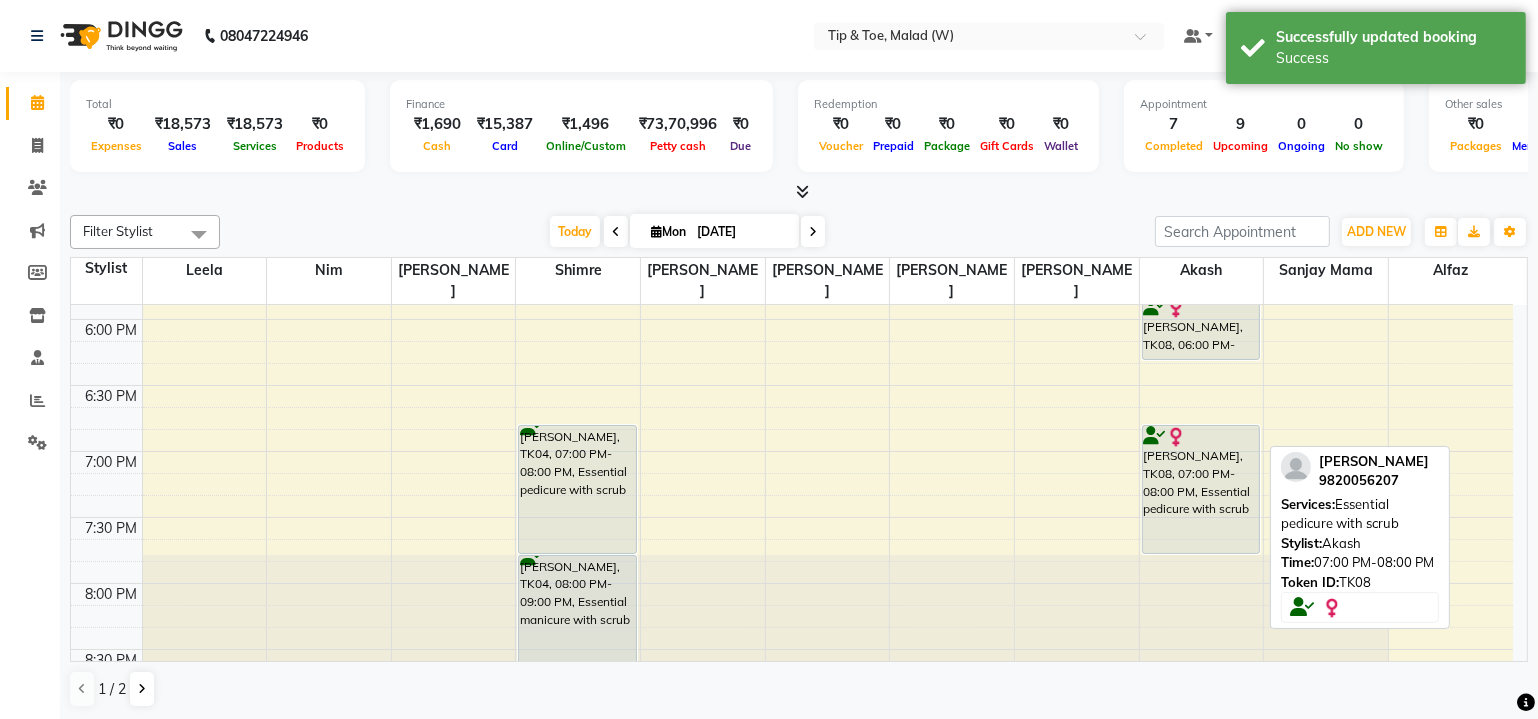 click on "Dr Sunita Vatkar, TK08, 07:00 PM-08:00 PM, Essential pedicure with scrub" at bounding box center (1201, 489) 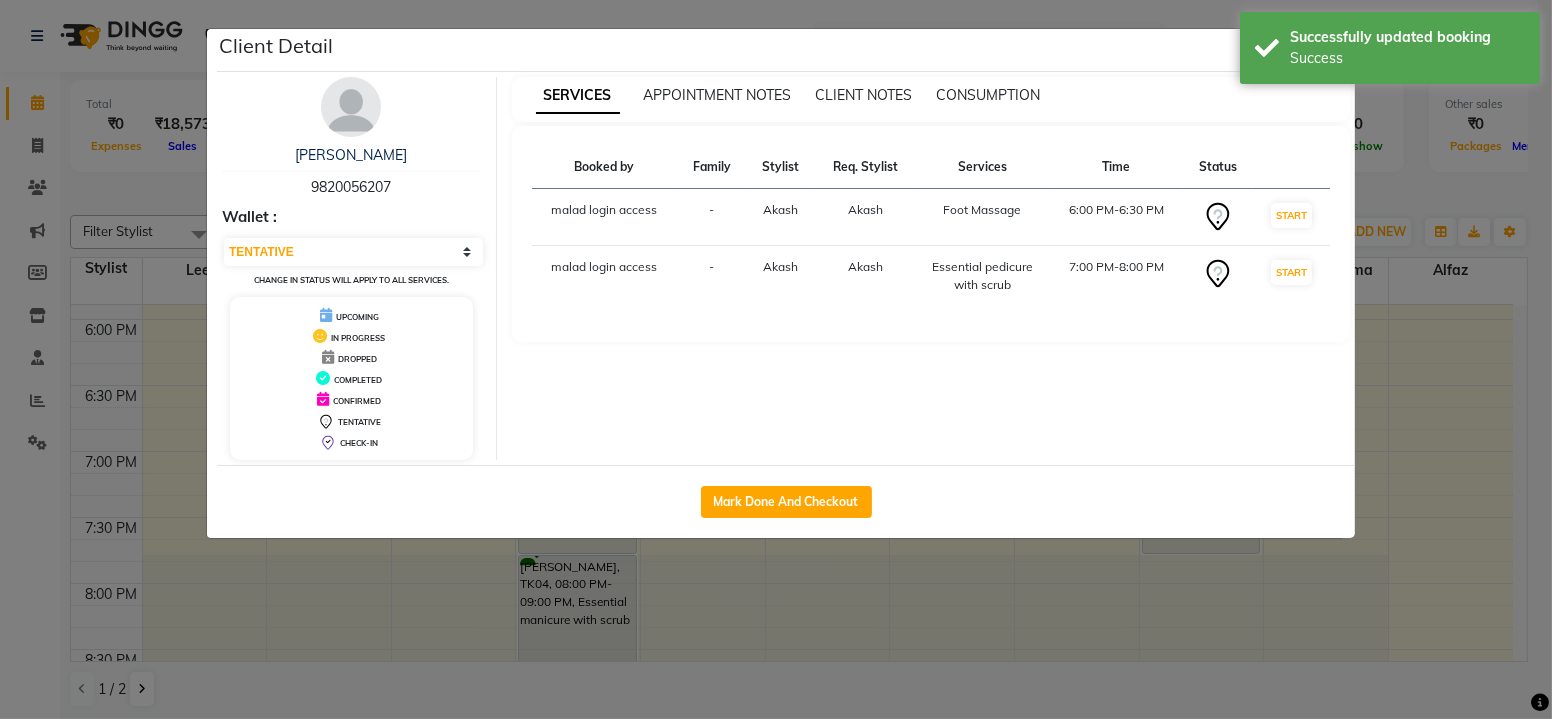 click on "Client Detail  Dr Sunita Vatkar   9820056207 Wallet : Select IN SERVICE CONFIRMED TENTATIVE CHECK IN MARK DONE DROPPED UPCOMING Change in status will apply to all services. UPCOMING IN PROGRESS DROPPED COMPLETED CONFIRMED TENTATIVE CHECK-IN SERVICES APPOINTMENT NOTES CLIENT NOTES CONSUMPTION Booked by Family Stylist Req. Stylist Services Time Status  malad login access  - Akash  Akash   Foot Massage   6:00 PM-6:30 PM   START   malad login access  - Akash  Akash   Essential pedicure with scrub   7:00 PM-8:00 PM   START   Mark Done And Checkout" 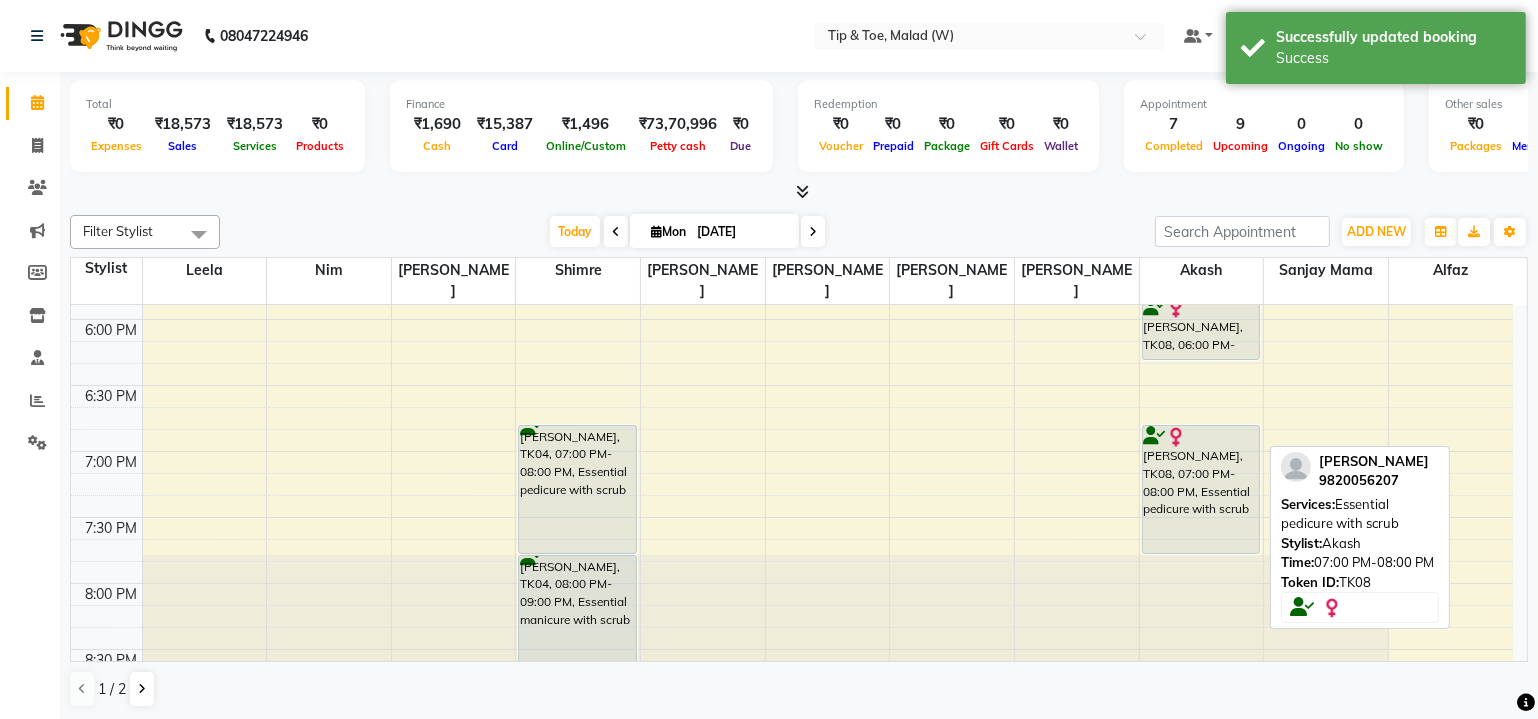 click on "Dr Sunita Vatkar, TK08, 07:00 PM-08:00 PM, Essential pedicure with scrub" at bounding box center (1201, 489) 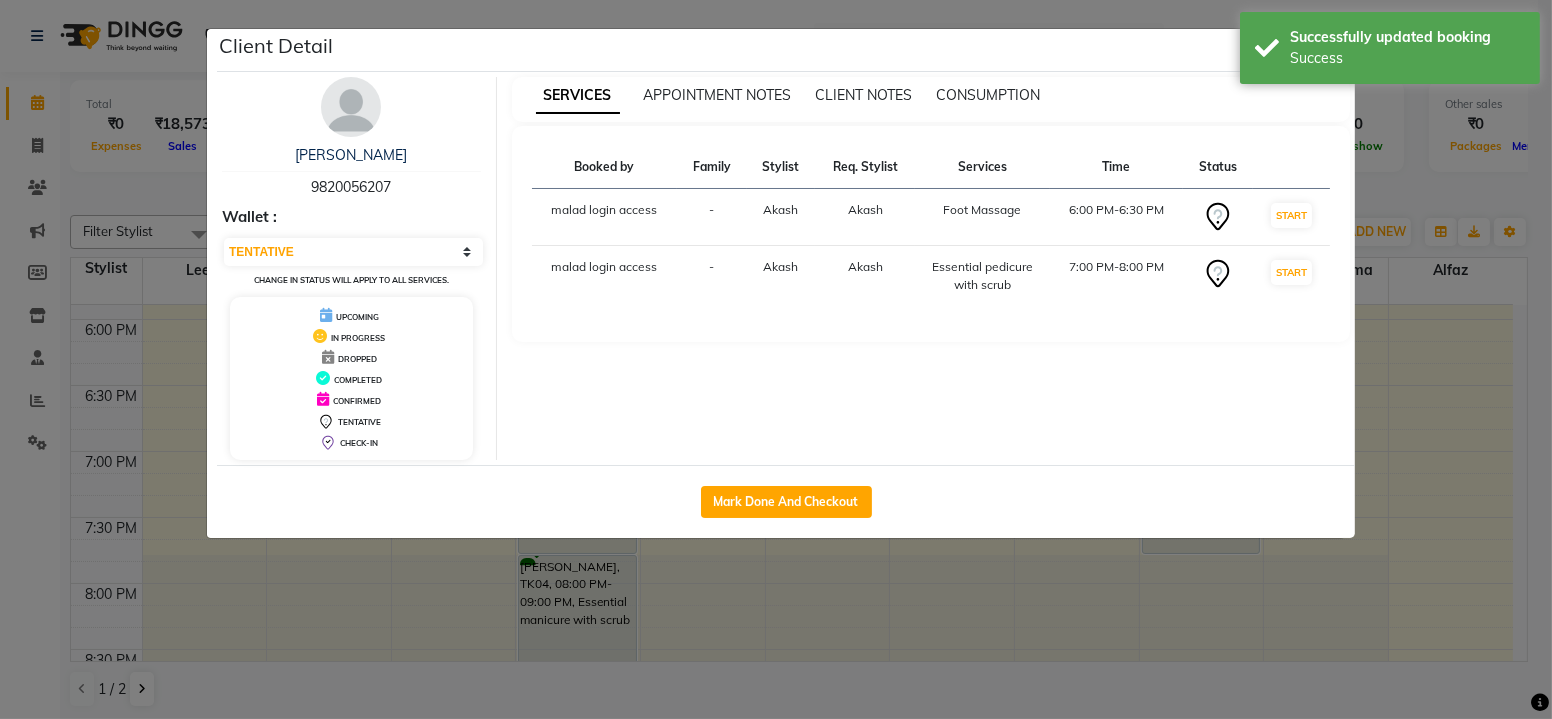 click on "Client Detail  Dr Sunita Vatkar   9820056207 Wallet : Select IN SERVICE CONFIRMED TENTATIVE CHECK IN MARK DONE DROPPED UPCOMING Change in status will apply to all services. UPCOMING IN PROGRESS DROPPED COMPLETED CONFIRMED TENTATIVE CHECK-IN SERVICES APPOINTMENT NOTES CLIENT NOTES CONSUMPTION Booked by Family Stylist Req. Stylist Services Time Status  malad login access  - Akash  Akash   Foot Massage   6:00 PM-6:30 PM   START   malad login access  - Akash  Akash   Essential pedicure with scrub   7:00 PM-8:00 PM   START   Mark Done And Checkout" 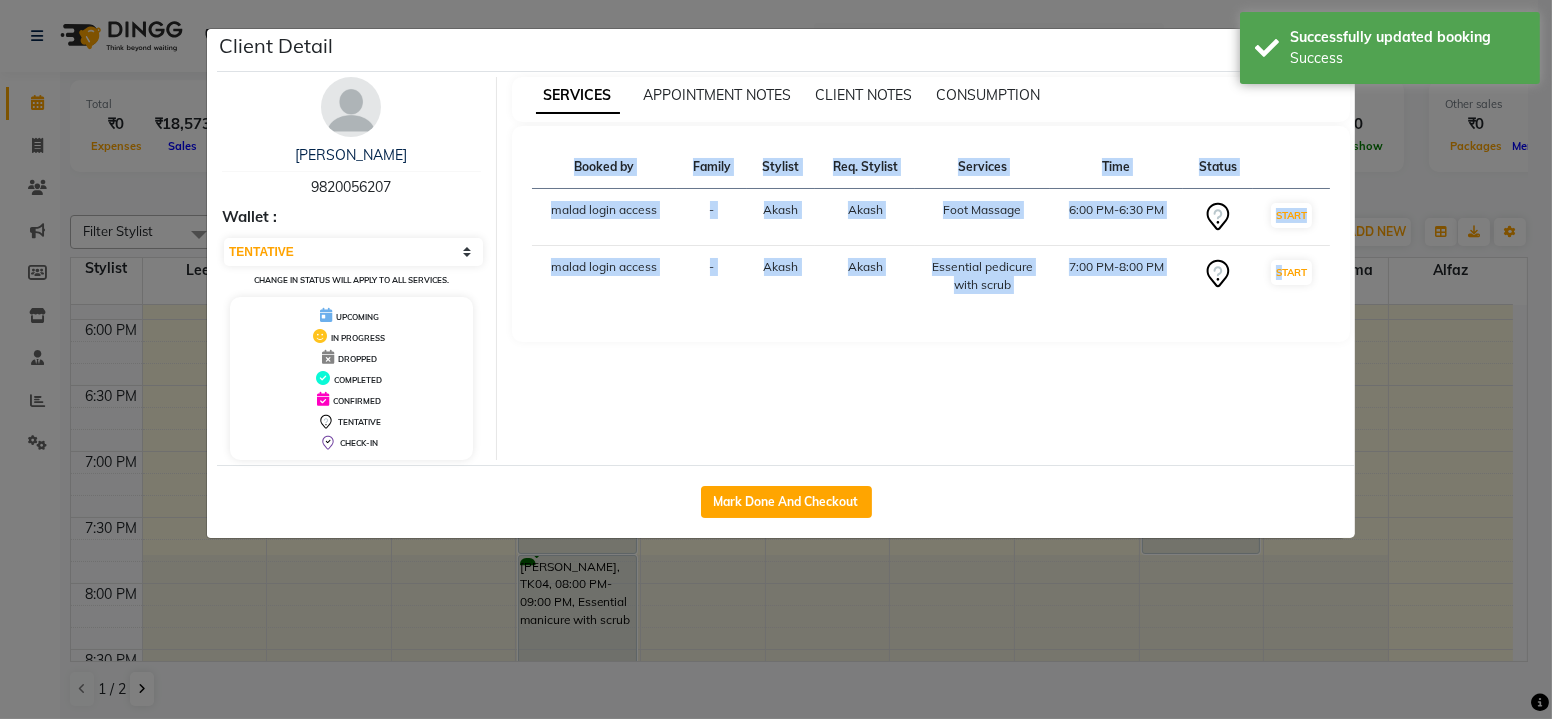 click on "Client Detail  Dr Sunita Vatkar   9820056207 Wallet : Select IN SERVICE CONFIRMED TENTATIVE CHECK IN MARK DONE DROPPED UPCOMING Change in status will apply to all services. UPCOMING IN PROGRESS DROPPED COMPLETED CONFIRMED TENTATIVE CHECK-IN SERVICES APPOINTMENT NOTES CLIENT NOTES CONSUMPTION Booked by Family Stylist Req. Stylist Services Time Status  malad login access  - Akash  Akash   Foot Massage   6:00 PM-6:30 PM   START   malad login access  - Akash  Akash   Essential pedicure with scrub   7:00 PM-8:00 PM   START   Mark Done And Checkout" 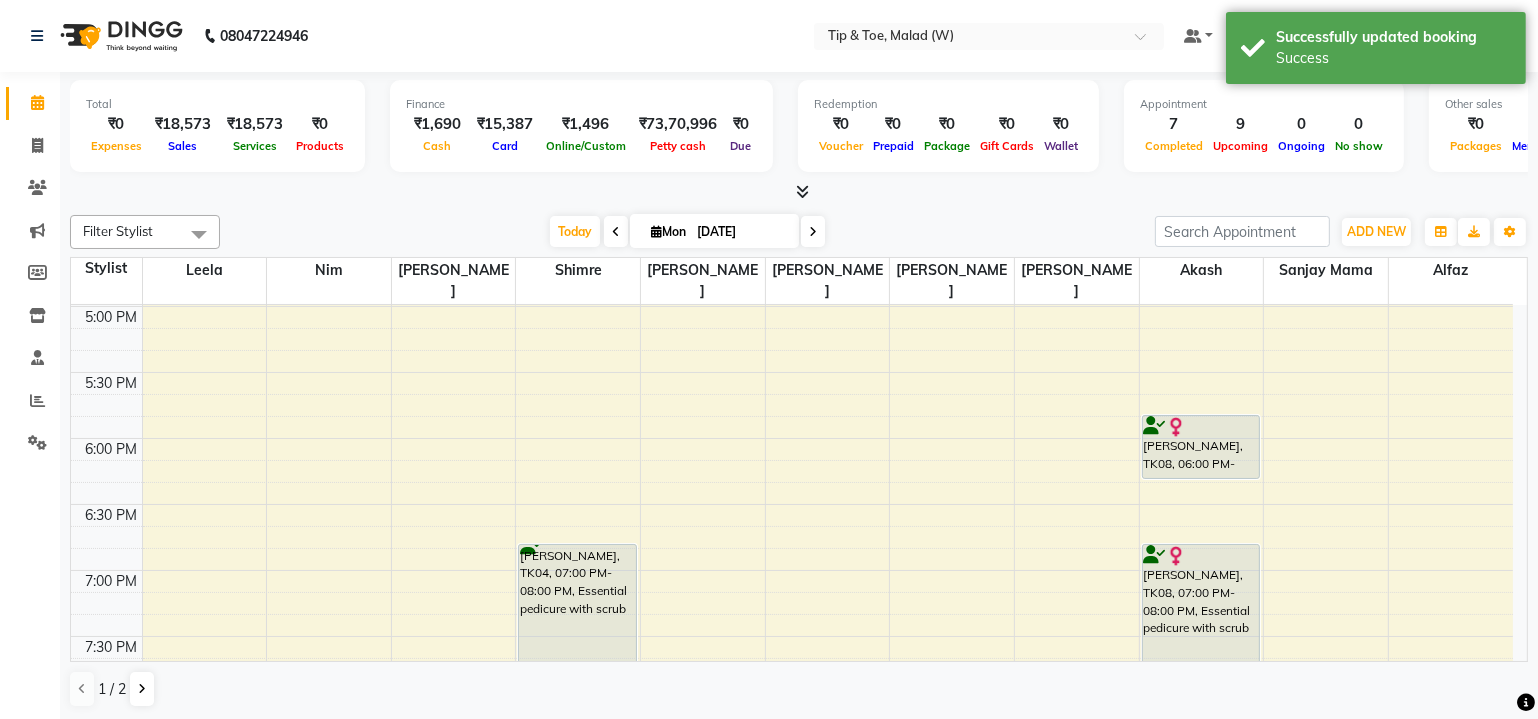 scroll, scrollTop: 1123, scrollLeft: 0, axis: vertical 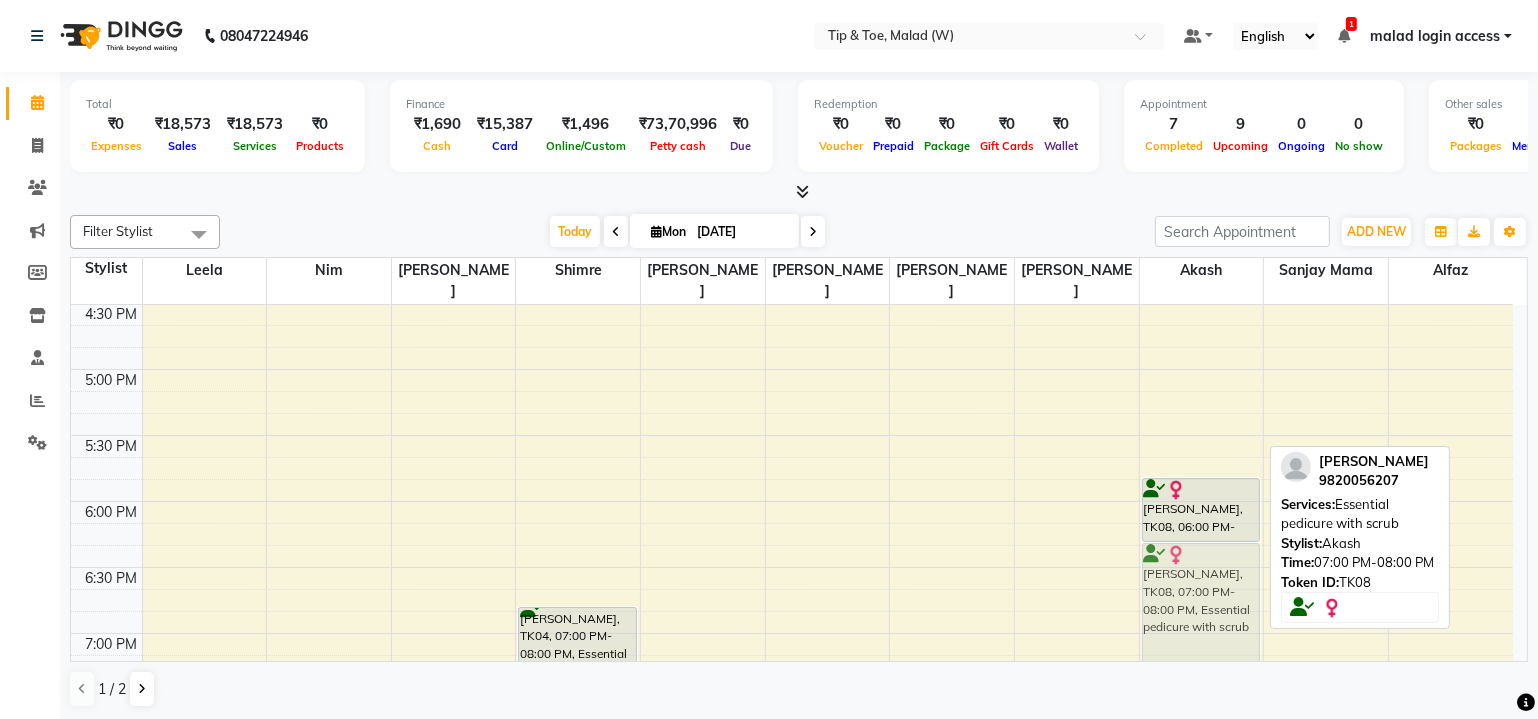 drag, startPoint x: 1196, startPoint y: 609, endPoint x: 1237, endPoint y: 563, distance: 61.6198 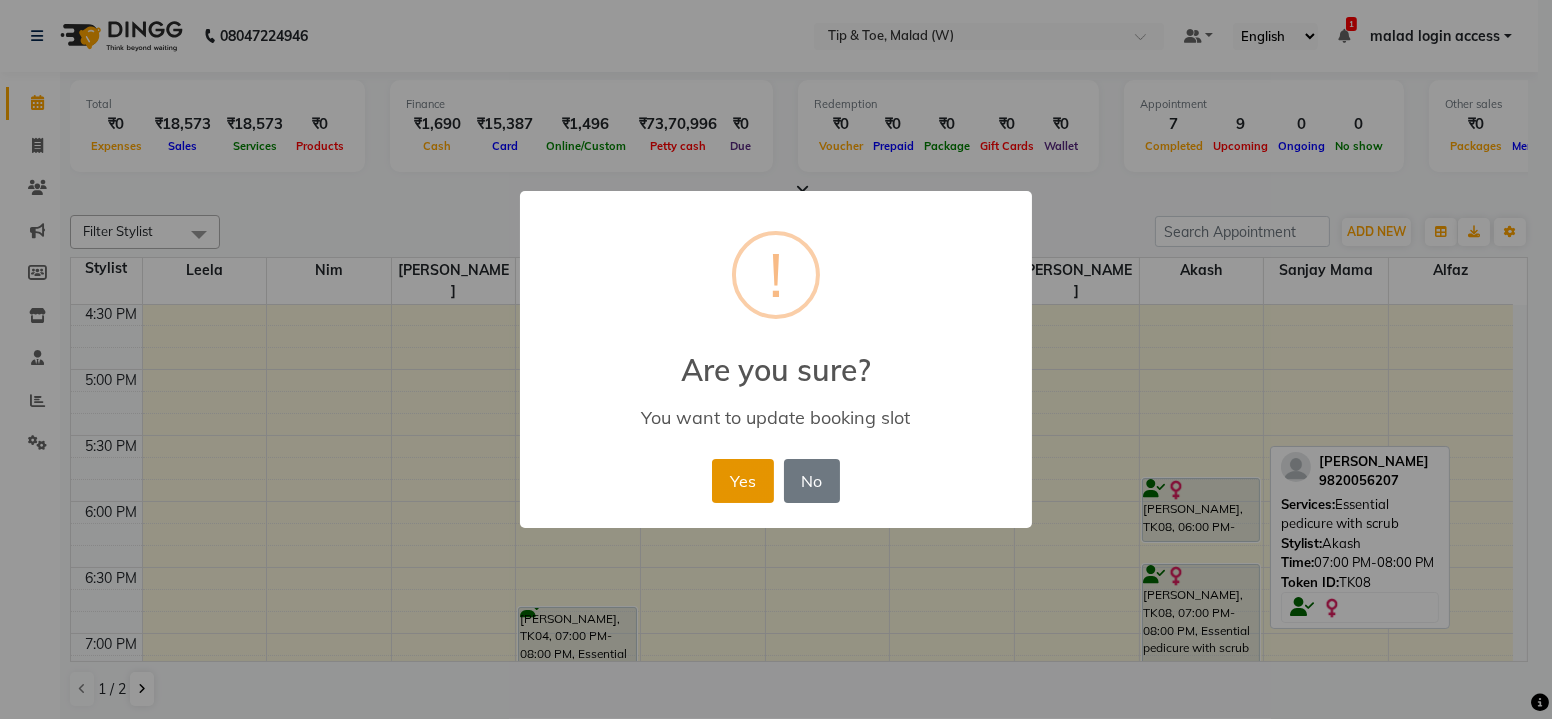 click on "Yes" at bounding box center [742, 481] 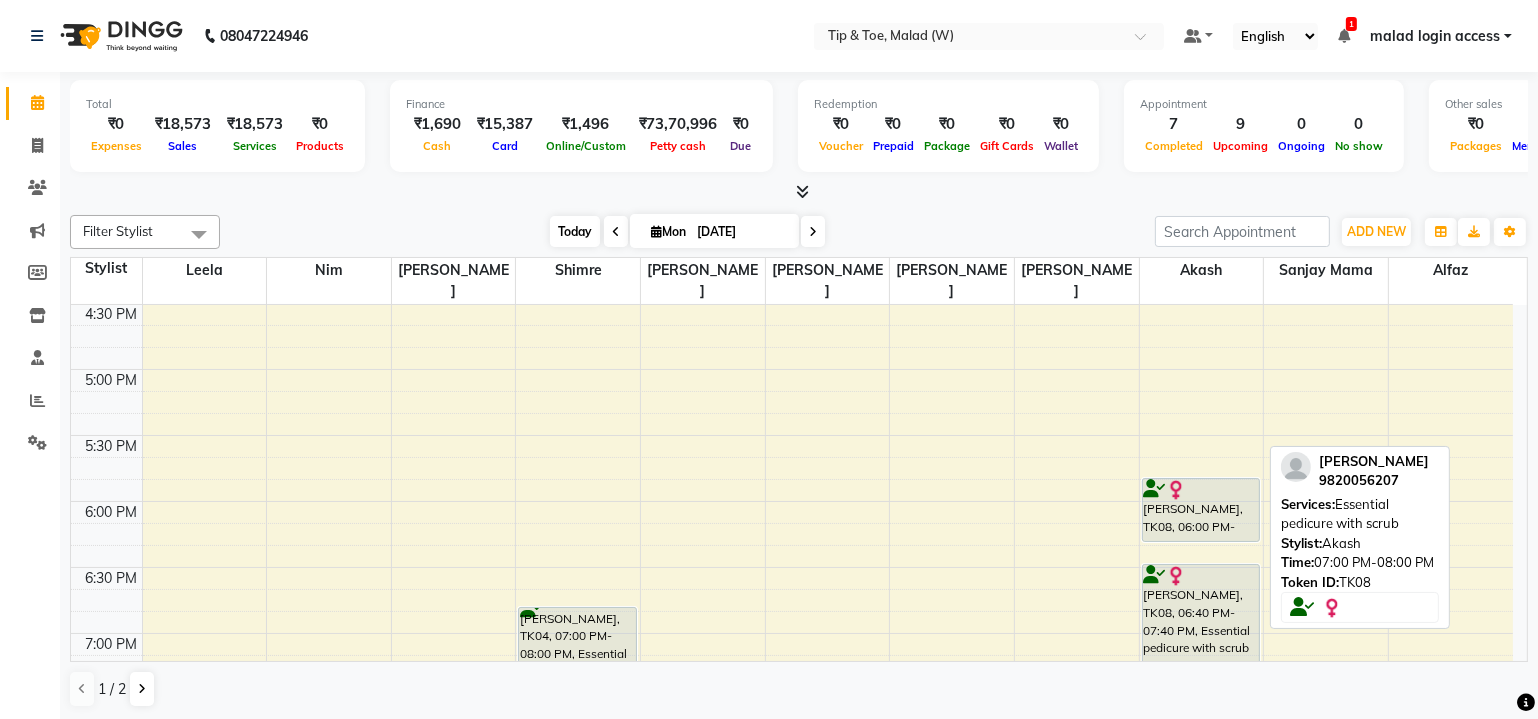 click on "Today" at bounding box center (575, 231) 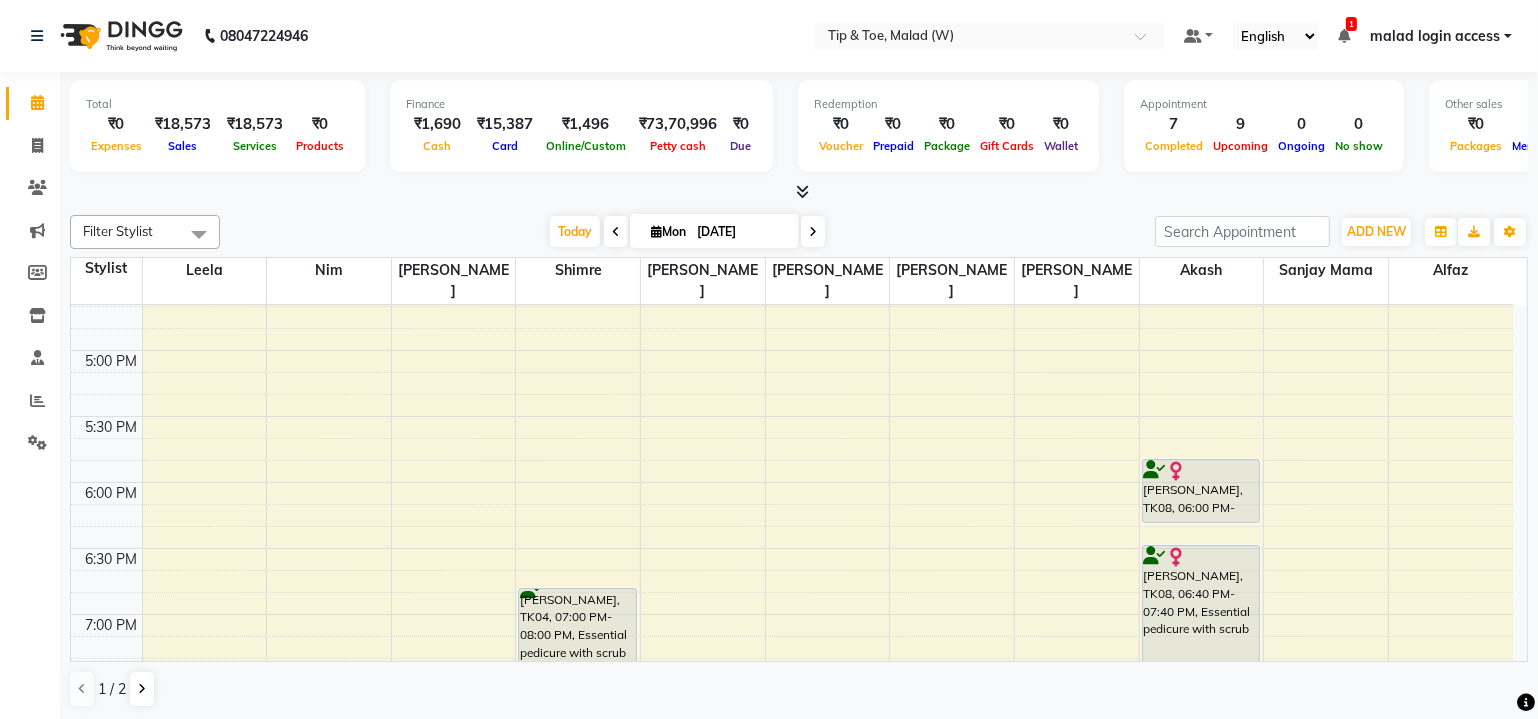scroll, scrollTop: 1051, scrollLeft: 0, axis: vertical 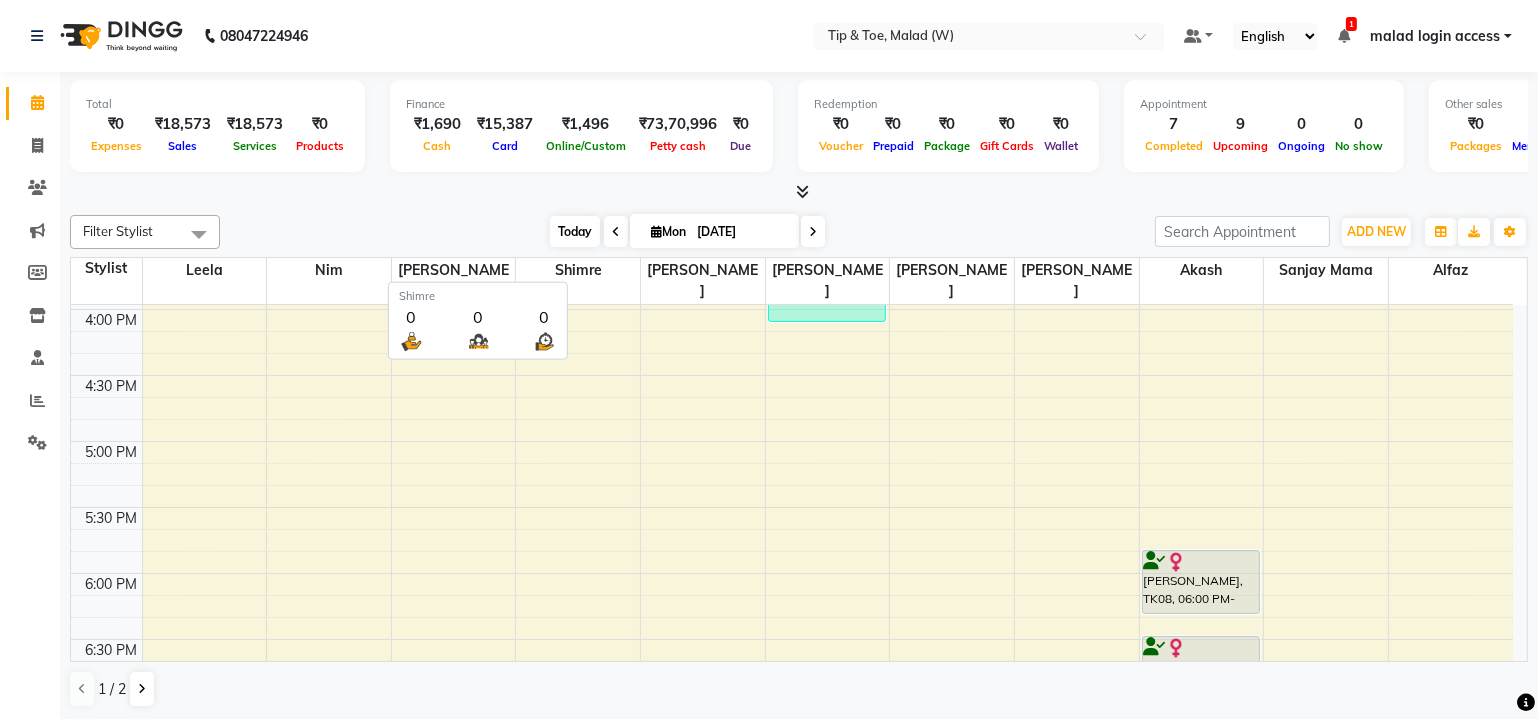 click on "Today" at bounding box center [575, 231] 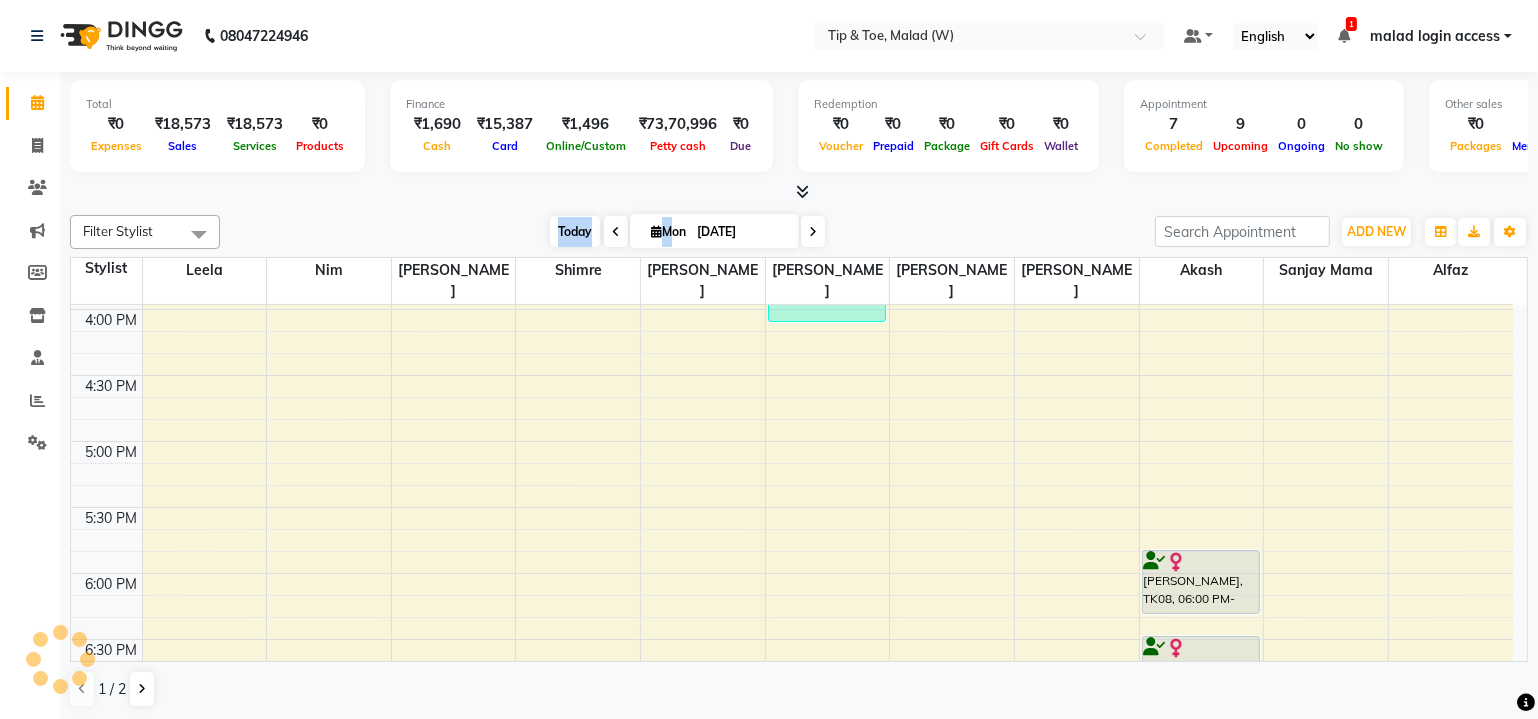 click on "Today" at bounding box center [575, 231] 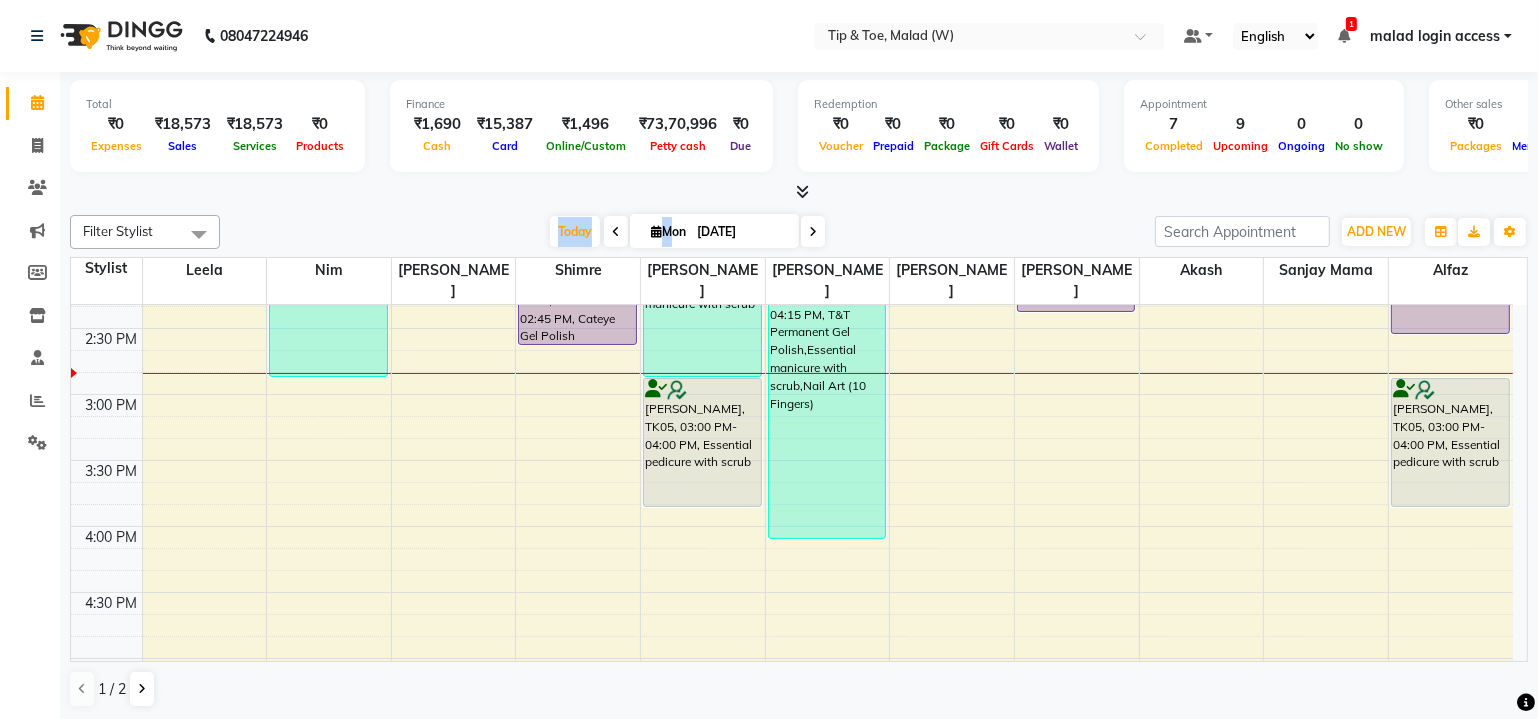scroll, scrollTop: 778, scrollLeft: 0, axis: vertical 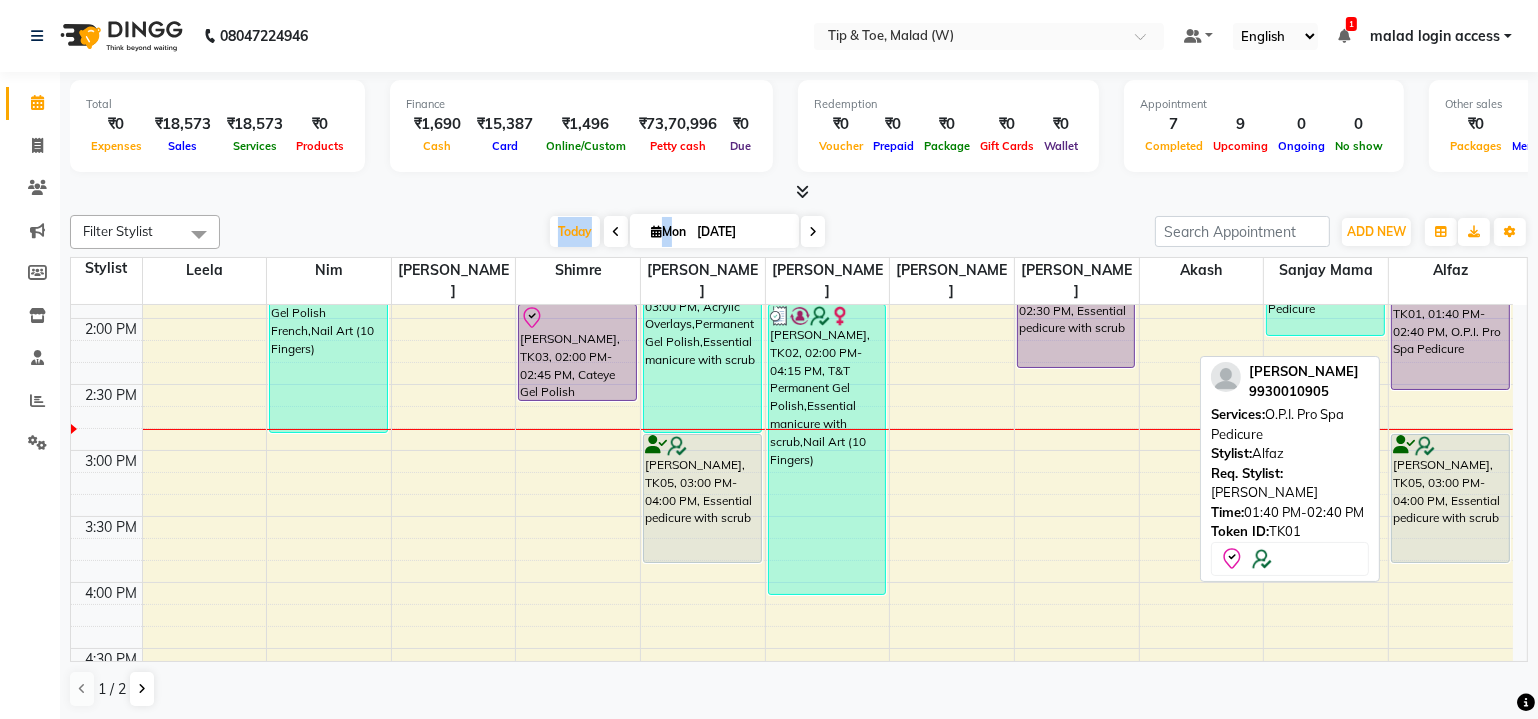 click on "[PERSON_NAME], TK01, 01:40 PM-02:40 PM, O.P.I. Pro Spa Pedicure" at bounding box center [1450, 325] 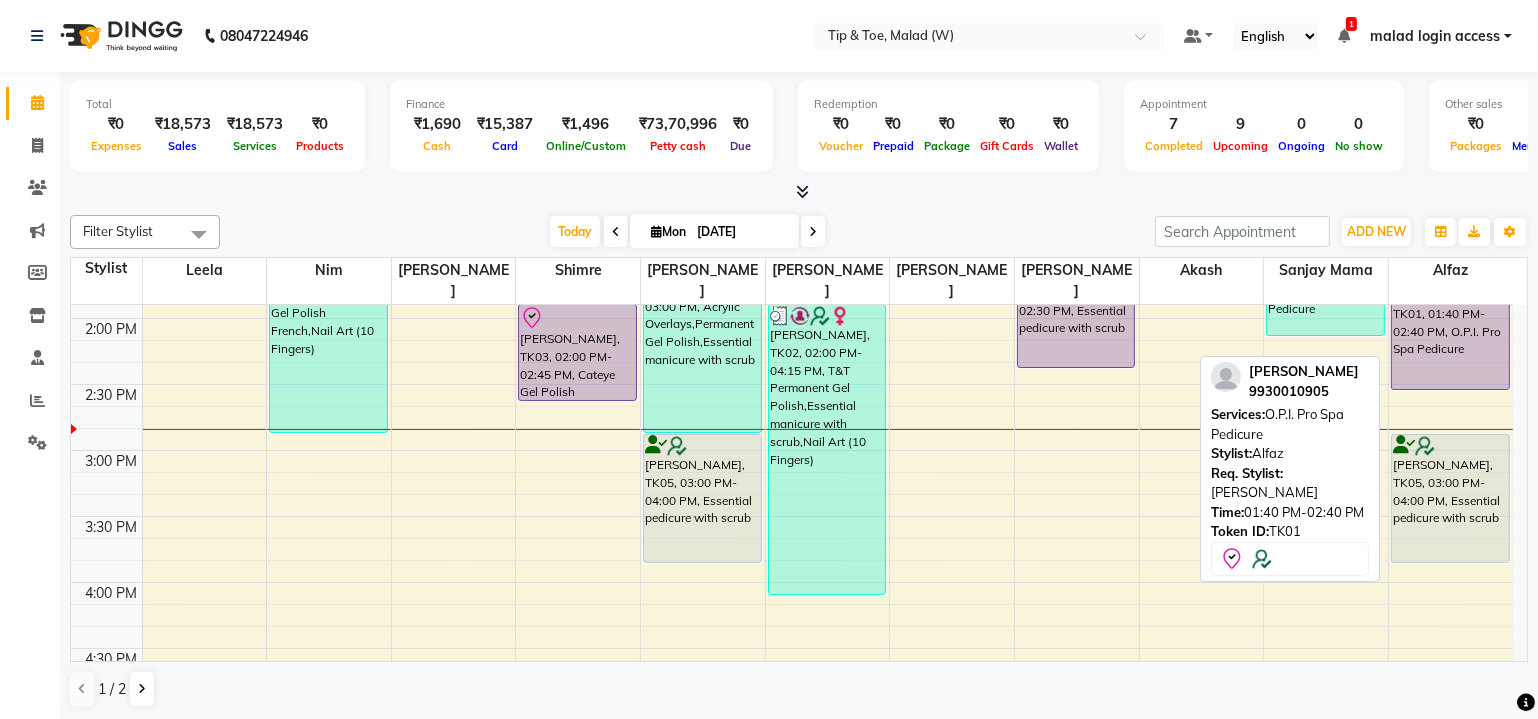 click on "[PERSON_NAME], TK01, 01:40 PM-02:40 PM, O.P.I. Pro Spa Pedicure" at bounding box center (1450, 325) 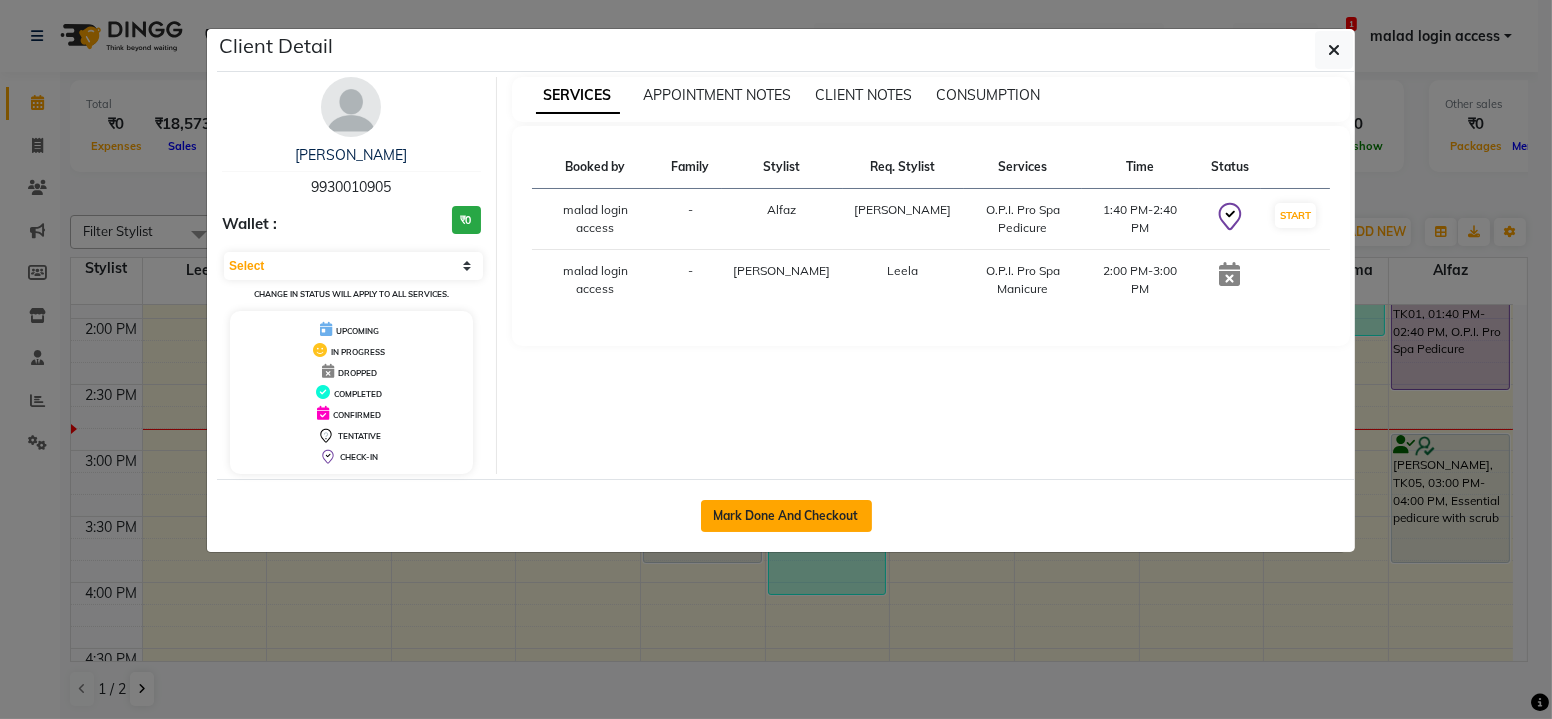 click on "Mark Done And Checkout" 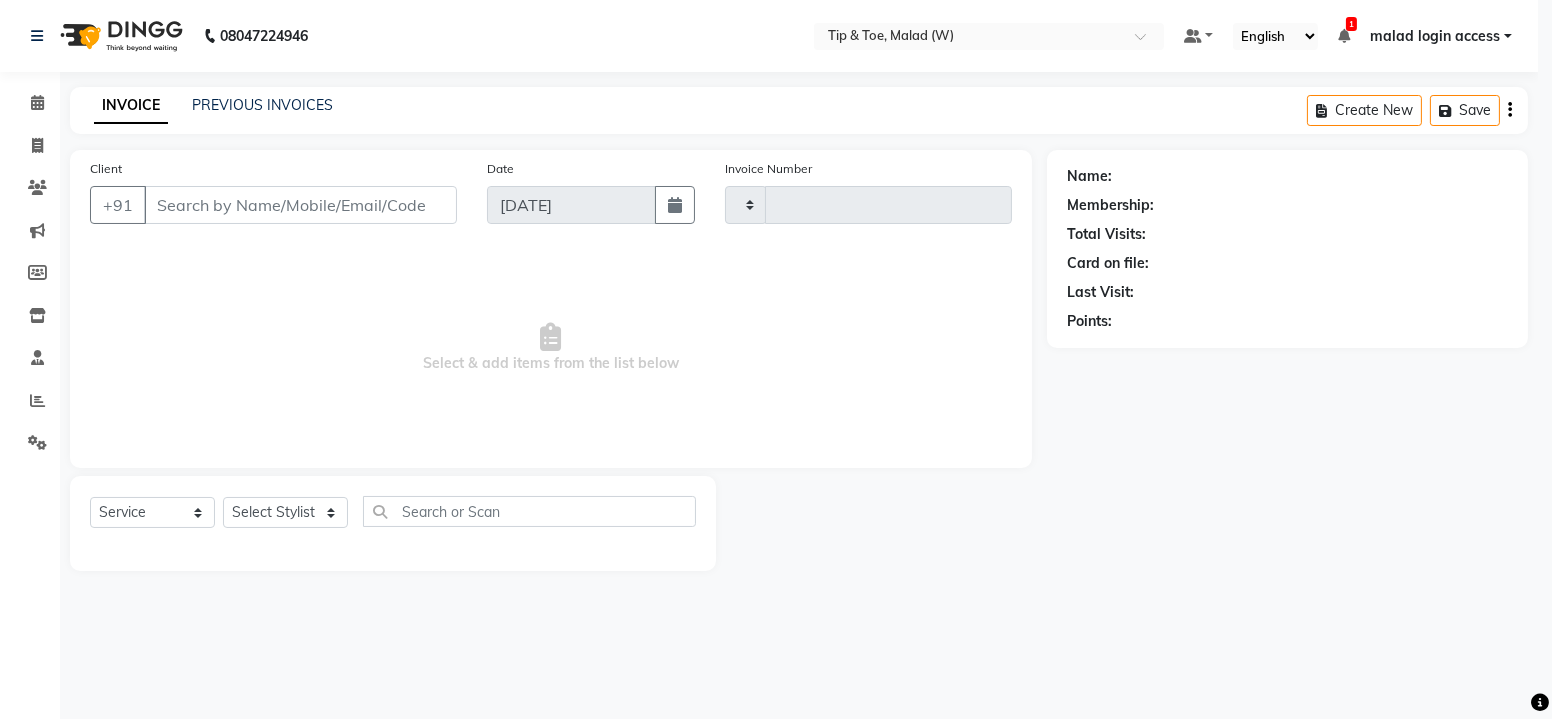 type on "1701" 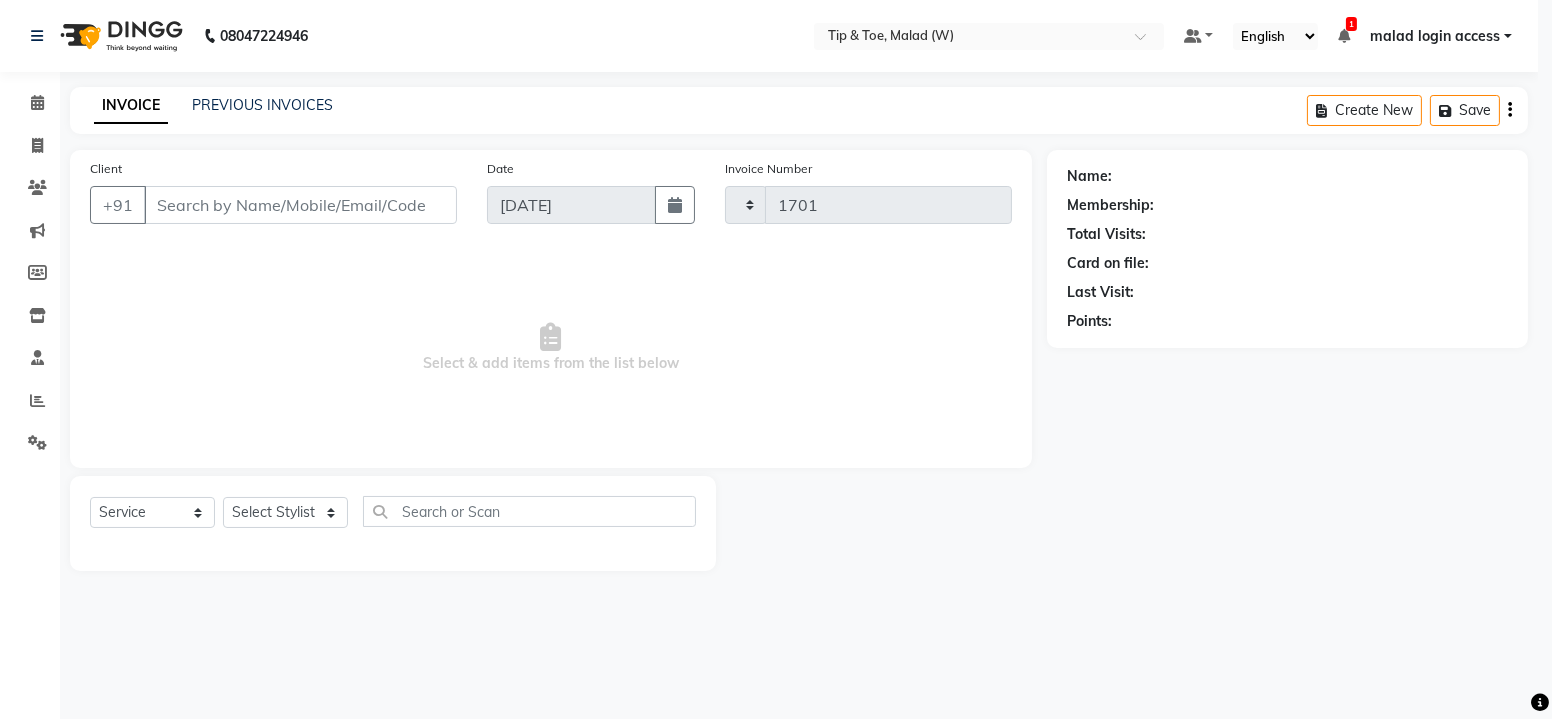select on "3" 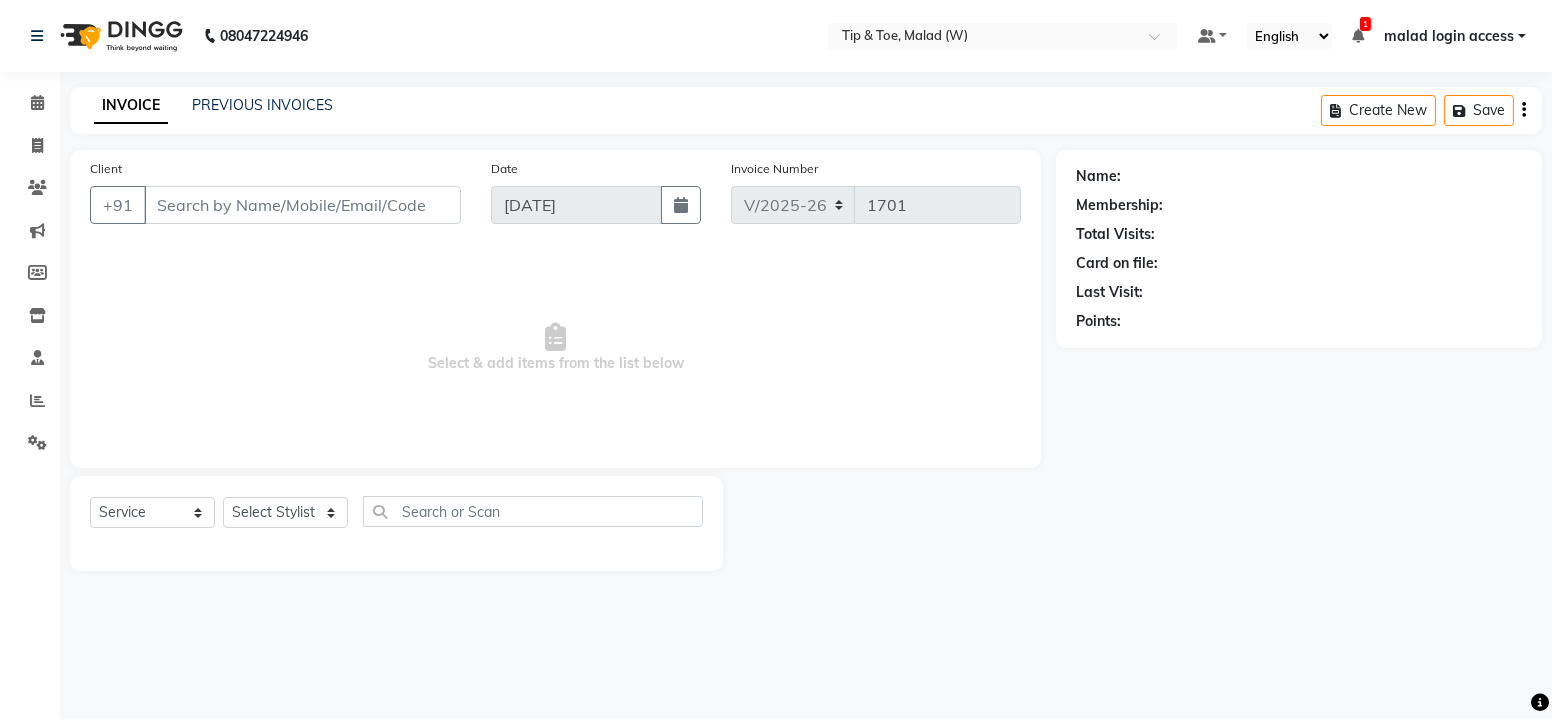 type on "9930010905" 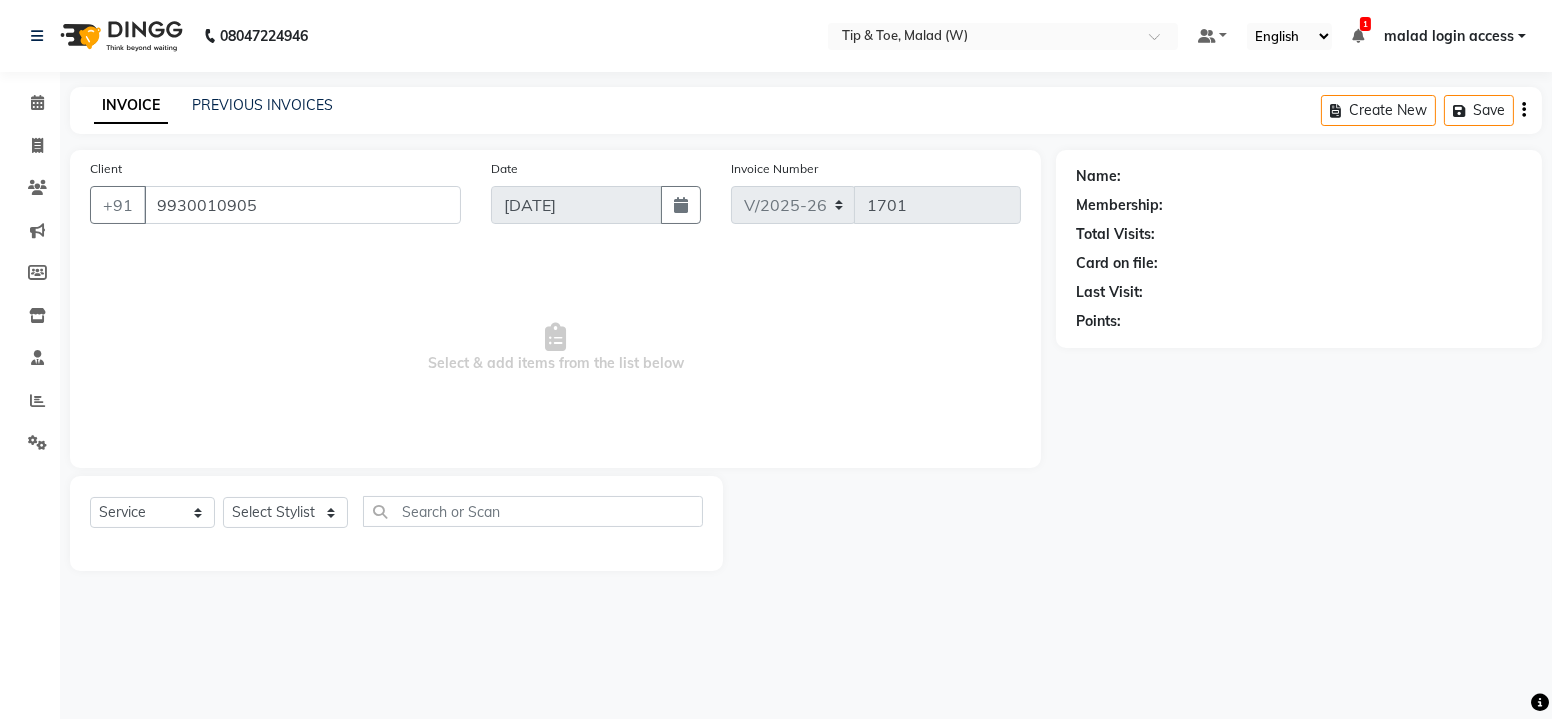select on "41813" 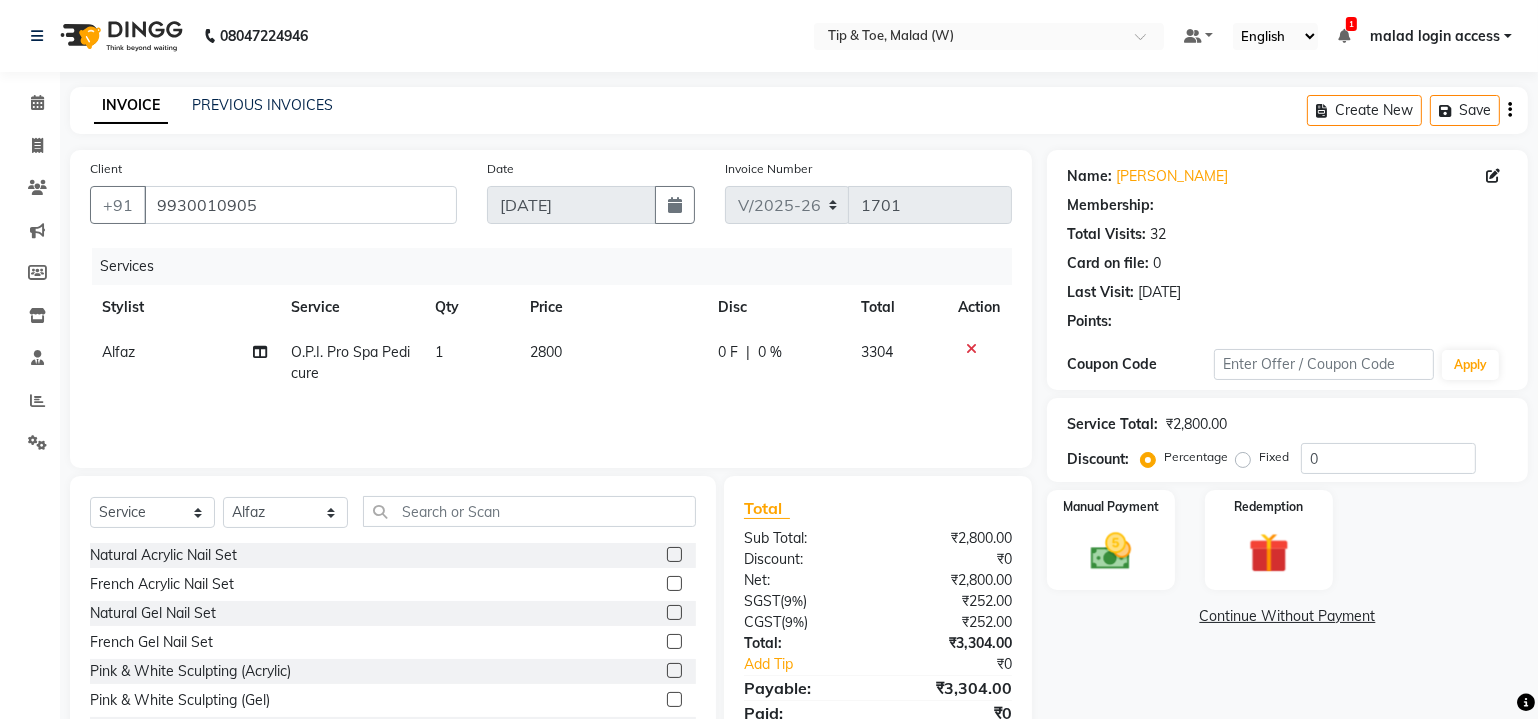 select on "1: Object" 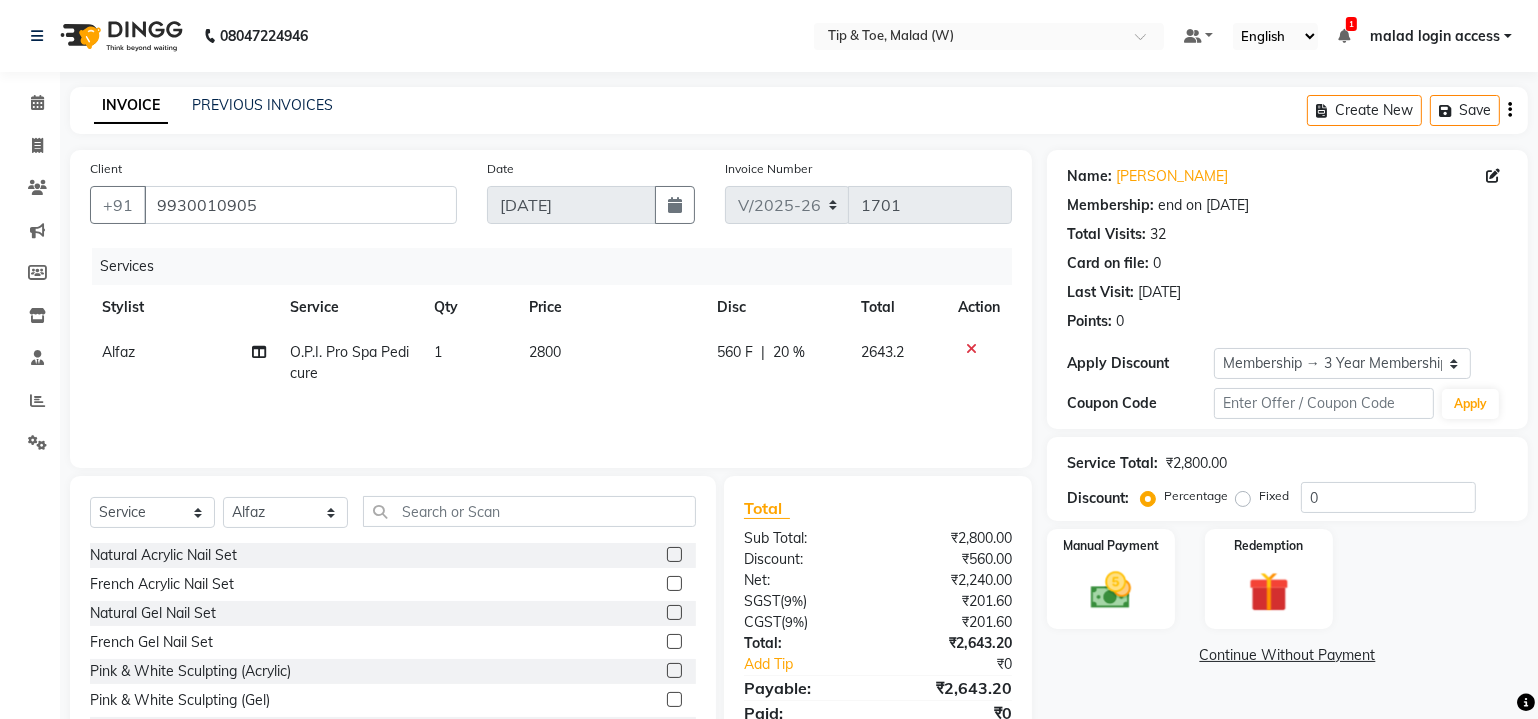 type on "20" 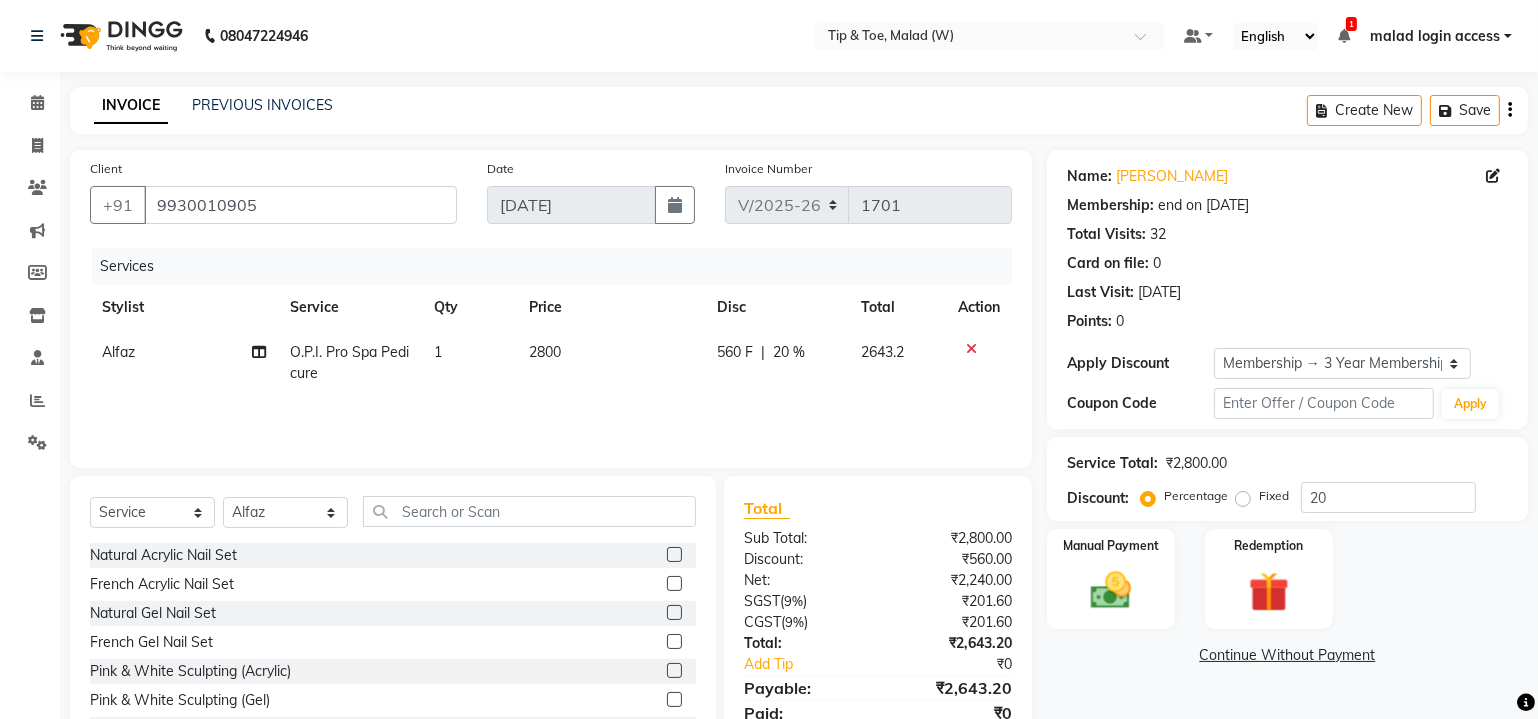 scroll, scrollTop: 80, scrollLeft: 0, axis: vertical 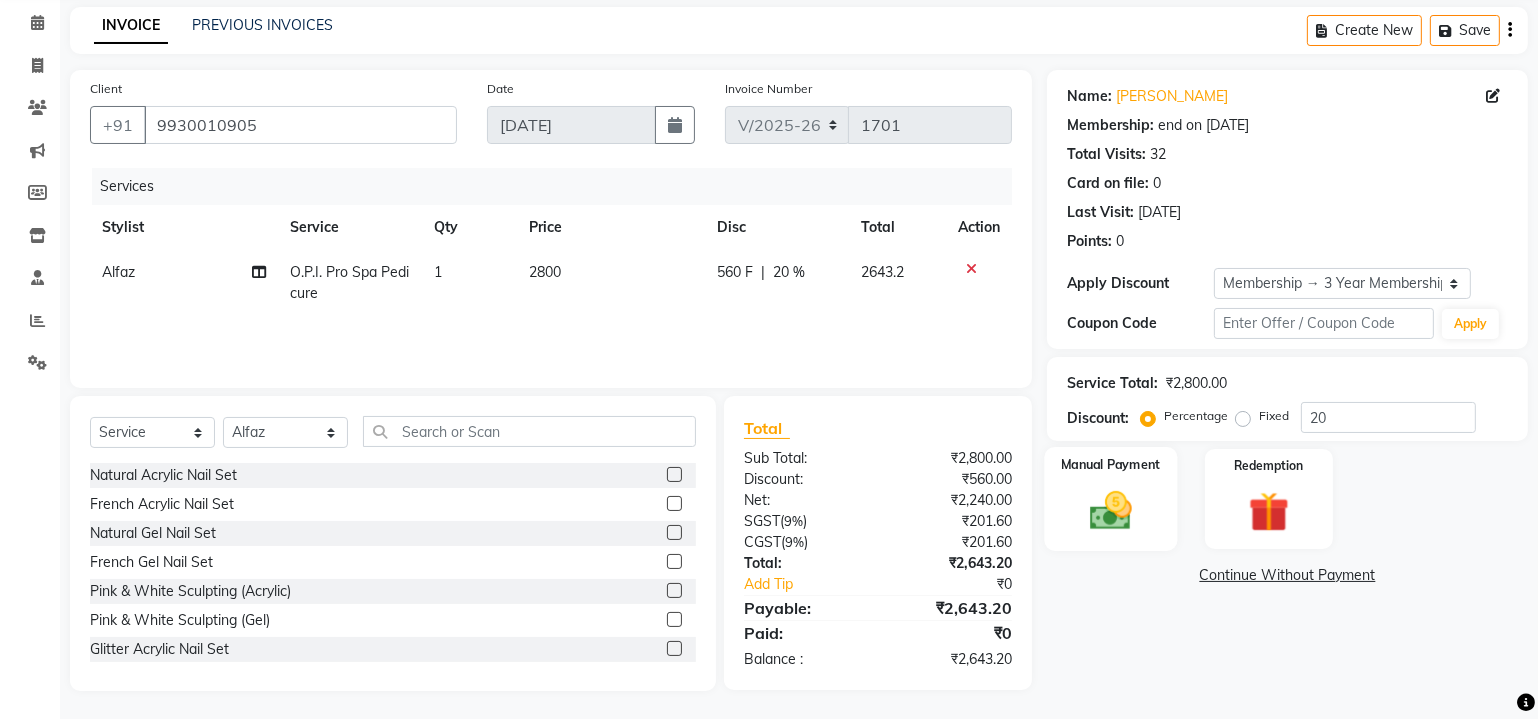 click on "Manual Payment" 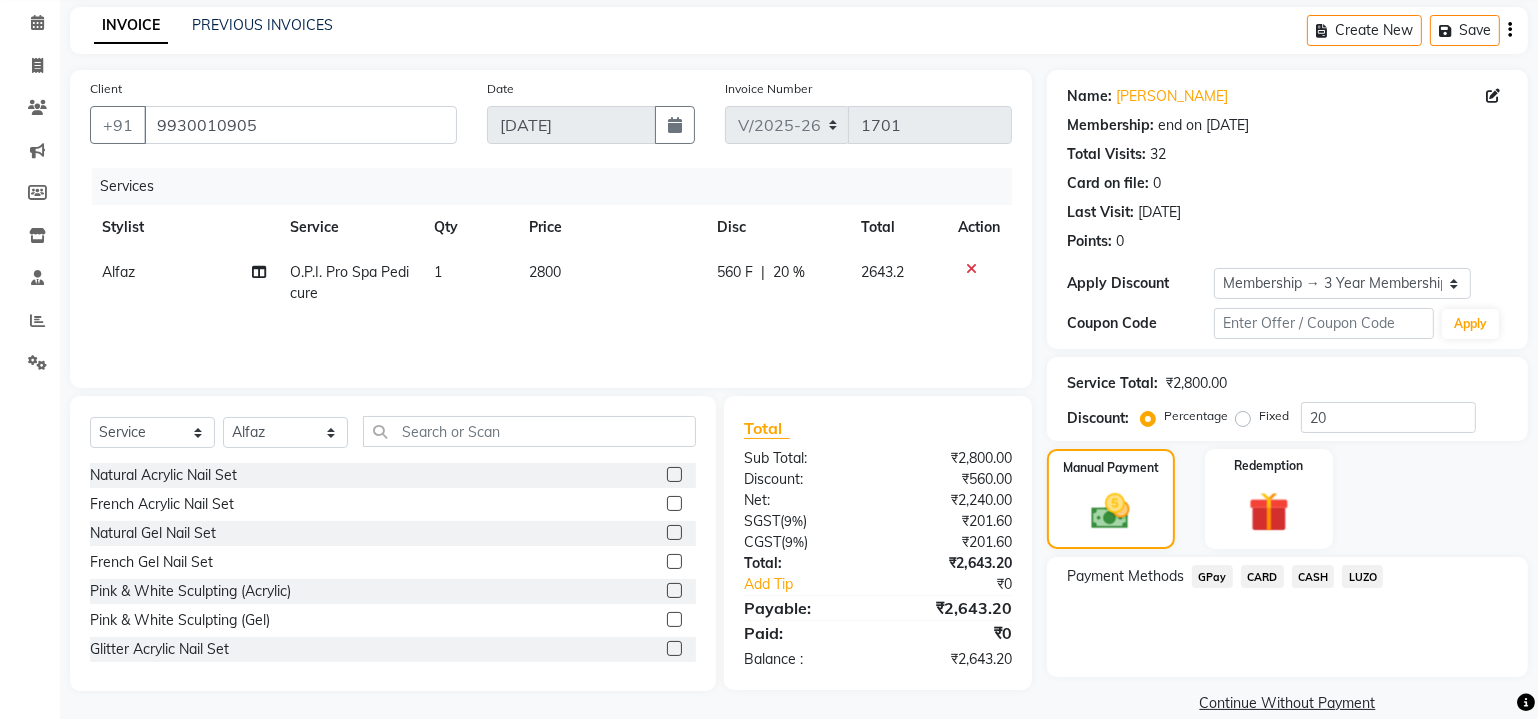 click on "CASH" 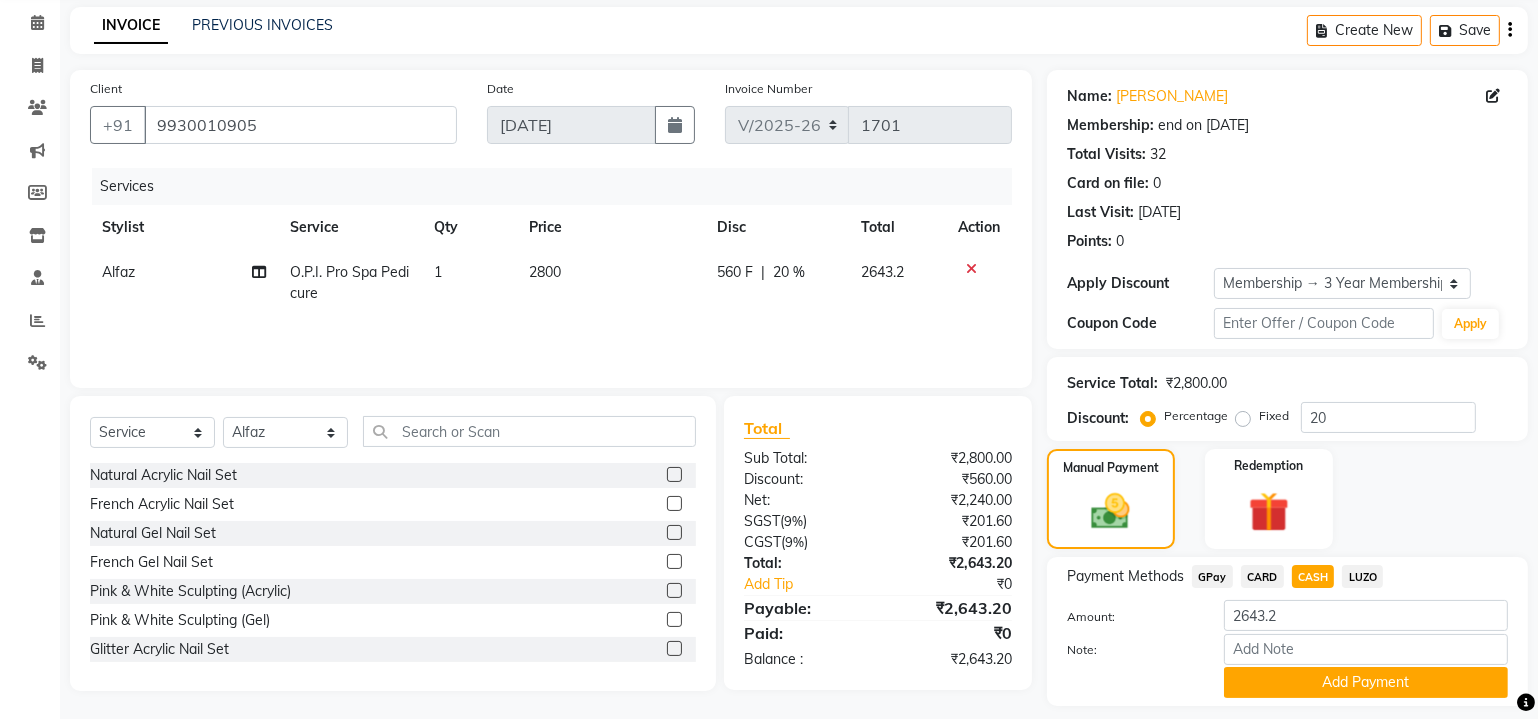 scroll, scrollTop: 135, scrollLeft: 0, axis: vertical 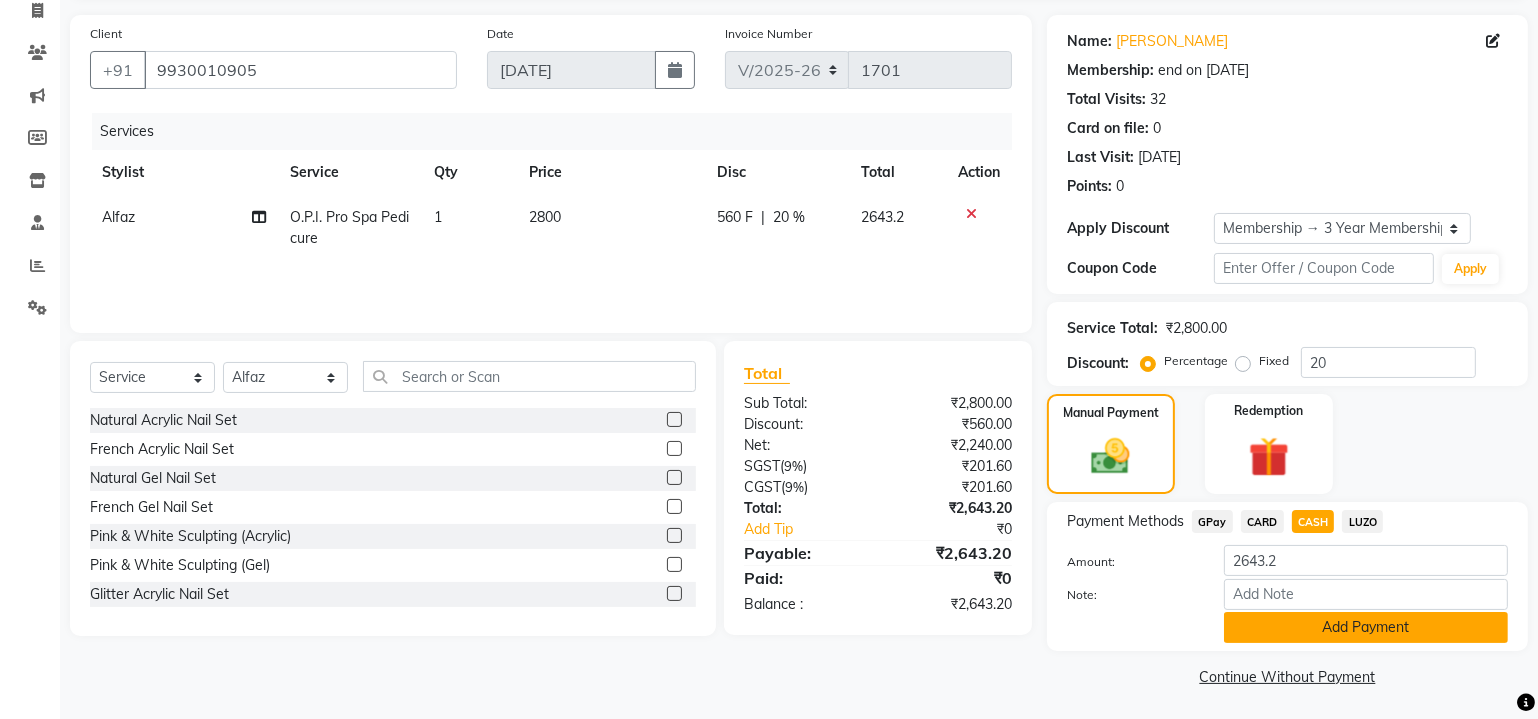 click on "Add Payment" 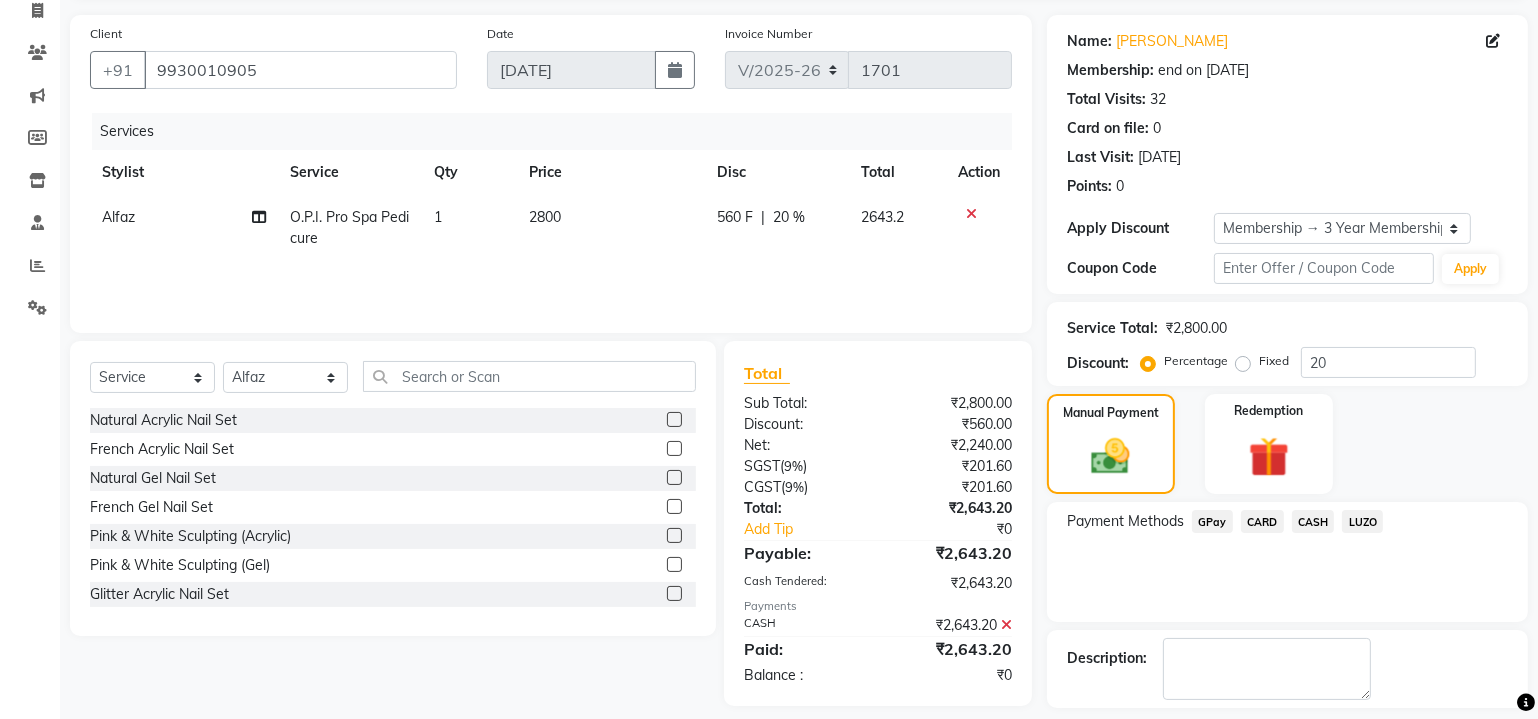 scroll, scrollTop: 219, scrollLeft: 0, axis: vertical 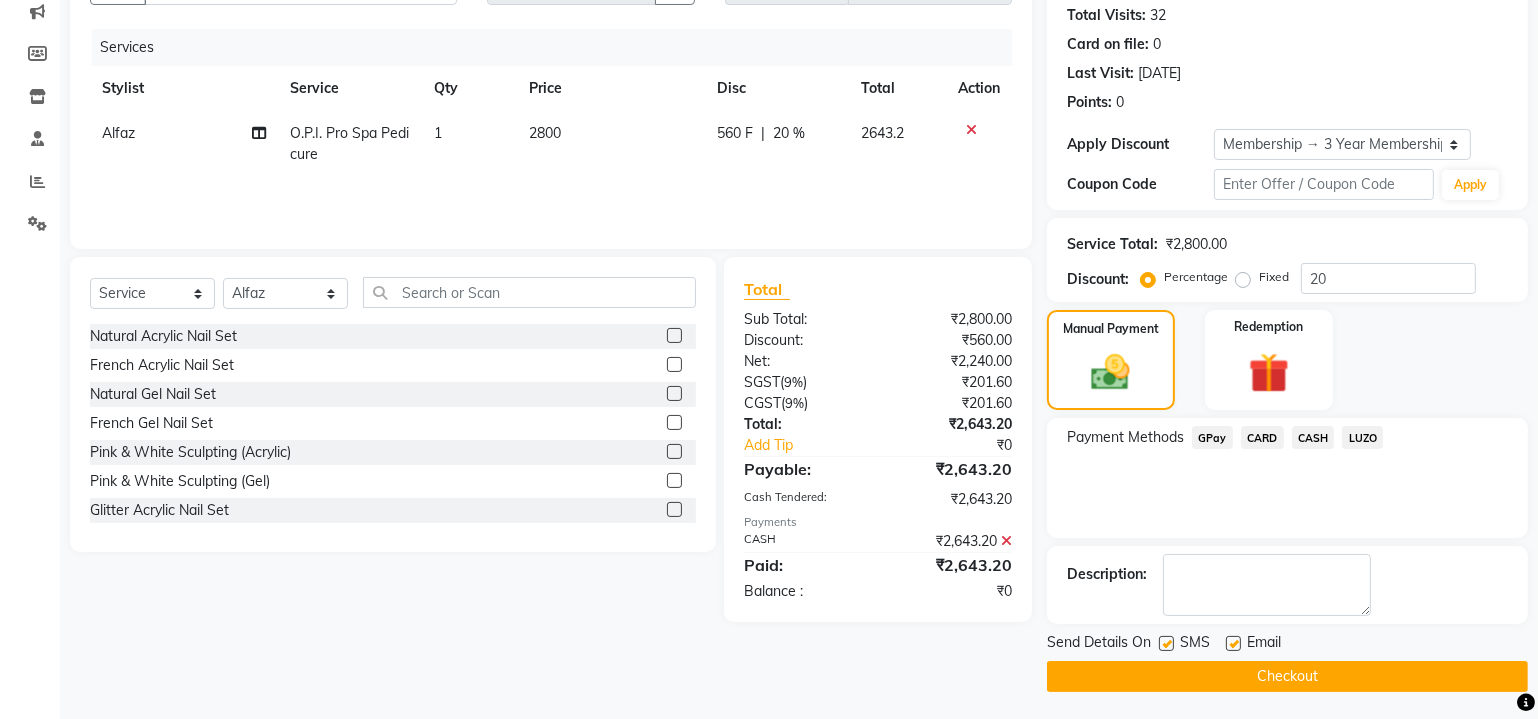 click 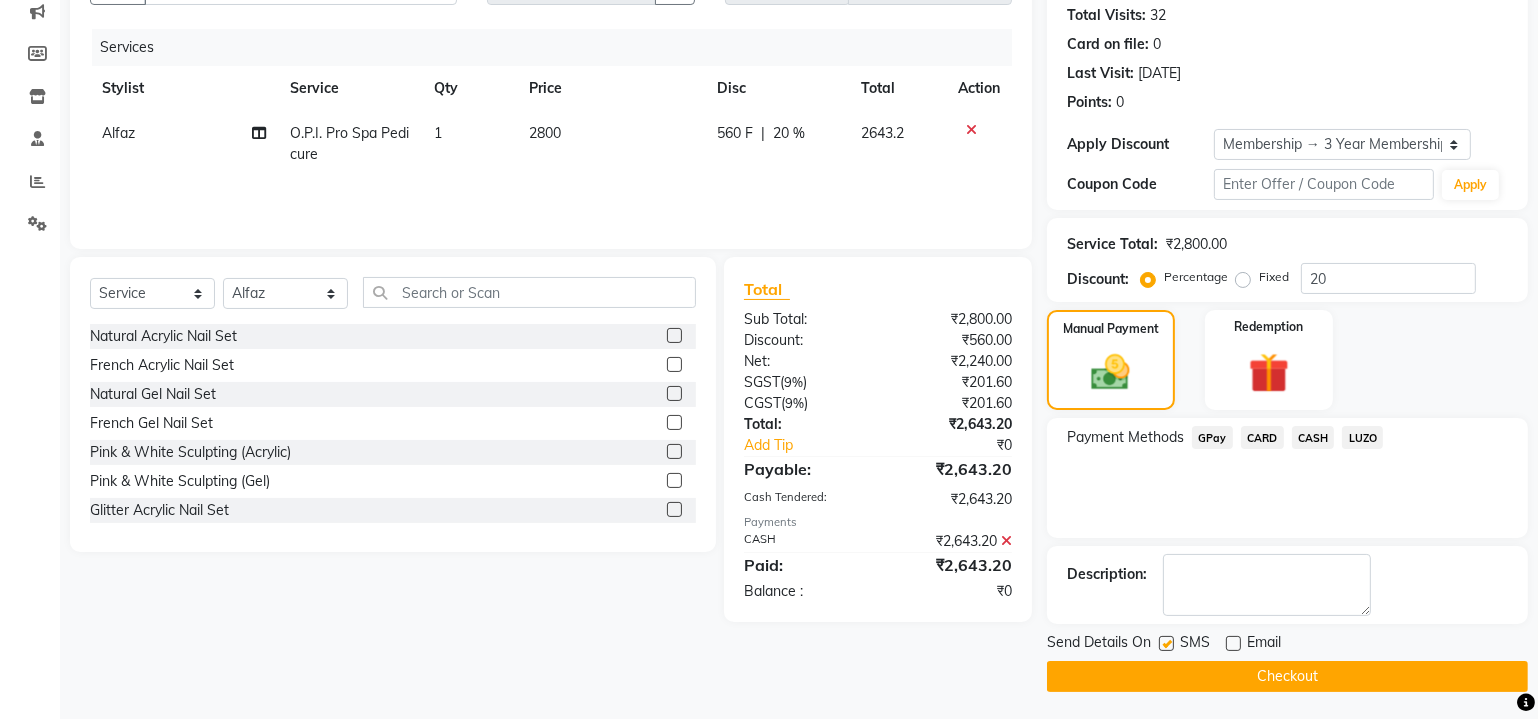 click 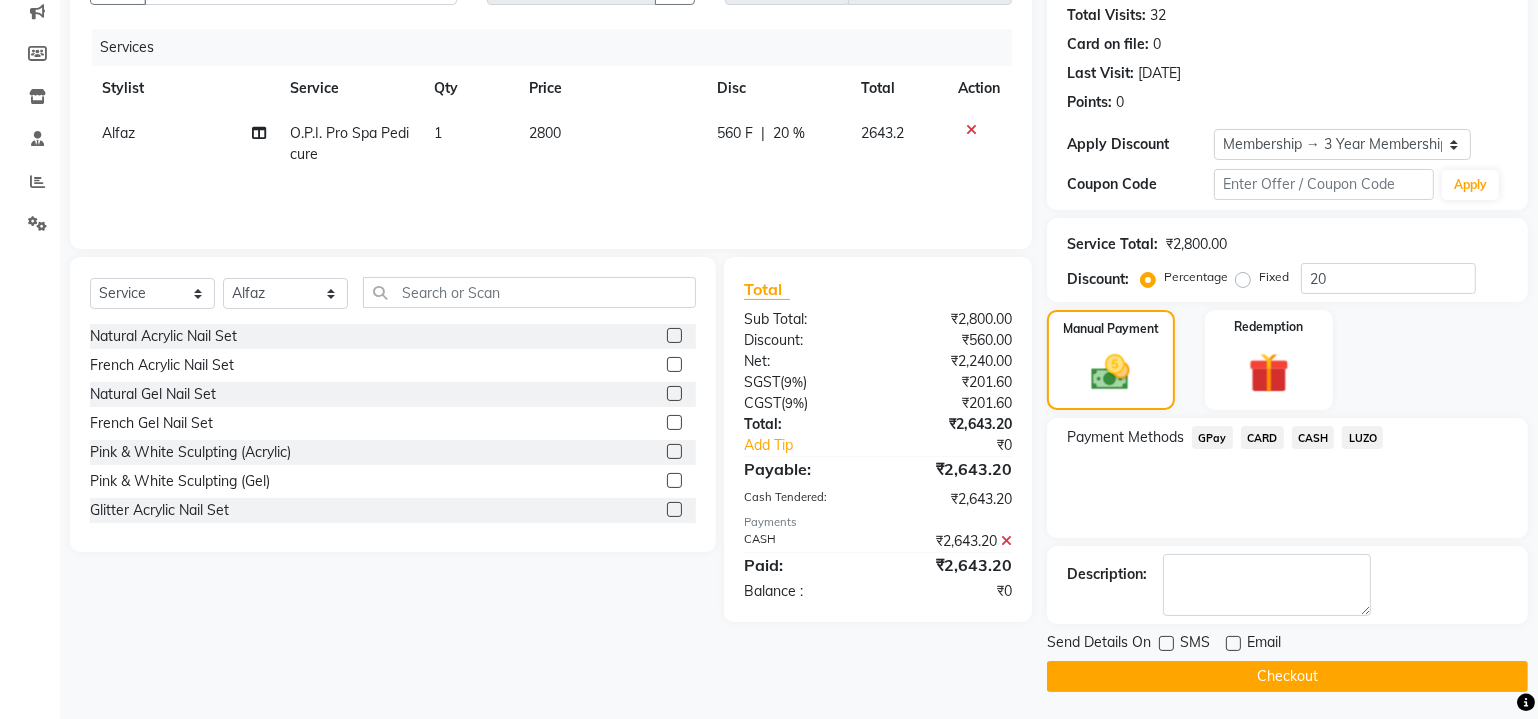 click 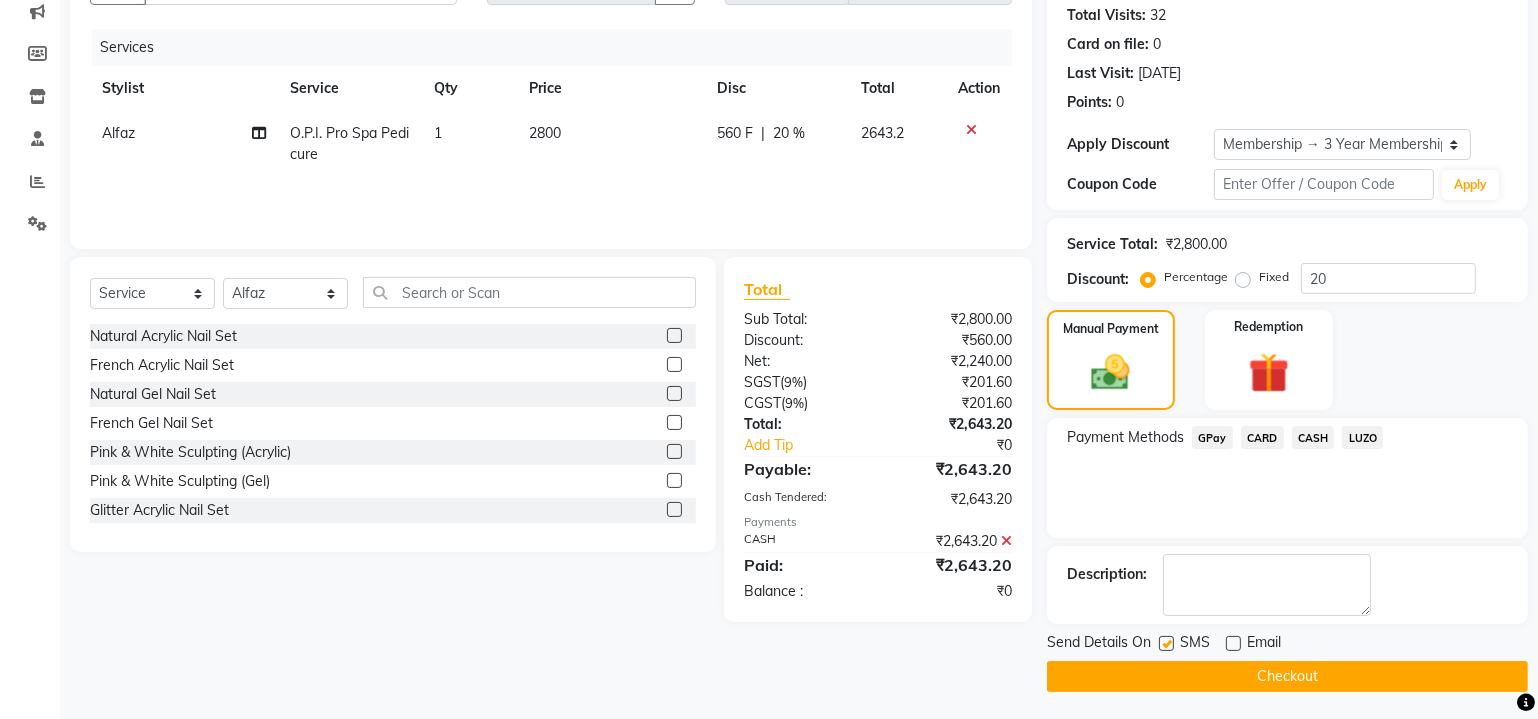 click 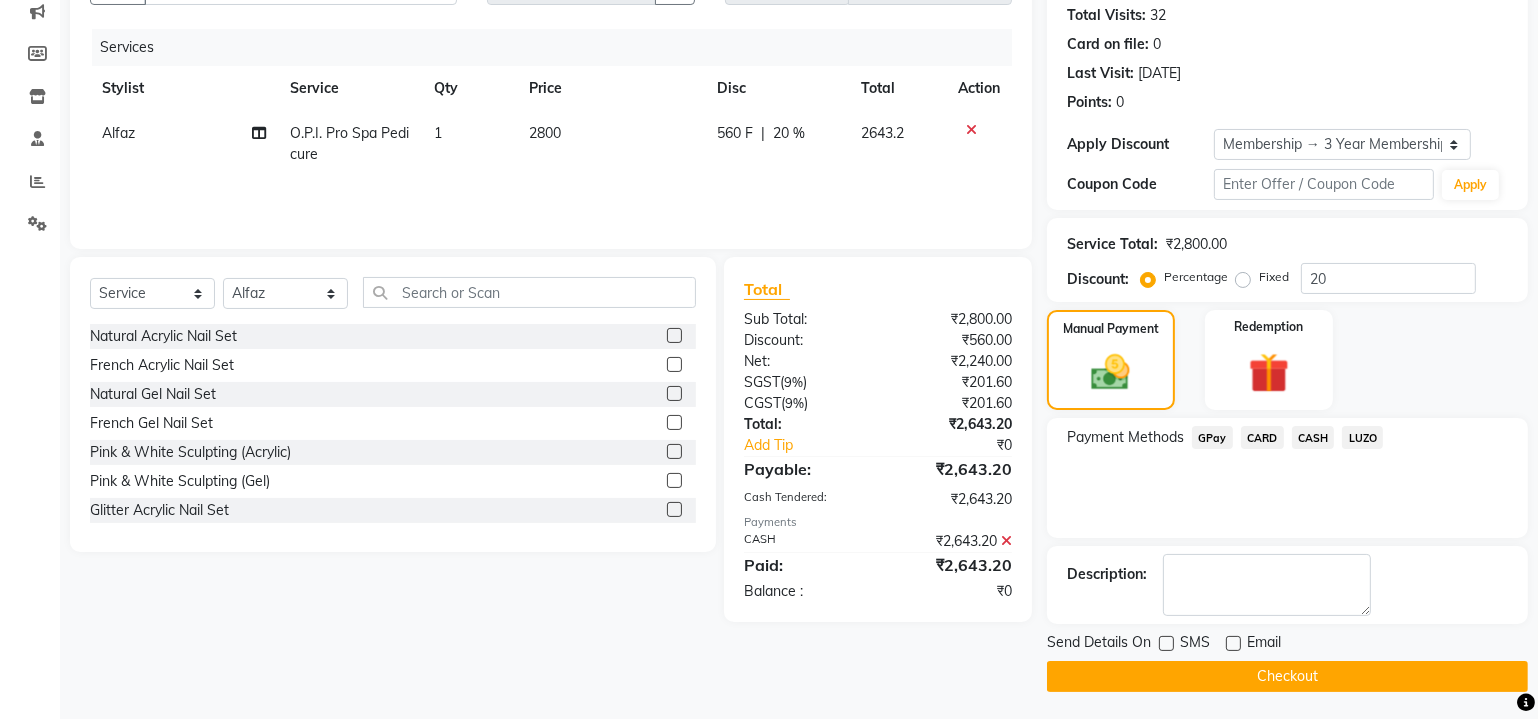 click on "Checkout" 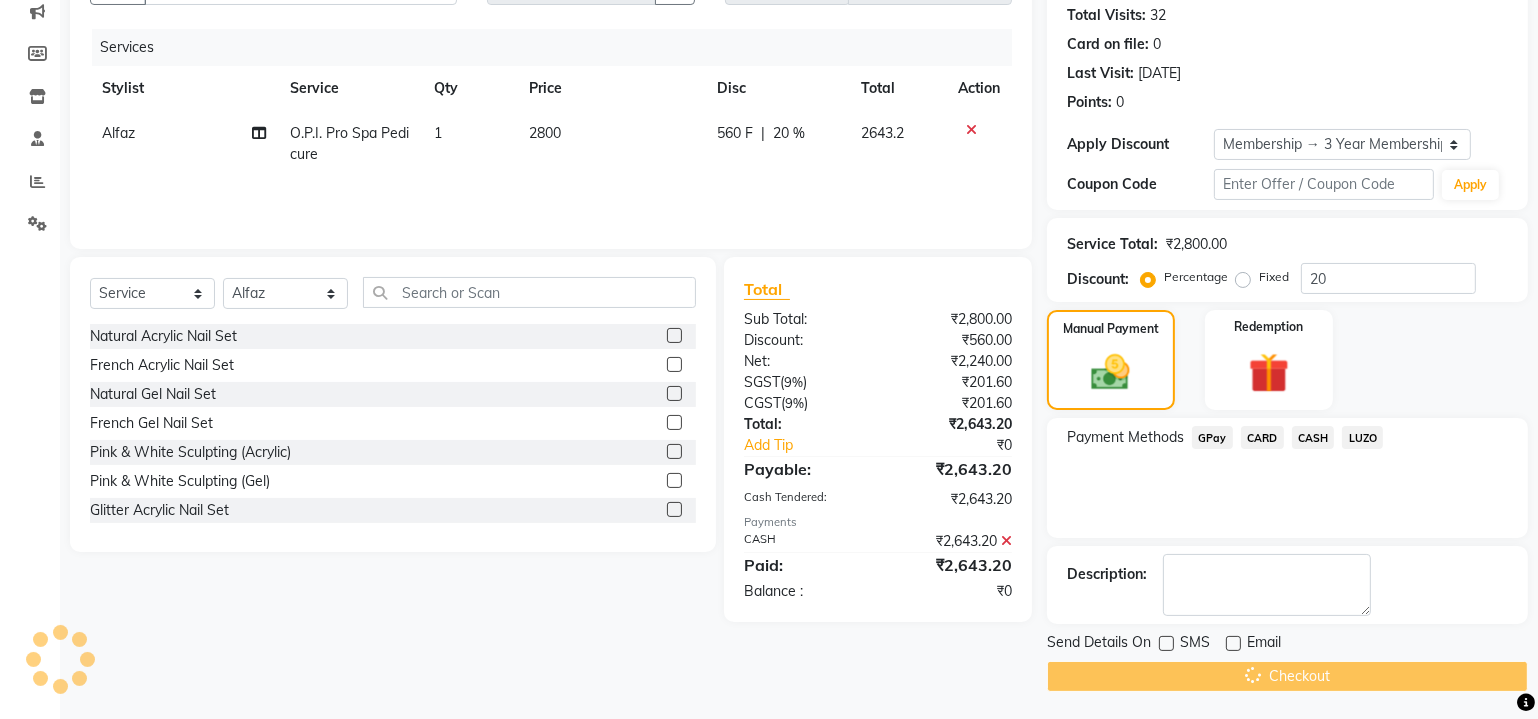 click on "Checkout" 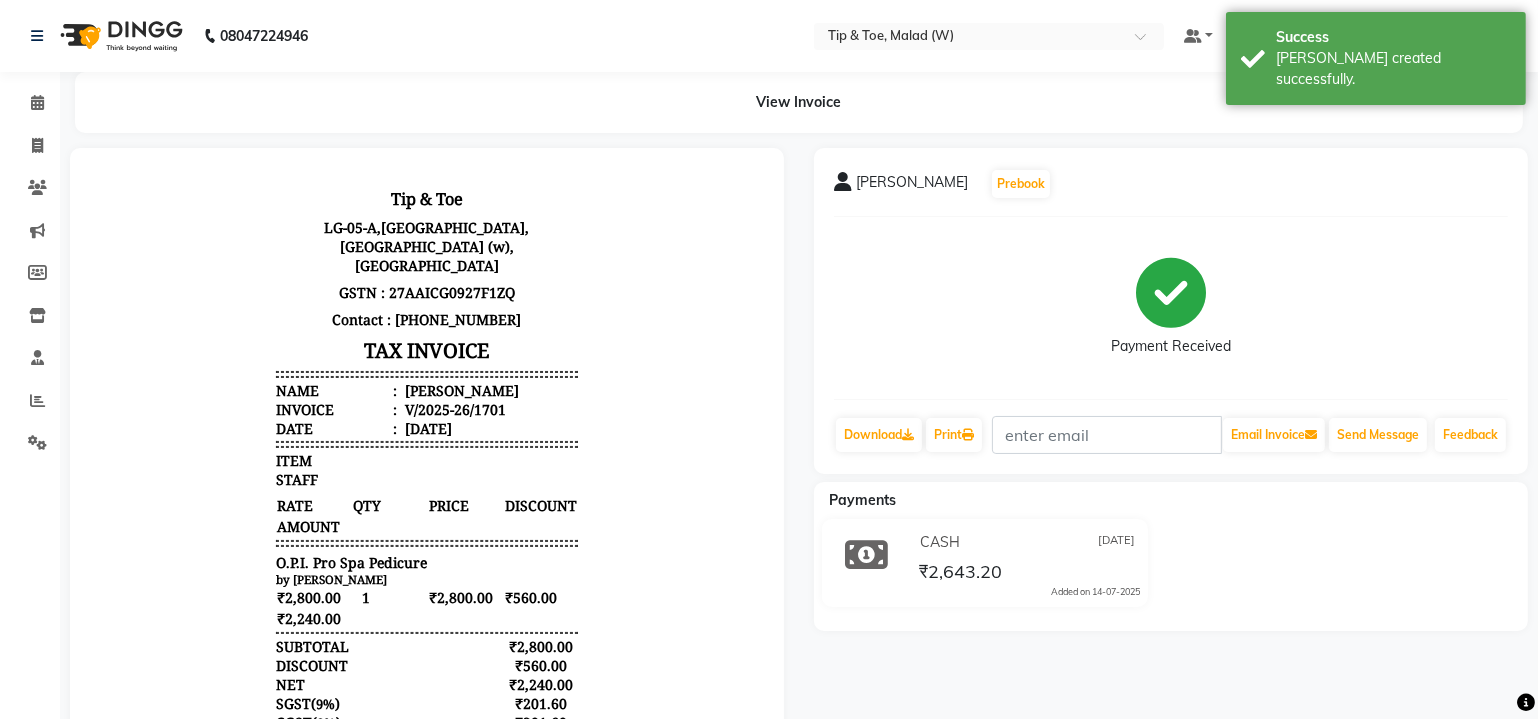 scroll, scrollTop: 0, scrollLeft: 0, axis: both 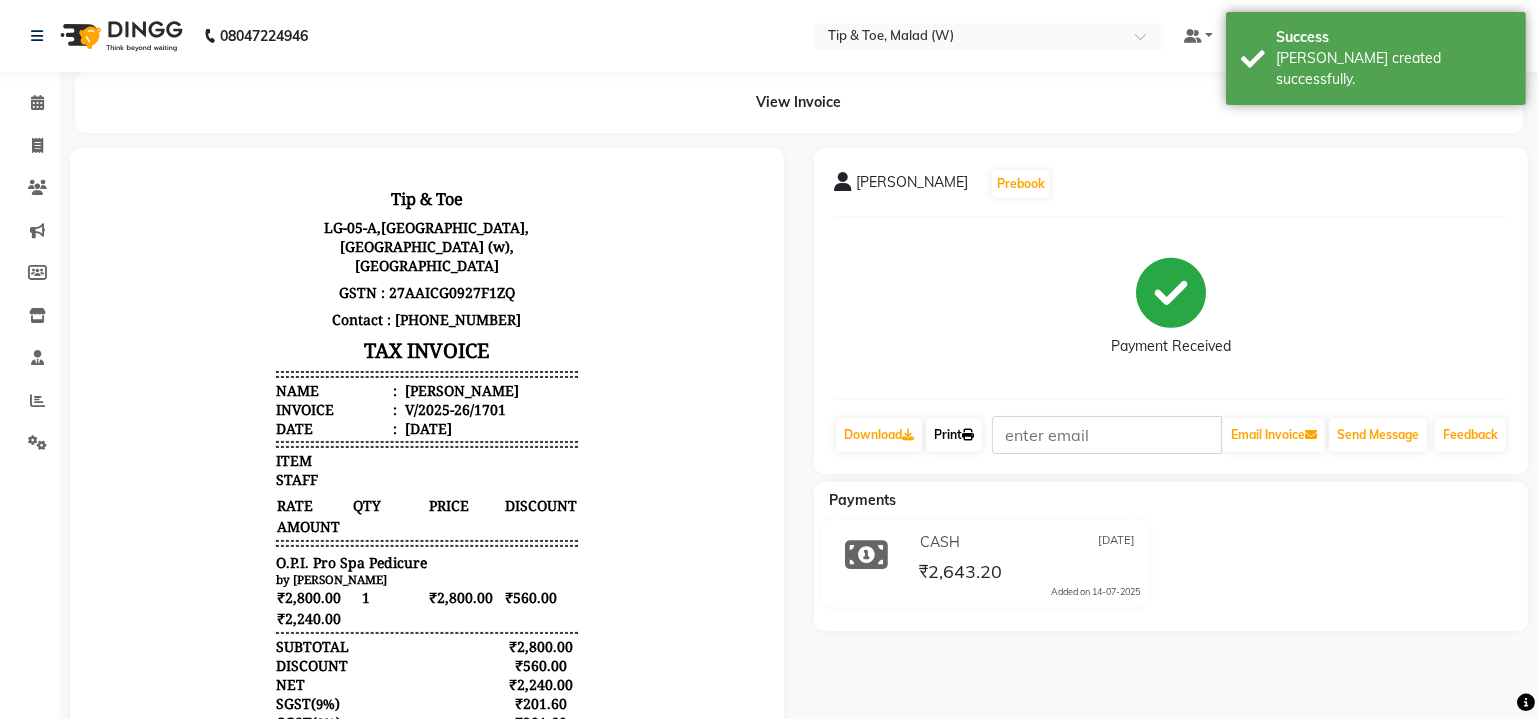 click on "Print" 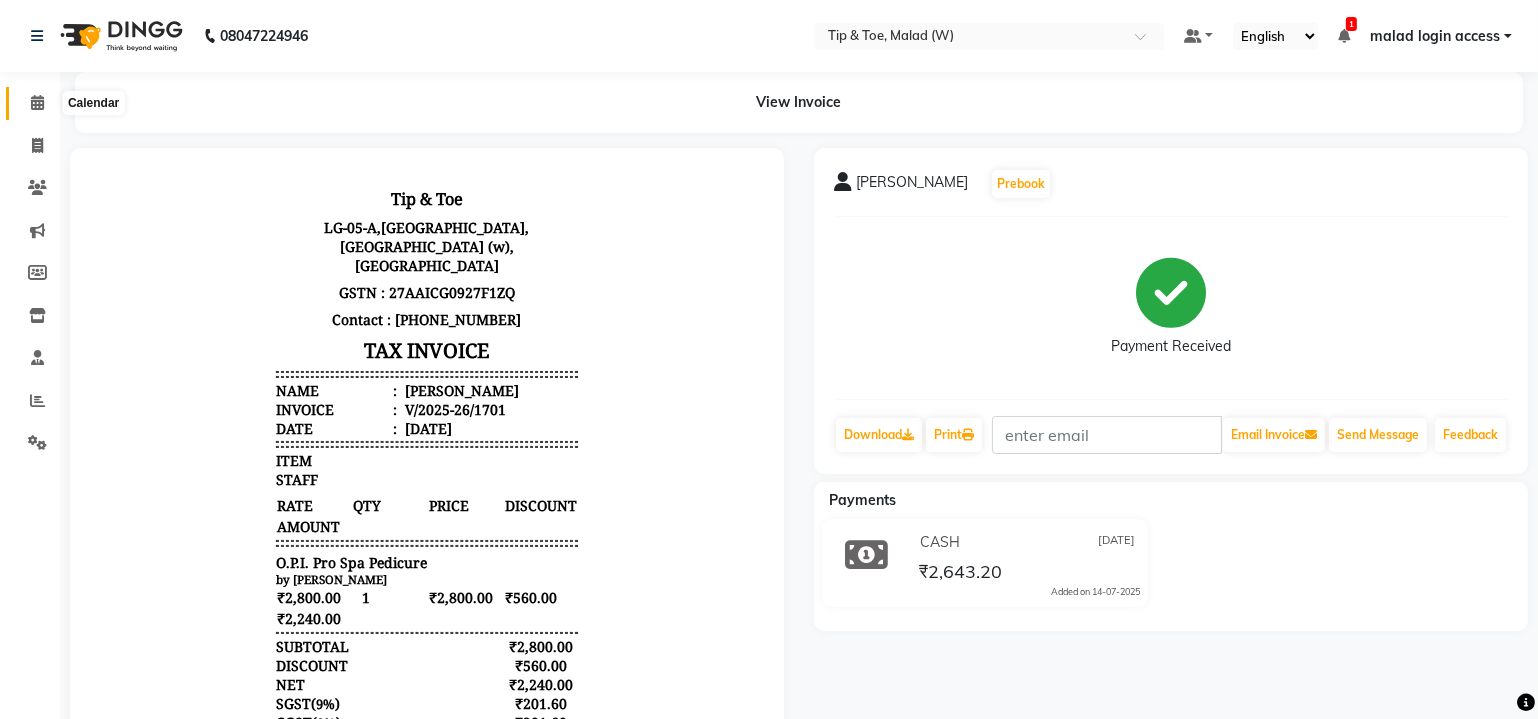 click 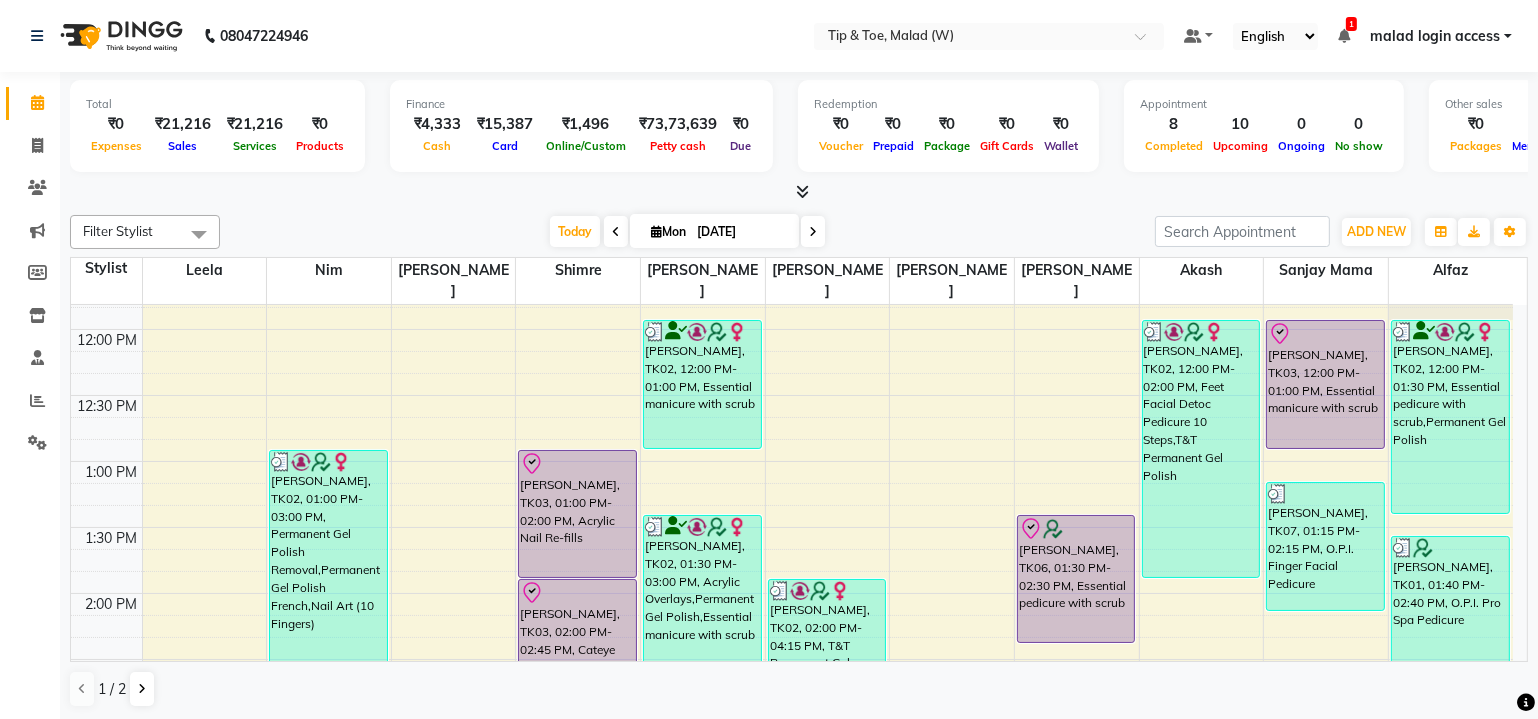 scroll, scrollTop: 636, scrollLeft: 0, axis: vertical 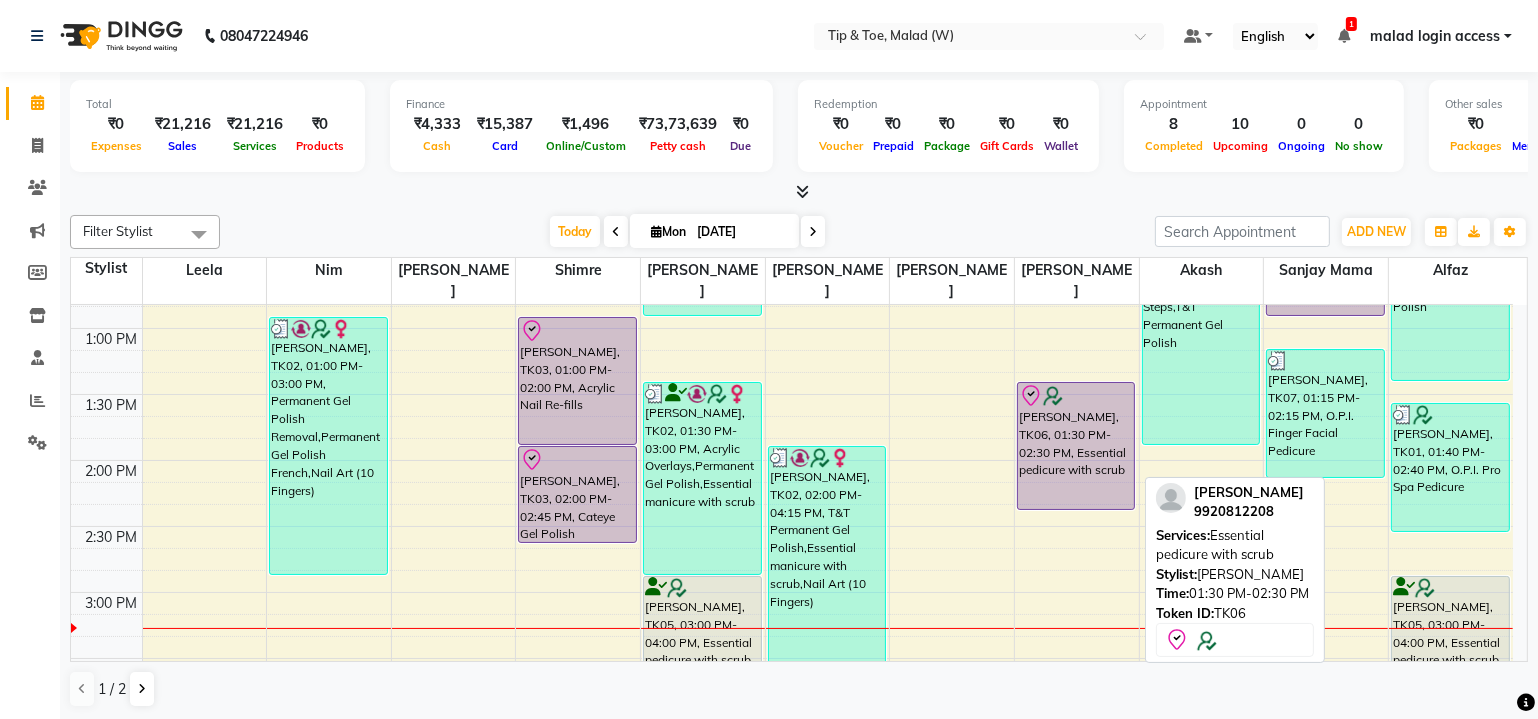 click on "Barbara Lewis, TK06, 01:30 PM-02:30 PM, Essential pedicure with scrub" at bounding box center (1076, 446) 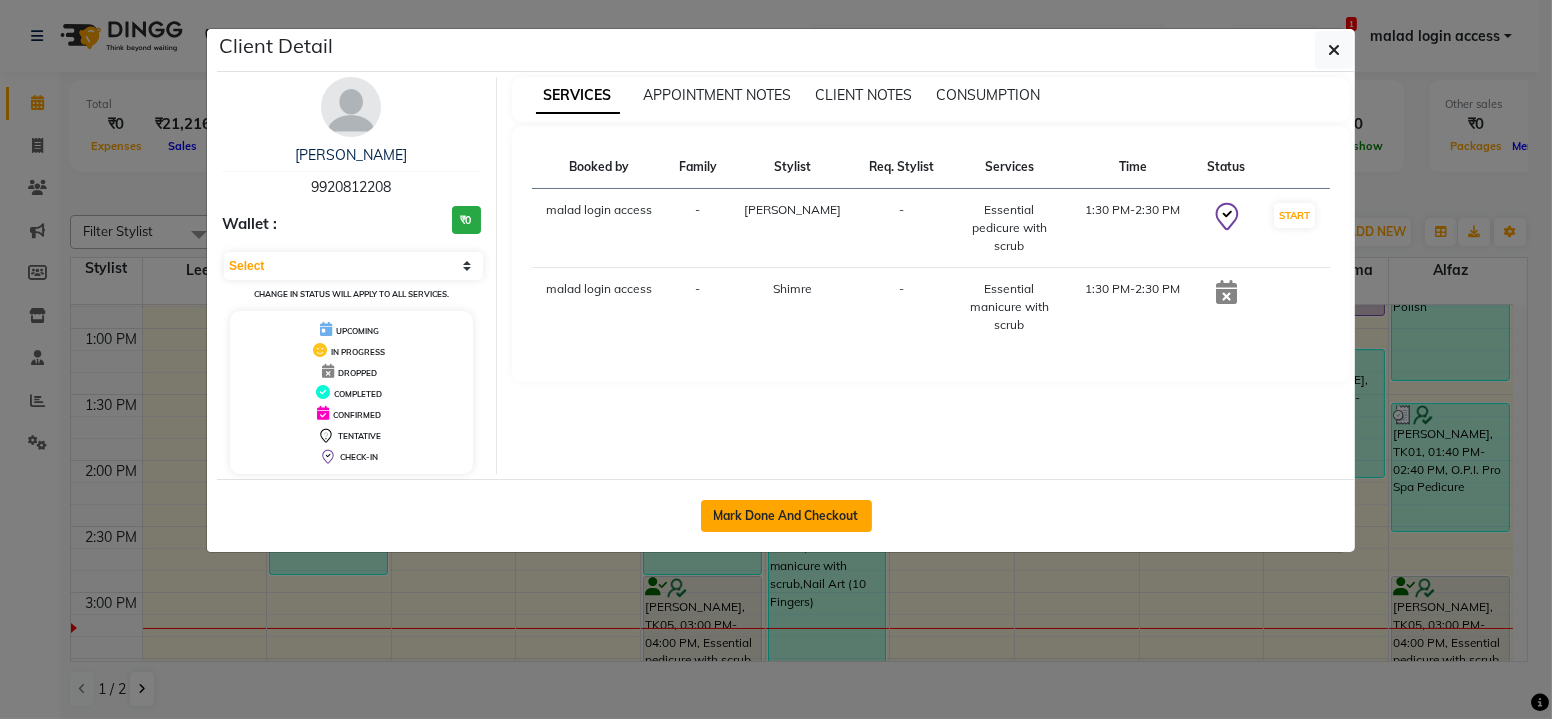 click on "Mark Done And Checkout" 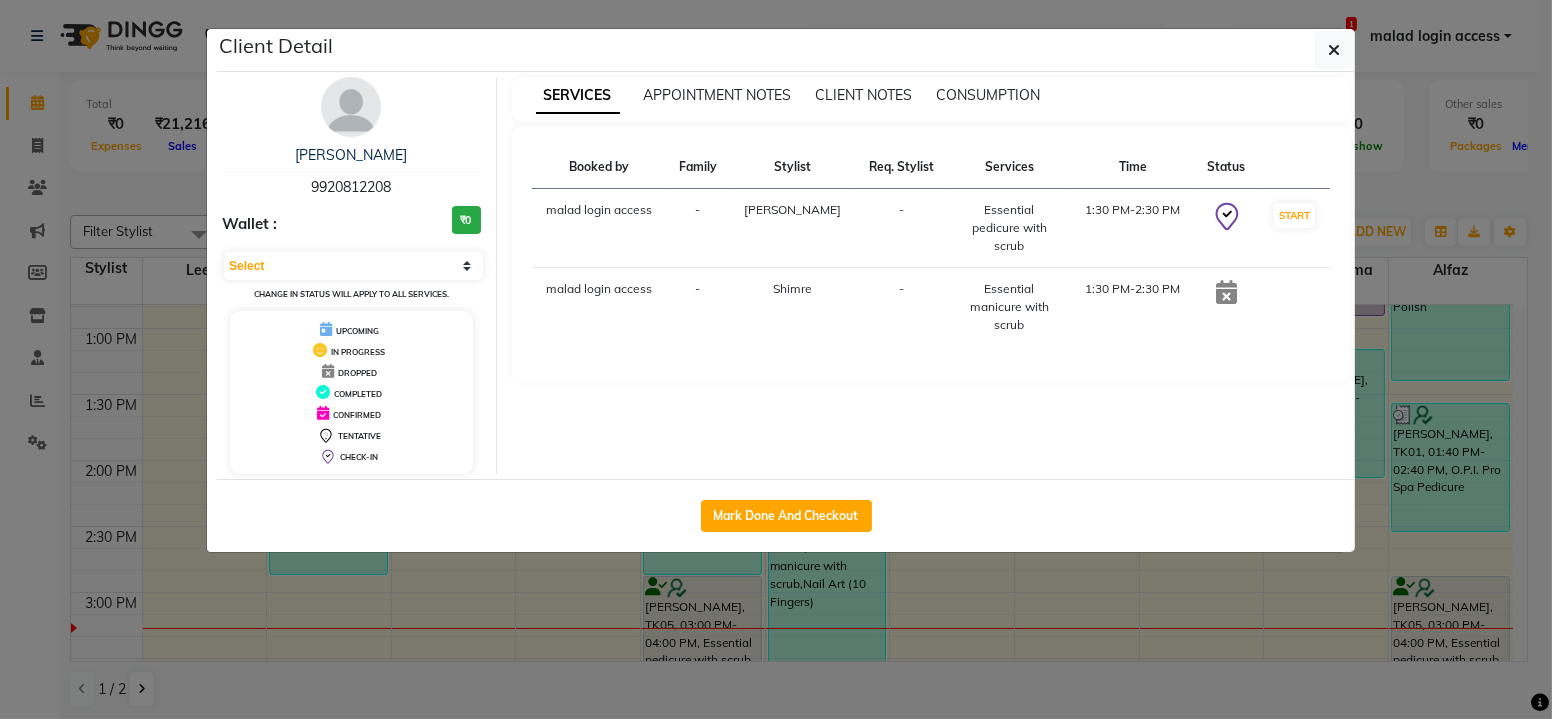 select on "service" 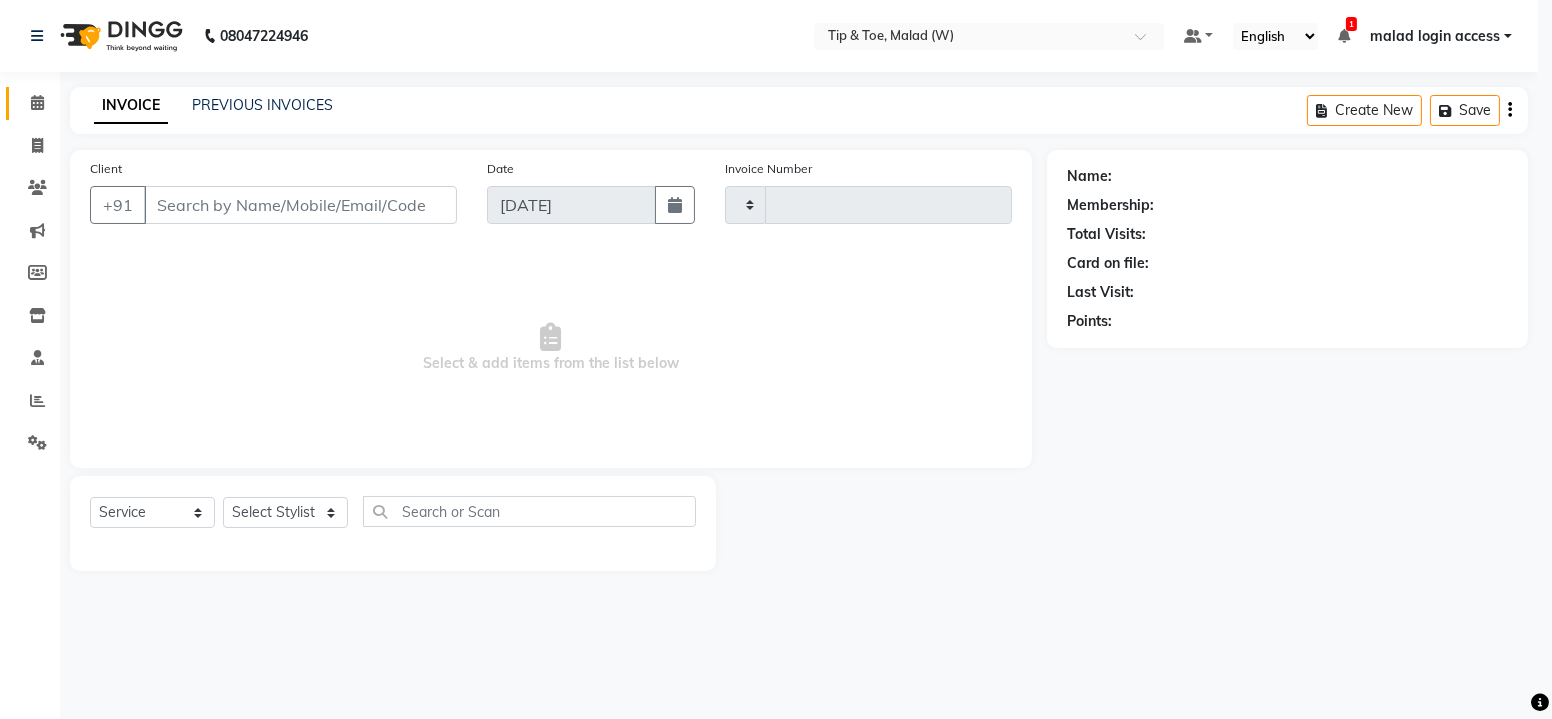 select on "3" 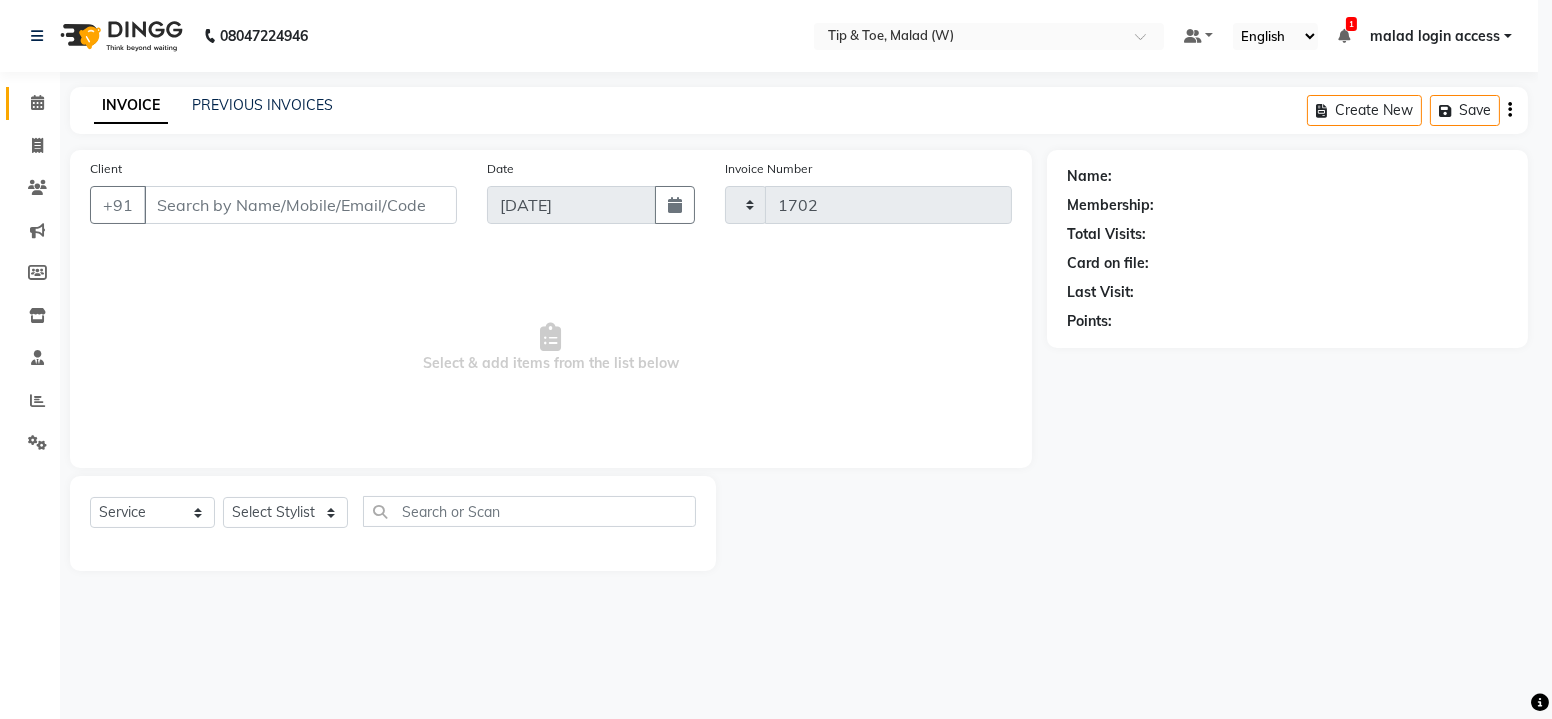 select on "5930" 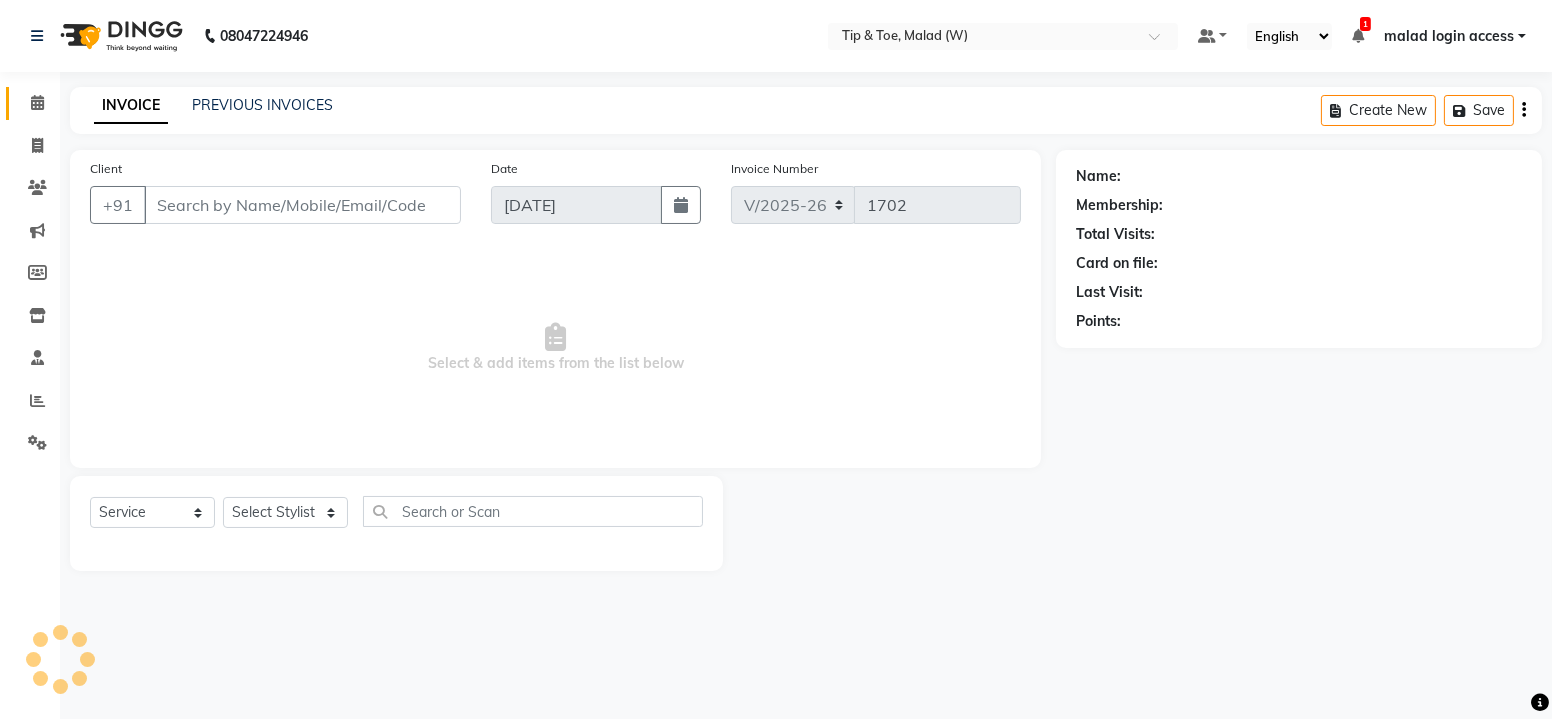 type on "9920812208" 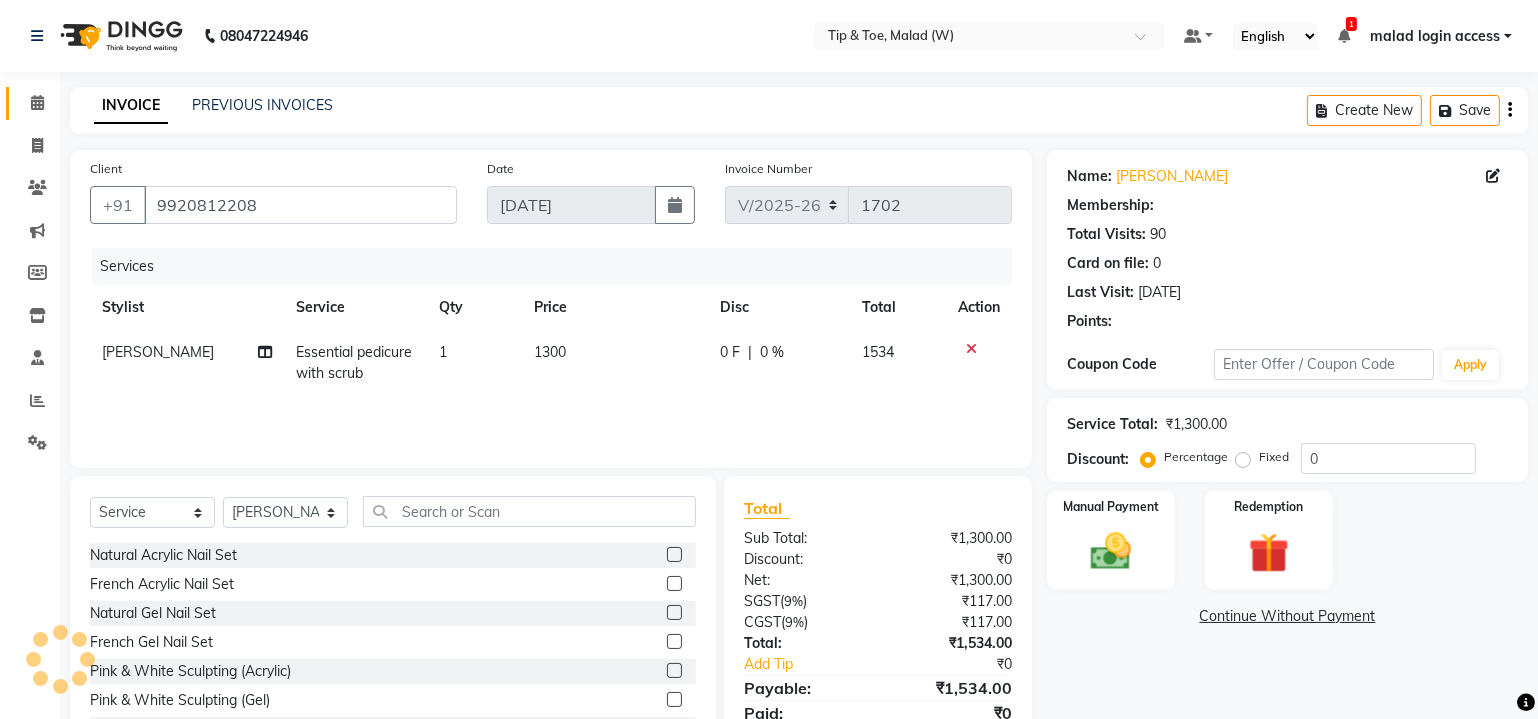 type on "20" 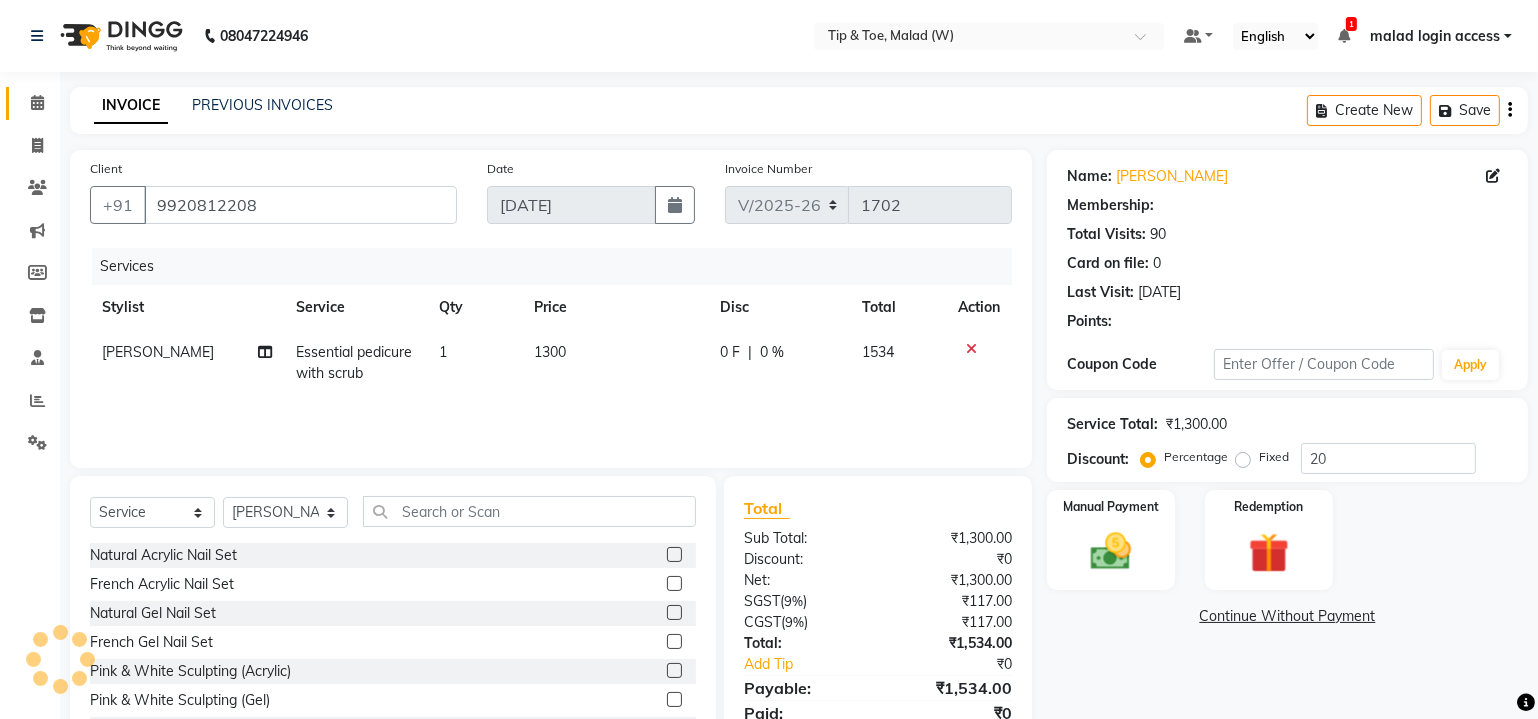 select on "1: Object" 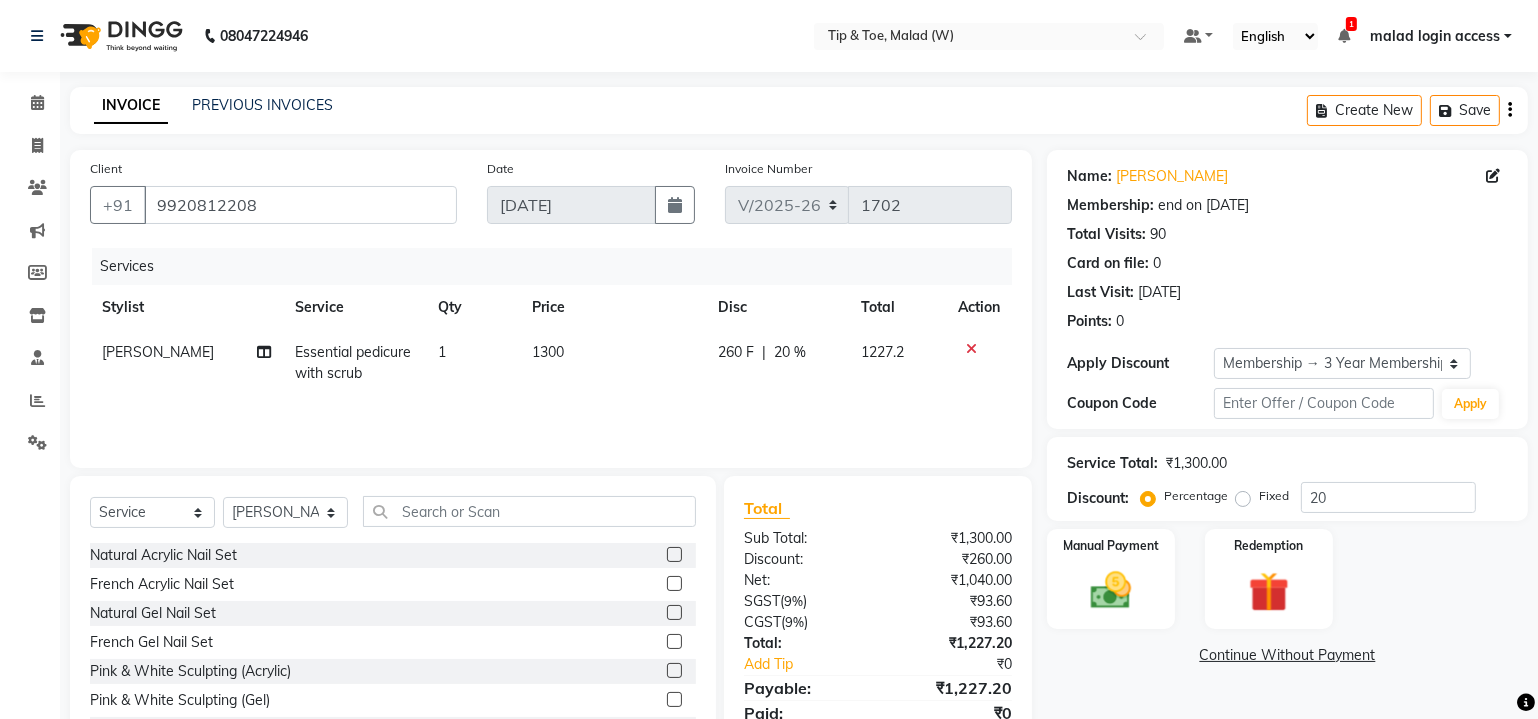 click on "Essential pedicure with scrub" 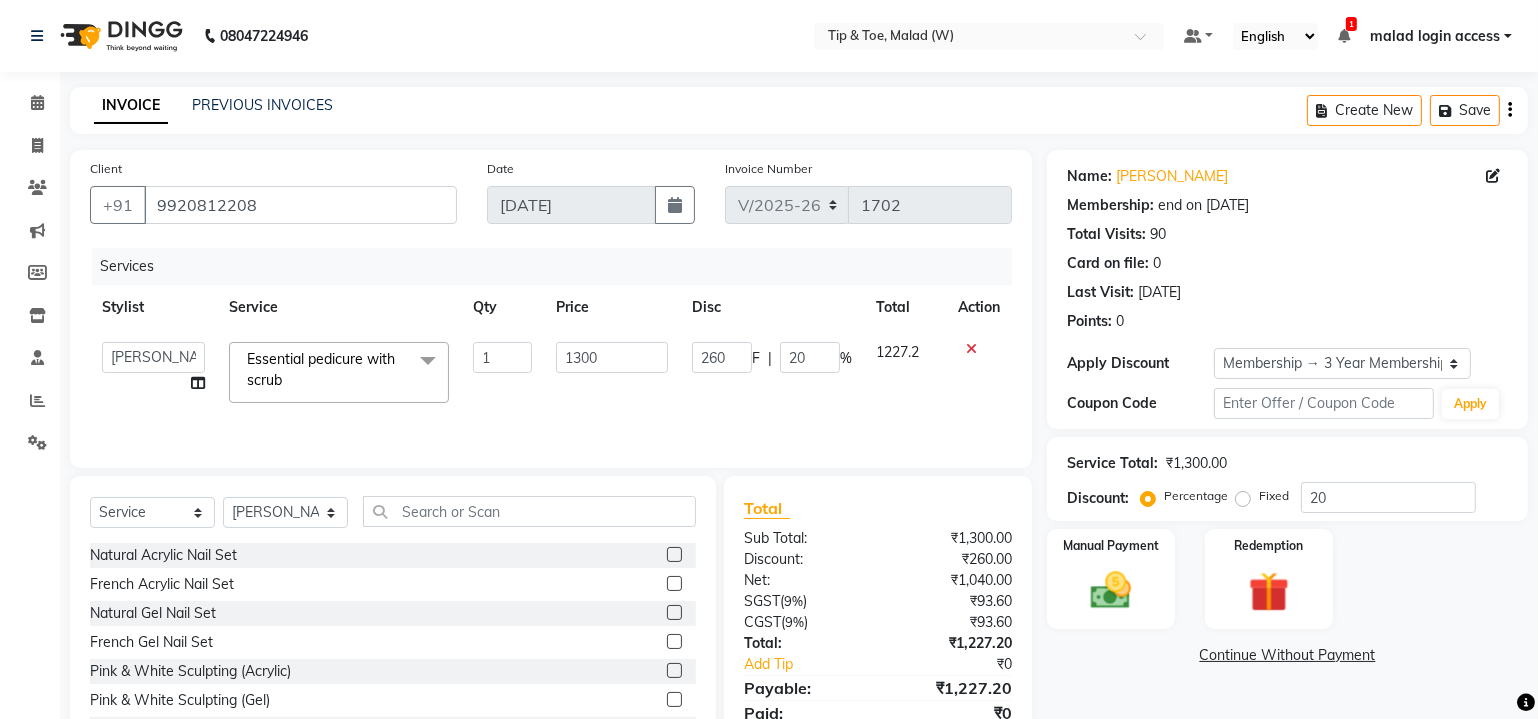 click on "Essential pedicure with scrub  x" 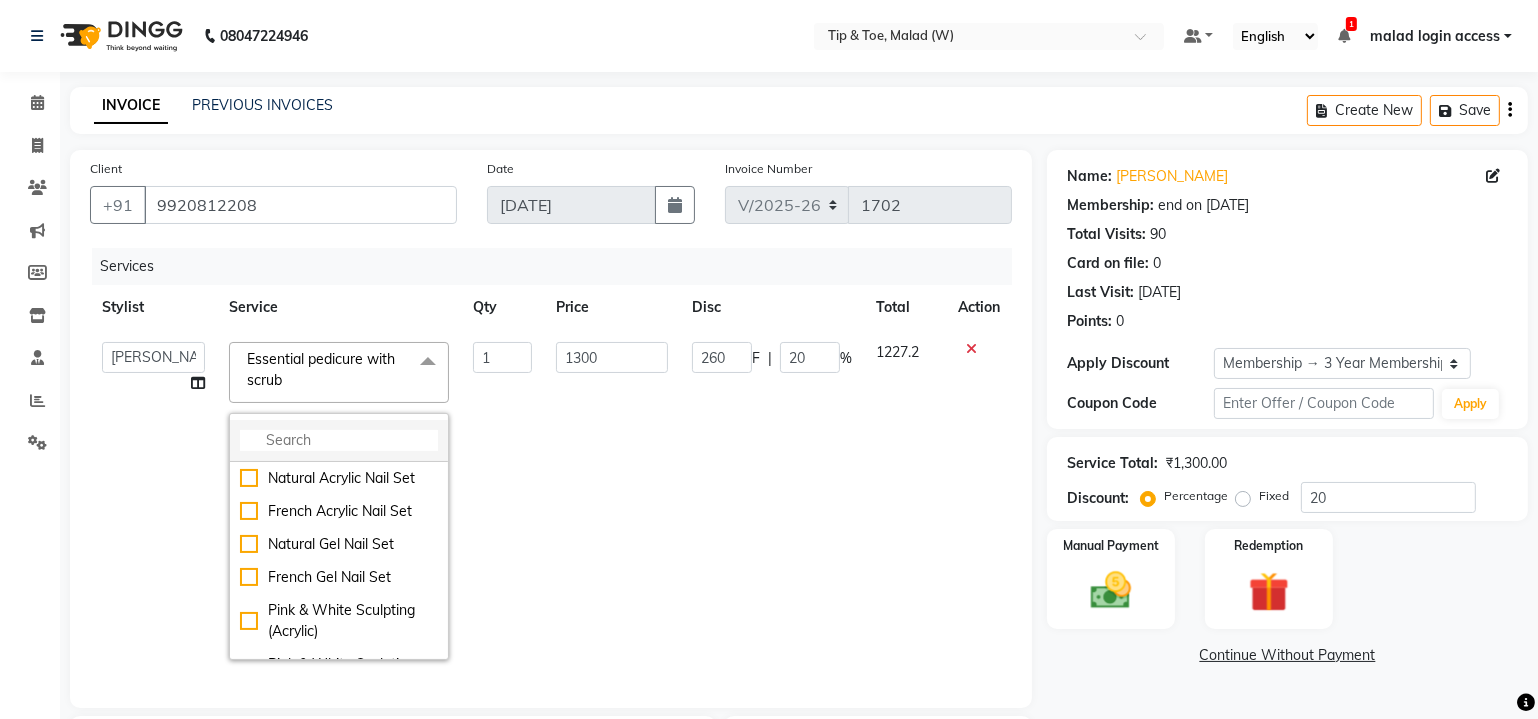 click 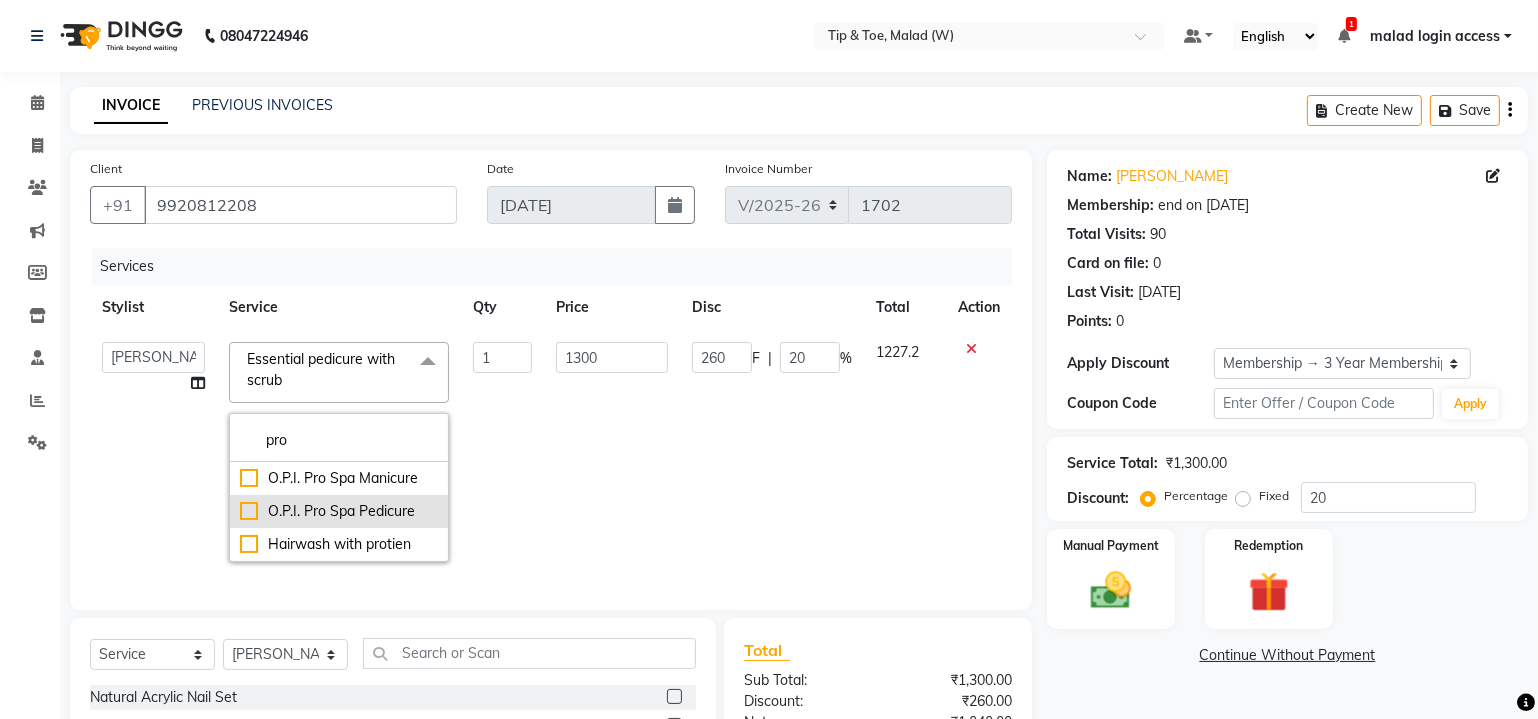 type on "pro" 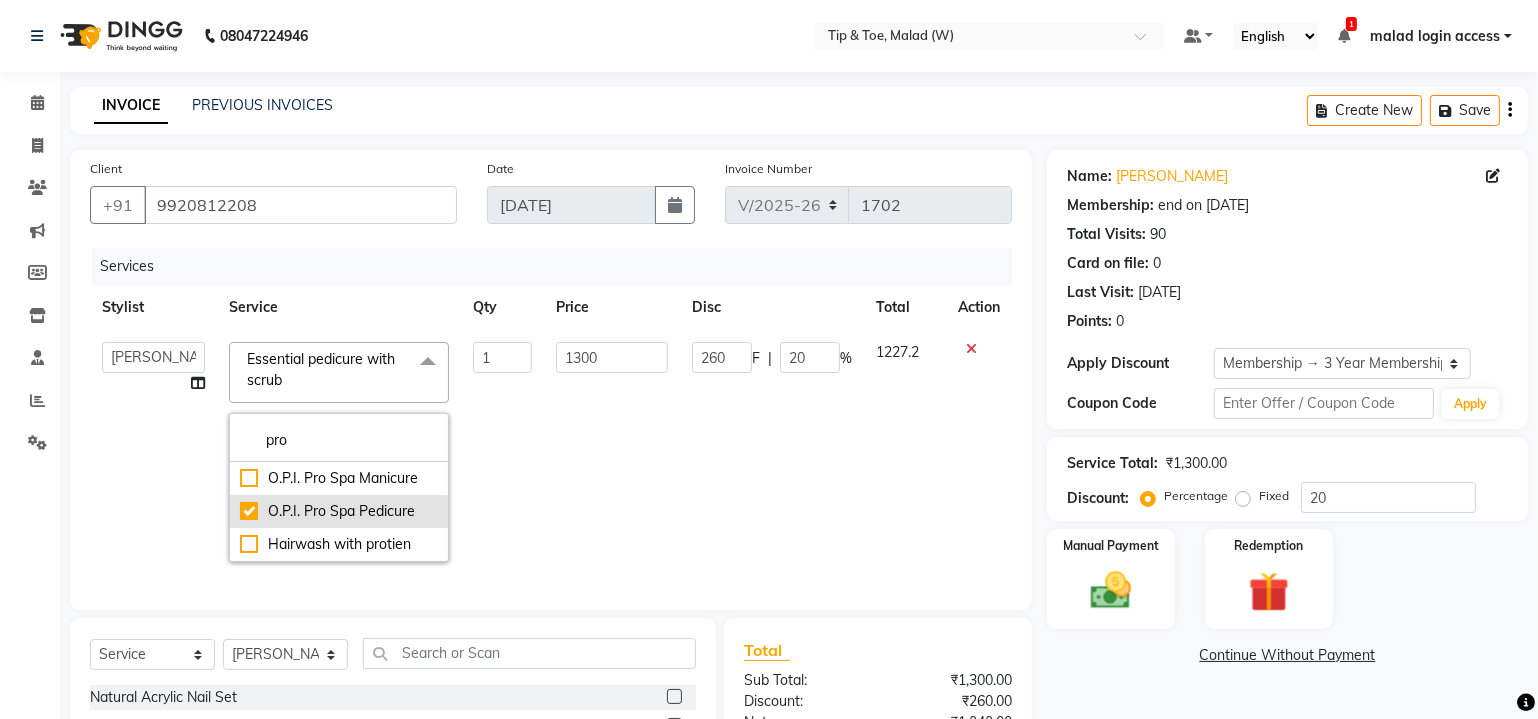 checkbox on "true" 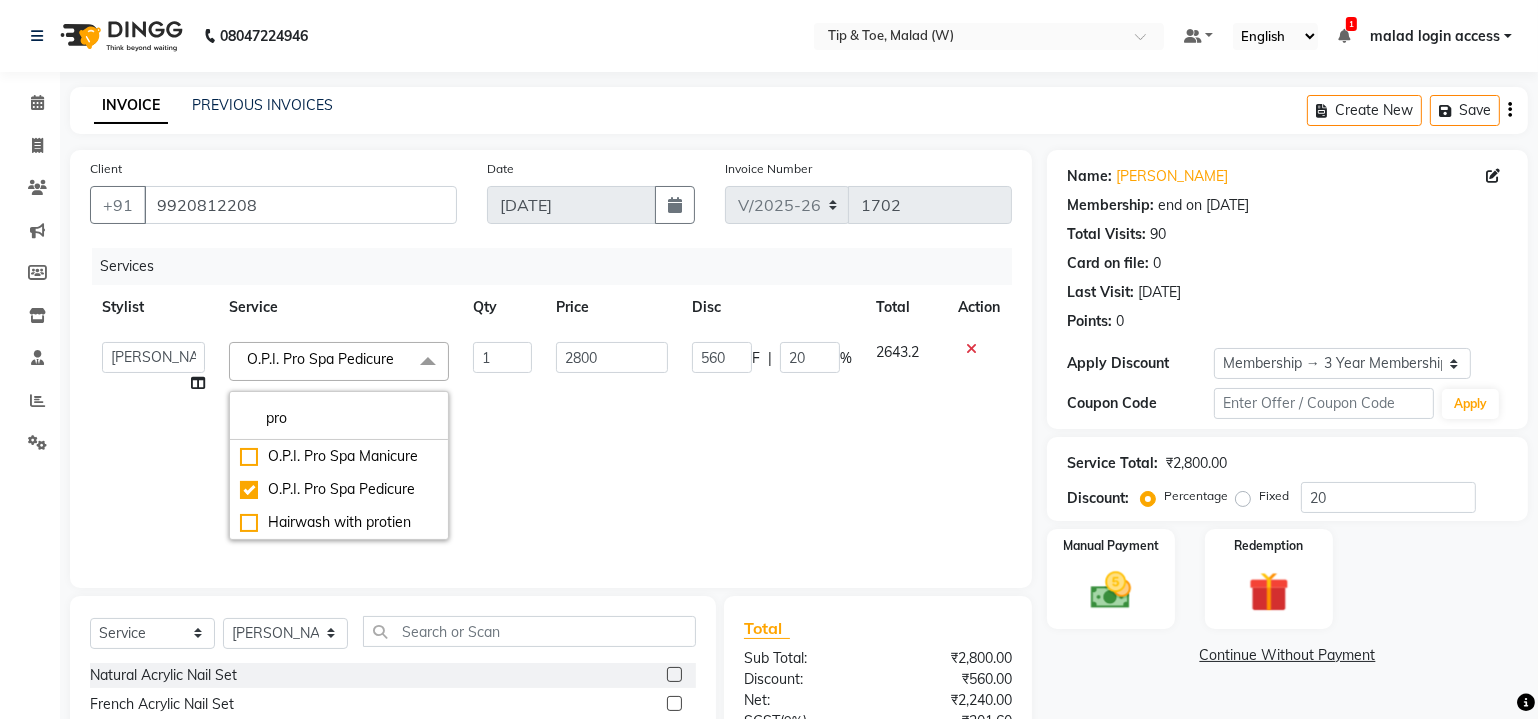 drag, startPoint x: 709, startPoint y: 504, endPoint x: 727, endPoint y: 497, distance: 19.313208 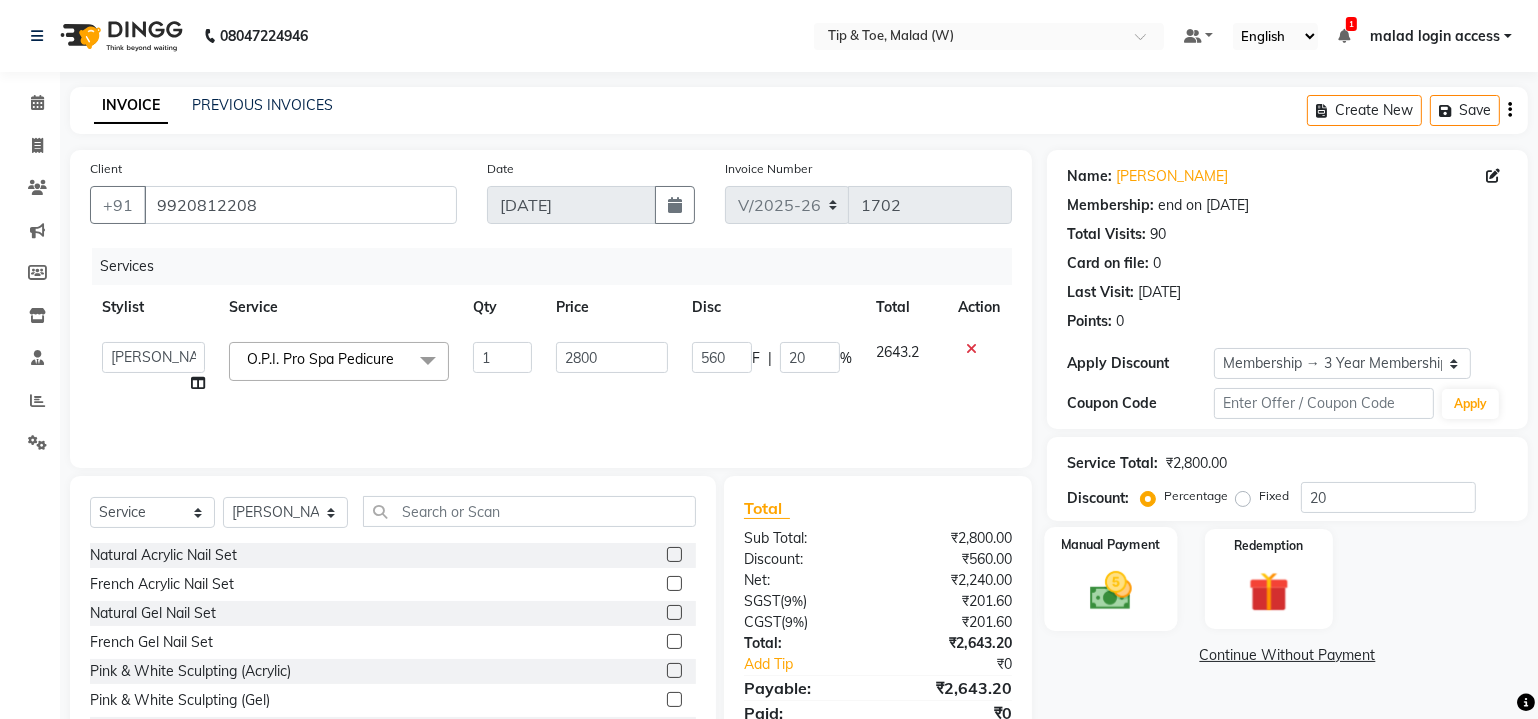 click 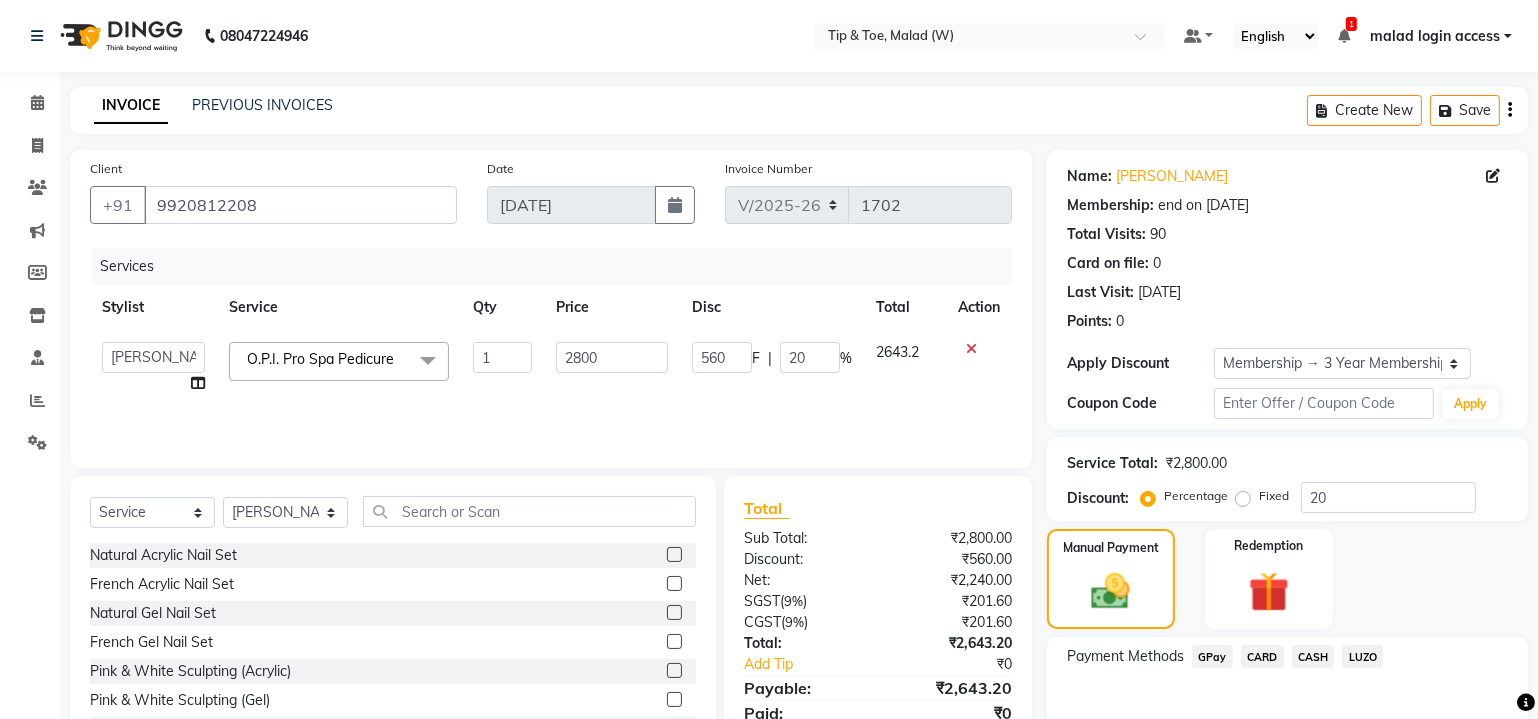 scroll, scrollTop: 107, scrollLeft: 0, axis: vertical 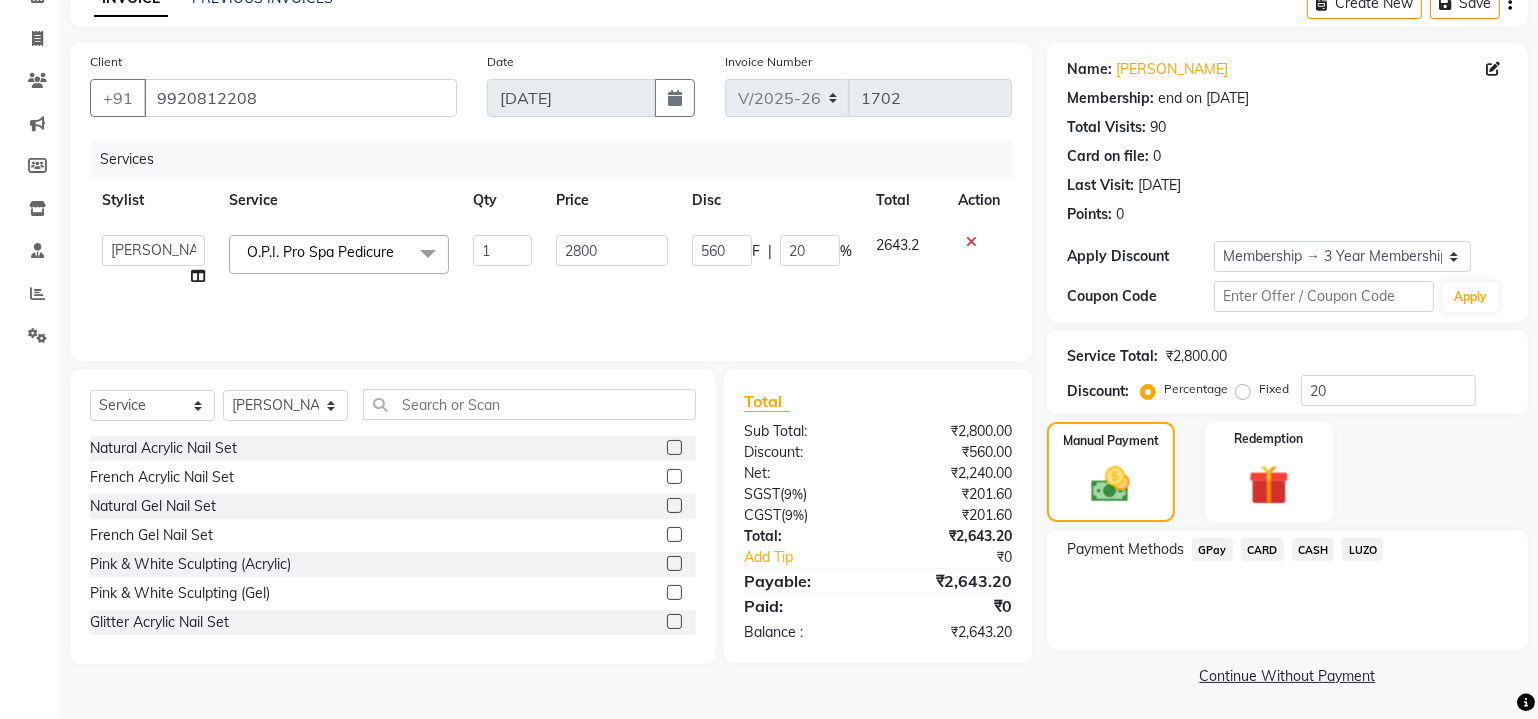 click on "GPay" 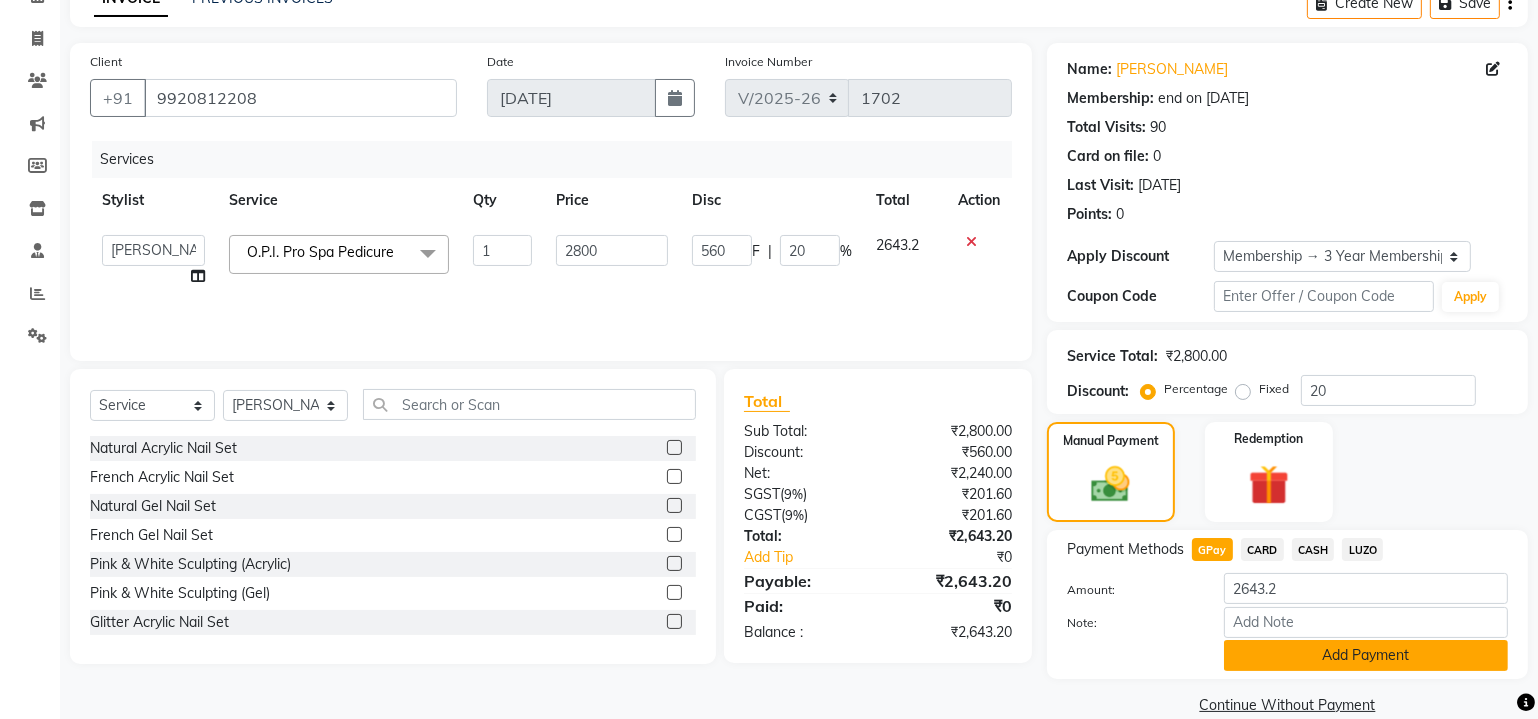 click on "Add Payment" 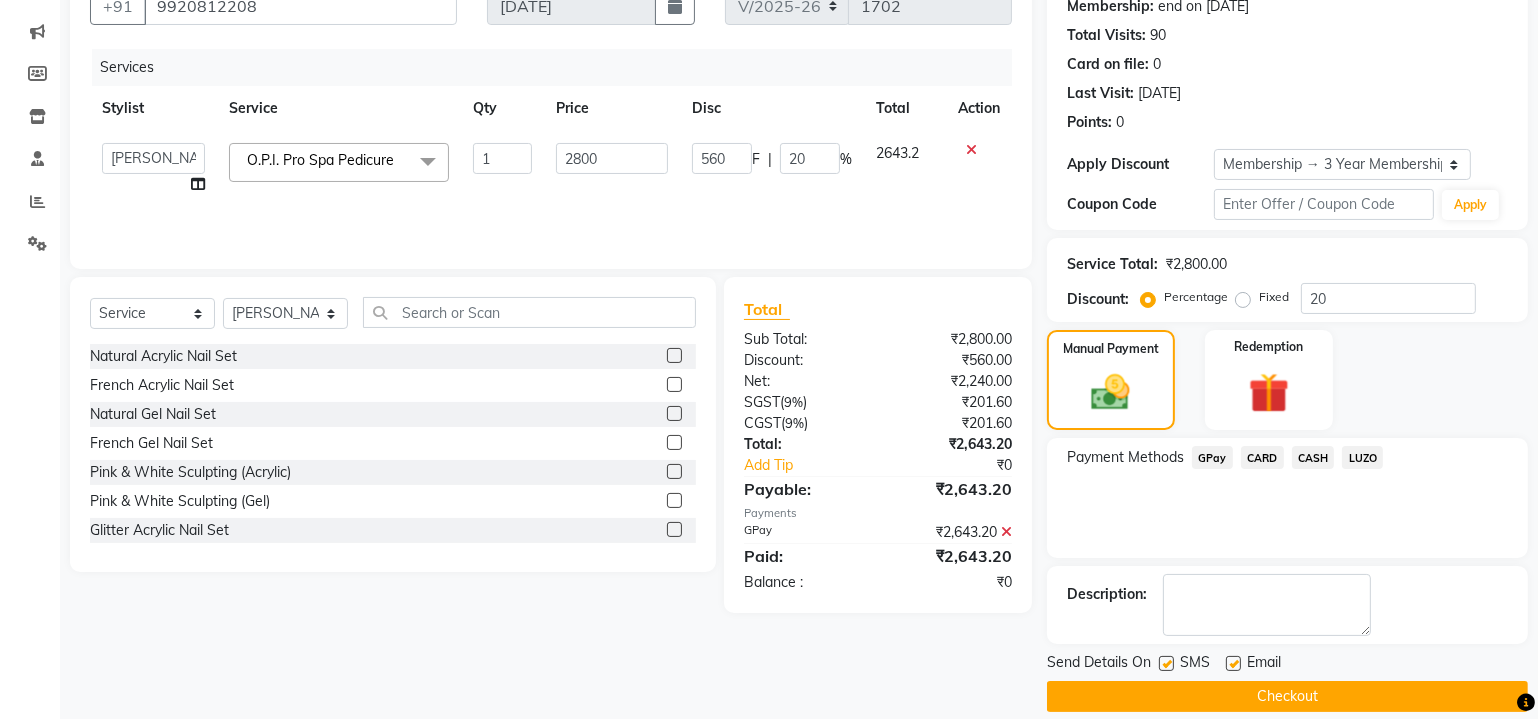 scroll, scrollTop: 219, scrollLeft: 0, axis: vertical 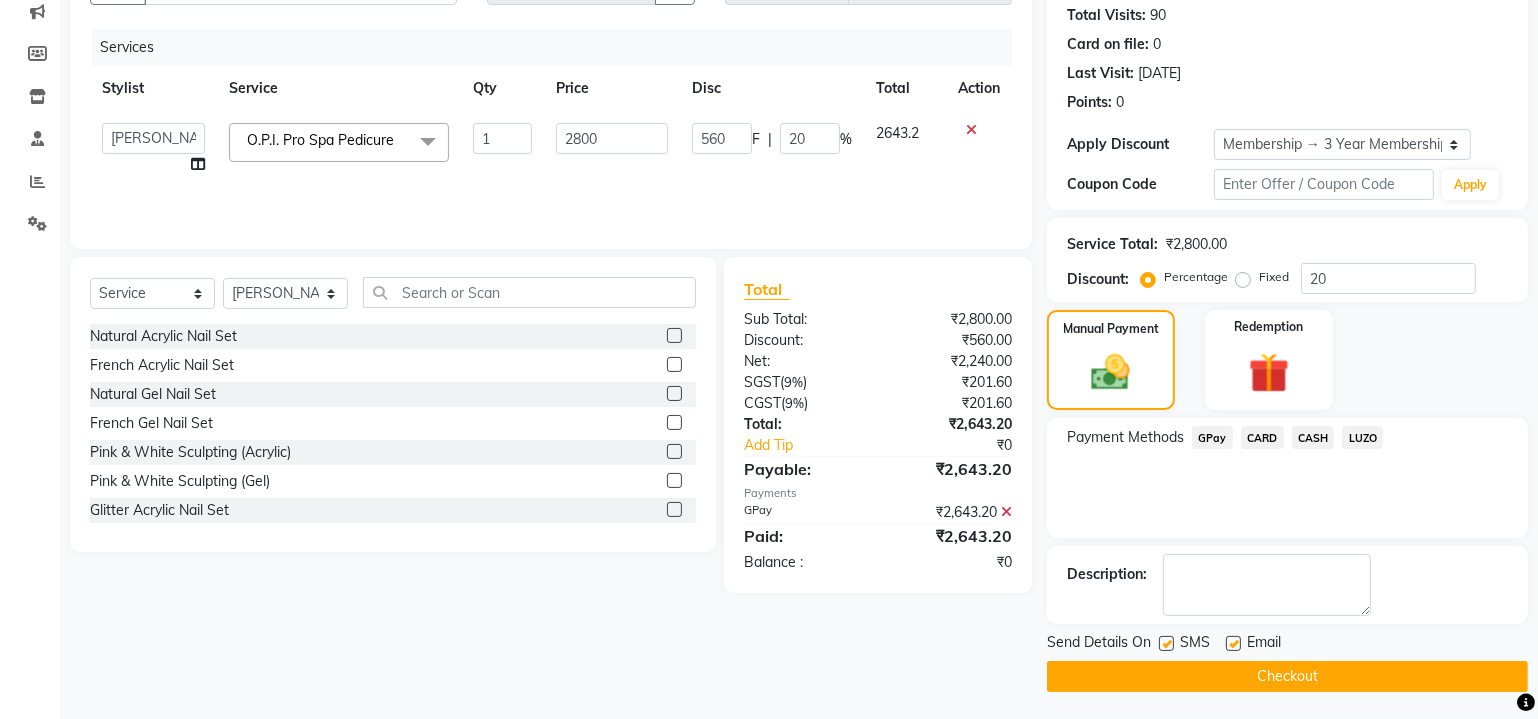 click 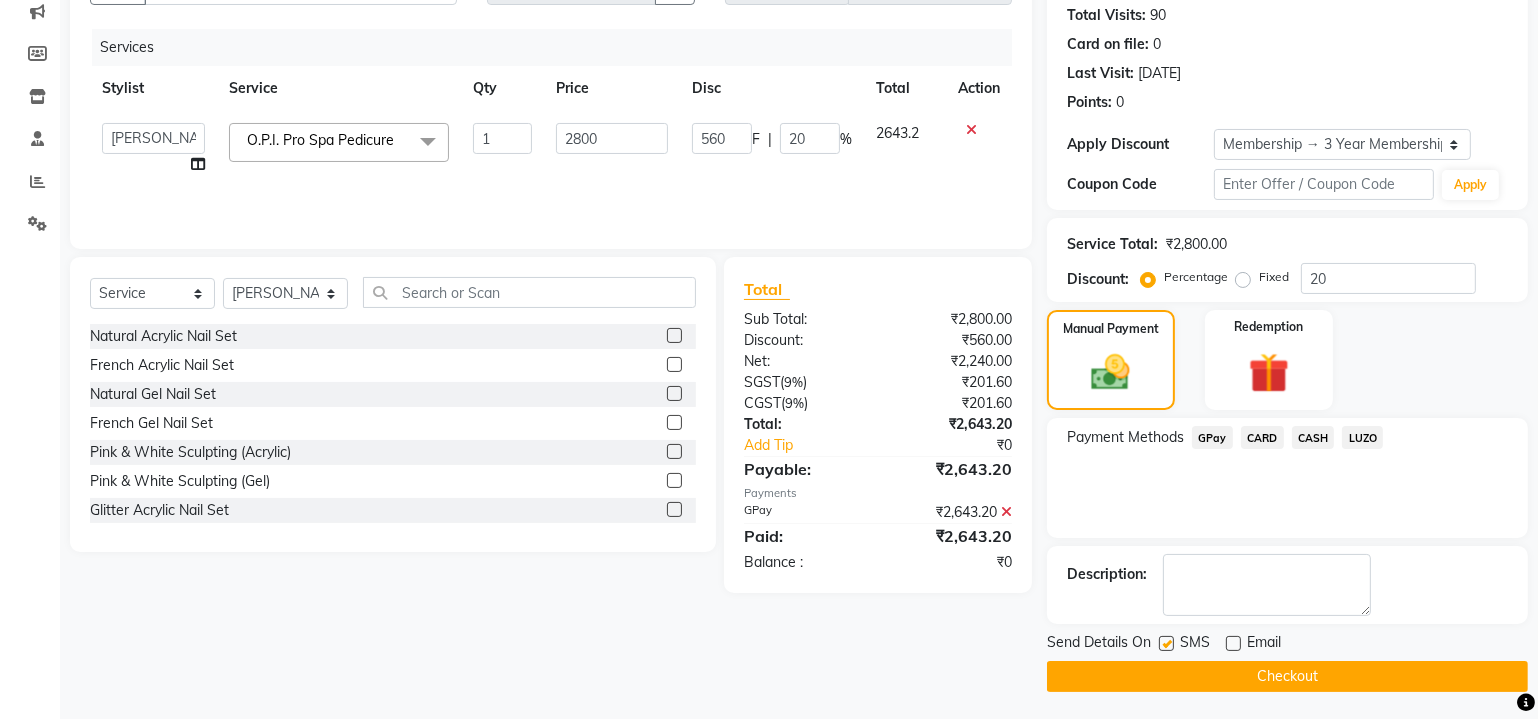 click 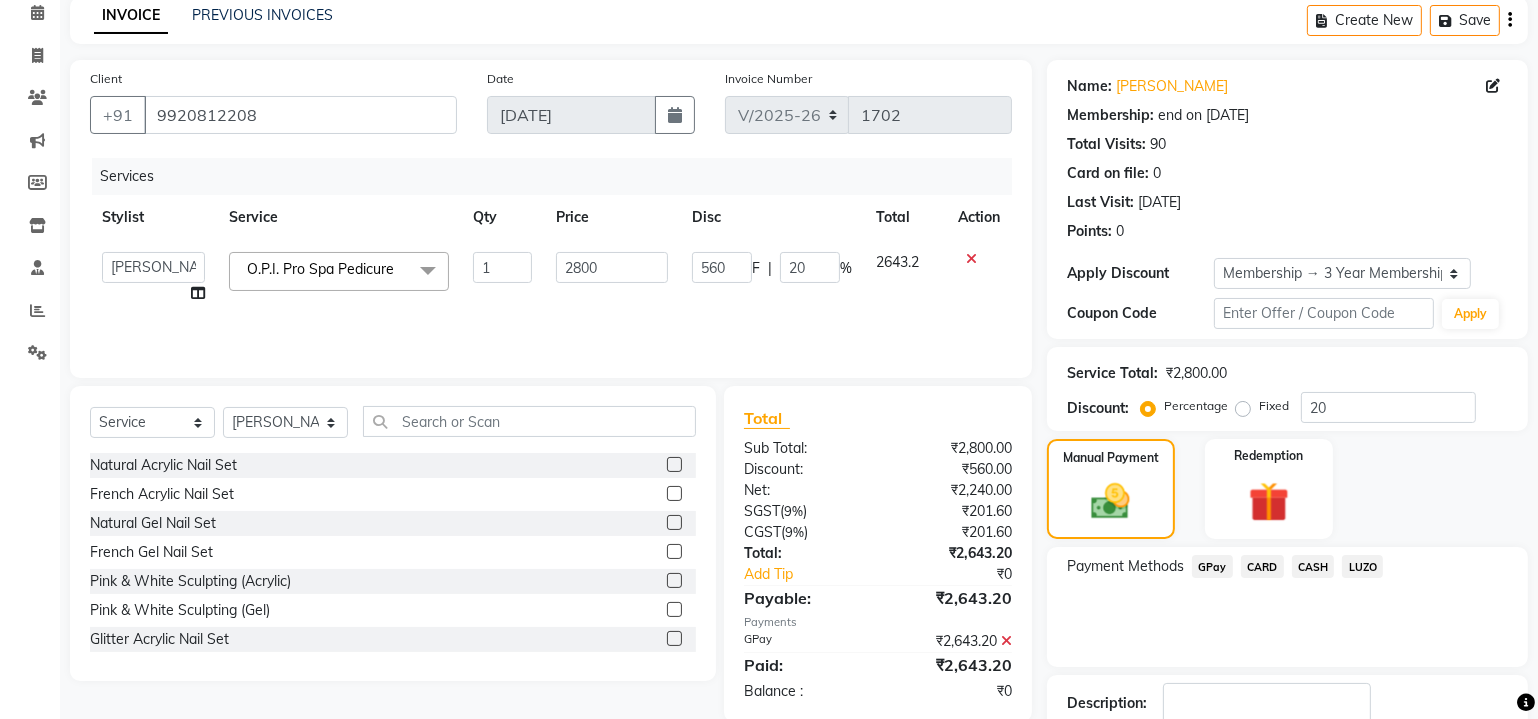 scroll, scrollTop: 219, scrollLeft: 0, axis: vertical 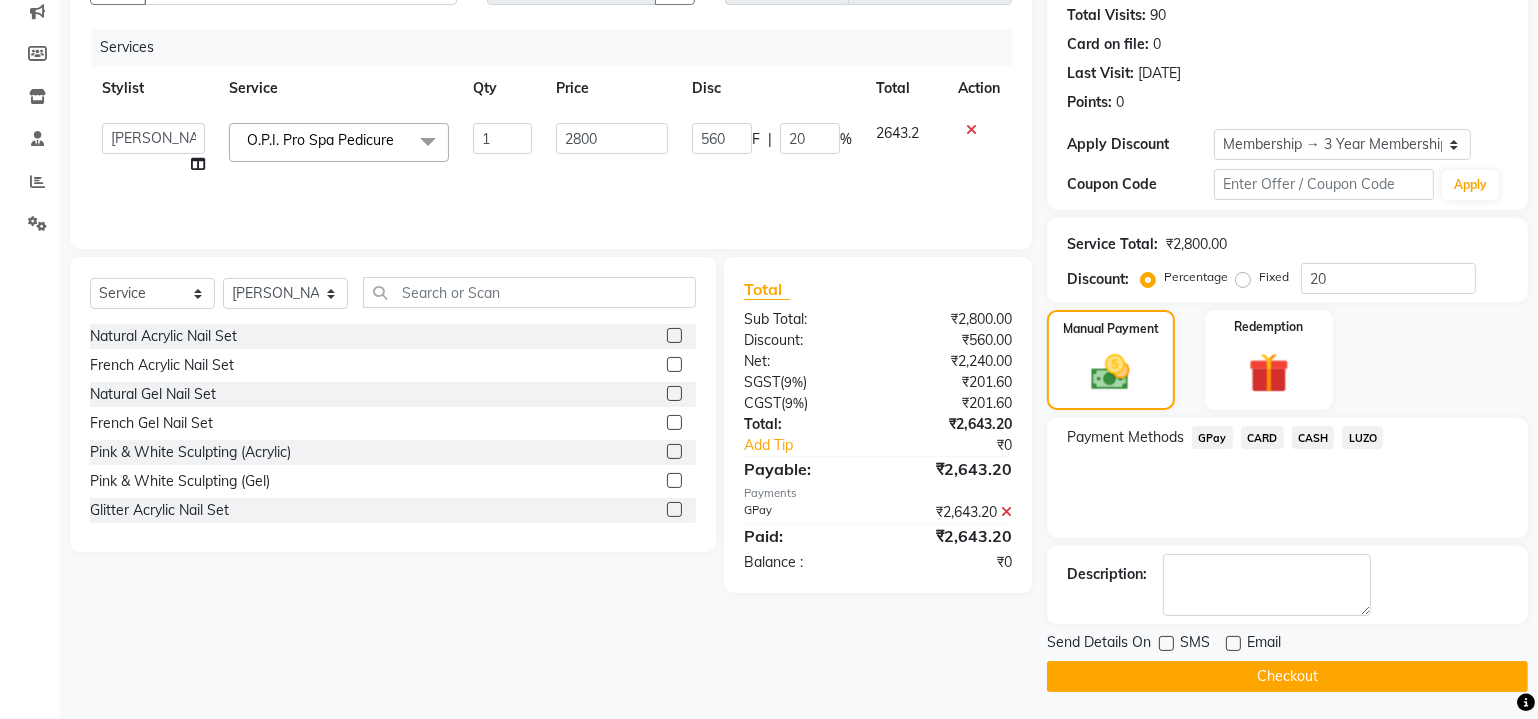 click on "Checkout" 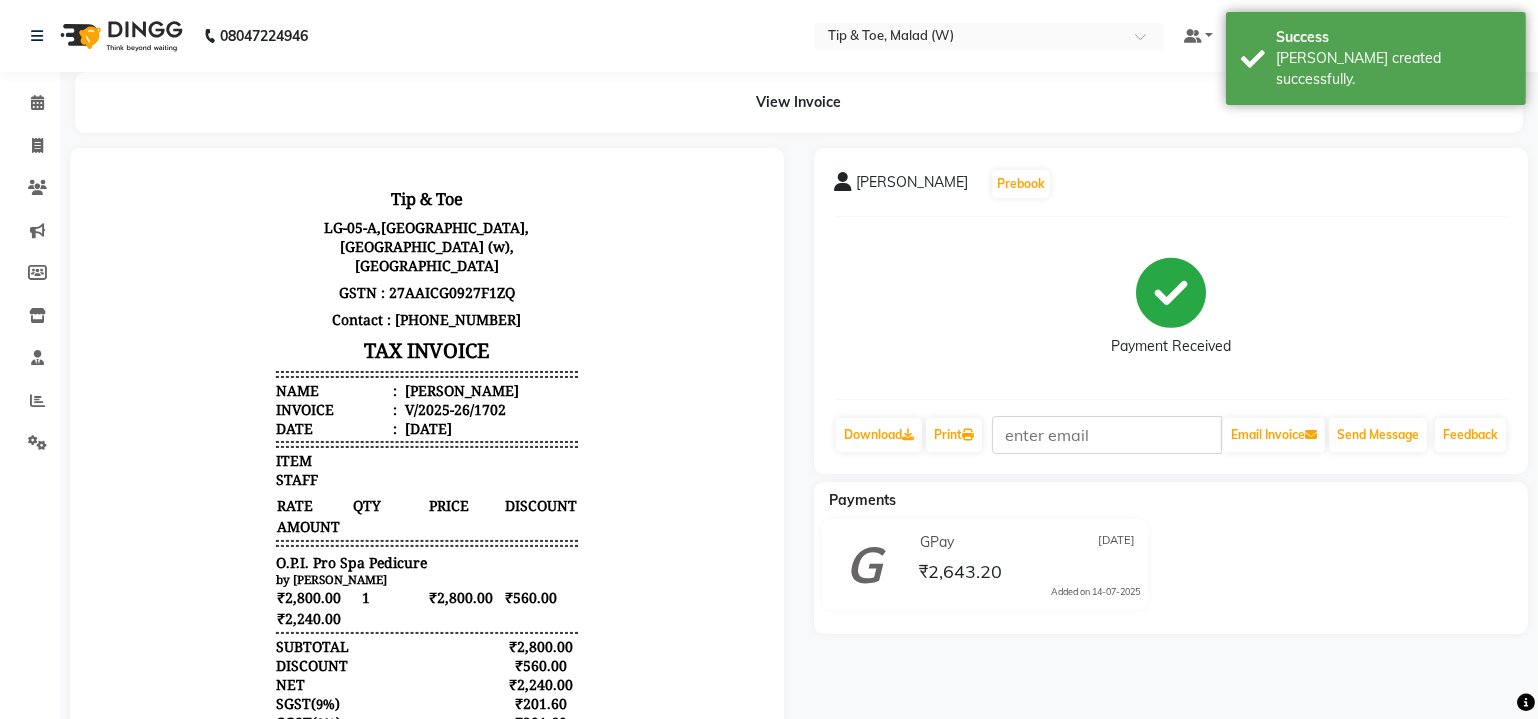 scroll, scrollTop: 0, scrollLeft: 0, axis: both 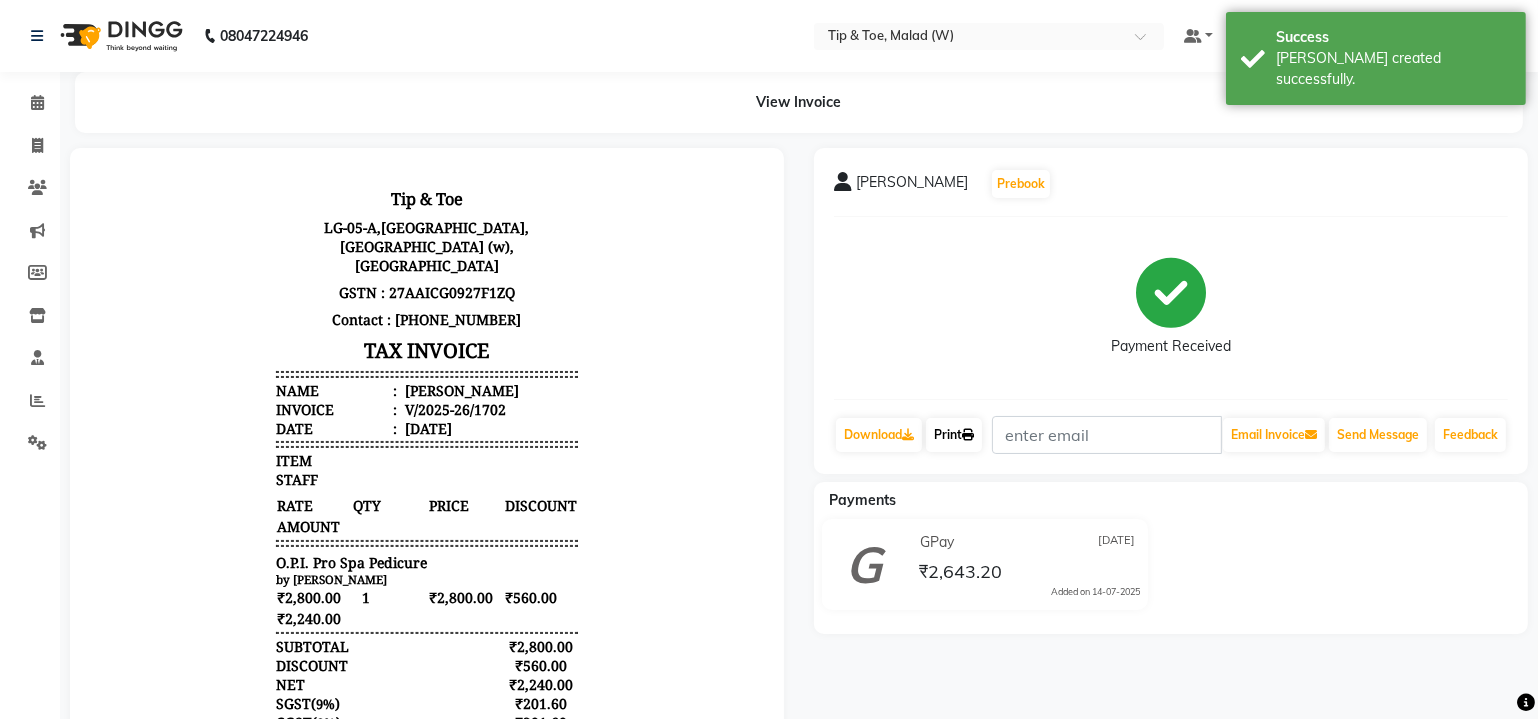 click 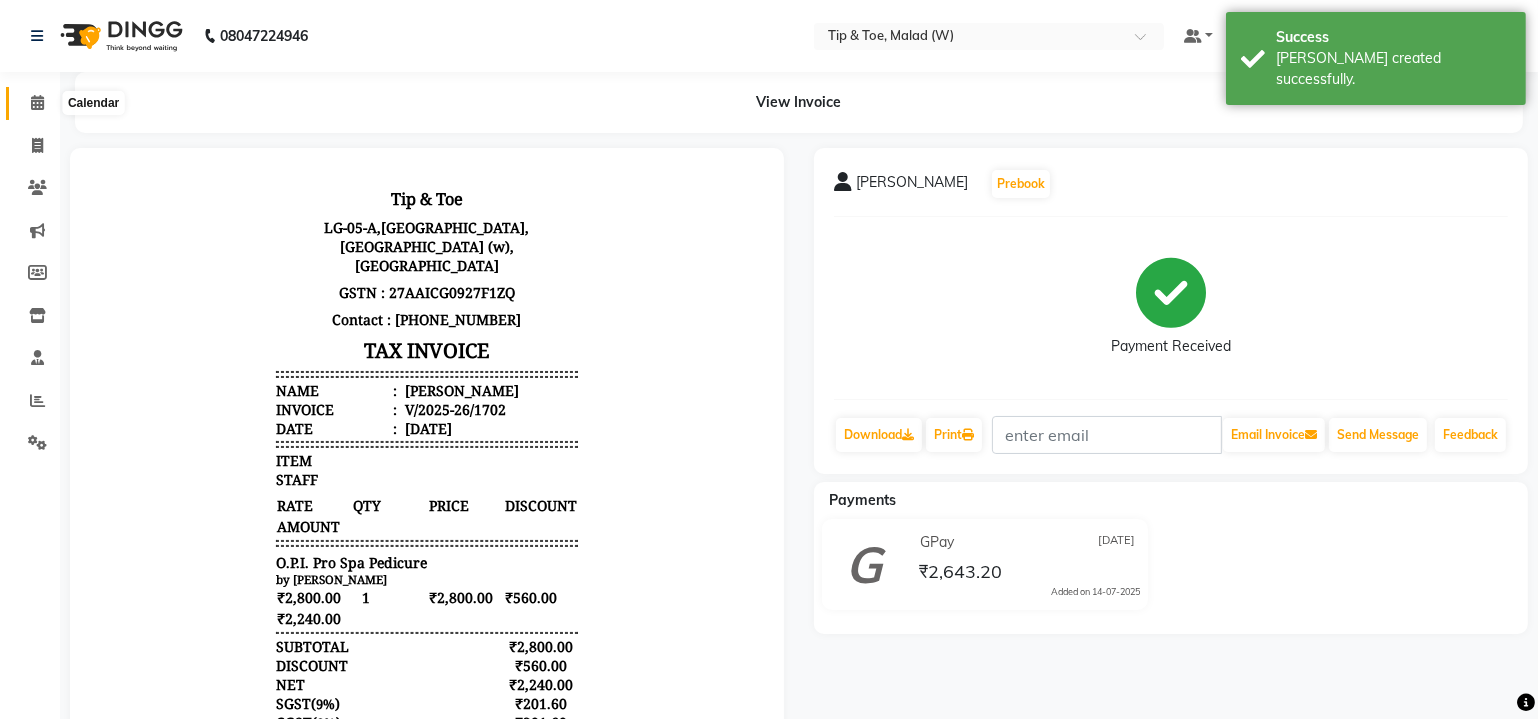 click 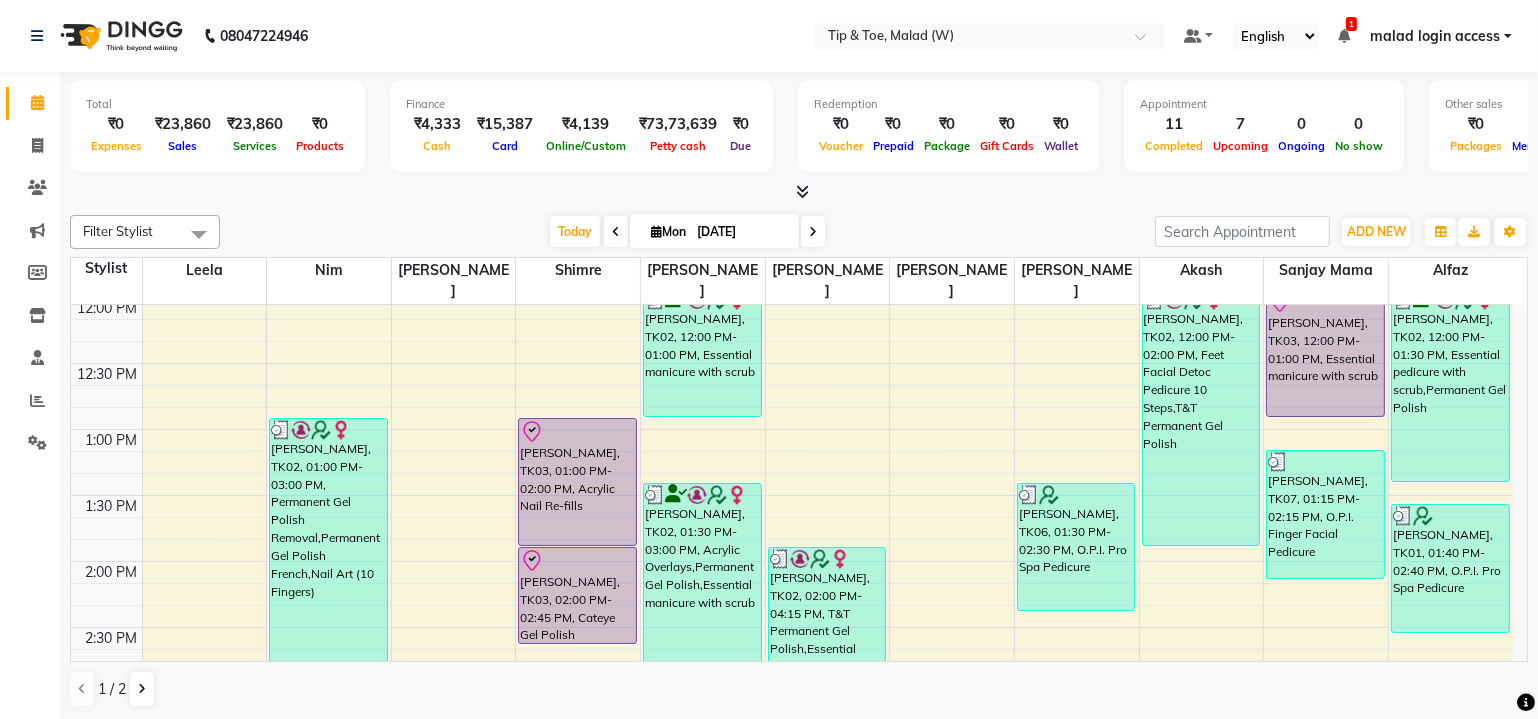 scroll, scrollTop: 636, scrollLeft: 0, axis: vertical 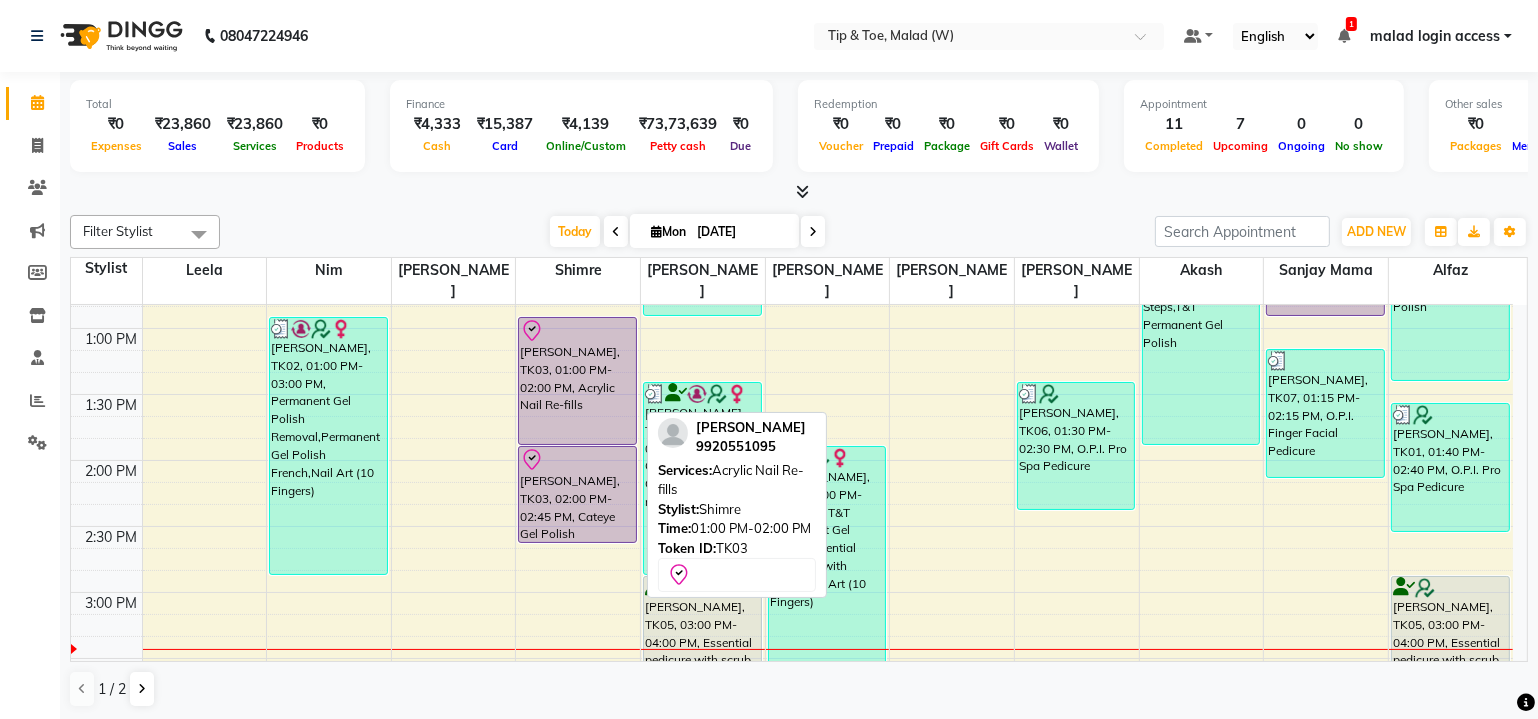 click on "Nisha Chabbria, TK03, 01:00 PM-02:00 PM, Acrylic Nail Re-fills" at bounding box center (577, 381) 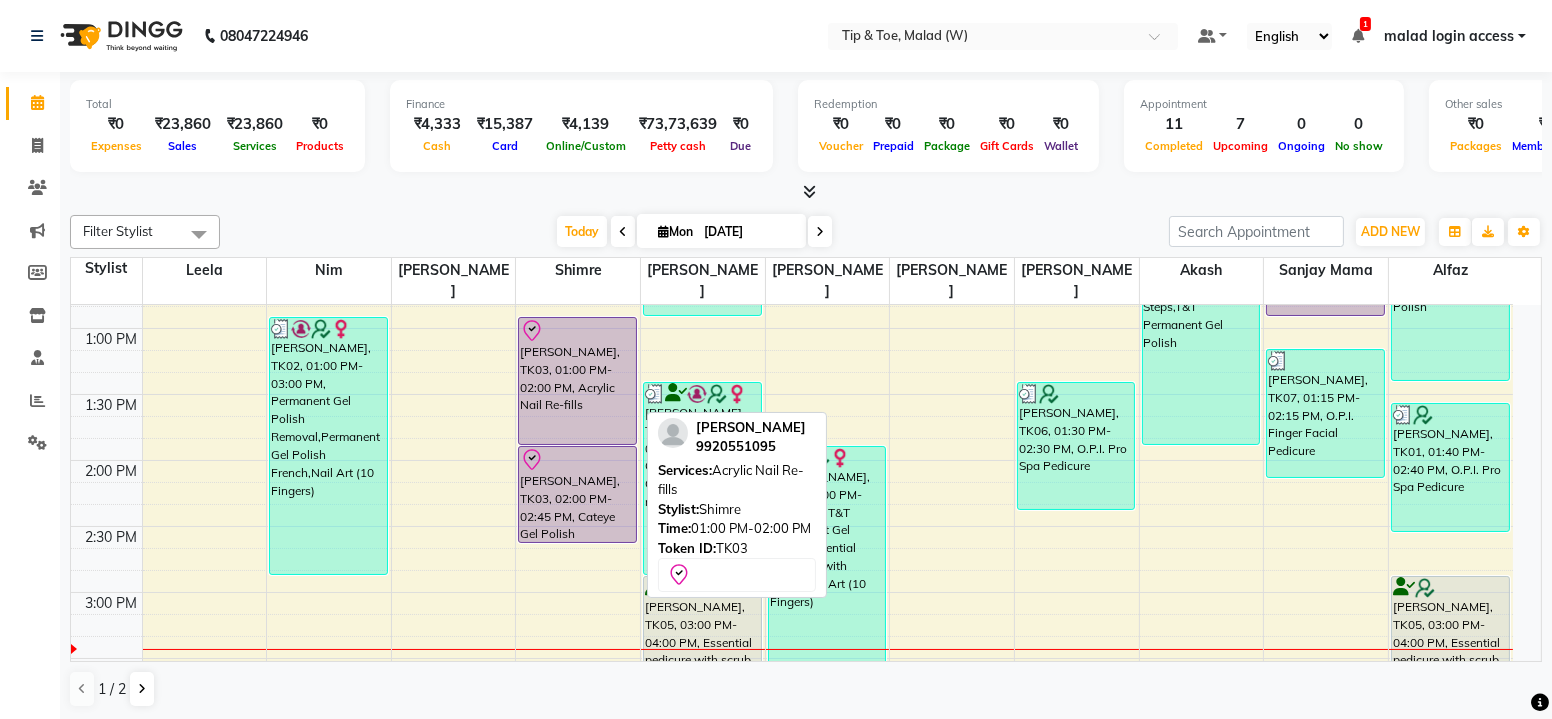 select on "8" 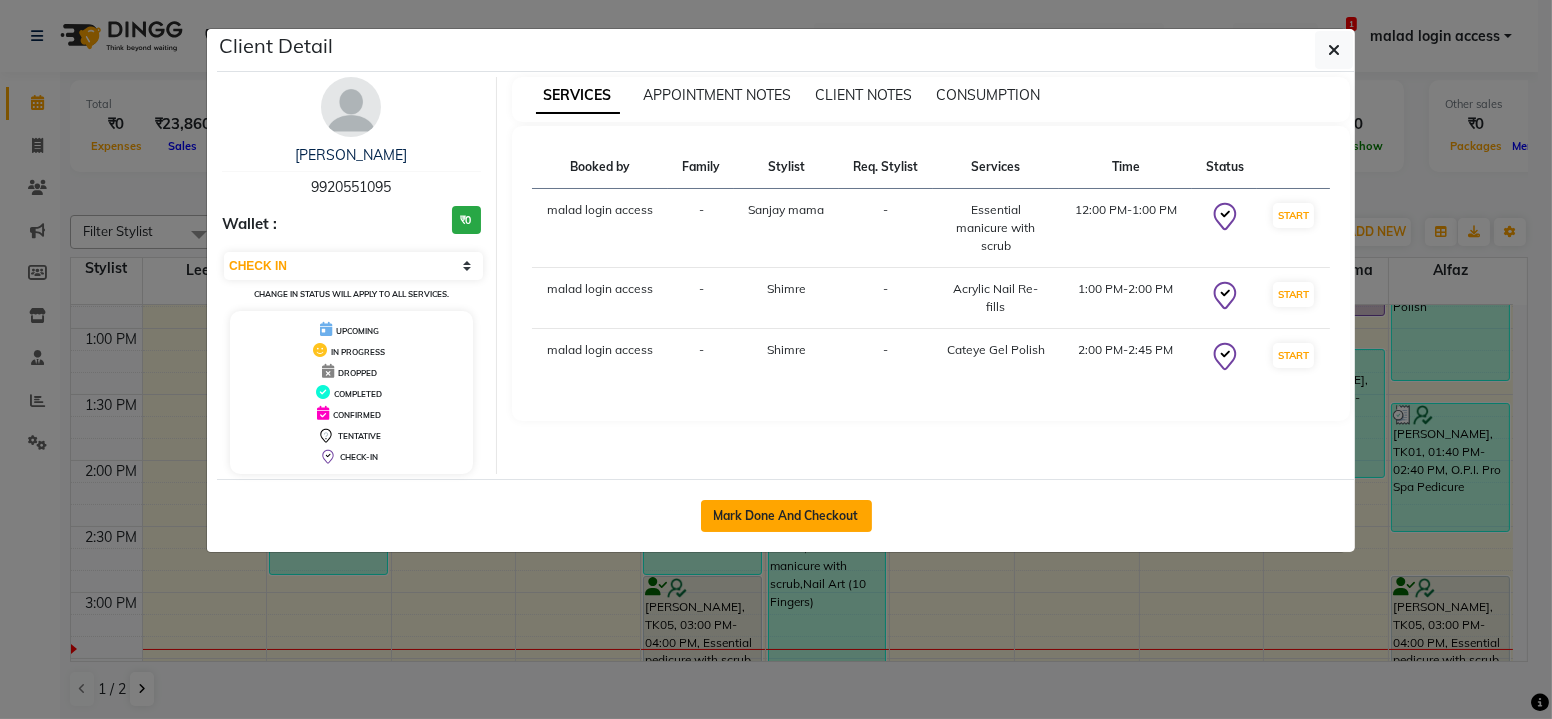 click on "Mark Done And Checkout" 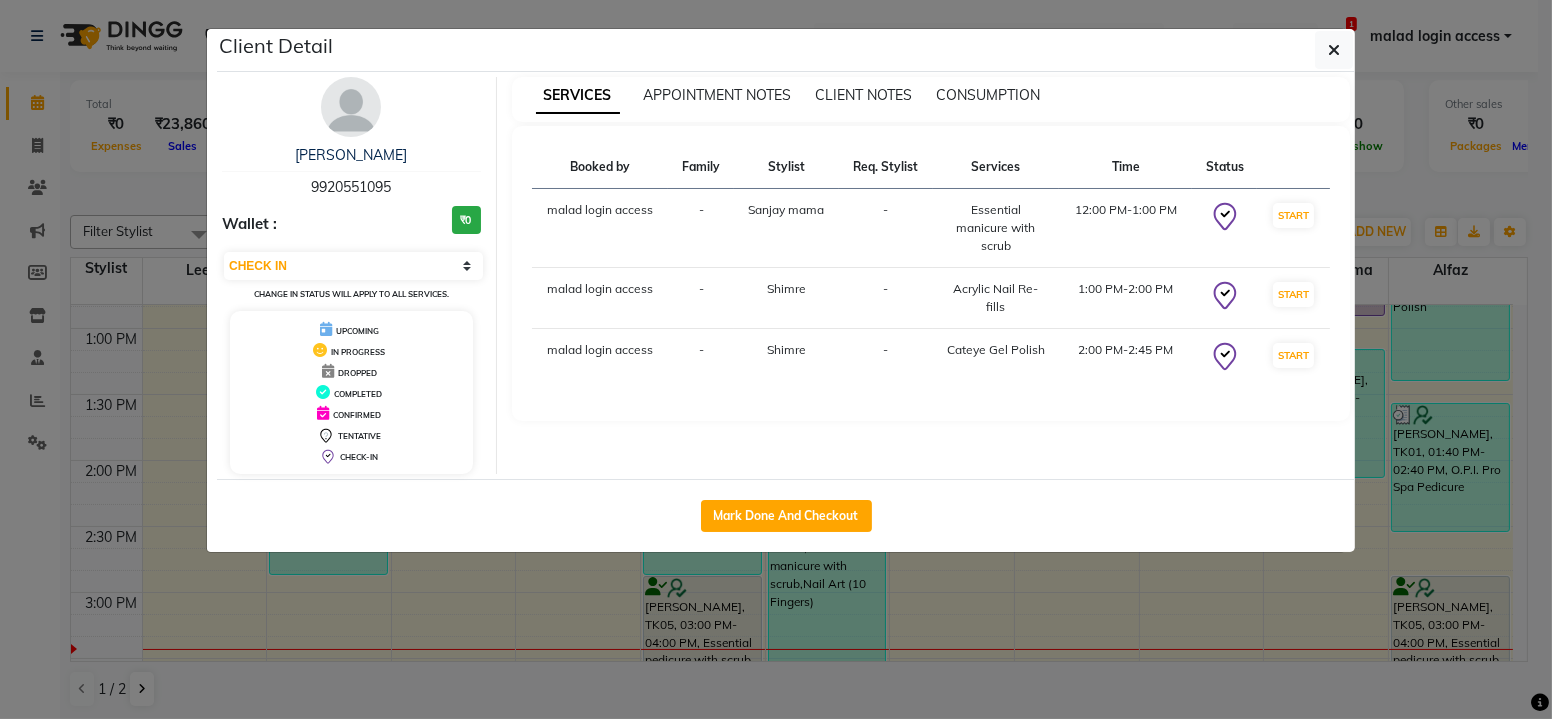 select on "service" 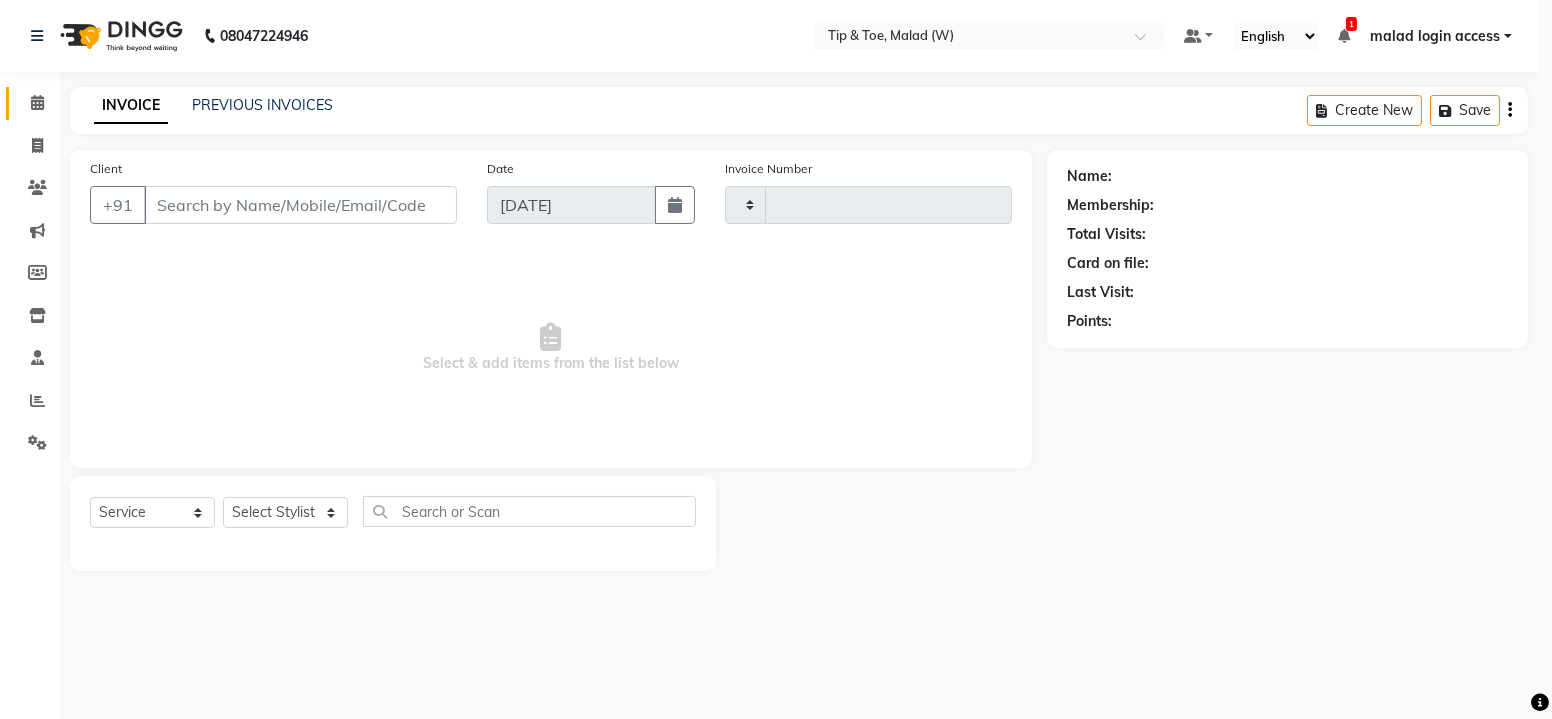 type on "1703" 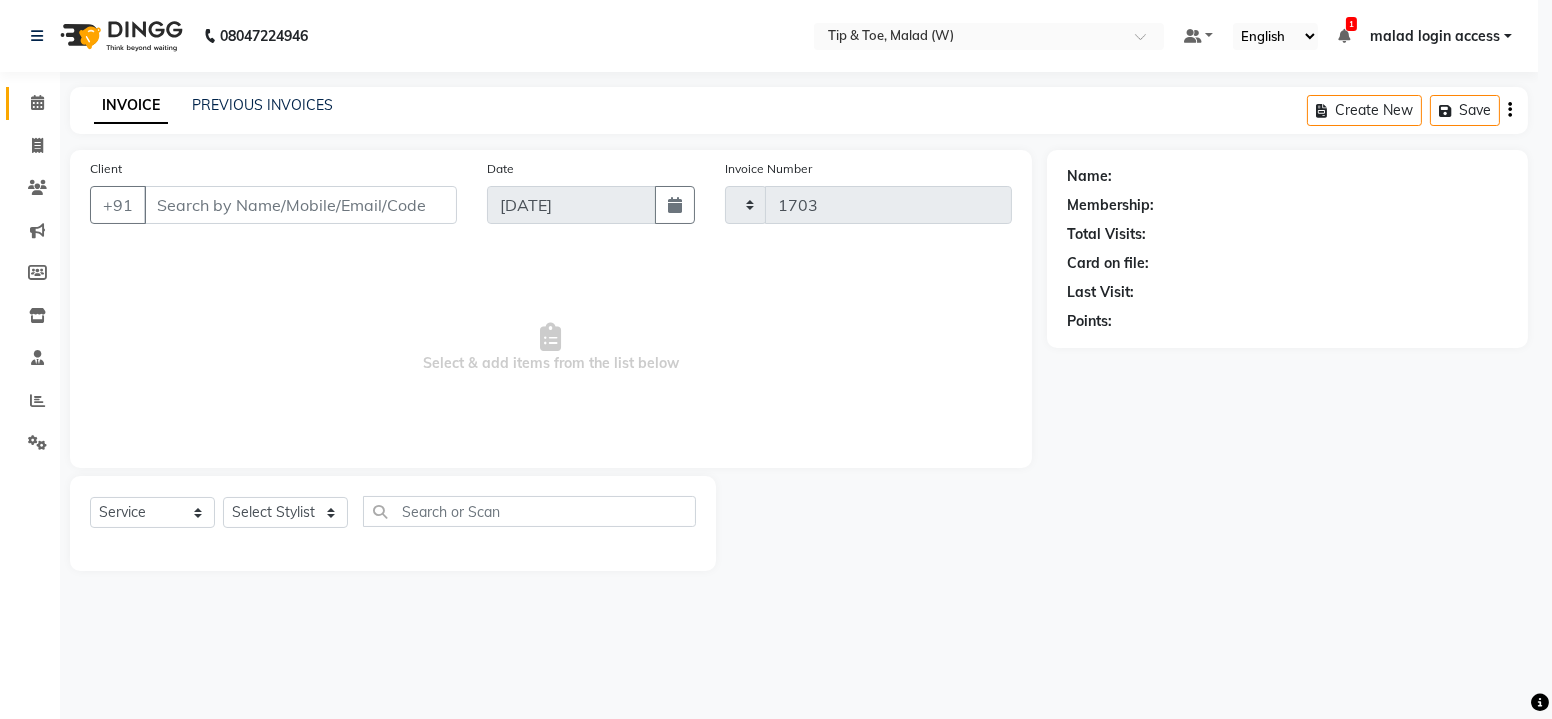 select on "5930" 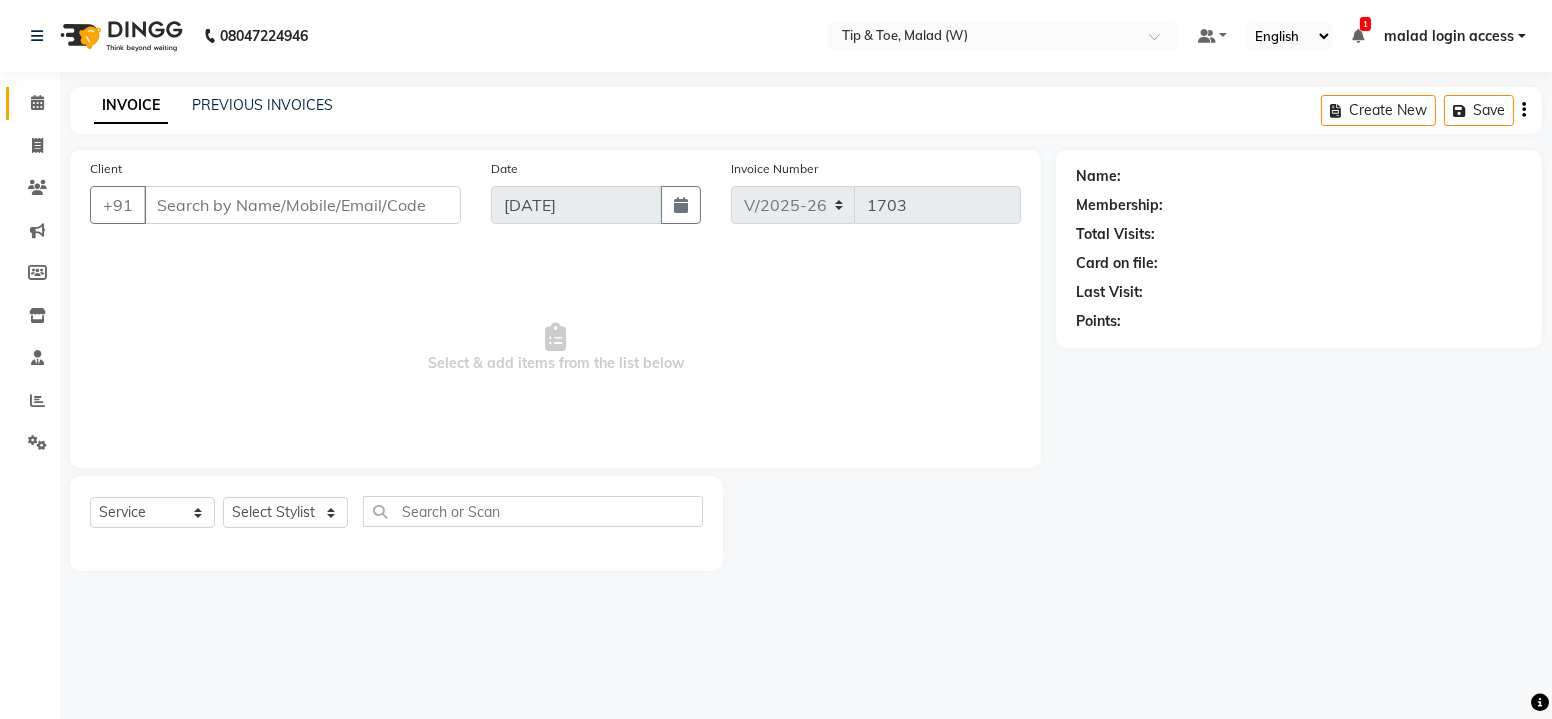 type on "9920551095" 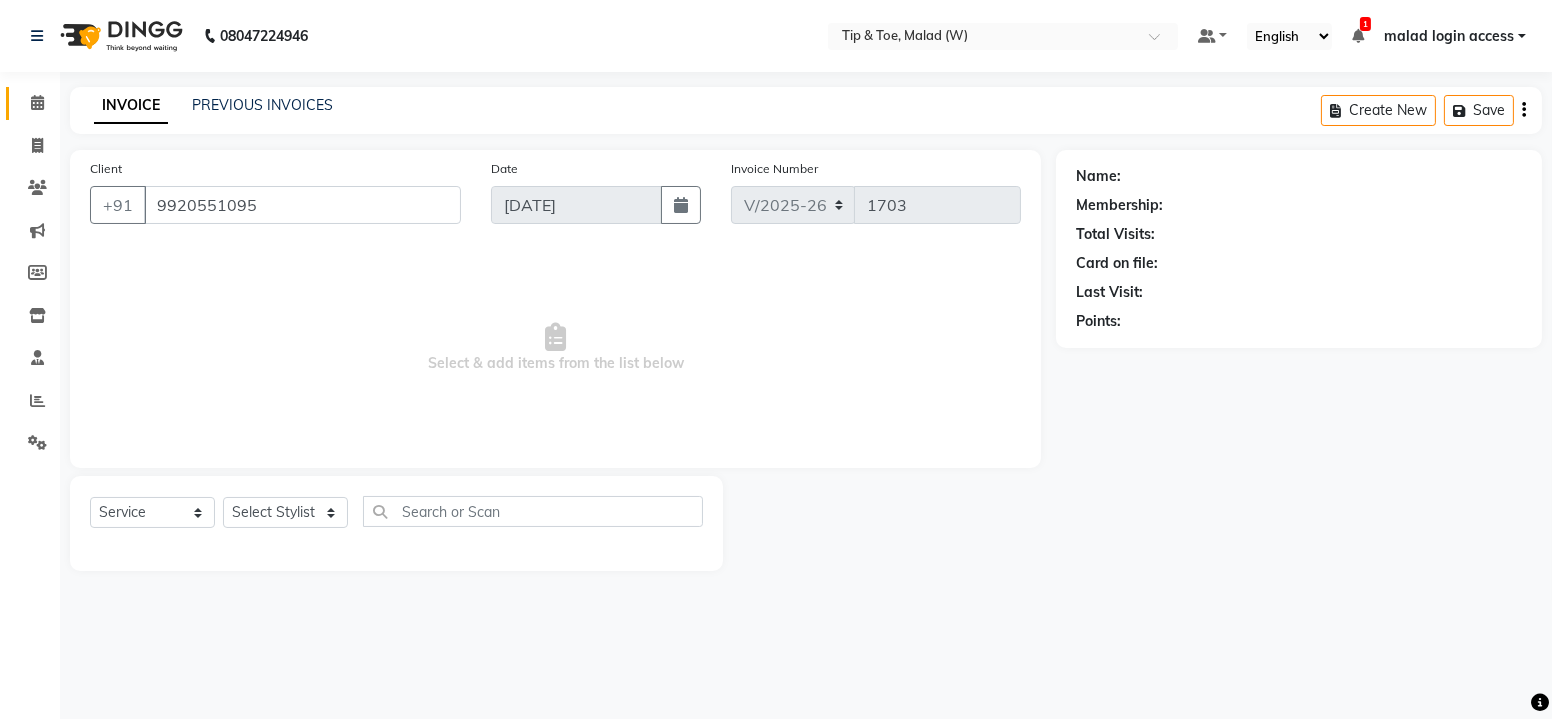 select on "41842" 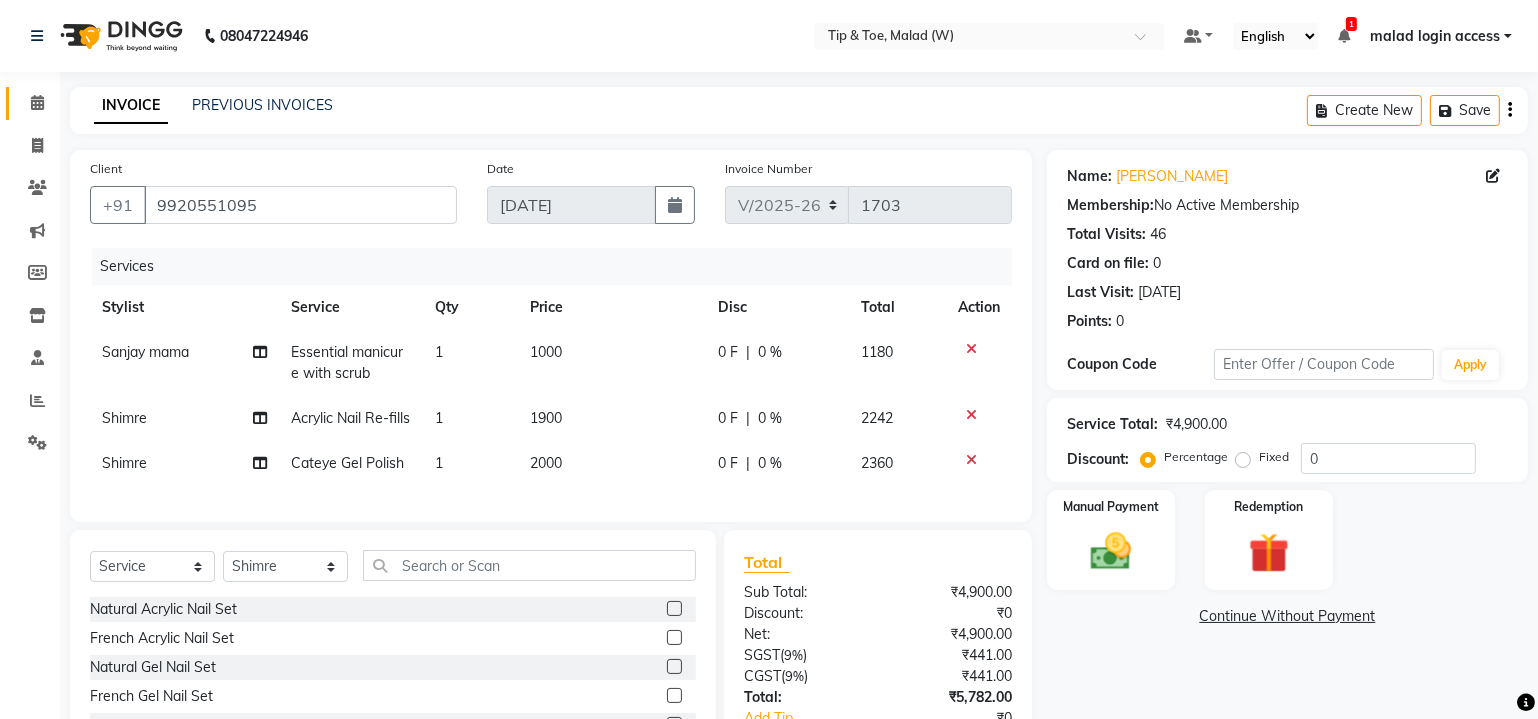 scroll, scrollTop: 169, scrollLeft: 0, axis: vertical 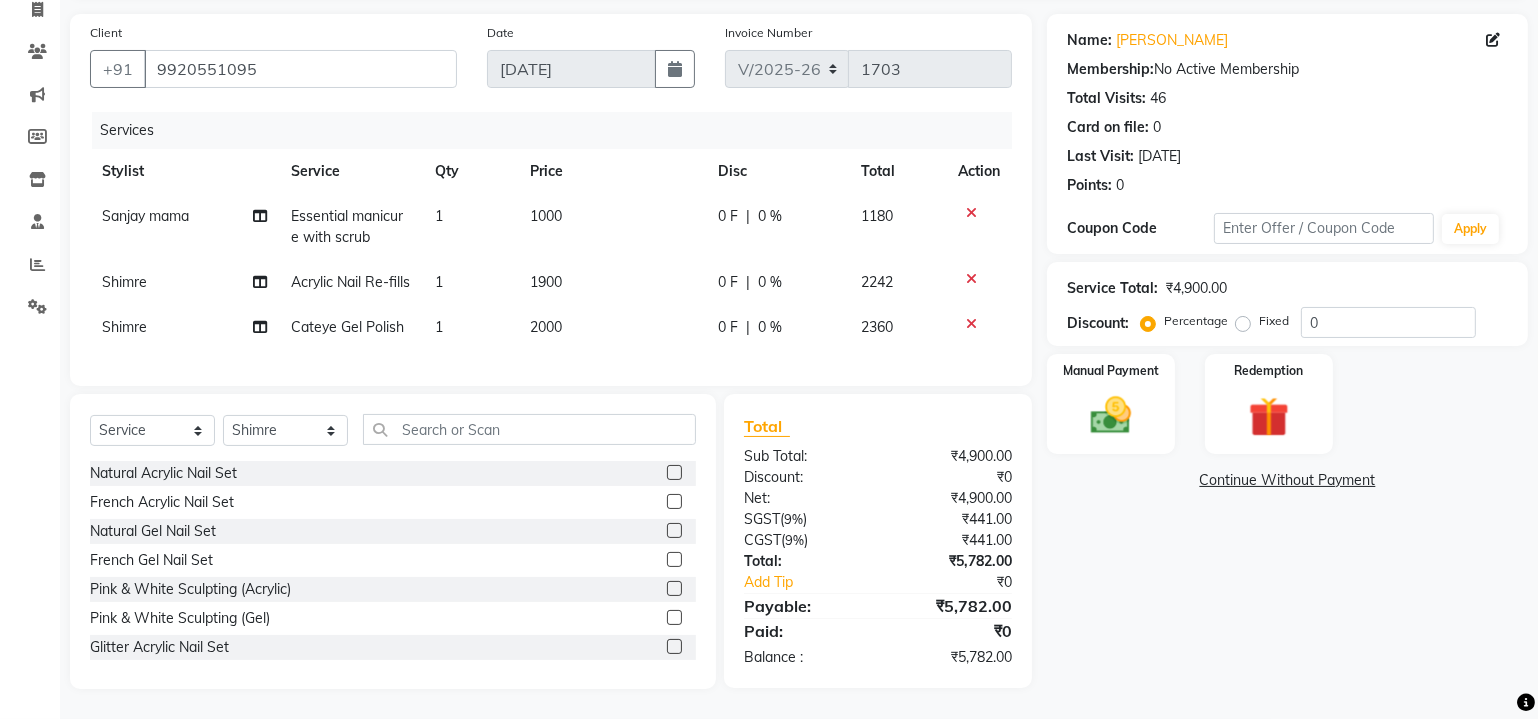 click on "Cateye Gel Polish" 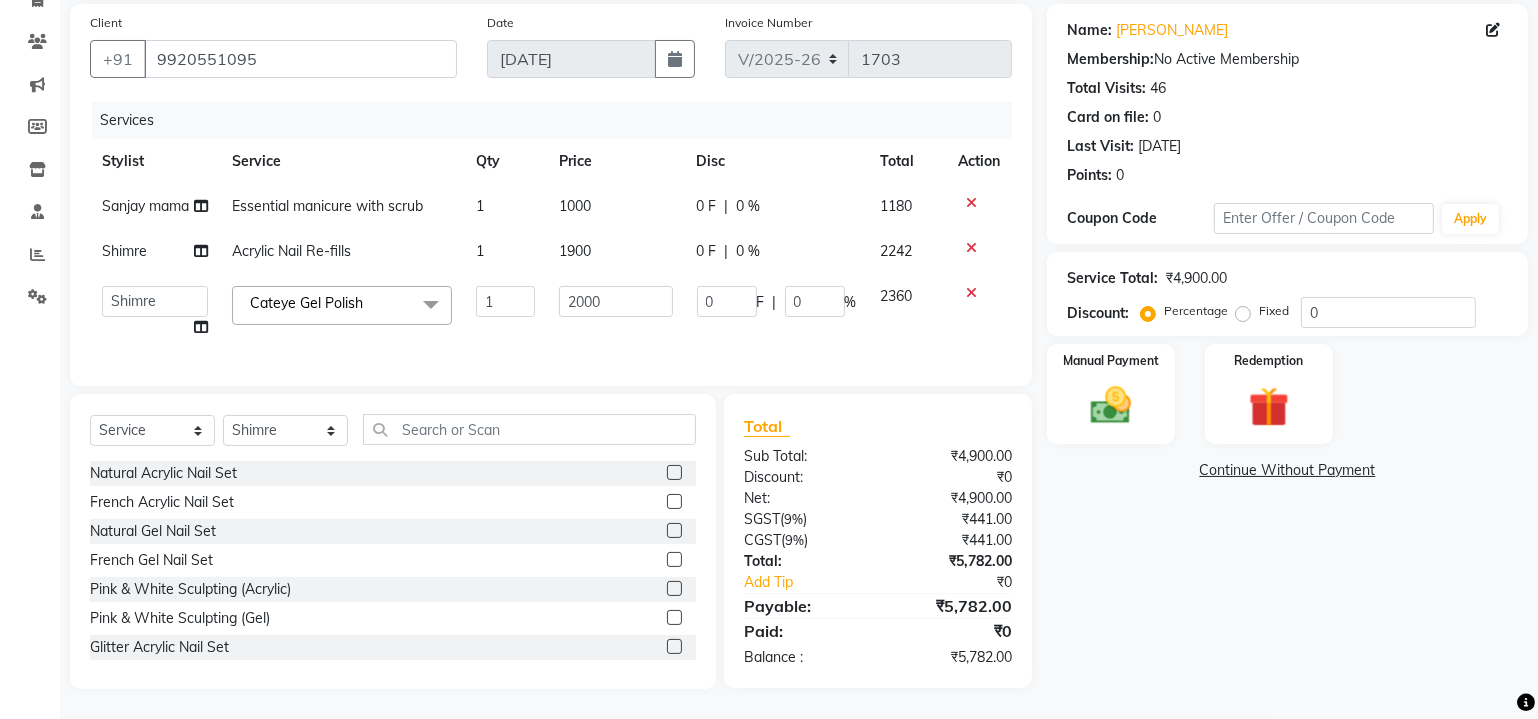 scroll, scrollTop: 158, scrollLeft: 0, axis: vertical 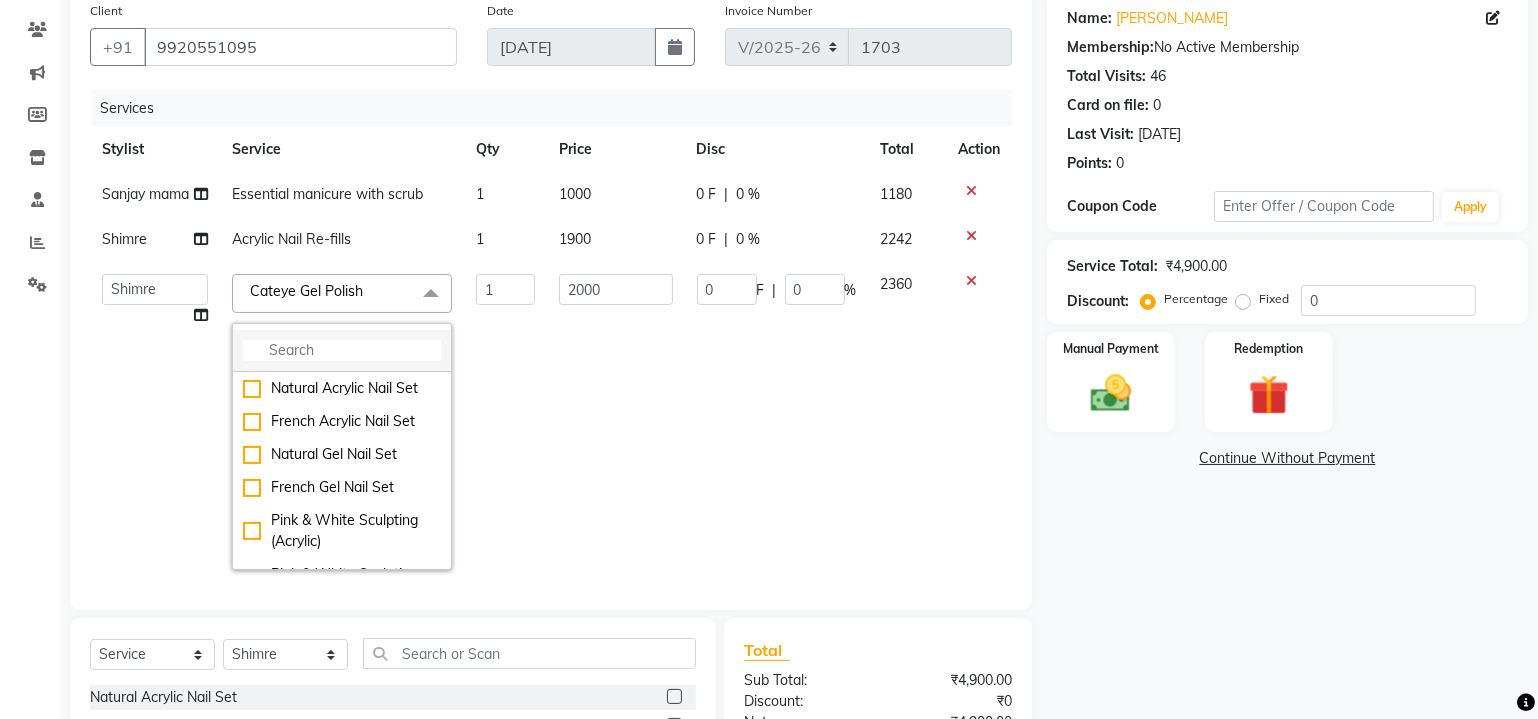 click 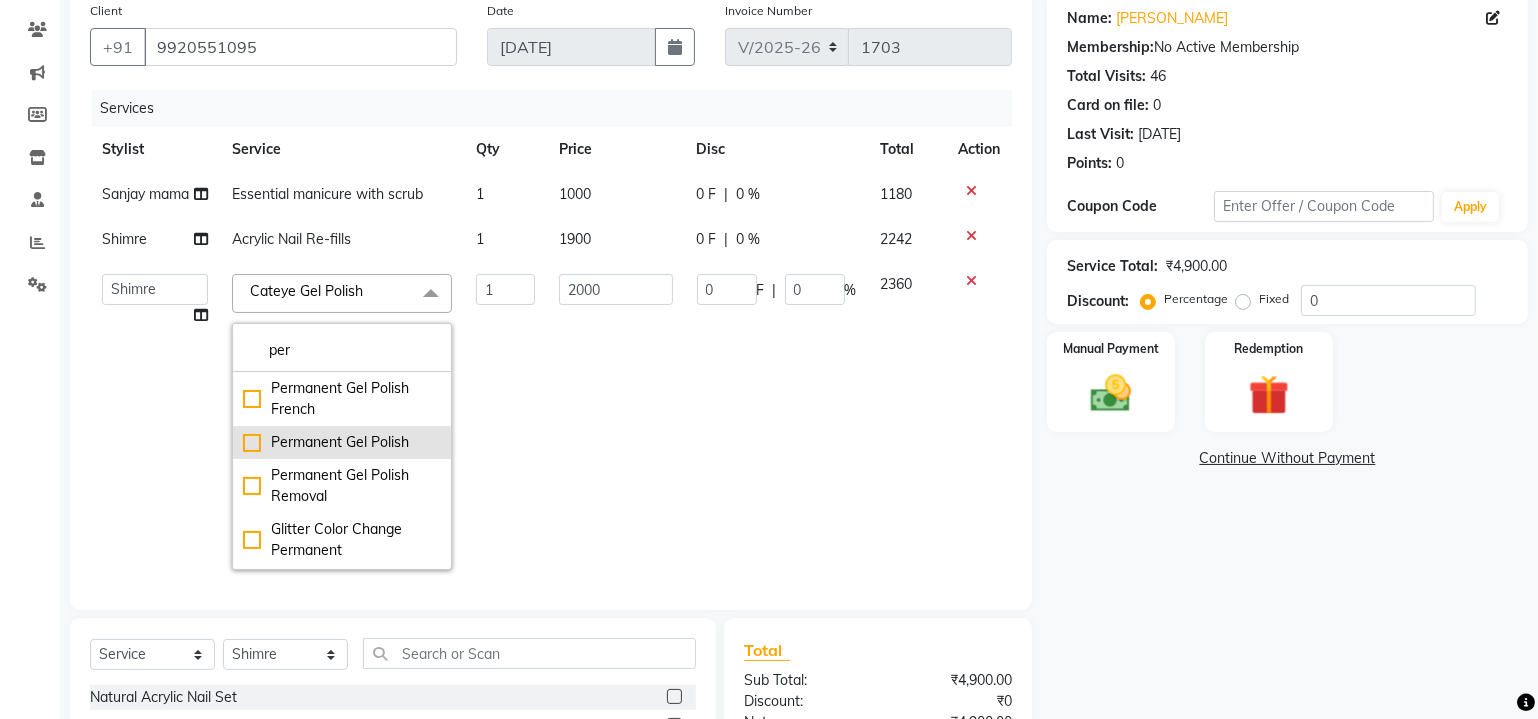 type on "per" 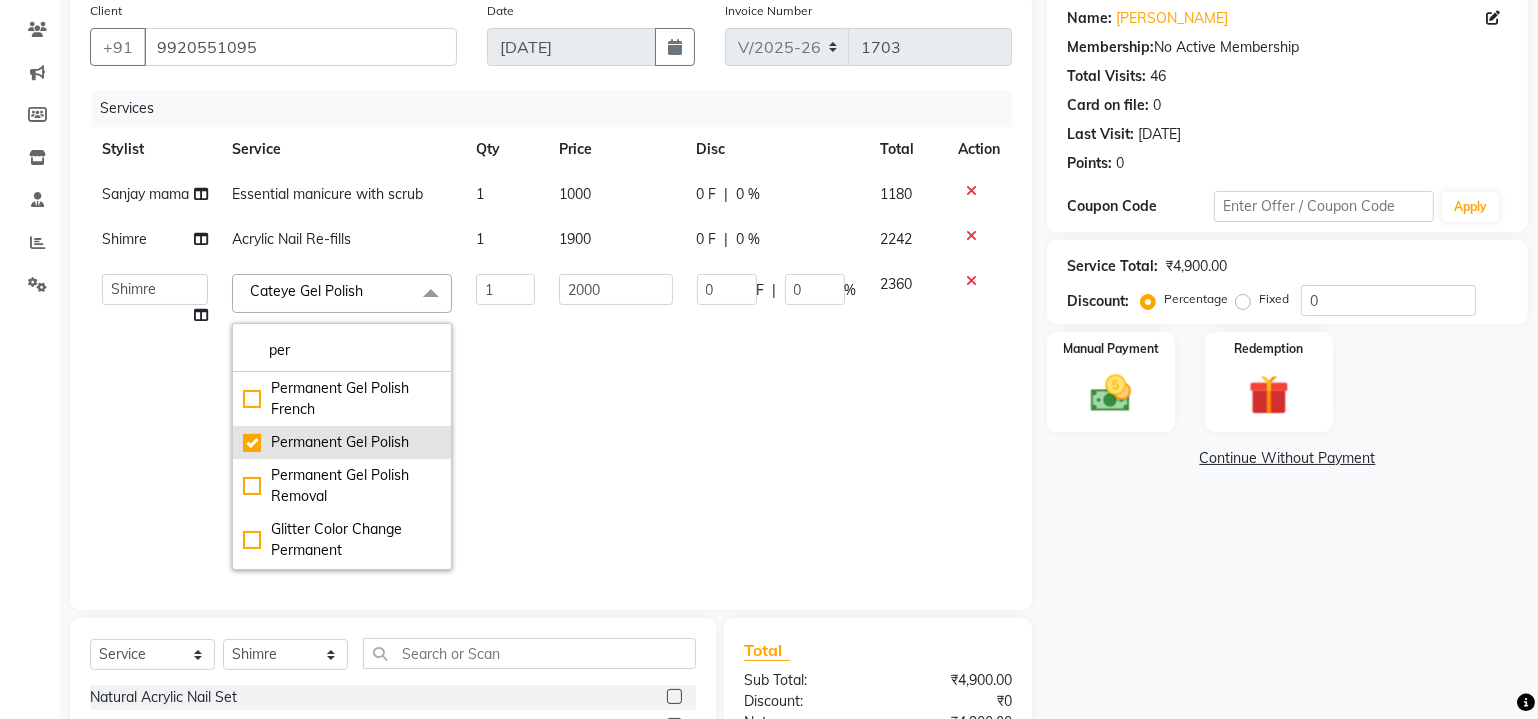 checkbox on "true" 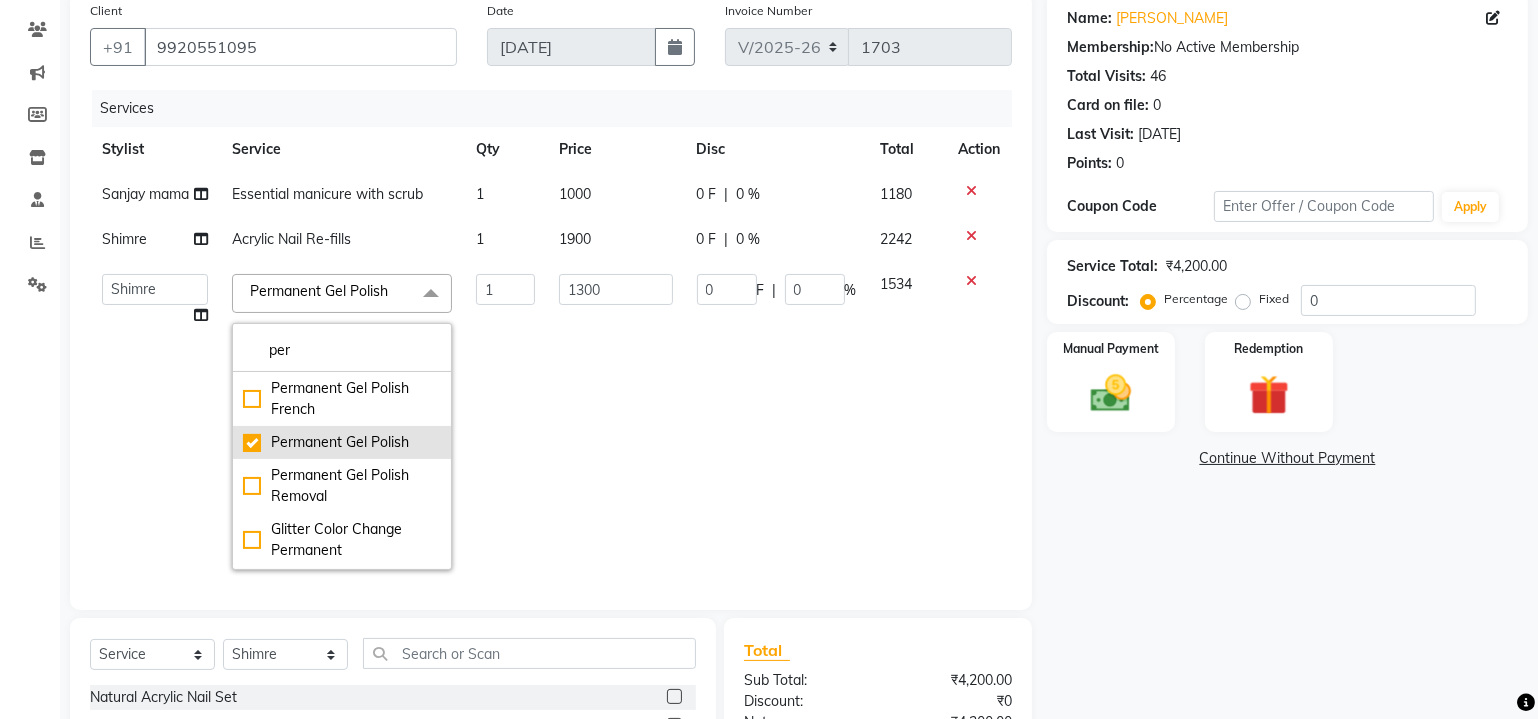 click on "Permanent Gel Polish" 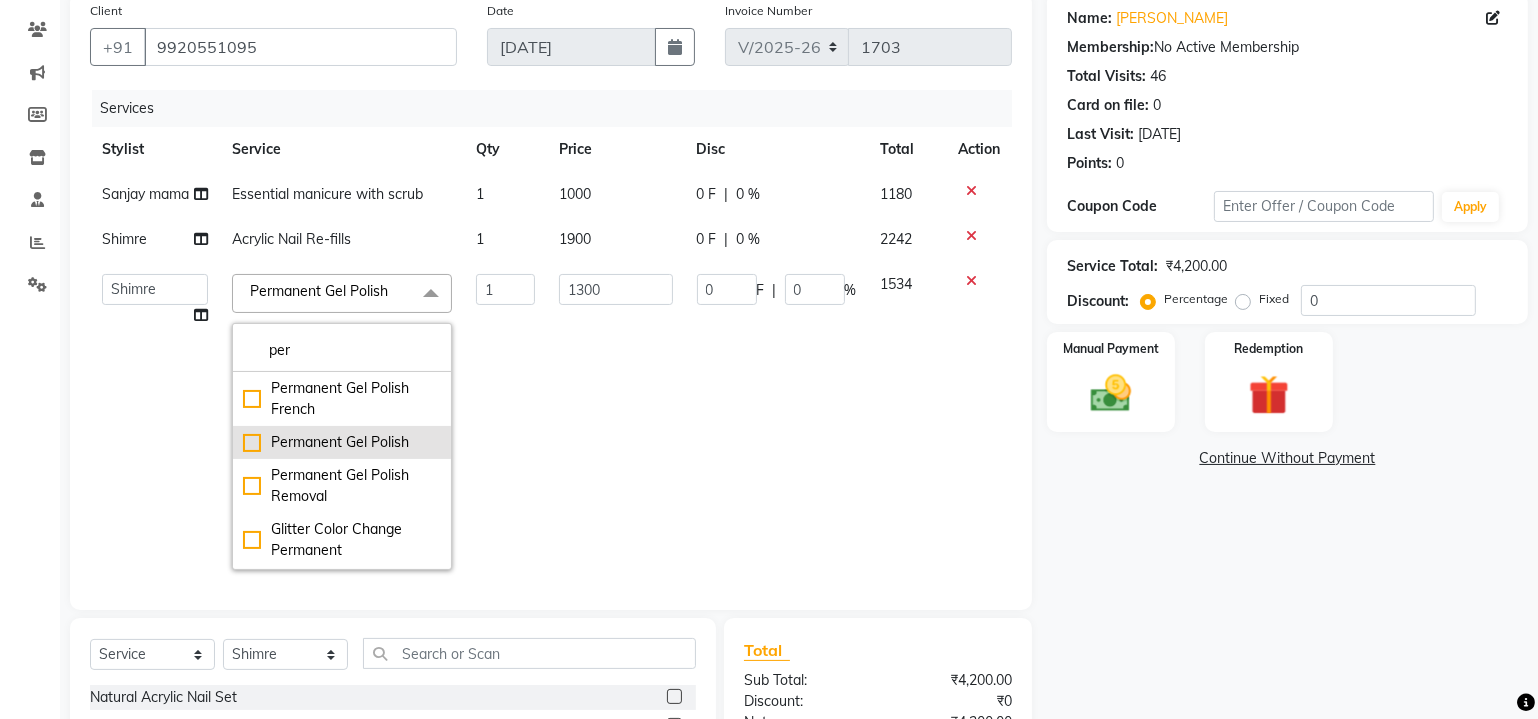 checkbox on "false" 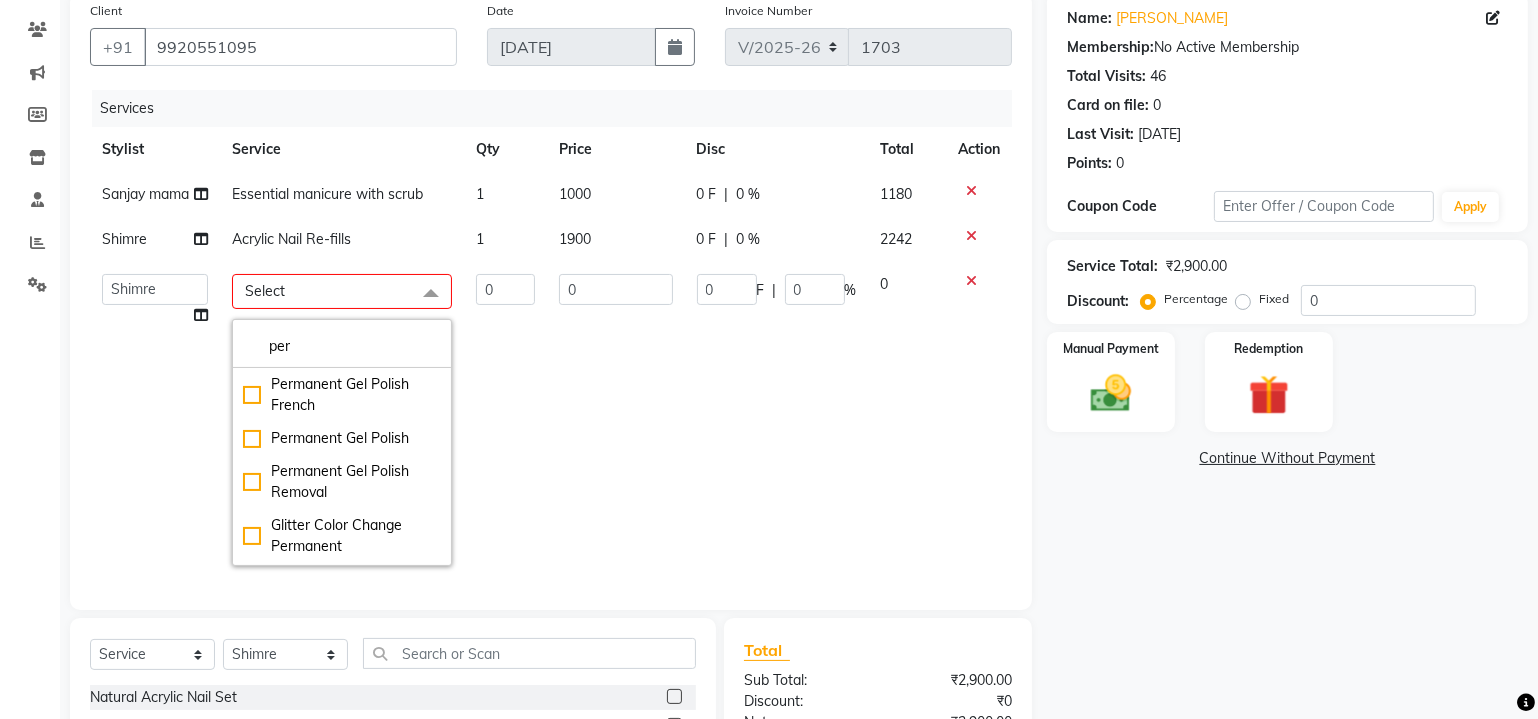 click on "0 F | 0 %" 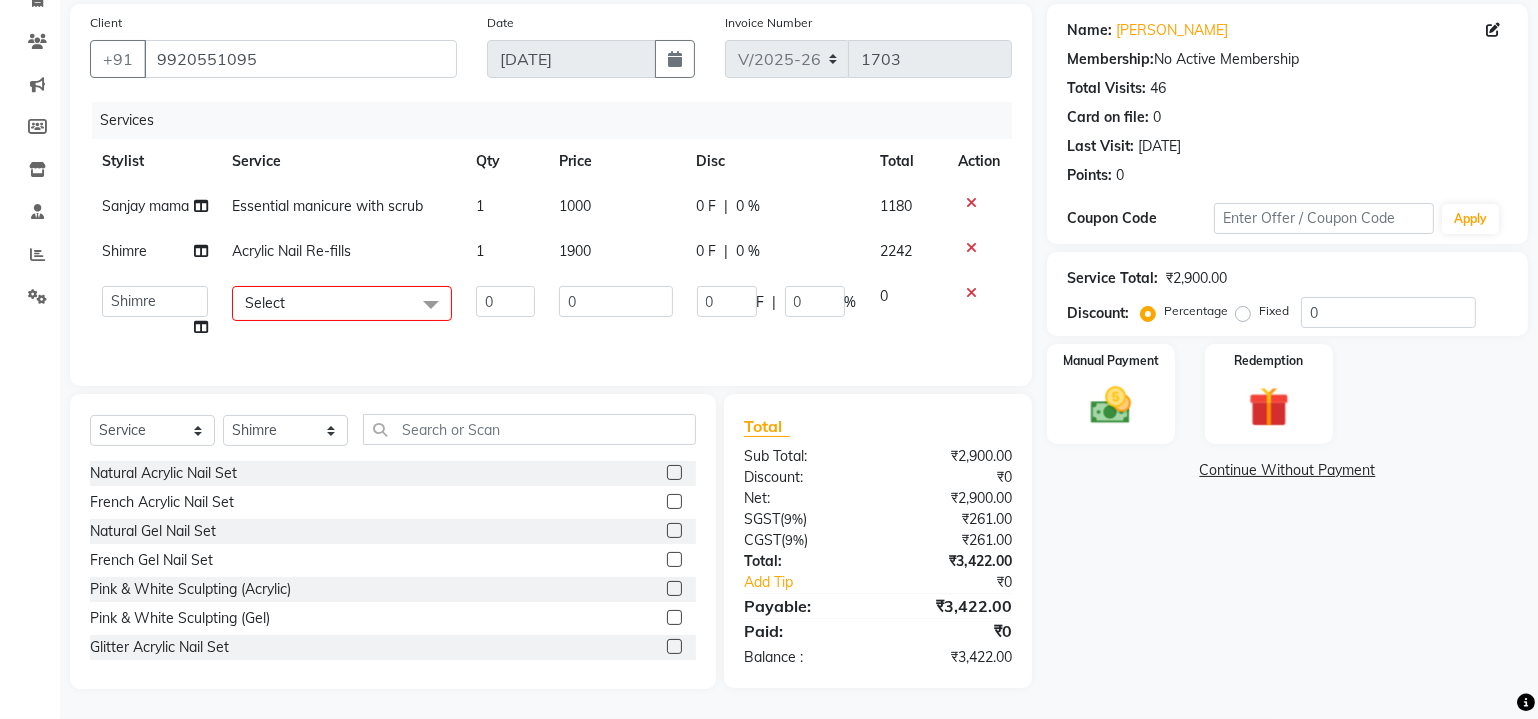 click on "Select" 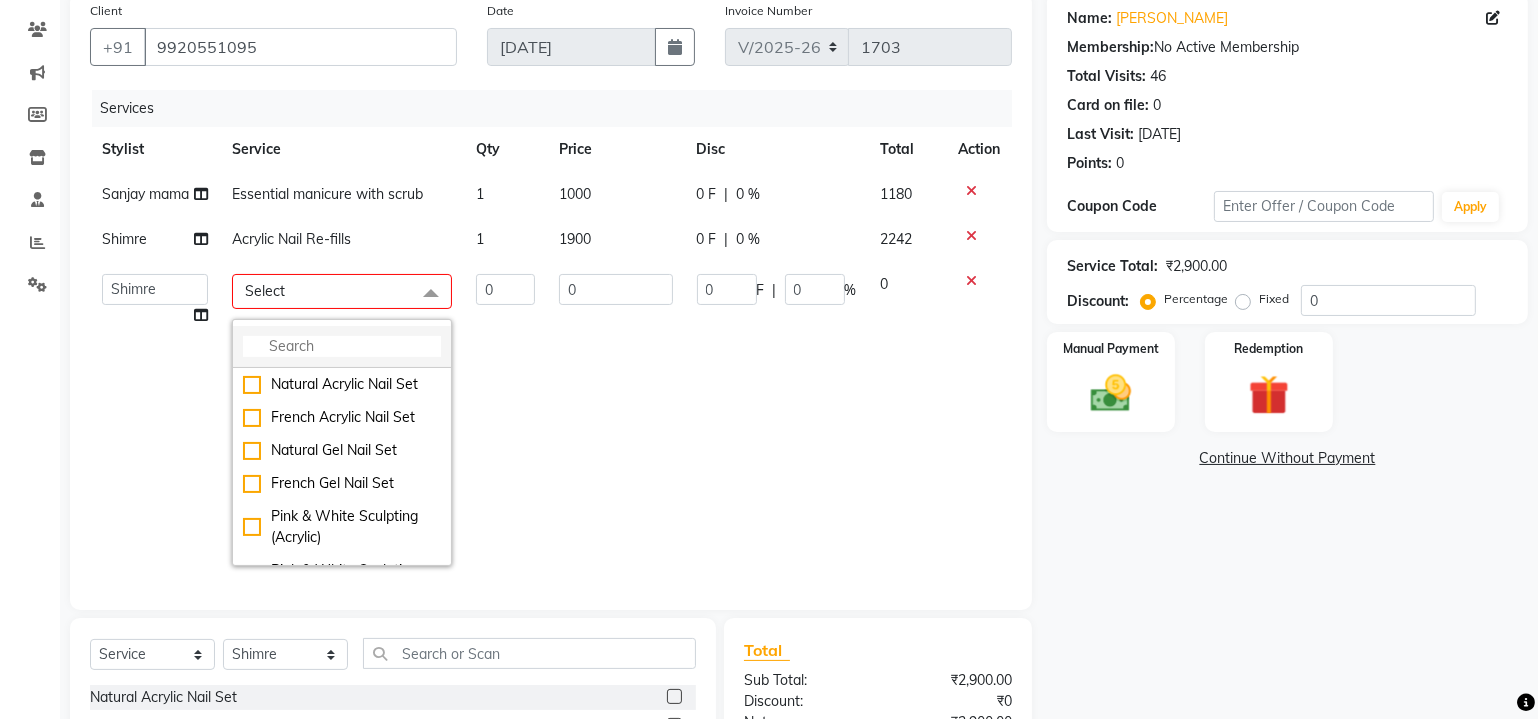 drag, startPoint x: 279, startPoint y: 366, endPoint x: 363, endPoint y: 347, distance: 86.12201 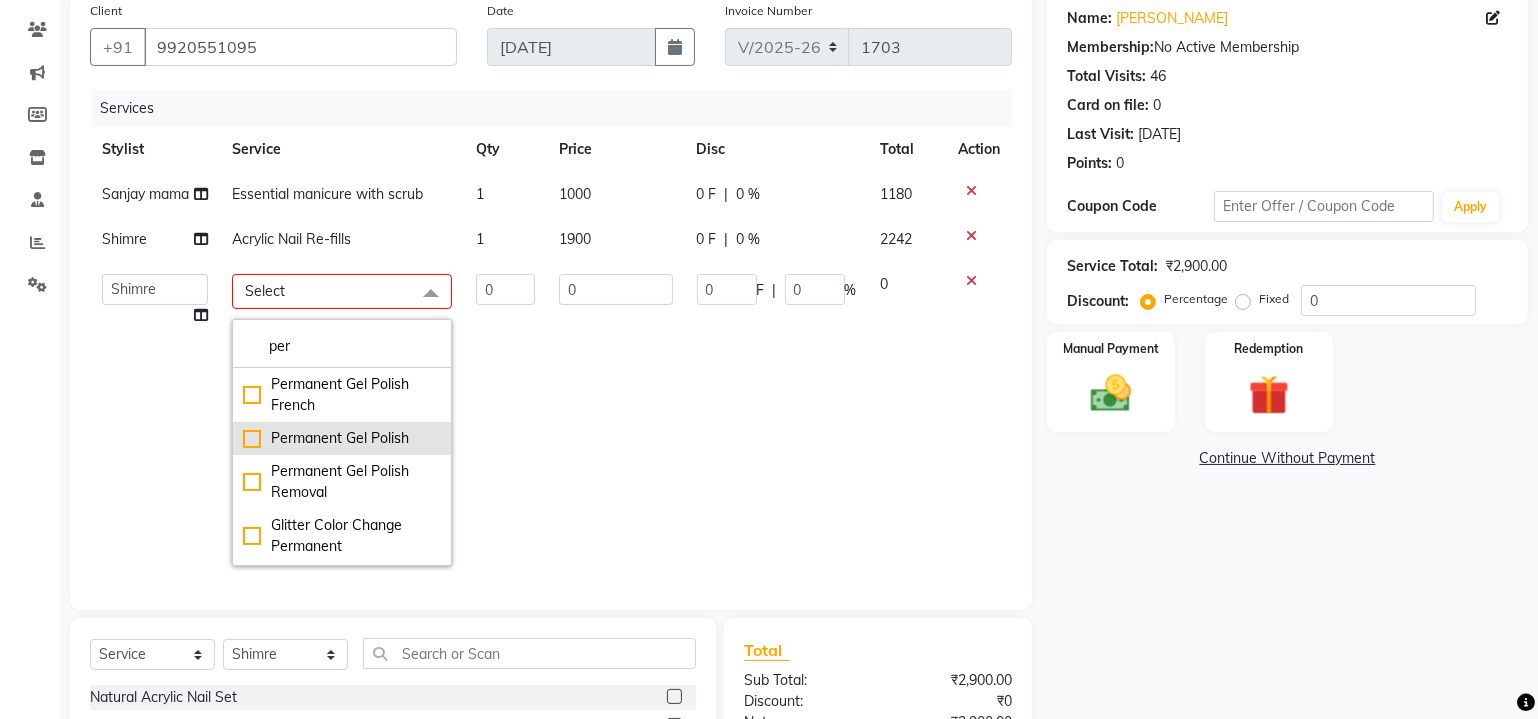 type on "per" 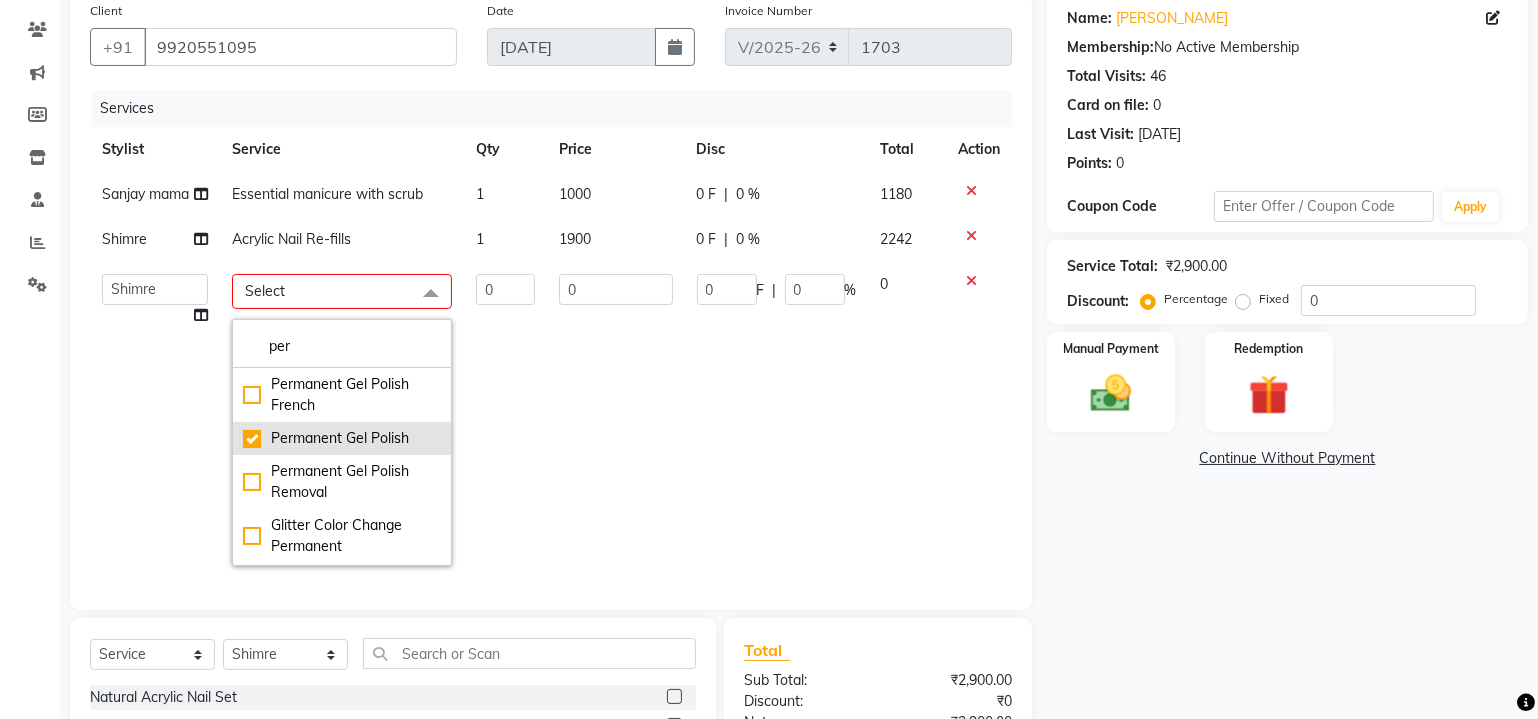 checkbox on "true" 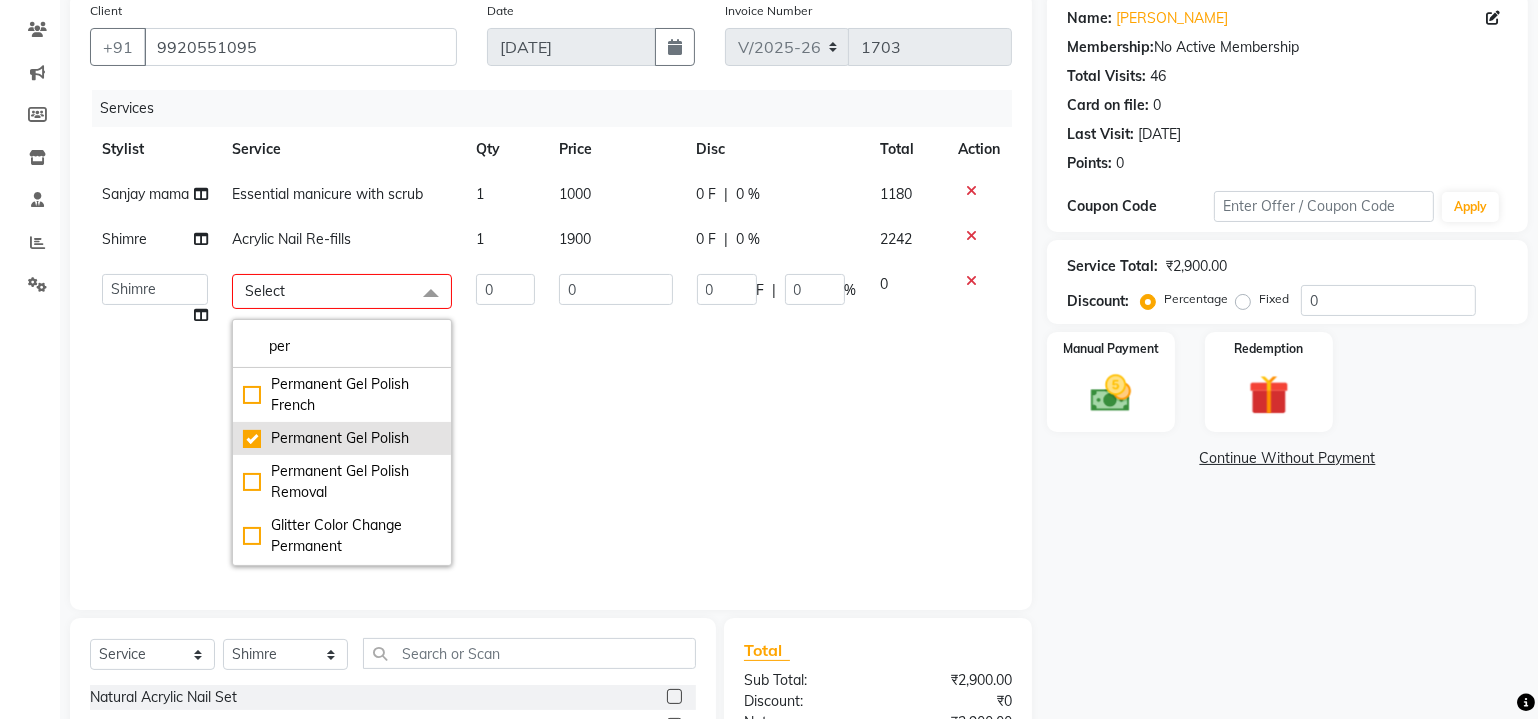 type on "1" 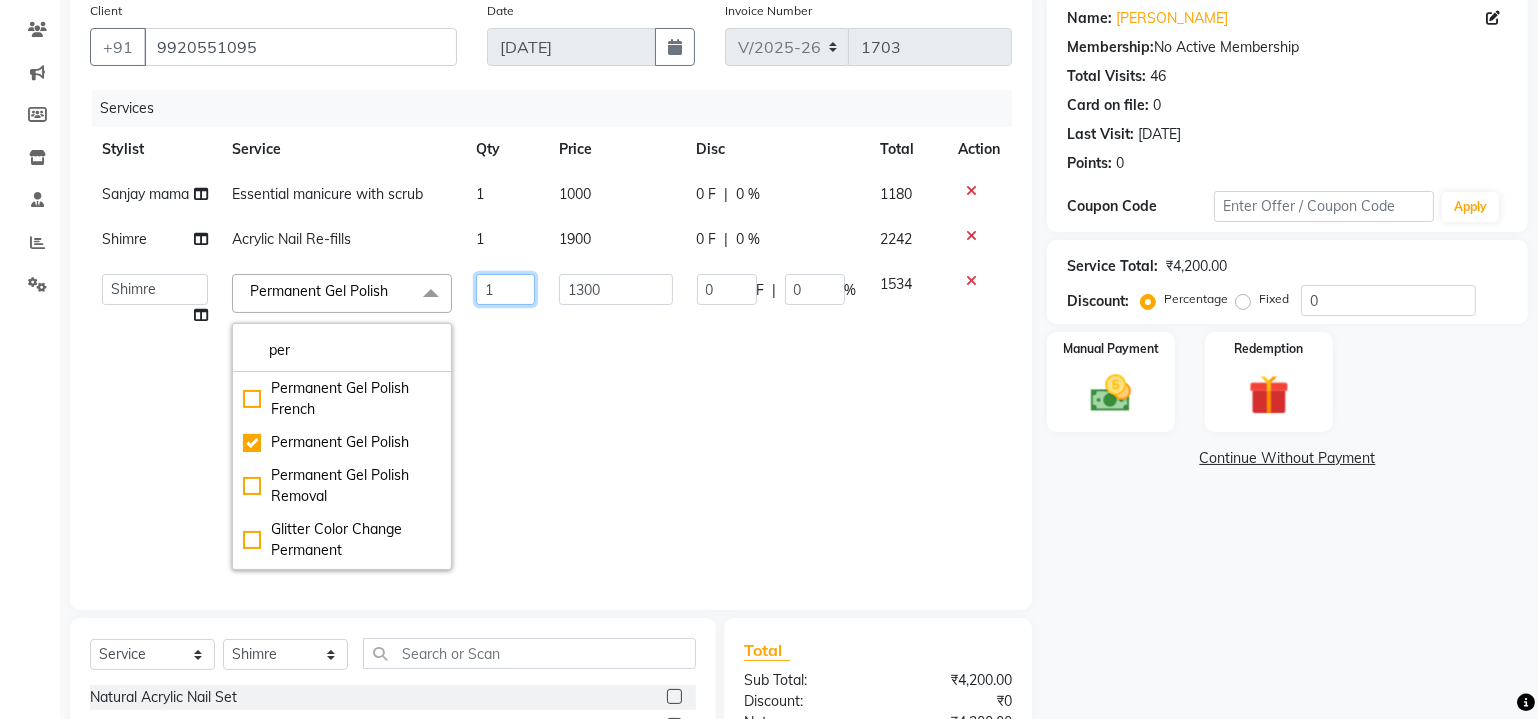 click on "1" 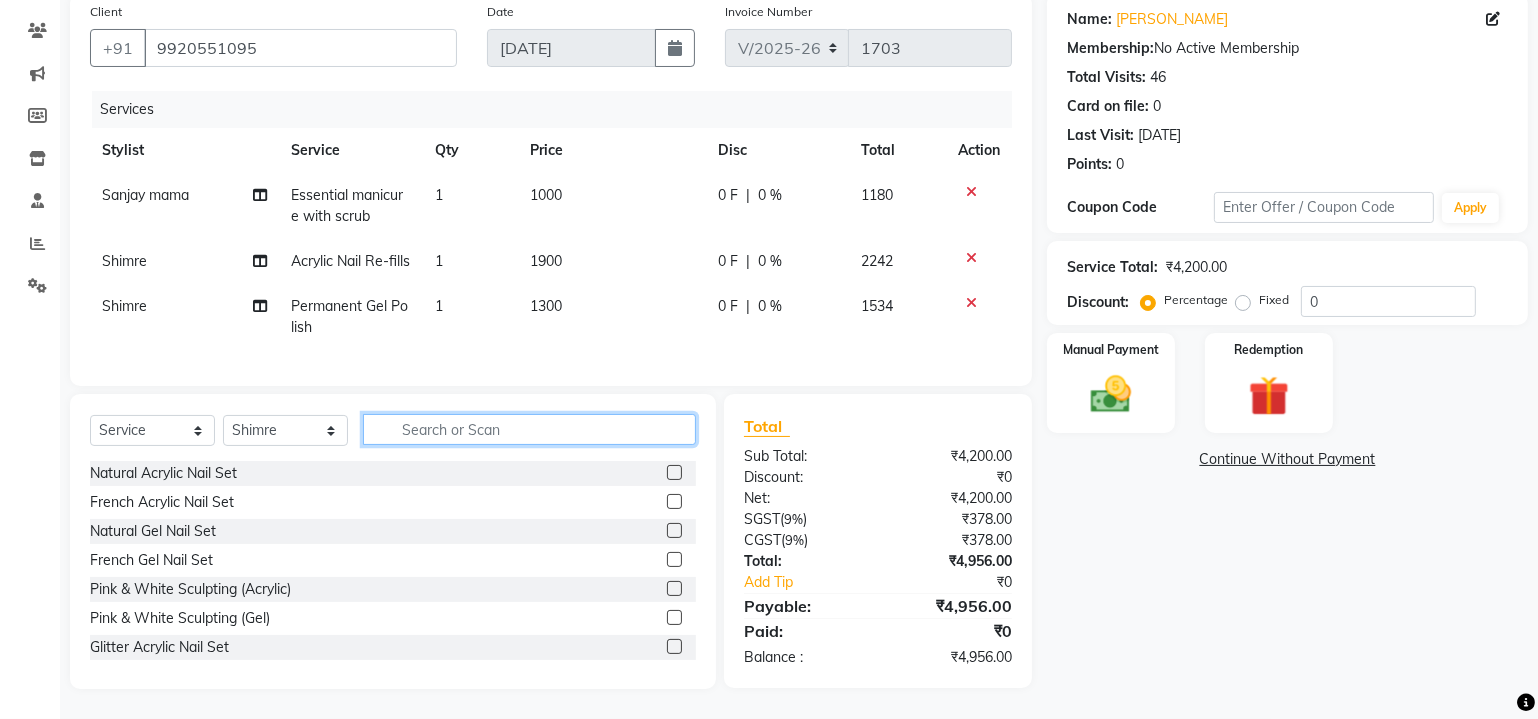 click on "Select  Service  Product  Membership  Package Voucher Prepaid Gift Card  Select Stylist Achan Akanksha Akash  Alfaz  Amreen  Daksha Danish Dhanashree Dibakar Divya Rai House Sale Imran Shaikh Kaikasha Shaikh Keshien Kumar Leela malad login access Manisha Singh Manisha Suvare Nida Sabri Nim Ninshing Nitesh Pooja Poonam Singh Regan Sanjay mama Shamim Shaikh Shimre Sujit Suzu Swapnali Swity Urmila Pal Vikram Natural Acrylic Nail Set  French Acrylic Nail Set  Natural Gel Nail Set  French Gel Nail Set  Pink & White Sculpting (Acrylic)  Pink & White Sculpting (Gel)  Glitter Acrylic Nail Set  Glitter Gel Nail Set  Acrylic Overlays  Gel Overlays  Pink & White Acrylic Overlays  Pink & White Gel Overlays  Glitter Acrylic Overlays  Glitter Gel Overlays  Form Acrylic Nail Set  Form Gel Nail Set  Shattered Glass  Holographic Nails  Ombre Gel Polish  Chameleon Nails  Chrome/Metallic Nails  Cateye Gel Polish  Glitter Gel Polish  Permanent Gel Polish French  Permanent Gel Polish  Temporary Nail Extension  Gel Nail Re-fills" 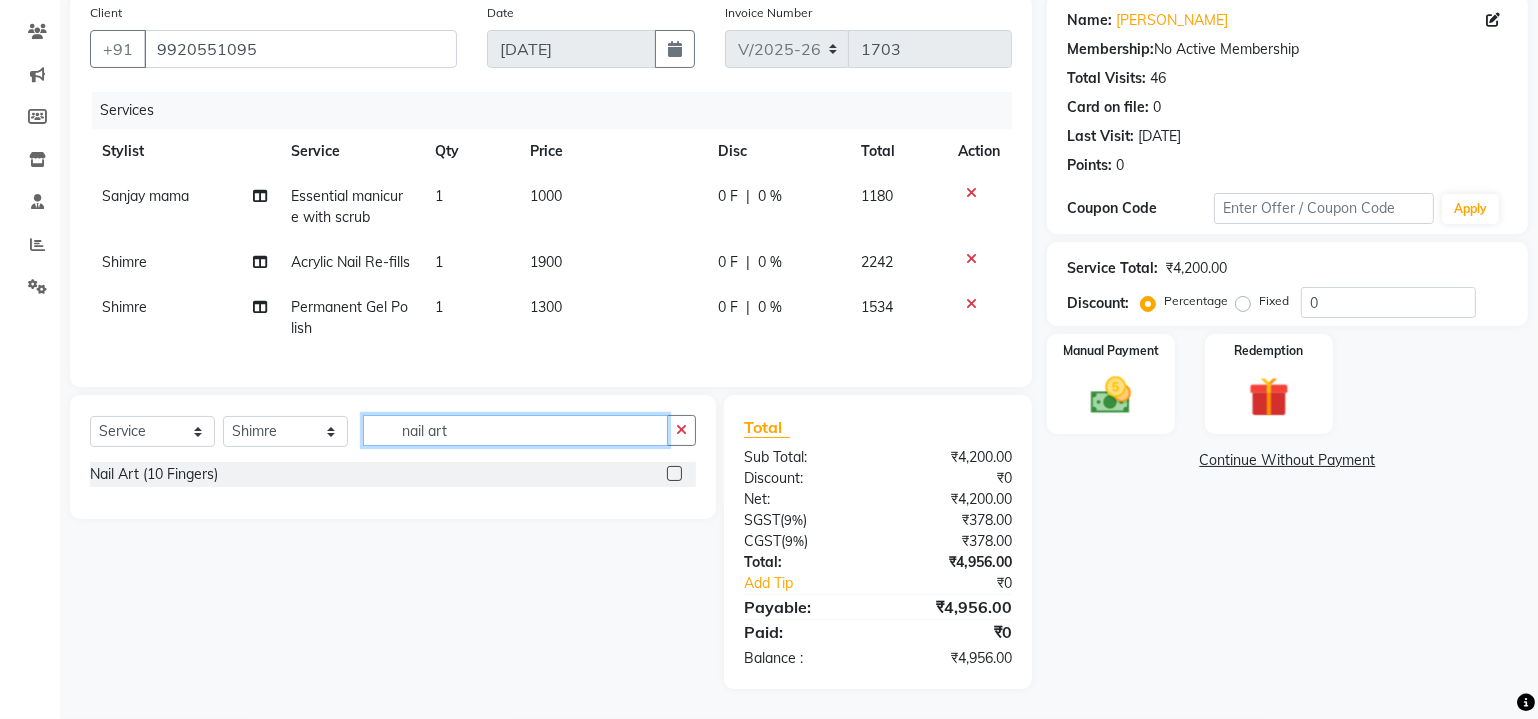 type on "nail art" 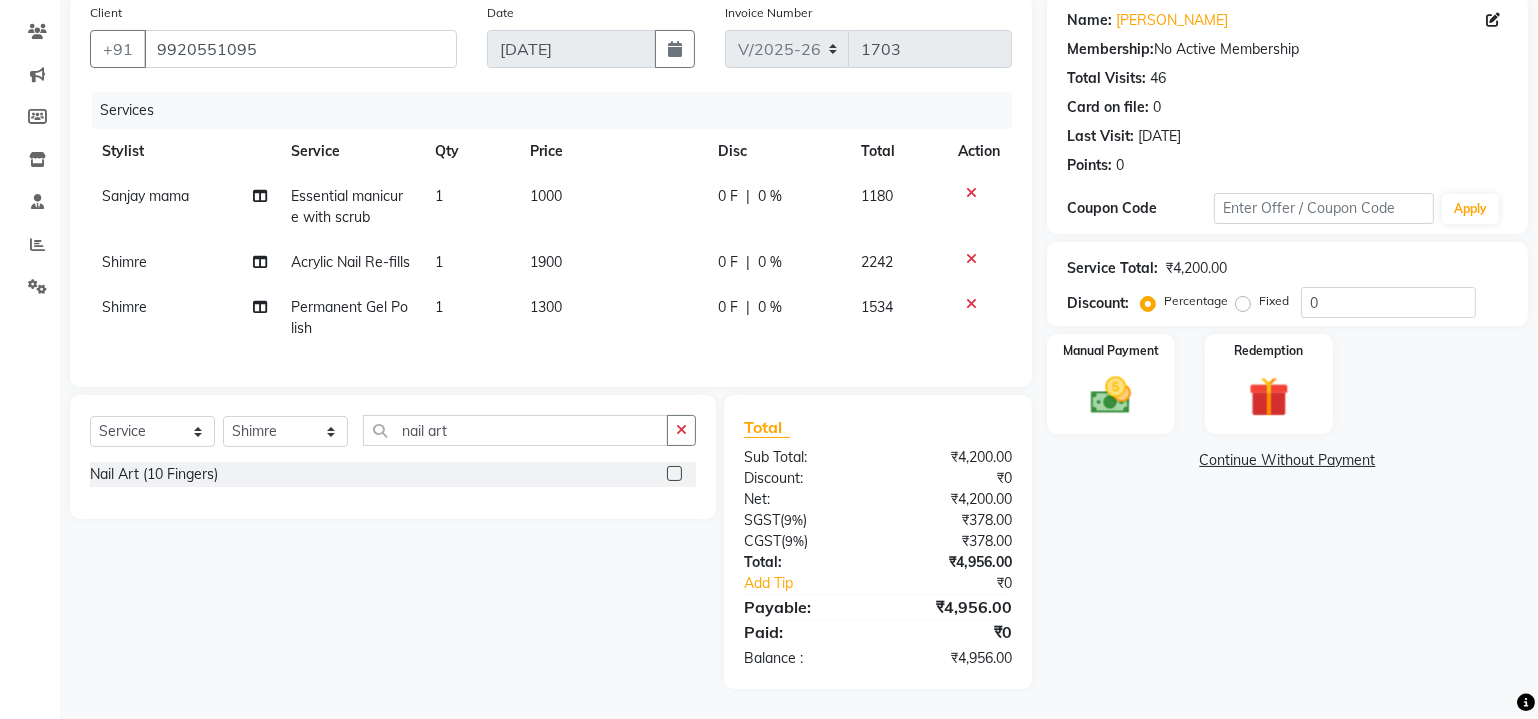 click 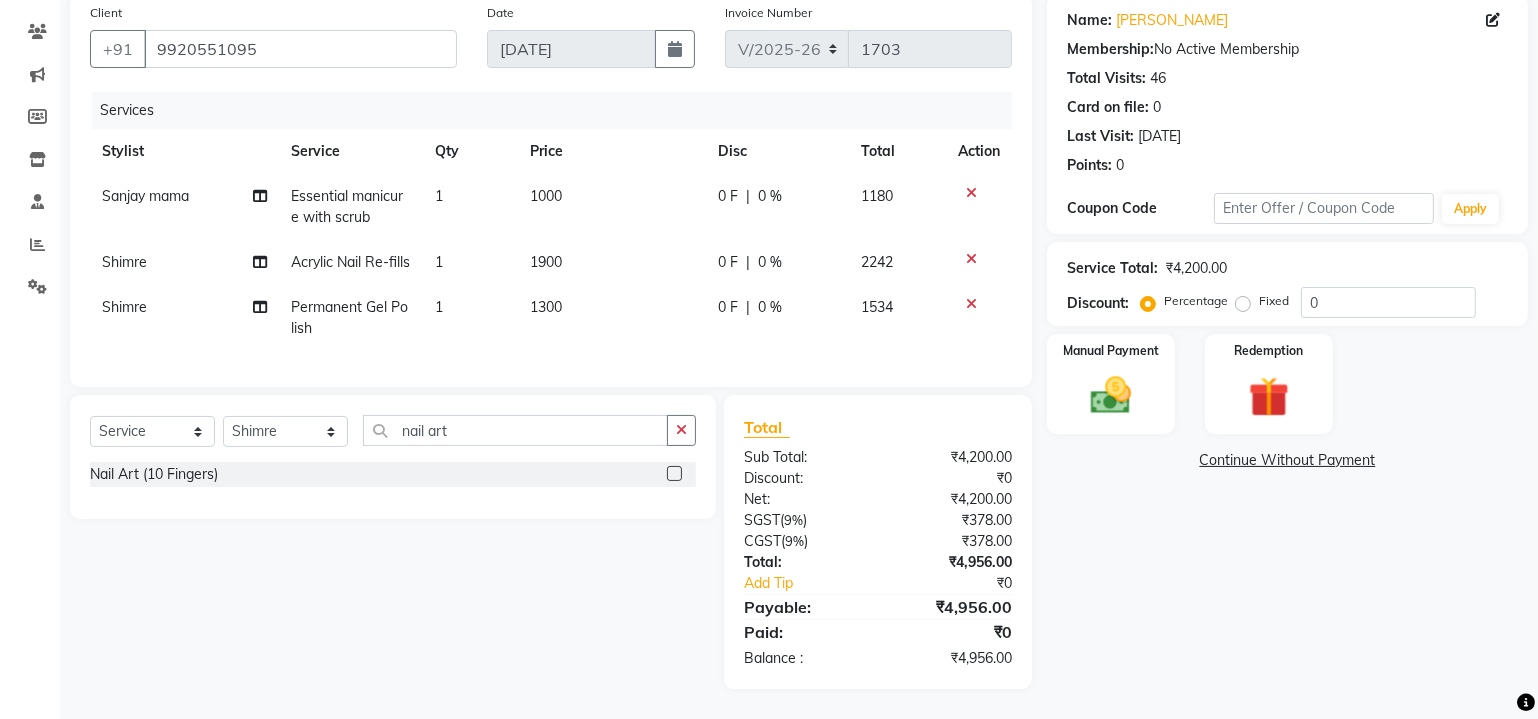 click at bounding box center [673, 474] 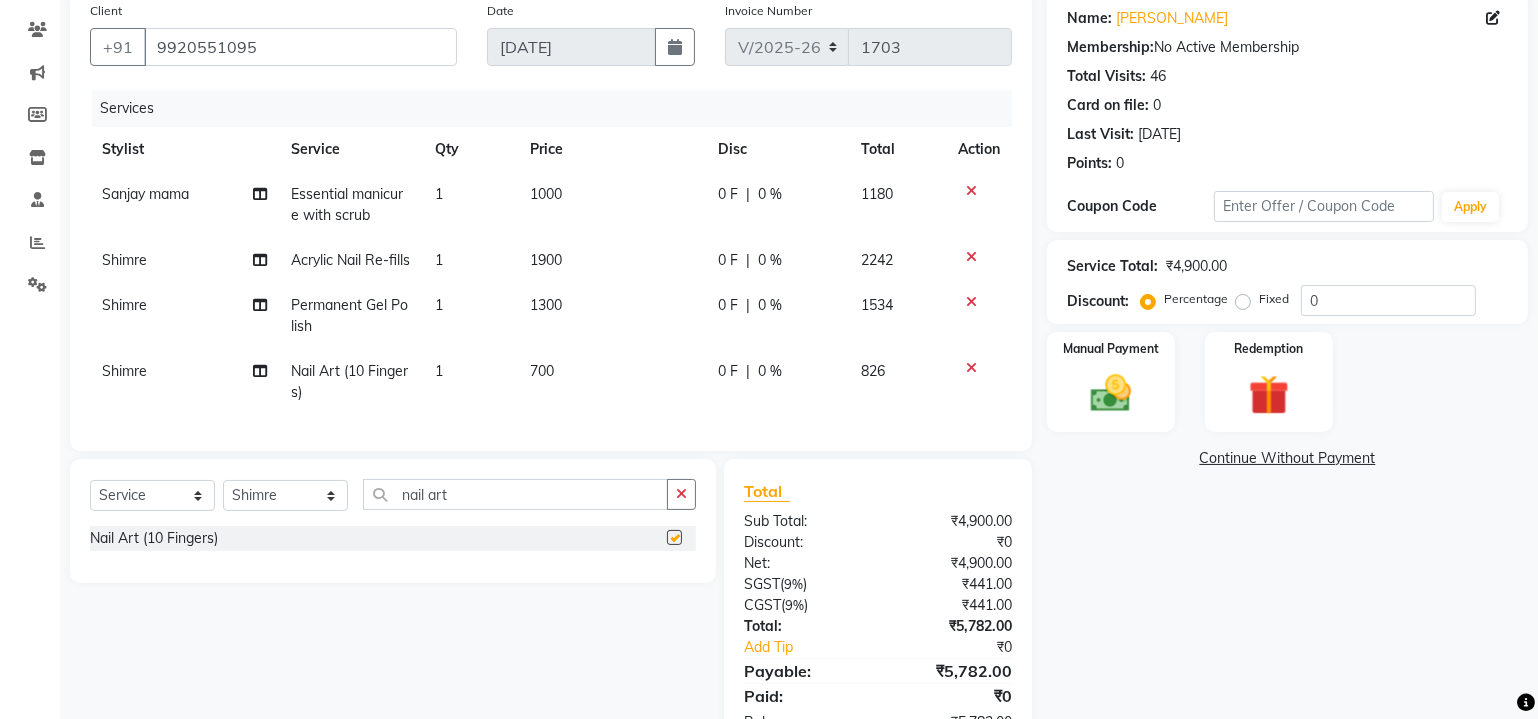 checkbox on "false" 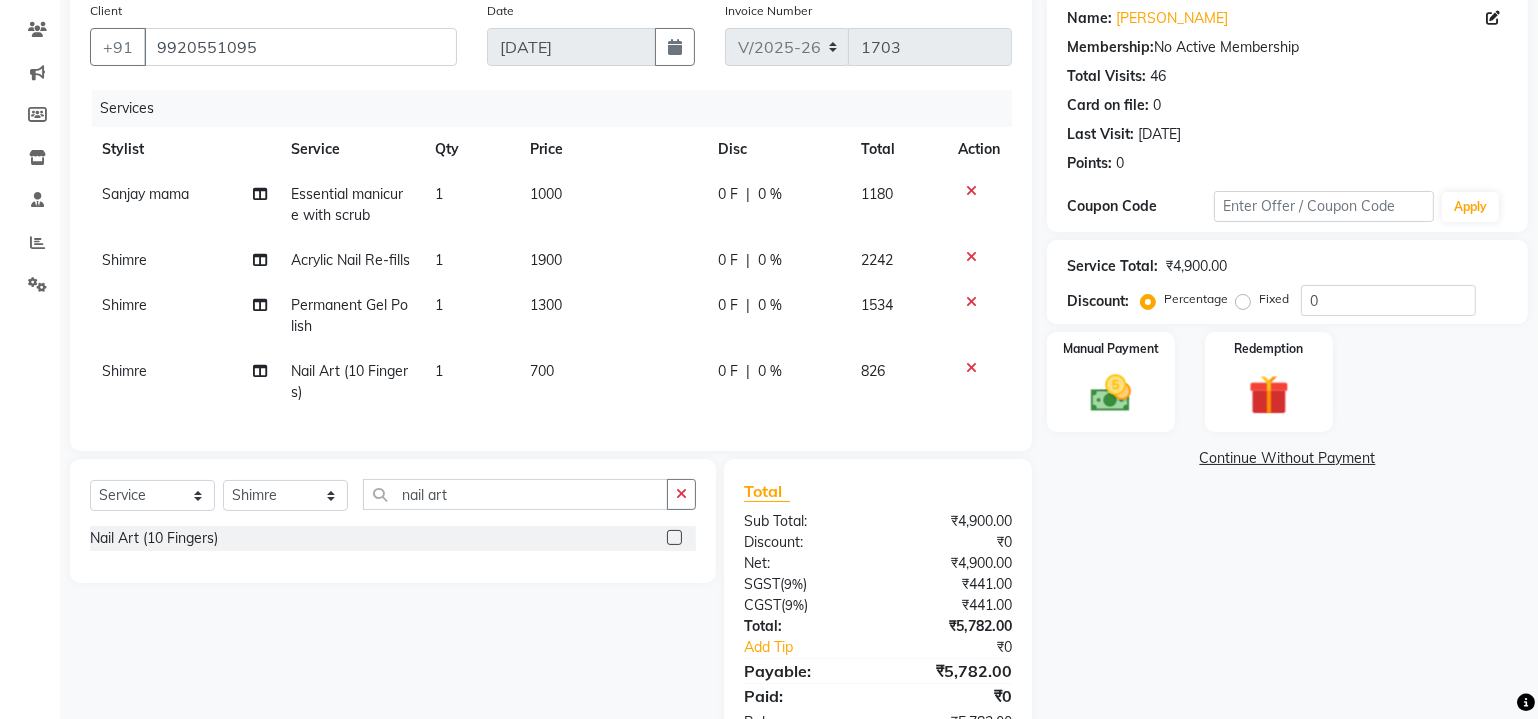 click on "700" 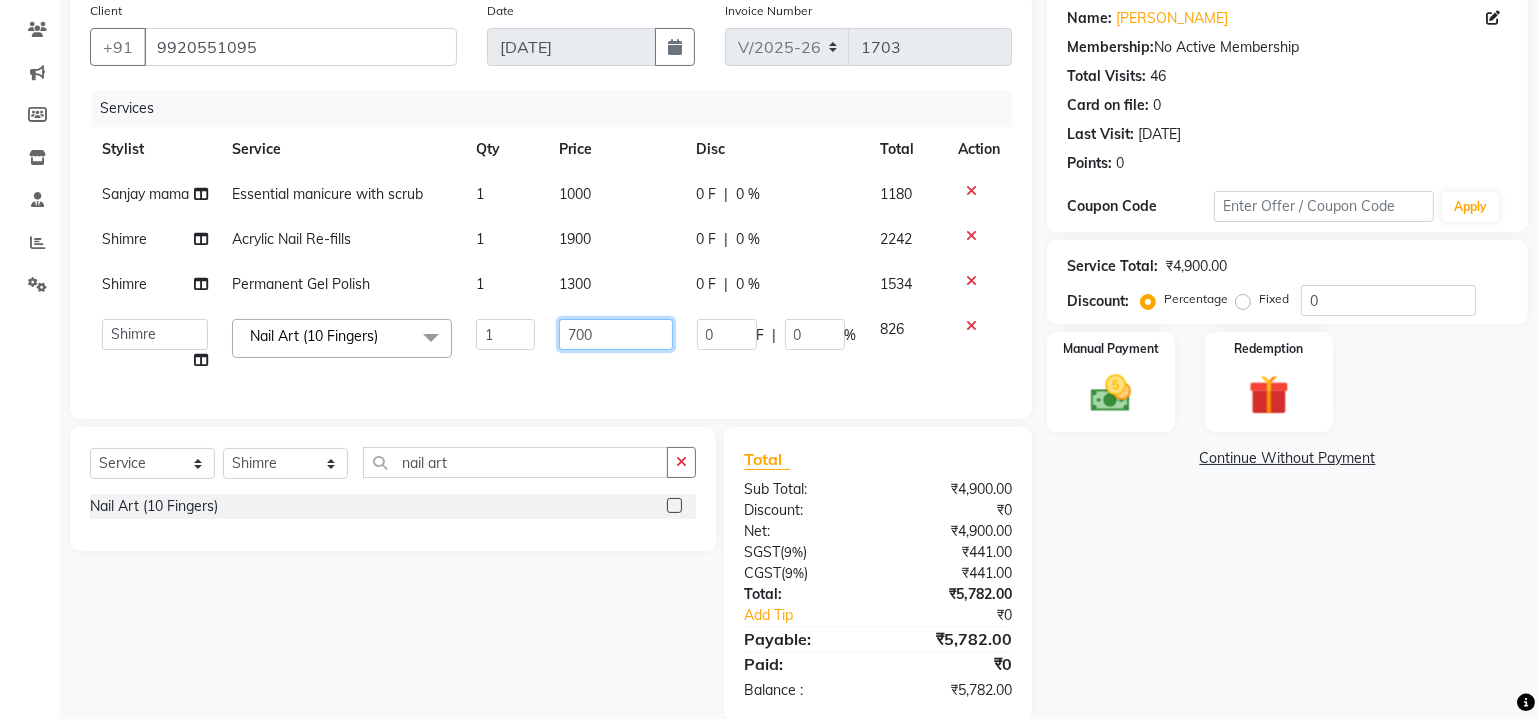 click on "700" 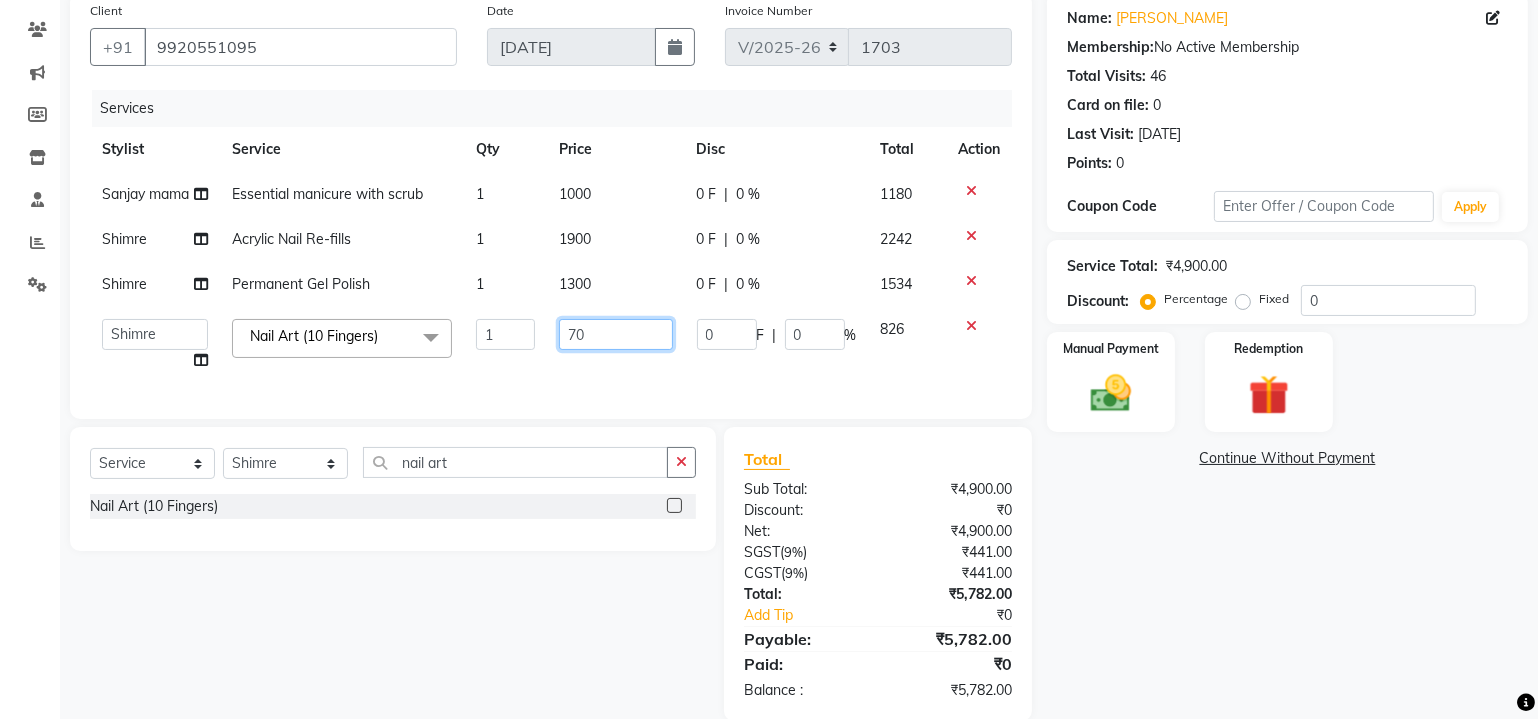 type on "7" 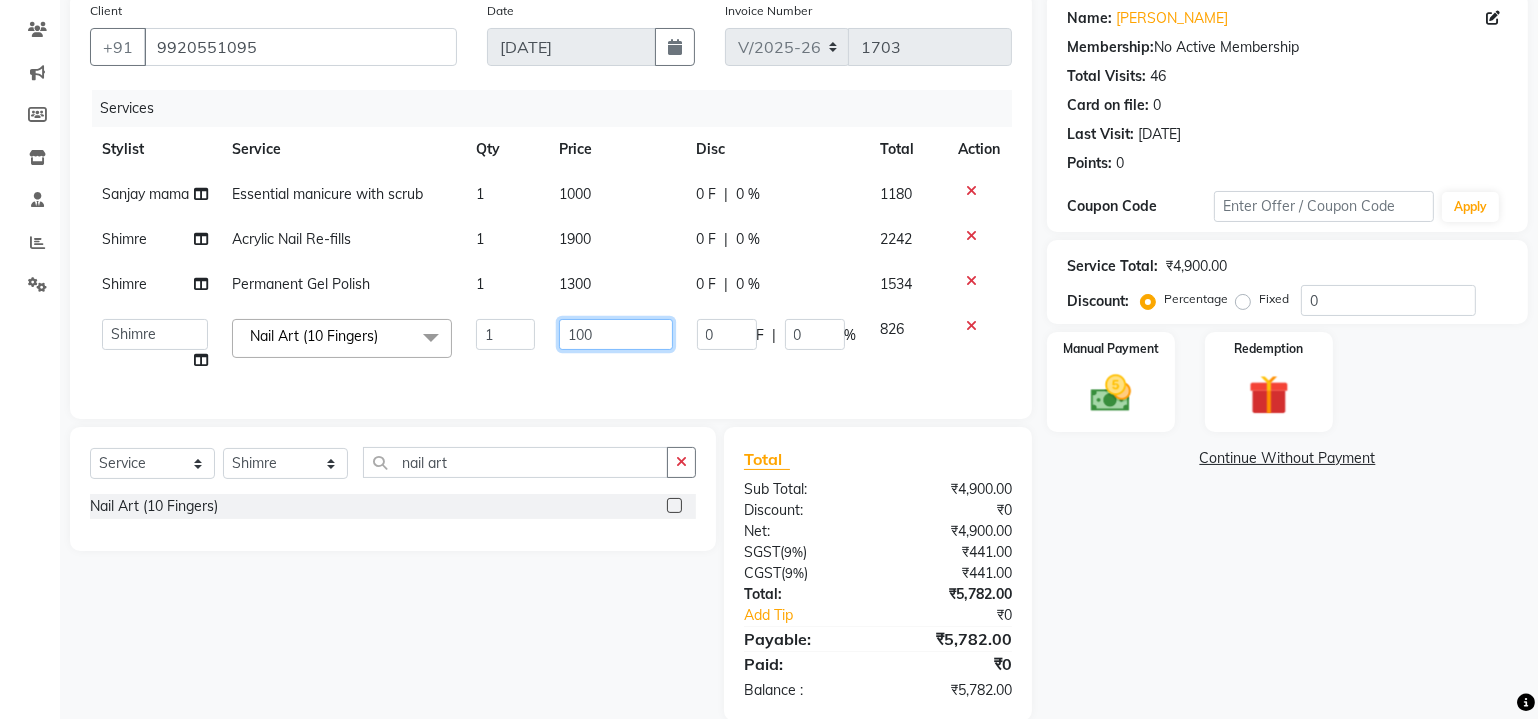 type on "1000" 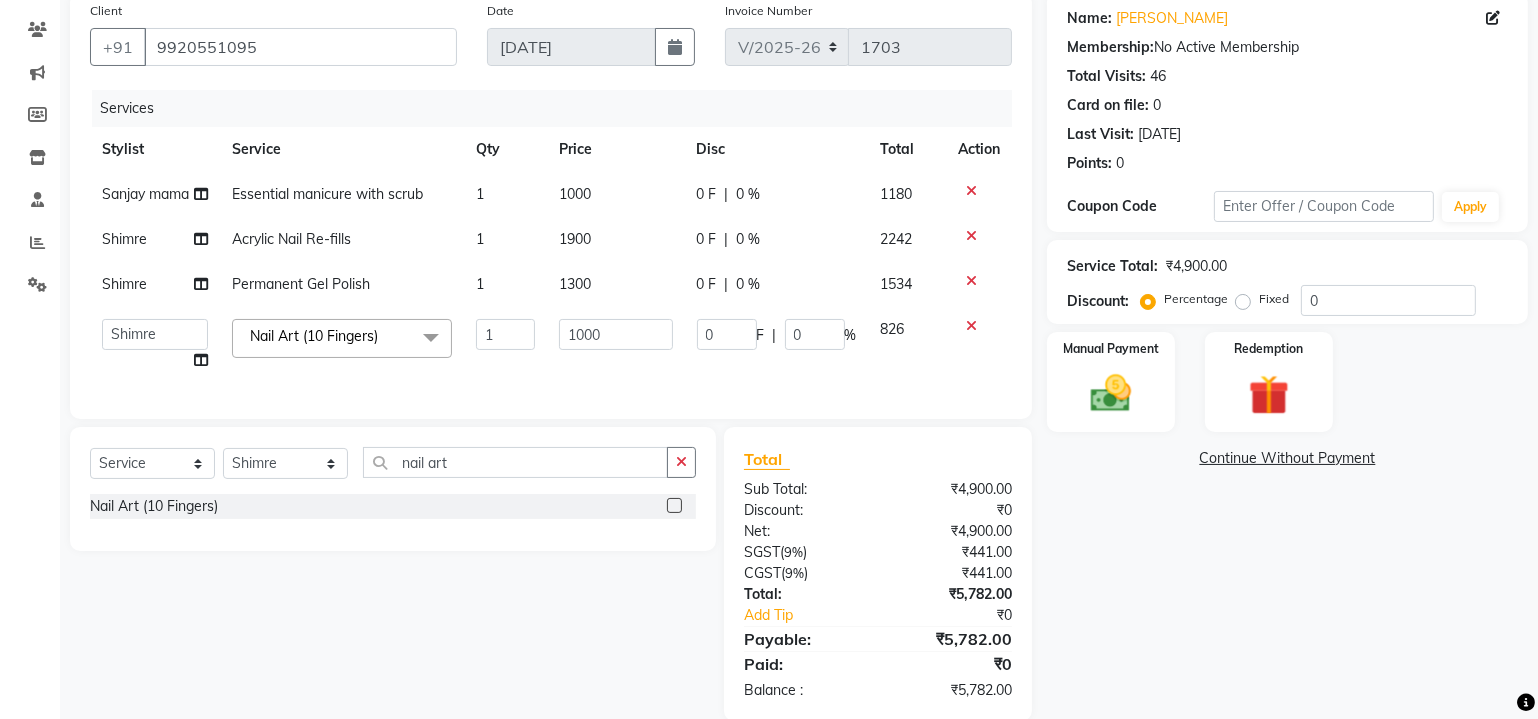 click on "Name: Nisha Chabbria Membership:  No Active Membership  Total Visits:  46 Card on file:  0 Last Visit:   14-07-2025 Points:   0  Coupon Code Apply Service Total:  ₹4,900.00  Discount:  Percentage   Fixed  0 Manual Payment Redemption  Continue Without Payment" 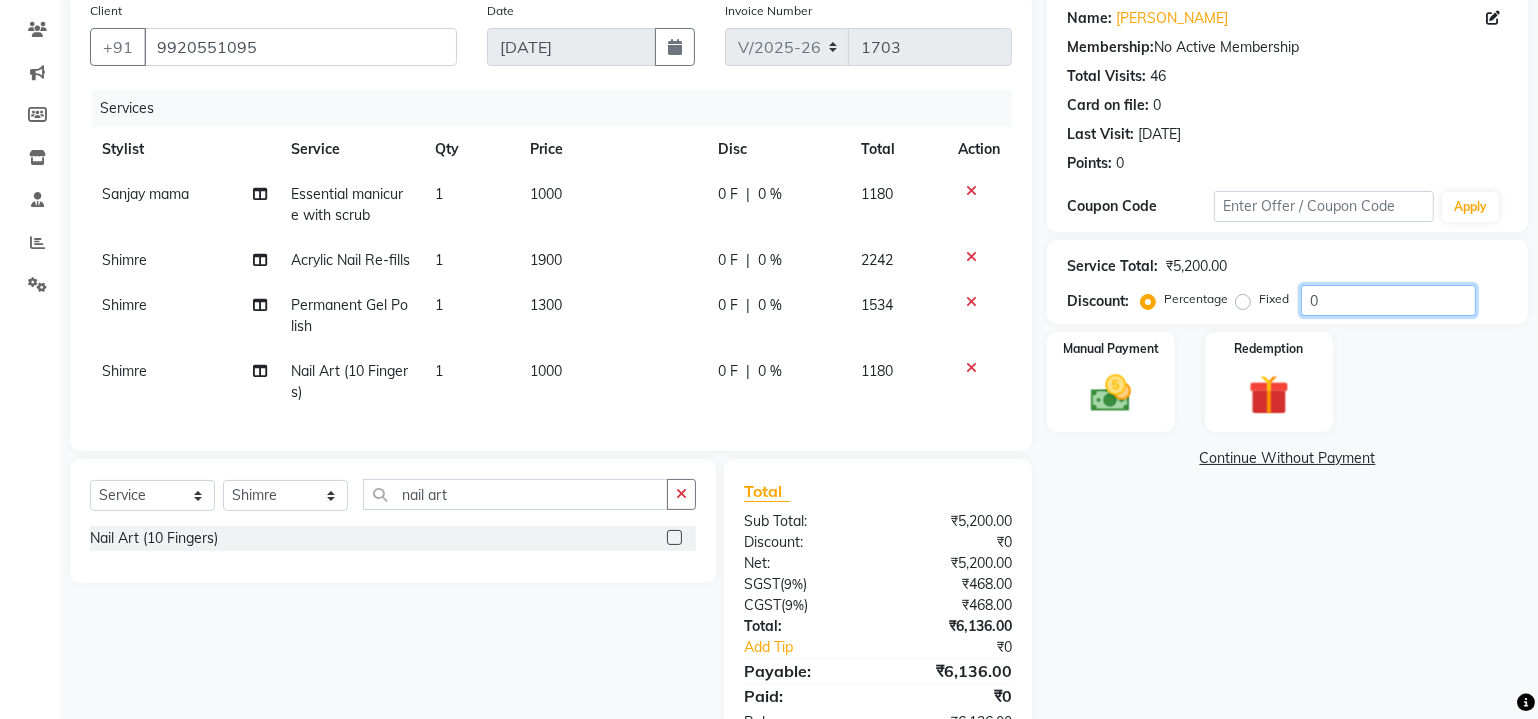 click on "0" 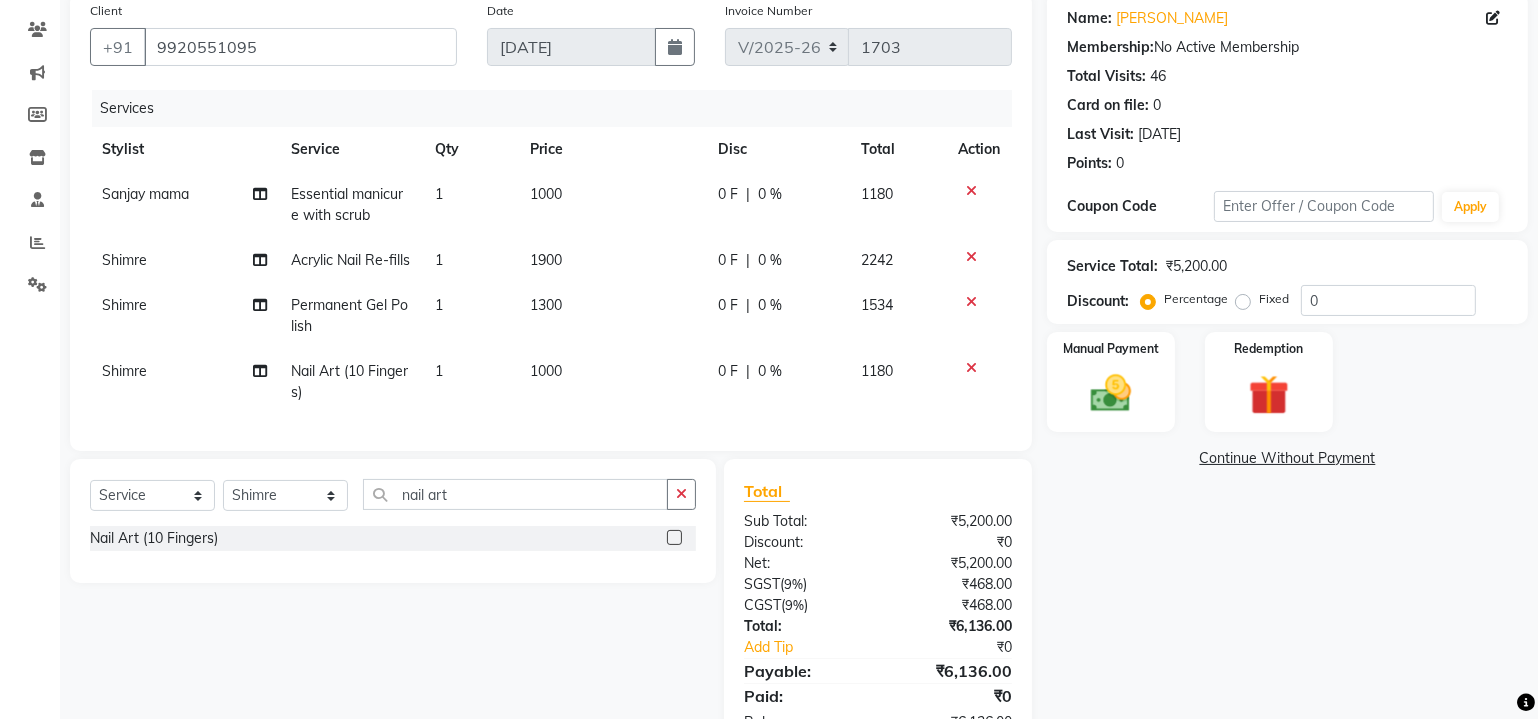 click on "Essential manicure with scrub" 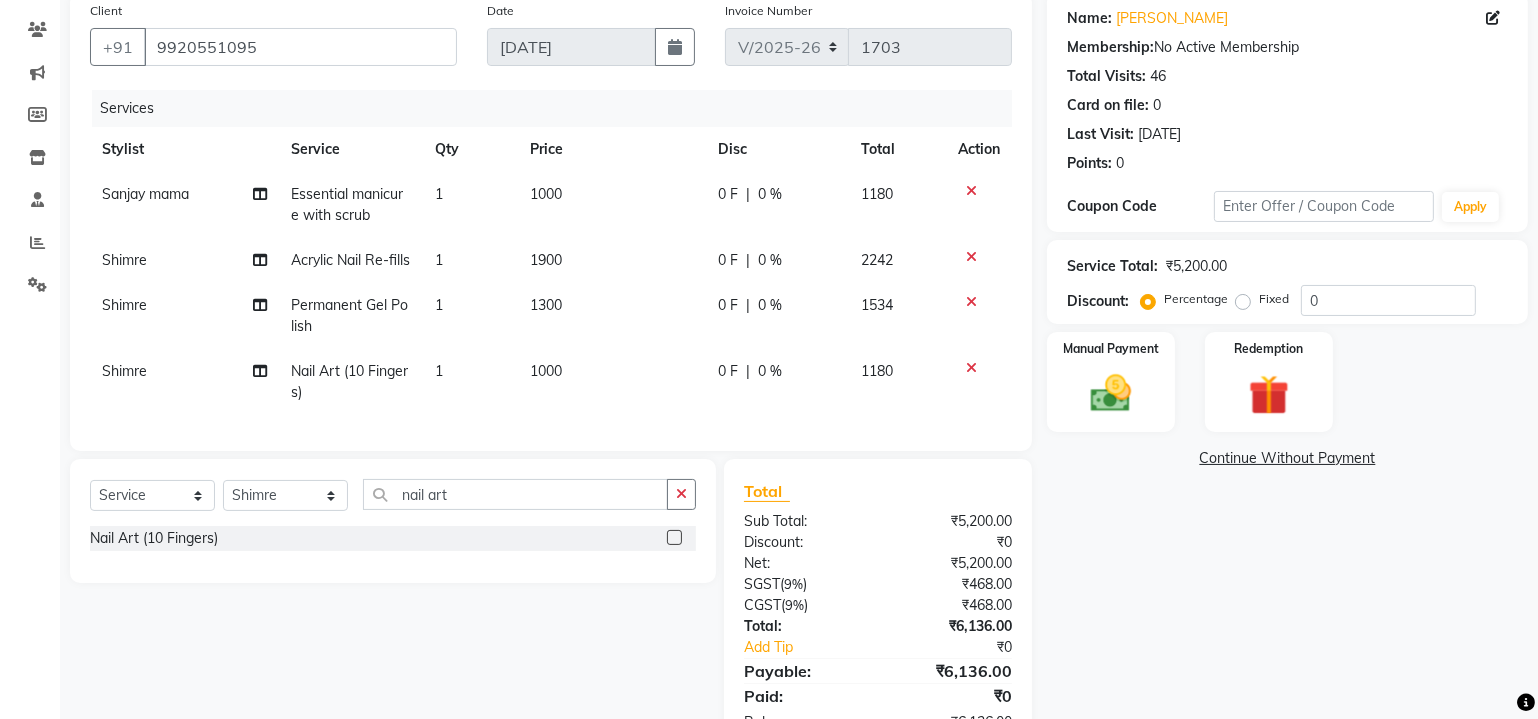 select on "48549" 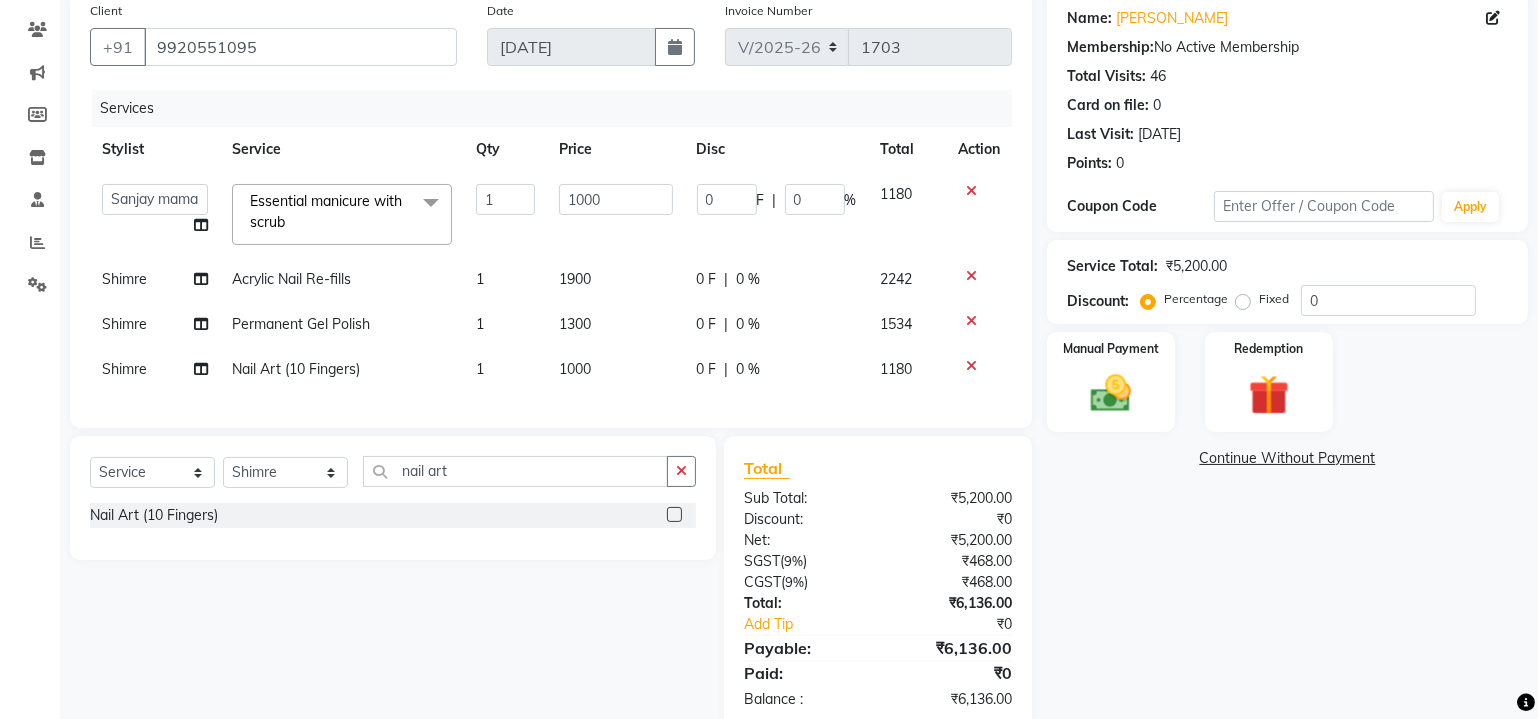 click on "Essential manicure with scrub" 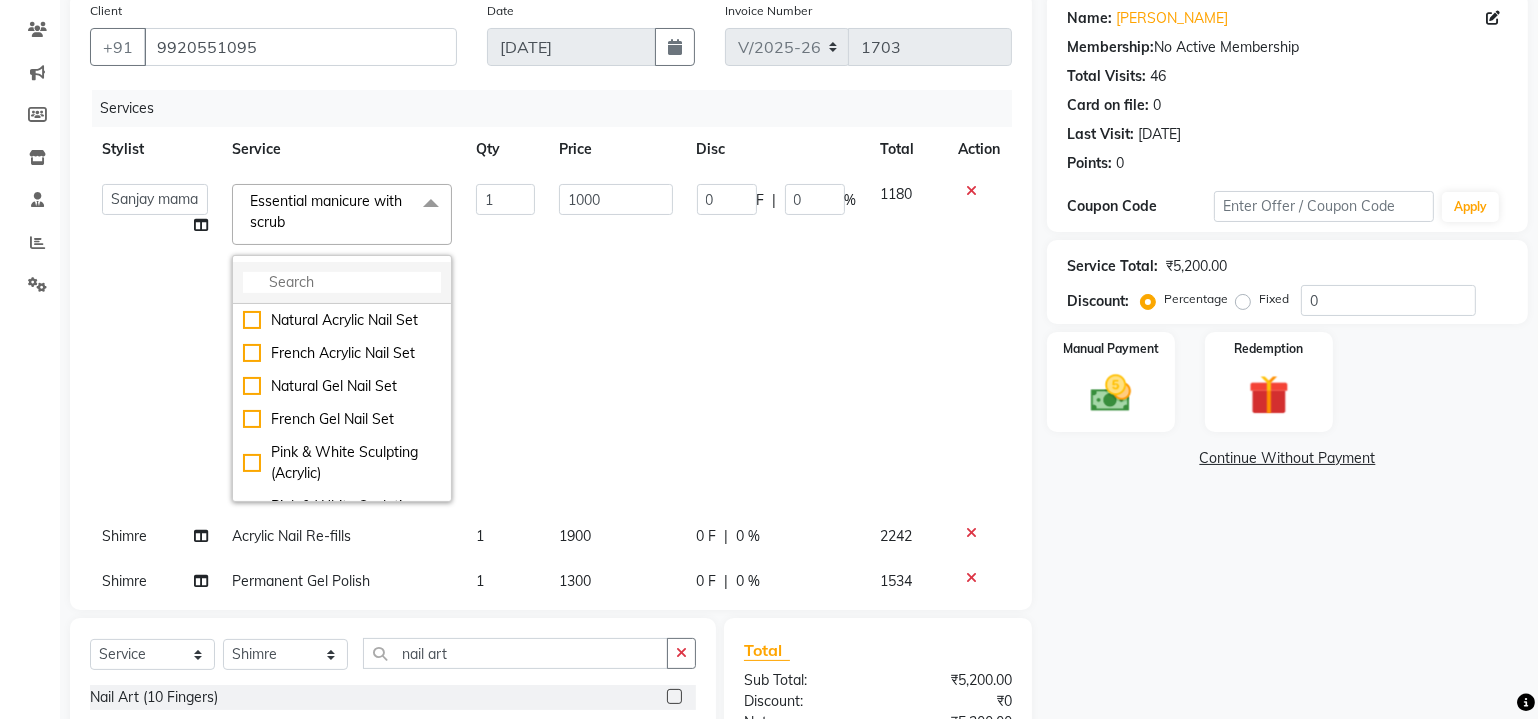 click 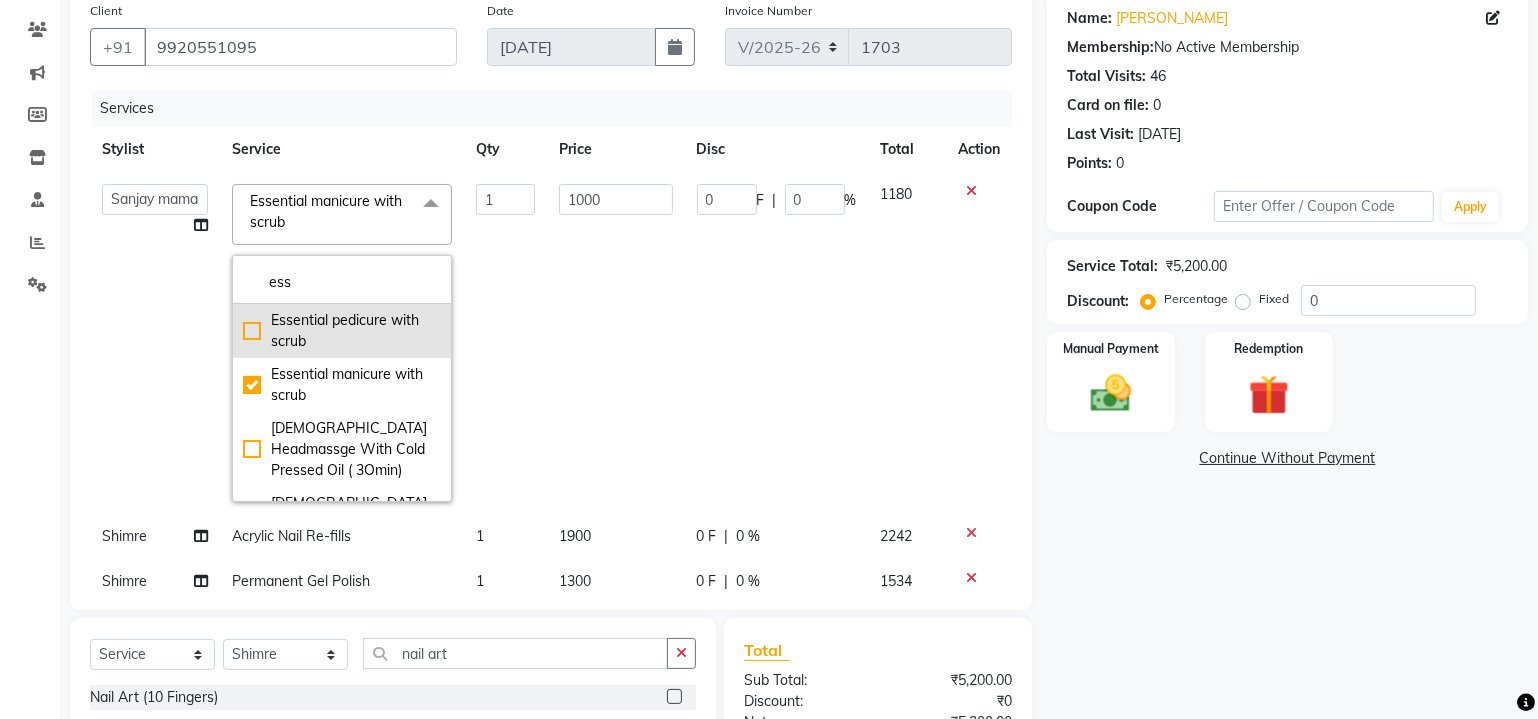 type on "ess" 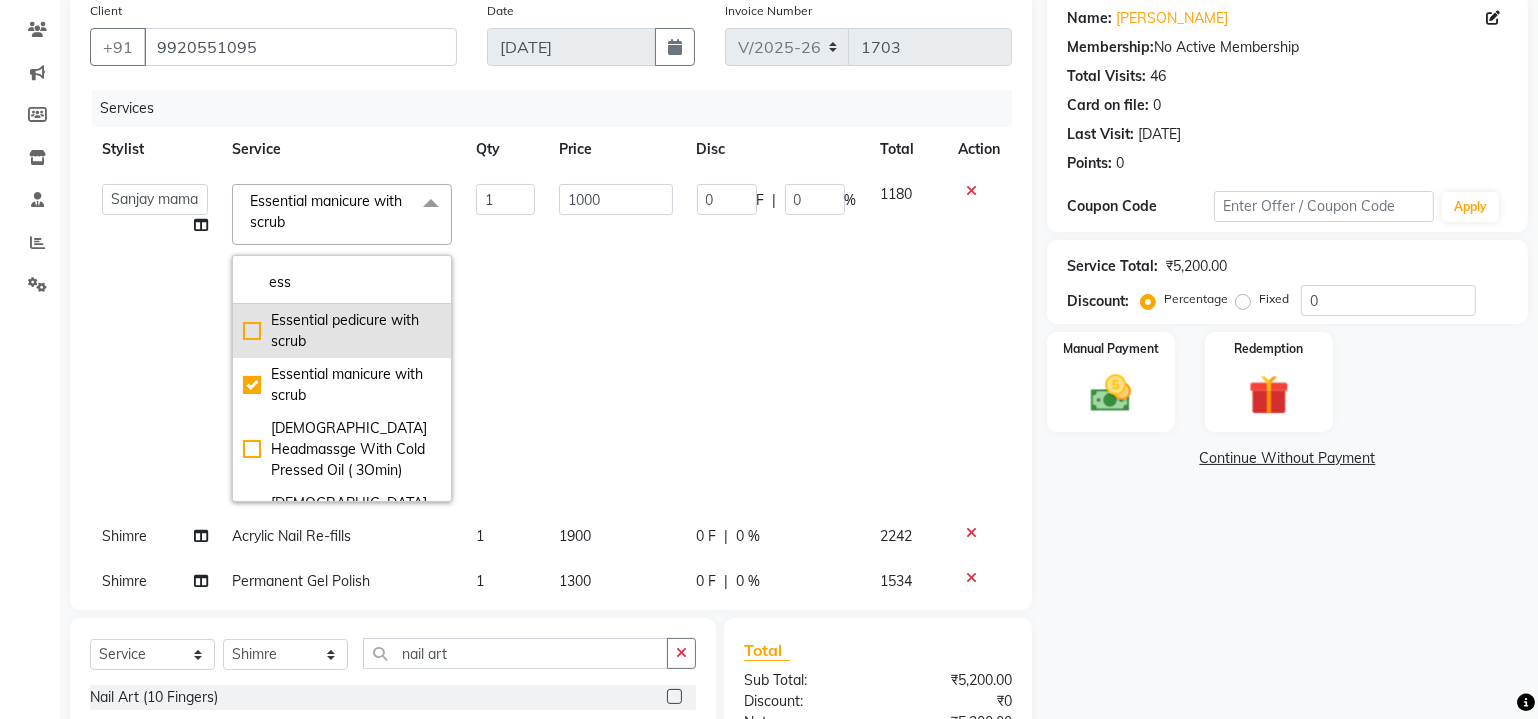 click on "Essential pedicure with scrub" 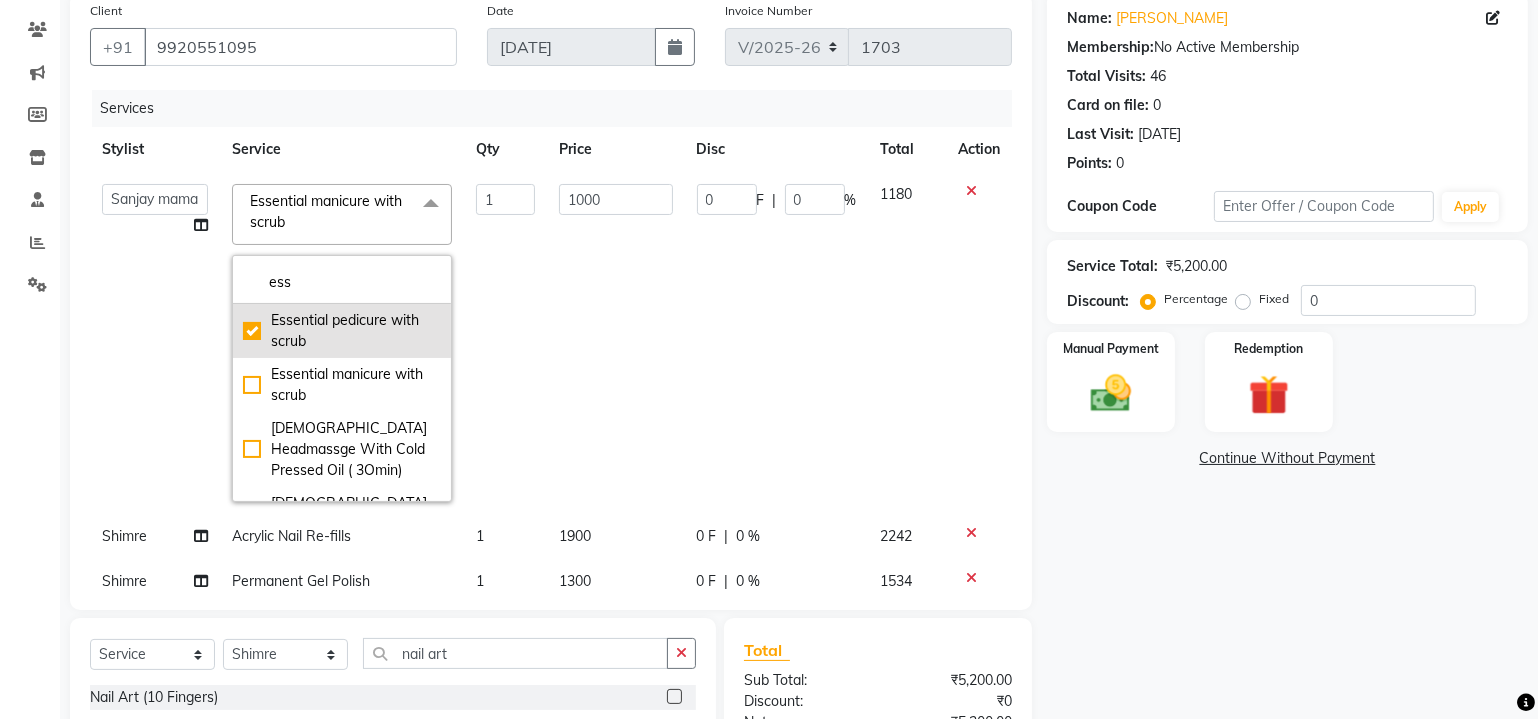checkbox on "true" 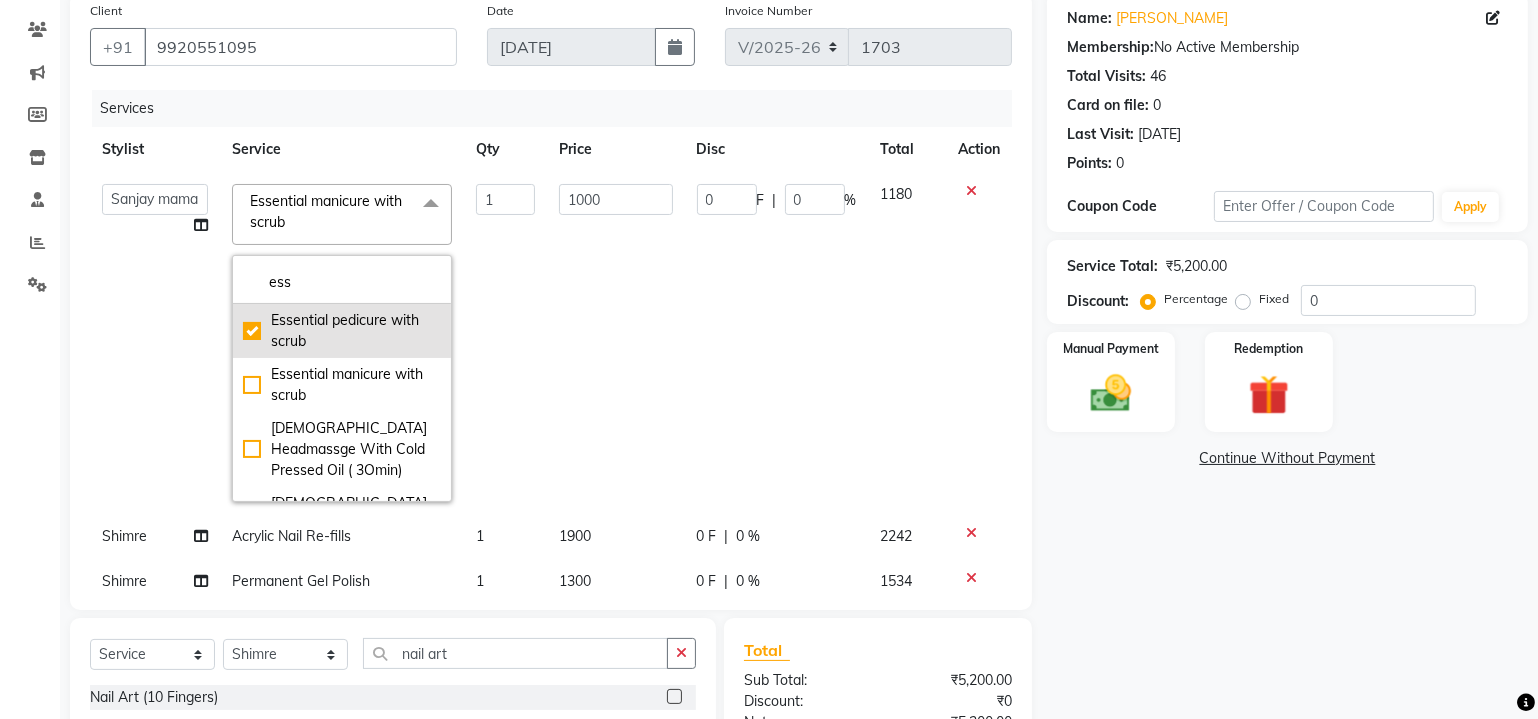 checkbox on "false" 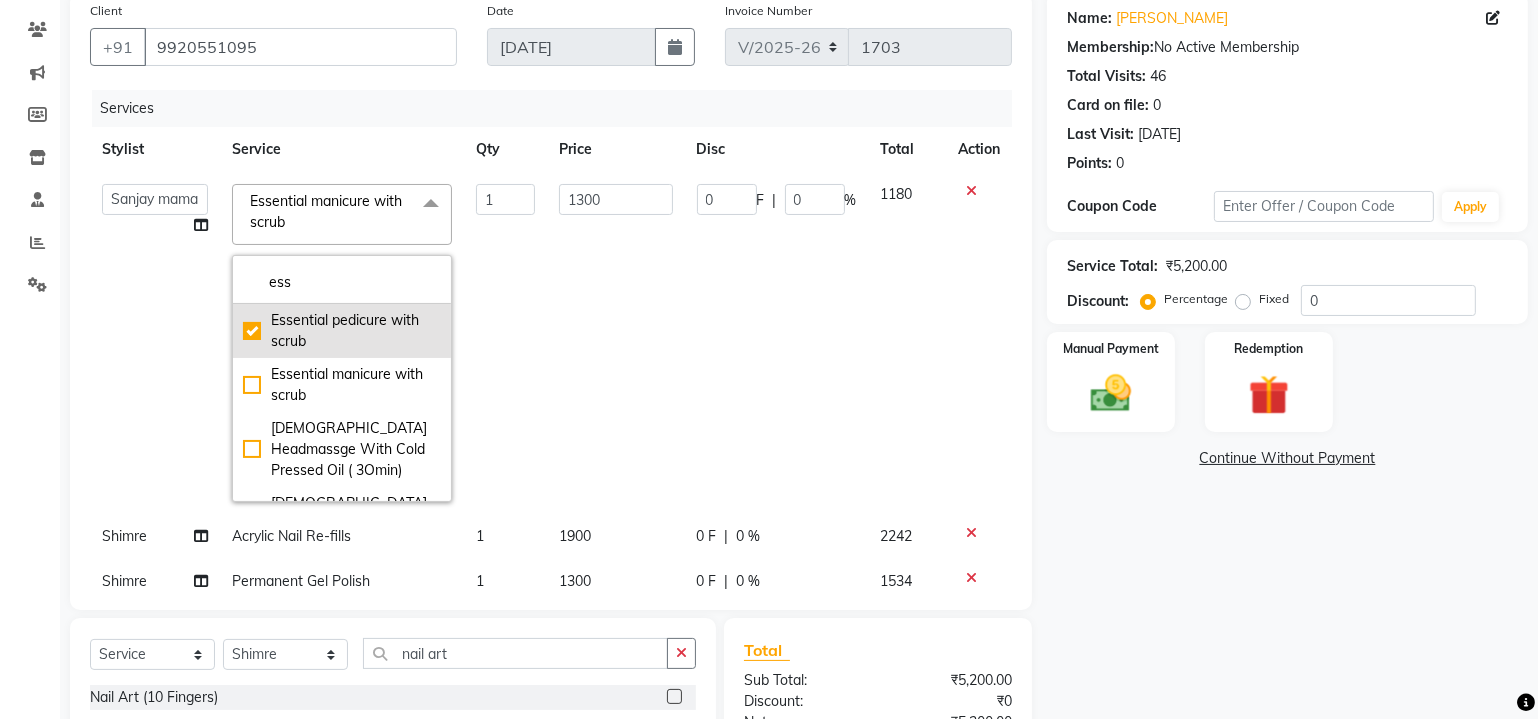 click on "Essential pedicure with scrub" 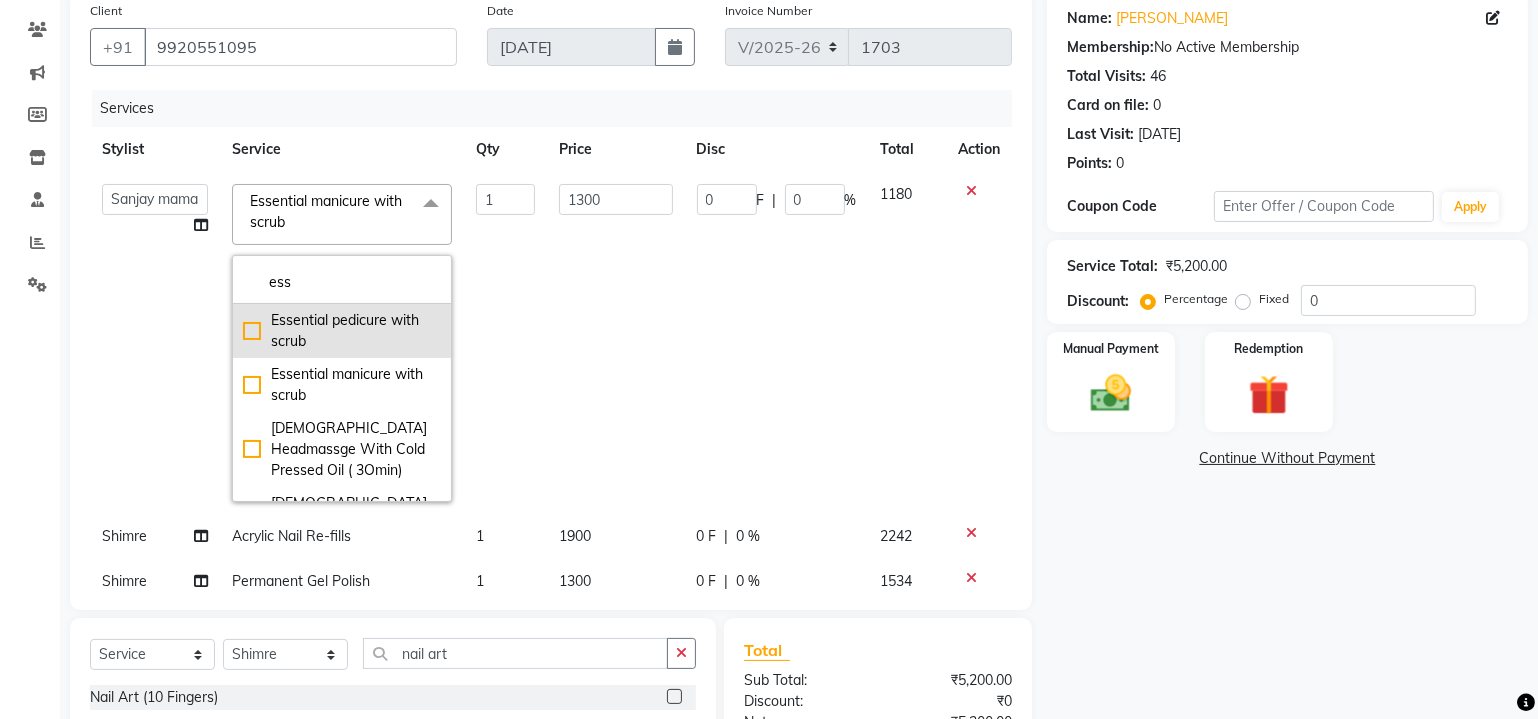 checkbox on "false" 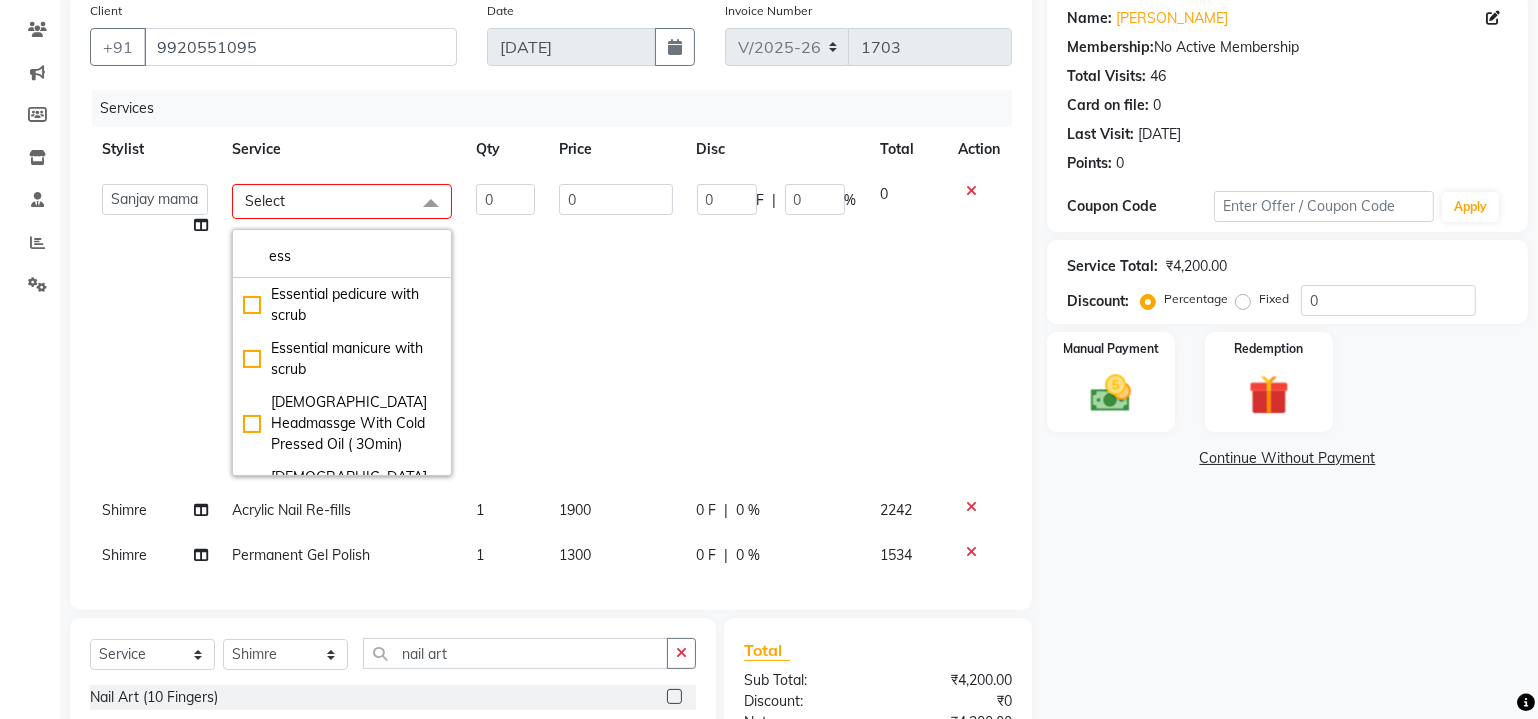 click on "0" 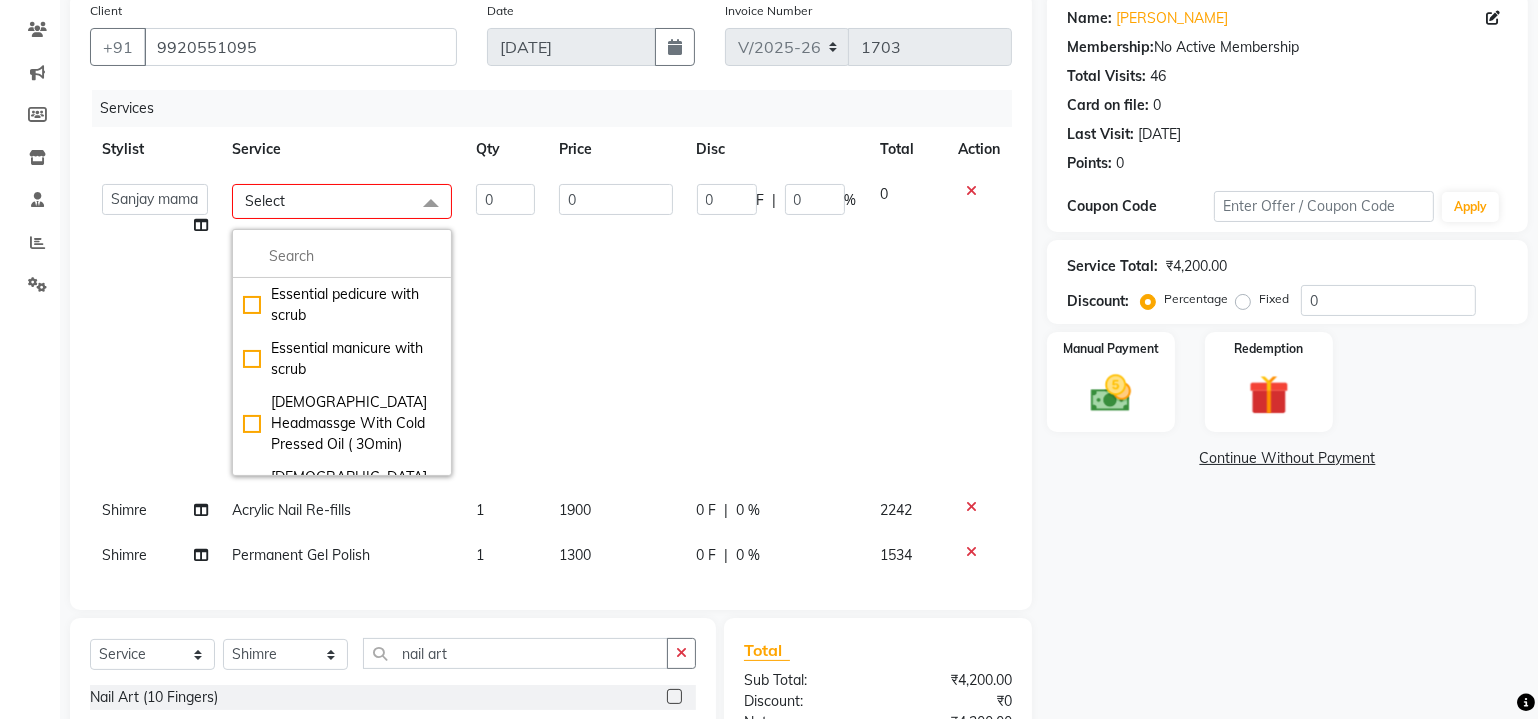 click on "1300" 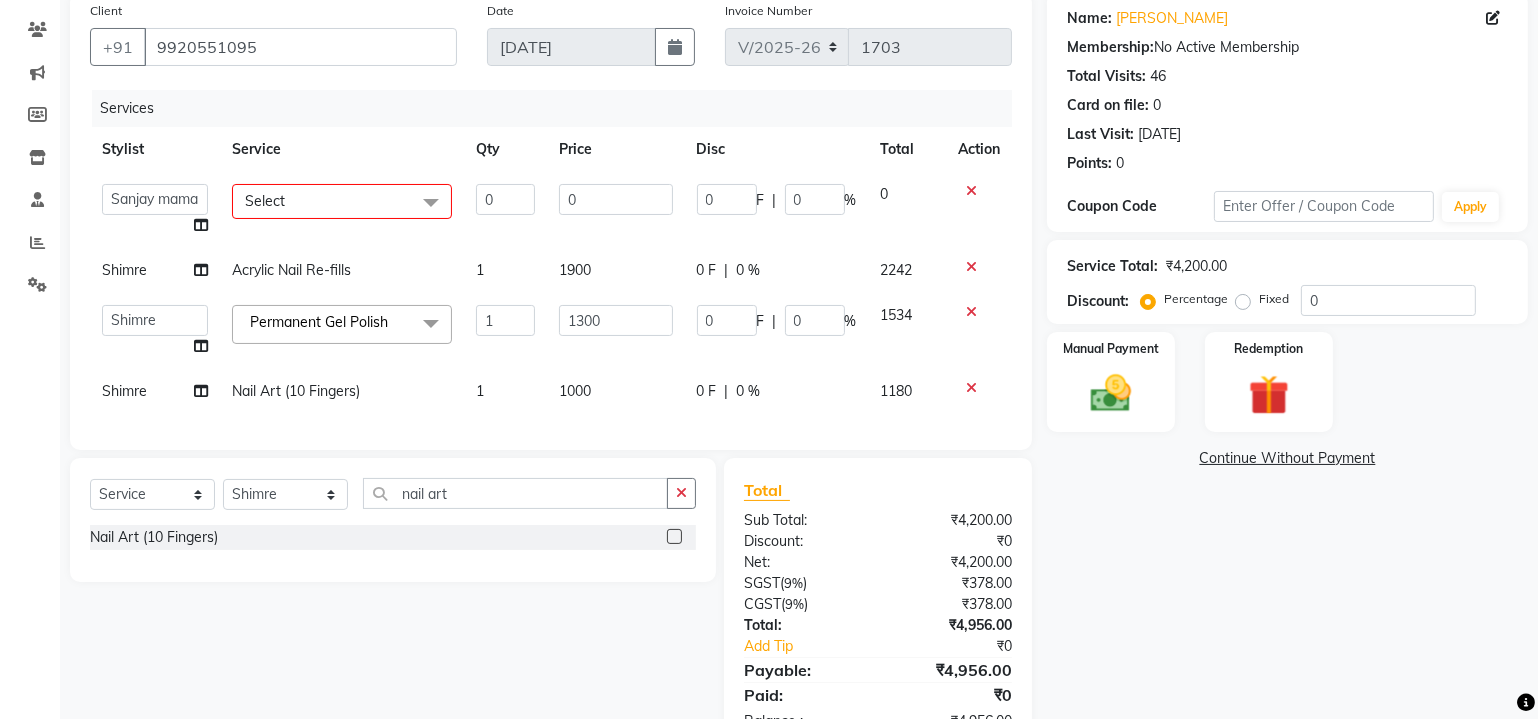 scroll, scrollTop: 232, scrollLeft: 0, axis: vertical 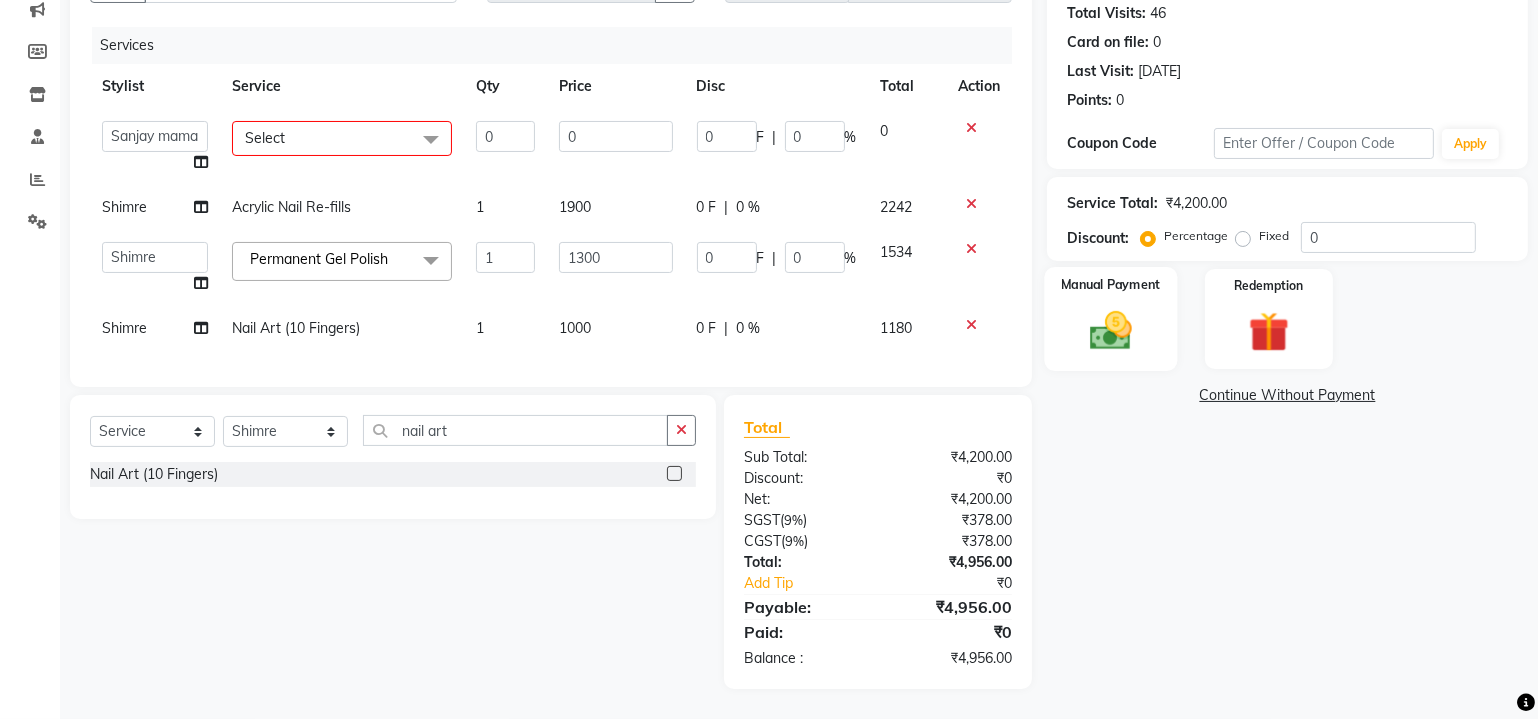 click 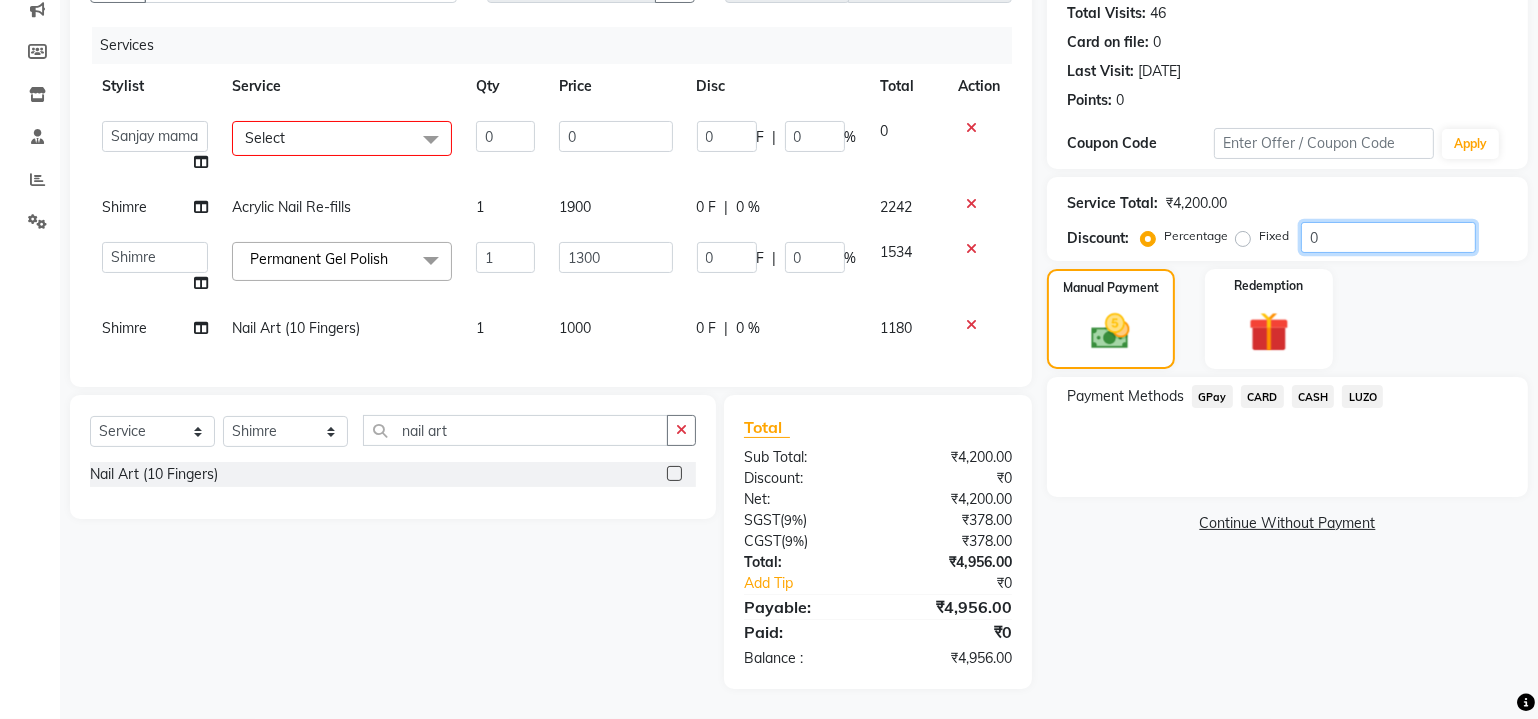 click on "0" 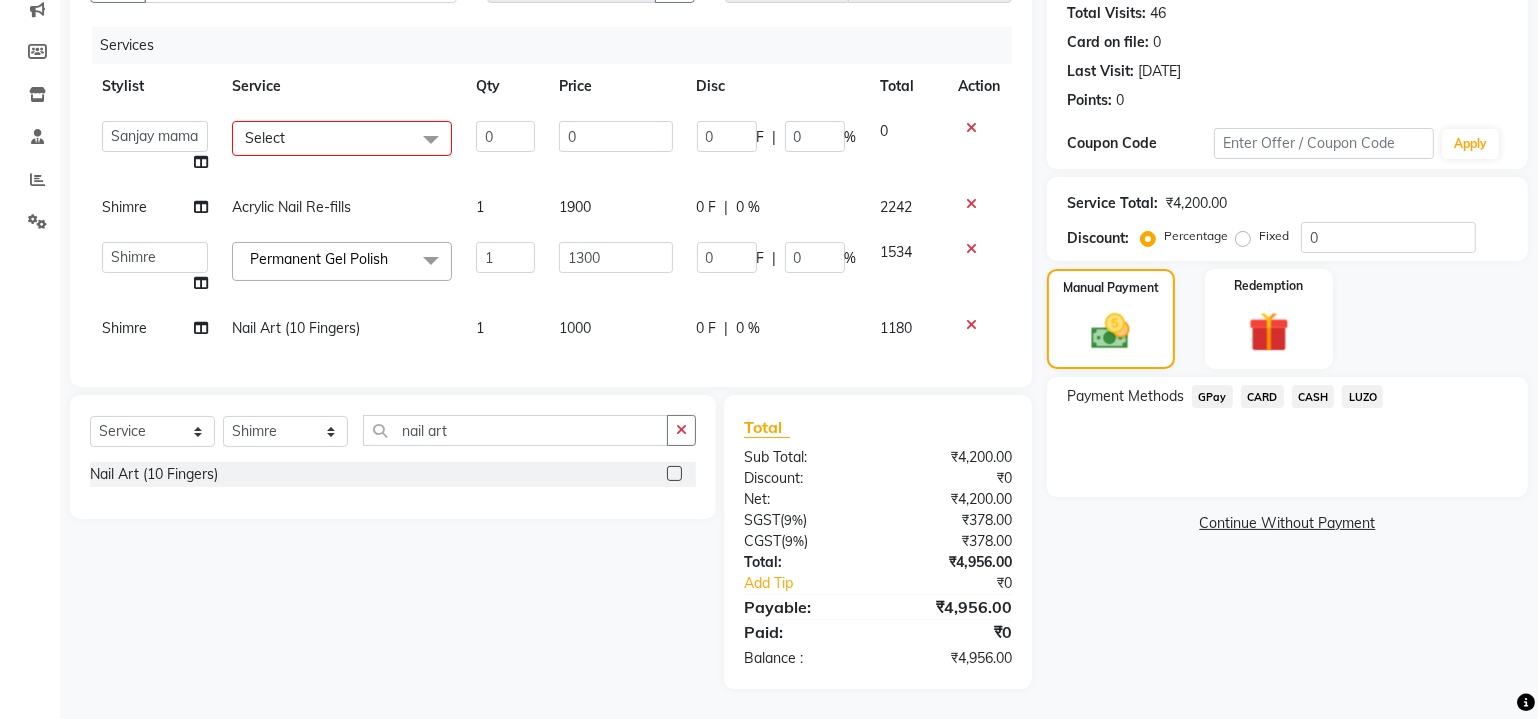 click on "Select" 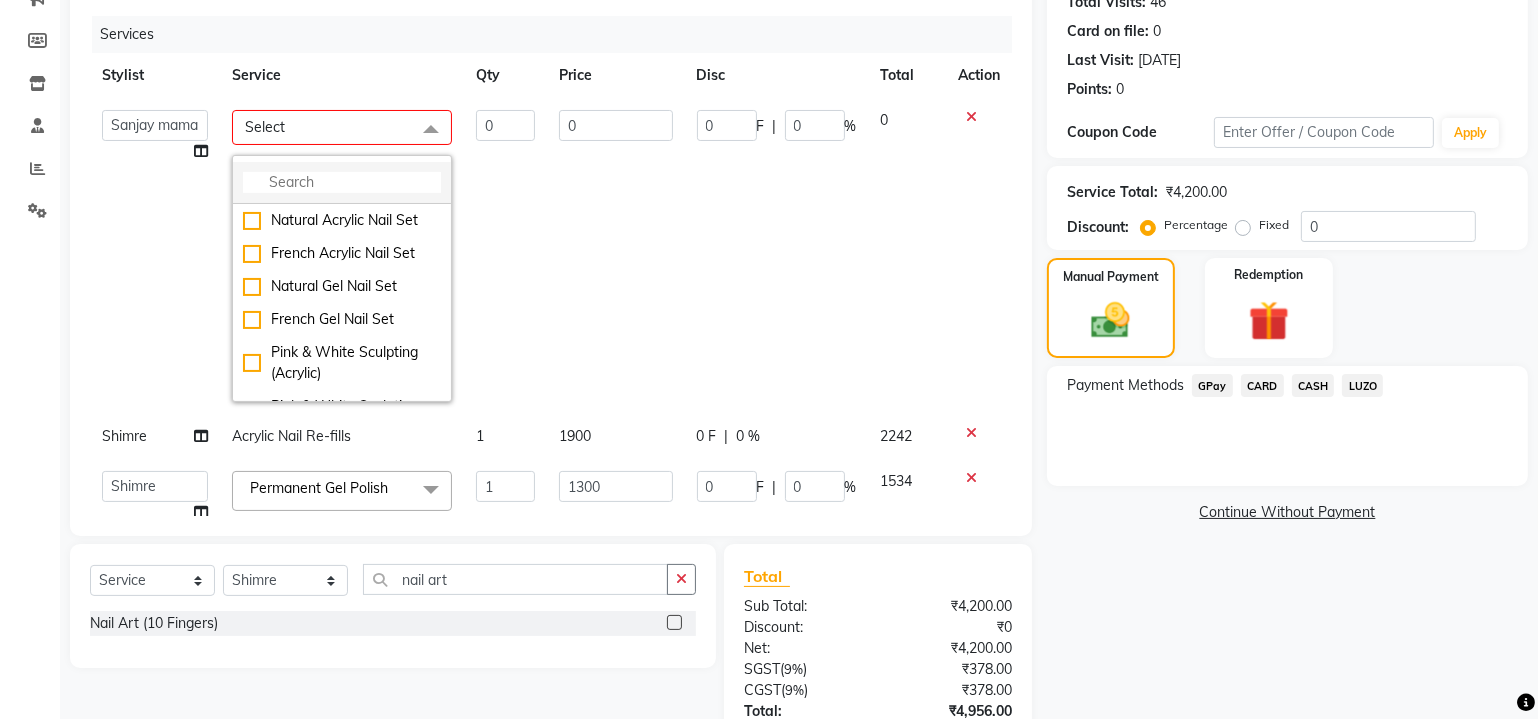 click 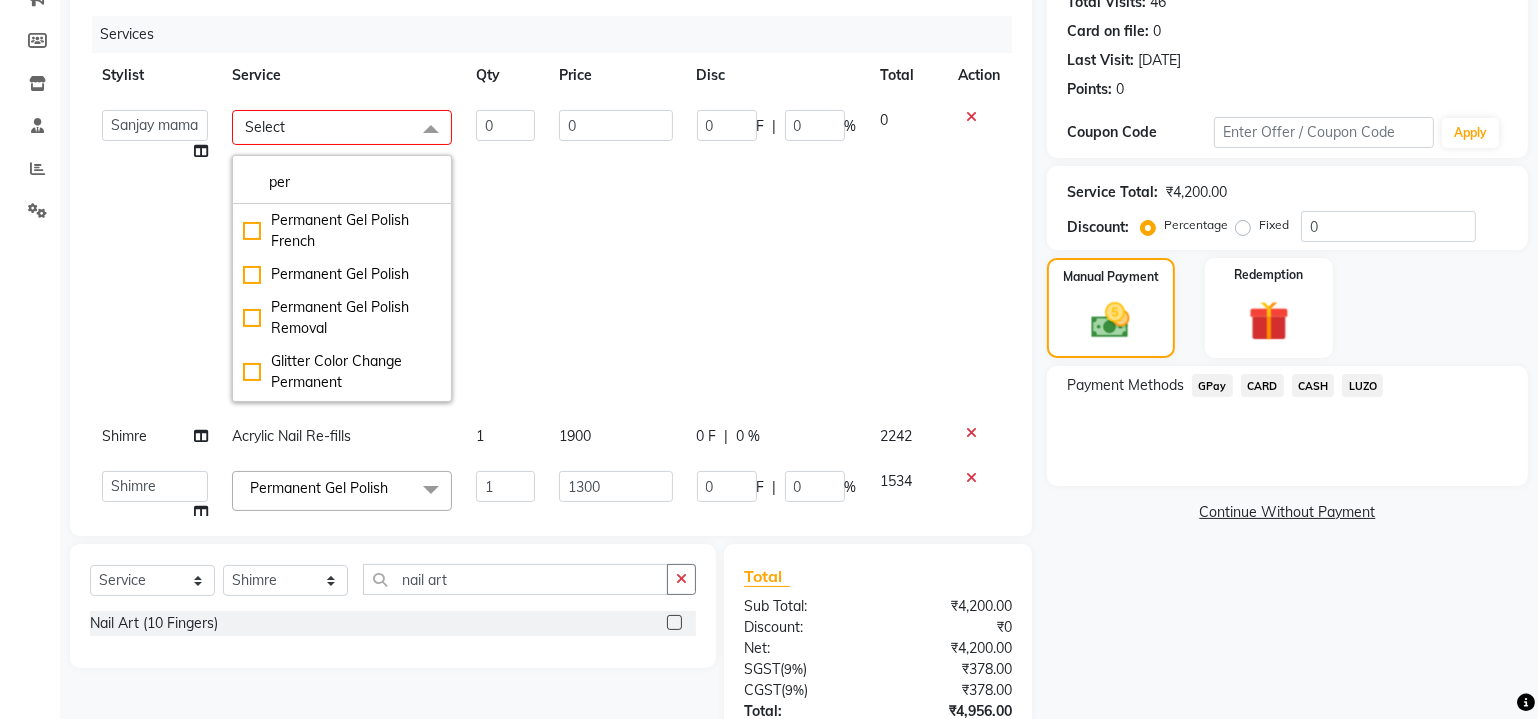 type on "per" 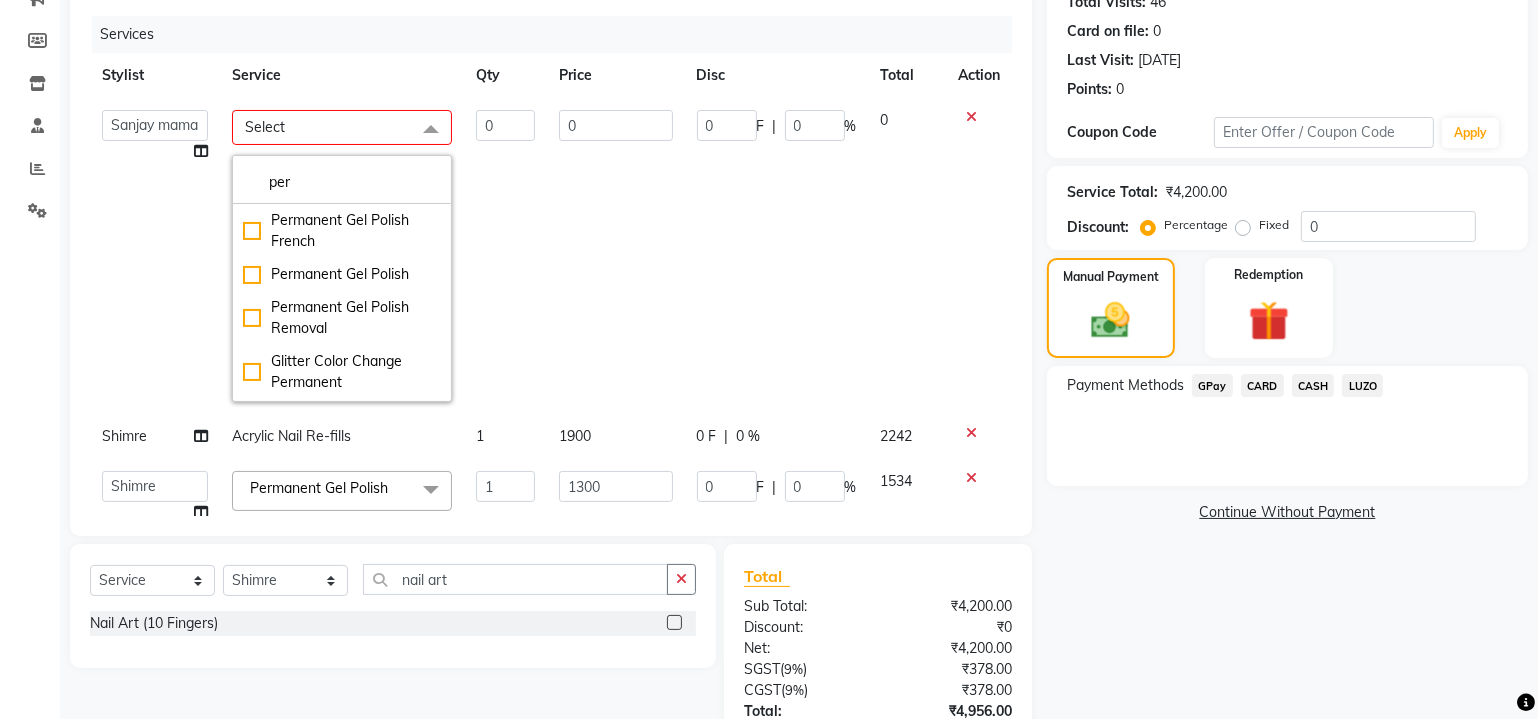 click on "0" 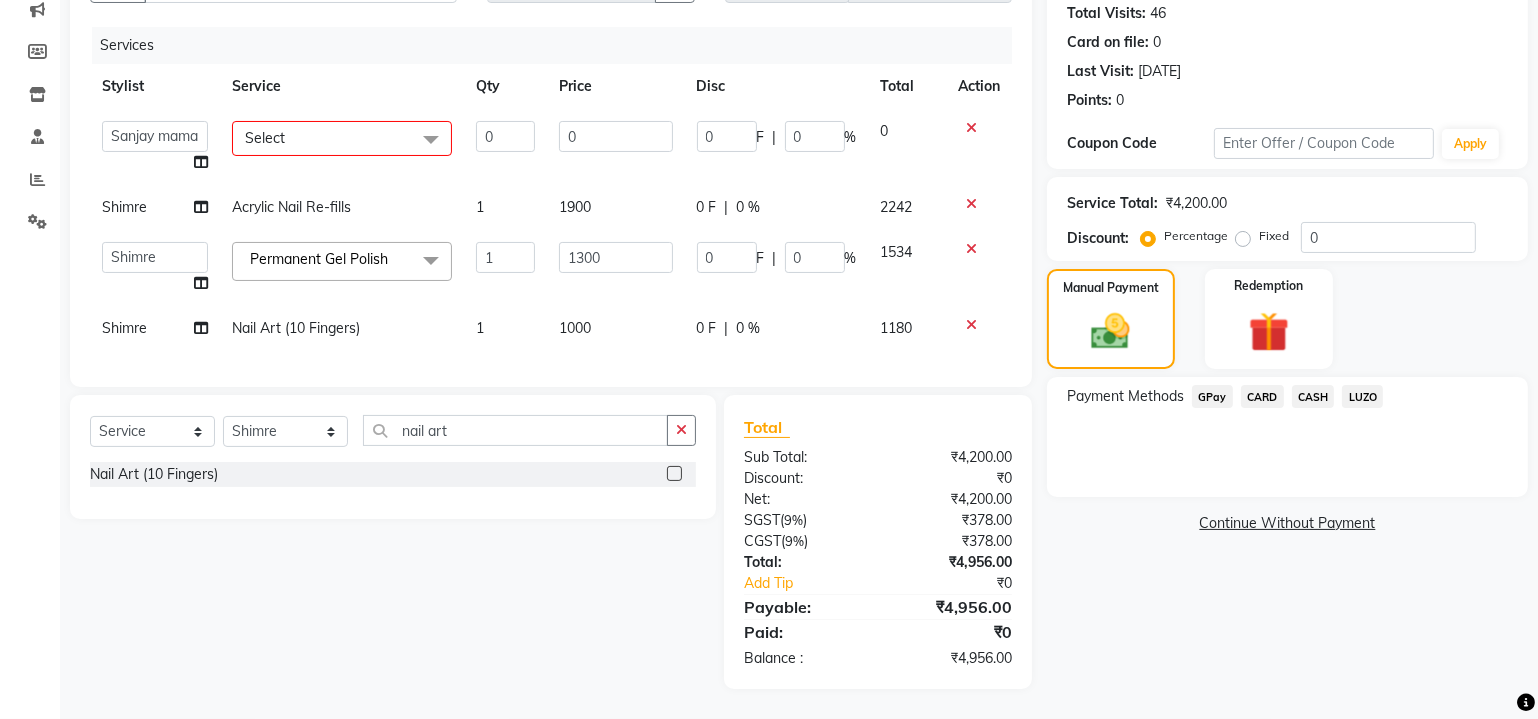 click on "Select" 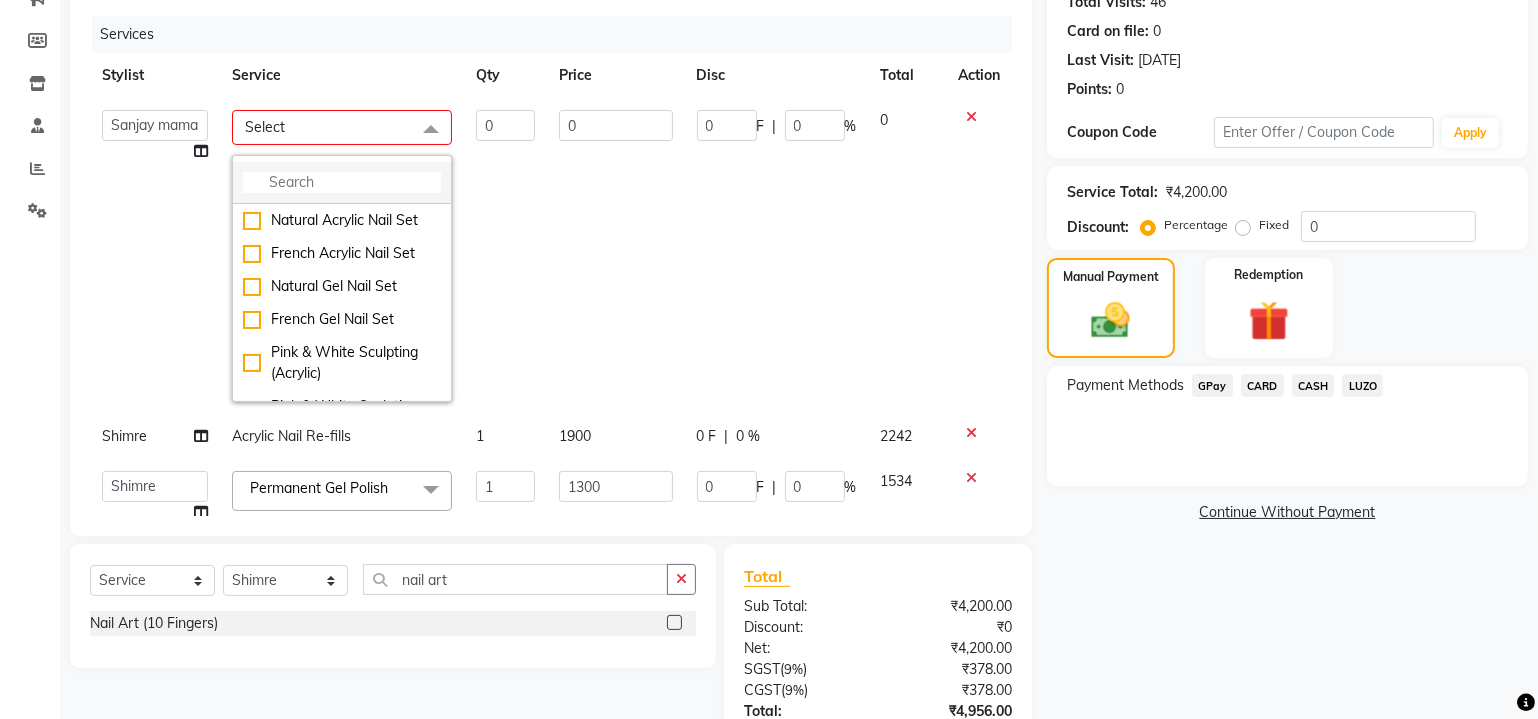 click 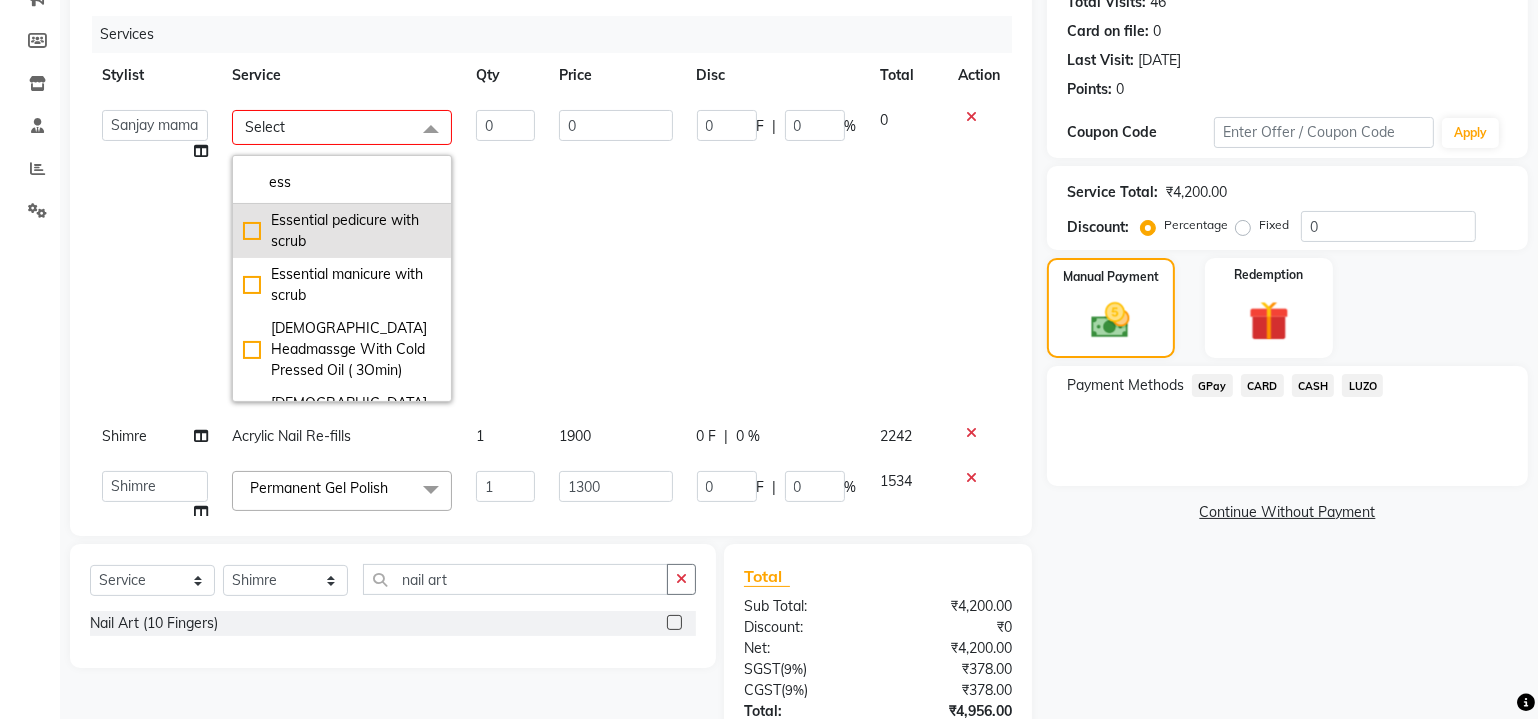 type on "ess" 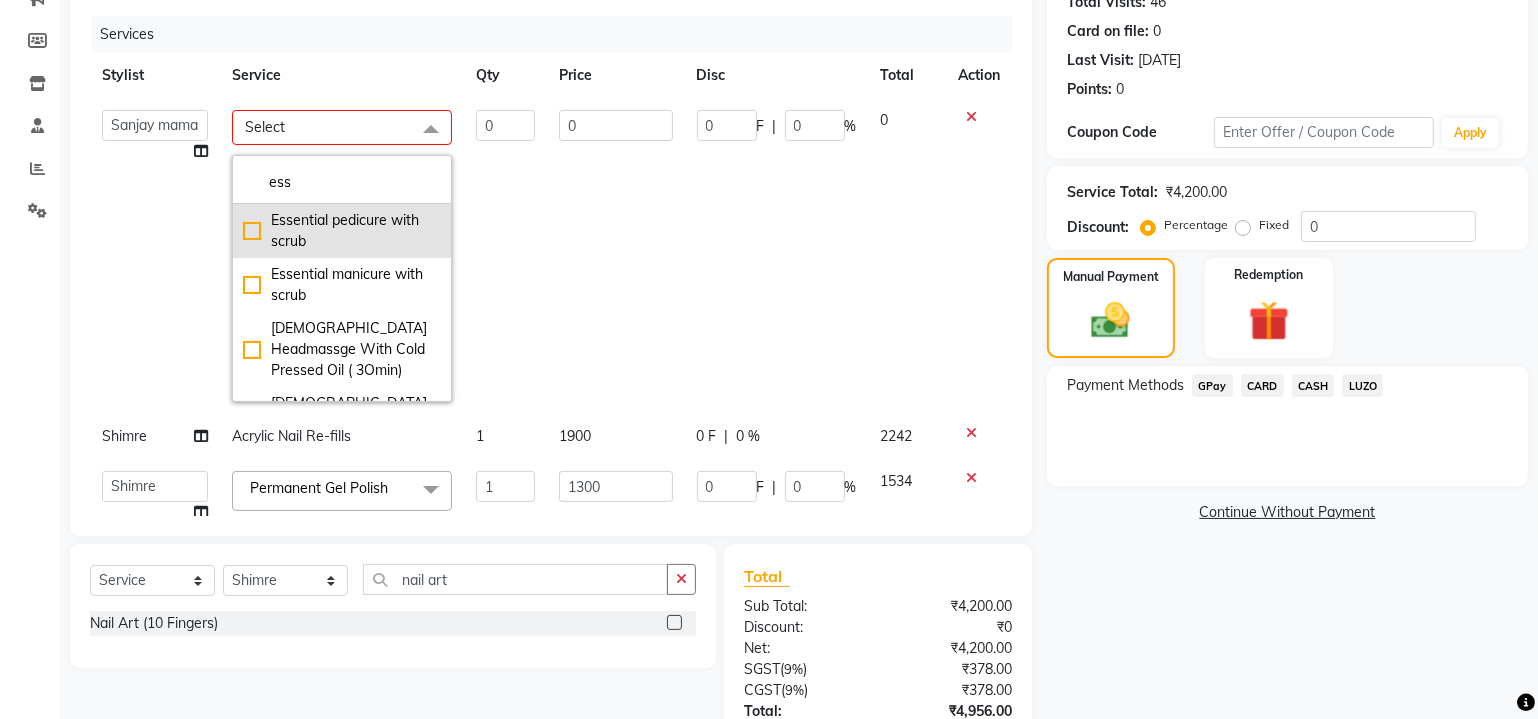 click on "Essential pedicure with scrub" 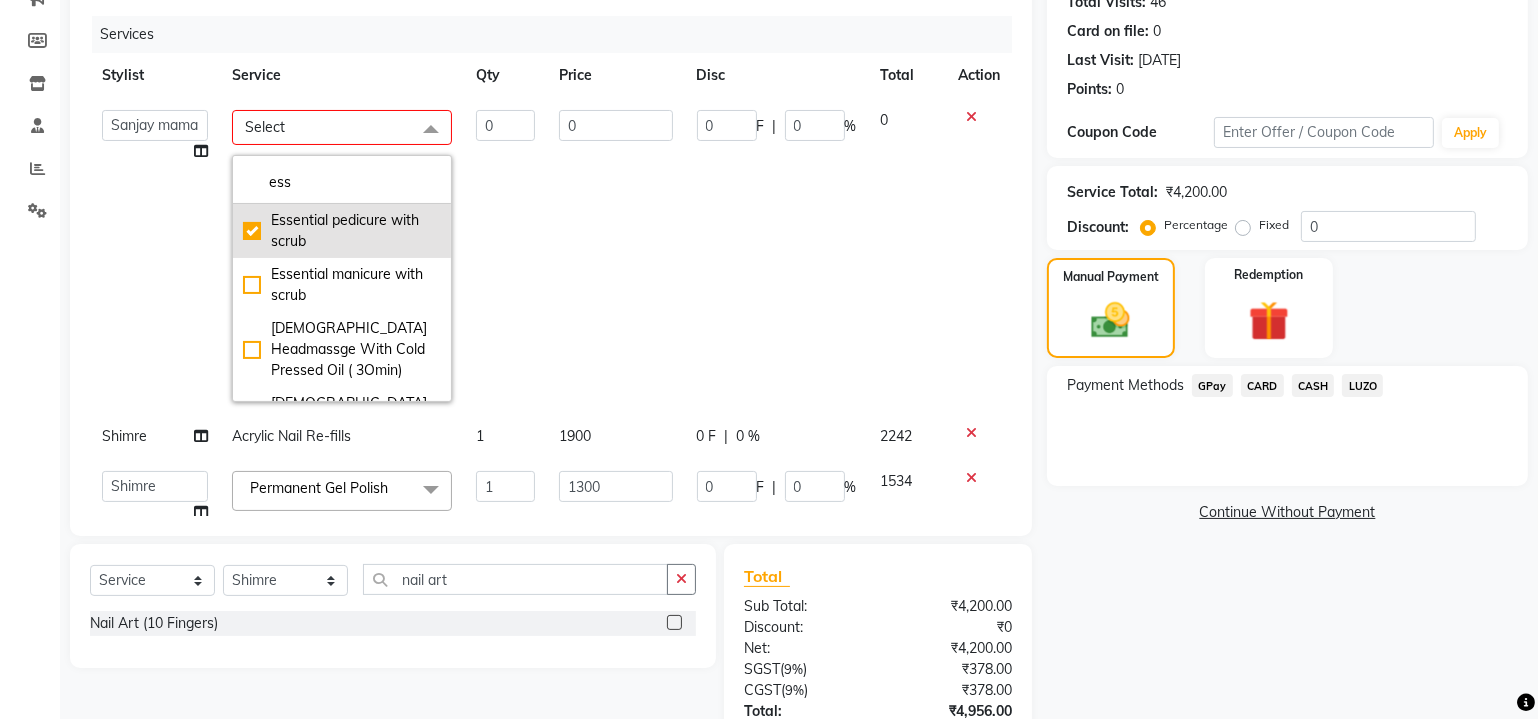 type on "1" 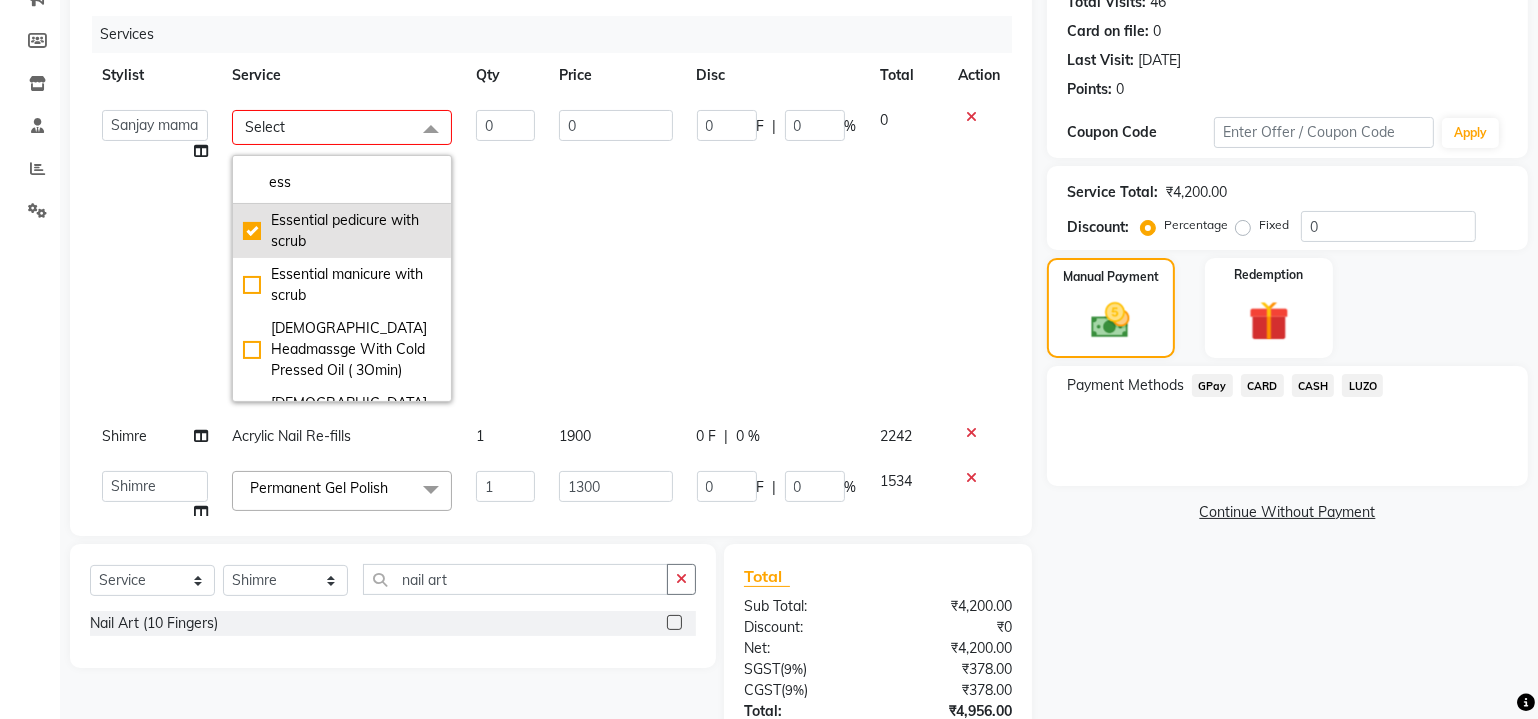 type on "1300" 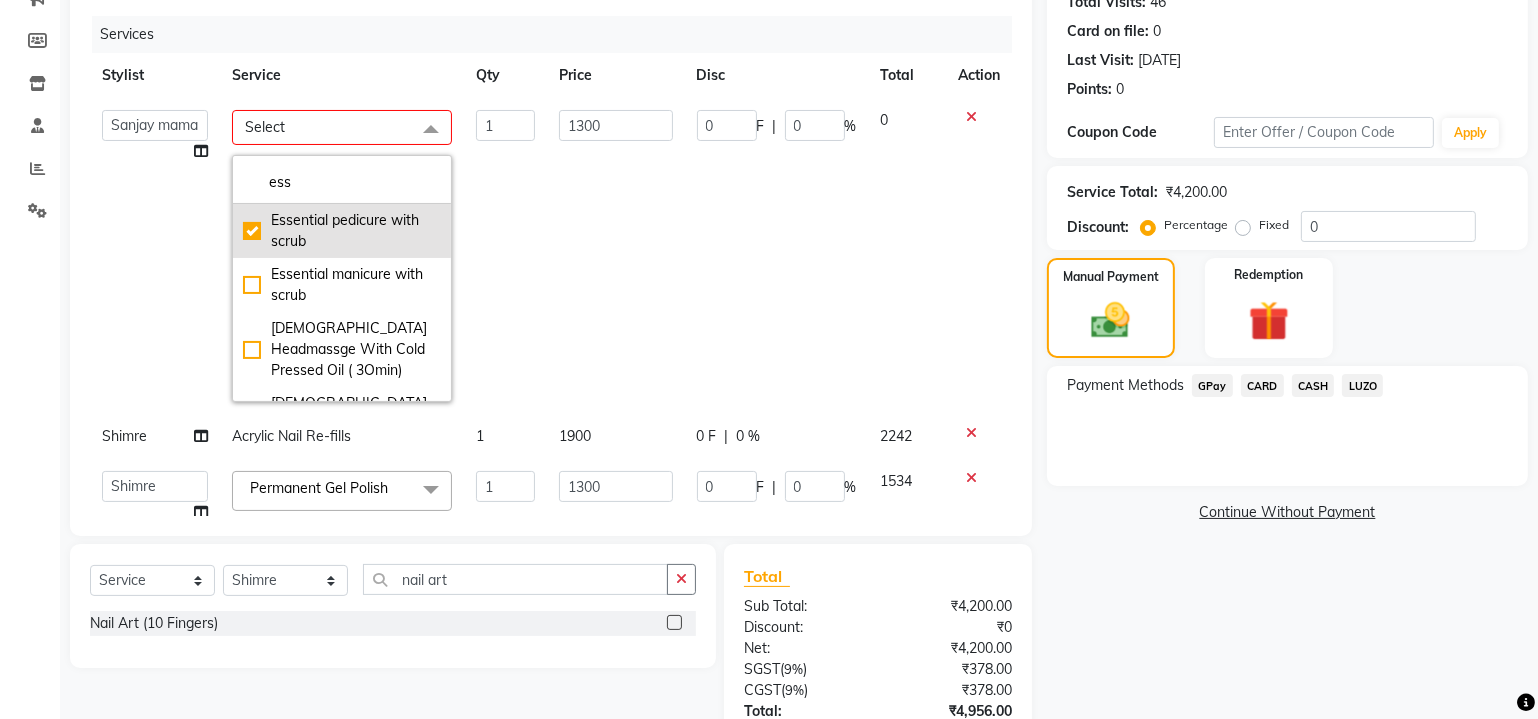 click on "Essential pedicure with scrub" 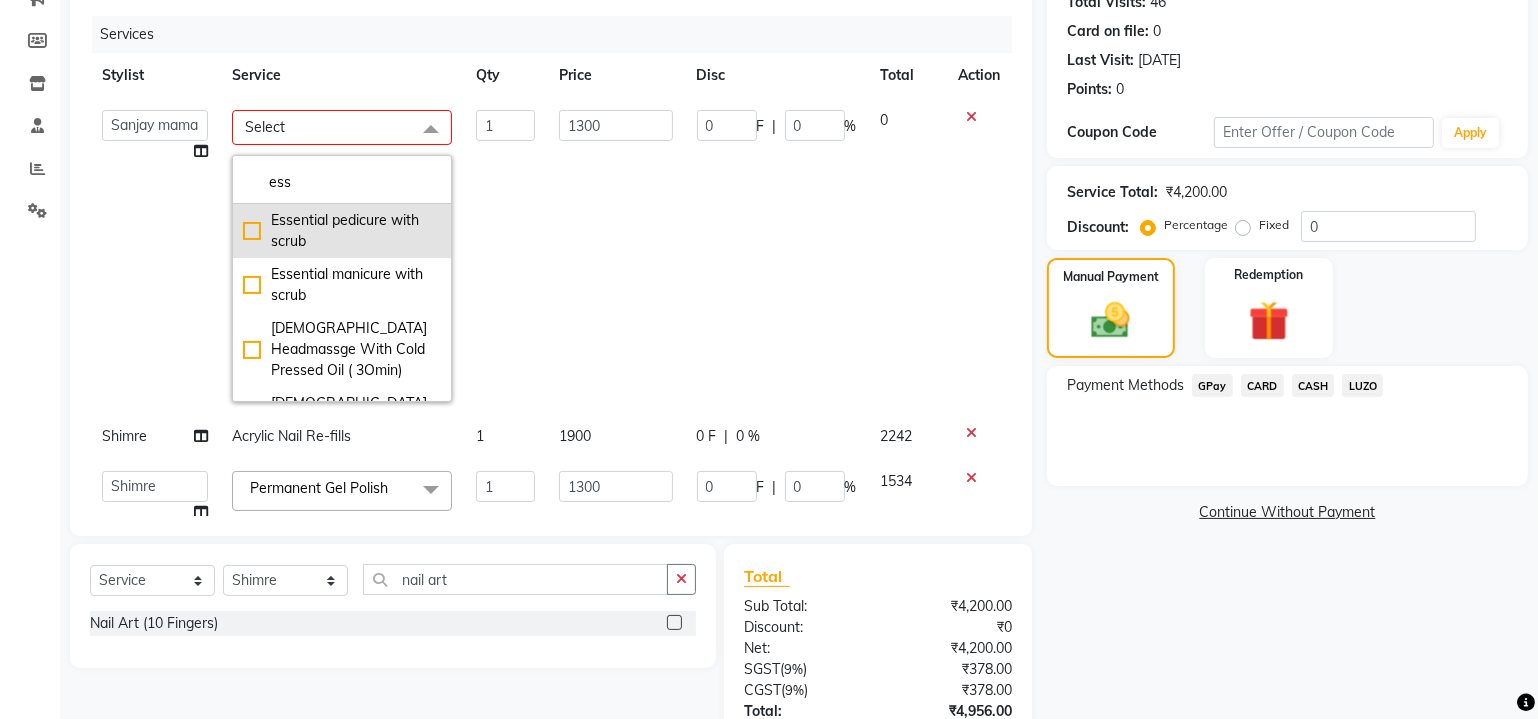 type on "0" 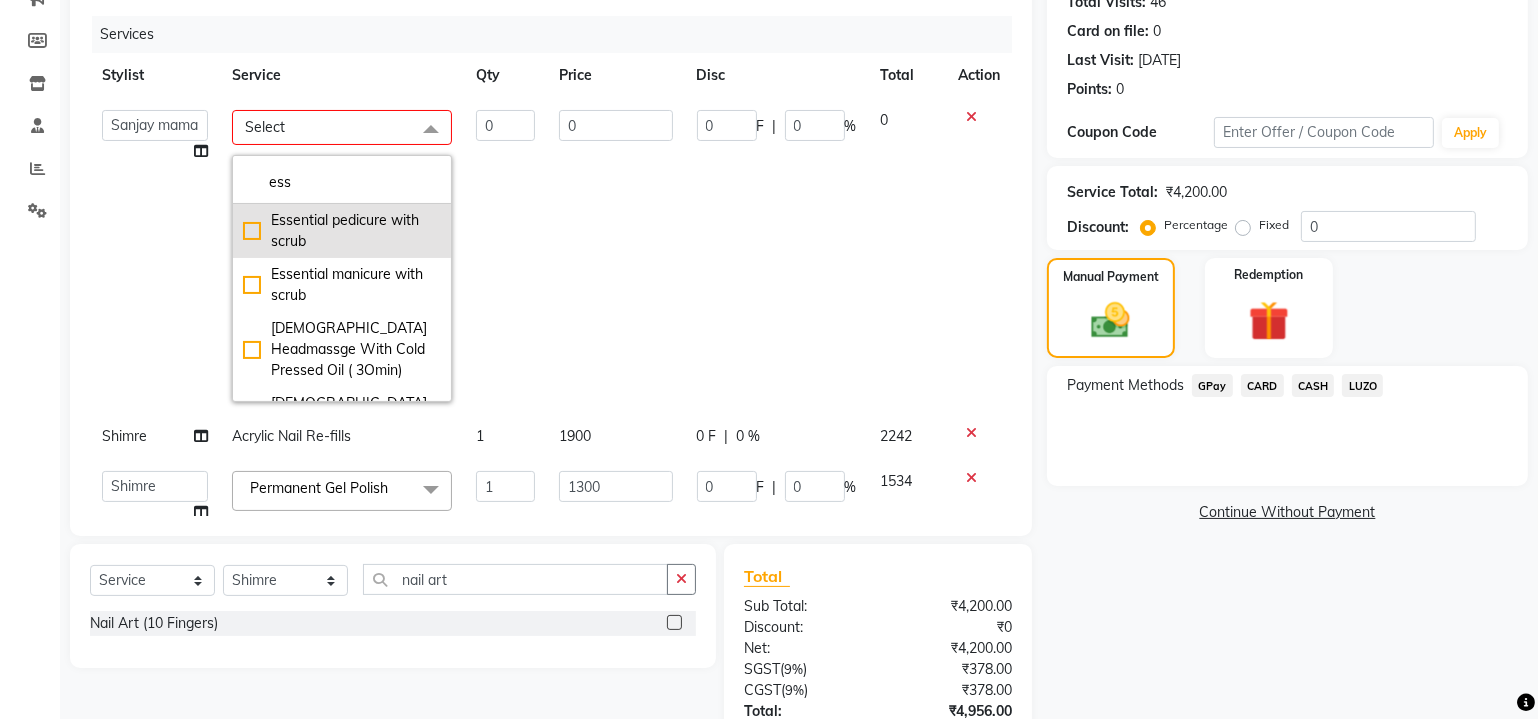 click on "Essential pedicure with scrub" 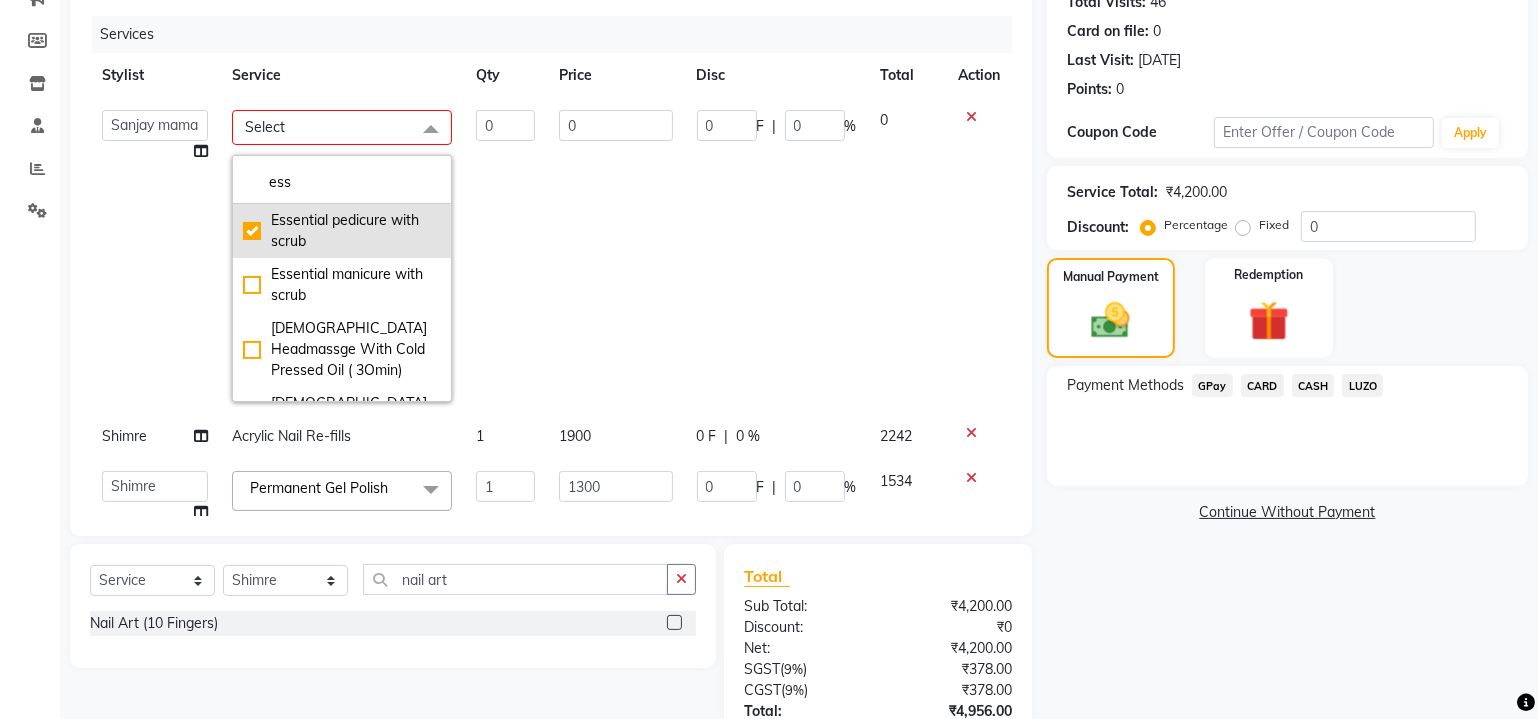 type on "1" 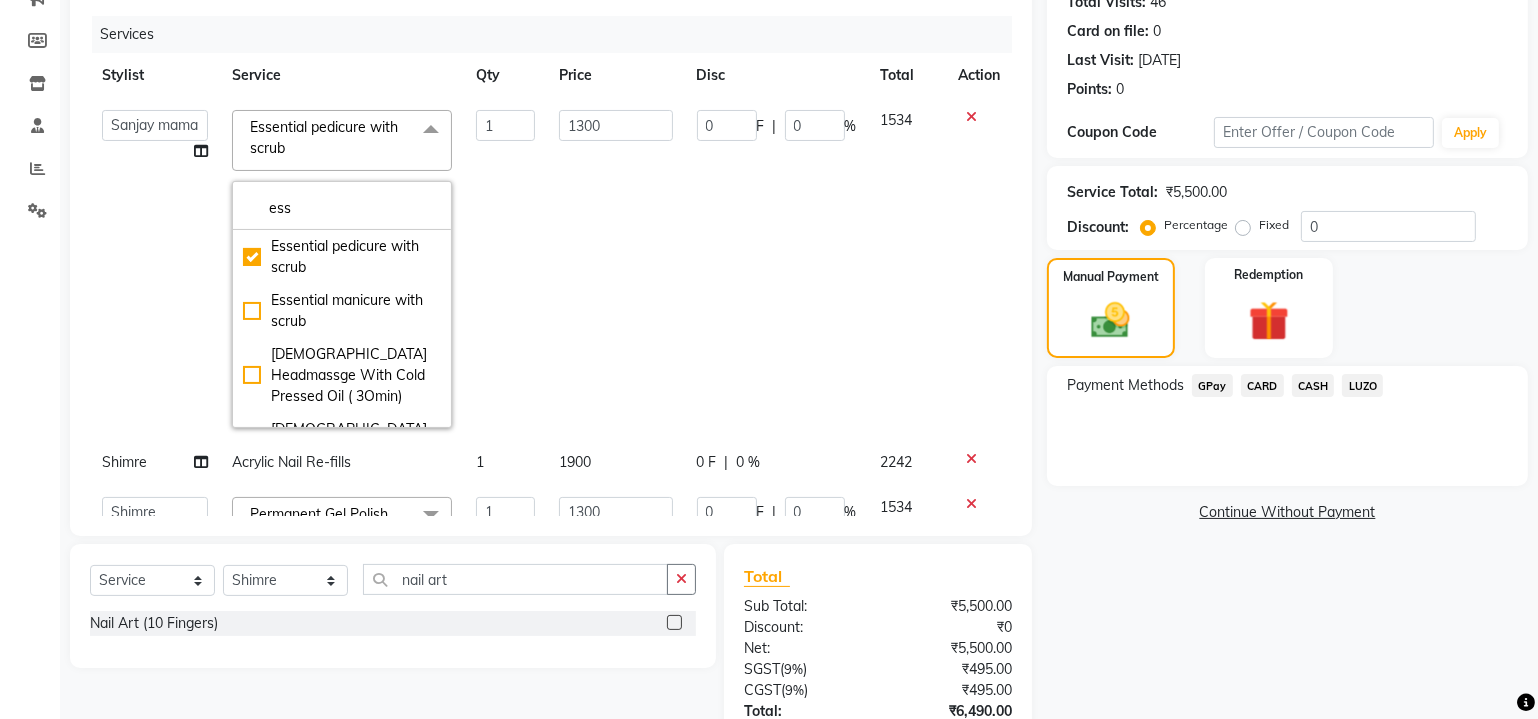click on "0 F | 0 %" 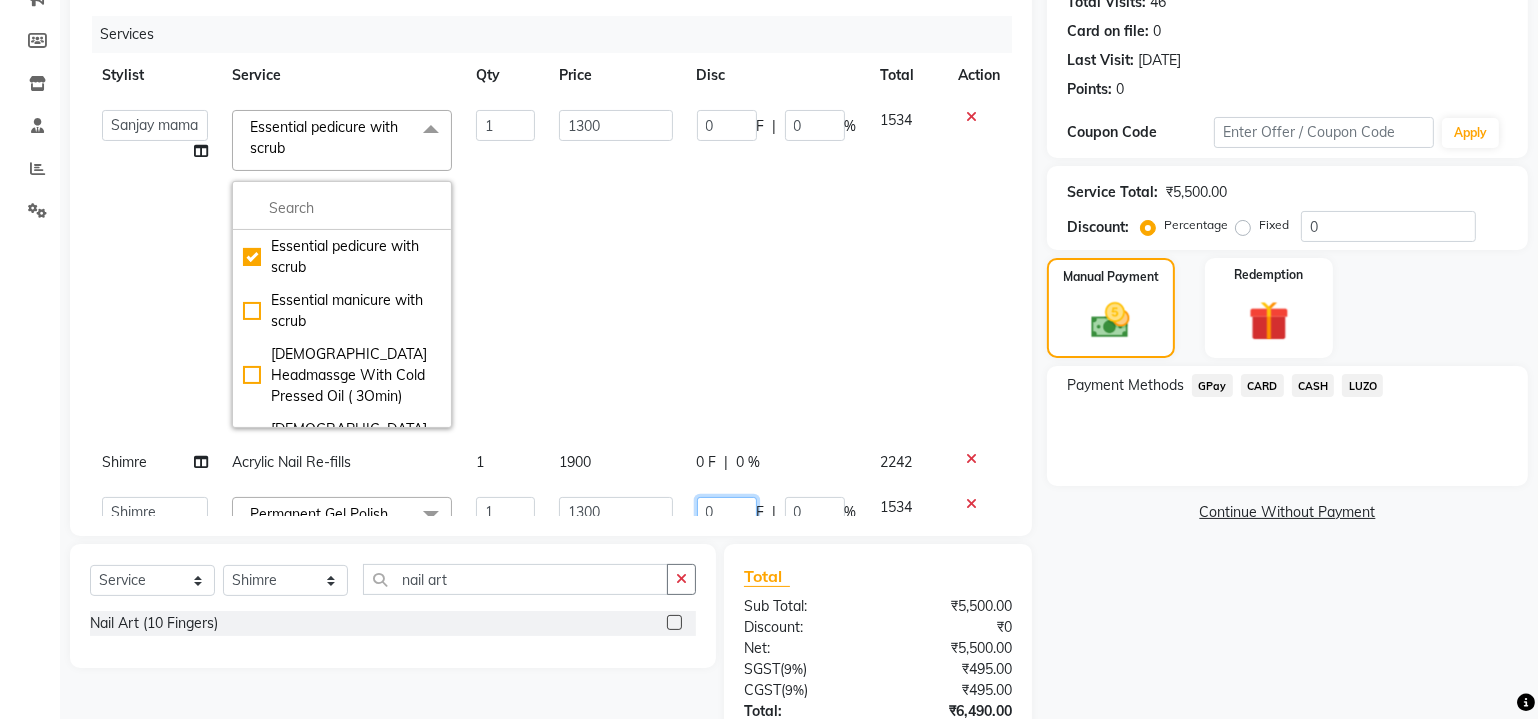 click on "0" 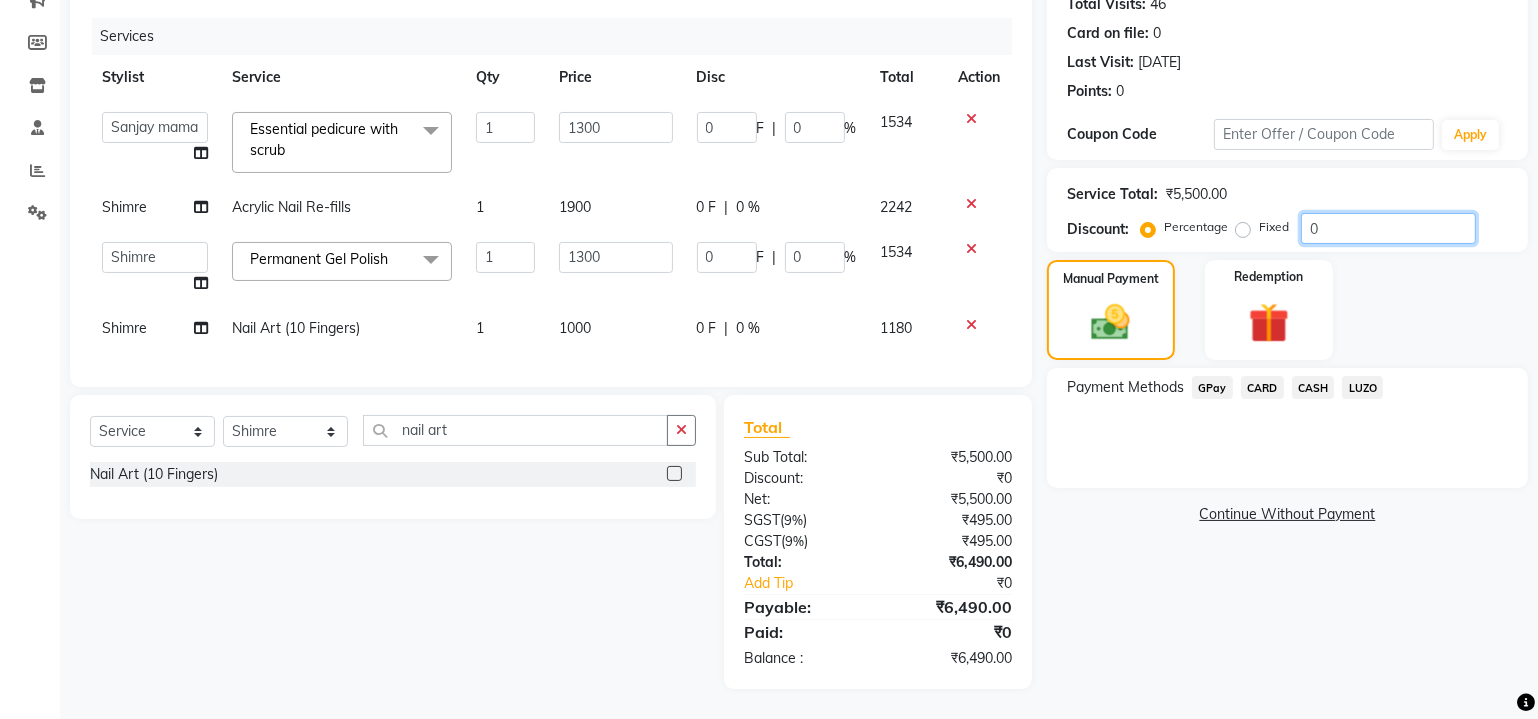 click on "Service Total:  ₹5,500.00  Discount:  Percentage   Fixed  0" 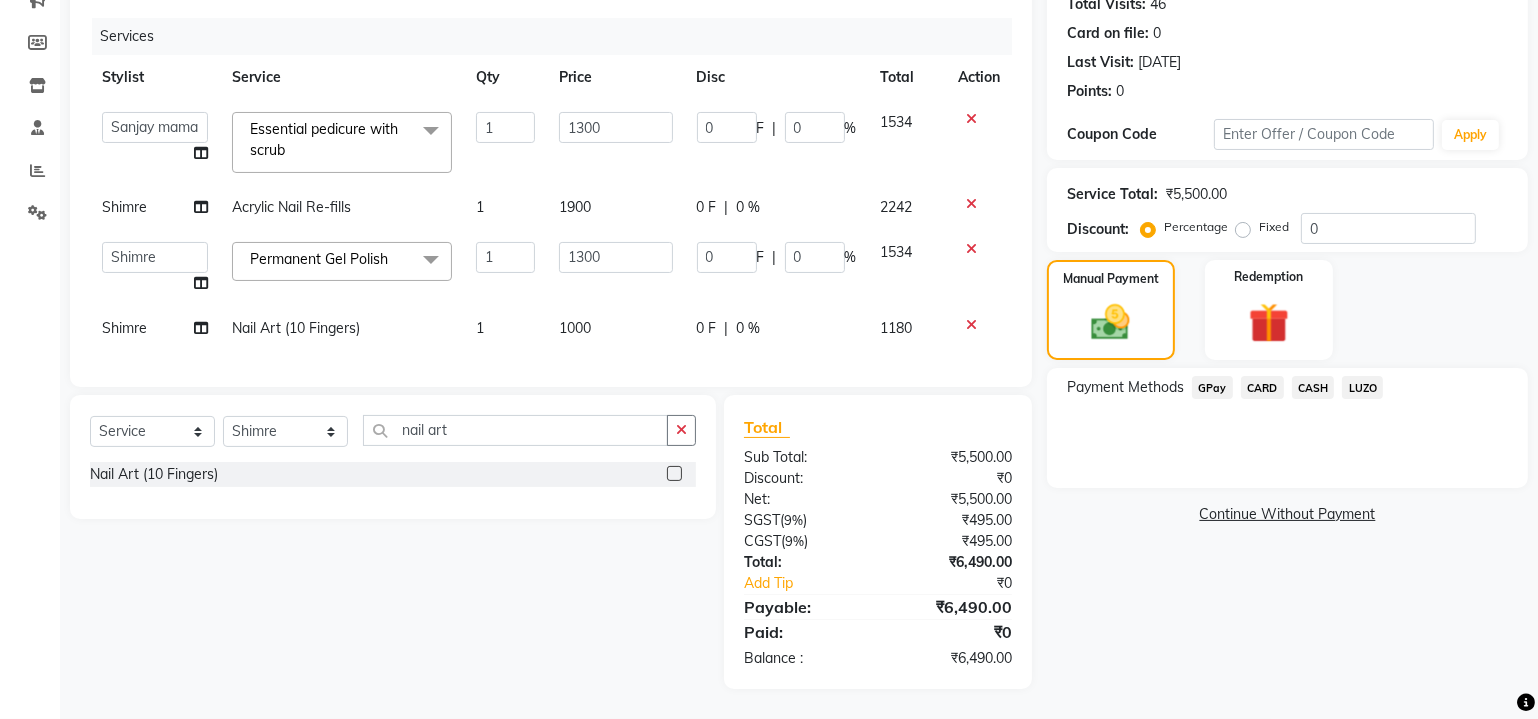 click on "Service Total:  ₹5,500.00" 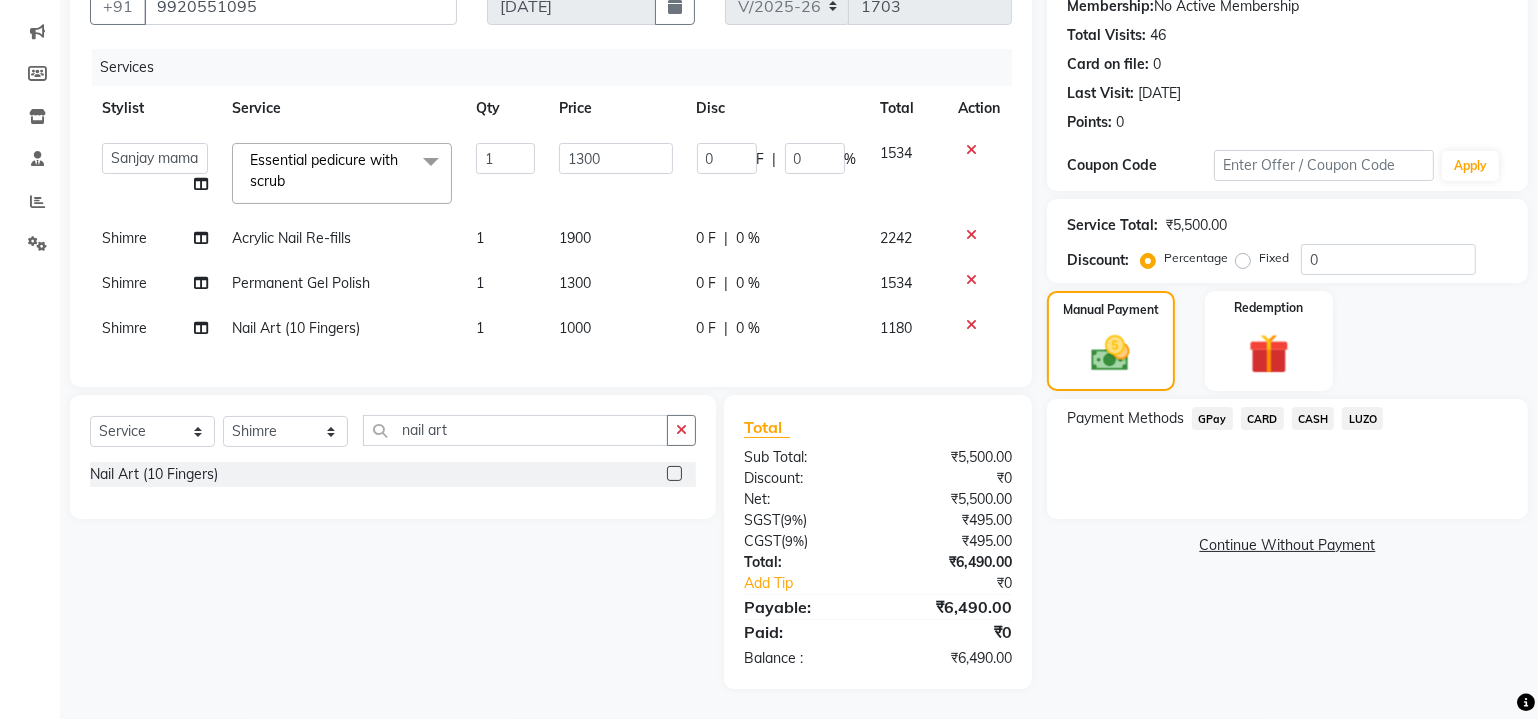 scroll, scrollTop: 209, scrollLeft: 0, axis: vertical 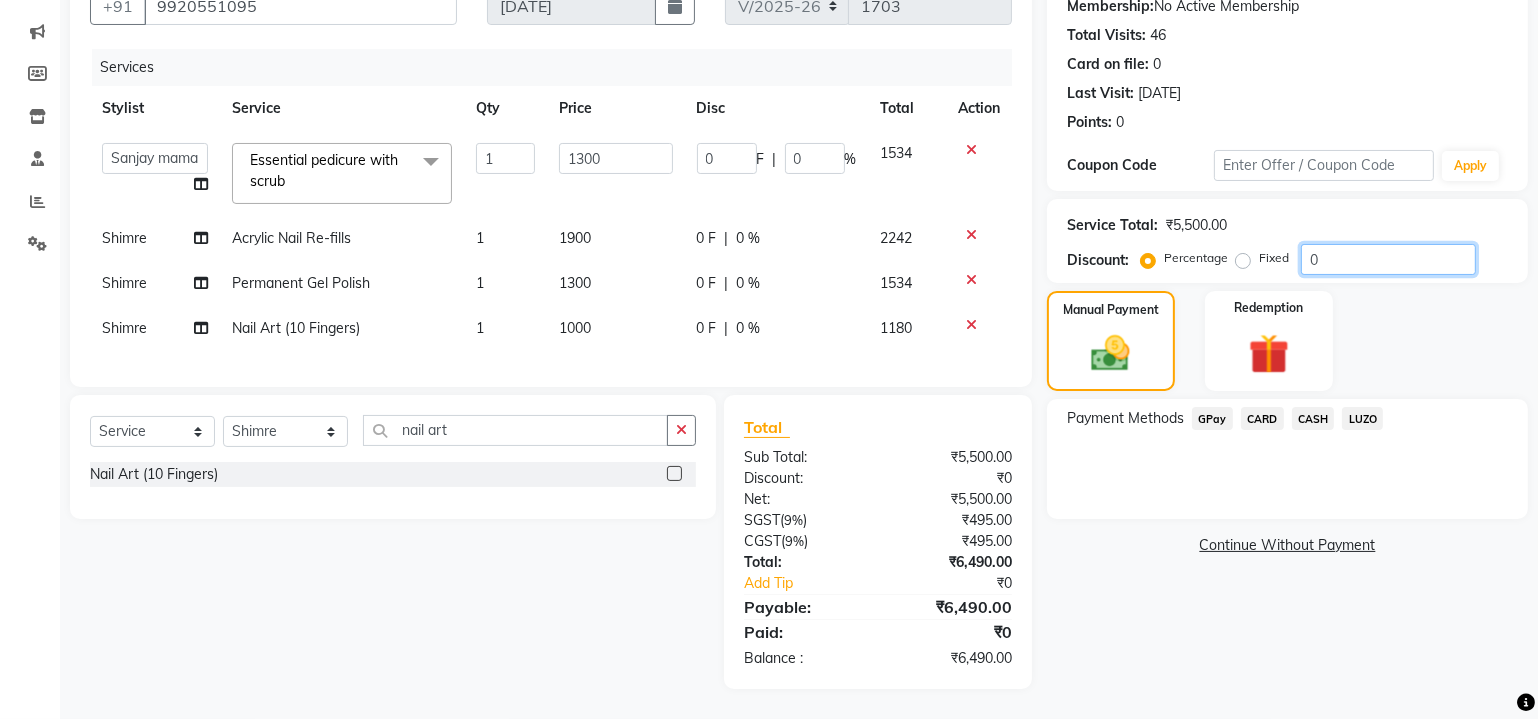 click on "0" 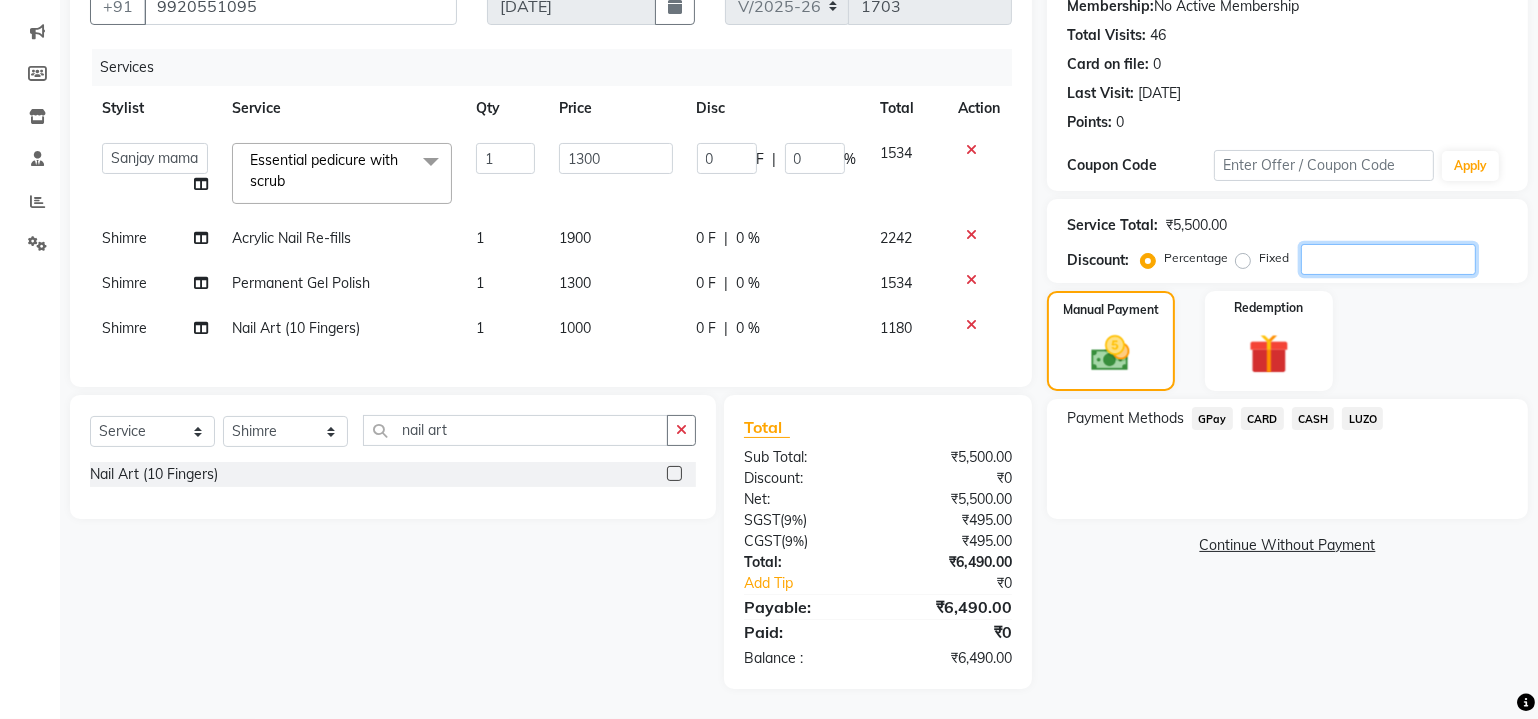 type on "2" 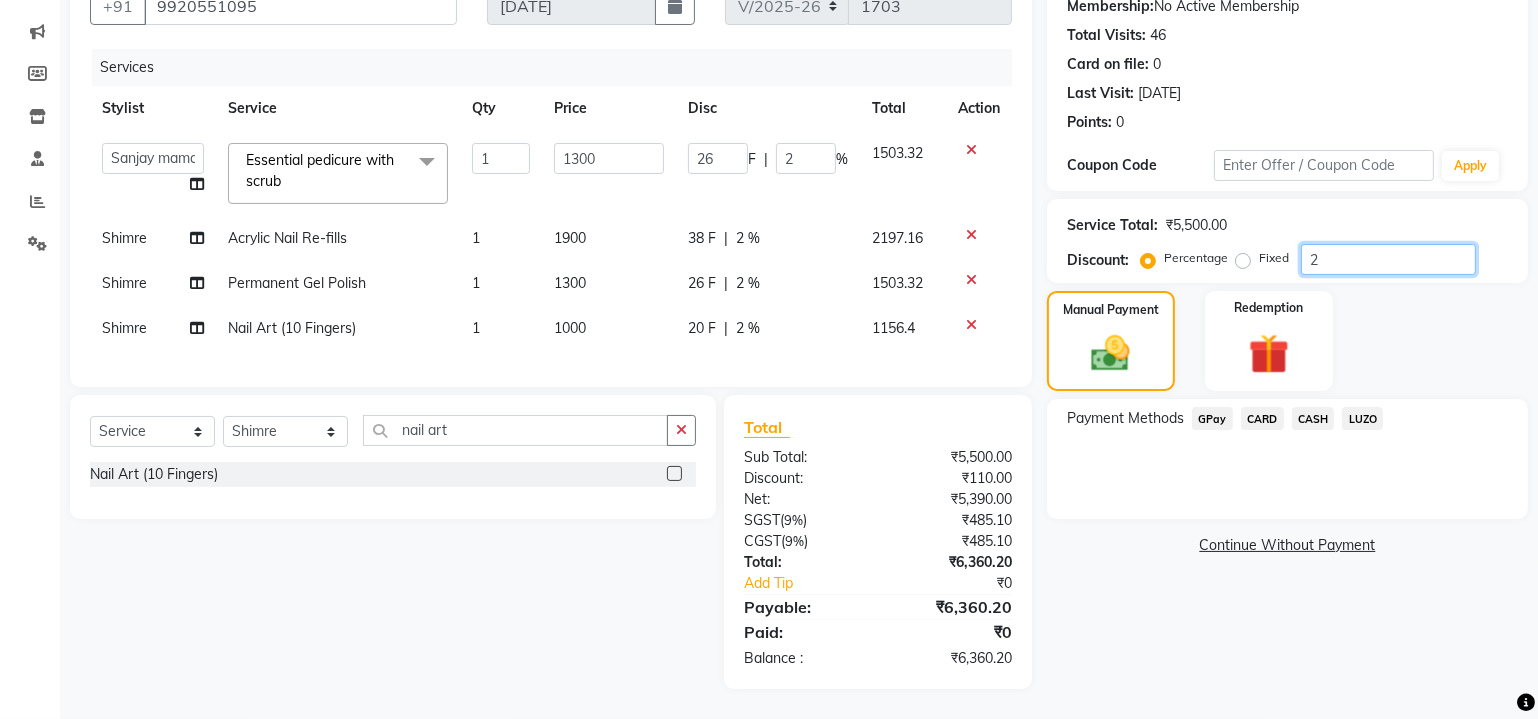 type on "20" 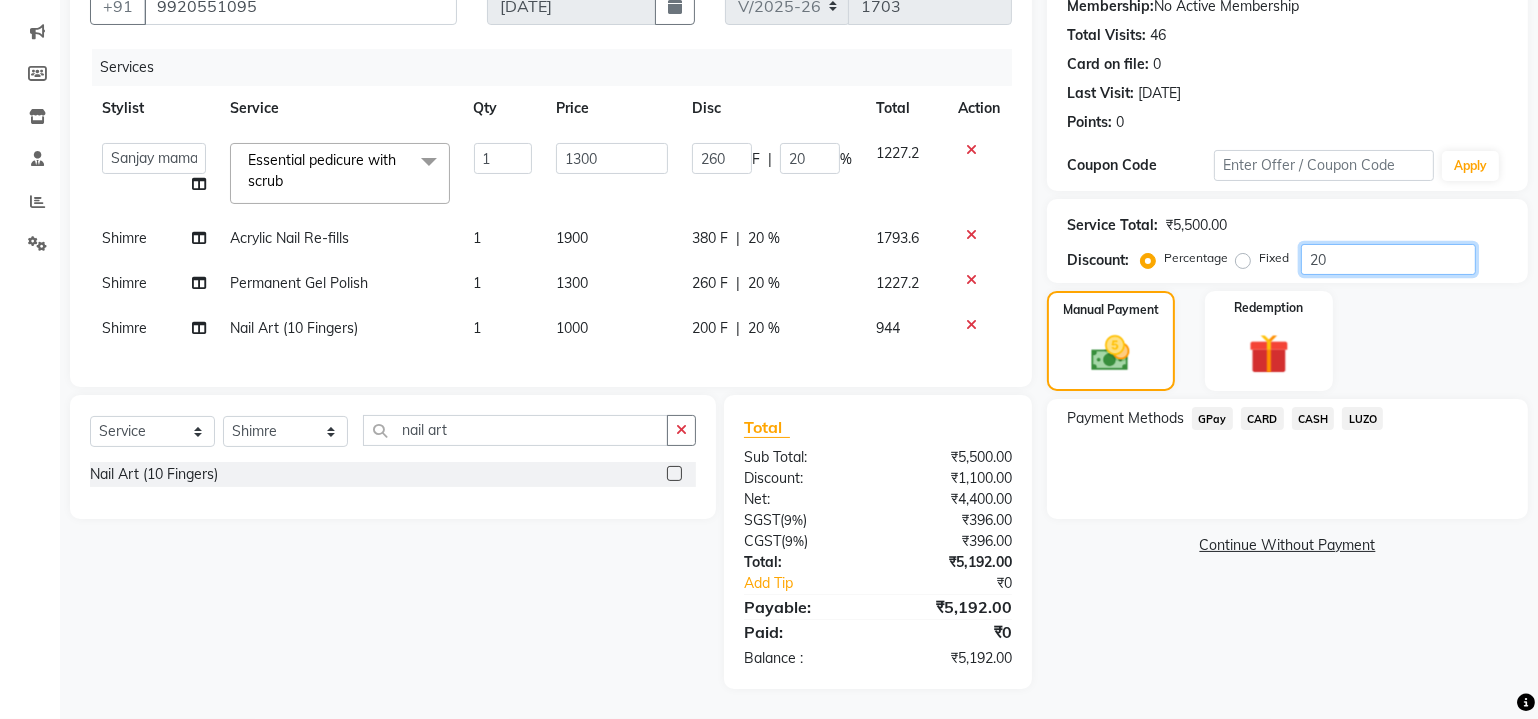 type on "20" 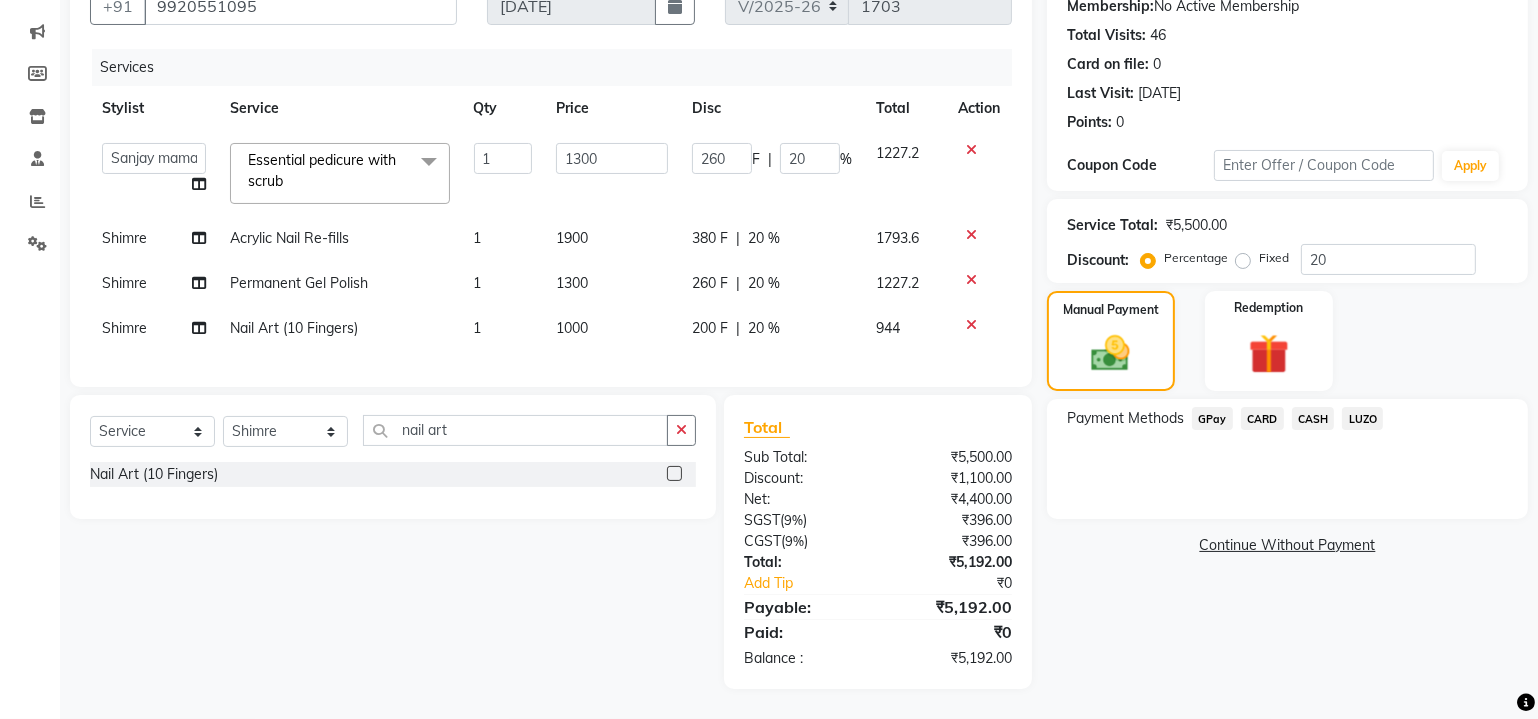 click on "Name: Nisha Chabbria Membership:  No Active Membership  Total Visits:  46 Card on file:  0 Last Visit:   14-07-2025 Points:   0  Coupon Code Apply Service Total:  ₹5,500.00  Discount:  Percentage   Fixed  20 Manual Payment Redemption Payment Methods  GPay   CARD   CASH   LUZO   Continue Without Payment" 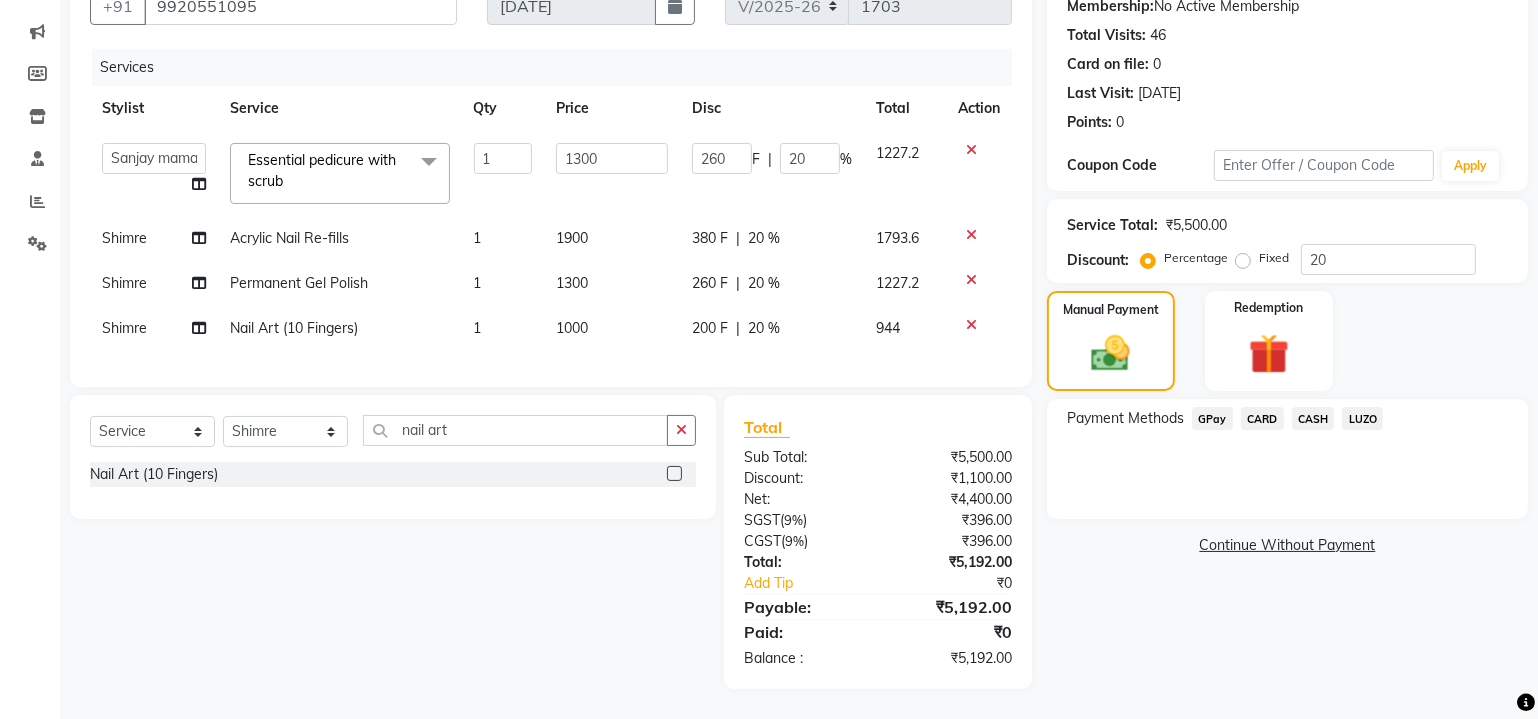 click on "CASH" 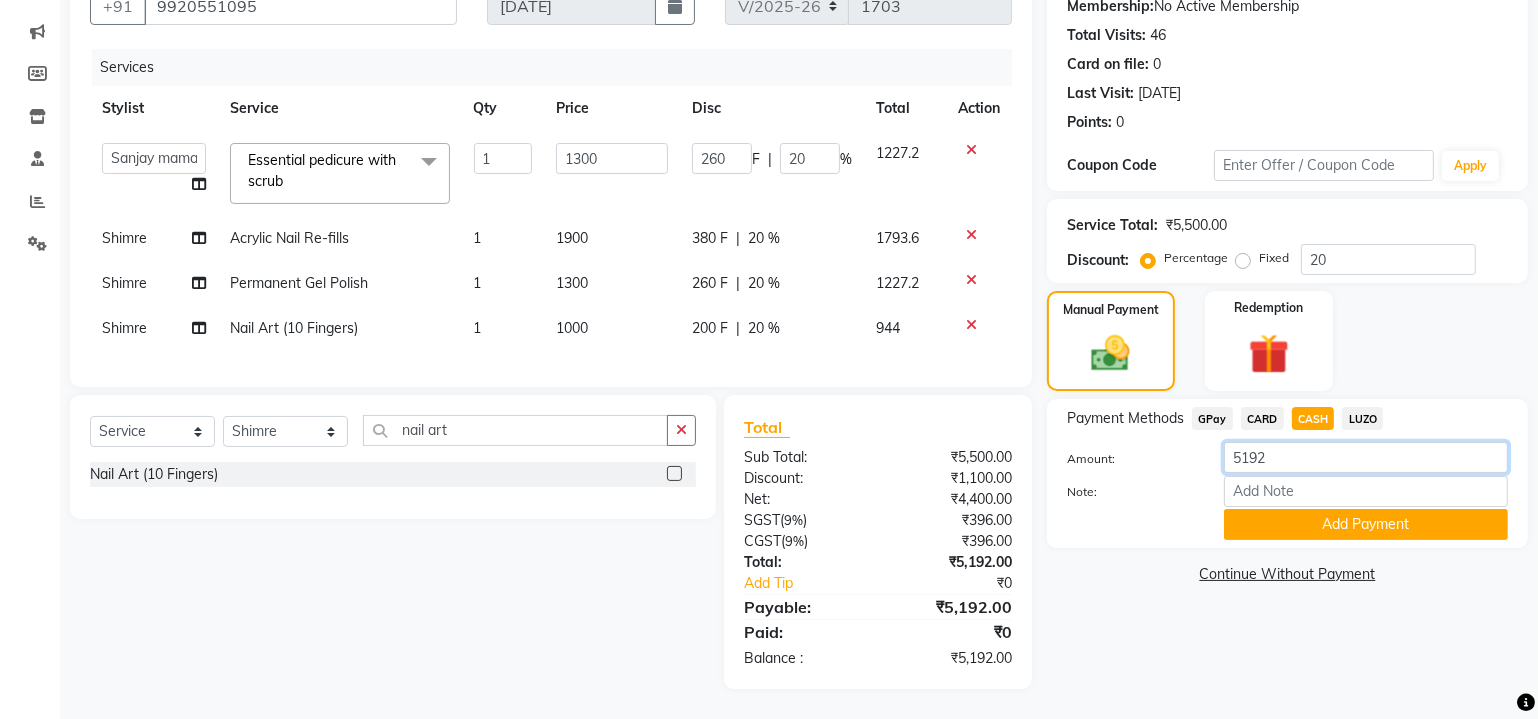 click on "5192" 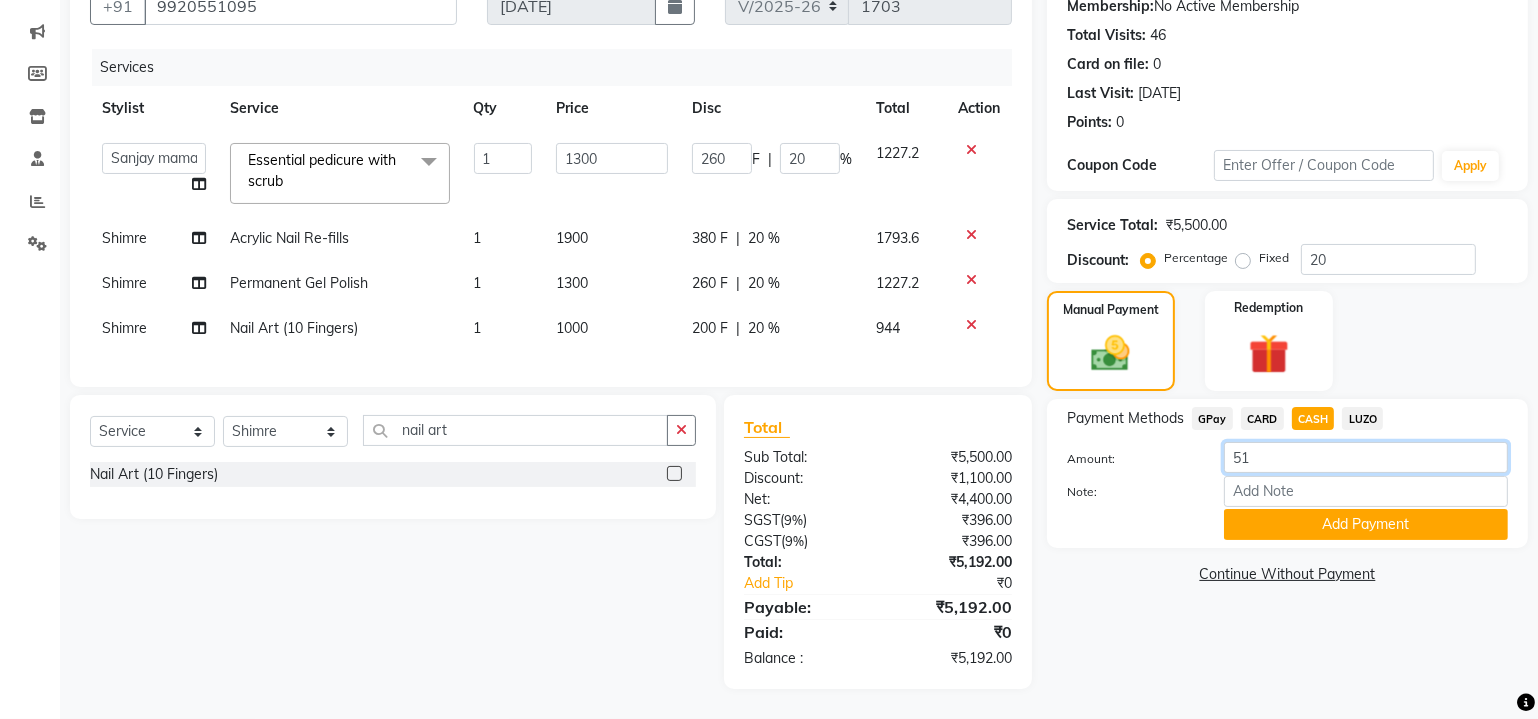 type on "5" 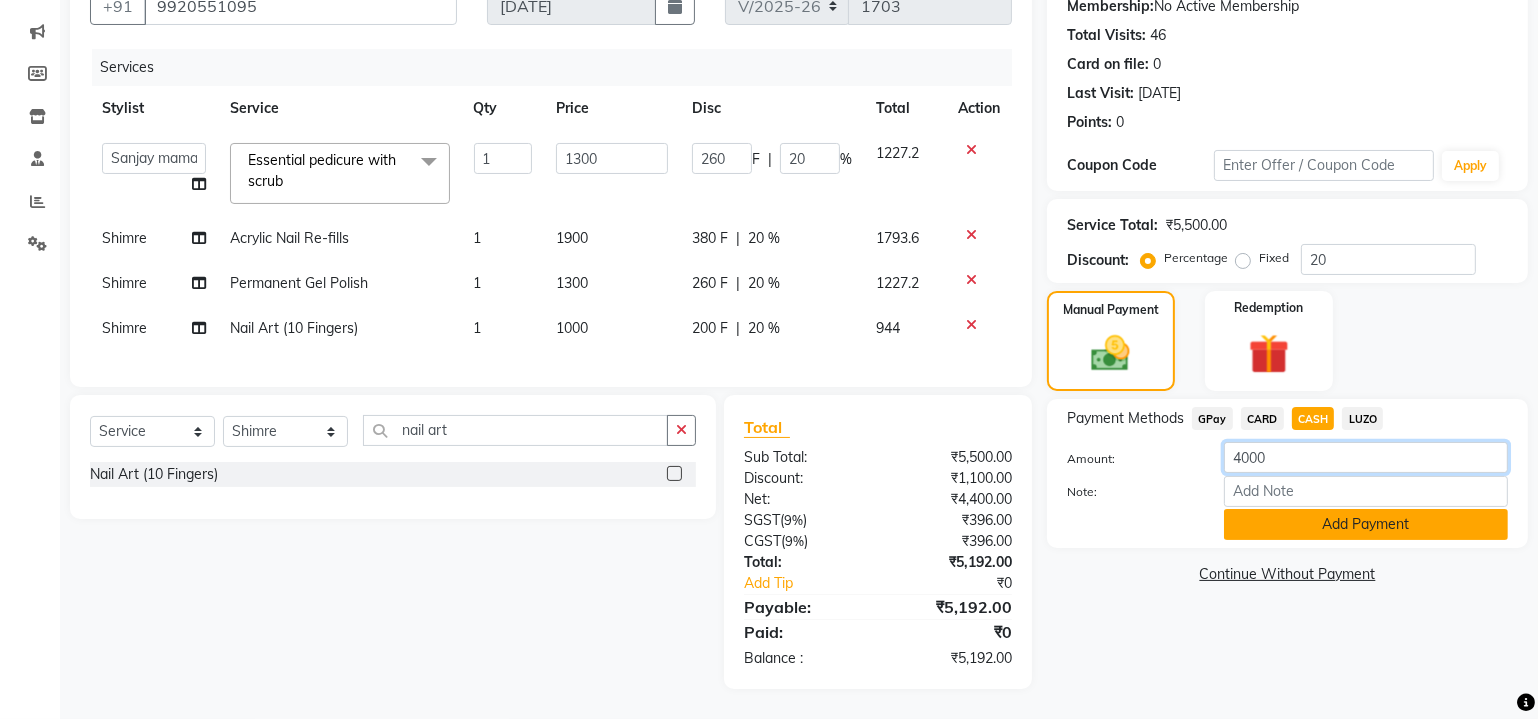 type on "4000" 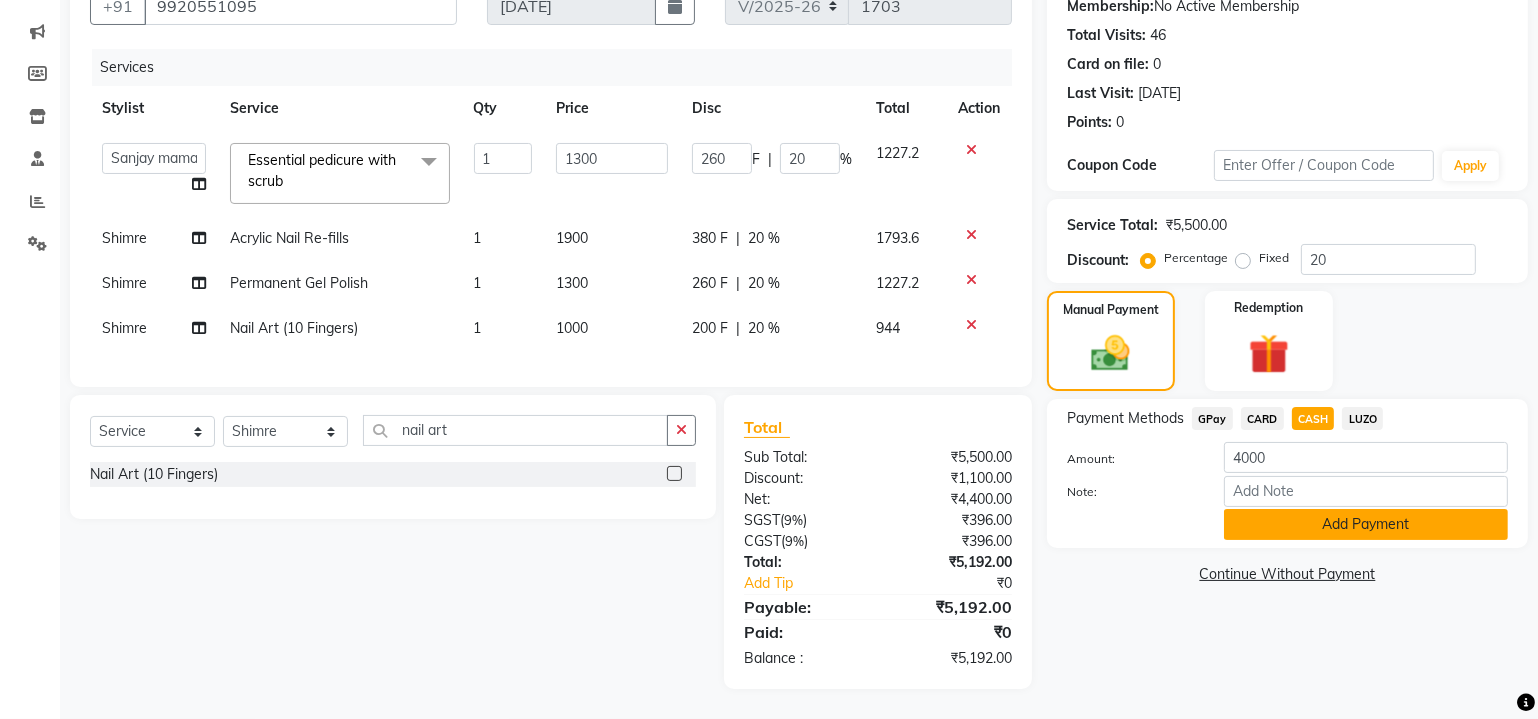 click on "Add Payment" 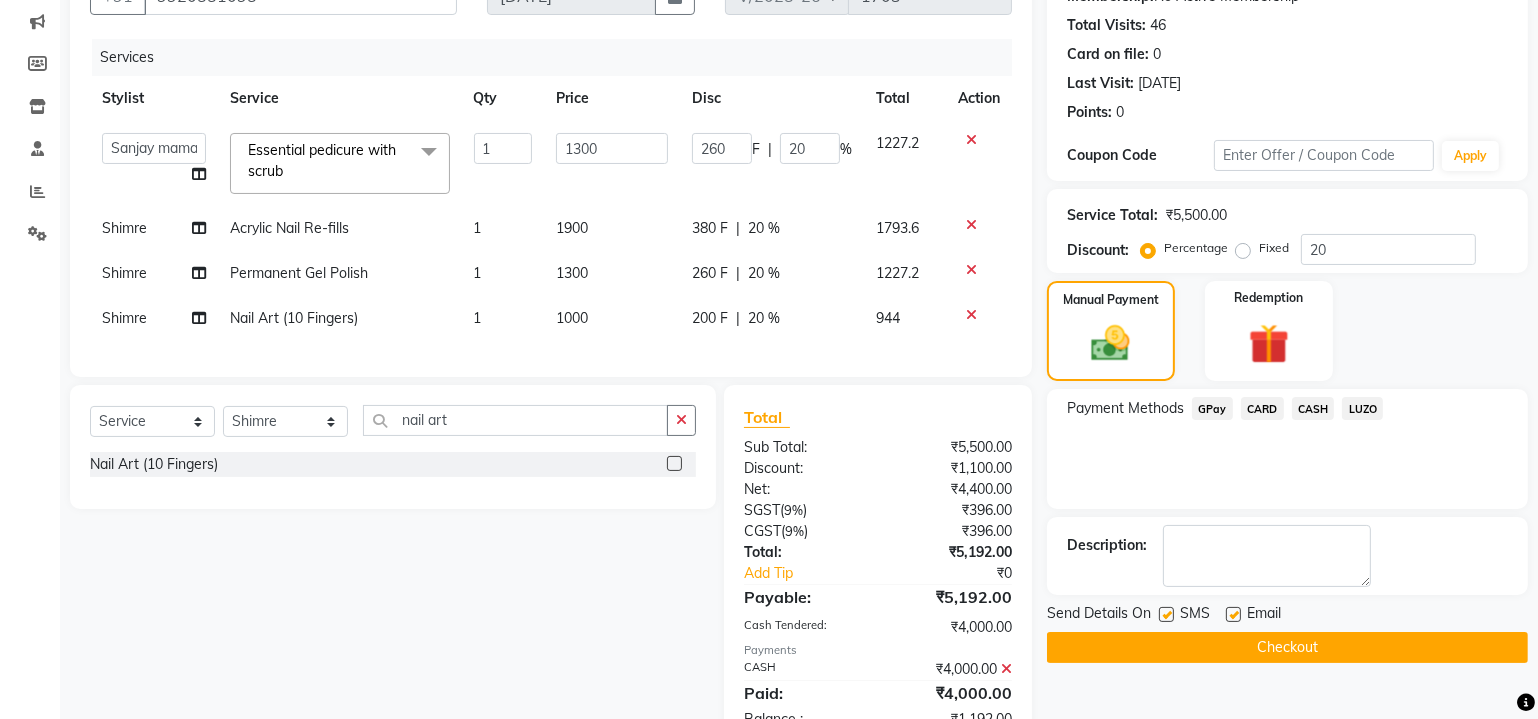 click on "CARD" 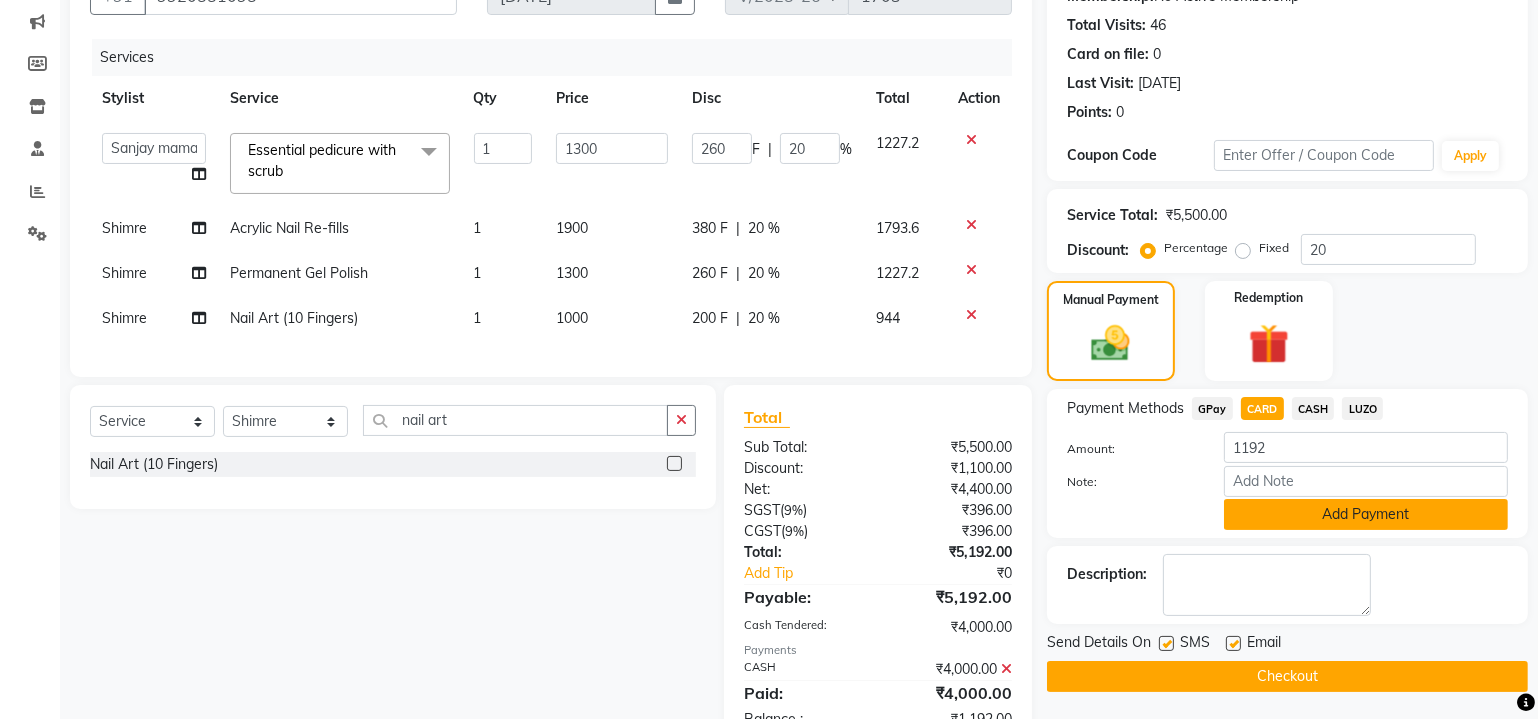 click on "Add Payment" 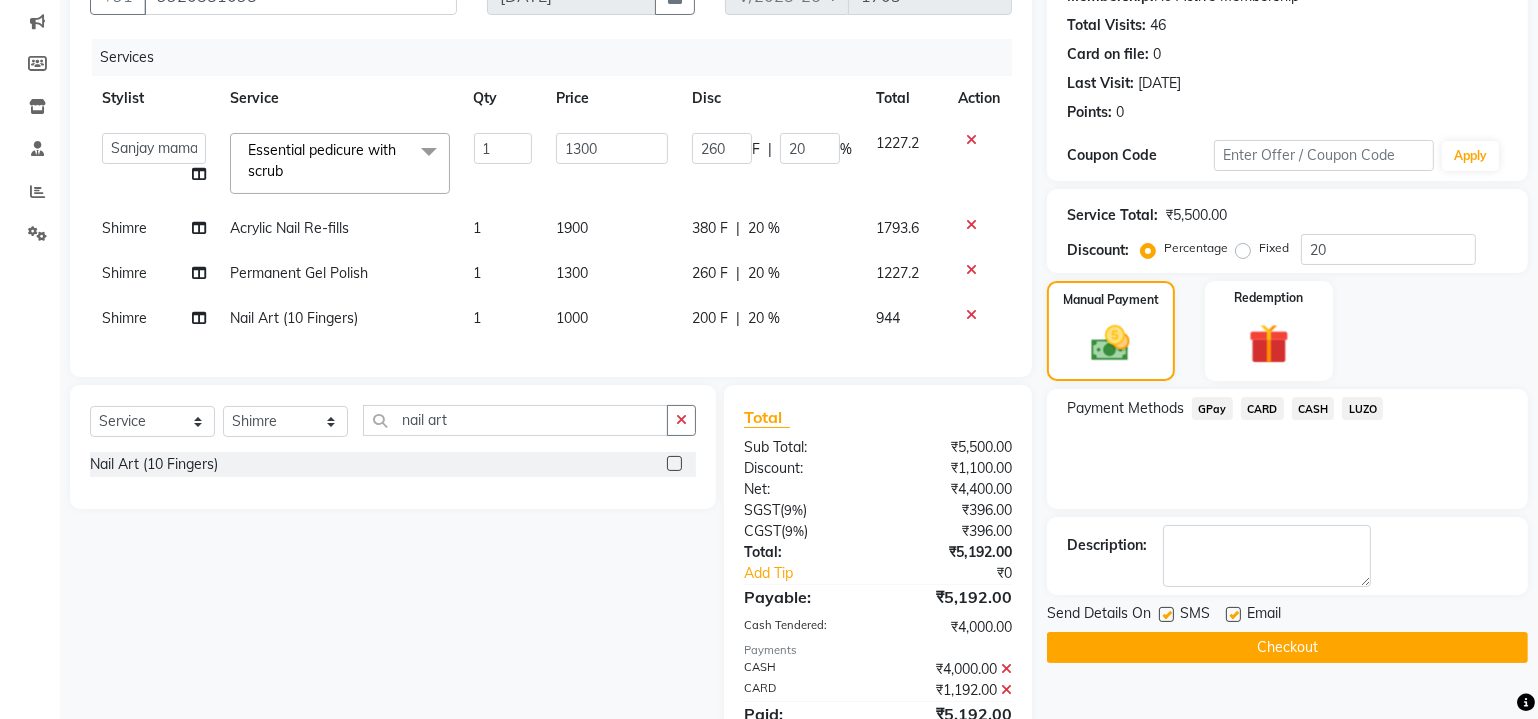 scroll, scrollTop: 300, scrollLeft: 0, axis: vertical 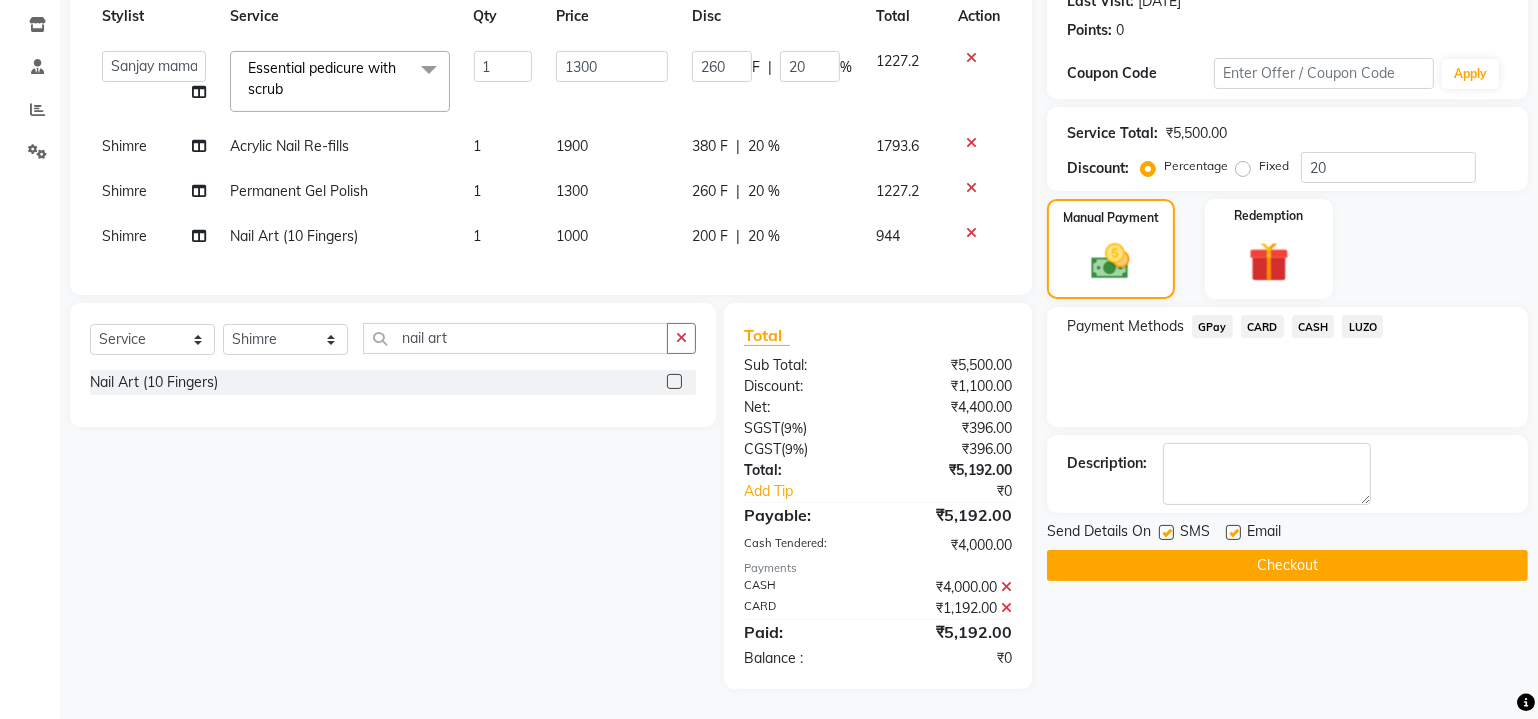 click 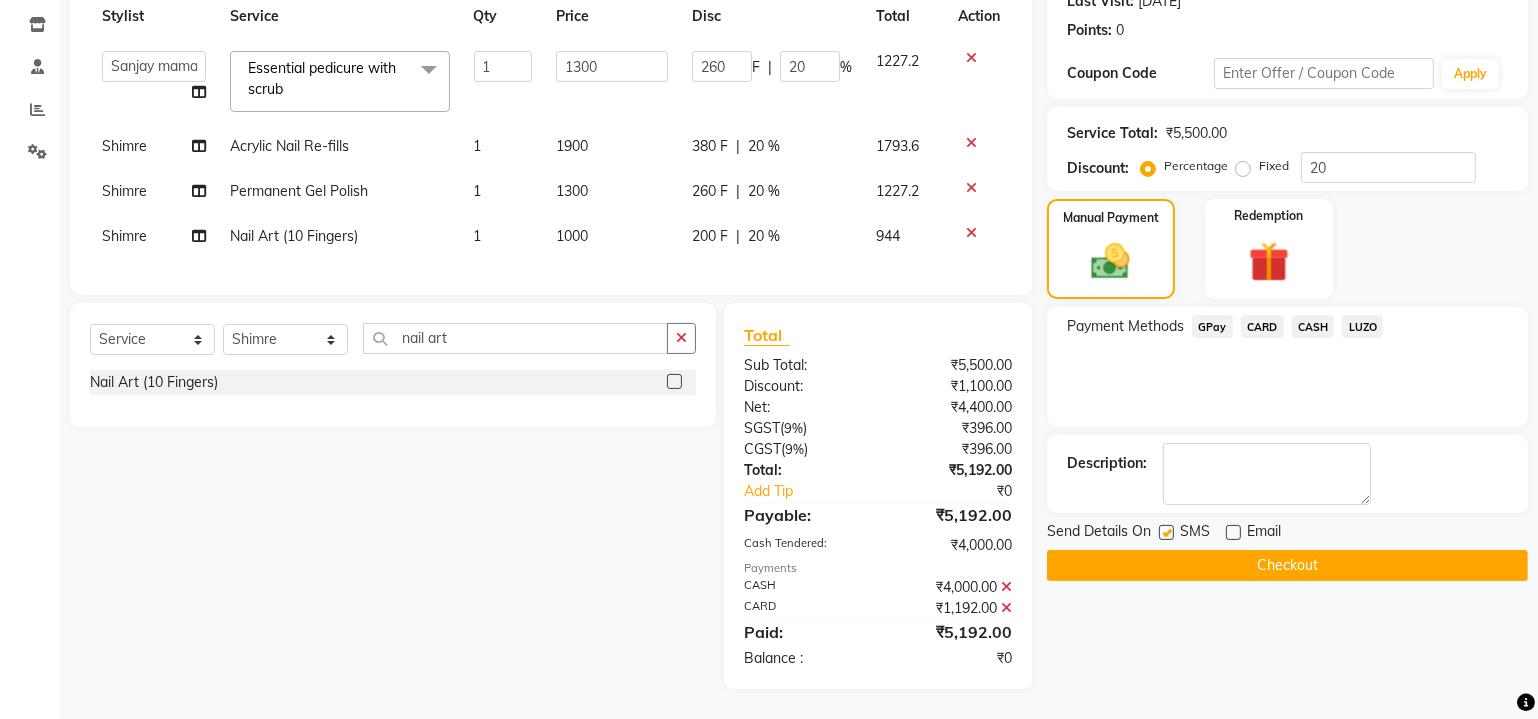 click 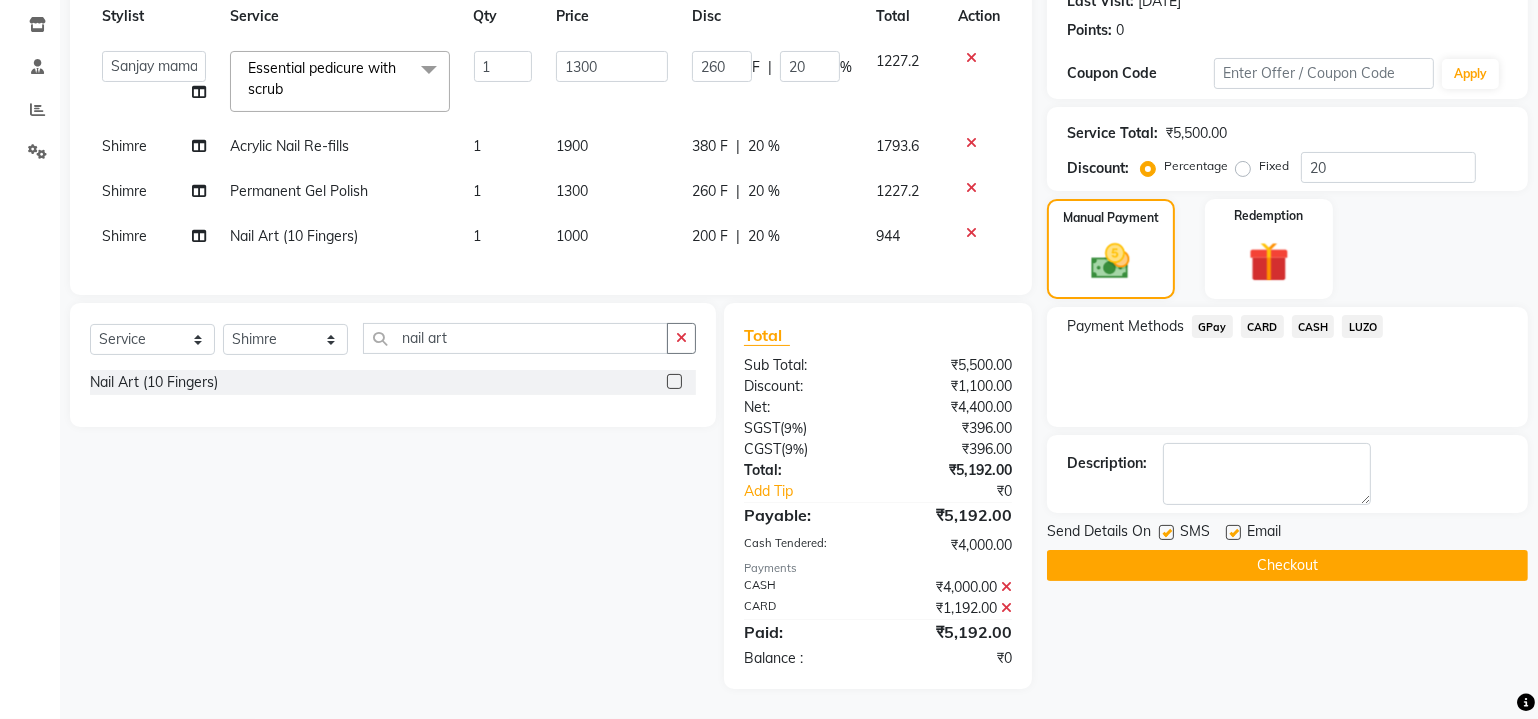 click 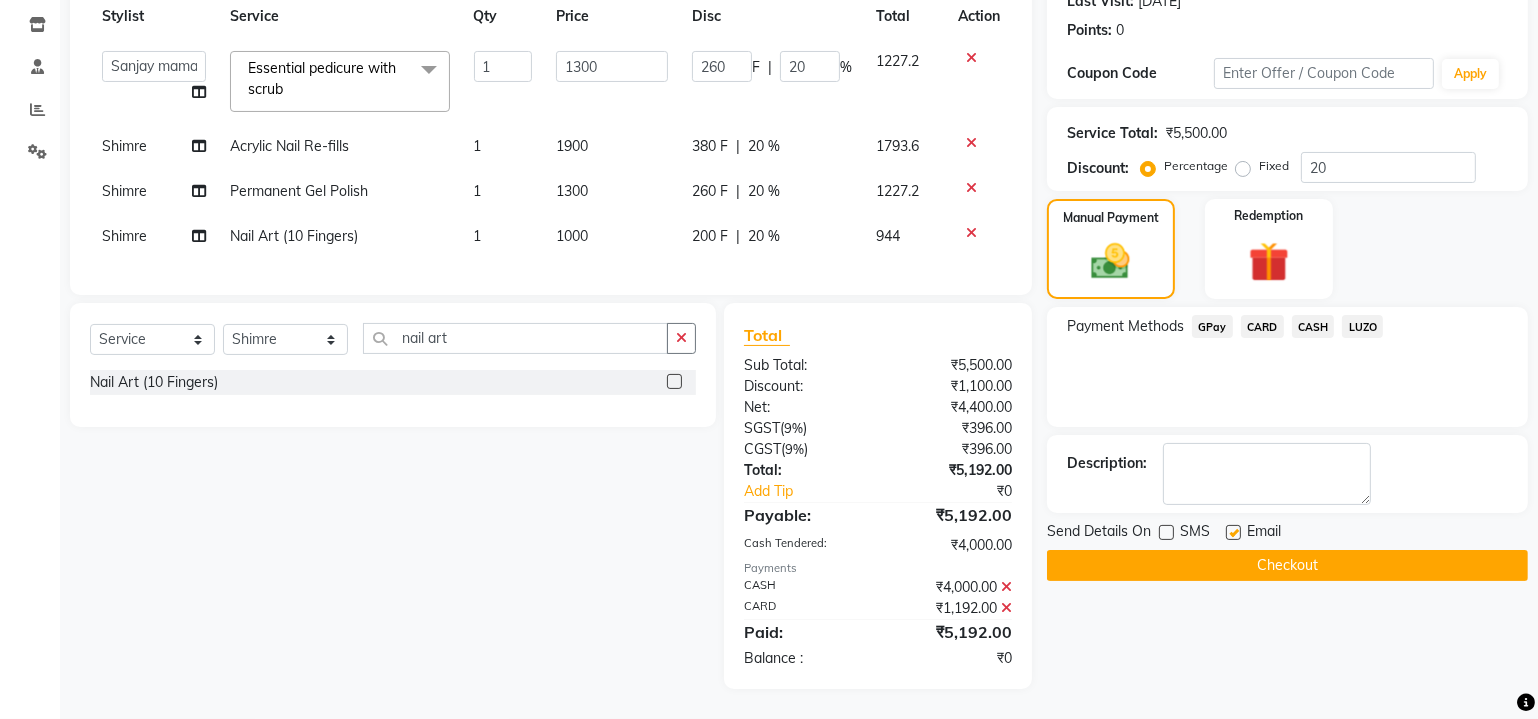 click 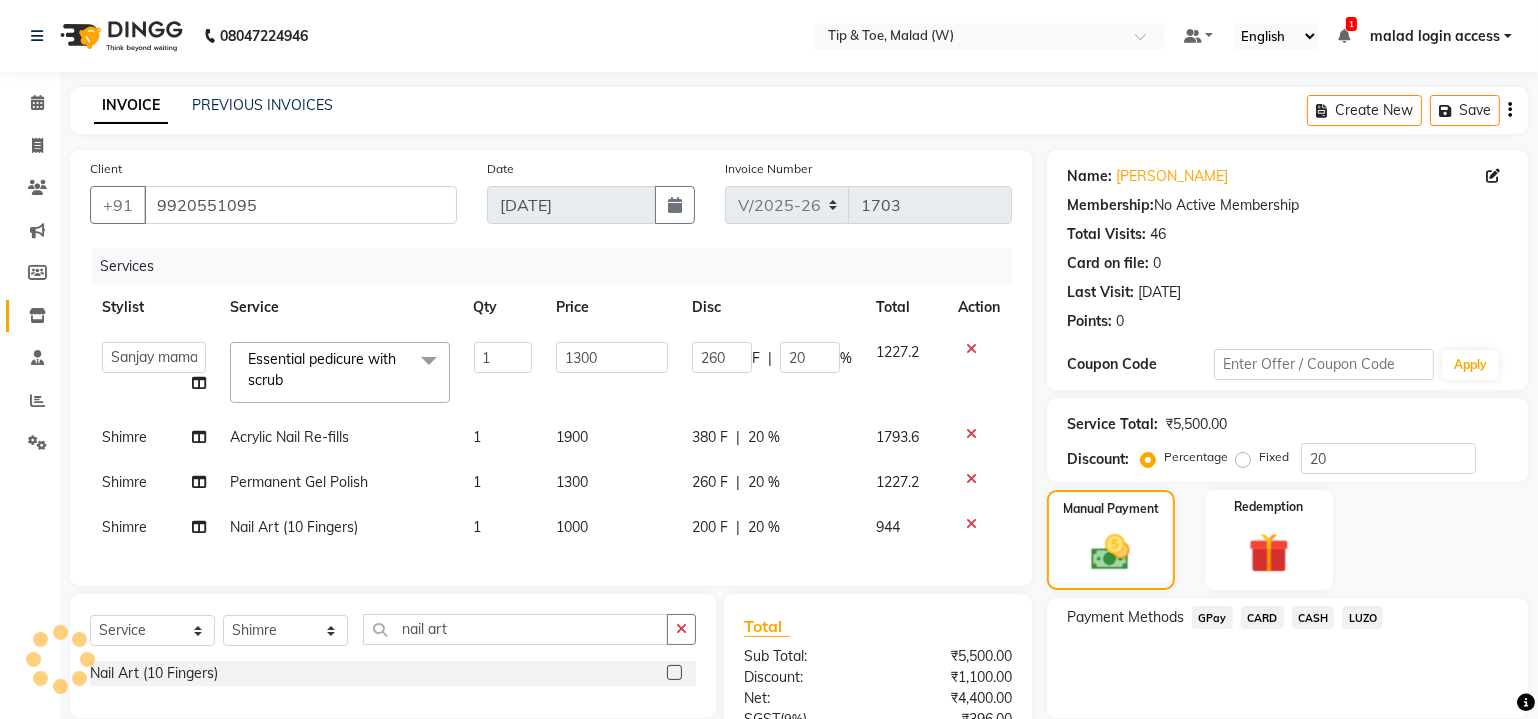 scroll, scrollTop: 90, scrollLeft: 0, axis: vertical 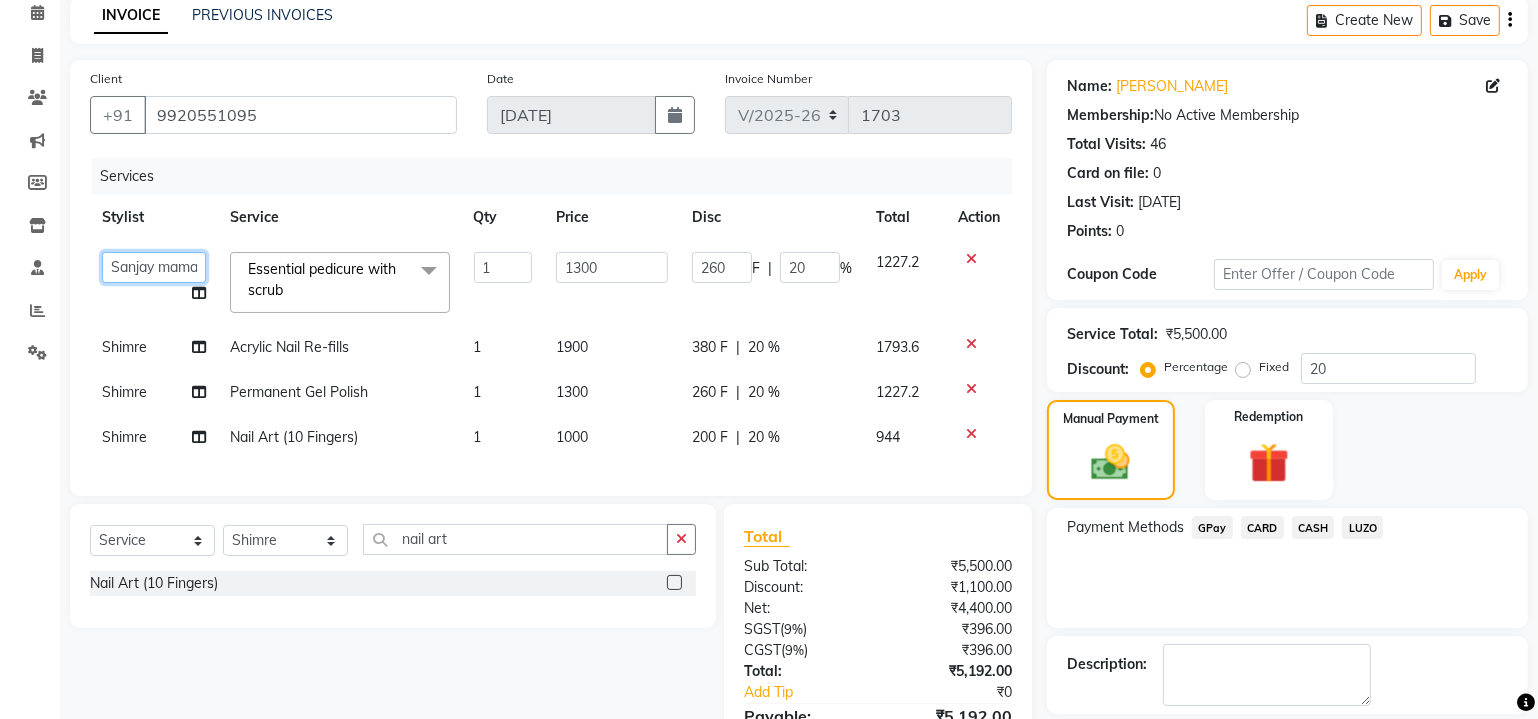 click on "Achan   Akanksha   Akash    Alfaz    Amreen    Daksha   Danish   Dhanashree   Dibakar   Divya Rai   House Sale   Imran Shaikh   Kaikasha Shaikh   Keshien   Kumar   Leela   malad login access   Manisha Singh   Manisha Suvare   Nida Sabri   Nim   Ninshing   Nitesh   Pooja   Poonam Singh   Regan   Sanjay mama   Shamim Shaikh   Shimre   Sujit   Suzu   Swapnali   Swity   Urmila Pal   Vikram" 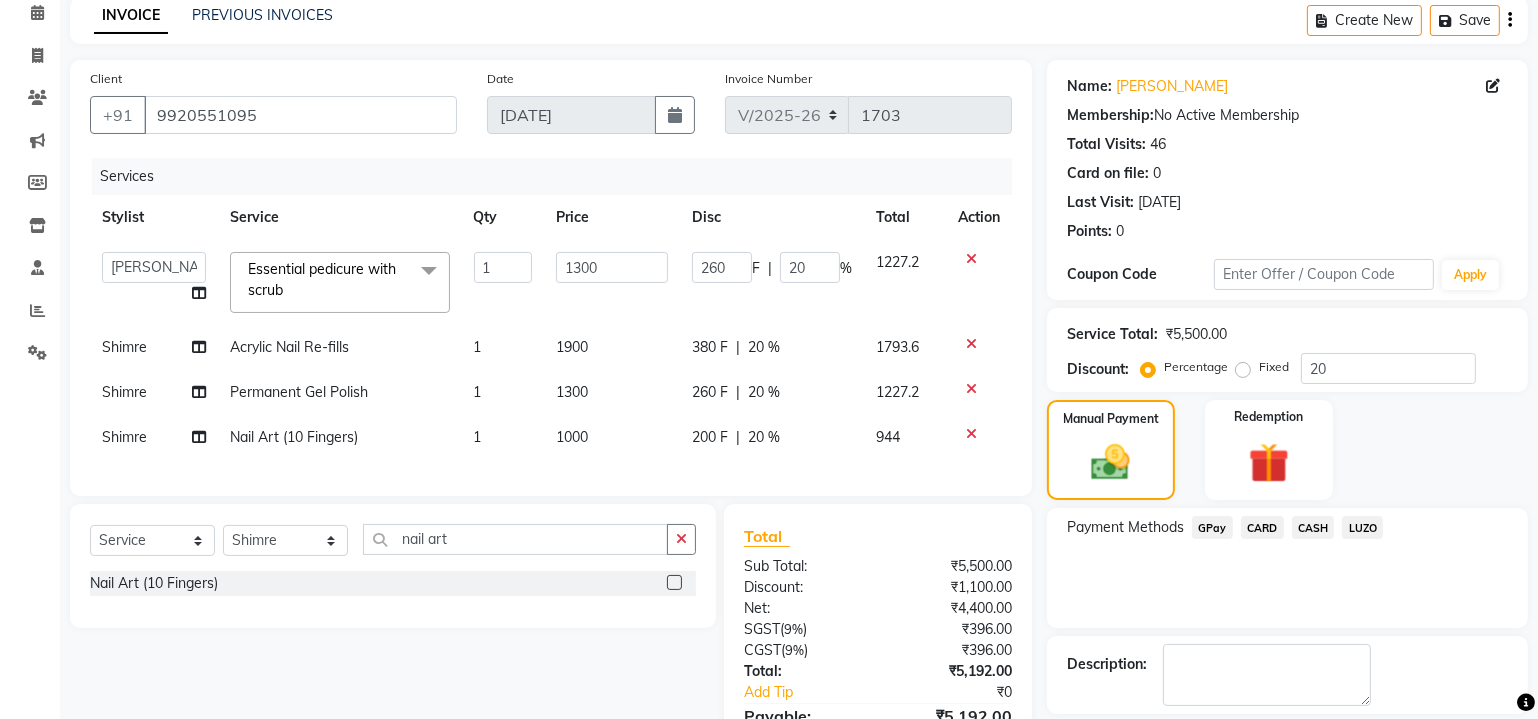 click on "Client +91 9920551095 Date 14-07-2025 Invoice Number V/2025 V/2025-26 1703 Services Stylist Service Qty Price Disc Total Action  Achan   Akanksha   Akash    Alfaz    Amreen    Daksha   Danish   Dhanashree   Dibakar   Divya Rai   House Sale   Imran Shaikh   Kaikasha Shaikh   Keshien   Kumar   Leela   malad login access   Manisha Singh   Manisha Suvare   Nida Sabri   Nim   Ninshing   Nitesh   Pooja   Poonam Singh   Regan   Sanjay mama   Shamim Shaikh   Shimre   Sujit   Suzu   Swapnali   Swity   Urmila Pal   Vikram  Essential pedicure with scrub  x Natural Acrylic Nail Set French Acrylic Nail Set Natural Gel Nail Set French Gel Nail Set Pink & White Sculpting (Acrylic) Pink & White Sculpting (Gel) Glitter Acrylic Nail Set Glitter Gel Nail Set Acrylic Overlays Gel Overlays Pink & White Acrylic Overlays Pink & White Gel Overlays Glitter Acrylic Overlays Glitter Gel Overlays Form Acrylic Nail Set Form Gel Nail Set Shattered Glass Holographic Nails Ombre Gel Polish Chameleon Nails Chrome/Metallic Nails Gel Removal" 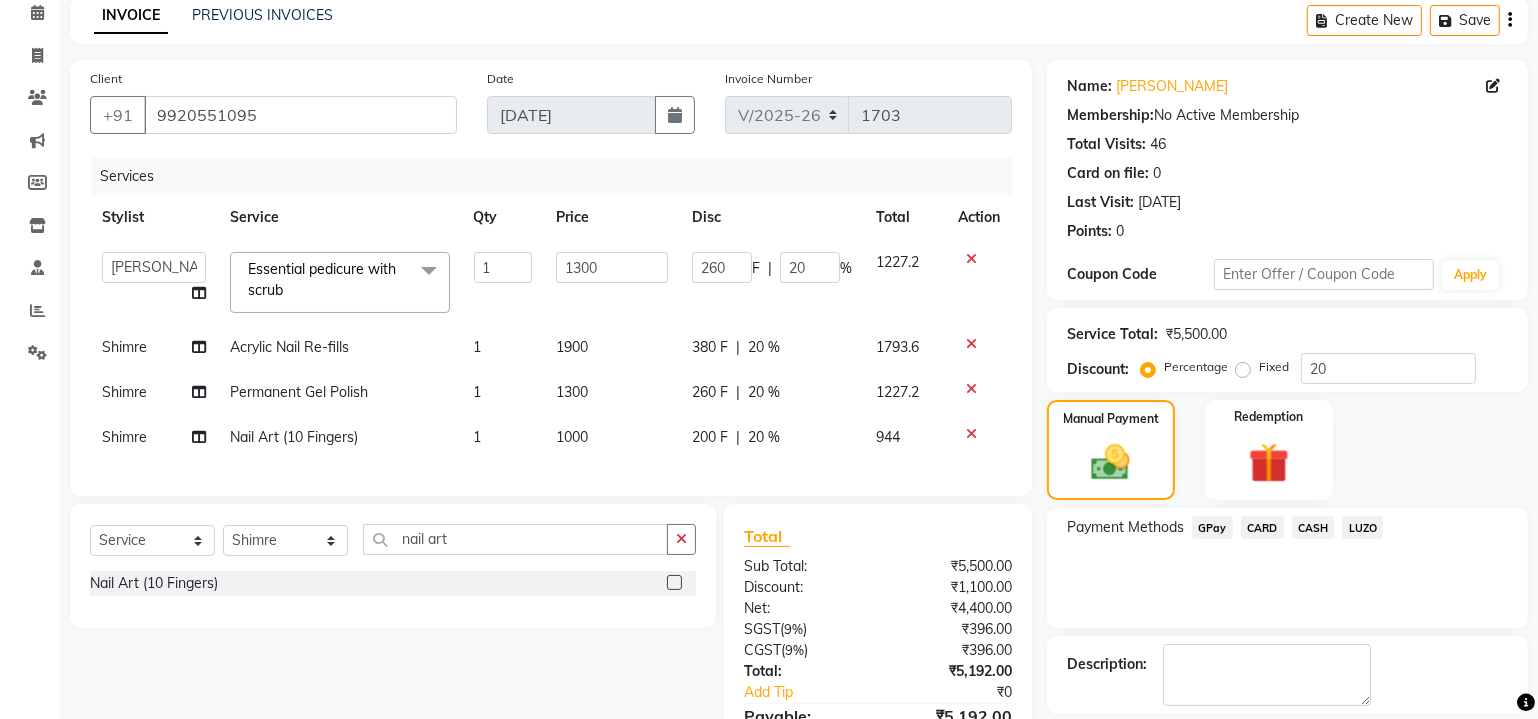 scroll, scrollTop: 301, scrollLeft: 0, axis: vertical 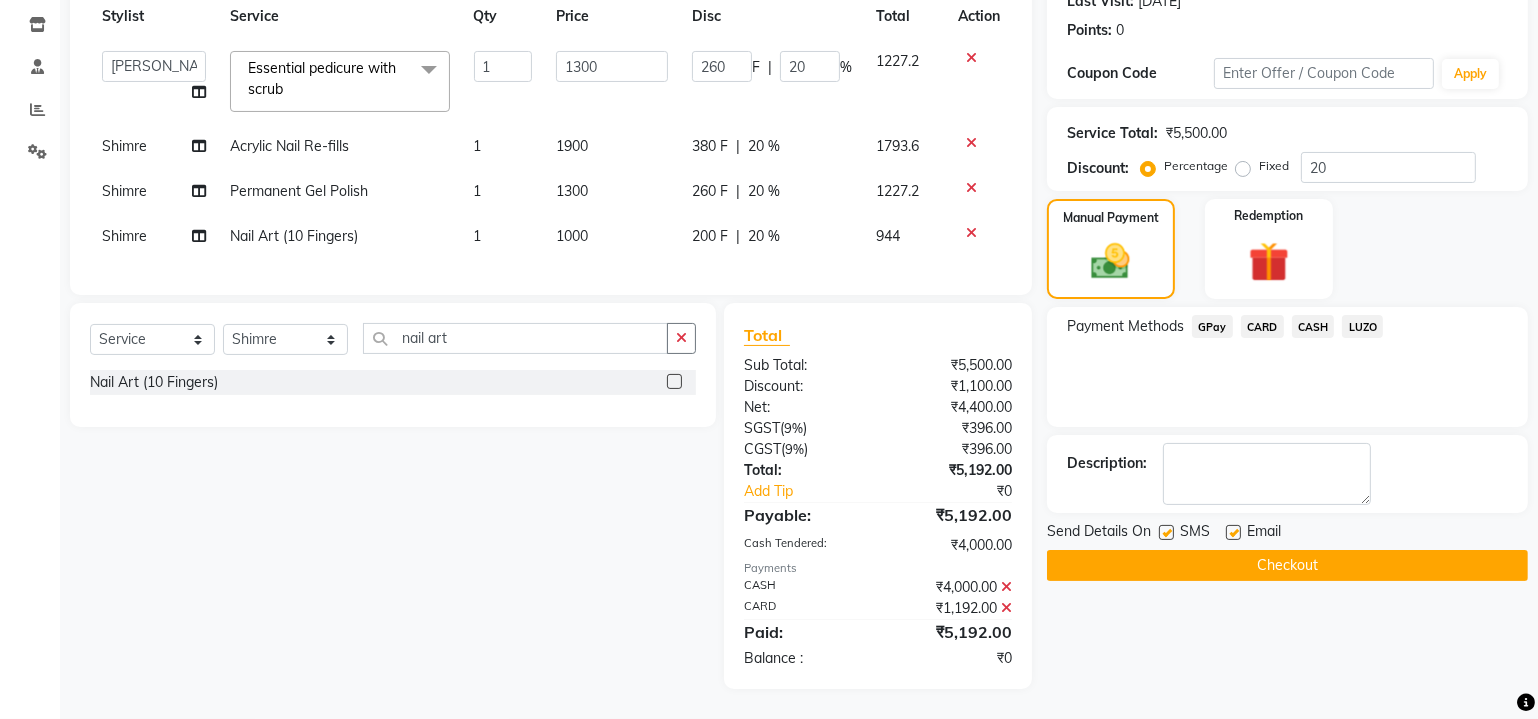 click 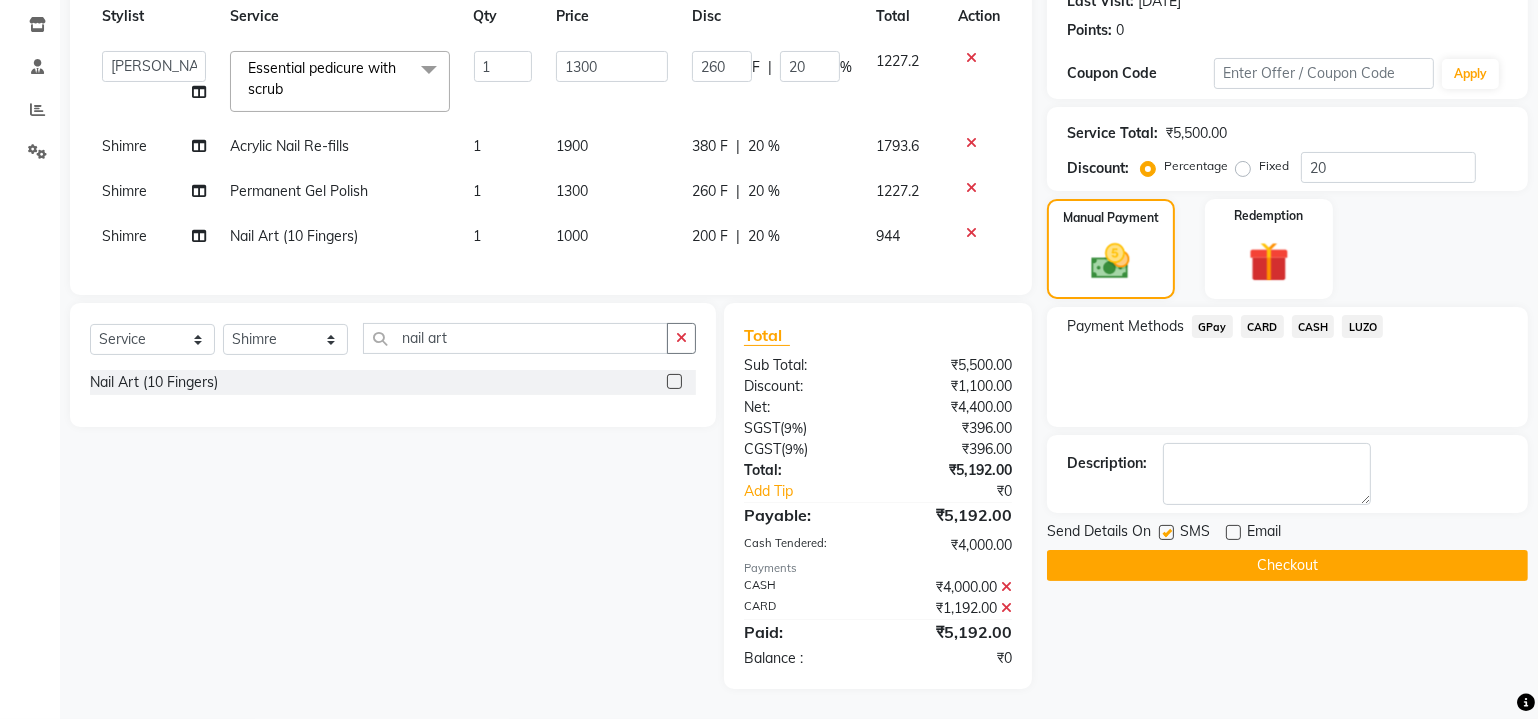click 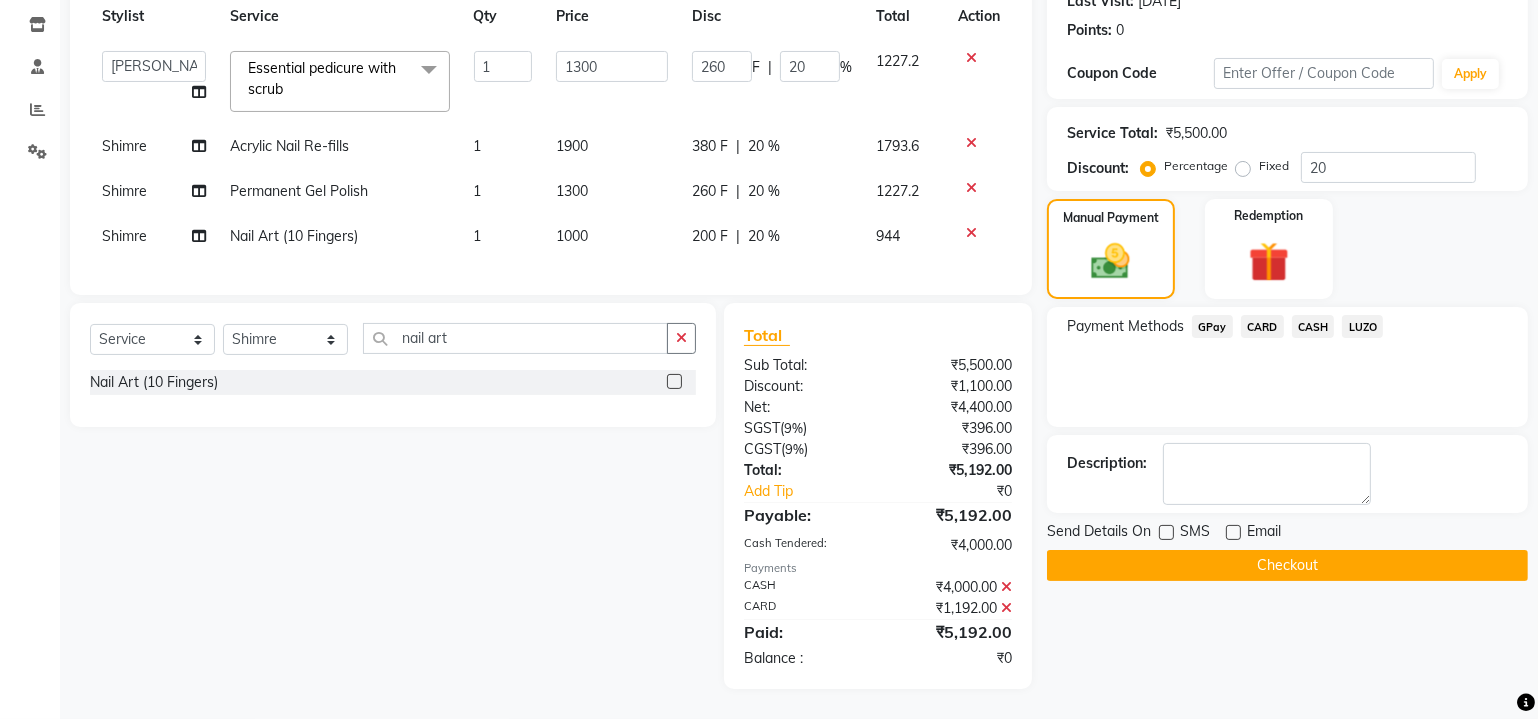 click on "Checkout" 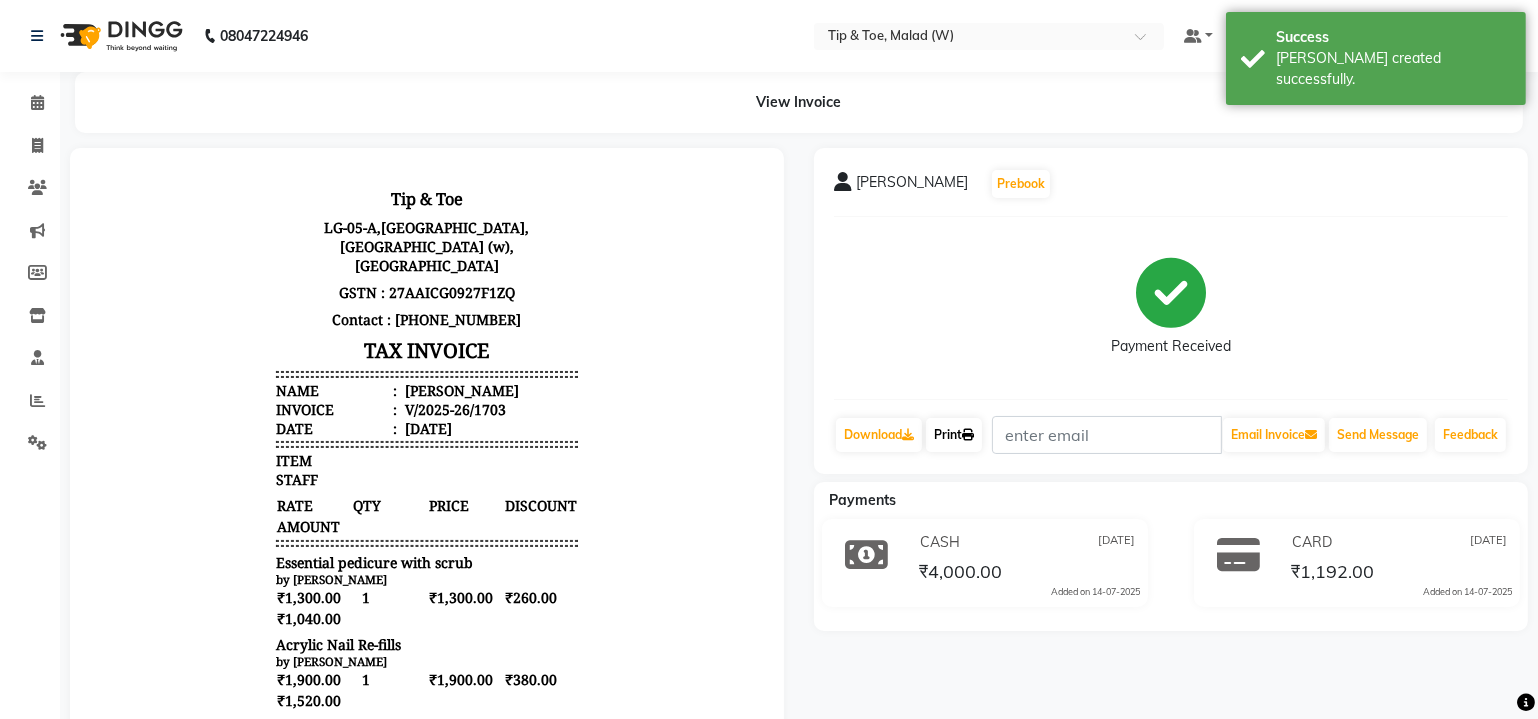 scroll, scrollTop: 0, scrollLeft: 0, axis: both 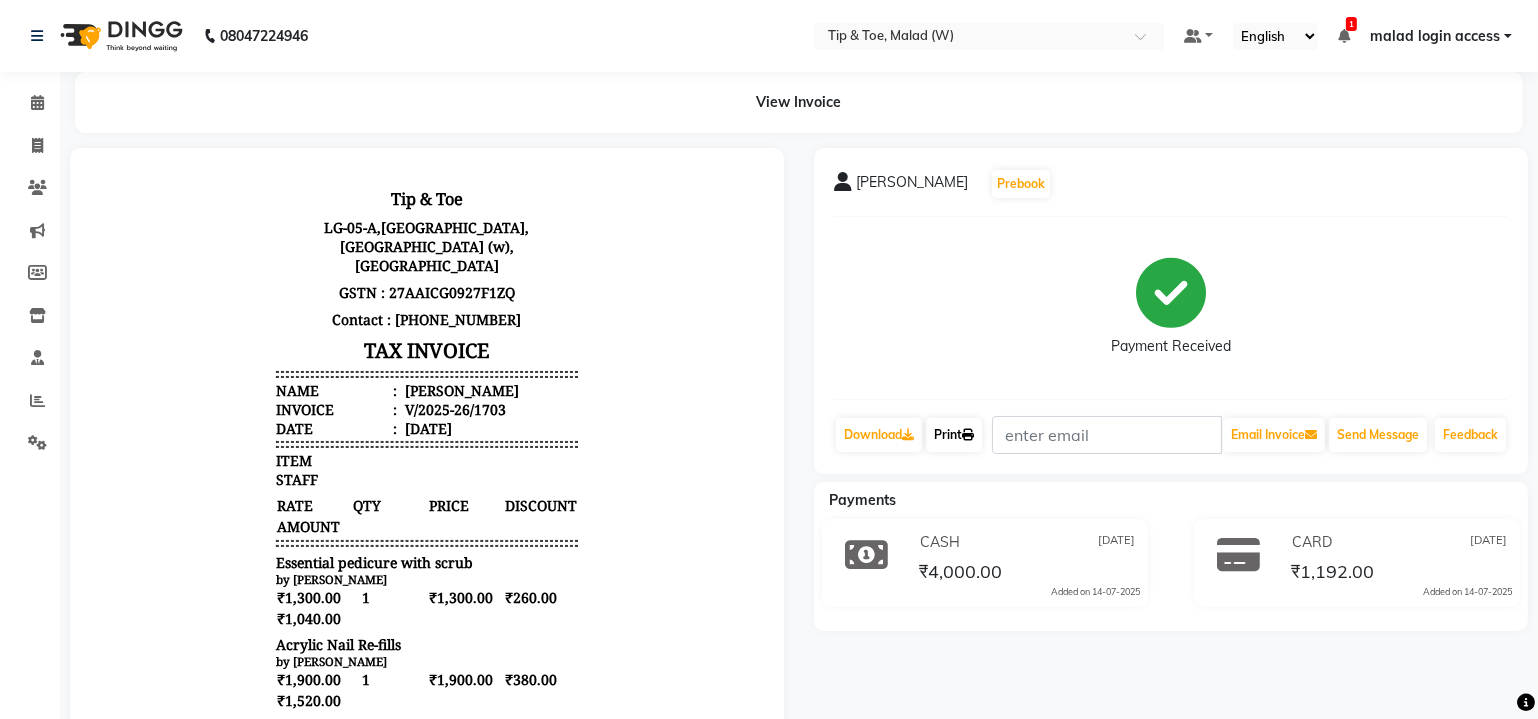 click on "Print" 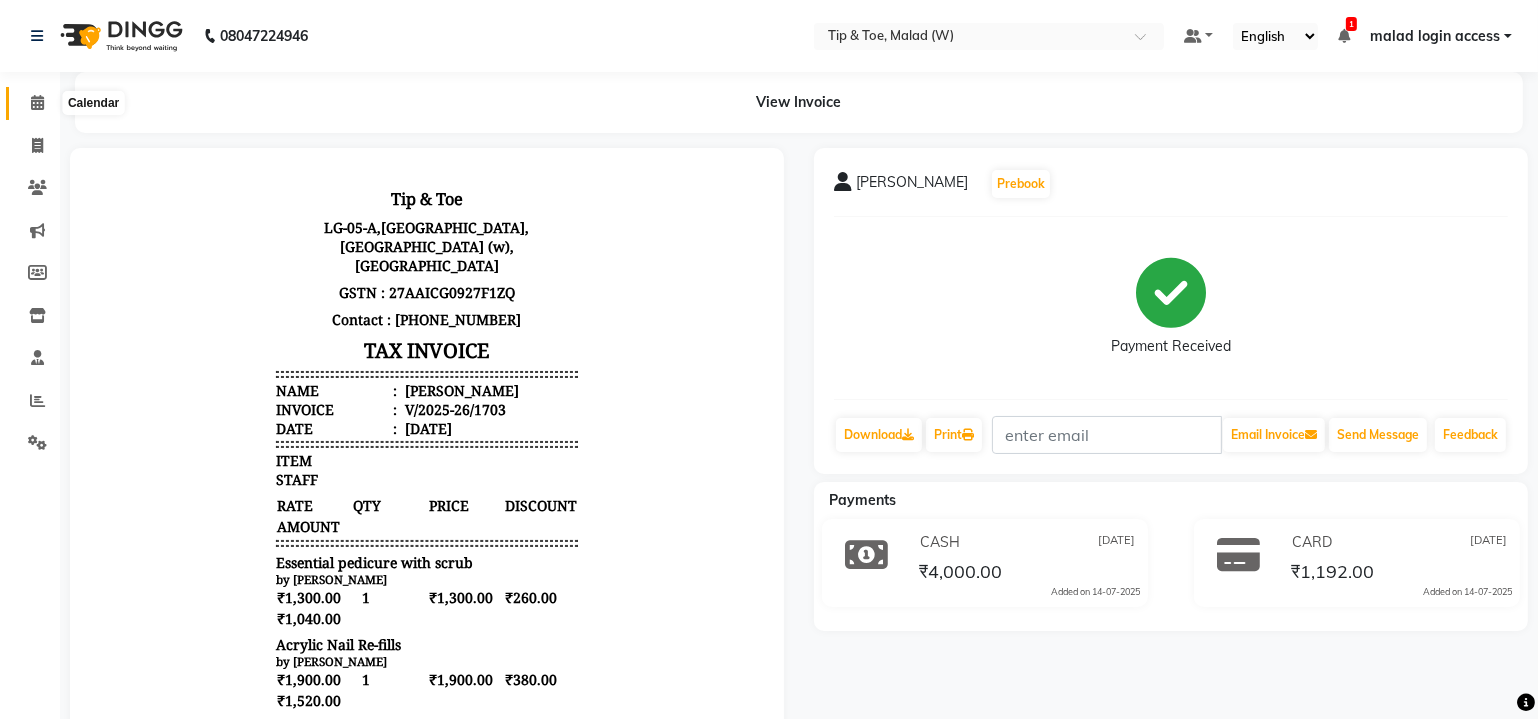 click 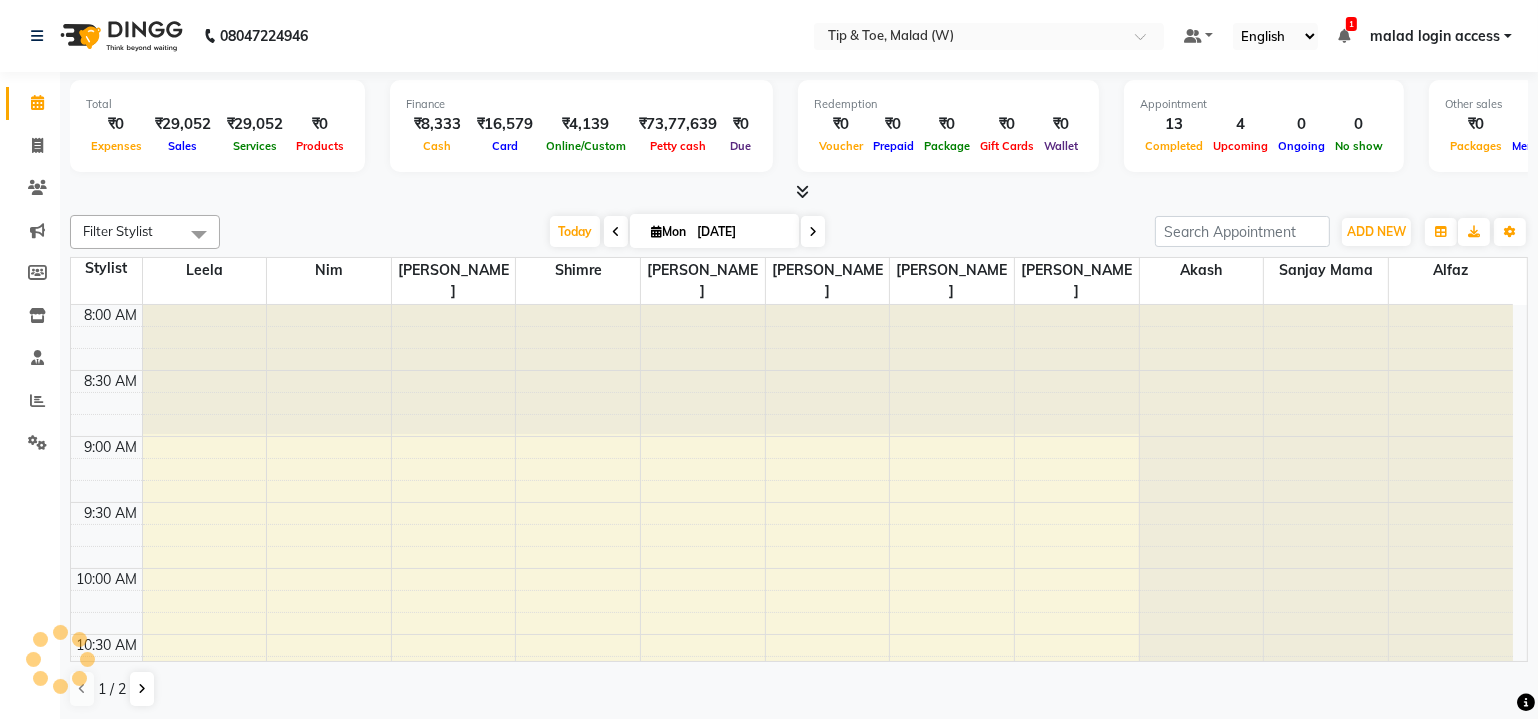 scroll, scrollTop: 0, scrollLeft: 0, axis: both 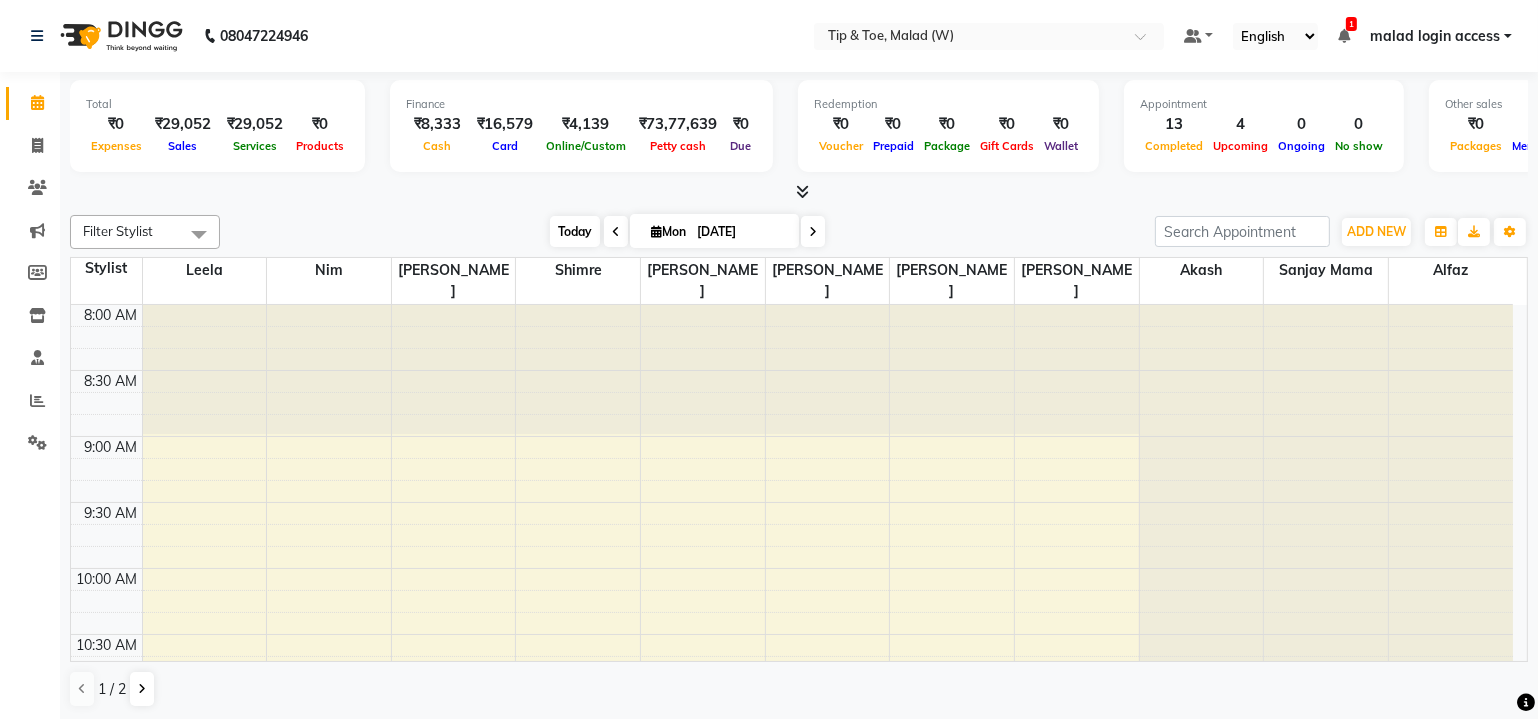 click on "Today" at bounding box center [575, 231] 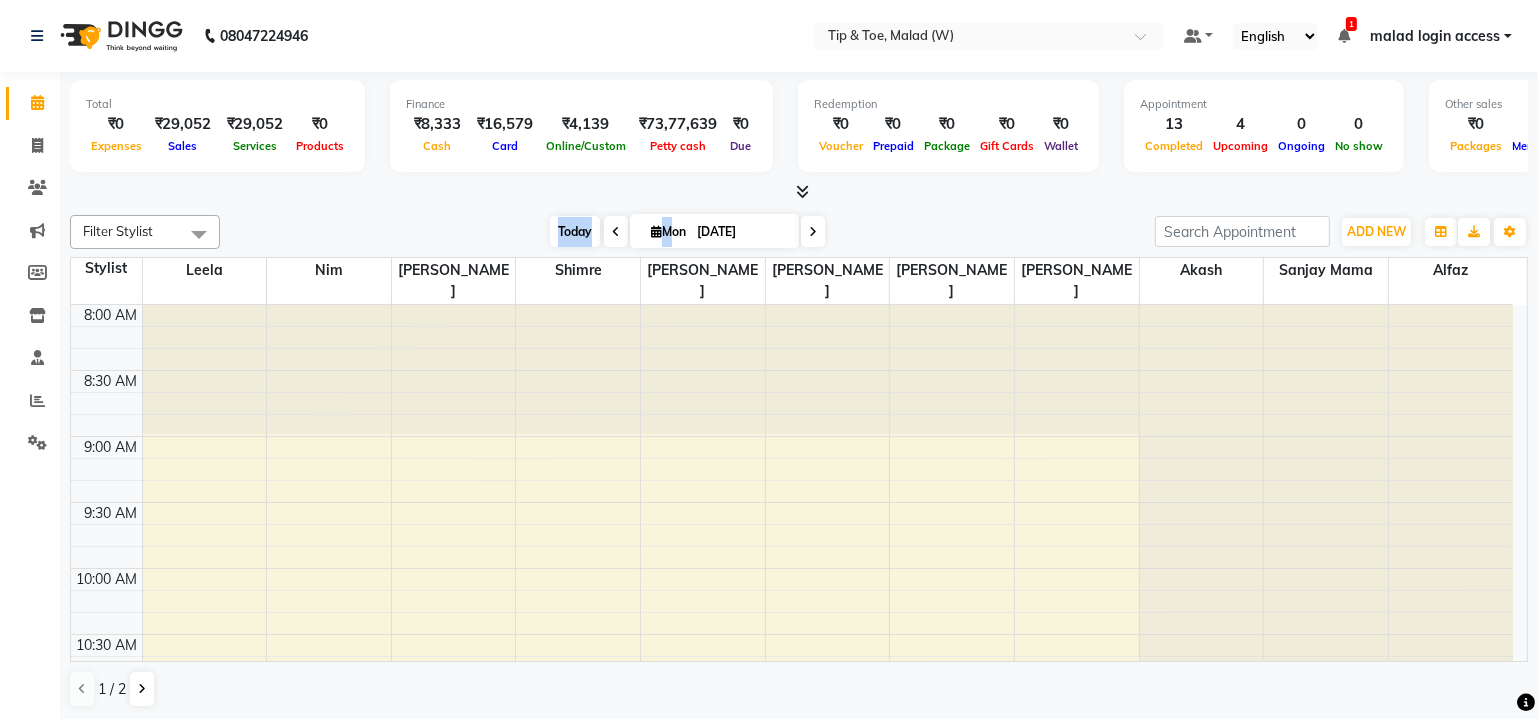 click on "Today" at bounding box center (575, 231) 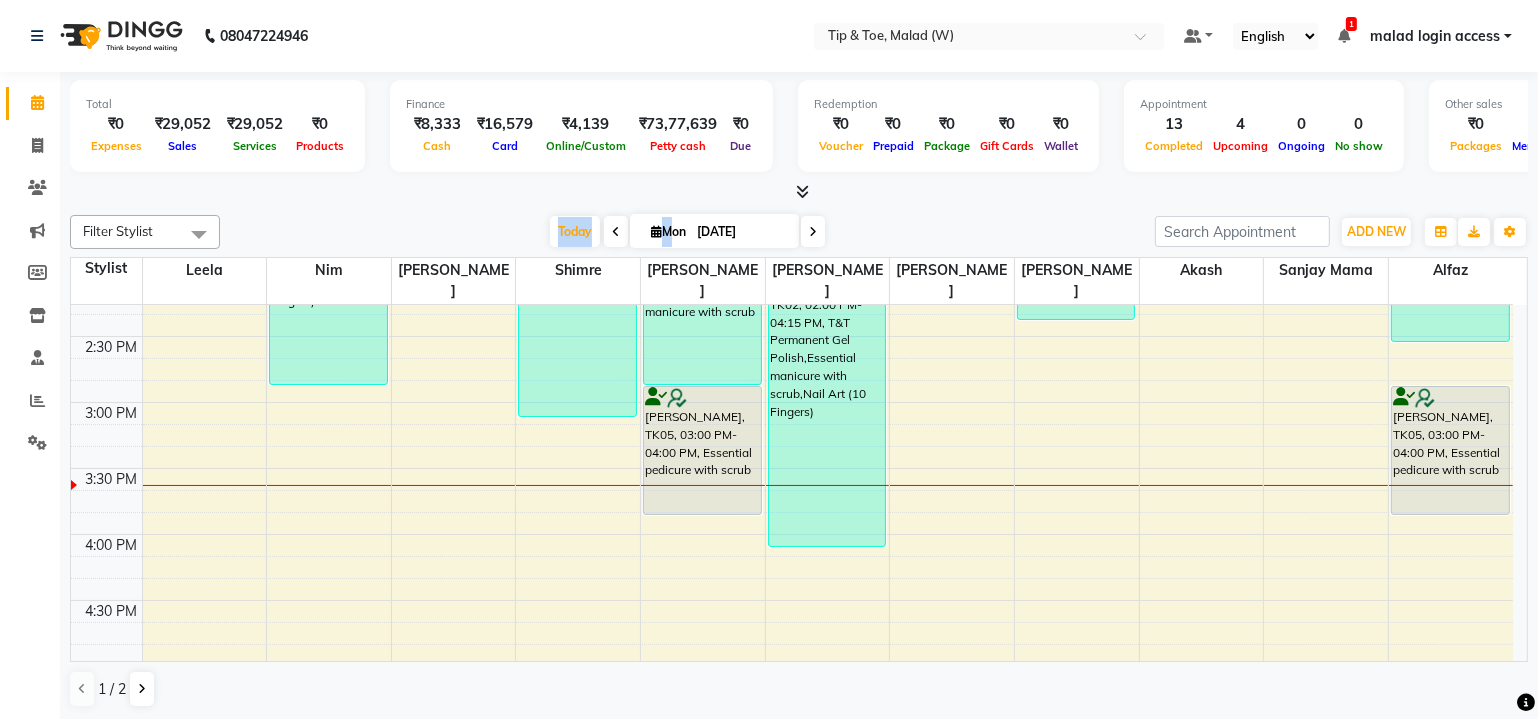 scroll, scrollTop: 726, scrollLeft: 0, axis: vertical 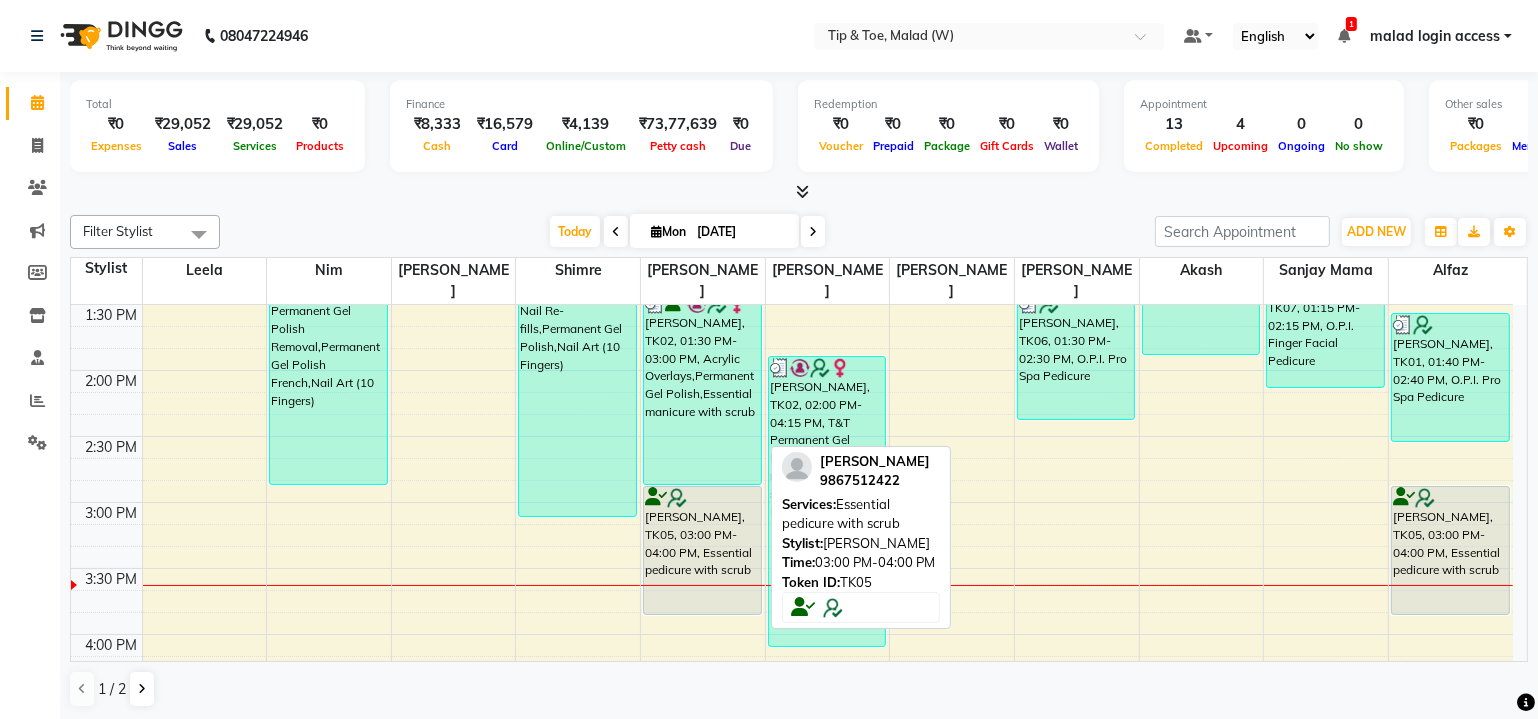 click on "[PERSON_NAME], TK05, 03:00 PM-04:00 PM, Essential pedicure with scrub" at bounding box center (702, 550) 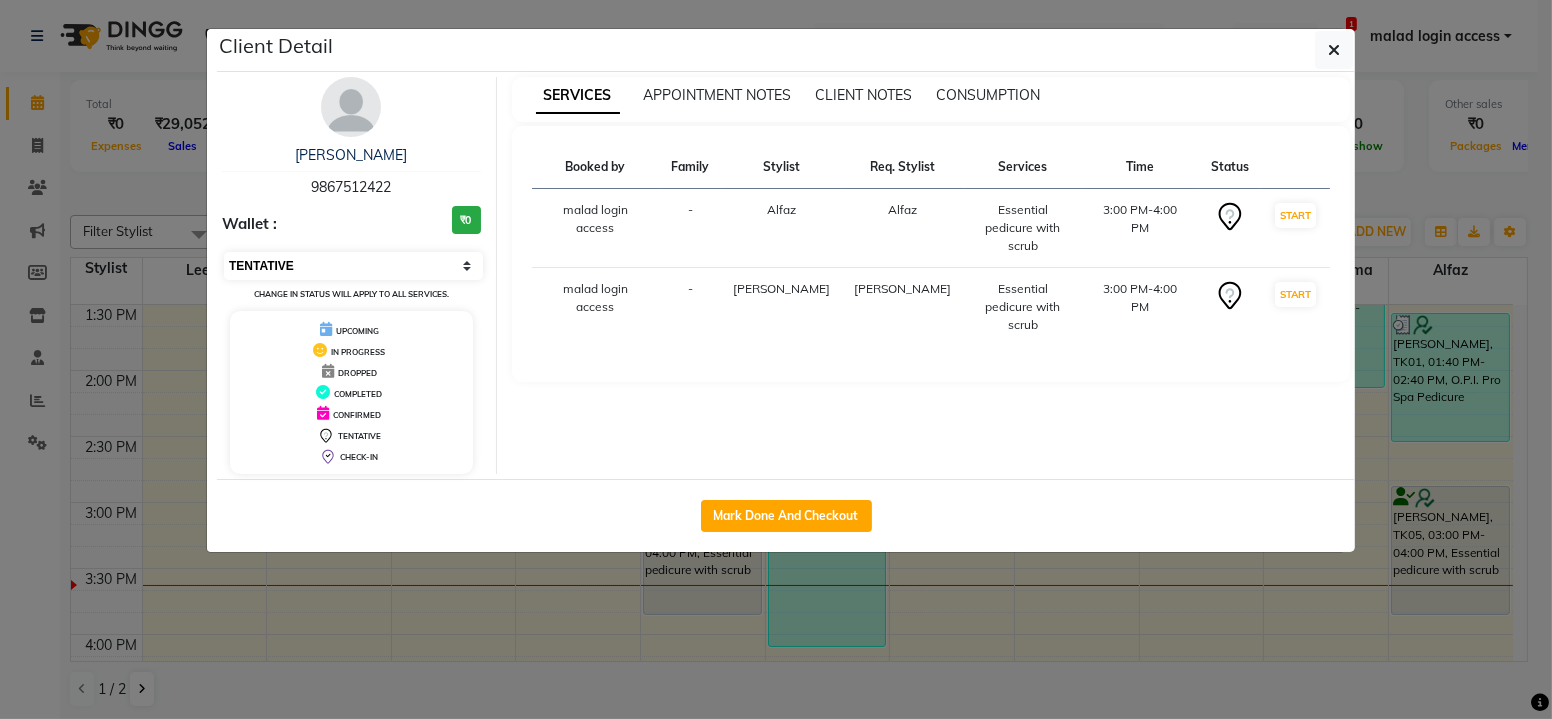 click on "Select IN SERVICE CONFIRMED TENTATIVE CHECK IN MARK DONE DROPPED UPCOMING" at bounding box center (353, 266) 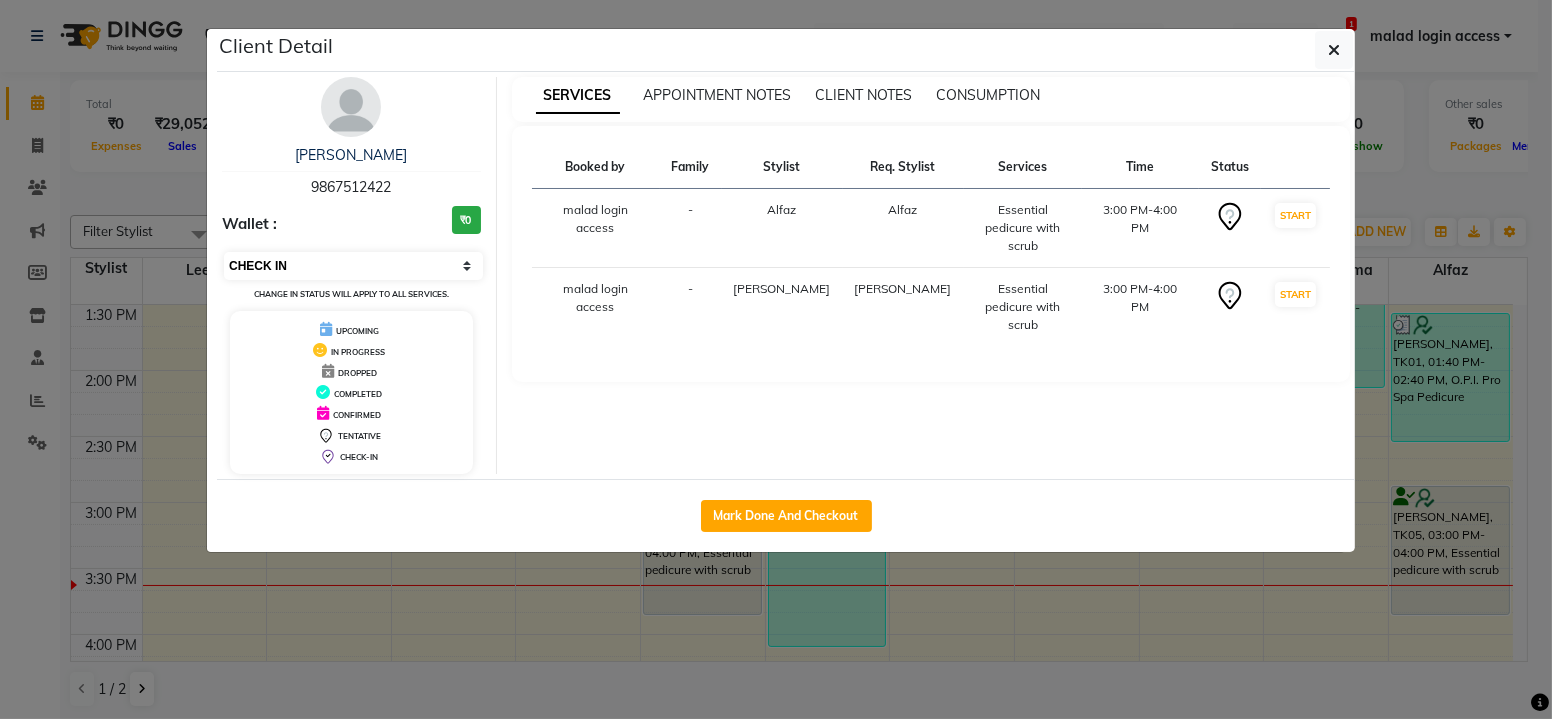 click on "Select IN SERVICE CONFIRMED TENTATIVE CHECK IN MARK DONE DROPPED UPCOMING" at bounding box center [353, 266] 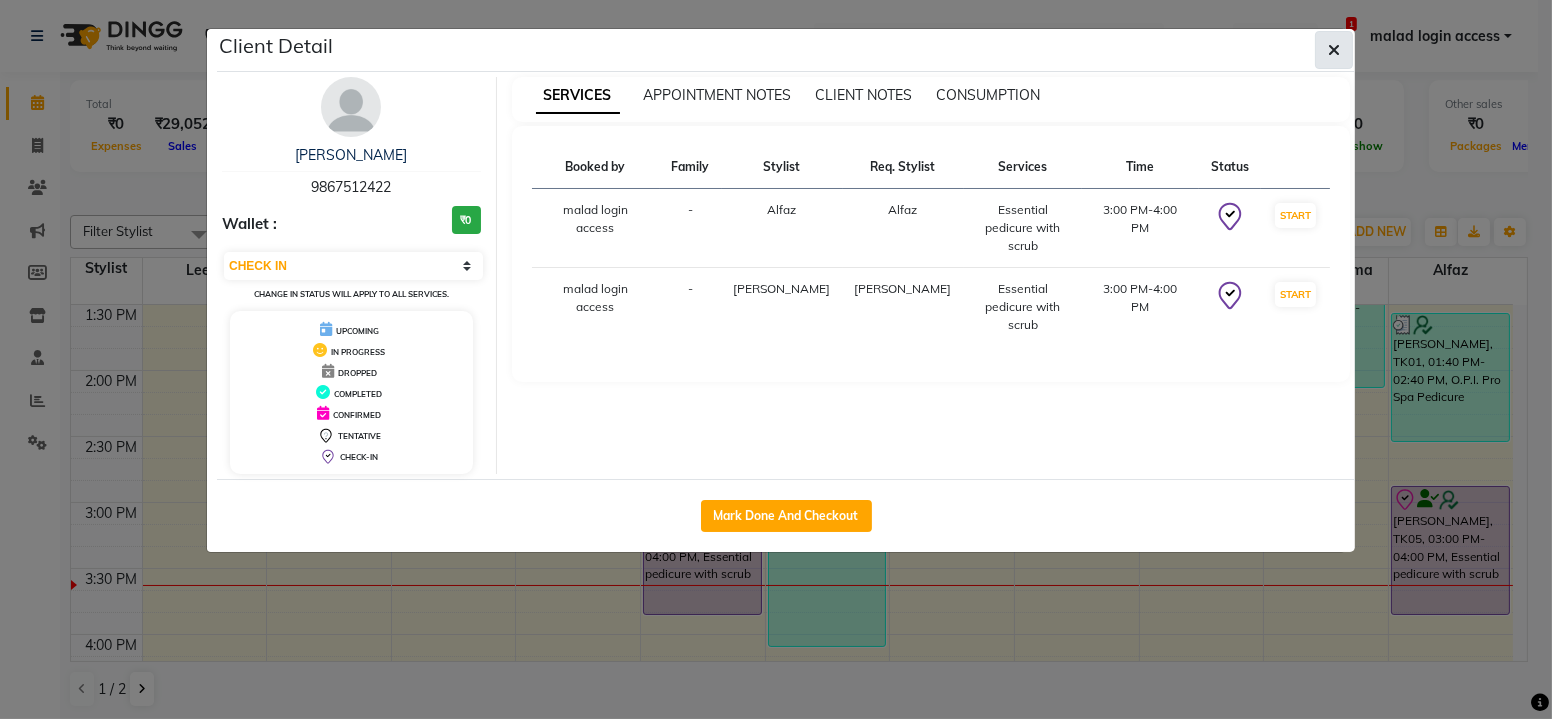 click 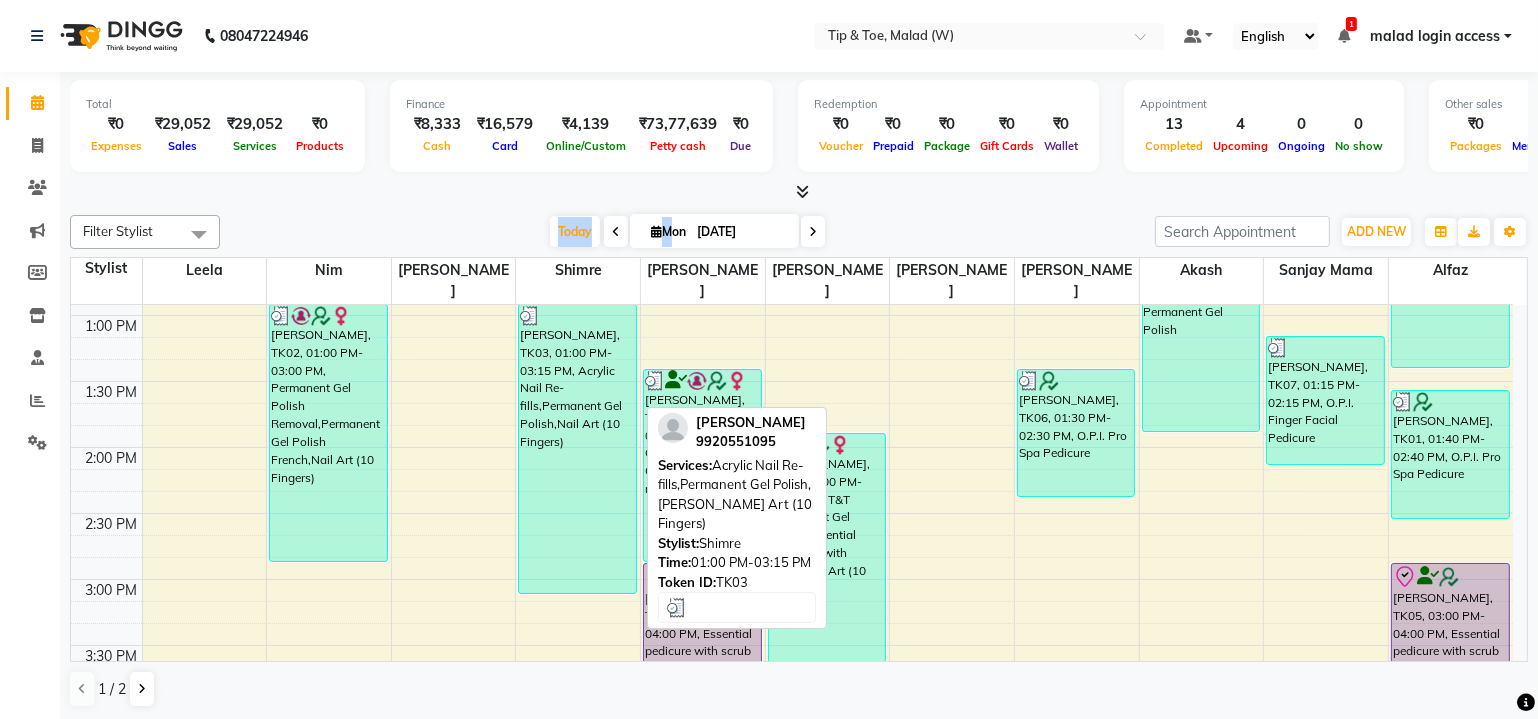 scroll, scrollTop: 726, scrollLeft: 0, axis: vertical 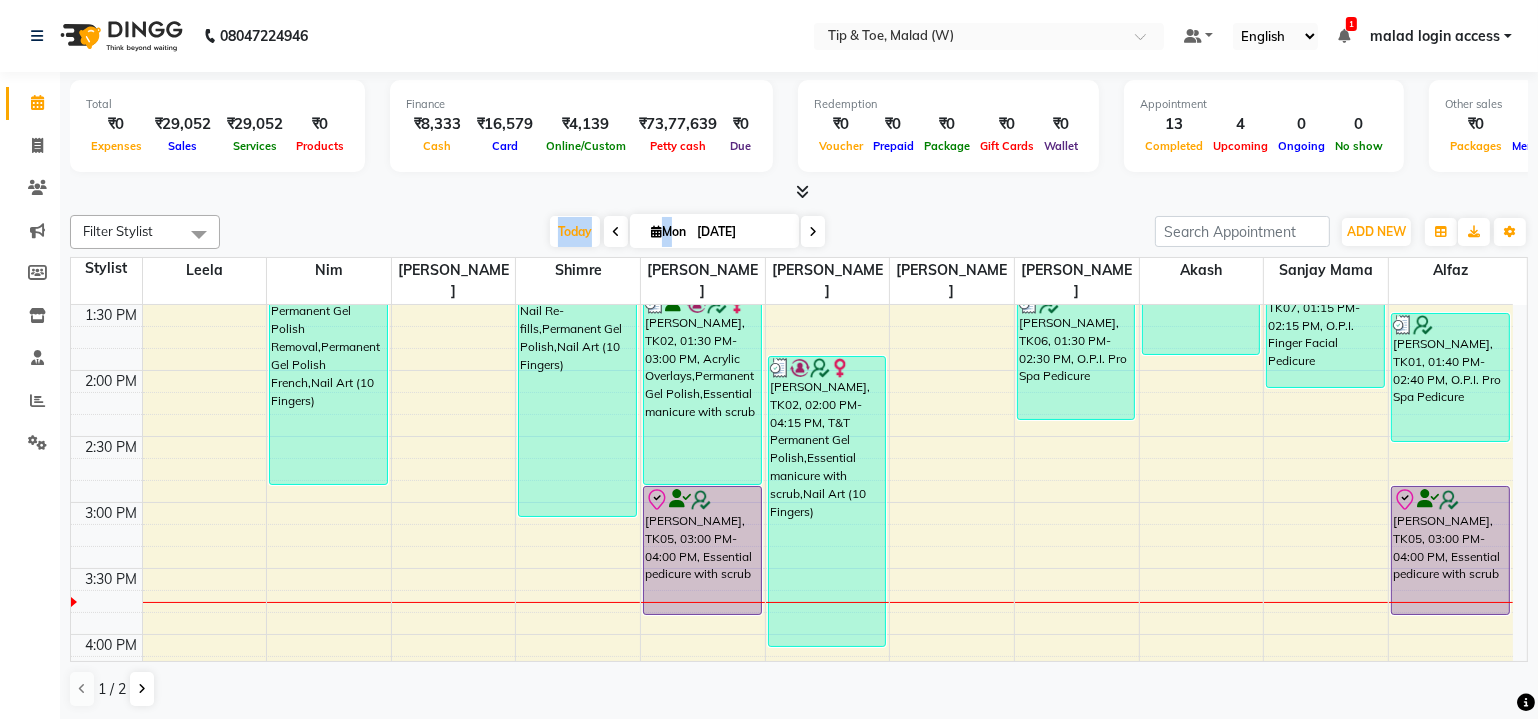 click on "Filter Stylist Select All Akash  Alfaz  Dibakar Leela Manisha Singh Nim Nitesh Poonam Singh Sanjay mama Shimre Swapnali Urmila Pal Today  Mon 14-07-2025 Toggle Dropdown Add Appointment Add Invoice Add Attendance Add Client Toggle Dropdown Add Appointment Add Invoice Add Attendance Add Client ADD NEW Toggle Dropdown Add Appointment Add Invoice Add Attendance Add Client Filter Stylist Select All Akash  Alfaz  Dibakar Leela Manisha Singh Nim Nitesh Poonam Singh Sanjay mama Shimre Swapnali Urmila Pal Group By  Staff View   Room View  View as Vertical  Vertical - Week View  Horizontal  Horizontal - Week View  List  Toggle Dropdown Calendar Settings Manage Tags   Arrange Stylists   Reset Stylists  Full Screen Appointment Form Zoom 150% Staff/Room Display Count 11" at bounding box center [799, 232] 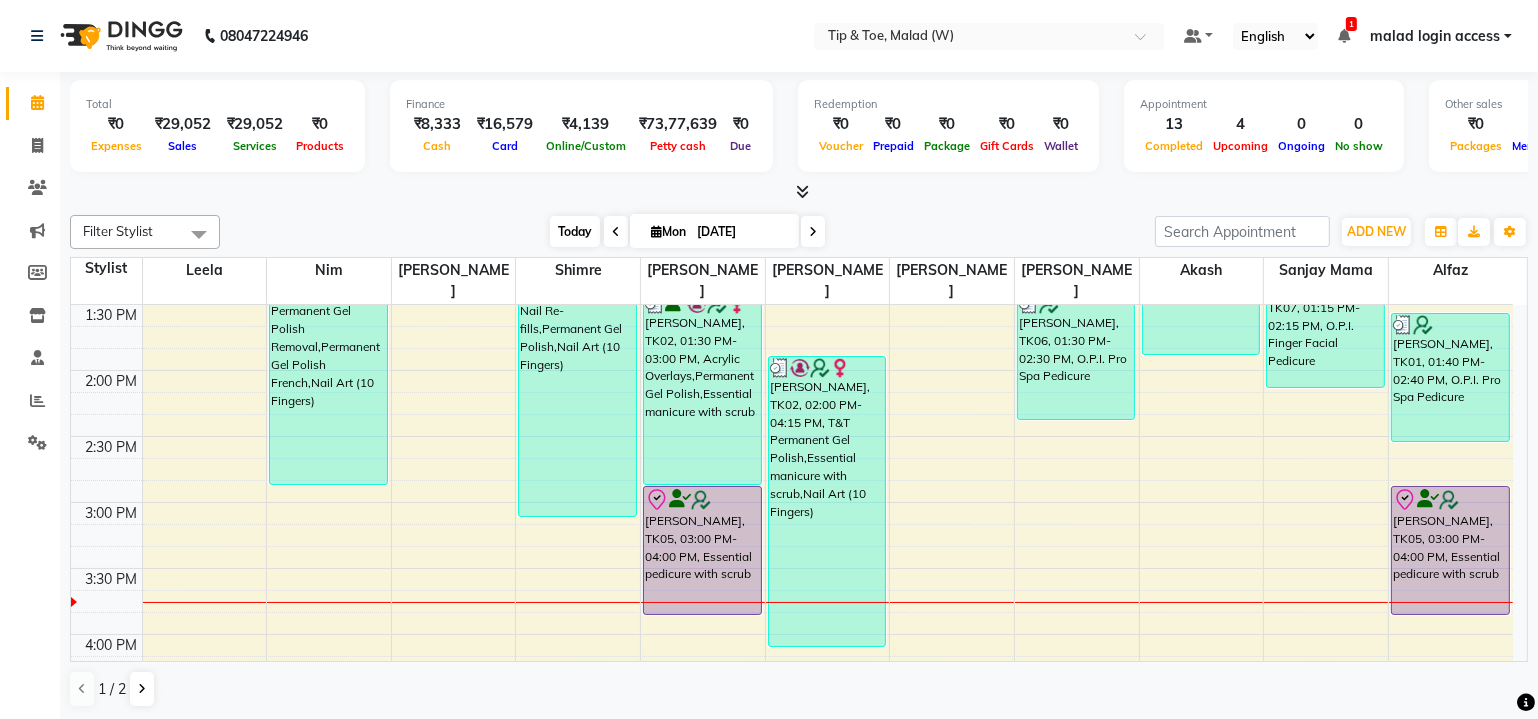 click on "Today" at bounding box center [575, 231] 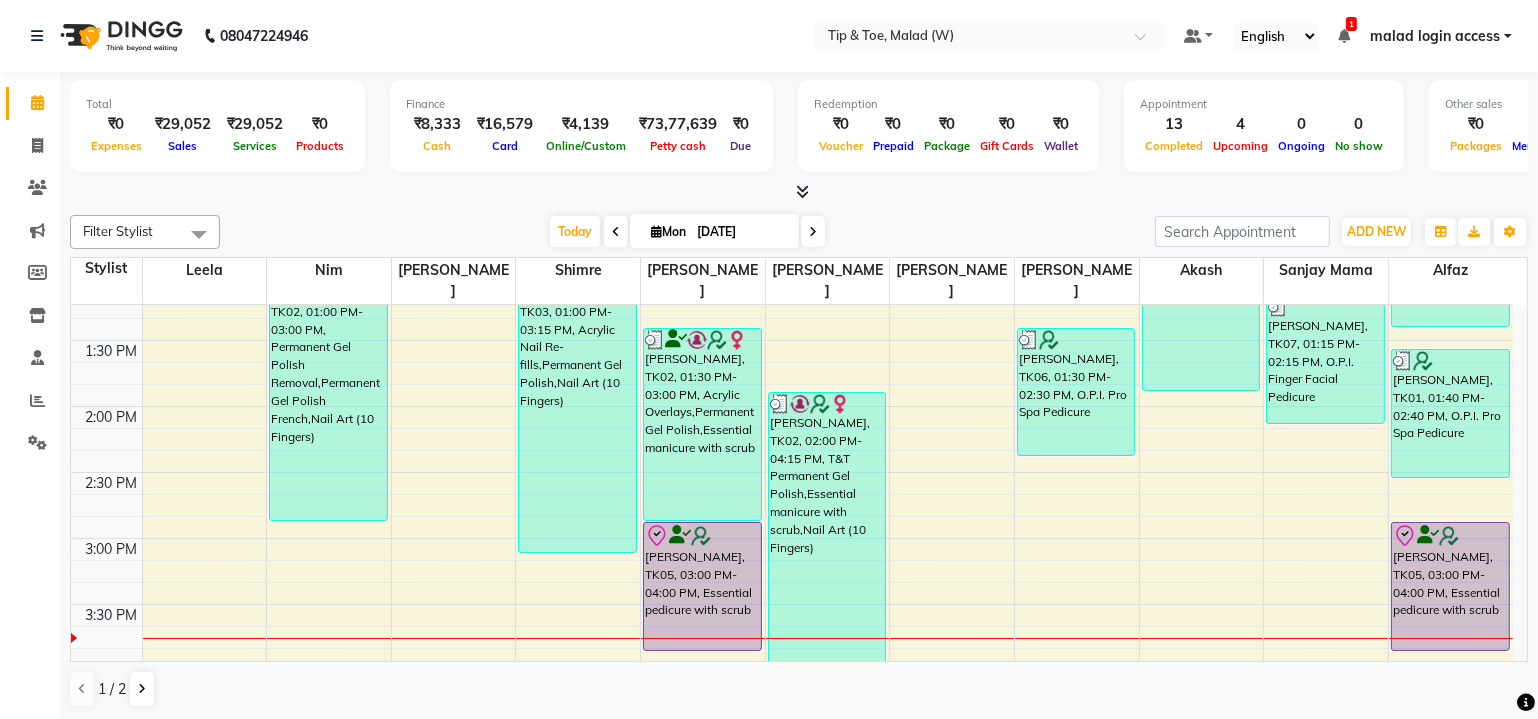 scroll, scrollTop: 816, scrollLeft: 0, axis: vertical 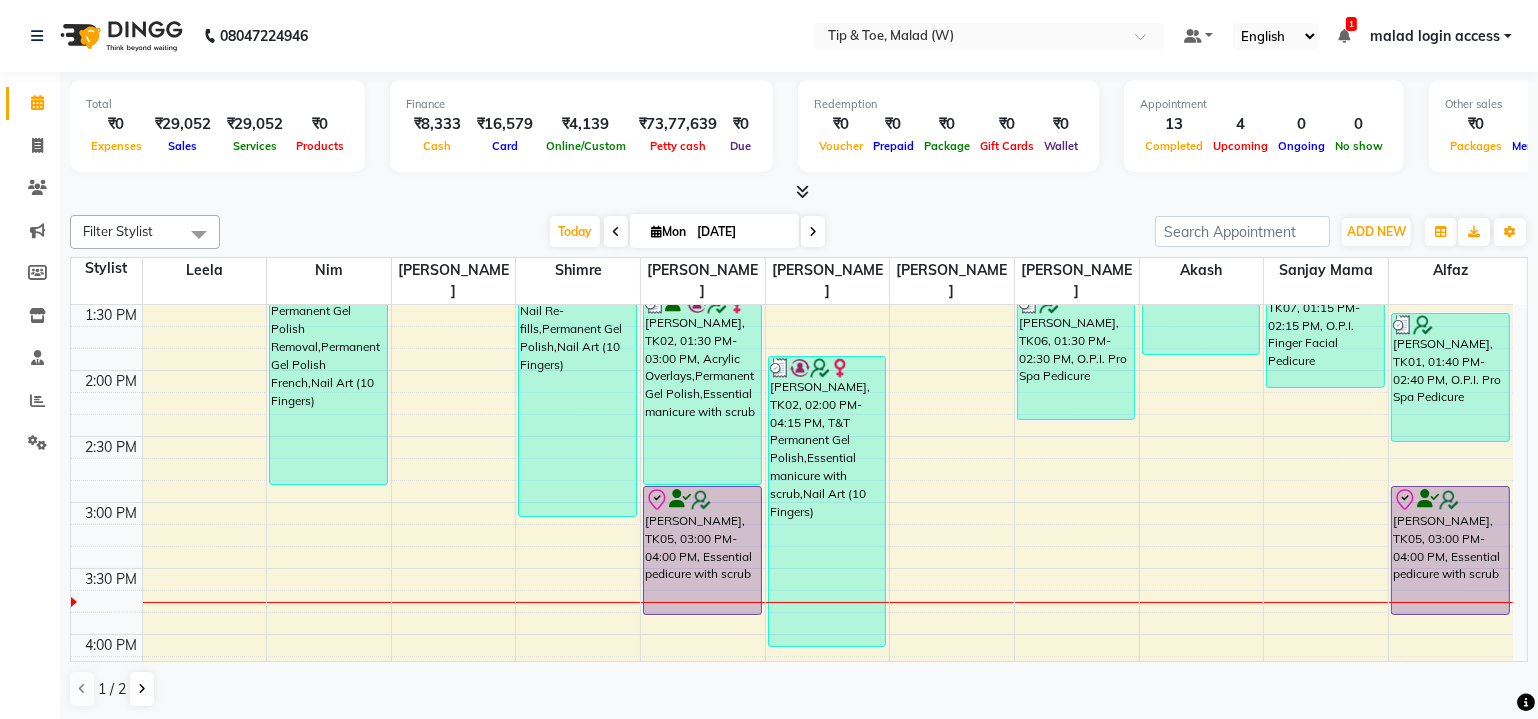 click on "Today" at bounding box center [575, 231] 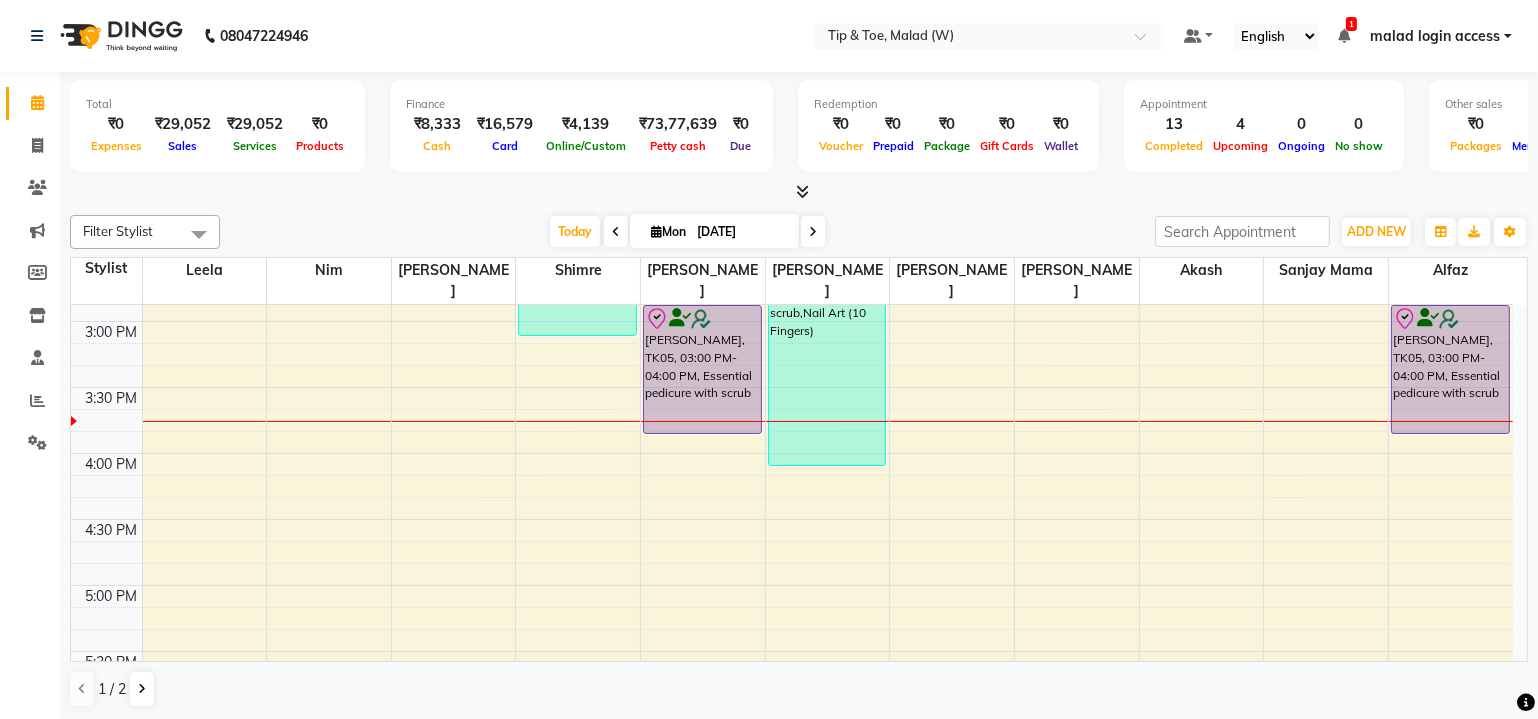 click on "8:00 AM 8:30 AM 9:00 AM 9:30 AM 10:00 AM 10:30 AM 11:00 AM 11:30 AM 12:00 PM 12:30 PM 1:00 PM 1:30 PM 2:00 PM 2:30 PM 3:00 PM 3:30 PM 4:00 PM 4:30 PM 5:00 PM 5:30 PM 6:00 PM 6:30 PM 7:00 PM 7:30 PM 8:00 PM 8:30 PM     Jinisha Parmar, TK02, 01:00 PM-03:00 PM, Permanent Gel Polish Removal,Permanent Gel Polish French,Nail Art (10 Fingers)     Nisha Chabbria, TK03, 01:00 PM-03:15 PM, Acrylic Nail Re-fills,Permanent Gel Polish,Nail Art (10 Fingers)     Mala Sheth, TK04, 07:00 PM-08:00 PM, Essential pedicure with scrub     Mala Sheth, TK04, 08:00 PM-09:00 PM, Essential manicure with scrub     Jinisha Parmar, TK02, 12:00 PM-01:00 PM, Essential manicure with scrub     Jinisha Parmar, TK02, 01:30 PM-03:00 PM, Acrylic Overlays,Permanent Gel Polish,Essential manicure with scrub
Mansi Ghosalkar, TK05, 03:00 PM-04:00 PM, Essential pedicure with scrub     Jinisha Parmar, TK02, 02:00 PM-04:15 PM, T&T Permanent Gel Polish,Essential manicure with scrub,Nail Art (10 Fingers)" at bounding box center [792, 255] 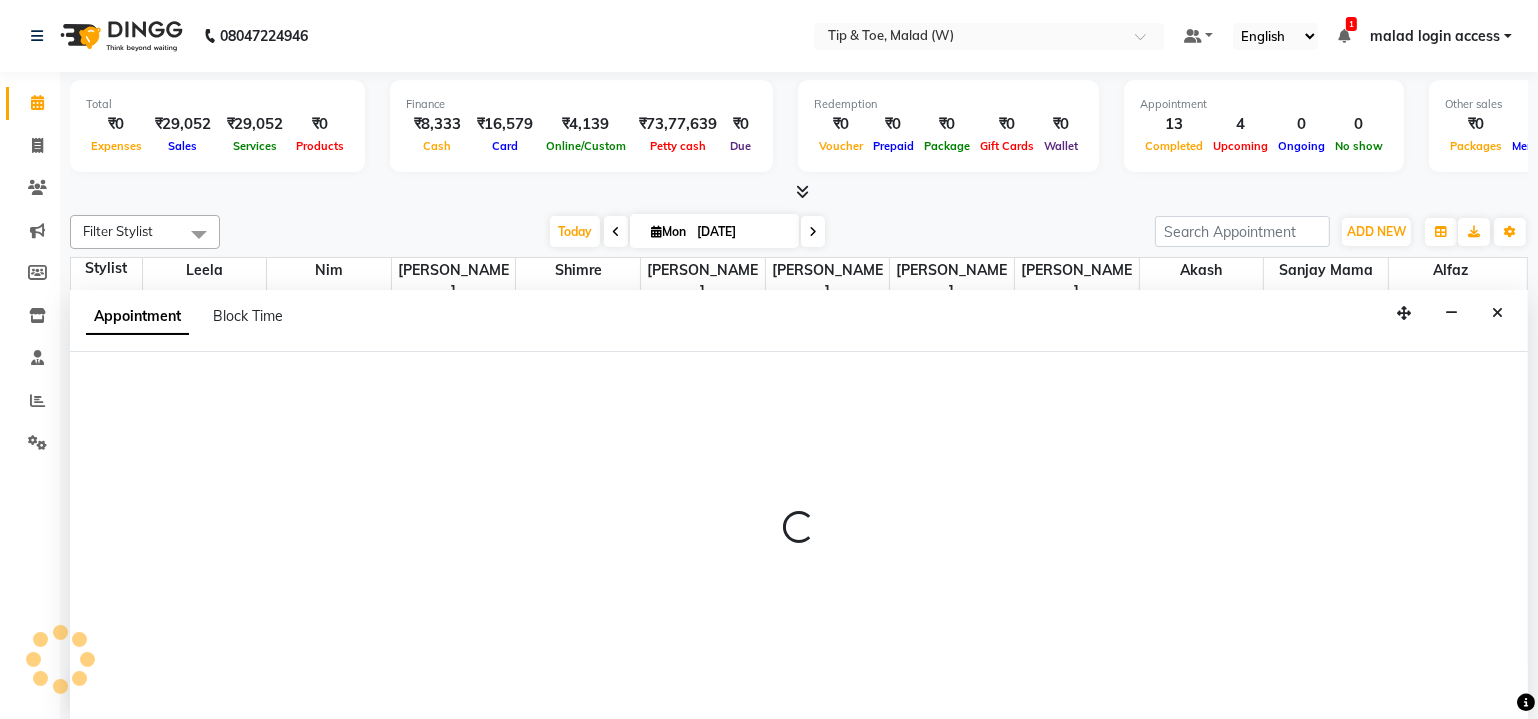 scroll, scrollTop: 0, scrollLeft: 0, axis: both 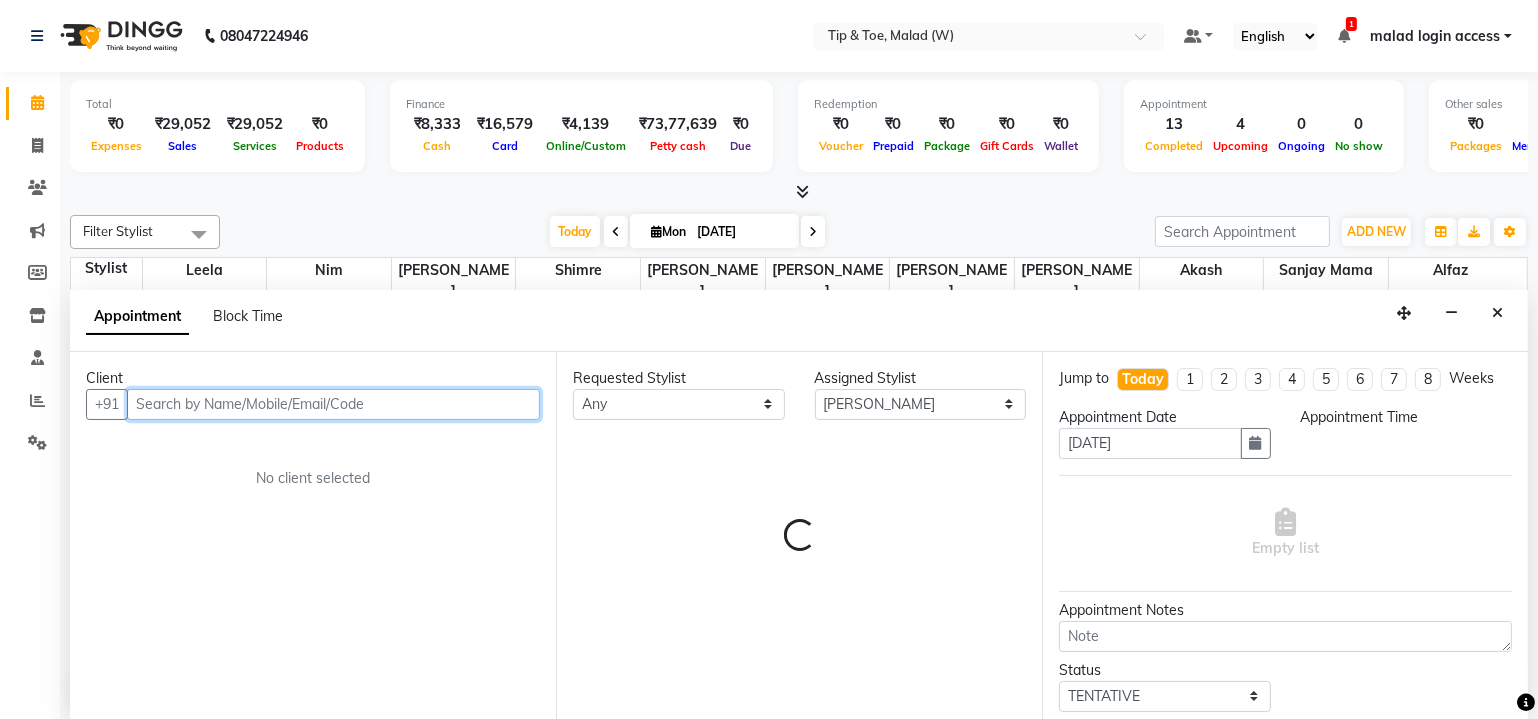 select on "960" 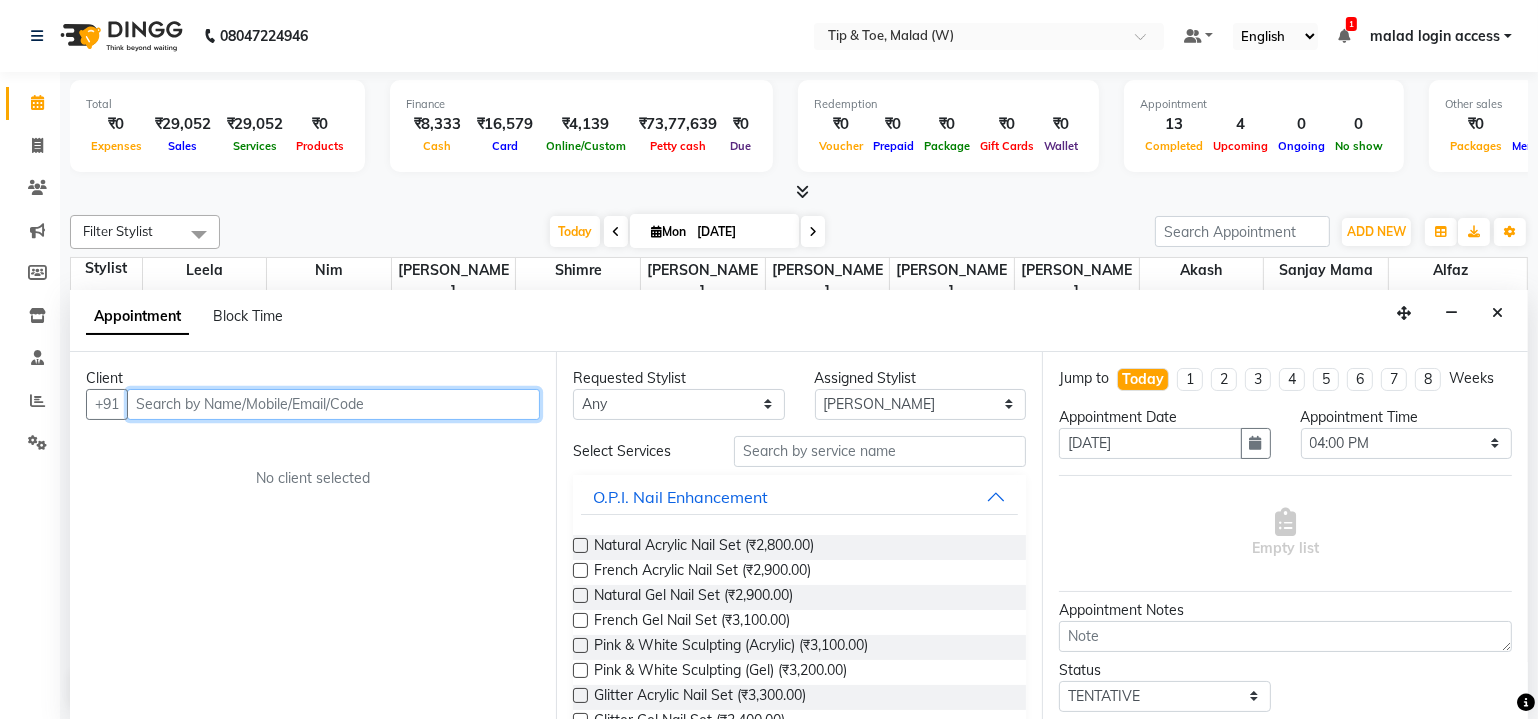 click at bounding box center (333, 404) 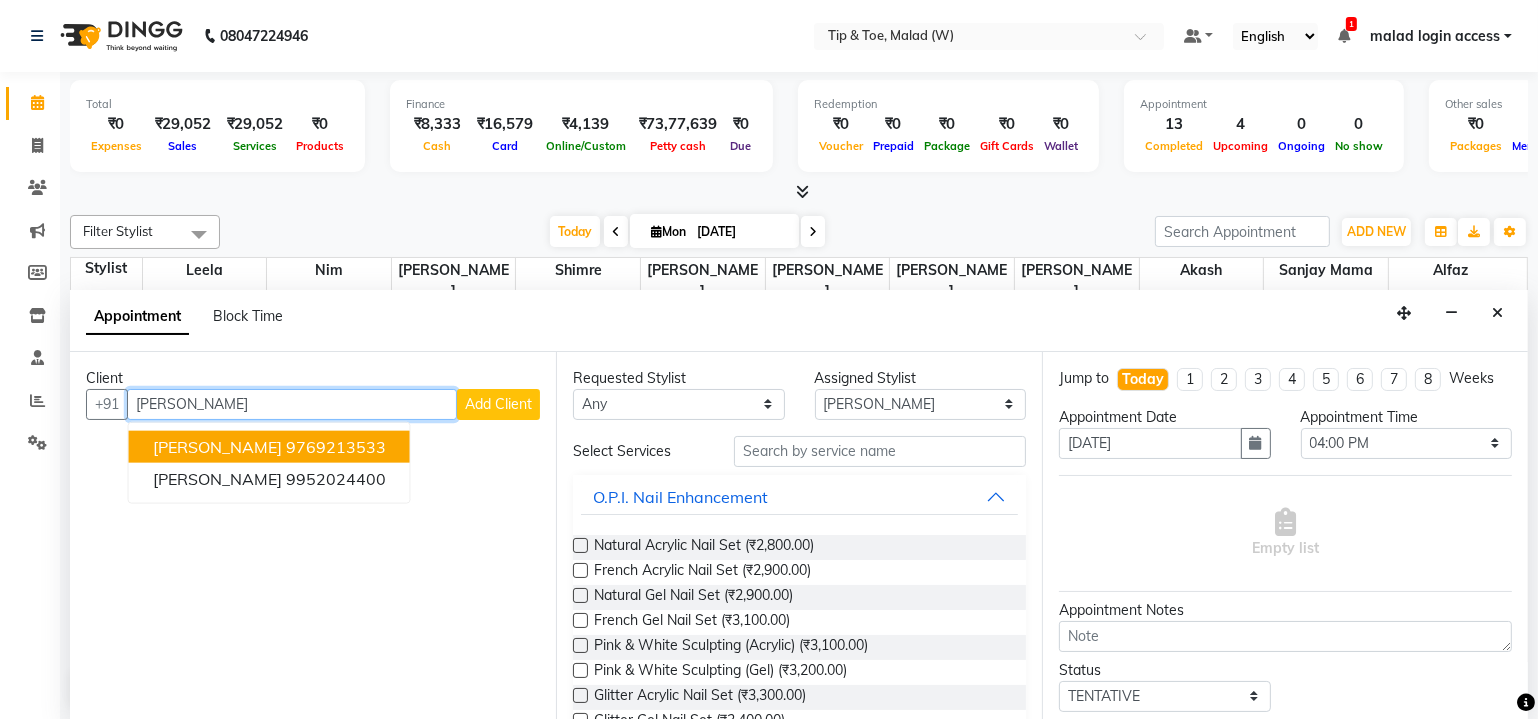 scroll, scrollTop: 0, scrollLeft: 0, axis: both 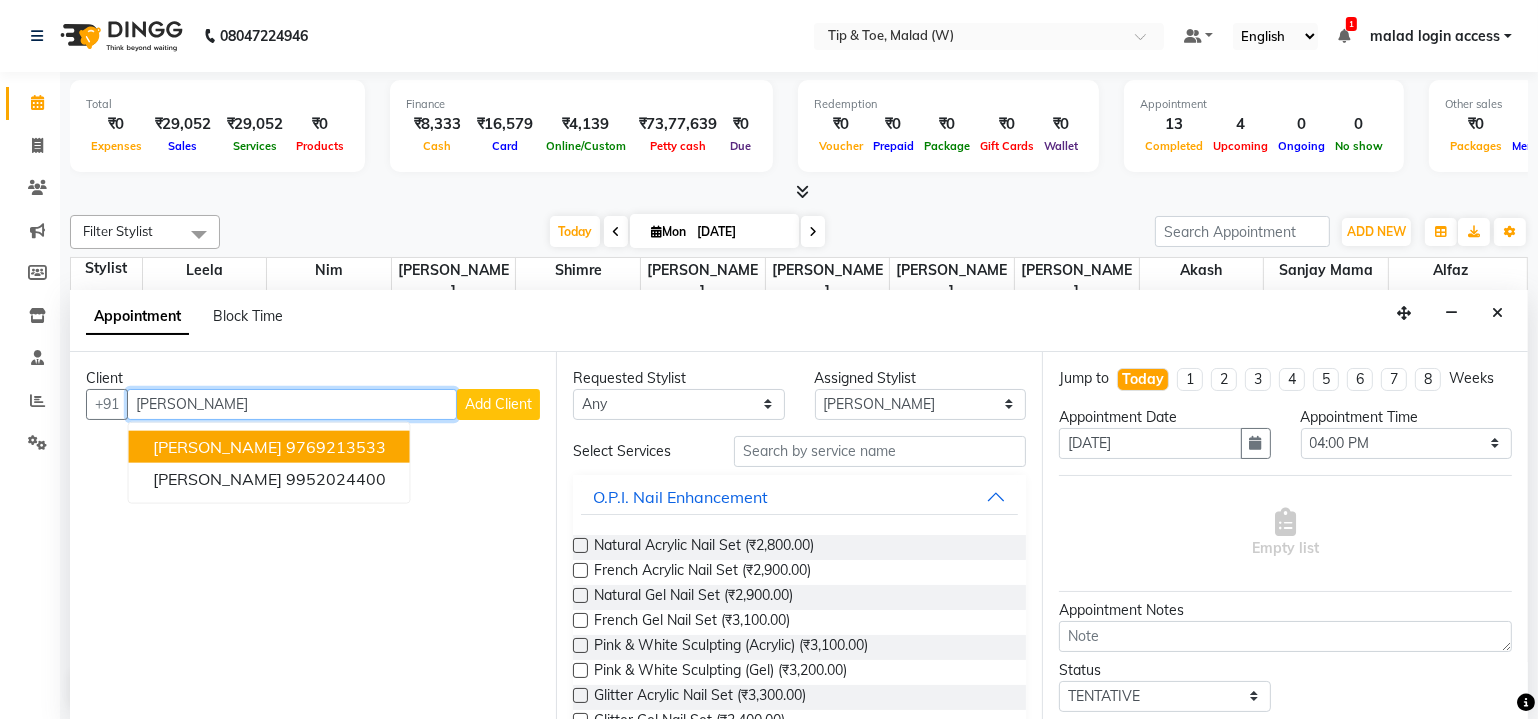 click on "Pinky Jain" at bounding box center (217, 446) 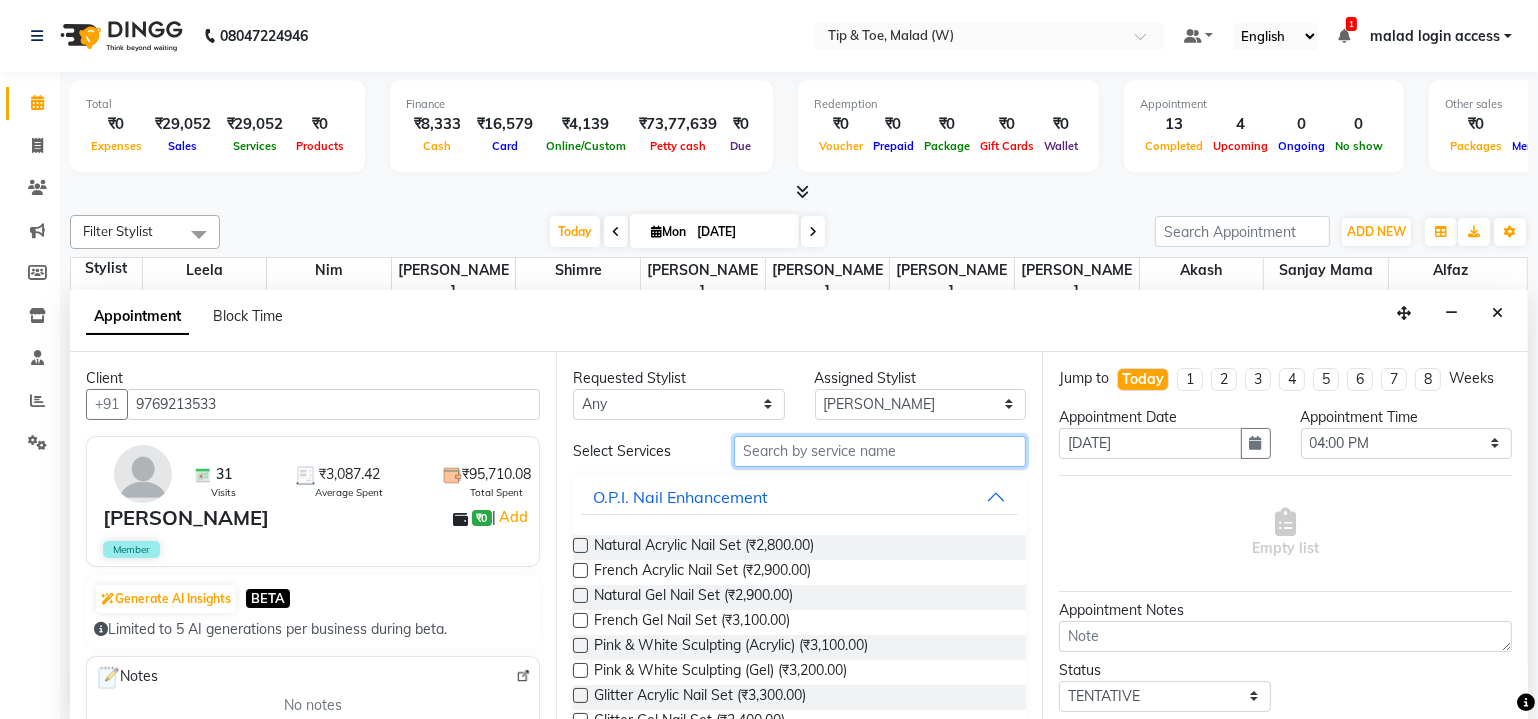 click at bounding box center [880, 451] 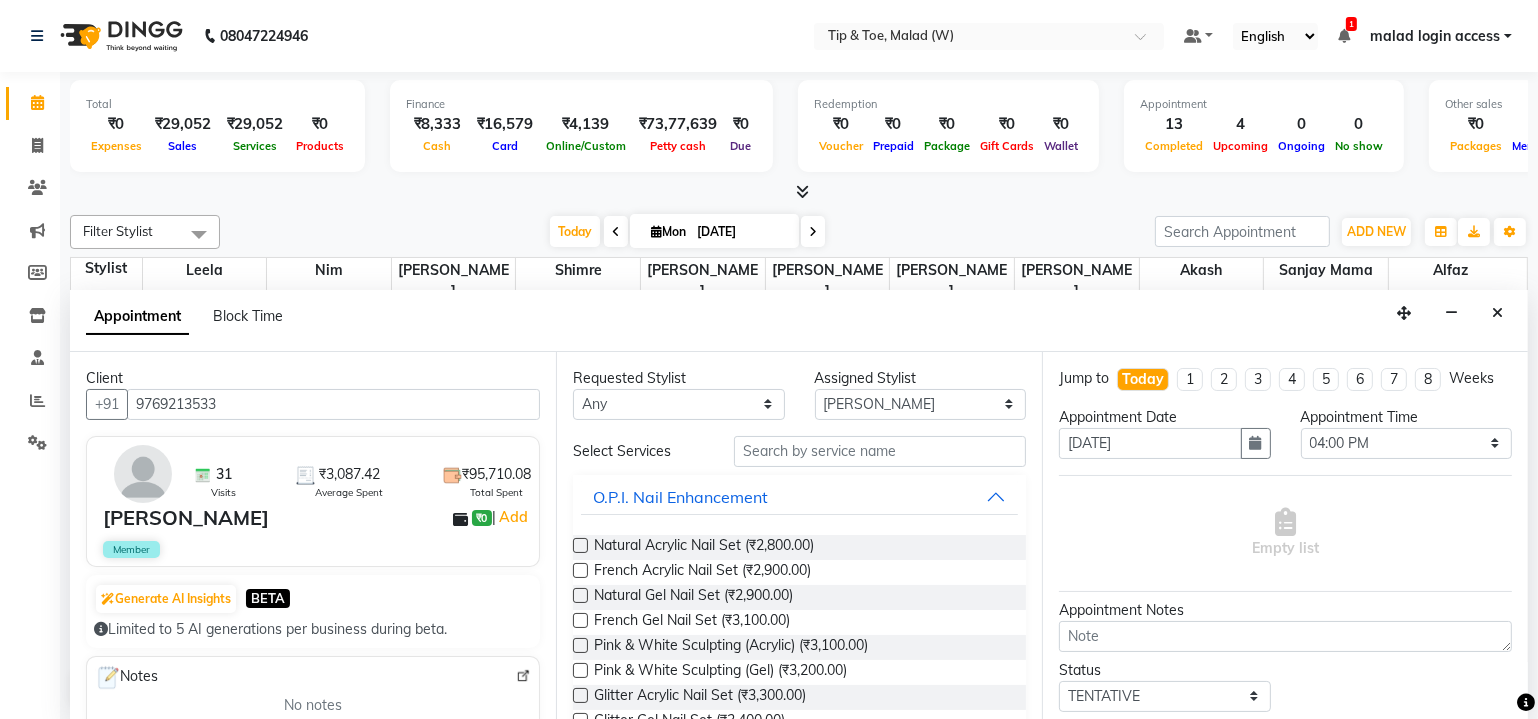 click on "Assigned Stylist" at bounding box center [921, 378] 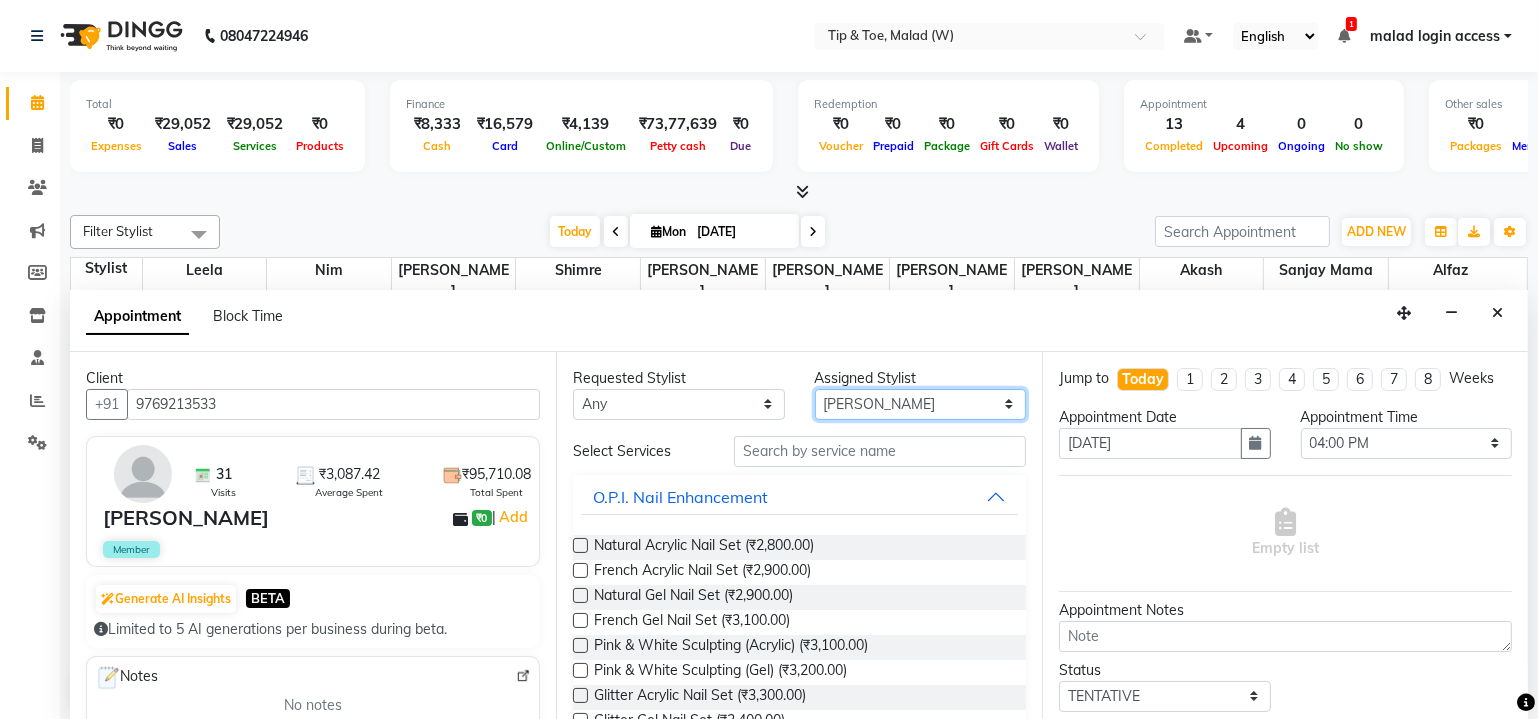 click on "Select Akash  Alfaz  Dibakar Leela Manisha Singh Nim Nitesh Poonam Singh Sanjay mama Shimre Swapnali Urmila Pal" at bounding box center [921, 404] 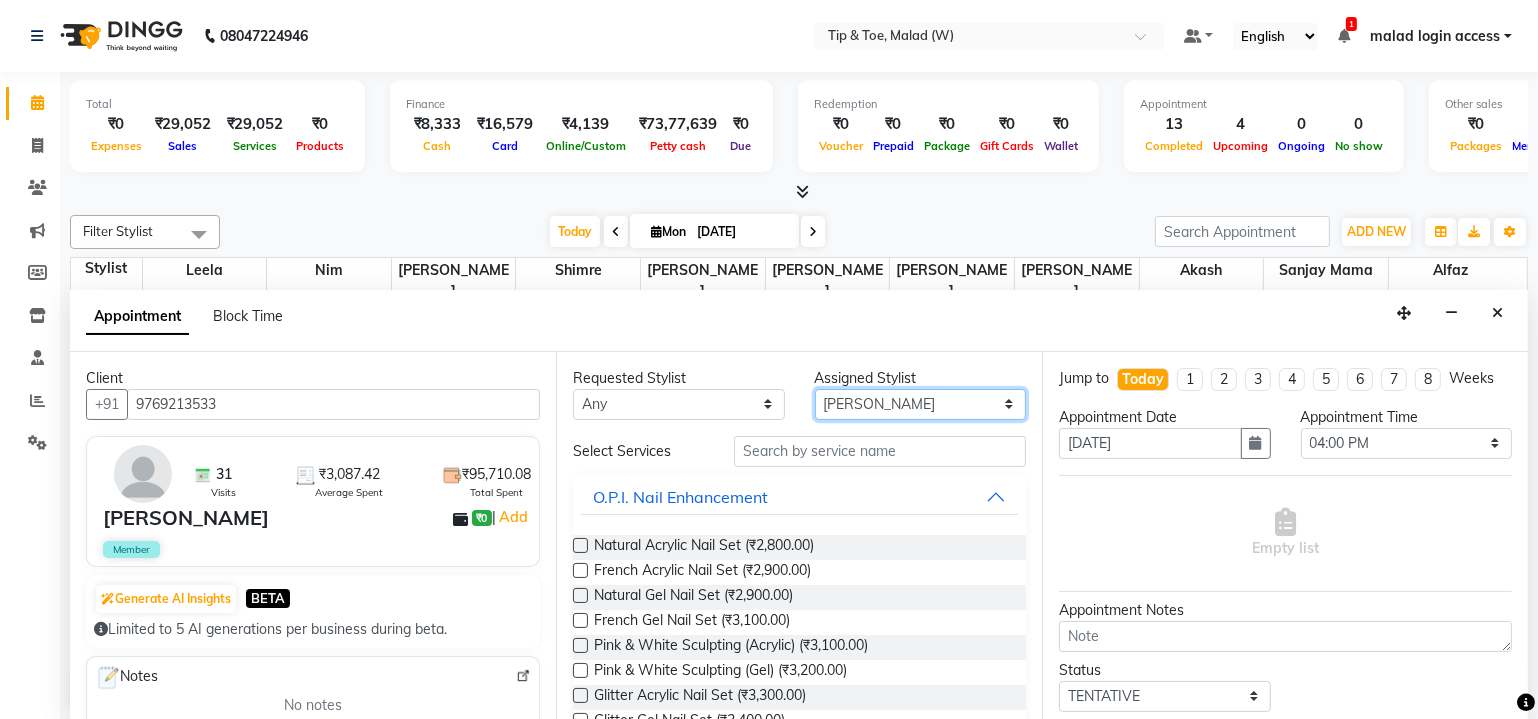 select on "41795" 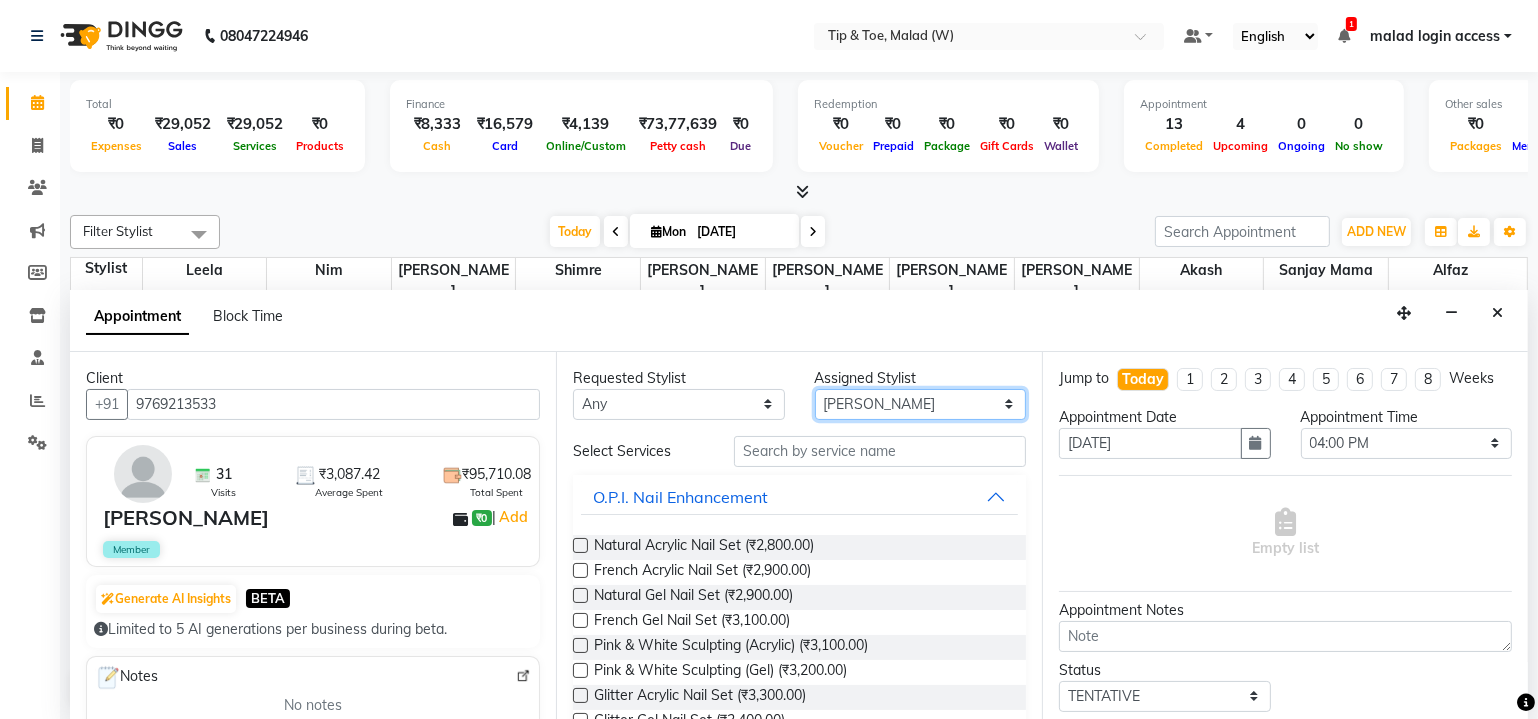click on "Select Akash  Alfaz  Dibakar Leela Manisha Singh Nim Nitesh Poonam Singh Sanjay mama Shimre Swapnali Urmila Pal" at bounding box center (921, 404) 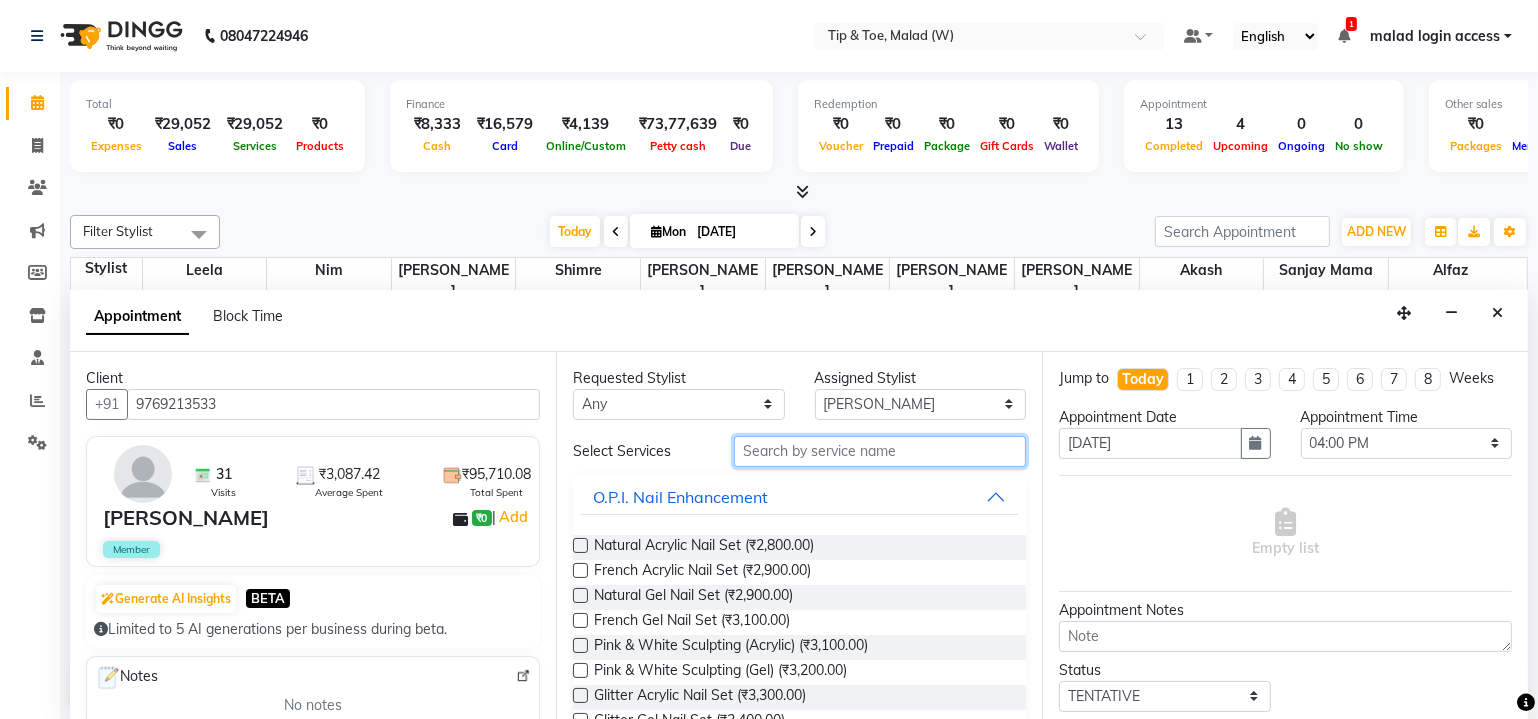 click at bounding box center (880, 451) 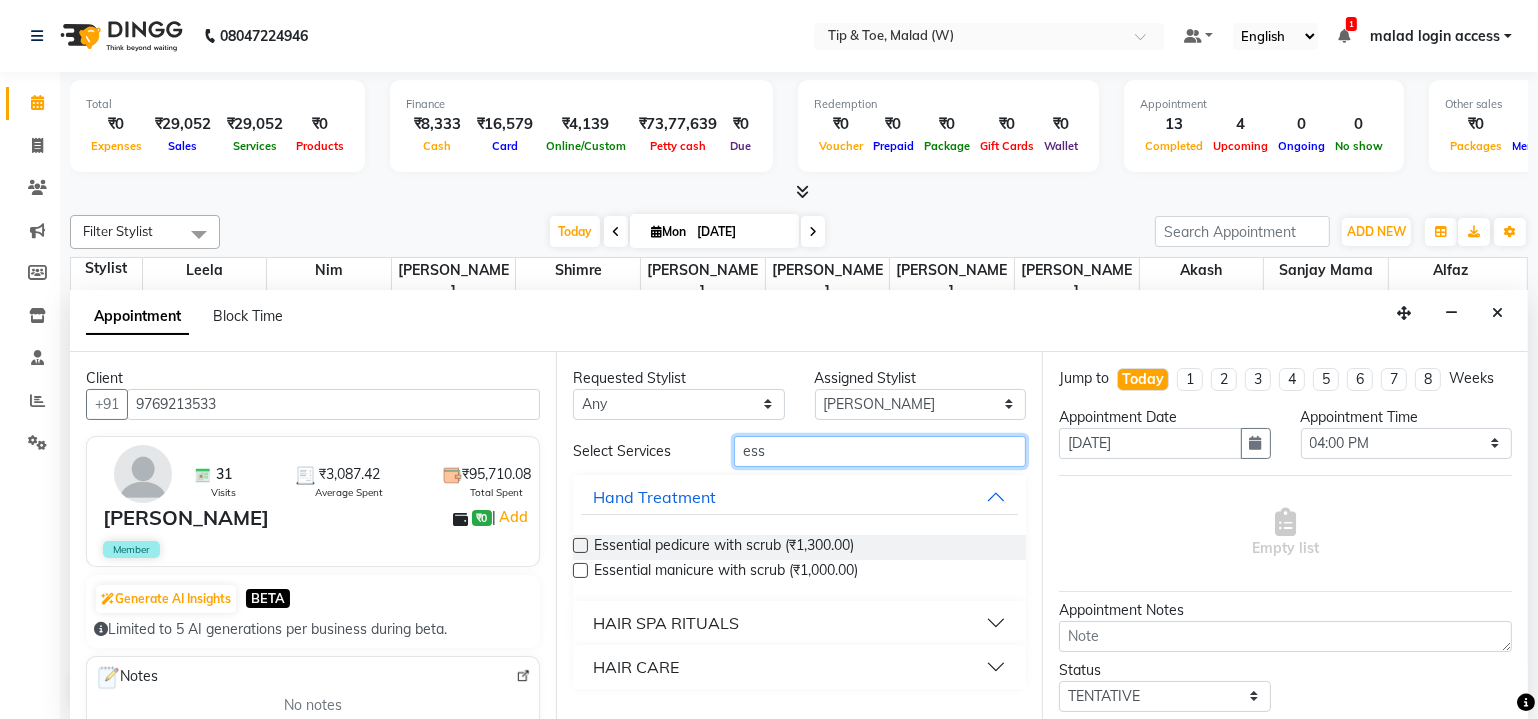 type on "ess" 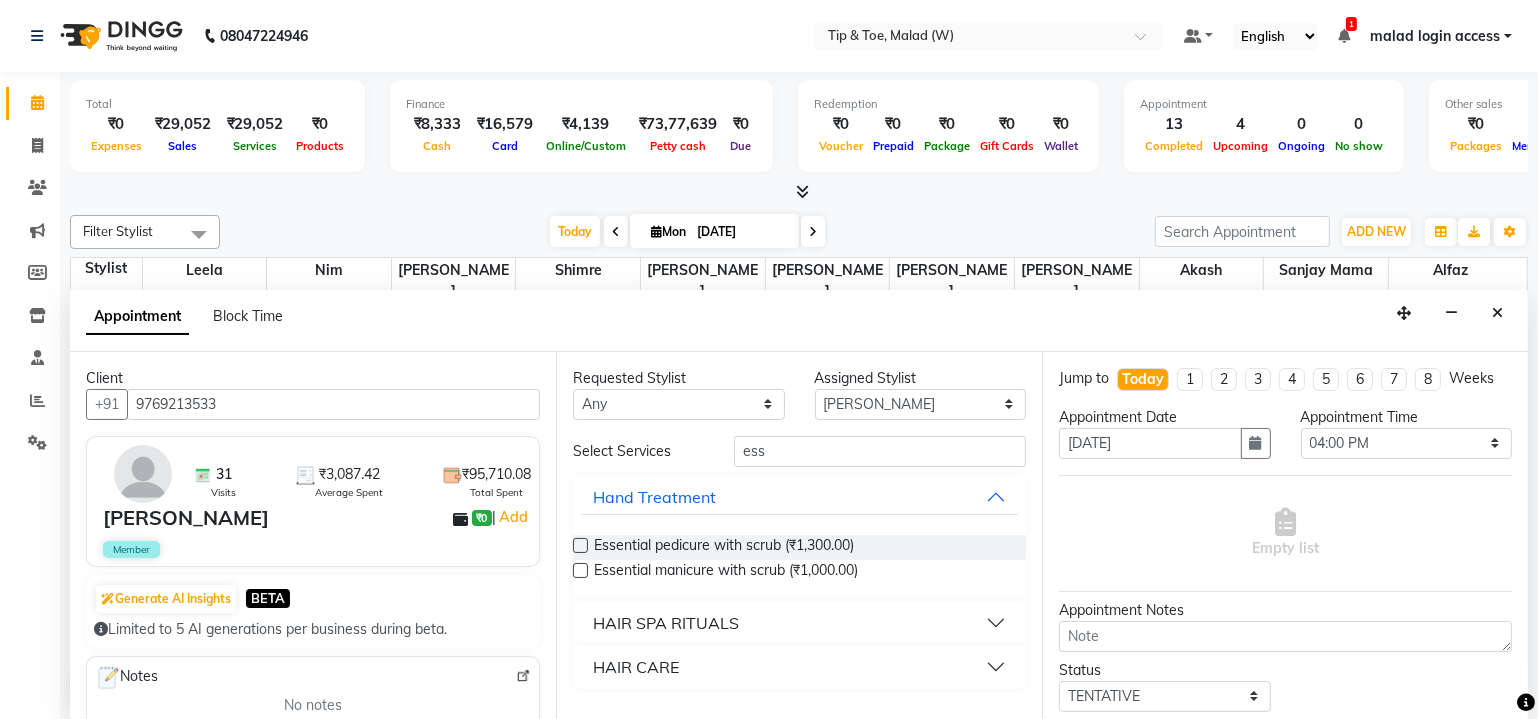 click at bounding box center [580, 545] 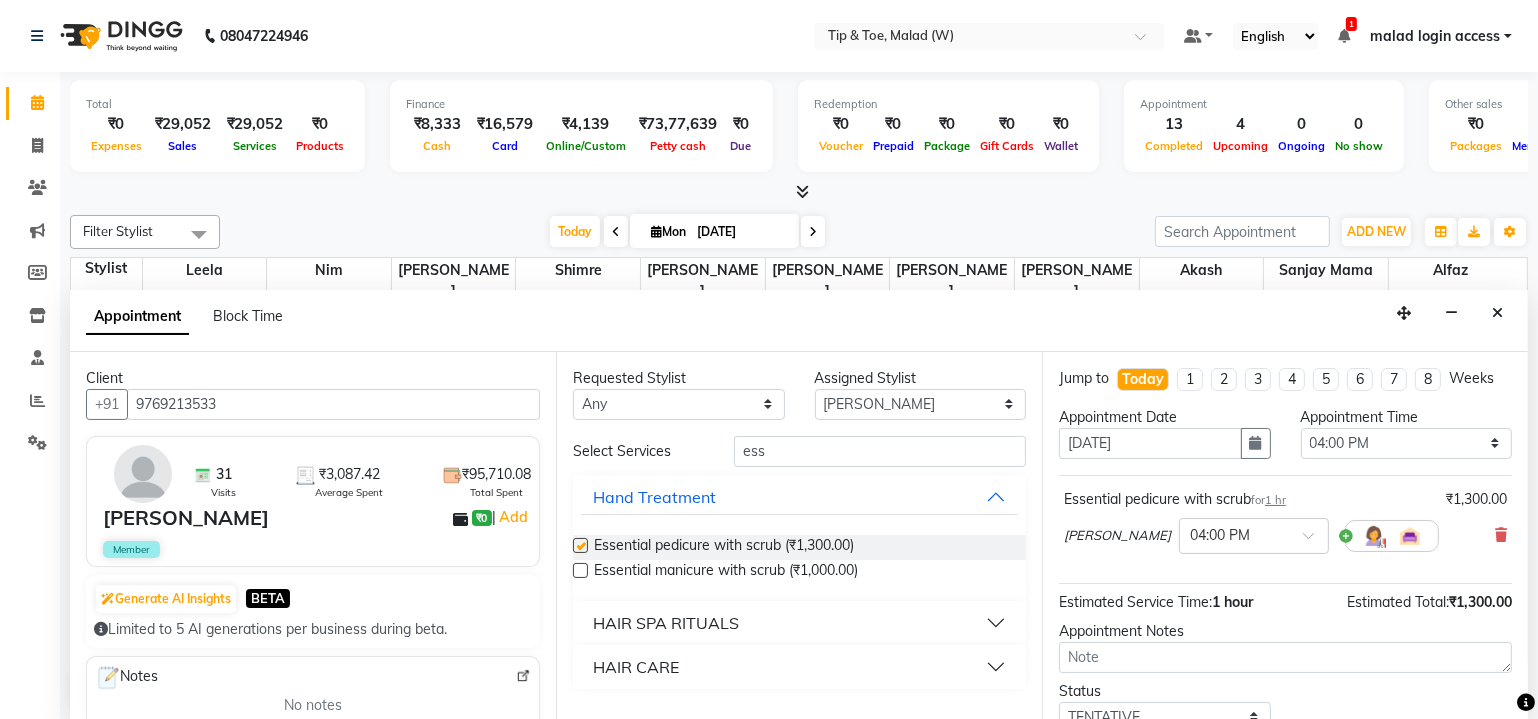 checkbox on "false" 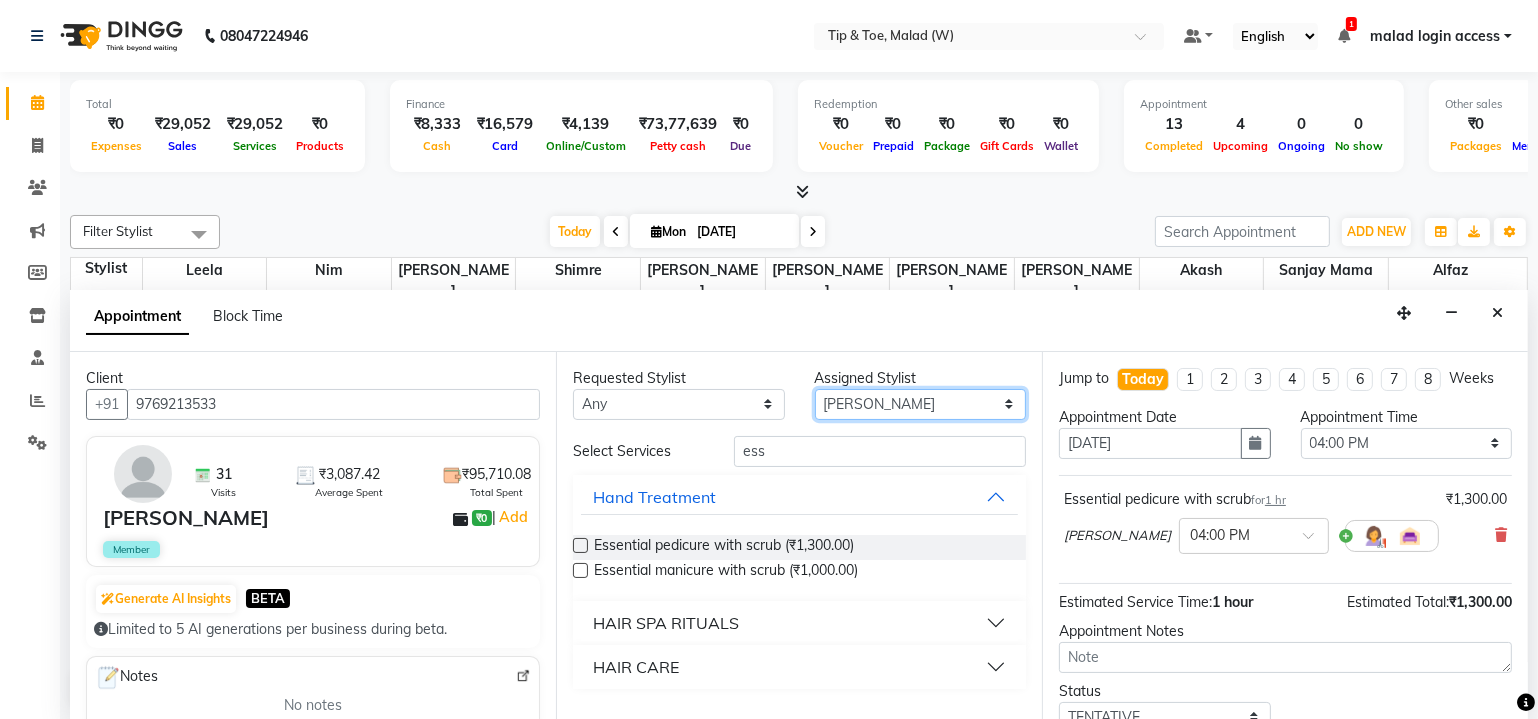 click on "Select Akash  Alfaz  Dibakar Leela Manisha Singh Nim Nitesh Poonam Singh Sanjay mama Shimre Swapnali Urmila Pal" at bounding box center (921, 404) 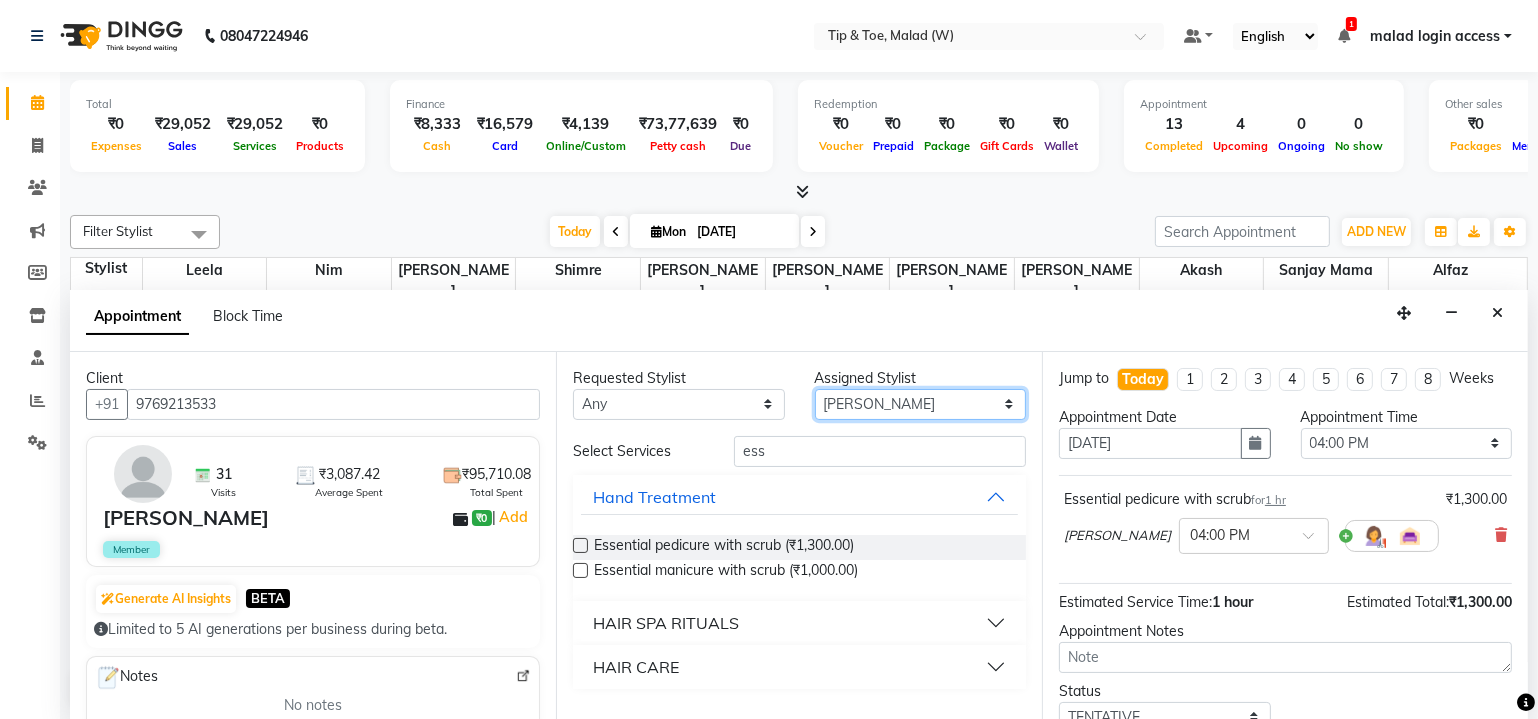 click on "Select Akash  Alfaz  Dibakar Leela Manisha Singh Nim Nitesh Poonam Singh Sanjay mama Shimre Swapnali Urmila Pal" at bounding box center (921, 404) 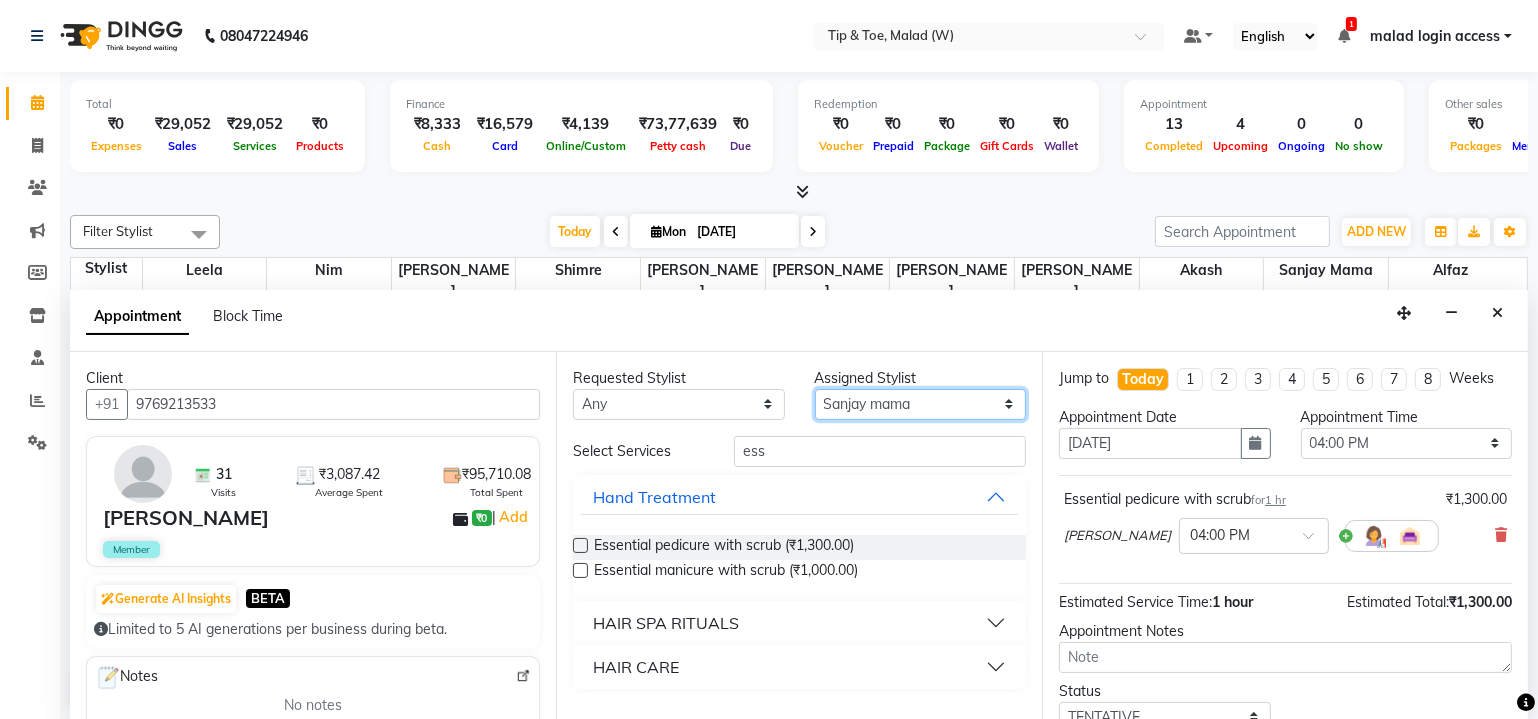 click on "Select Akash  Alfaz  Dibakar Leela Manisha Singh Nim Nitesh Poonam Singh Sanjay mama Shimre Swapnali Urmila Pal" at bounding box center (921, 404) 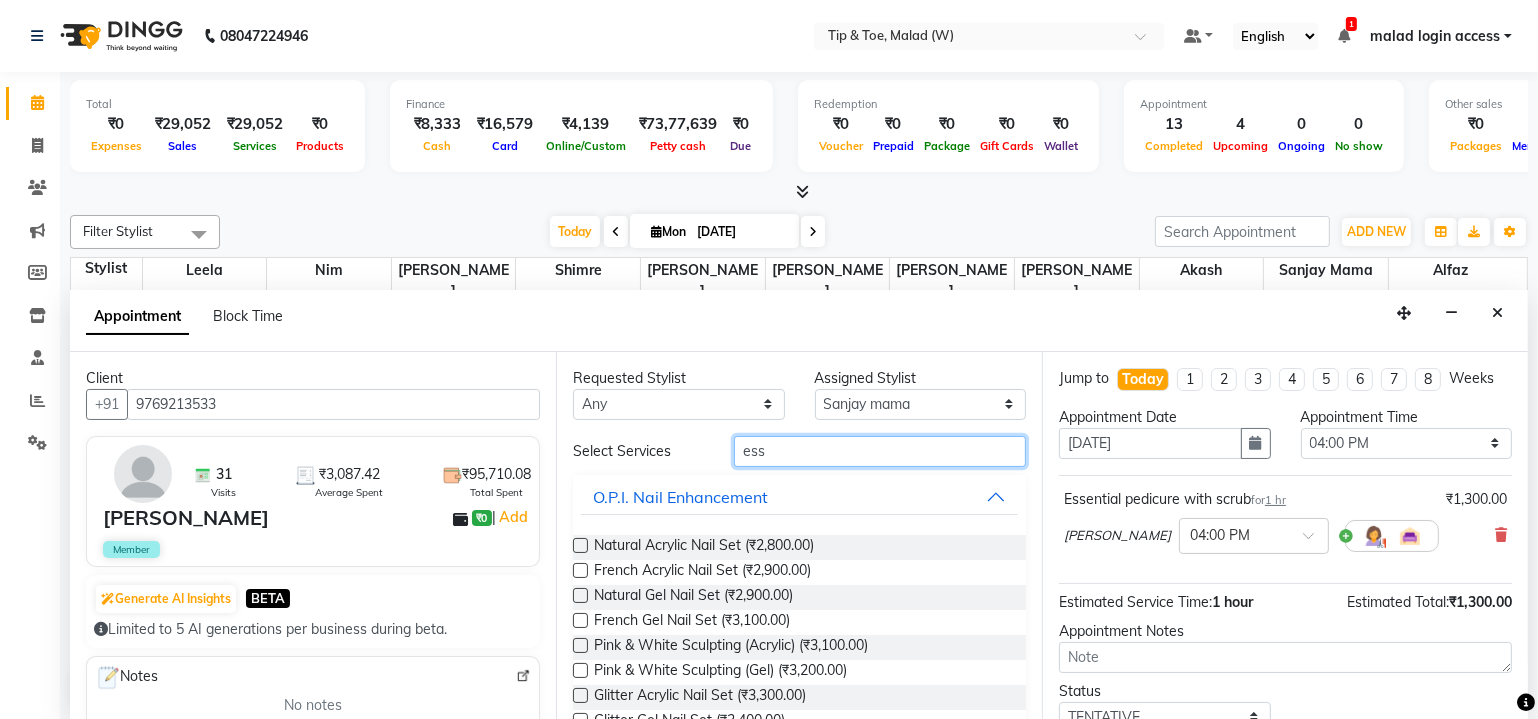 click on "ess" at bounding box center [880, 451] 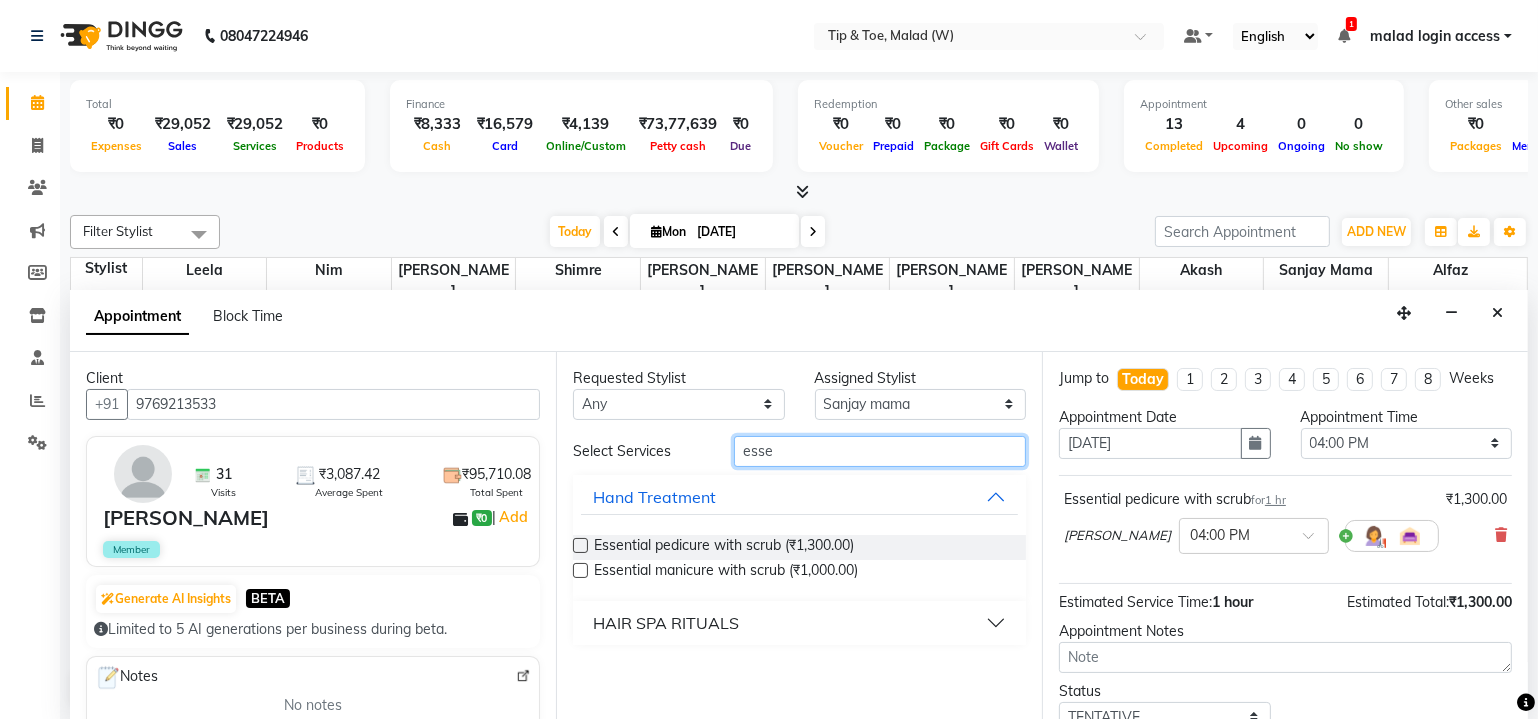 type on "esse" 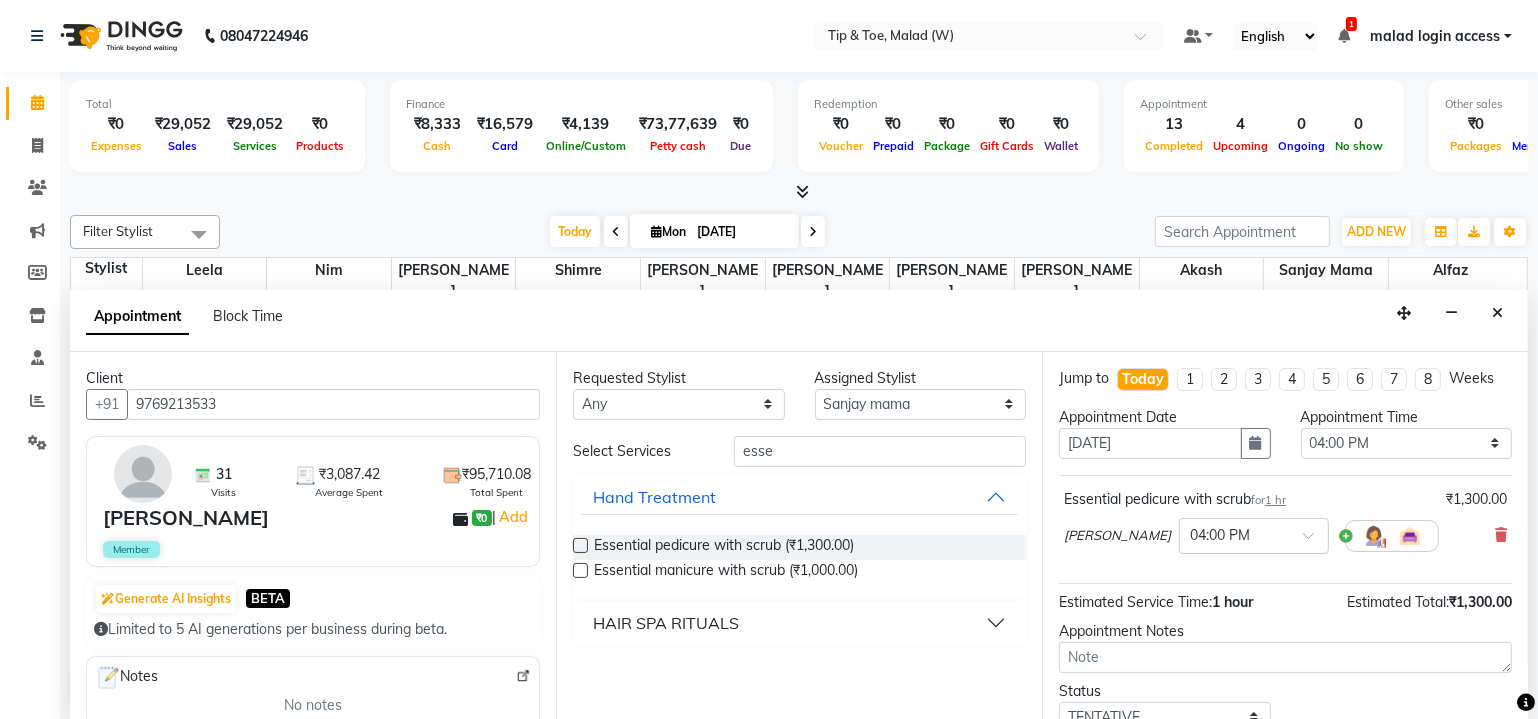 click at bounding box center [580, 545] 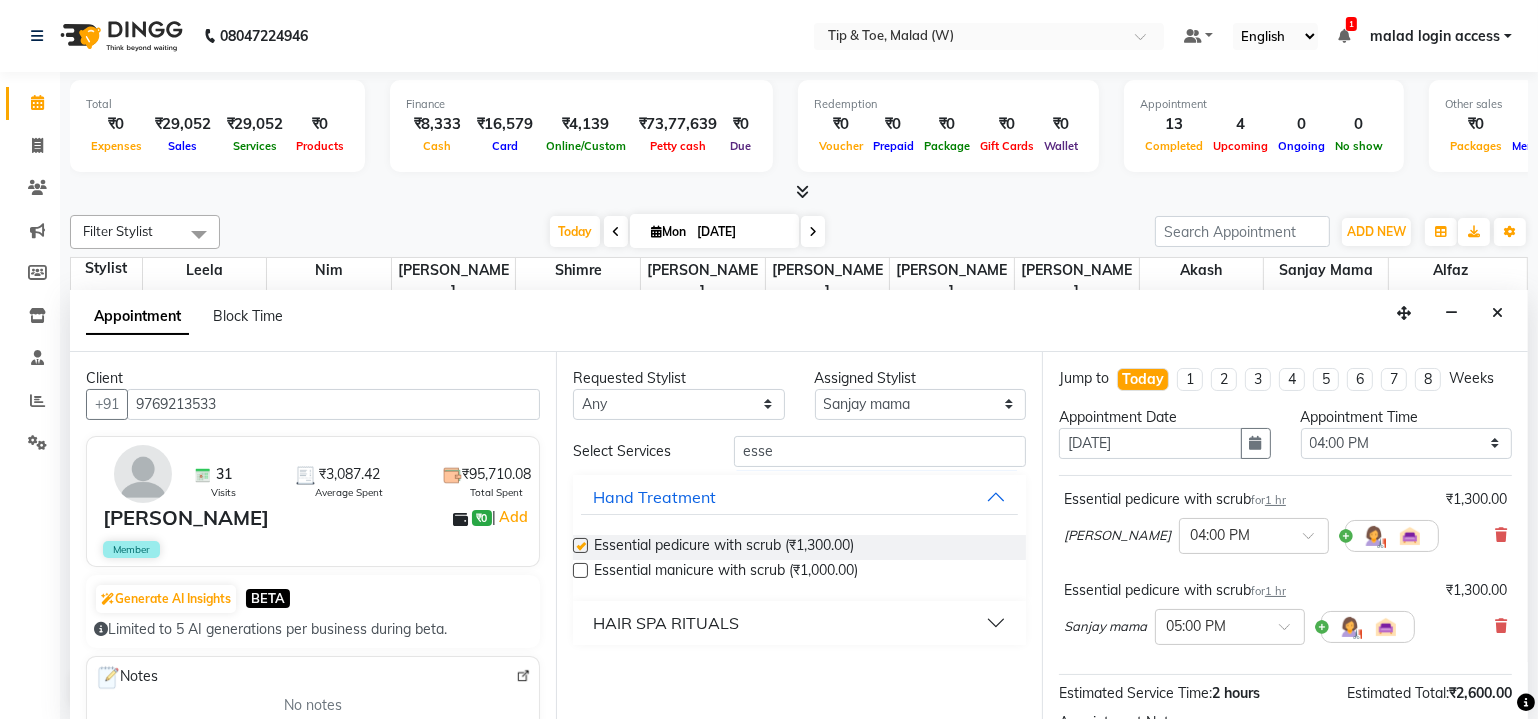 checkbox on "false" 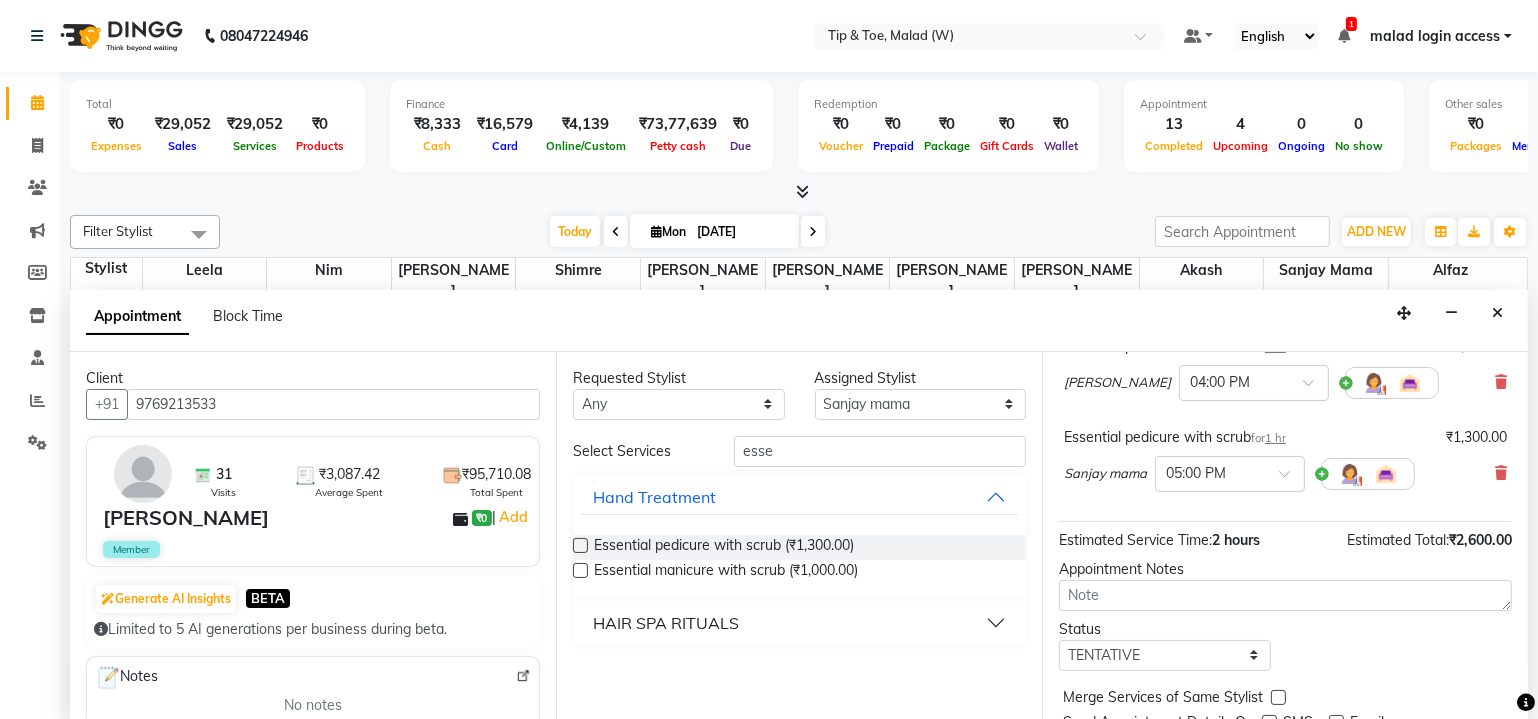 scroll, scrollTop: 226, scrollLeft: 0, axis: vertical 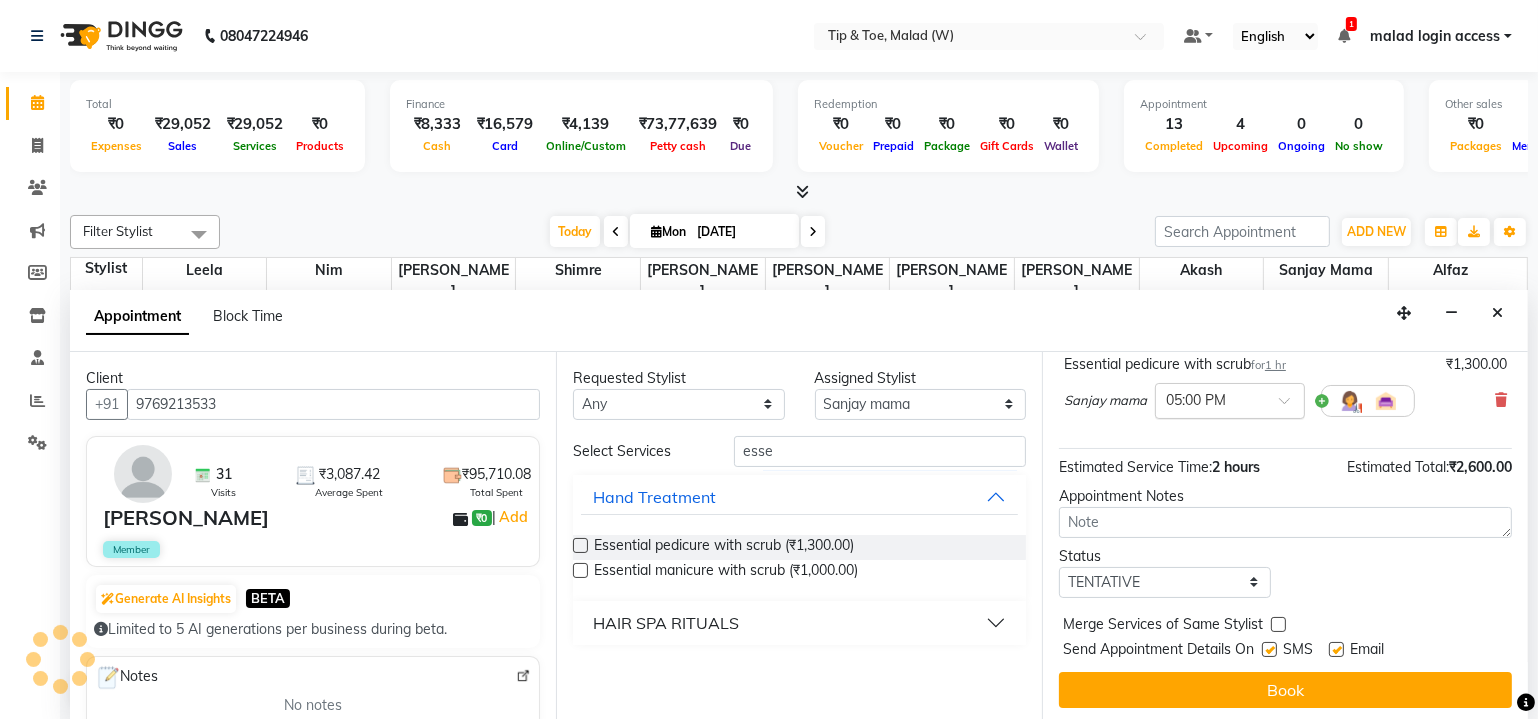 click at bounding box center (1230, 399) 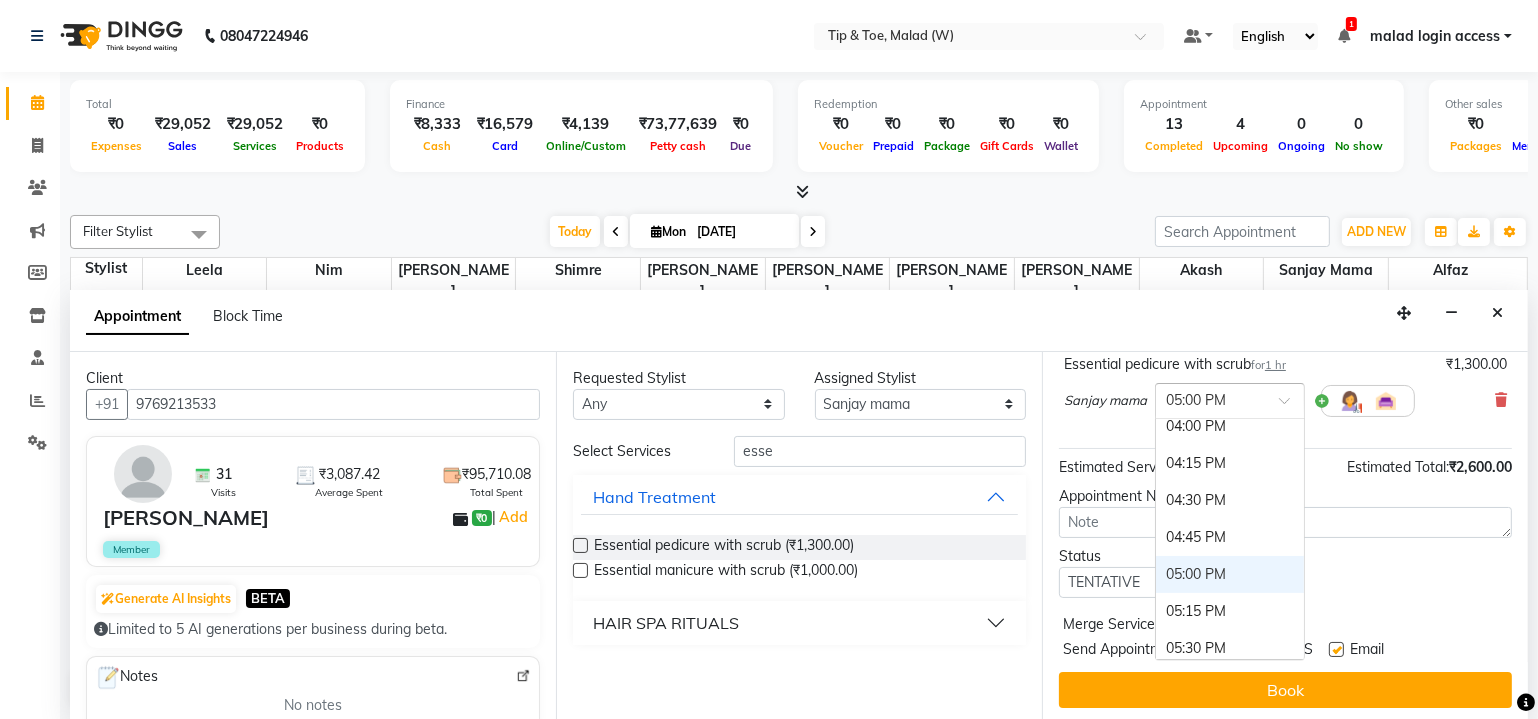 scroll, scrollTop: 1052, scrollLeft: 0, axis: vertical 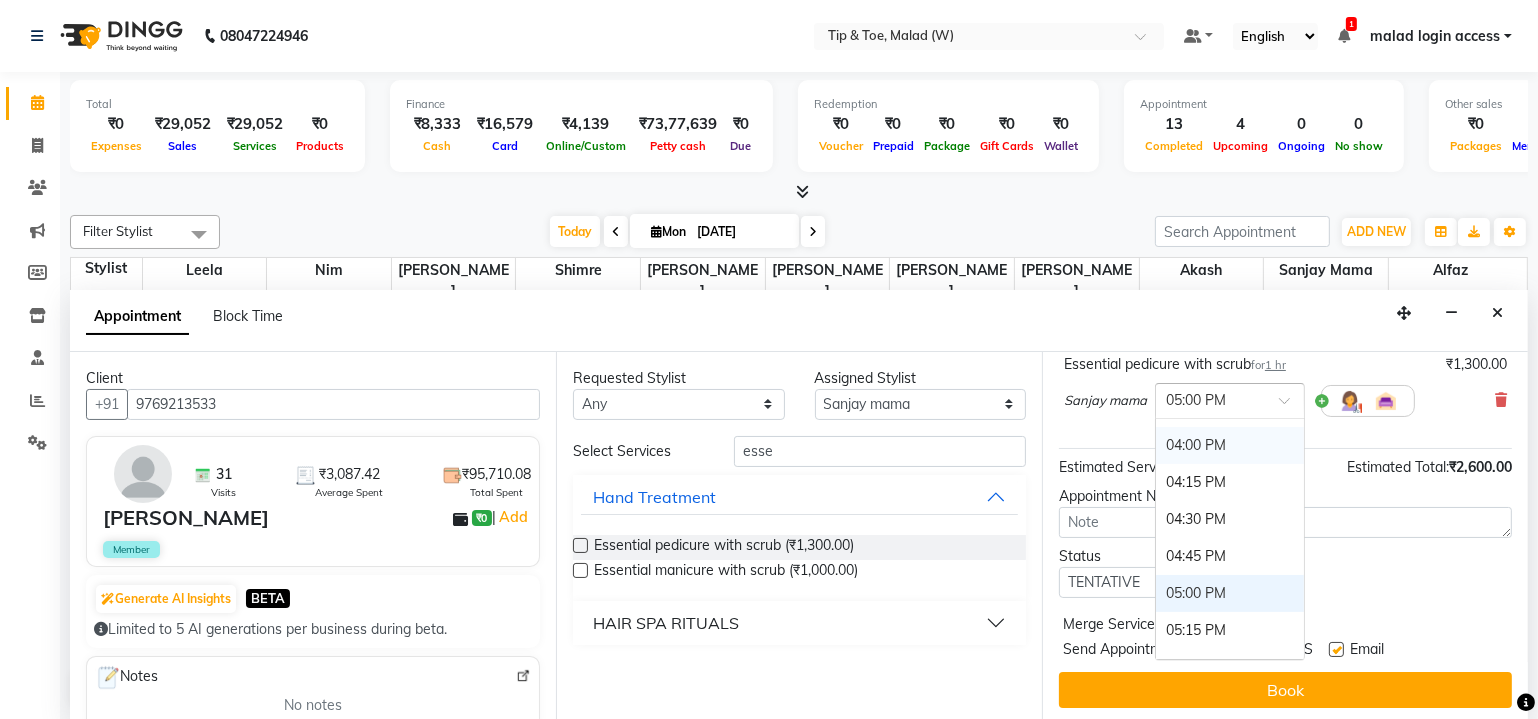 click on "04:00 PM" at bounding box center [1230, 445] 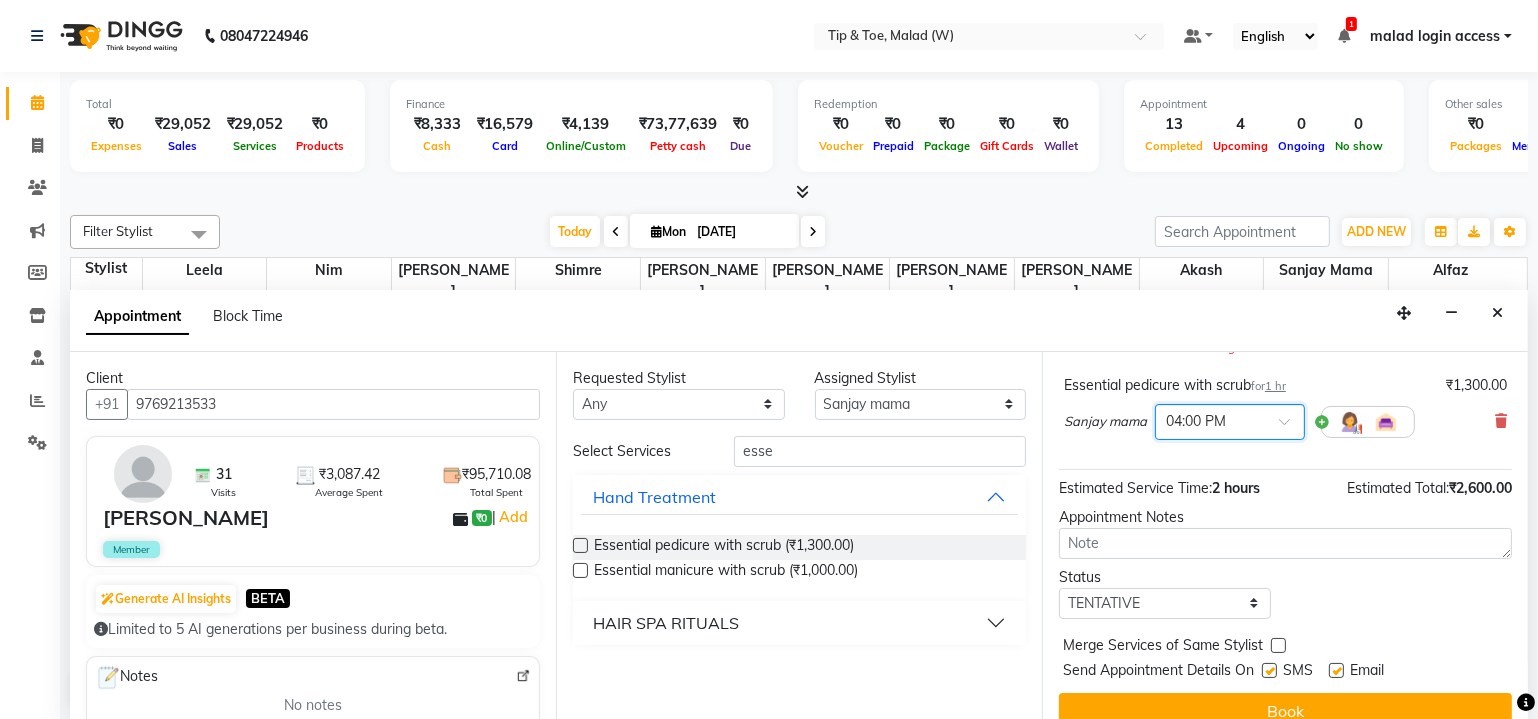 scroll, scrollTop: 246, scrollLeft: 0, axis: vertical 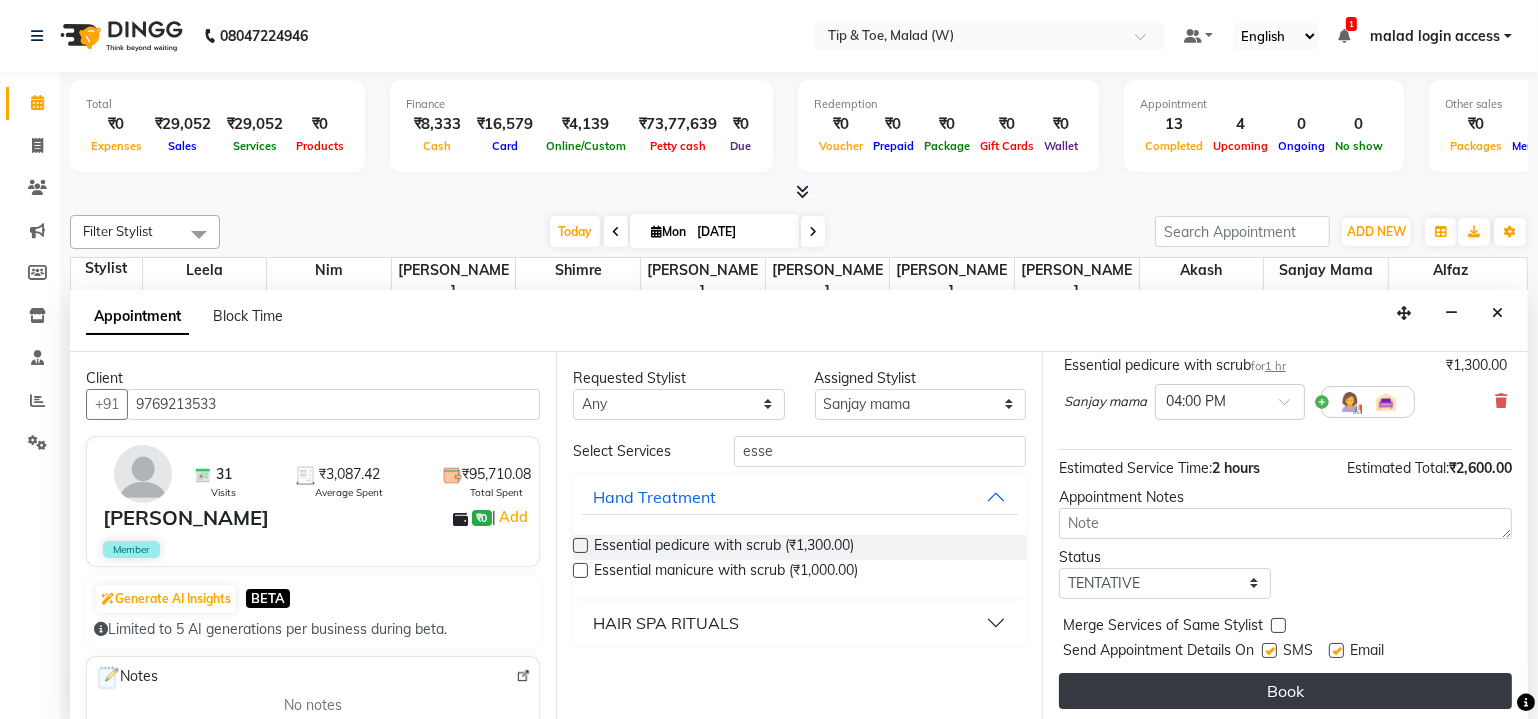 drag, startPoint x: 1250, startPoint y: 676, endPoint x: 1550, endPoint y: 682, distance: 300.06 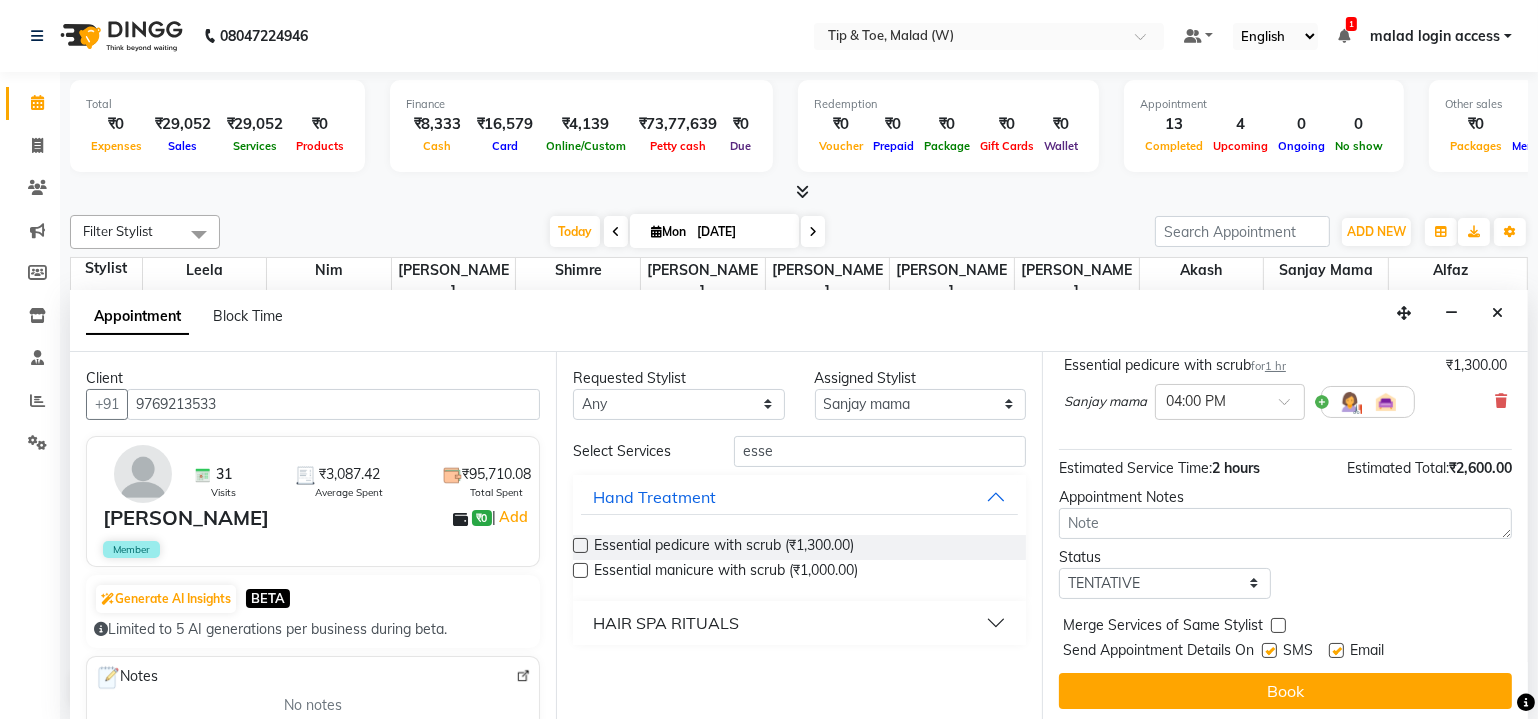click on "Book" at bounding box center [1285, 691] 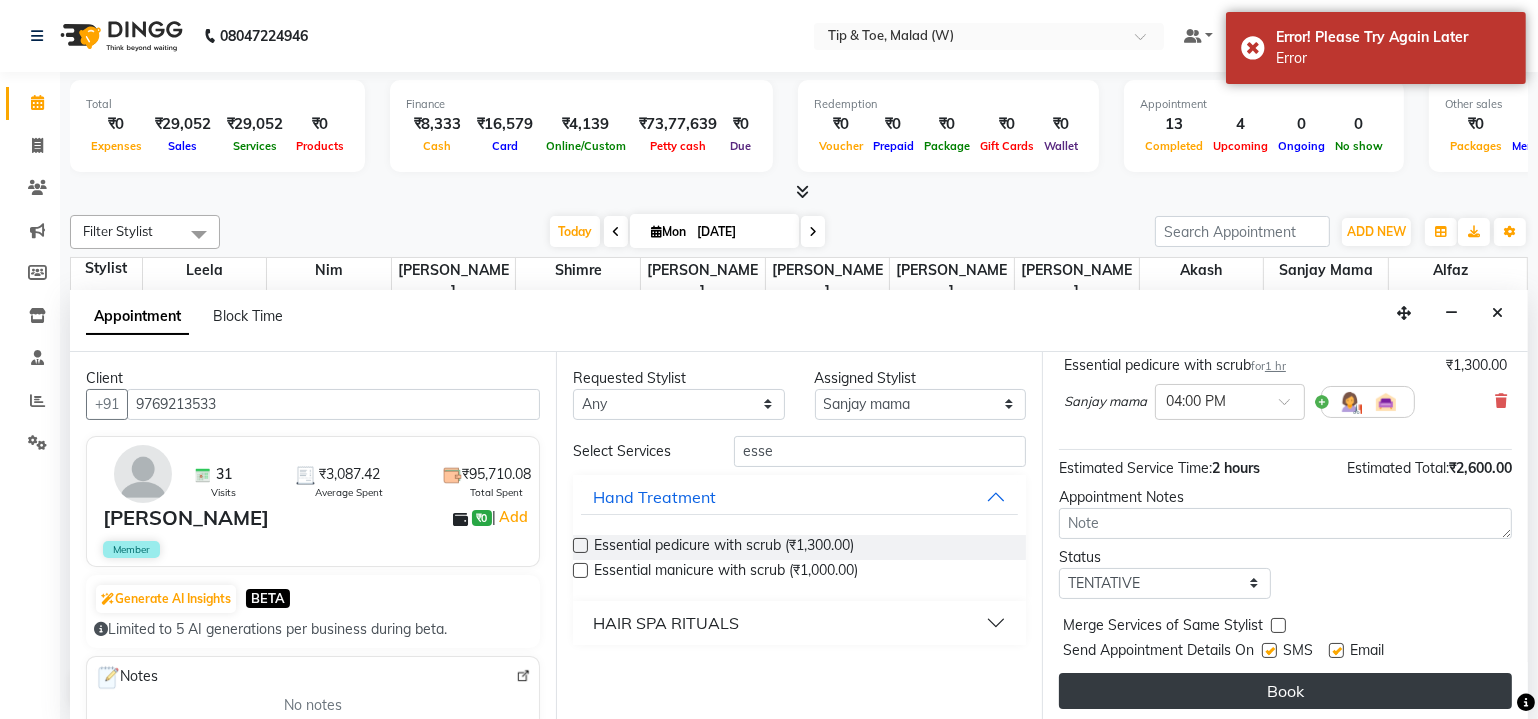 click on "Book" at bounding box center (1285, 691) 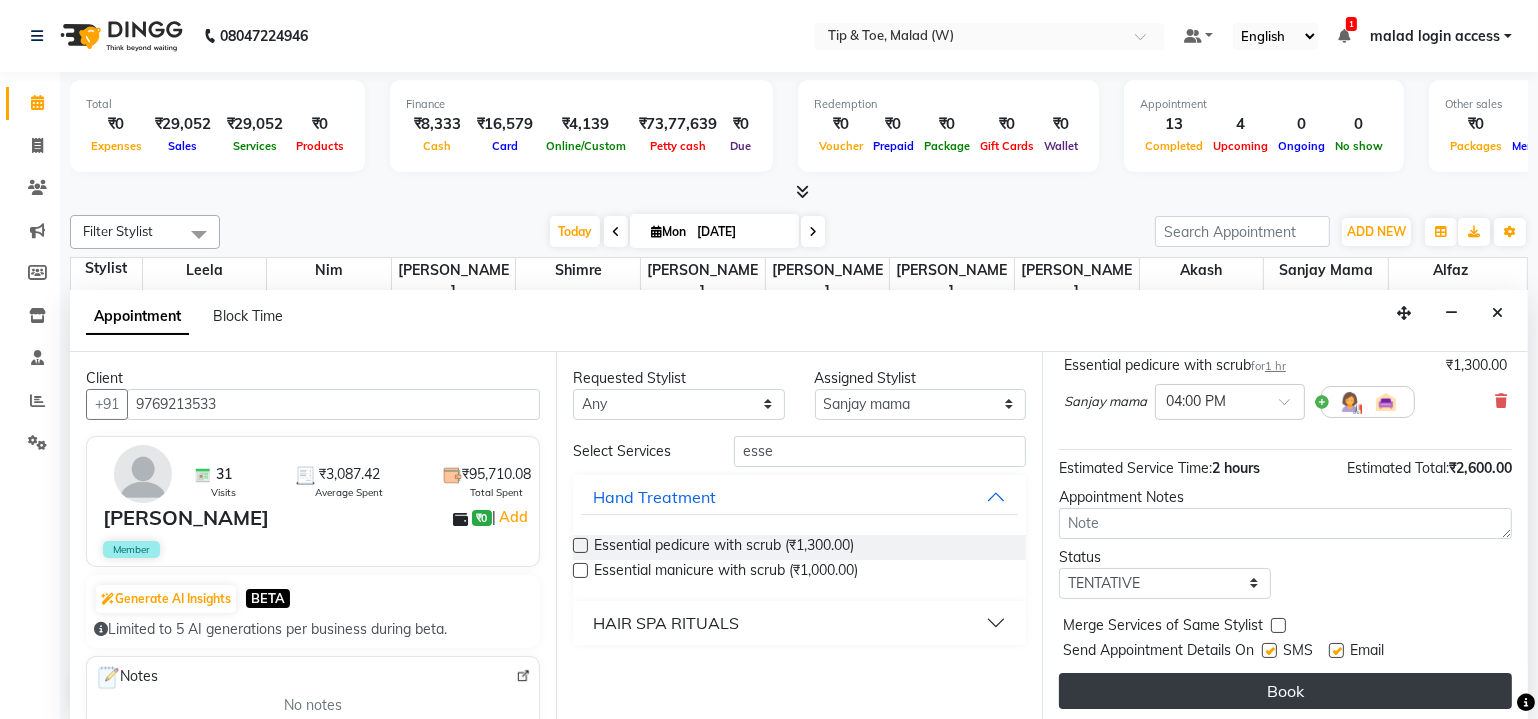 click on "Book" at bounding box center (1285, 691) 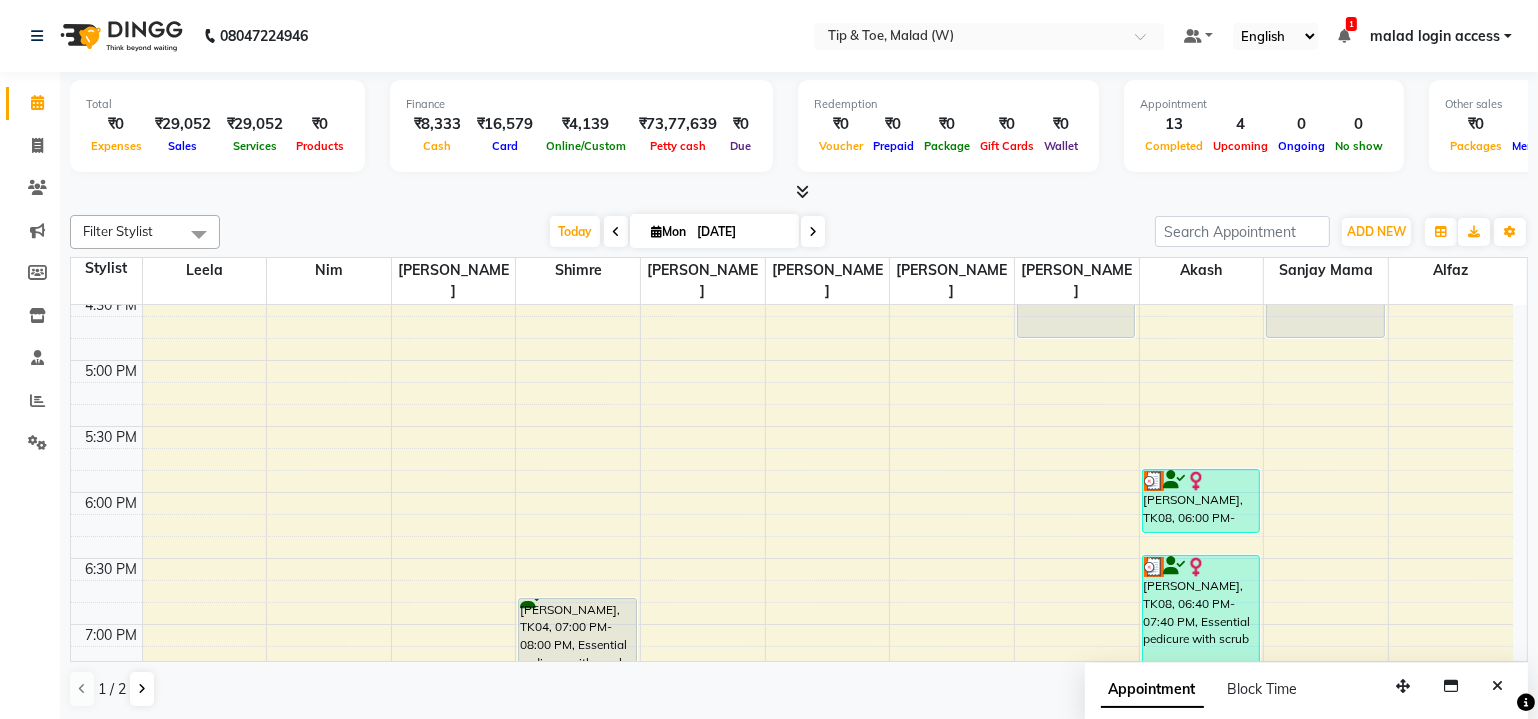 scroll, scrollTop: 1180, scrollLeft: 0, axis: vertical 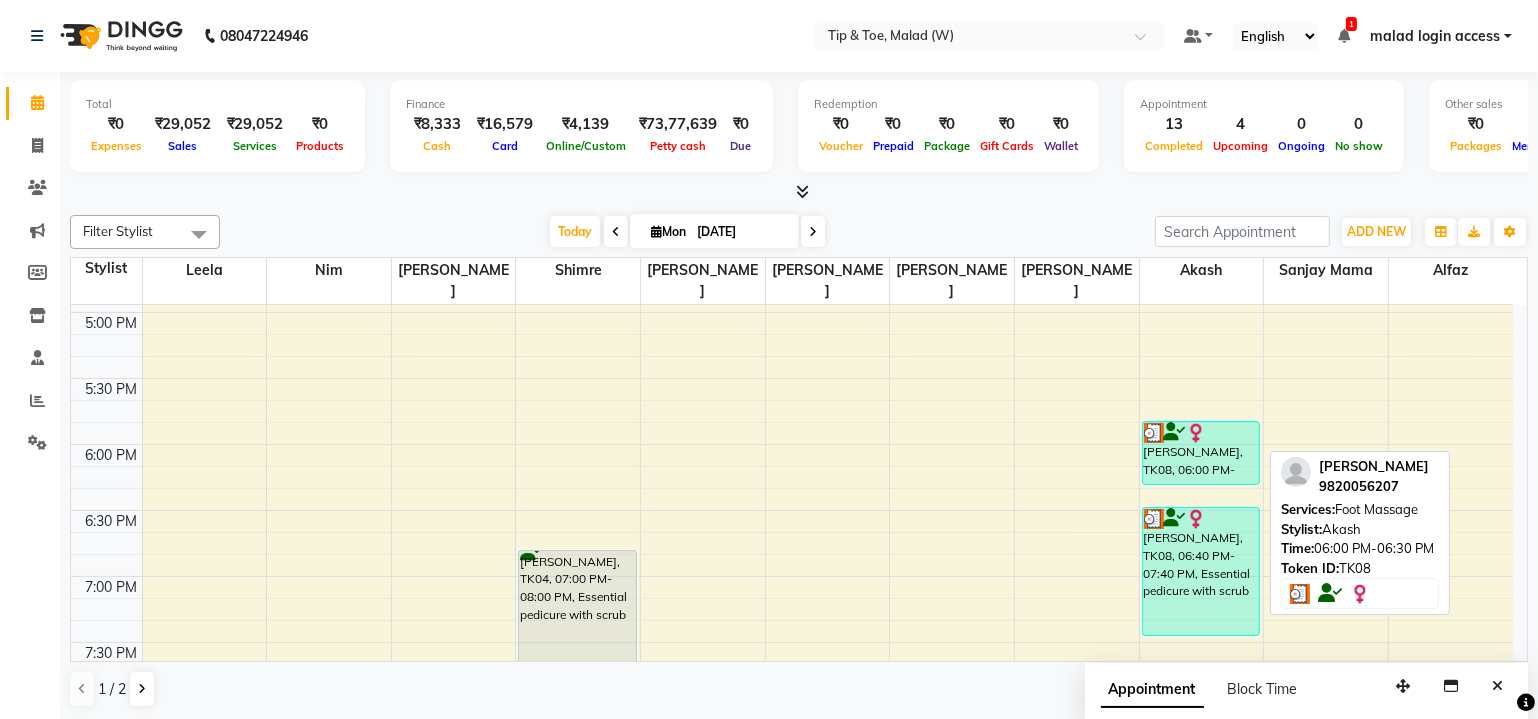 click on "[PERSON_NAME], TK08, 06:00 PM-06:30 PM, Foot Massage" at bounding box center [1201, 453] 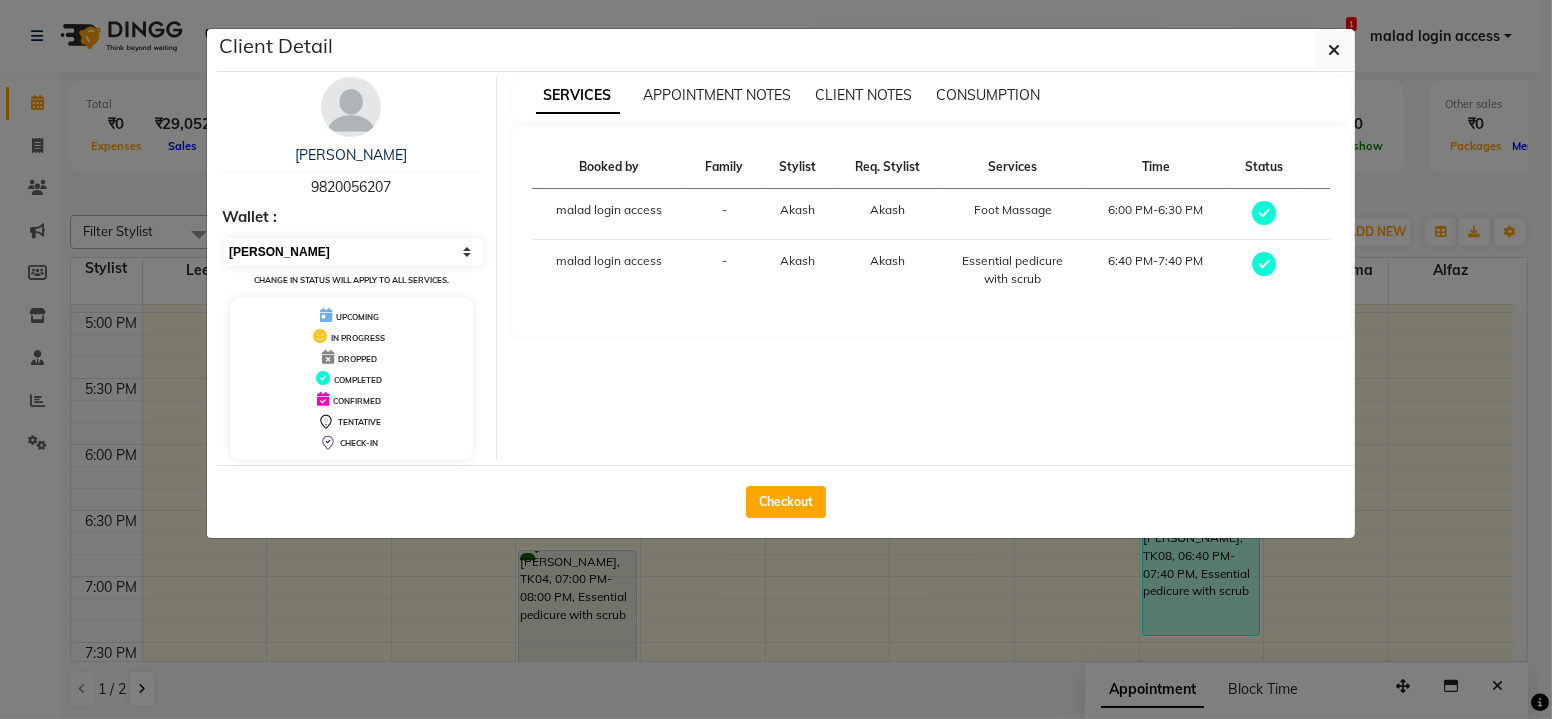 click on "Select MARK DONE UPCOMING" at bounding box center [353, 252] 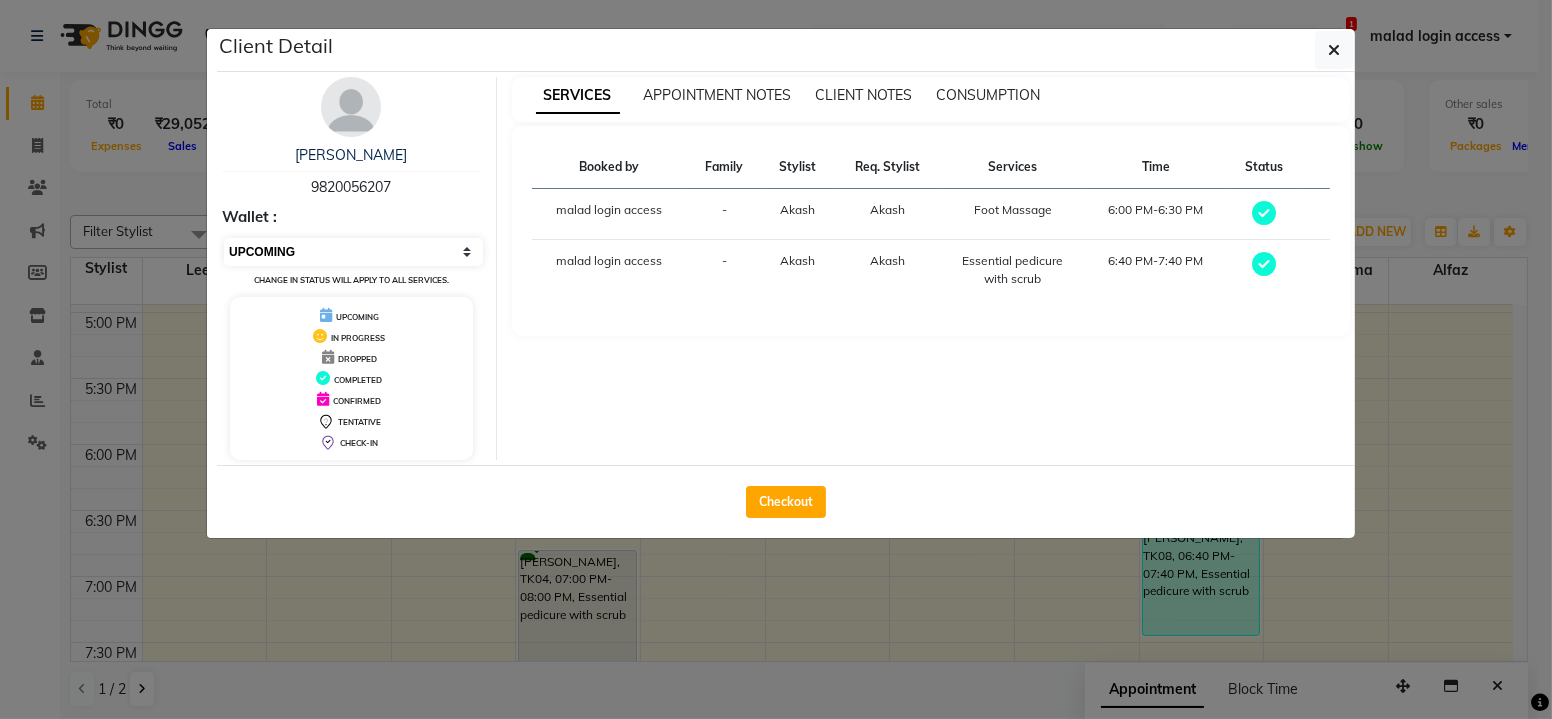 click on "Select MARK DONE UPCOMING" at bounding box center [353, 252] 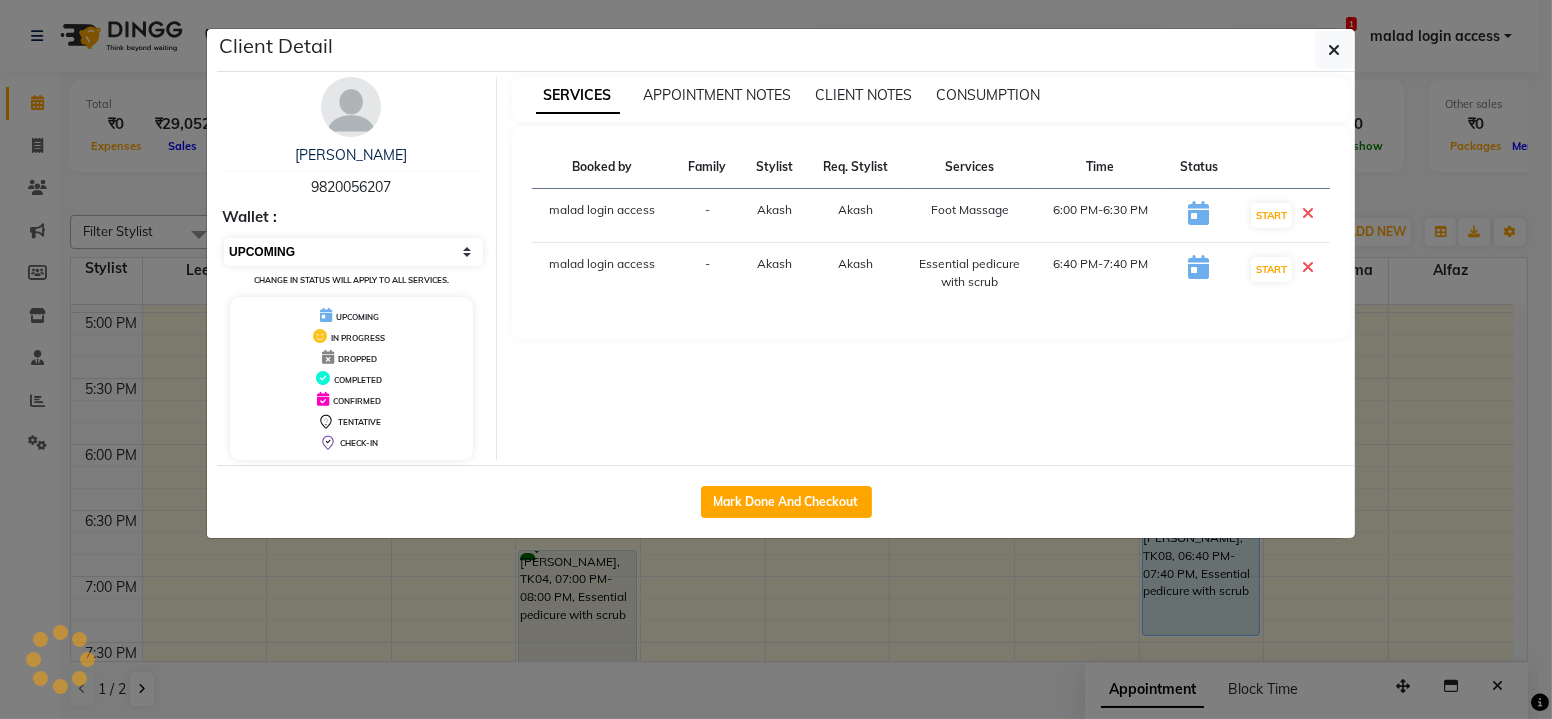 click on "Select IN SERVICE CONFIRMED TENTATIVE CHECK IN MARK DONE DROPPED UPCOMING" at bounding box center (353, 252) 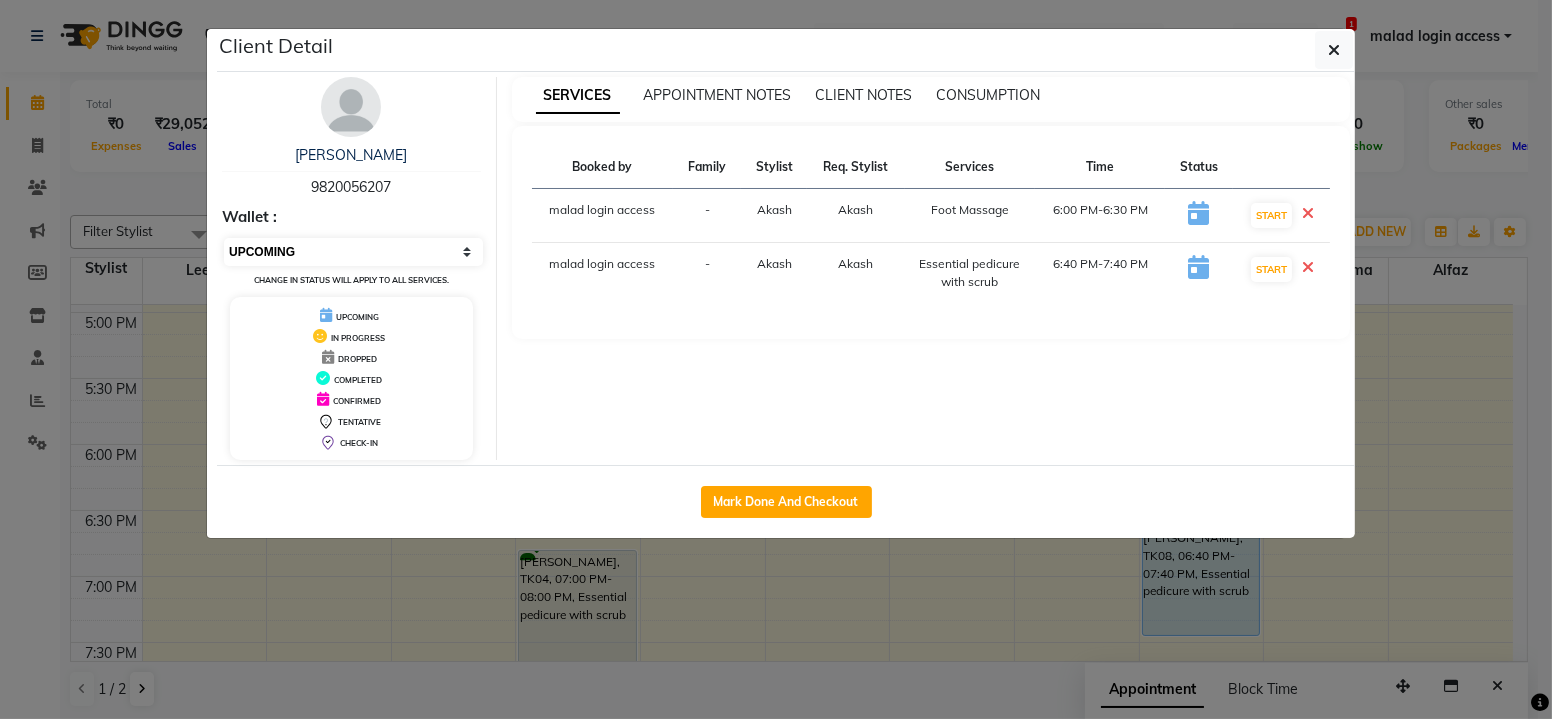 select on "7" 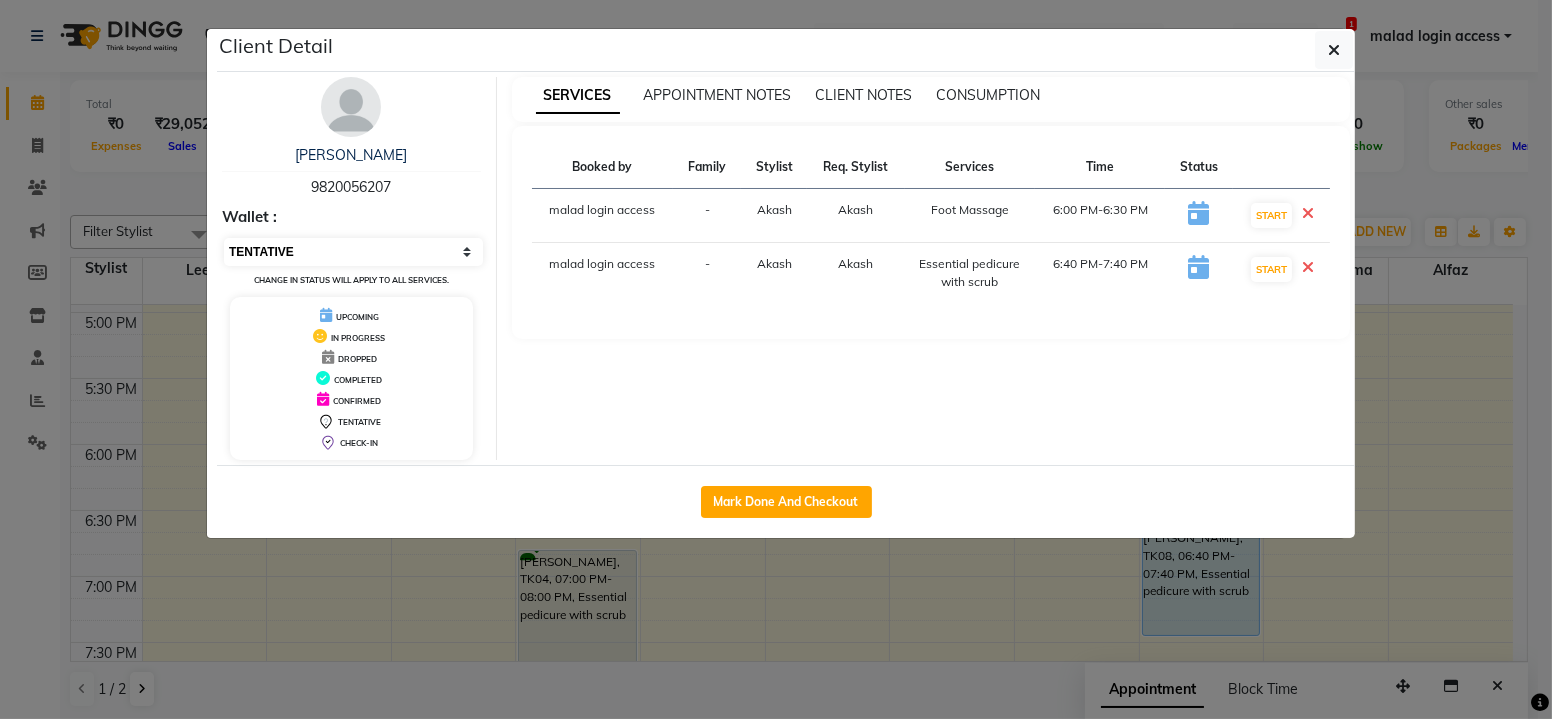 click on "Select IN SERVICE CONFIRMED TENTATIVE CHECK IN MARK DONE DROPPED UPCOMING" at bounding box center (353, 252) 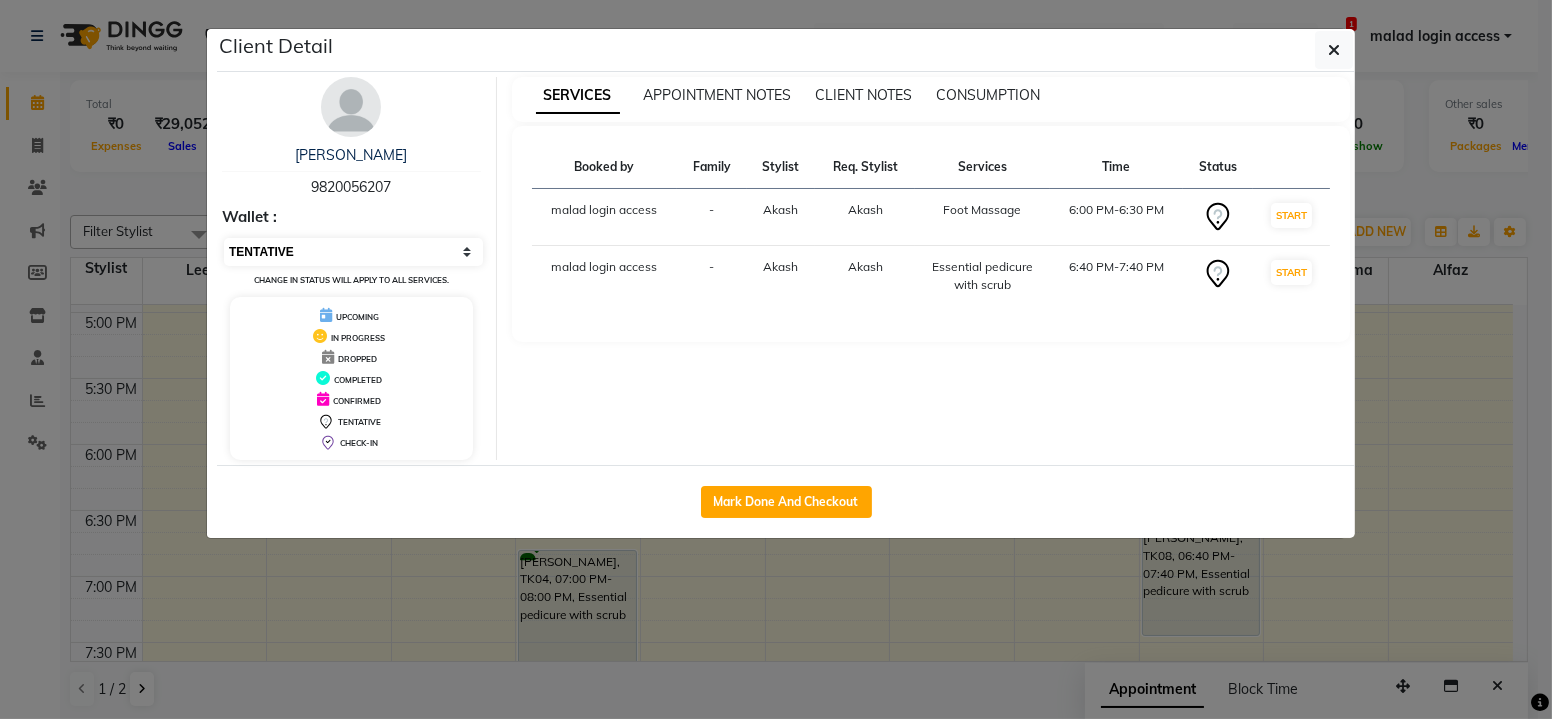 click on "Select IN SERVICE CONFIRMED TENTATIVE CHECK IN MARK DONE DROPPED UPCOMING" at bounding box center (353, 252) 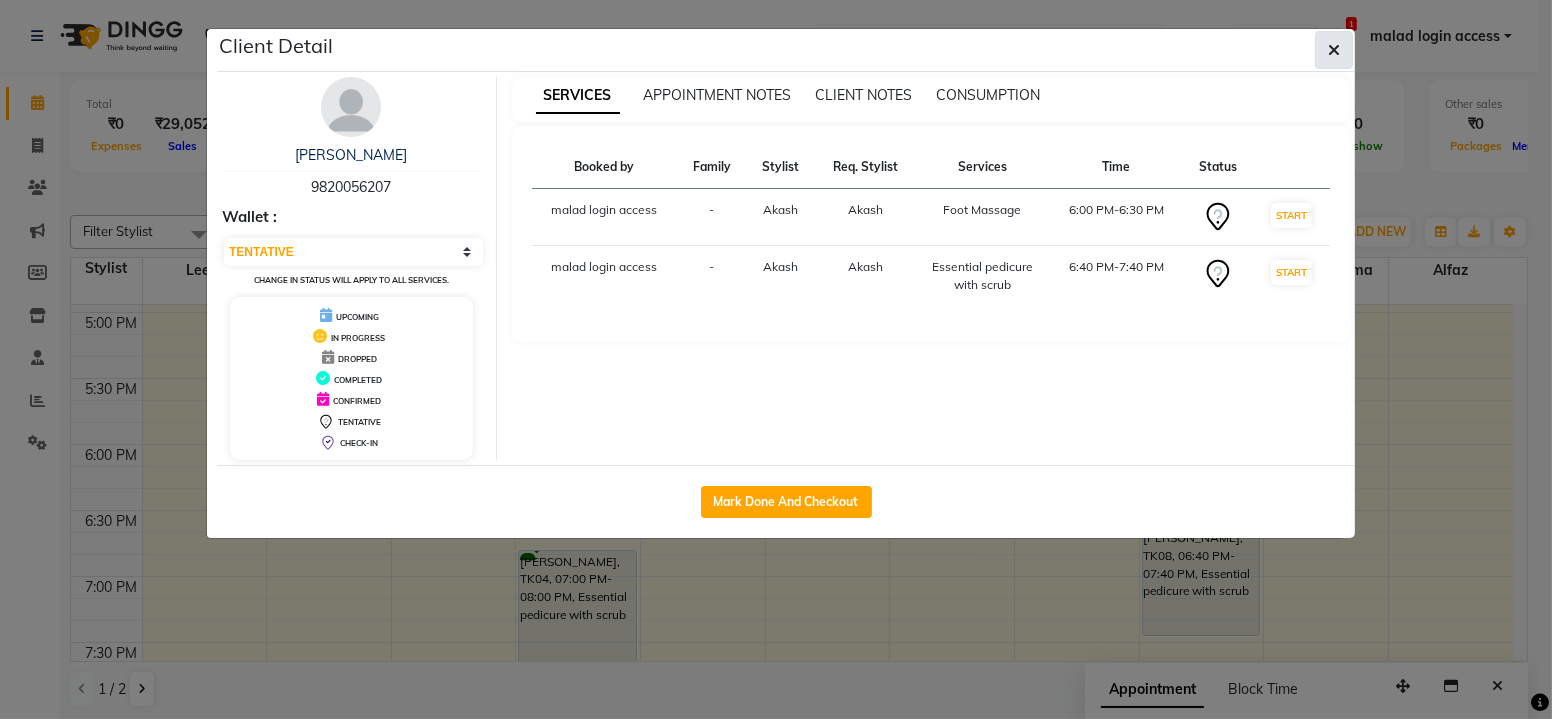 click 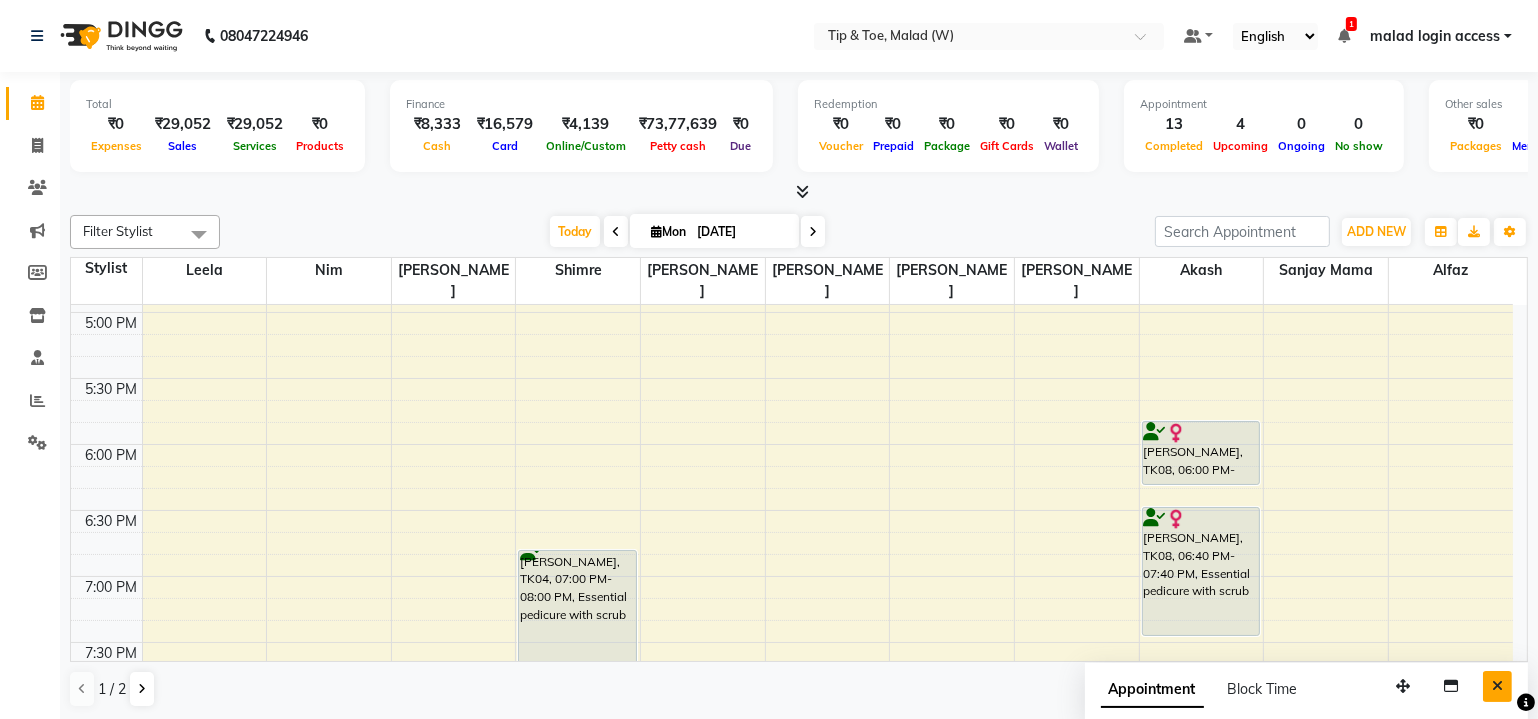 click at bounding box center [1497, 686] 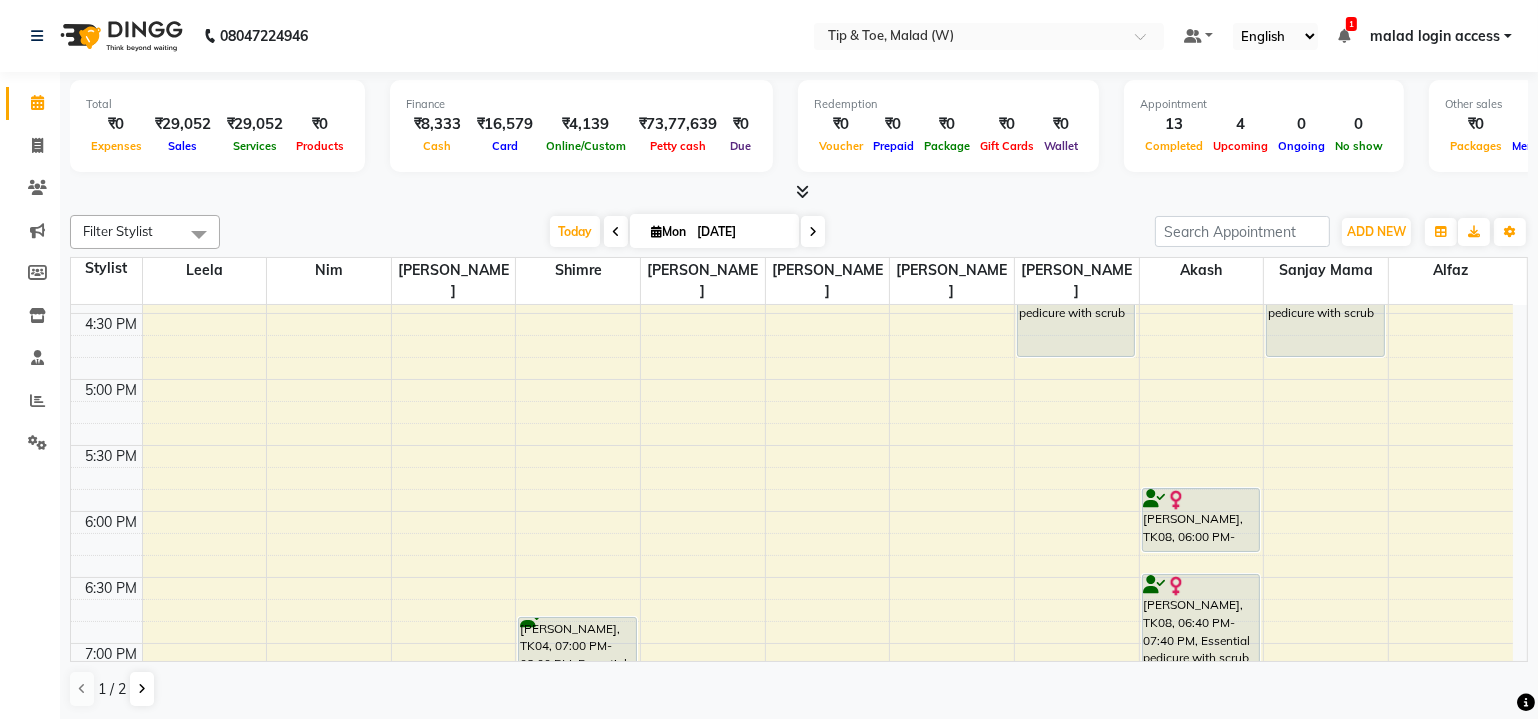 scroll, scrollTop: 998, scrollLeft: 0, axis: vertical 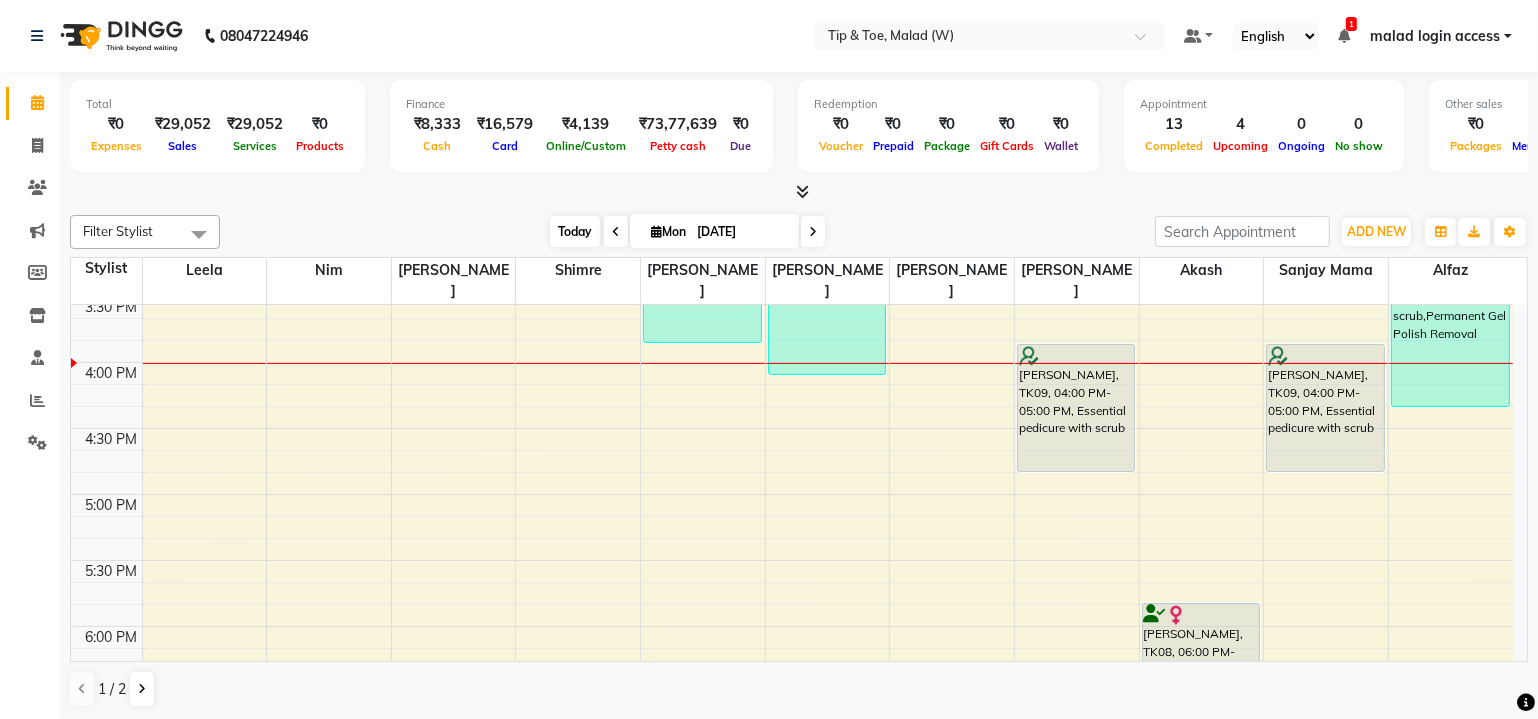 click on "Today" at bounding box center [575, 231] 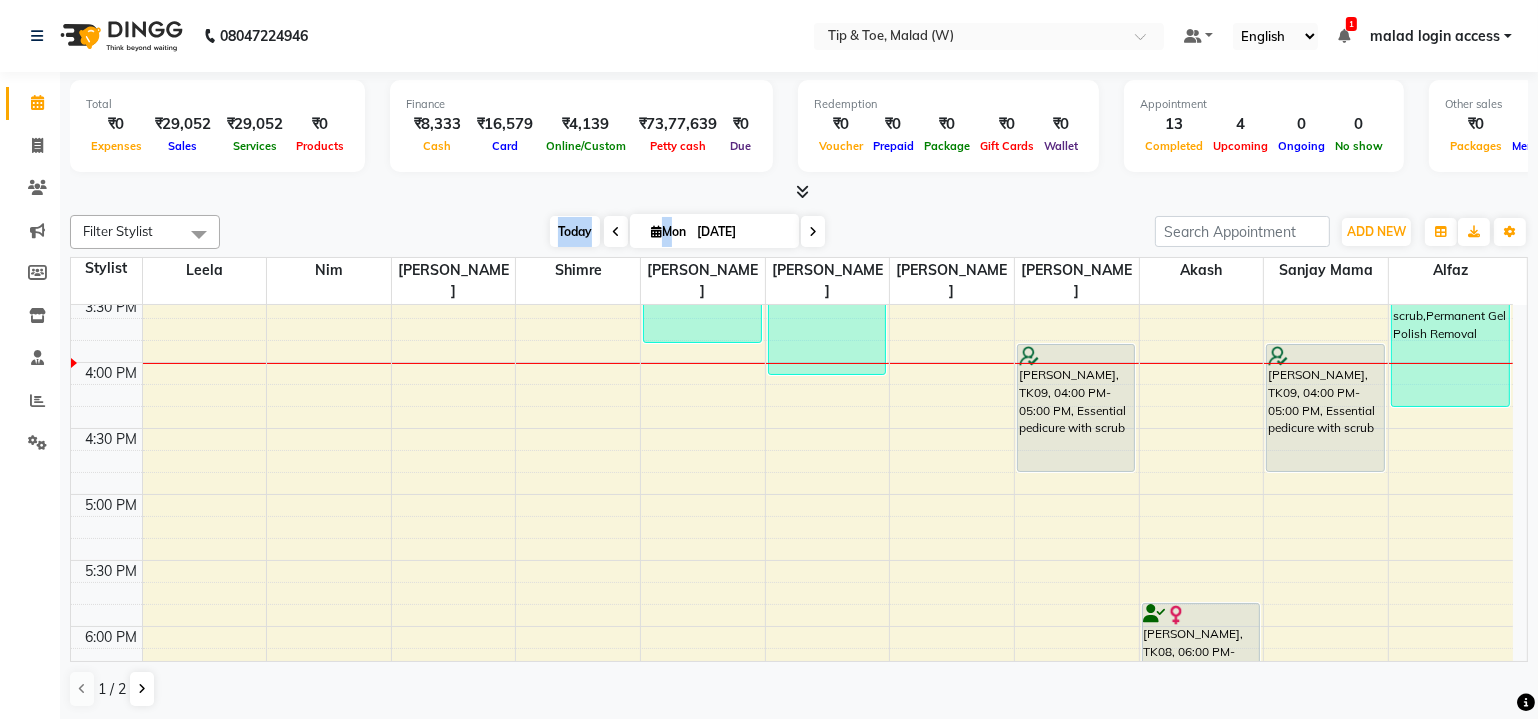 click on "Today" at bounding box center [575, 231] 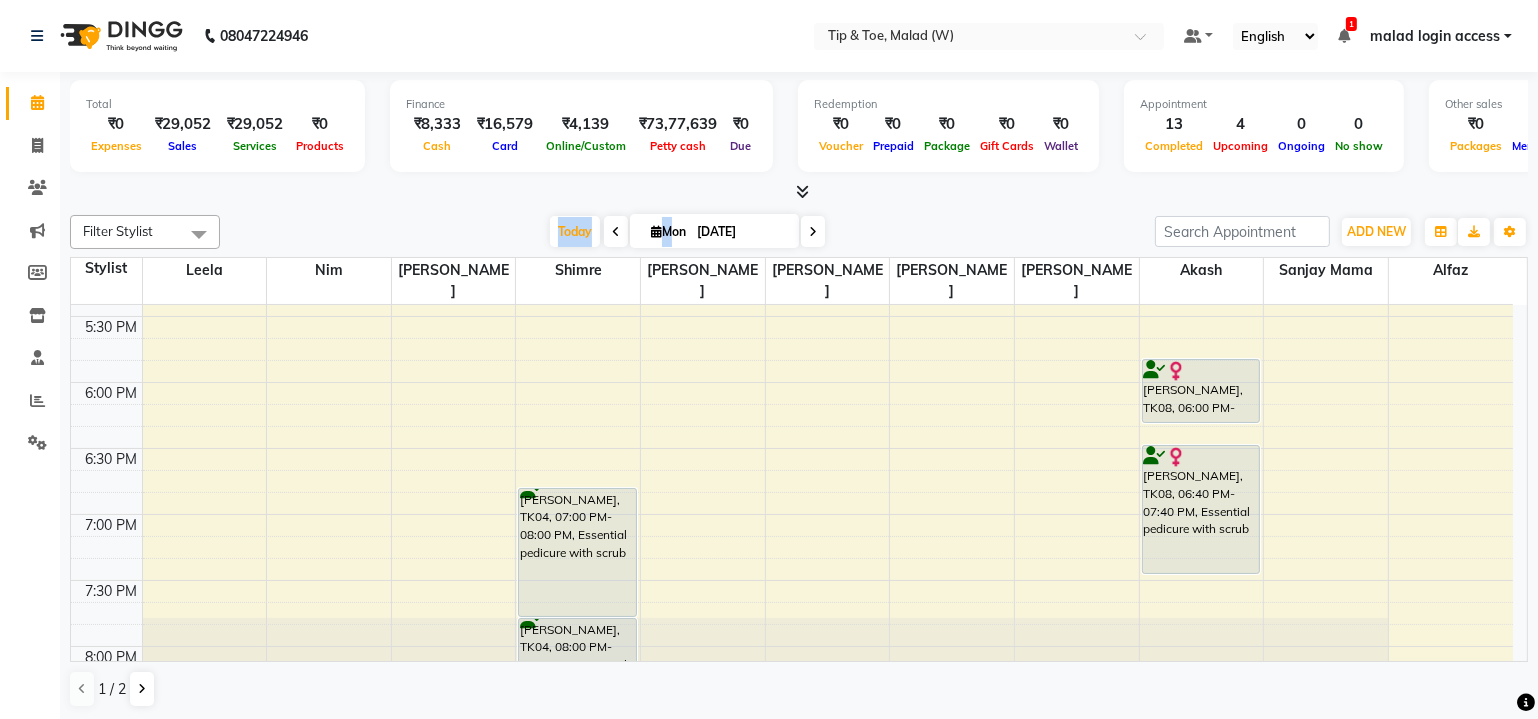 scroll, scrollTop: 1214, scrollLeft: 0, axis: vertical 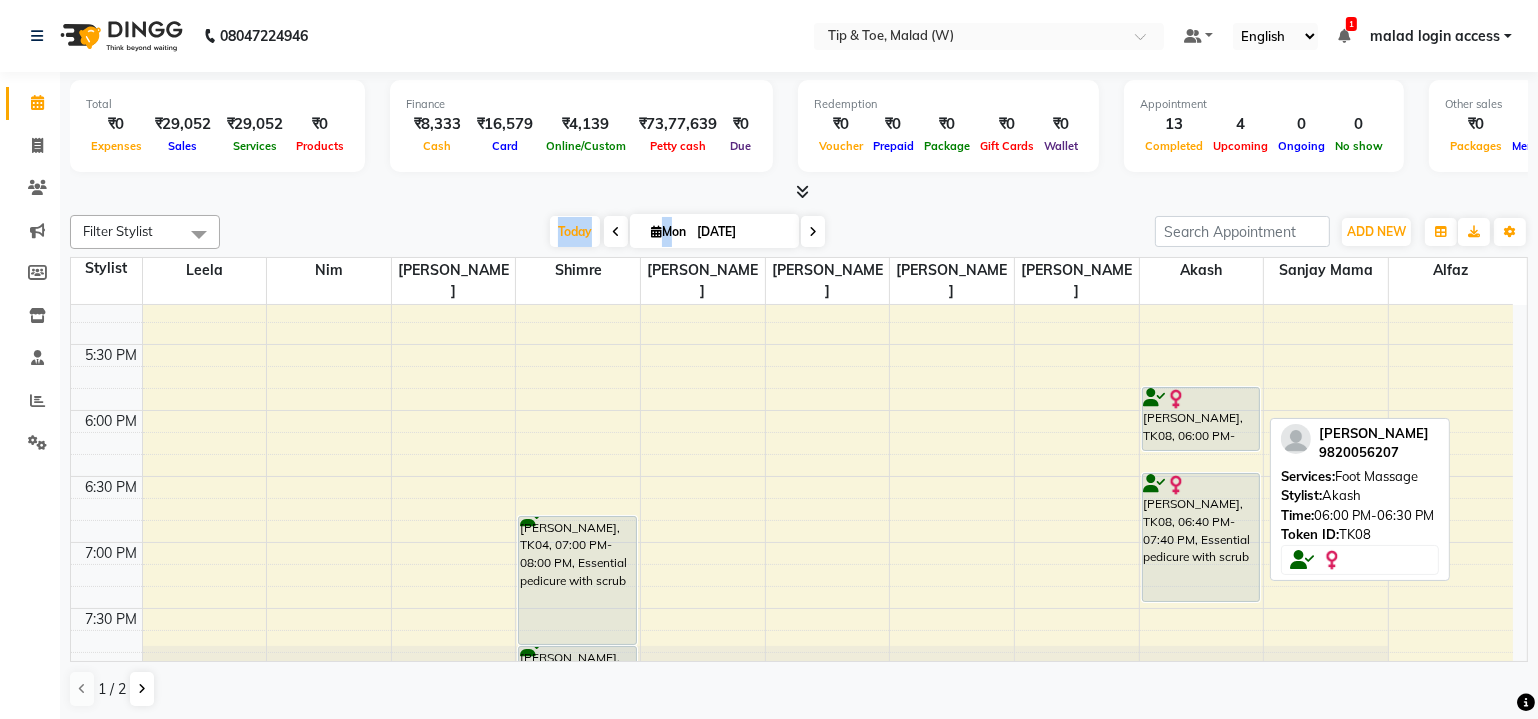 click at bounding box center (1201, 399) 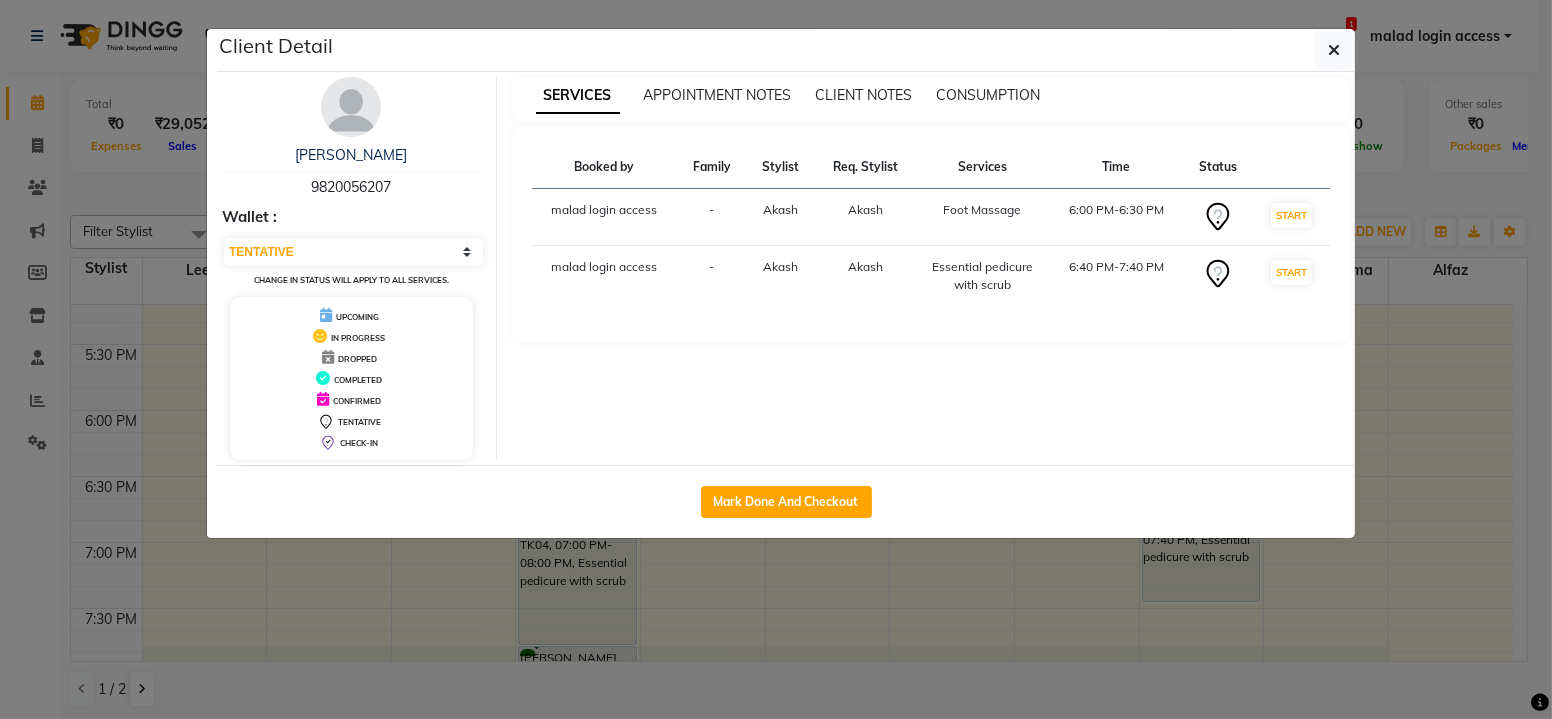 click on "Client Detail  Dr Sunita Vatkar   9820056207 Wallet : Select IN SERVICE CONFIRMED TENTATIVE CHECK IN MARK DONE DROPPED UPCOMING Change in status will apply to all services. UPCOMING IN PROGRESS DROPPED COMPLETED CONFIRMED TENTATIVE CHECK-IN SERVICES APPOINTMENT NOTES CLIENT NOTES CONSUMPTION Booked by Family Stylist Req. Stylist Services Time Status  malad login access  - Akash  Akash   Foot Massage   6:00 PM-6:30 PM   START   malad login access  - Akash  Akash   Essential pedicure with scrub   6:40 PM-7:40 PM   START   Mark Done And Checkout" 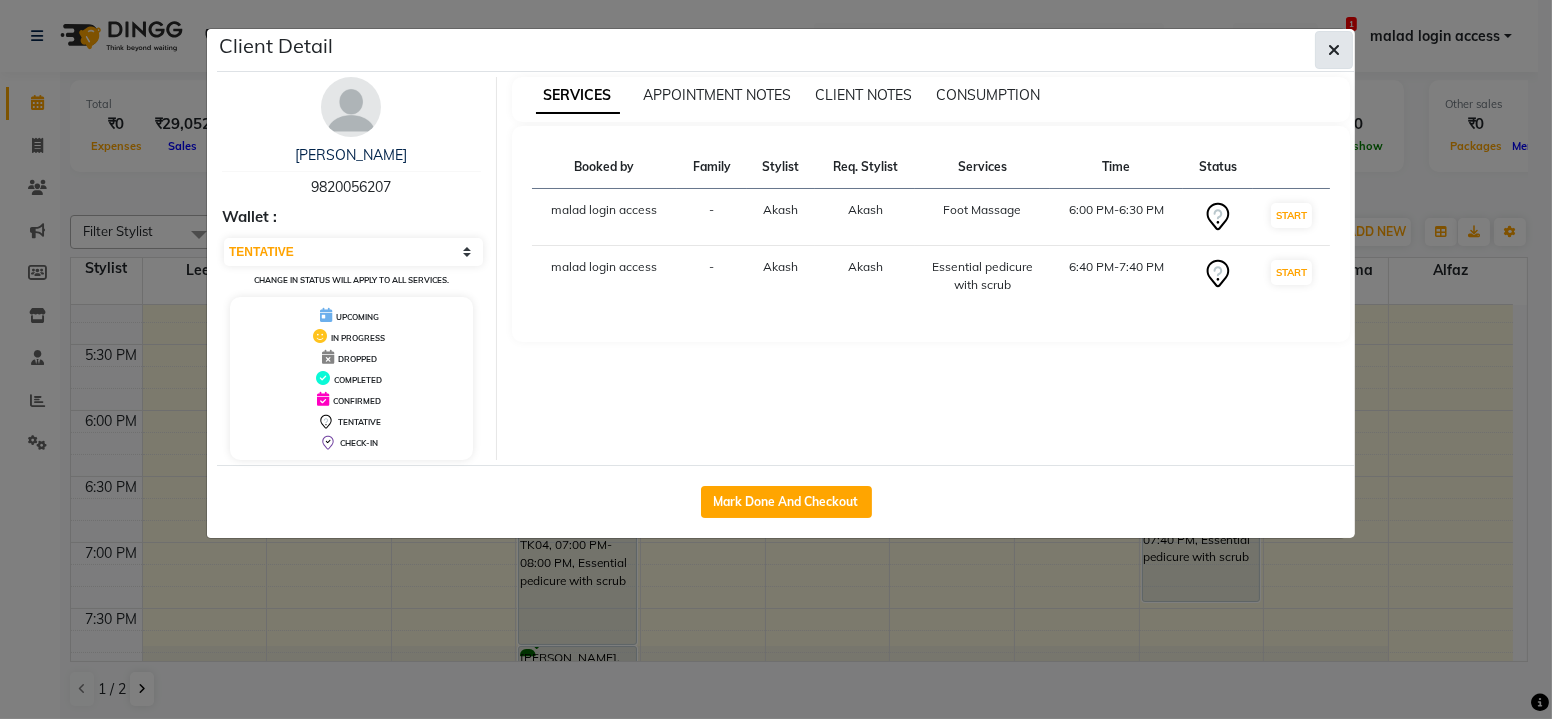 click 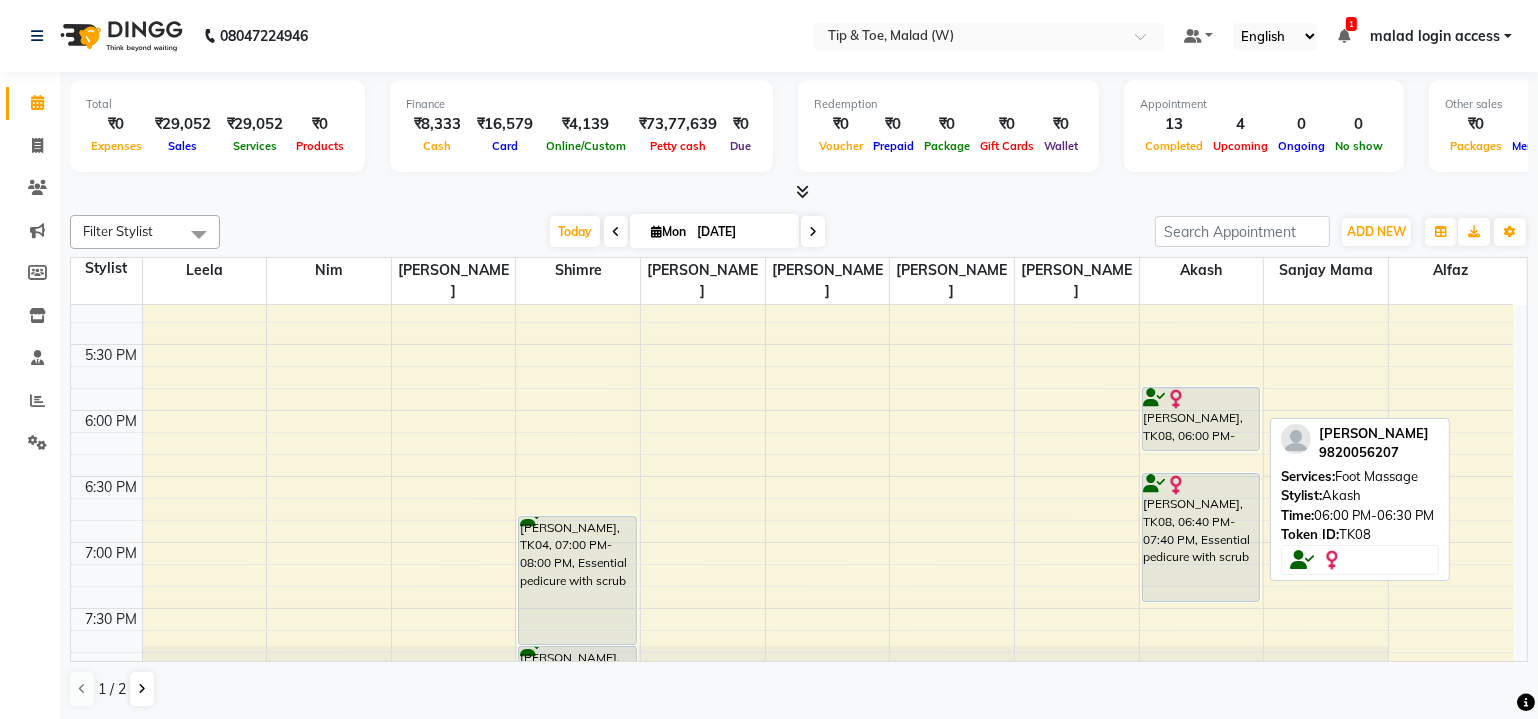 drag, startPoint x: 1169, startPoint y: 401, endPoint x: 1252, endPoint y: 400, distance: 83.00603 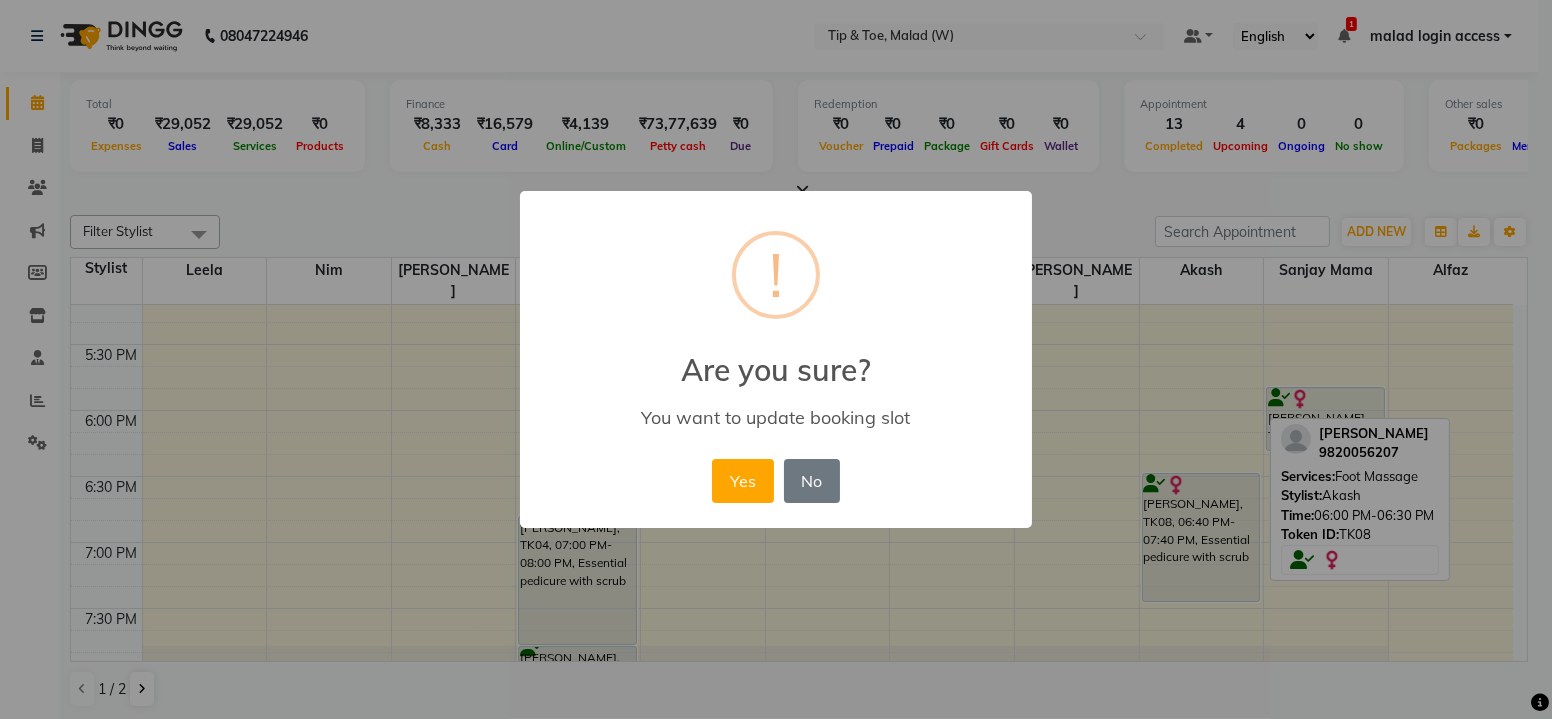 drag, startPoint x: 1252, startPoint y: 400, endPoint x: 1298, endPoint y: 400, distance: 46 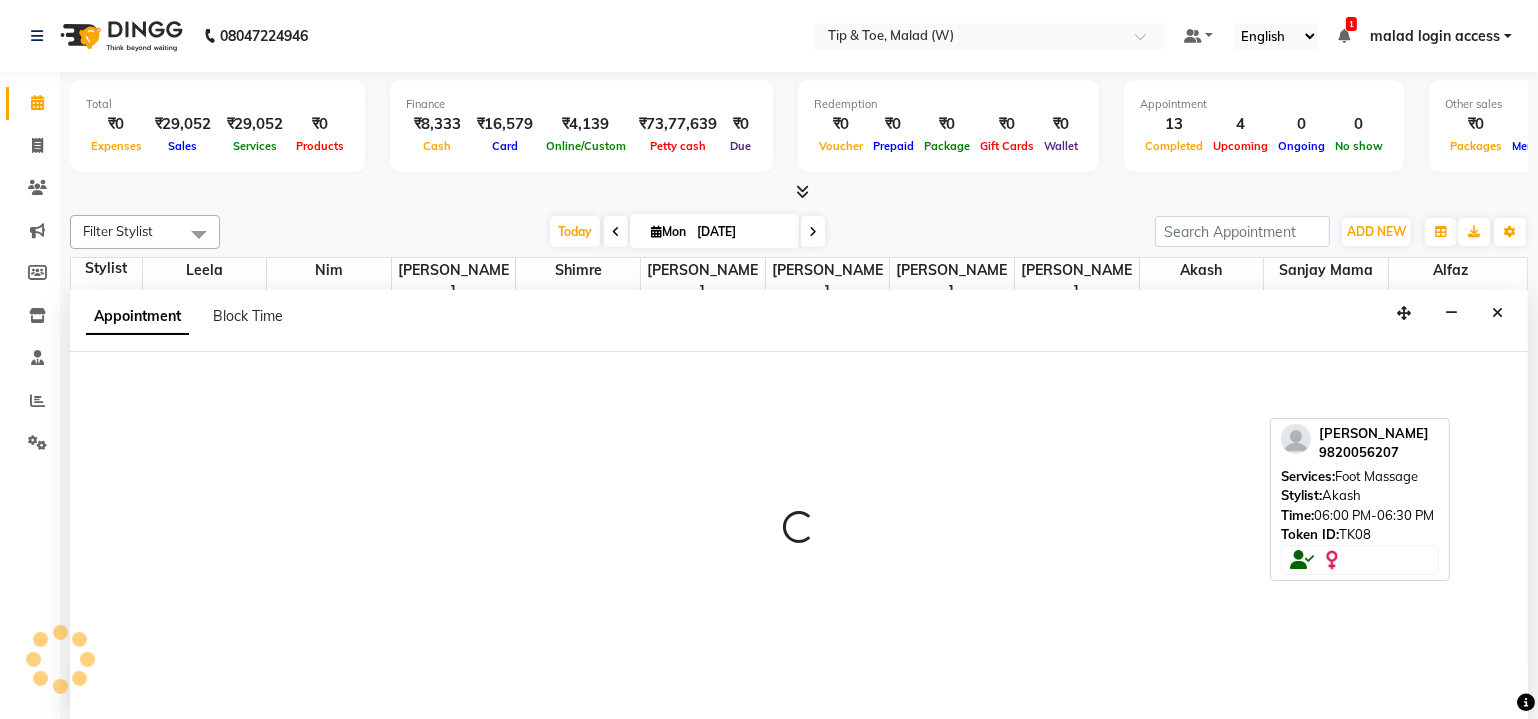 select on "48549" 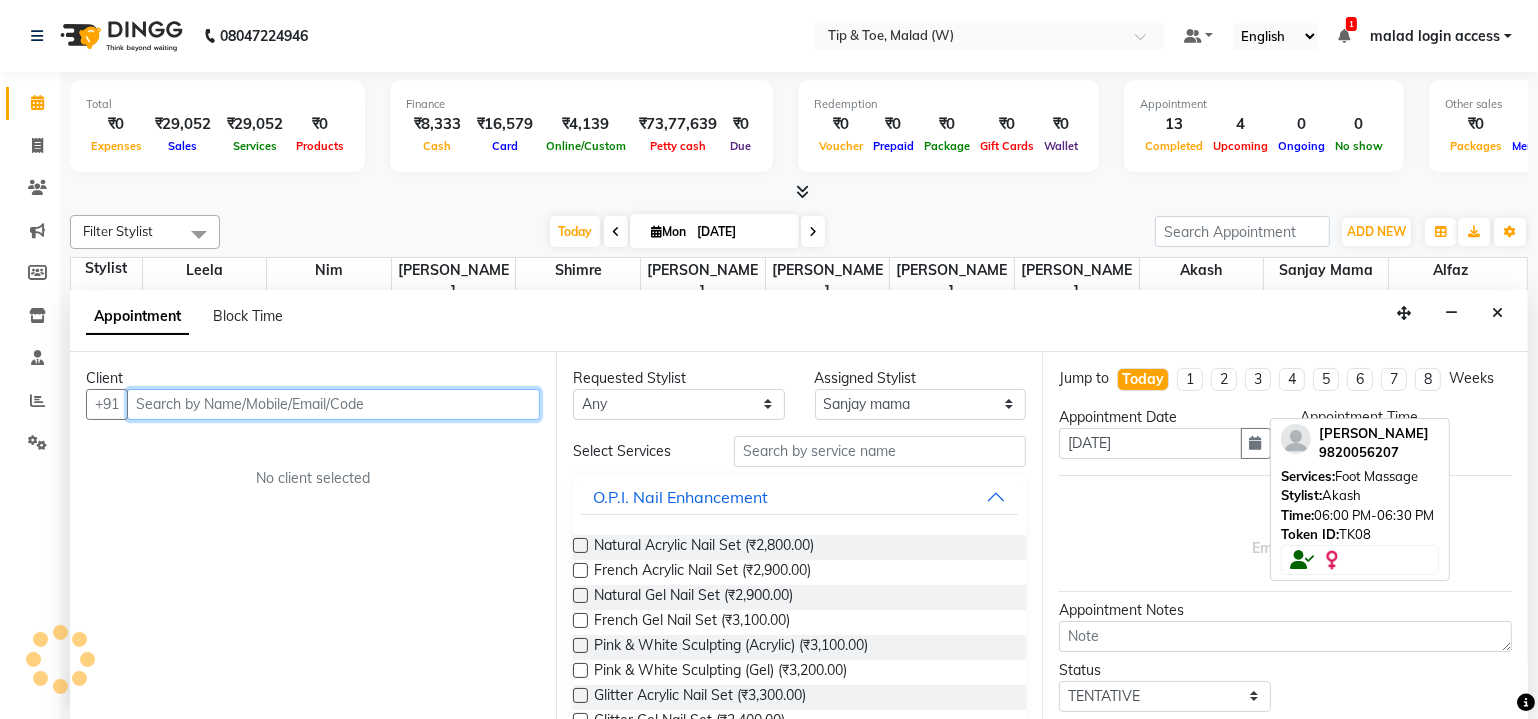 scroll, scrollTop: 0, scrollLeft: 0, axis: both 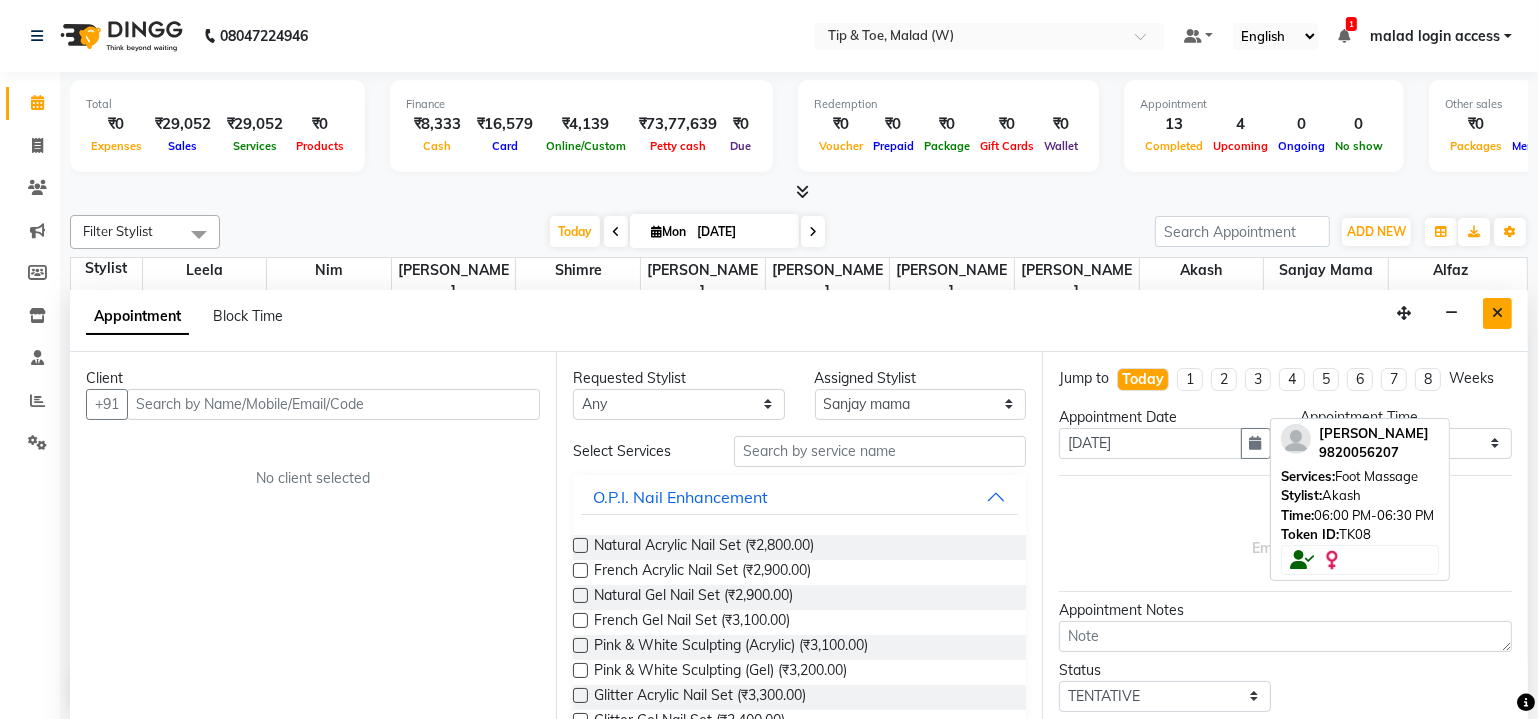 click at bounding box center (1497, 313) 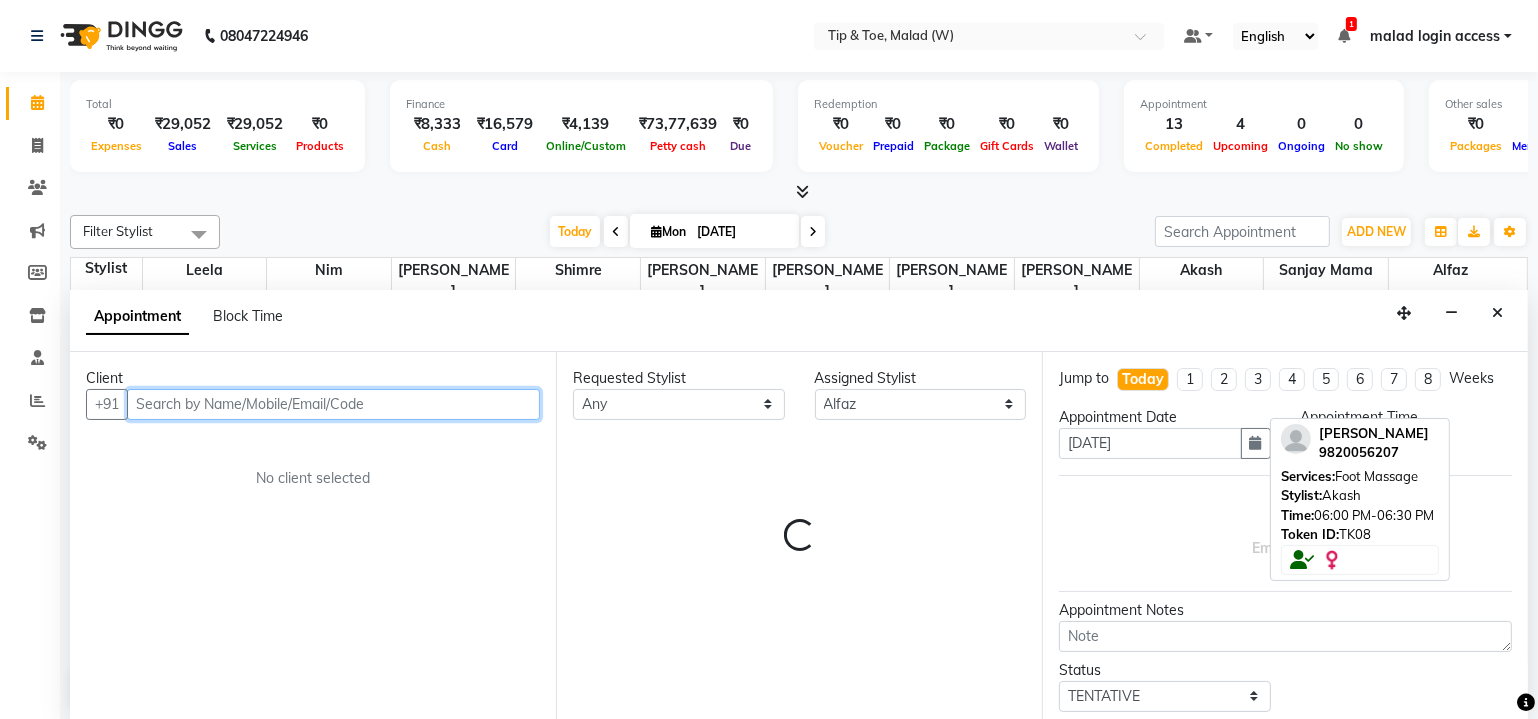 select on "1050" 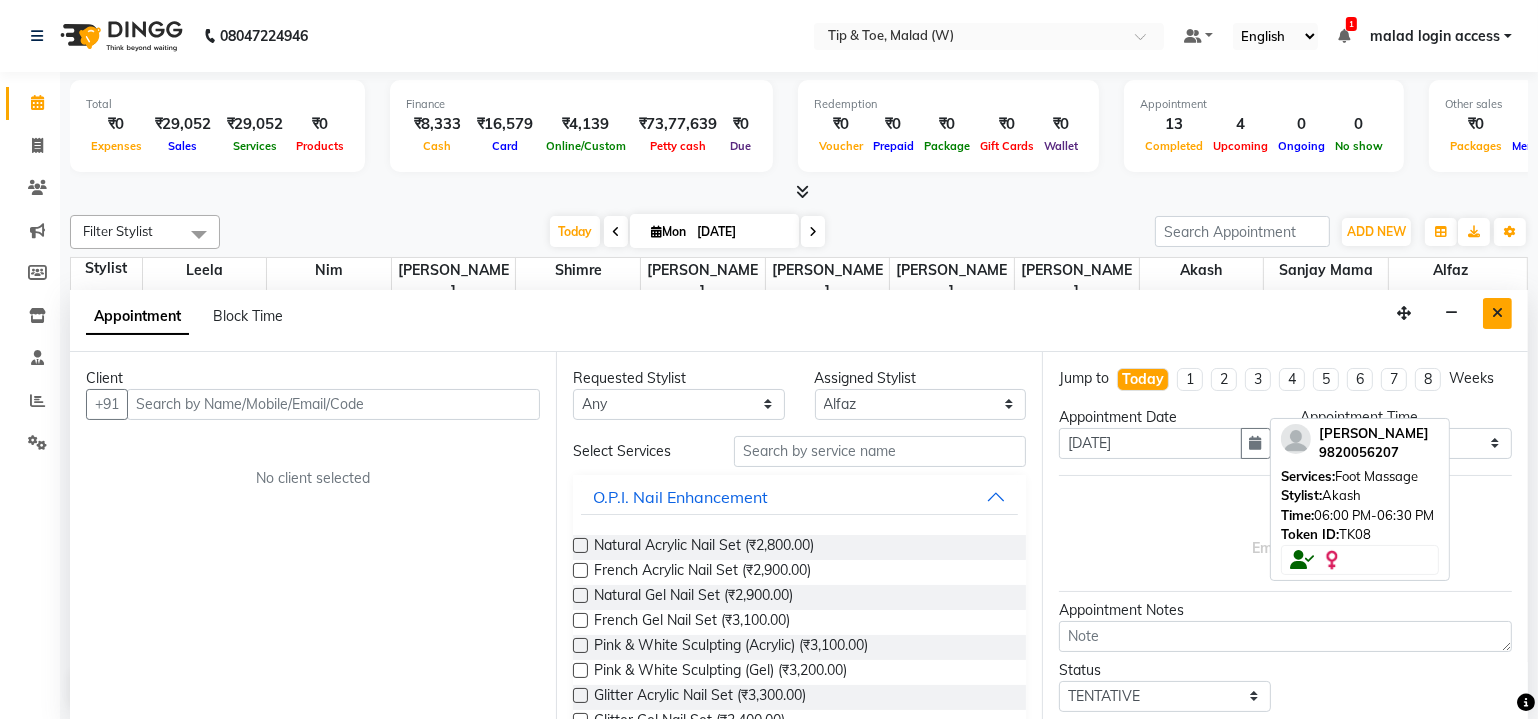 click at bounding box center [1497, 313] 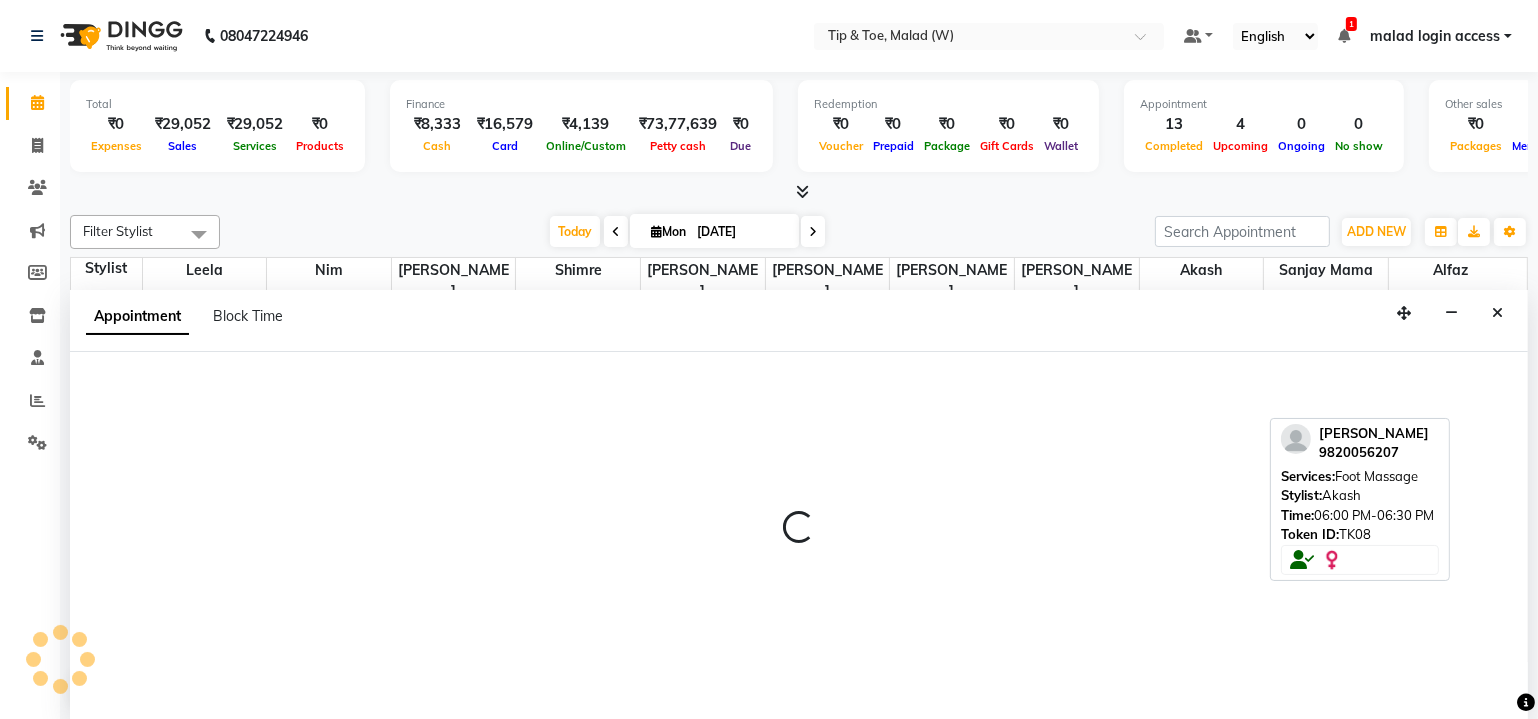 select on "41813" 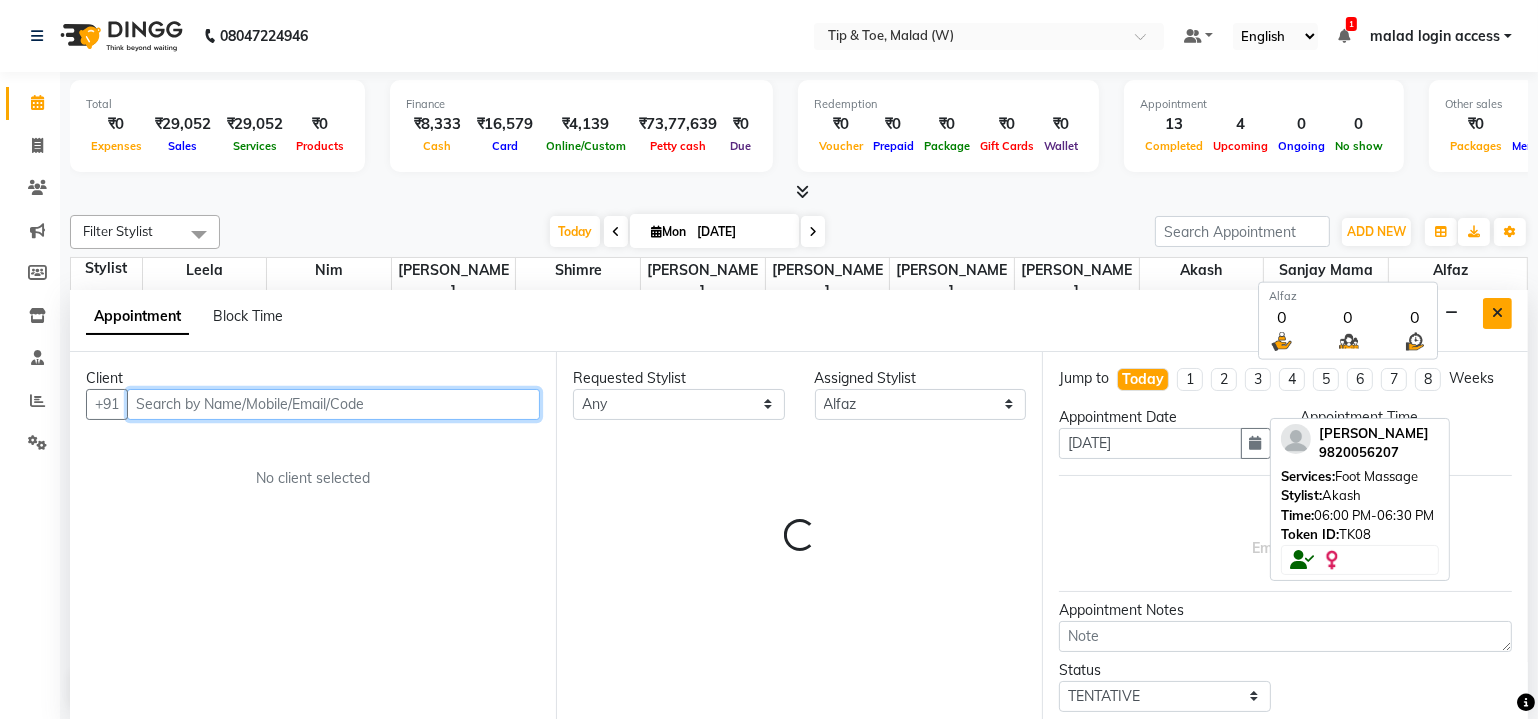 select on "1050" 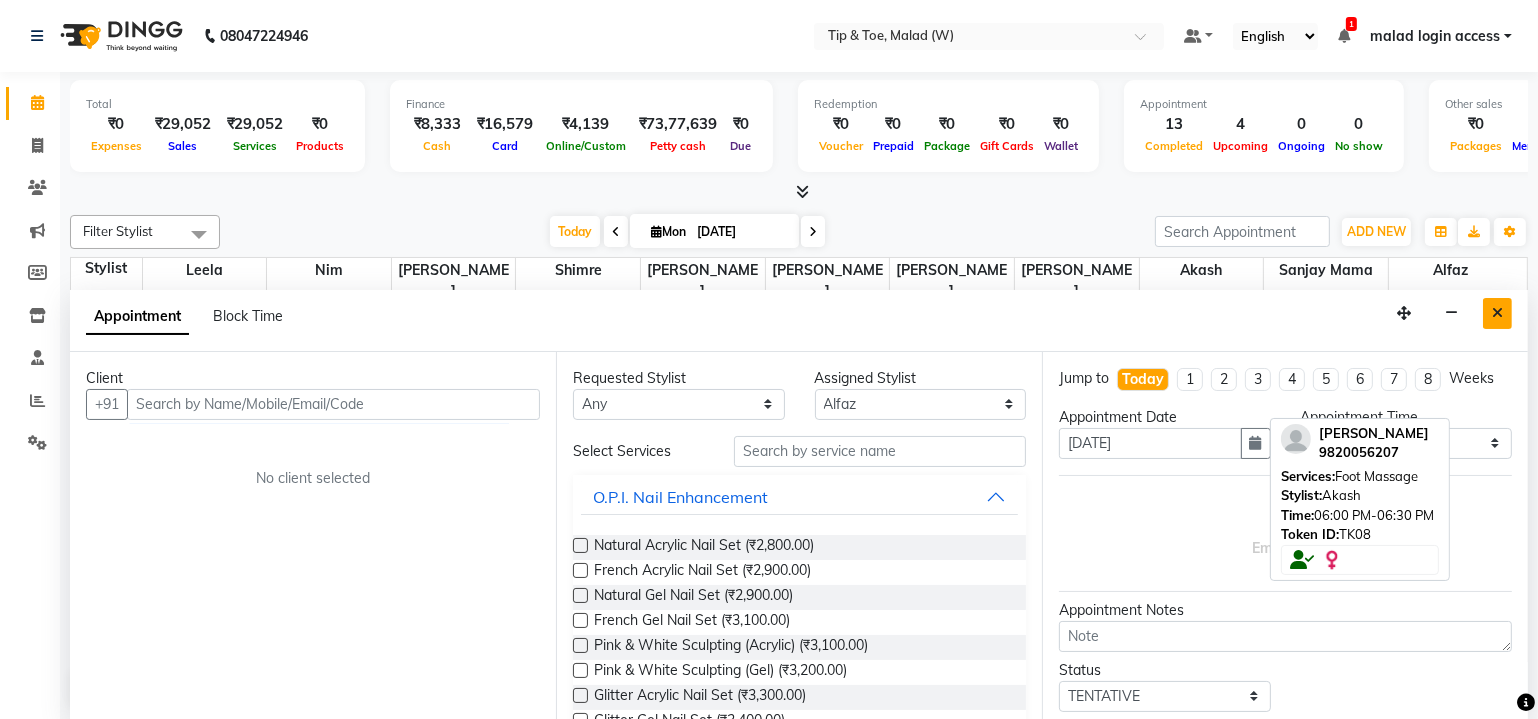 click at bounding box center [1497, 313] 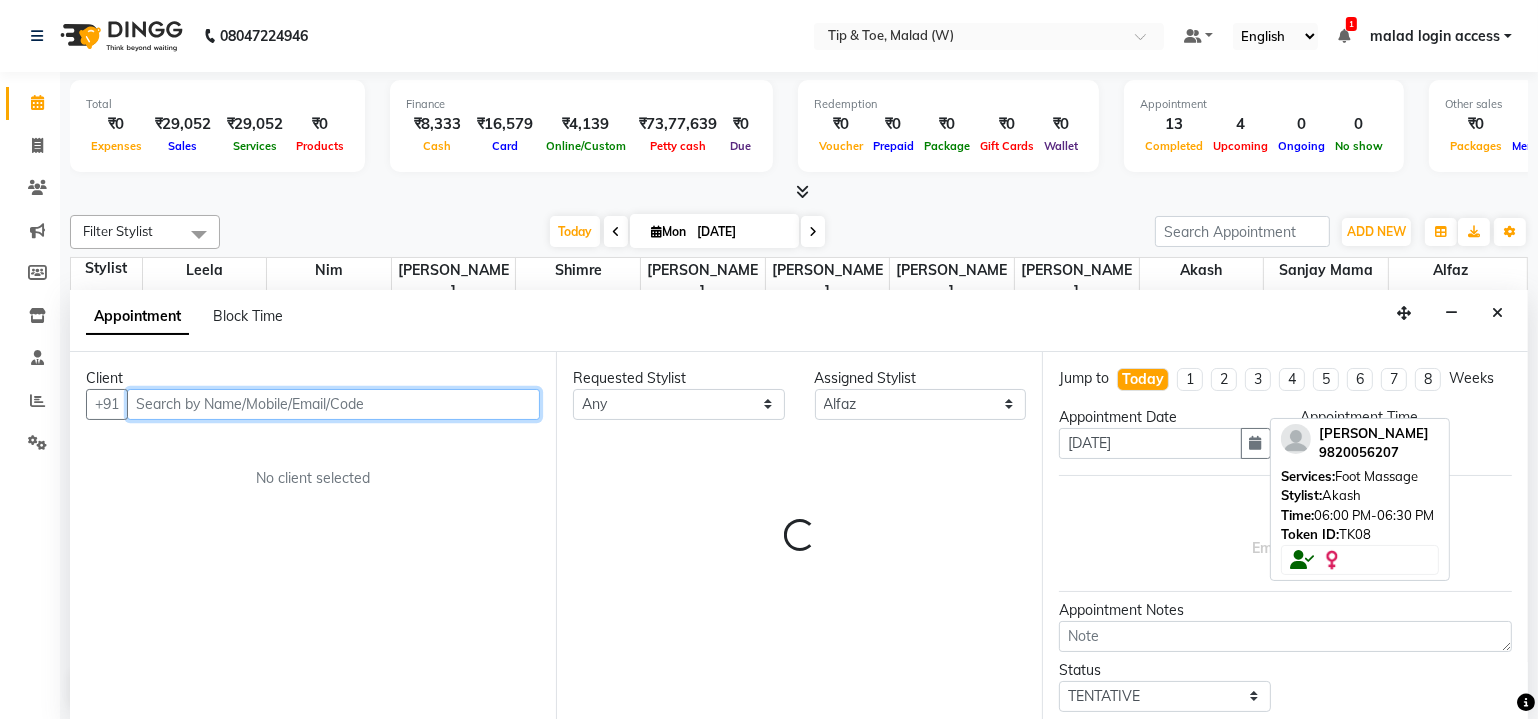 select on "1050" 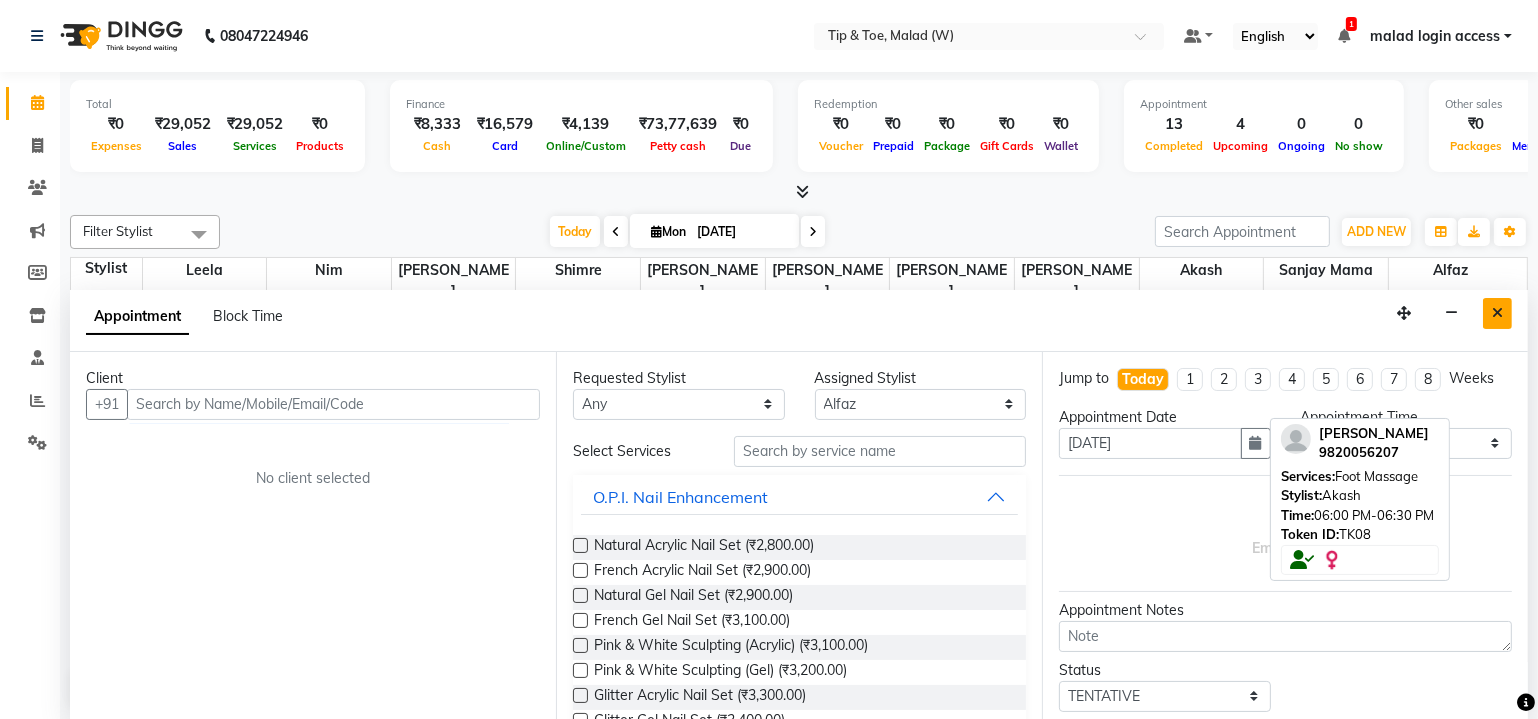 click at bounding box center [1497, 313] 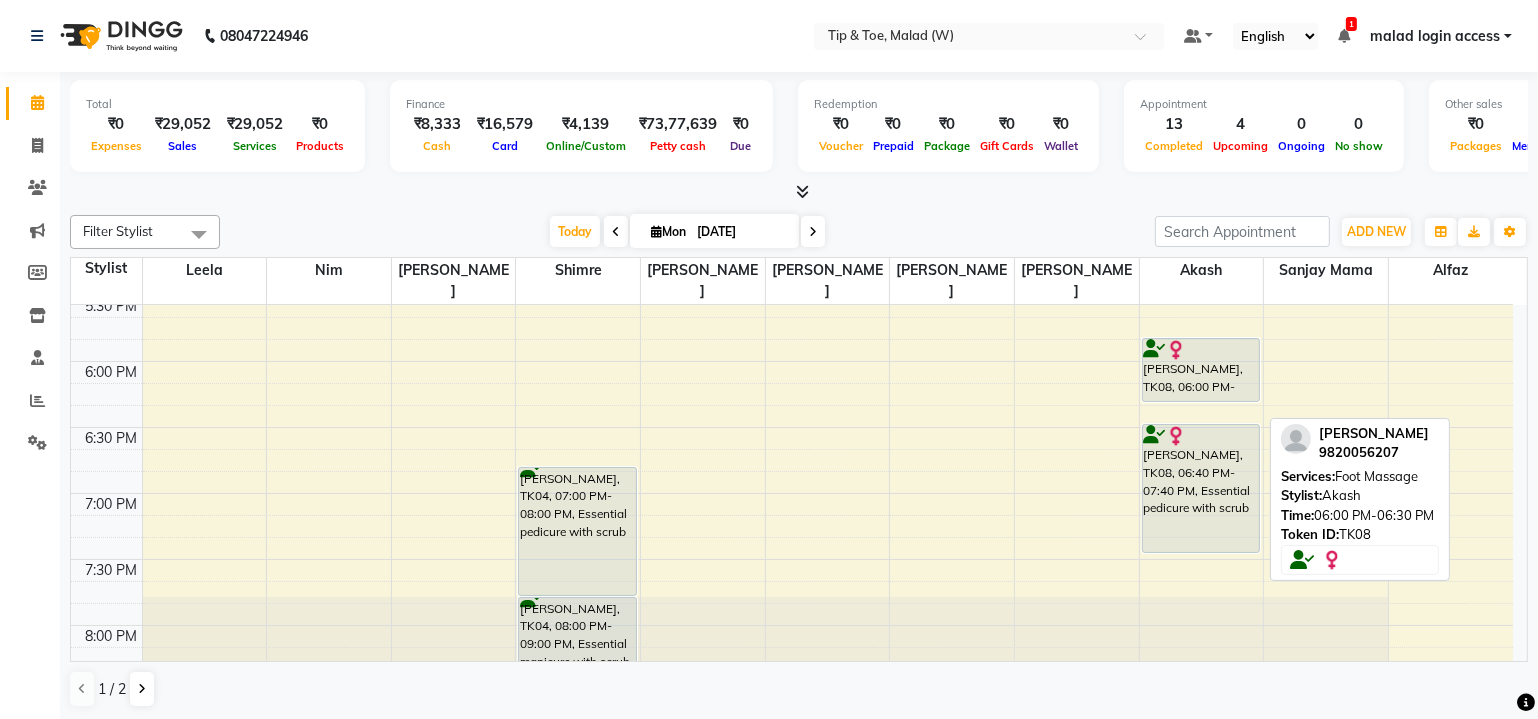 scroll, scrollTop: 1305, scrollLeft: 0, axis: vertical 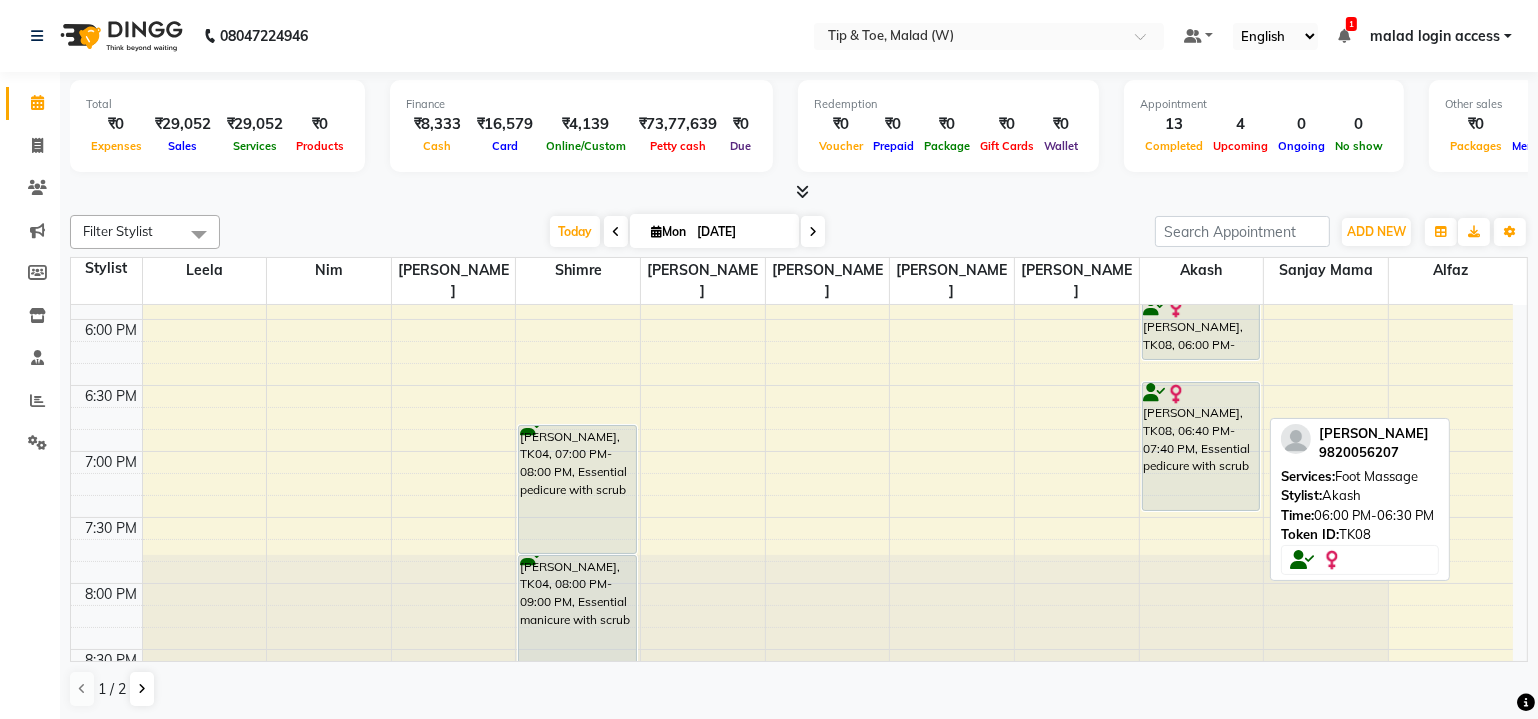 click on "Filter Stylist Select All Akash  Alfaz  Dibakar Leela Manisha Singh Nim Nitesh Poonam Singh Sanjay mama Shimre Swapnali Urmila Pal Today  Mon 14-07-2025 Toggle Dropdown Add Appointment Add Invoice Add Attendance Add Client Toggle Dropdown Add Appointment Add Invoice Add Attendance Add Client ADD NEW Toggle Dropdown Add Appointment Add Invoice Add Attendance Add Client Filter Stylist Select All Akash  Alfaz  Dibakar Leela Manisha Singh Nim Nitesh Poonam Singh Sanjay mama Shimre Swapnali Urmila Pal Group By  Staff View   Room View  View as Vertical  Vertical - Week View  Horizontal  Horizontal - Week View  List  Toggle Dropdown Calendar Settings Manage Tags   Arrange Stylists   Reset Stylists  Full Screen Appointment Form Zoom 150% Staff/Room Display Count 11  Dr Sunita Vatkar   9820056207  Services: Foot Massage Stylist:  Akash   Time:  06:00 PM-06:30 PM   Token ID:  TK08  Stylist Leela Nim Poonam Singh Shimre Manisha Singh Urmila Pal Nitesh Dibakar Akash  Sanjay mama Alfaz  8:00 AM 8:30 AM 9:00 AM 9:30 AM" 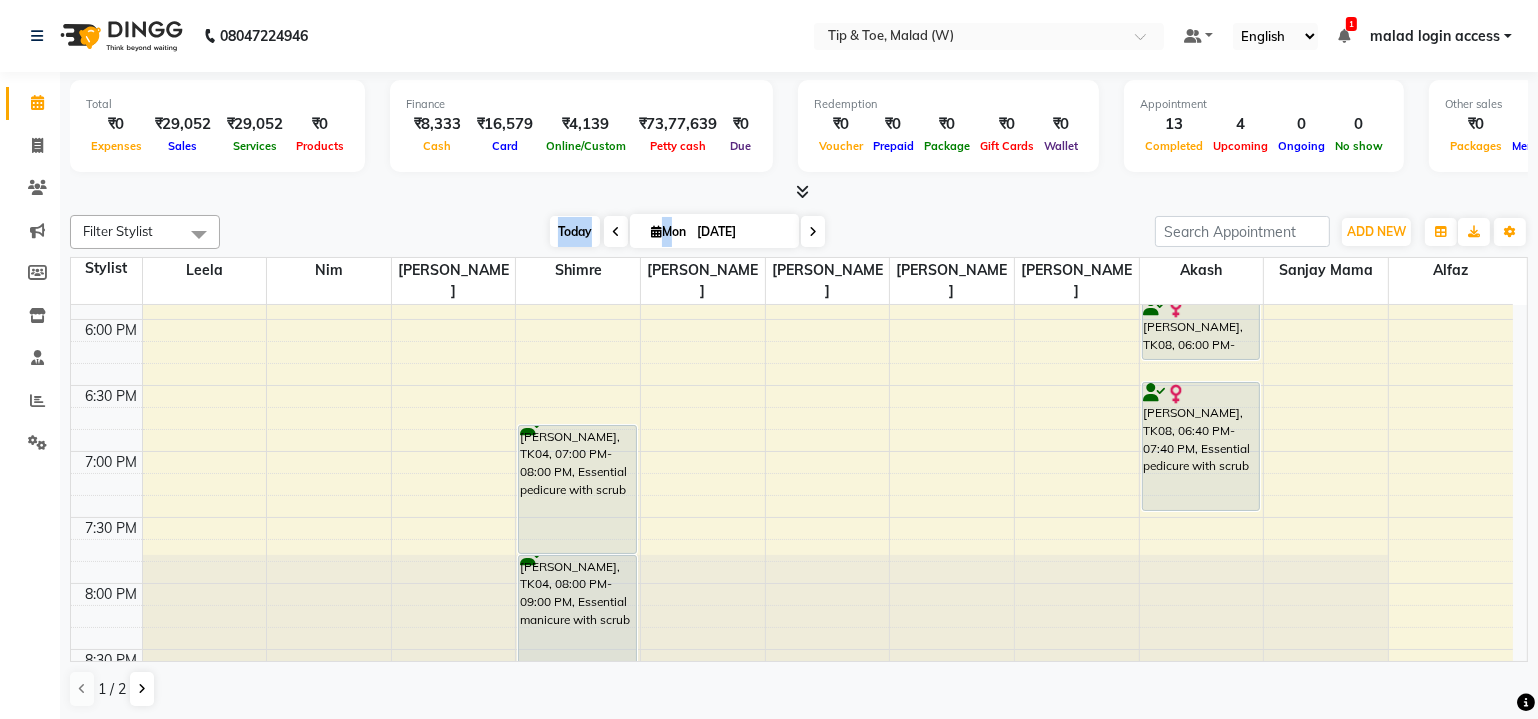 click on "Today" at bounding box center [575, 231] 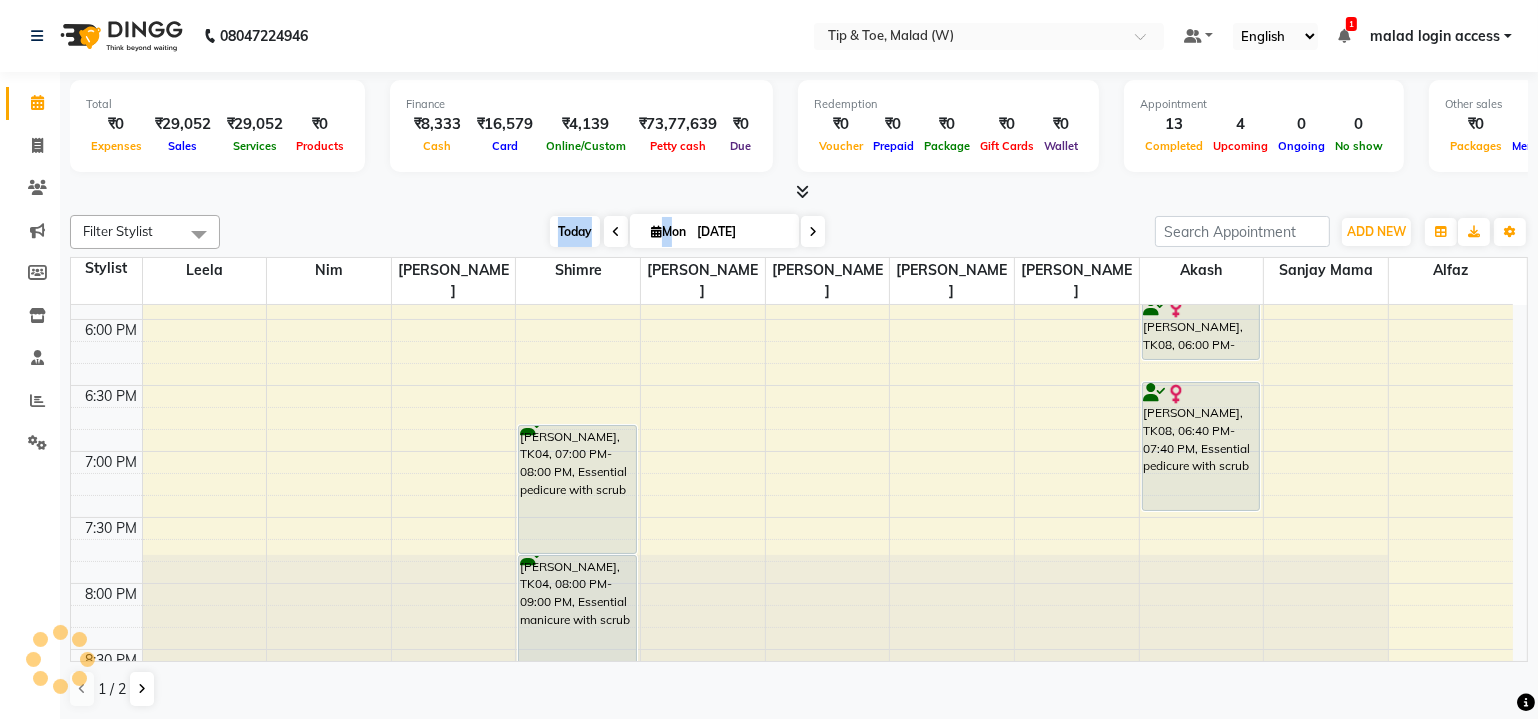 click on "Today" at bounding box center [575, 231] 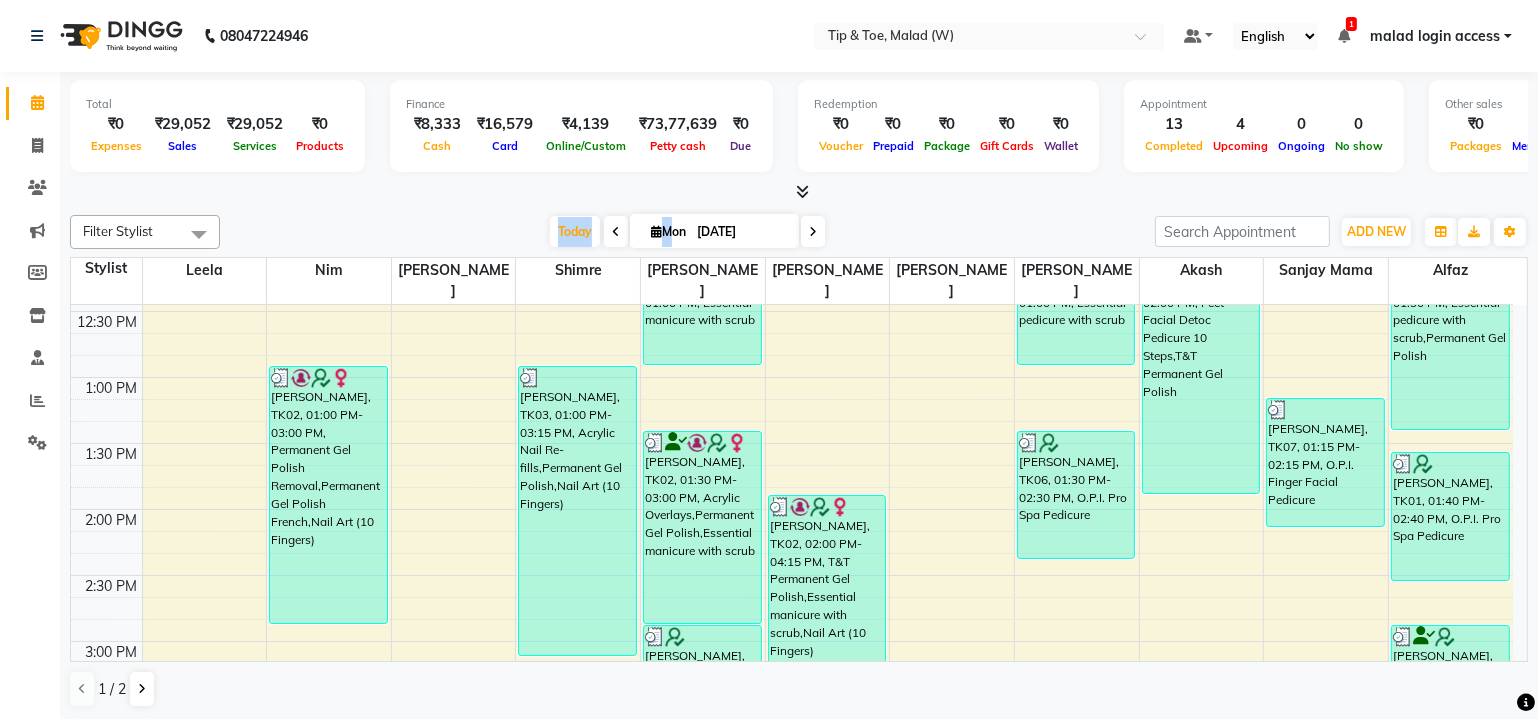 scroll, scrollTop: 583, scrollLeft: 0, axis: vertical 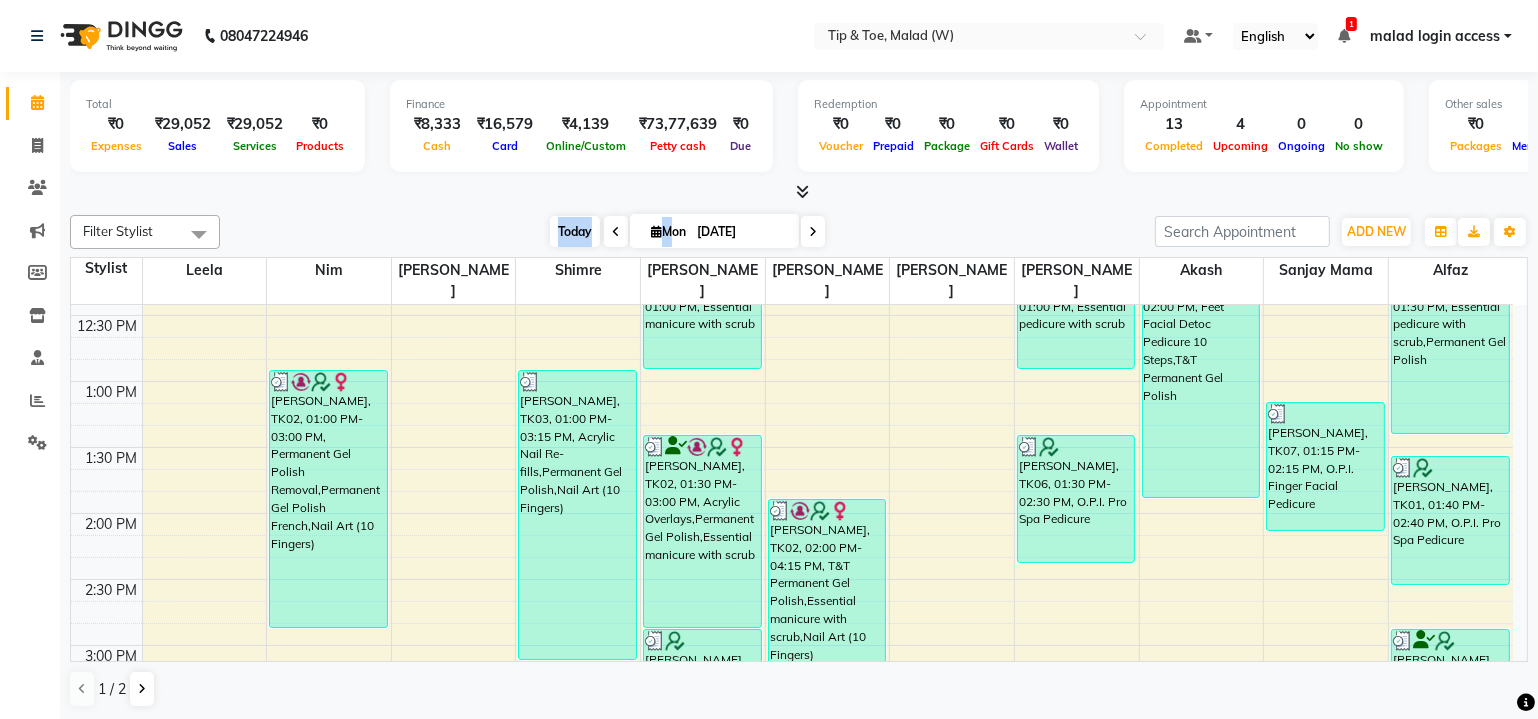 click on "Today" at bounding box center [575, 231] 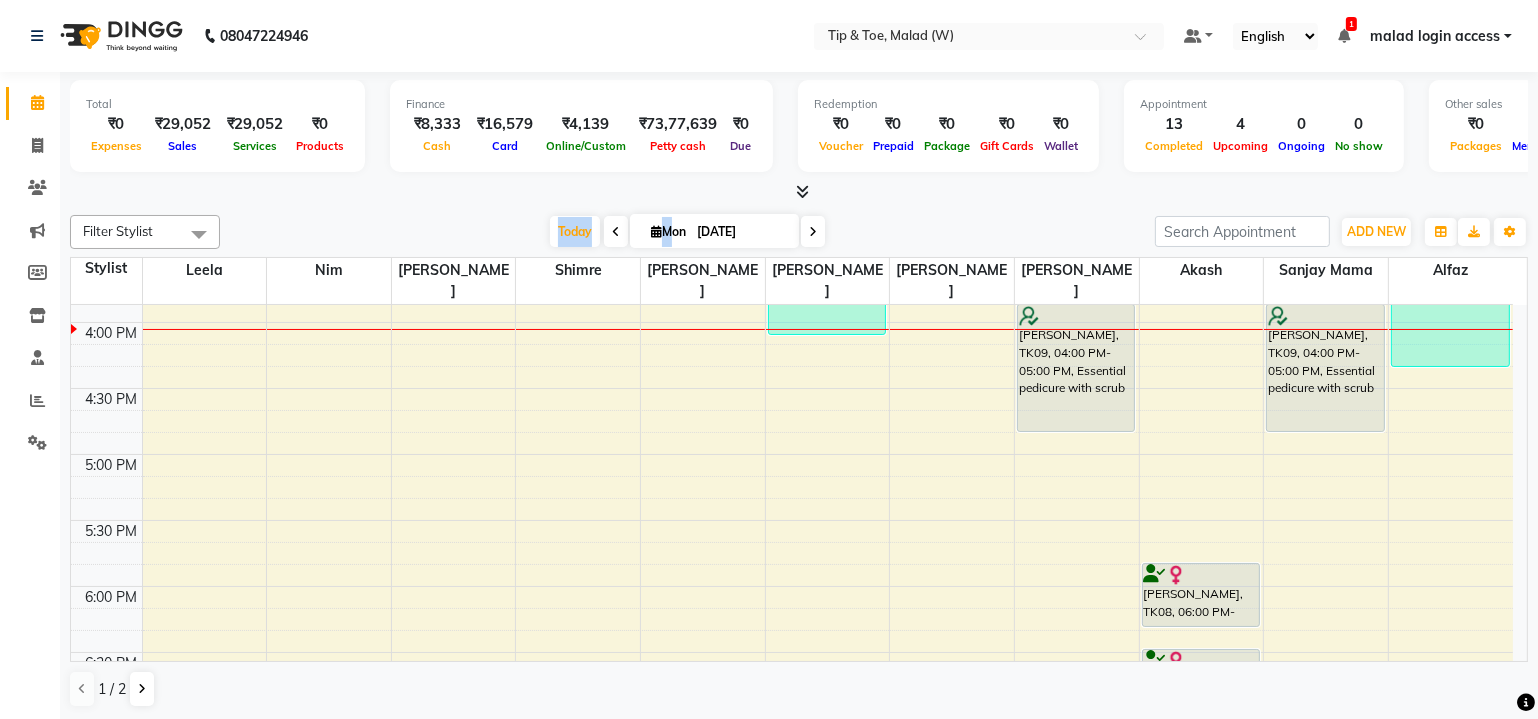 scroll, scrollTop: 765, scrollLeft: 0, axis: vertical 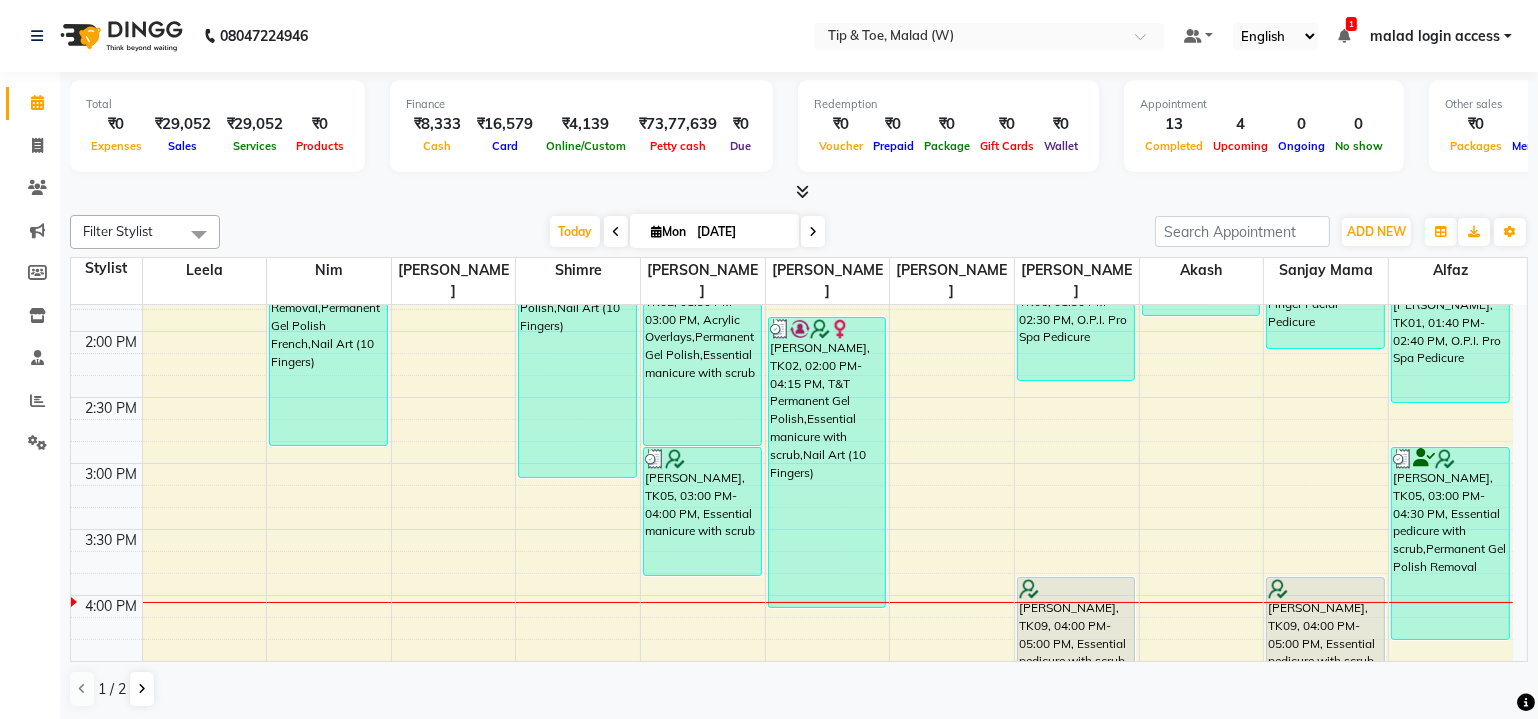 click on "Today  Mon 14-07-2025" at bounding box center (687, 232) 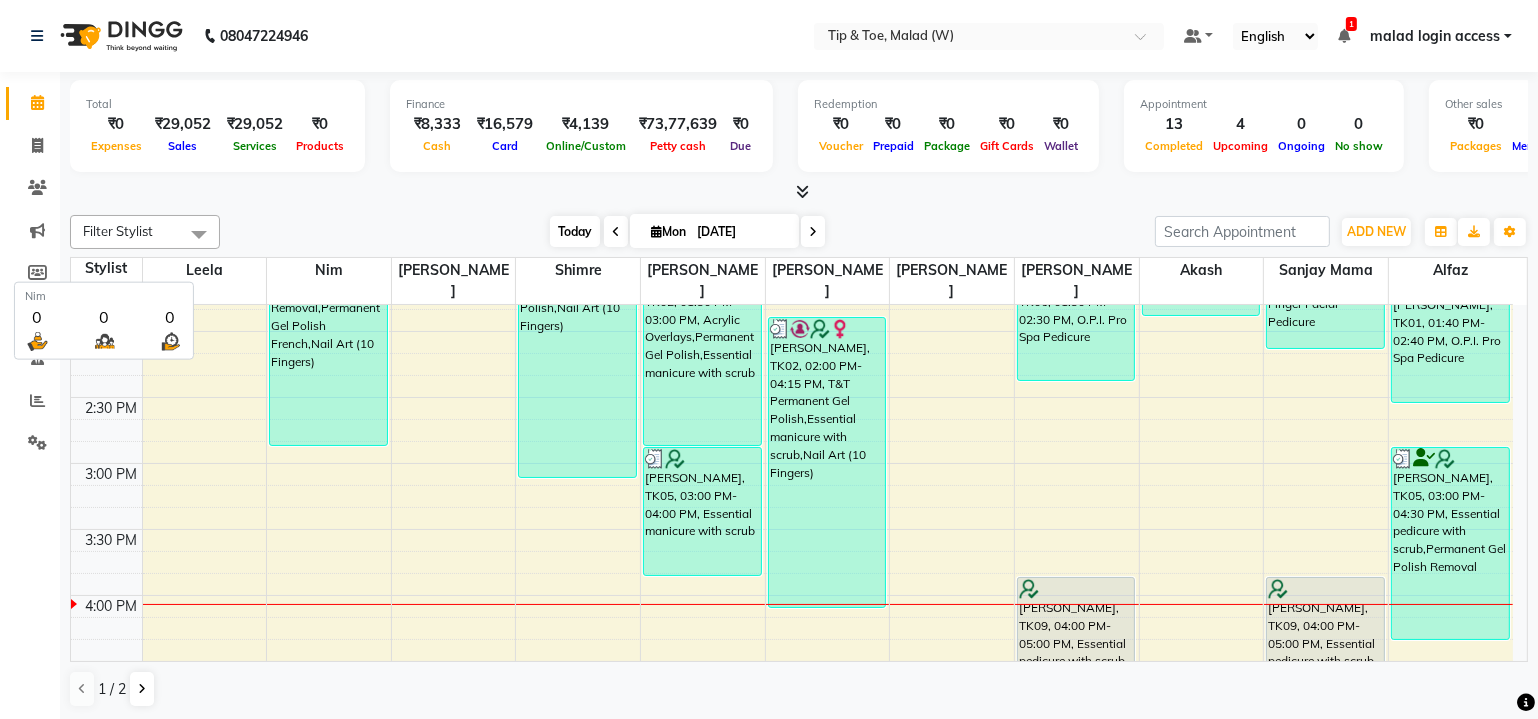 scroll, scrollTop: 0, scrollLeft: 0, axis: both 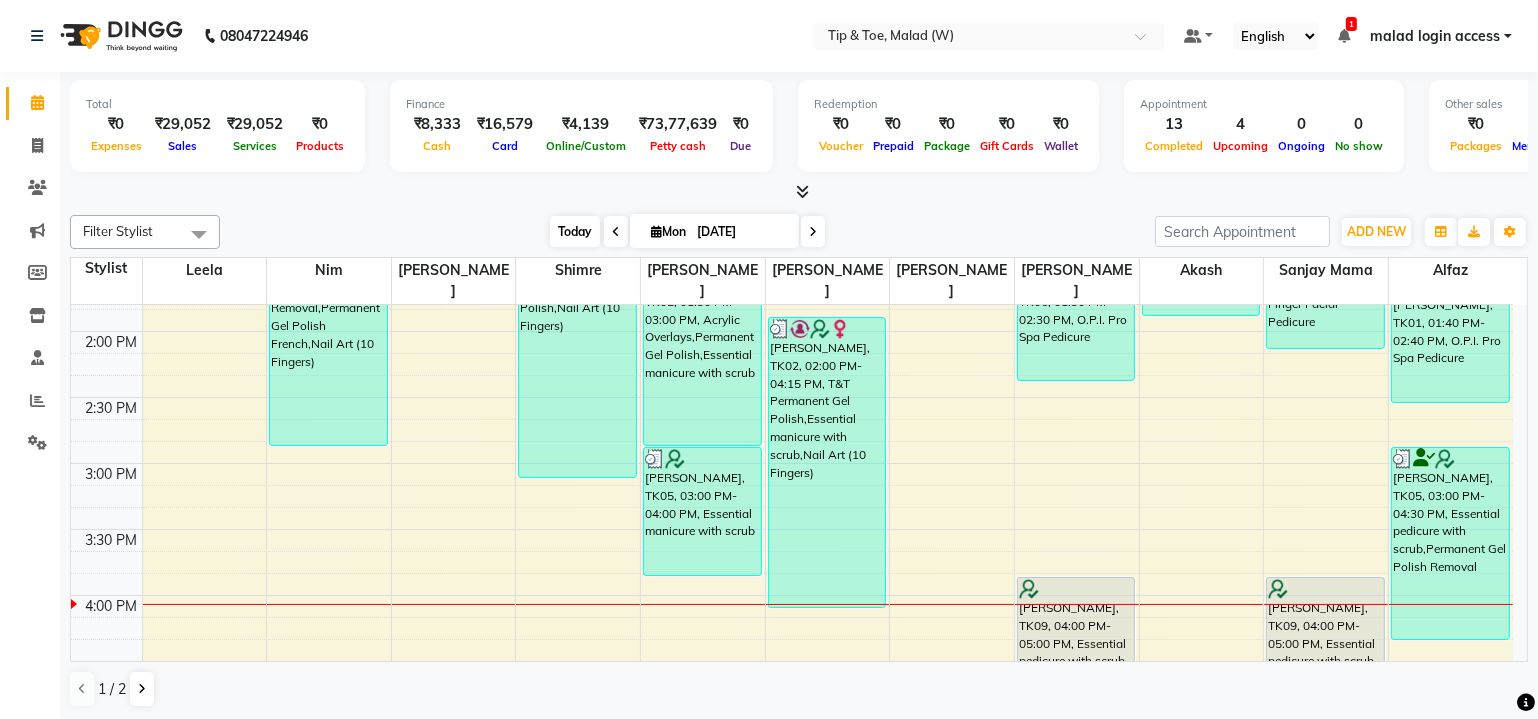 click on "Today" at bounding box center (575, 231) 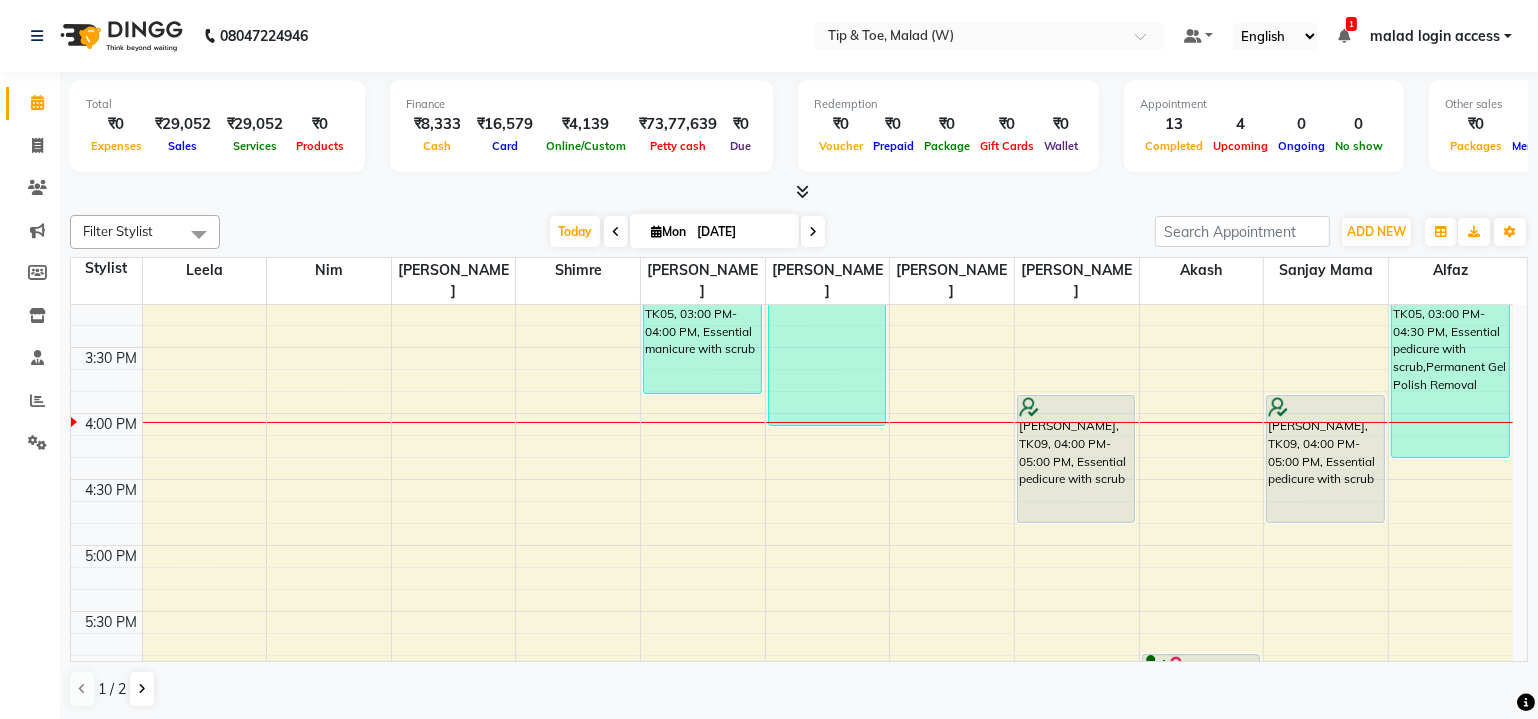scroll, scrollTop: 1038, scrollLeft: 0, axis: vertical 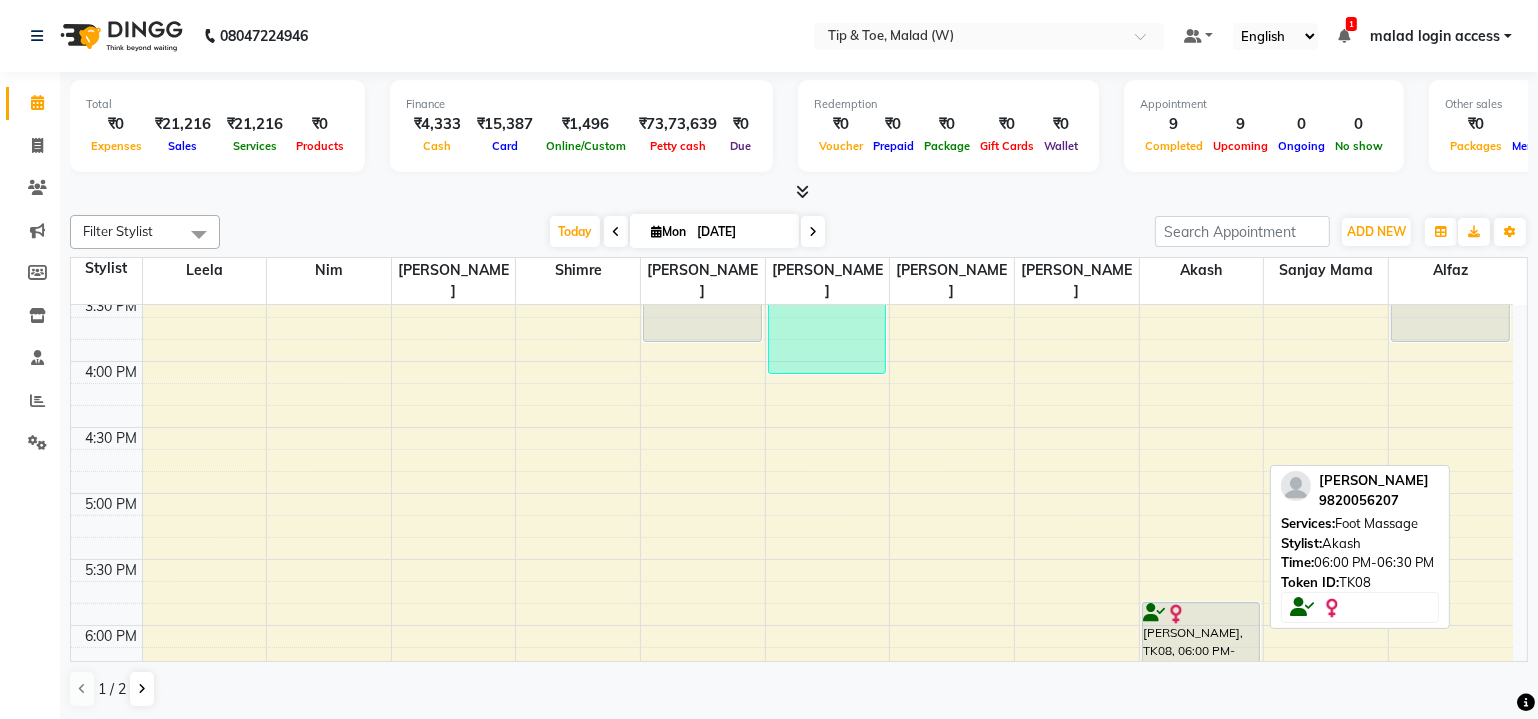 click at bounding box center (1176, 614) 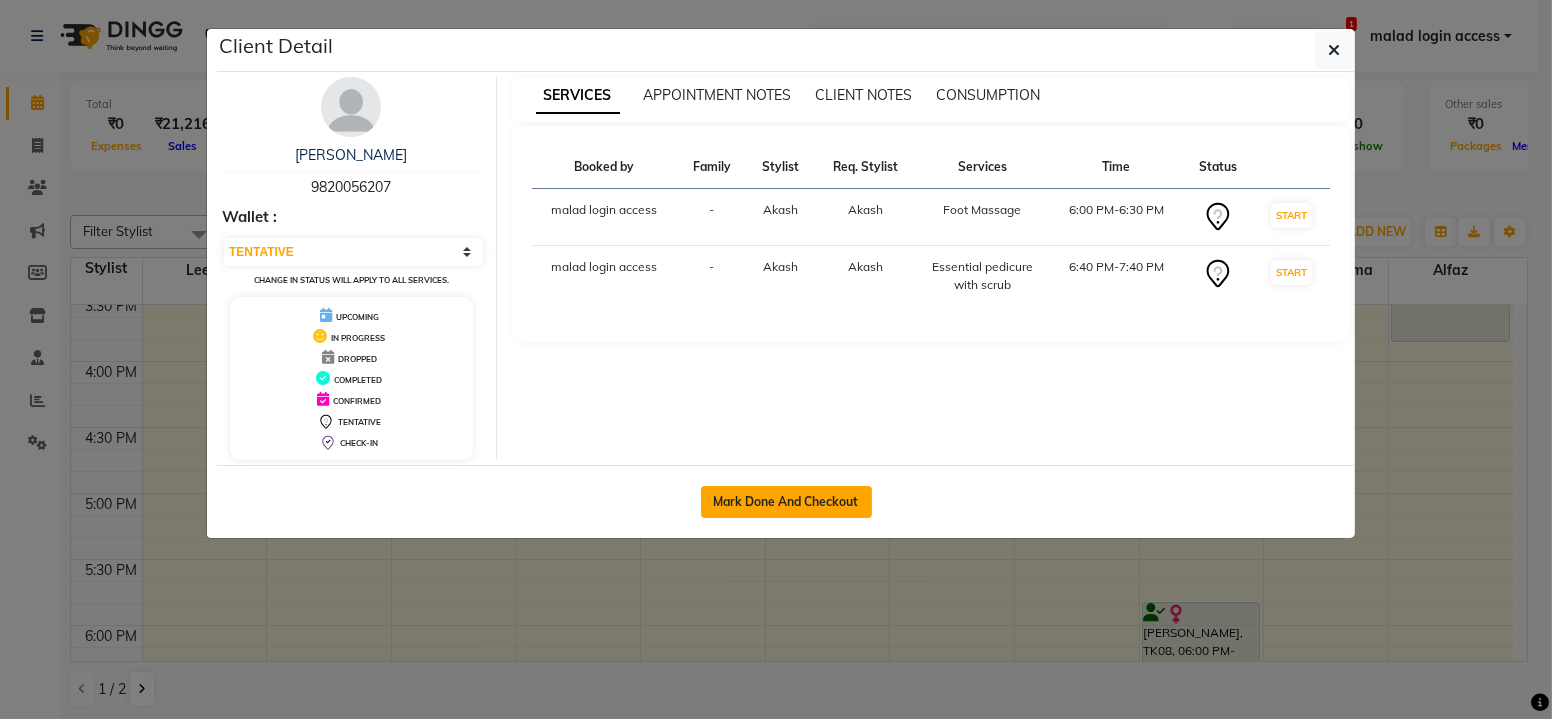 click on "Mark Done And Checkout" 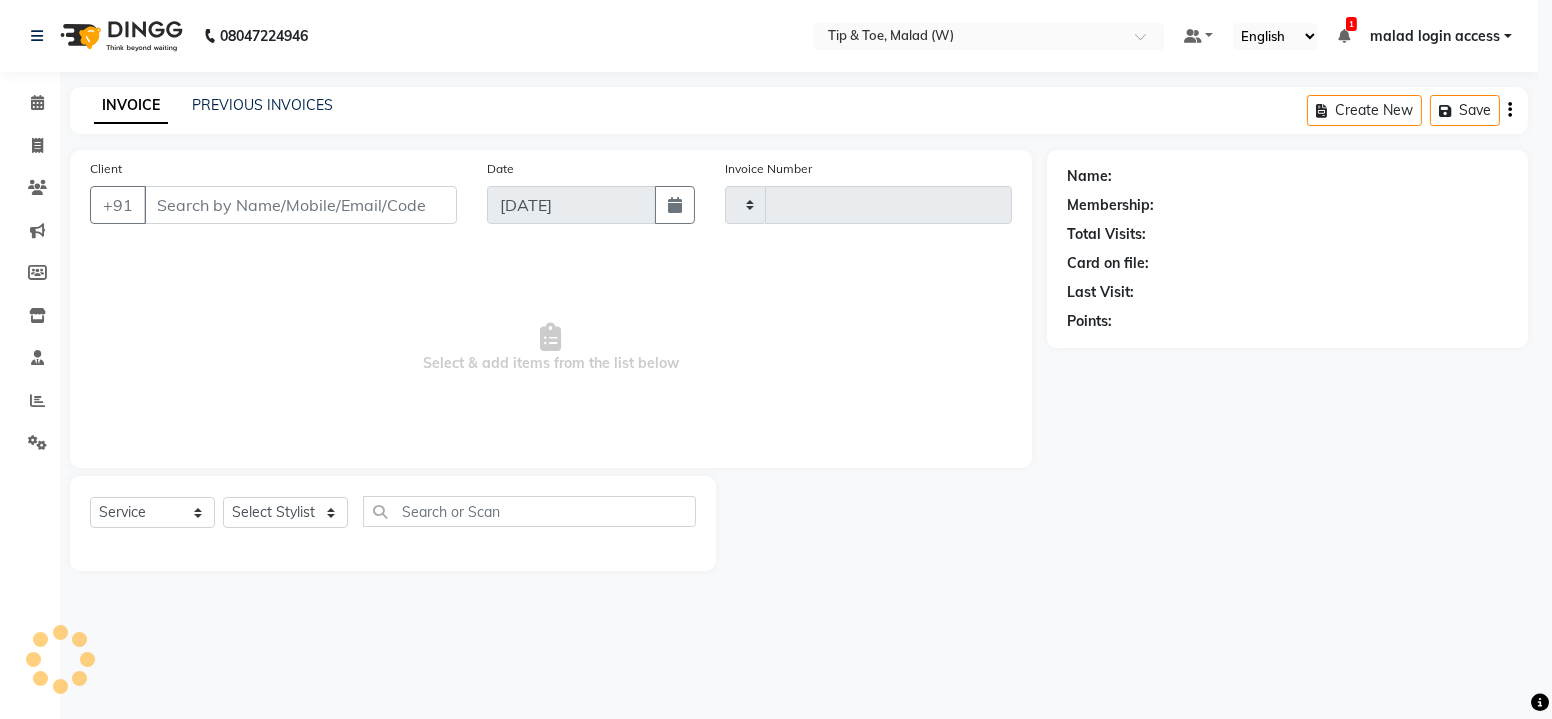 type on "1702" 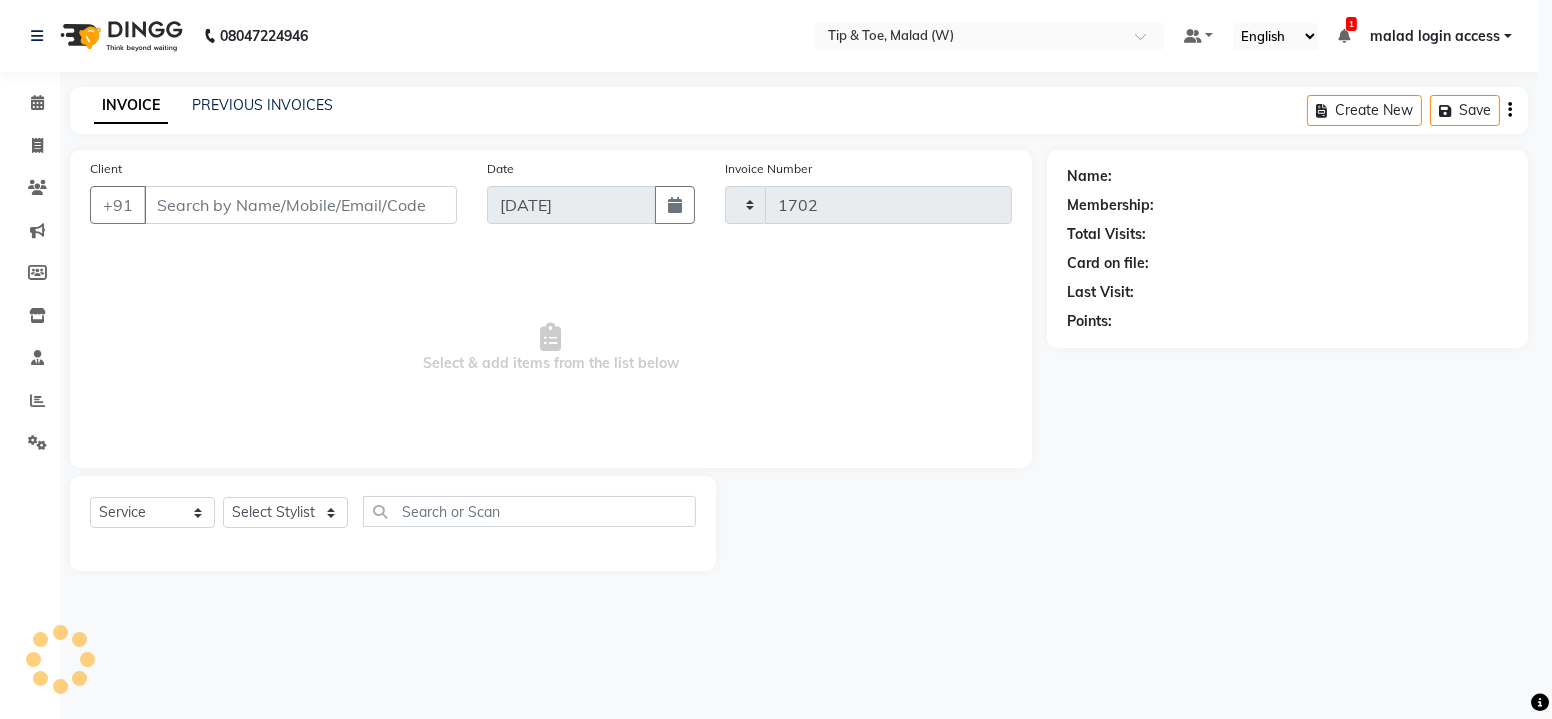 select on "5930" 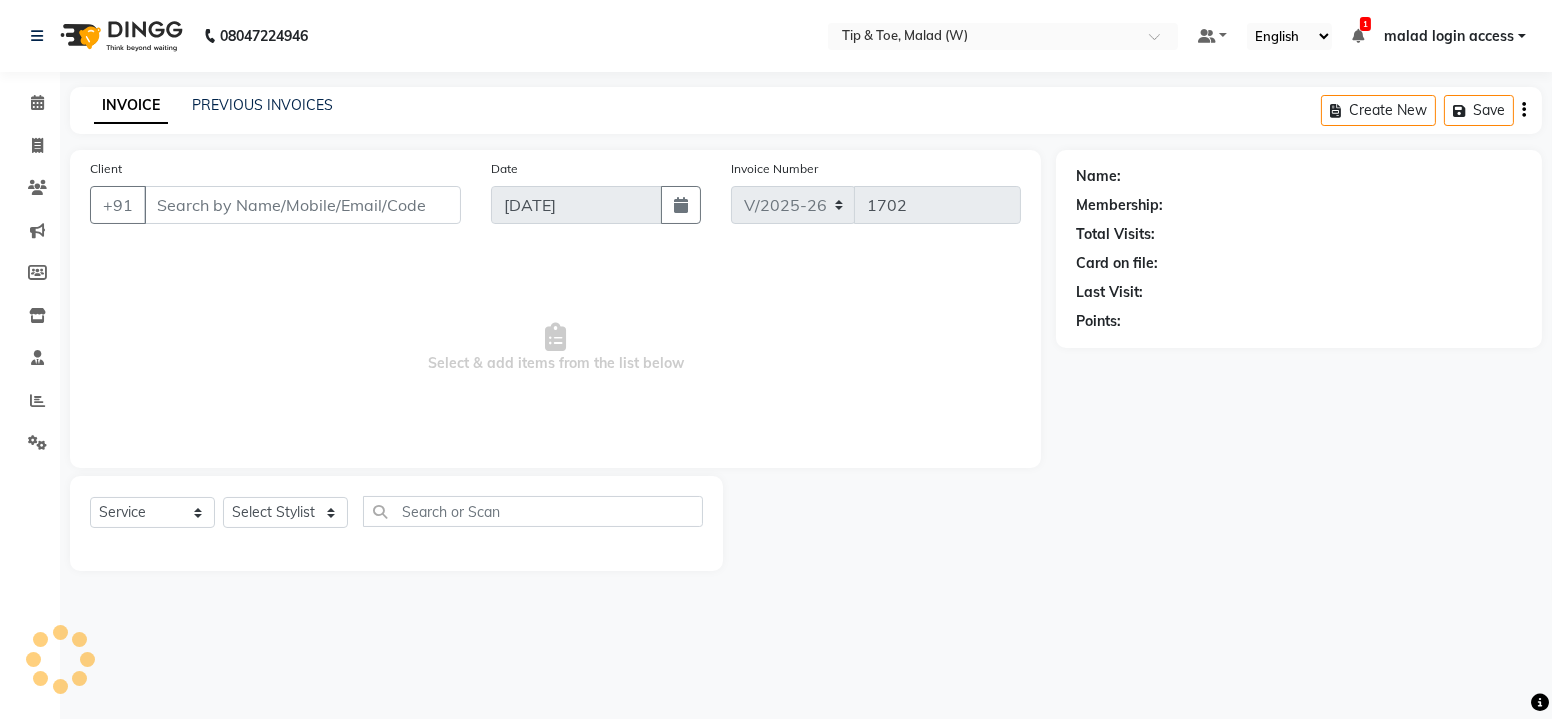 type on "9820056207" 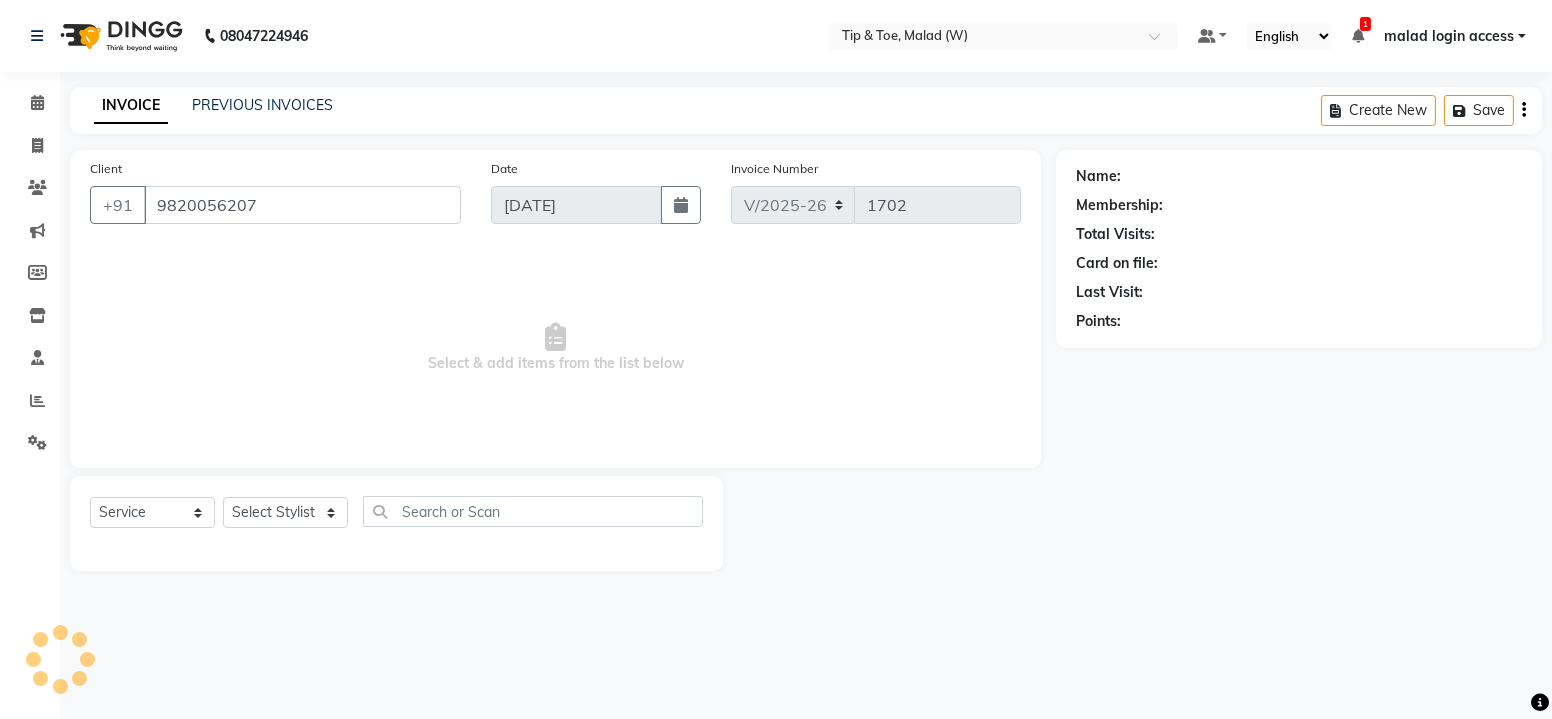 select on "41858" 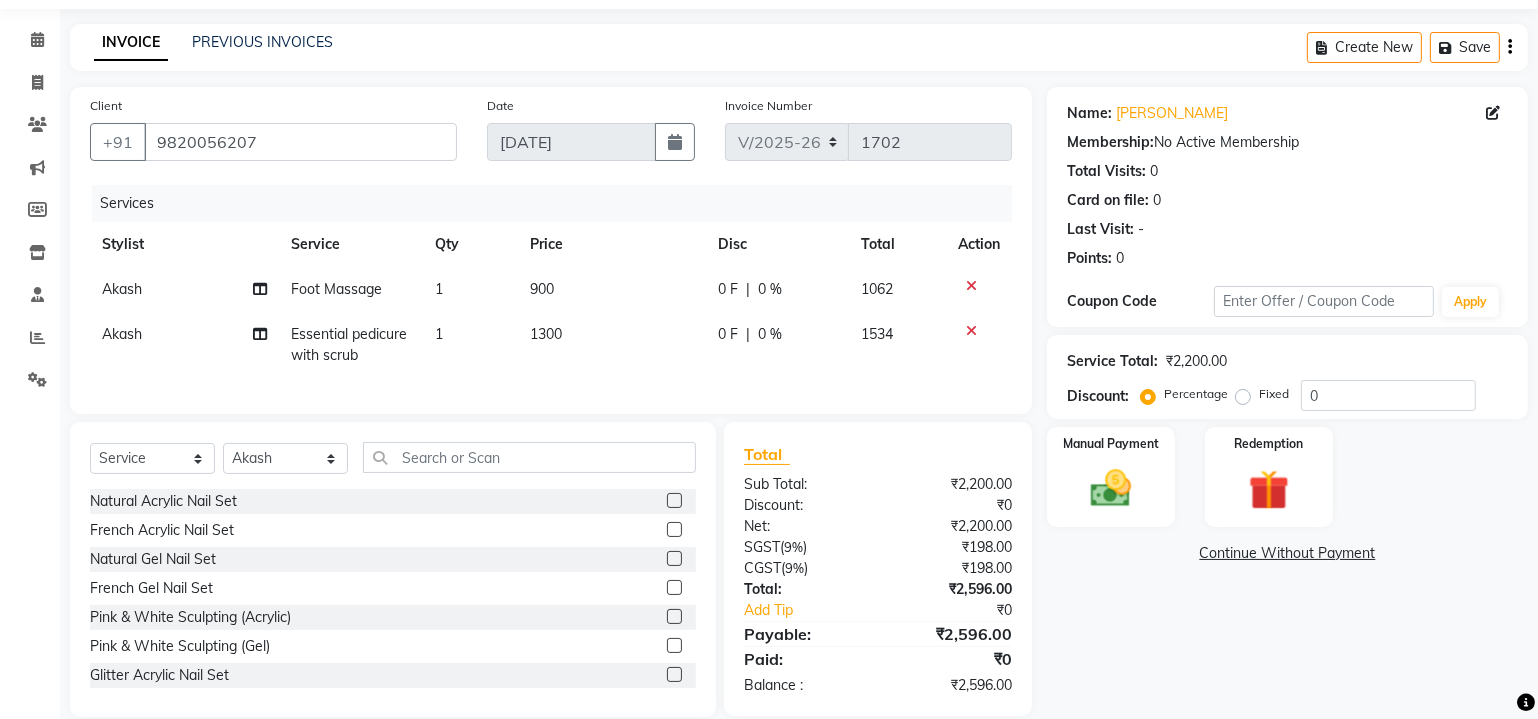 scroll, scrollTop: 90, scrollLeft: 0, axis: vertical 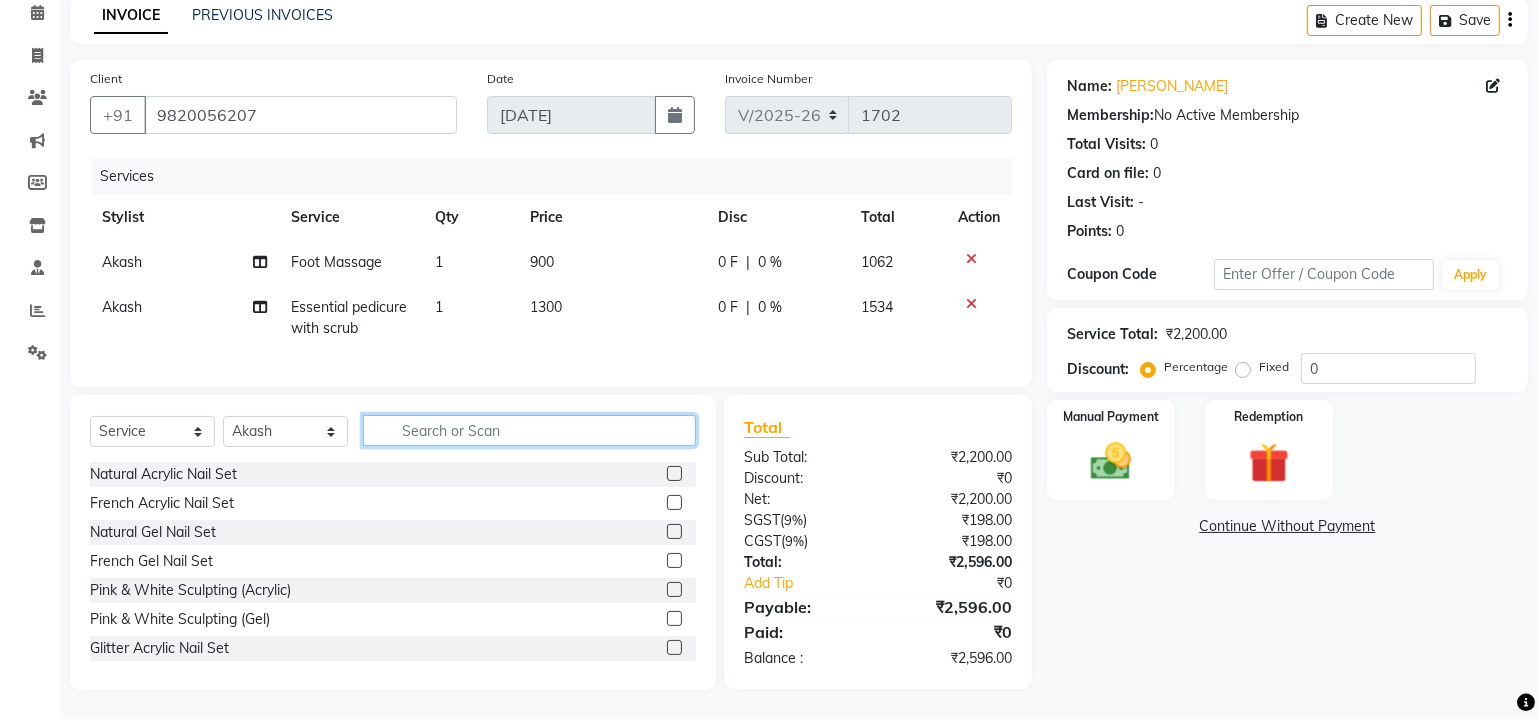 click 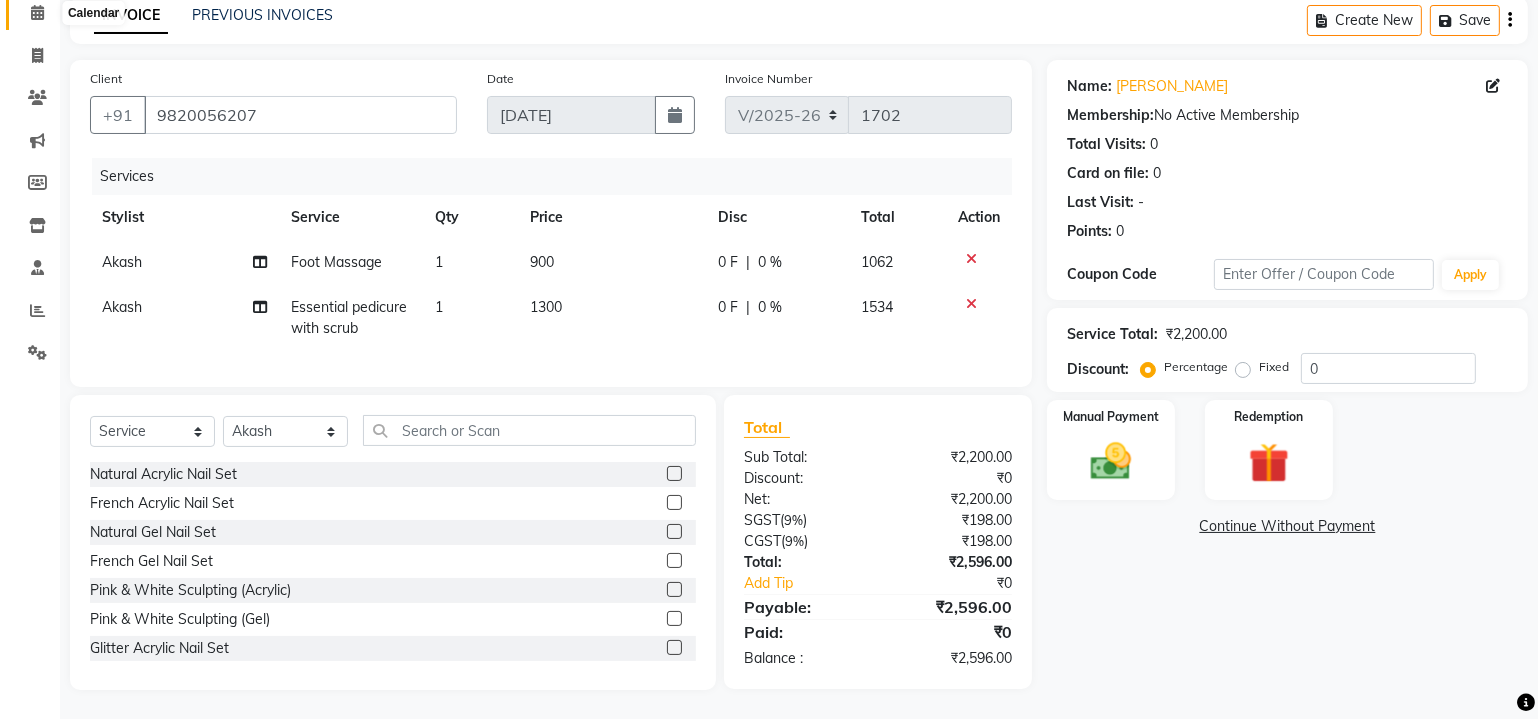 click 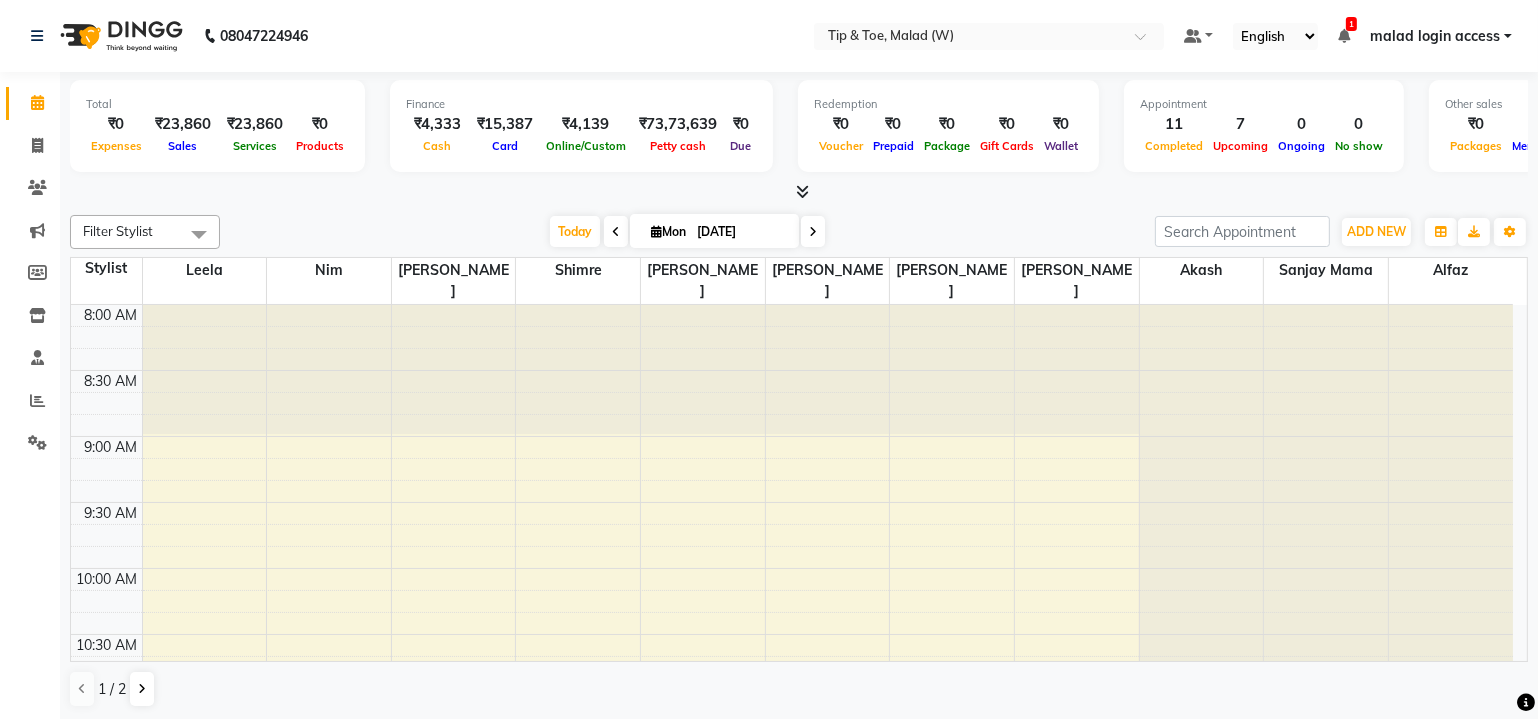 scroll, scrollTop: 0, scrollLeft: 0, axis: both 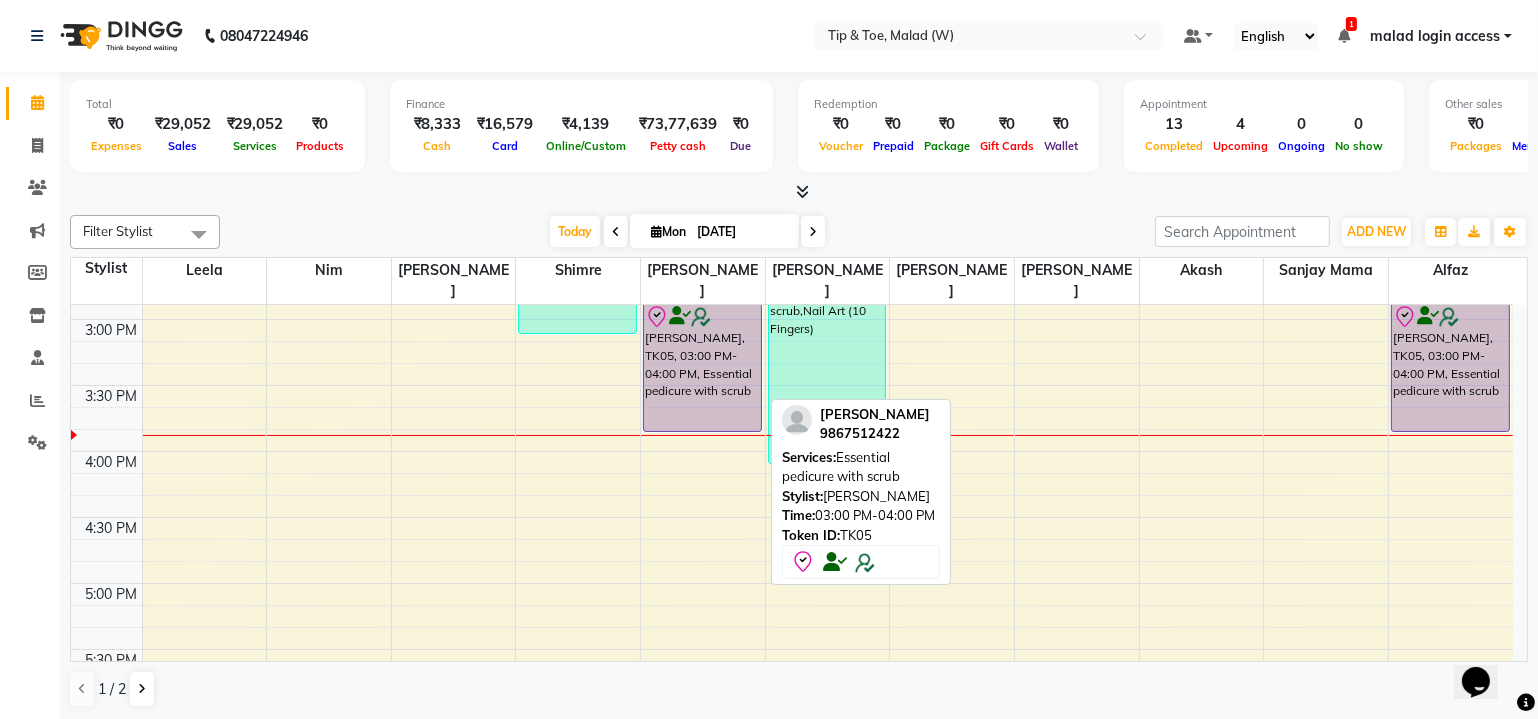 click on "[PERSON_NAME], TK05, 03:00 PM-04:00 PM, Essential pedicure with scrub" at bounding box center [702, 367] 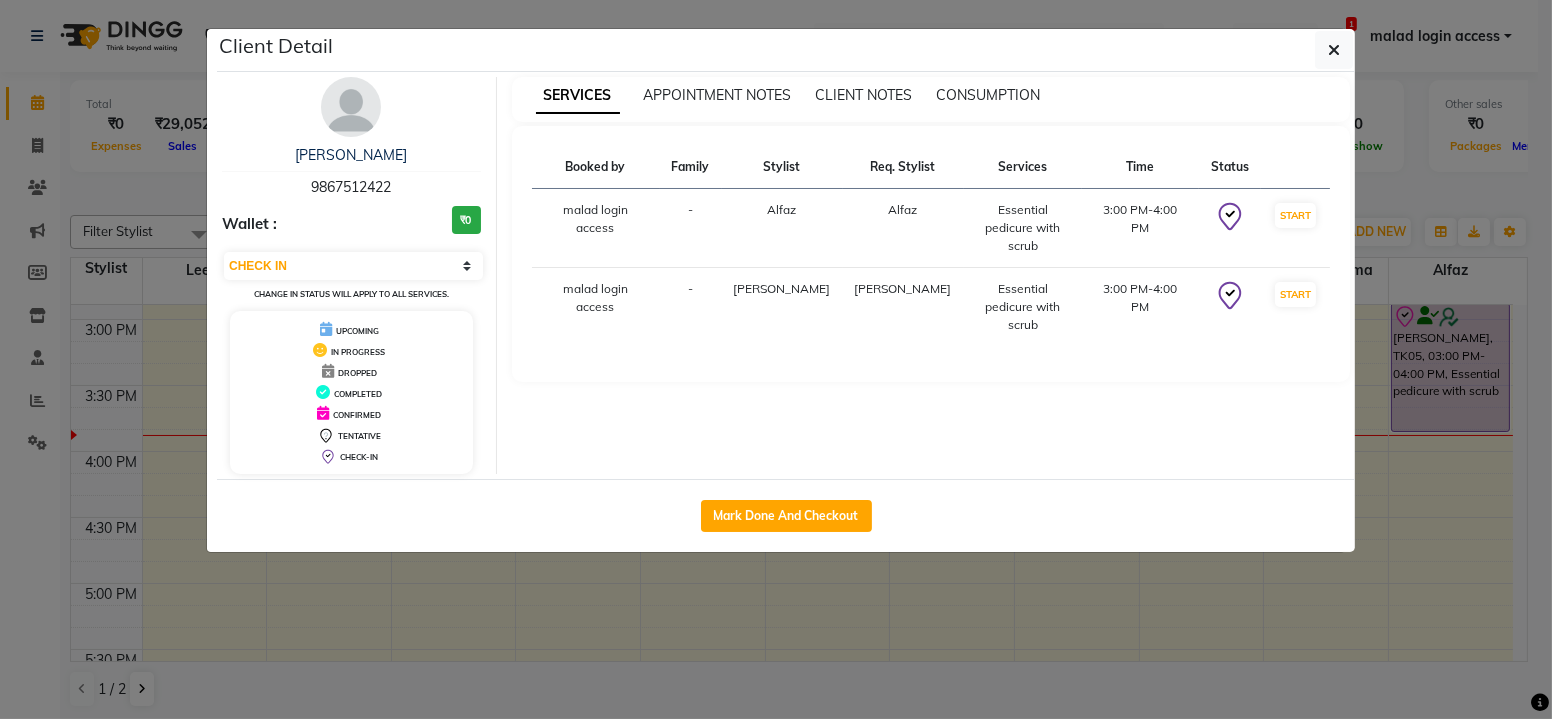 click on "Booked by Family Stylist Req. Stylist Services Time Status  malad login access  - Alfaz  Alfaz   Essential pedicure with scrub   3:00 PM-4:00 PM   START   malad login access  - [PERSON_NAME] [PERSON_NAME]  Essential pedicure with scrub   3:00 PM-4:00 PM   START" at bounding box center [931, 254] 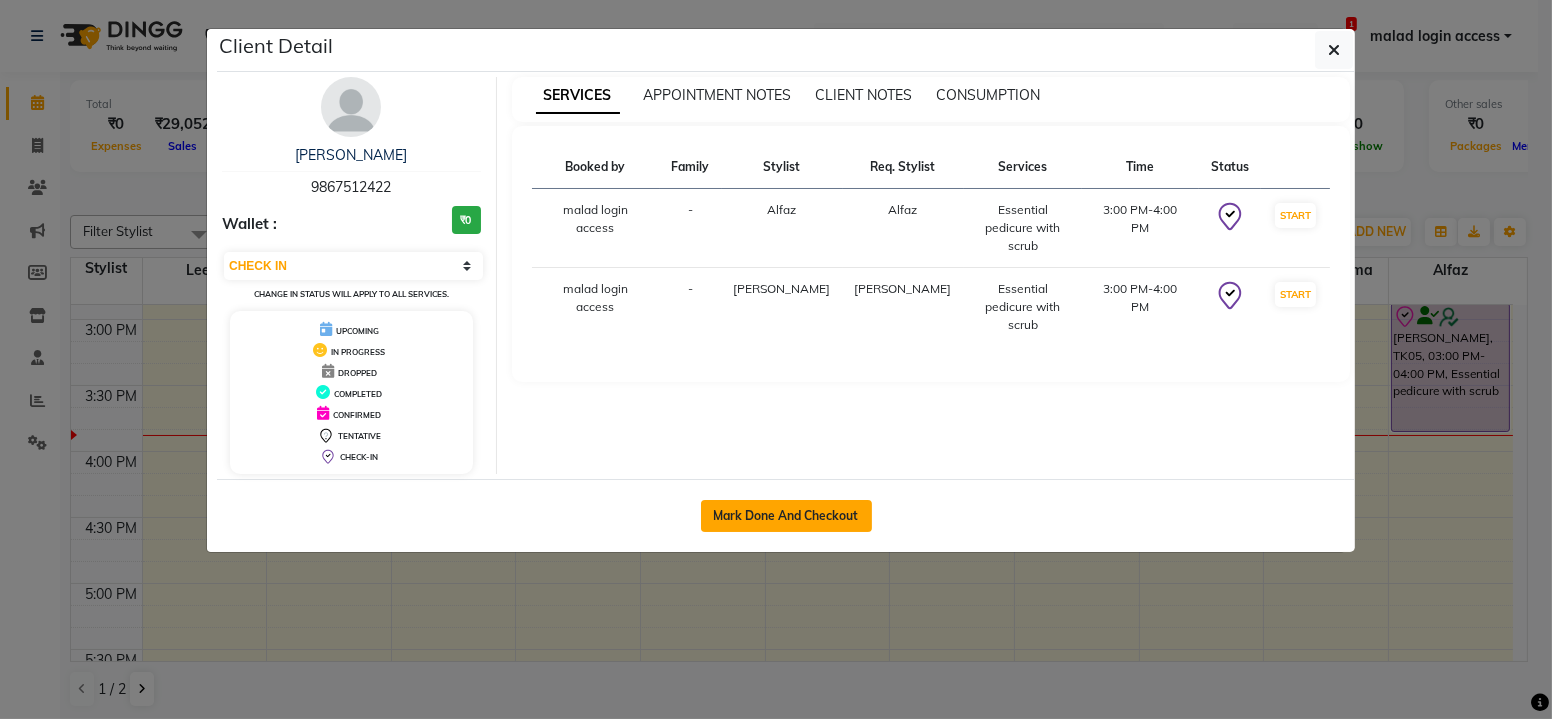 click on "Mark Done And Checkout" 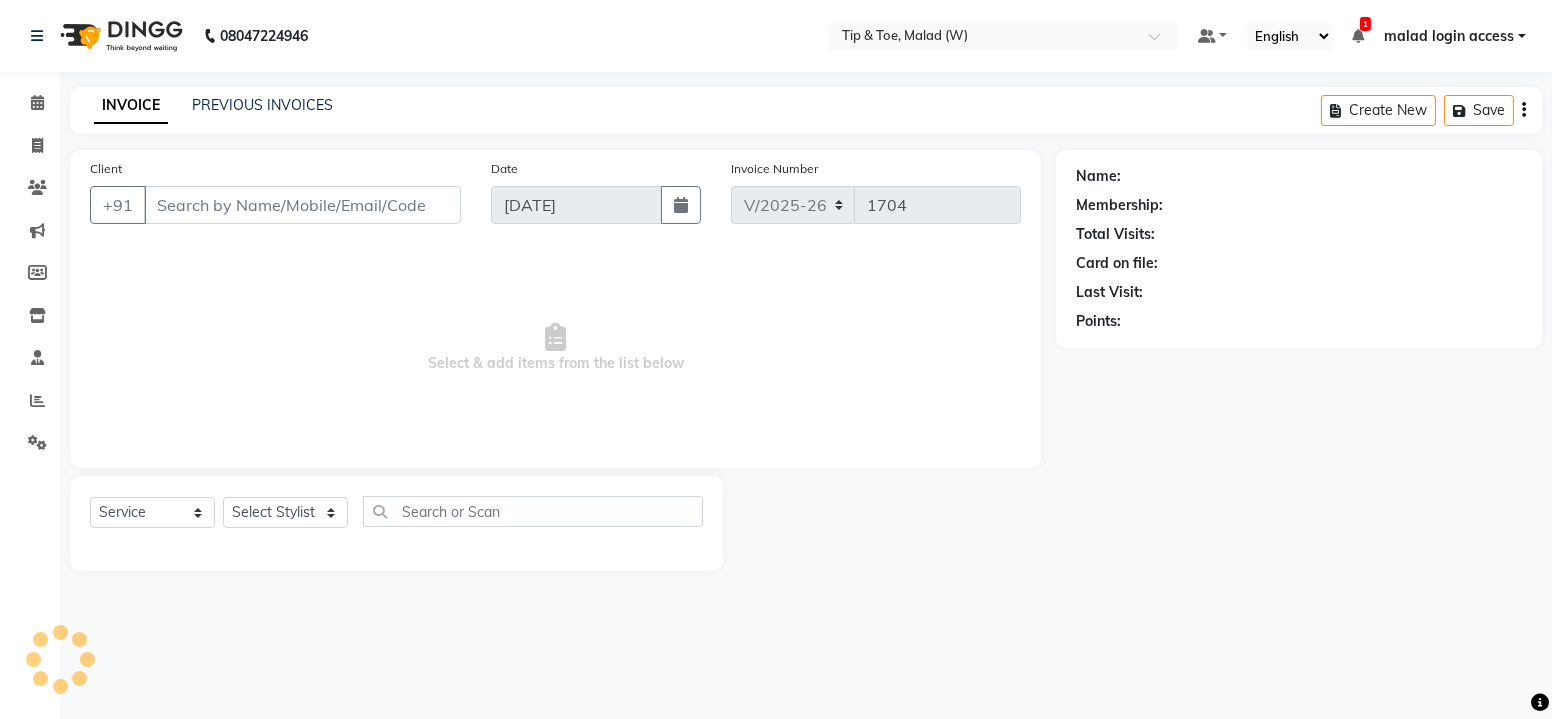 type on "9867512422" 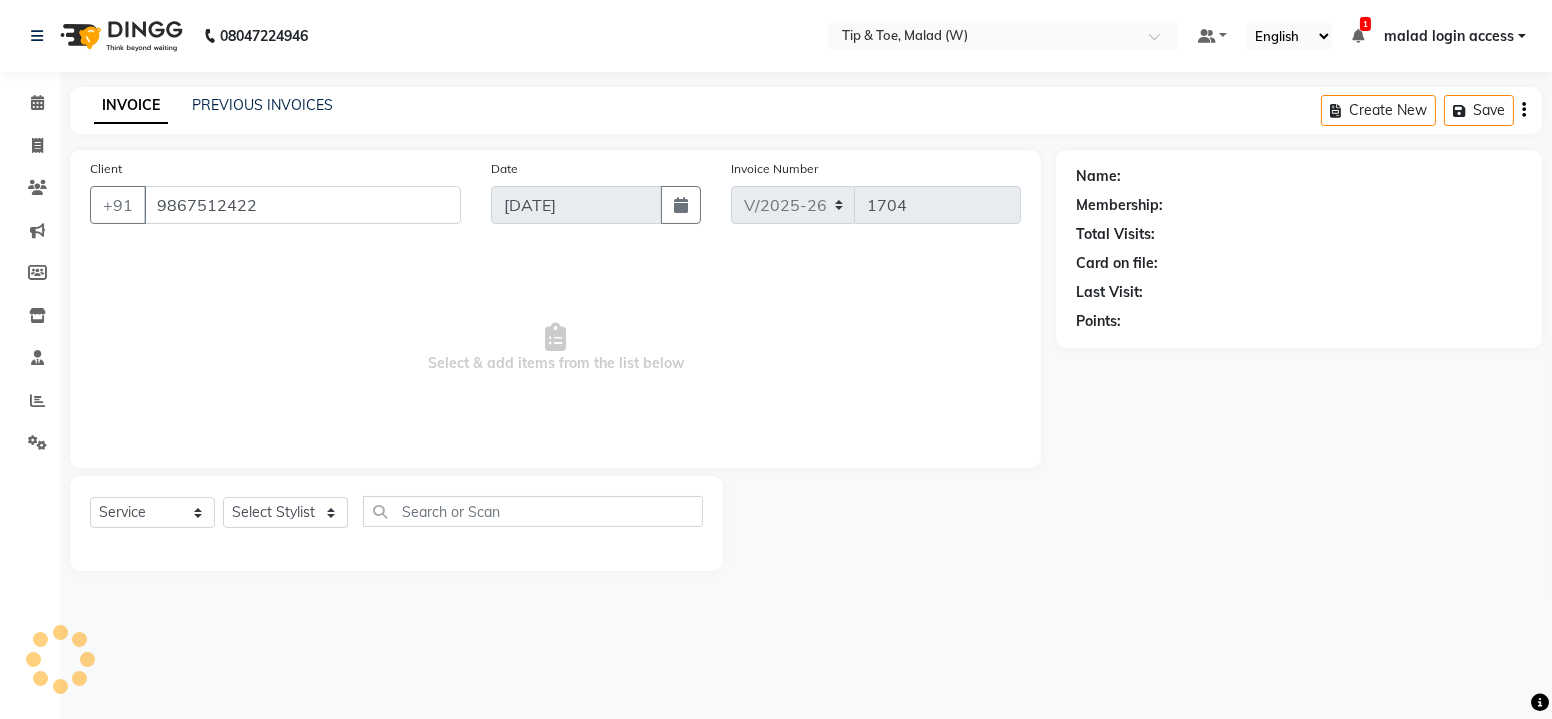 select on "41813" 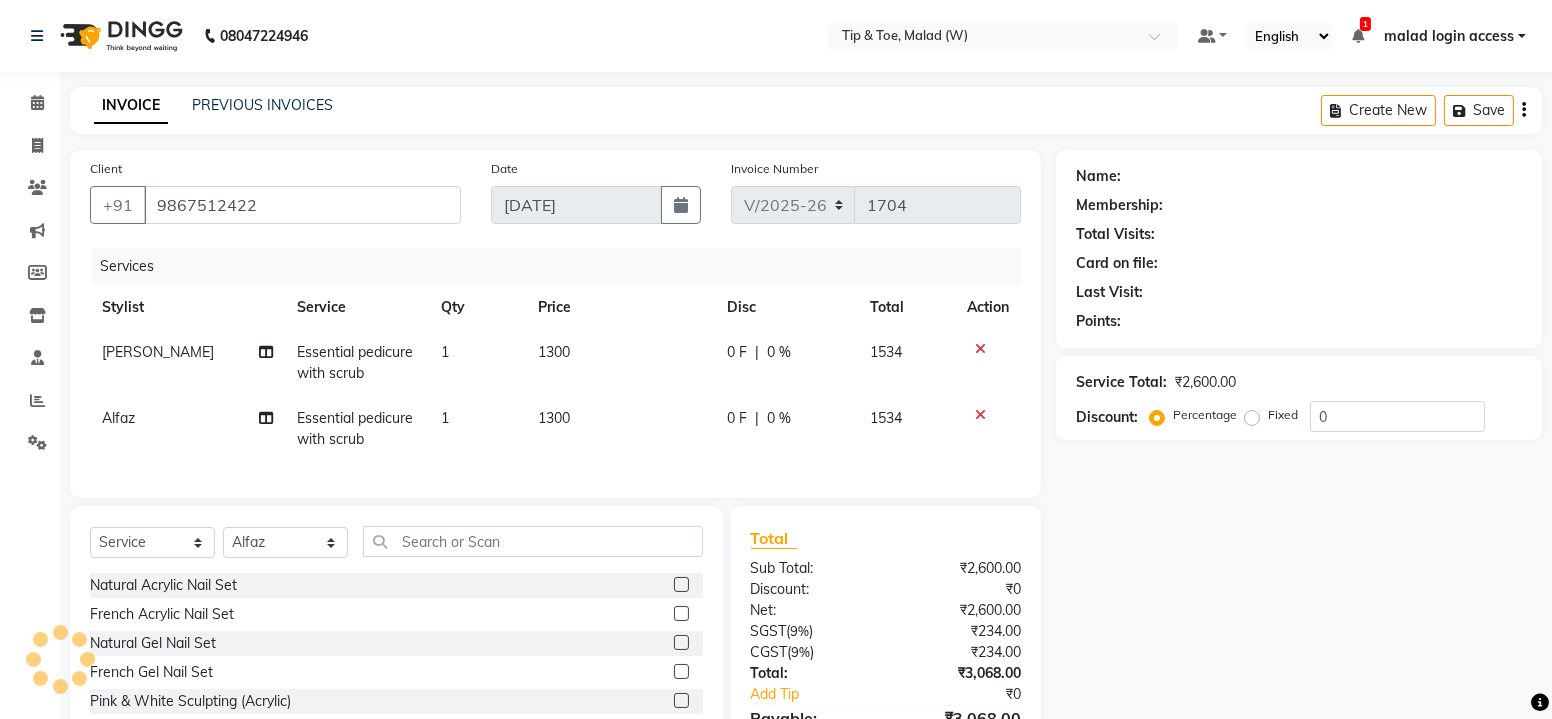 select on "1: Object" 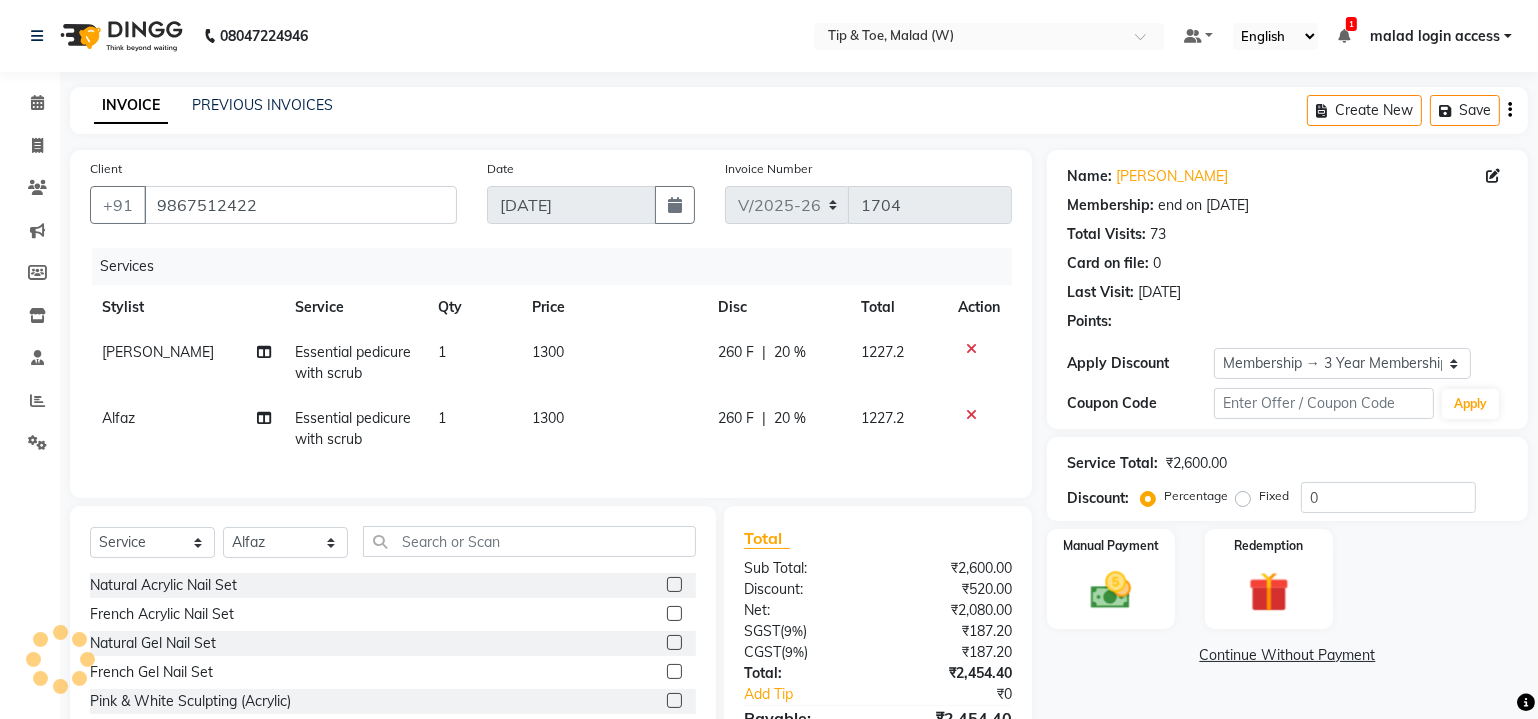 type on "20" 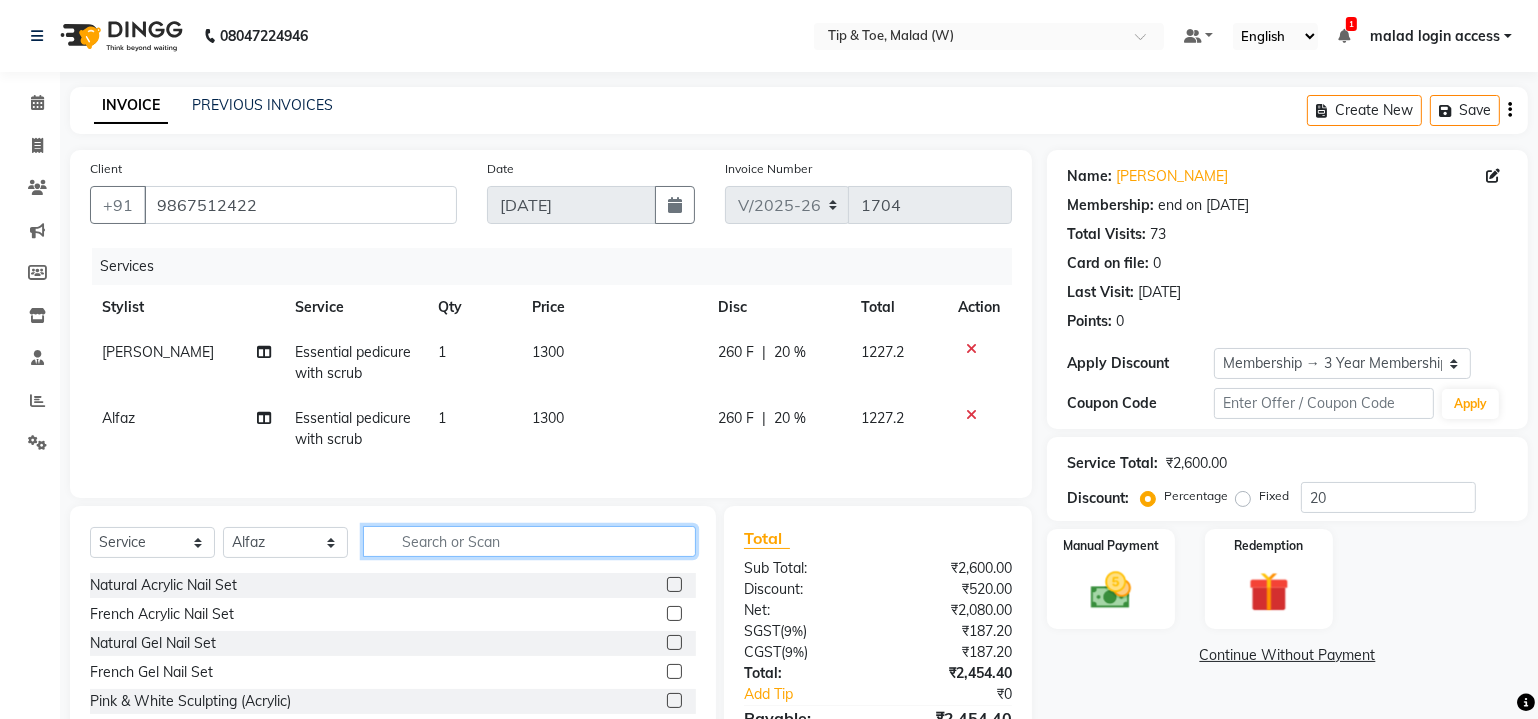 click 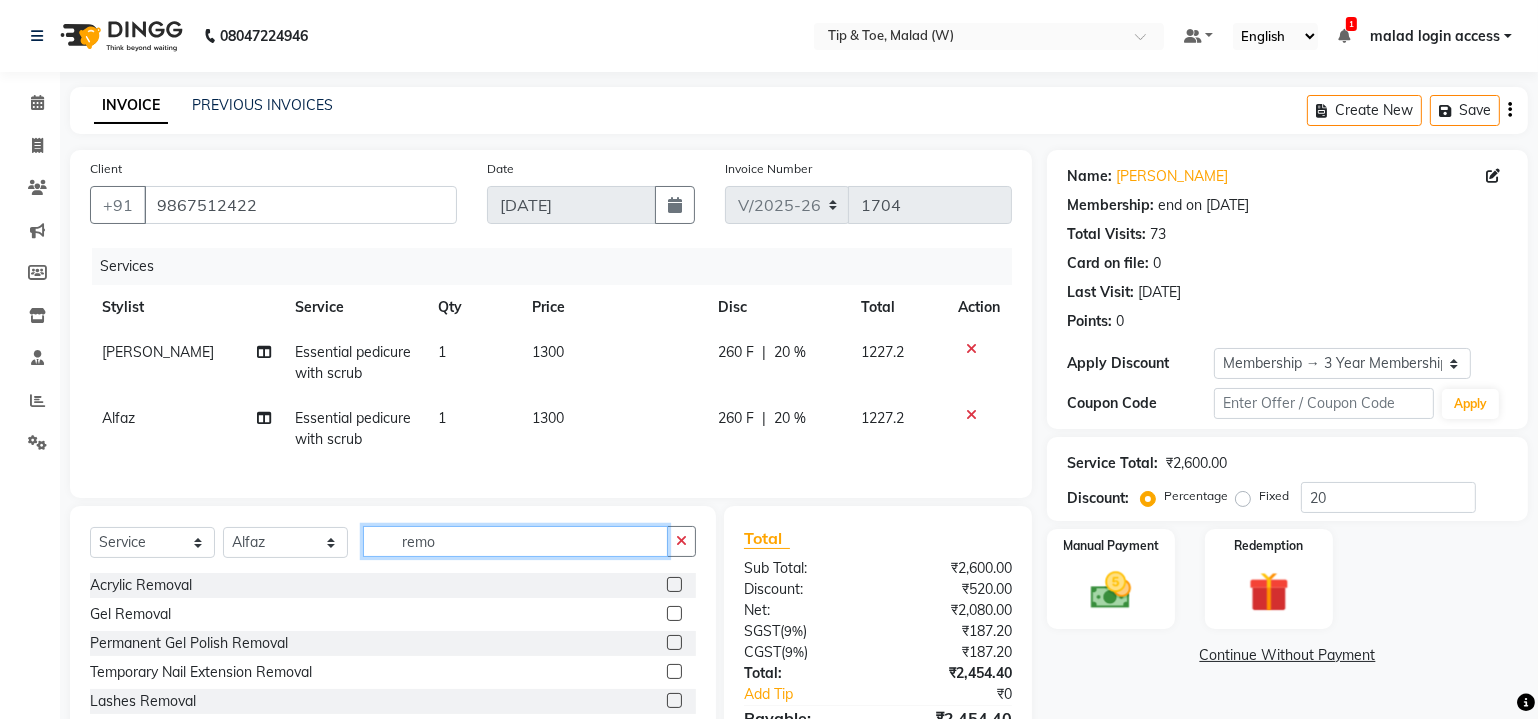 type on "remo" 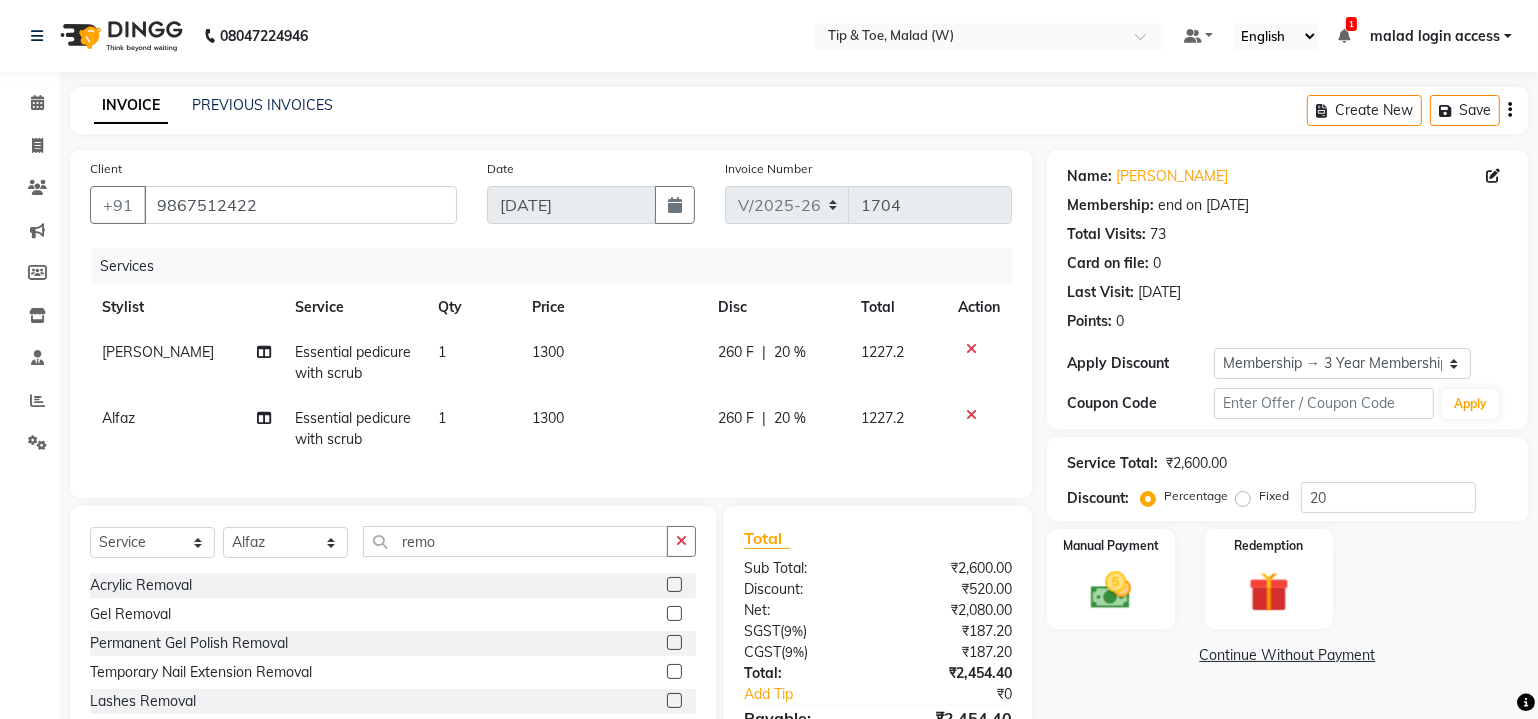 click 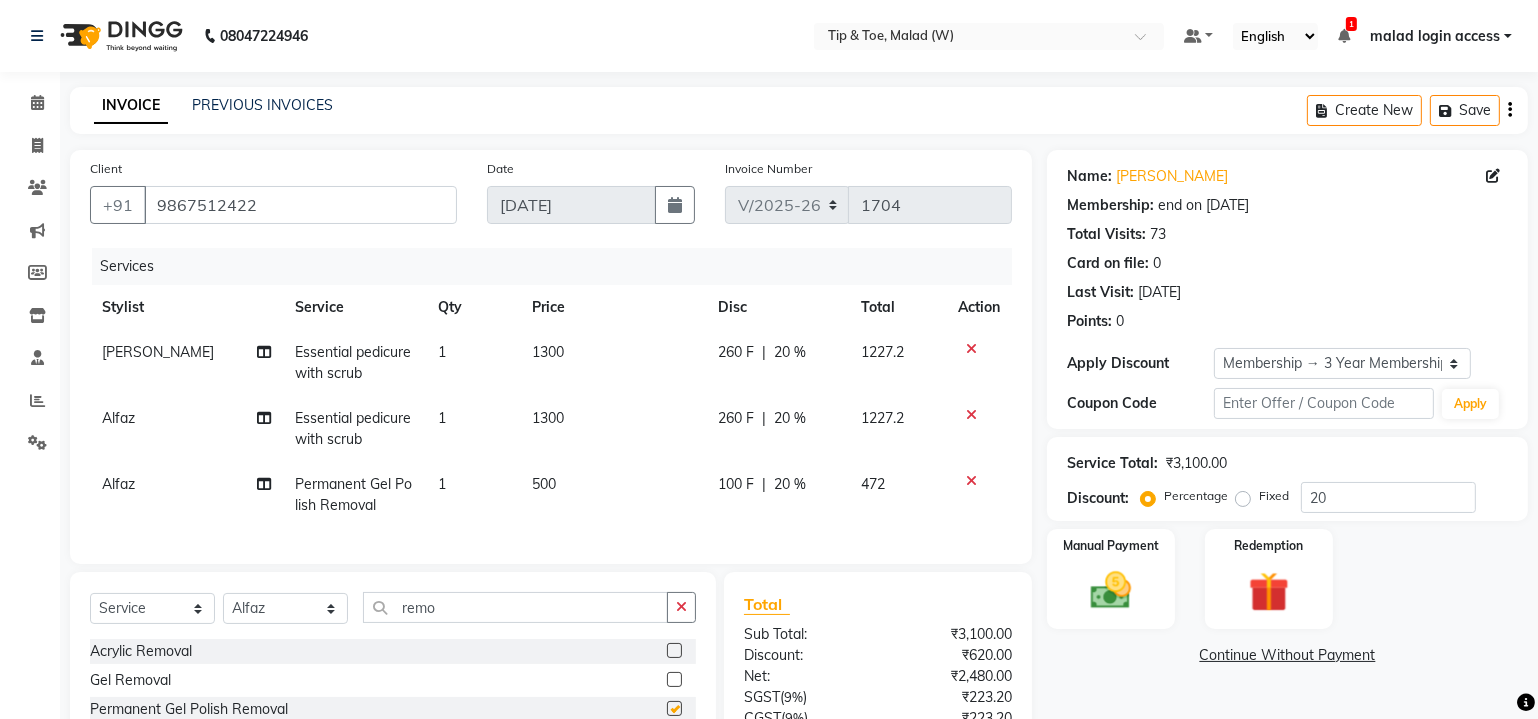 checkbox on "false" 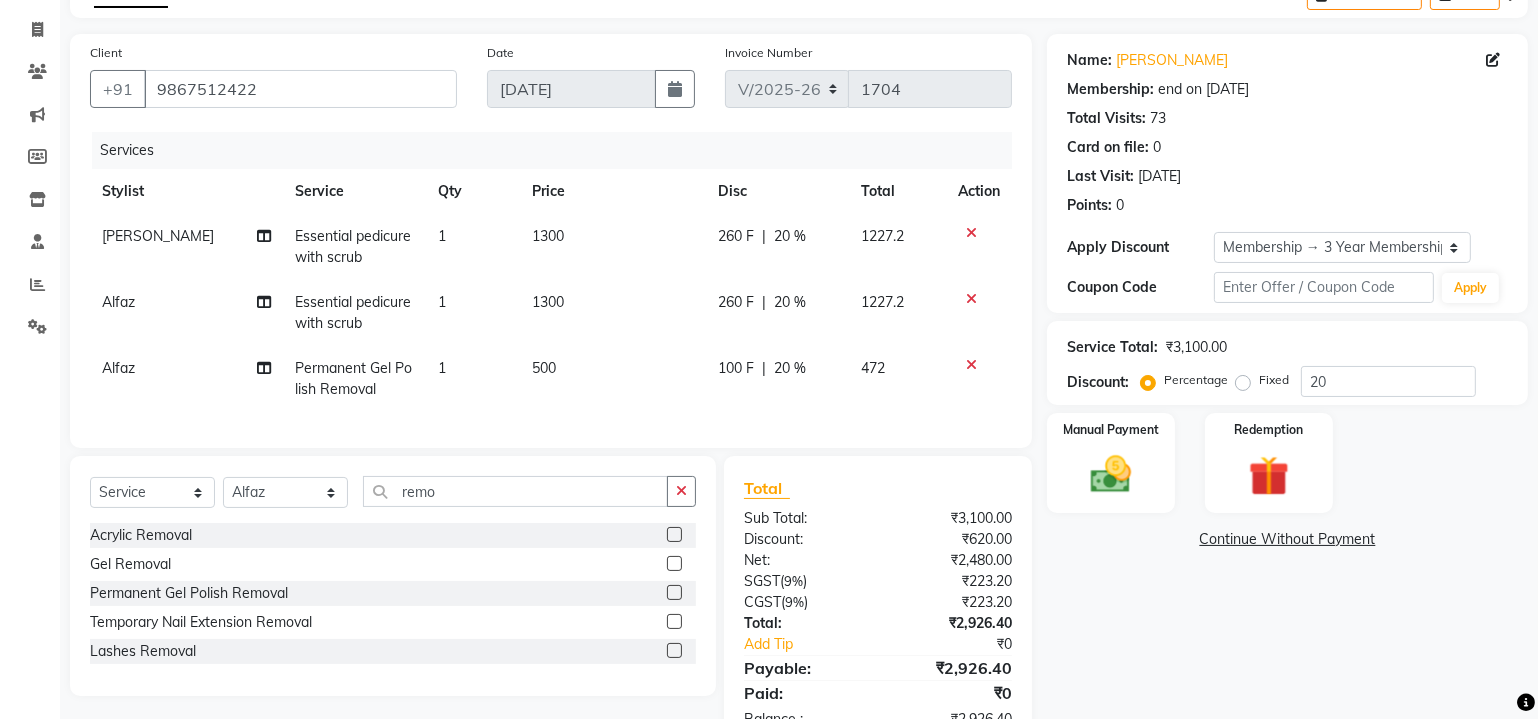 scroll, scrollTop: 97, scrollLeft: 0, axis: vertical 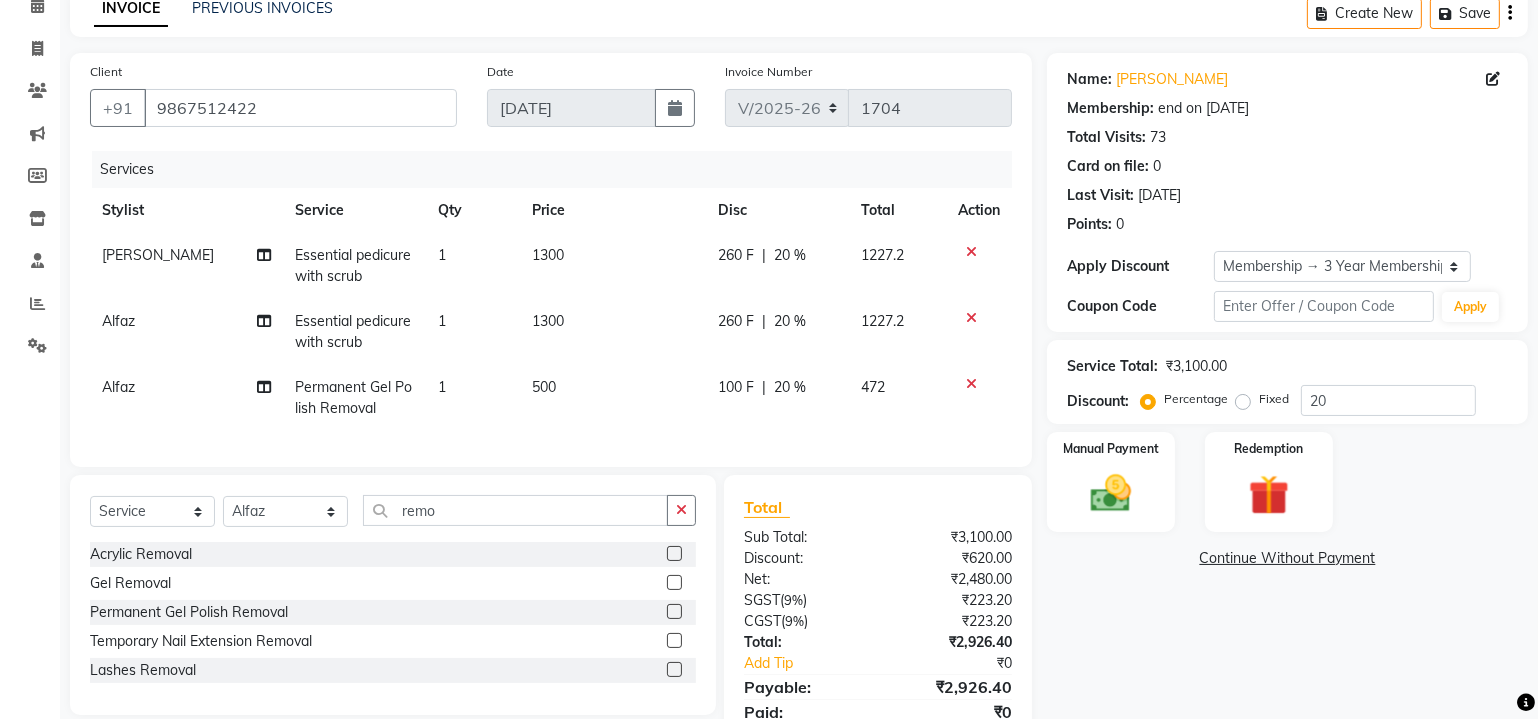 click on "Essential pedicure with scrub" 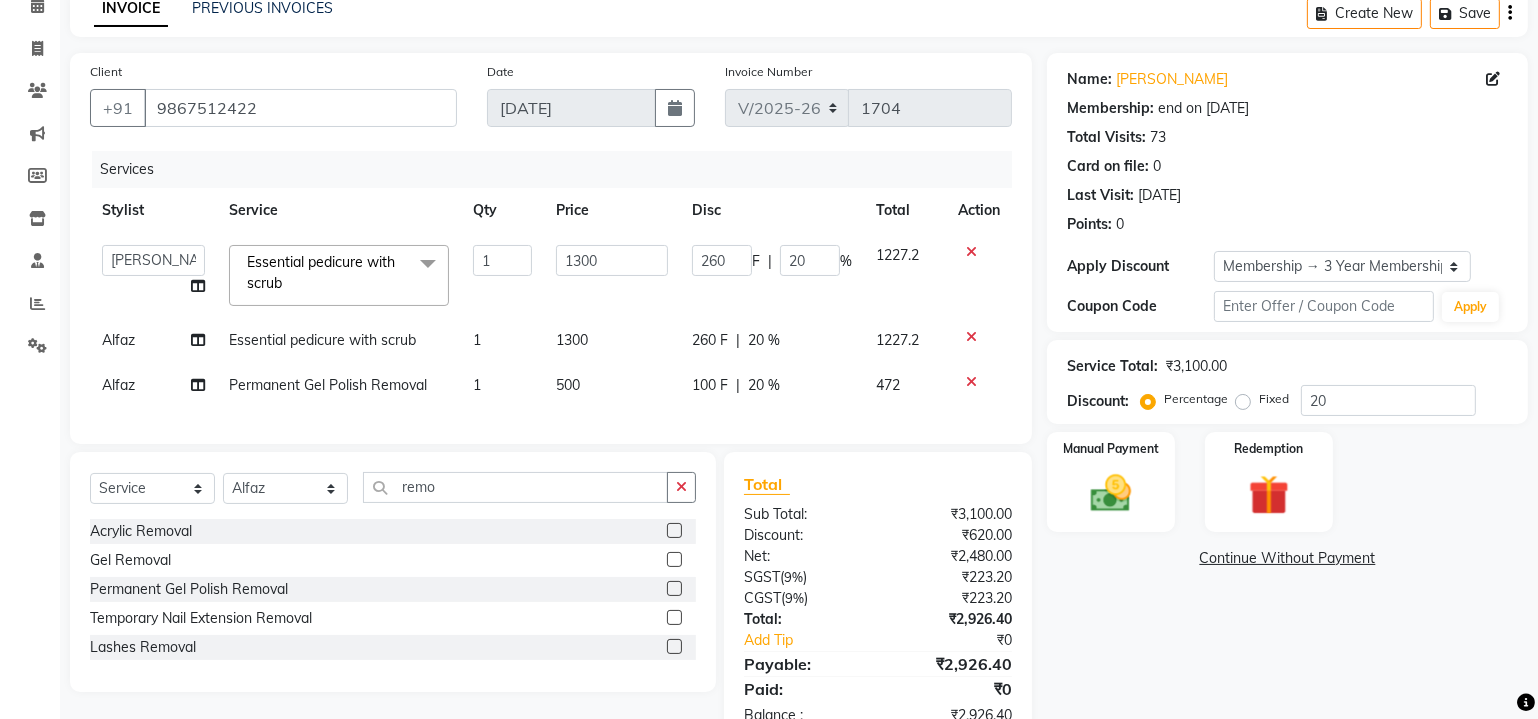 click on "Essential pedicure with scrub  x" 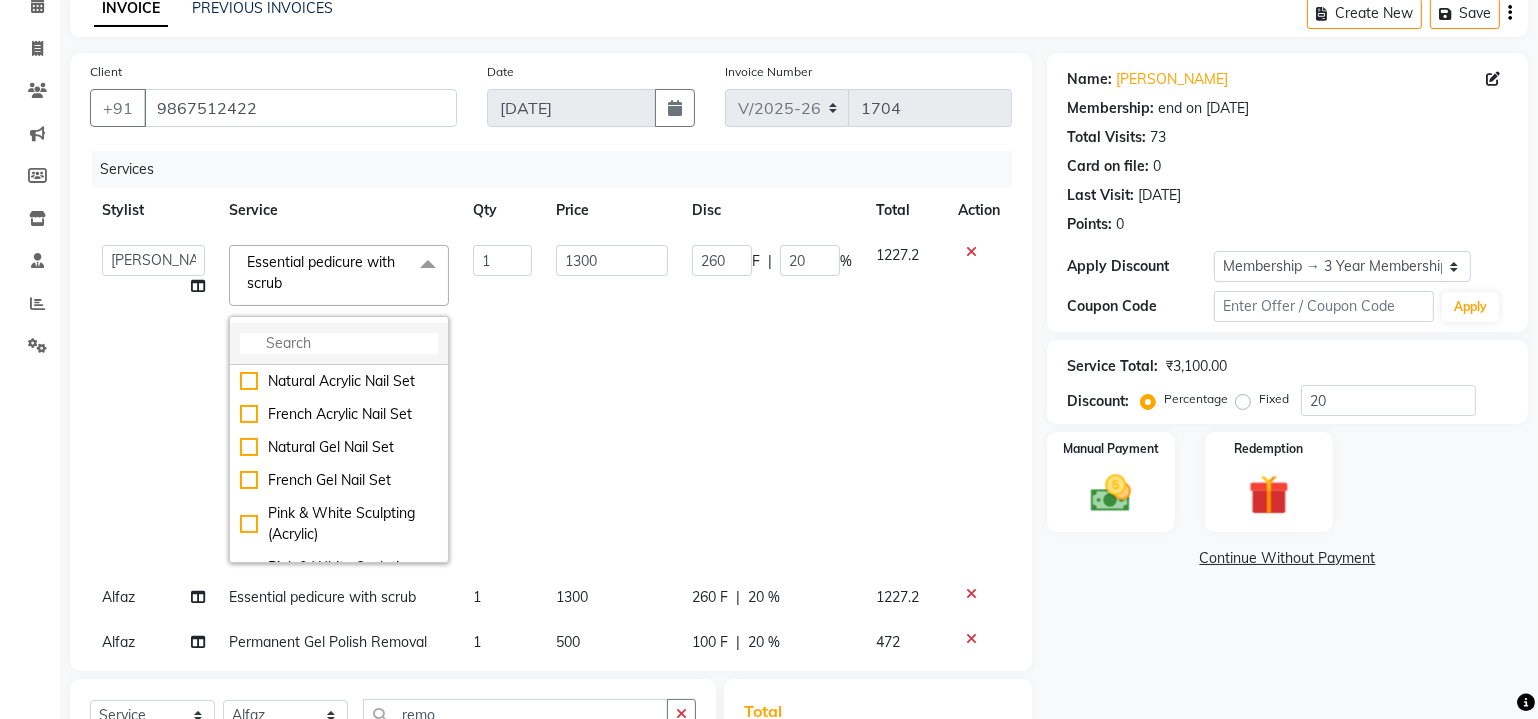 click 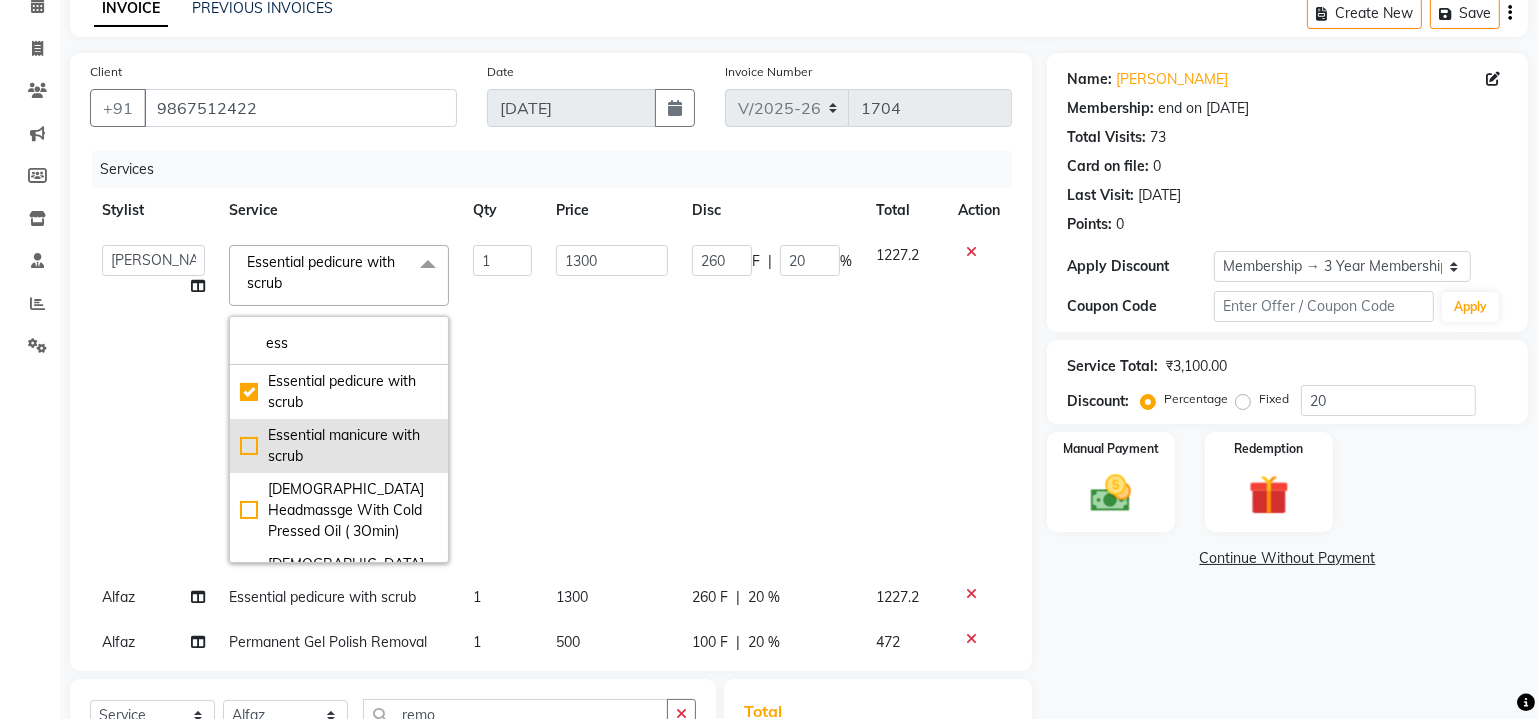 type on "ess" 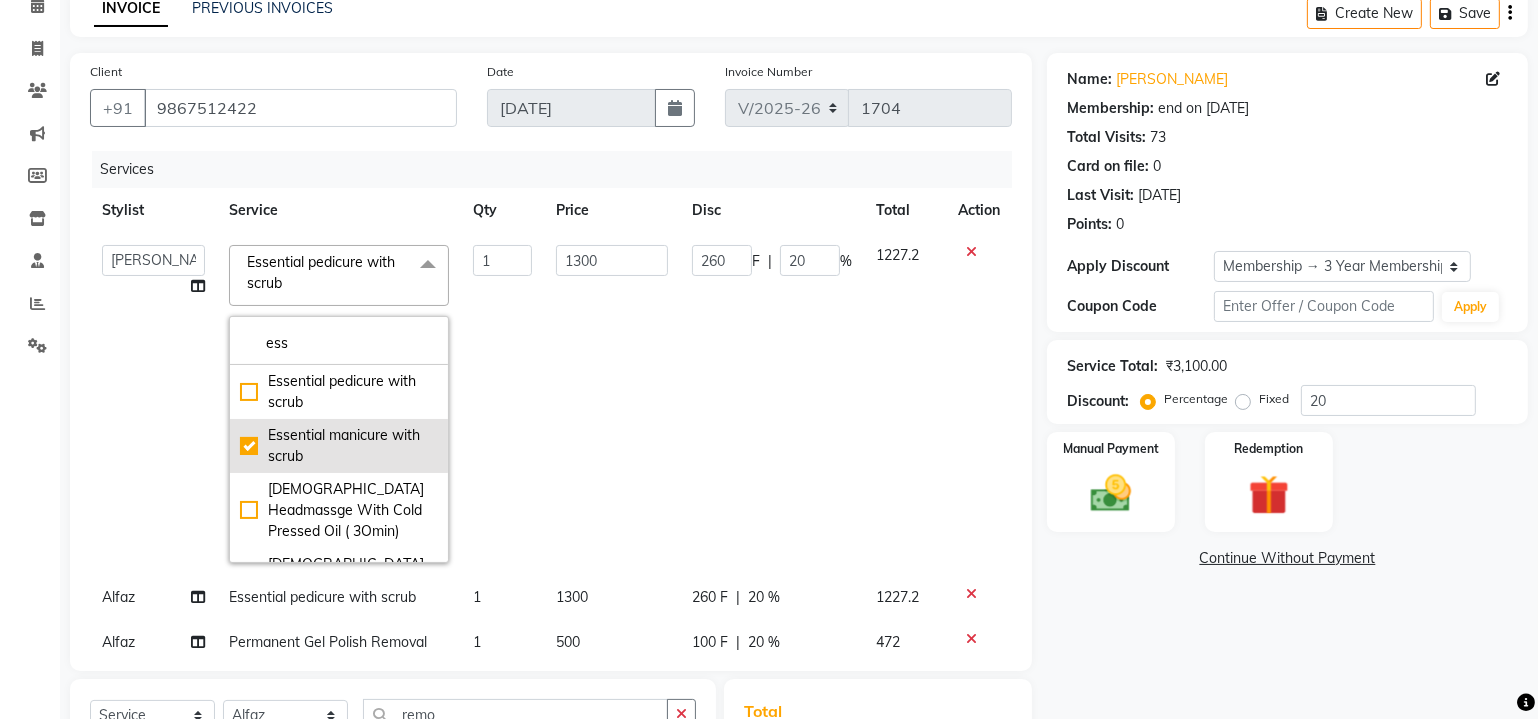 checkbox on "false" 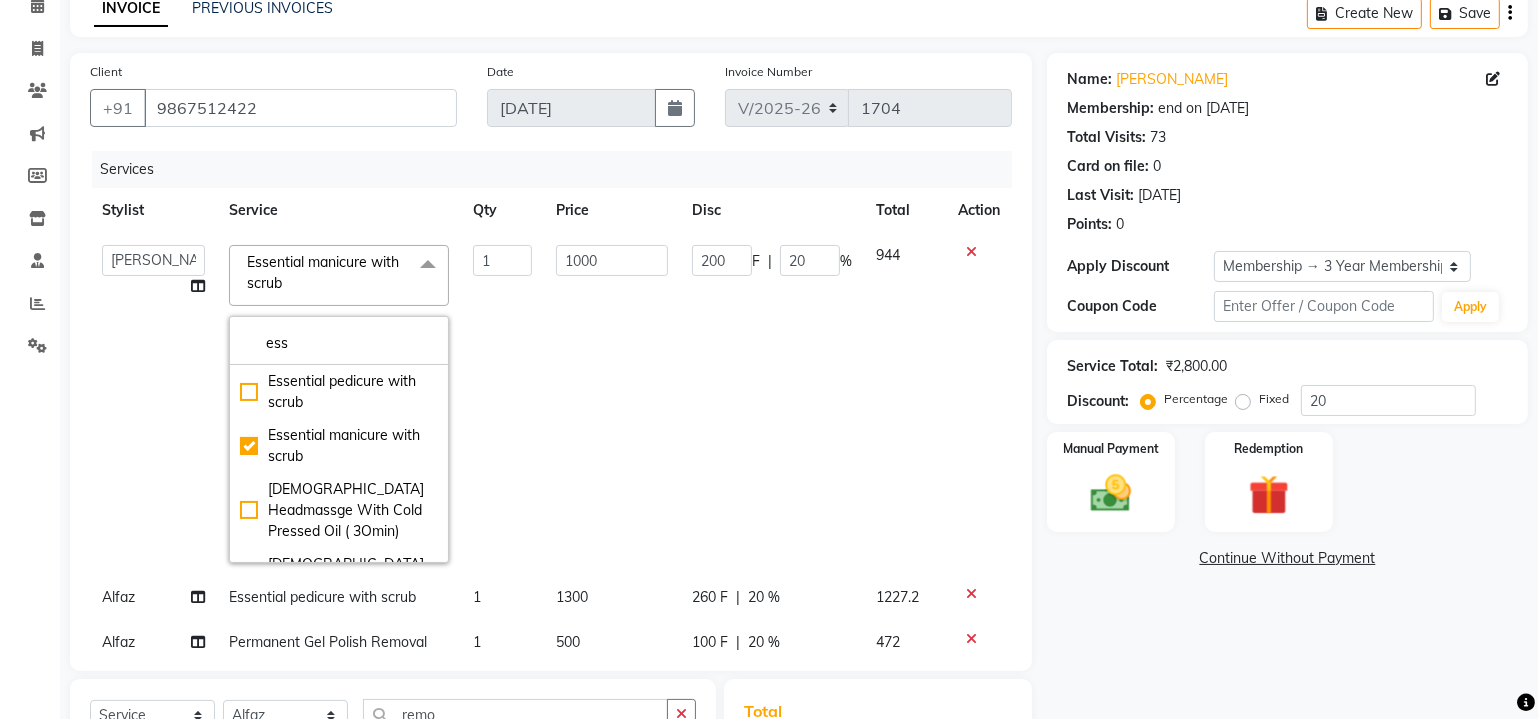 click on "1000" 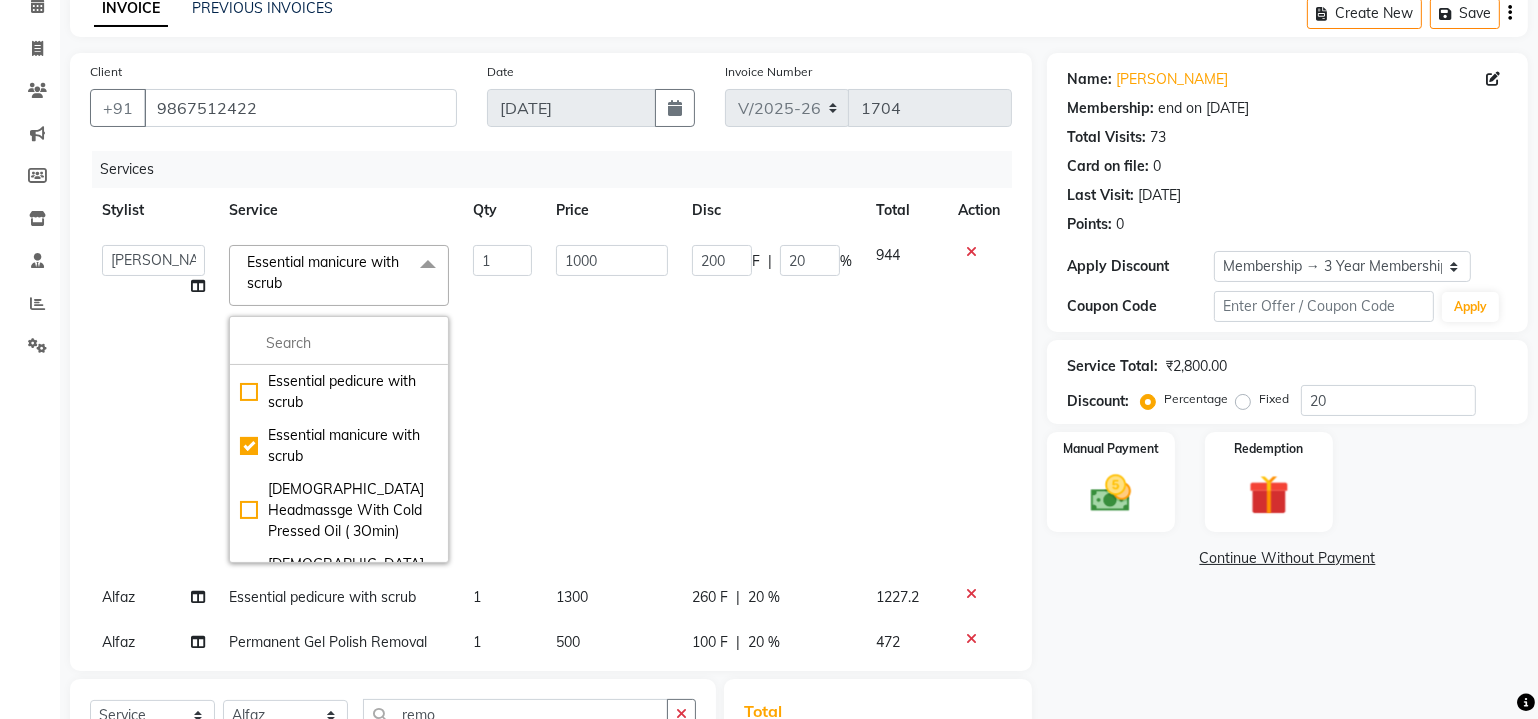 click on "Client [PHONE_NUMBER] Date [DATE] Invoice Number V/2025 V/[PHONE_NUMBER] Services Stylist Service Qty Price Disc Total Action  [PERSON_NAME]    [PERSON_NAME]    [PERSON_NAME]   Danish   [PERSON_NAME]   [PERSON_NAME]   House Sale   [PERSON_NAME]   Kaikasha [PERSON_NAME]   Keshien   [PERSON_NAME]   malad login access   [PERSON_NAME]   [PERSON_NAME] [PERSON_NAME]   Ninshing   [PERSON_NAME]   Pooja   [PERSON_NAME]   [PERSON_NAME] mama   [PERSON_NAME]   Shimre   [PERSON_NAME]   Suzu   [PERSON_NAME]   Swity   [PERSON_NAME]   Vikram  Essential manicure with scrub  x Essential pedicure with scrub Essential manicure with scrub [DEMOGRAPHIC_DATA] Headmassge With Cold Pressed Oil ( 3Omin) [DEMOGRAPHIC_DATA] Hair Care Nashi Express Spa 1 1000 200 F | 20 % 944 Alfaz  Essential pedicure with scrub 1 1300 260 F | 20 % 1227.2 Alfaz  Permanent Gel Polish Removal 1 500 100 F | 20 % 472" 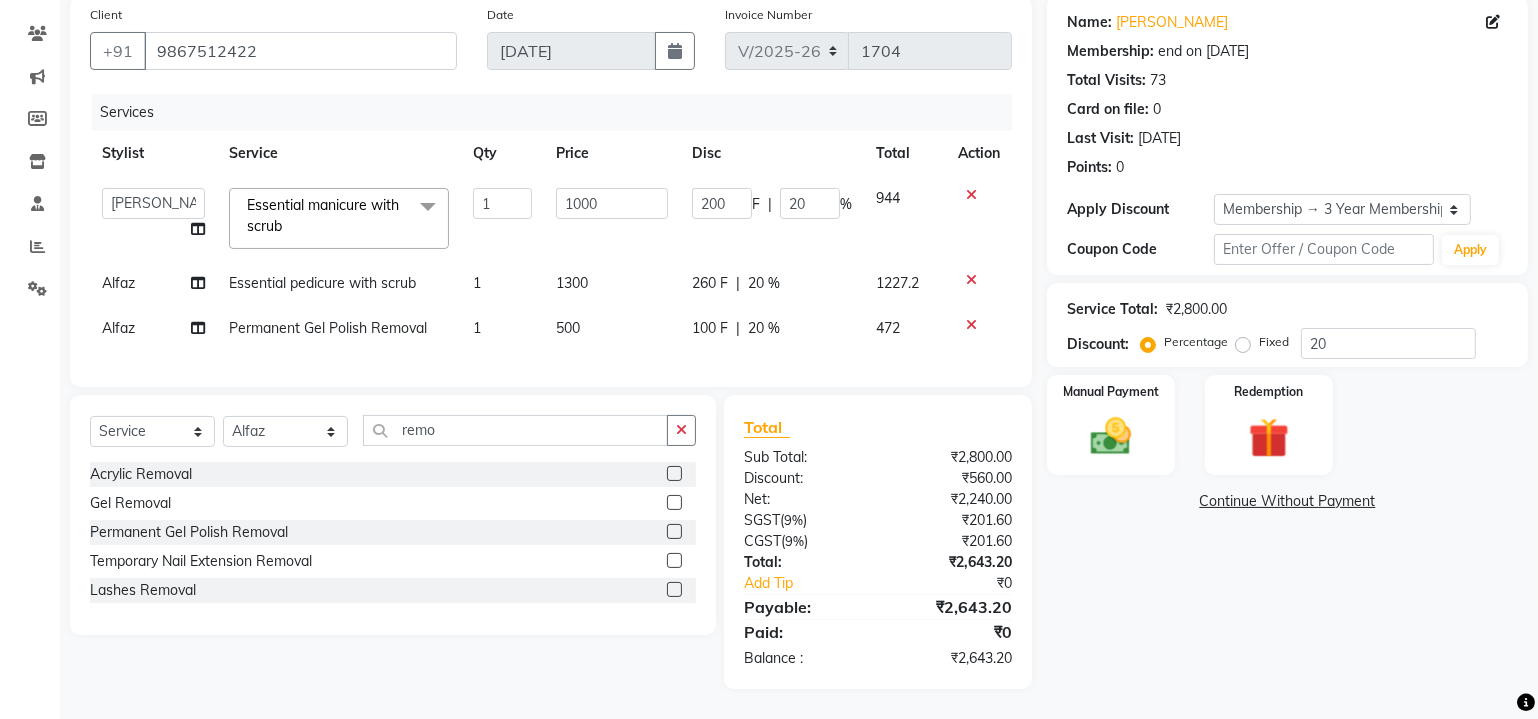 scroll, scrollTop: 164, scrollLeft: 0, axis: vertical 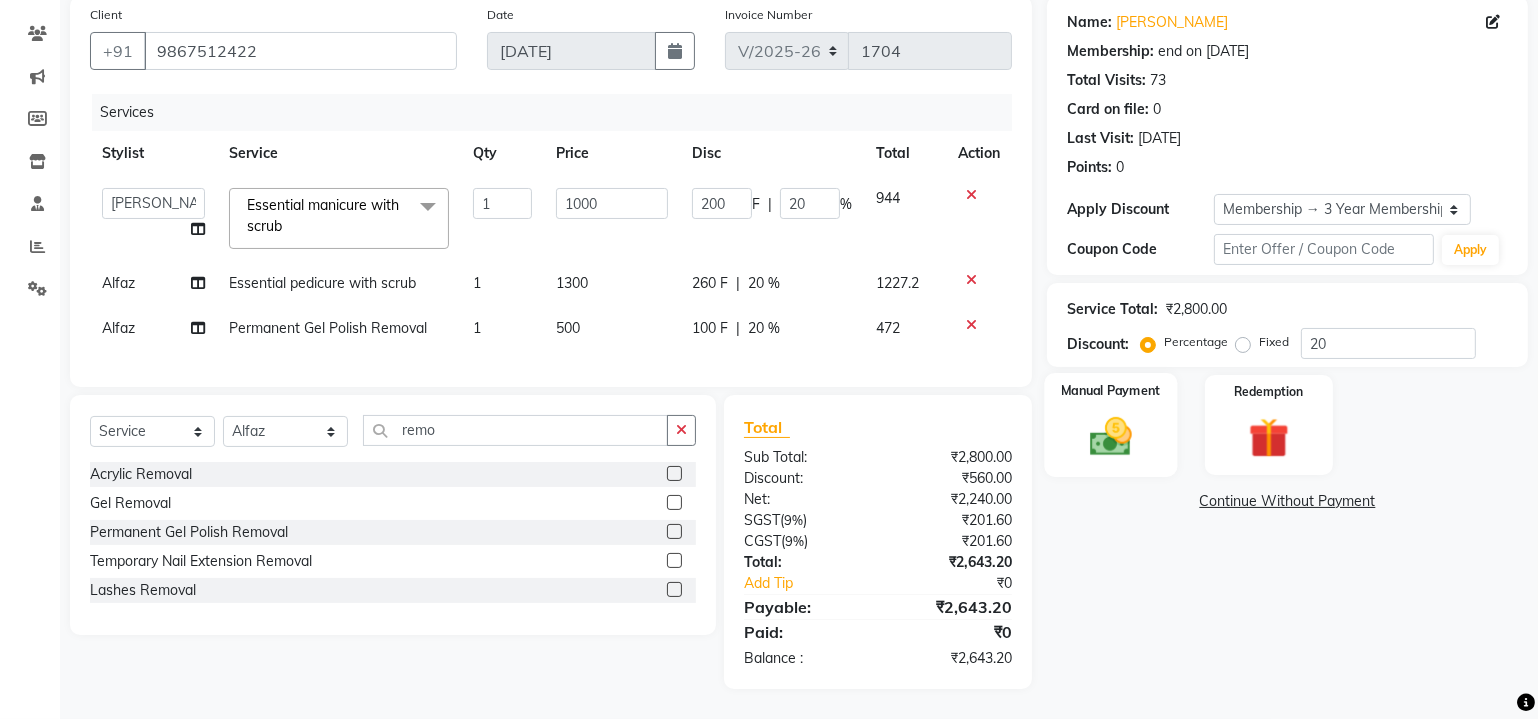 click 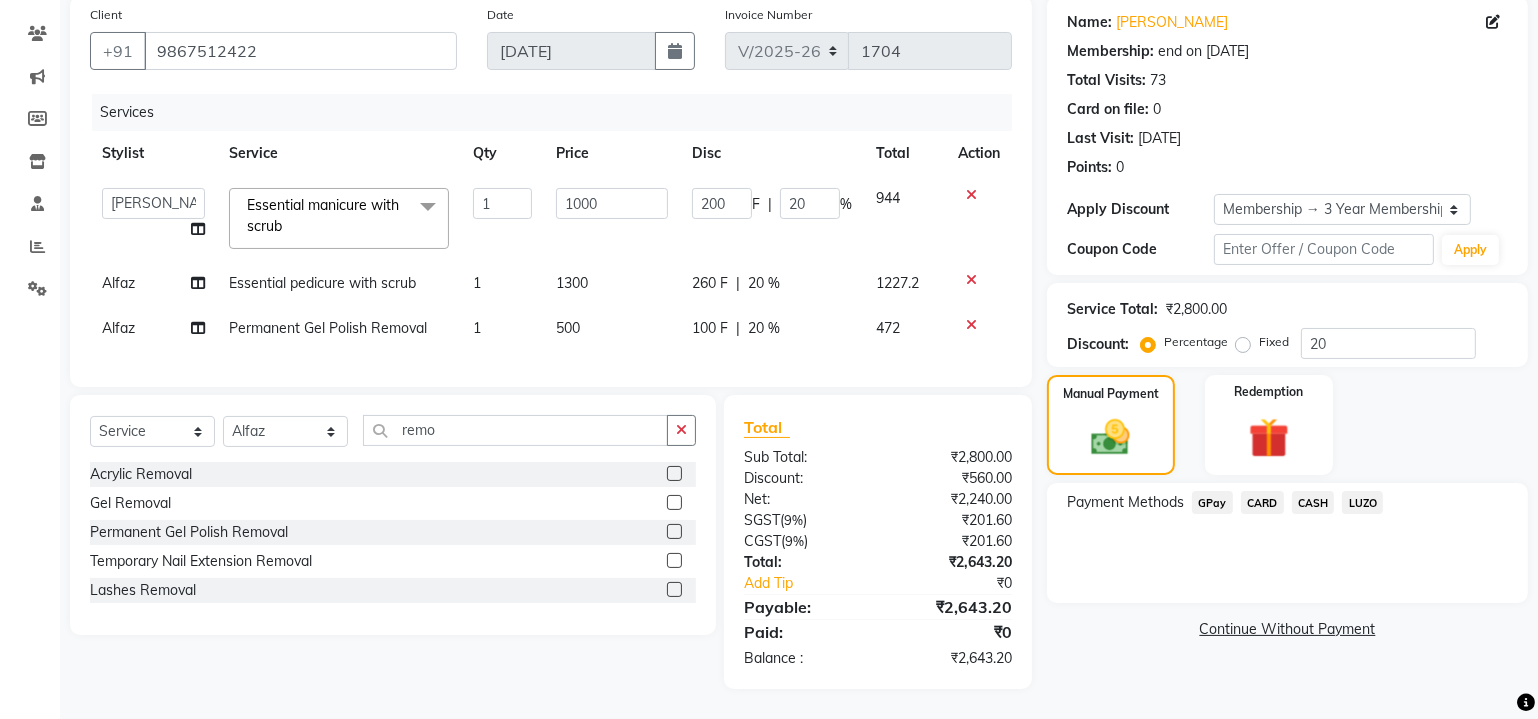 click on "CARD" 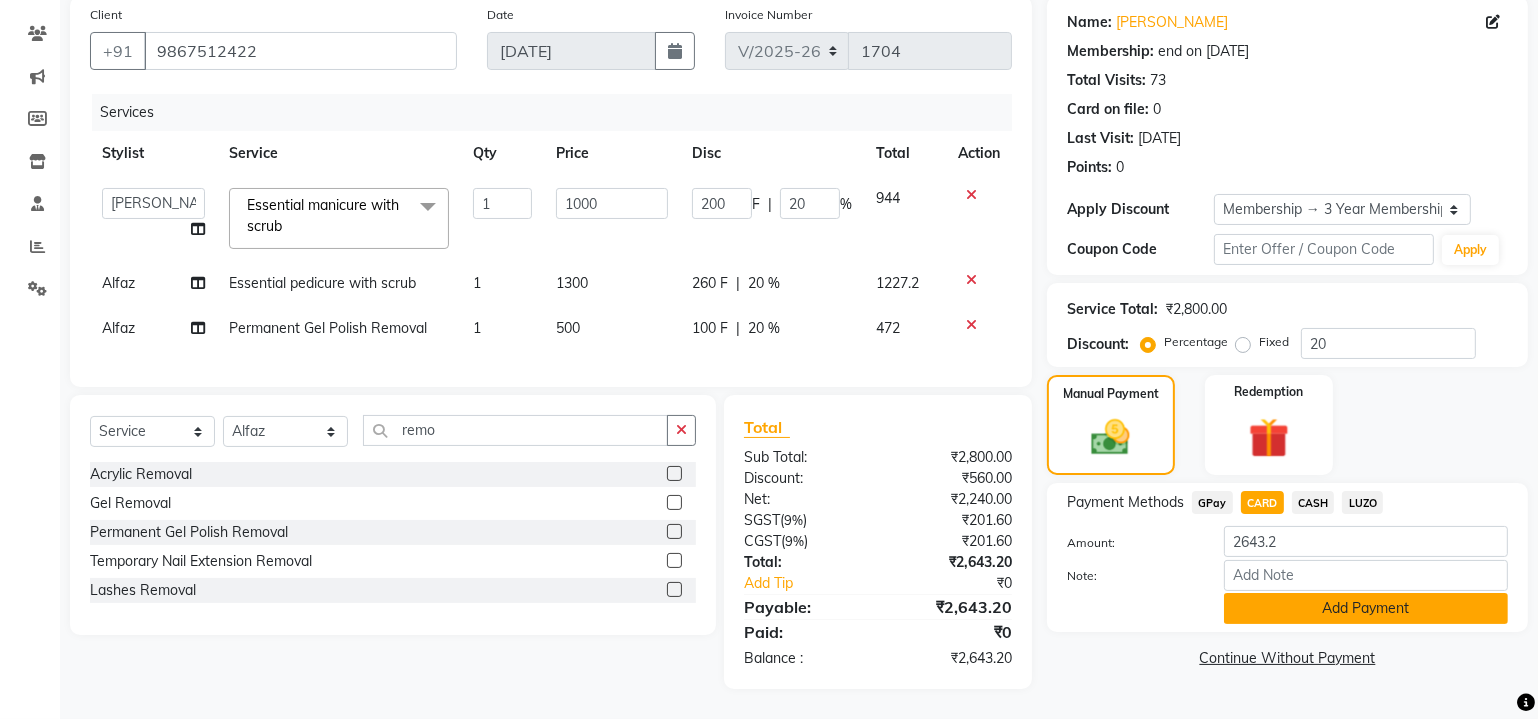 click on "Add Payment" 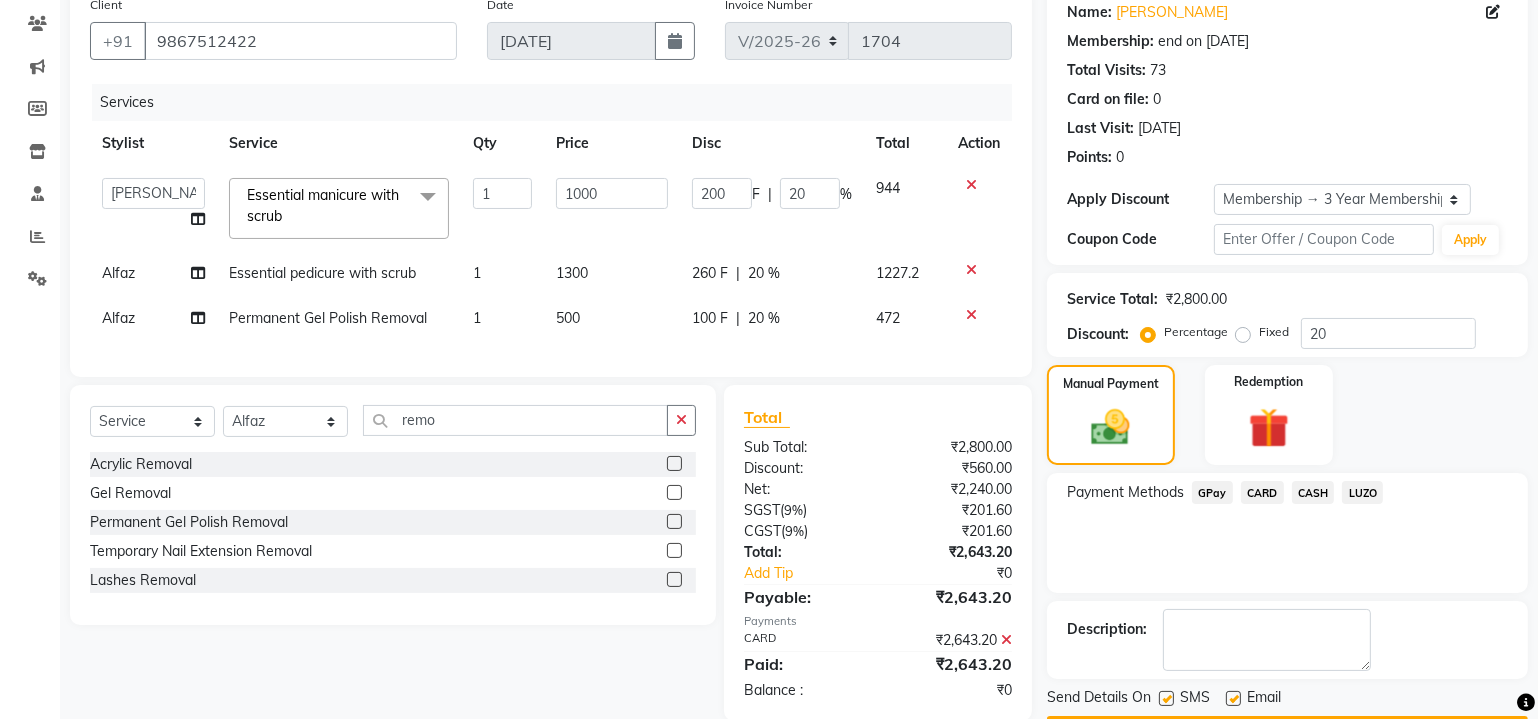 scroll, scrollTop: 219, scrollLeft: 0, axis: vertical 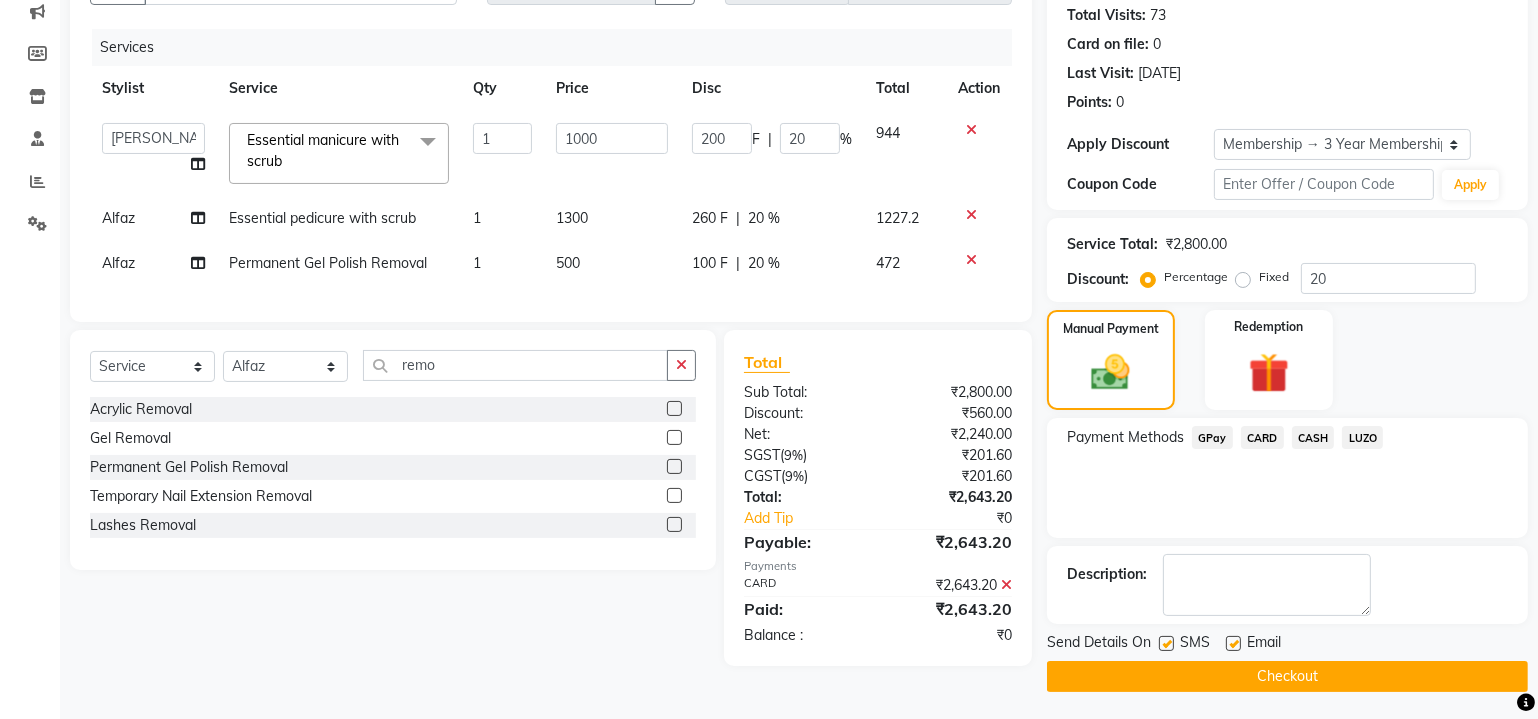 click 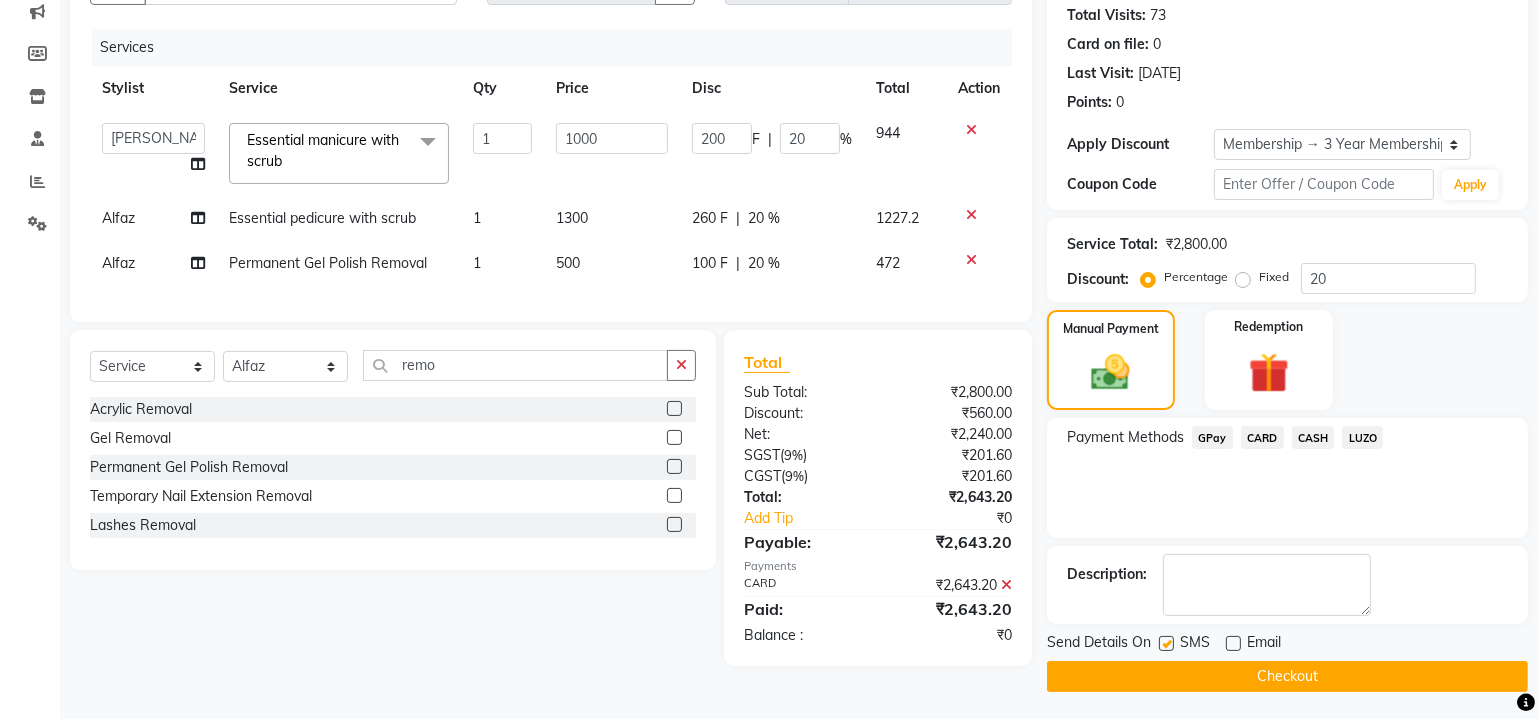 click 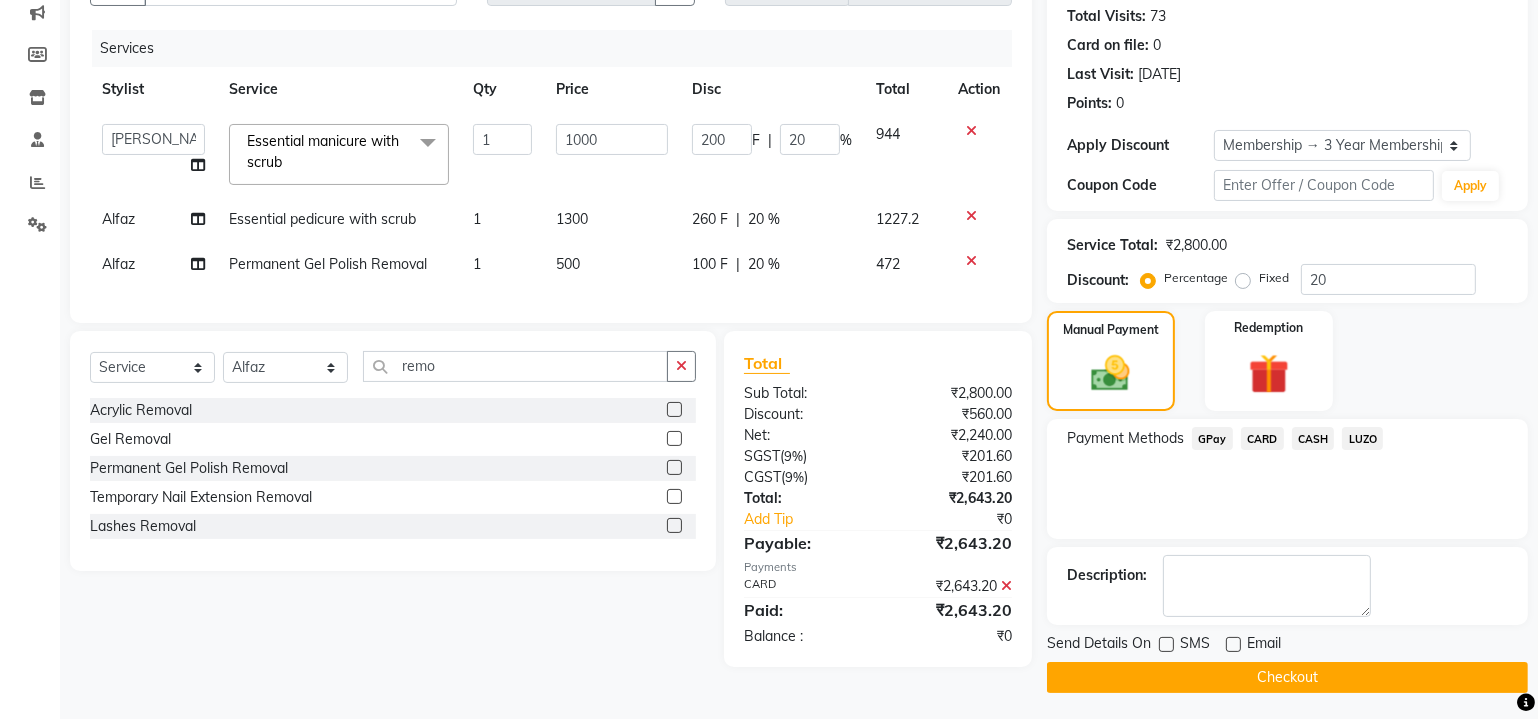 scroll, scrollTop: 219, scrollLeft: 0, axis: vertical 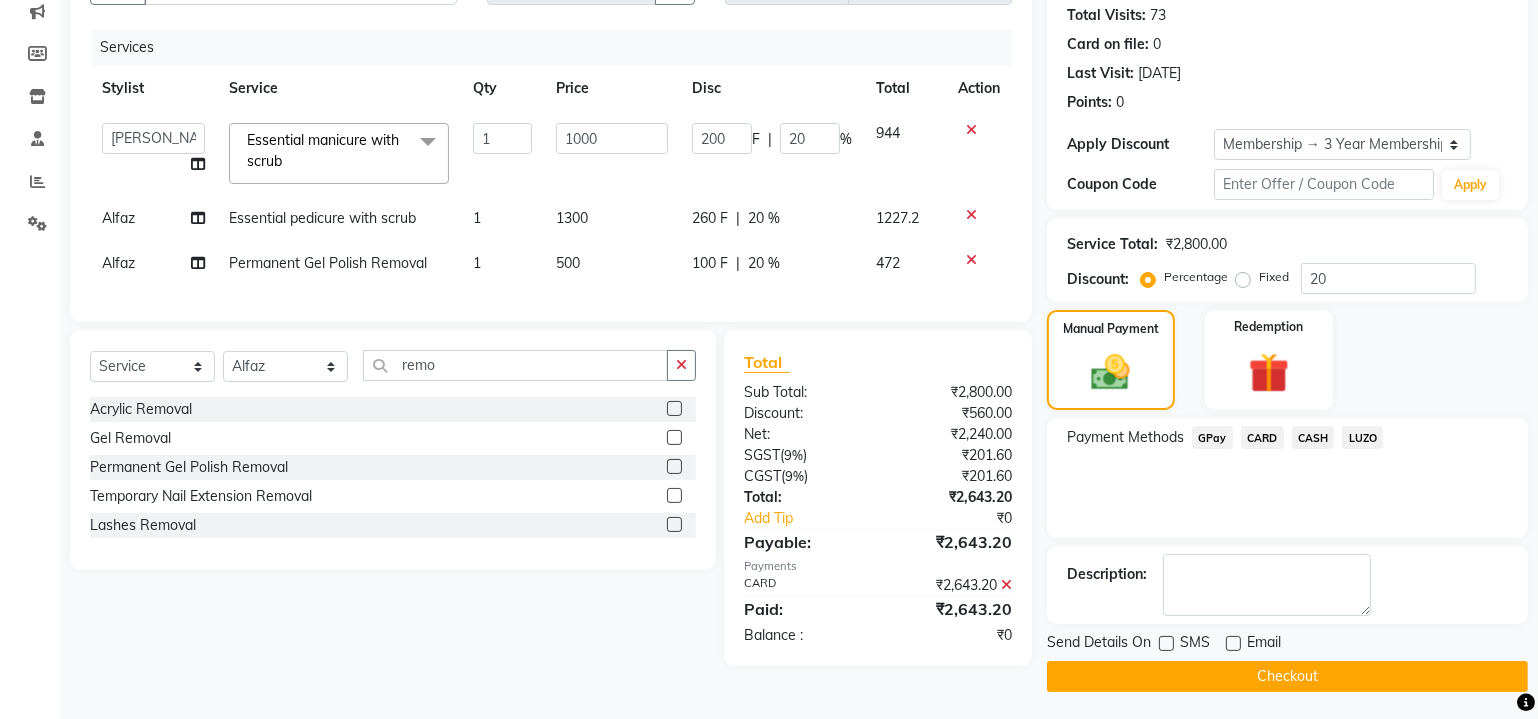 drag, startPoint x: 1203, startPoint y: 679, endPoint x: 1210, endPoint y: 654, distance: 25.96151 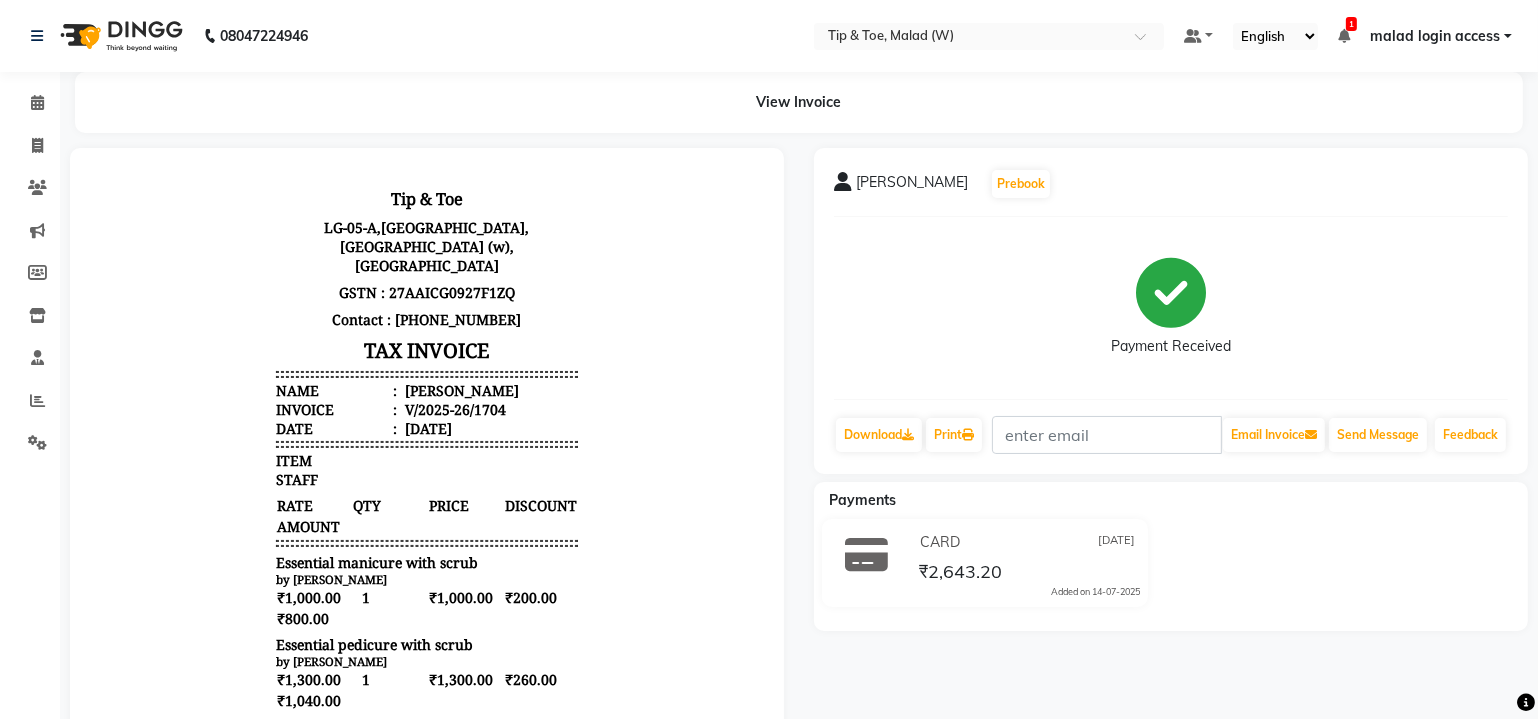 scroll, scrollTop: 0, scrollLeft: 0, axis: both 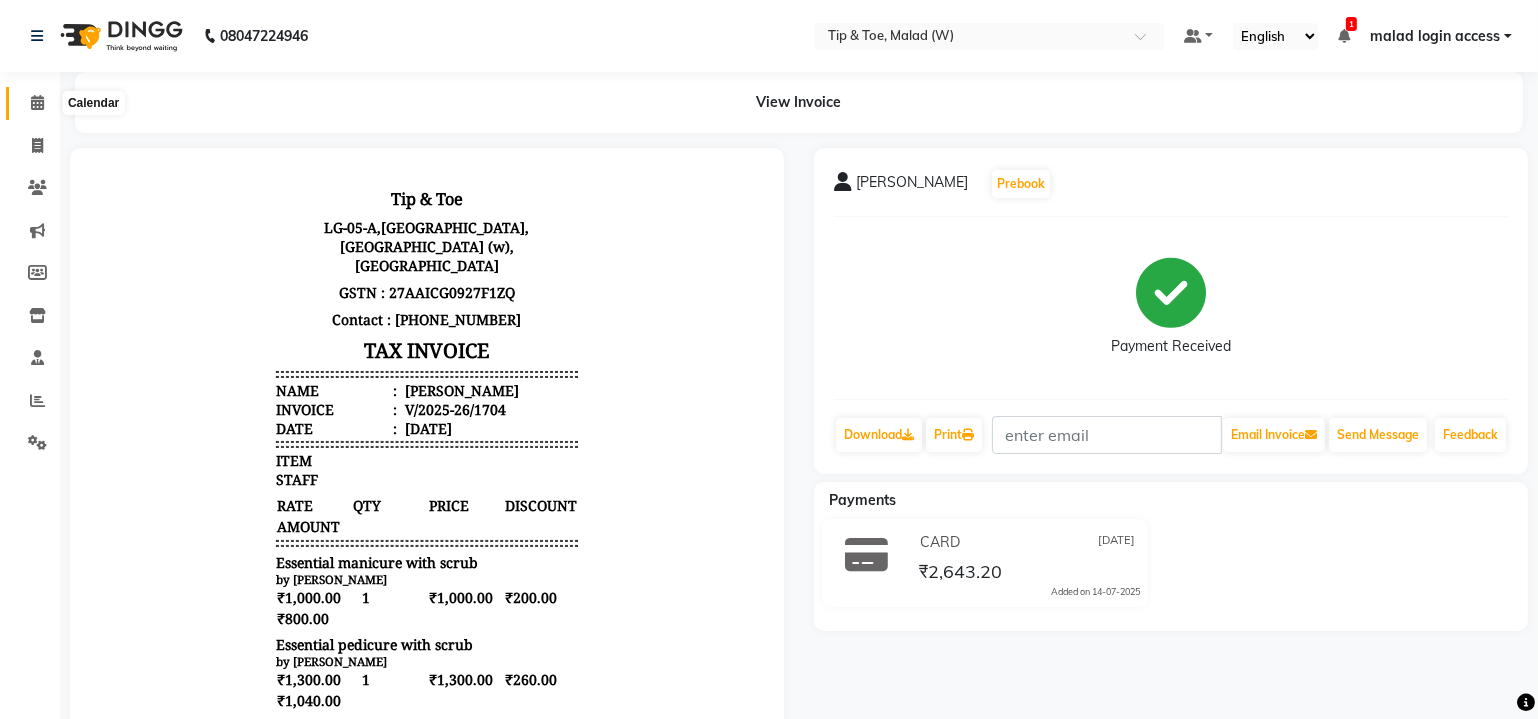 click 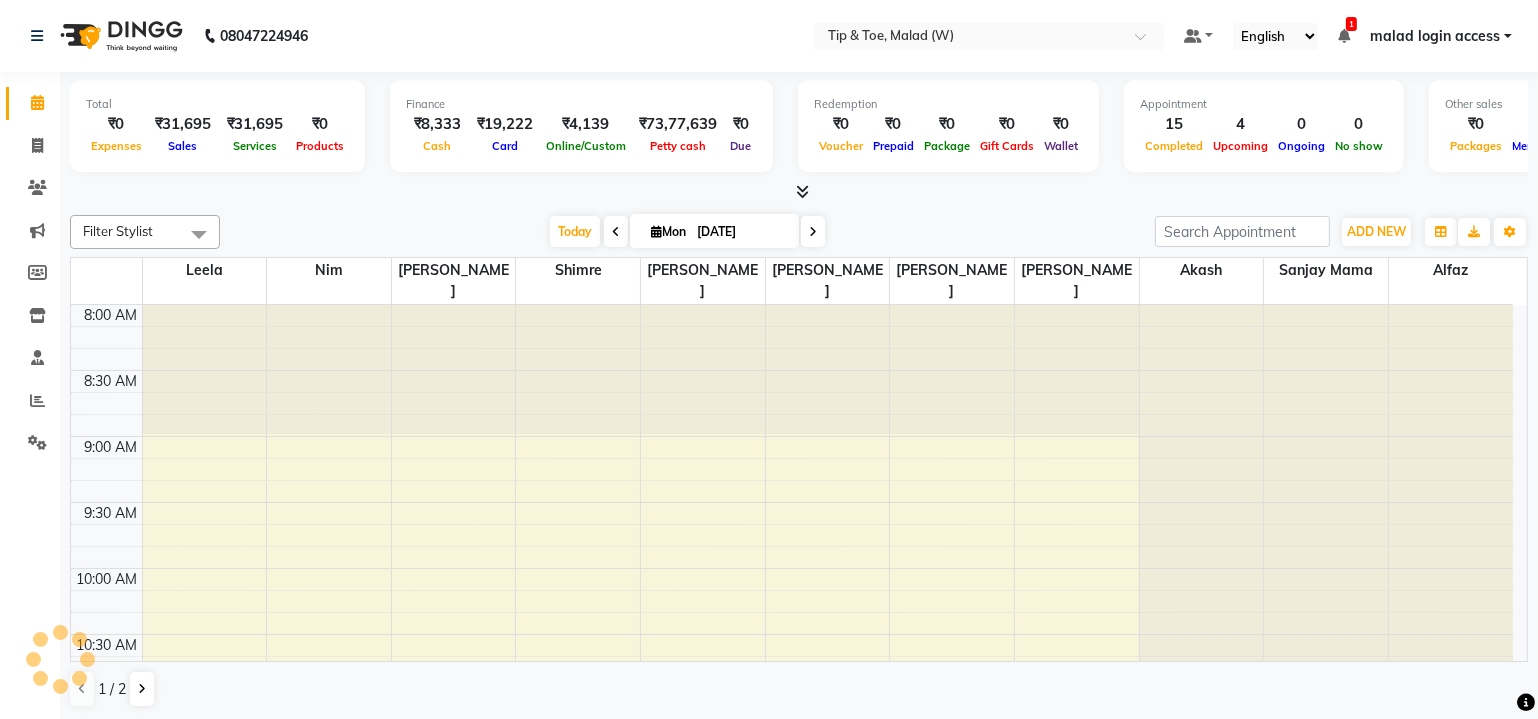 scroll, scrollTop: 0, scrollLeft: 0, axis: both 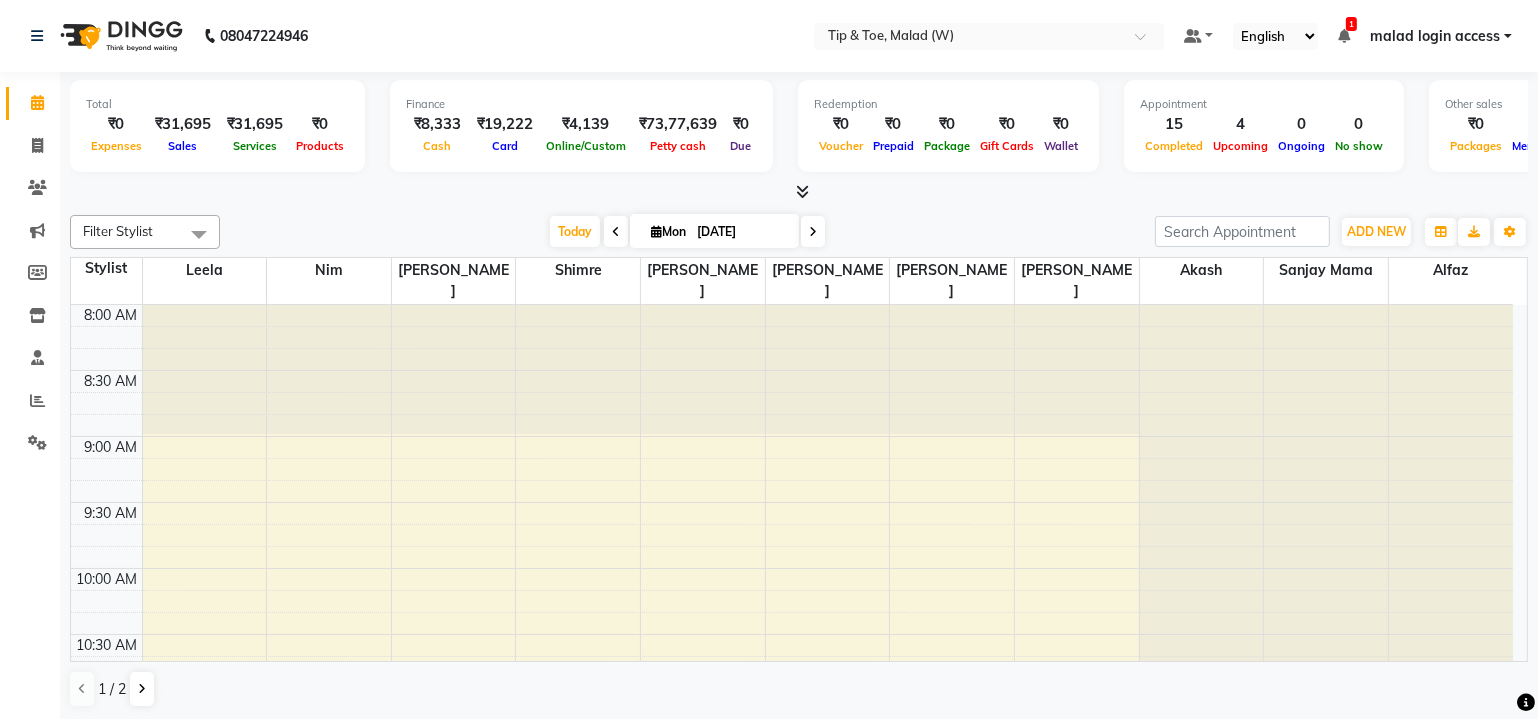 click on "8:00 AM 8:30 AM 9:00 AM 9:30 AM 10:00 AM 10:30 AM 11:00 AM 11:30 AM 12:00 PM 12:30 PM 1:00 PM 1:30 PM 2:00 PM 2:30 PM 3:00 PM 3:30 PM 4:00 PM 4:30 PM 5:00 PM 5:30 PM 6:00 PM 6:30 PM 7:00 PM 7:30 PM 8:00 PM 8:30 PM     [PERSON_NAME], TK02, 01:00 PM-03:00 PM, Permanent Gel Polish Removal,Permanent Gel Polish French,Nail Art (10 Fingers)     [PERSON_NAME], TK03, 01:00 PM-03:15 PM, Acrylic Nail Re-fills,Permanent Gel Polish,Nail Art (10 Fingers)     [PERSON_NAME], TK04, 07:00 PM-08:00 PM, Essential pedicure with scrub     [PERSON_NAME], TK04, 08:00 PM-09:00 PM, Essential manicure with scrub     [PERSON_NAME], TK02, 12:00 PM-01:00 PM, Essential manicure with scrub     [PERSON_NAME], TK02, 01:30 PM-03:00 PM, Acrylic Overlays,Permanent Gel Polish,Essential manicure with scrub     [PERSON_NAME], TK05, 03:00 PM-04:00 PM, Essential manicure with scrub     [PERSON_NAME], TK02, 02:00 PM-04:15 PM, T&T Permanent Gel Polish,Essential manicure with scrub,Nail Art (10 Fingers)" at bounding box center [792, 1162] 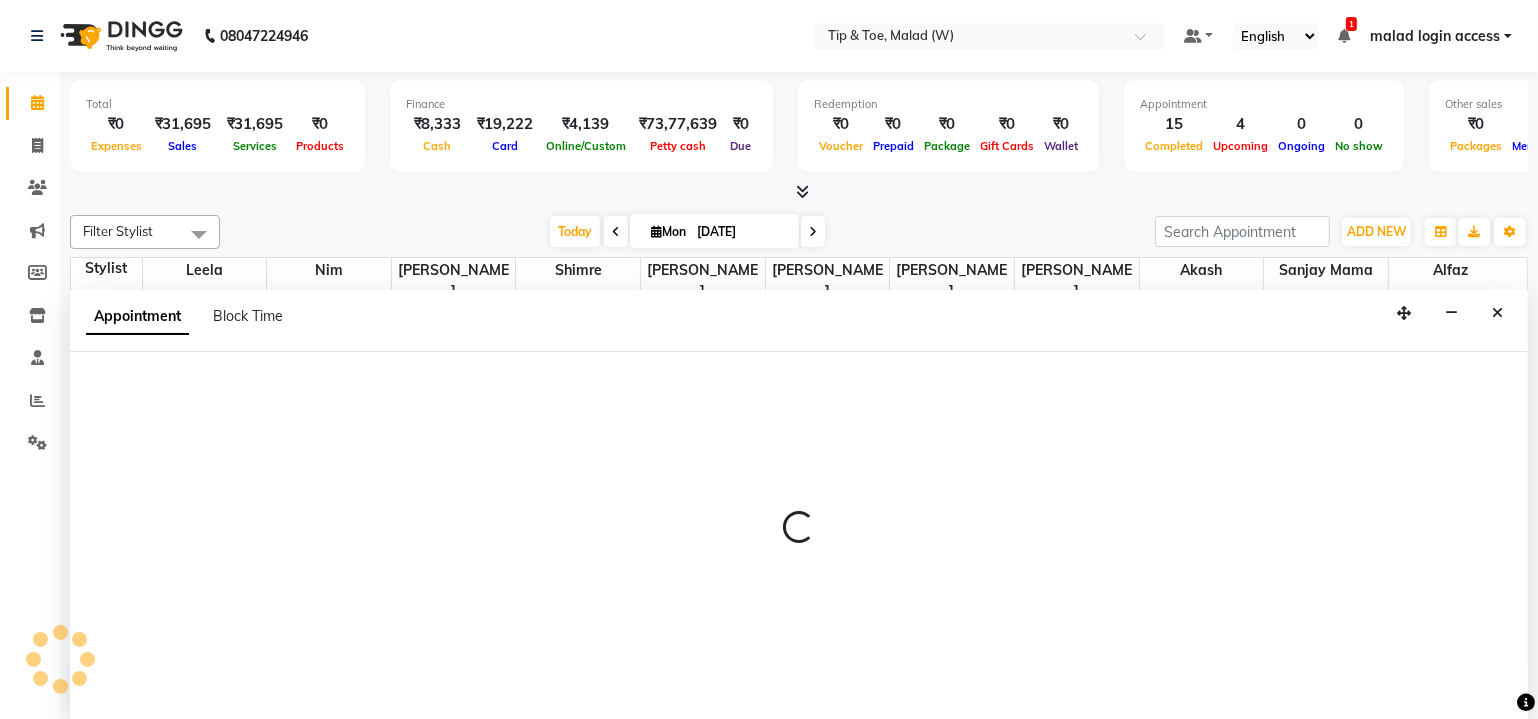 scroll, scrollTop: 0, scrollLeft: 0, axis: both 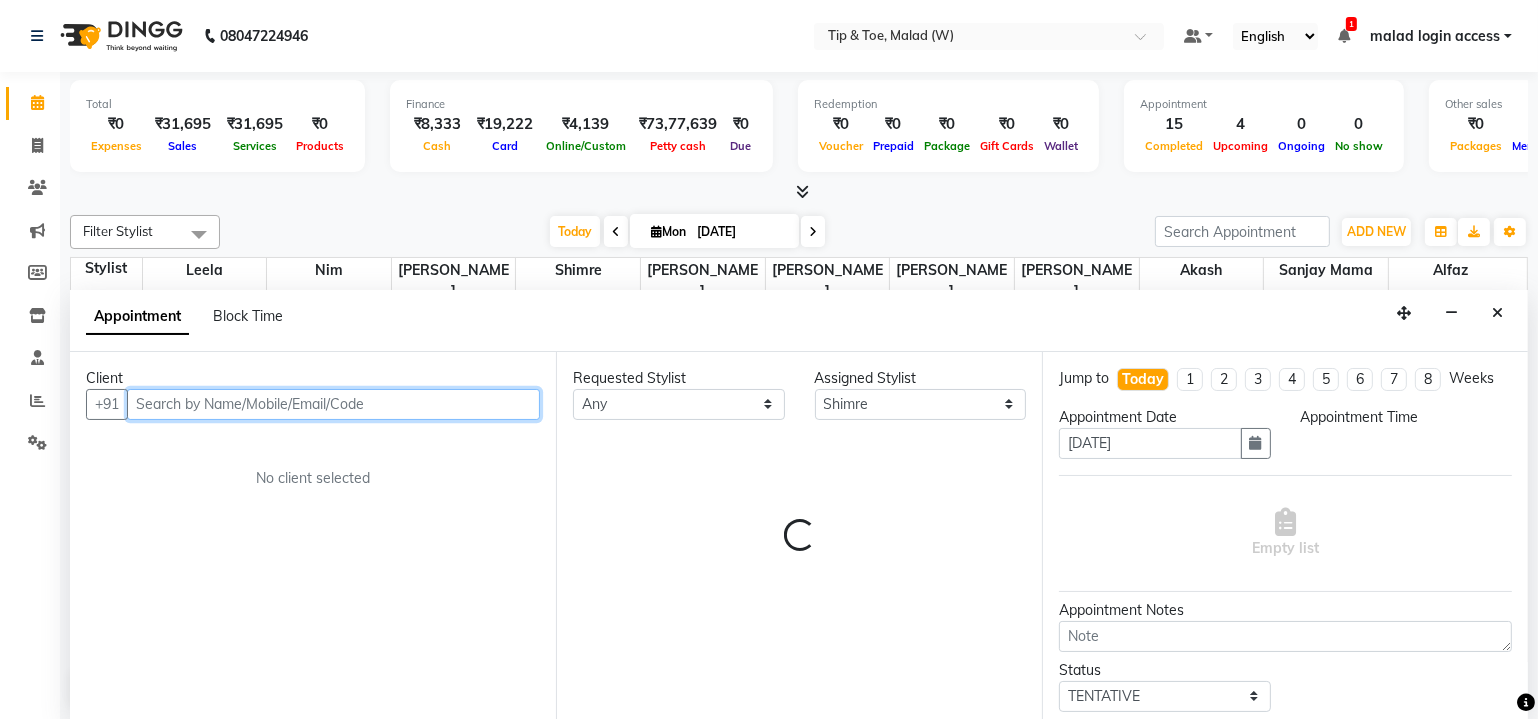 select on "555" 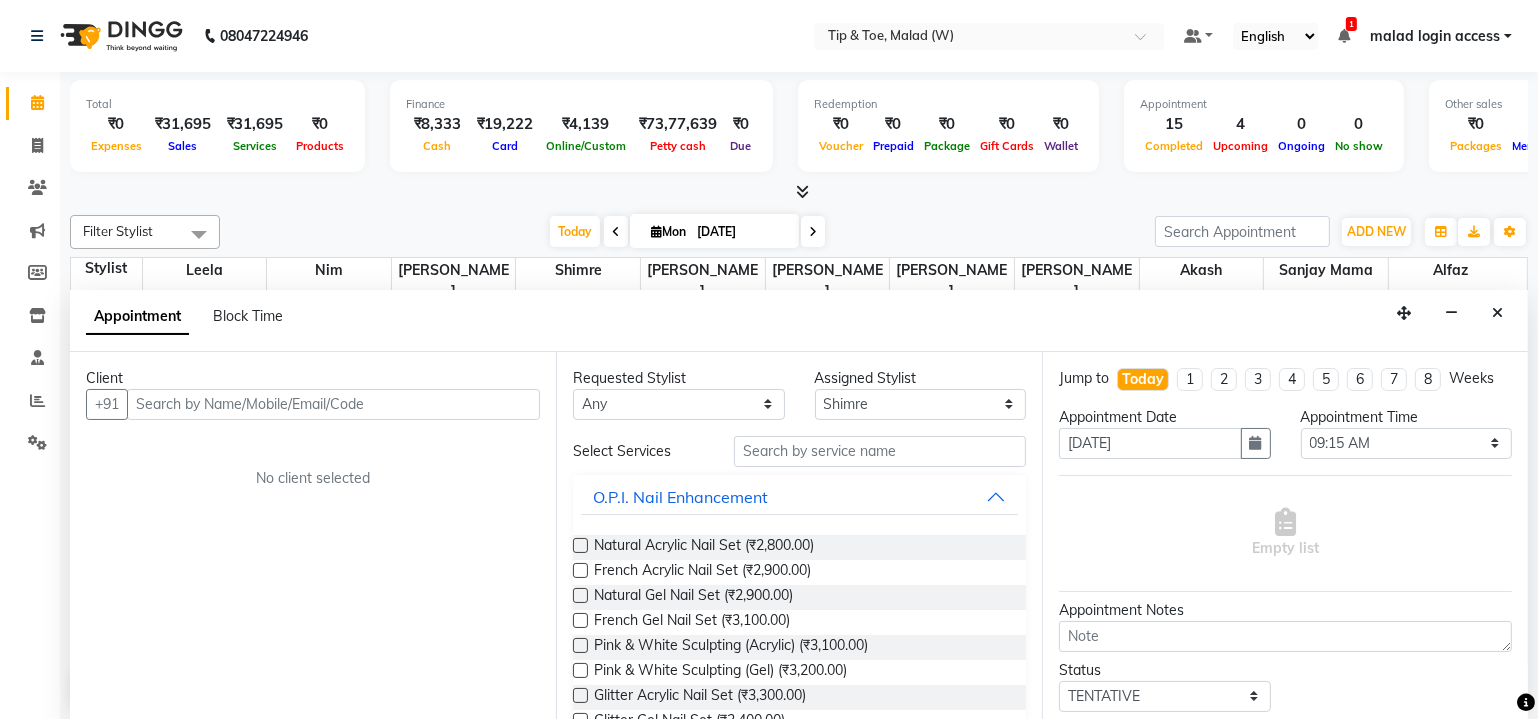 click on "Empty list" at bounding box center [1285, 533] 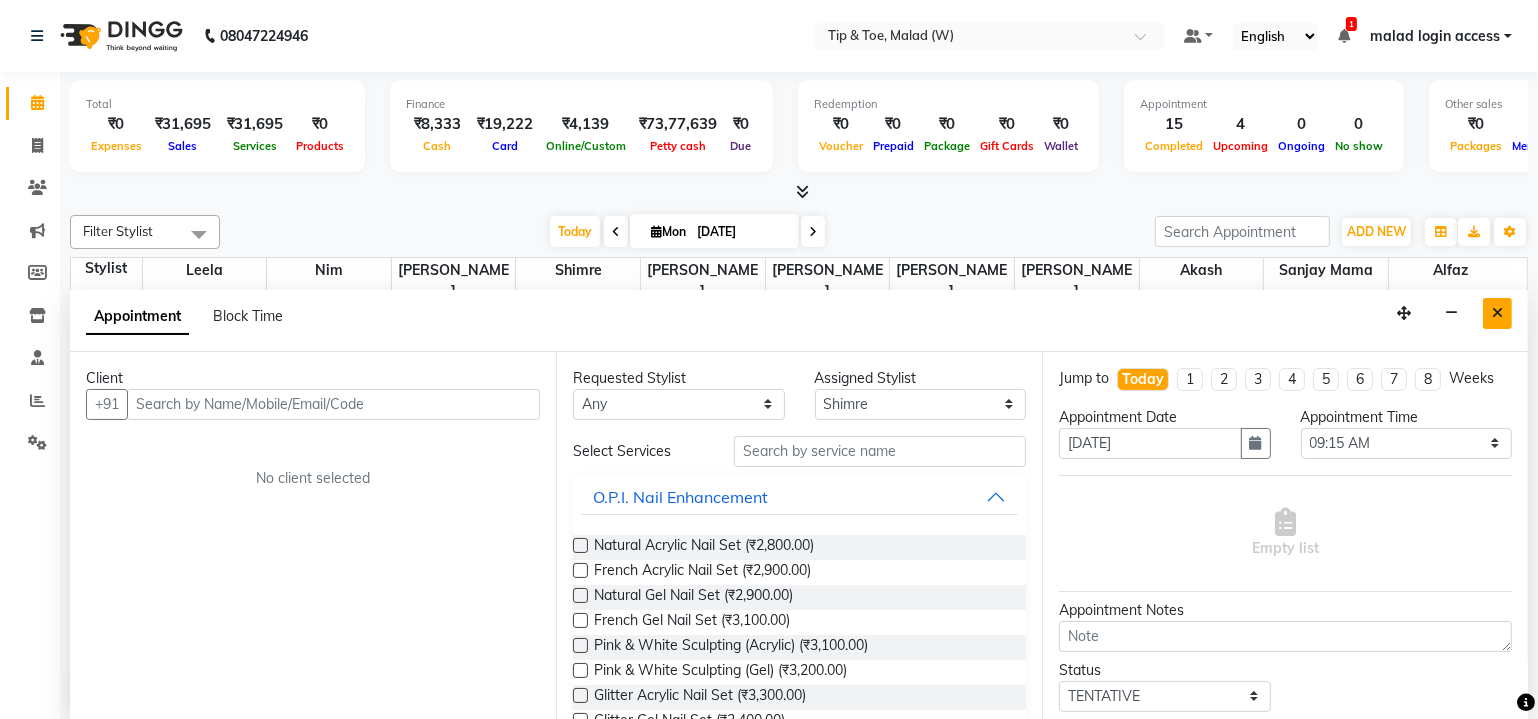 click at bounding box center (1497, 313) 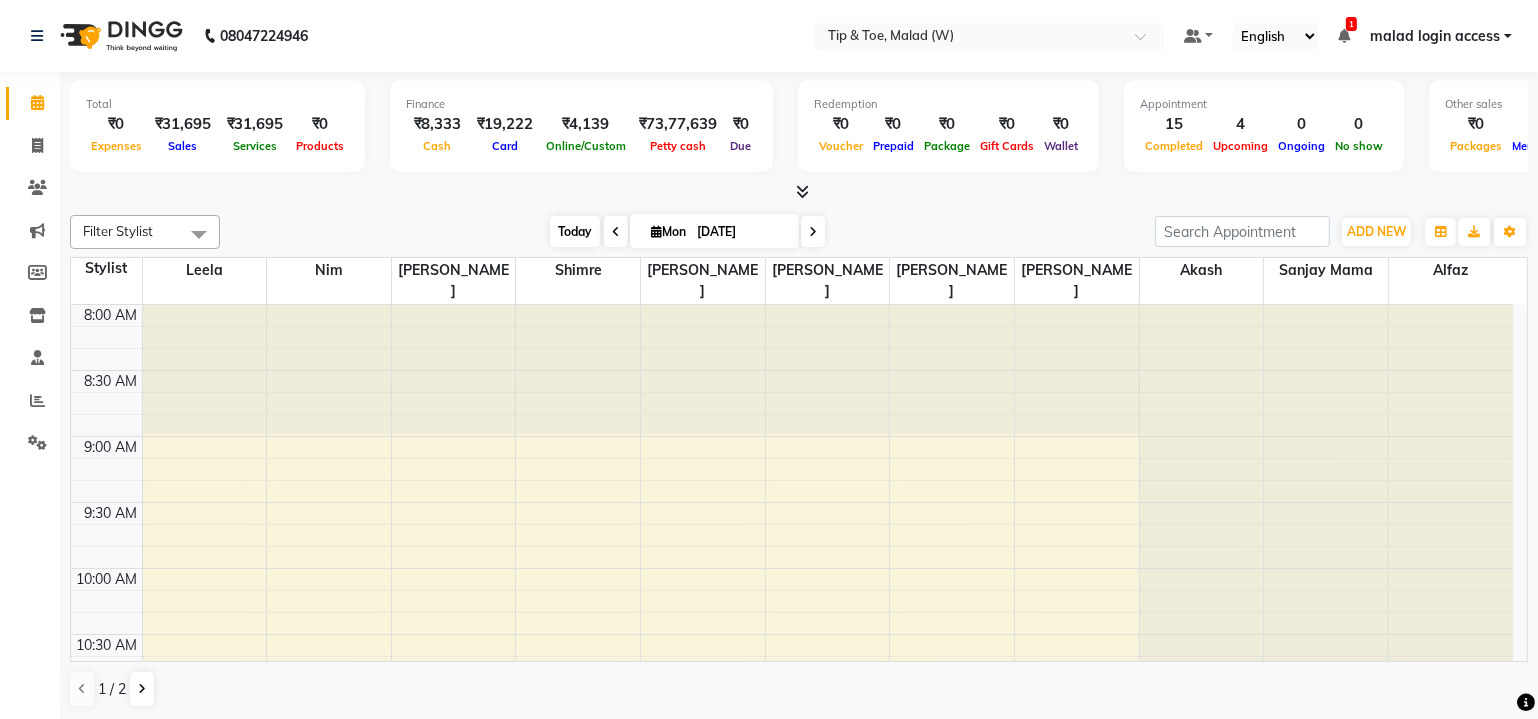 click on "Today" at bounding box center (575, 231) 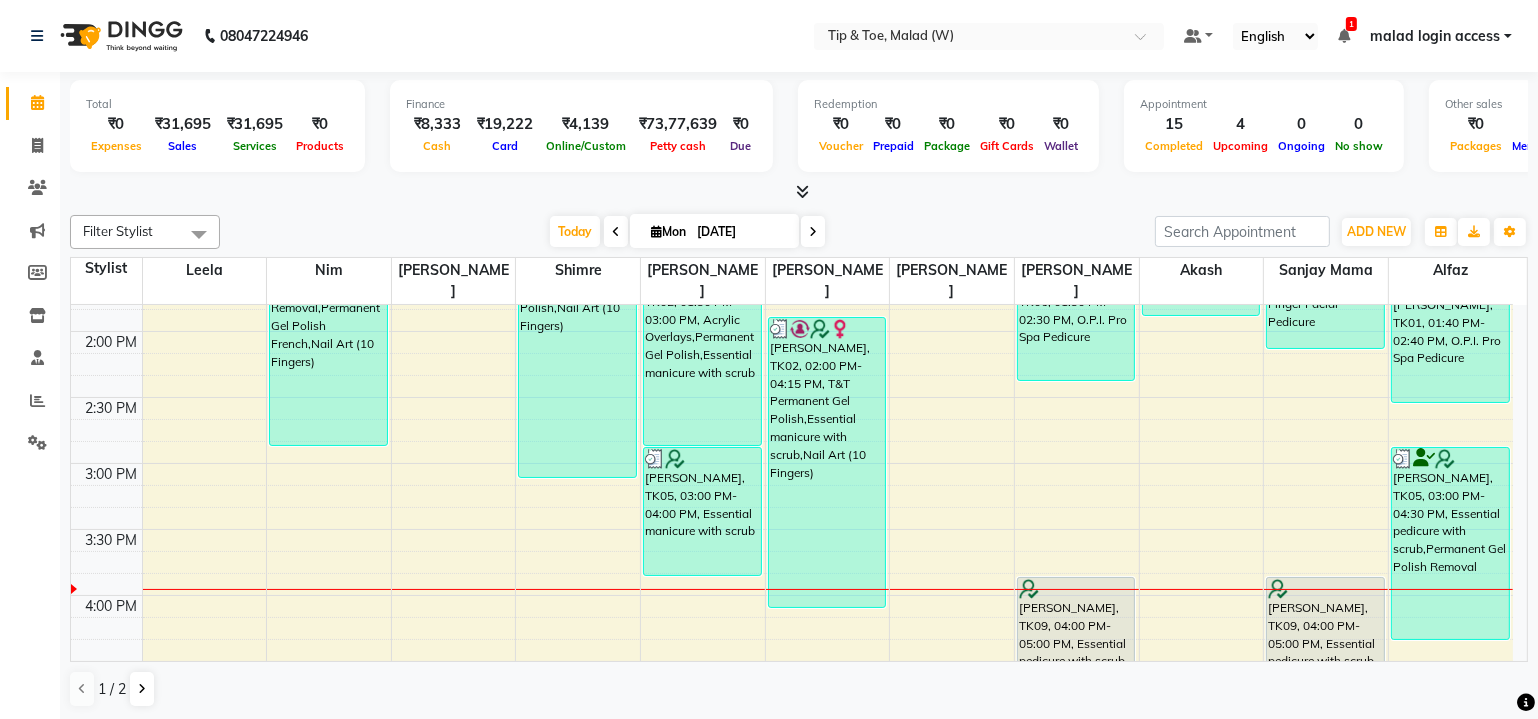 scroll, scrollTop: 1038, scrollLeft: 0, axis: vertical 